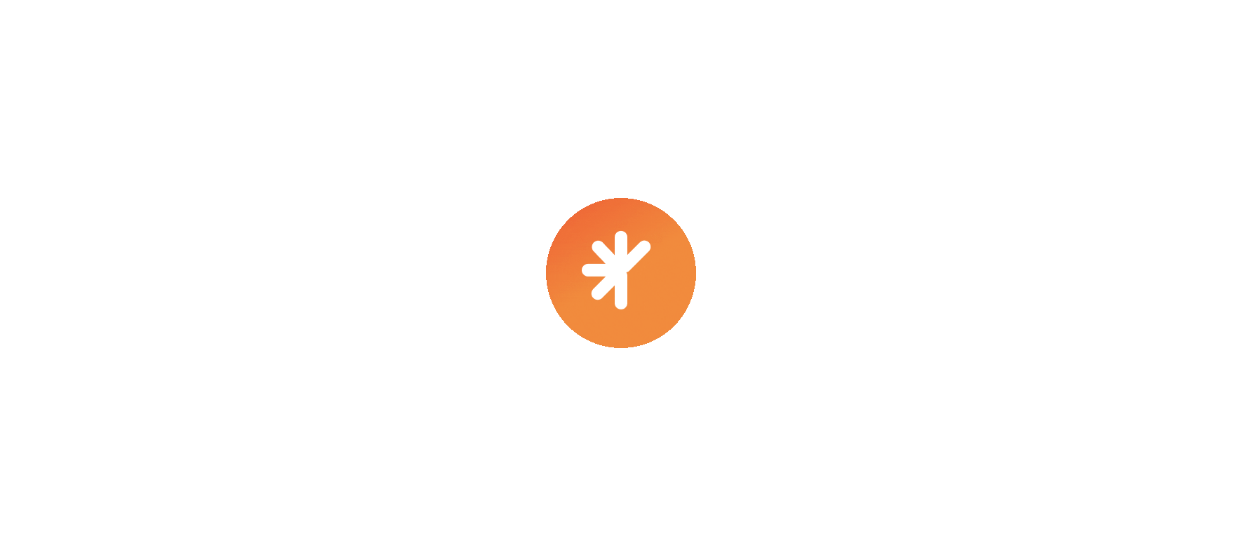 scroll, scrollTop: 0, scrollLeft: 0, axis: both 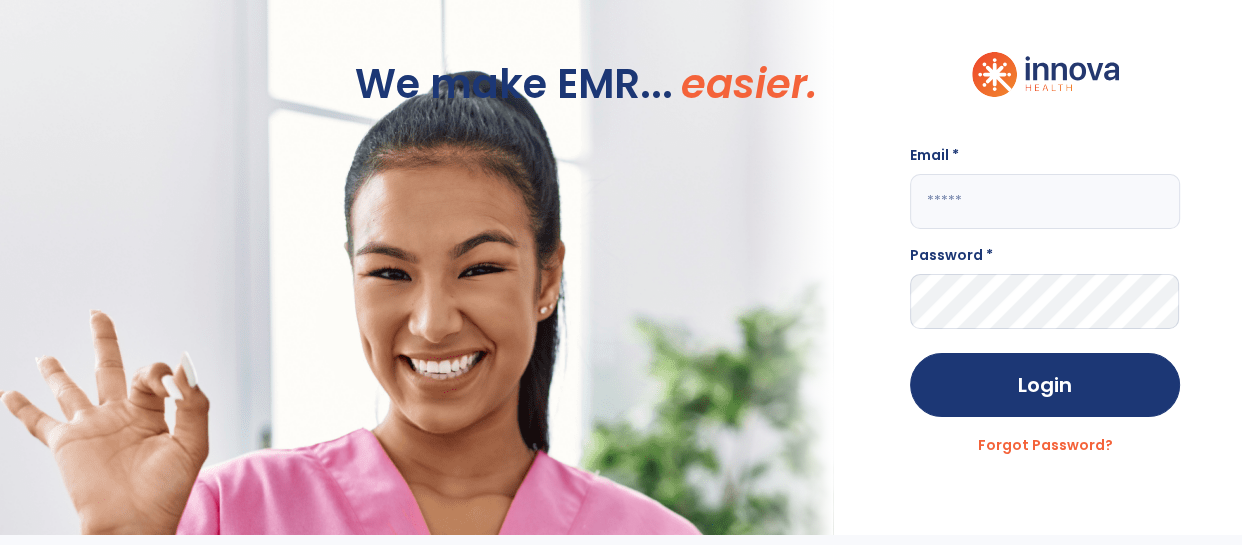 click 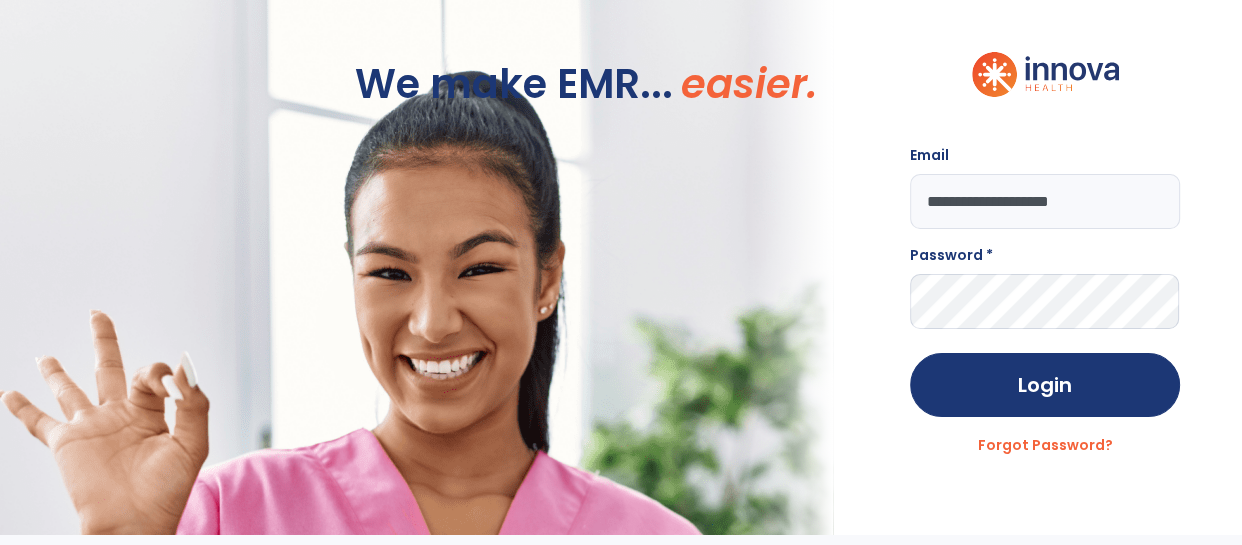 type on "**********" 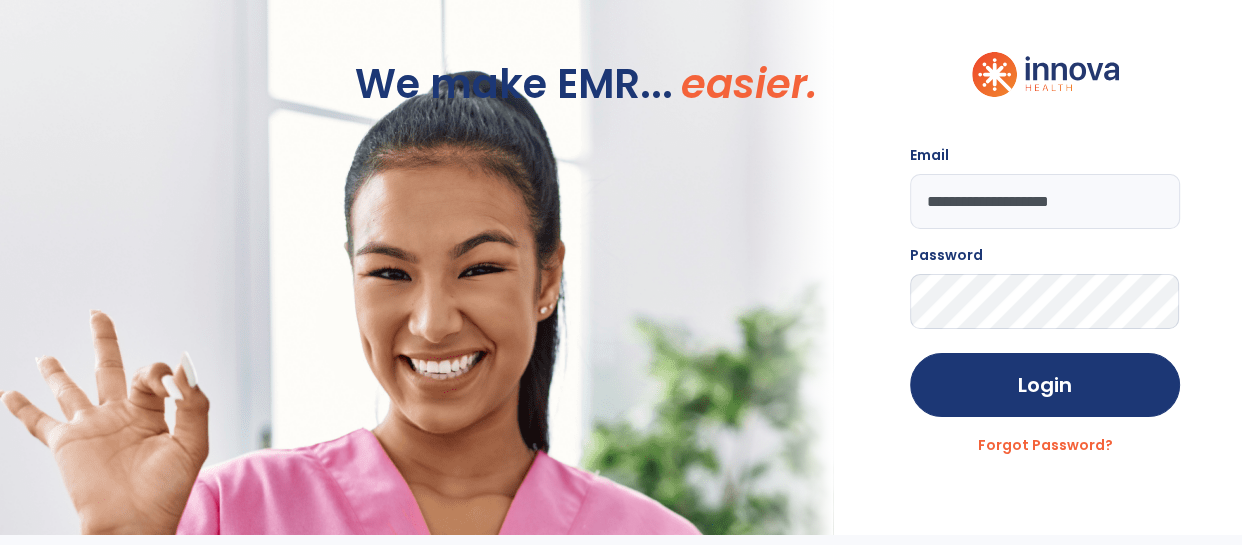 click on "Login" 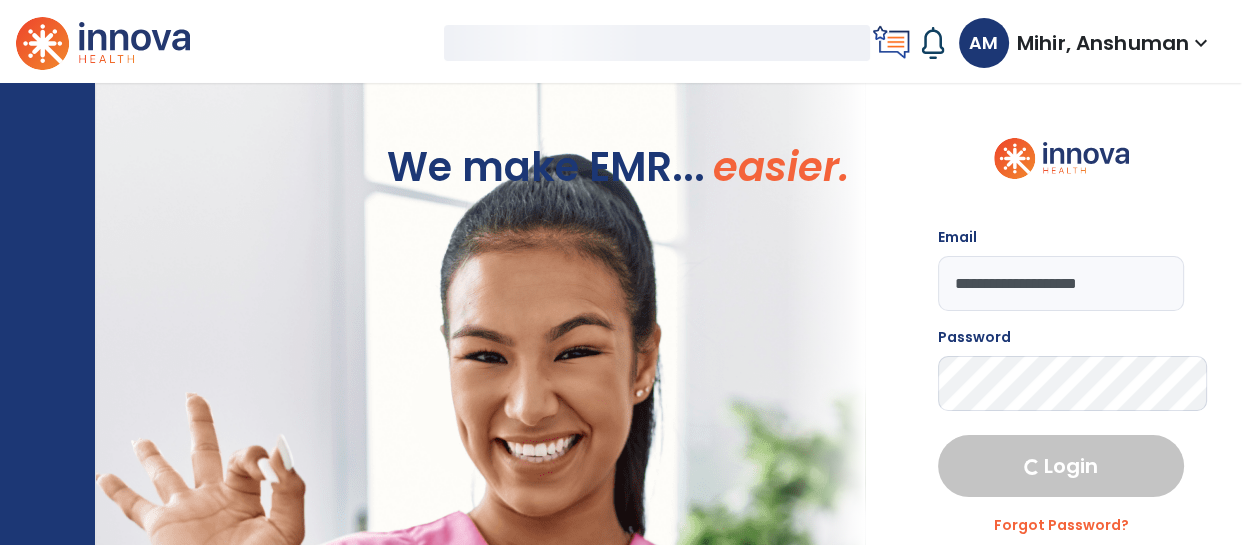 select on "****" 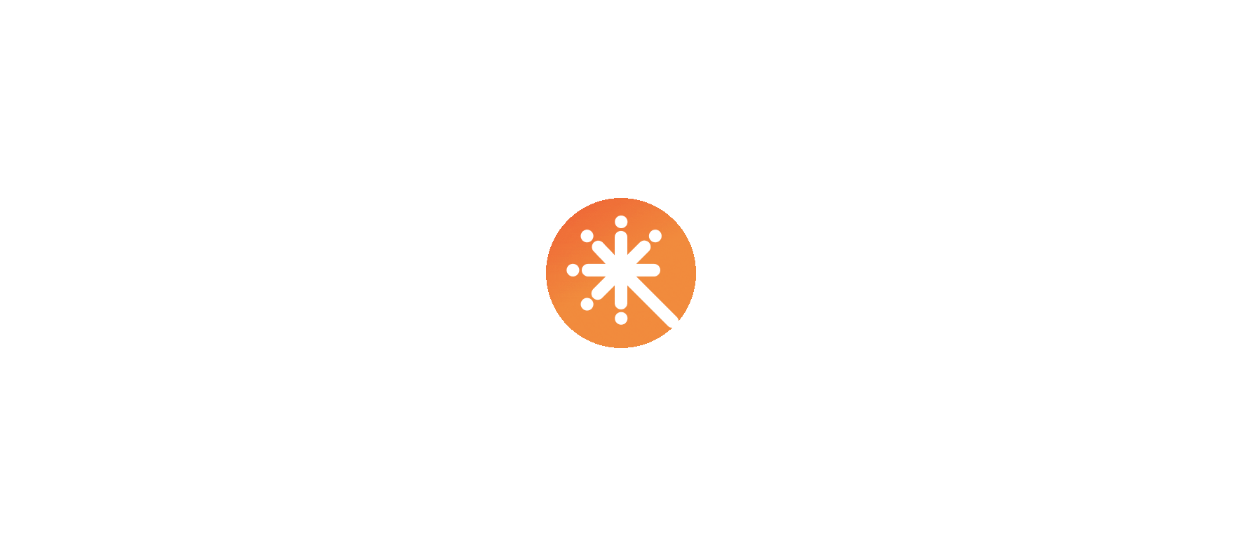 scroll, scrollTop: 0, scrollLeft: 0, axis: both 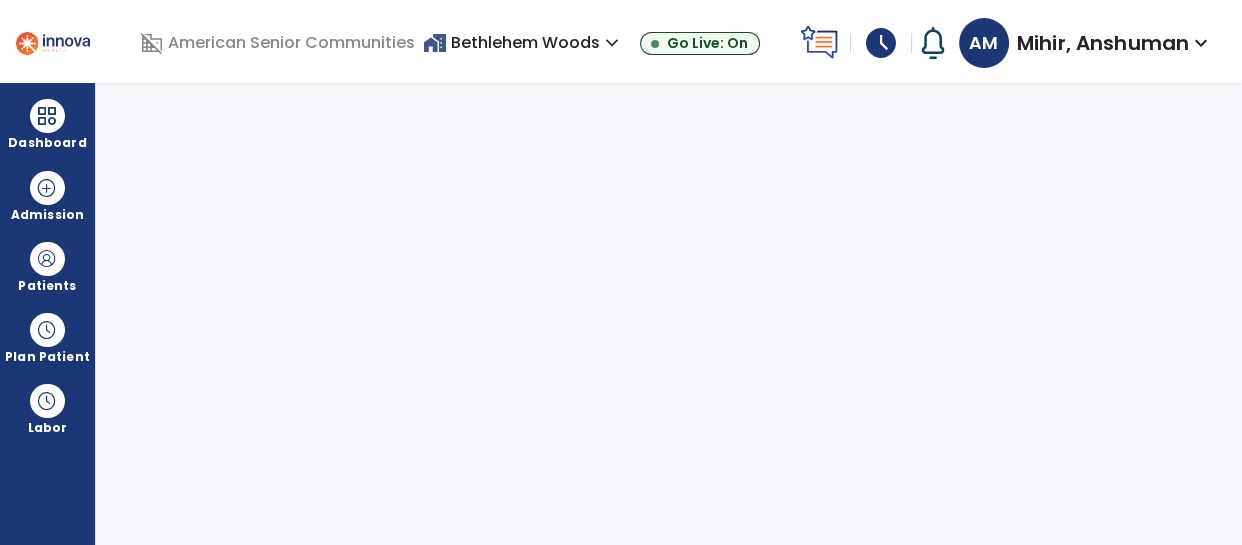 select on "****" 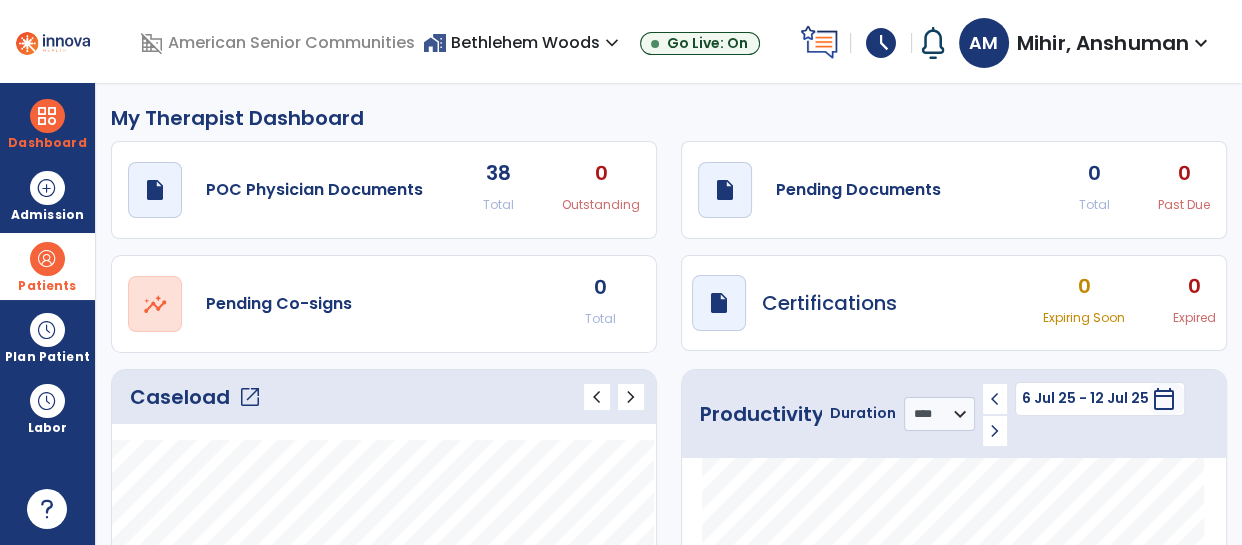 click at bounding box center (47, 259) 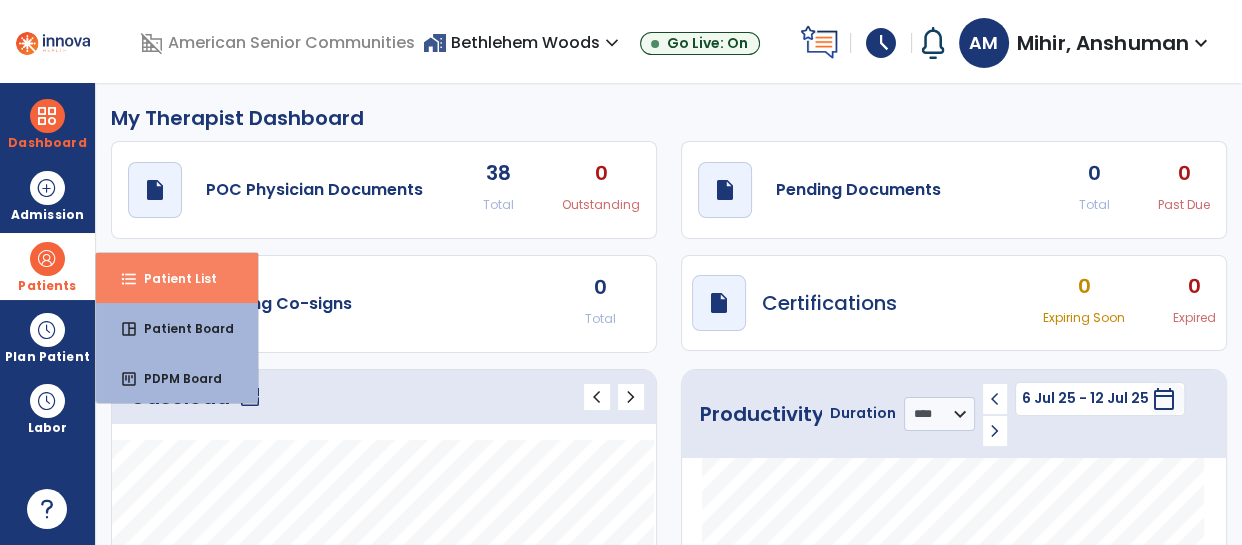 click on "Patient List" at bounding box center (172, 278) 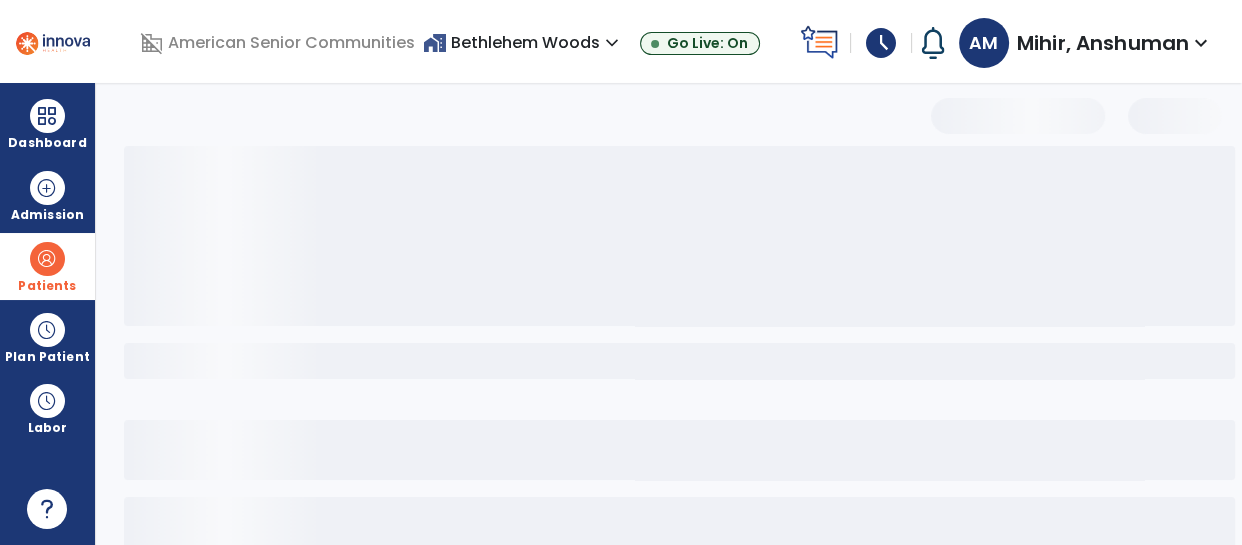 select on "***" 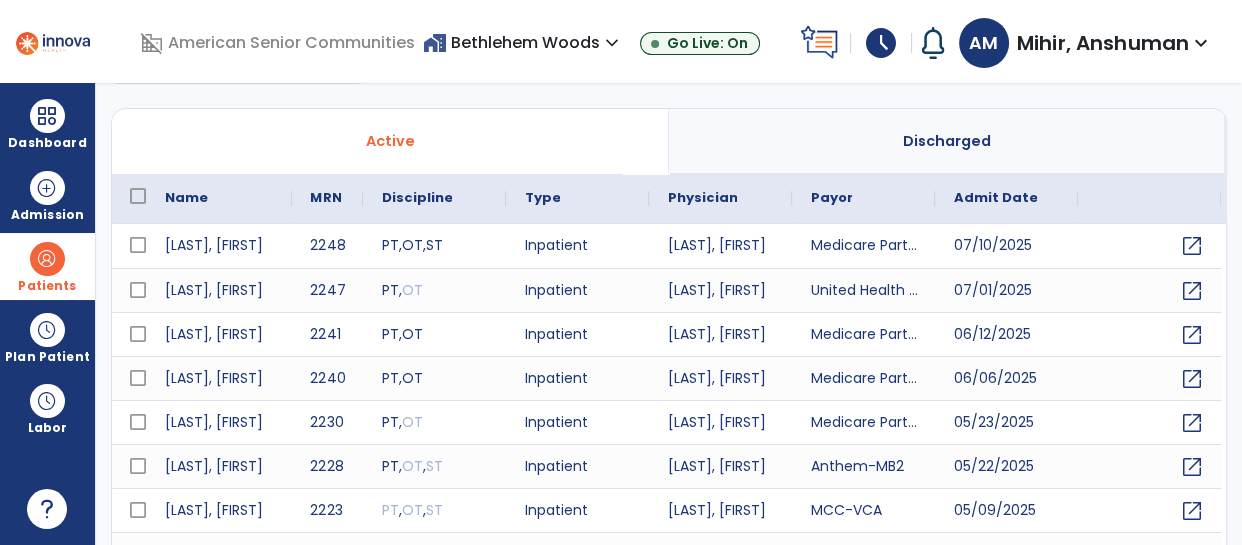 scroll, scrollTop: 0, scrollLeft: 0, axis: both 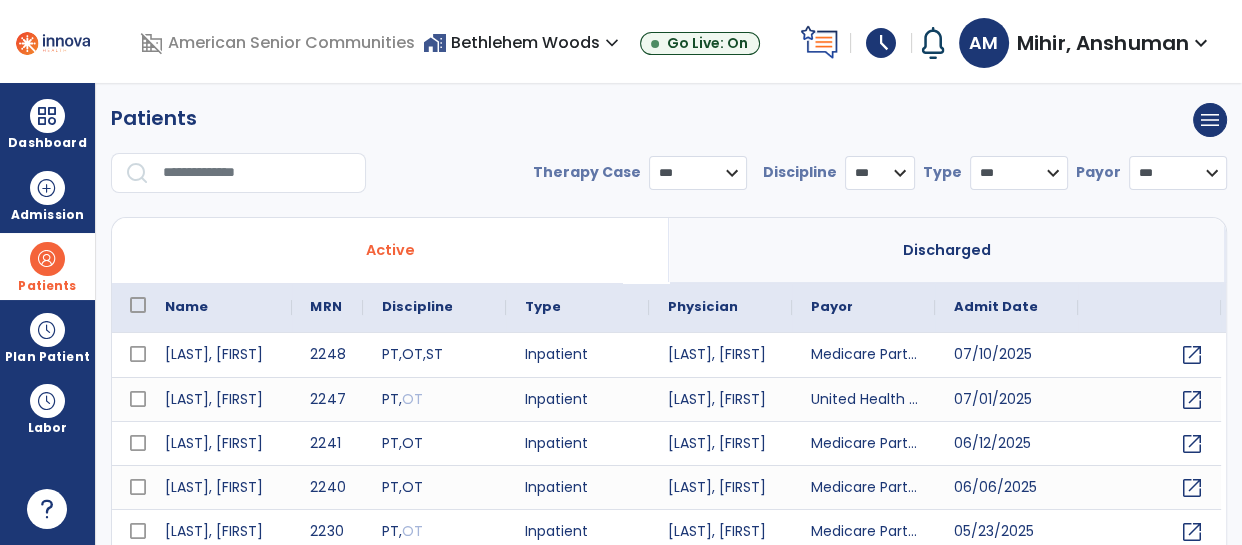 click at bounding box center (47, 259) 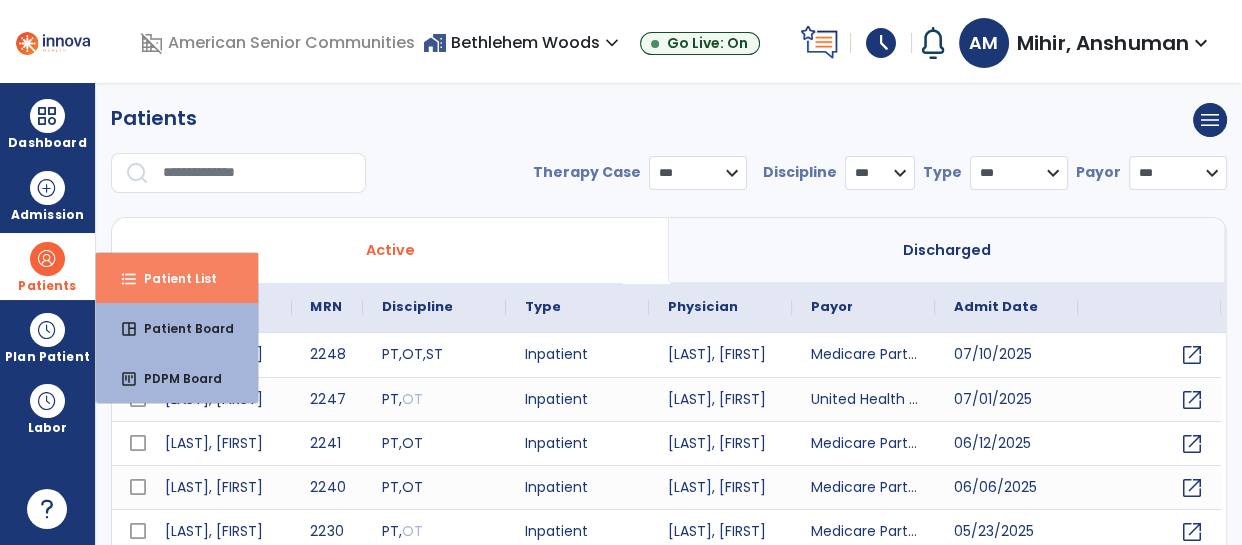 click on "Patient List" at bounding box center (172, 278) 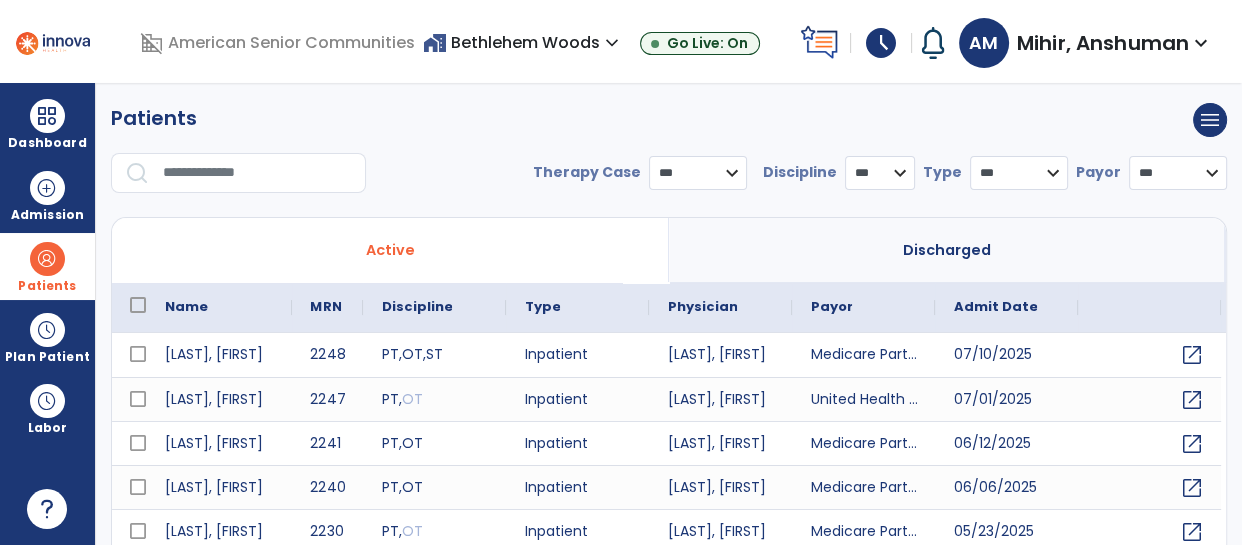 click at bounding box center (257, 173) 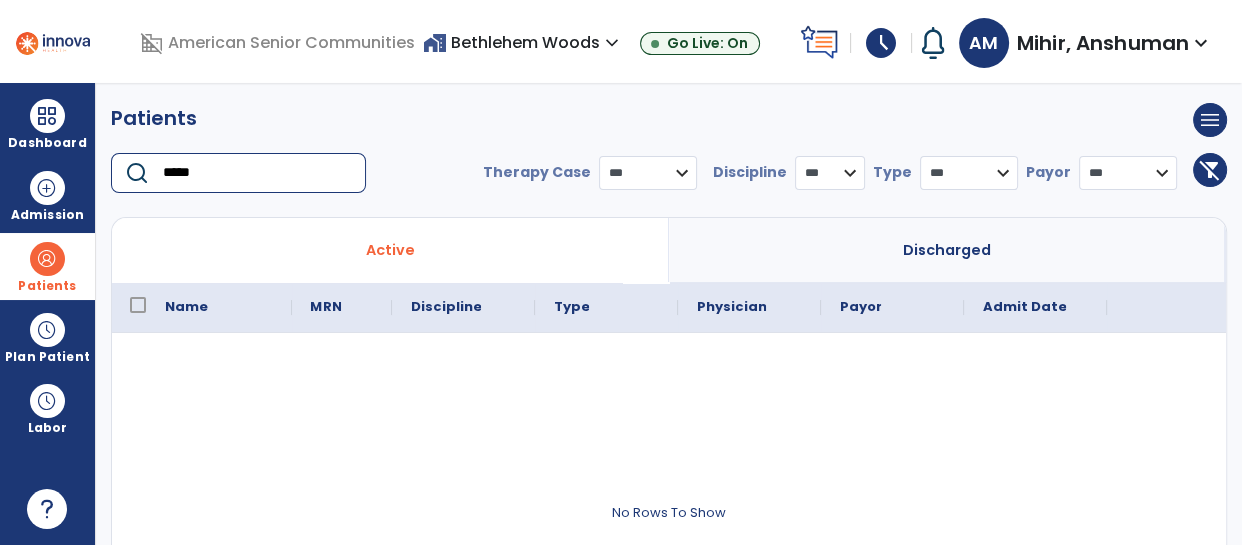 type on "*****" 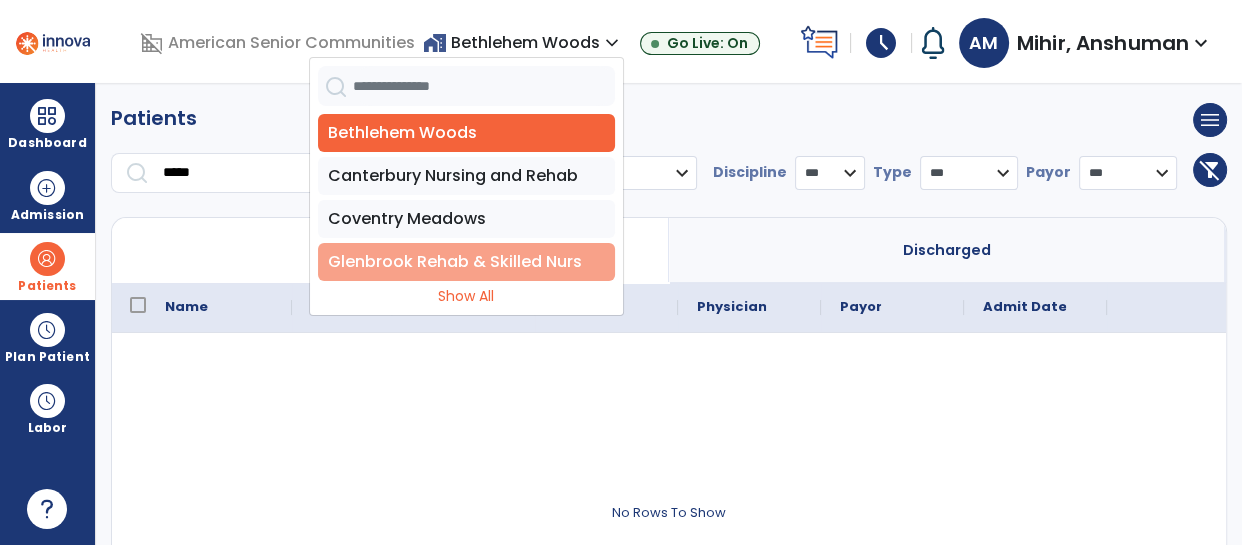 click on "Glenbrook Rehab & Skilled Nurs" at bounding box center [466, 262] 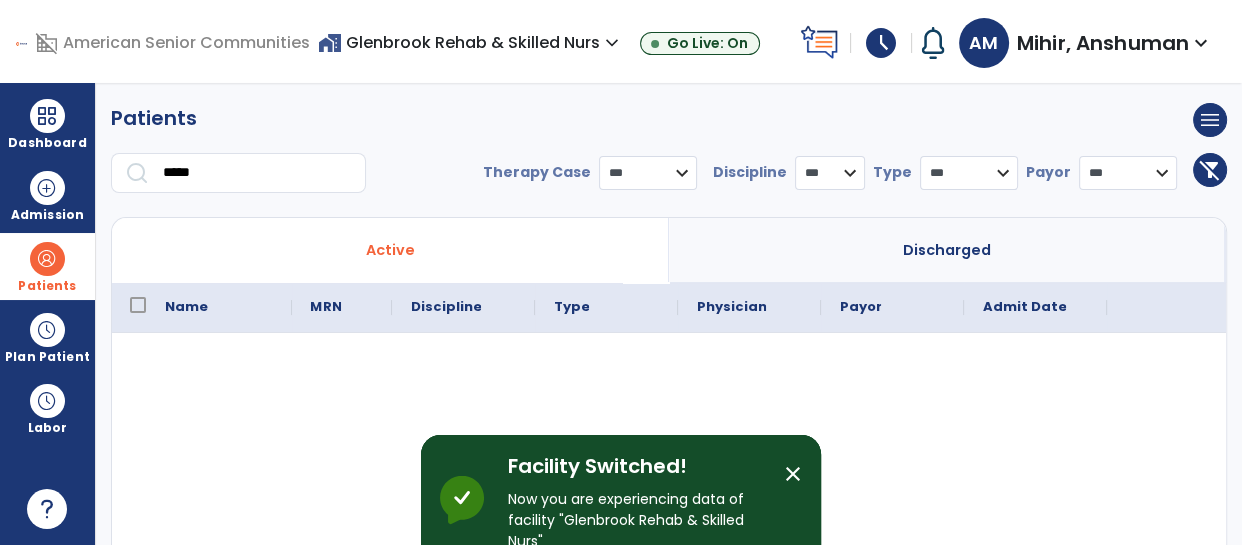 click on "*****" at bounding box center [257, 173] 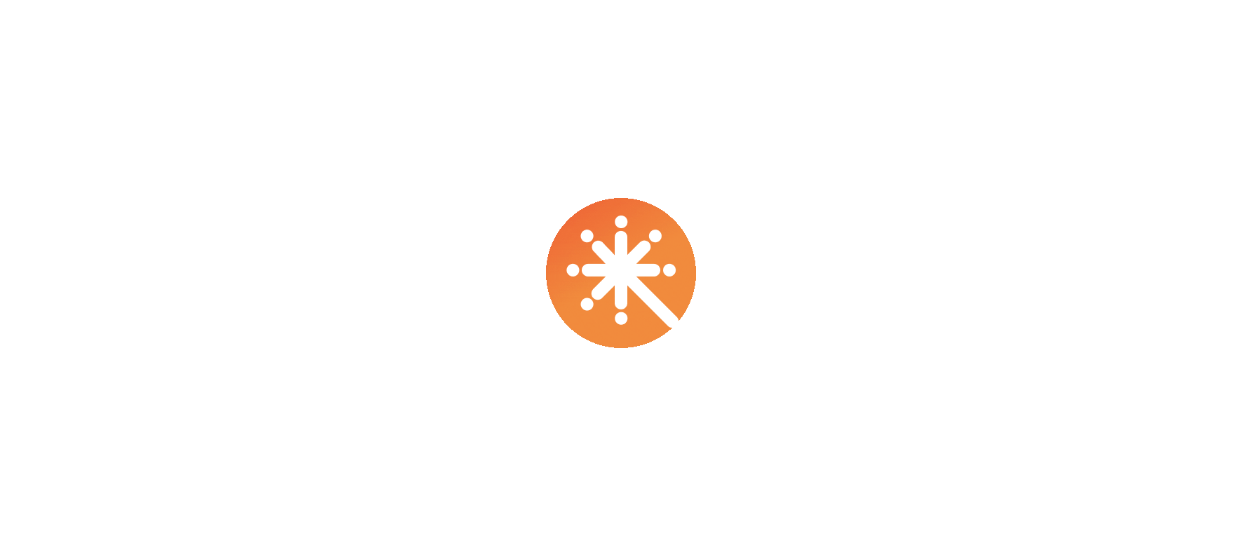 scroll, scrollTop: 0, scrollLeft: 0, axis: both 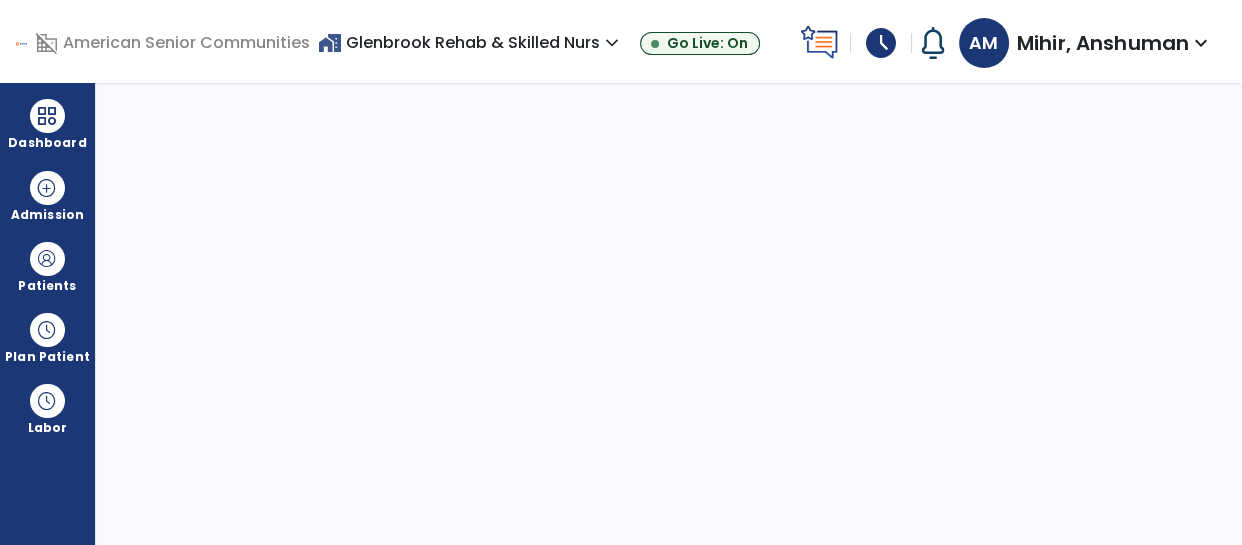 select on "****" 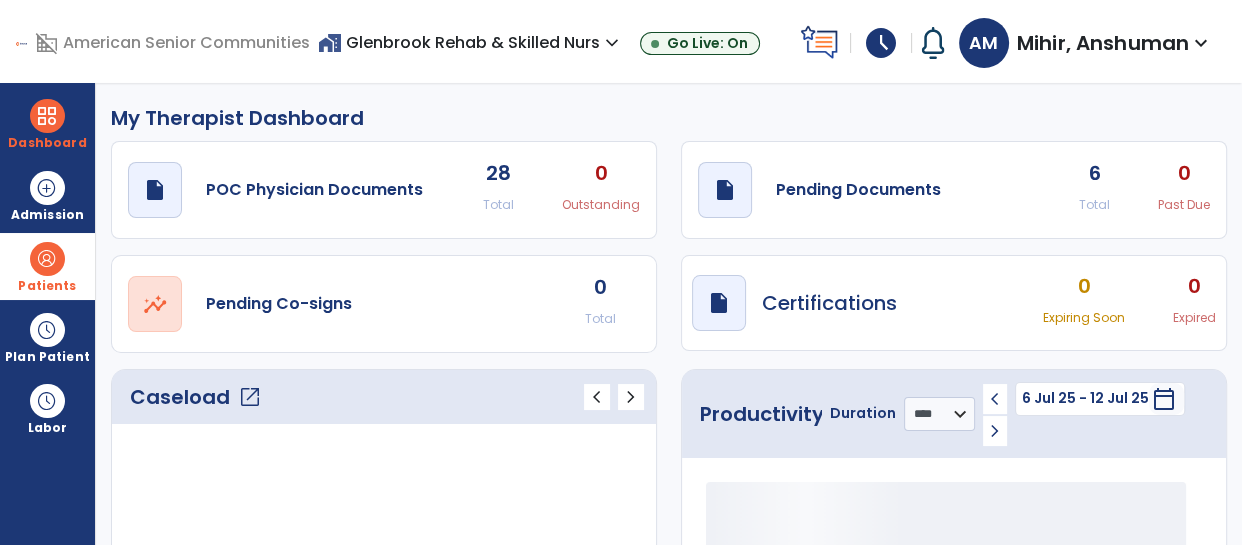 click on "Patients" at bounding box center (47, 286) 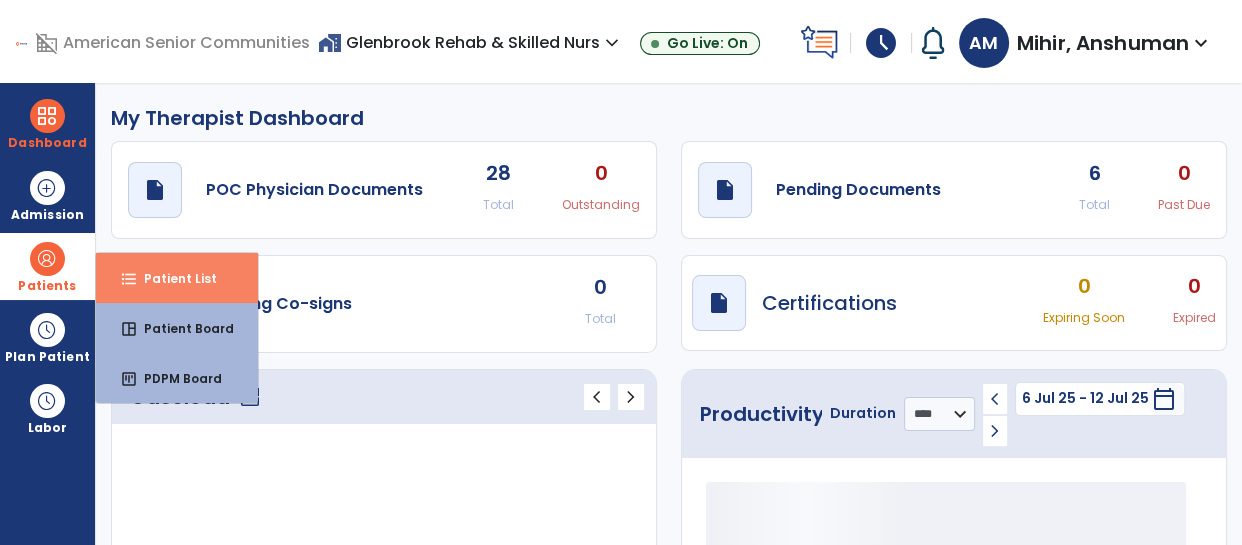 click on "Patient List" at bounding box center (172, 278) 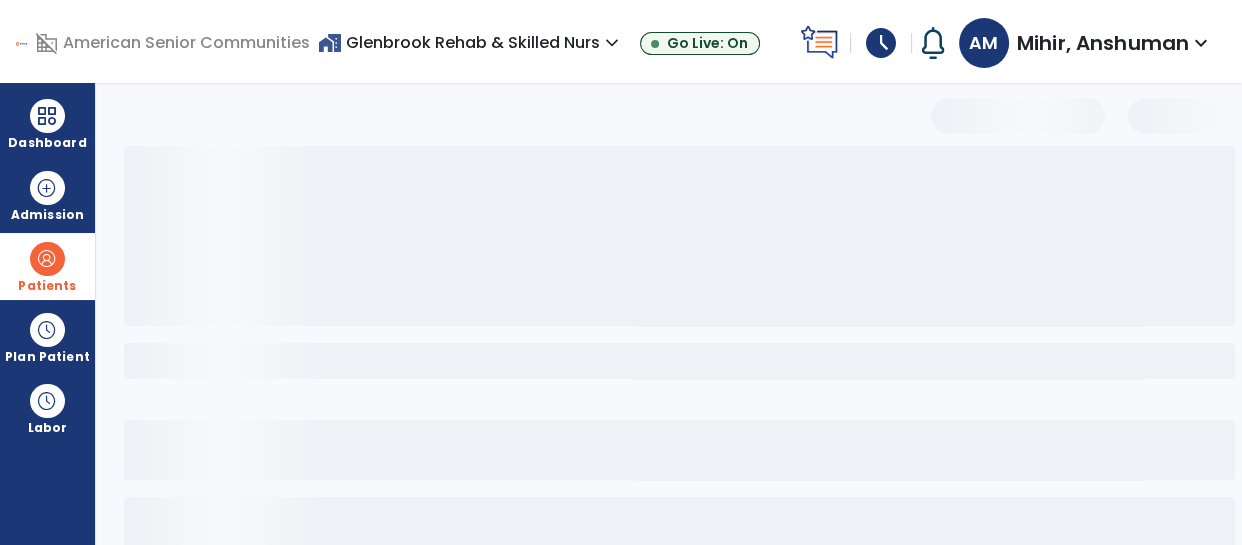 select on "***" 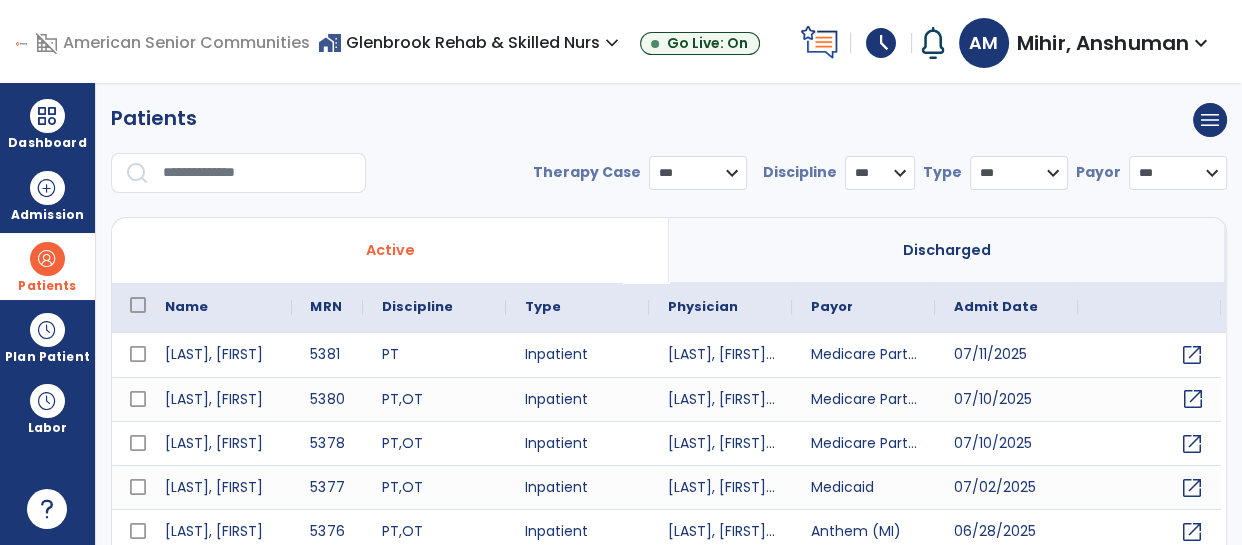click on "open_in_new" at bounding box center (1192, 399) 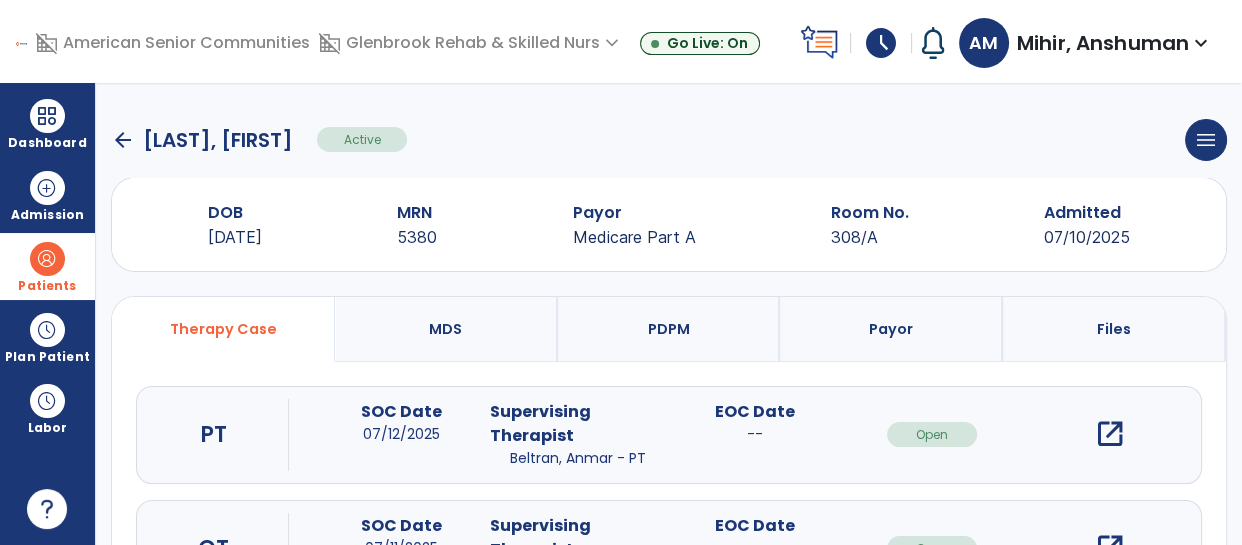 click on "open_in_new" at bounding box center [1109, 434] 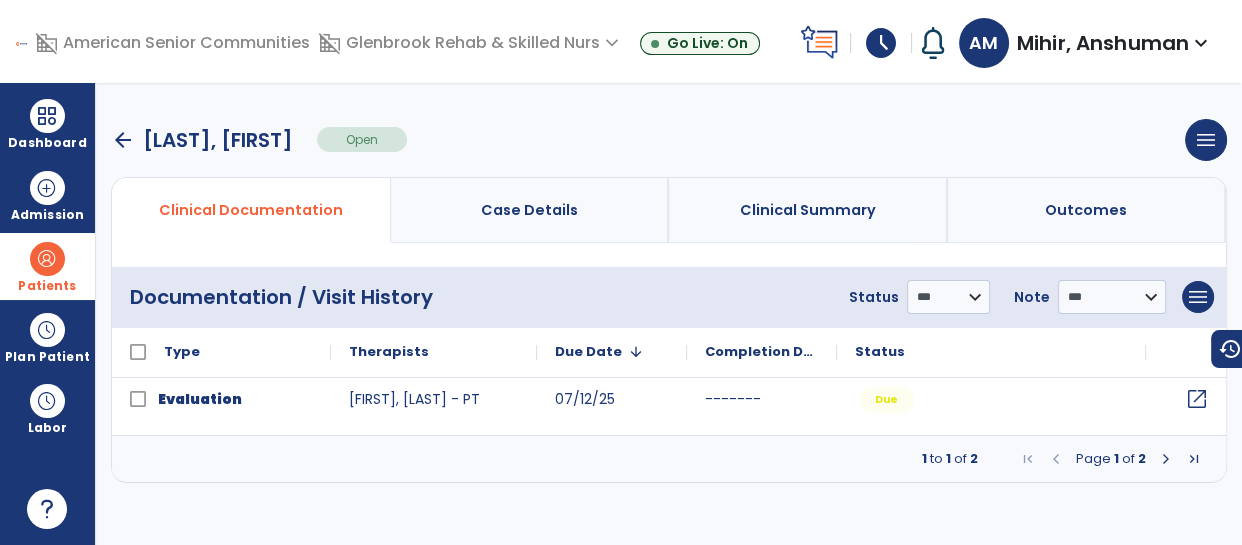 click on "open_in_new" 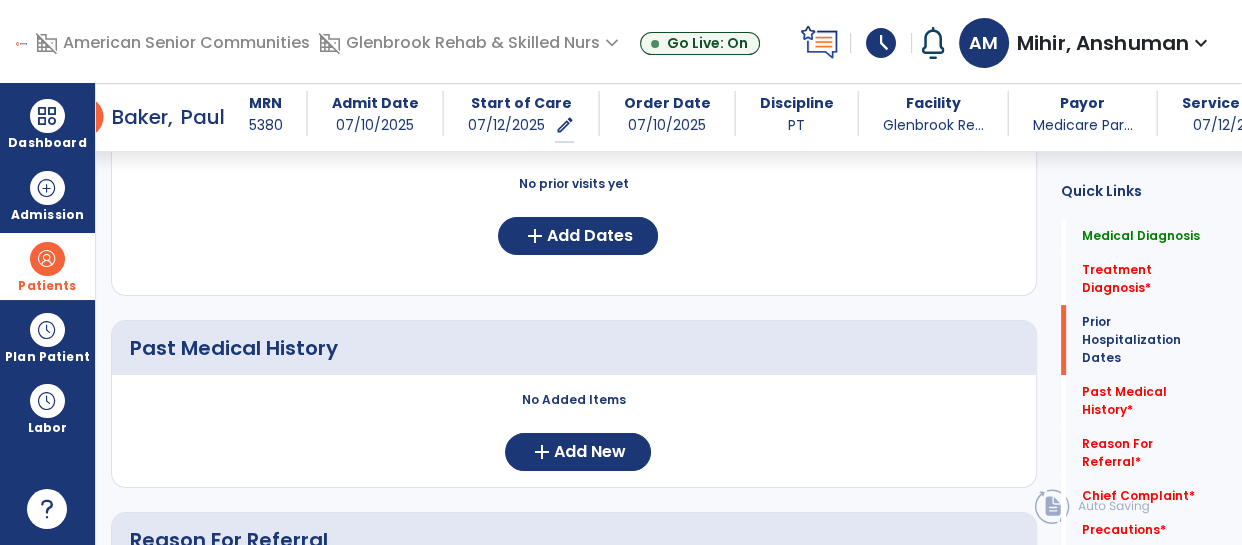 scroll, scrollTop: 707, scrollLeft: 0, axis: vertical 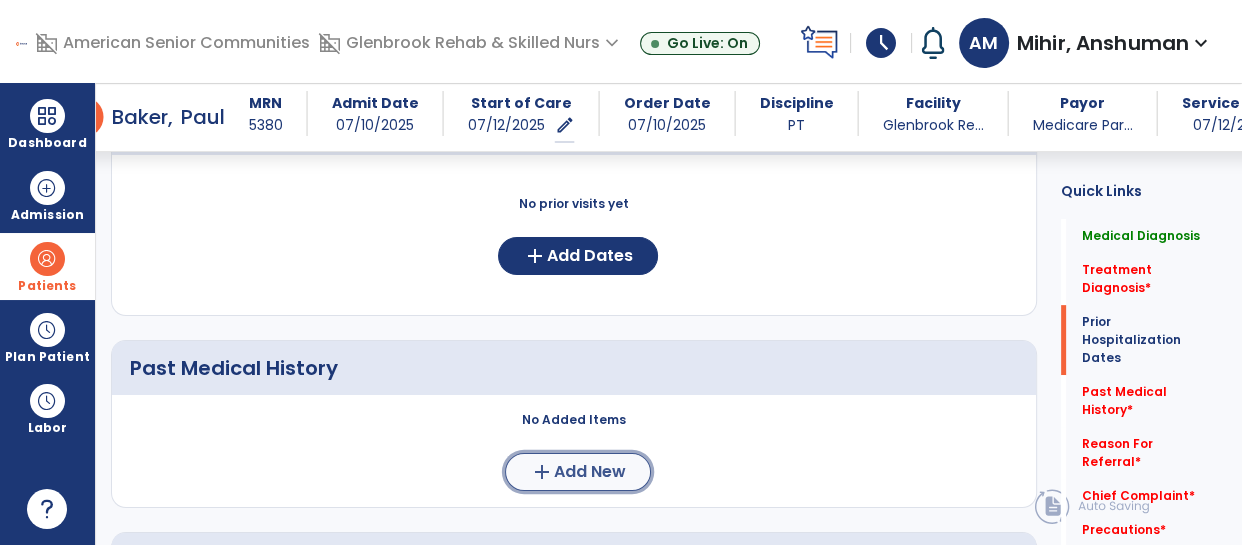 click on "add  Add New" 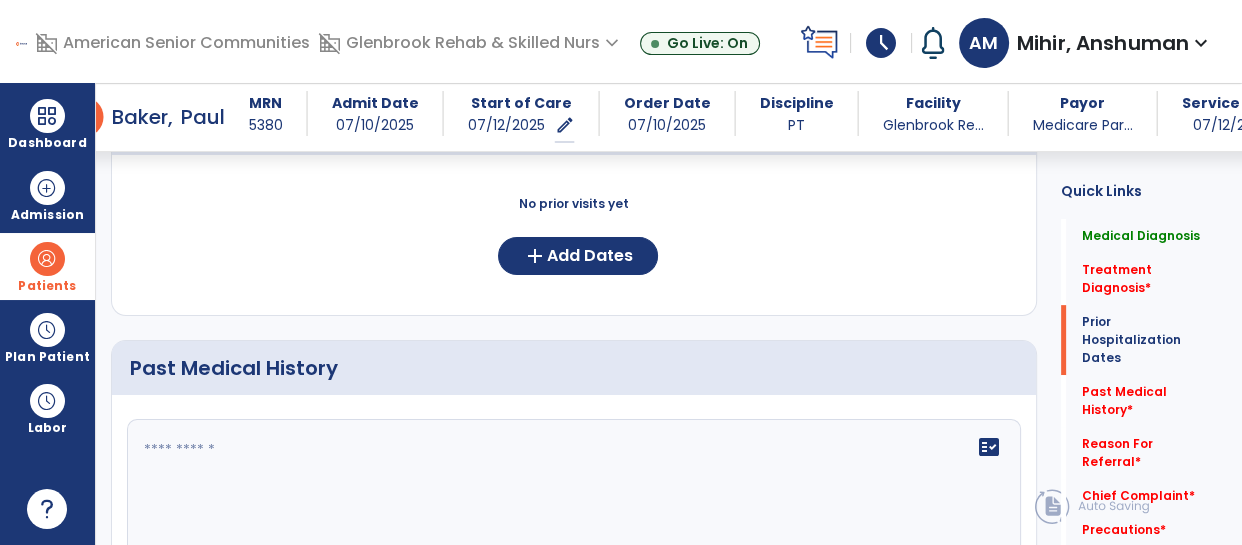 click 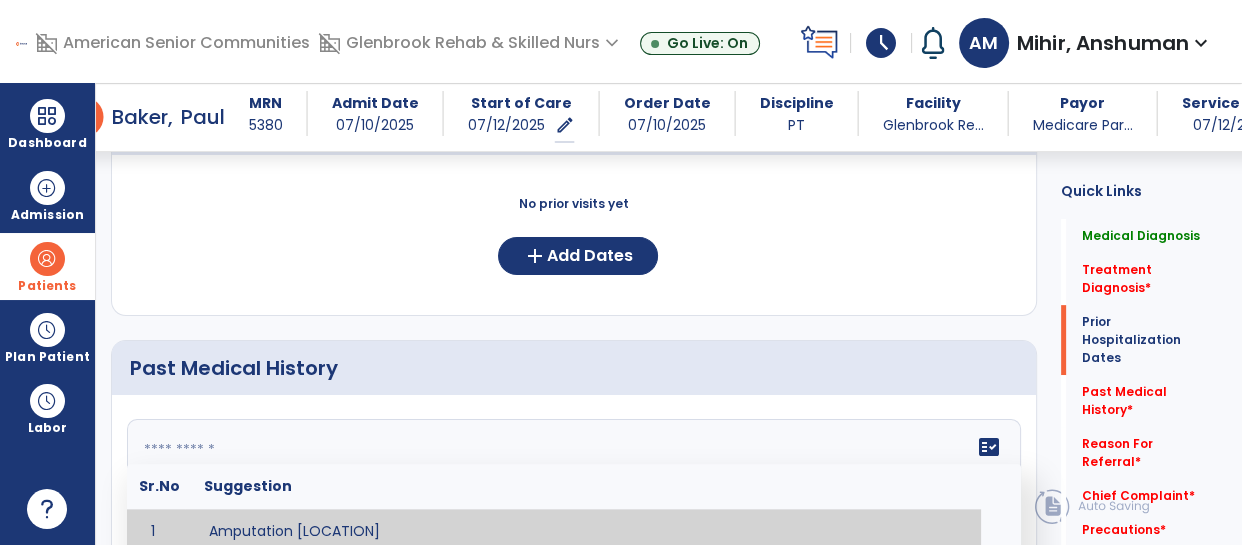 scroll, scrollTop: 715, scrollLeft: 0, axis: vertical 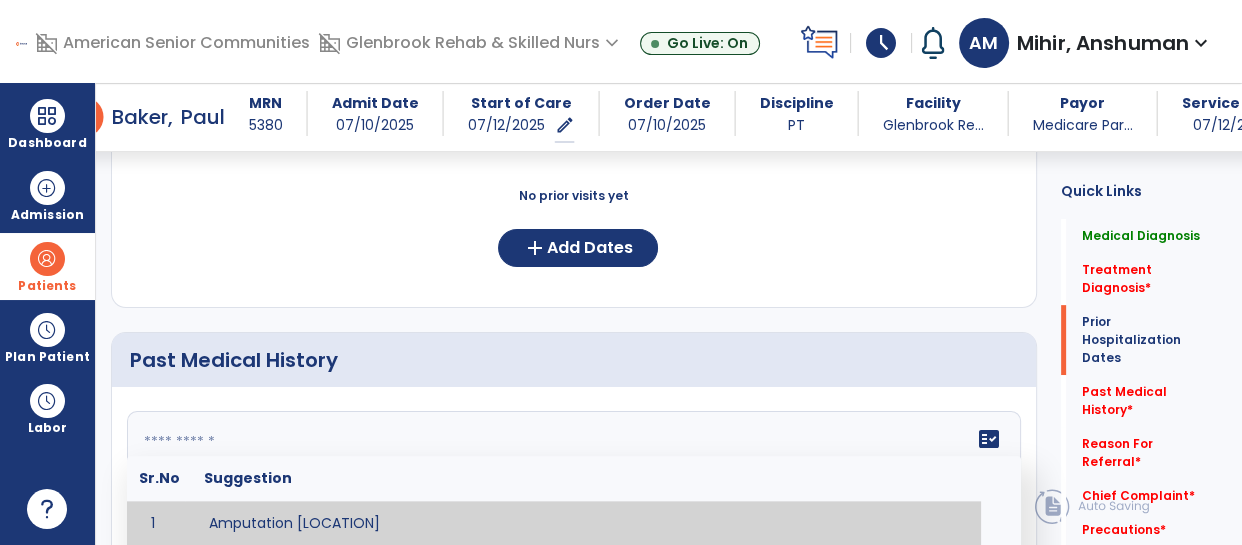 paste on "**********" 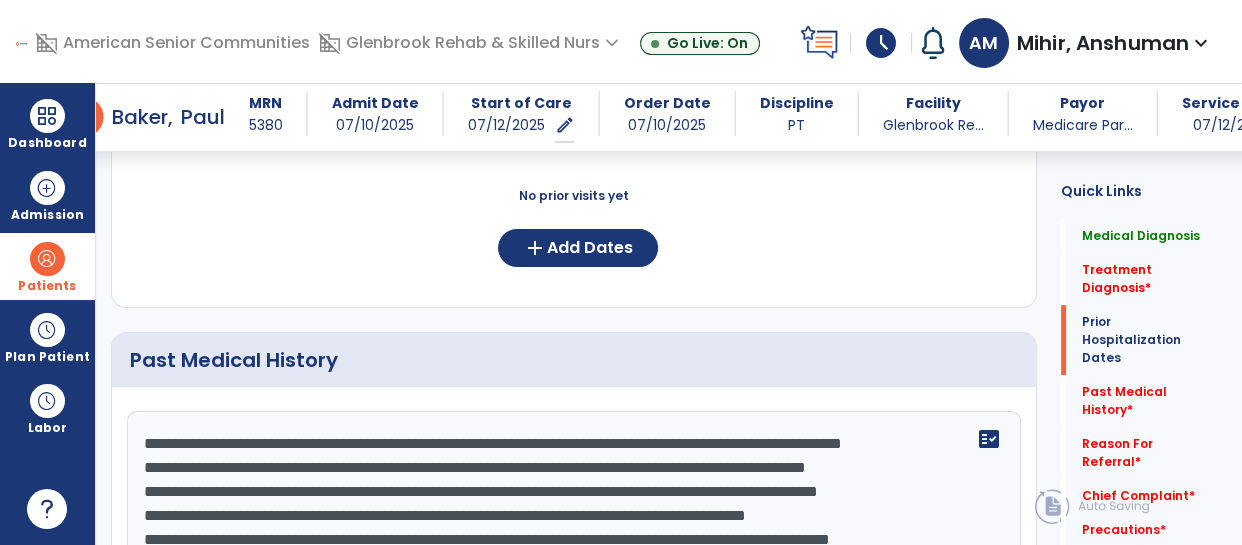 scroll, scrollTop: 230, scrollLeft: 0, axis: vertical 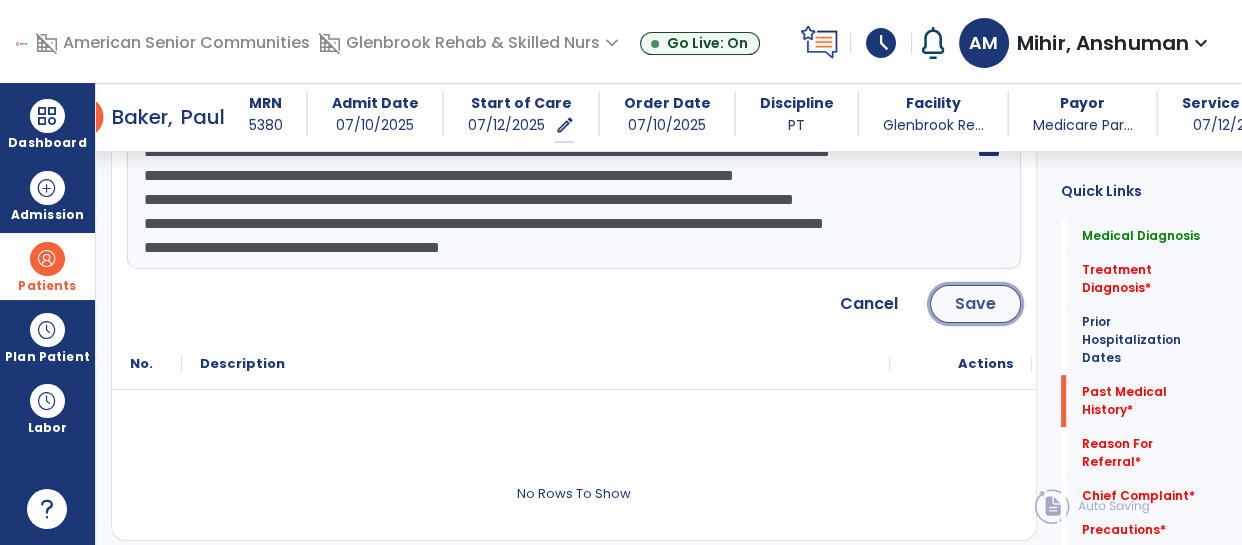 click on "Save" 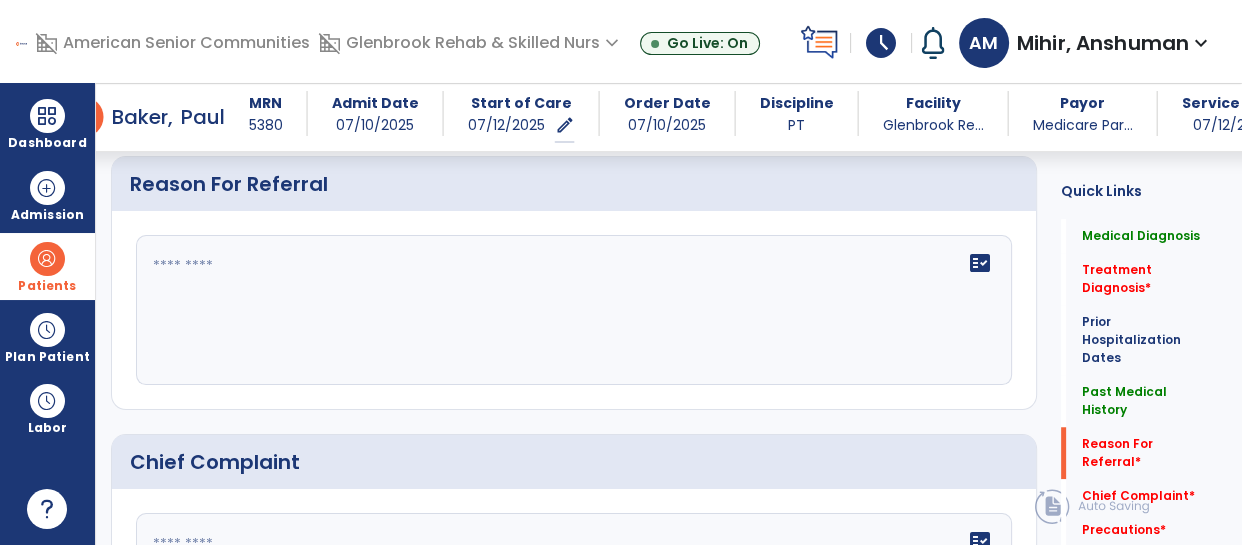 scroll, scrollTop: 1483, scrollLeft: 0, axis: vertical 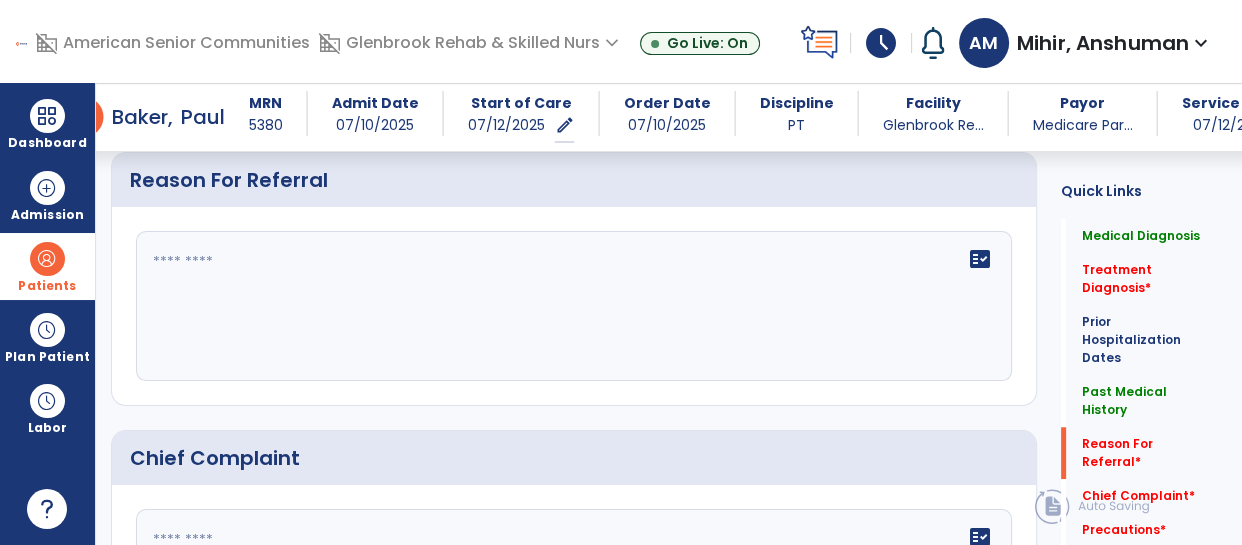click on "fact_check" 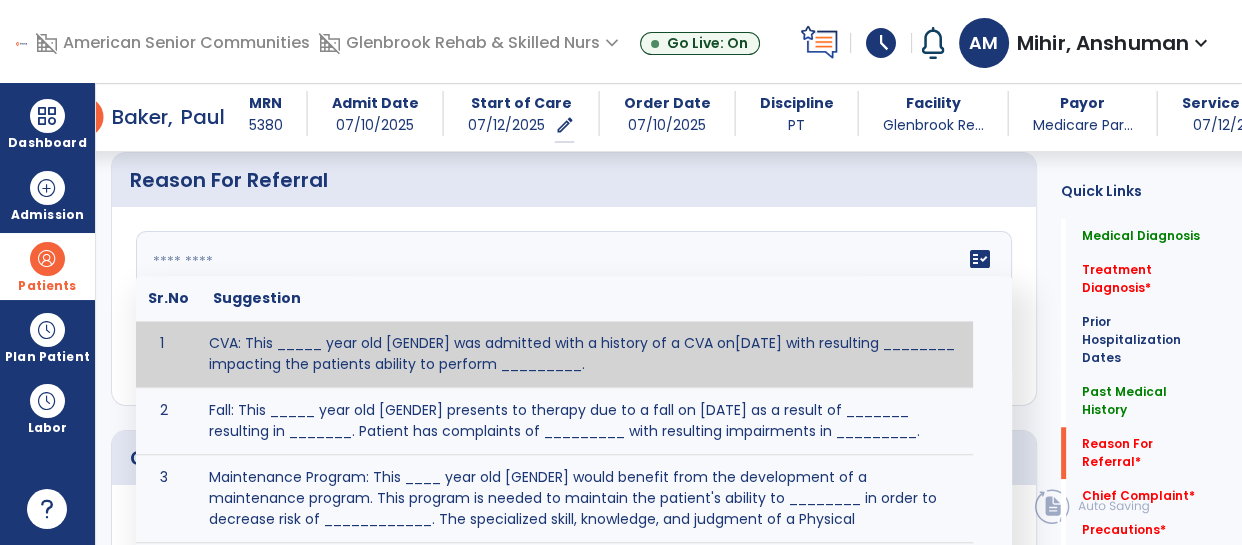 paste on "**********" 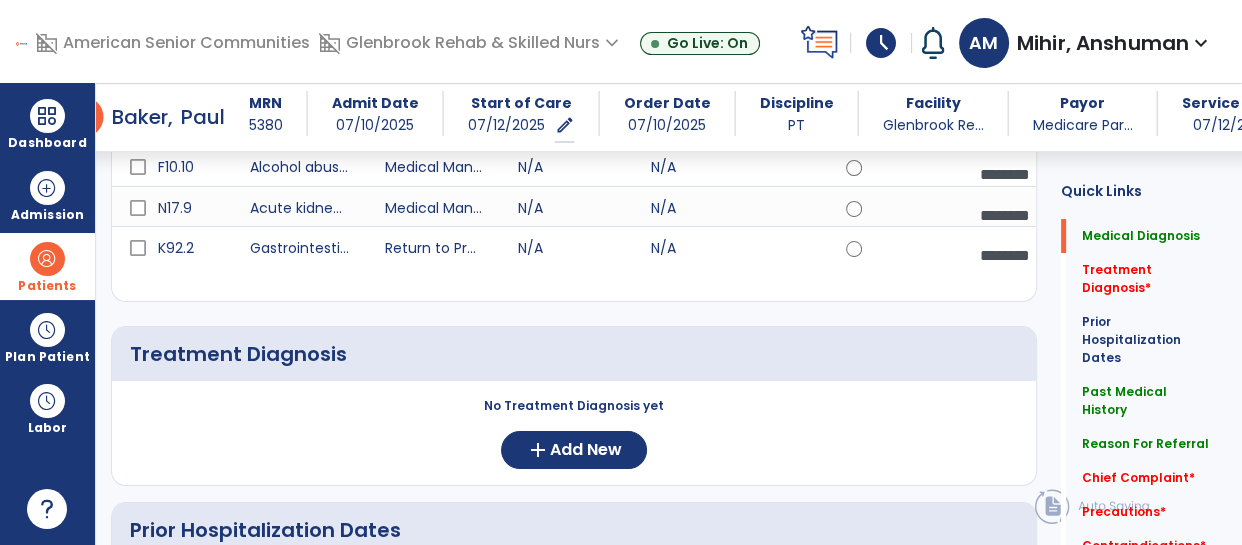 scroll, scrollTop: 333, scrollLeft: 0, axis: vertical 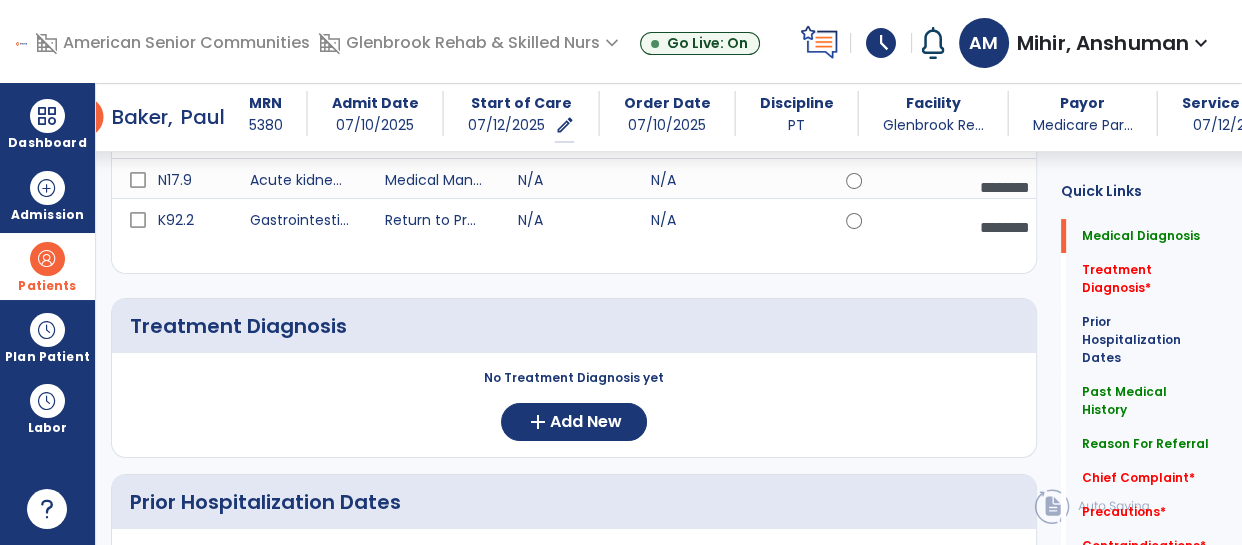 type on "**********" 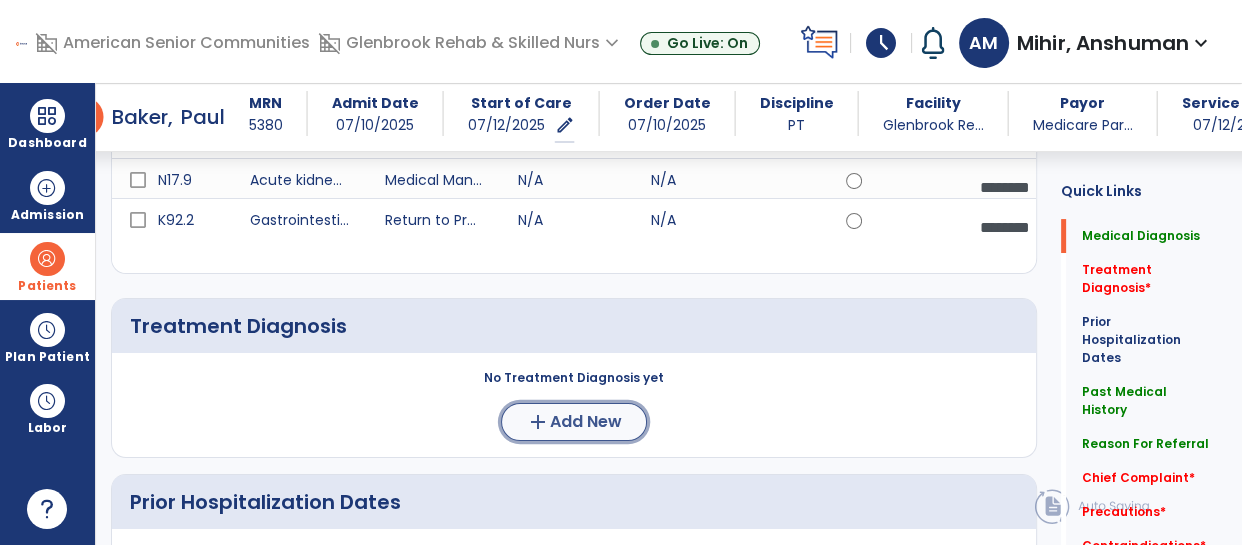 click on "Add New" 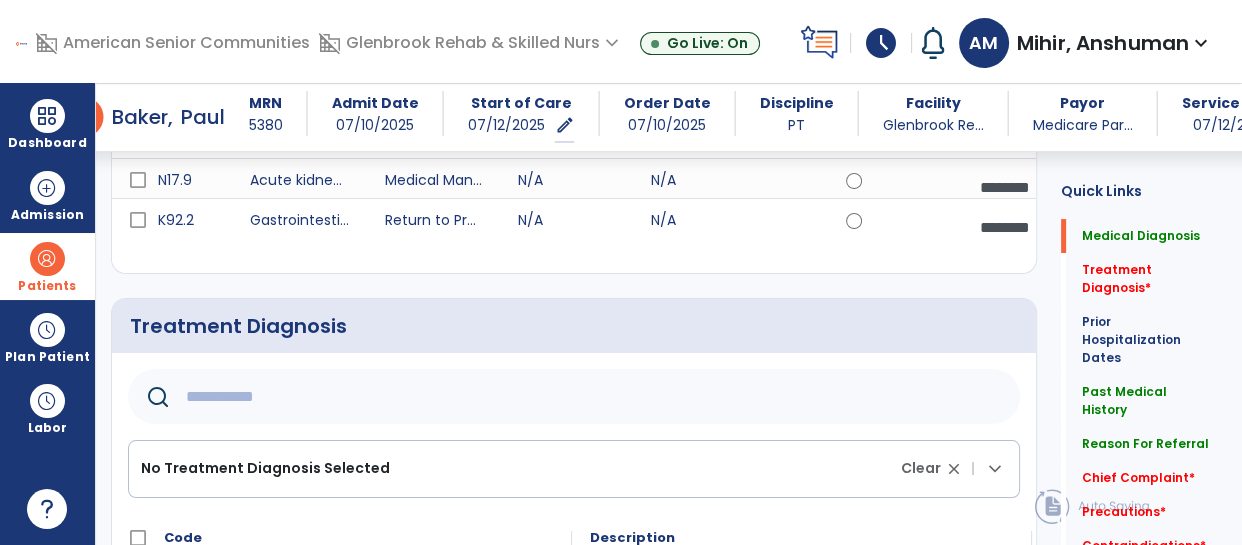 click 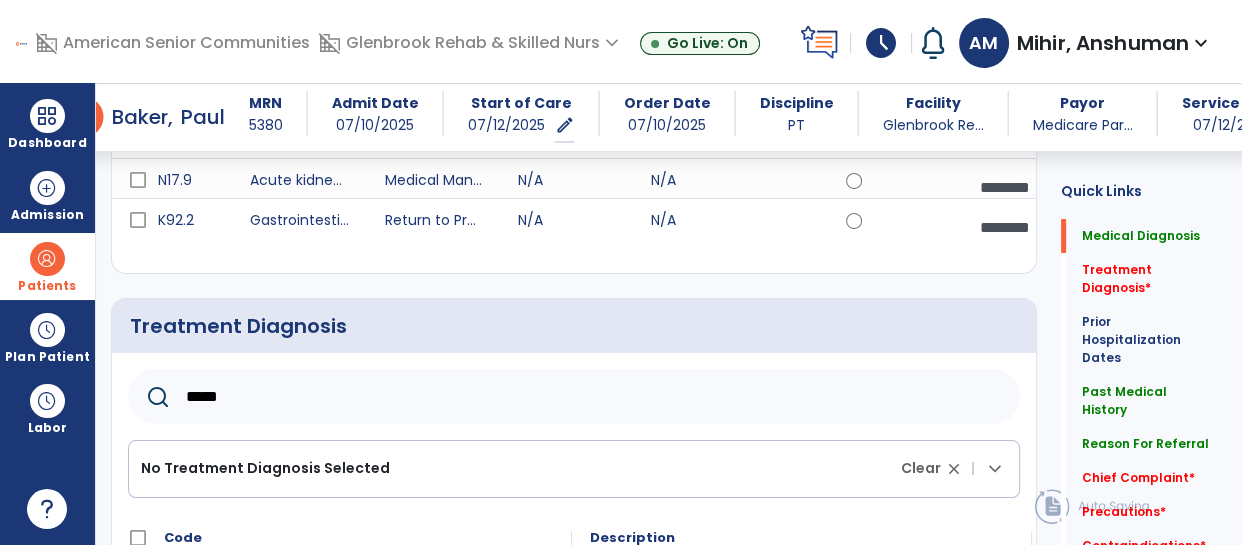 type on "*****" 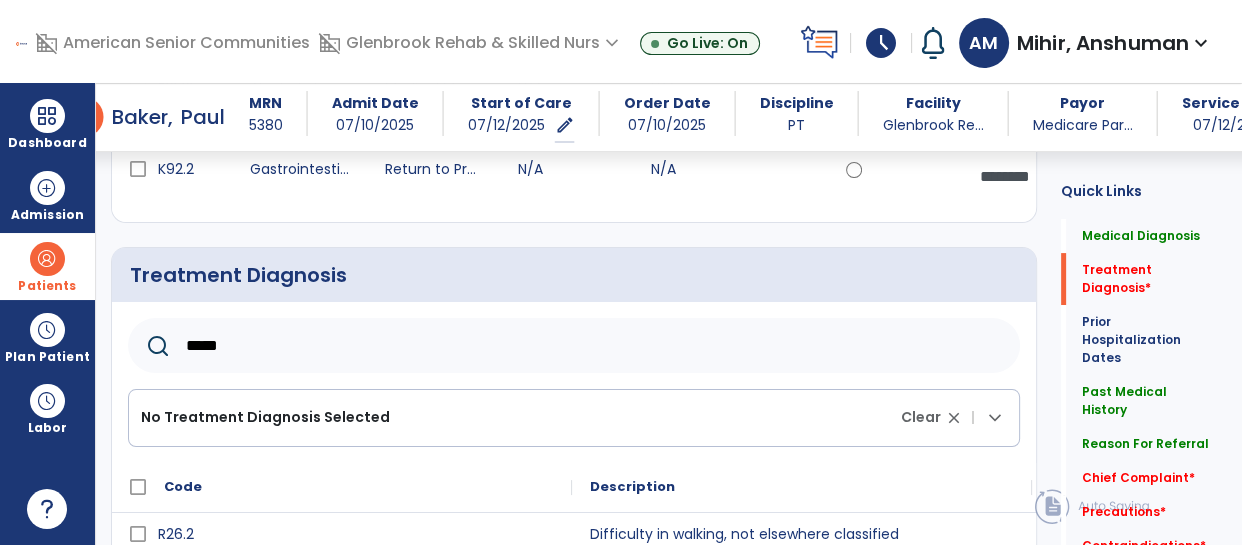 scroll, scrollTop: 449, scrollLeft: 0, axis: vertical 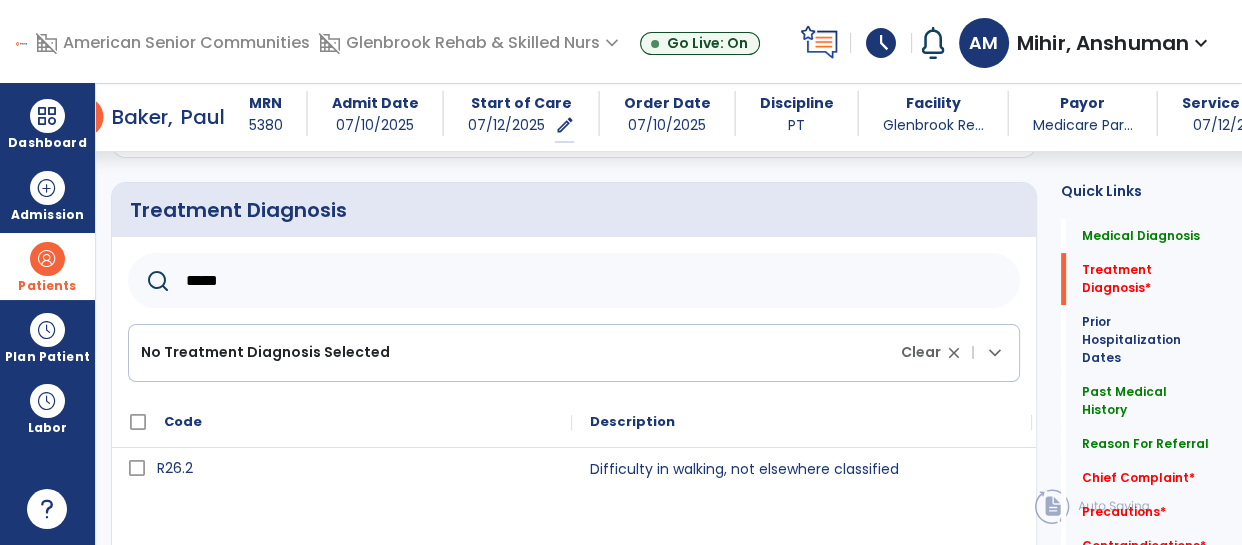 click on "R26.2" at bounding box center (356, 468) 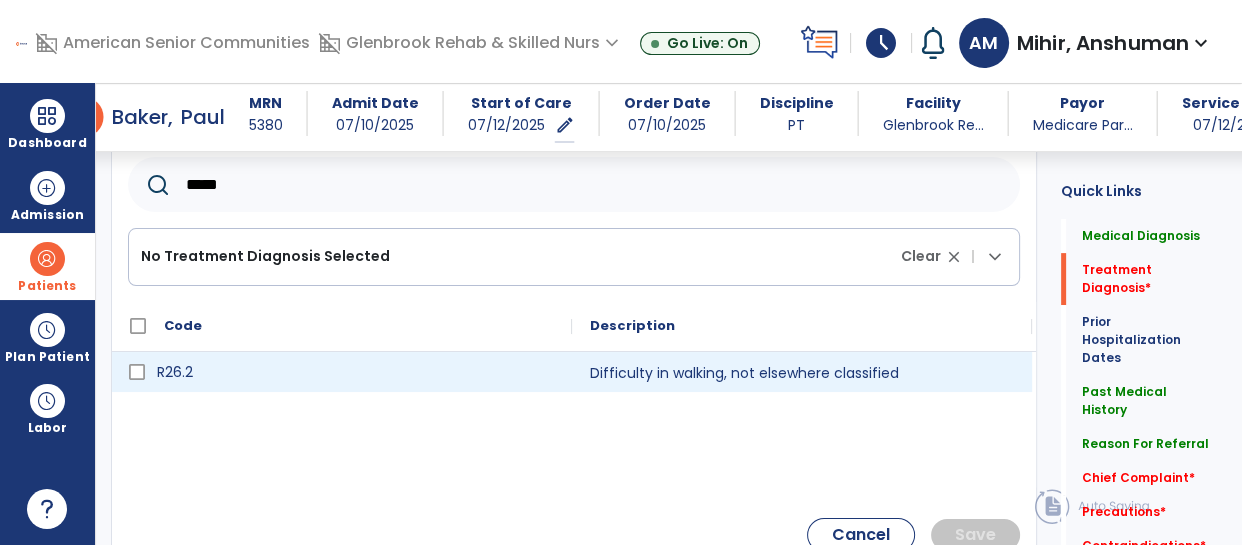 scroll, scrollTop: 546, scrollLeft: 0, axis: vertical 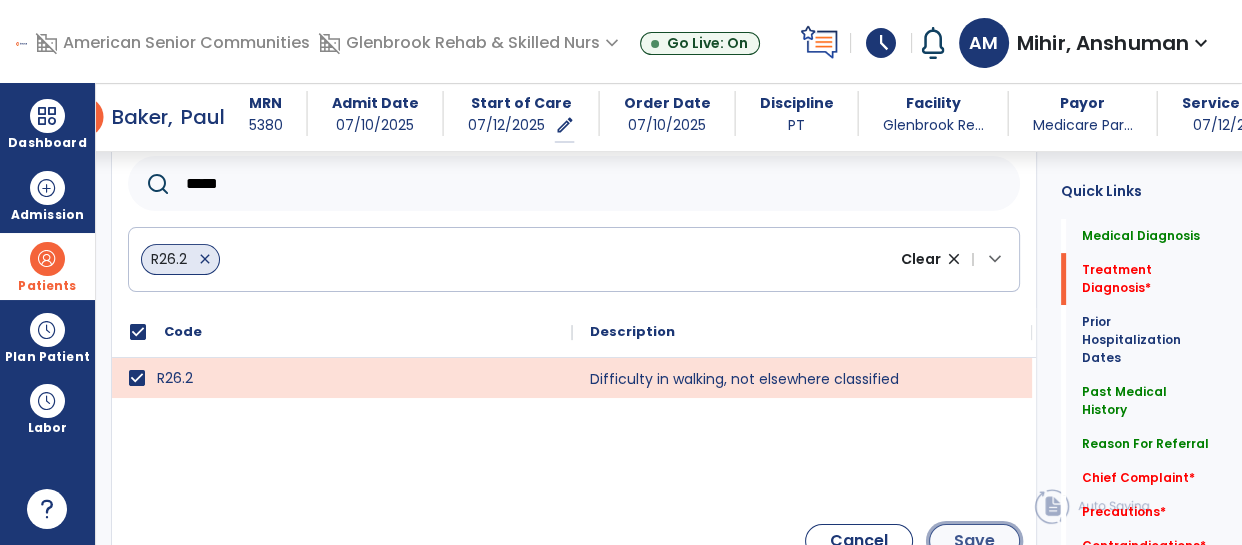 click on "Save" 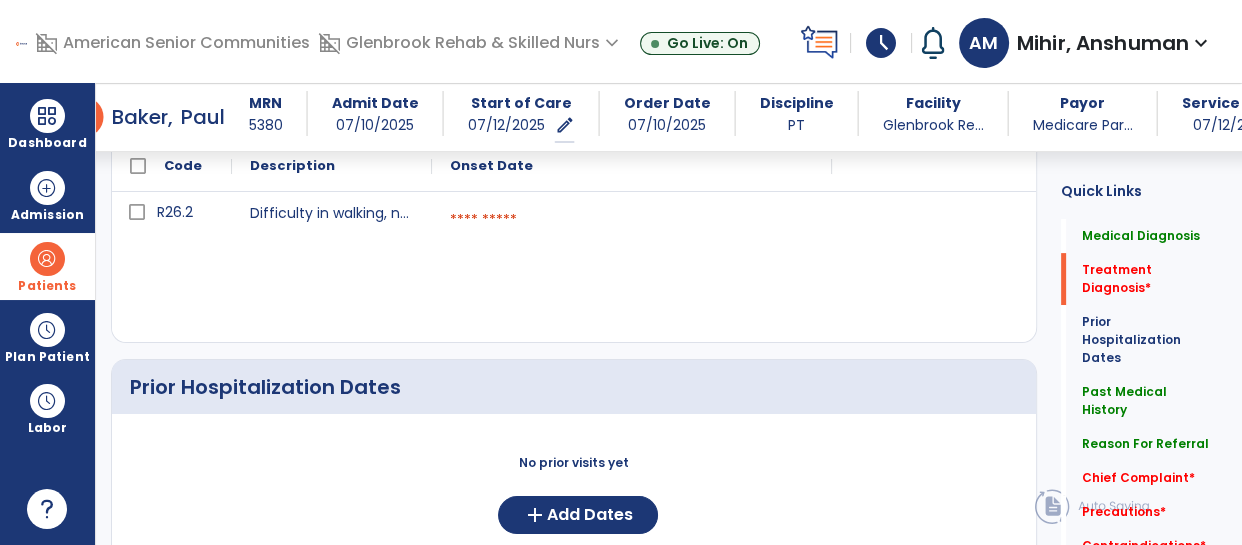 click at bounding box center (632, 220) 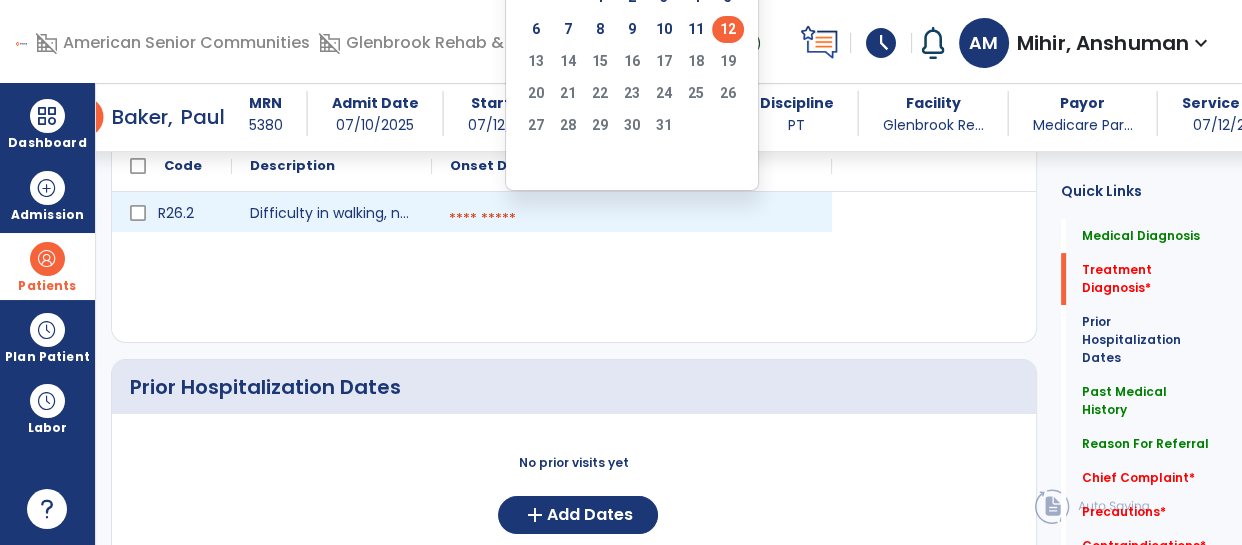 click on "12" 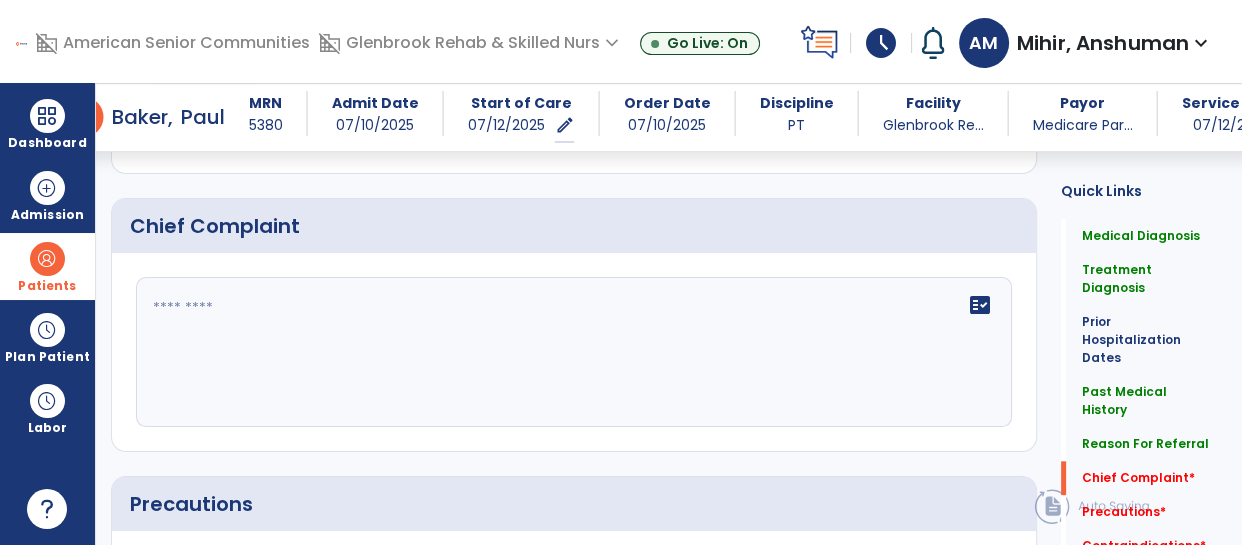 scroll, scrollTop: 1815, scrollLeft: 0, axis: vertical 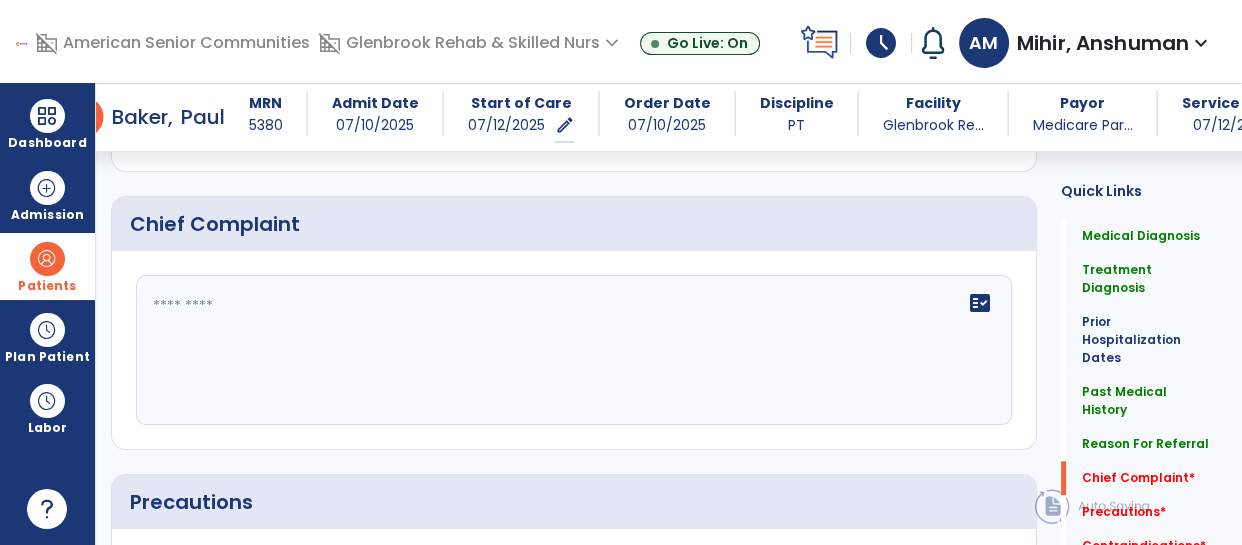 click on "fact_check" 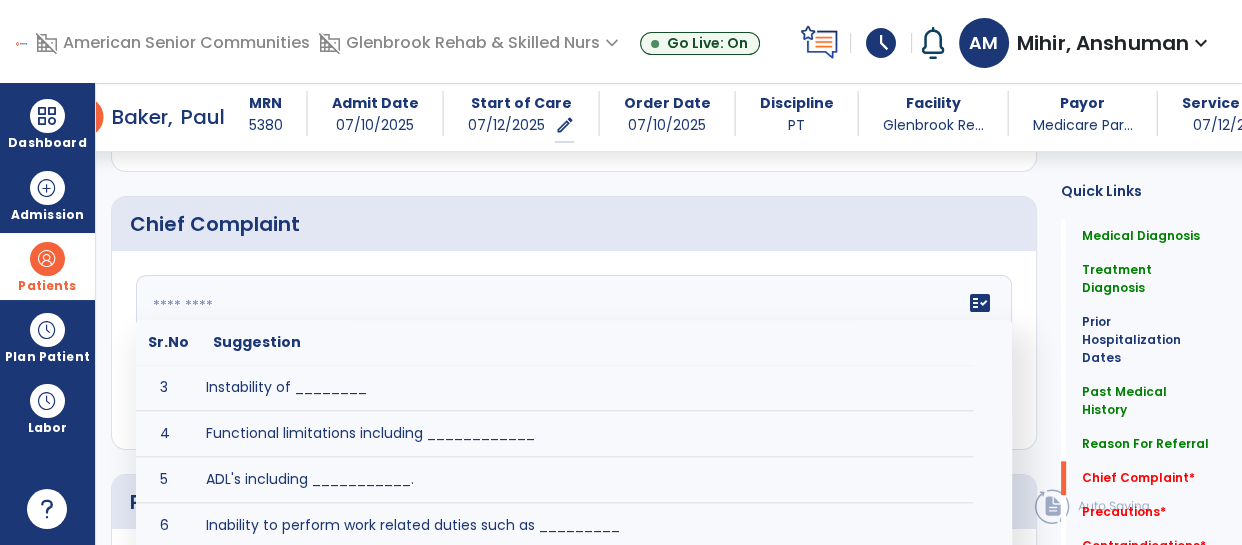 scroll, scrollTop: 93, scrollLeft: 0, axis: vertical 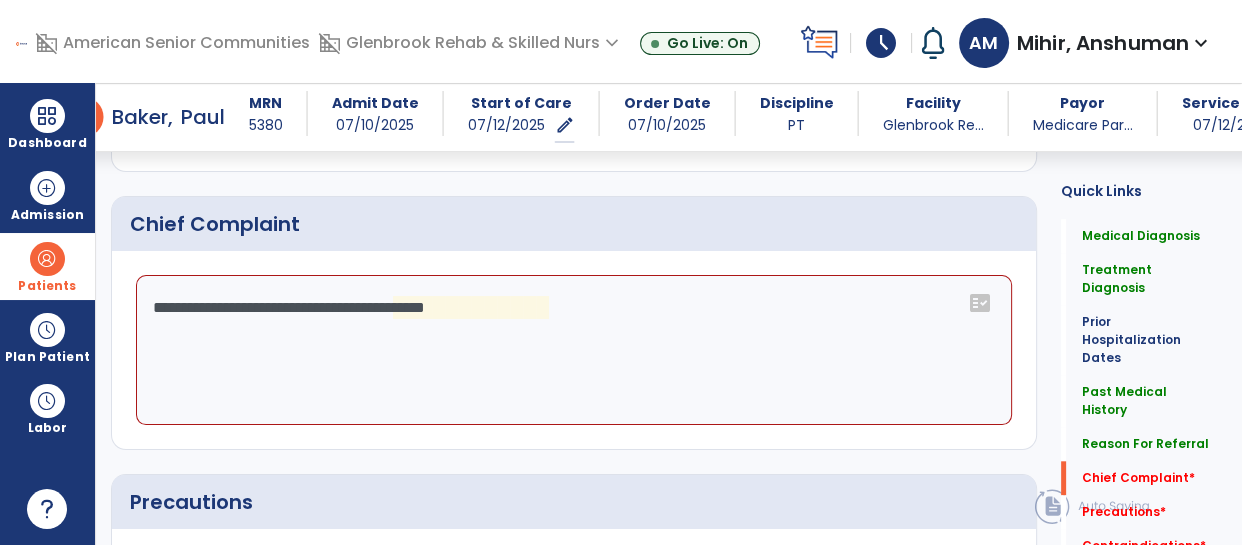 click on "**********" 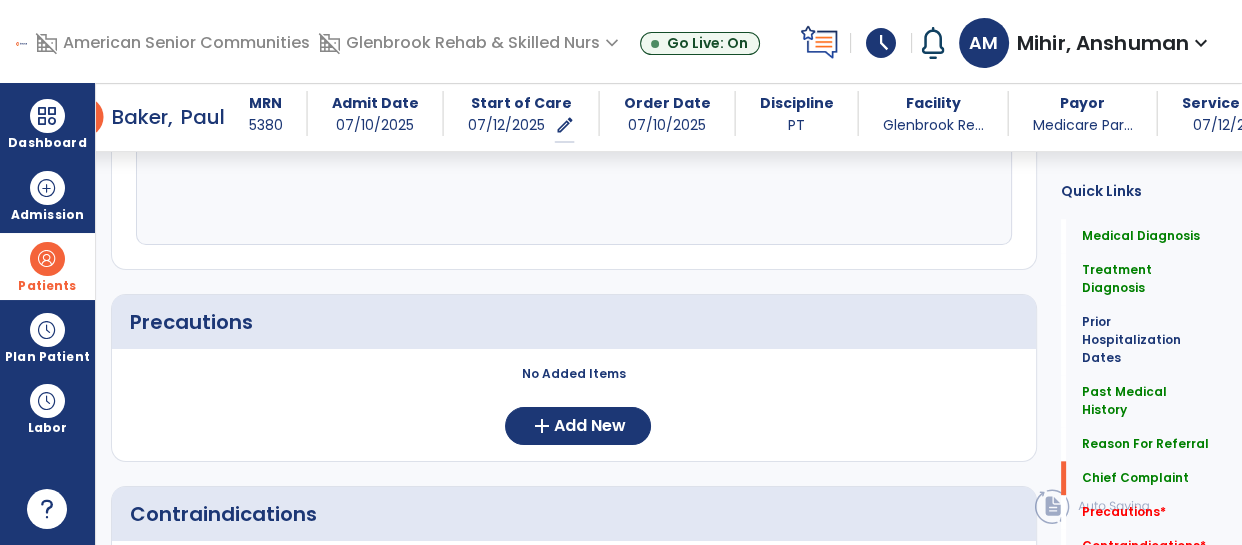 scroll, scrollTop: 1994, scrollLeft: 0, axis: vertical 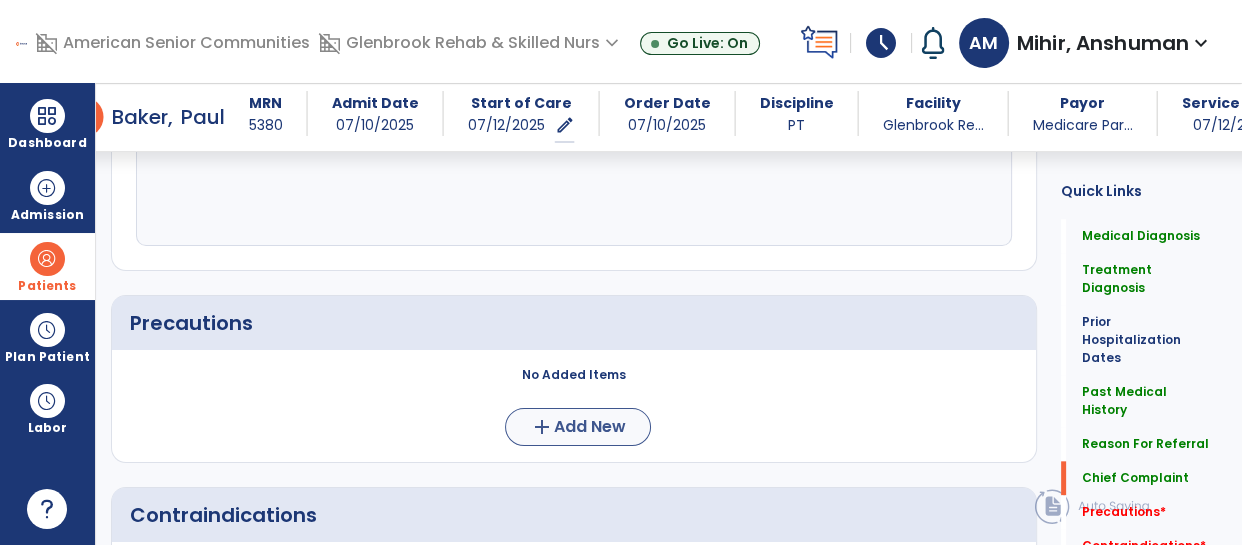 type on "**********" 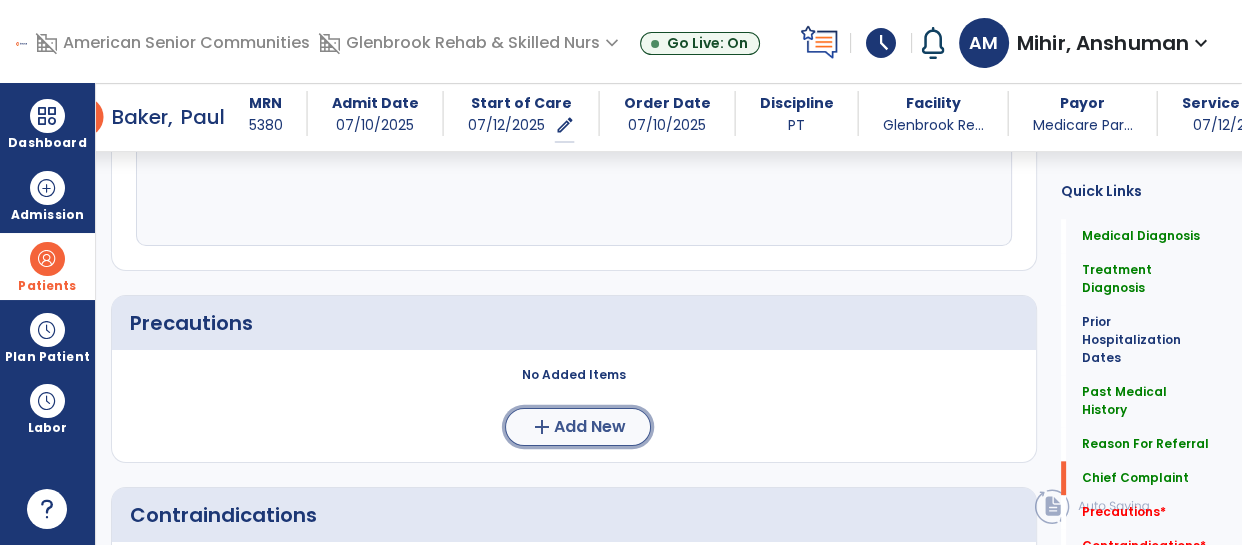 click on "Add New" 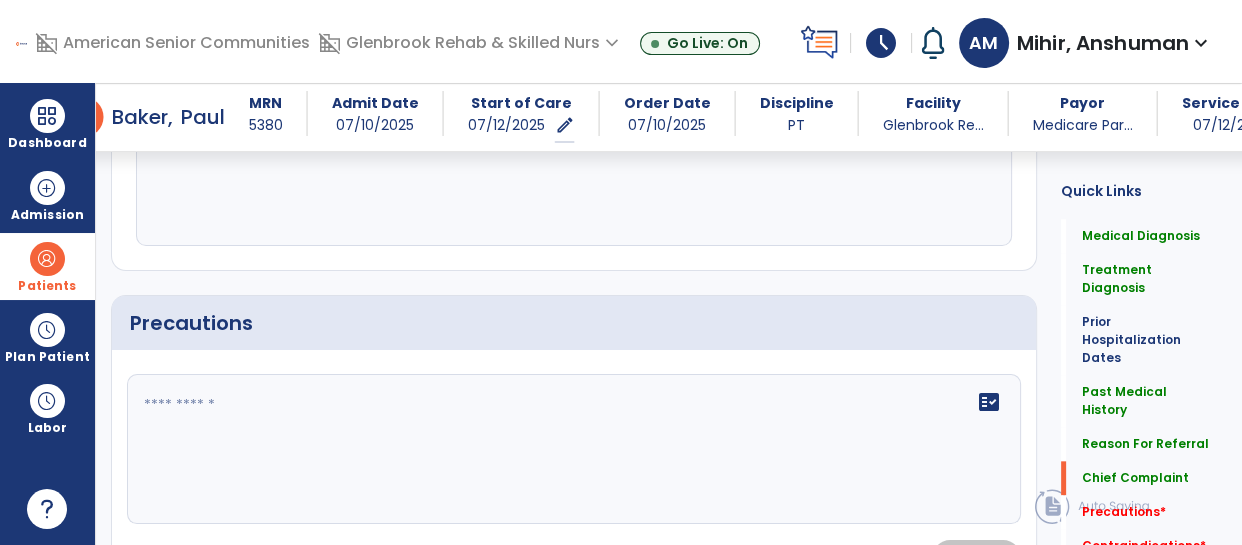 click 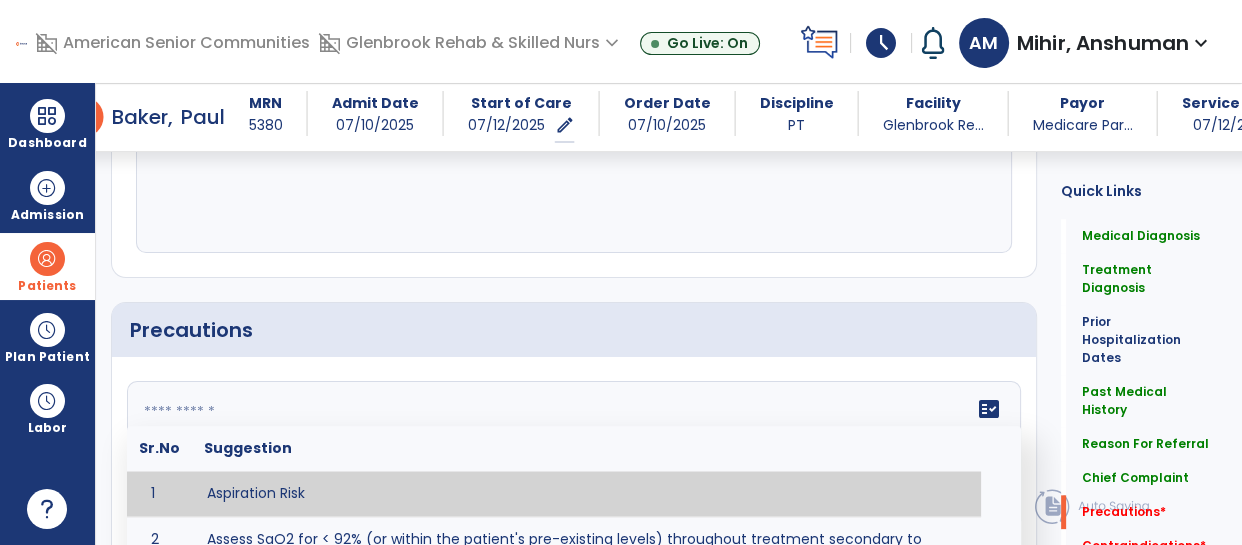scroll, scrollTop: 1986, scrollLeft: 0, axis: vertical 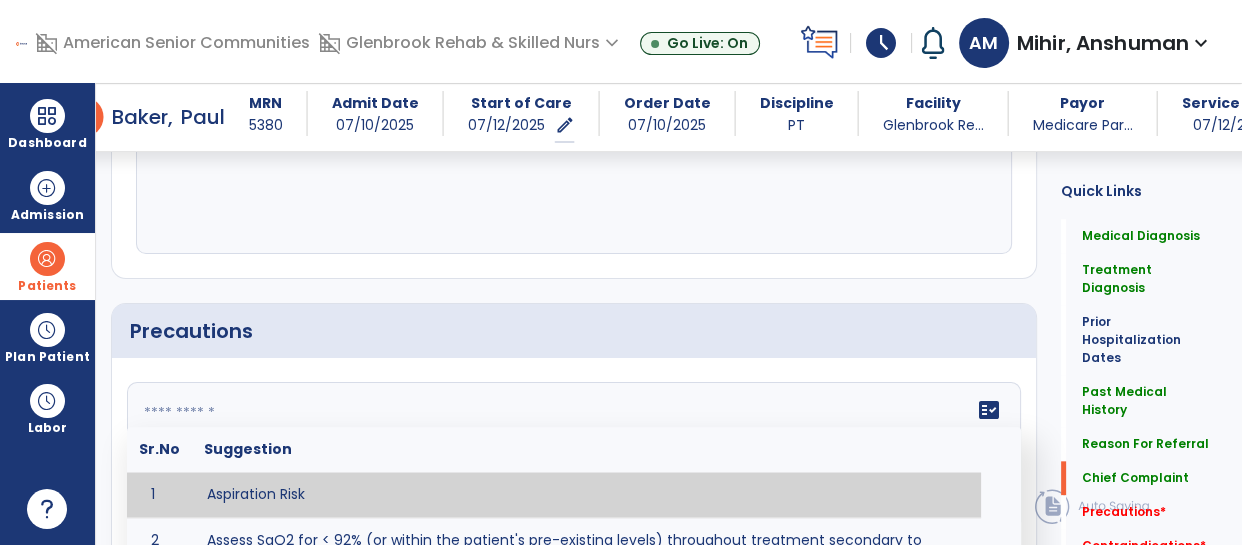 click 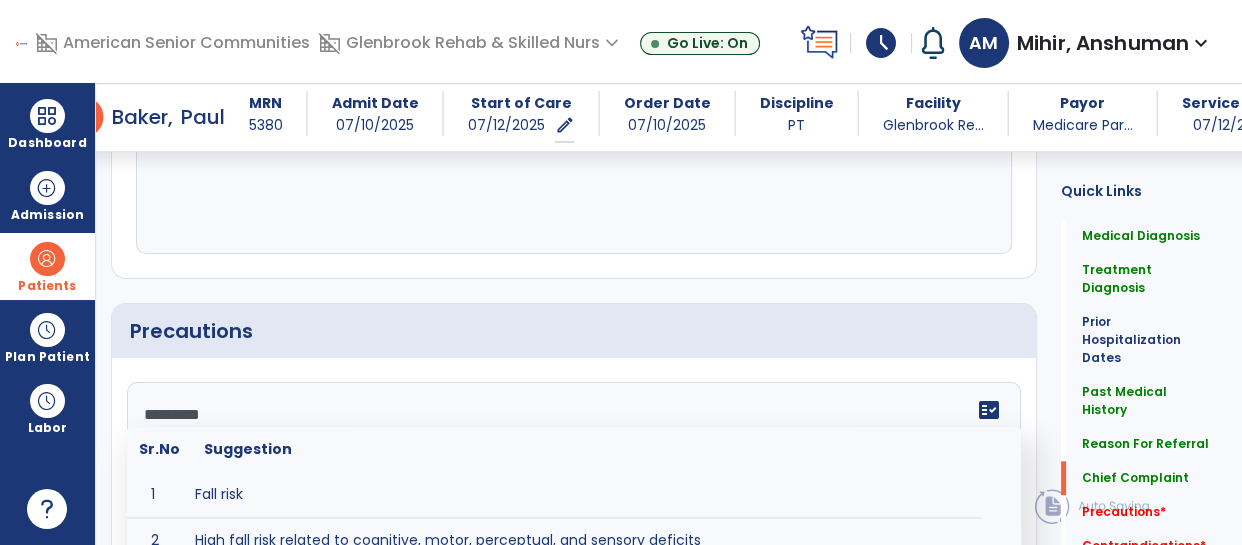 scroll, scrollTop: 2060, scrollLeft: 0, axis: vertical 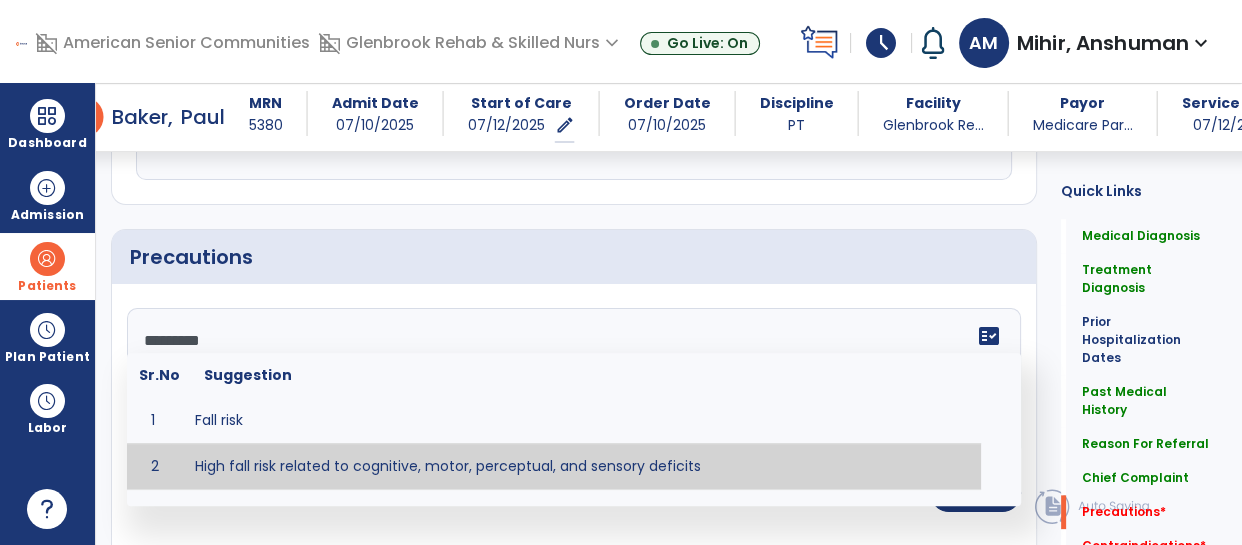 type on "**********" 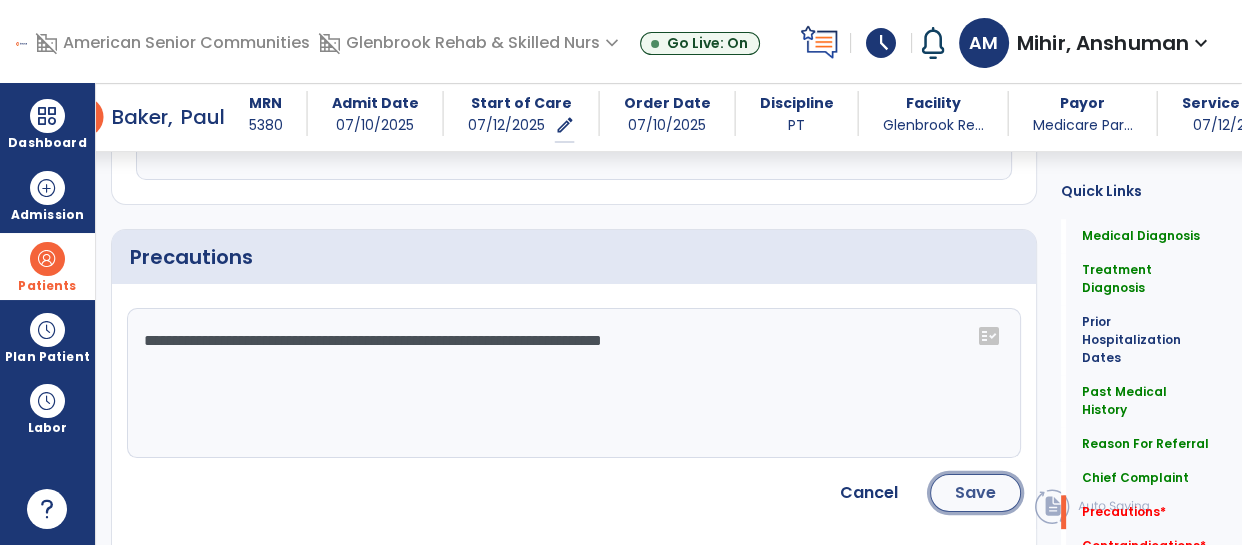 click on "Save" 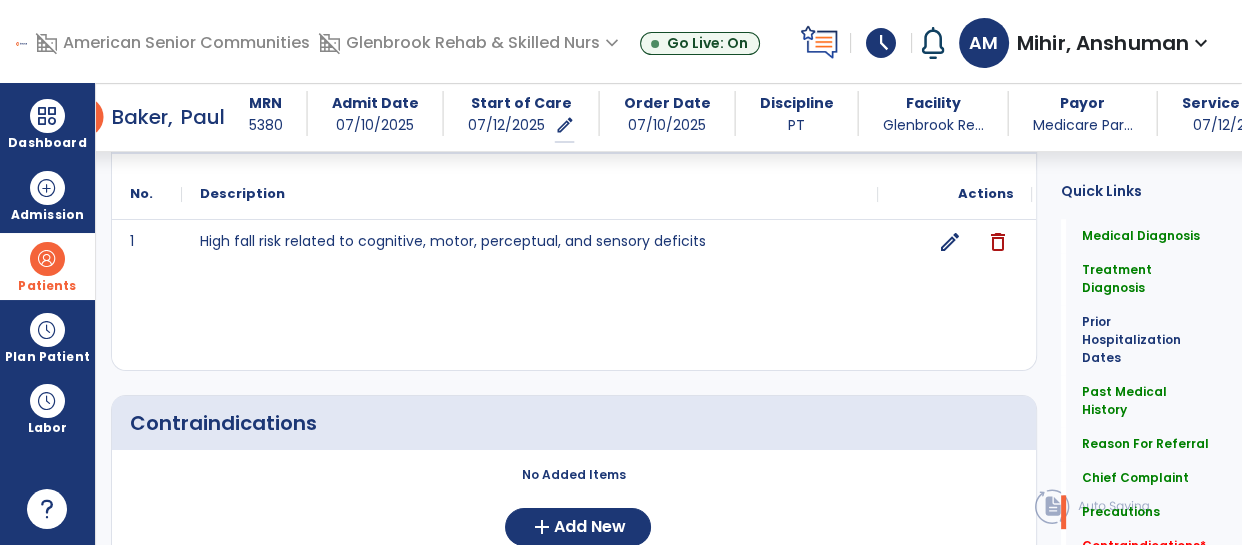 scroll, scrollTop: 2195, scrollLeft: 0, axis: vertical 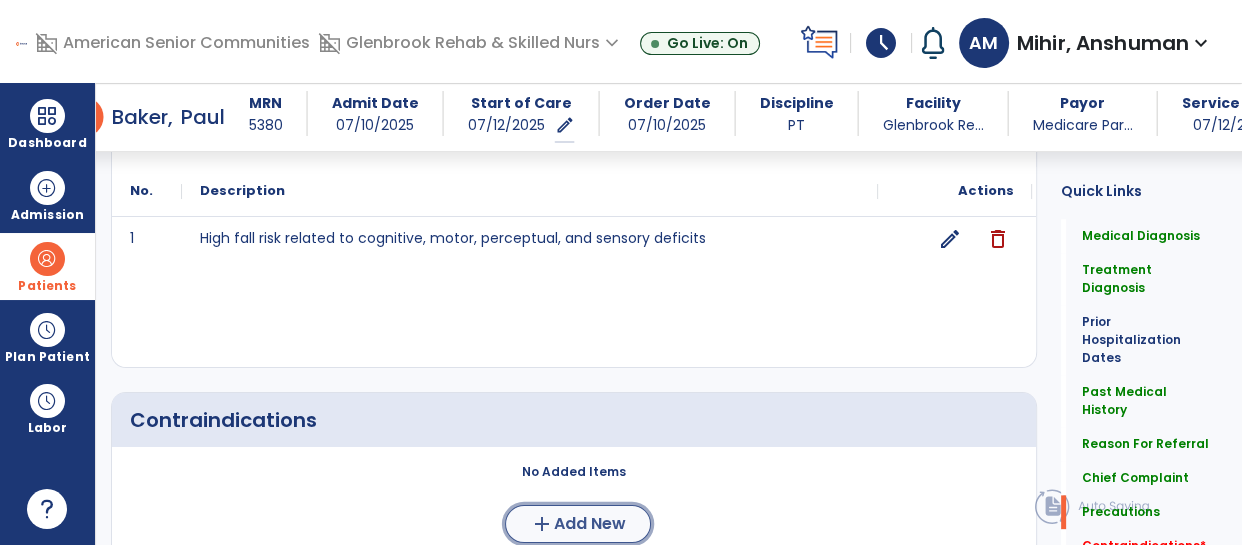 click on "Add New" 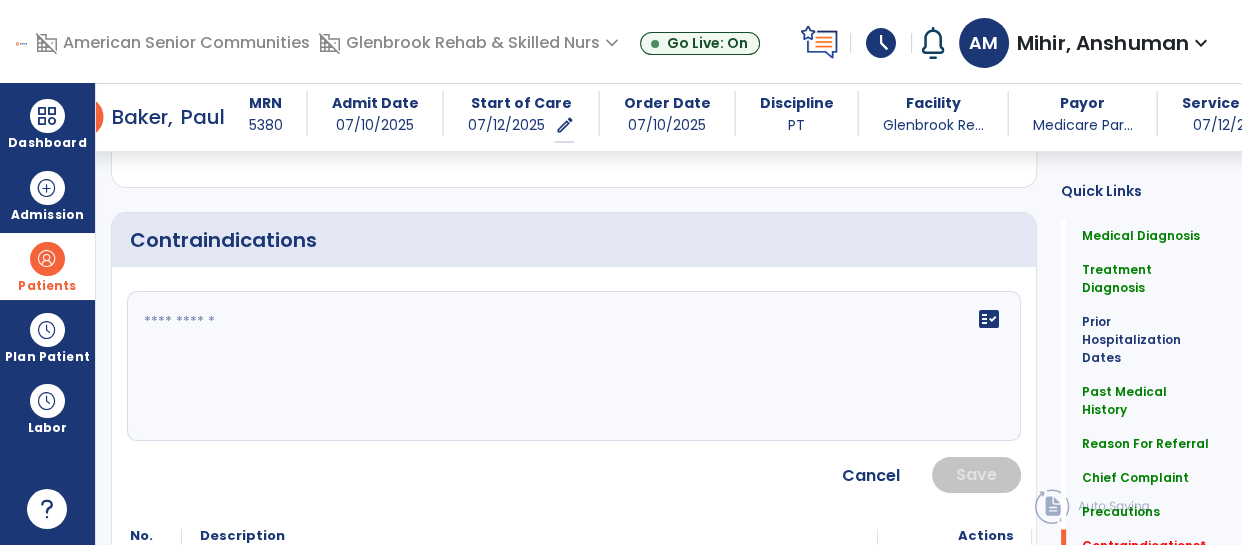scroll, scrollTop: 2380, scrollLeft: 0, axis: vertical 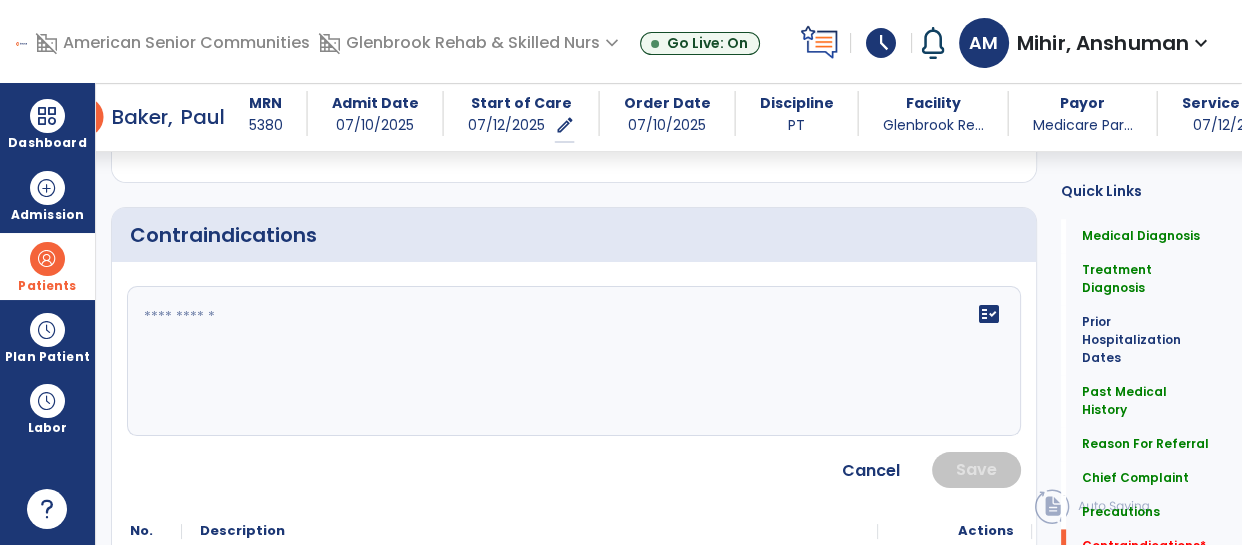 click on "fact_check" 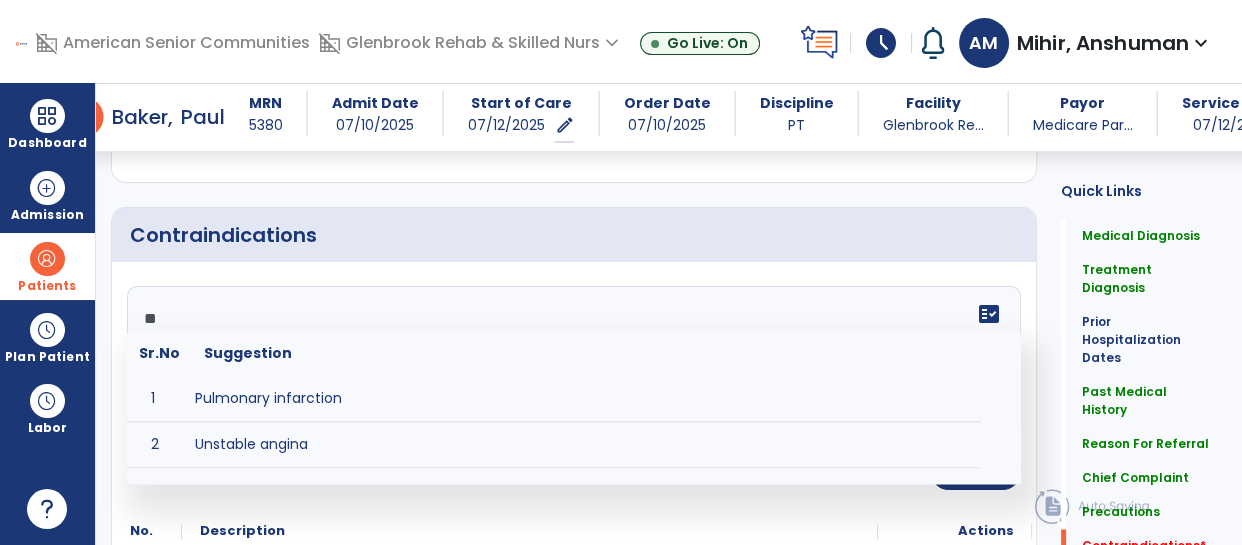 click on "**" 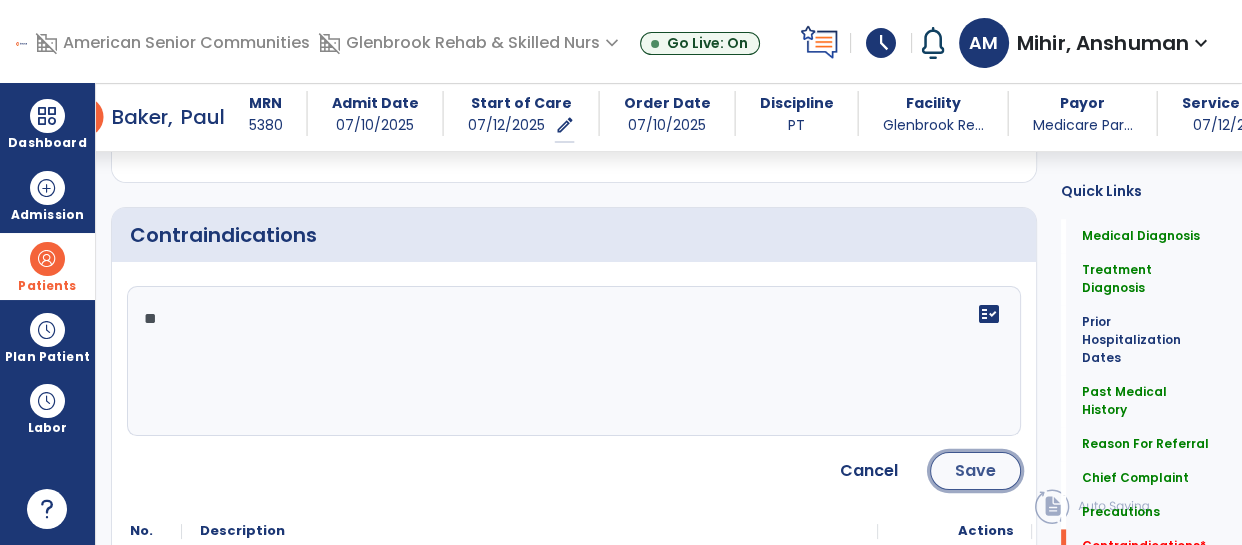 click on "Save" 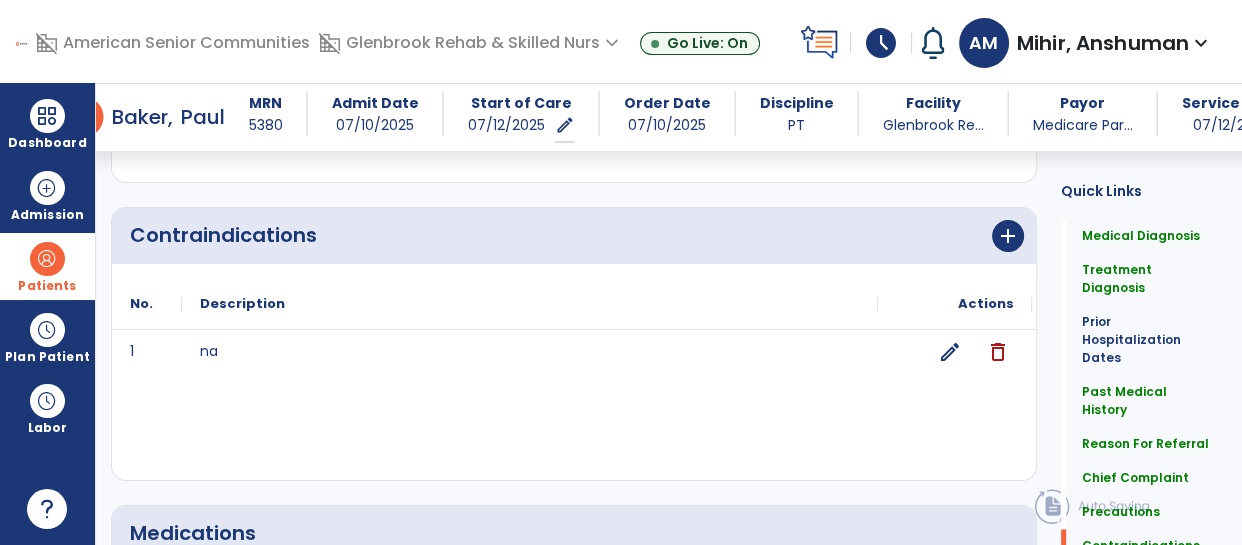 scroll, scrollTop: 2575, scrollLeft: 0, axis: vertical 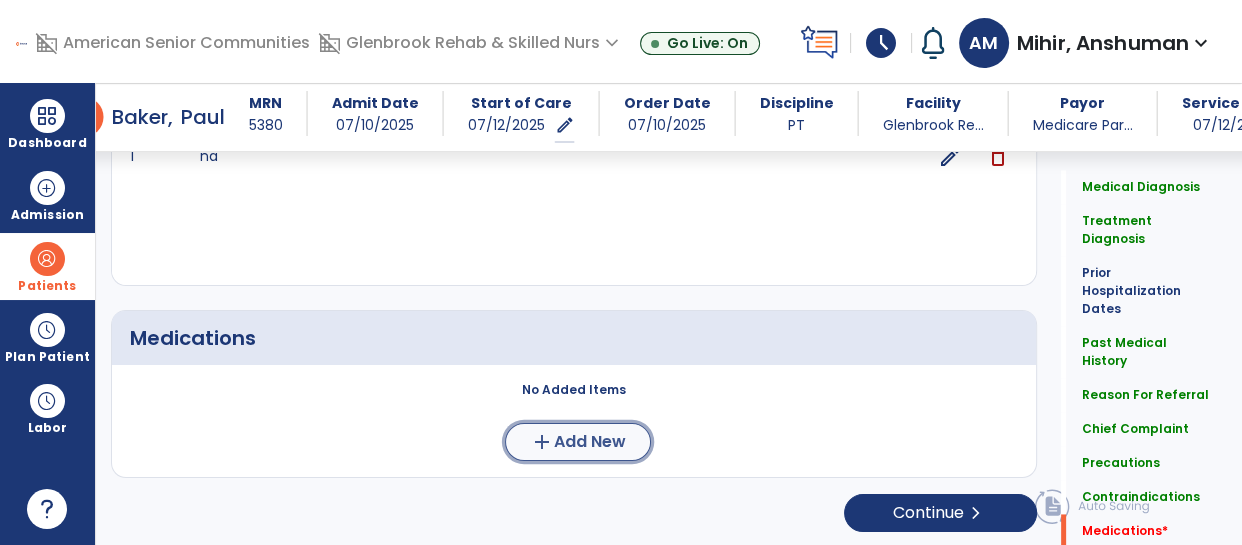 click on "Add New" 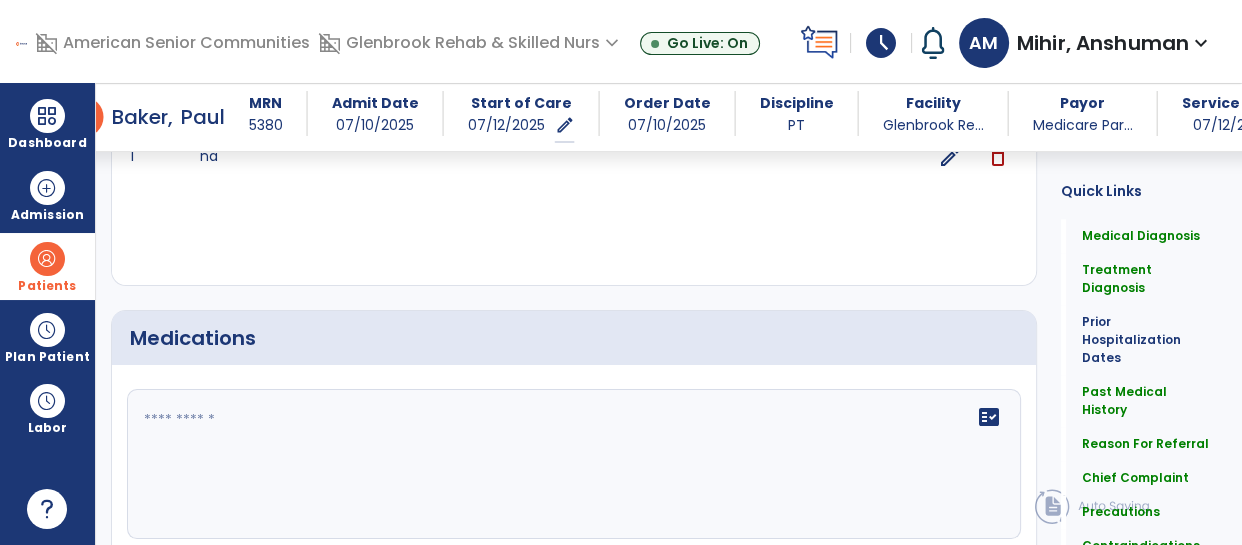 click 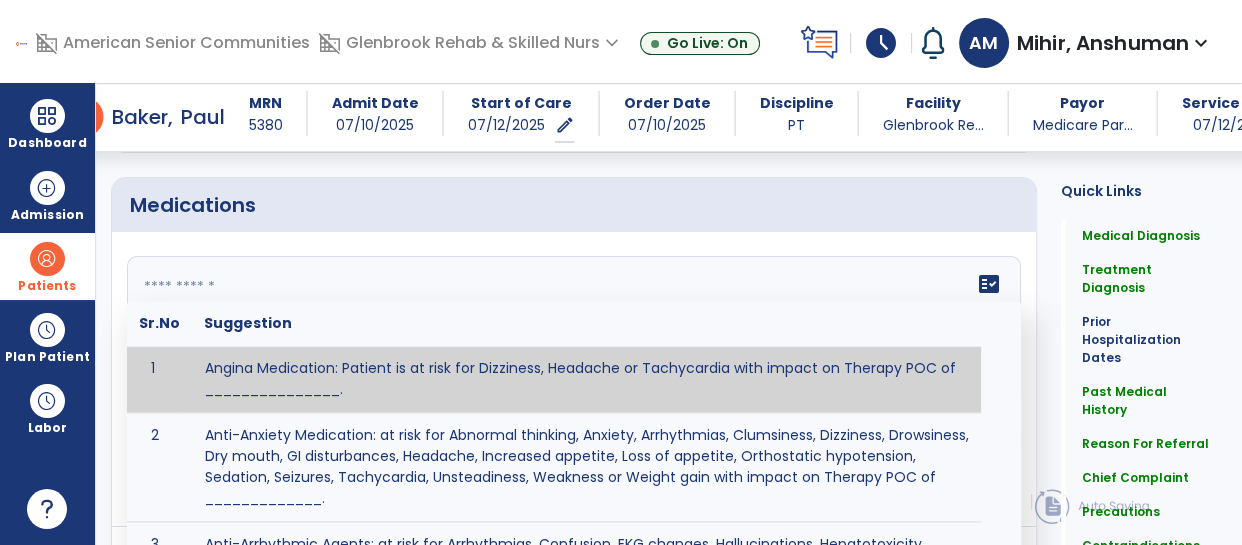 scroll, scrollTop: 2710, scrollLeft: 0, axis: vertical 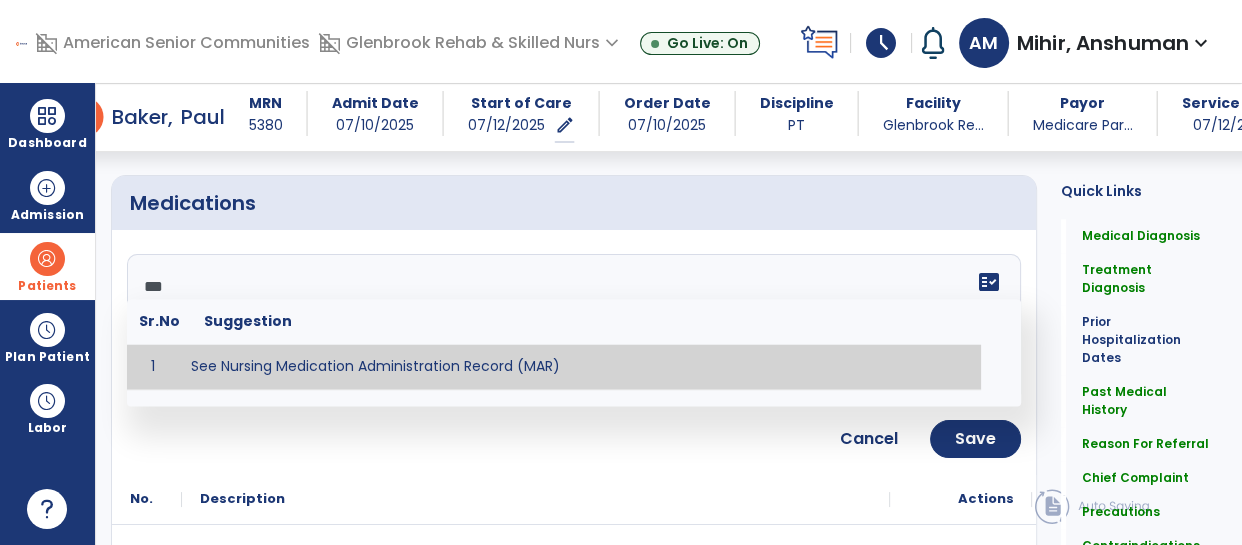 type on "**********" 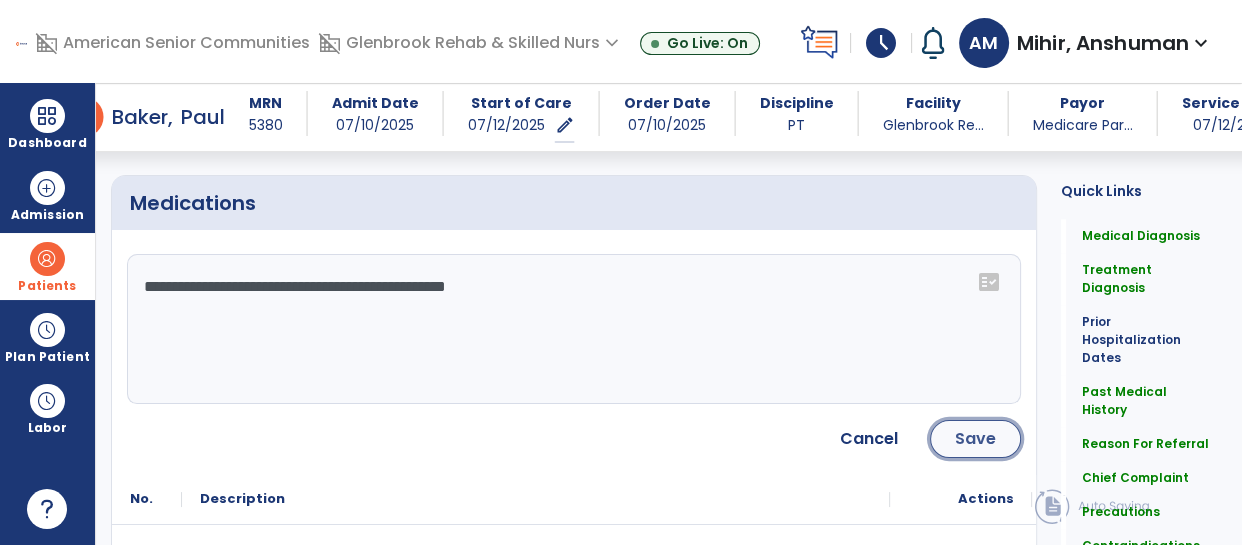 click on "Save" 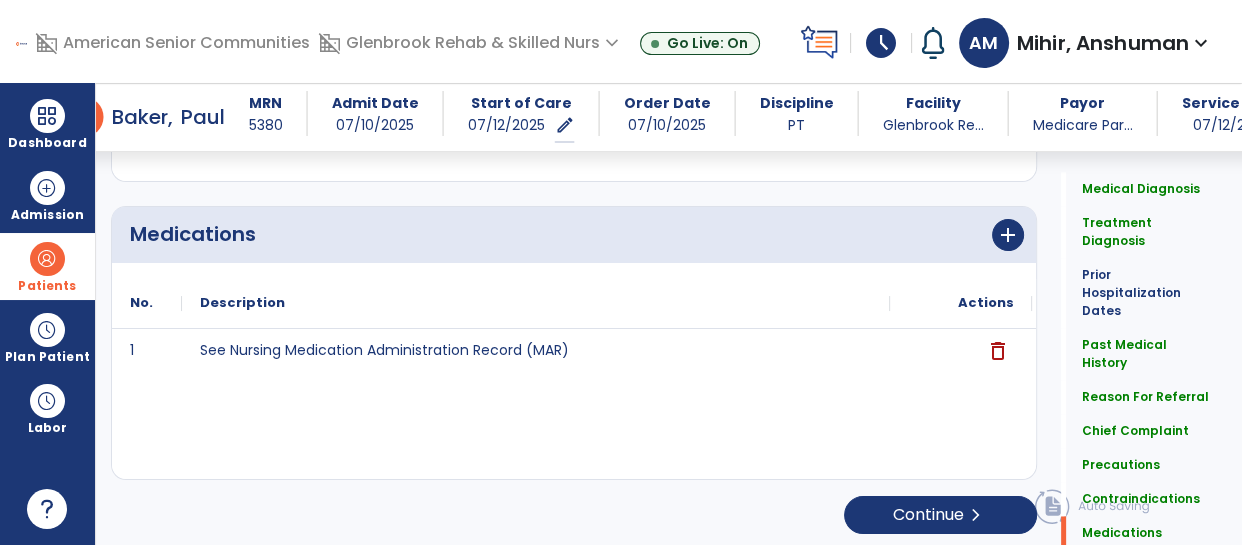 scroll, scrollTop: 2680, scrollLeft: 0, axis: vertical 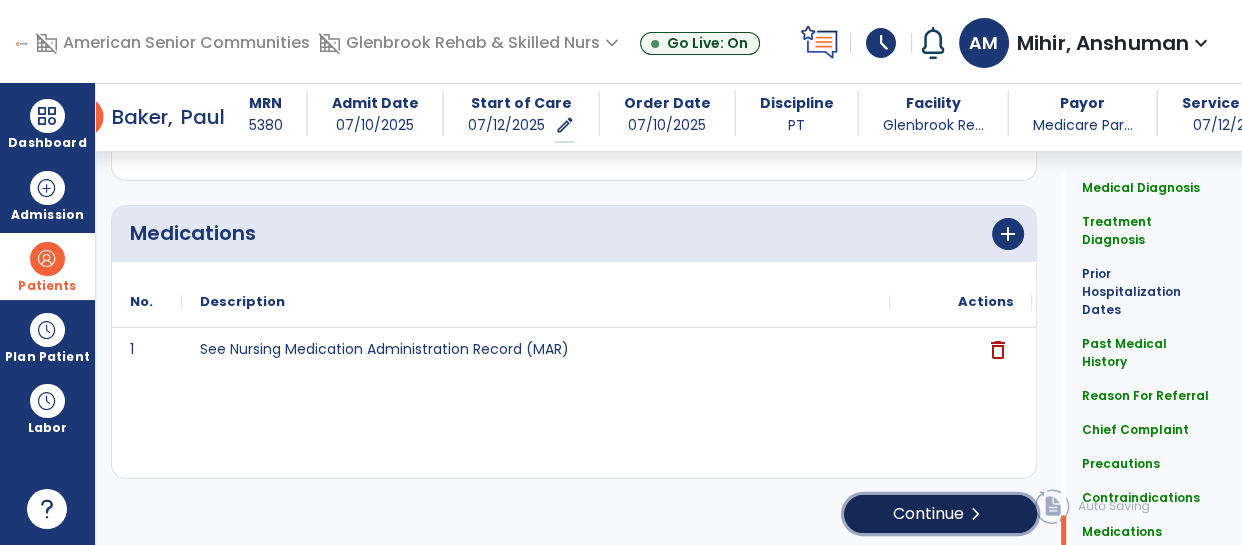 click on "Continue  chevron_right" 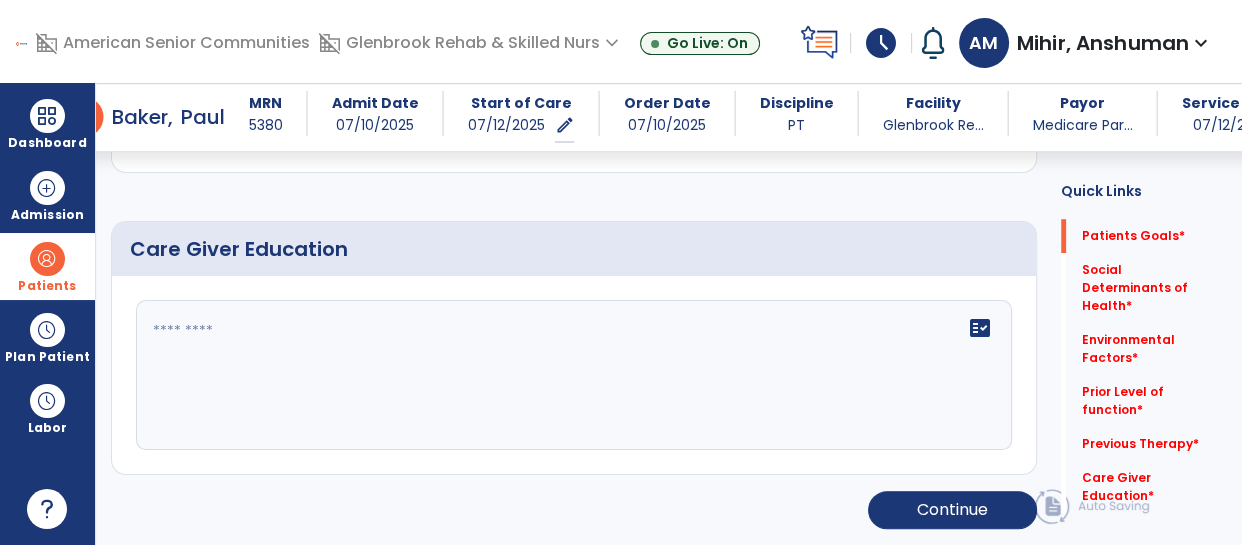 scroll, scrollTop: 175, scrollLeft: 0, axis: vertical 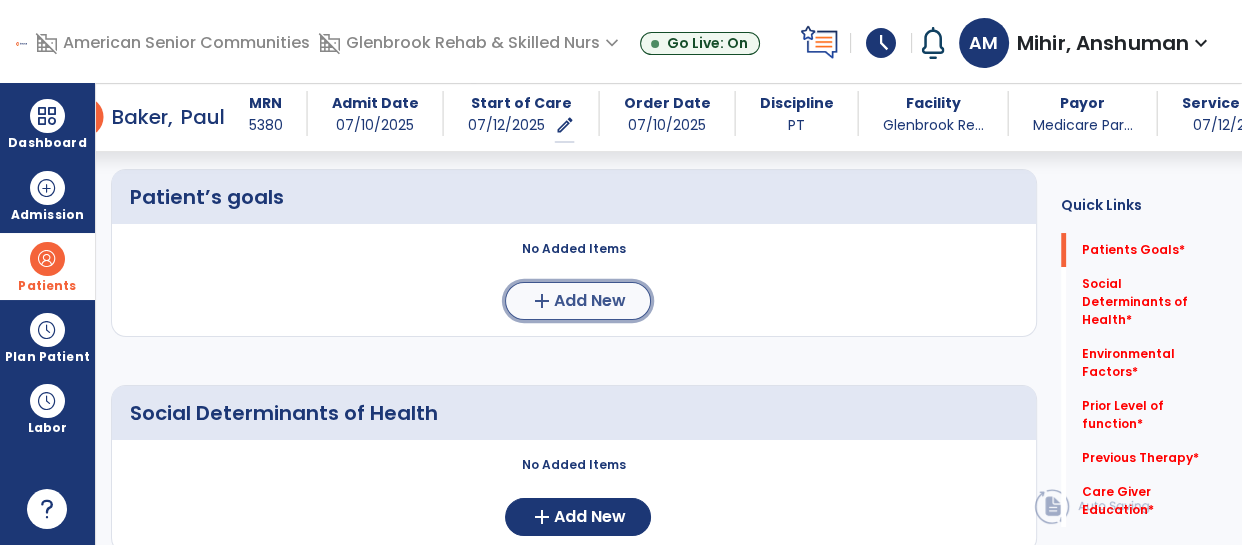 click on "Add New" 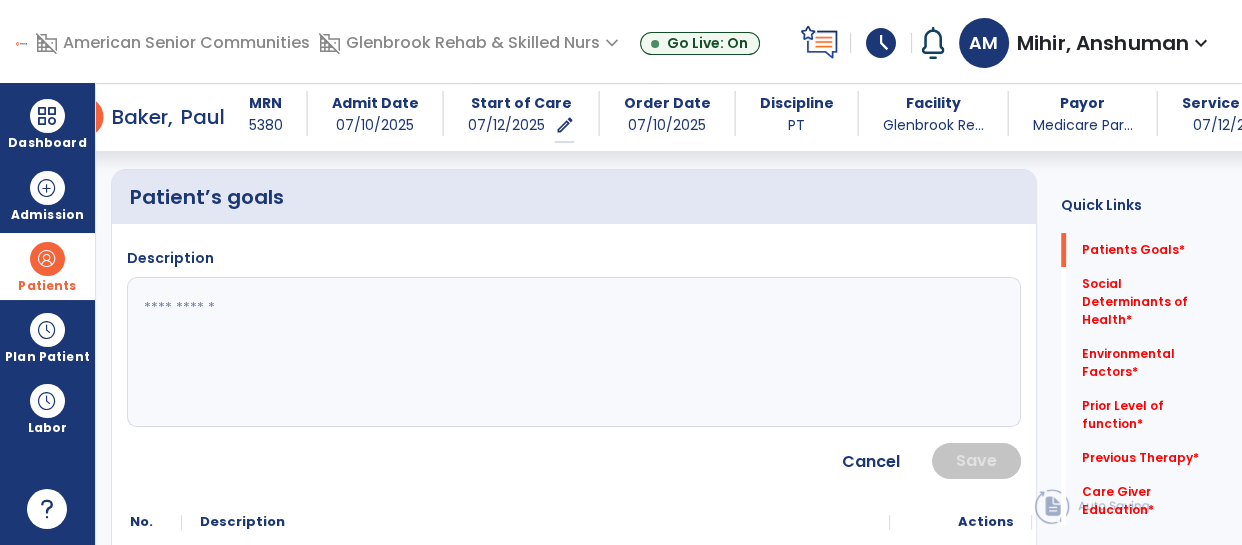 click 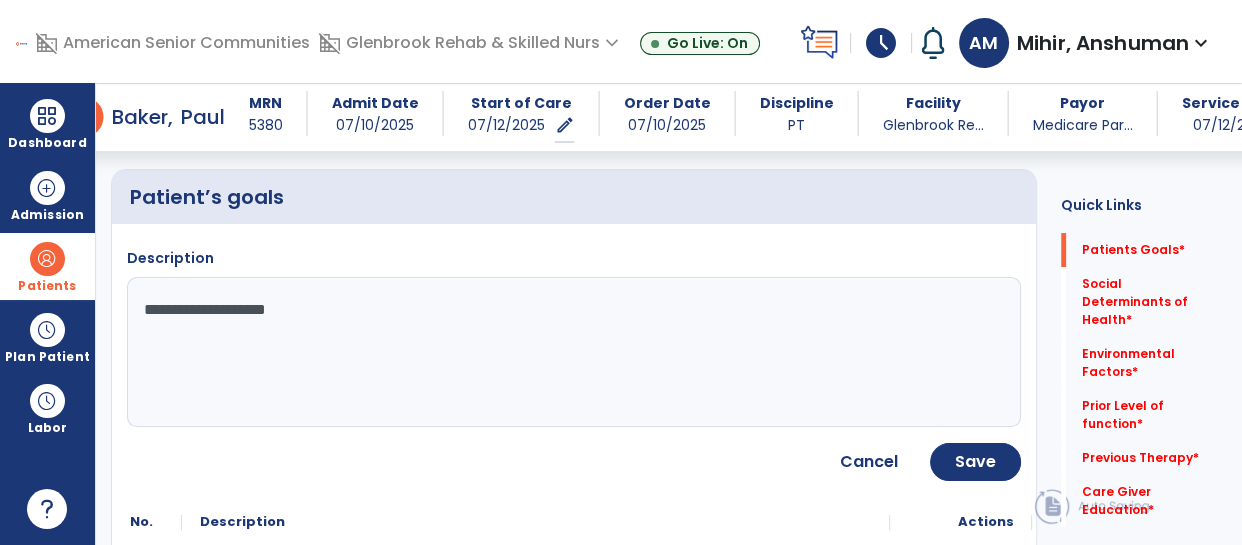 type on "**********" 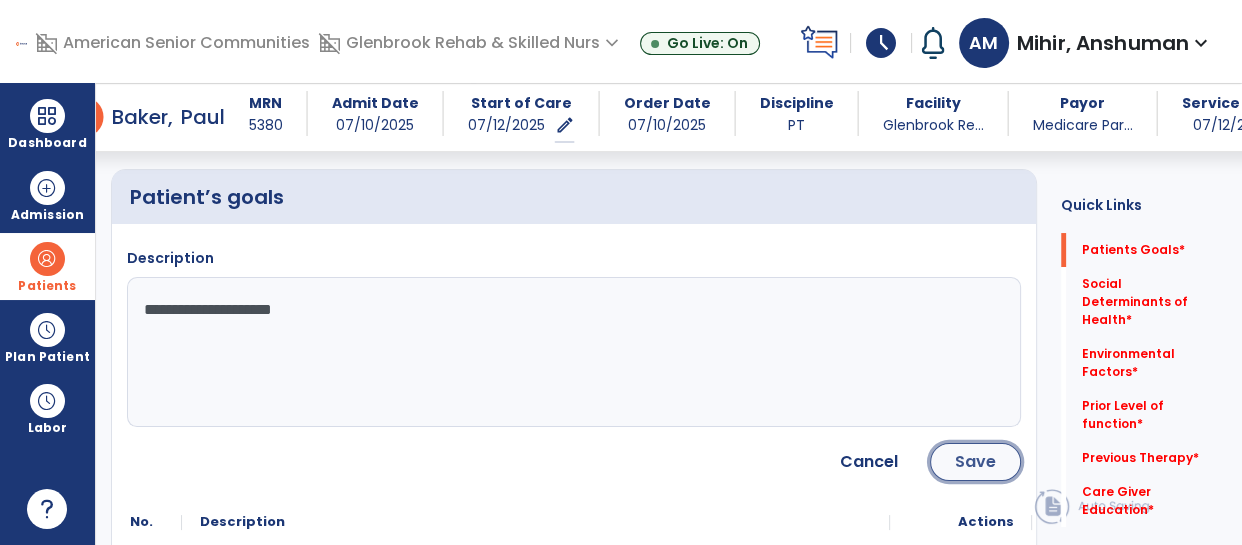 click on "Save" 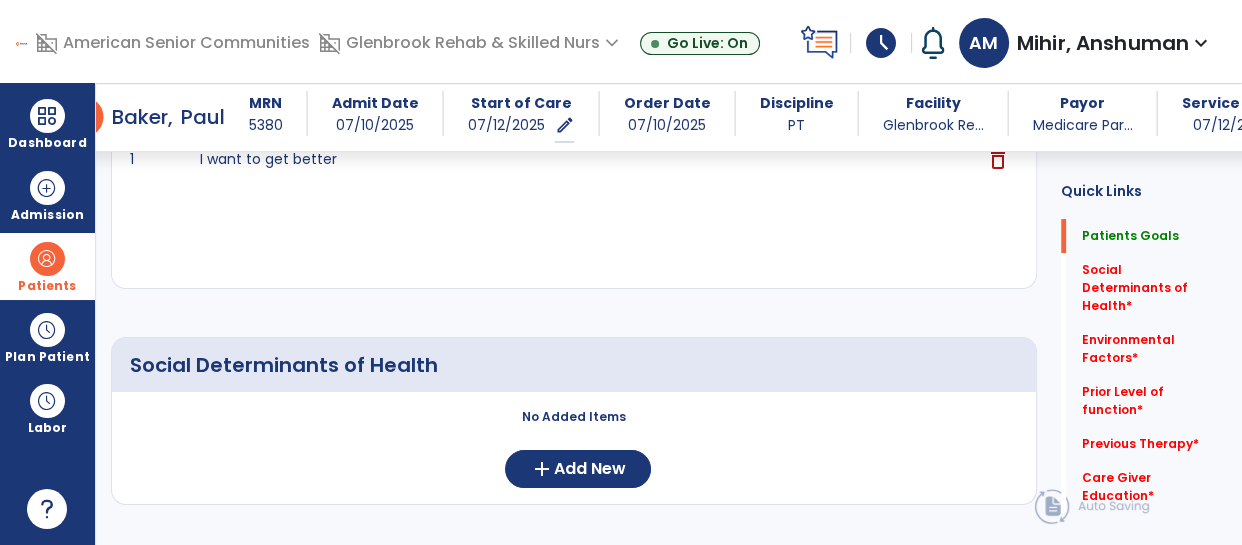 scroll, scrollTop: 340, scrollLeft: 0, axis: vertical 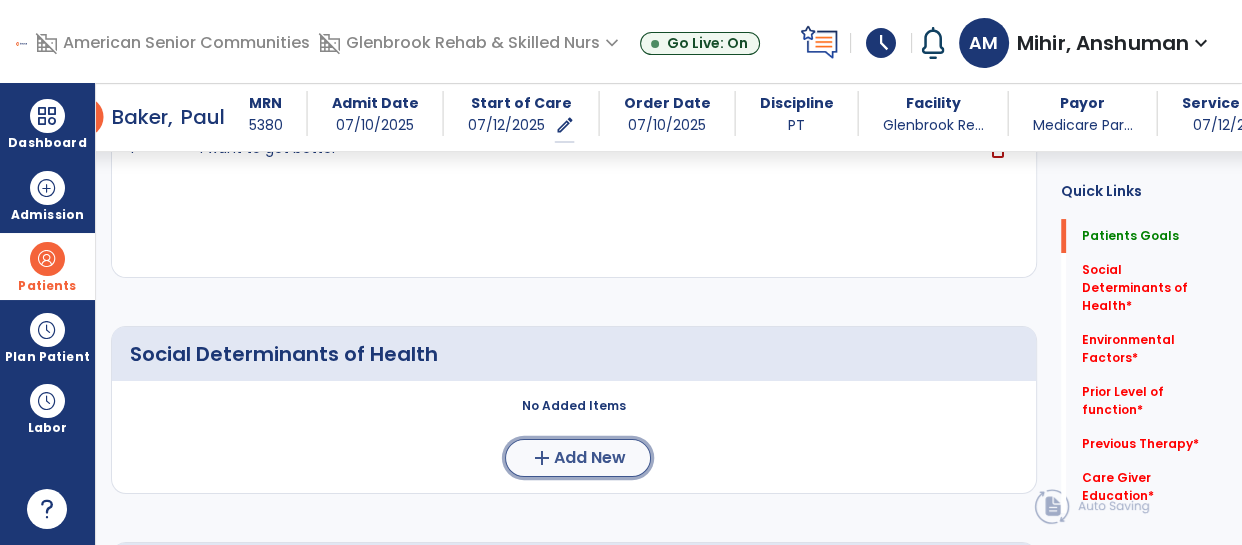 click on "Add New" 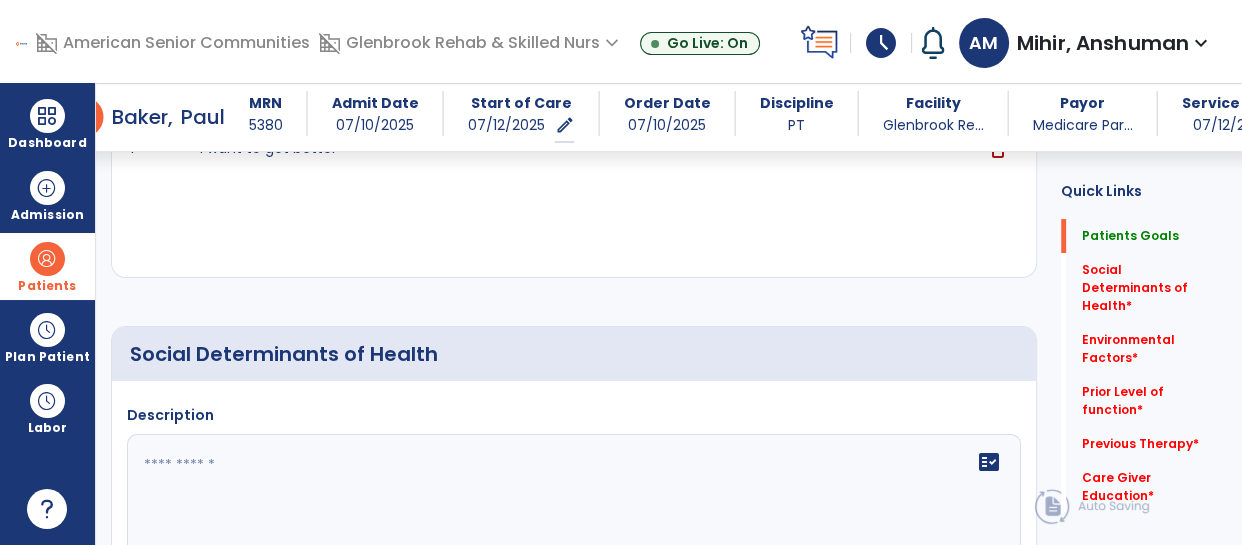 click 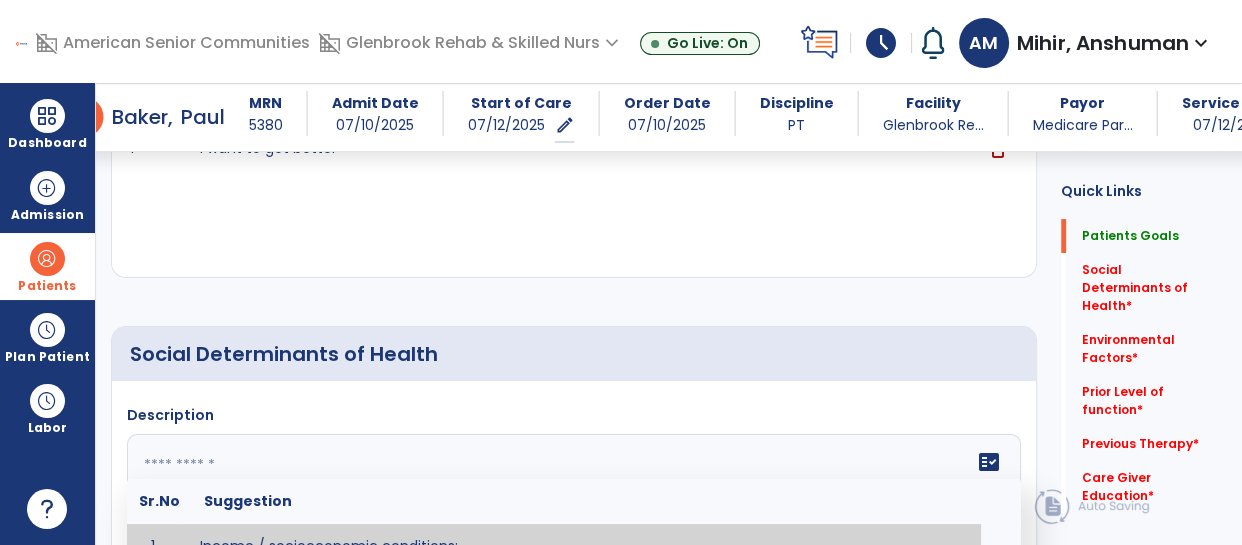 click 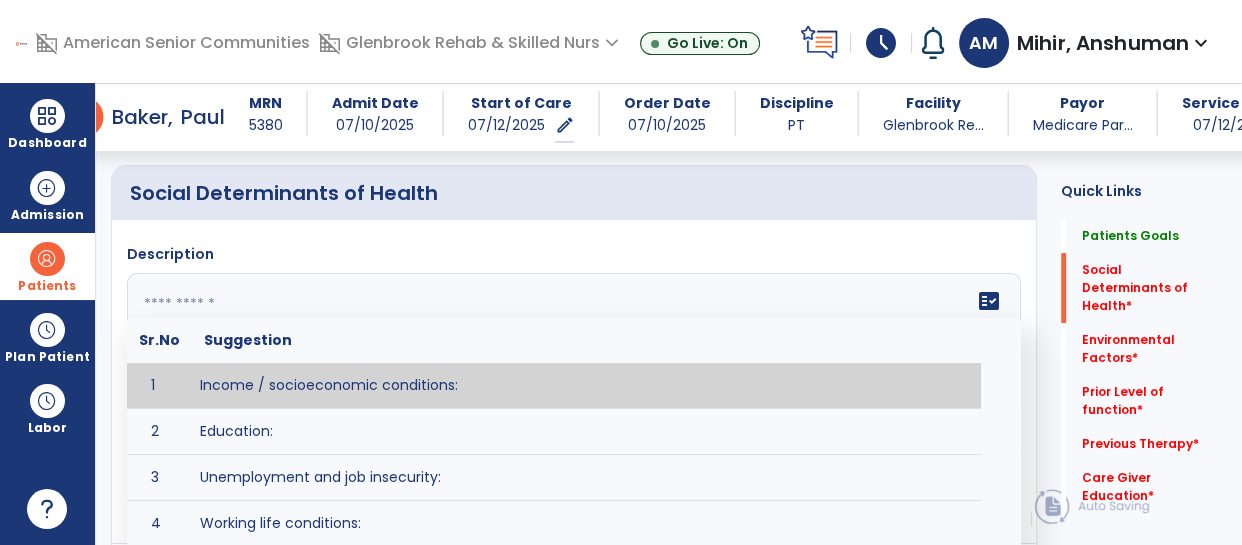 scroll, scrollTop: 508, scrollLeft: 0, axis: vertical 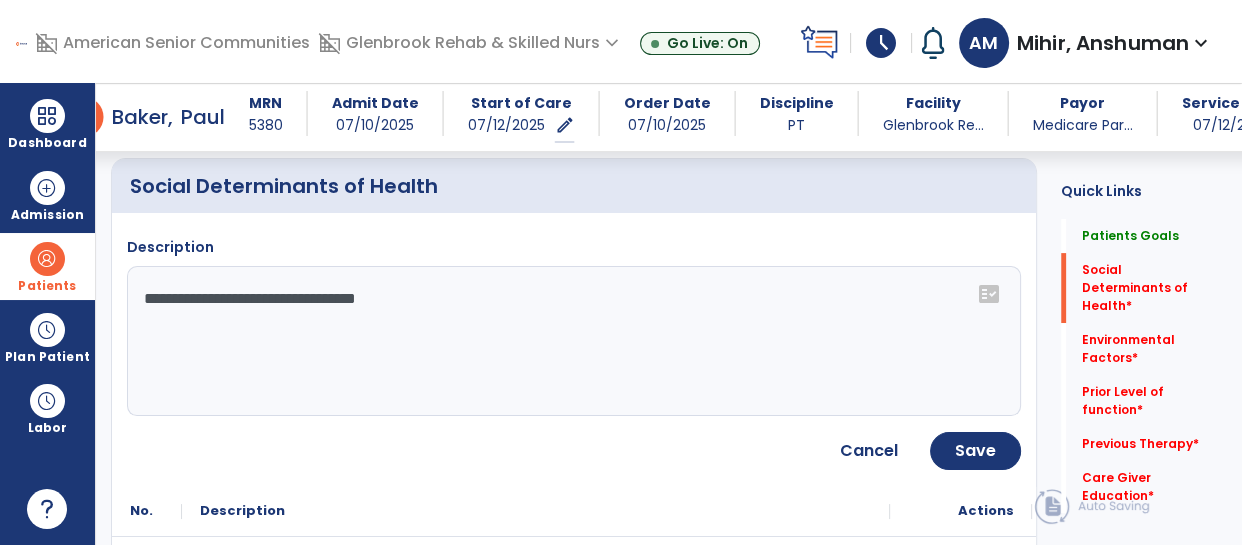 click on "**********" 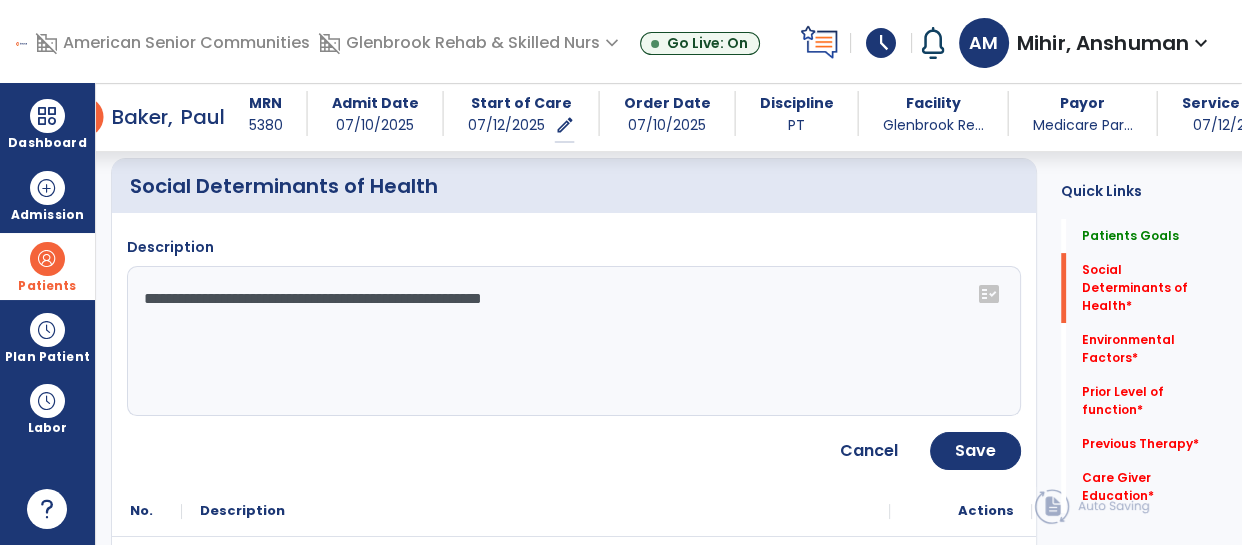 type on "**********" 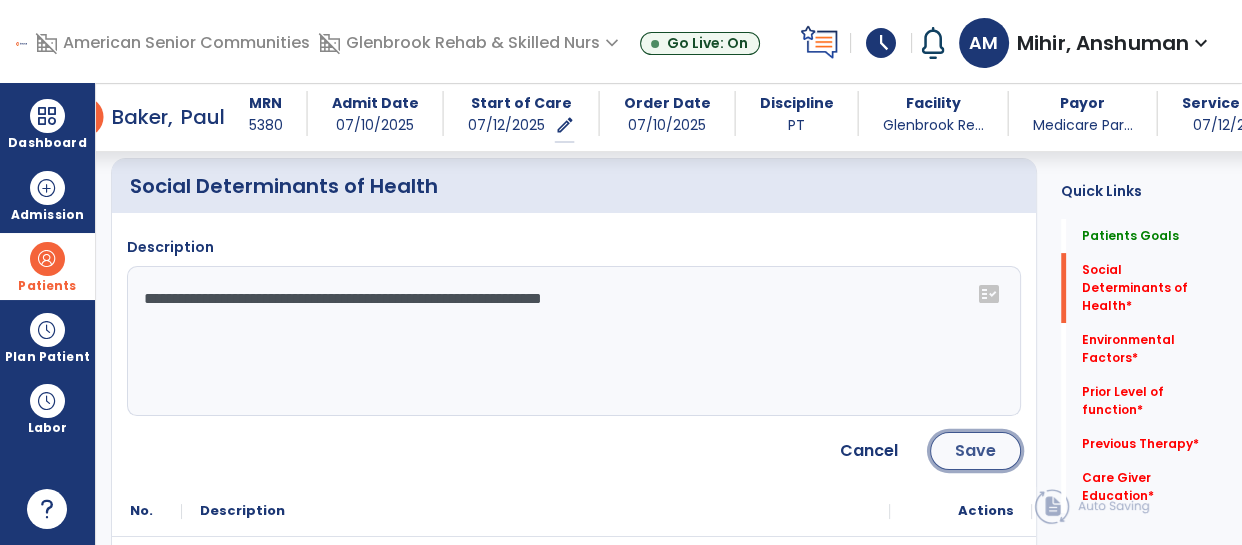 click on "Save" 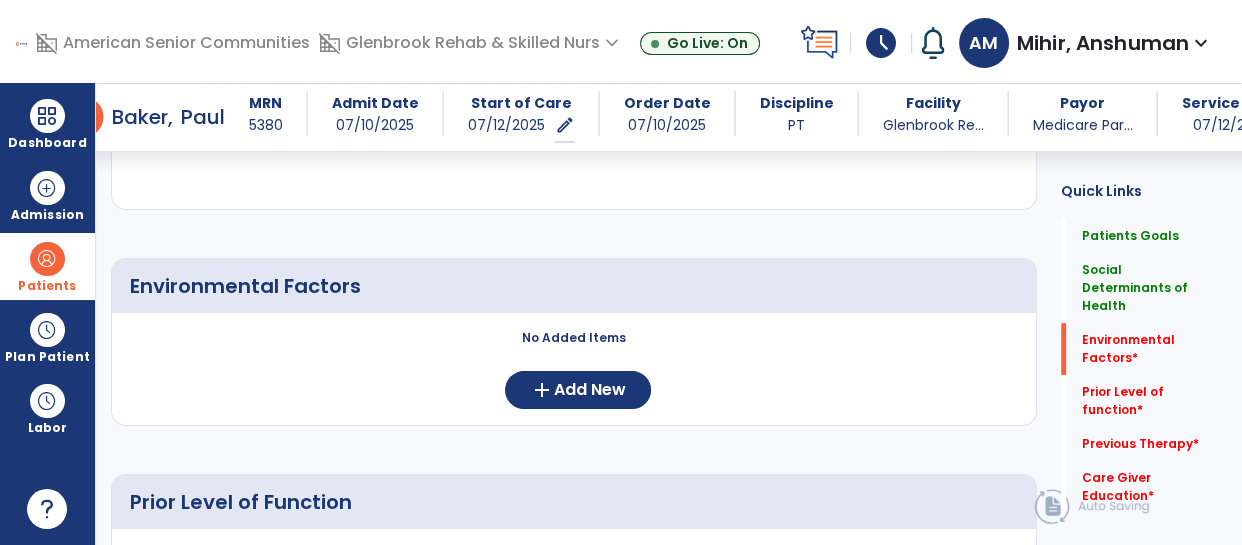 scroll, scrollTop: 729, scrollLeft: 0, axis: vertical 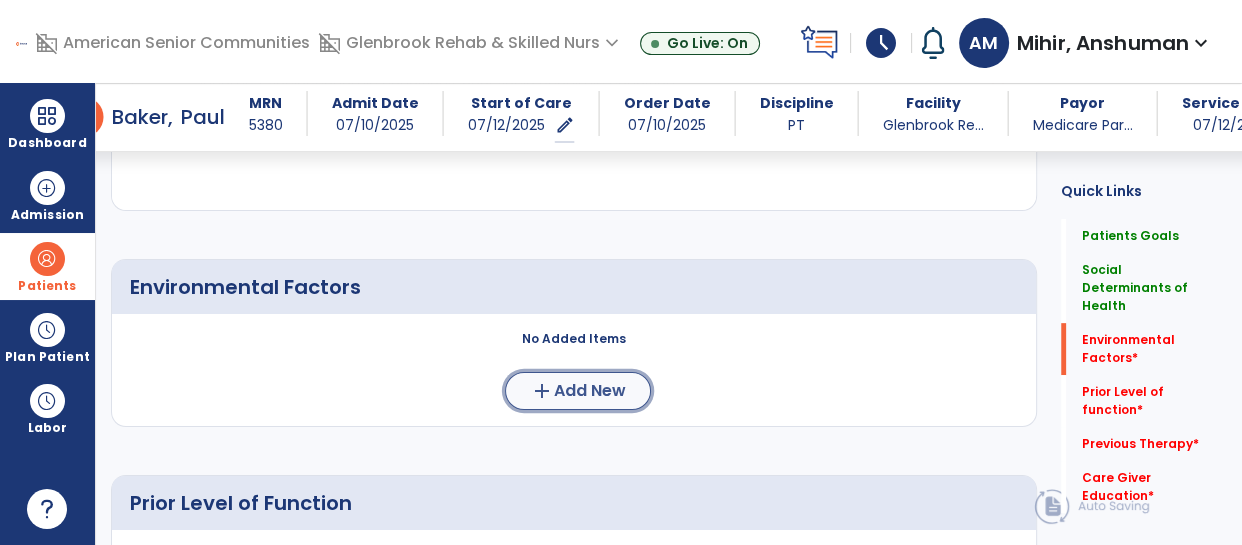 click on "add  Add New" 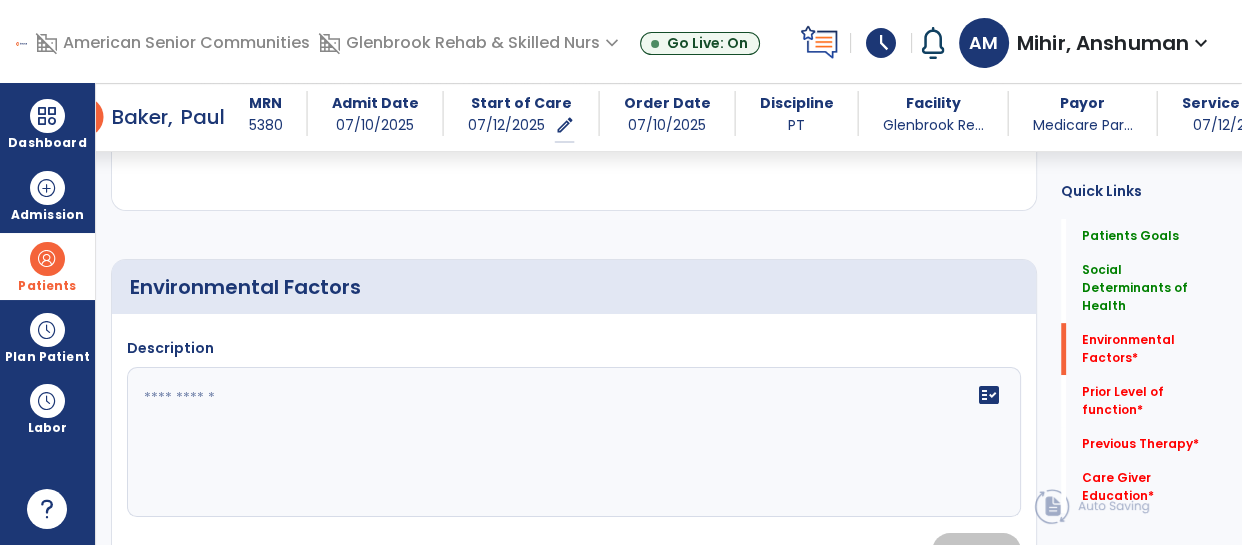 click 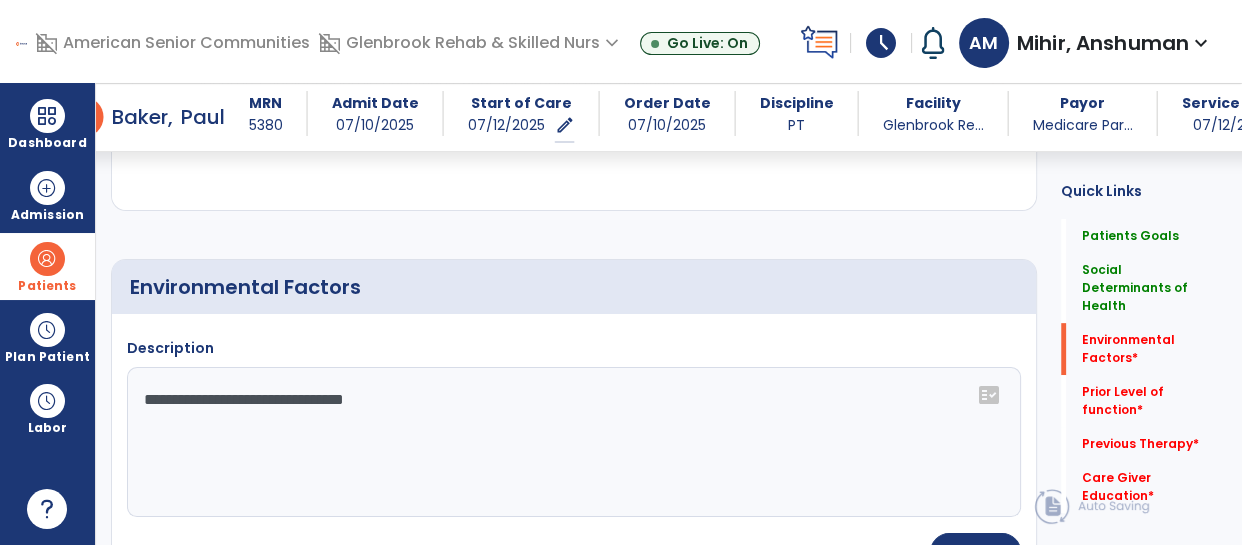 click on "**********" 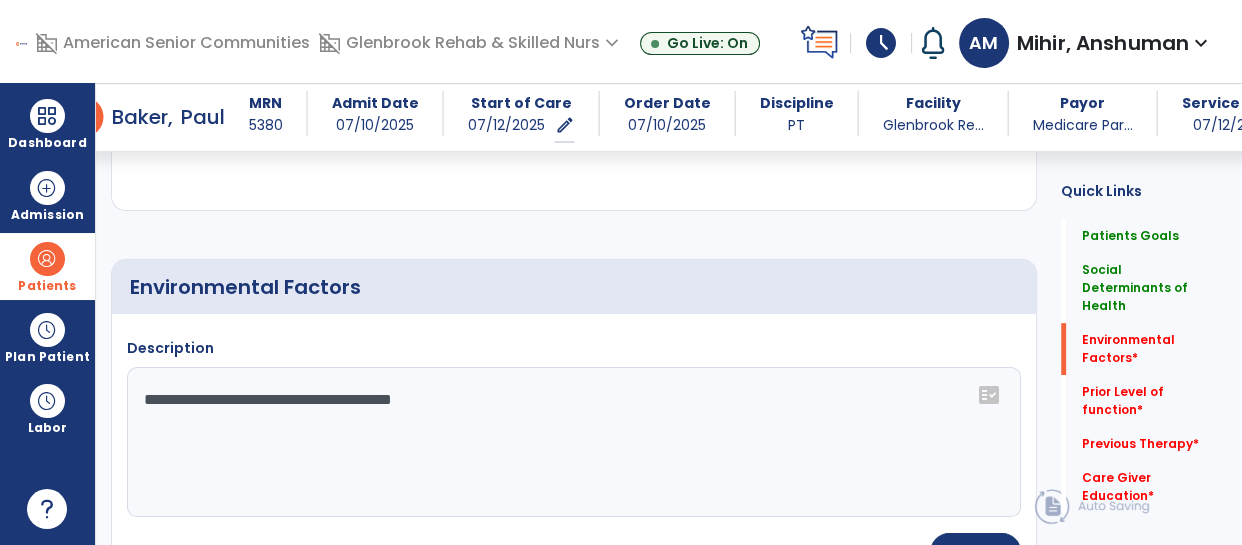 type on "**********" 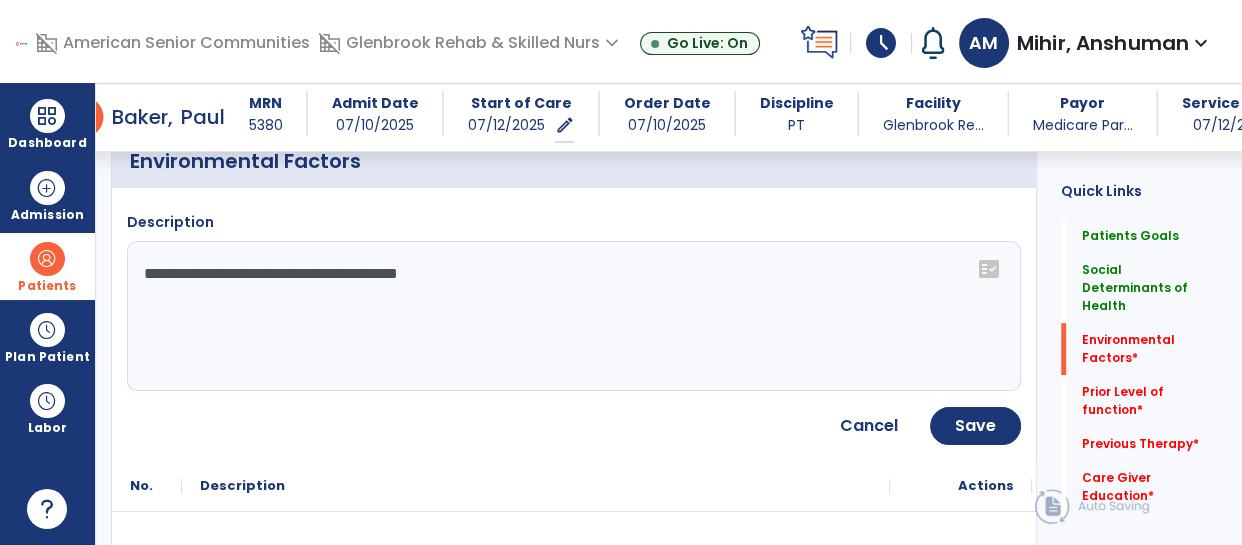 scroll, scrollTop: 885, scrollLeft: 0, axis: vertical 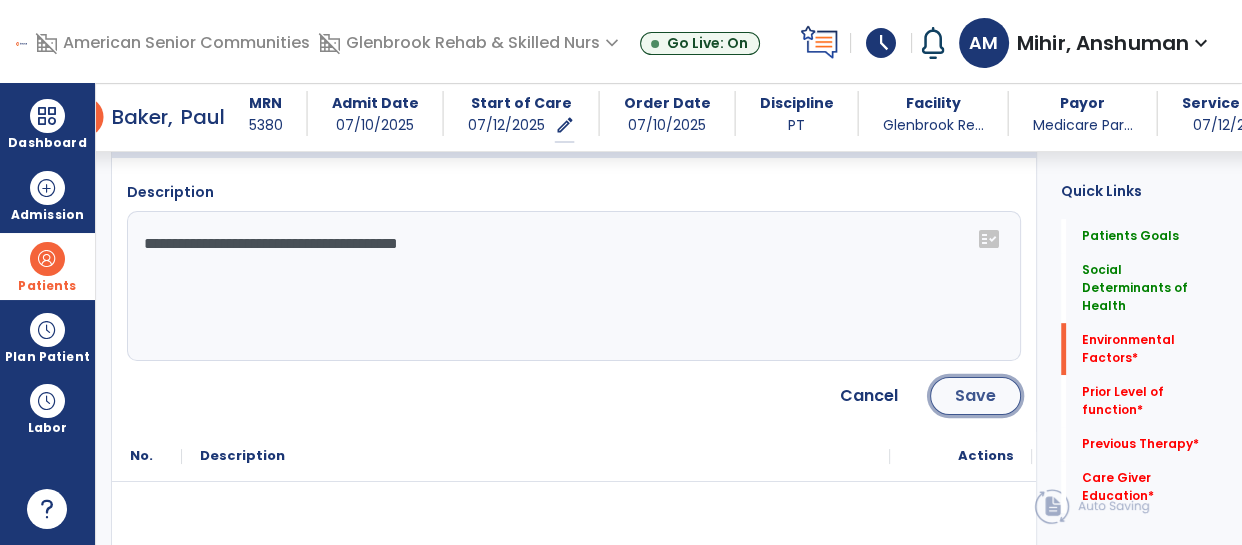click on "Save" 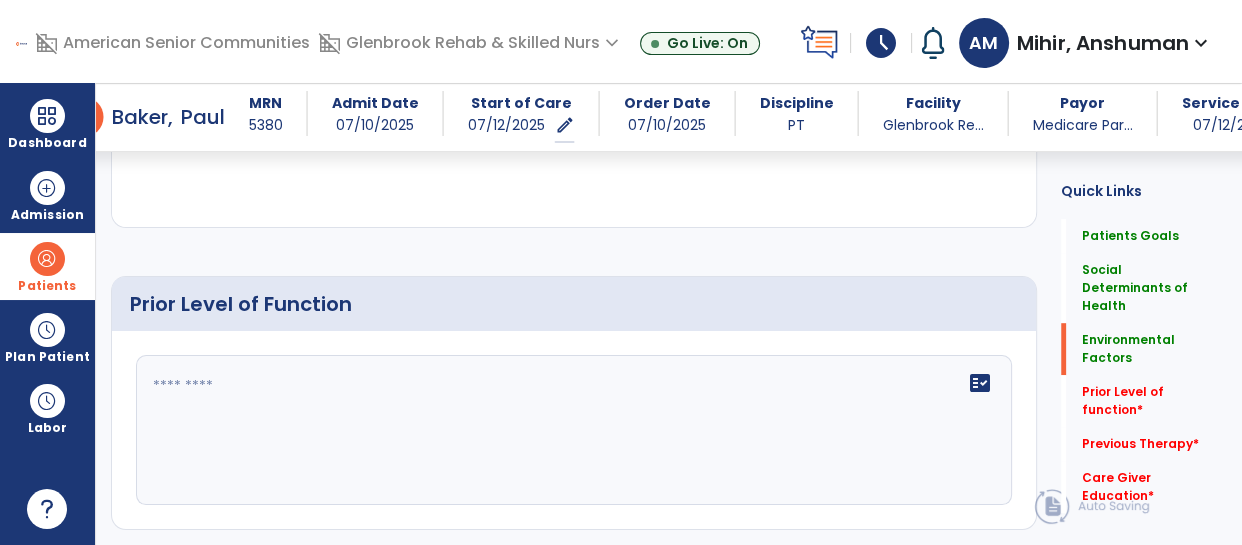 scroll, scrollTop: 1051, scrollLeft: 0, axis: vertical 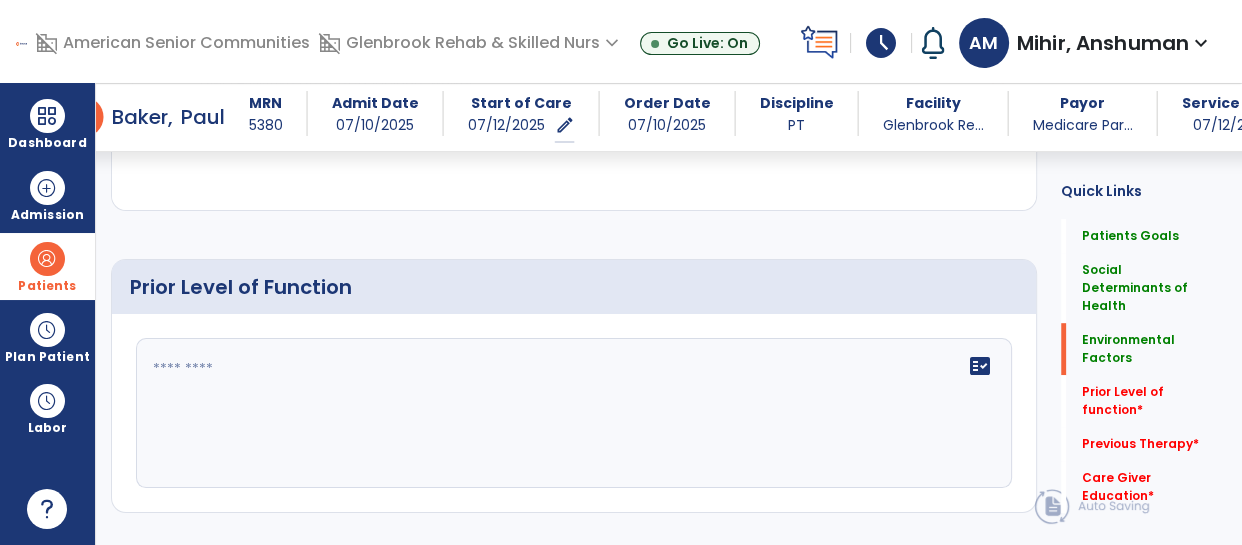 click on "fact_check" 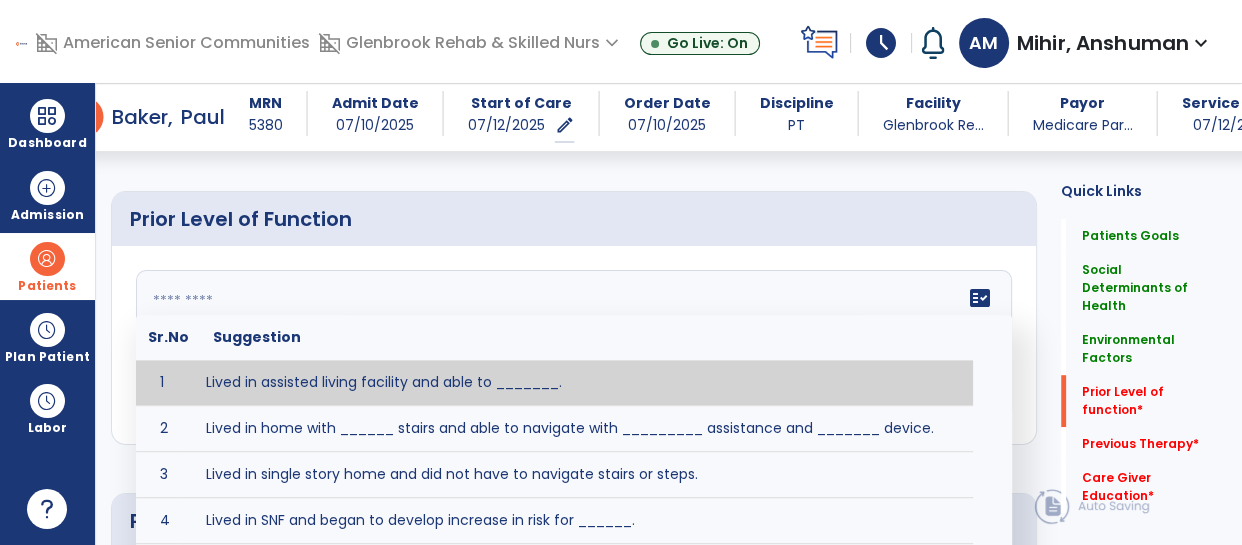 scroll, scrollTop: 1175, scrollLeft: 0, axis: vertical 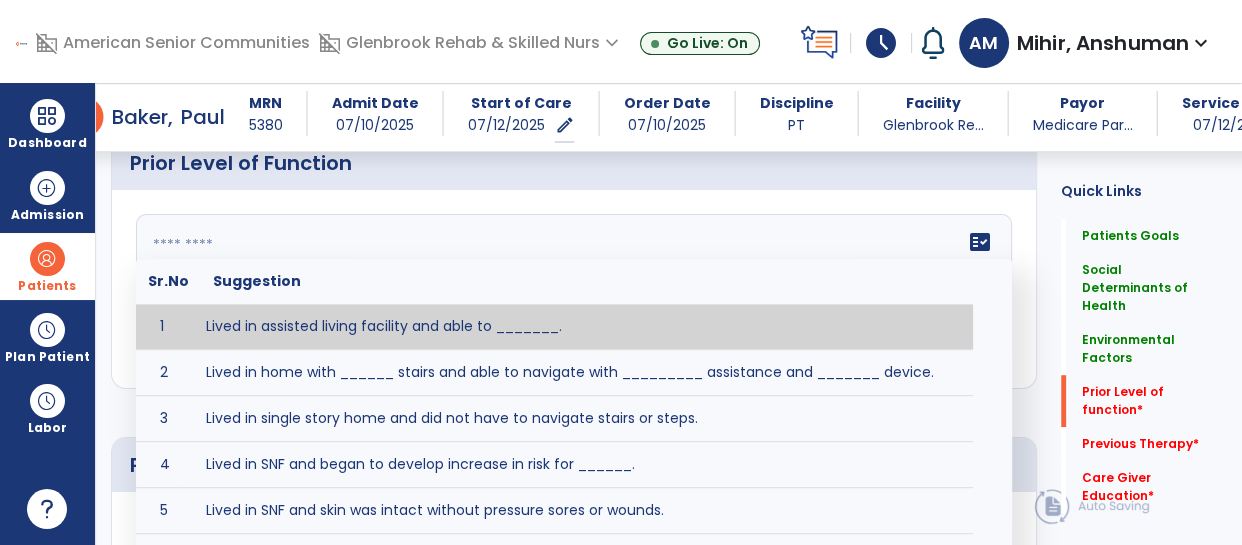 click 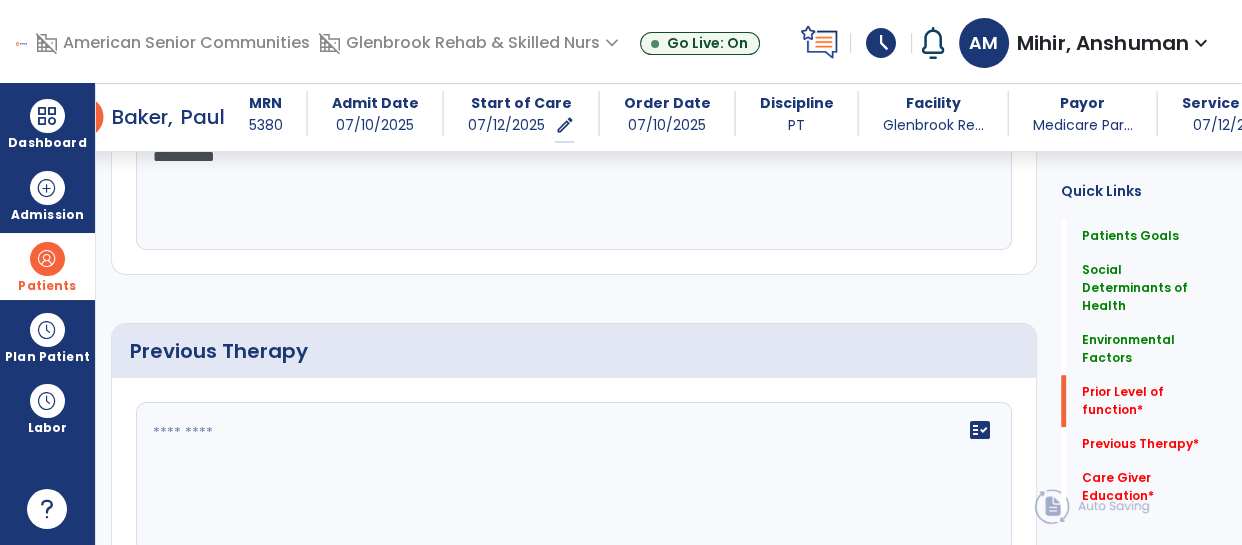 scroll, scrollTop: 1355, scrollLeft: 0, axis: vertical 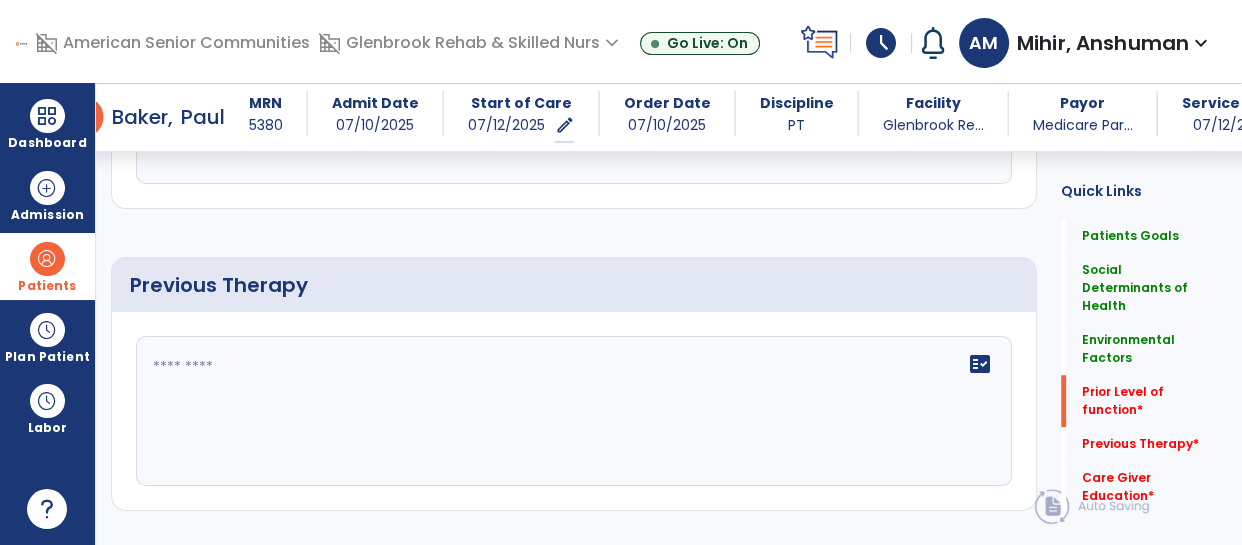 type on "**********" 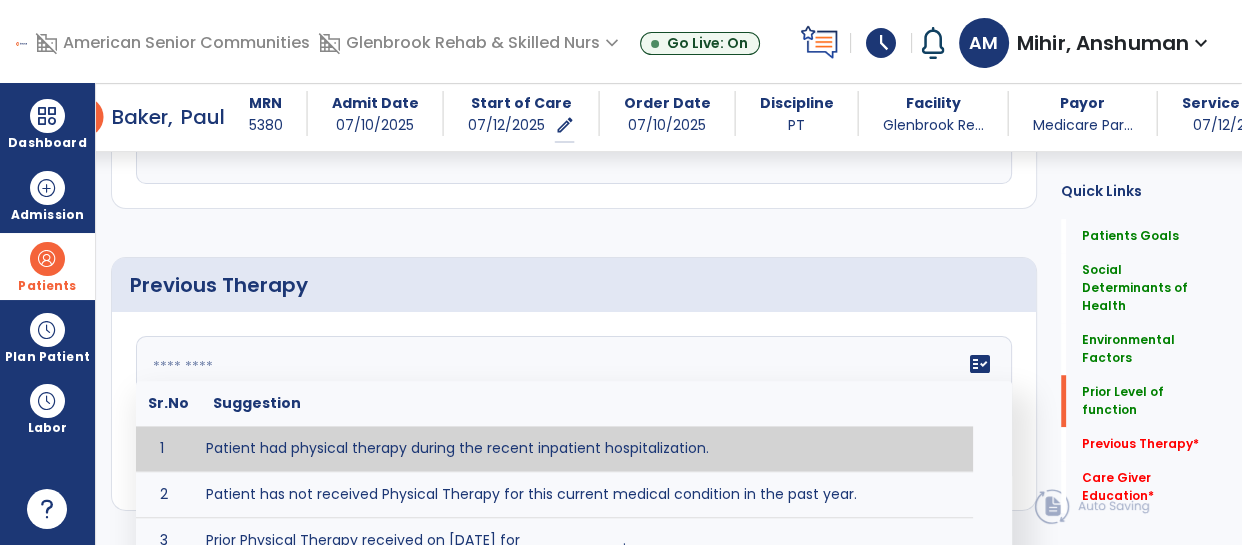 type on "**********" 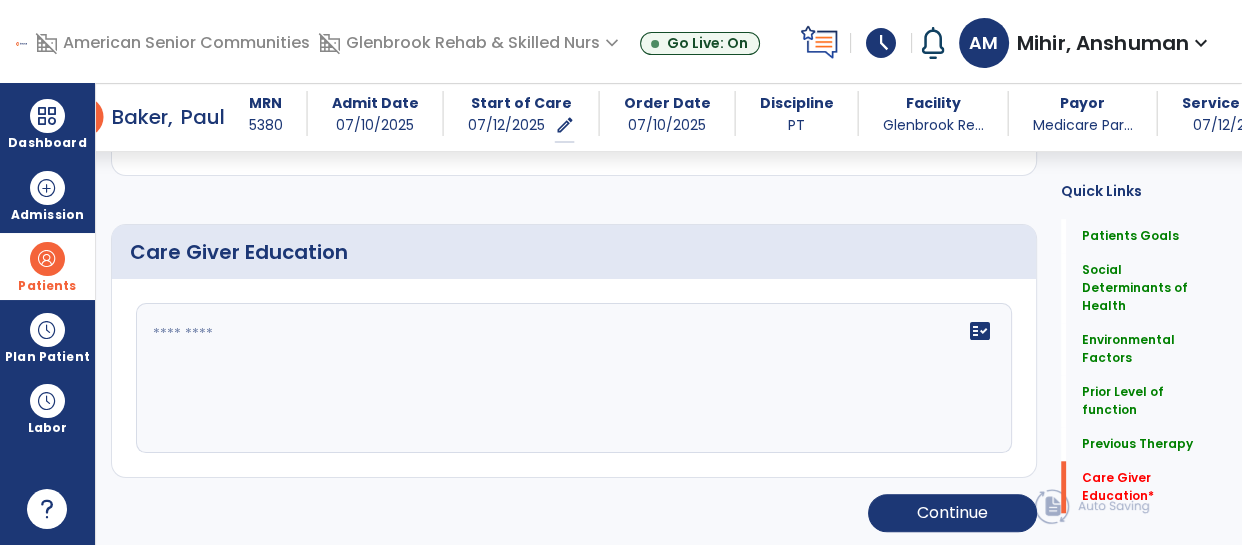scroll, scrollTop: 1690, scrollLeft: 0, axis: vertical 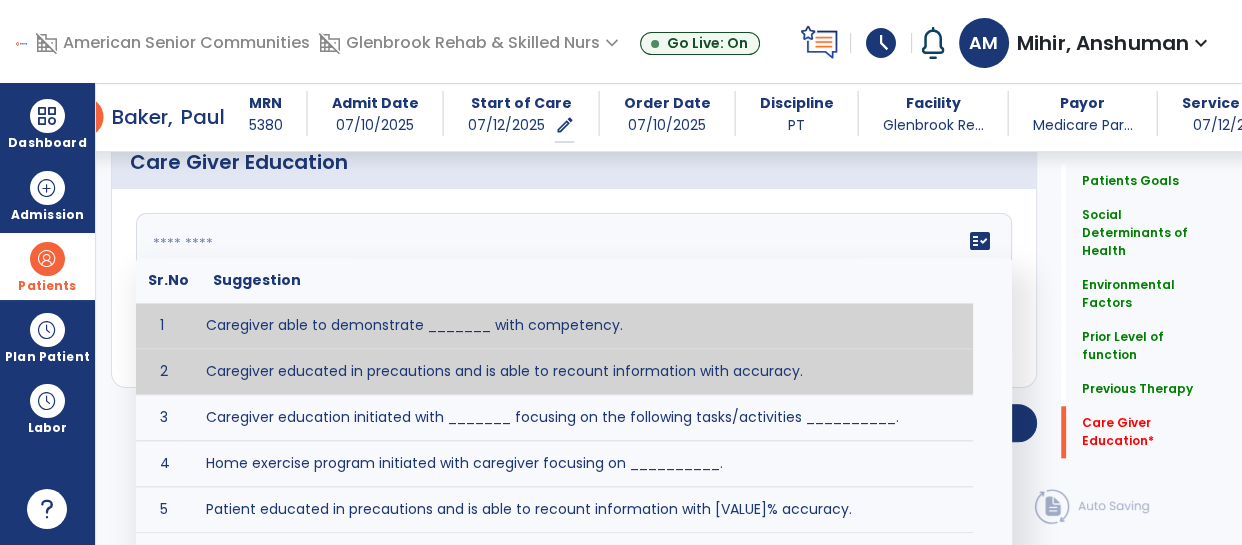 type on "**********" 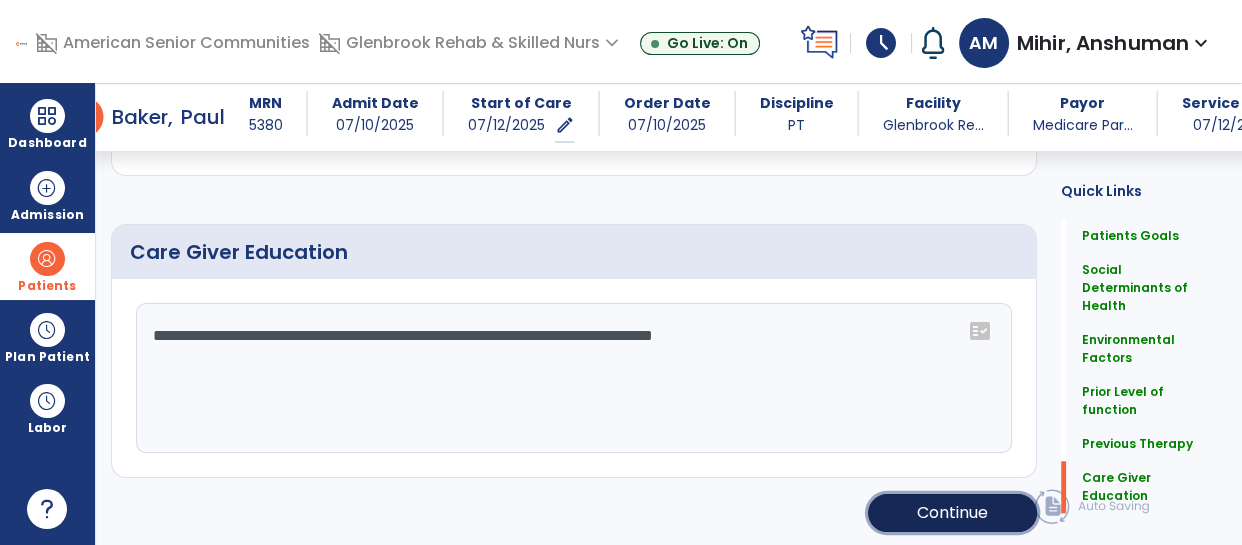 click on "Continue" 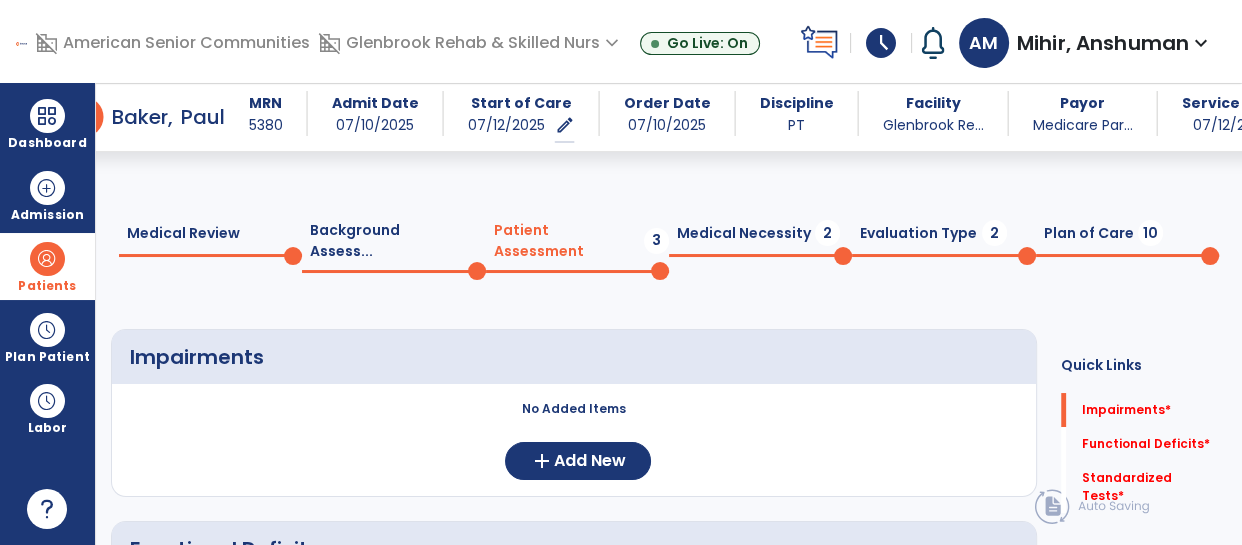 scroll, scrollTop: 3, scrollLeft: 0, axis: vertical 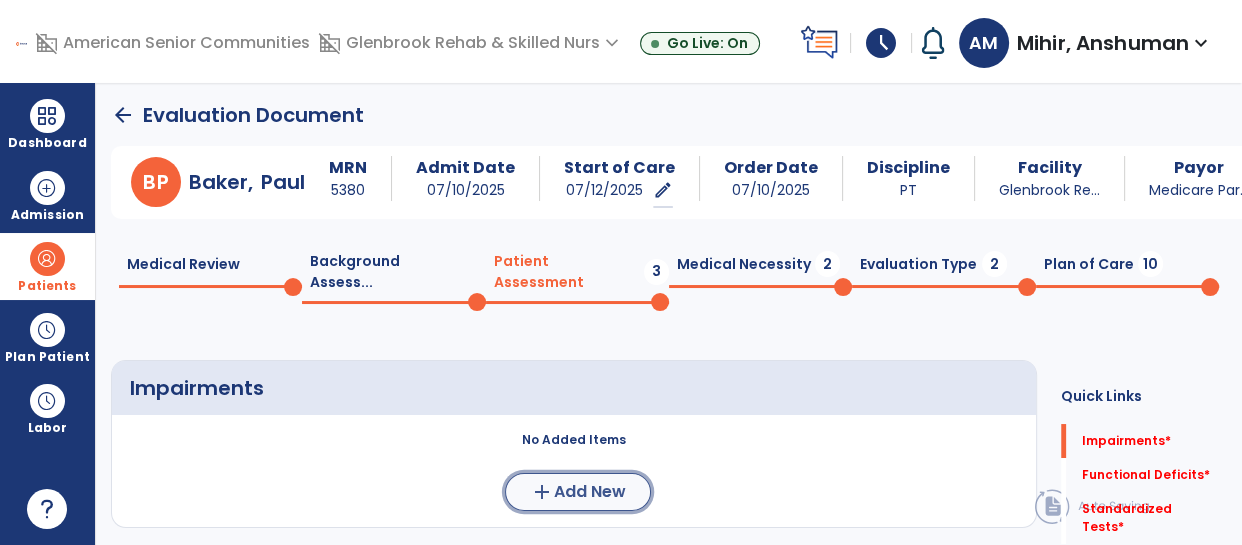 click on "Add New" 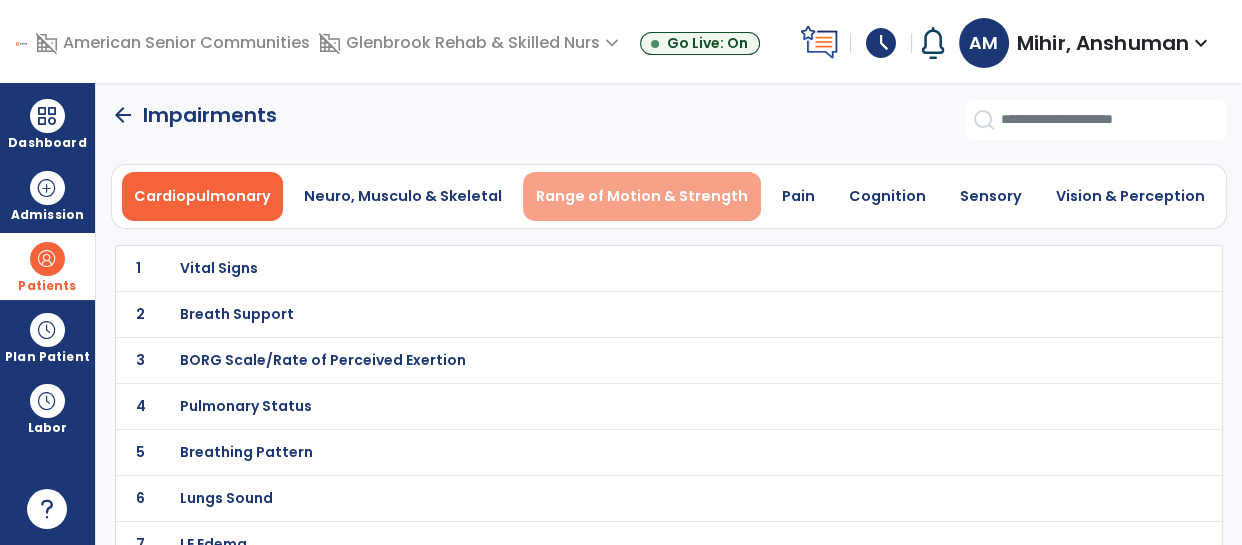 click on "Range of Motion & Strength" at bounding box center (642, 196) 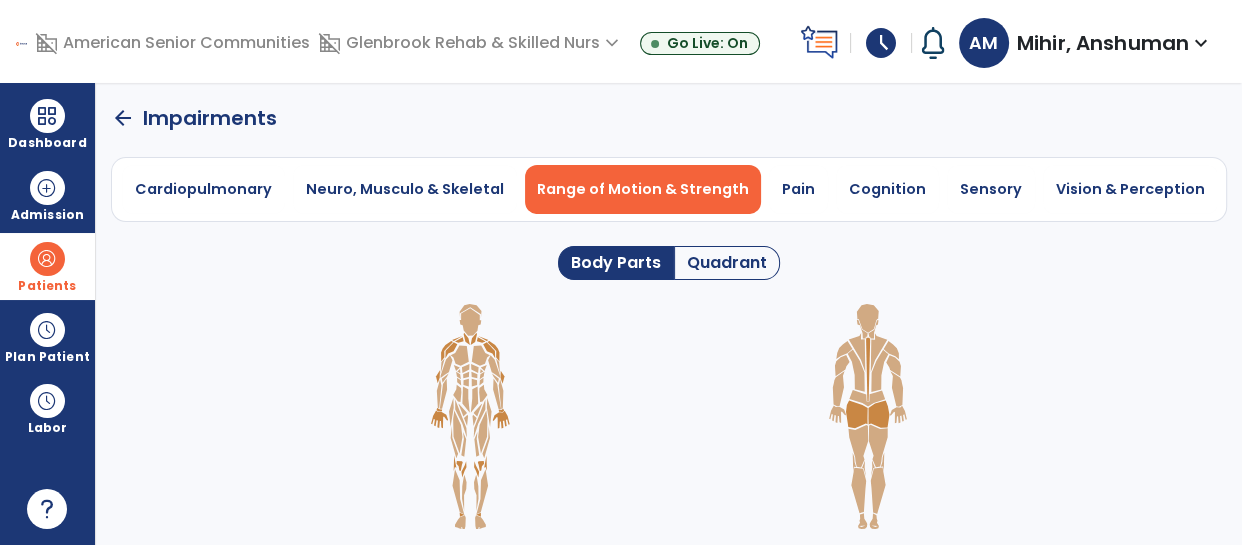 click on "Quadrant" 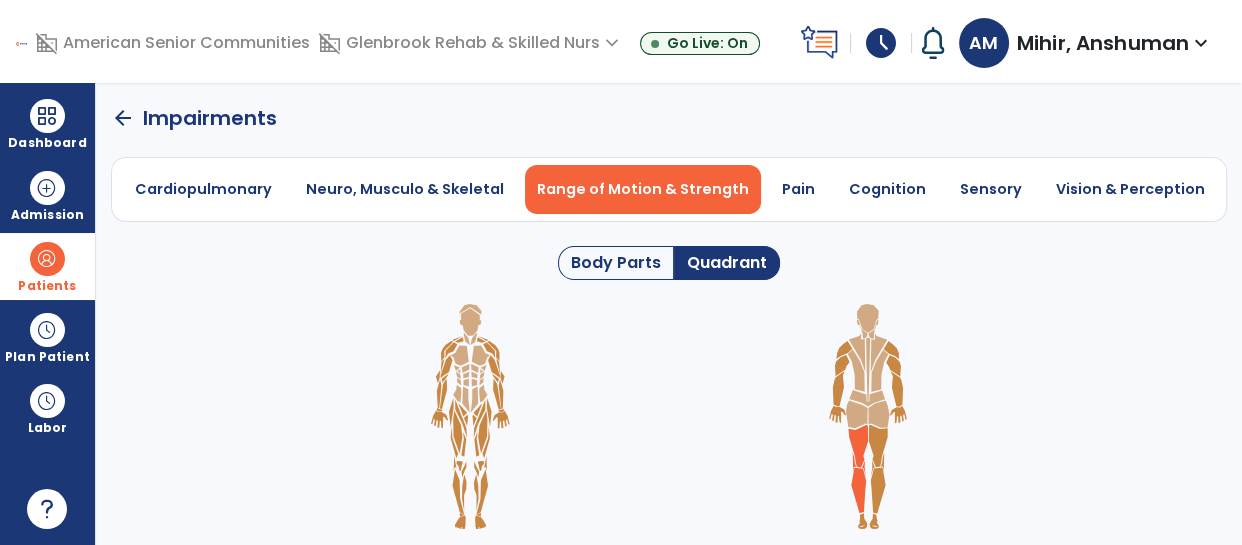click 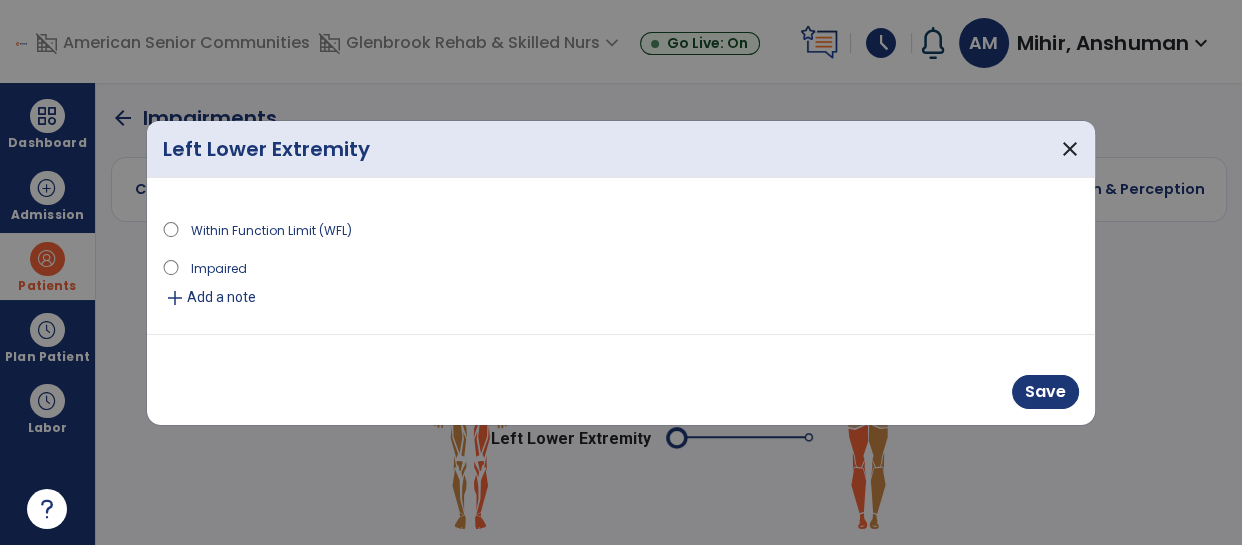 click on "Impaired" at bounding box center (219, 267) 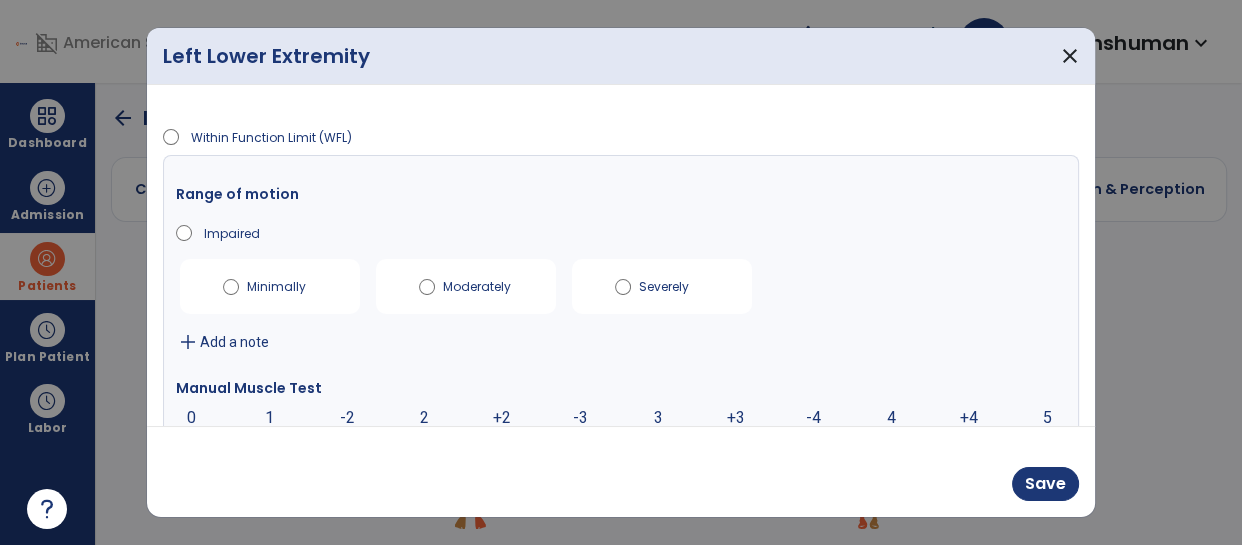 click on "Within Function Limit (WFL) Range of motion    Impaired Minimally Moderately Severely add Add a note Manual Muscle Test 0     0      1      -2      2      +2      -3      3      +3      -4      4      +4      5  add Add a note" at bounding box center [621, 255] 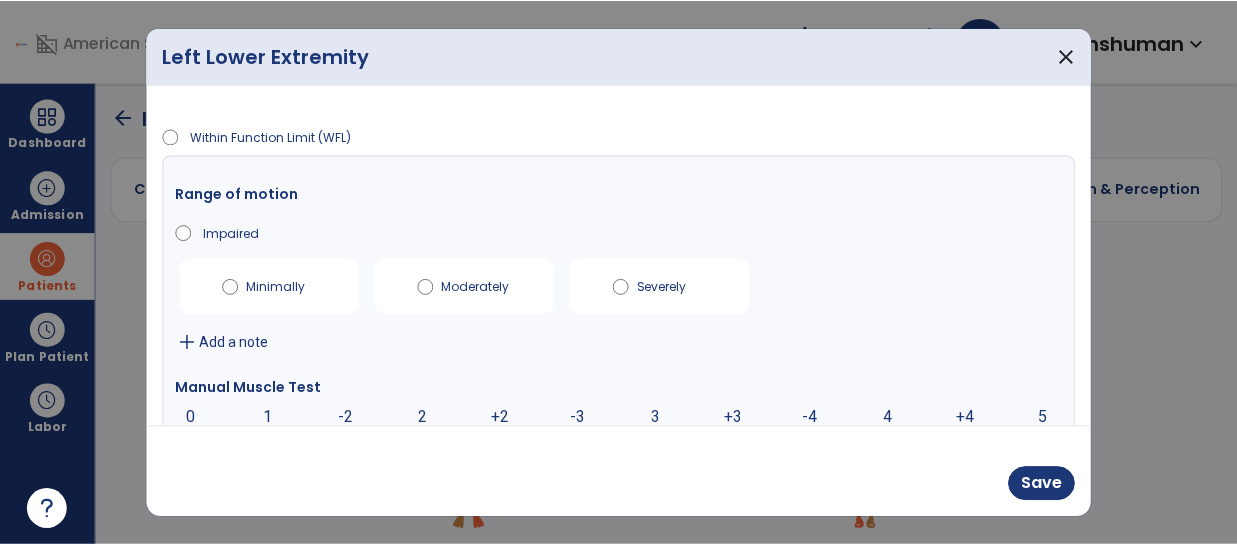 scroll, scrollTop: 95, scrollLeft: 0, axis: vertical 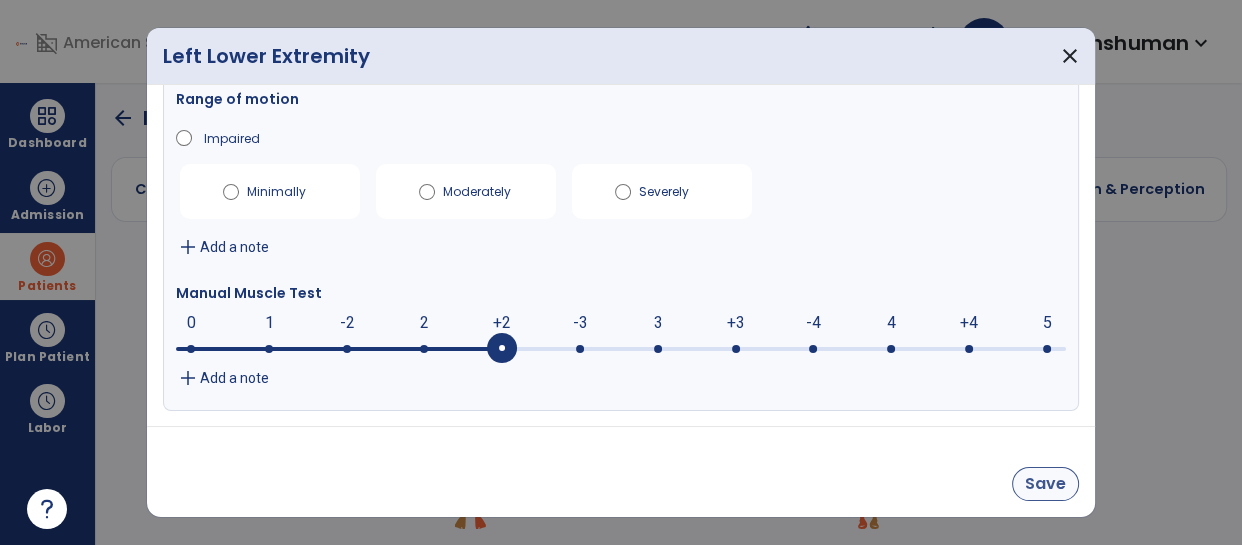 click on "Save" at bounding box center (1045, 484) 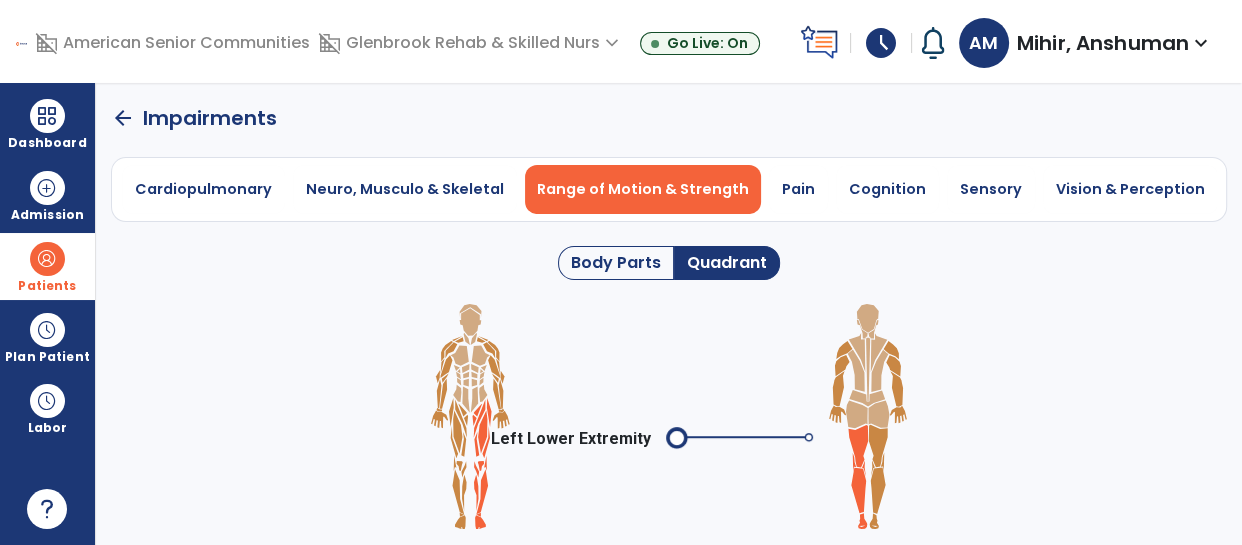 click 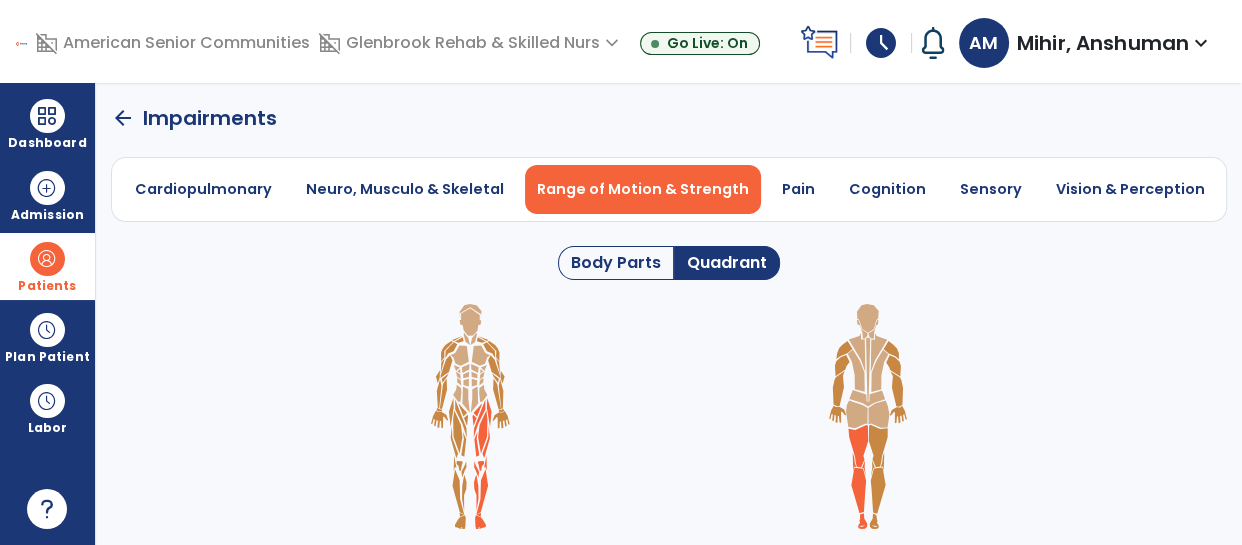 click on "Quadrant" 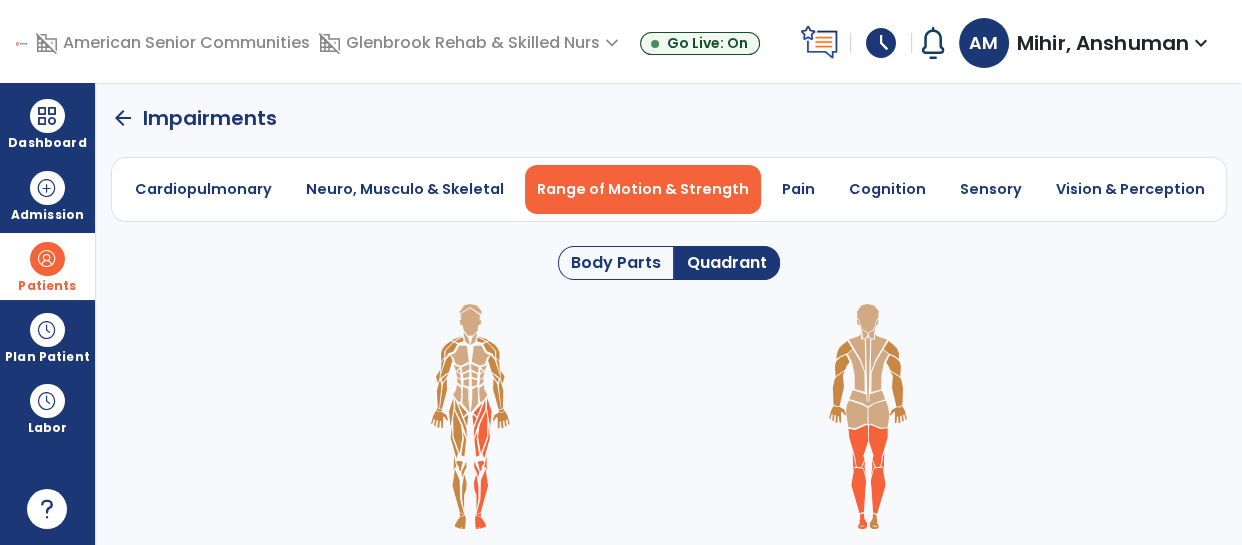 click 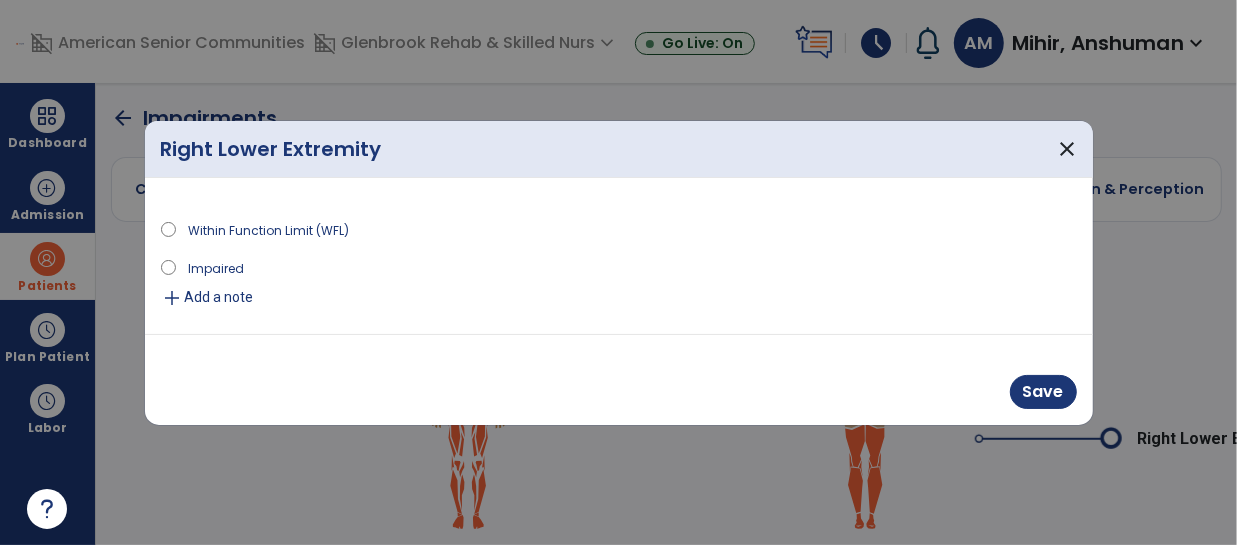 click on "Impaired" at bounding box center (216, 267) 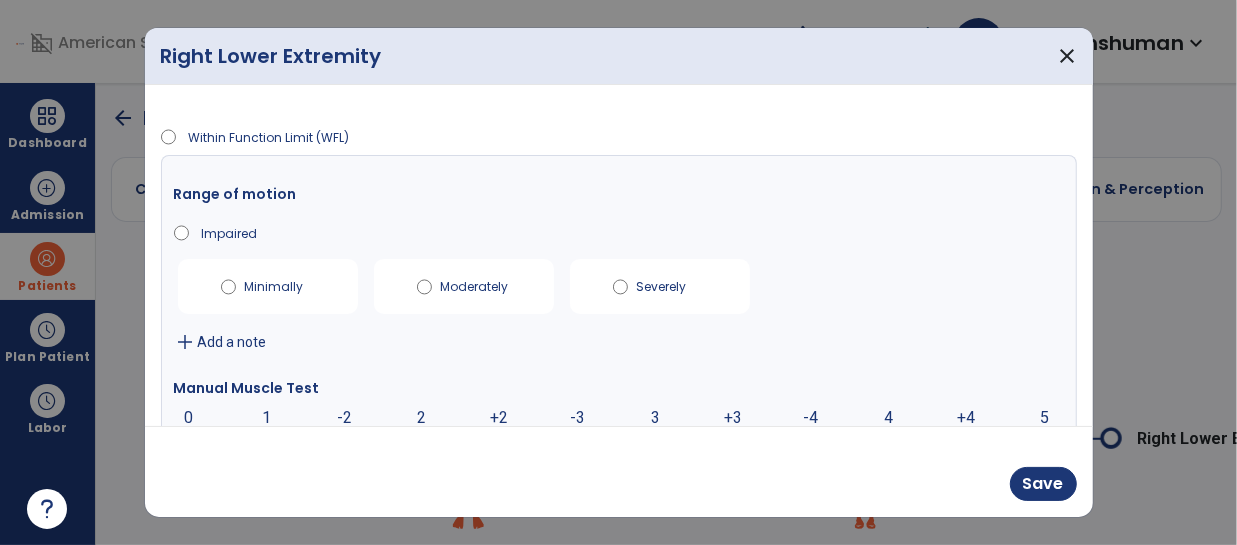 click on "Within Function Limit (WFL) Range of motion    Impaired Minimally Moderately Severely add Add a note Manual Muscle Test 0     0      1      -2      2      +2      -3      3      +3      -4      4      +4      5  add Add a note" at bounding box center (619, 255) 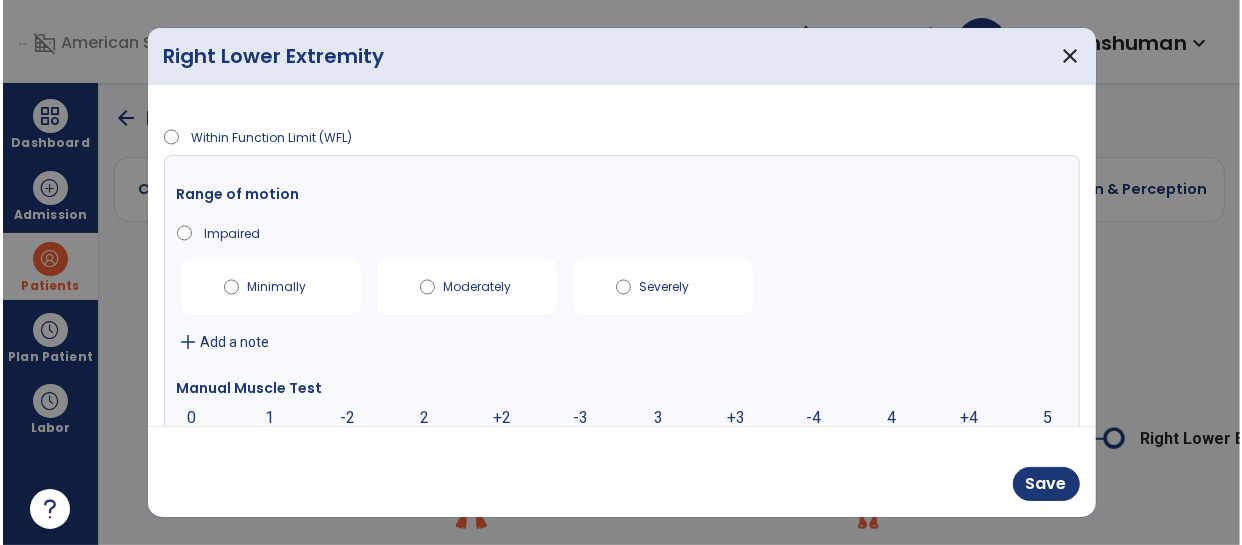 scroll, scrollTop: 95, scrollLeft: 0, axis: vertical 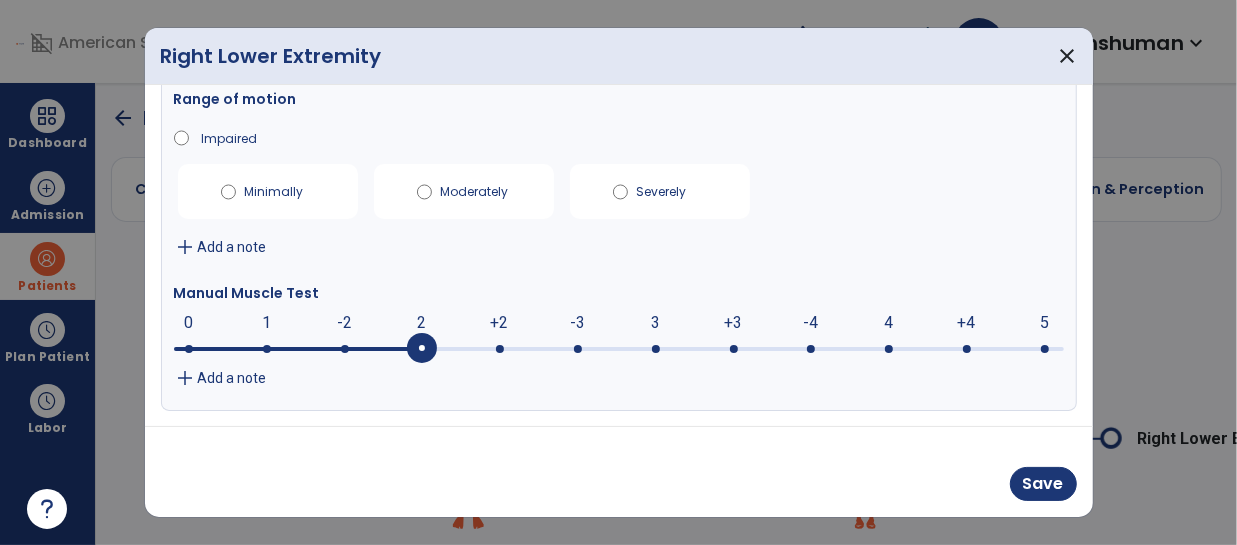 click at bounding box center [500, 349] 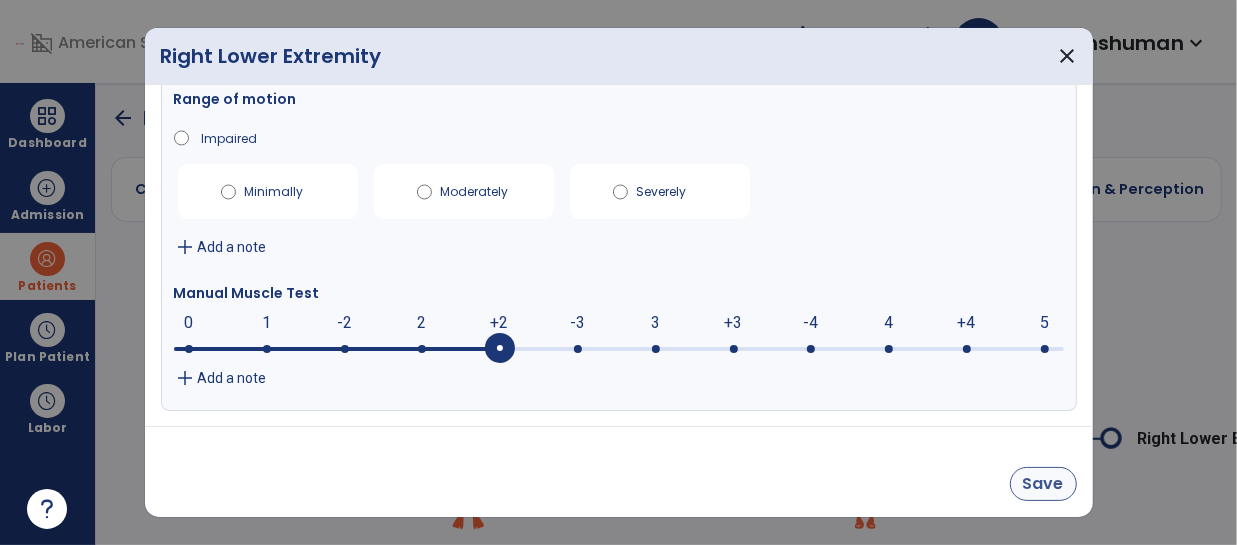 click on "Save" at bounding box center [1043, 484] 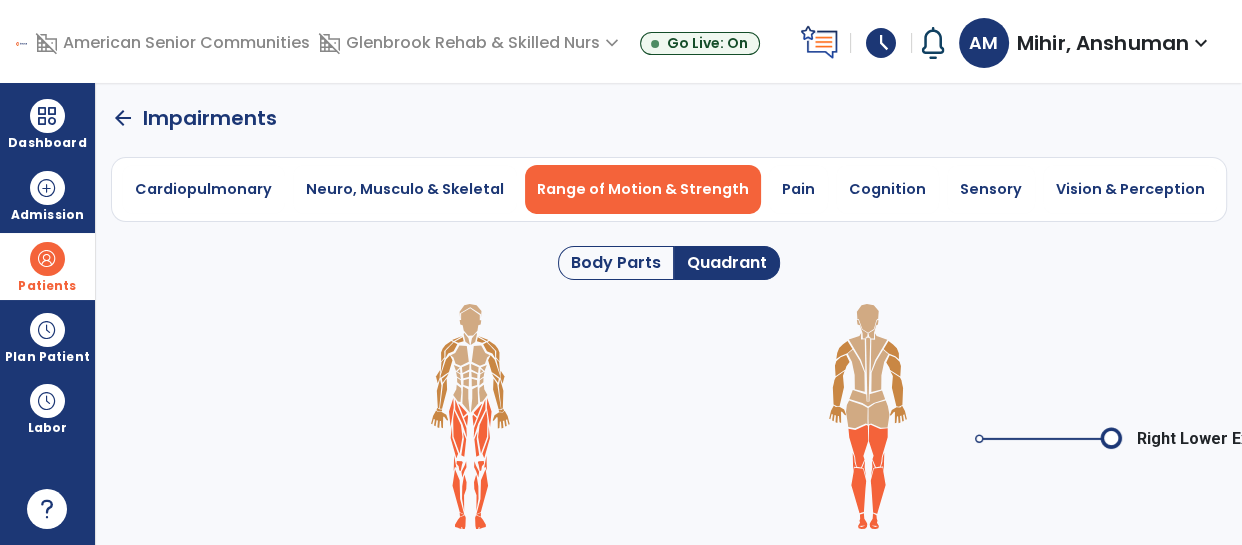 click on "arrow_back" 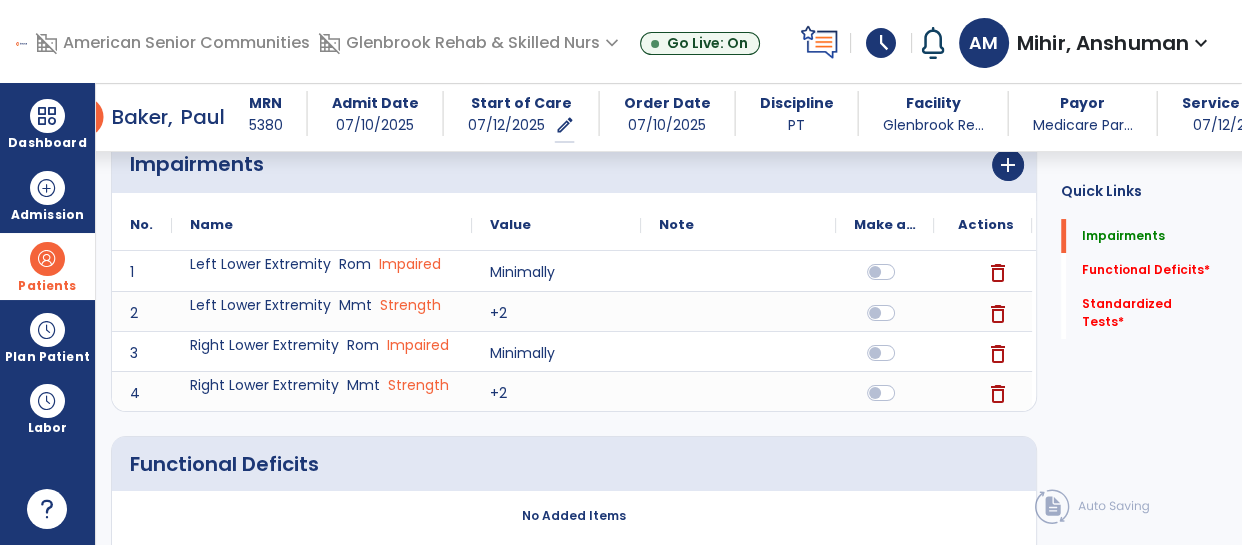 scroll, scrollTop: 209, scrollLeft: 0, axis: vertical 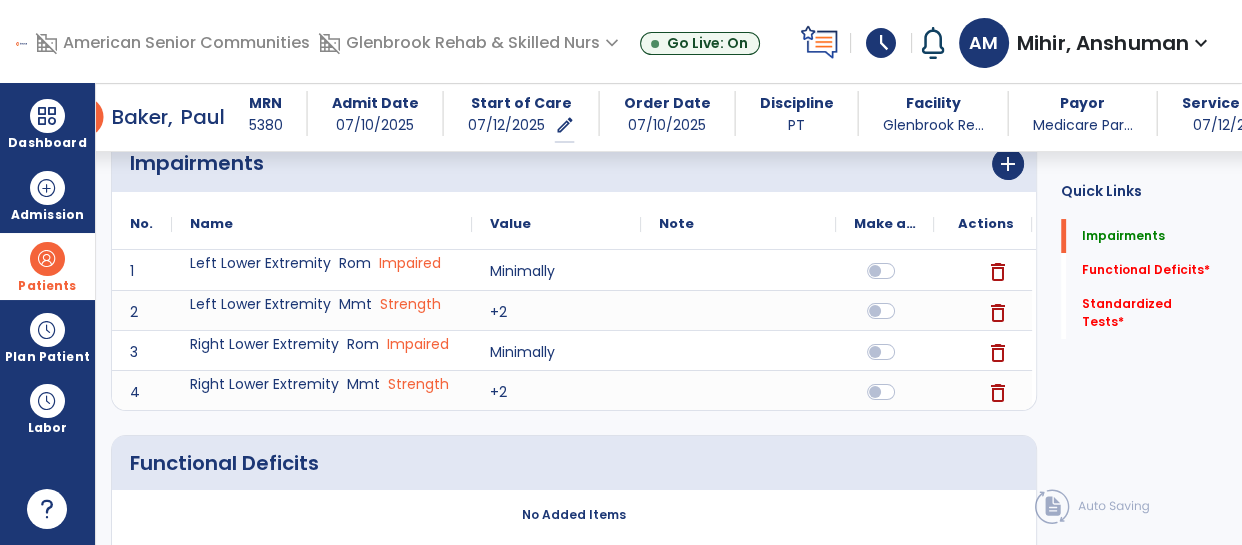 click 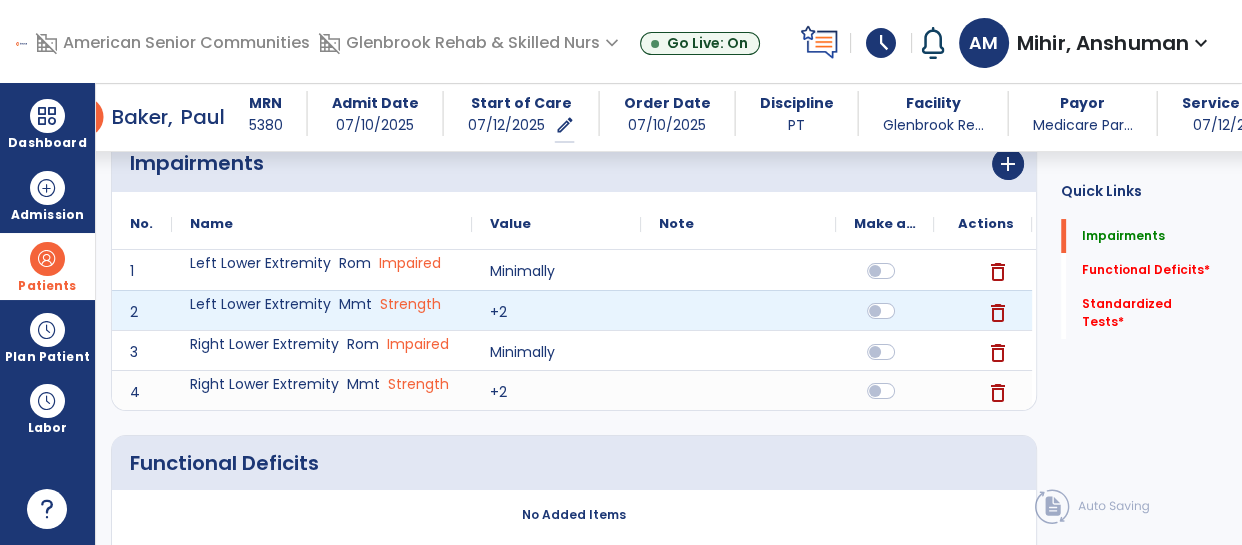click 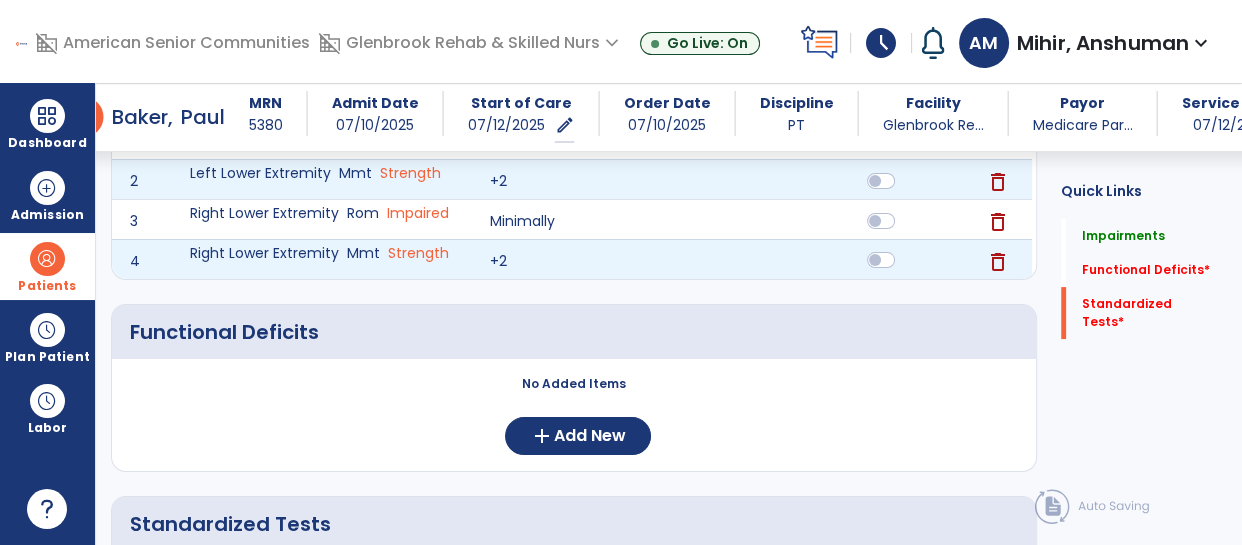 scroll, scrollTop: 440, scrollLeft: 0, axis: vertical 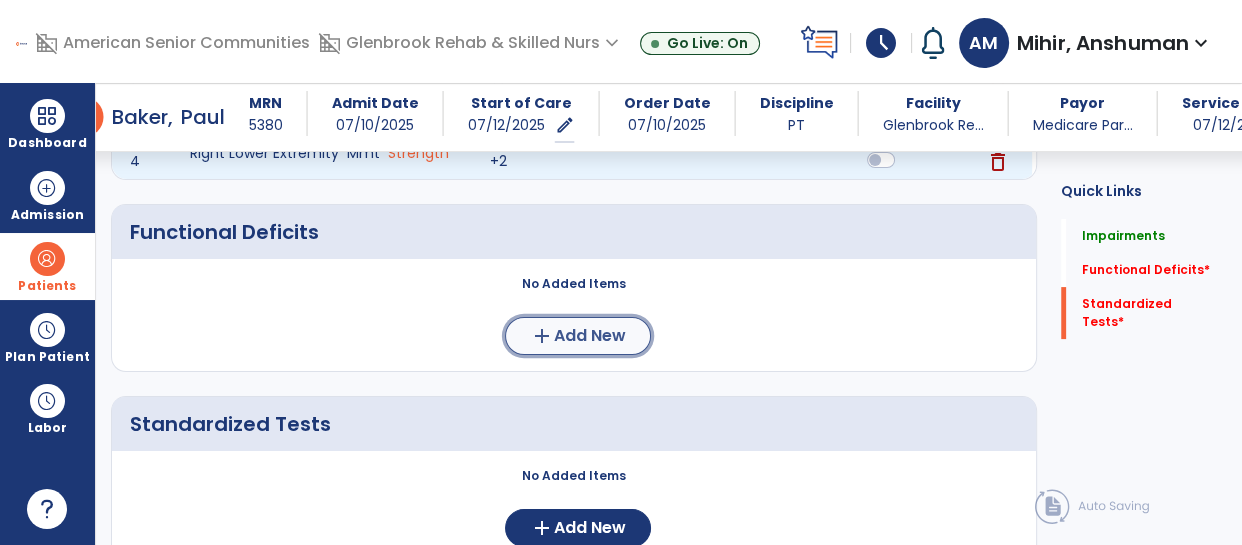 click on "Add New" 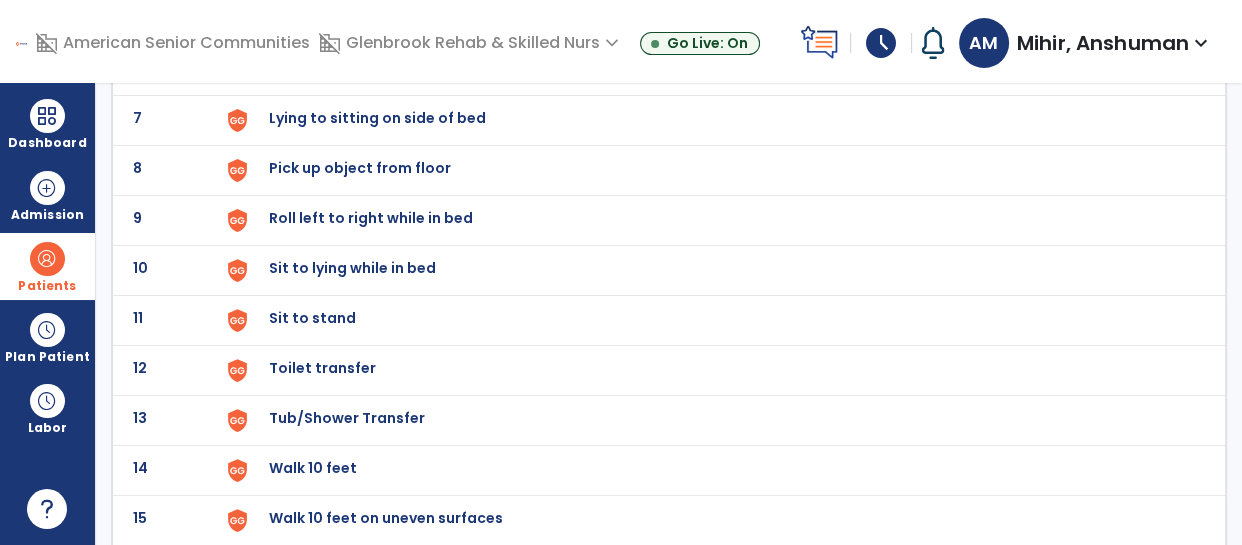 scroll, scrollTop: 0, scrollLeft: 0, axis: both 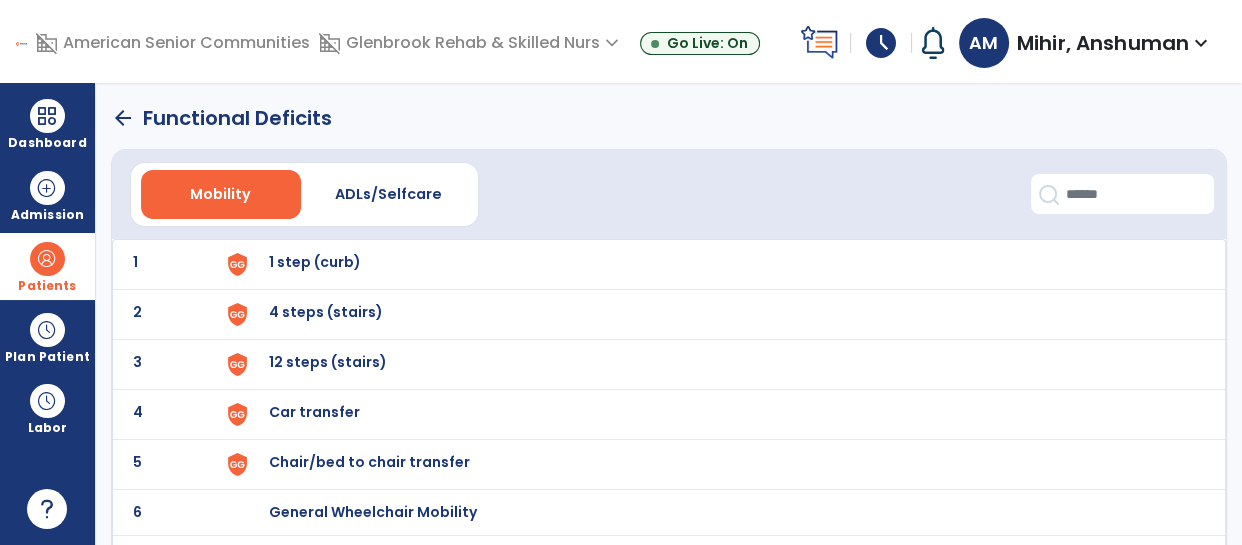 click on "1 1 step (curb)" 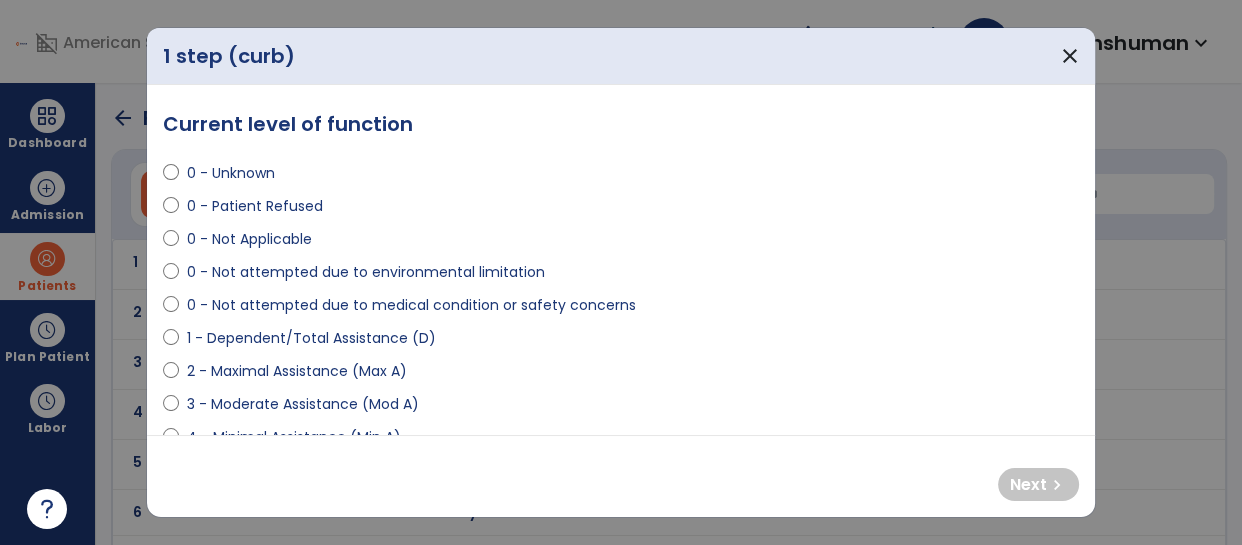 click on "0 - Not attempted due to medical condition or safety concerns" at bounding box center (411, 305) 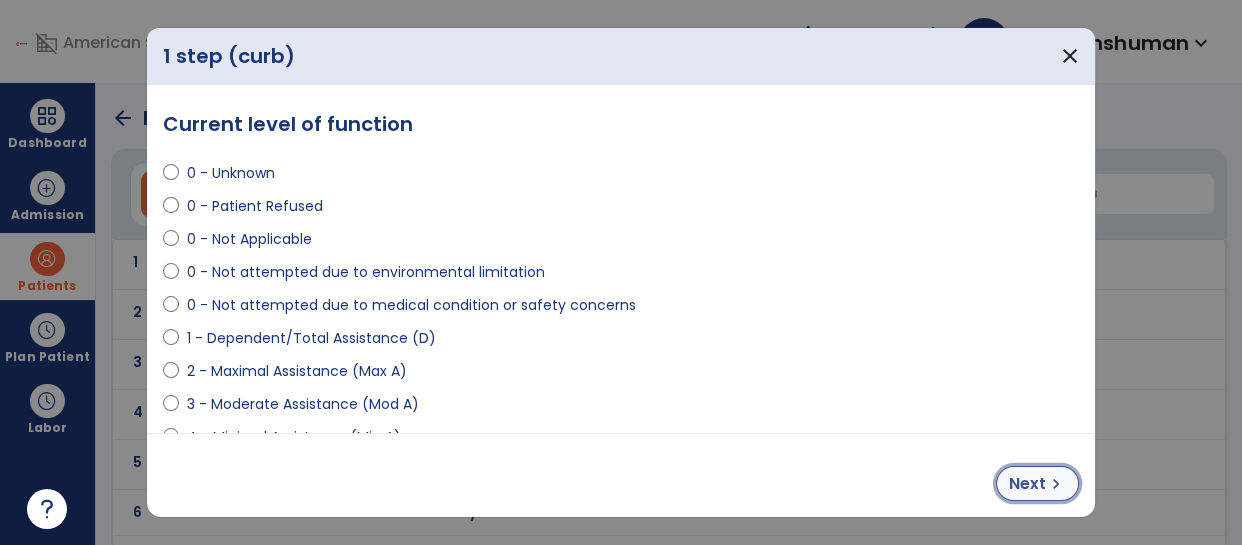 click on "chevron_right" at bounding box center (1056, 484) 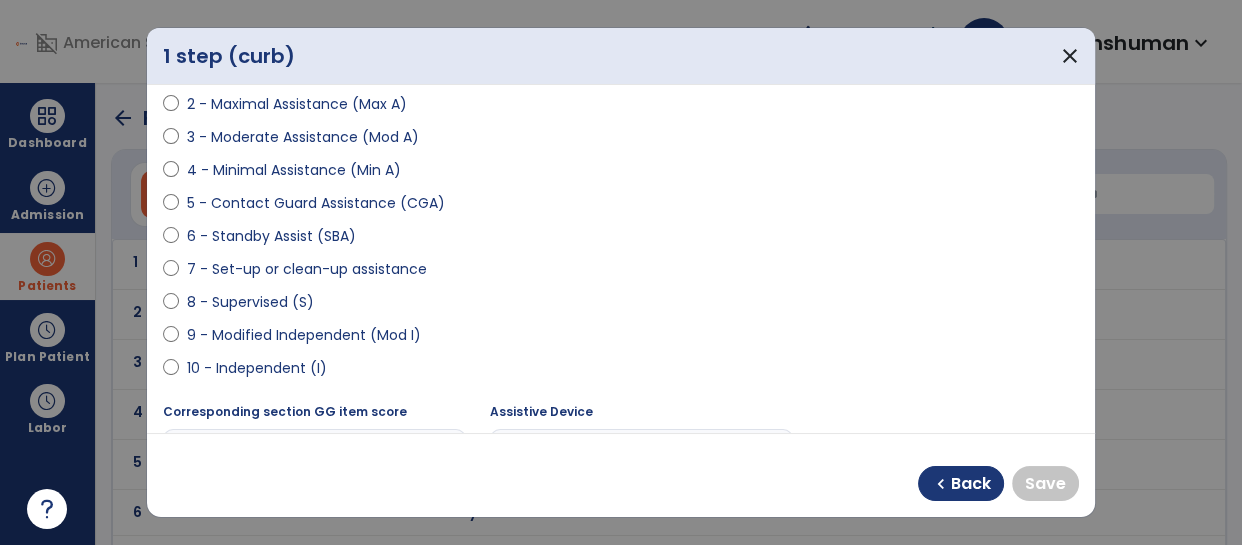 scroll, scrollTop: 267, scrollLeft: 0, axis: vertical 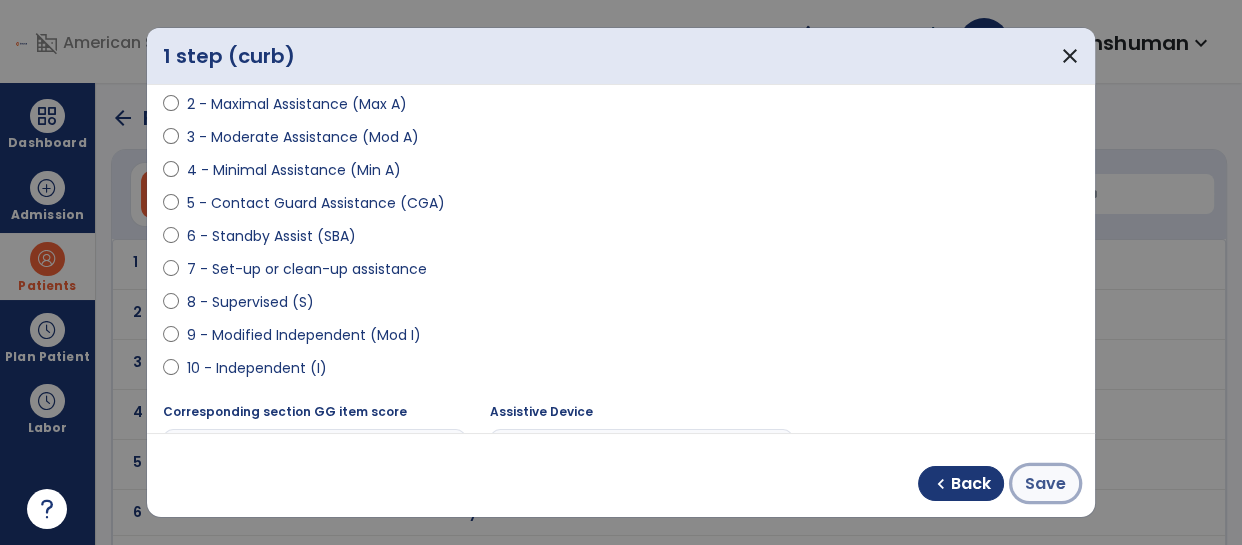 click on "Save" at bounding box center (1045, 484) 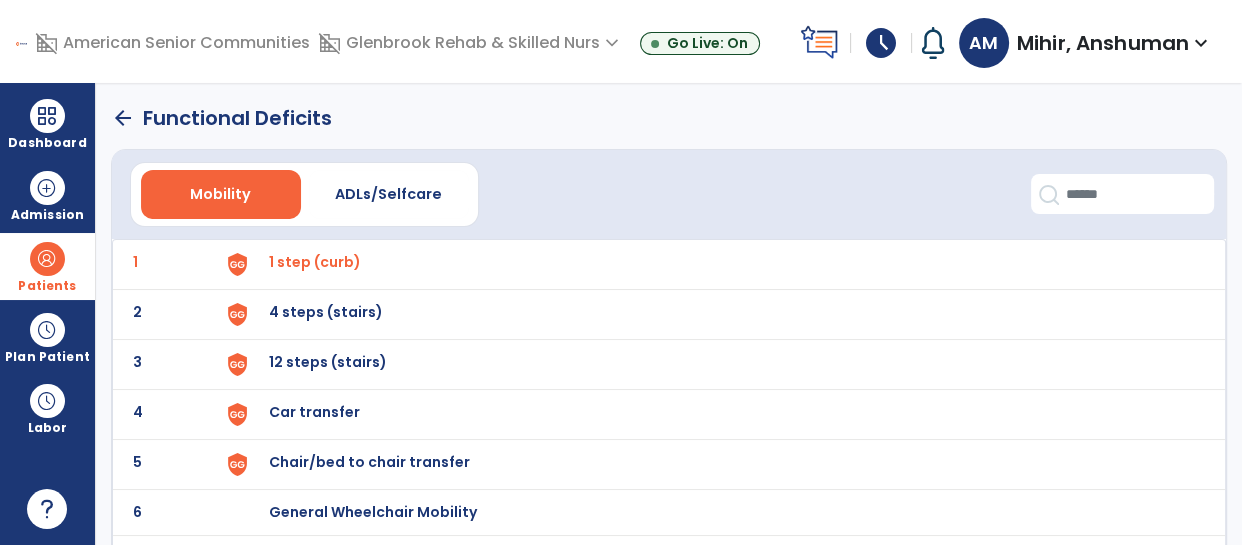 click on "4 steps (stairs)" at bounding box center [315, 262] 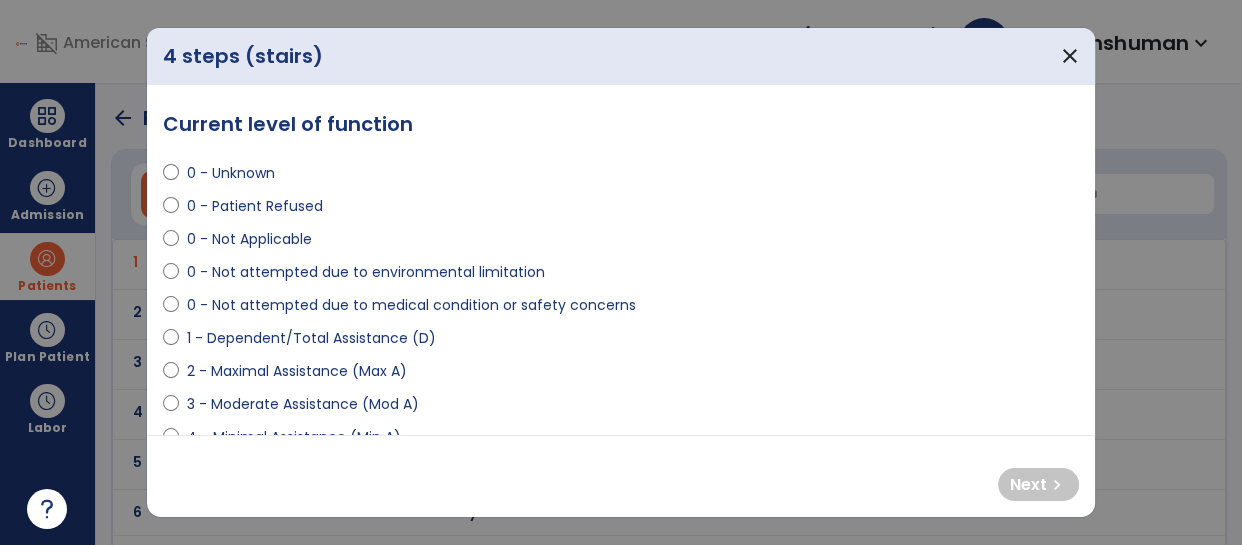 select on "**********" 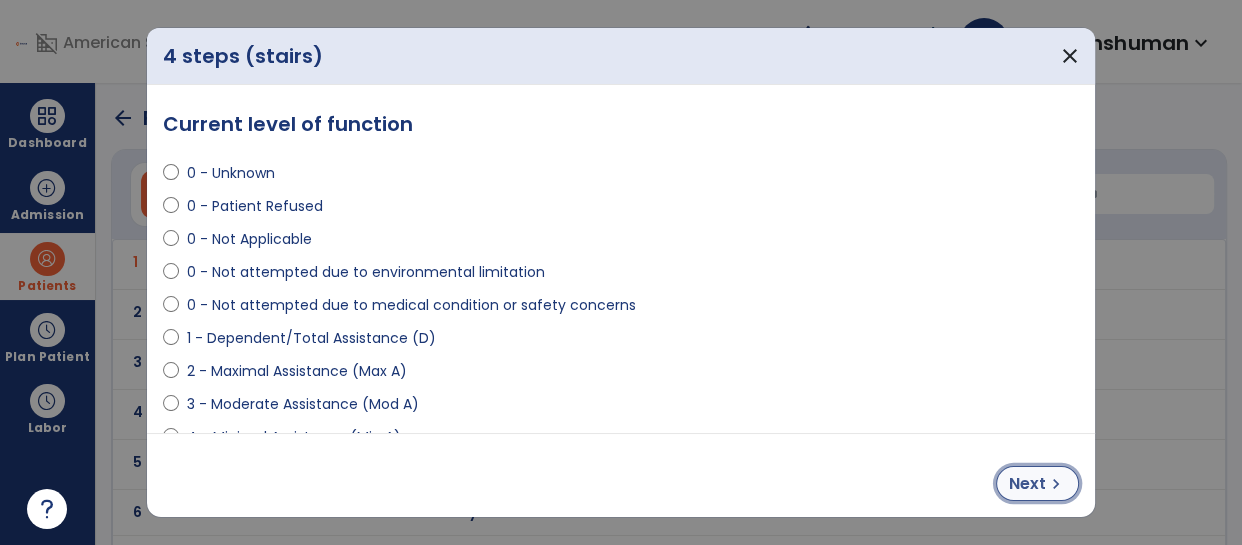 click on "Next" at bounding box center [1027, 484] 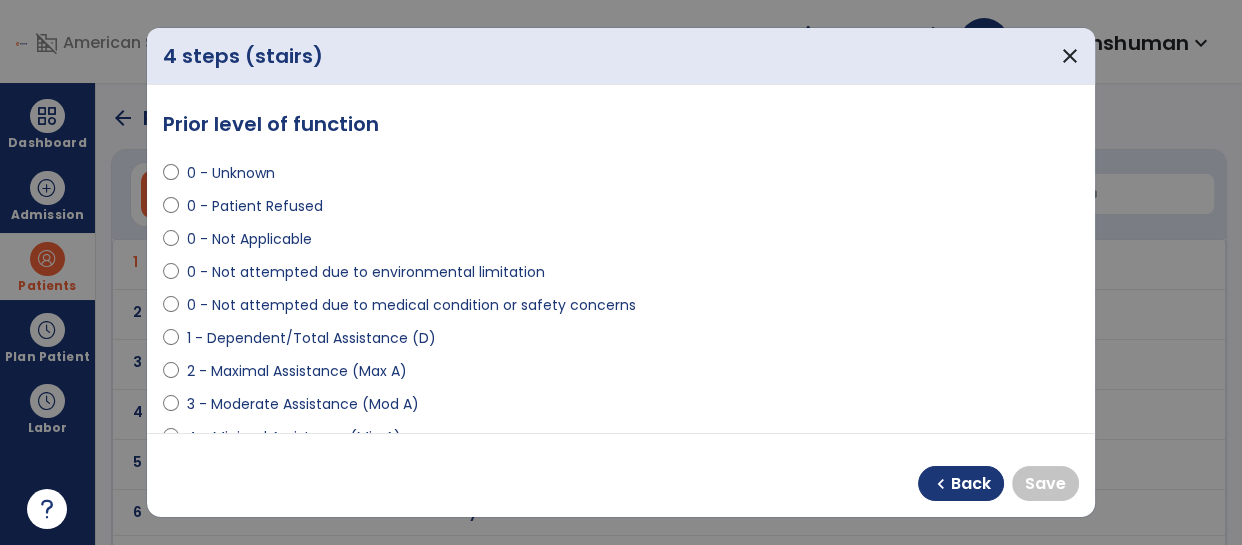 select on "**********" 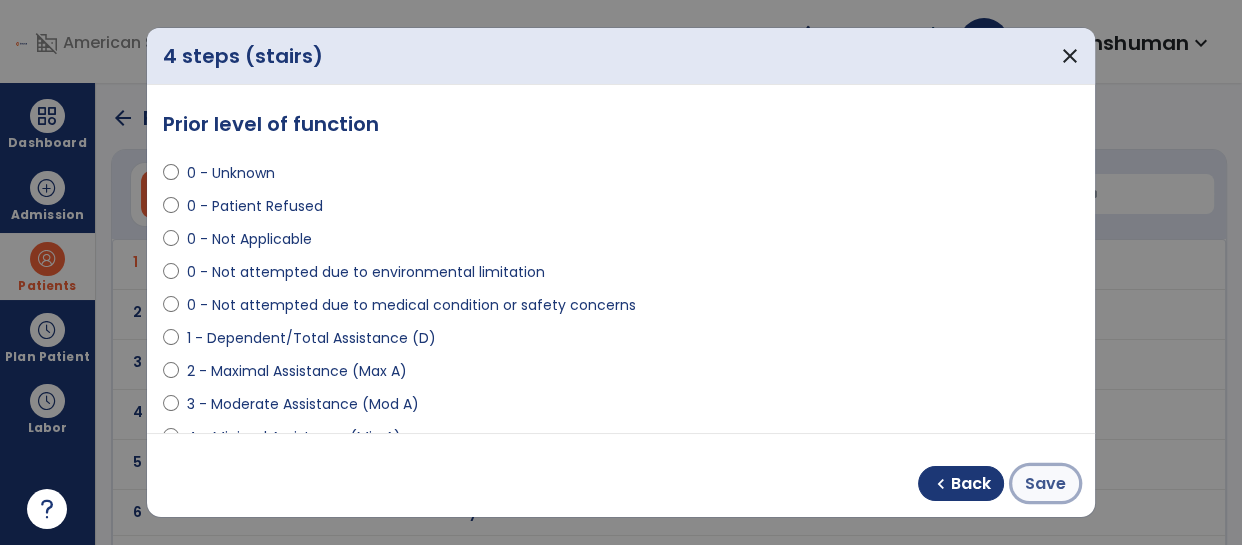 click on "Save" at bounding box center [1045, 484] 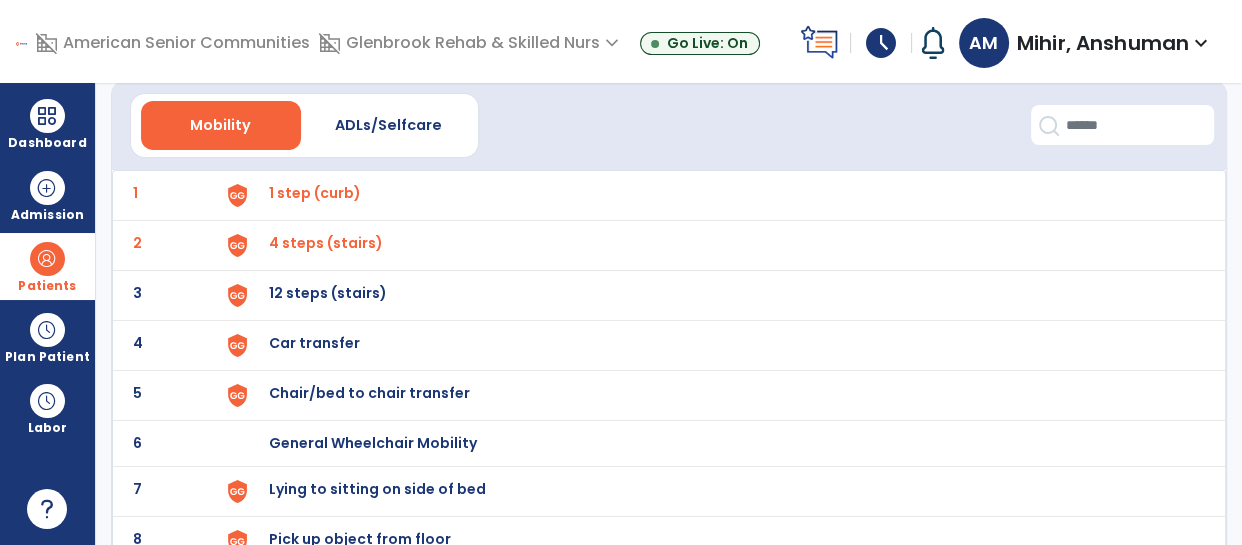 scroll, scrollTop: 80, scrollLeft: 0, axis: vertical 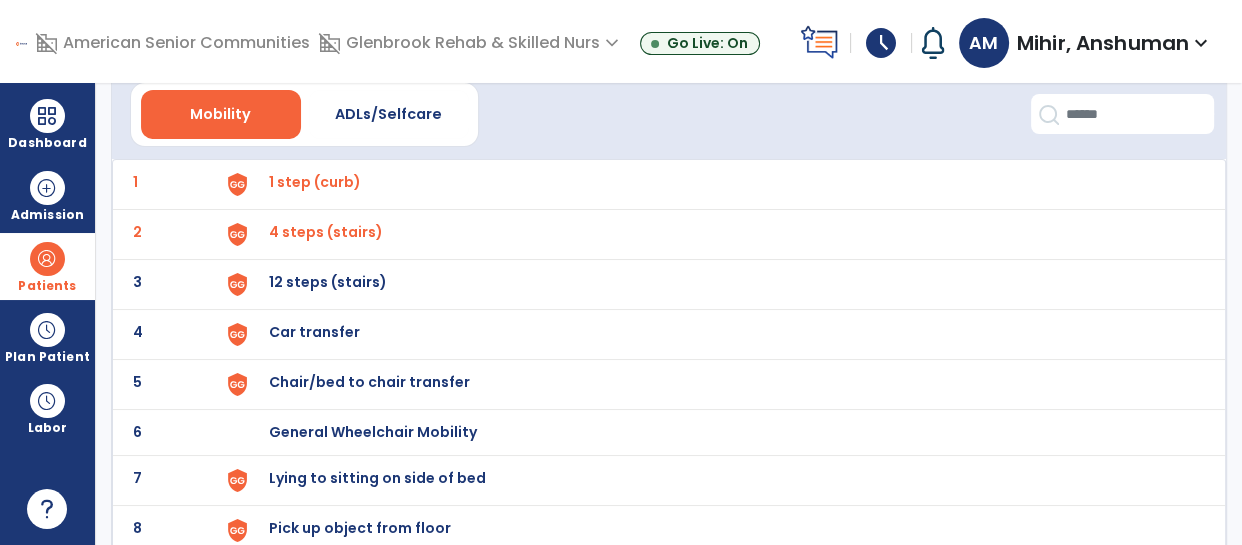 click on "12 steps (stairs)" at bounding box center (315, 182) 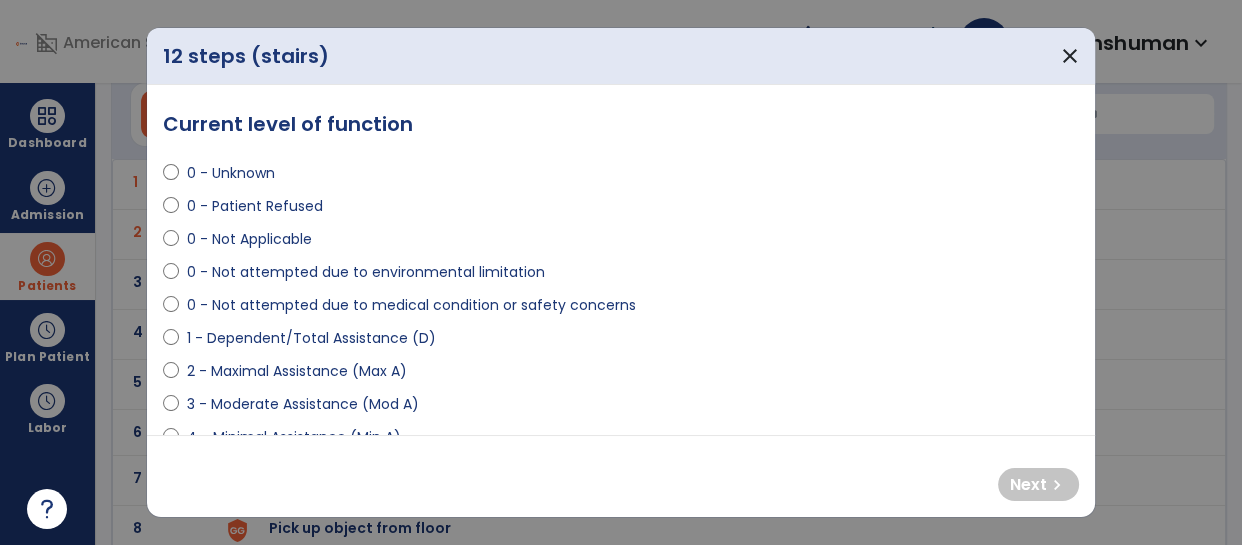 click on "0 - Not Applicable" at bounding box center (249, 239) 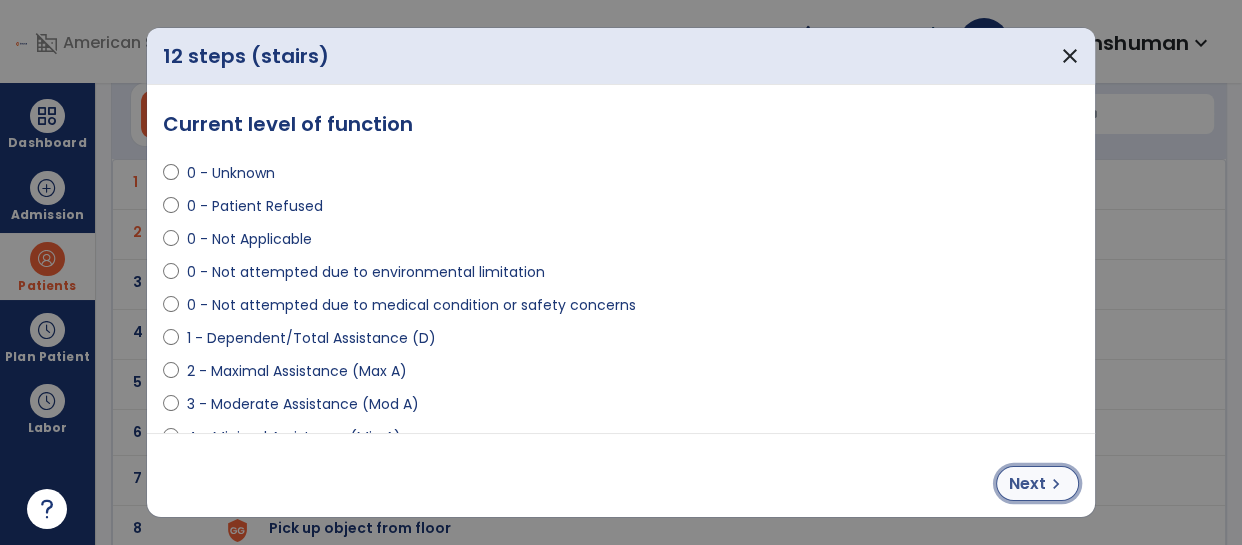 click on "Next" at bounding box center (1027, 484) 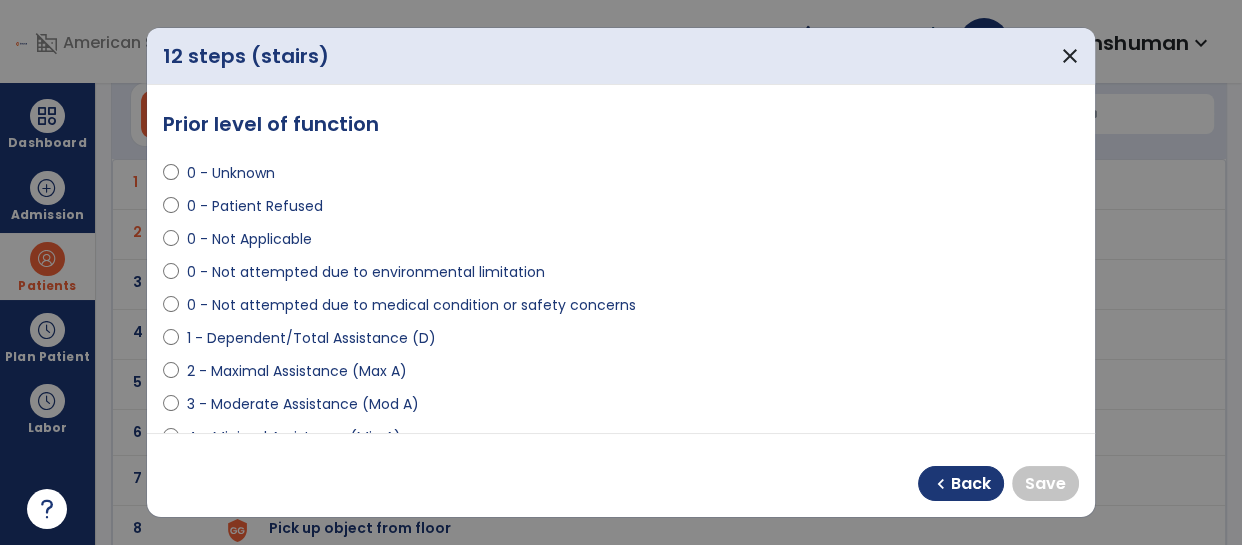 select on "**********" 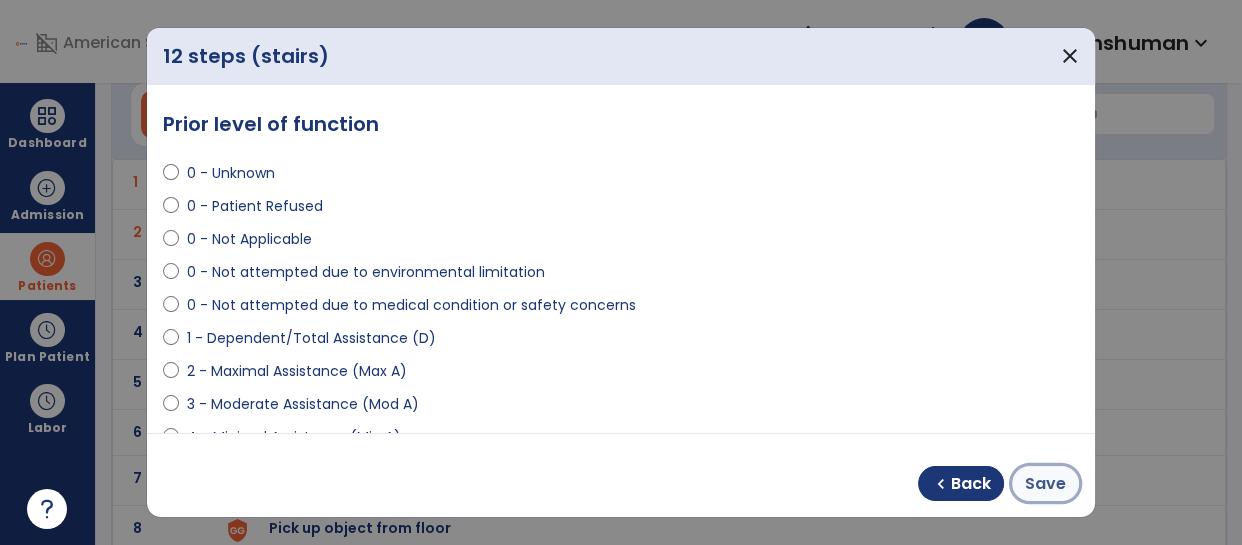 click on "Save" at bounding box center (1045, 484) 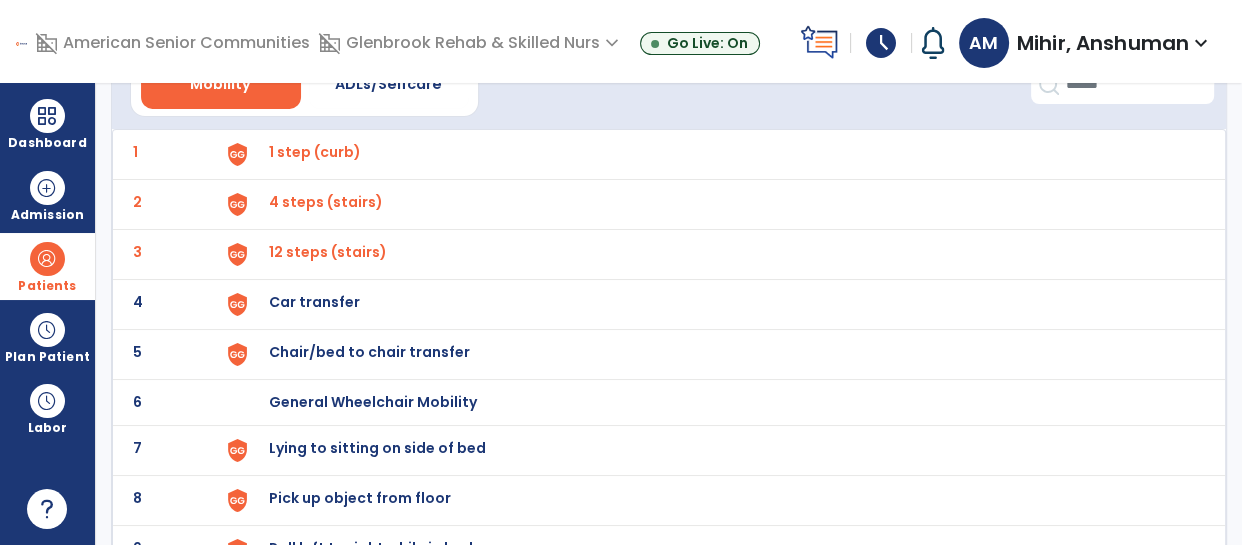 scroll, scrollTop: 119, scrollLeft: 0, axis: vertical 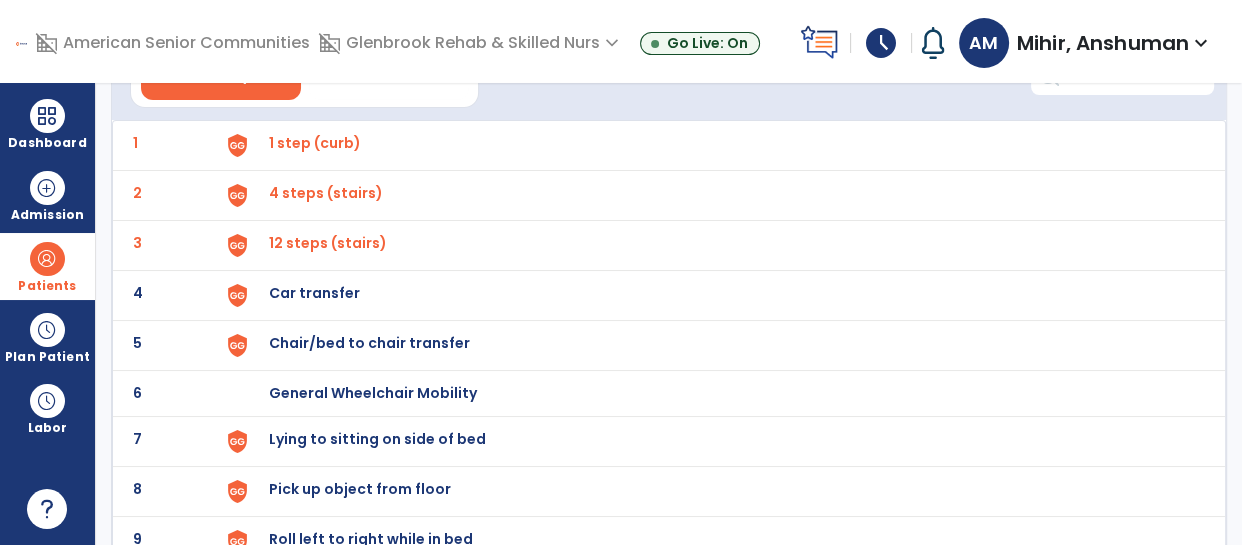 click on "Car transfer" at bounding box center [315, 143] 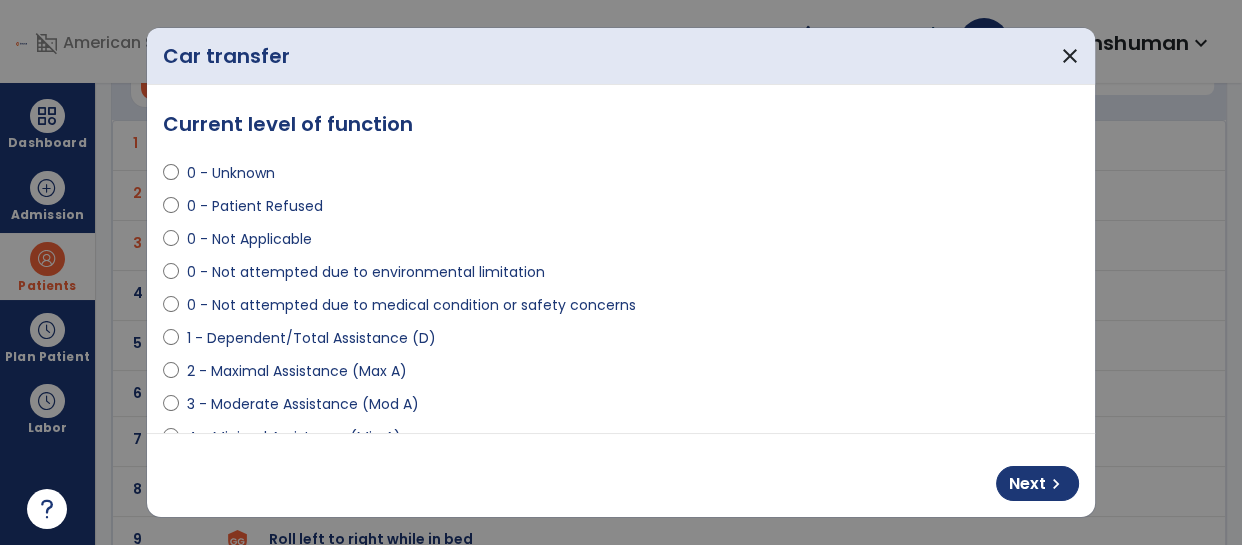 select on "**********" 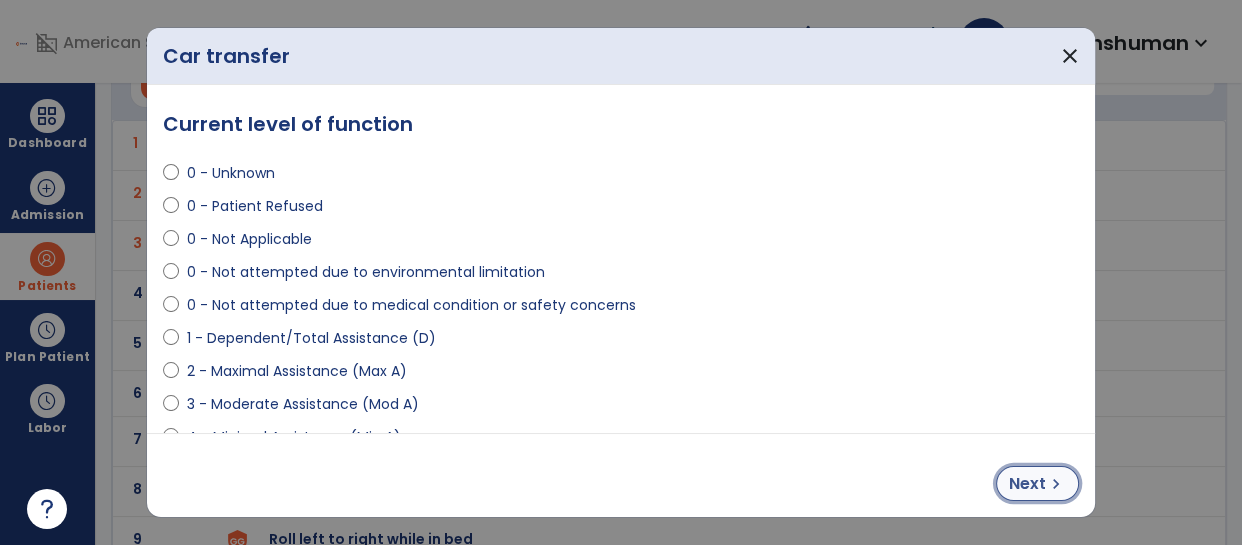 click on "Next" at bounding box center [1027, 484] 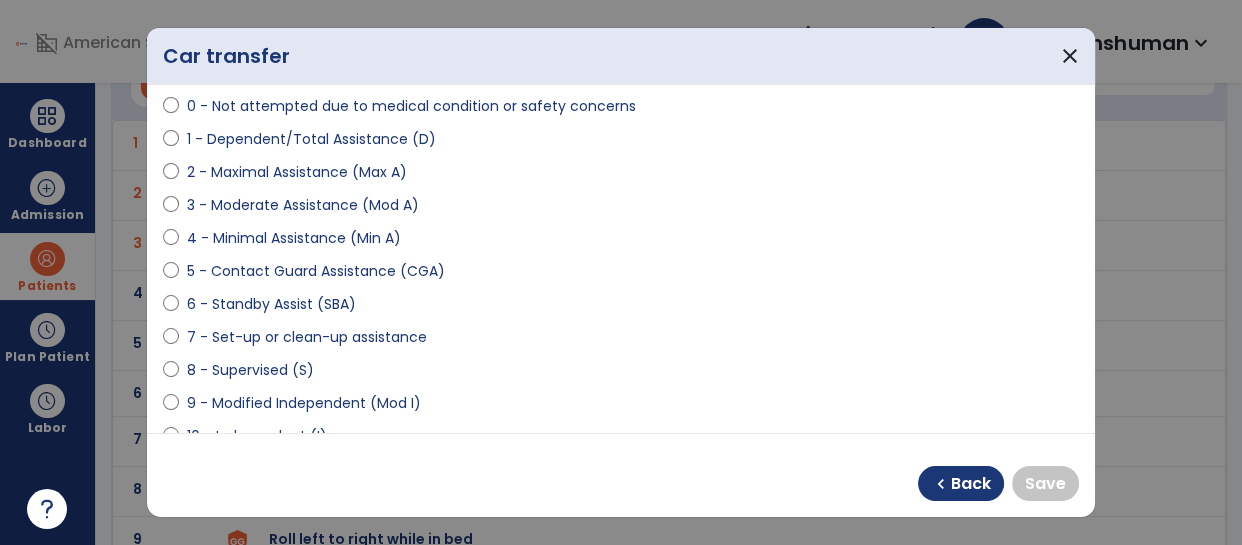 scroll, scrollTop: 212, scrollLeft: 0, axis: vertical 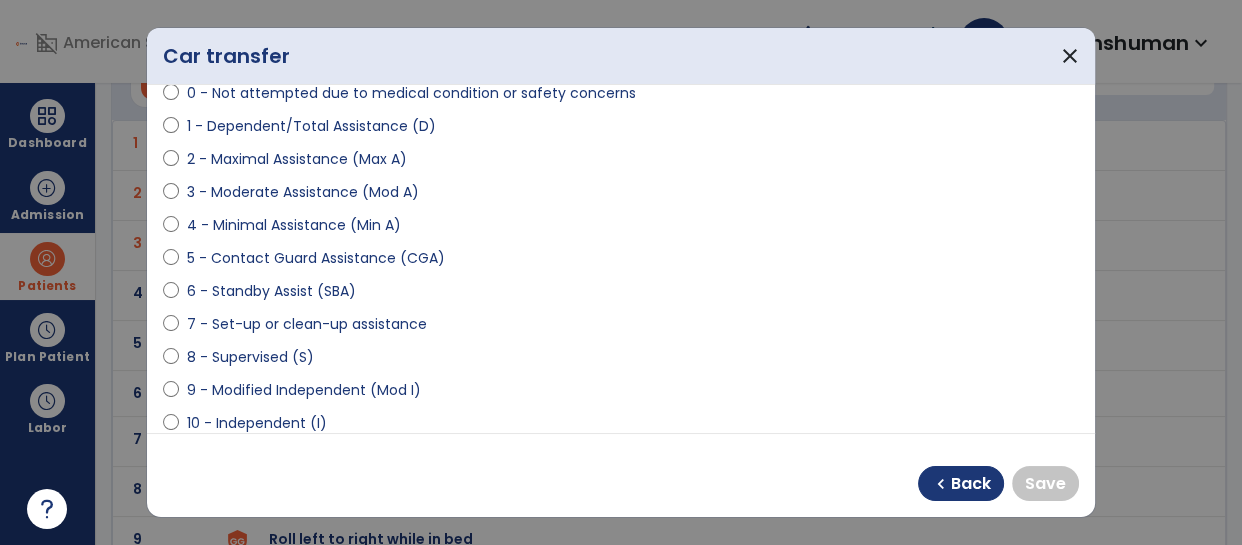 select on "**********" 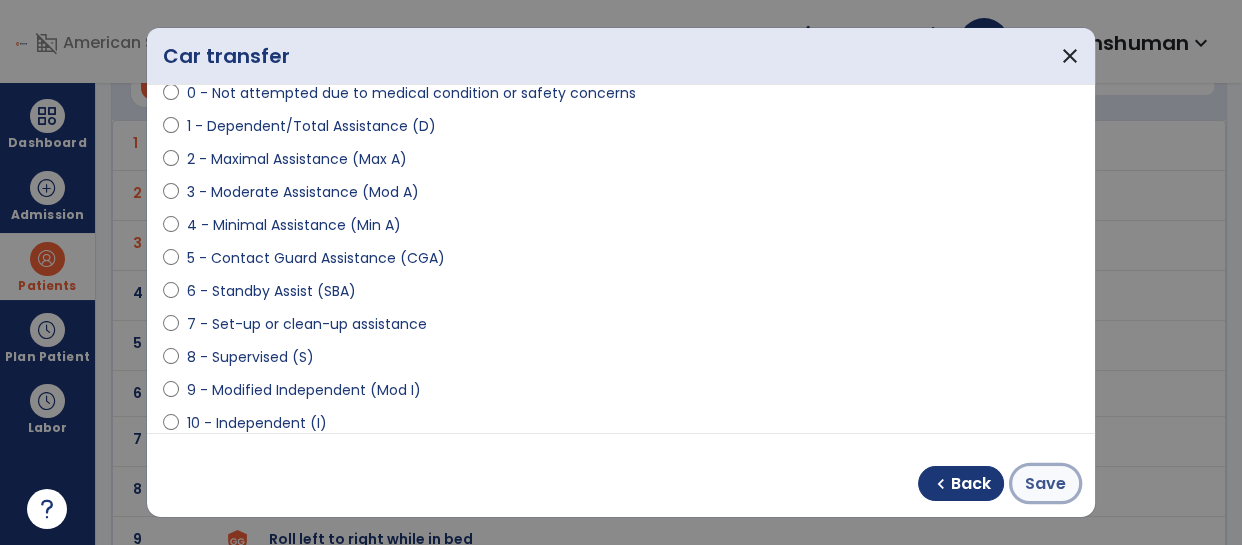 click on "Save" at bounding box center [1045, 484] 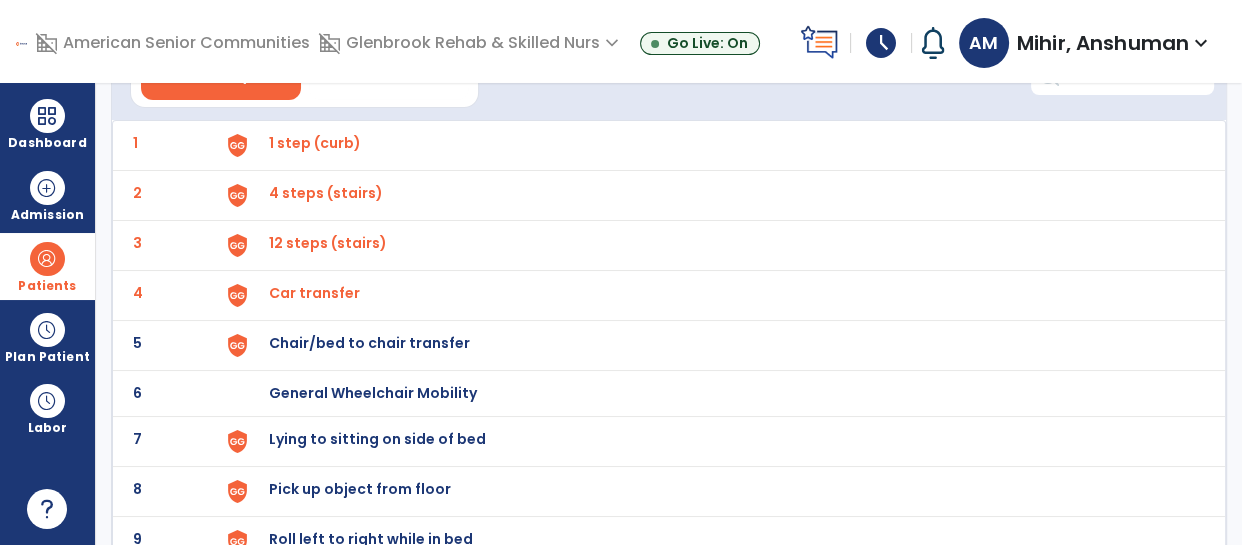 click on "5 Chair/bed to chair transfer" 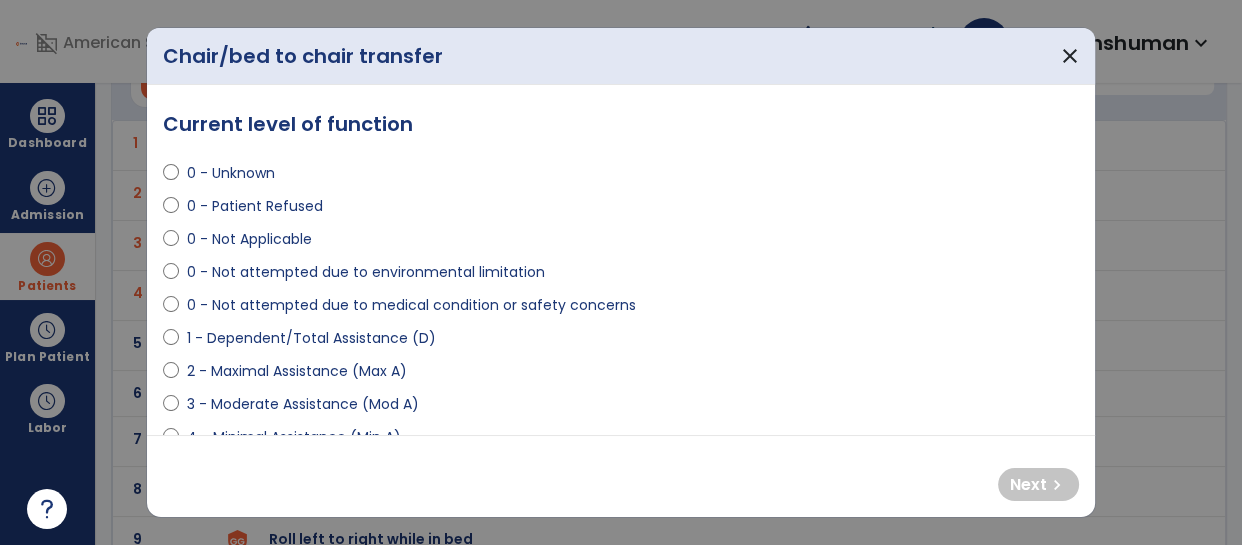 select on "**********" 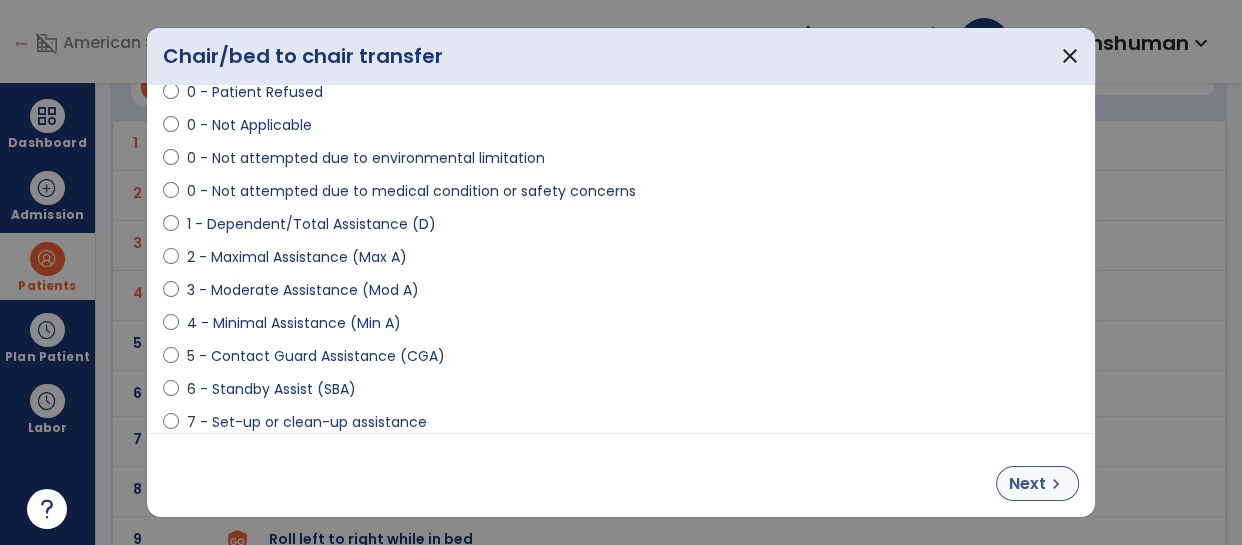 click on "chevron_right" at bounding box center (1056, 484) 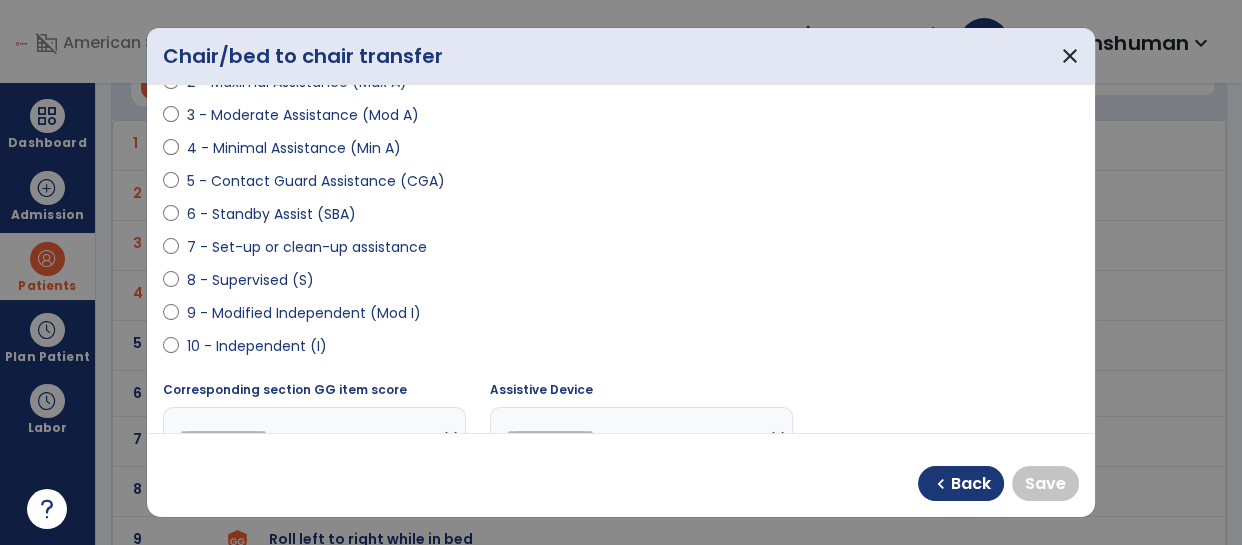 scroll, scrollTop: 288, scrollLeft: 0, axis: vertical 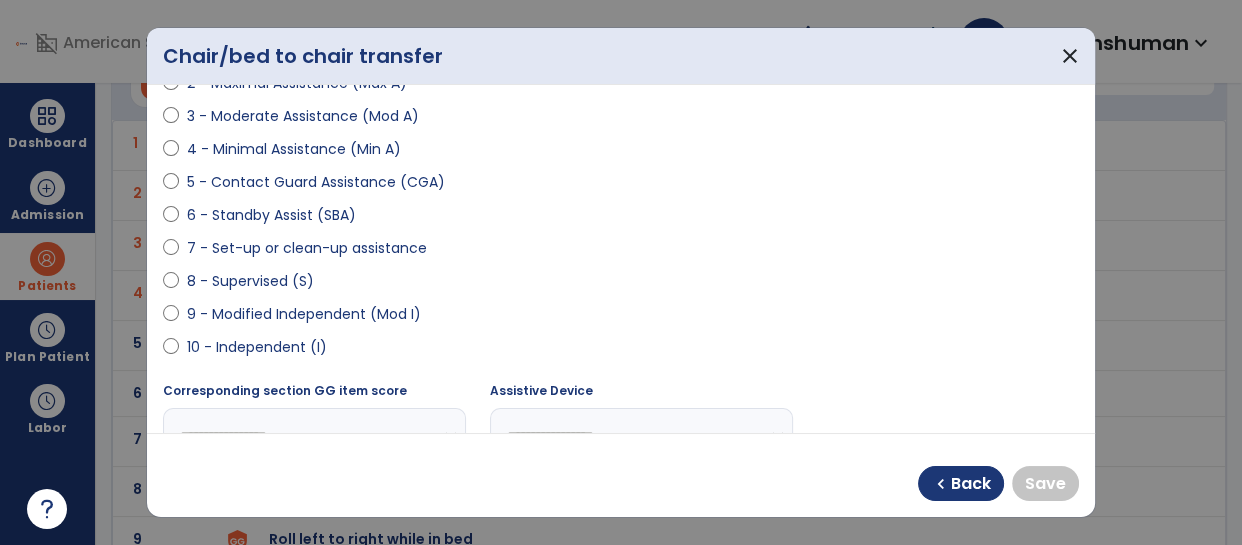 select on "**********" 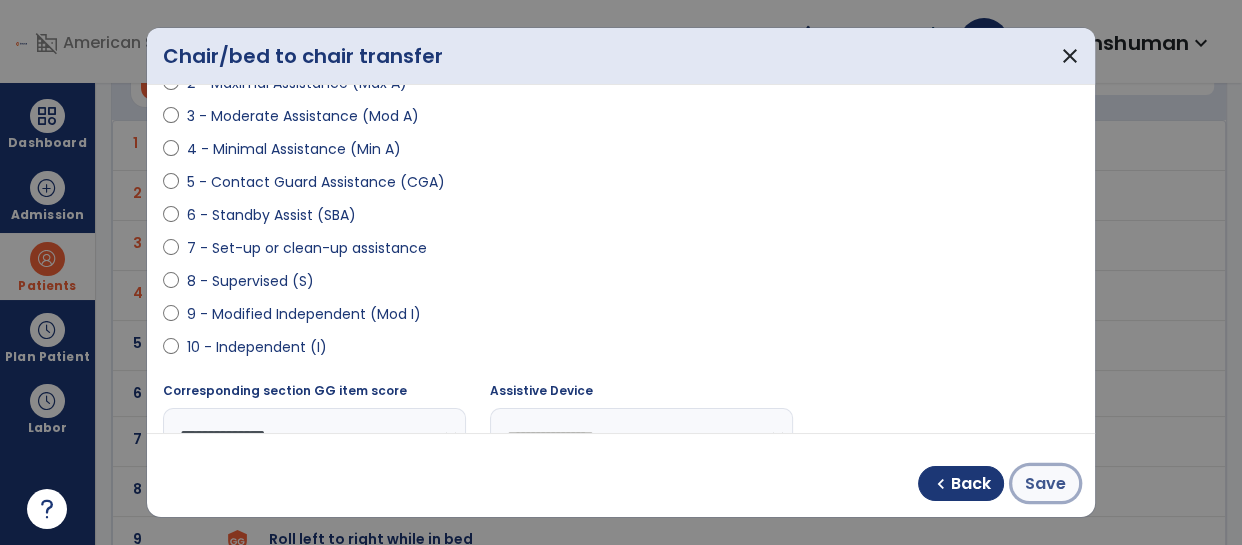 click on "Save" at bounding box center (1045, 484) 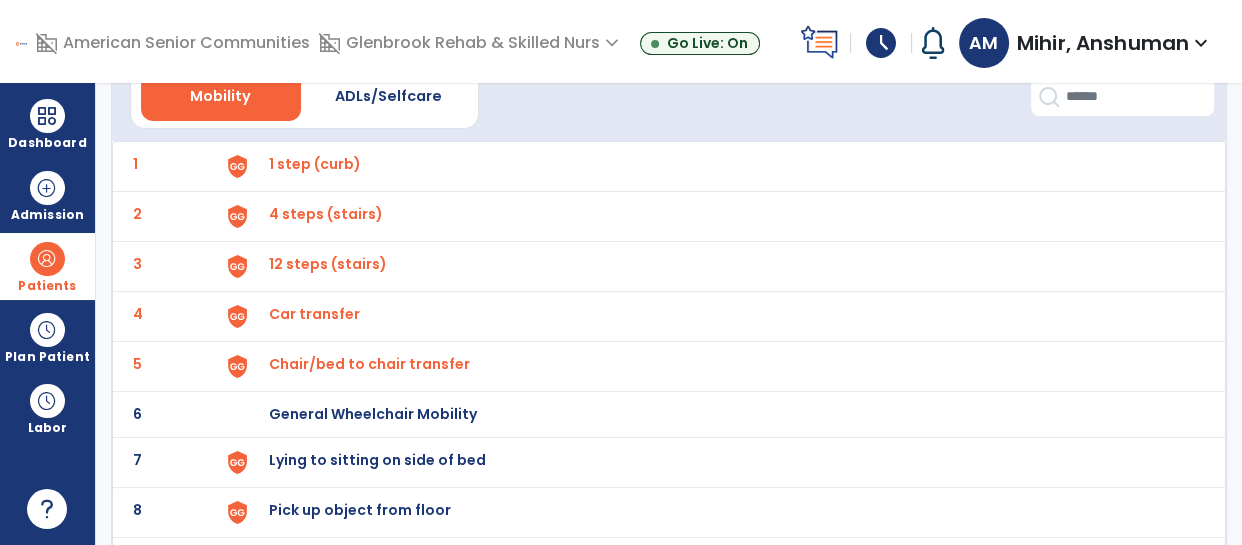 scroll, scrollTop: 106, scrollLeft: 0, axis: vertical 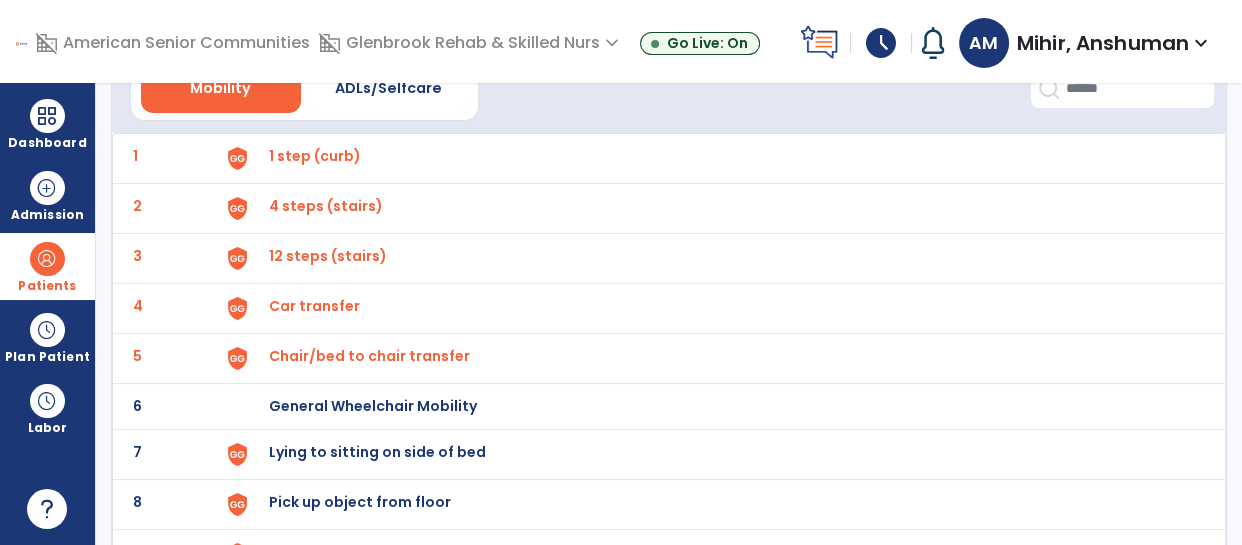click on "General Wheelchair Mobility" at bounding box center [315, 156] 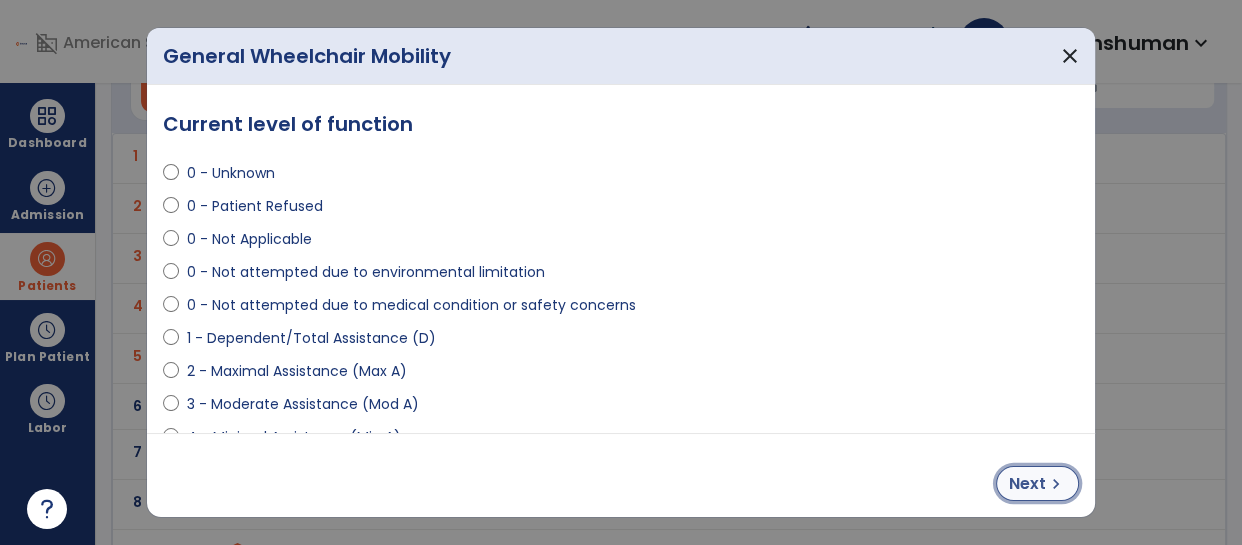 click on "Next" at bounding box center [1027, 484] 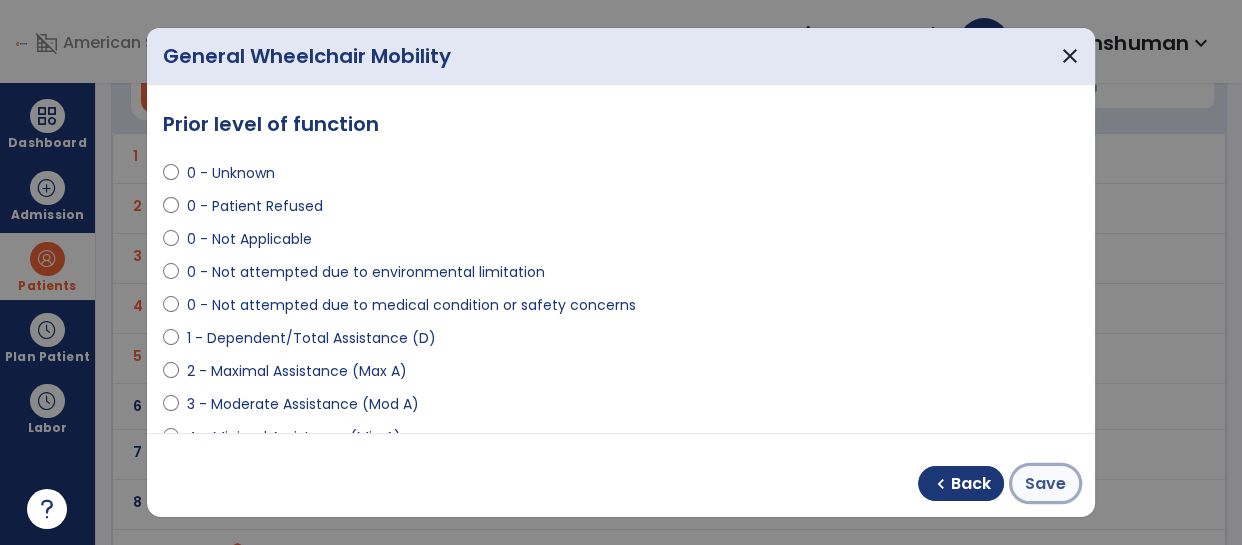 click on "Save" at bounding box center [1045, 484] 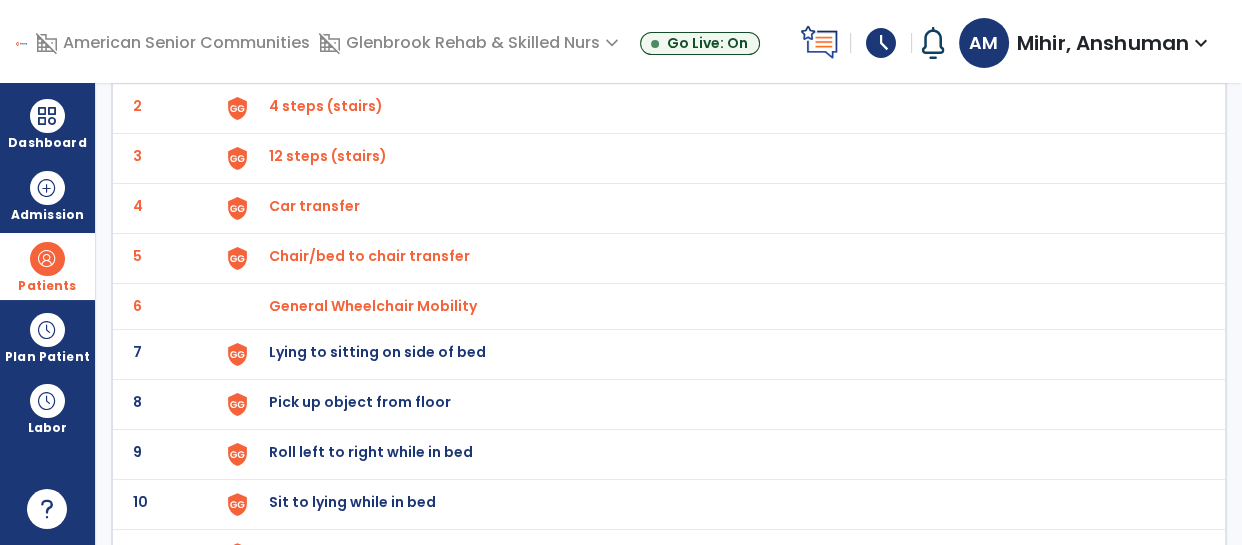scroll, scrollTop: 207, scrollLeft: 0, axis: vertical 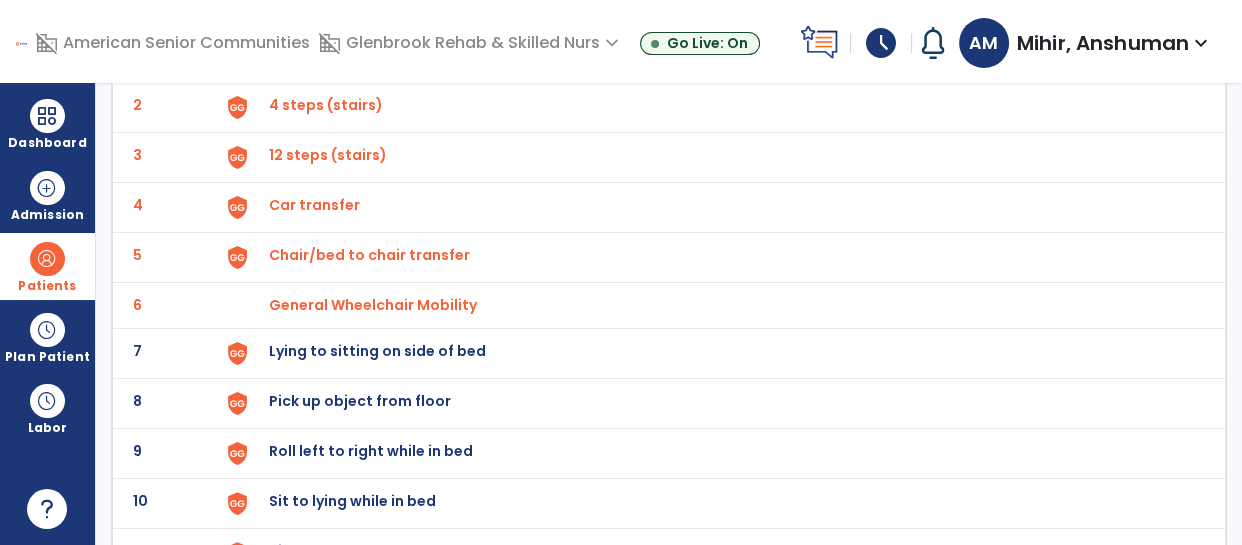 click on "Lying to sitting on side of bed" at bounding box center [315, 55] 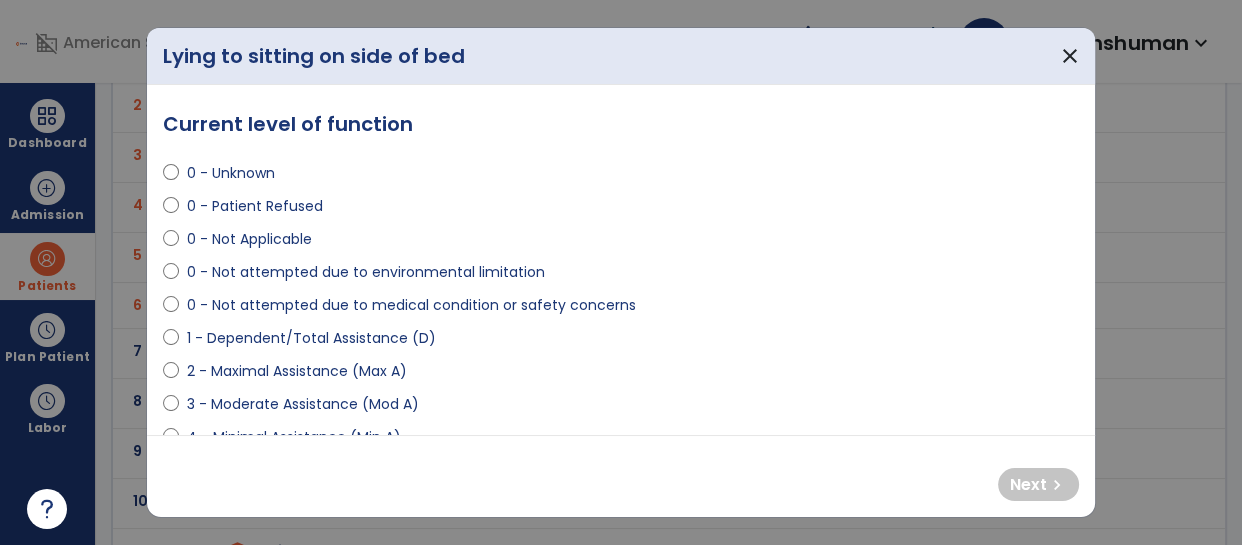 select on "**********" 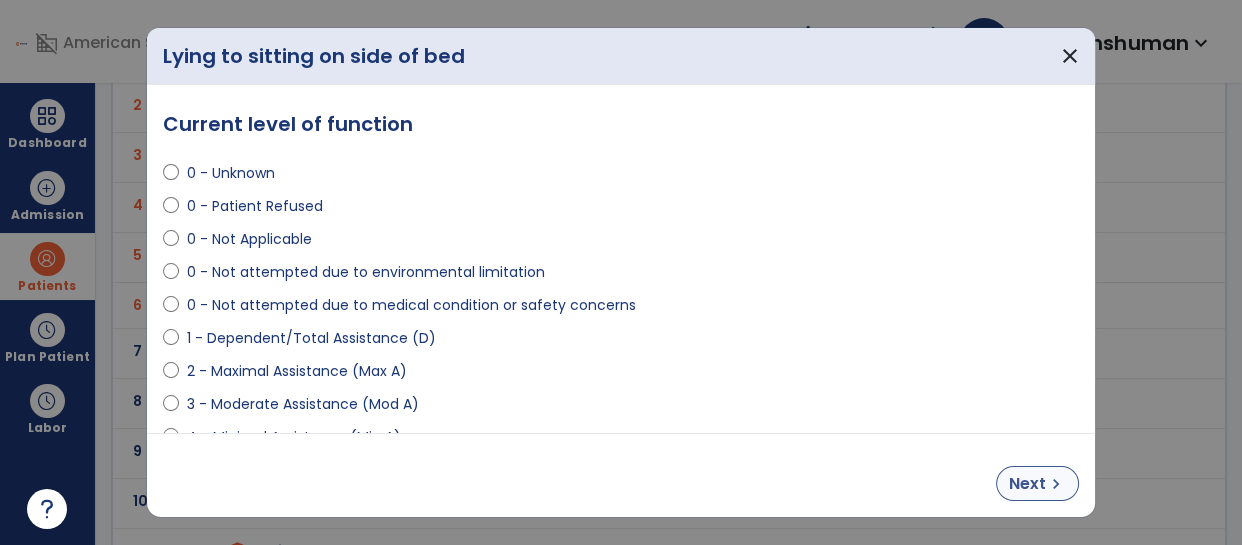 click on "Next" at bounding box center (1027, 484) 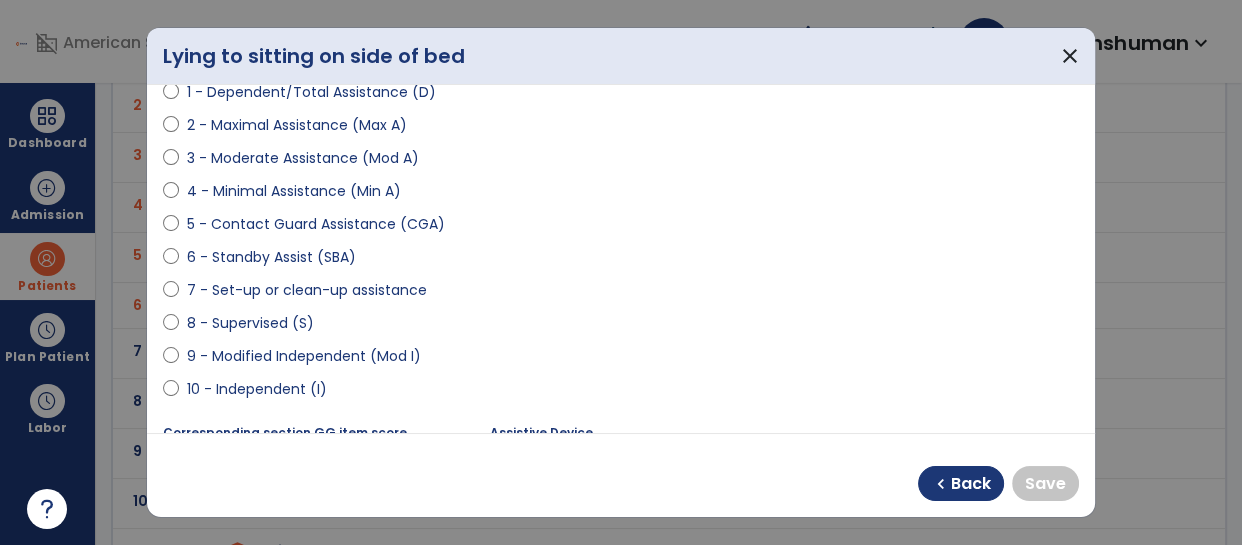 scroll, scrollTop: 251, scrollLeft: 0, axis: vertical 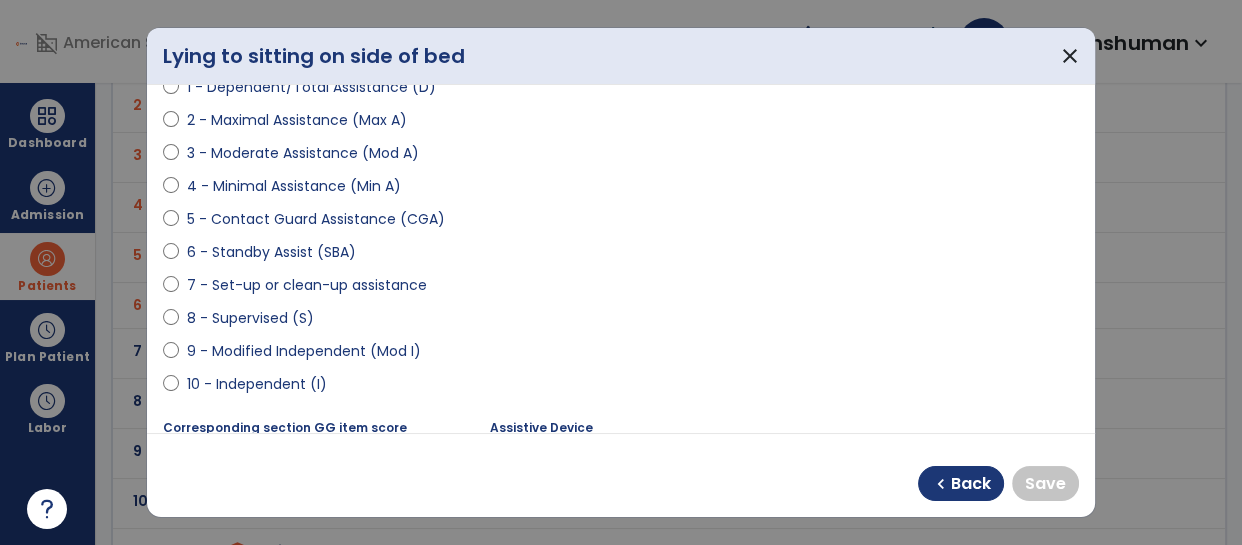 select on "**********" 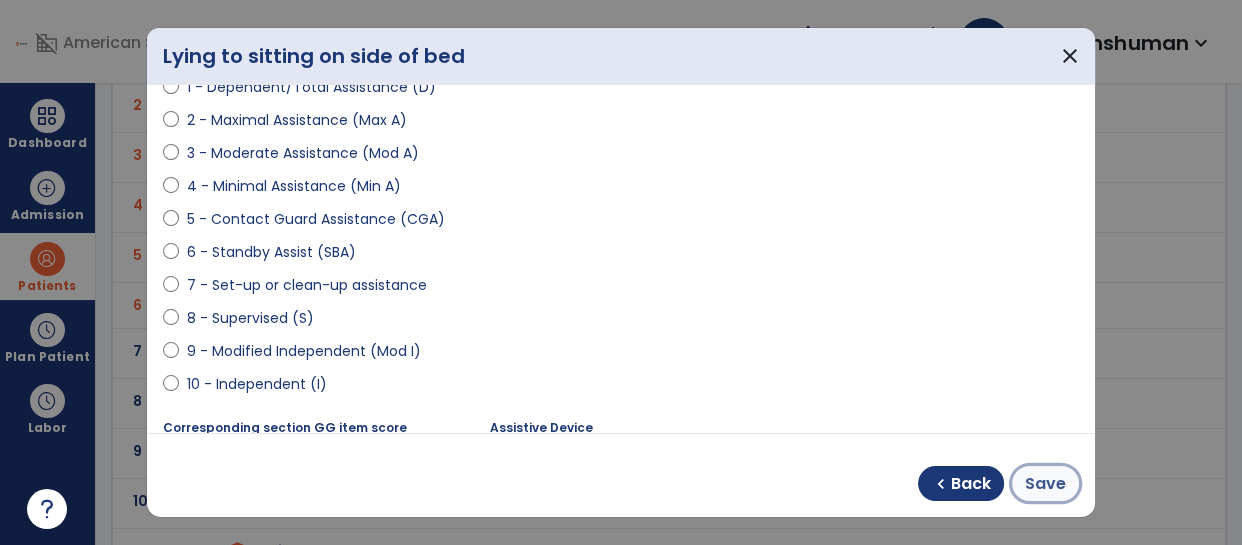 click on "Save" at bounding box center [1045, 484] 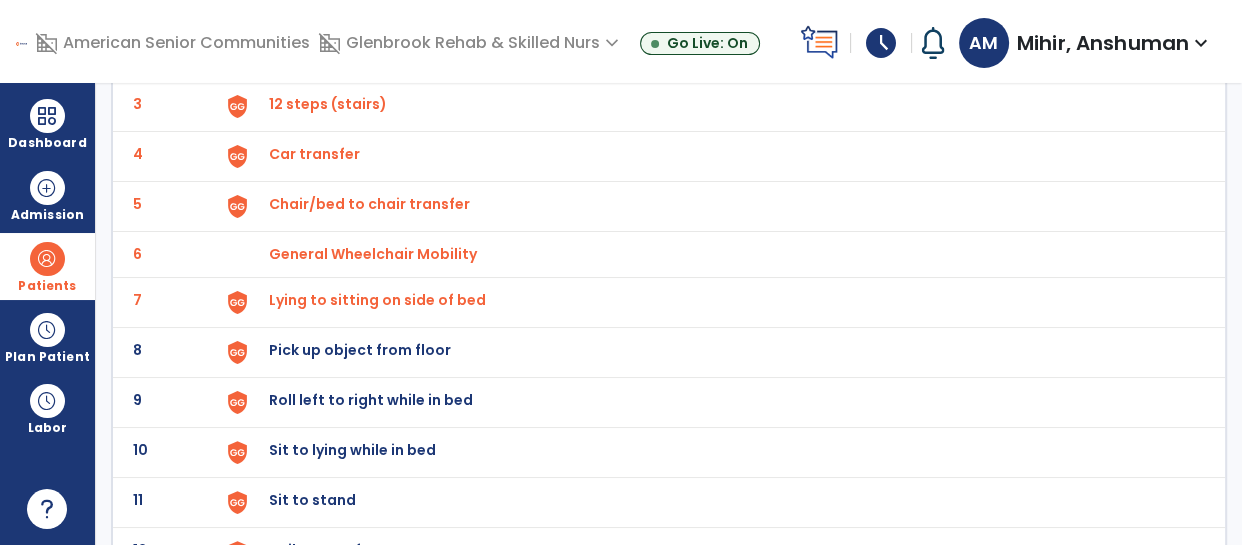 scroll, scrollTop: 270, scrollLeft: 0, axis: vertical 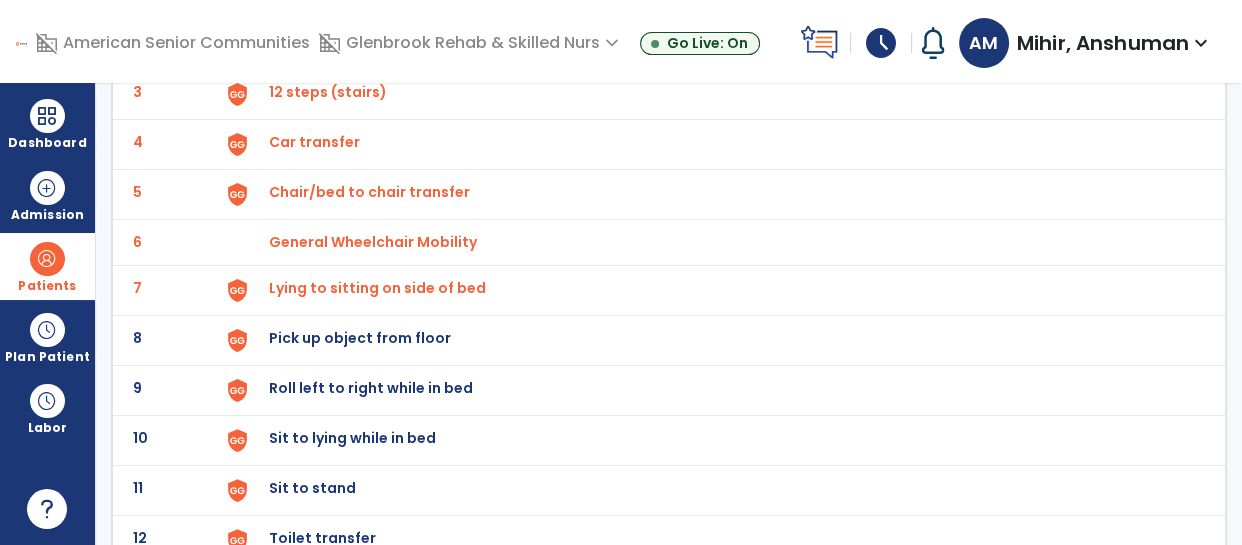 click on "Pick up object from floor" at bounding box center (717, -6) 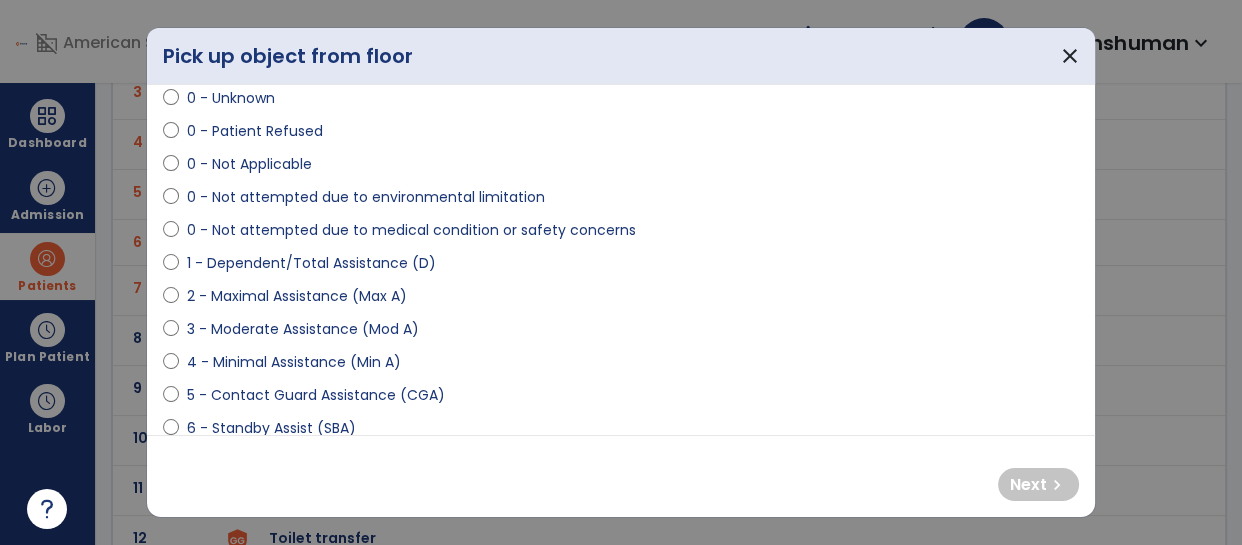 scroll, scrollTop: 78, scrollLeft: 0, axis: vertical 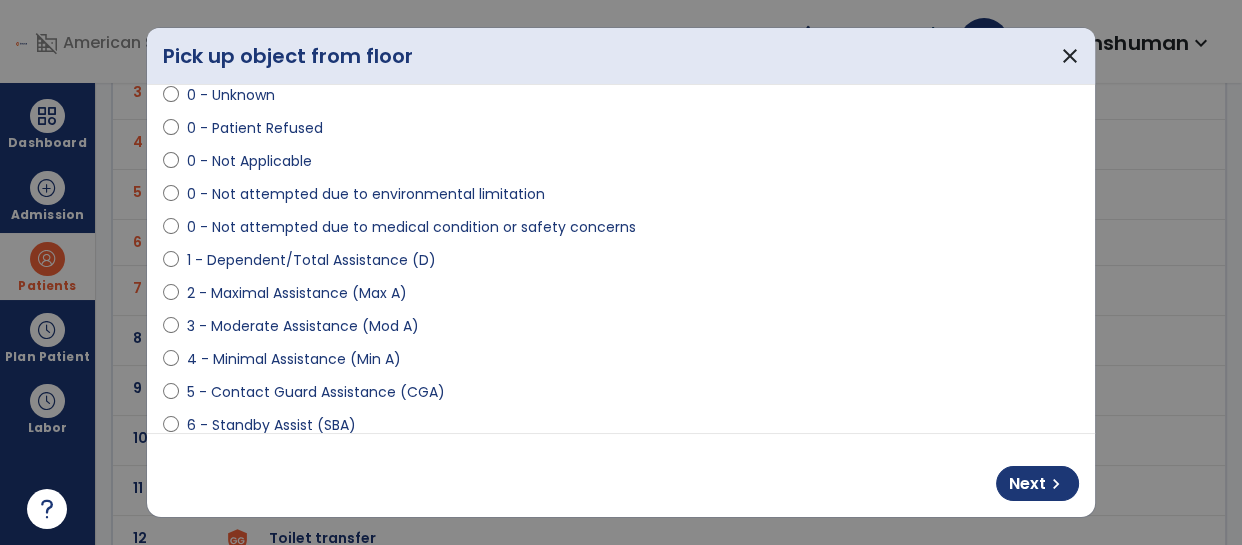 click on "0 - Not attempted due to medical condition or safety concerns" at bounding box center [411, 227] 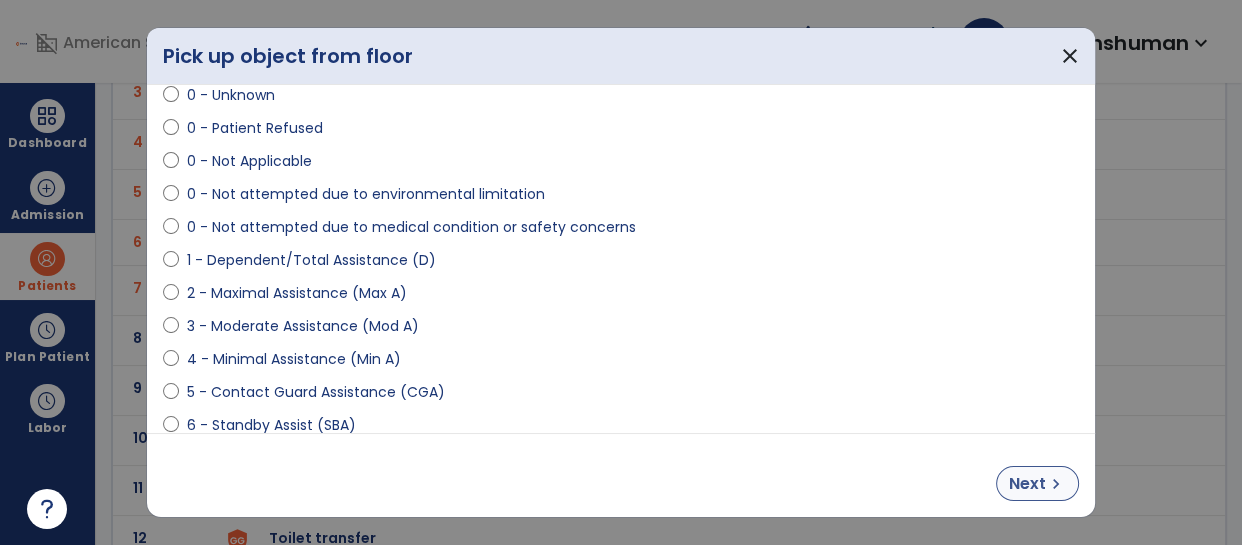 click on "Next" at bounding box center (1027, 484) 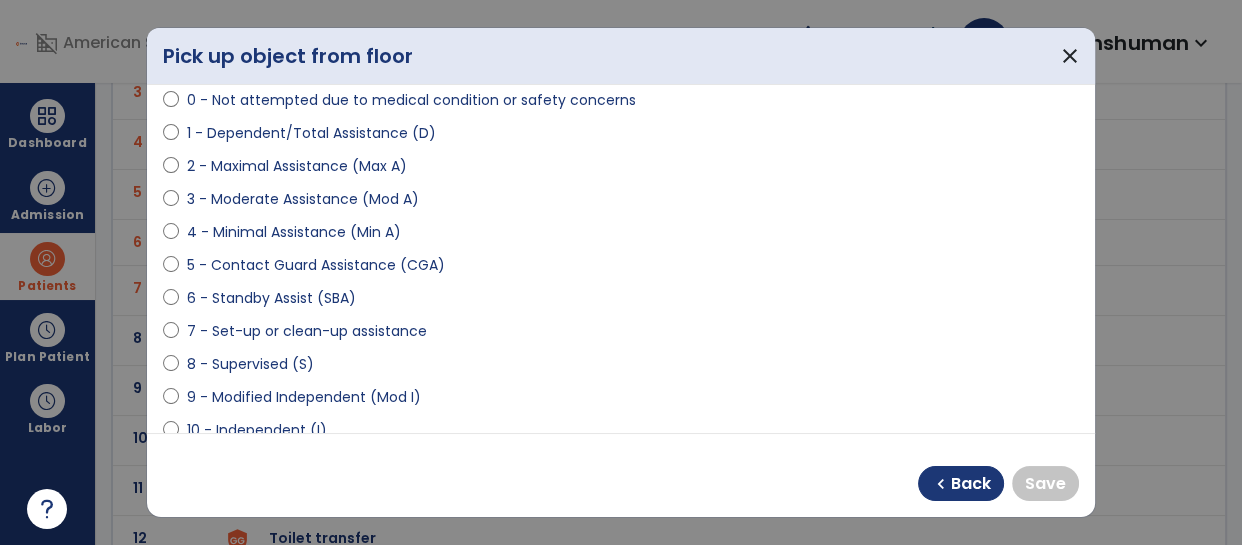 scroll, scrollTop: 208, scrollLeft: 0, axis: vertical 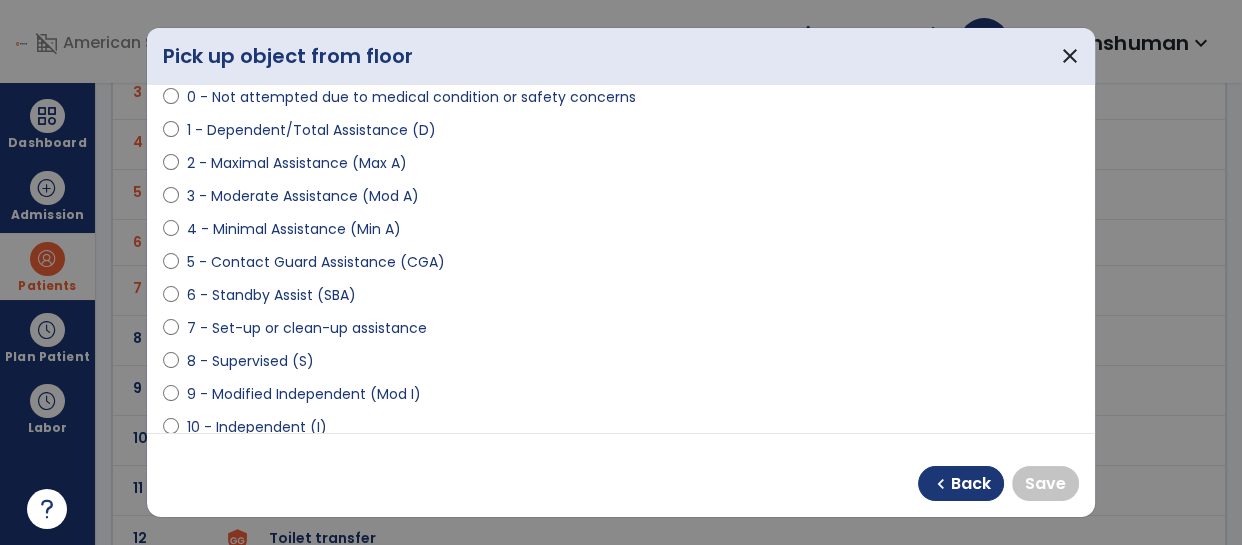 select on "**********" 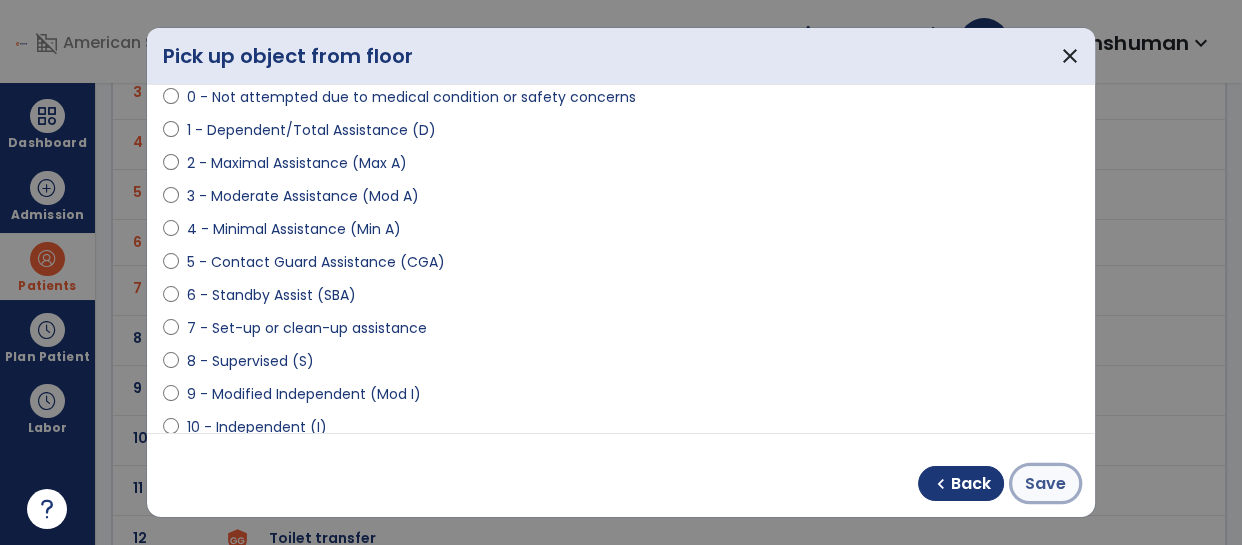 click on "Save" at bounding box center (1045, 484) 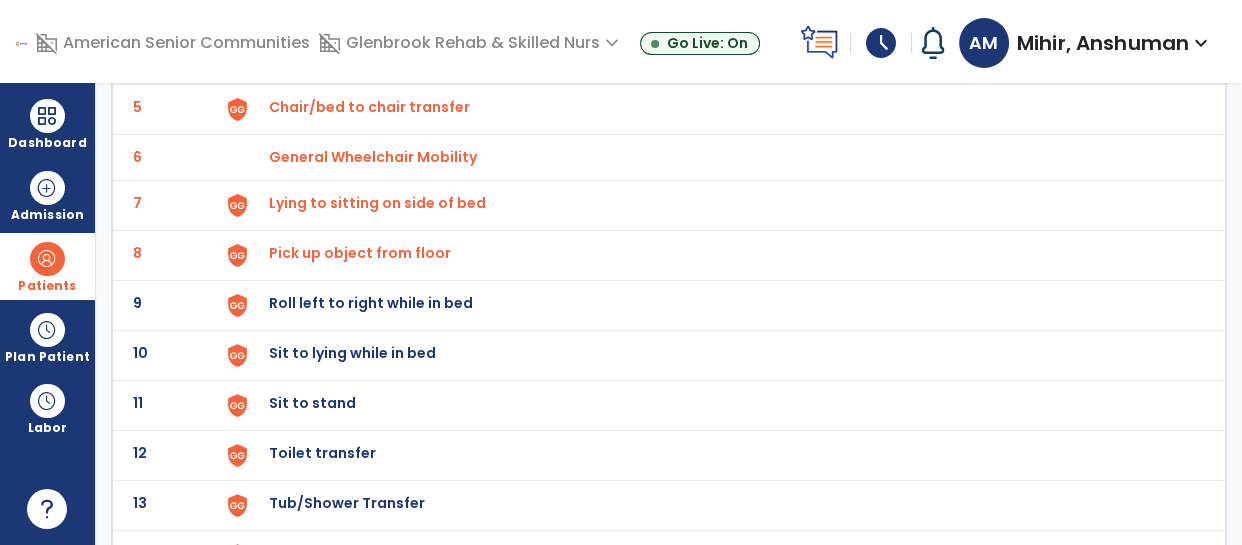 scroll, scrollTop: 356, scrollLeft: 0, axis: vertical 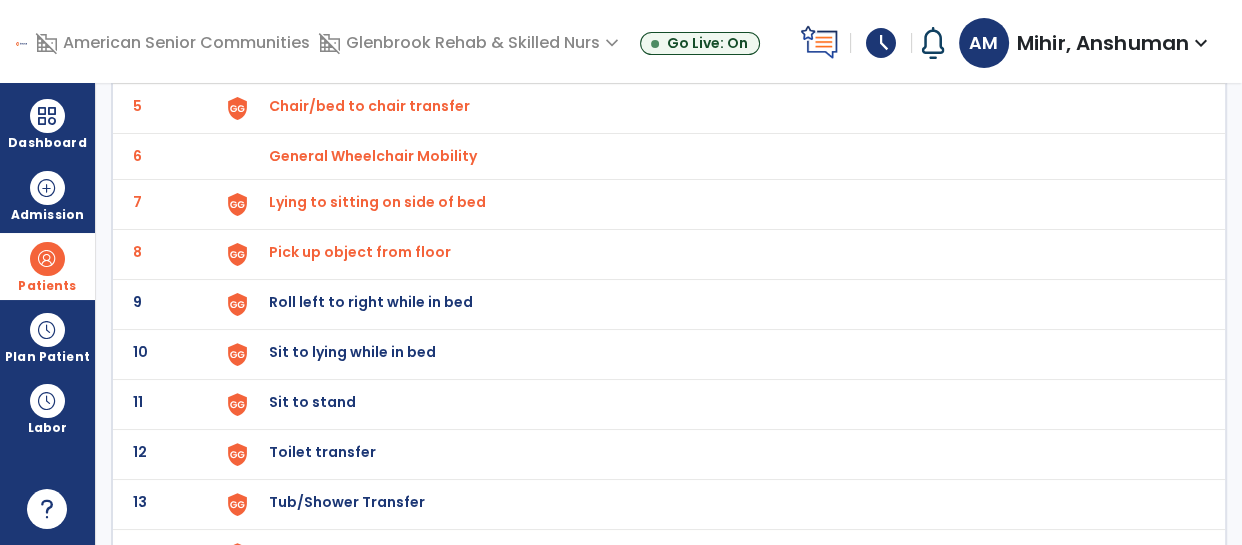 click on "Roll left to right while in bed" at bounding box center (315, -94) 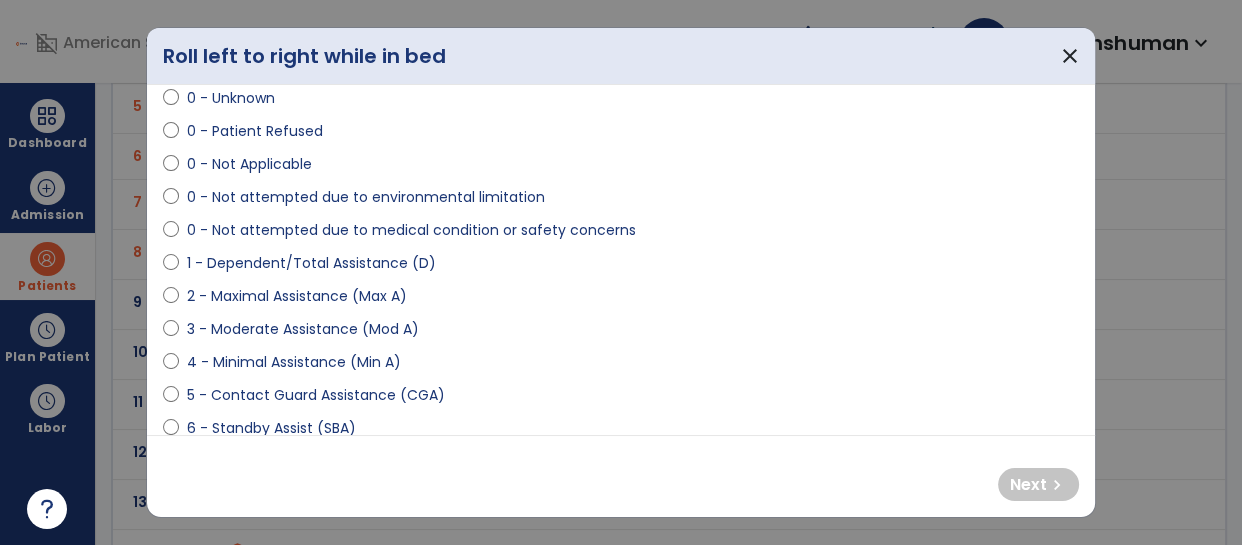 scroll, scrollTop: 98, scrollLeft: 0, axis: vertical 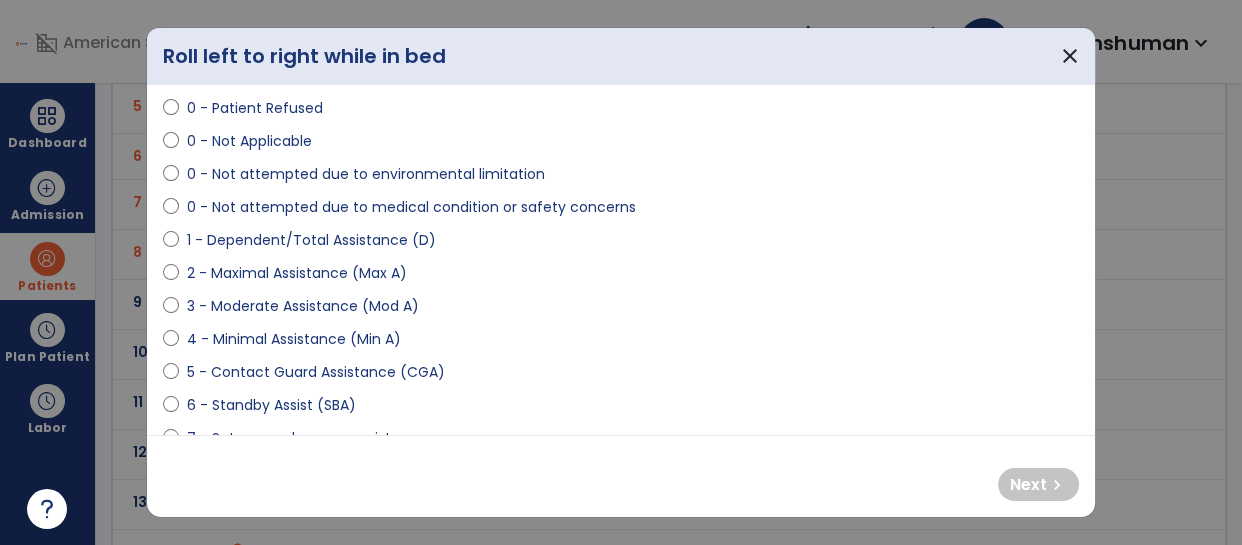 select on "**********" 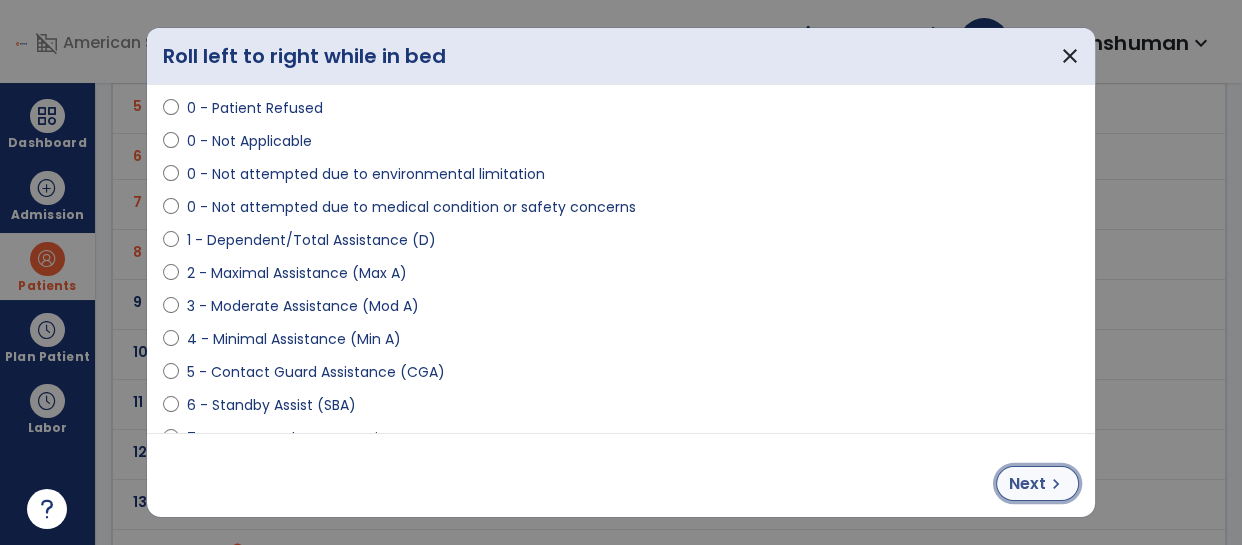 click on "Next" at bounding box center [1027, 484] 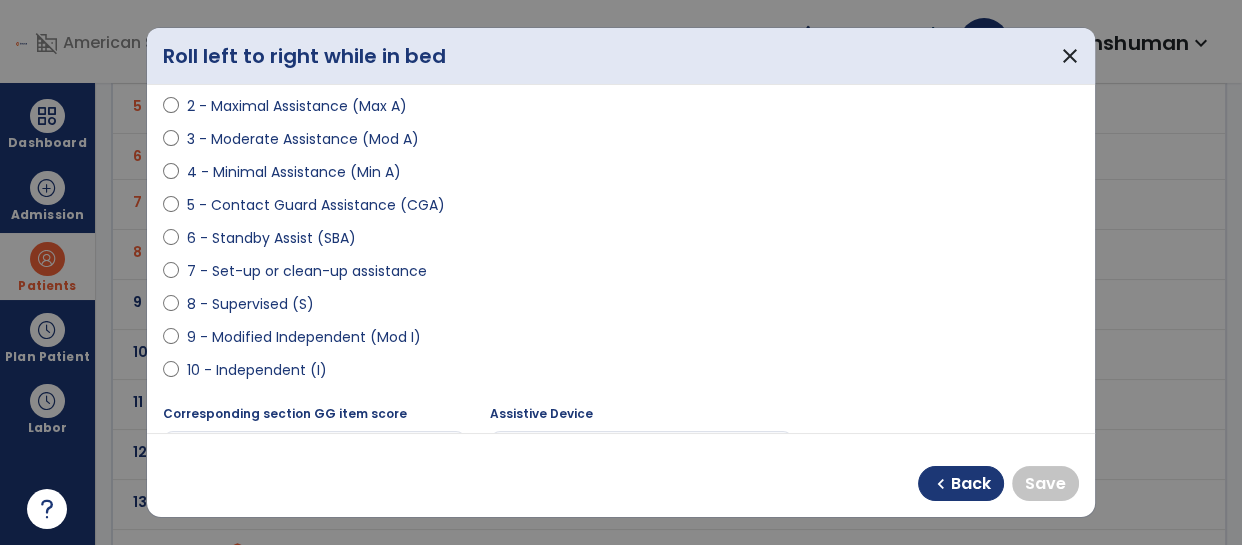 scroll, scrollTop: 268, scrollLeft: 0, axis: vertical 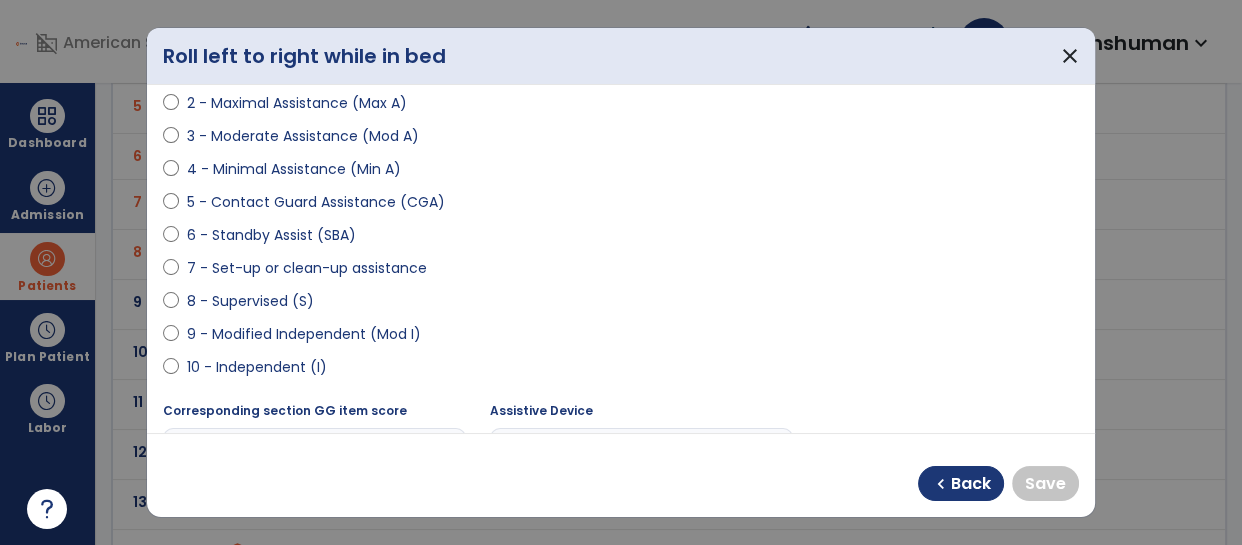 select on "**********" 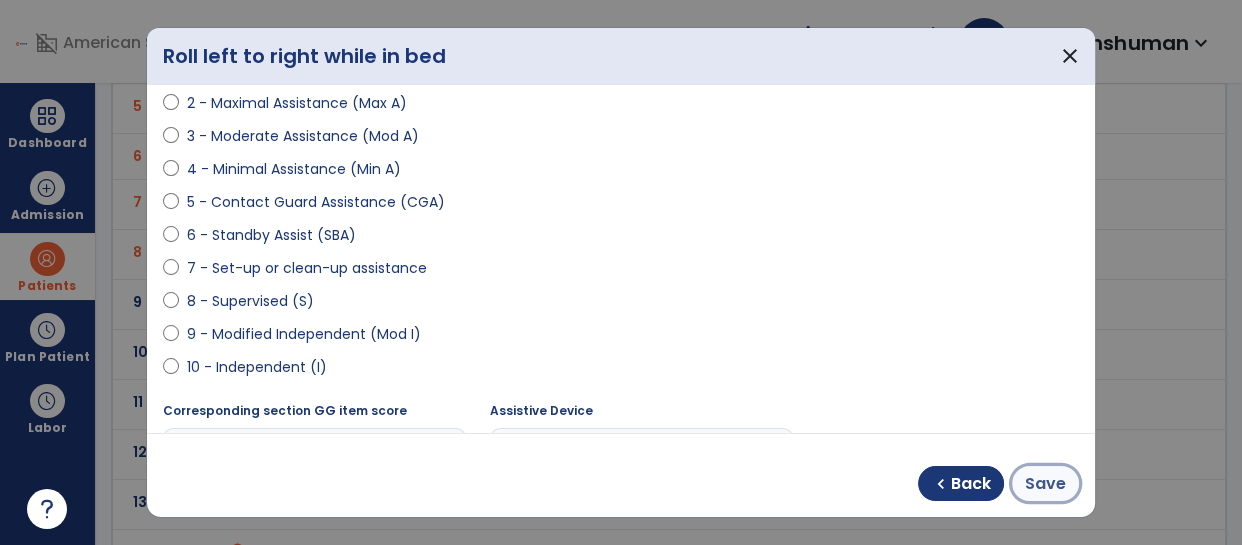 click on "Save" at bounding box center (1045, 484) 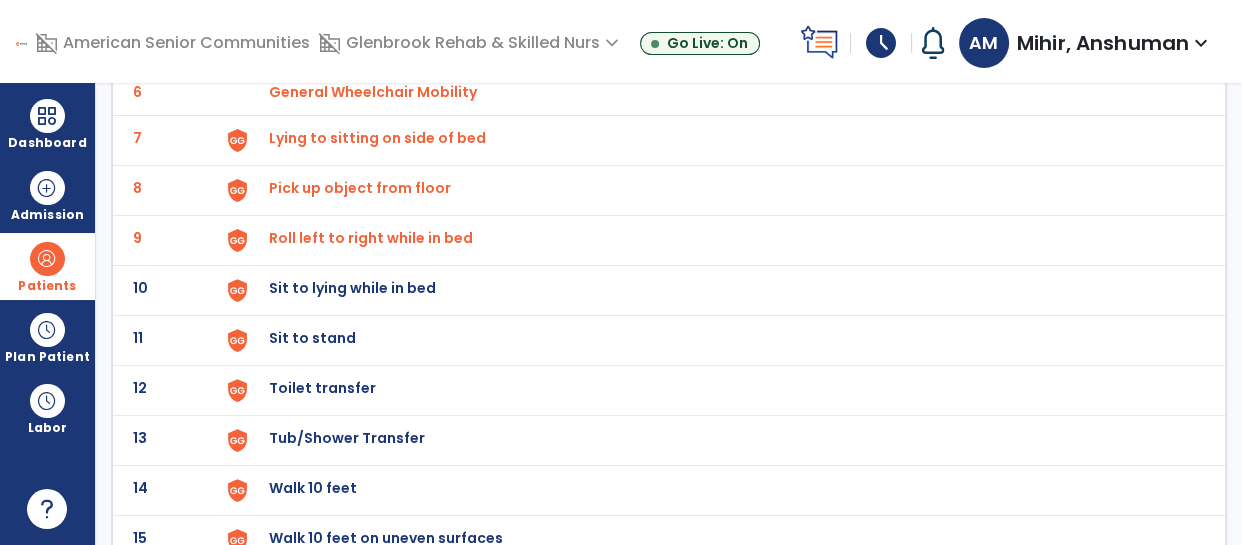 scroll, scrollTop: 421, scrollLeft: 0, axis: vertical 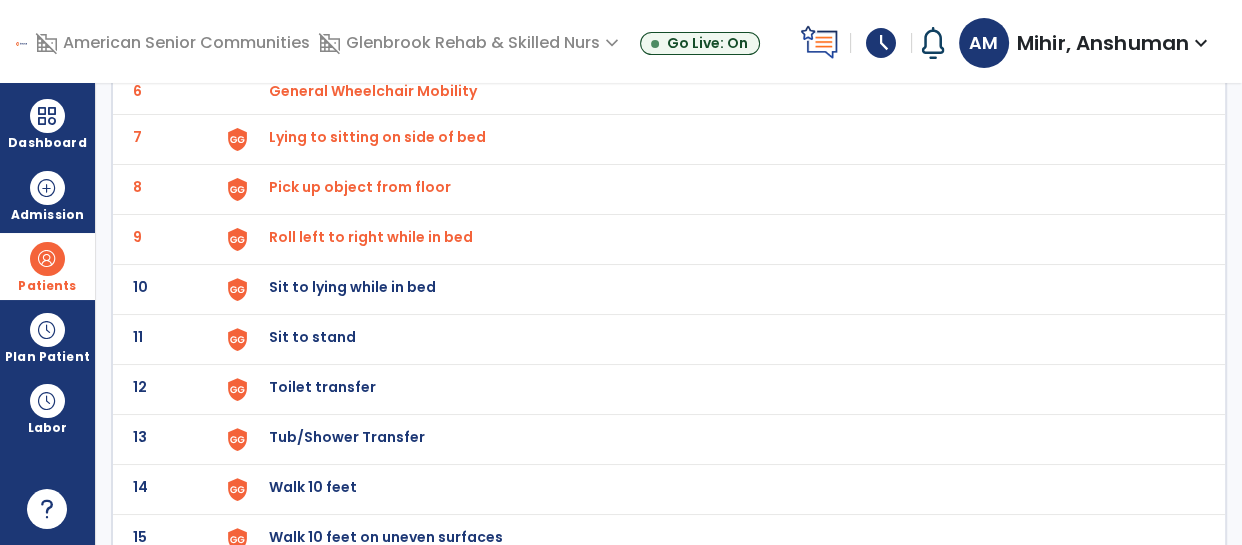 click on "Sit to lying while in bed" at bounding box center [315, -159] 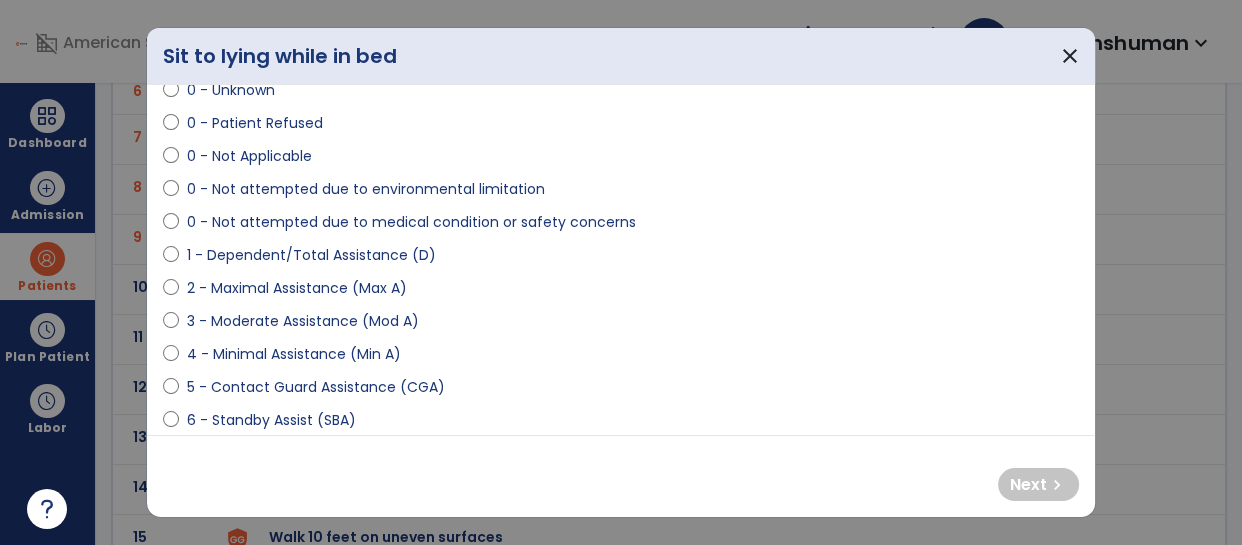 scroll, scrollTop: 96, scrollLeft: 0, axis: vertical 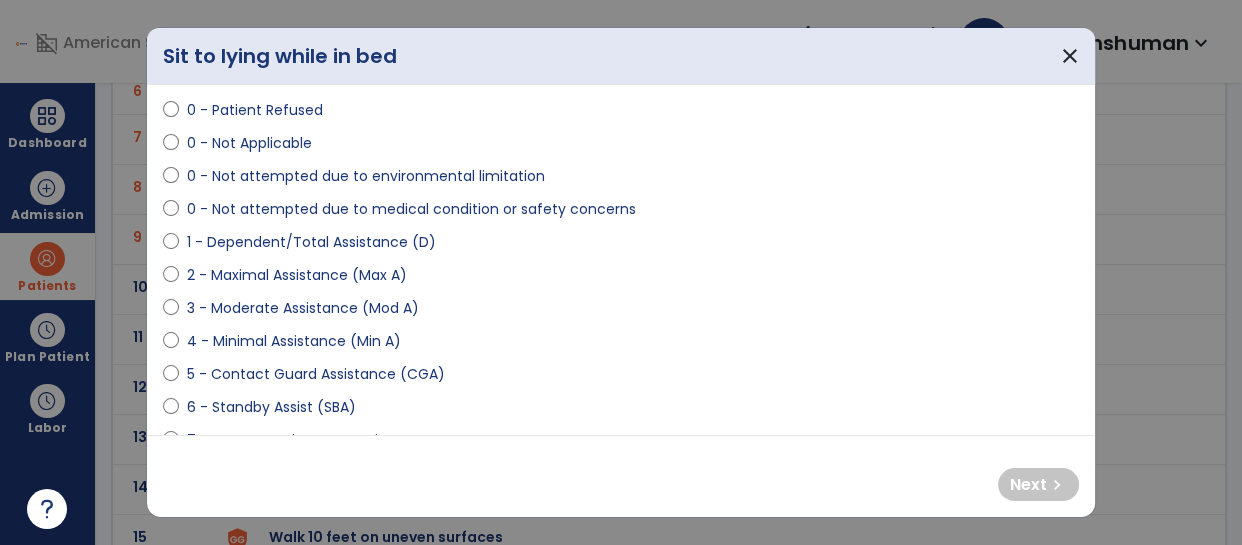 select on "**********" 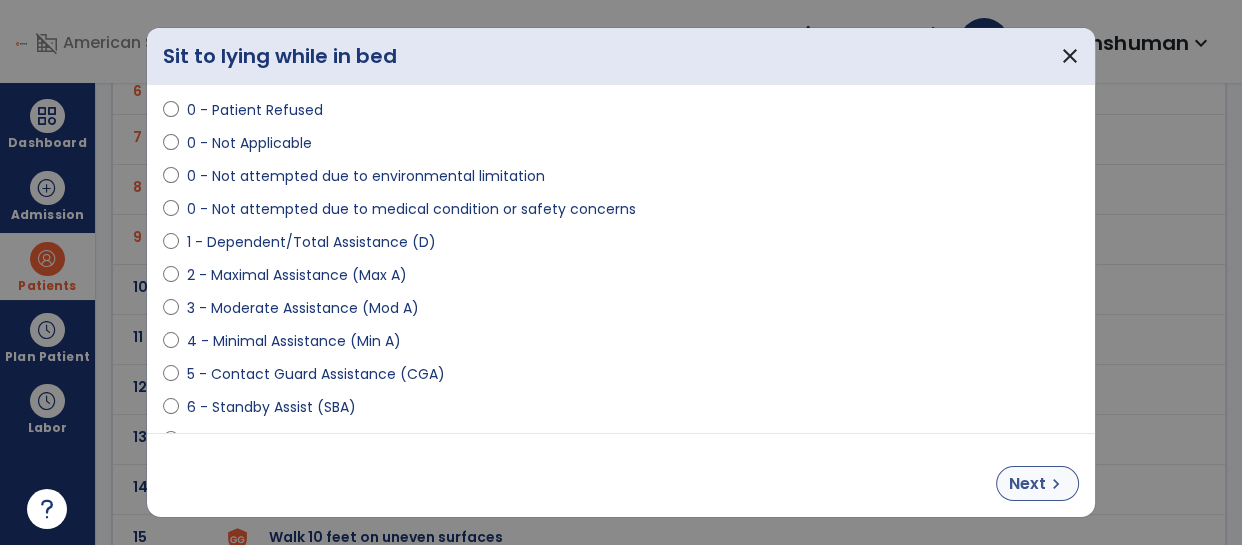 click on "Next" at bounding box center (1027, 484) 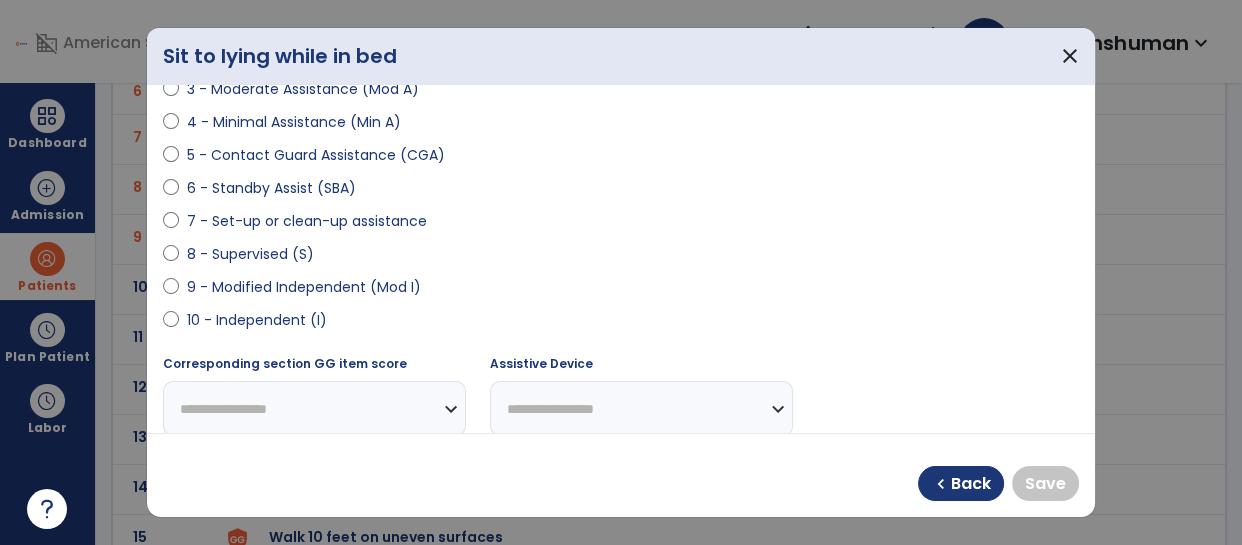 scroll, scrollTop: 310, scrollLeft: 0, axis: vertical 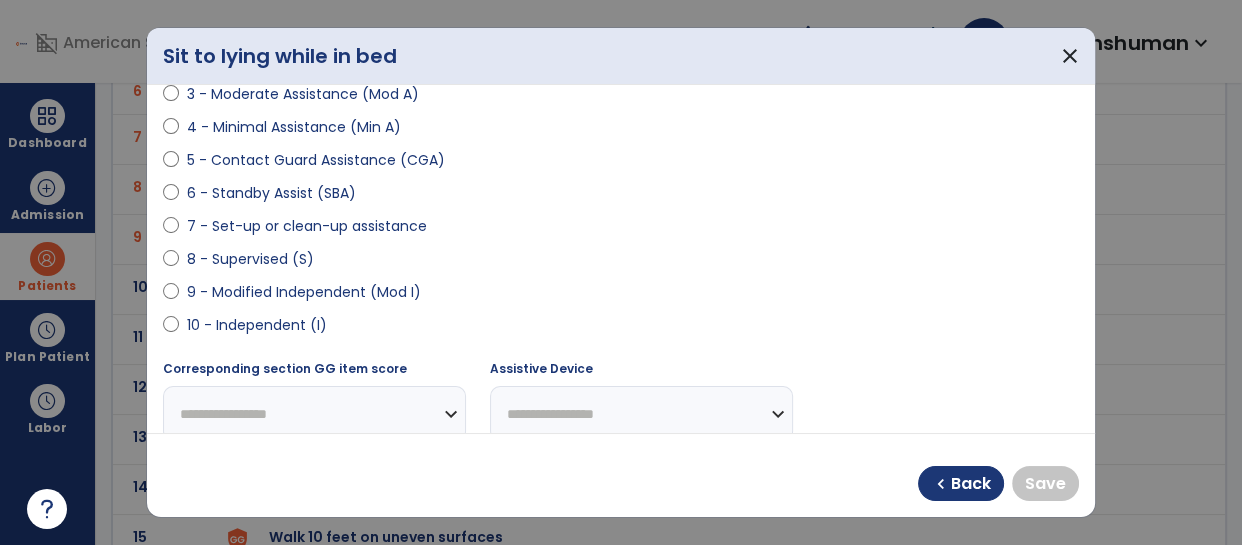 select on "**********" 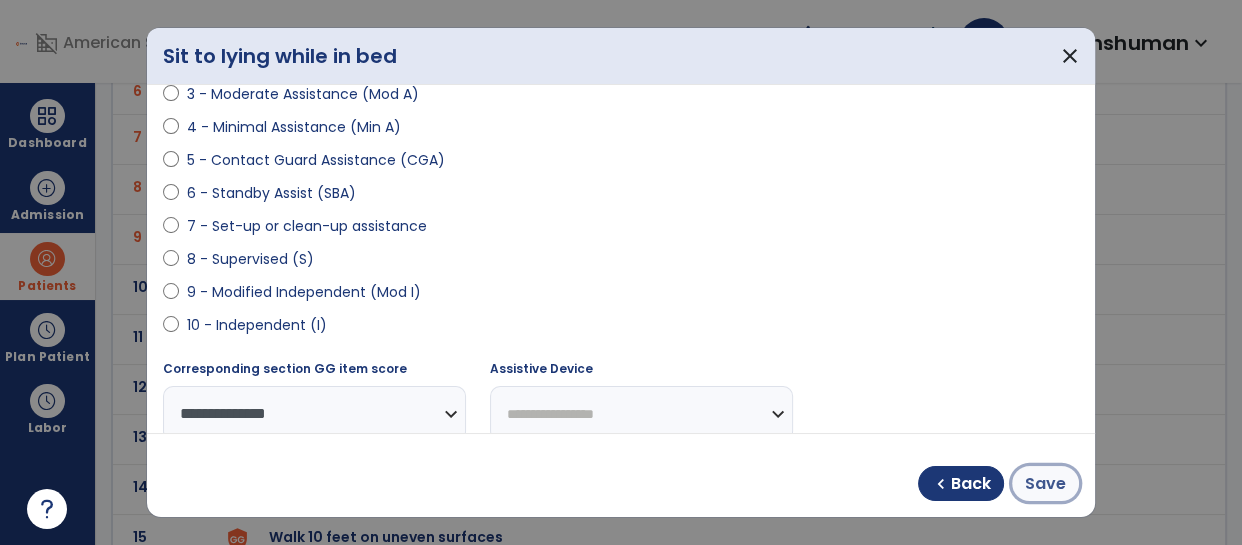 click on "Save" at bounding box center (1045, 484) 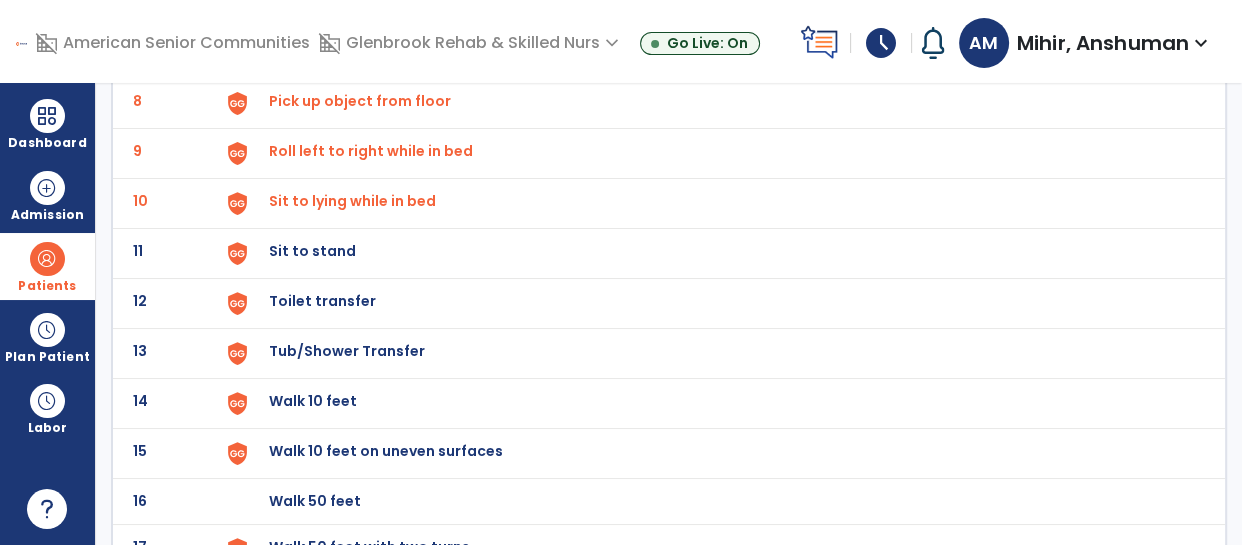 scroll, scrollTop: 508, scrollLeft: 0, axis: vertical 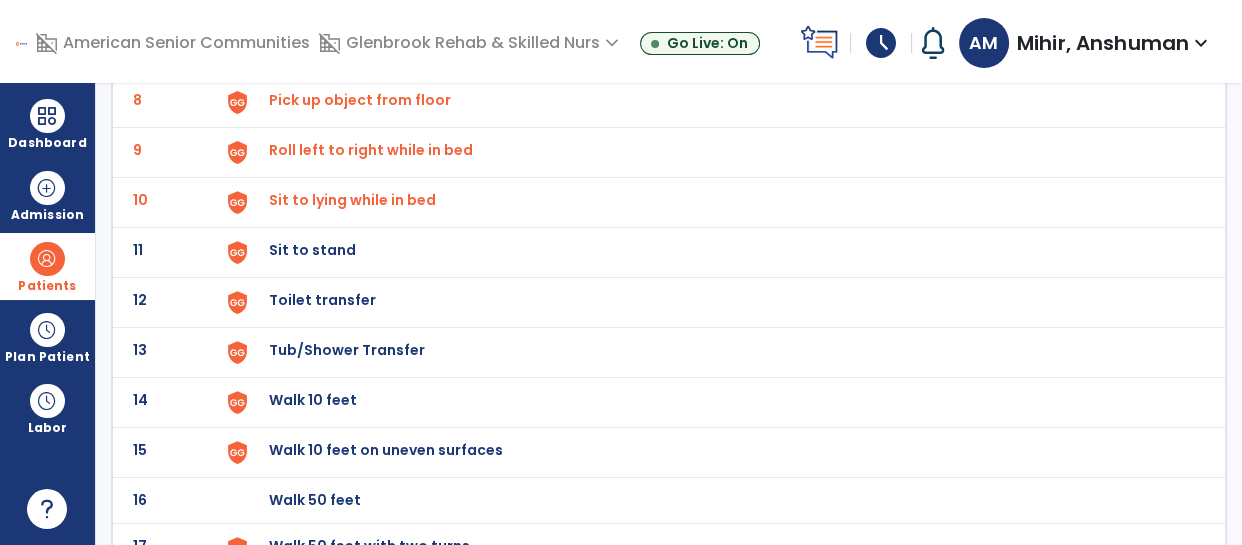 click on "Sit to stand" at bounding box center [315, -246] 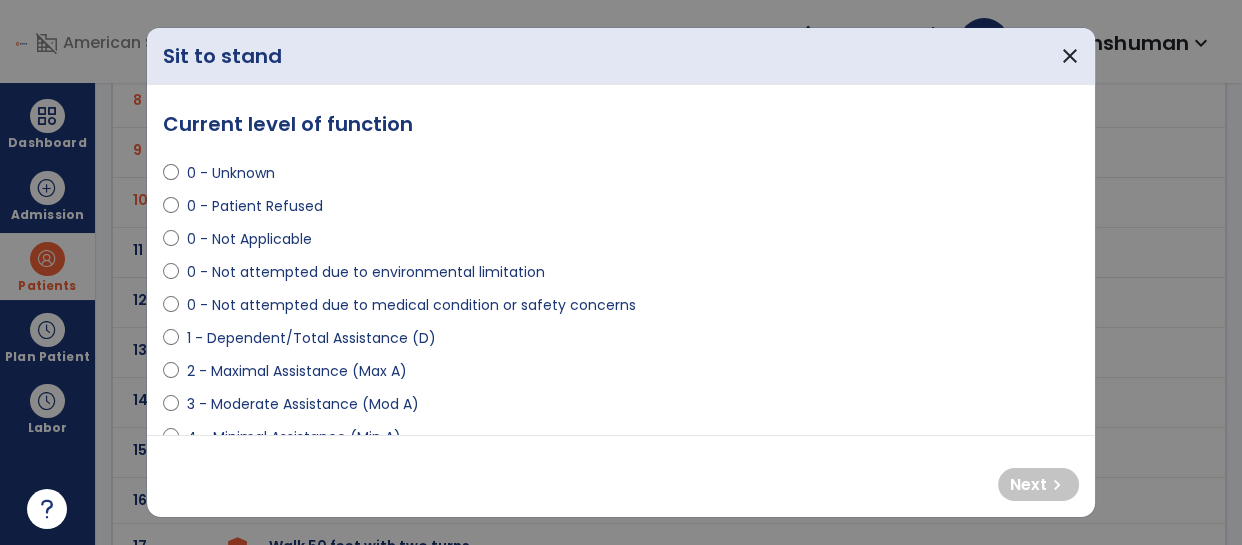 select on "**********" 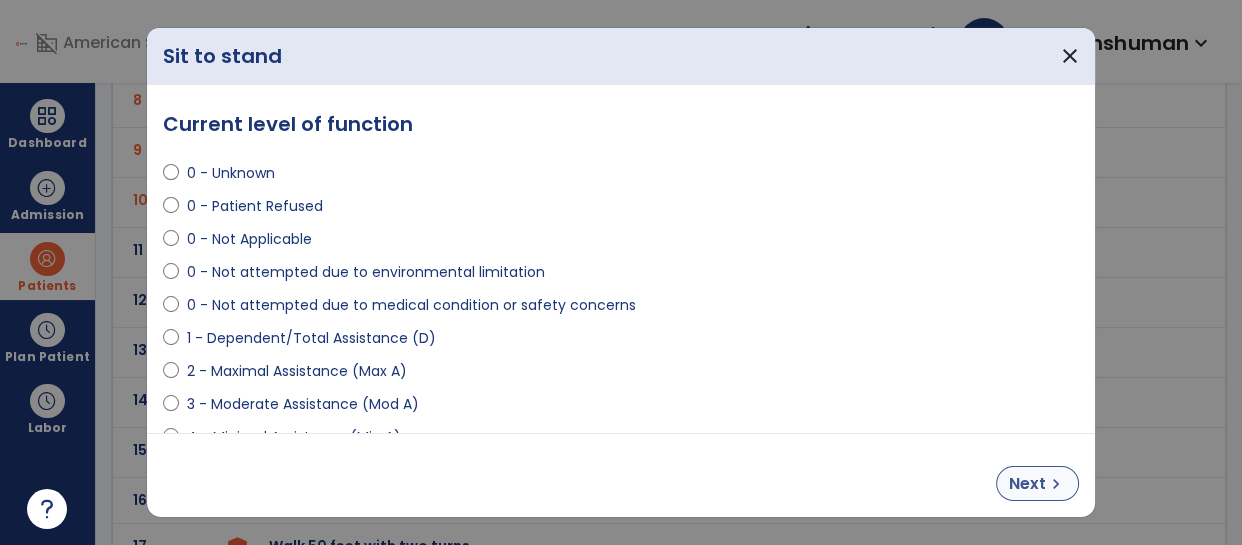 click on "Next" at bounding box center (1027, 484) 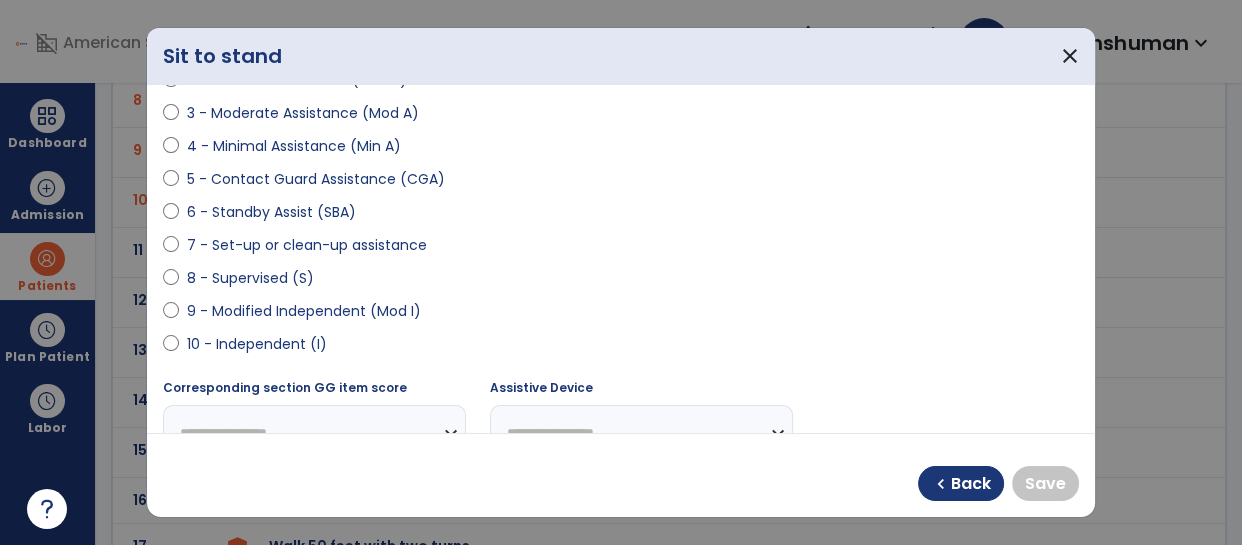 scroll, scrollTop: 287, scrollLeft: 0, axis: vertical 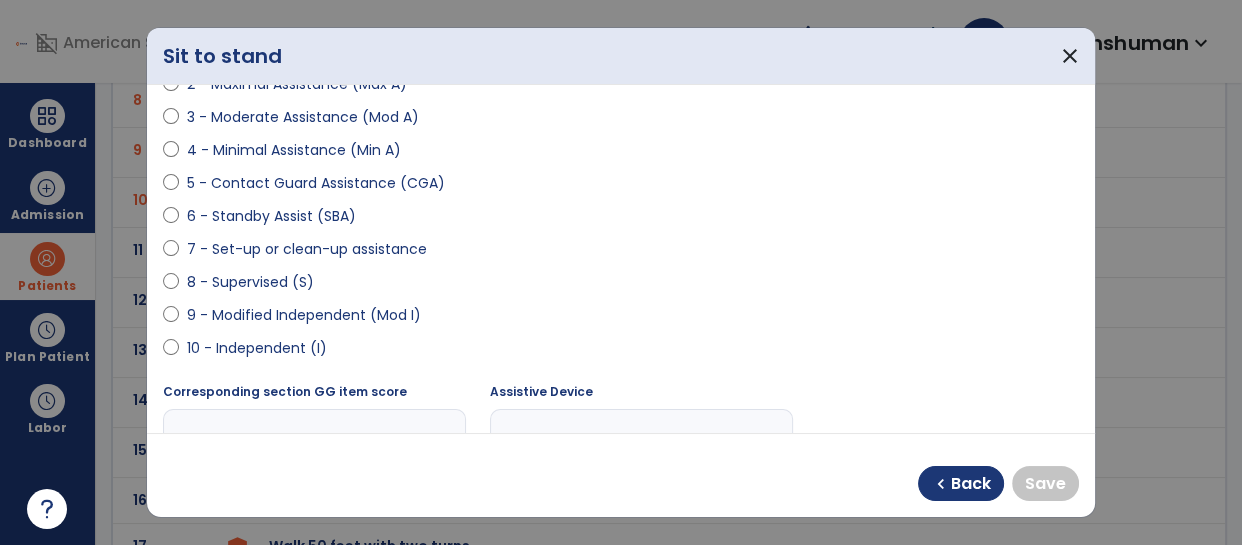 select on "**********" 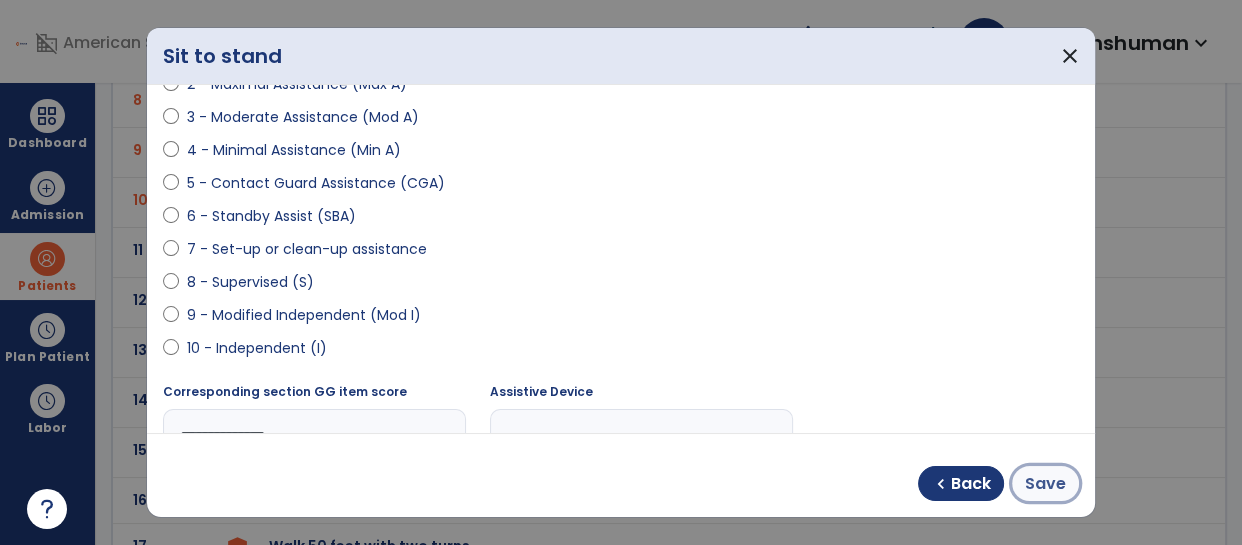 click on "Save" at bounding box center [1045, 484] 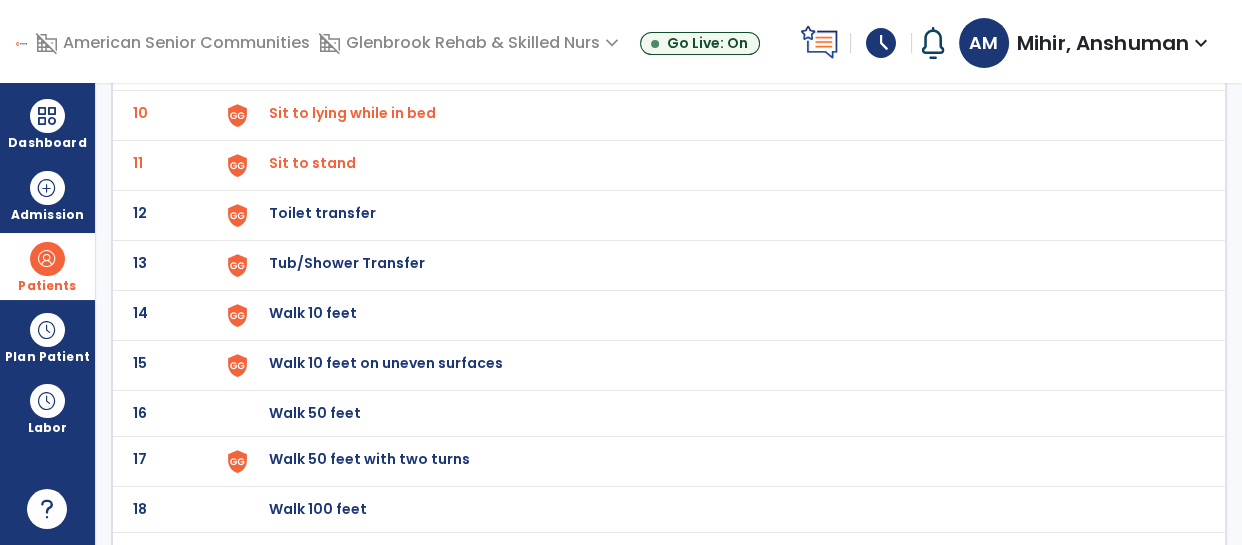 scroll, scrollTop: 596, scrollLeft: 0, axis: vertical 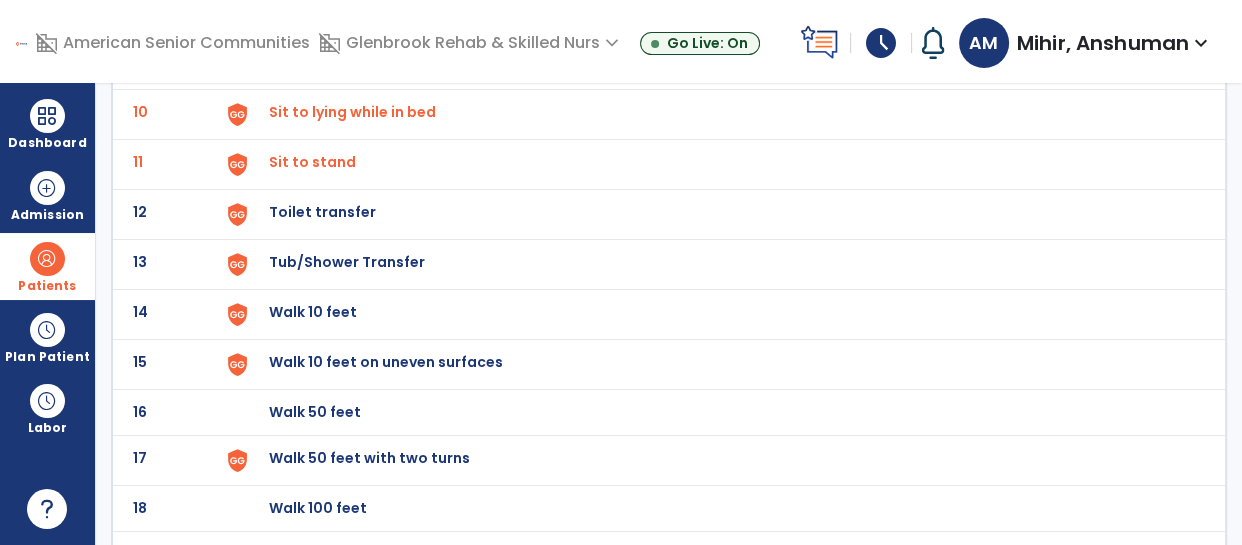 click on "Toilet transfer" at bounding box center (315, -334) 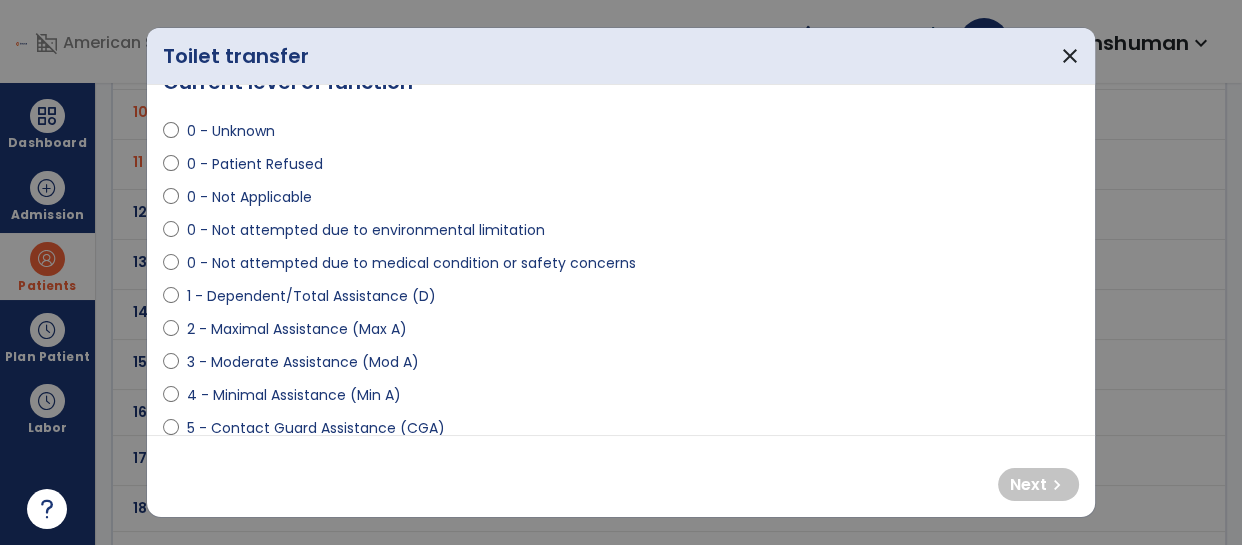 scroll, scrollTop: 46, scrollLeft: 0, axis: vertical 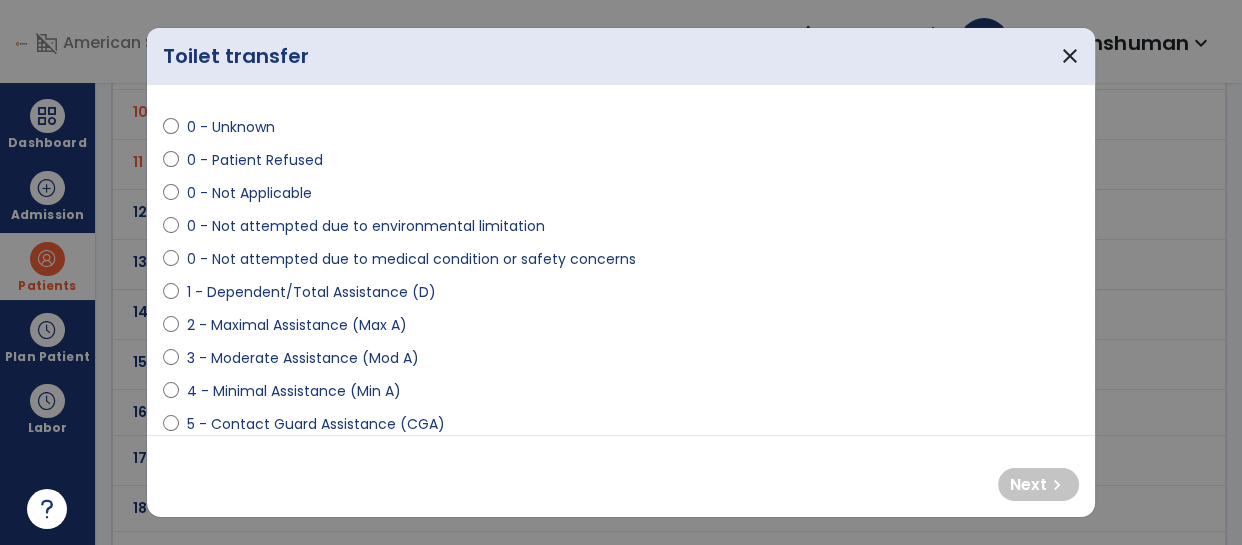 select on "**********" 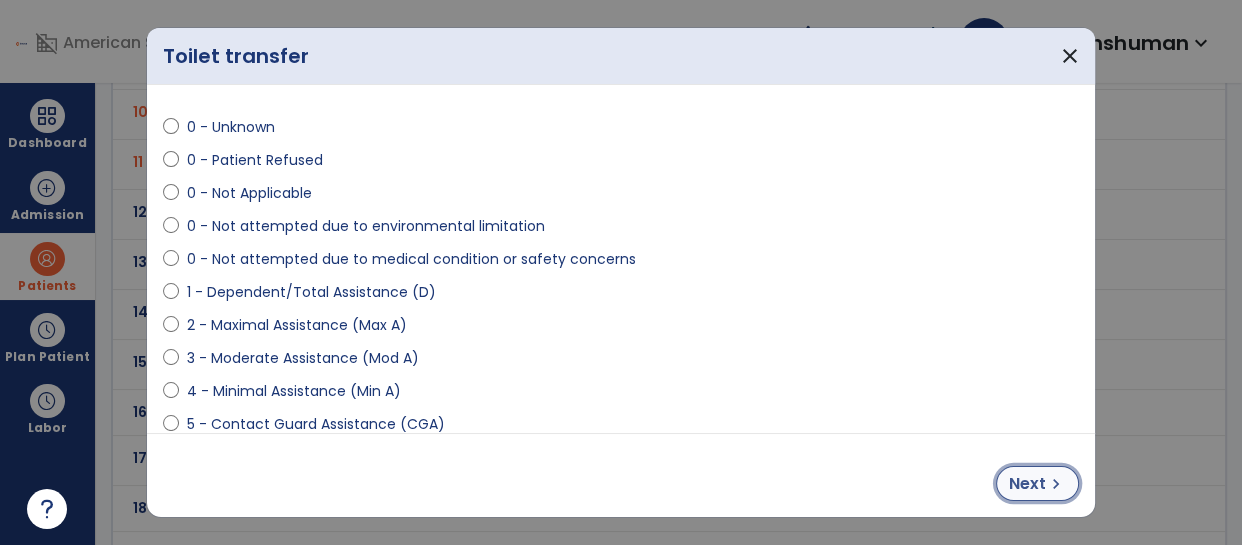 click on "Next" at bounding box center (1027, 484) 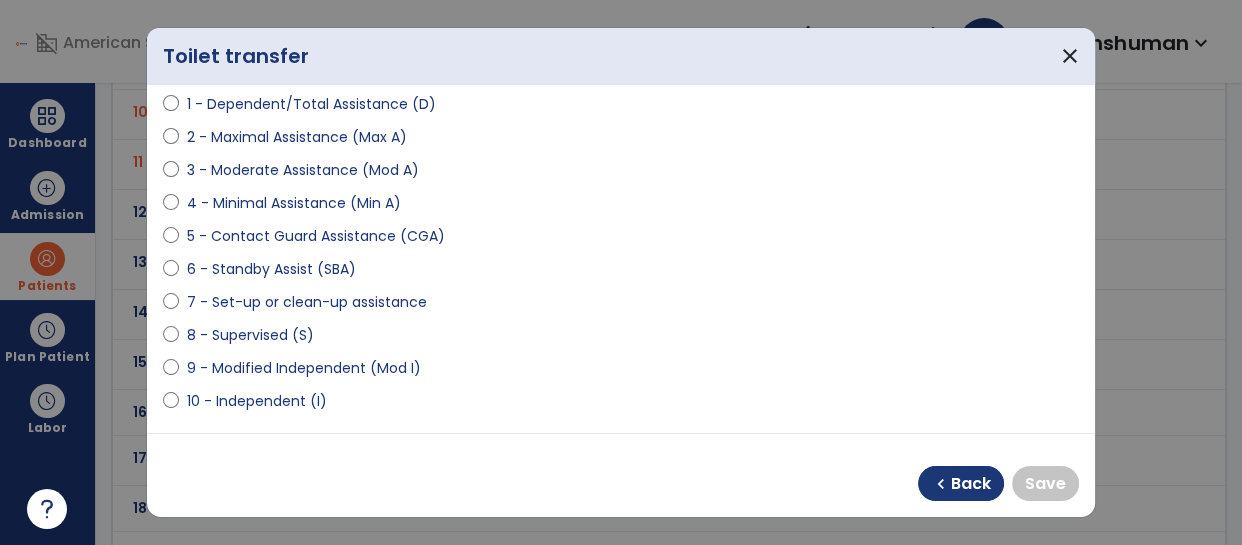 scroll, scrollTop: 242, scrollLeft: 0, axis: vertical 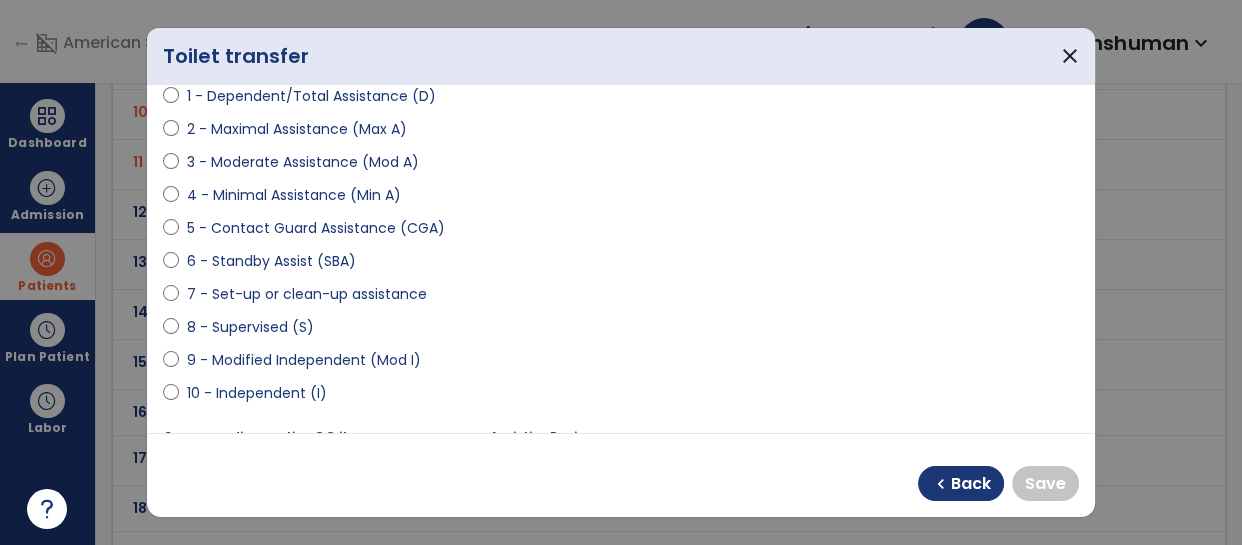 select on "**********" 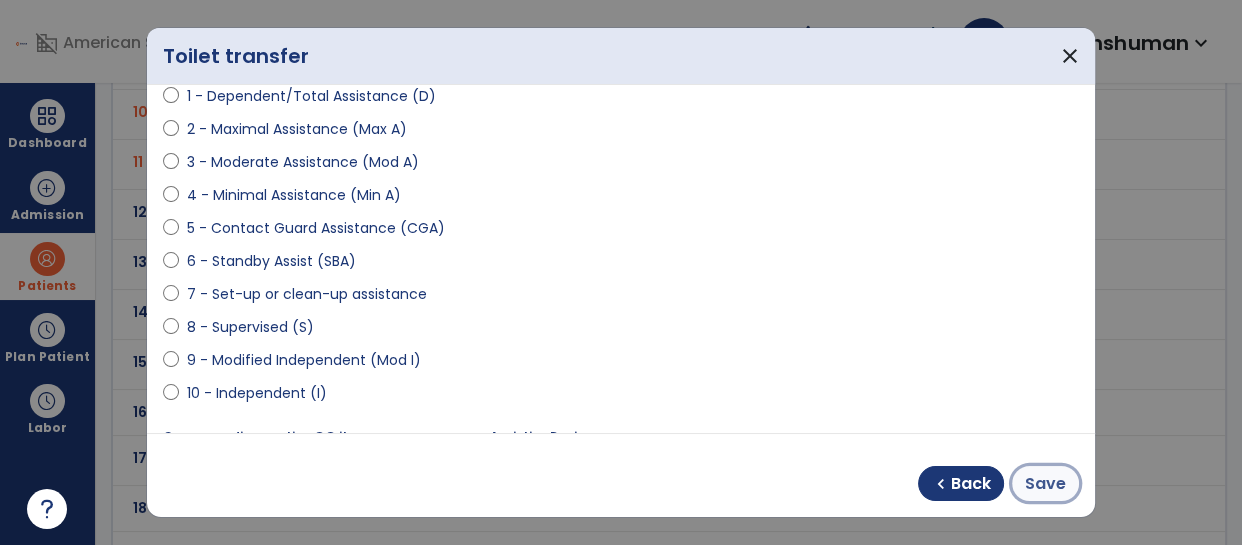 click on "Save" at bounding box center (1045, 484) 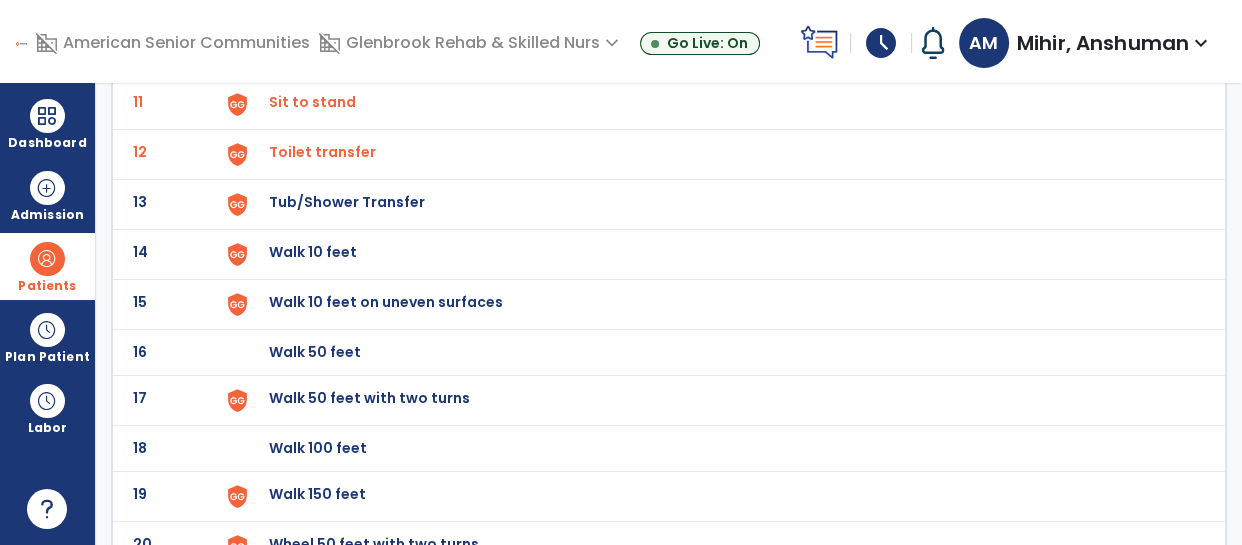 scroll, scrollTop: 678, scrollLeft: 0, axis: vertical 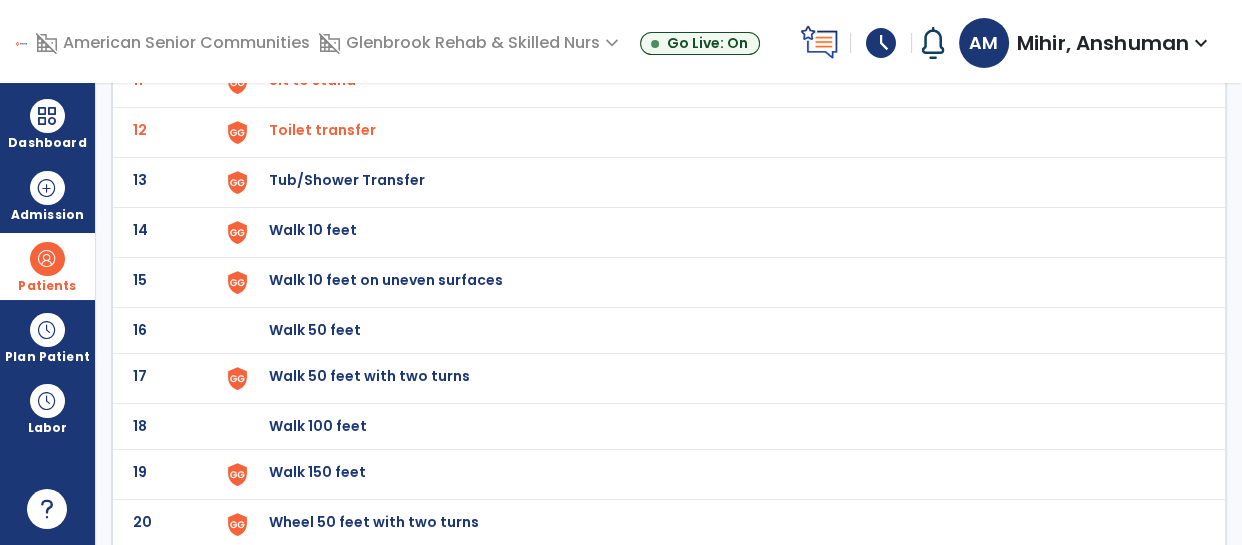click on "Tub/Shower Transfer" at bounding box center (315, -416) 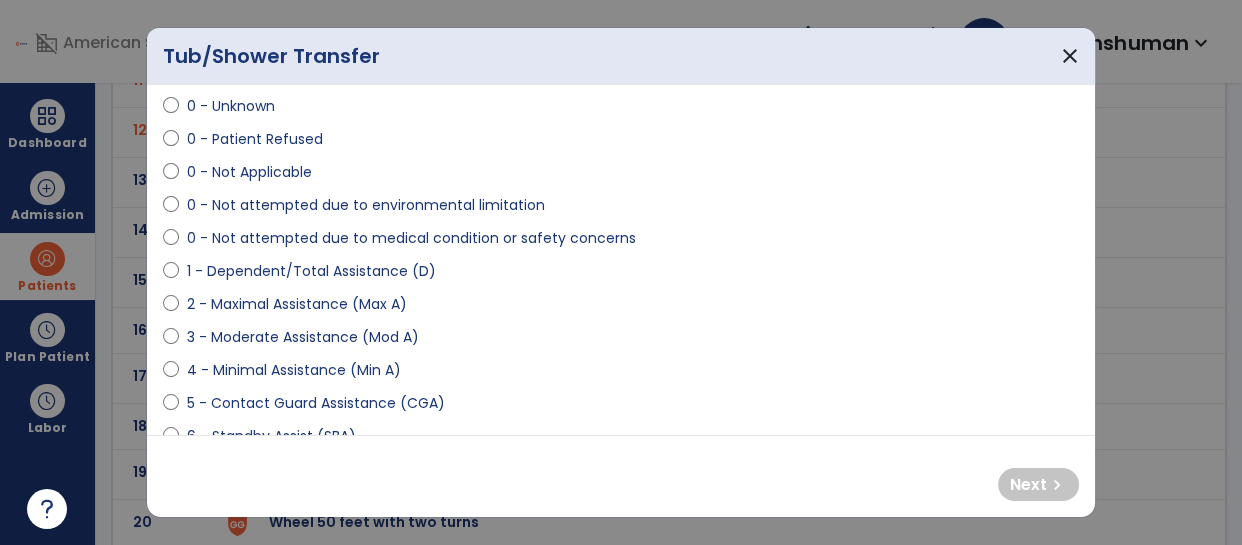 scroll, scrollTop: 119, scrollLeft: 0, axis: vertical 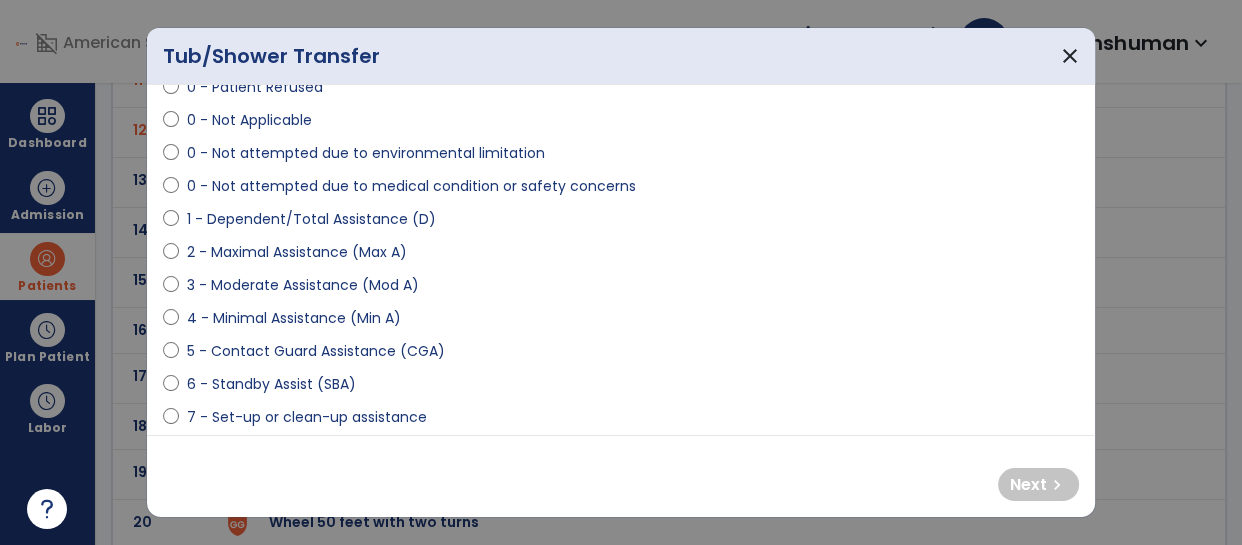 select on "**********" 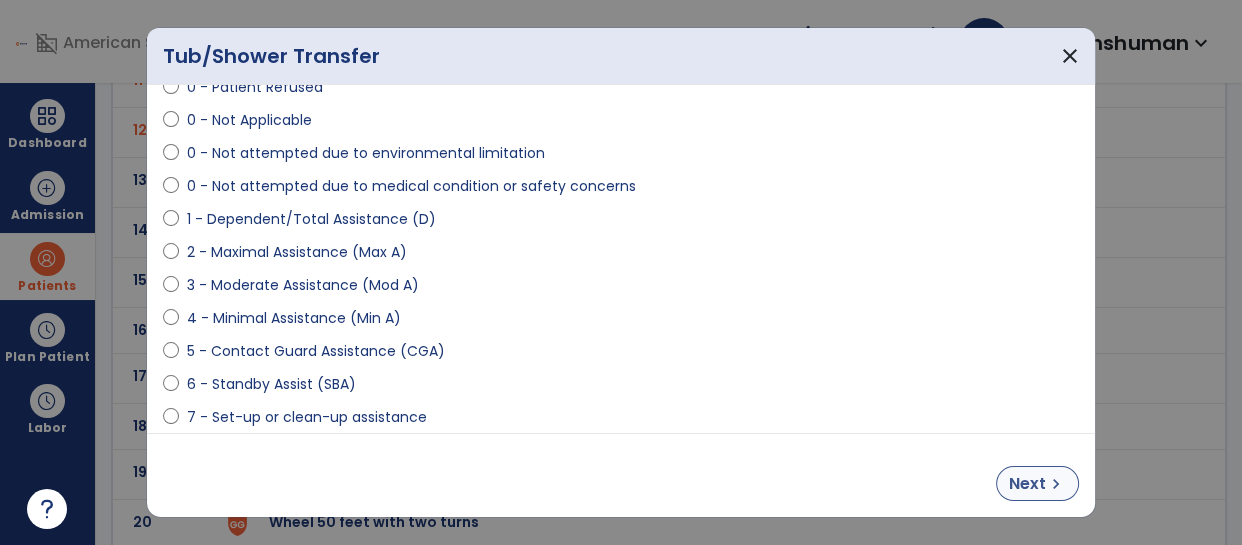 click on "chevron_right" at bounding box center [1056, 484] 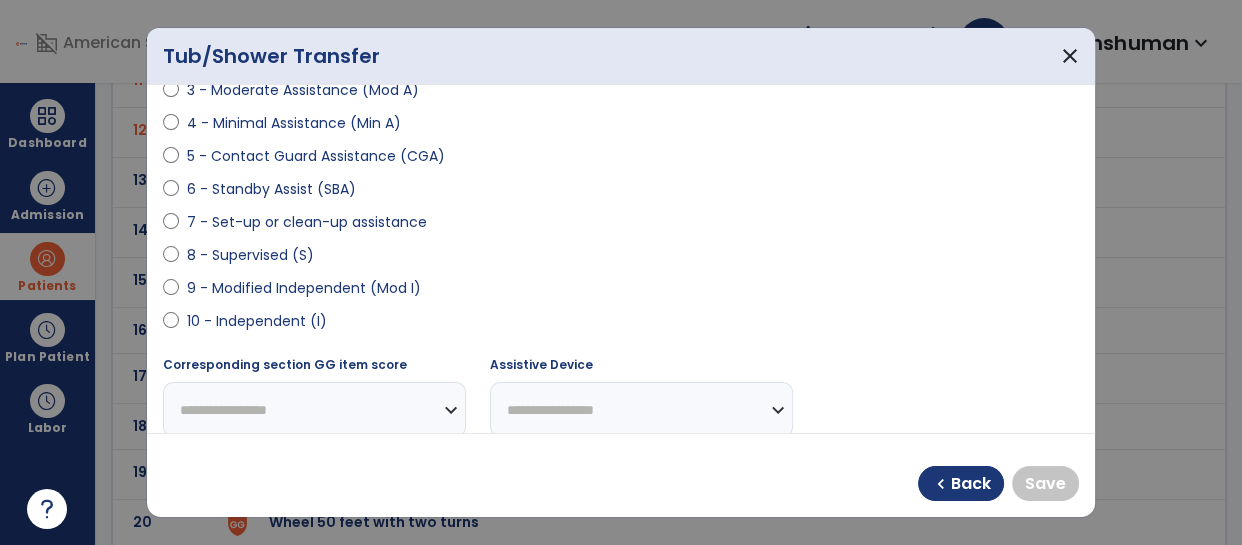 scroll, scrollTop: 317, scrollLeft: 0, axis: vertical 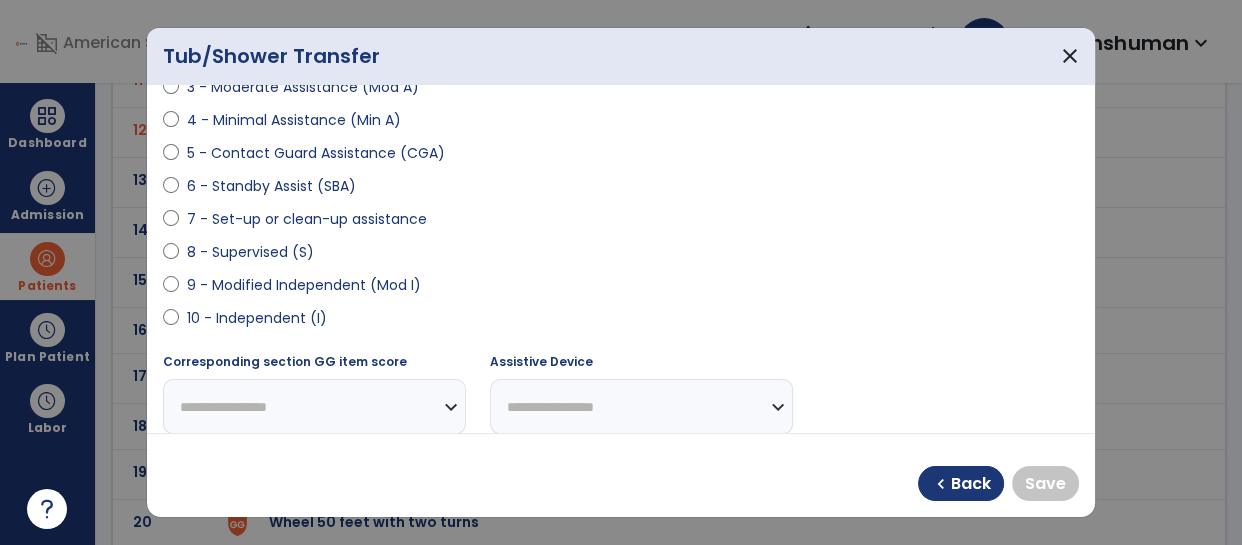 select on "**********" 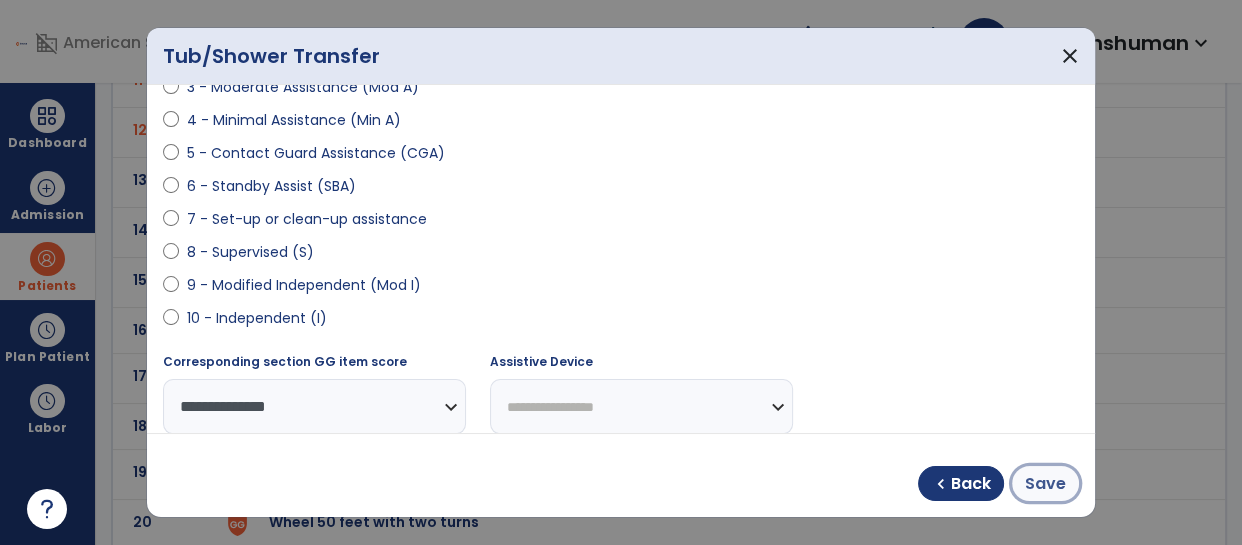 click on "Save" at bounding box center (1045, 484) 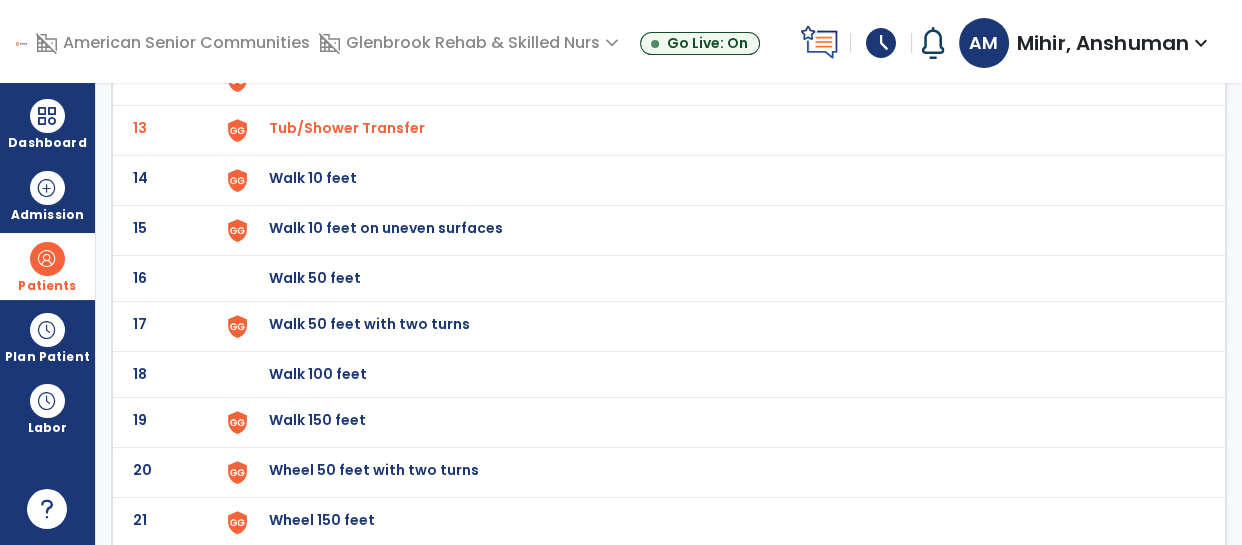 scroll, scrollTop: 734, scrollLeft: 0, axis: vertical 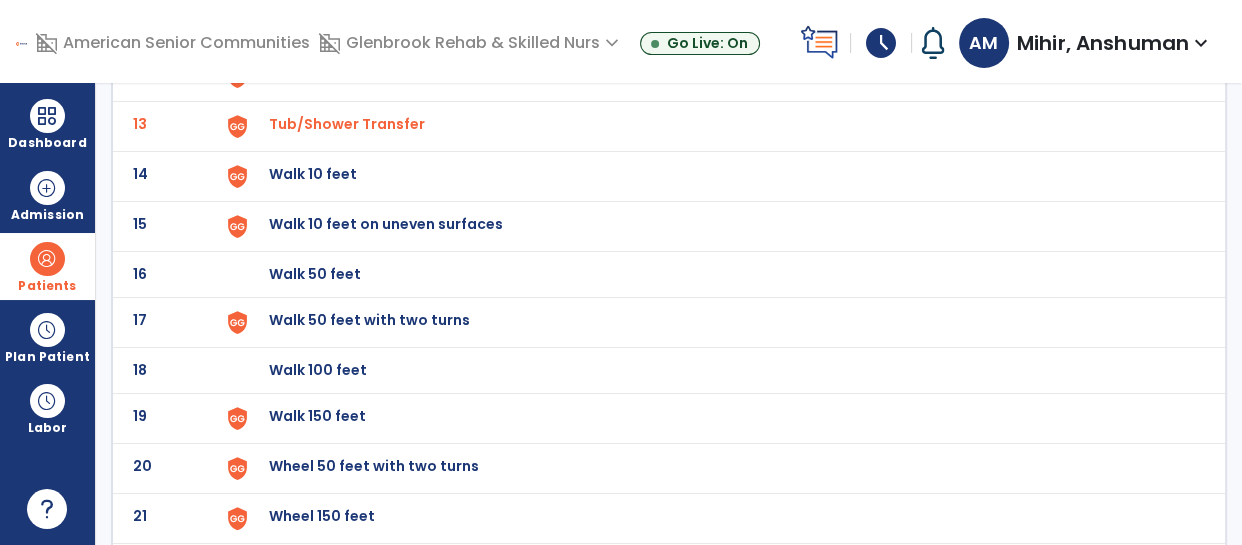 click on "Walk 10 feet" at bounding box center [315, -472] 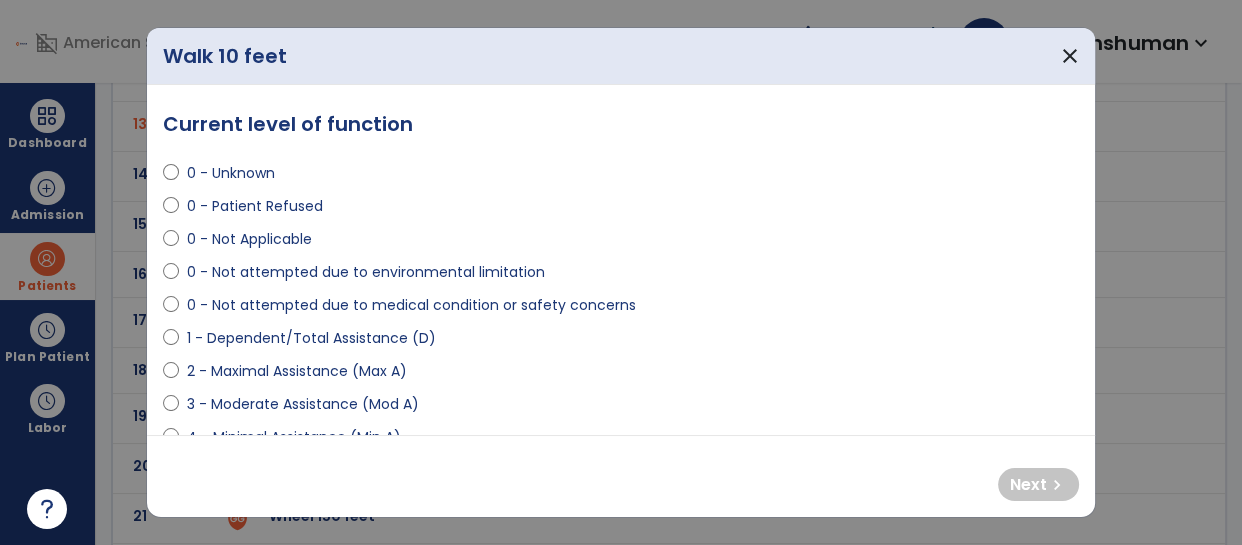 select on "**********" 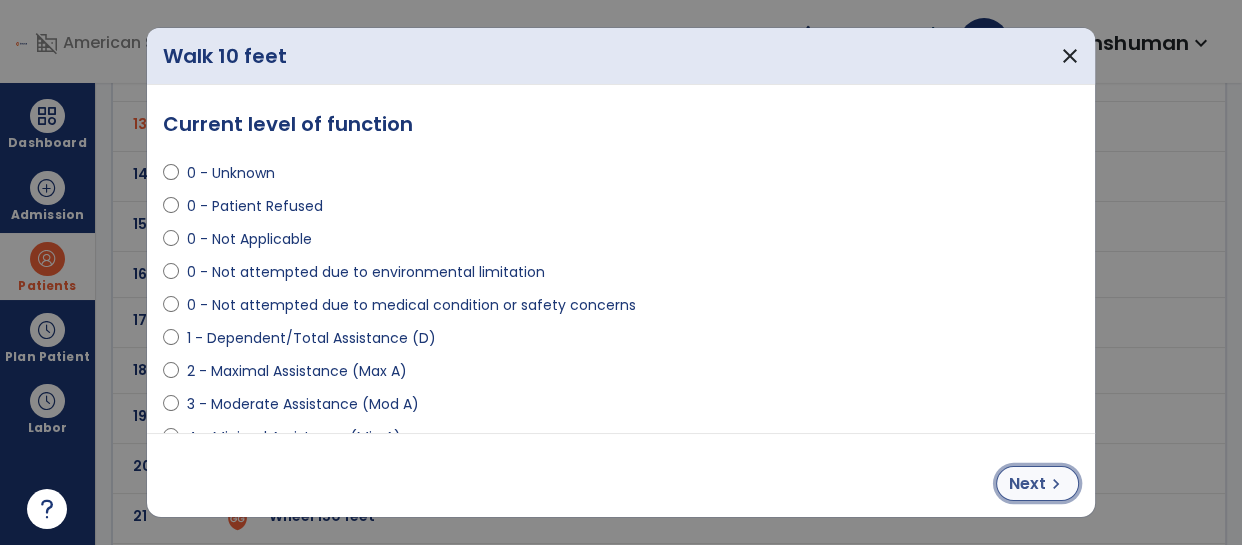 click on "Next" at bounding box center (1027, 484) 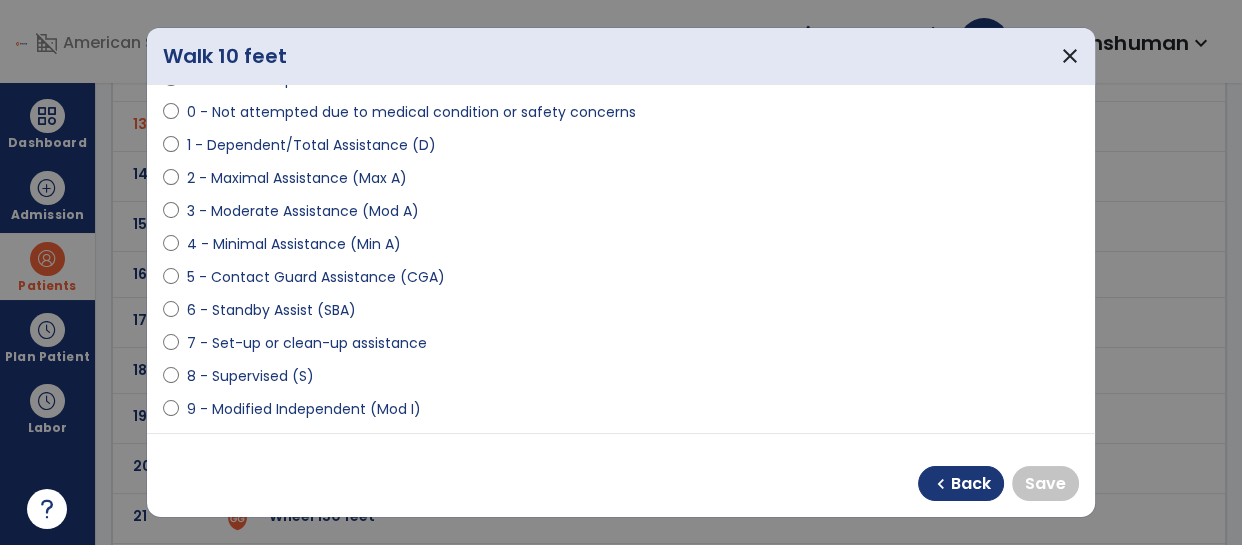scroll, scrollTop: 221, scrollLeft: 0, axis: vertical 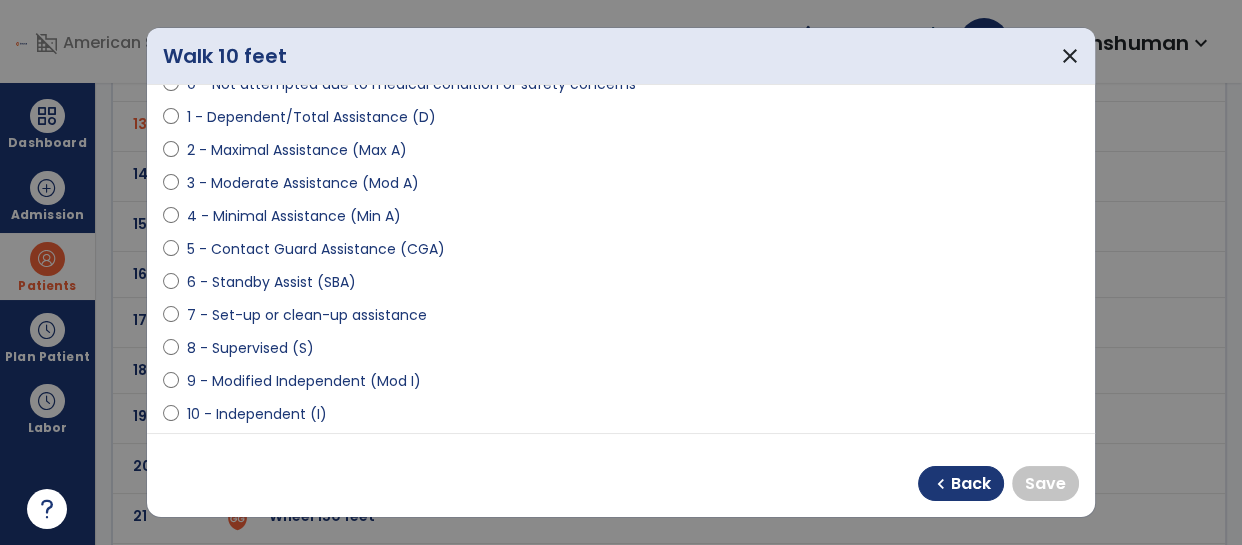 select on "**********" 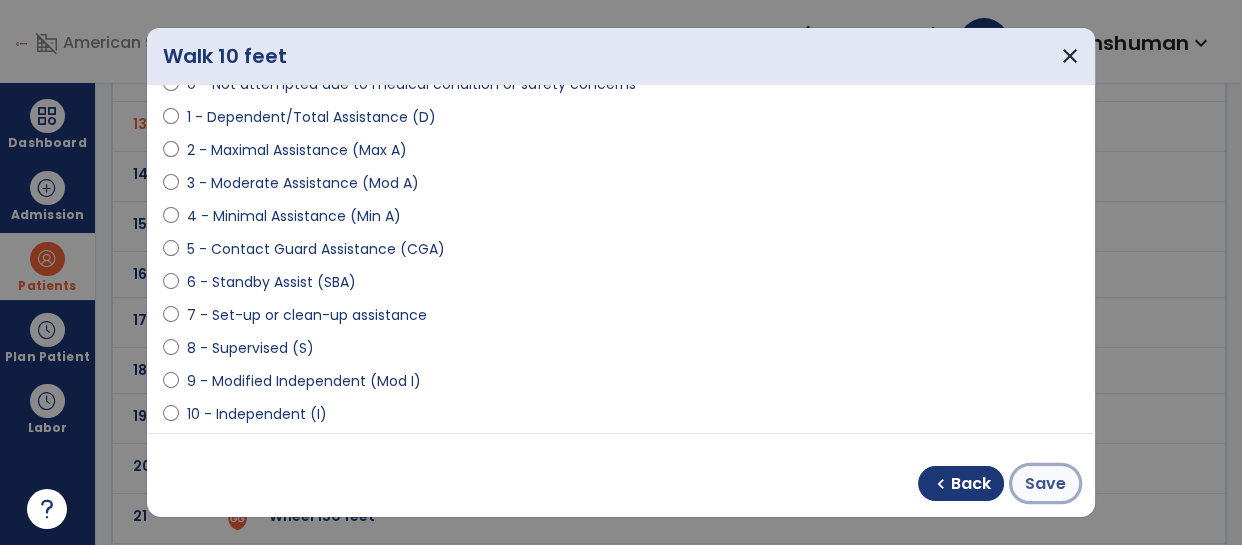 click on "Save" at bounding box center [1045, 483] 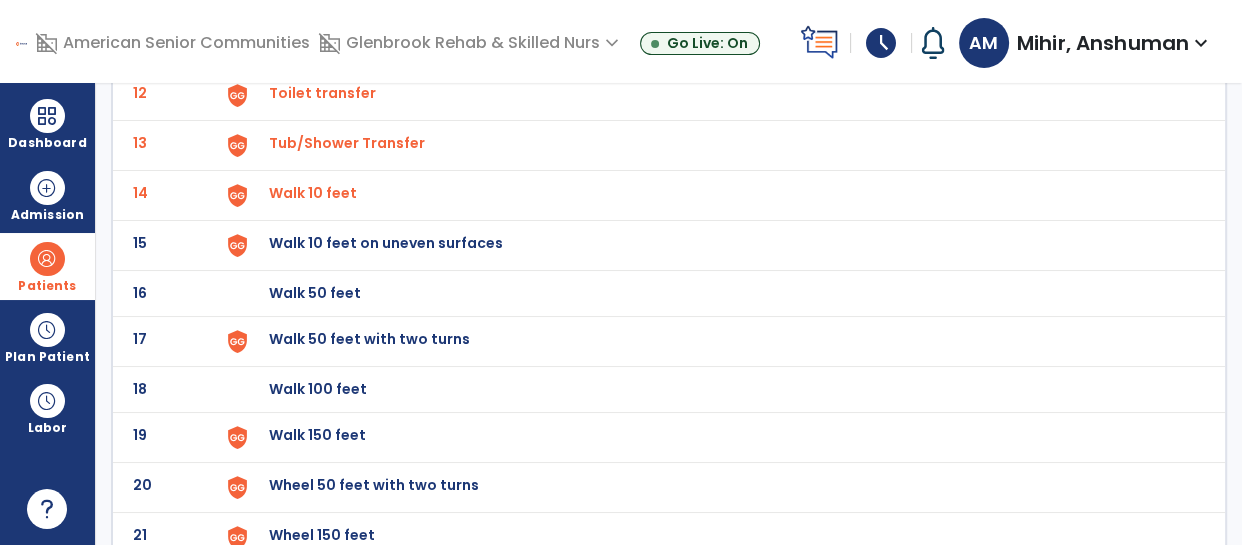 scroll, scrollTop: 716, scrollLeft: 0, axis: vertical 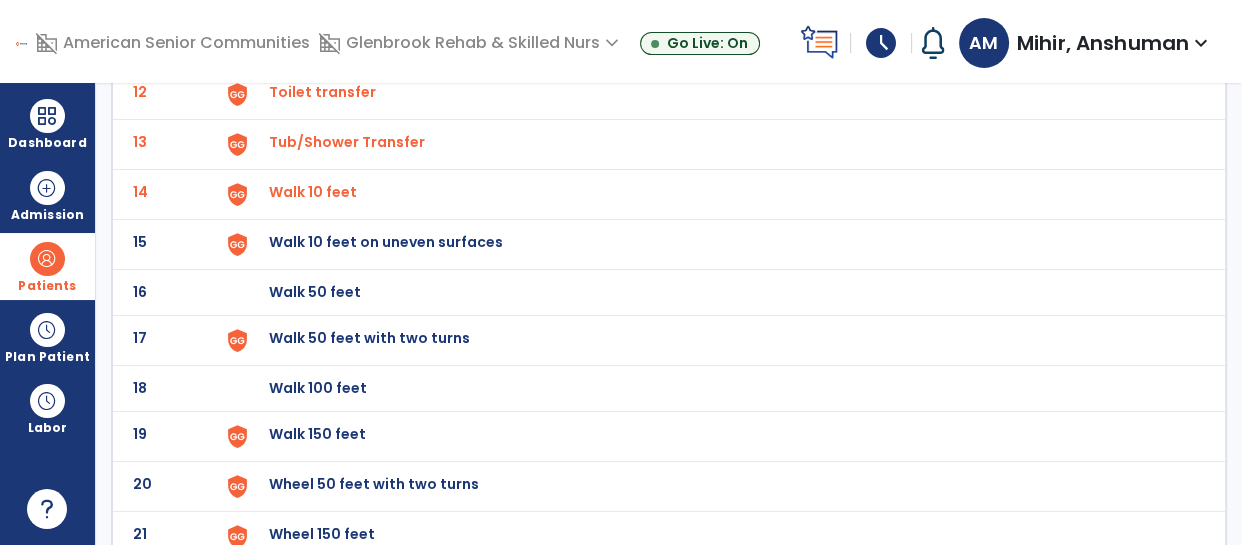 click on "Walk 10 feet on uneven surfaces" at bounding box center [315, -454] 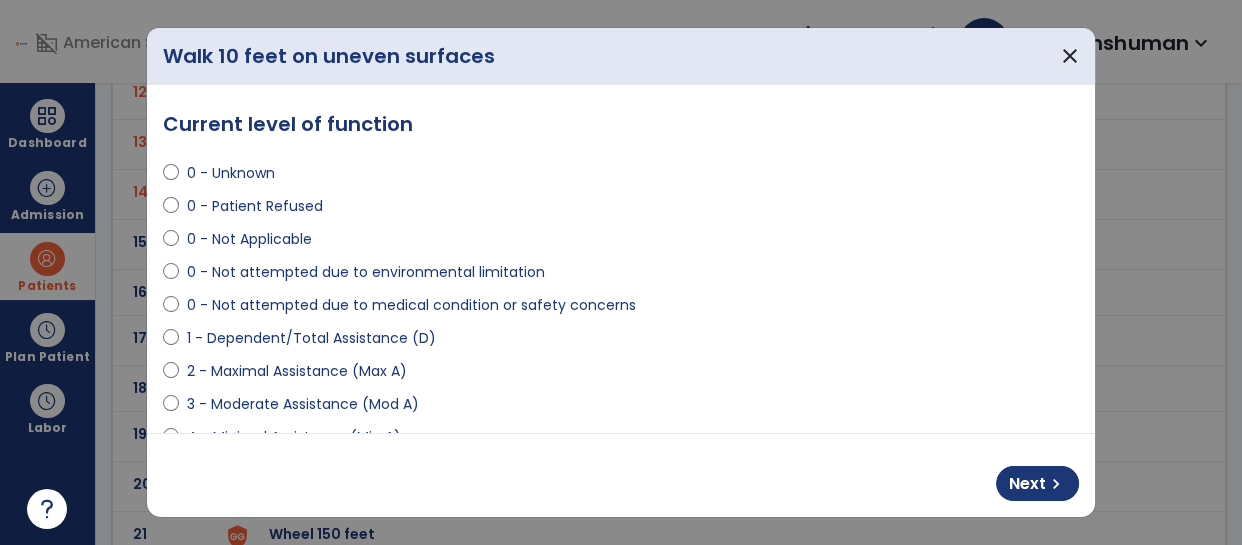 click on "0 - Not attempted due to medical condition or safety concerns" at bounding box center (411, 305) 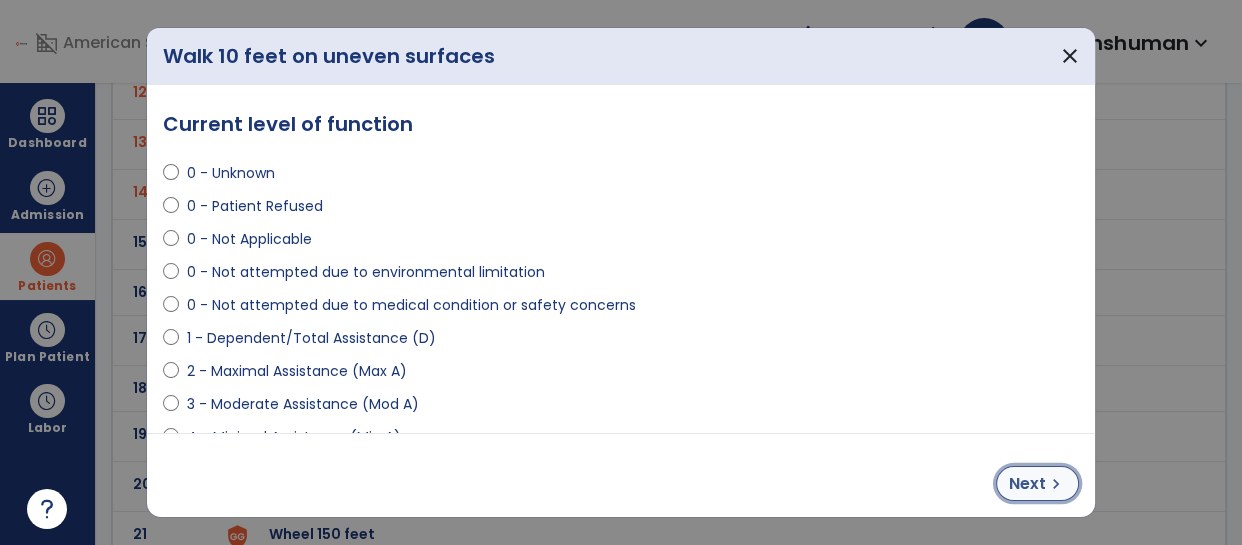 click on "Next" at bounding box center (1027, 484) 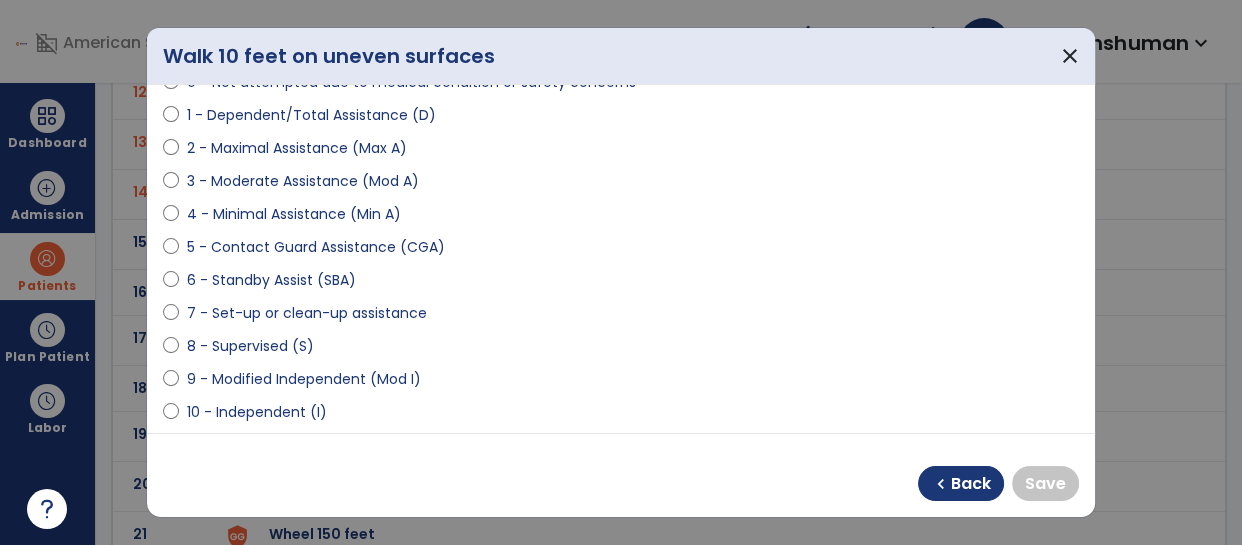 scroll, scrollTop: 236, scrollLeft: 0, axis: vertical 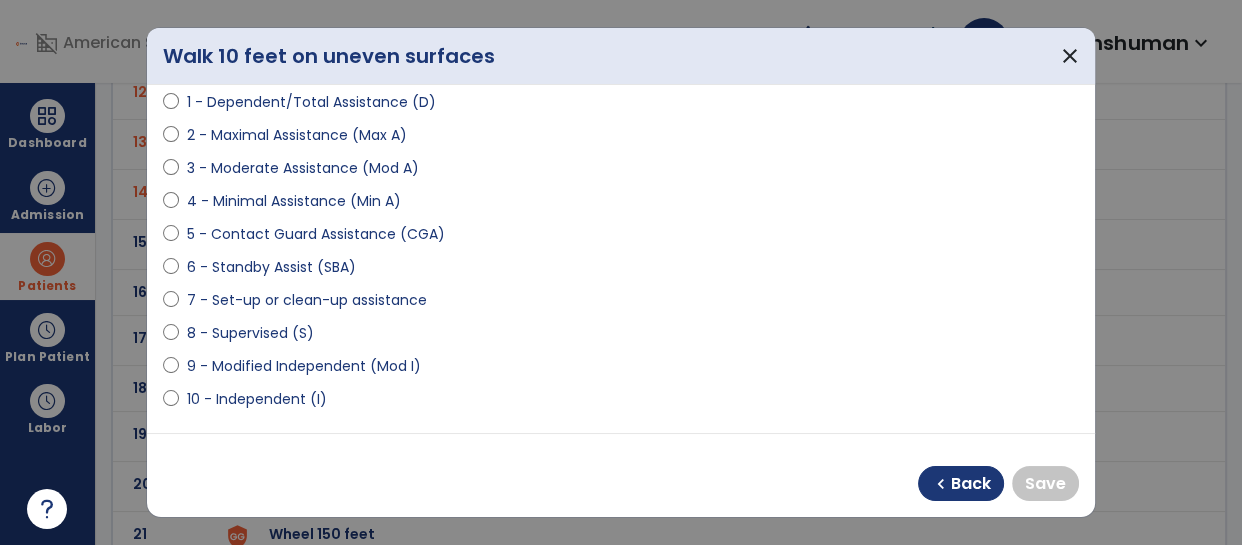 select on "**********" 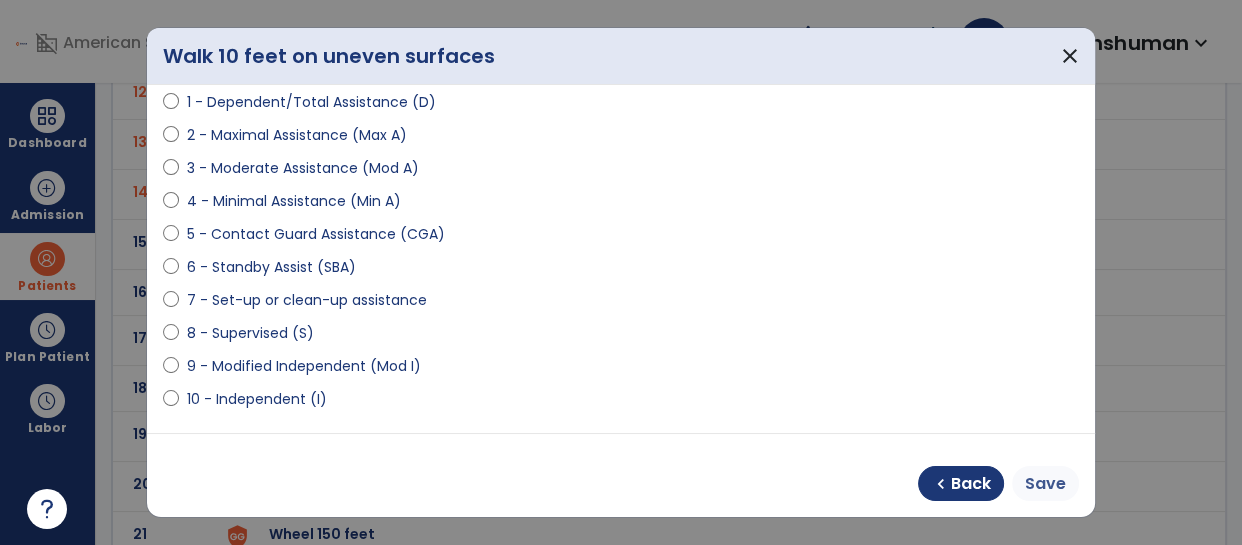 click on "Save" at bounding box center (1045, 483) 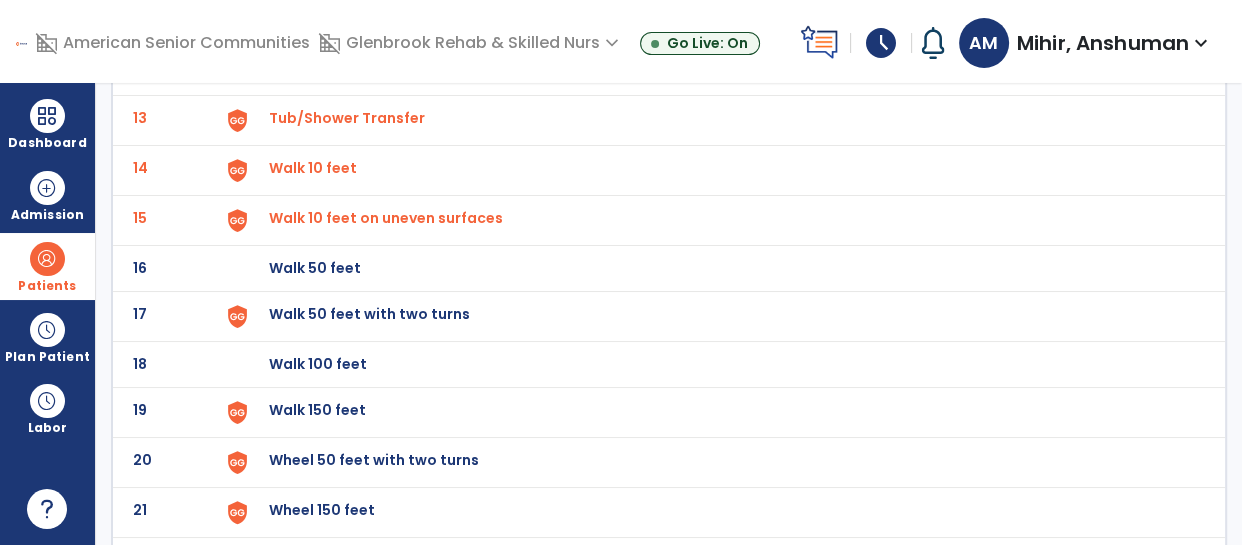 scroll, scrollTop: 710, scrollLeft: 0, axis: vertical 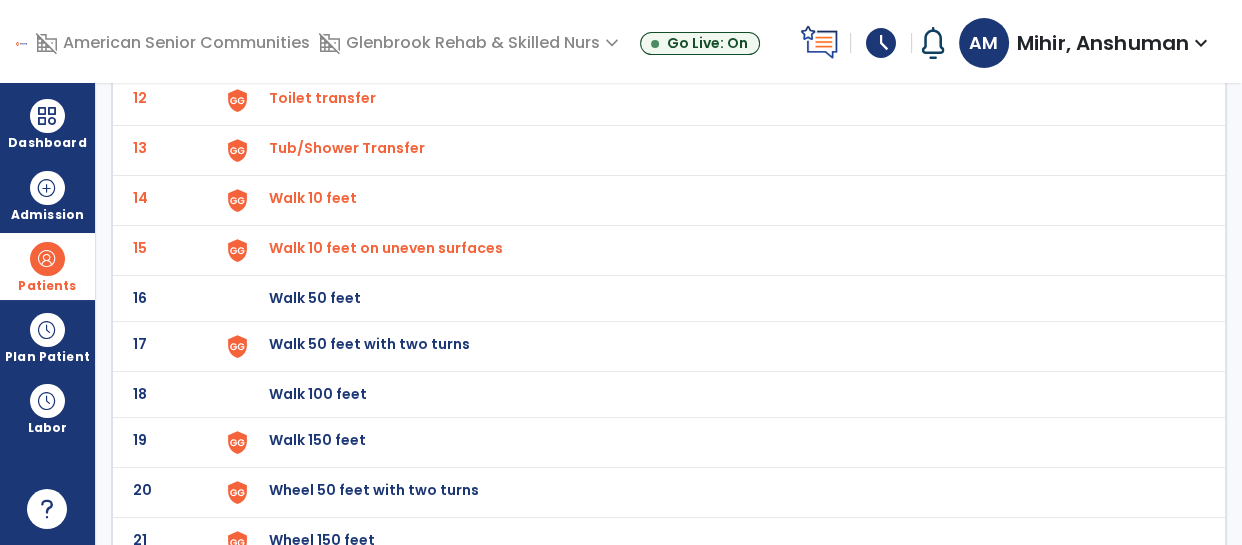 click on "16 Walk 50 feet" 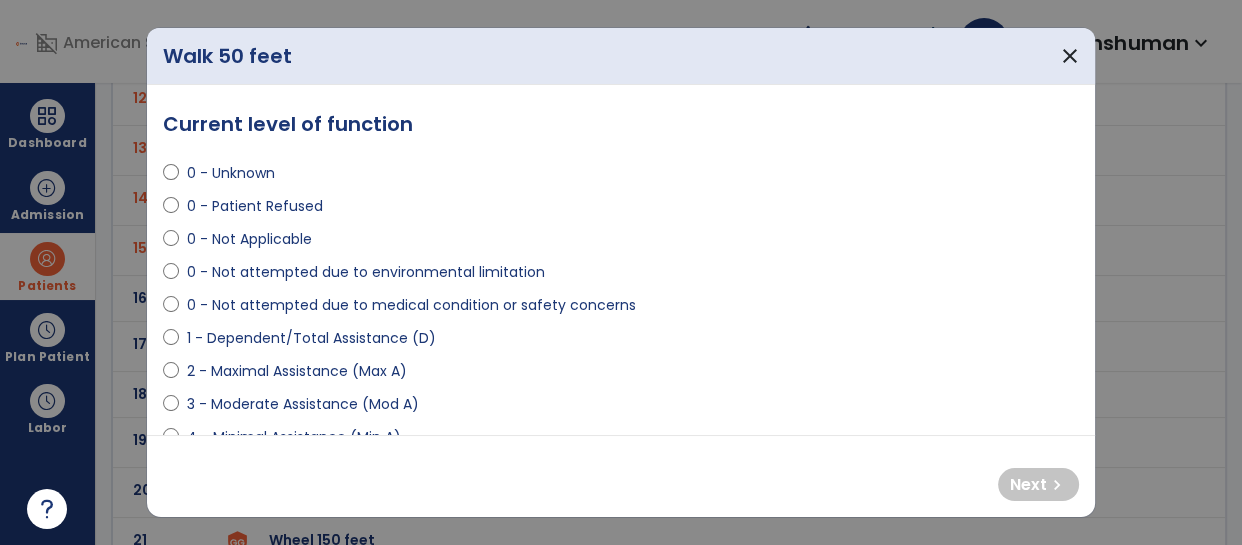 click on "0 - Not attempted due to medical condition or safety concerns" at bounding box center [411, 305] 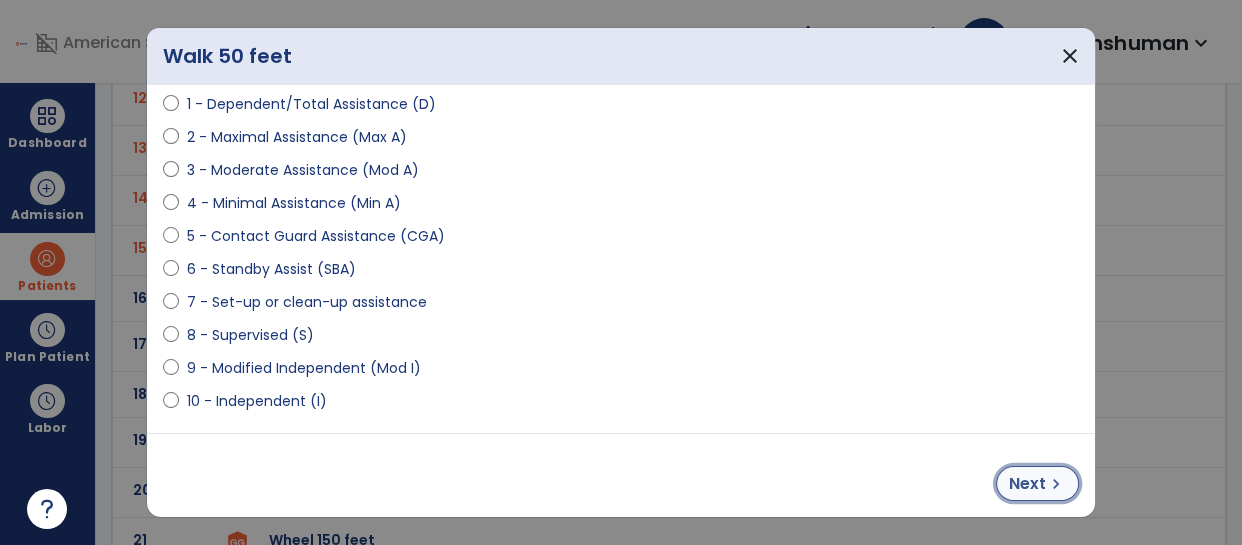 click on "Next" at bounding box center [1027, 484] 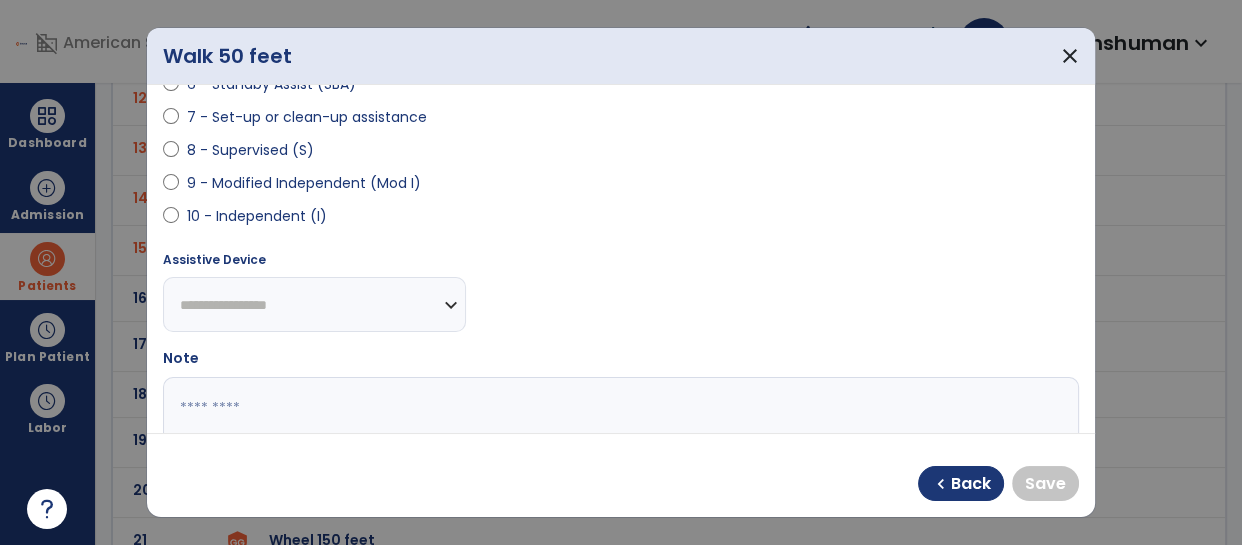 scroll, scrollTop: 416, scrollLeft: 0, axis: vertical 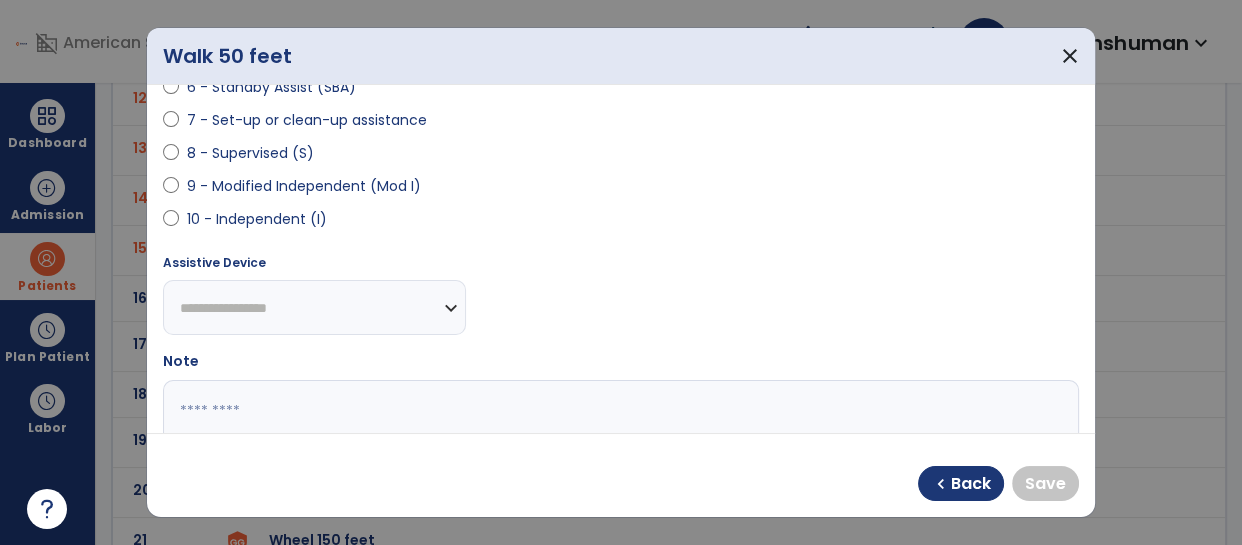 click on "9 - Modified Independent (Mod I)" at bounding box center [304, 186] 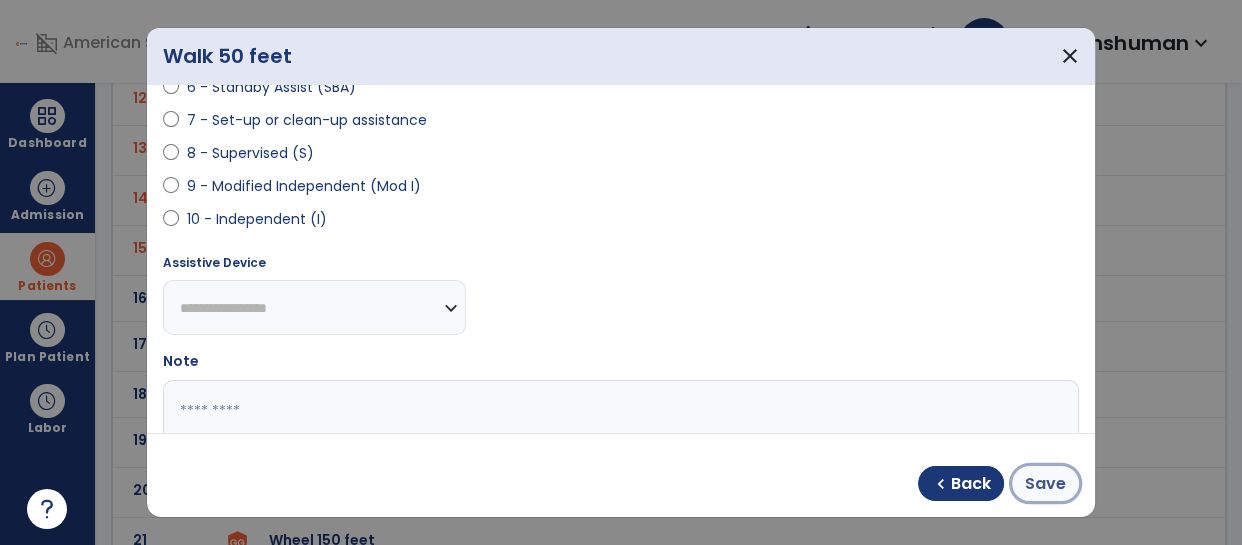 click on "Save" at bounding box center (1045, 484) 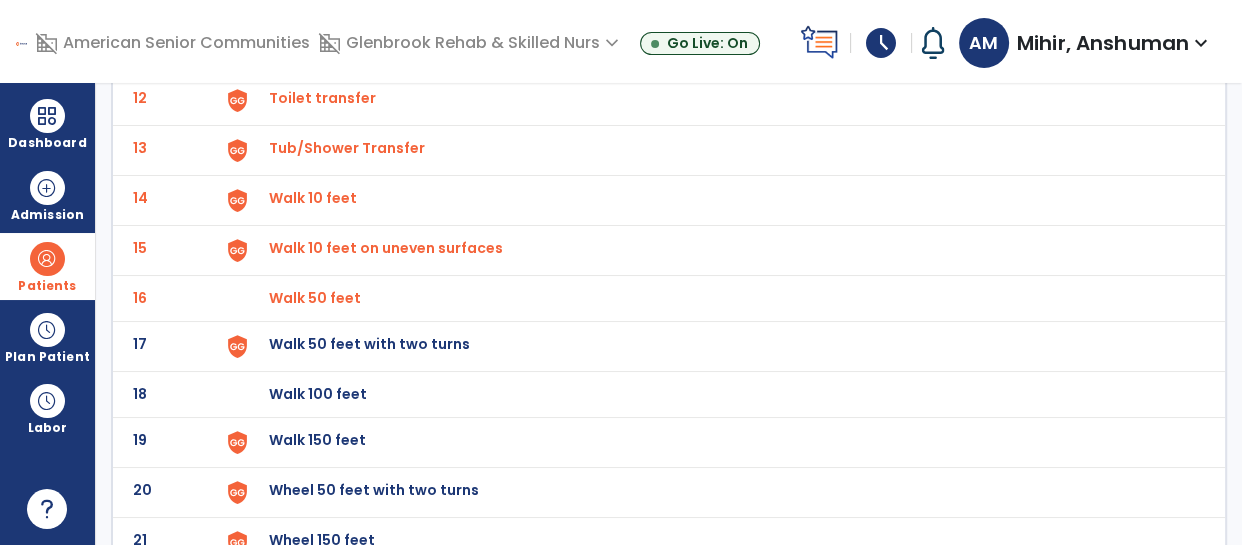 click on "Walk 50 feet with two turns" at bounding box center [315, -448] 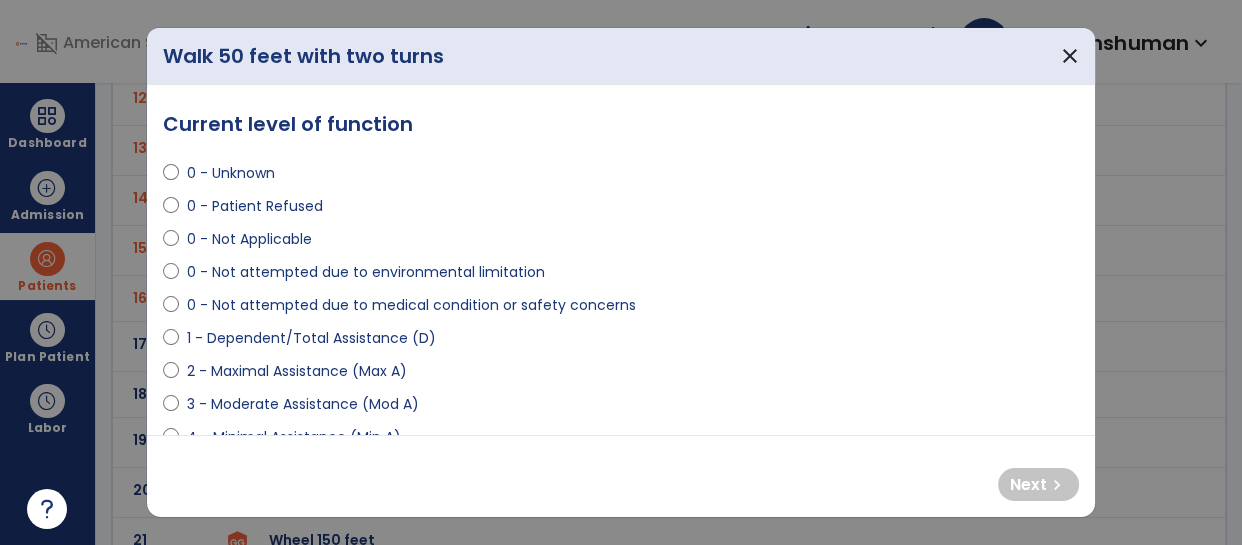click on "0 - Not attempted due to medical condition or safety concerns" at bounding box center (411, 305) 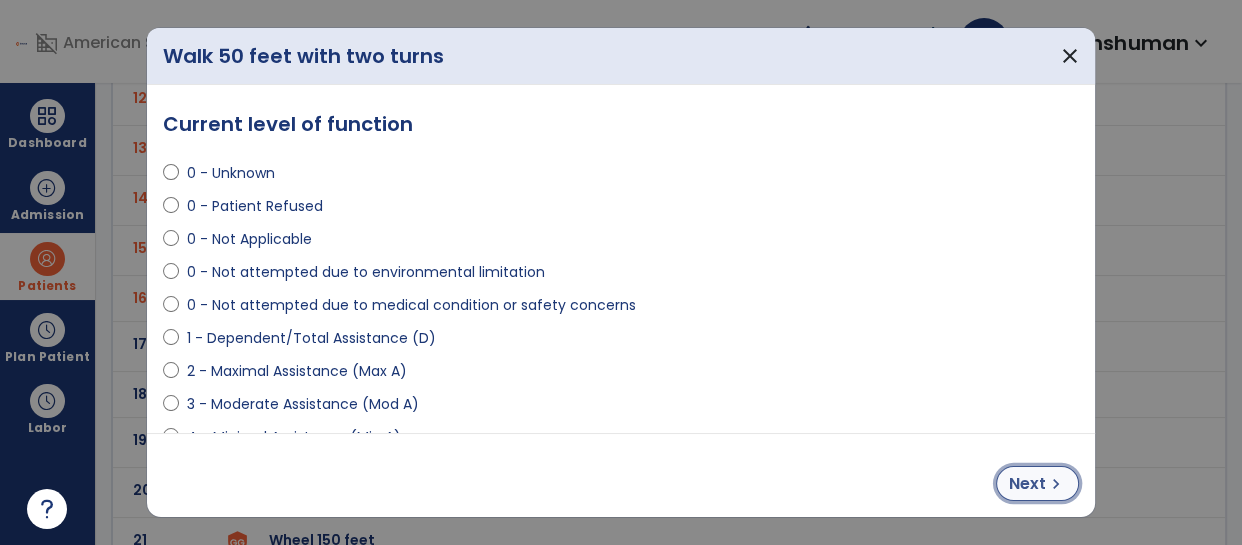 click on "chevron_right" at bounding box center (1056, 484) 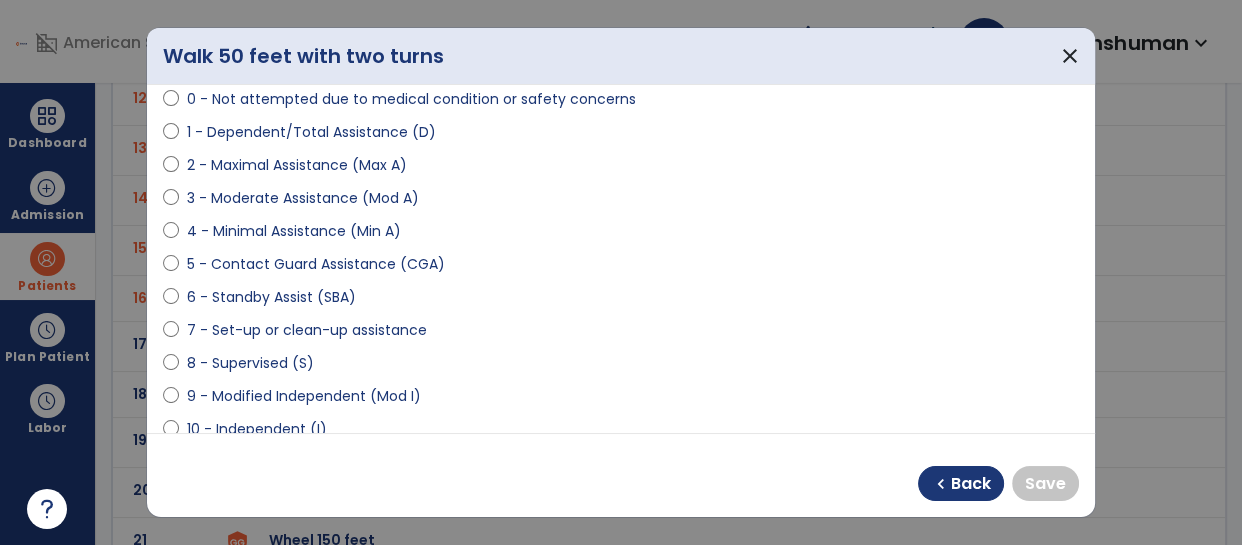 scroll, scrollTop: 224, scrollLeft: 0, axis: vertical 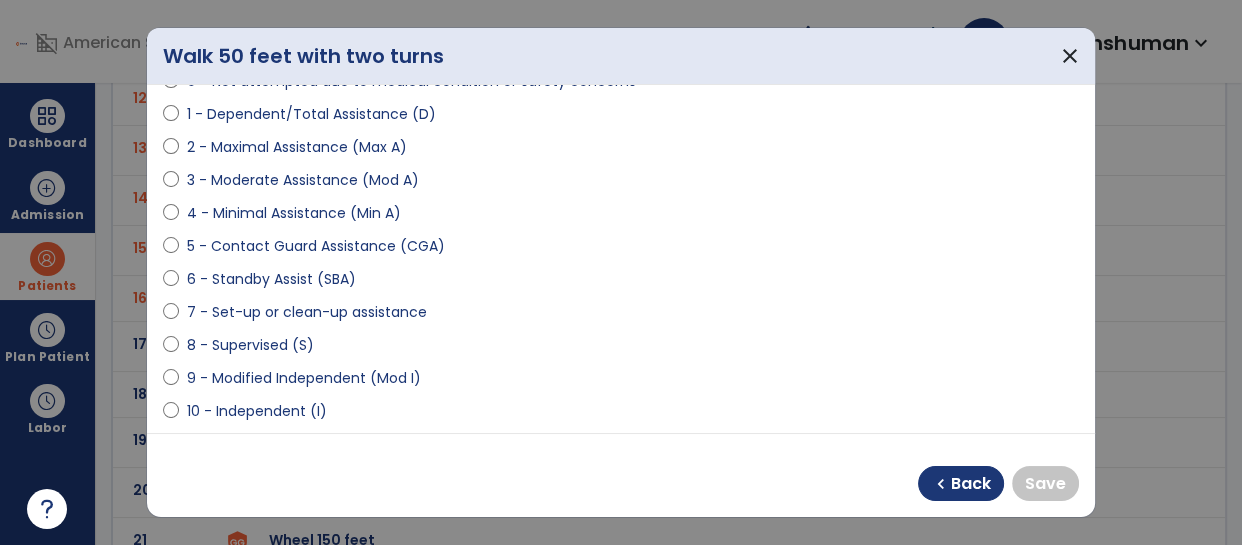 select on "**********" 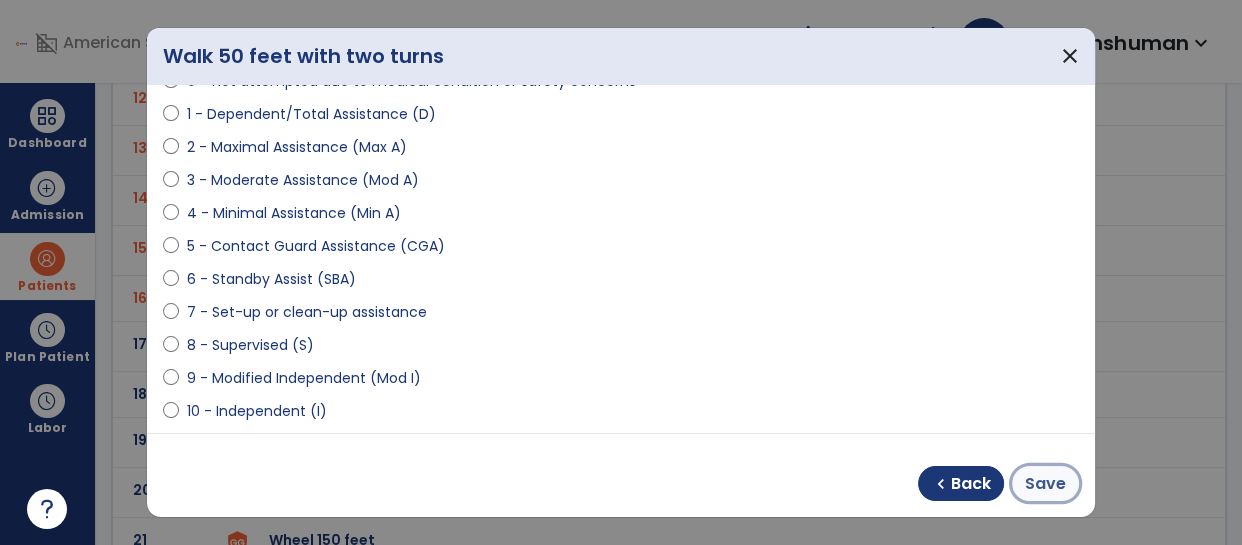 click on "Save" at bounding box center (1045, 484) 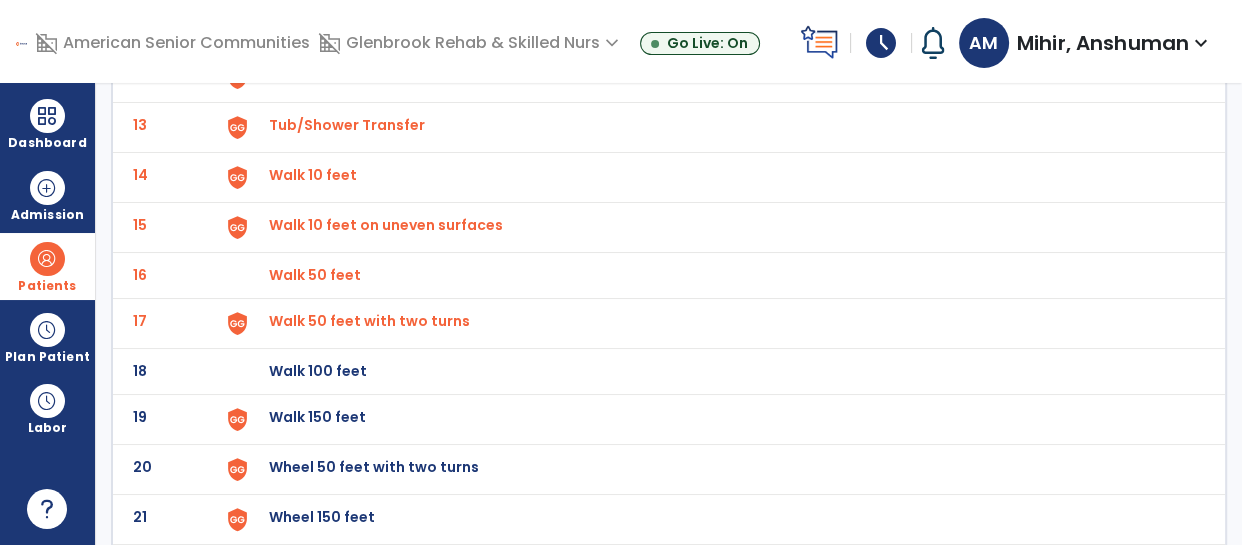 scroll, scrollTop: 747, scrollLeft: 0, axis: vertical 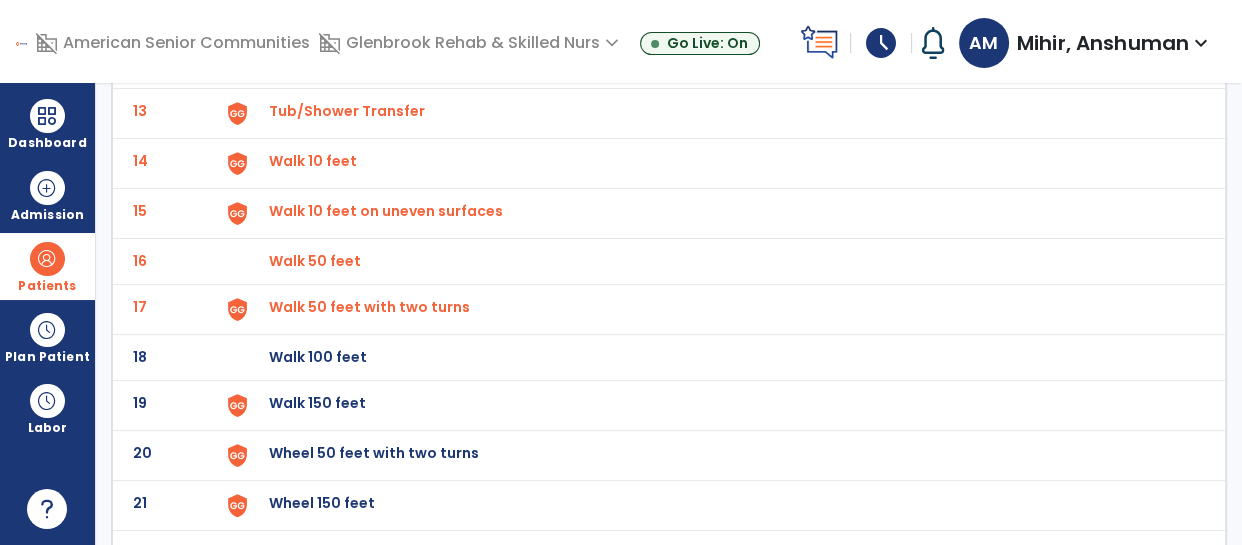 click on "Walk 100 feet" at bounding box center [315, -485] 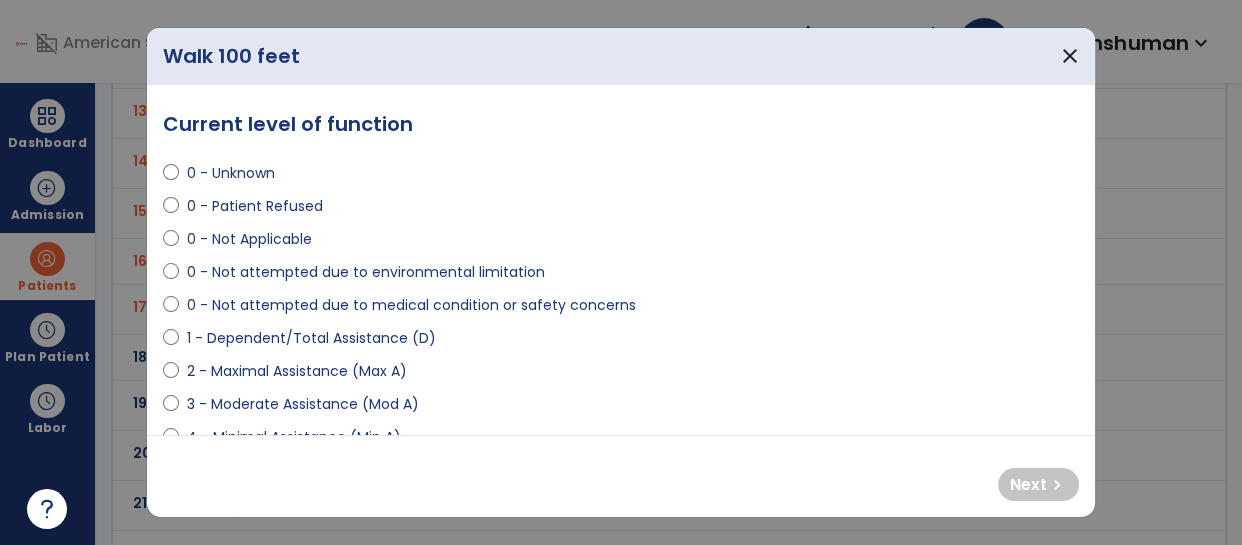 click on "0 - Not attempted due to medical condition or safety concerns" at bounding box center [411, 305] 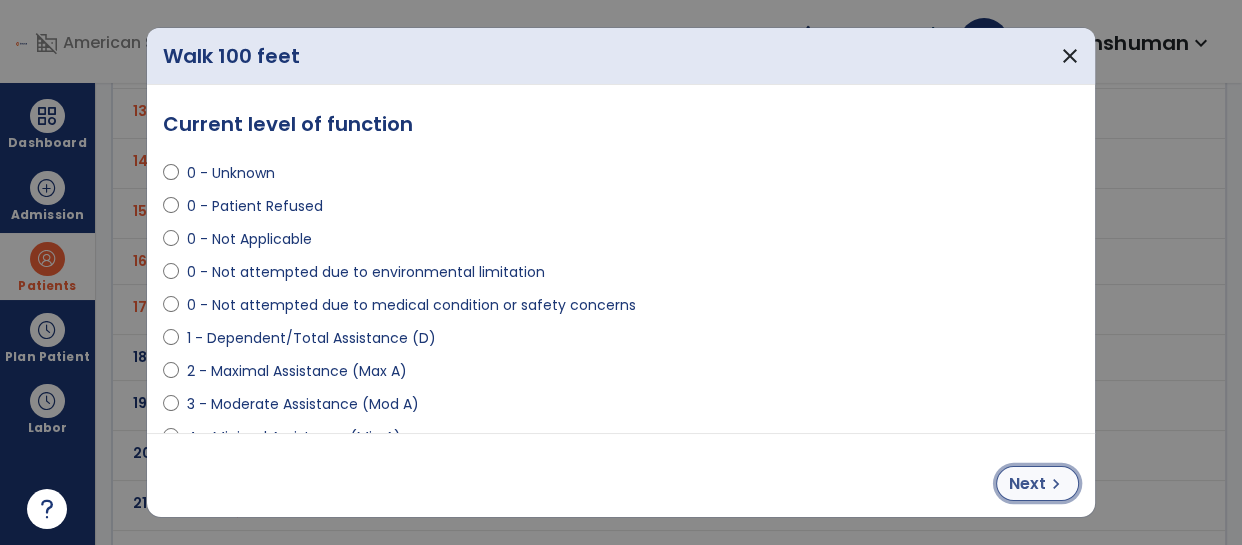 click on "Next" at bounding box center (1027, 484) 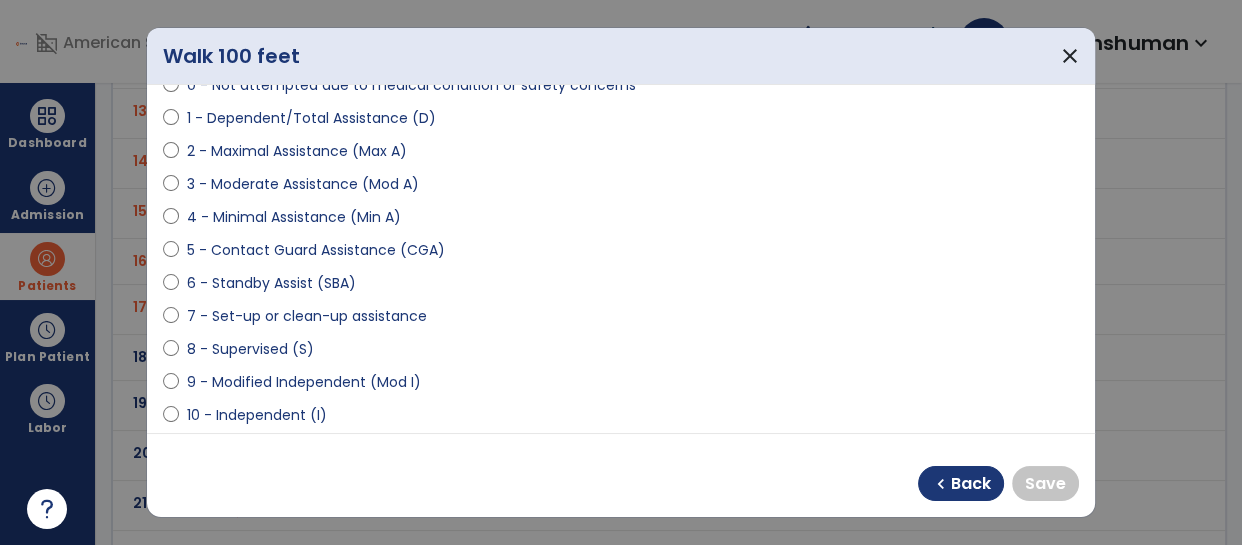 scroll, scrollTop: 231, scrollLeft: 0, axis: vertical 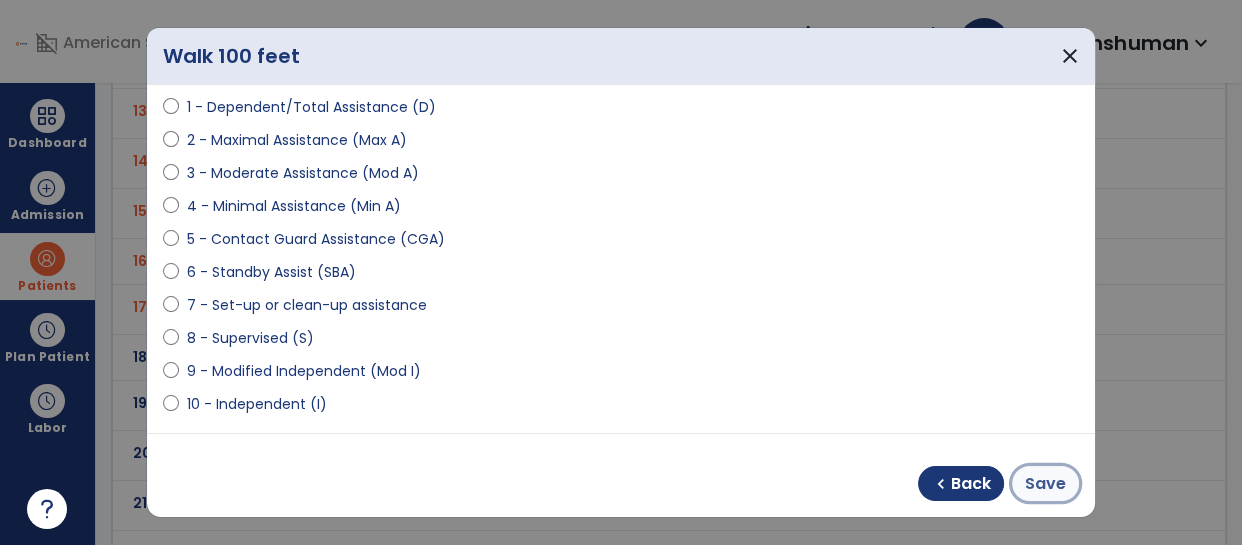 click on "Save" at bounding box center [1045, 483] 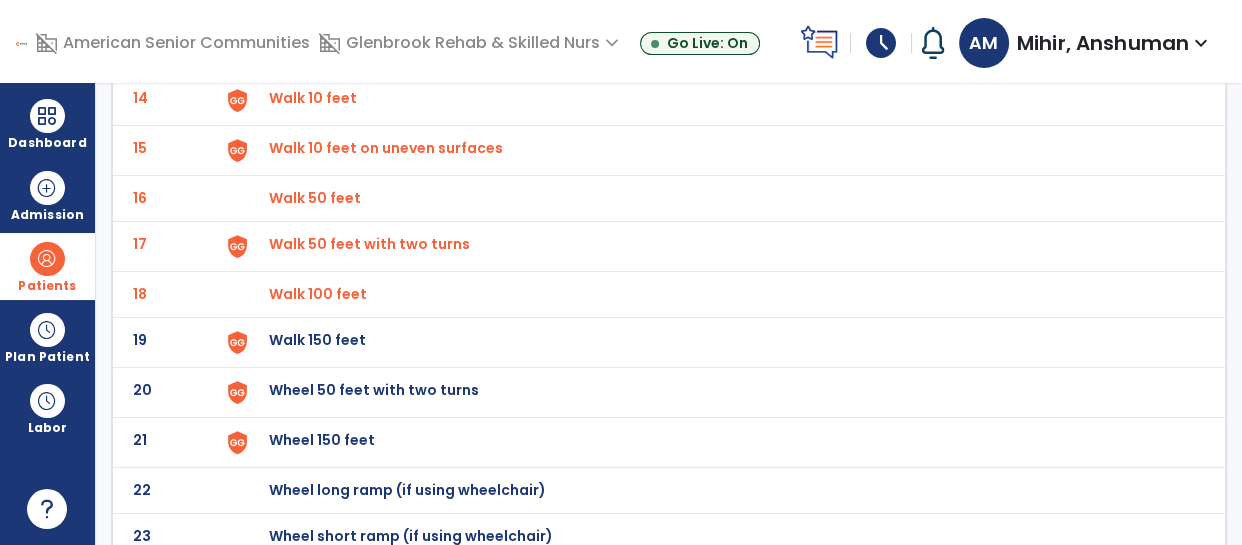 scroll, scrollTop: 823, scrollLeft: 0, axis: vertical 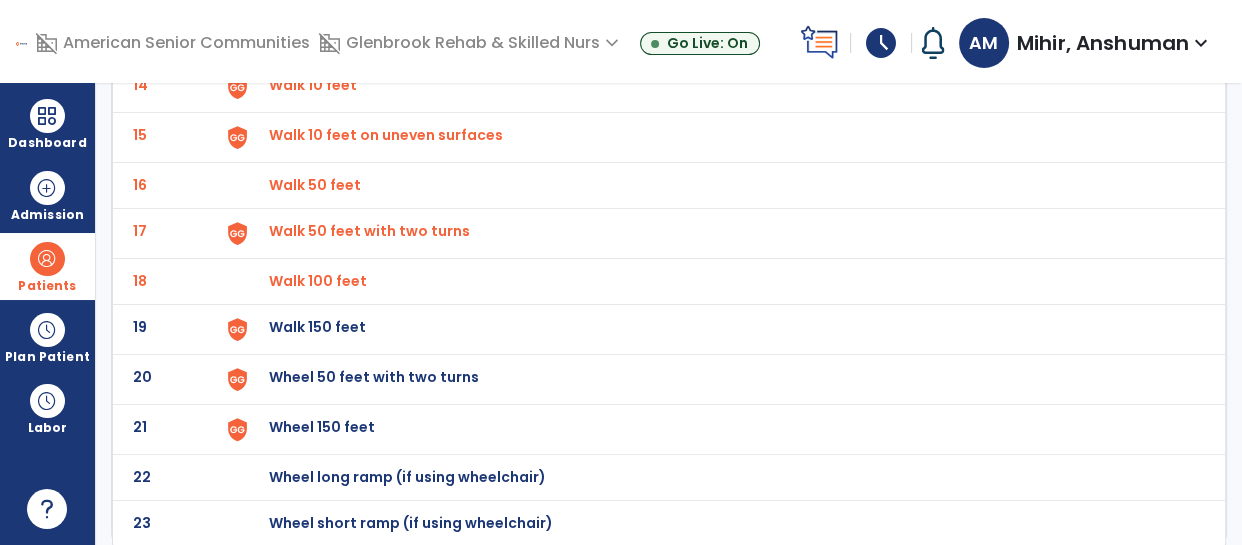 click on "Walk 150 feet" at bounding box center [315, -561] 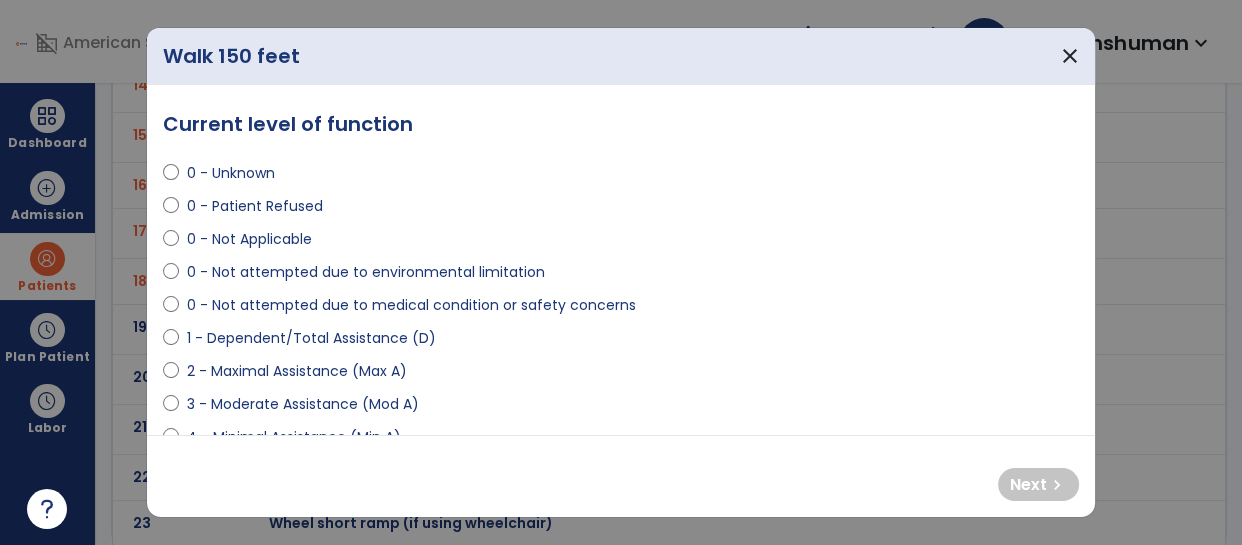 select on "**********" 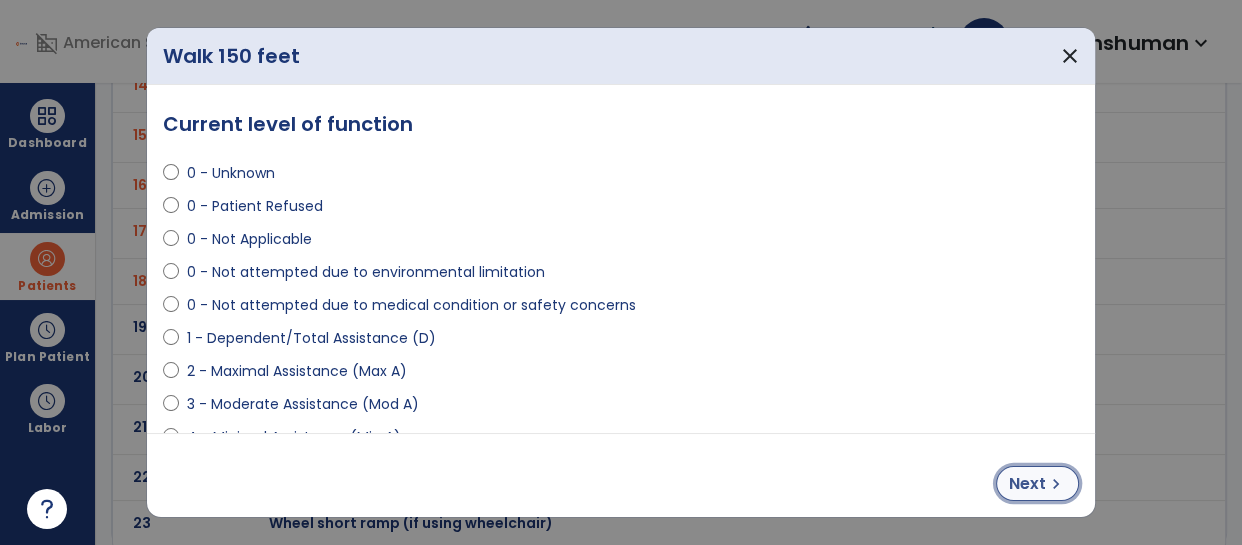 click on "Next" at bounding box center (1027, 484) 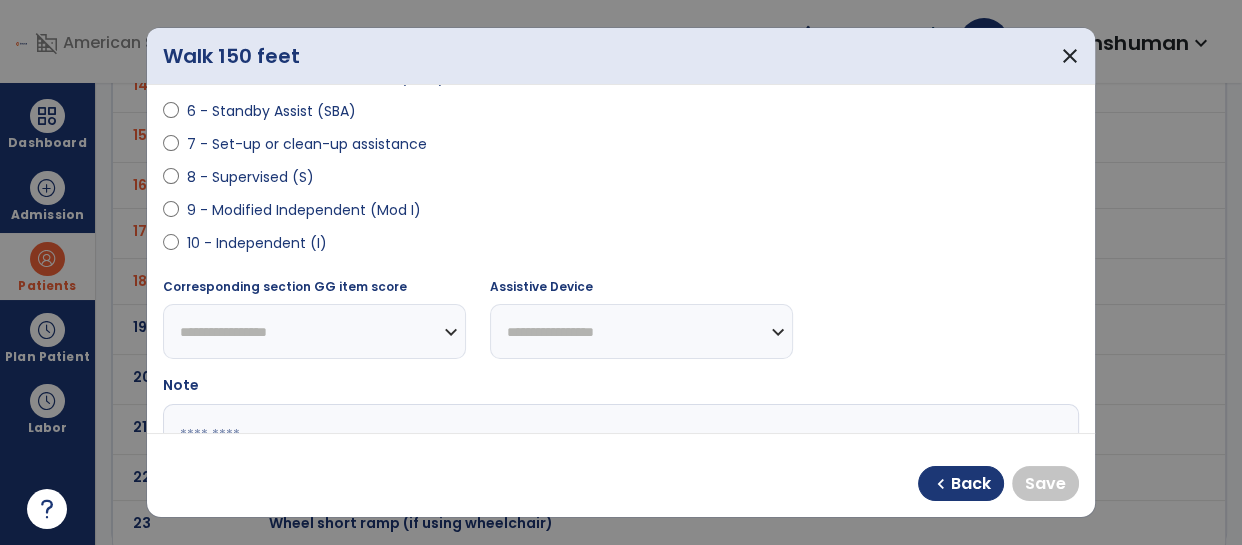 scroll, scrollTop: 370, scrollLeft: 0, axis: vertical 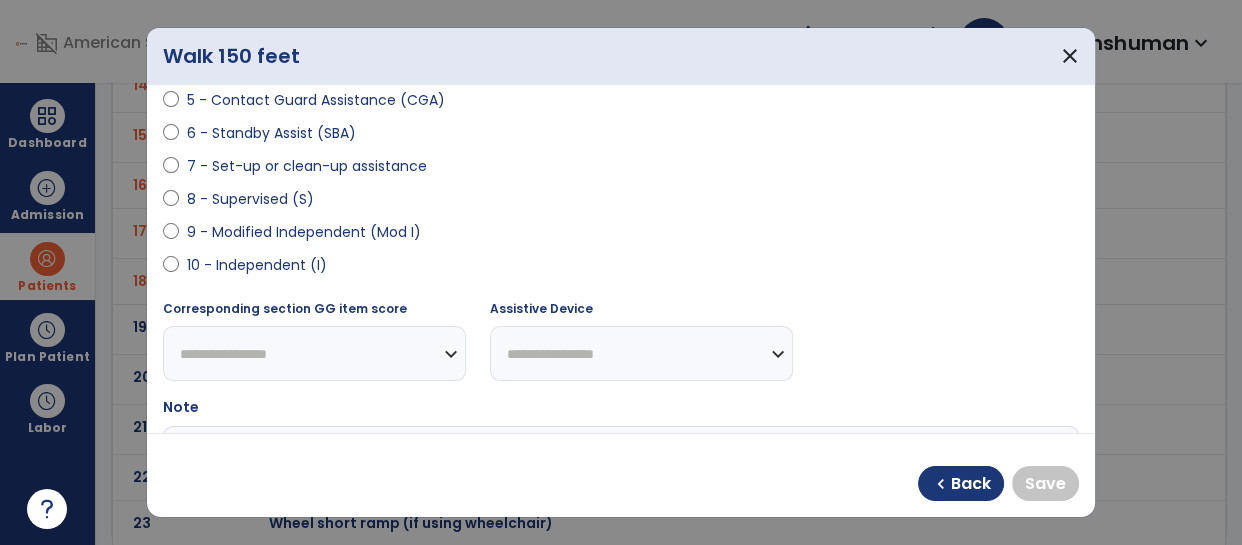 select on "**********" 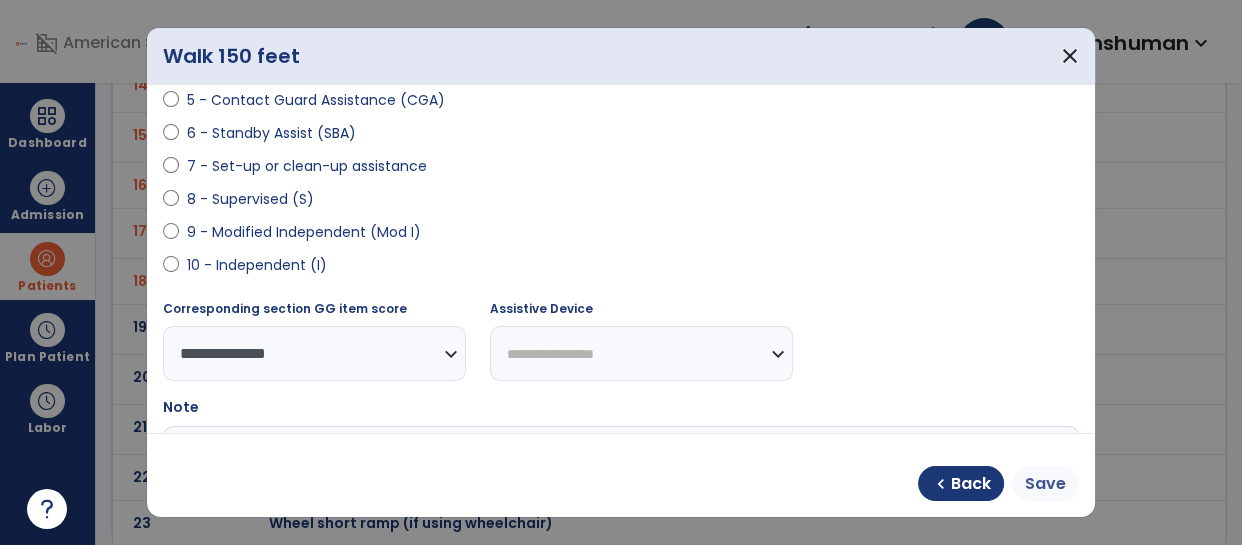 click on "Save" at bounding box center (1045, 484) 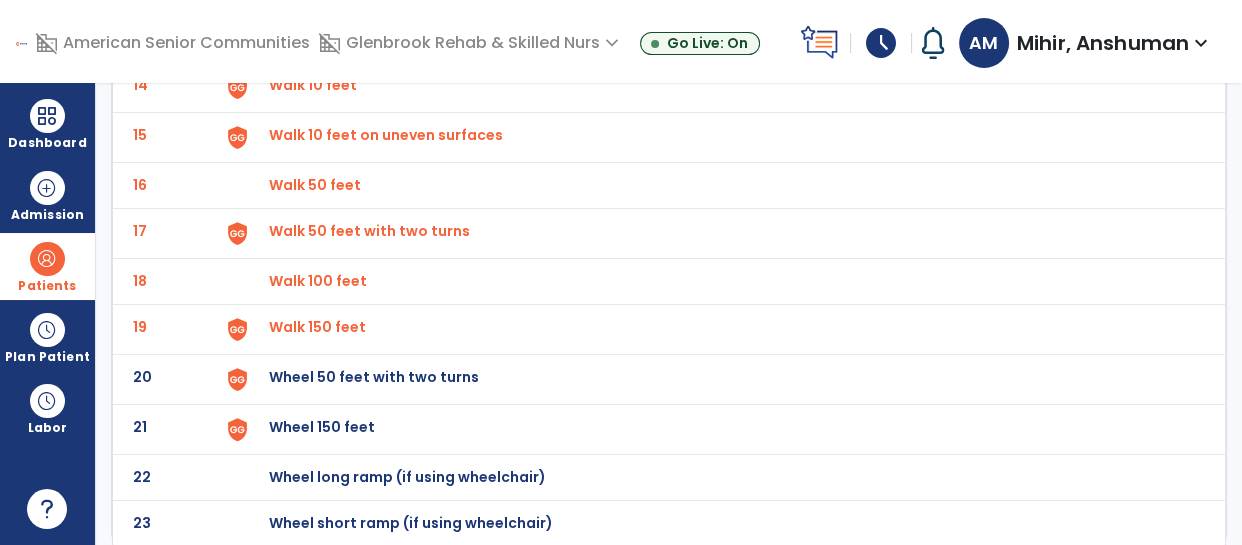 click on "Wheel 50 feet with two turns" at bounding box center [315, -561] 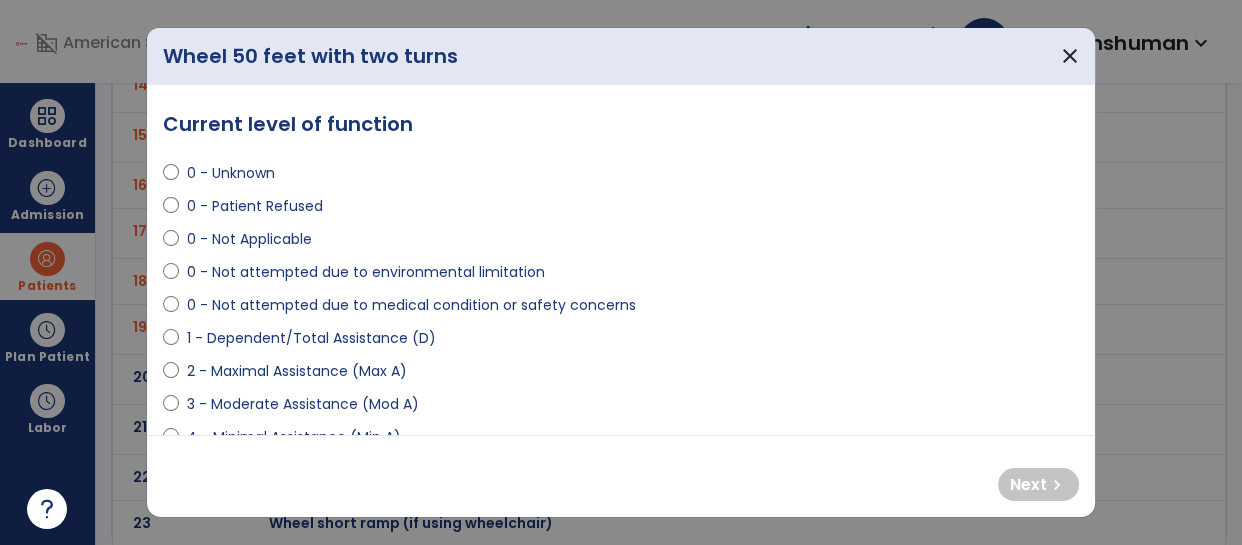 select on "**********" 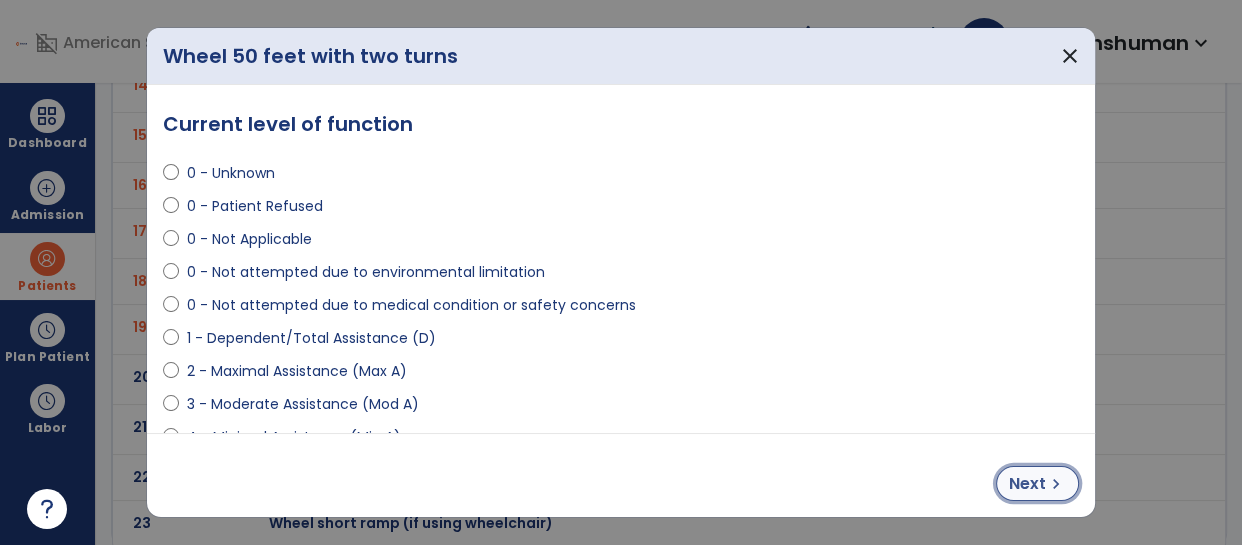 click on "Next" at bounding box center [1027, 484] 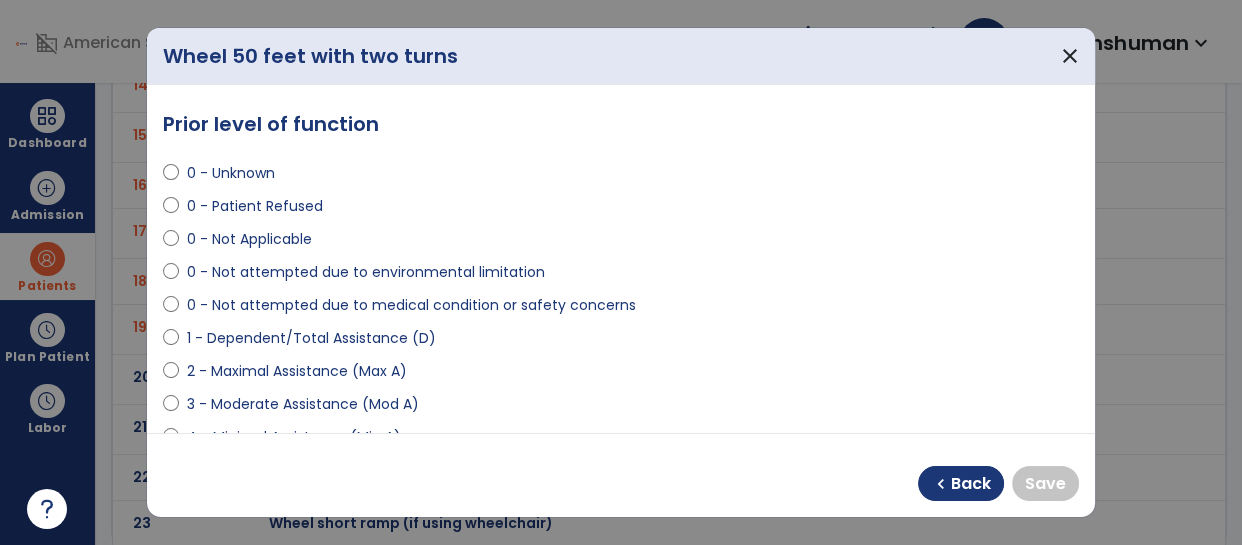select on "**********" 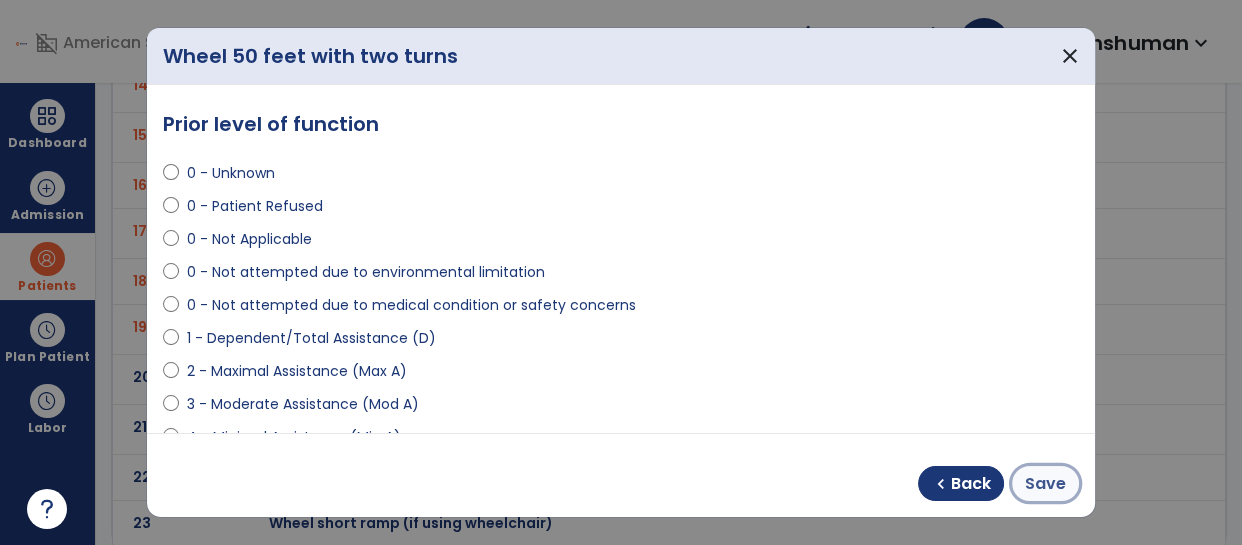 click on "Save" at bounding box center (1045, 484) 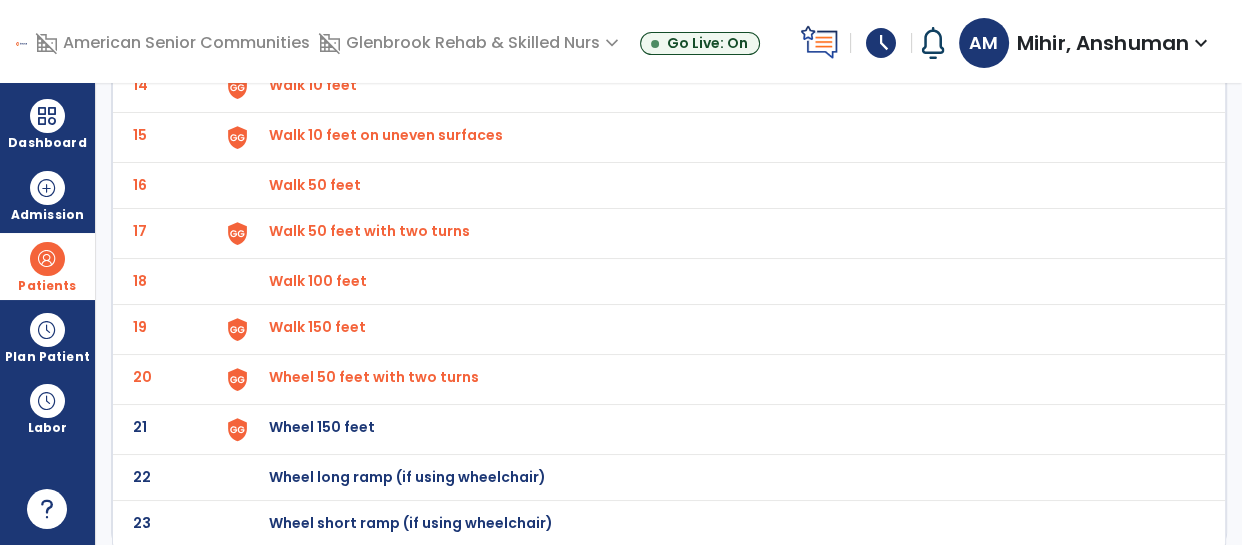 click on "Wheel 150 feet" at bounding box center [315, -561] 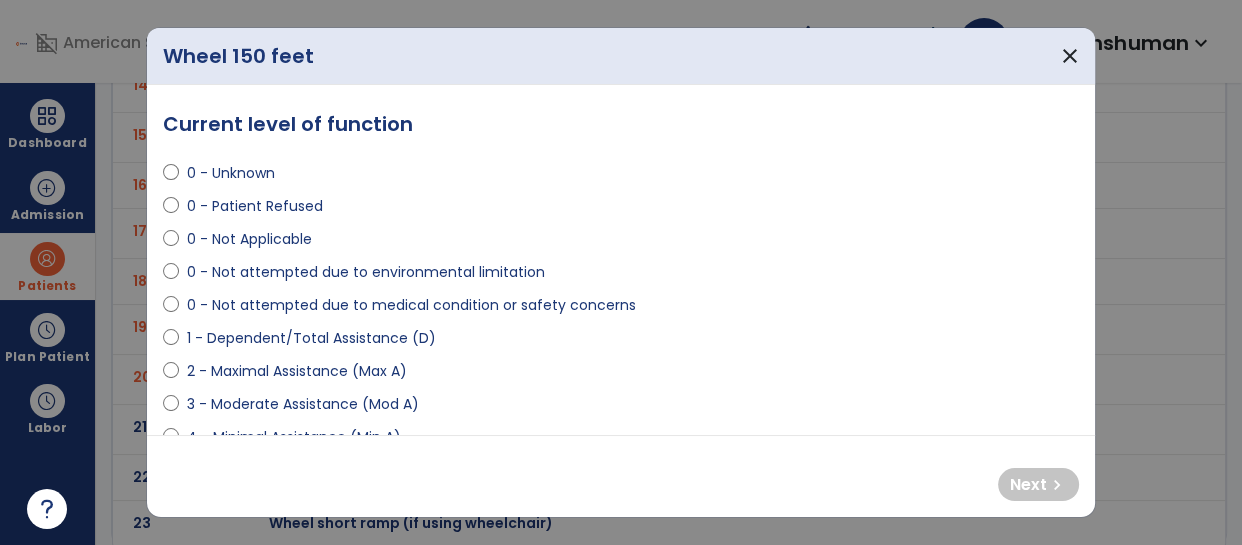 click on "0 - Not Applicable" at bounding box center (249, 239) 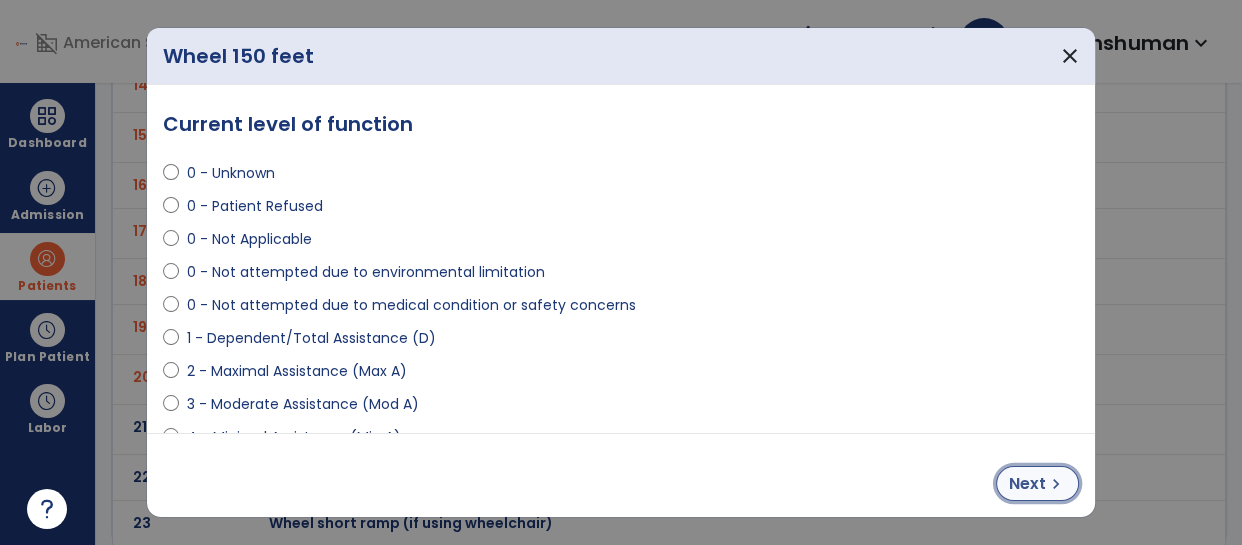 click on "chevron_right" at bounding box center (1056, 484) 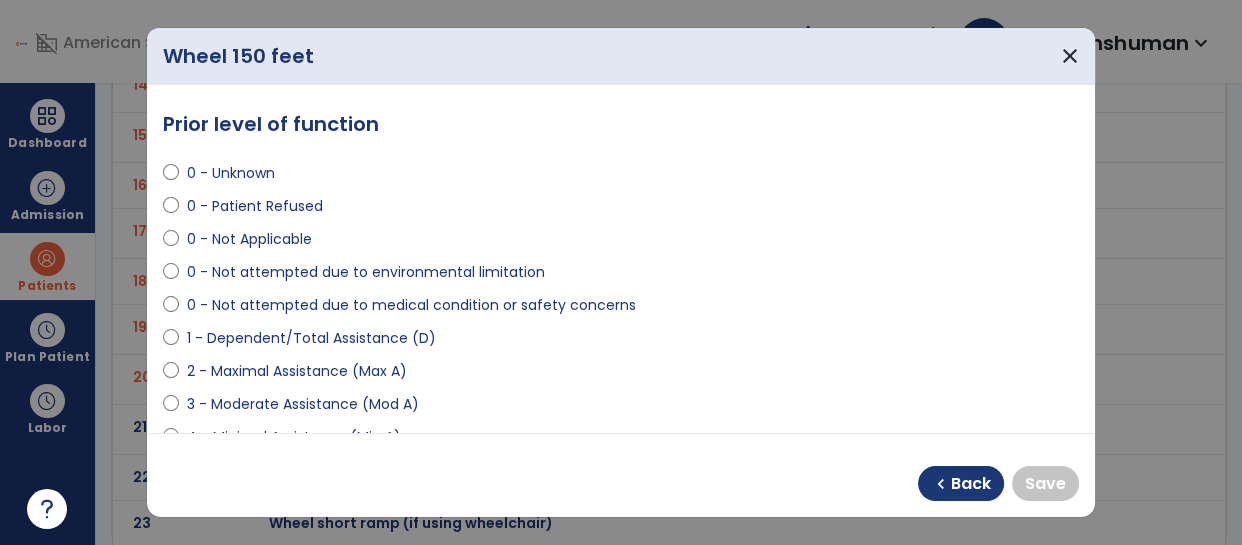 select on "**********" 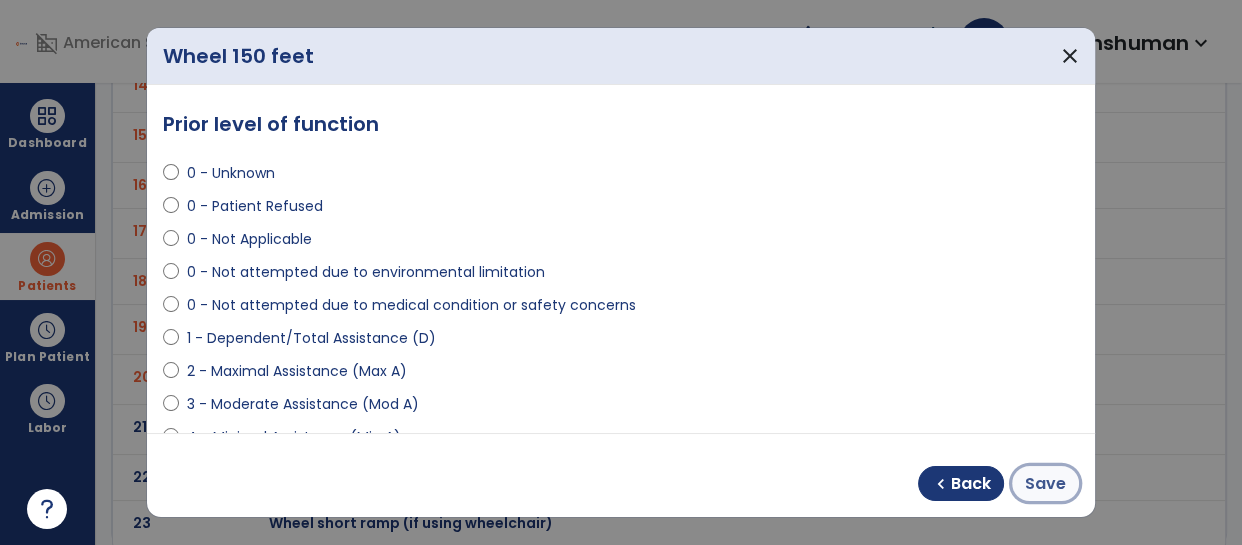 click on "Save" at bounding box center (1045, 484) 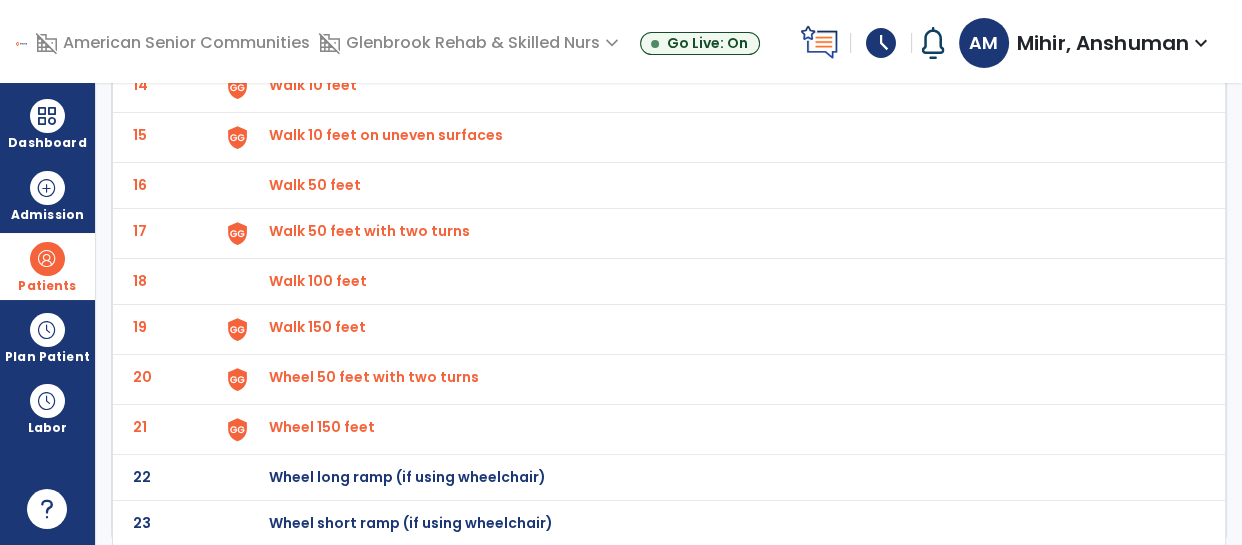 click on "Wheel long ramp (if using wheelchair)" at bounding box center (315, -561) 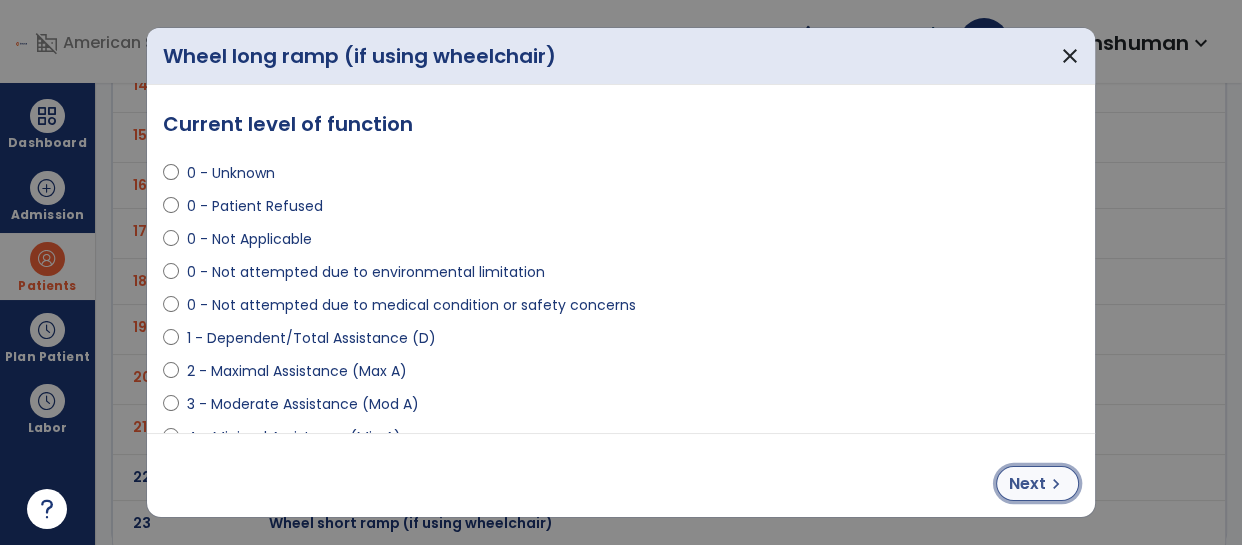 click on "Next" at bounding box center (1027, 484) 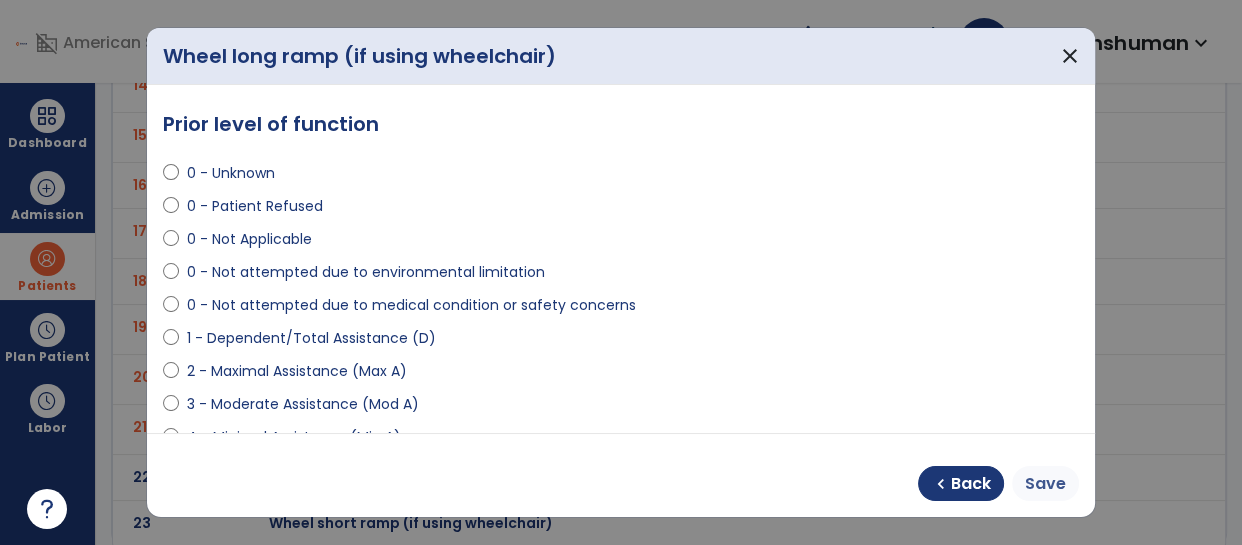 click on "Save" at bounding box center (1045, 484) 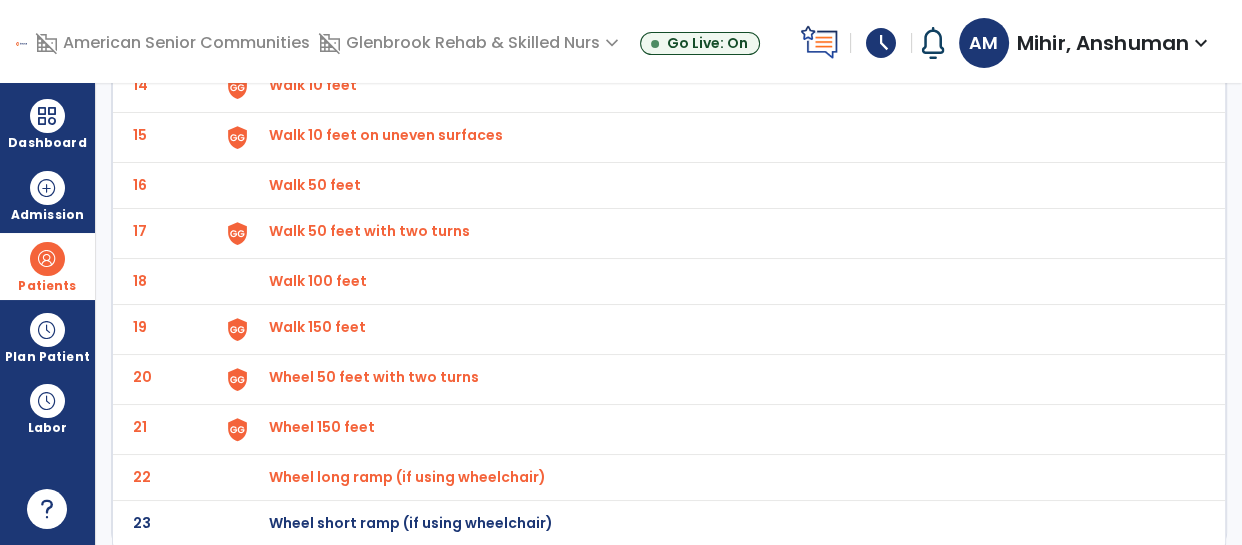 click on "Wheel short ramp (if using wheelchair)" at bounding box center (315, -561) 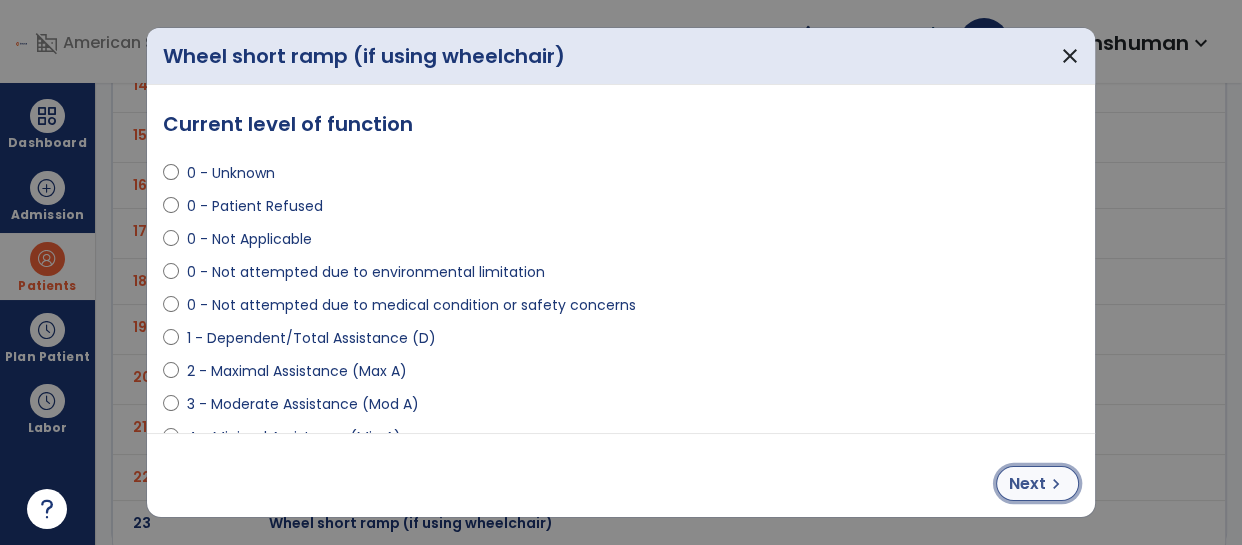 click on "Next  chevron_right" at bounding box center (1037, 483) 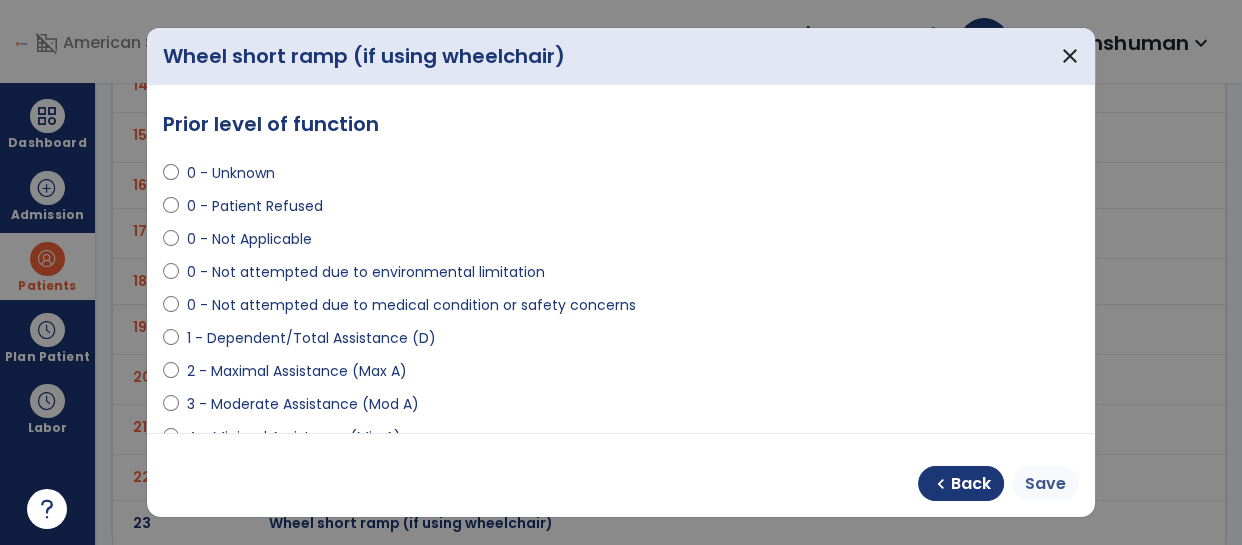 click on "Save" at bounding box center [1045, 484] 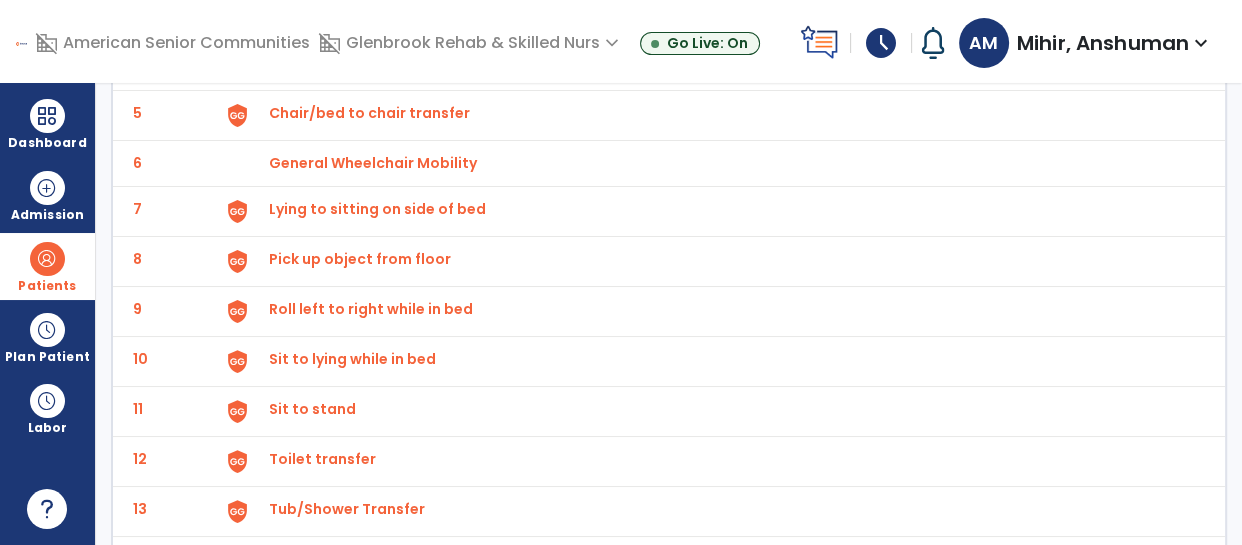 scroll, scrollTop: 0, scrollLeft: 0, axis: both 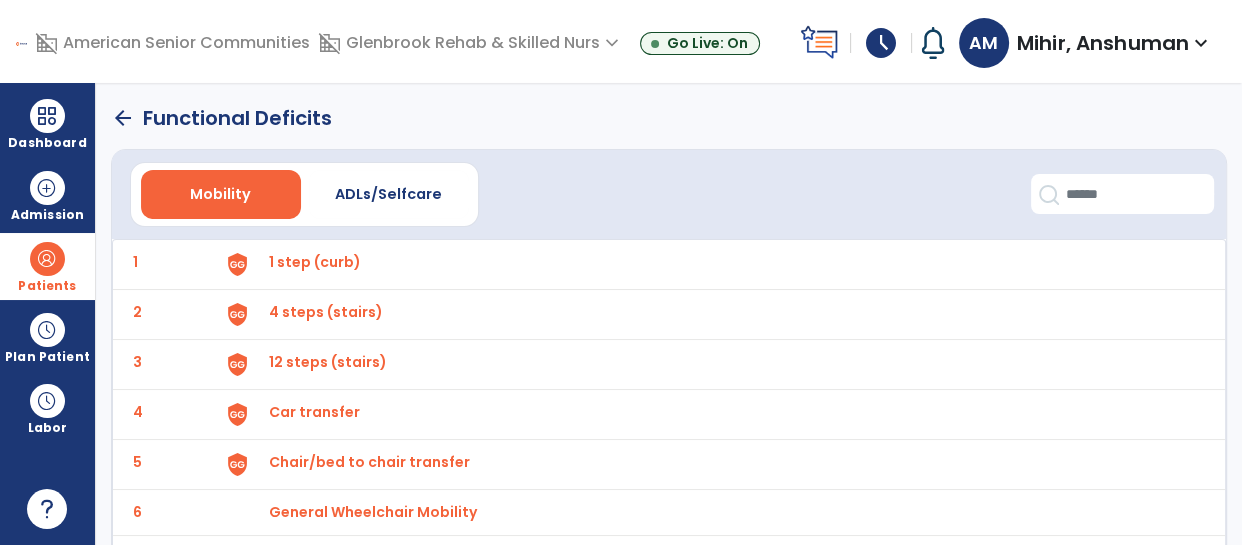 click on "arrow_back" 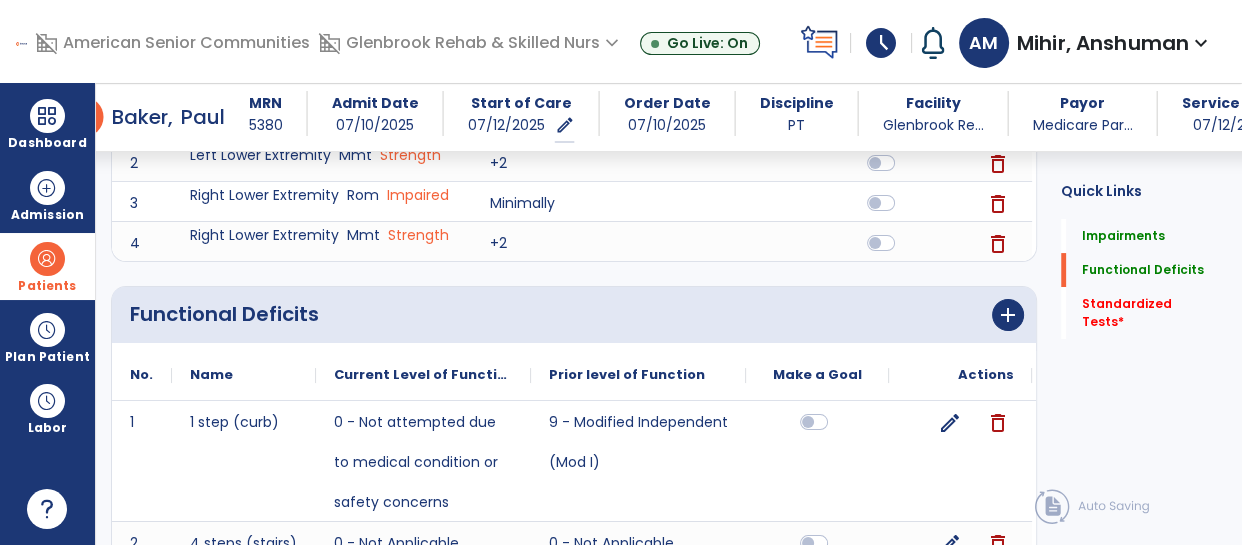 scroll, scrollTop: 353, scrollLeft: 0, axis: vertical 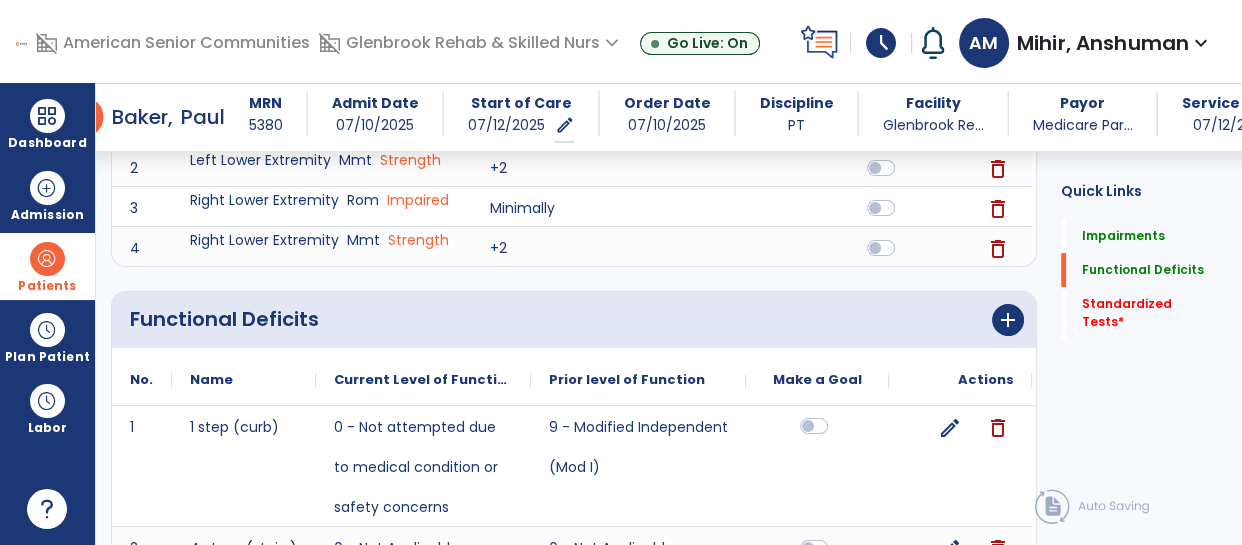 click 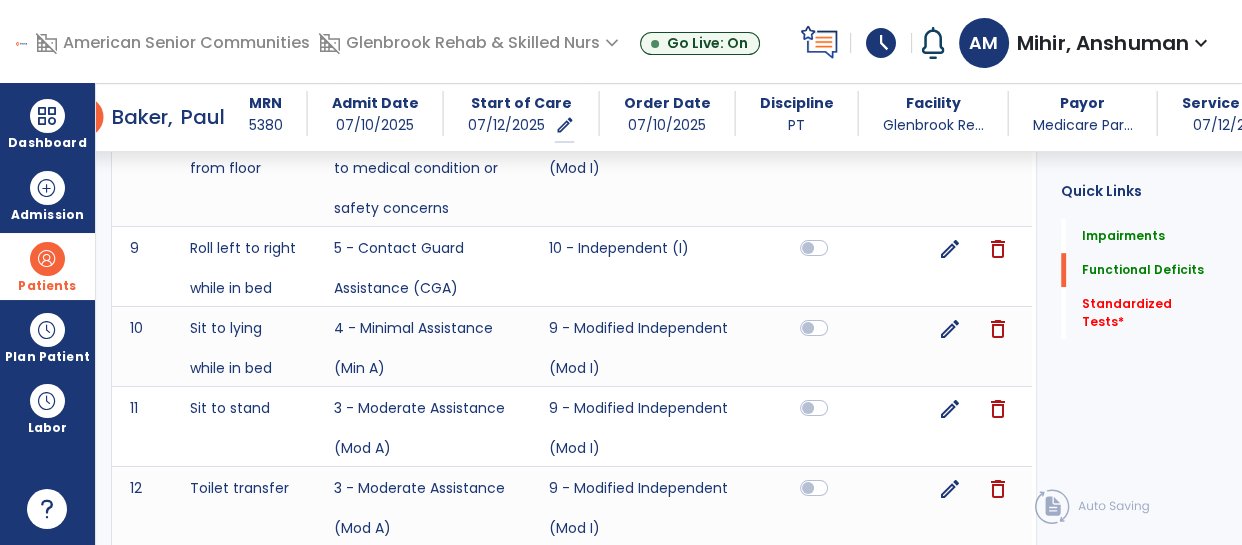 scroll, scrollTop: 1224, scrollLeft: 0, axis: vertical 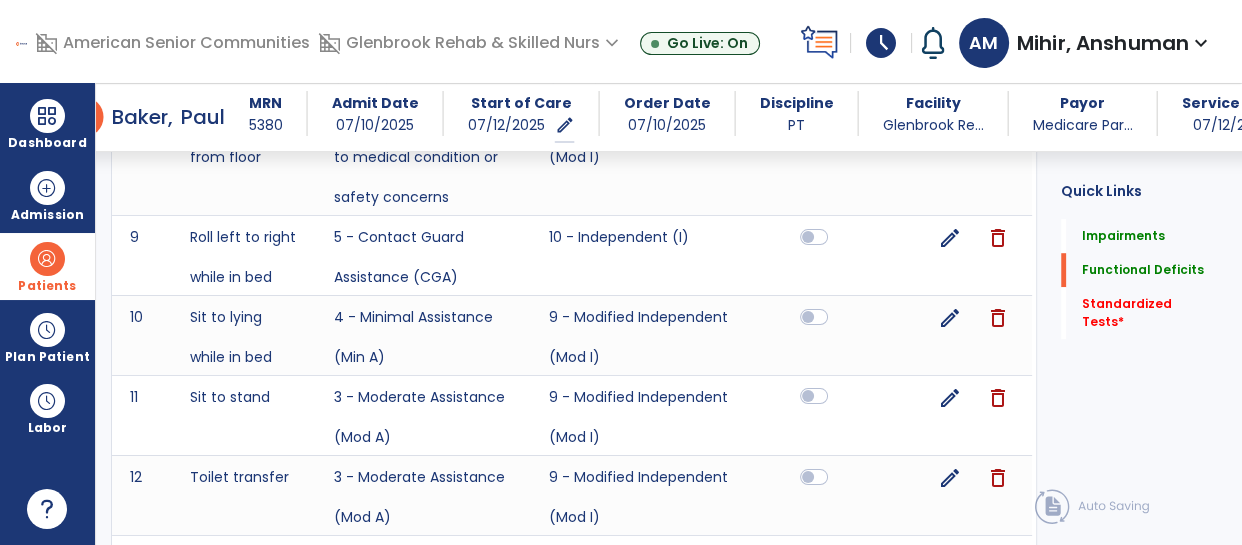 click 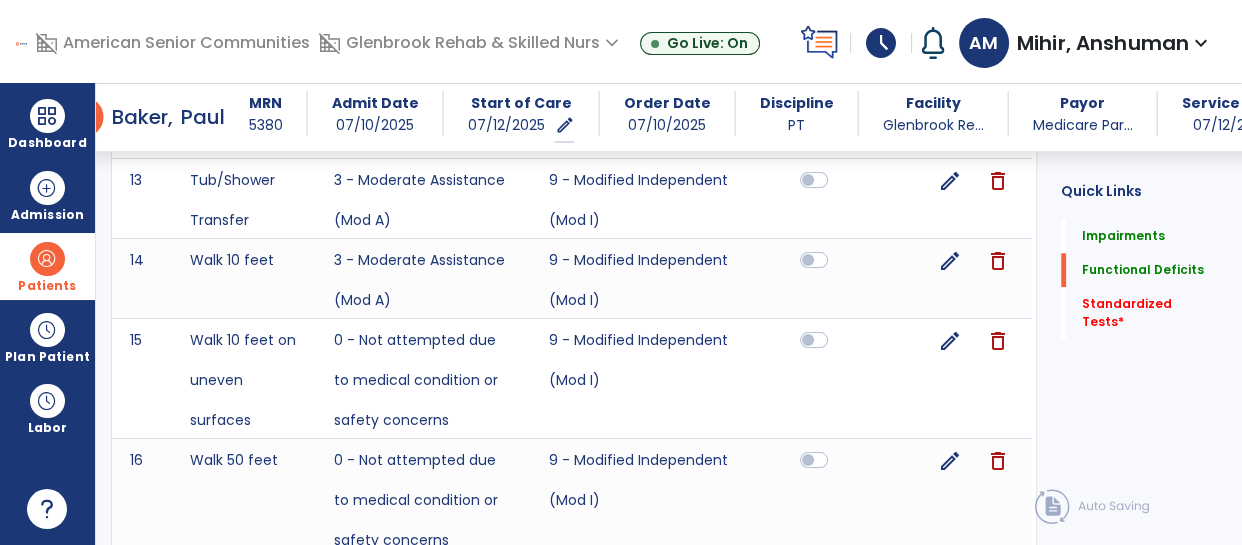 scroll, scrollTop: 1647, scrollLeft: 0, axis: vertical 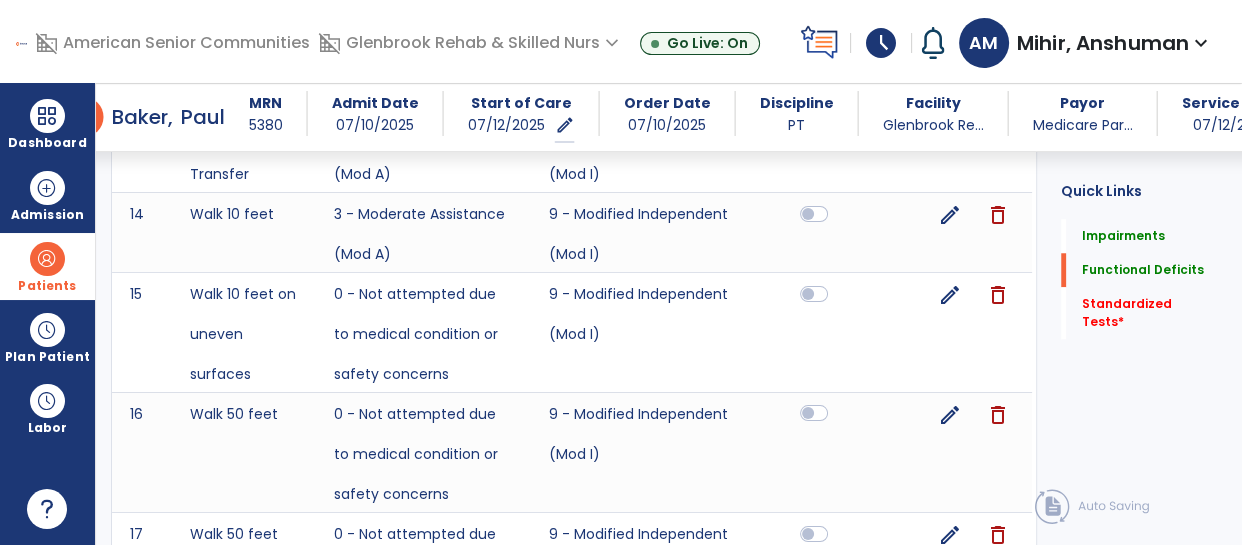 click 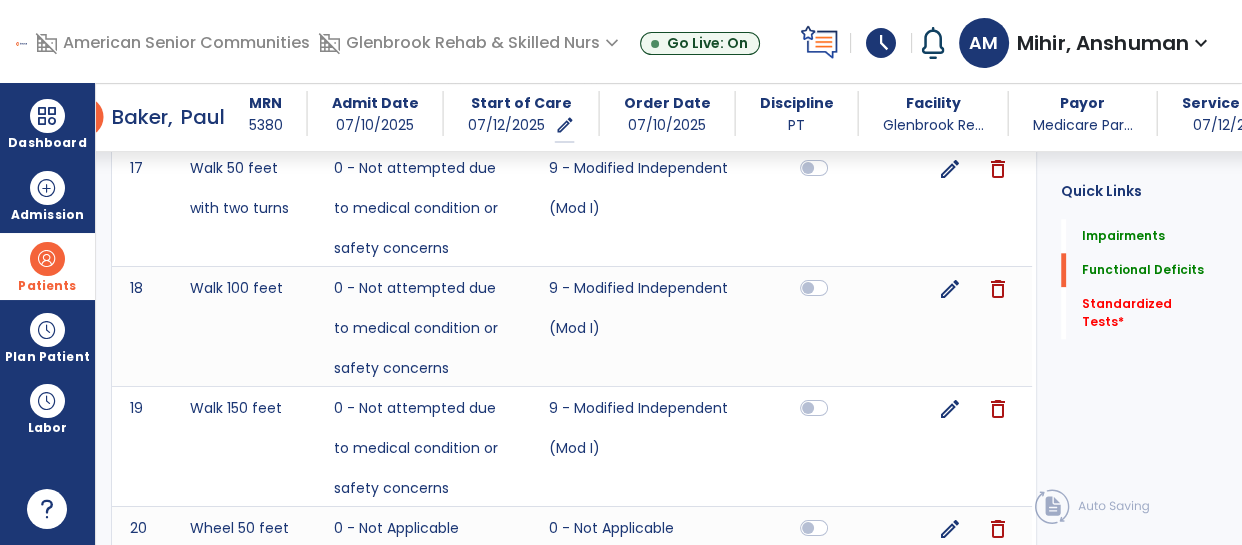 scroll, scrollTop: 2026, scrollLeft: 0, axis: vertical 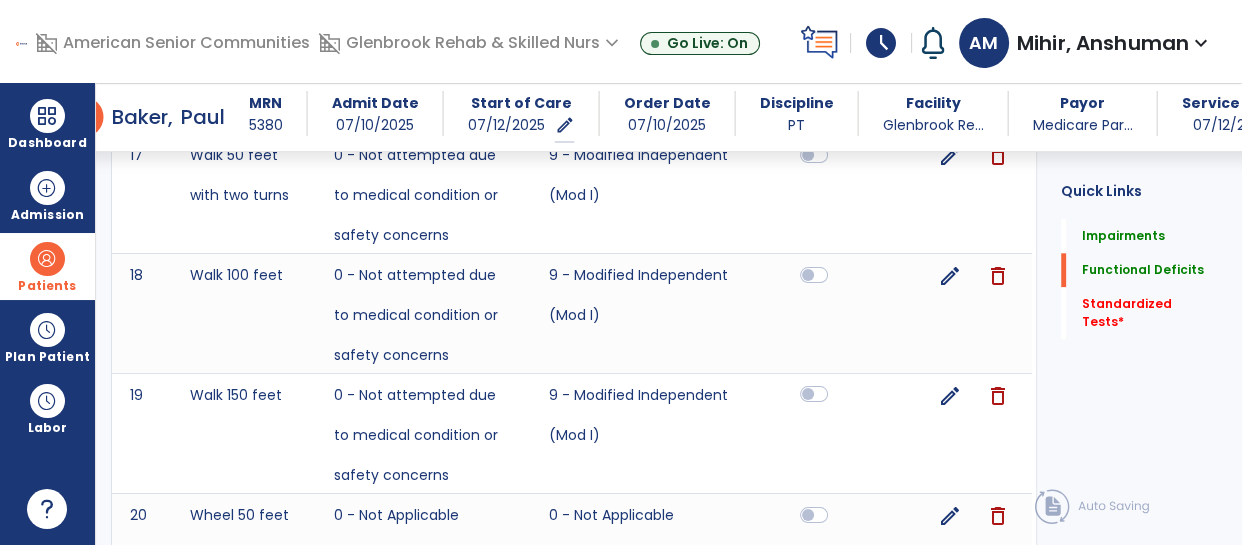 click 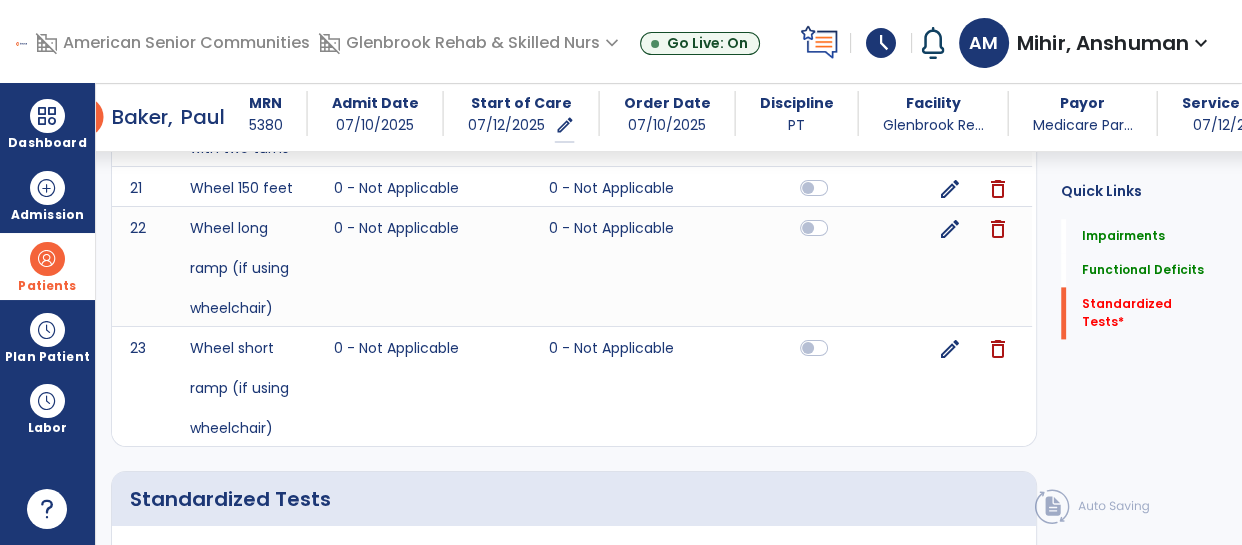 scroll, scrollTop: 2596, scrollLeft: 0, axis: vertical 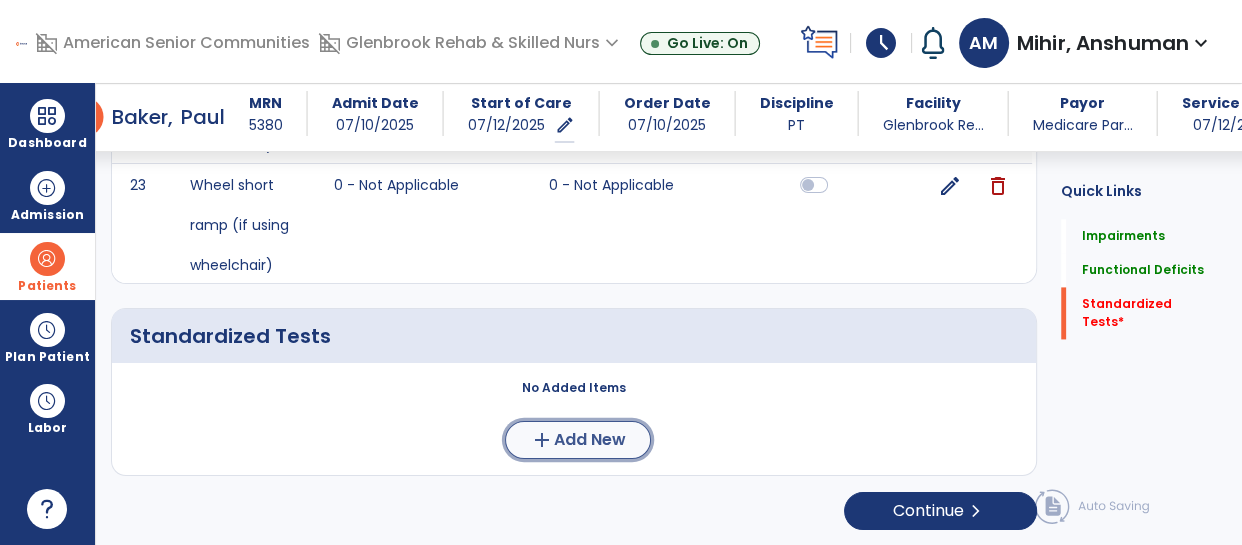 click on "Add New" 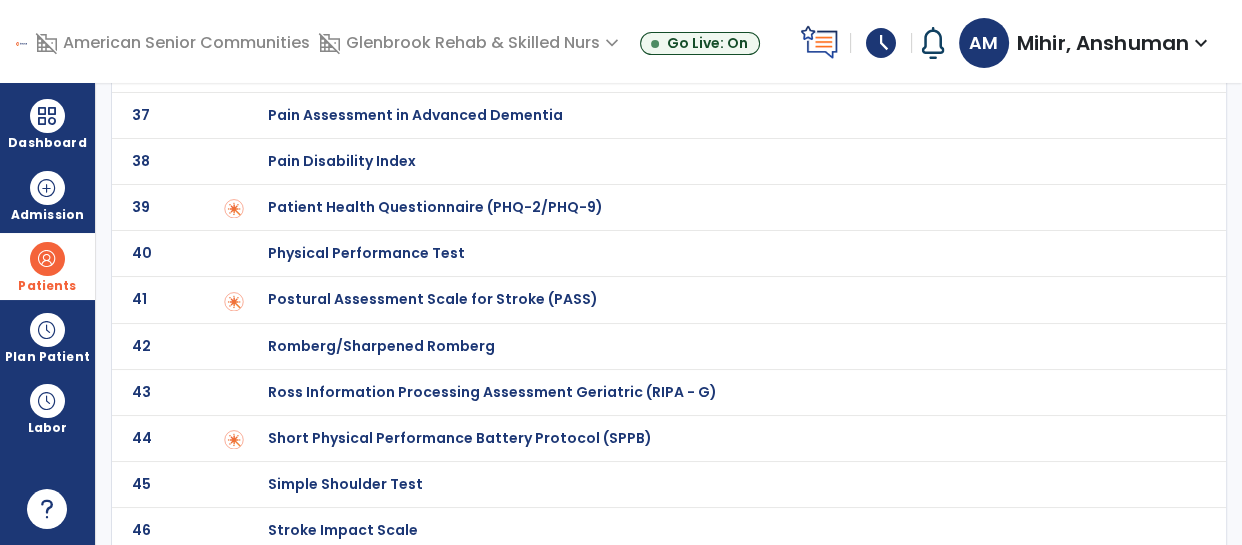 scroll, scrollTop: 1978, scrollLeft: 0, axis: vertical 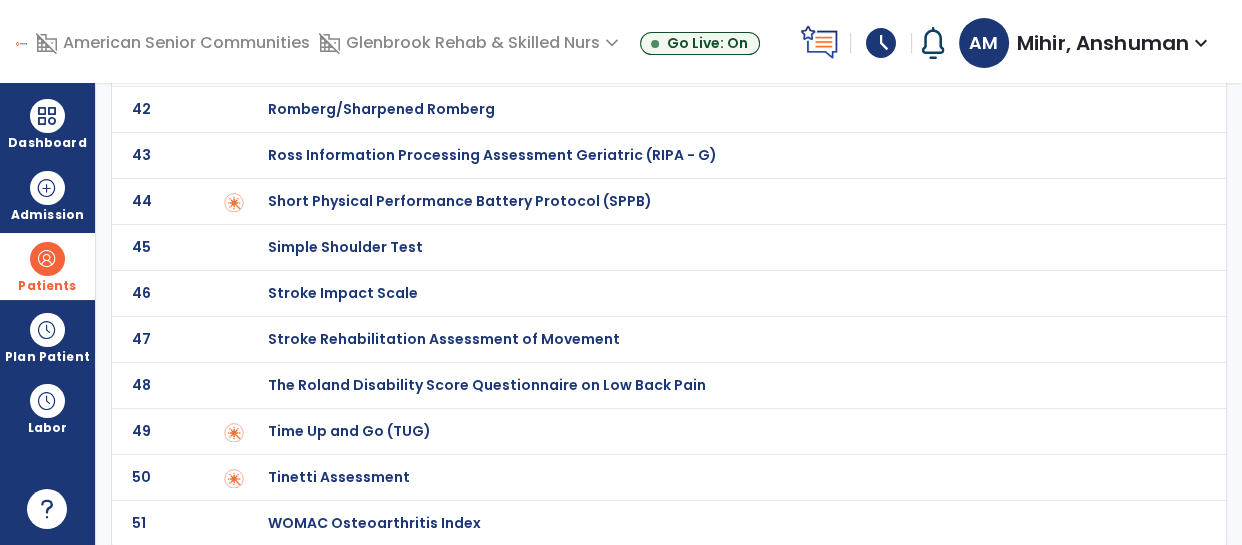 click on "Tinetti Assessment" at bounding box center (339, -1778) 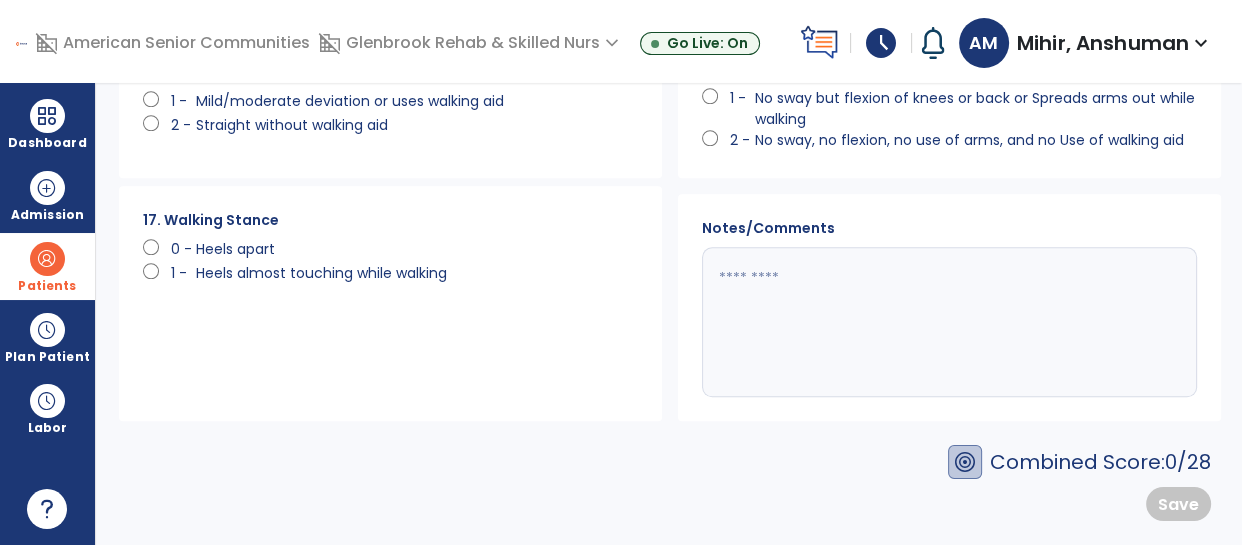 scroll, scrollTop: 0, scrollLeft: 0, axis: both 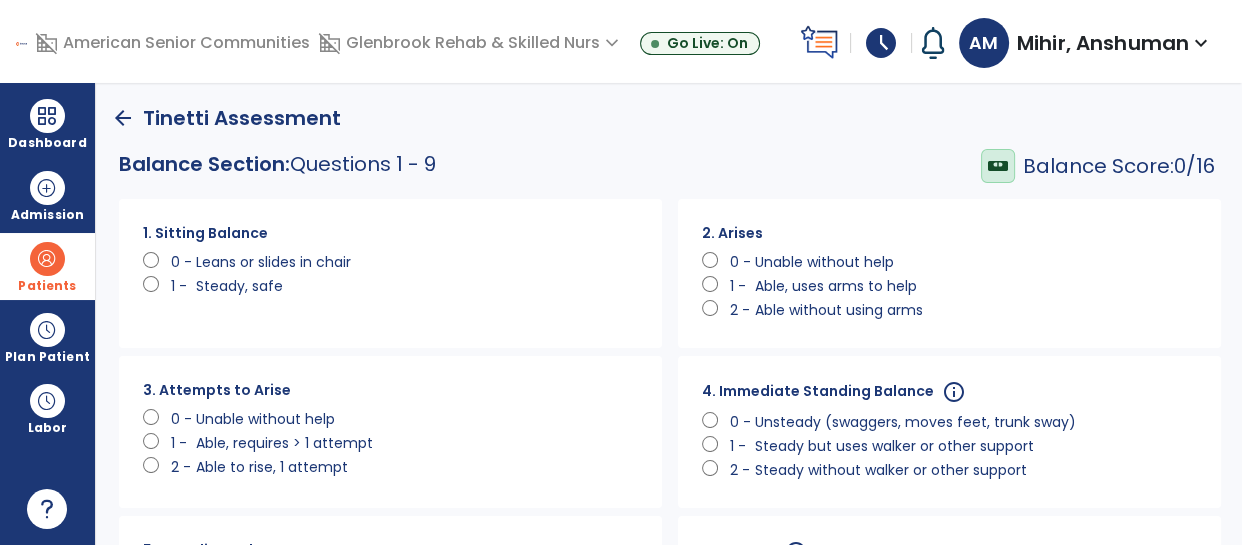 click on "1 -" 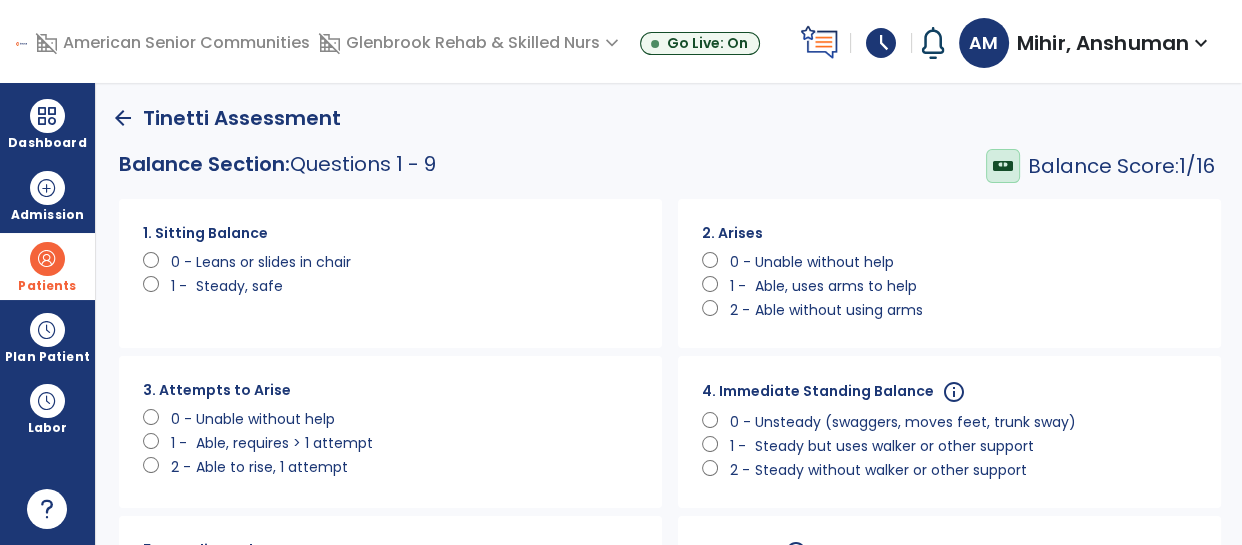 click on "Able, uses arms to help" 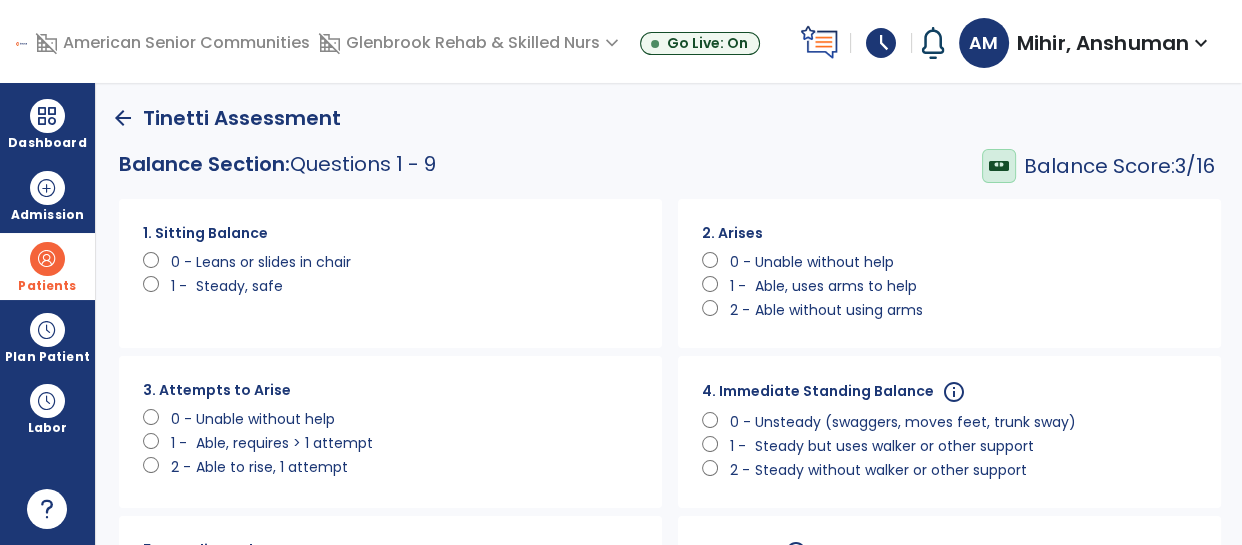 click on "Steady but uses walker or other support" 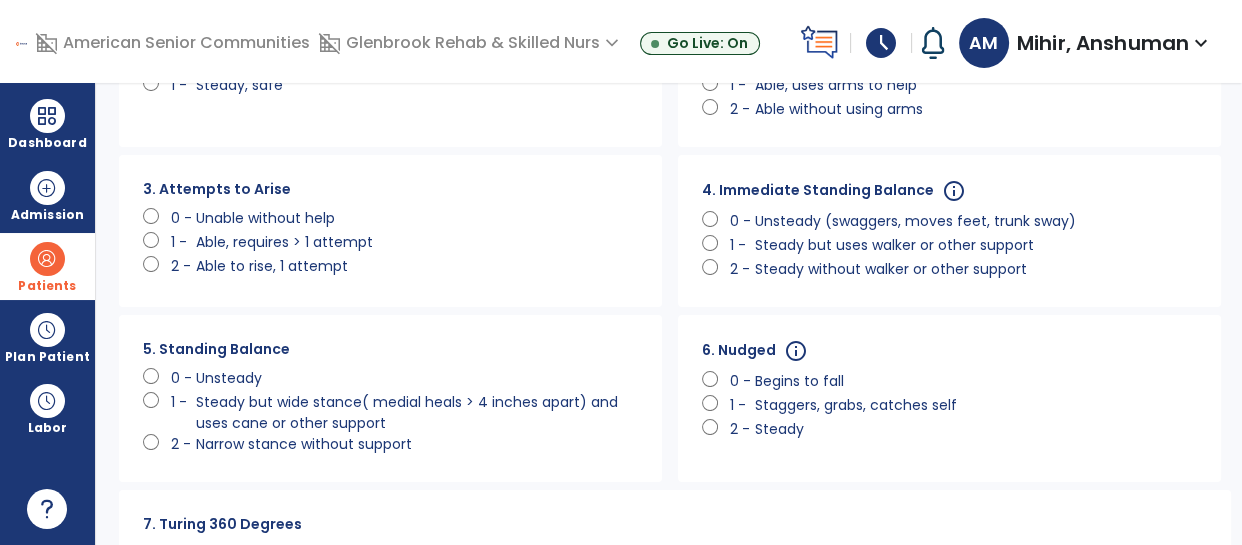 scroll, scrollTop: 208, scrollLeft: 0, axis: vertical 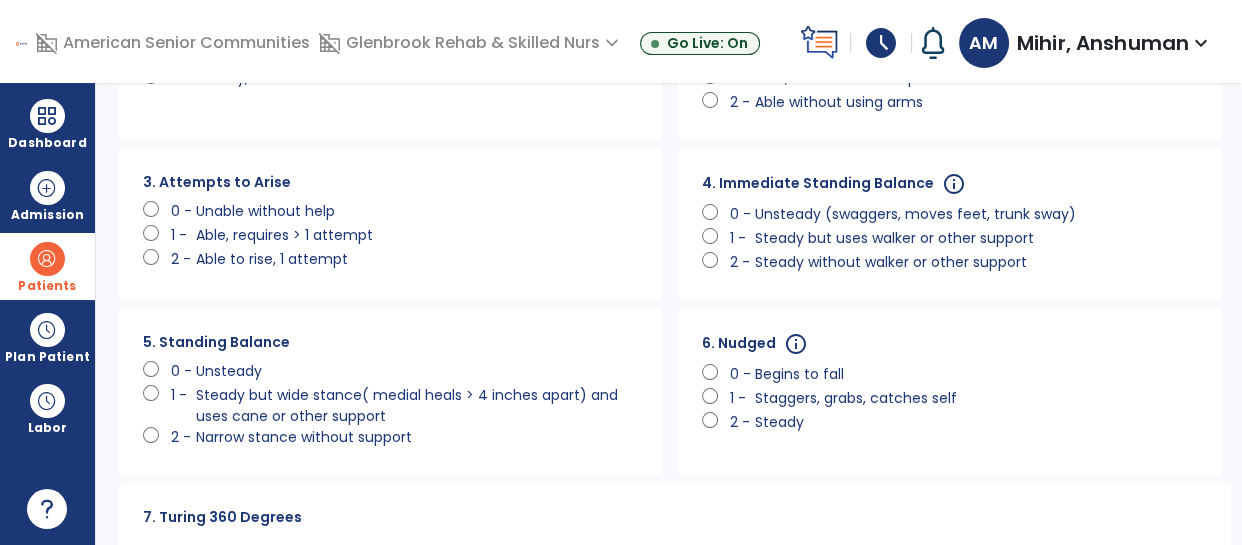click on "Begins to fall" 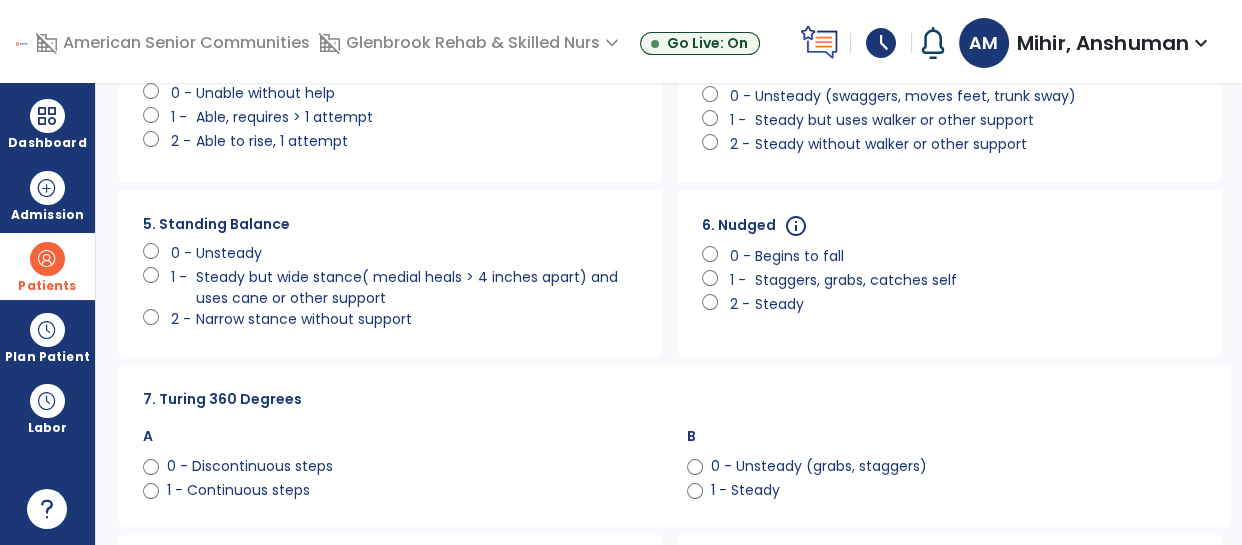 scroll, scrollTop: 330, scrollLeft: 0, axis: vertical 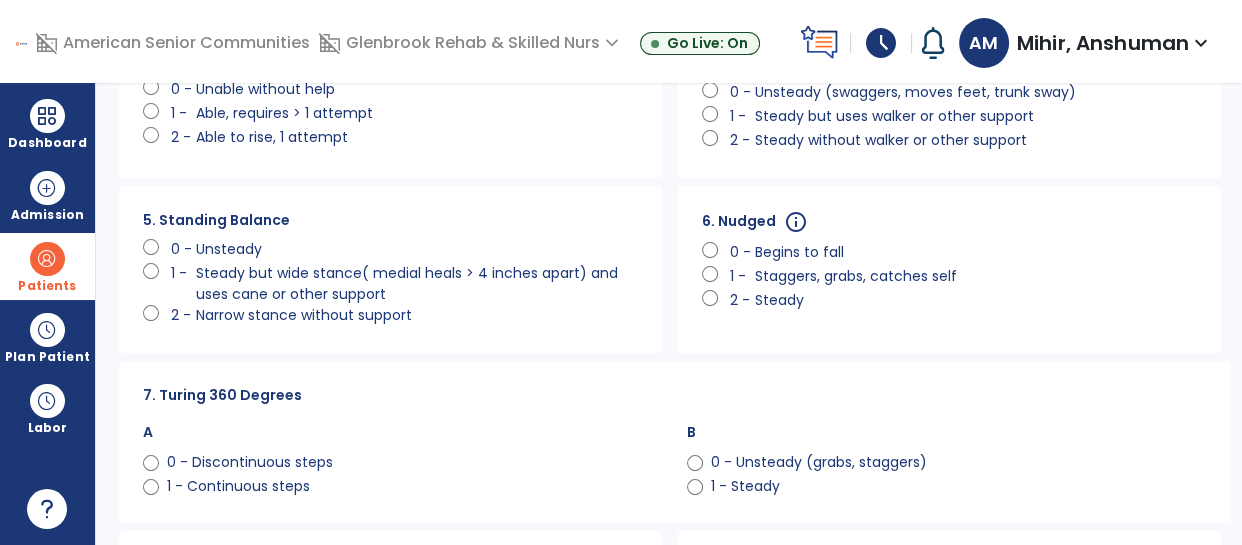 click on "0 - Unsteady (grabs, staggers)" 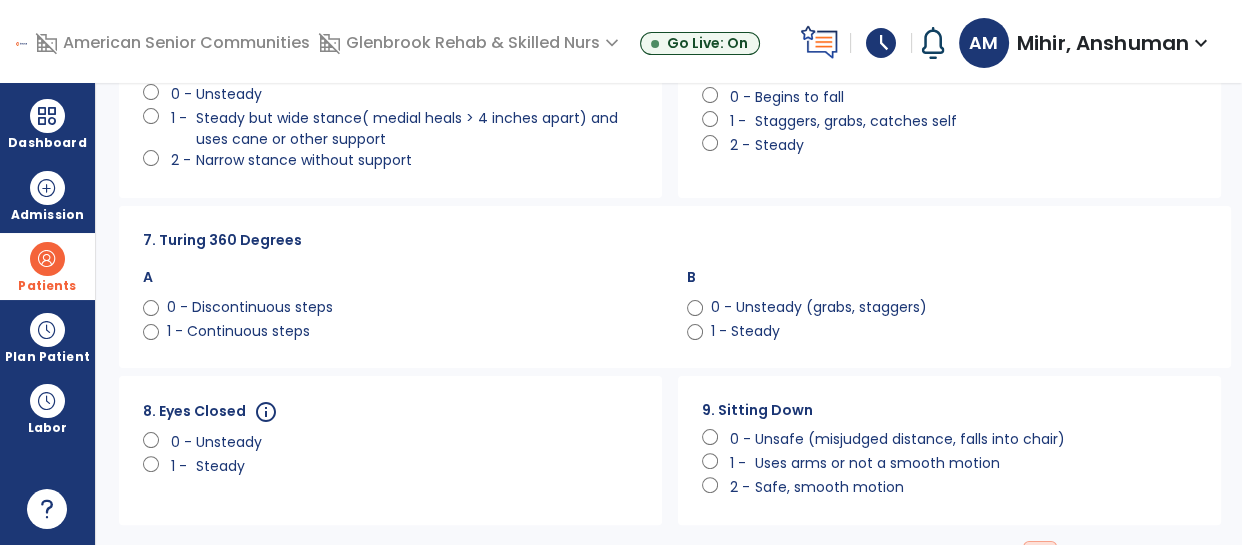 scroll, scrollTop: 486, scrollLeft: 0, axis: vertical 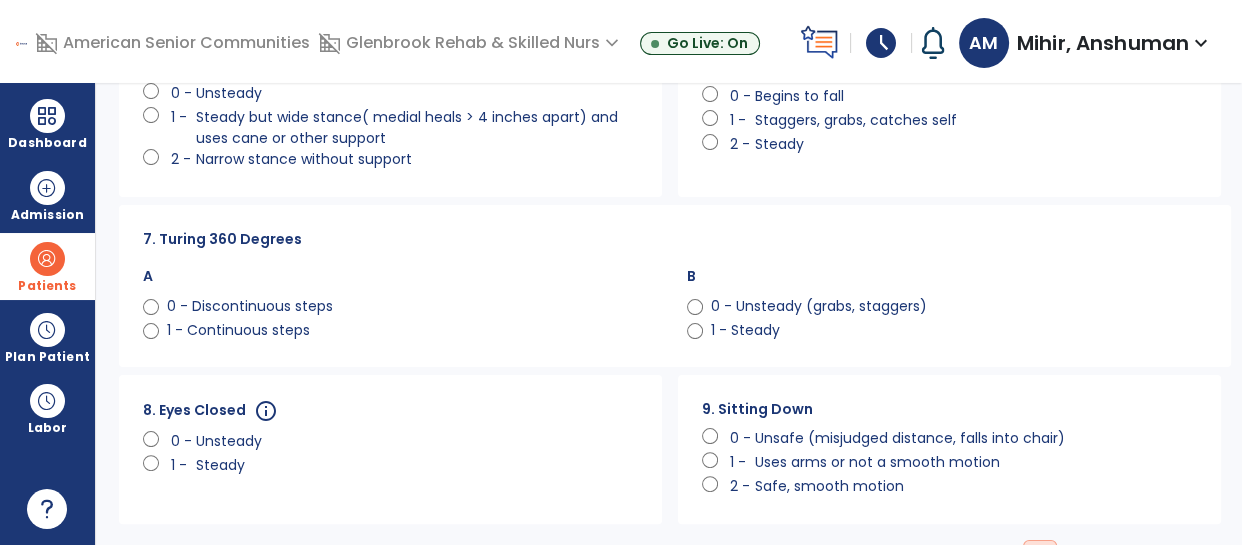 click on "Unsafe (misjudged distance, falls into chair)" 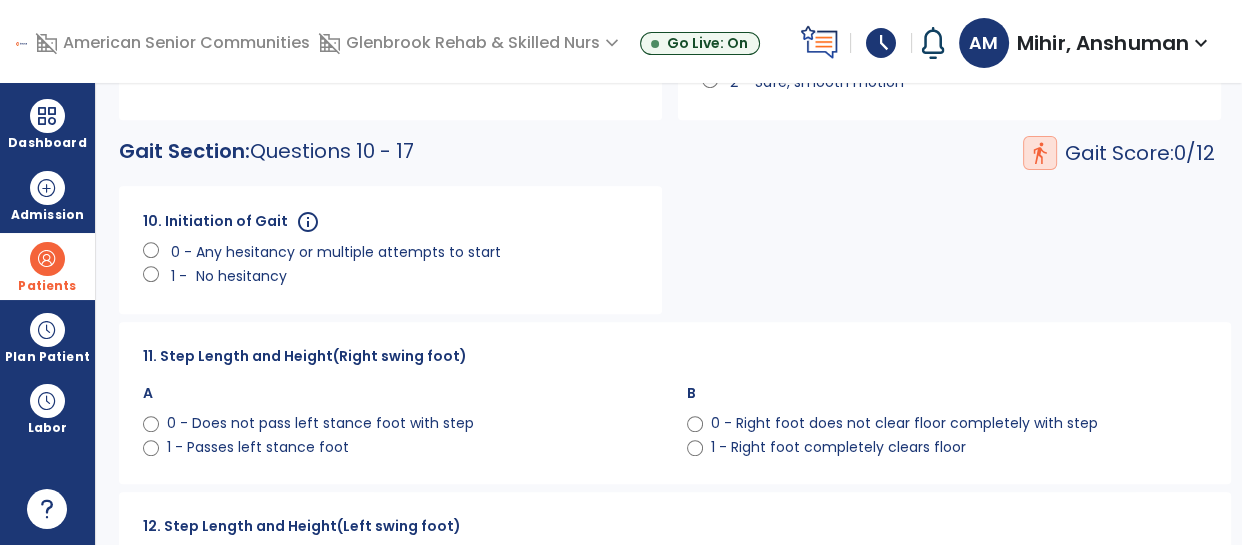 scroll, scrollTop: 894, scrollLeft: 0, axis: vertical 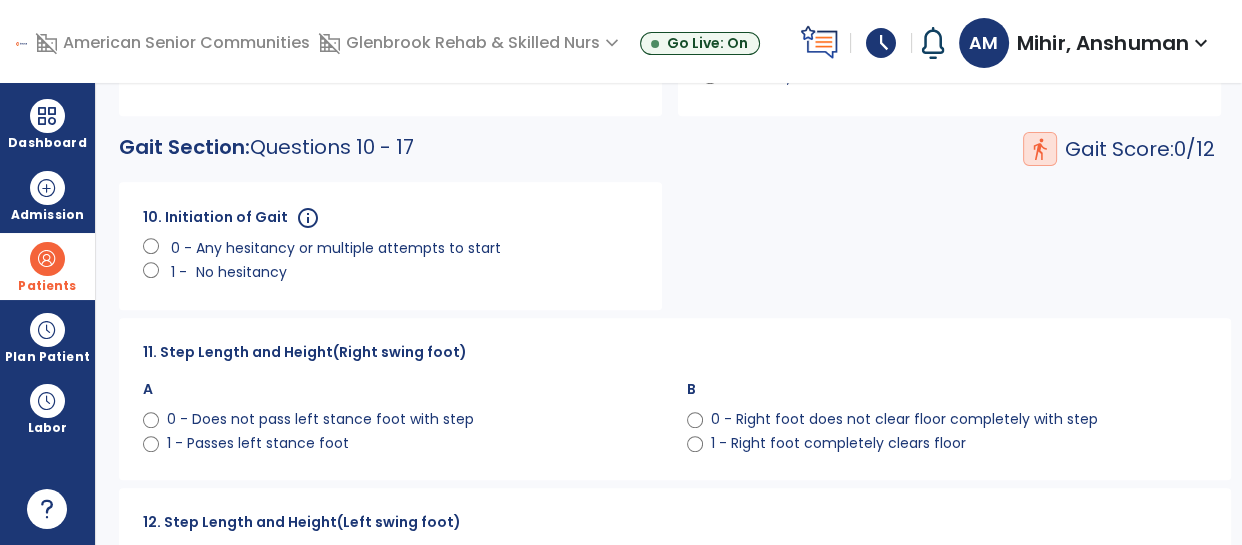 click on "0 - Right foot does not clear floor completely with step" 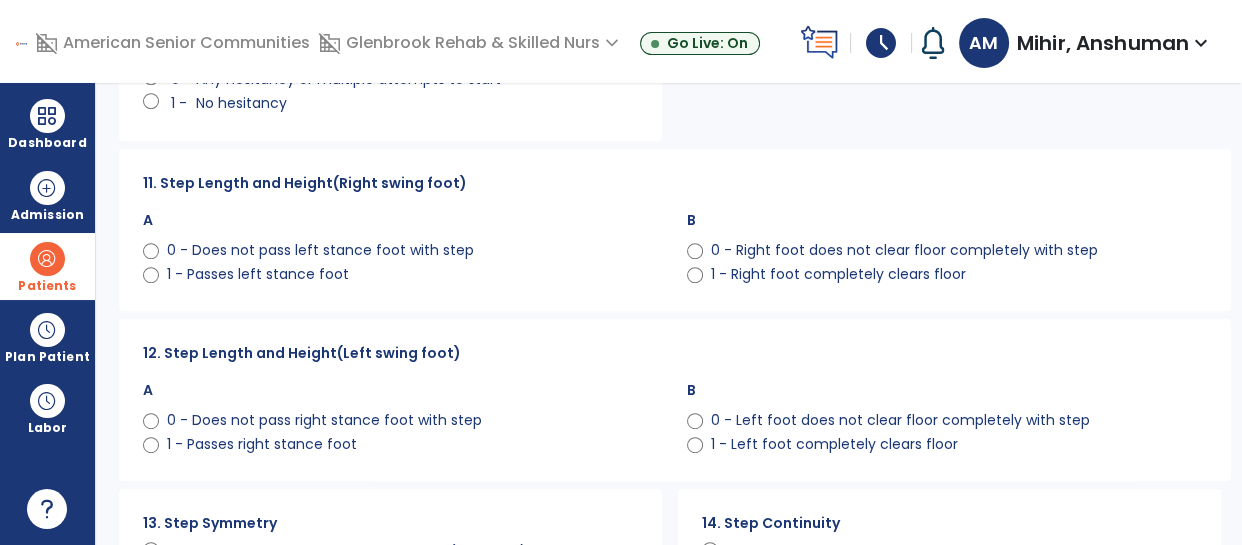 click on "0 - Left foot does not clear floor completely with step" 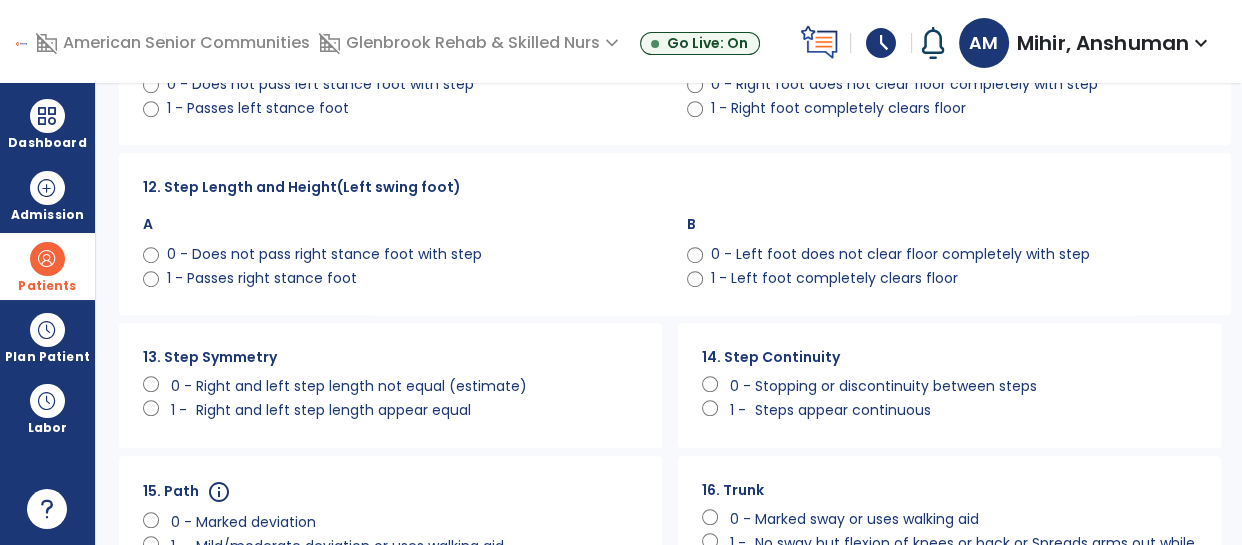 click on "Stopping or discontinuity between steps" 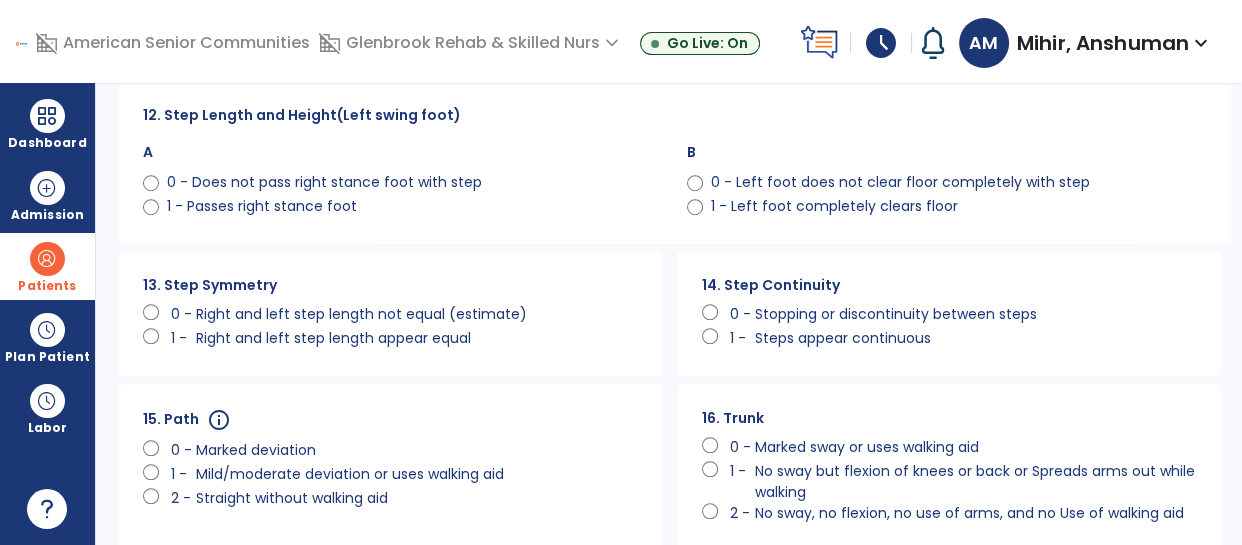 scroll, scrollTop: 1318, scrollLeft: 0, axis: vertical 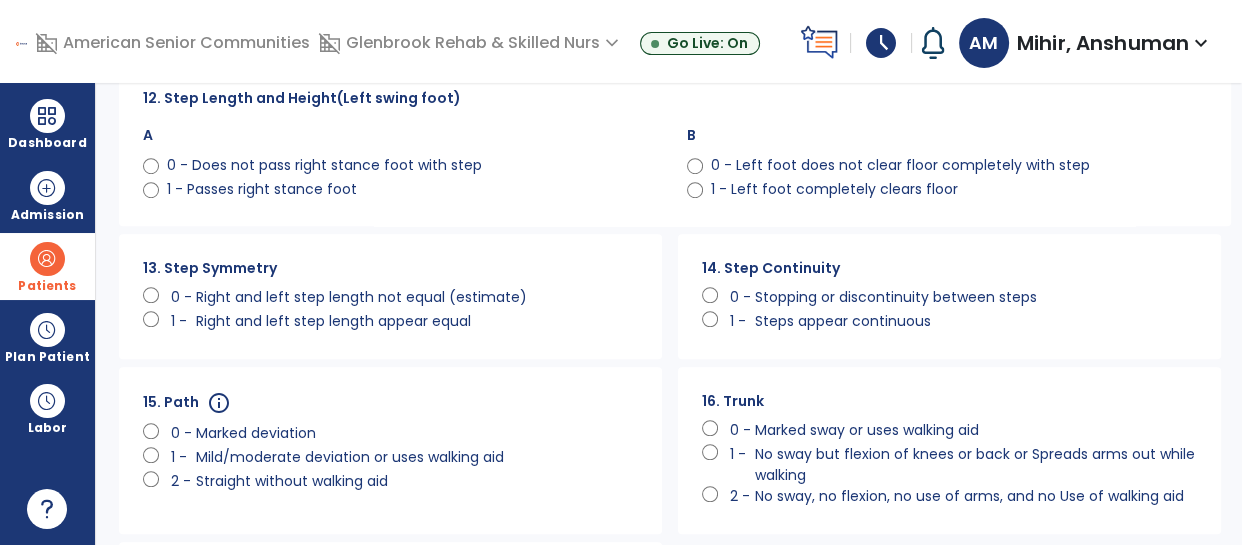 click on "No sway but flexion of knees or back or Spreads arms out while walking" 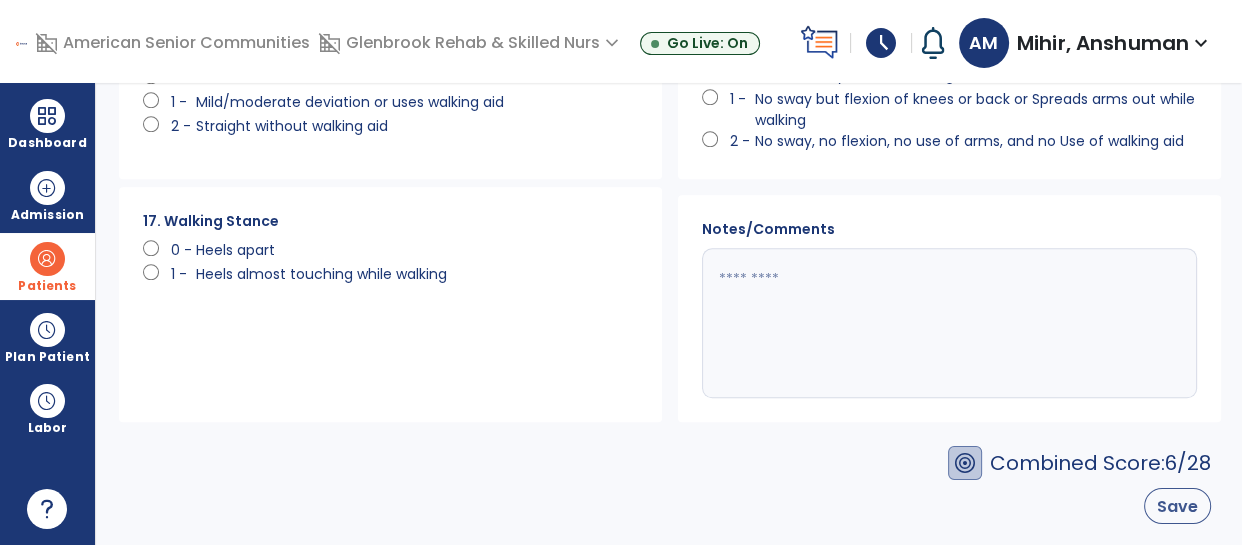 click on "Save" 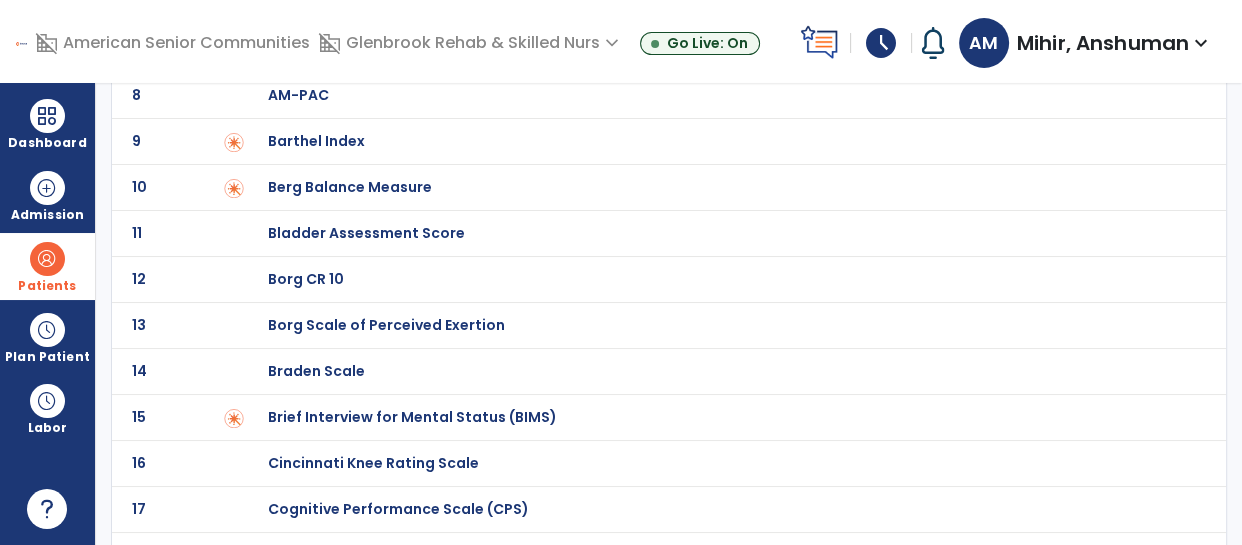 scroll, scrollTop: 0, scrollLeft: 0, axis: both 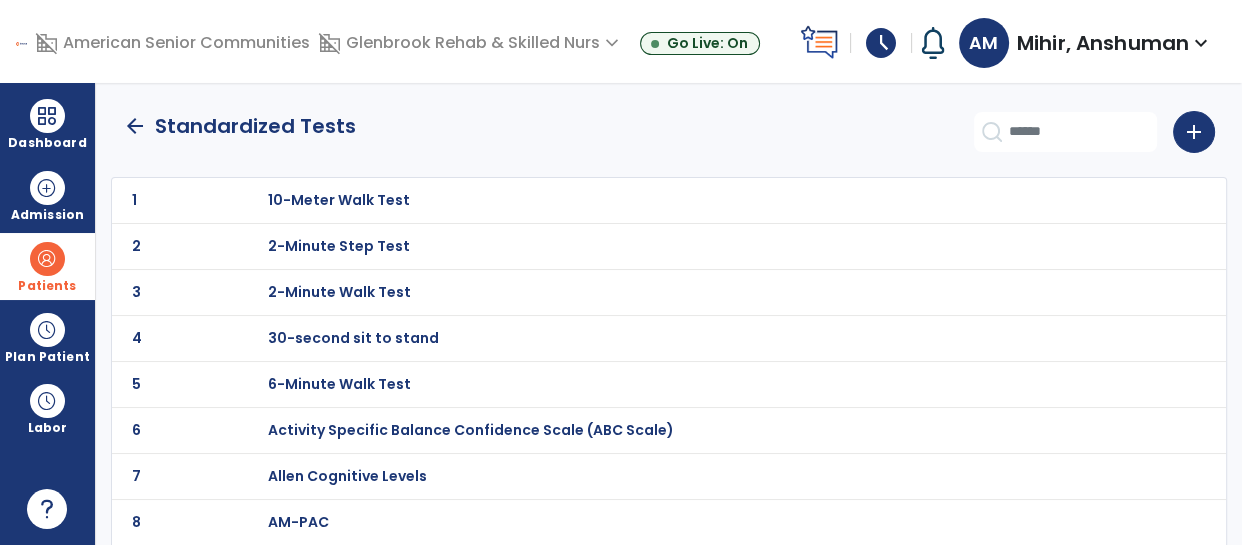 click on "arrow_back" 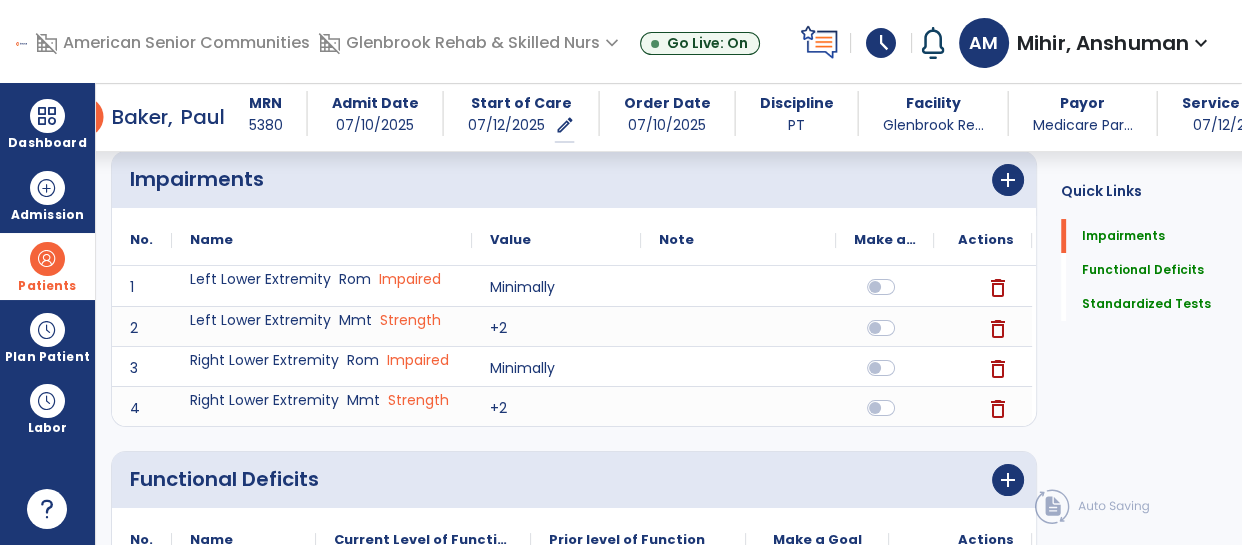 scroll, scrollTop: 2694, scrollLeft: 0, axis: vertical 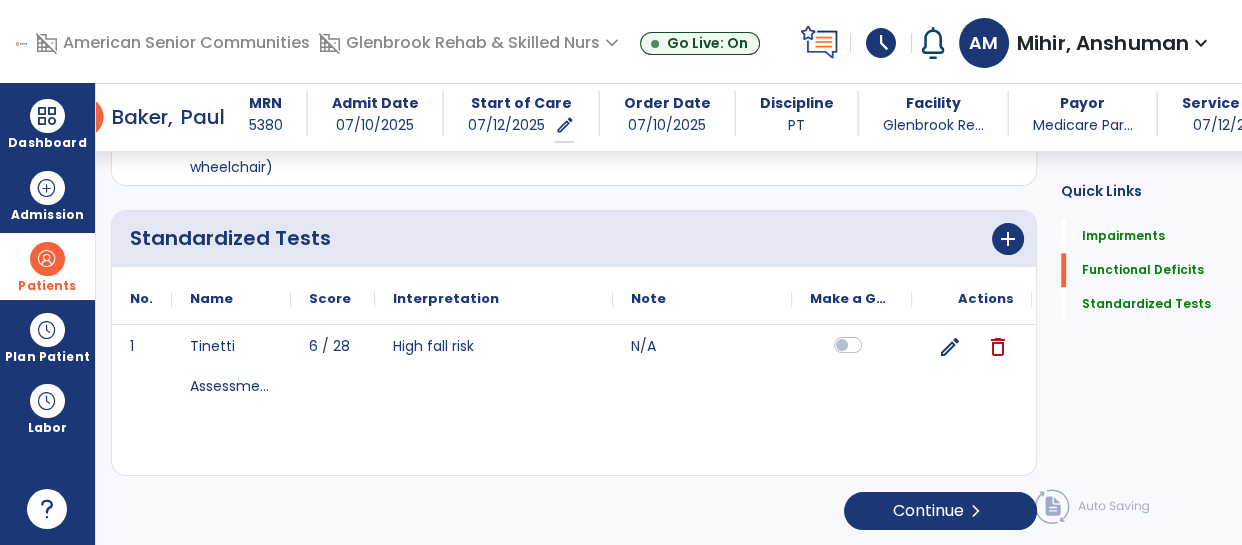 click 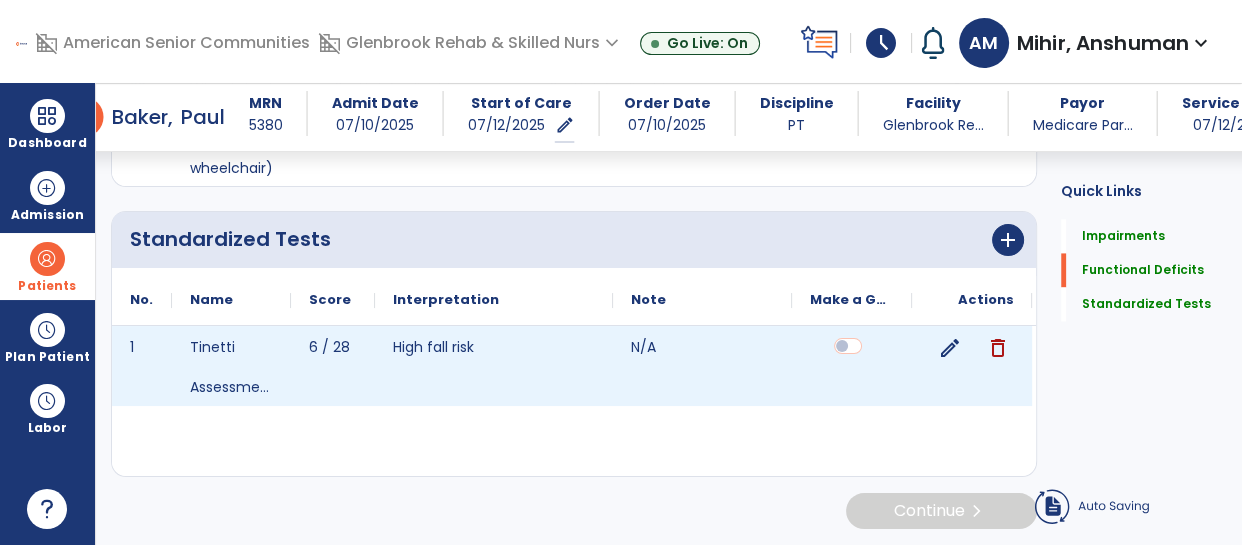 scroll, scrollTop: 2692, scrollLeft: 0, axis: vertical 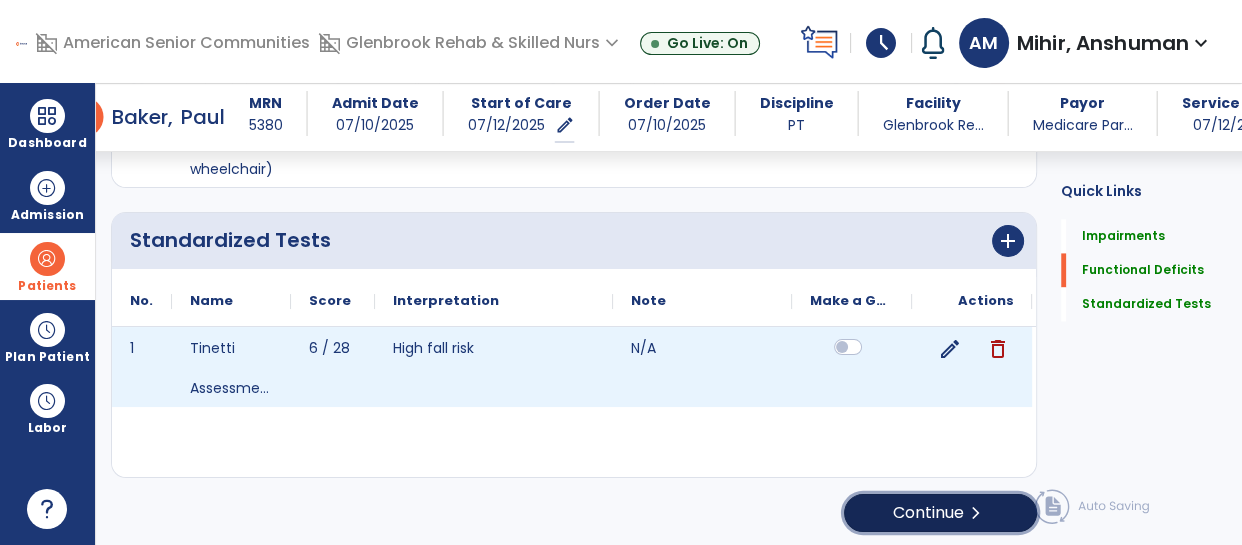 click on "Continue  chevron_right" 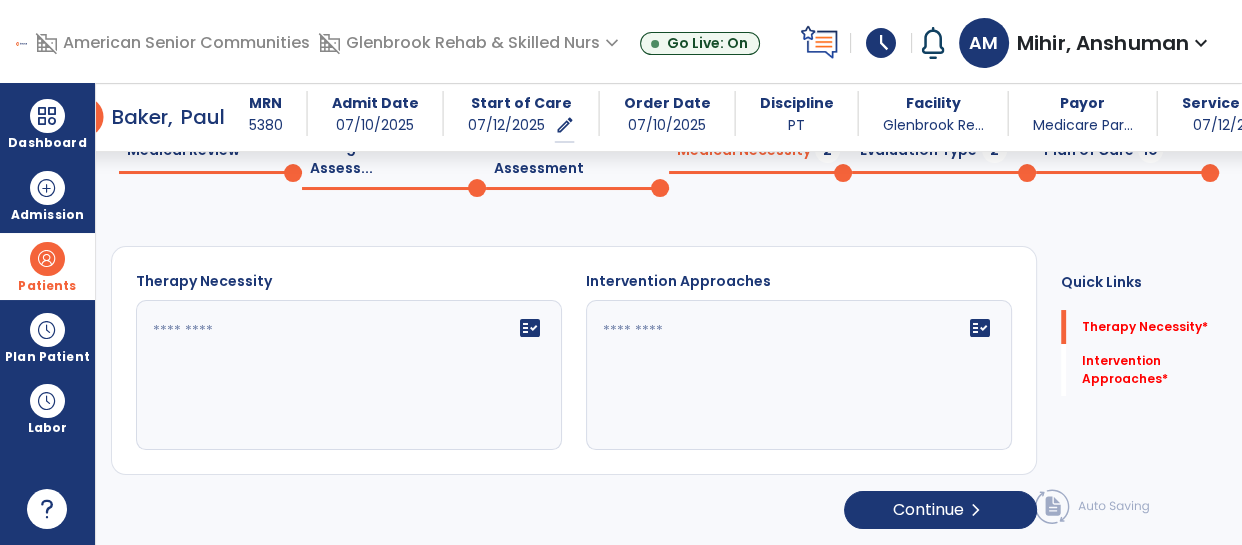 scroll, scrollTop: 97, scrollLeft: 0, axis: vertical 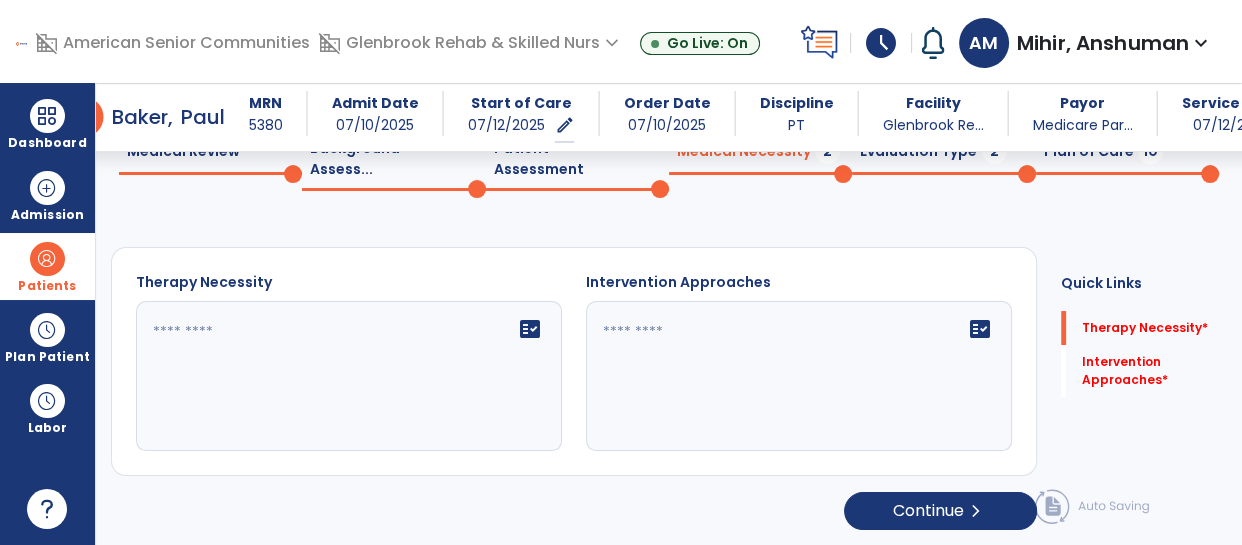 click on "fact_check" 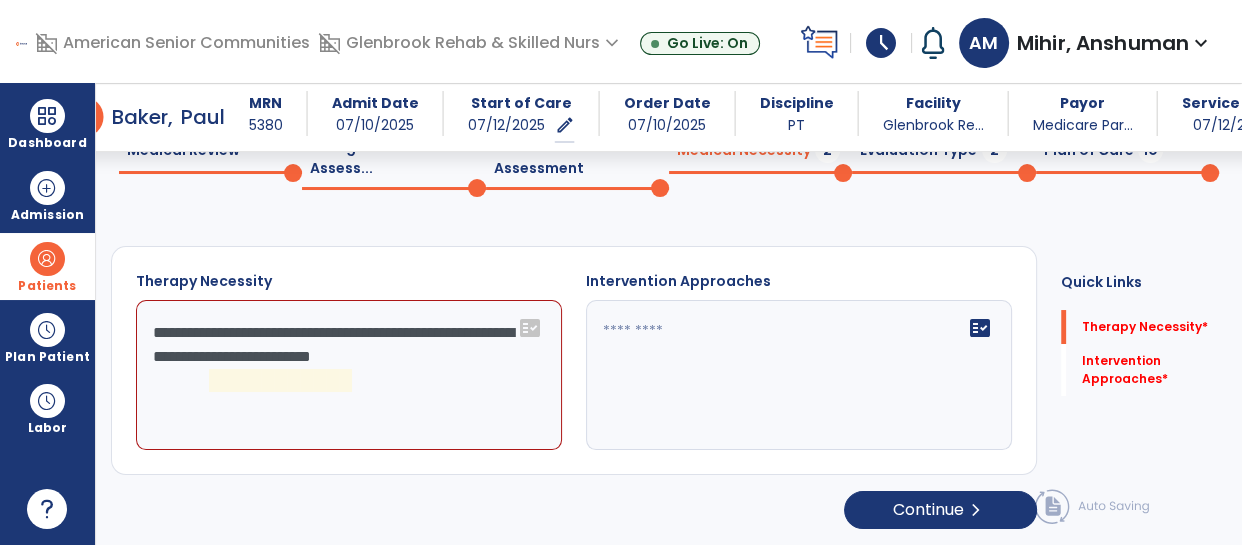 scroll, scrollTop: 97, scrollLeft: 0, axis: vertical 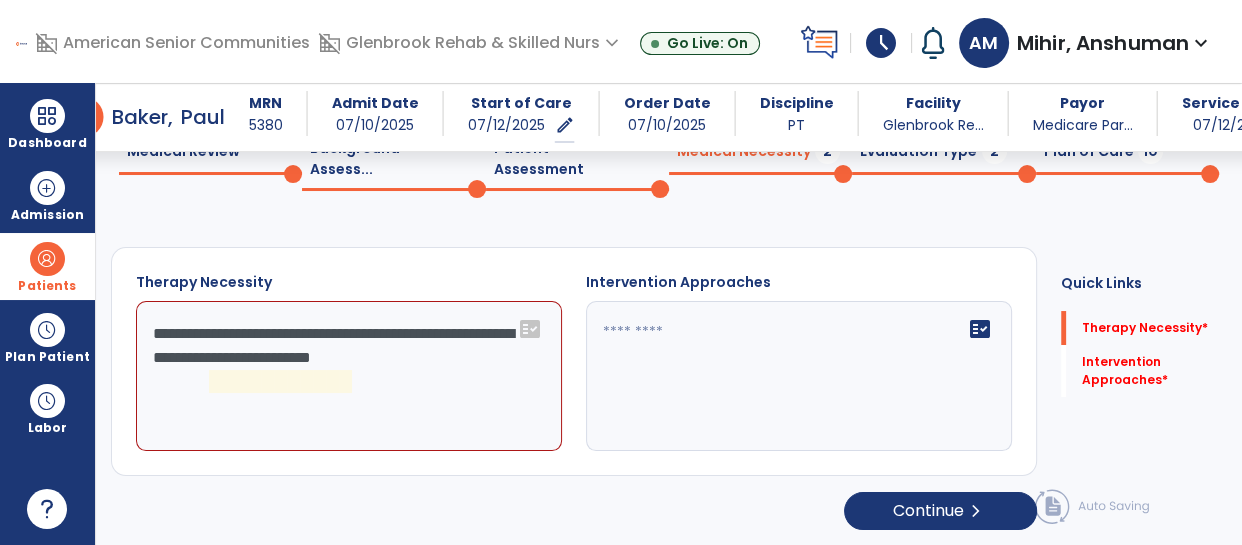 click on "**********" 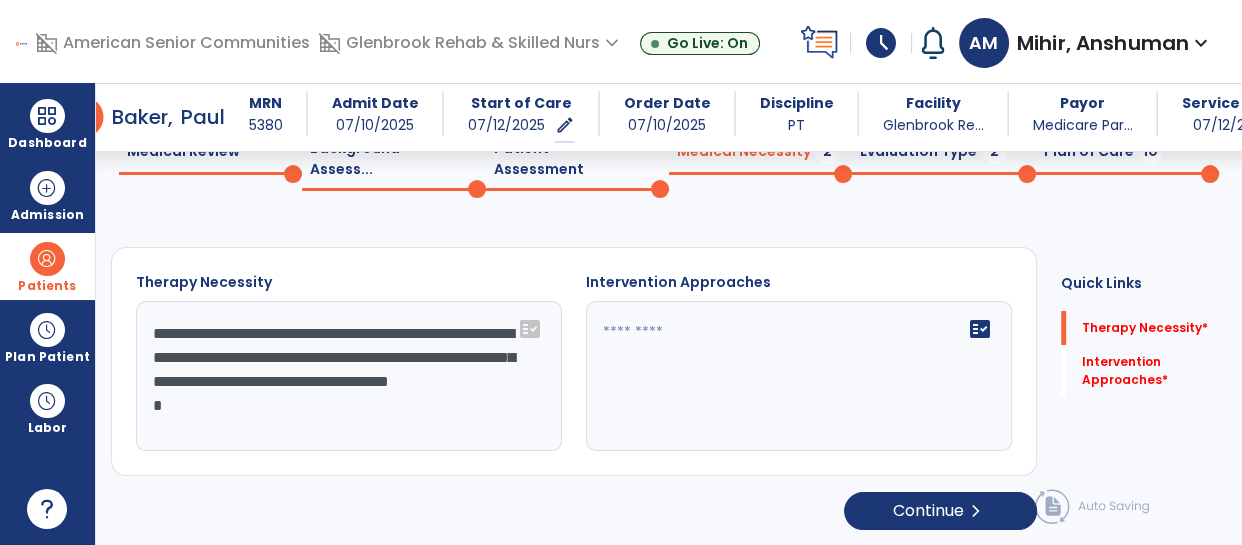 scroll, scrollTop: 15, scrollLeft: 0, axis: vertical 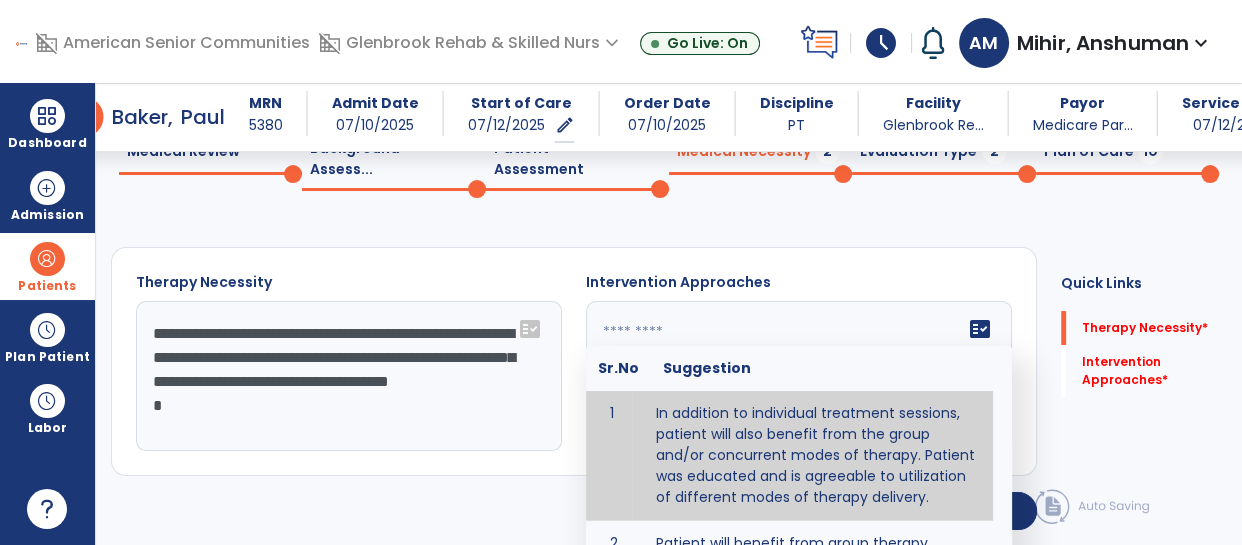 type on "**********" 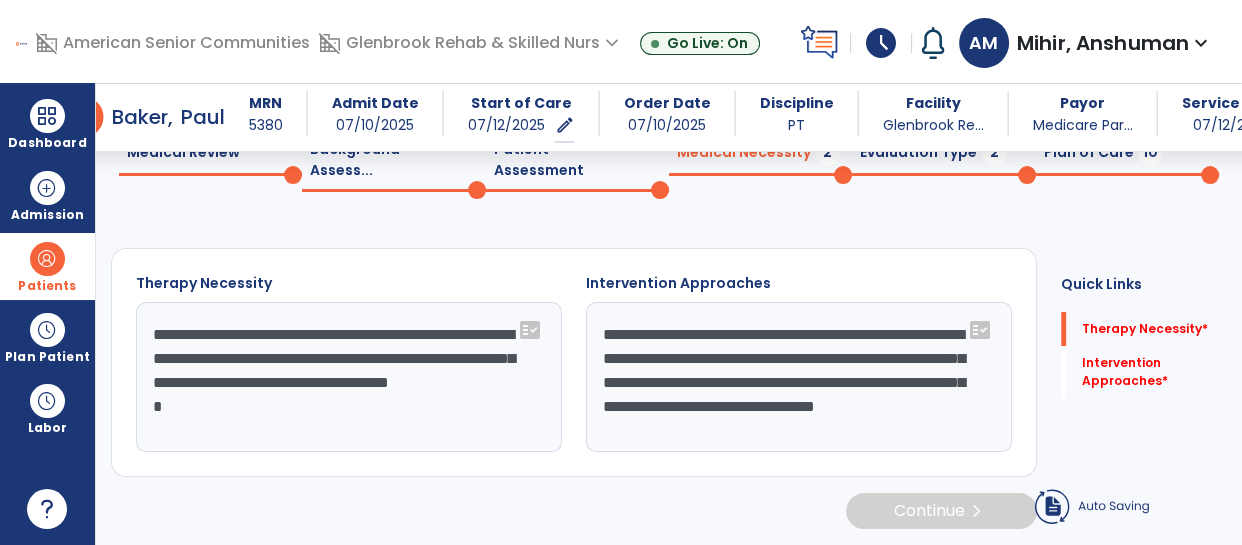 scroll, scrollTop: 95, scrollLeft: 0, axis: vertical 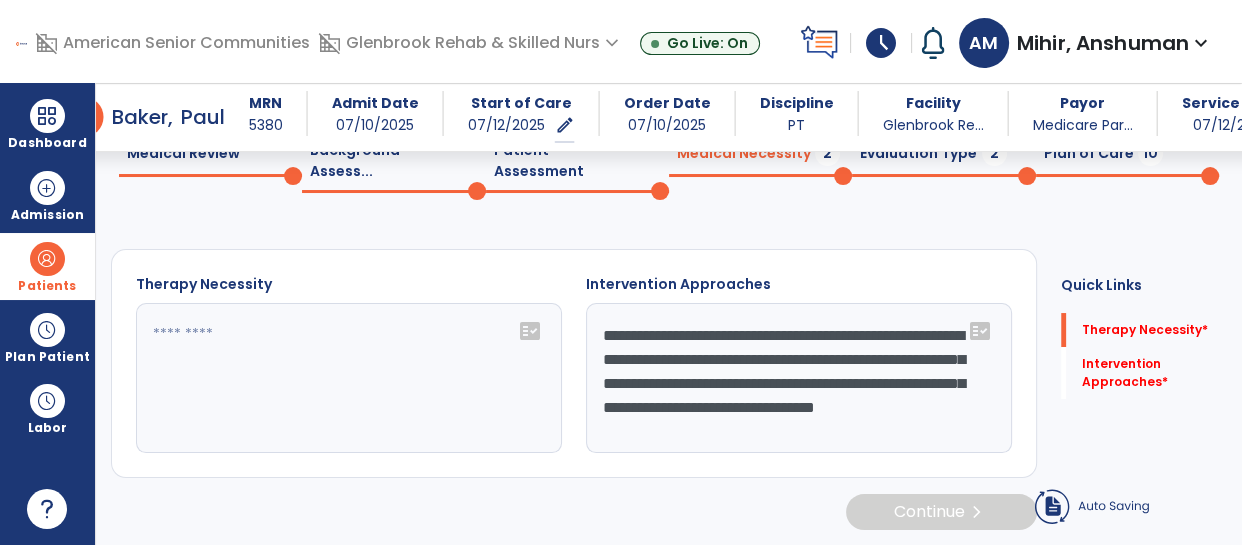 type on "**********" 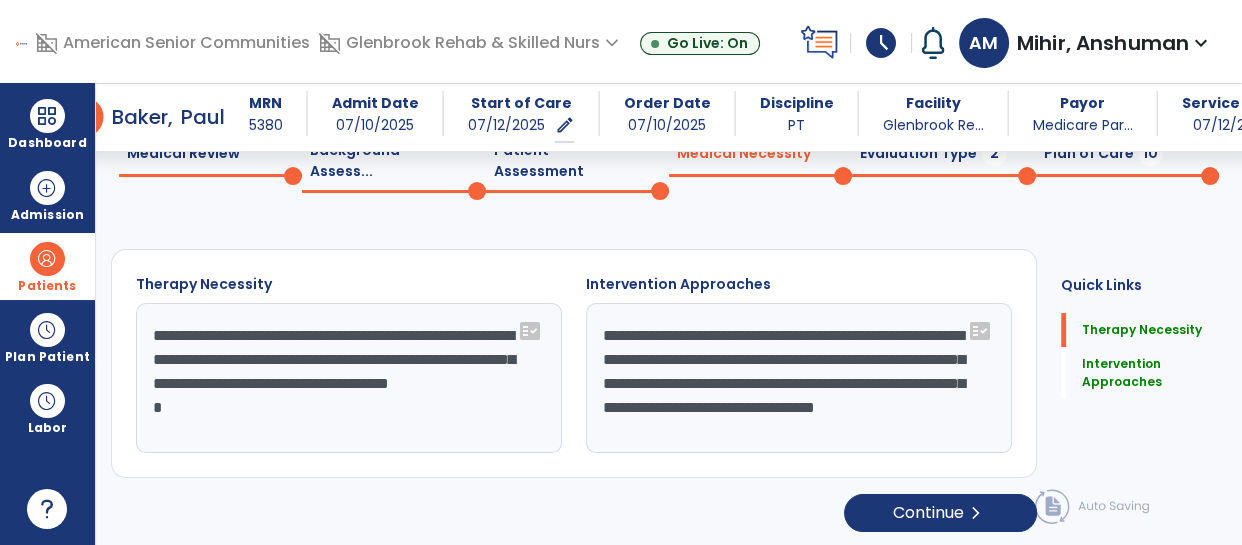 scroll, scrollTop: 0, scrollLeft: 0, axis: both 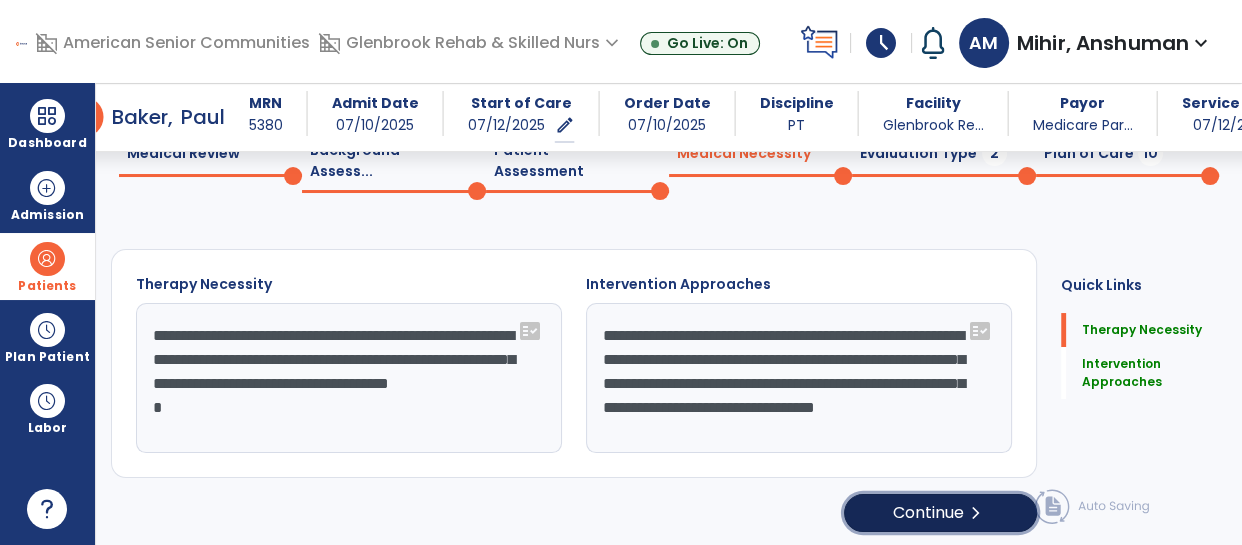 click on "Continue  chevron_right" 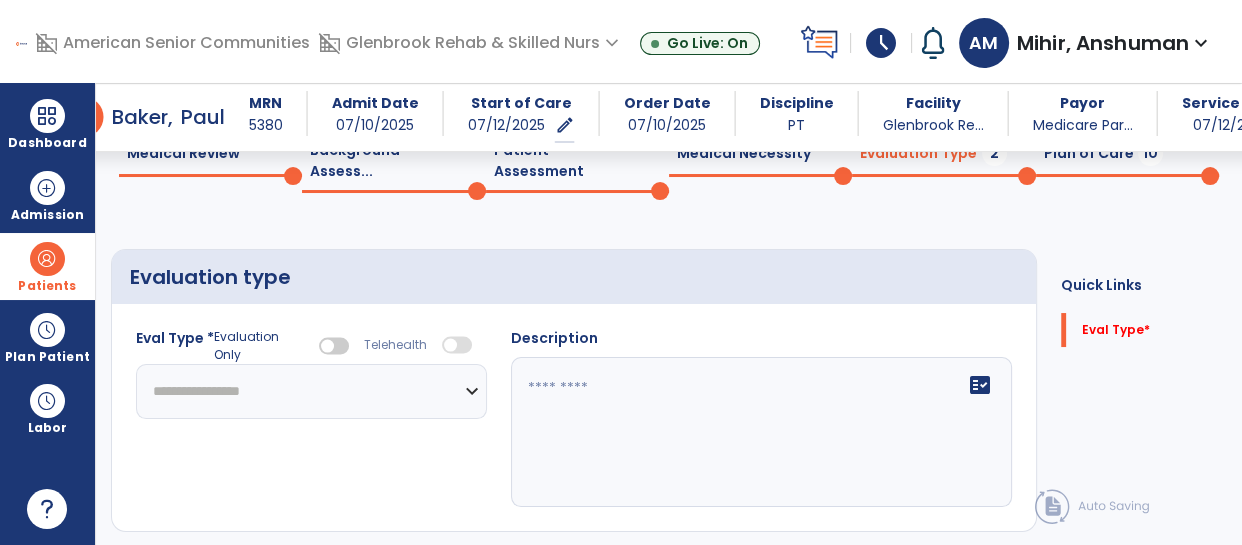 click on "**********" 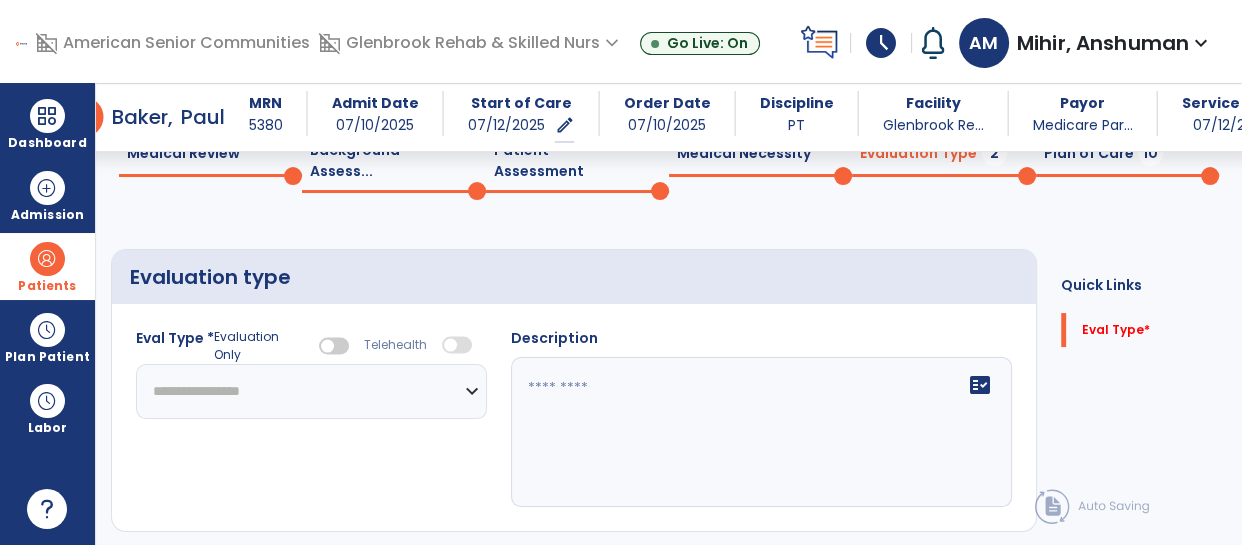 select on "**********" 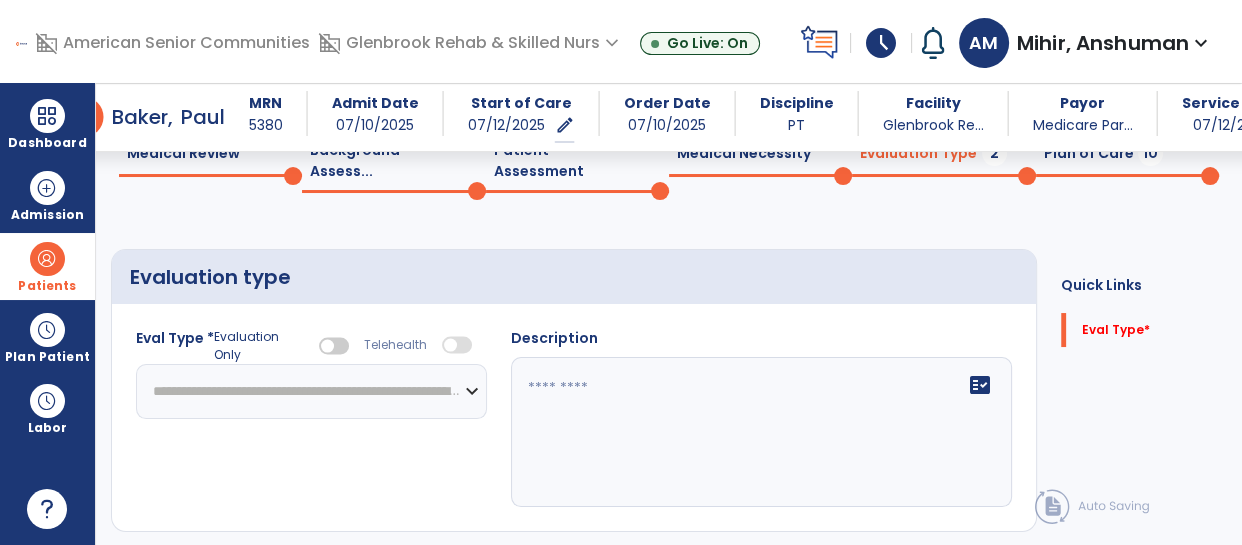 click on "**********" 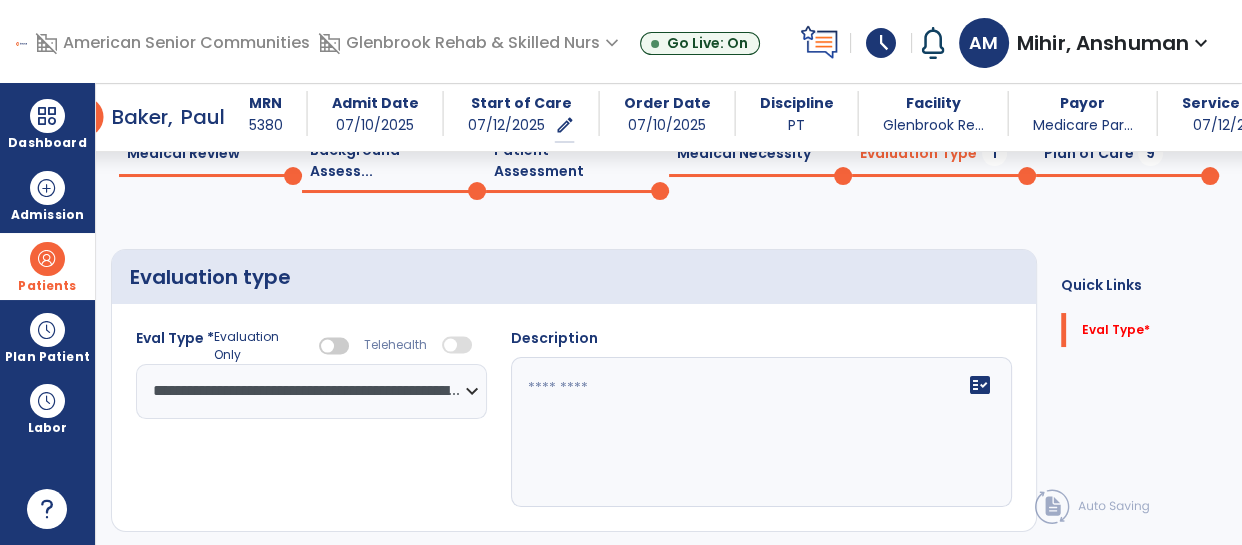 click 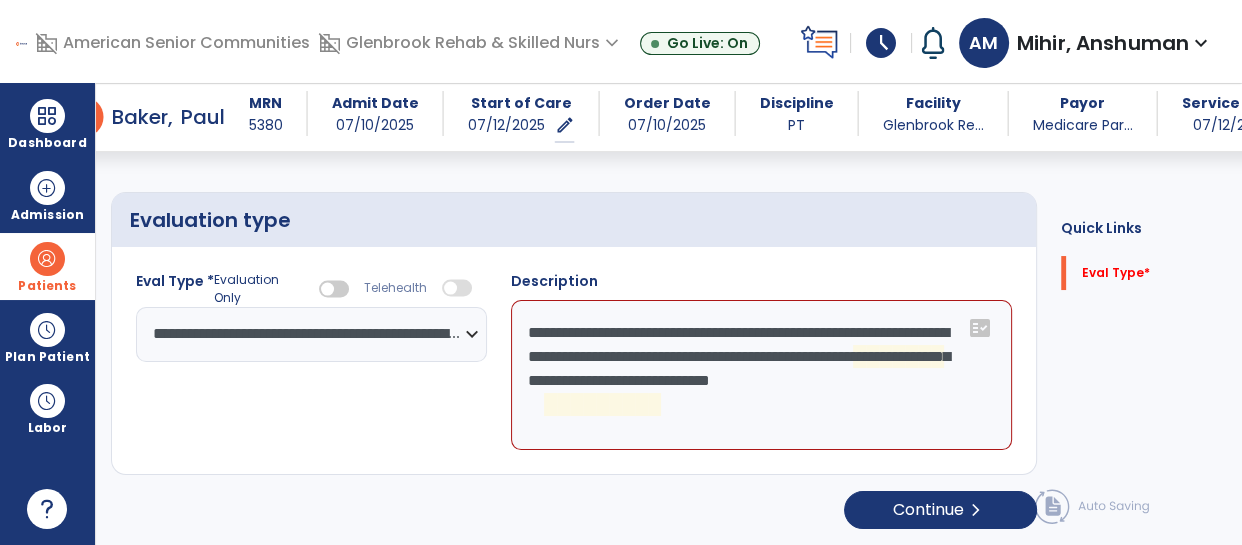 scroll, scrollTop: 151, scrollLeft: 0, axis: vertical 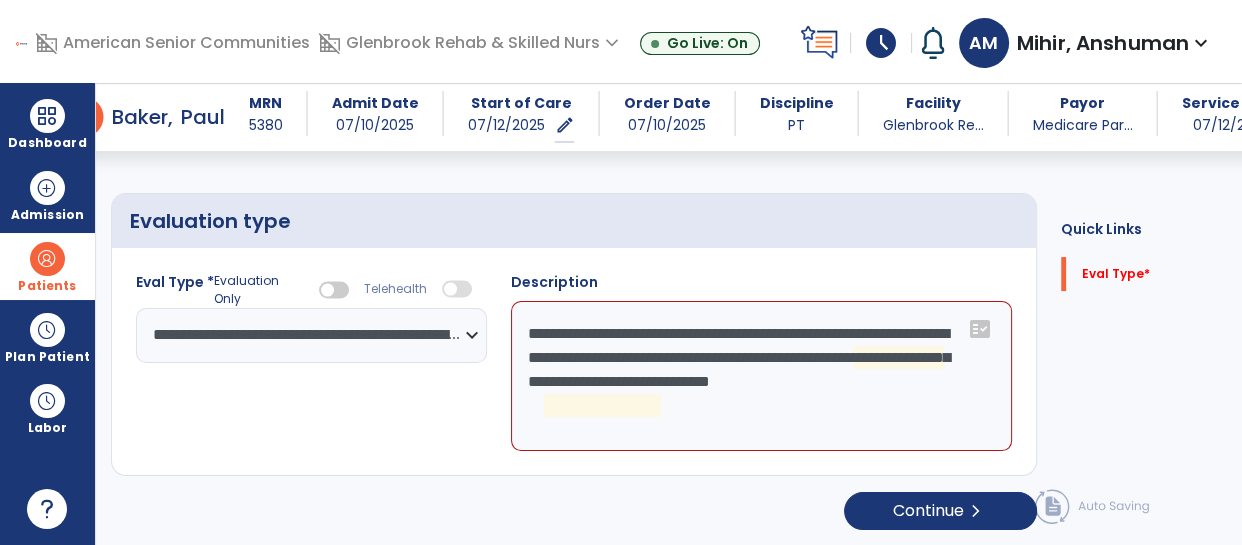 click on "**********" 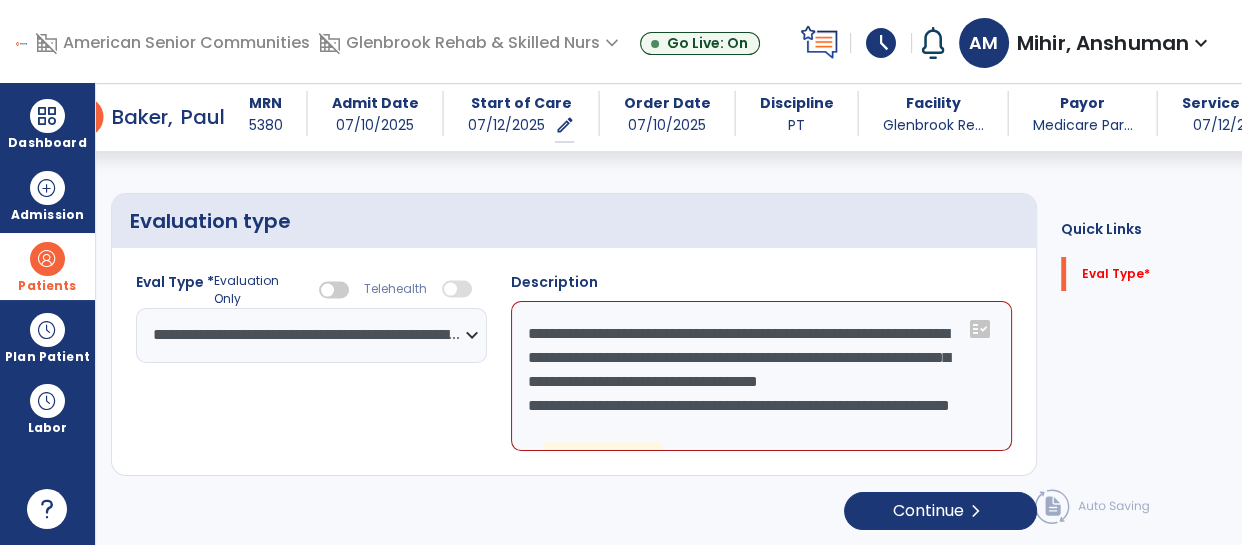 scroll, scrollTop: 23, scrollLeft: 0, axis: vertical 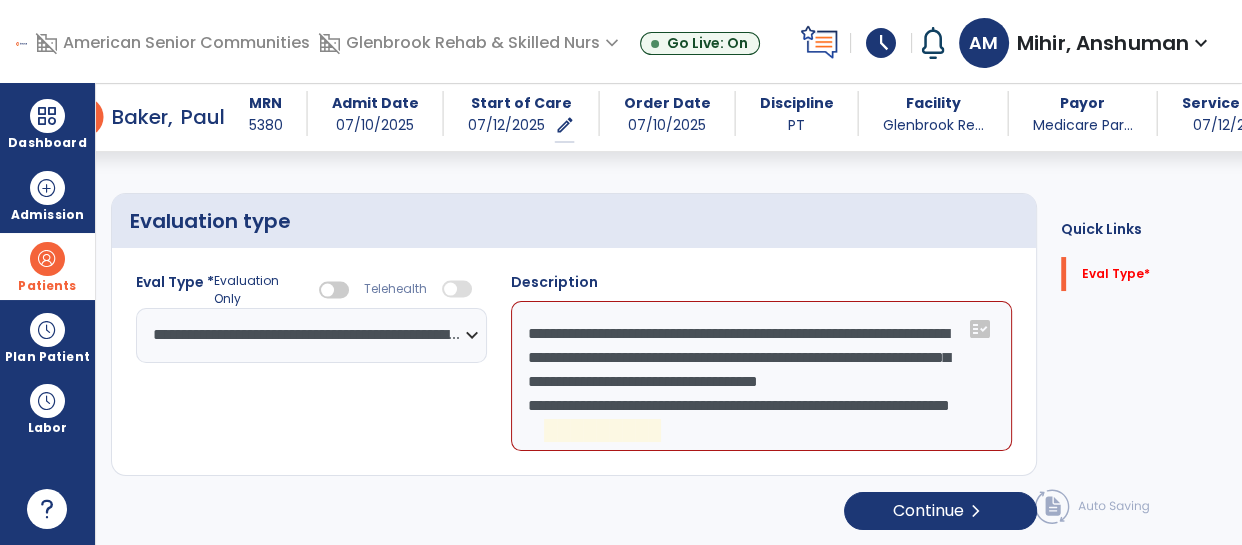 click on "**********" 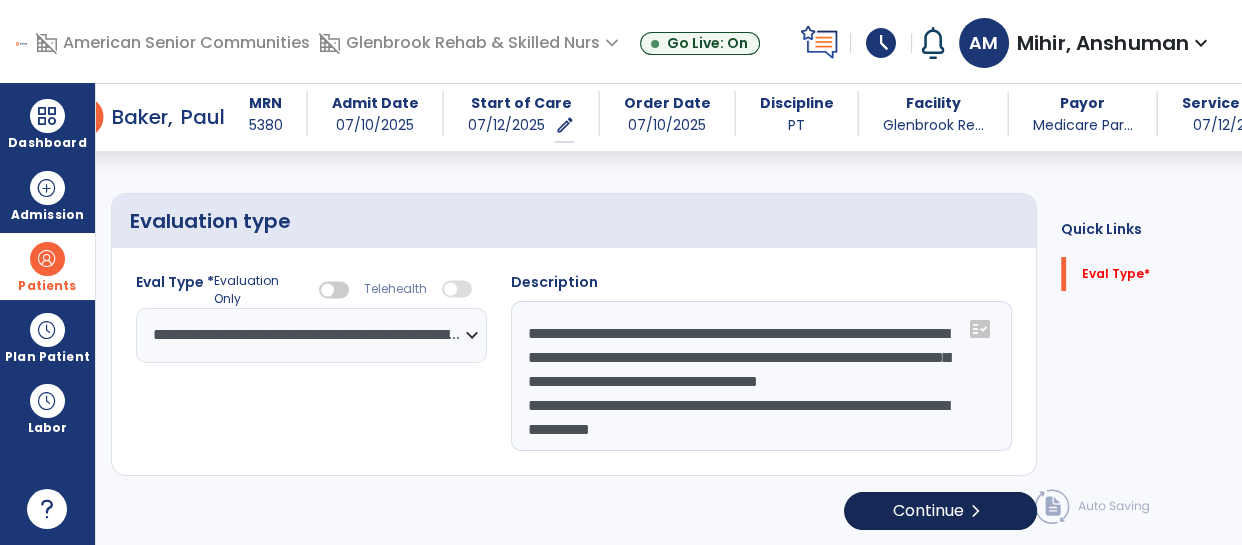 type on "**********" 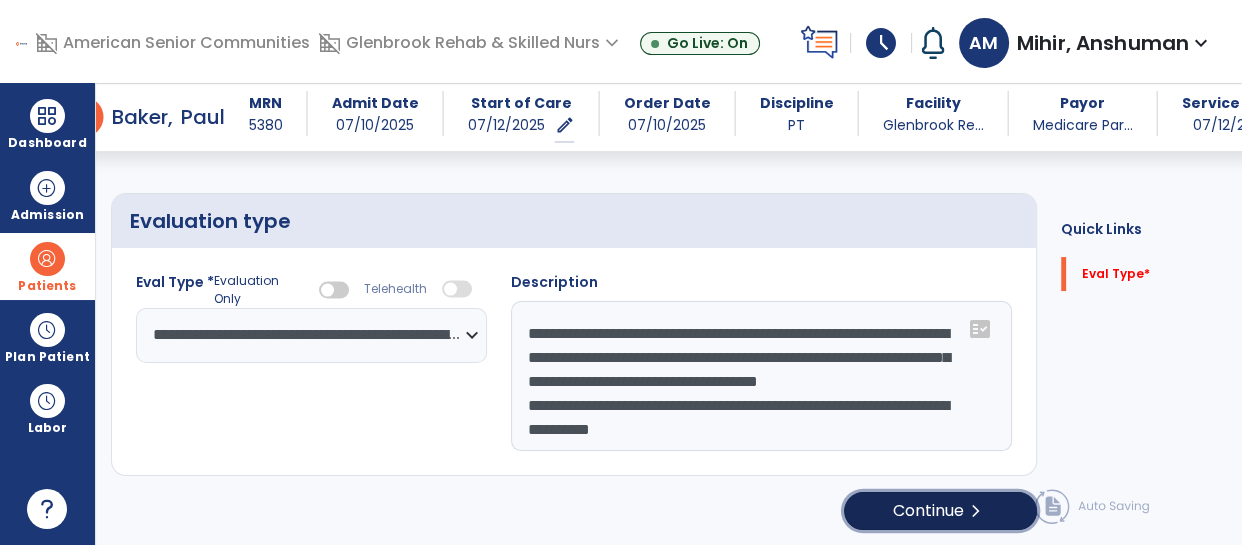click on "chevron_right" 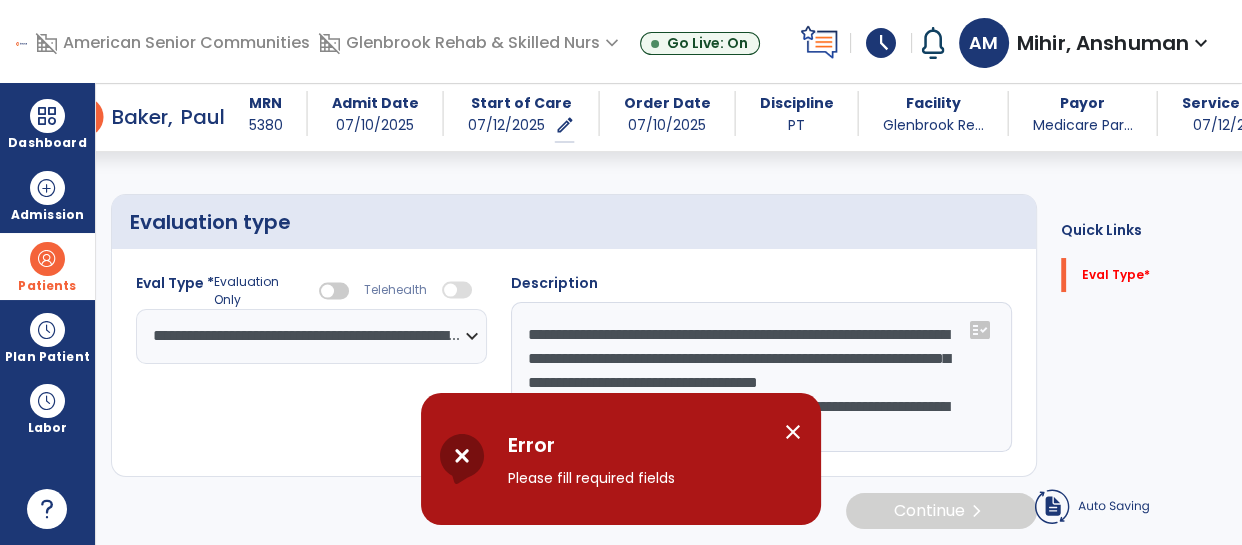 click on "close" at bounding box center (793, 432) 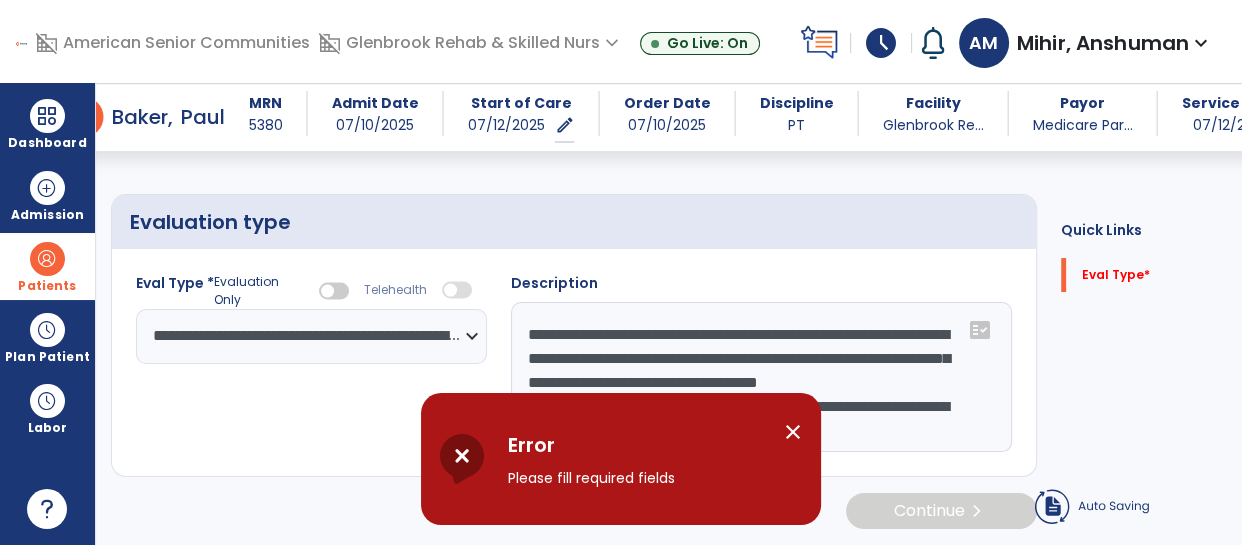 scroll, scrollTop: 151, scrollLeft: 0, axis: vertical 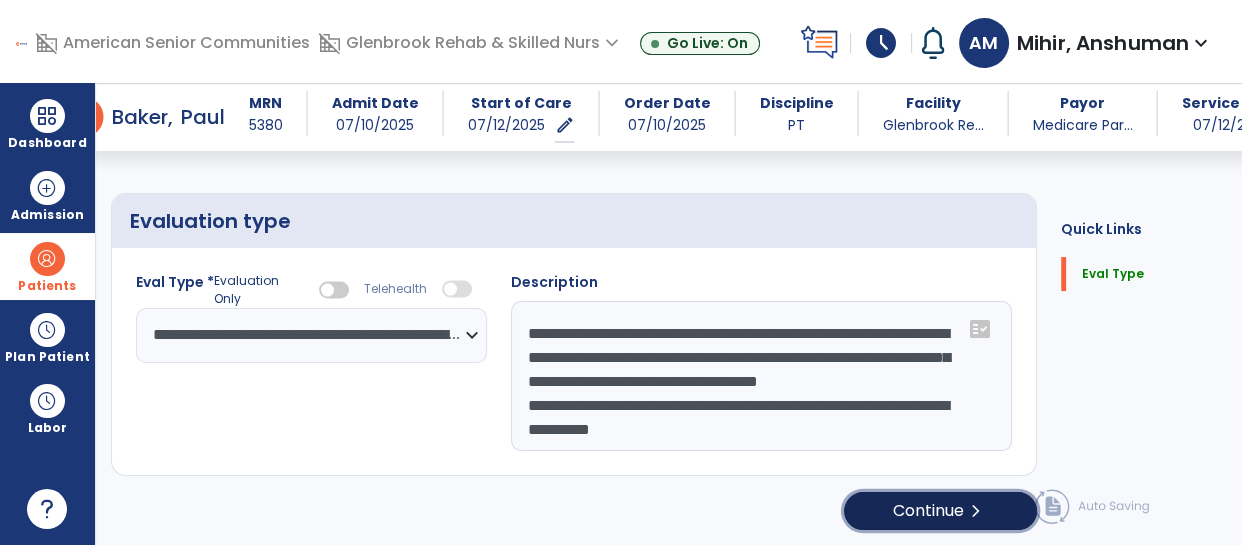click on "Continue  chevron_right" 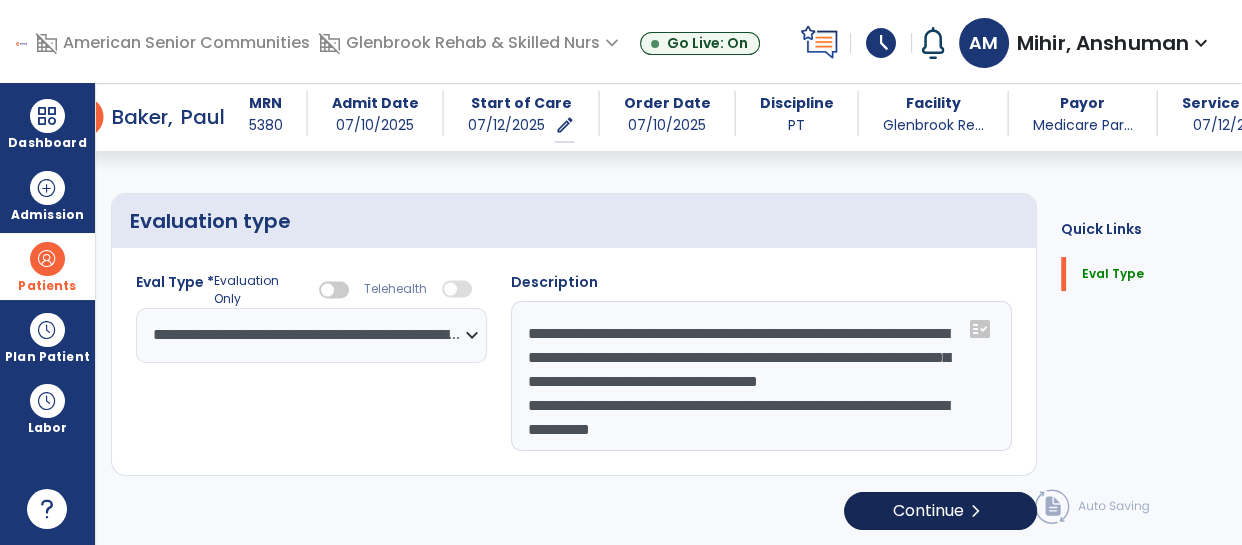 select on "*****" 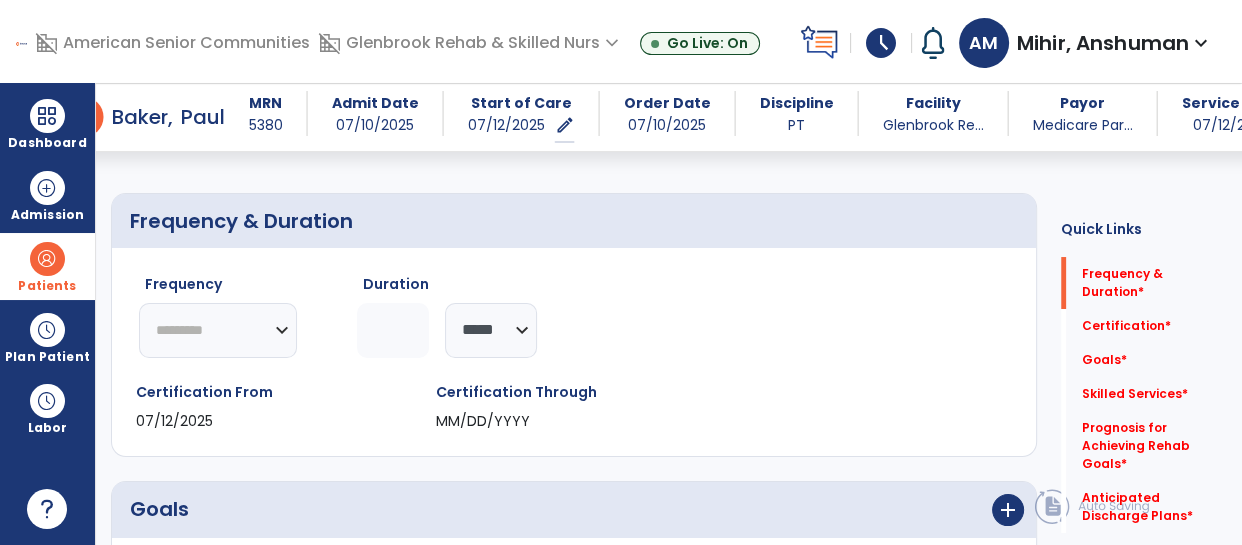 click on "********* ** ** ** ** ** ** **" 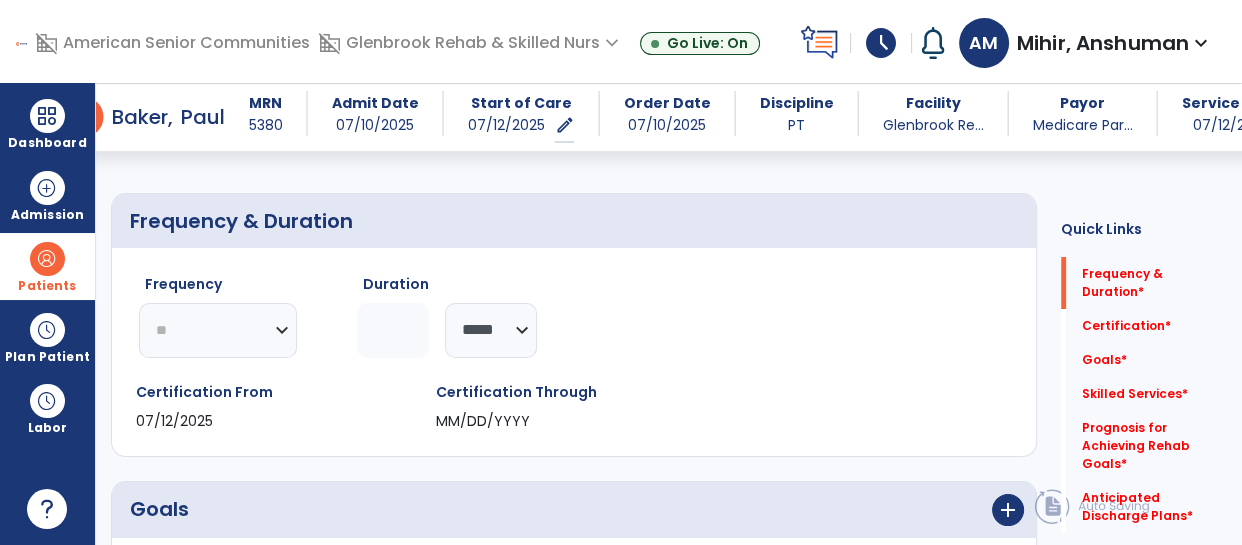click on "********* ** ** ** ** ** ** **" 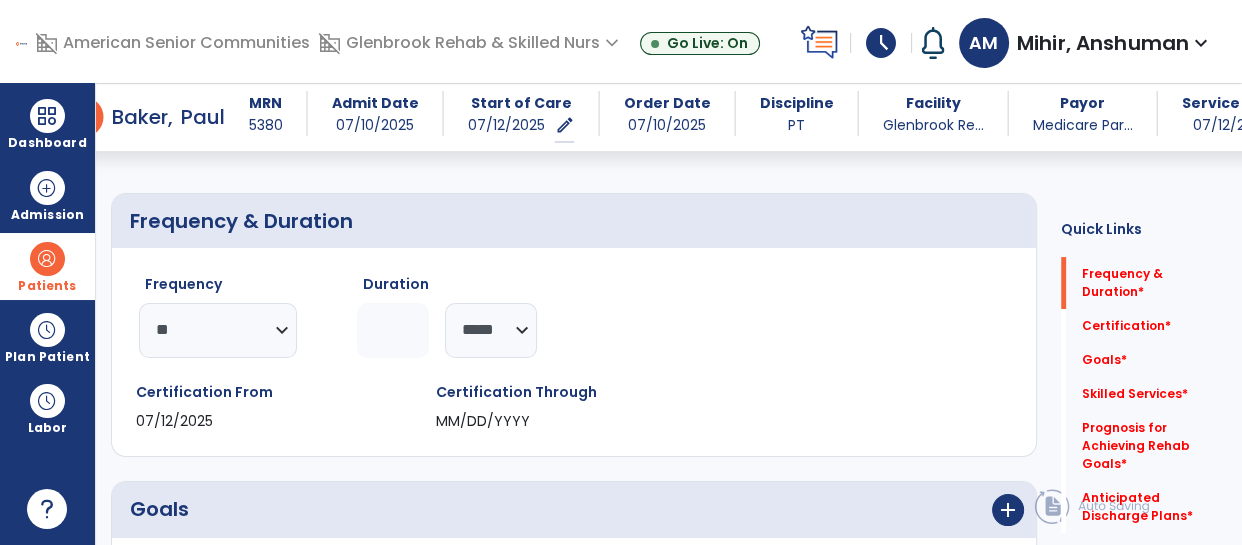 click 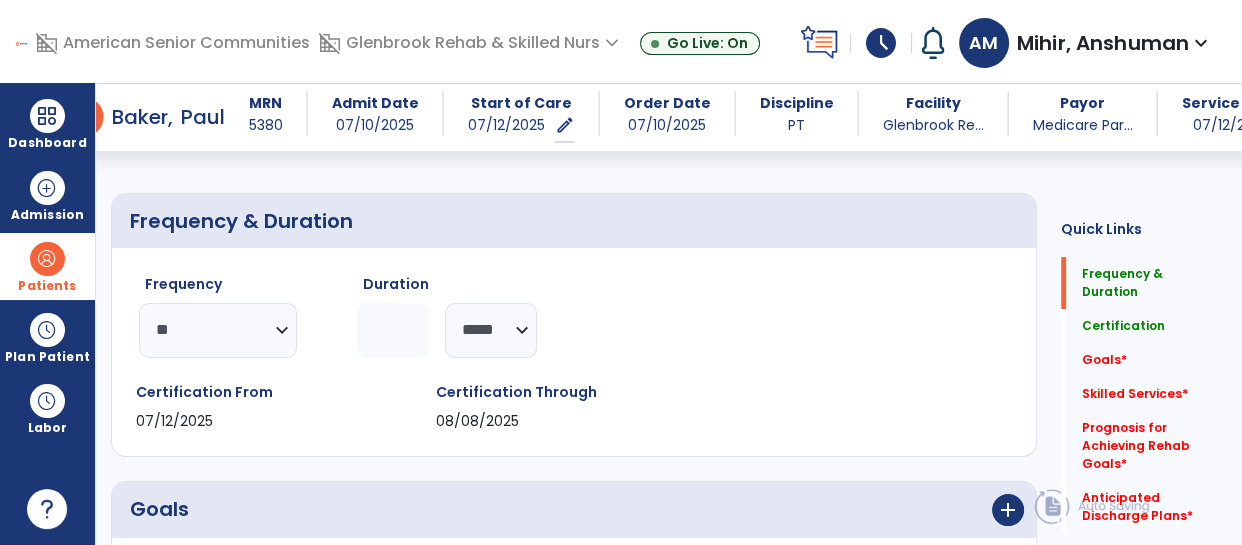 scroll, scrollTop: 388, scrollLeft: 0, axis: vertical 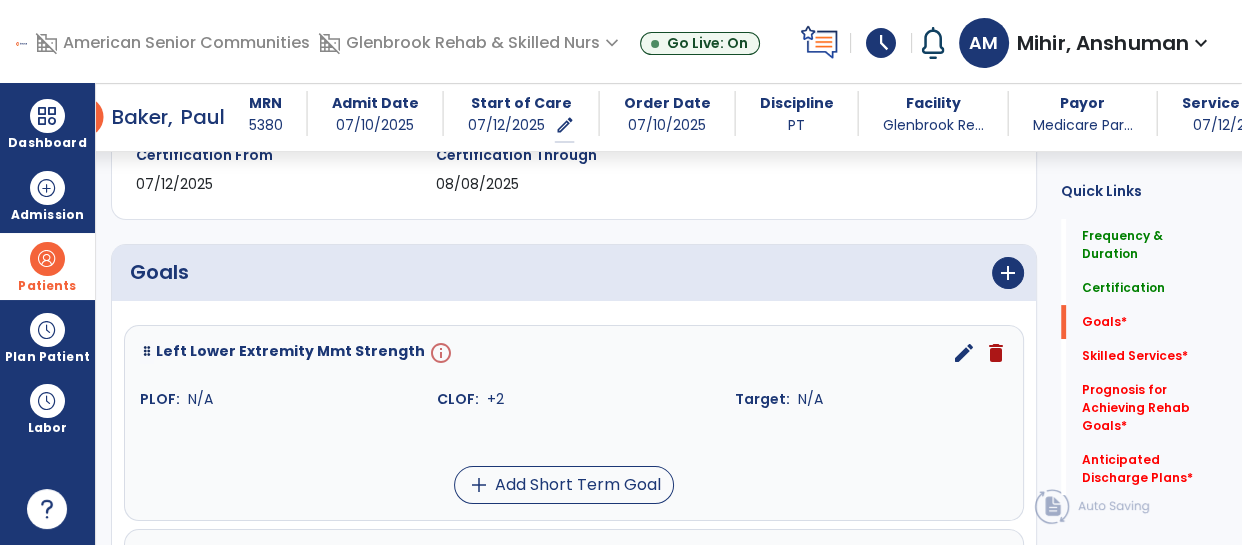 type on "*" 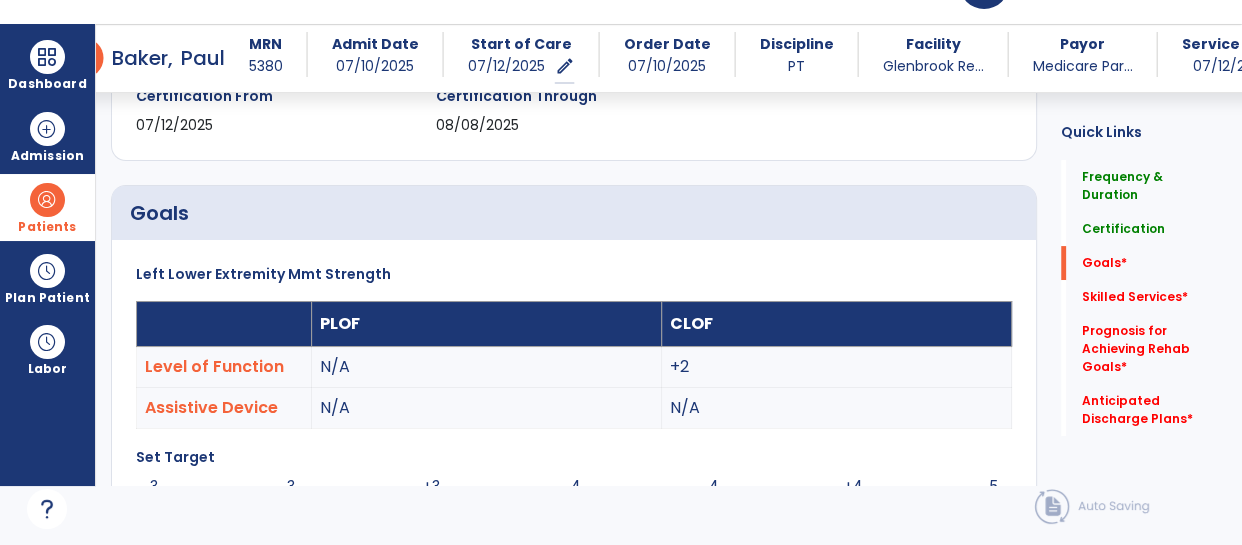 scroll, scrollTop: 548, scrollLeft: 0, axis: vertical 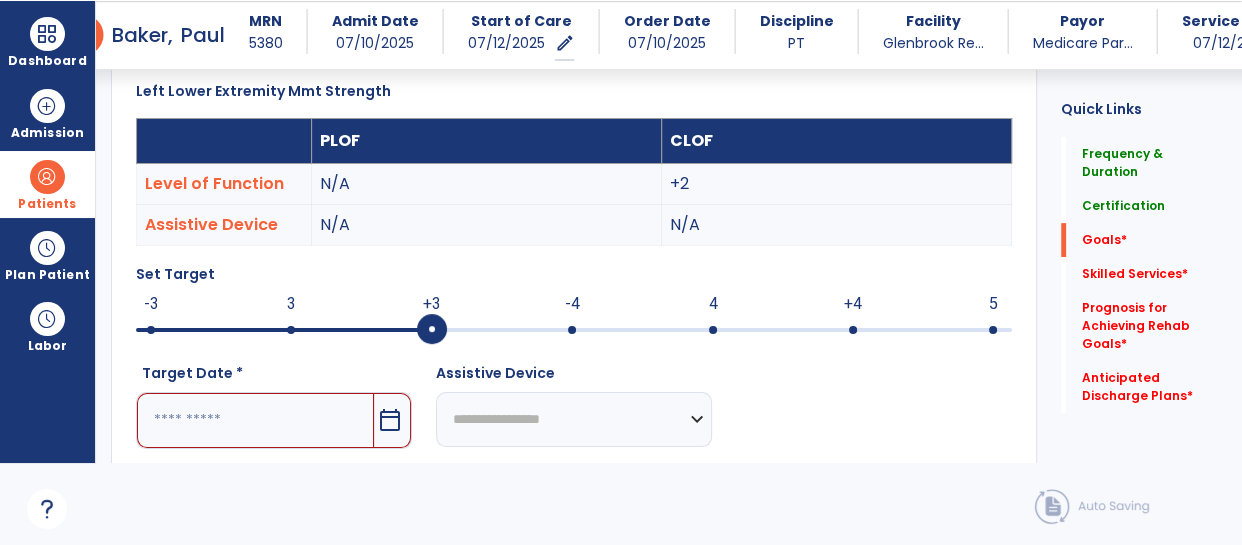 click at bounding box center [713, 330] 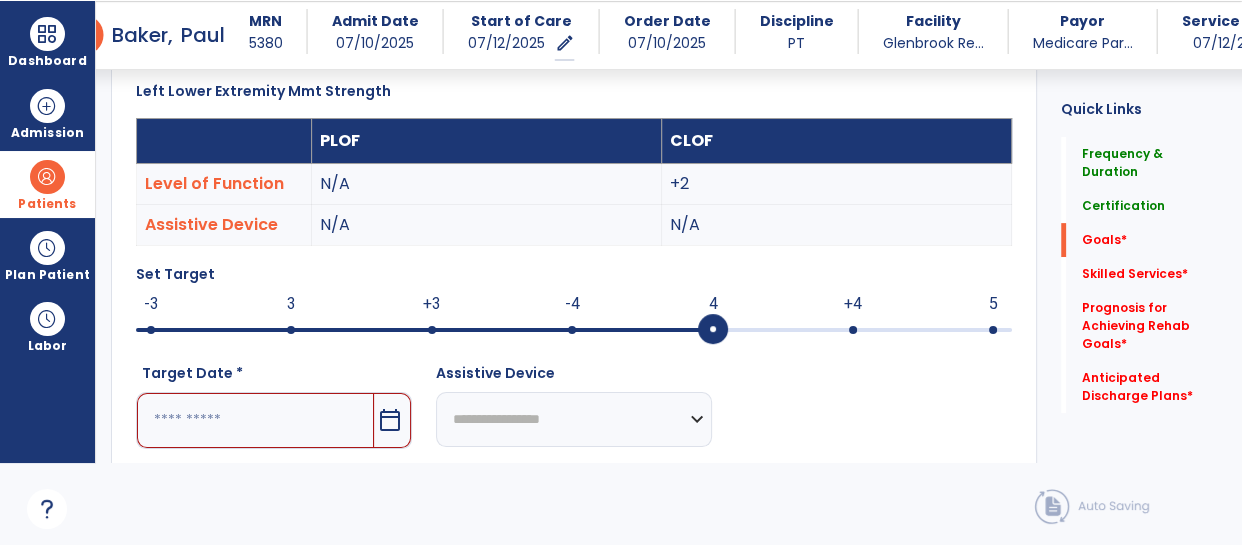 click on "calendar_today" at bounding box center [390, 420] 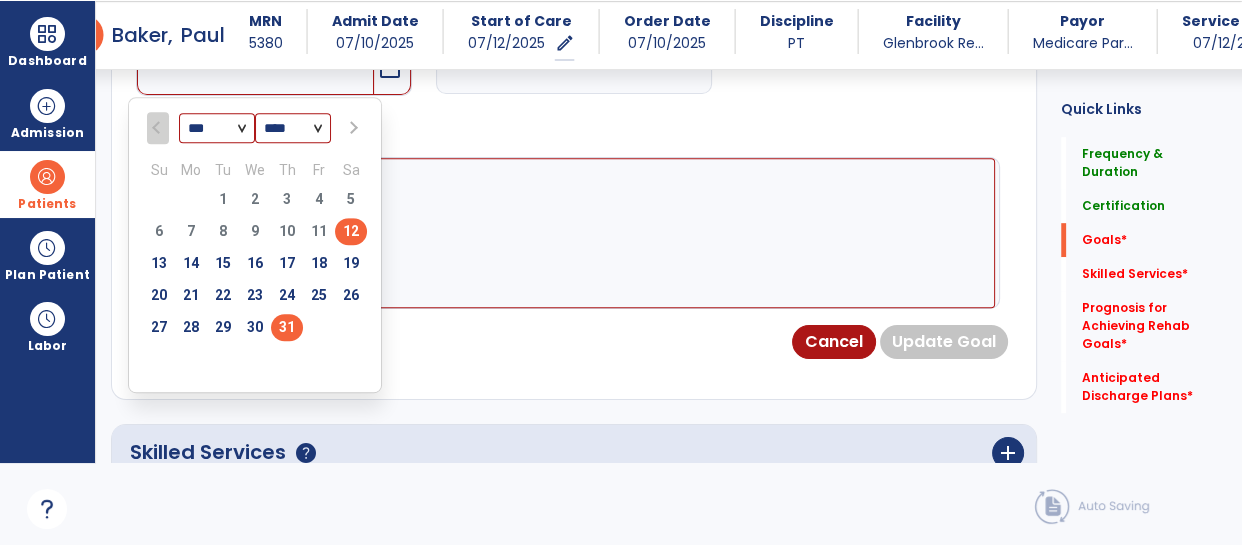 click on "31" at bounding box center [287, 327] 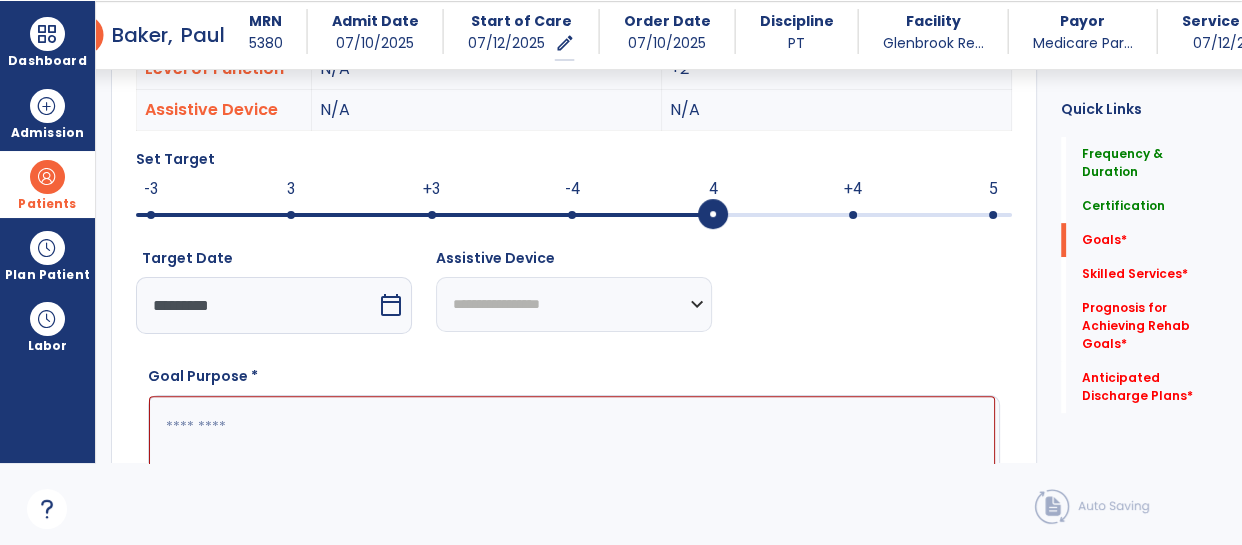 scroll, scrollTop: 670, scrollLeft: 0, axis: vertical 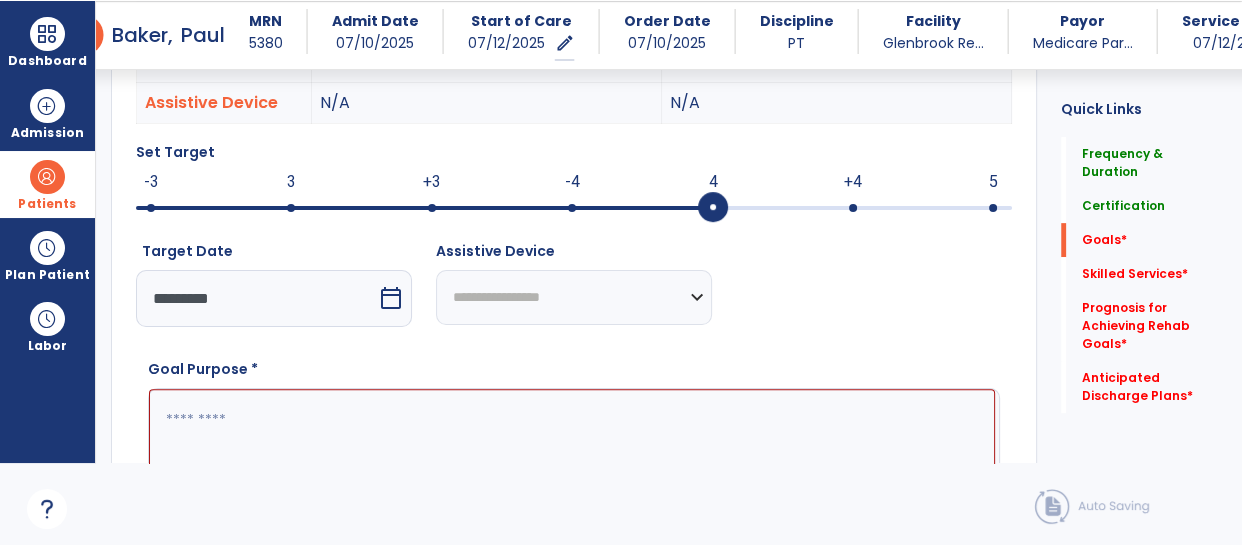 click at bounding box center [572, 464] 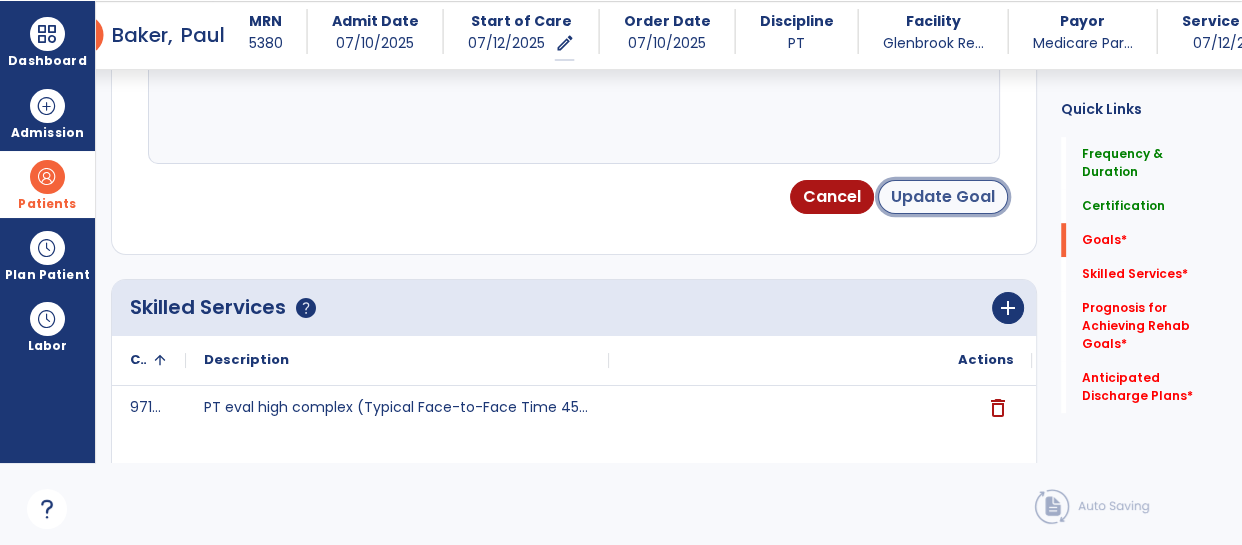 click on "Update Goal" at bounding box center (943, 197) 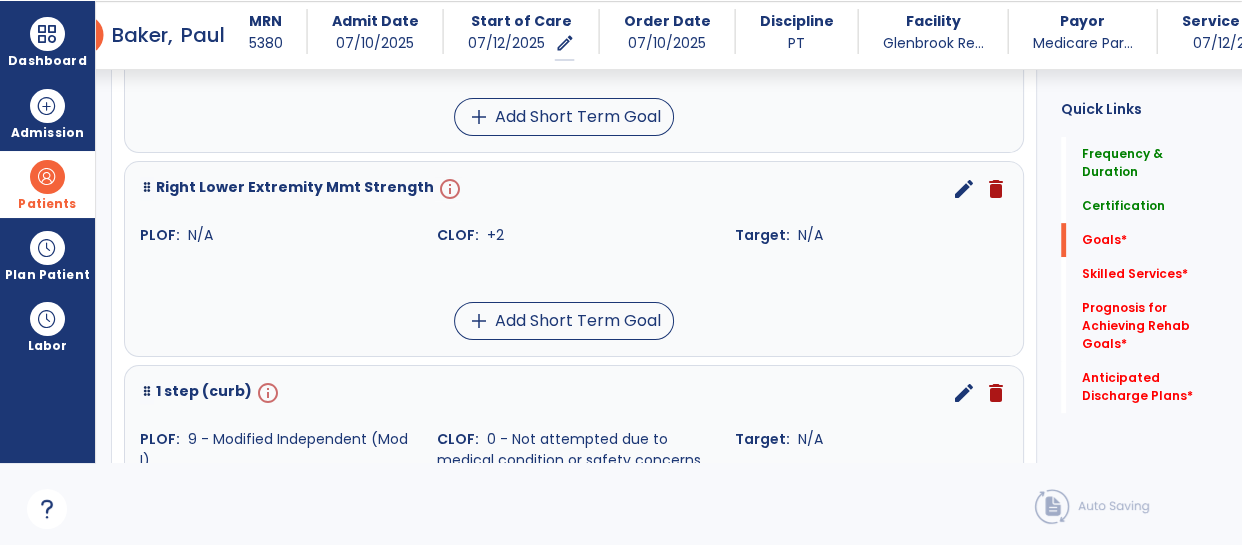 click on "edit" at bounding box center (964, 189) 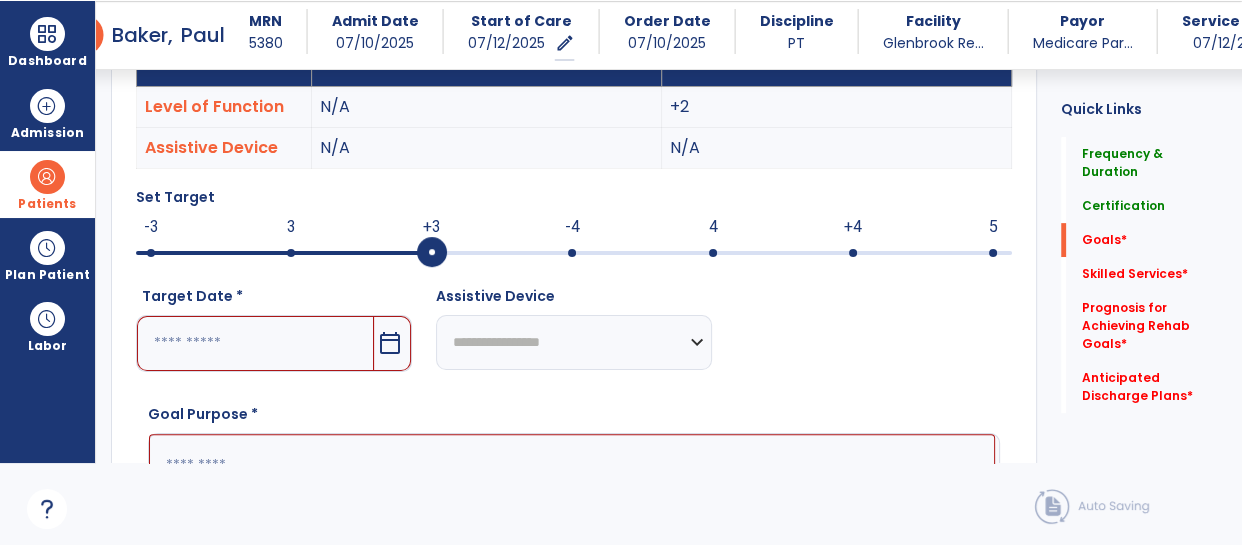 scroll, scrollTop: 548, scrollLeft: 0, axis: vertical 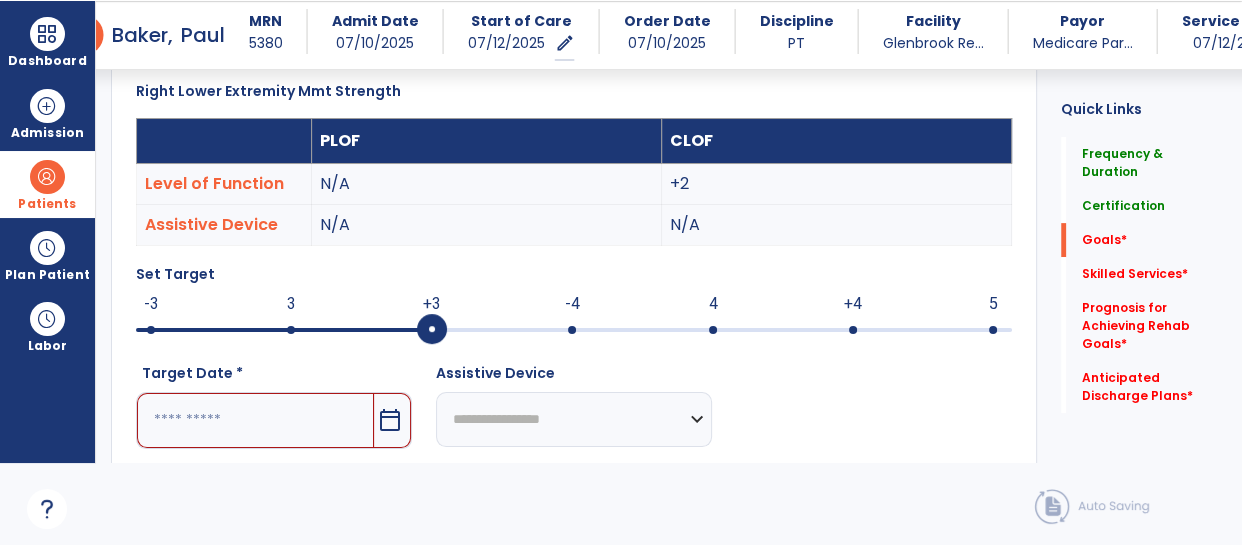 click on "calendar_today" at bounding box center (390, 420) 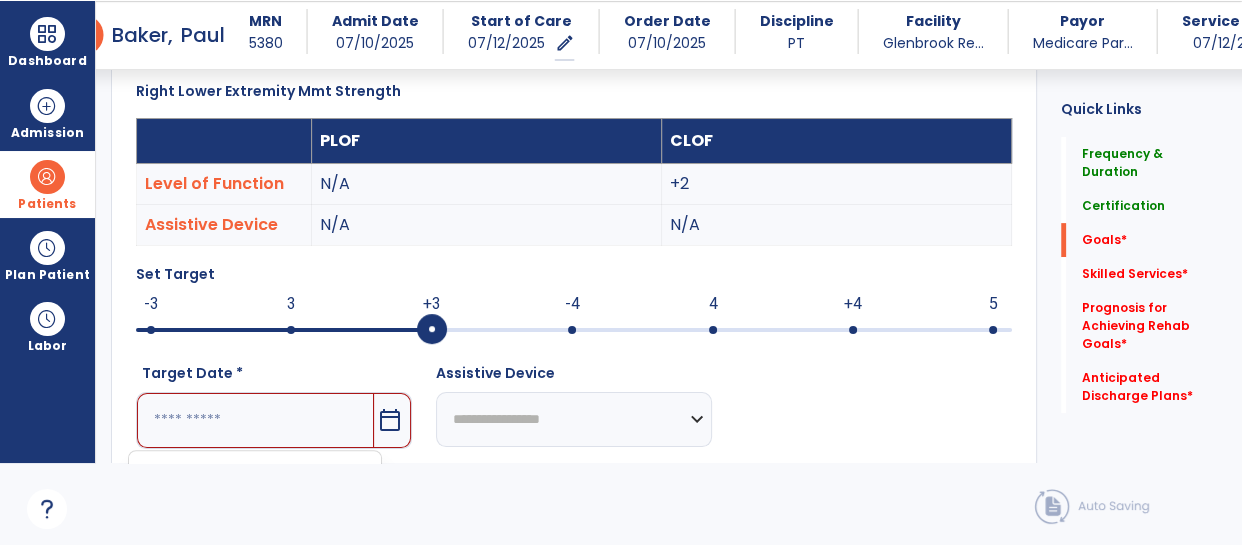 scroll, scrollTop: 901, scrollLeft: 0, axis: vertical 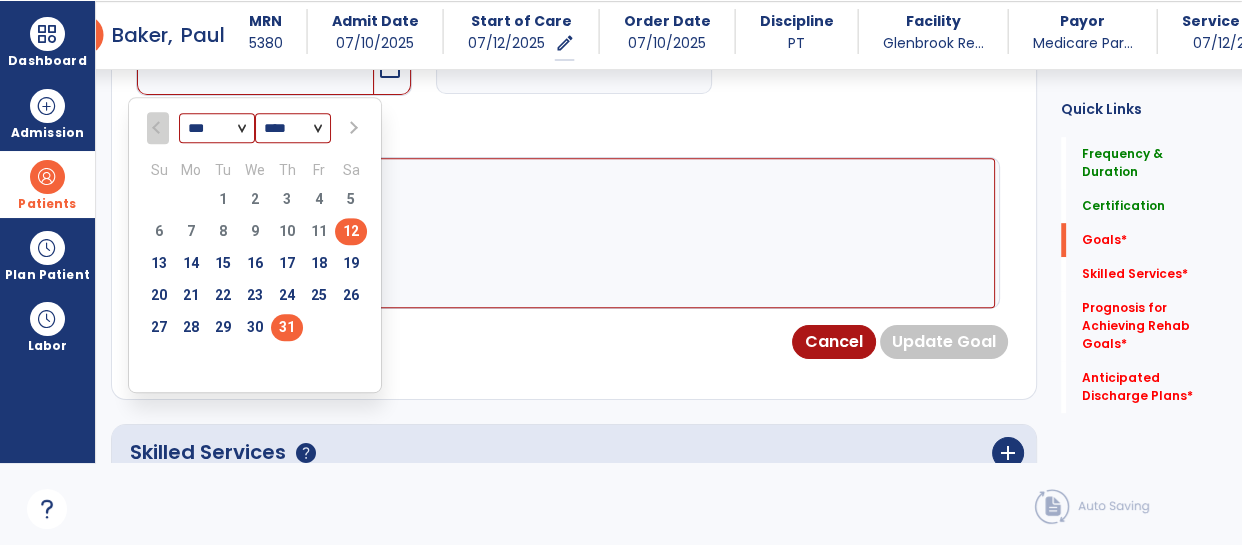 click on "31" at bounding box center [287, 327] 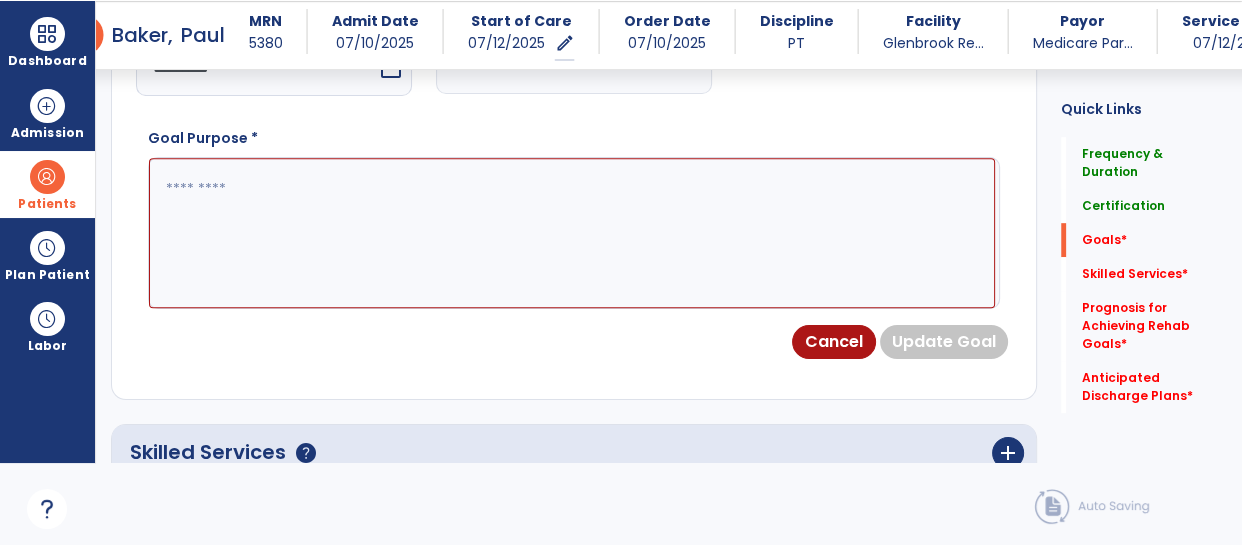 click at bounding box center (572, 233) 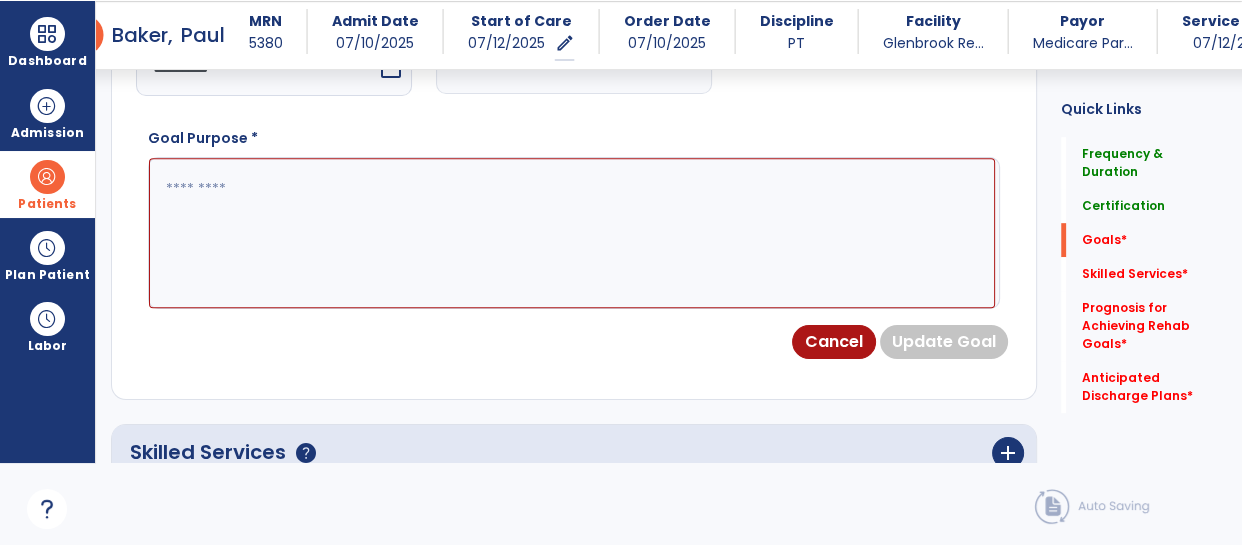 paste on "**********" 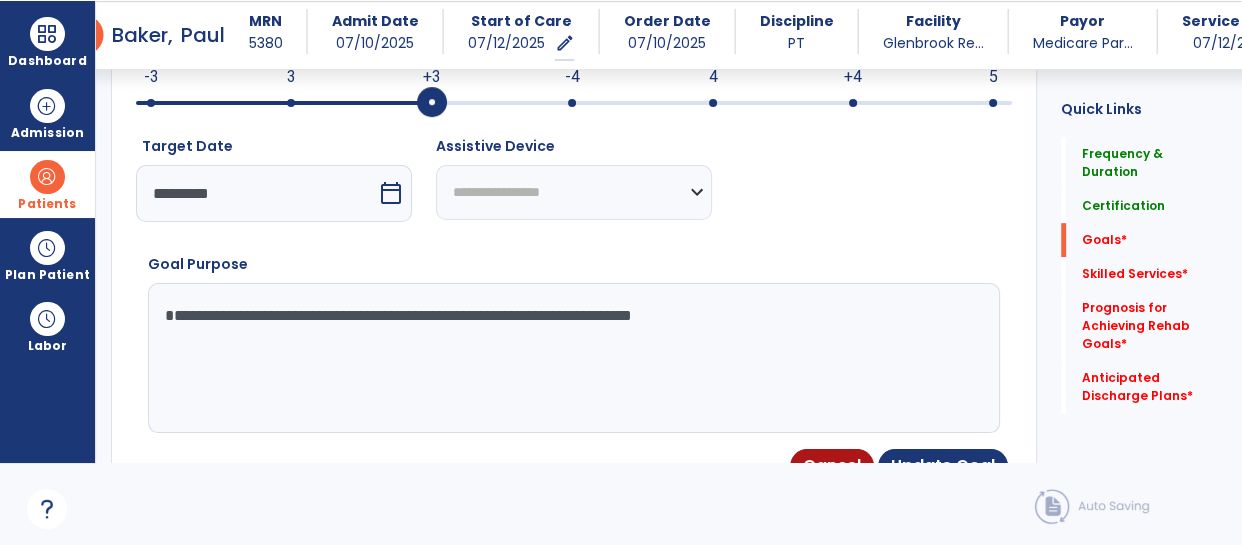scroll, scrollTop: 779, scrollLeft: 0, axis: vertical 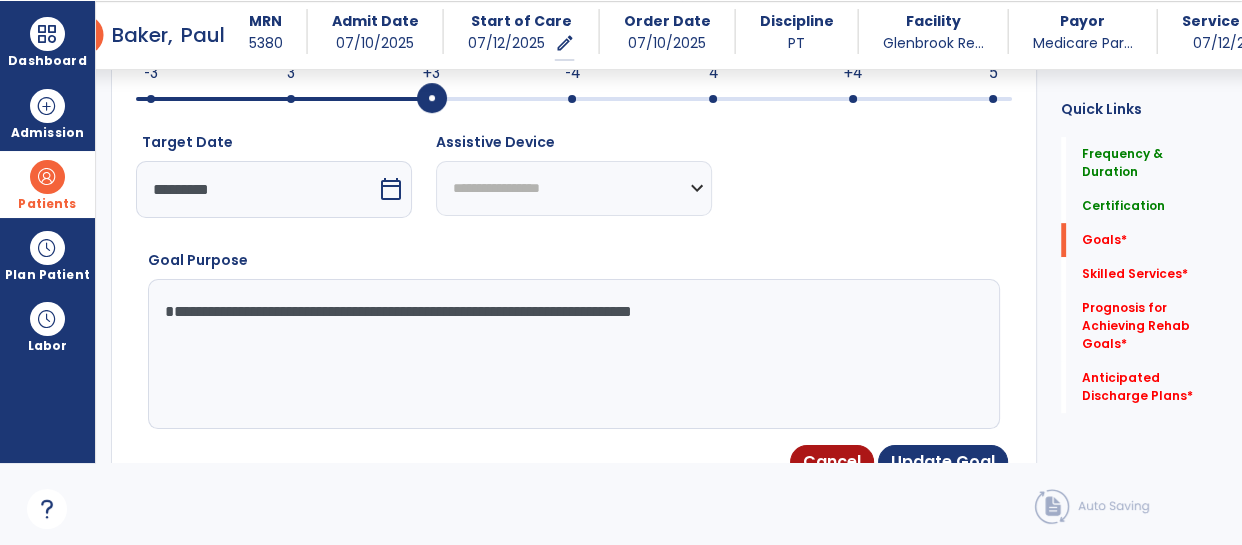 type on "**********" 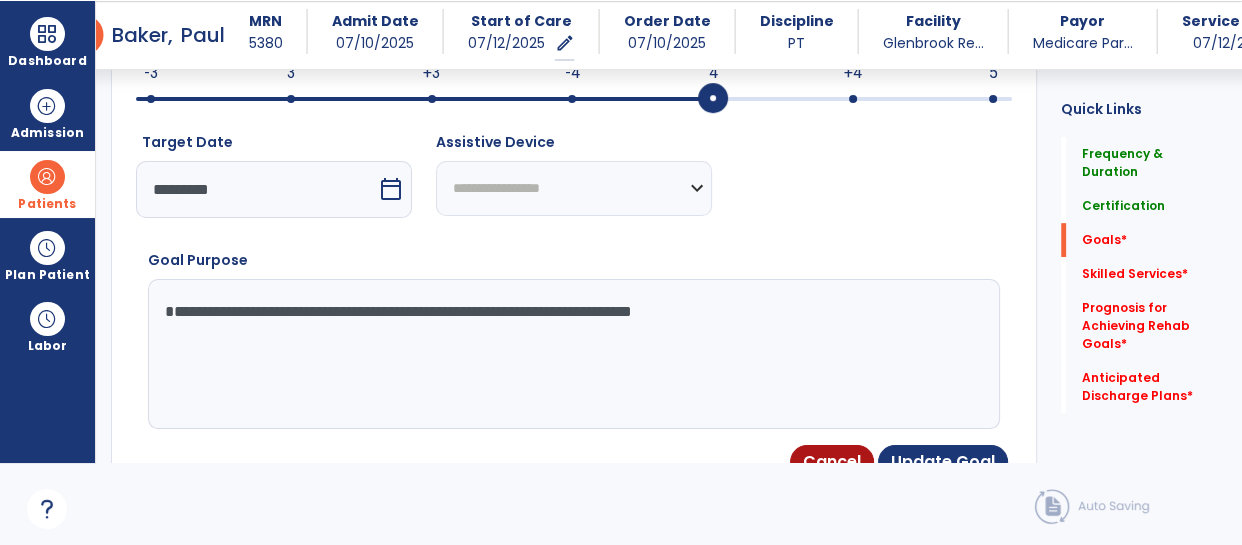 click on "**********" at bounding box center [574, 188] 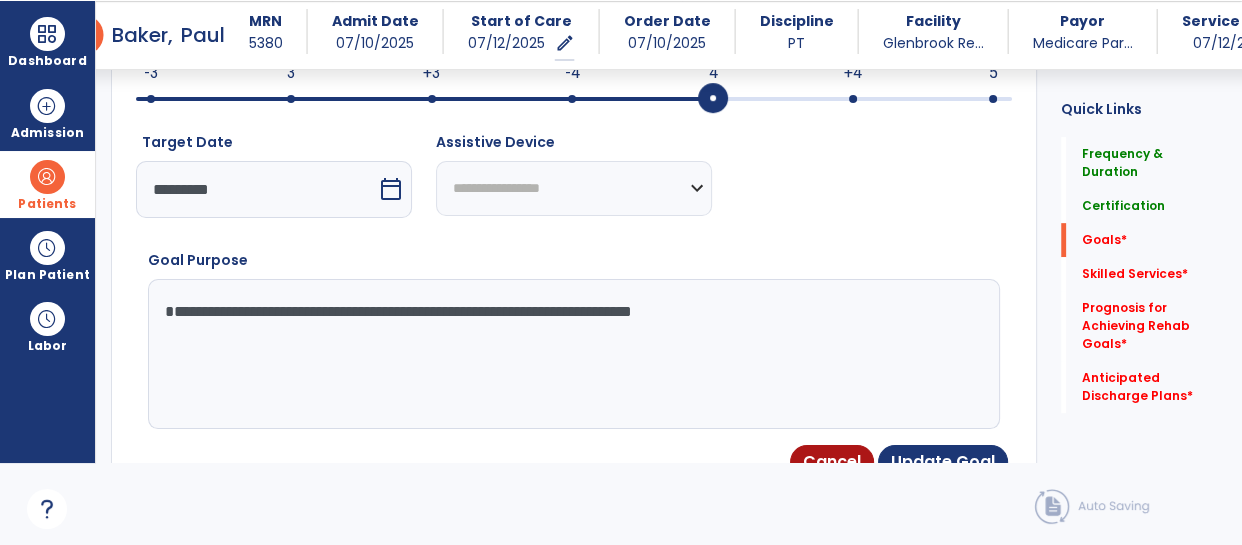 click on "**********" at bounding box center [572, 354] 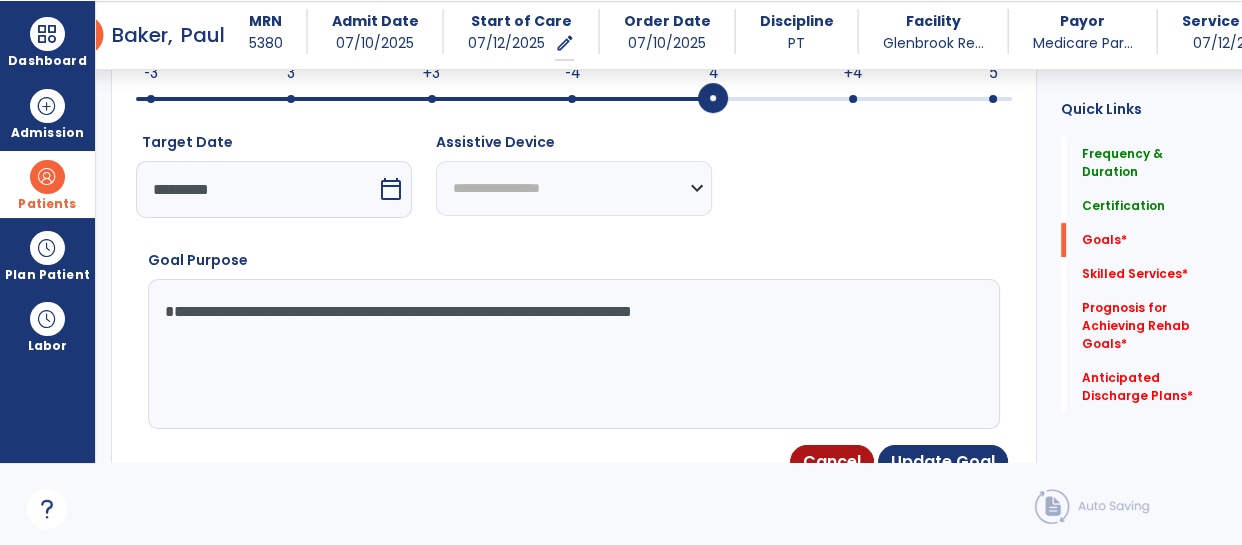 click on "domain_disabled   American Senior Communities   domain_disabled   Glenbrook Rehab & Skilled Nurs   expand_more   Bethlehem Woods   Canterbury Nursing and Rehab   Coventry Meadows   Glenbrook Rehab & Skilled Nurs  Show All Go Live: On schedule My Time:   Saturday, Jul 12   Open your timecard  arrow_right Notifications  No Notifications yet   AM   Mihir, Anshuman   expand_more   home   Home   person   Profile   help   Help   logout   Log out  Dashboard  dashboard  Therapist Dashboard Admission Patients  format_list_bulleted  Patient List  space_dashboard  Patient Board  insert_chart  PDPM Board Plan Patient  event_note  Planner  content_paste_go  Scheduler  content_paste_go  Whiteboard Labor  content_paste_go  Timecards  arrow_back   Evaluation Document   arrow_back      B  P  Baker,   Paul  MRN 5380 Admit Date 07/10/2025 Start of Care 07/12/2025   edit  ********* Order Date 07/10/2025 Discipline PT Facility Glenbrook Re... Payor Medicare Par... Service Date 07/12/2025  Medical Review  0 0 0 0" at bounding box center (621, 190) 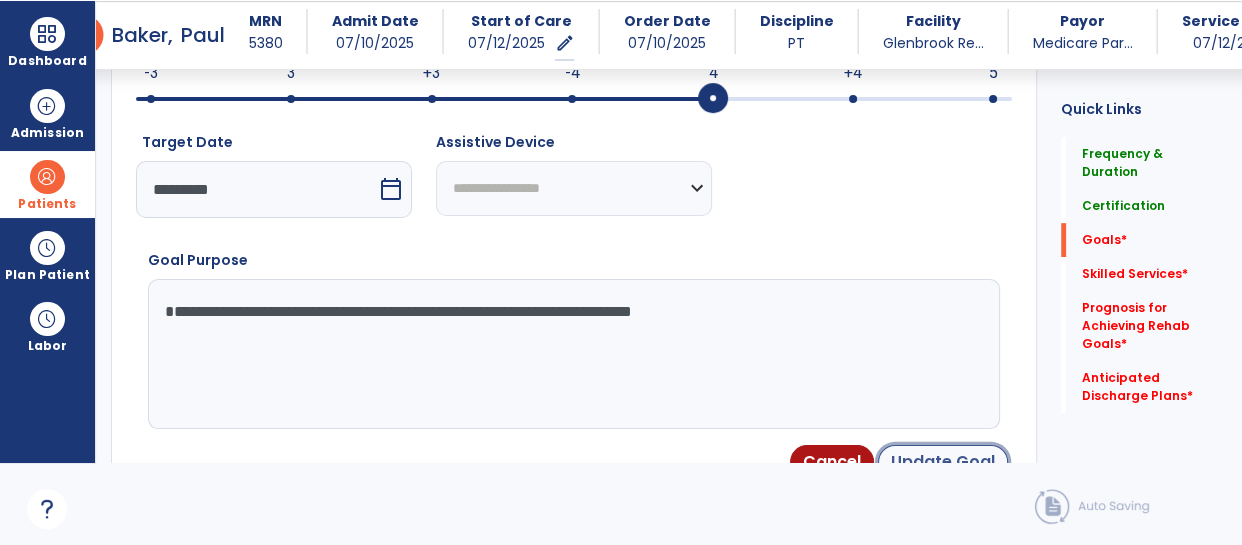 click on "Update Goal" at bounding box center [943, 462] 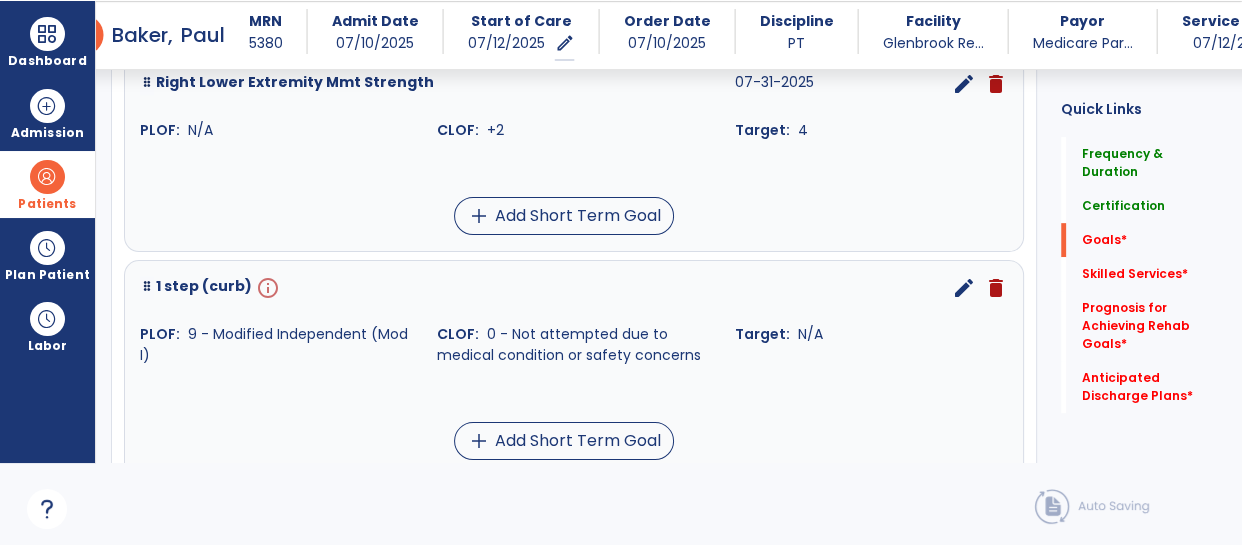 scroll, scrollTop: 780, scrollLeft: 0, axis: vertical 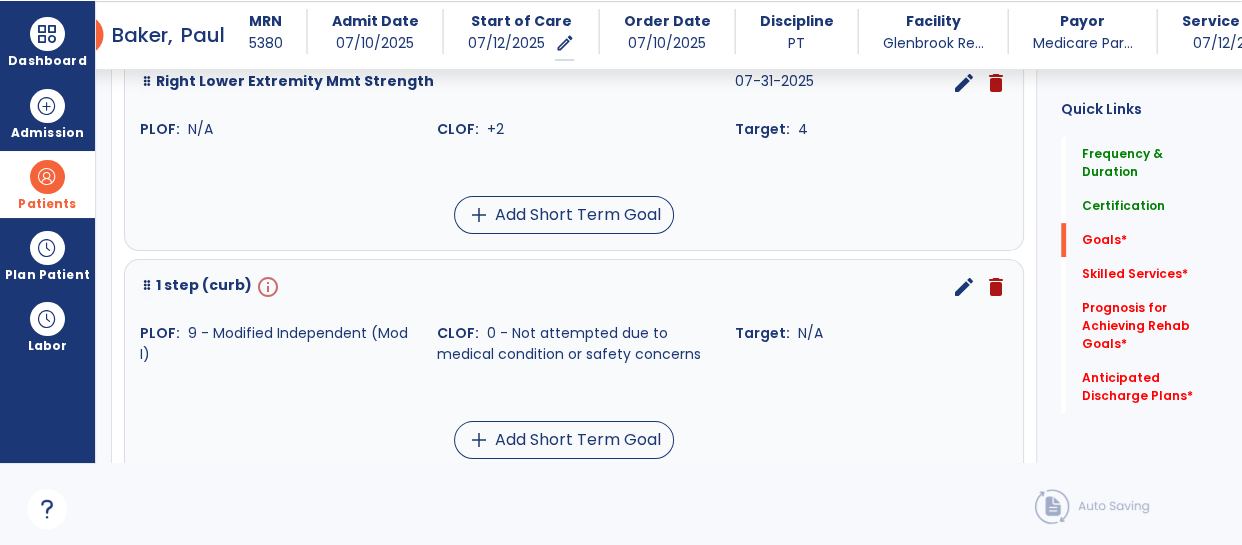 click on "edit" at bounding box center [964, 287] 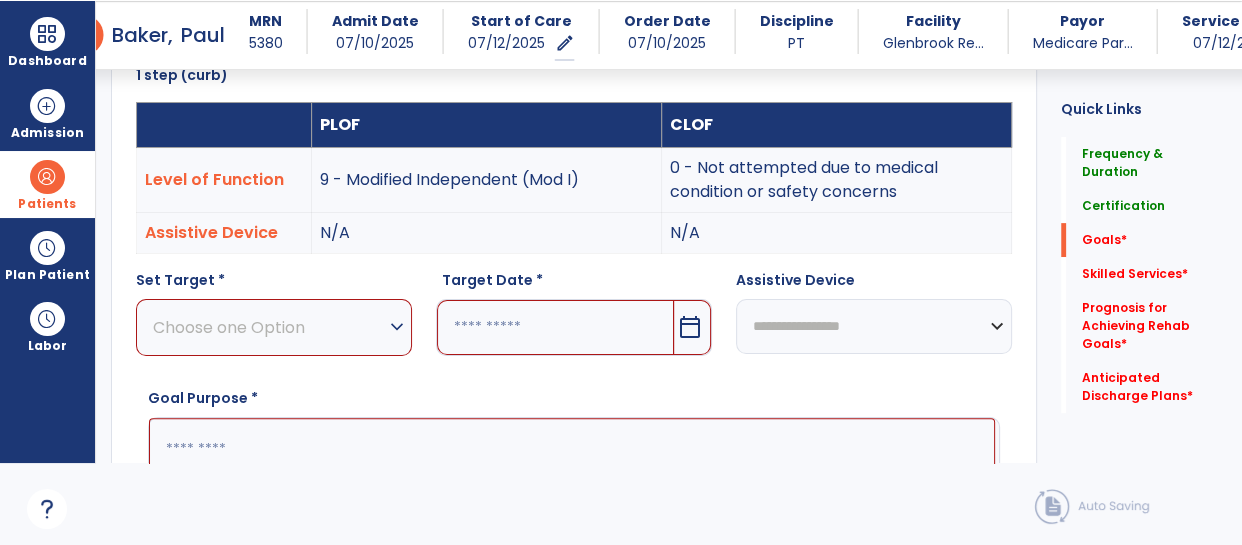 scroll, scrollTop: 548, scrollLeft: 0, axis: vertical 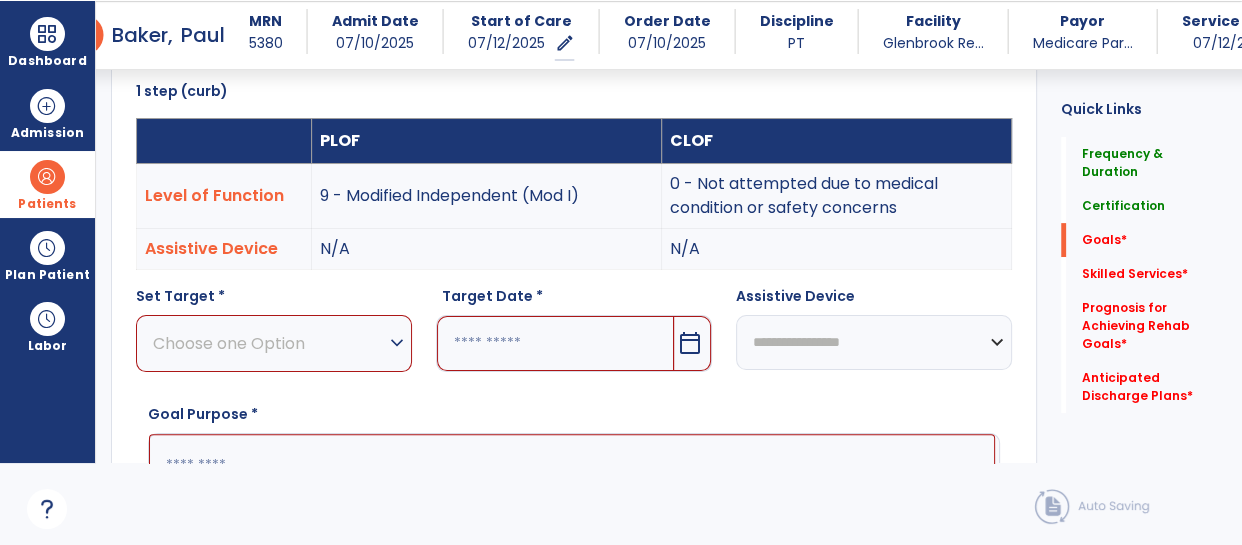 click on "Choose one Option" at bounding box center [269, 343] 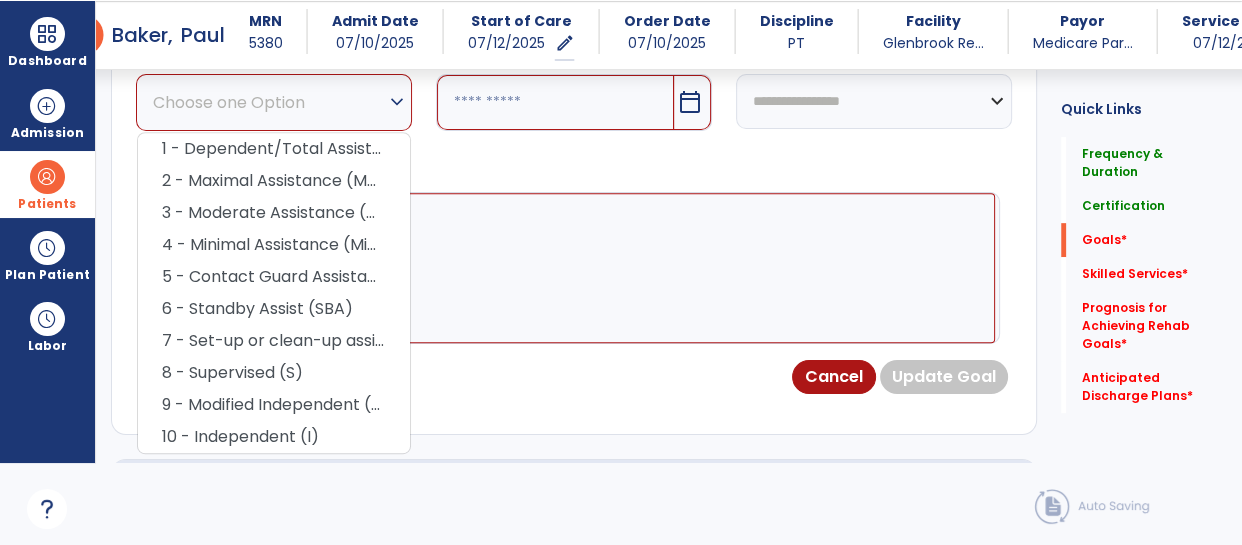 scroll, scrollTop: 813, scrollLeft: 0, axis: vertical 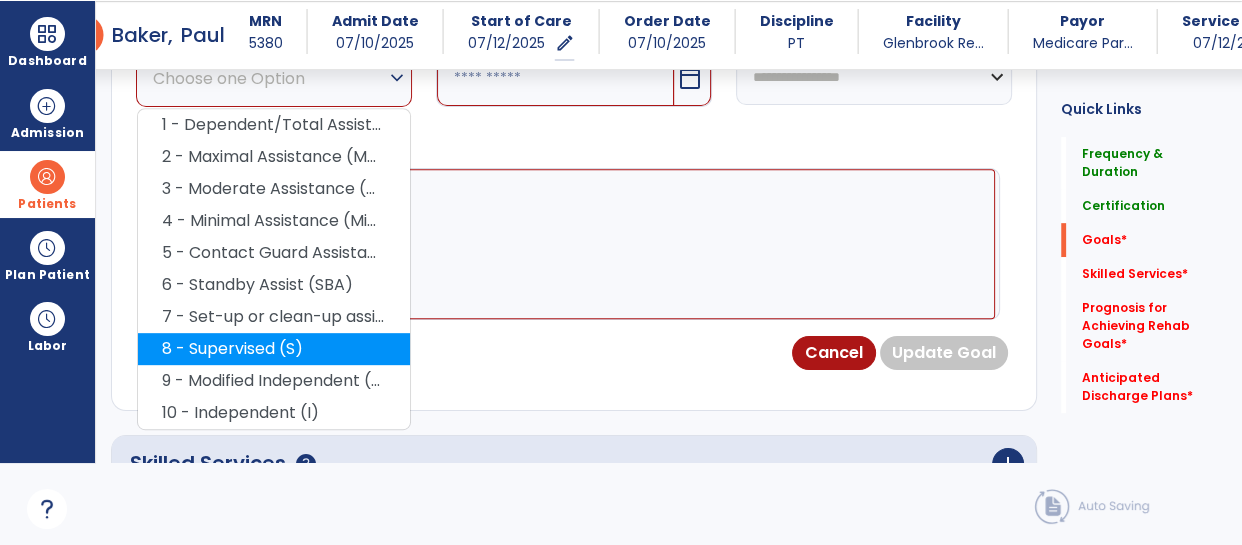 click on "8 - Supervised (S)" at bounding box center [274, 349] 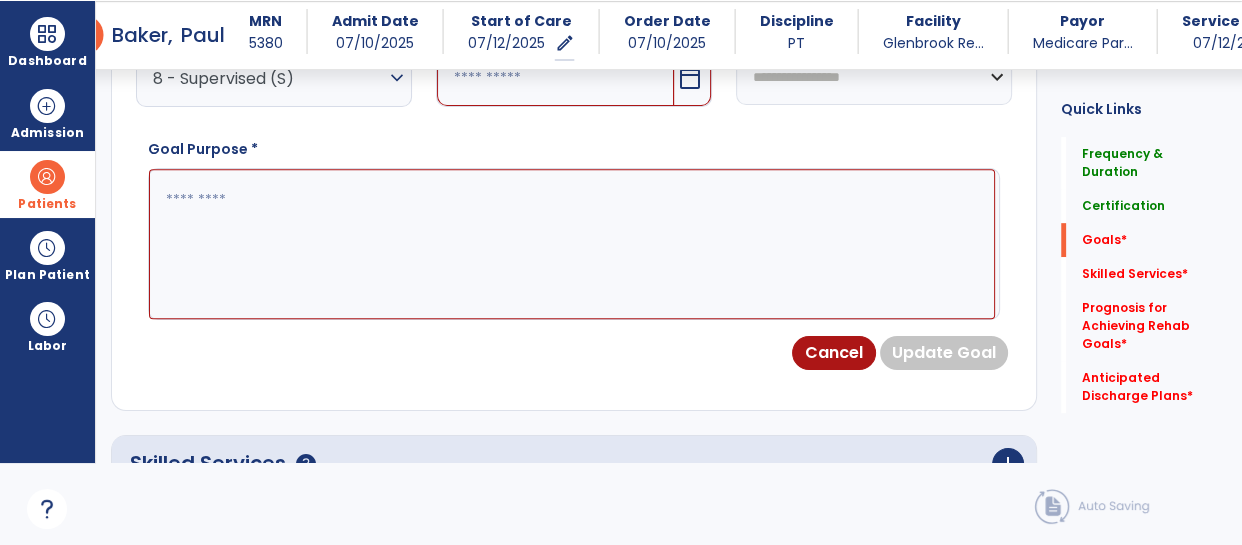 click at bounding box center [572, 244] 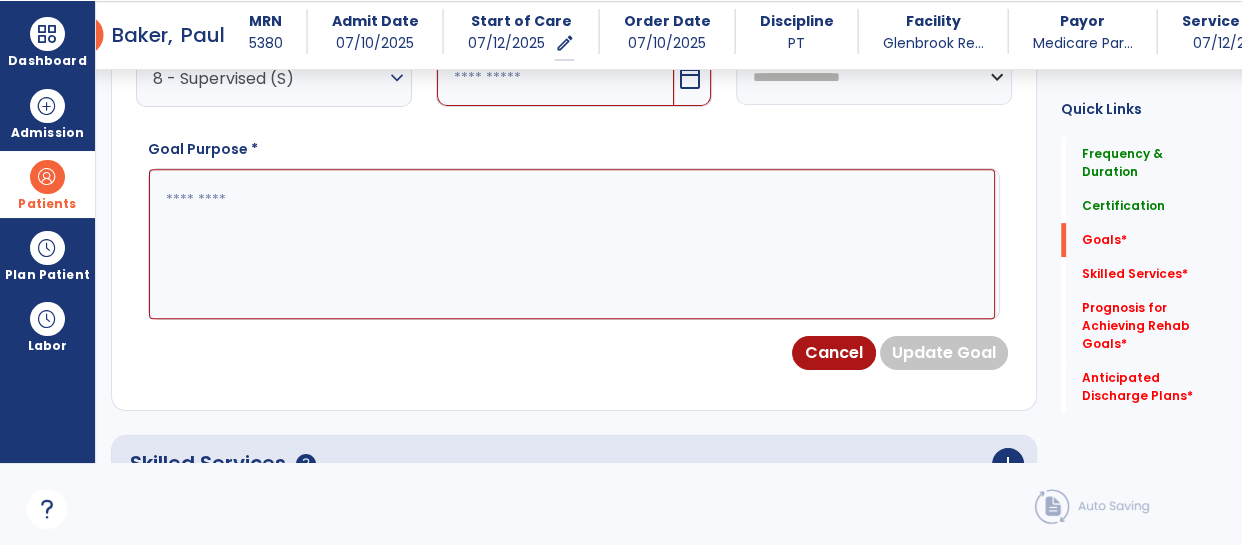 paste on "**********" 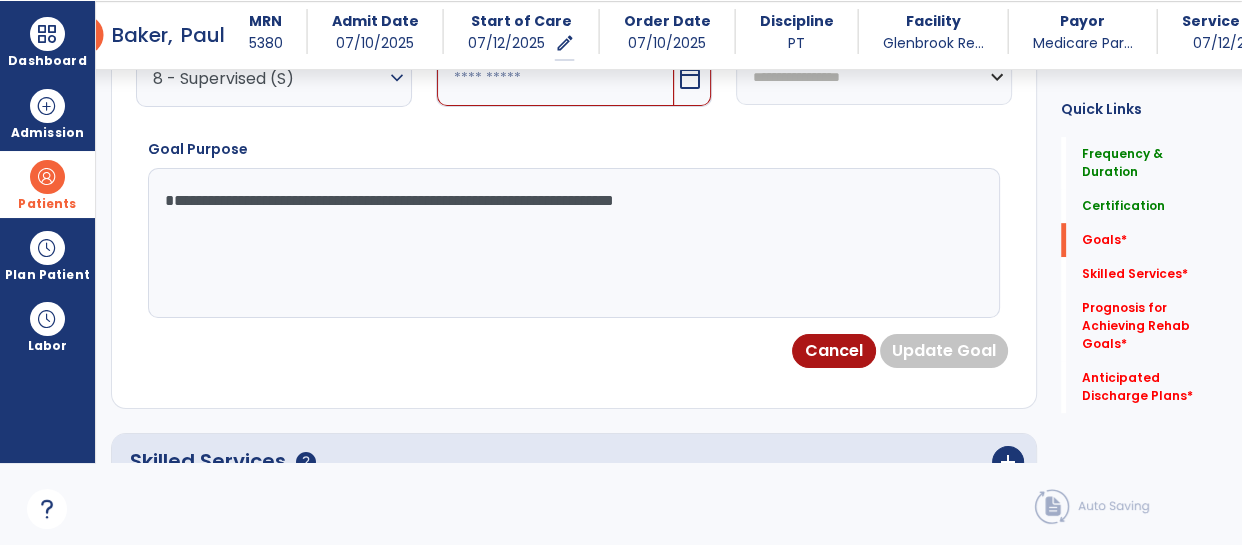 click on "**********" at bounding box center (572, 243) 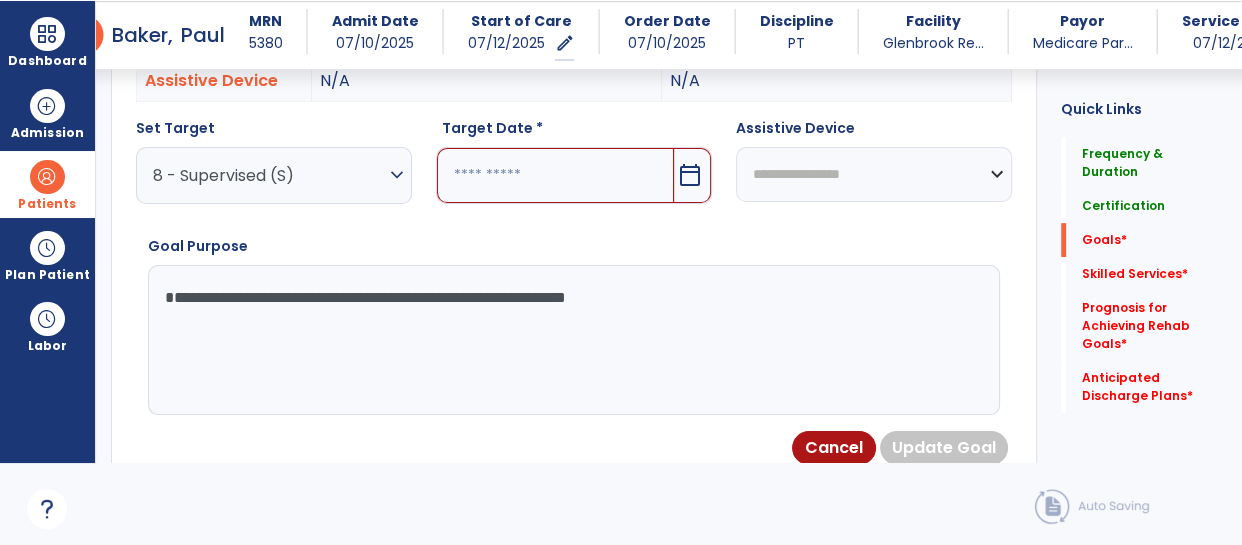 scroll, scrollTop: 718, scrollLeft: 0, axis: vertical 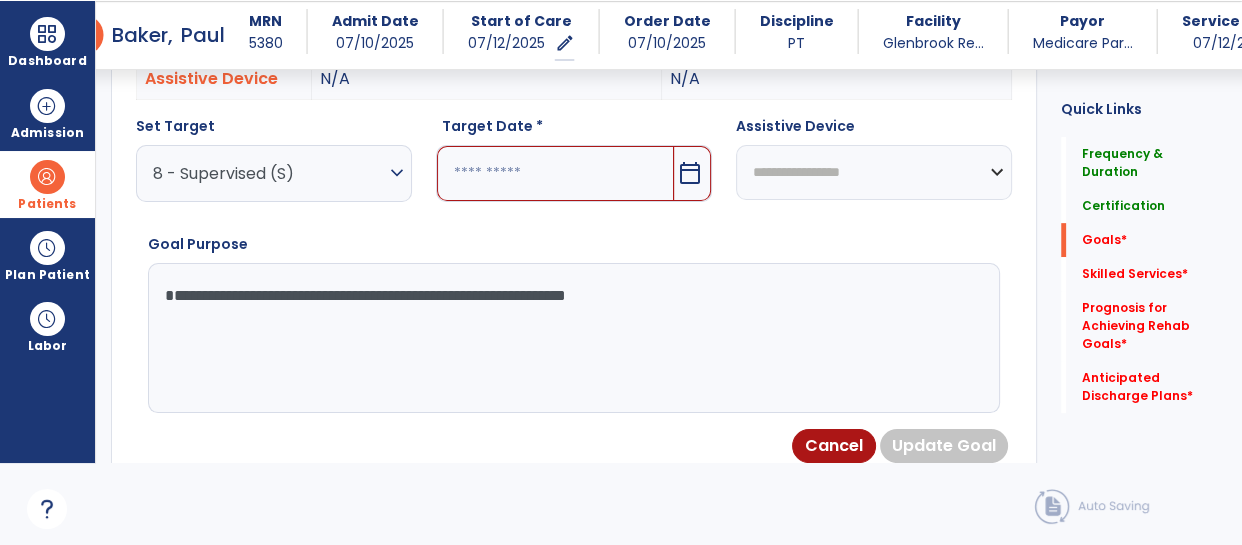 type on "**********" 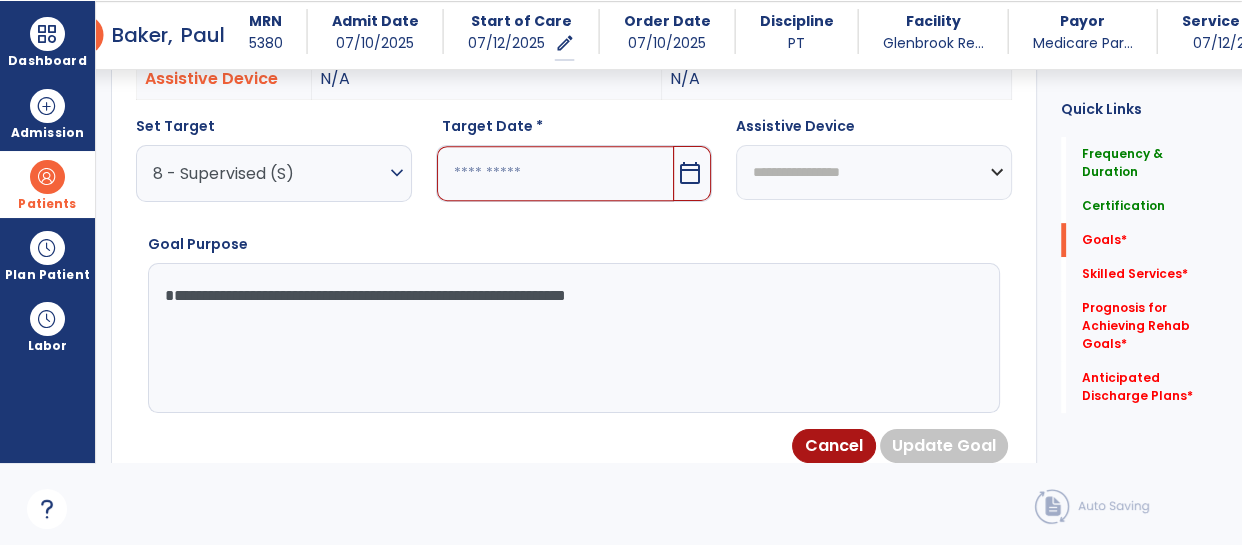 click at bounding box center (555, 173) 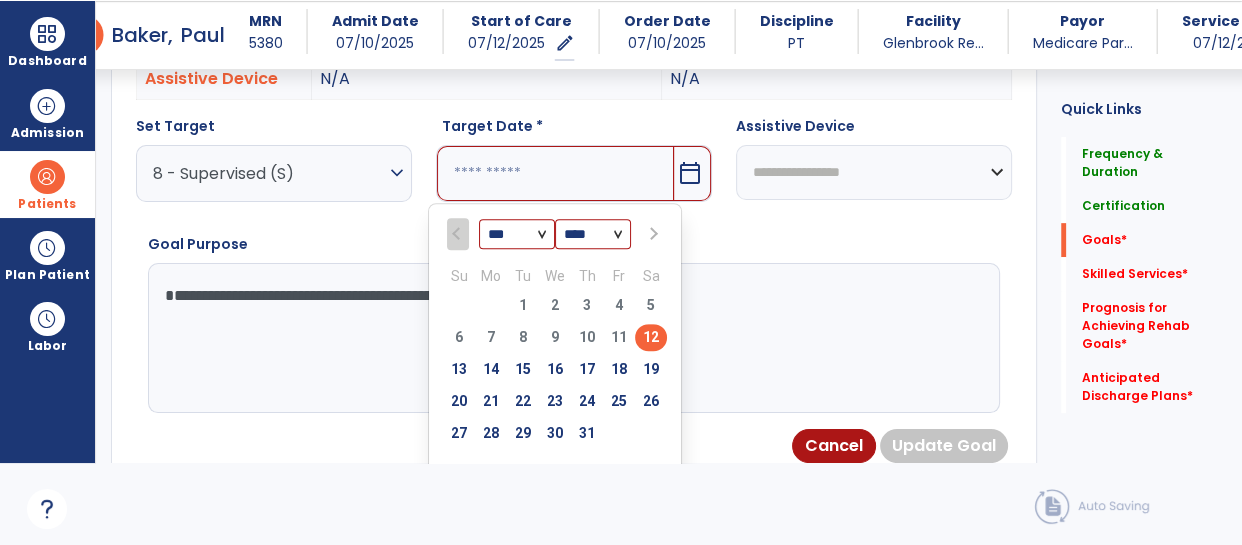 click at bounding box center (651, 233) 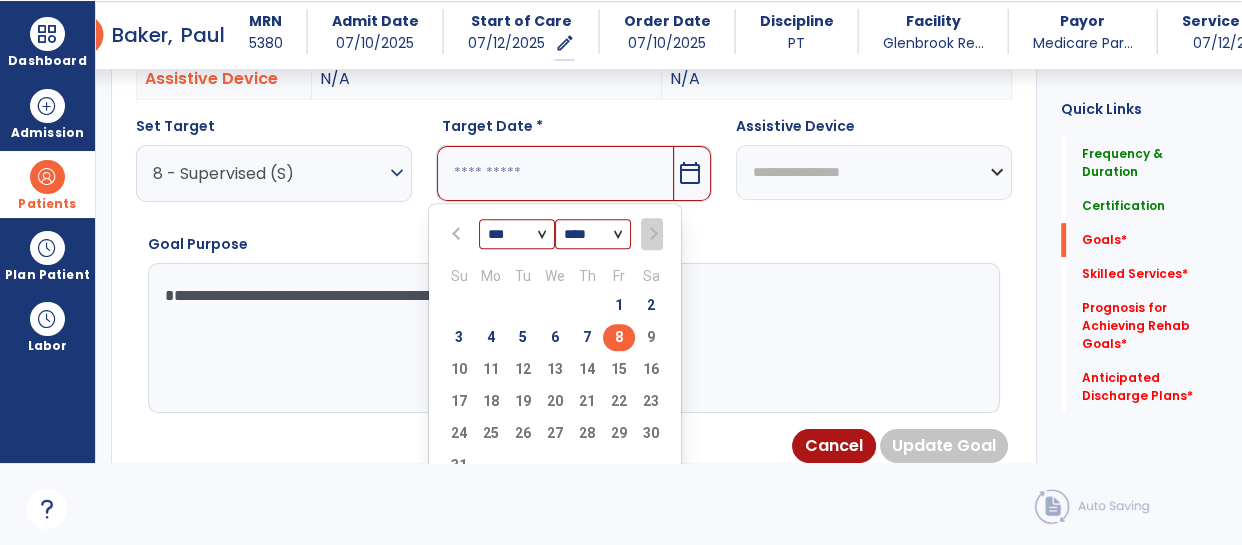 click on "8" at bounding box center (619, 337) 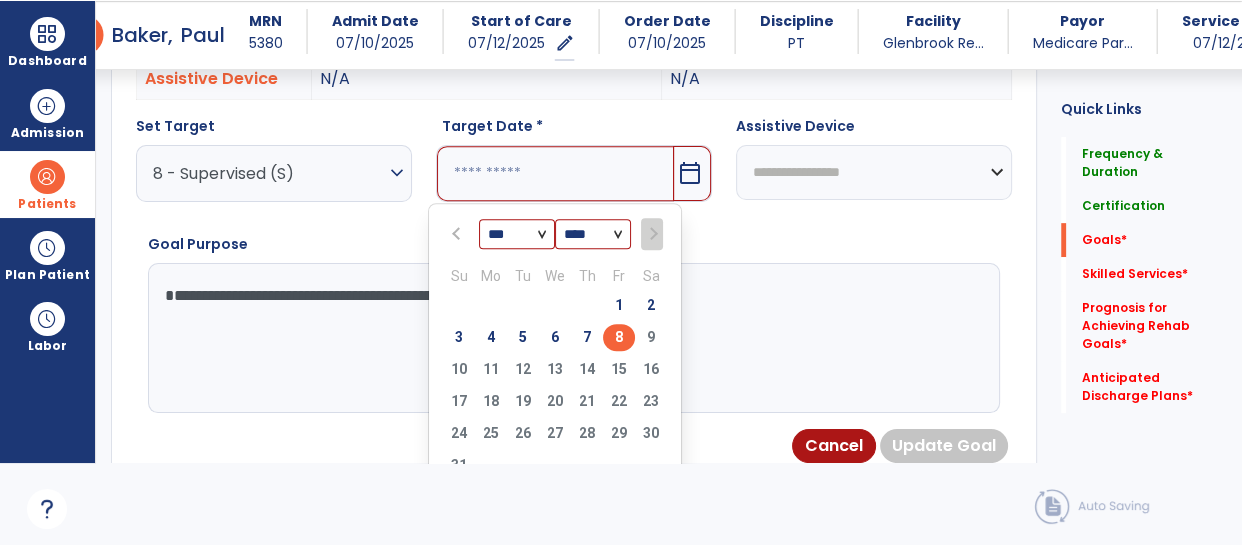 type on "********" 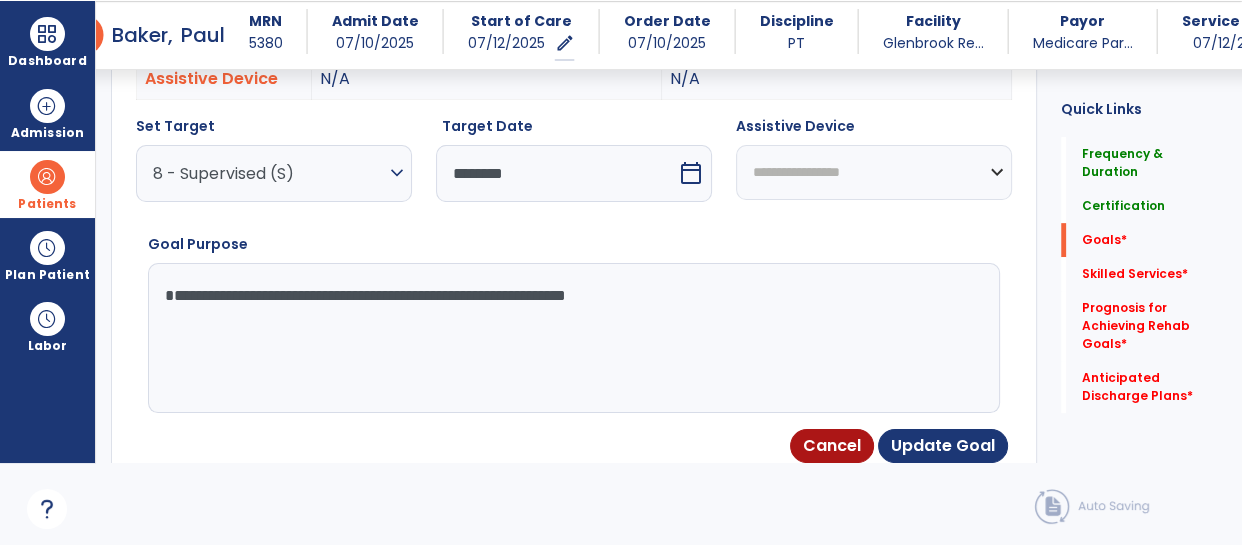 click on "**********" at bounding box center (874, 172) 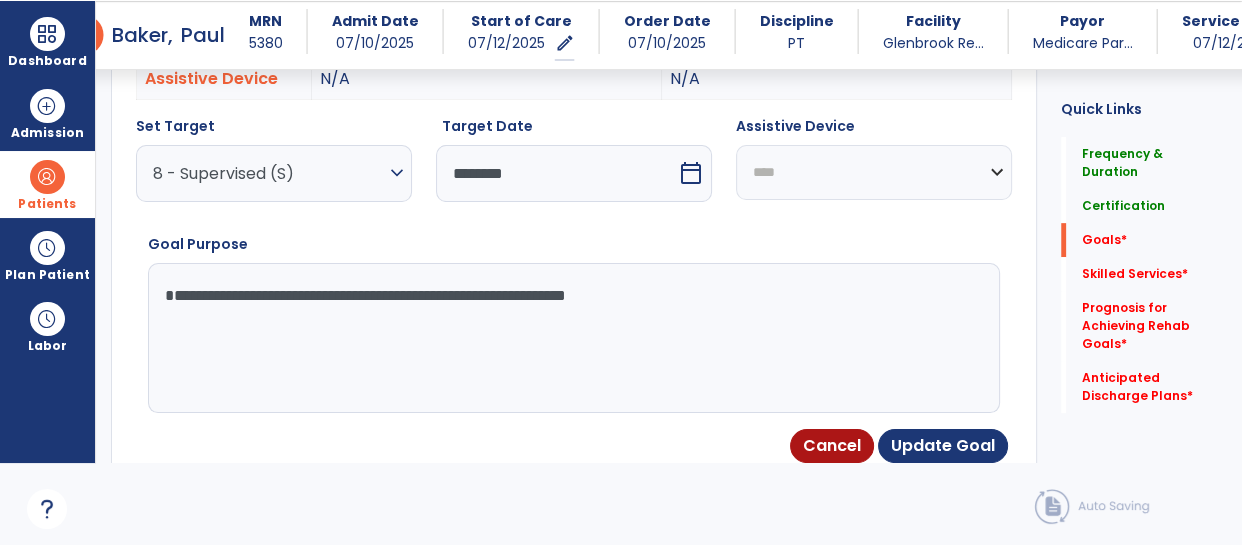 click on "**********" at bounding box center (874, 172) 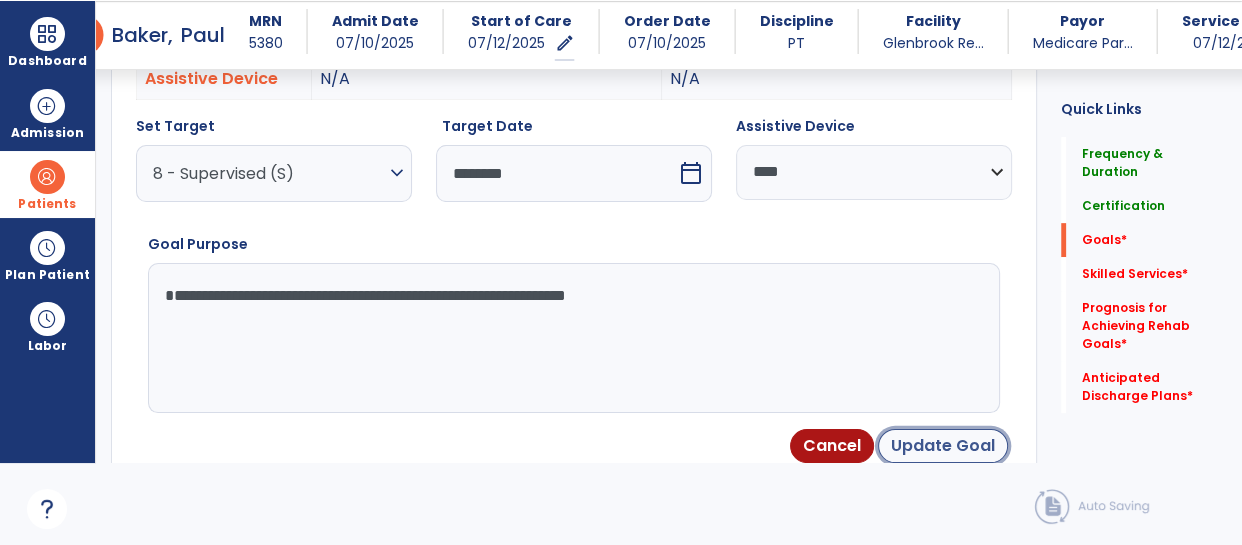 click on "Update Goal" at bounding box center (943, 446) 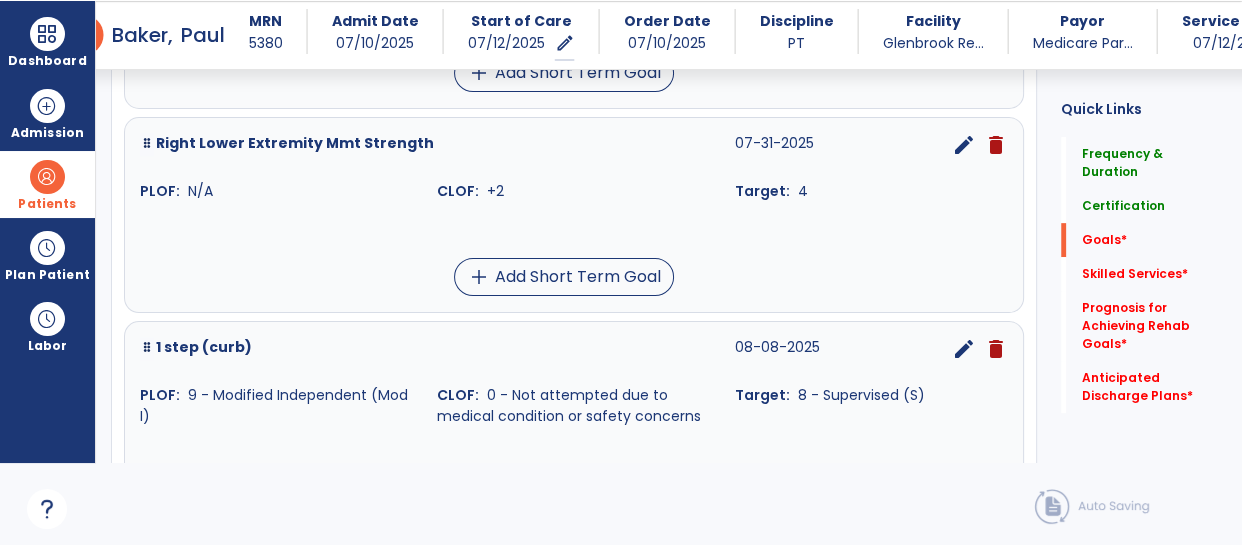 scroll, scrollTop: 720, scrollLeft: 0, axis: vertical 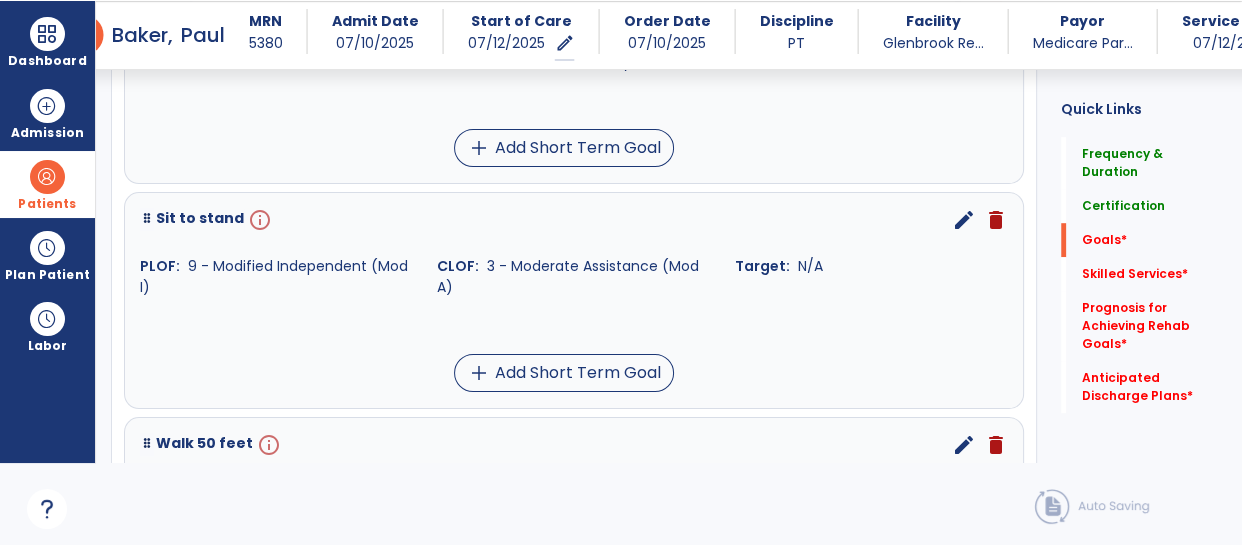 click on "edit" at bounding box center [964, 220] 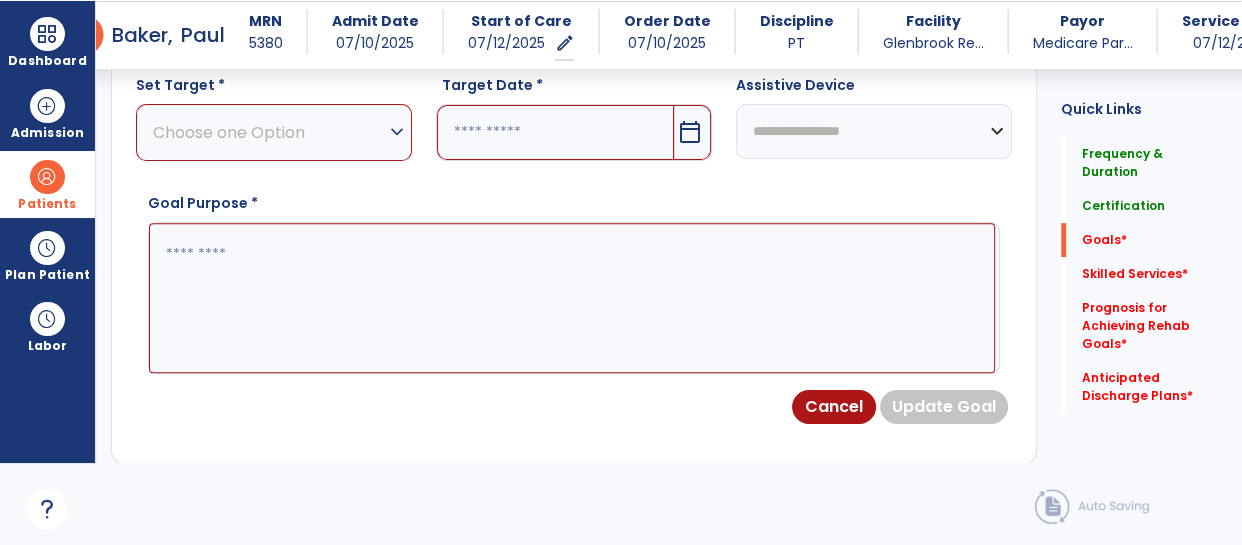 scroll, scrollTop: 548, scrollLeft: 0, axis: vertical 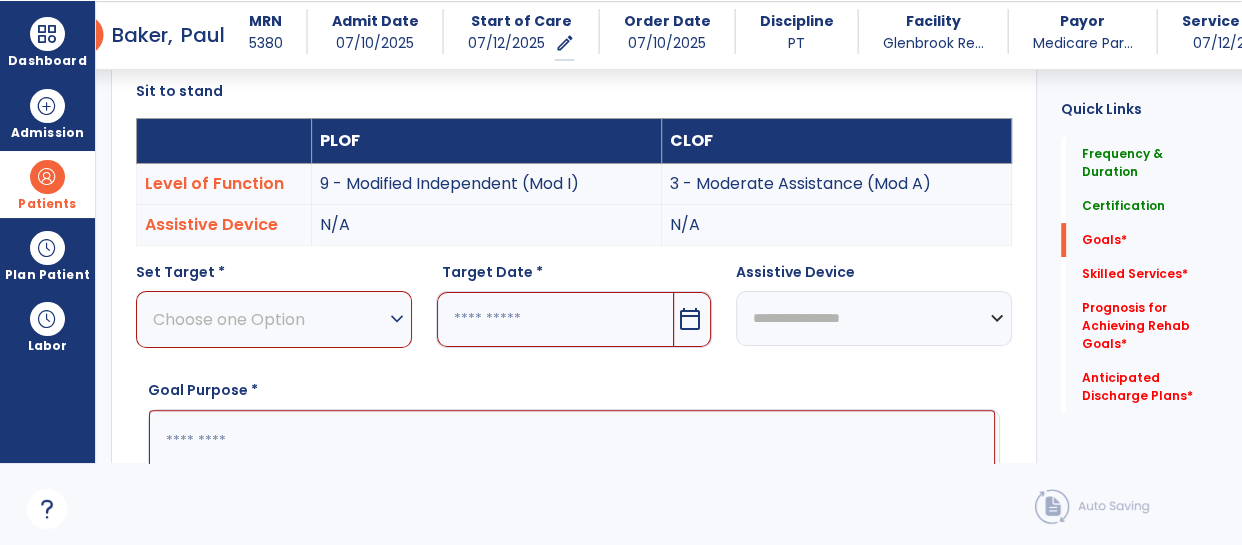 click on "Choose one Option" at bounding box center [269, 319] 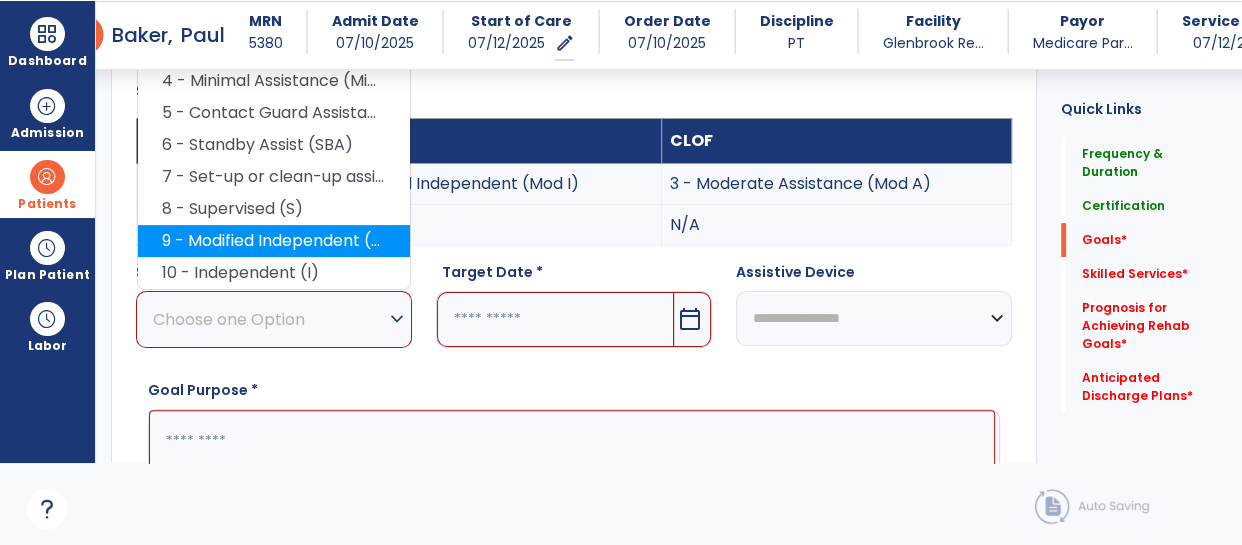 click on "9 - Modified Independent (Mod I)" at bounding box center (274, 241) 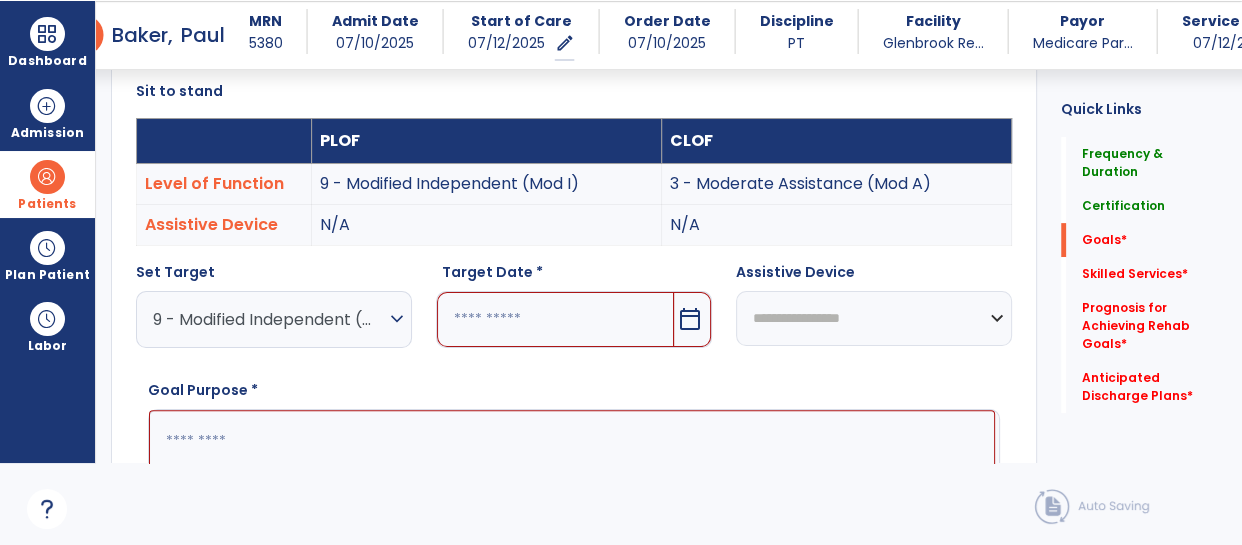 click at bounding box center [572, 485] 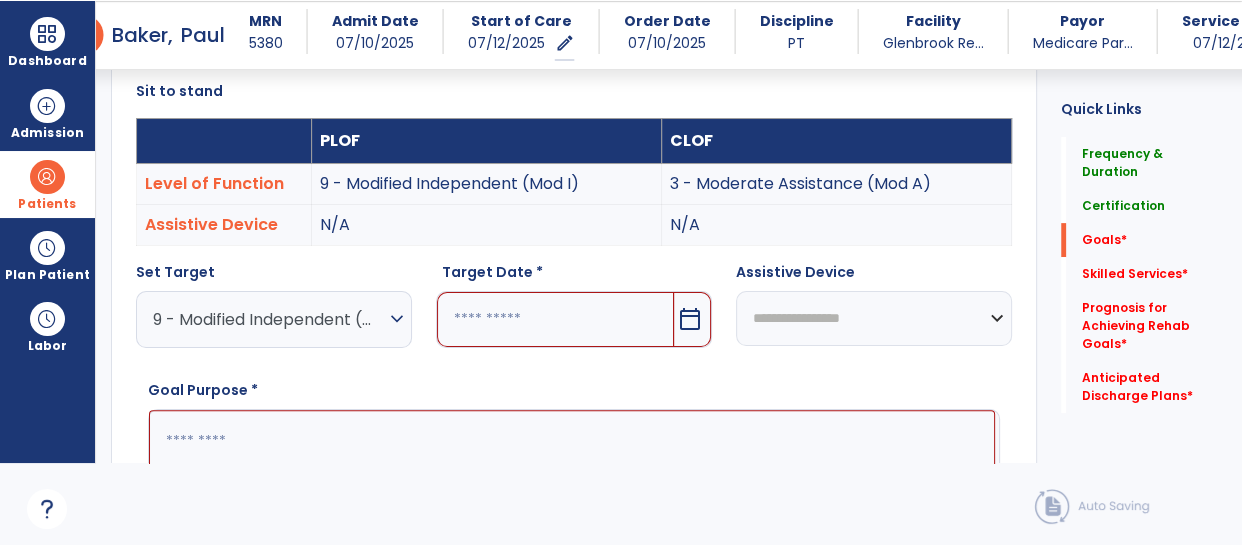 paste on "**********" 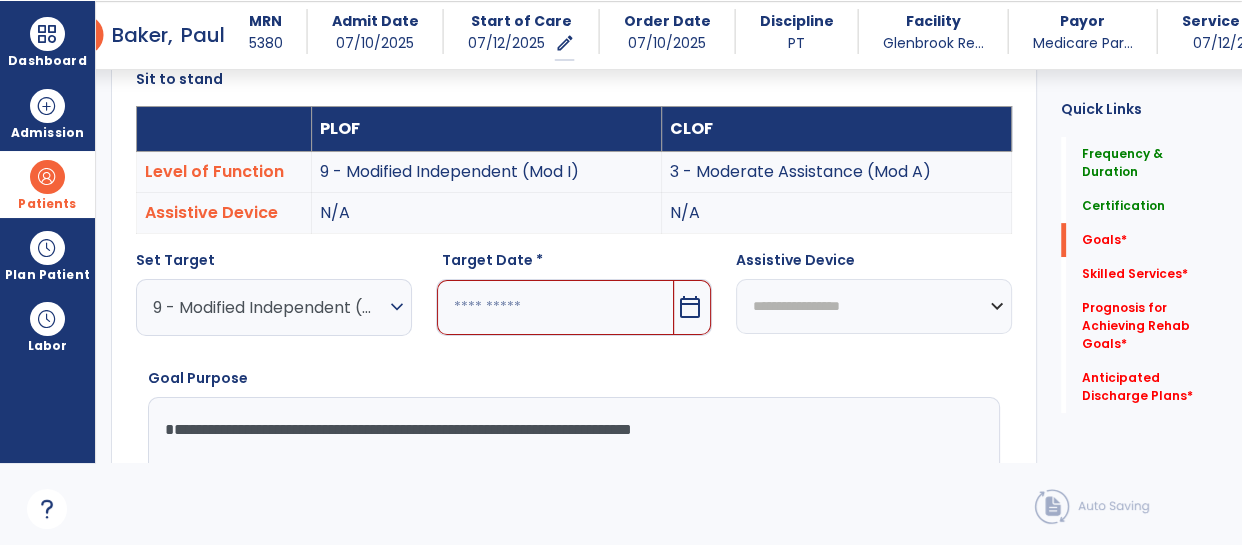 type on "**********" 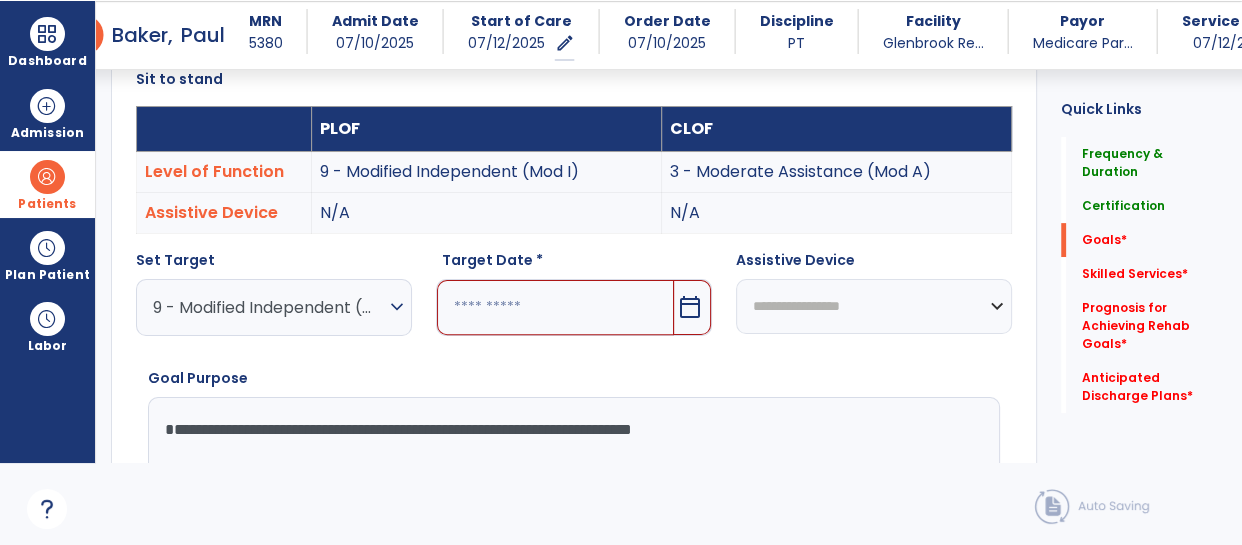 click at bounding box center [555, 307] 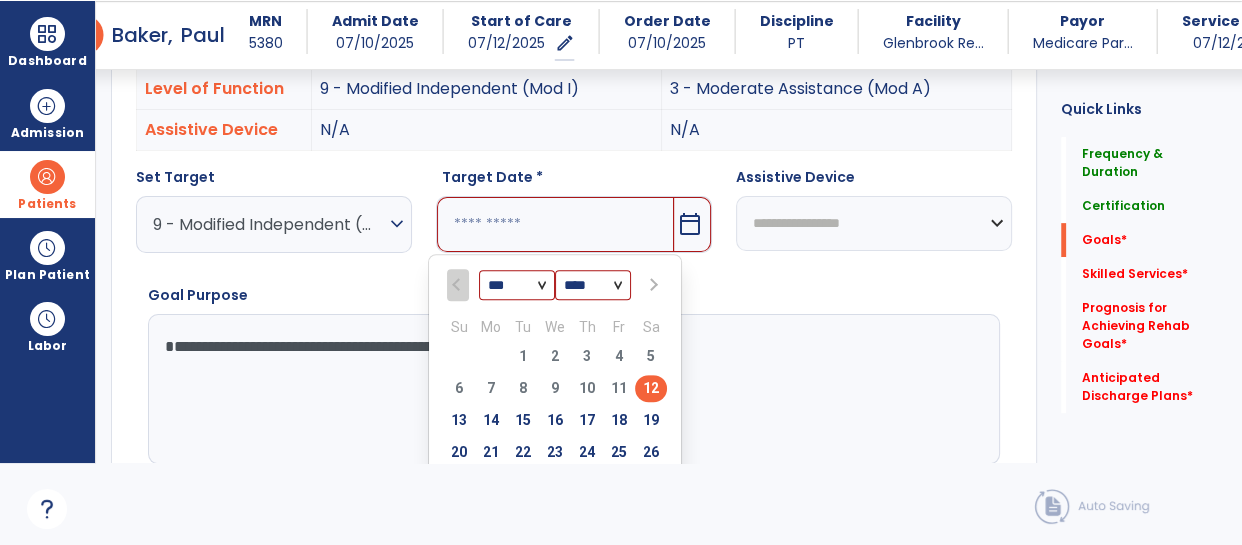 scroll, scrollTop: 738, scrollLeft: 0, axis: vertical 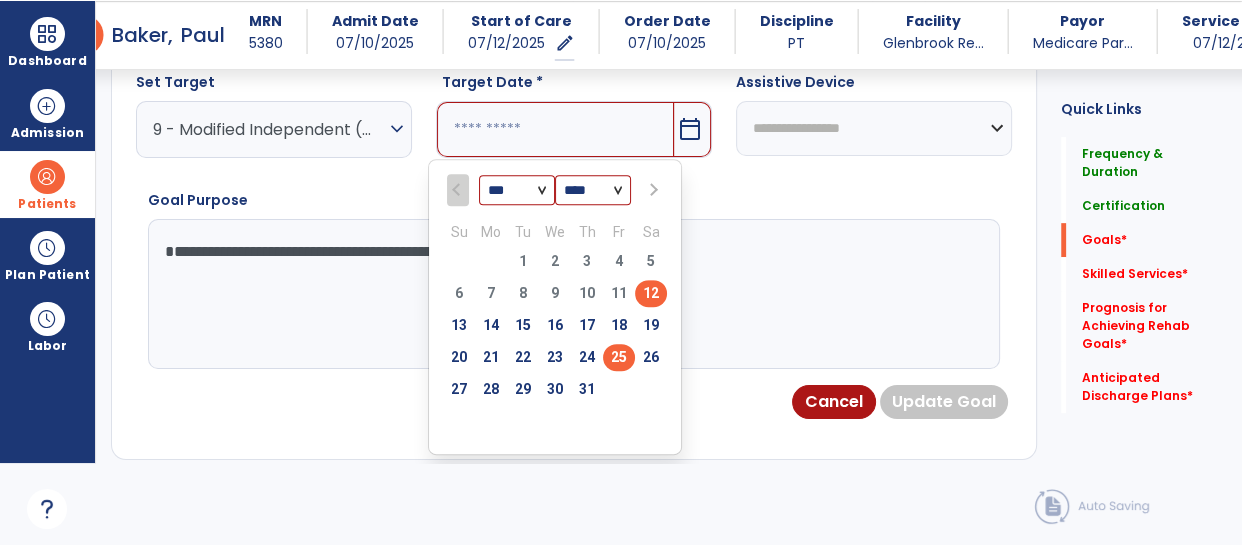 click on "25" at bounding box center [619, 357] 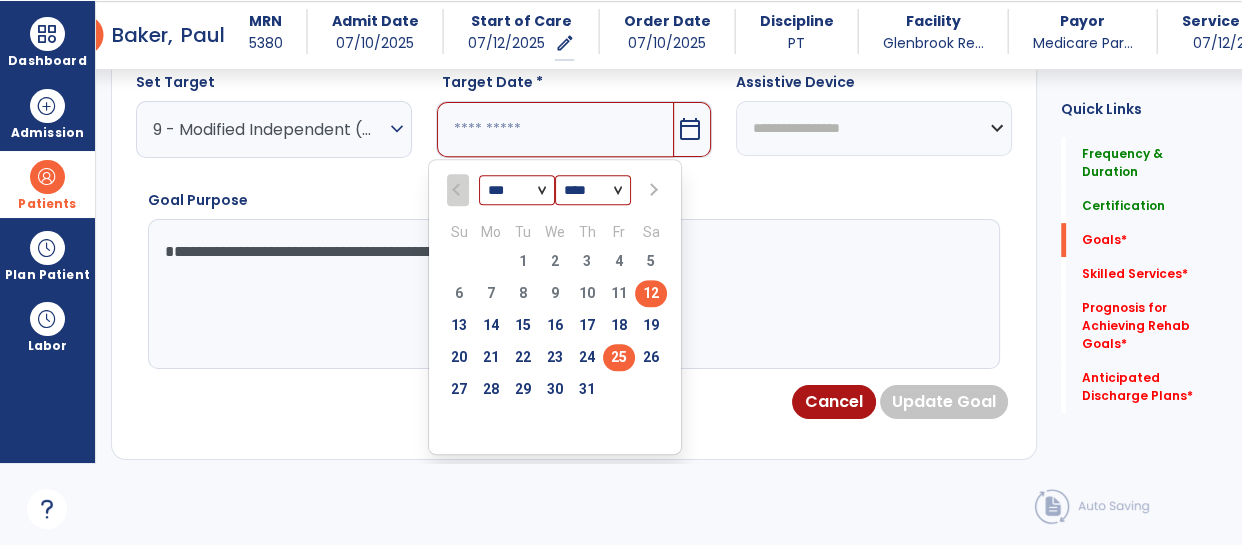 type on "*********" 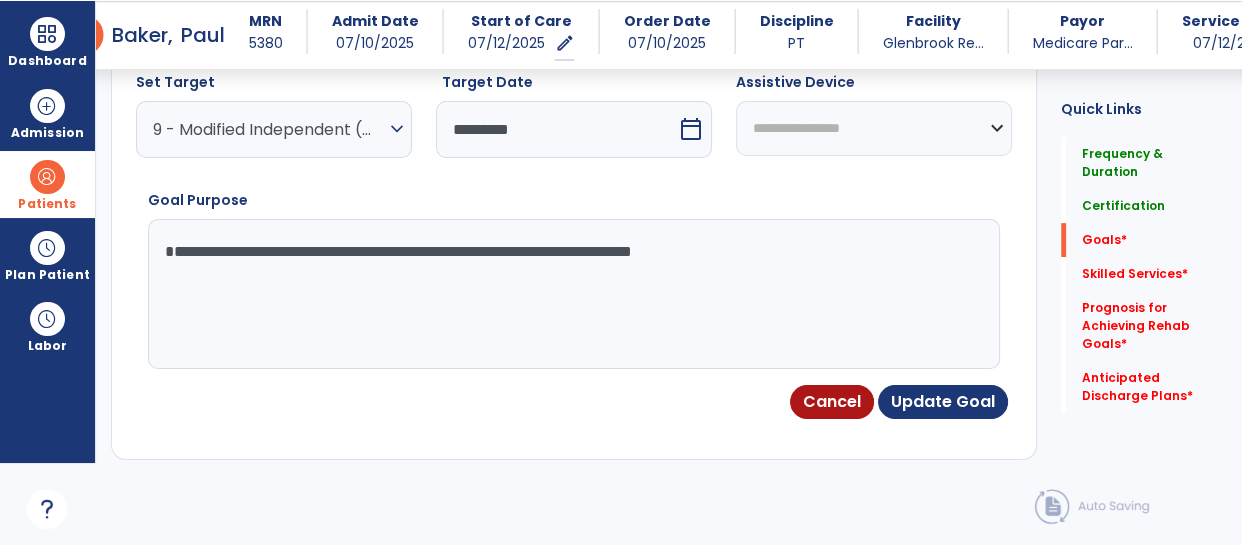 click on "**********" at bounding box center (874, 128) 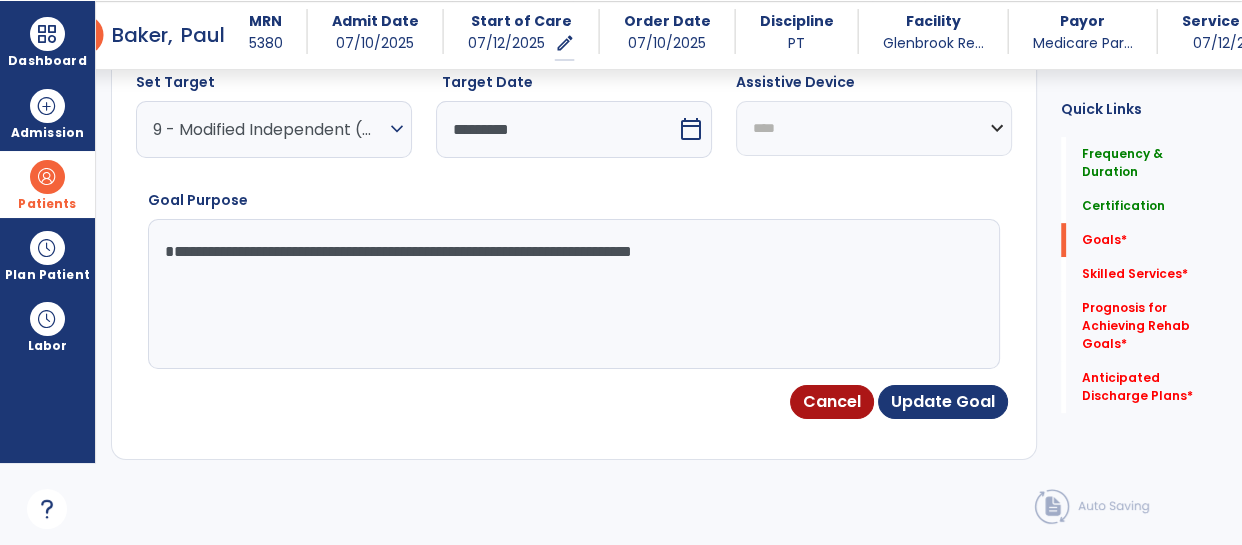 click on "**********" at bounding box center (874, 128) 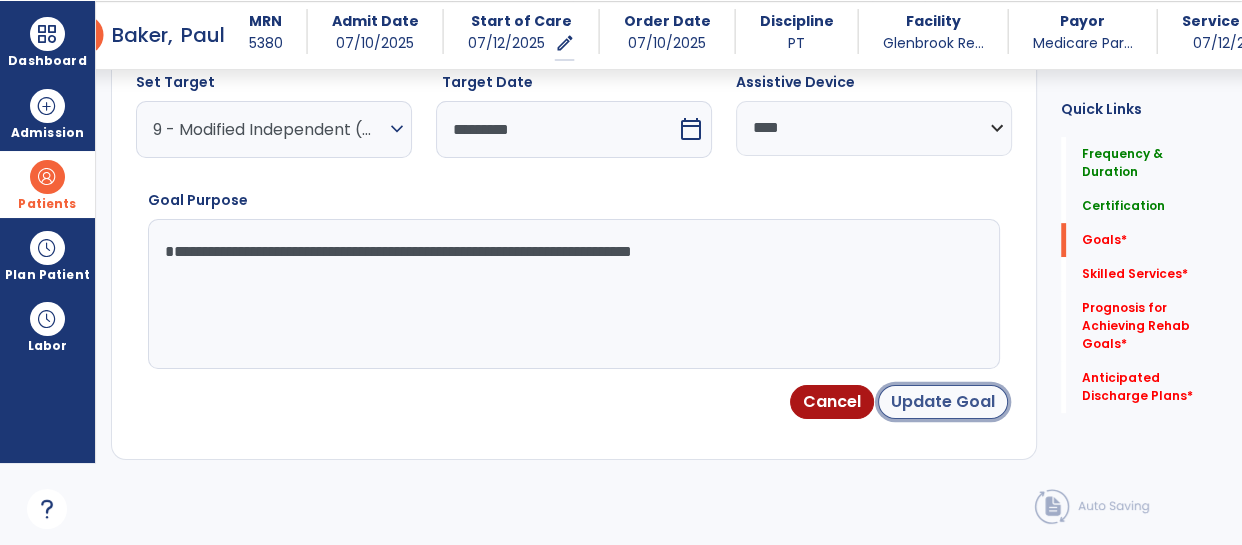 click on "Update Goal" at bounding box center (943, 402) 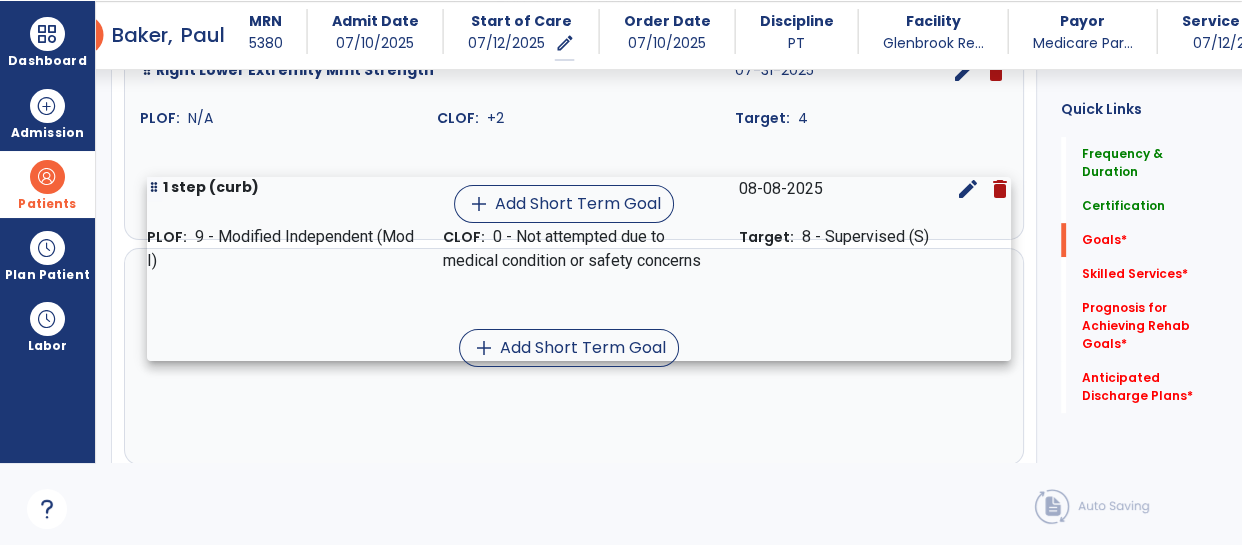 scroll, scrollTop: 830, scrollLeft: 0, axis: vertical 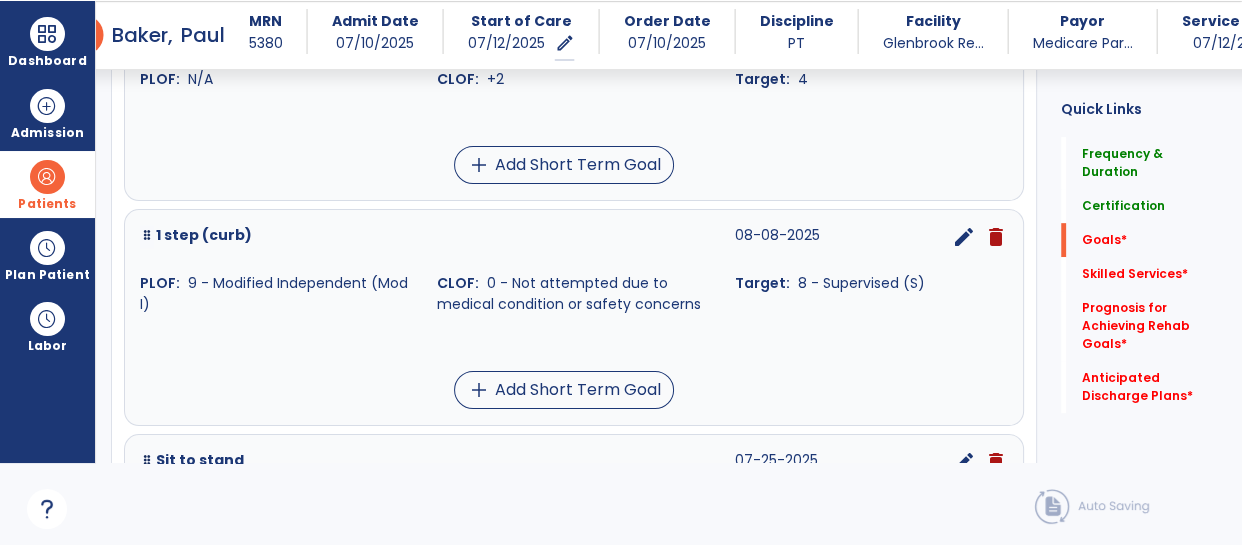 click on "1 step (curb)  08-08-2025  edit delete PLOF:    9 - Modified Independent (Mod I) CLOF:    0 - Not attempted due to medical condition or safety concerns Target:    8 - Supervised (S) add  Add Short Term Goal" at bounding box center [574, 317] 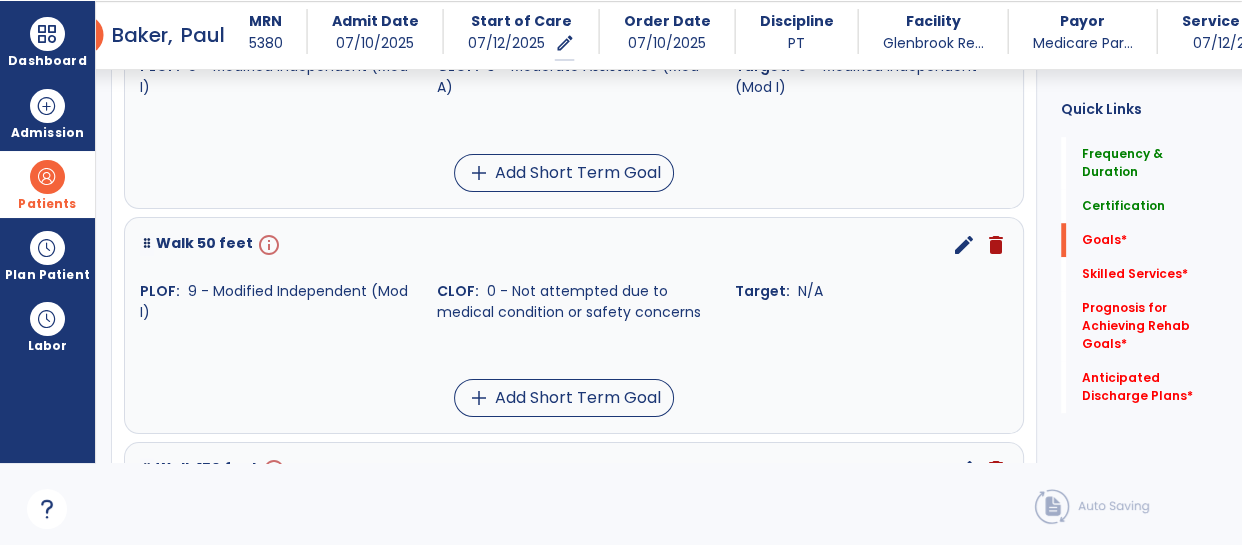 click on "edit" at bounding box center [964, 245] 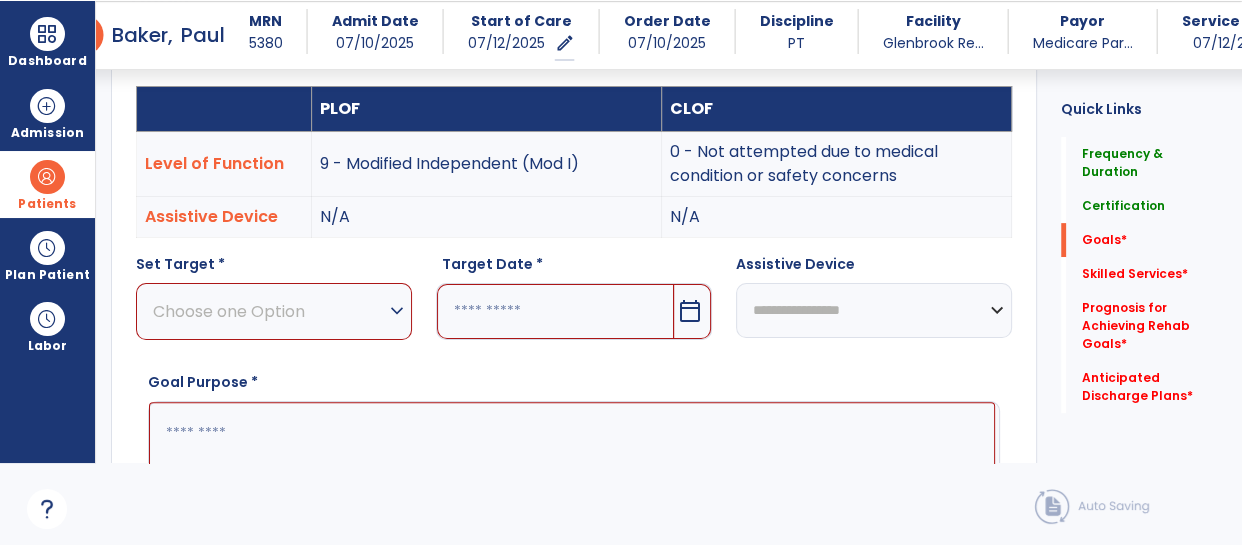 scroll, scrollTop: 548, scrollLeft: 0, axis: vertical 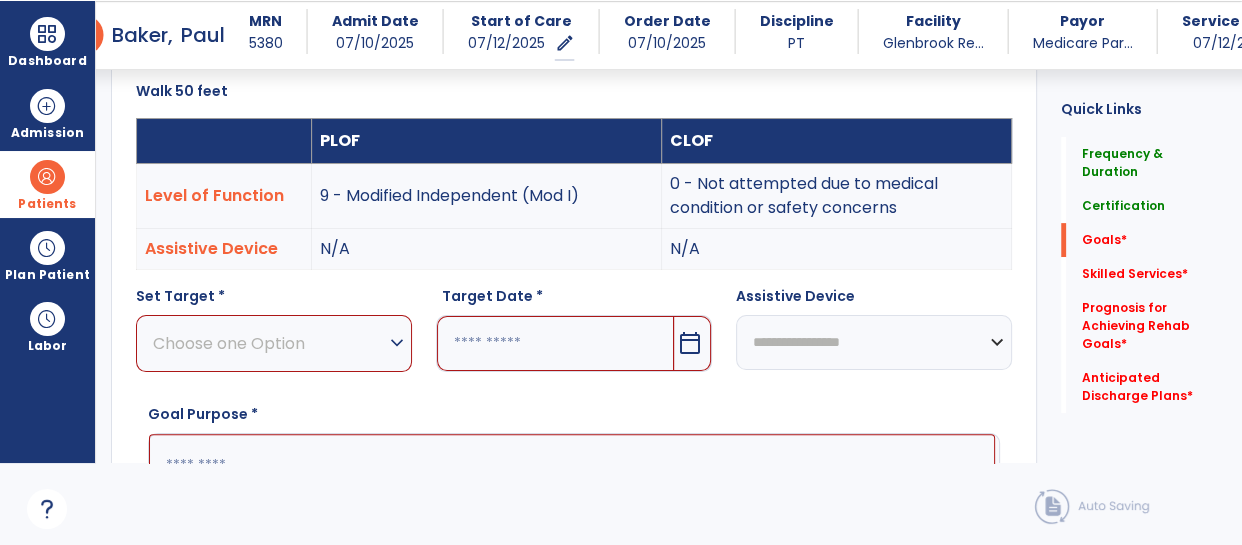 click on "Choose one Option" at bounding box center [269, 343] 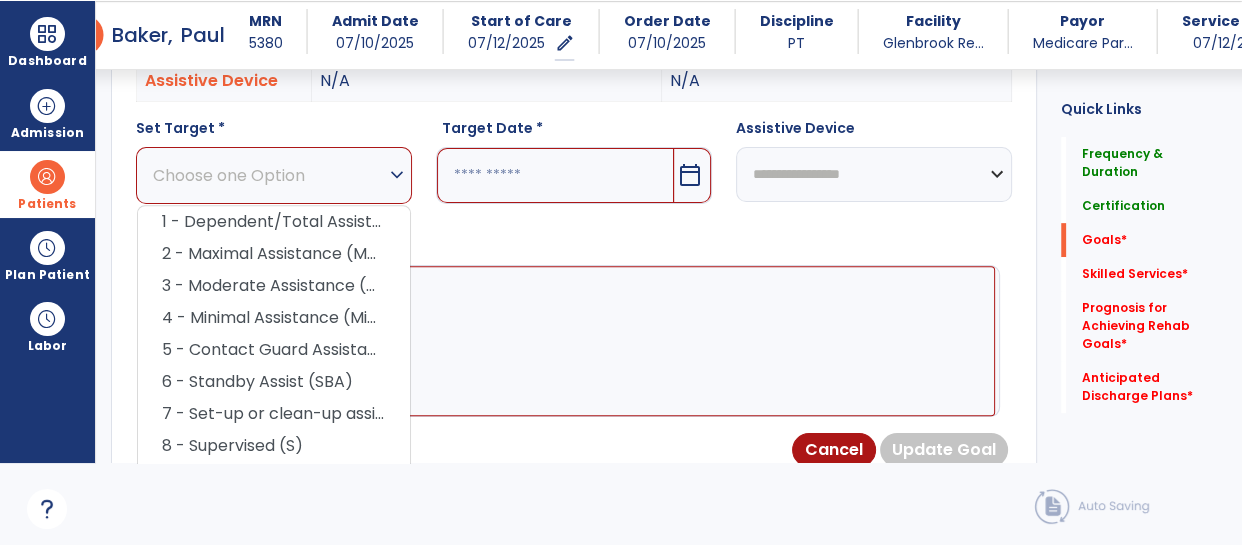 scroll, scrollTop: 718, scrollLeft: 0, axis: vertical 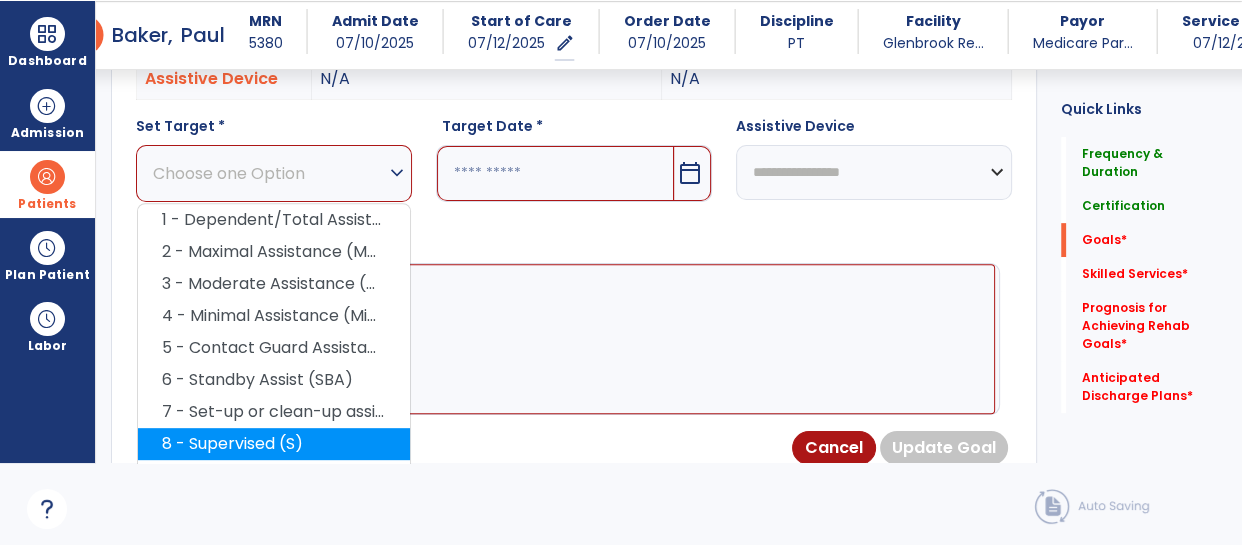 click on "8 - Supervised (S)" at bounding box center [274, 444] 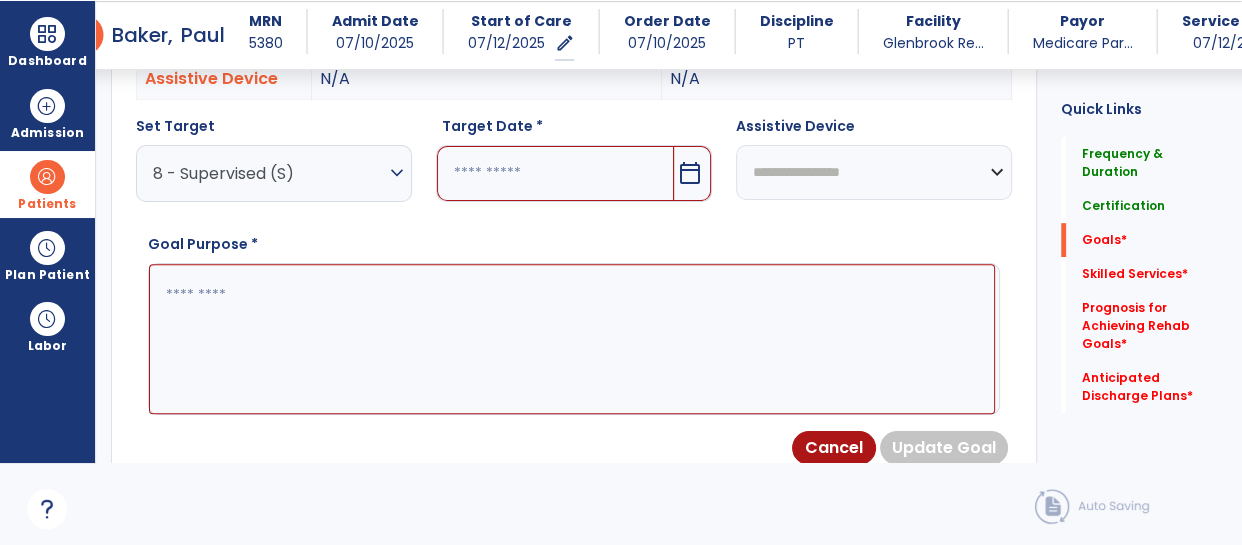 click on "8 - Supervised (S)" at bounding box center (269, 173) 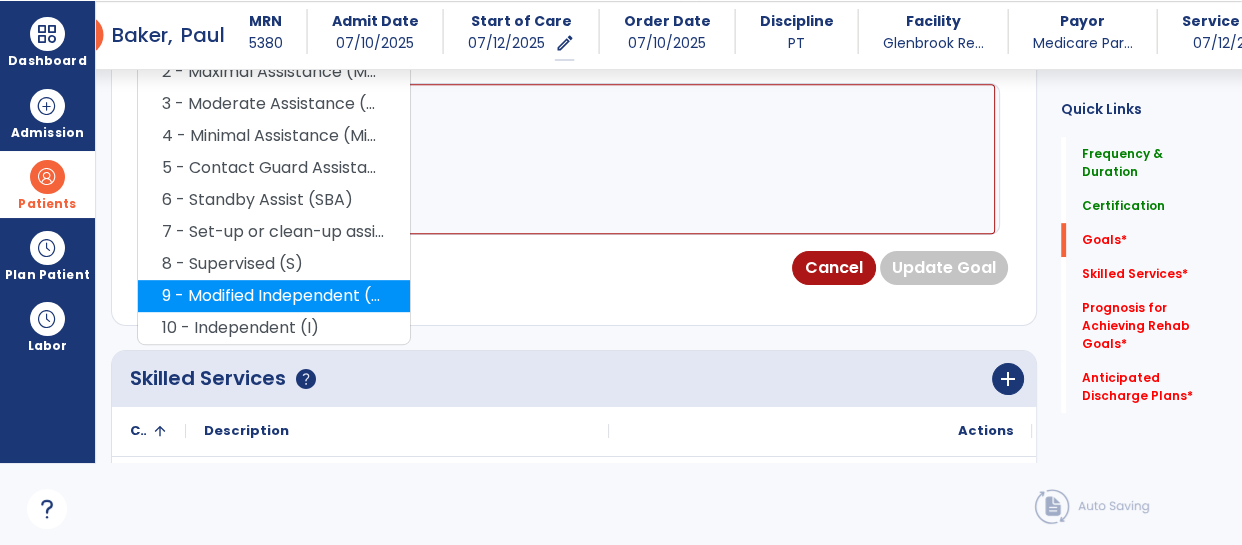 click on "9 - Modified Independent (Mod I)" at bounding box center (274, 296) 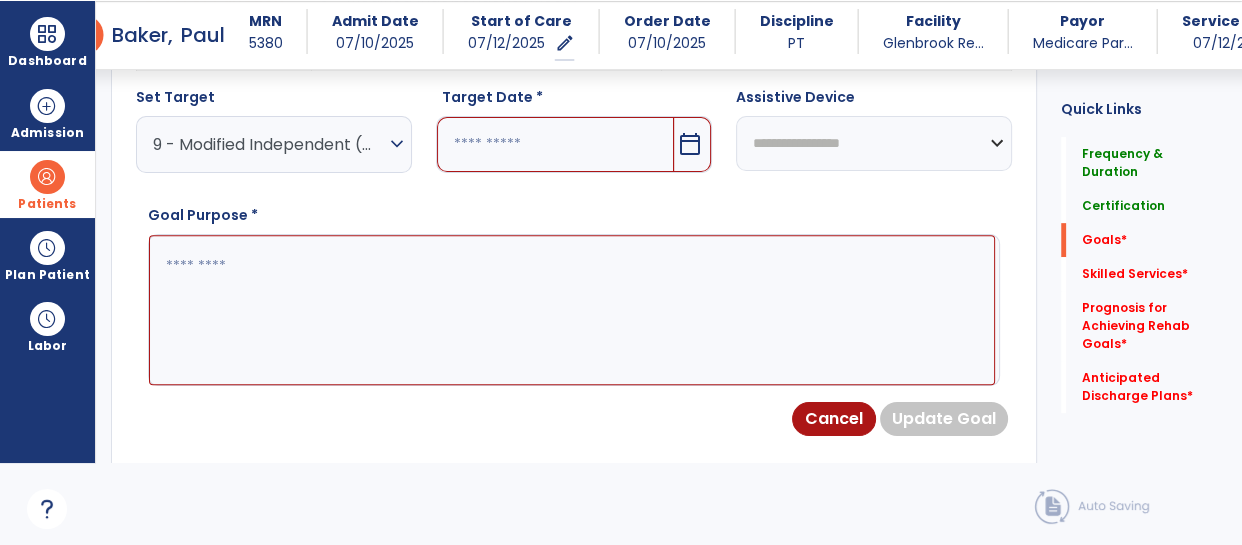 scroll, scrollTop: 745, scrollLeft: 0, axis: vertical 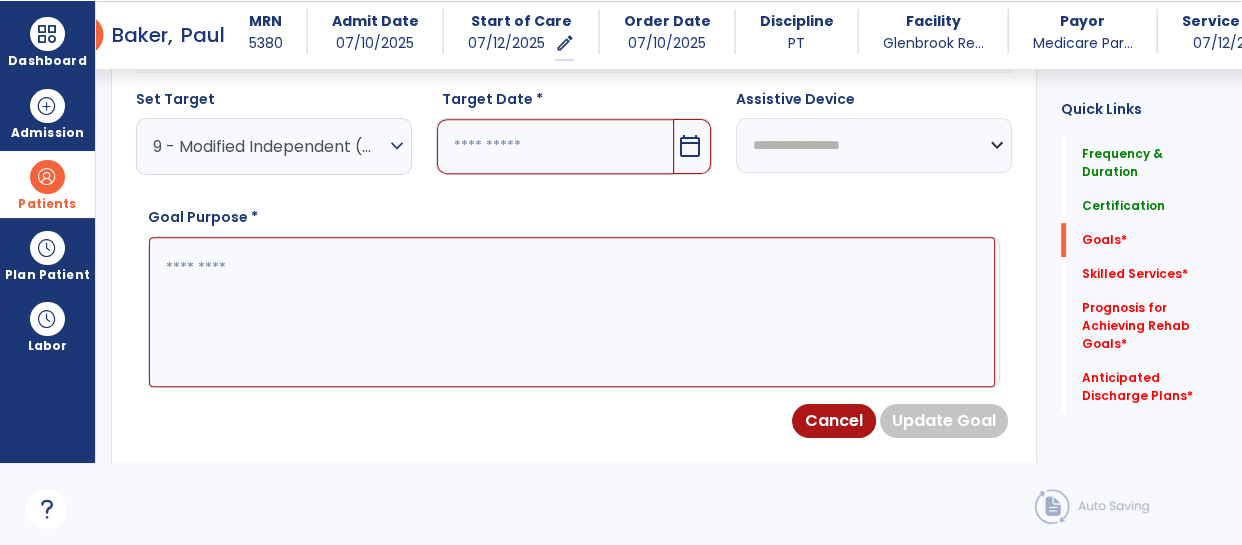 click at bounding box center (555, 146) 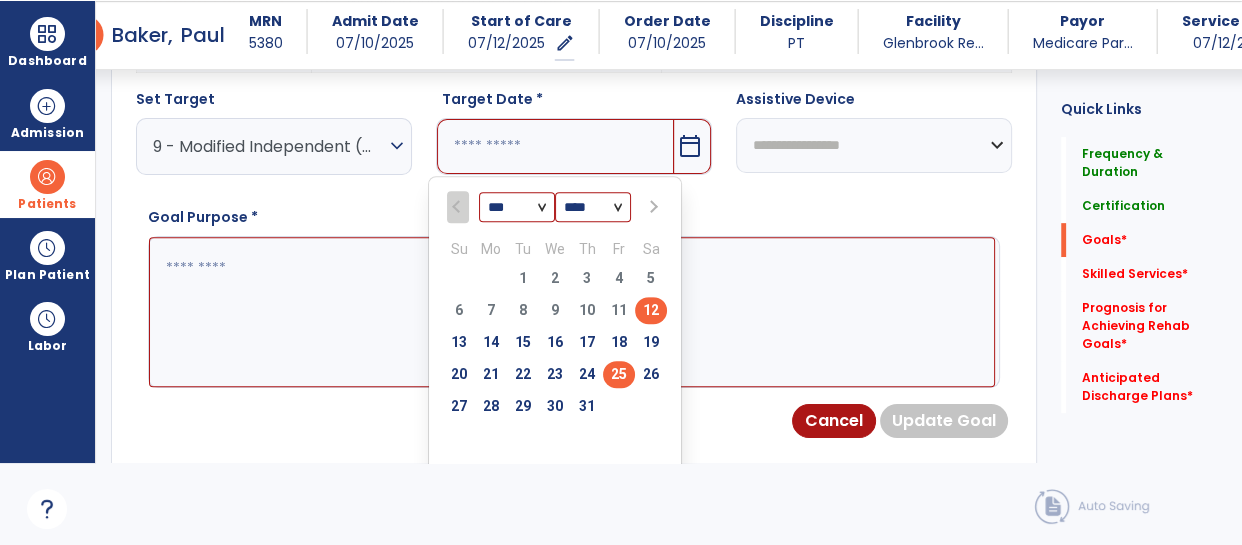 click on "25" at bounding box center [619, 374] 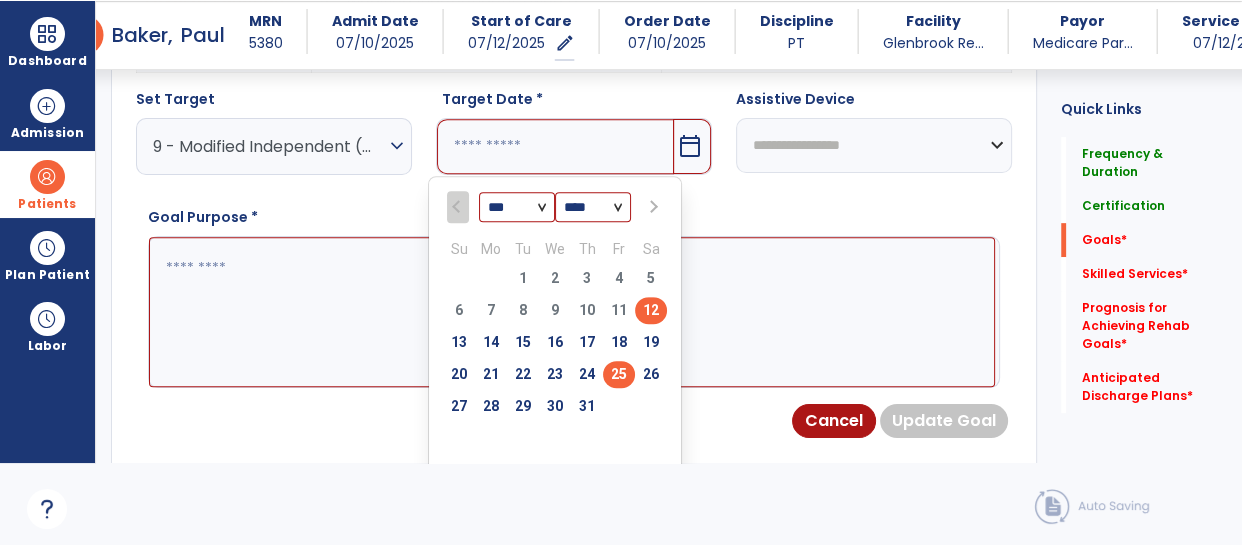 type on "*********" 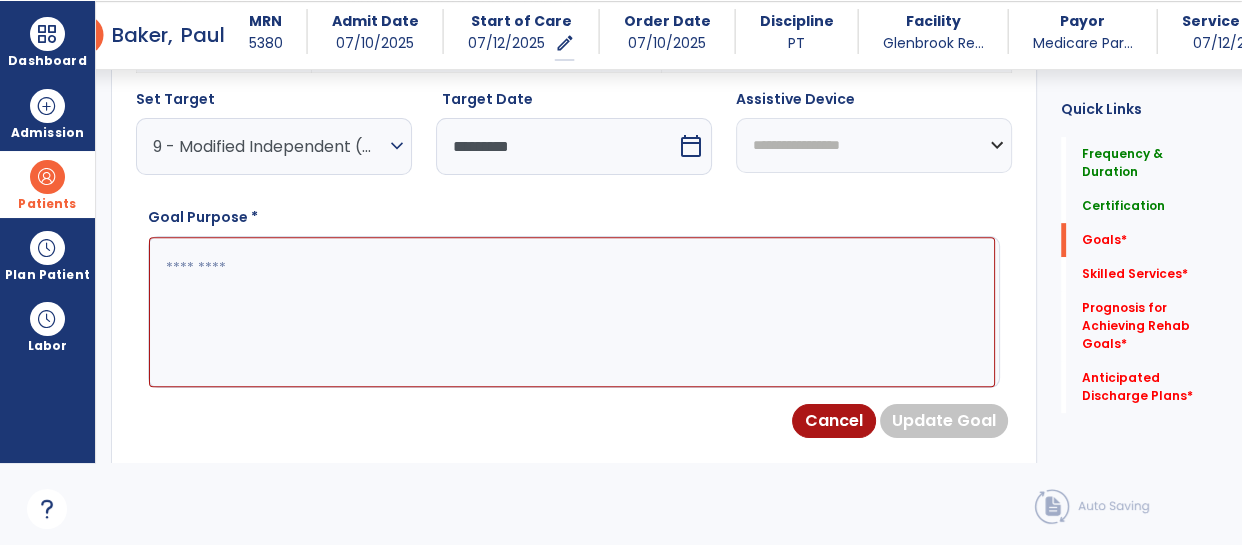 click on "**********" at bounding box center [874, 145] 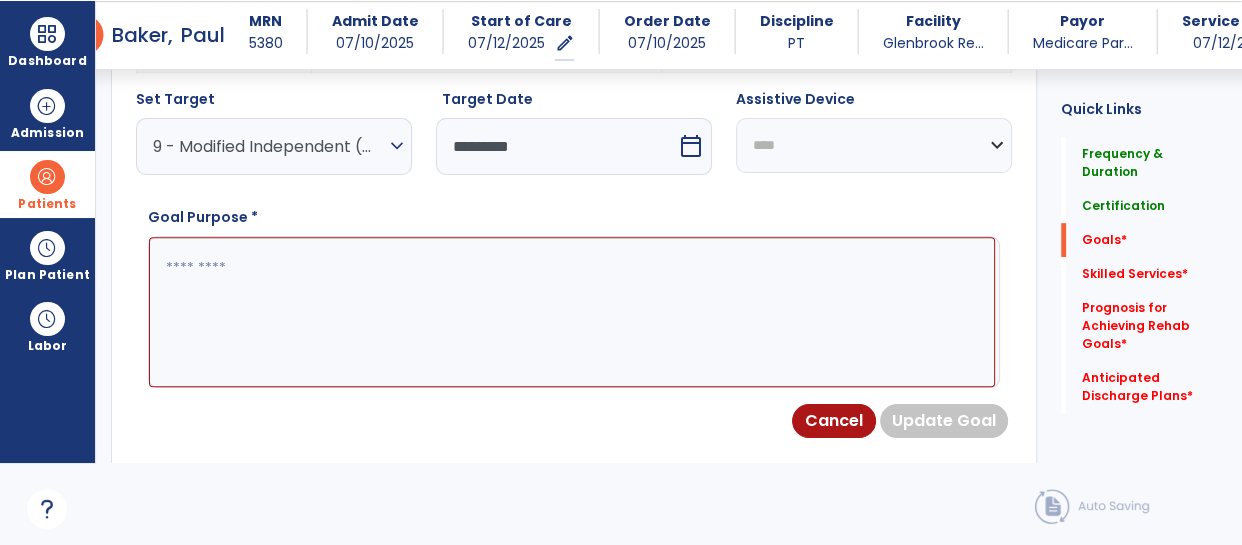 click on "**********" at bounding box center [874, 145] 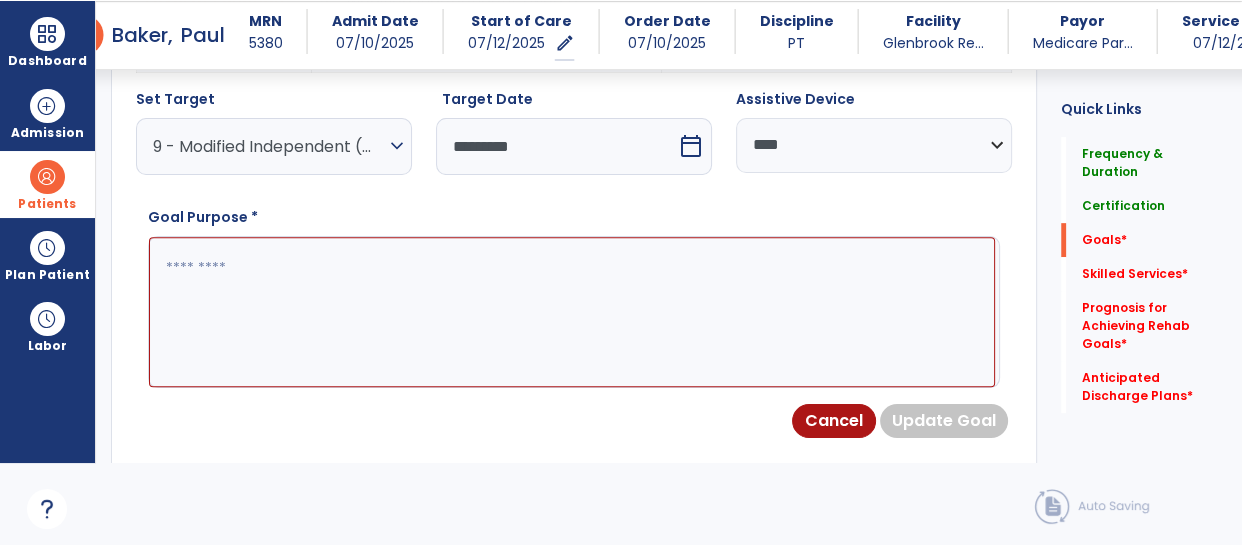 click at bounding box center (572, 312) 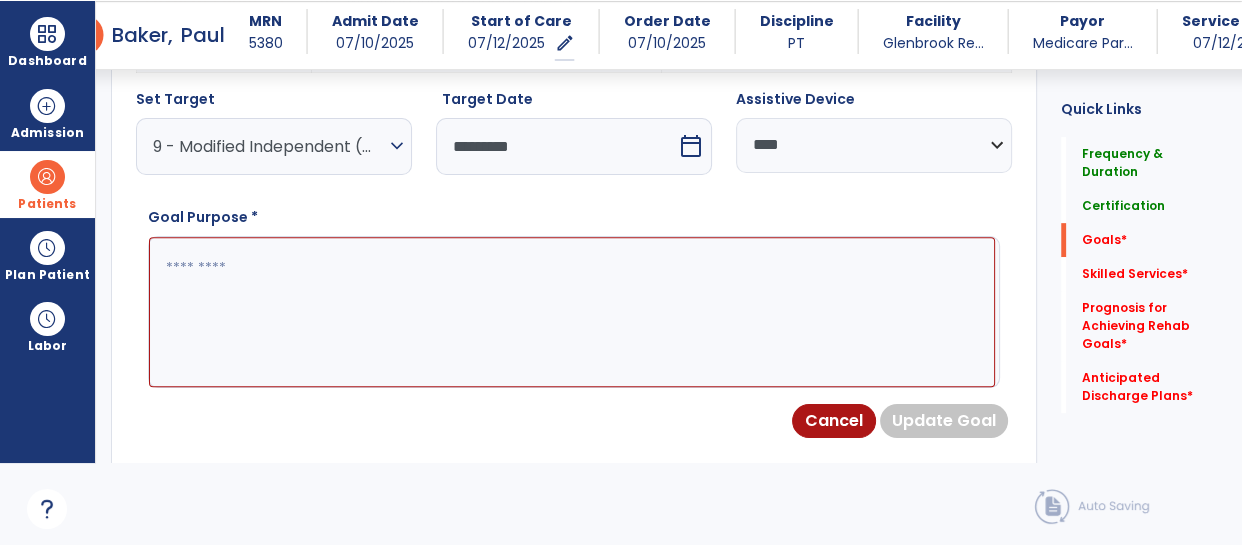 paste on "**********" 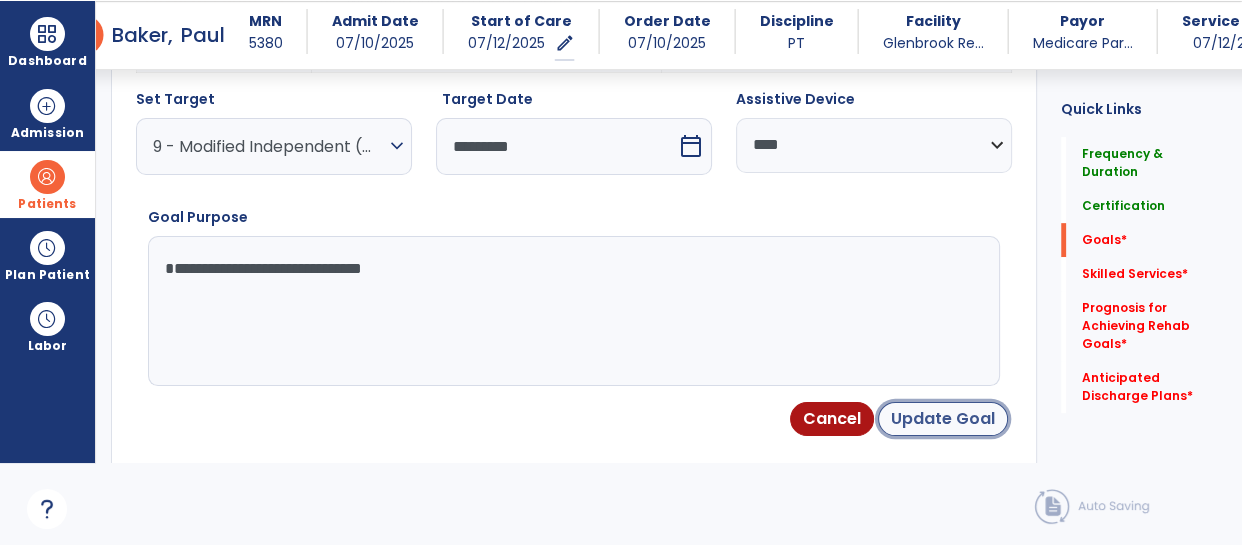 click on "Update Goal" at bounding box center [943, 419] 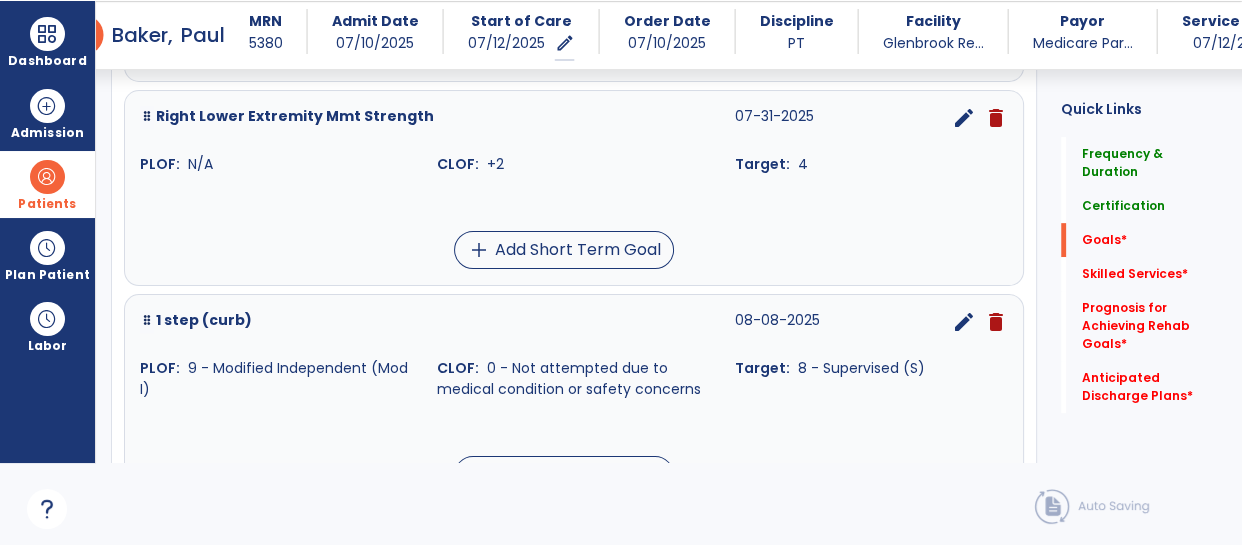 scroll, scrollTop: 747, scrollLeft: 0, axis: vertical 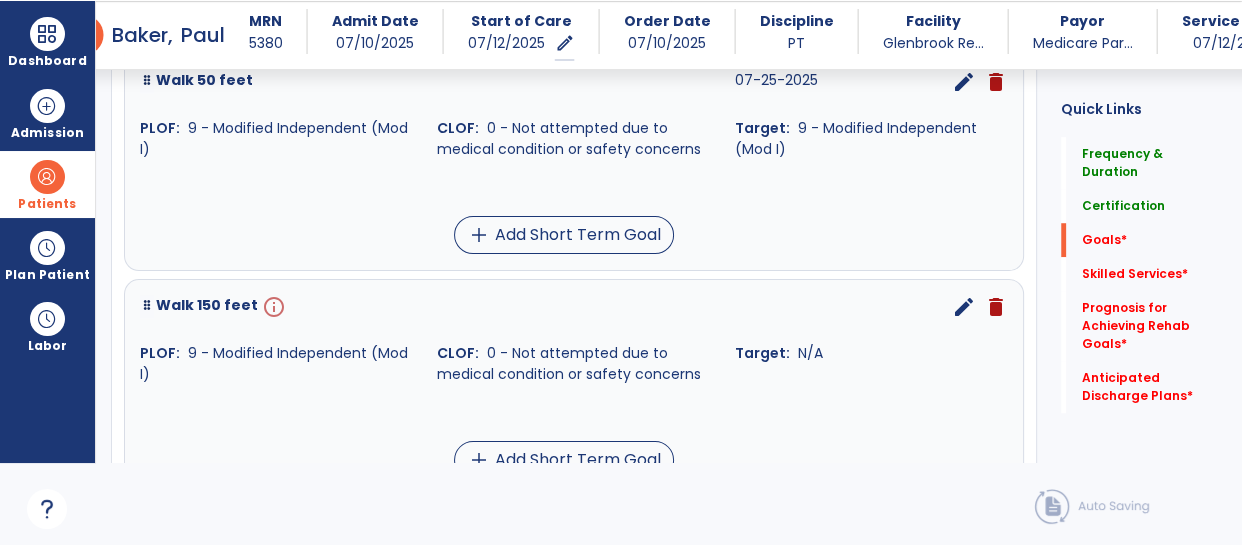 click on "edit" at bounding box center [964, 307] 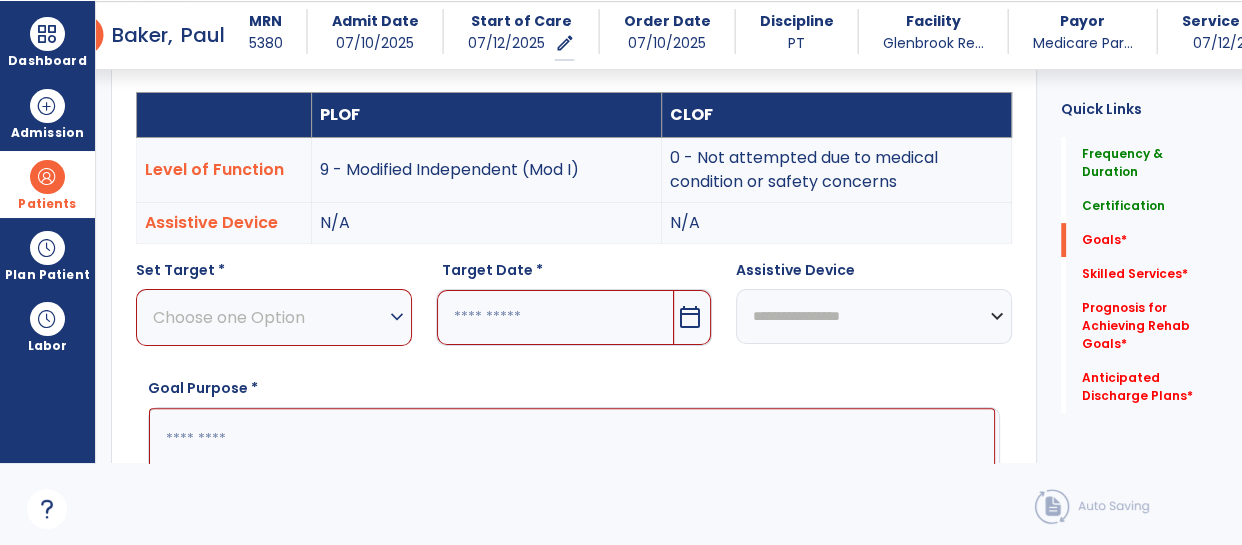 scroll, scrollTop: 548, scrollLeft: 0, axis: vertical 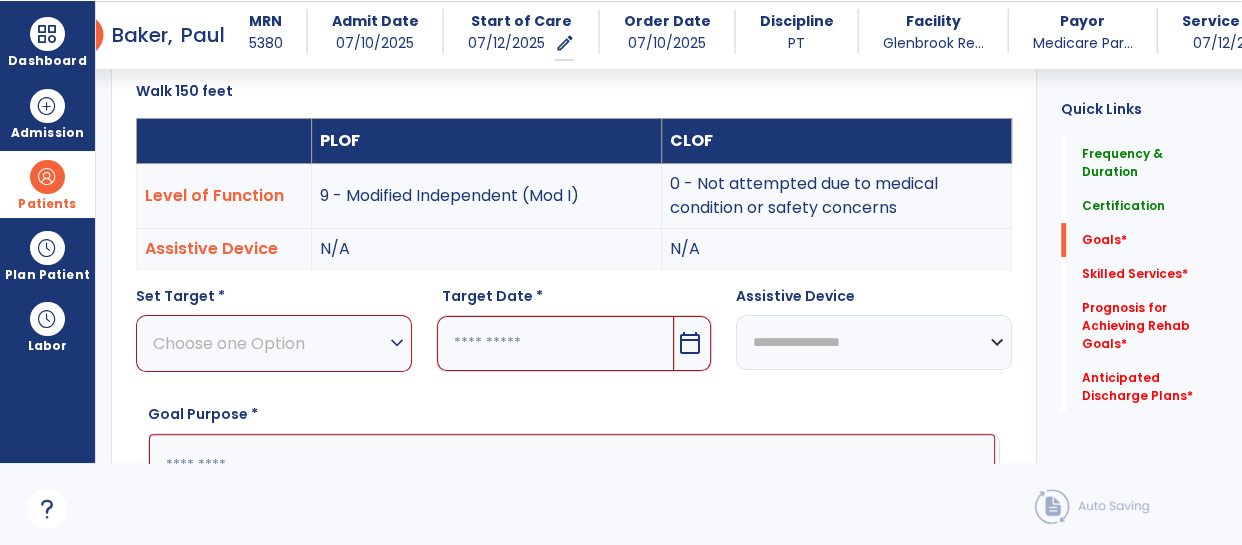 click on "Choose one Option" at bounding box center (269, 343) 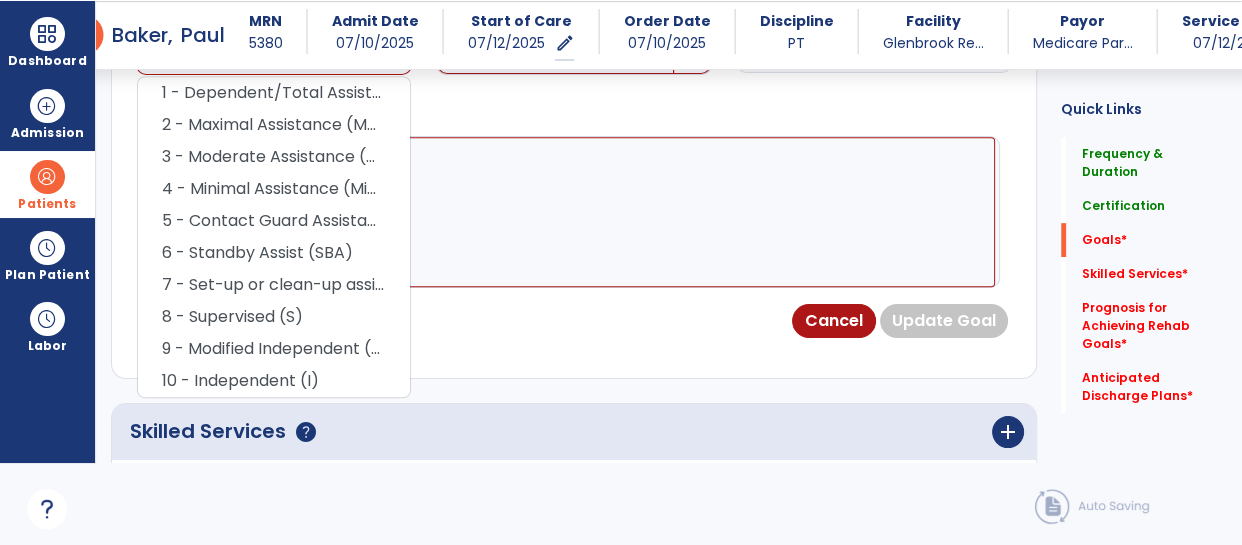 scroll, scrollTop: 843, scrollLeft: 0, axis: vertical 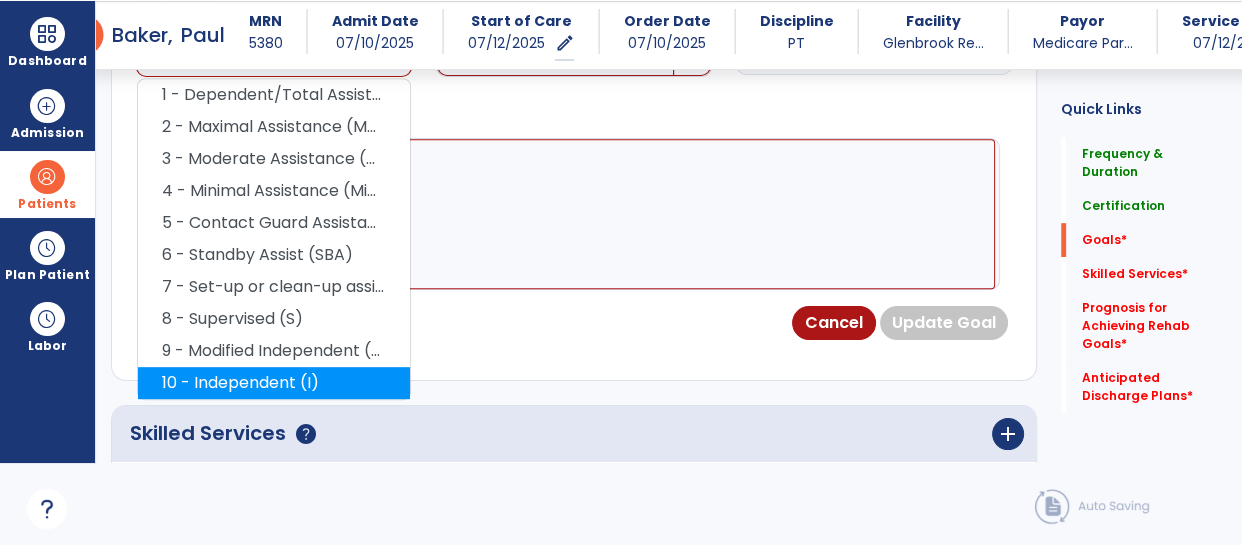 click on "10 - Independent (I)" at bounding box center [274, 383] 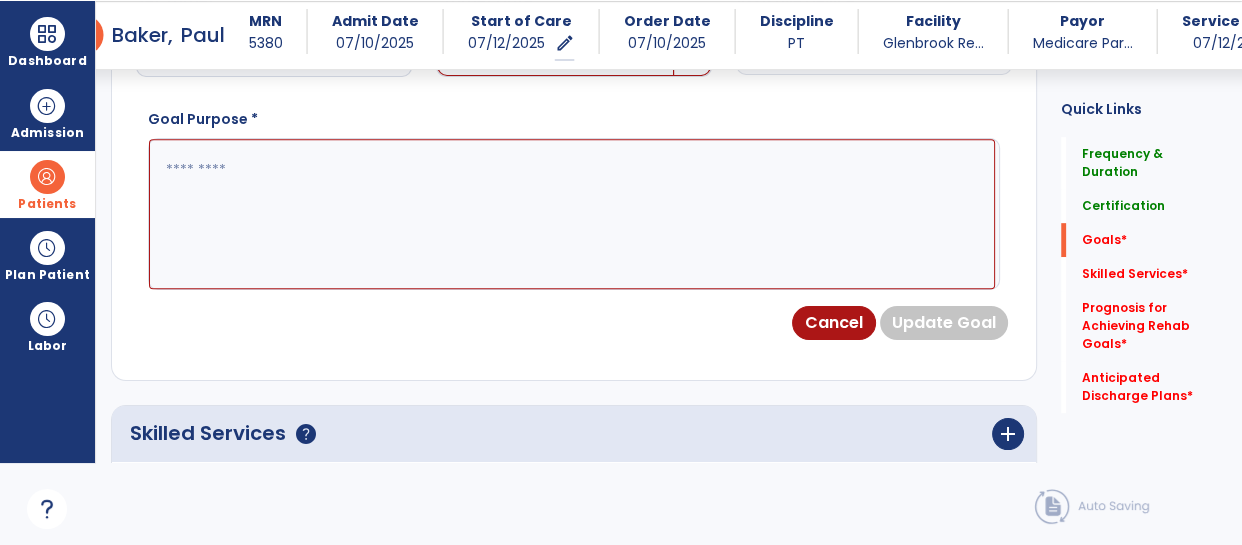 click at bounding box center (572, 214) 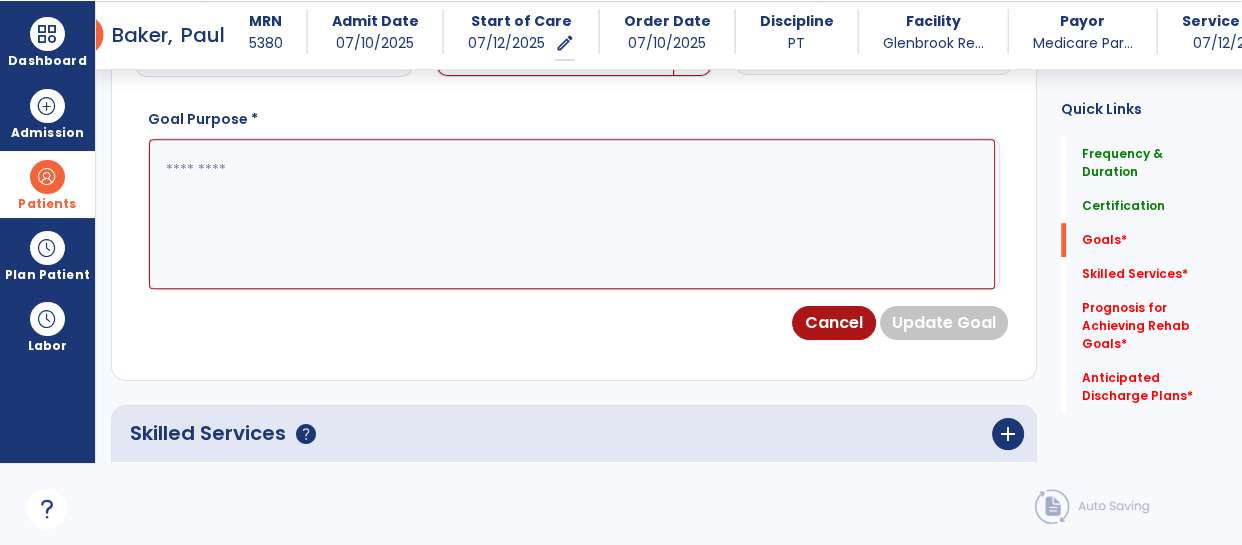 paste on "**********" 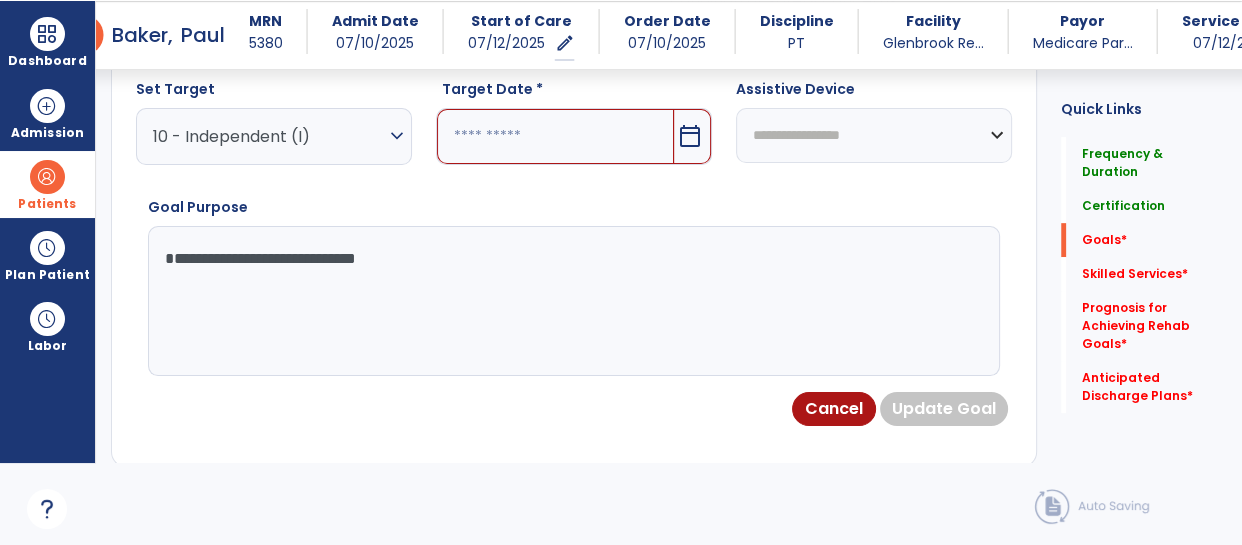 scroll, scrollTop: 674, scrollLeft: 0, axis: vertical 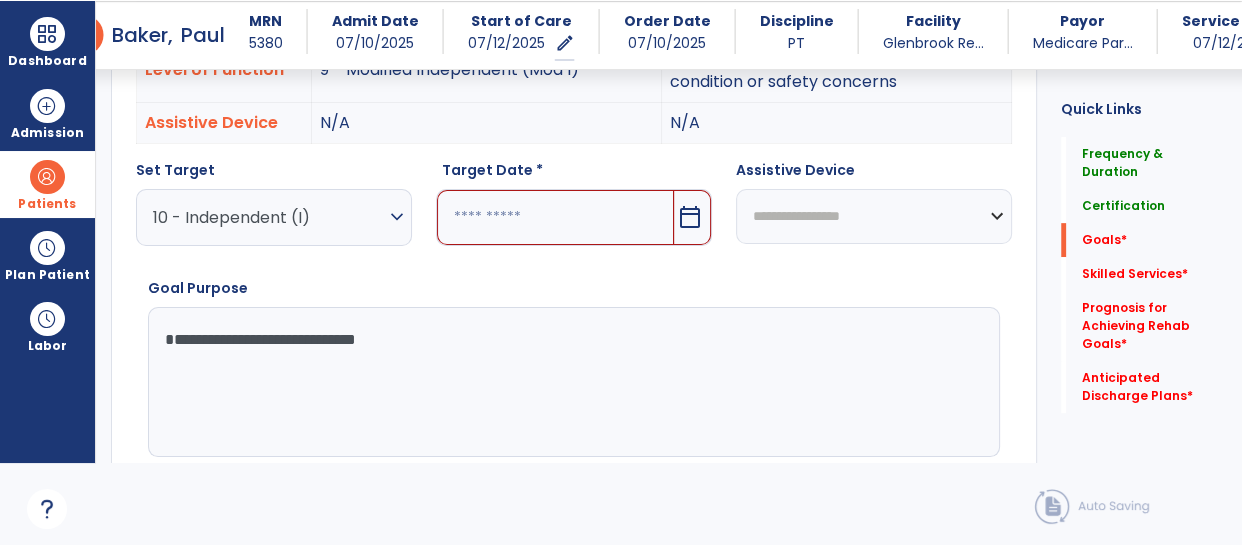 type on "**********" 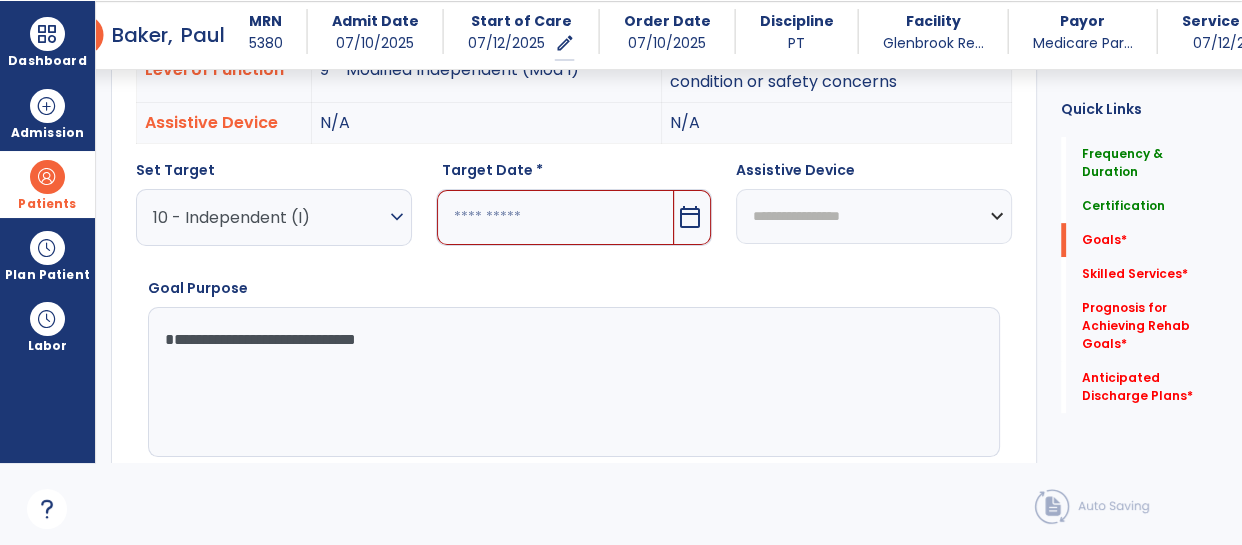 click on "10 - Independent (I)" at bounding box center (269, 217) 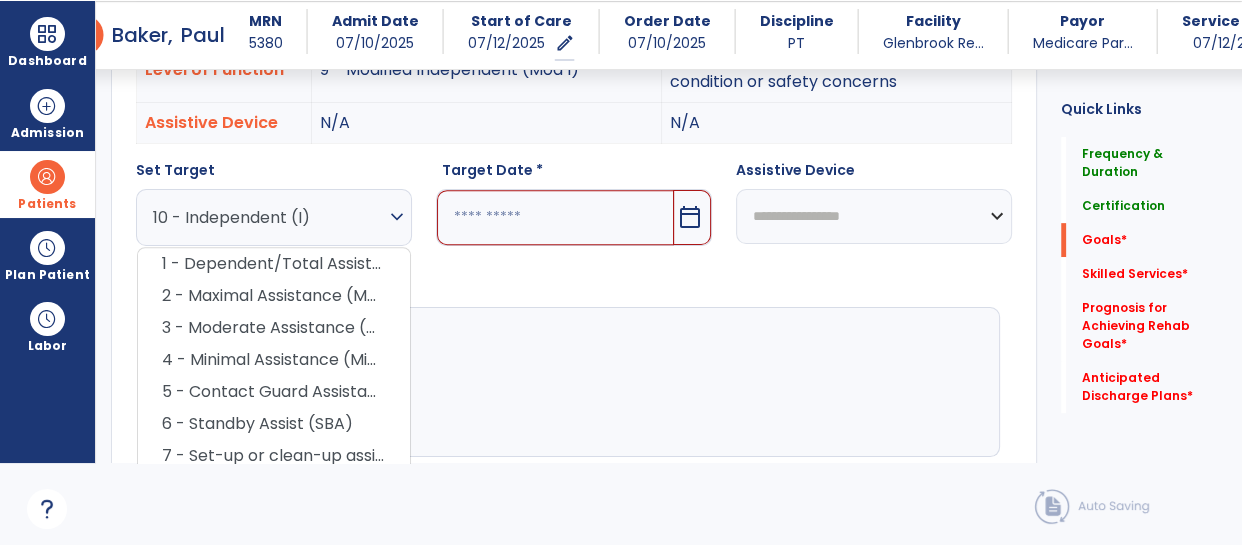 click at bounding box center [555, 217] 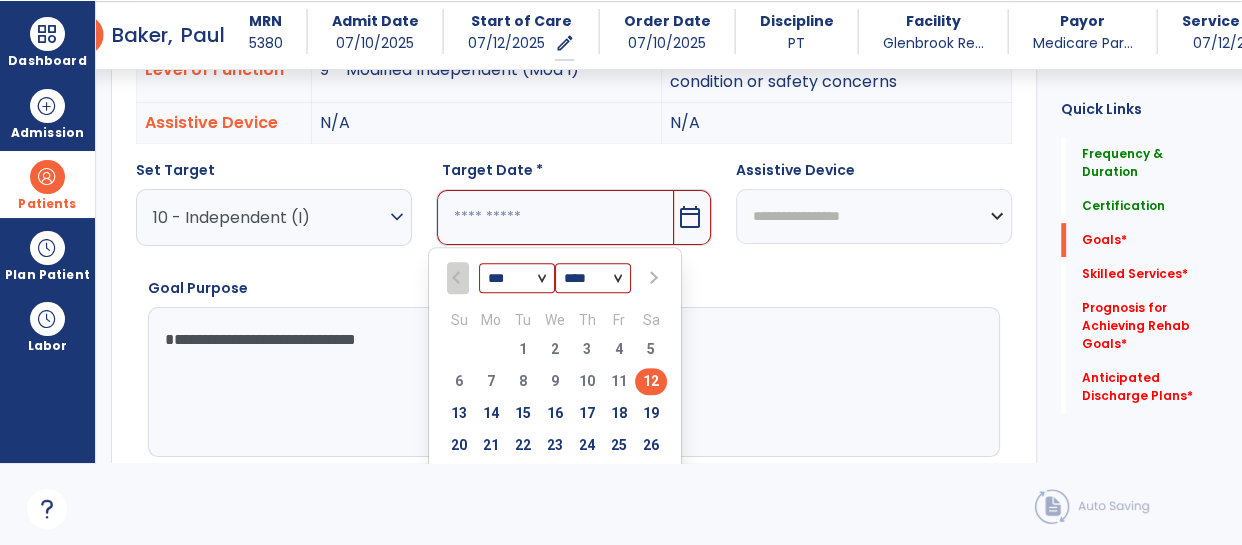 click at bounding box center (651, 277) 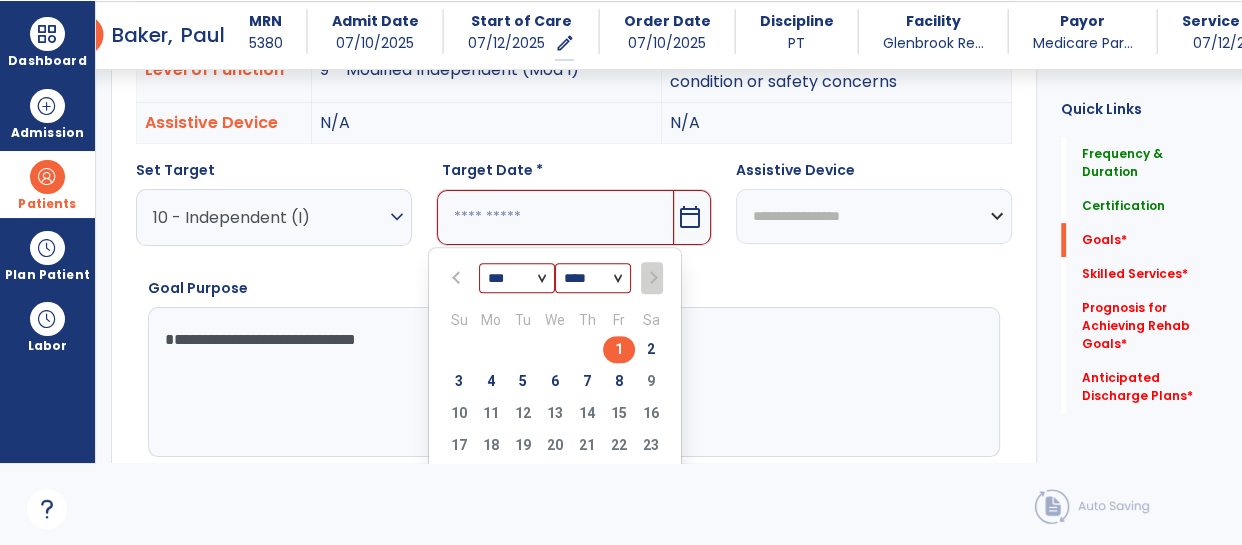 click on "1" at bounding box center [619, 349] 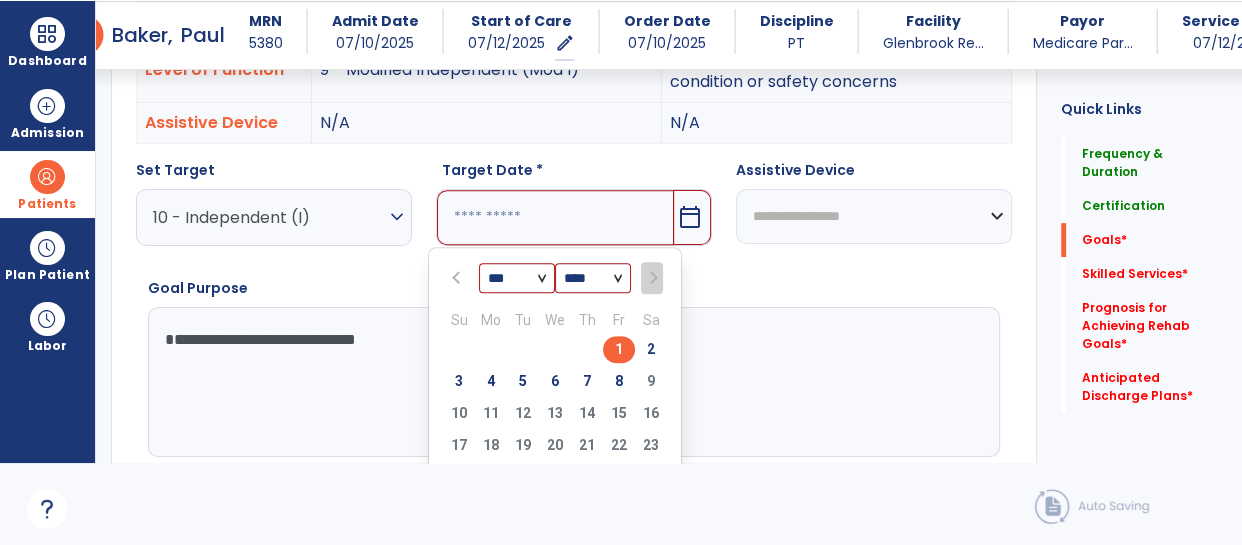 type on "********" 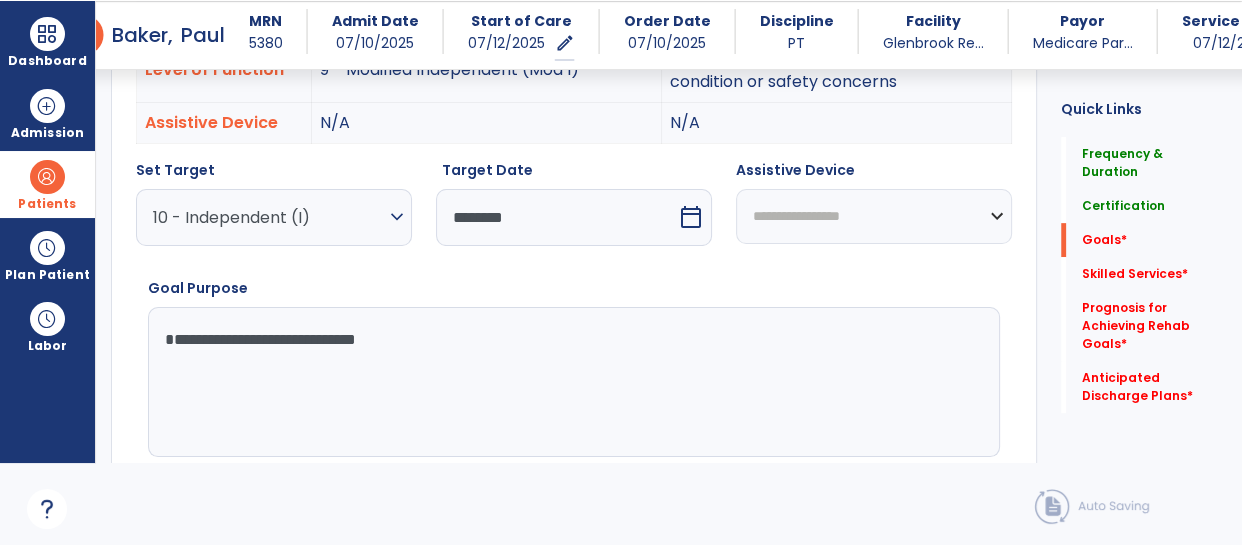 click on "**********" at bounding box center (874, 216) 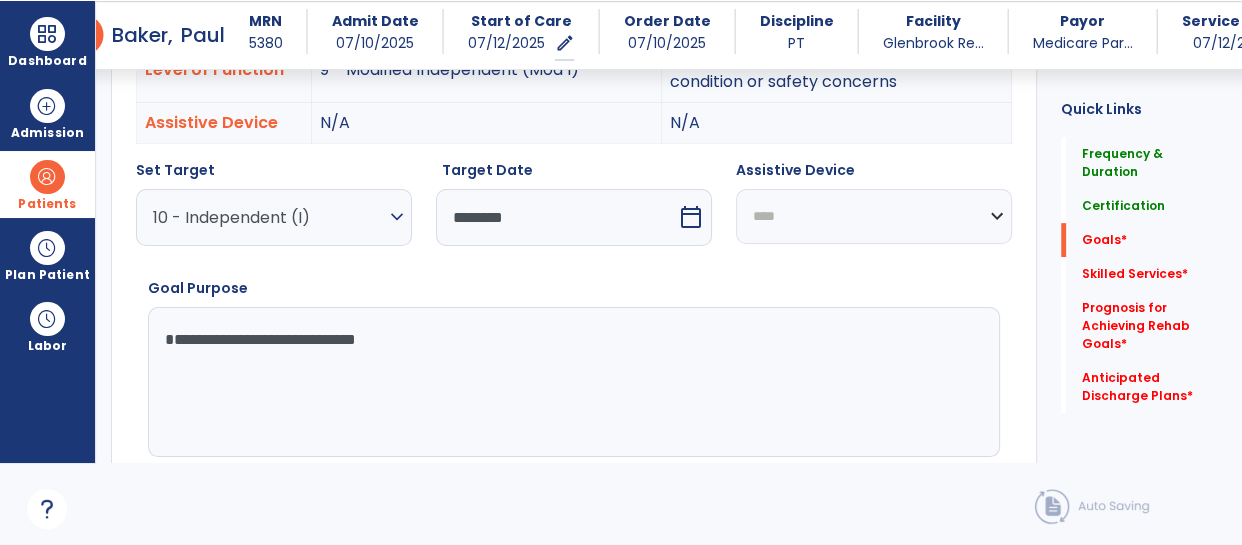 click on "**********" at bounding box center [874, 216] 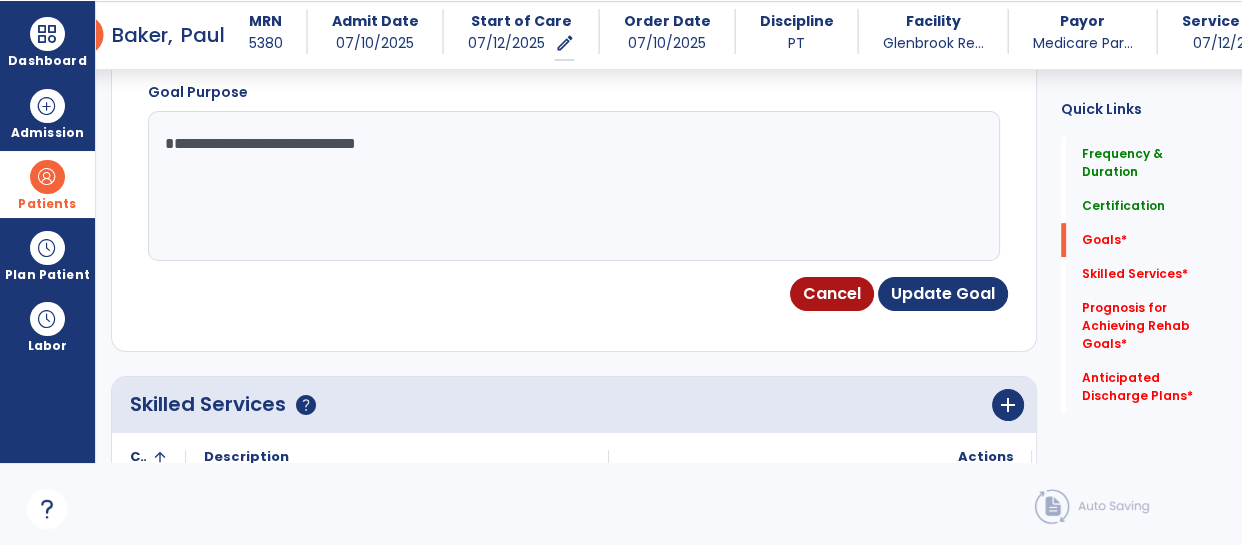 scroll, scrollTop: 889, scrollLeft: 0, axis: vertical 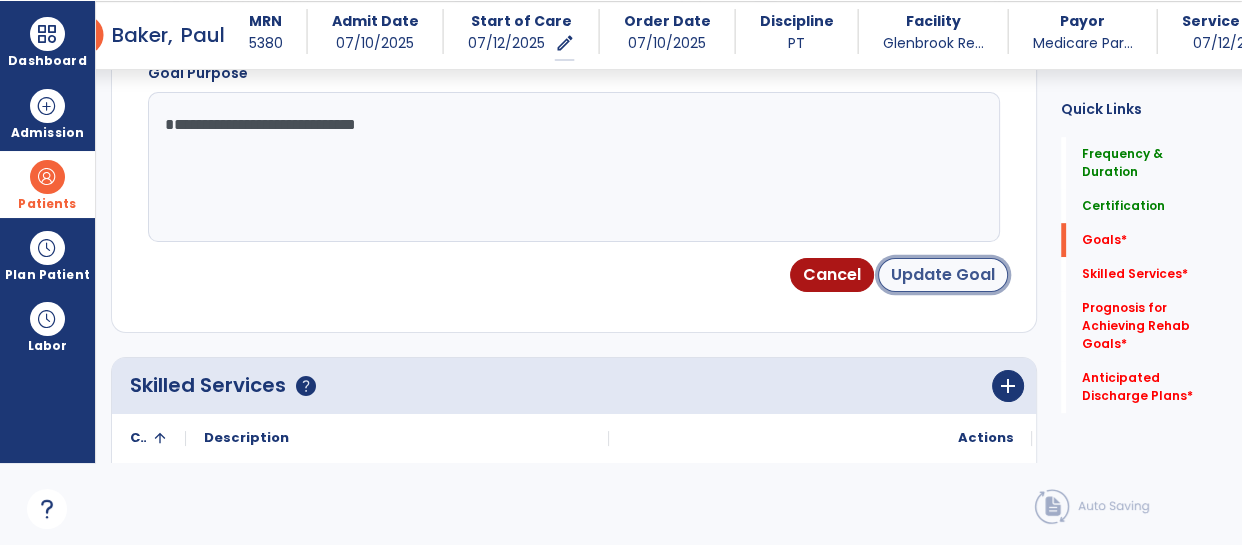 click on "Update Goal" at bounding box center [943, 275] 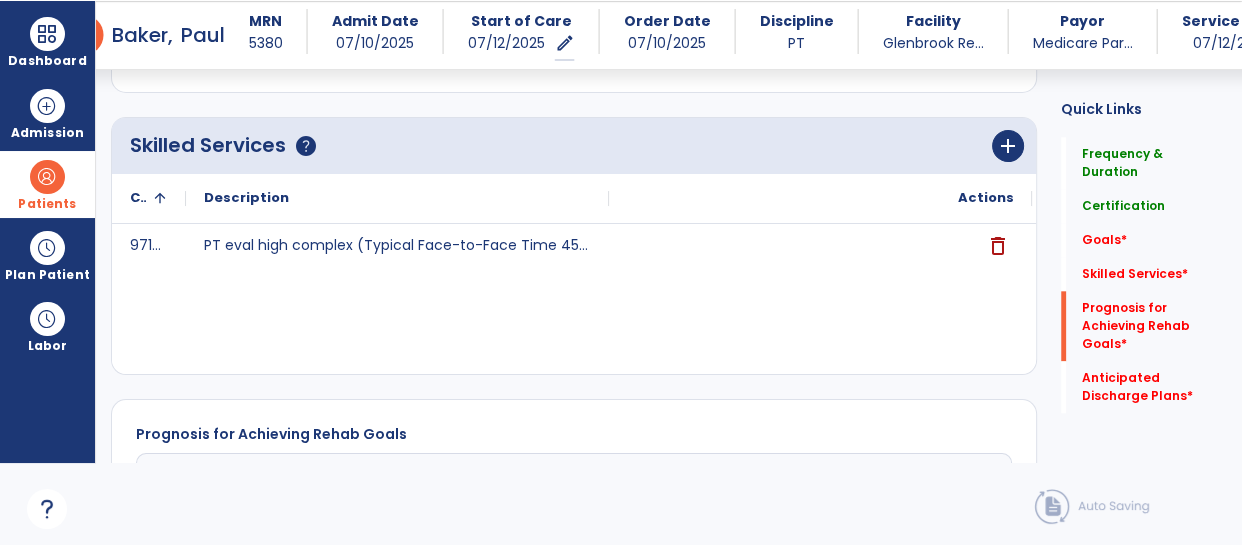 scroll, scrollTop: 2454, scrollLeft: 0, axis: vertical 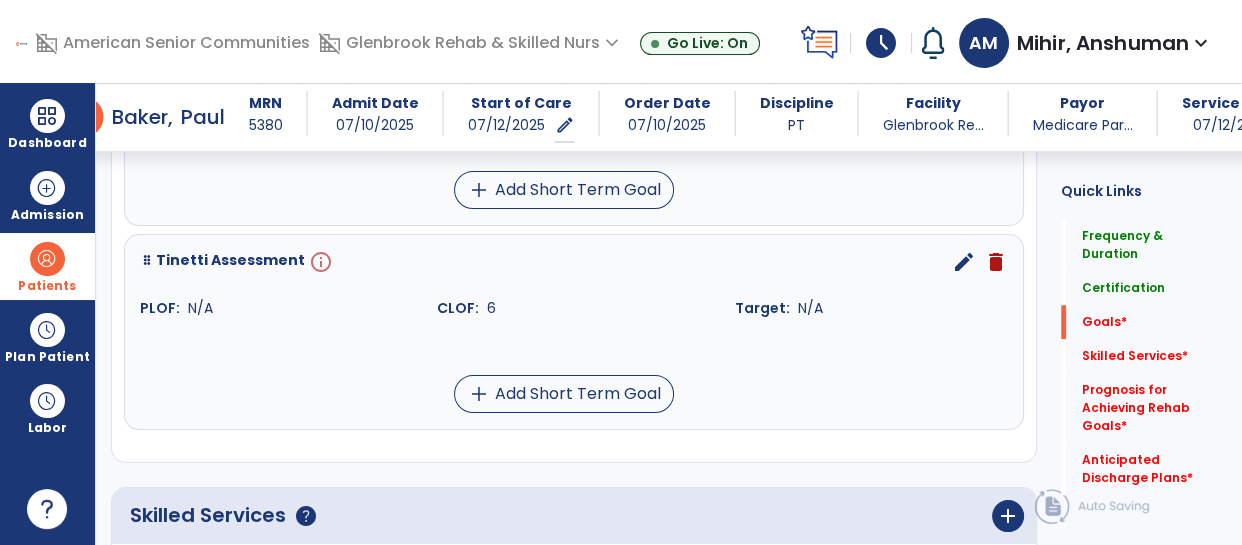 click on "edit" at bounding box center (964, 262) 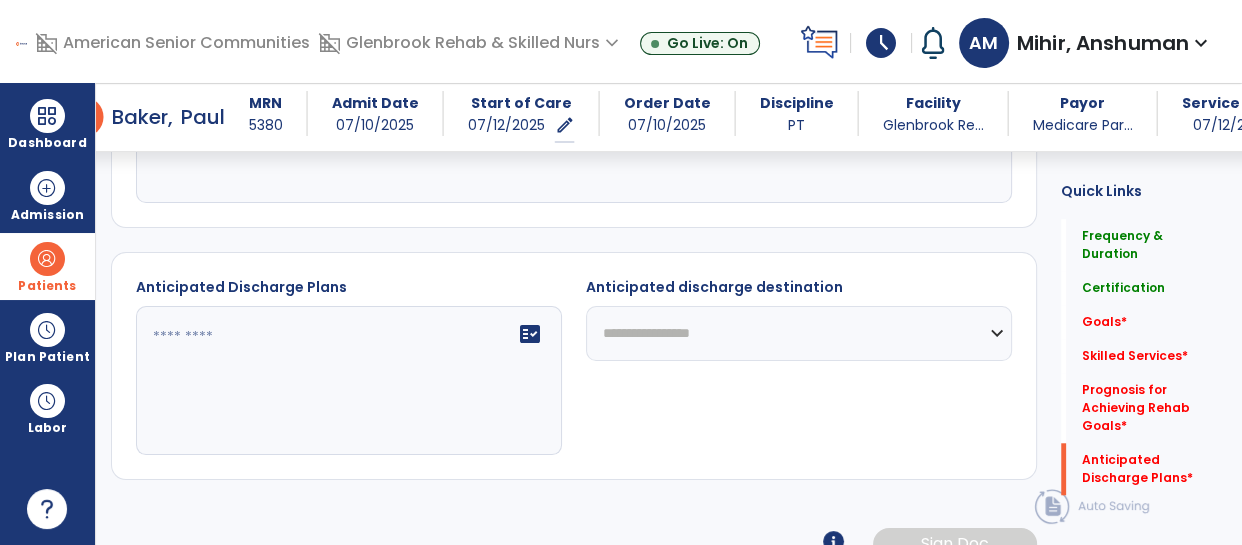 scroll, scrollTop: 82, scrollLeft: 0, axis: vertical 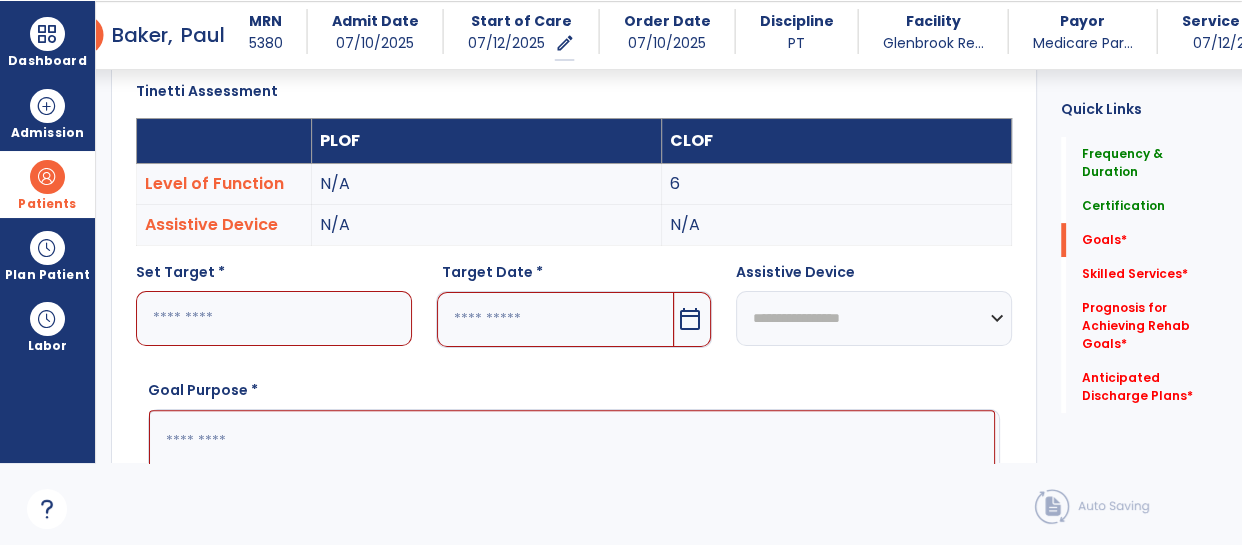 click at bounding box center (274, 318) 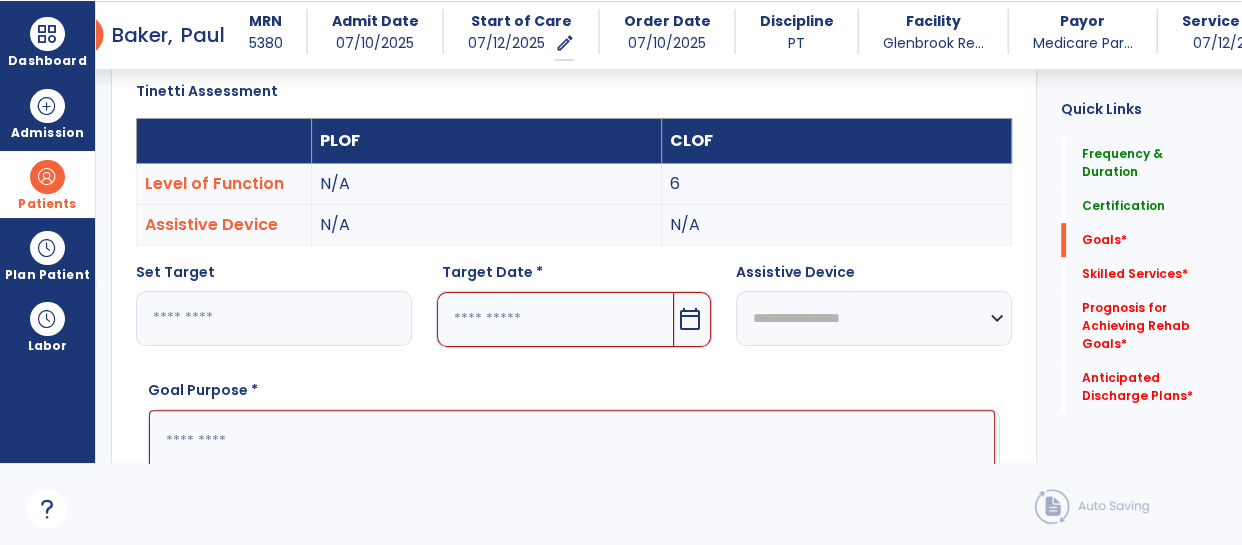 type on "**" 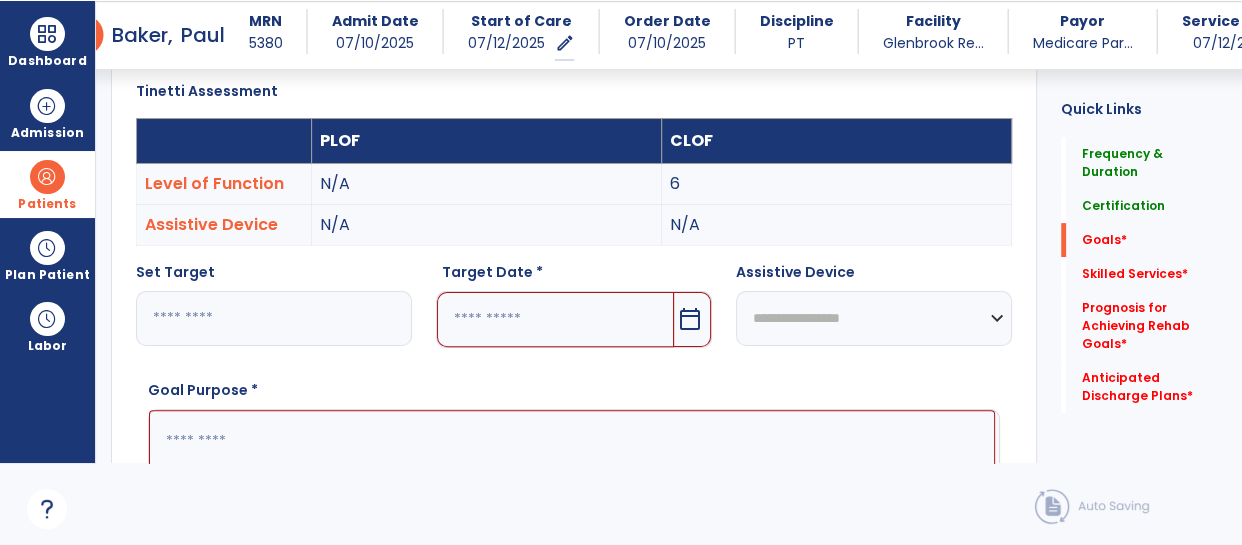 click at bounding box center [555, 319] 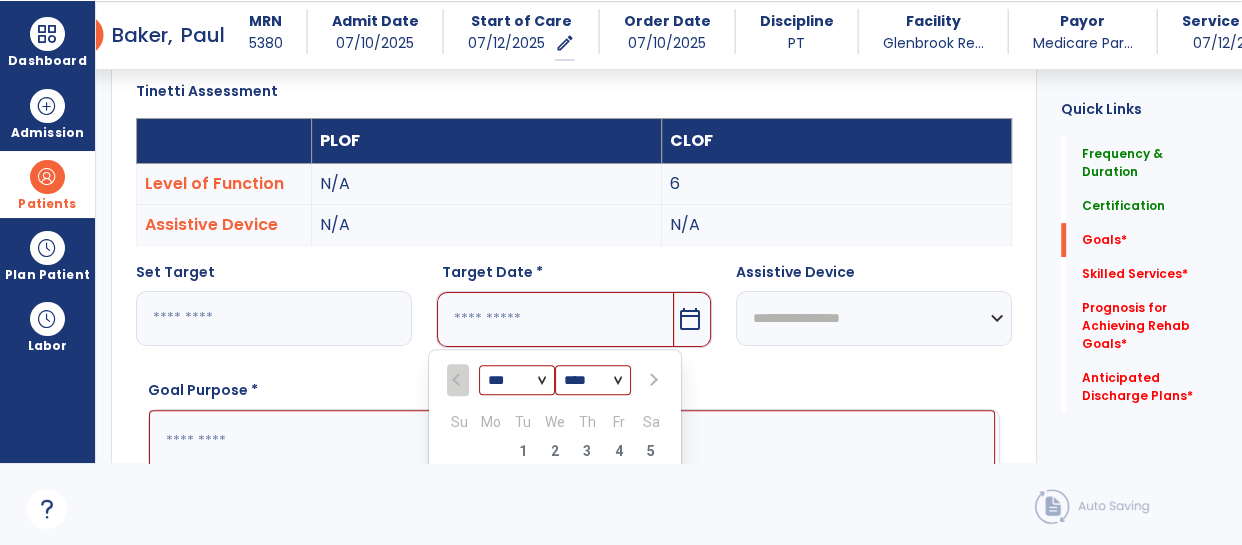 scroll, scrollTop: 800, scrollLeft: 0, axis: vertical 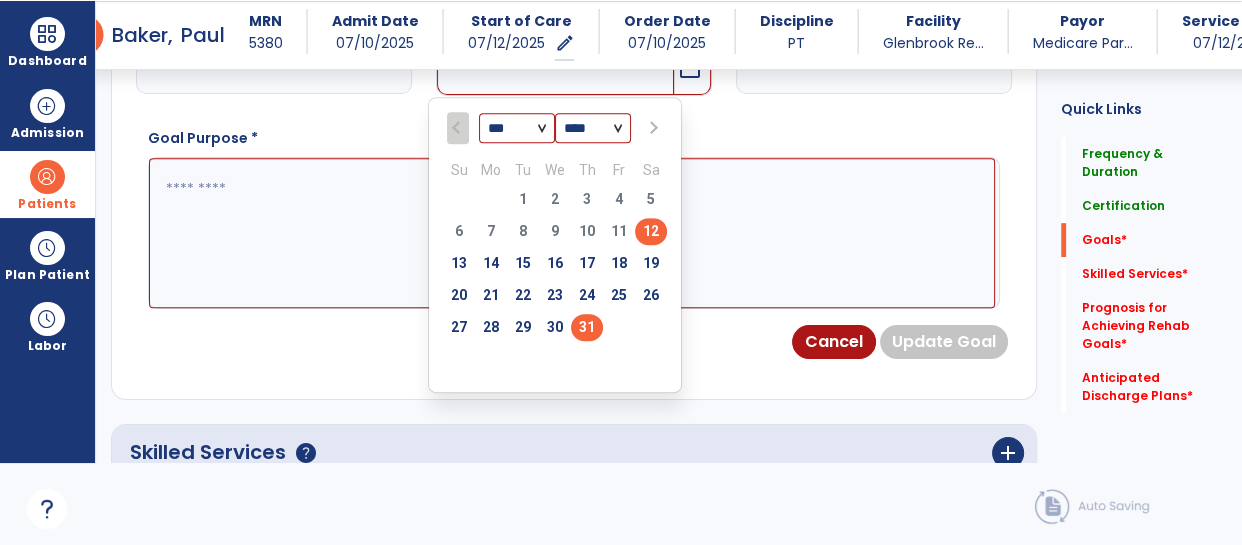 click on "31" at bounding box center (587, 327) 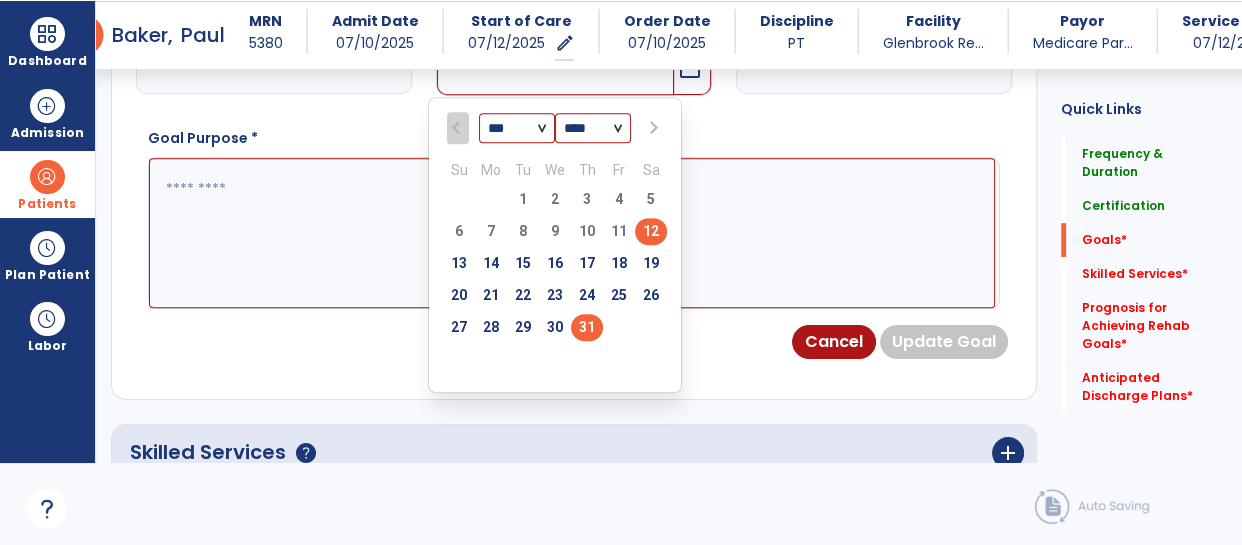 type on "*********" 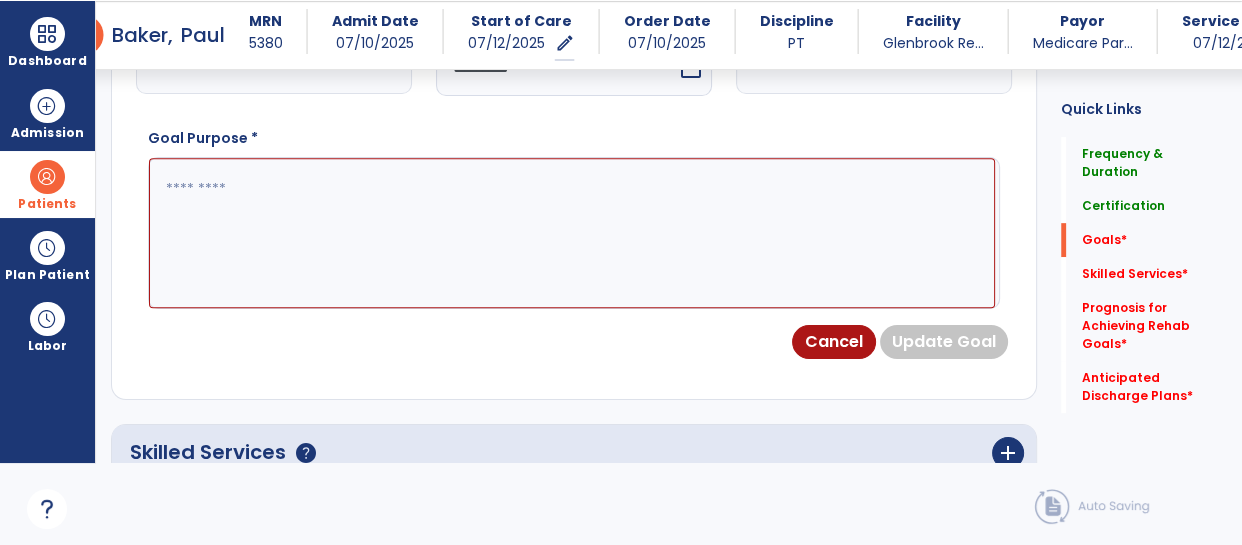 click at bounding box center (572, 233) 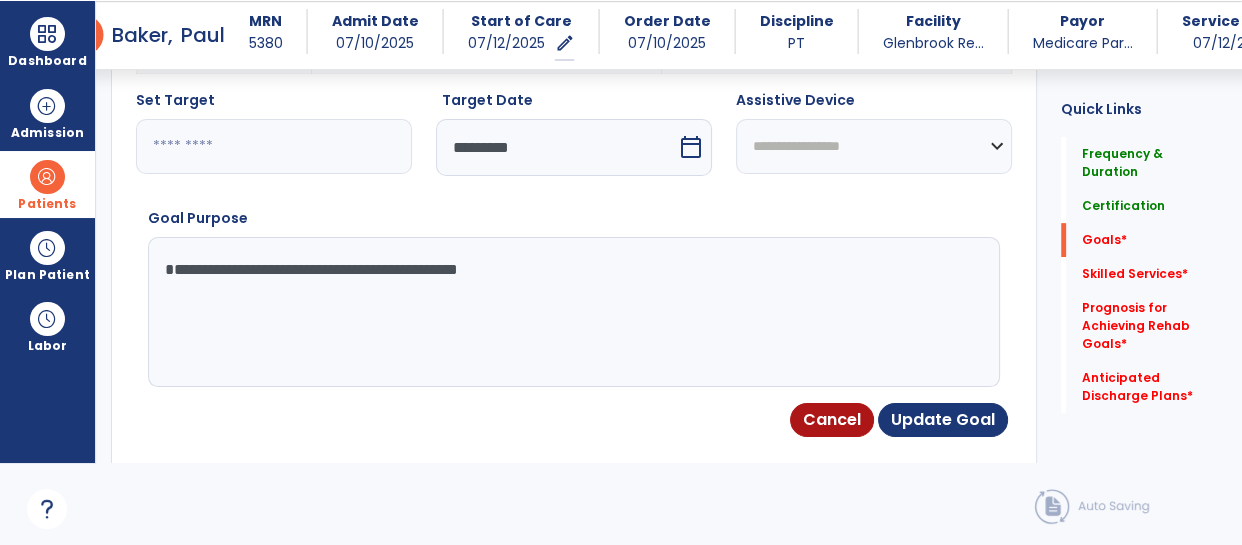 scroll, scrollTop: 713, scrollLeft: 0, axis: vertical 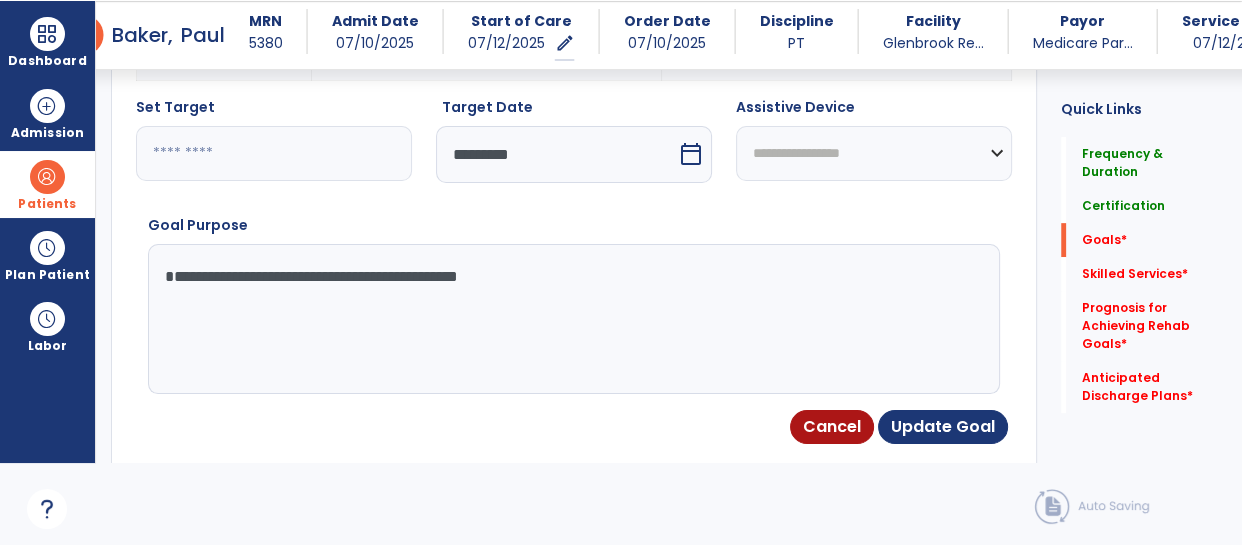 type on "**********" 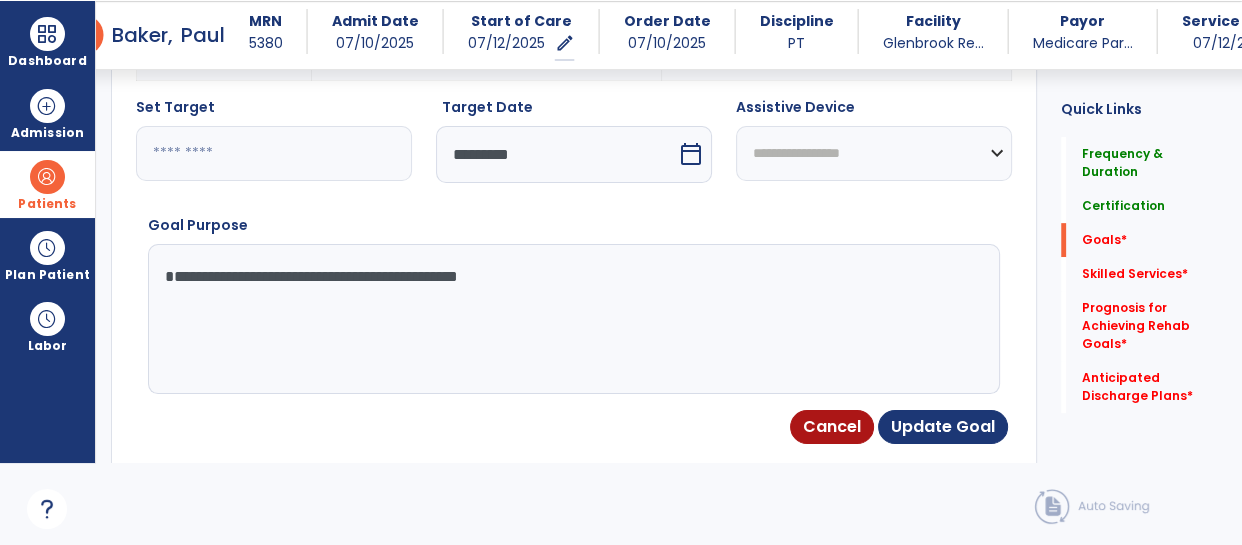 click on "**********" at bounding box center (874, 153) 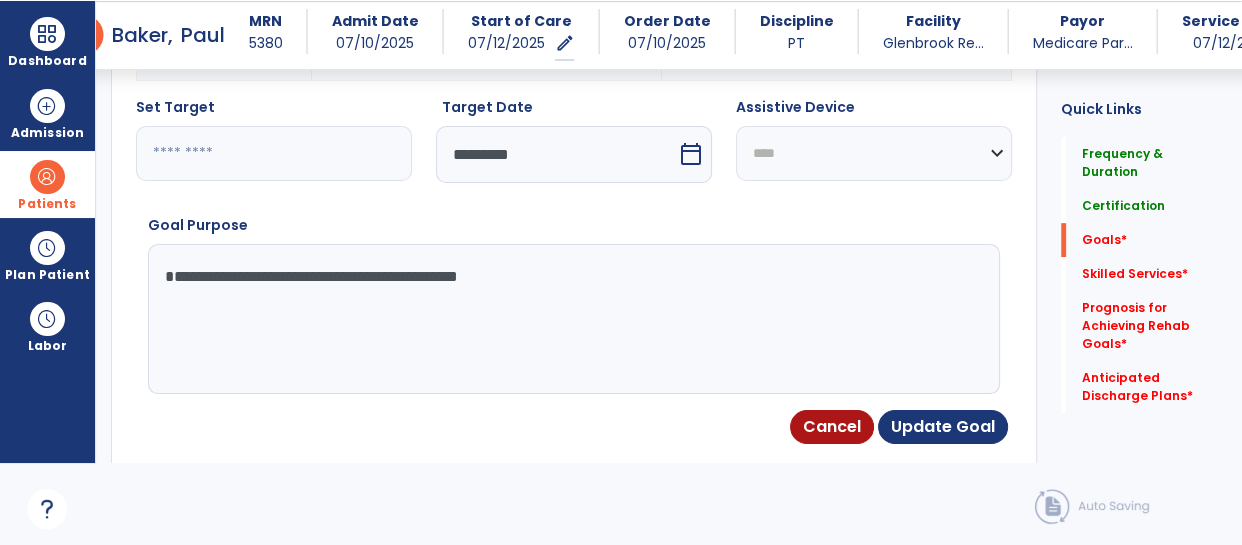 click on "**********" at bounding box center [874, 153] 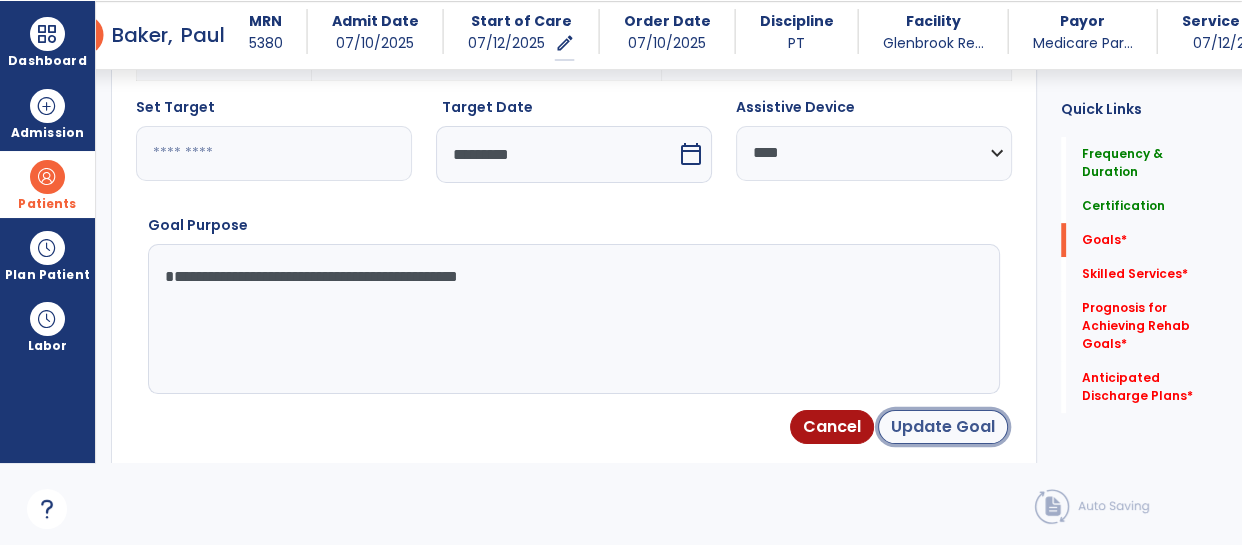 click on "Update Goal" at bounding box center (943, 427) 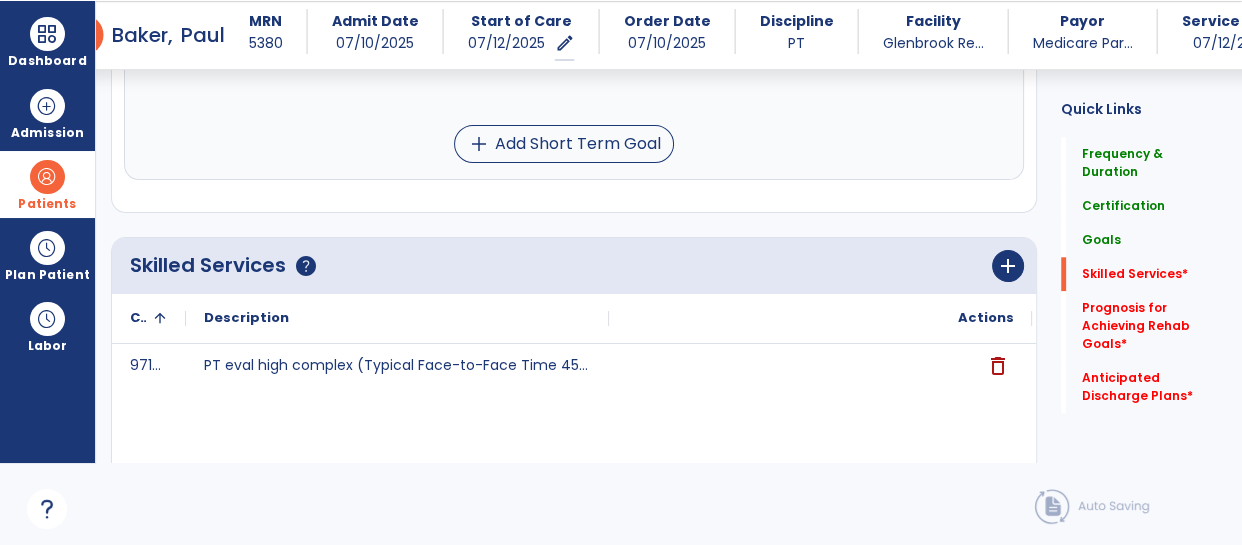 scroll, scrollTop: 1850, scrollLeft: 0, axis: vertical 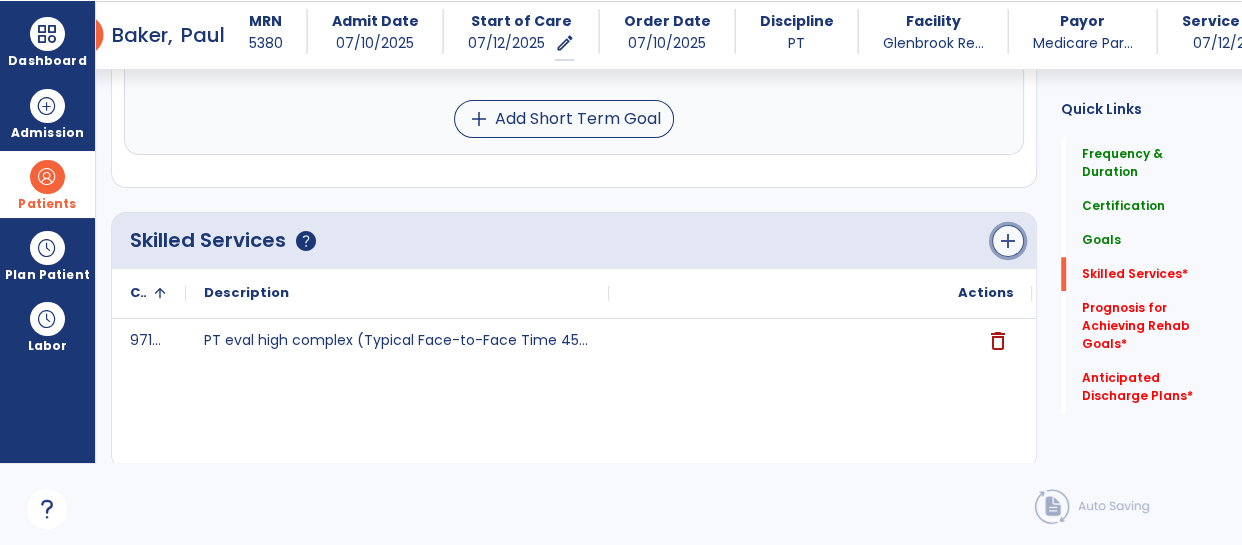 click on "add" 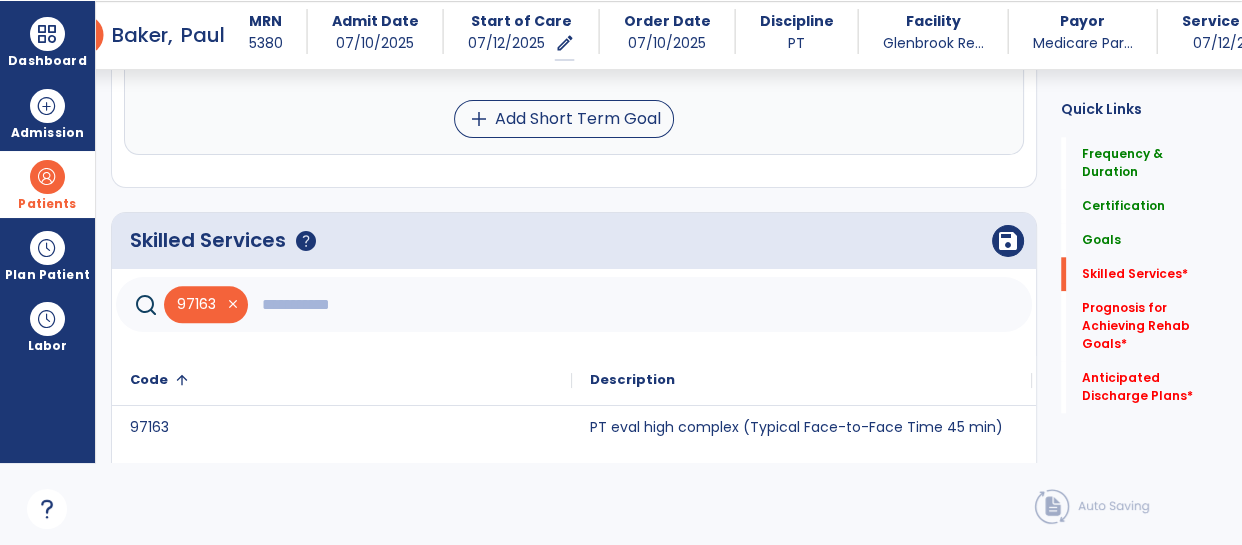 click 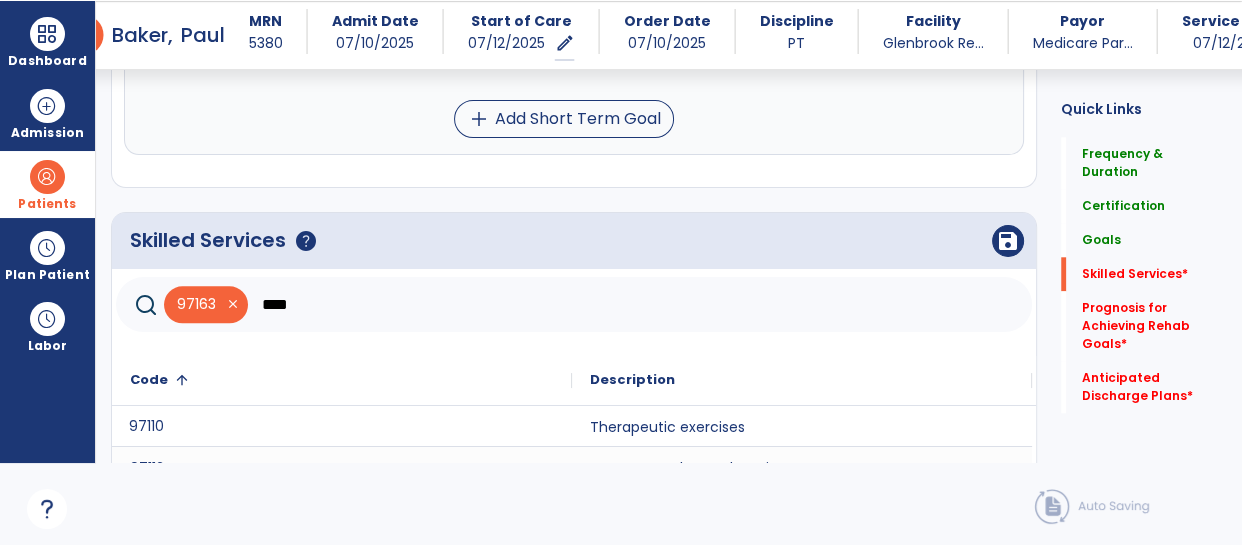 click on "97110" 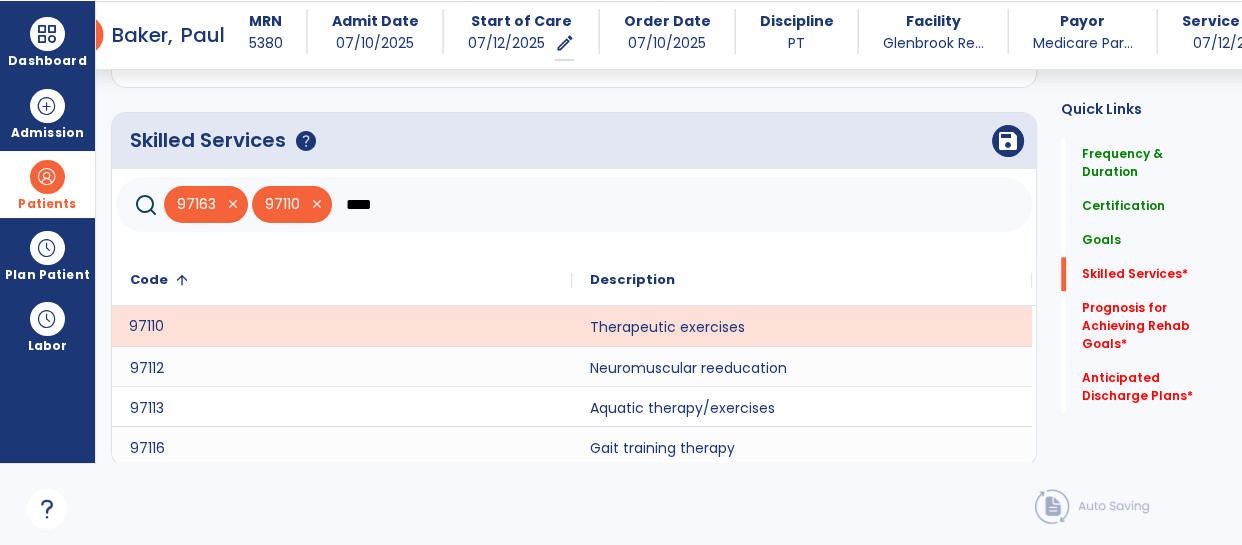 scroll, scrollTop: 1989, scrollLeft: 0, axis: vertical 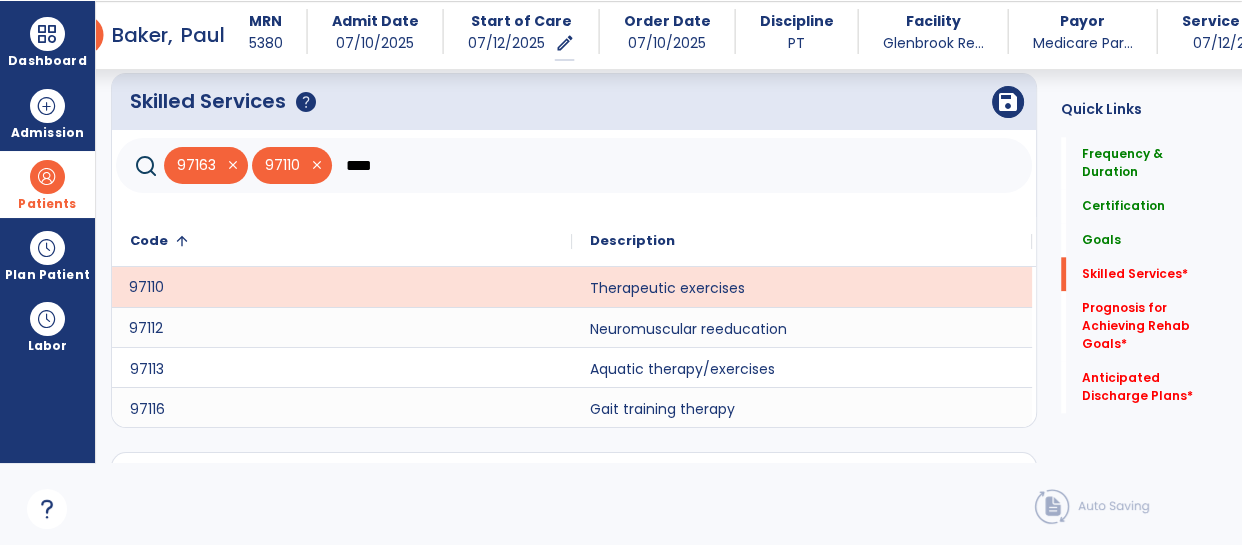 click on "97112" 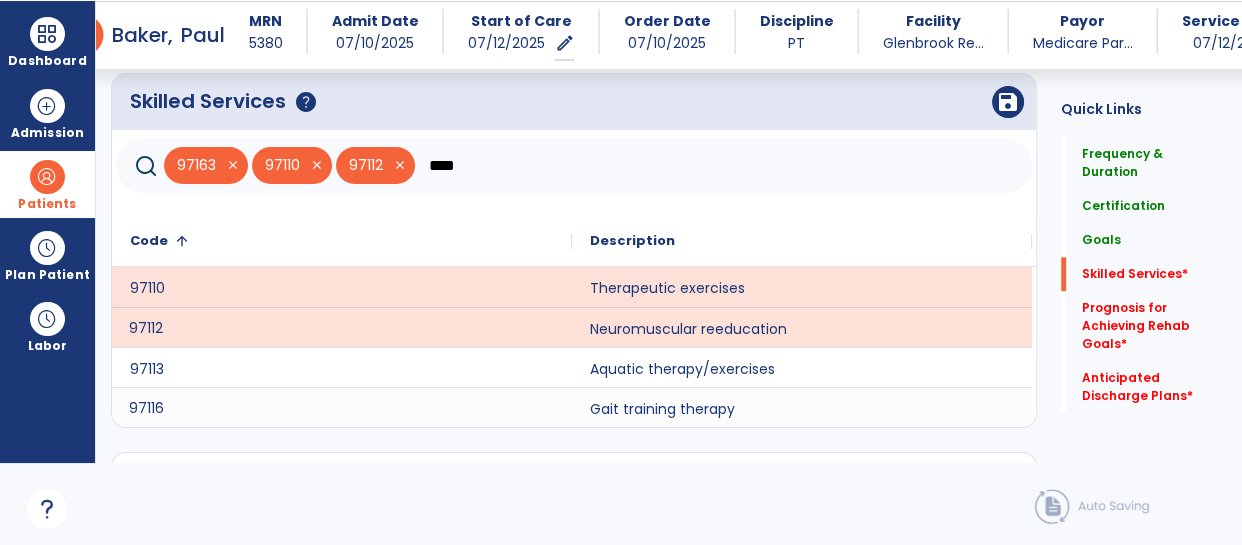 click on "97116" 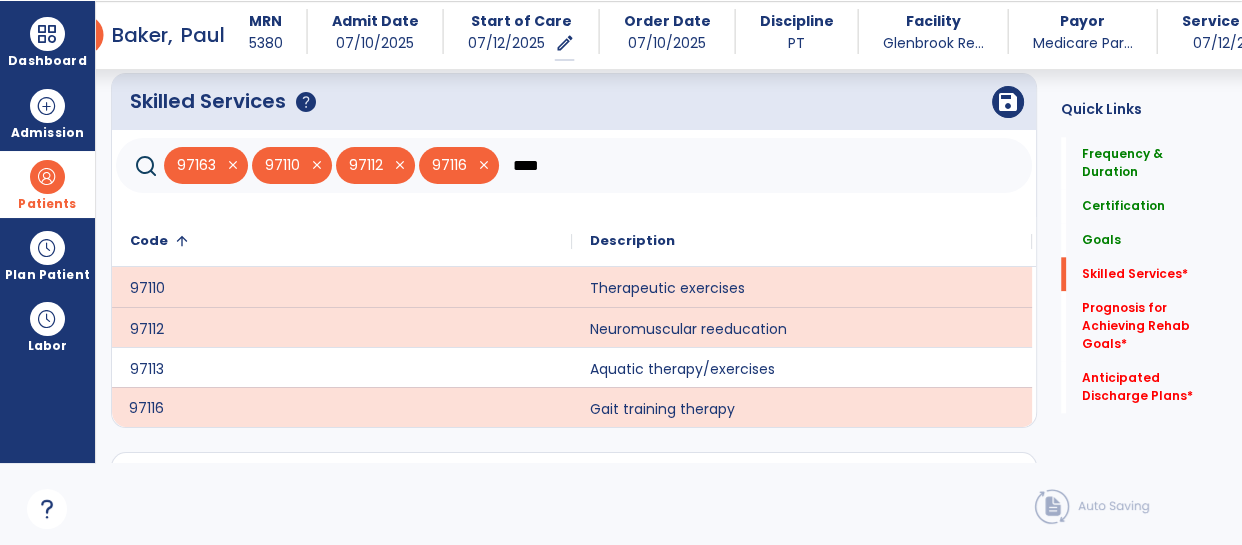 click on "****" 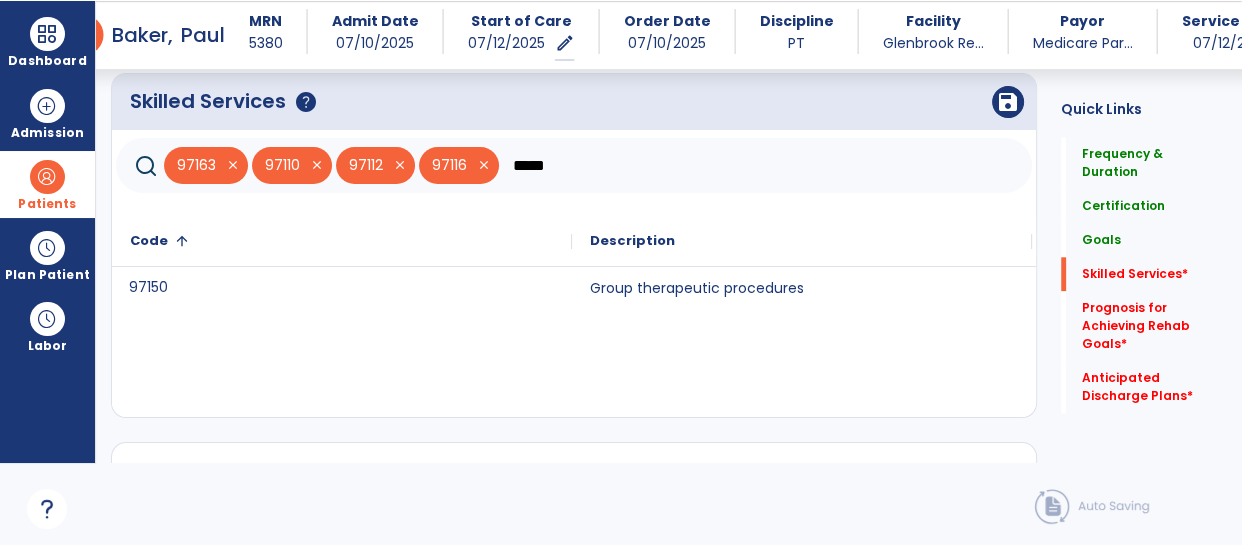 click on "97150" 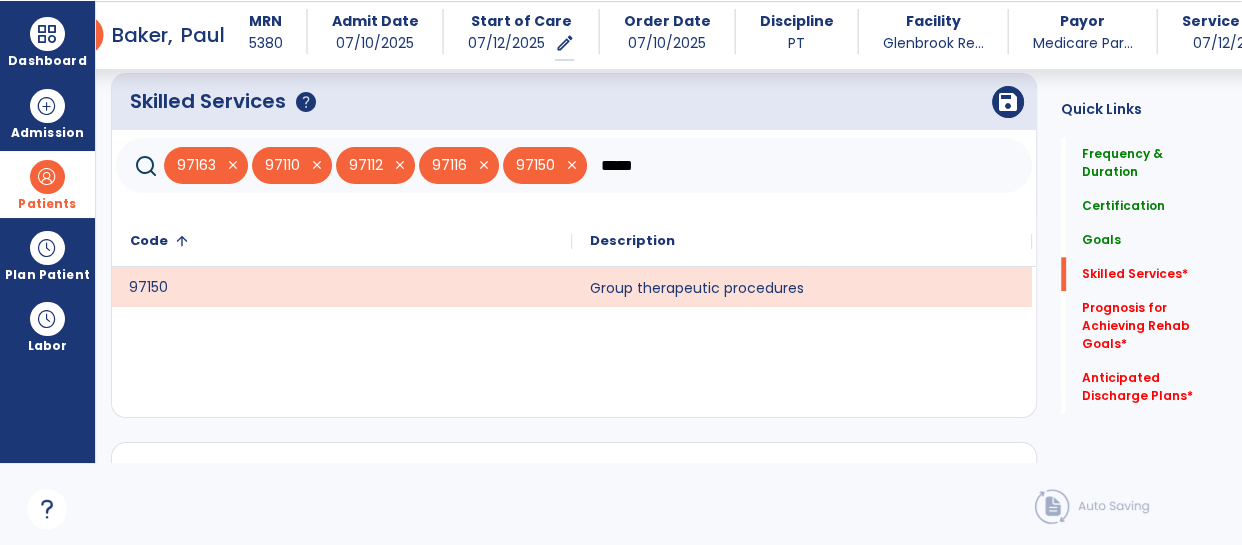 click on "*****" 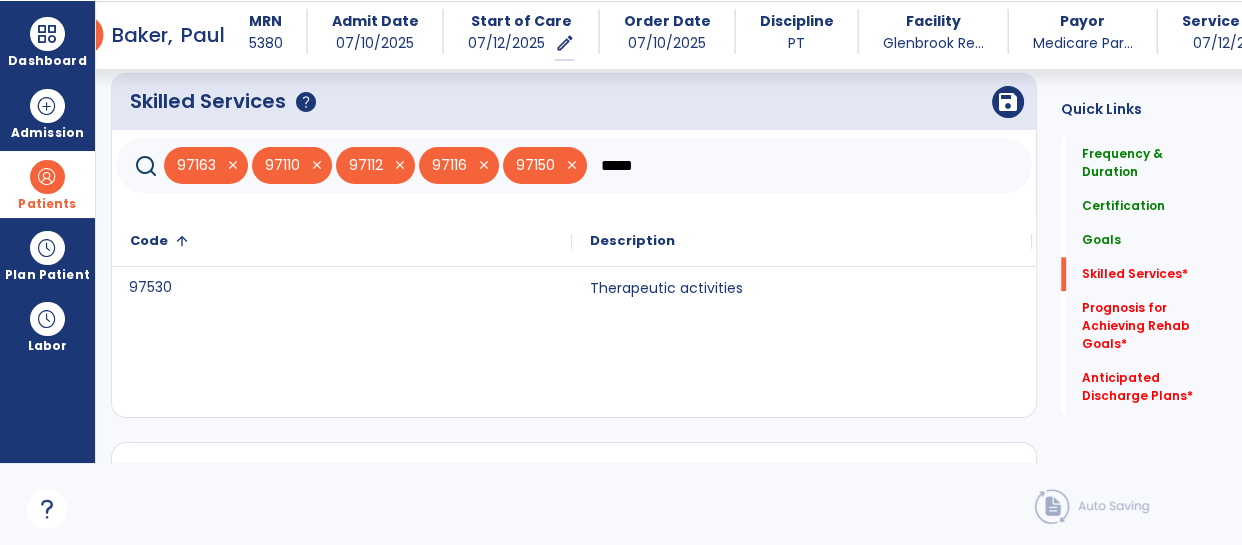 type on "*****" 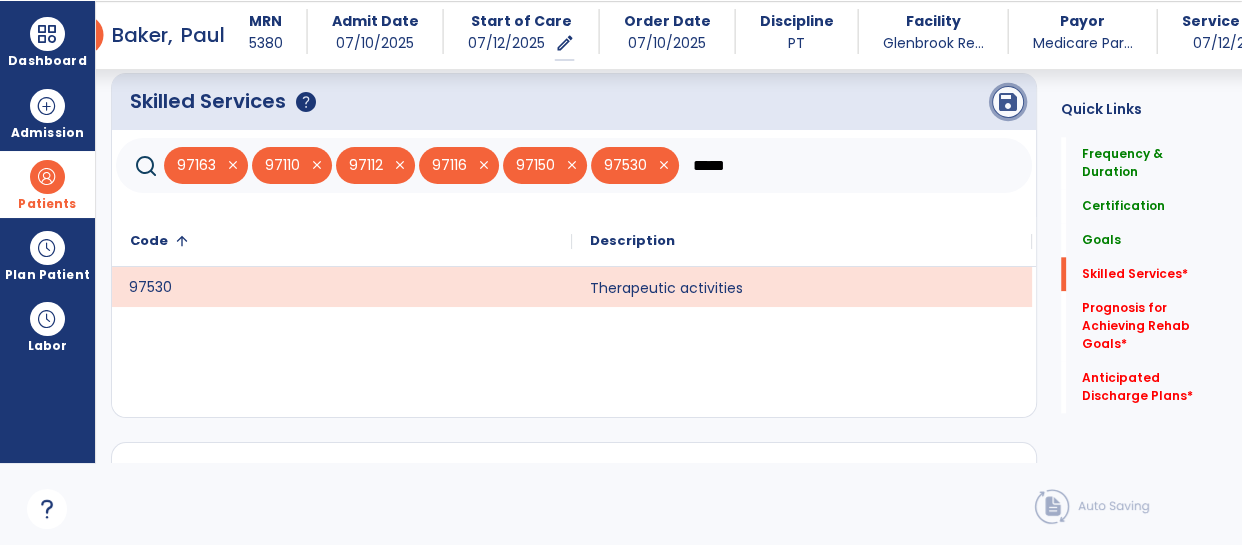 click on "save" 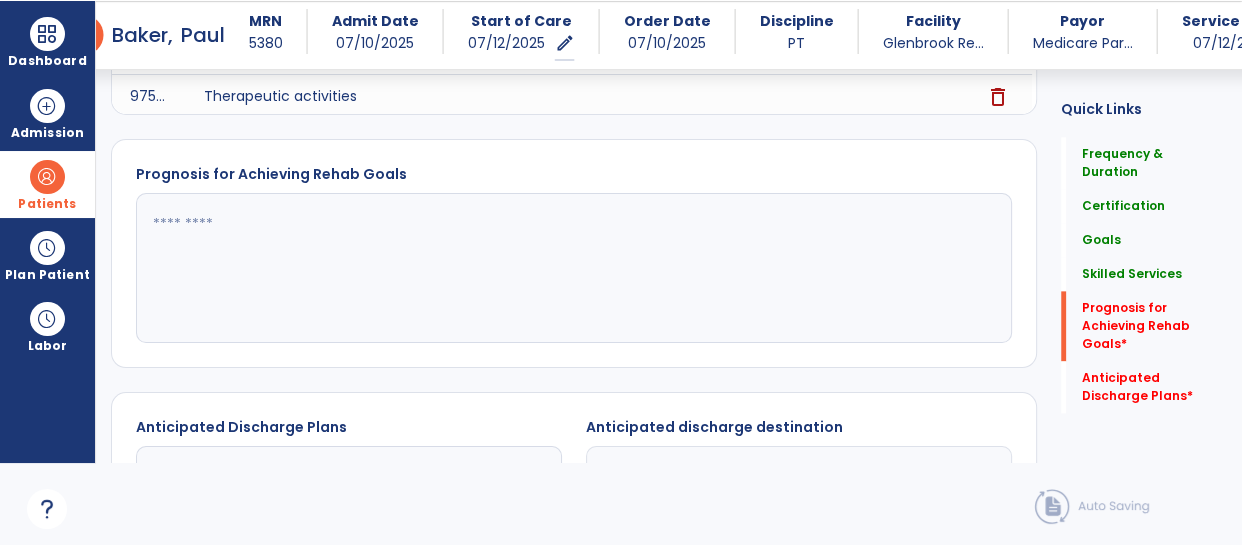 scroll, scrollTop: 2292, scrollLeft: 0, axis: vertical 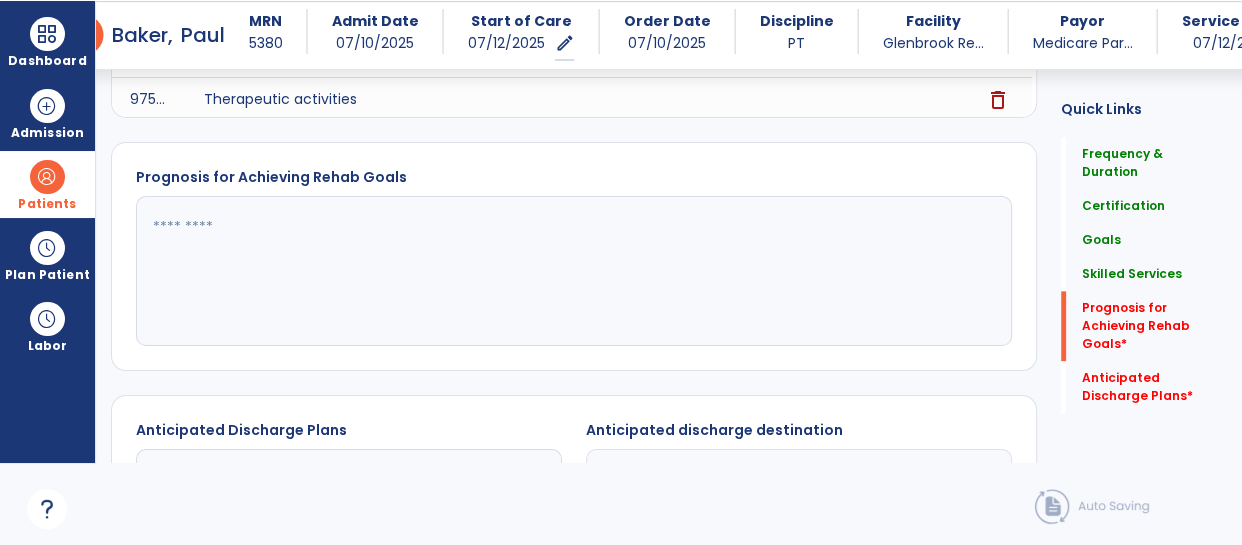 click 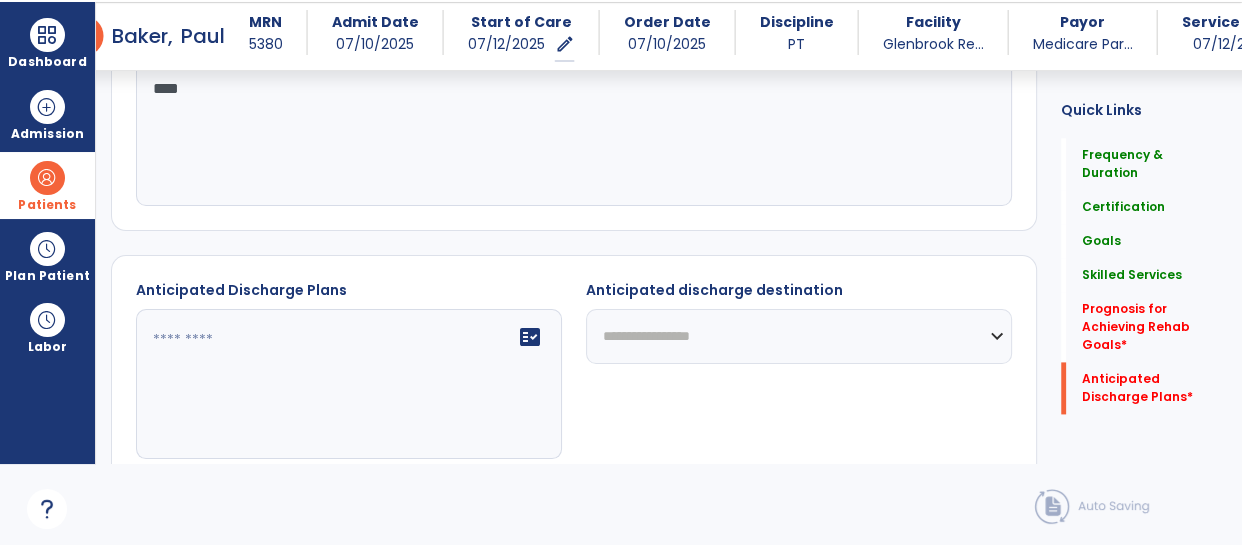 scroll, scrollTop: 2441, scrollLeft: 0, axis: vertical 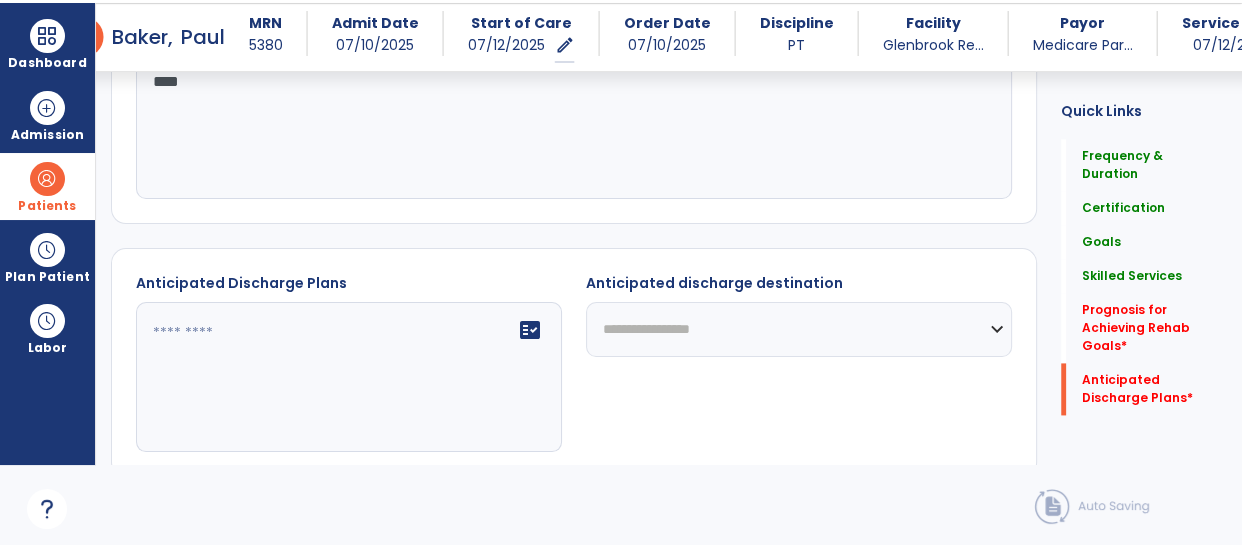 type on "****" 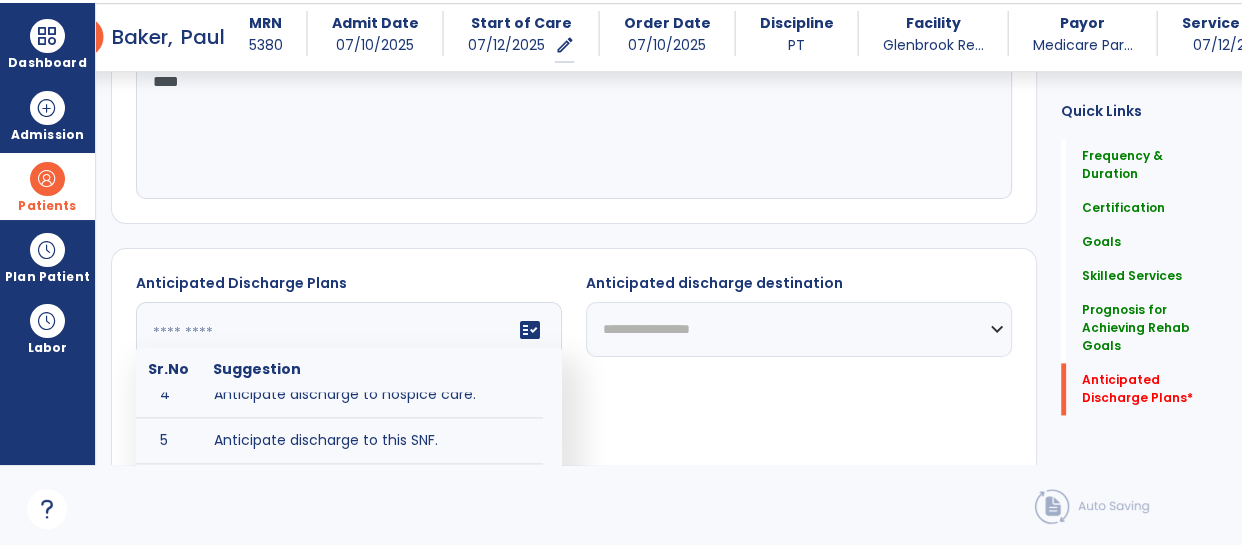 scroll, scrollTop: 184, scrollLeft: 0, axis: vertical 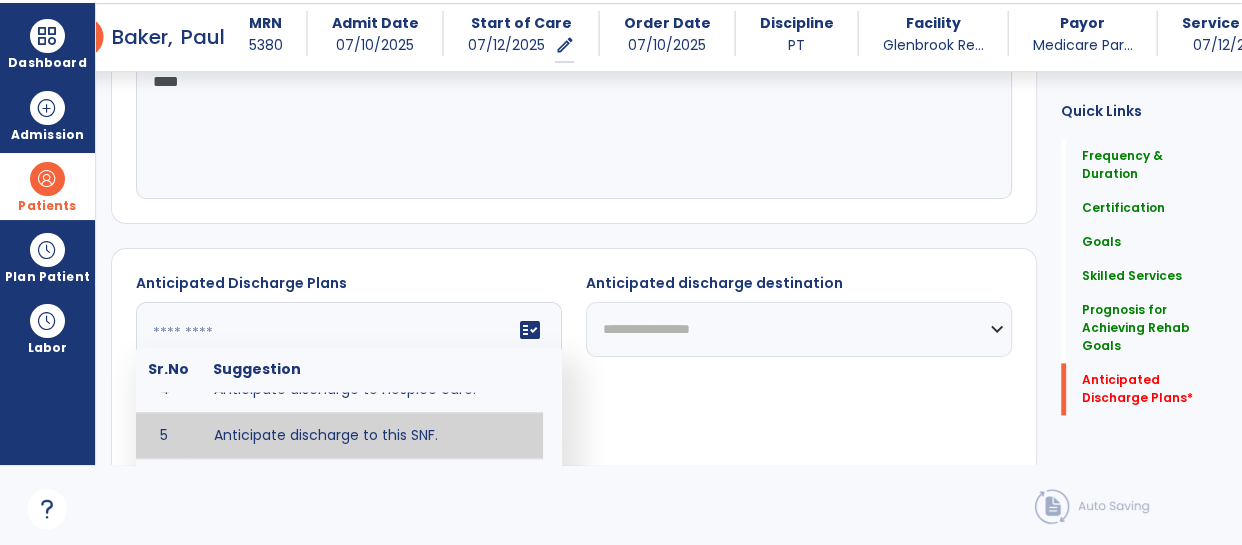 type on "**********" 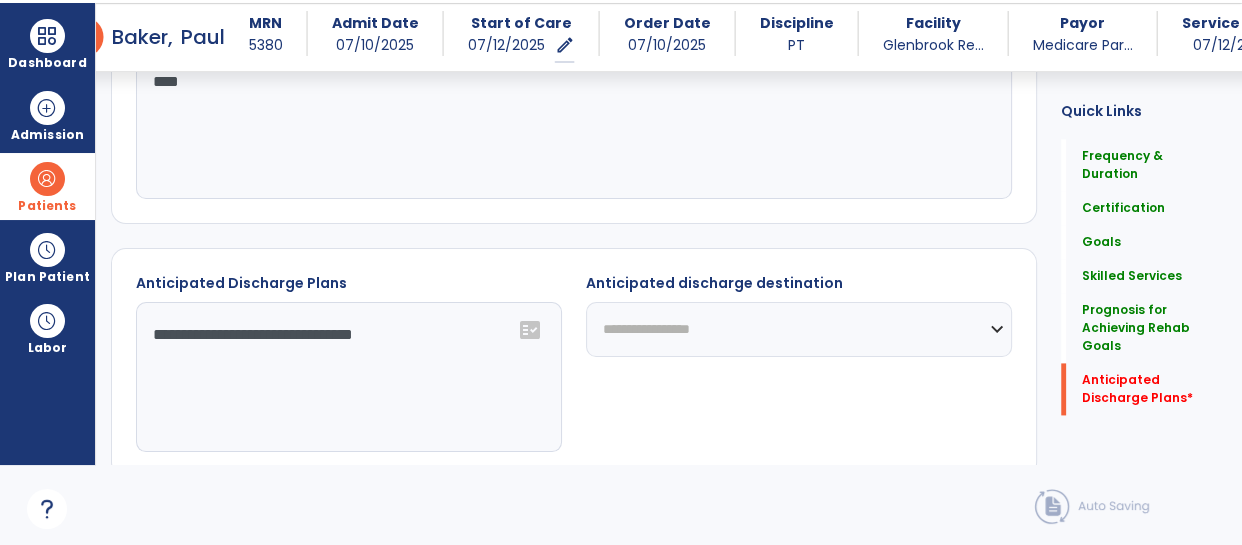 click on "**********" 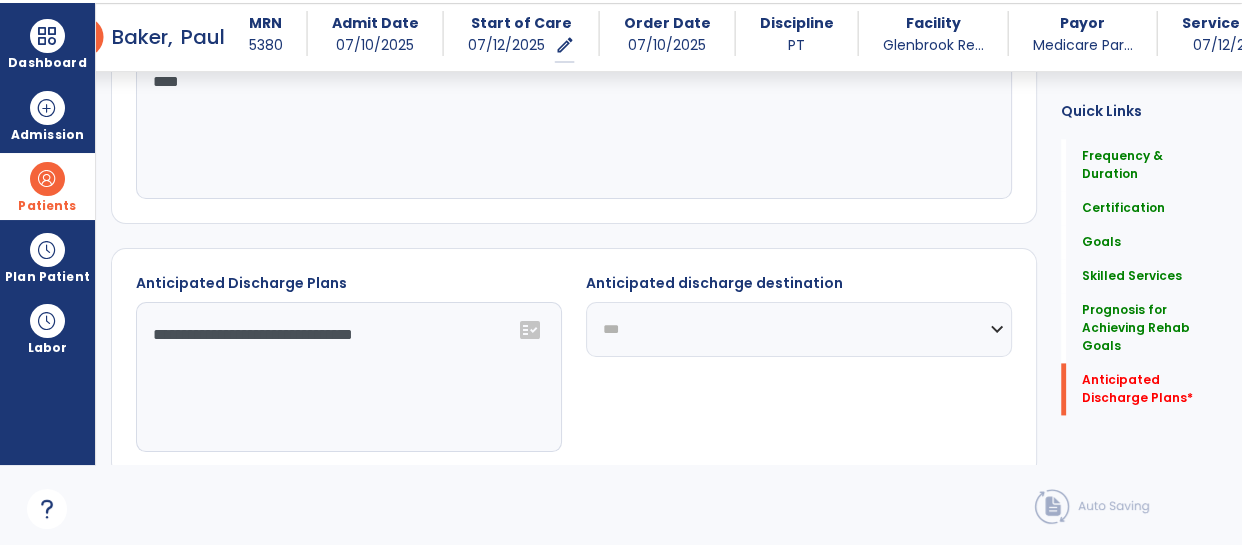click on "**********" 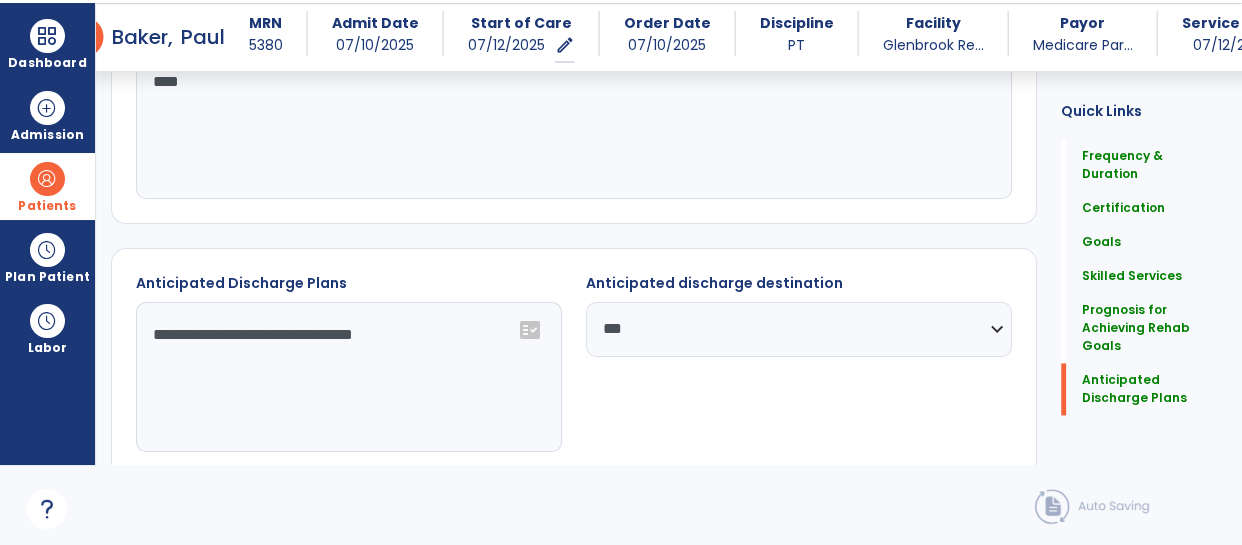 scroll, scrollTop: 24, scrollLeft: 0, axis: vertical 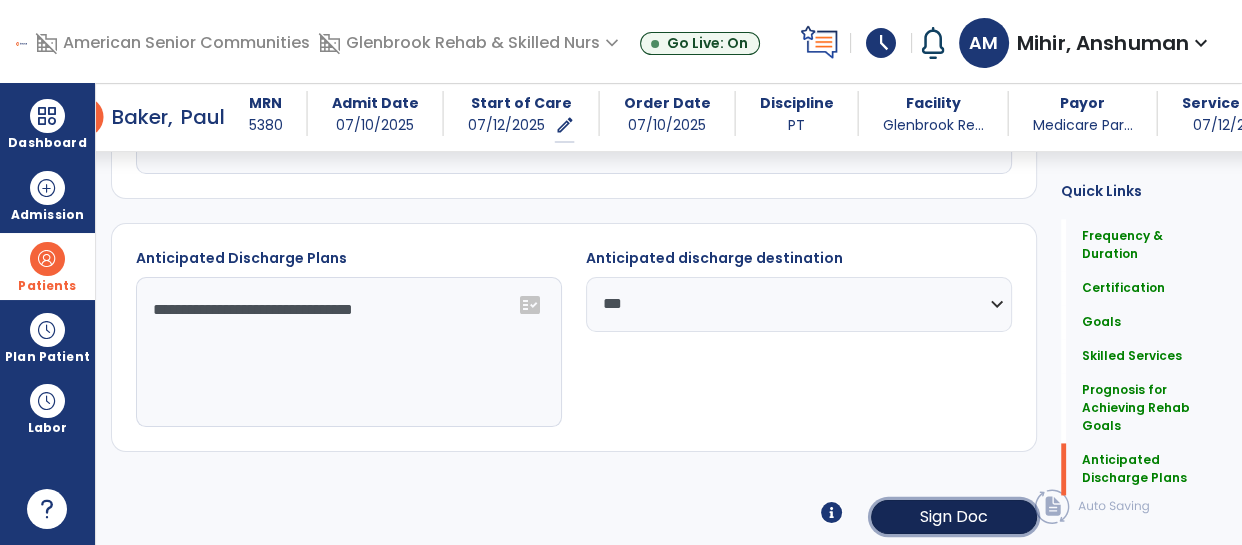 click on "Sign Doc" 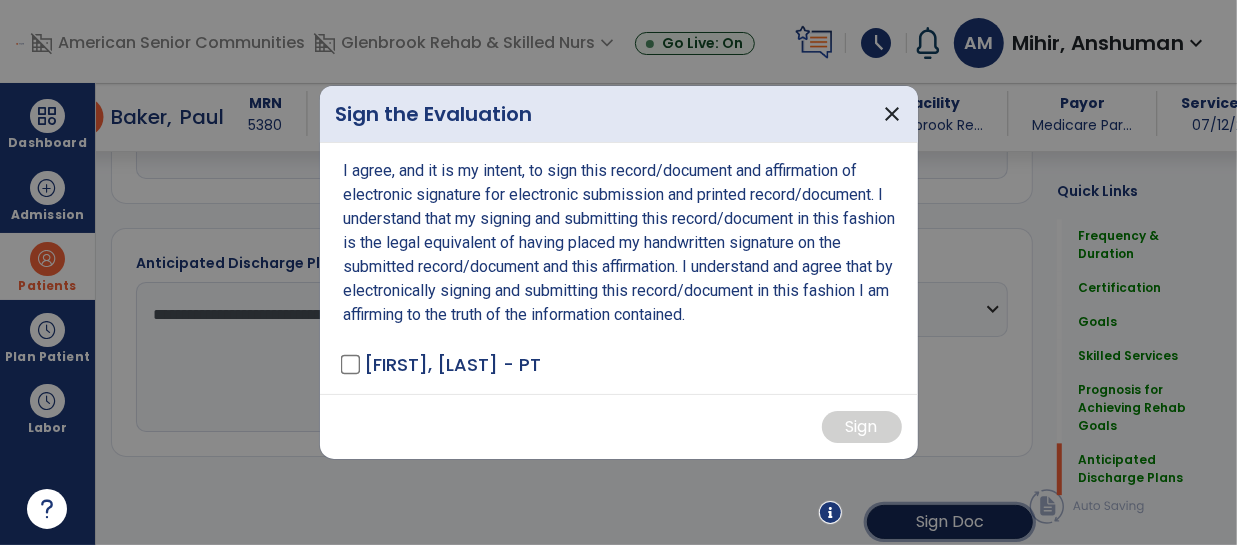 scroll, scrollTop: 2546, scrollLeft: 0, axis: vertical 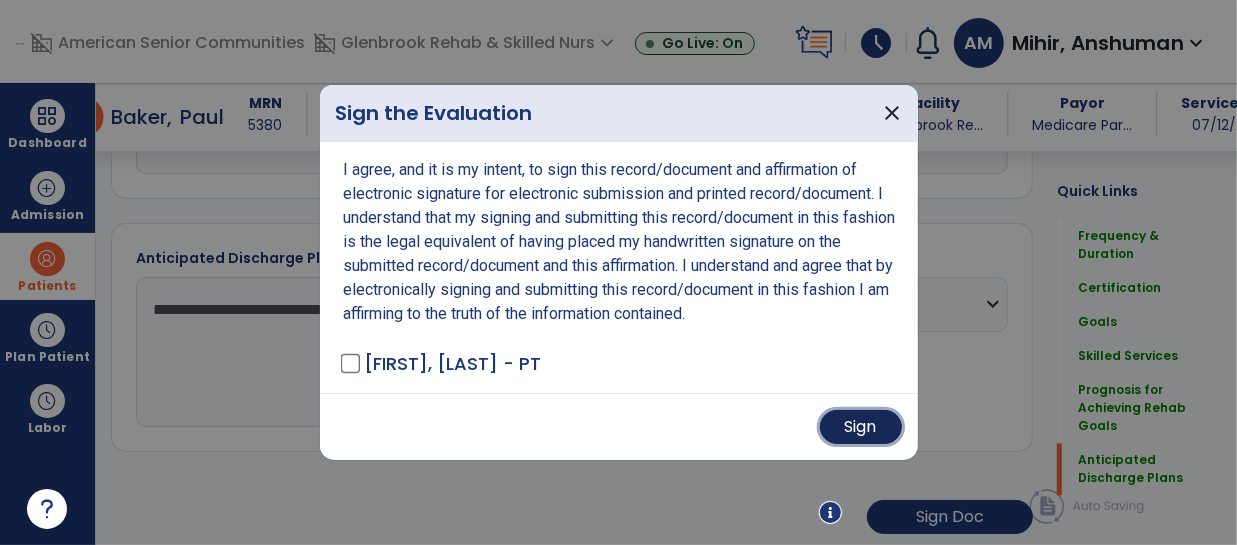 click on "Sign" at bounding box center (861, 427) 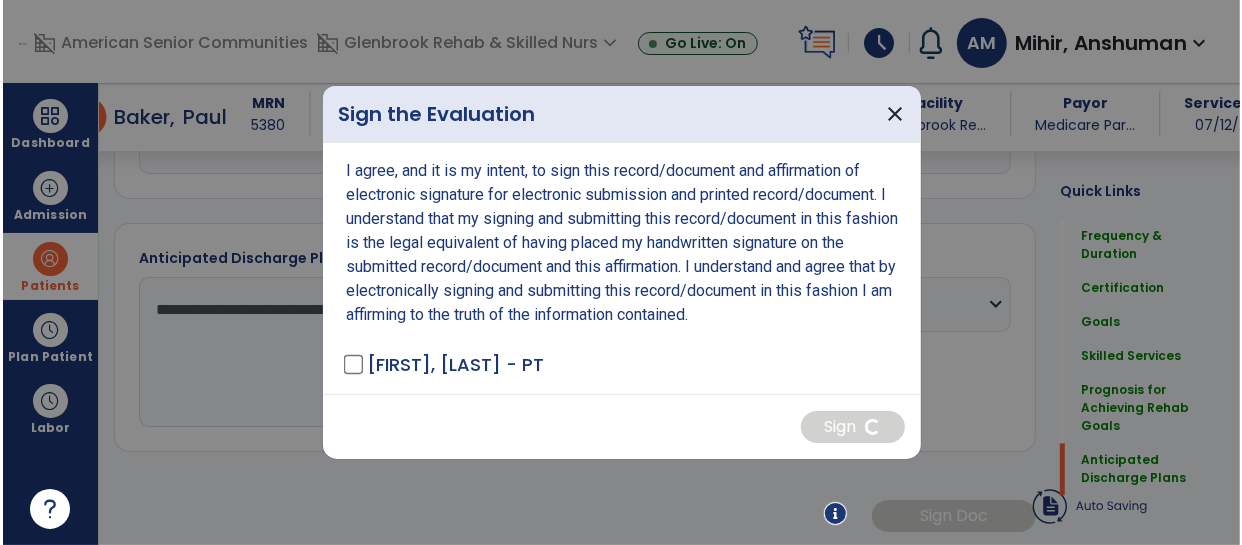 scroll, scrollTop: 2544, scrollLeft: 0, axis: vertical 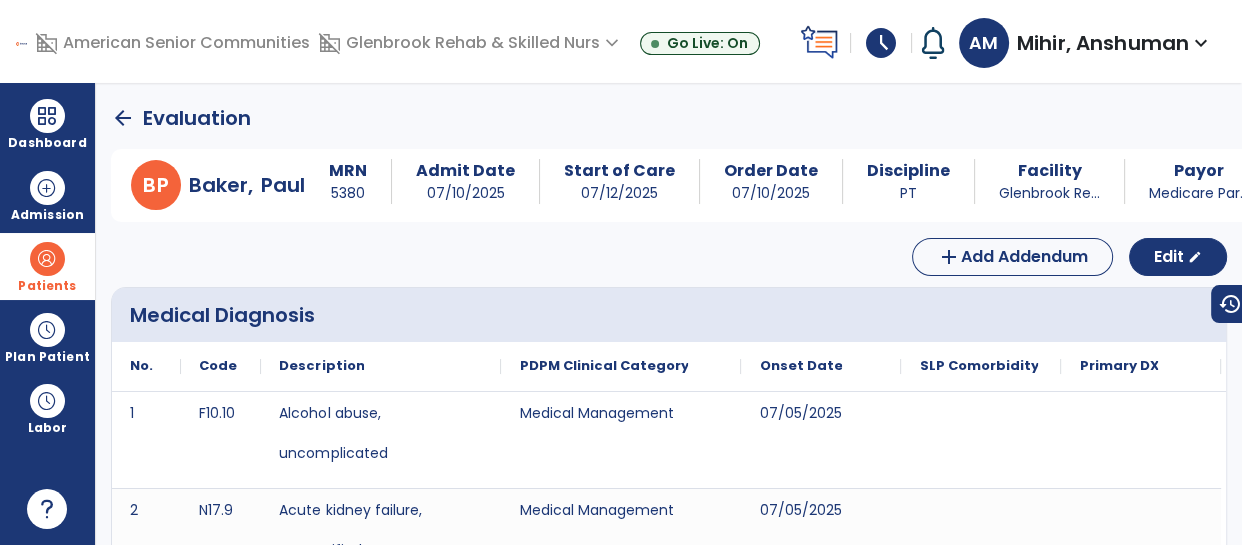 click on "arrow_back" 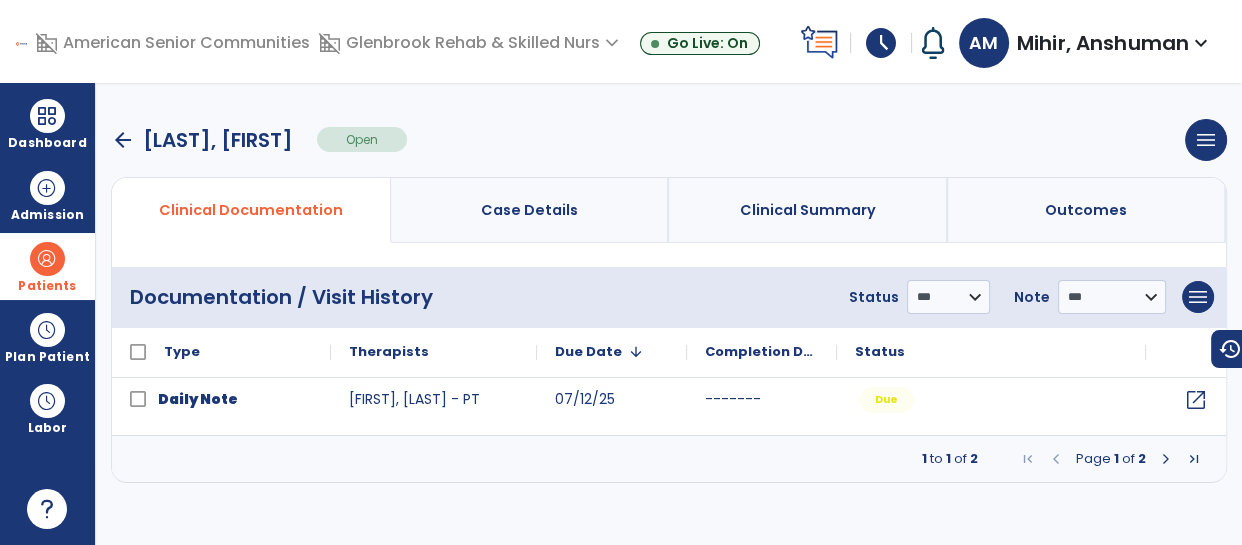 click at bounding box center [47, 259] 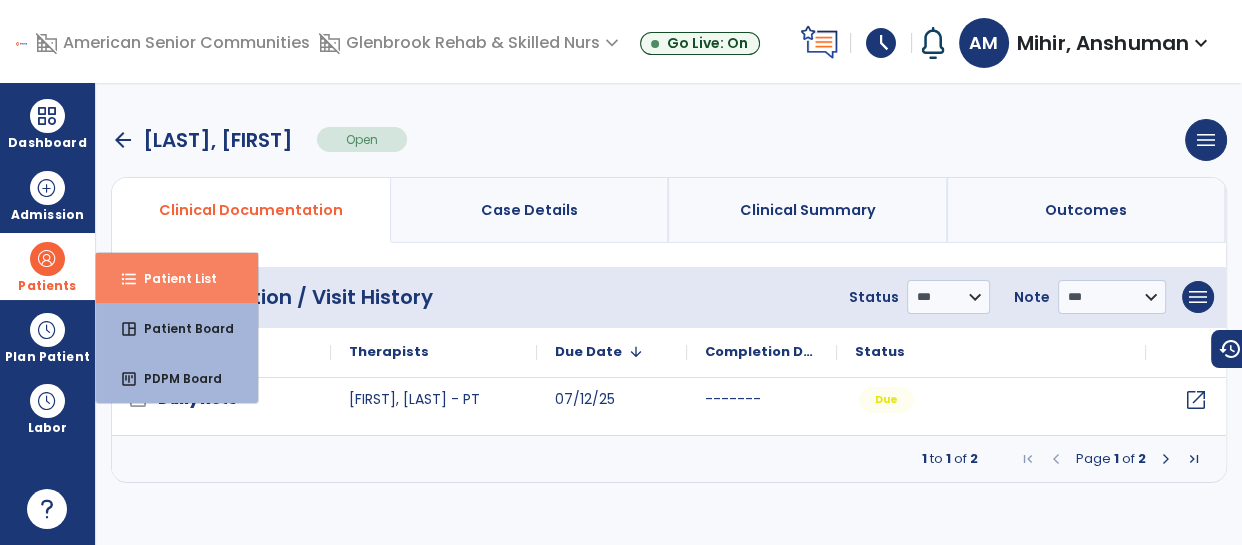 click on "Patient List" at bounding box center (172, 278) 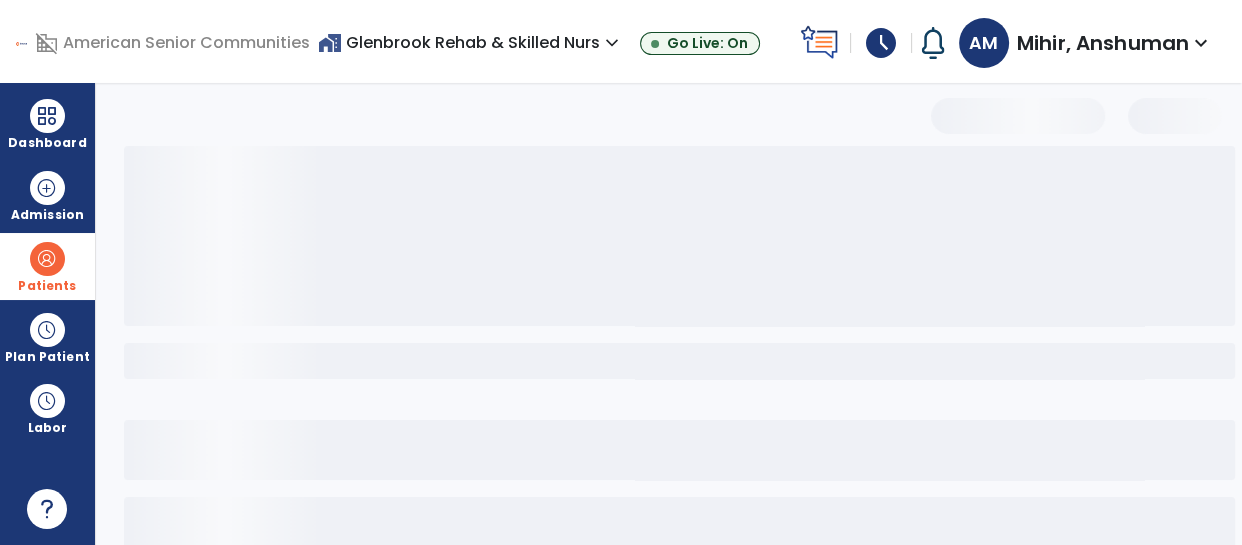 select on "***" 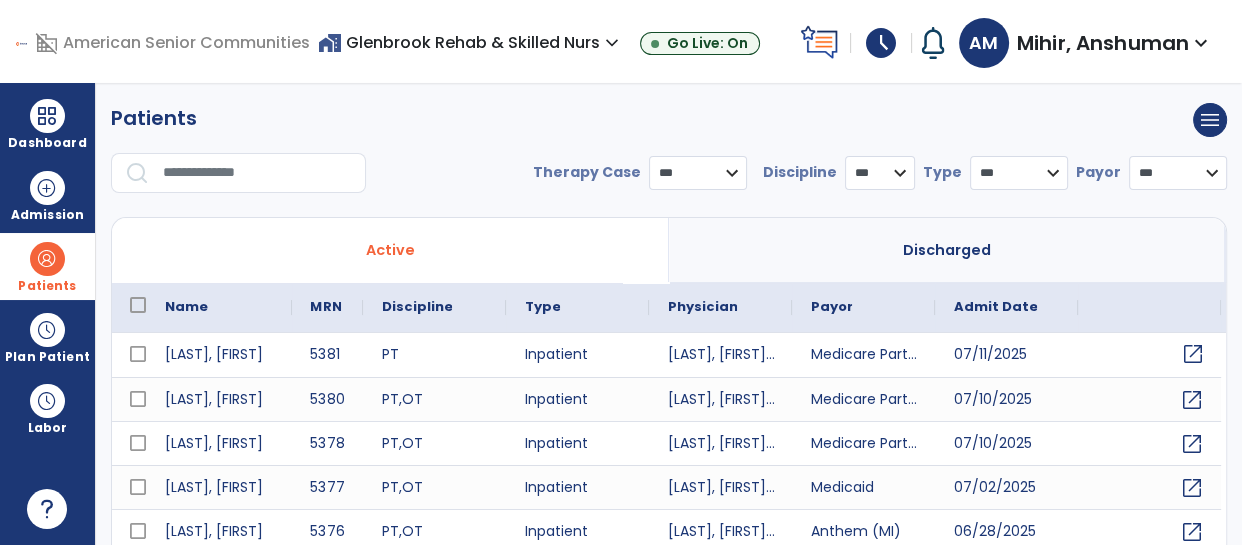 click on "open_in_new" at bounding box center [1192, 354] 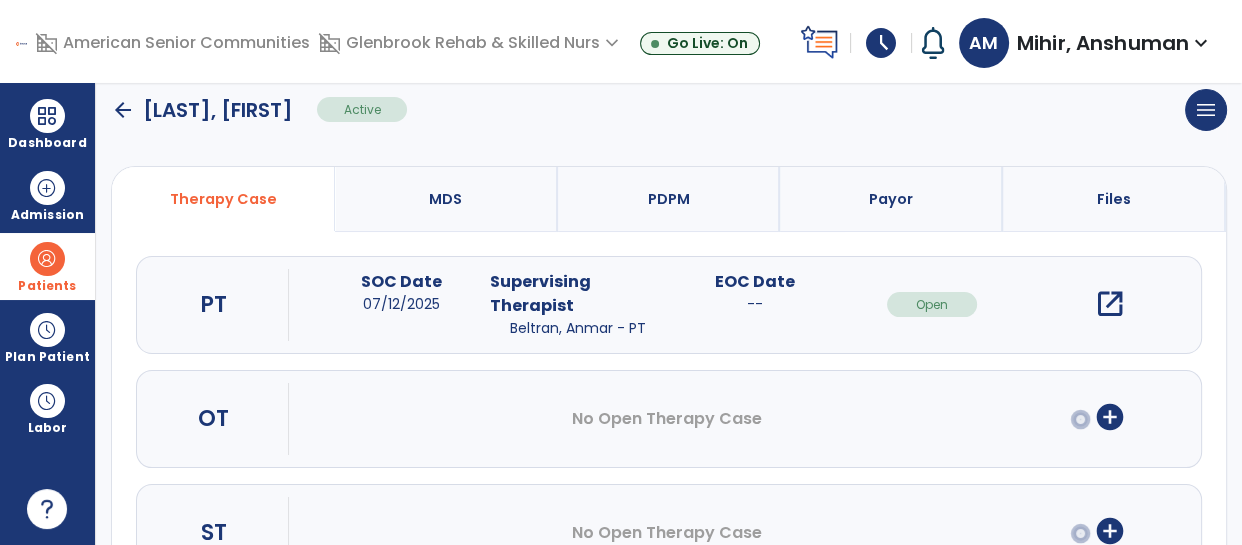 scroll, scrollTop: 111, scrollLeft: 0, axis: vertical 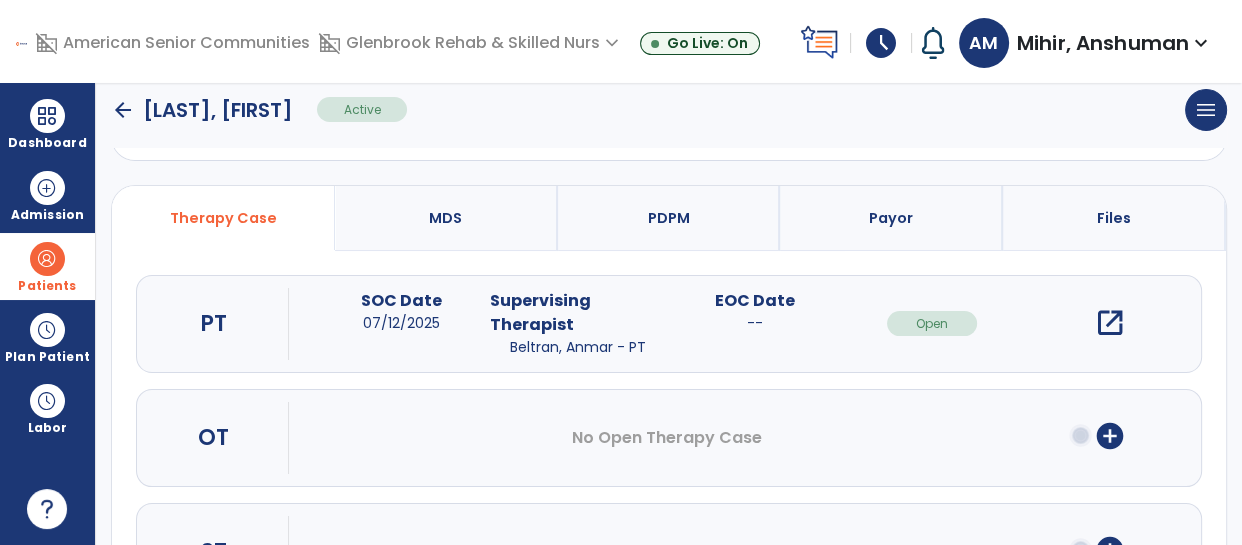 click on "open_in_new" at bounding box center [1109, 323] 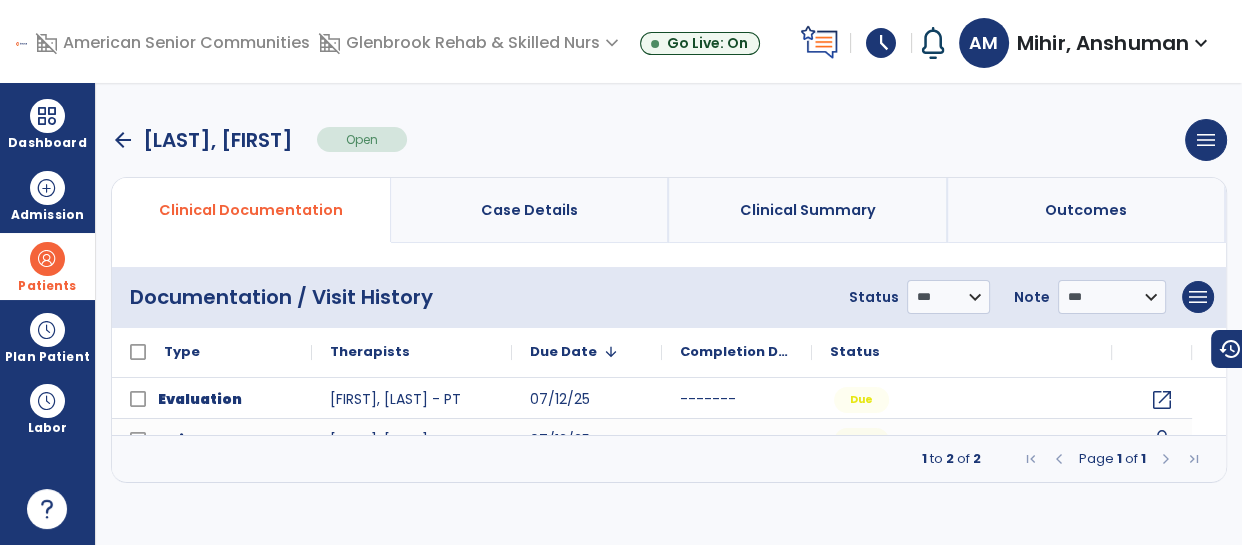 scroll, scrollTop: 0, scrollLeft: 0, axis: both 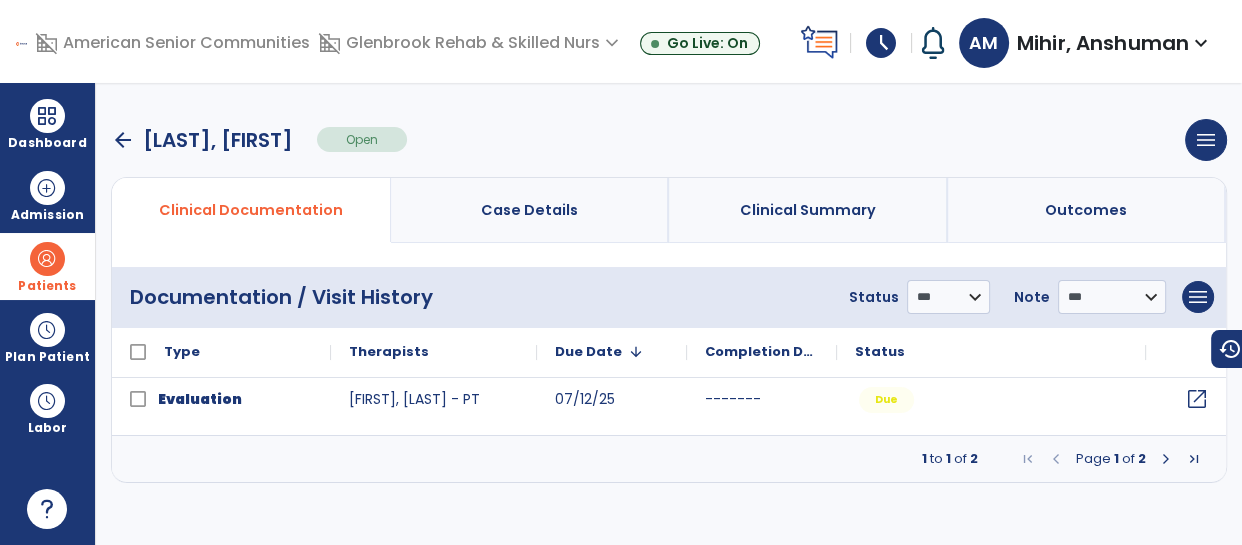 click on "open_in_new" 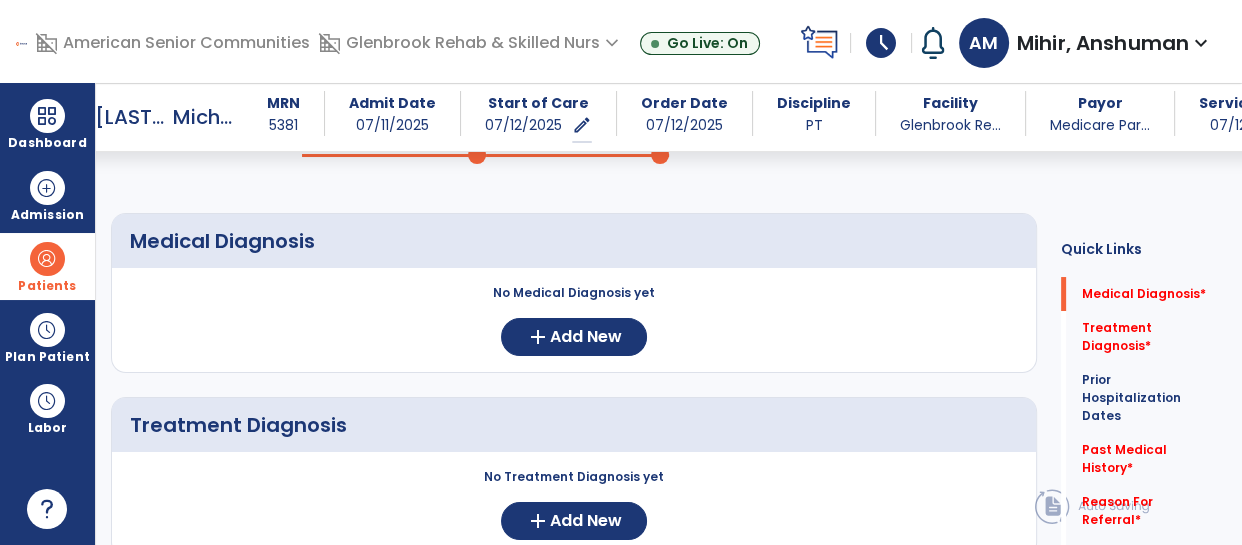 scroll, scrollTop: 159, scrollLeft: 0, axis: vertical 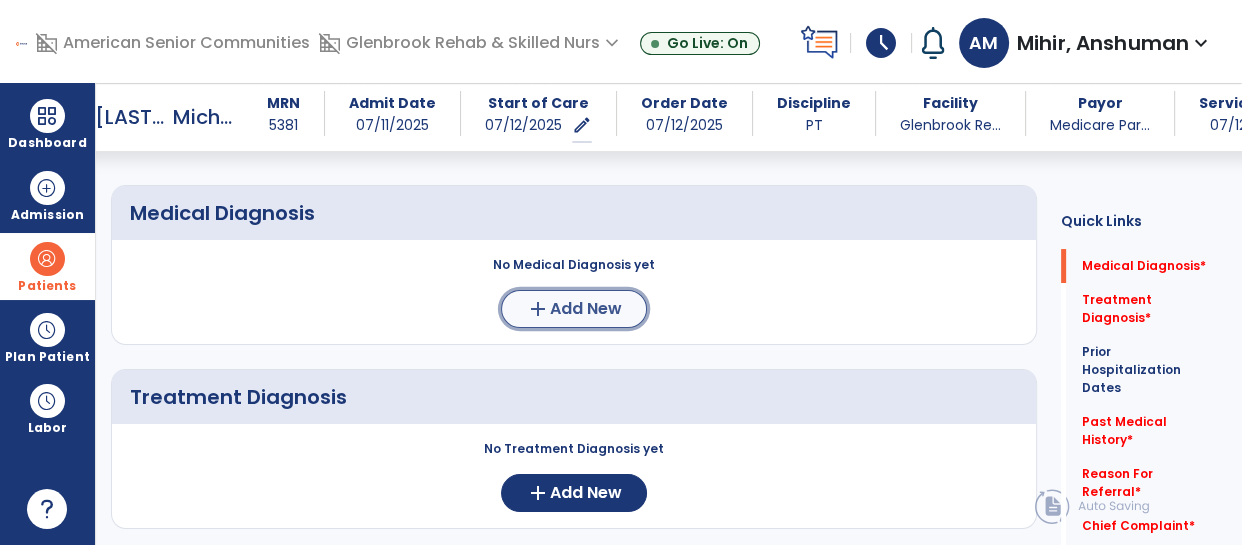 click on "Add New" 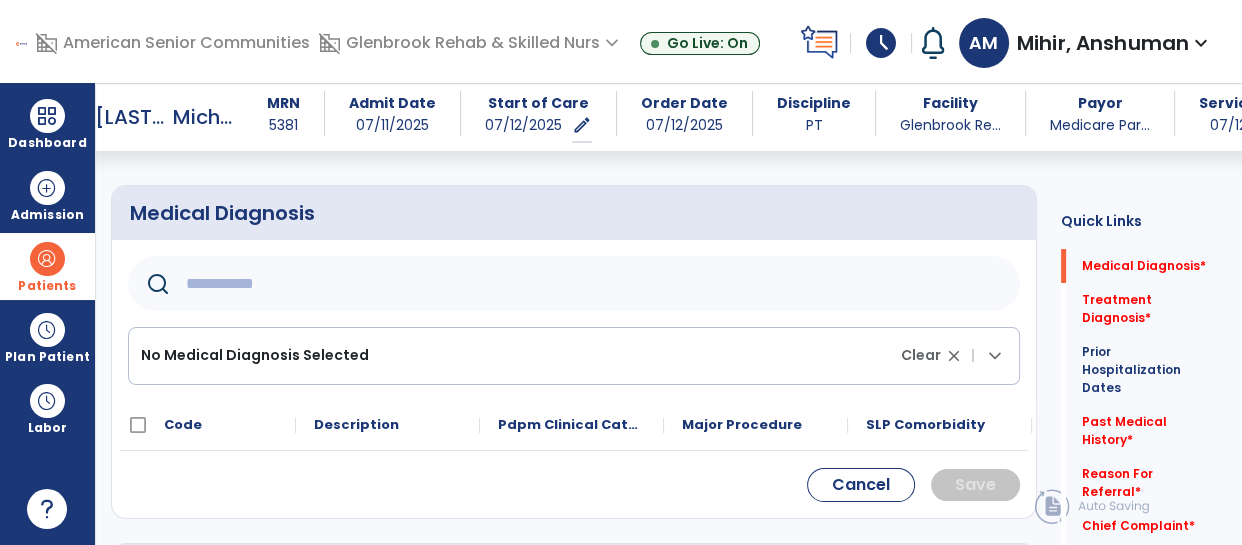 click 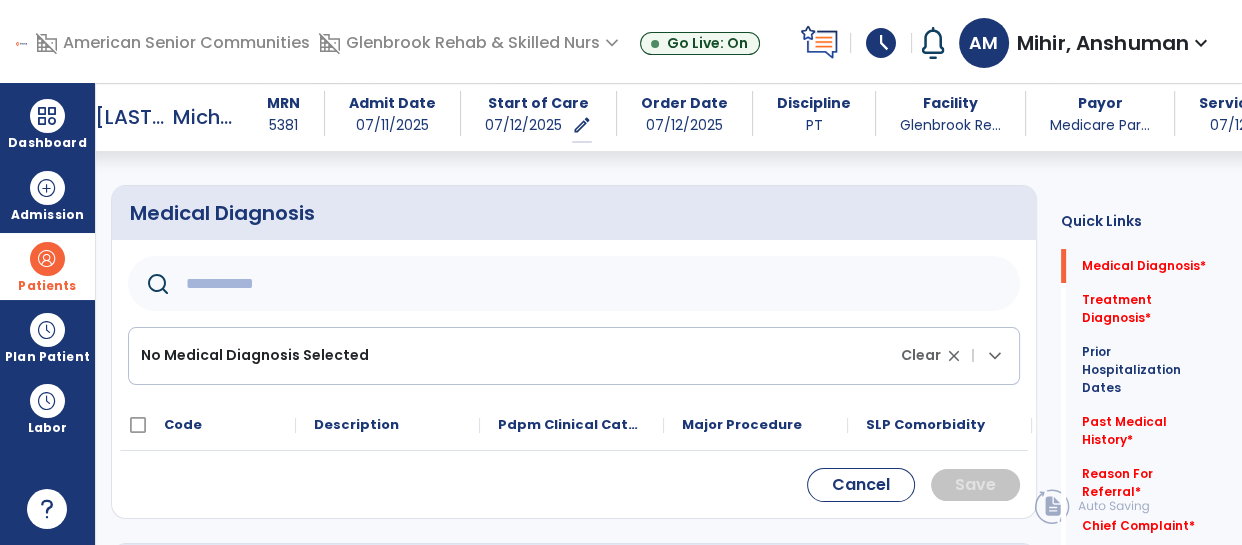 click 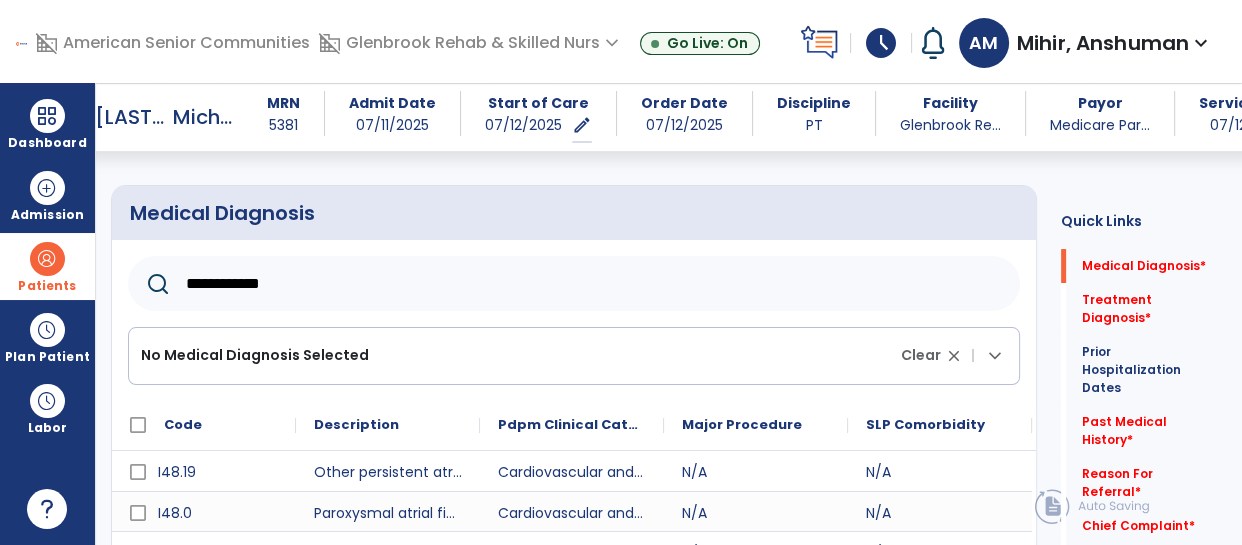 type on "**********" 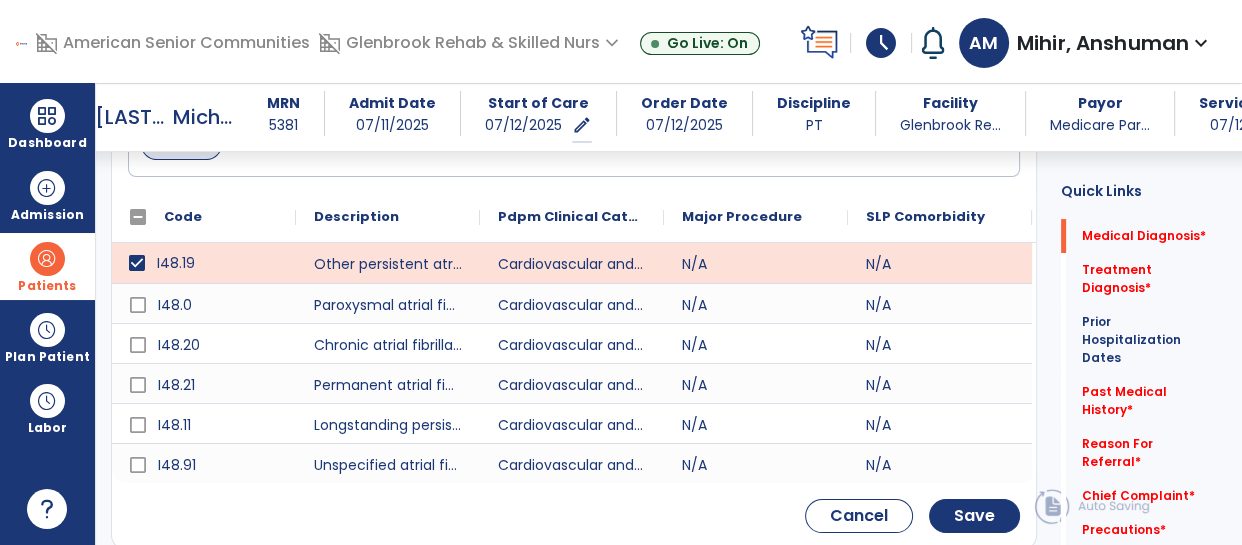 scroll, scrollTop: 379, scrollLeft: 0, axis: vertical 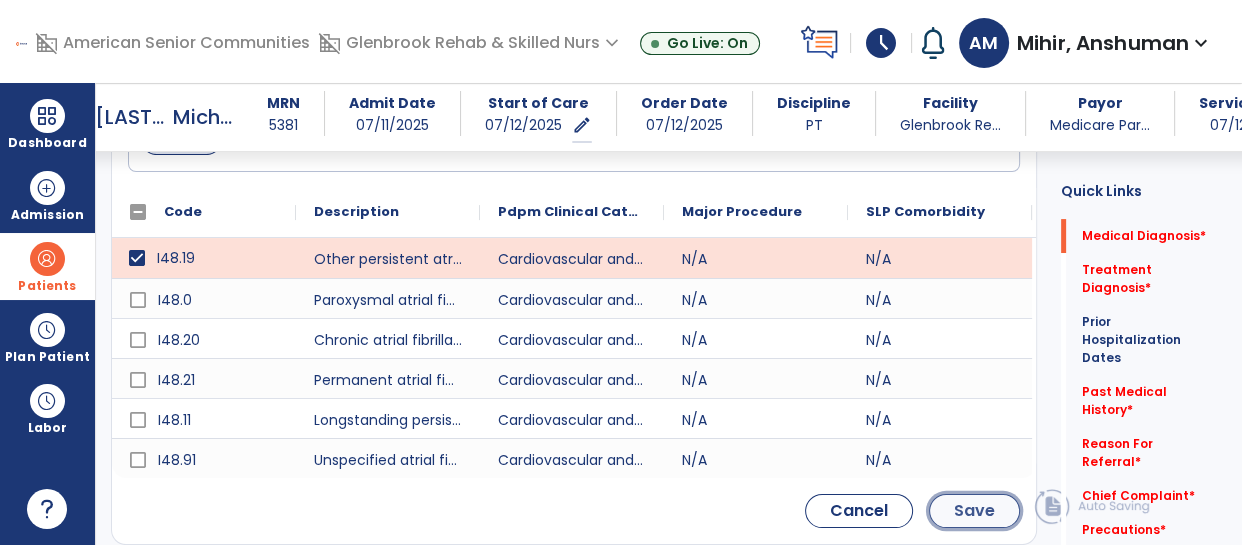 click on "Save" 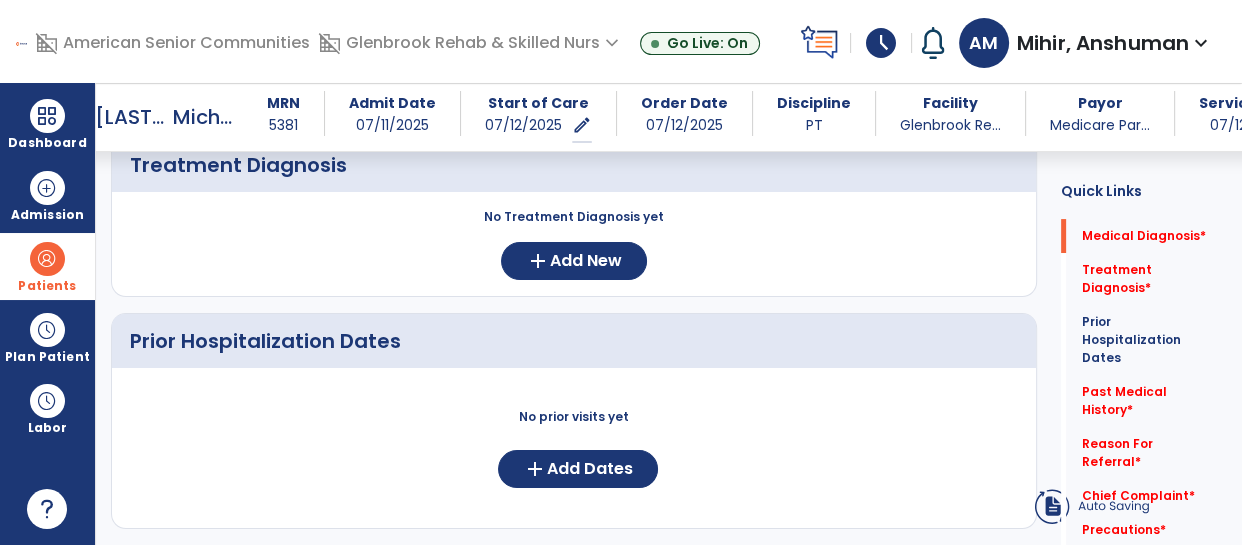 scroll, scrollTop: 213, scrollLeft: 0, axis: vertical 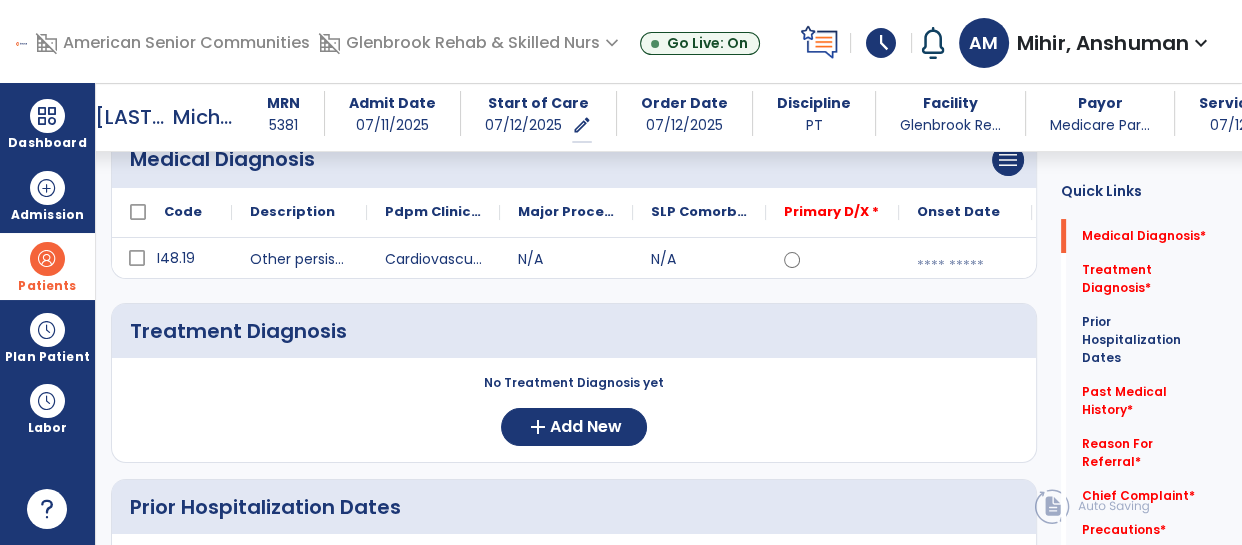 click at bounding box center [965, 266] 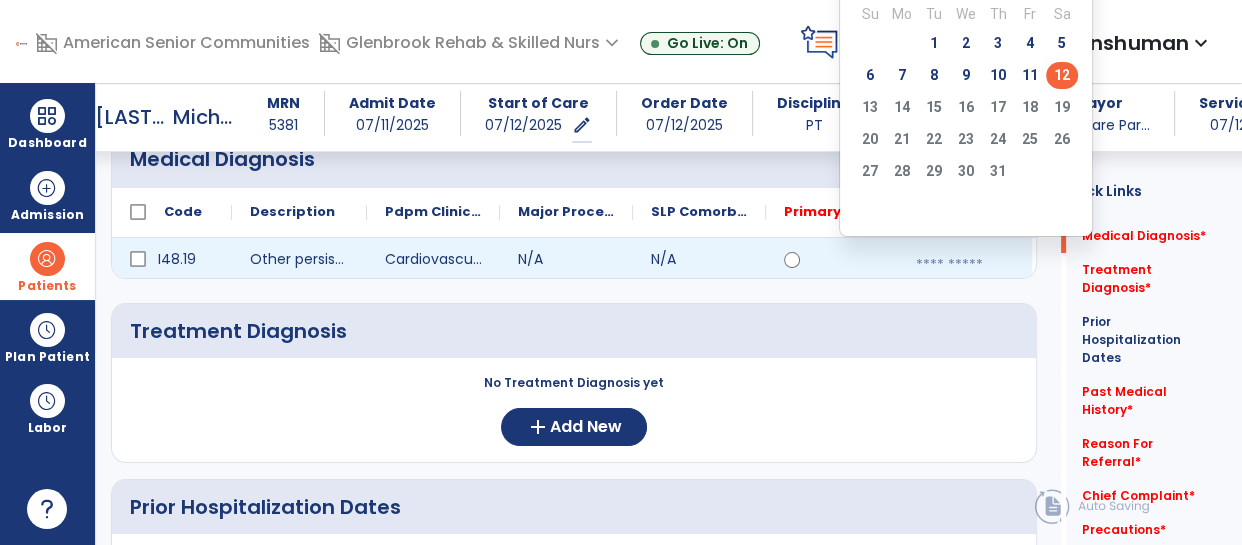 click on "12" 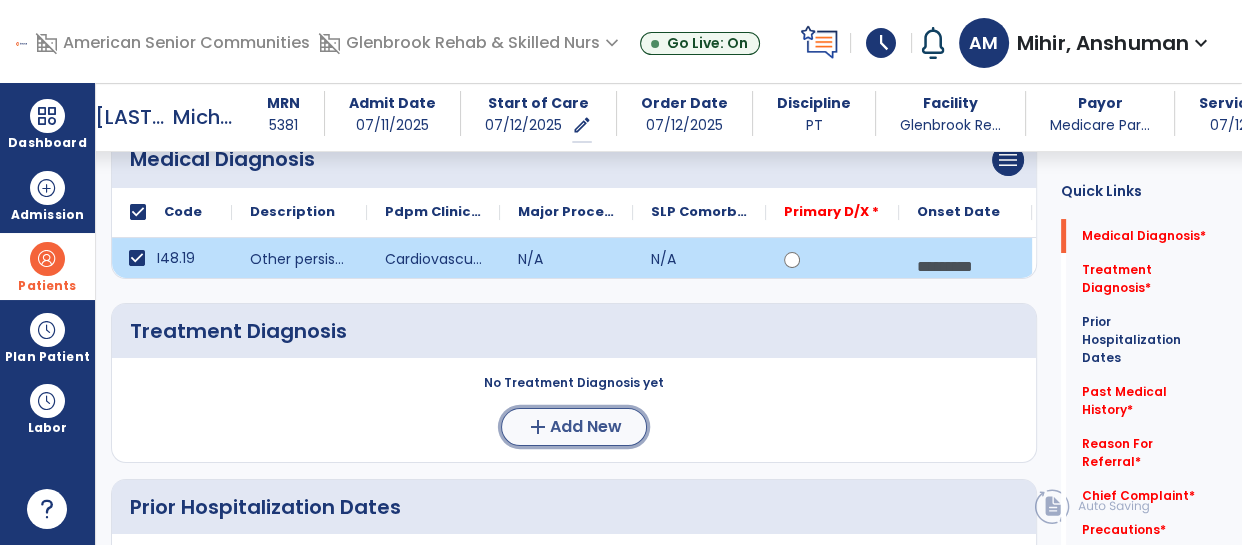 click on "Add New" 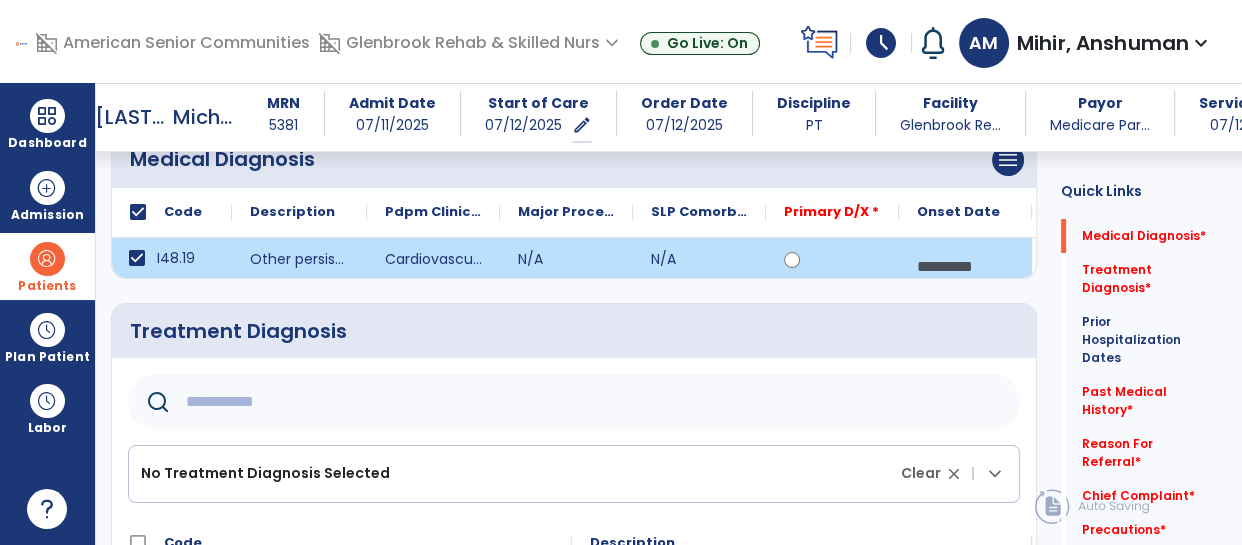 click 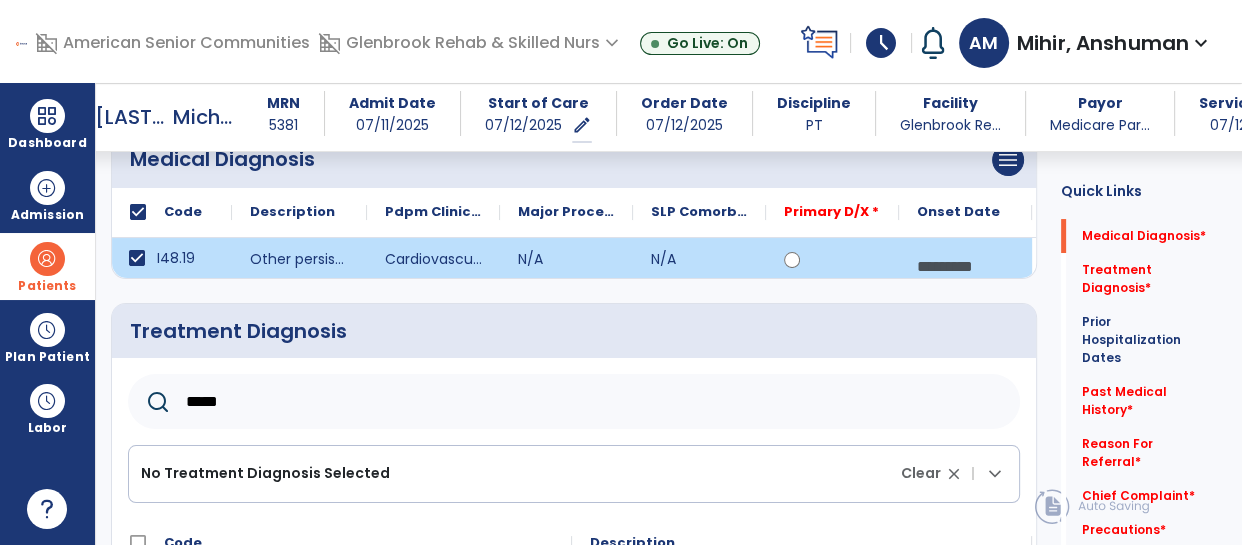 type on "*****" 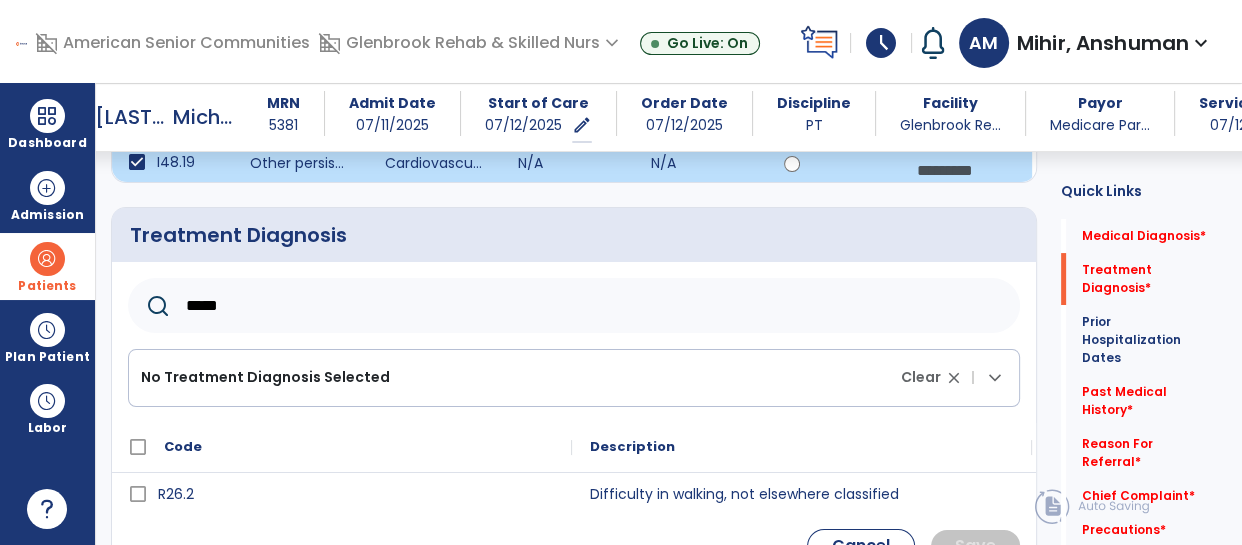 scroll, scrollTop: 323, scrollLeft: 0, axis: vertical 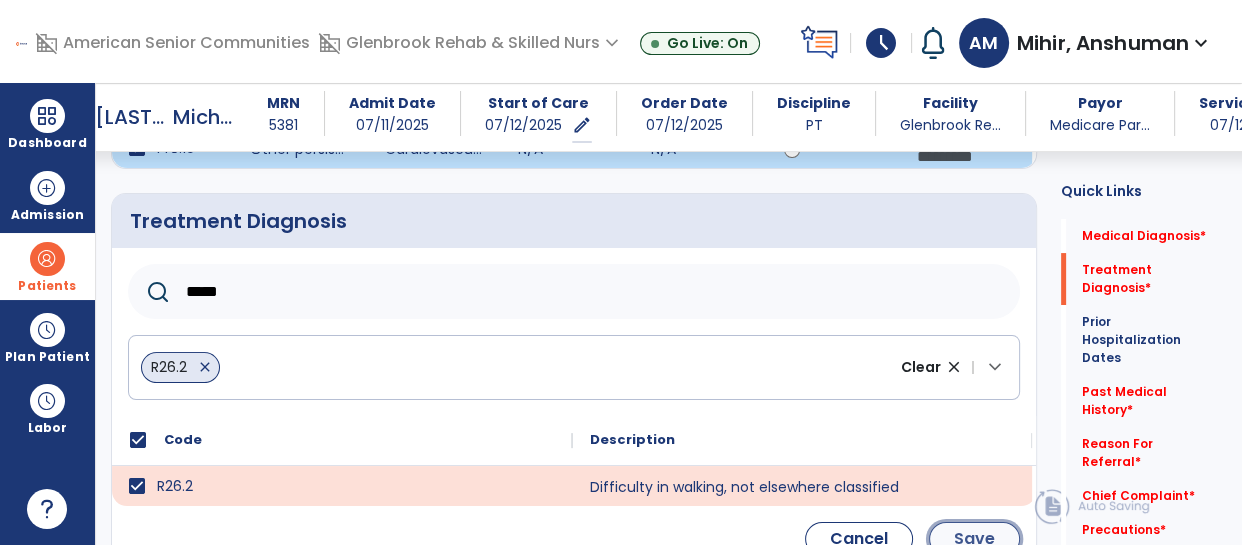 click on "Save" 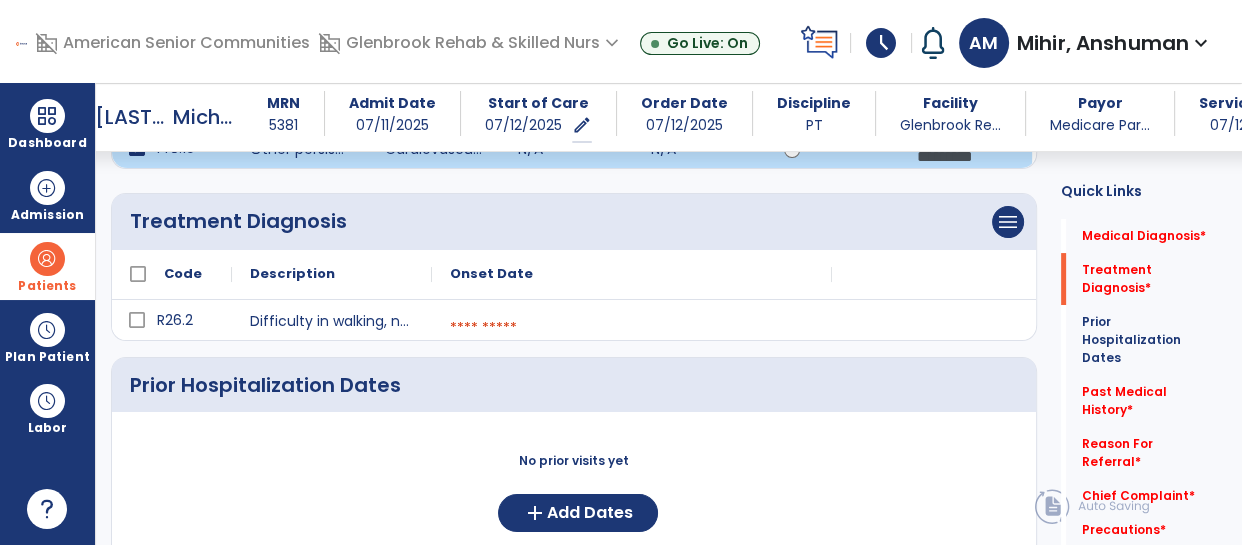 click at bounding box center [632, 328] 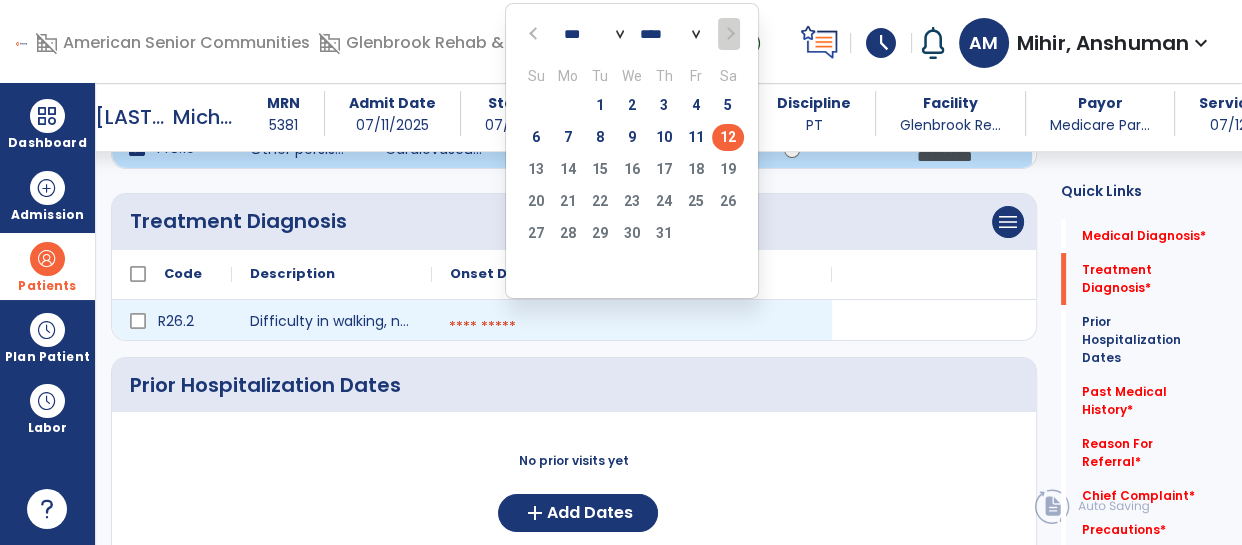 click on "12" 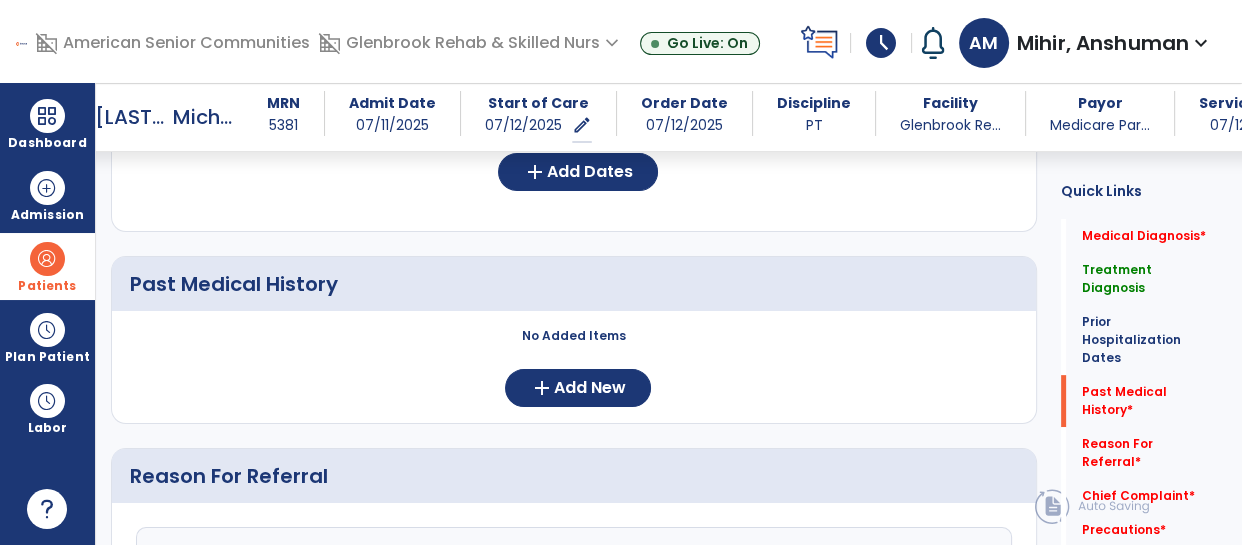 scroll, scrollTop: 659, scrollLeft: 0, axis: vertical 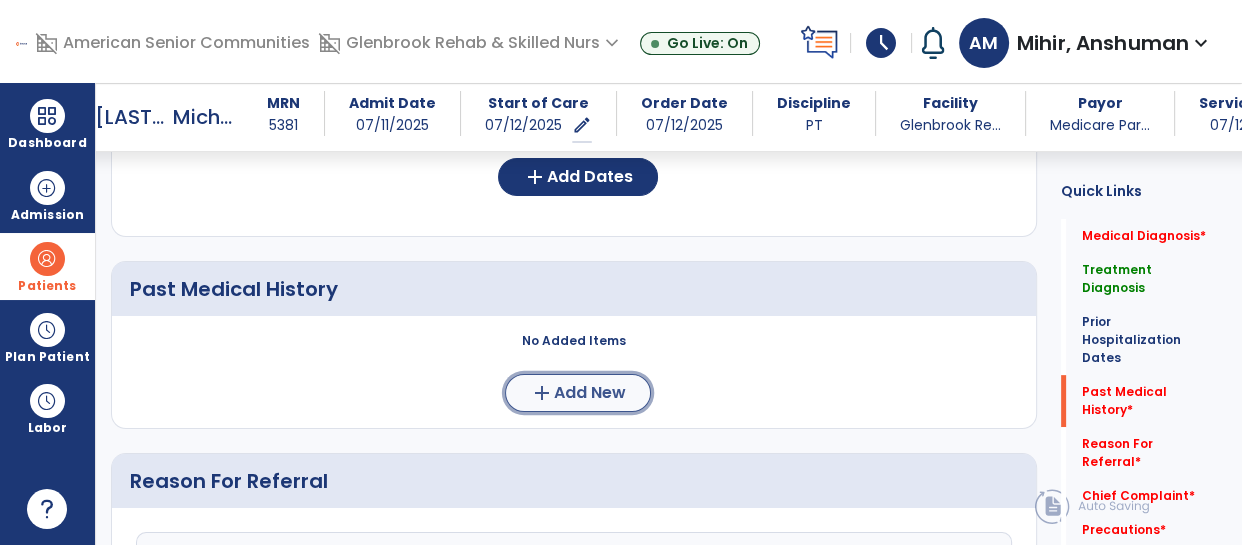 click on "add  Add New" 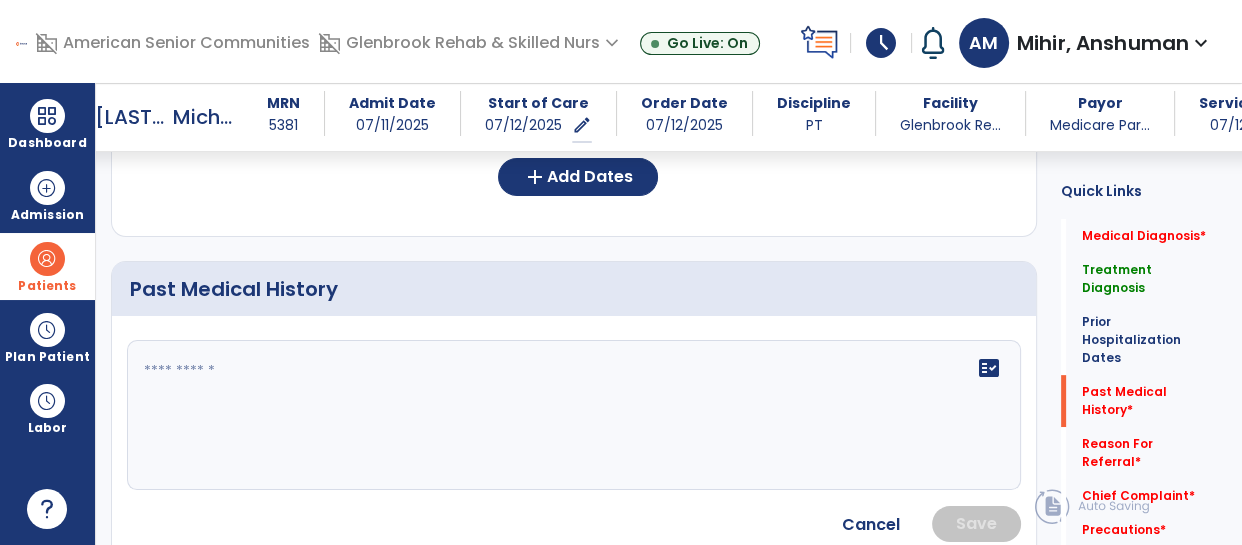 click 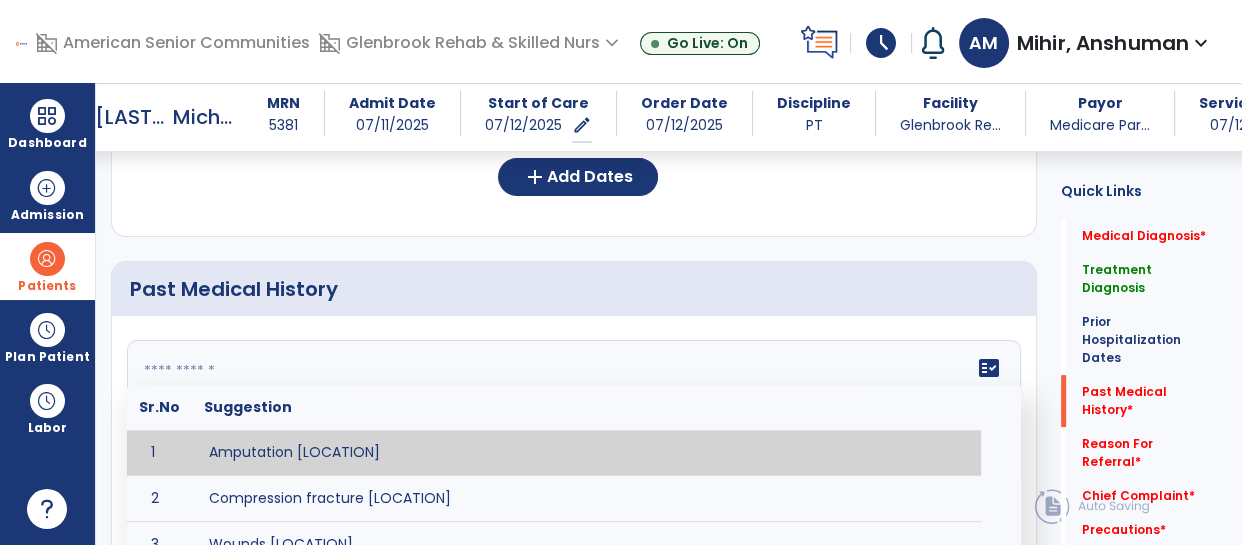 paste on "**********" 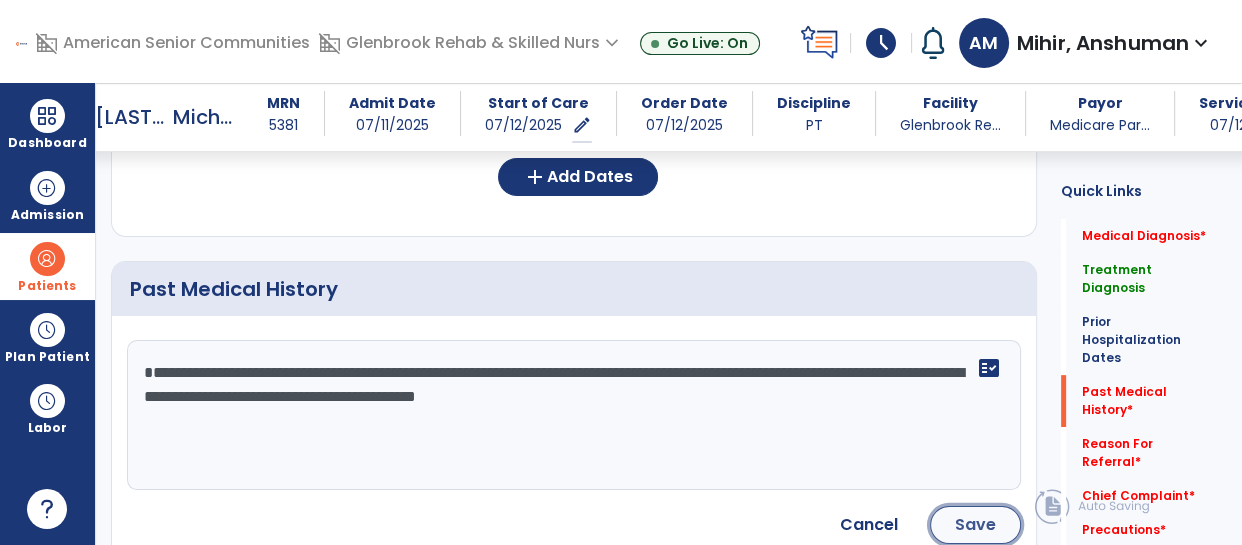 click on "Save" 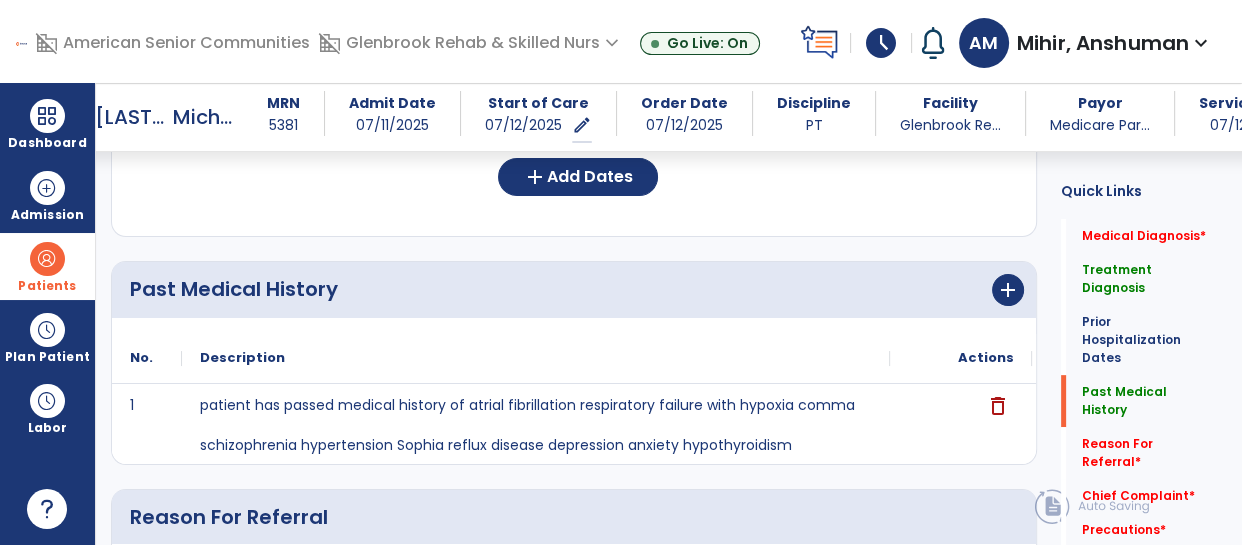 scroll, scrollTop: 853, scrollLeft: 0, axis: vertical 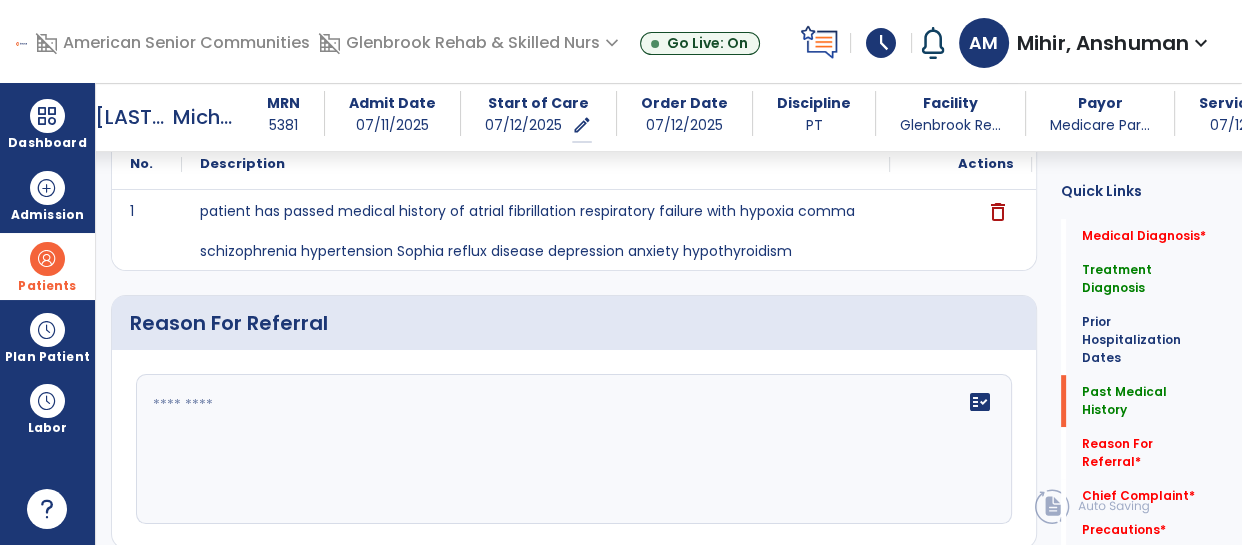 click 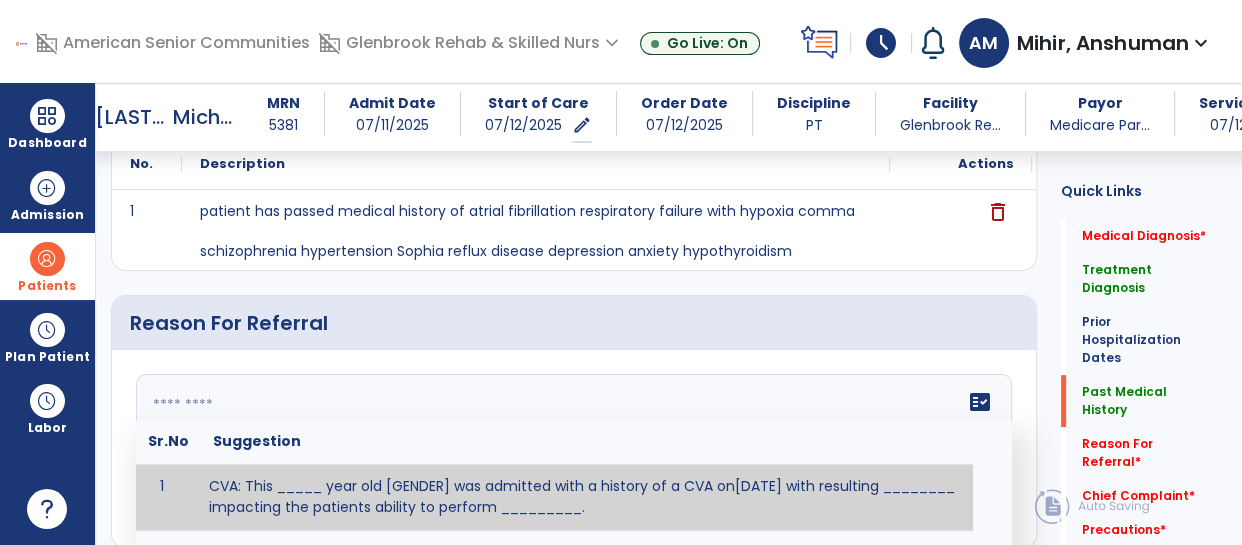 paste on "**********" 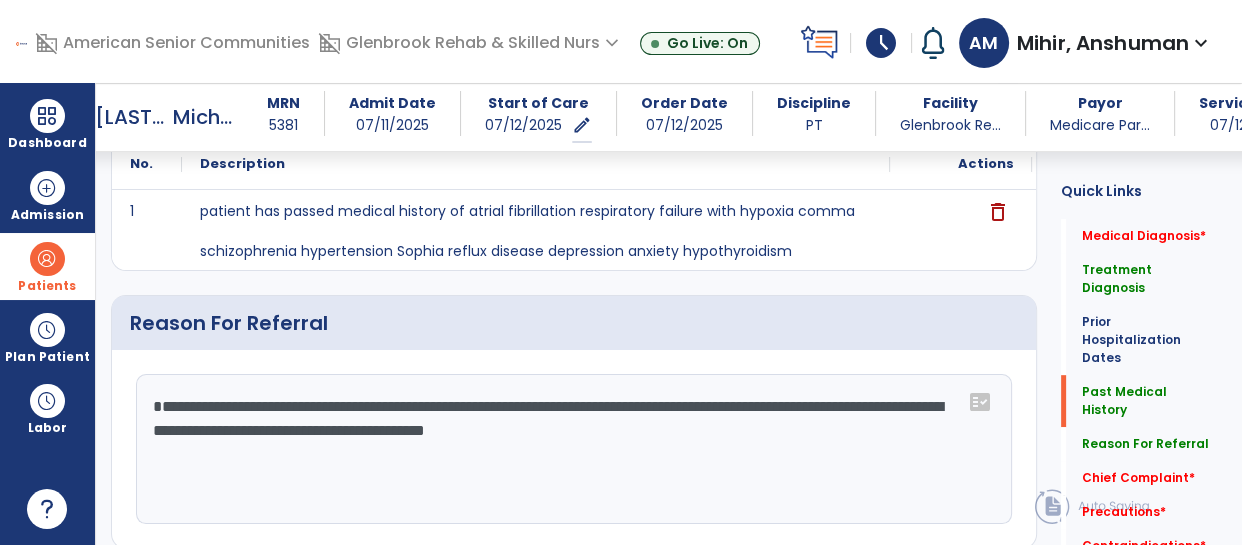 type on "**********" 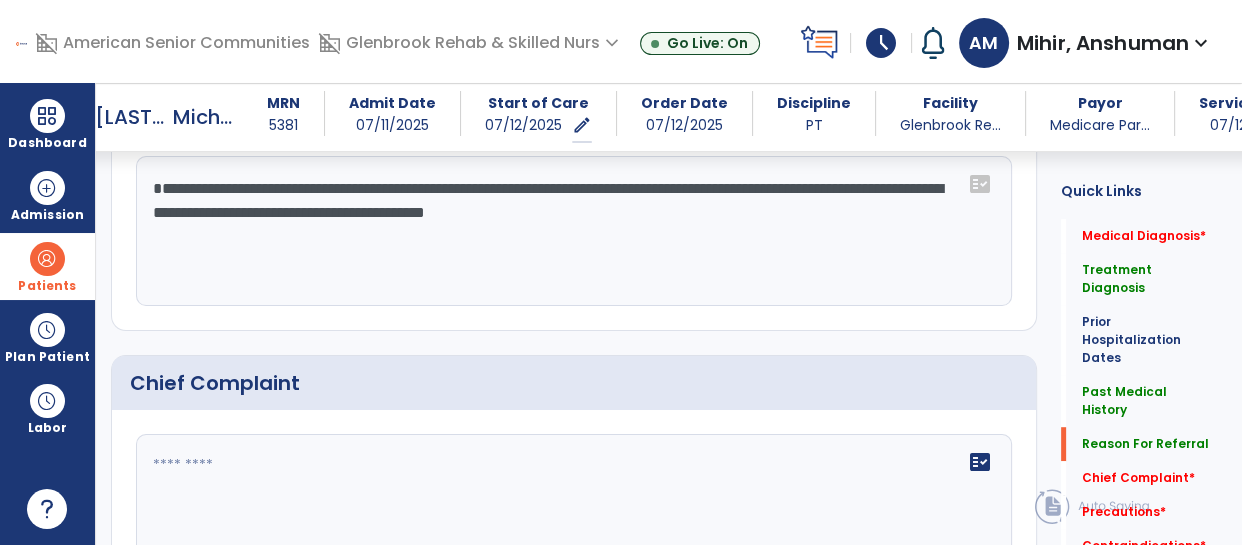 scroll, scrollTop: 1141, scrollLeft: 0, axis: vertical 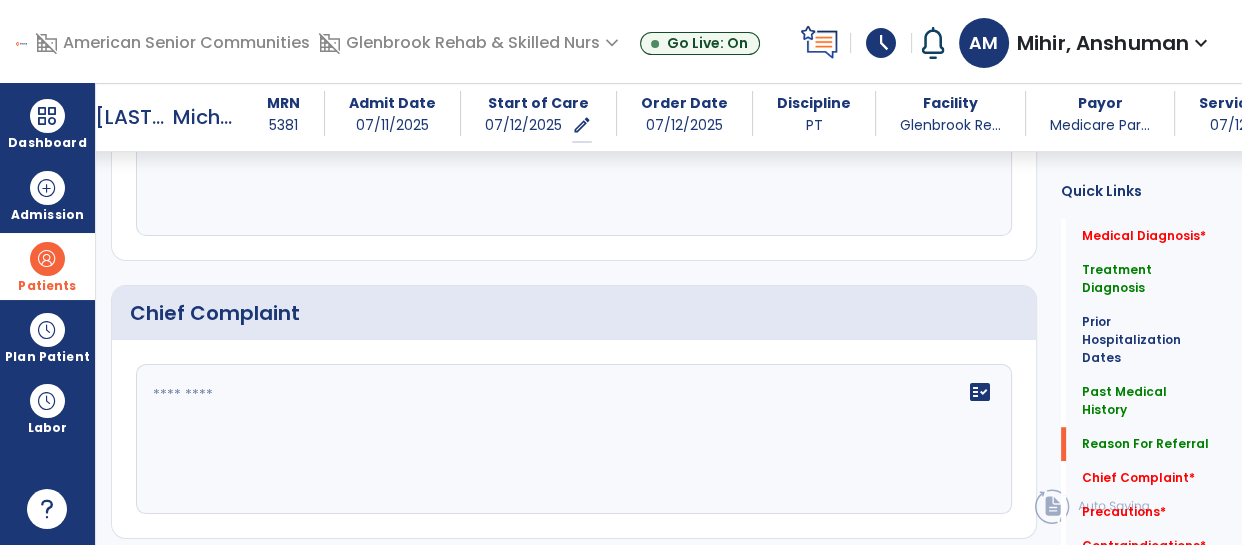 click on "fact_check" 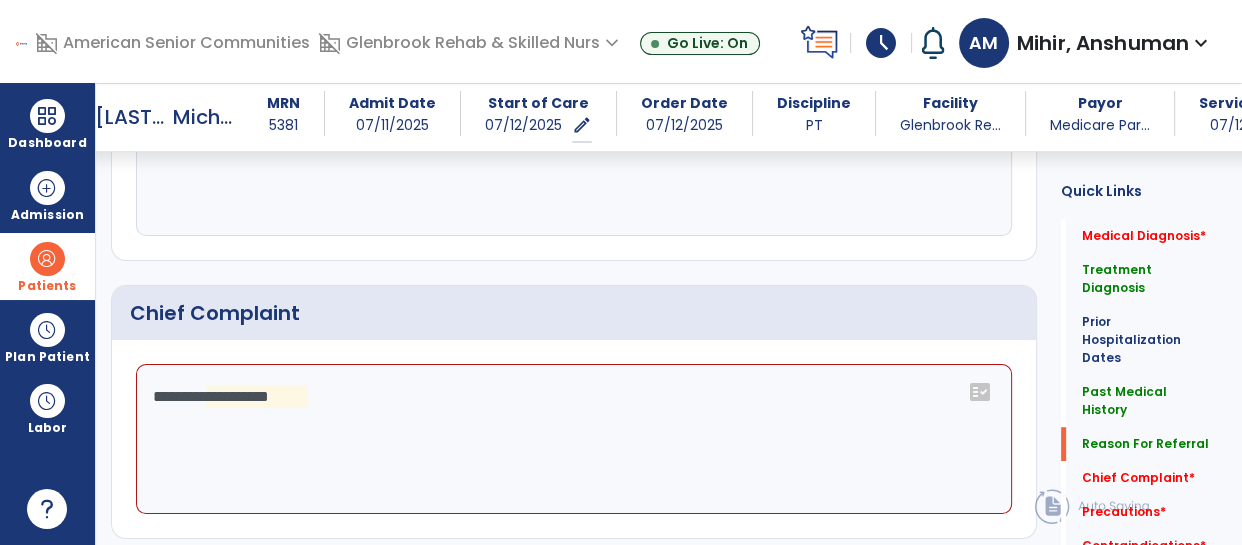 click on "**********" 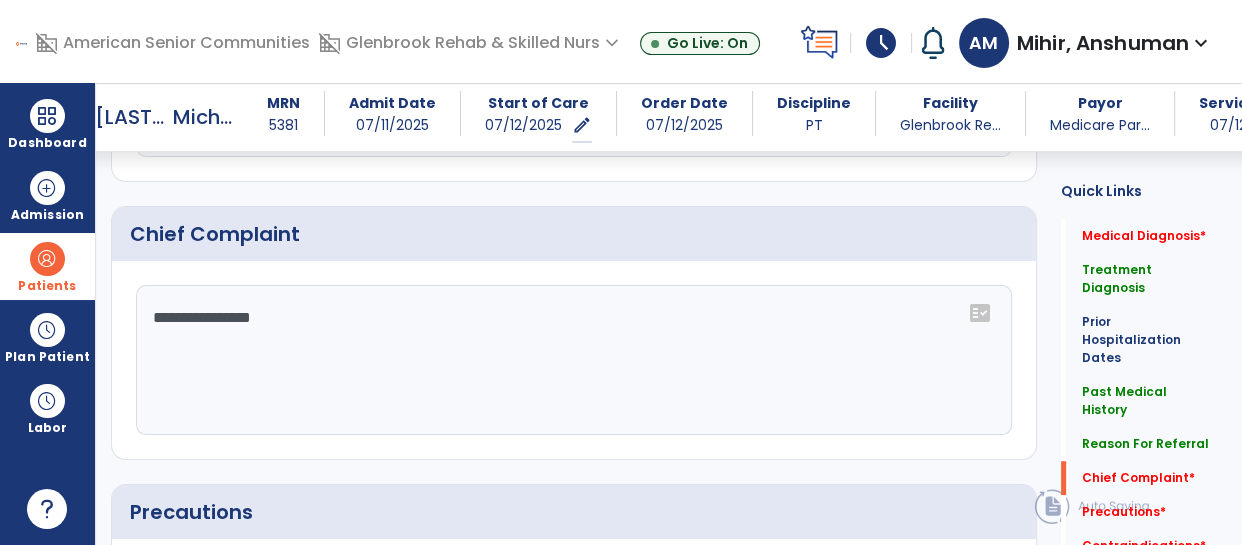 click on "**********" 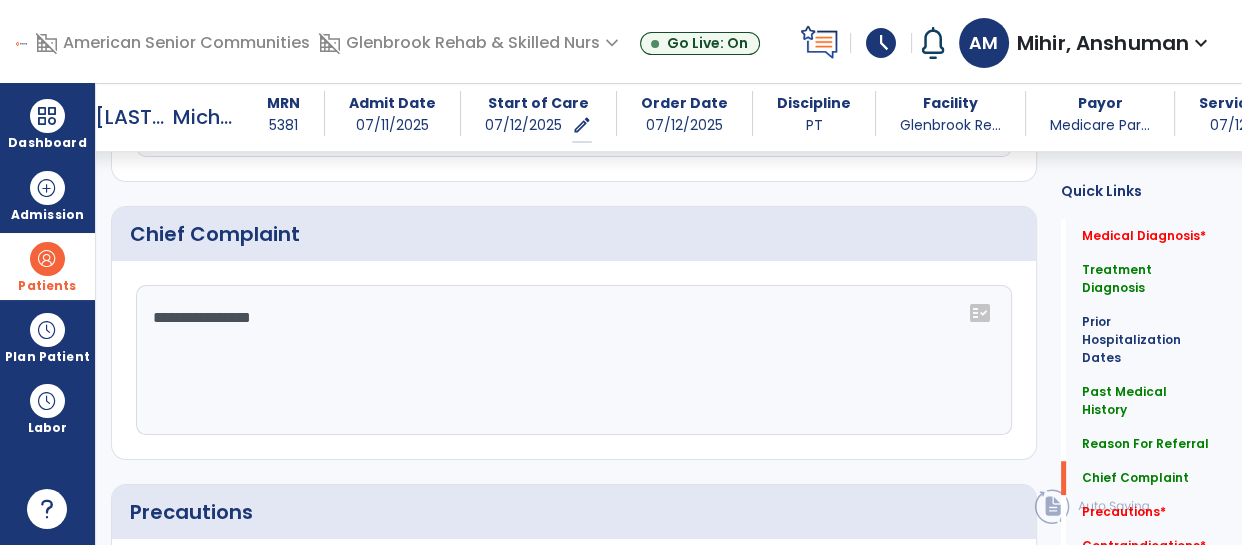 scroll, scrollTop: 1220, scrollLeft: 0, axis: vertical 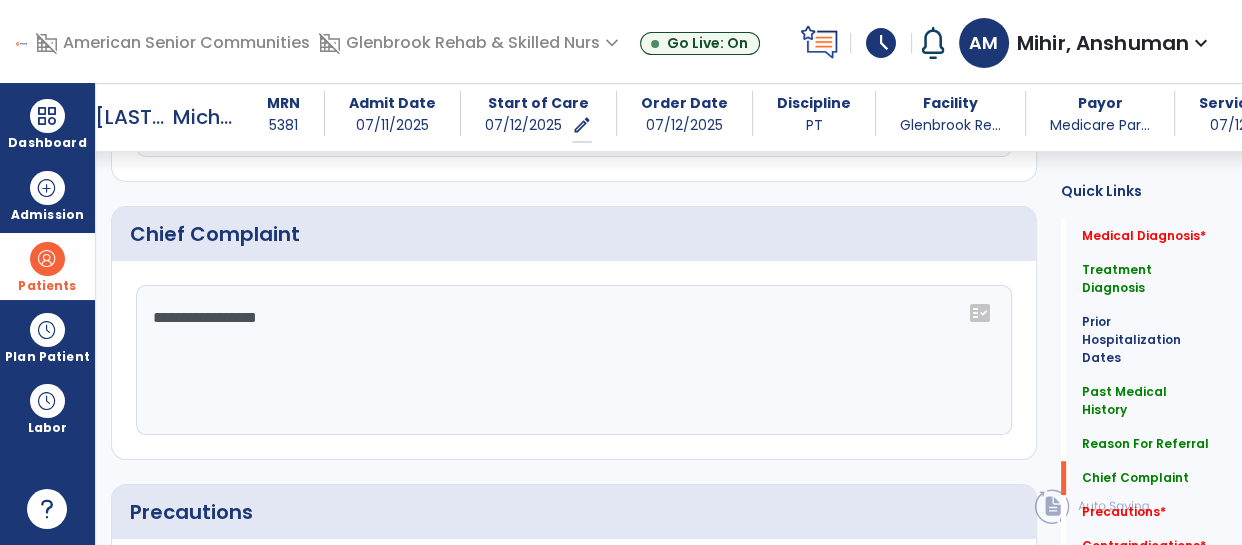 click on "Chief Complaint" 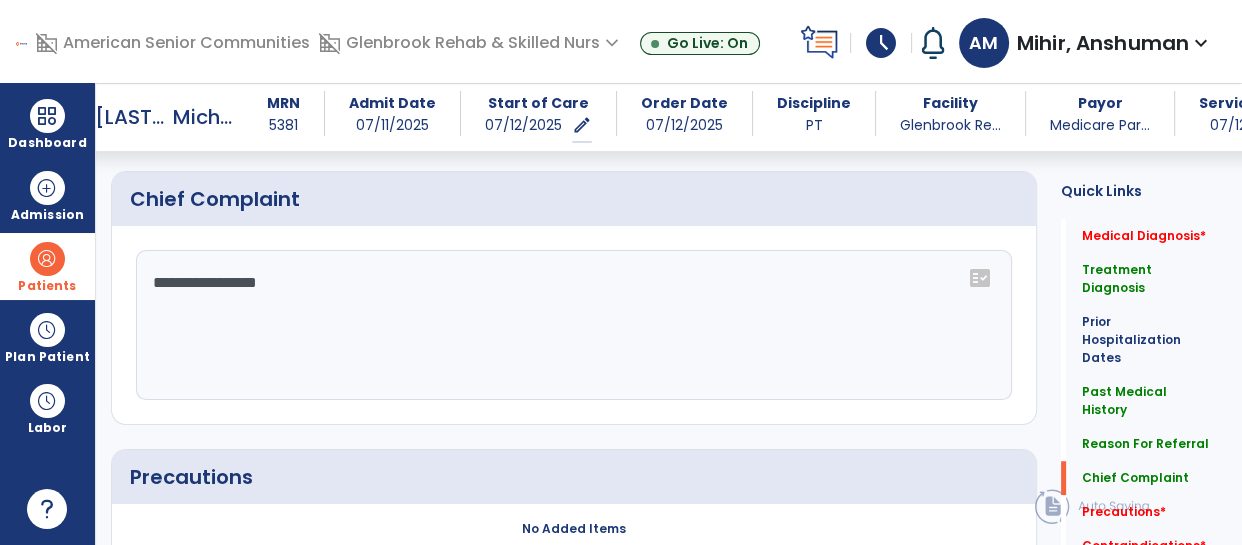 scroll, scrollTop: 1260, scrollLeft: 0, axis: vertical 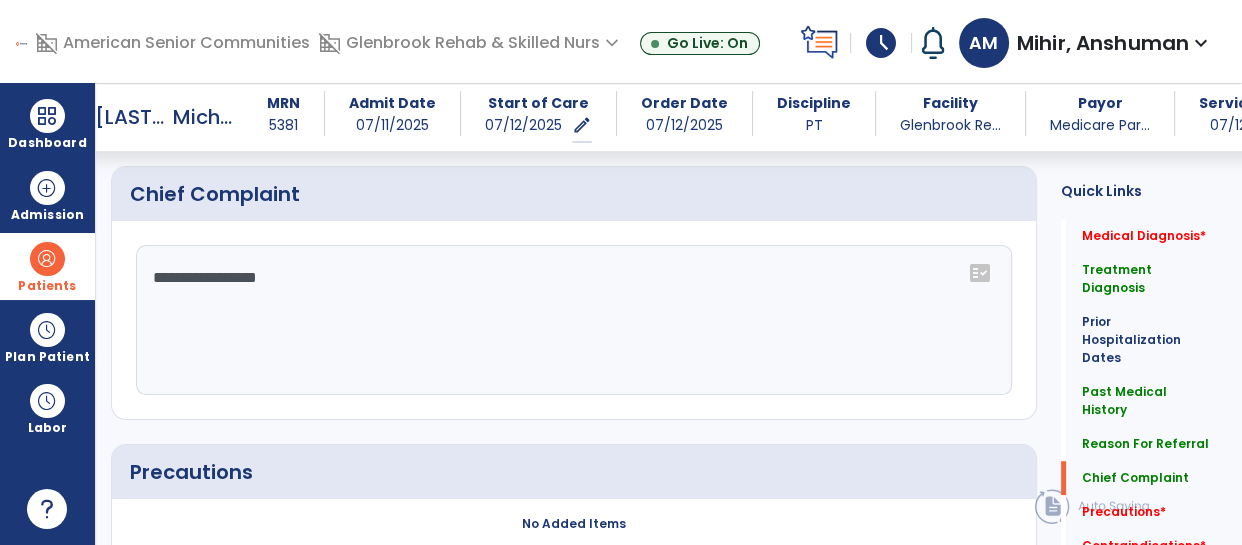 click on "fact_check" 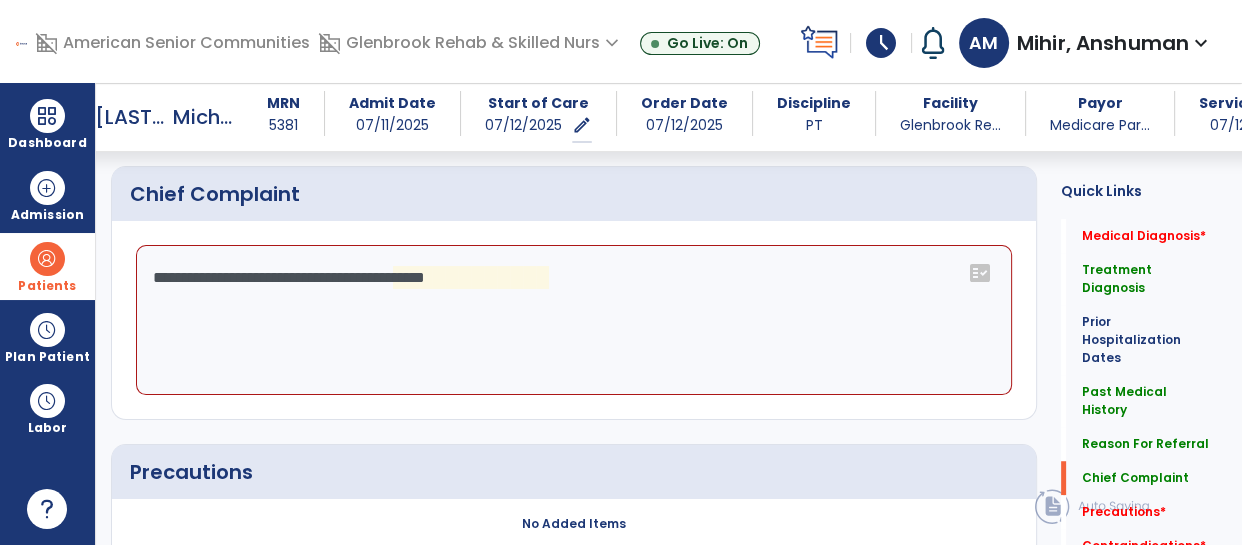 click on "**********" 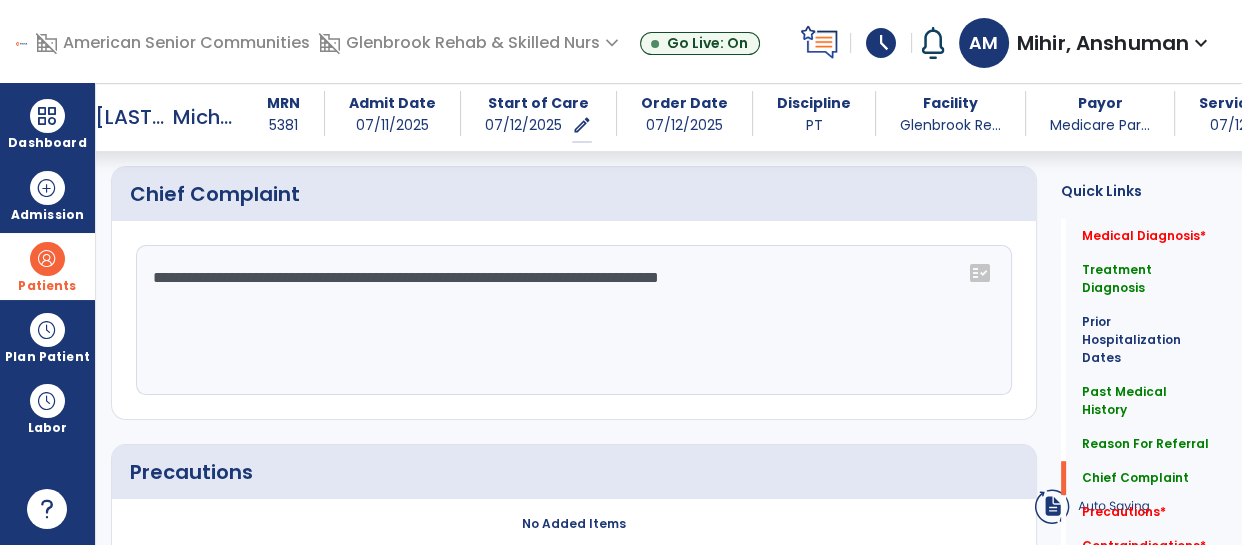 click on "**********" 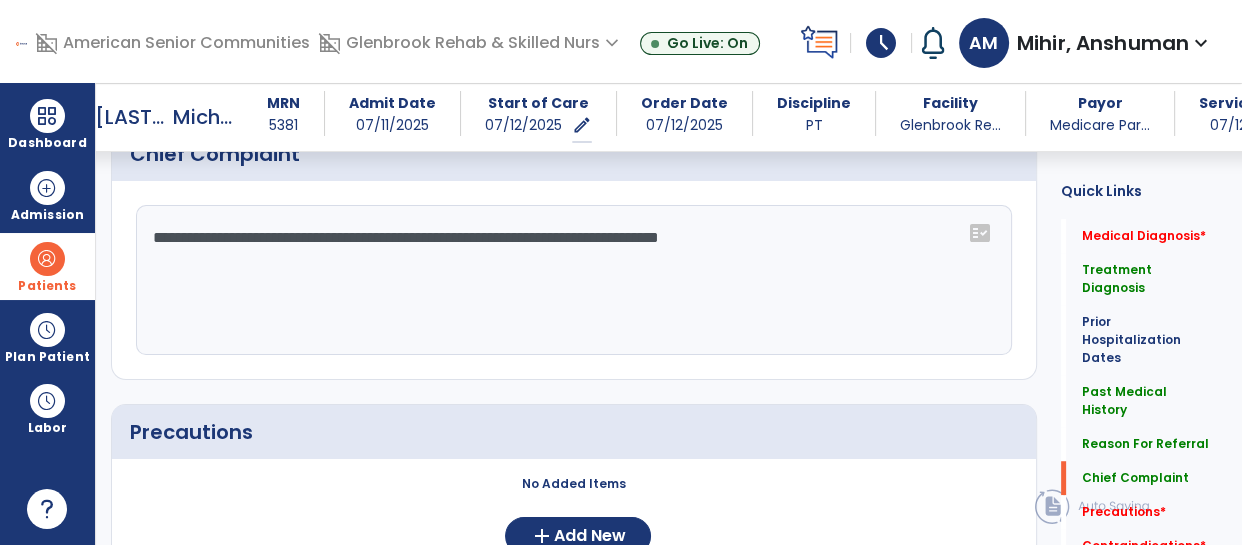 scroll, scrollTop: 1260, scrollLeft: 0, axis: vertical 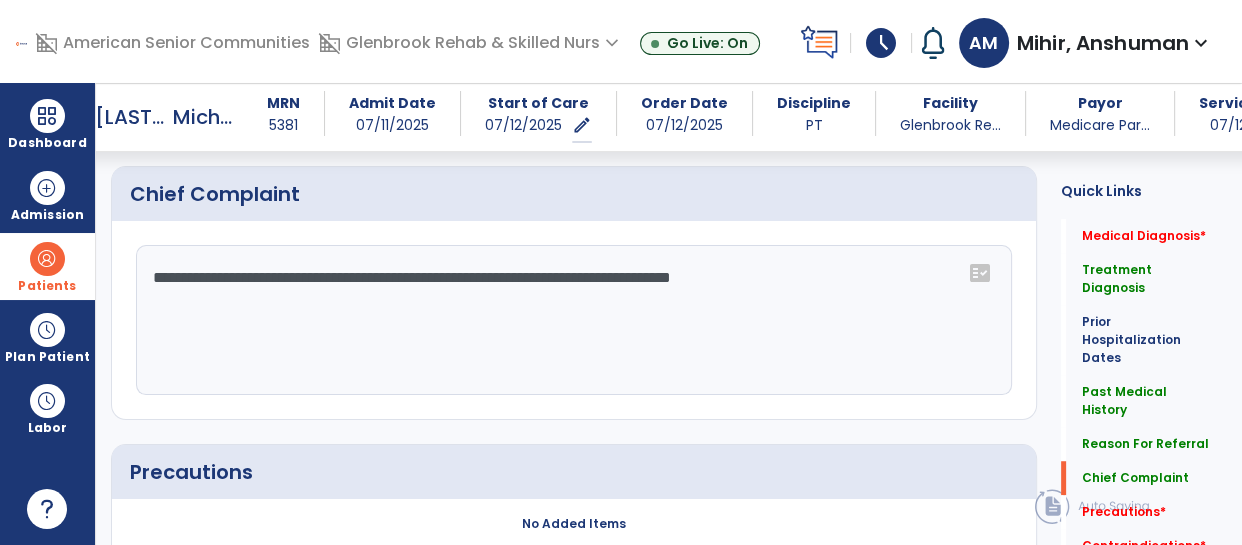 click on "**********" 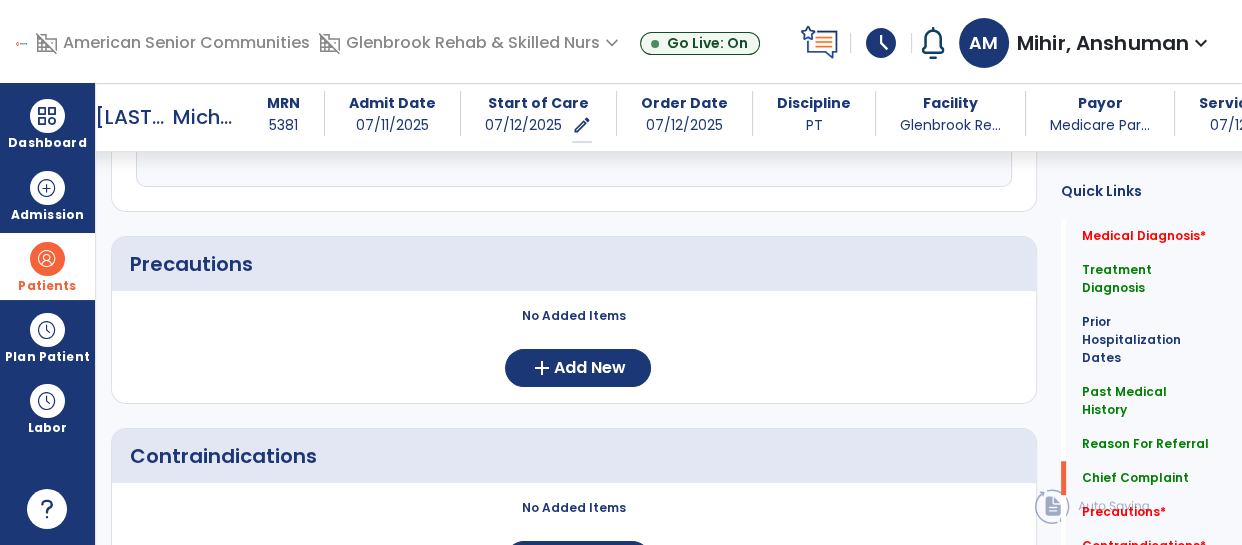 scroll, scrollTop: 1462, scrollLeft: 0, axis: vertical 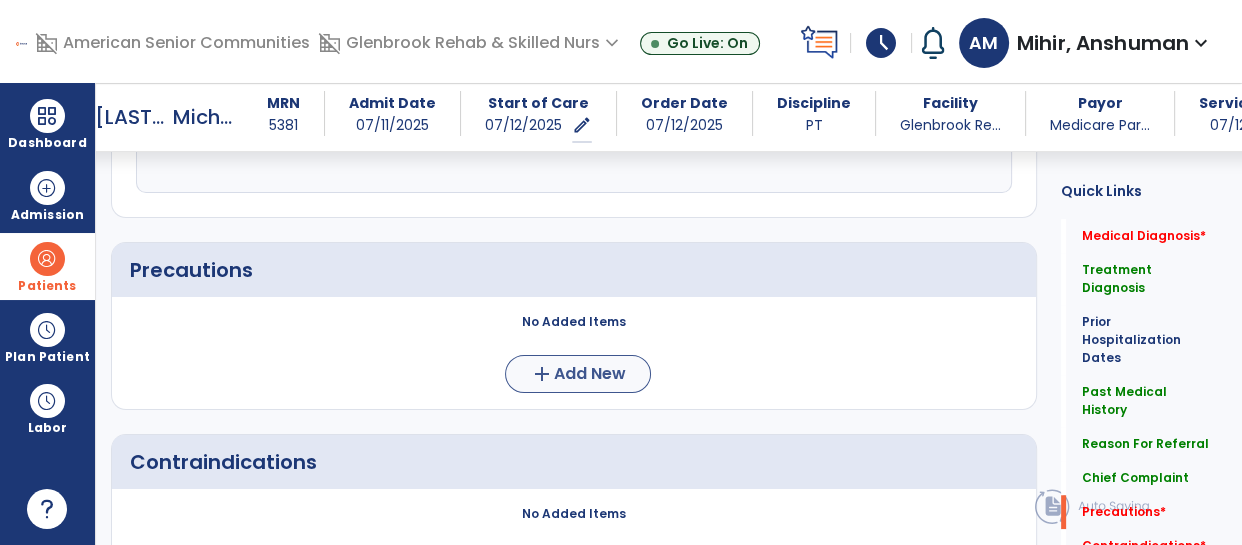 type on "**********" 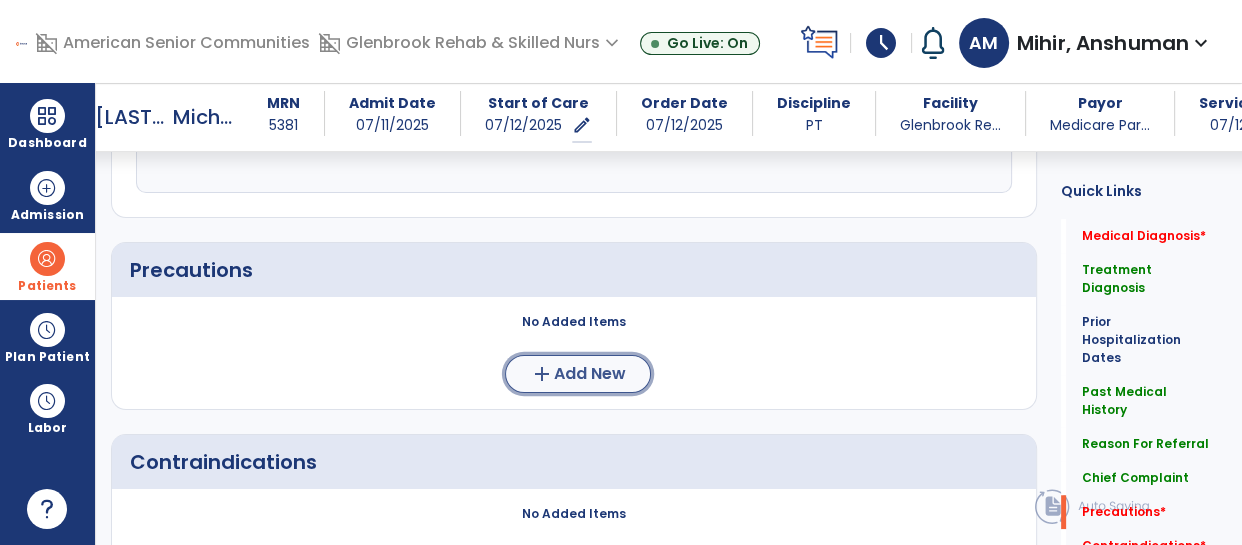 click on "Add New" 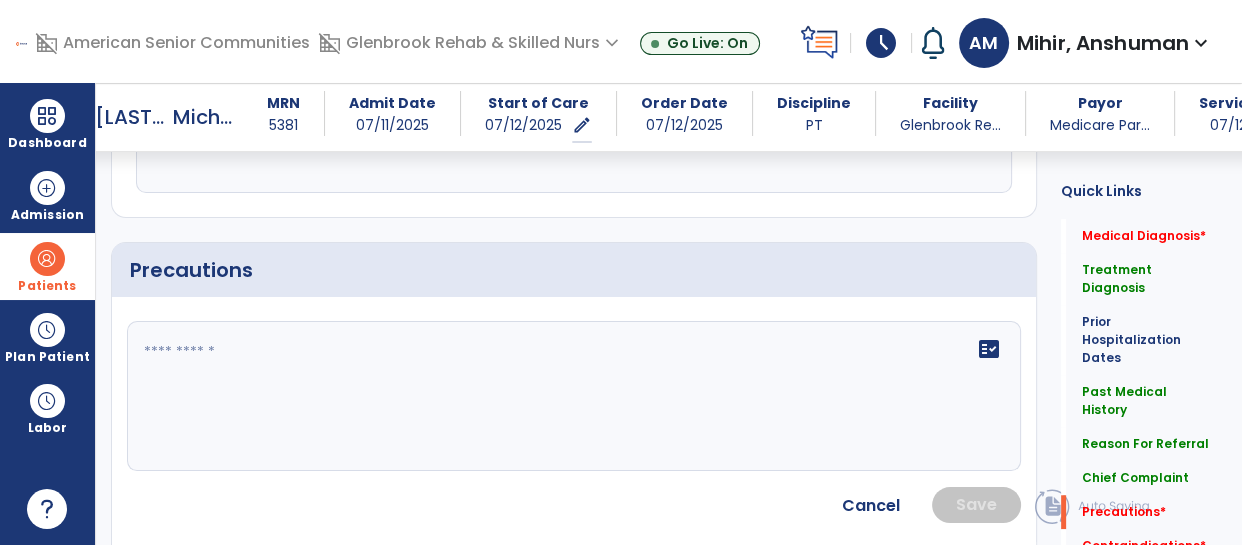 click 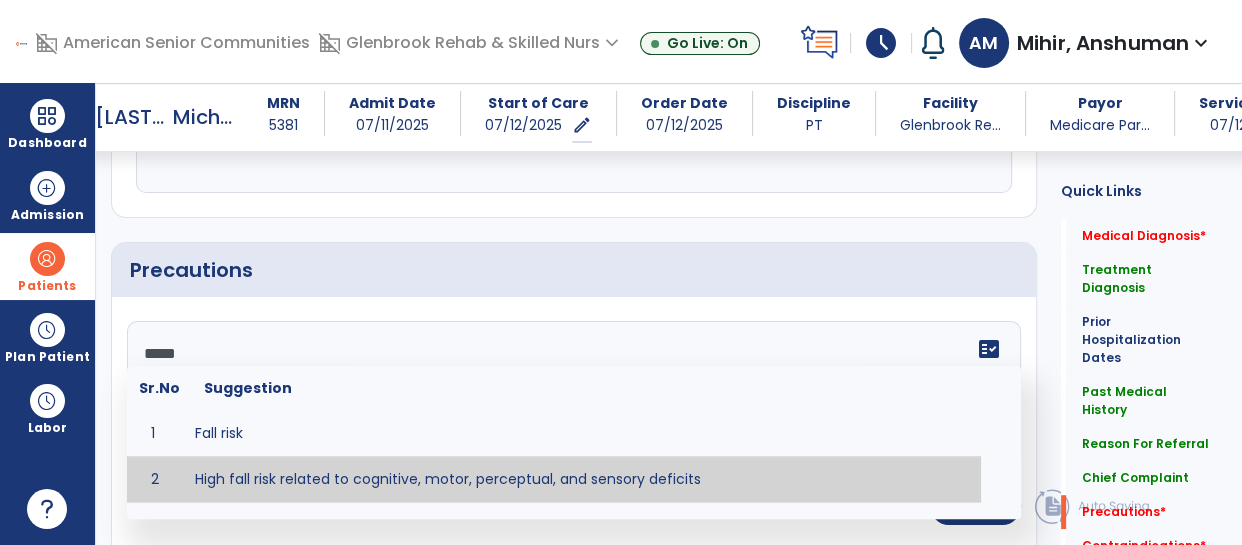 type on "**********" 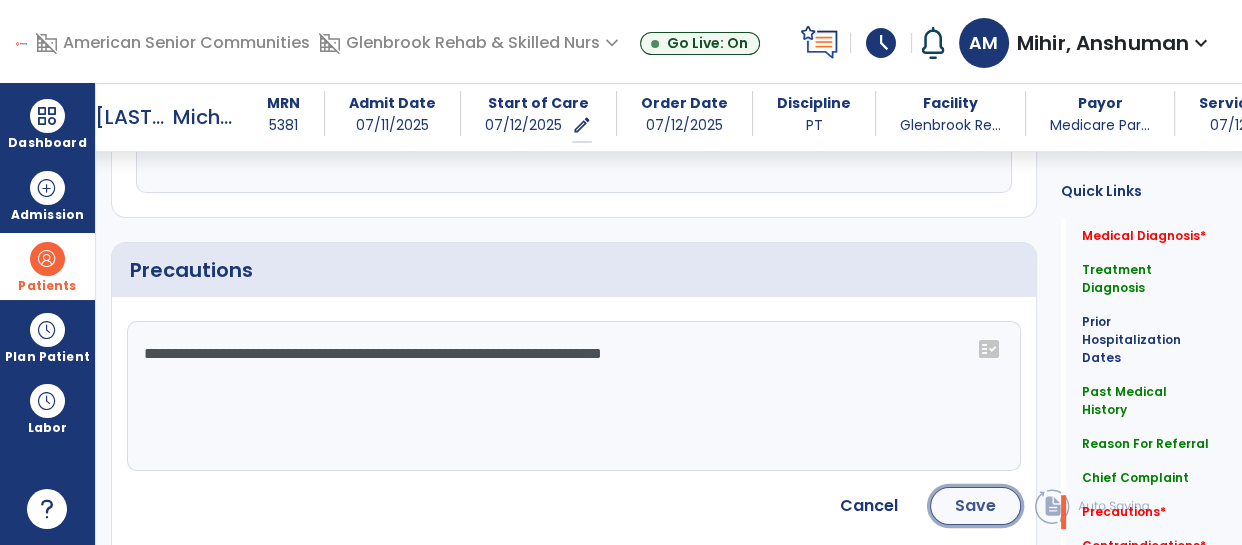 click on "Save" 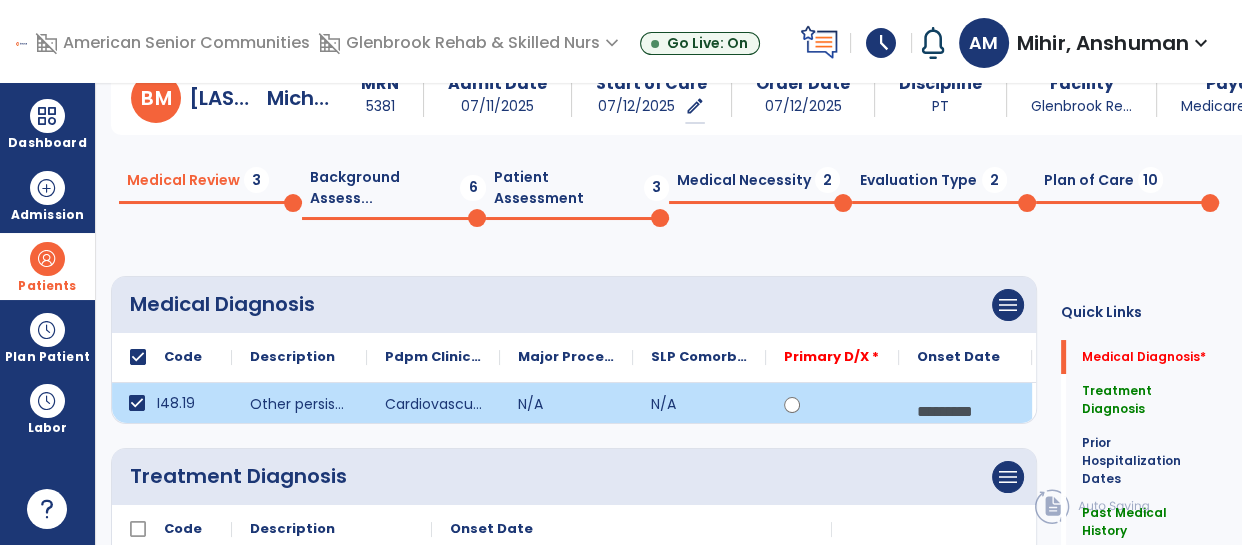 scroll, scrollTop: 86, scrollLeft: 0, axis: vertical 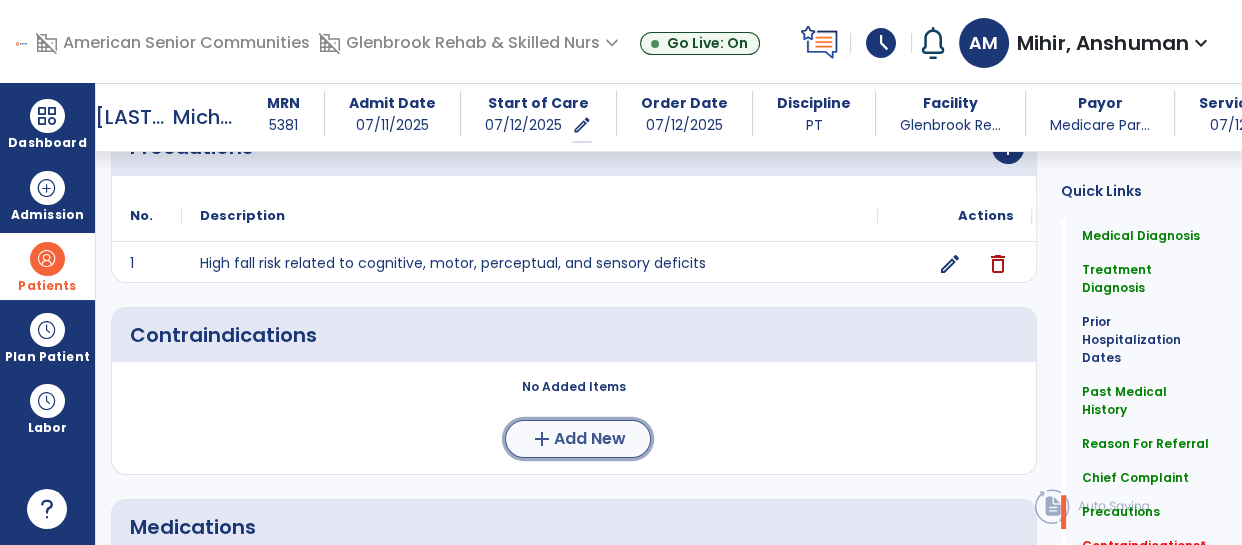 click on "Add New" 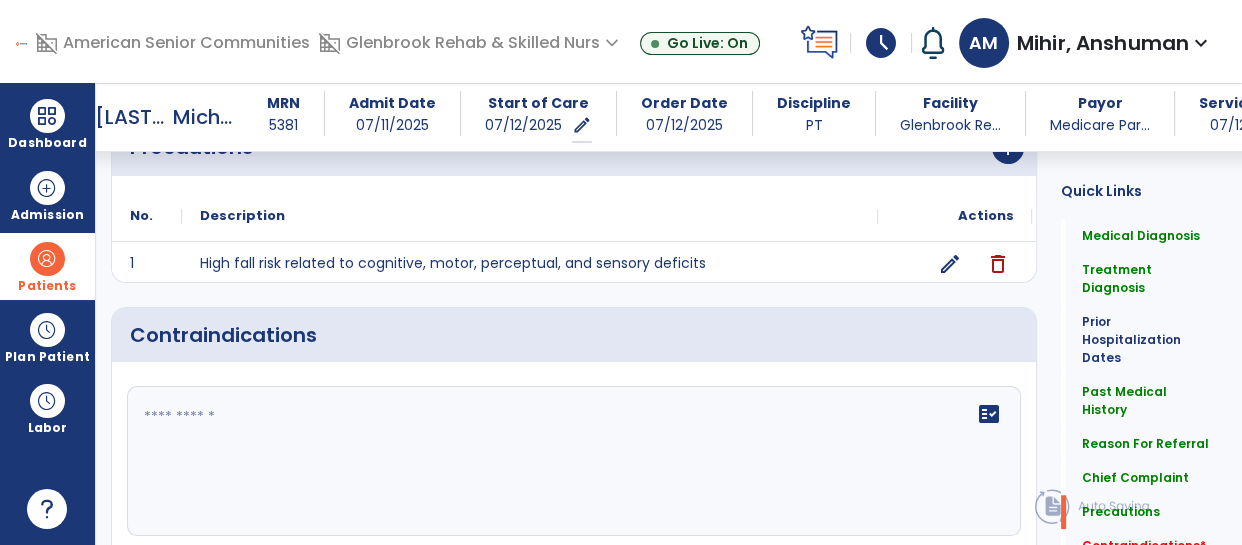 click 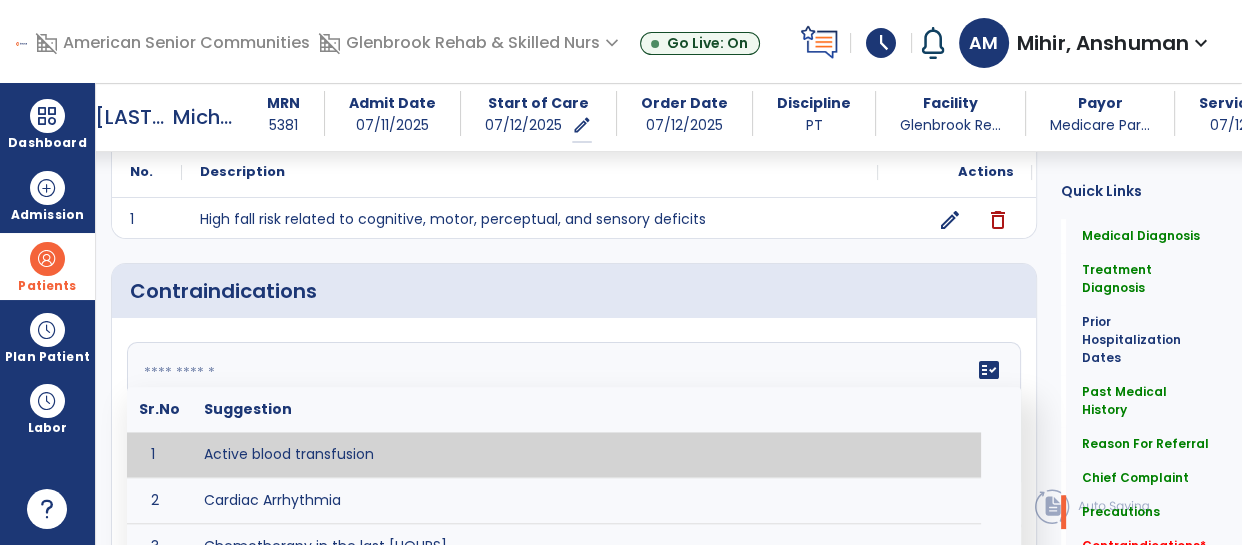 scroll, scrollTop: 1664, scrollLeft: 0, axis: vertical 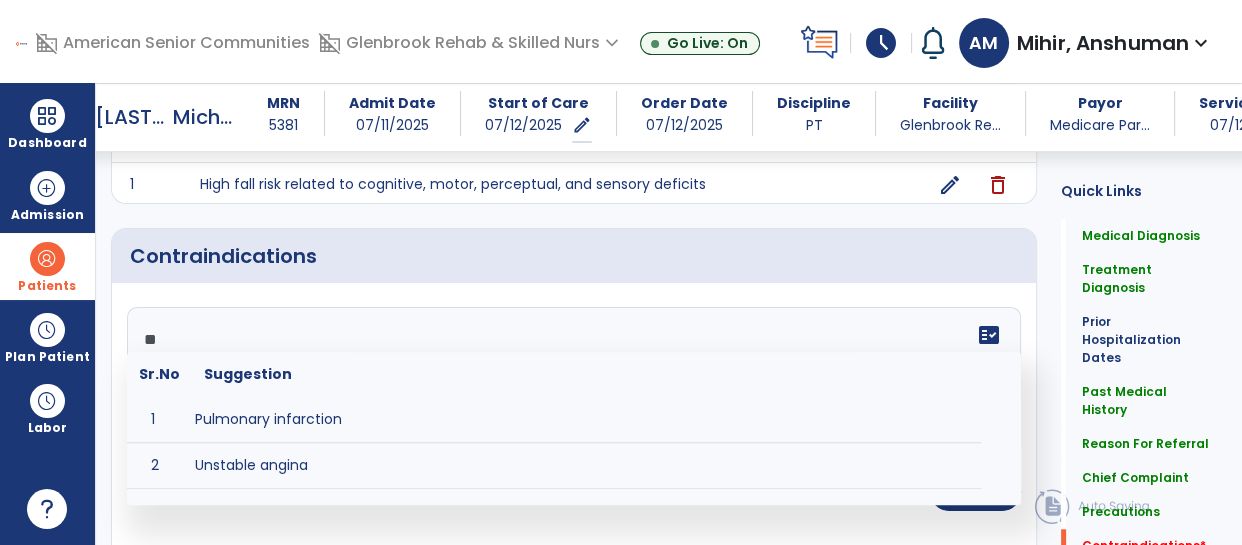 type on "**" 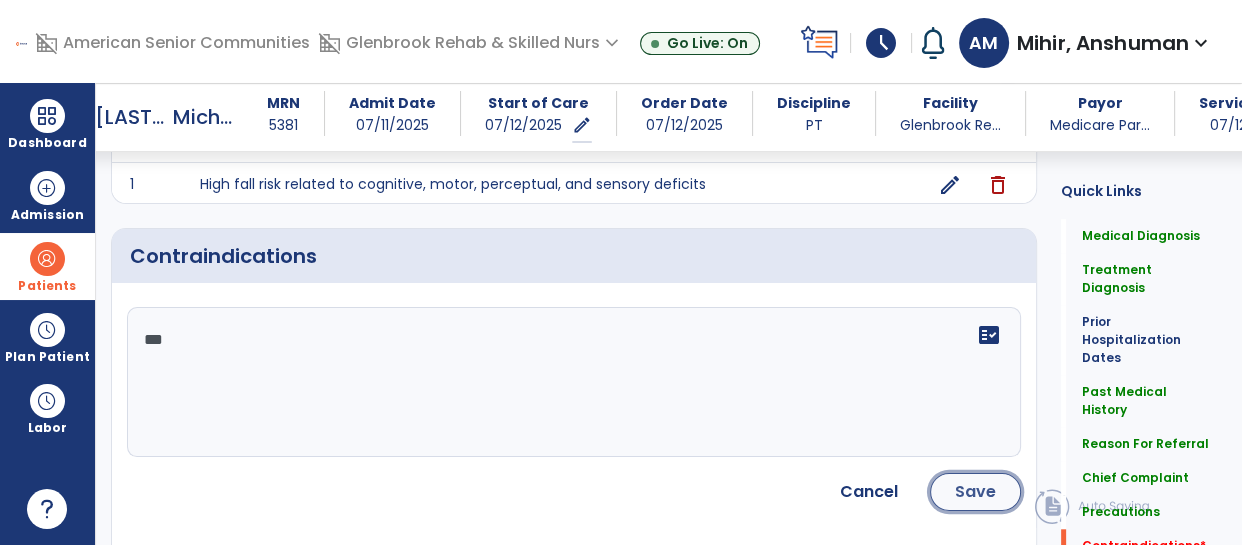 click on "Save" 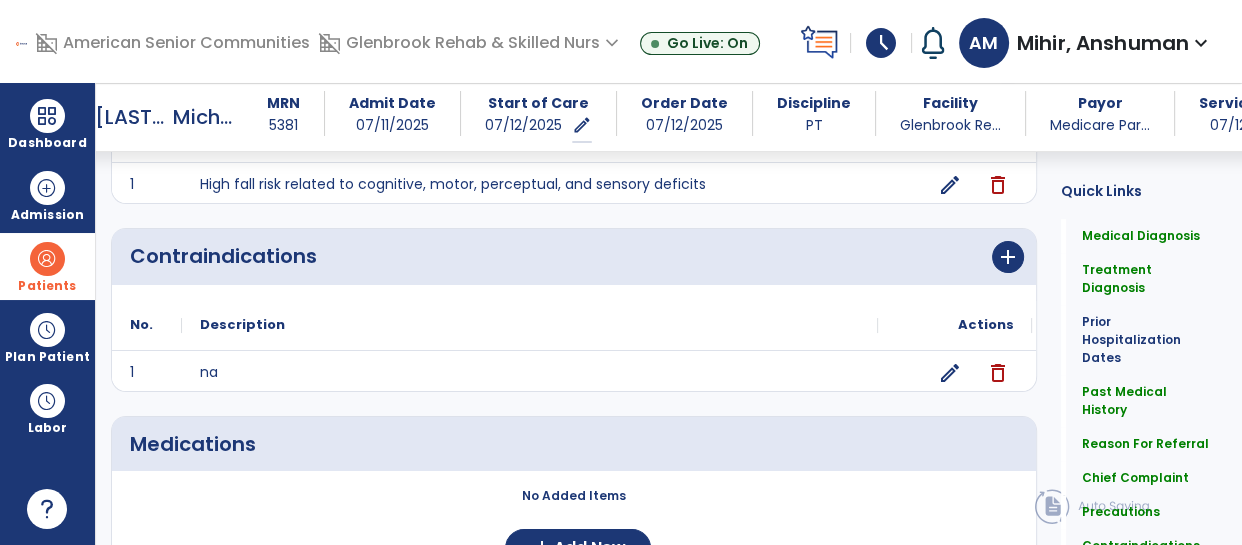 scroll, scrollTop: 1770, scrollLeft: 0, axis: vertical 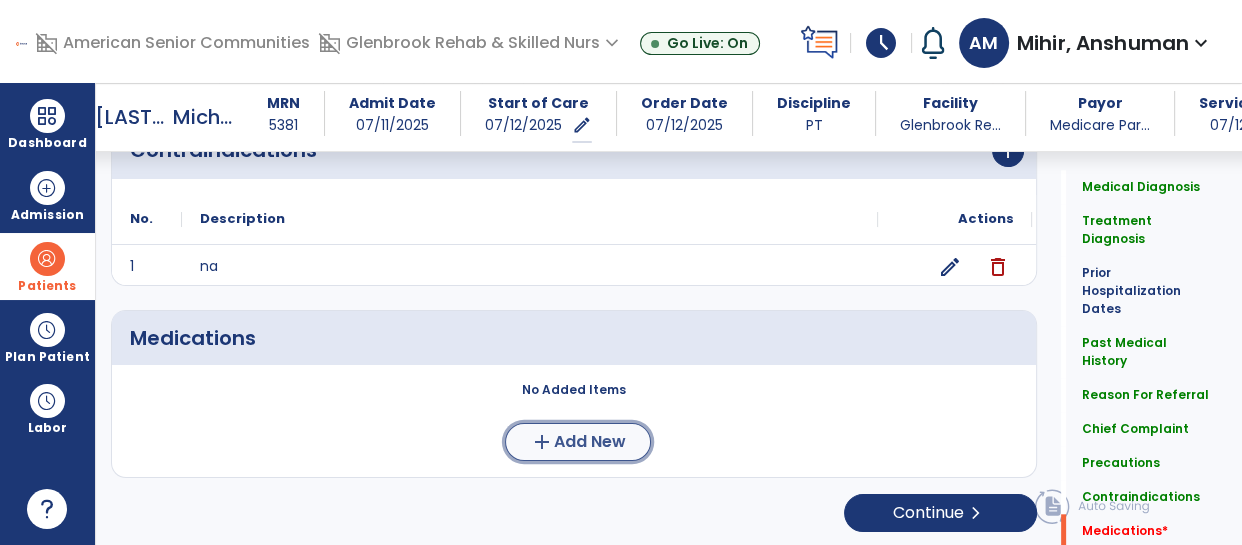 click on "Add New" 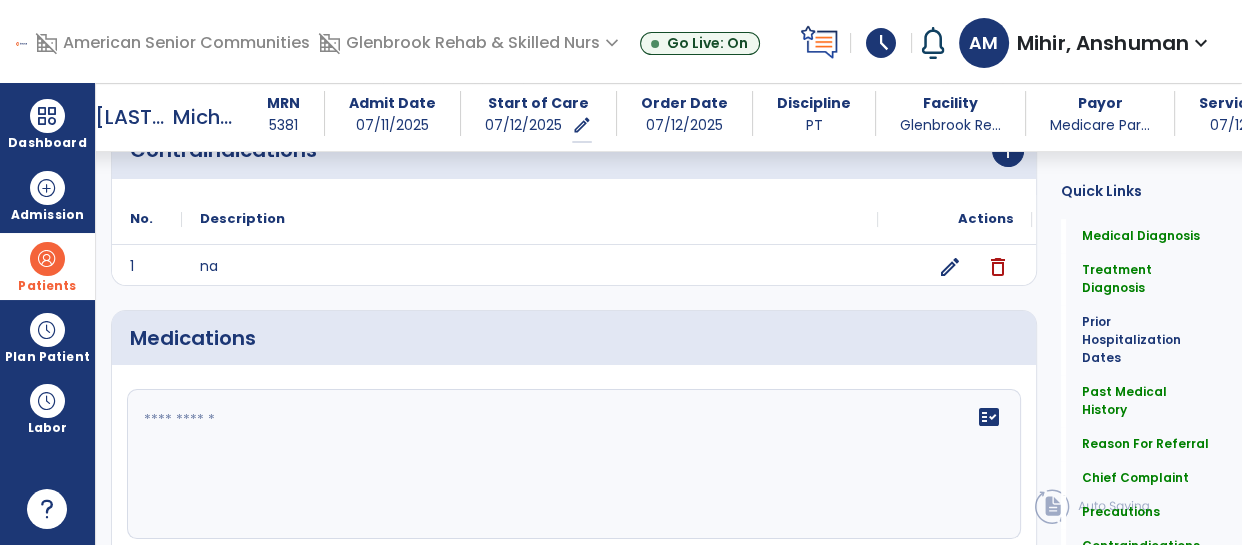click 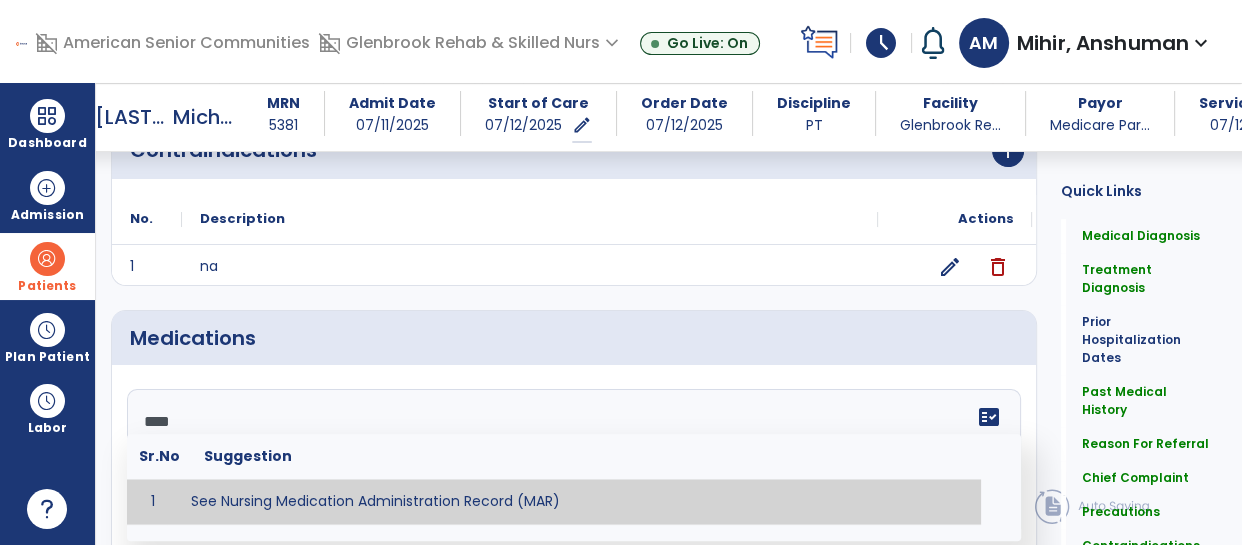 type on "**********" 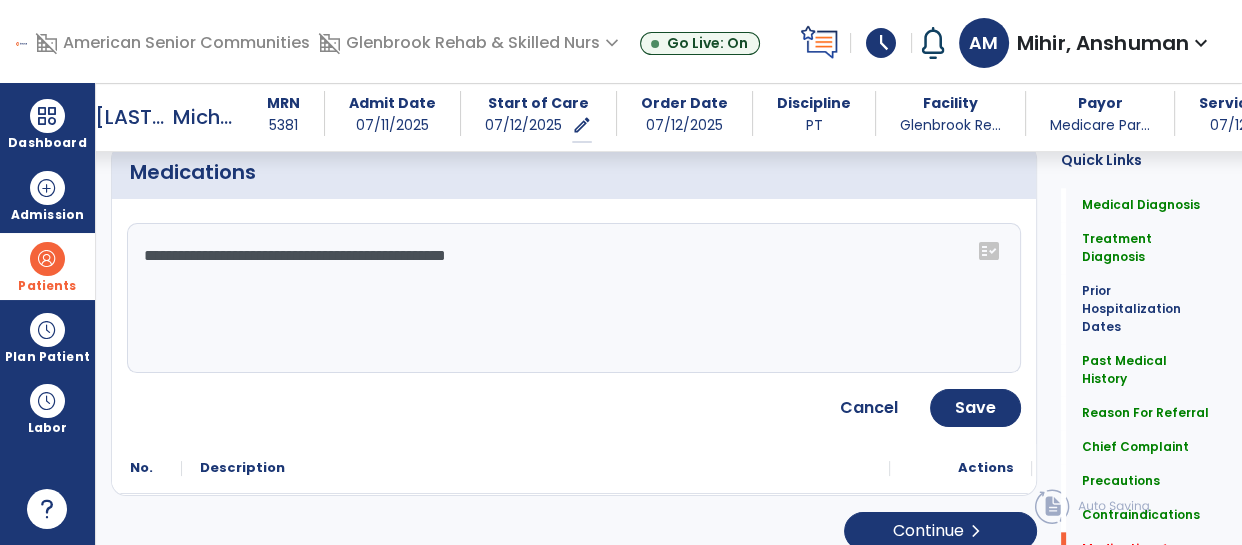 scroll, scrollTop: 1954, scrollLeft: 0, axis: vertical 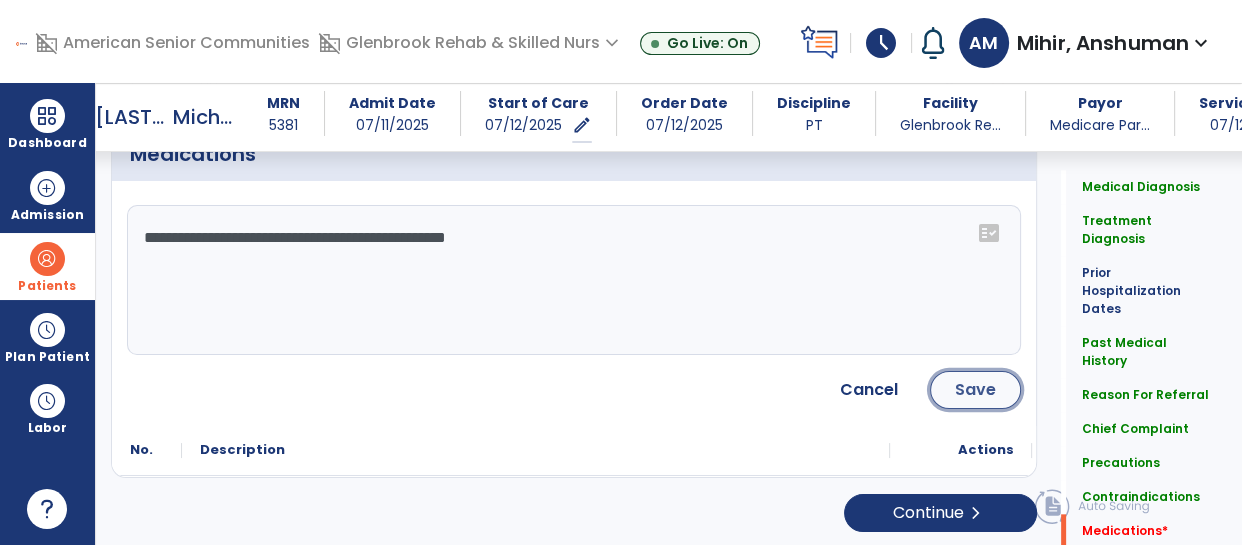 click on "Save" 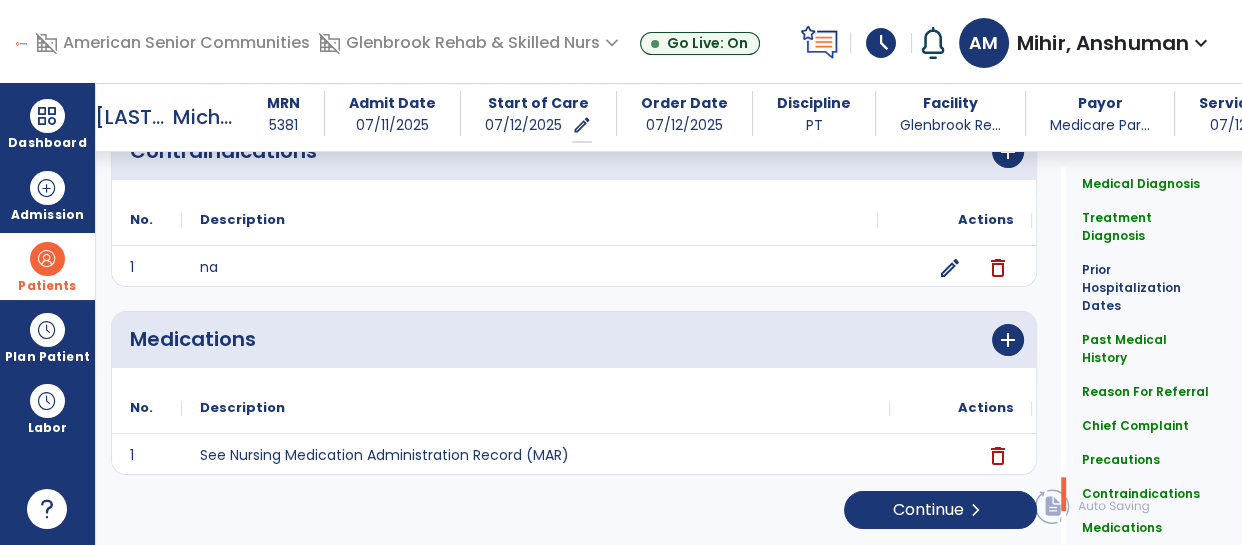 scroll, scrollTop: 1766, scrollLeft: 0, axis: vertical 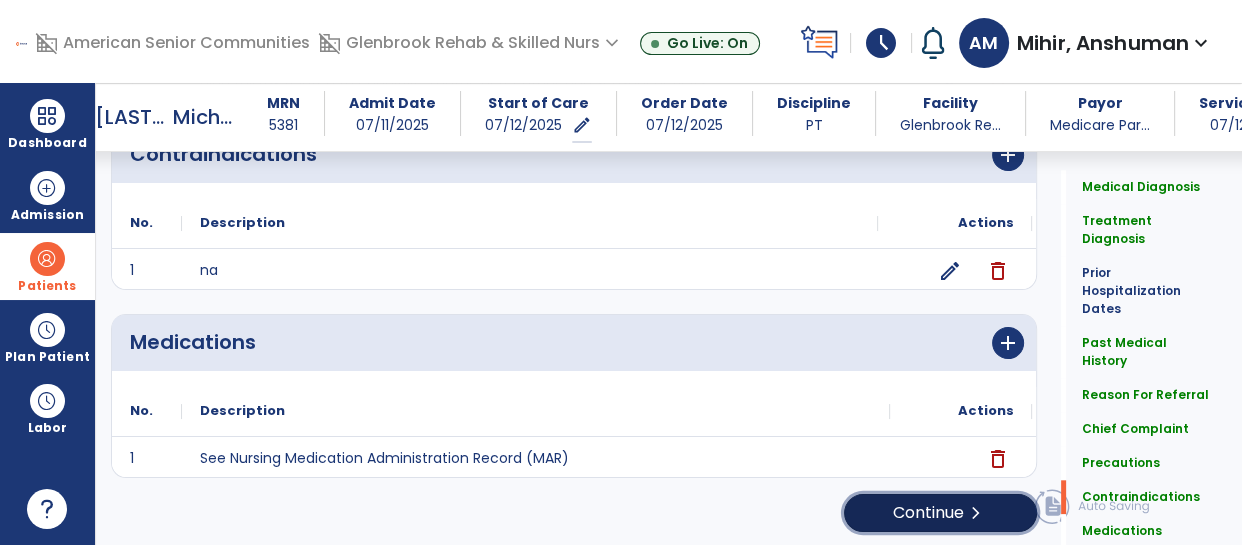 click on "Continue  chevron_right" 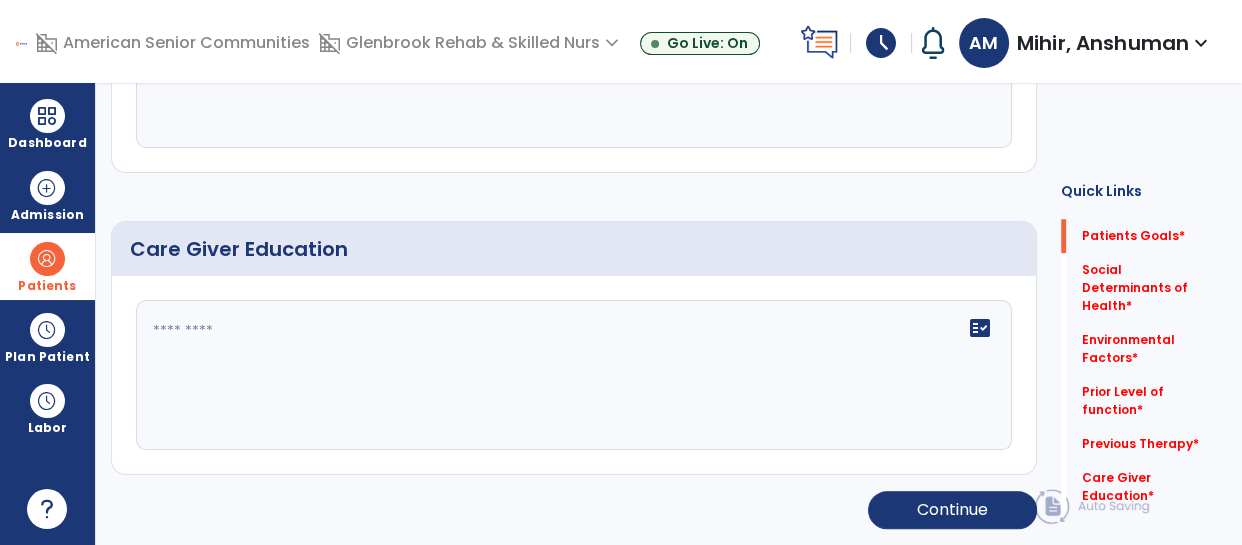 scroll, scrollTop: 45, scrollLeft: 0, axis: vertical 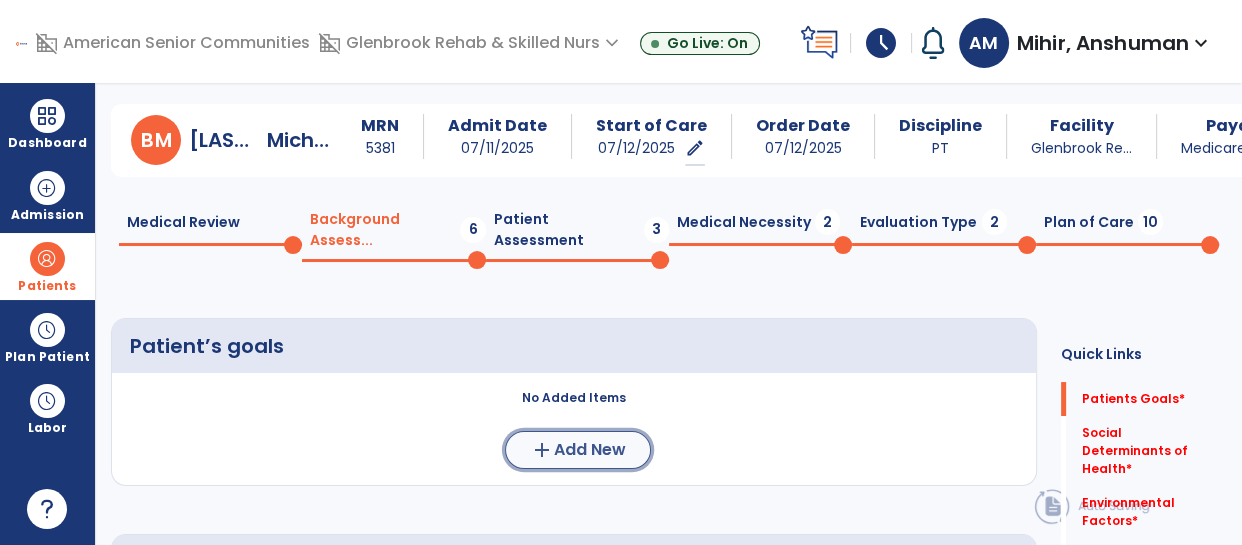 click on "add  Add New" 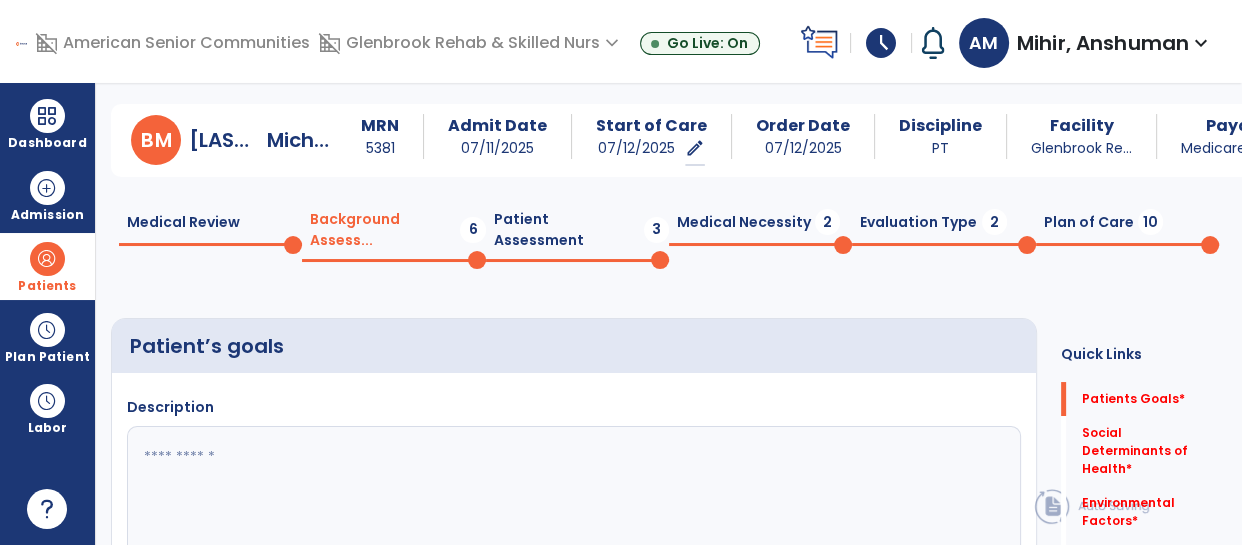 click on "Description" 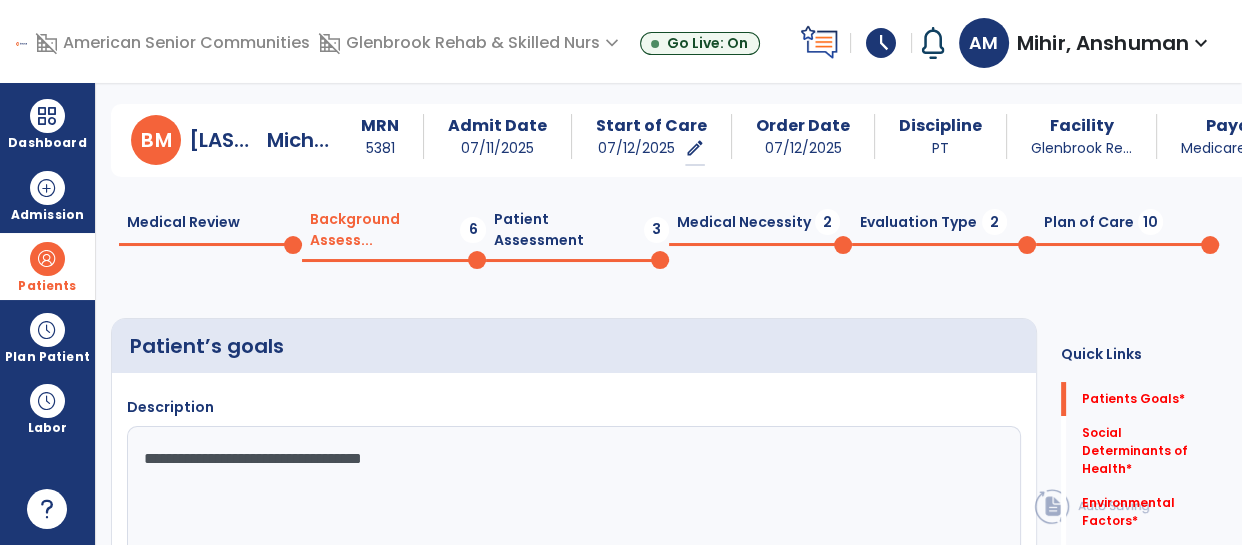 type on "**********" 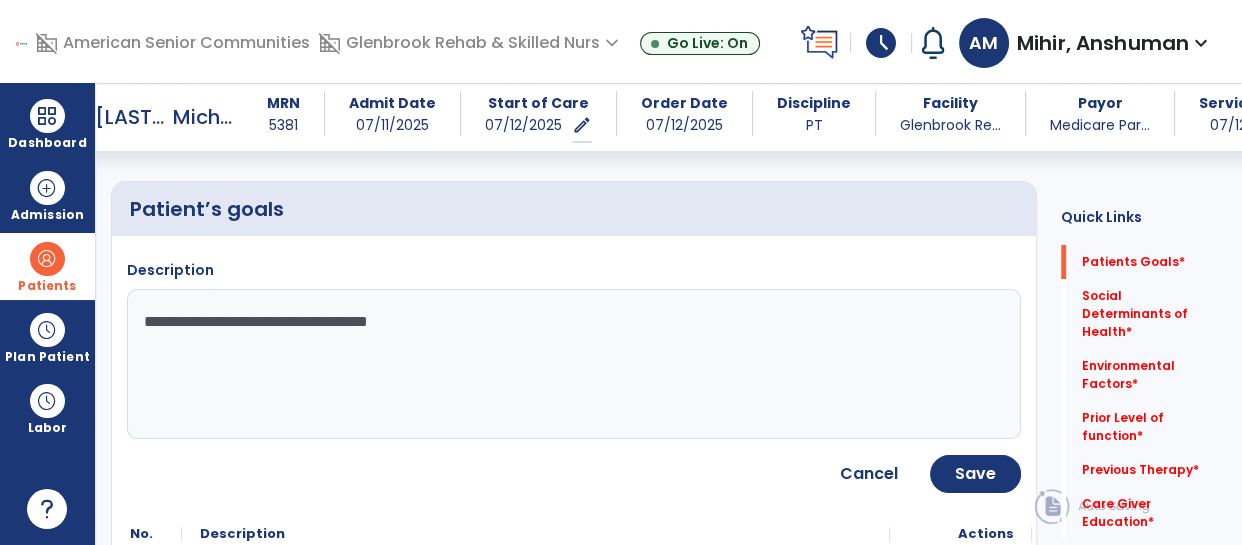 scroll, scrollTop: 240, scrollLeft: 0, axis: vertical 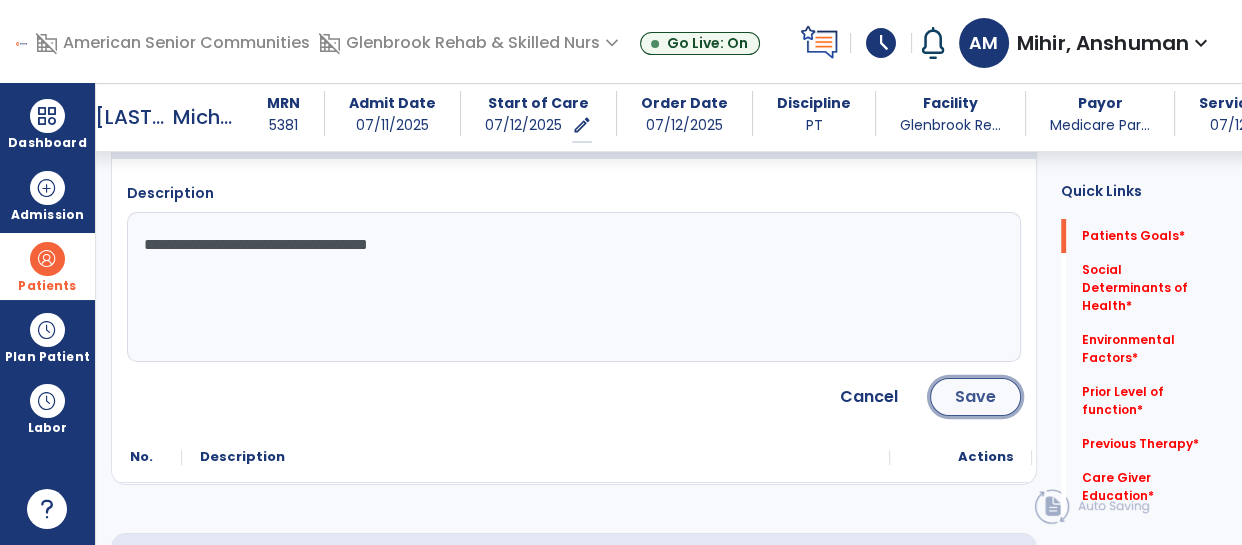 click on "Save" 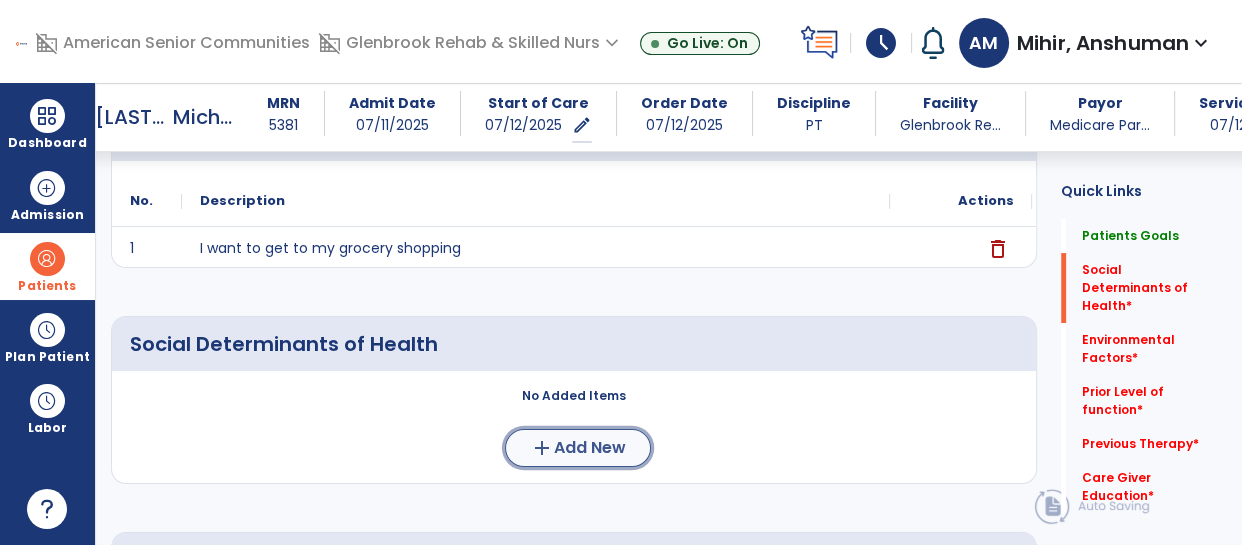 click on "Add New" 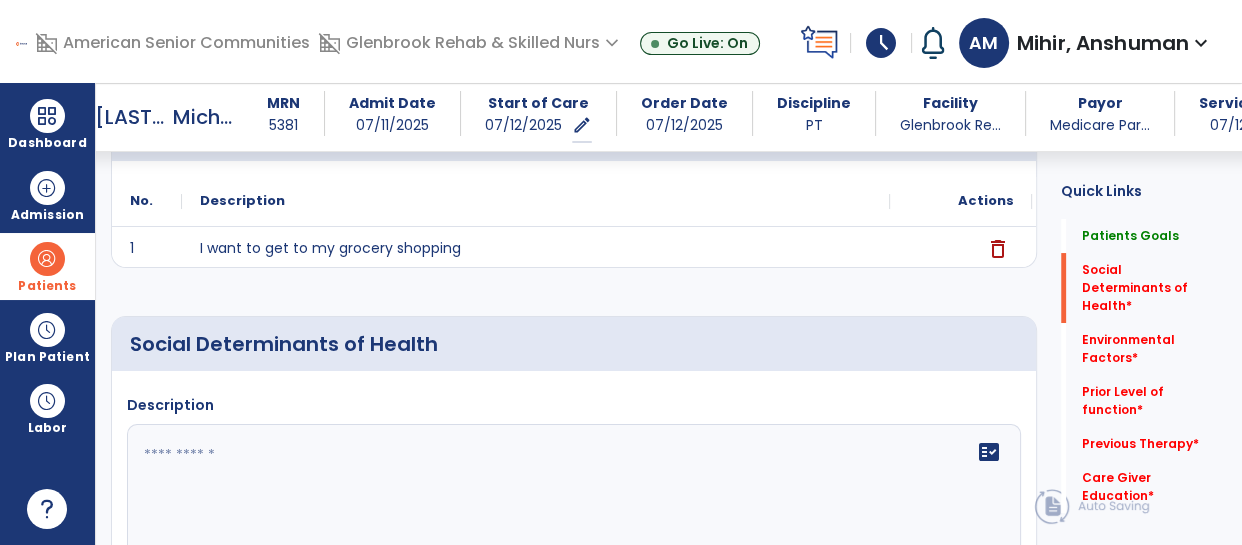 click 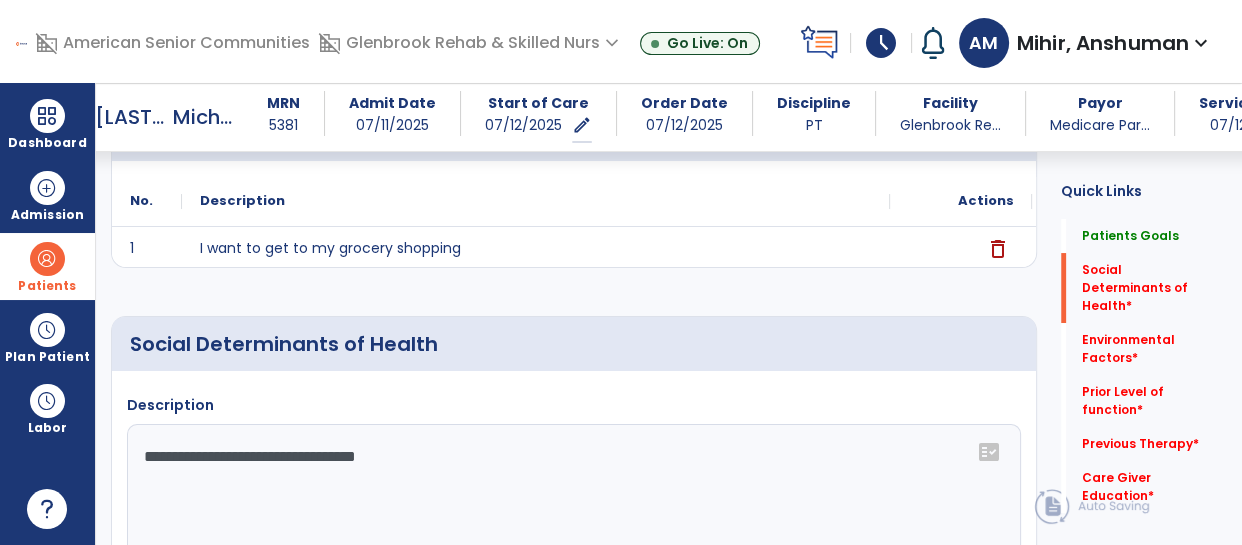 click on "**********" 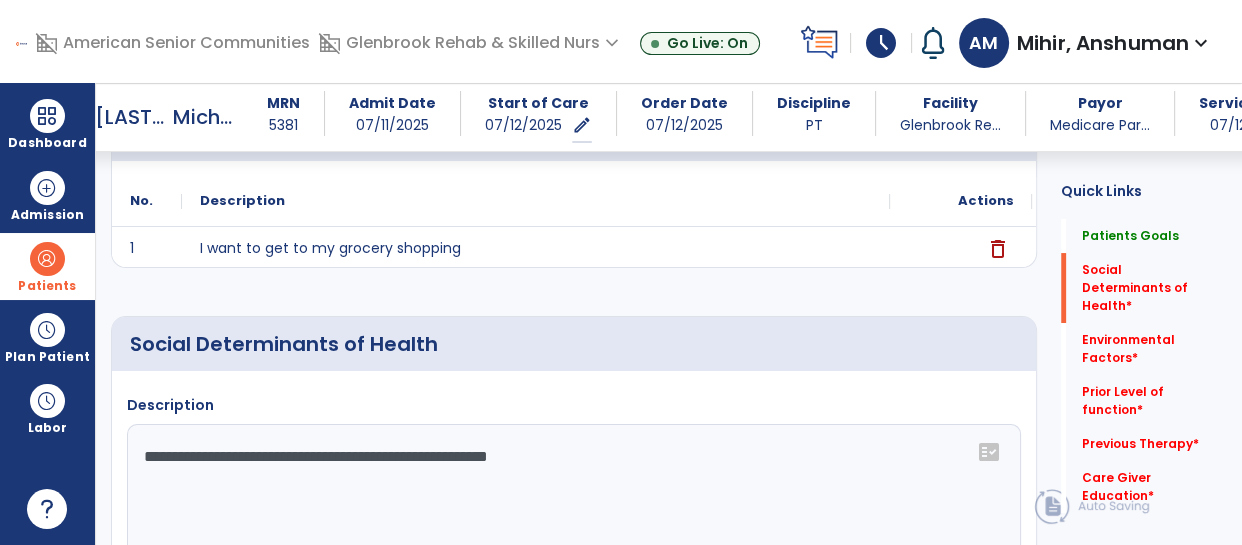 type on "**********" 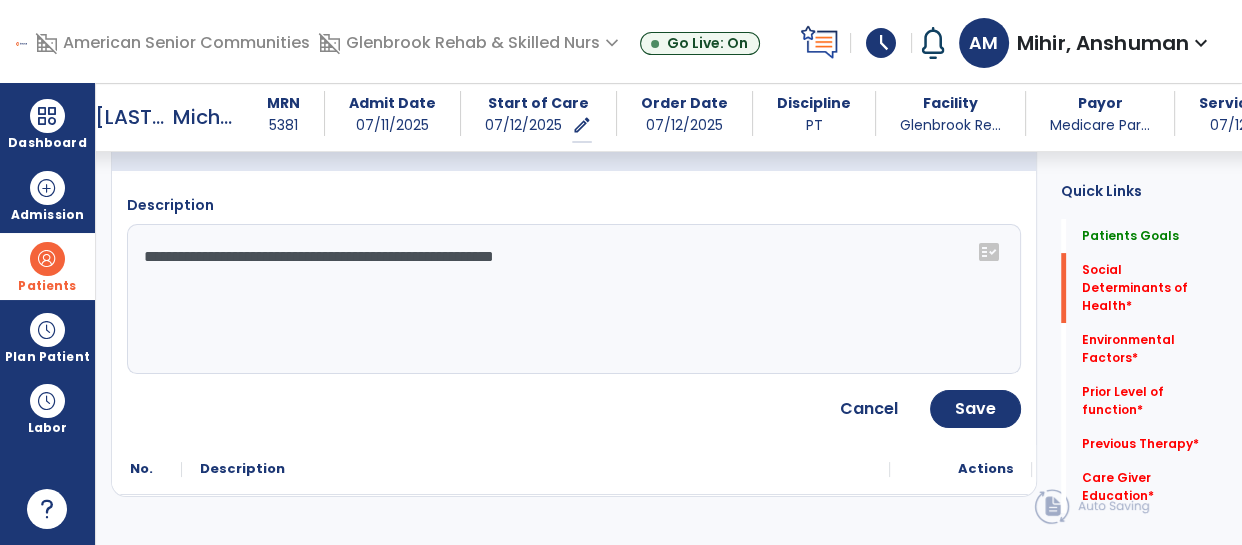 scroll, scrollTop: 504, scrollLeft: 0, axis: vertical 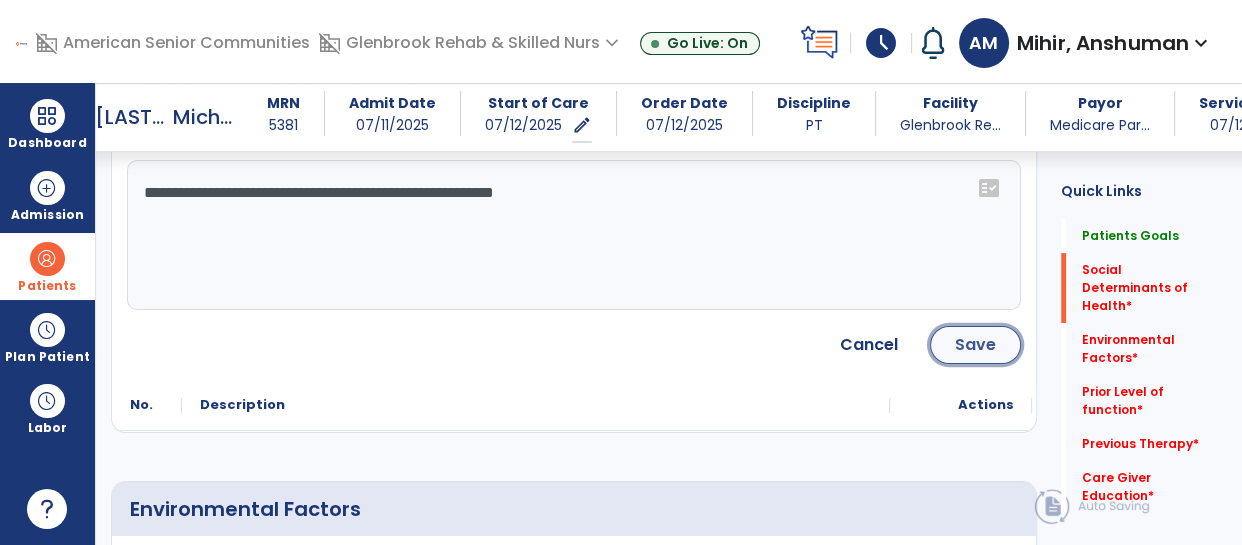 click on "Save" 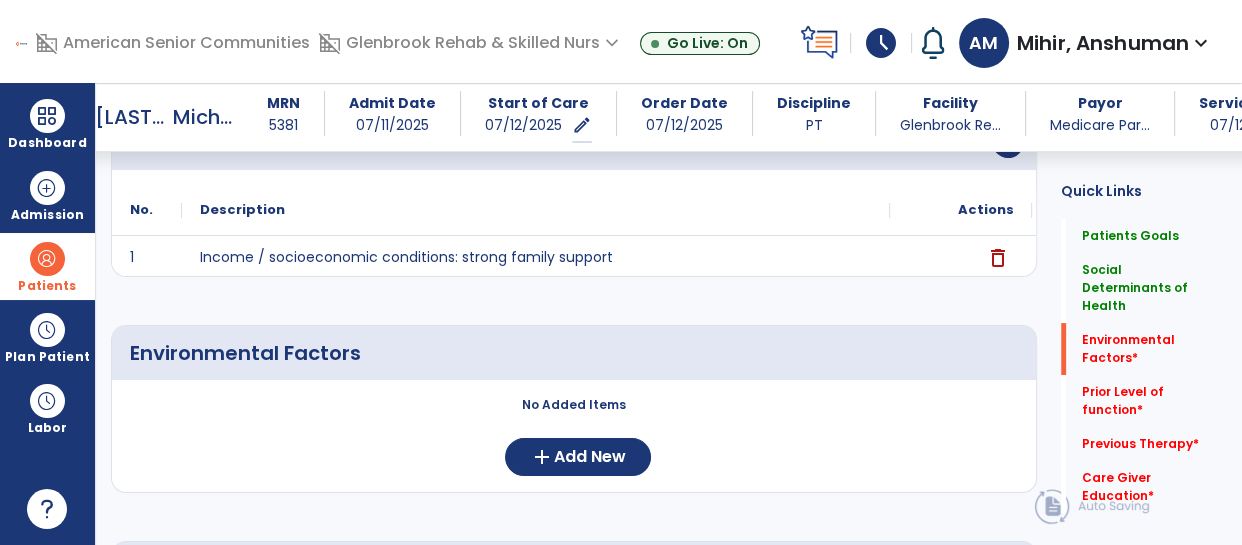 scroll, scrollTop: 444, scrollLeft: 0, axis: vertical 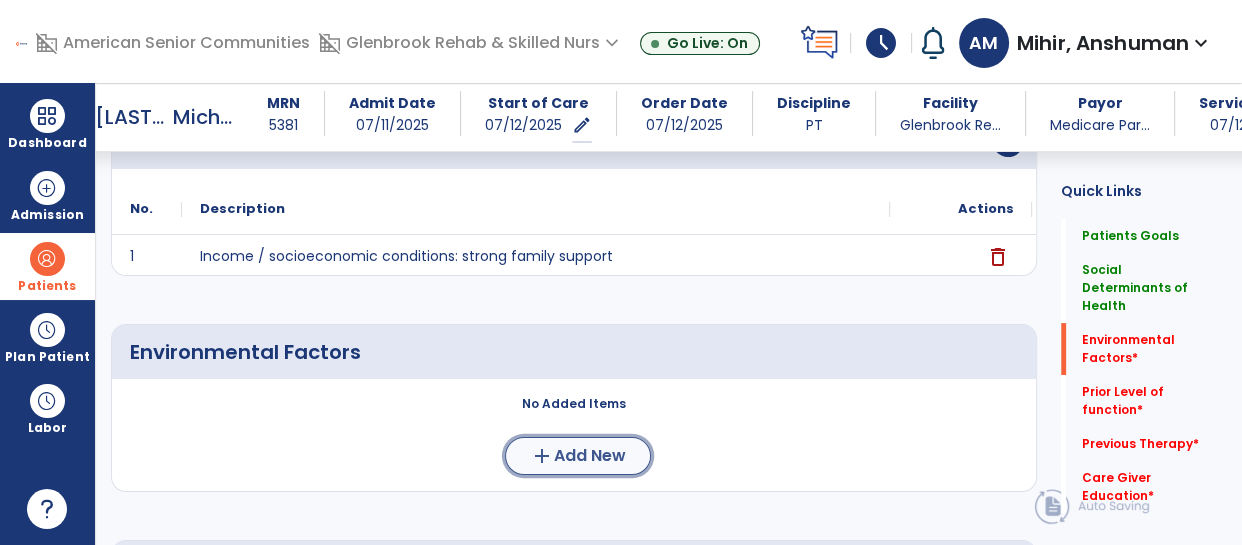 click on "Add New" 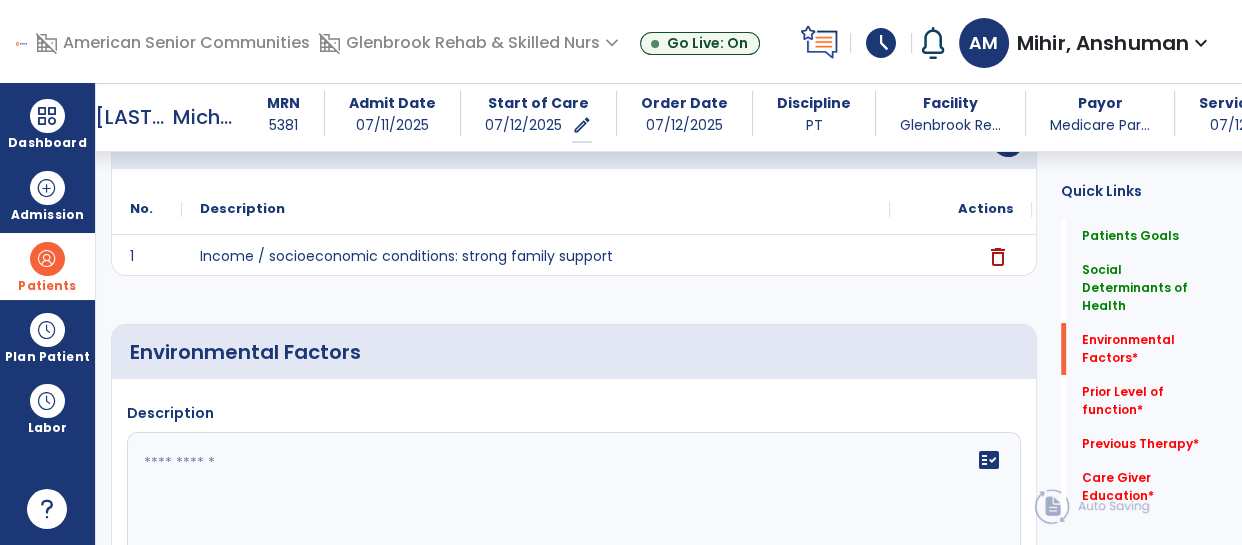 click 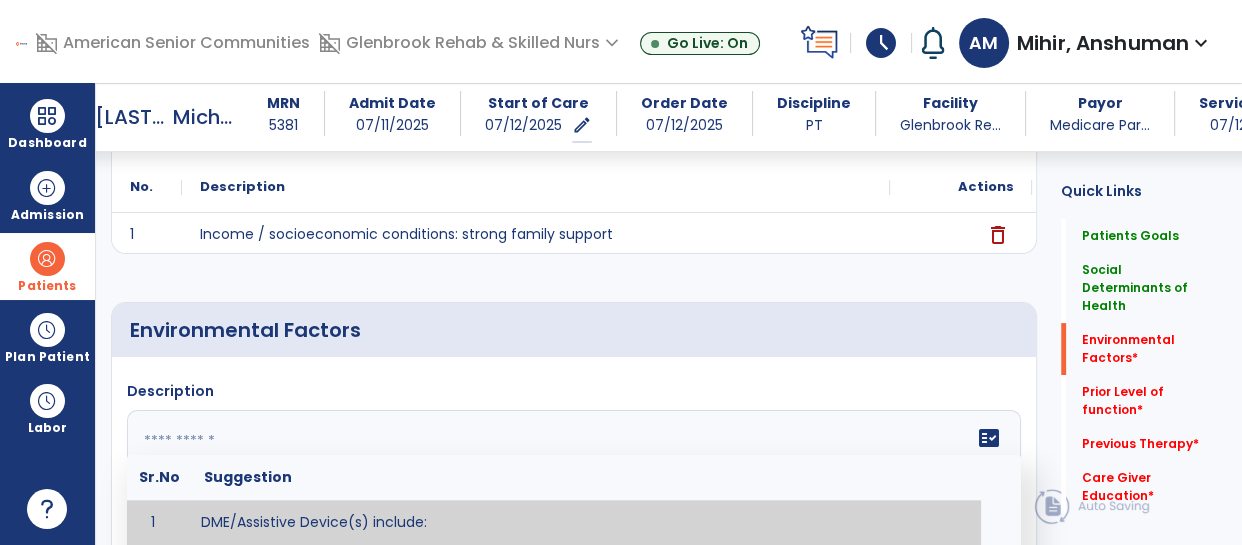 paste on "**********" 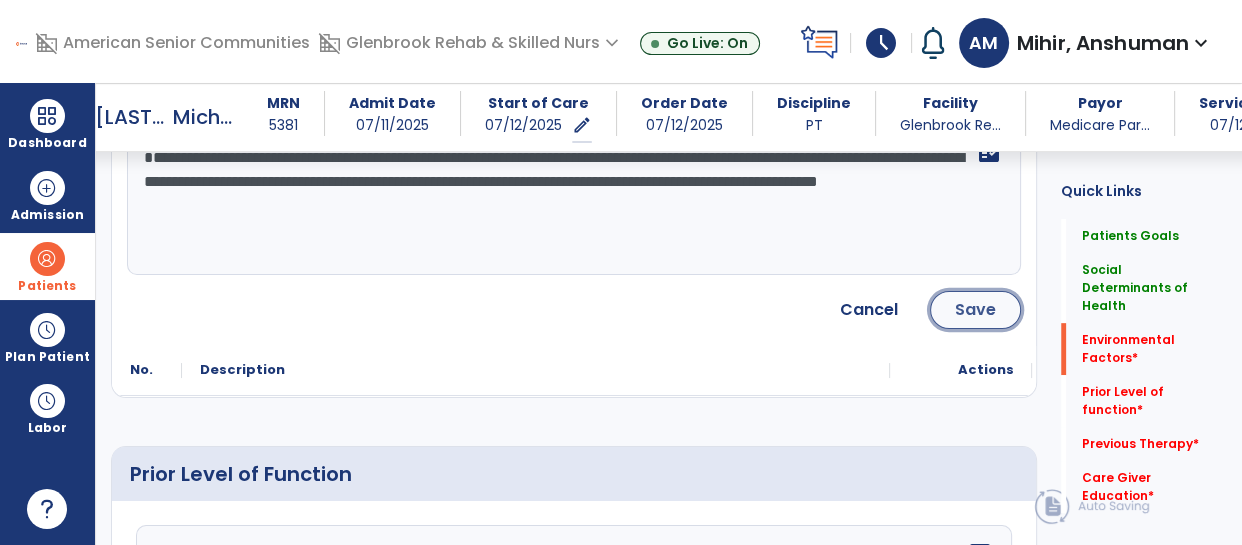 click on "Save" 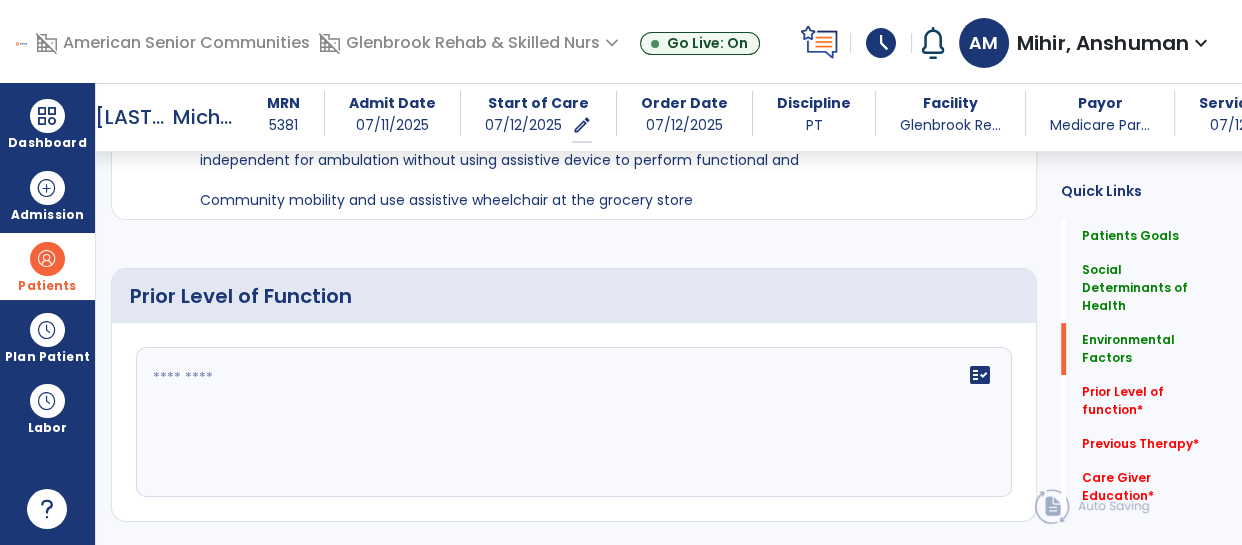 scroll, scrollTop: 832, scrollLeft: 0, axis: vertical 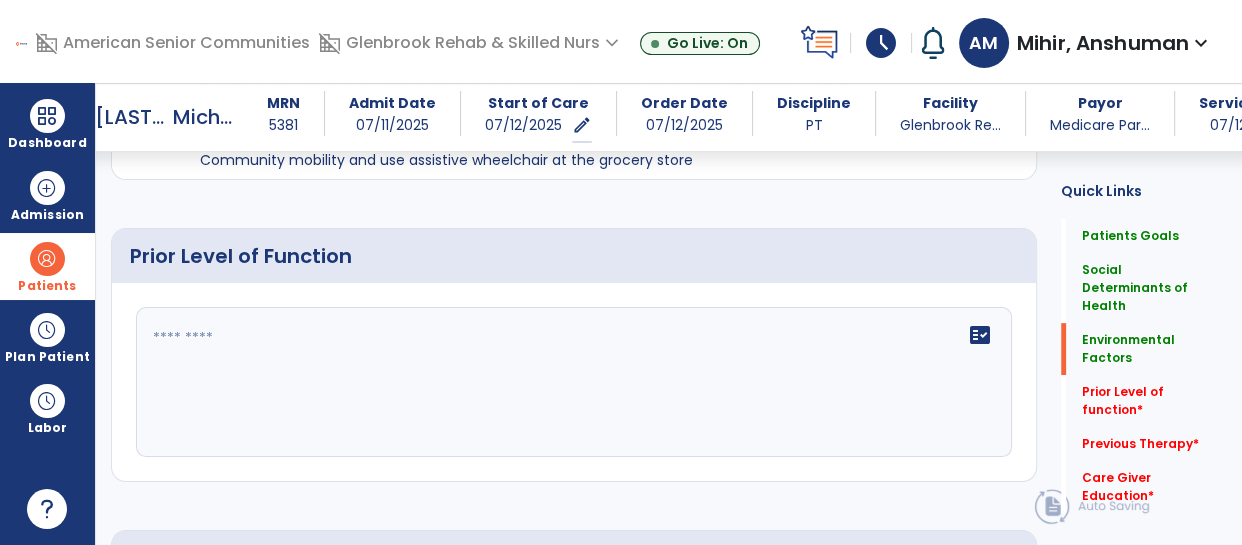 click 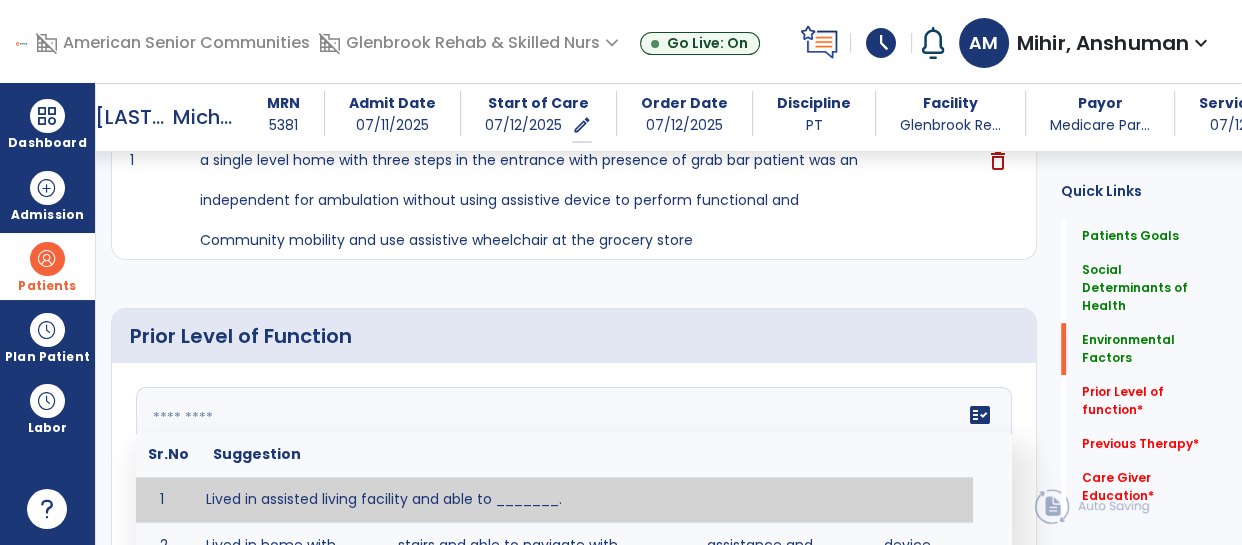 scroll, scrollTop: 768, scrollLeft: 0, axis: vertical 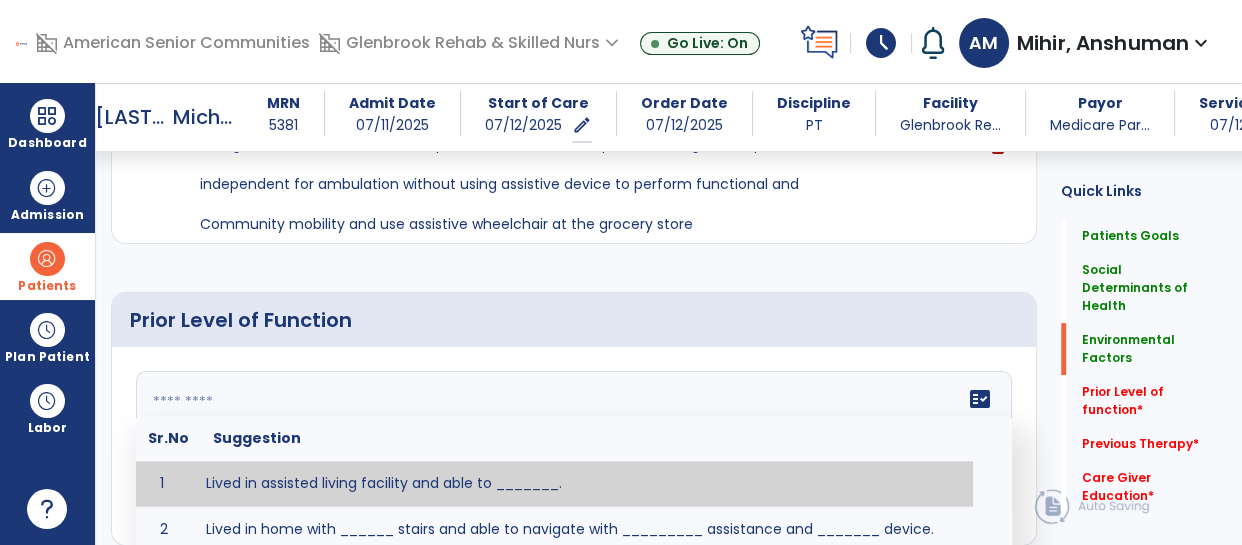 click 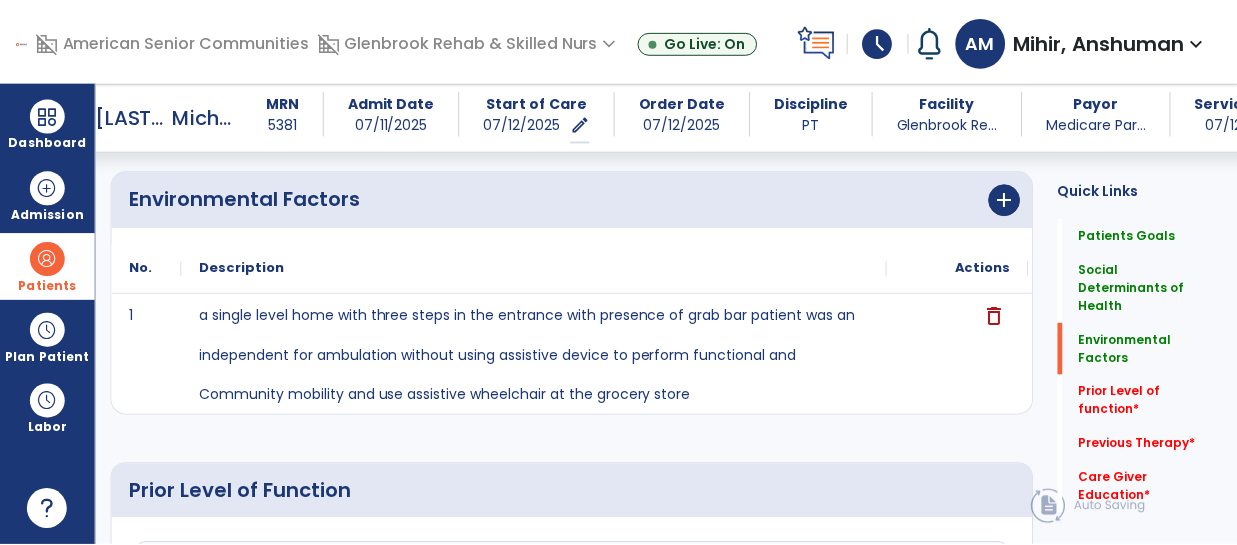 scroll, scrollTop: 596, scrollLeft: 0, axis: vertical 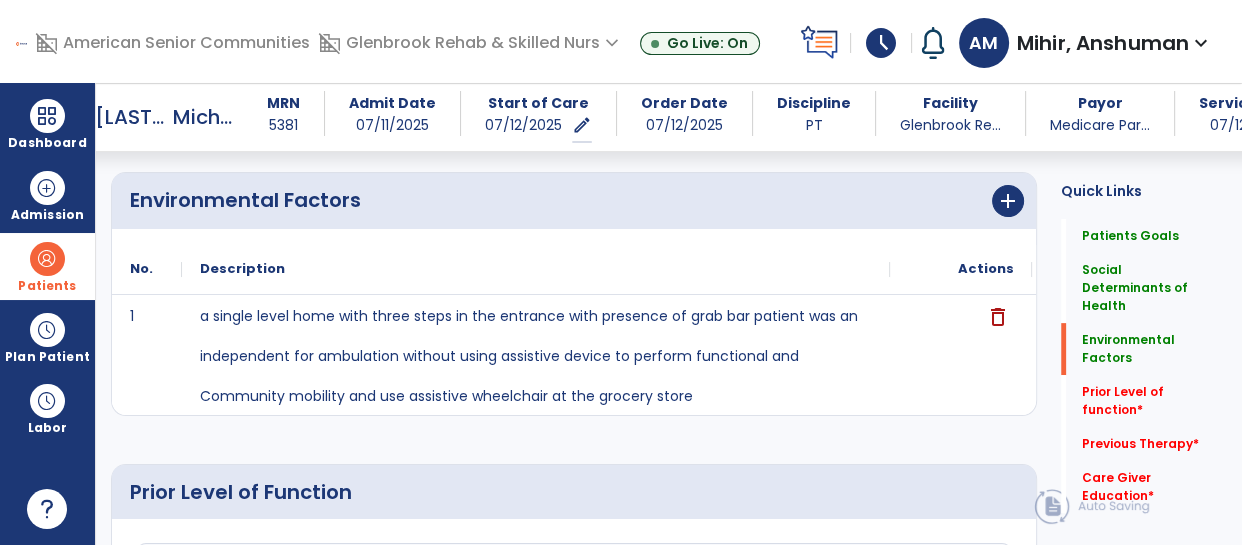 type on "**********" 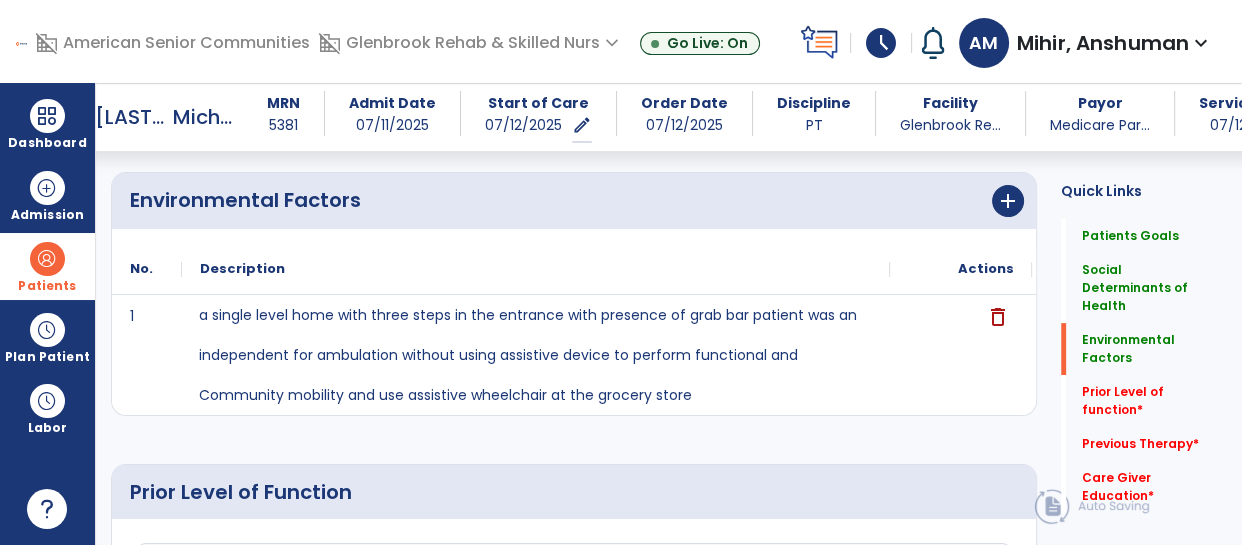 click on "a single level home with three steps in the entrance with presence of grab bar patient was an independent for ambulation without using assistive device to perform functional and Community mobility and use assistive wheelchair at the grocery store" 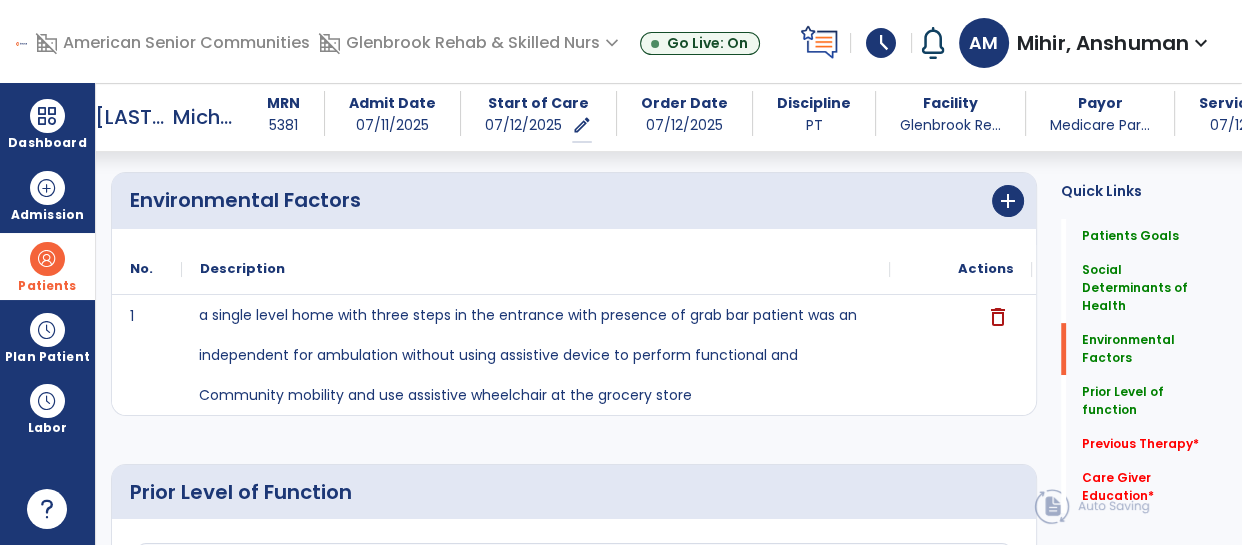 click on "a single level home with three steps in the entrance with presence of grab bar patient was an independent for ambulation without using assistive device to perform functional and Community mobility and use assistive wheelchair at the grocery store" 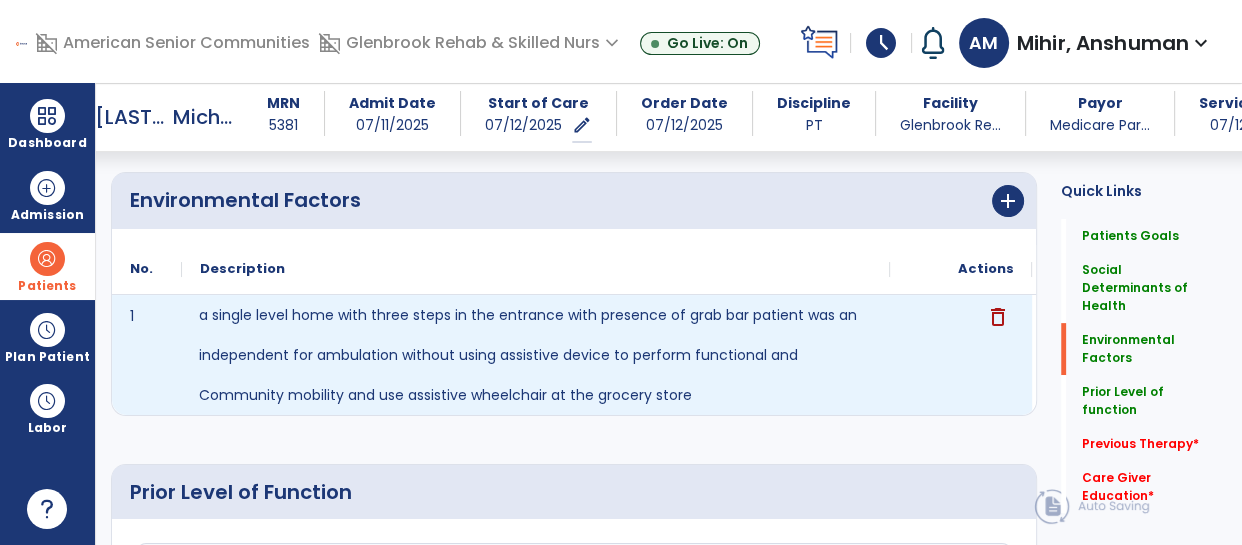 click on "a single level home with three steps in the entrance with presence of grab bar patient was an independent for ambulation without using assistive device to perform functional and Community mobility and use assistive wheelchair at the grocery store" 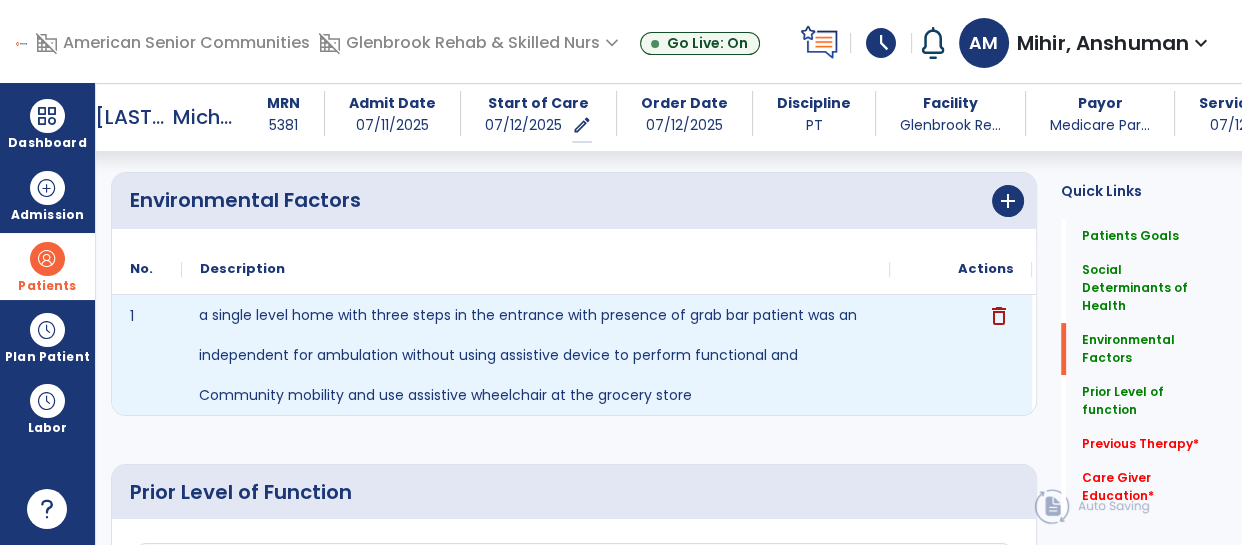 click on "delete" 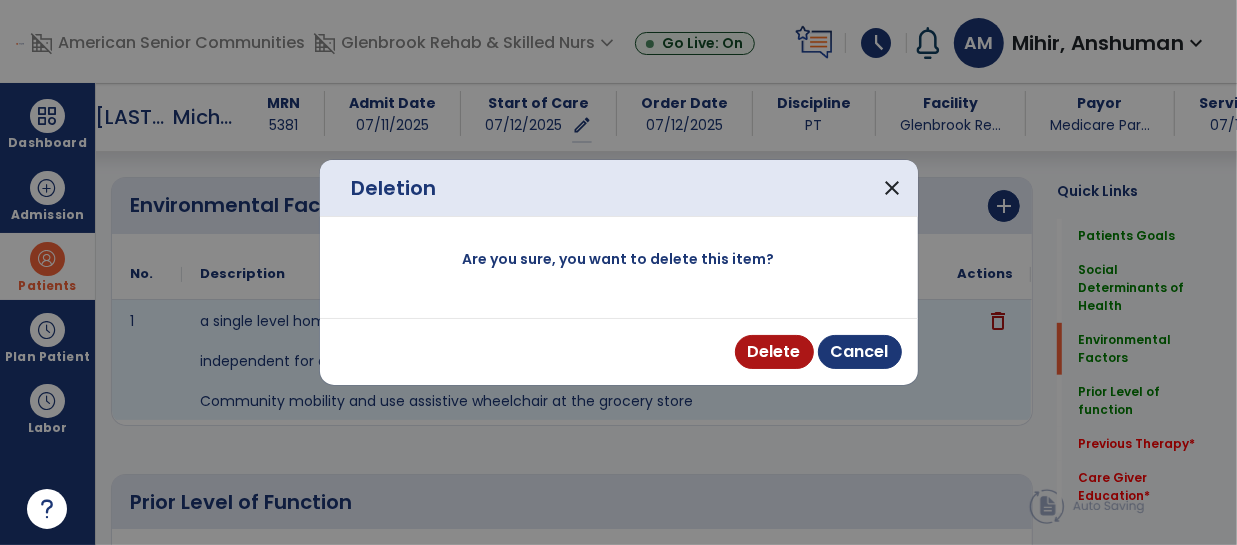 scroll, scrollTop: 596, scrollLeft: 0, axis: vertical 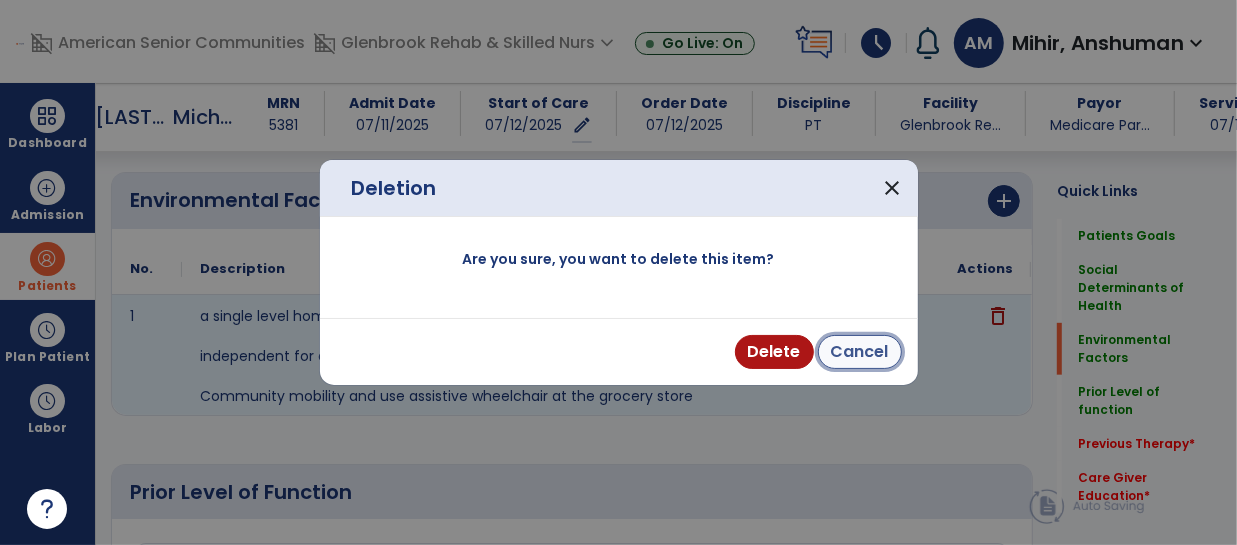 click on "Cancel" at bounding box center (860, 352) 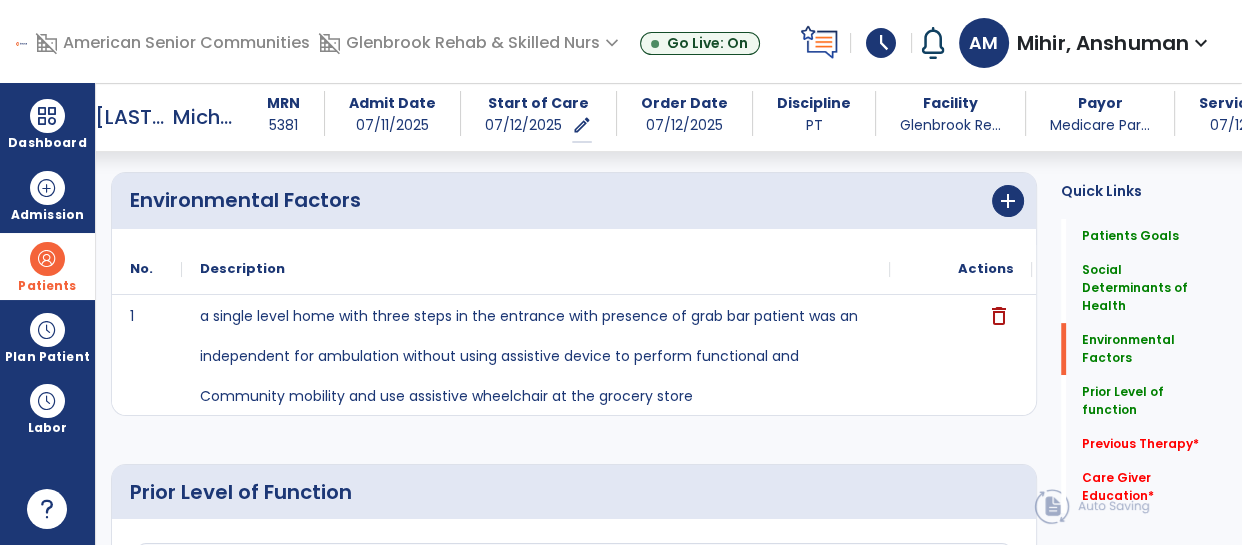 click on "delete" 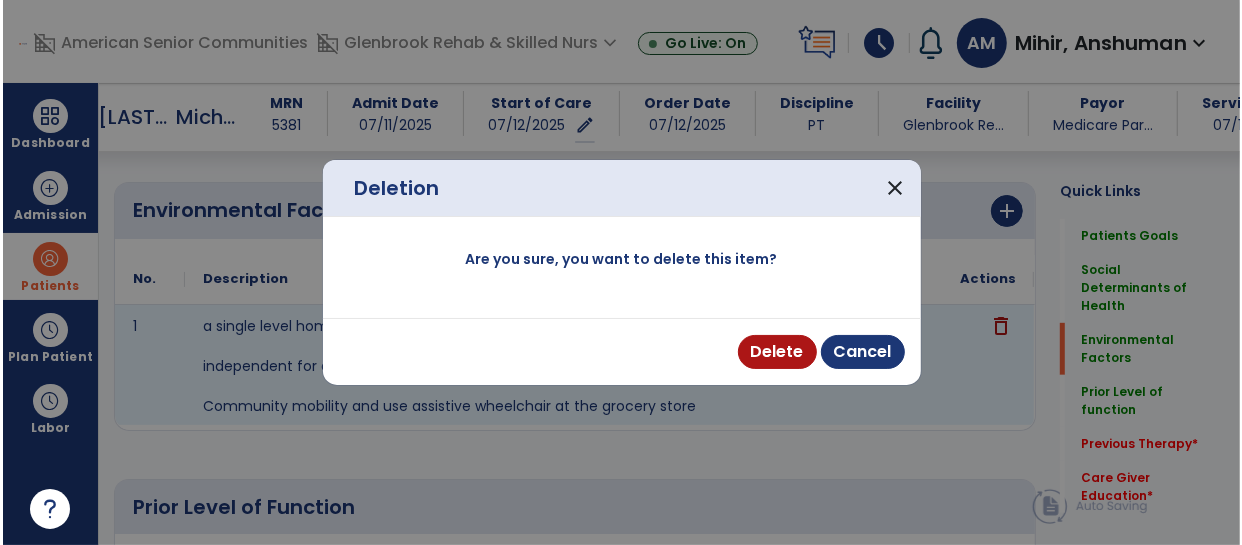 scroll, scrollTop: 596, scrollLeft: 0, axis: vertical 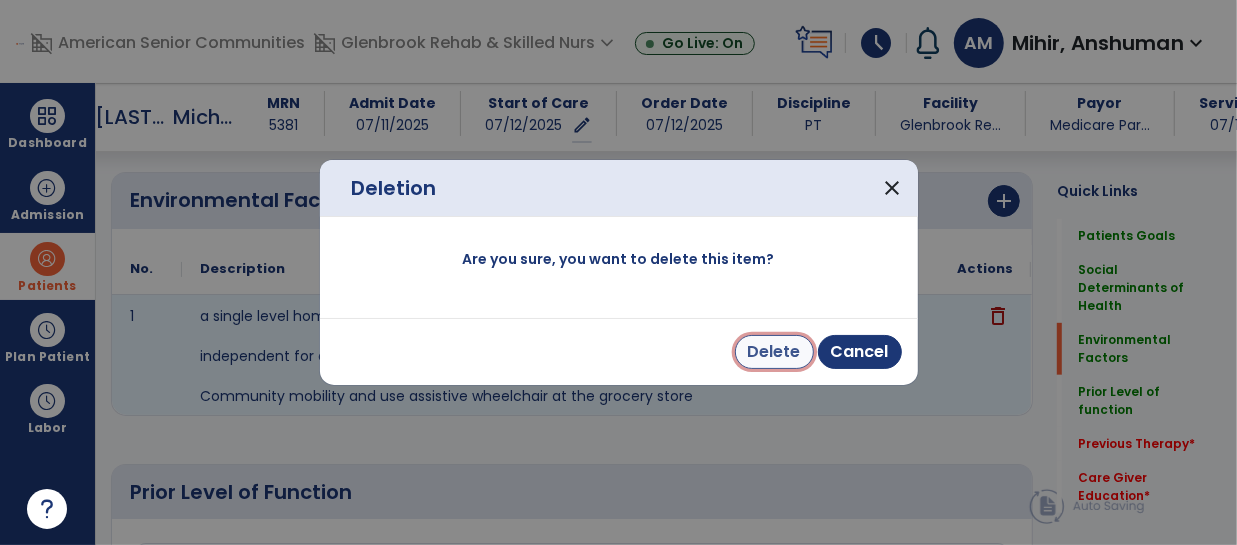 click on "Delete" at bounding box center (774, 352) 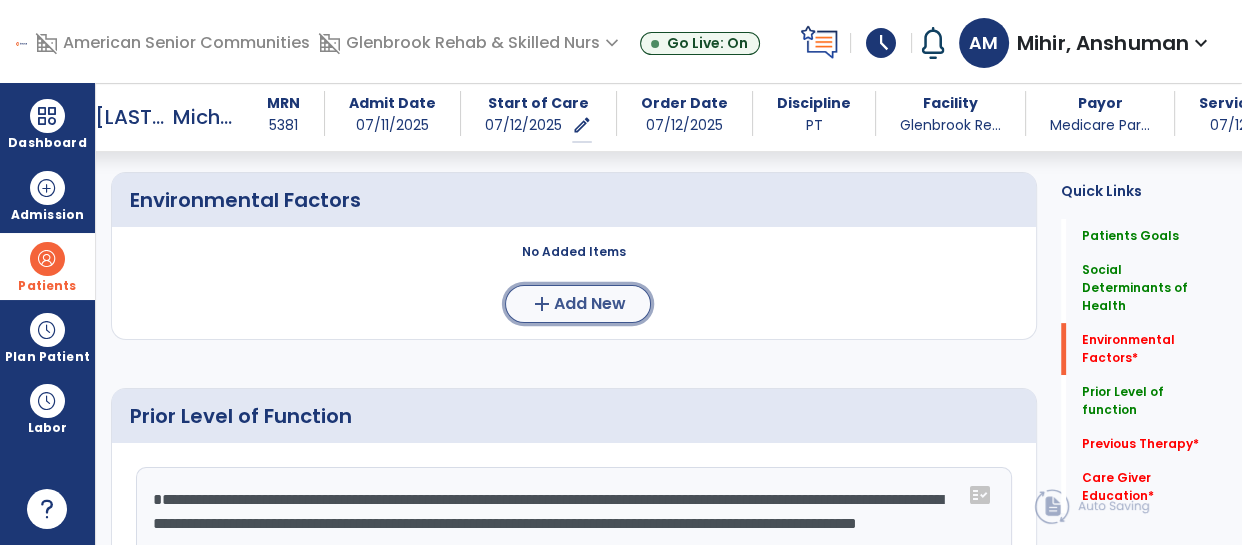 click on "add  Add New" 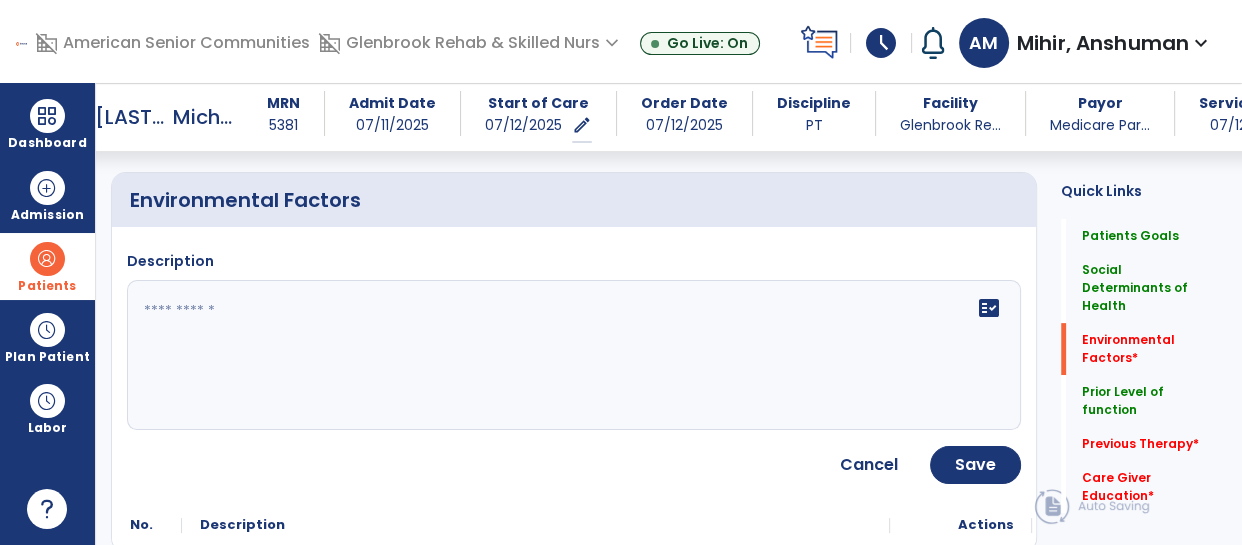 click 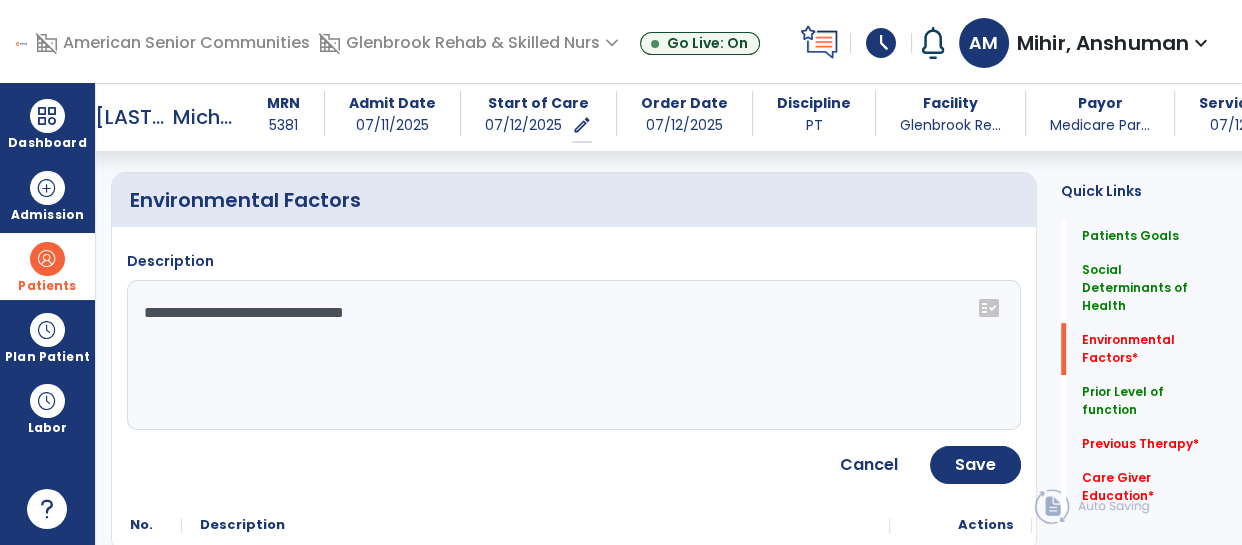 click on "**********" 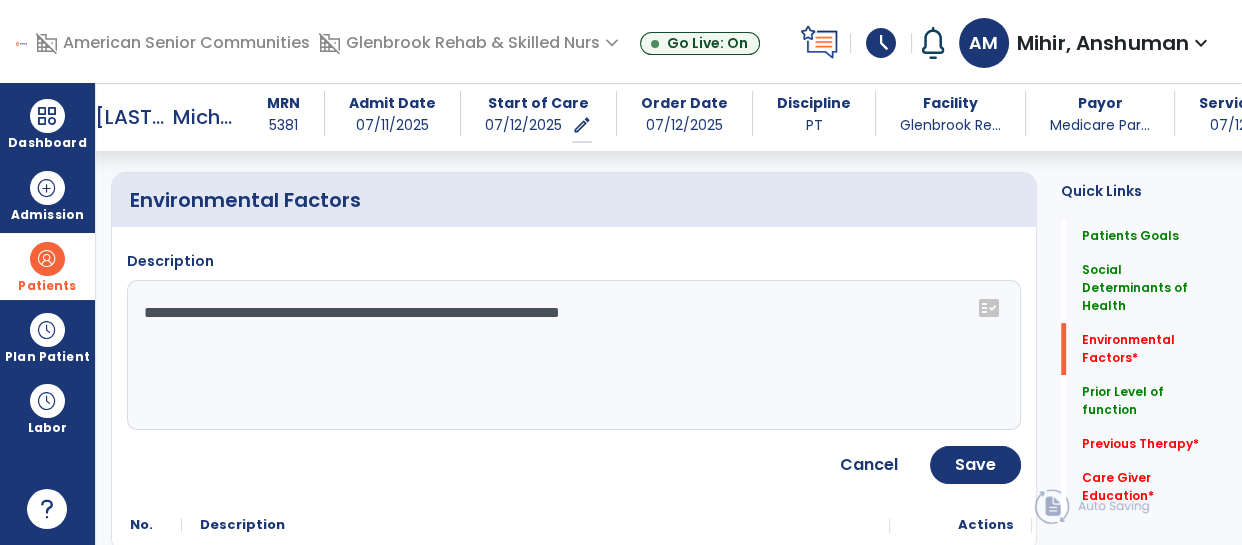 type on "**********" 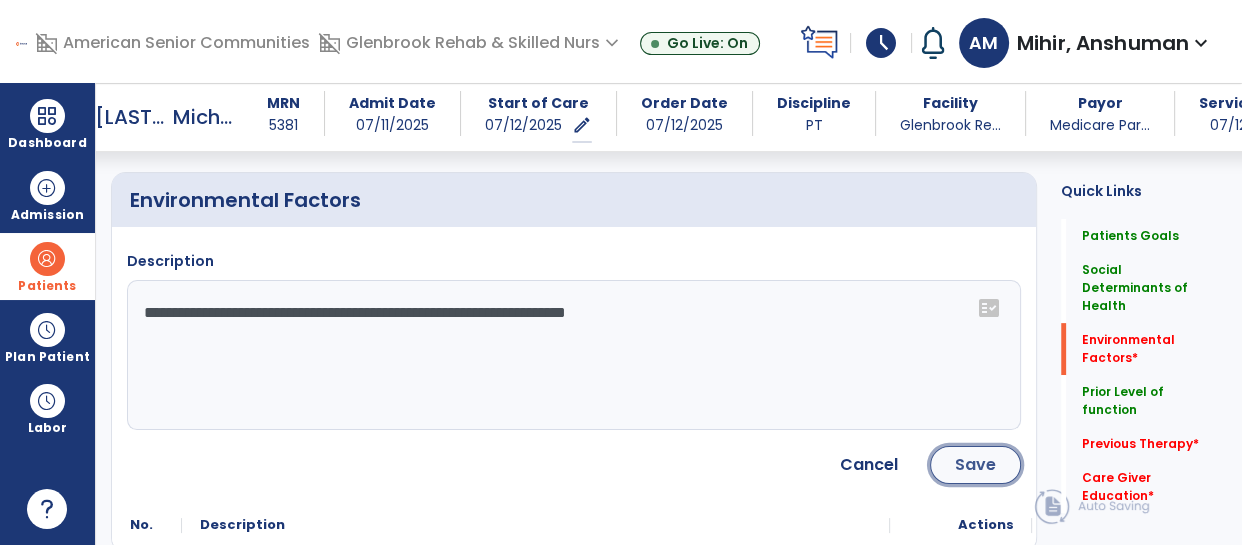 click on "Save" 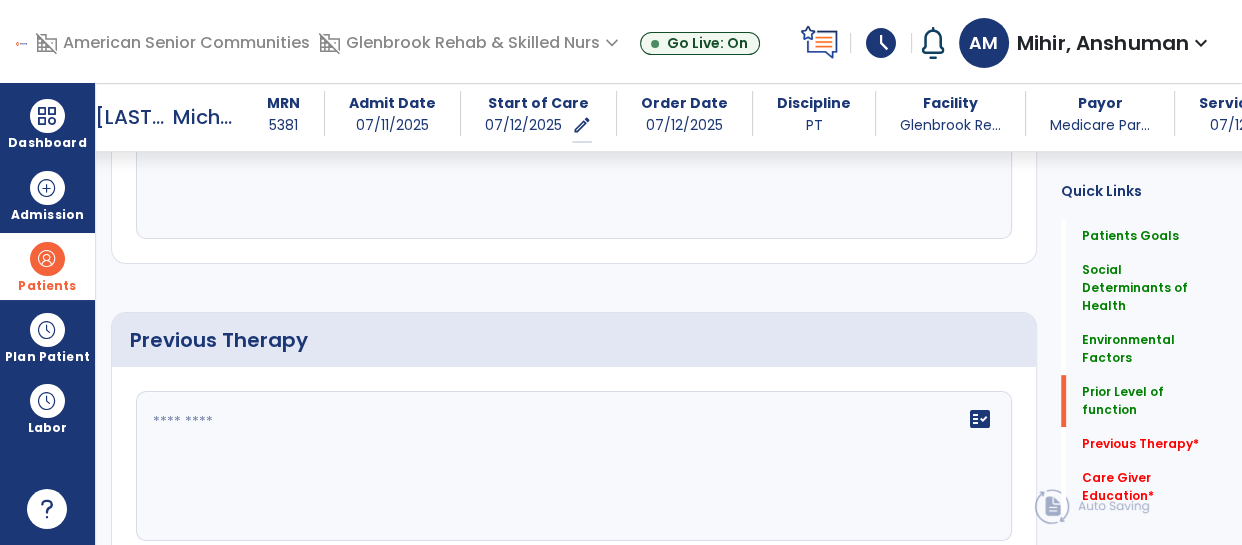 scroll, scrollTop: 1077, scrollLeft: 0, axis: vertical 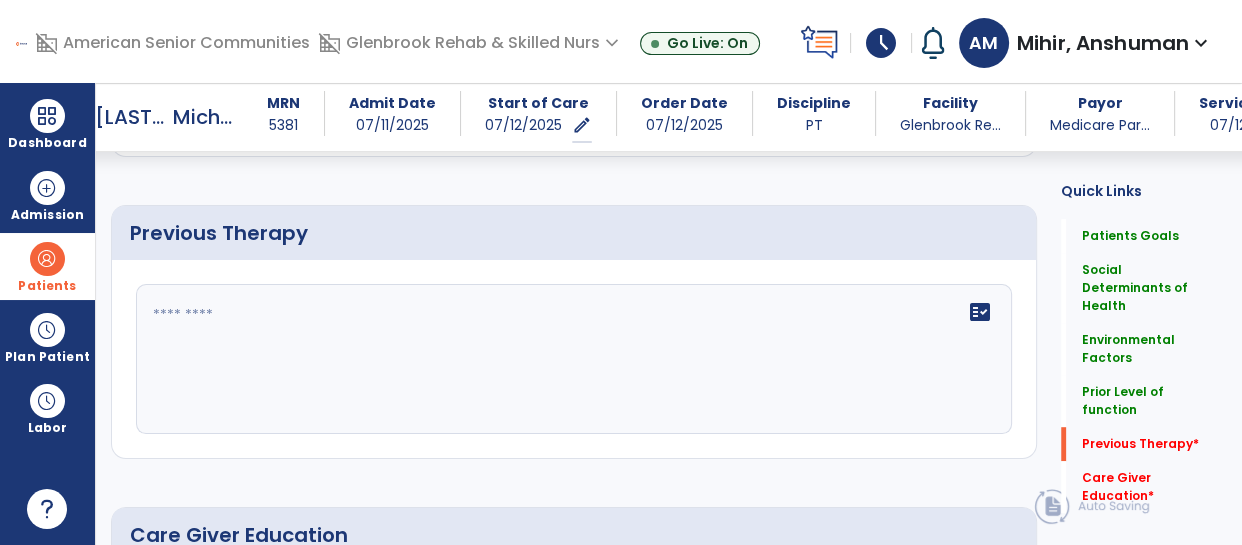 click 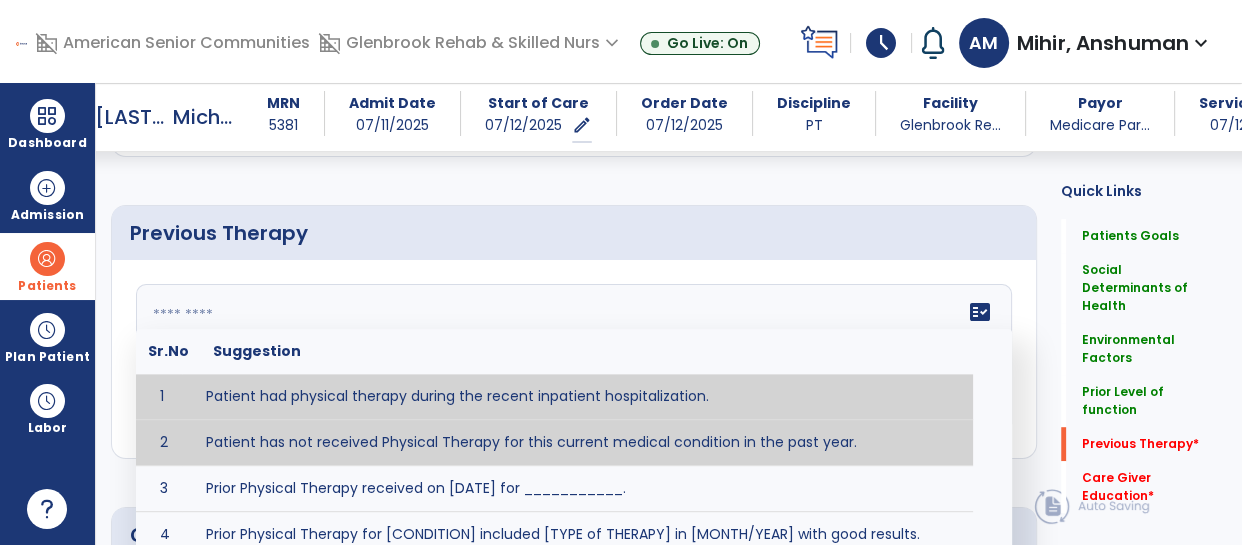 type on "**********" 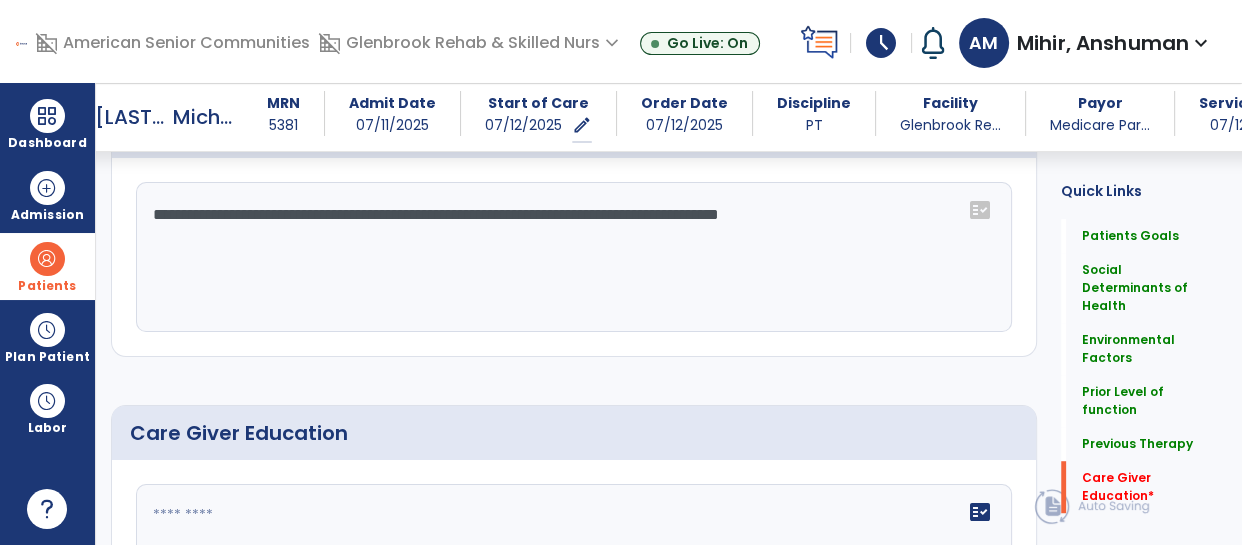 scroll, scrollTop: 1300, scrollLeft: 0, axis: vertical 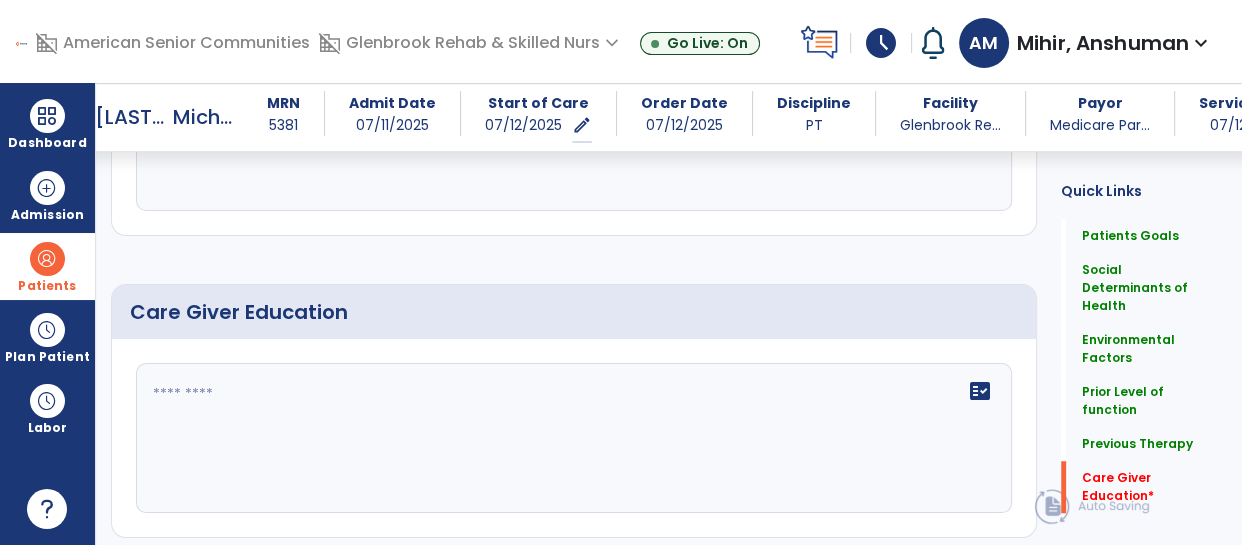 click 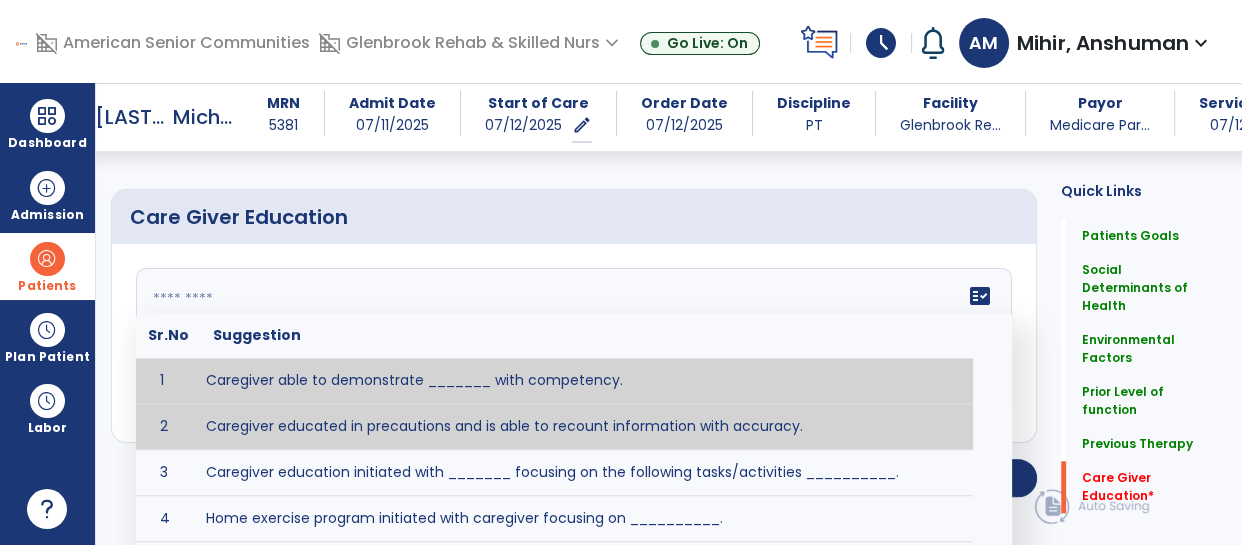 type on "**********" 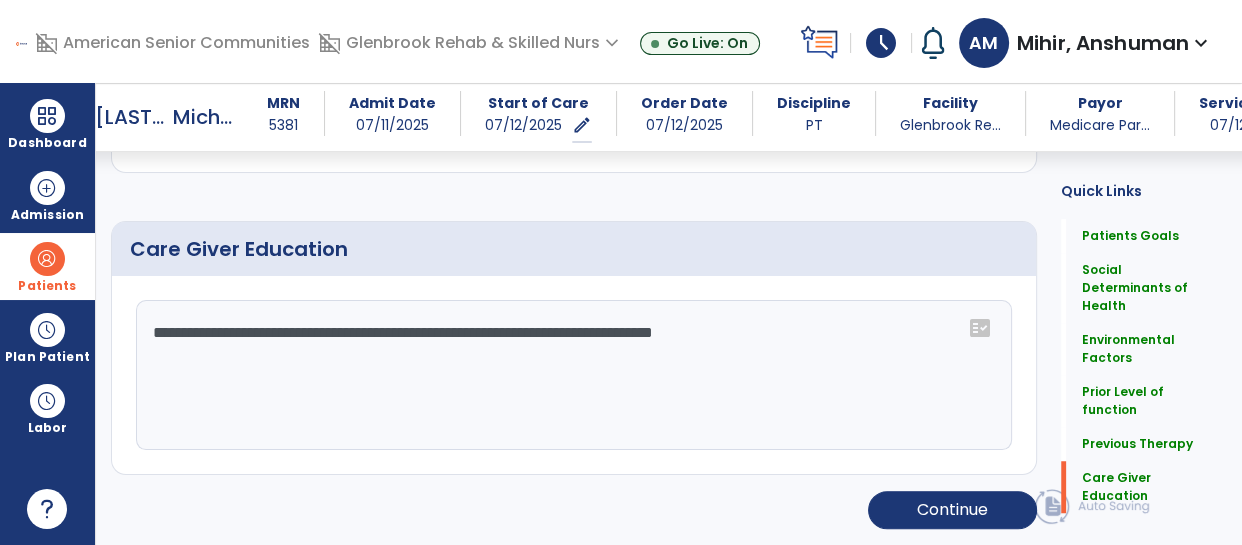 scroll, scrollTop: 1360, scrollLeft: 0, axis: vertical 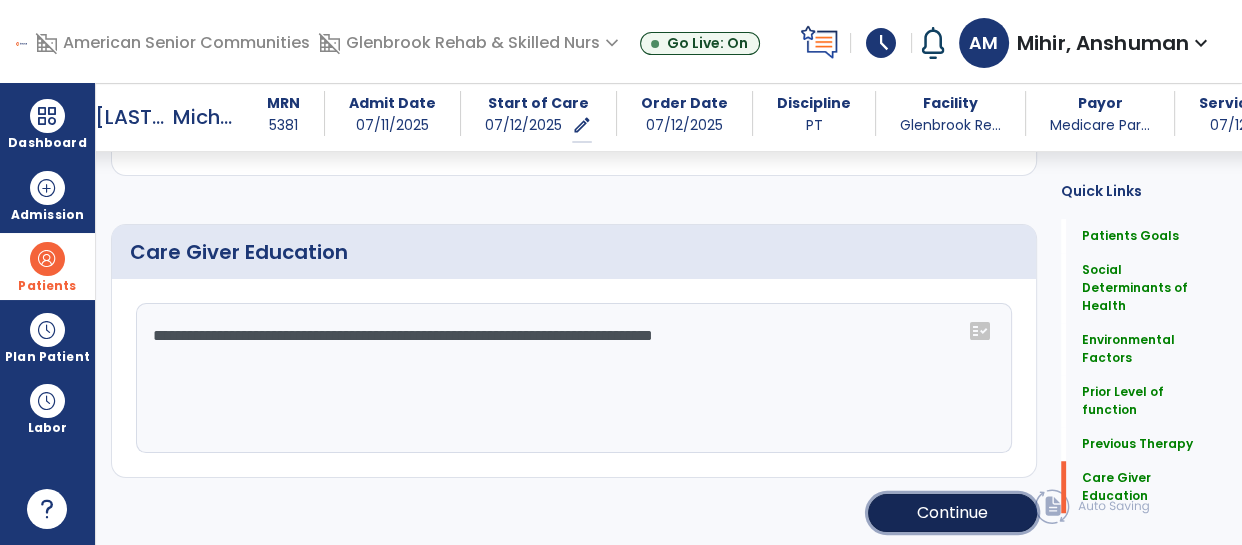click on "Continue" 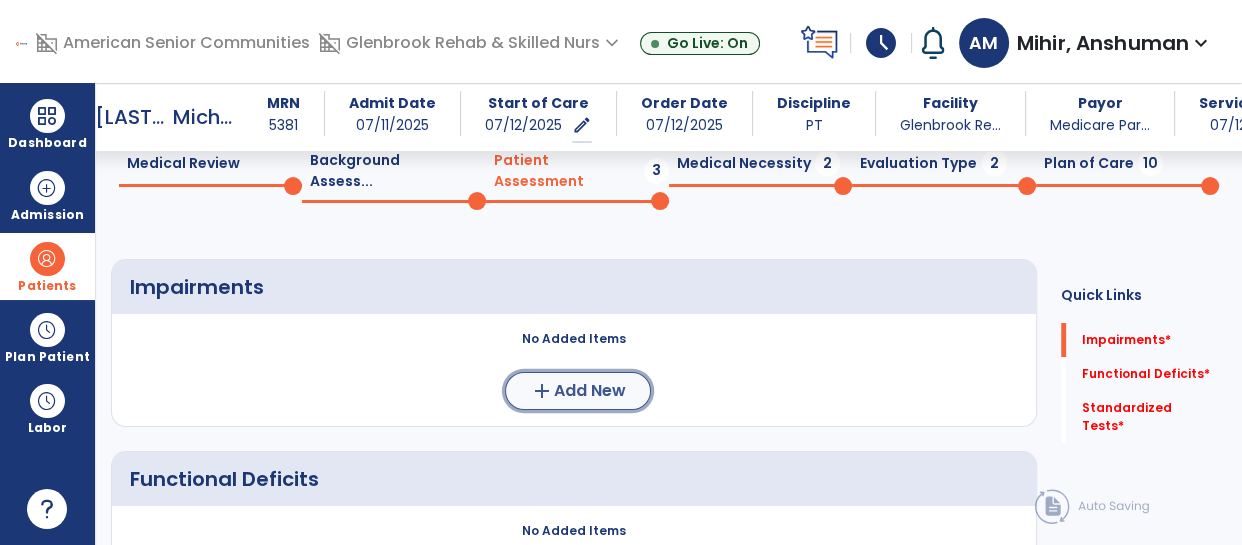 click on "Add New" 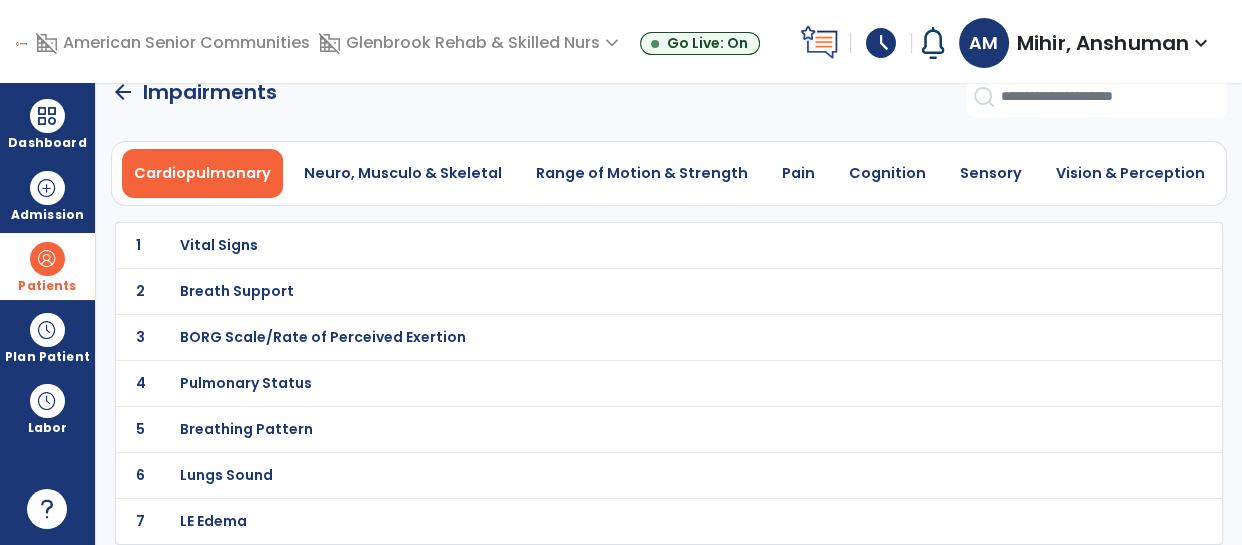 scroll, scrollTop: 25, scrollLeft: 0, axis: vertical 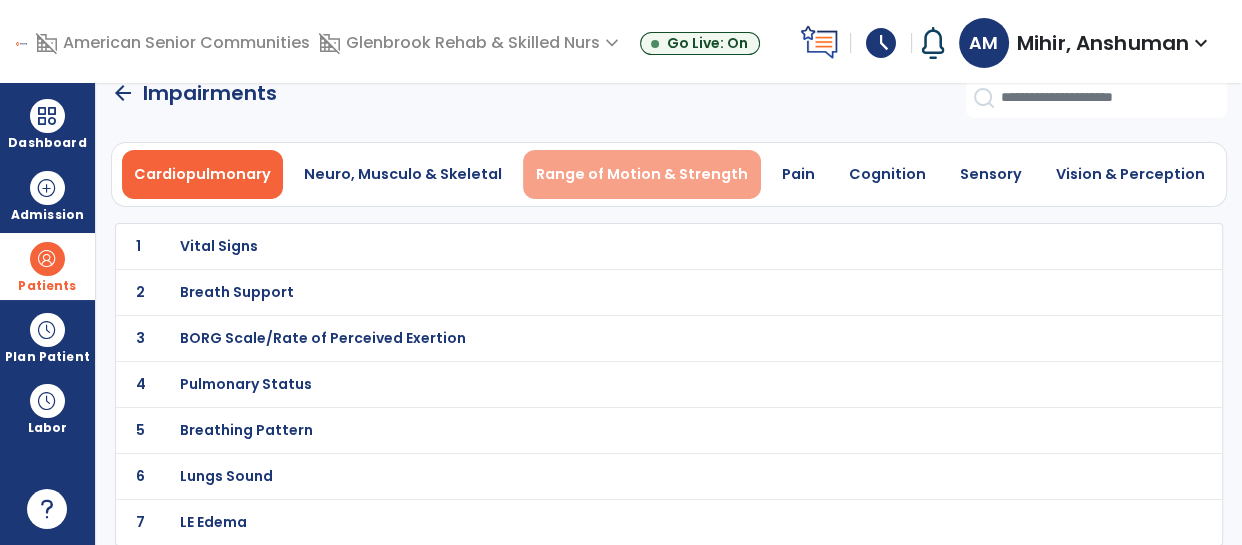 click on "Range of Motion & Strength" at bounding box center (642, 174) 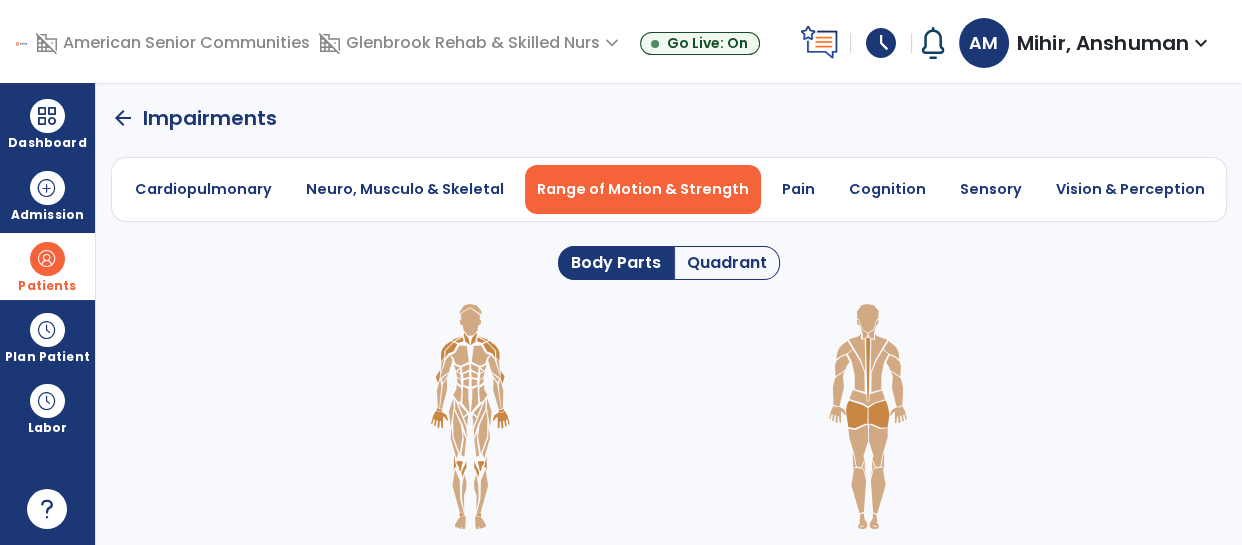 scroll, scrollTop: 0, scrollLeft: 0, axis: both 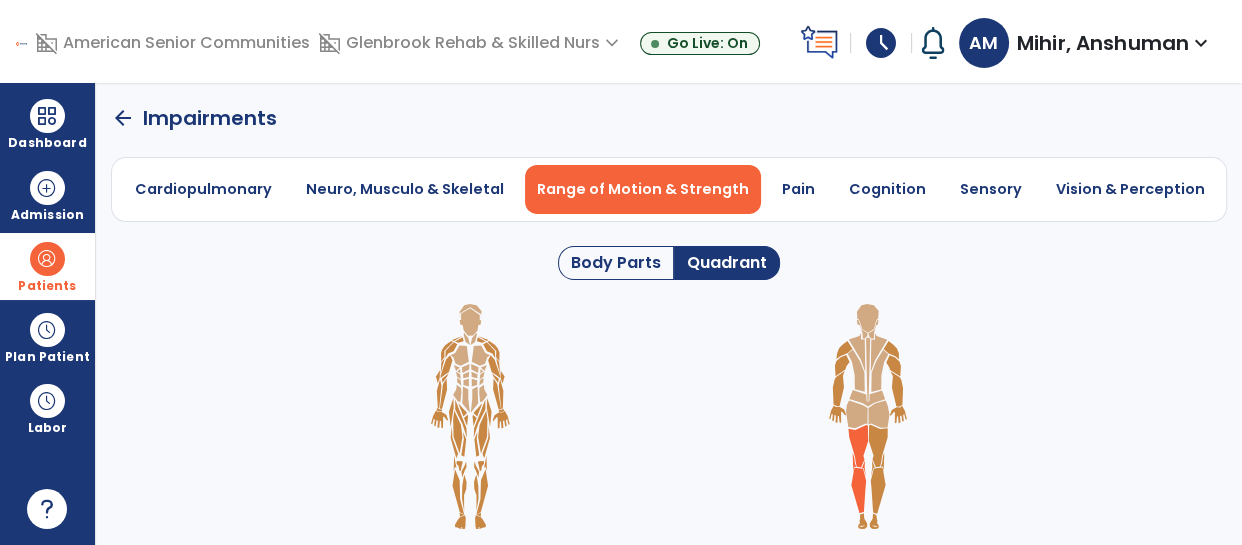 click 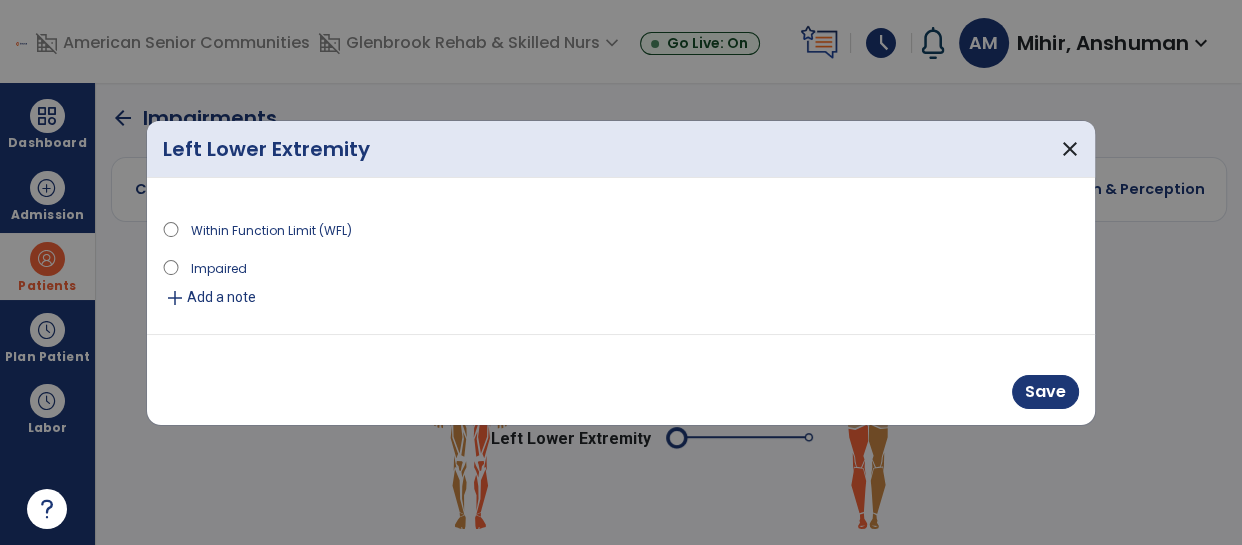 click on "Impaired" at bounding box center [219, 267] 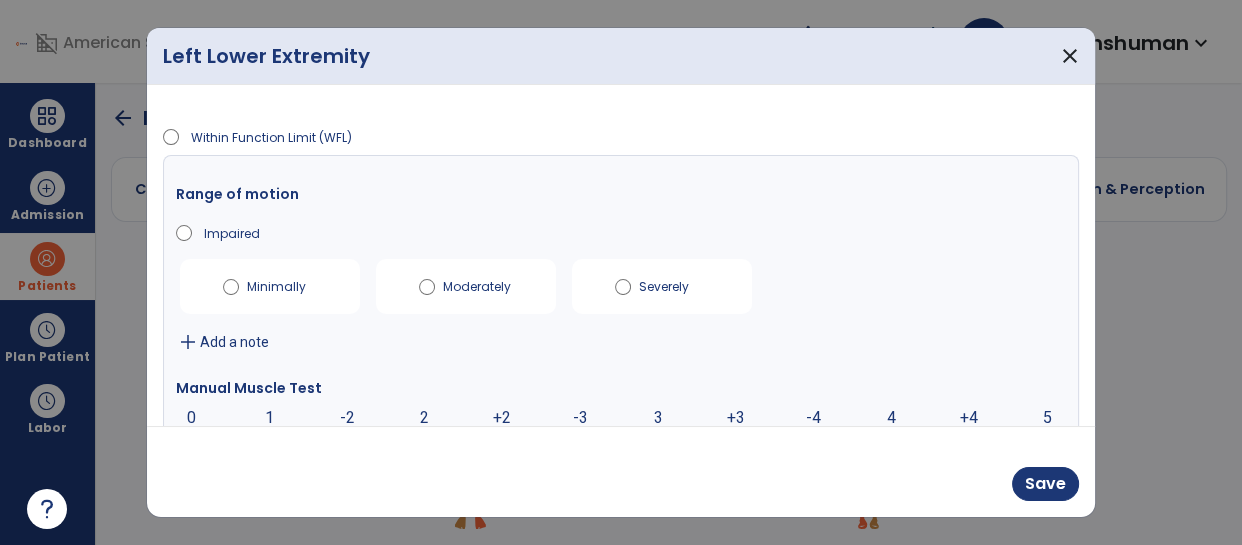 click on "Within Function Limit (WFL) Range of motion    Impaired Minimally Moderately Severely add Add a note Manual Muscle Test 0     0      1      -2      2      +2      -3      3      +3      -4      4      +4      5  add Add a note" at bounding box center [621, 255] 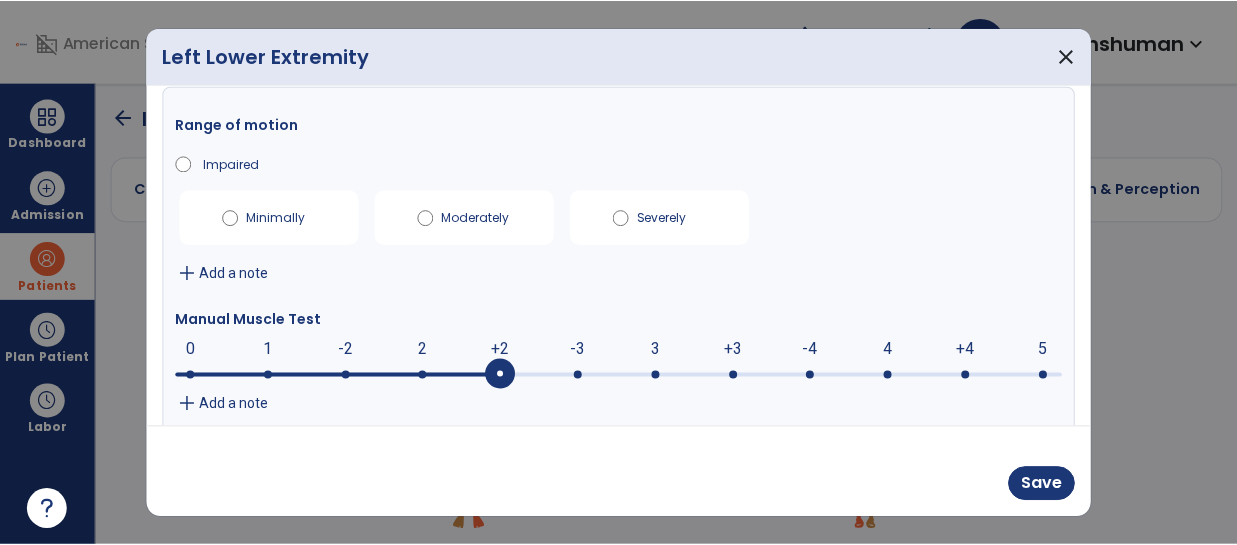 scroll, scrollTop: 68, scrollLeft: 0, axis: vertical 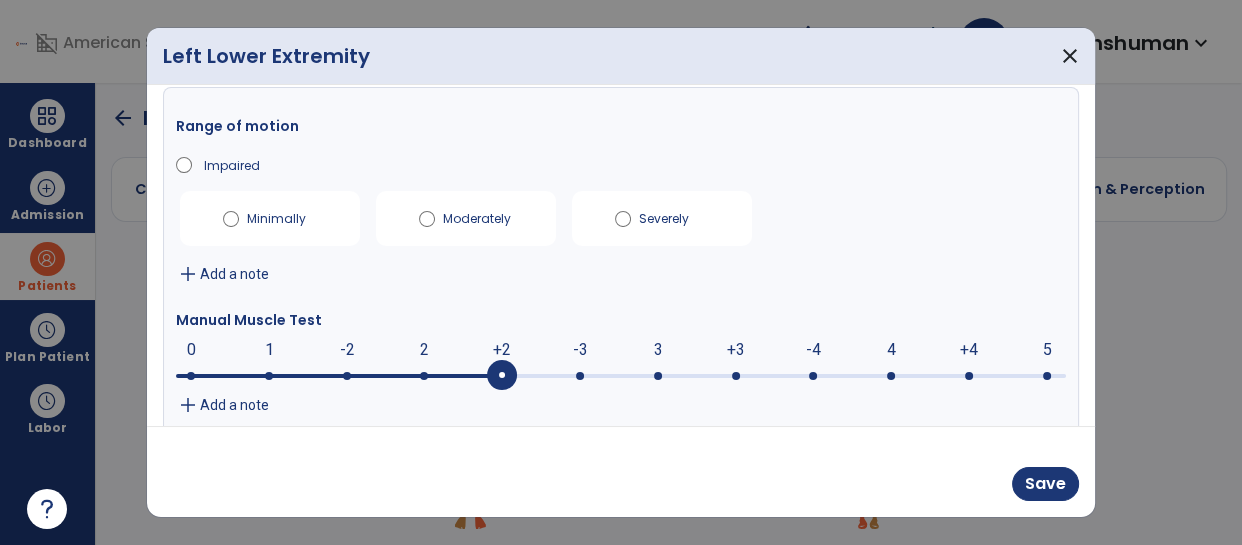 click at bounding box center [580, 376] 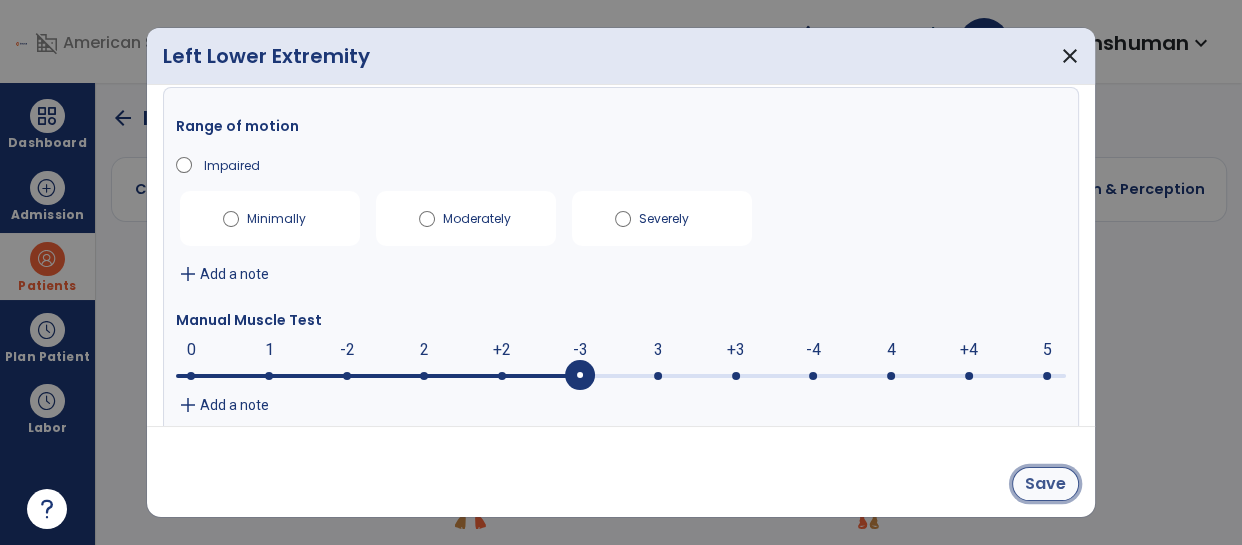 click on "Save" at bounding box center [1045, 484] 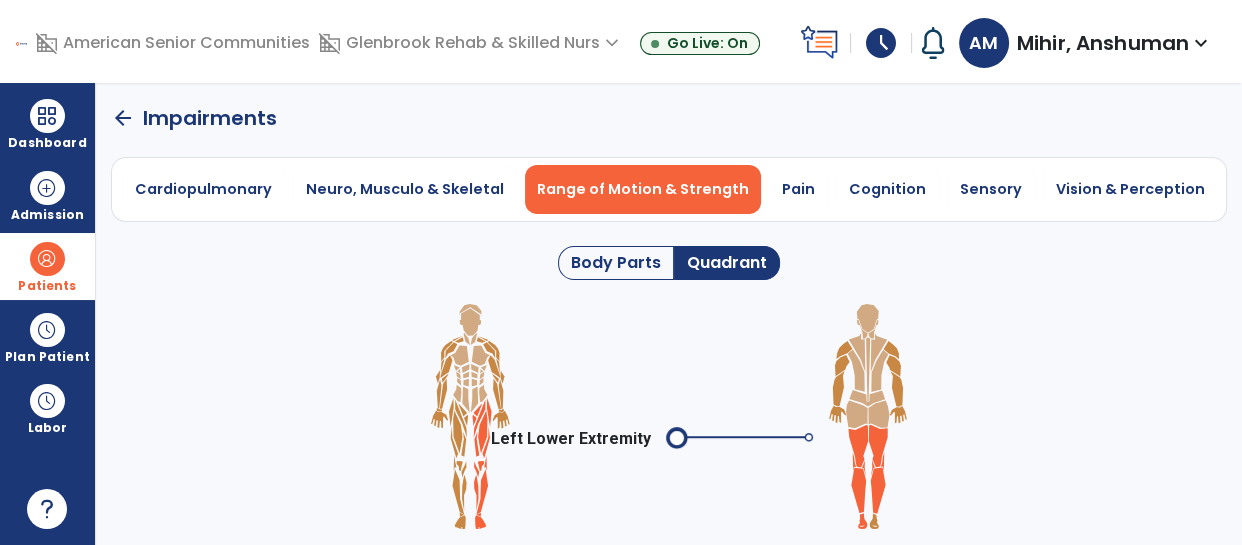 click 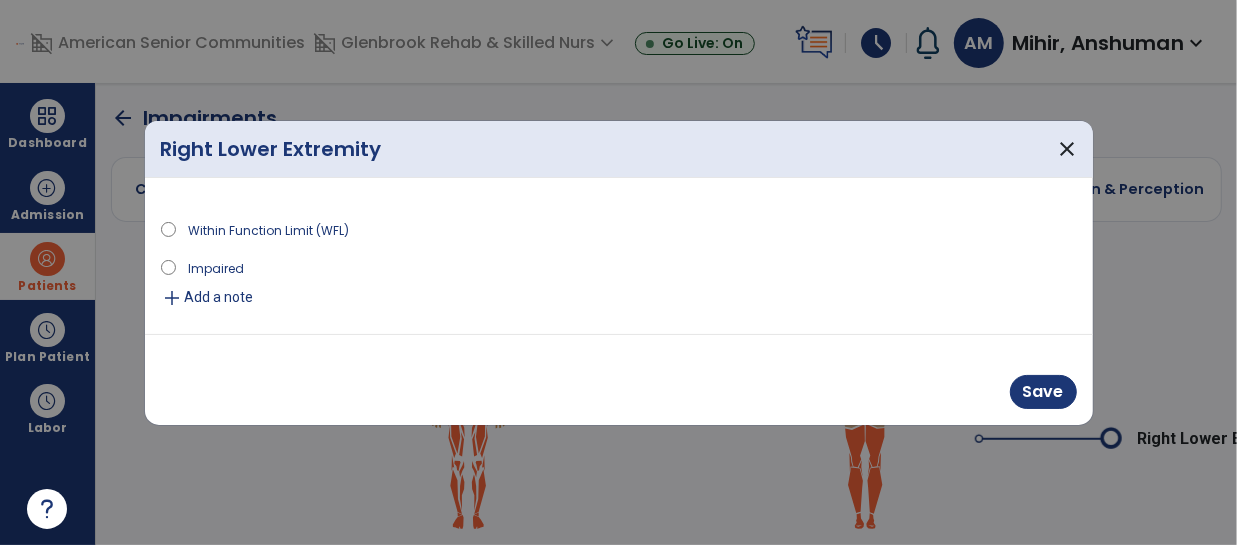 click on "Impaired" at bounding box center [216, 267] 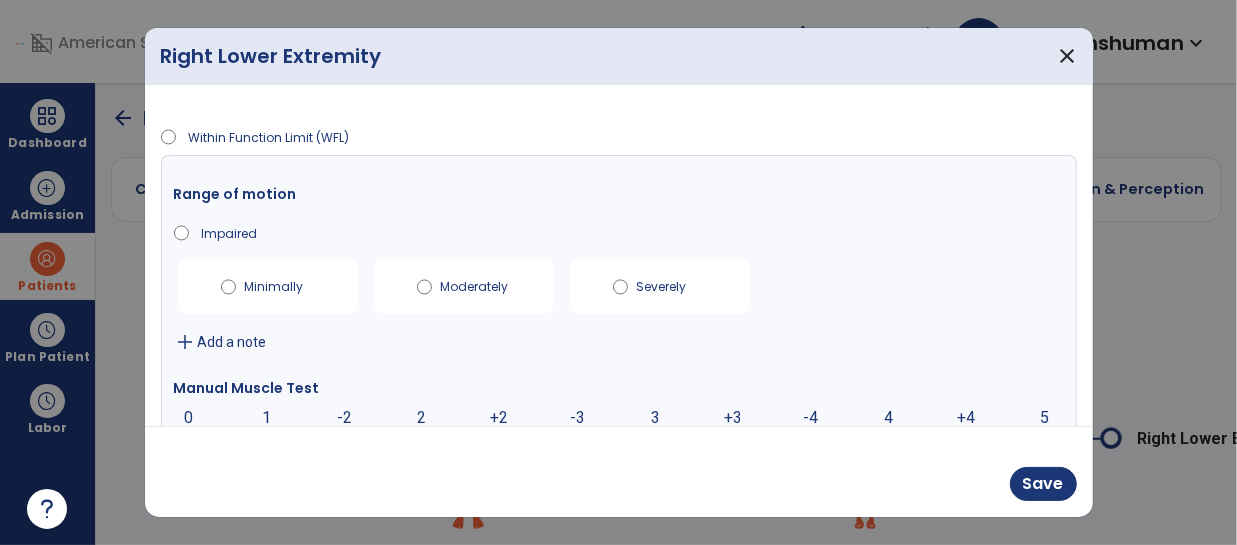 click on "Save" at bounding box center (619, 471) 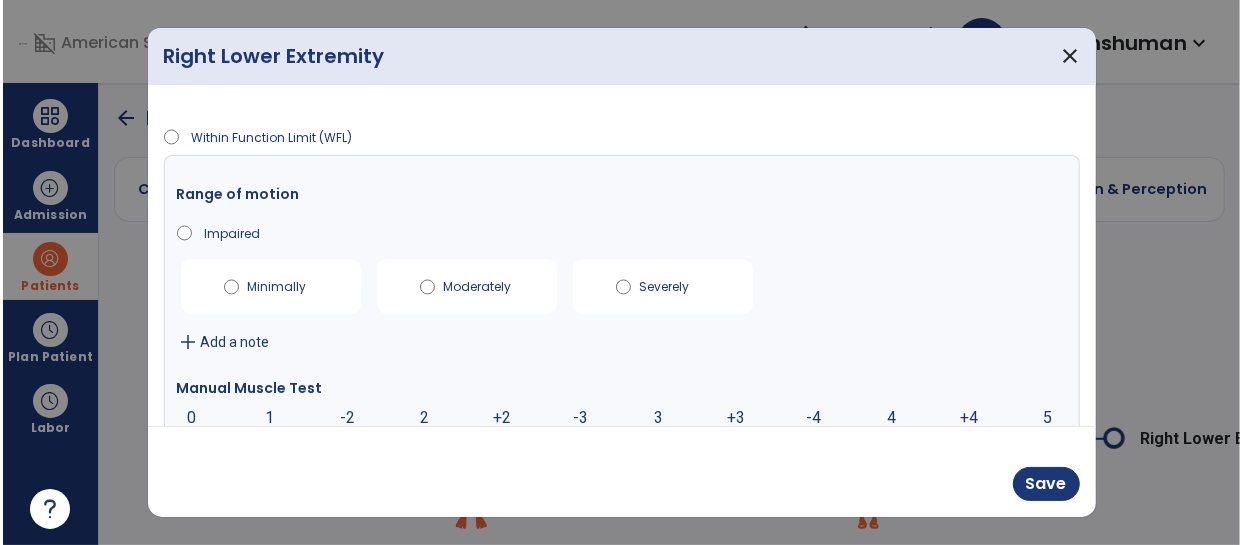 scroll, scrollTop: 95, scrollLeft: 0, axis: vertical 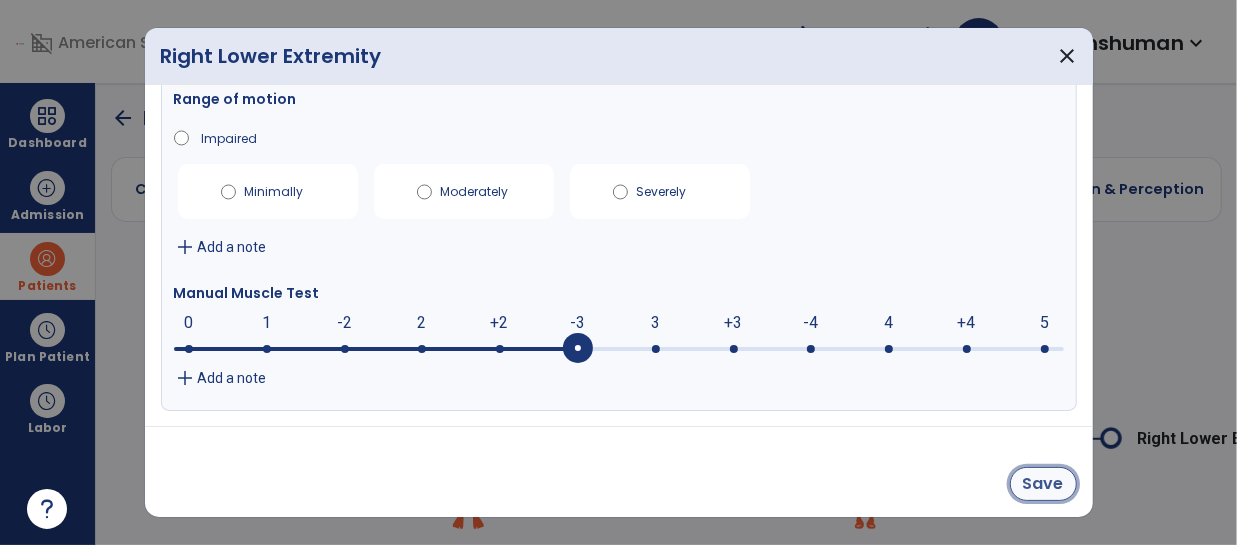 click on "Save" at bounding box center [1043, 484] 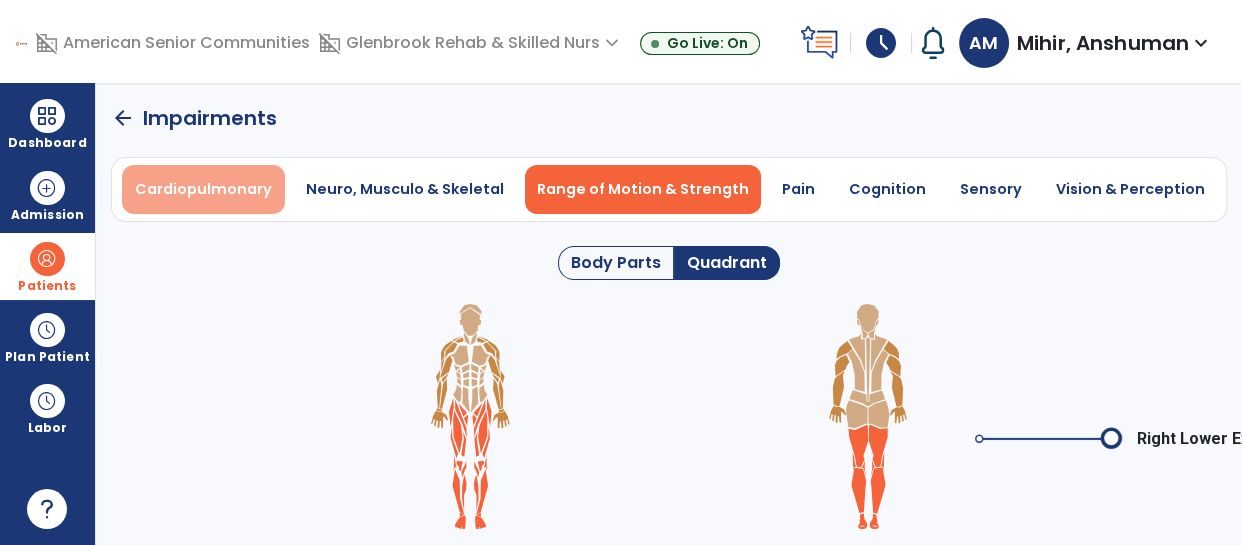 click on "Cardiopulmonary" at bounding box center [203, 189] 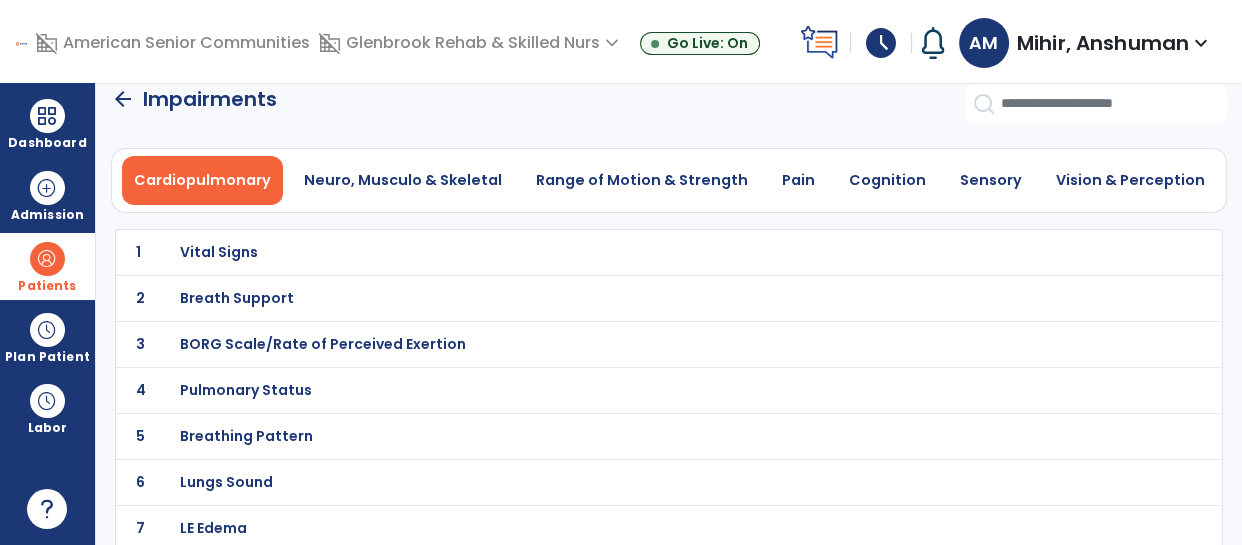scroll, scrollTop: 16, scrollLeft: 0, axis: vertical 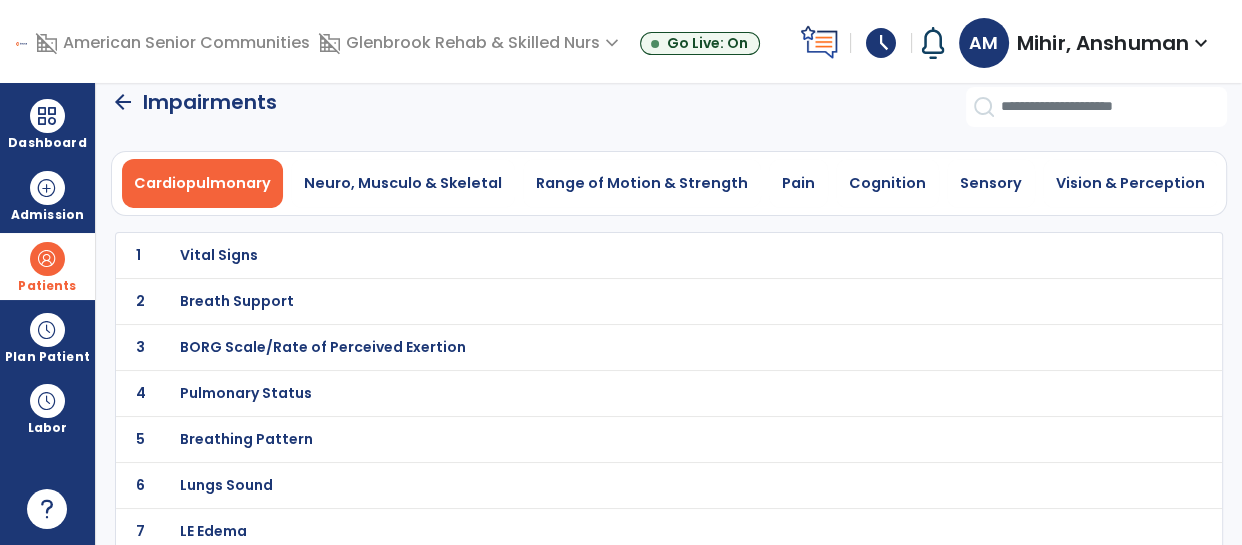 click on "Breath Support" at bounding box center [219, 255] 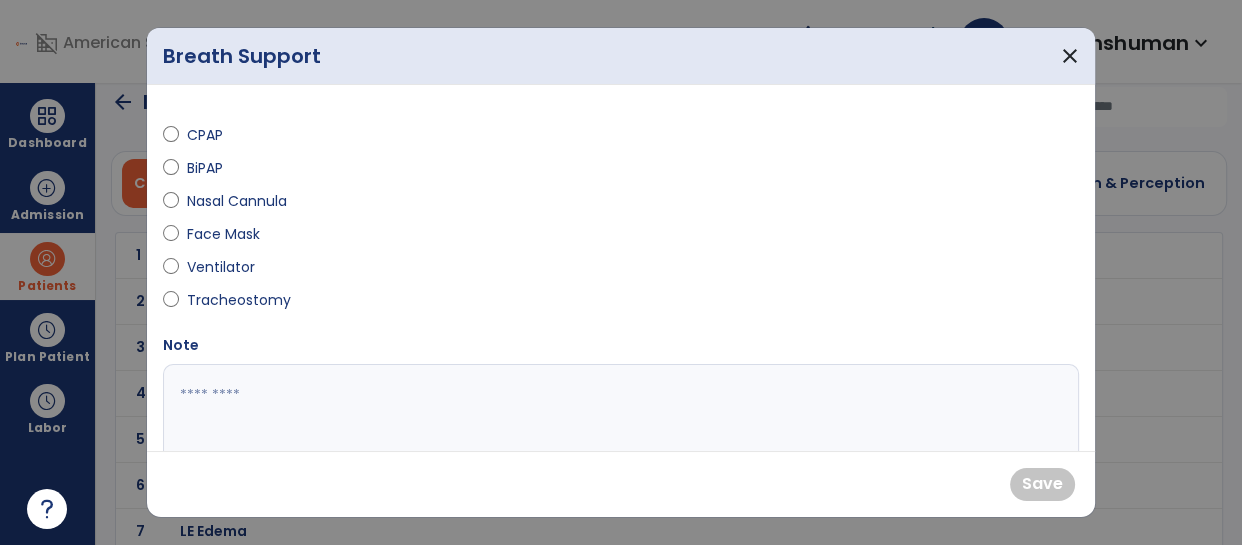 click on "Nasal Cannula" at bounding box center [237, 201] 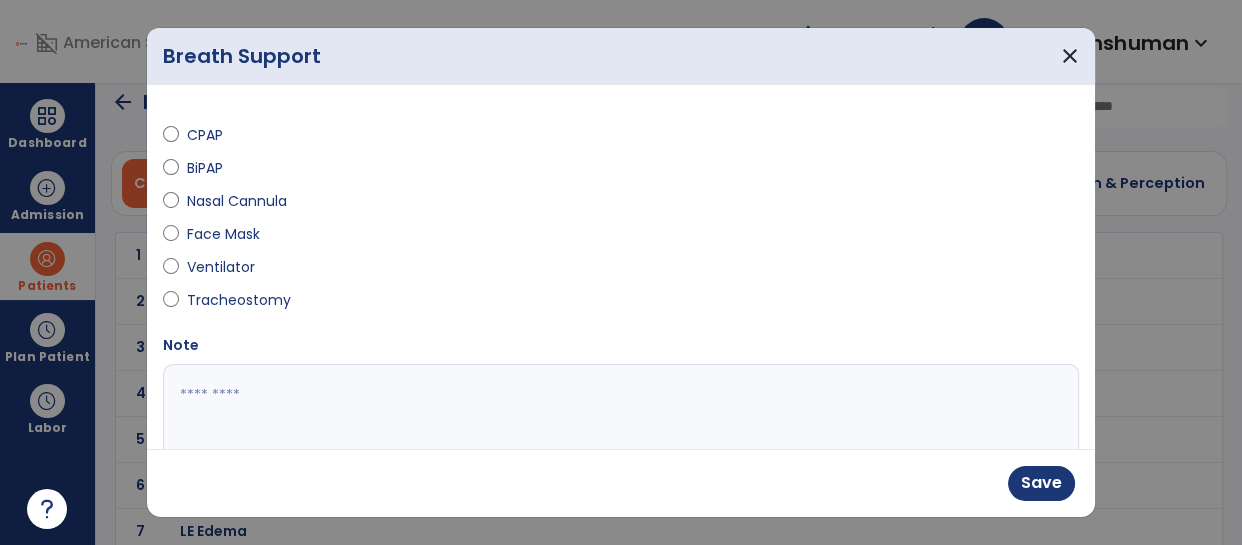 click on "Save" at bounding box center (621, 483) 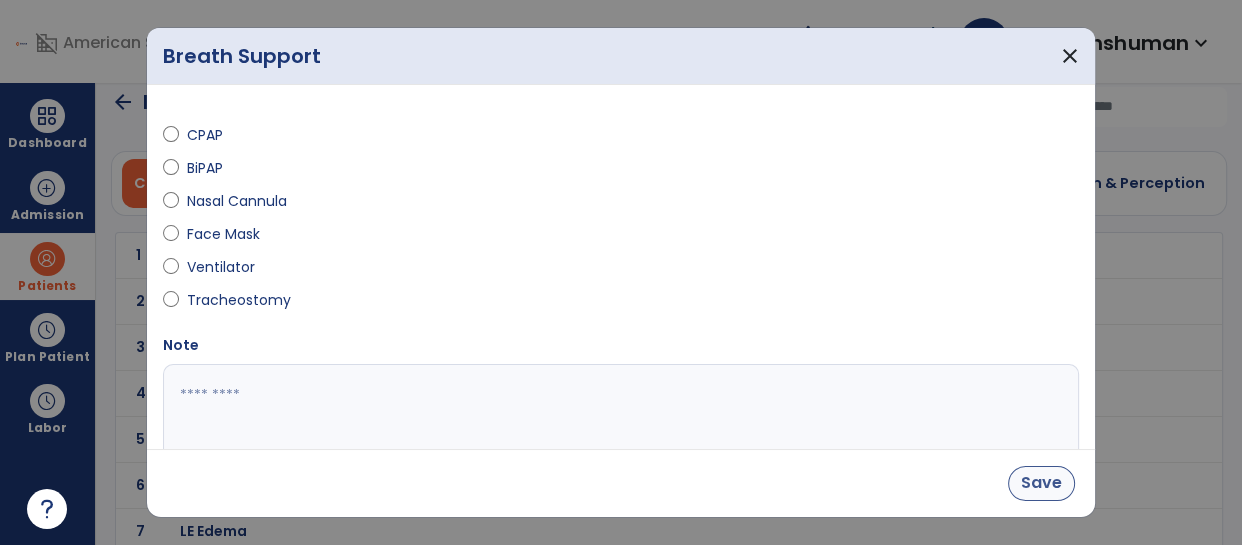 click on "Save" at bounding box center (1041, 483) 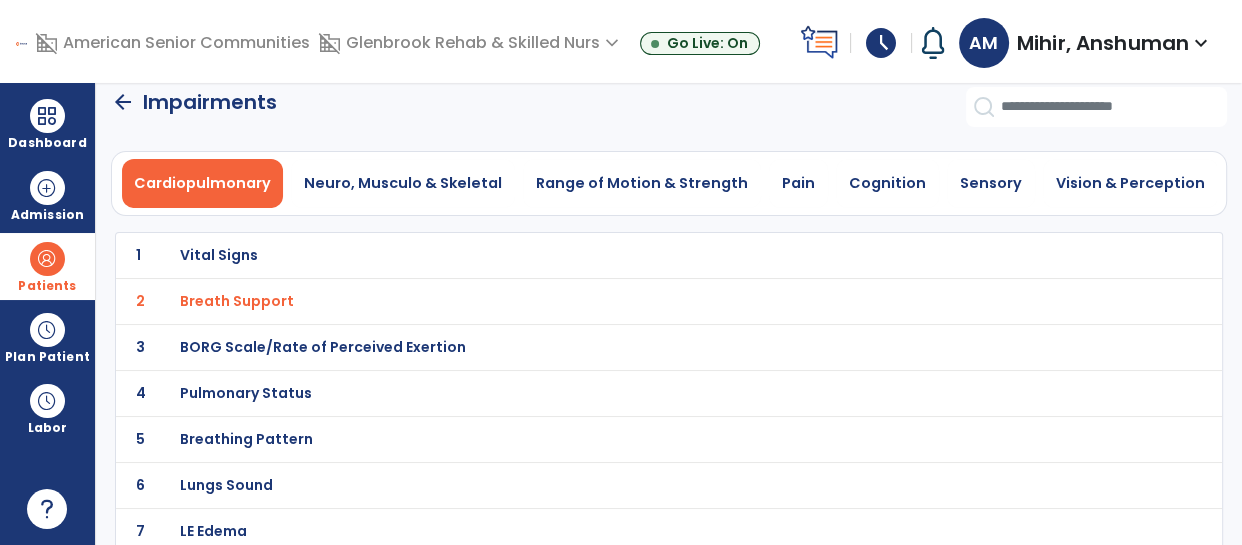 scroll, scrollTop: 25, scrollLeft: 0, axis: vertical 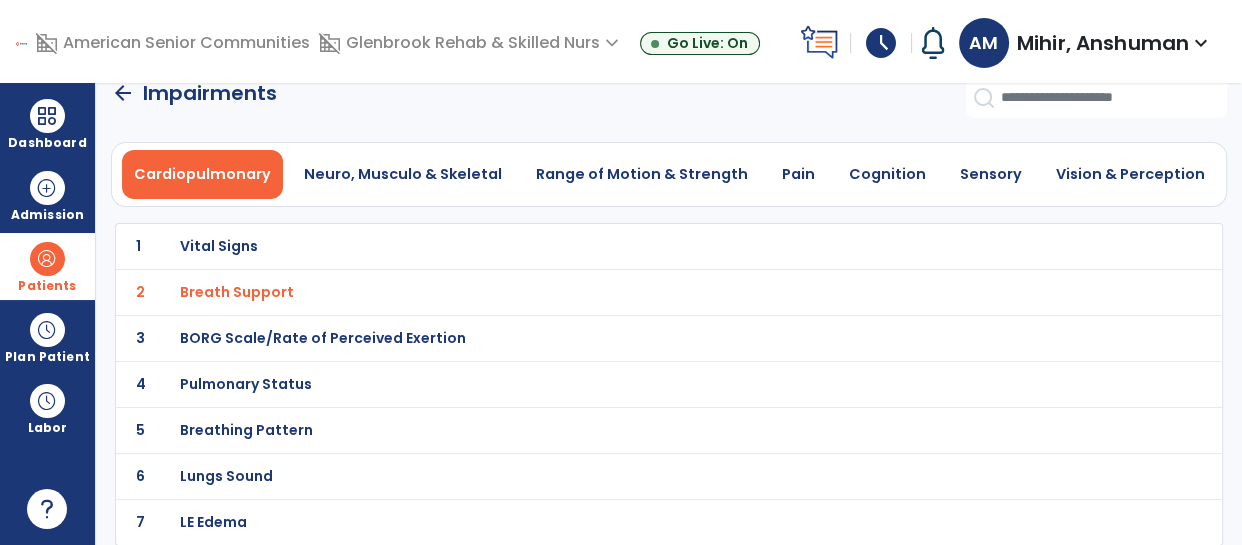 click on "BORG Scale/Rate of Perceived Exertion" at bounding box center [219, 246] 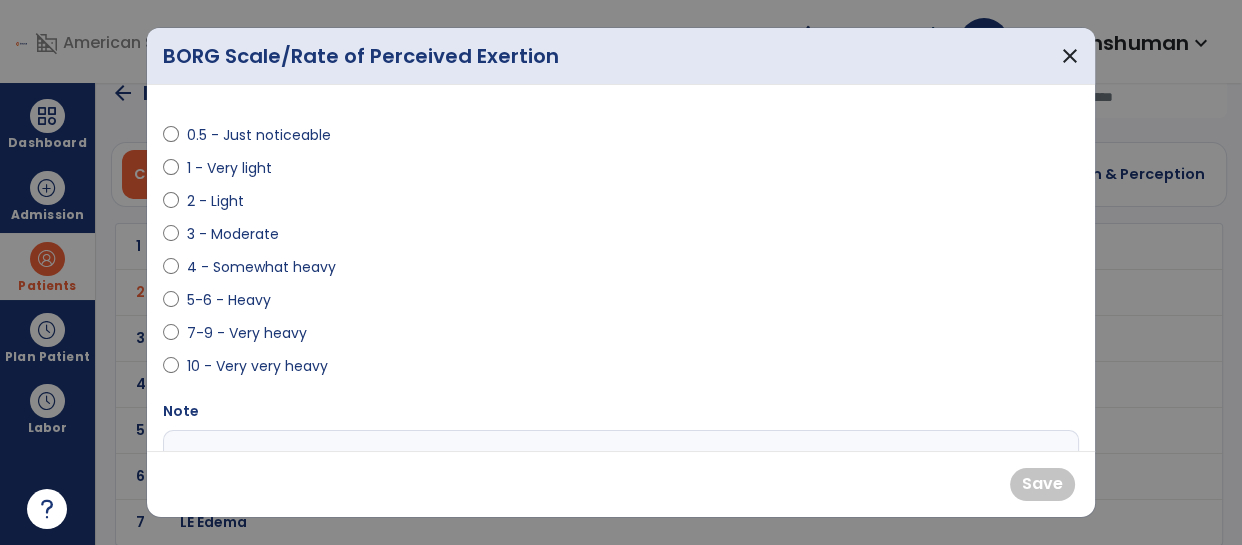click on "4 - Somewhat heavy" at bounding box center (261, 267) 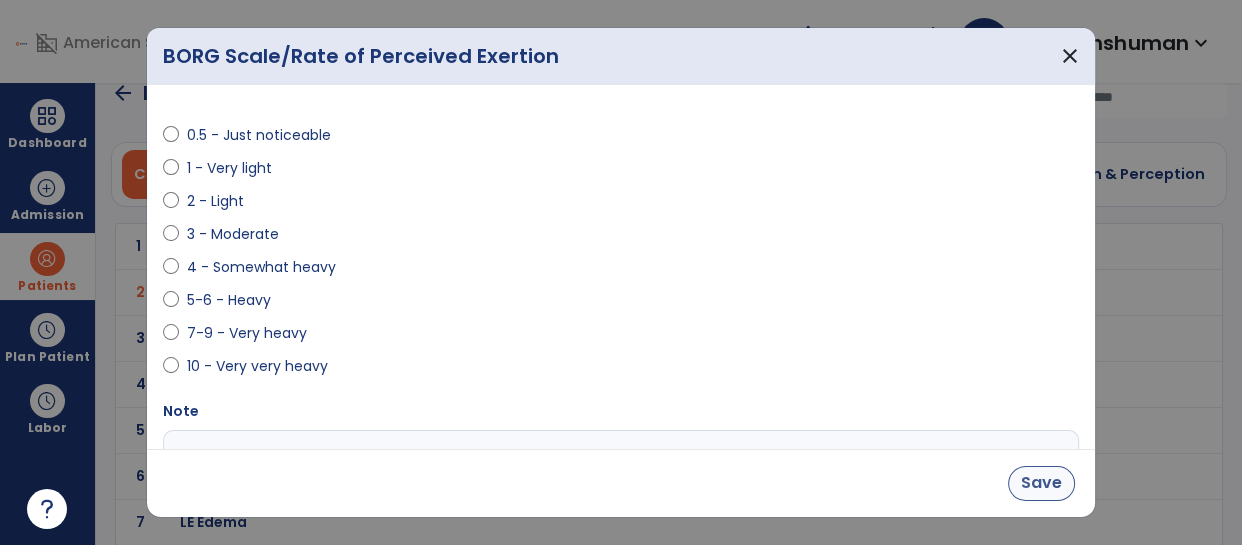 click on "Save" at bounding box center (1041, 483) 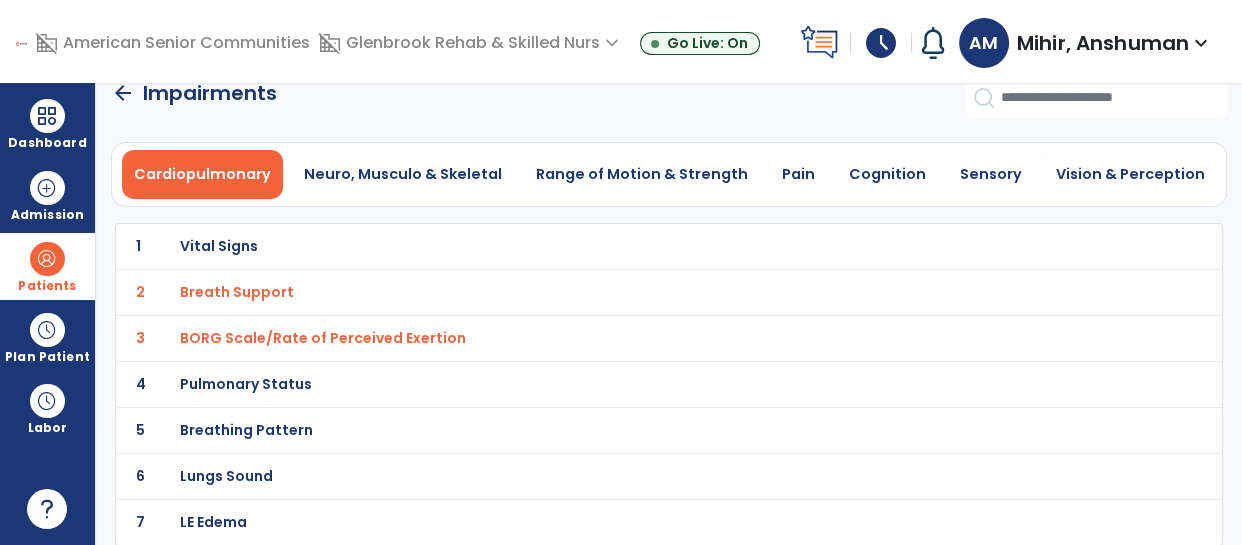 click on "arrow_back" 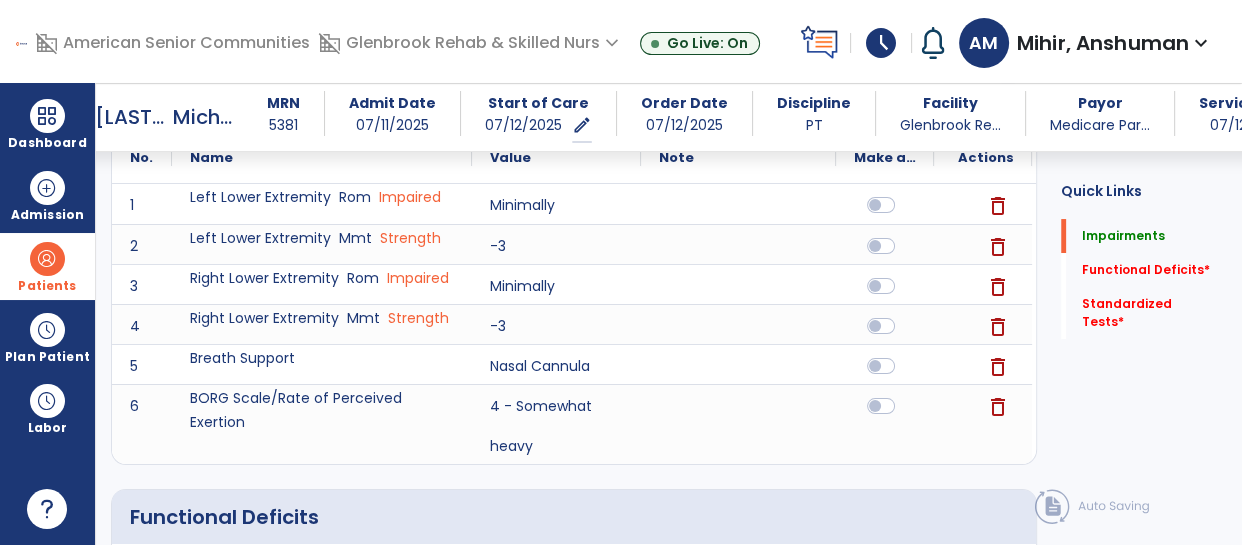 scroll, scrollTop: 278, scrollLeft: 0, axis: vertical 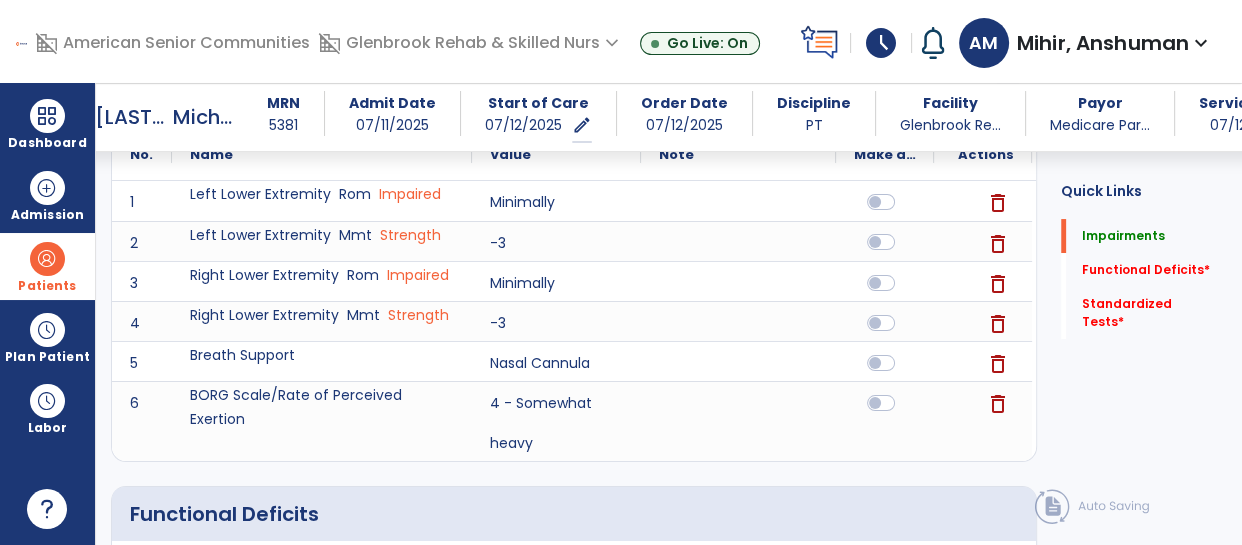 click 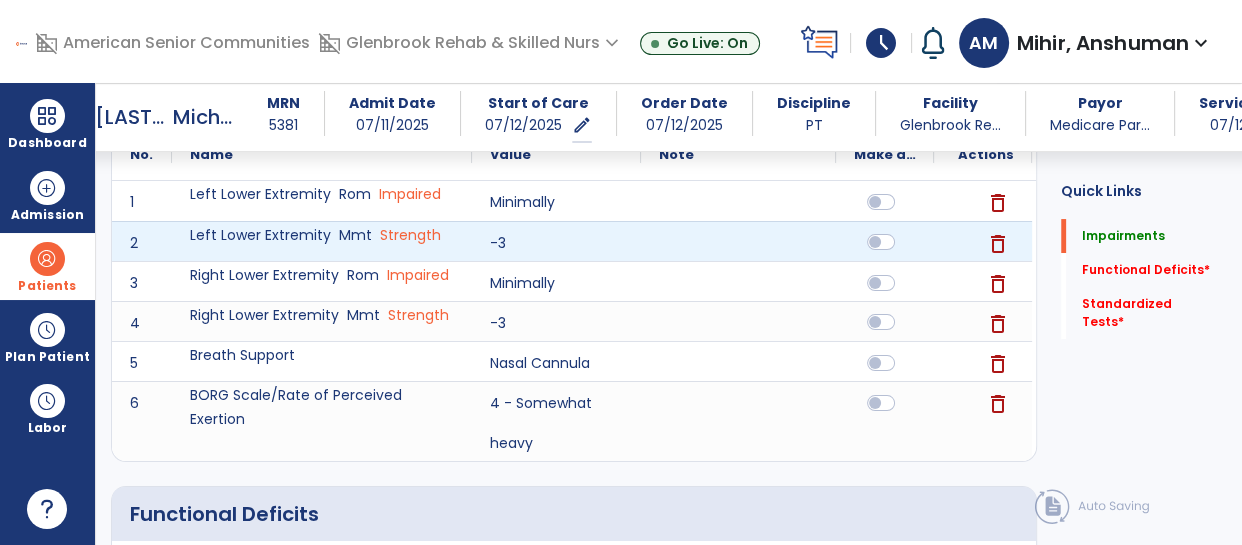 click 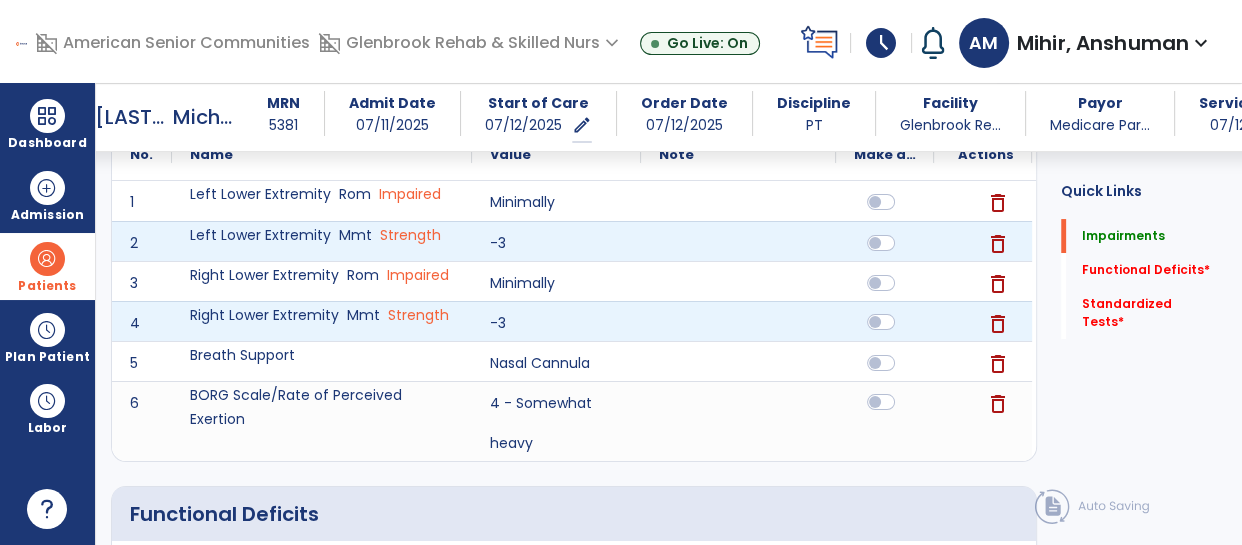 click 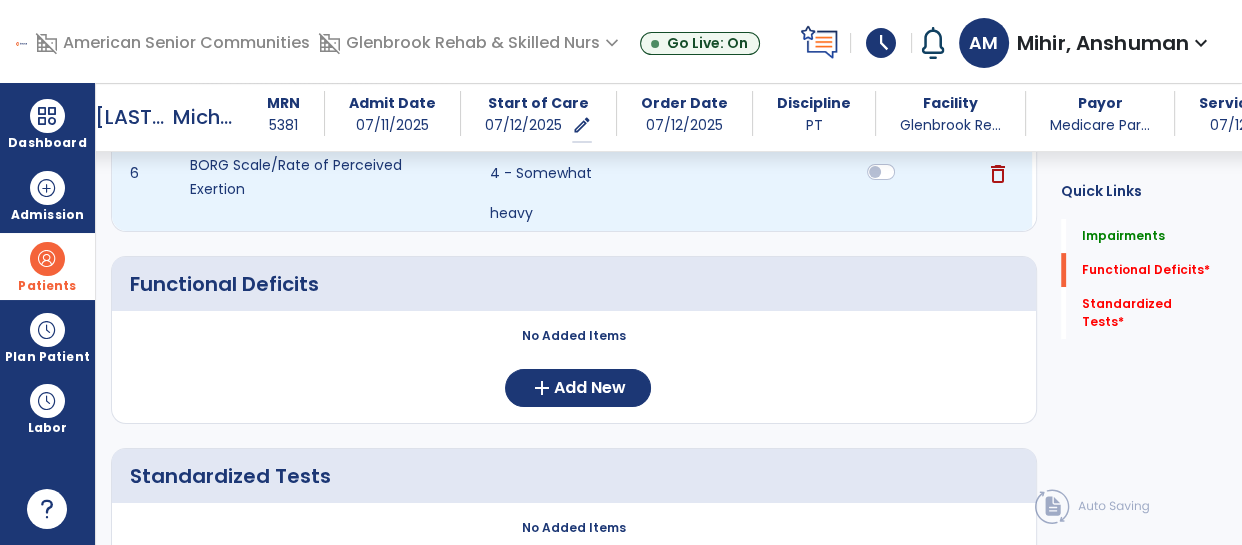 scroll, scrollTop: 510, scrollLeft: 0, axis: vertical 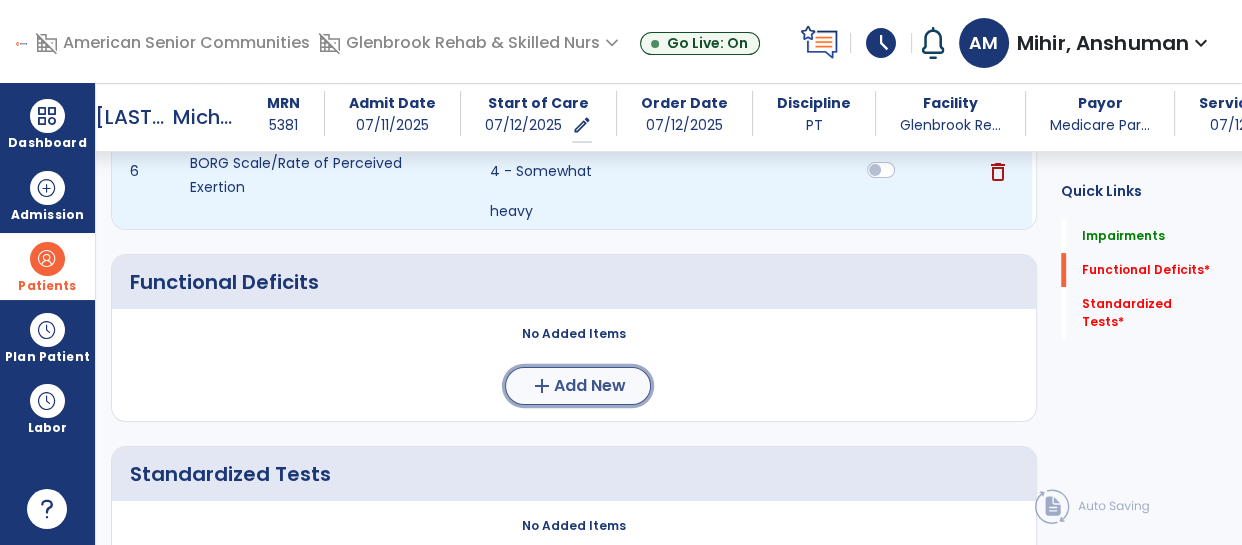 click on "Add New" 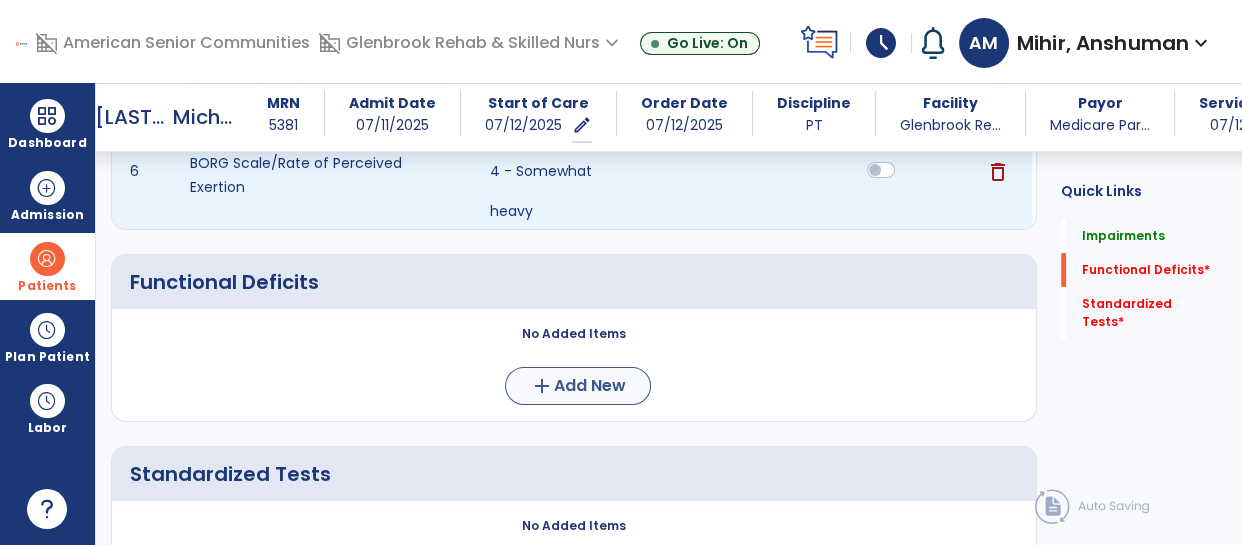 scroll, scrollTop: 0, scrollLeft: 0, axis: both 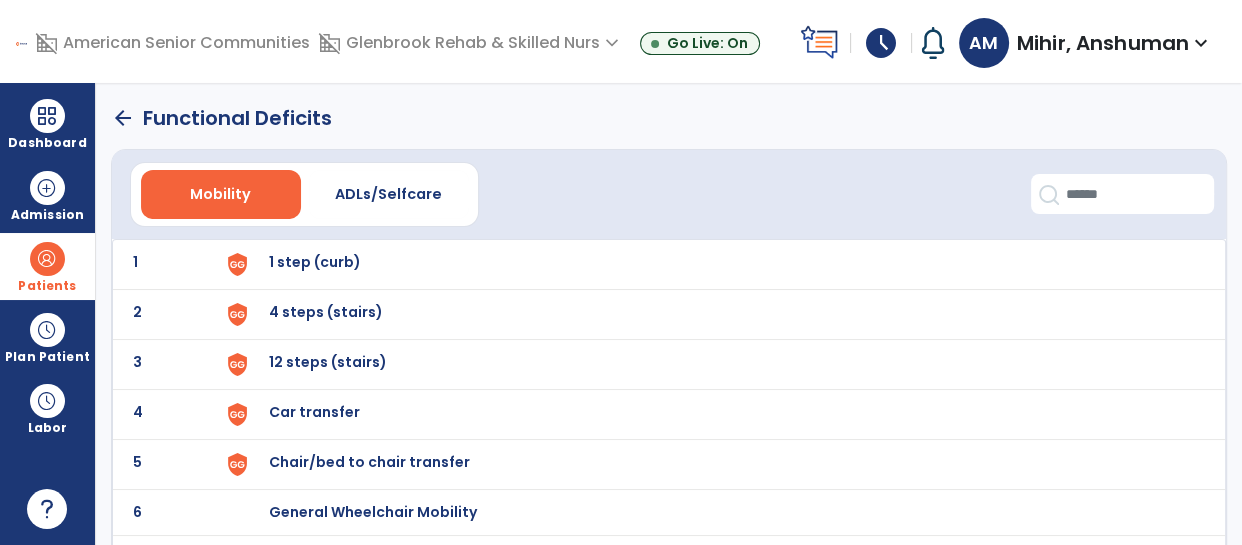 click on "1 step (curb)" at bounding box center (315, 262) 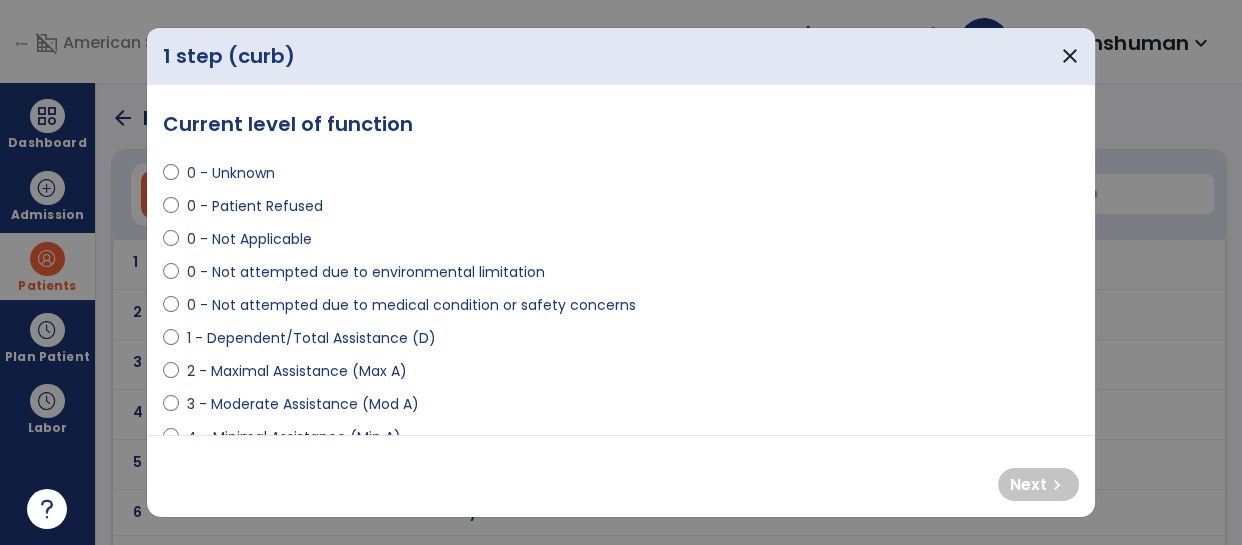 click on "0 - Not attempted due to environmental limitation" at bounding box center [366, 272] 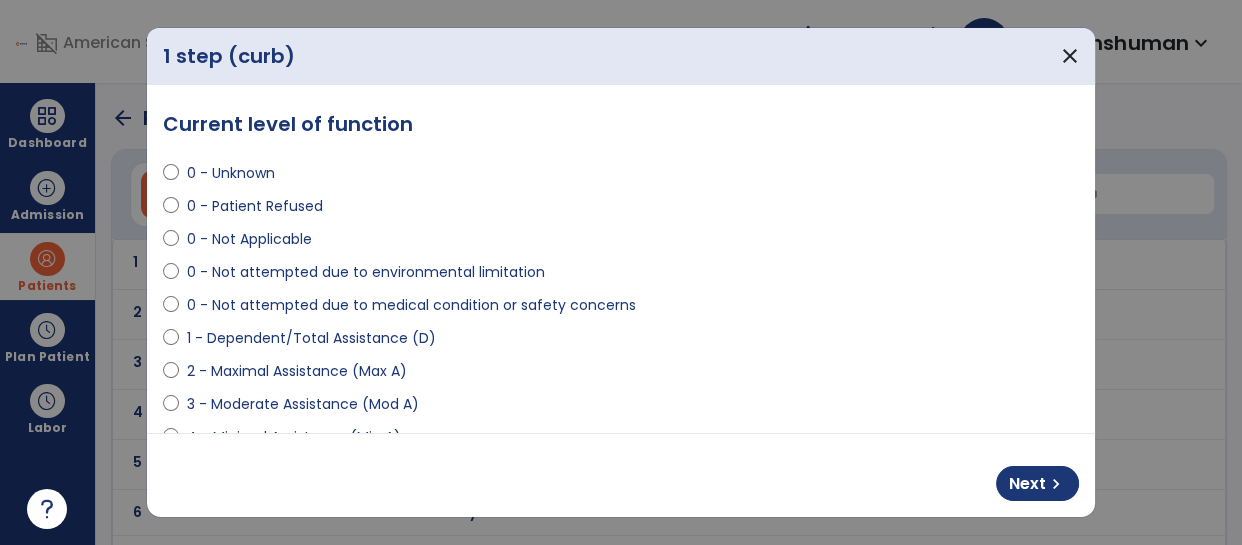 click on "0 - Not attempted due to medical condition or safety concerns" at bounding box center [411, 305] 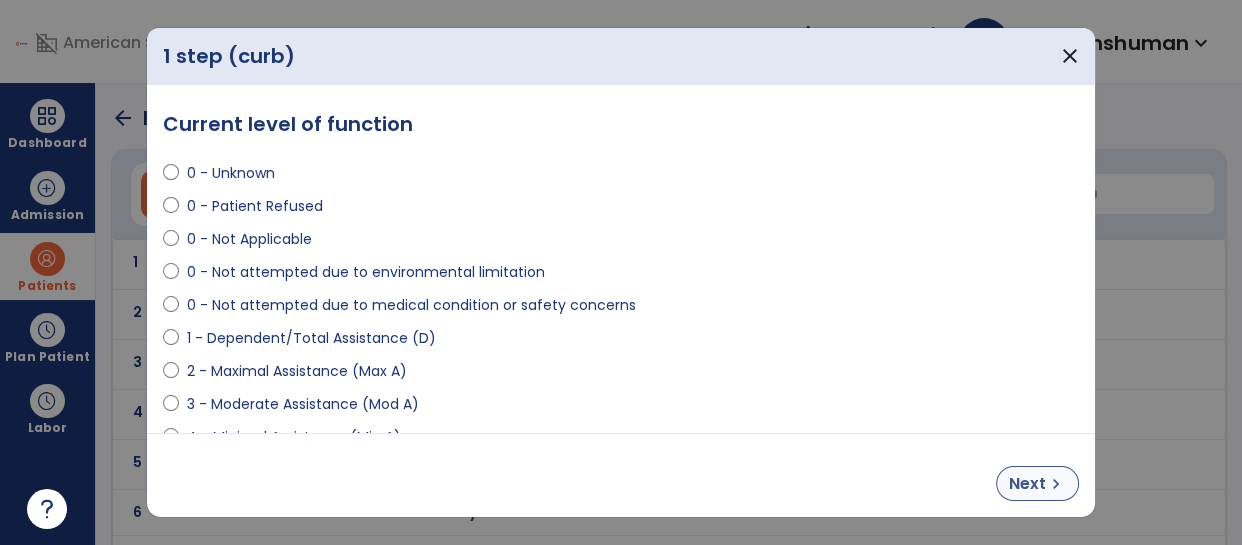 click on "Next" at bounding box center [1027, 484] 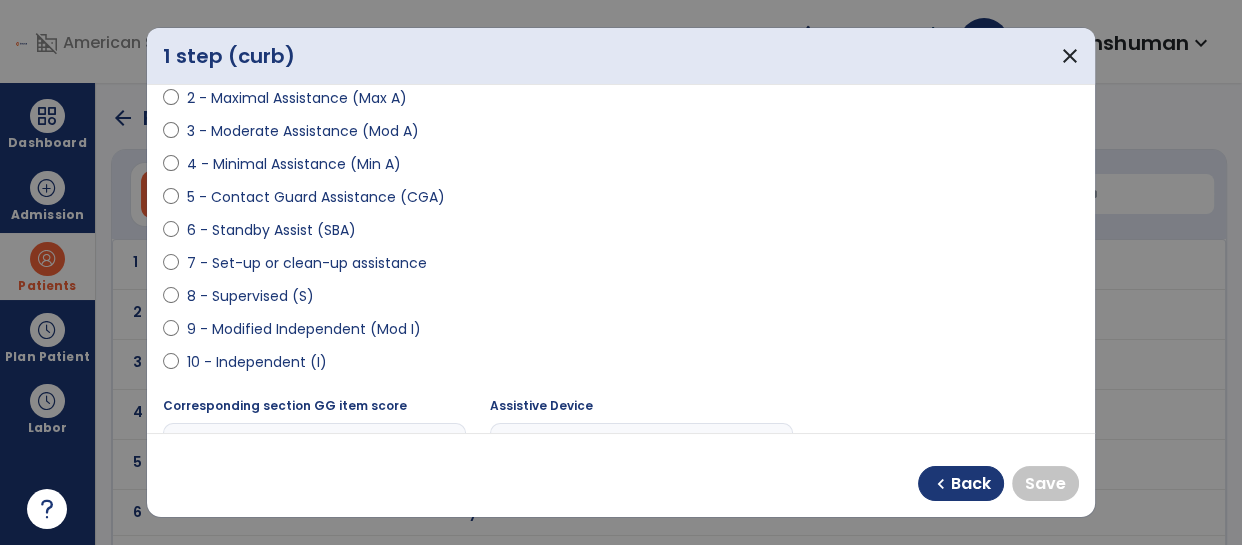 scroll, scrollTop: 324, scrollLeft: 0, axis: vertical 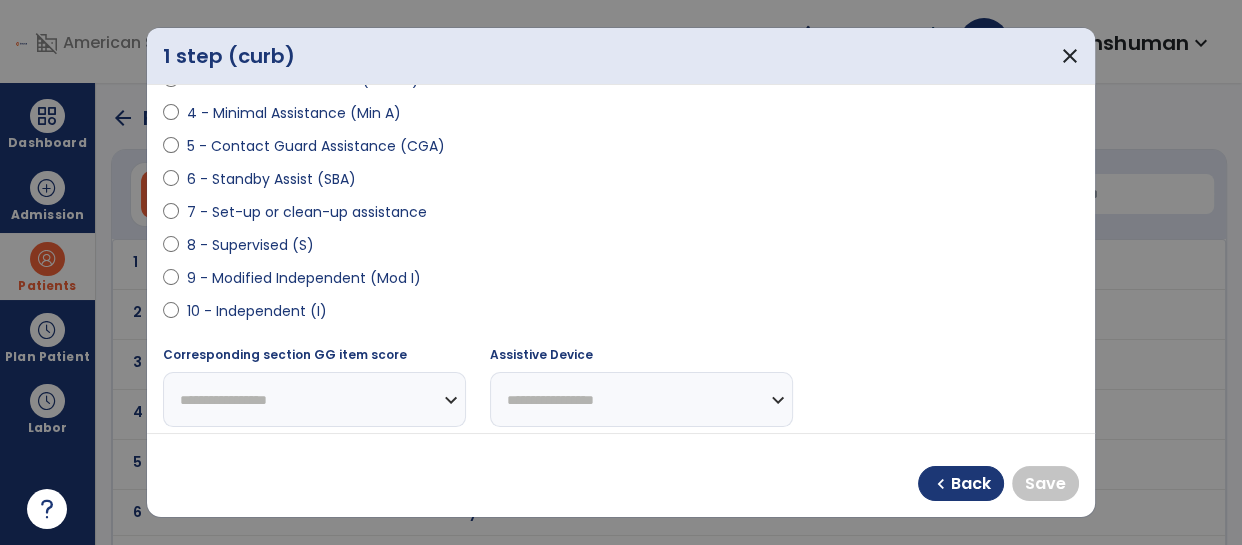 select on "**********" 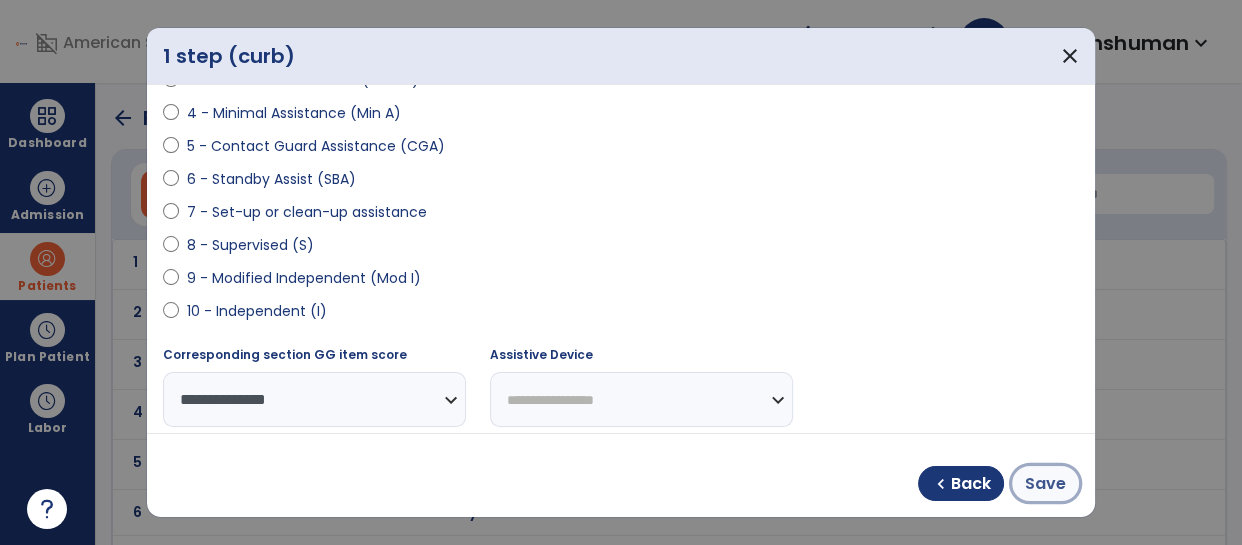 click on "Save" at bounding box center (1045, 484) 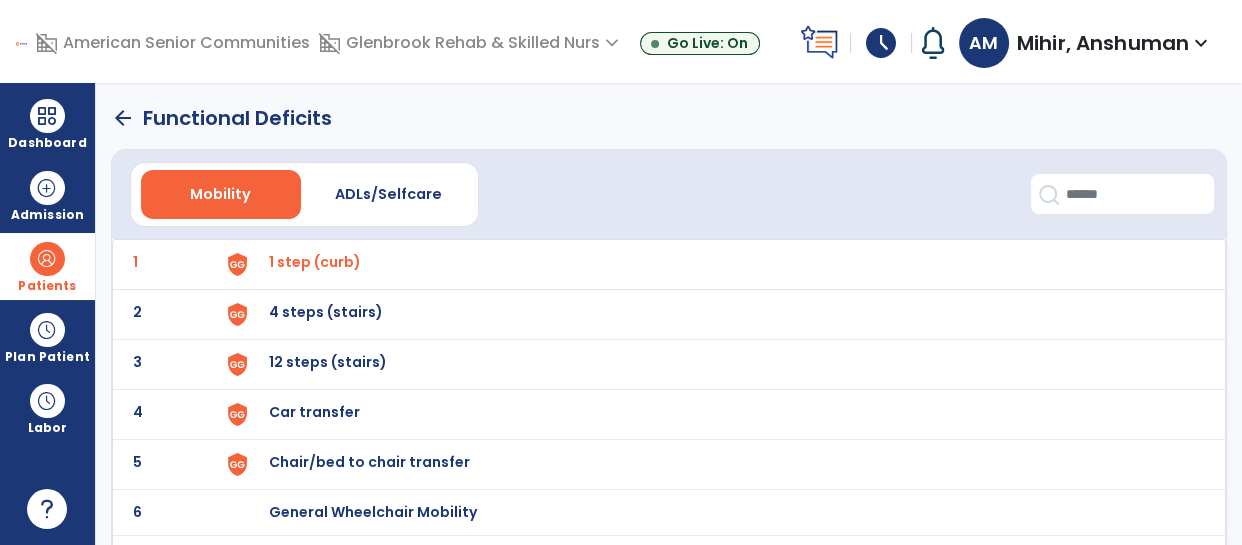 click on "4 steps (stairs)" at bounding box center [315, 262] 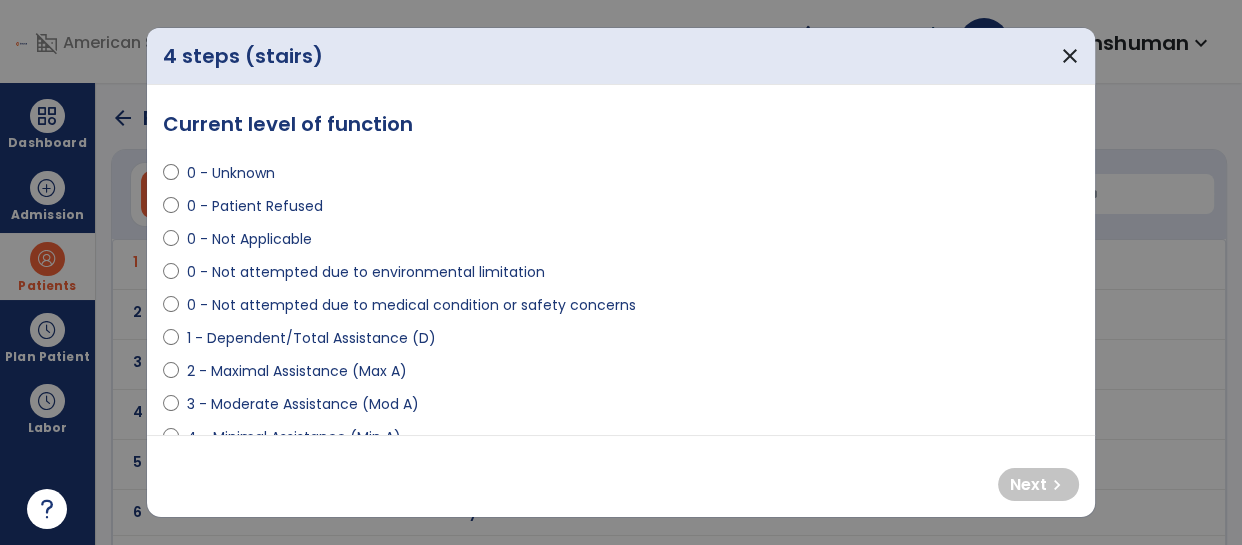 select on "**********" 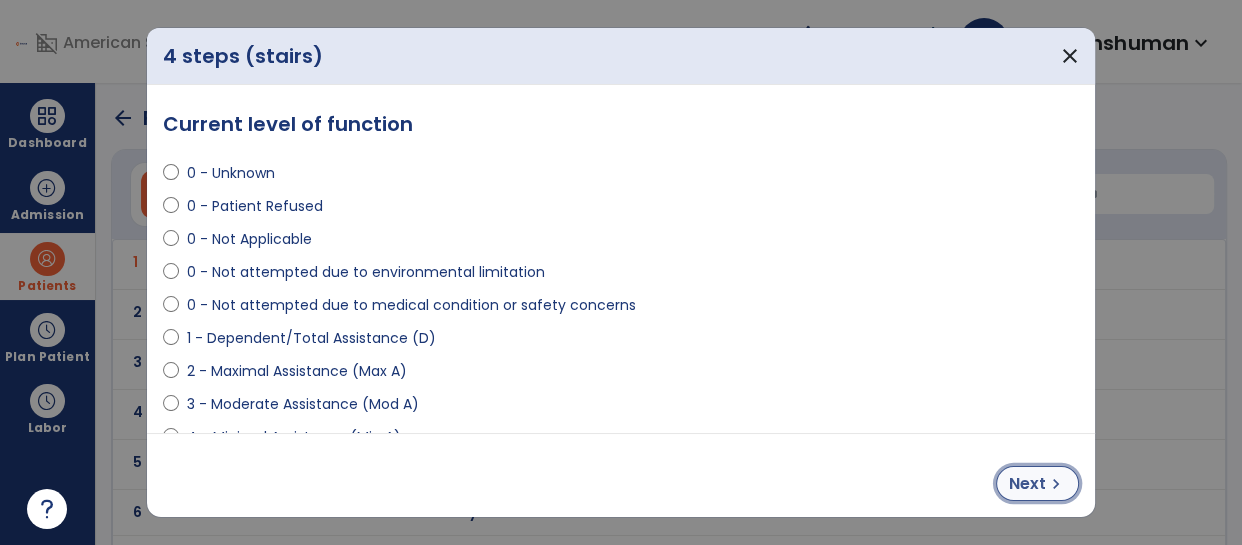 click on "Next" at bounding box center [1027, 484] 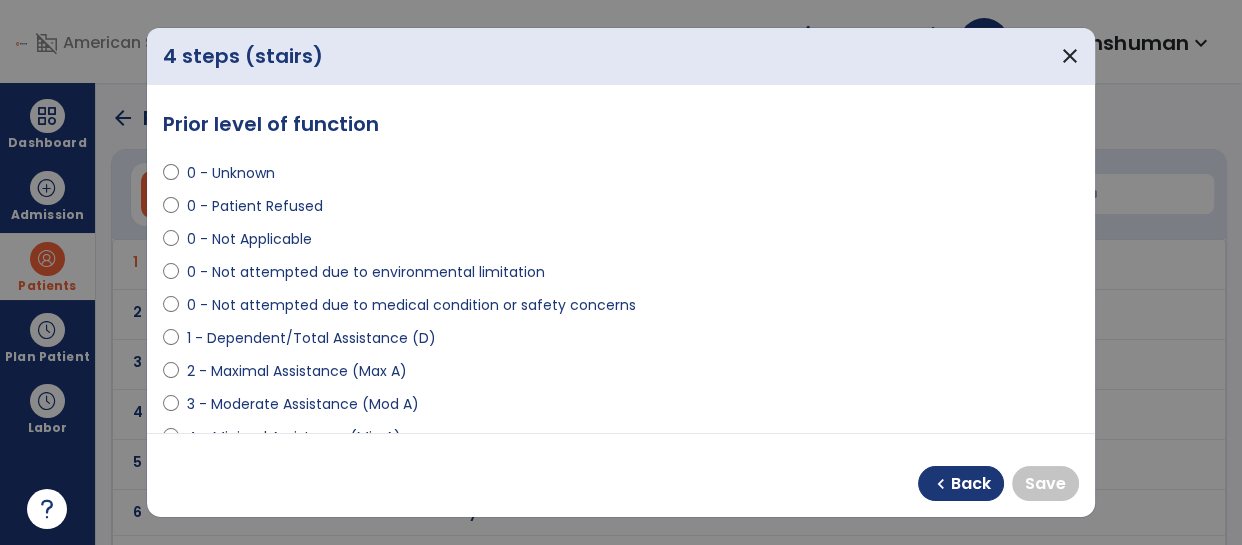 select on "**********" 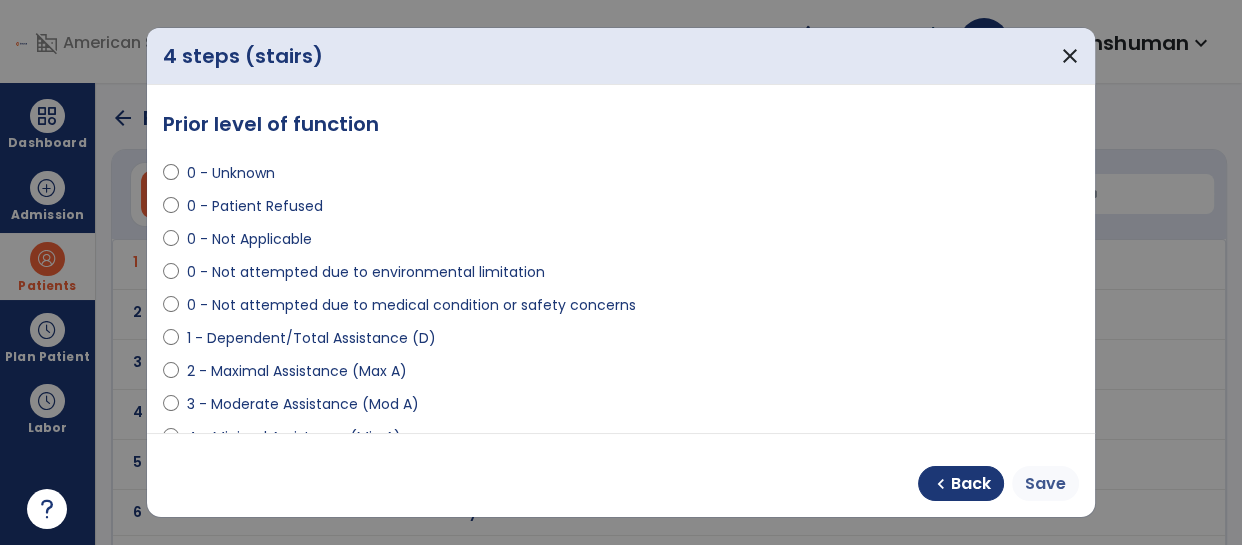 click on "Save" at bounding box center (1045, 484) 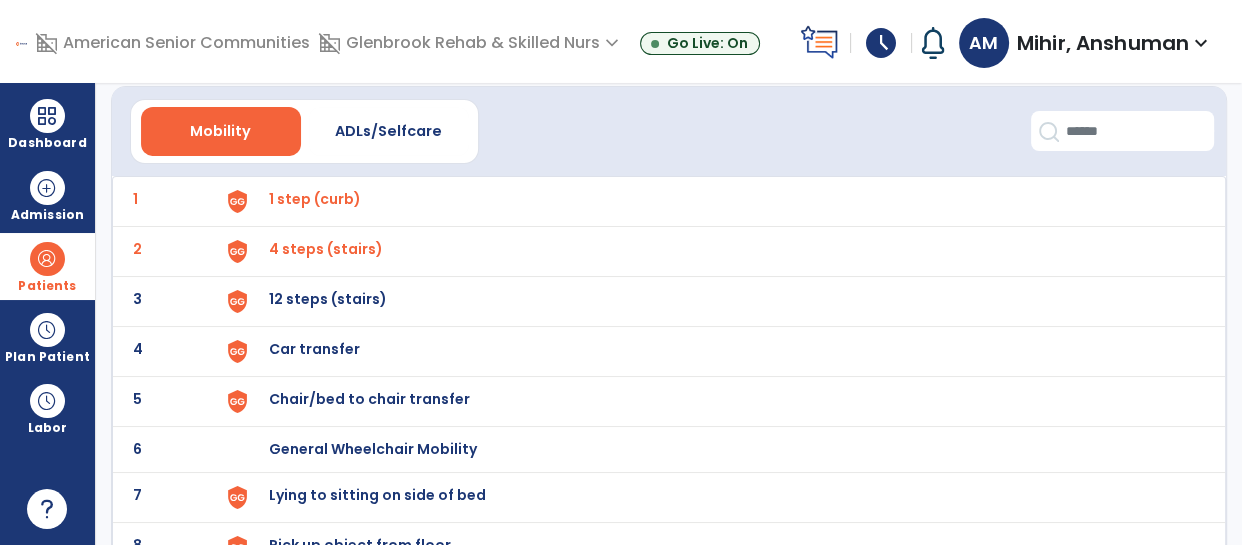 scroll, scrollTop: 80, scrollLeft: 0, axis: vertical 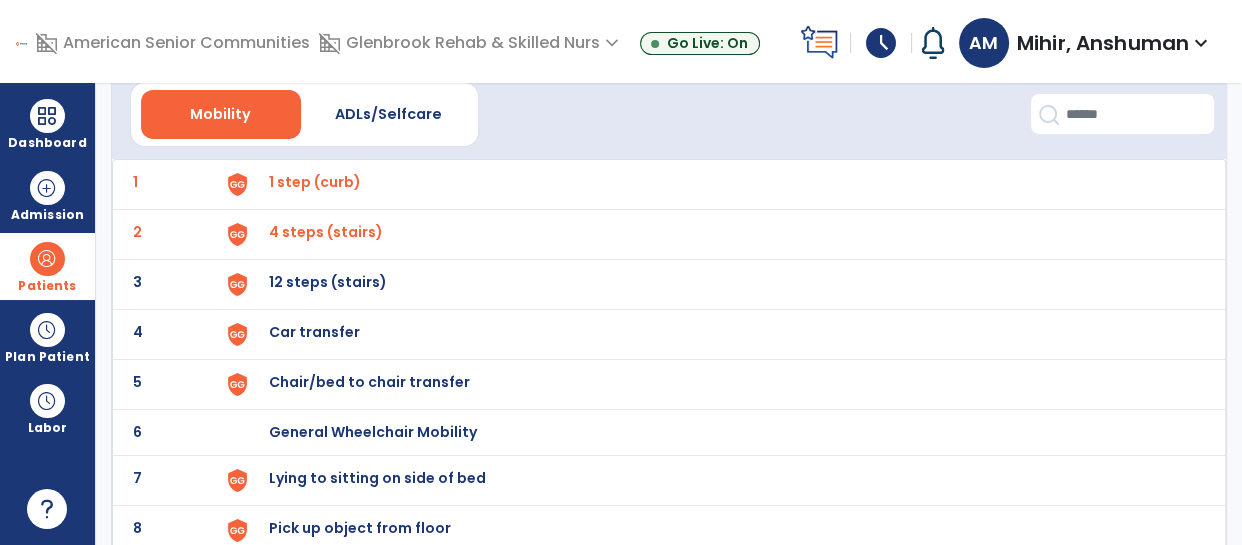 click on "12 steps (stairs)" at bounding box center (315, 182) 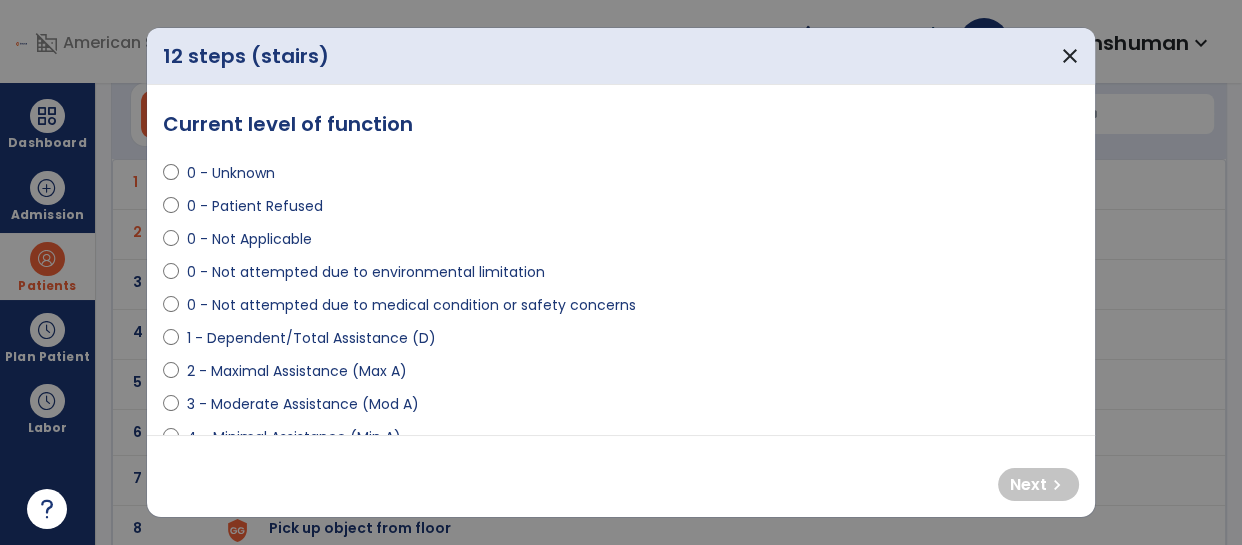 select on "**********" 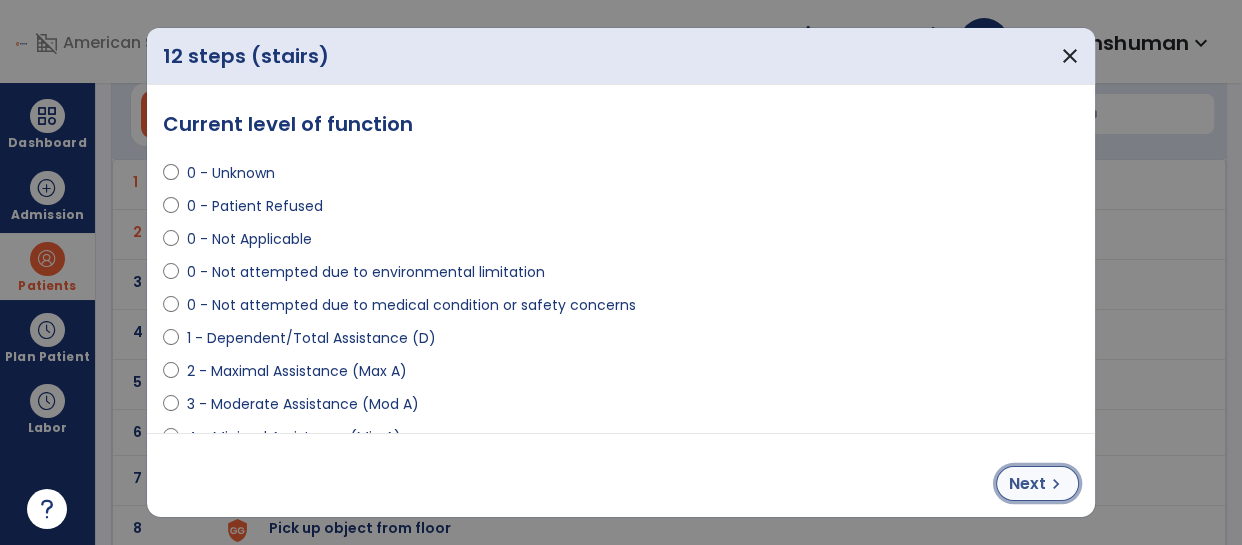 click on "Next" at bounding box center (1027, 484) 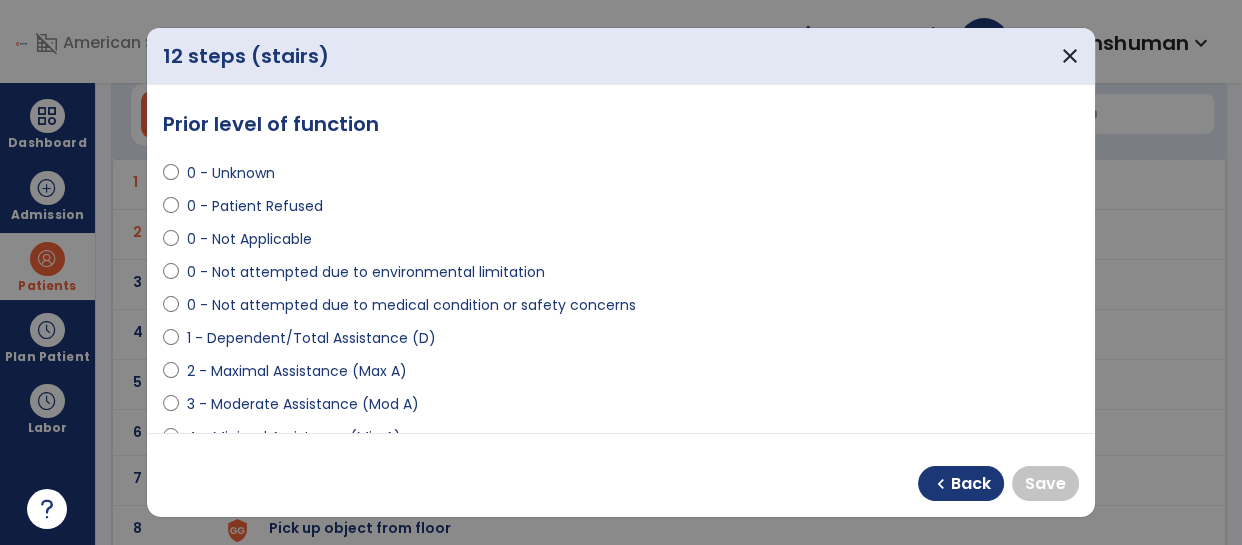 click on "0 - Not Applicable" at bounding box center (249, 239) 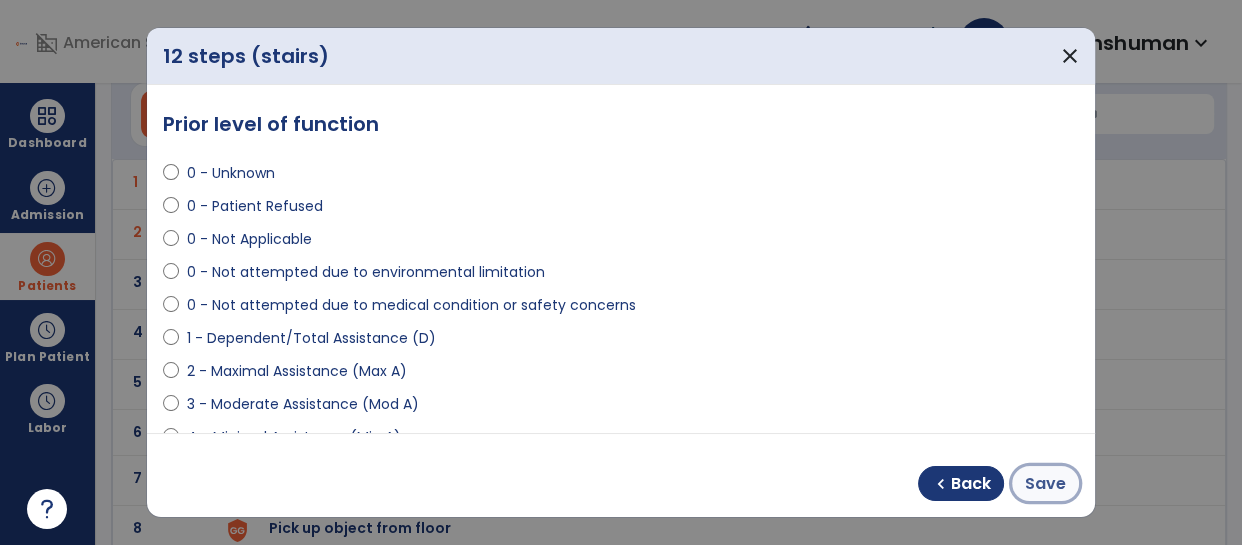 click on "Save" at bounding box center [1045, 484] 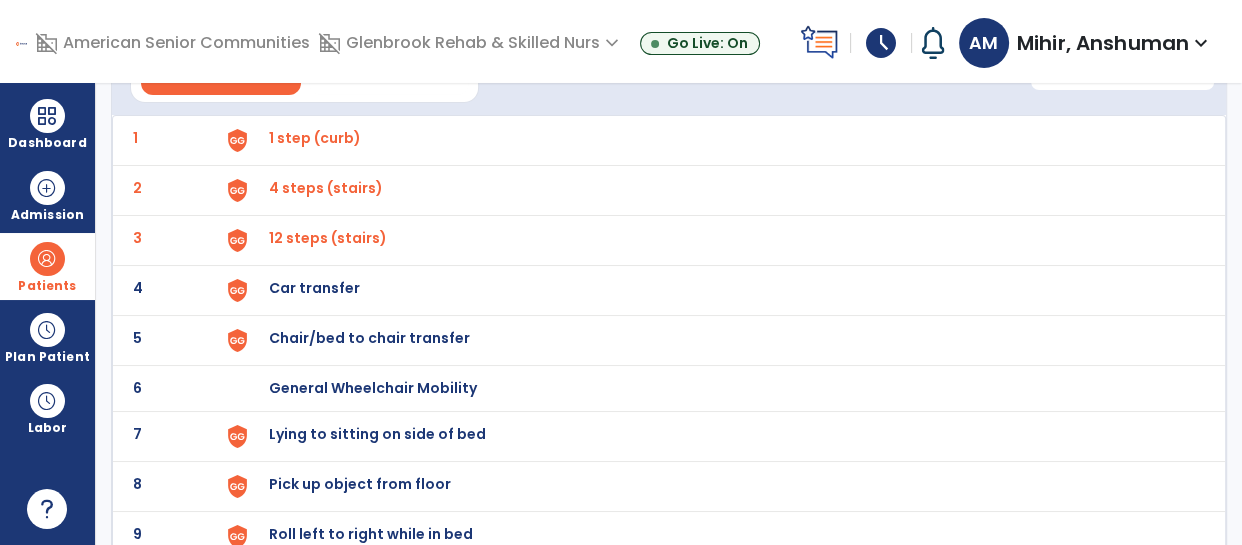 scroll, scrollTop: 140, scrollLeft: 0, axis: vertical 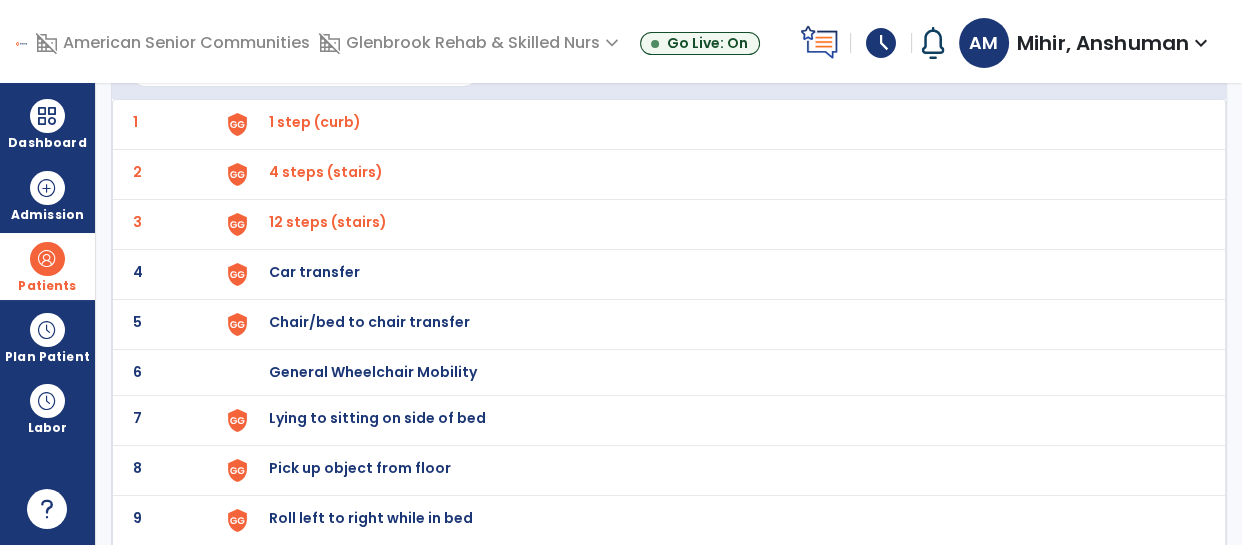 click on "Car transfer" at bounding box center [315, 122] 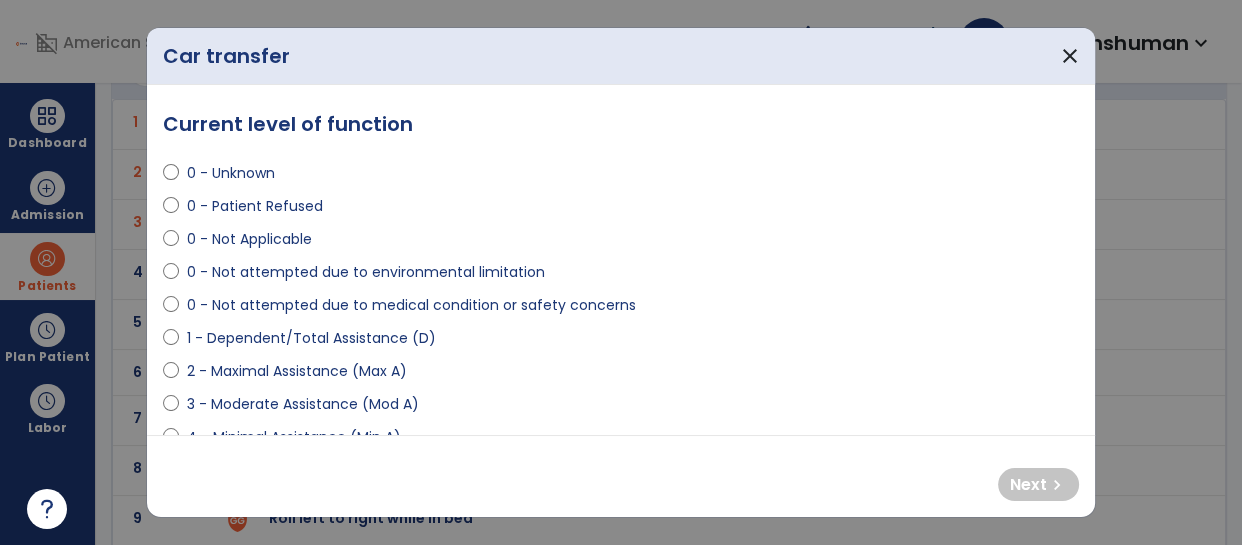 select on "**********" 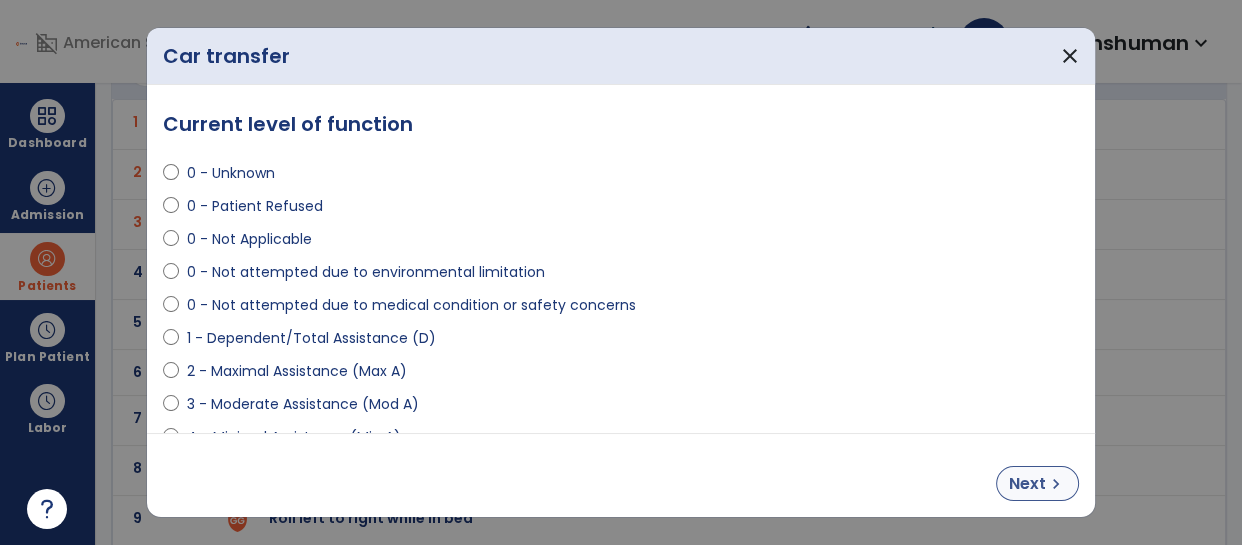 click on "Next" at bounding box center [1027, 484] 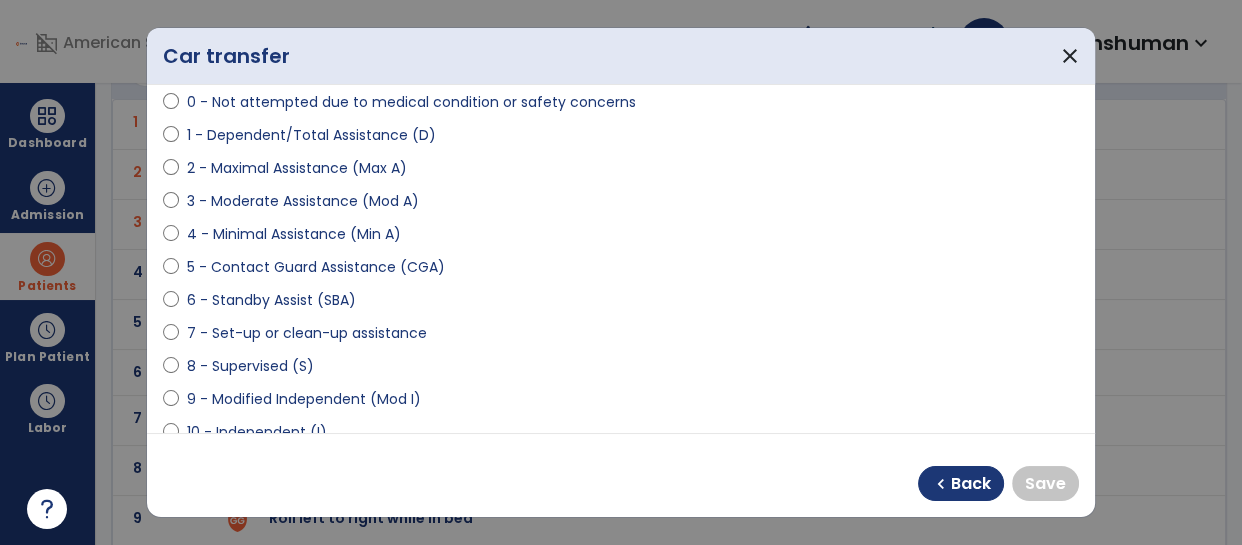 scroll, scrollTop: 210, scrollLeft: 0, axis: vertical 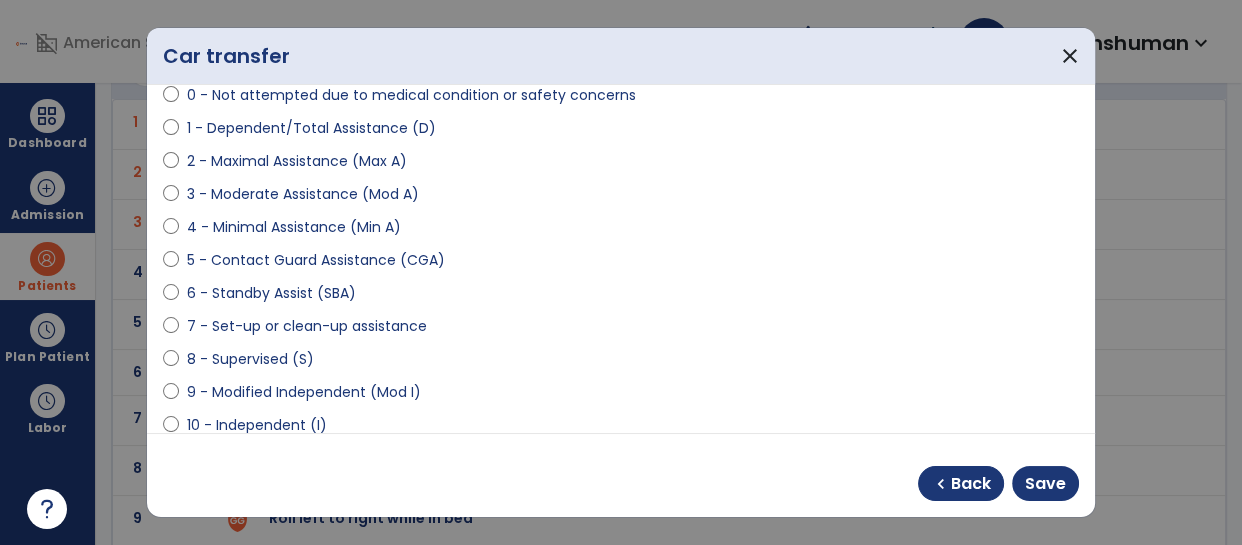 select on "**********" 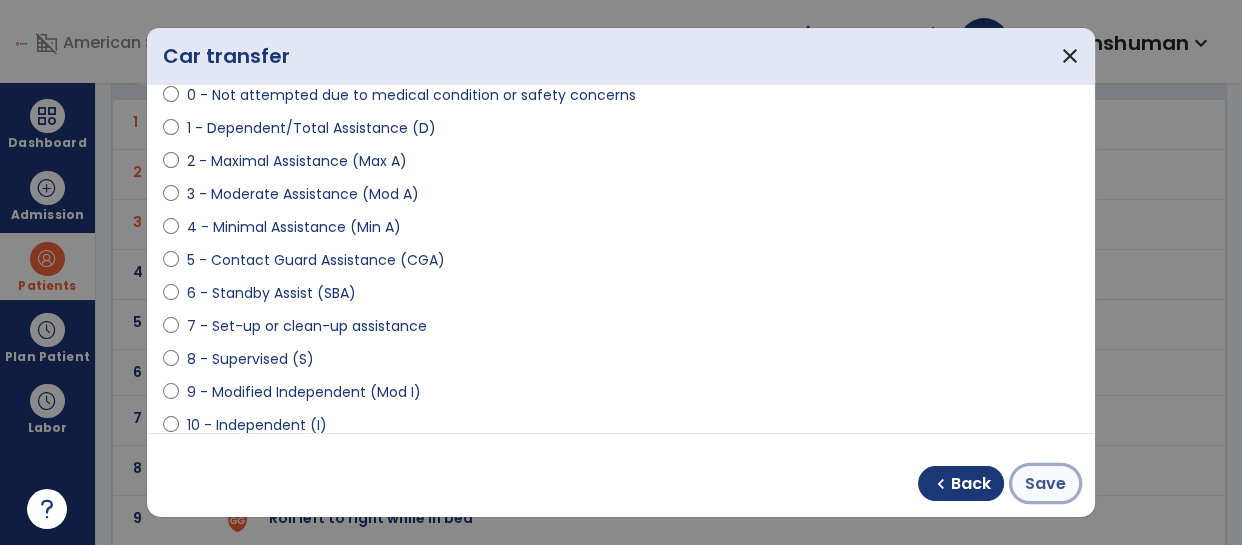 click on "Save" at bounding box center (1045, 484) 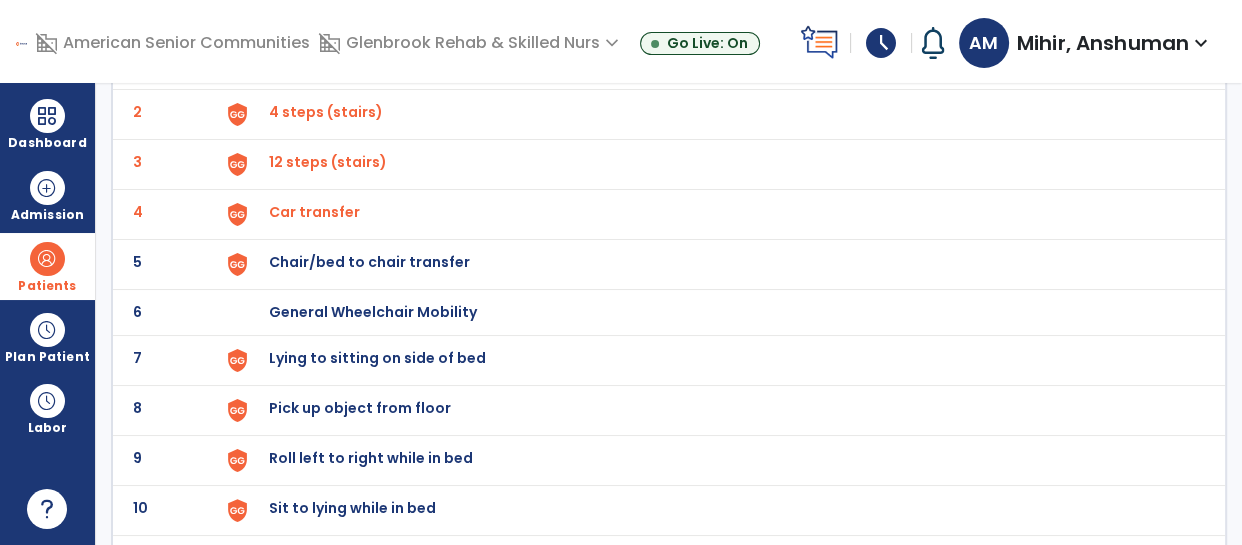 scroll, scrollTop: 195, scrollLeft: 0, axis: vertical 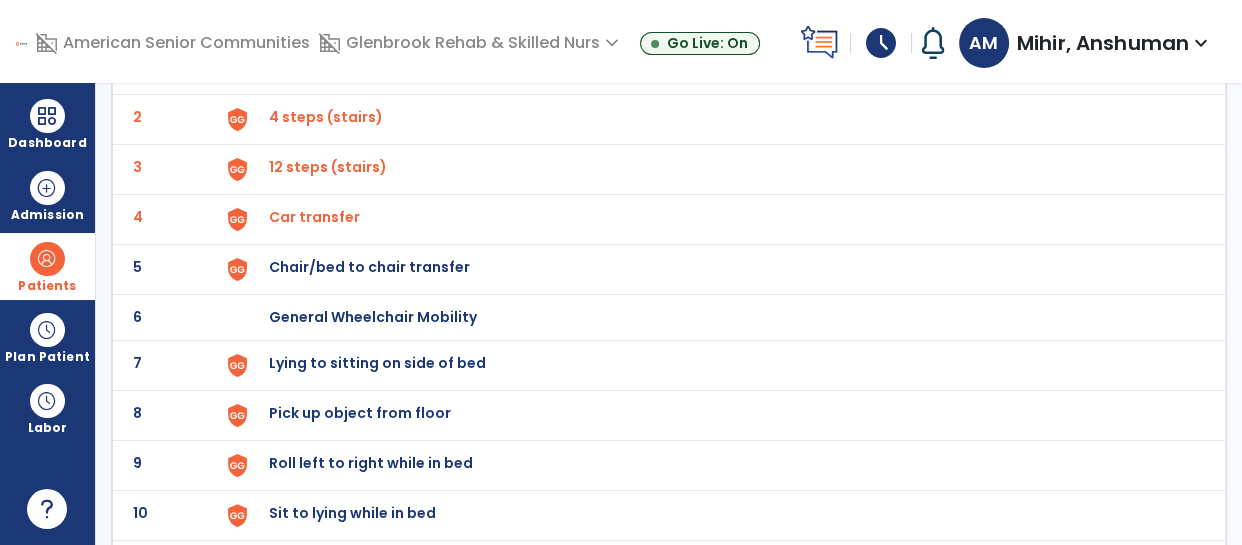 click on "Chair/bed to chair transfer" at bounding box center [717, 69] 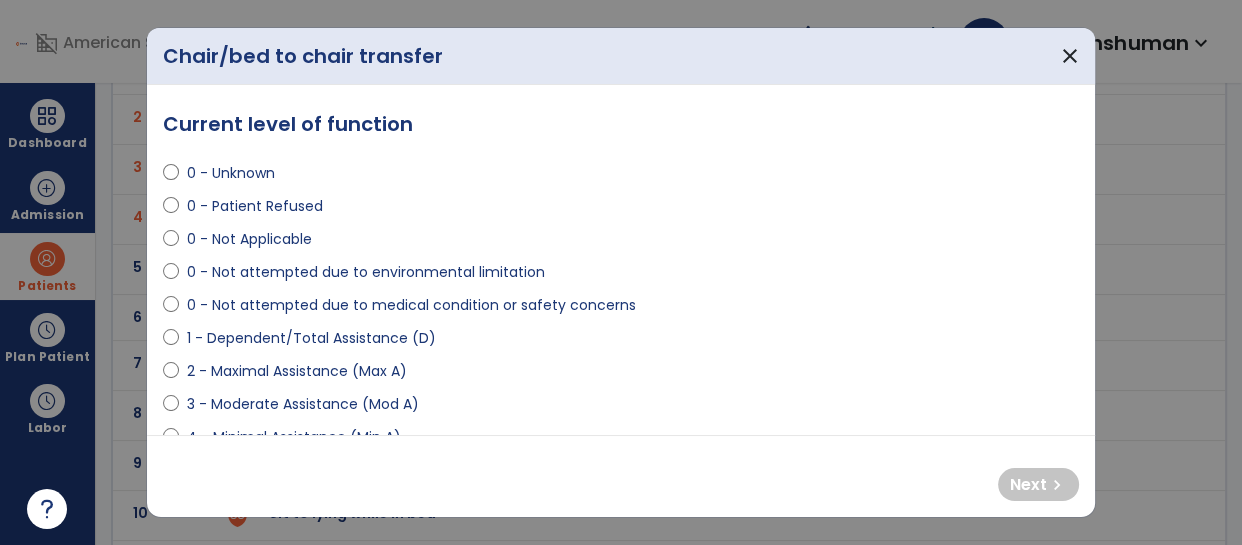 select on "**********" 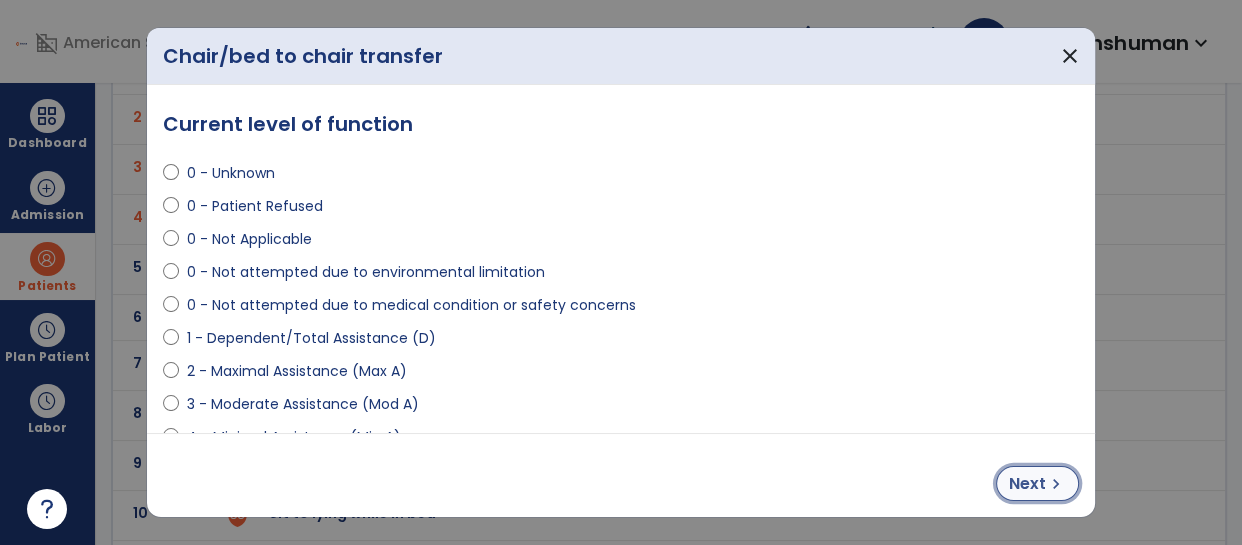 click on "Next" at bounding box center (1027, 484) 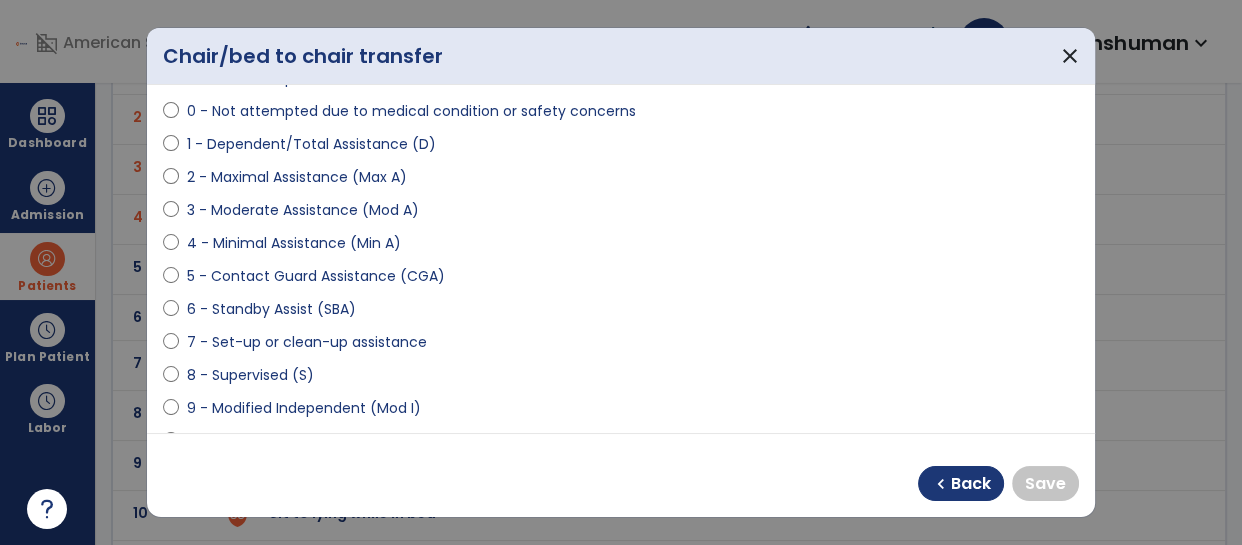 scroll, scrollTop: 227, scrollLeft: 0, axis: vertical 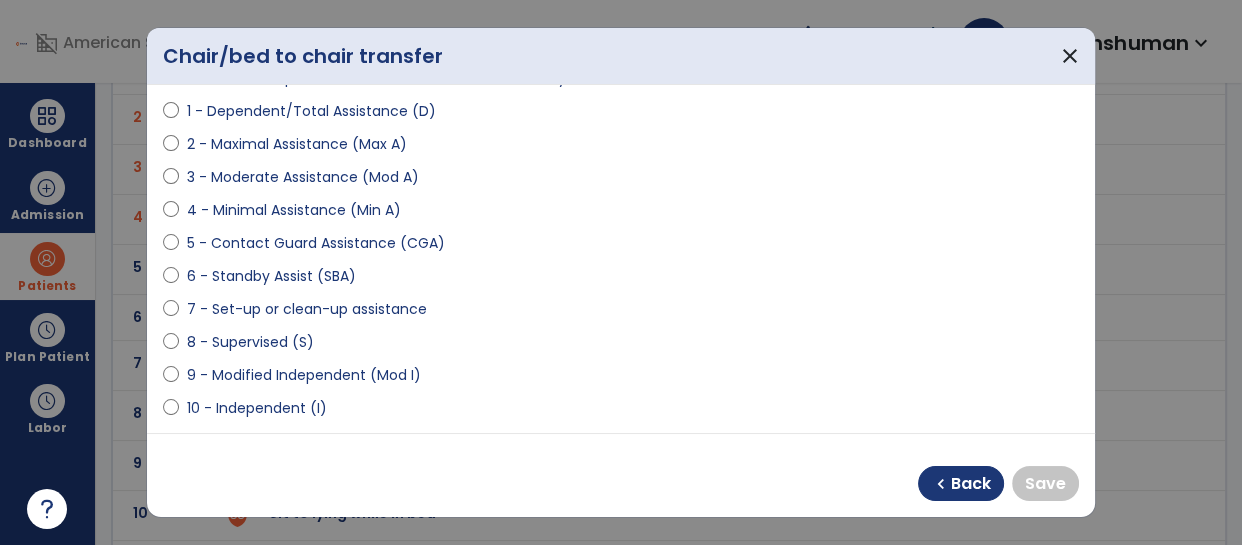 select on "**********" 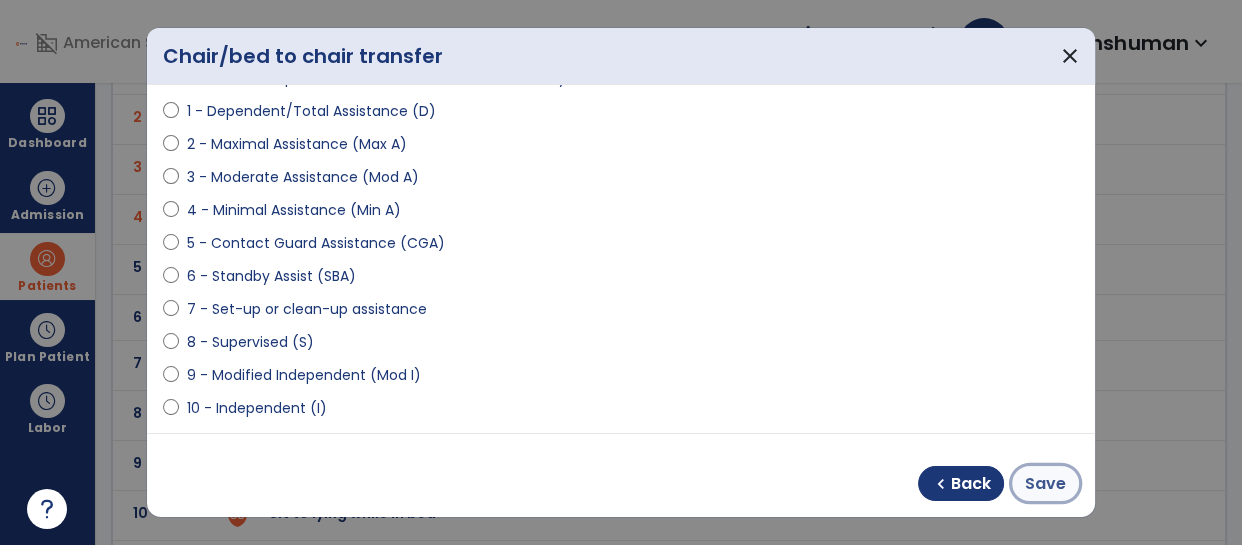 click on "Save" at bounding box center [1045, 484] 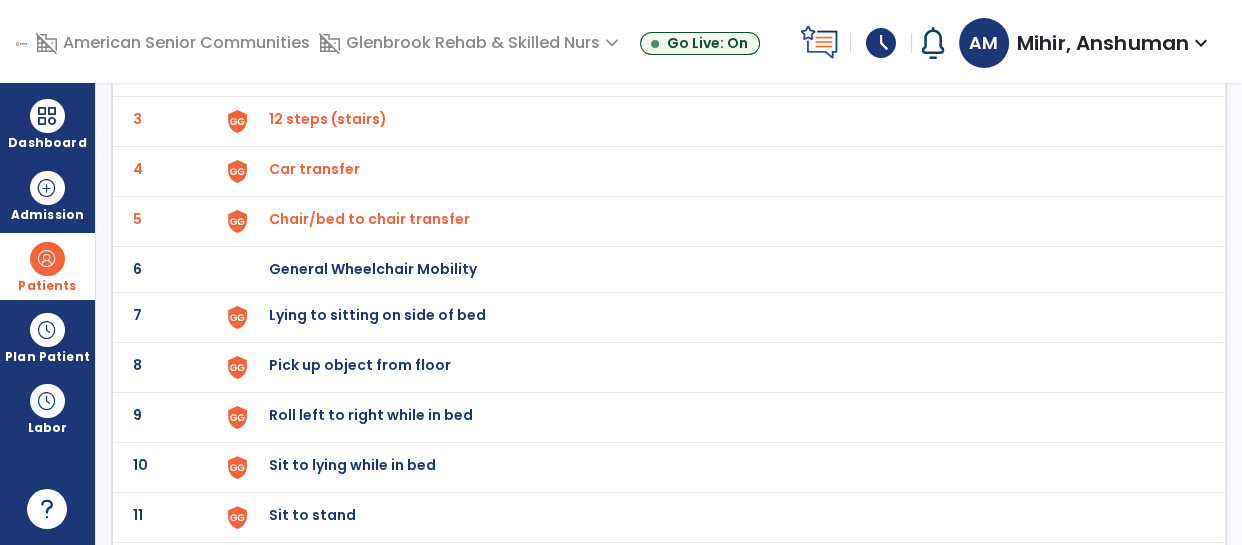 scroll, scrollTop: 252, scrollLeft: 0, axis: vertical 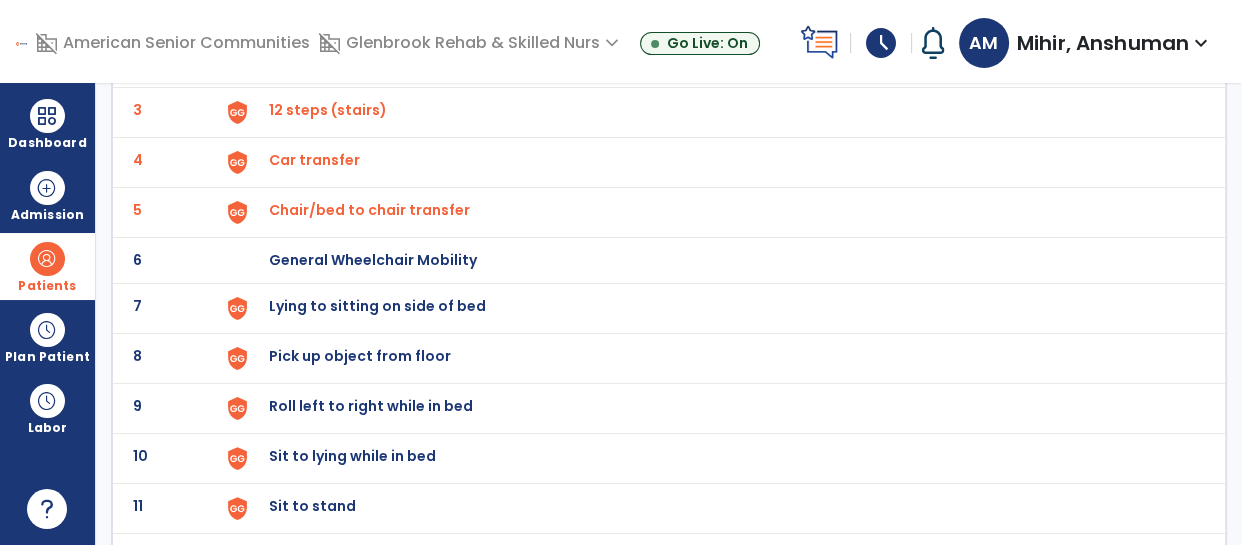 click on "Chair/bed to chair transfer" at bounding box center [315, 10] 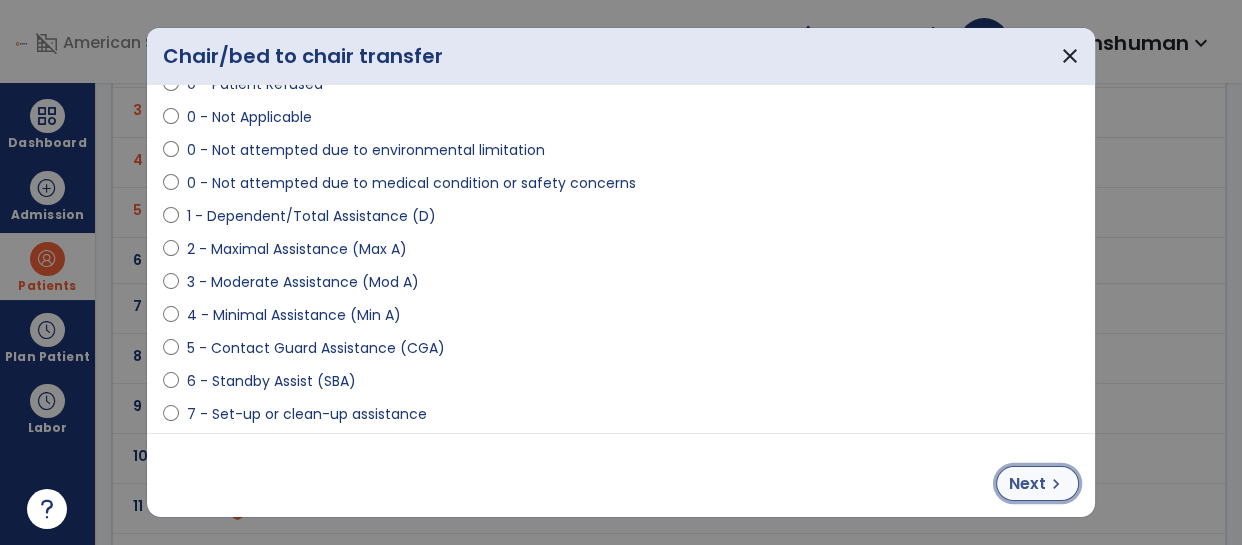 click on "Next" at bounding box center (1027, 484) 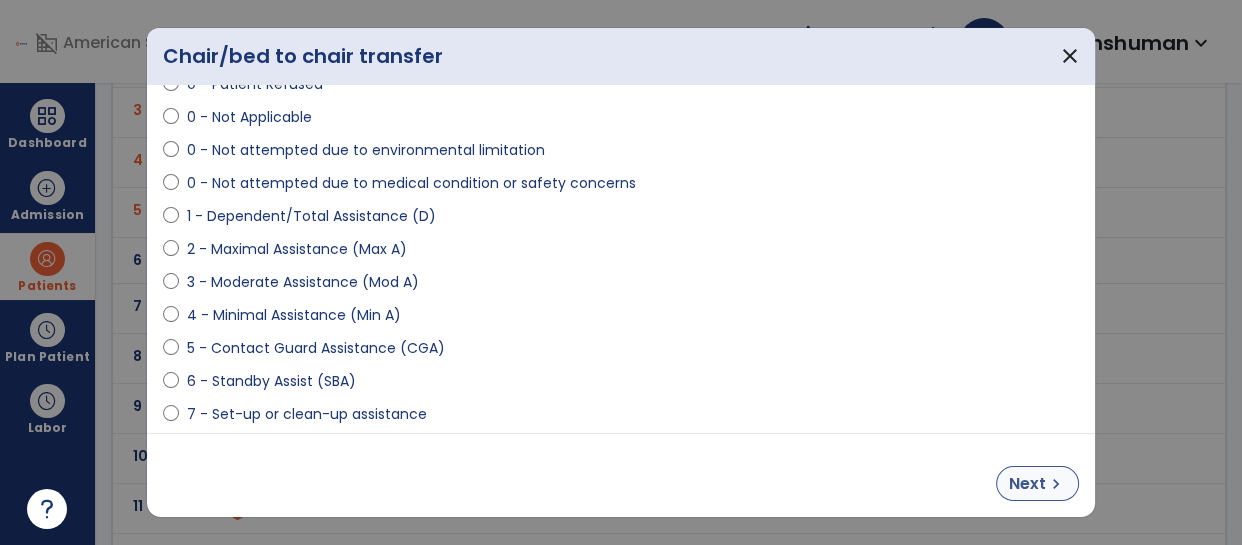 select on "**********" 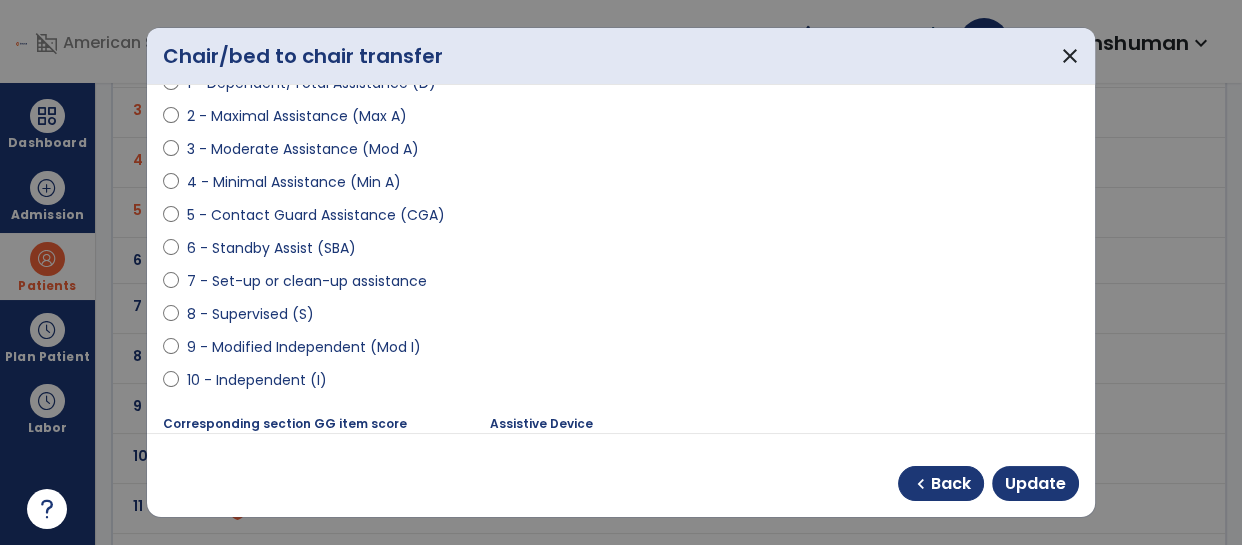 scroll, scrollTop: 254, scrollLeft: 0, axis: vertical 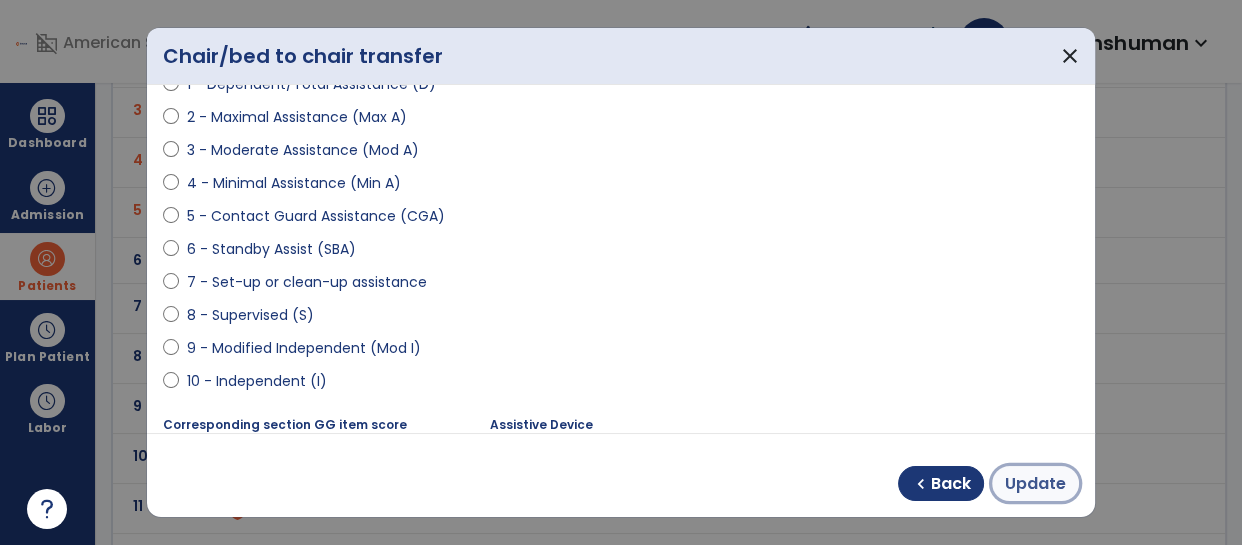 click on "Update" at bounding box center (1035, 484) 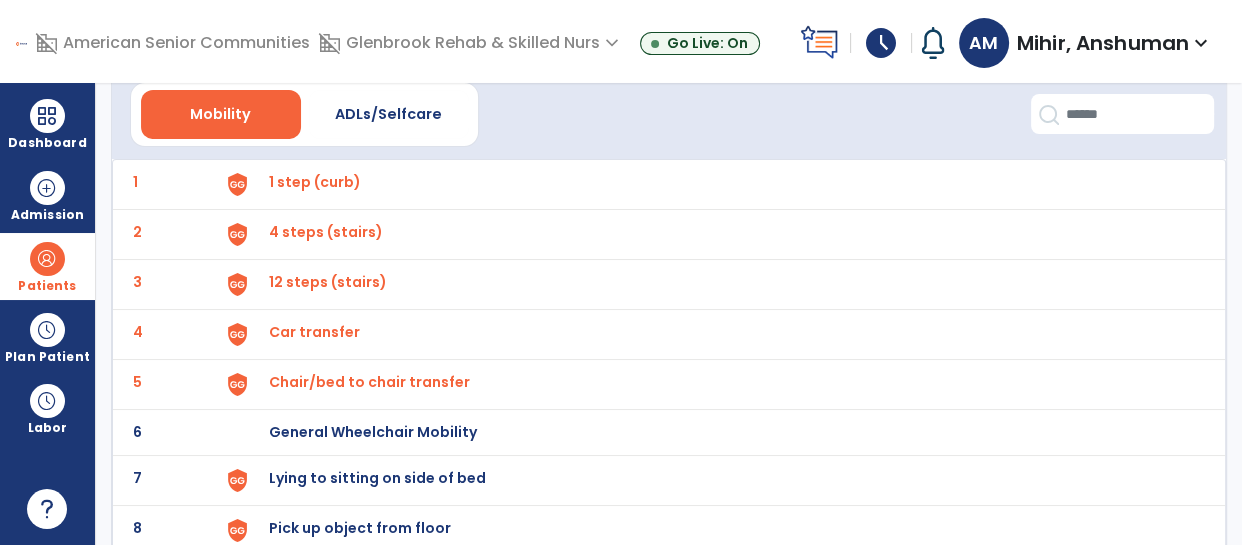 scroll, scrollTop: 81, scrollLeft: 0, axis: vertical 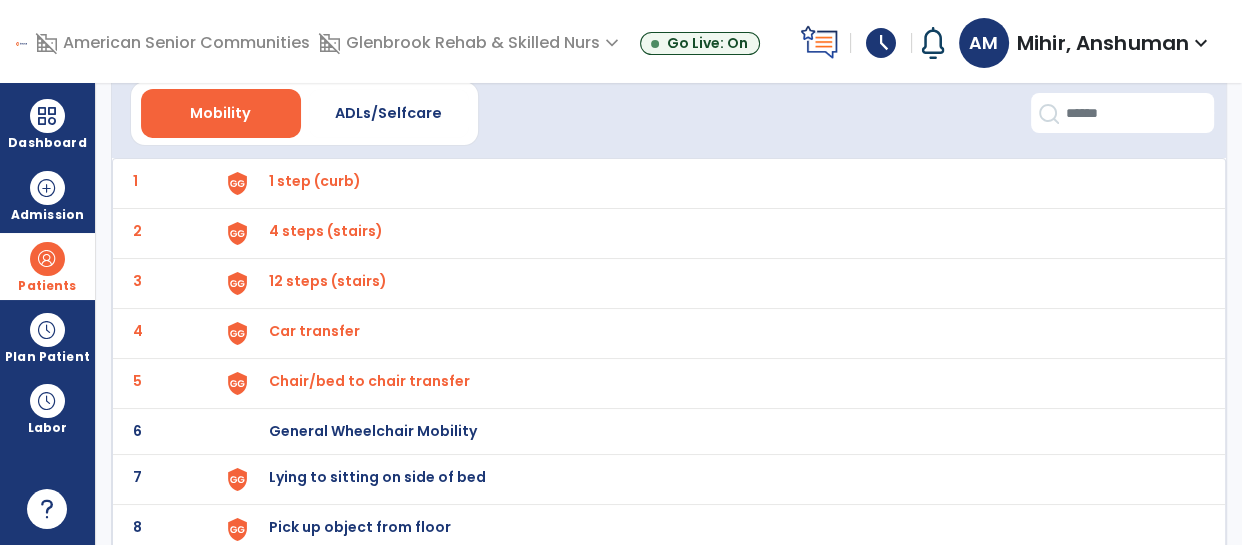 click on "Car transfer" at bounding box center (315, 181) 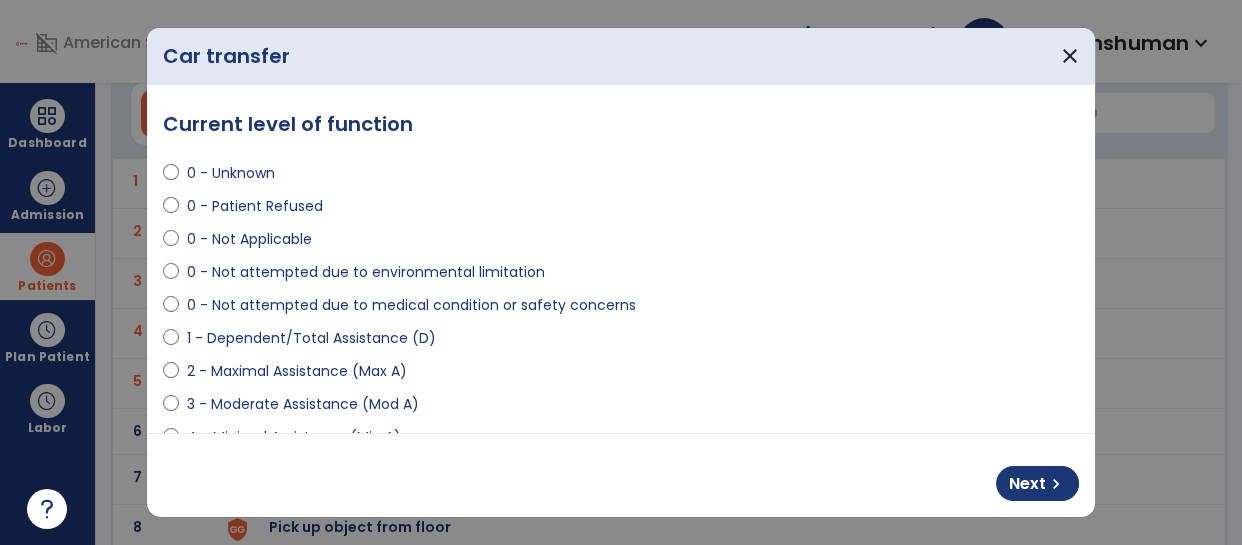 select on "**********" 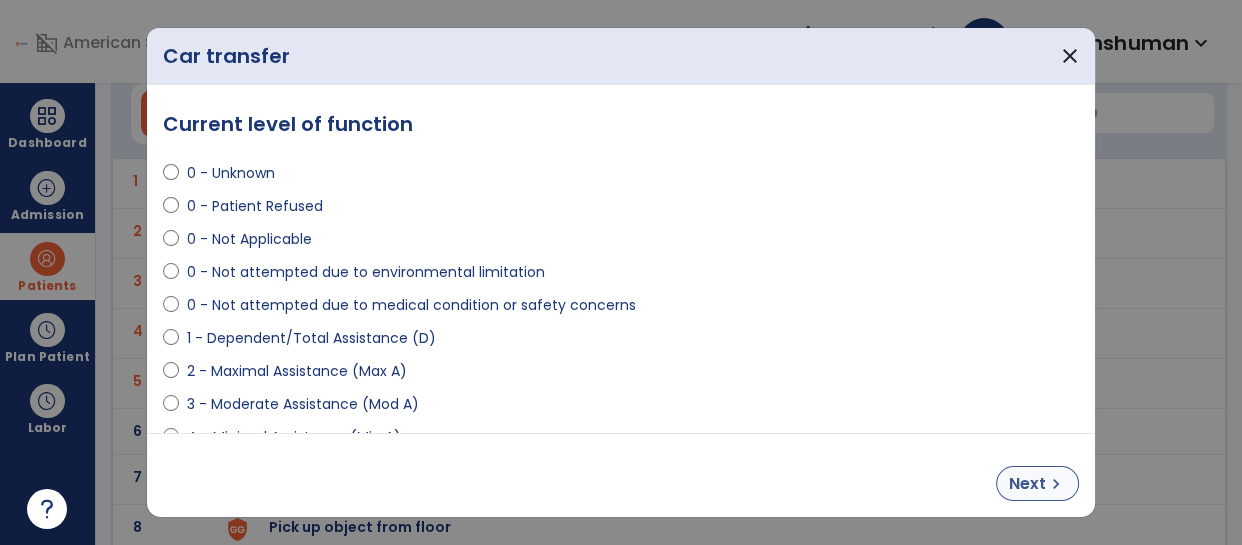 click on "chevron_right" at bounding box center (1056, 484) 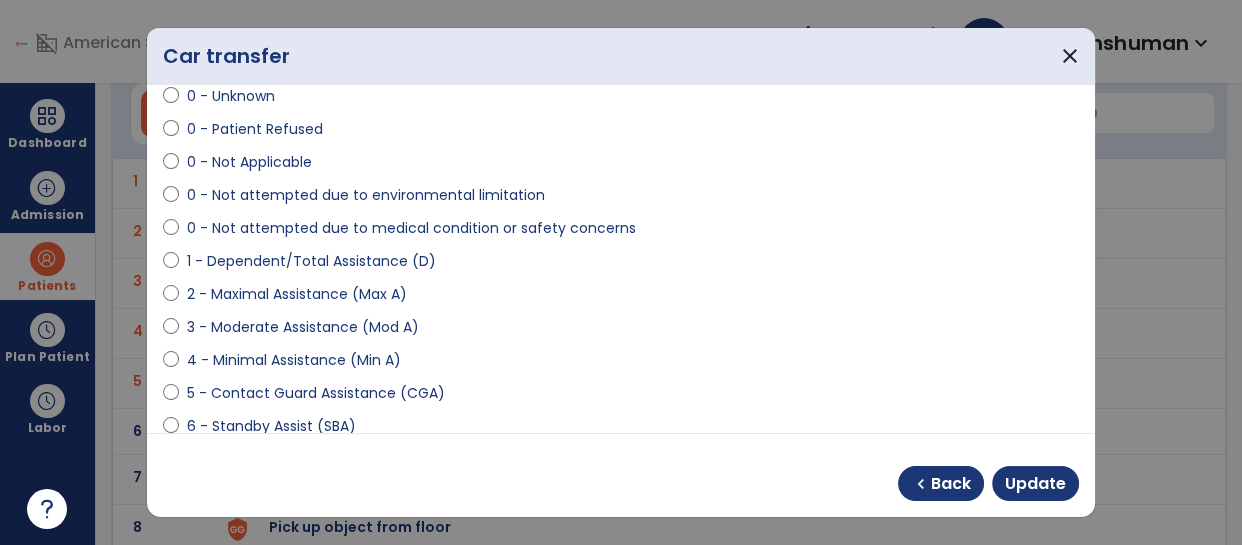 scroll, scrollTop: 82, scrollLeft: 0, axis: vertical 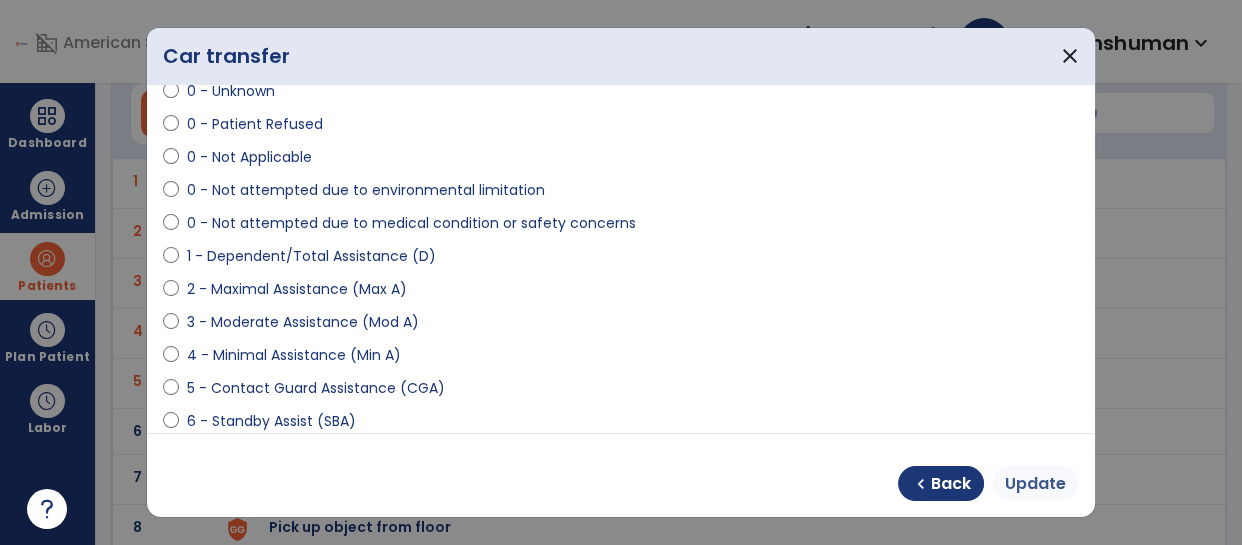 click on "Update" at bounding box center (1035, 484) 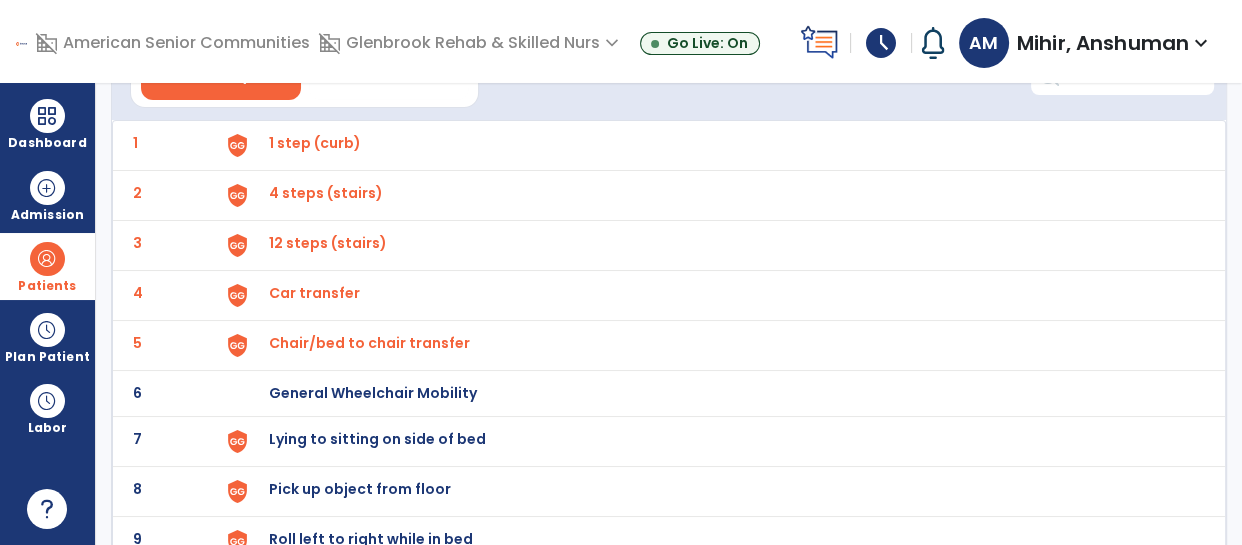 scroll, scrollTop: 135, scrollLeft: 0, axis: vertical 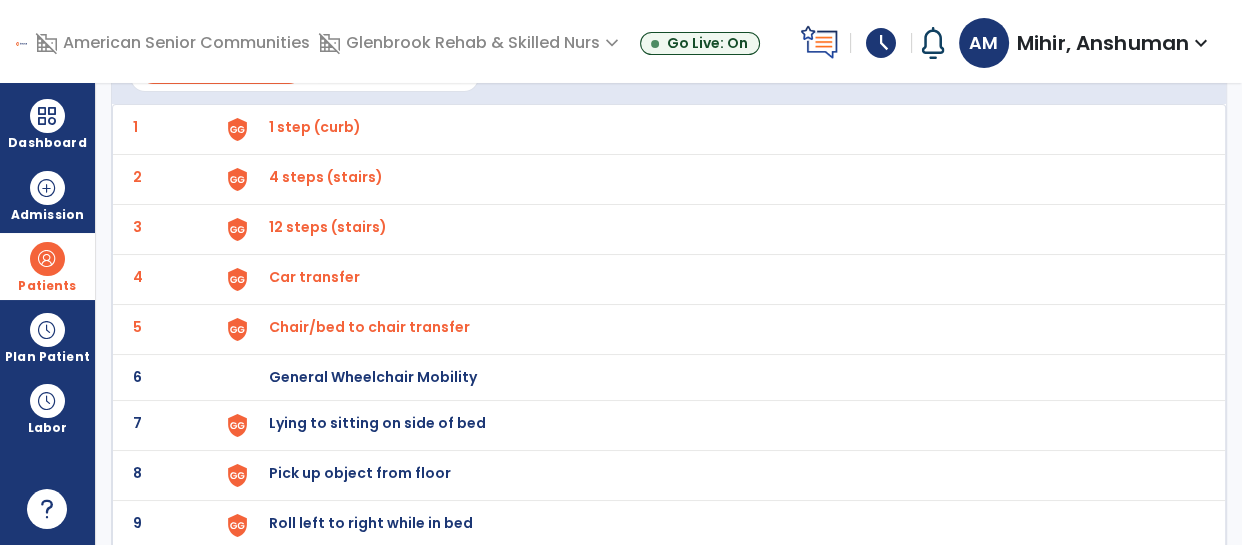 click on "Chair/bed to chair transfer" at bounding box center (315, 127) 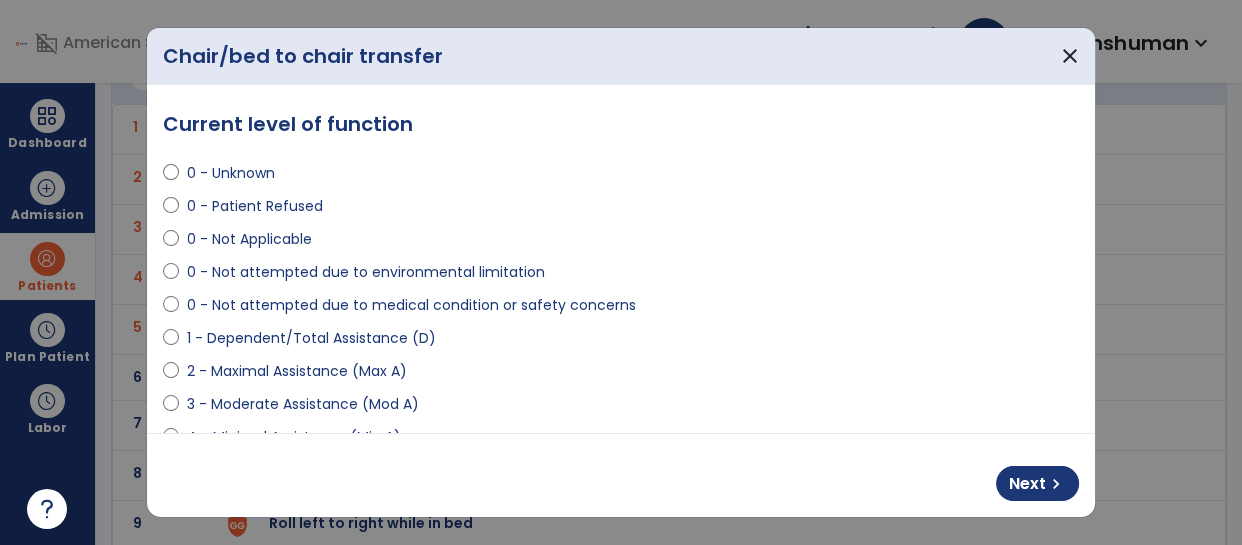 click on "3 - Moderate Assistance (Mod A)" at bounding box center [303, 404] 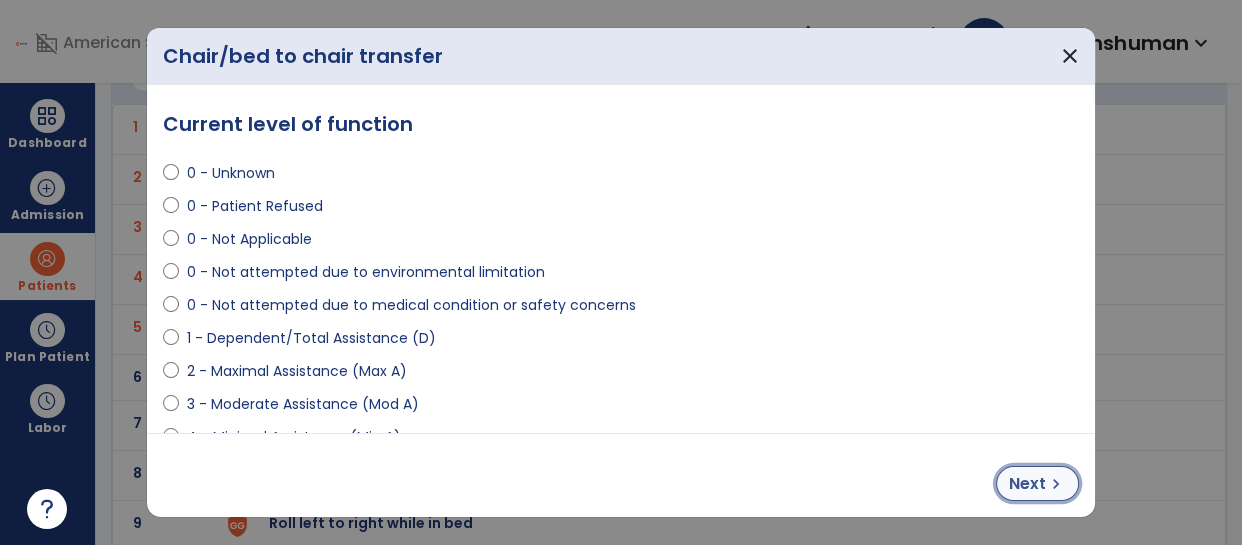 click on "chevron_right" at bounding box center [1056, 484] 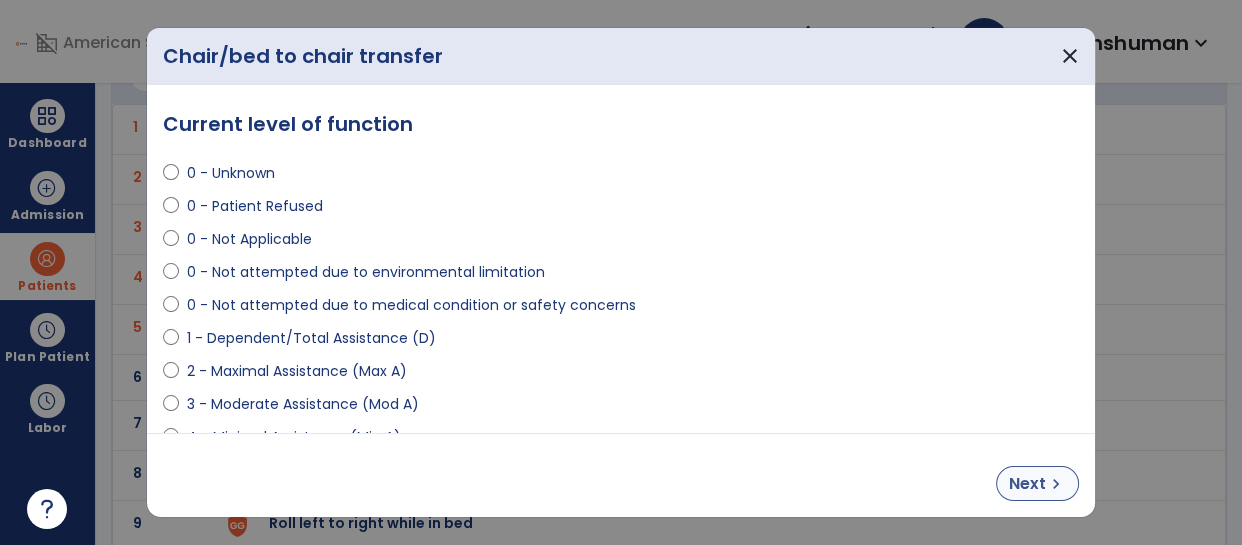 select on "**********" 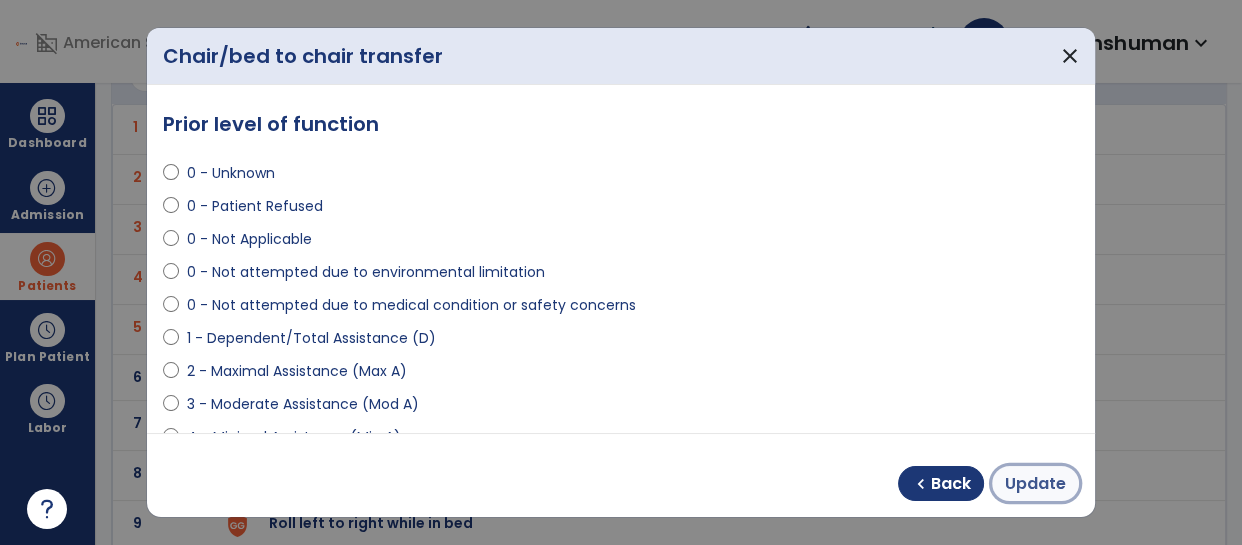 click on "Update" at bounding box center [1035, 484] 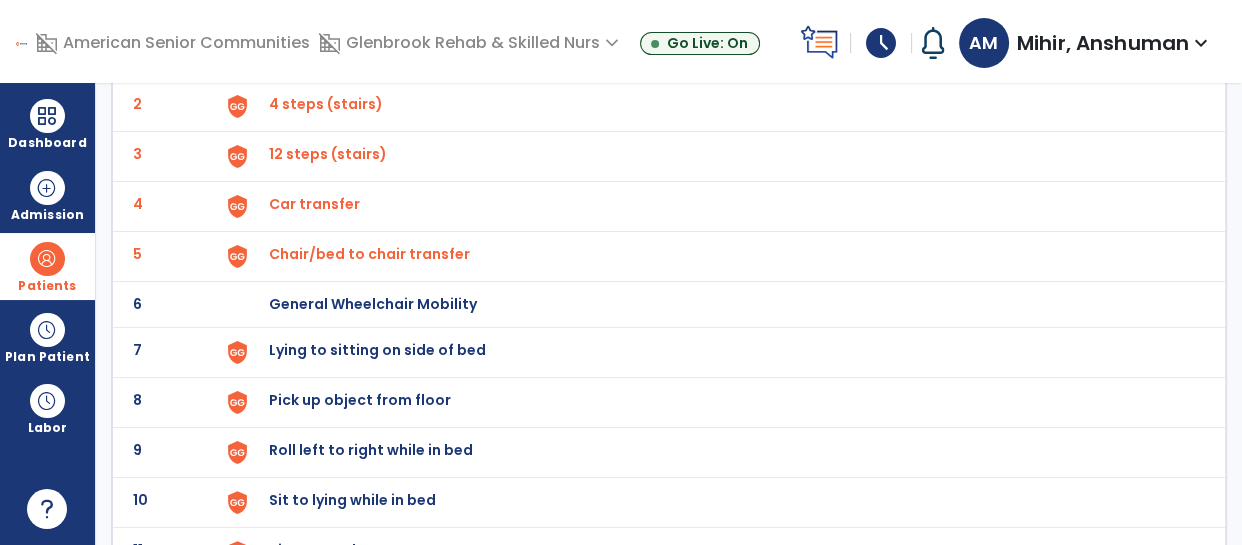 scroll, scrollTop: 220, scrollLeft: 0, axis: vertical 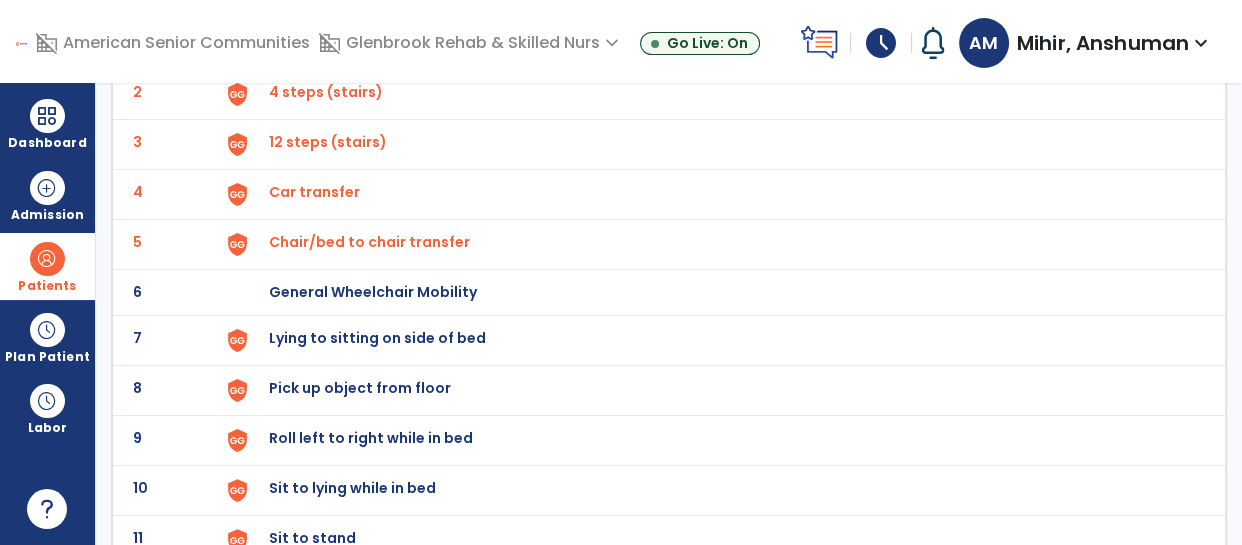 click on "General Wheelchair Mobility" at bounding box center [315, 42] 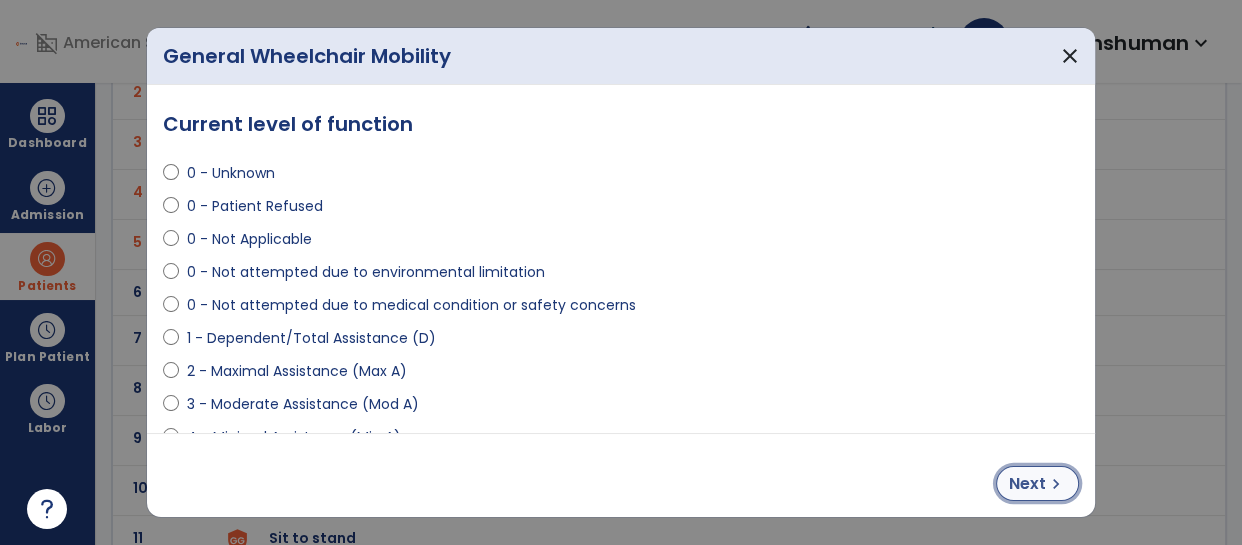 click on "Next  chevron_right" at bounding box center [1037, 483] 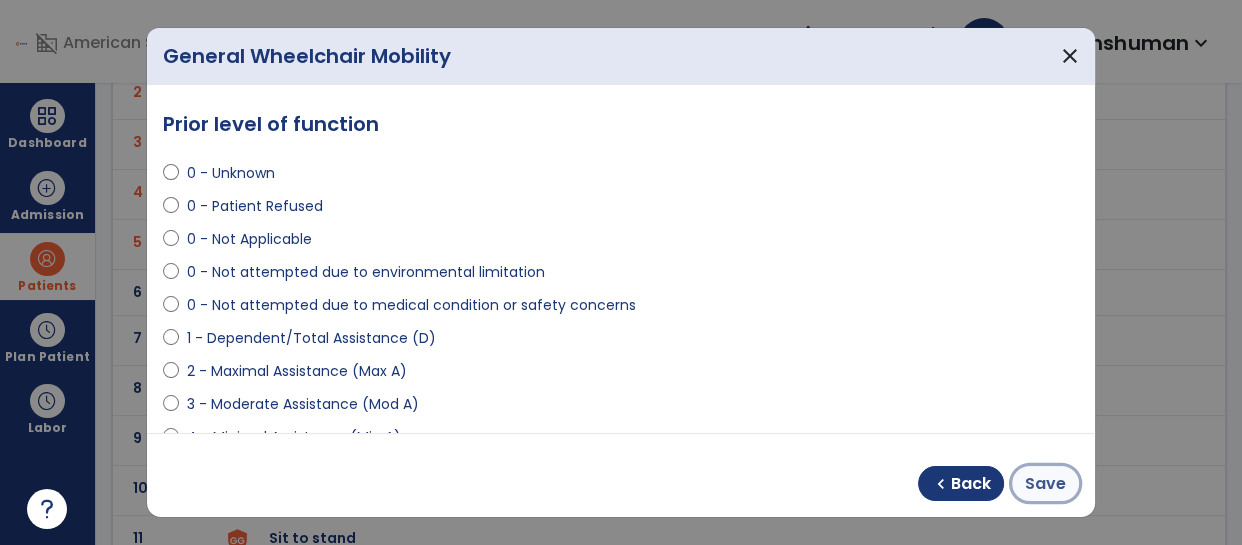 click on "Save" at bounding box center [1045, 484] 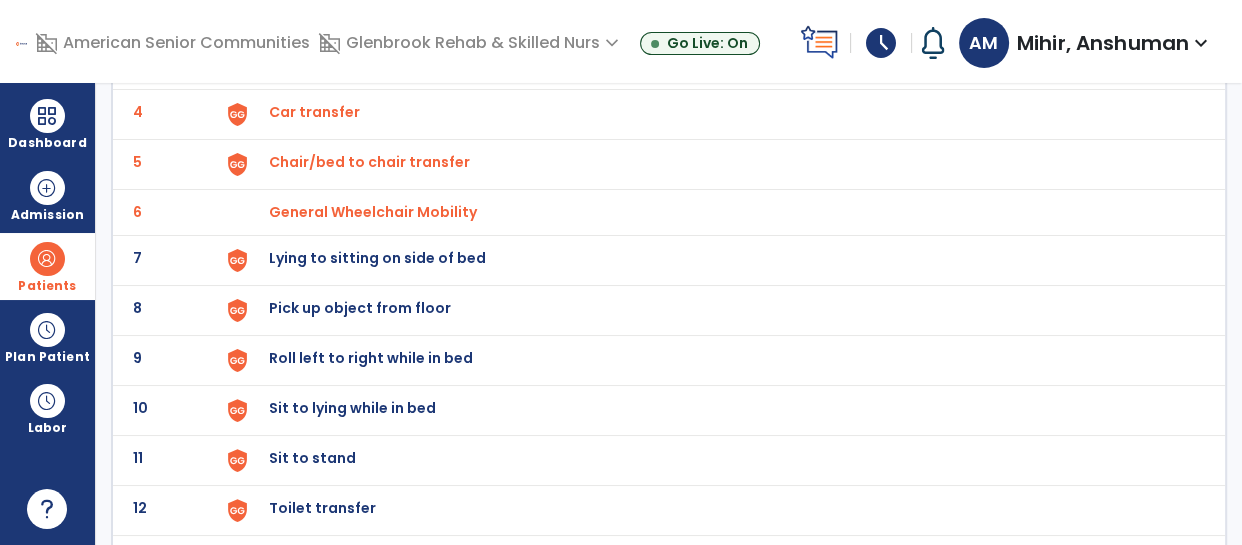 scroll, scrollTop: 315, scrollLeft: 0, axis: vertical 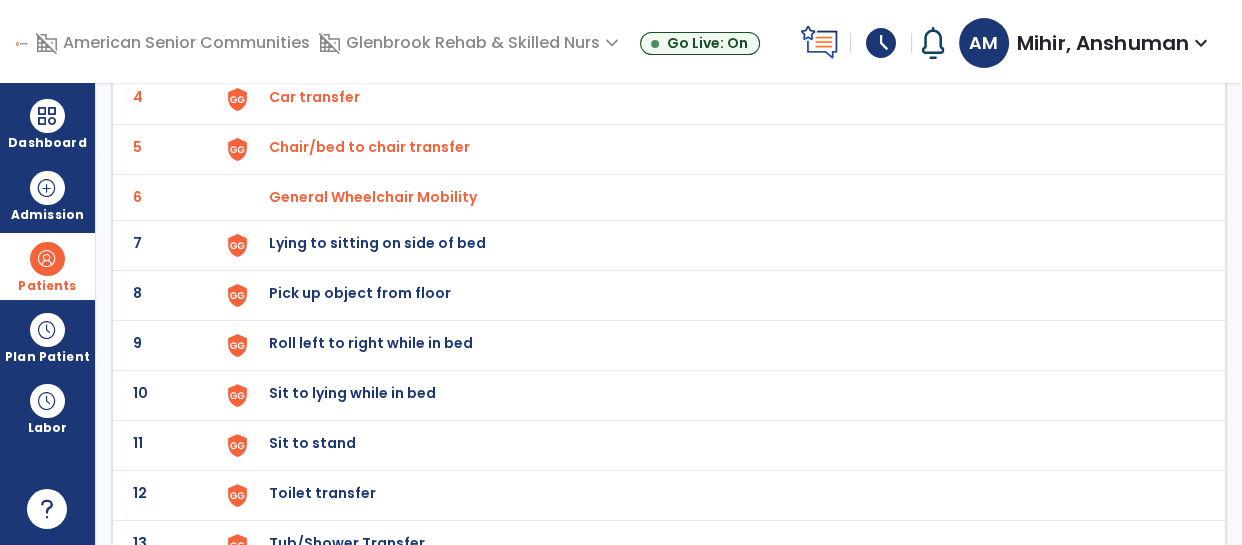 click on "Lying to sitting on side of bed" at bounding box center (315, -53) 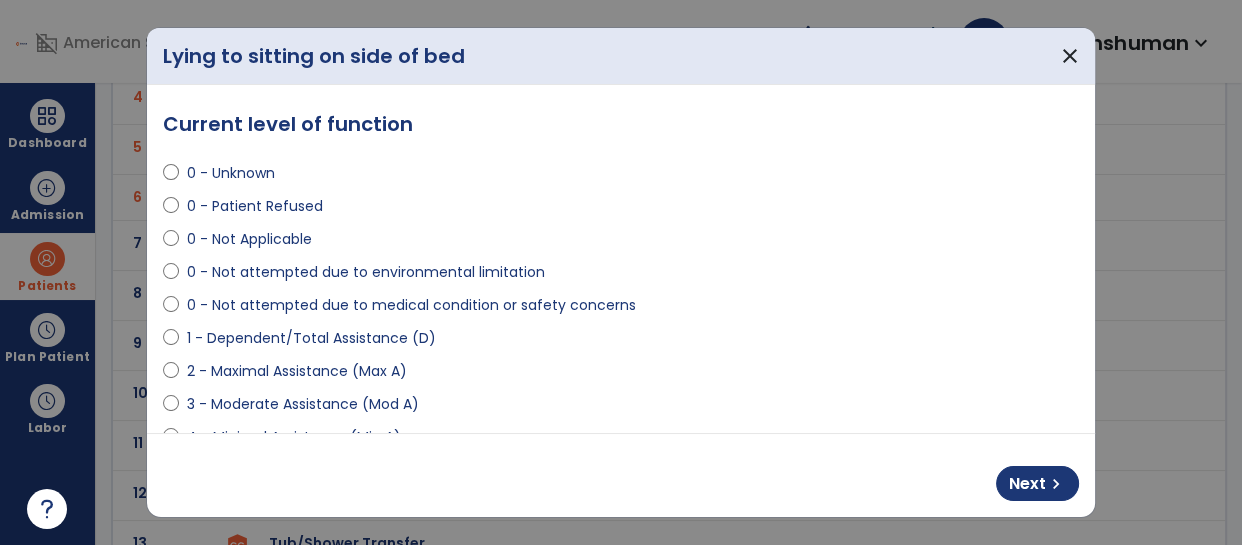 click on "3 - Moderate Assistance (Mod A)" at bounding box center (303, 404) 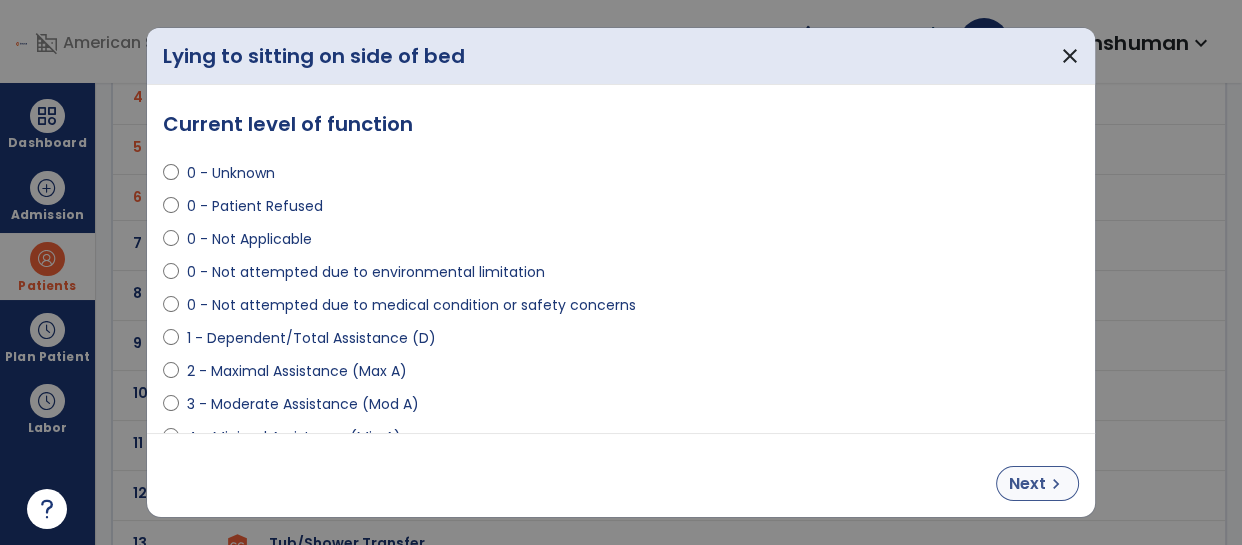 click on "Next" at bounding box center (1027, 484) 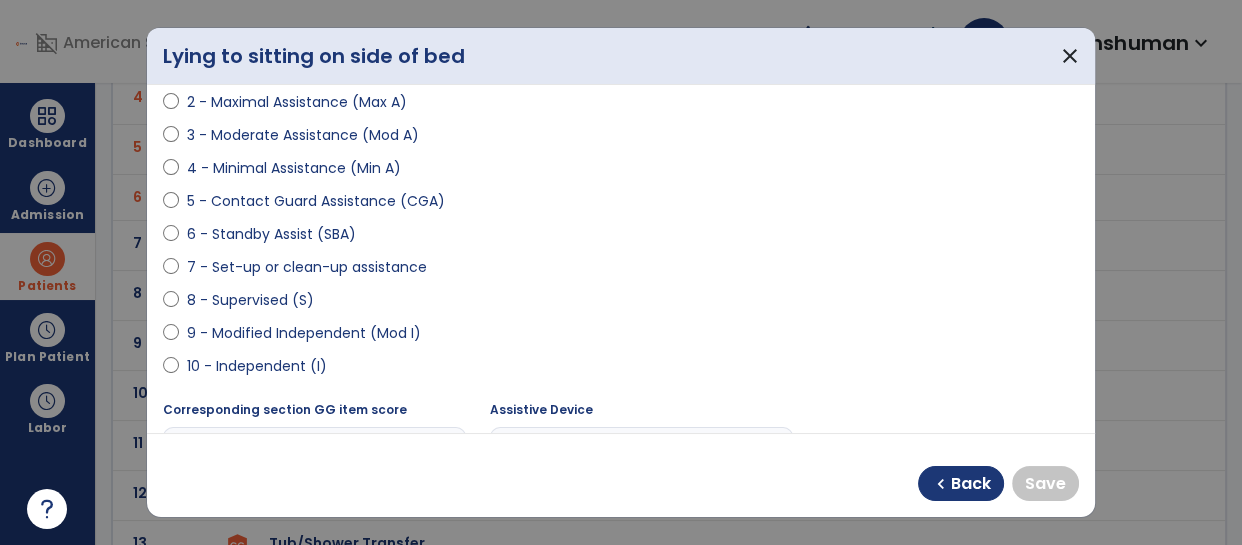 scroll, scrollTop: 279, scrollLeft: 0, axis: vertical 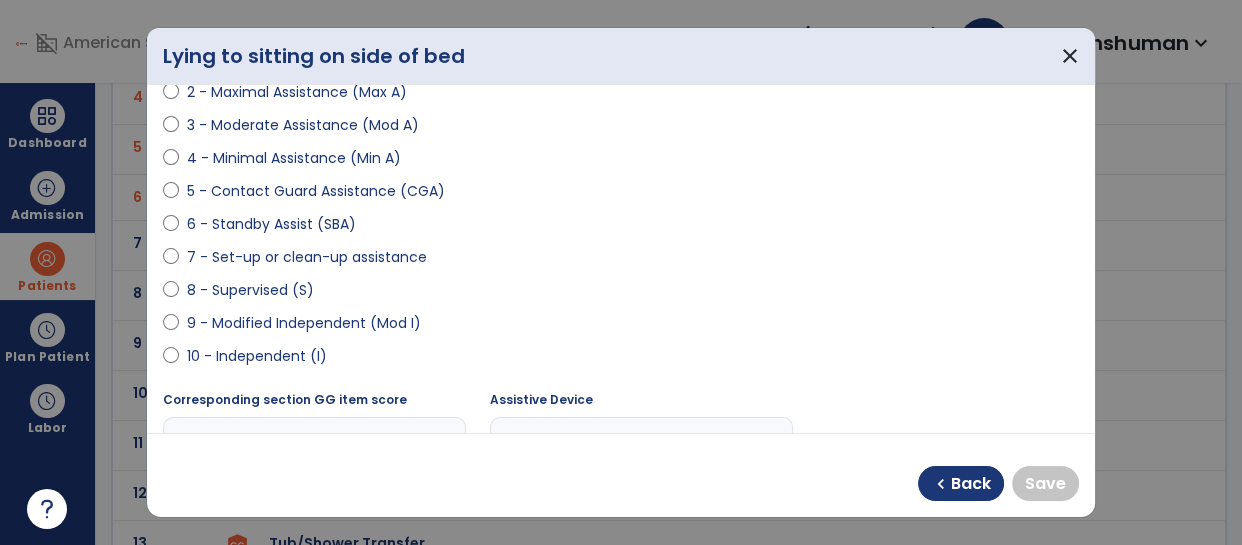 select on "**********" 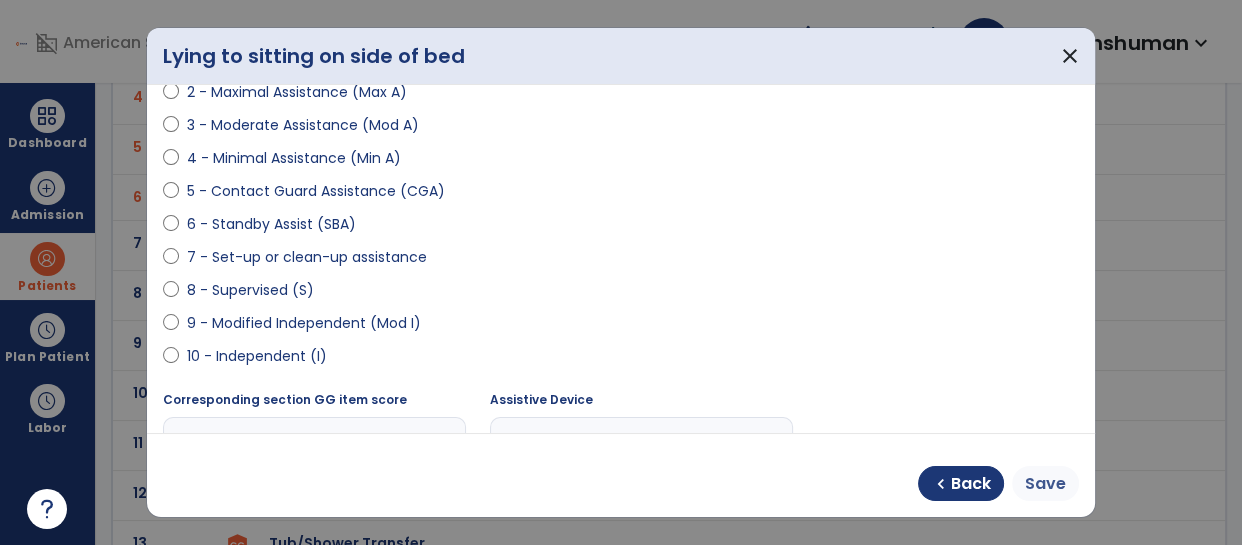 click on "Save" at bounding box center [1045, 484] 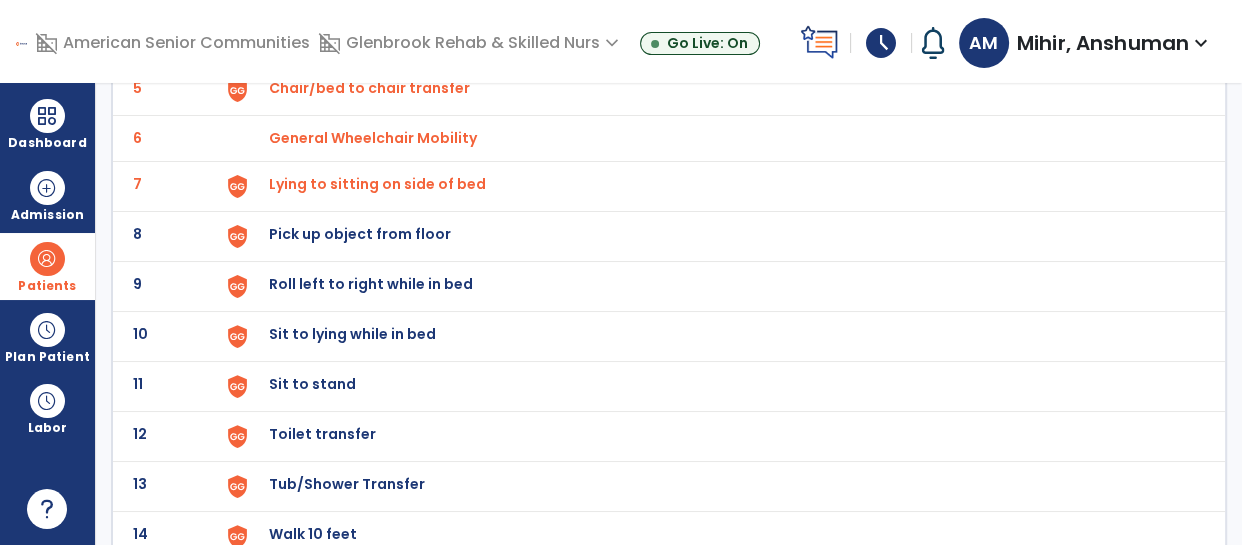 scroll, scrollTop: 382, scrollLeft: 0, axis: vertical 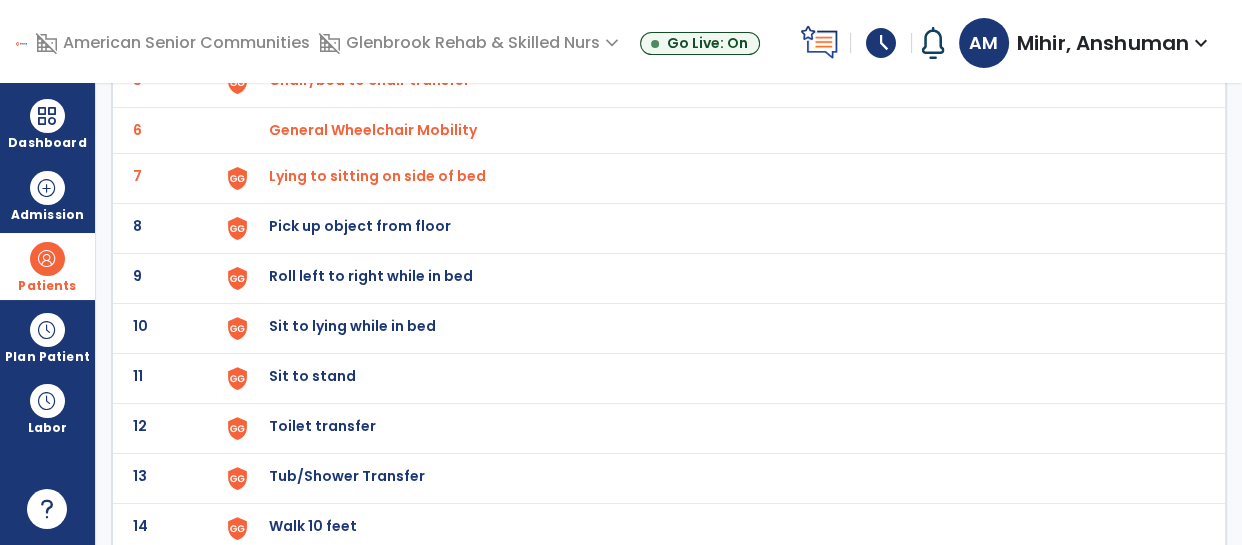 click on "Pick up object from floor" at bounding box center (315, -120) 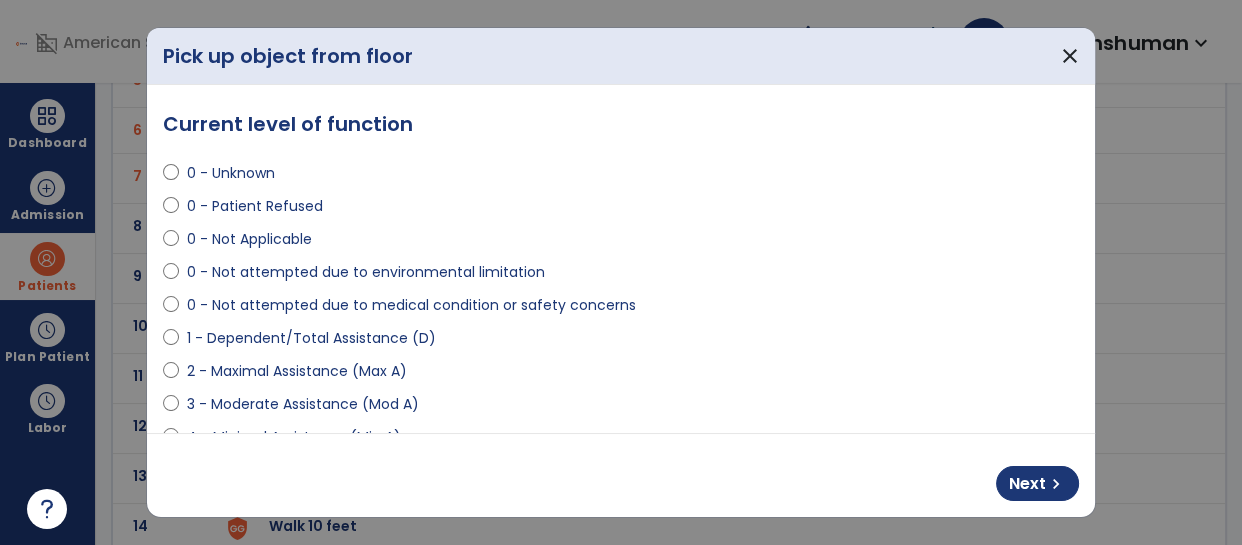select on "**********" 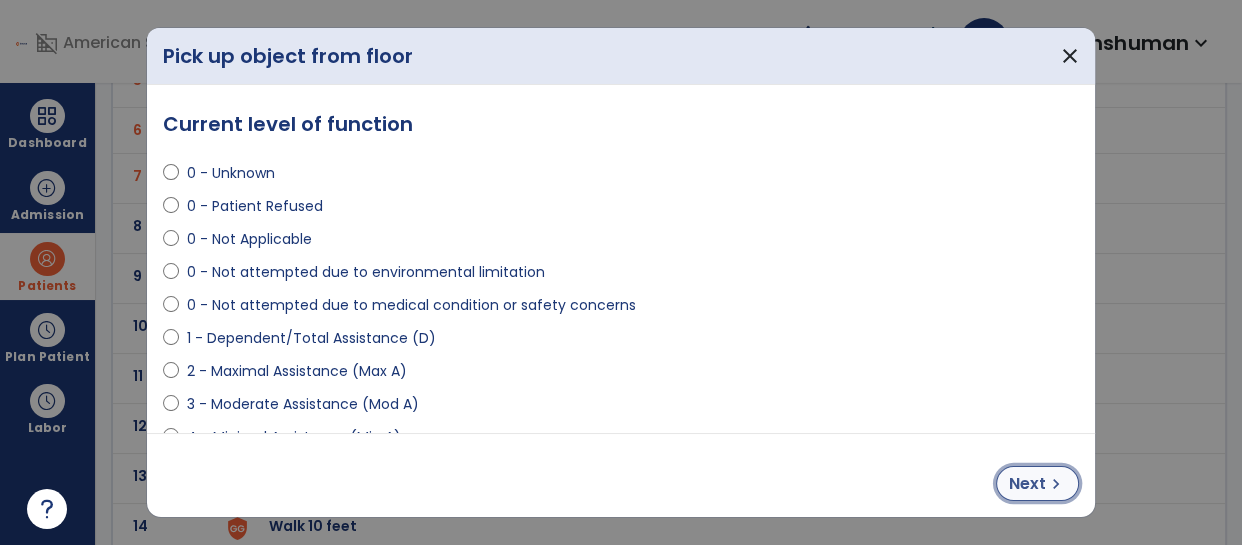 click on "Next" at bounding box center (1027, 484) 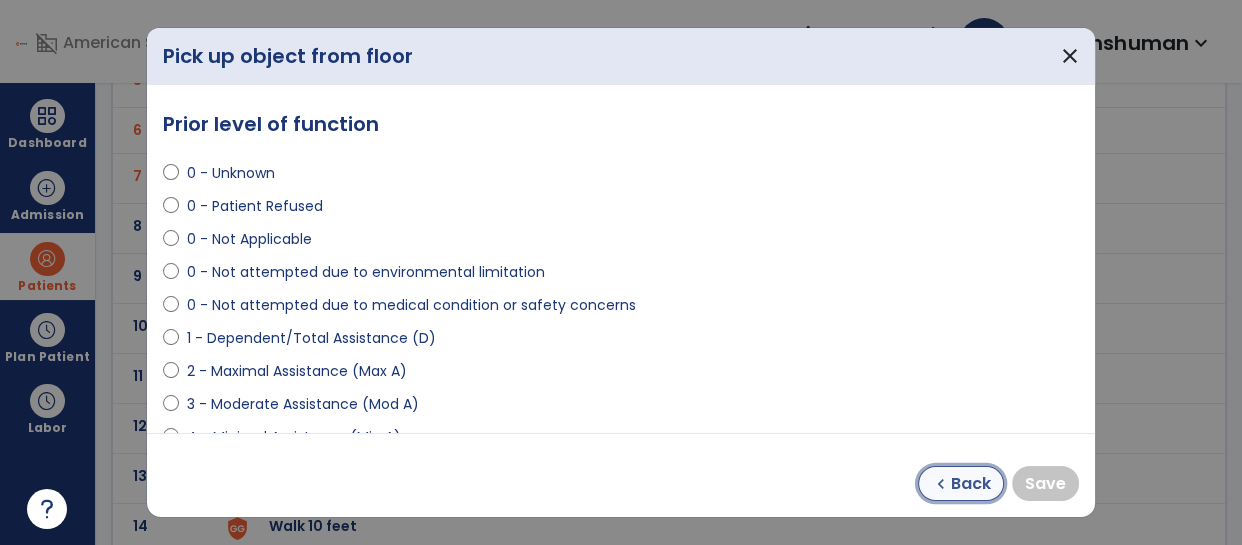 click on "chevron_left" at bounding box center [941, 484] 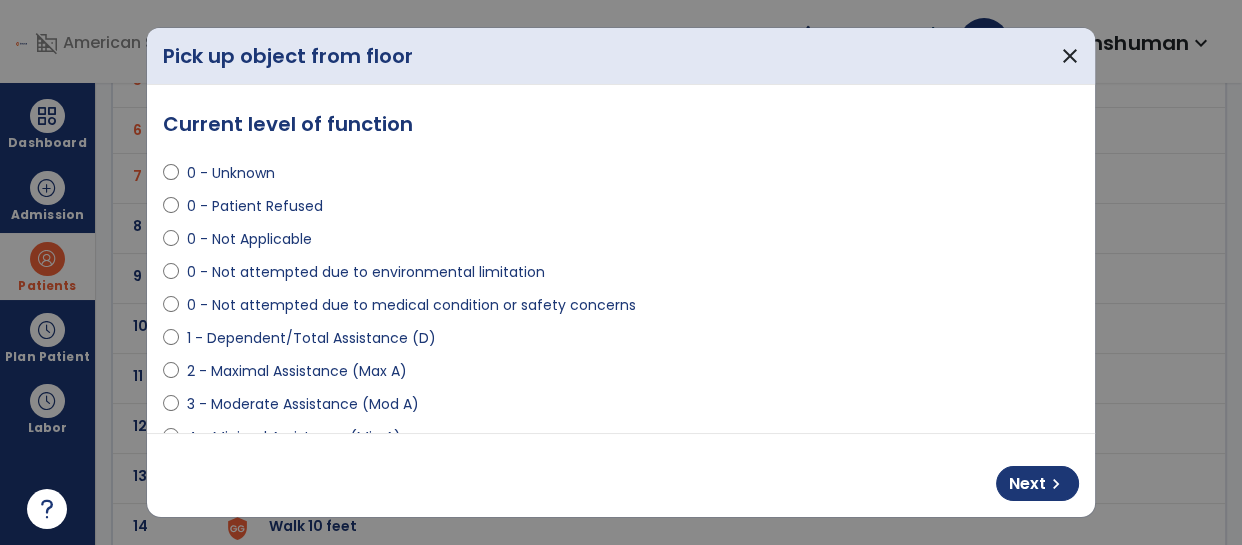 select on "**********" 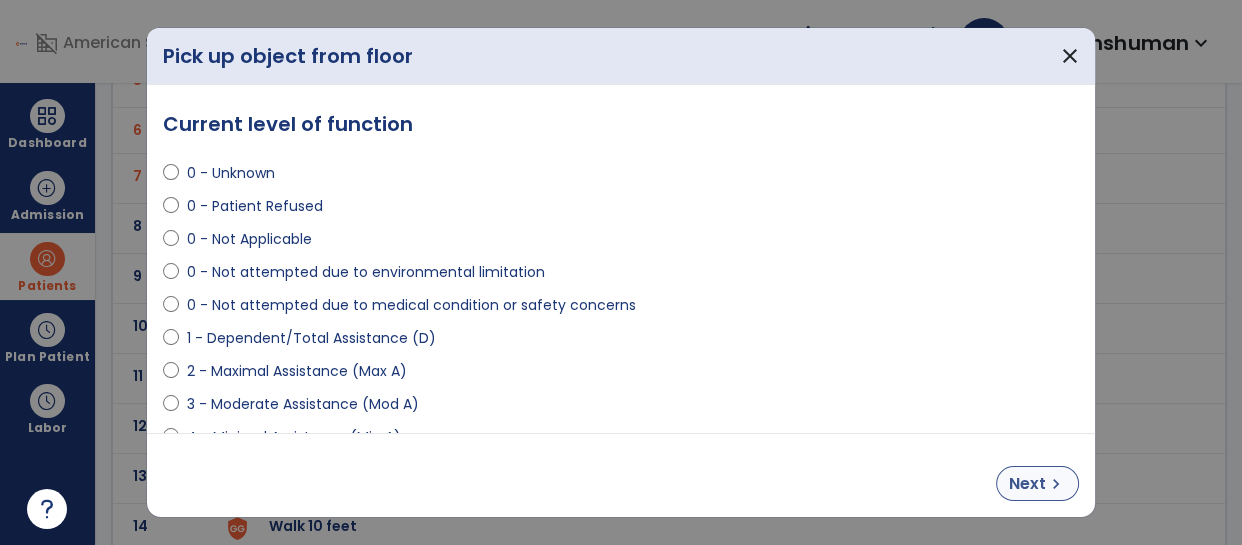 click on "Next  chevron_right" at bounding box center (1037, 483) 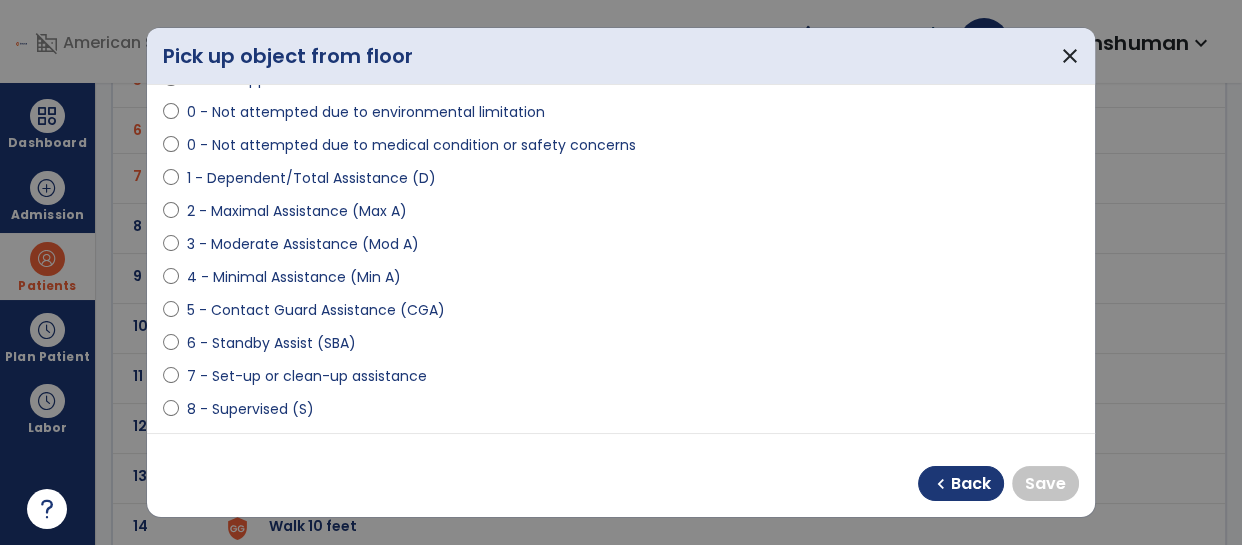 scroll, scrollTop: 207, scrollLeft: 0, axis: vertical 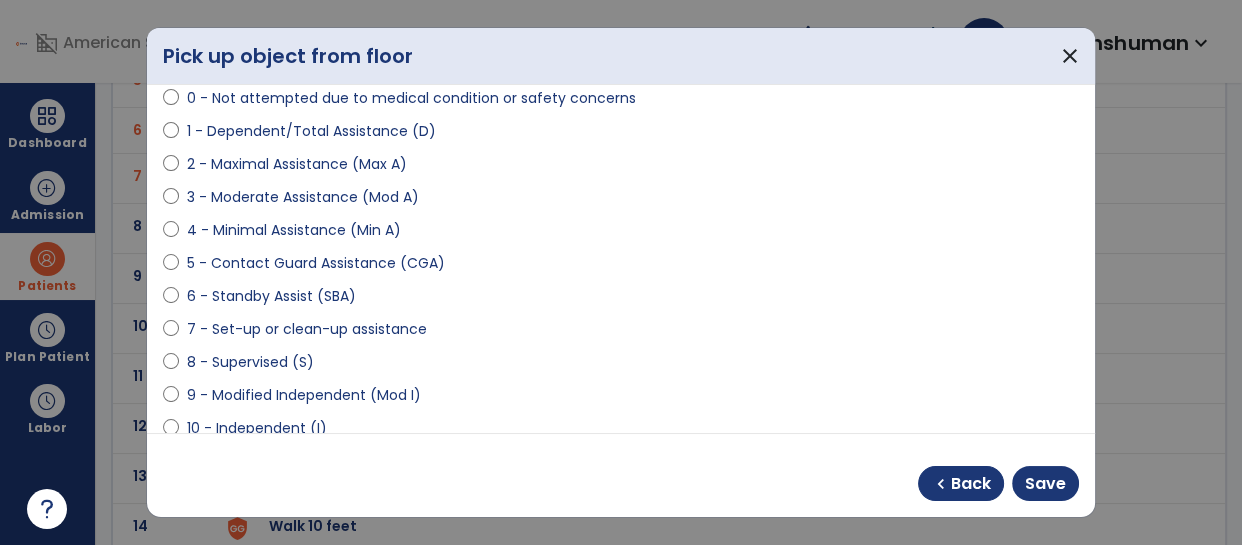 select on "**********" 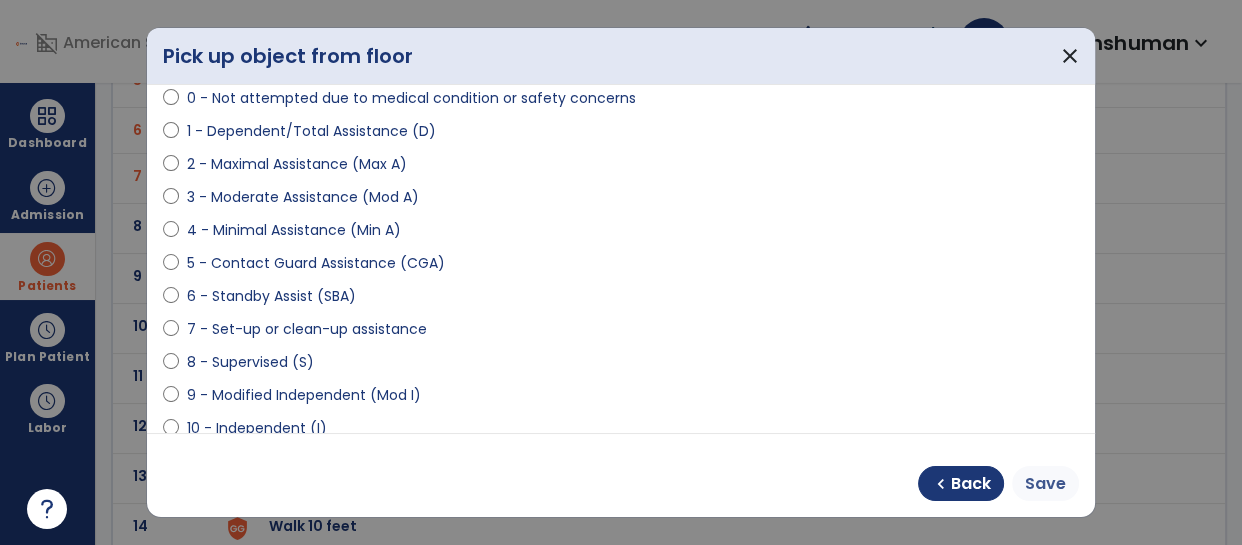 click on "Save" at bounding box center (1045, 483) 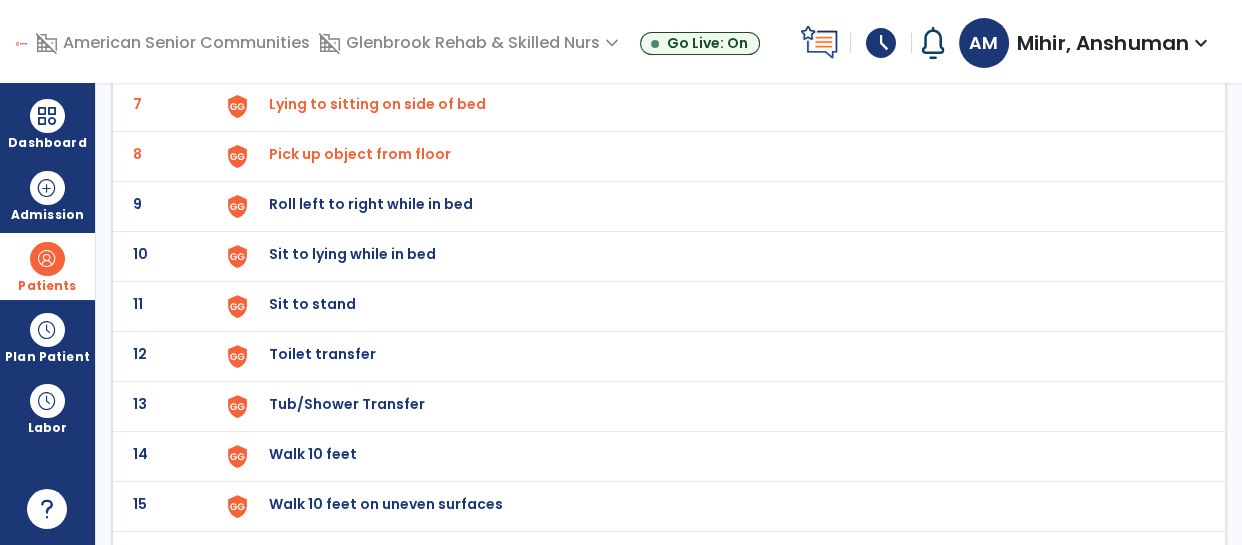 scroll, scrollTop: 470, scrollLeft: 0, axis: vertical 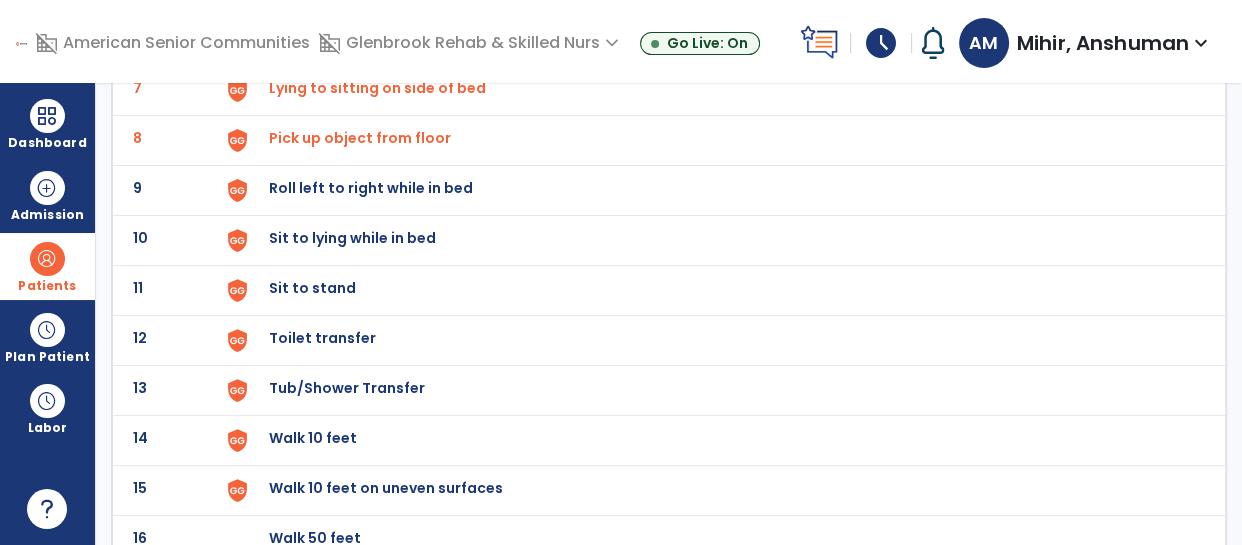 click on "Roll left to right while in bed" at bounding box center [315, -208] 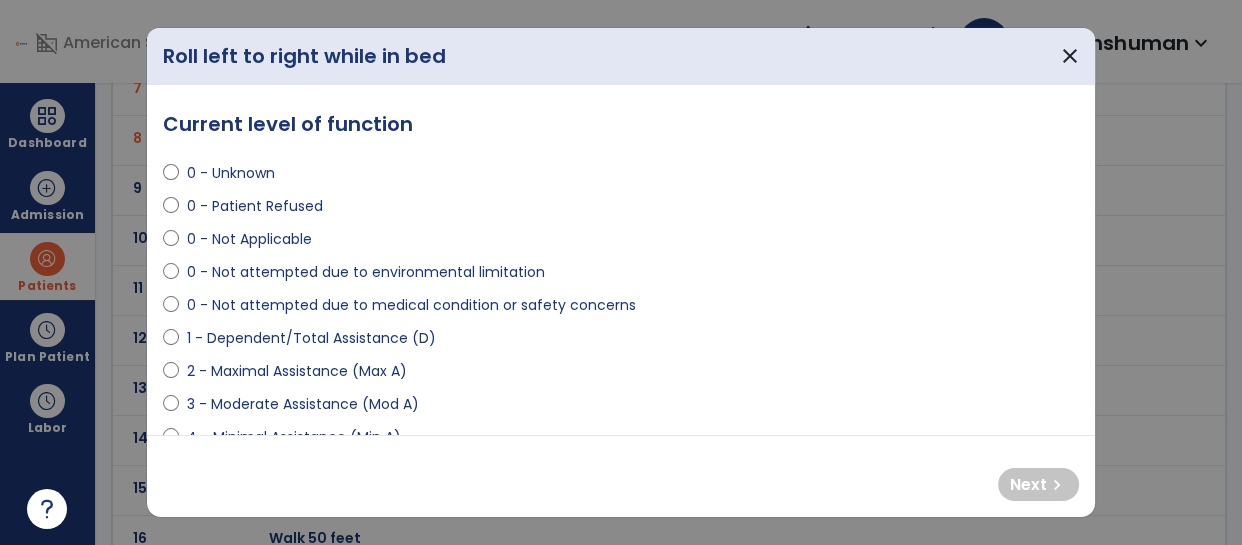 select on "**********" 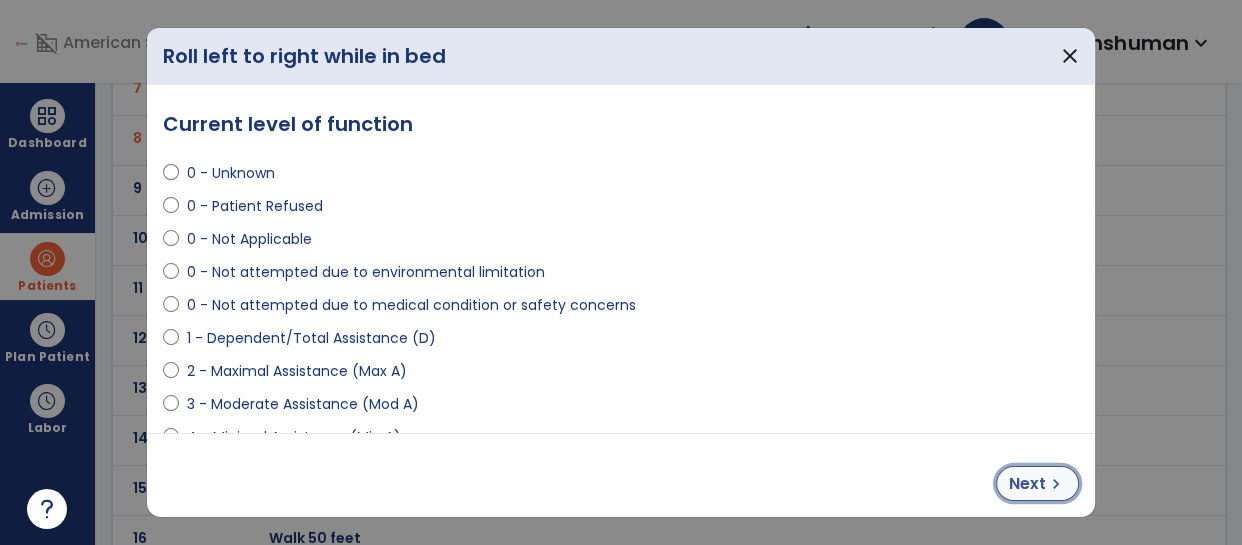 click on "chevron_right" at bounding box center (1056, 484) 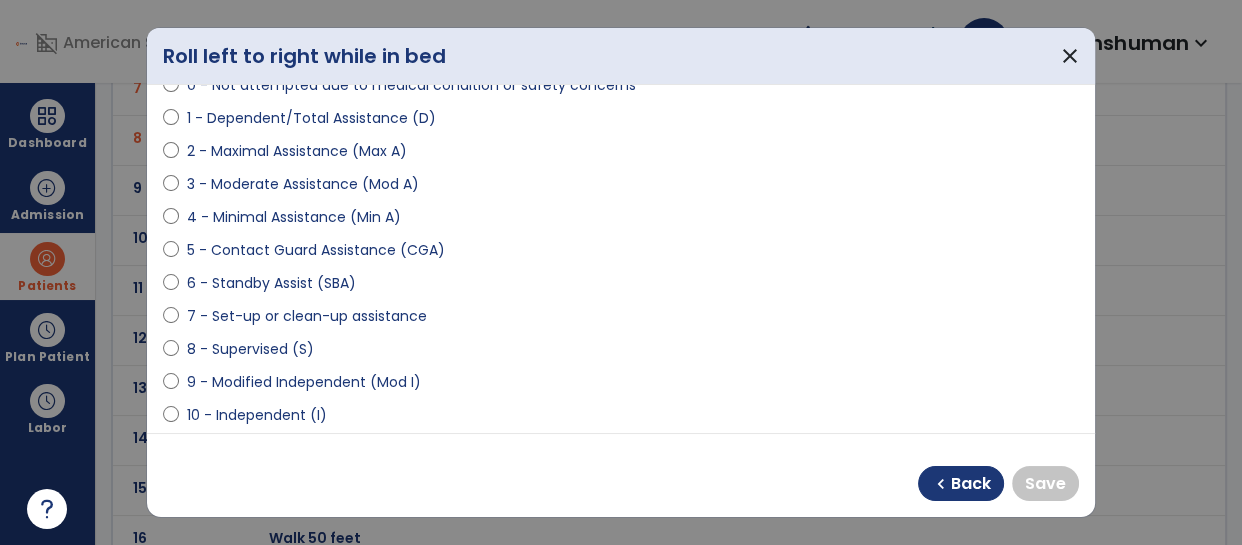 scroll, scrollTop: 228, scrollLeft: 0, axis: vertical 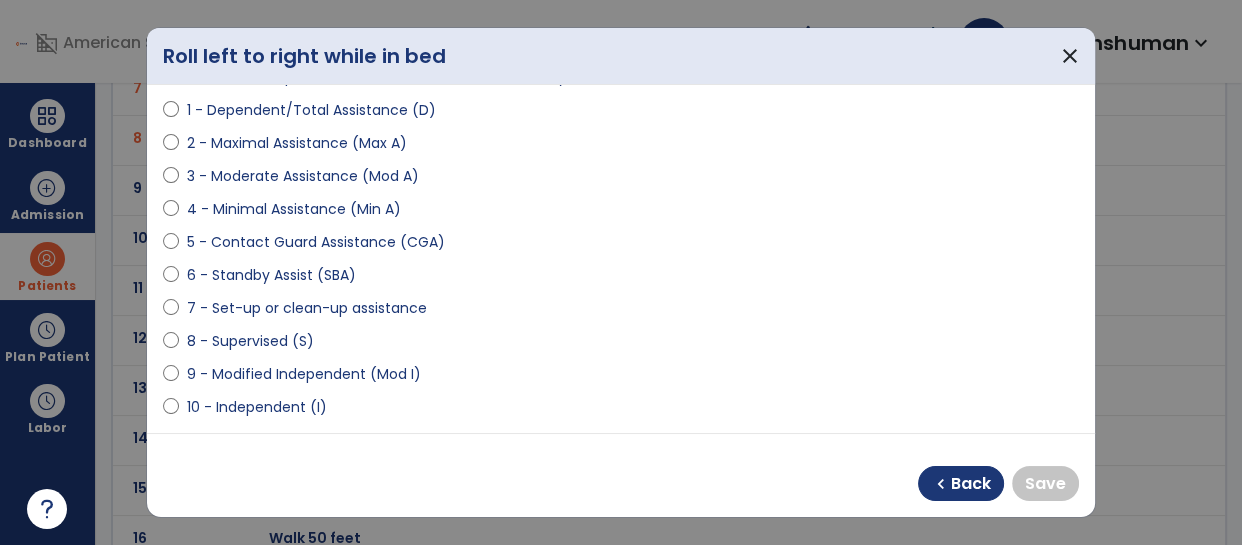 select on "**********" 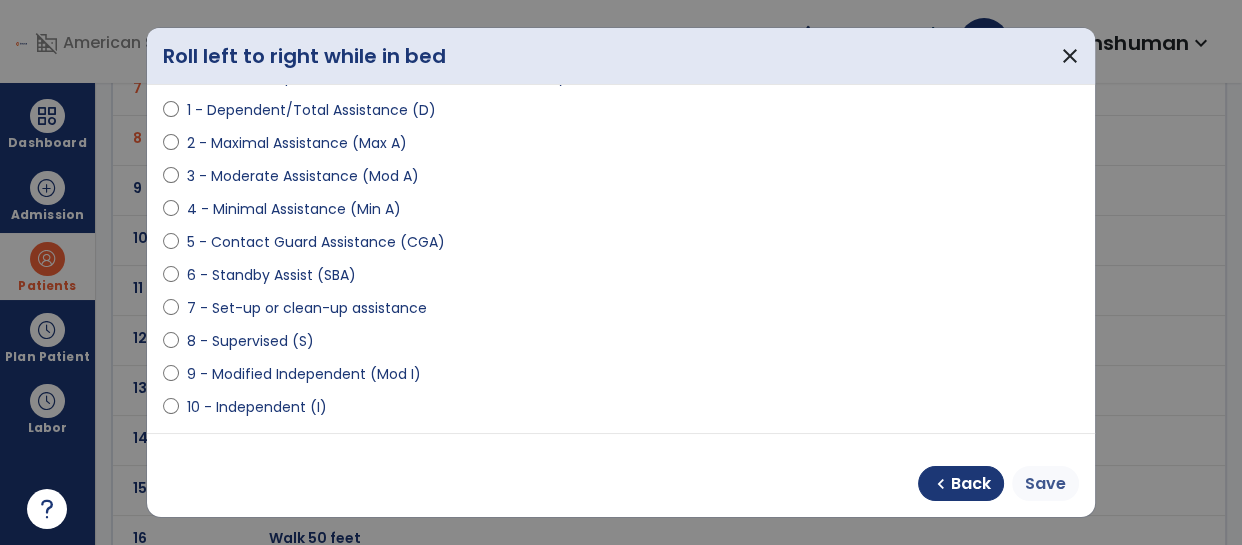 click on "Save" at bounding box center (1045, 483) 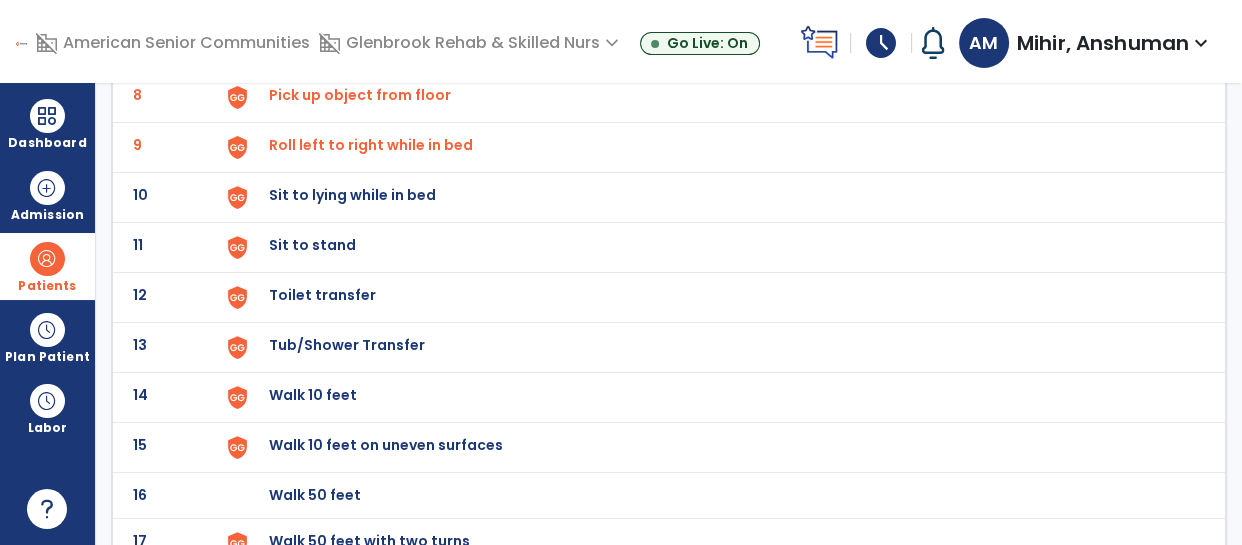 scroll, scrollTop: 519, scrollLeft: 0, axis: vertical 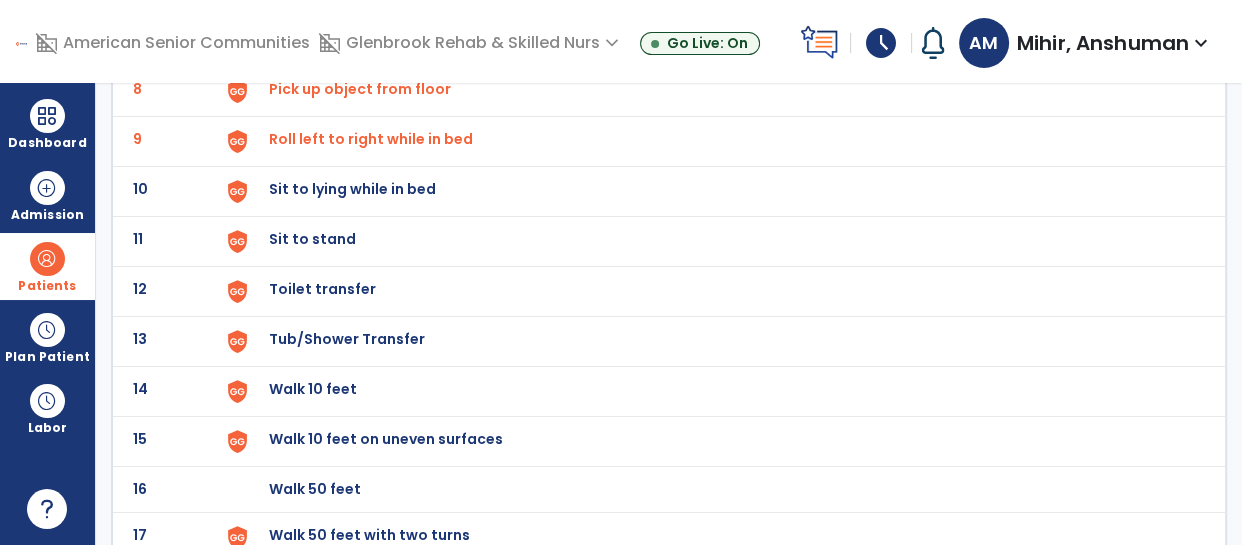 click on "Sit to lying while in bed" at bounding box center [315, -257] 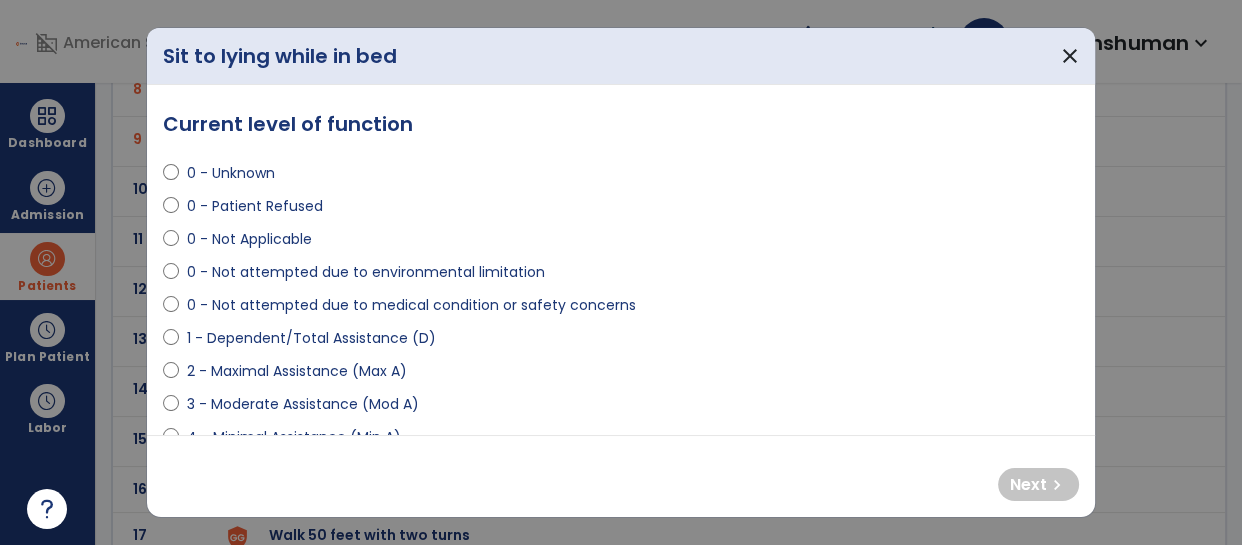 select on "**********" 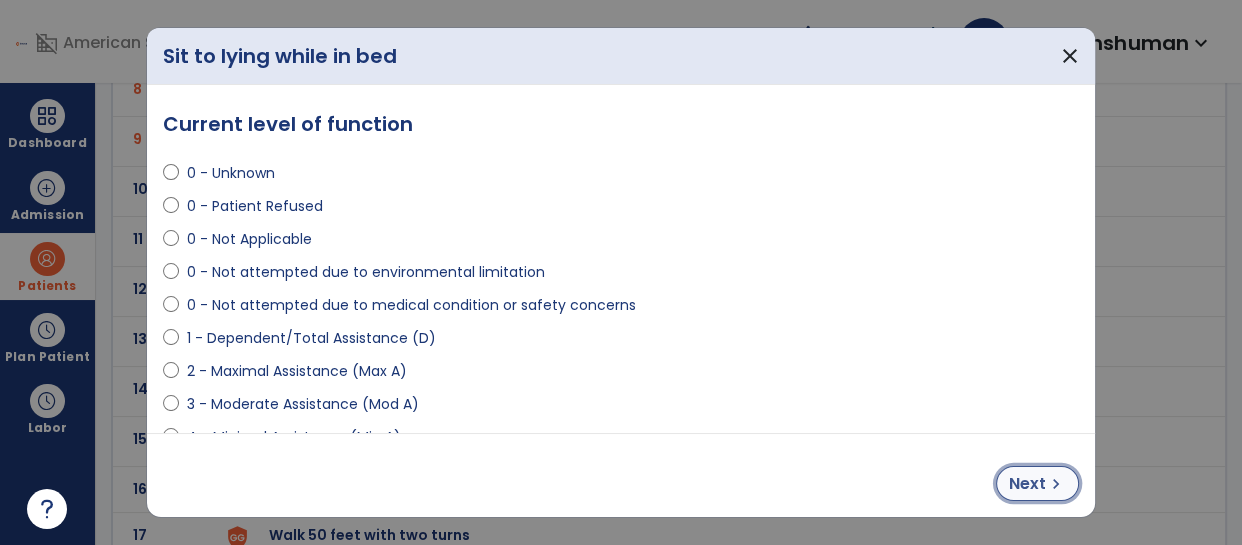 click on "Next" at bounding box center [1027, 484] 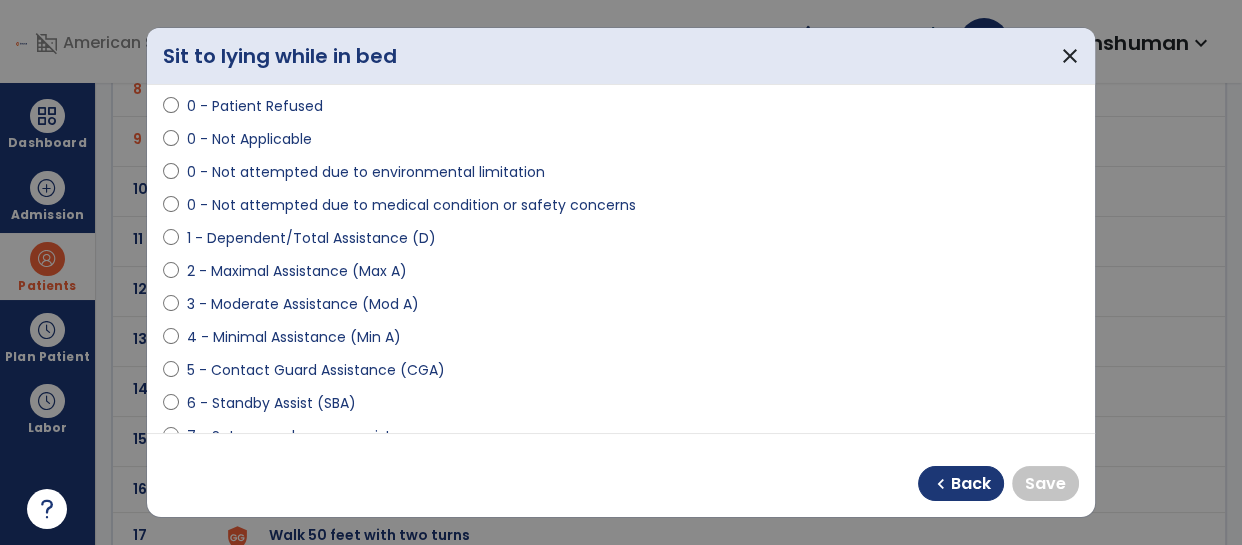 scroll, scrollTop: 190, scrollLeft: 0, axis: vertical 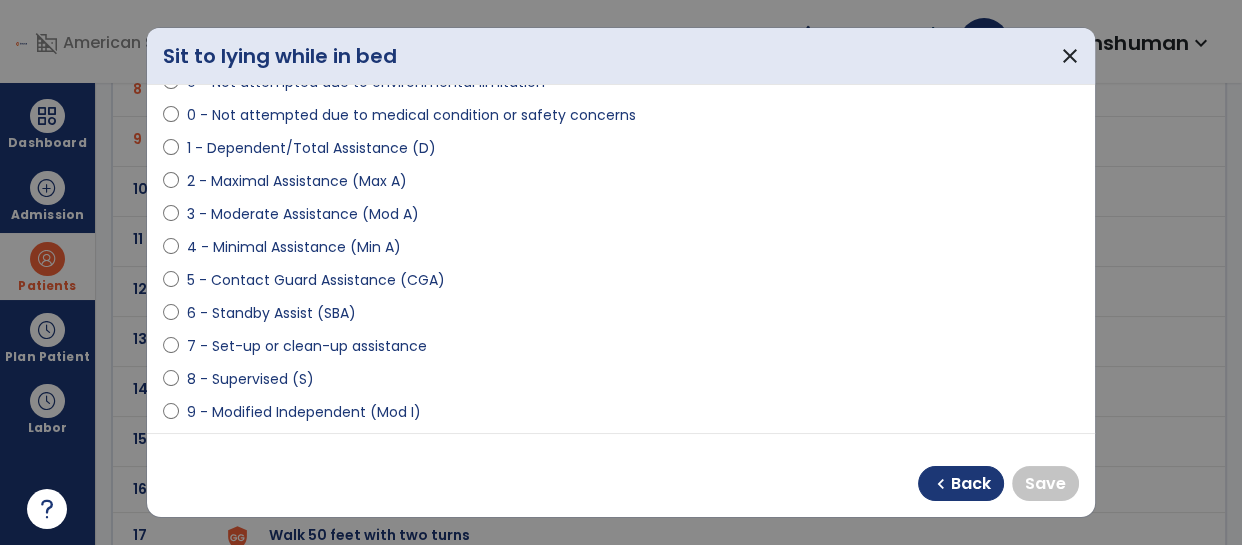 select on "**********" 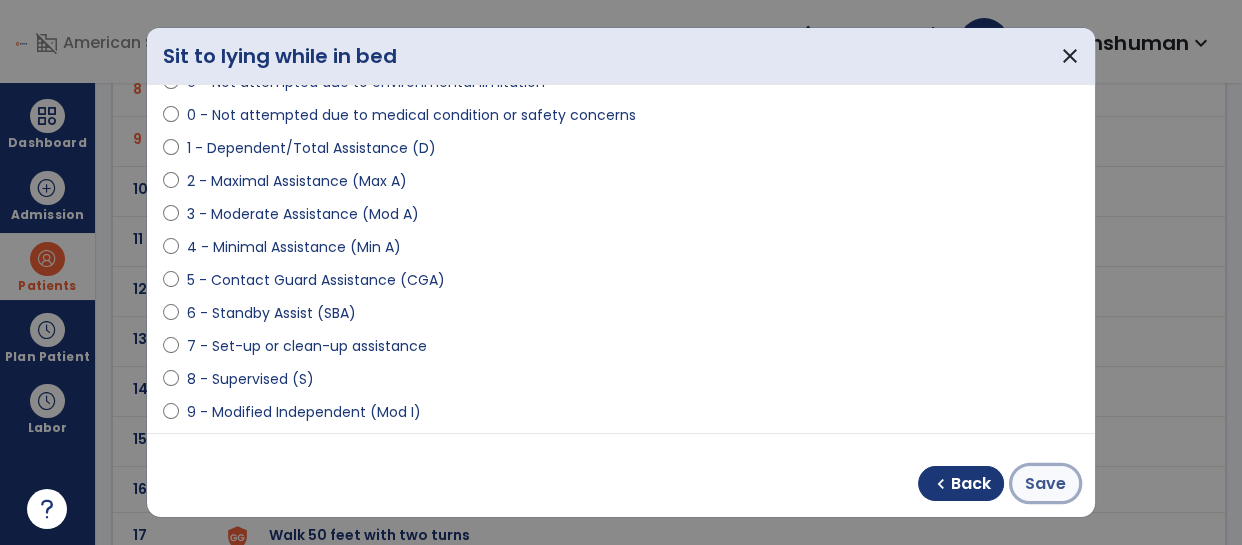 click on "Save" at bounding box center [1045, 484] 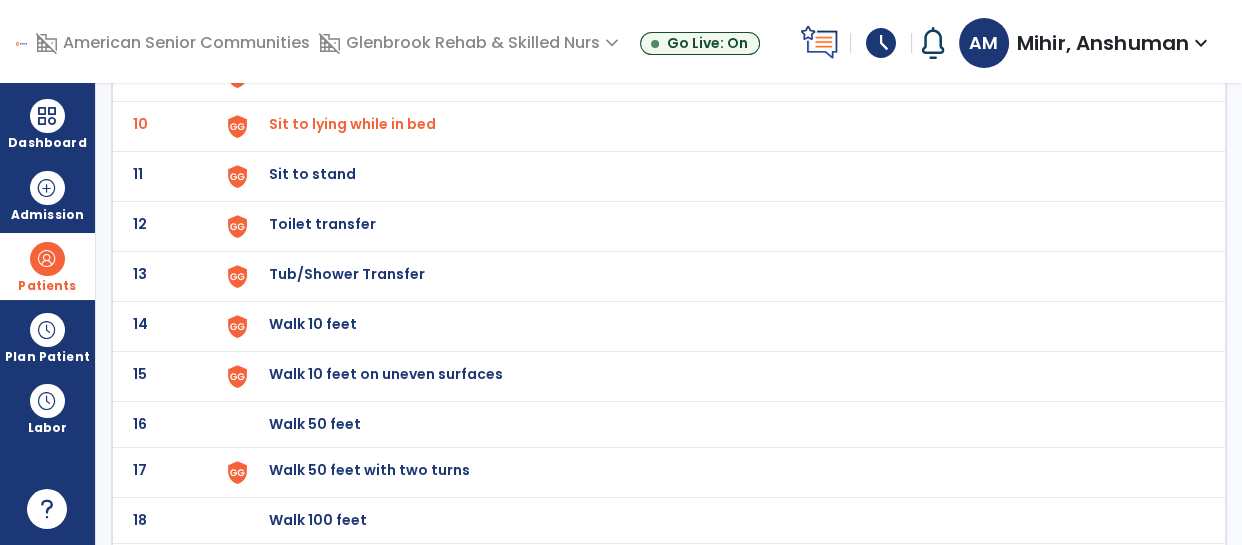 scroll, scrollTop: 592, scrollLeft: 0, axis: vertical 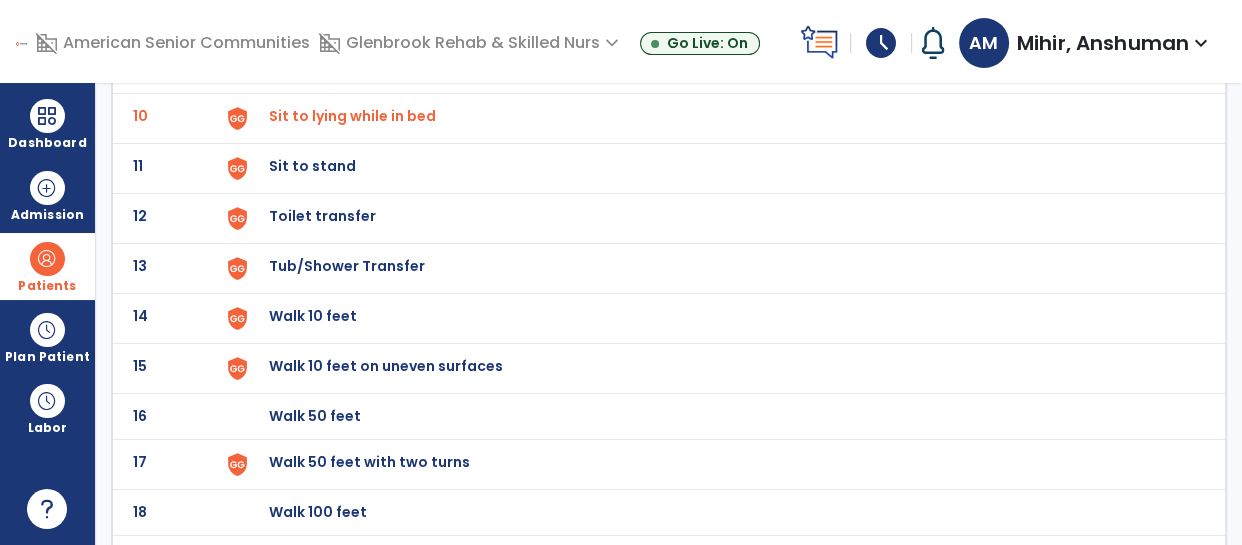 click on "Sit to stand" at bounding box center (717, -328) 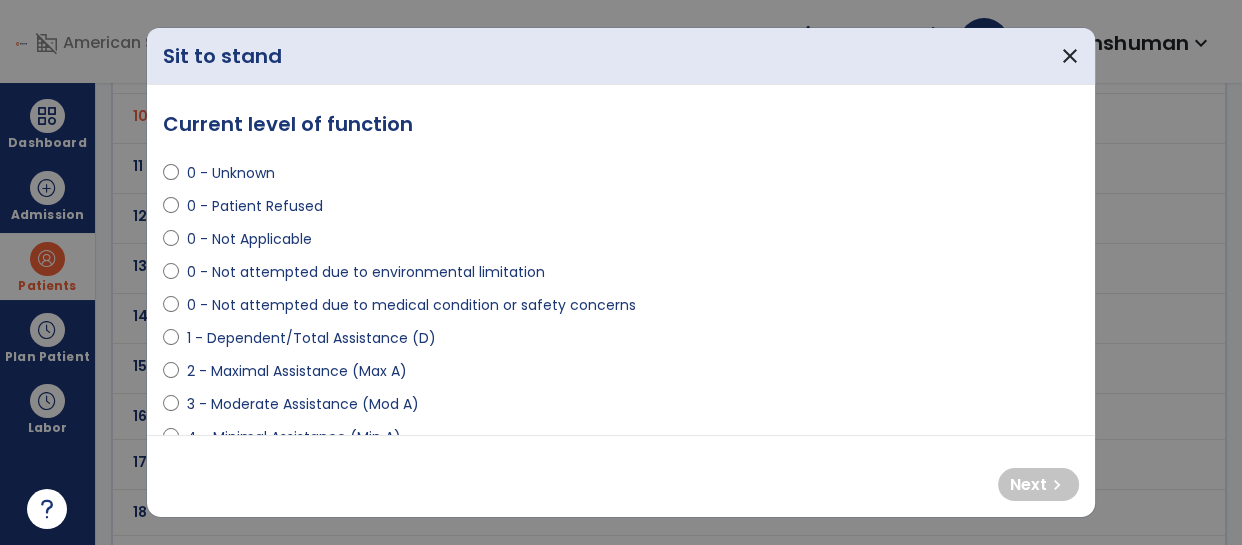 select on "**********" 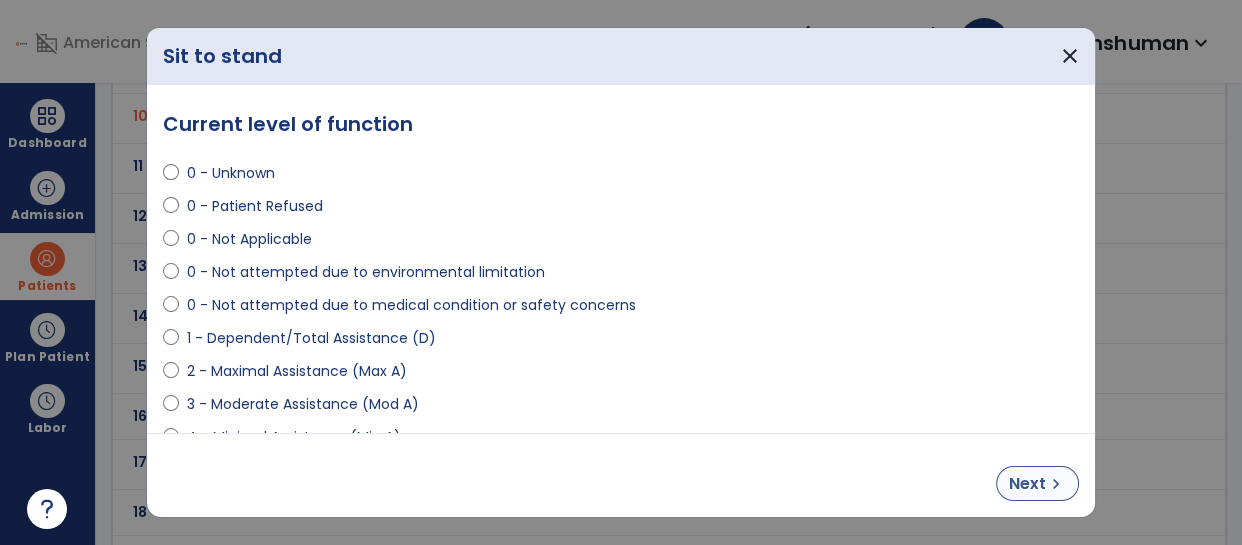click on "Next" at bounding box center (1027, 484) 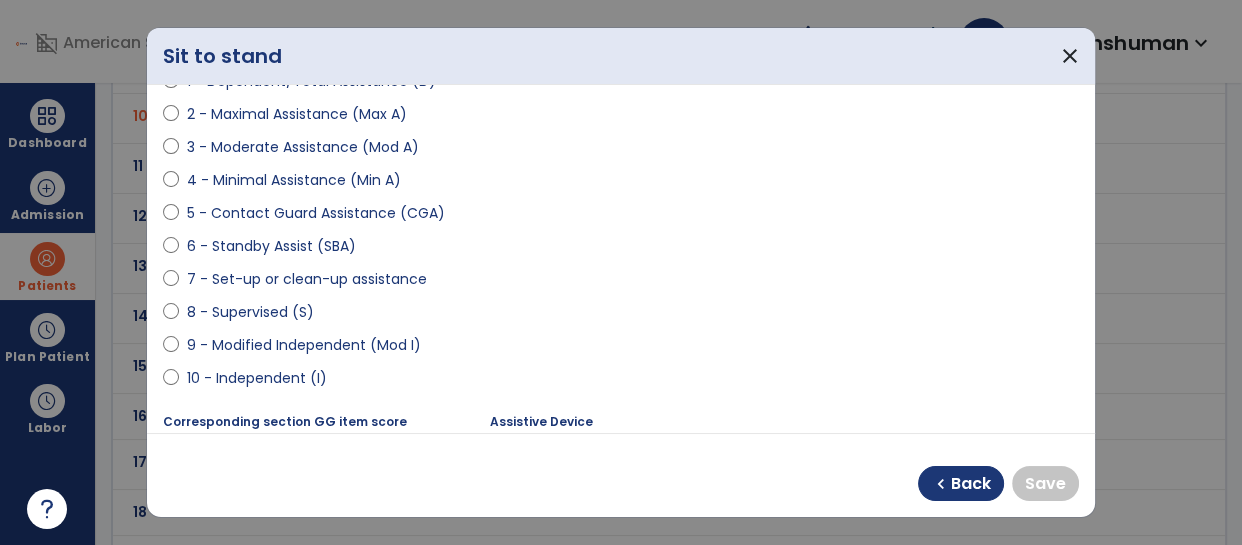 scroll, scrollTop: 269, scrollLeft: 0, axis: vertical 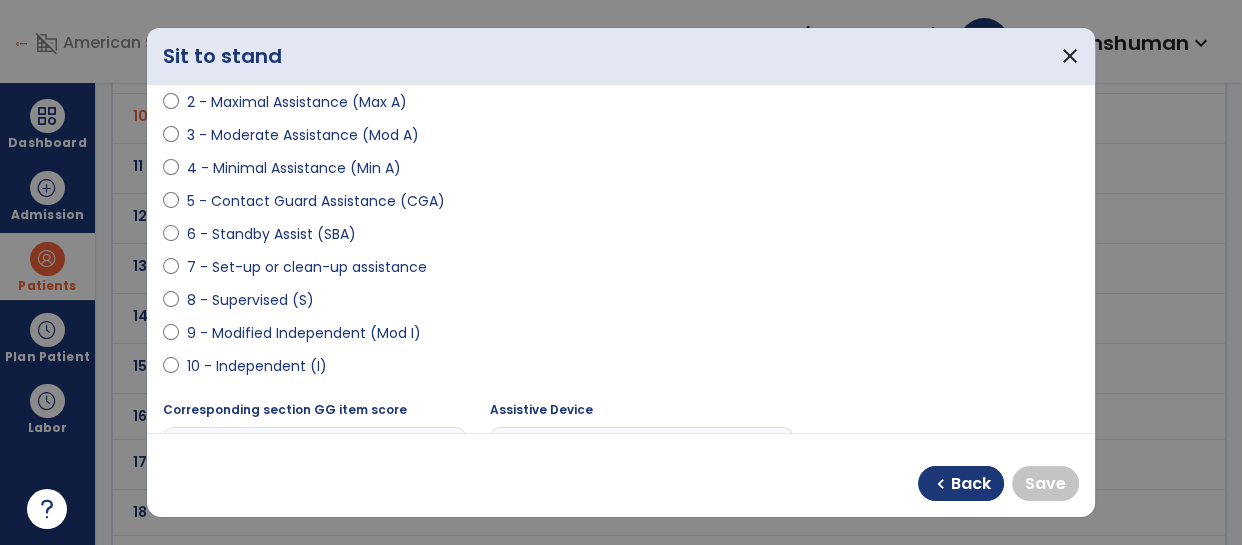 select on "**********" 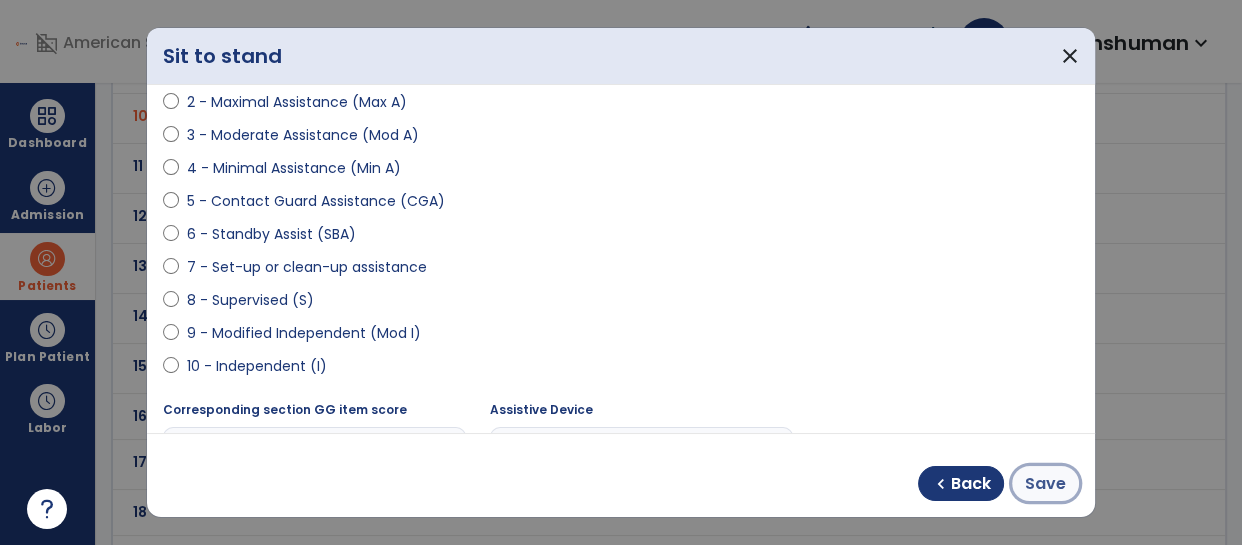 click on "Save" at bounding box center (1045, 484) 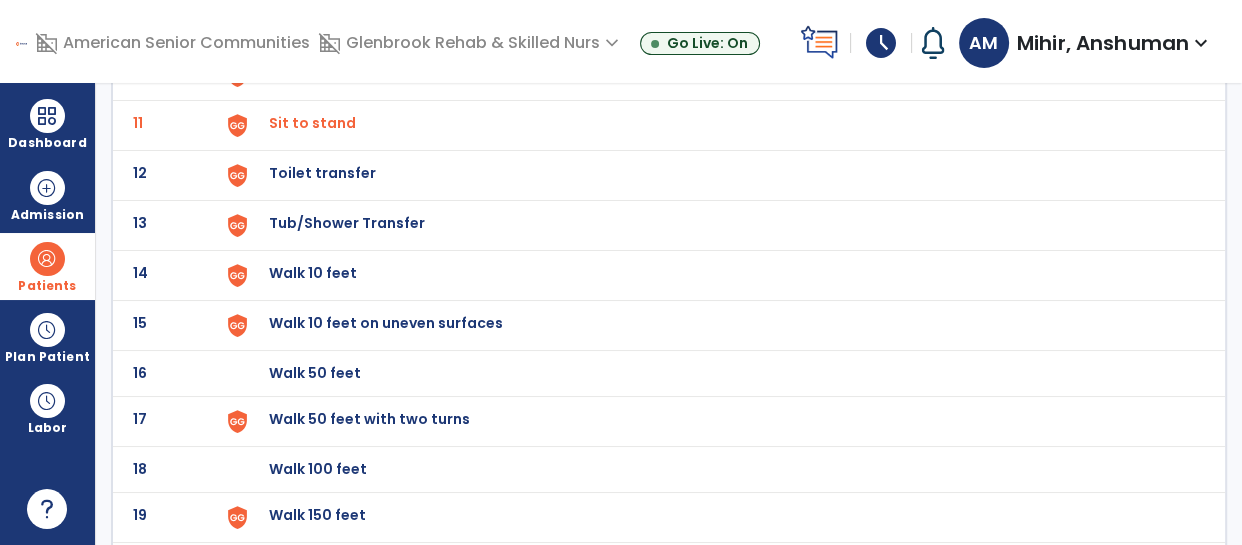 scroll, scrollTop: 642, scrollLeft: 0, axis: vertical 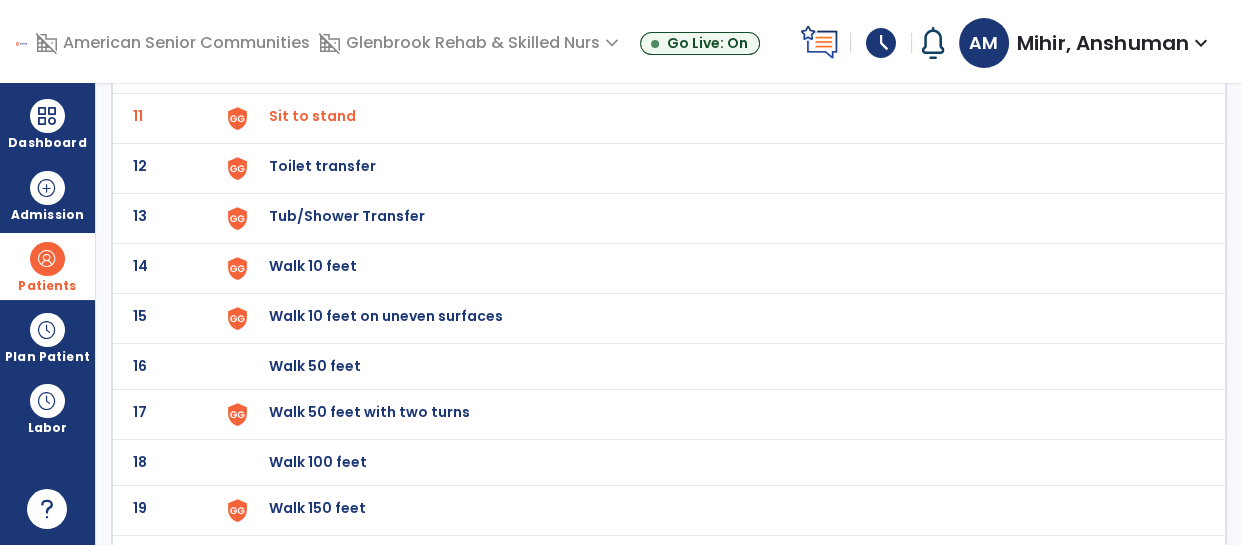 click on "Toilet transfer" at bounding box center (315, -380) 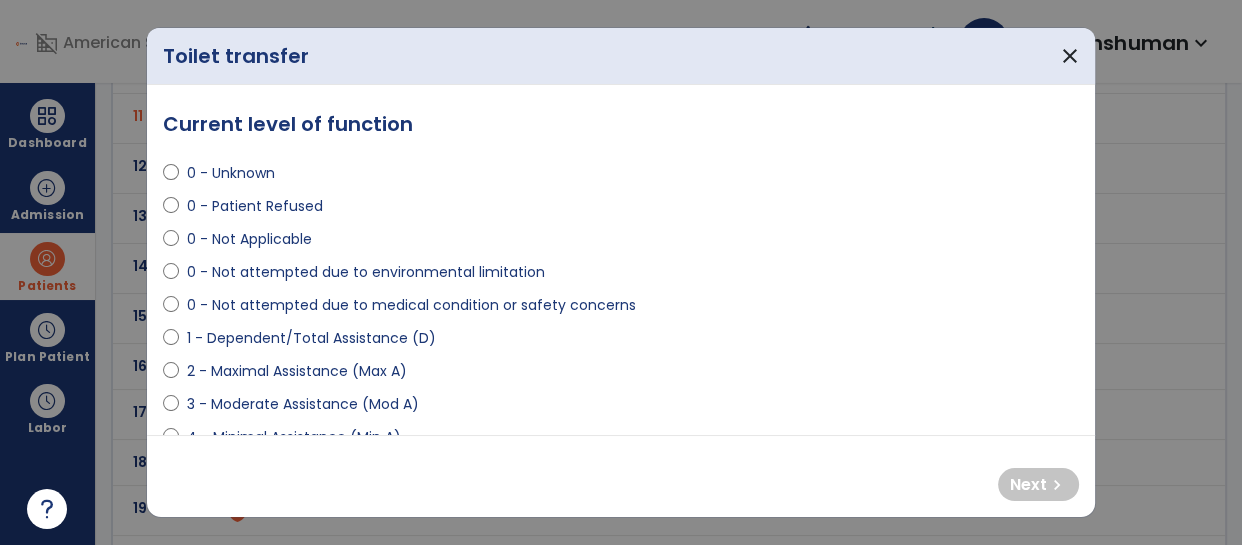 select on "**********" 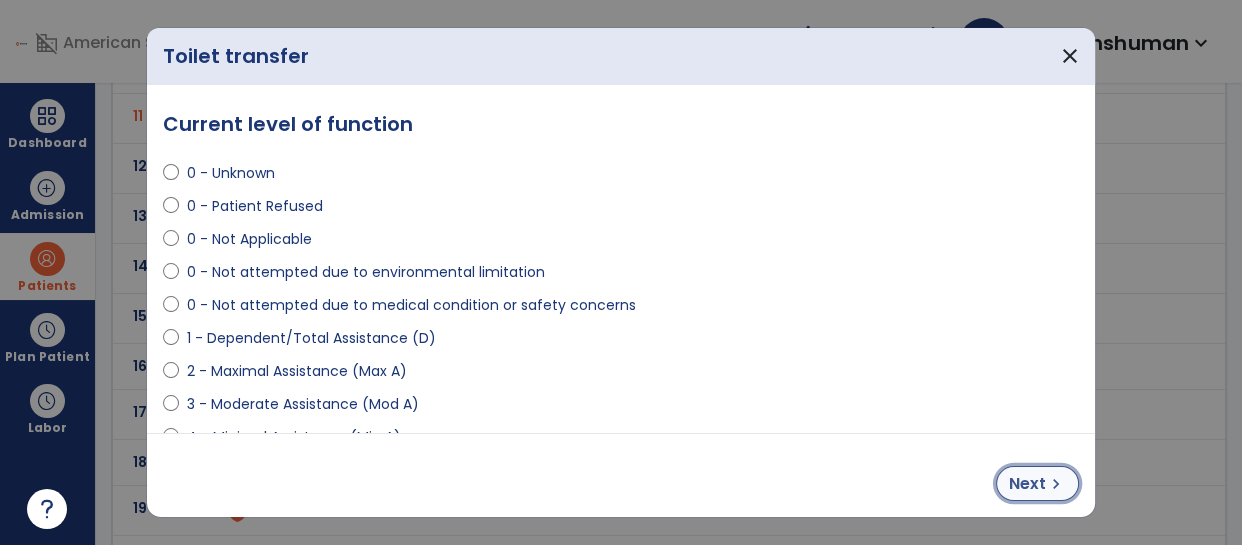 click on "chevron_right" at bounding box center [1056, 484] 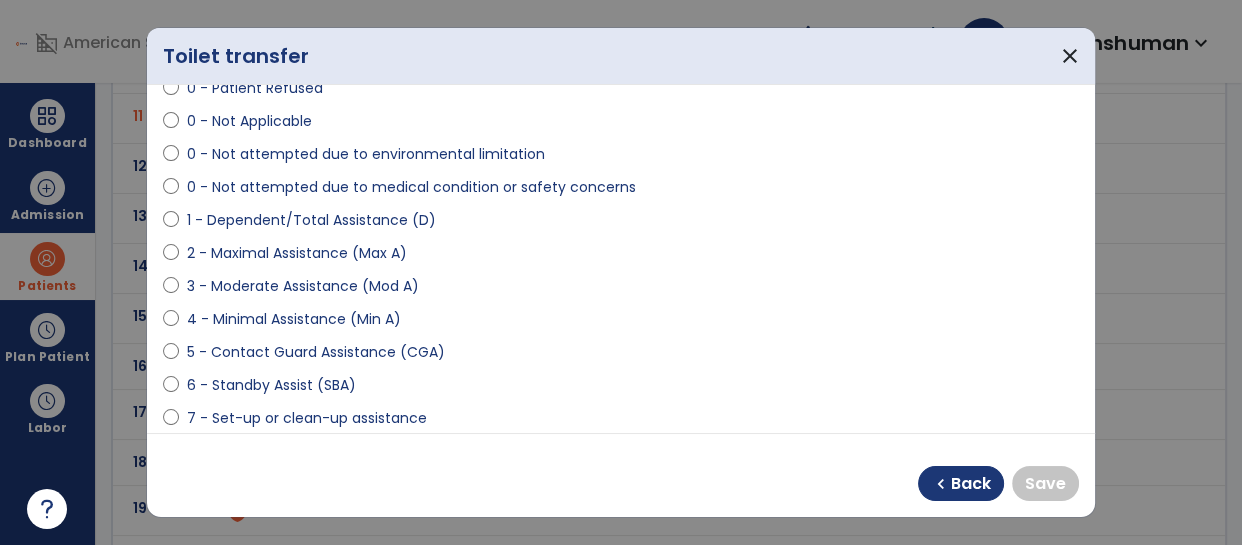 scroll, scrollTop: 234, scrollLeft: 0, axis: vertical 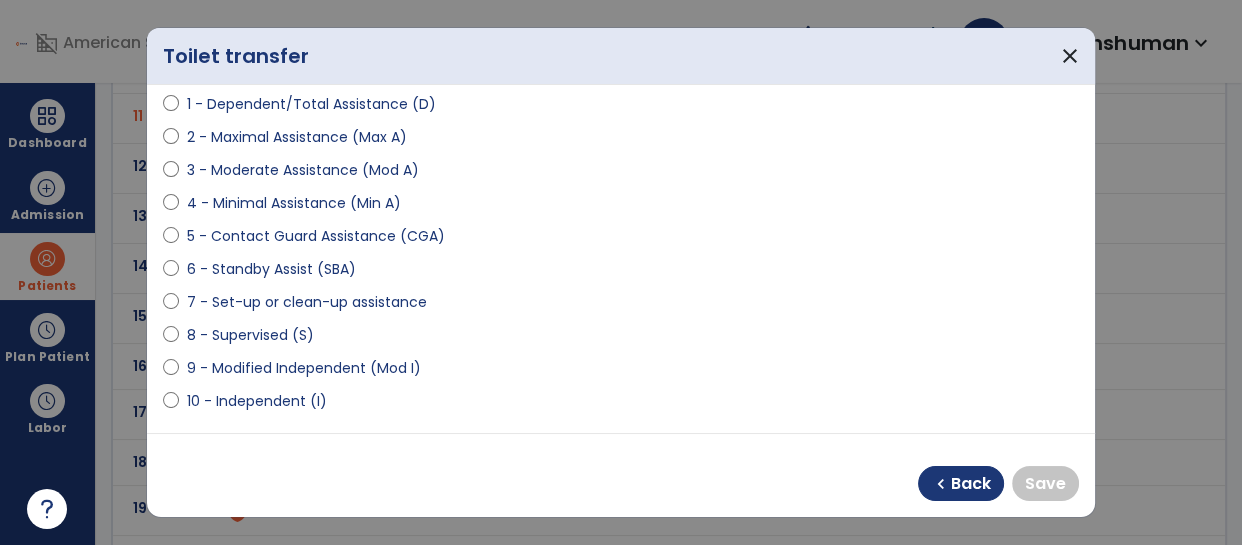 select on "**********" 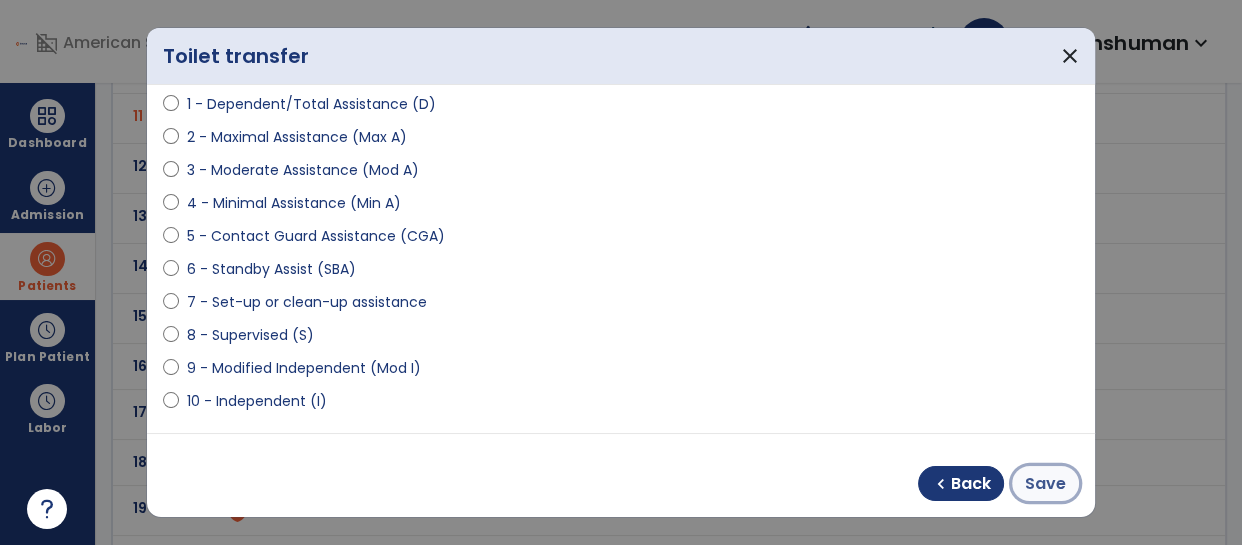 click on "Save" at bounding box center (1045, 484) 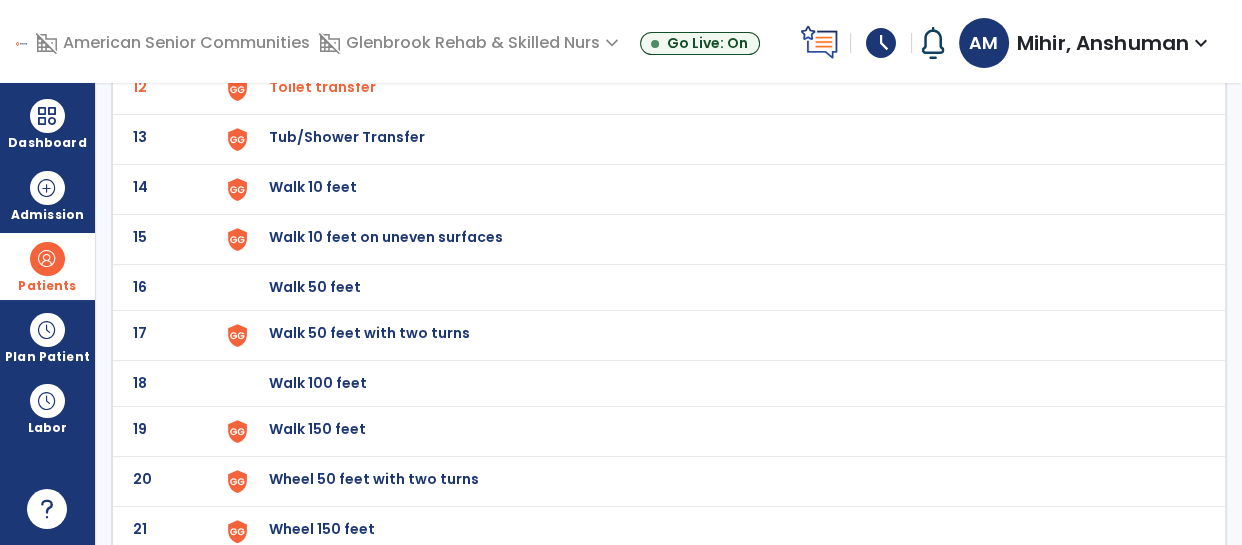 scroll, scrollTop: 722, scrollLeft: 0, axis: vertical 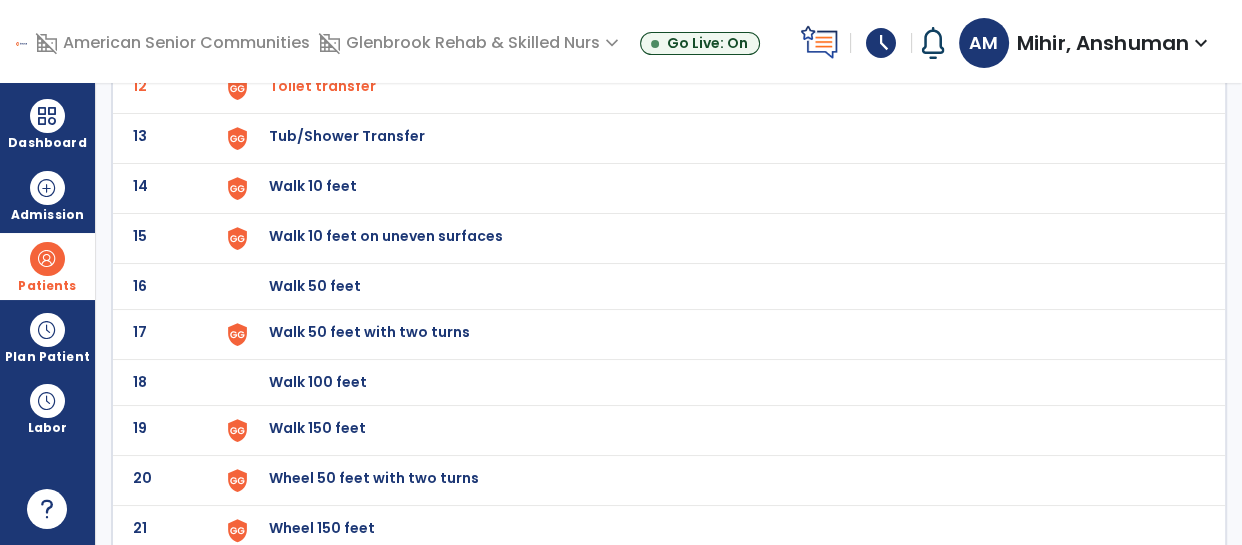 click on "Tub/Shower Transfer" at bounding box center (717, -458) 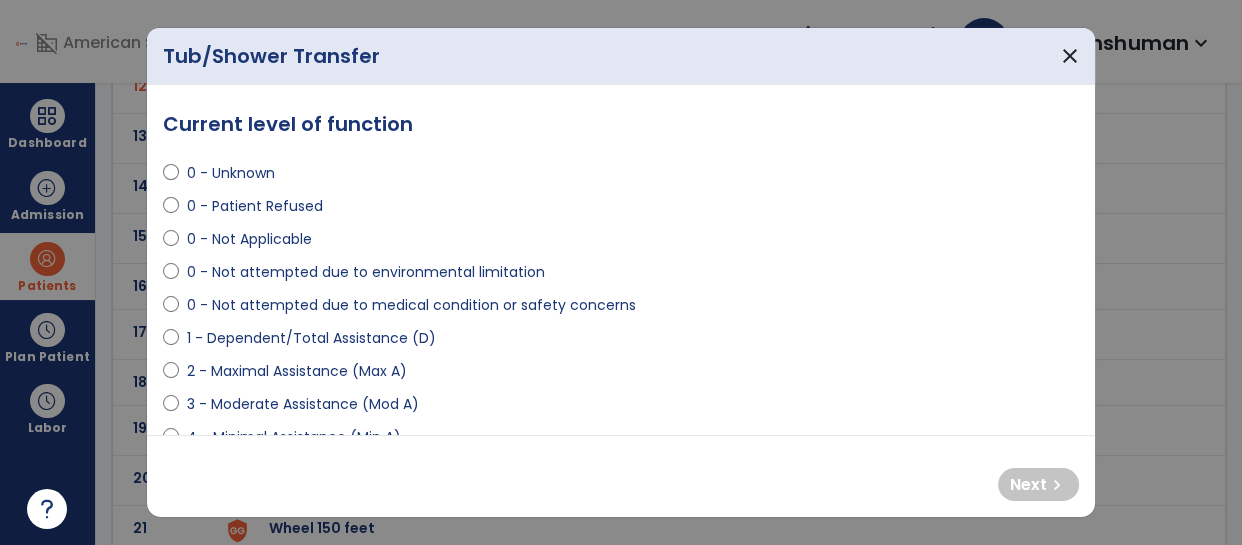 select on "**********" 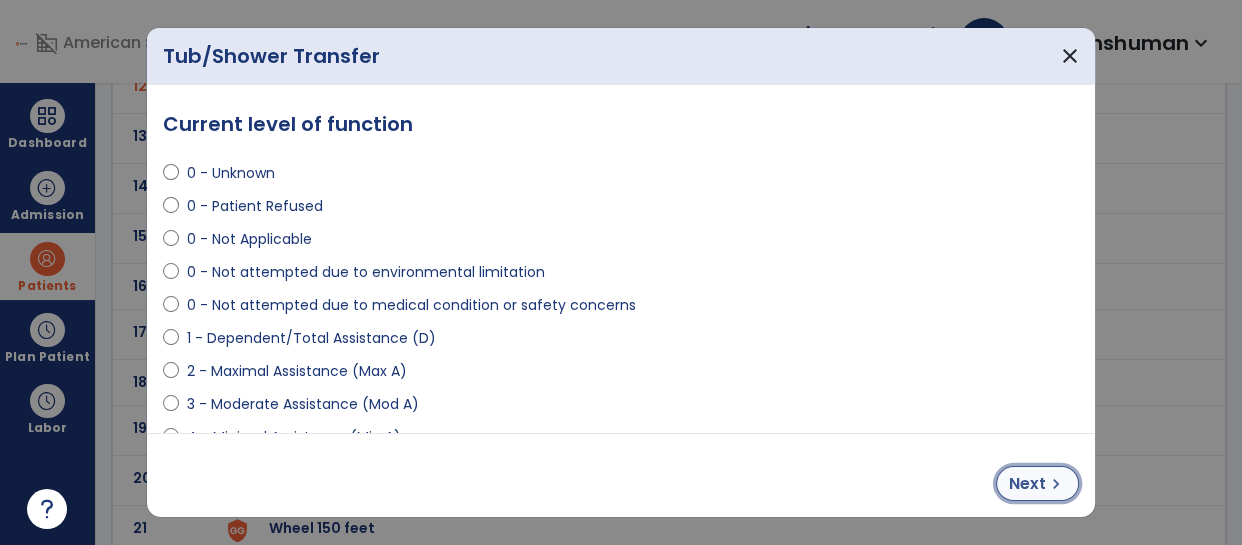 click on "chevron_right" at bounding box center [1056, 484] 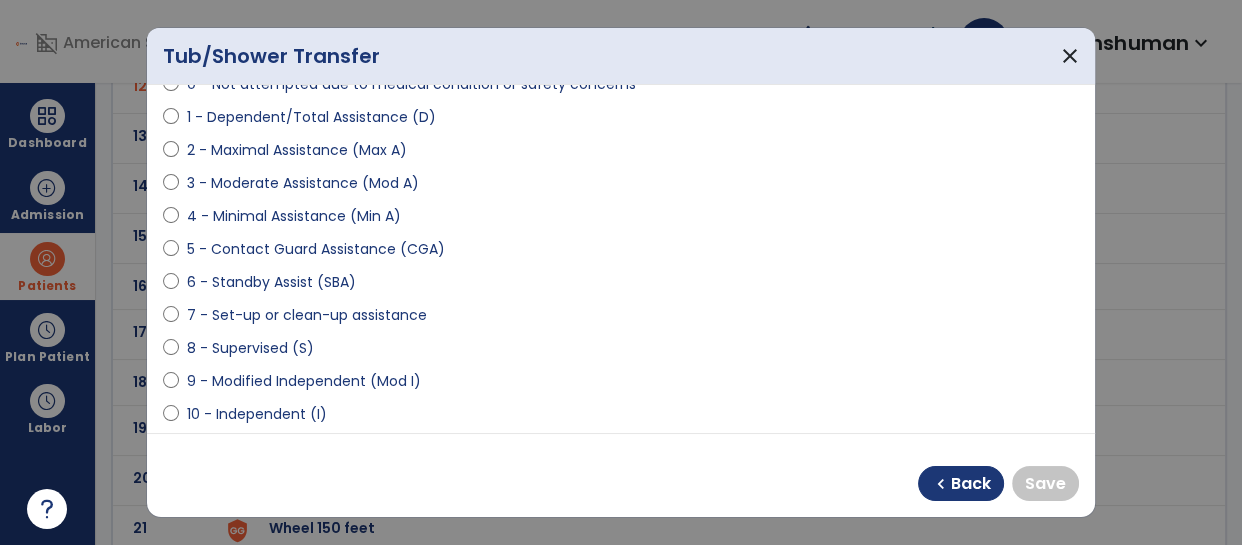 scroll, scrollTop: 231, scrollLeft: 0, axis: vertical 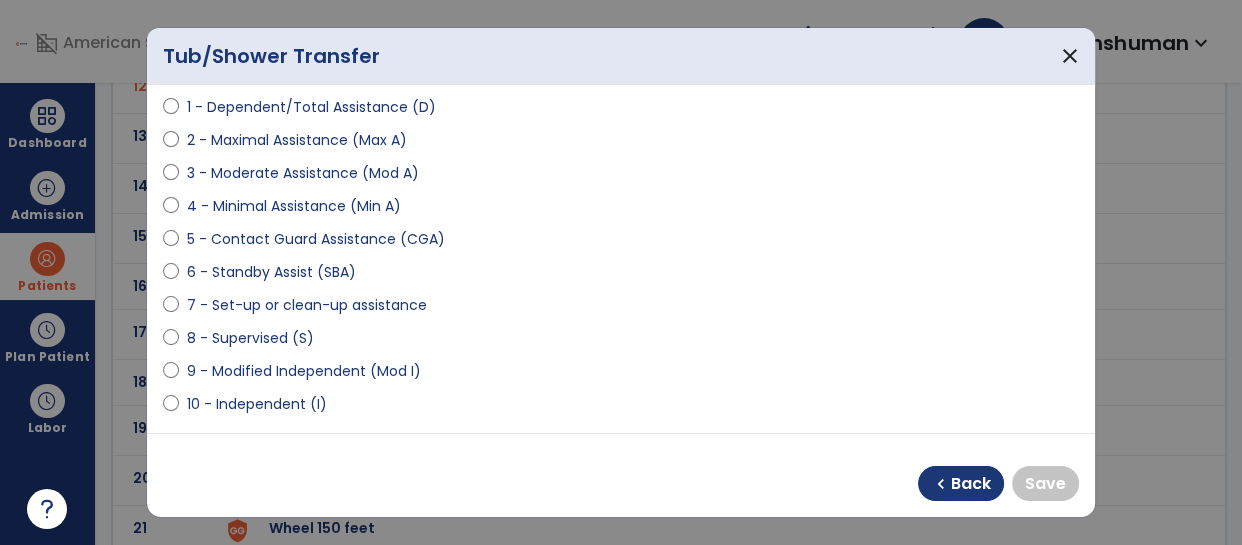 select on "**********" 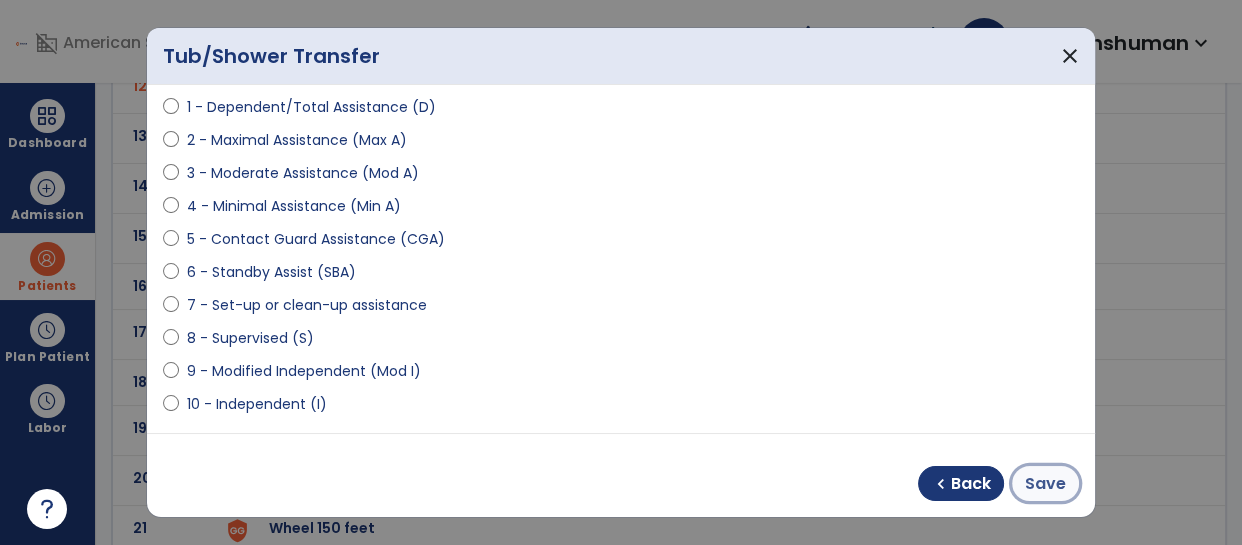 click on "Save" at bounding box center [1045, 484] 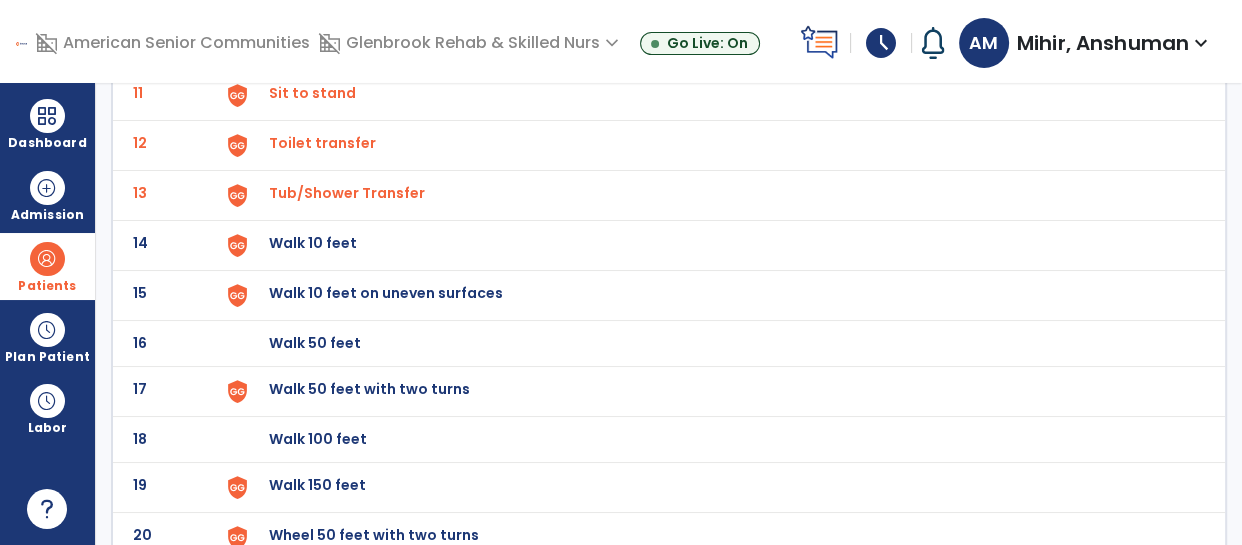 scroll, scrollTop: 654, scrollLeft: 0, axis: vertical 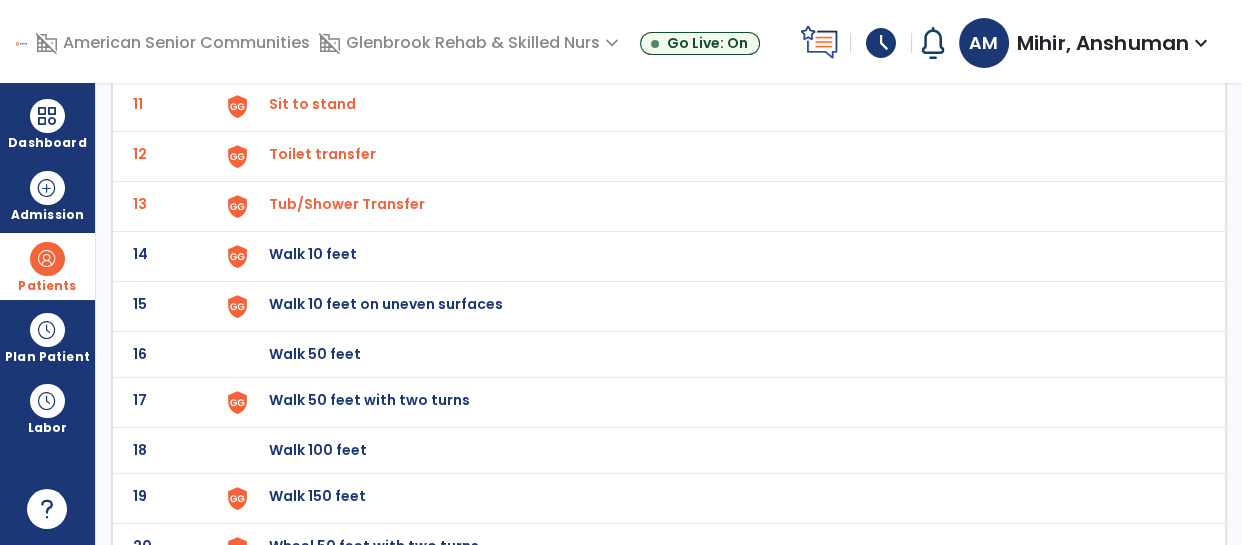 click on "Walk 10 feet" at bounding box center (315, -392) 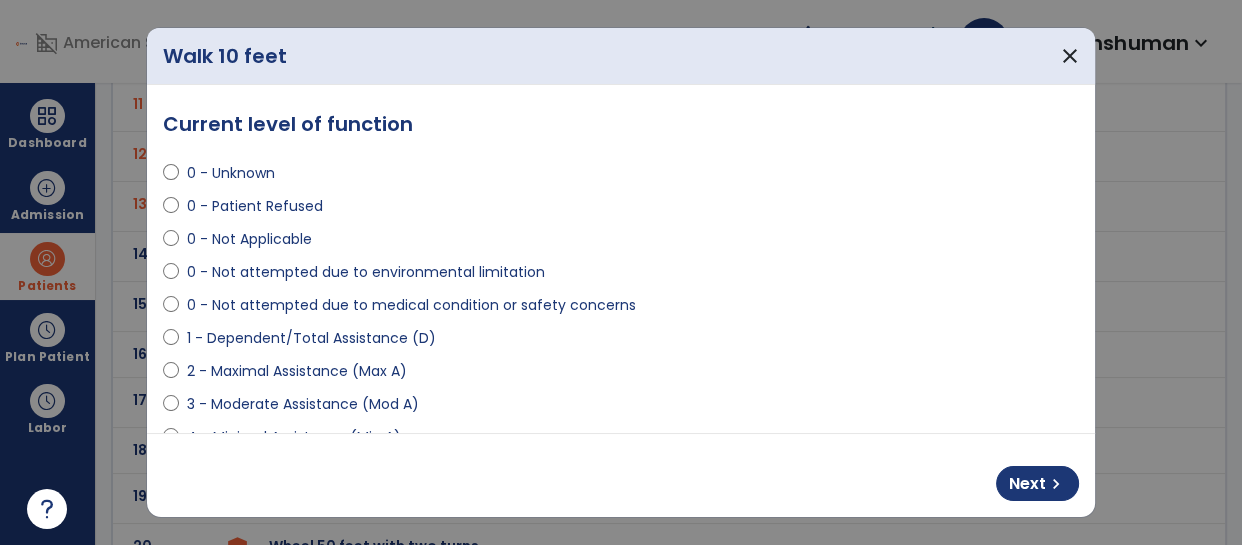 click on "2 - Maximal Assistance (Max A)" at bounding box center [297, 371] 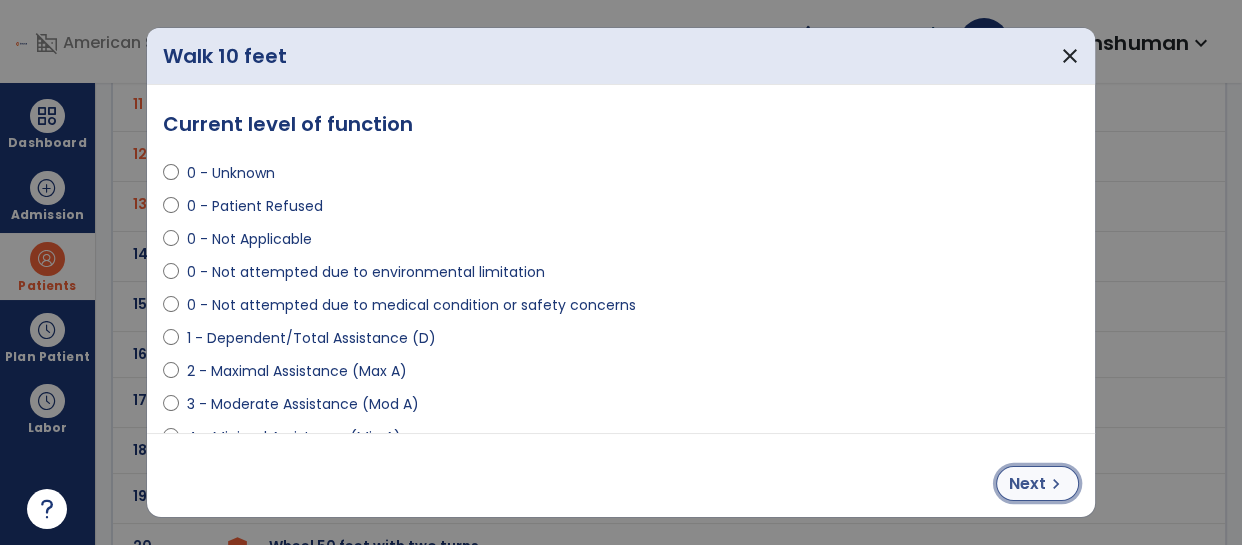 click on "chevron_right" at bounding box center [1056, 484] 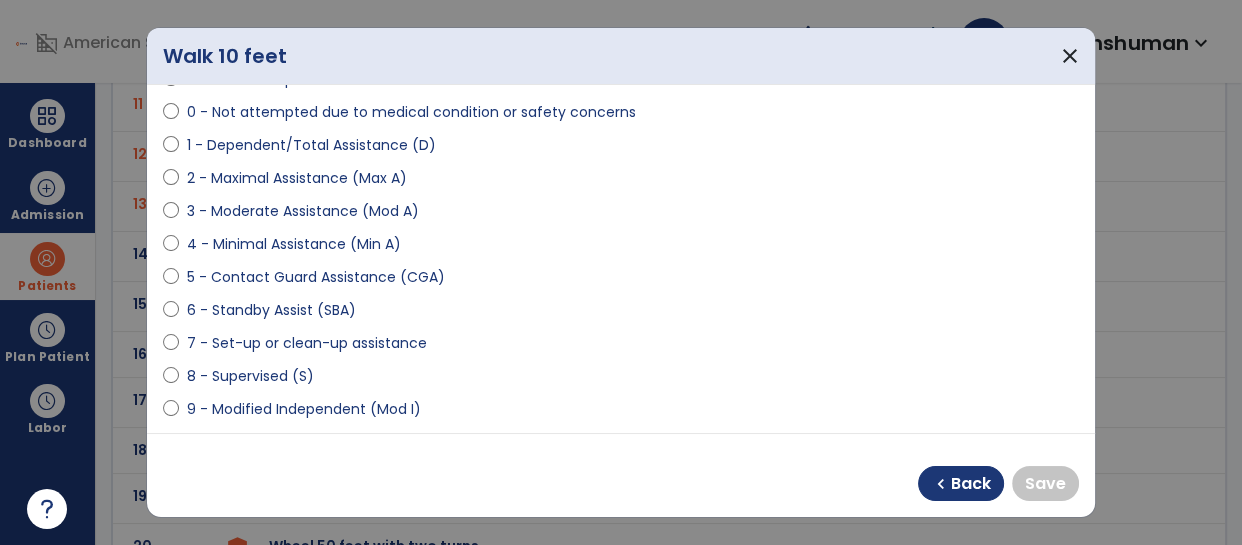 scroll, scrollTop: 194, scrollLeft: 0, axis: vertical 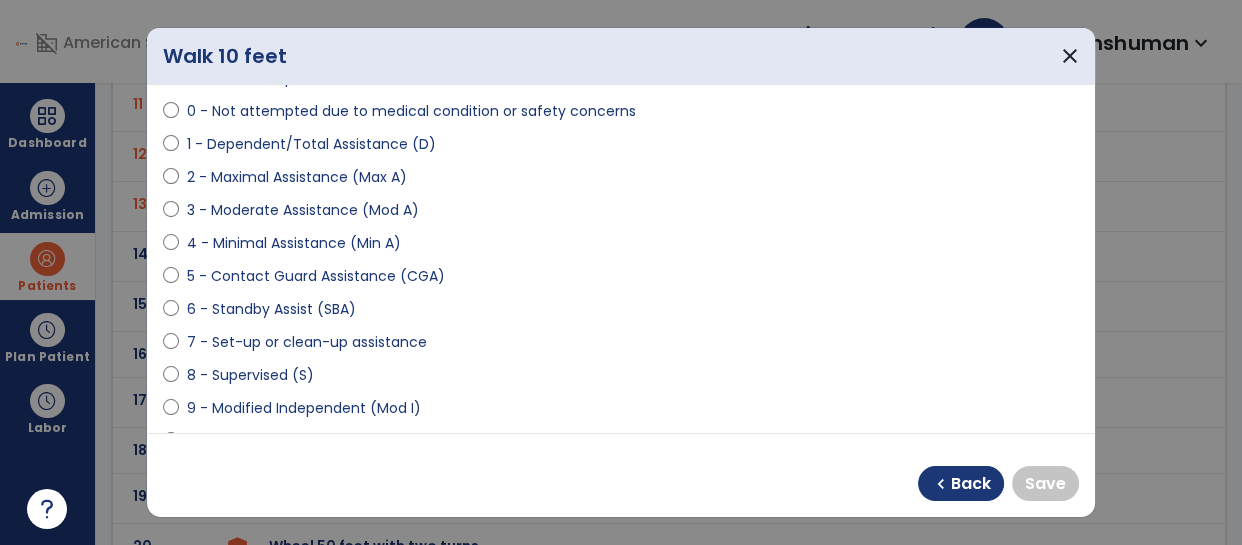 select on "**********" 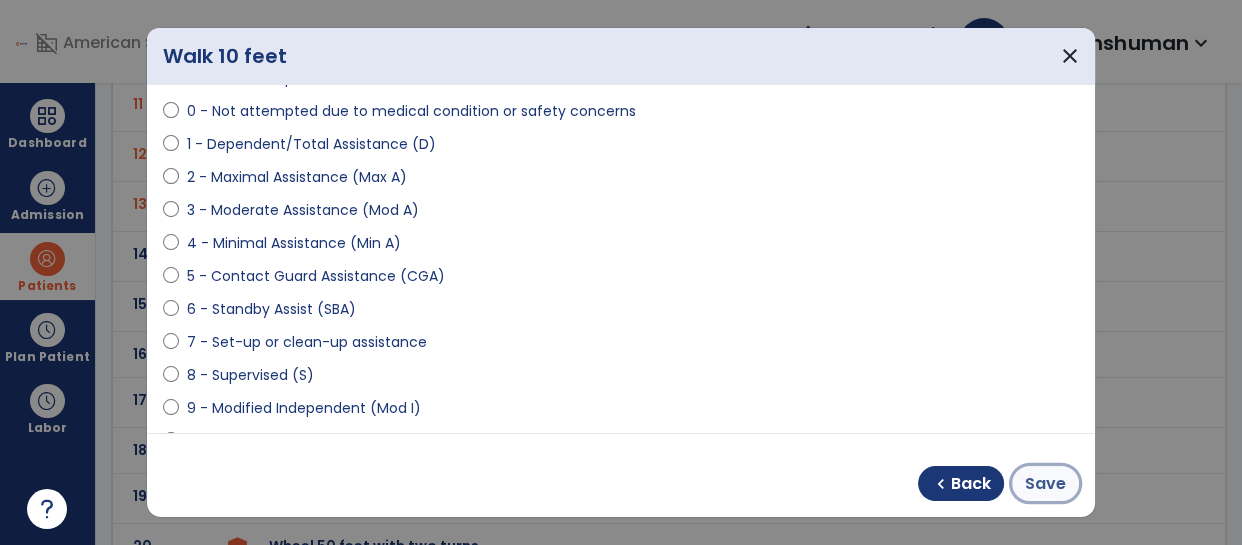 click on "Save" at bounding box center (1045, 484) 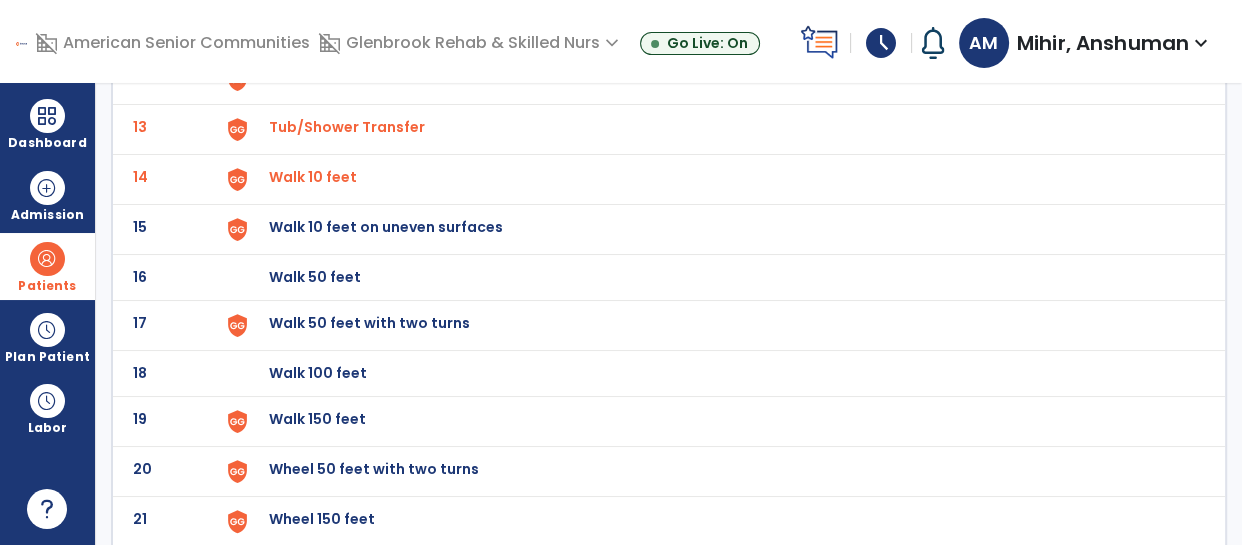 scroll, scrollTop: 736, scrollLeft: 0, axis: vertical 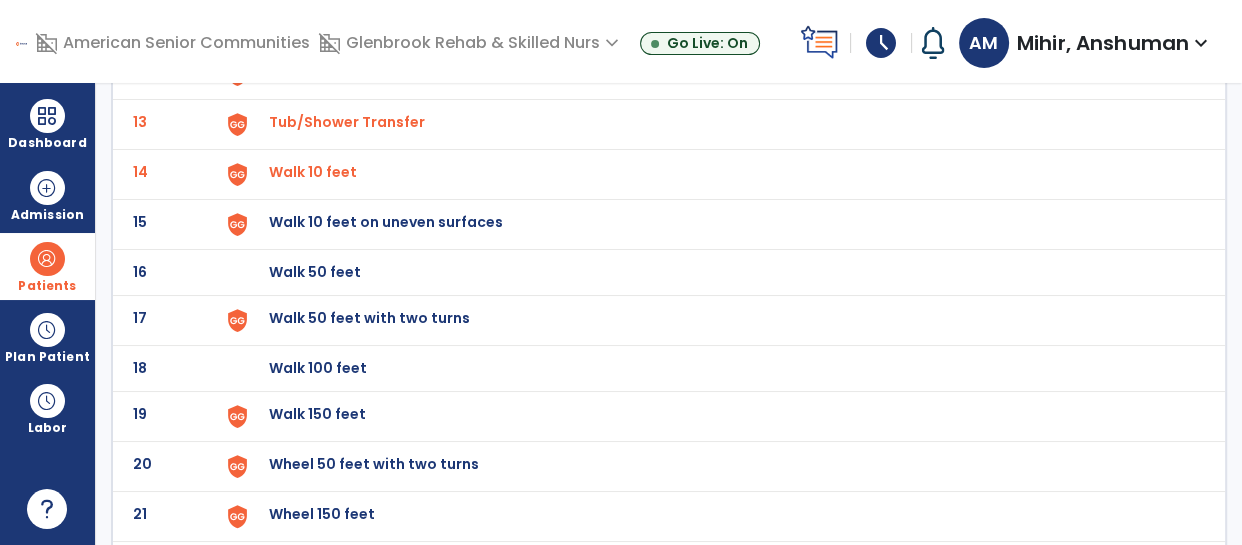 click on "Walk 10 feet on uneven surfaces" at bounding box center [315, -474] 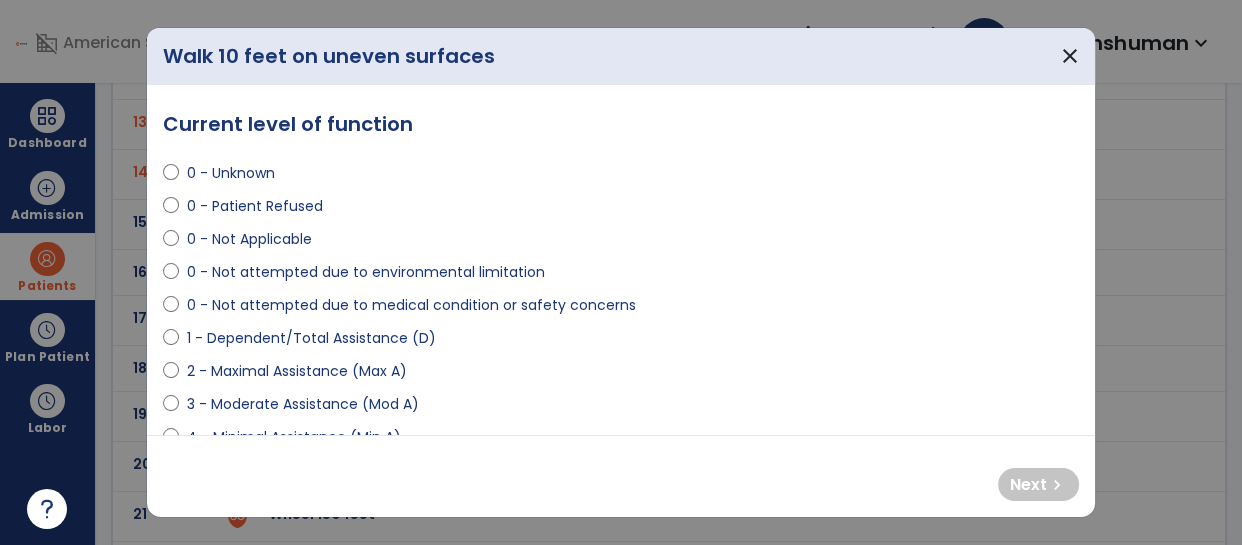 click on "0 - Not attempted due to medical condition or safety concerns" at bounding box center (411, 305) 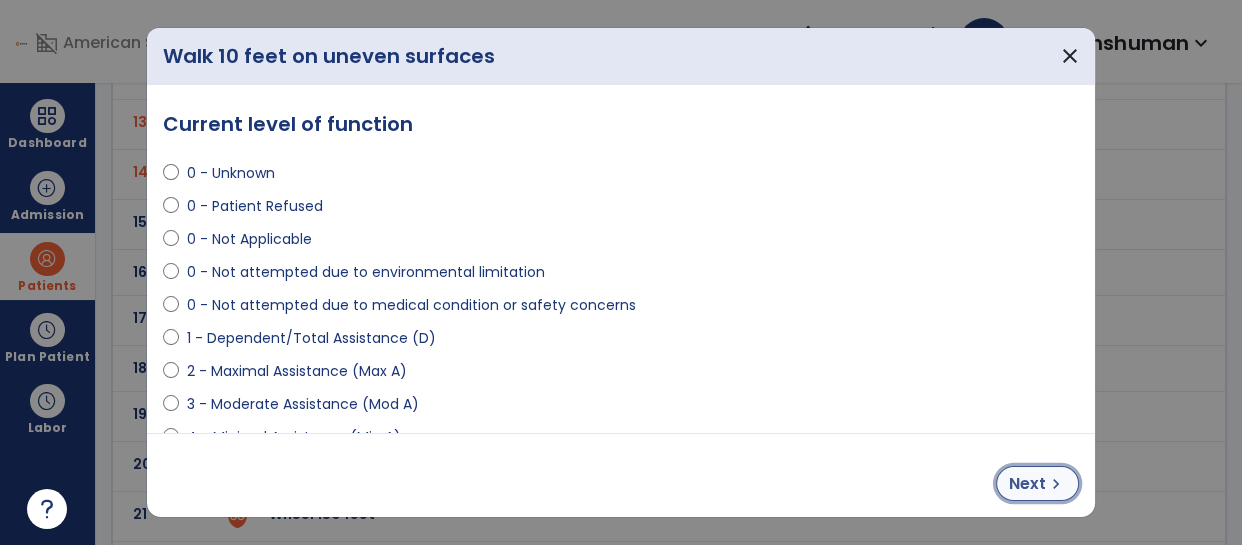 click on "Next" at bounding box center (1027, 484) 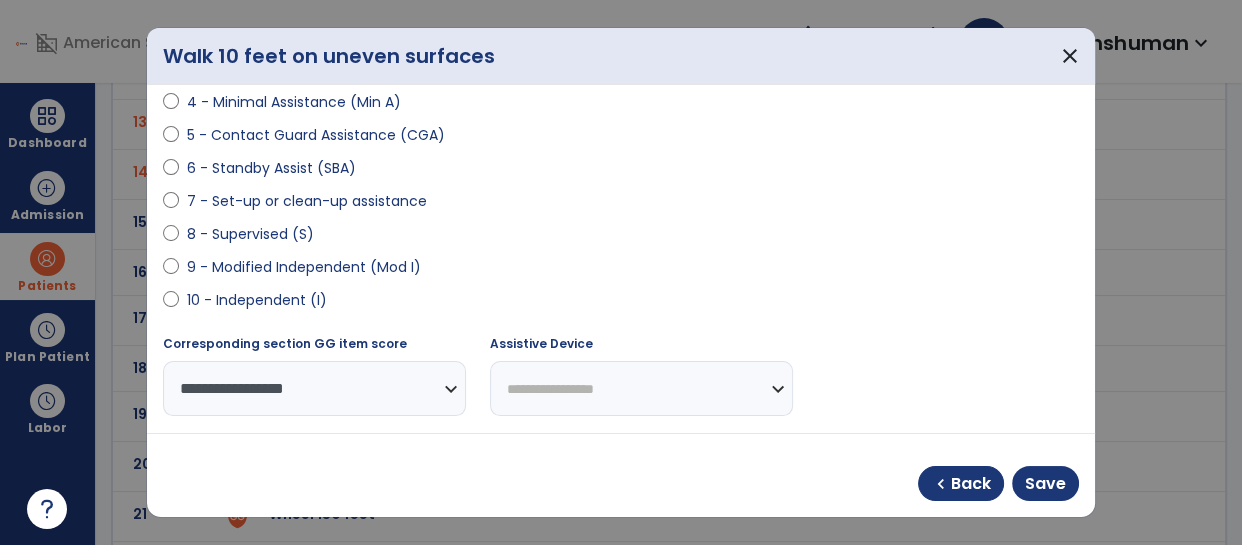scroll, scrollTop: 342, scrollLeft: 0, axis: vertical 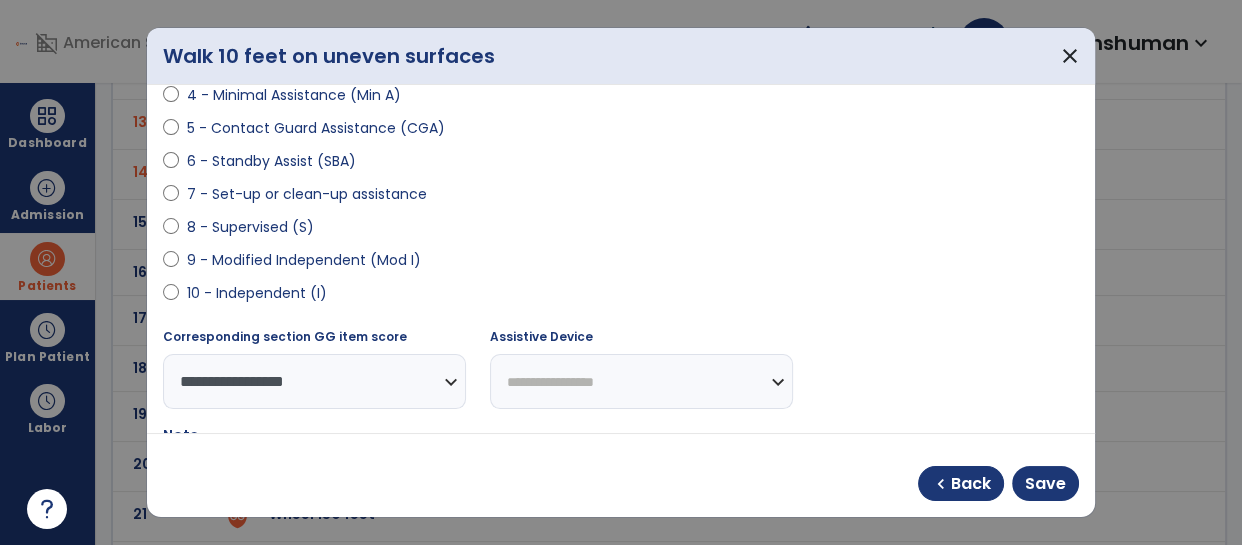 select on "**********" 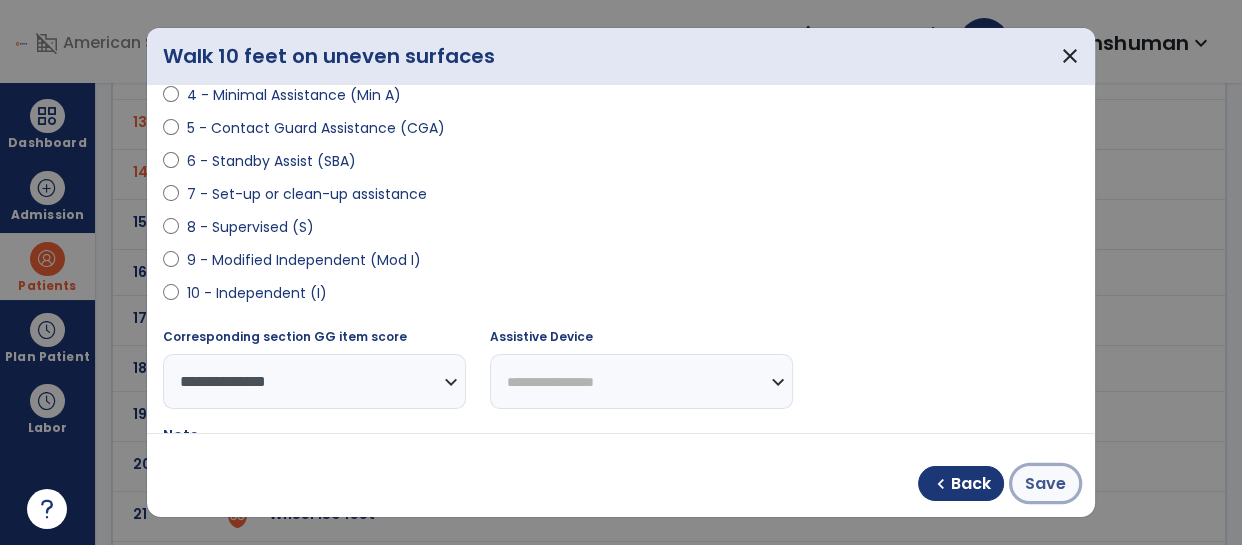 click on "Save" at bounding box center (1045, 484) 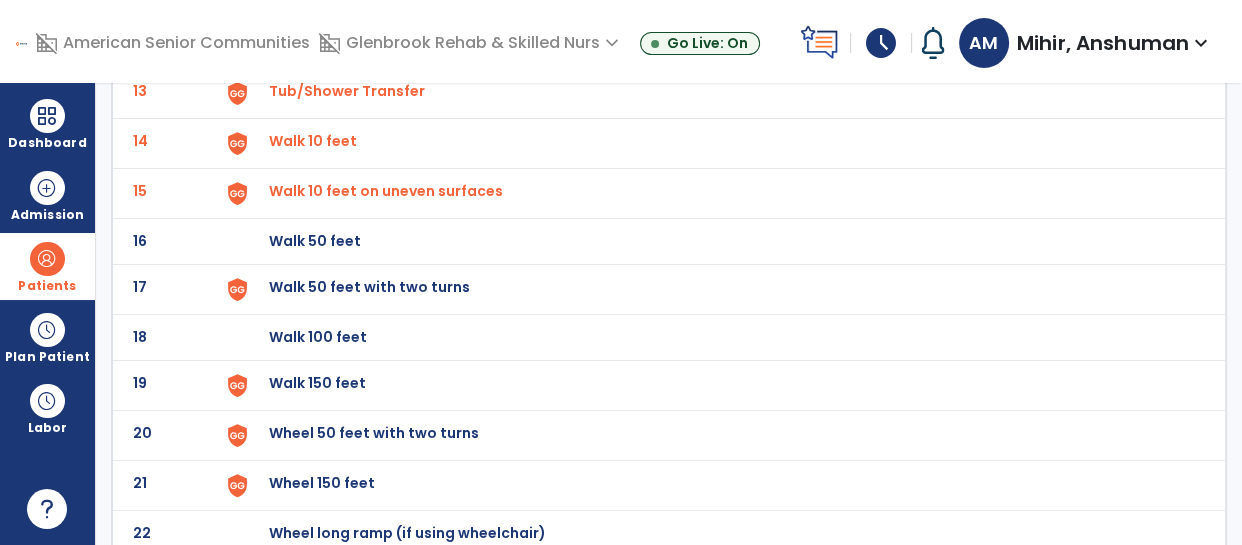 scroll, scrollTop: 773, scrollLeft: 0, axis: vertical 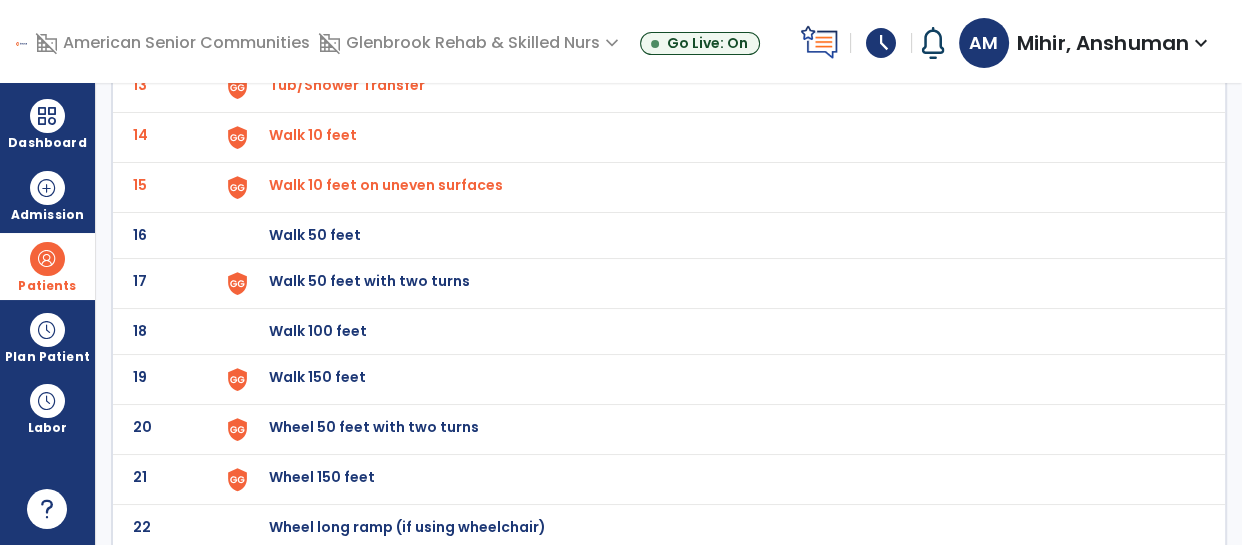click on "Walk 50 feet" at bounding box center [315, -511] 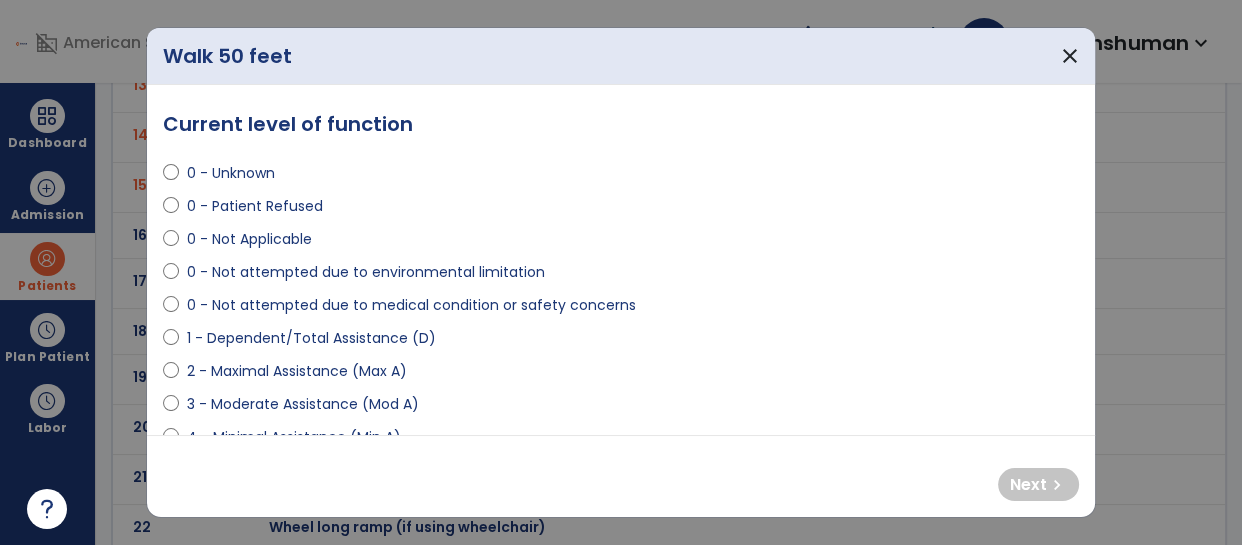 click on "0 - Not attempted due to medical condition or safety concerns" at bounding box center (411, 305) 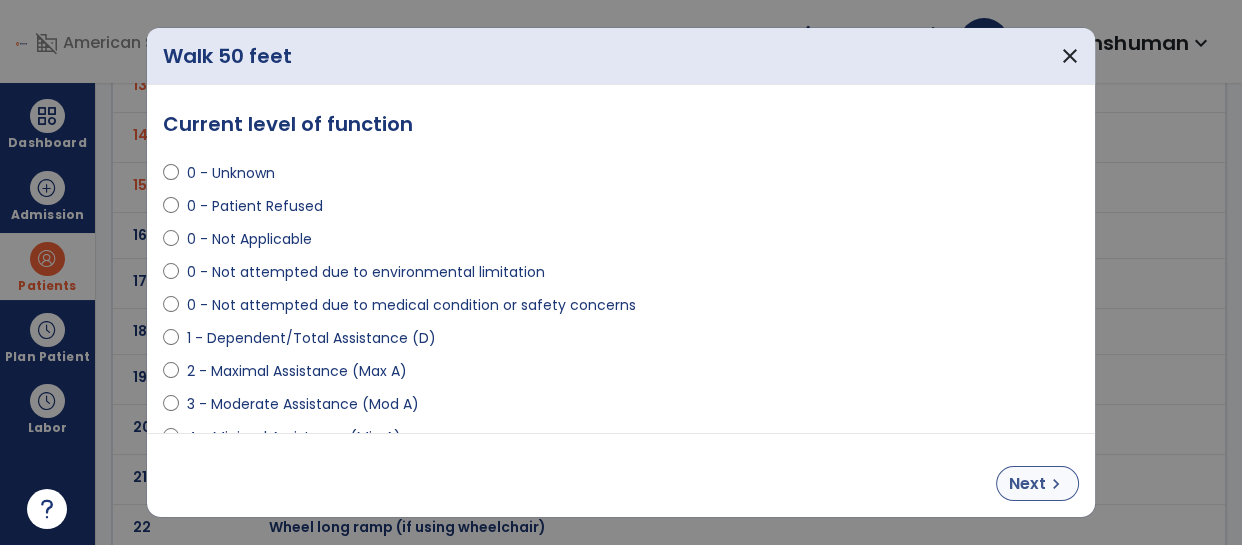 click on "Next" at bounding box center [1027, 484] 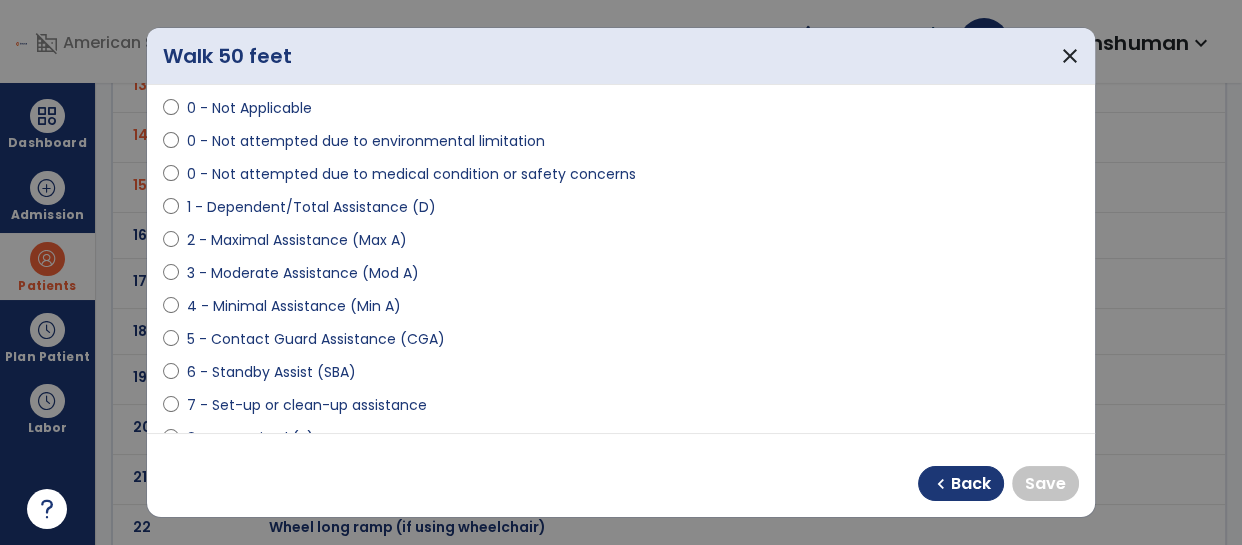 scroll, scrollTop: 223, scrollLeft: 0, axis: vertical 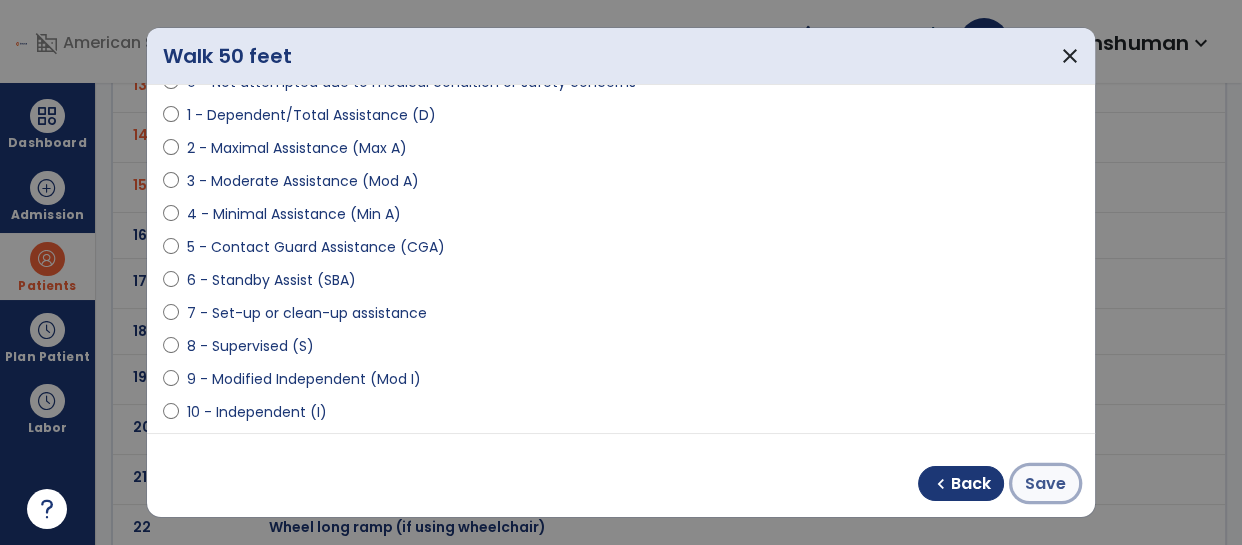 click on "Save" at bounding box center [1045, 484] 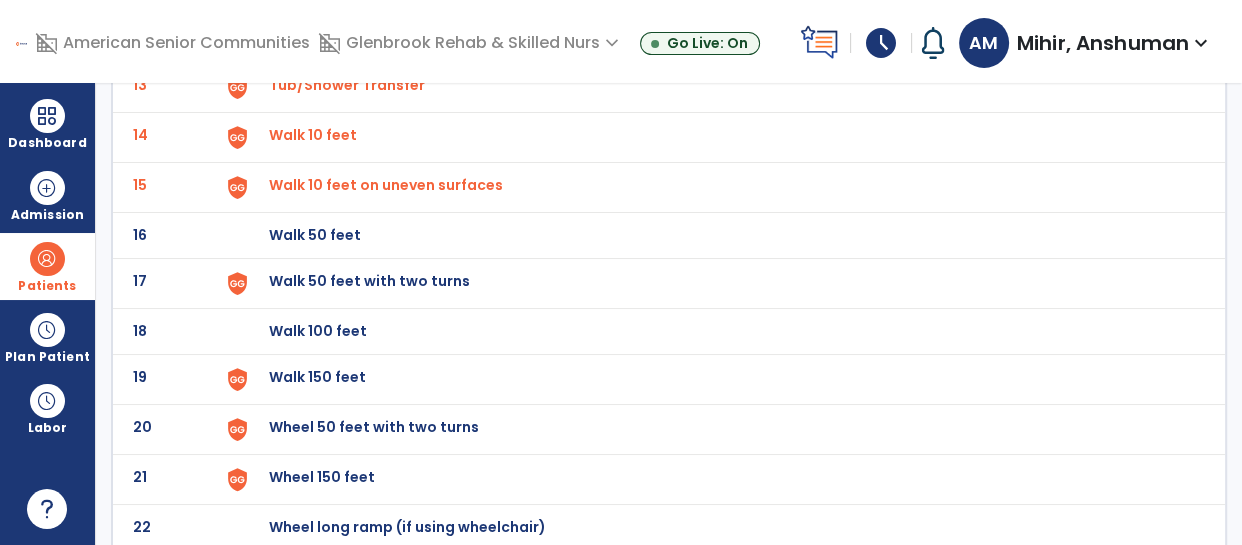 scroll, scrollTop: 823, scrollLeft: 0, axis: vertical 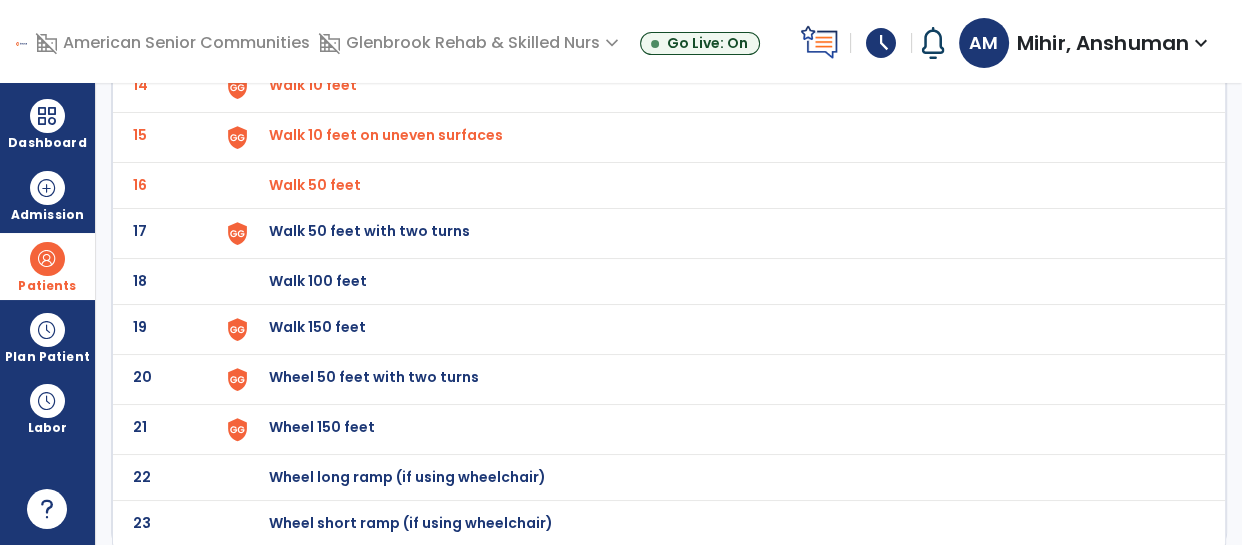 click on "Walk 50 feet with two turns" at bounding box center (315, -561) 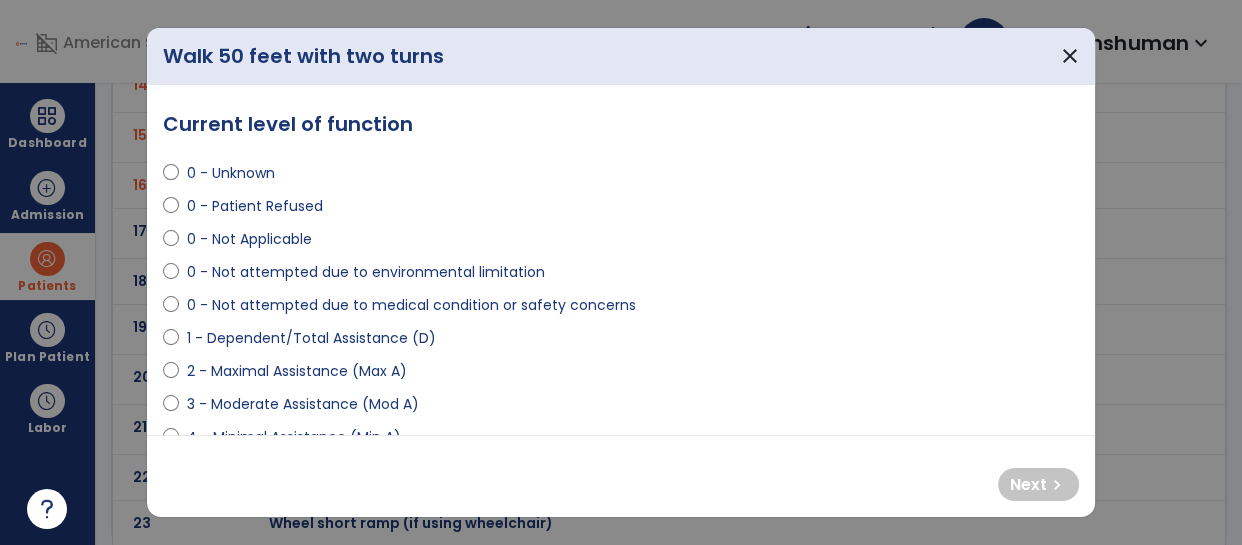 click on "0 - Not attempted due to medical condition or safety concerns" at bounding box center (411, 305) 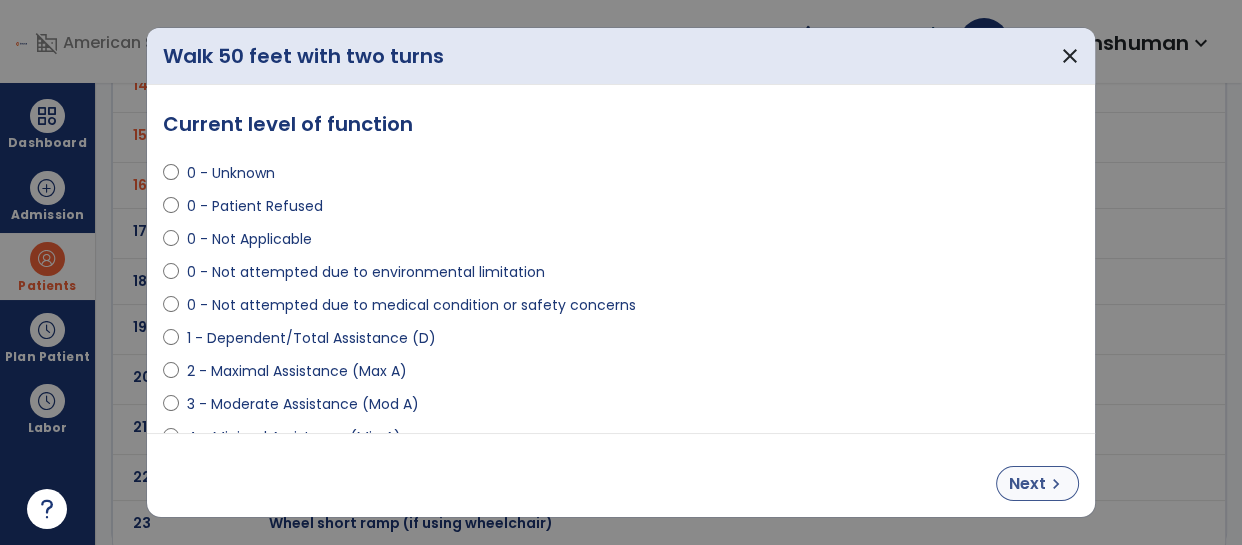 click on "Next" at bounding box center (1027, 484) 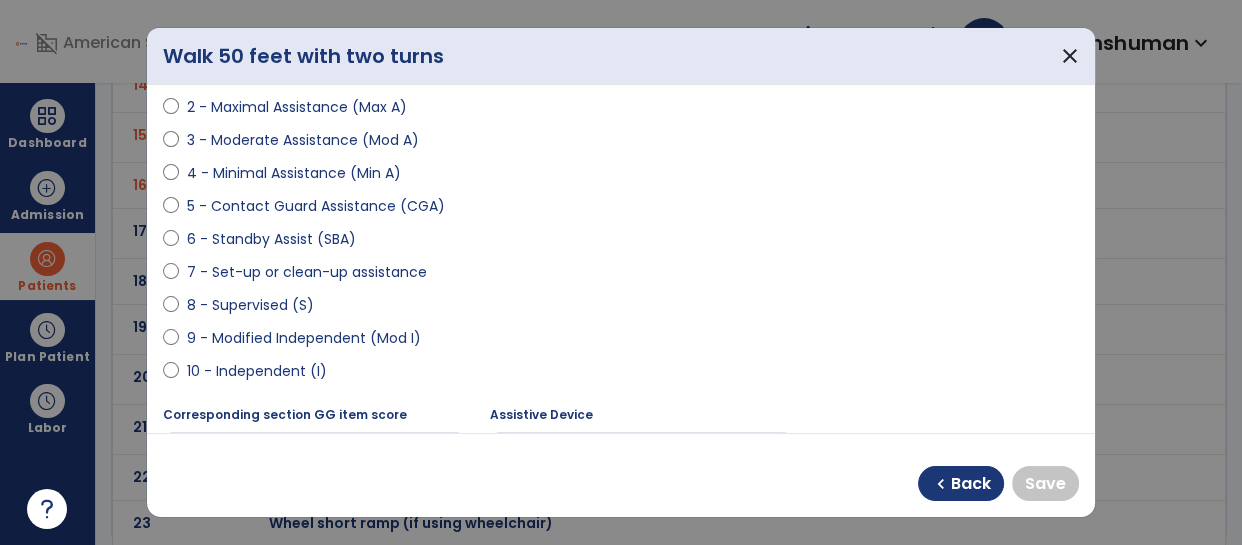 scroll, scrollTop: 266, scrollLeft: 0, axis: vertical 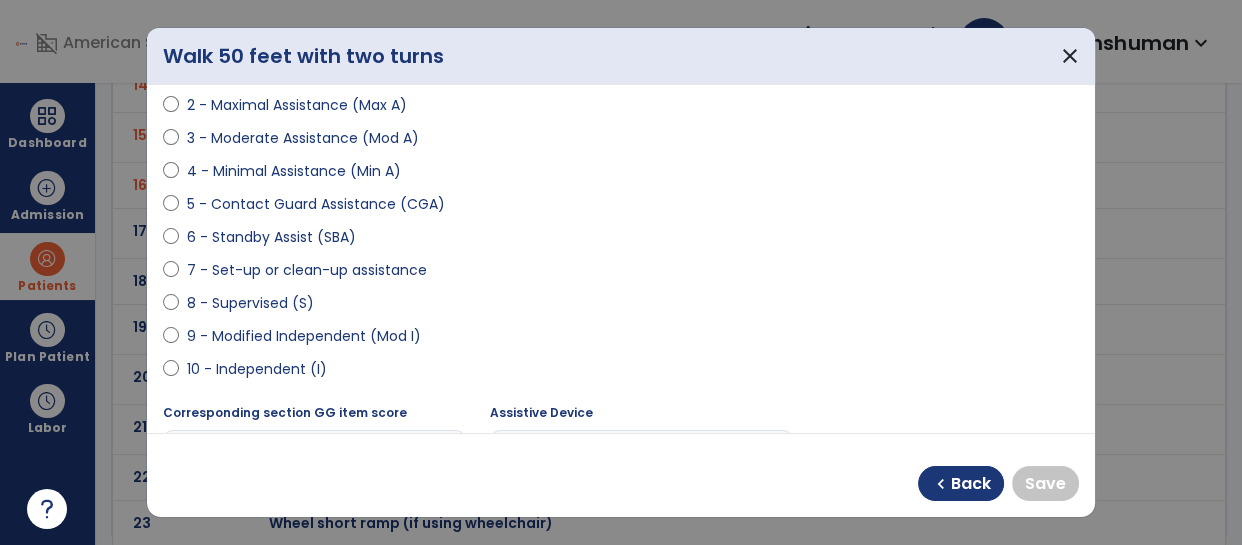select on "**********" 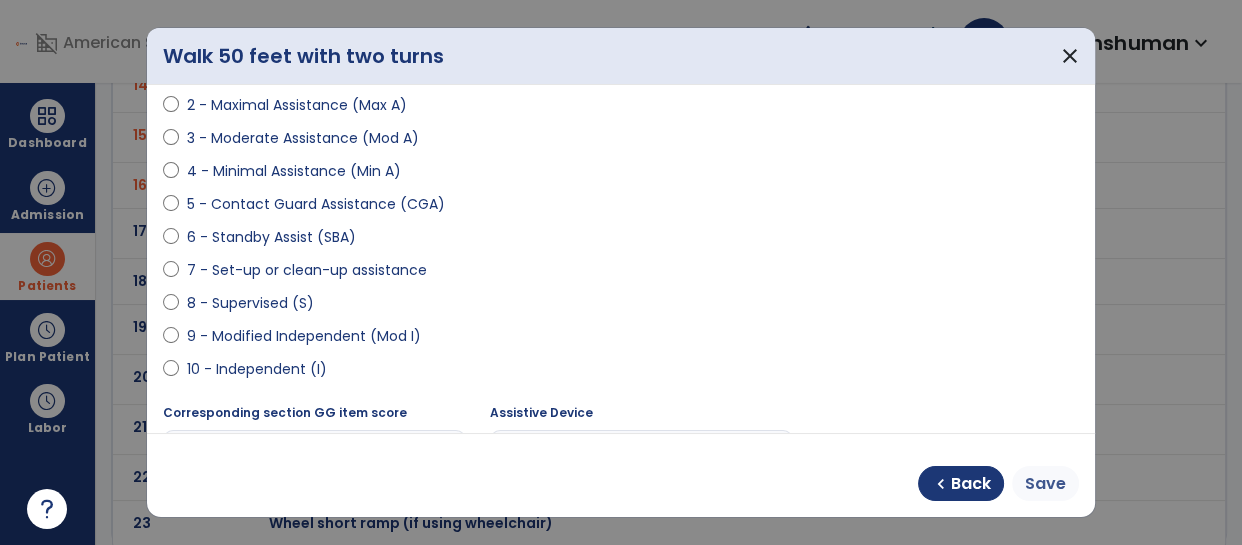 click on "Save" at bounding box center [1045, 484] 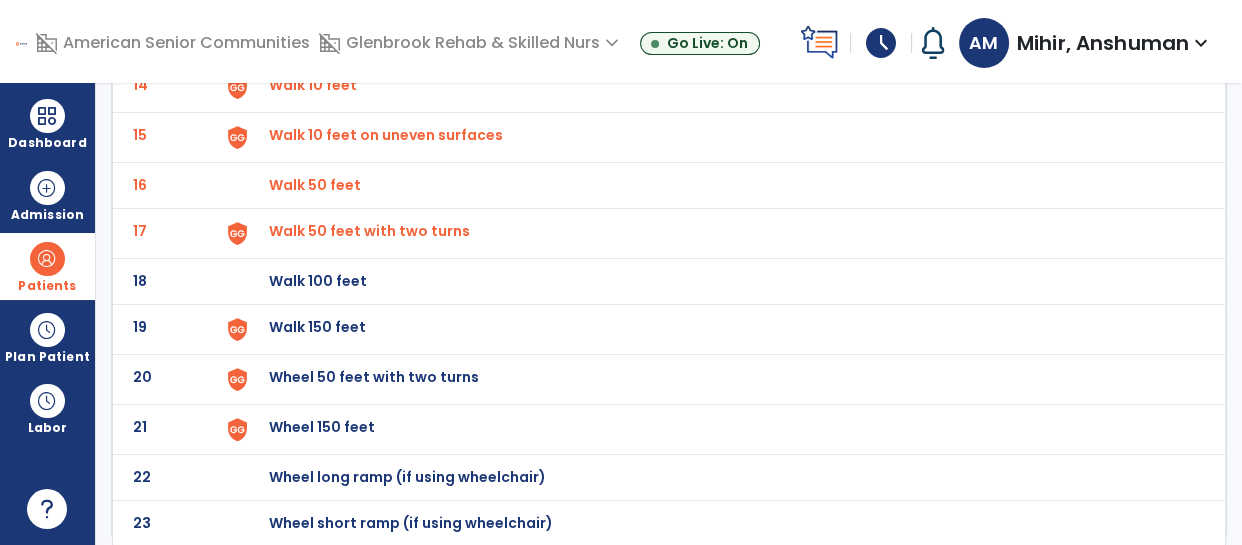 click on "Walk 100 feet" at bounding box center (315, -561) 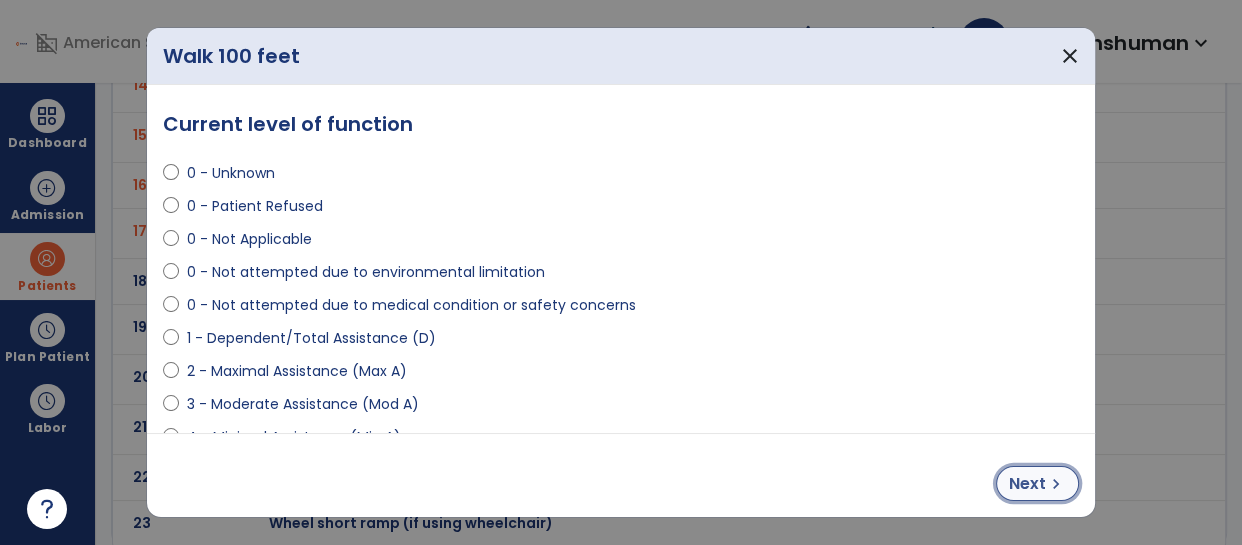 click on "chevron_right" at bounding box center (1056, 484) 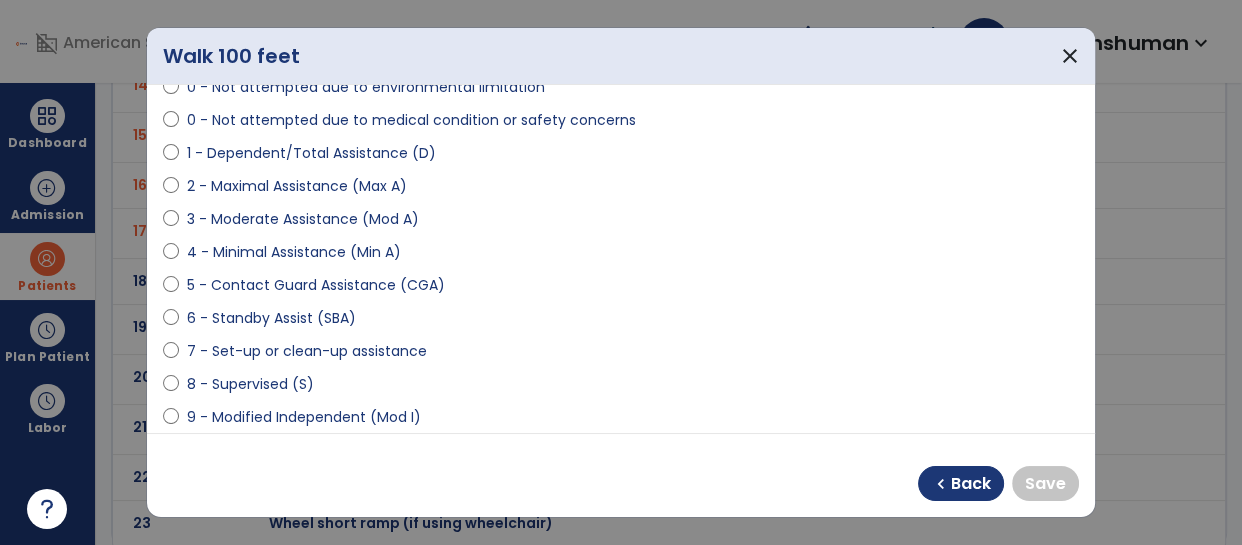 scroll, scrollTop: 188, scrollLeft: 0, axis: vertical 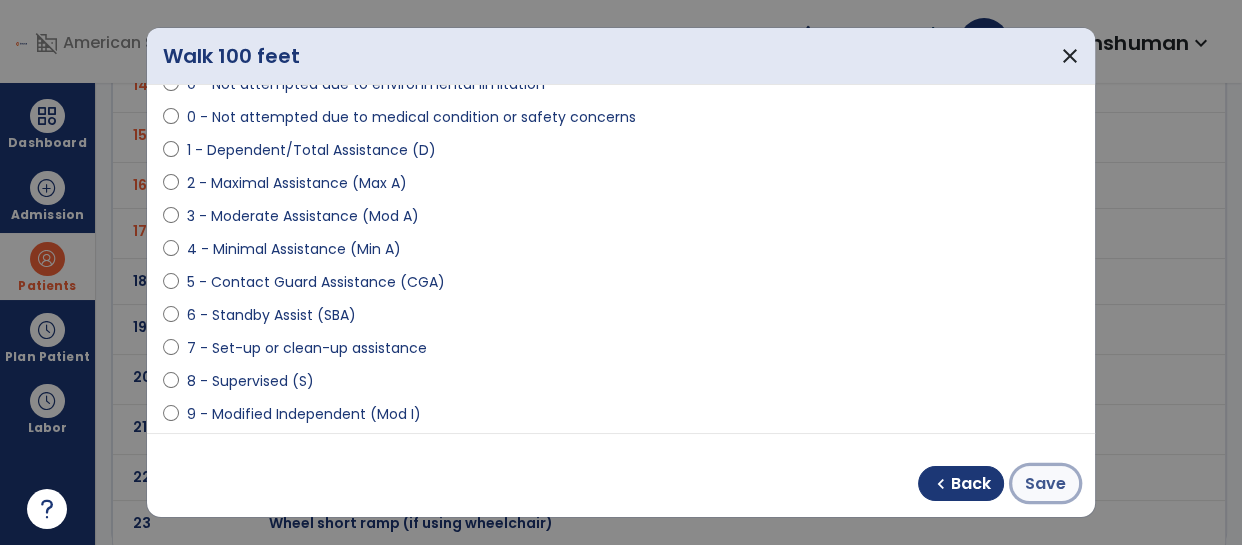 click on "Save" at bounding box center (1045, 484) 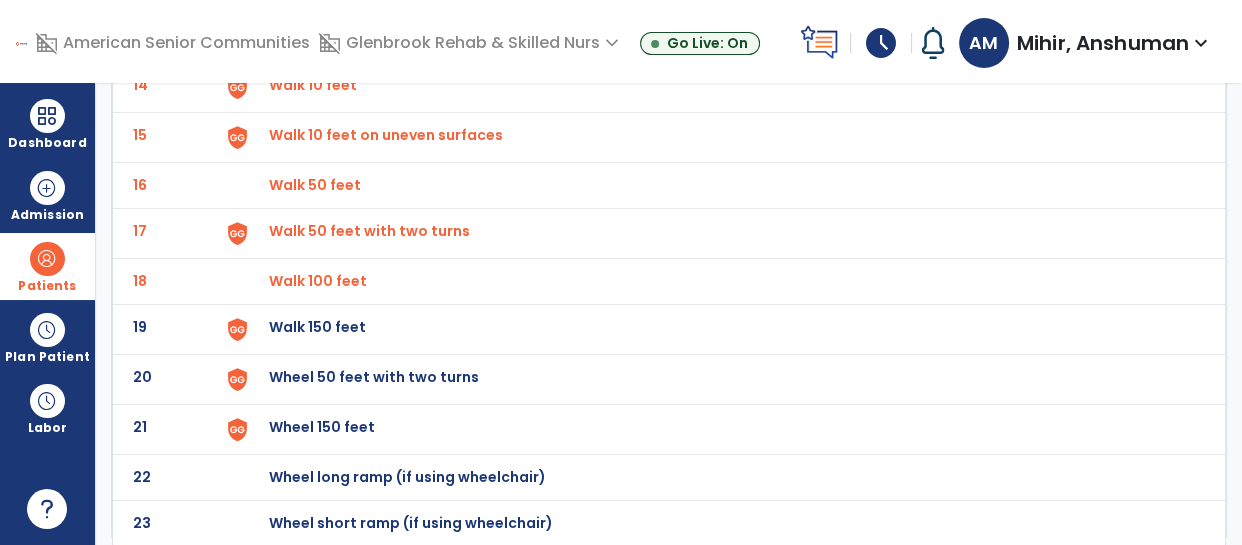 click on "Walk 150 feet" at bounding box center (315, -561) 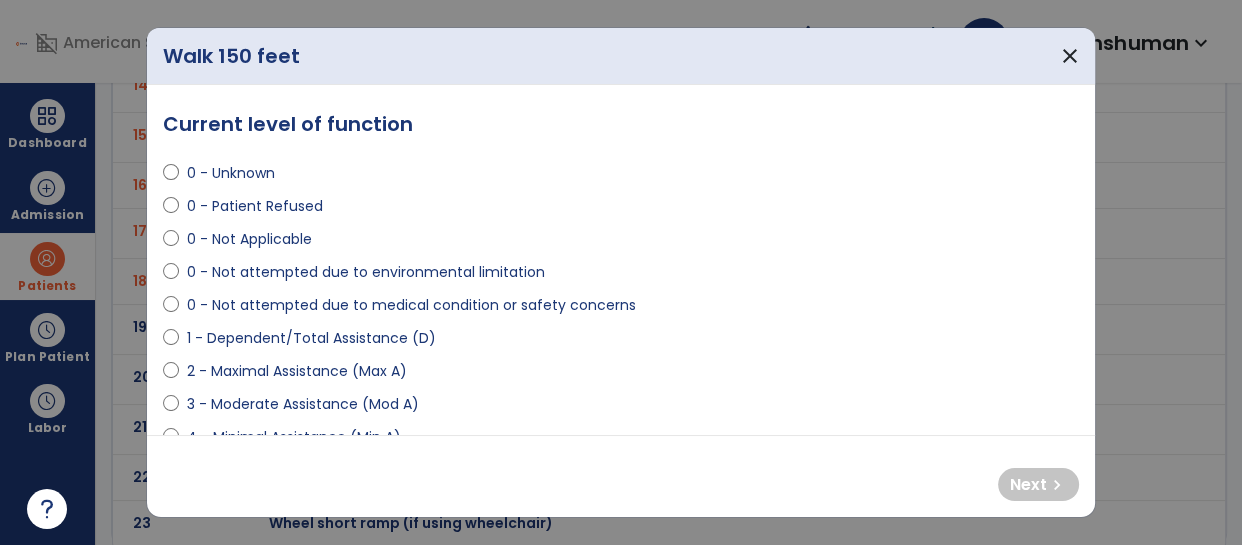 click on "0 - Not attempted due to medical condition or safety concerns" at bounding box center [411, 305] 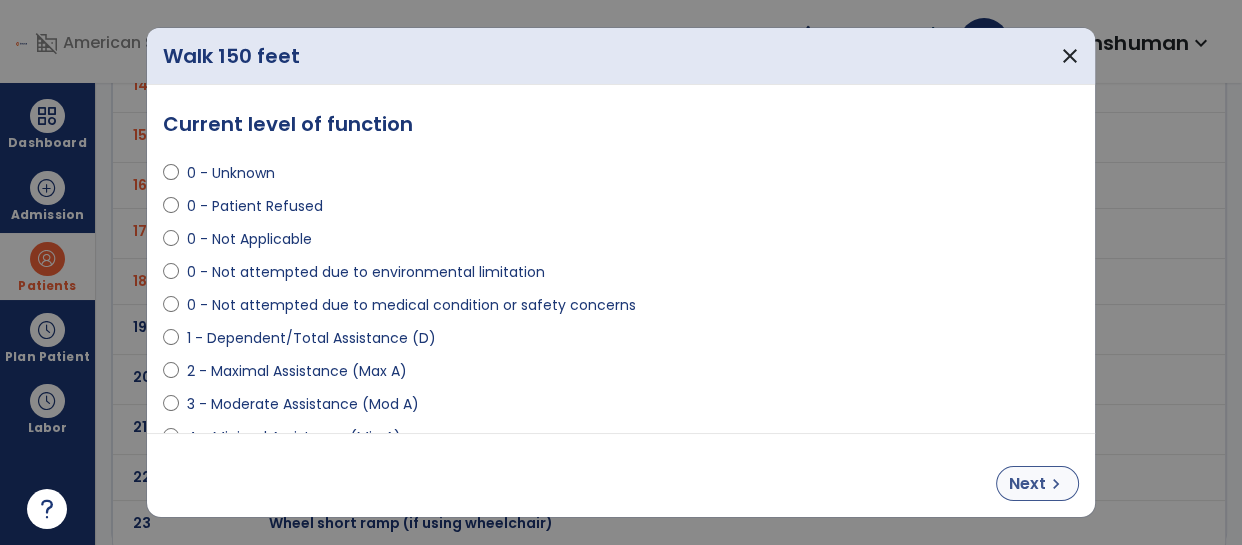 click on "Next" at bounding box center [1027, 484] 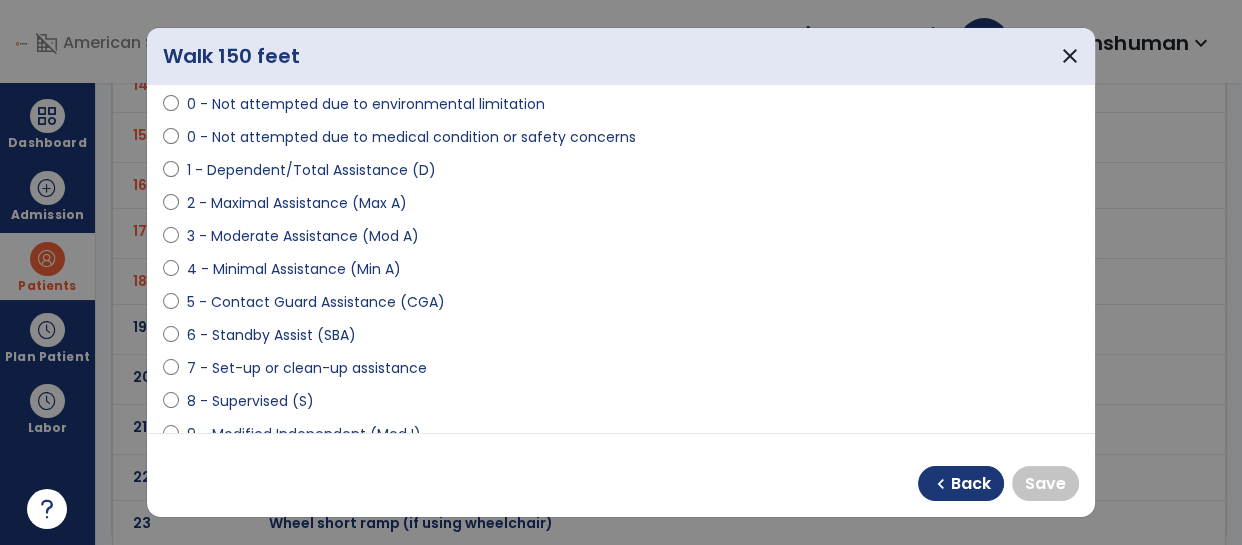 scroll, scrollTop: 172, scrollLeft: 0, axis: vertical 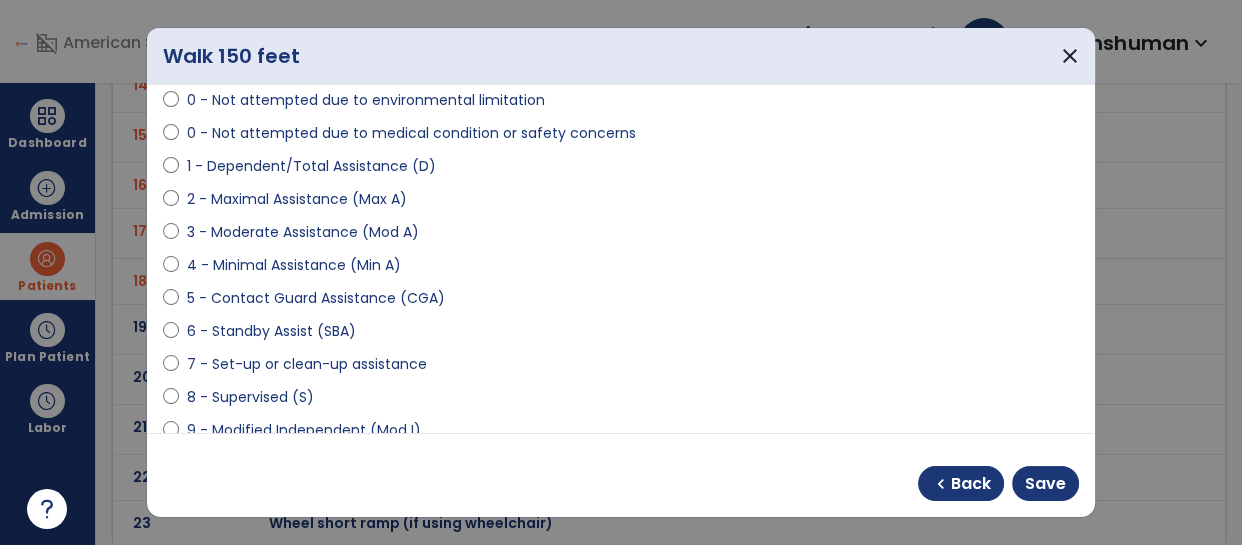 select on "**********" 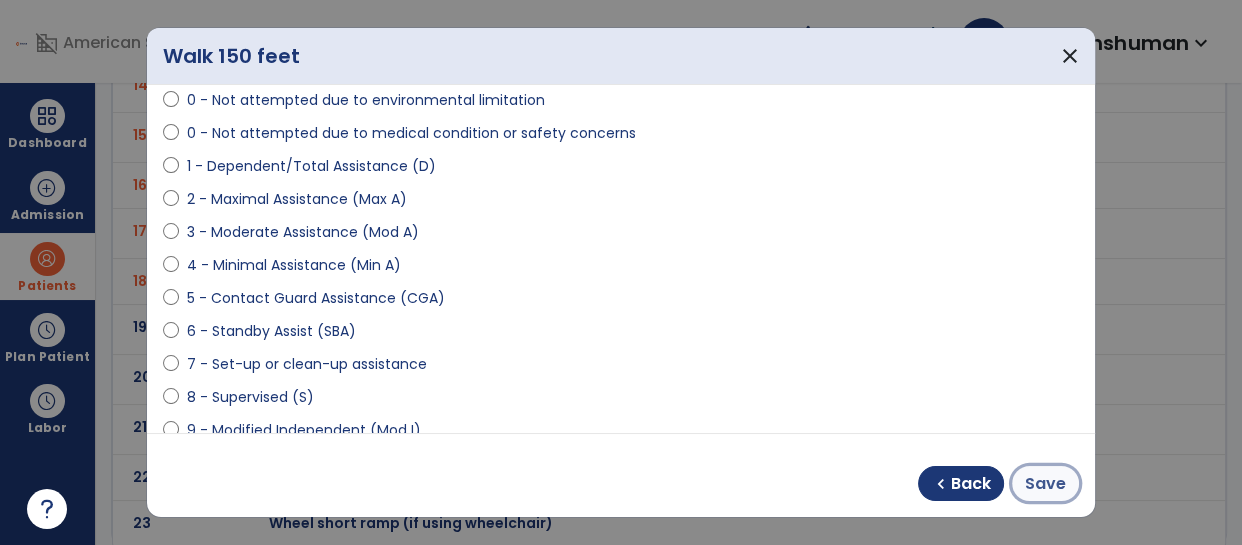 click on "Save" at bounding box center [1045, 484] 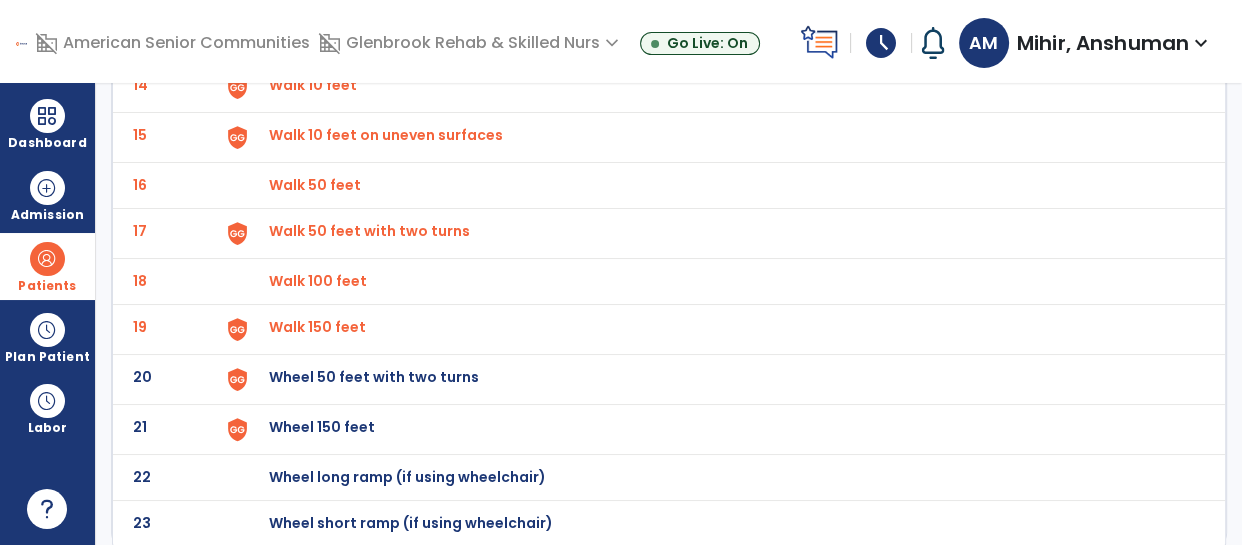 click on "Wheel 50 feet with two turns" at bounding box center [315, -561] 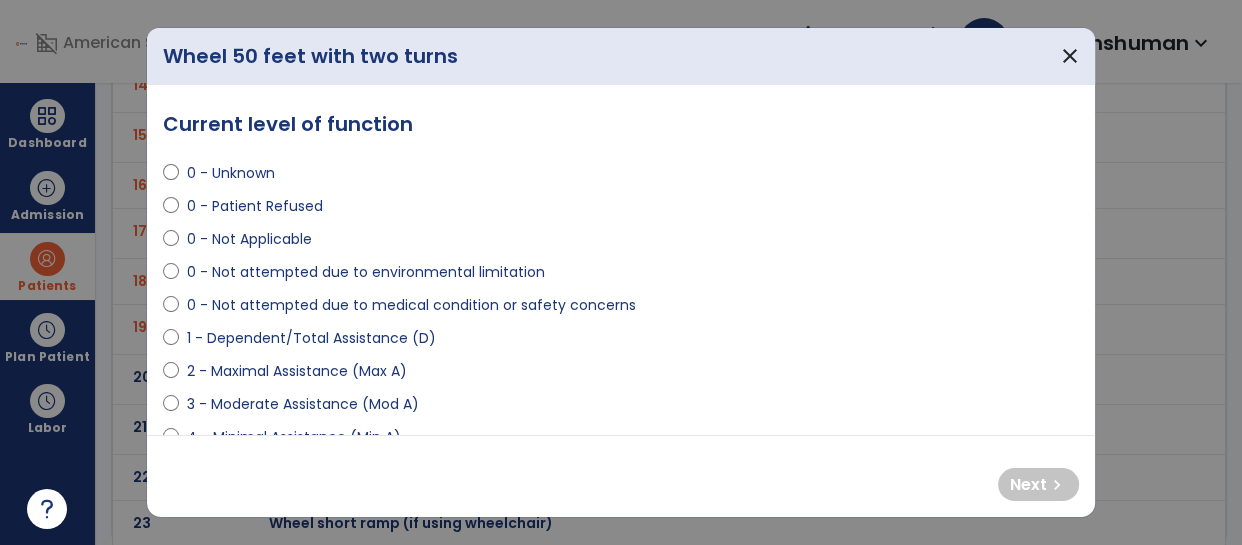 click on "0 - Not Applicable" at bounding box center (249, 239) 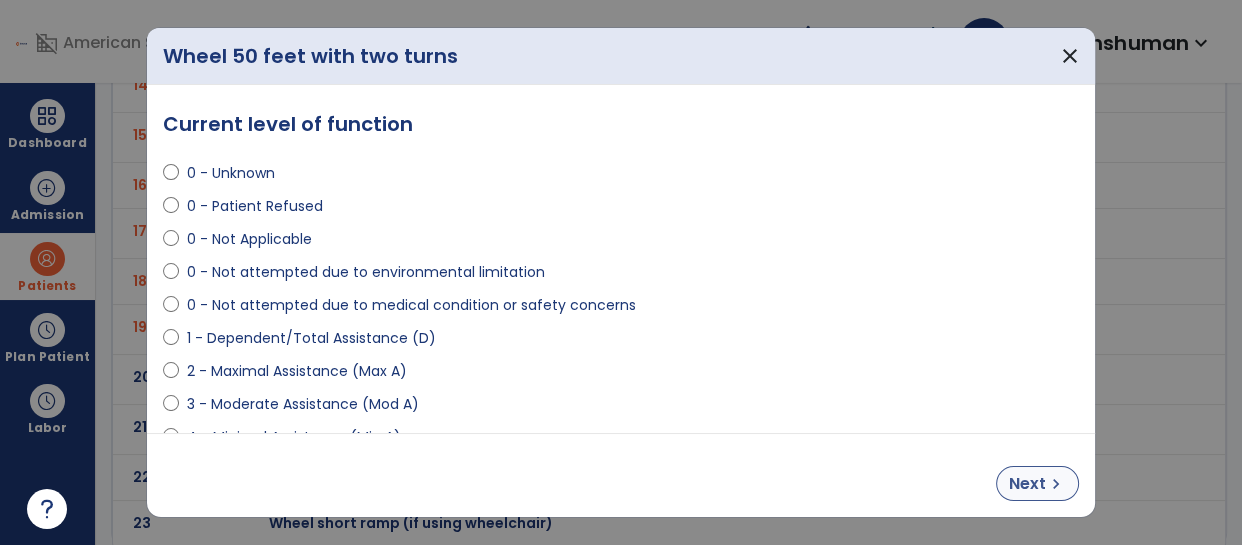click on "Next  chevron_right" at bounding box center (1037, 483) 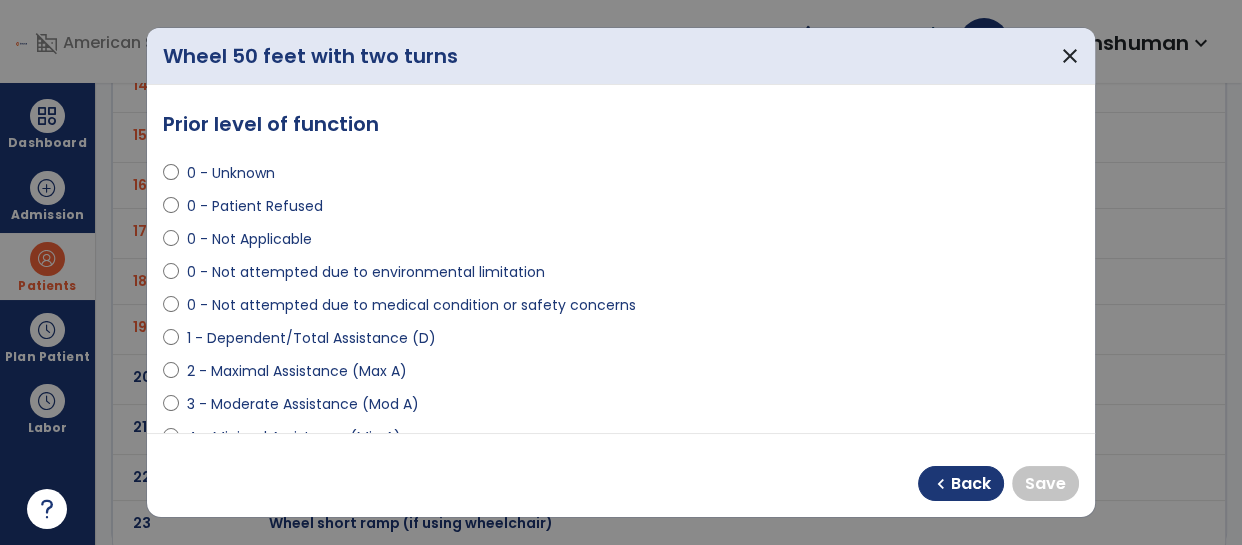 select on "**********" 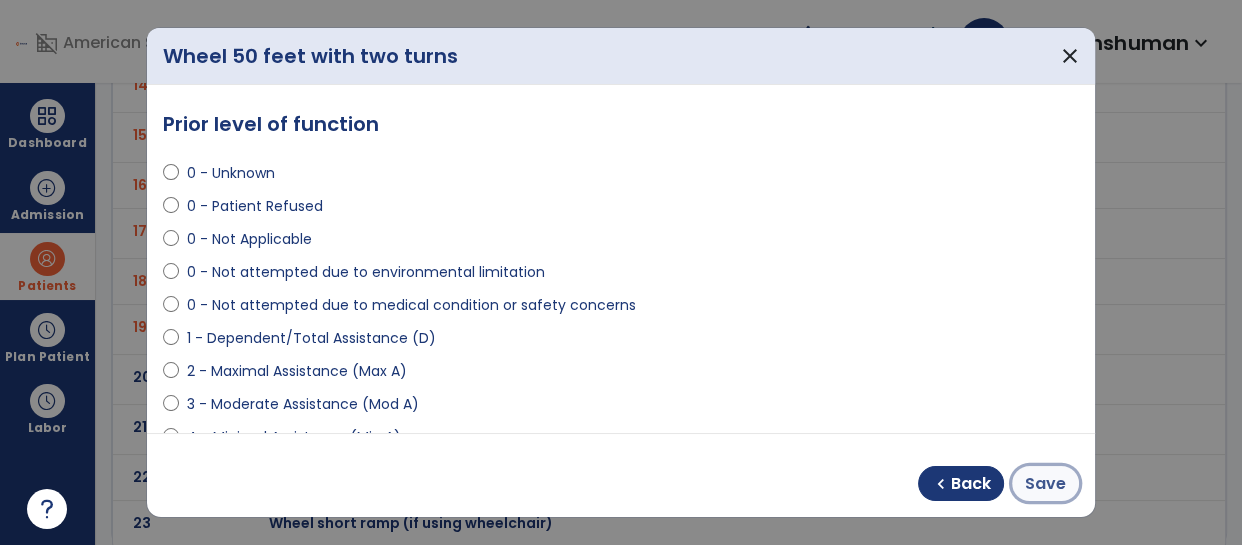 click on "Save" at bounding box center (1045, 484) 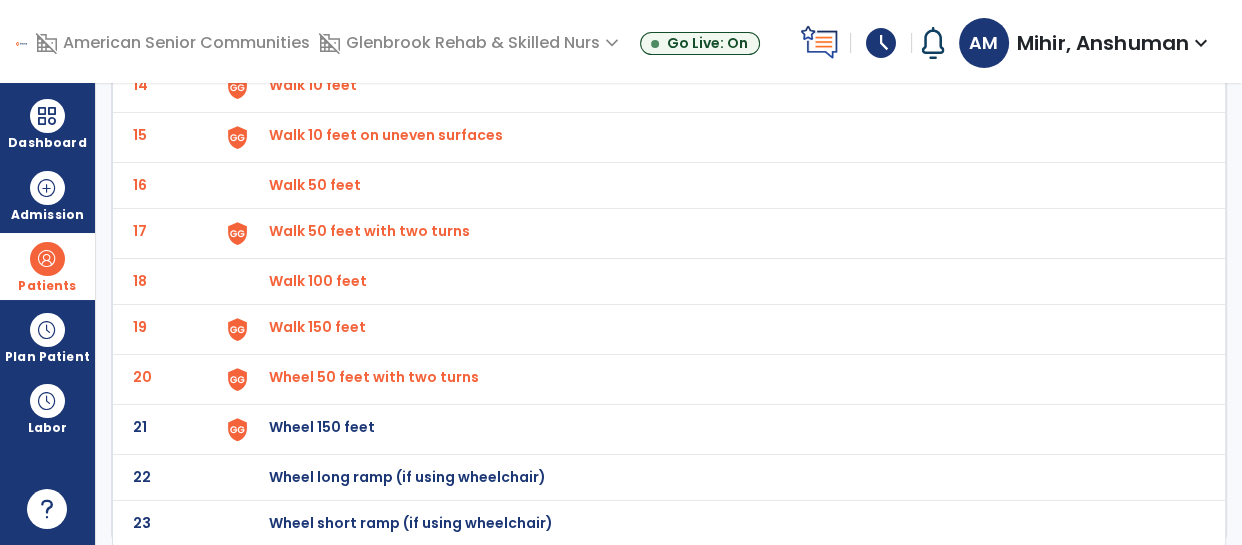 click on "Wheel long ramp (if using wheelchair)" at bounding box center (315, -561) 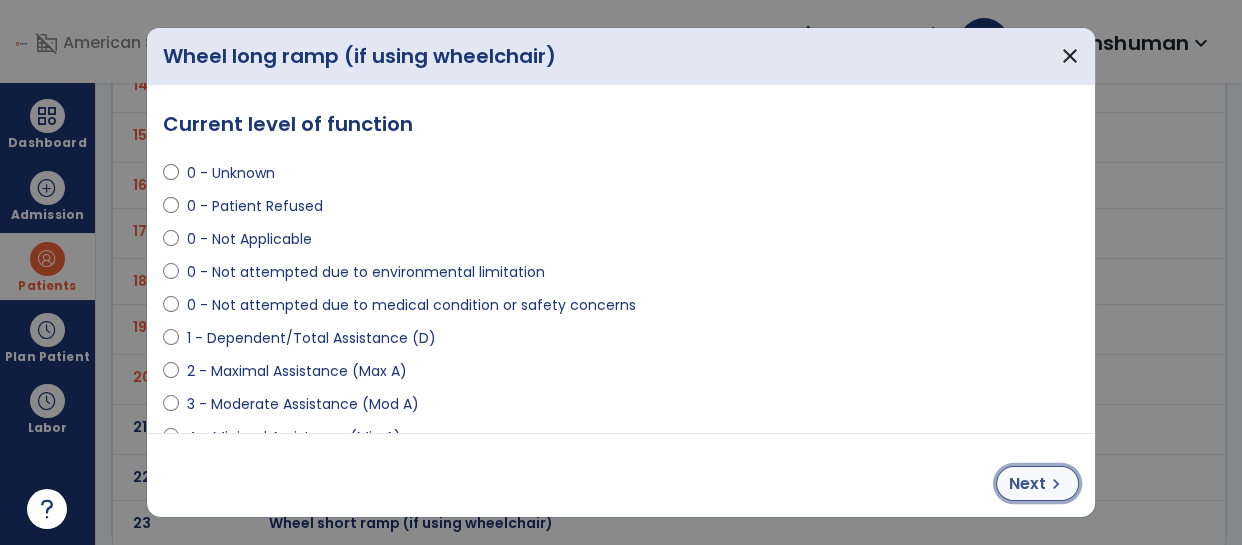 click on "Next" at bounding box center [1027, 484] 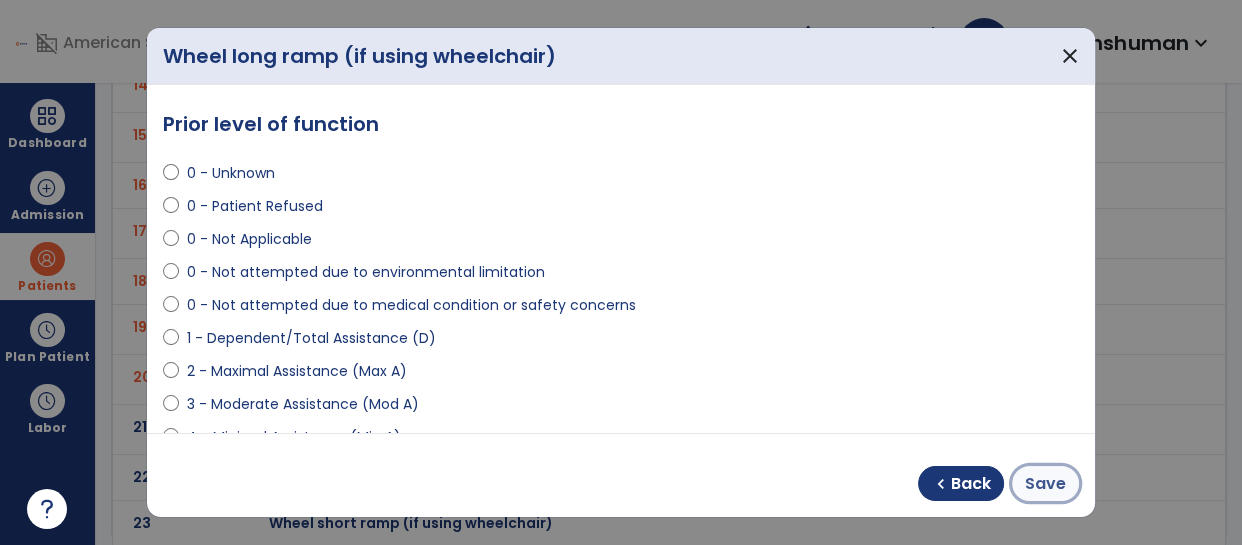 click on "Save" at bounding box center [1045, 484] 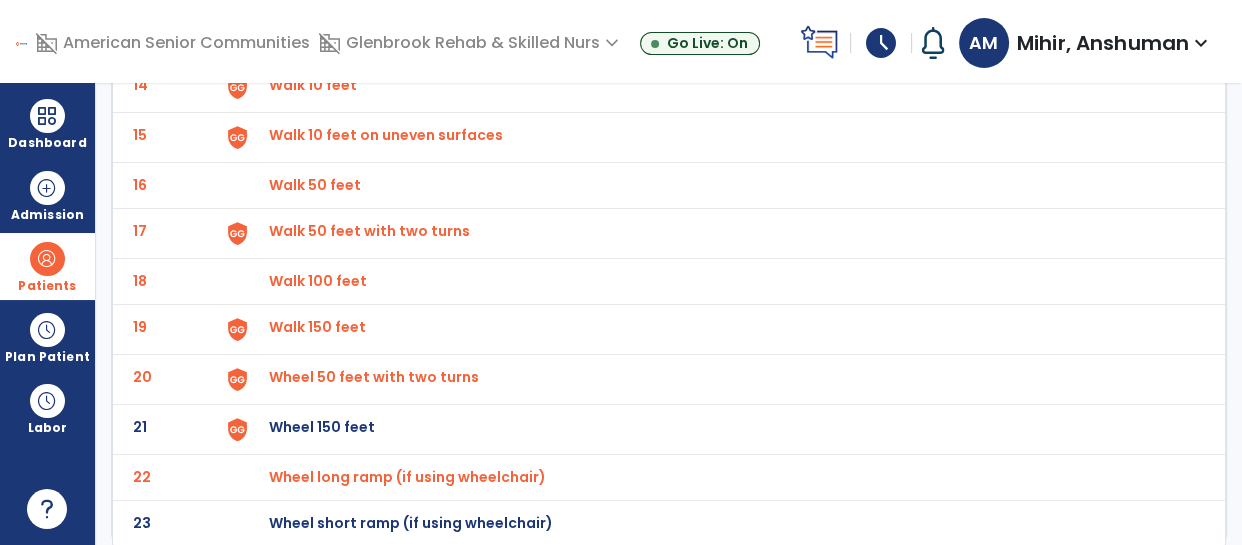 click on "Wheel 150 feet" at bounding box center (315, -561) 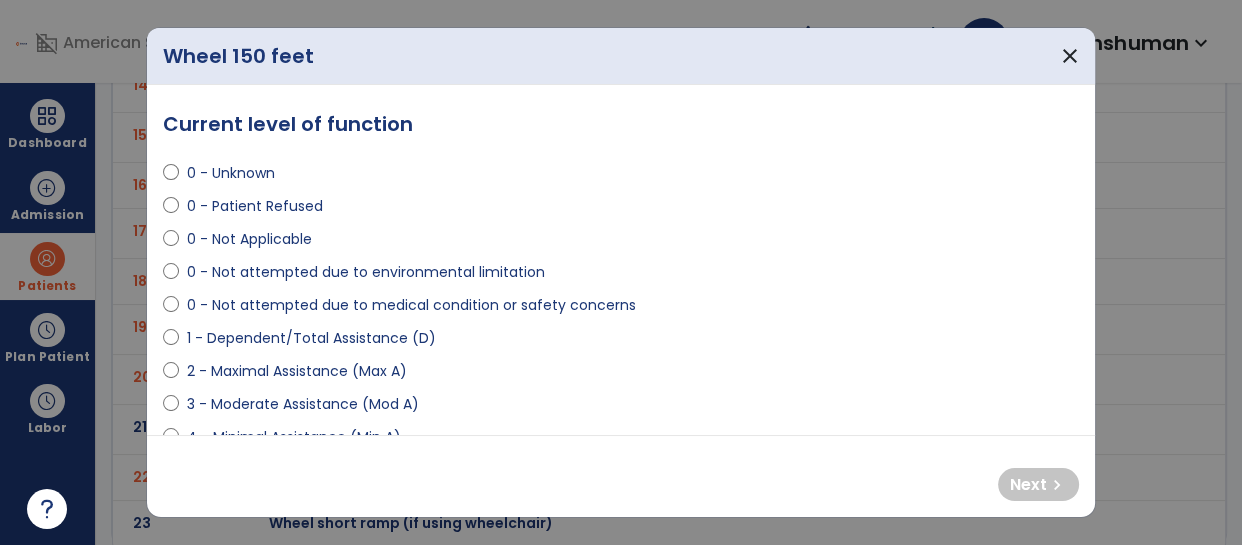 select on "**********" 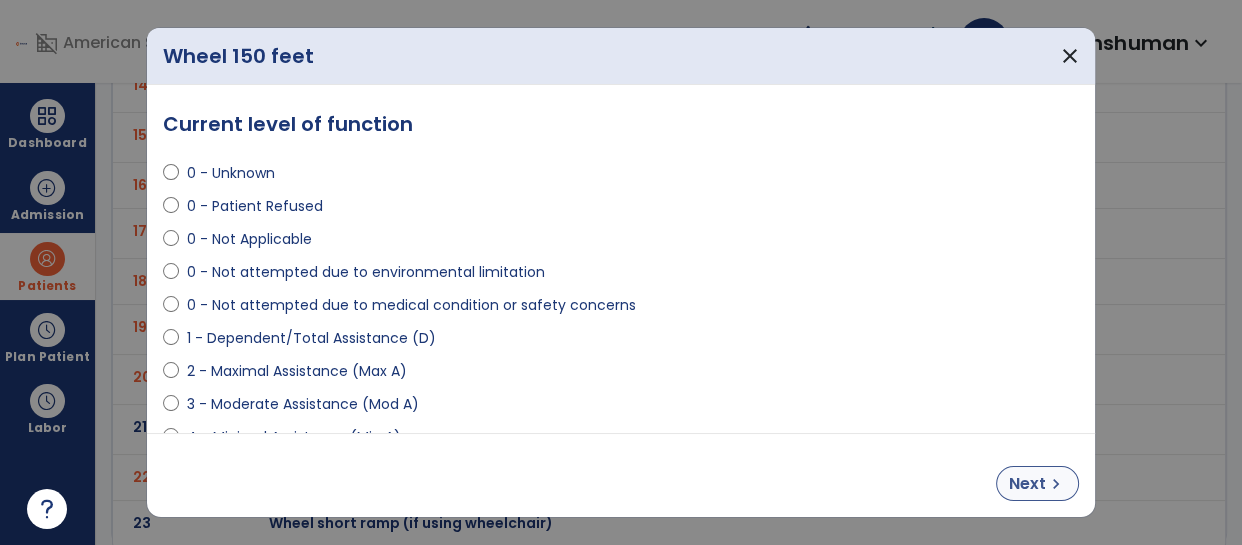 click on "Next  chevron_right" at bounding box center [1037, 483] 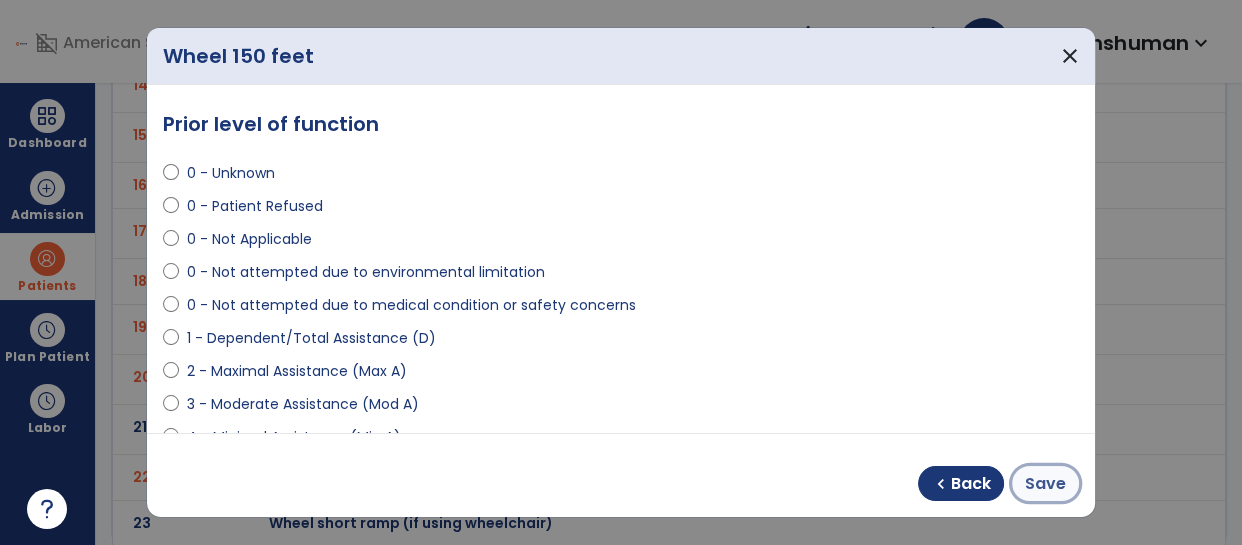 click on "Save" at bounding box center (1045, 484) 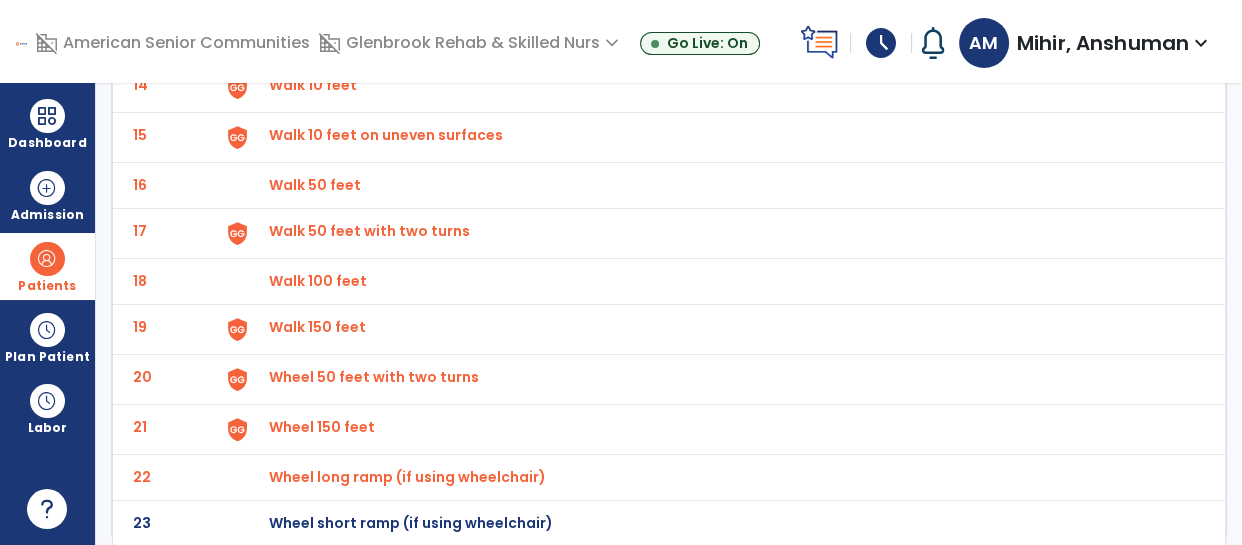 click on "Wheel short ramp (if using wheelchair)" at bounding box center (315, -561) 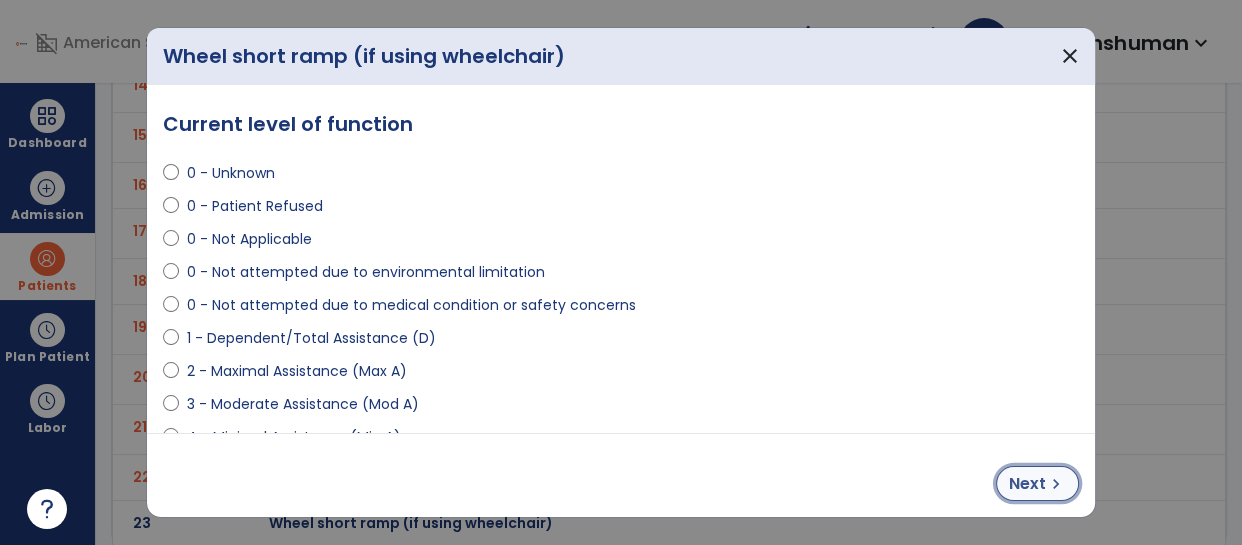 click on "Next" at bounding box center [1027, 484] 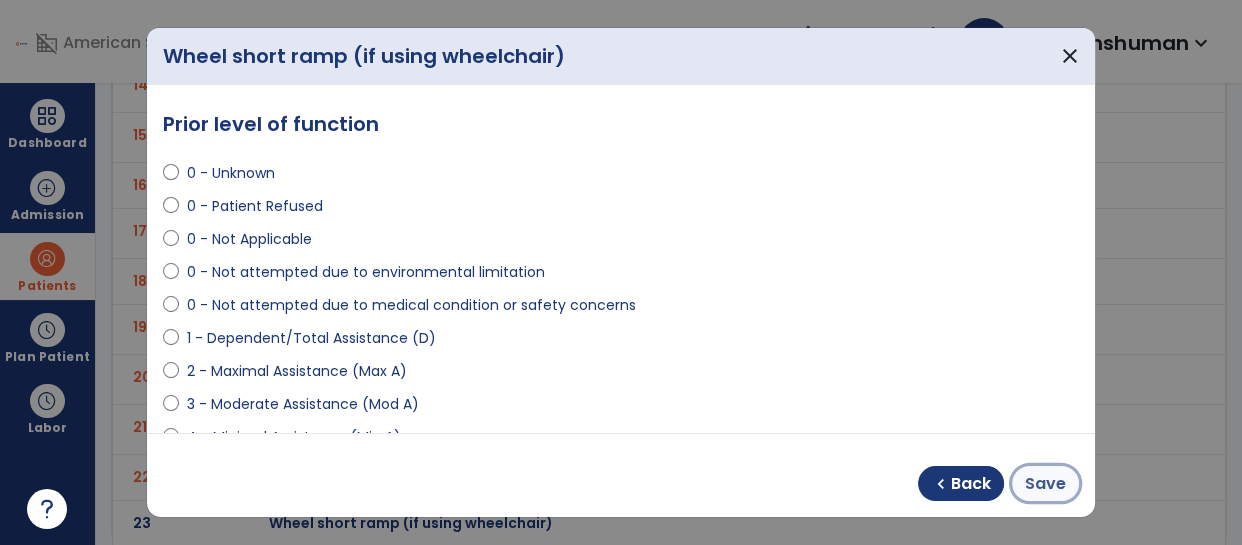 click on "Save" at bounding box center (1045, 484) 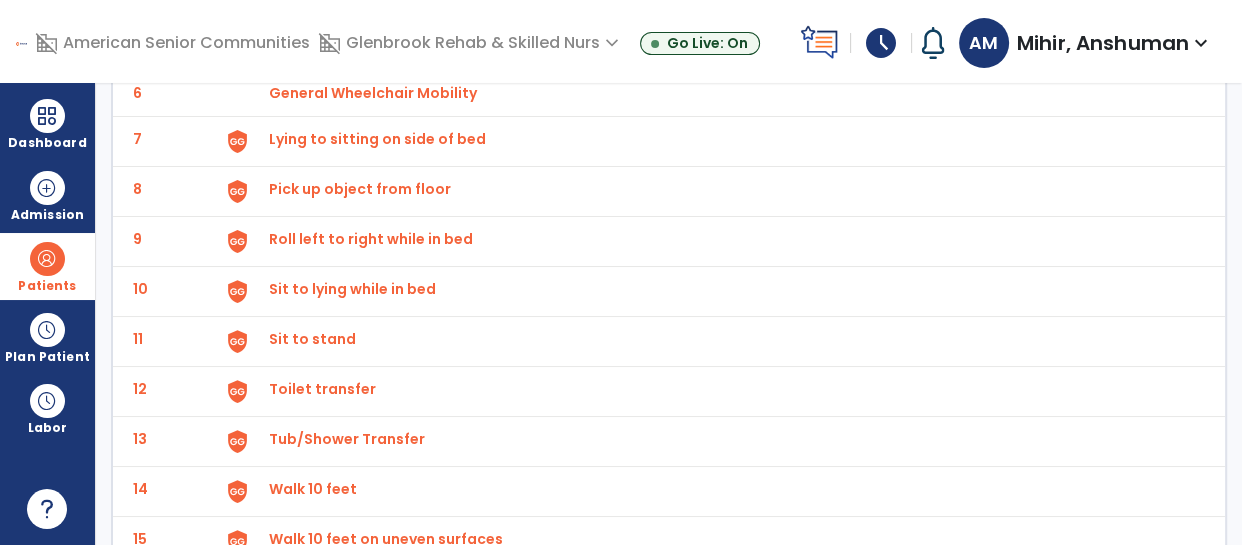 scroll, scrollTop: 0, scrollLeft: 0, axis: both 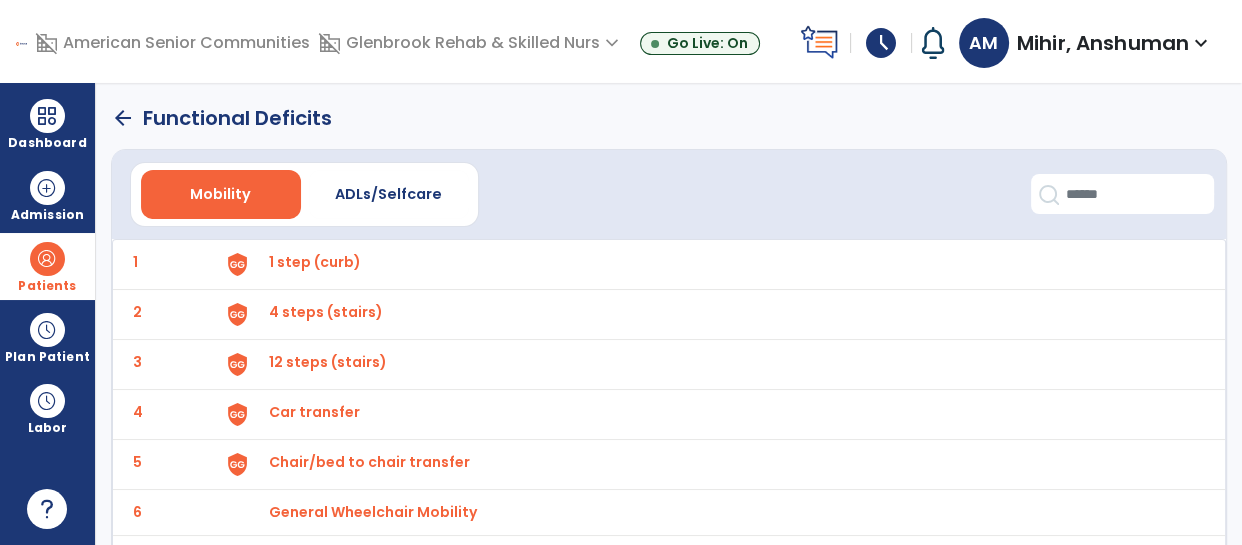 click on "arrow_back" 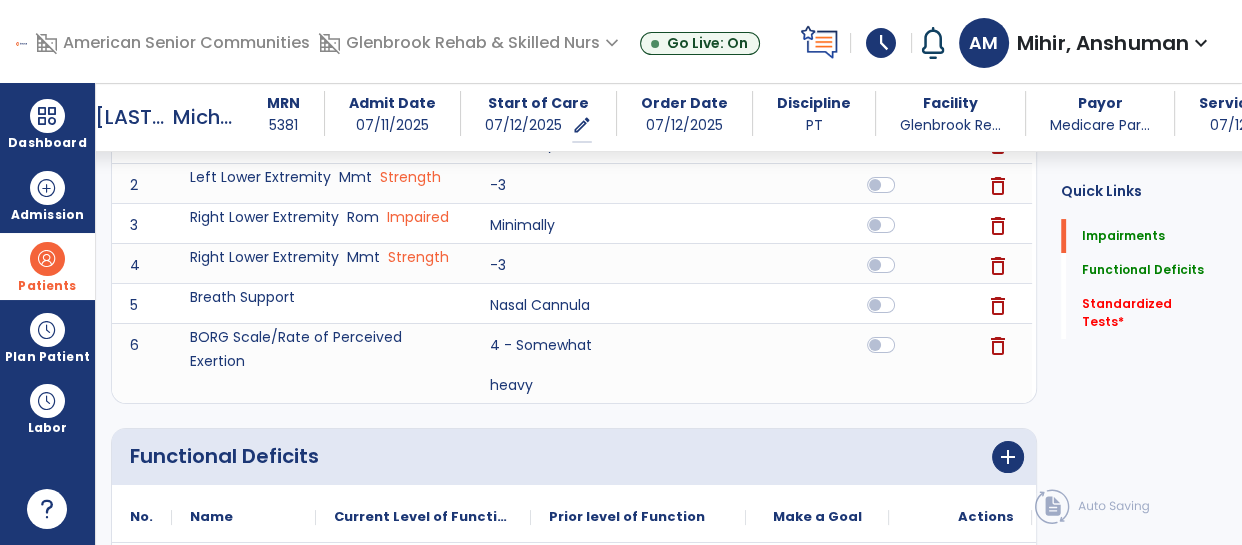 scroll, scrollTop: 596, scrollLeft: 0, axis: vertical 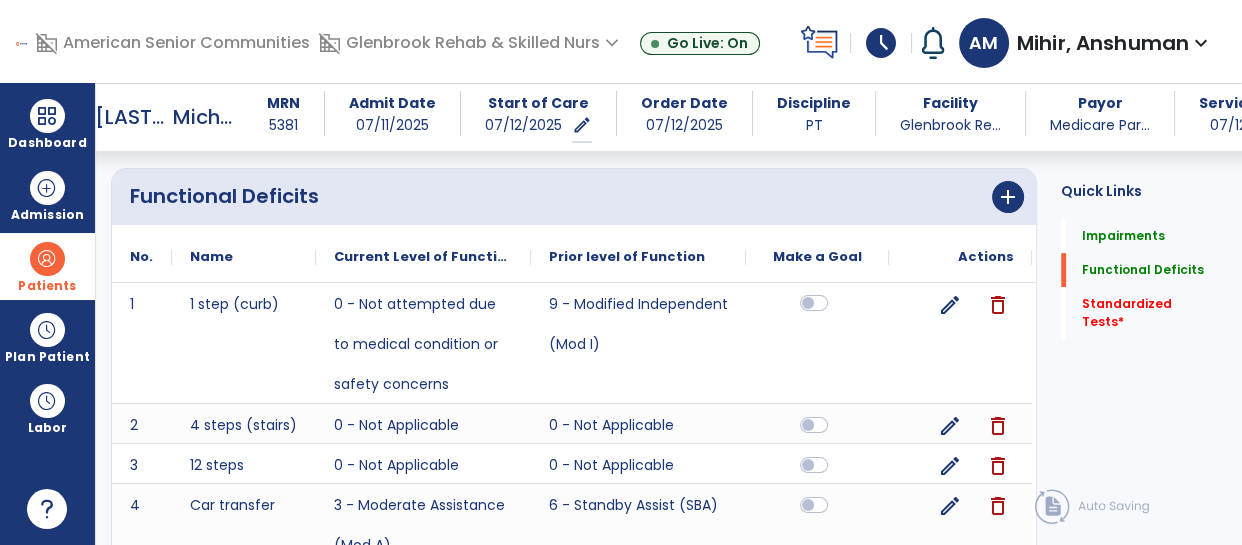 click 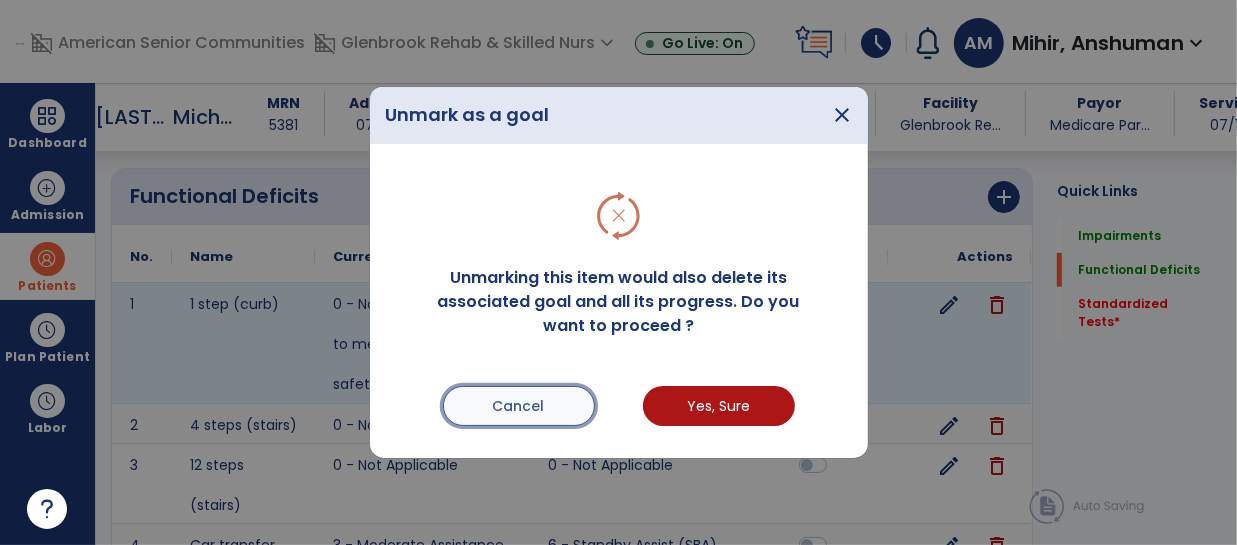 click on "Cancel" at bounding box center [519, 406] 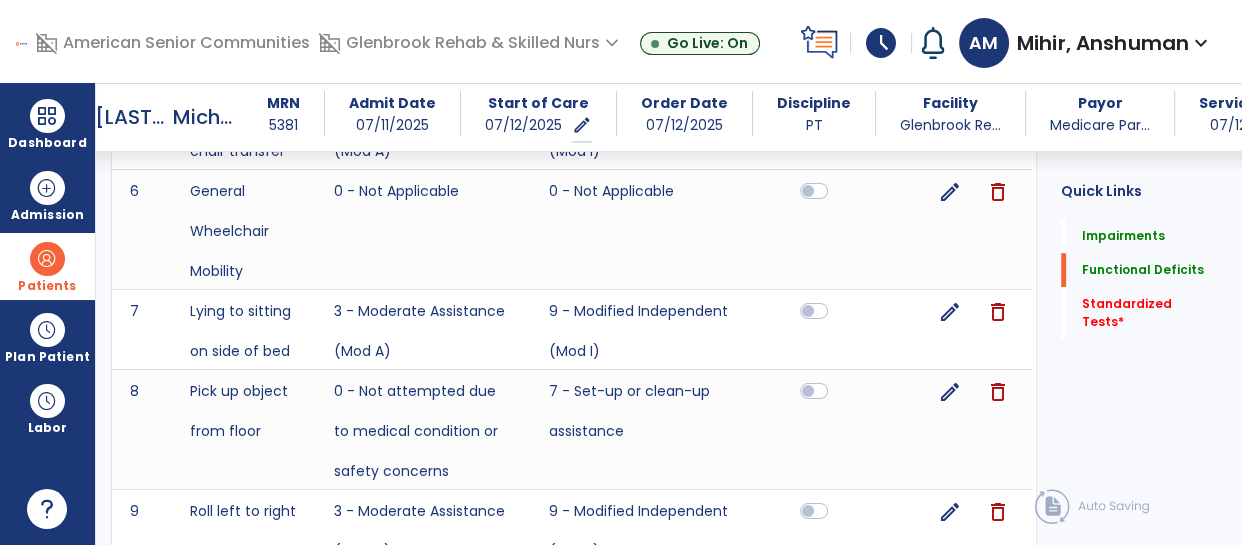 scroll, scrollTop: 1077, scrollLeft: 0, axis: vertical 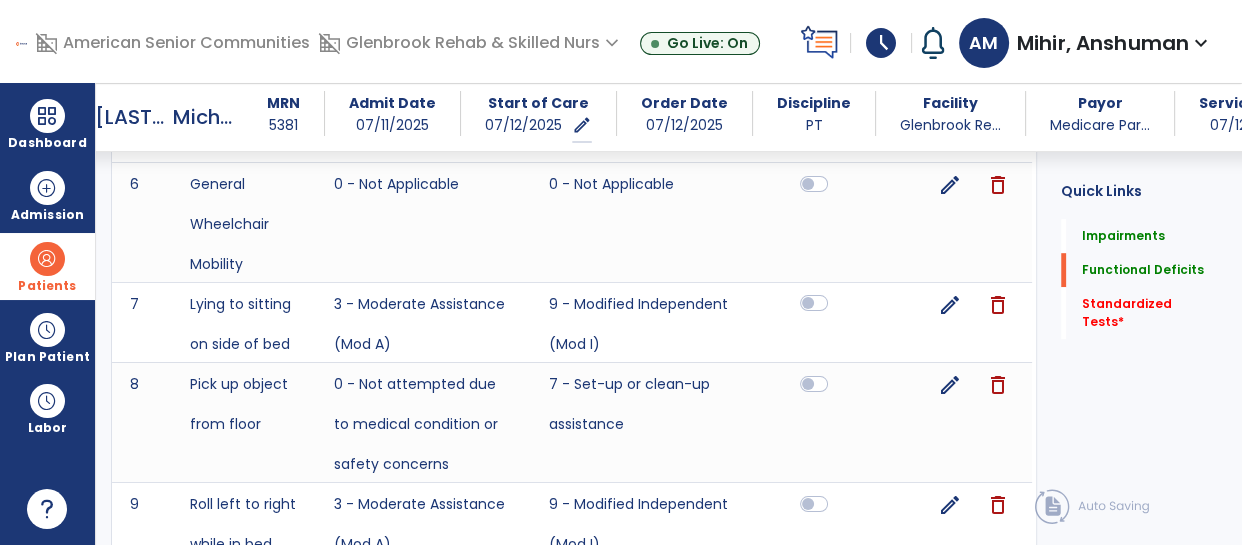 click 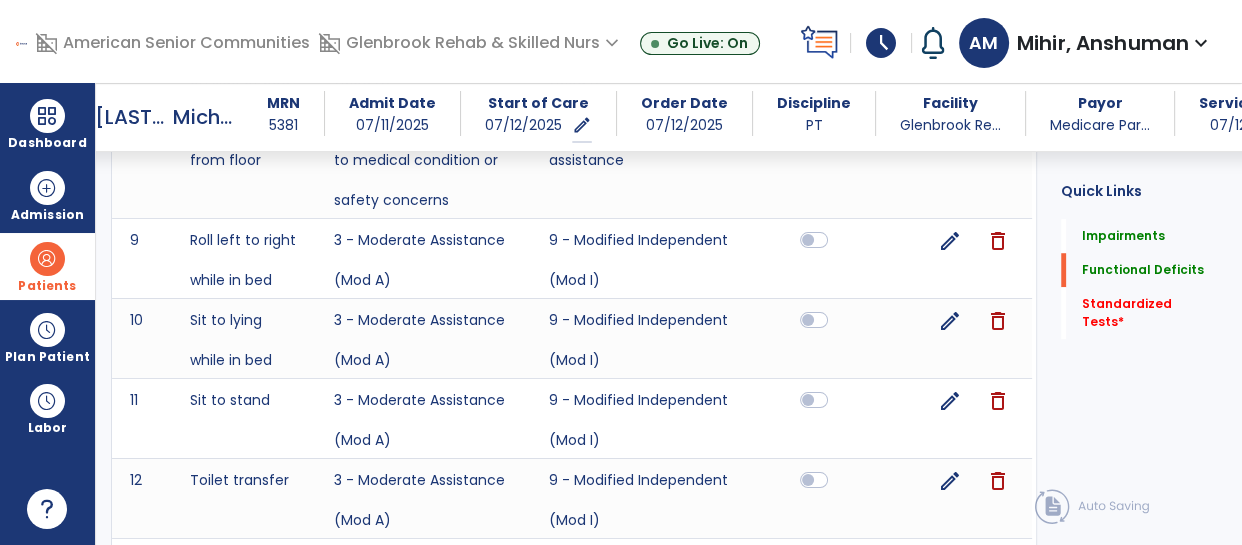 scroll, scrollTop: 1353, scrollLeft: 0, axis: vertical 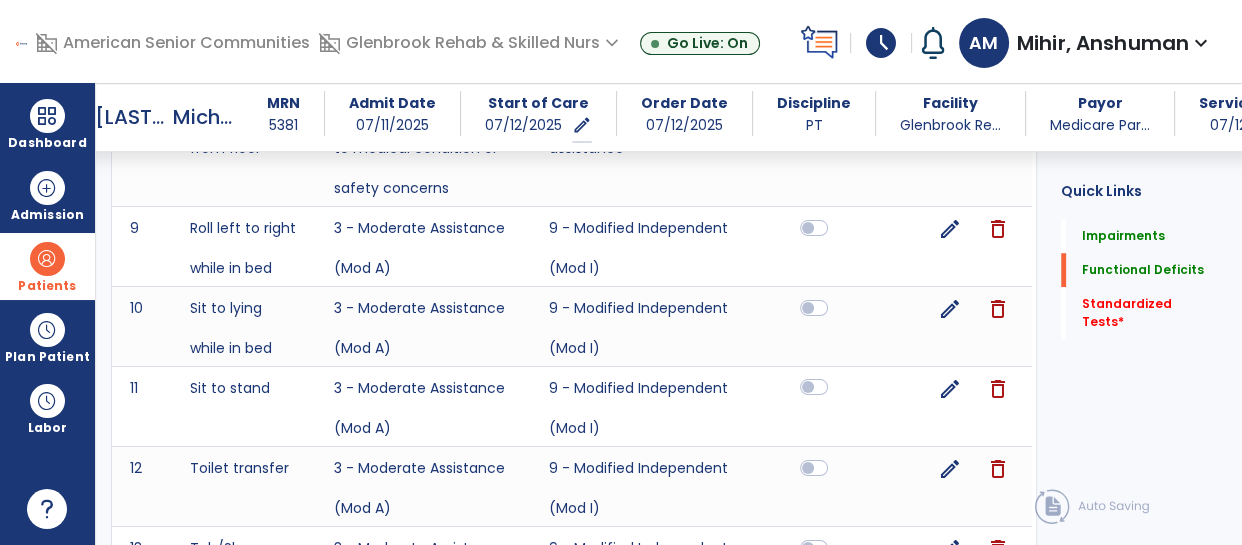 click 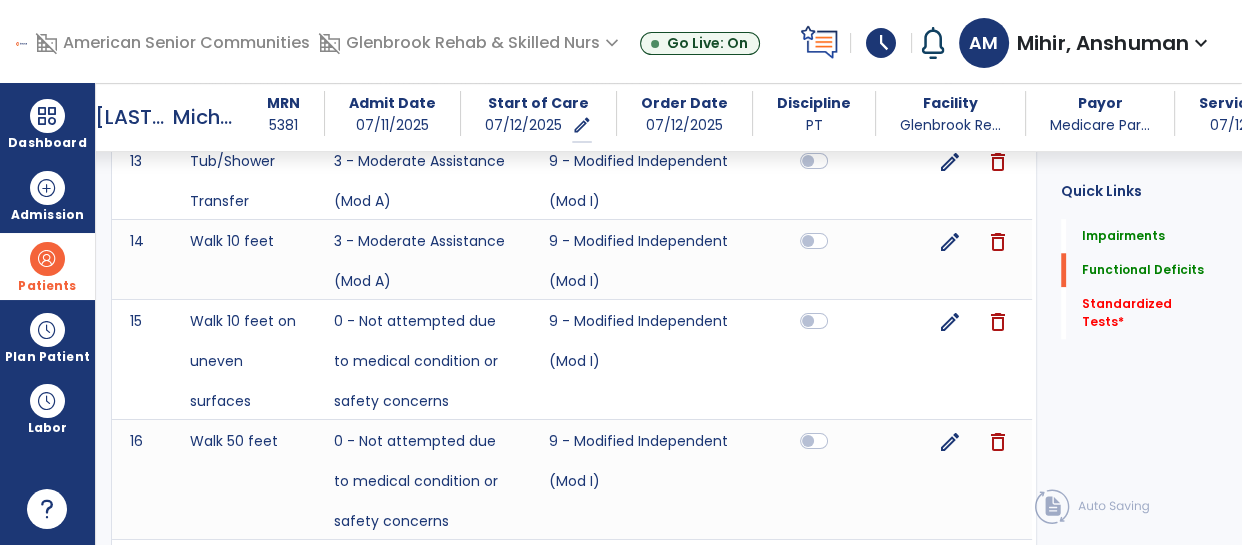 scroll, scrollTop: 1705, scrollLeft: 0, axis: vertical 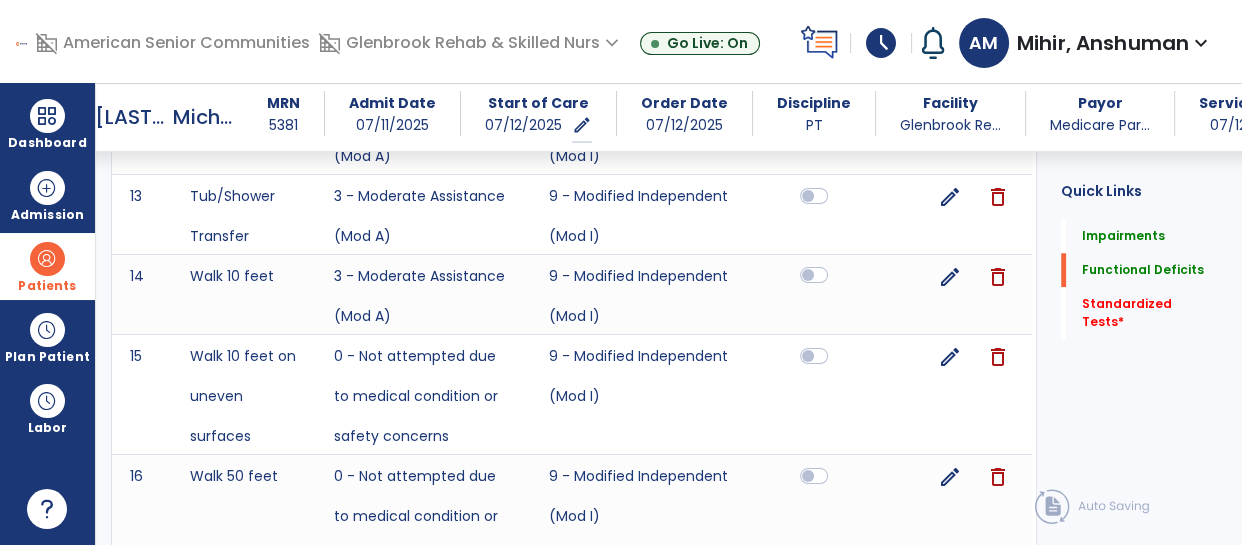 click 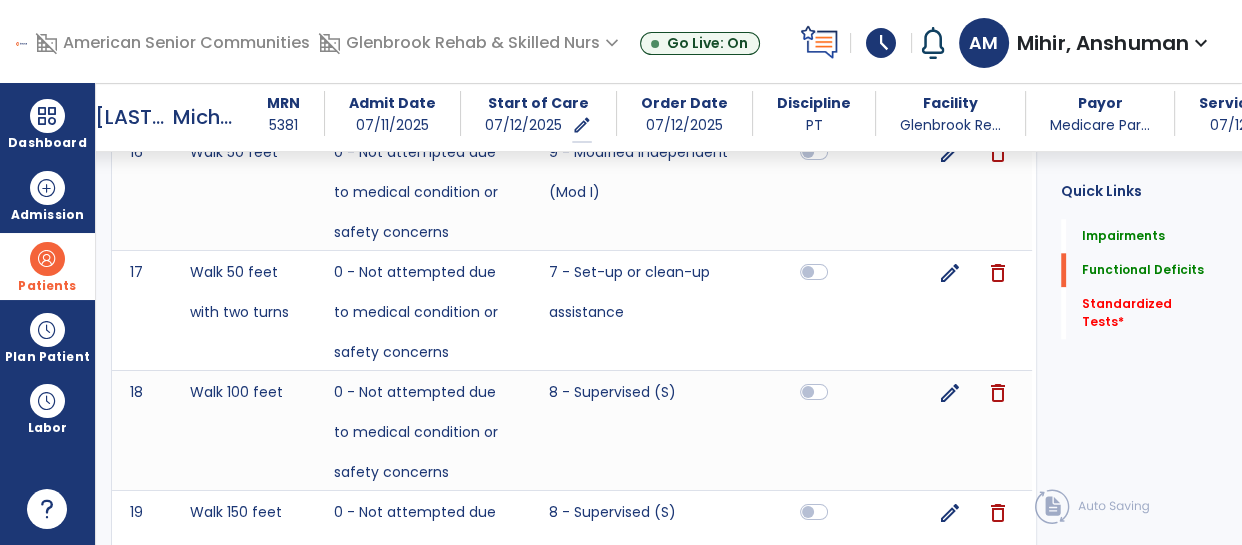 scroll, scrollTop: 2030, scrollLeft: 0, axis: vertical 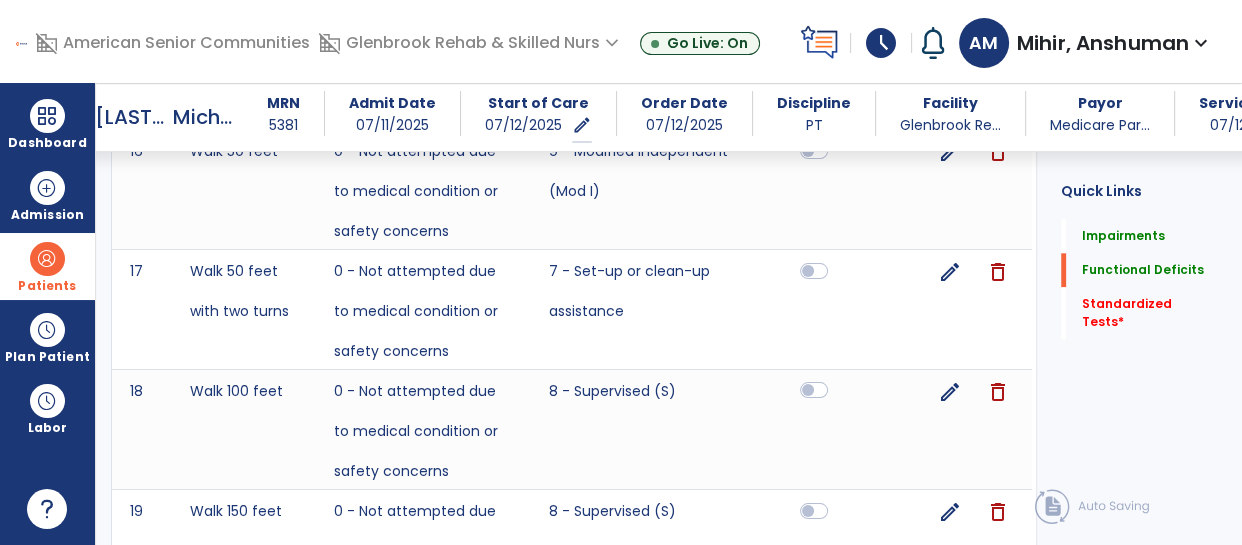 click 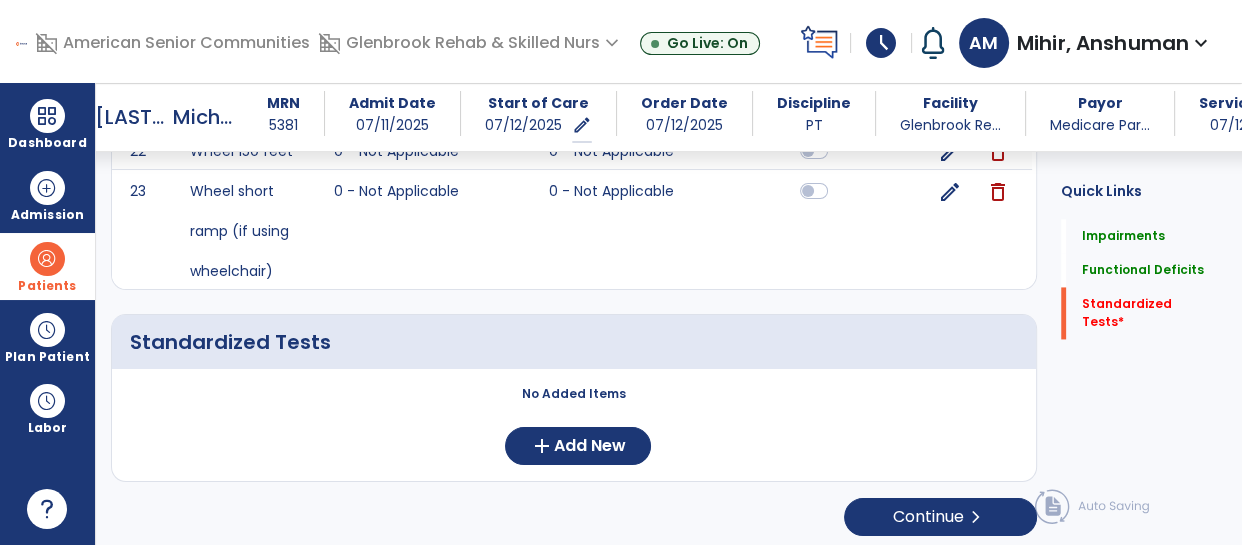scroll, scrollTop: 2716, scrollLeft: 0, axis: vertical 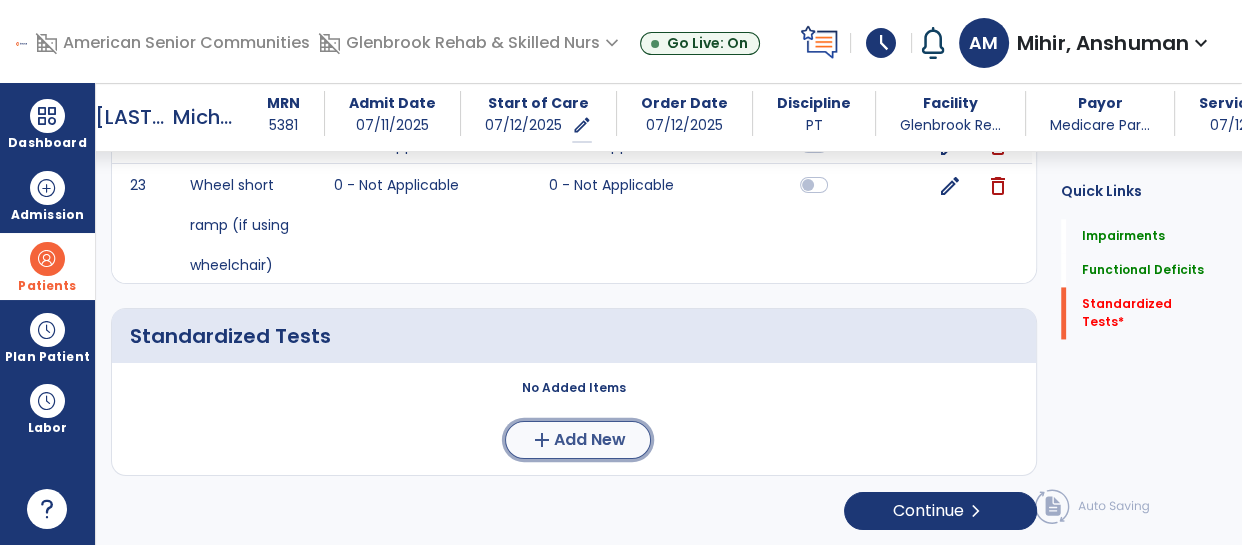 click on "Add New" 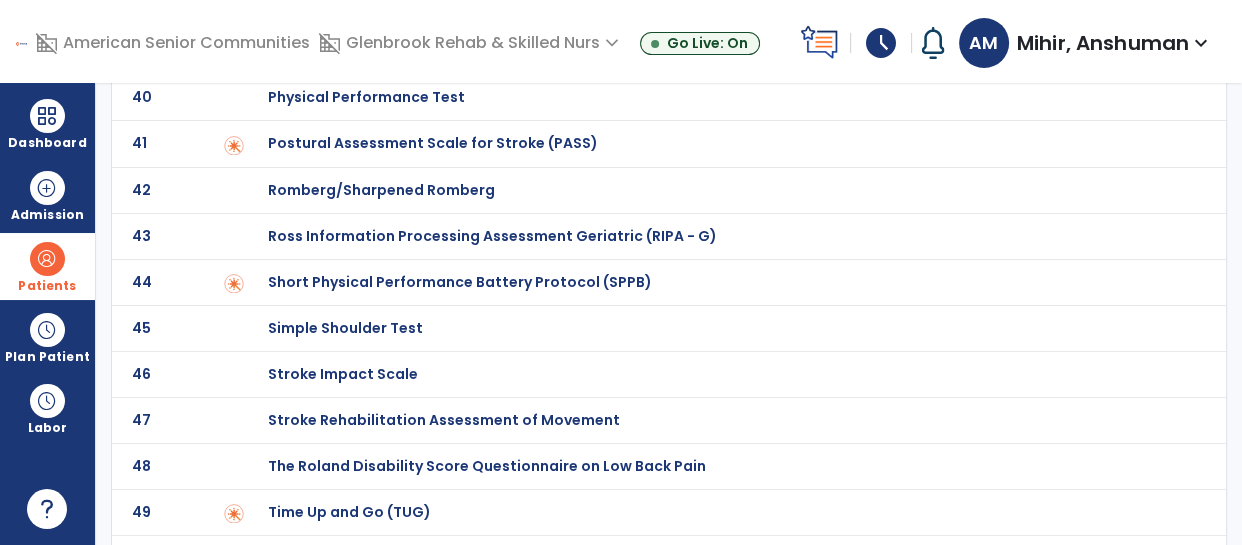scroll, scrollTop: 1978, scrollLeft: 0, axis: vertical 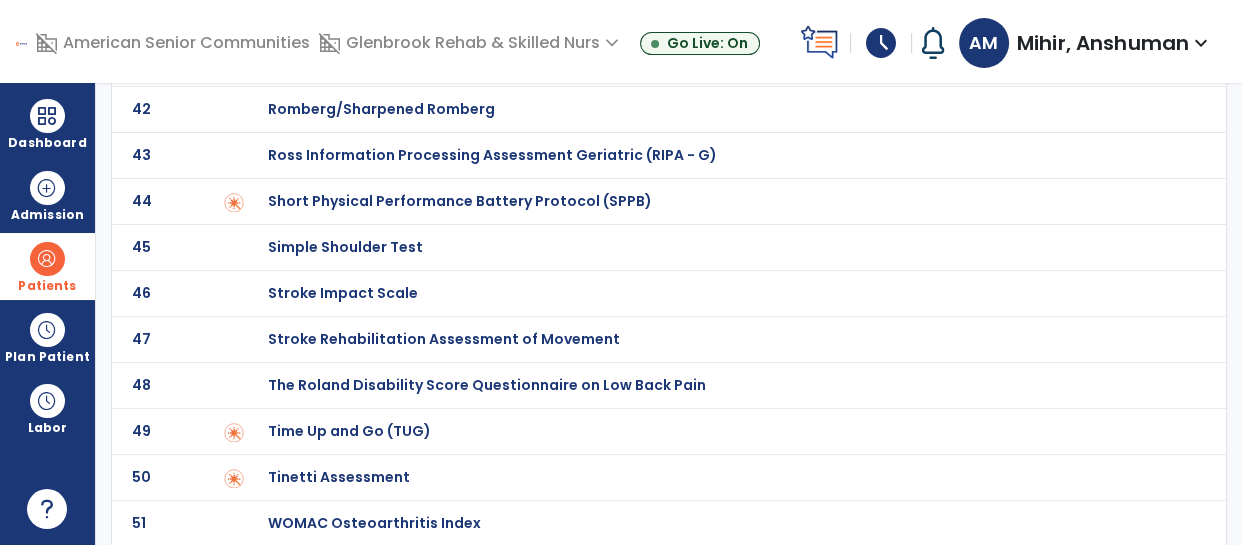 click on "50 Tinetti Assessment" 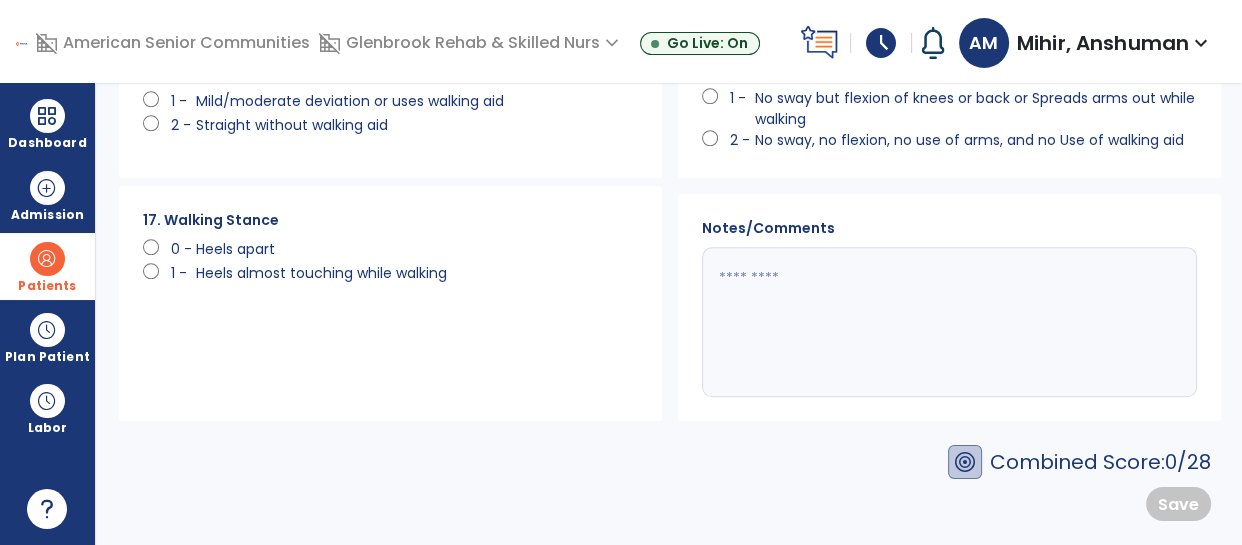 scroll, scrollTop: 0, scrollLeft: 0, axis: both 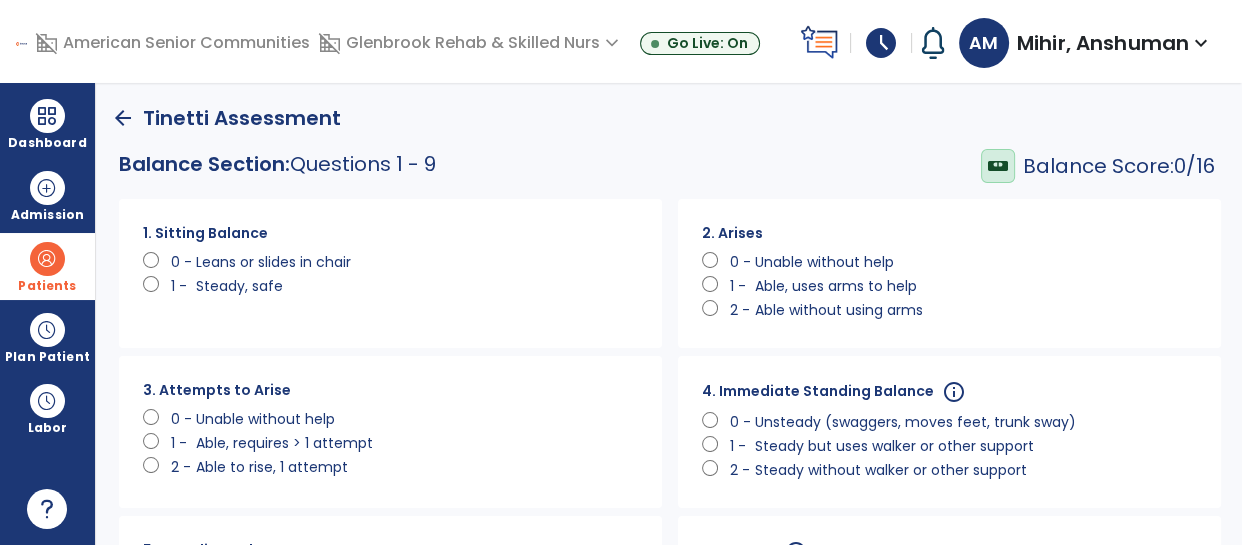 click on "1 -" 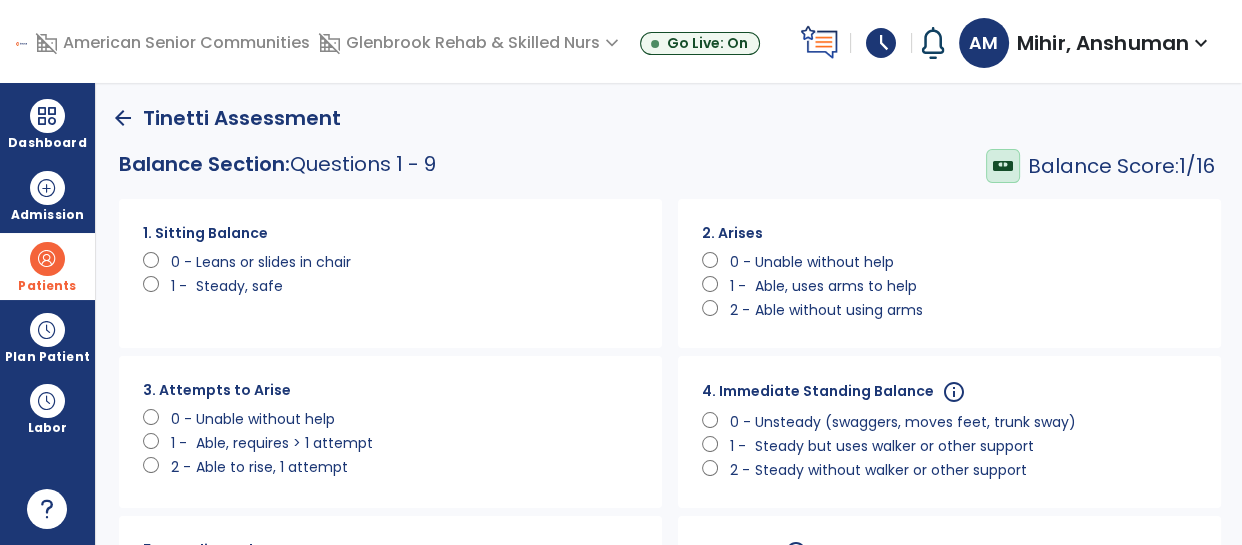 click on "Unable without help" 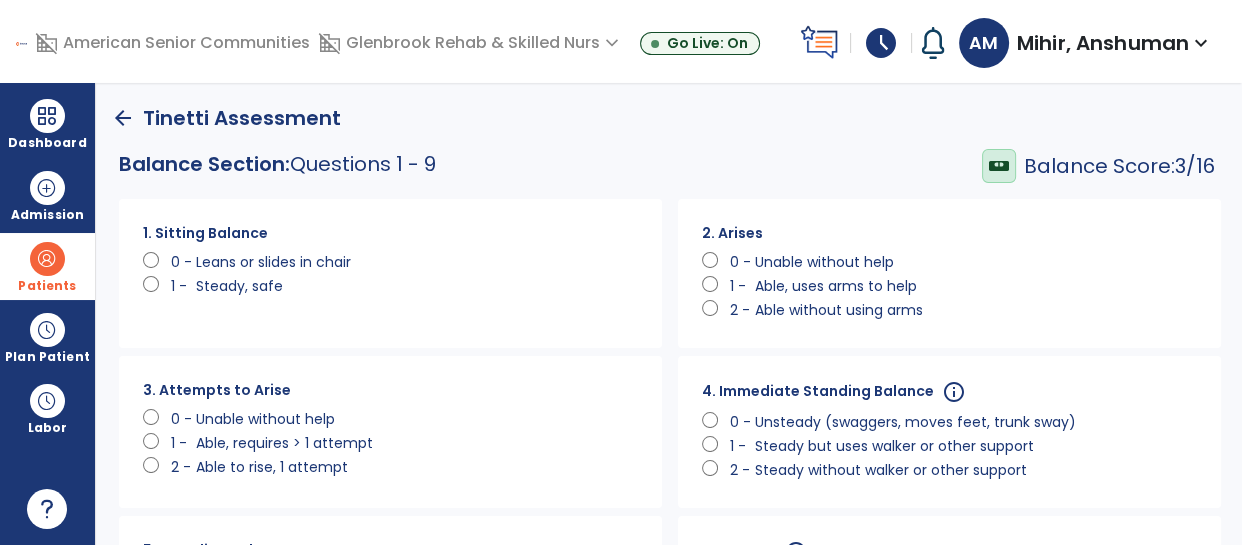 click on "Unsteady (swaggers, moves feet, trunk sway)" 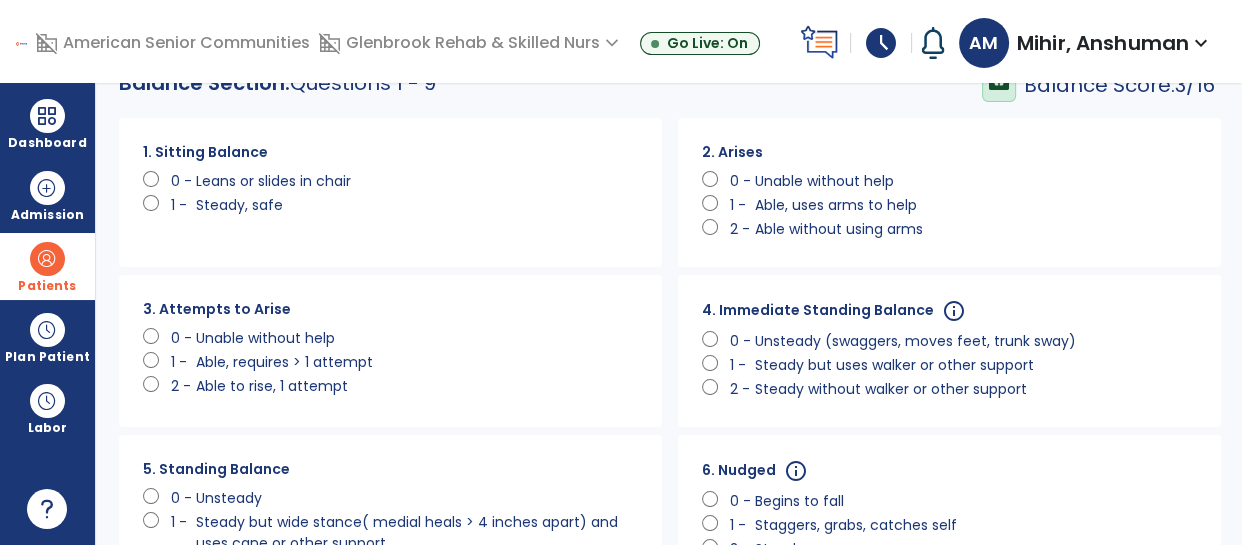scroll, scrollTop: 161, scrollLeft: 0, axis: vertical 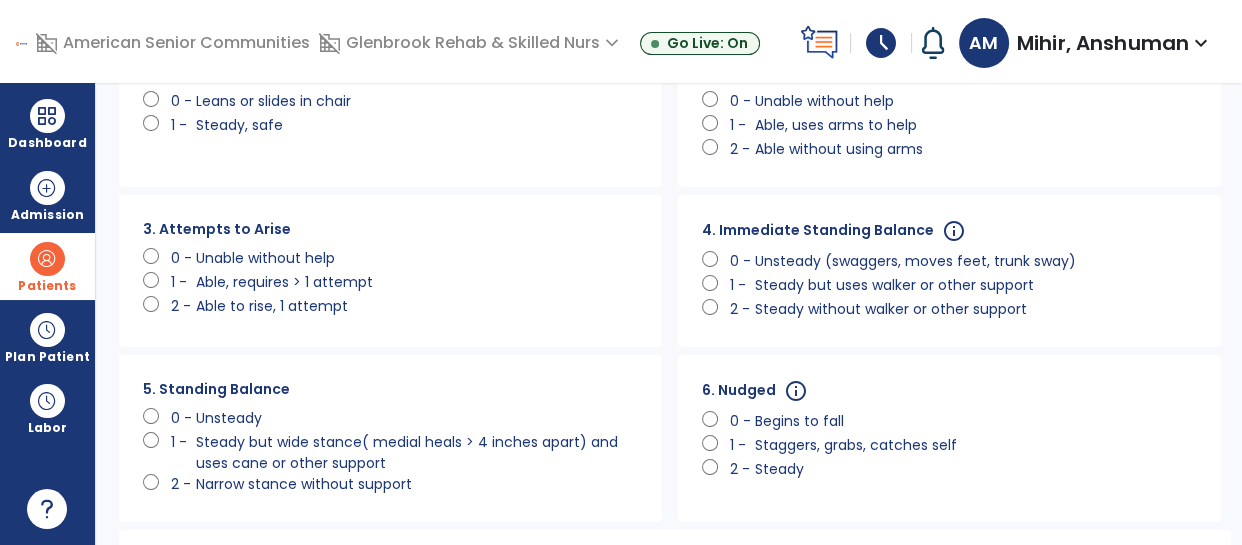 click on "Begins to fall" 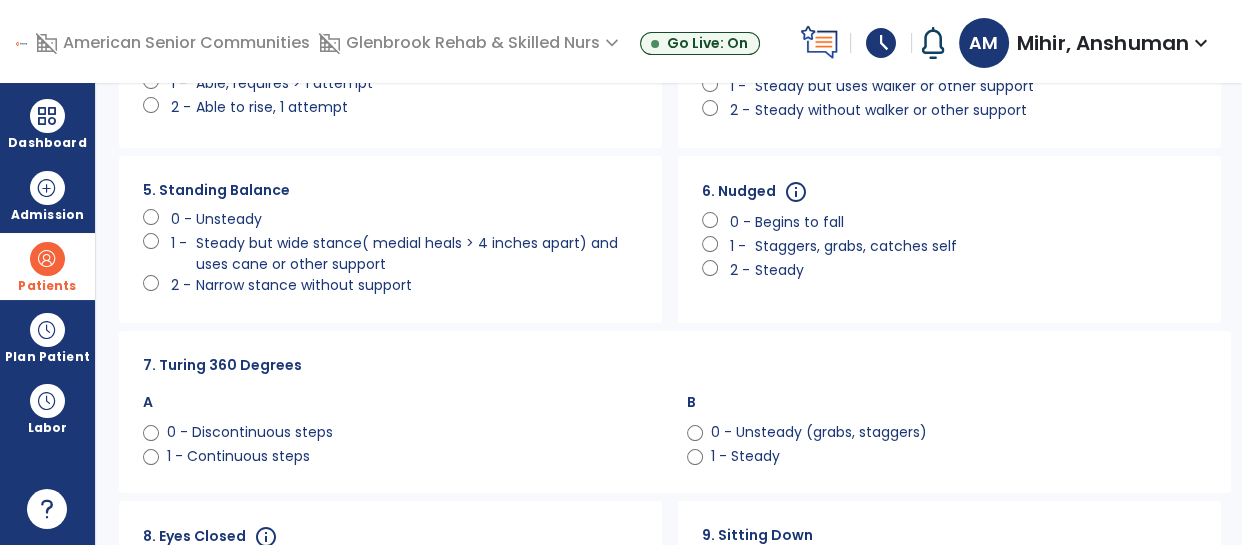 click on "0 - Unsteady (grabs, staggers)" 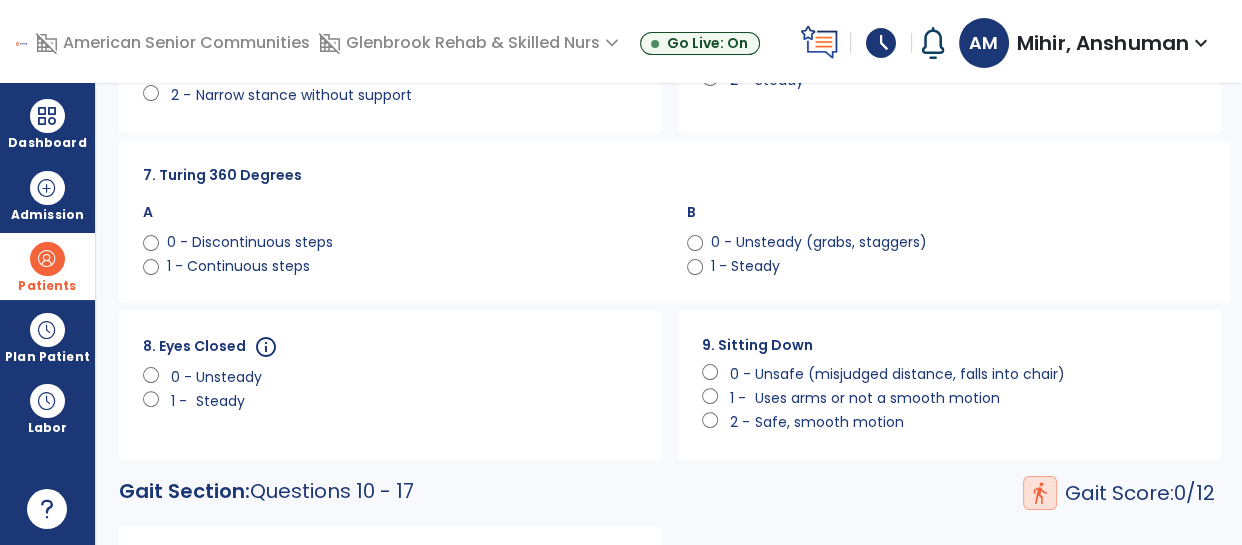 click on "Unsafe (misjudged distance, falls into chair)" 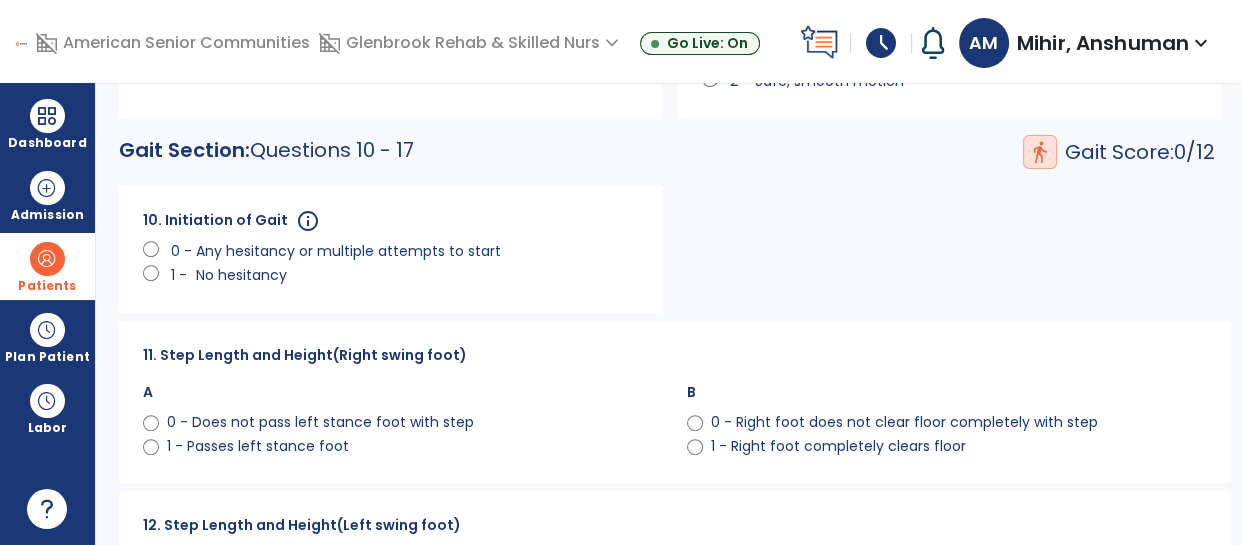 click on "0 - Does not pass left stance foot with step" 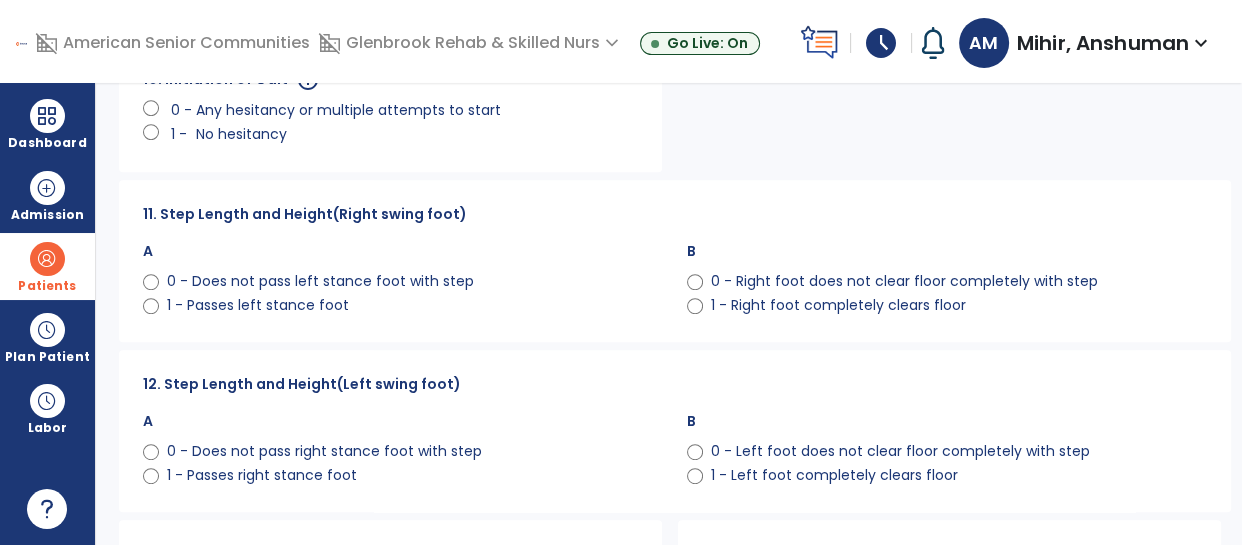 scroll, scrollTop: 1054, scrollLeft: 0, axis: vertical 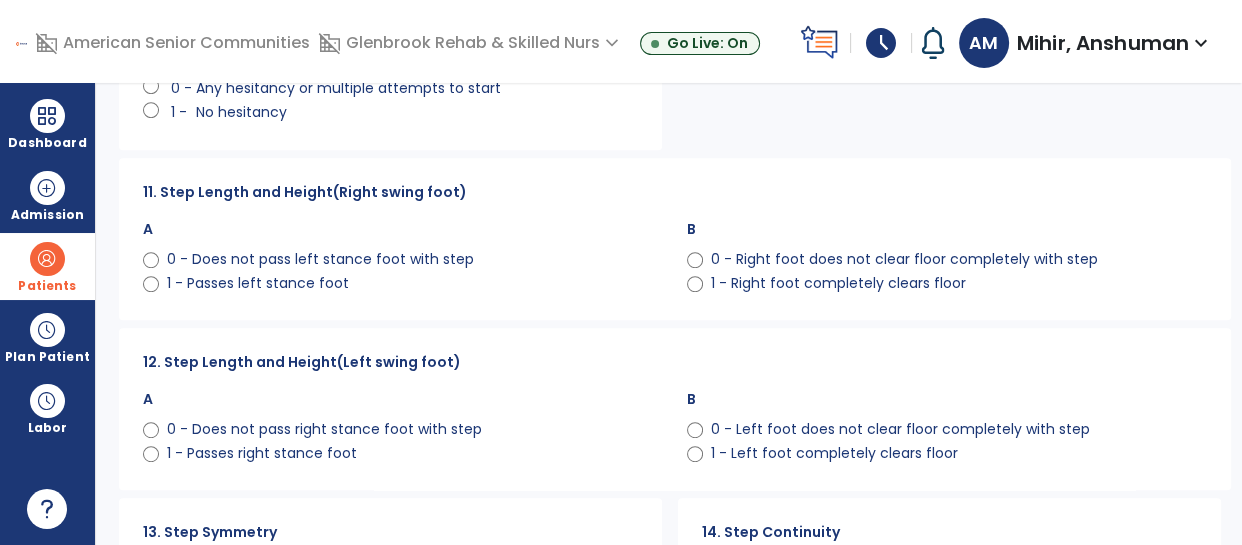 click on "0 - Does not pass right stance foot with step" 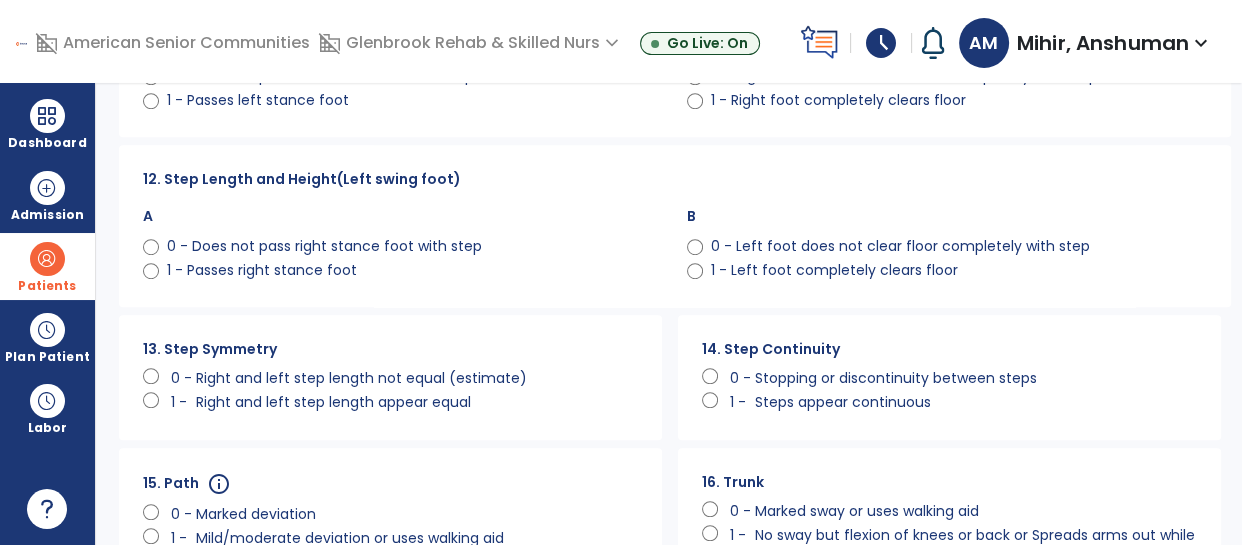 click on "Steps appear continuous" 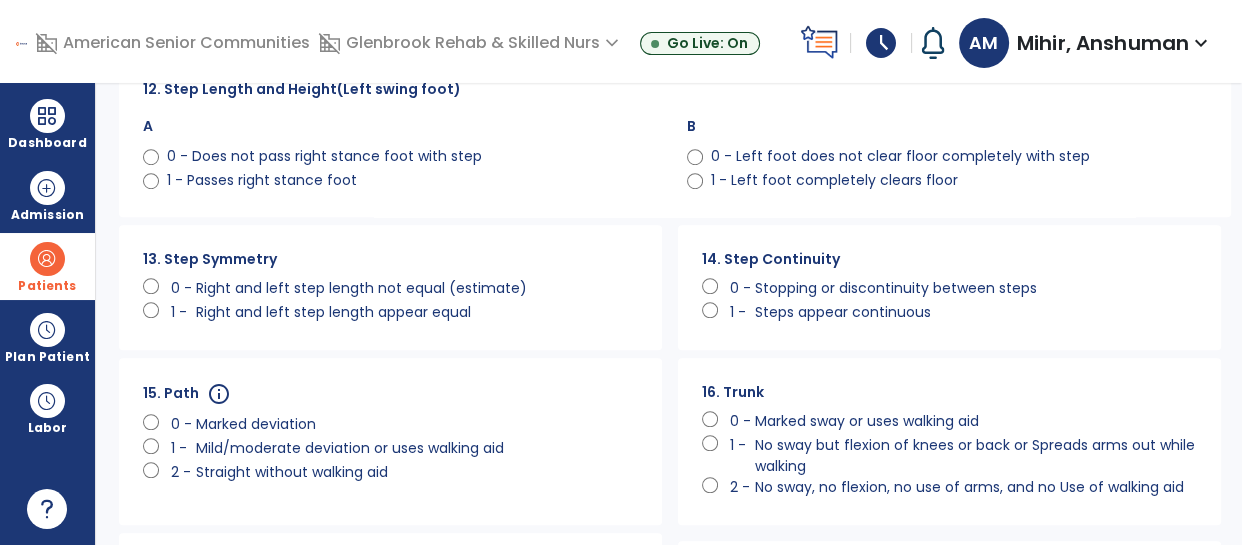 scroll, scrollTop: 1389, scrollLeft: 0, axis: vertical 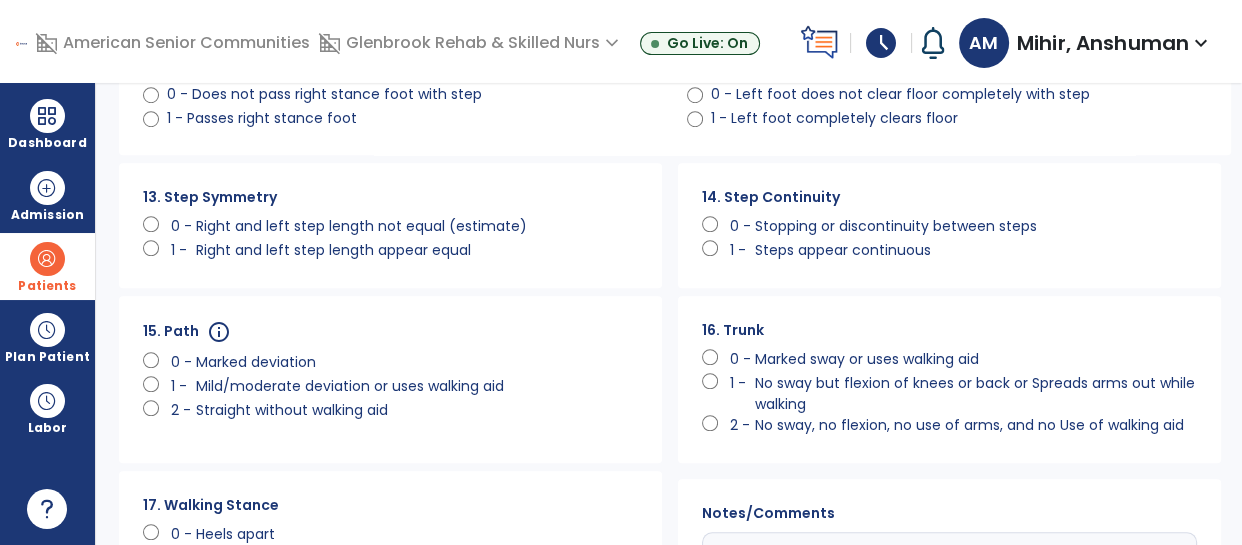 click on "No sway but flexion of knees or back or Spreads arms out while walking" 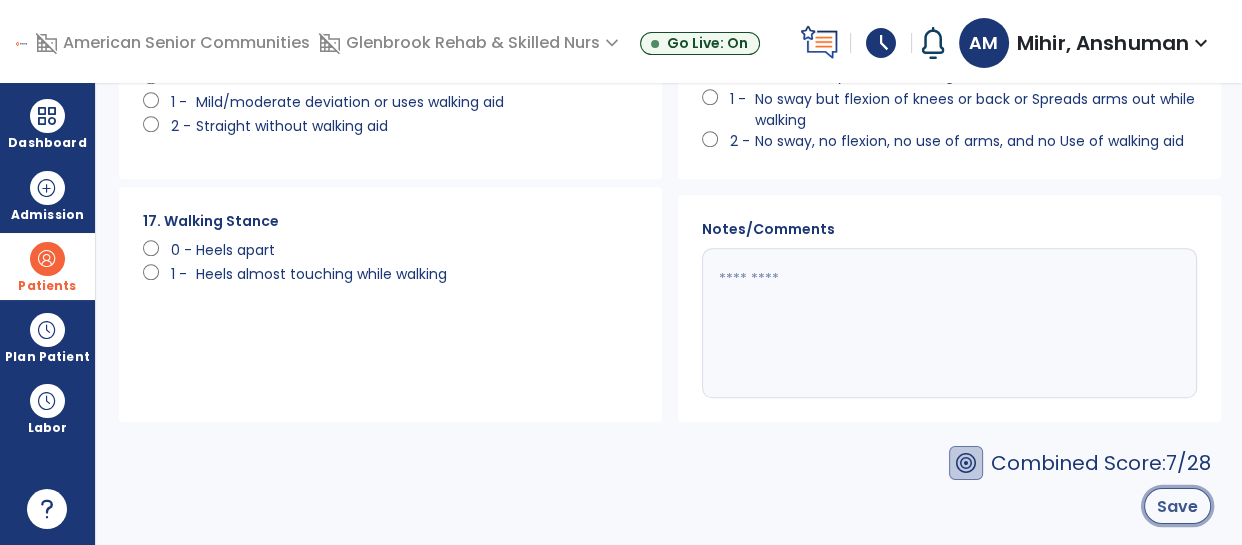 click on "Save" 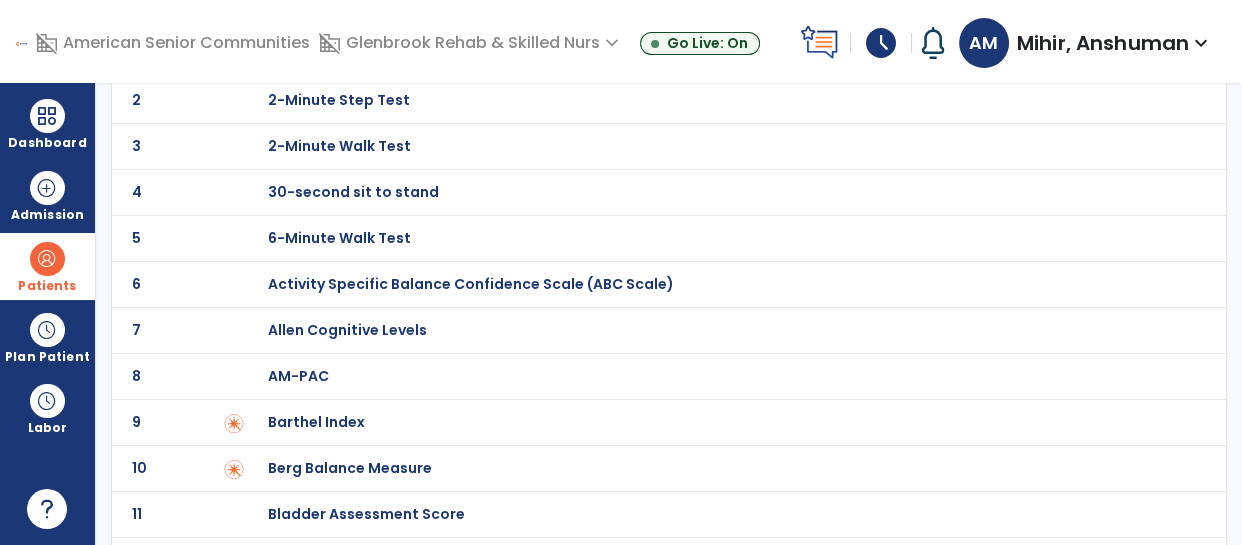 scroll, scrollTop: 0, scrollLeft: 0, axis: both 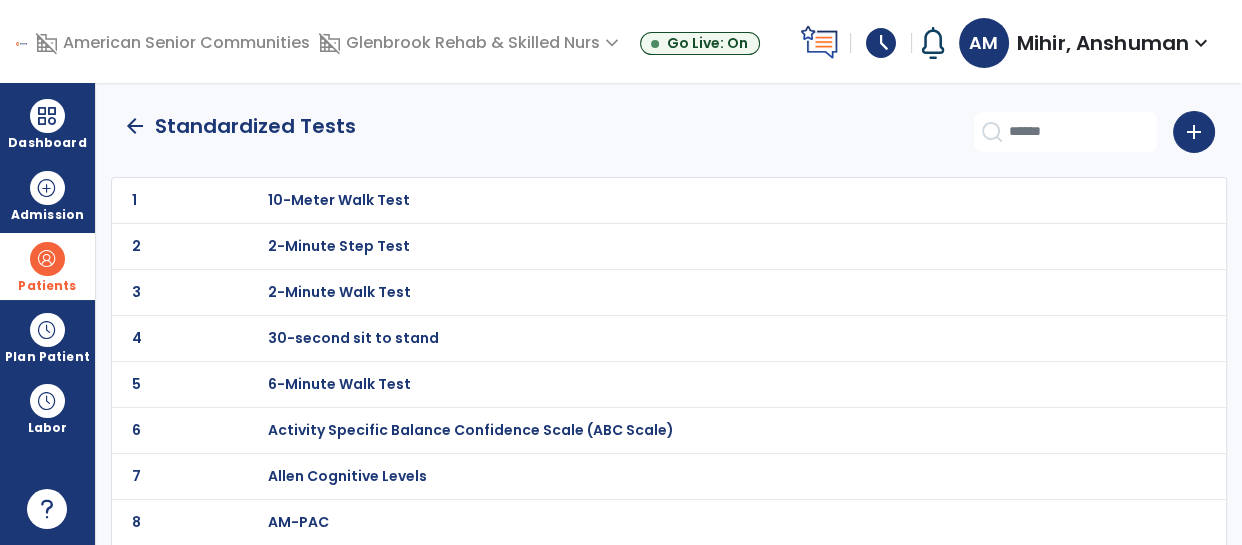 click on "arrow_back" 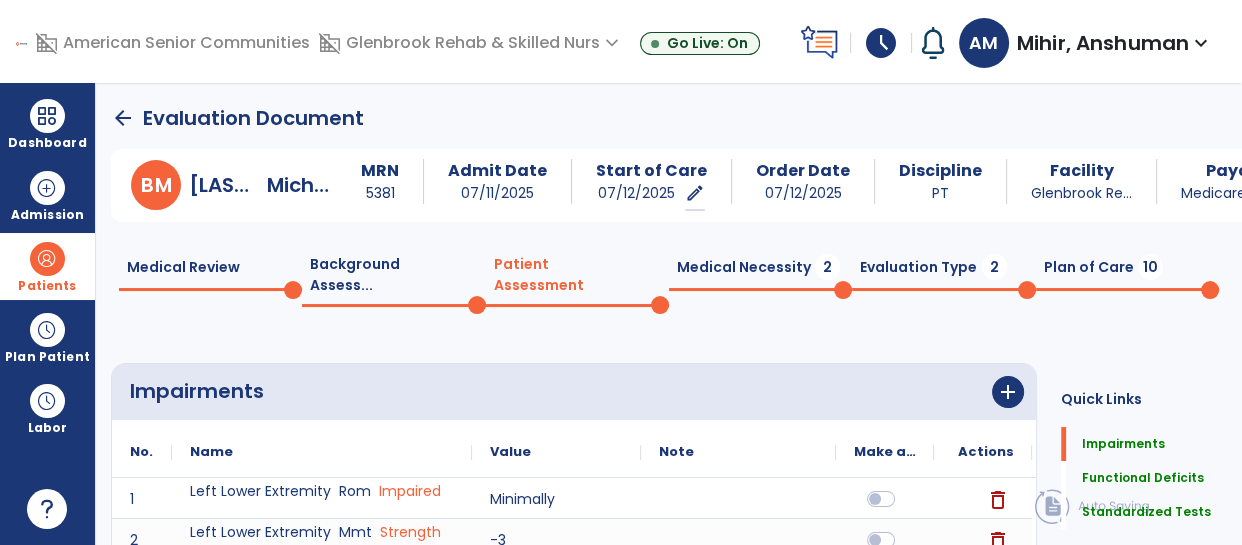 scroll, scrollTop: 20, scrollLeft: 0, axis: vertical 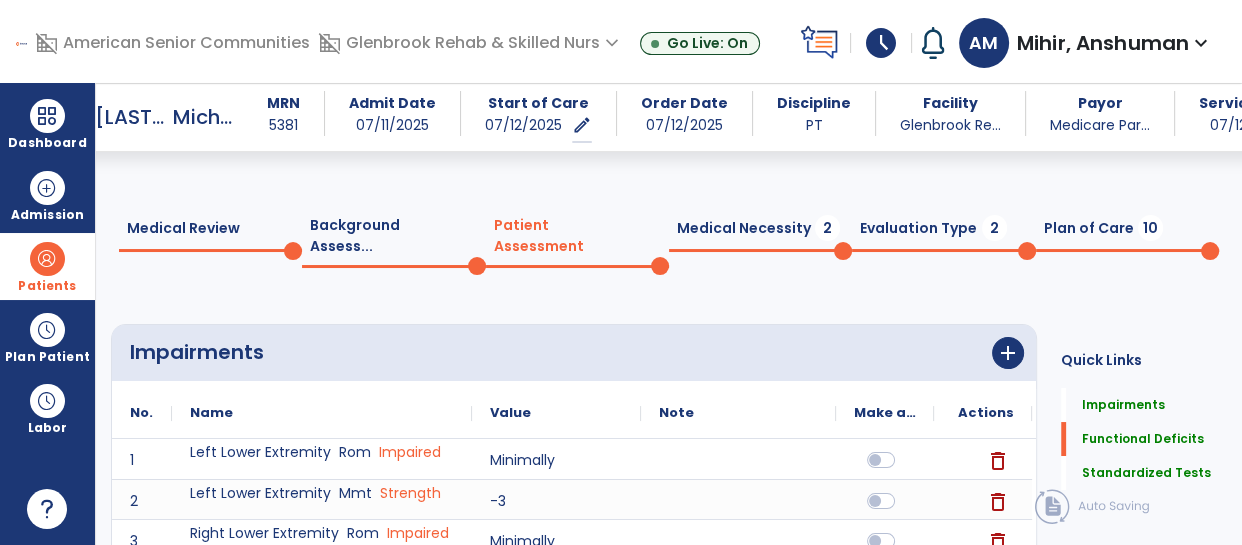 click 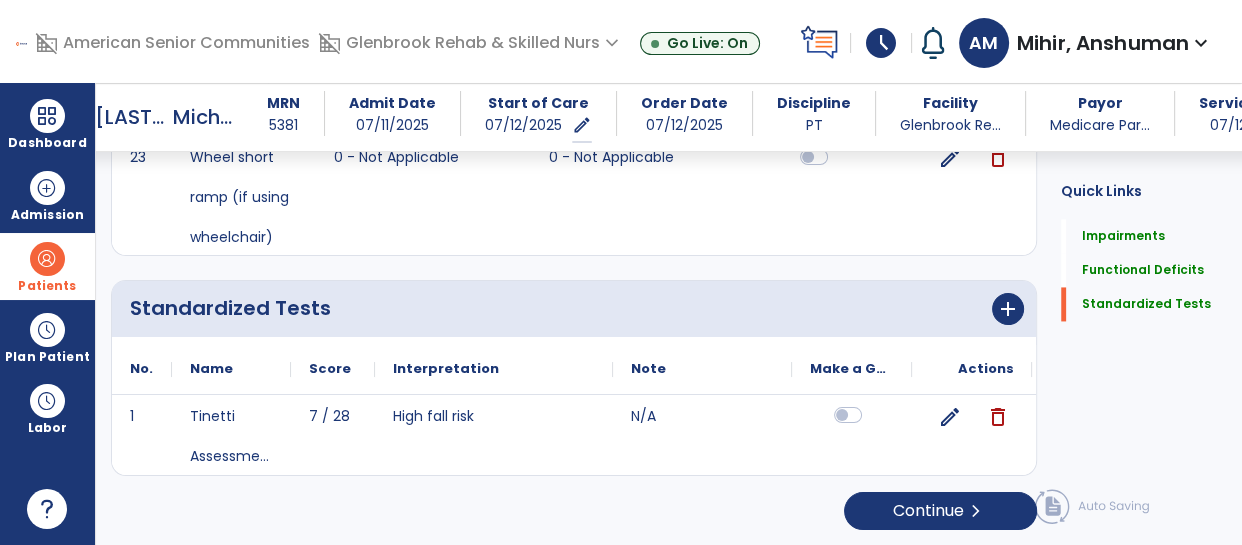 click 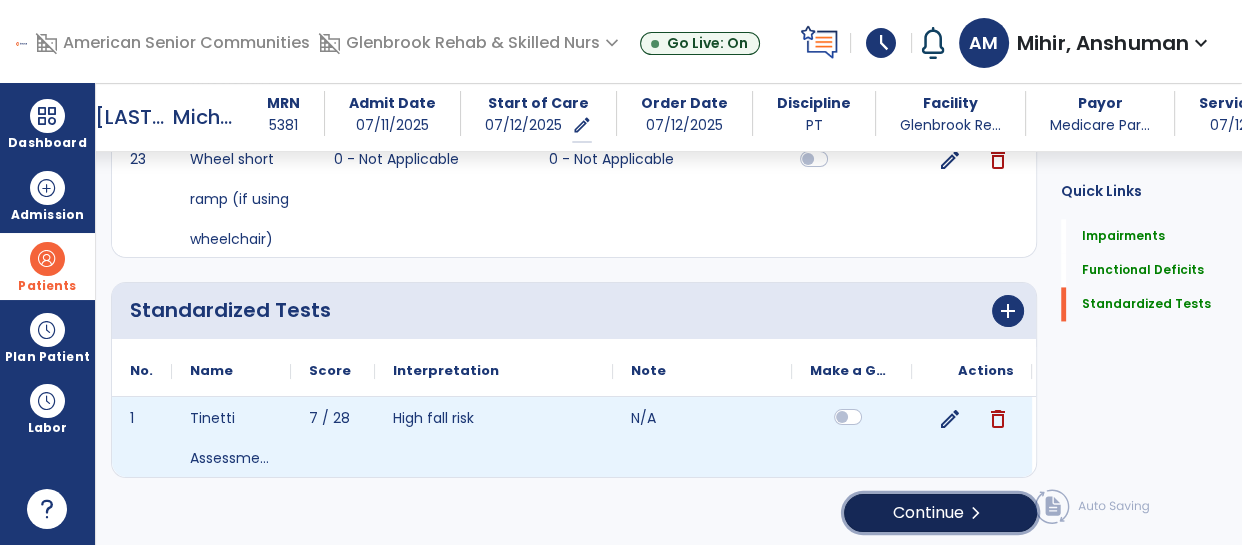 click on "Continue  chevron_right" 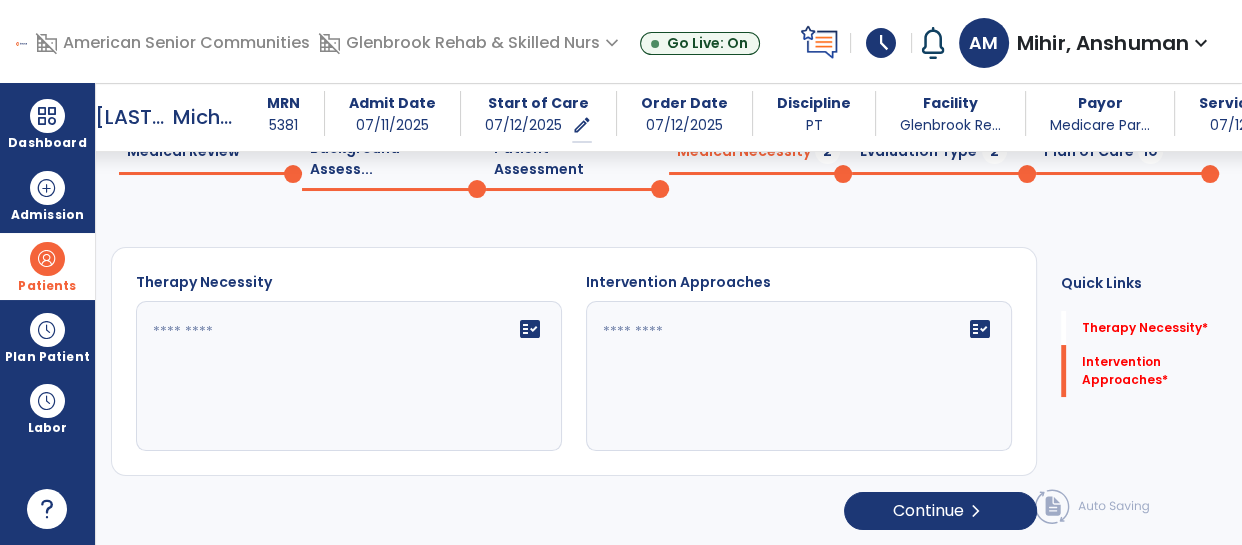 click 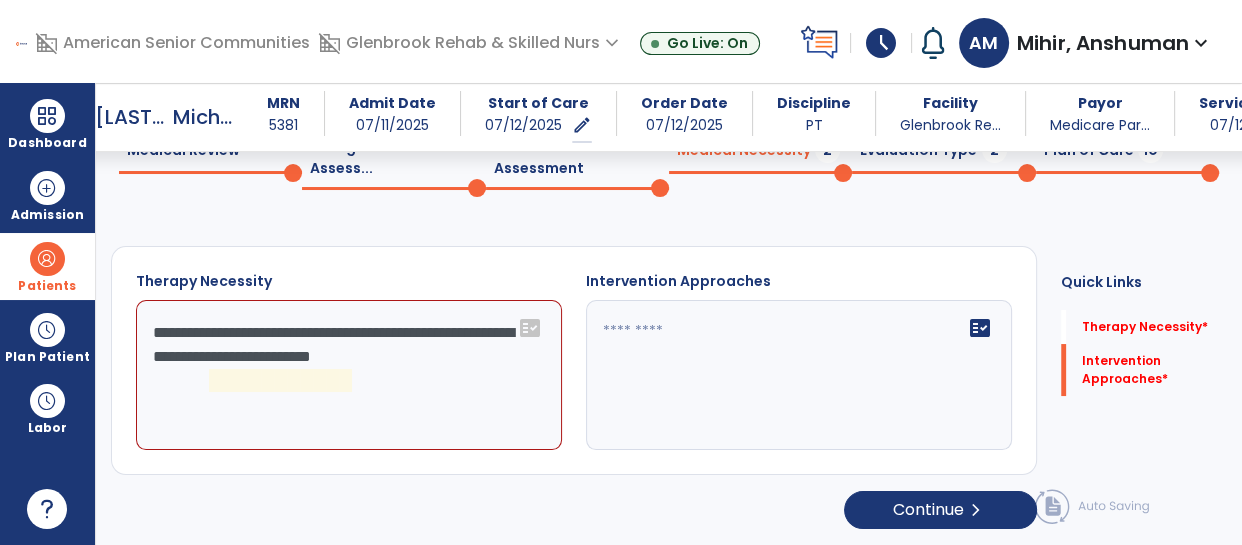 scroll, scrollTop: 97, scrollLeft: 0, axis: vertical 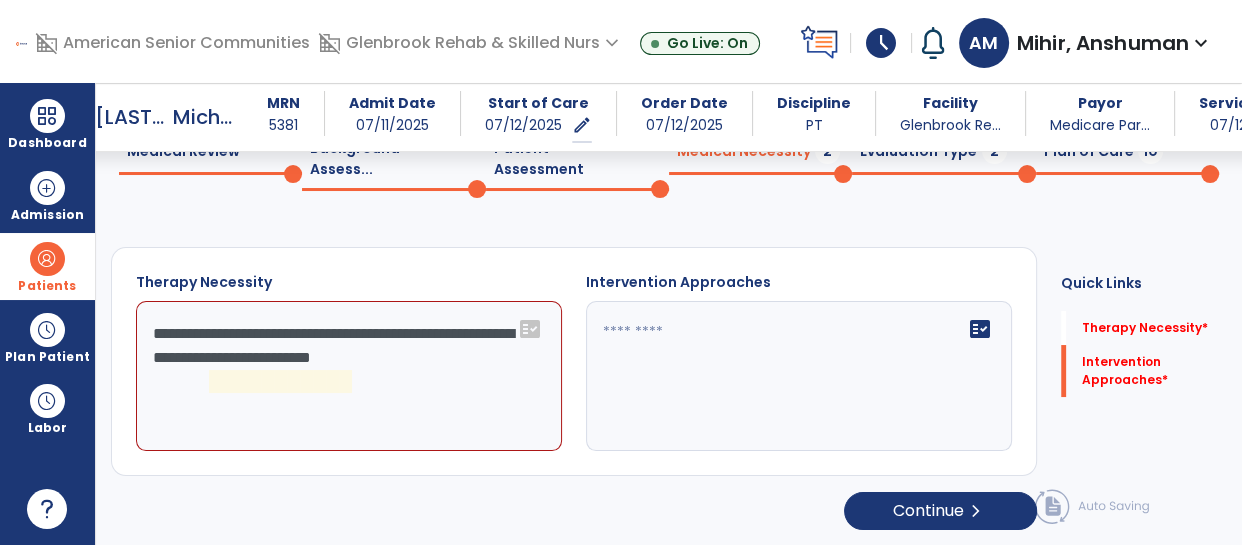 click on "**********" 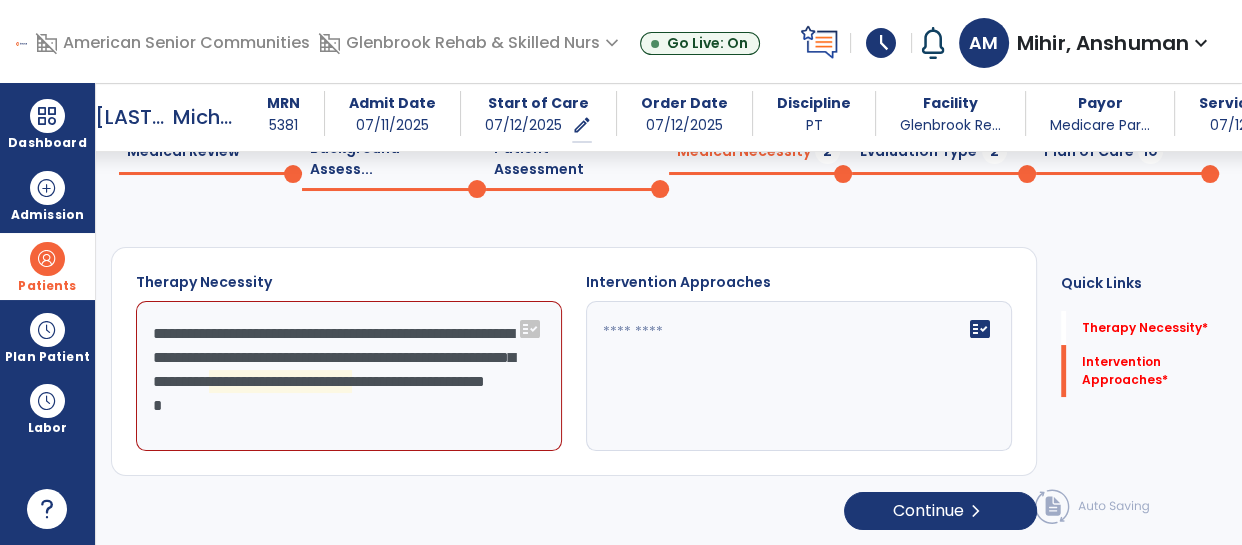 scroll, scrollTop: 15, scrollLeft: 0, axis: vertical 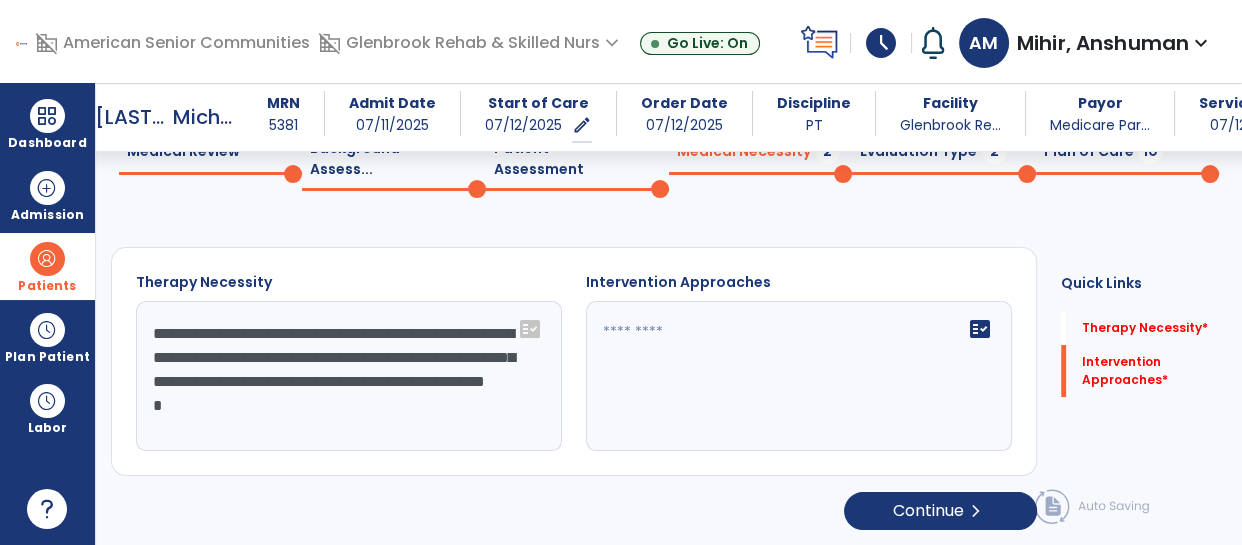 type on "**********" 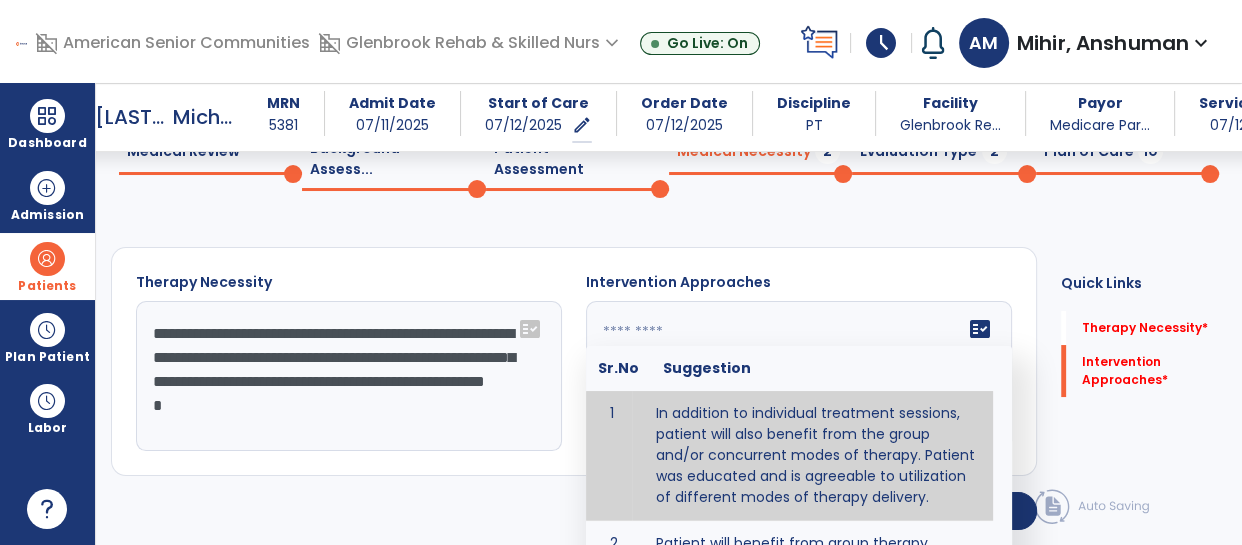 type on "**********" 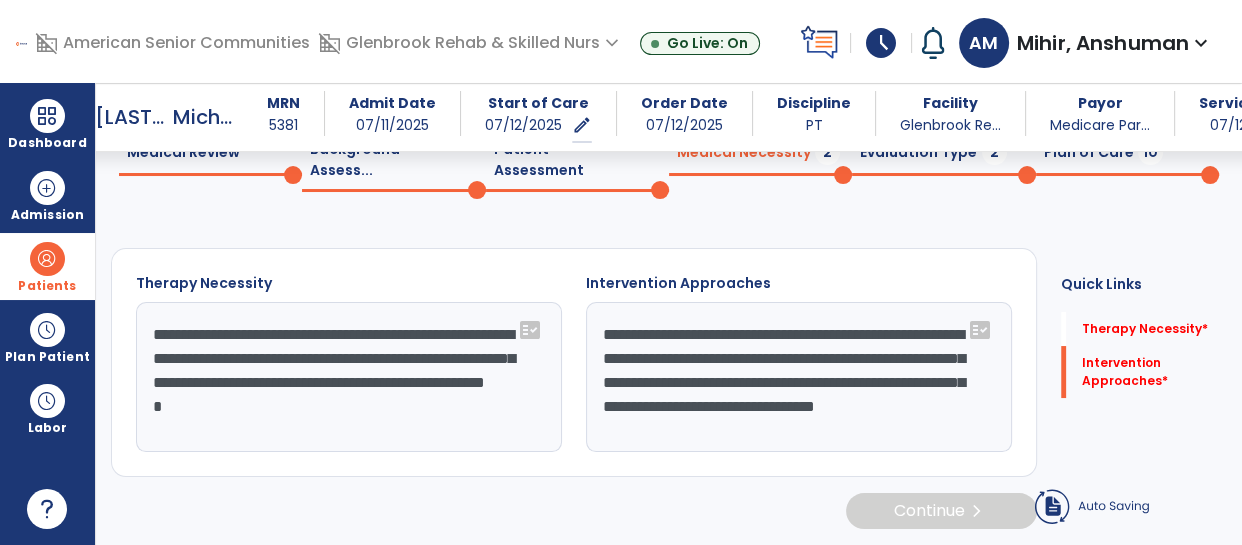 scroll, scrollTop: 95, scrollLeft: 0, axis: vertical 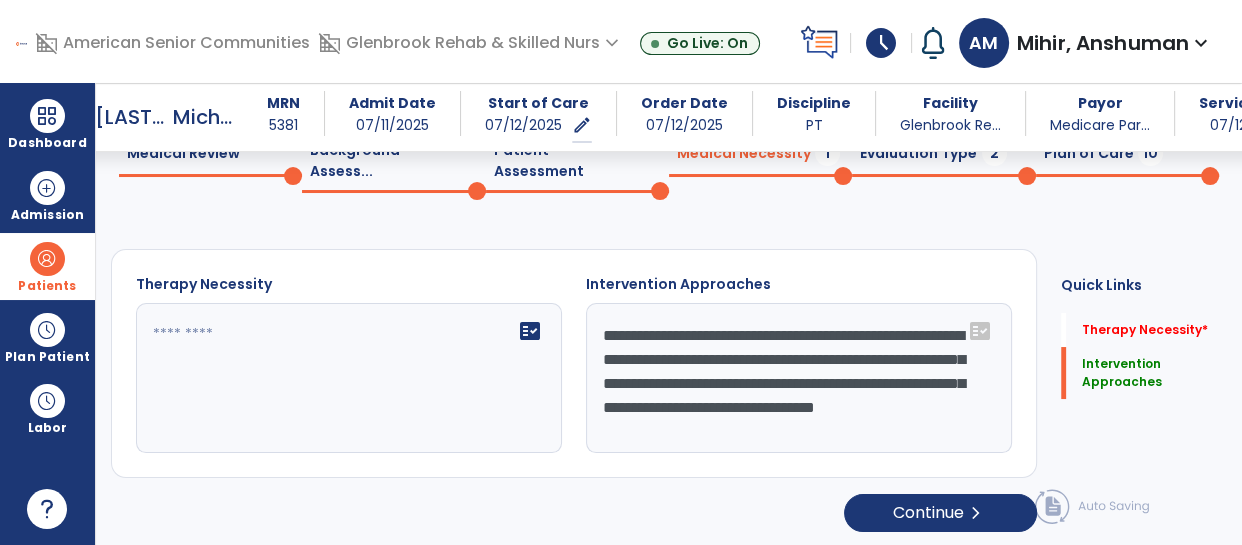 type on "**********" 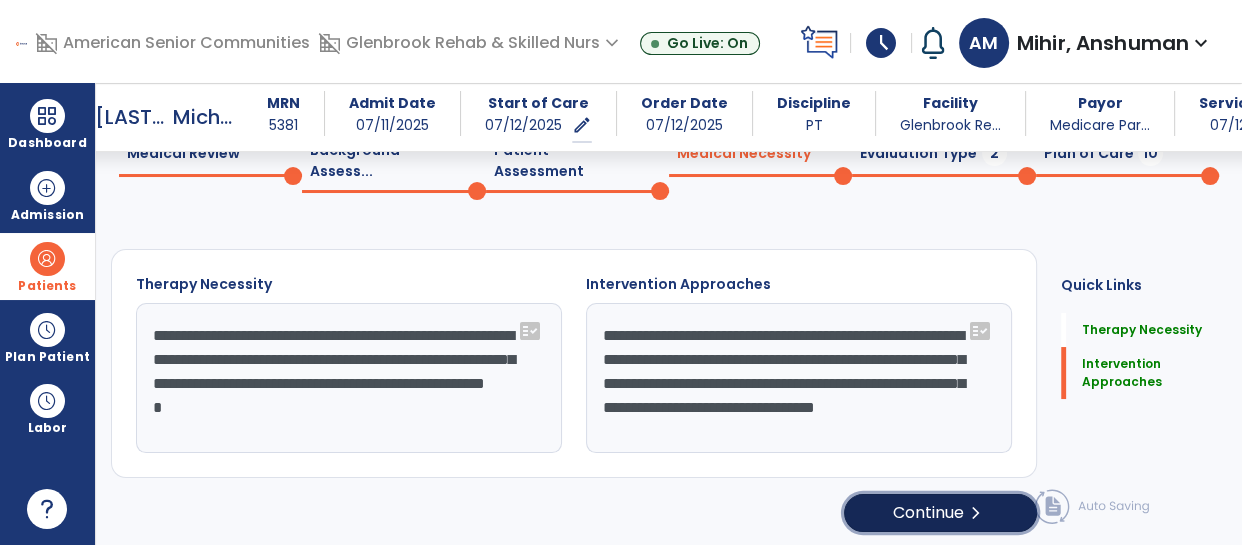click on "Continue  chevron_right" 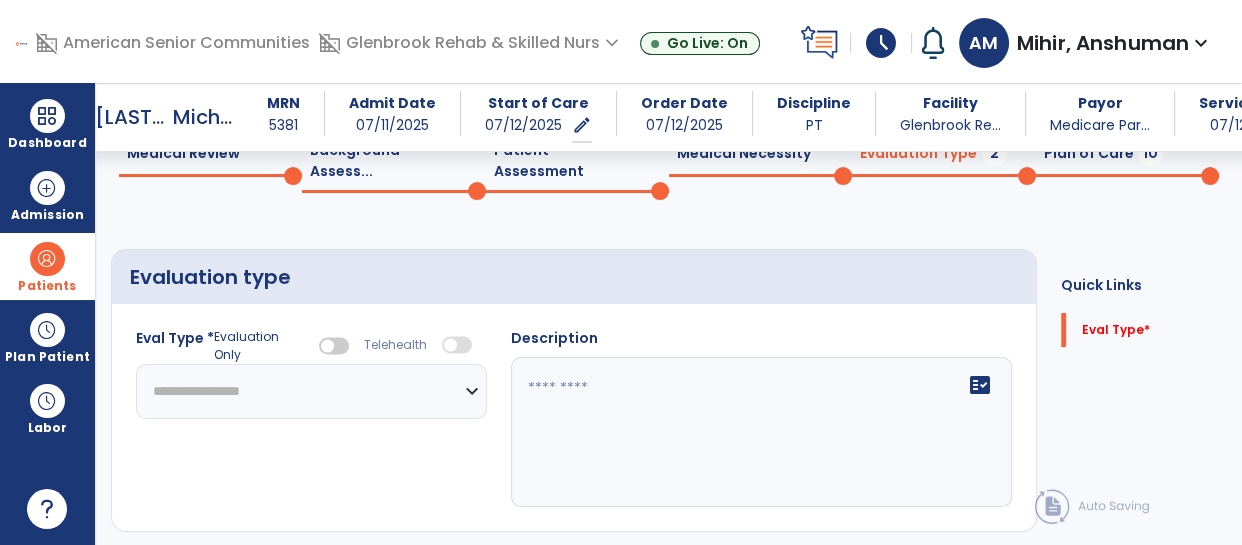 click on "**********" 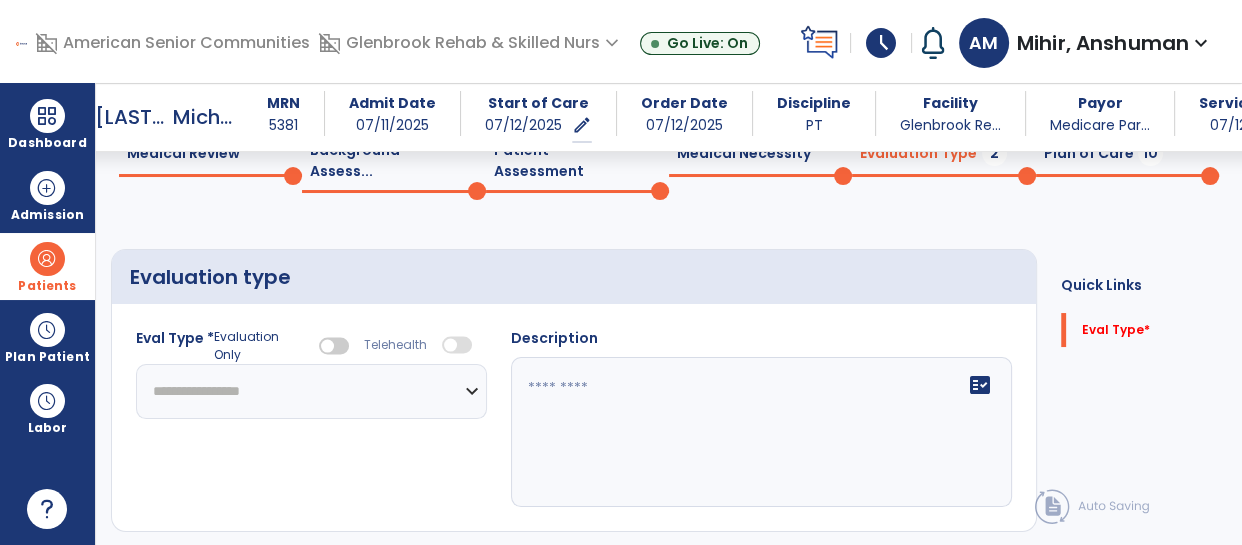 select on "**********" 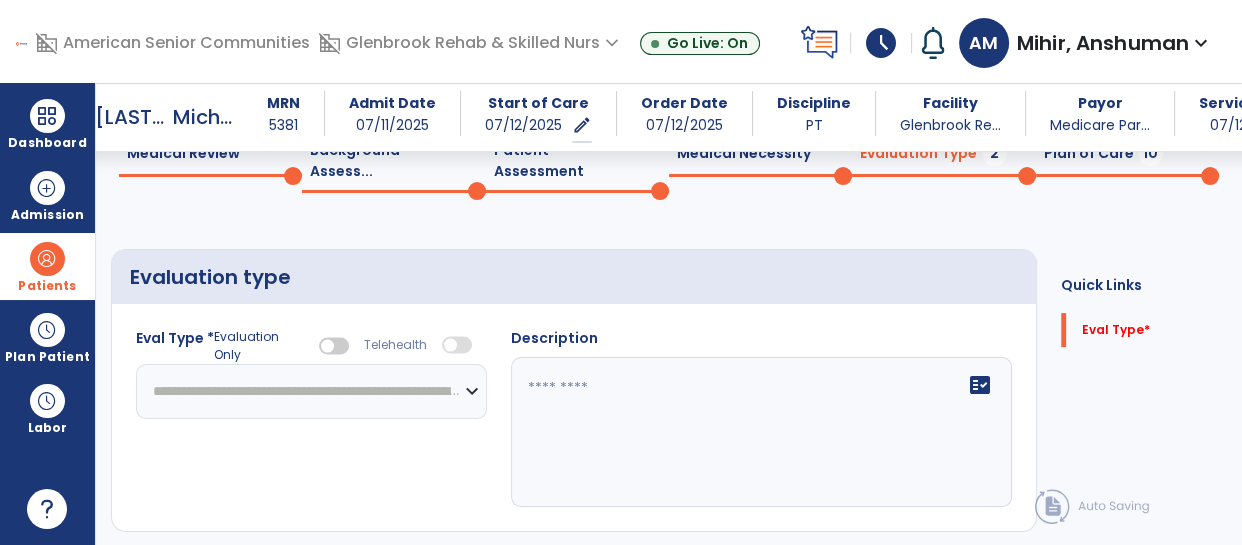 click on "**********" 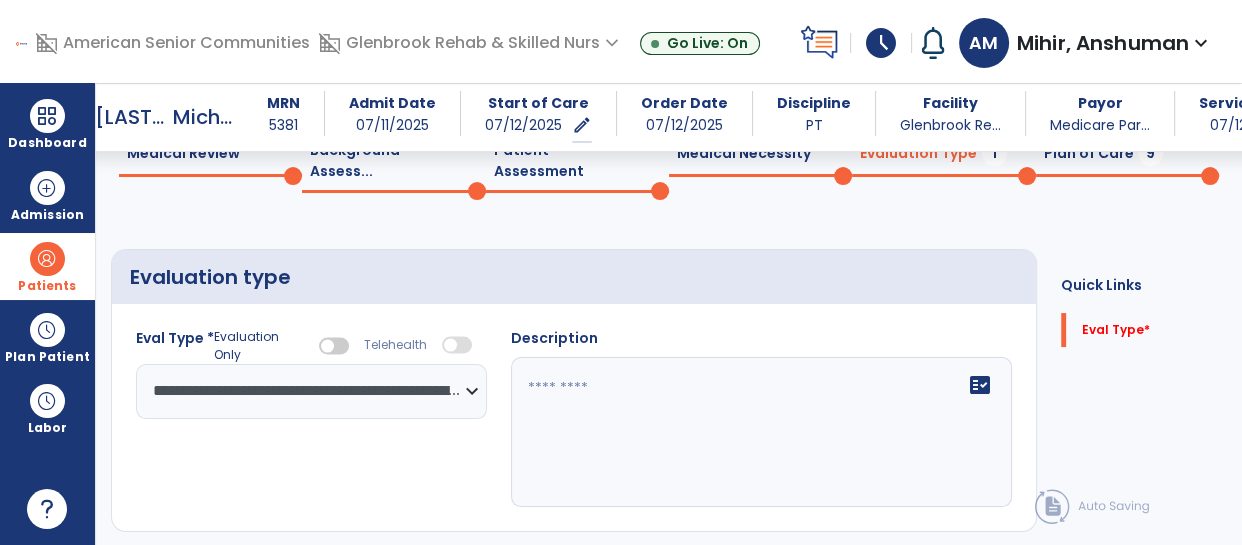 click 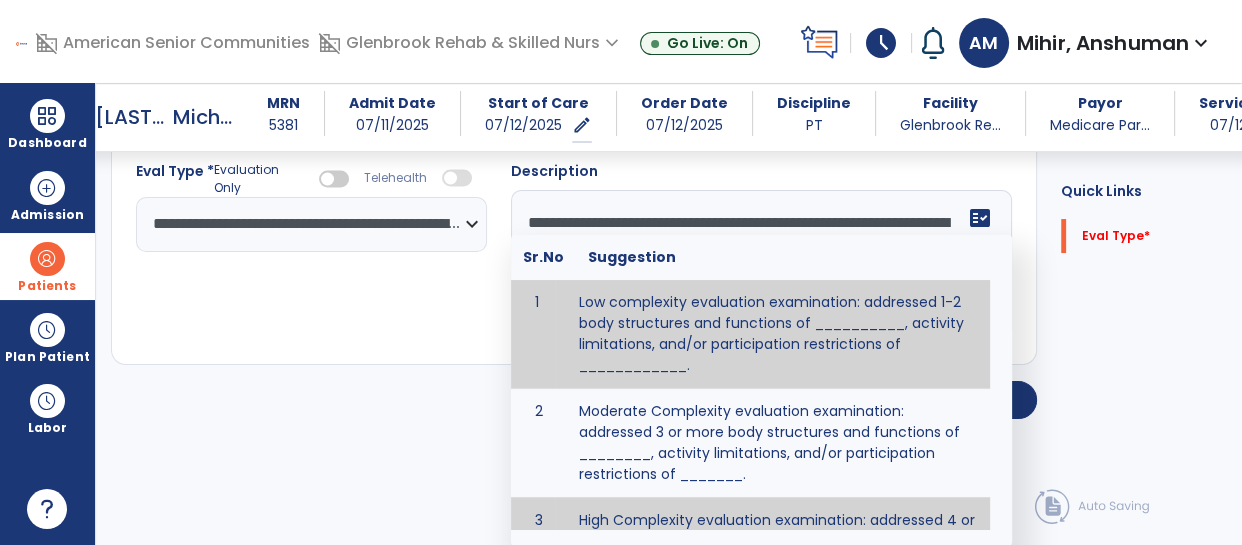 scroll, scrollTop: 151, scrollLeft: 0, axis: vertical 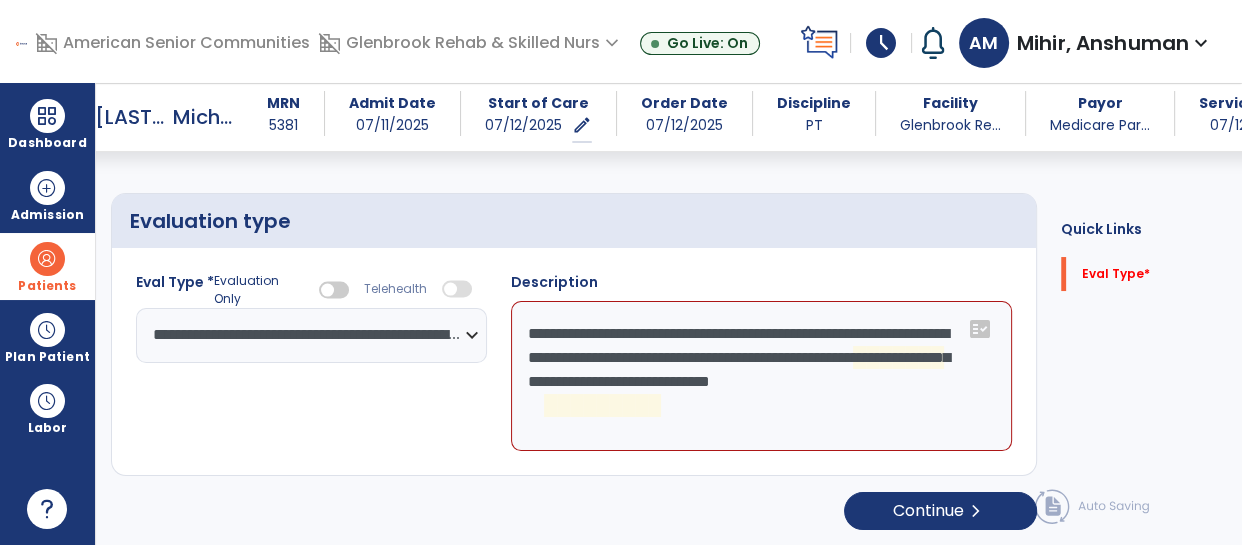 click on "**********" 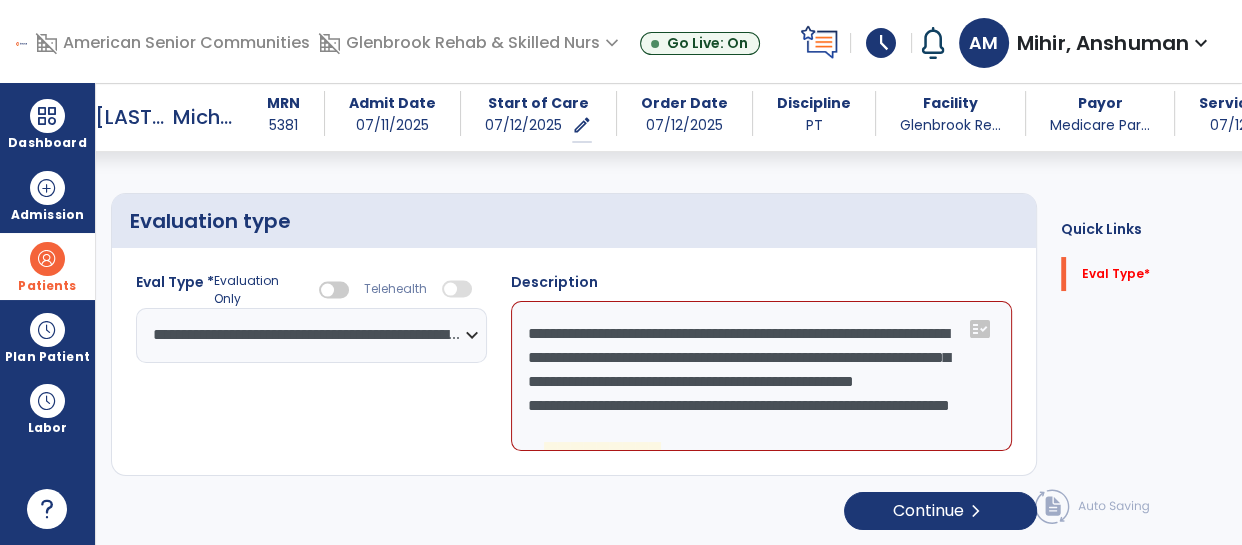 scroll, scrollTop: 23, scrollLeft: 0, axis: vertical 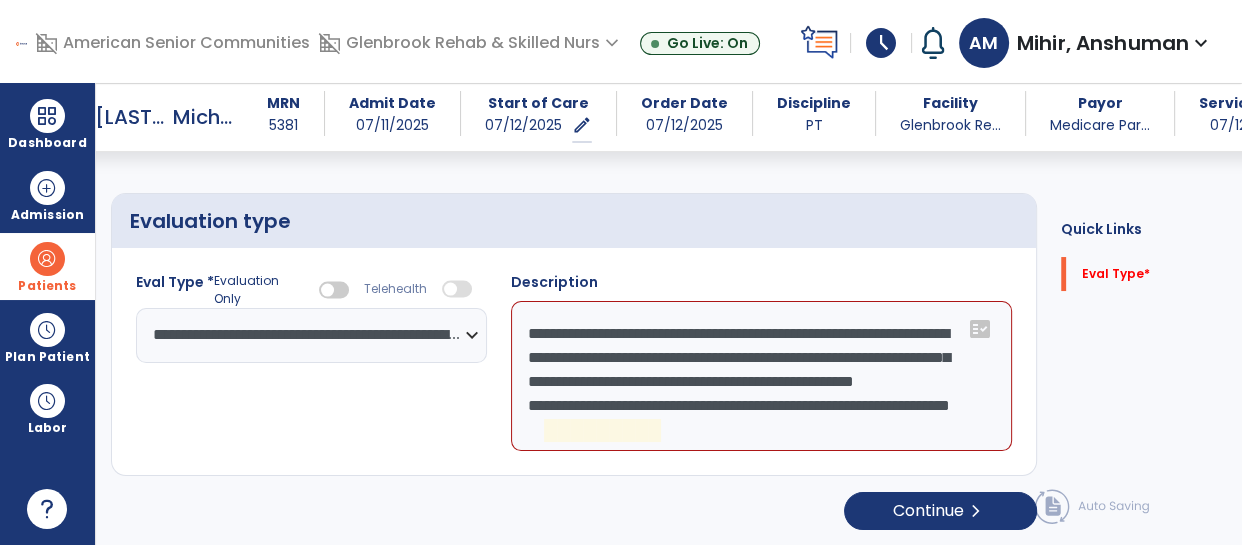click on "**********" 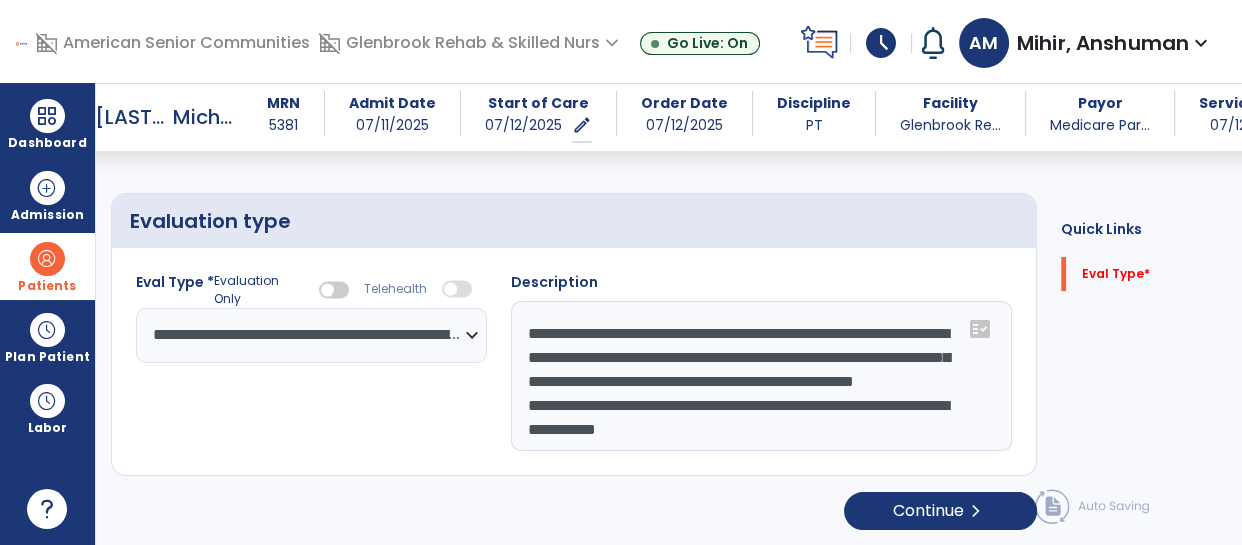 click on "**********" 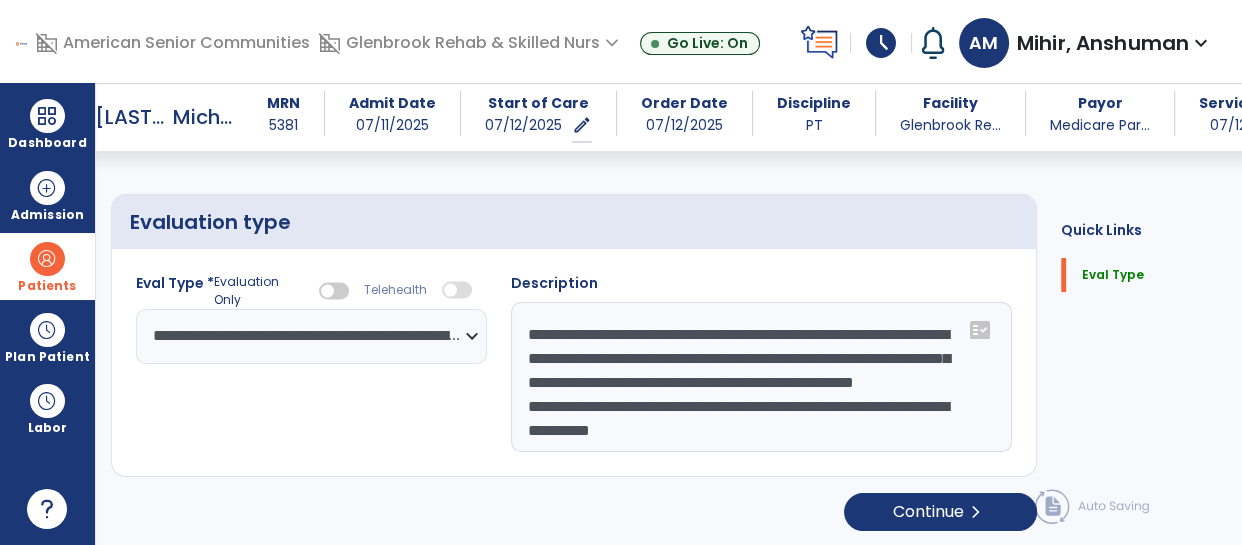 scroll, scrollTop: 151, scrollLeft: 0, axis: vertical 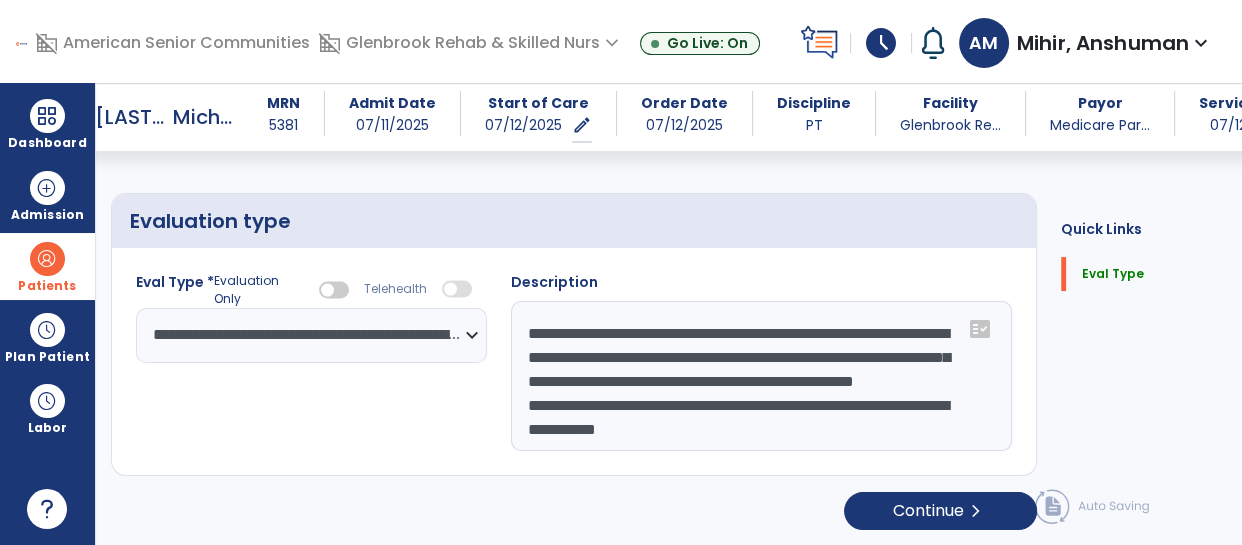 type on "**********" 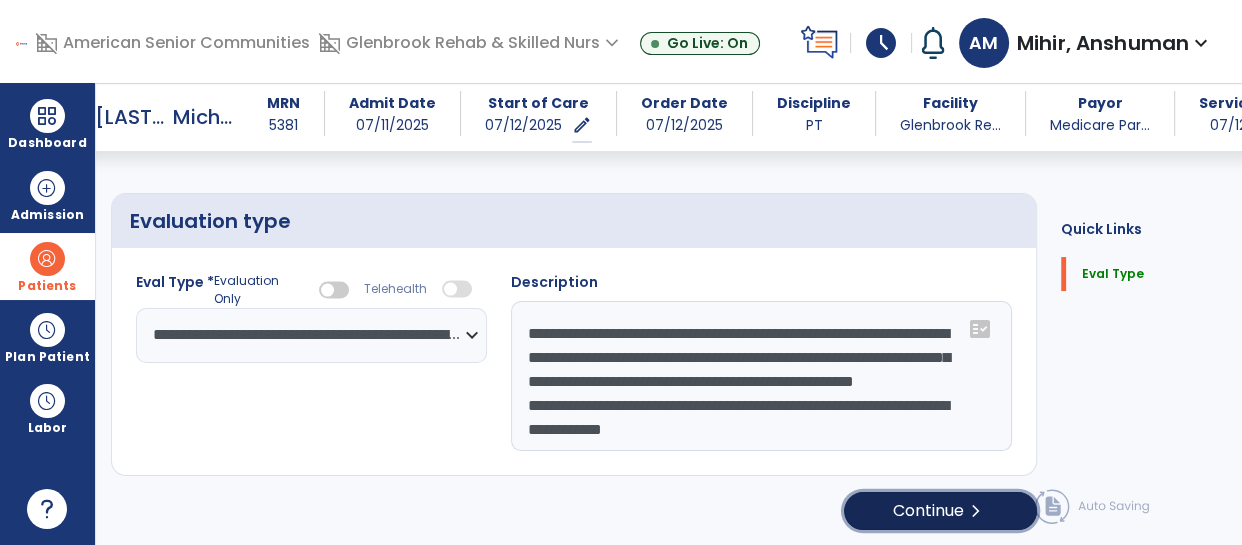 click on "chevron_right" 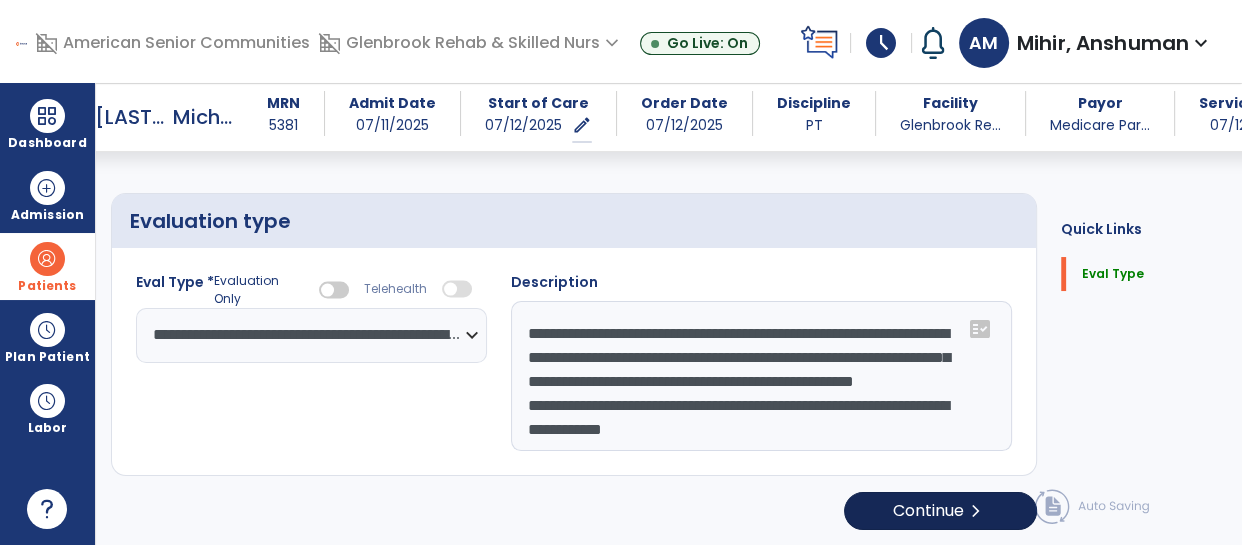 select on "*****" 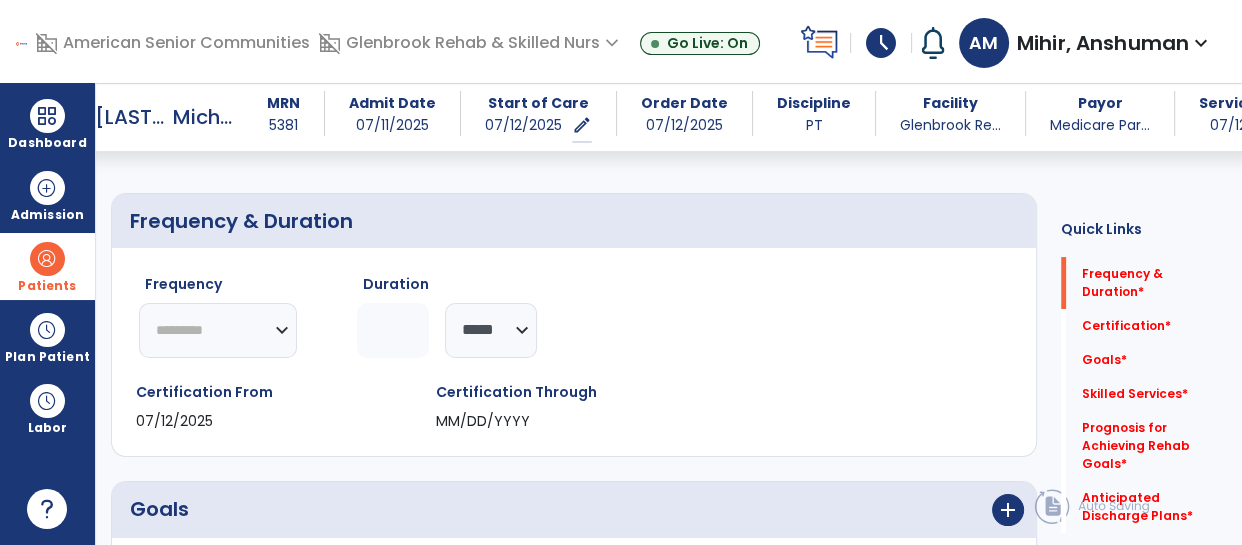 click on "********* ** ** ** ** ** ** **" 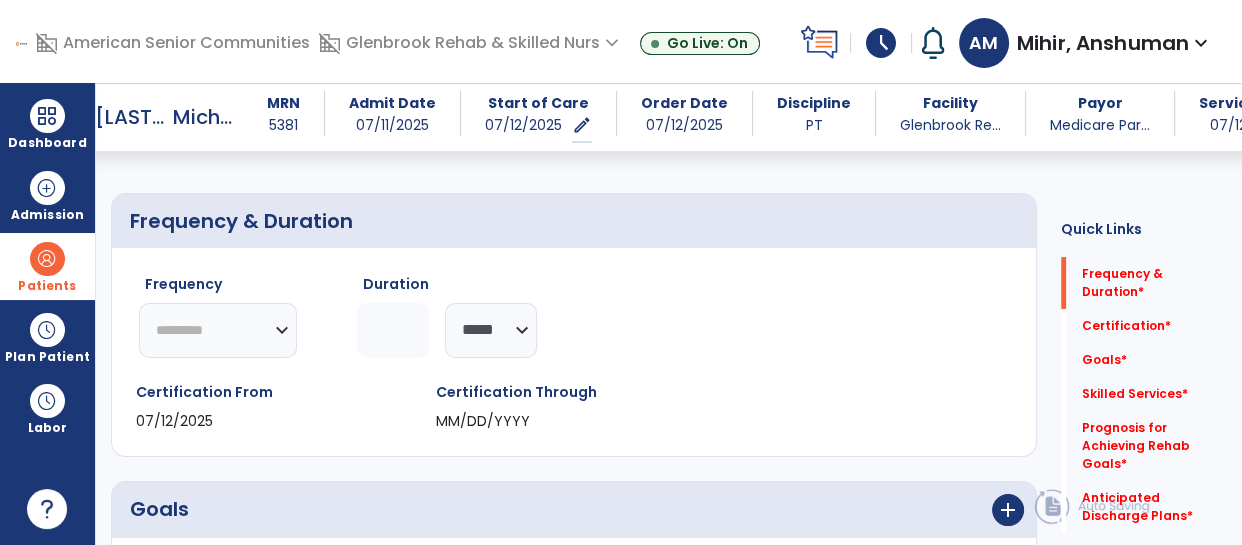 select on "**" 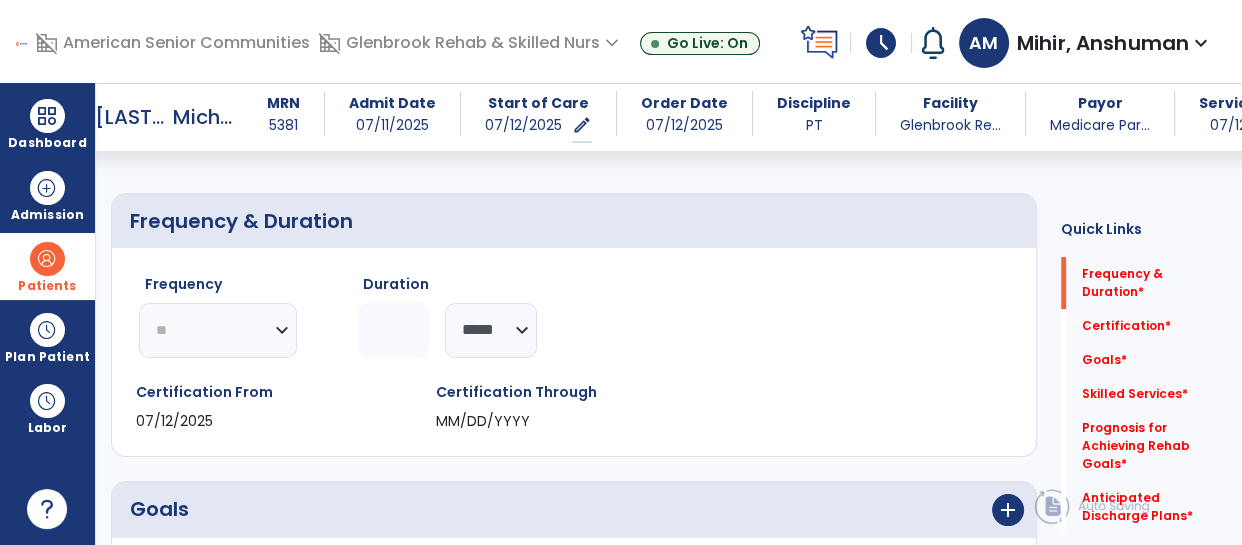 click on "********* ** ** ** ** ** ** **" 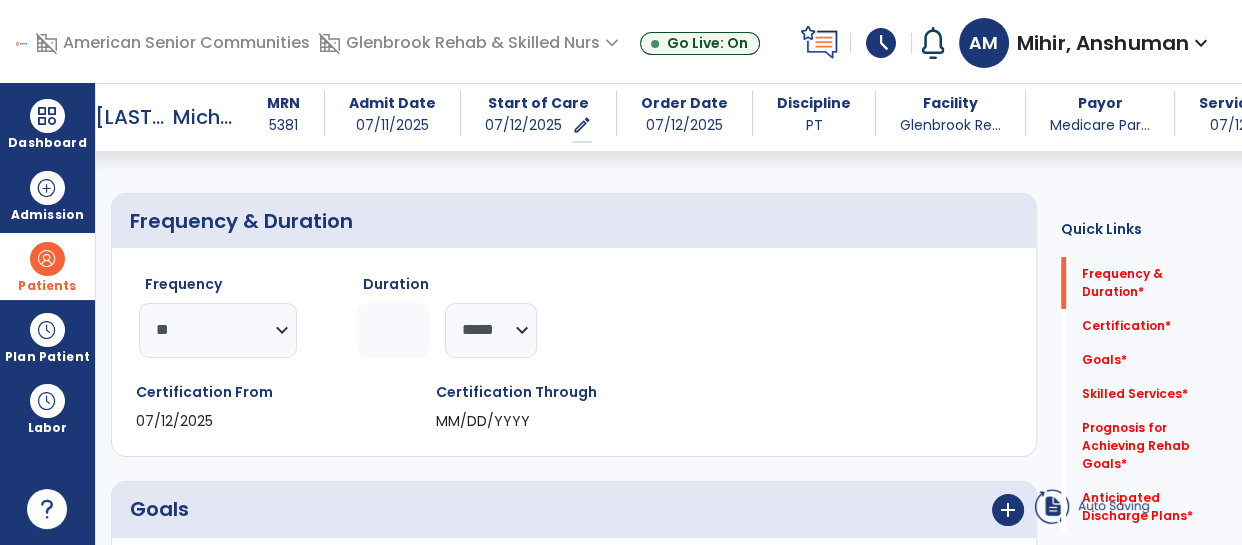 click 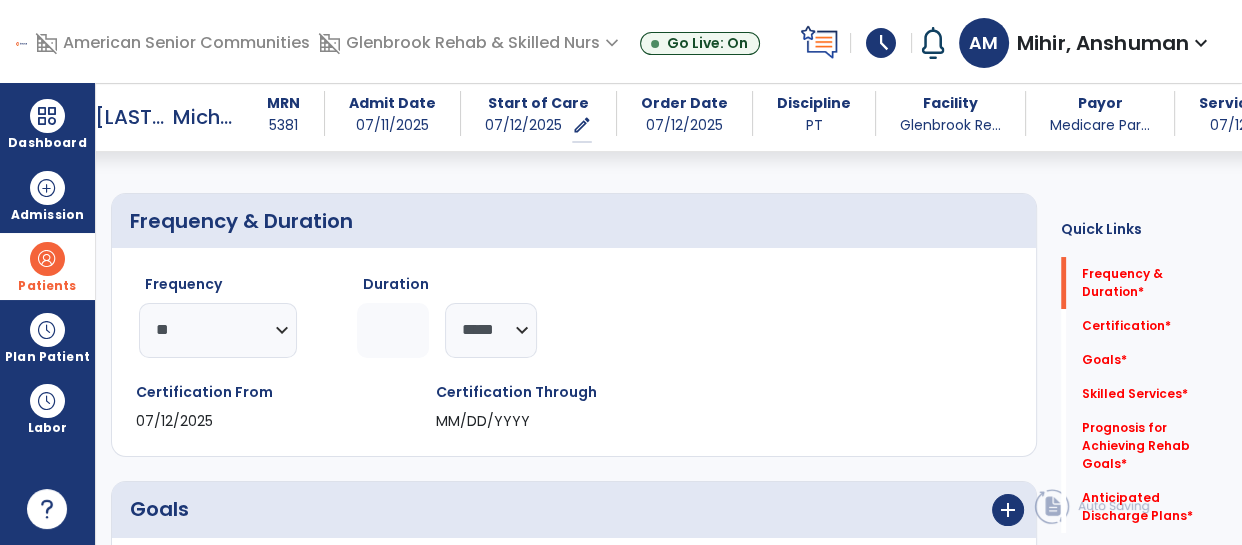 type on "*" 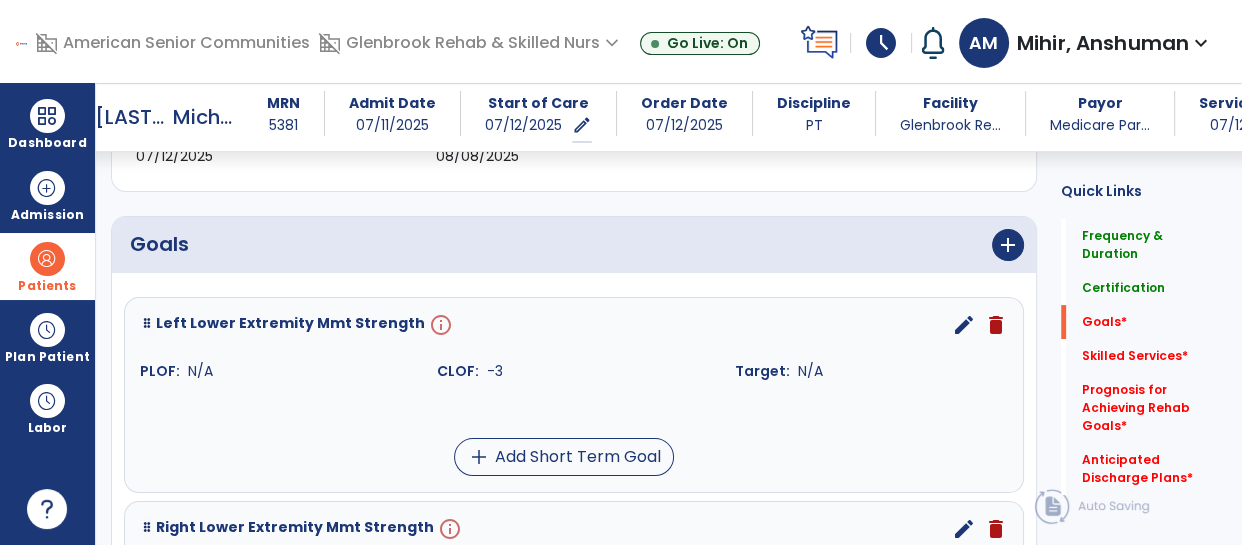 scroll, scrollTop: 417, scrollLeft: 0, axis: vertical 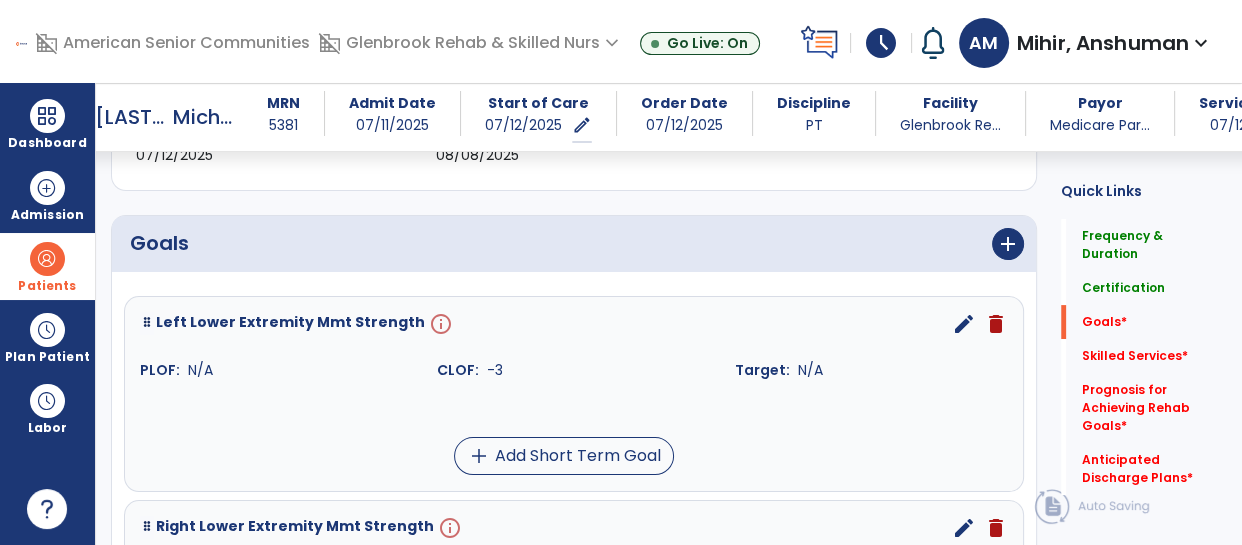 type on "*" 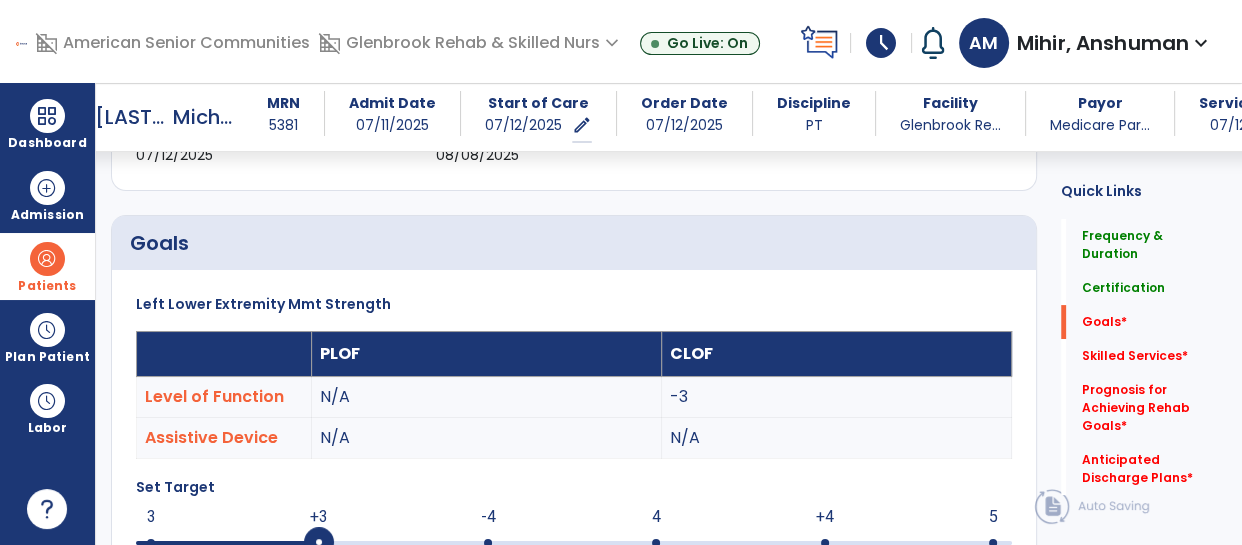 scroll, scrollTop: 82, scrollLeft: 0, axis: vertical 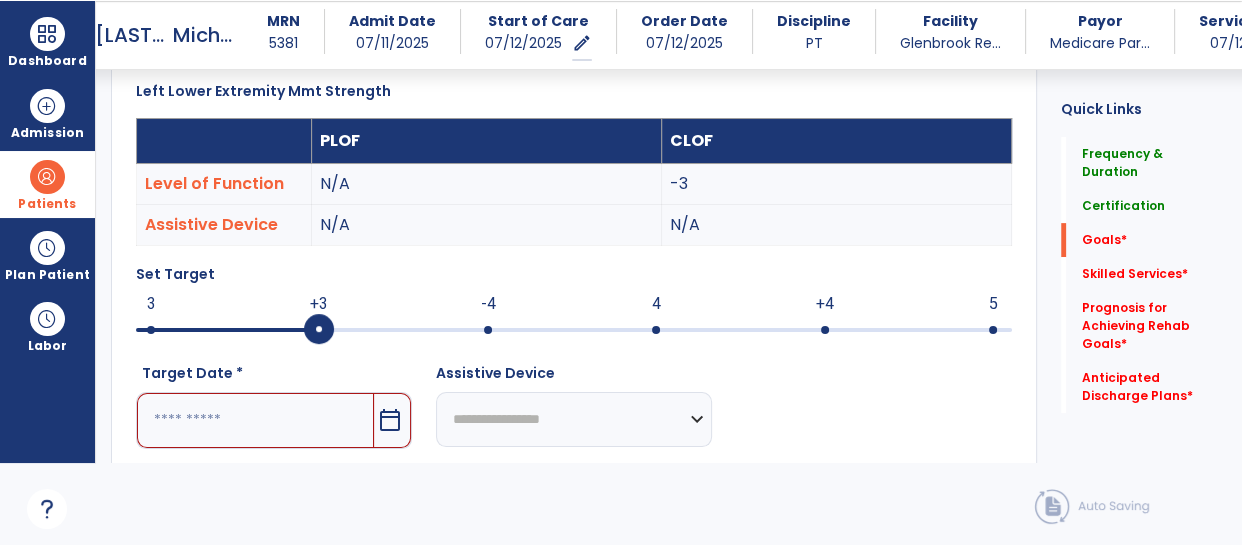 click at bounding box center (574, 328) 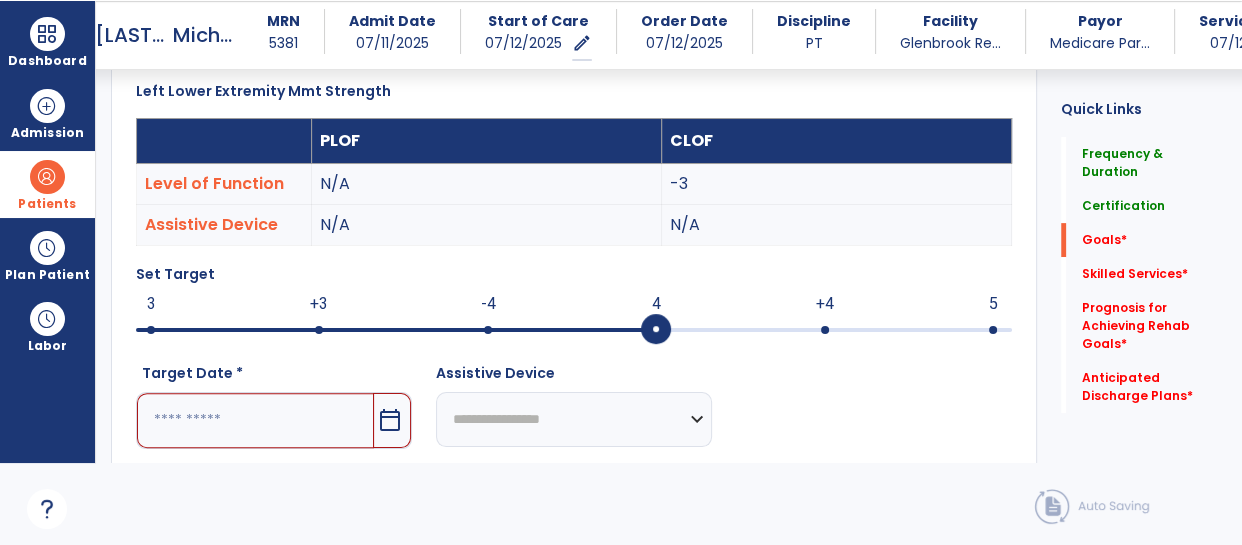 click at bounding box center (255, 420) 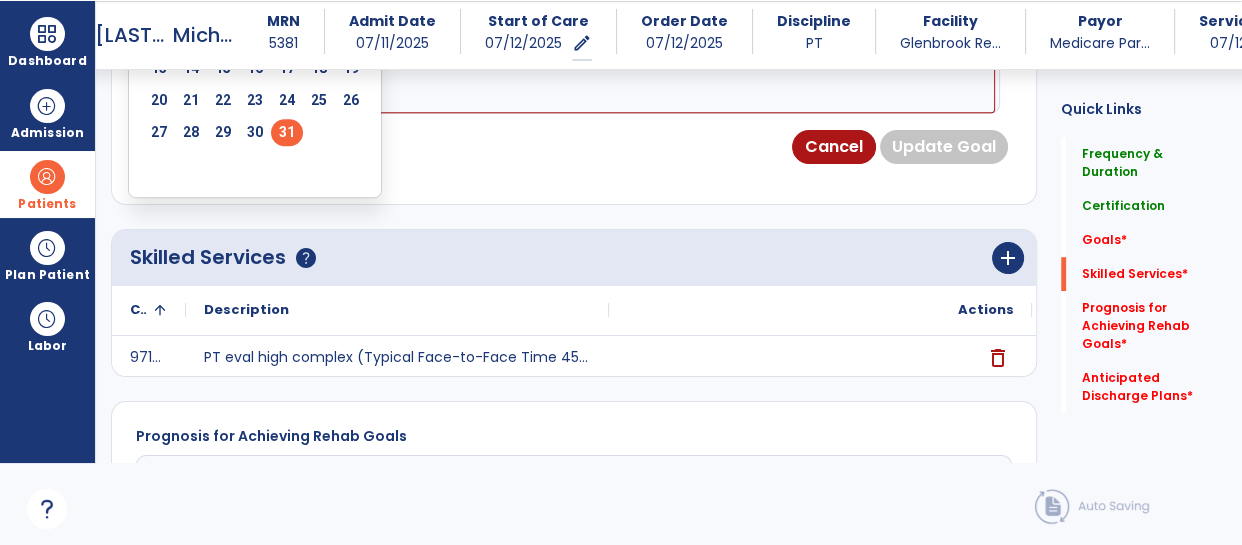 click on "31" at bounding box center [287, 132] 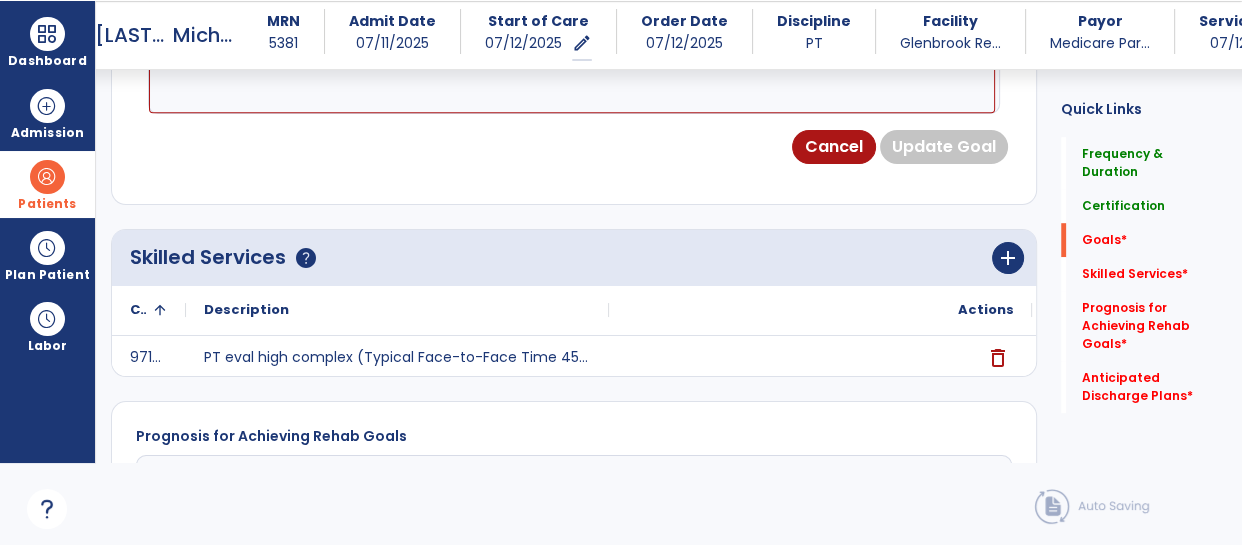 scroll, scrollTop: 735, scrollLeft: 0, axis: vertical 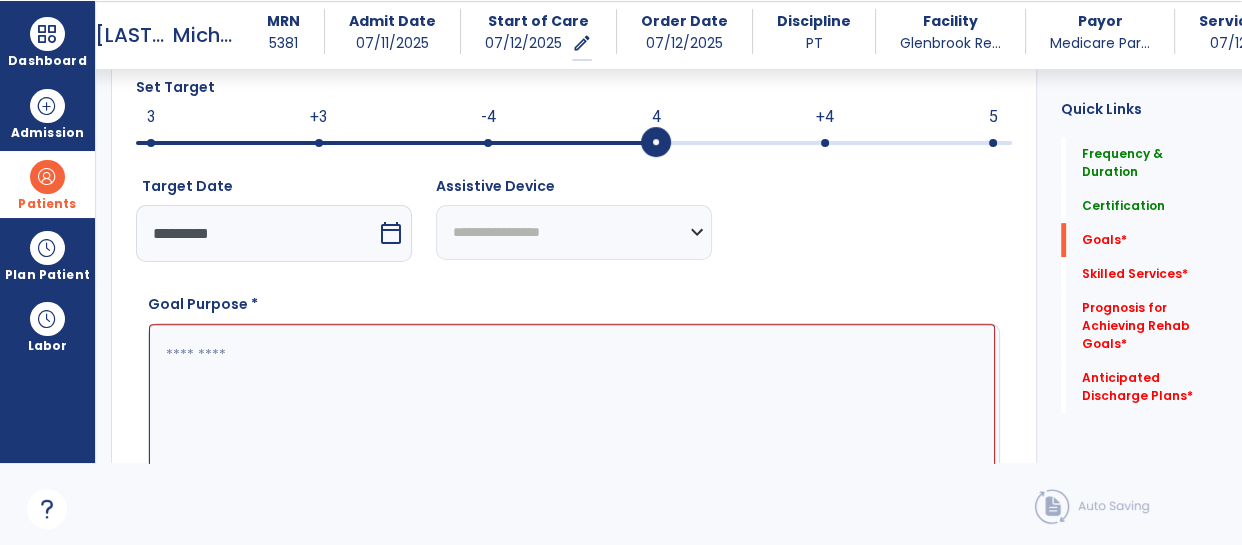 click at bounding box center (572, 399) 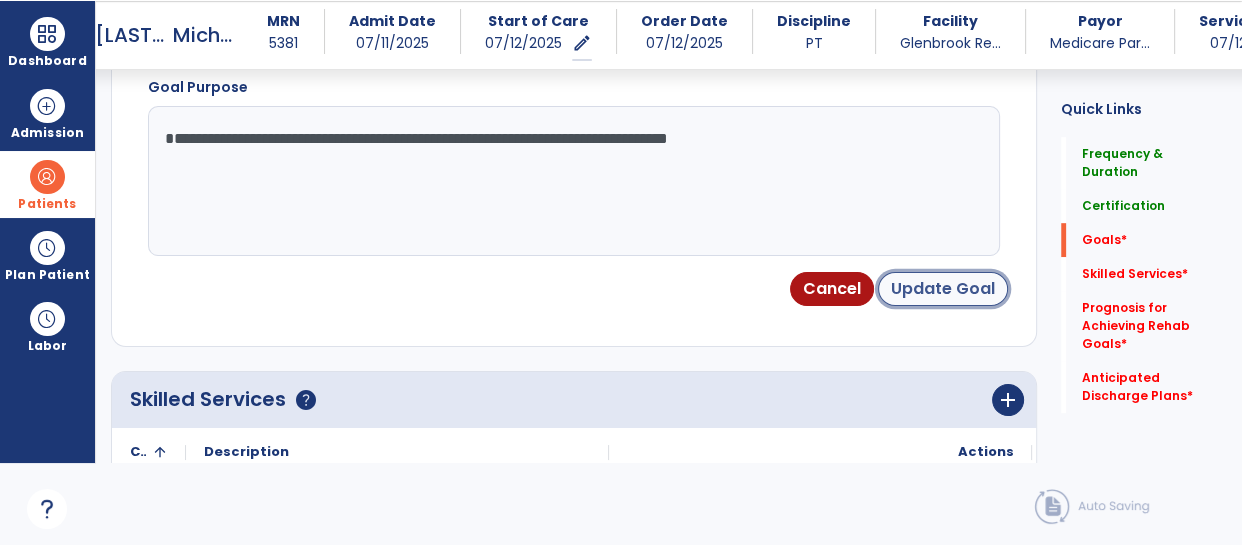 click on "Update Goal" at bounding box center [943, 289] 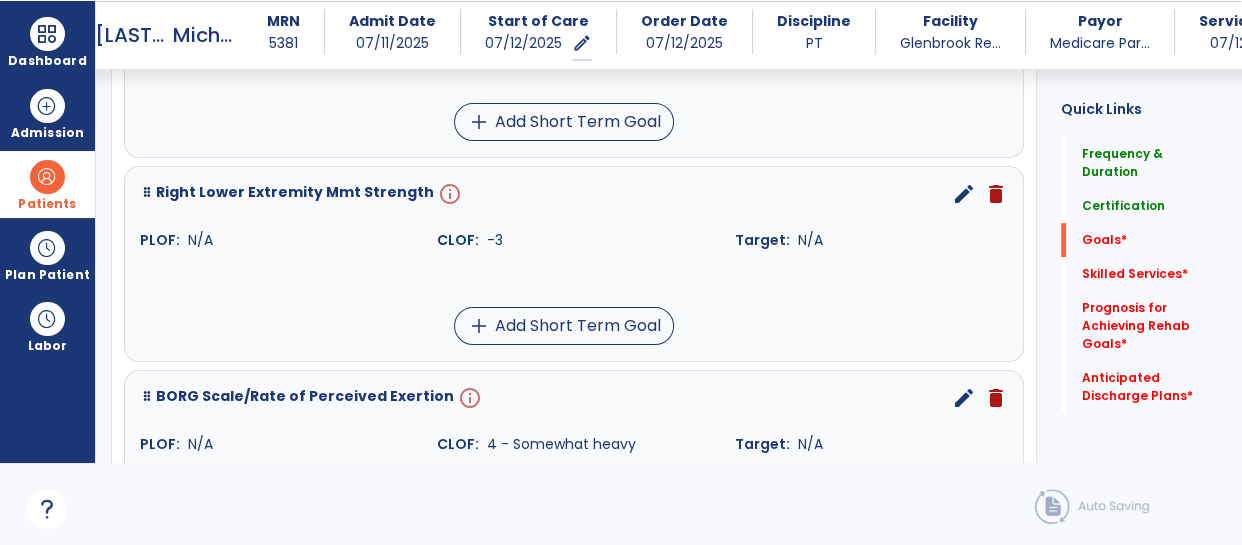 scroll, scrollTop: 684, scrollLeft: 0, axis: vertical 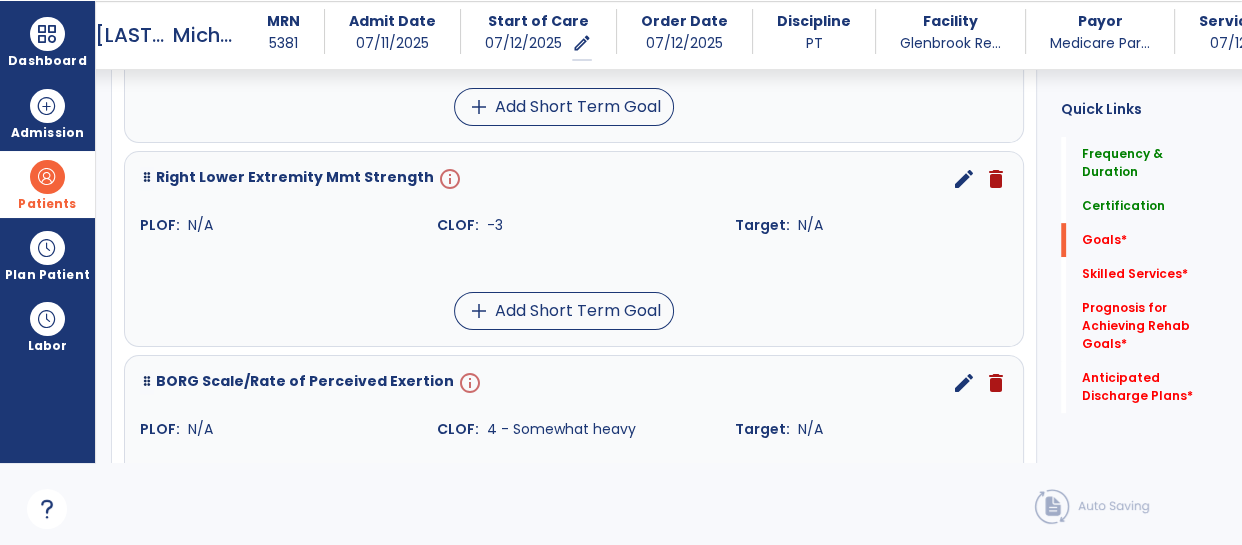 click on "edit" at bounding box center (964, 179) 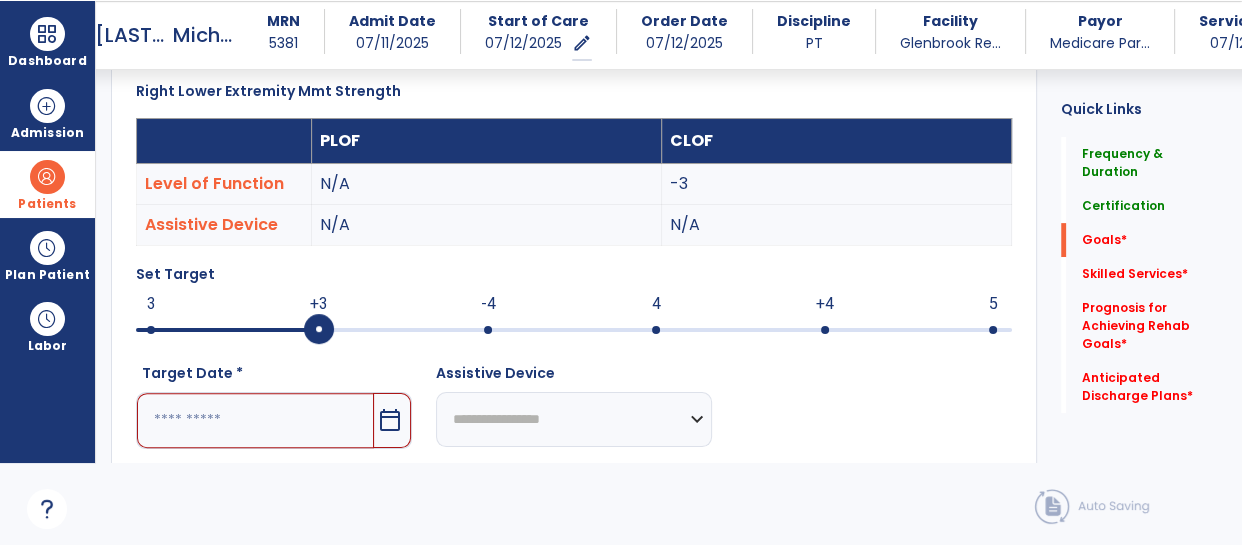 click at bounding box center (255, 420) 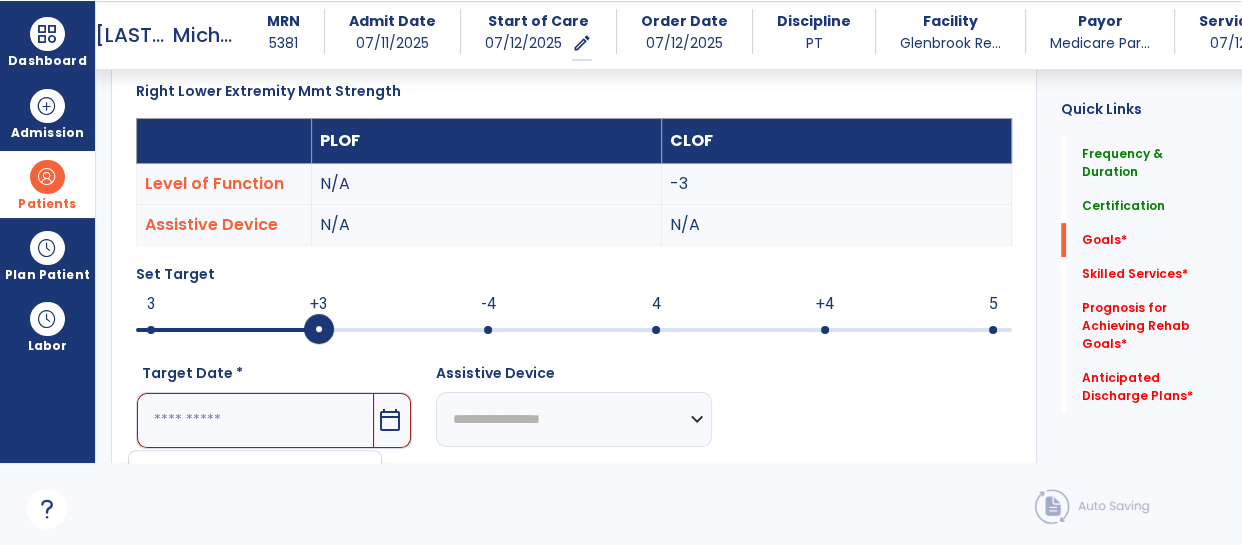 scroll, scrollTop: 901, scrollLeft: 0, axis: vertical 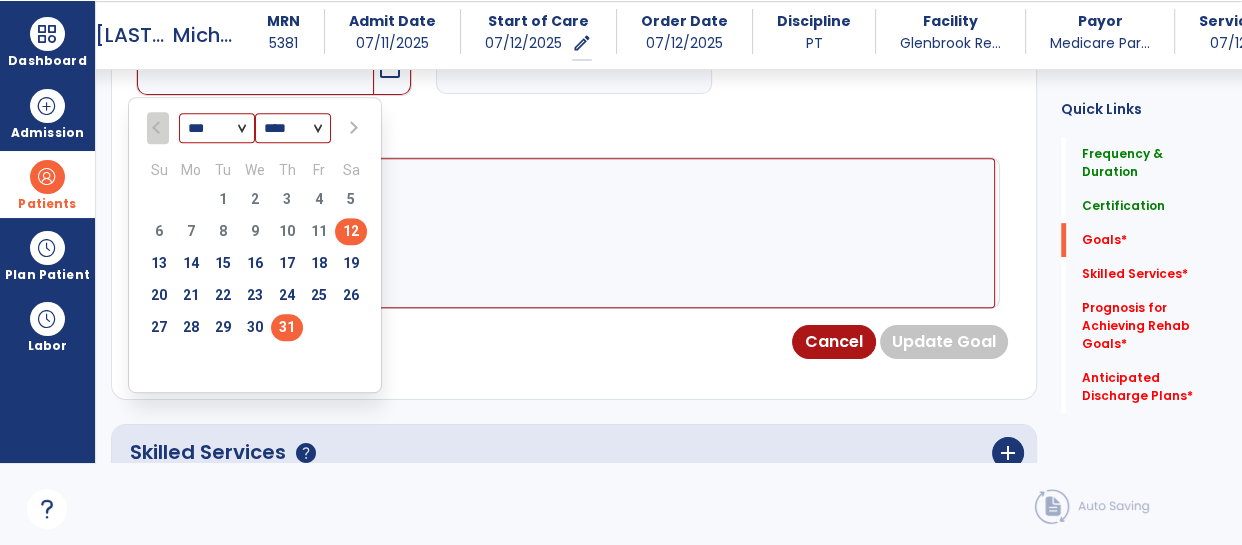click on "31" at bounding box center [287, 327] 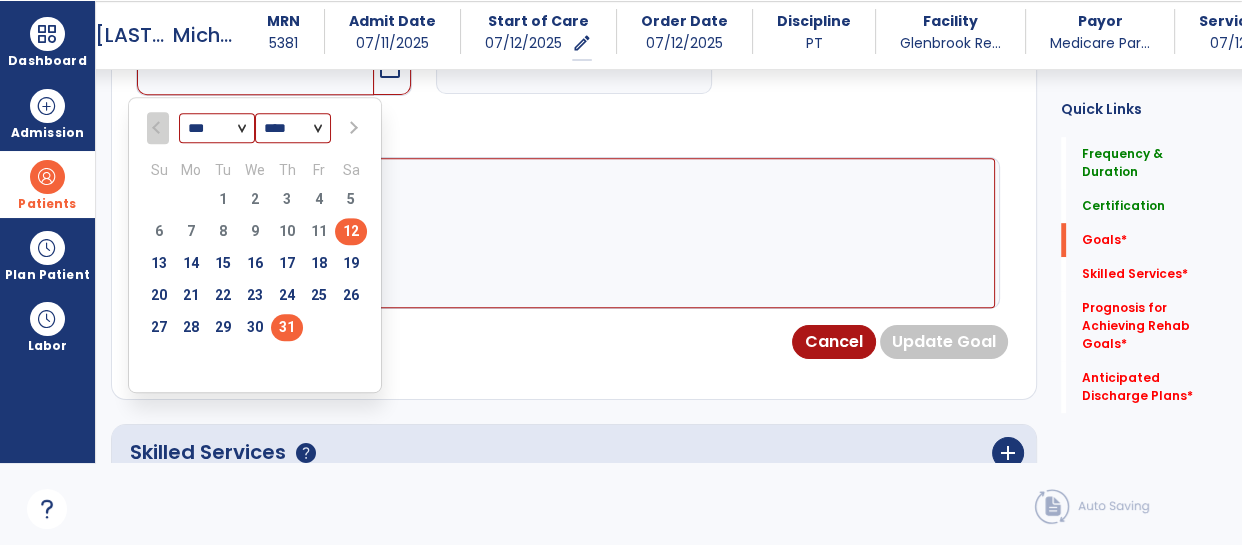 type on "*********" 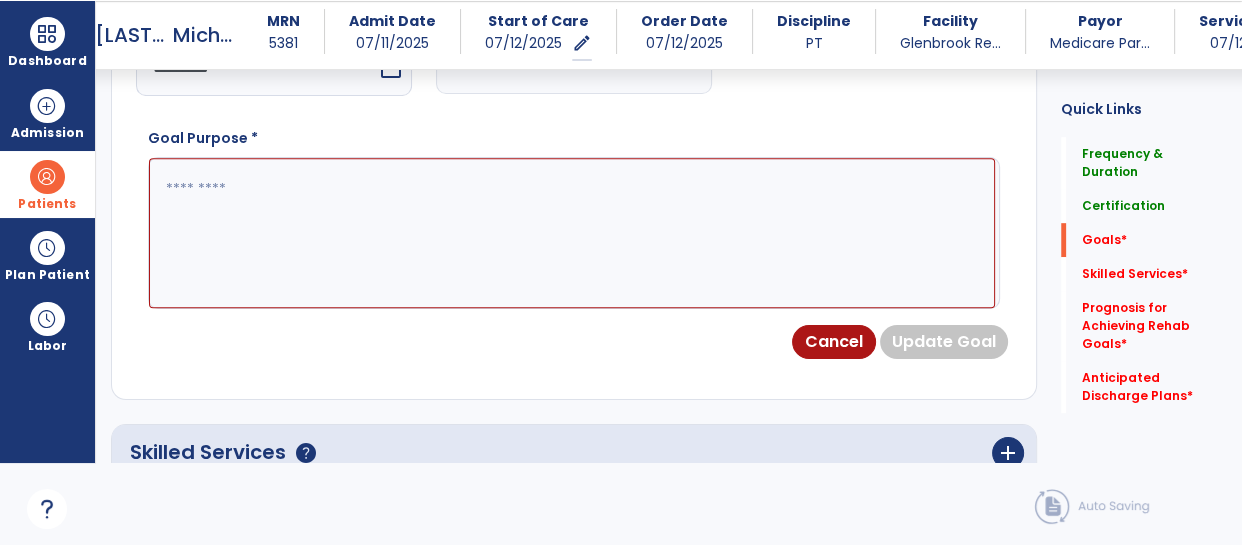click at bounding box center [572, 233] 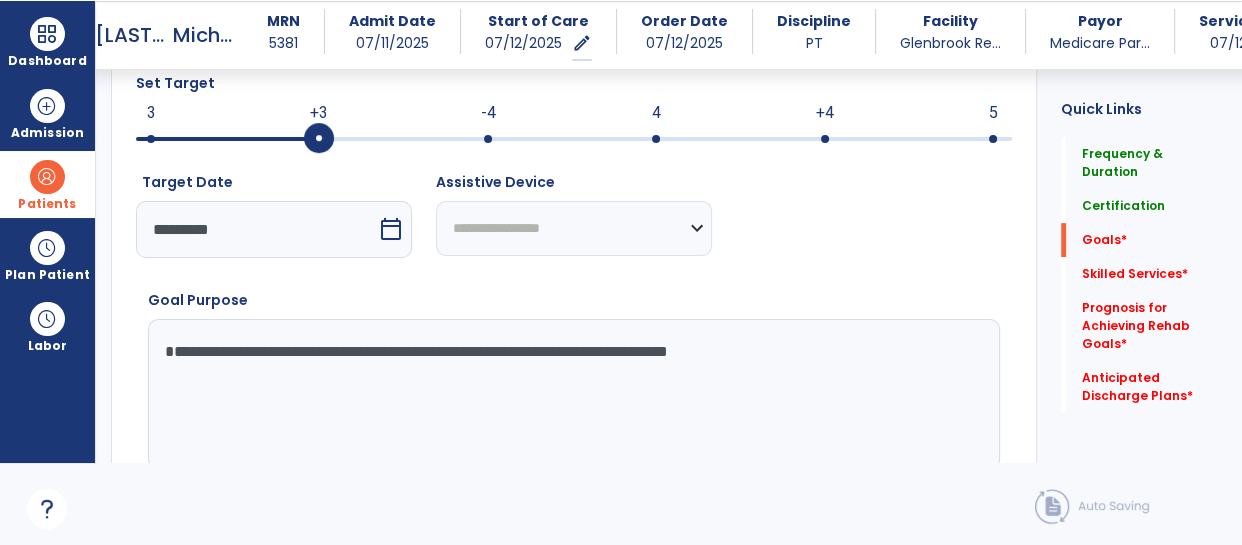 scroll, scrollTop: 737, scrollLeft: 0, axis: vertical 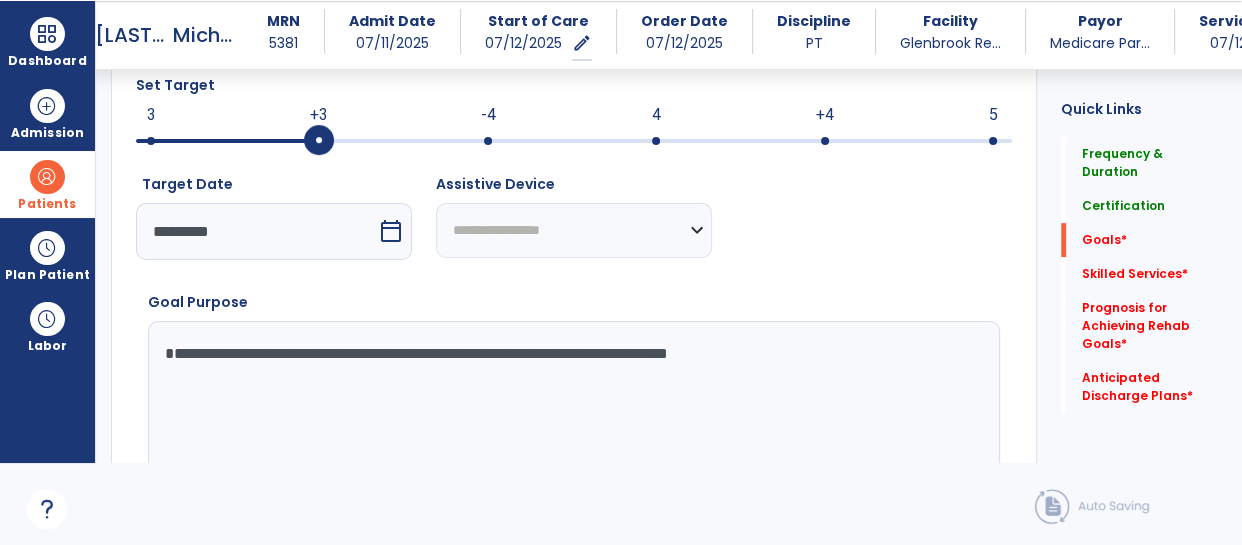 type on "**********" 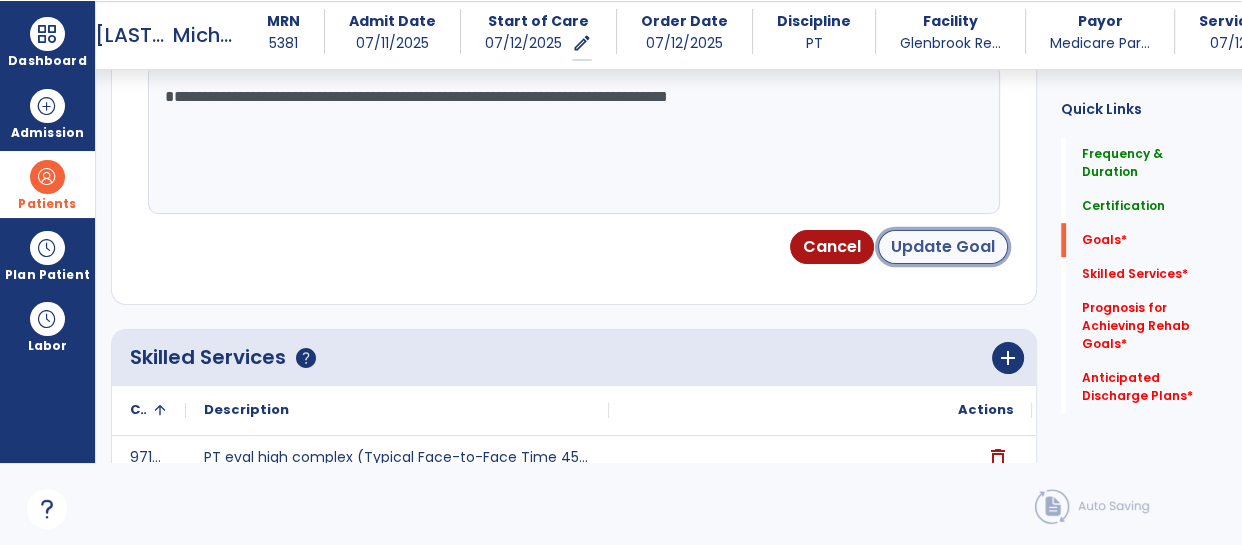 click on "Update Goal" at bounding box center [943, 247] 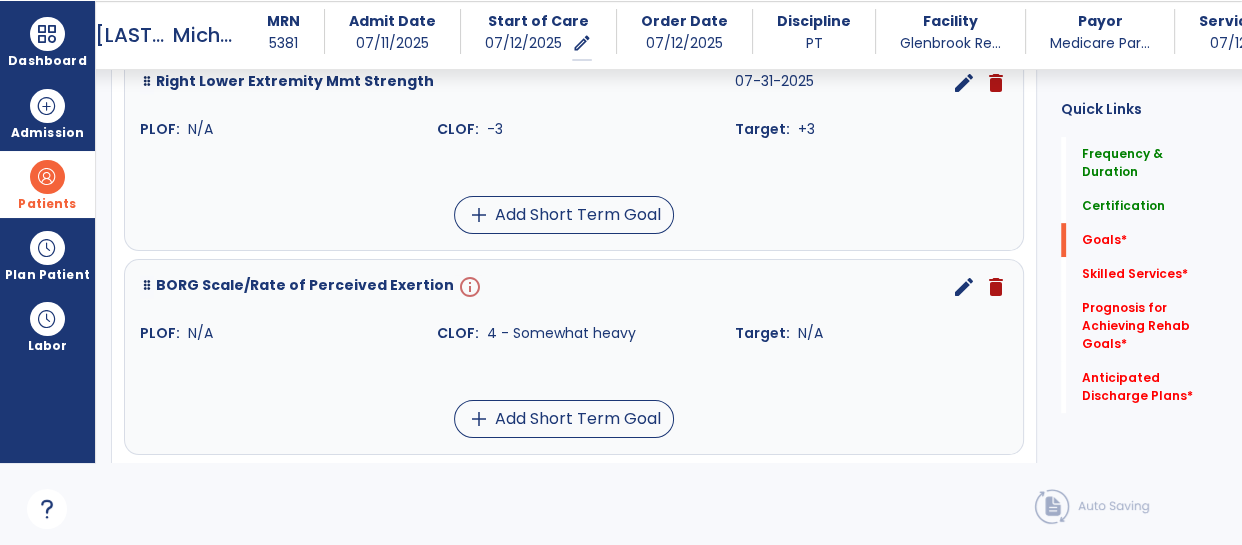 scroll, scrollTop: 810, scrollLeft: 0, axis: vertical 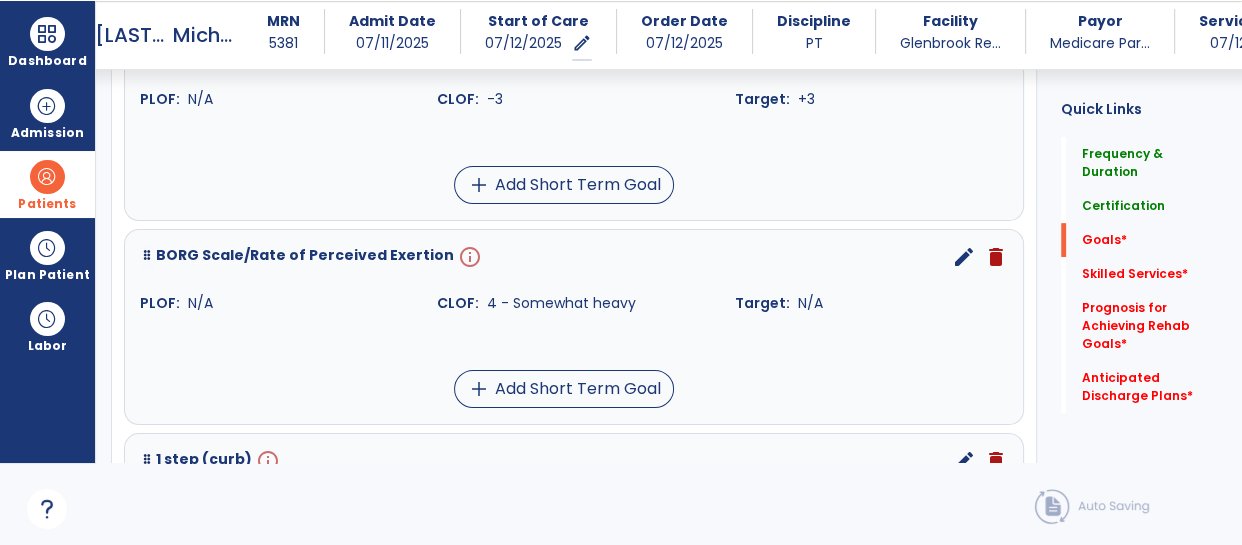 click on "edit" at bounding box center (964, 257) 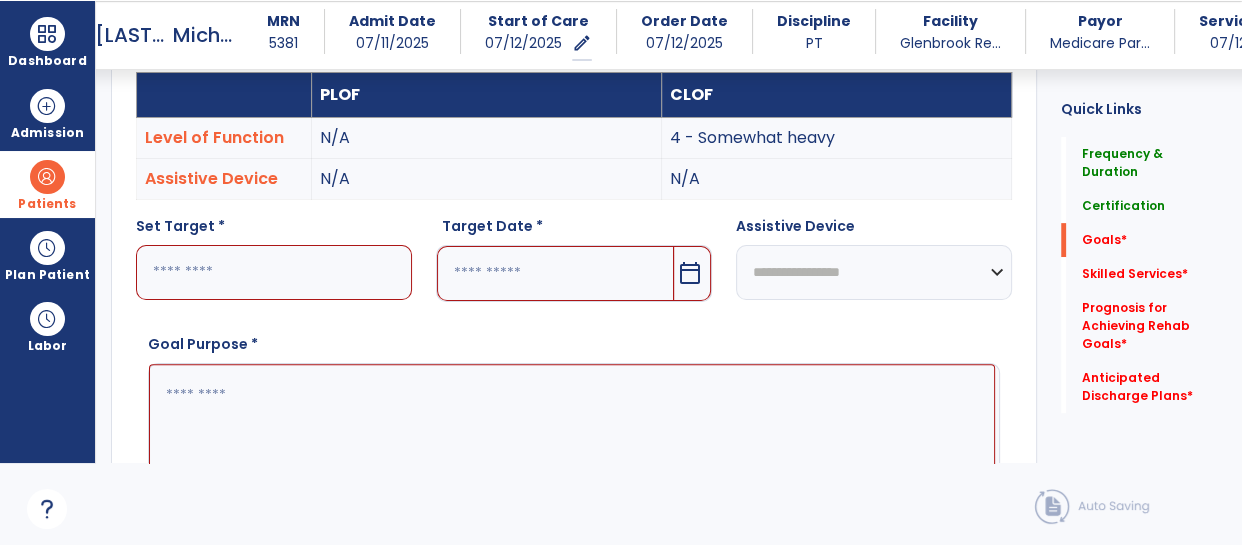 scroll, scrollTop: 548, scrollLeft: 0, axis: vertical 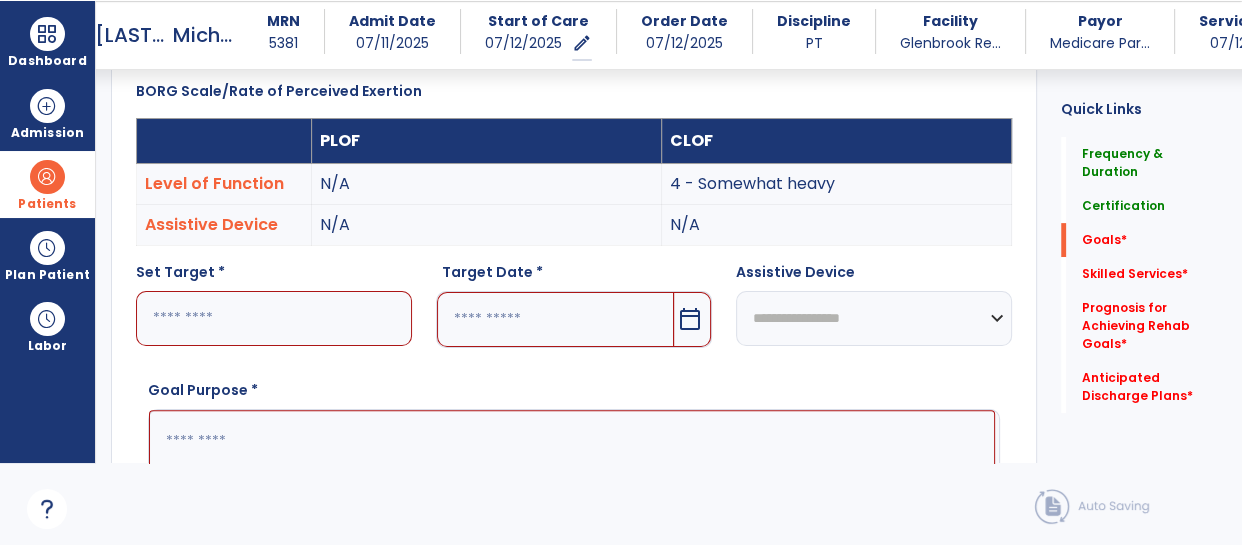 click at bounding box center [274, 318] 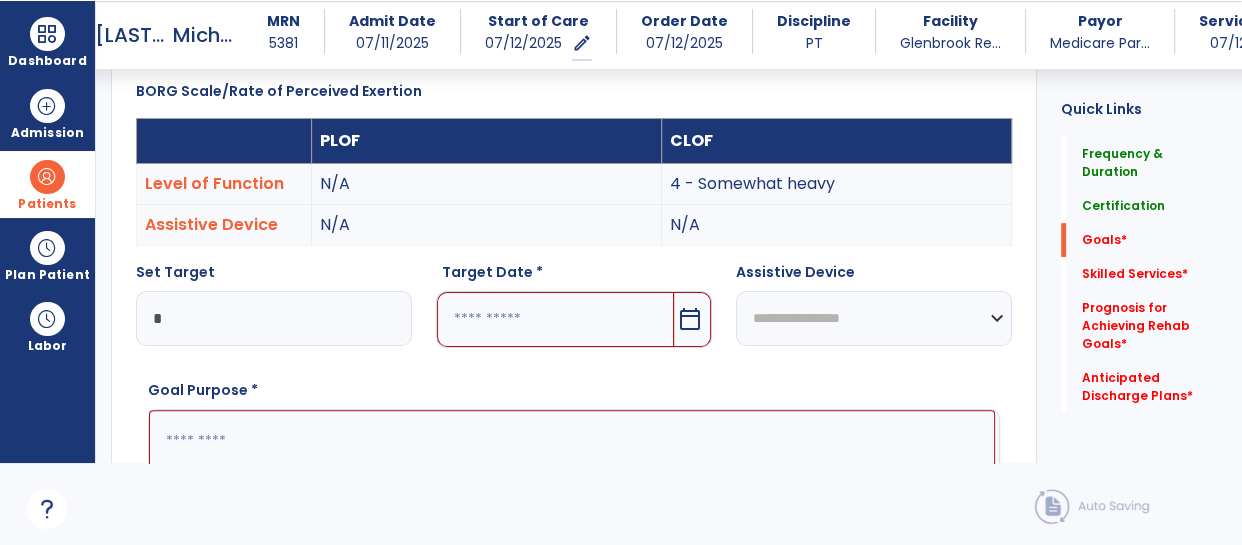 type on "*" 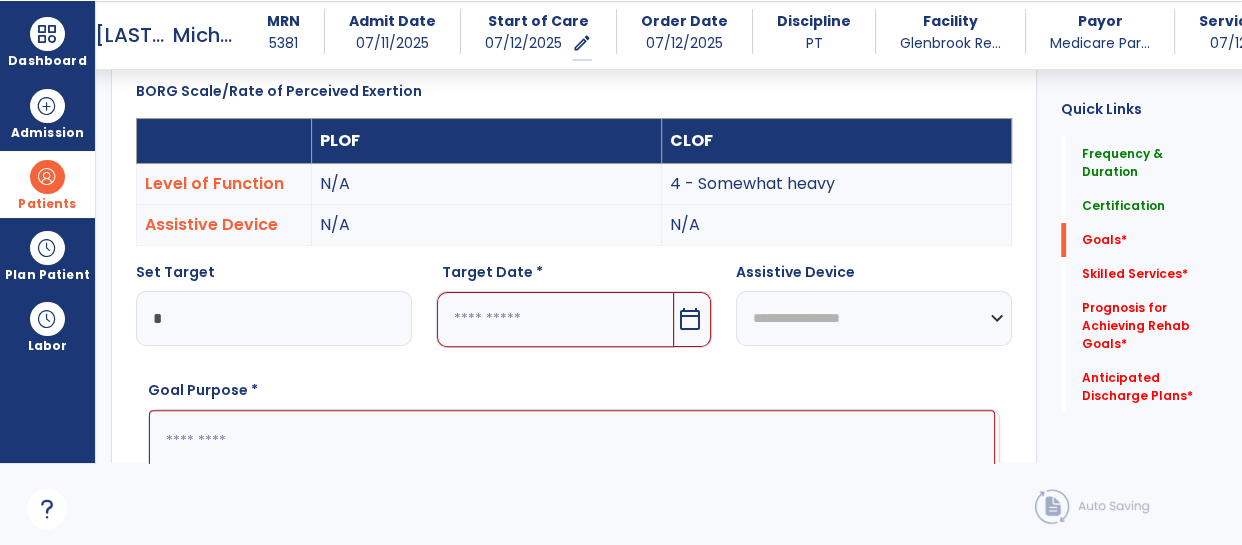 click at bounding box center [555, 319] 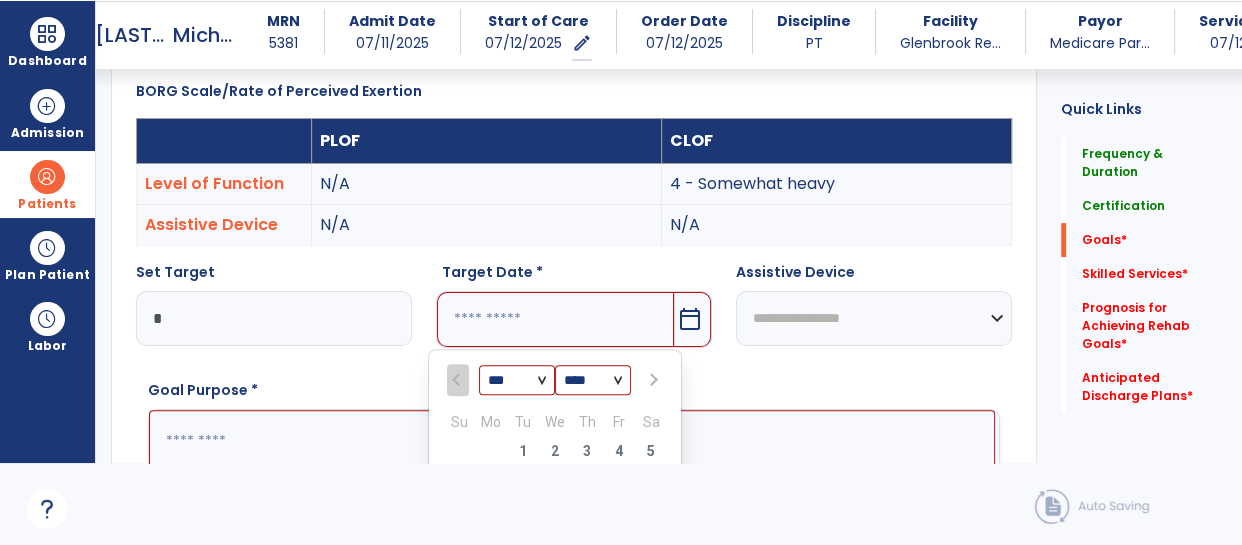 scroll, scrollTop: 800, scrollLeft: 0, axis: vertical 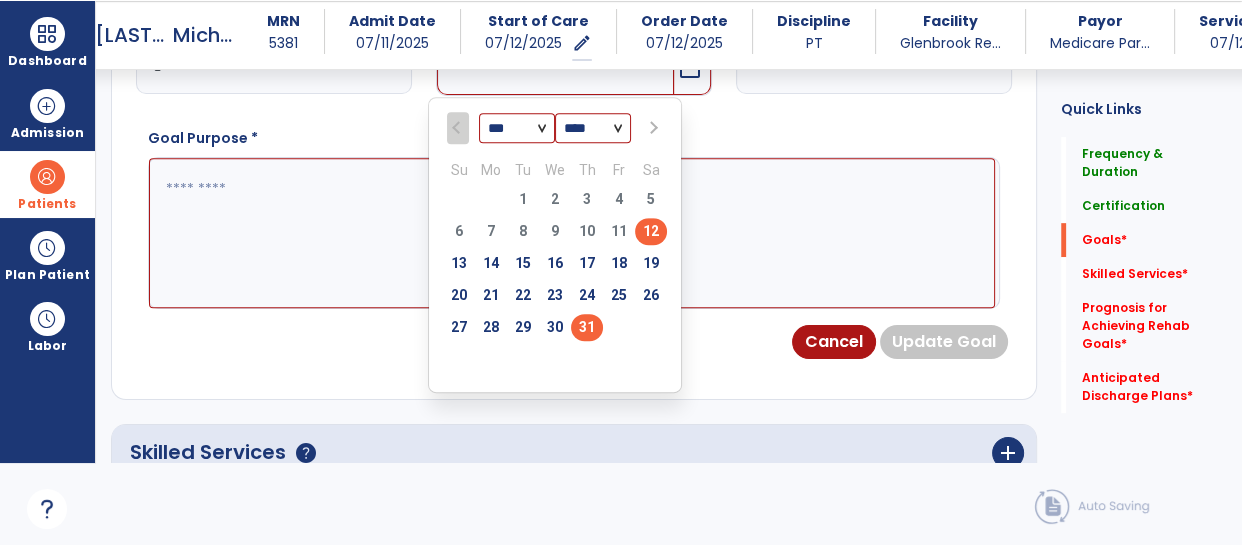 click on "31" at bounding box center [587, 327] 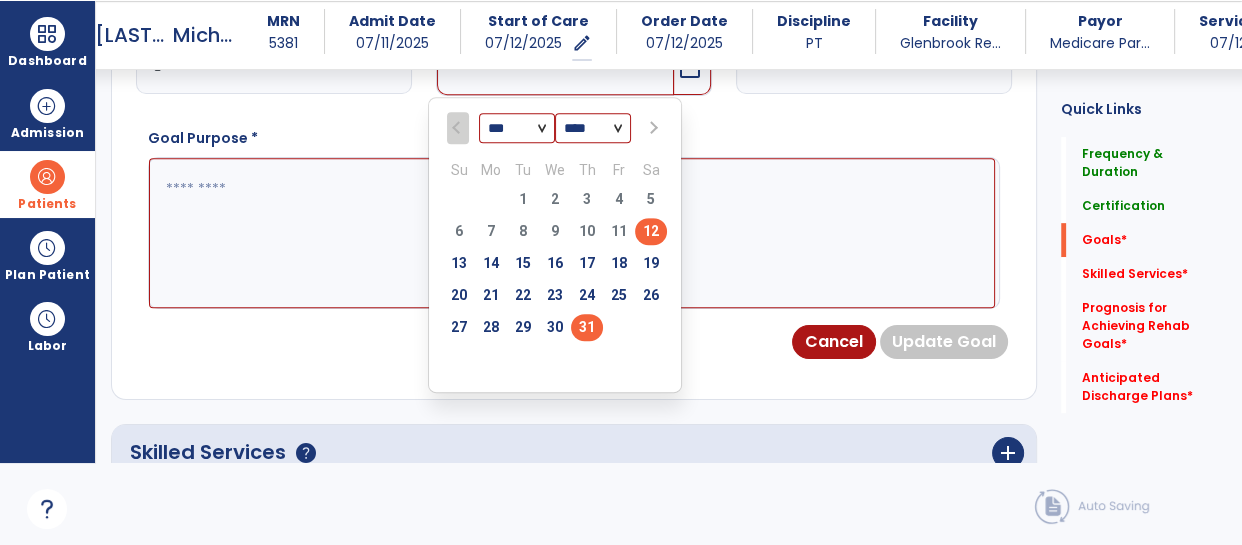 type on "*********" 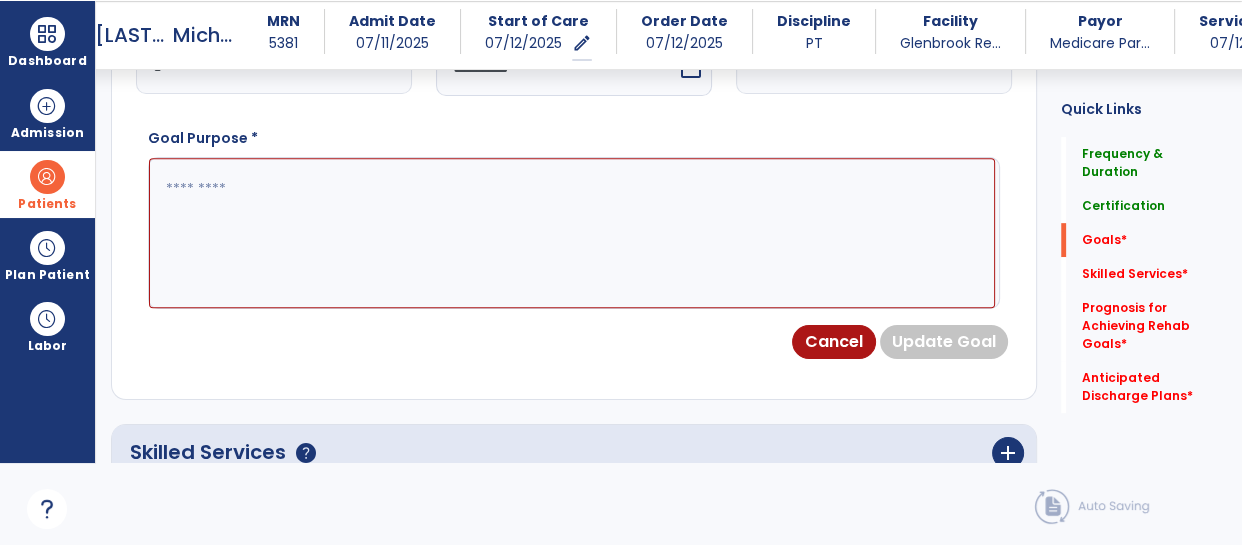 click at bounding box center [572, 233] 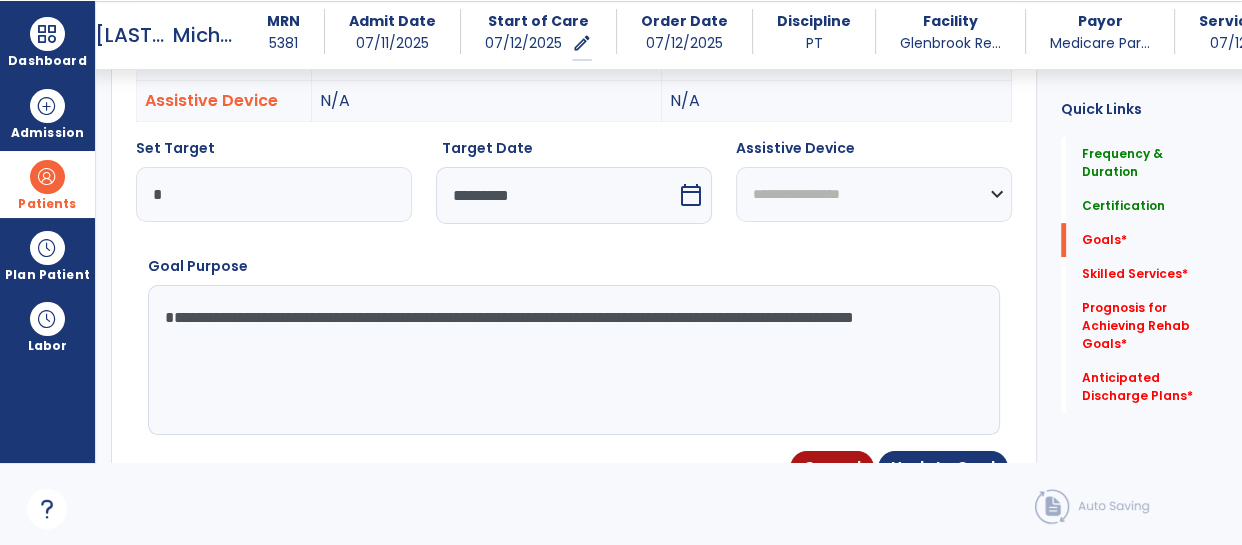 scroll, scrollTop: 694, scrollLeft: 0, axis: vertical 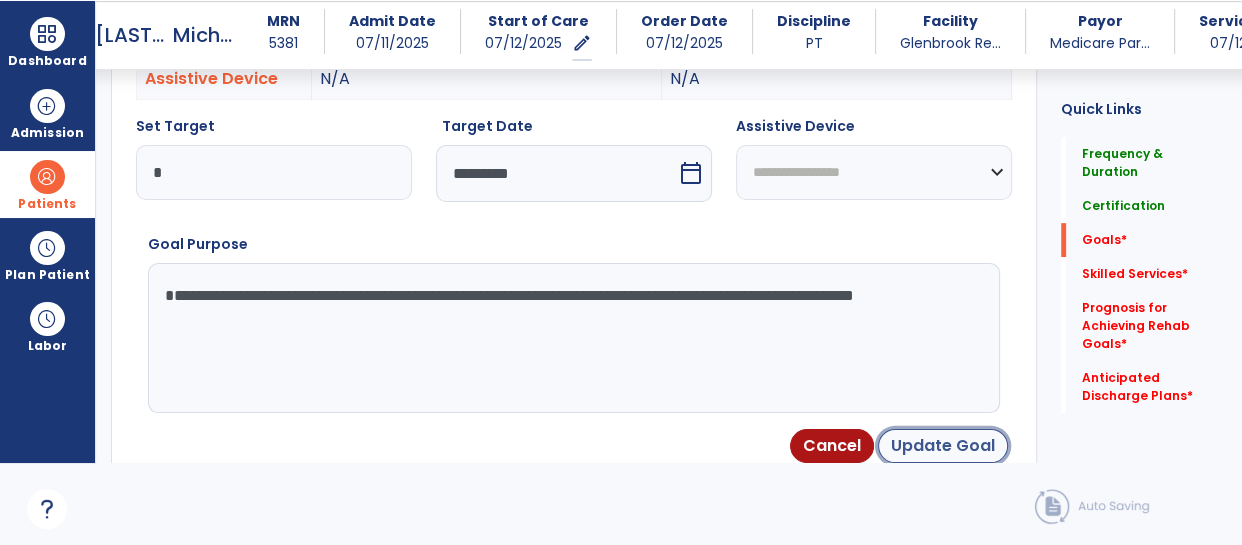 click on "Update Goal" at bounding box center [943, 446] 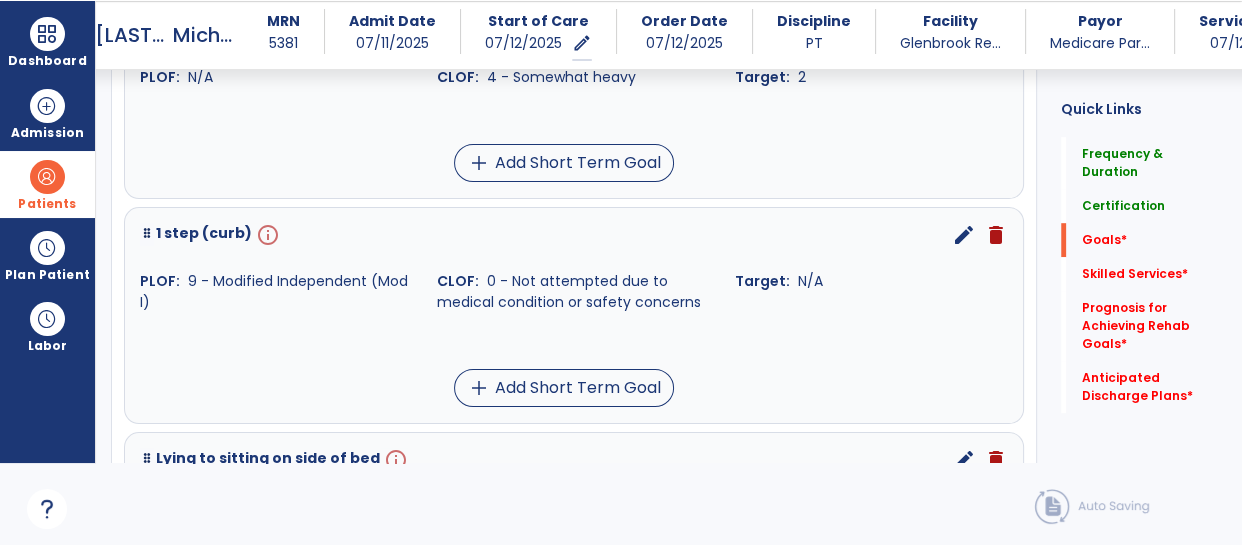 scroll, scrollTop: 1057, scrollLeft: 0, axis: vertical 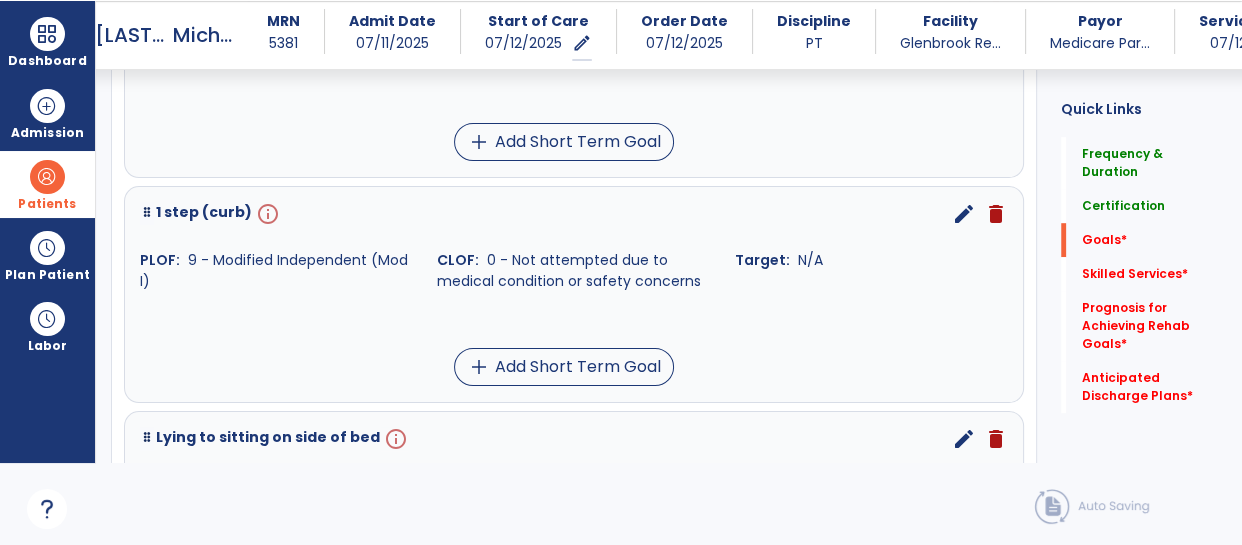 click on "edit" at bounding box center [964, 214] 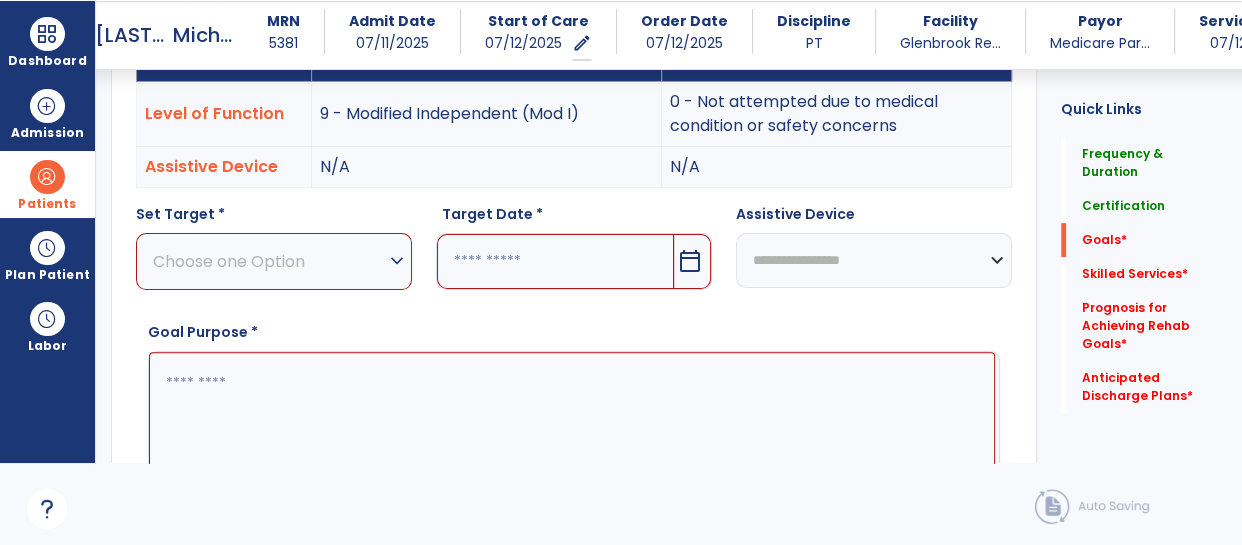 scroll, scrollTop: 548, scrollLeft: 0, axis: vertical 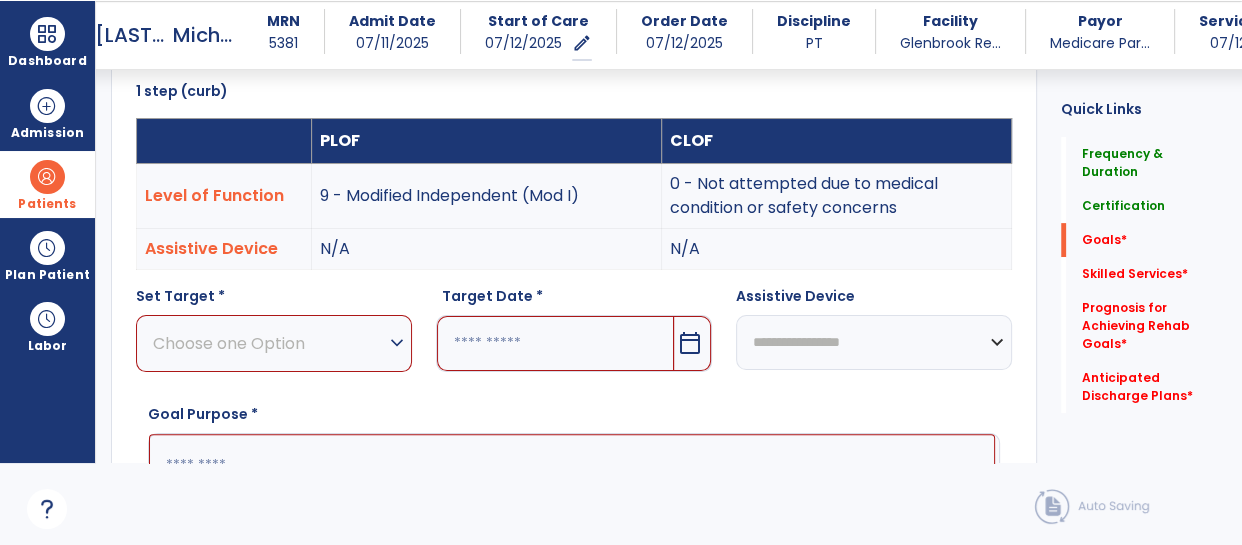 click on "expand_more" at bounding box center [397, 343] 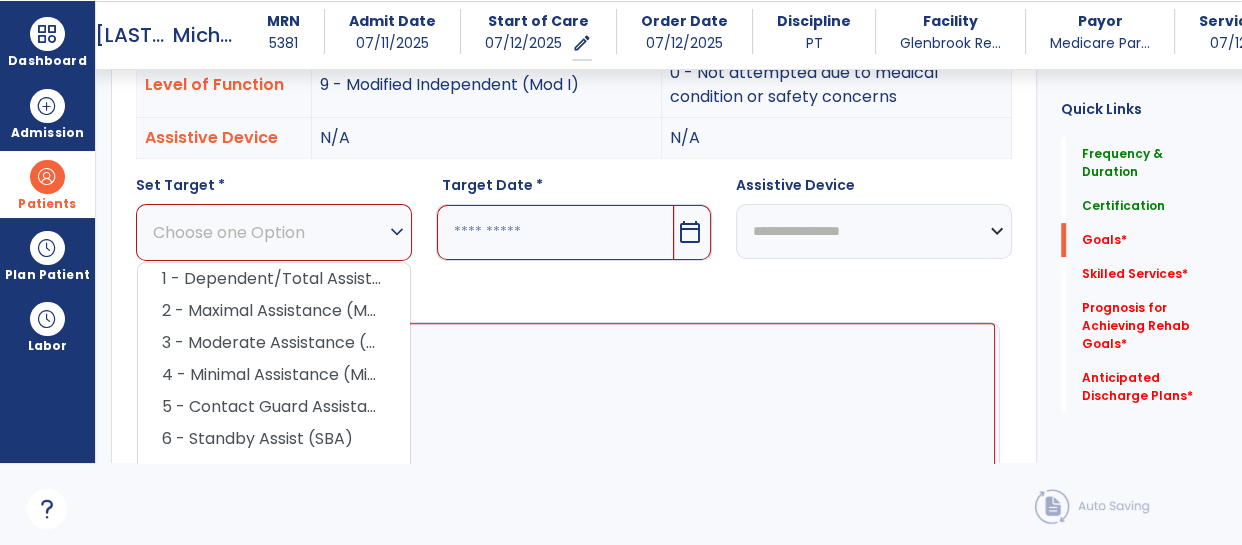 scroll, scrollTop: 690, scrollLeft: 0, axis: vertical 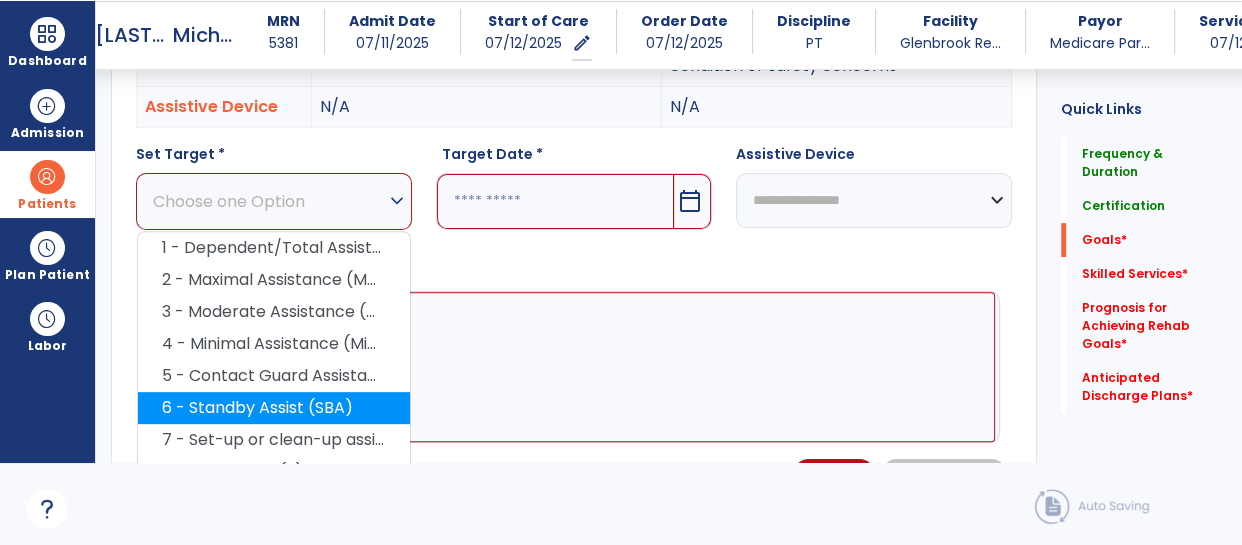 click on "6 - Standby Assist (SBA)" at bounding box center [274, 408] 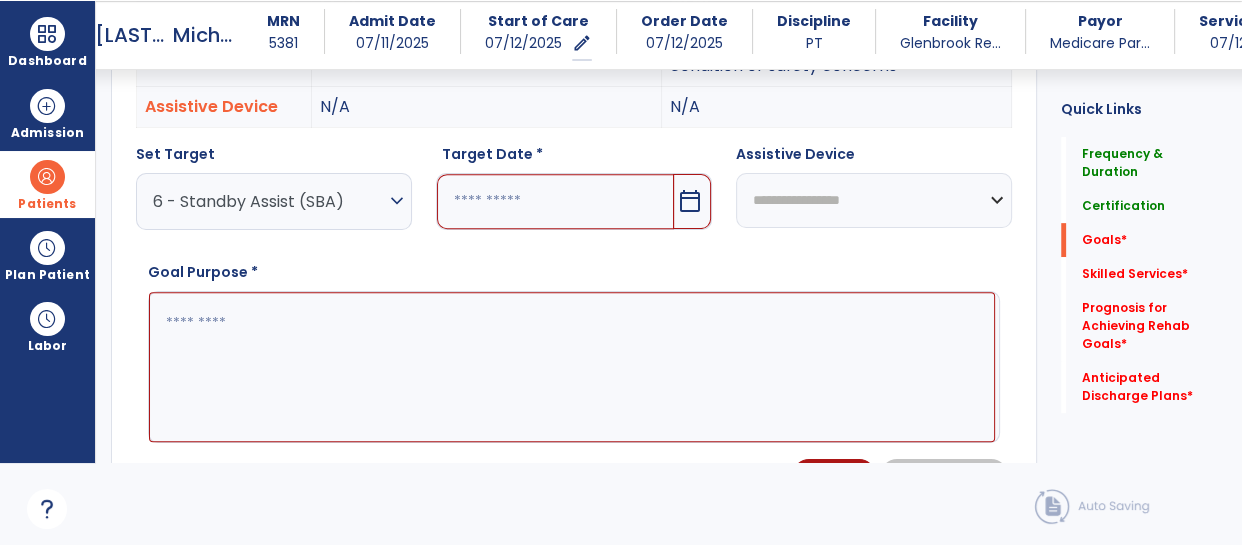 click at bounding box center (555, 201) 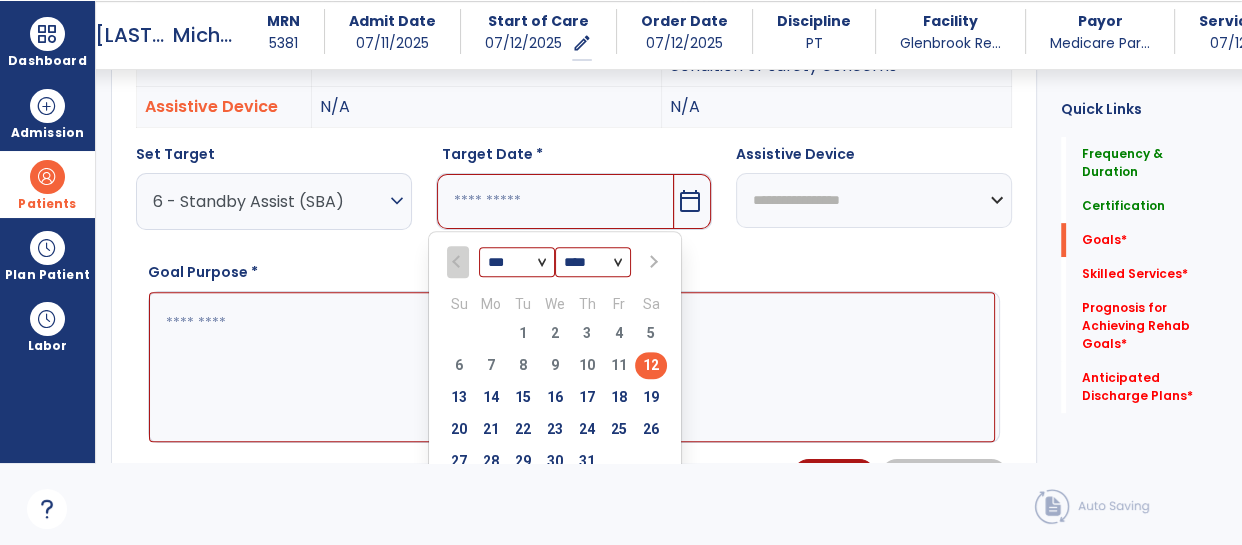 click at bounding box center [651, 261] 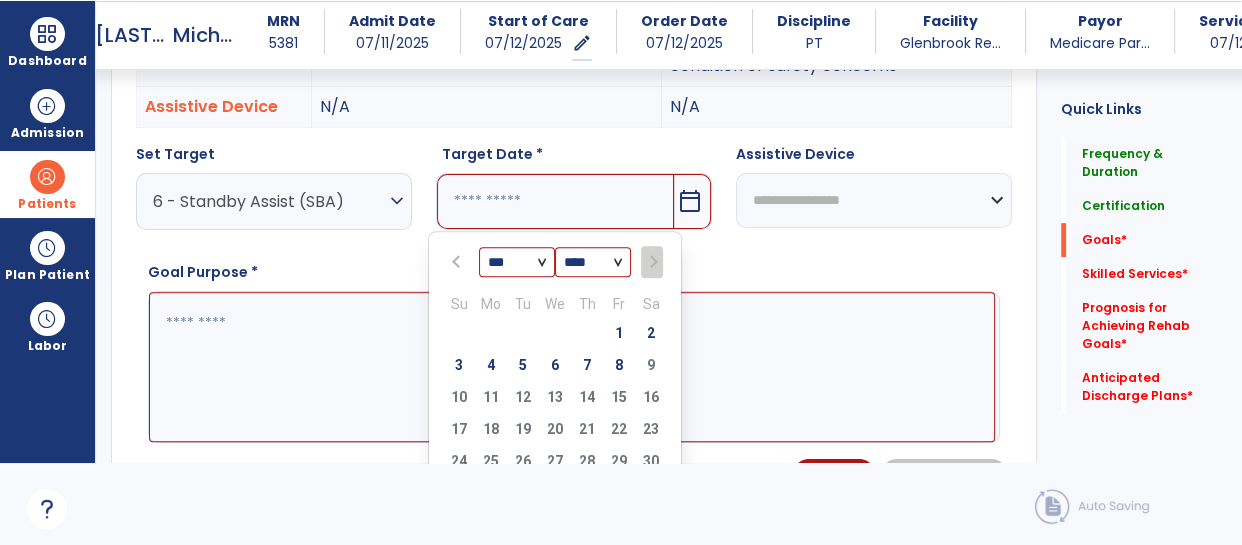 click at bounding box center [458, 261] 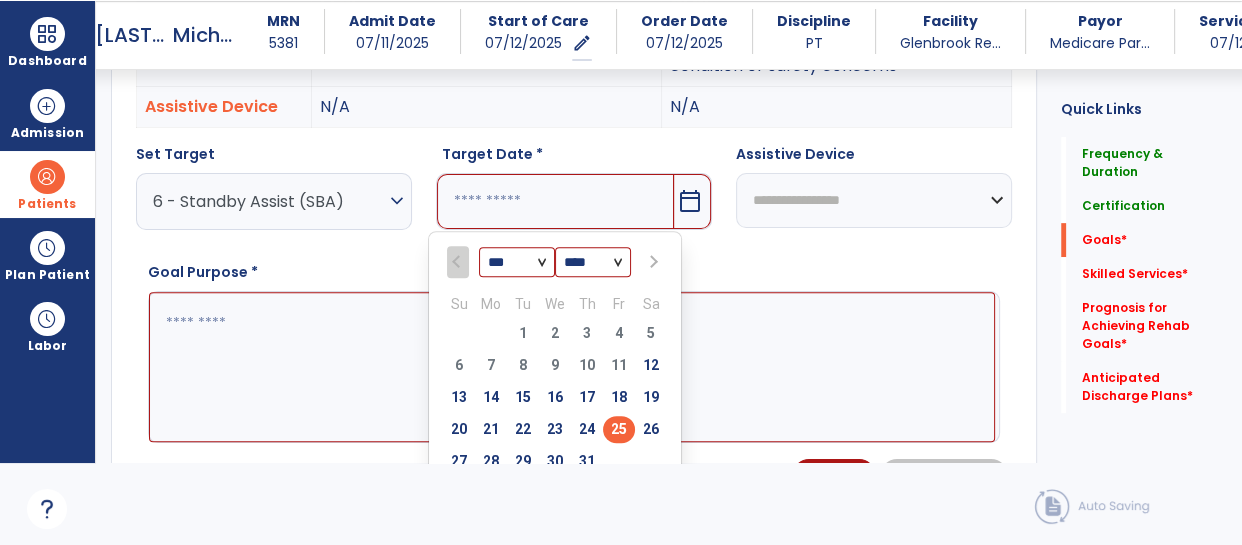 click on "25" at bounding box center (619, 429) 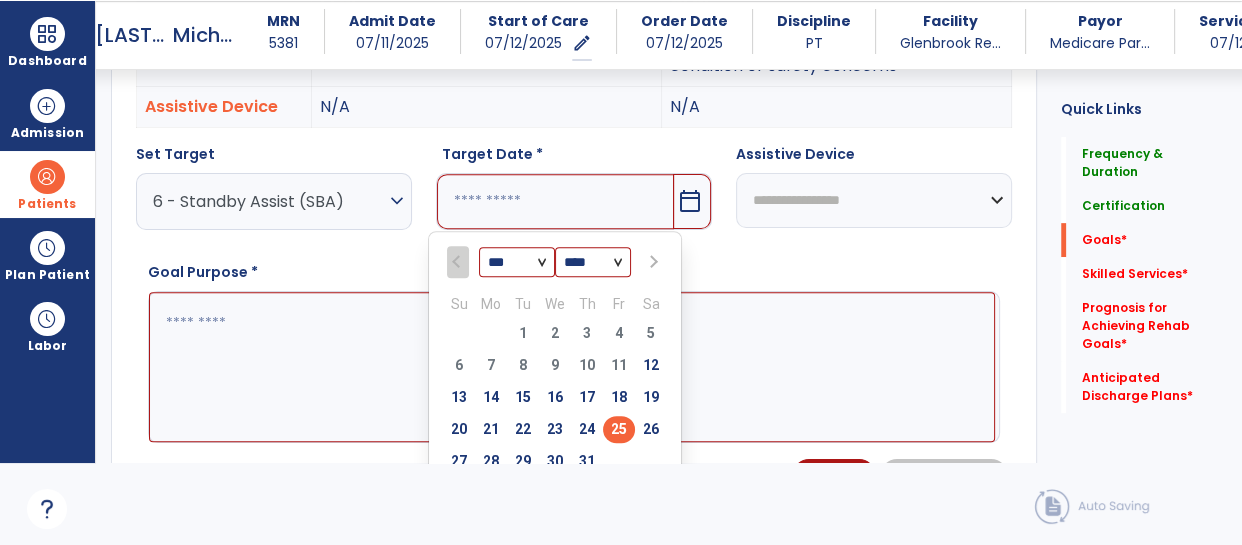 type on "*********" 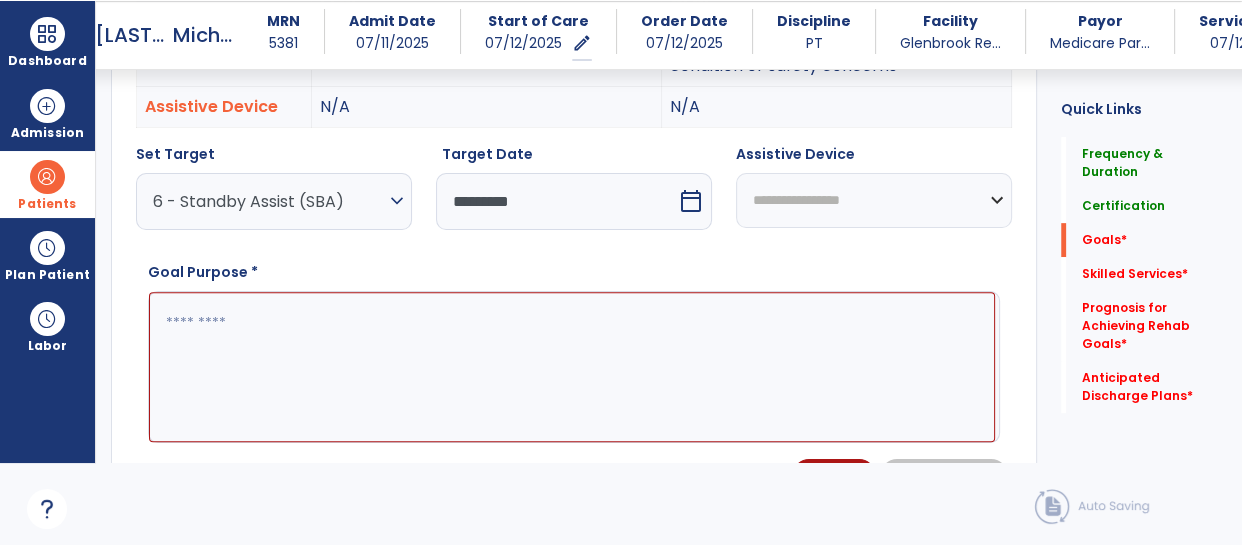click at bounding box center (572, 367) 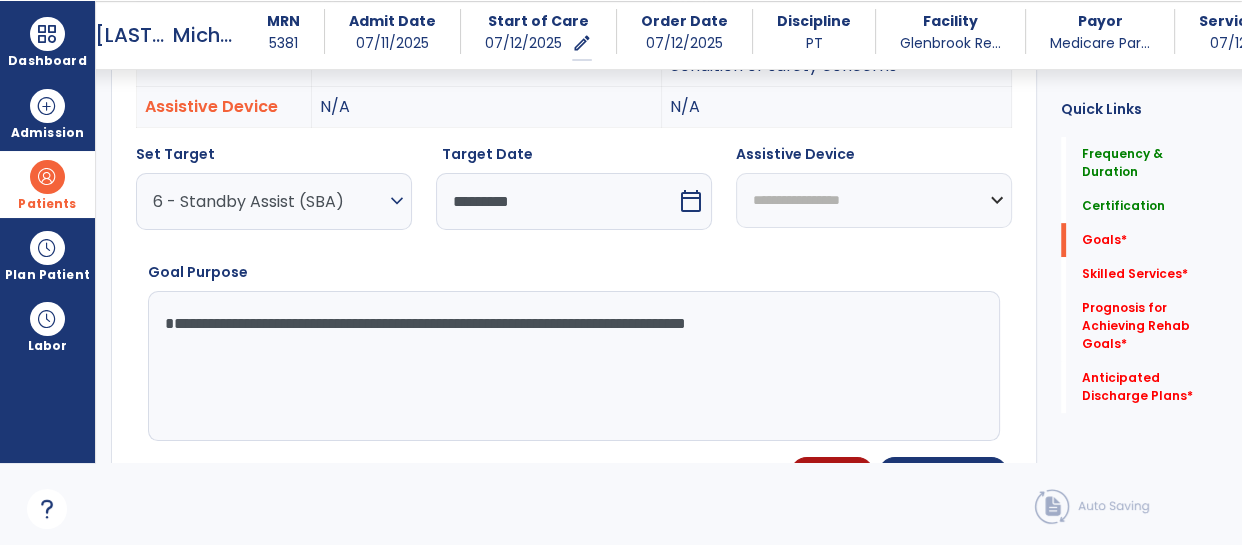 click on "**********" at bounding box center [572, 366] 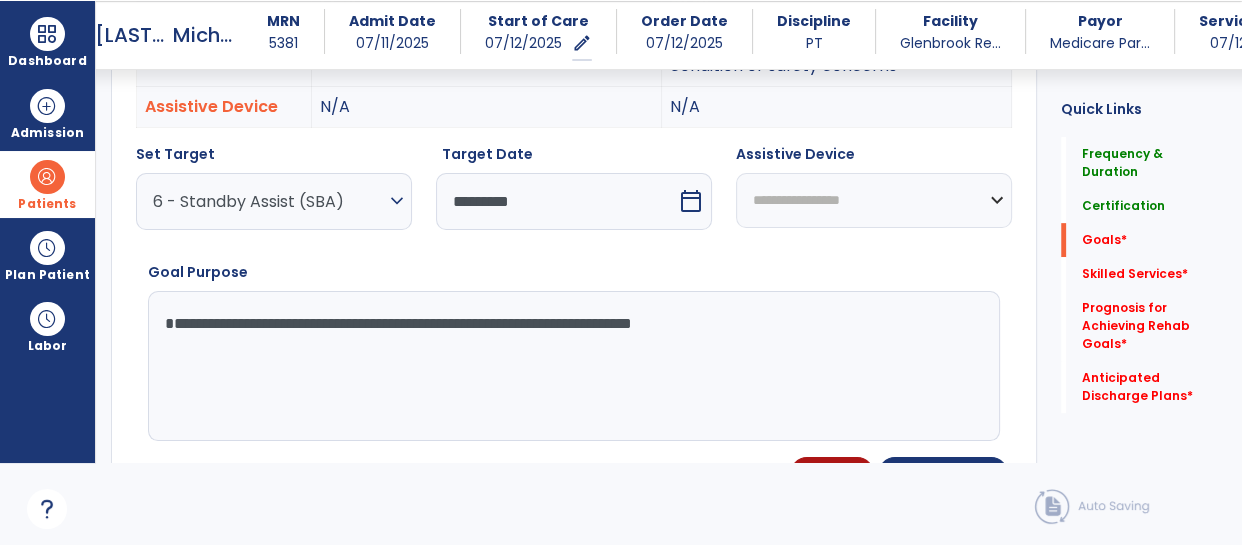 type on "**********" 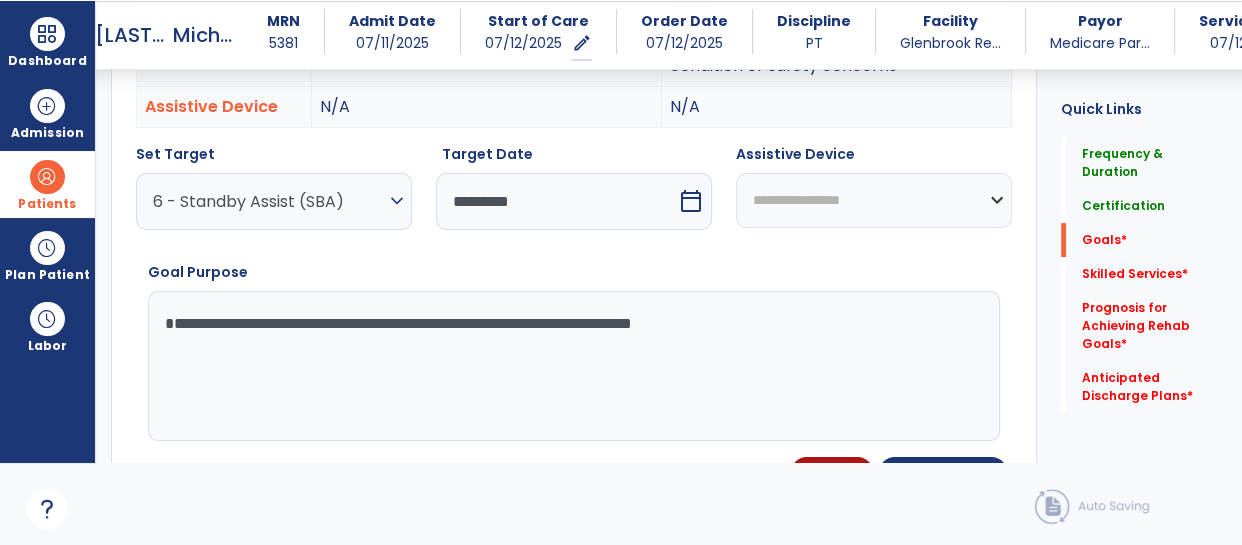 click on "**********" at bounding box center (874, 200) 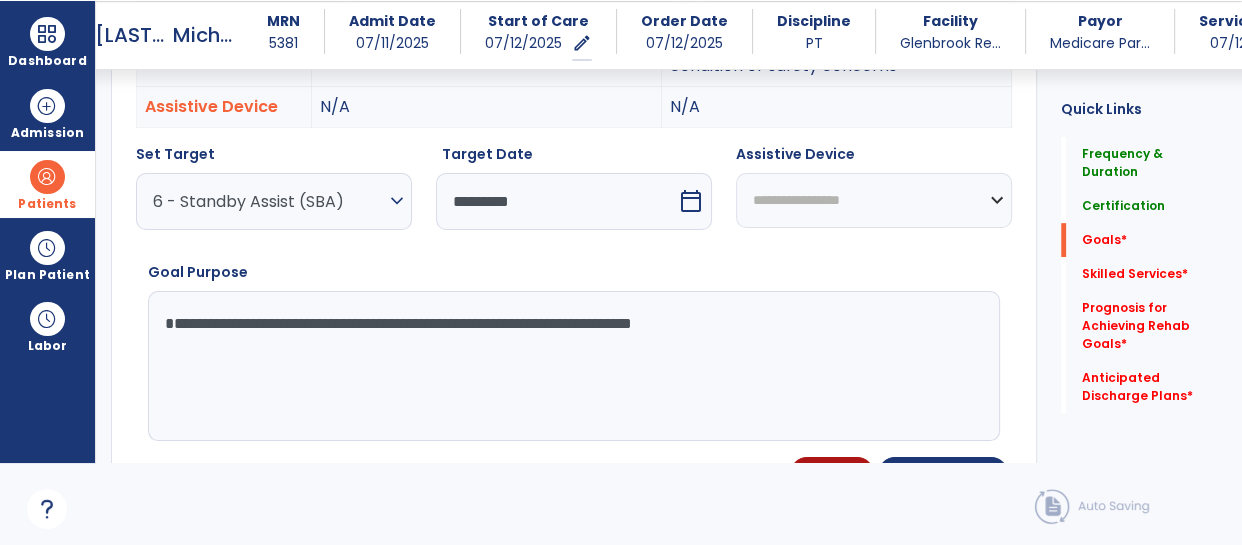 select on "**********" 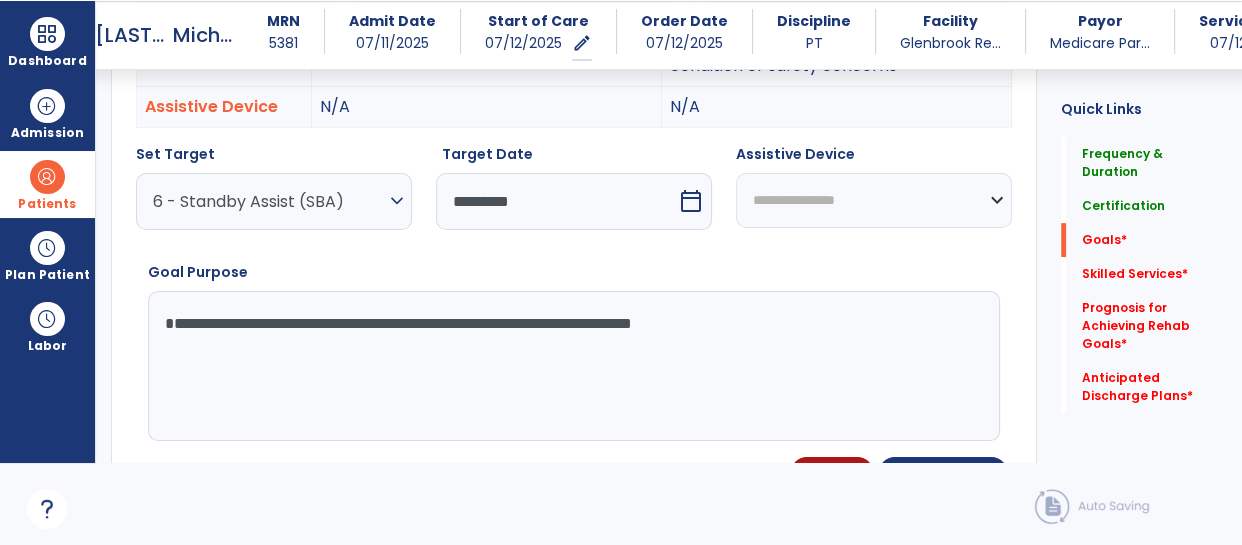 click on "**********" at bounding box center [874, 200] 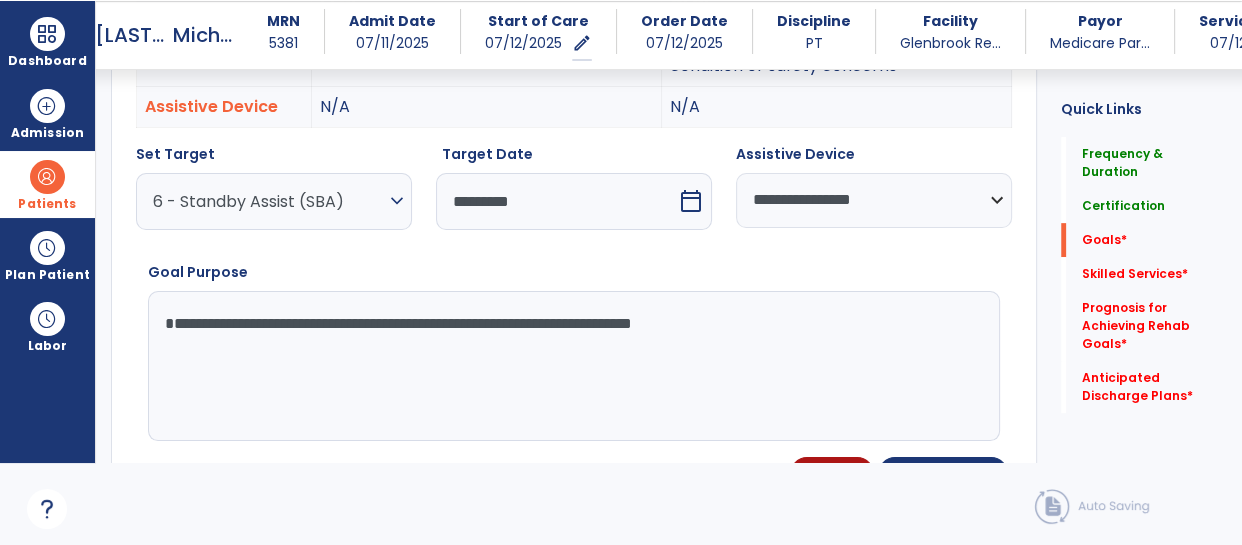 click on "domain_disabled   American Senior Communities   domain_disabled   Glenbrook Rehab & Skilled Nurs   expand_more   Bethlehem Woods   Canterbury Nursing and Rehab   Coventry Meadows   Glenbrook Rehab & Skilled Nurs  Show All Go Live: On schedule My Time:   Saturday, Jul 12   Open your timecard  arrow_right Notifications  No Notifications yet   AM   Mihir, Anshuman   expand_more   home   Home   person   Profile   help   Help   logout   Log out  Dashboard  dashboard  Therapist Dashboard Admission Patients  format_list_bulleted  Patient List  space_dashboard  Patient Board  insert_chart  PDPM Board Plan Patient  event_note  Planner  content_paste_go  Scheduler  content_paste_go  Whiteboard Labor  content_paste_go  Timecards  arrow_back   Evaluation Document   arrow_back      B  M  Beachy,   Michael  MRN 5381 Admit Date 07/11/2025 Start of Care 07/12/2025   edit  ********* Order Date 07/12/2025 Discipline PT Facility Glenbrook Re... Payor Medicare Par... Service Date 07/12/2025  Medical Review  0 0" at bounding box center (621, 190) 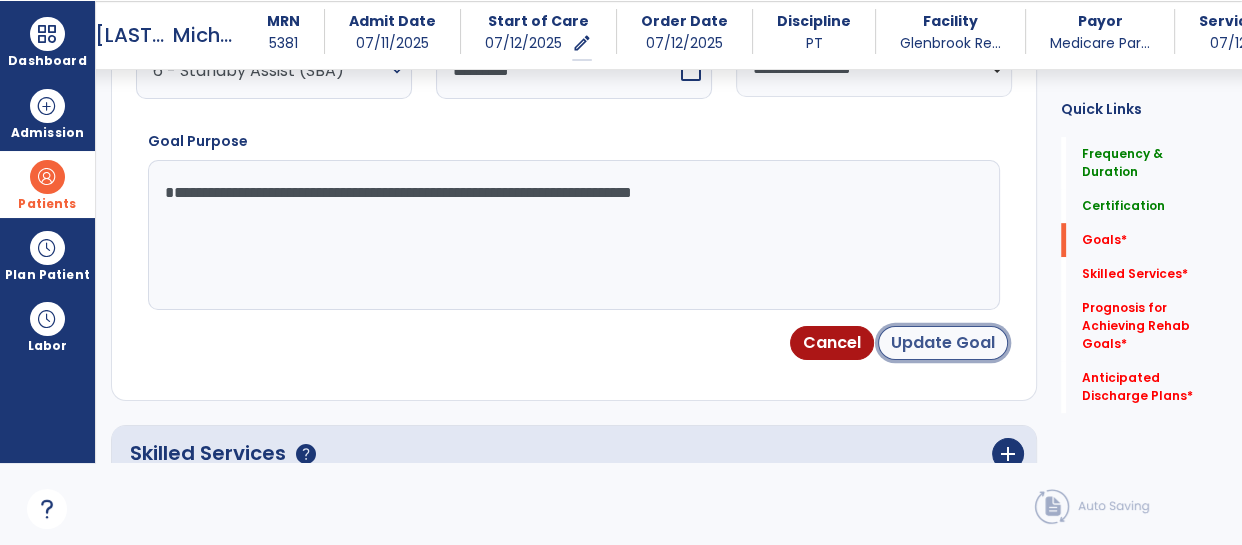 click on "Update Goal" at bounding box center [943, 343] 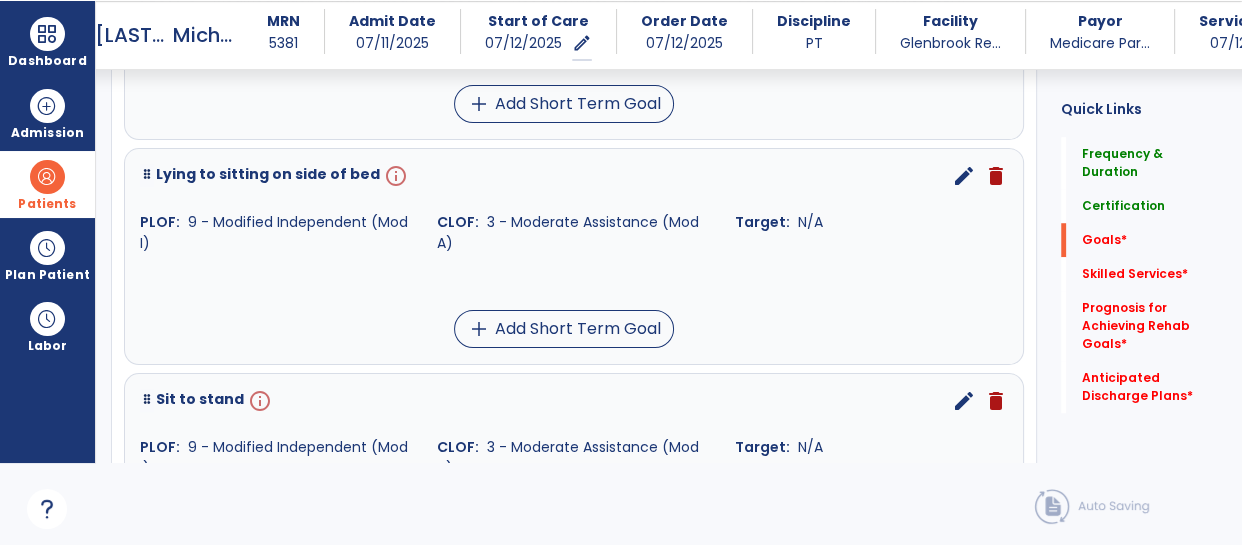 scroll, scrollTop: 1294, scrollLeft: 0, axis: vertical 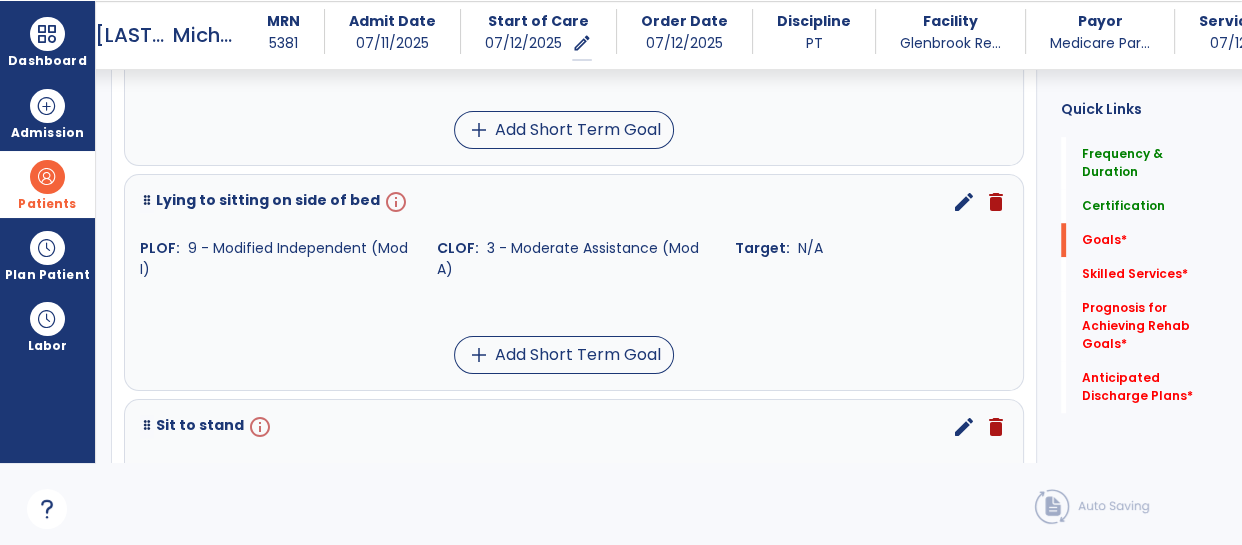 click on "edit" at bounding box center [964, 202] 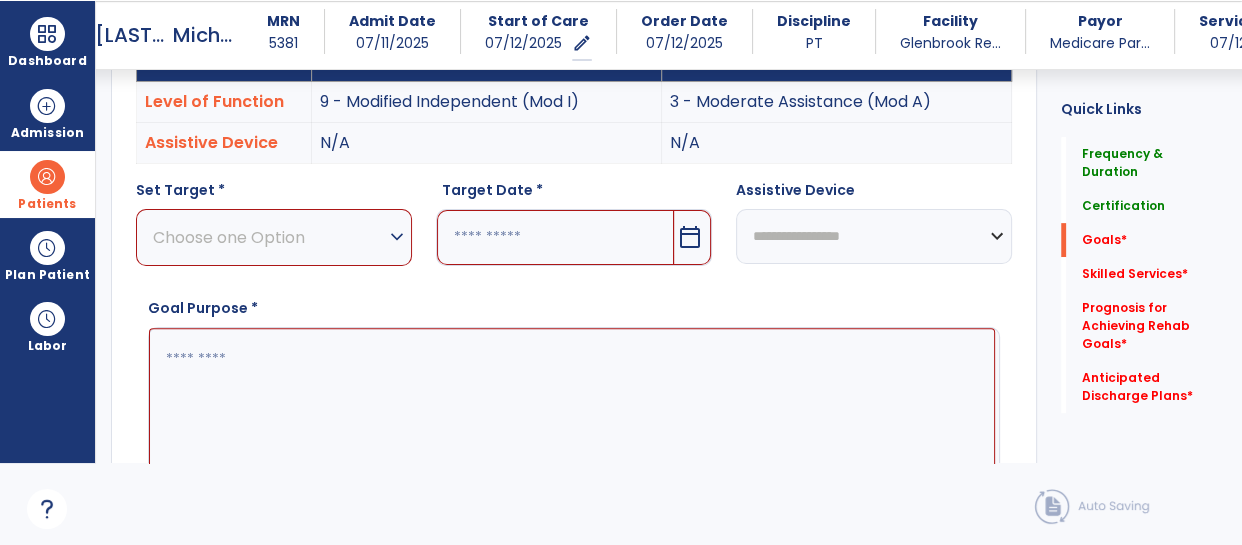 scroll, scrollTop: 548, scrollLeft: 0, axis: vertical 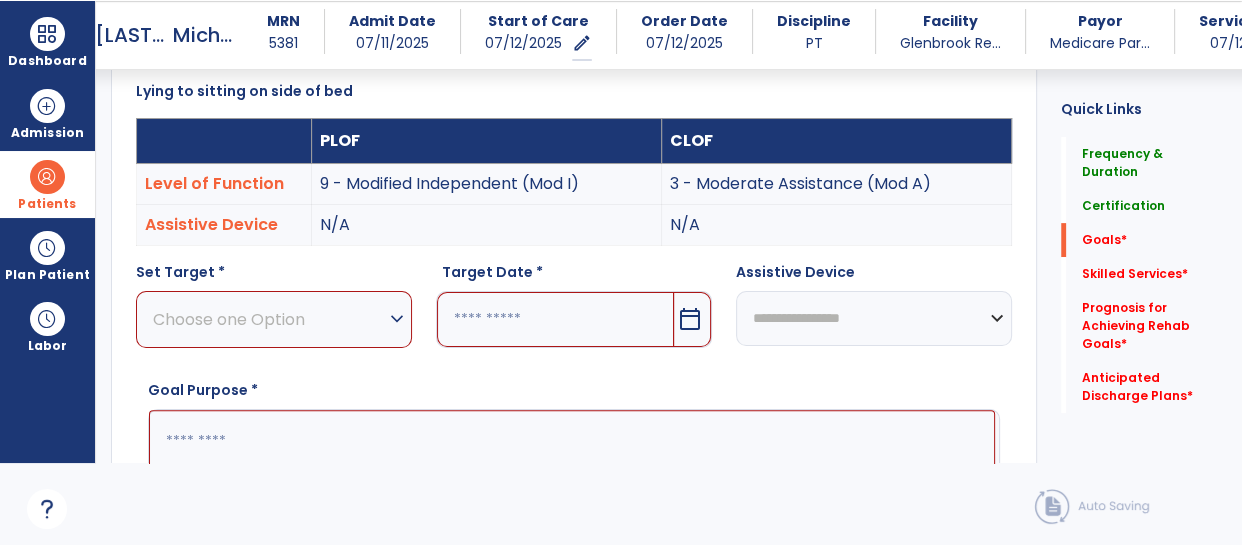 click on "Choose one Option" at bounding box center [269, 319] 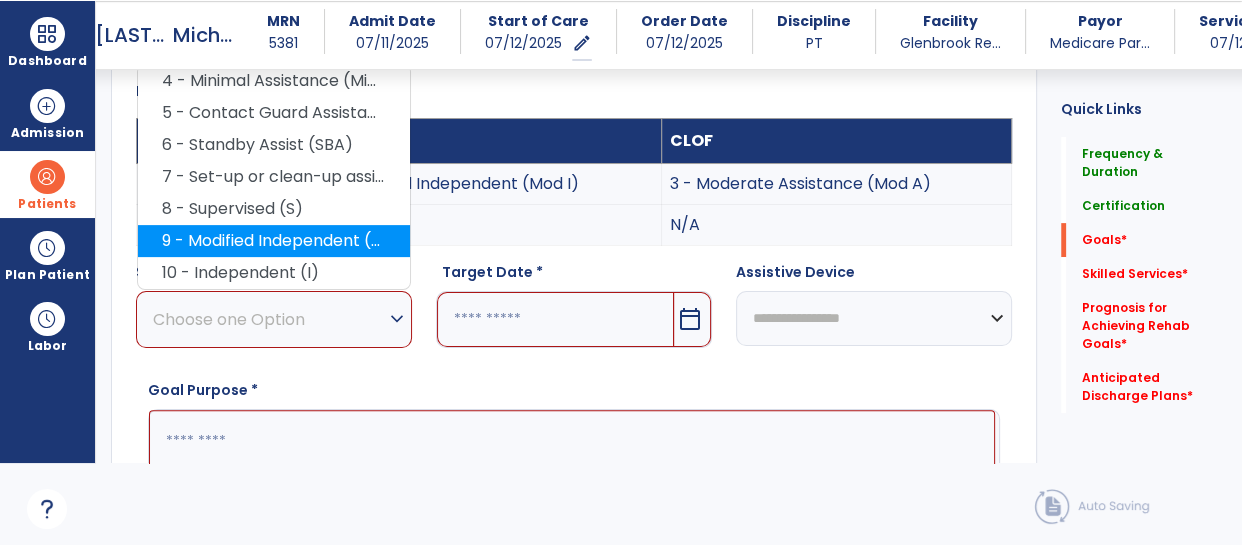 click on "9 - Modified Independent (Mod I)" at bounding box center (274, 241) 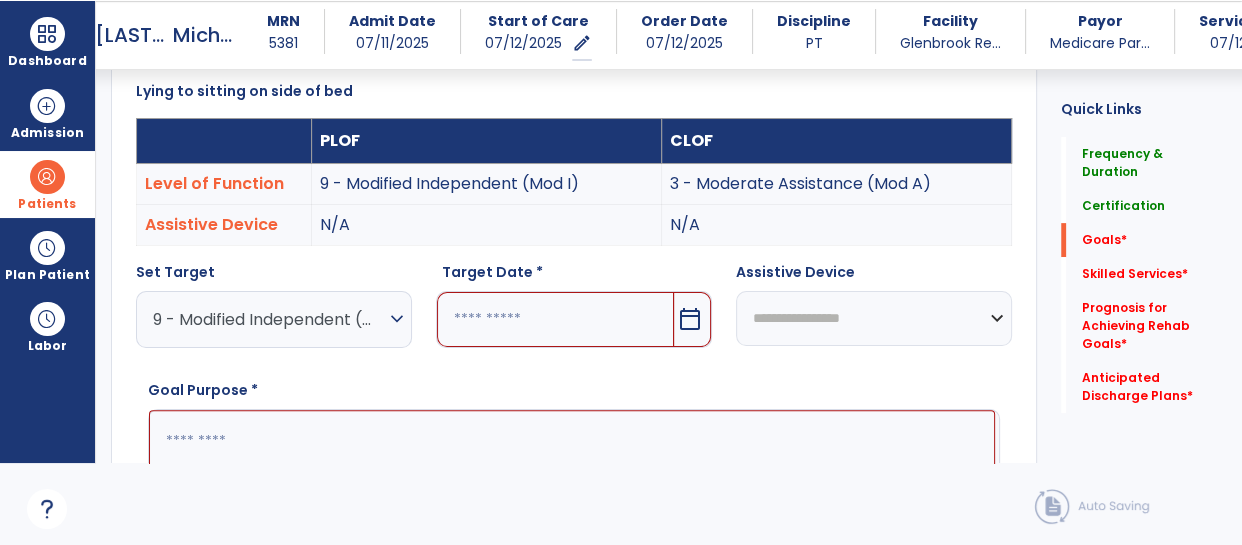 click at bounding box center (572, 485) 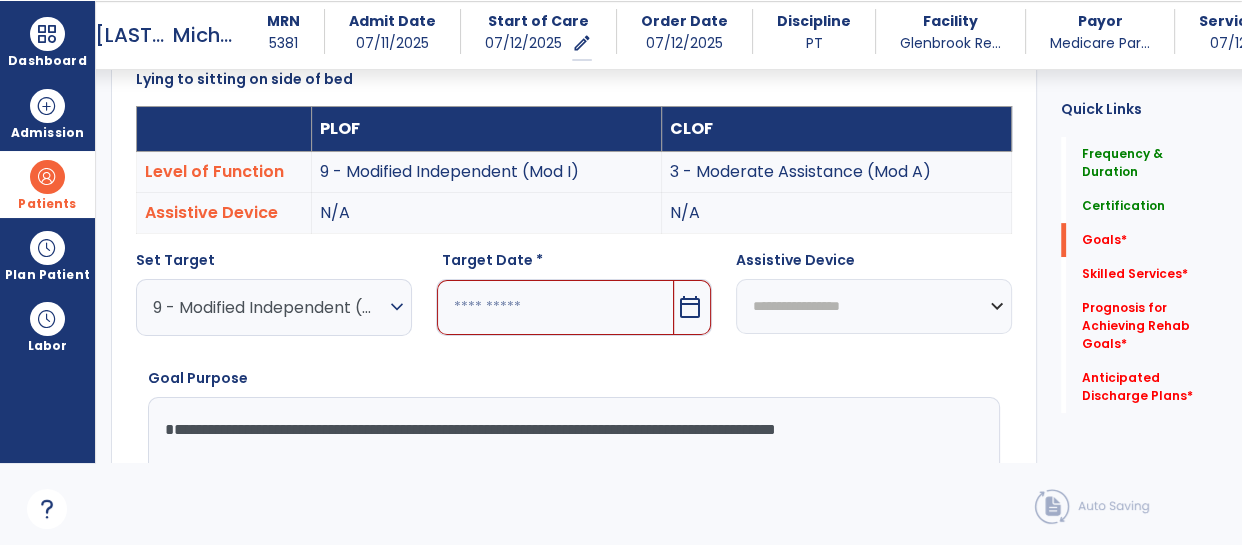type on "**********" 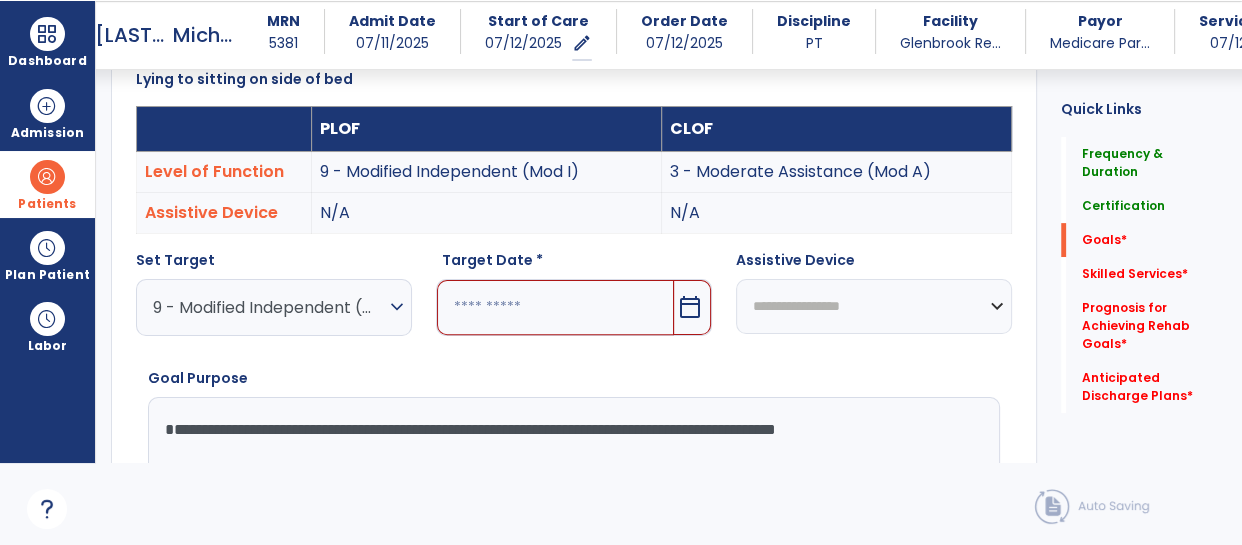 click at bounding box center (555, 307) 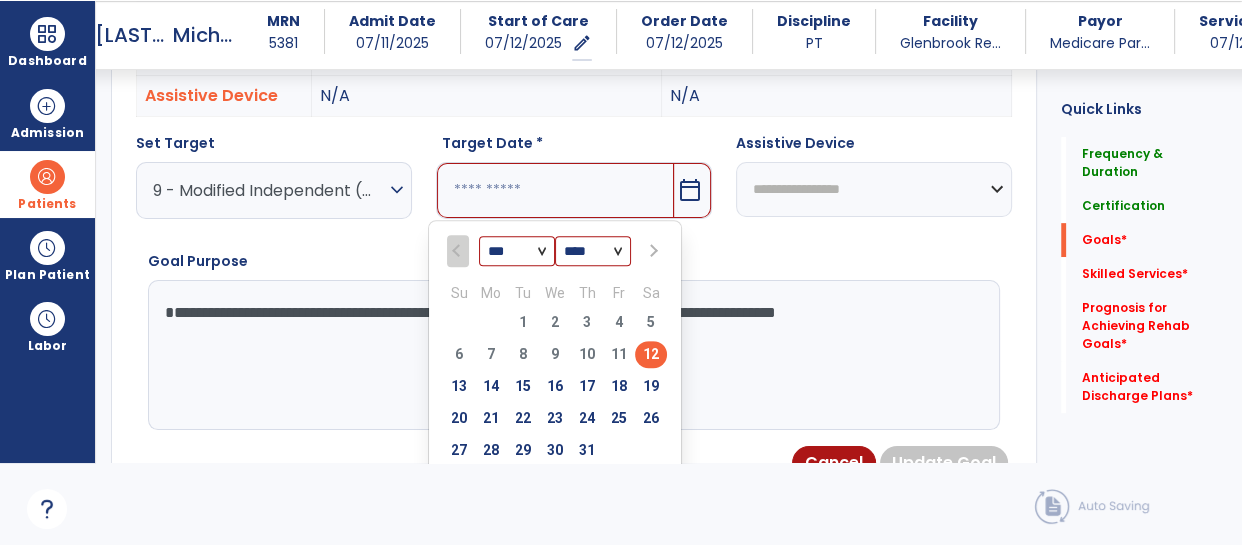scroll, scrollTop: 746, scrollLeft: 0, axis: vertical 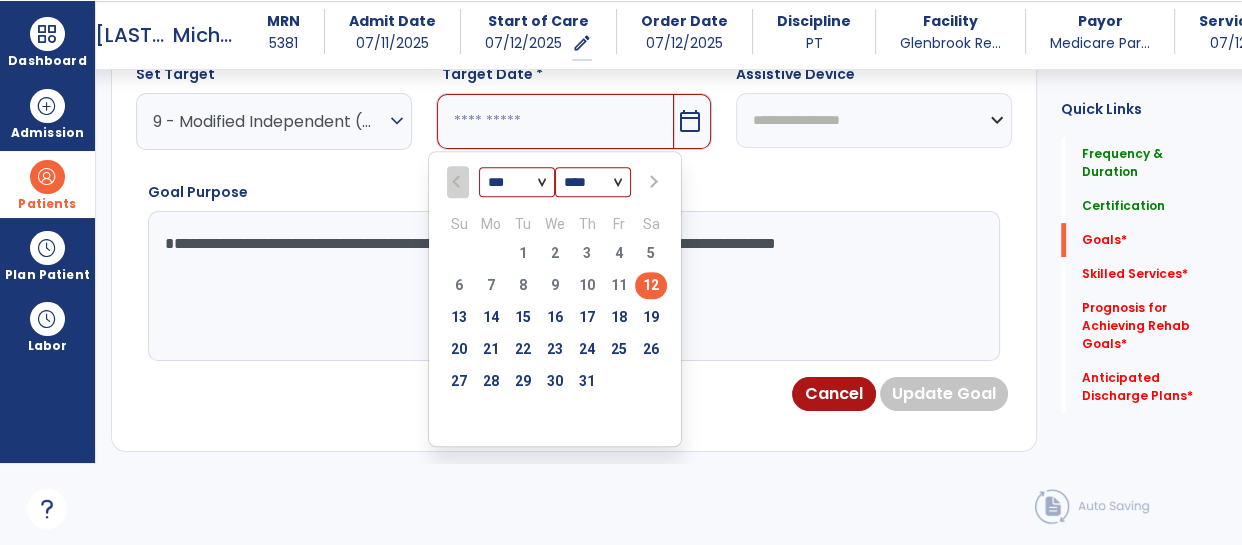 click at bounding box center (652, 182) 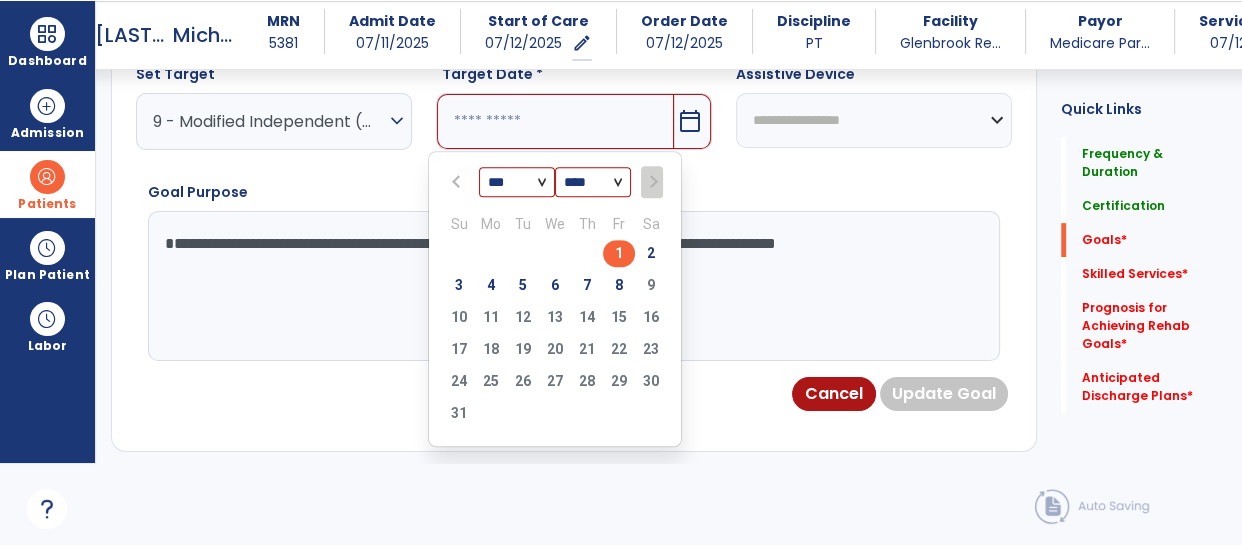 click on "1" at bounding box center [619, 253] 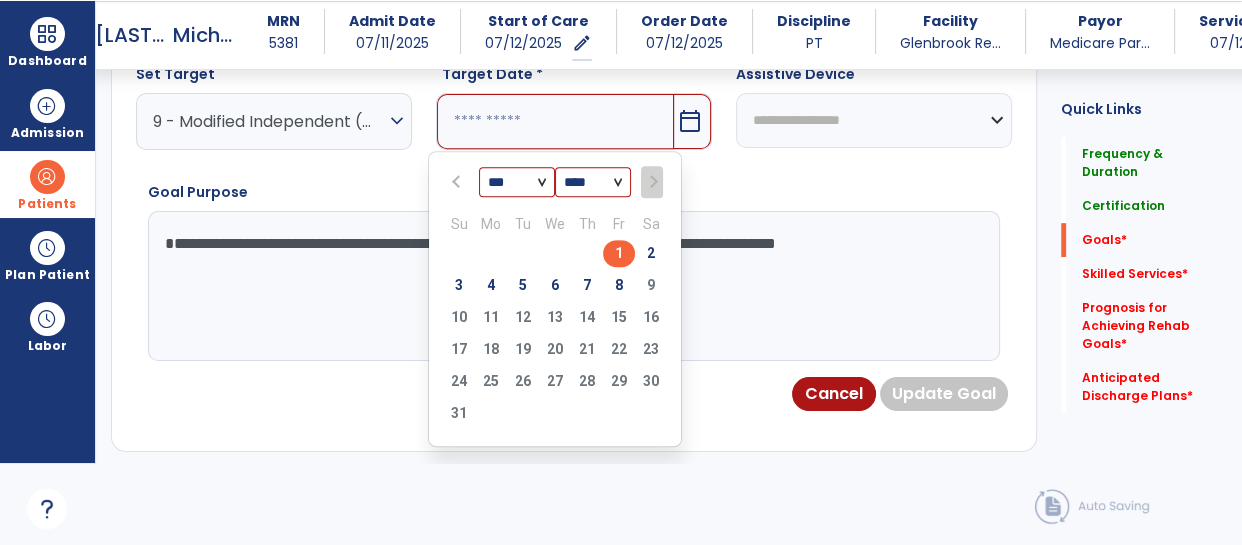 type on "********" 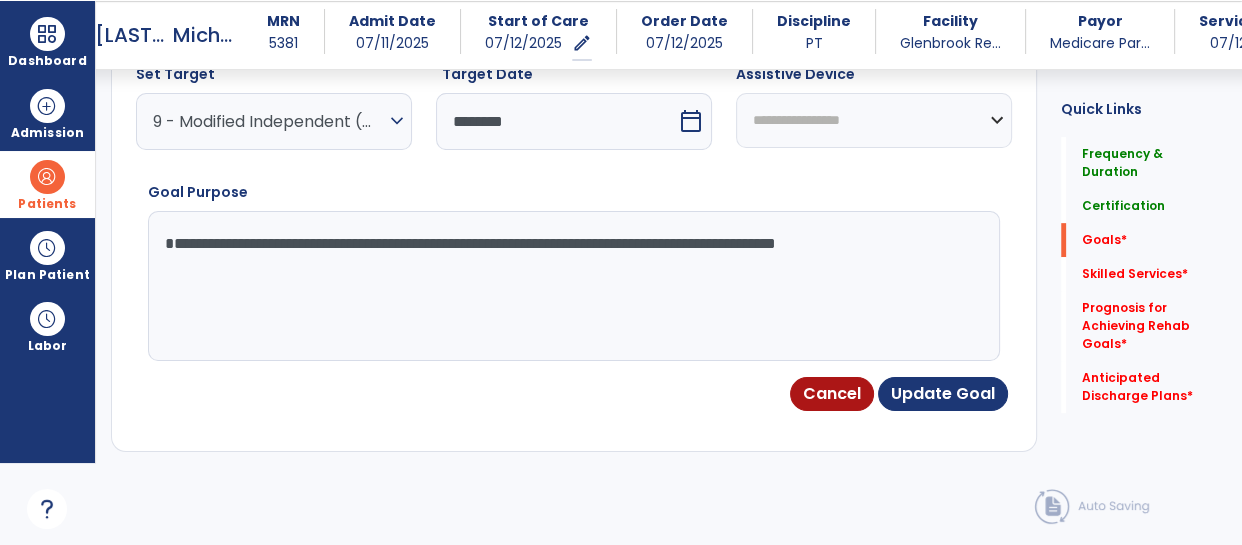 click on "**********" at bounding box center (874, 120) 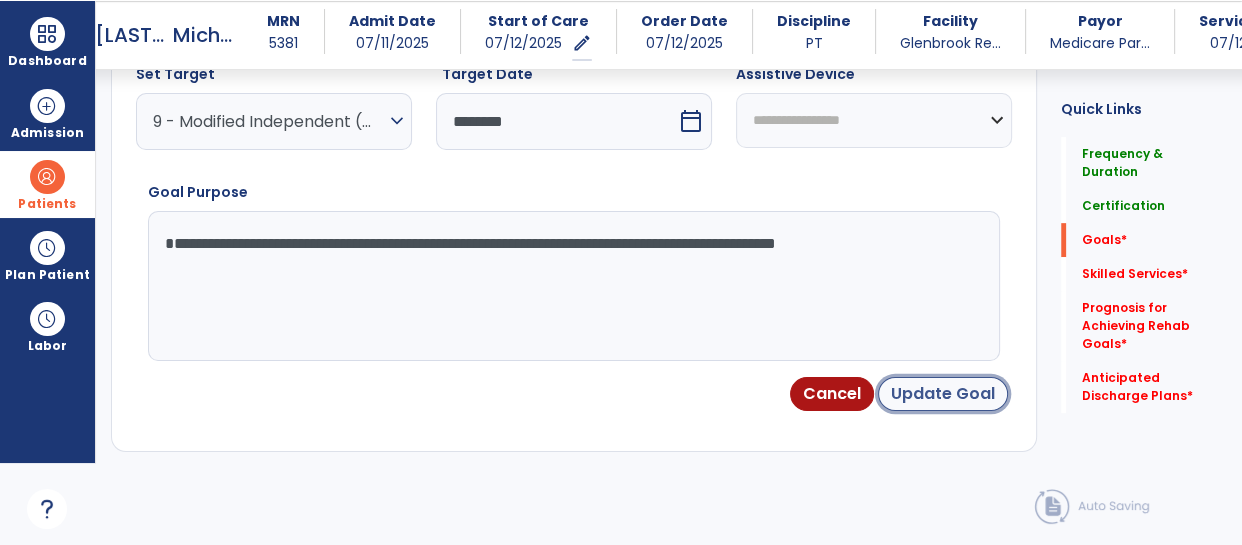 click on "Update Goal" at bounding box center (943, 394) 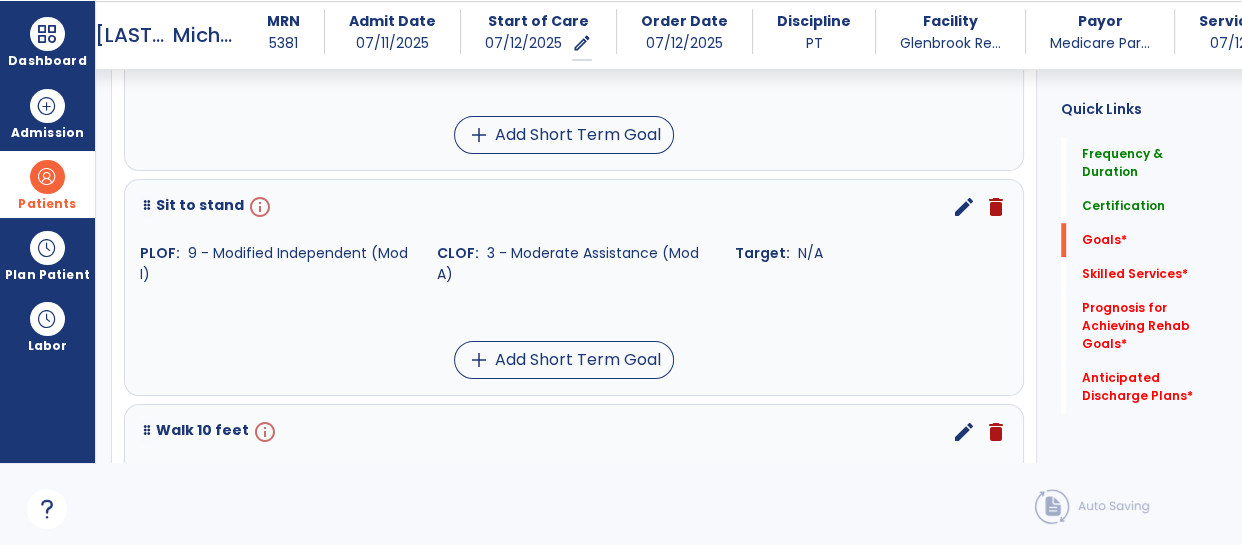 scroll, scrollTop: 1492, scrollLeft: 0, axis: vertical 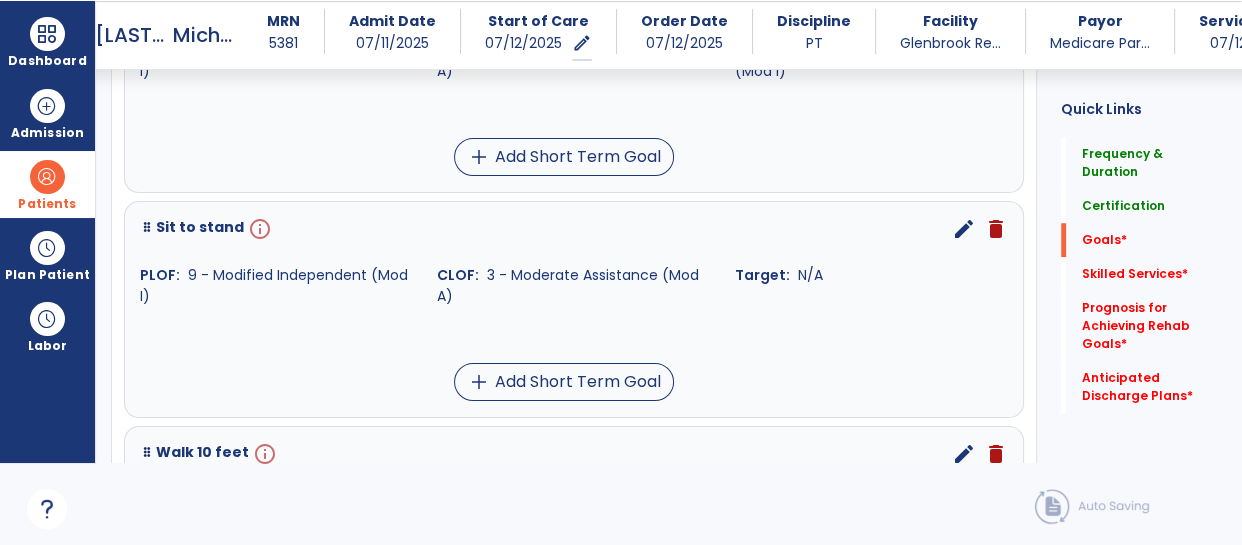 click on "edit" at bounding box center (964, 229) 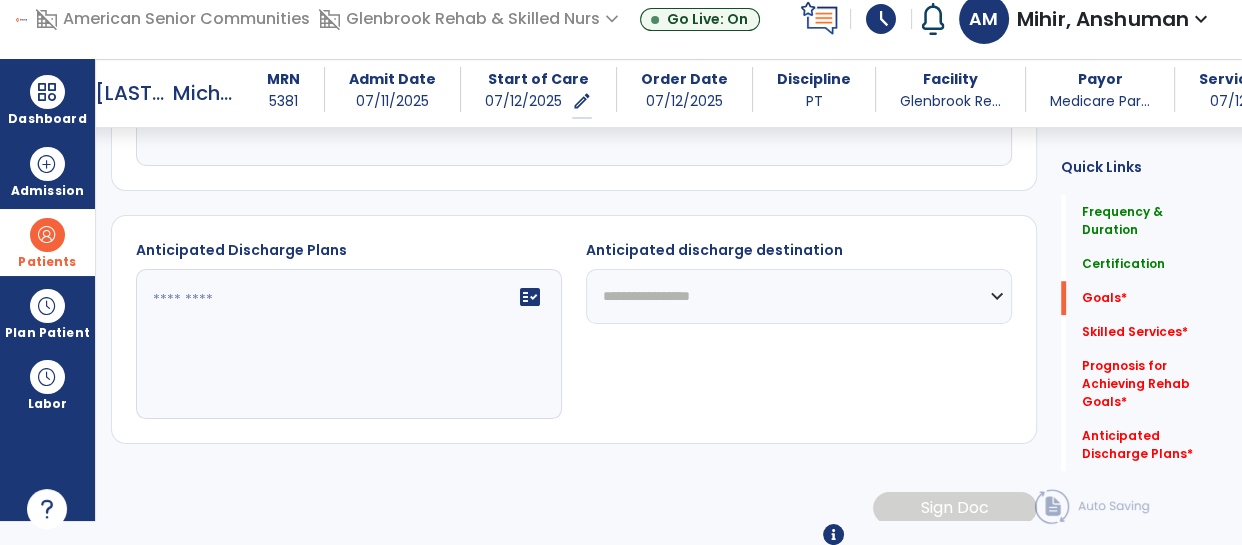 scroll, scrollTop: 0, scrollLeft: 0, axis: both 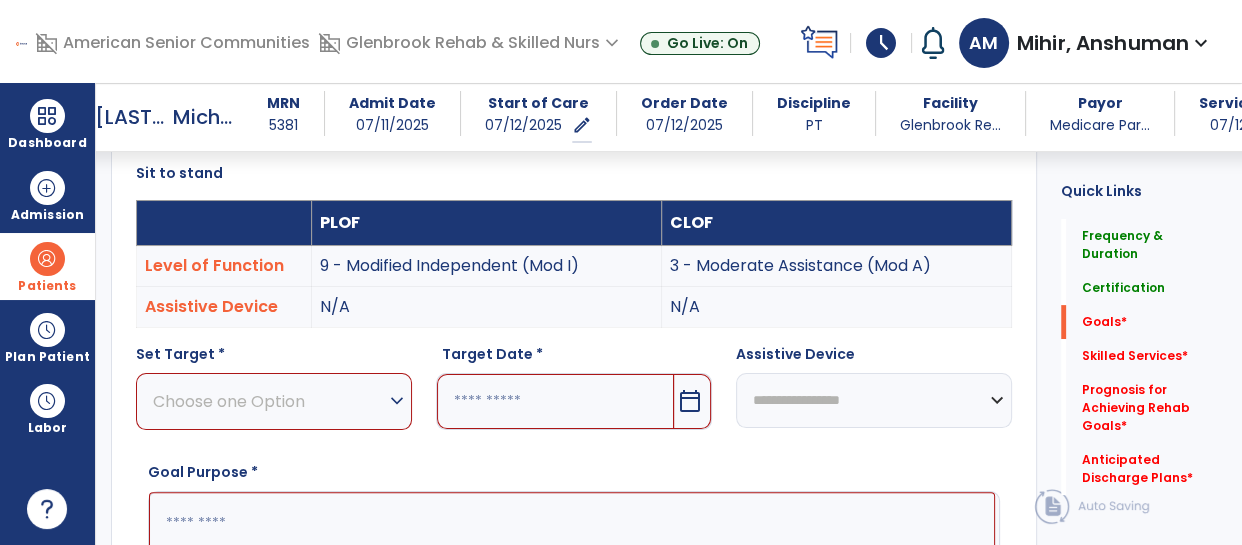 click on "Choose one Option" at bounding box center (269, 401) 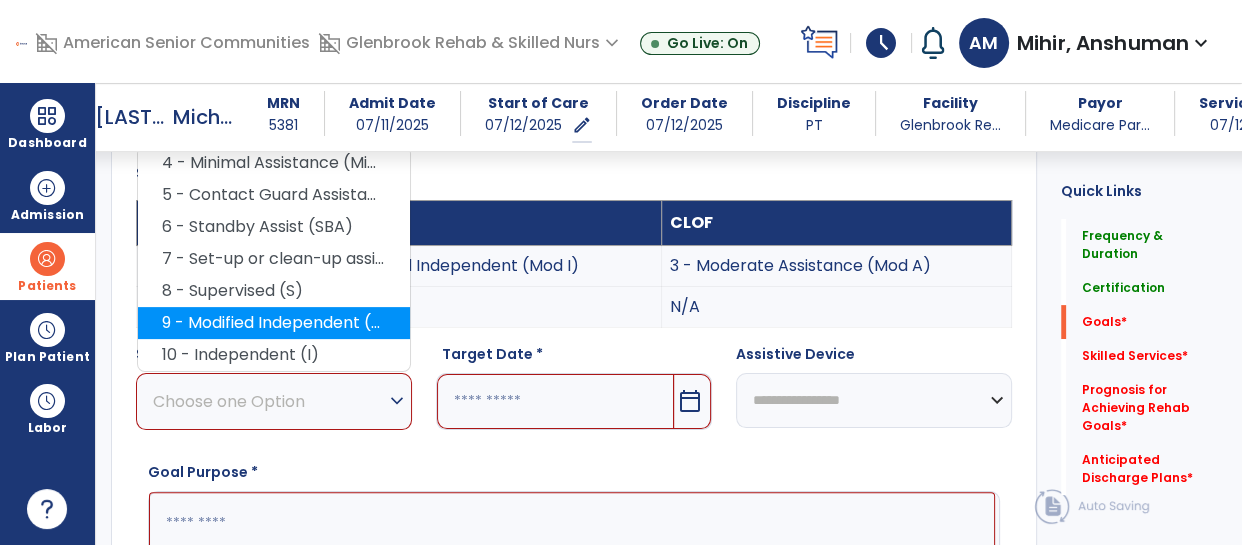 click on "9 - Modified Independent (Mod I)" at bounding box center [274, 323] 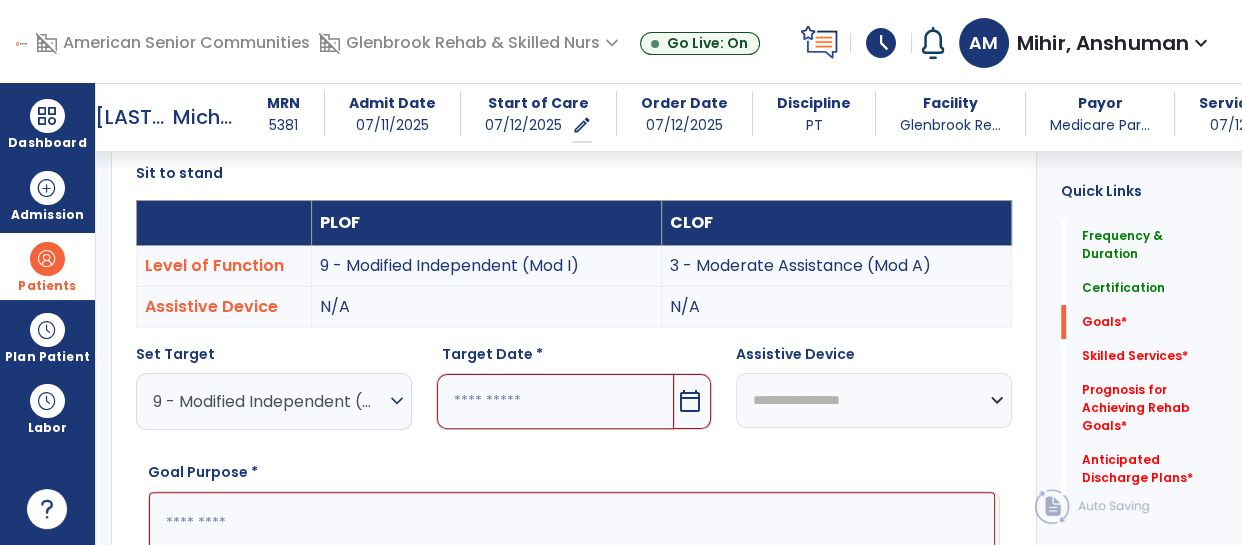 click at bounding box center (555, 401) 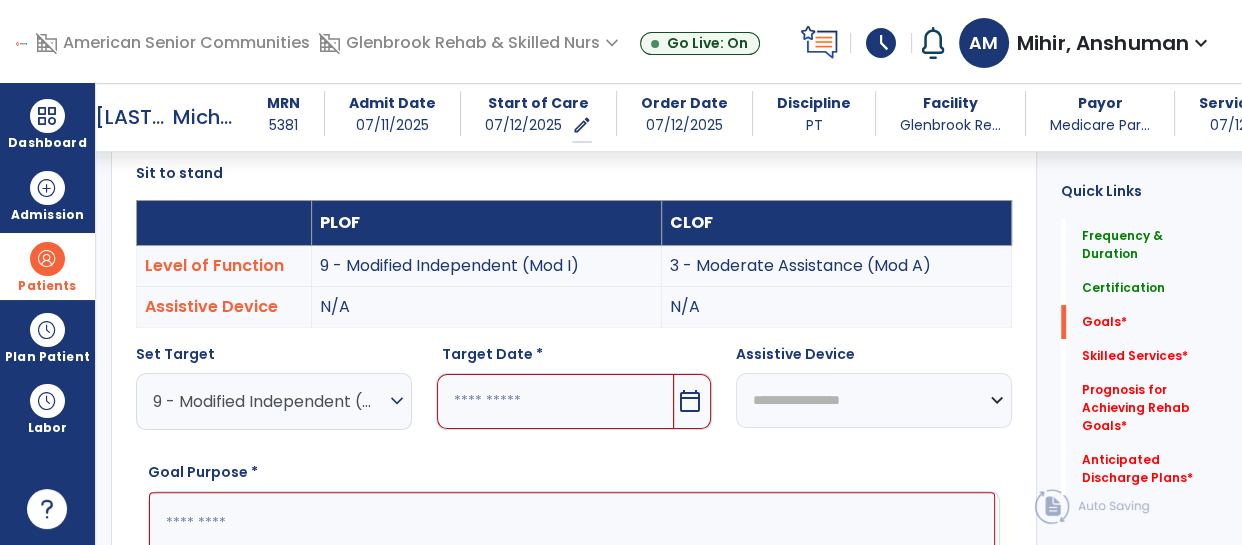 scroll, scrollTop: 800, scrollLeft: 0, axis: vertical 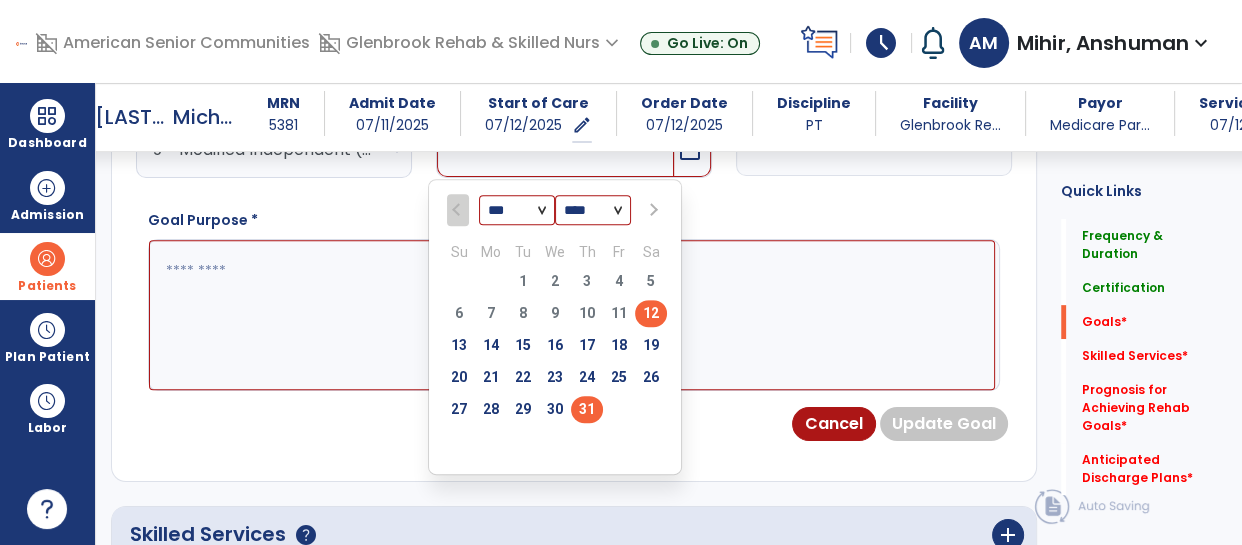 click on "31" at bounding box center [587, 409] 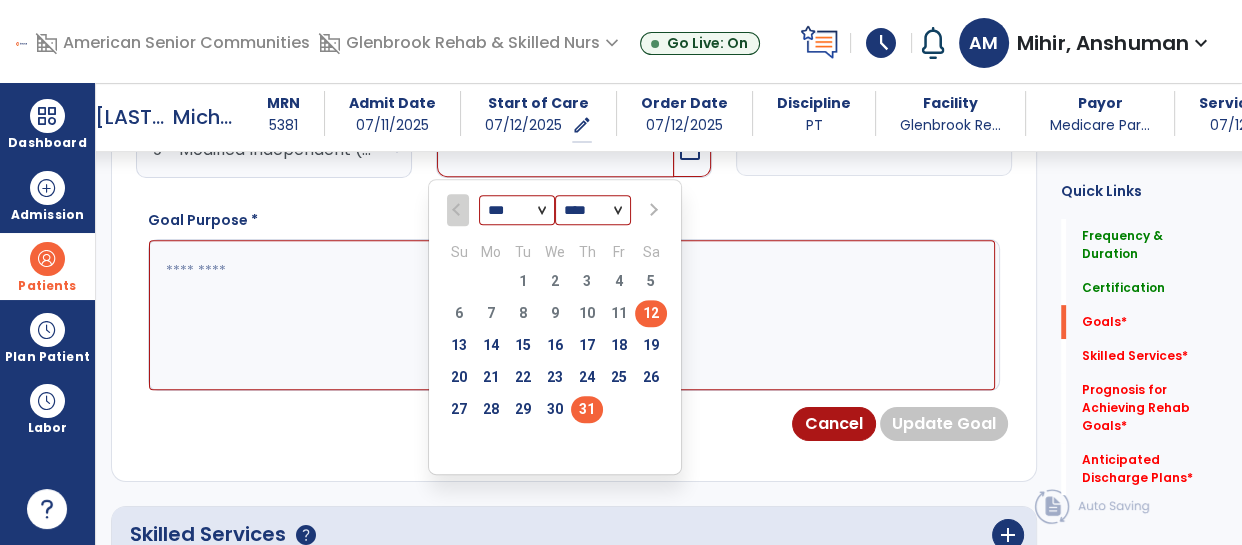 type on "*********" 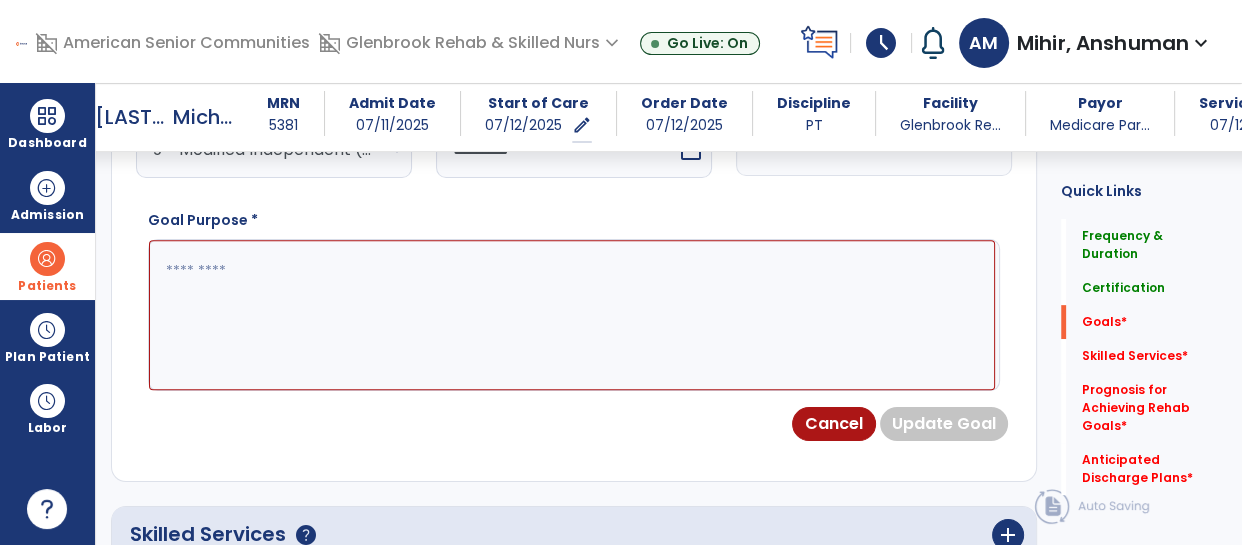click at bounding box center [572, 315] 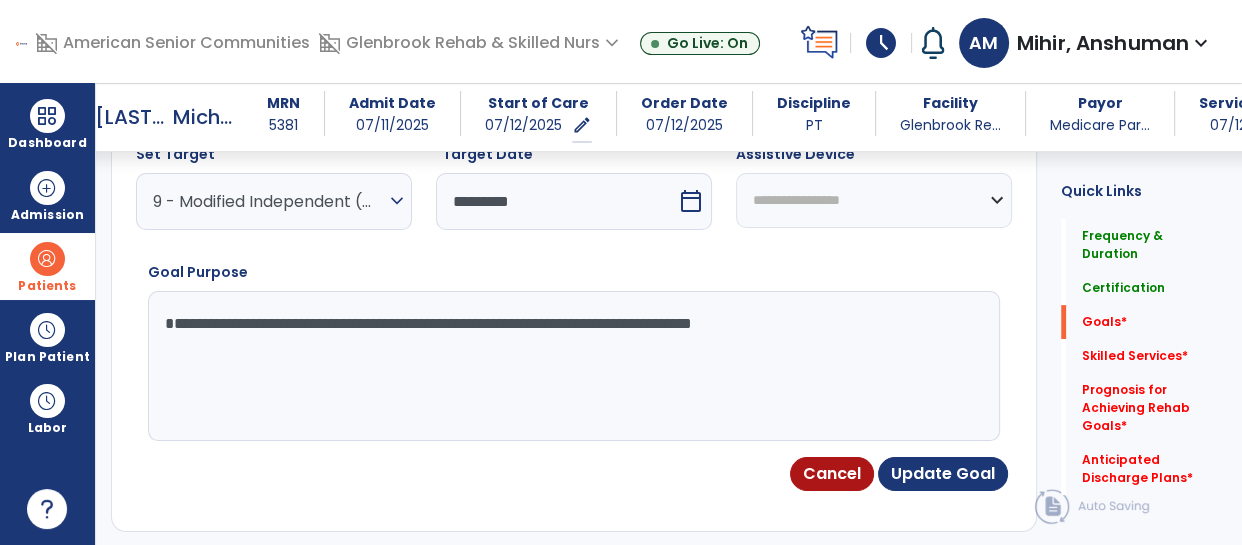 scroll, scrollTop: 749, scrollLeft: 0, axis: vertical 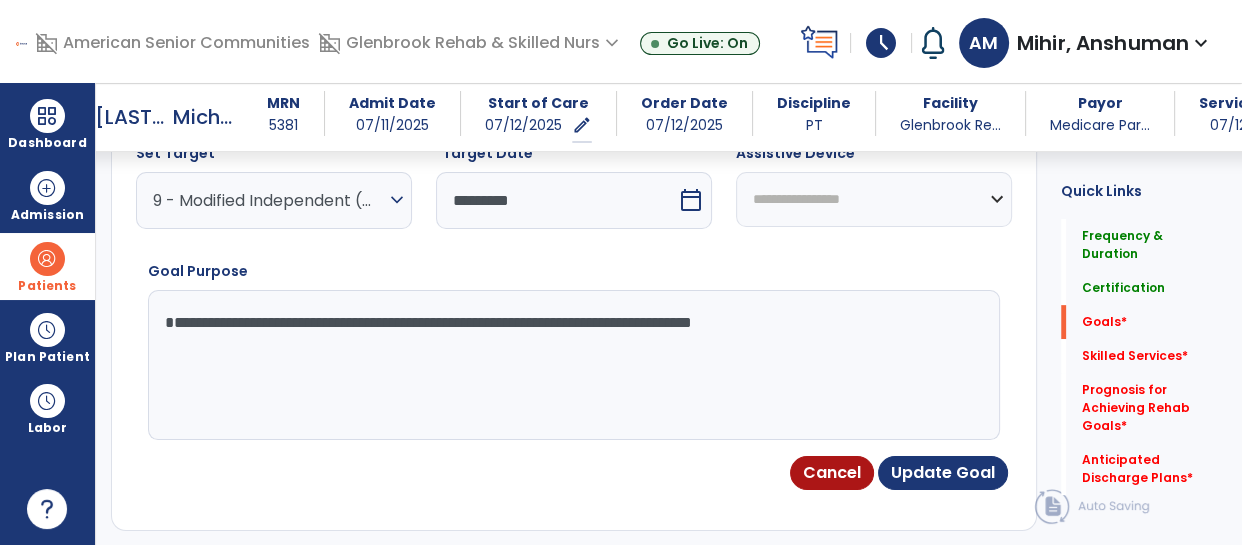 type on "**********" 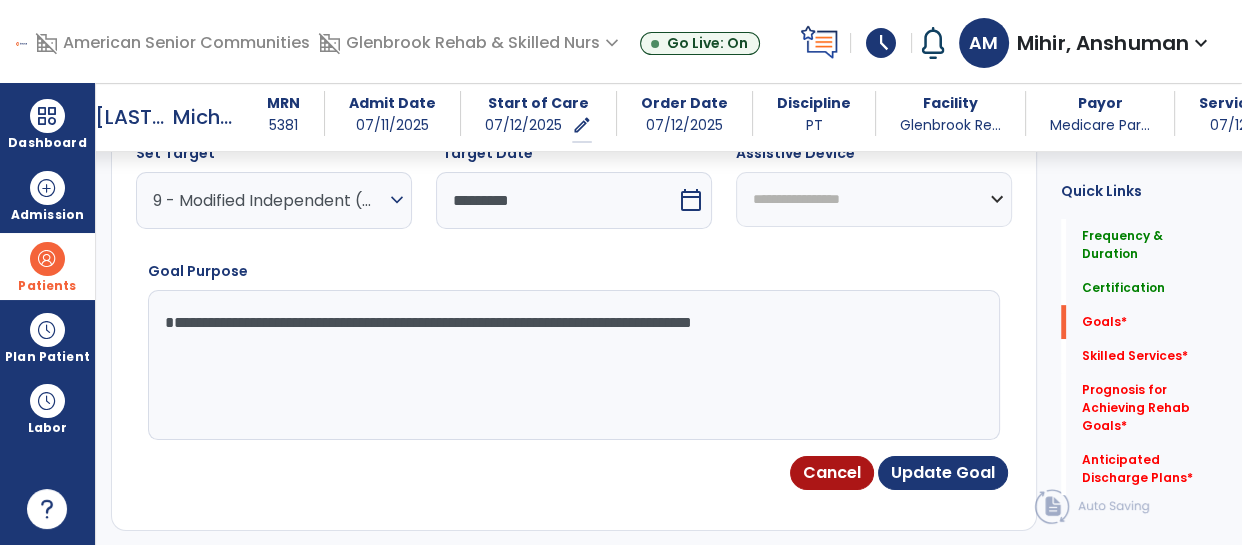 click on "**********" at bounding box center [874, 199] 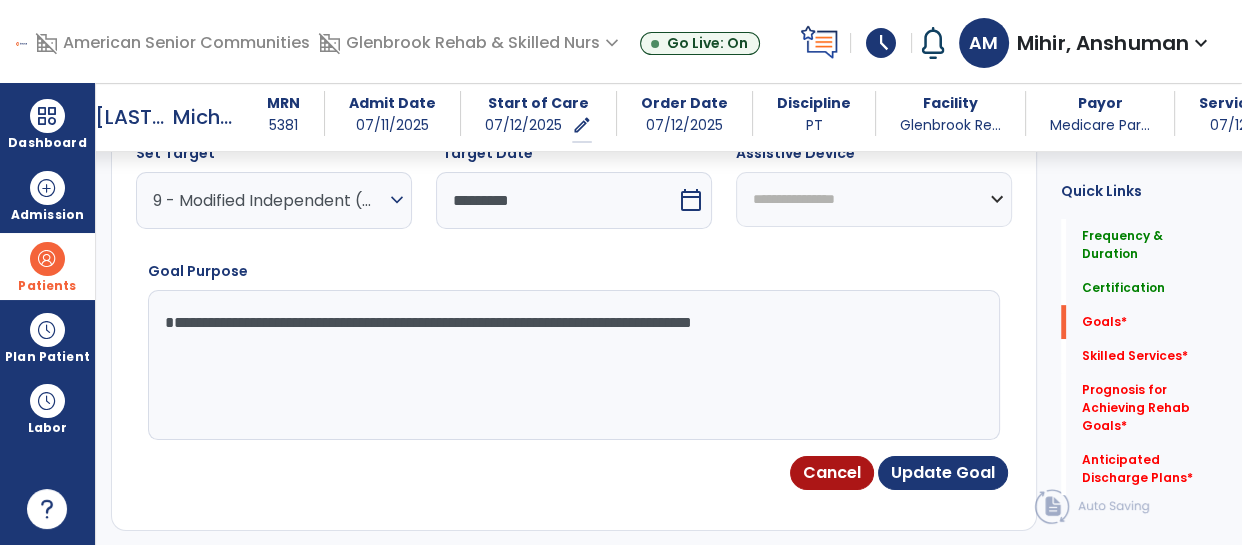 click on "**********" at bounding box center (874, 199) 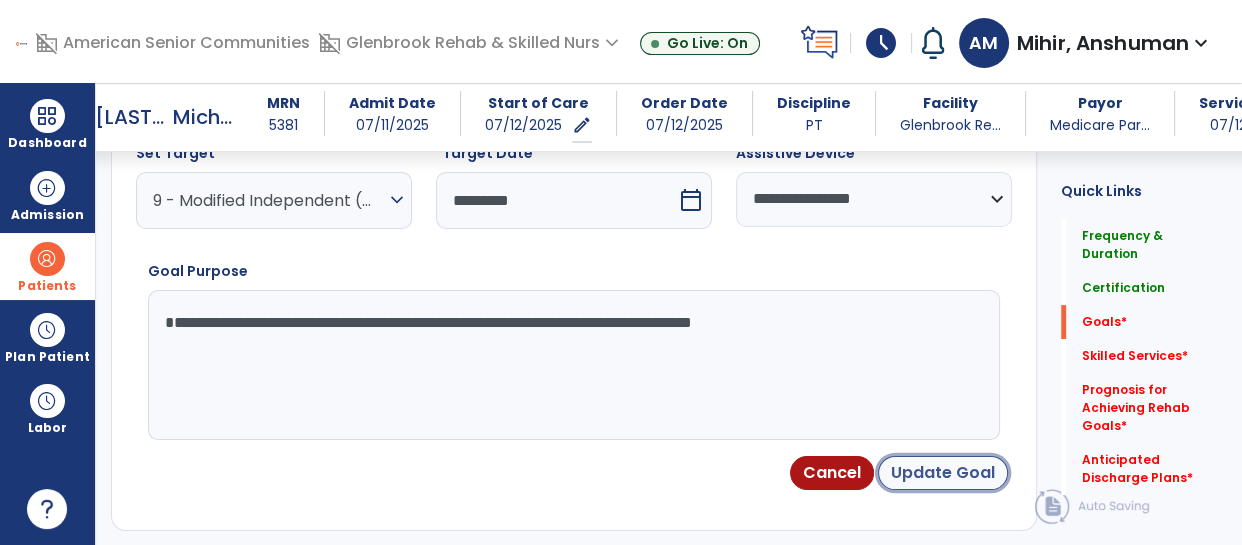 click on "Update Goal" at bounding box center (943, 473) 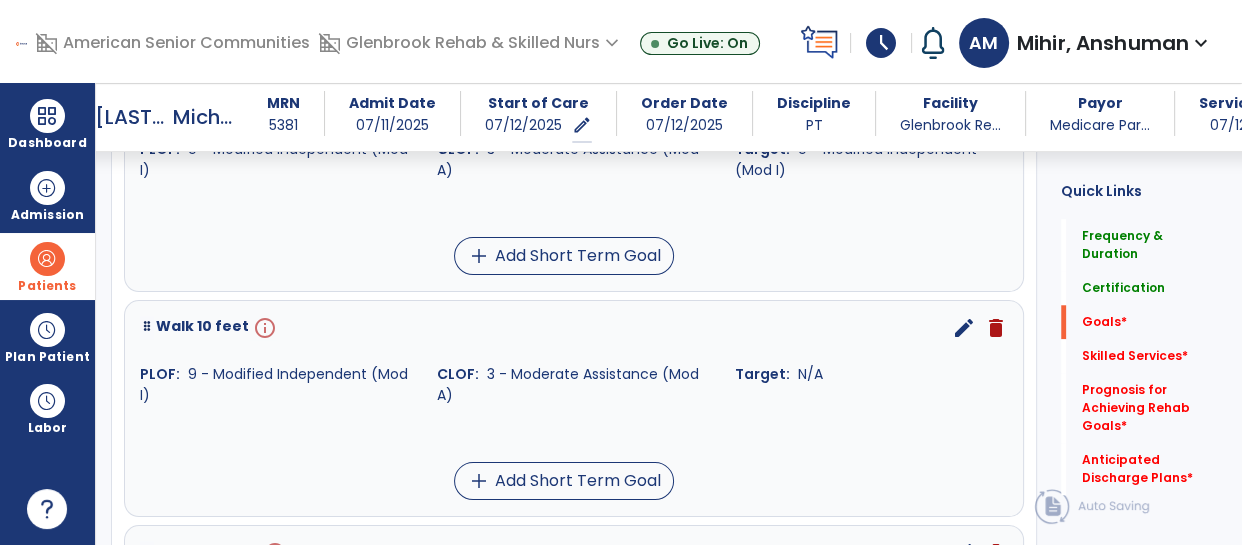 scroll, scrollTop: 1703, scrollLeft: 0, axis: vertical 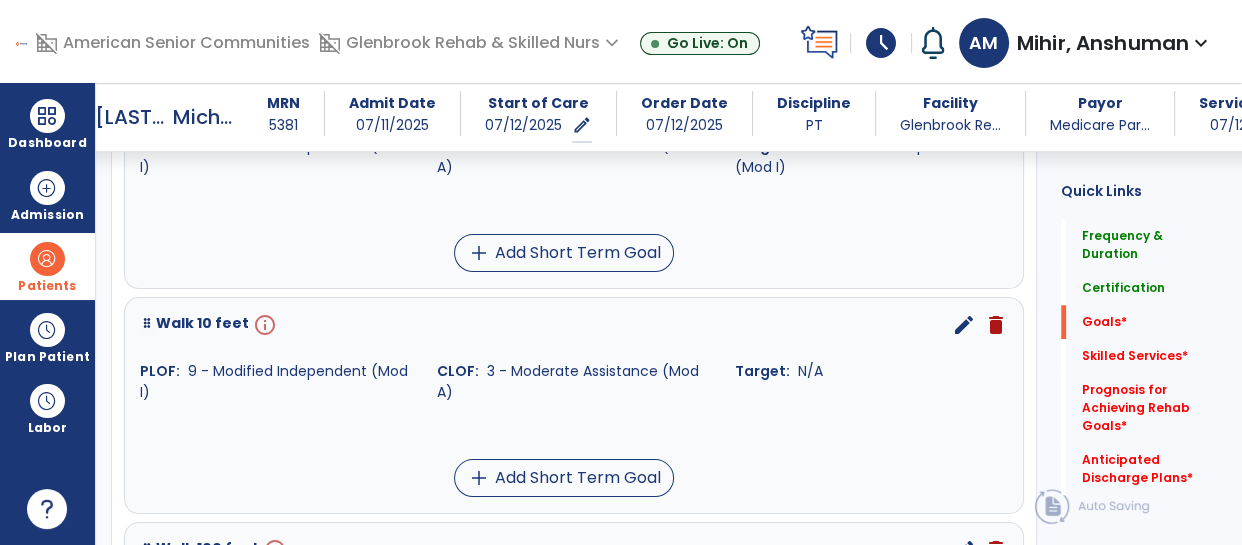 click on "edit" at bounding box center [964, 325] 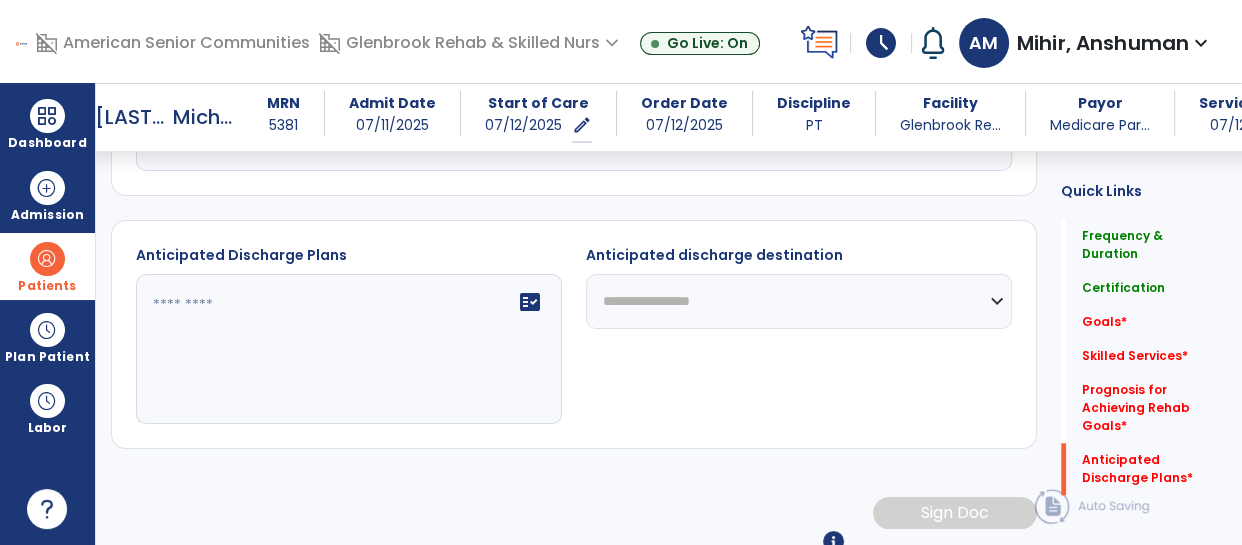 scroll, scrollTop: 1319, scrollLeft: 0, axis: vertical 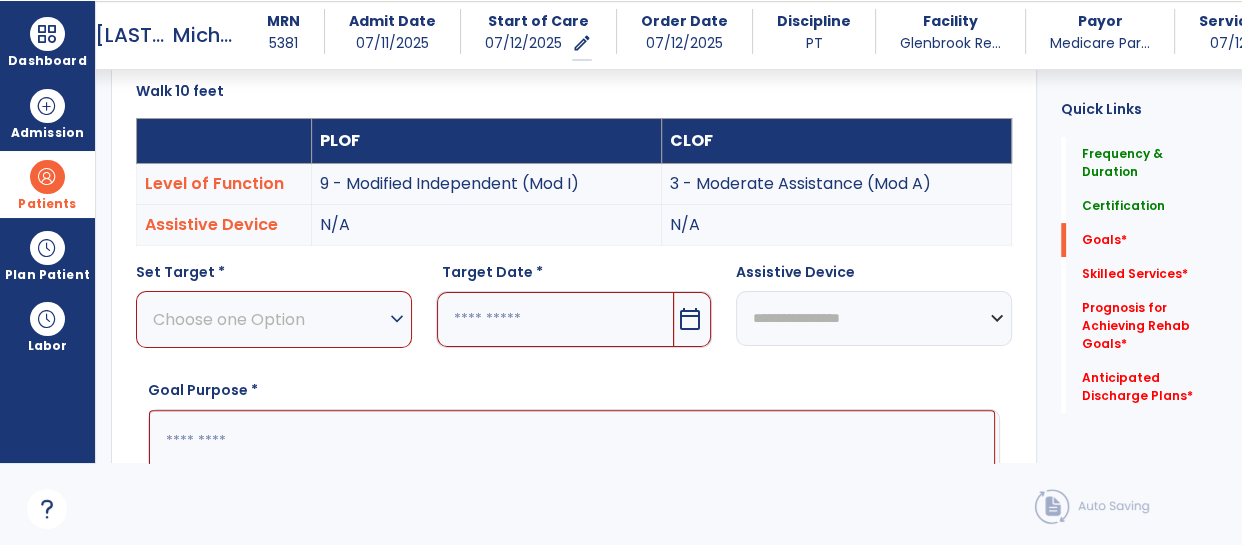 click on "Choose one Option" at bounding box center (269, 319) 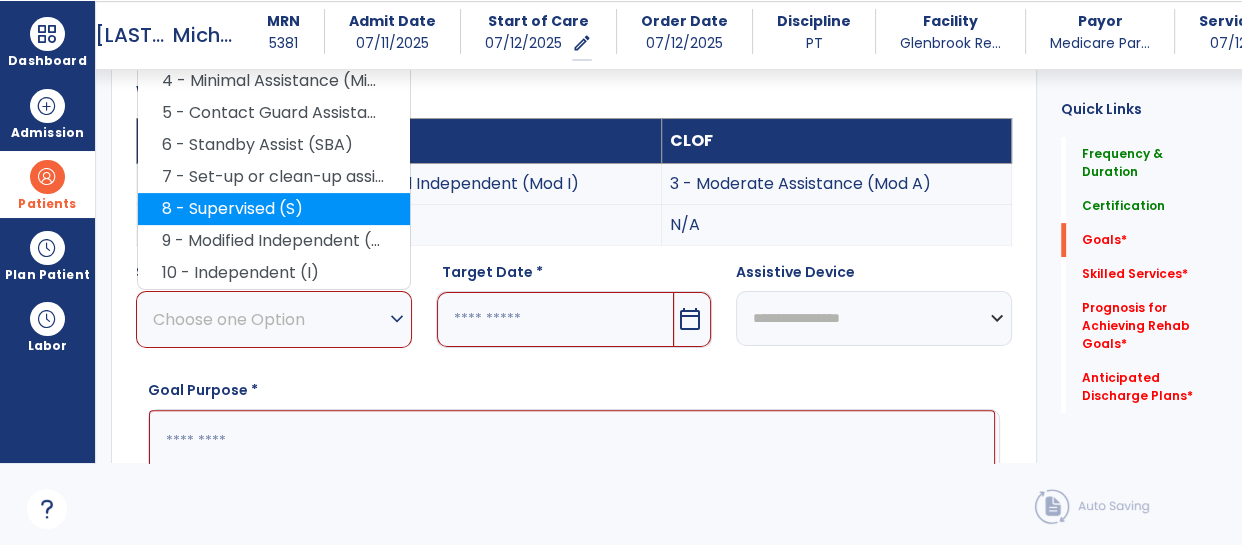 click on "8 - Supervised (S)" at bounding box center (274, 209) 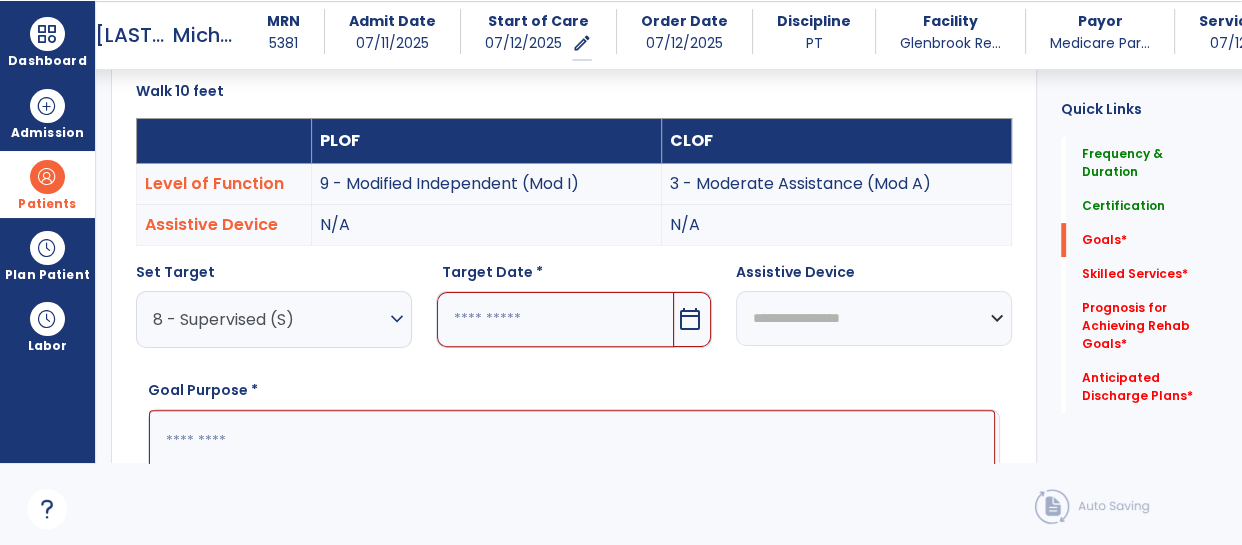 click at bounding box center [555, 319] 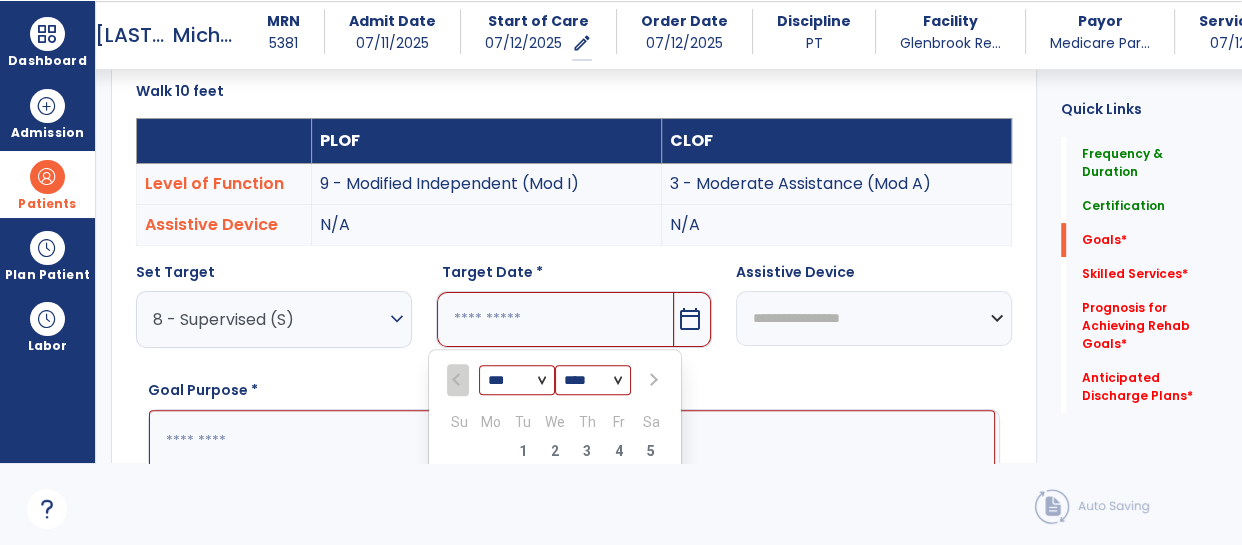 scroll, scrollTop: 800, scrollLeft: 0, axis: vertical 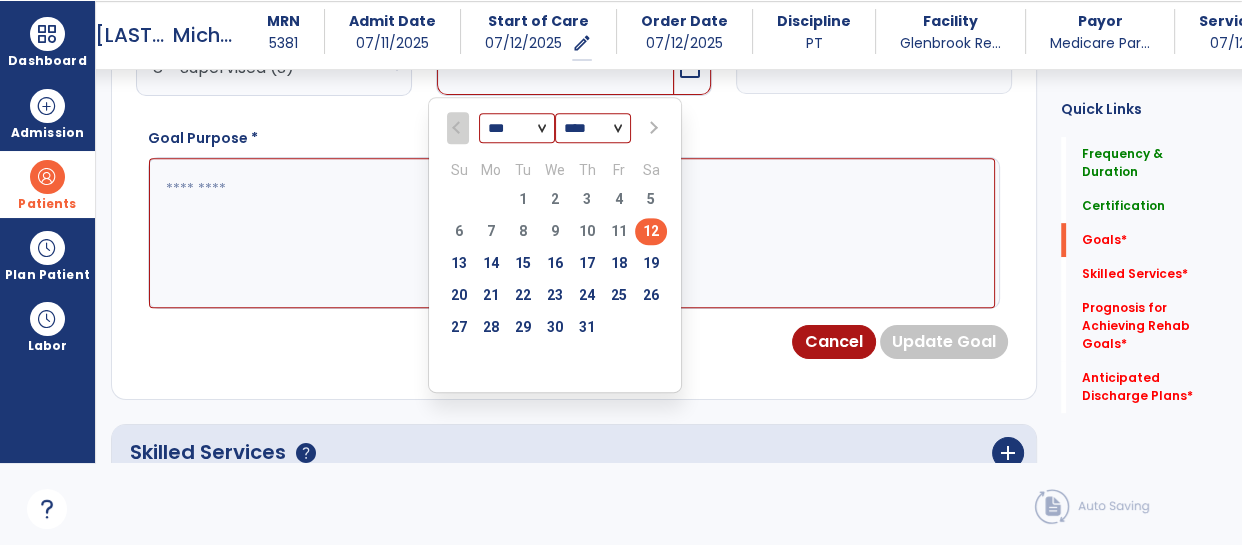 click on "31" at bounding box center [587, 330] 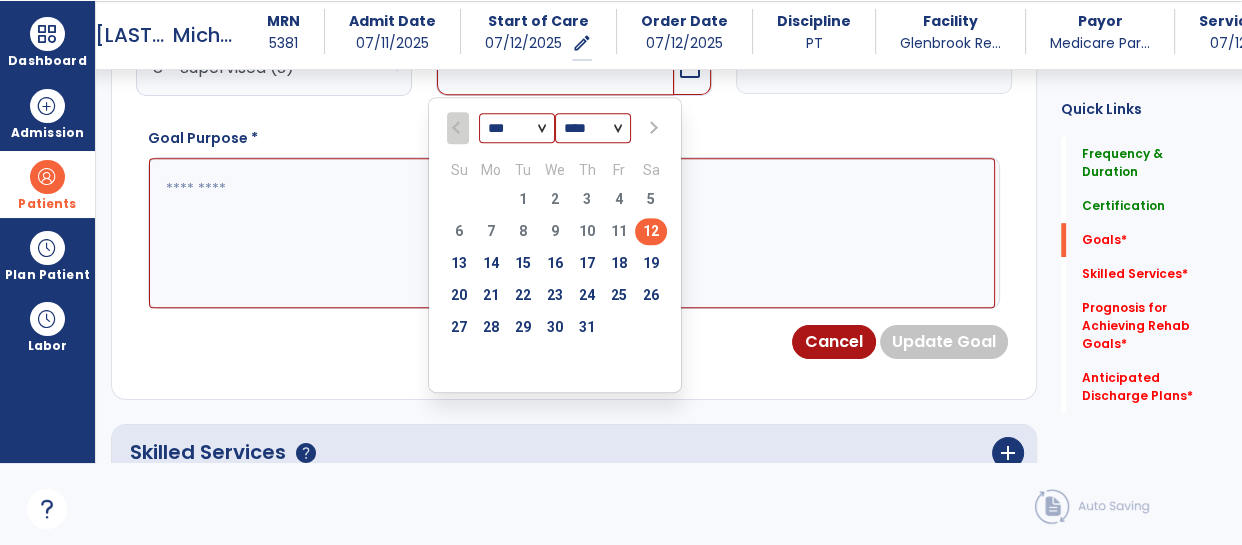 type on "*********" 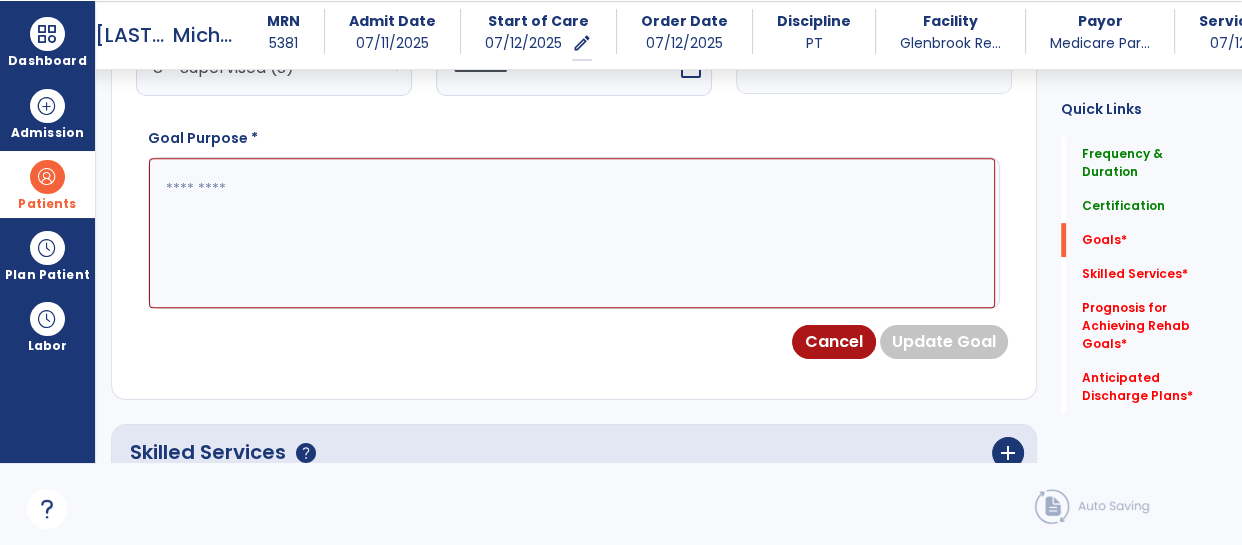 click at bounding box center [572, 233] 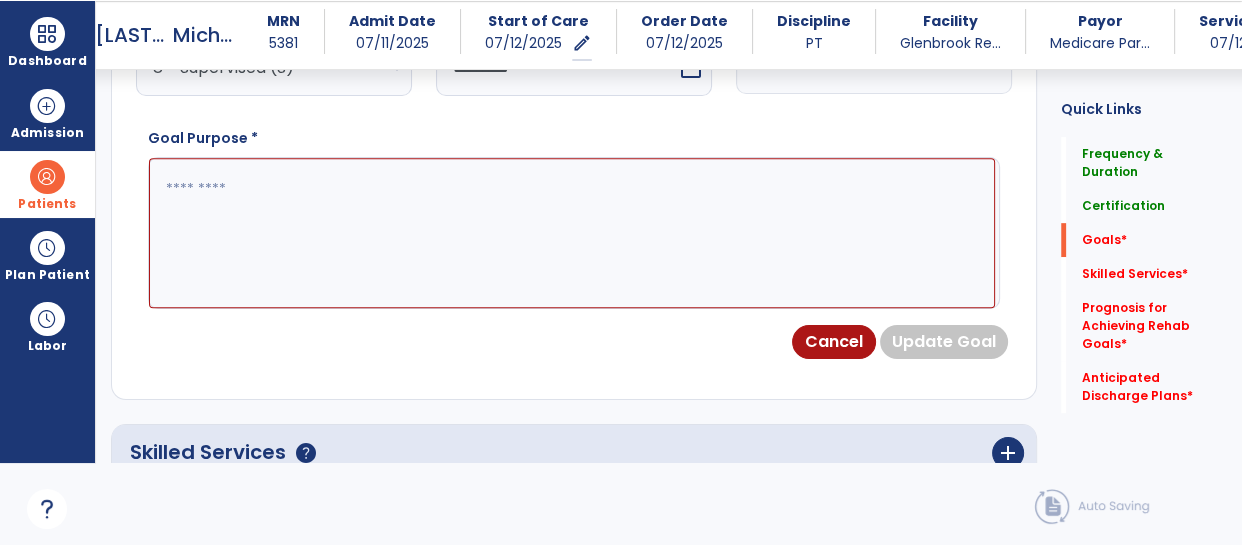 click at bounding box center [572, 233] 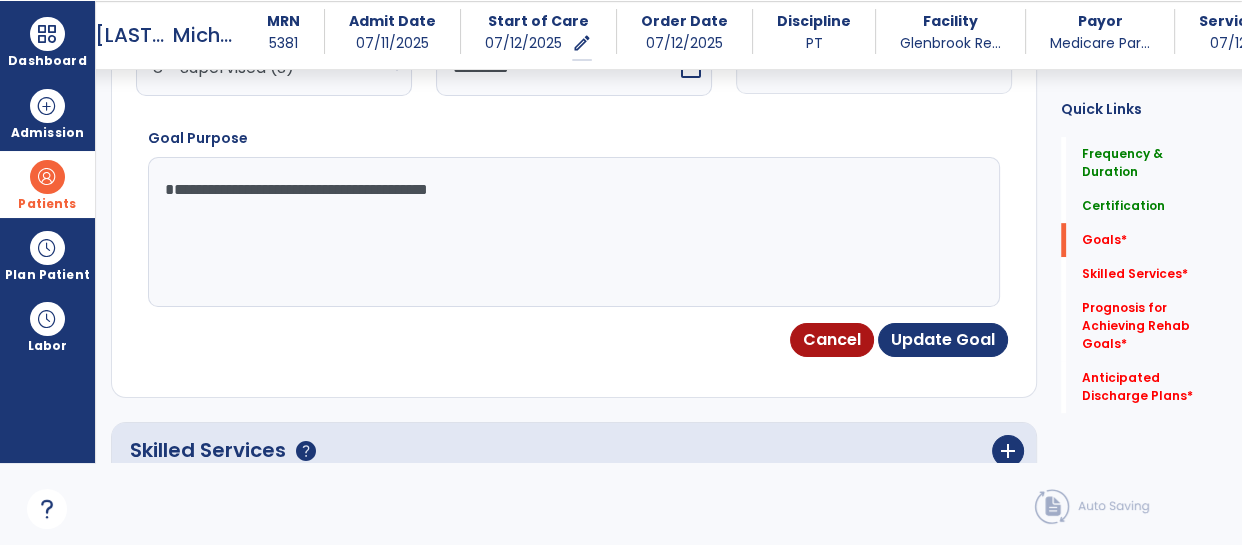 click on "**********" at bounding box center (572, 232) 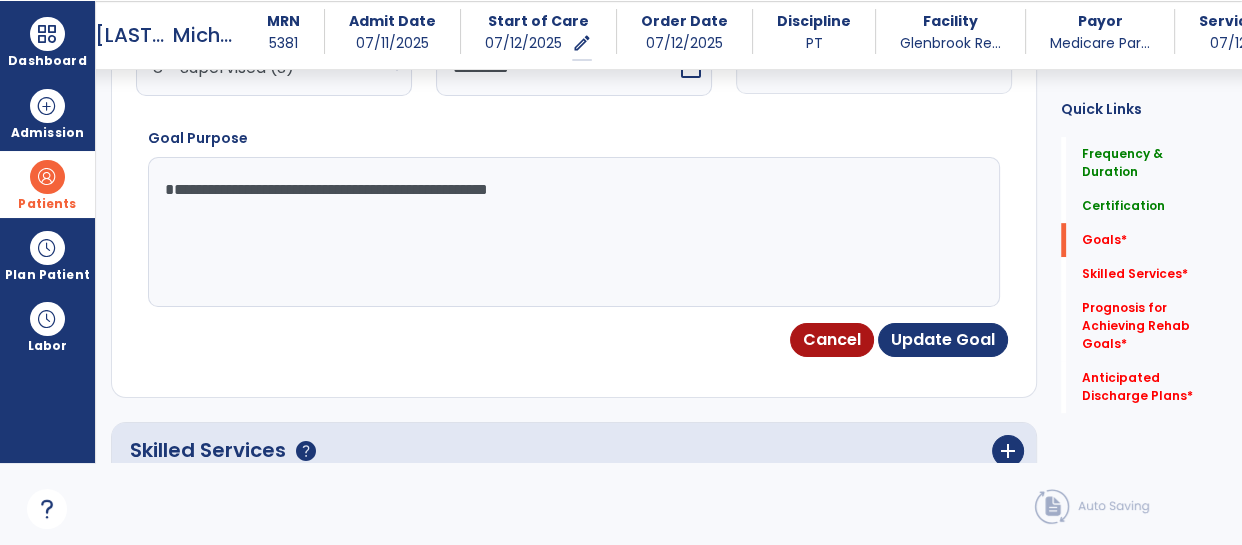 type on "**********" 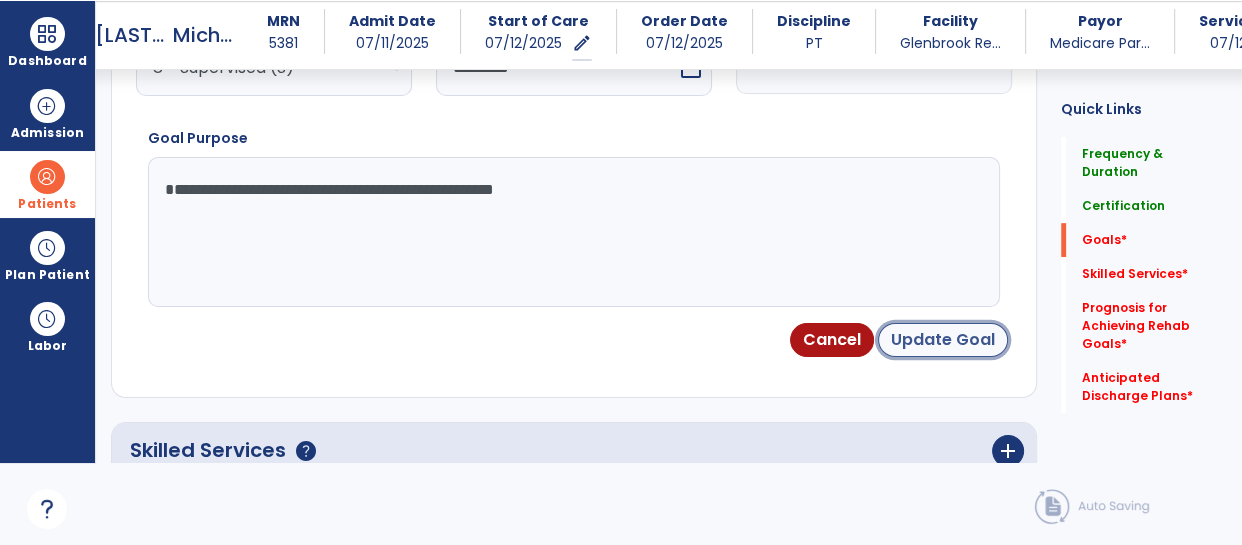 click on "Update Goal" at bounding box center [943, 340] 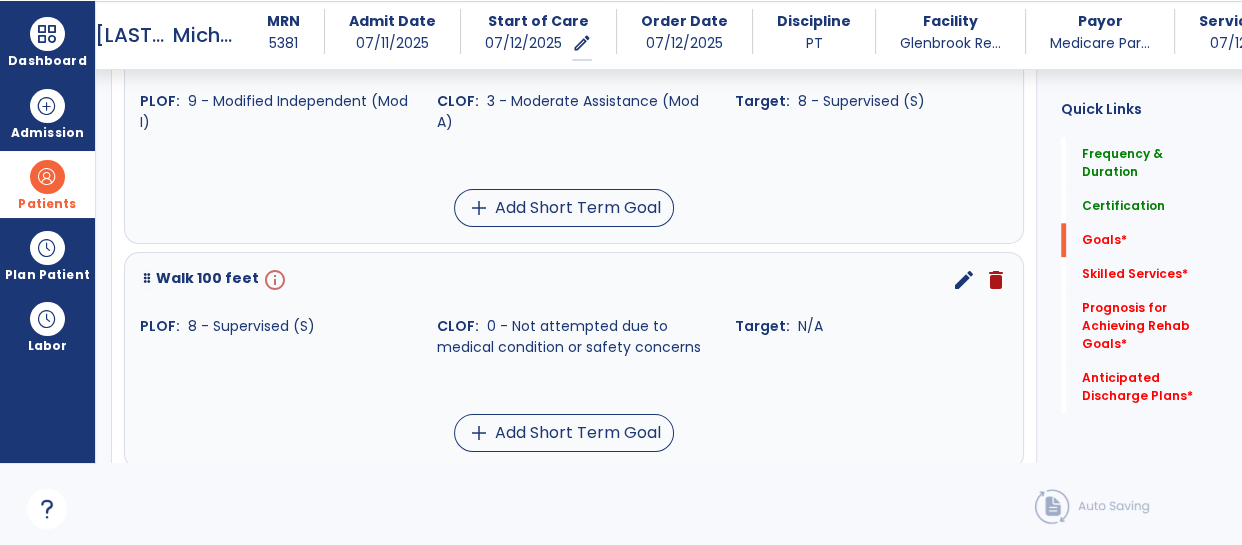 scroll, scrollTop: 1898, scrollLeft: 0, axis: vertical 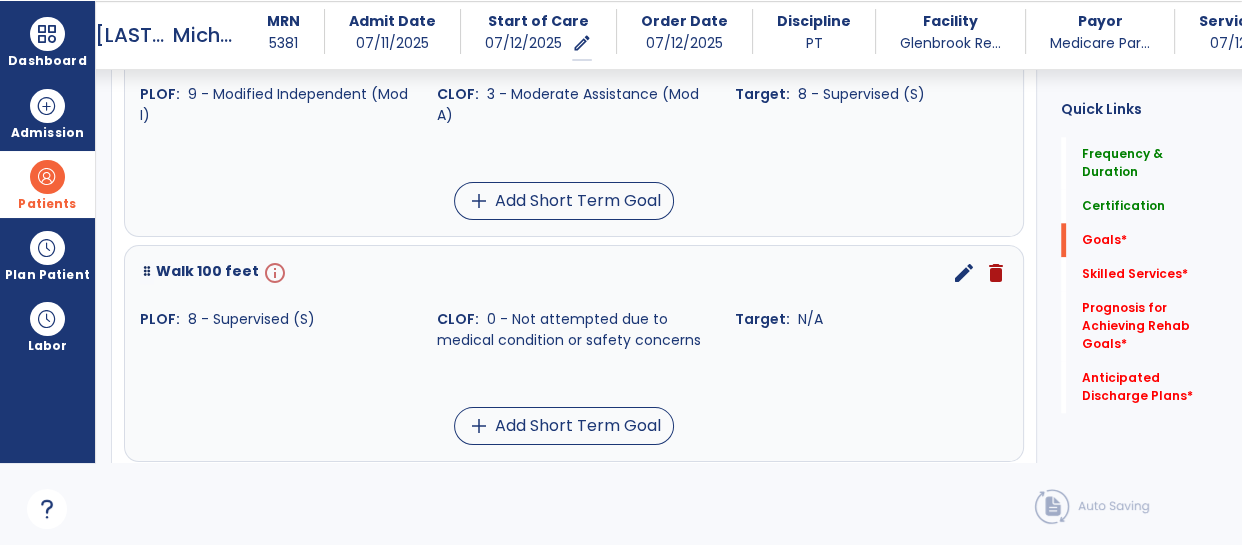 click on "edit" at bounding box center [964, 273] 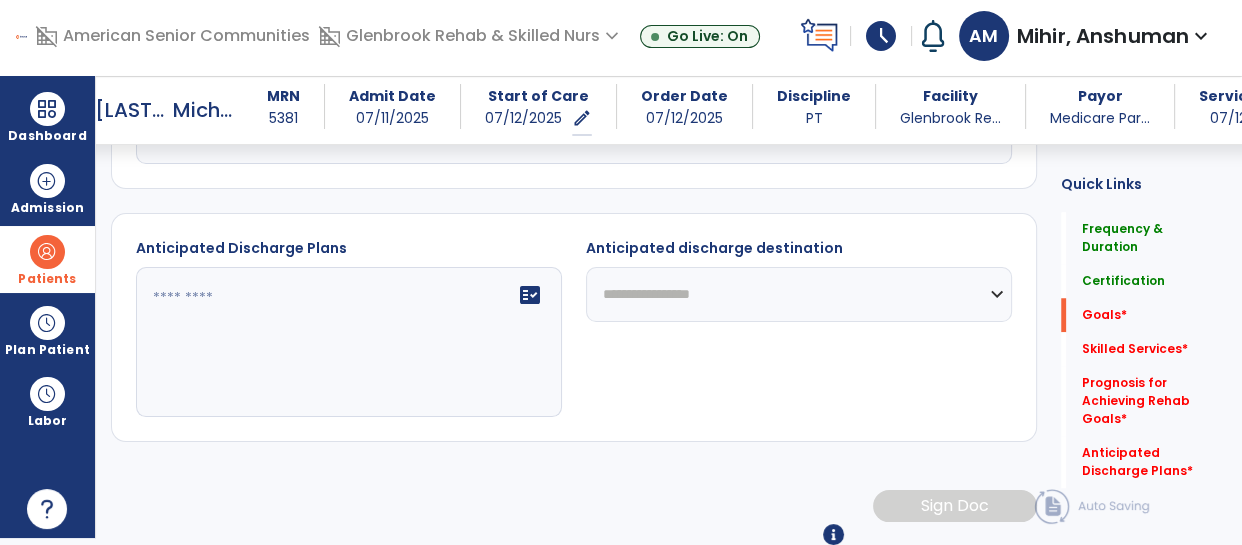 scroll, scrollTop: 0, scrollLeft: 0, axis: both 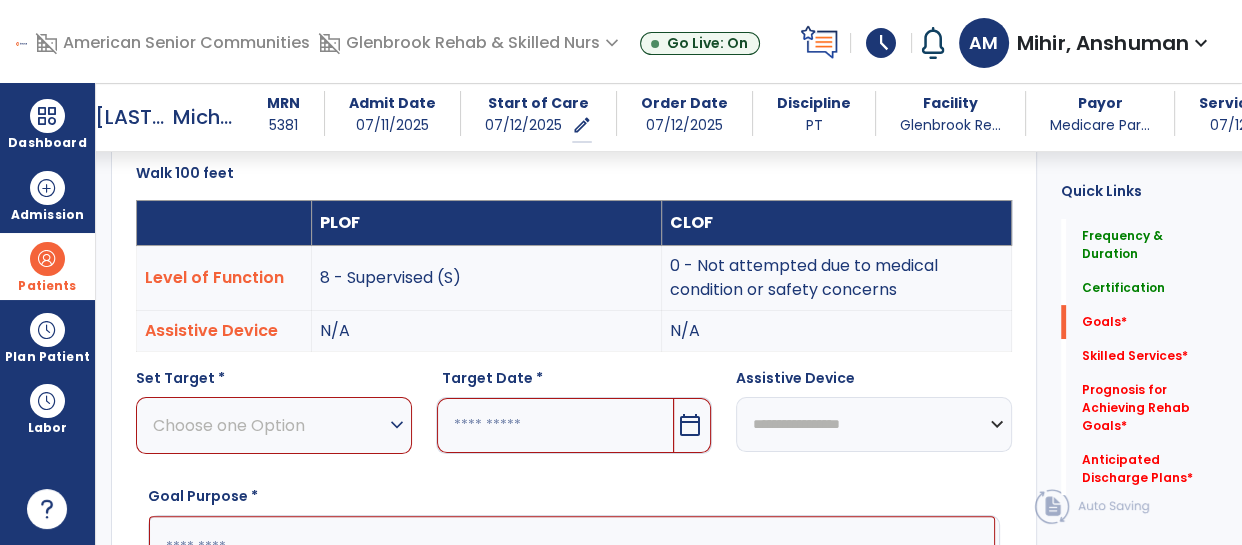 click on "Choose one Option" at bounding box center [269, 425] 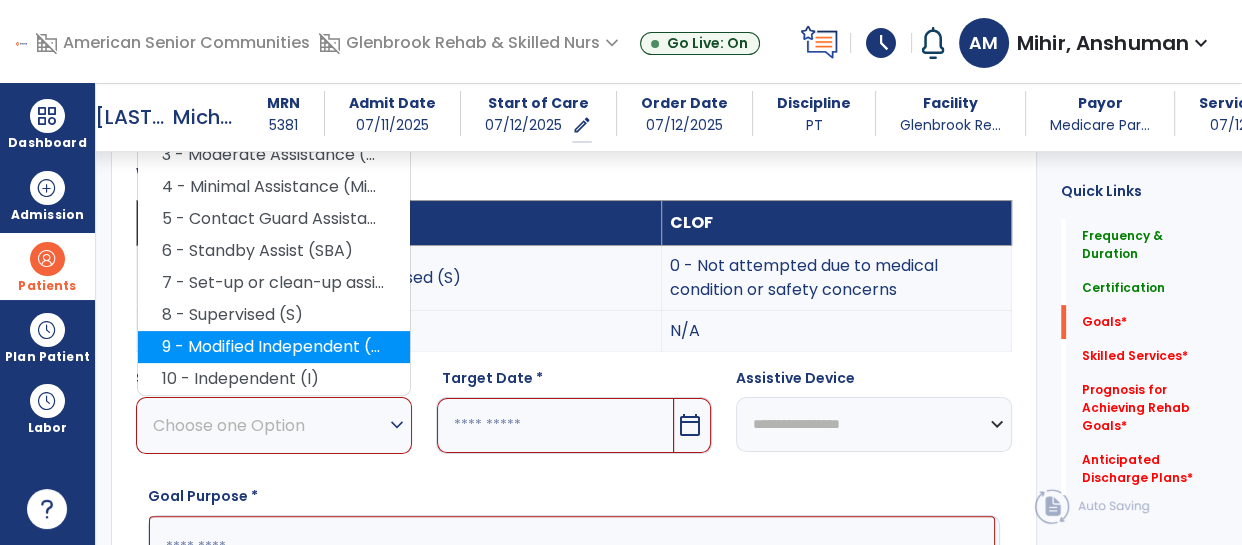 click on "9 - Modified Independent (Mod I)" at bounding box center [274, 347] 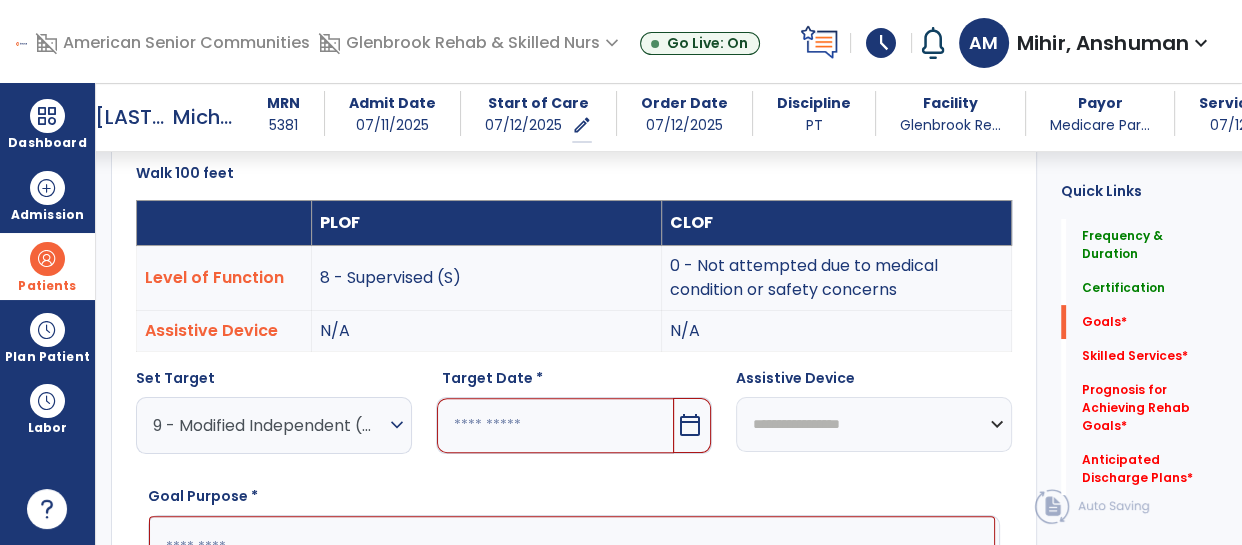 click at bounding box center [555, 425] 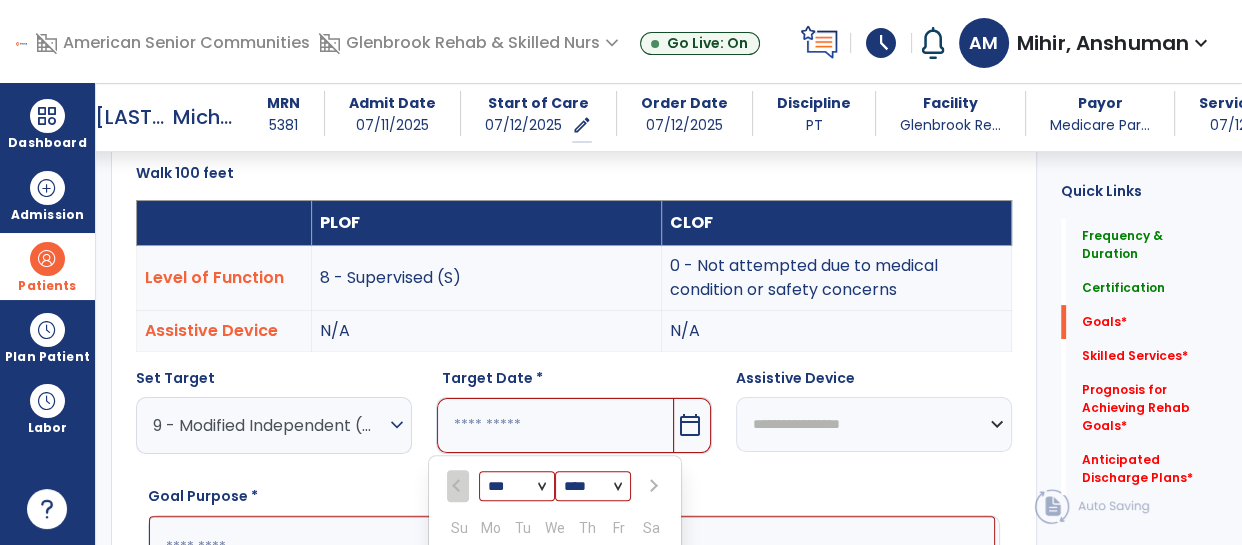 scroll, scrollTop: 824, scrollLeft: 0, axis: vertical 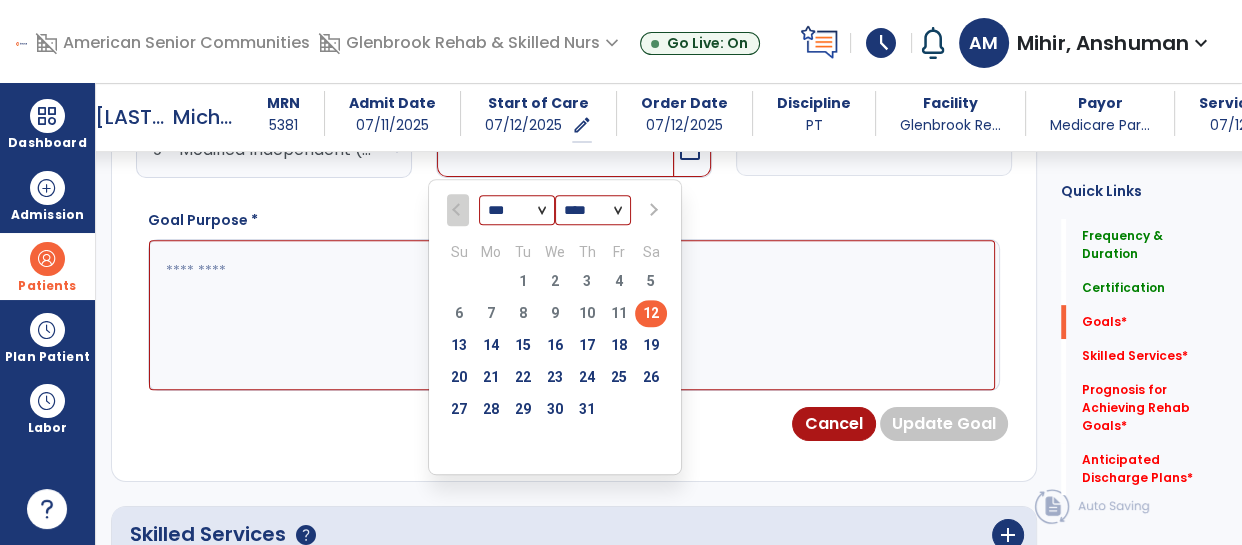 click at bounding box center (651, 209) 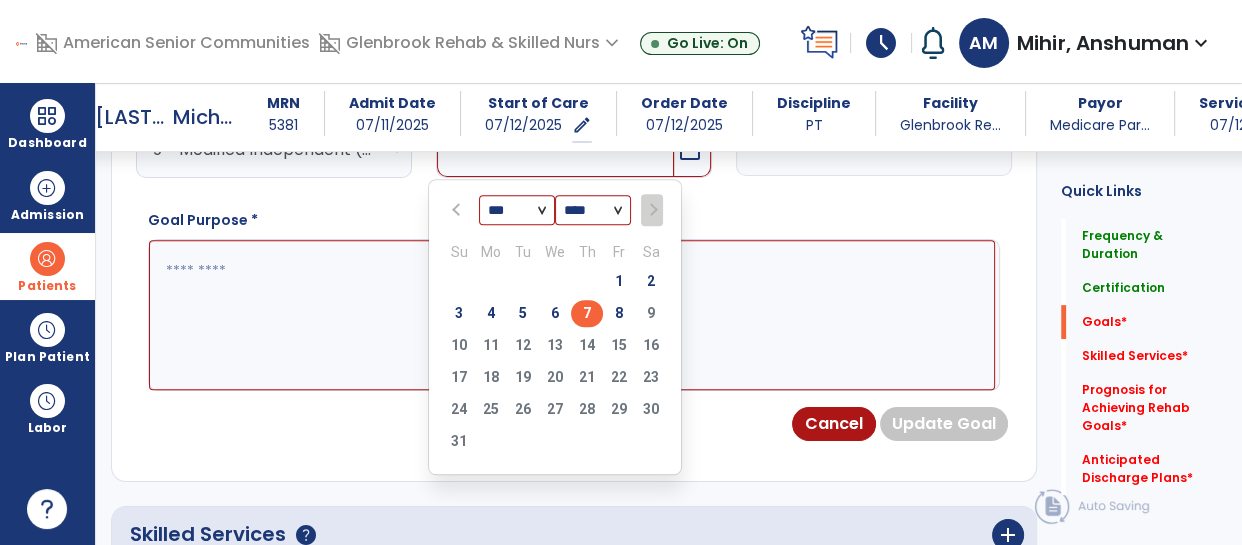 click on "7" at bounding box center (587, 313) 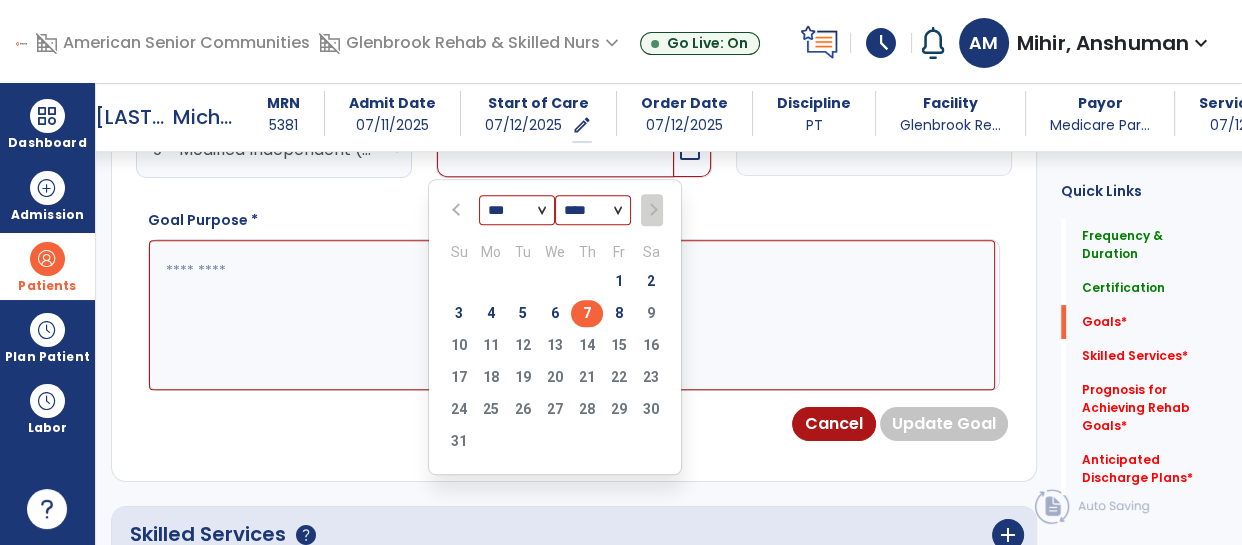type on "********" 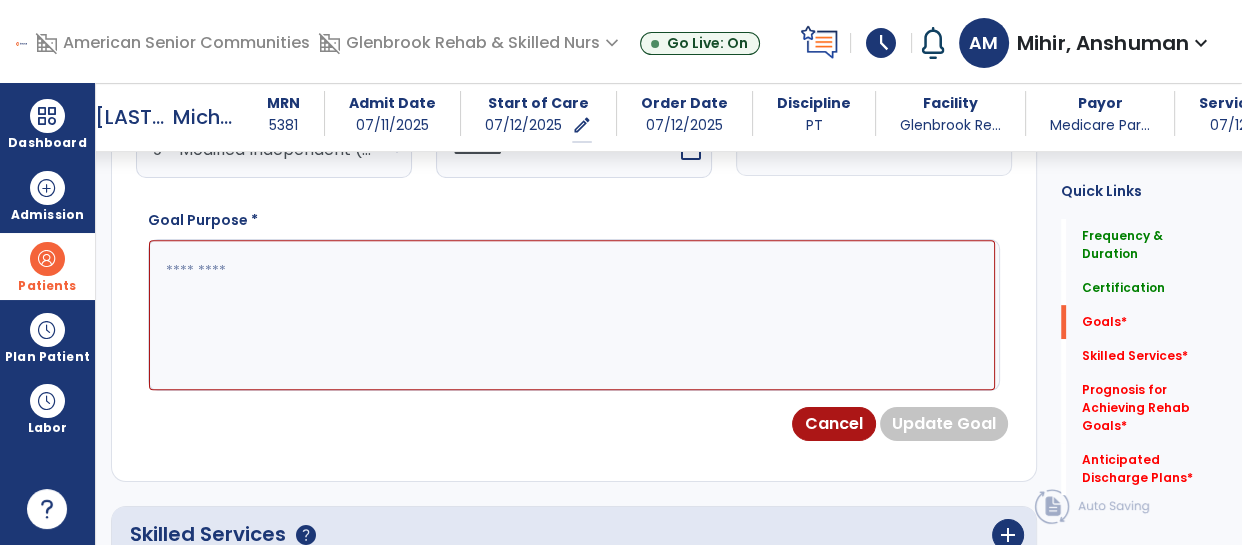 click on "arrow_back      B  M  Beachy,   Michael  MRN 5381 Admit Date 07/11/2025 Start of Care 07/12/2025   edit  ********* Order Date 07/12/2025 Discipline PT Facility Glenbrook Re... Payor Medicare Par... Service Date 07/12/2025" at bounding box center [680, 117] 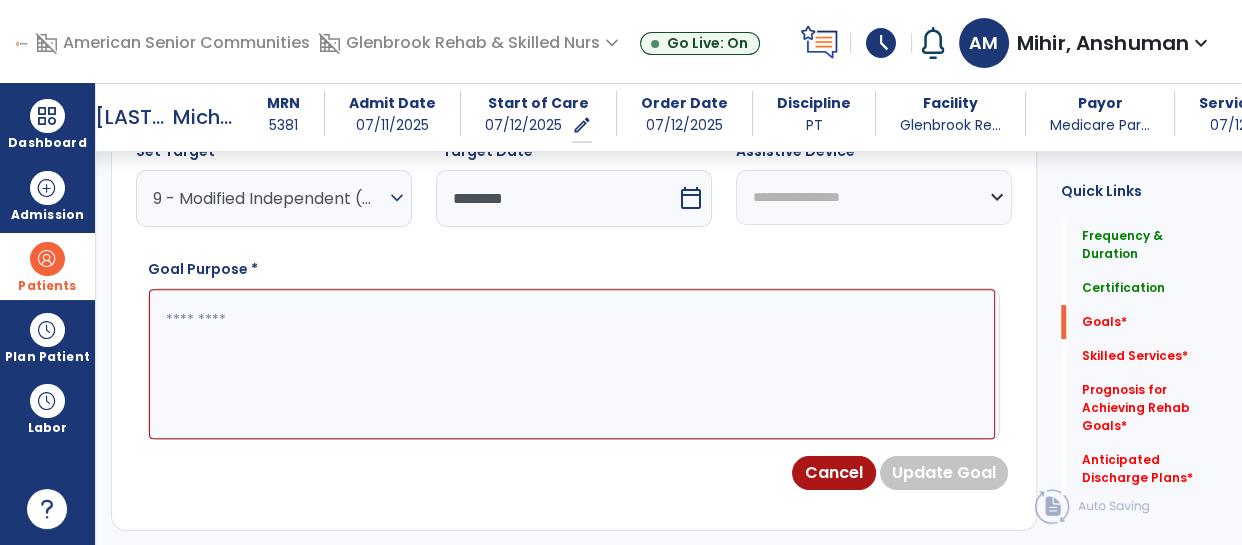 scroll, scrollTop: 759, scrollLeft: 0, axis: vertical 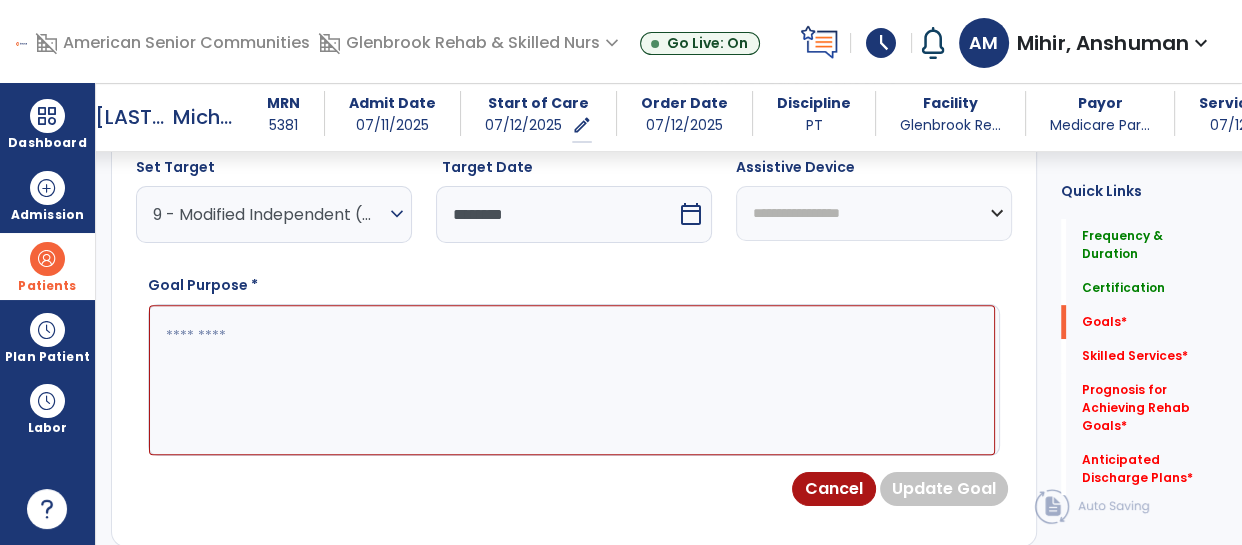 click on "**********" at bounding box center [874, 213] 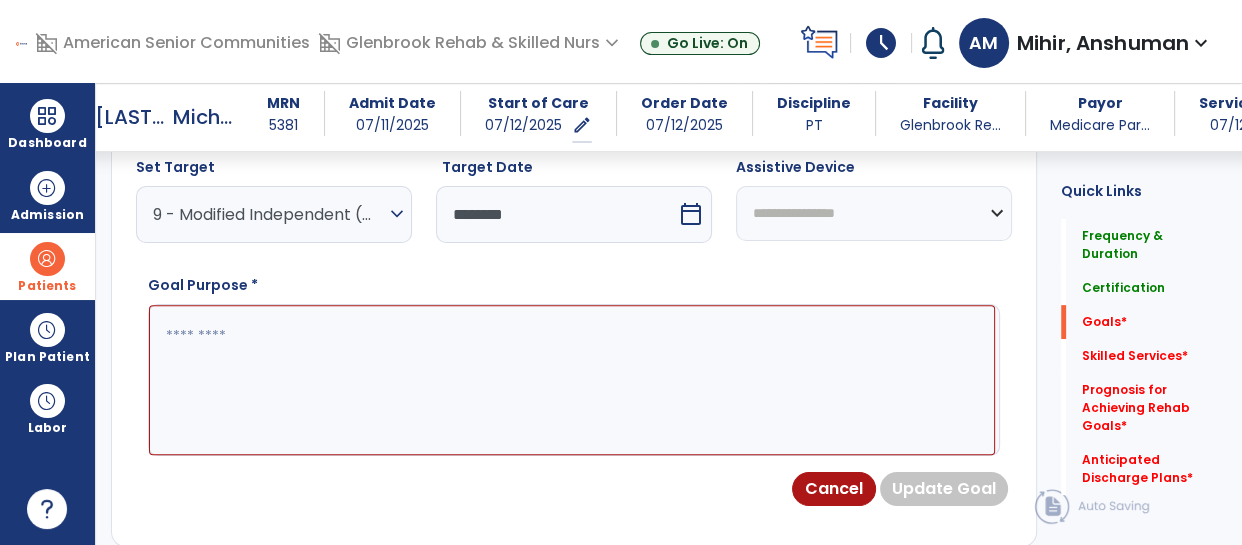 click on "**********" at bounding box center [874, 213] 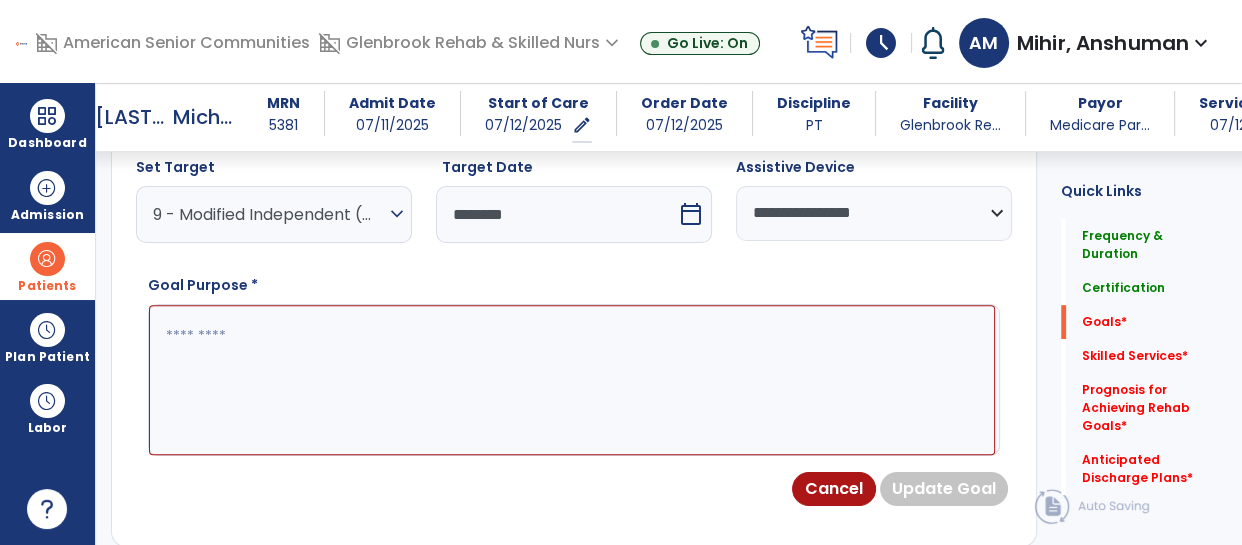 click at bounding box center [572, 380] 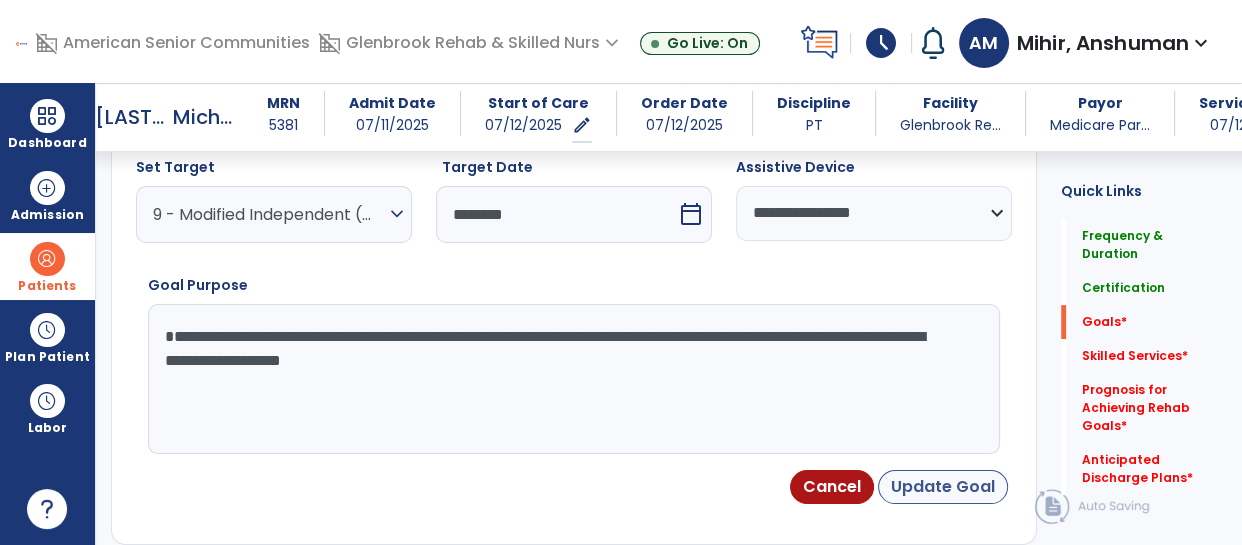 click on "Update Goal" at bounding box center (943, 487) 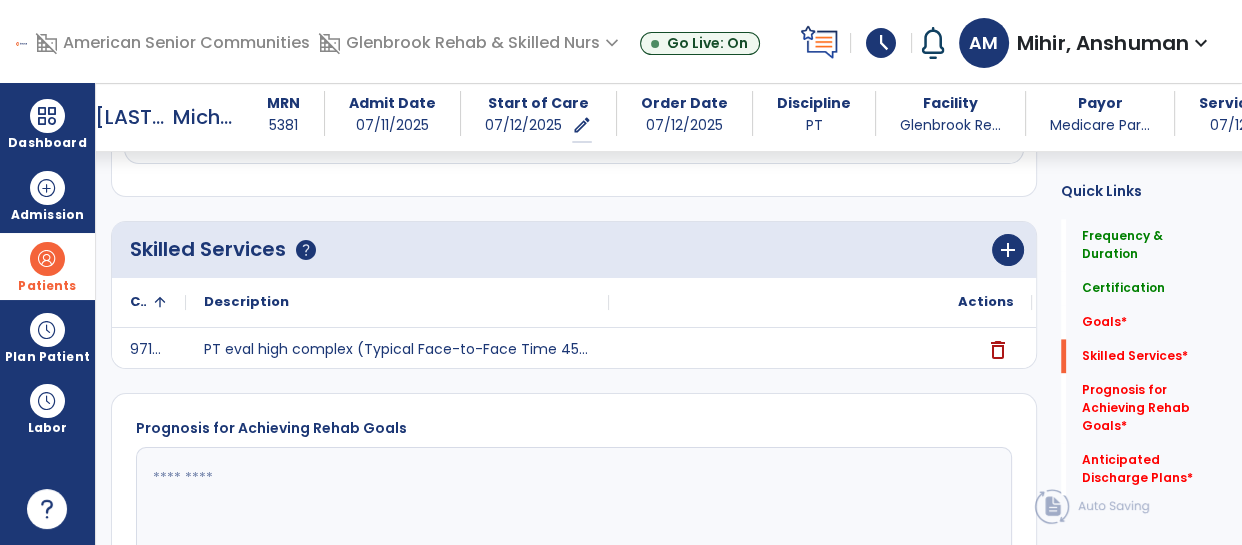 scroll, scrollTop: 2478, scrollLeft: 0, axis: vertical 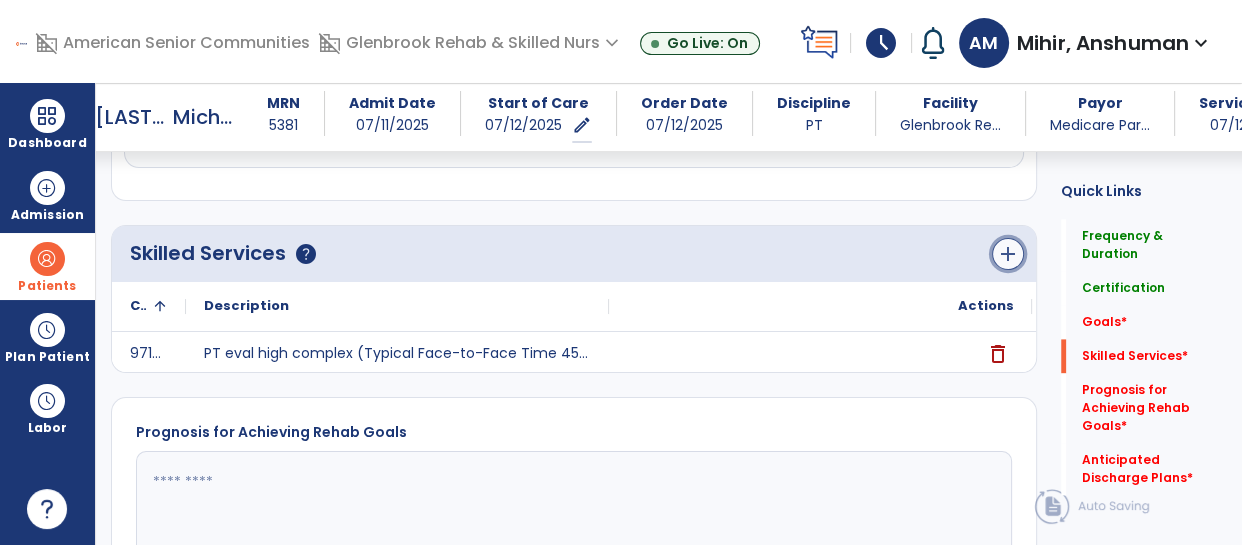 click on "add" 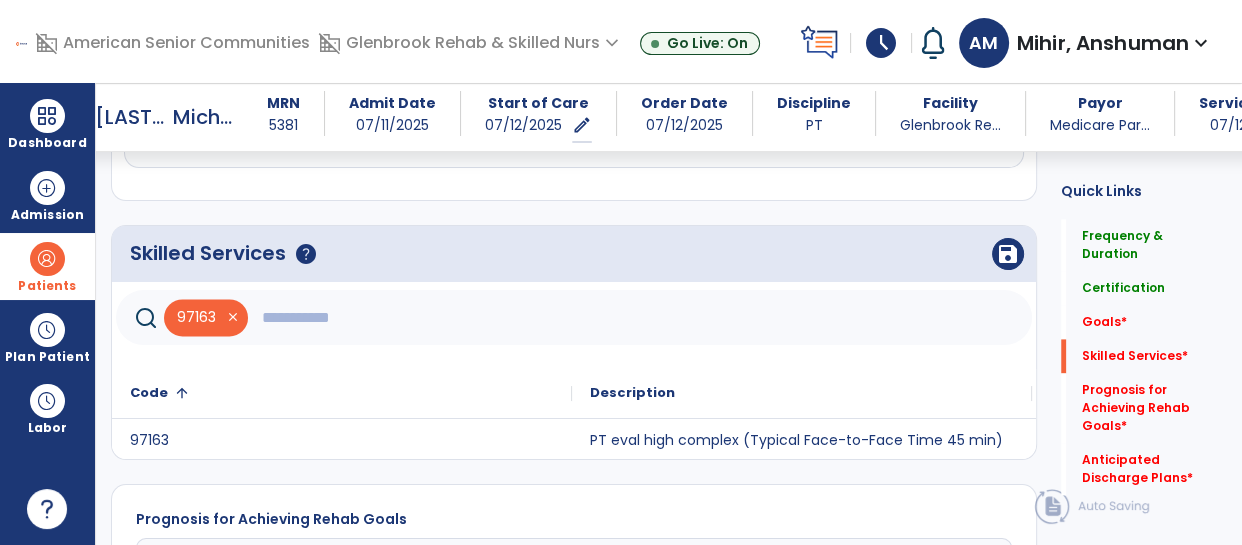 click 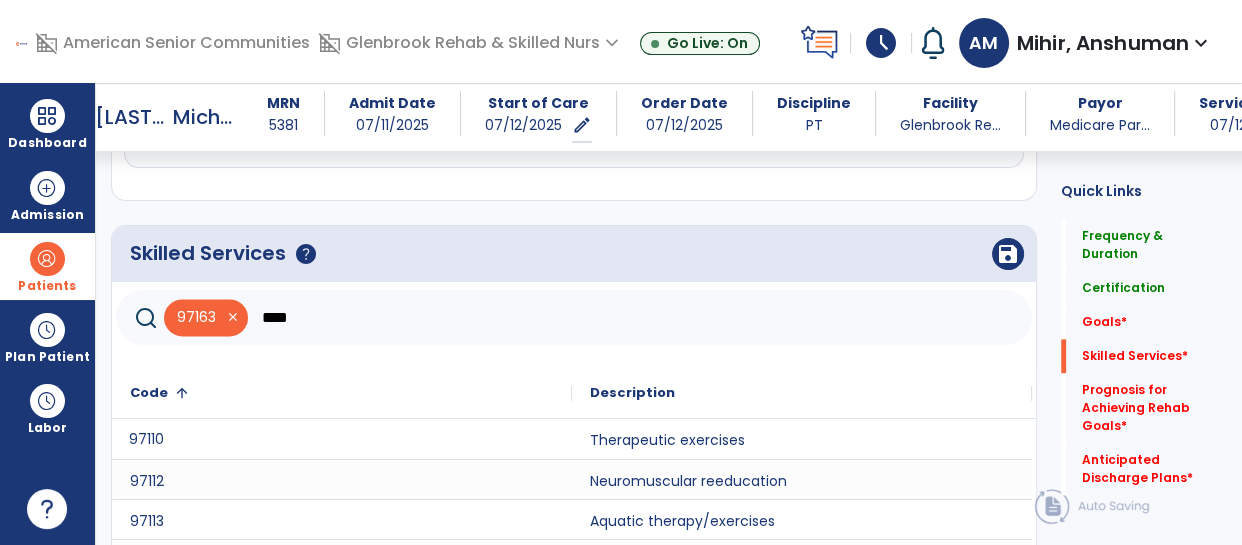 click on "97110" 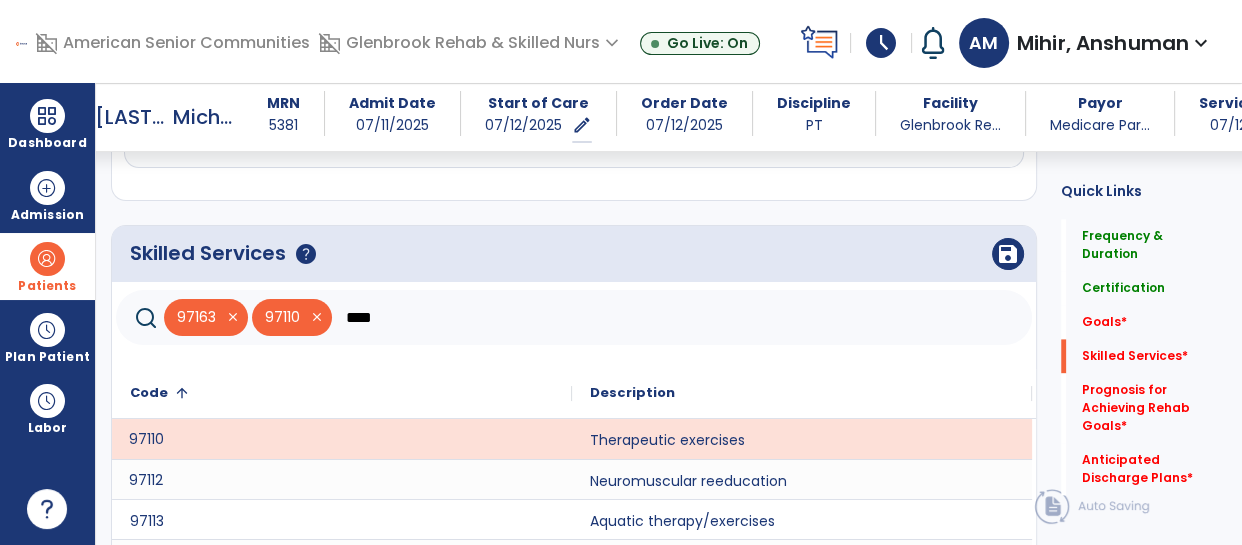 click on "97112" 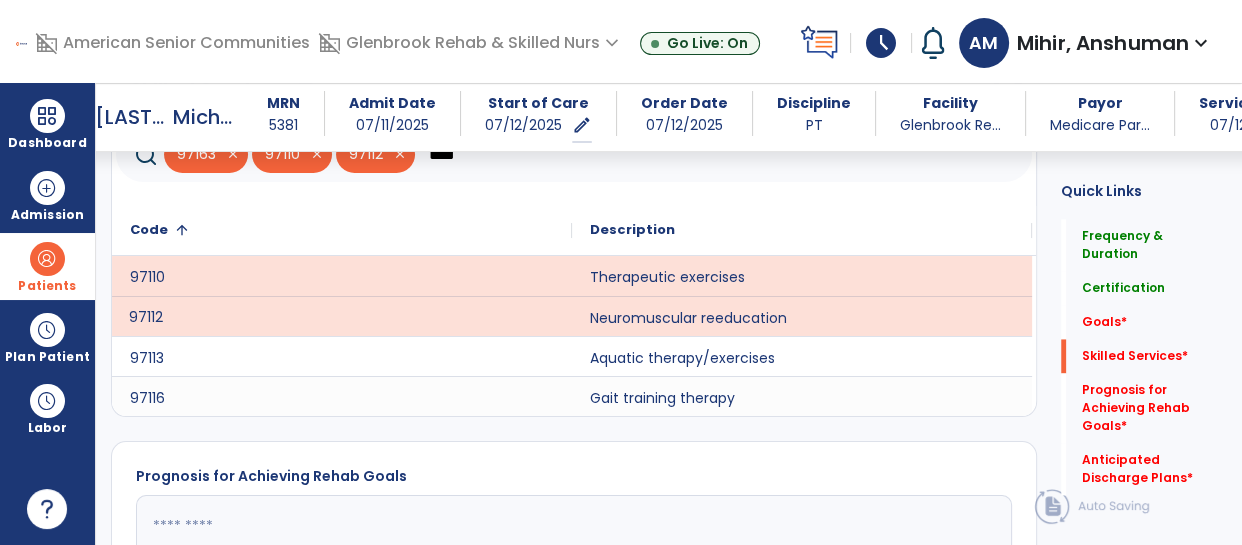 scroll, scrollTop: 2639, scrollLeft: 0, axis: vertical 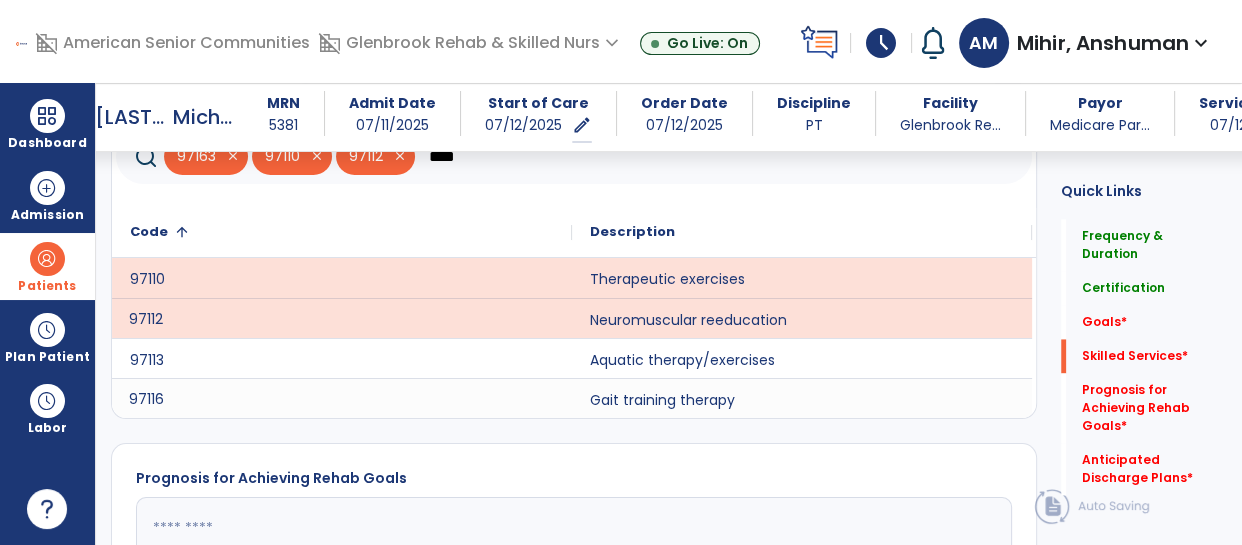 click on "97116" 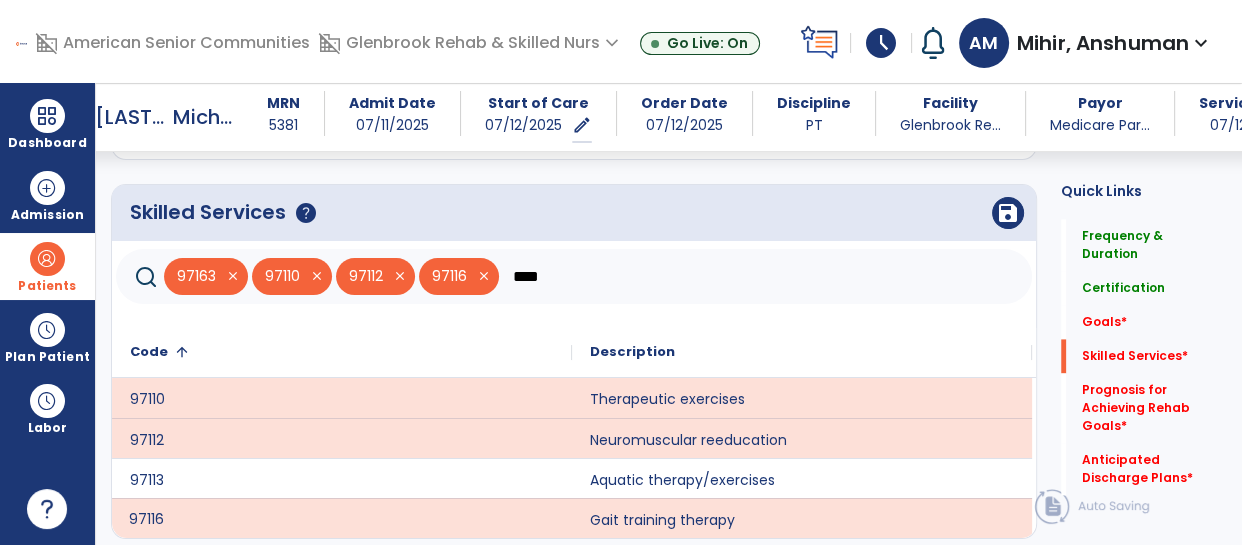 scroll, scrollTop: 2494, scrollLeft: 0, axis: vertical 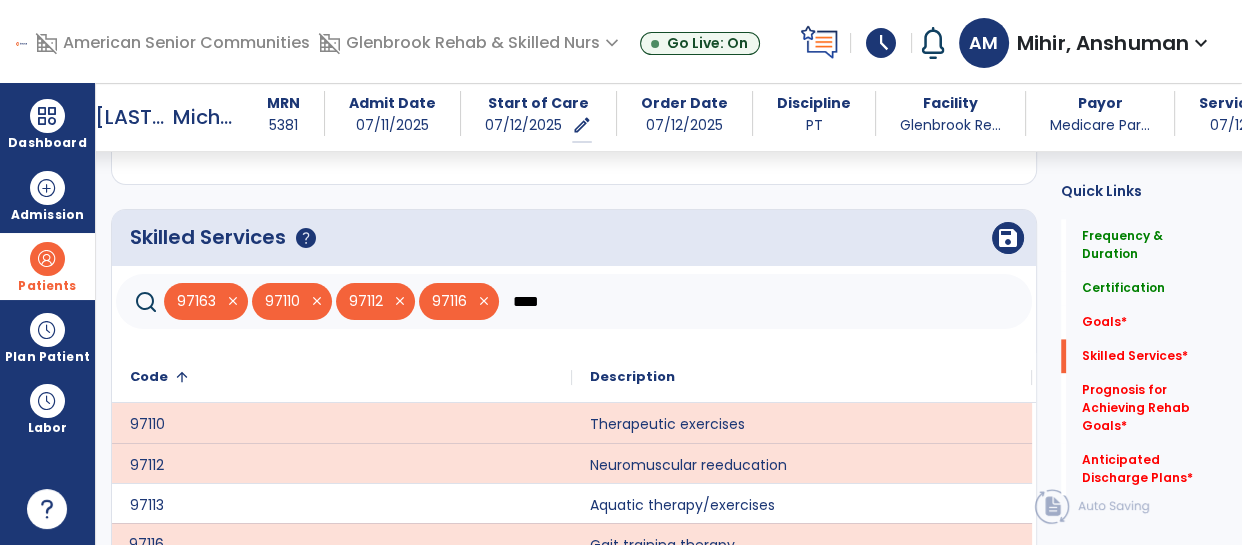 click on "****" 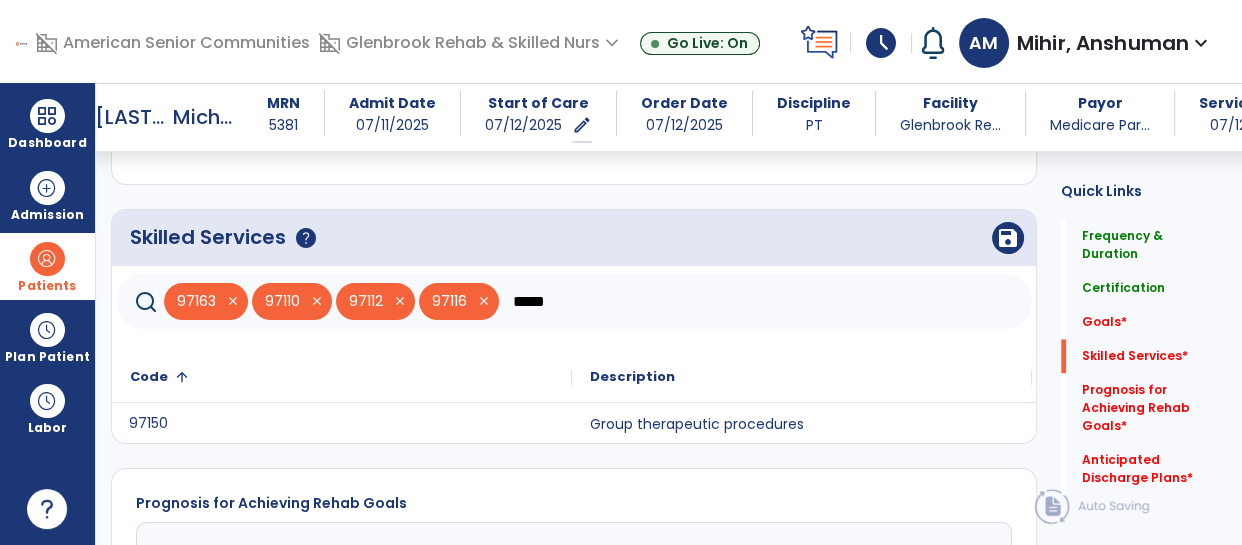 click on "97150" 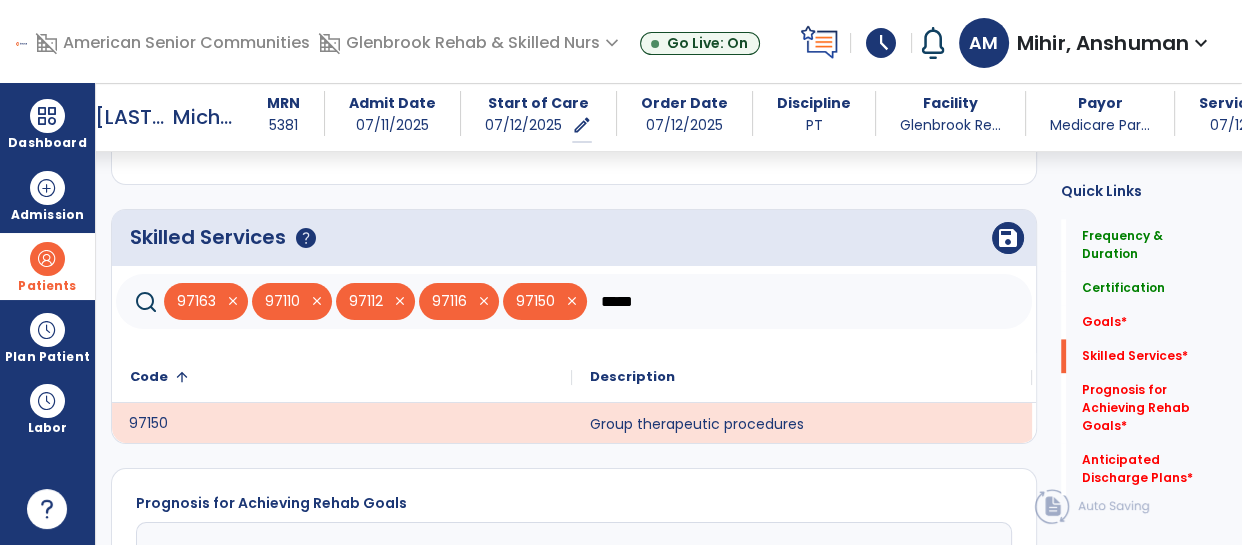 click on "*****" 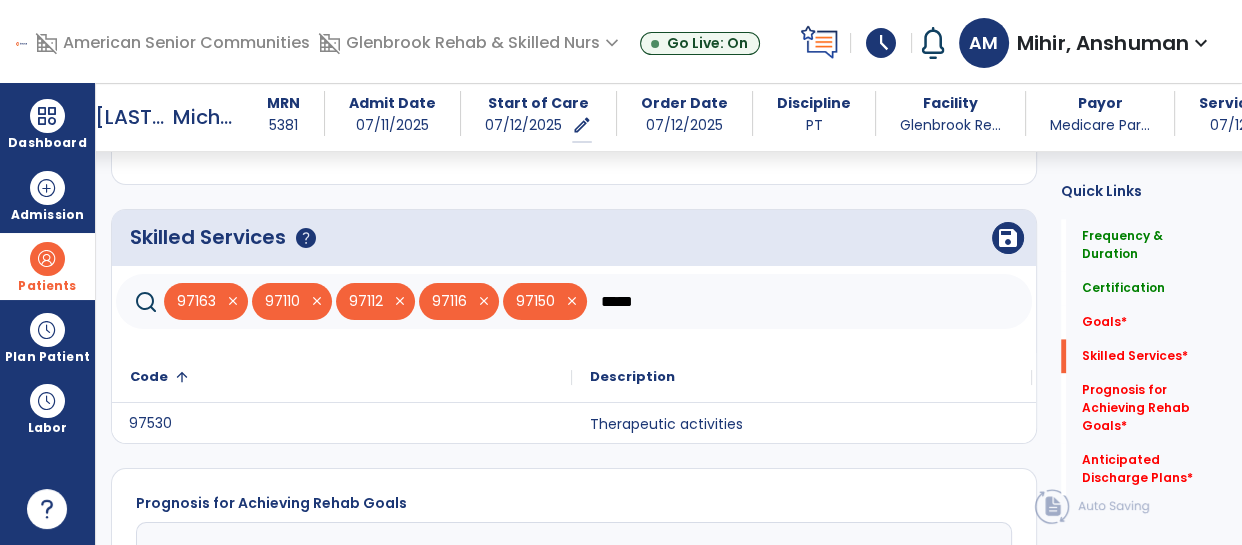 type on "*****" 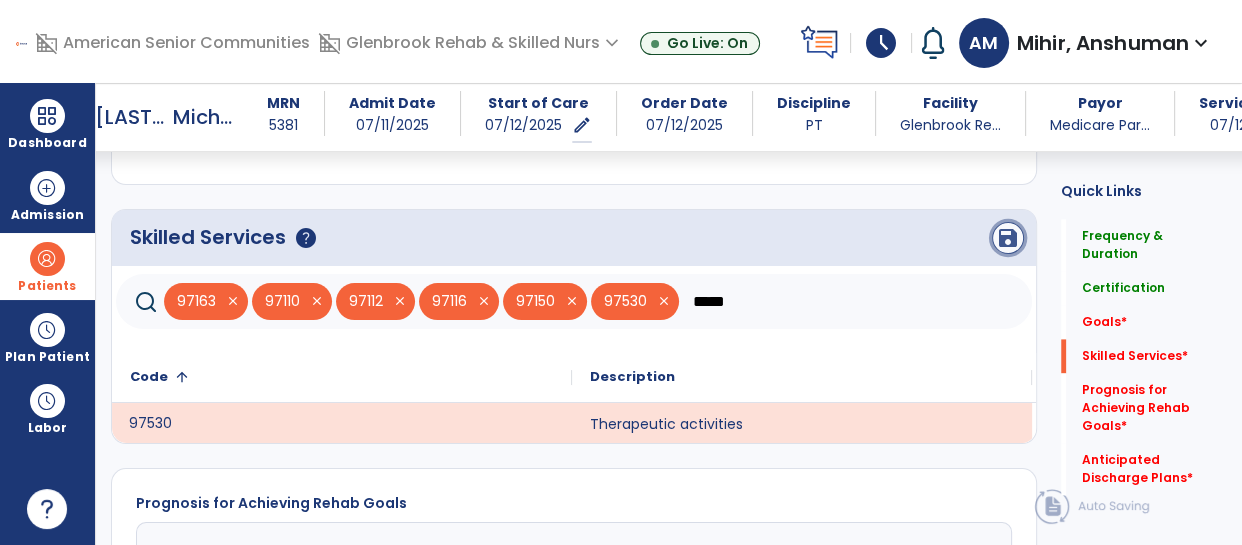 click on "save" 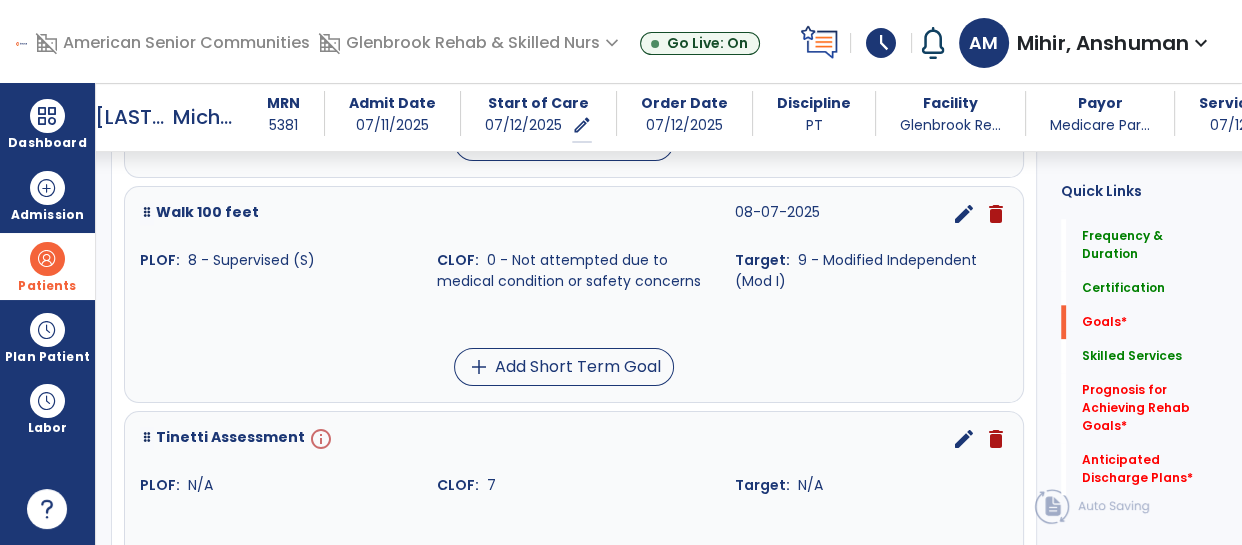 scroll, scrollTop: 2025, scrollLeft: 0, axis: vertical 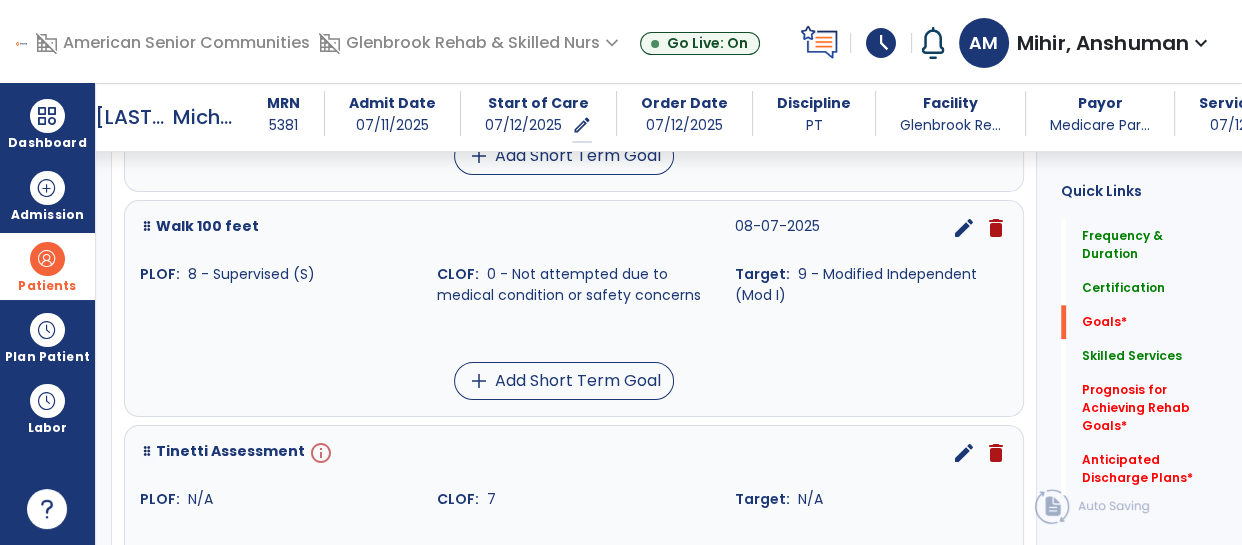 click on "edit" at bounding box center [964, 453] 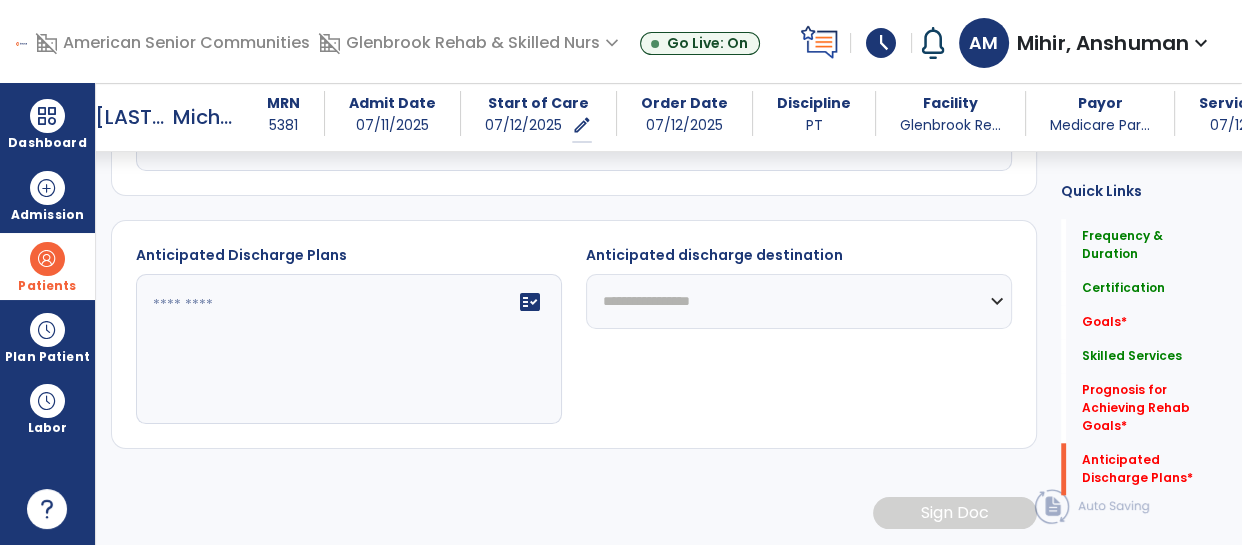 scroll, scrollTop: 955, scrollLeft: 0, axis: vertical 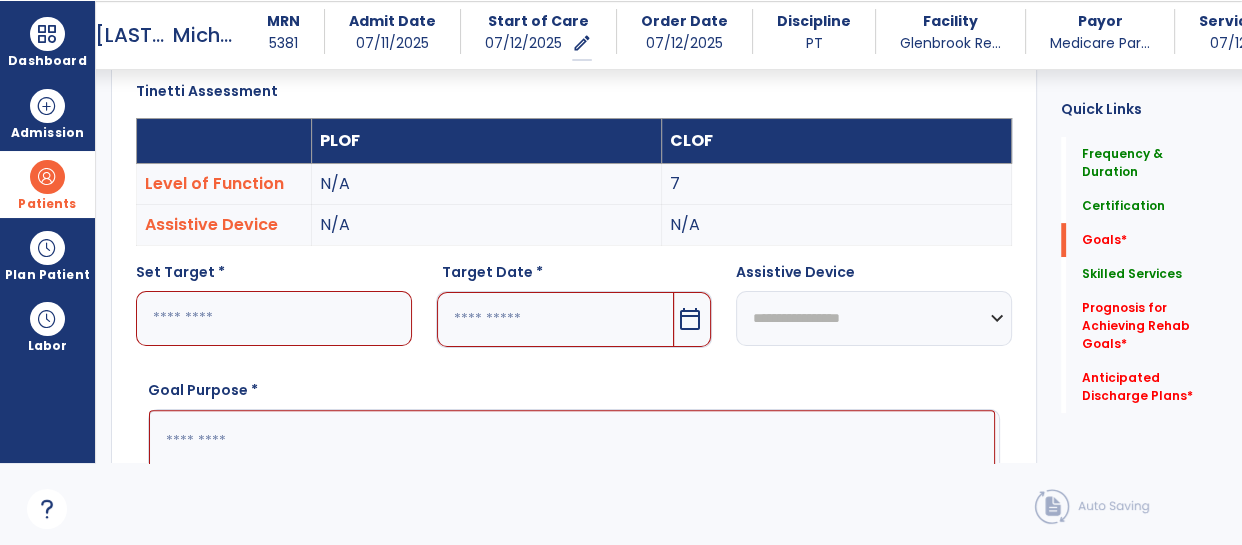click at bounding box center (274, 318) 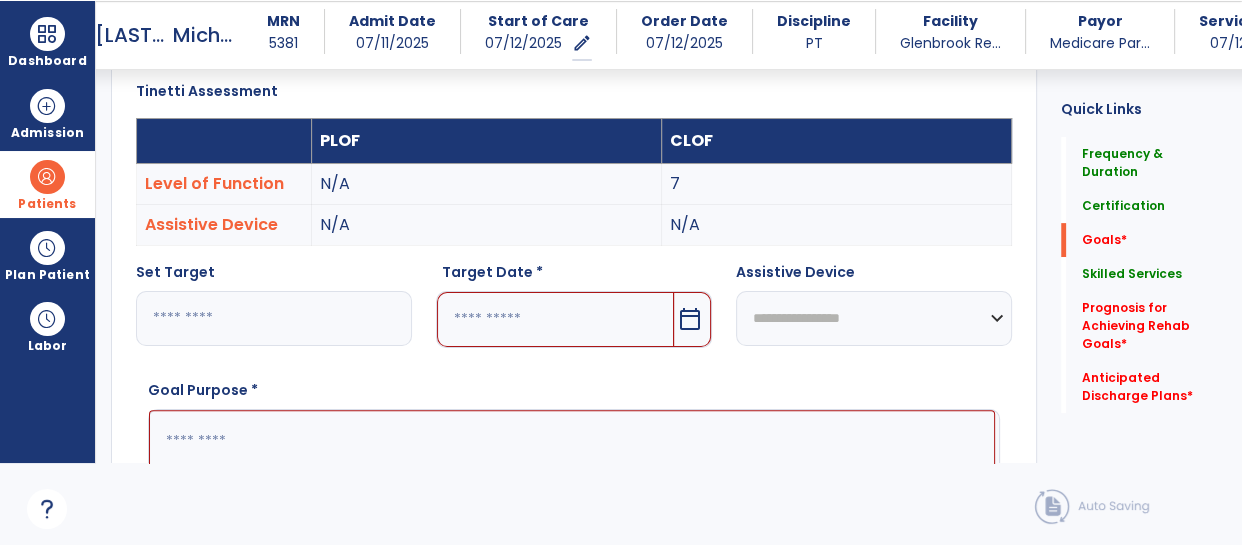 type on "**" 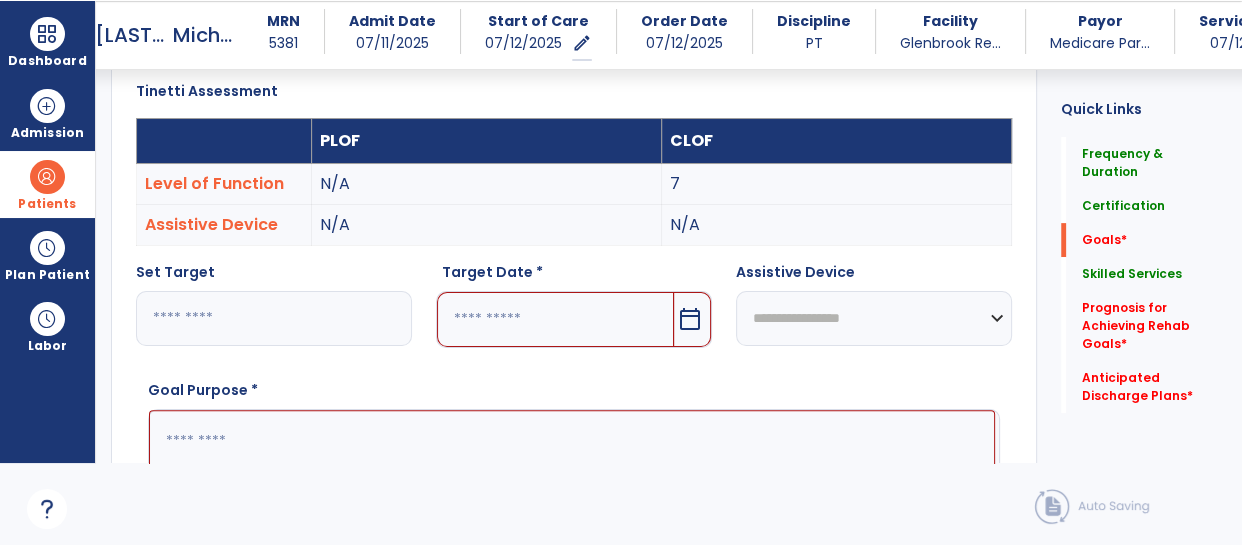 click at bounding box center [572, 485] 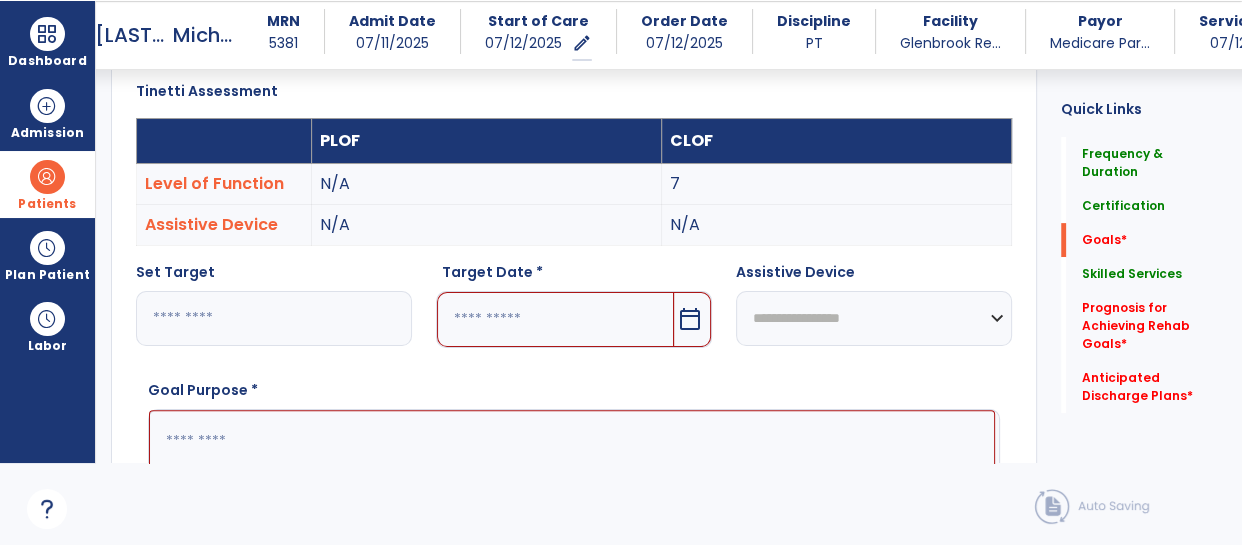 paste on "**********" 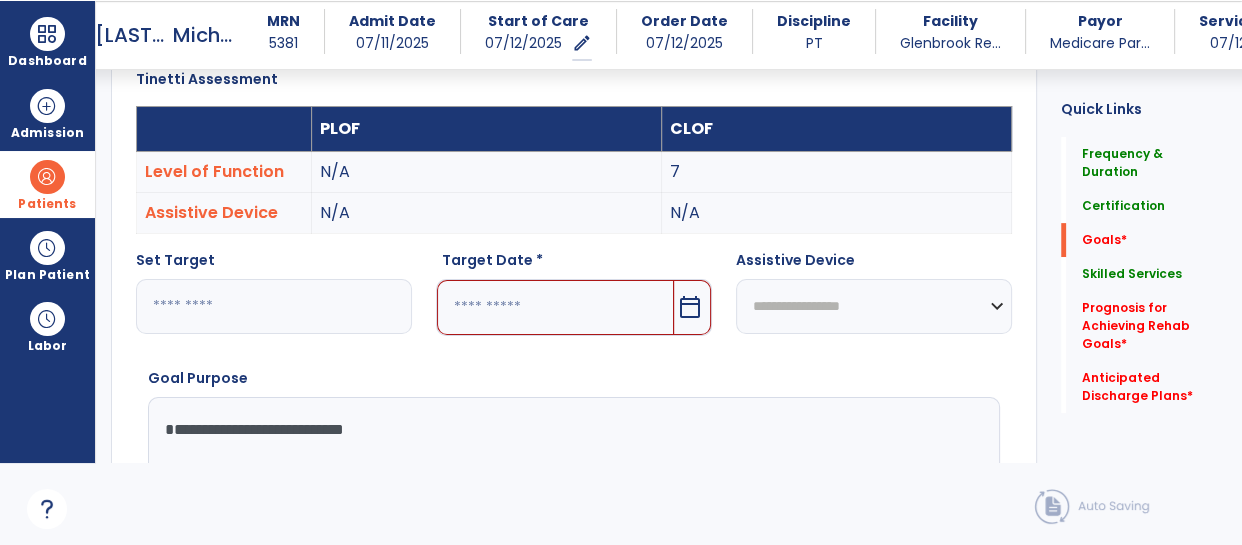 type on "**********" 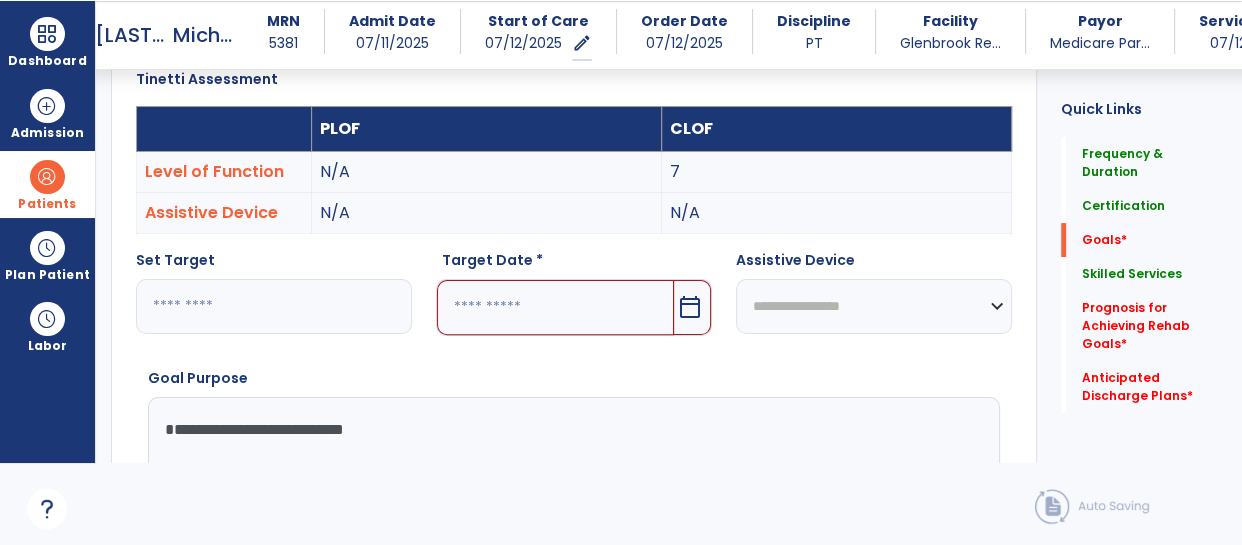 click at bounding box center [555, 307] 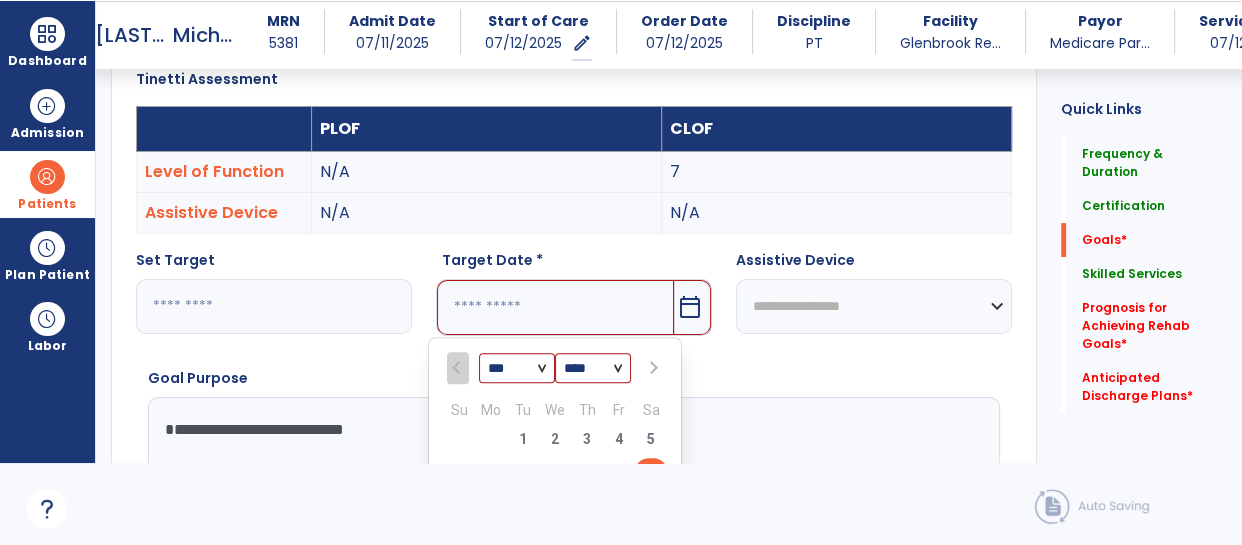 scroll, scrollTop: 586, scrollLeft: 0, axis: vertical 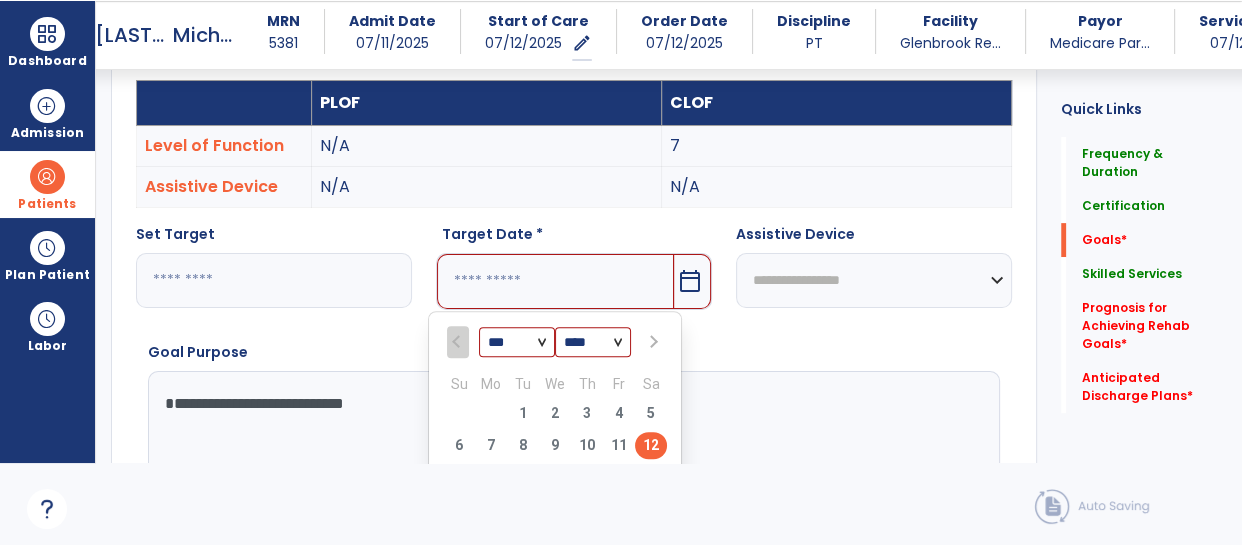 click at bounding box center [651, 341] 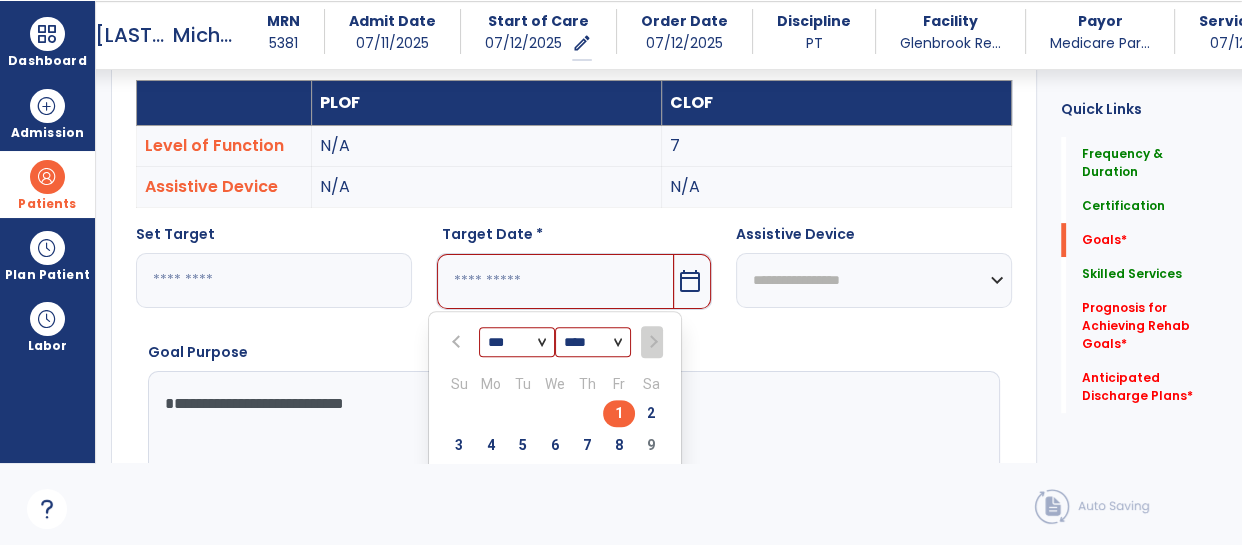 click on "1" at bounding box center (619, 413) 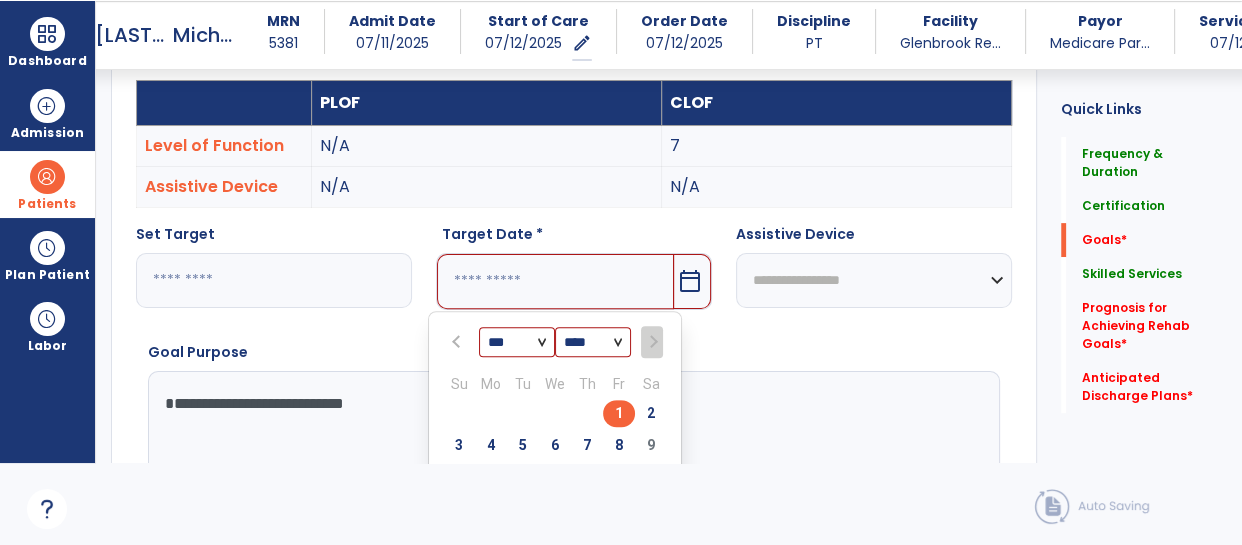 type on "********" 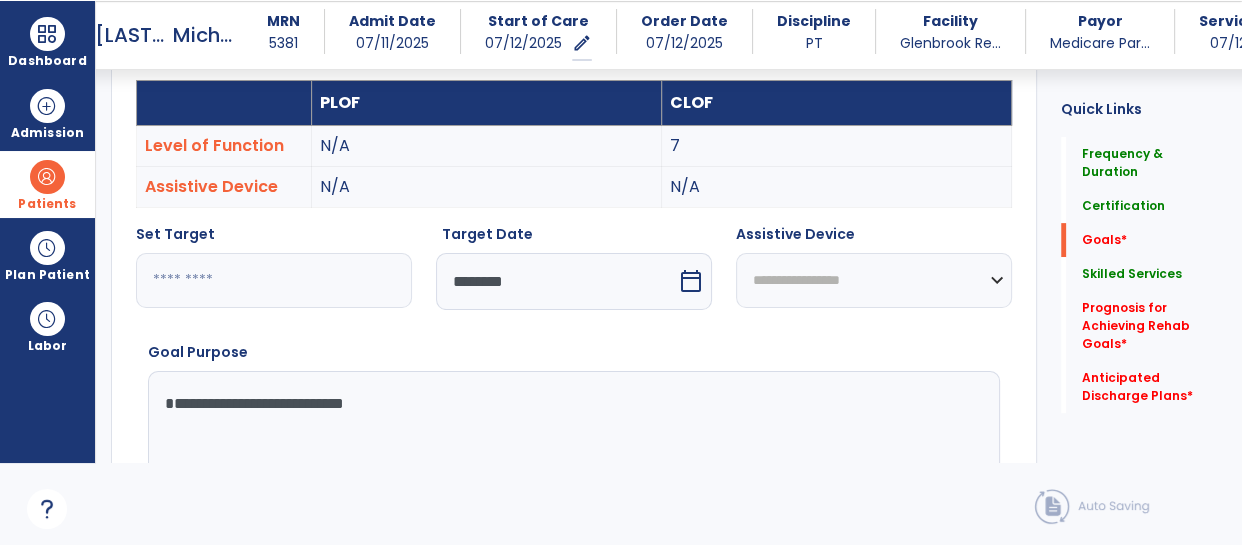 click on "**********" at bounding box center [874, 280] 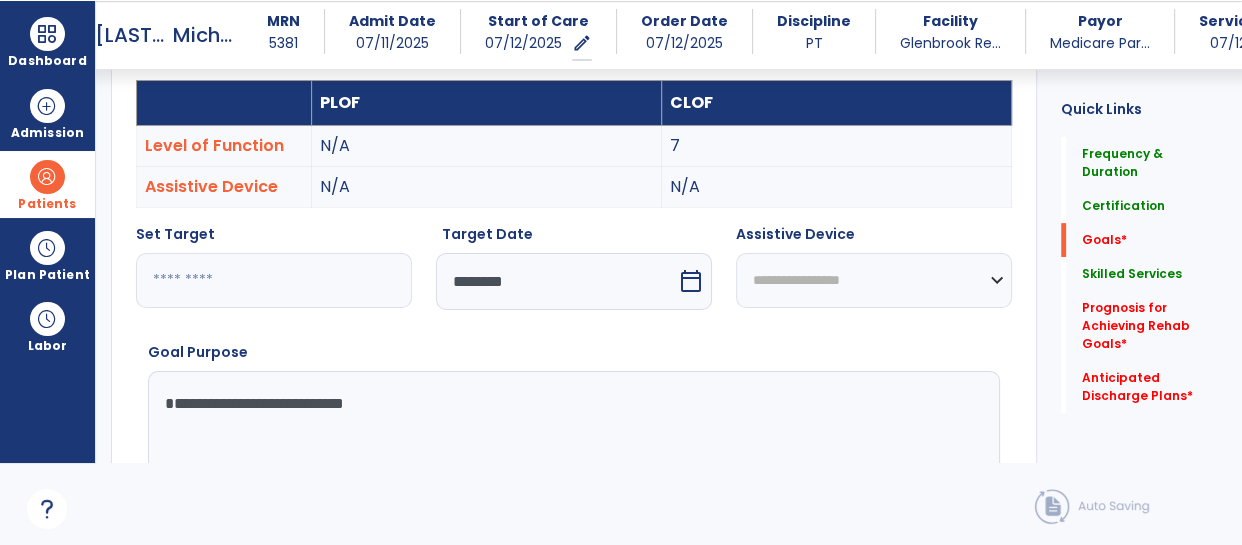 select on "**********" 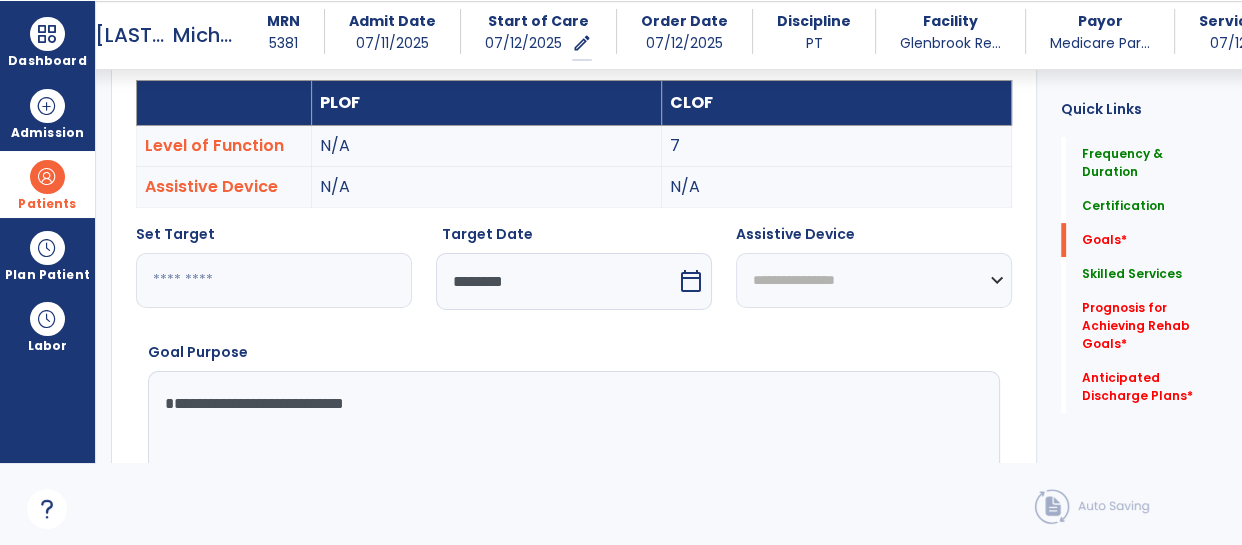 click on "**********" at bounding box center (874, 280) 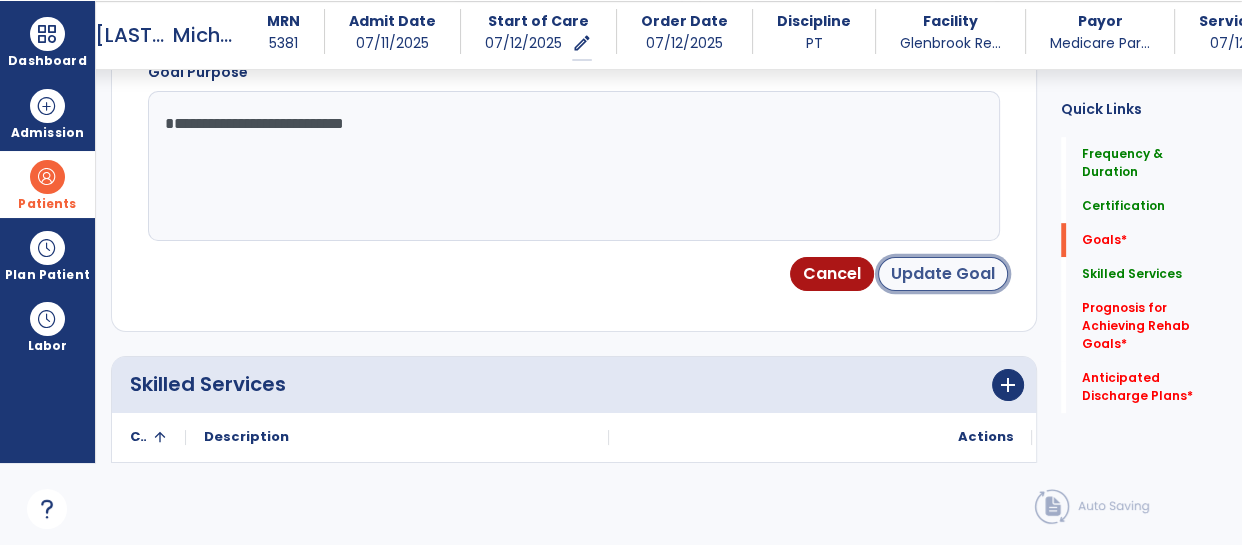 click on "Update Goal" at bounding box center (943, 274) 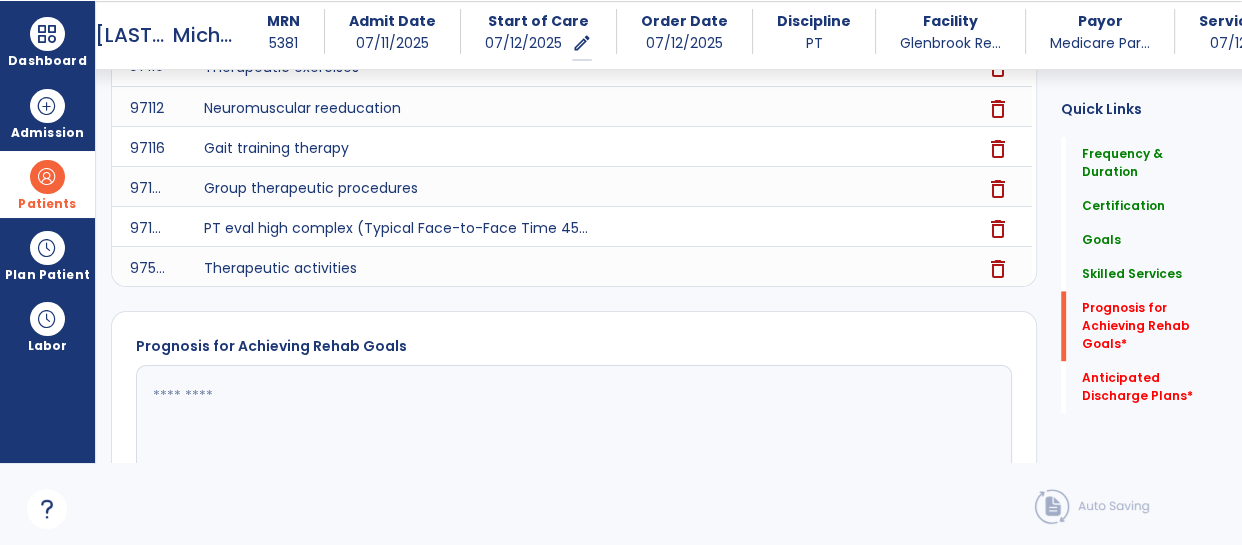 scroll, scrollTop: 2790, scrollLeft: 0, axis: vertical 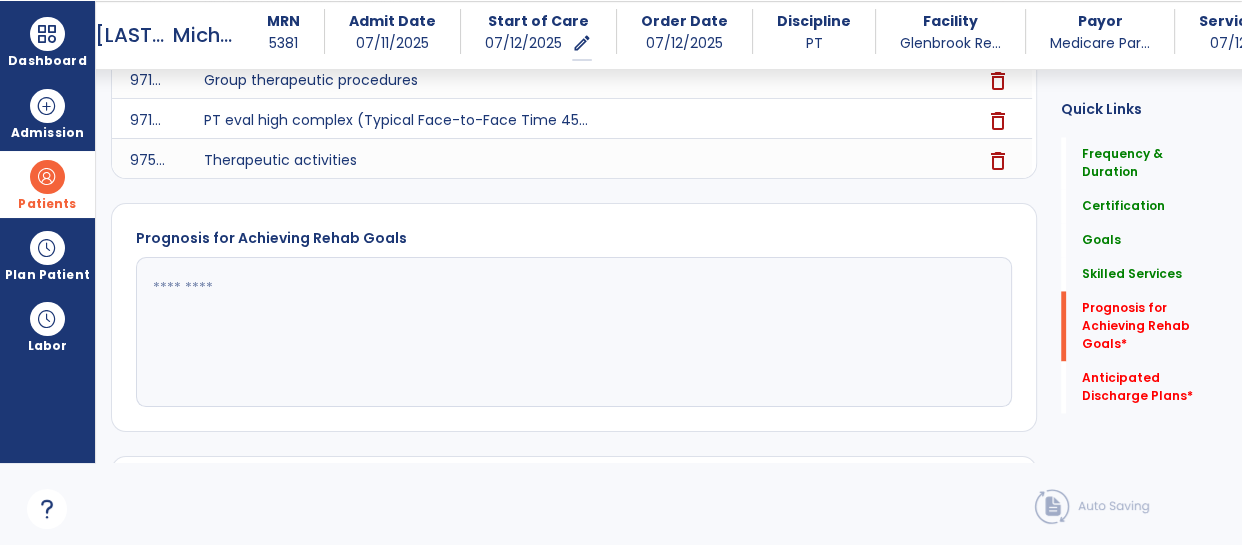 click 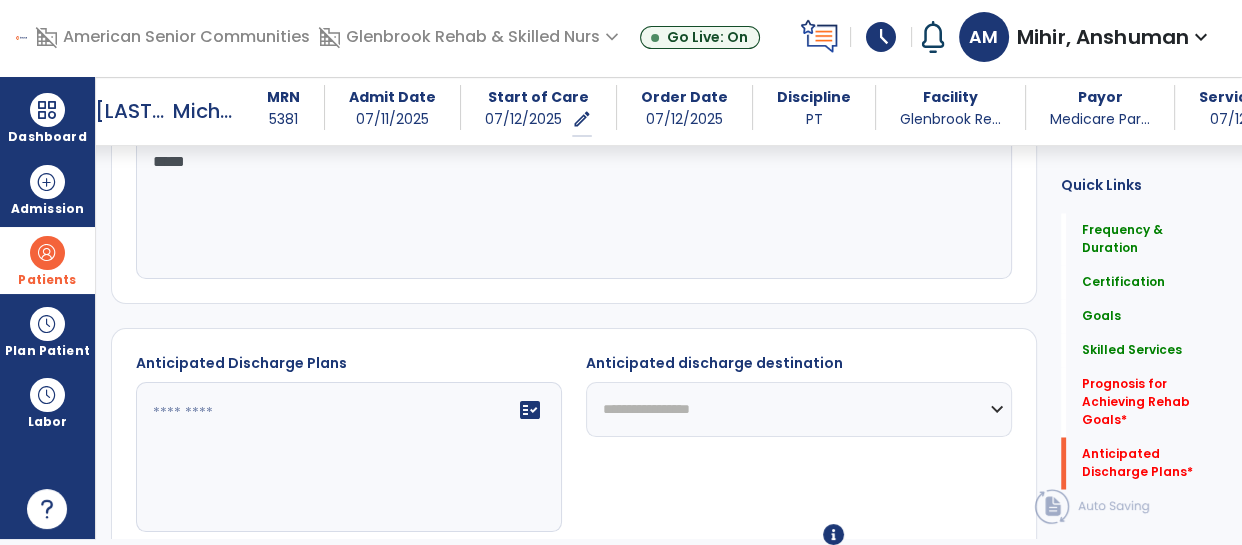 scroll, scrollTop: 3102, scrollLeft: 0, axis: vertical 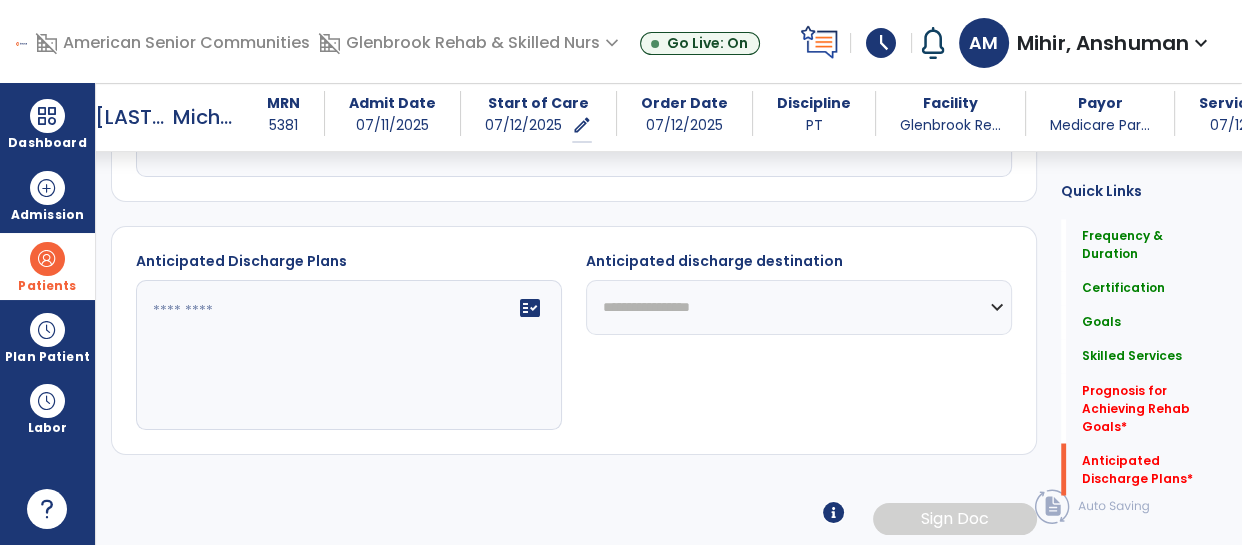 type on "****" 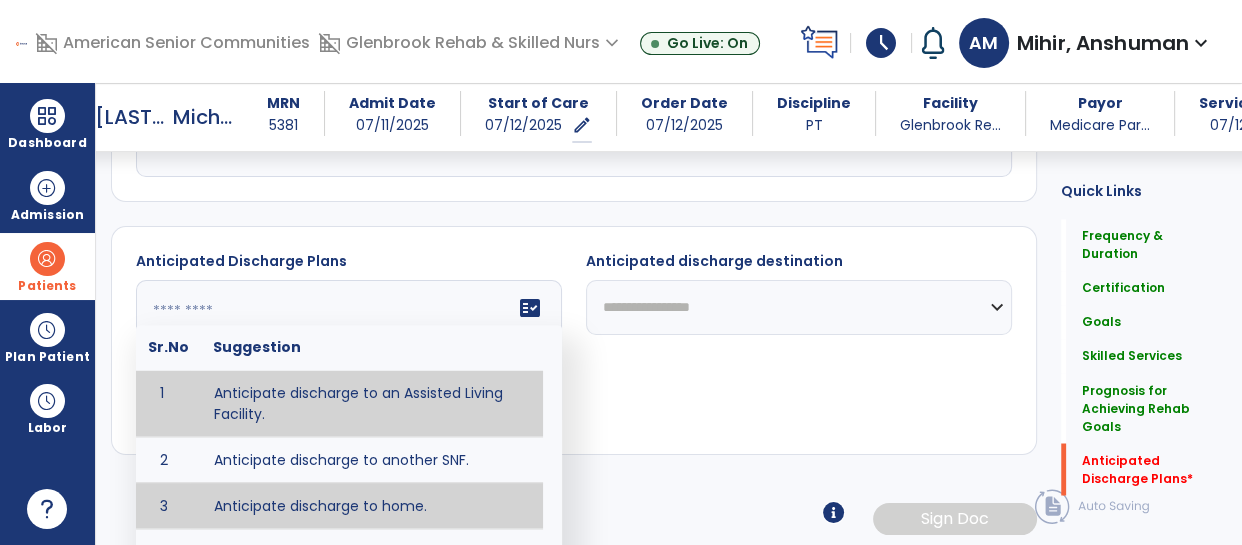type on "**********" 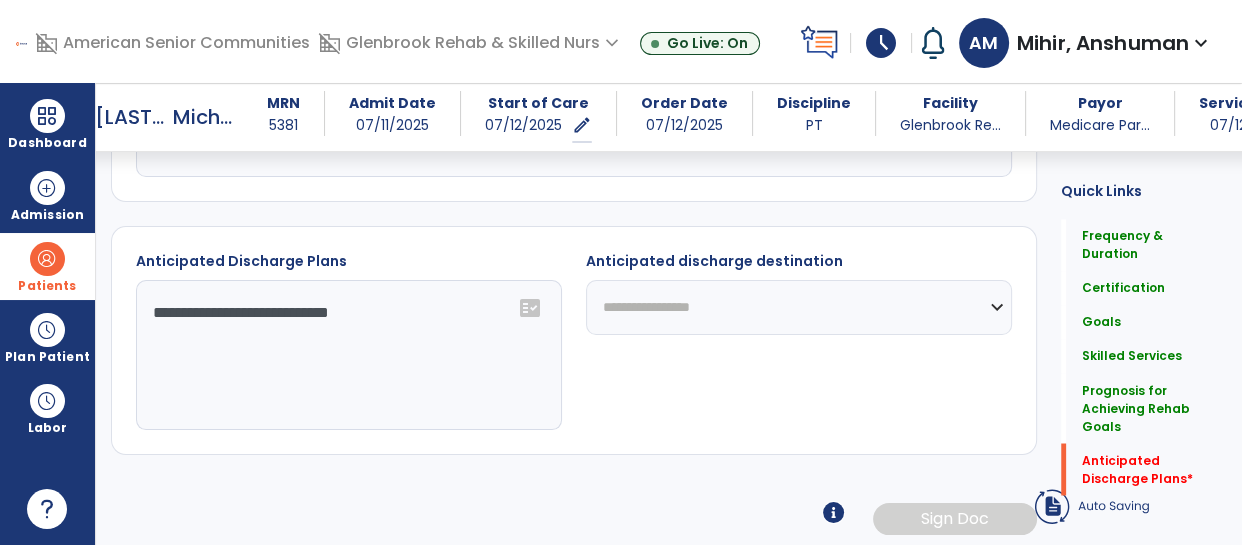 click on "**********" 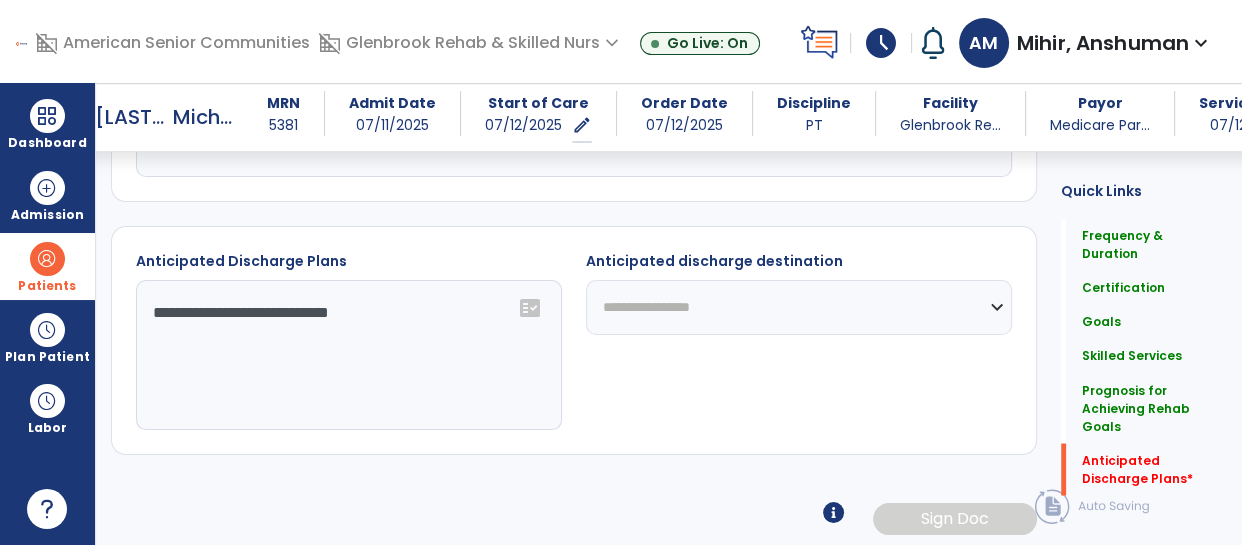 select on "****" 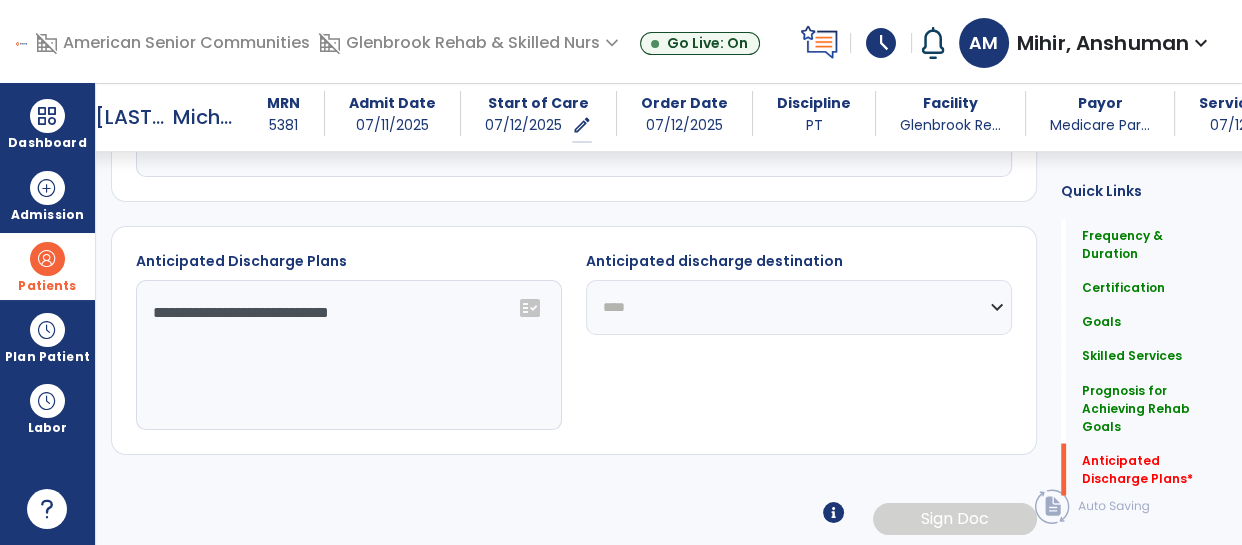 click on "**********" 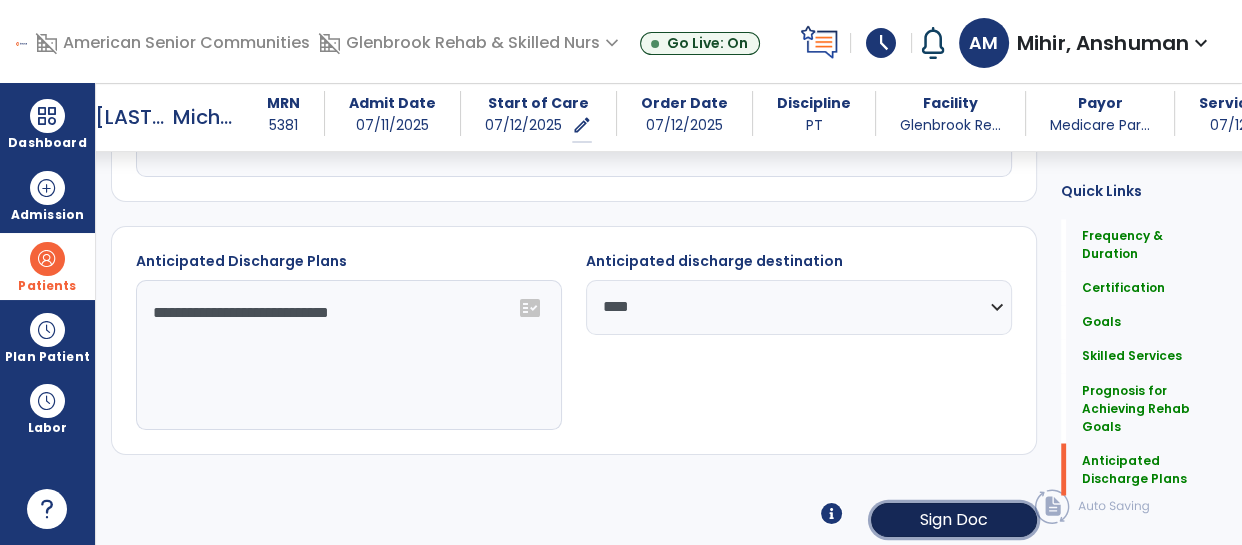 click on "Sign Doc" 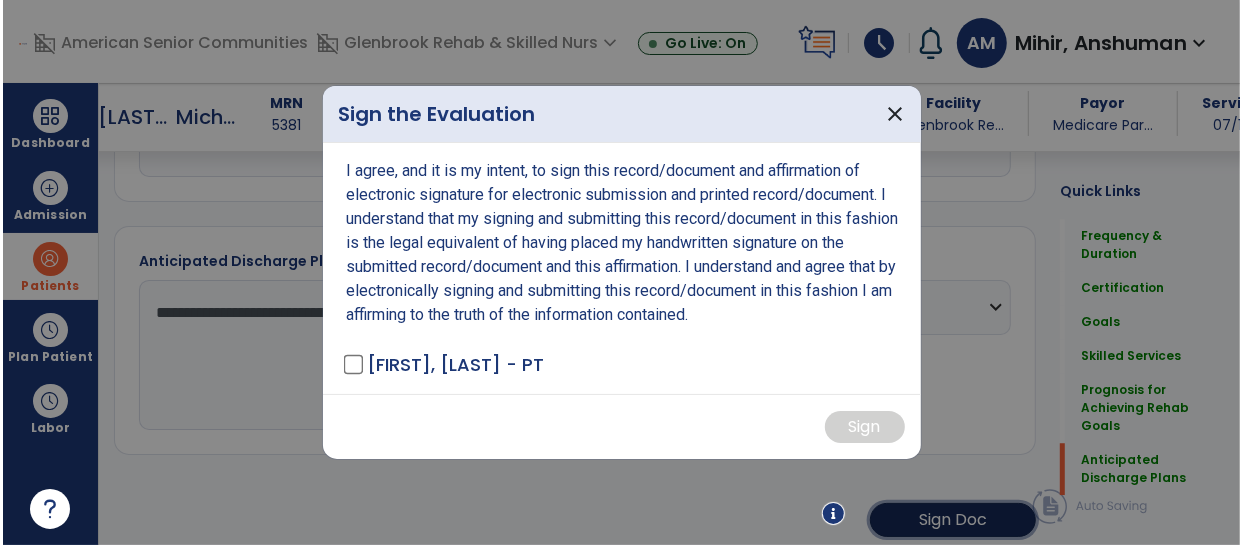scroll, scrollTop: 3102, scrollLeft: 0, axis: vertical 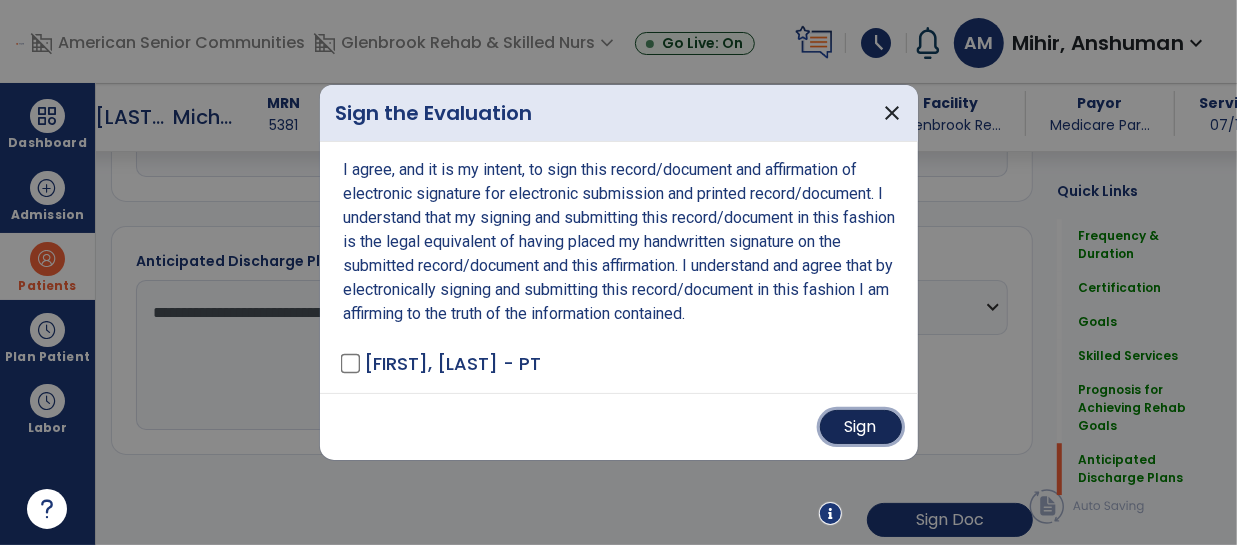 click on "Sign" at bounding box center (861, 427) 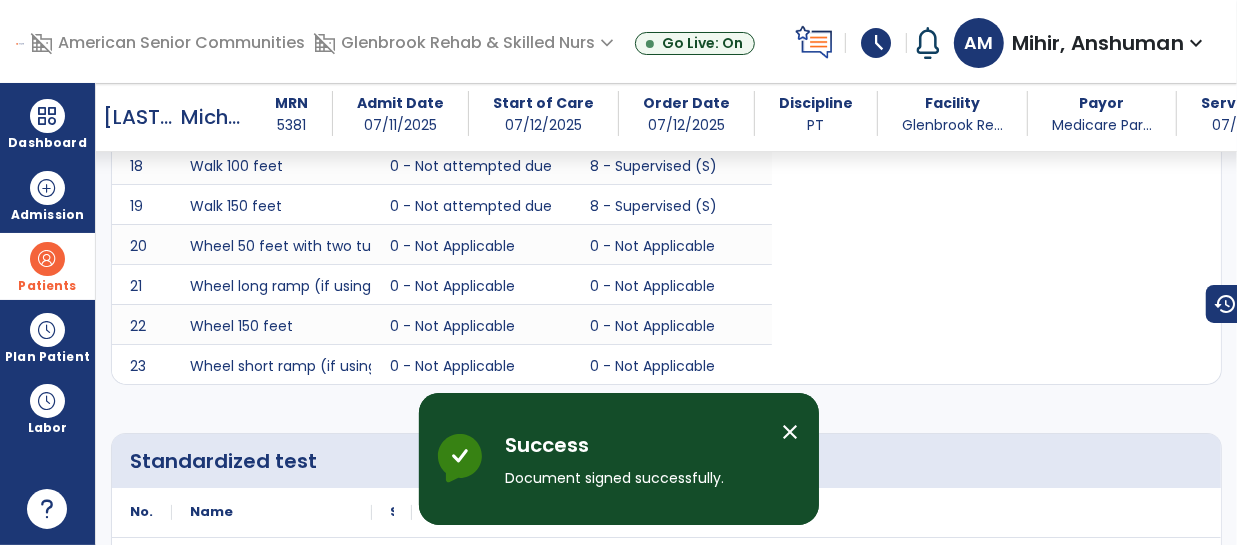 click on "close" at bounding box center [791, 432] 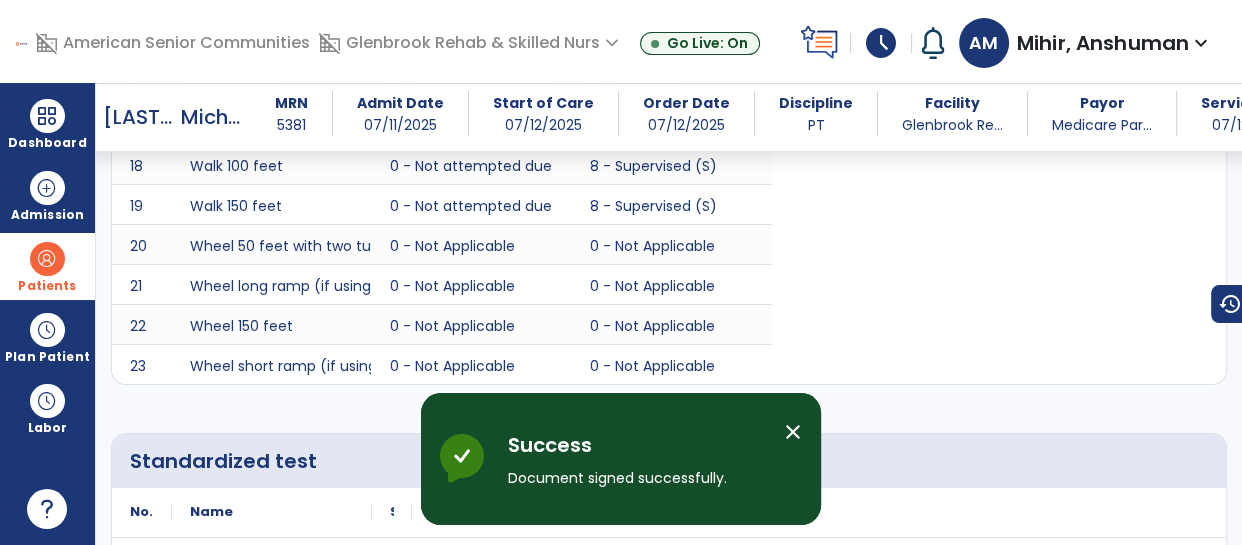 scroll, scrollTop: 3404, scrollLeft: 0, axis: vertical 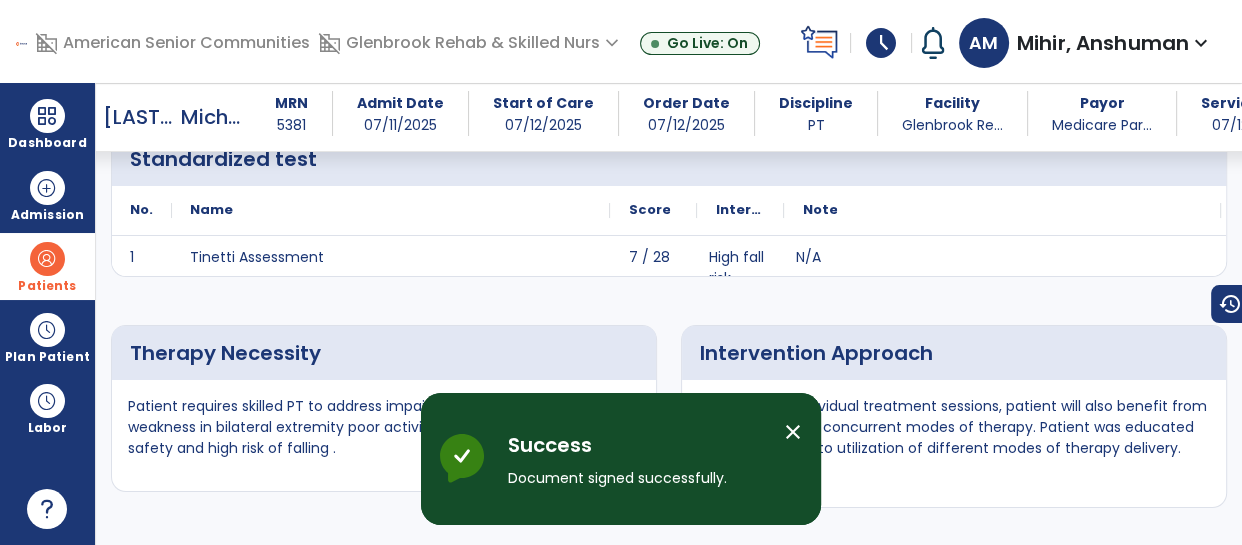 click on "close" at bounding box center (793, 432) 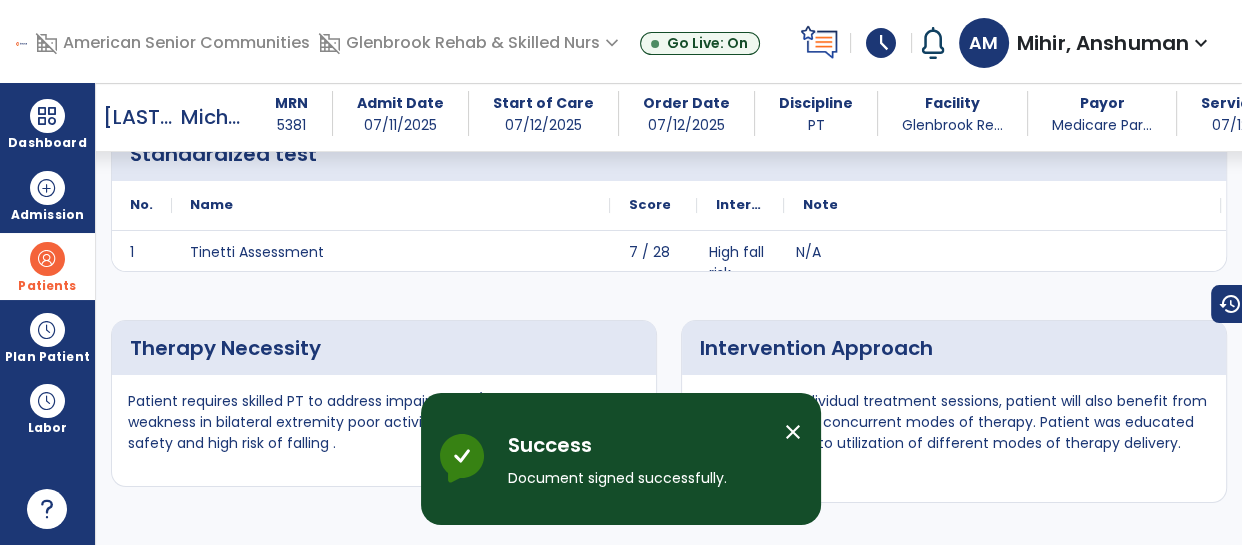 click on "close" at bounding box center [793, 432] 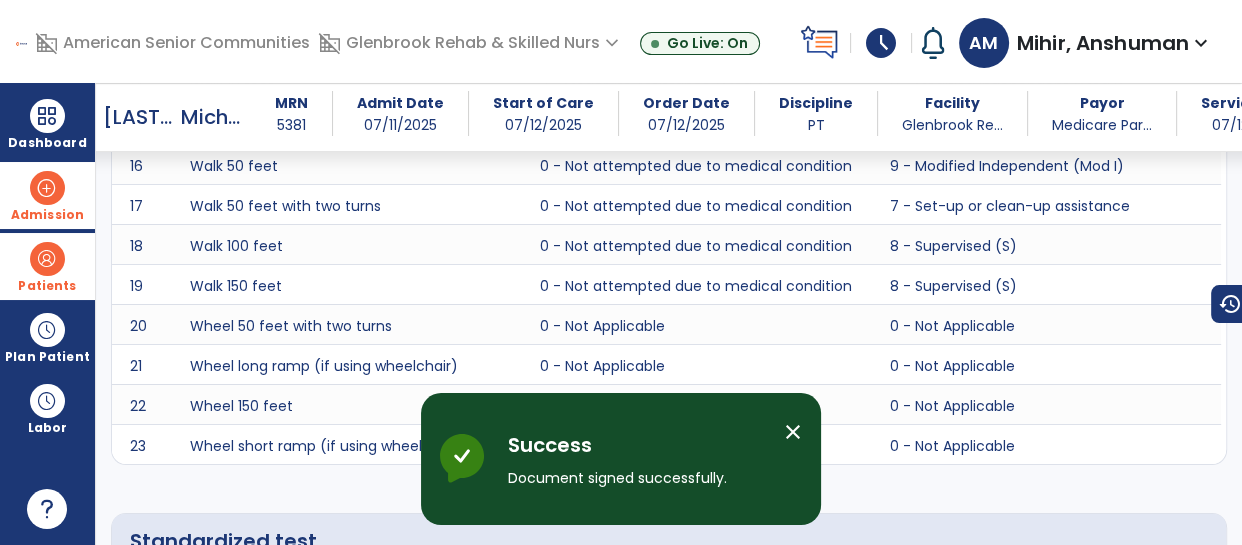 click on "Admission" at bounding box center (47, 215) 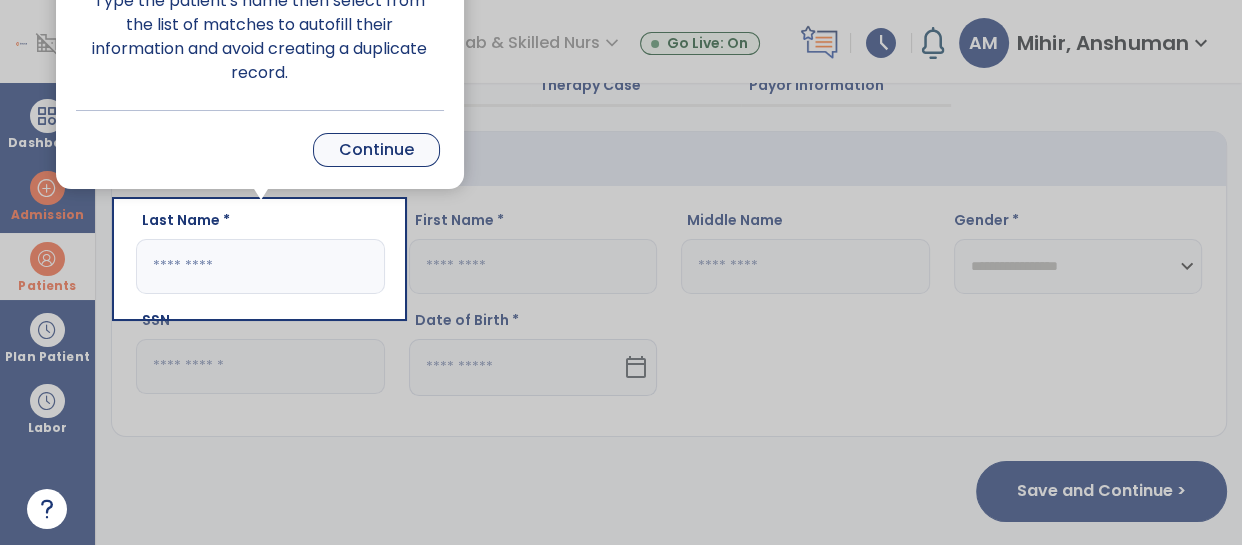 click on "Continue" at bounding box center [376, 150] 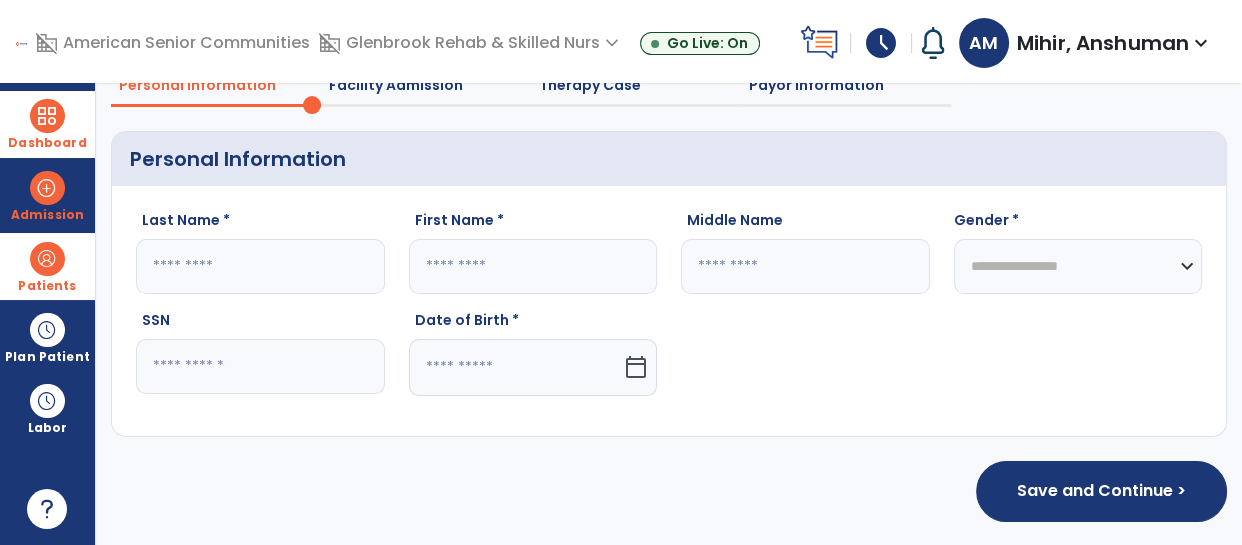click at bounding box center (47, 116) 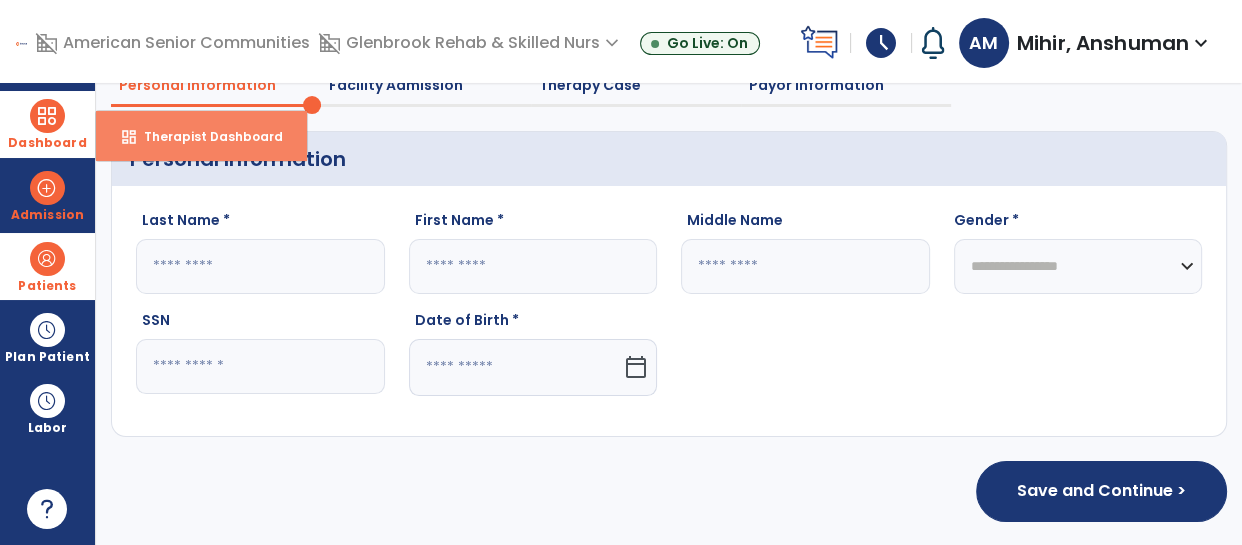 click on "Therapist Dashboard" at bounding box center (205, 136) 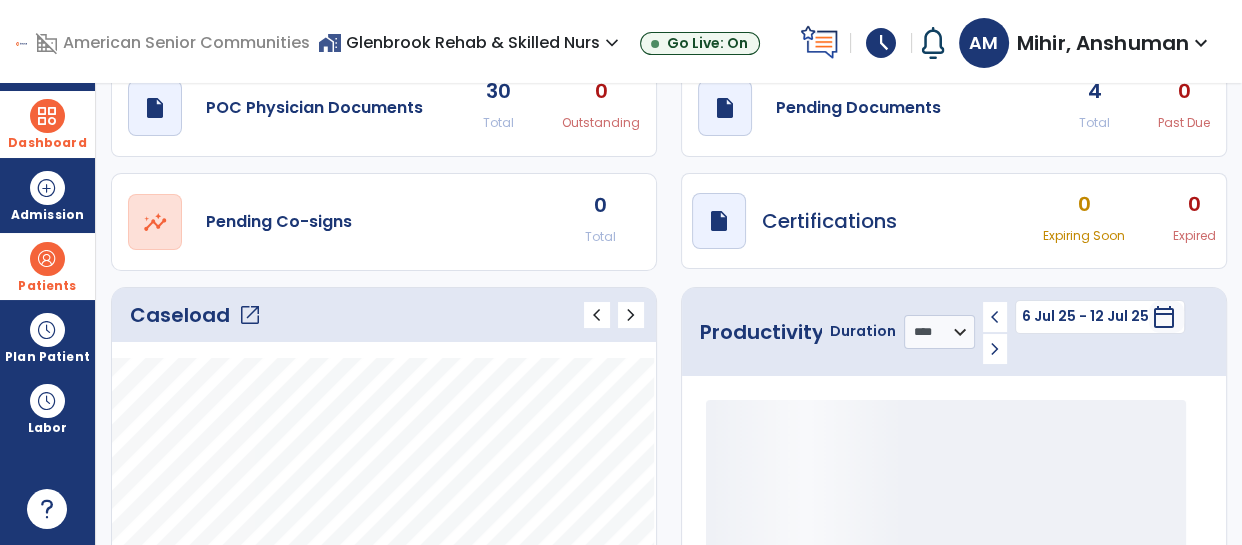 click on "open_in_new" 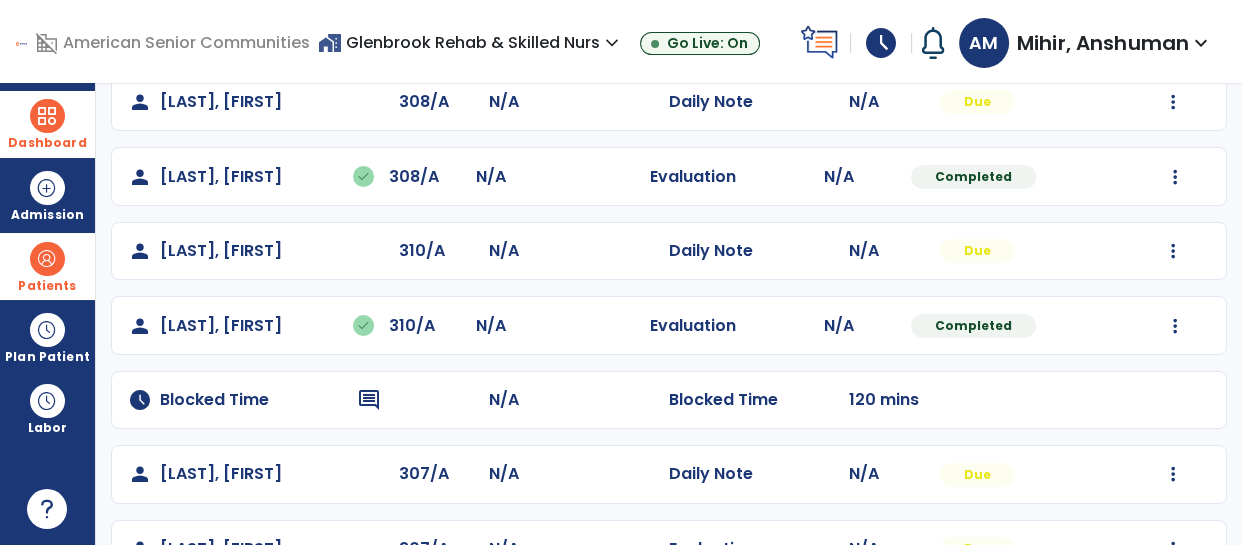 scroll, scrollTop: 268, scrollLeft: 0, axis: vertical 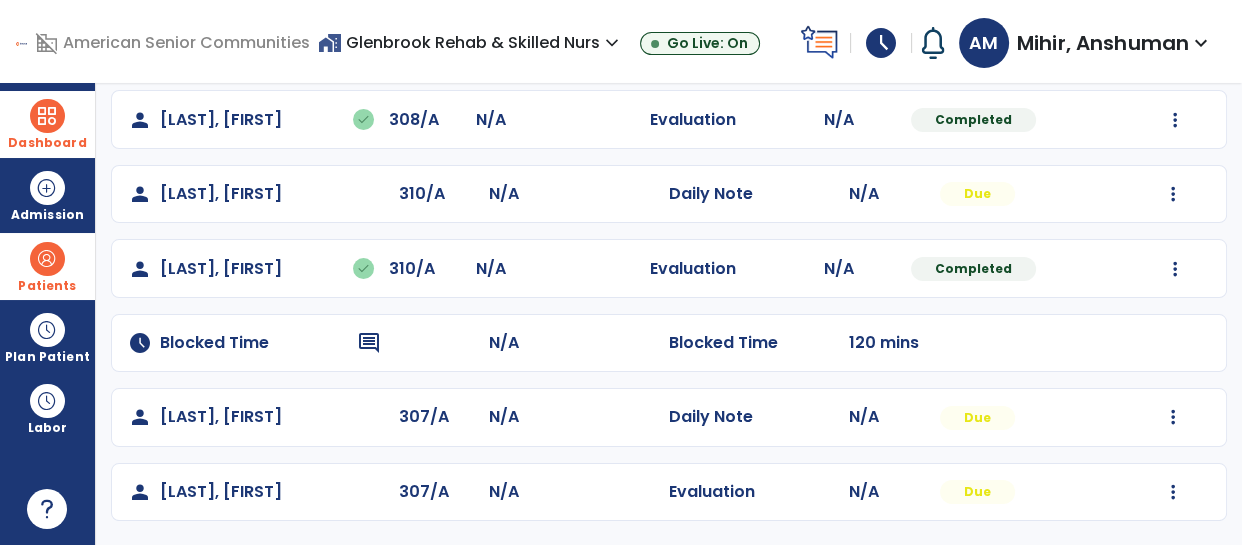 click on "Patients" at bounding box center (47, 286) 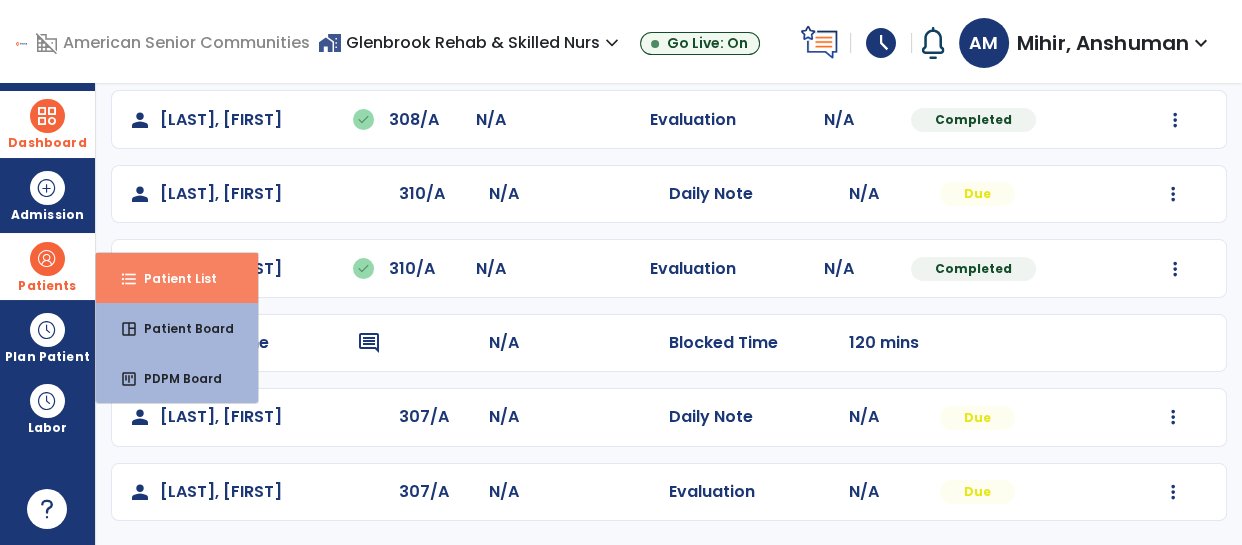 click on "Patient List" at bounding box center (172, 278) 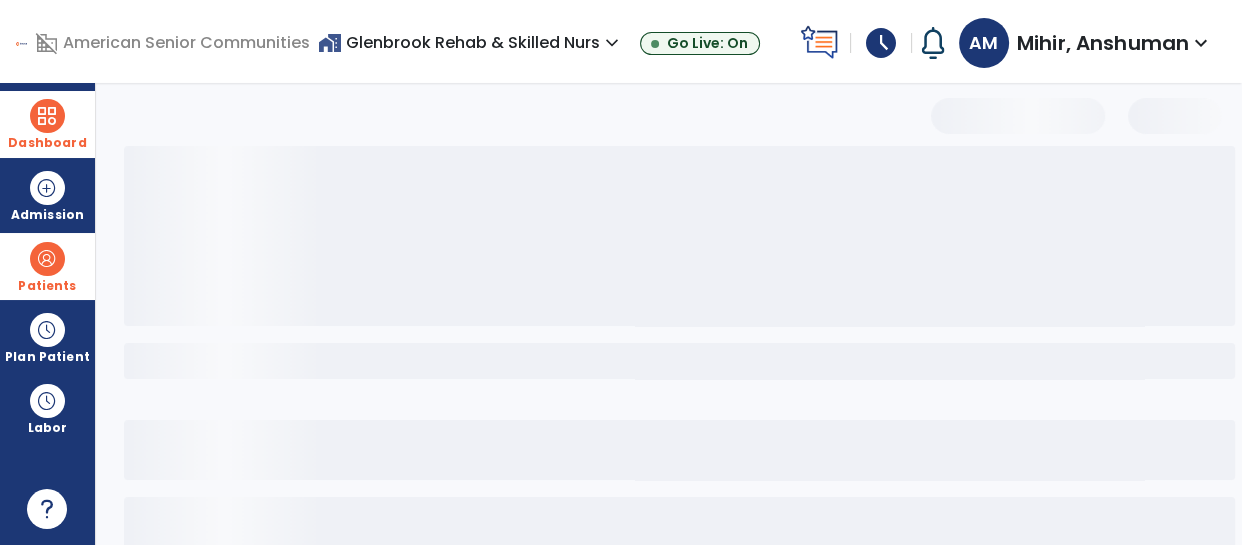 scroll, scrollTop: 0, scrollLeft: 0, axis: both 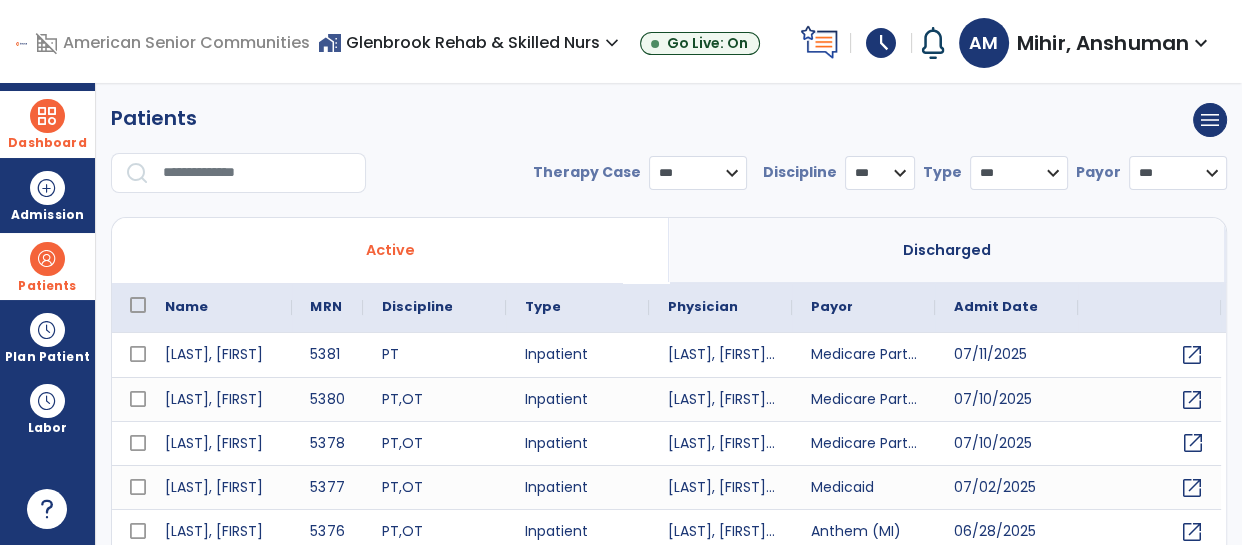 click on "open_in_new" at bounding box center (1192, 443) 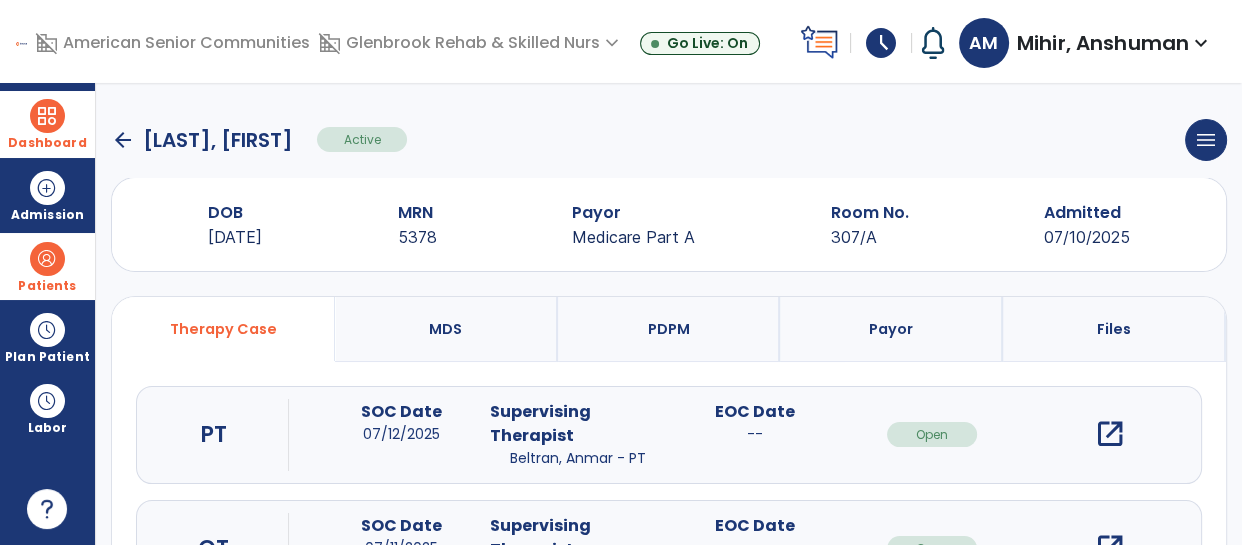click on "open_in_new" at bounding box center (1109, 434) 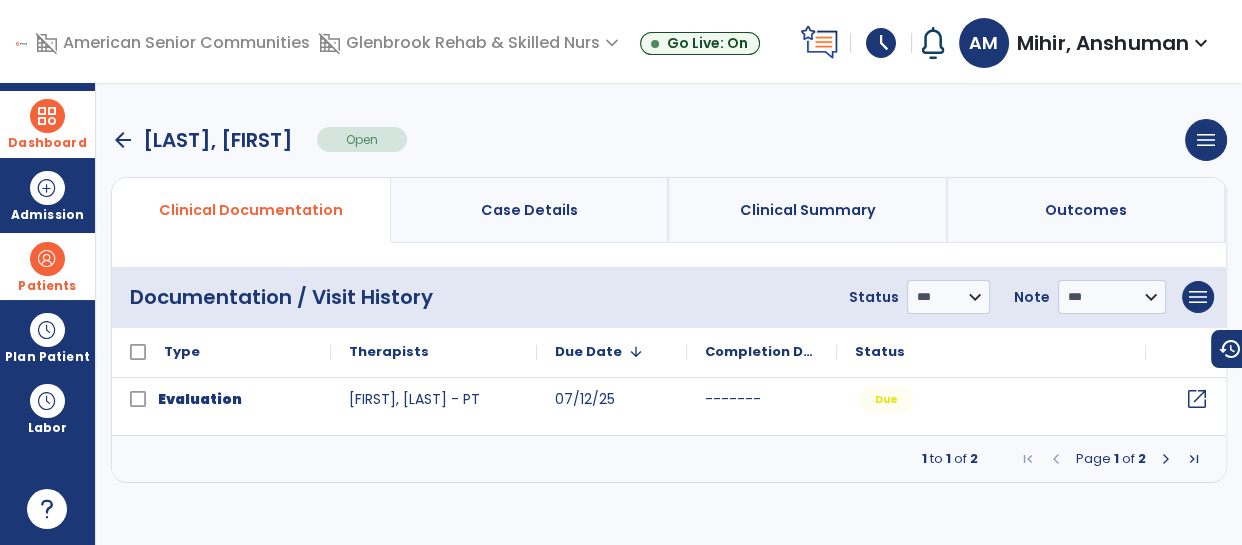 click on "open_in_new" 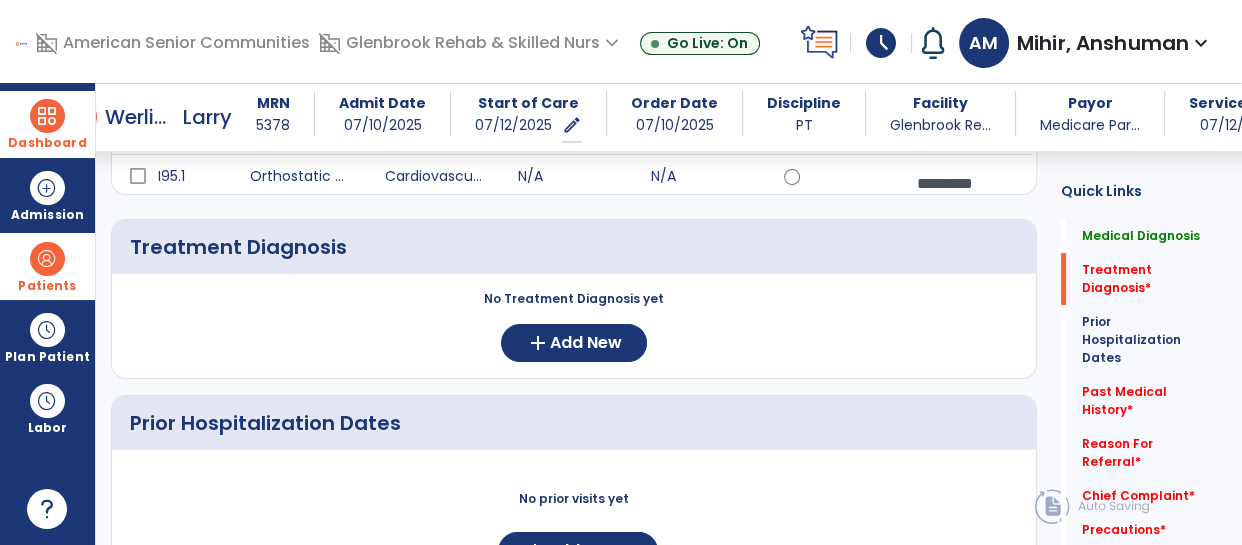 scroll, scrollTop: 380, scrollLeft: 0, axis: vertical 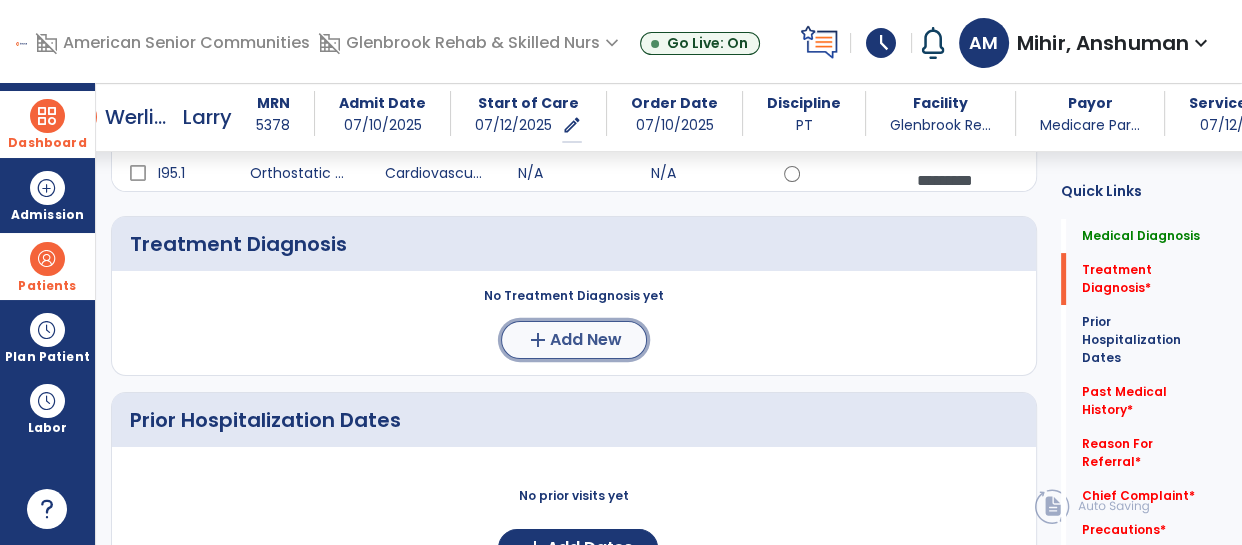 click on "Add New" 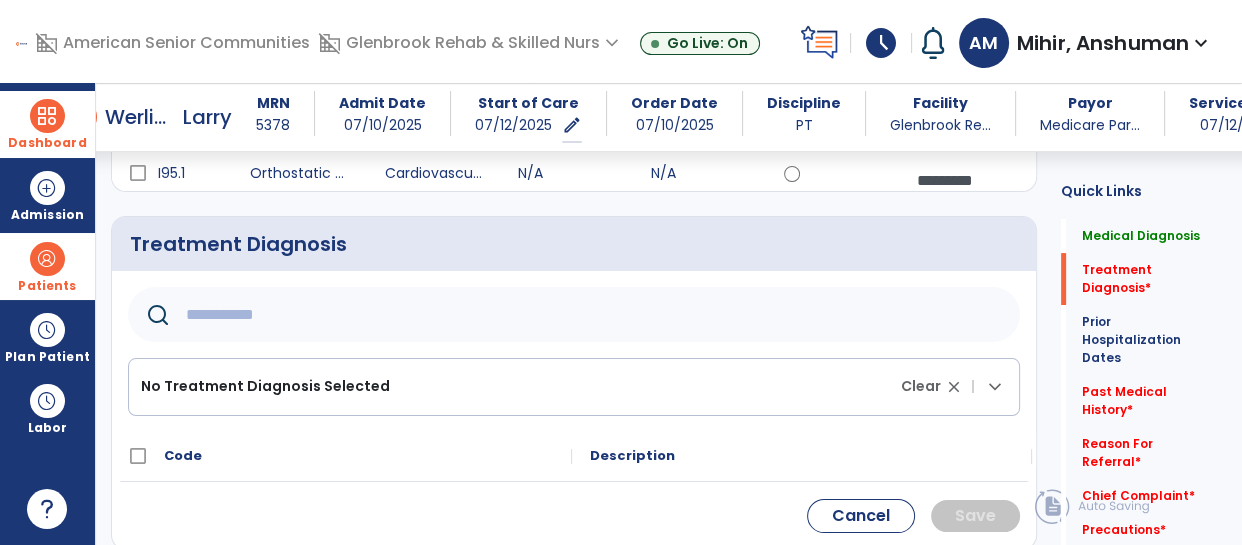 click 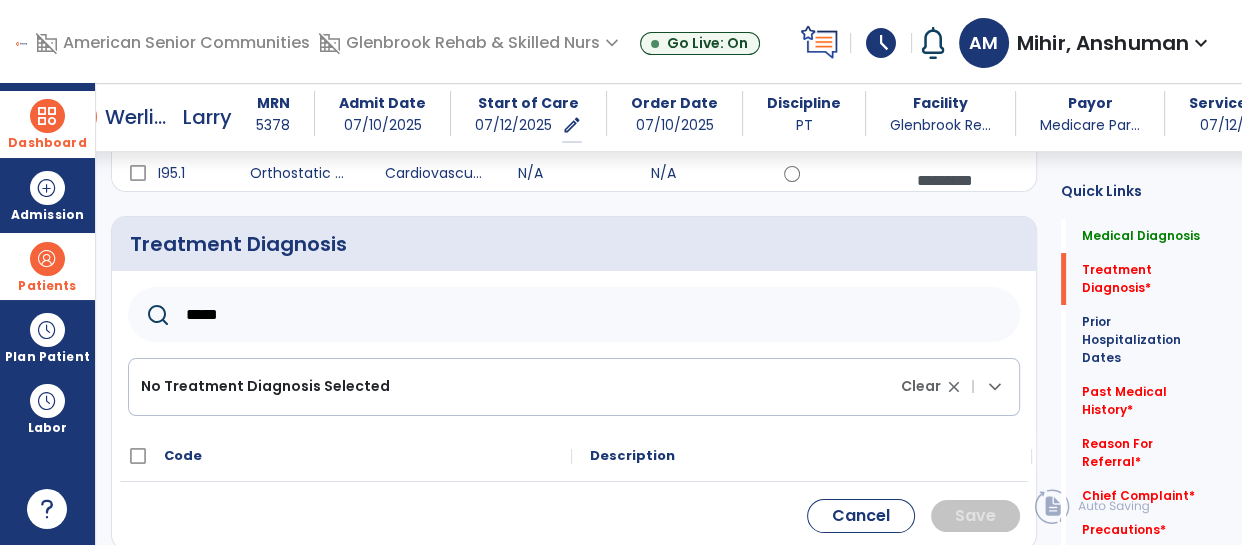 type on "*****" 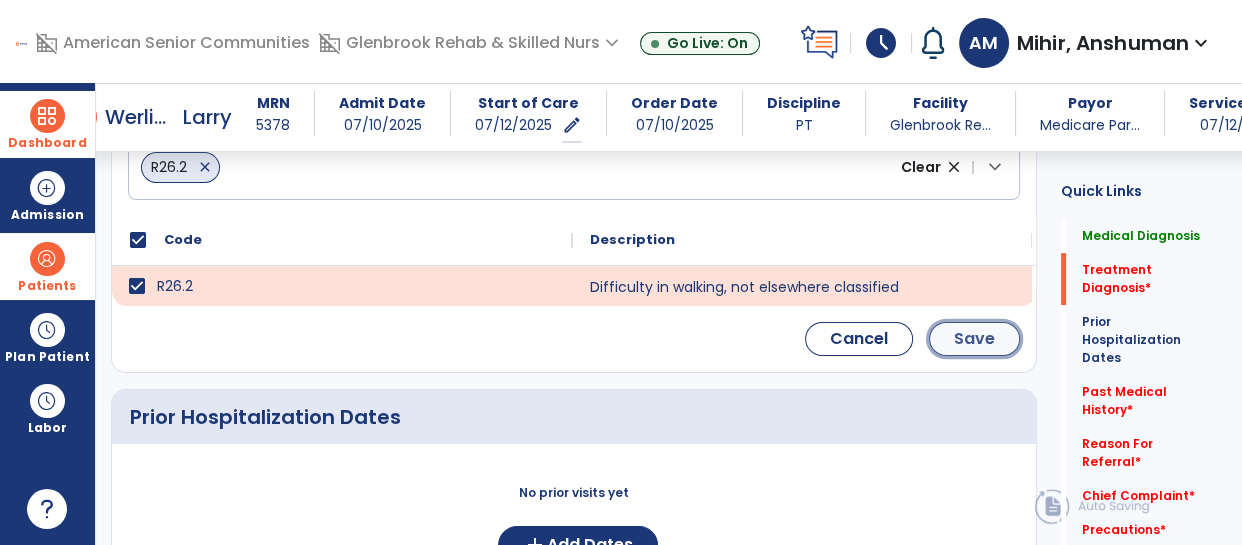 click on "Save" 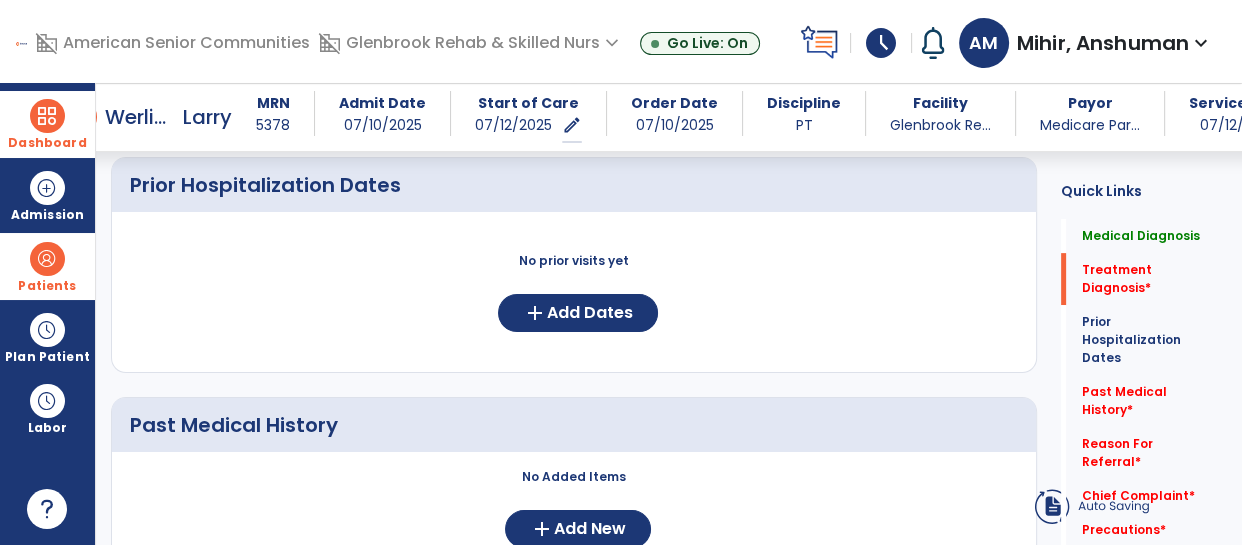 scroll, scrollTop: 438, scrollLeft: 0, axis: vertical 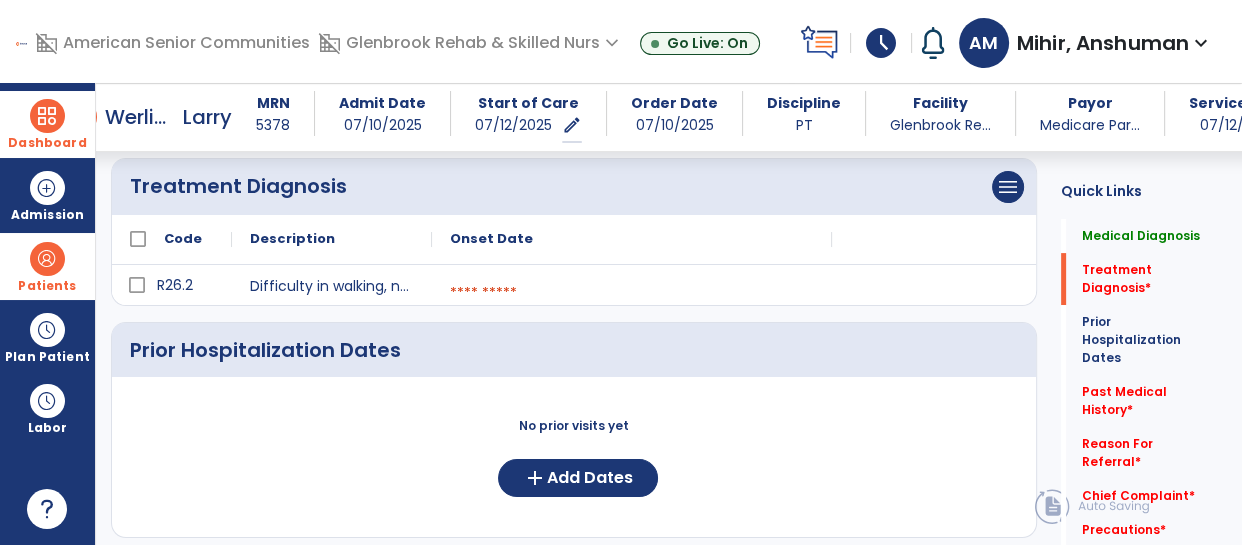 click at bounding box center (632, 293) 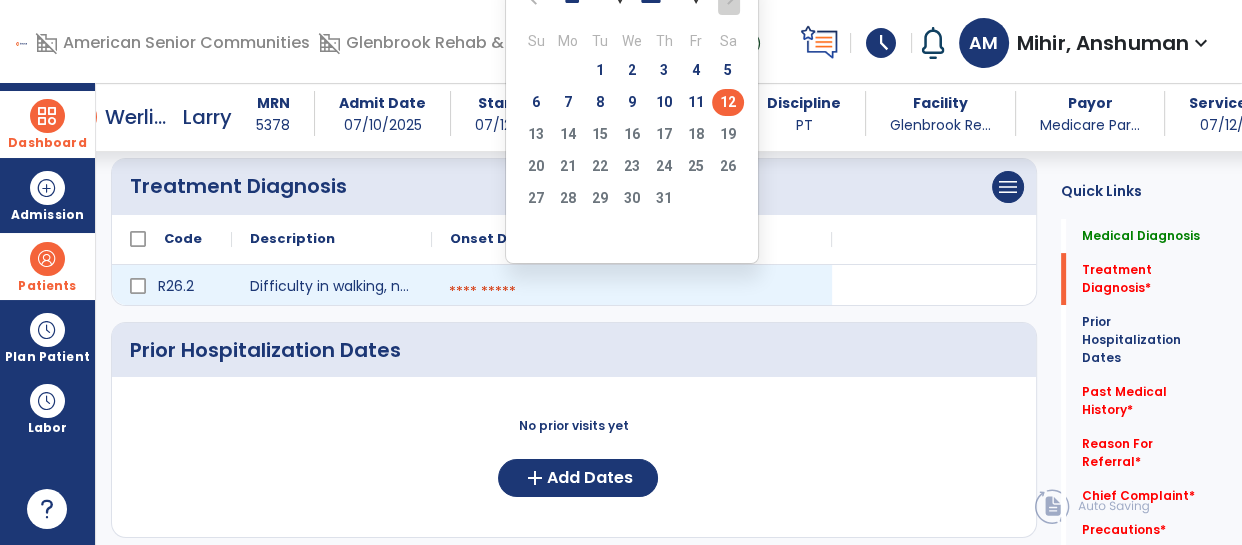 click on "12" 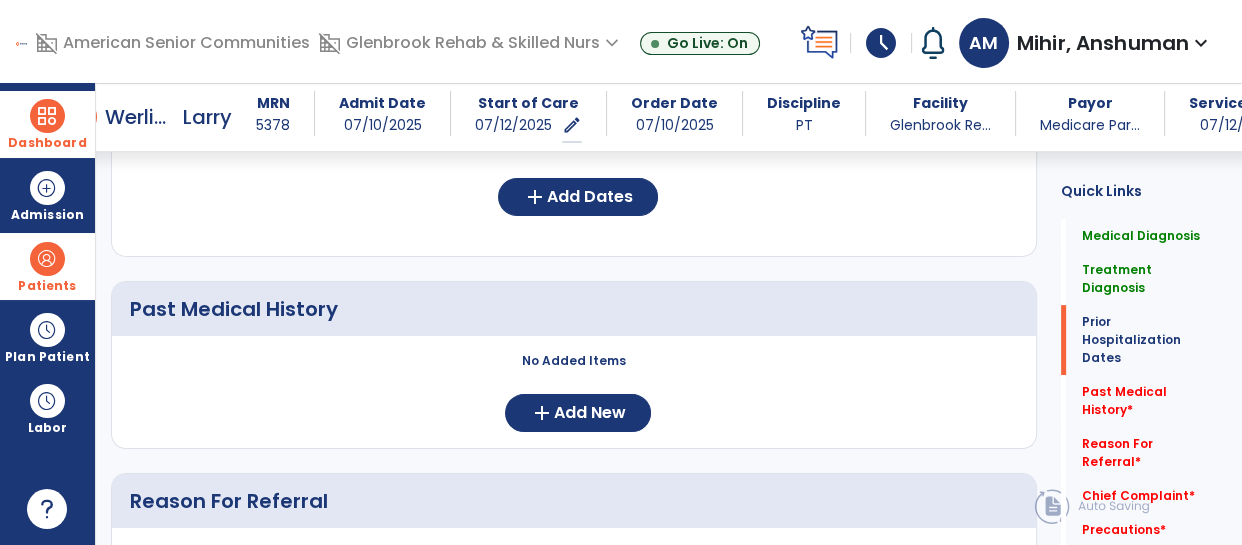 scroll, scrollTop: 751, scrollLeft: 0, axis: vertical 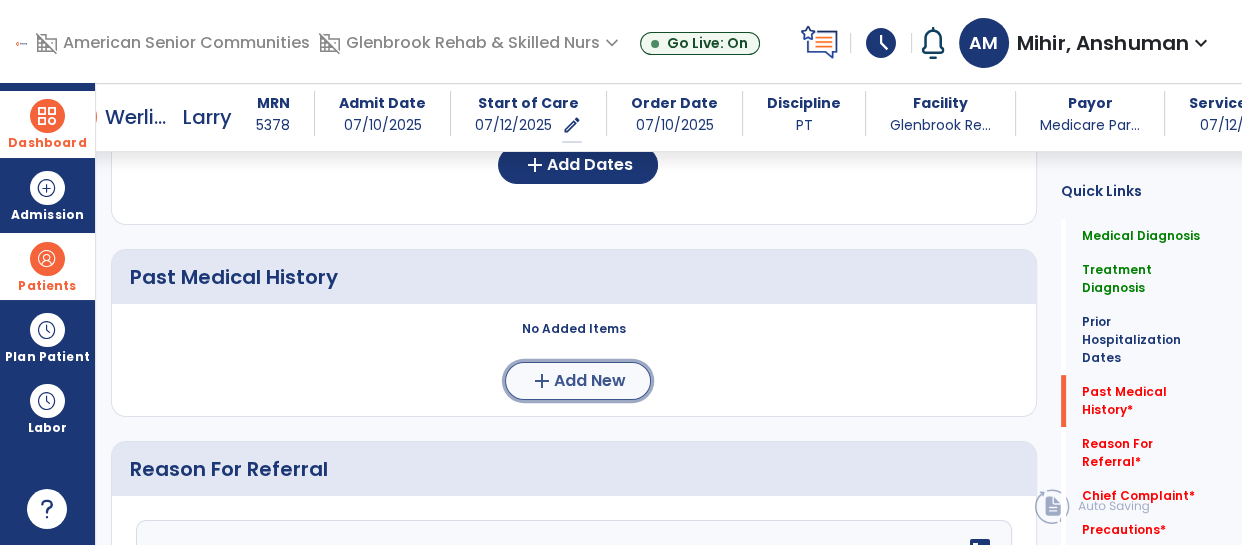 click on "Add New" 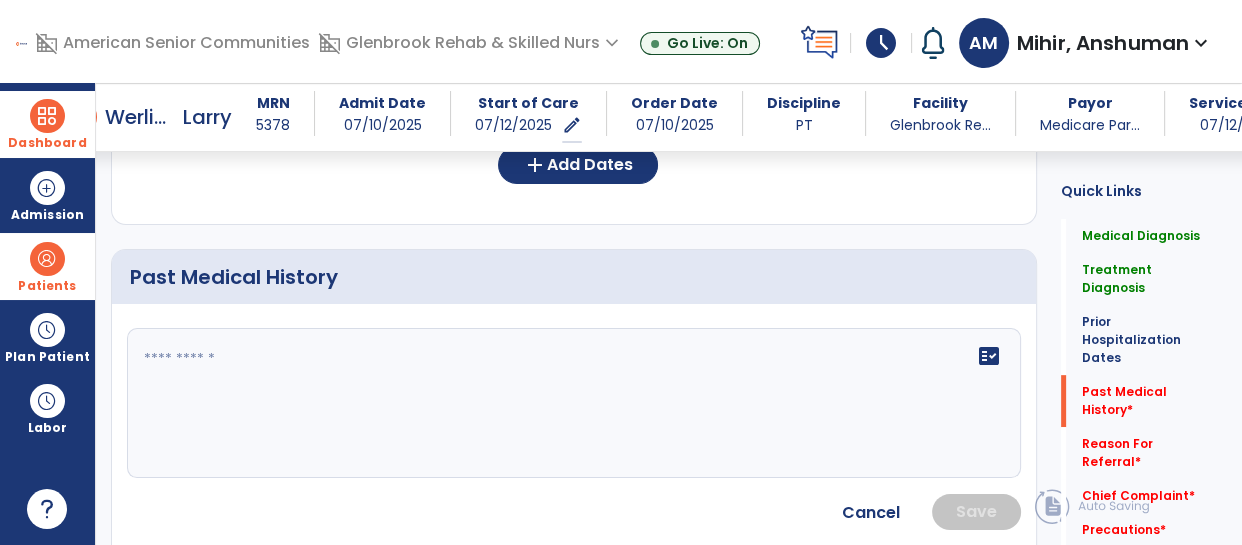 click 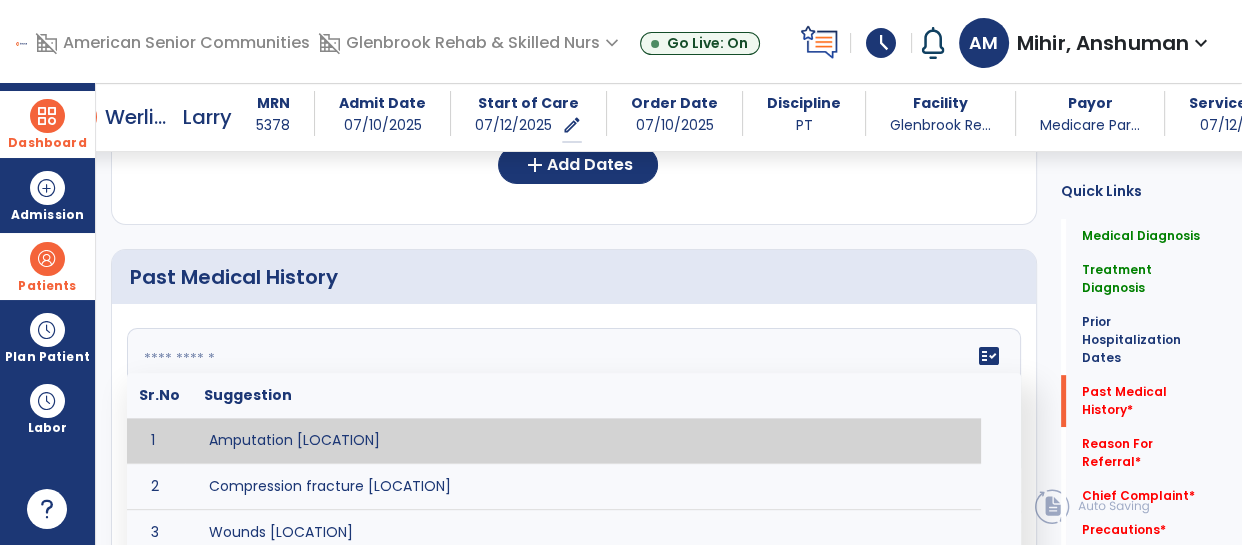 paste on "**********" 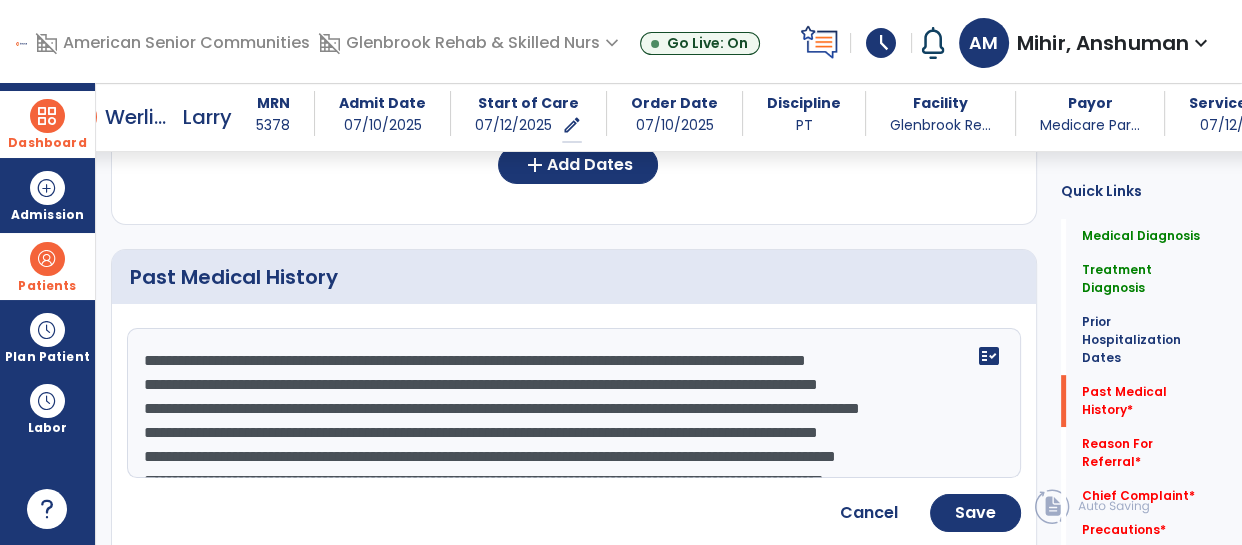 scroll, scrollTop: 279, scrollLeft: 0, axis: vertical 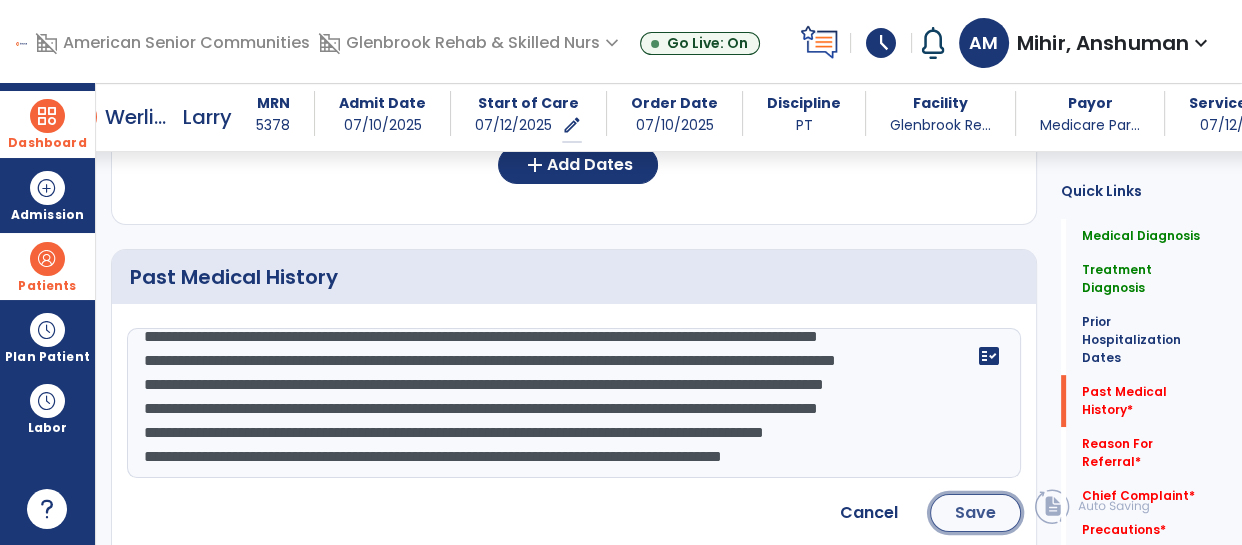 click on "Save" 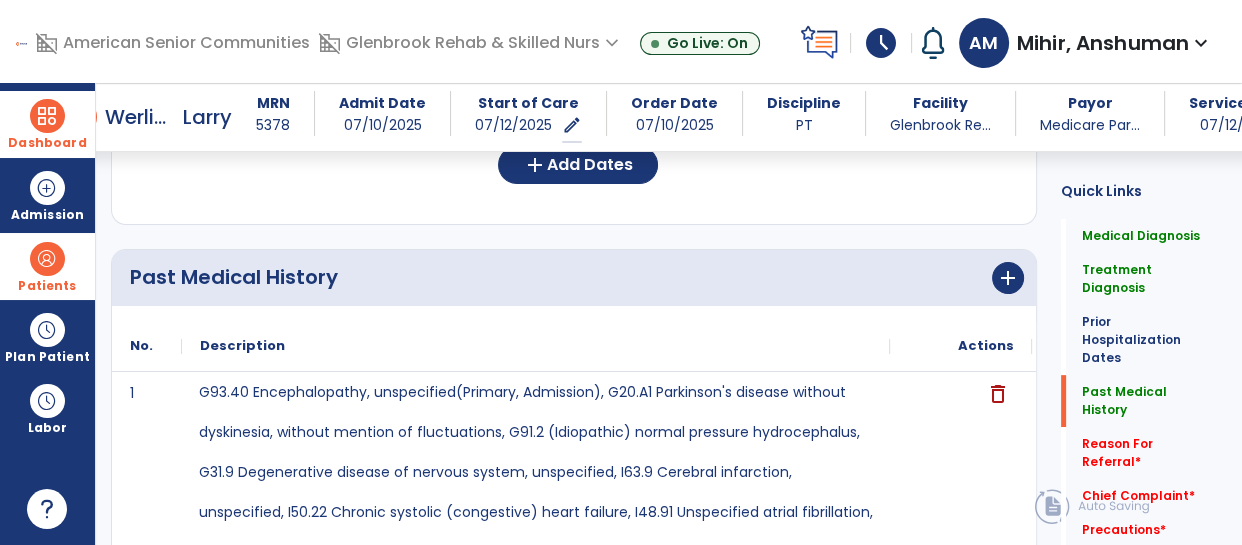 click on "G93.40 Encephalopathy, unspecified(Primary, Admission), G20.A1 Parkinson's disease without dyskinesia, without
mention of fluctuations, G91.2 (Idiopathic) normal pressure hydrocephalus, G31.9 Degenerative disease of nervous
system, unspecified, I63.9 Cerebral infarction, unspecified, I50.22 Chronic systolic (congestive) heart failure, I48.91
Unspecified atrial fibrillation, D69.6 Thrombocytopenia, unspecified, I95.1 Orthostatic hypotension, R55 Syncope
and collapse, L89.152 Pressure ulcer of sacral region, stage 2, N18.30 Chronic kidney disease, stage 3 unspecified,
E66.811 Obesity, class 1, R56.9 Unspecified convulsions, E78.5 Hyperlipidemia, unspecified, E03.9 Hypothyroidism,
unspecified, I10 Essential (primary) hypertension, M15.9 Polyosteoarthritis, unspecified, N40.1 Benign prostatic
hyperplasia with lower urinary tract symptoms, K64.9 Unspecified hemorrhoids, R33.9 Retention of urine,
unspecified, R35.1 Nocturia, R29.6 Repeated falls, R62.7 Adult failure to thrive, Z51.89 Encount" 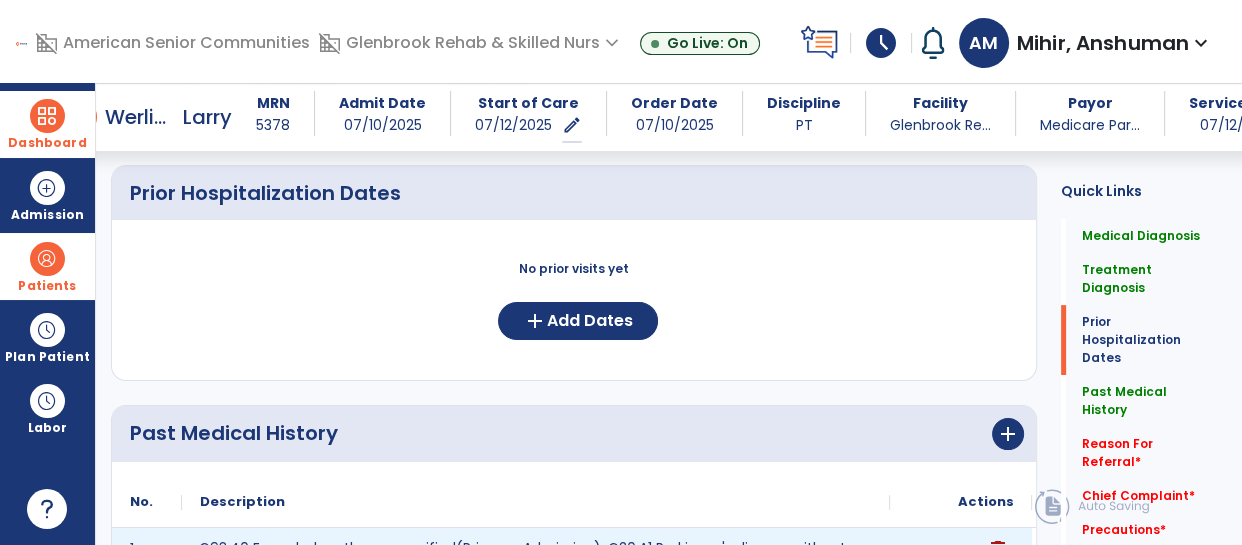 scroll, scrollTop: 551, scrollLeft: 0, axis: vertical 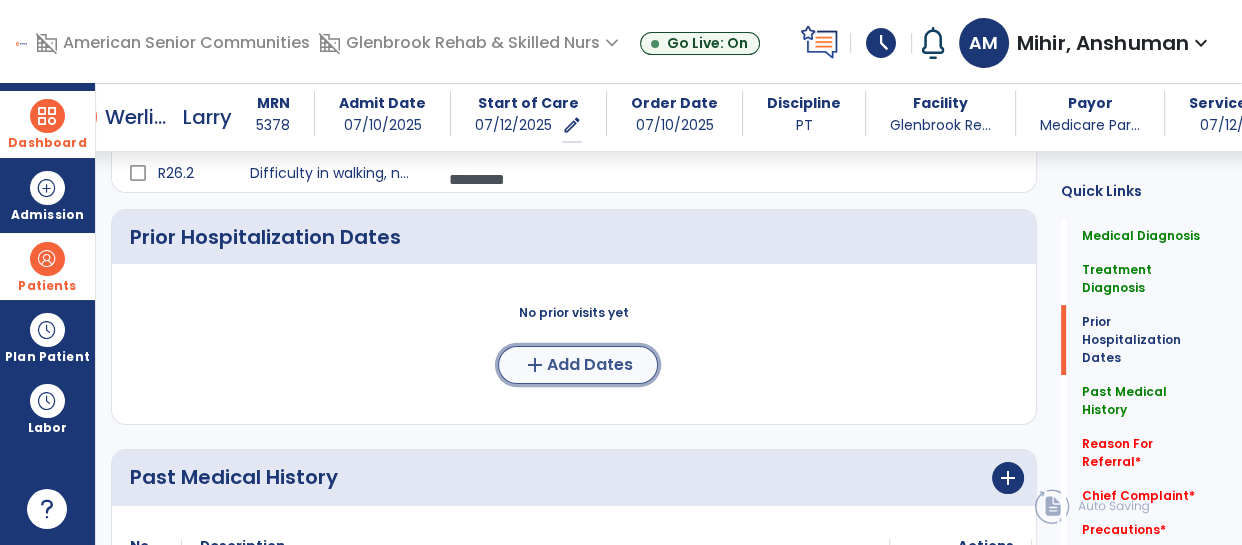 click on "add  Add Dates" 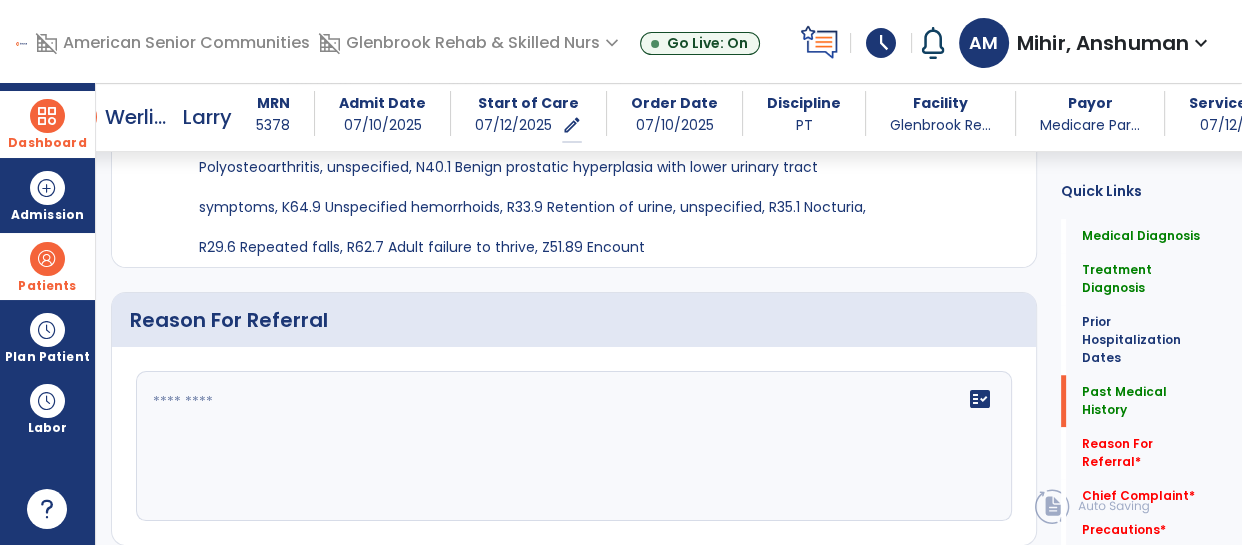 scroll, scrollTop: 1550, scrollLeft: 0, axis: vertical 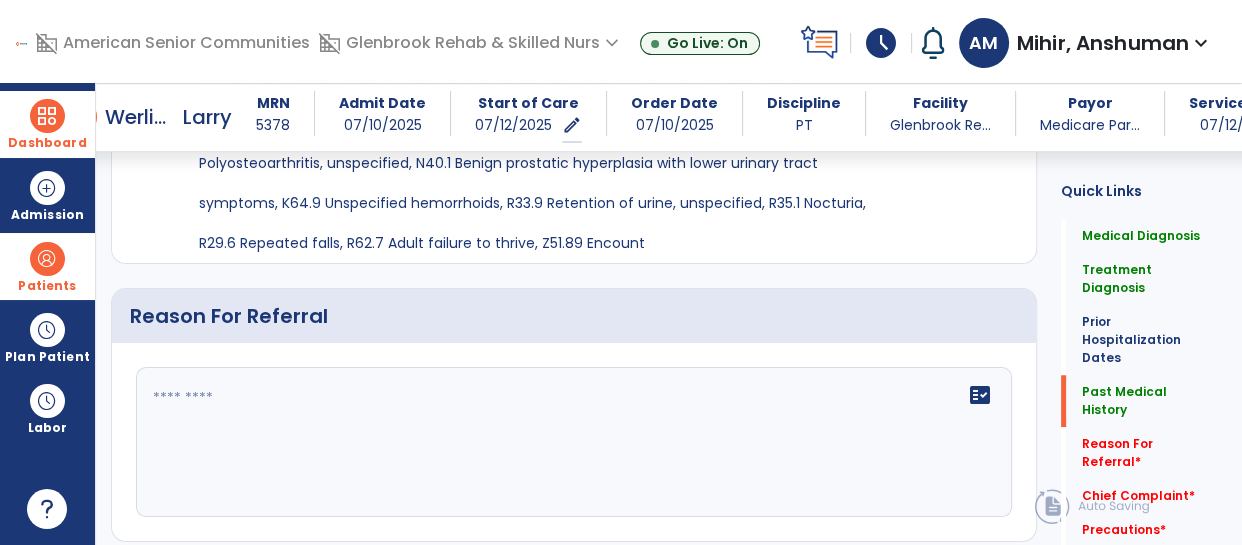click on "fact_check" 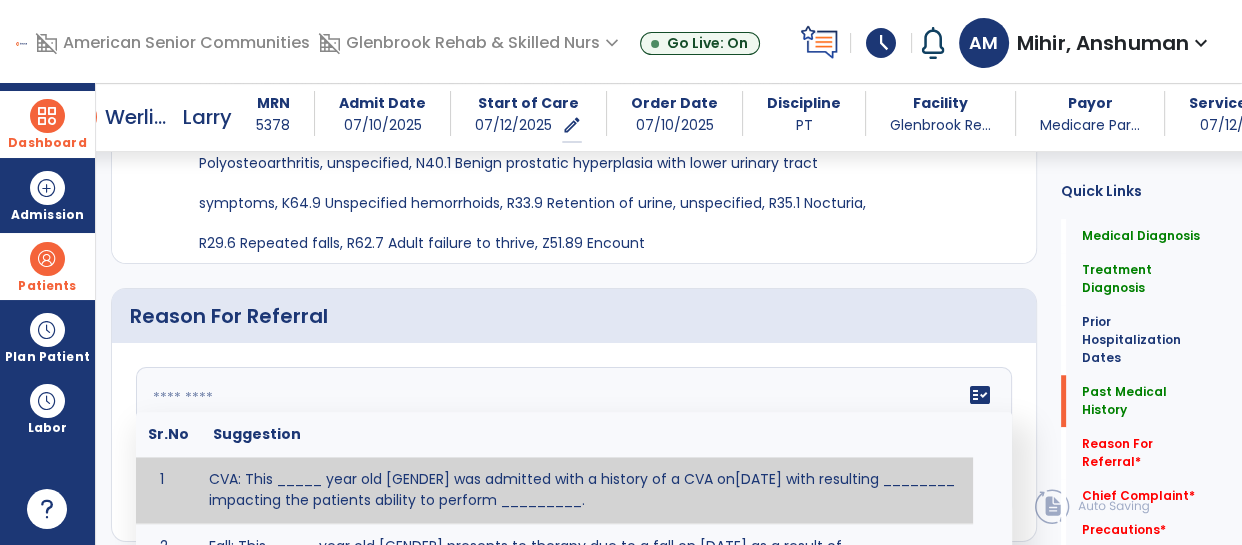 paste on "**********" 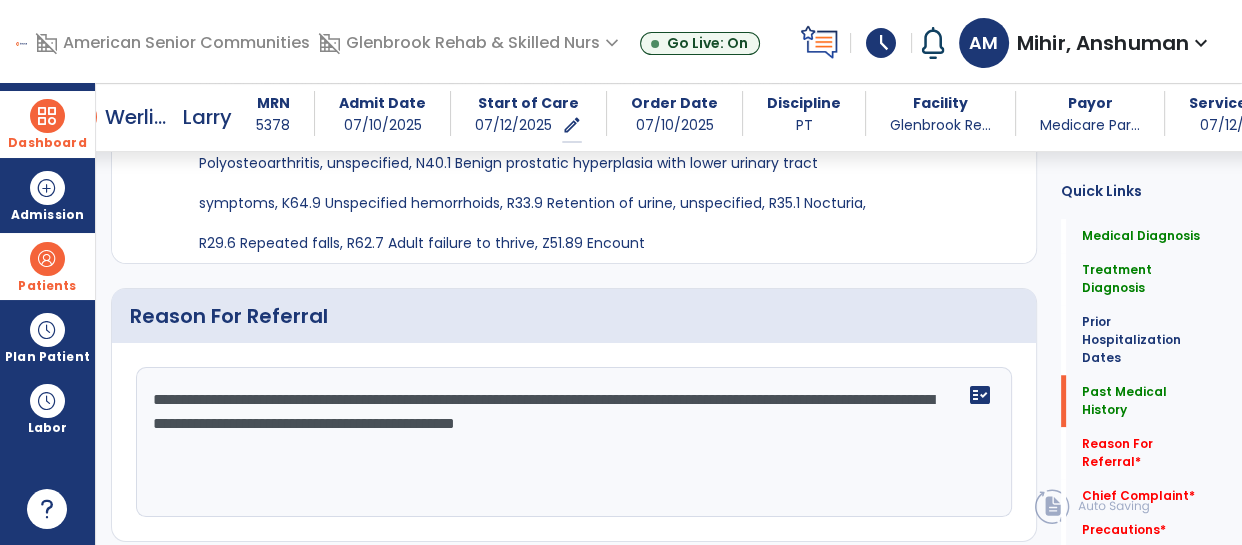 click on "**********" 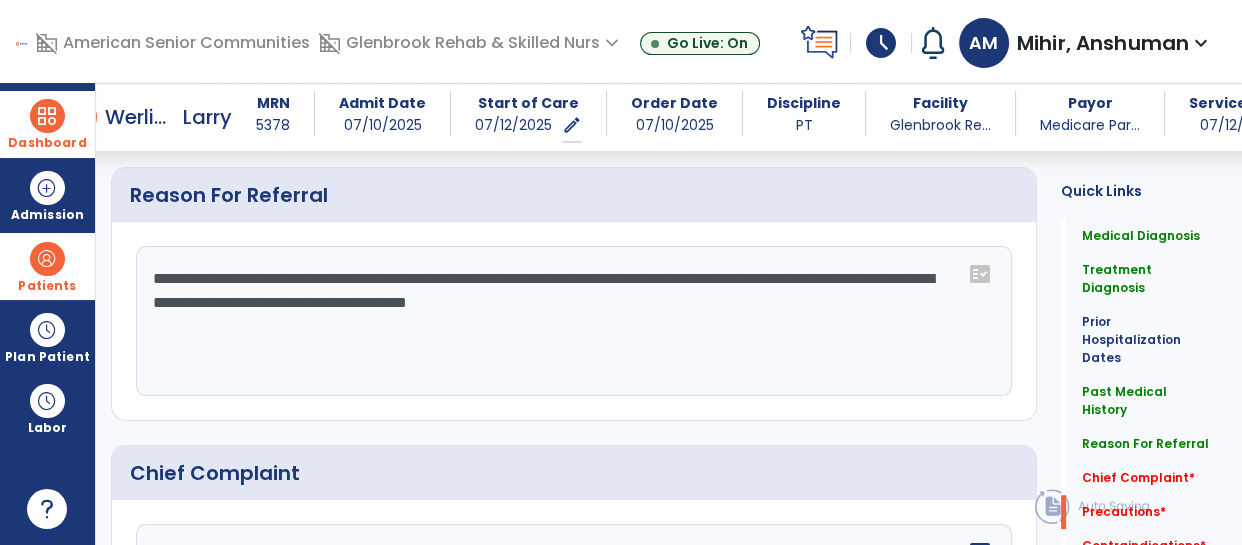 scroll, scrollTop: 2238, scrollLeft: 0, axis: vertical 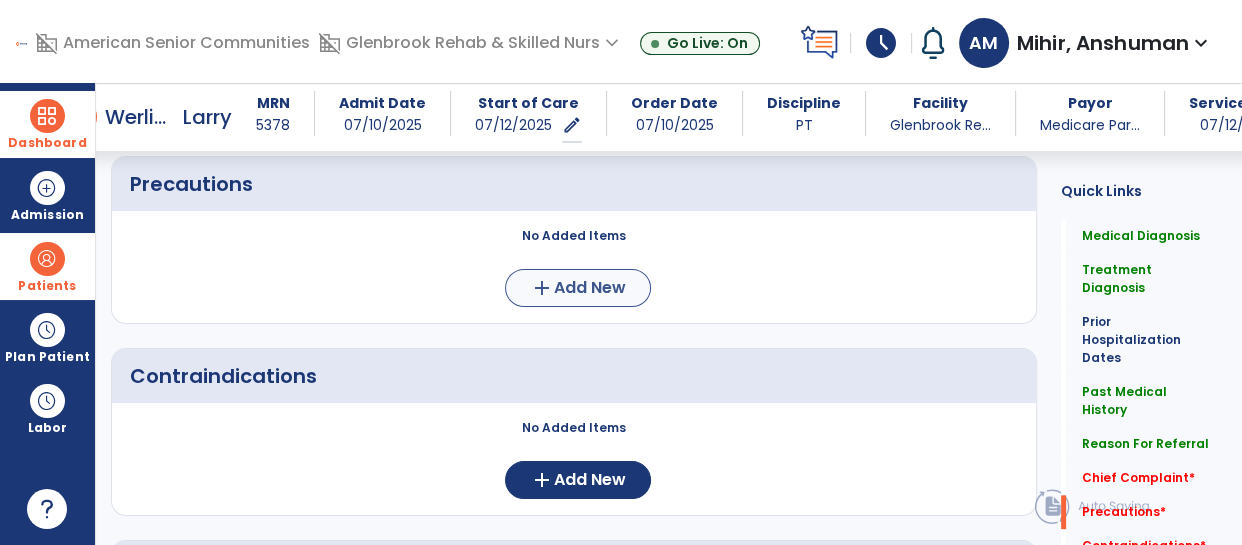 type on "**********" 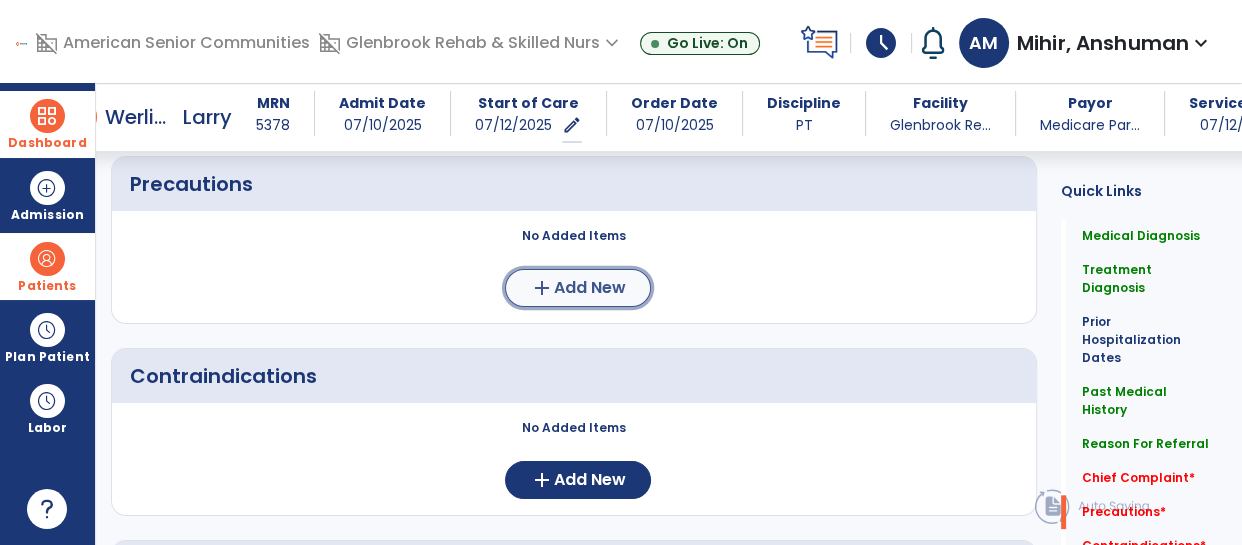 click on "add  Add New" 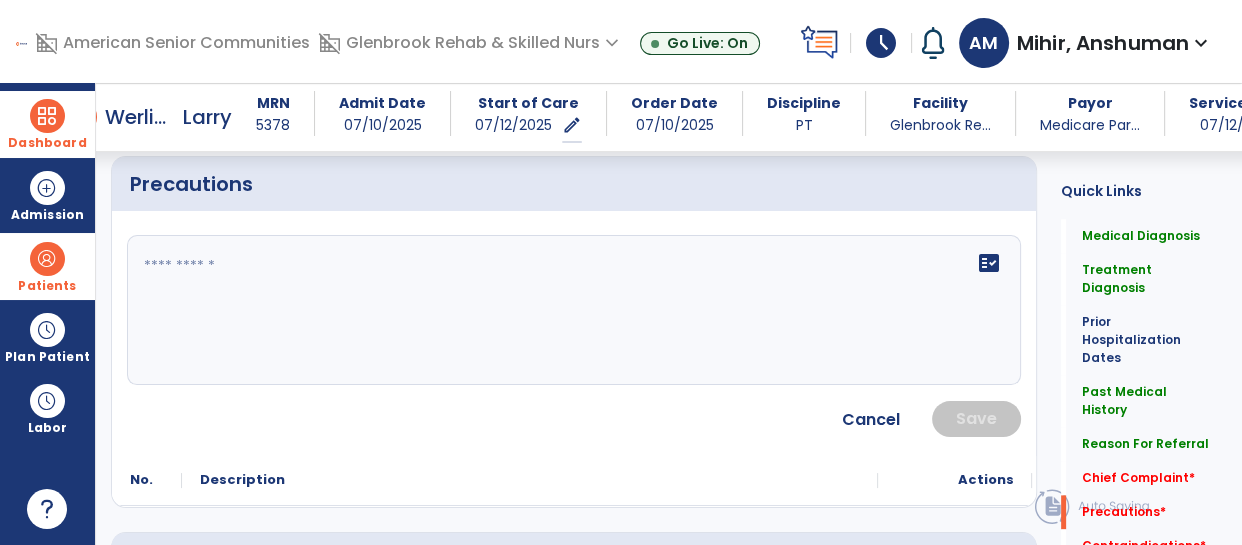 click on "fact_check" 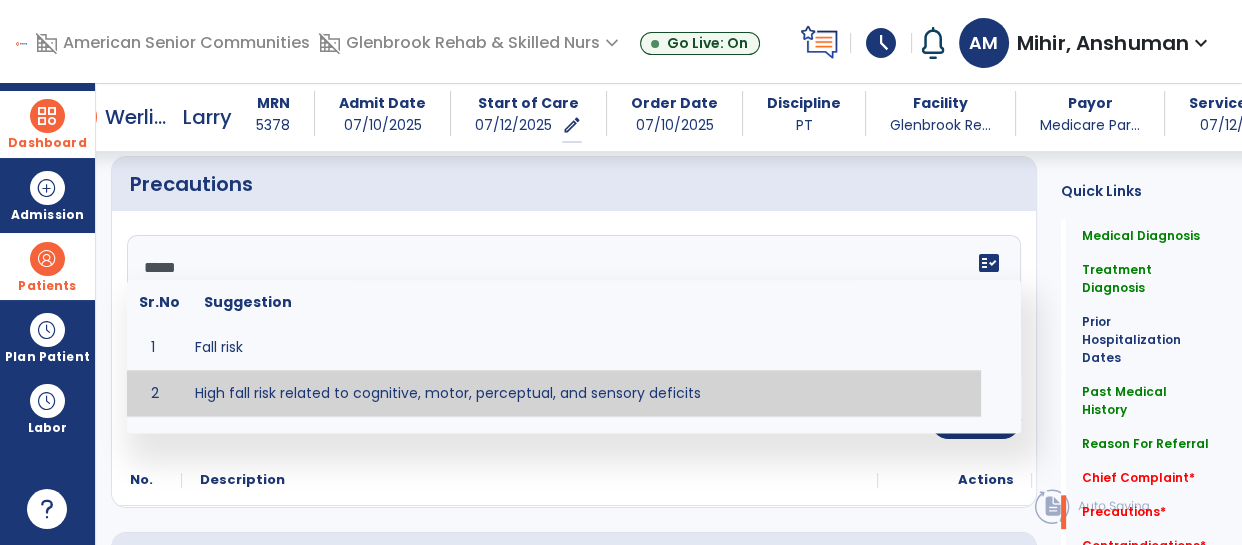 type on "**********" 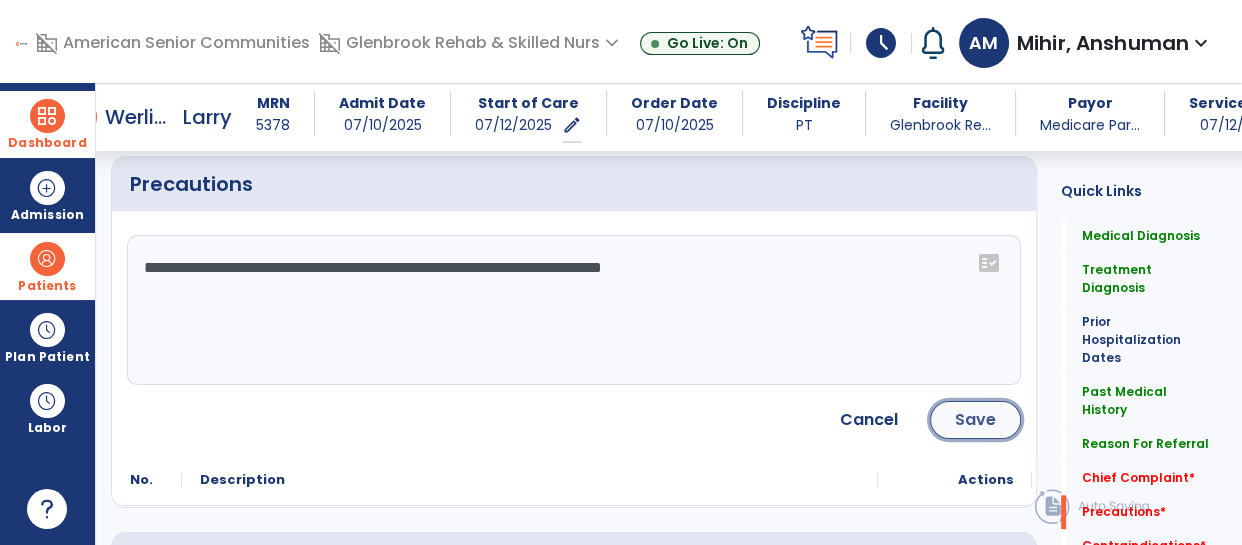 click on "Save" 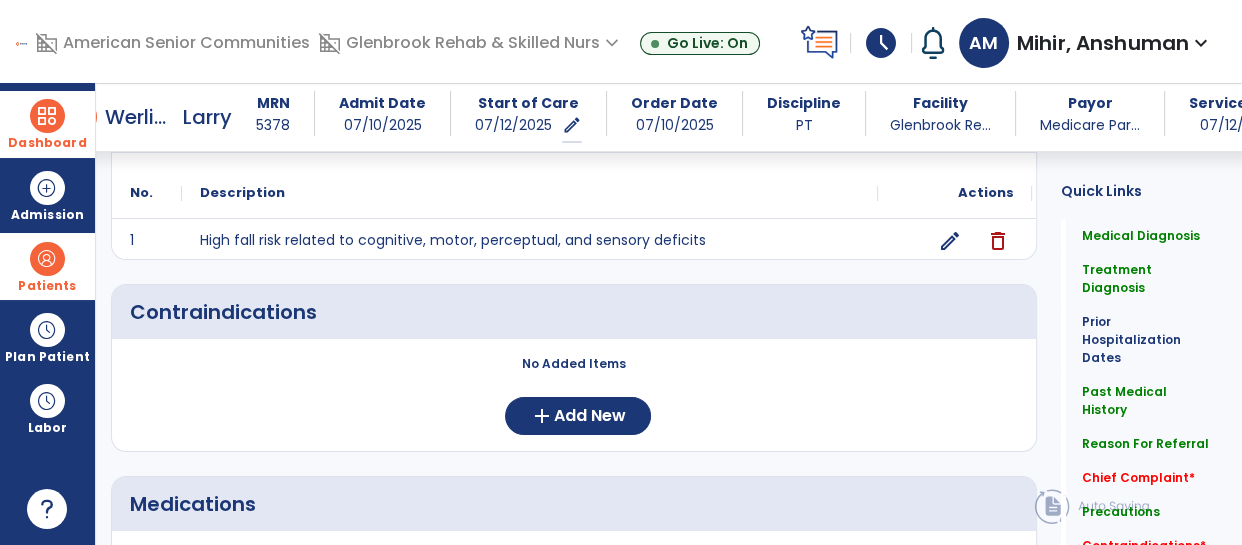 scroll, scrollTop: 2302, scrollLeft: 0, axis: vertical 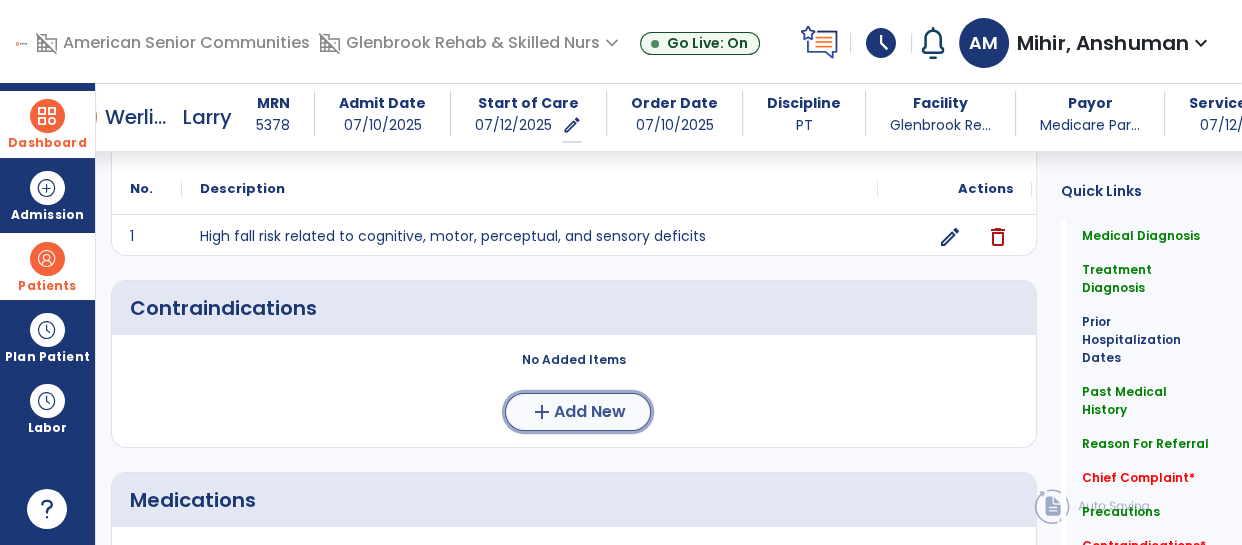 click on "Add New" 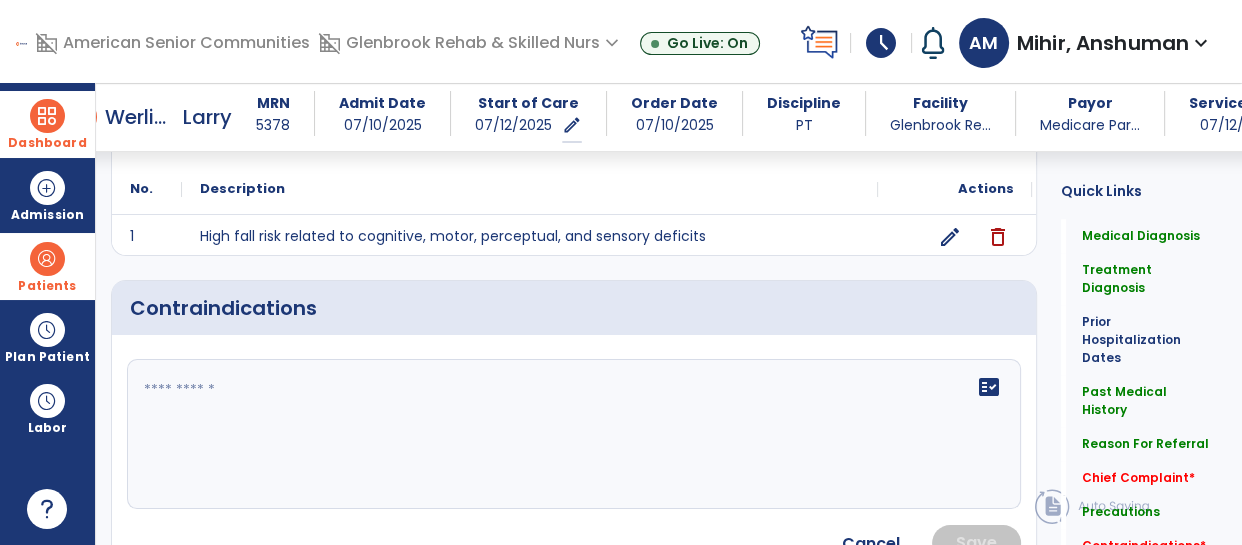 click on "fact_check" 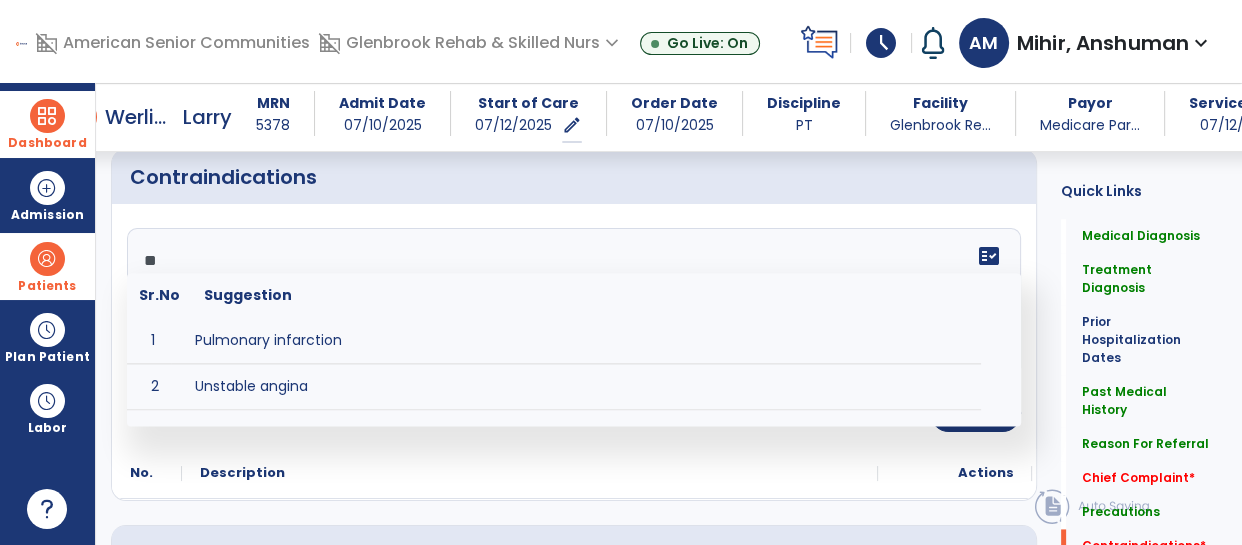 scroll, scrollTop: 2429, scrollLeft: 0, axis: vertical 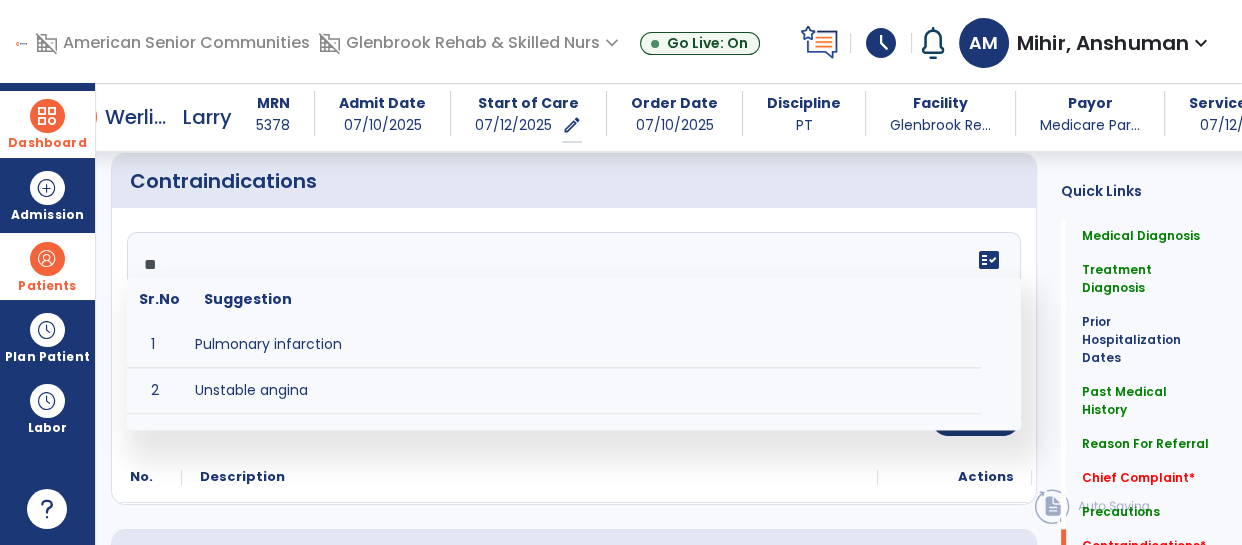 type on "**" 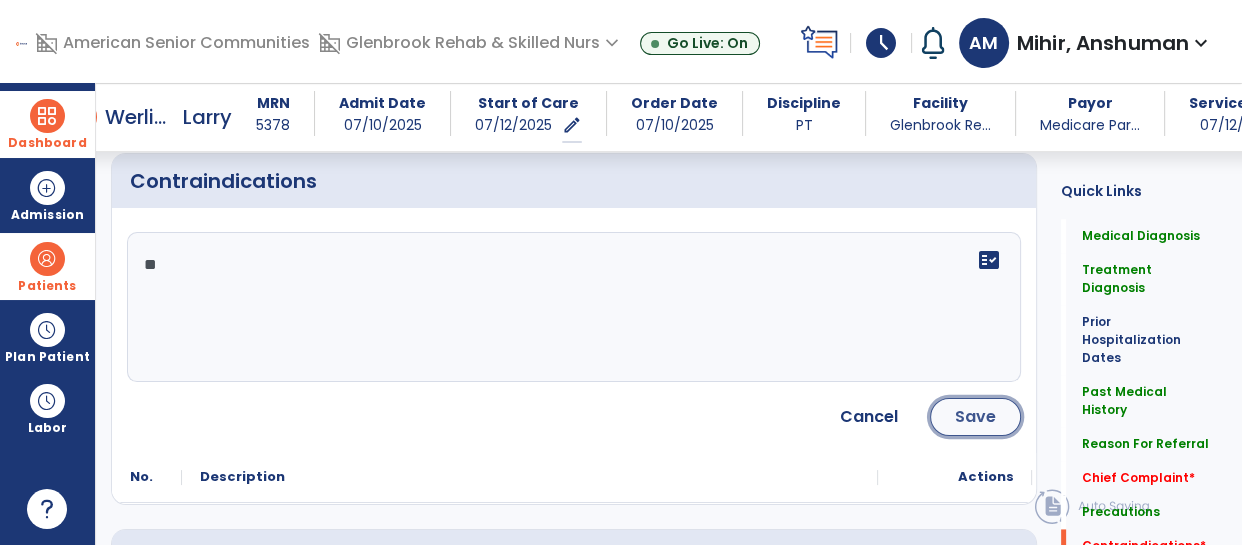 click on "Save" 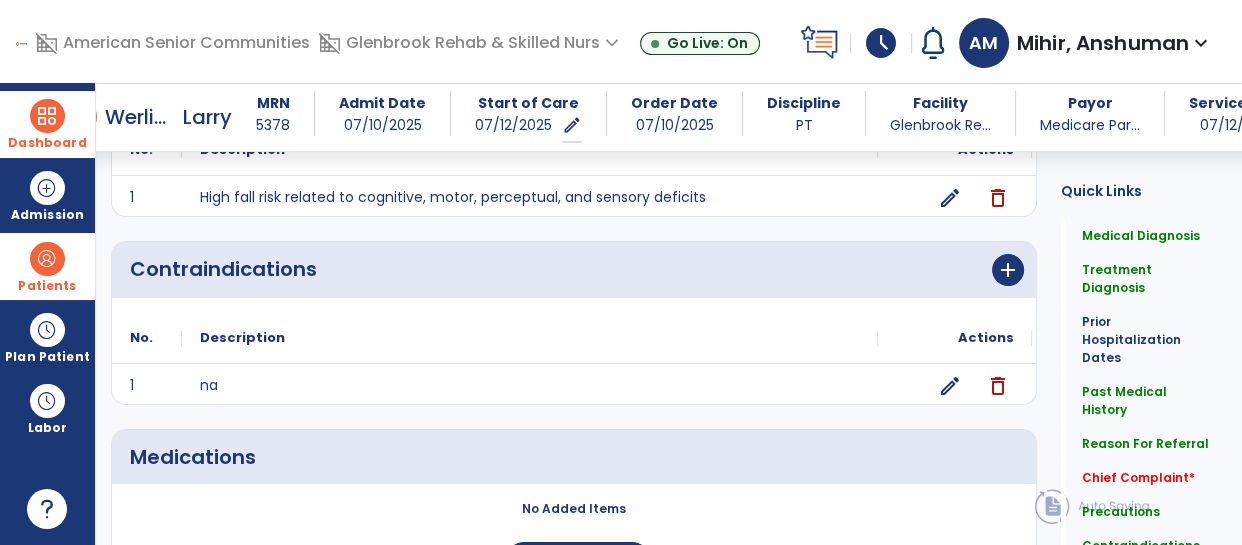 scroll, scrollTop: 2460, scrollLeft: 0, axis: vertical 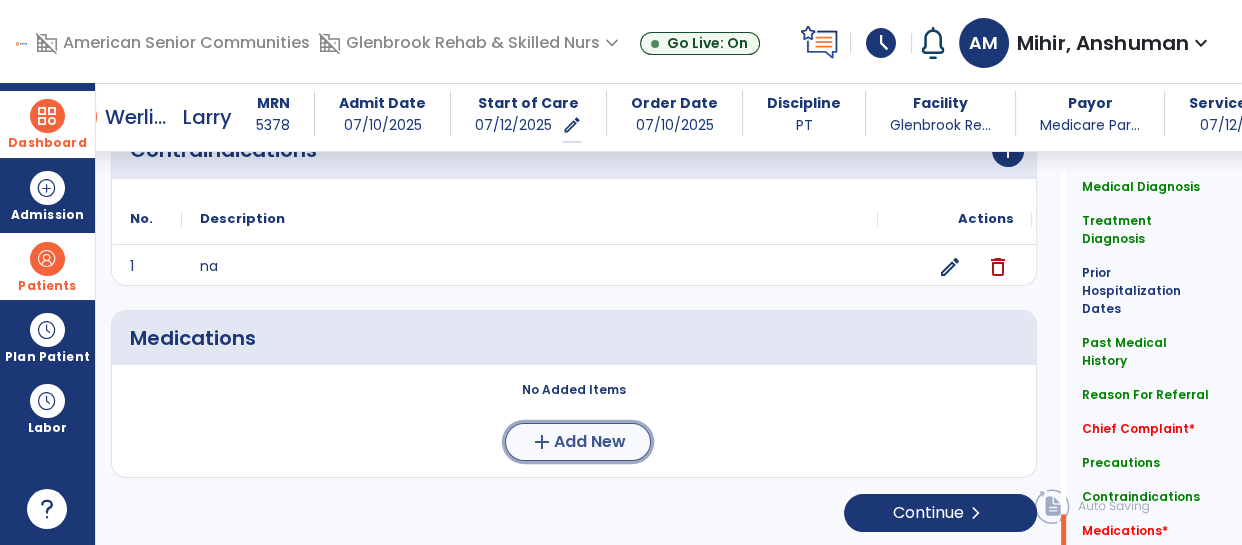 click on "Add New" 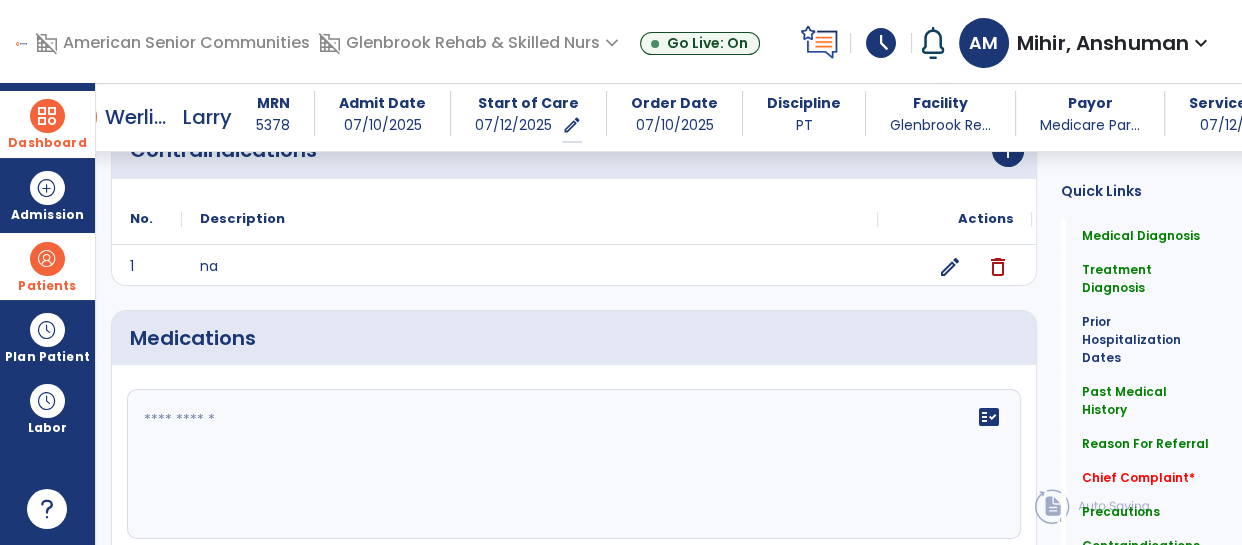 click on "fact_check" 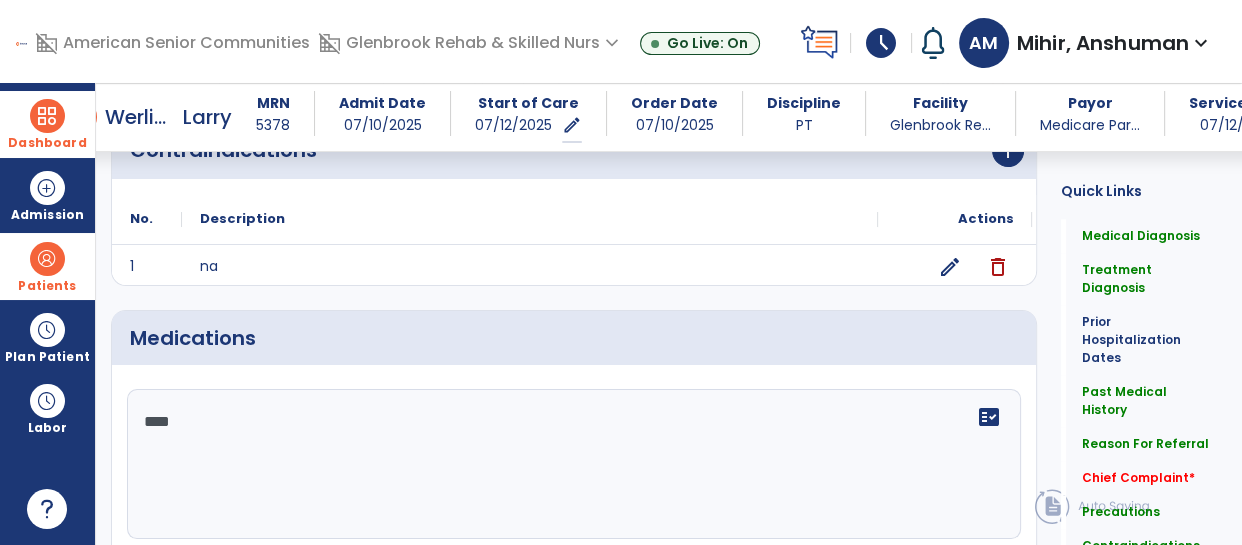 click on "***" 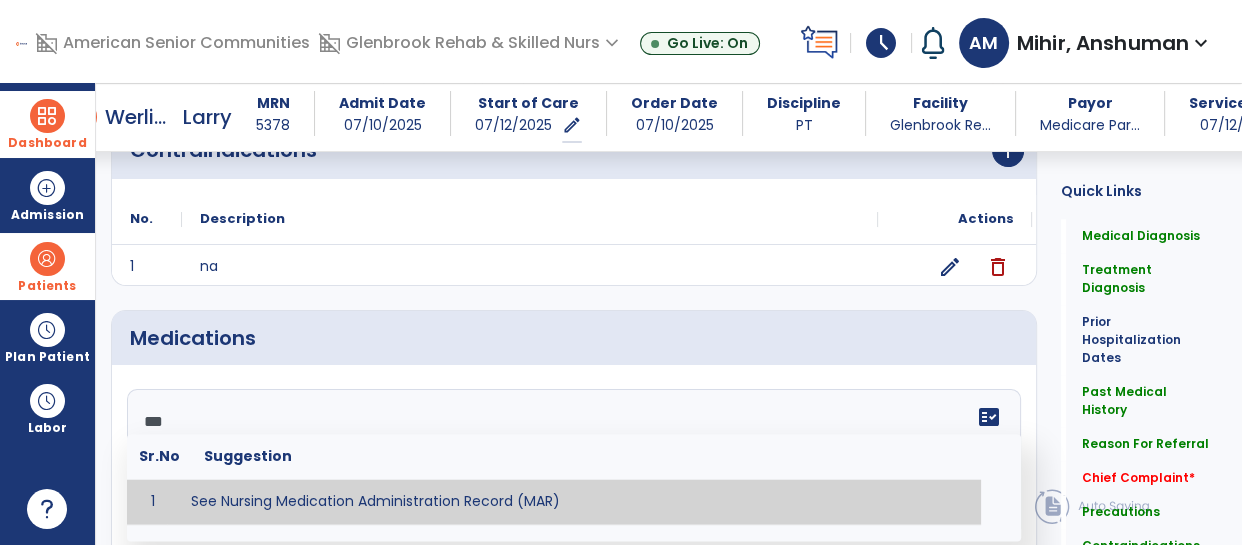 type 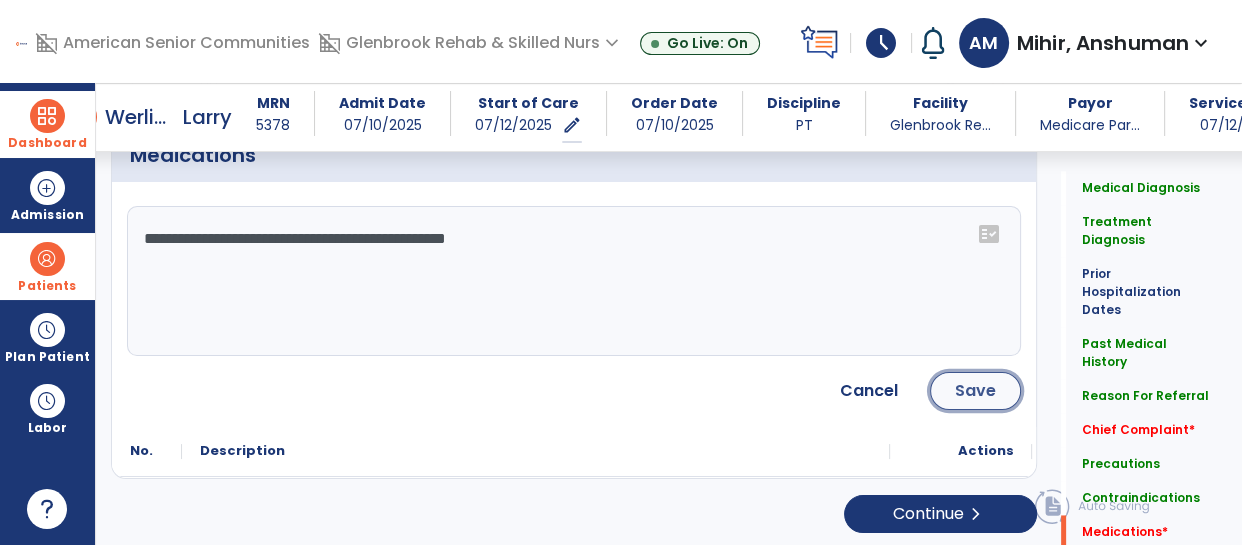 click on "Save" 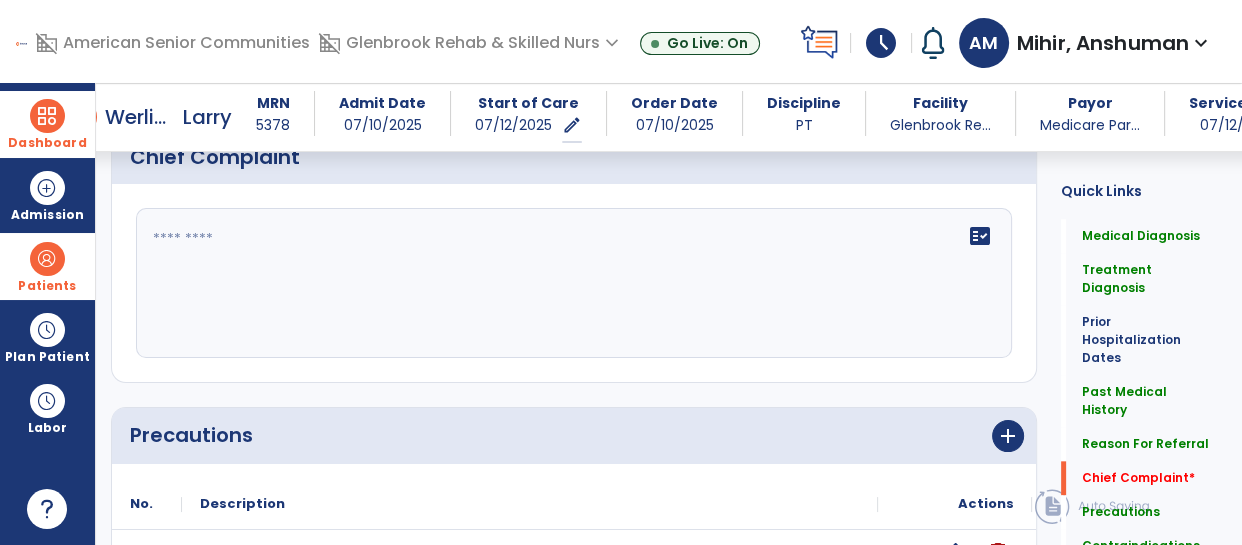 scroll, scrollTop: 1930, scrollLeft: 0, axis: vertical 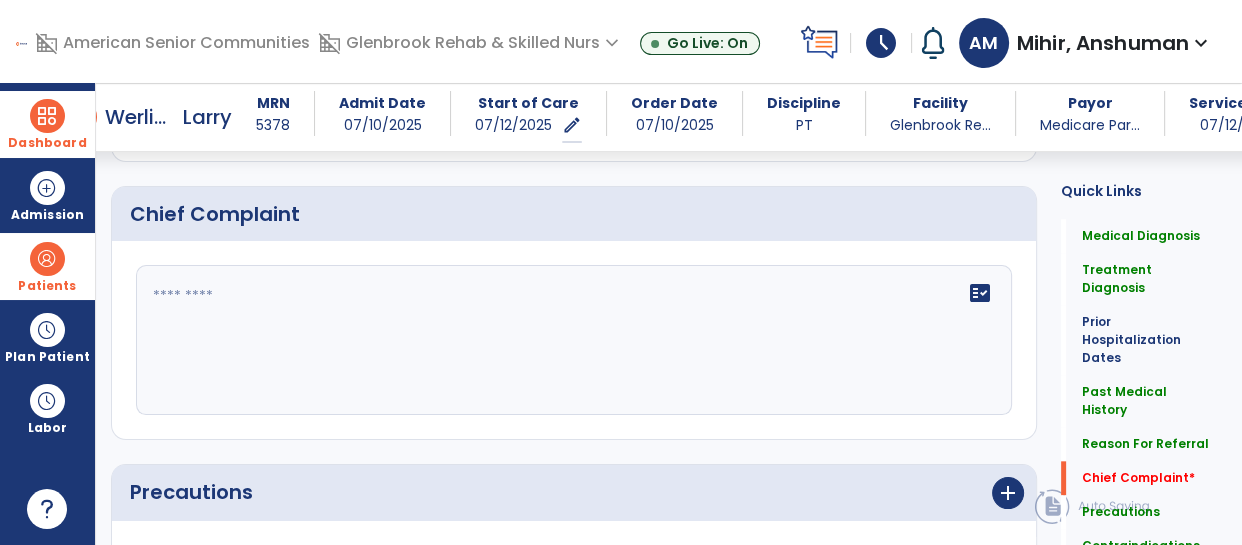 click on "fact_check" 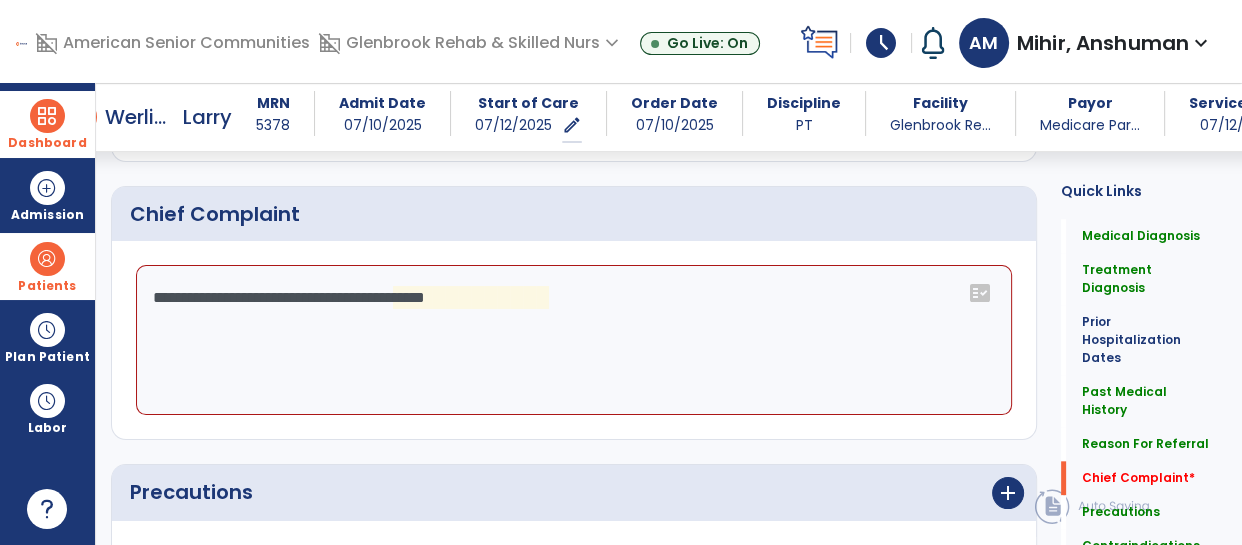 click on "**********" 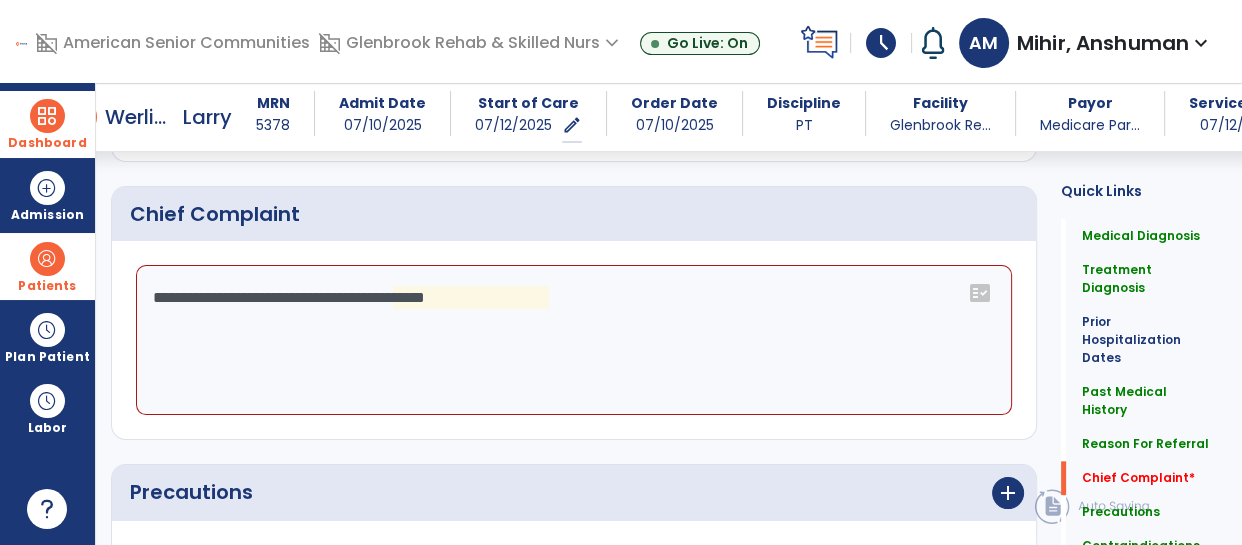 paste on "**********" 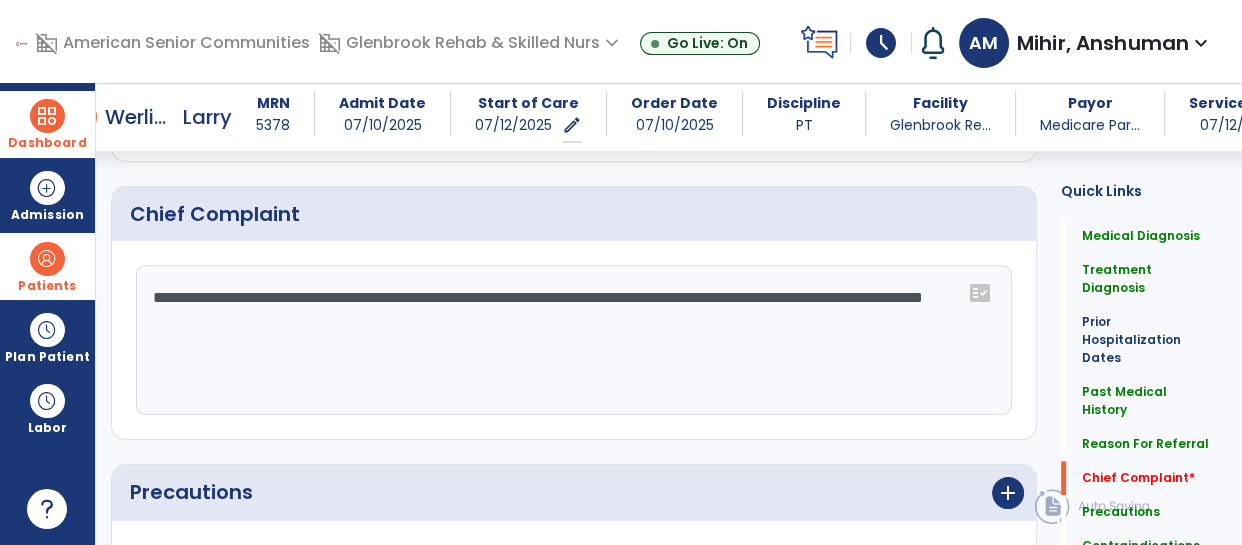 click on "**********" 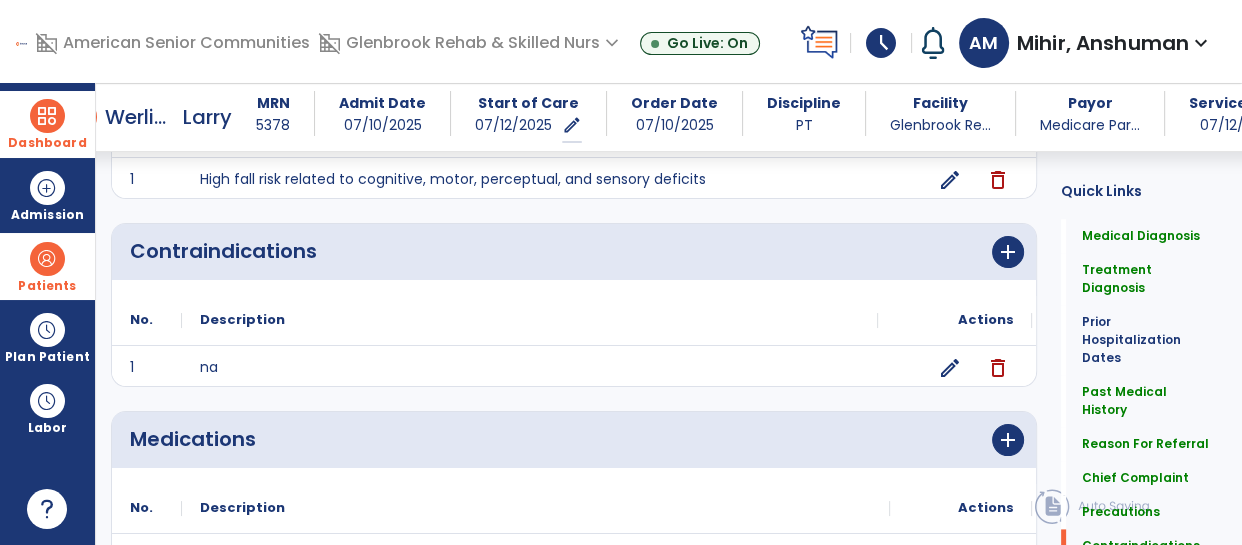 scroll, scrollTop: 2456, scrollLeft: 0, axis: vertical 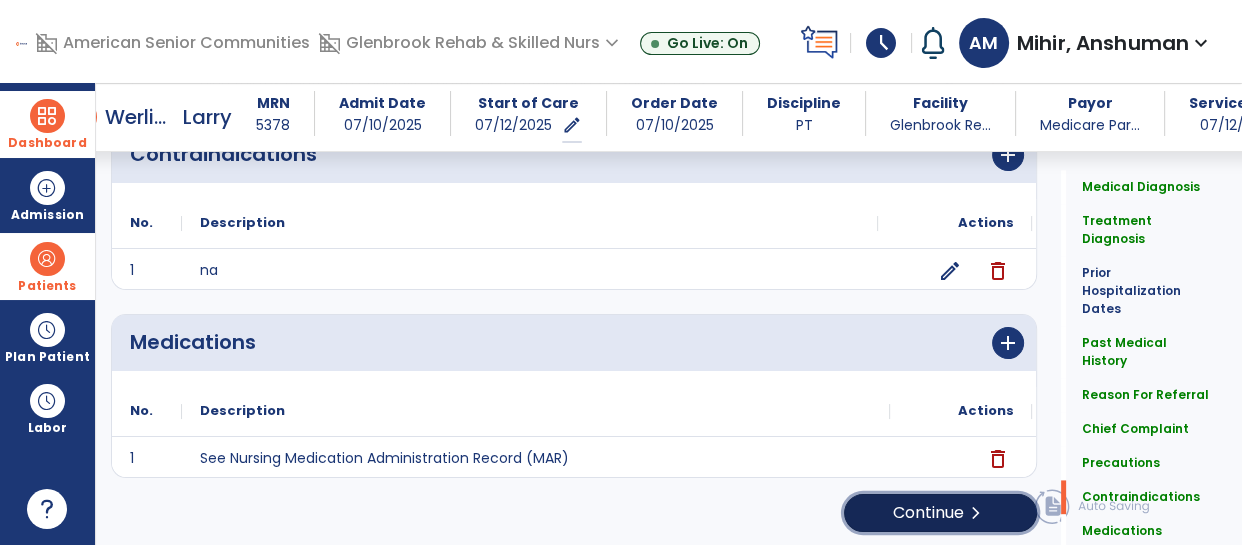 click on "Continue  chevron_right" 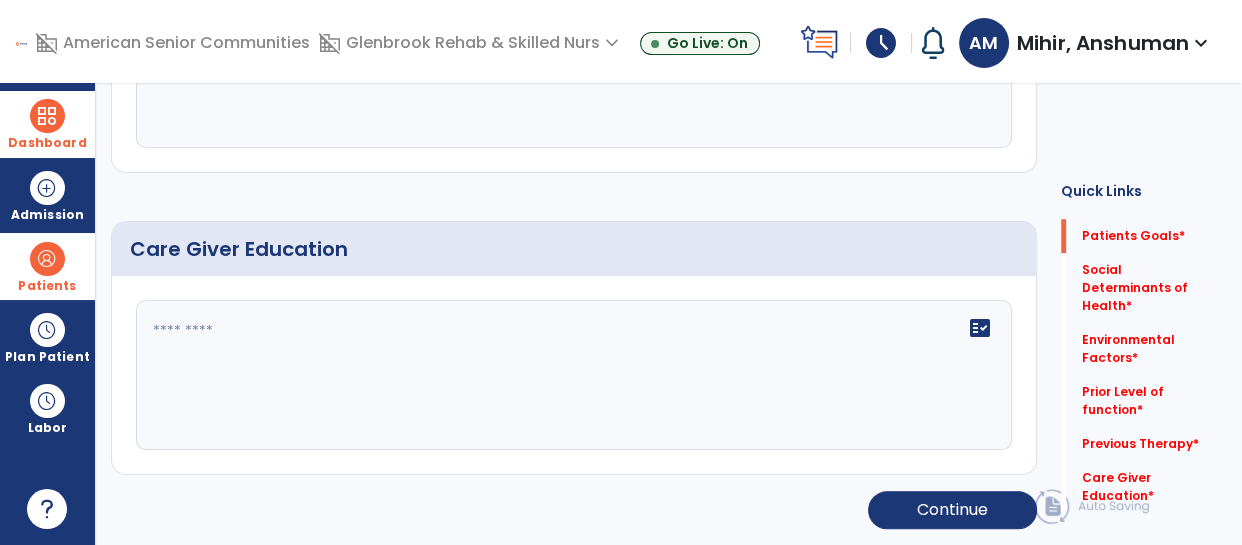 scroll, scrollTop: 45, scrollLeft: 0, axis: vertical 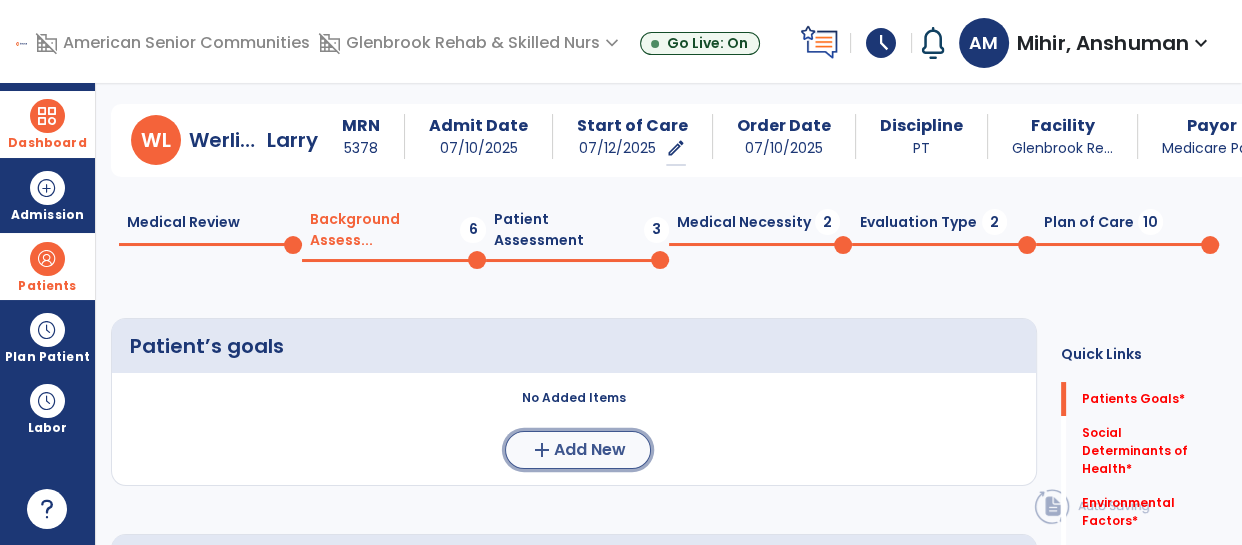click on "Add New" 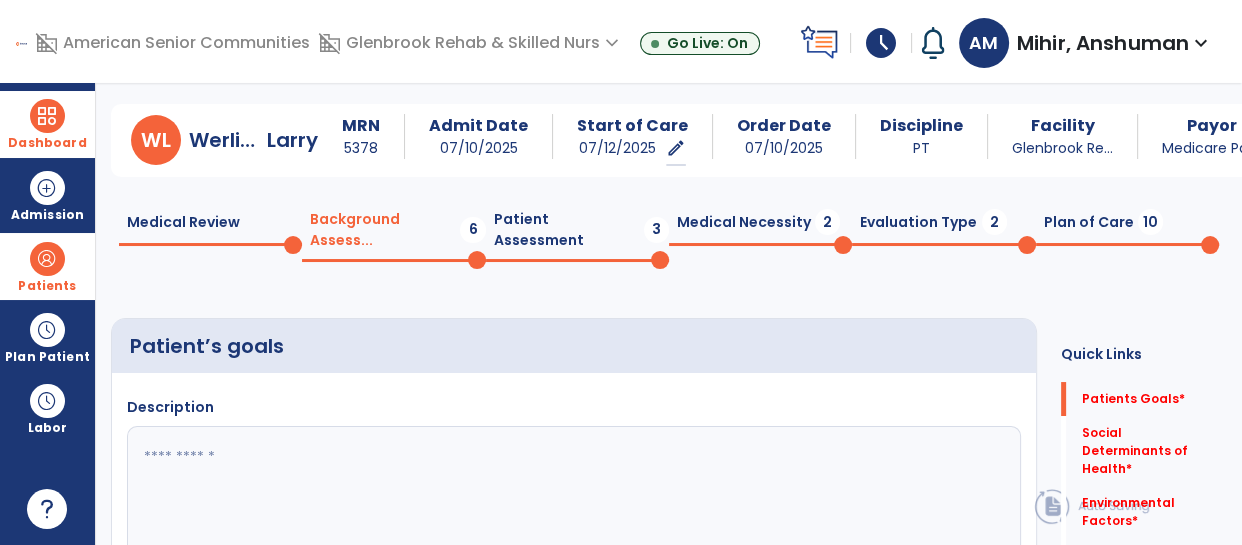click 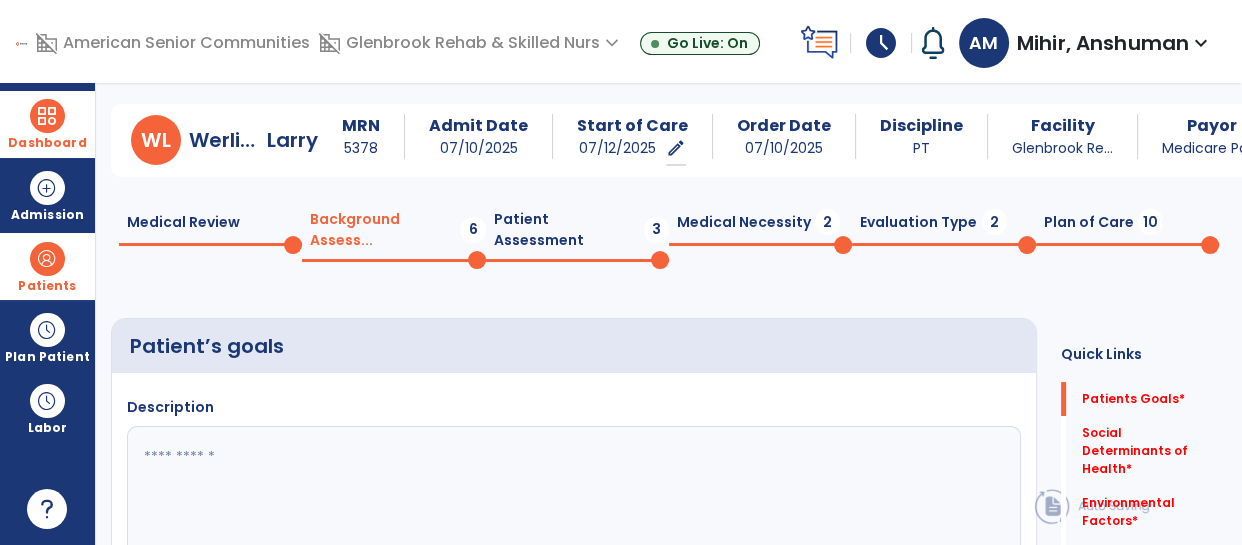 click 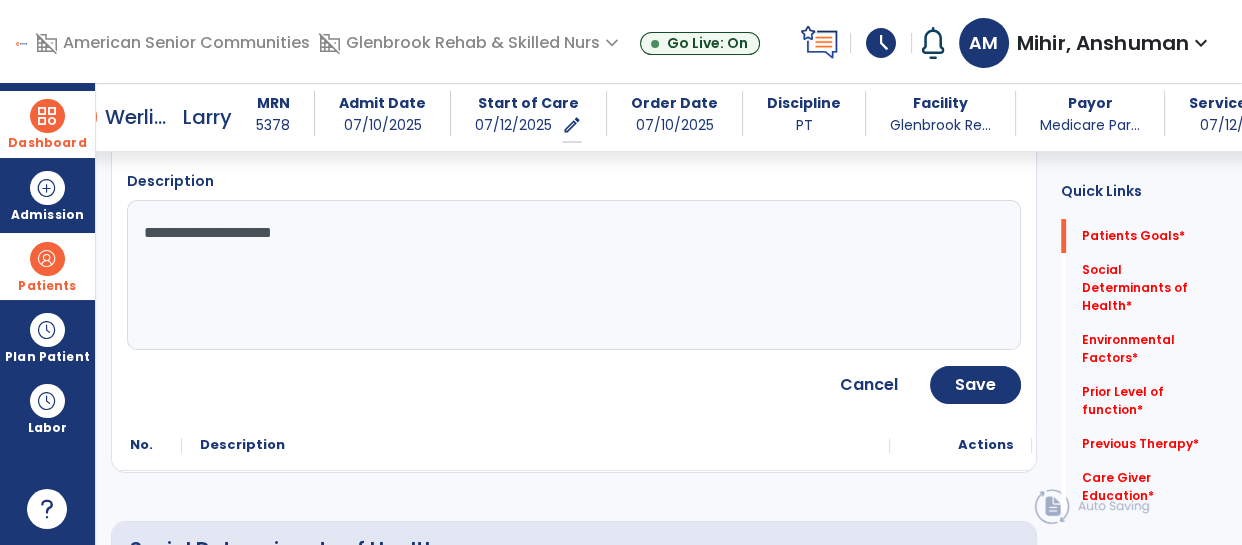 scroll, scrollTop: 259, scrollLeft: 0, axis: vertical 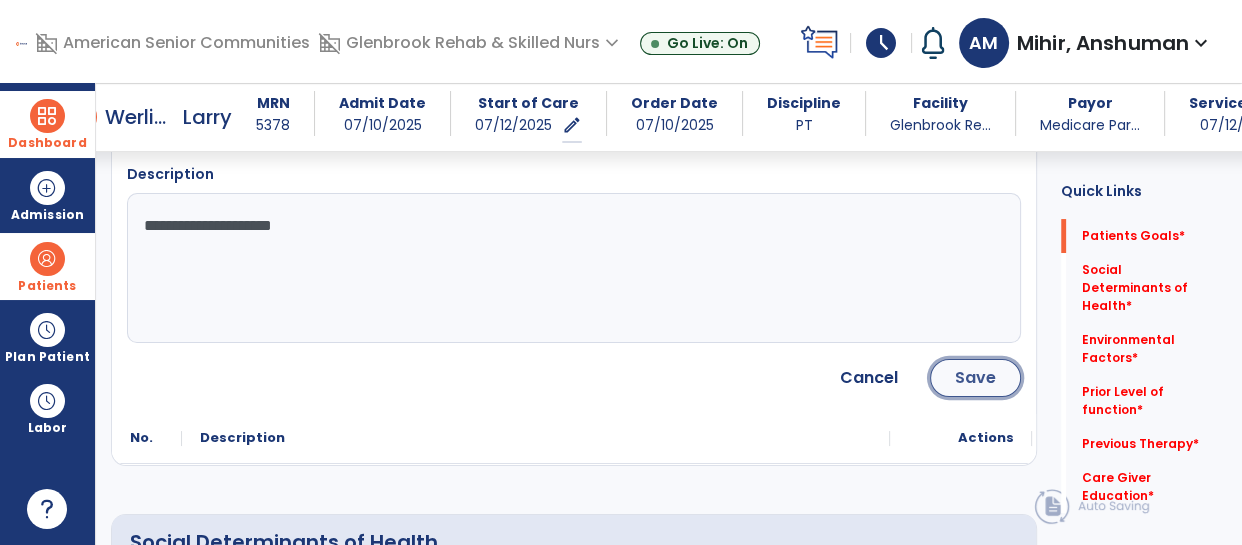 click on "Save" 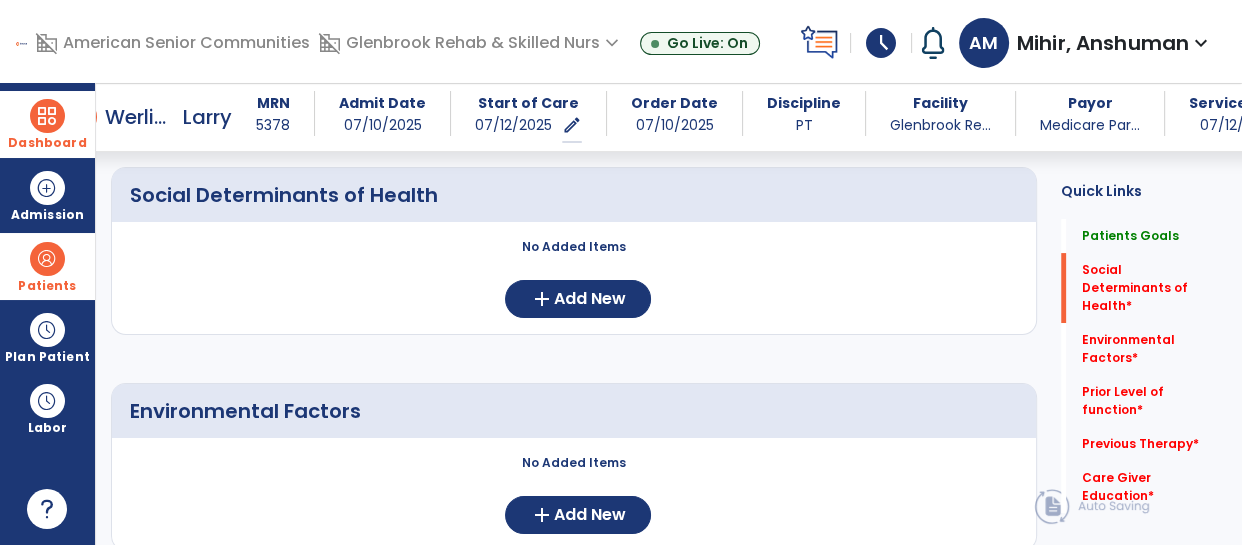 scroll, scrollTop: 270, scrollLeft: 0, axis: vertical 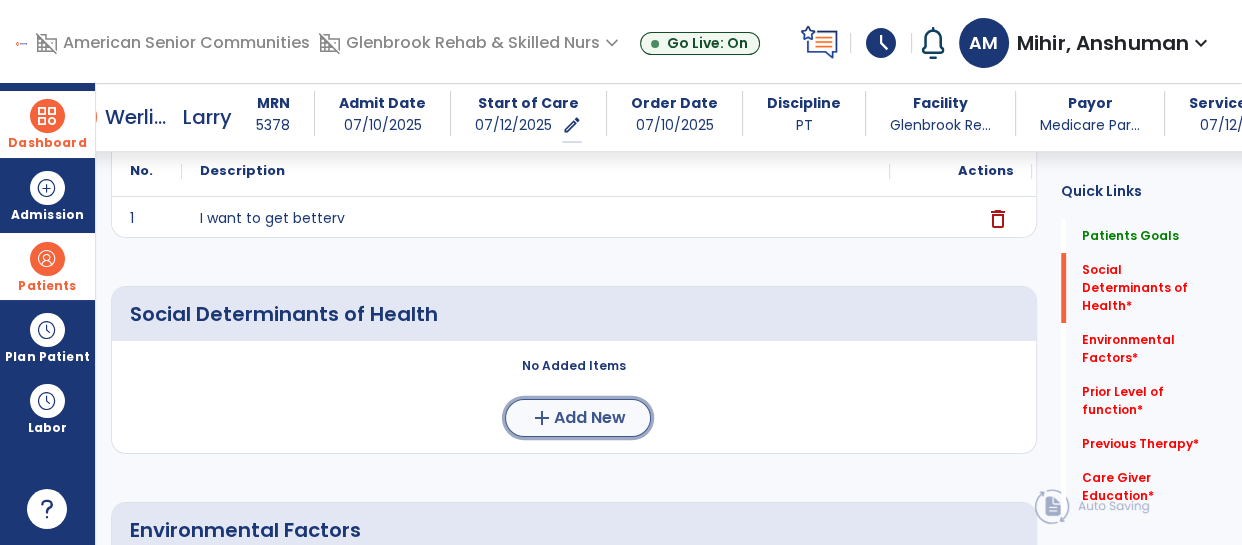 click on "Add New" 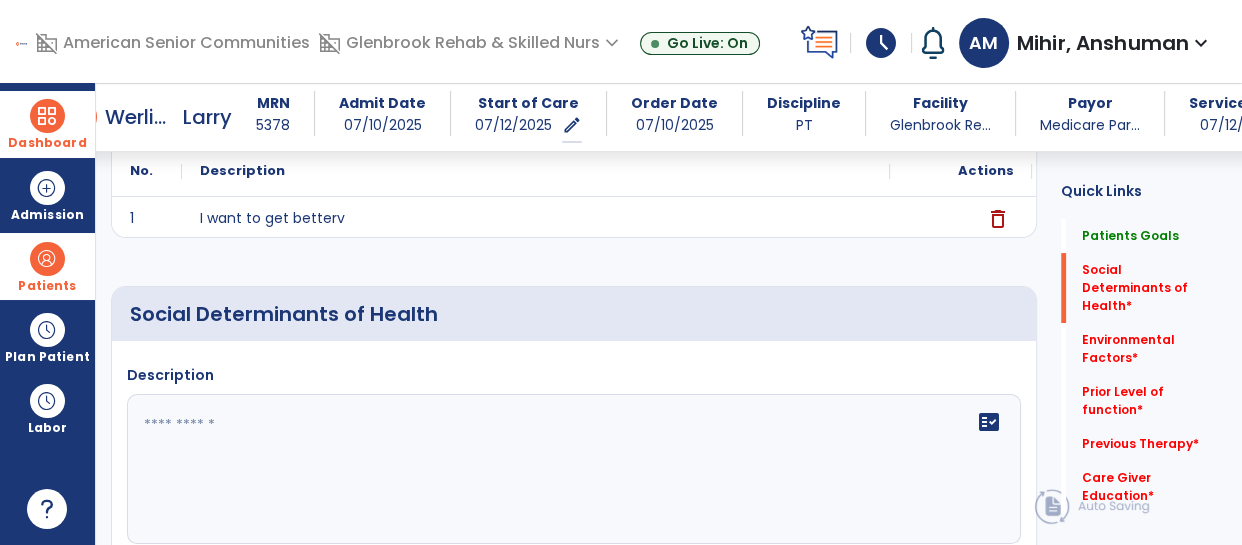 click 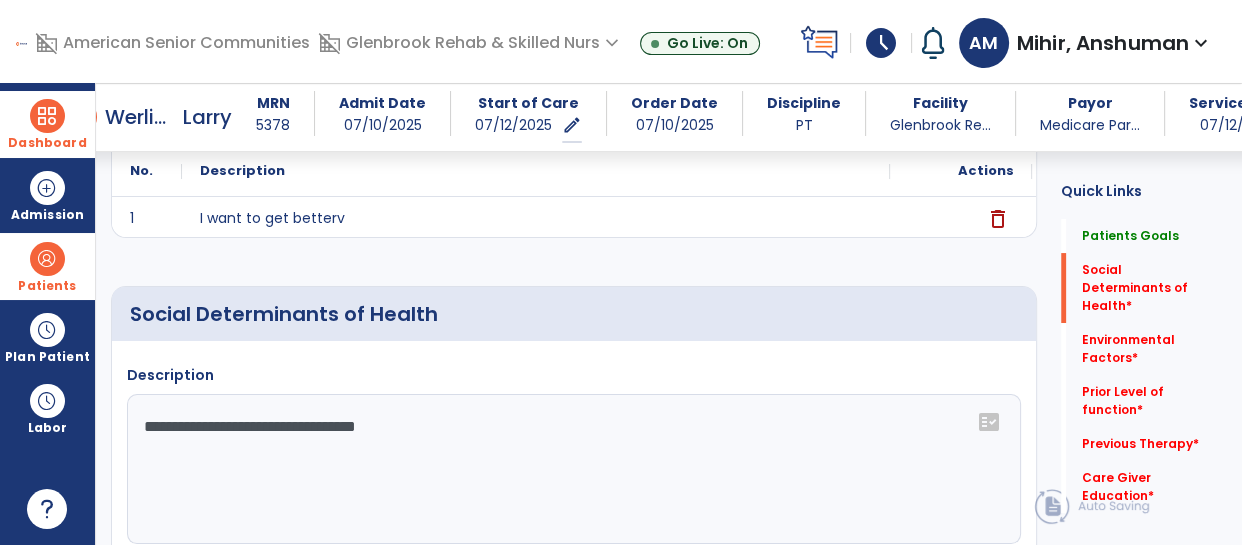 click on "**********" 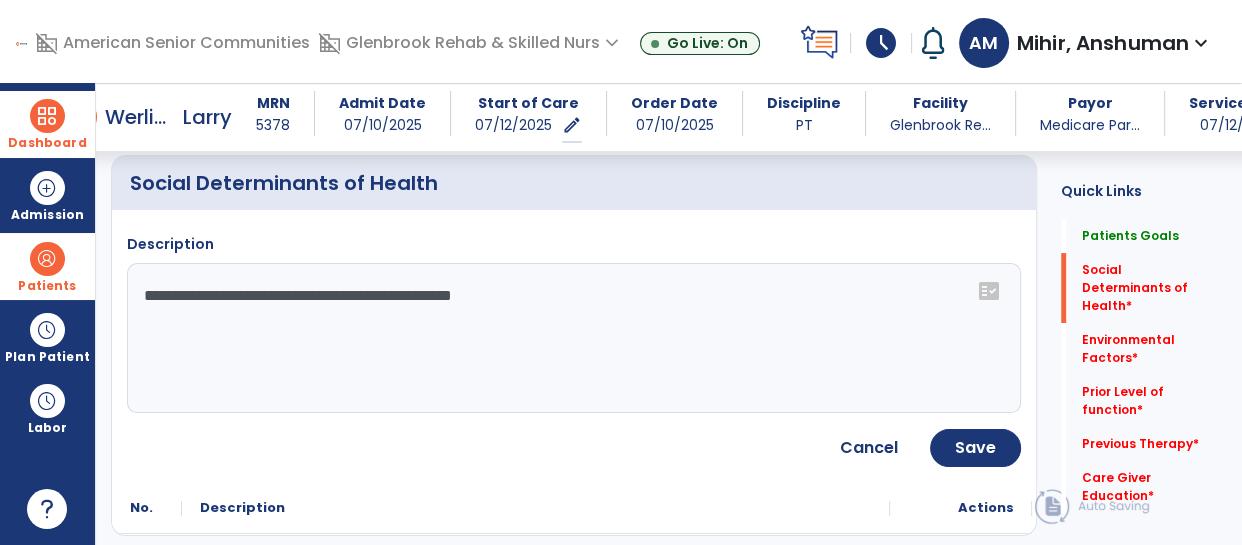 scroll, scrollTop: 494, scrollLeft: 0, axis: vertical 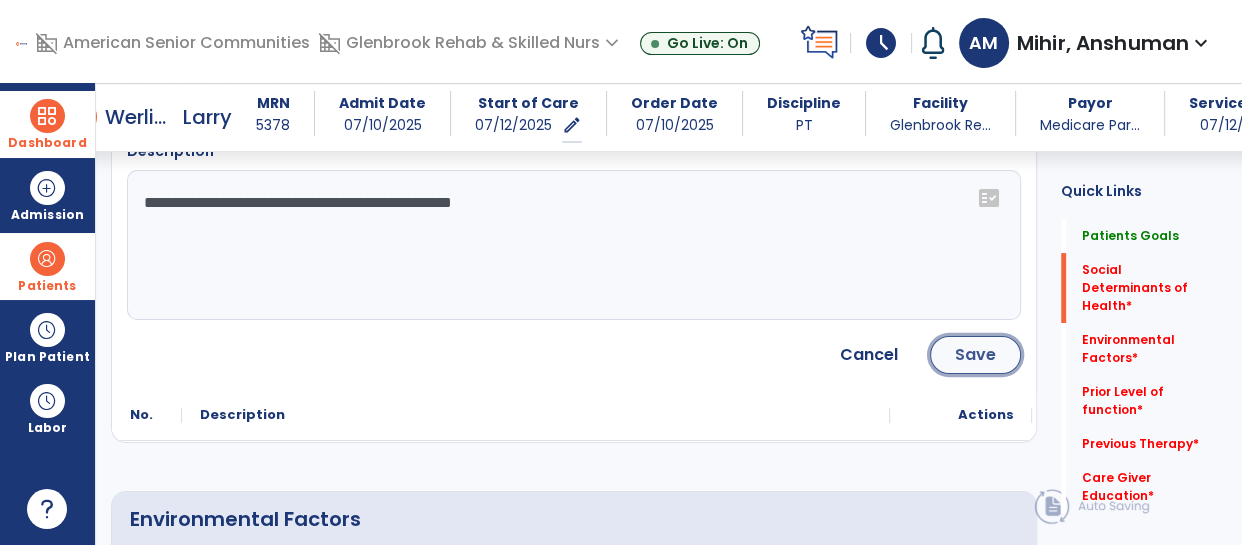 click on "Save" 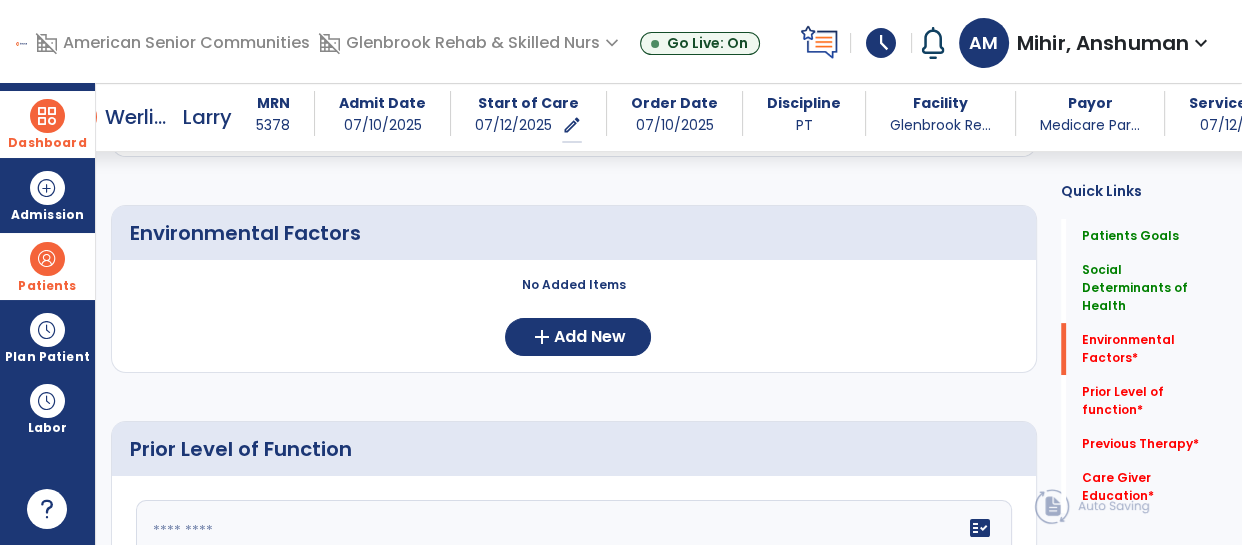 scroll, scrollTop: 556, scrollLeft: 0, axis: vertical 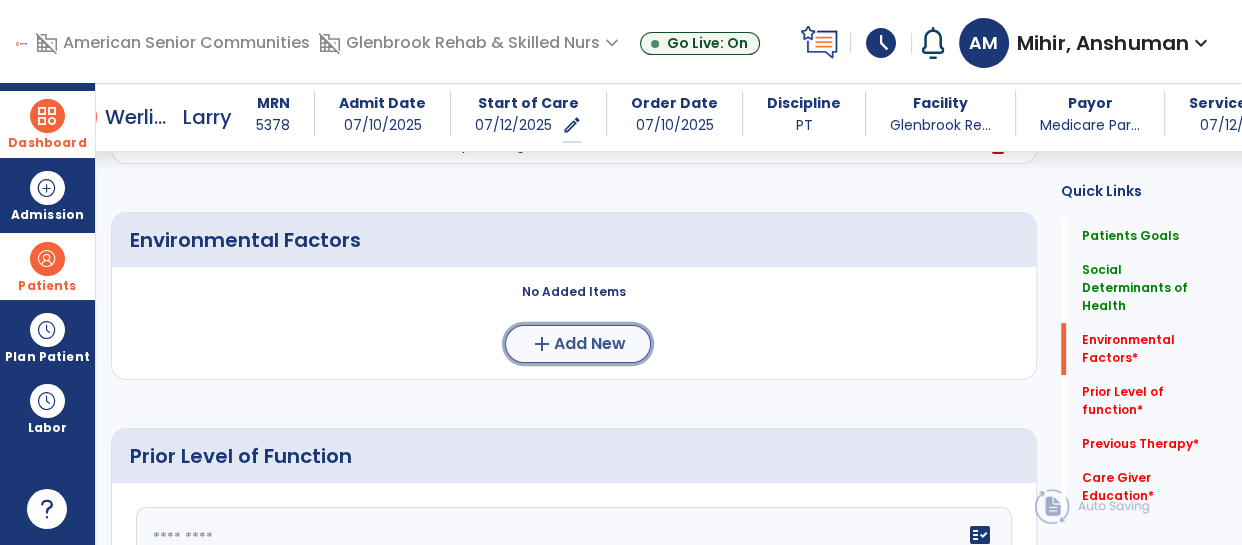 click on "Add New" 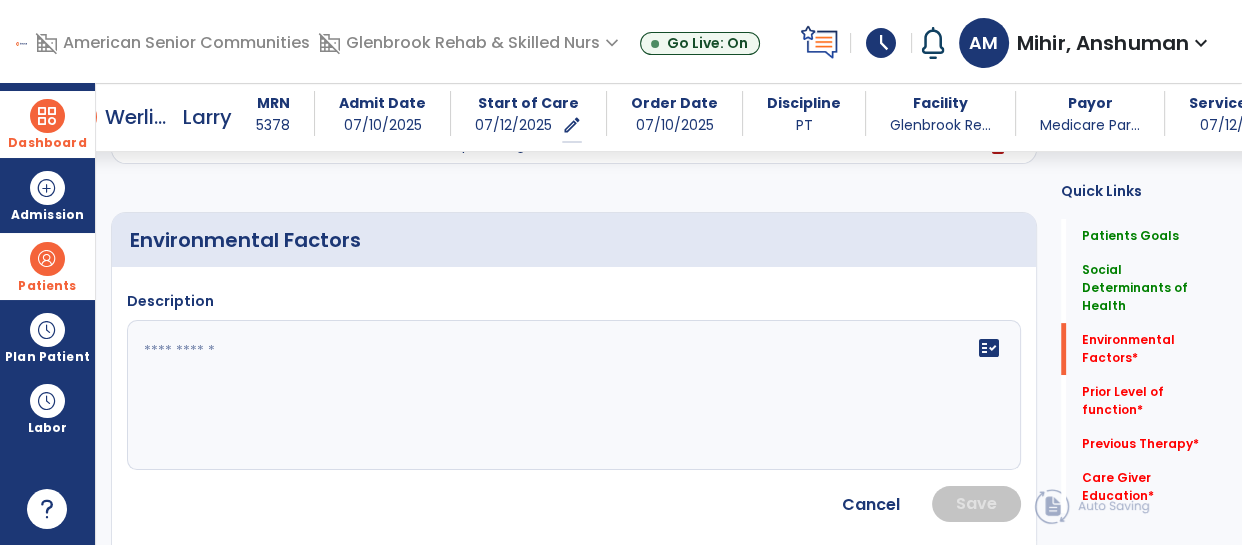 click on "fact_check" 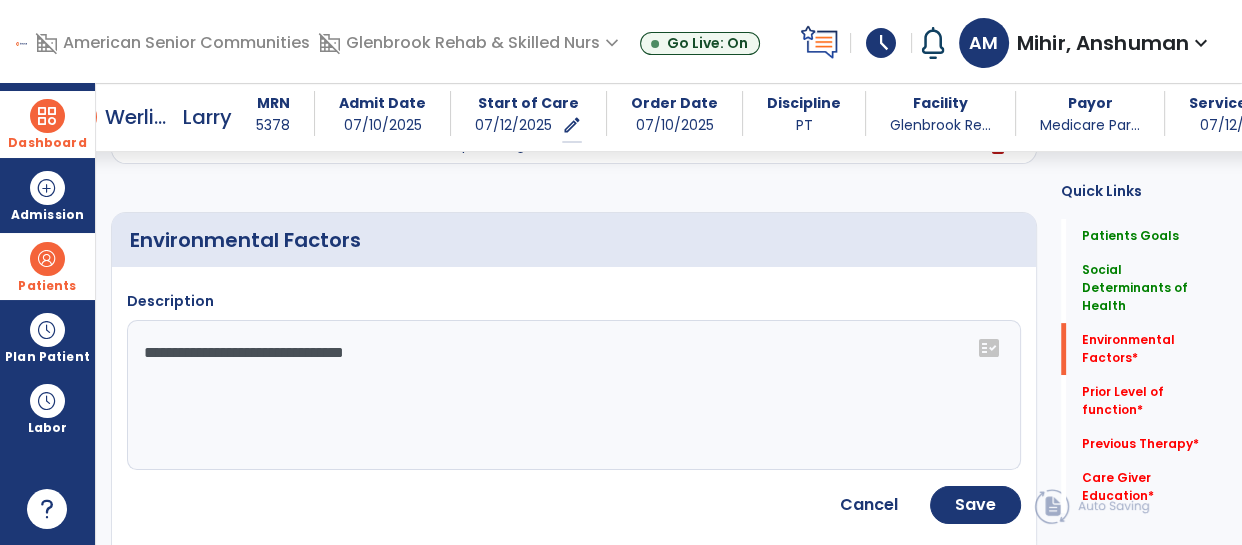 click on "**********" 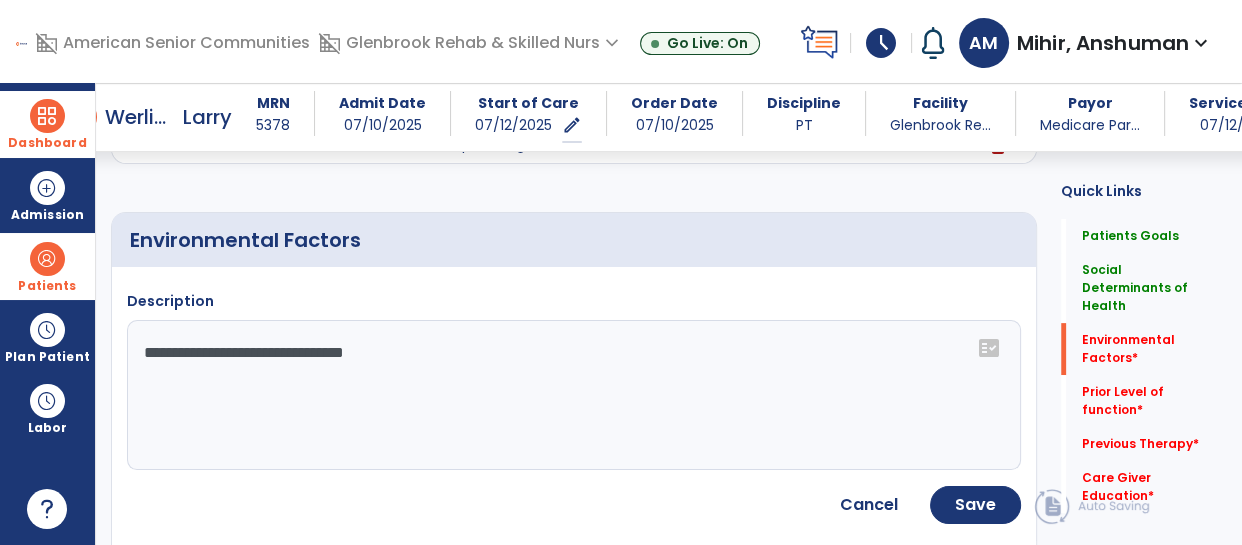 click on "**********" 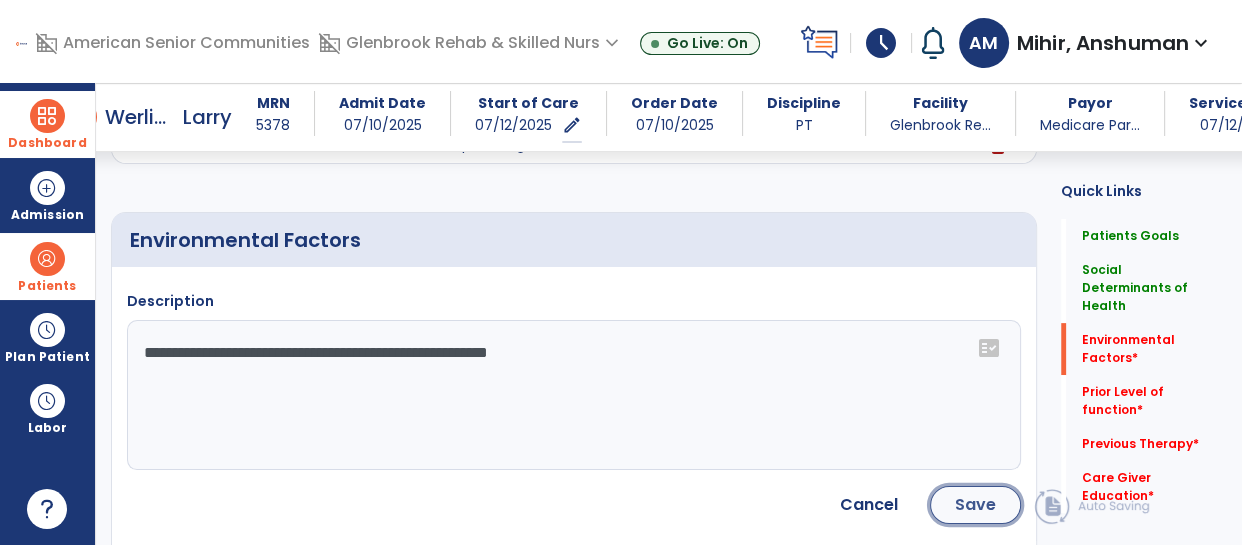 click on "Save" 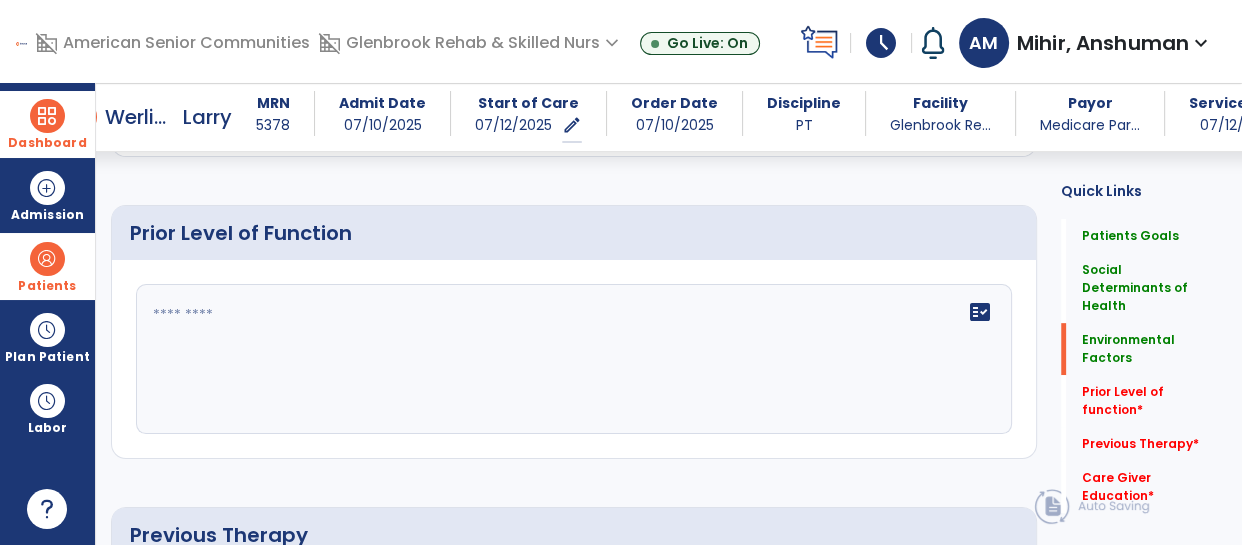 scroll, scrollTop: 775, scrollLeft: 0, axis: vertical 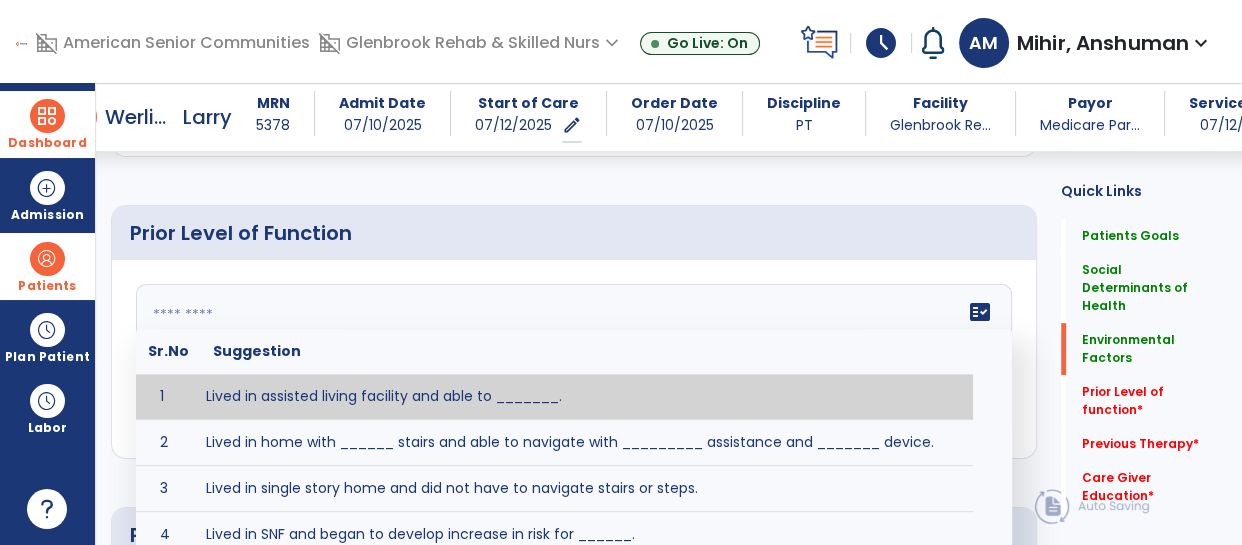 click 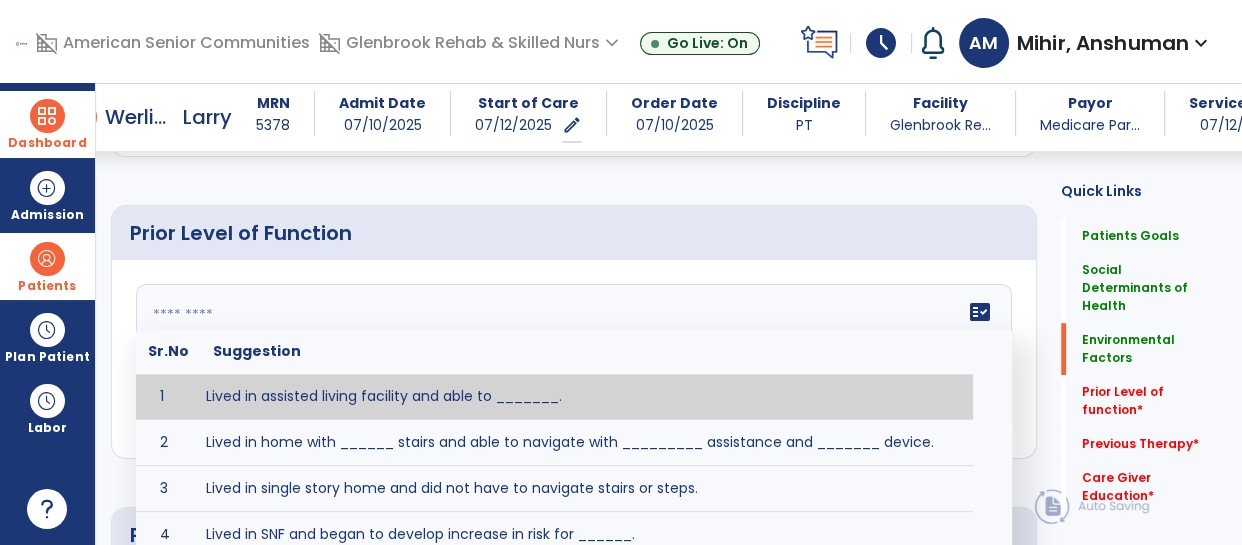 click 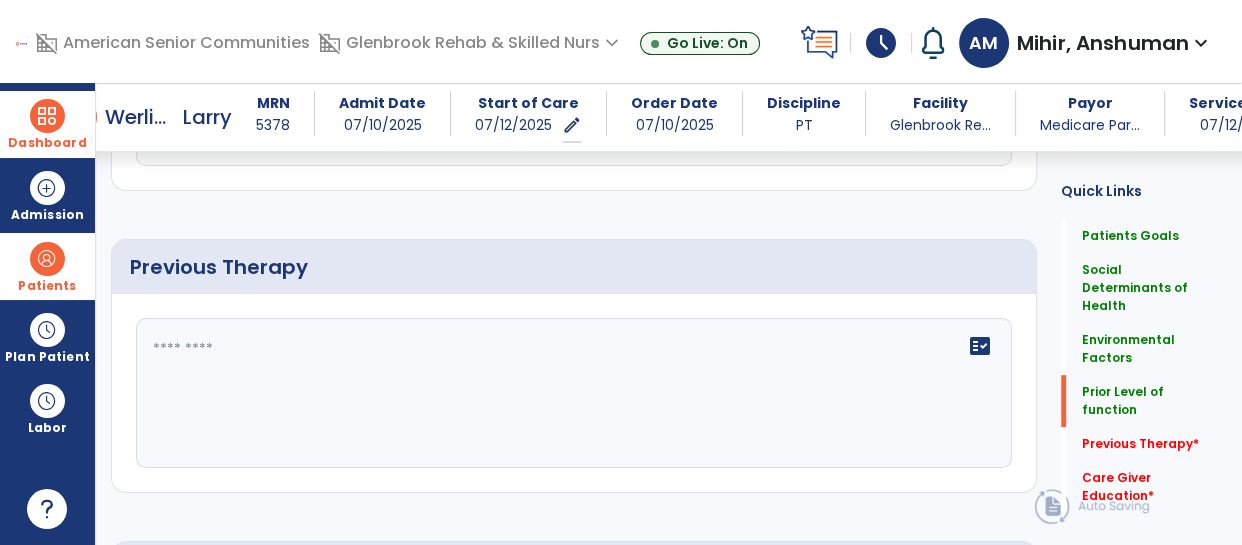 scroll, scrollTop: 1128, scrollLeft: 0, axis: vertical 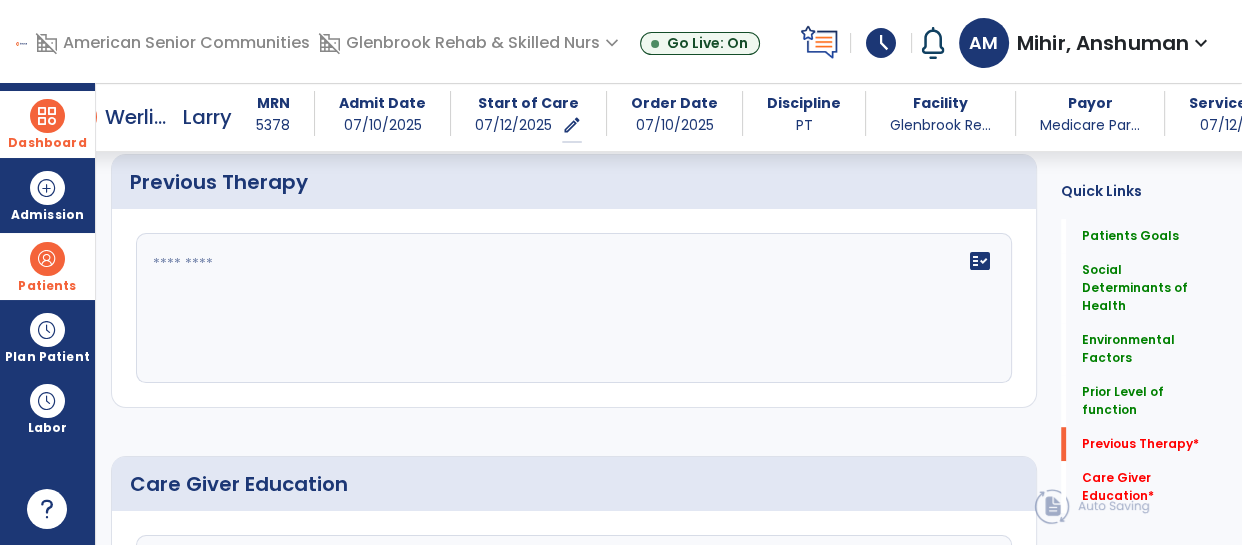 click on "fact_check" 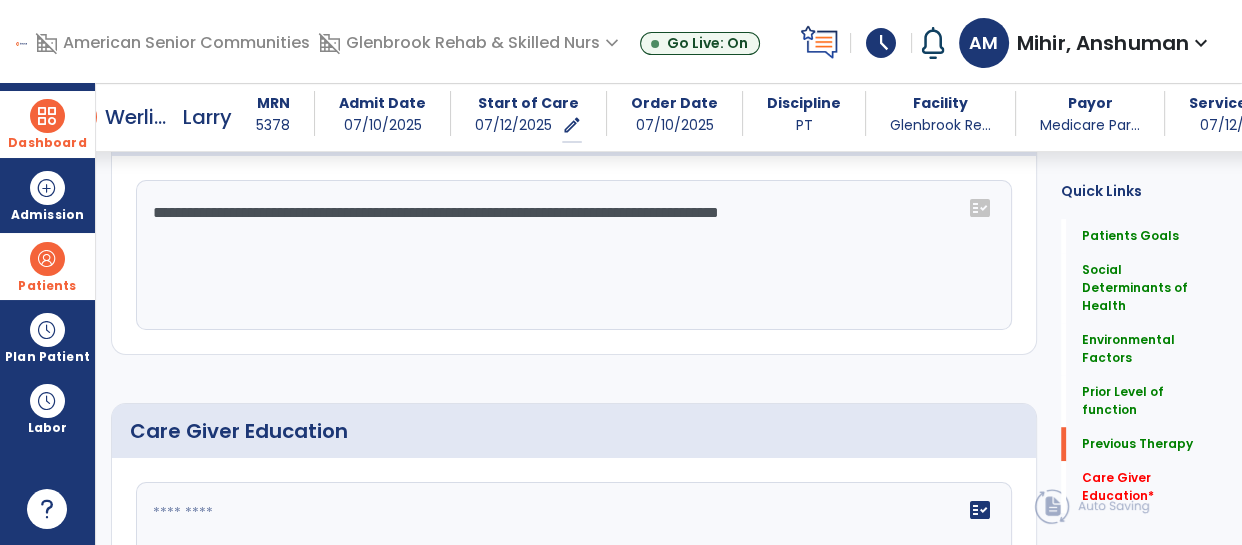 scroll, scrollTop: 1157, scrollLeft: 0, axis: vertical 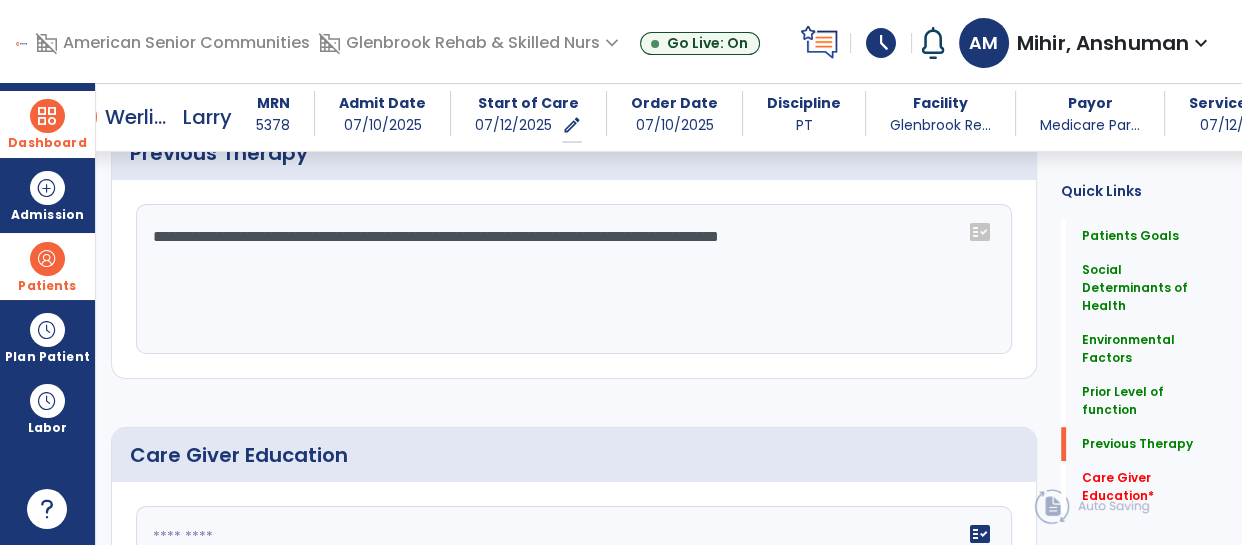 click on "**********" 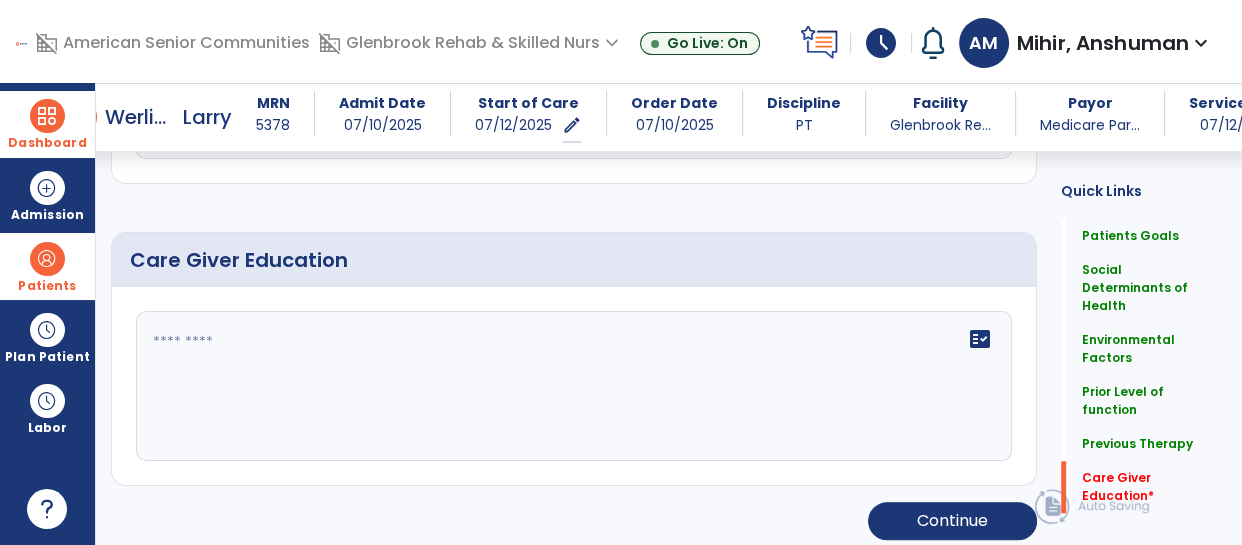 scroll, scrollTop: 1359, scrollLeft: 0, axis: vertical 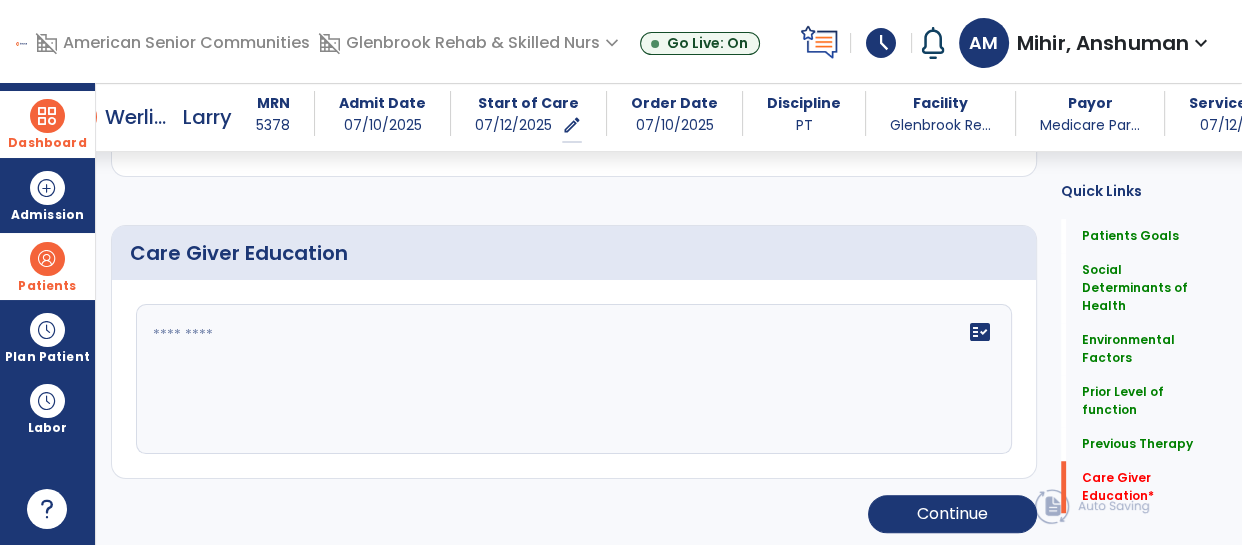 click 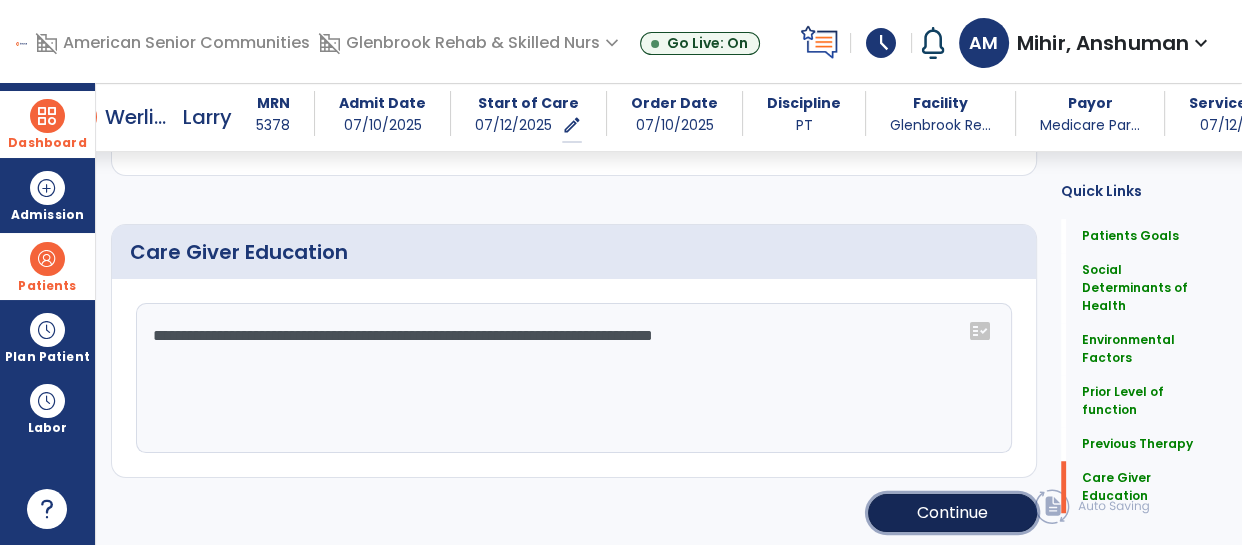 click on "Continue" 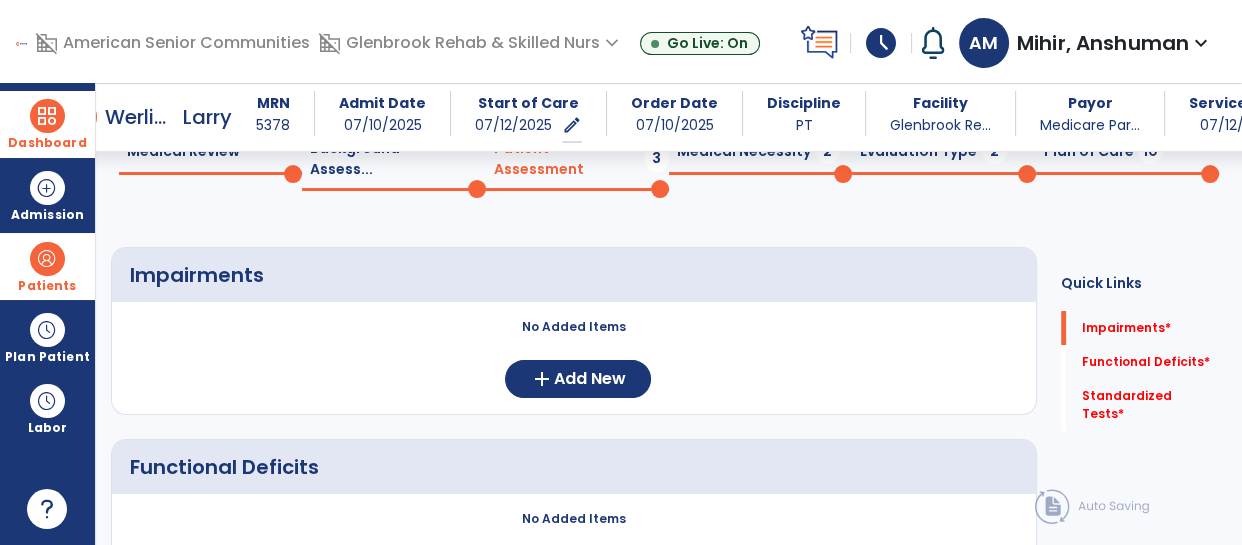 scroll, scrollTop: 0, scrollLeft: 0, axis: both 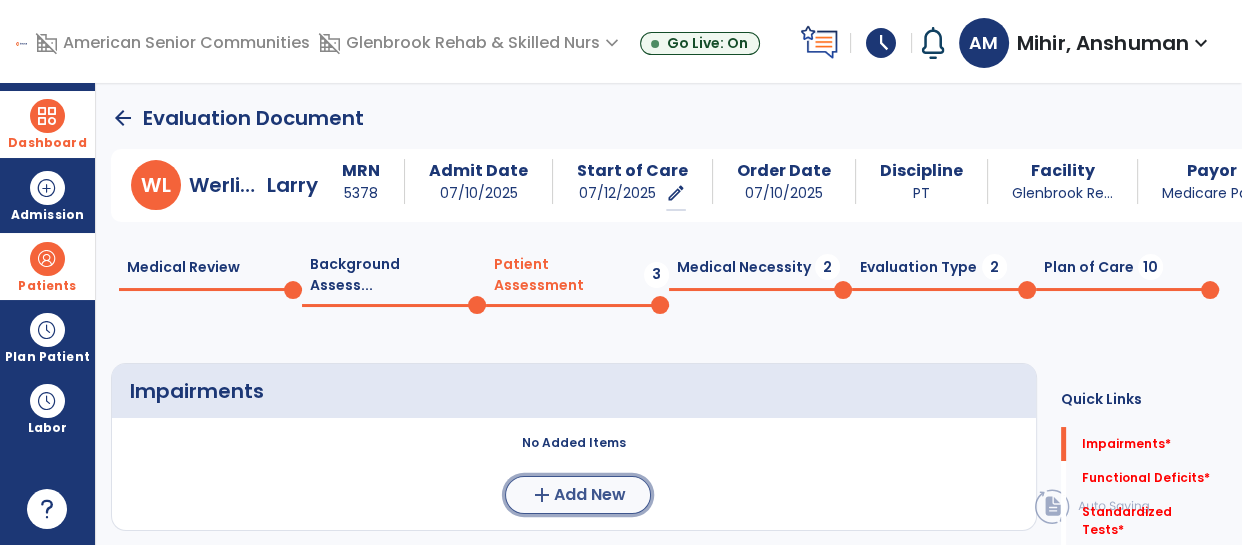 click on "add  Add New" 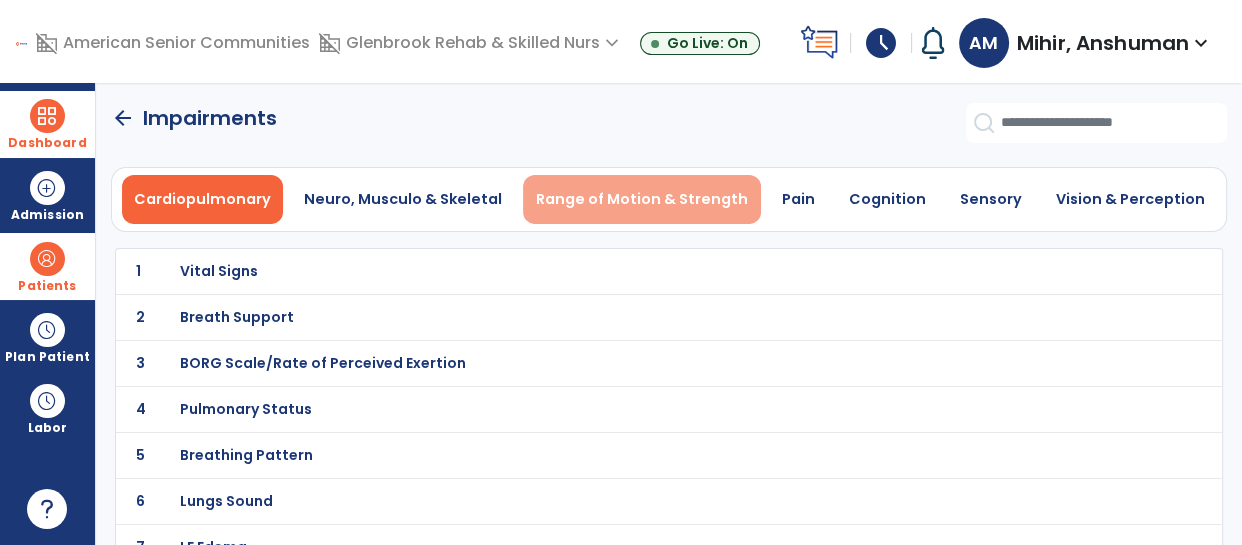 click on "Range of Motion & Strength" at bounding box center (642, 199) 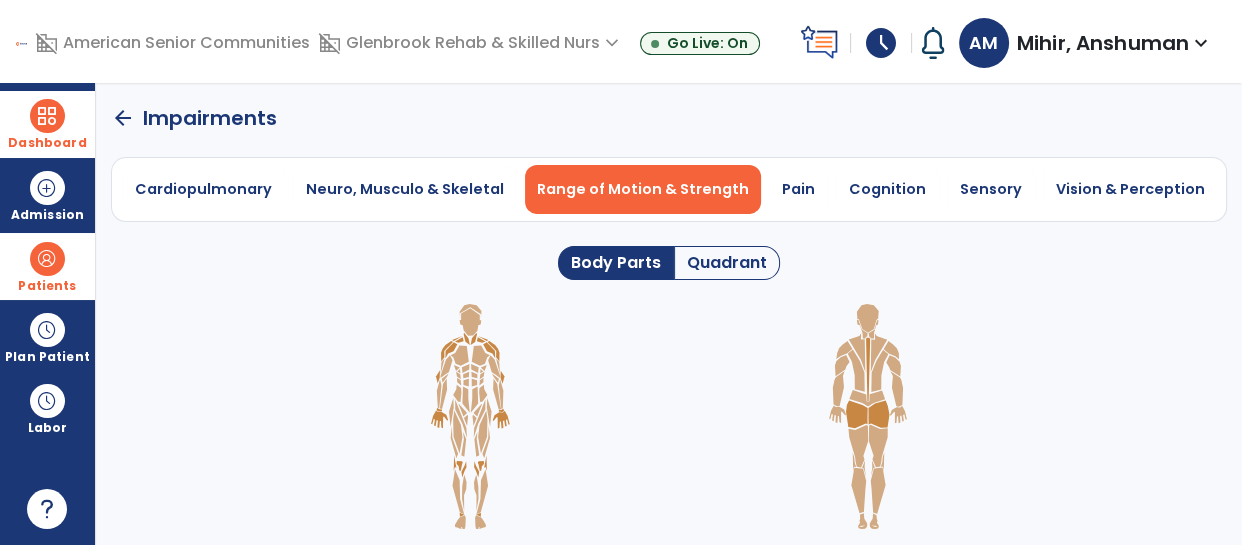 click on "Quadrant" 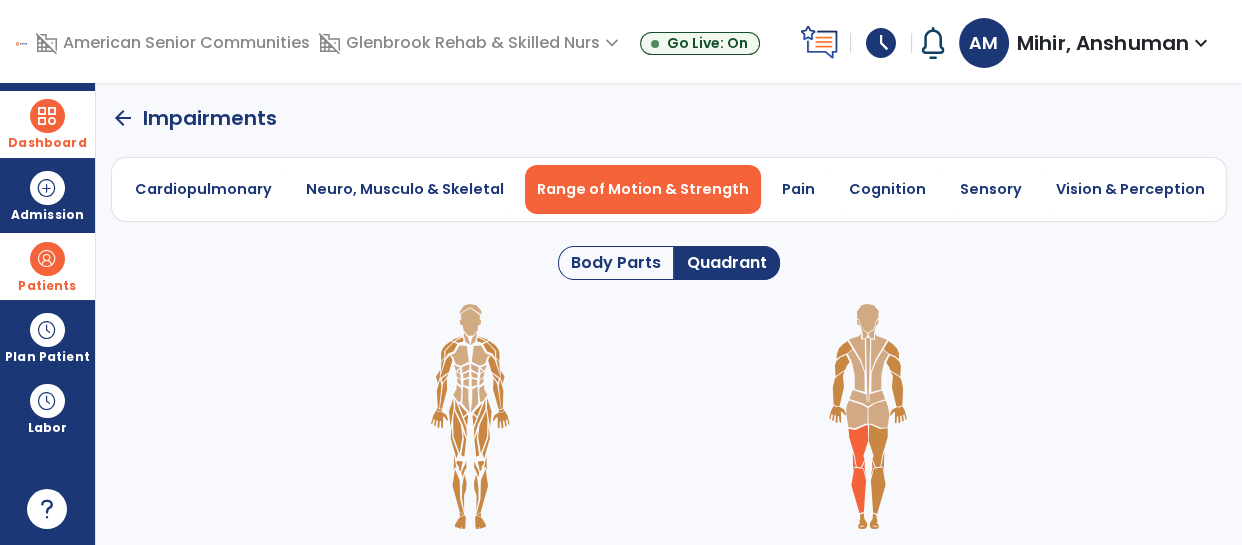 click 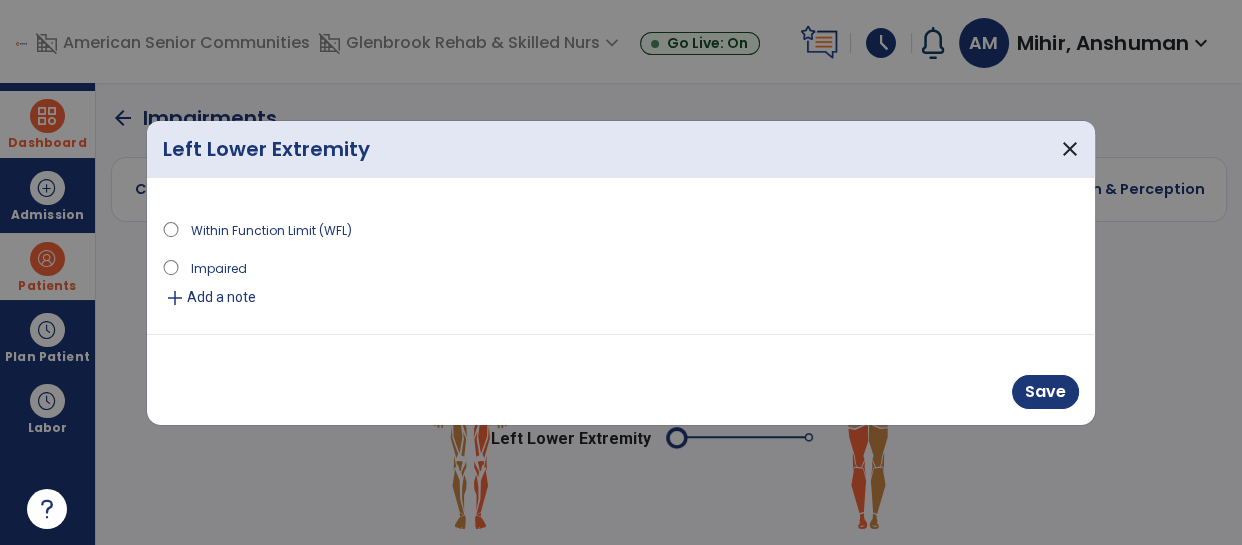 click on "Impaired" at bounding box center (219, 267) 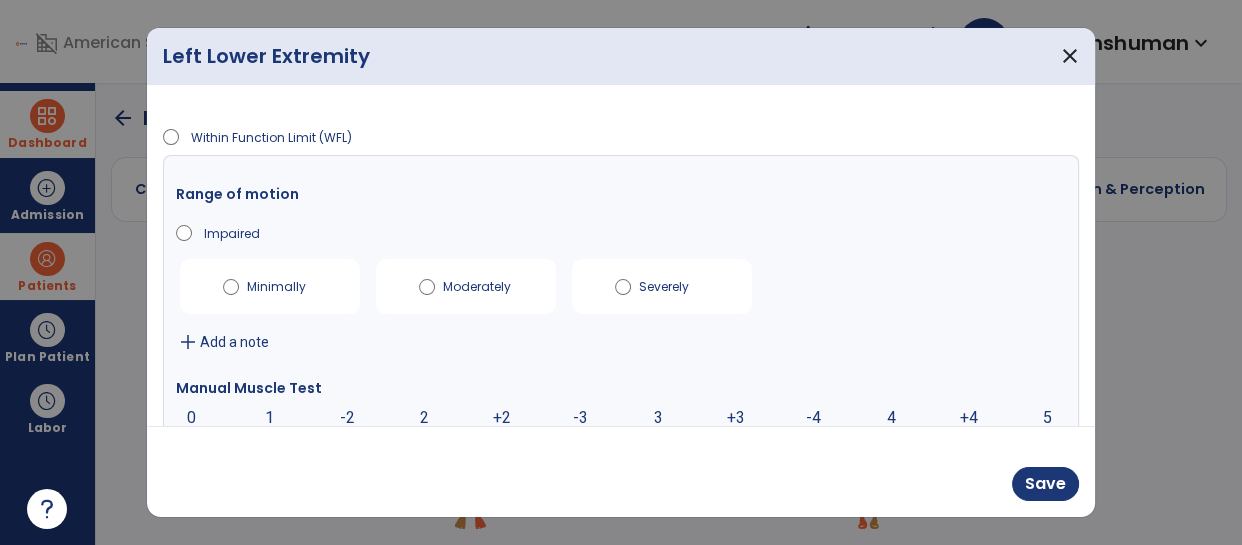 click on "Within Function Limit (WFL) Range of motion    Impaired Minimally Moderately Severely add Add a note Manual Muscle Test 0     0      1      -2      2      +2      -3      3      +3      -4      4      +4      5  add Add a note" at bounding box center (621, 255) 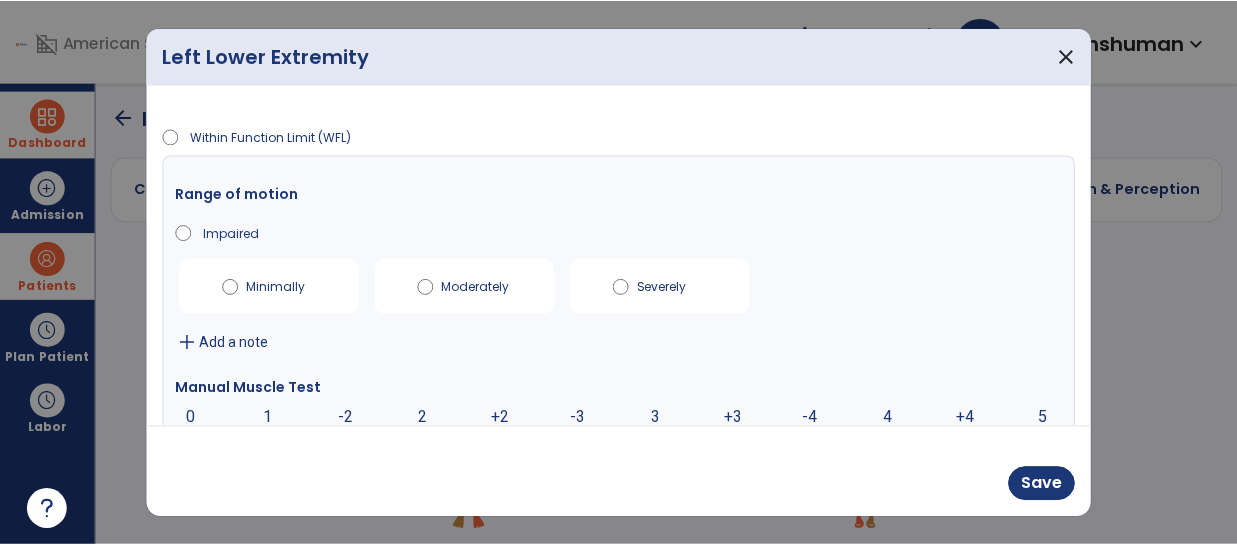scroll, scrollTop: 95, scrollLeft: 0, axis: vertical 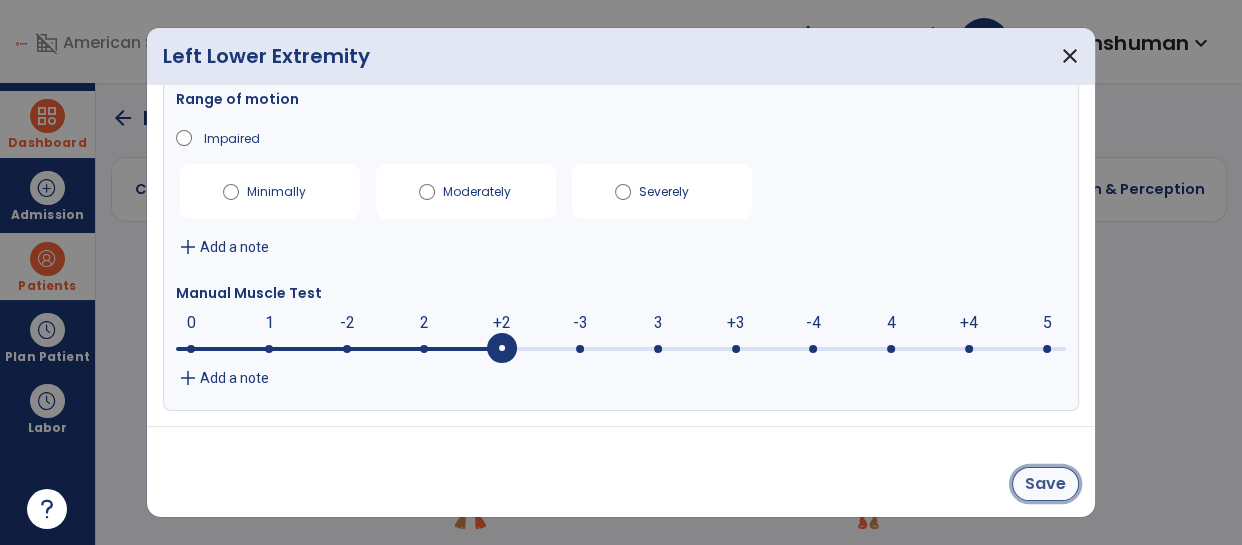 click on "Save" at bounding box center (1045, 484) 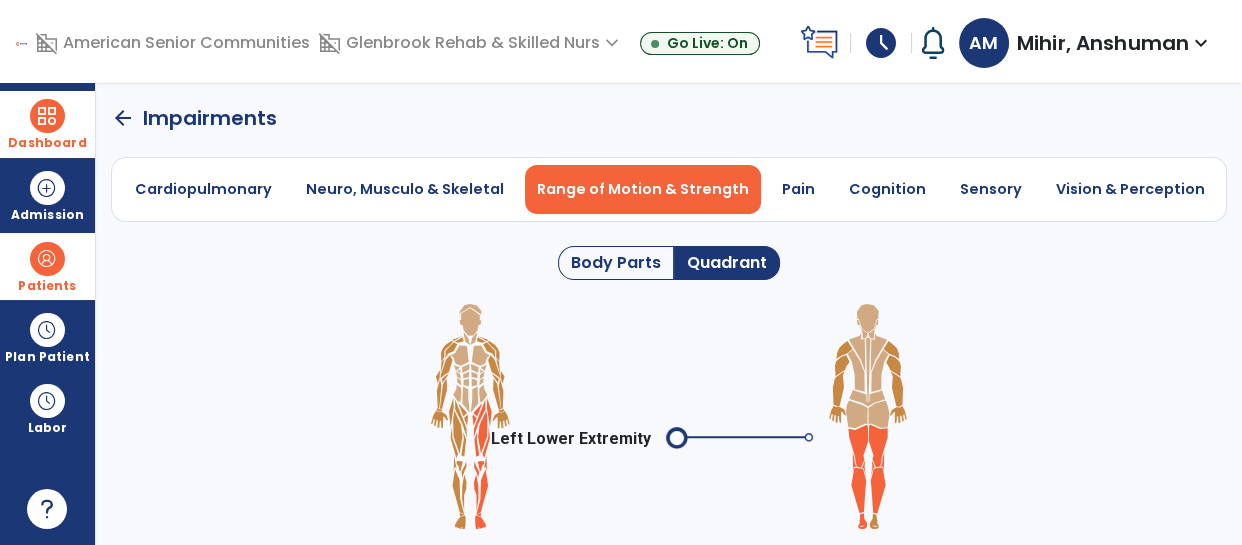 click 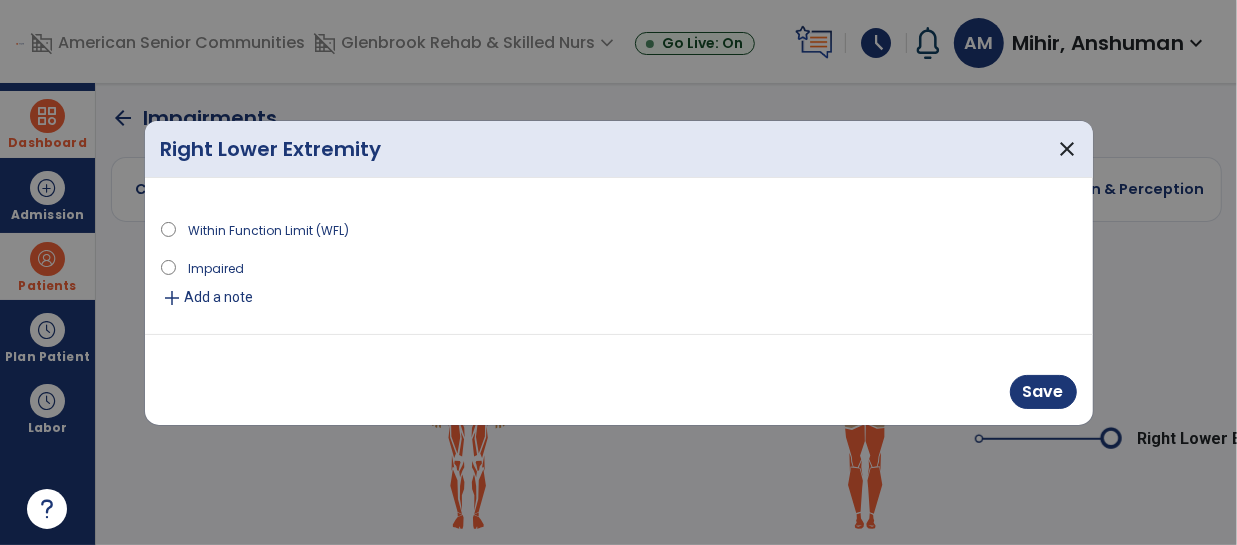 click on "Impaired" at bounding box center (216, 267) 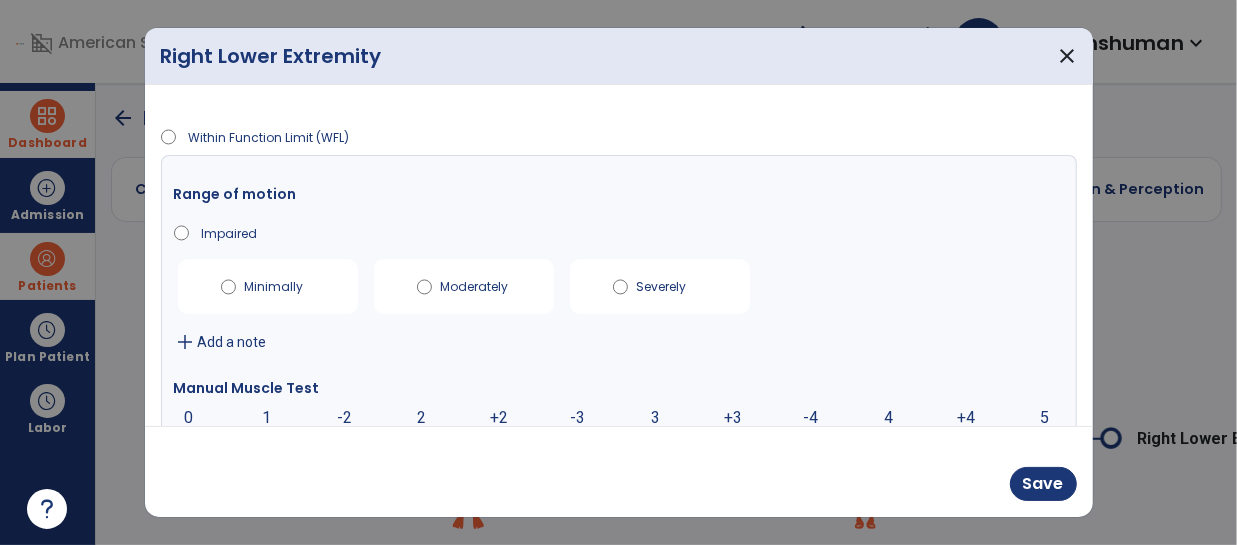 click on "Within Function Limit (WFL) Range of motion    Impaired Minimally Moderately Severely add Add a note Manual Muscle Test 0     0      1      -2      2      +2      -3      3      +3      -4      4      +4      5  add Add a note" at bounding box center (619, 255) 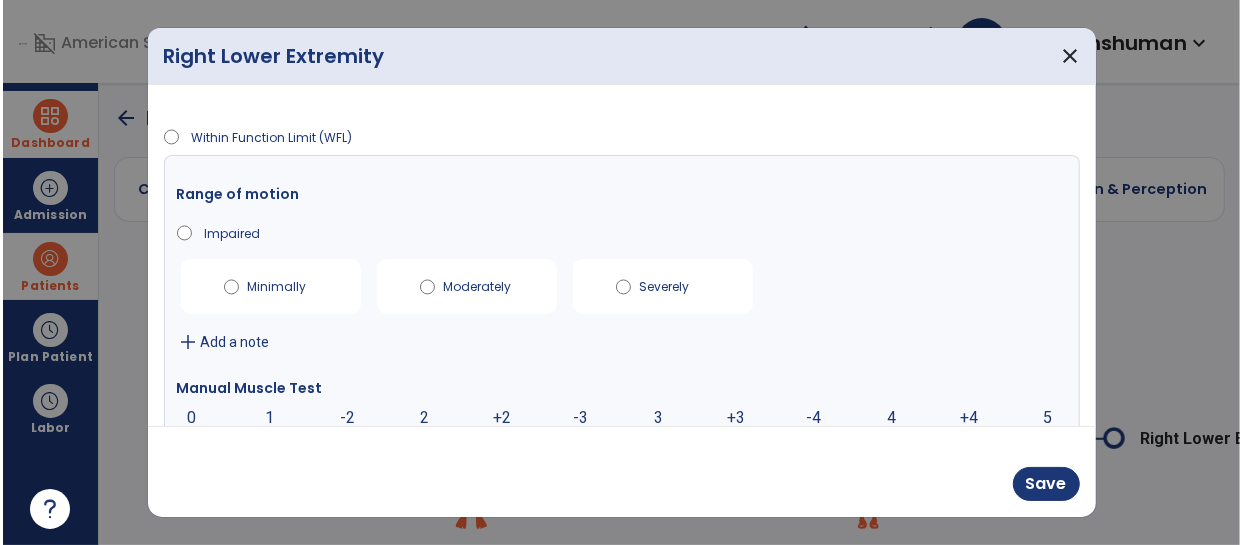 scroll, scrollTop: 95, scrollLeft: 0, axis: vertical 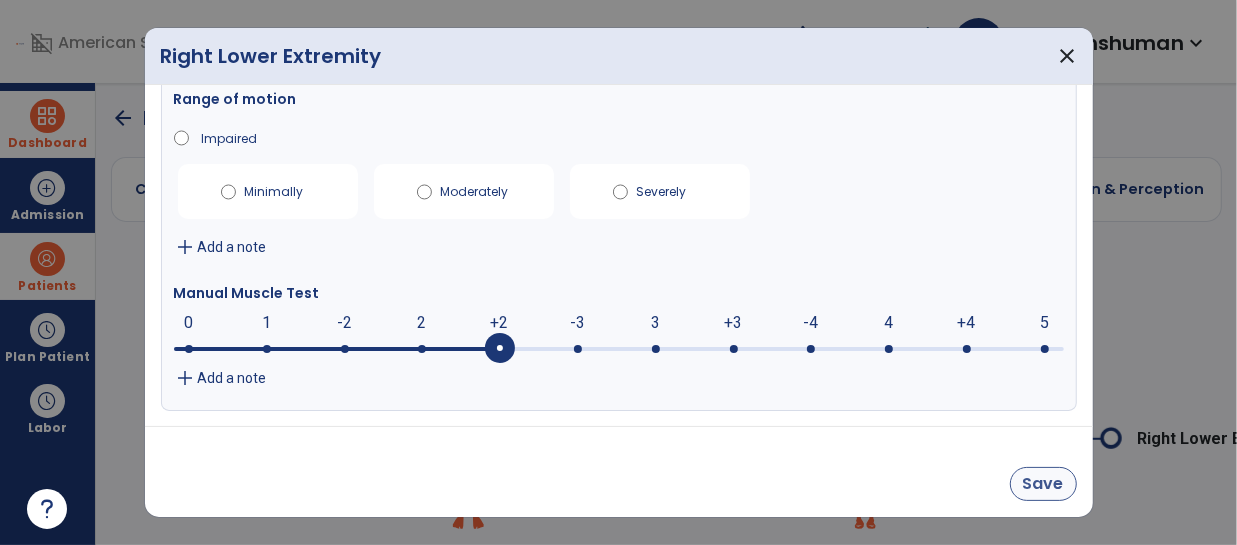 click on "Save" at bounding box center [1043, 484] 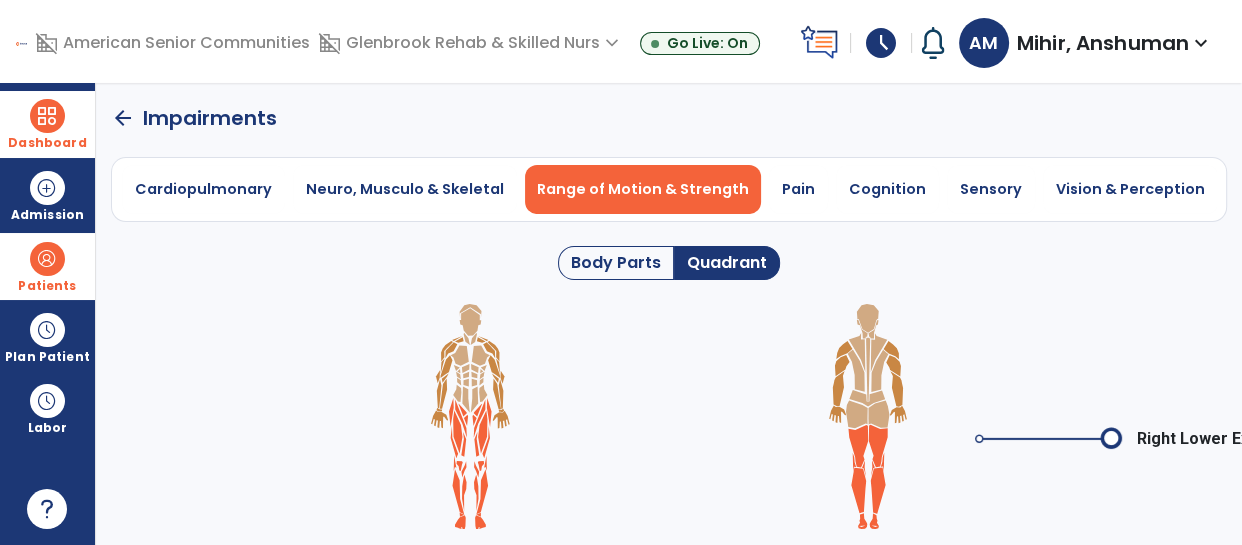 click on "arrow_back" 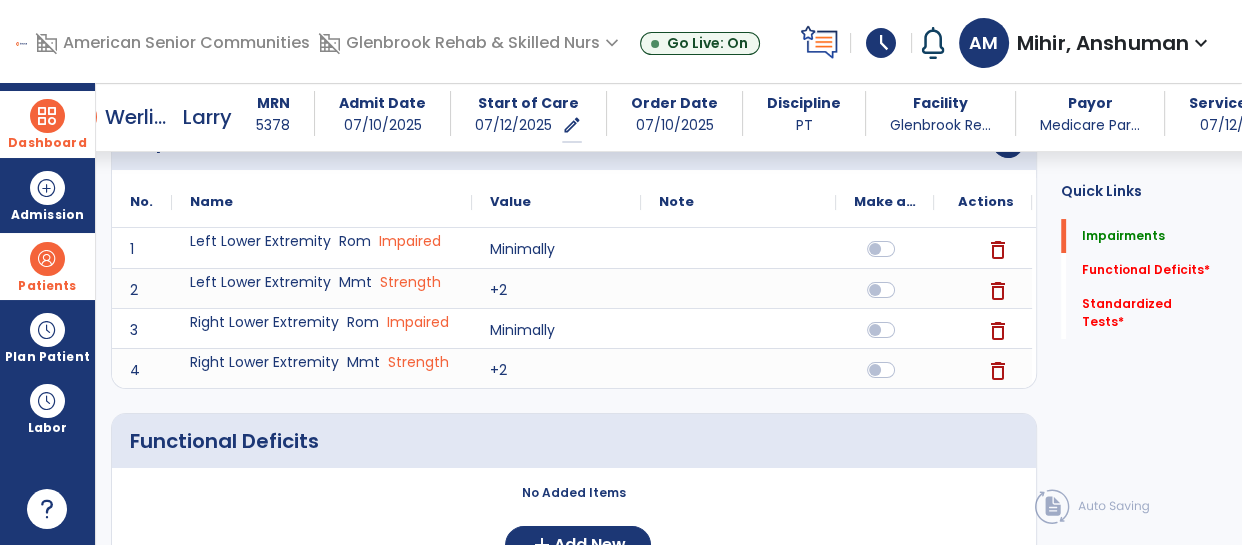 scroll, scrollTop: 242, scrollLeft: 0, axis: vertical 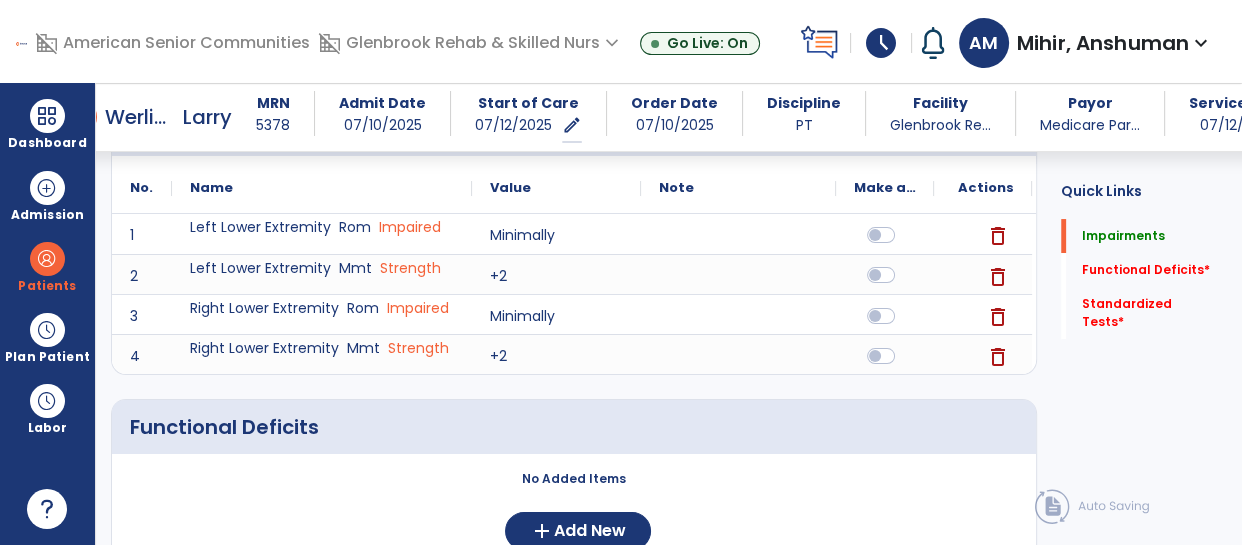 click 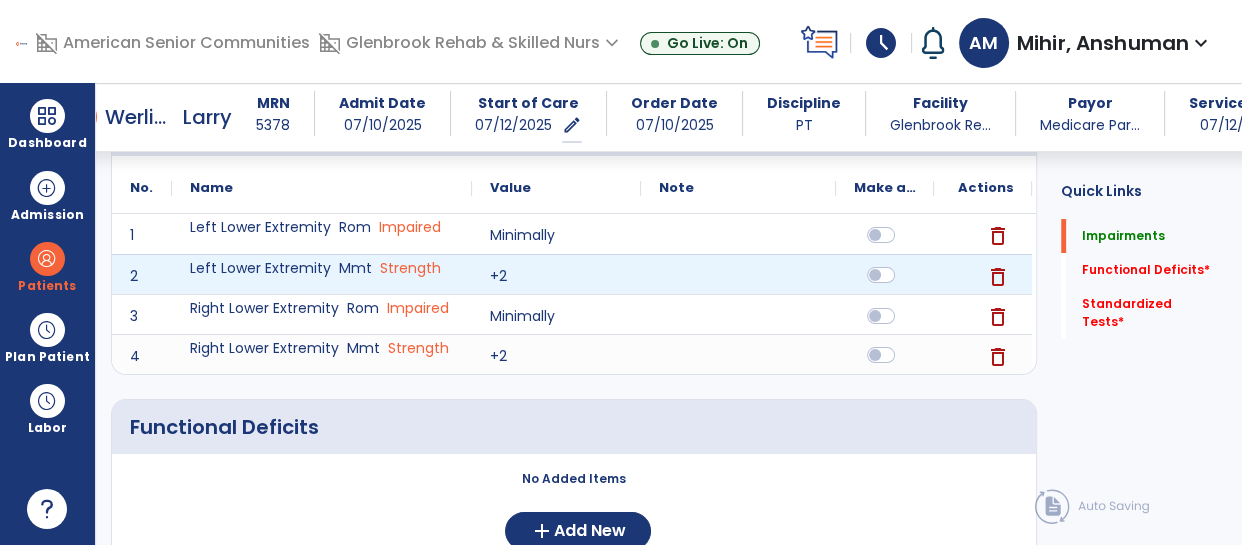 click 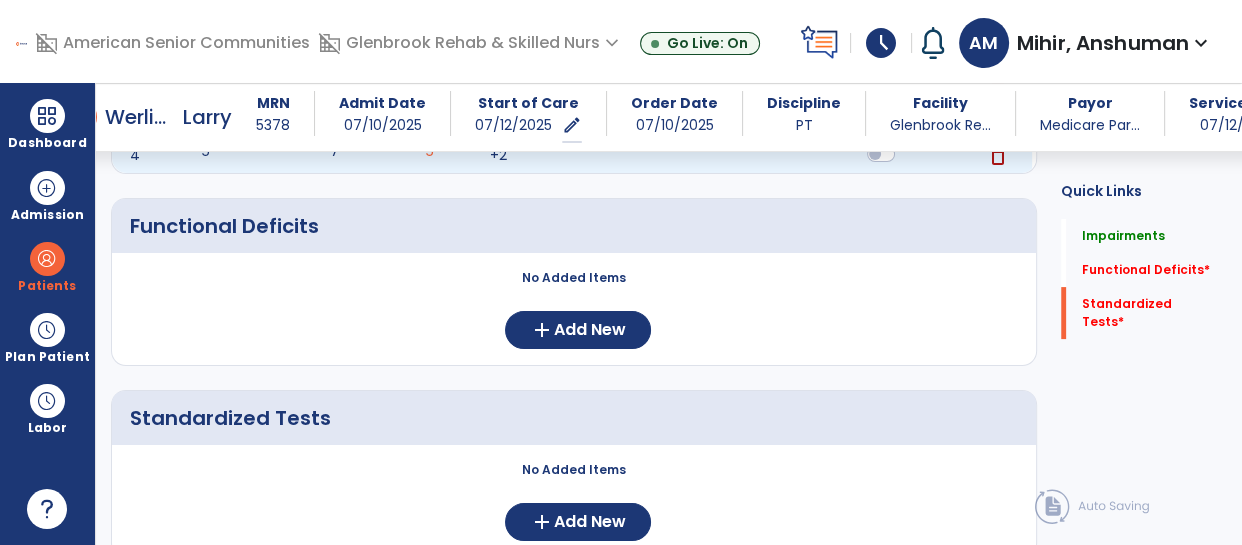 scroll, scrollTop: 447, scrollLeft: 0, axis: vertical 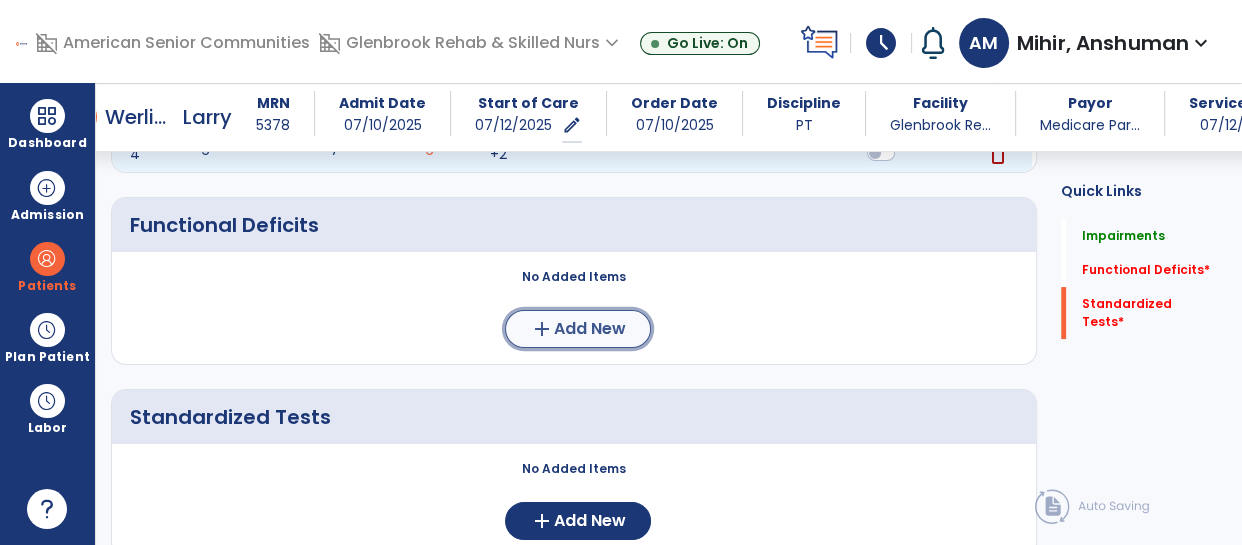 click on "Add New" 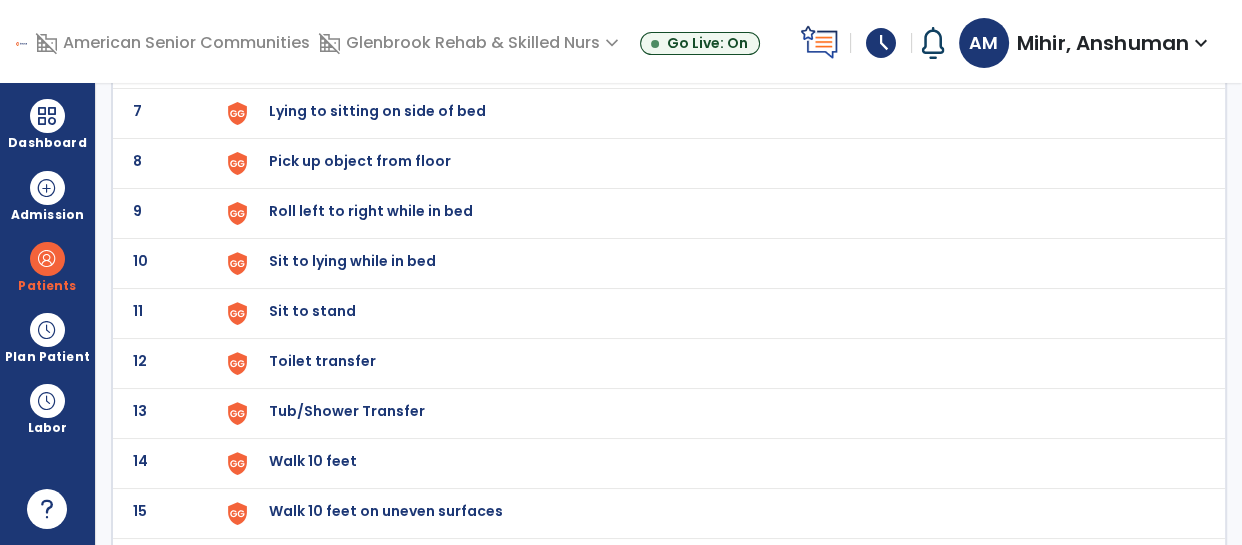 scroll, scrollTop: 0, scrollLeft: 0, axis: both 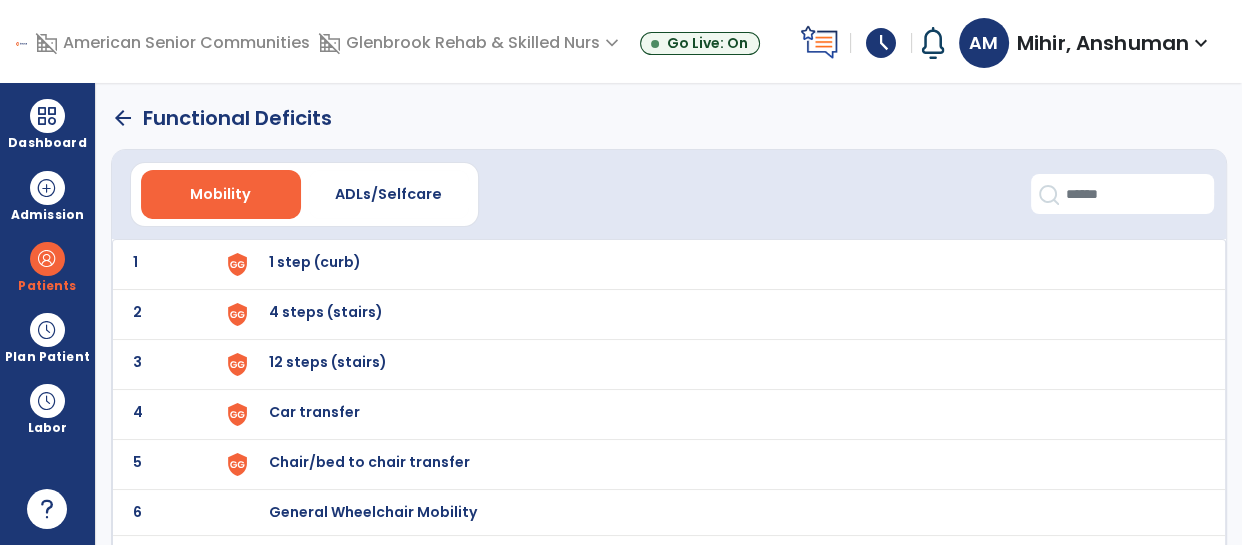 click on "1 step (curb)" at bounding box center (315, 262) 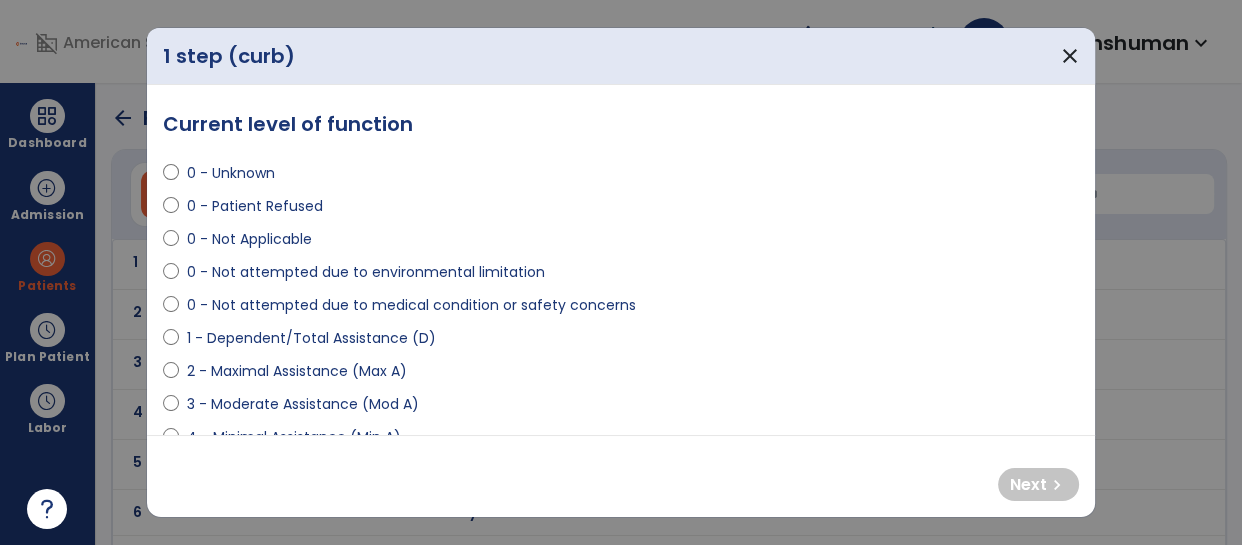 click on "0 - Not Applicable" at bounding box center [249, 239] 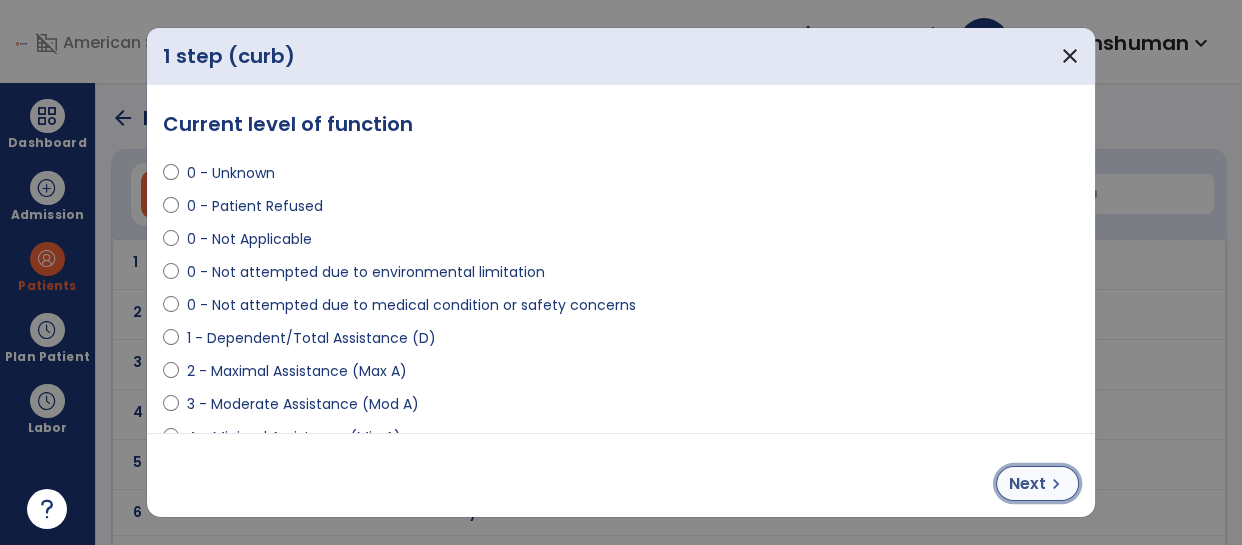 click on "chevron_right" at bounding box center (1056, 484) 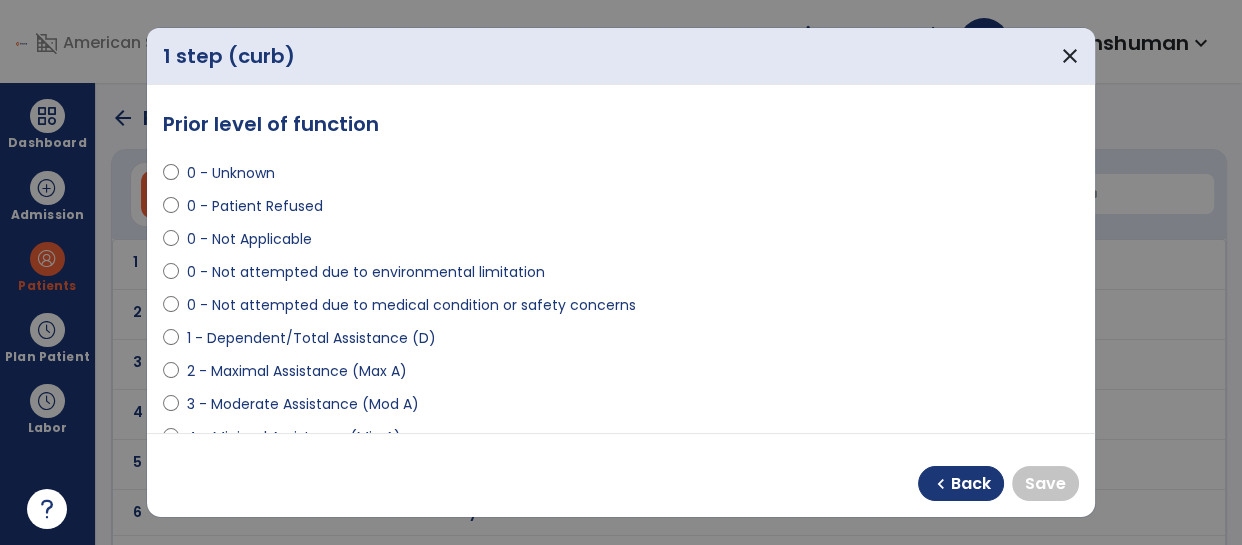 select on "**********" 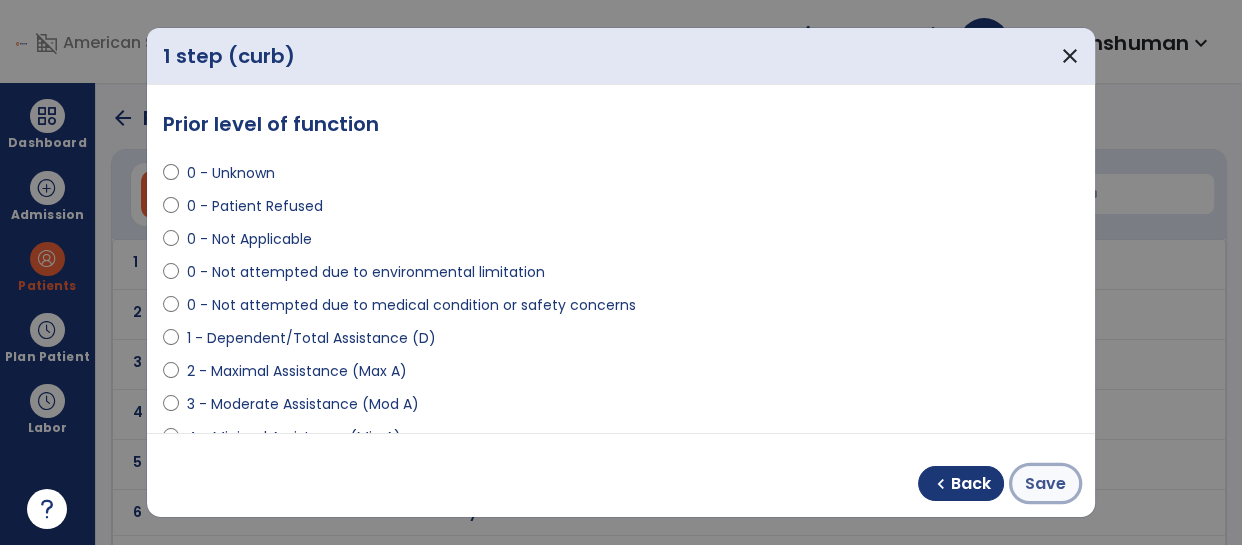 click on "Save" at bounding box center (1045, 484) 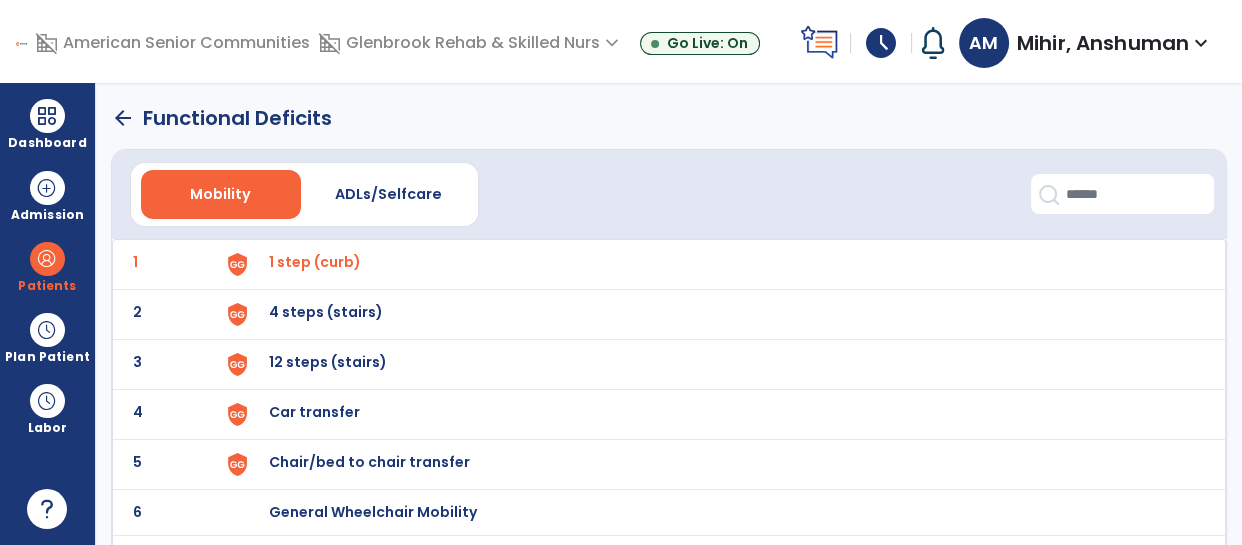 click on "2 4 steps (stairs)" 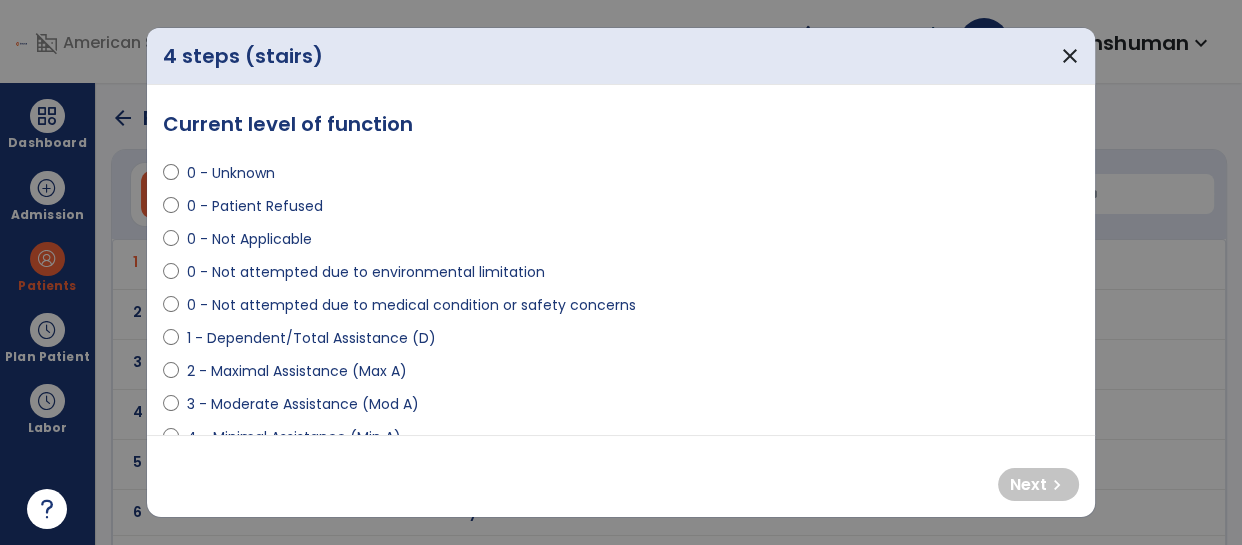 select on "**********" 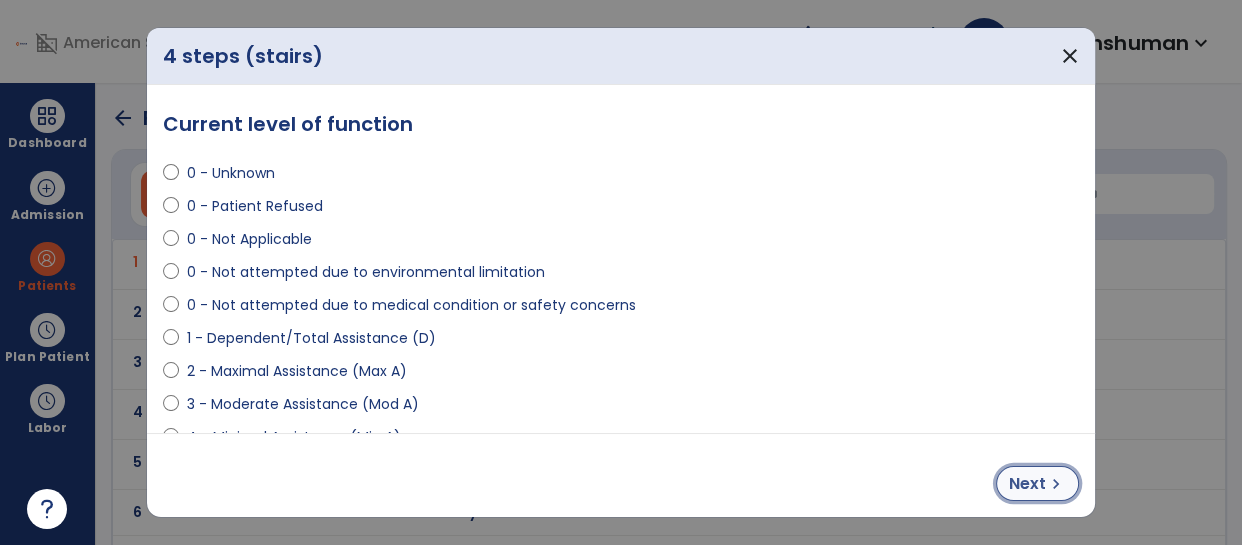click on "Next" at bounding box center [1027, 484] 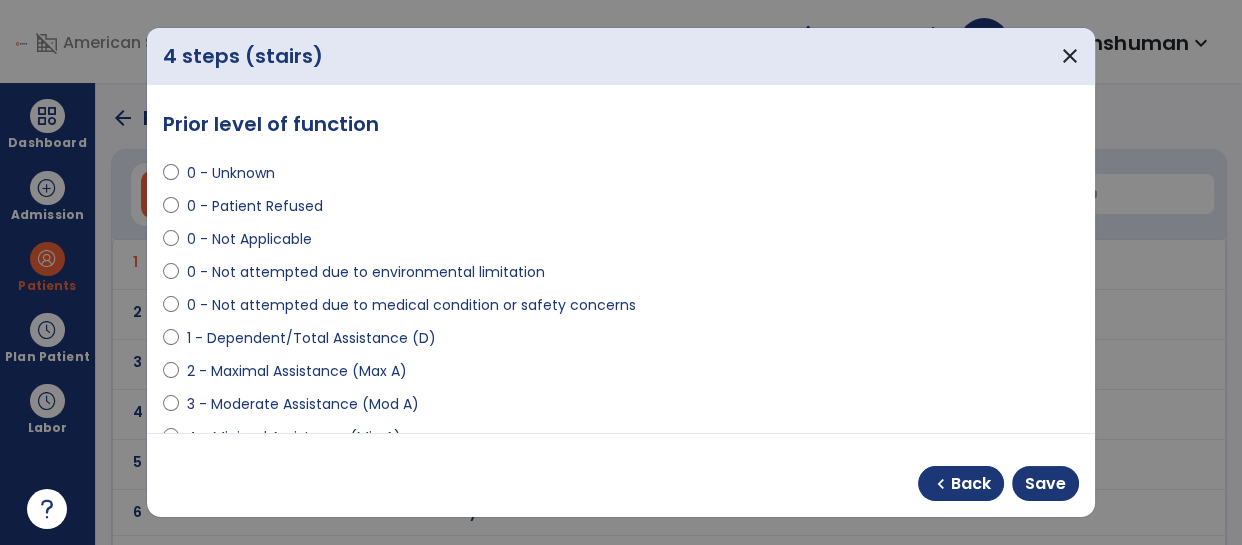 select on "**********" 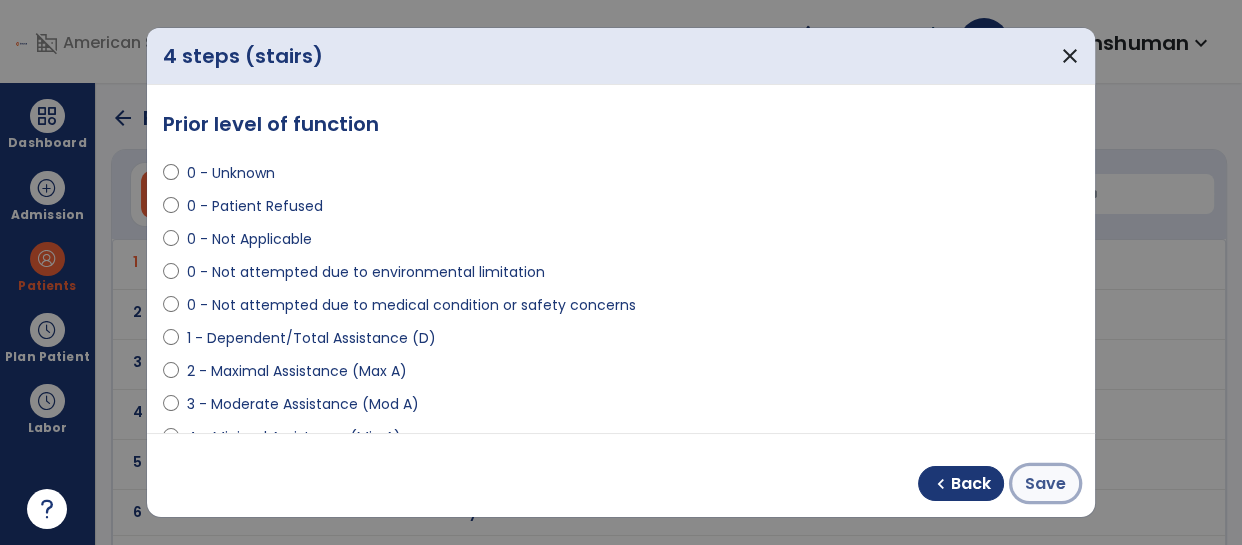 click on "Save" at bounding box center (1045, 484) 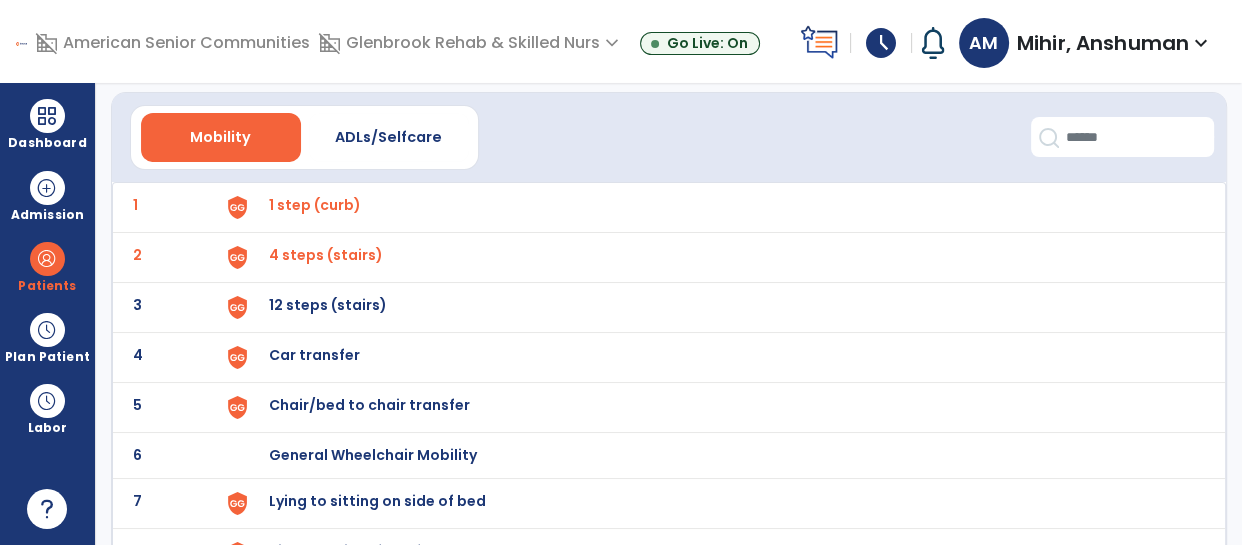 scroll, scrollTop: 60, scrollLeft: 0, axis: vertical 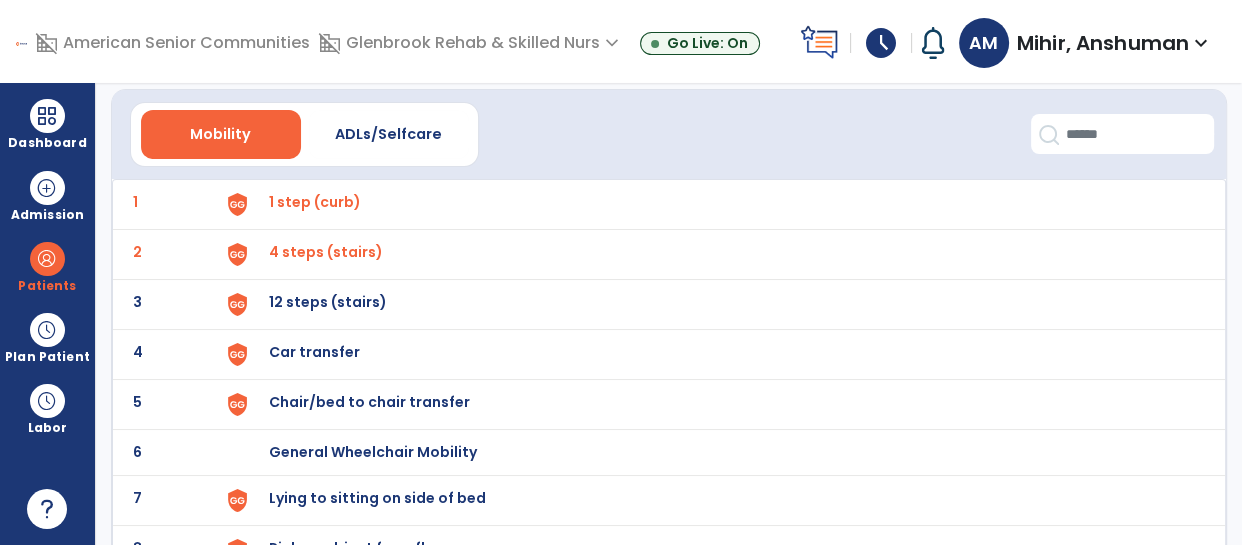 click on "12 steps (stairs)" at bounding box center [315, 202] 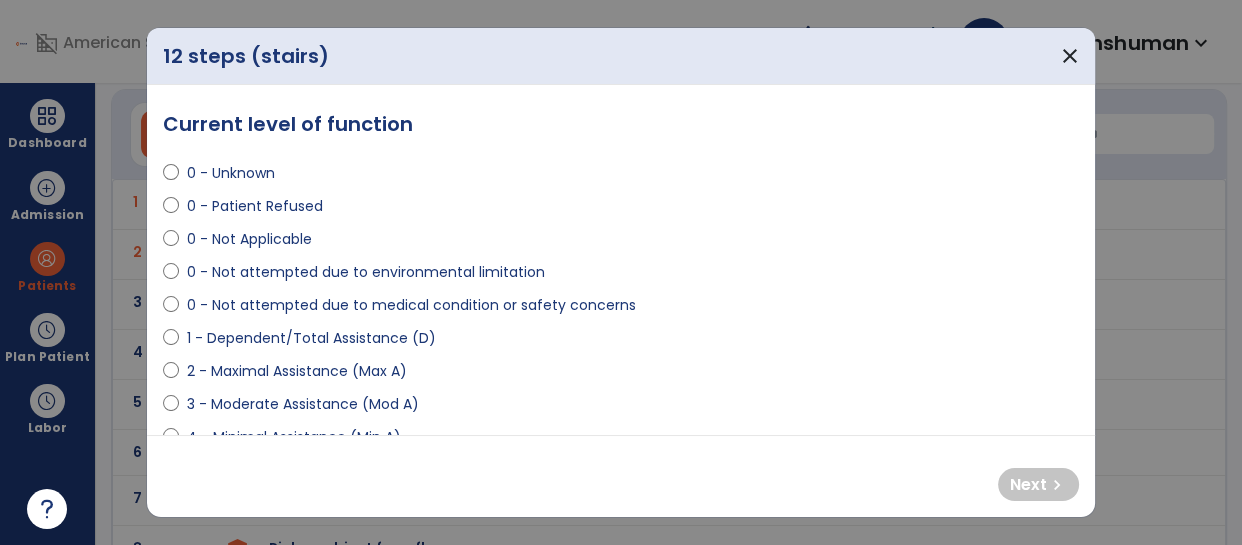 click on "0 - Not Applicable" at bounding box center (249, 239) 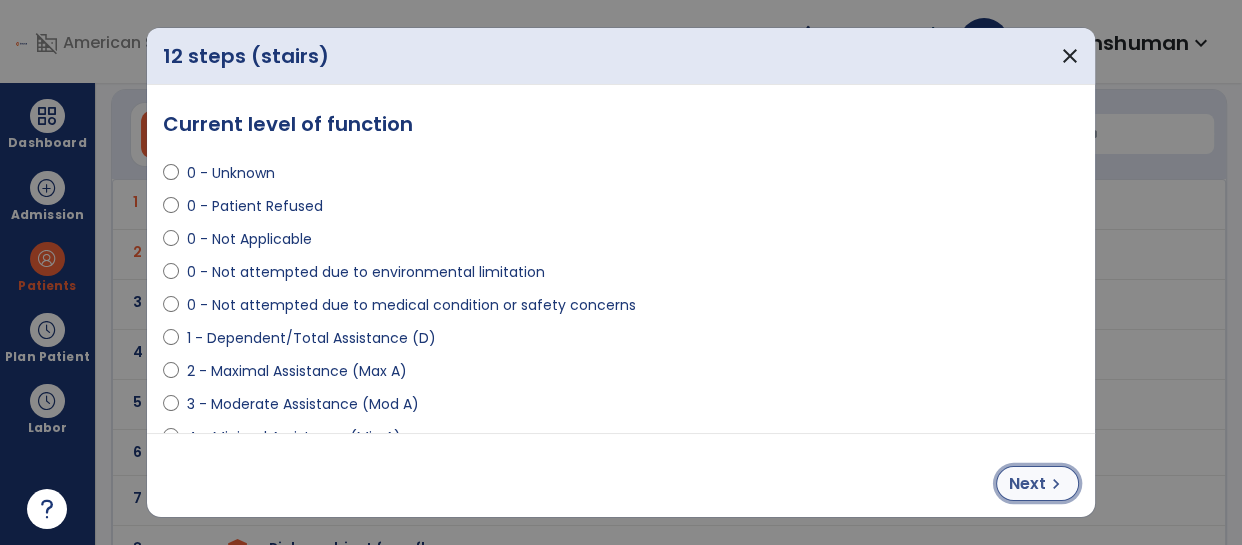 click on "chevron_right" at bounding box center (1056, 484) 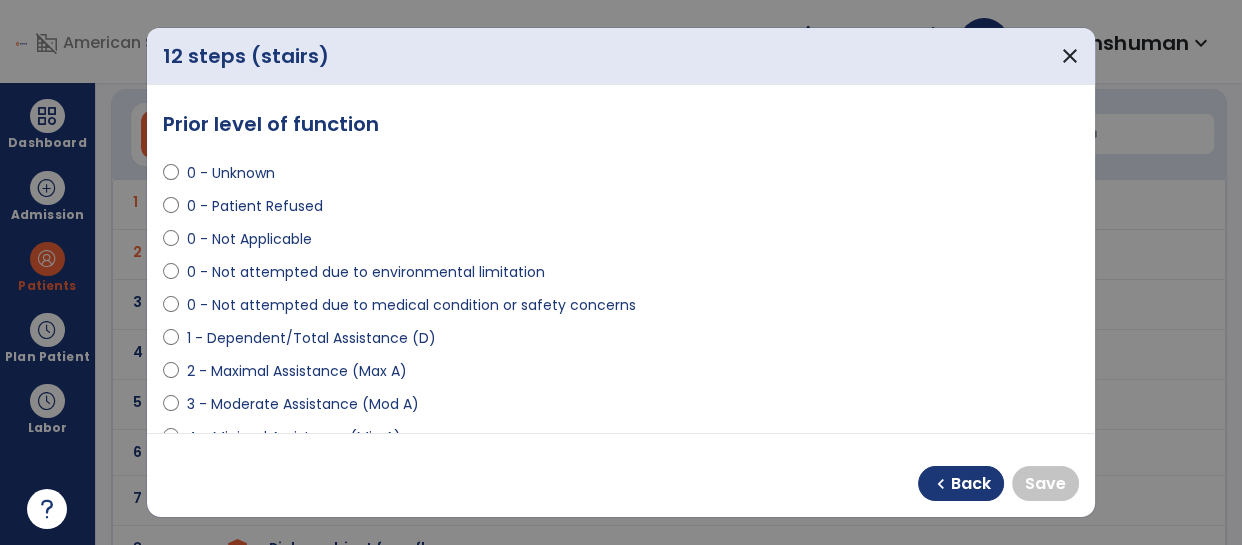 select on "**********" 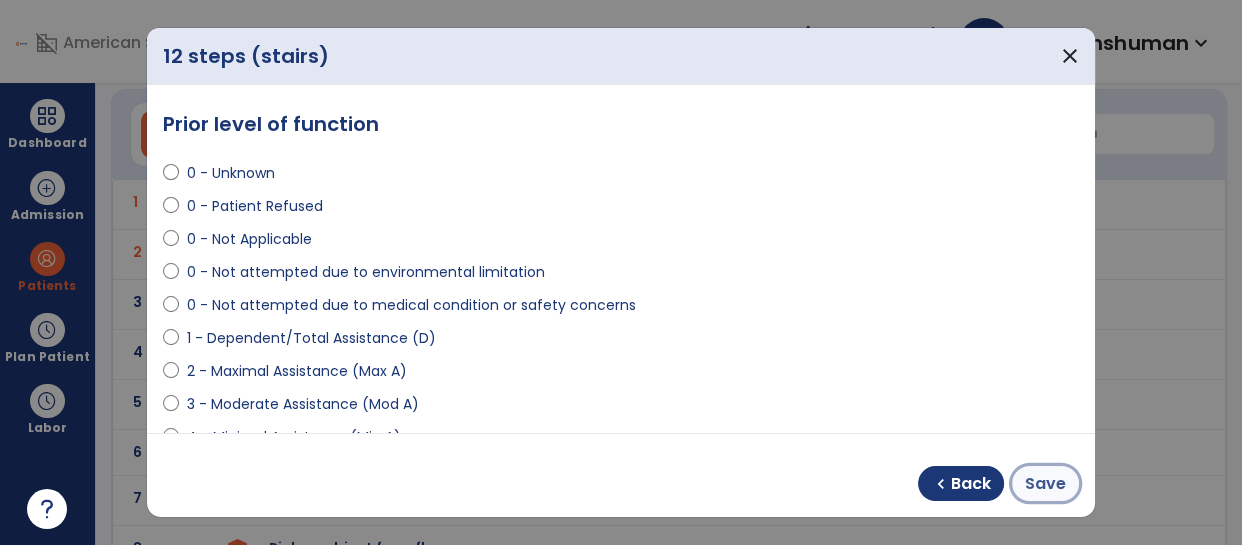 click on "Save" at bounding box center (1045, 484) 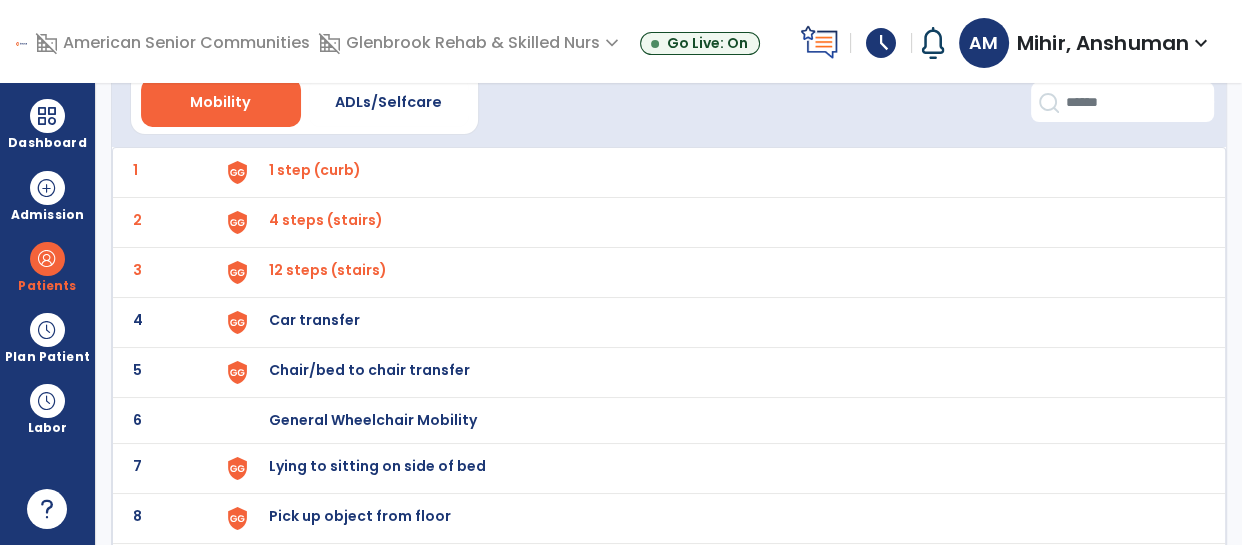 scroll, scrollTop: 119, scrollLeft: 0, axis: vertical 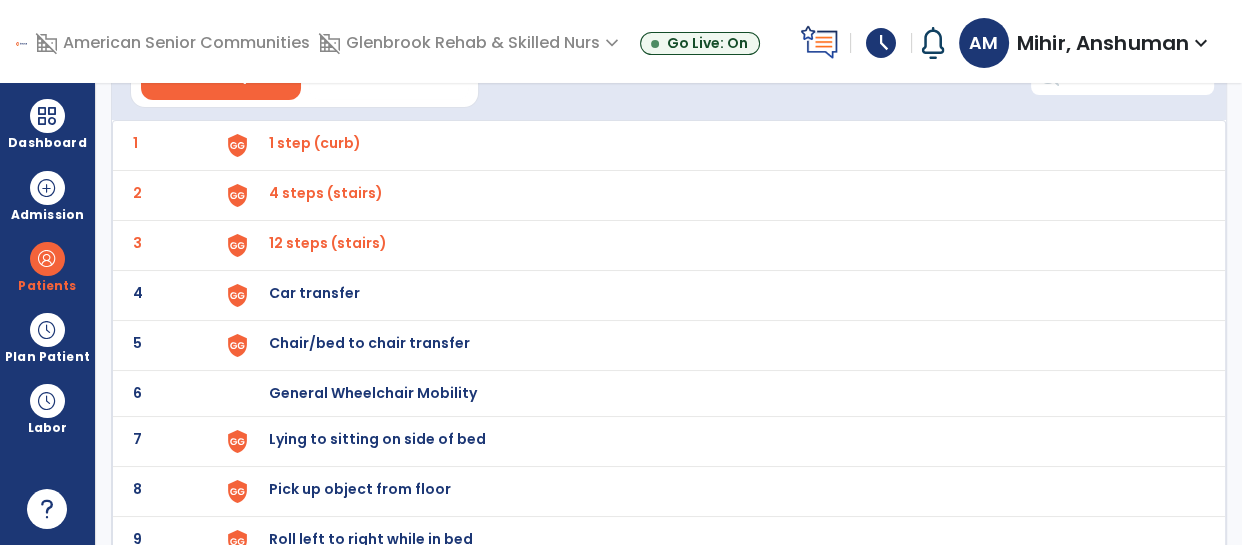 click on "Car transfer" at bounding box center [315, 143] 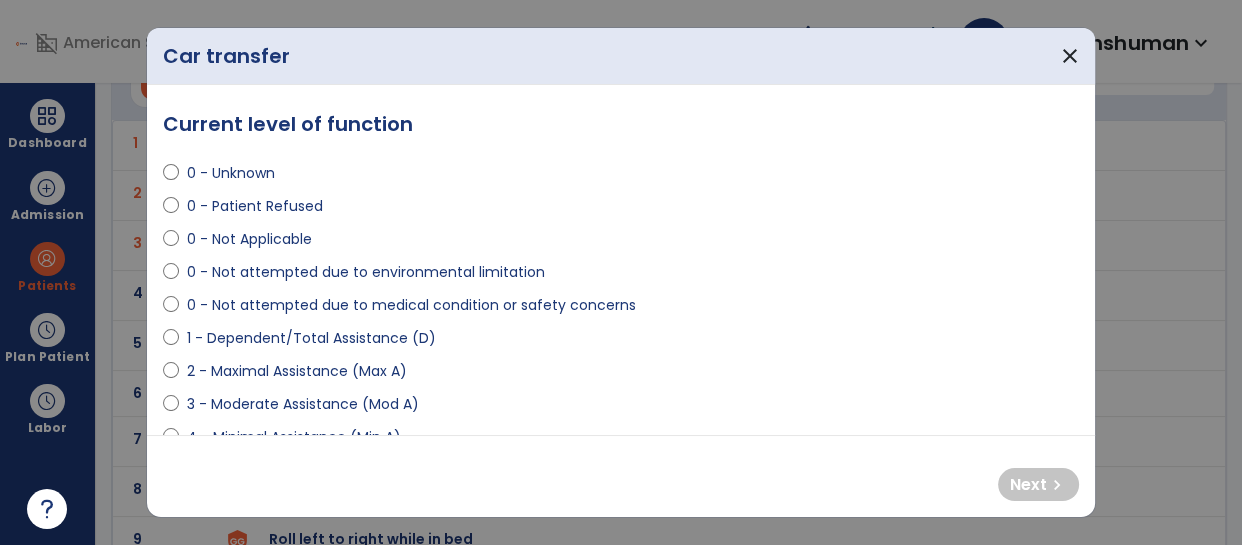 click on "2 - Maximal Assistance (Max A)" at bounding box center (297, 371) 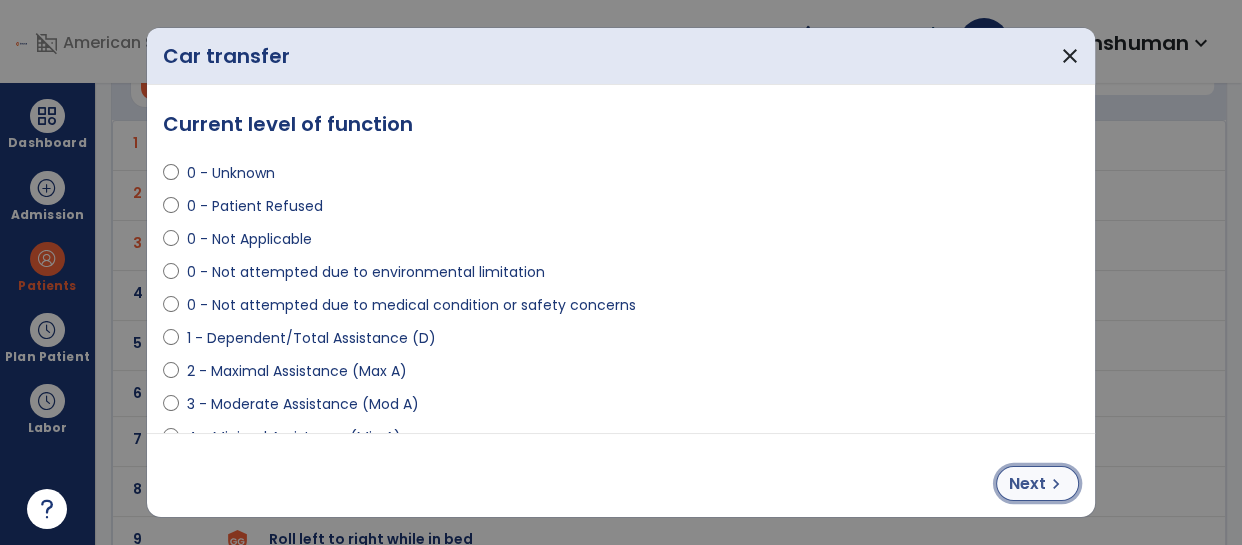 click on "Next" at bounding box center (1027, 484) 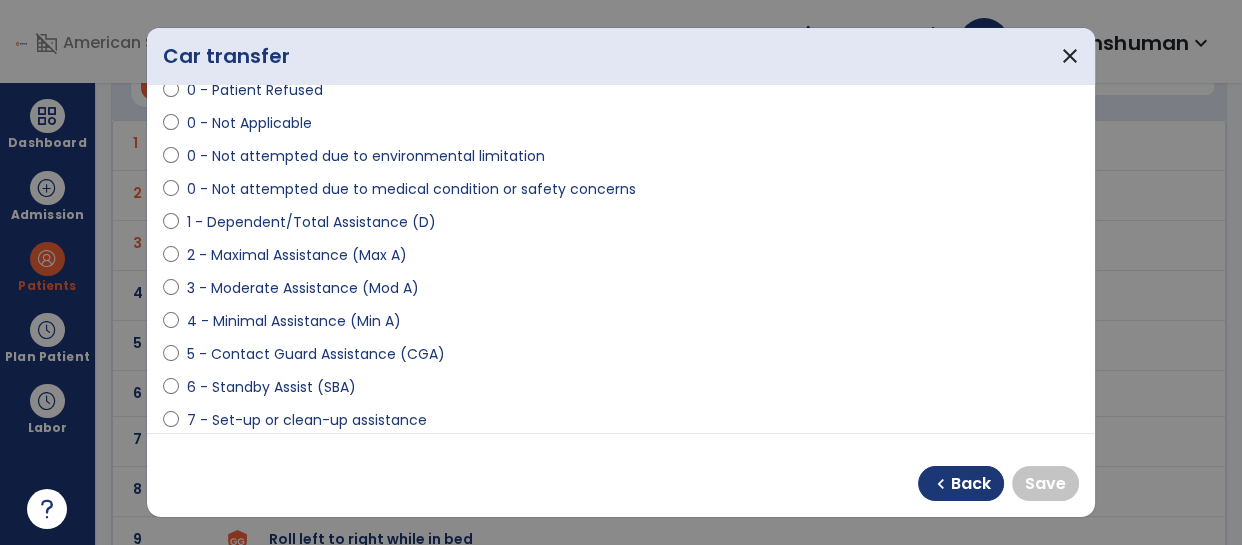 scroll, scrollTop: 116, scrollLeft: 0, axis: vertical 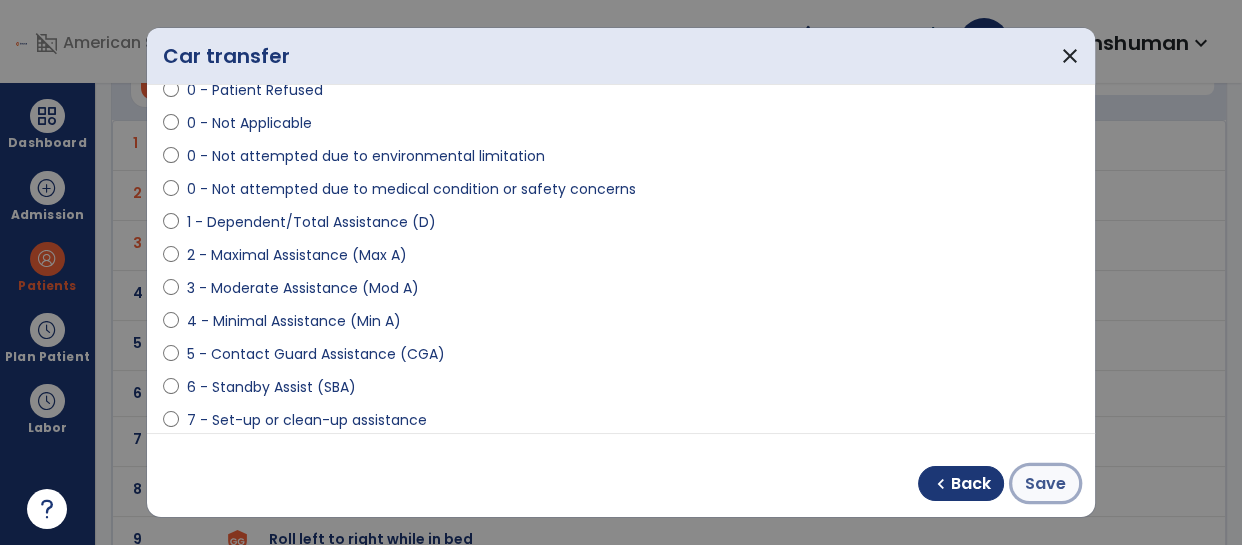 click on "Save" at bounding box center [1045, 484] 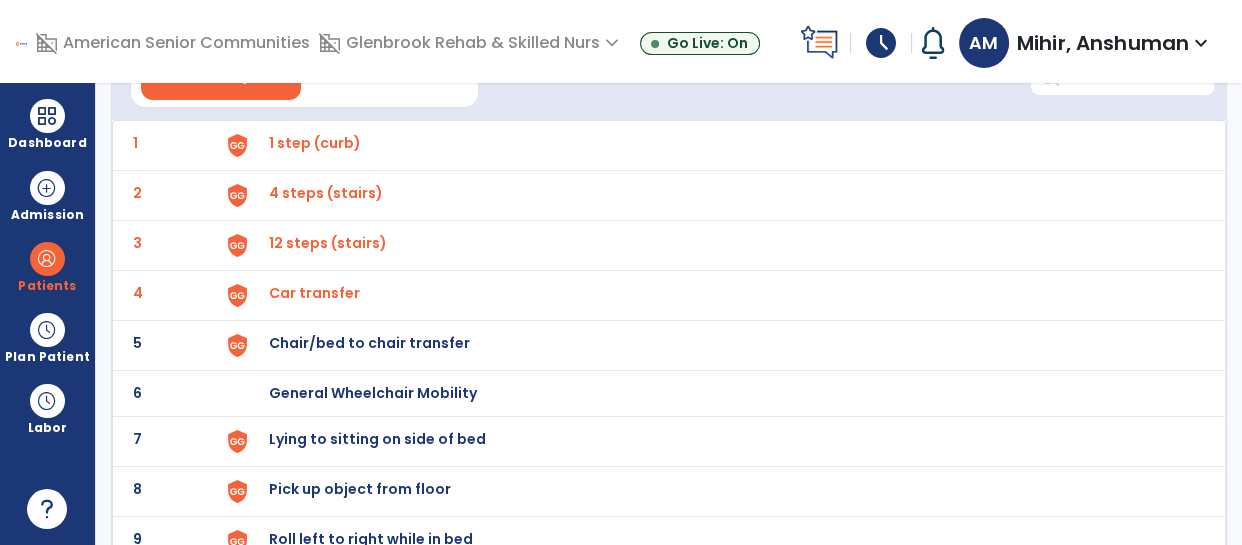 click on "Chair/bed to chair transfer" at bounding box center (315, 143) 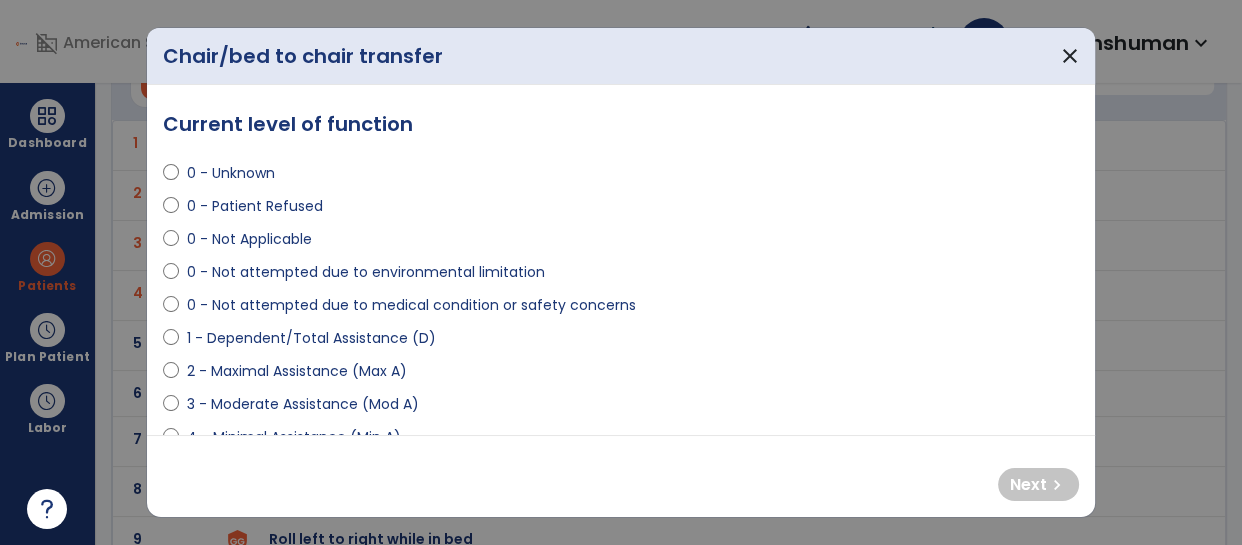select on "**********" 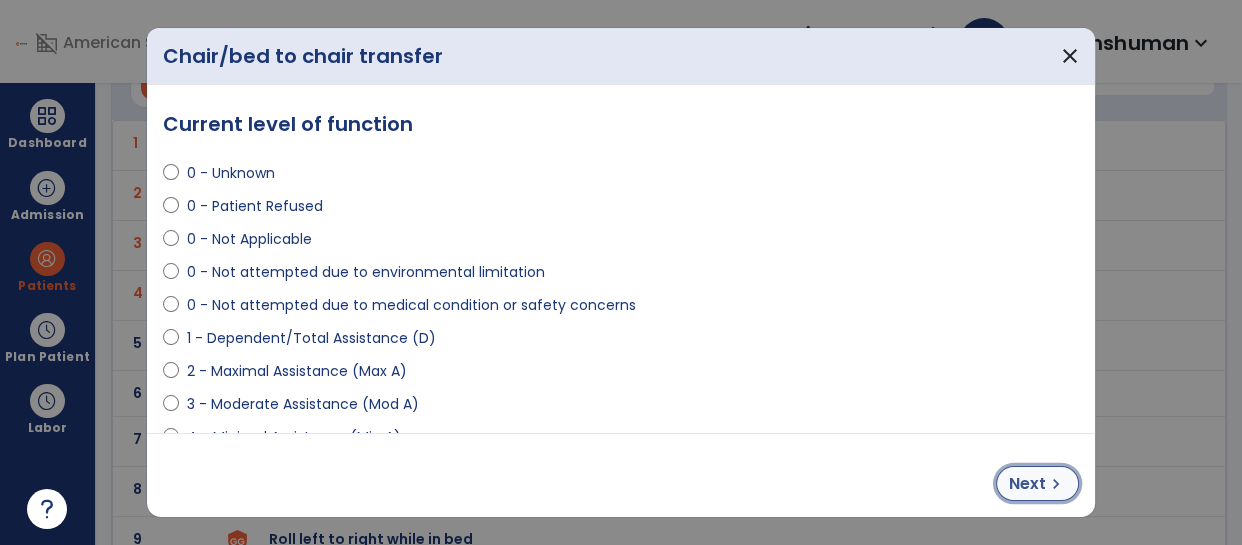 click on "Next" at bounding box center (1027, 484) 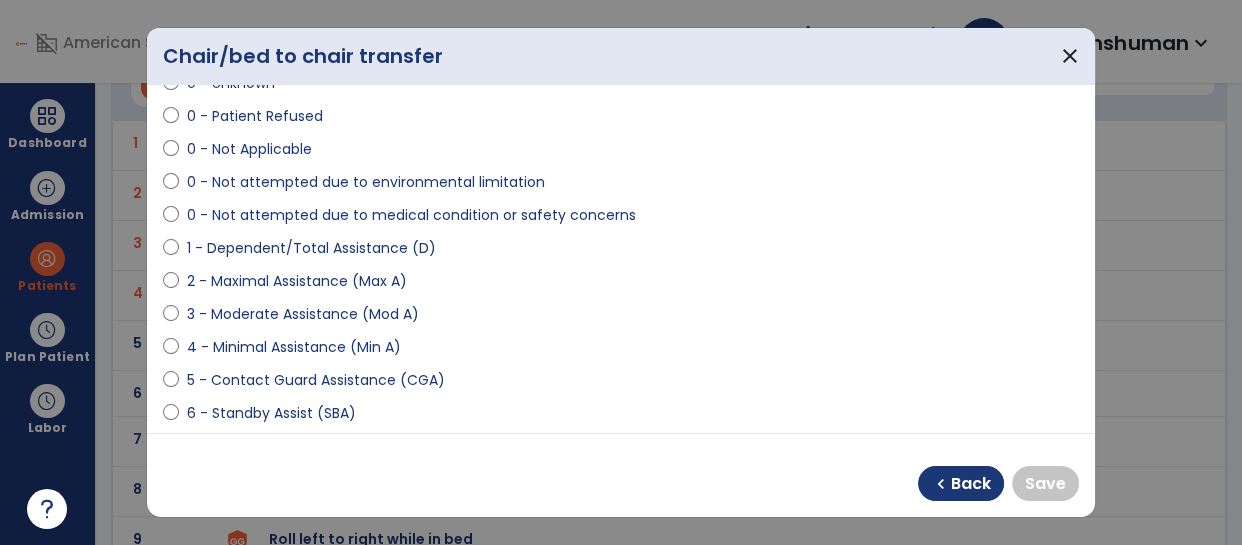 scroll, scrollTop: 136, scrollLeft: 0, axis: vertical 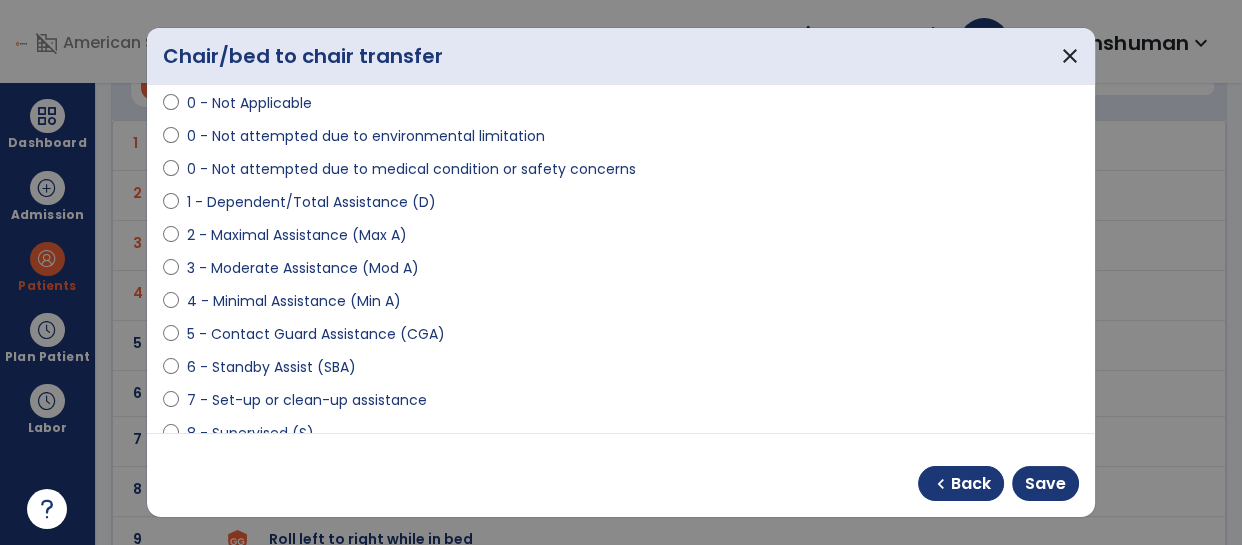 select on "**********" 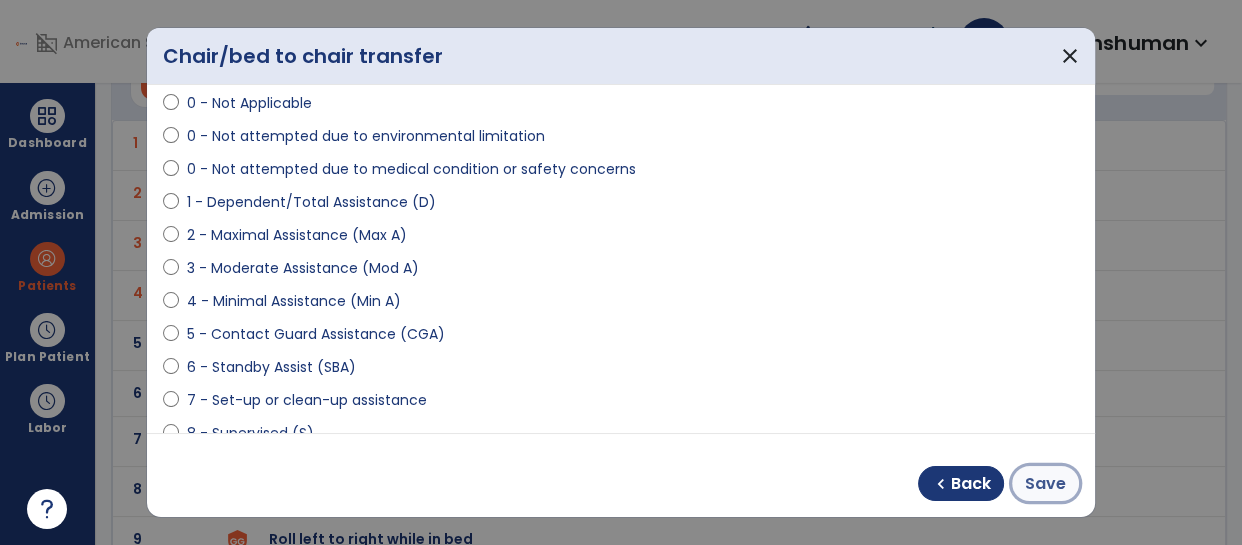 click on "Save" at bounding box center [1045, 484] 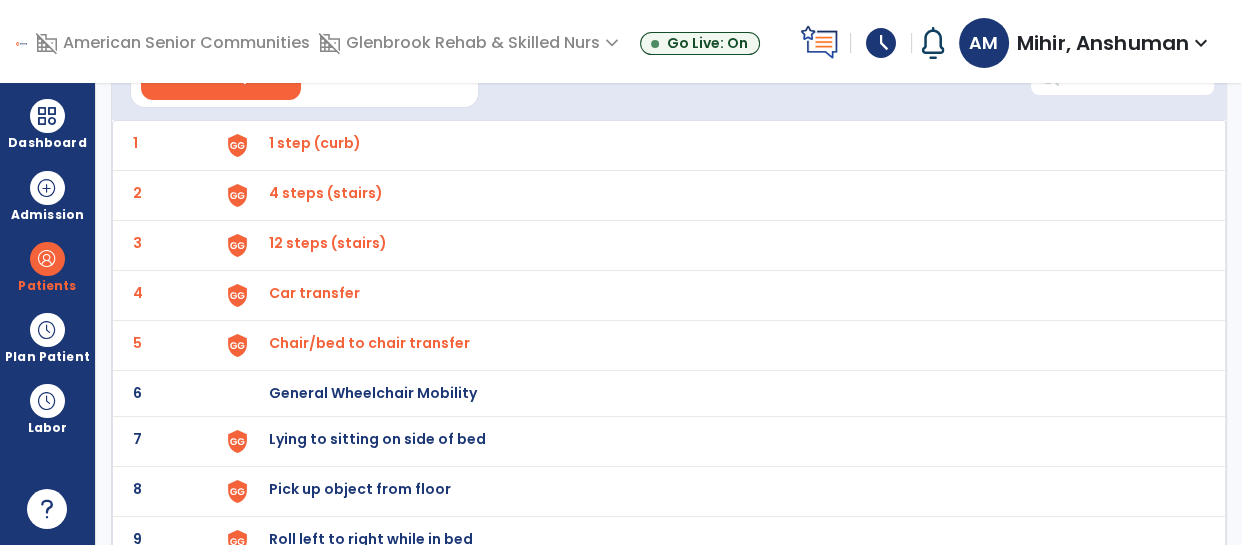 click on "General Wheelchair Mobility" at bounding box center (315, 143) 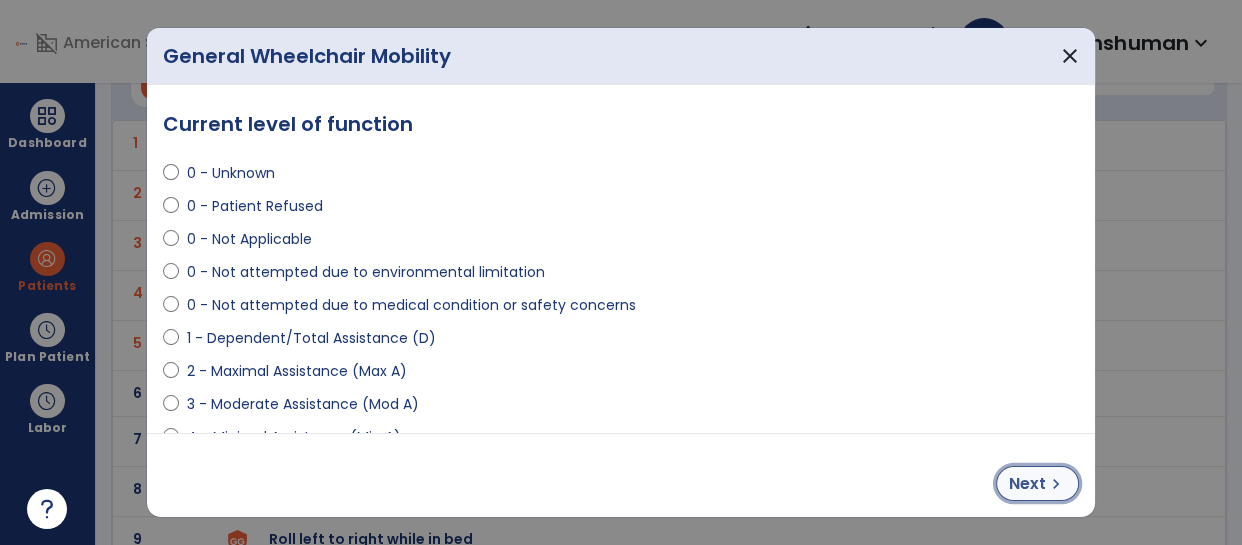 click on "Next" at bounding box center (1027, 484) 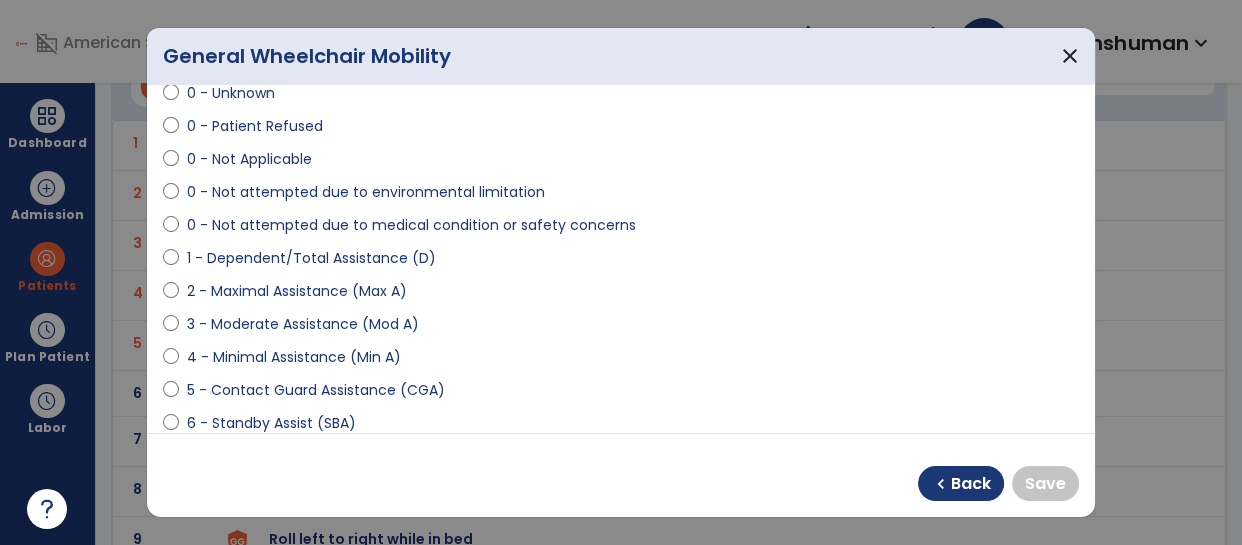scroll, scrollTop: 151, scrollLeft: 0, axis: vertical 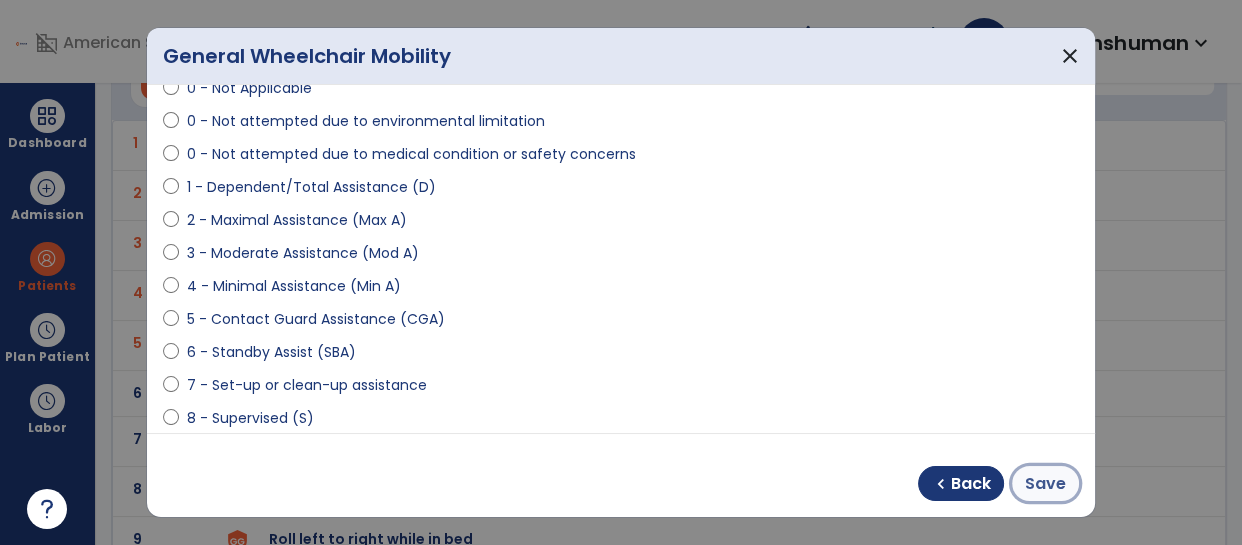 click on "Save" at bounding box center (1045, 484) 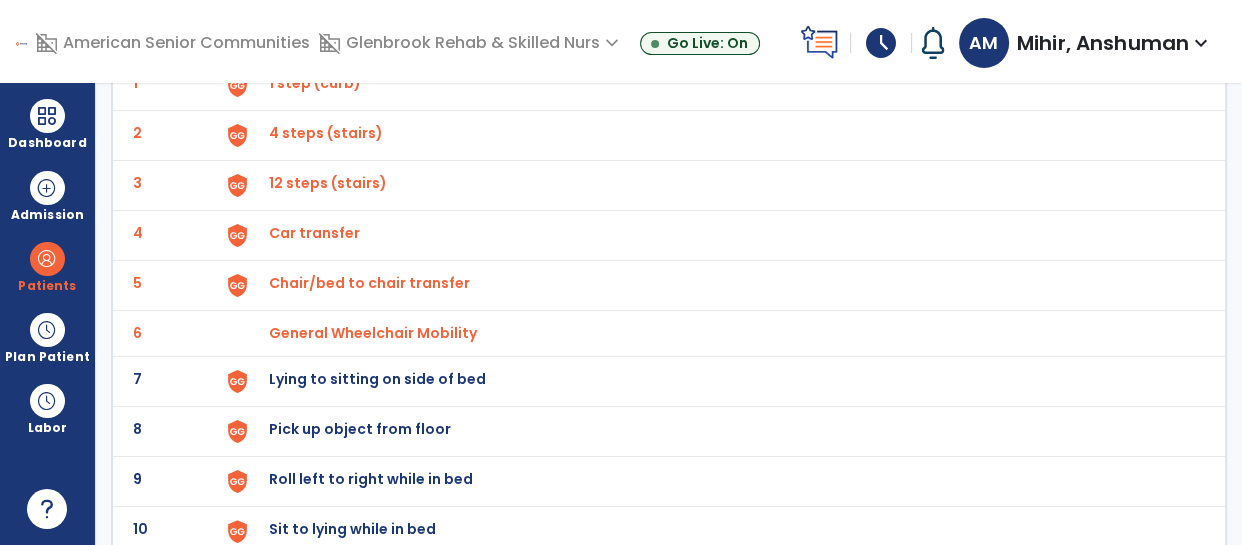 scroll, scrollTop: 209, scrollLeft: 0, axis: vertical 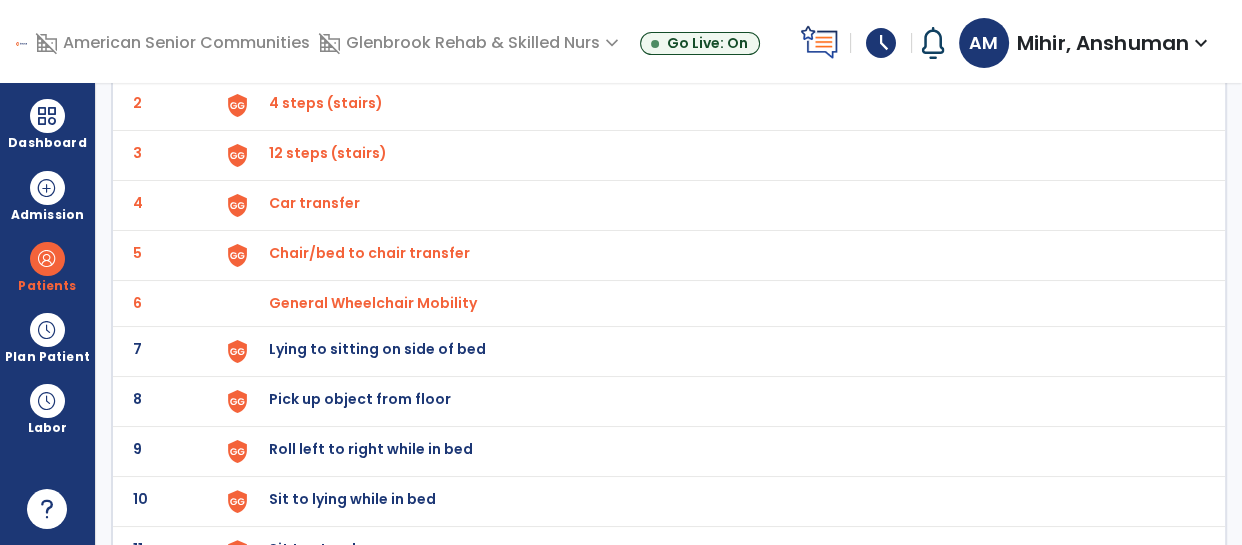 click on "Lying to sitting on side of bed" at bounding box center (315, 53) 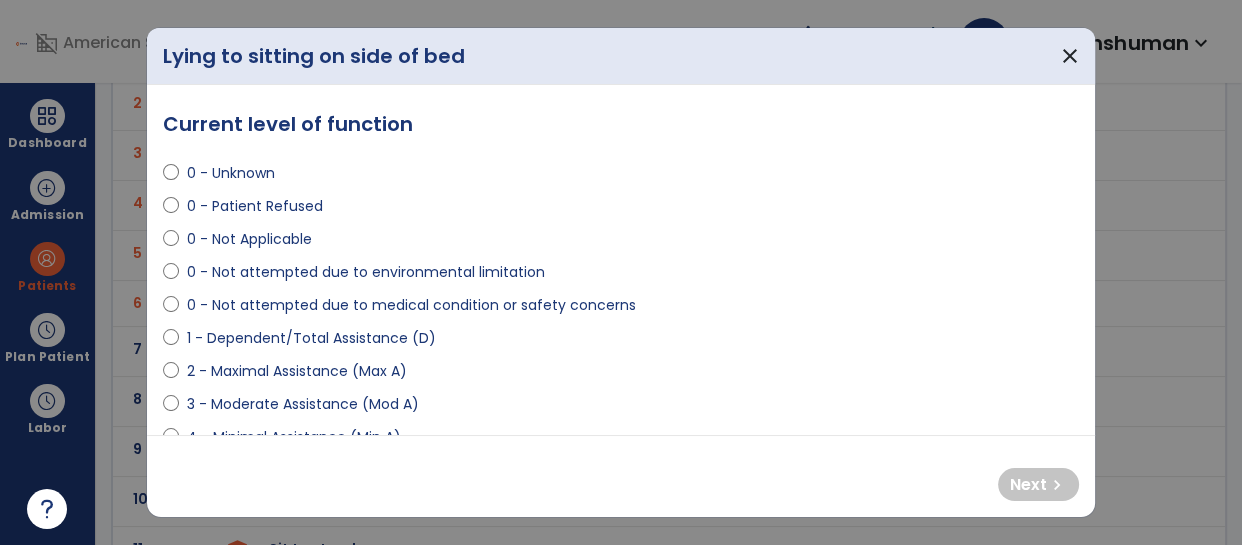 select on "**********" 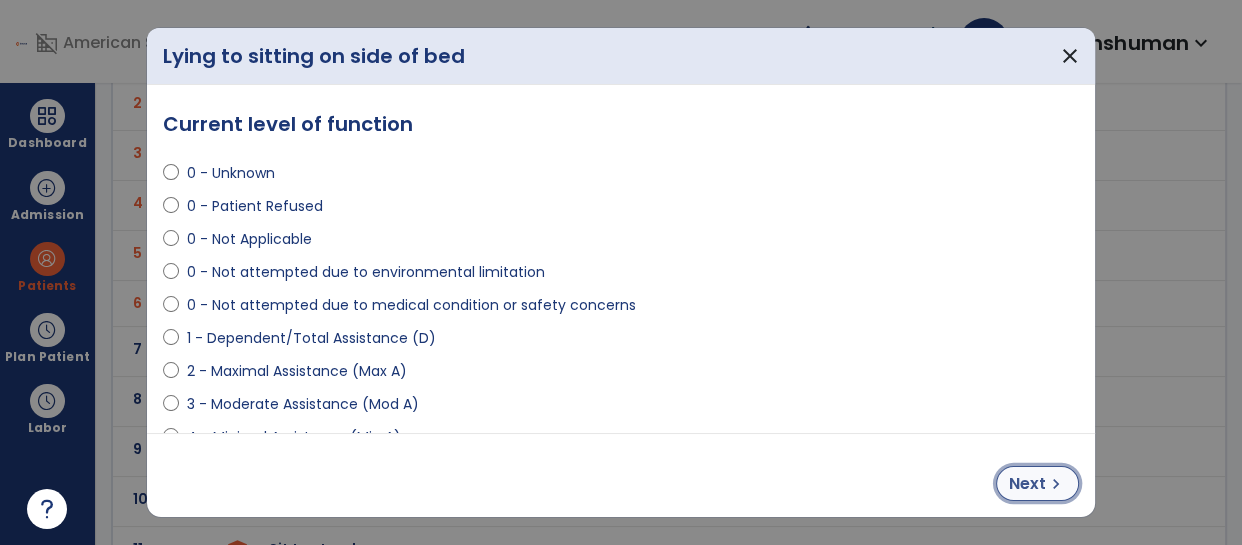click on "Next" at bounding box center (1027, 484) 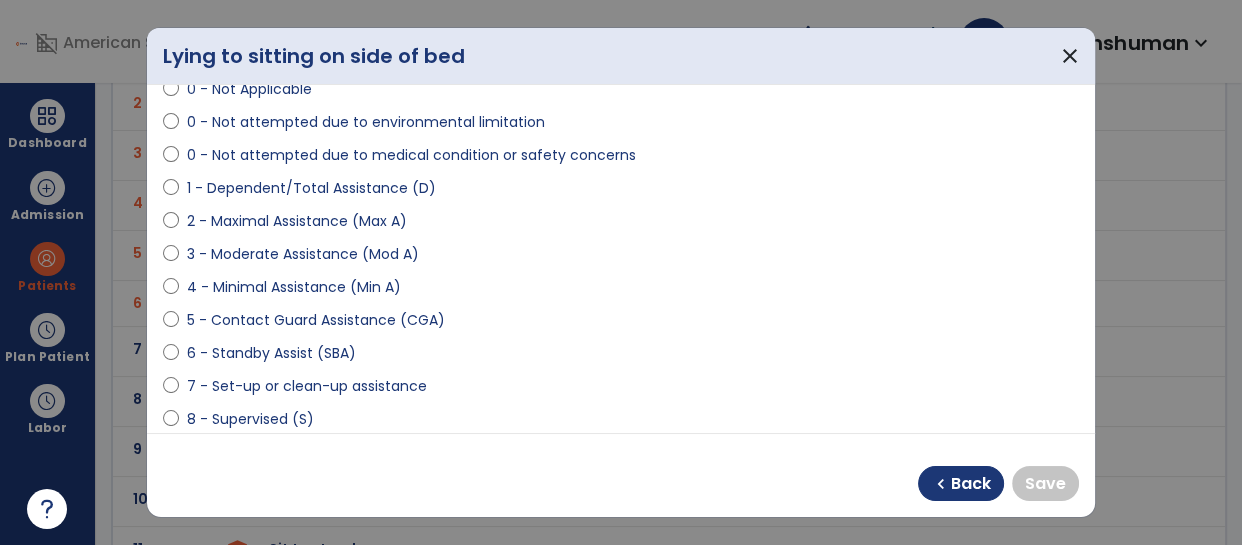 scroll, scrollTop: 148, scrollLeft: 0, axis: vertical 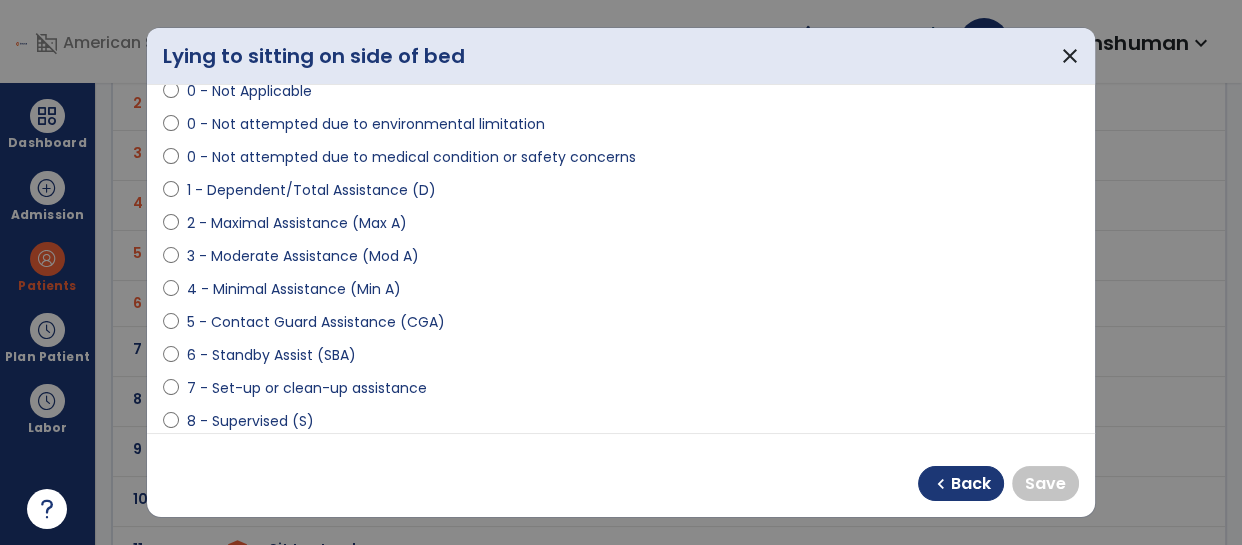 select on "**********" 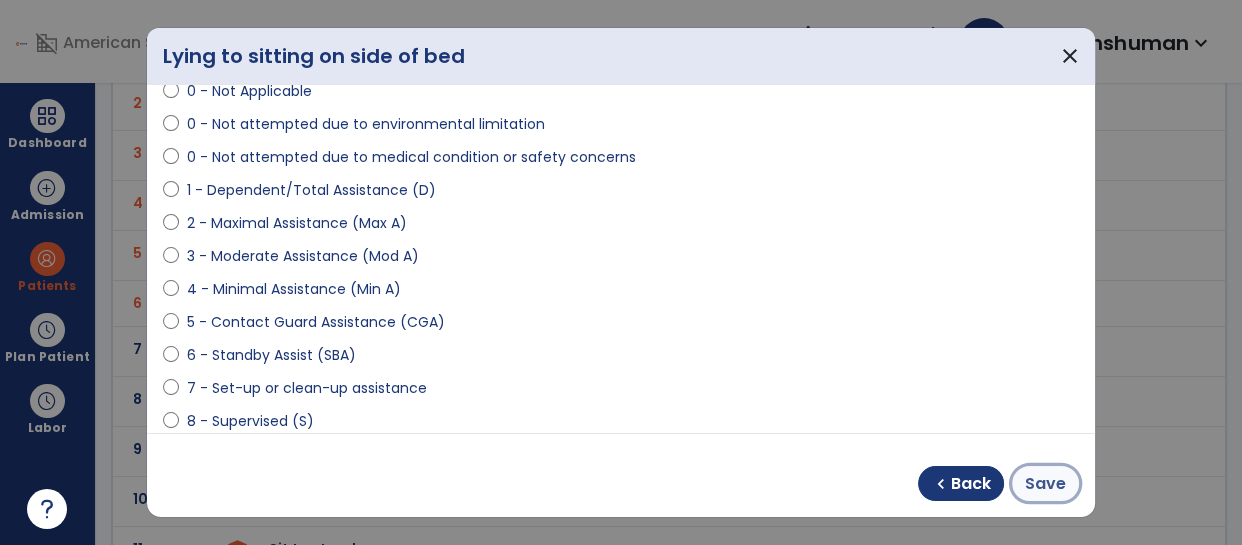 click on "Save" at bounding box center [1045, 484] 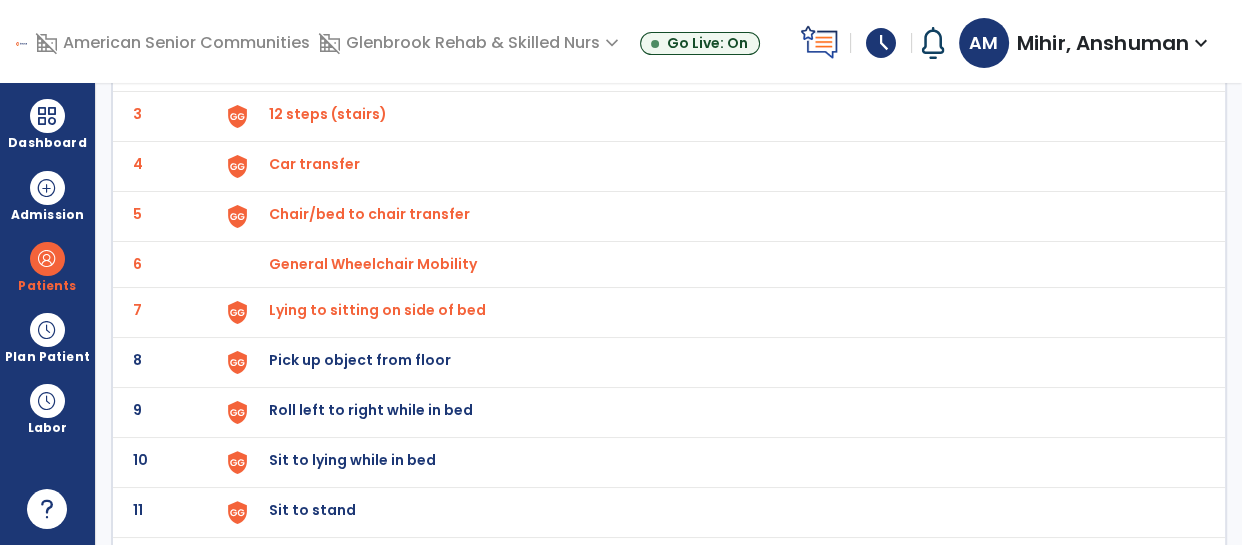 scroll, scrollTop: 252, scrollLeft: 0, axis: vertical 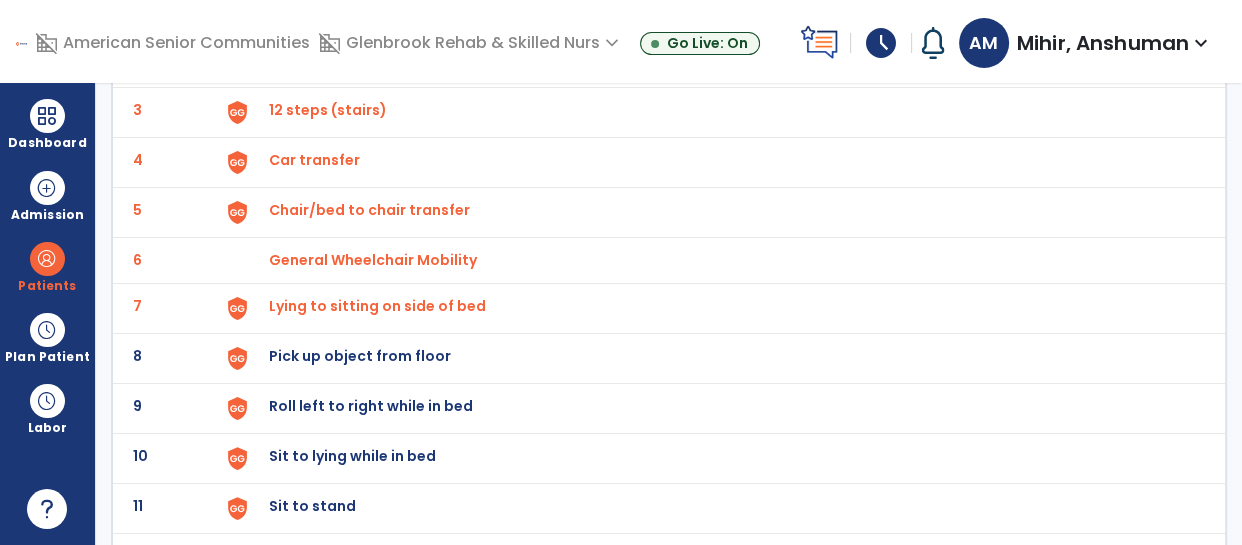 click on "Pick up object from floor" at bounding box center [315, 10] 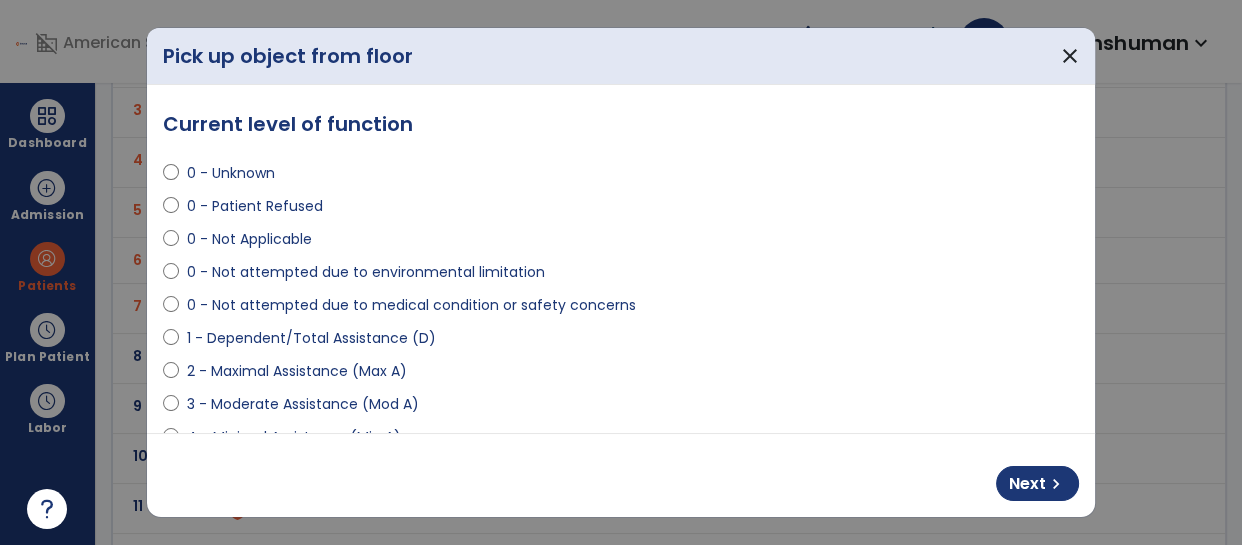 click on "0 - Not attempted due to medical condition or safety concerns" at bounding box center (411, 305) 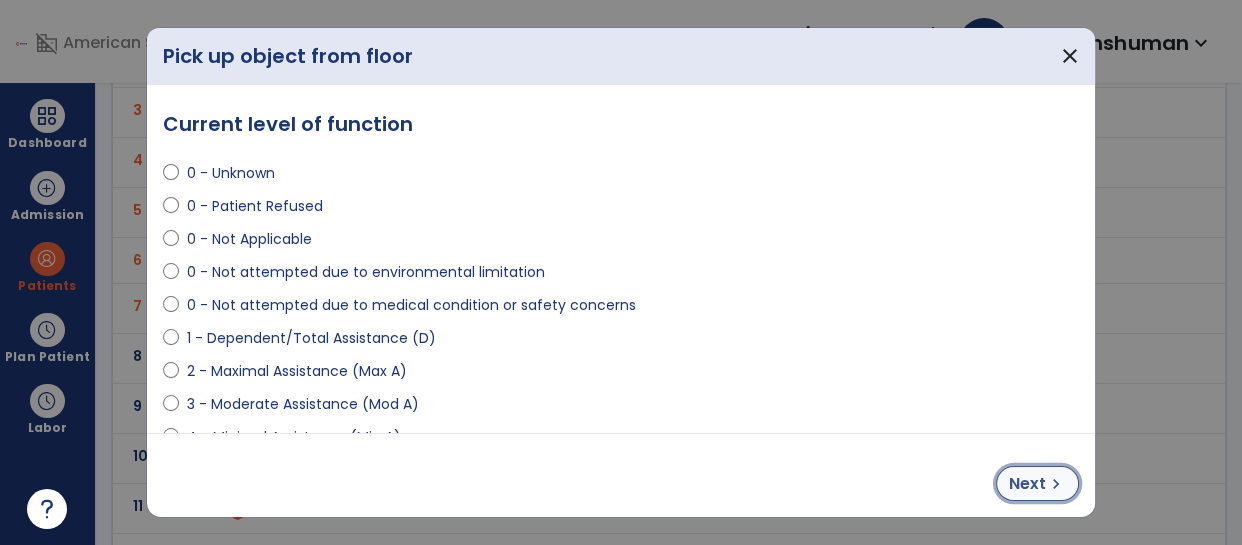 click on "chevron_right" at bounding box center (1056, 484) 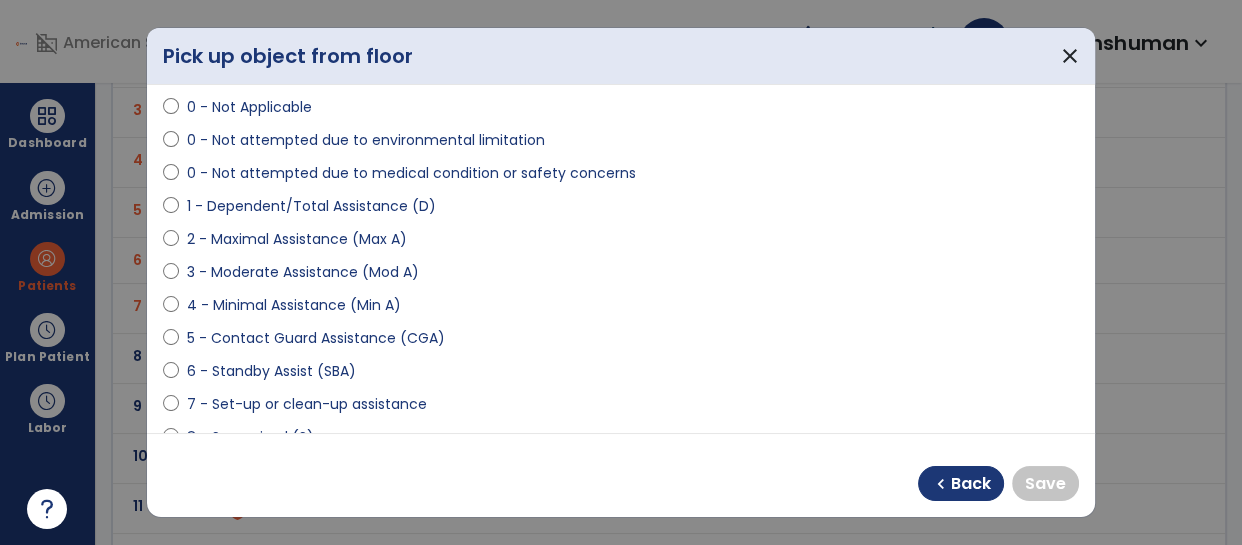 scroll, scrollTop: 131, scrollLeft: 0, axis: vertical 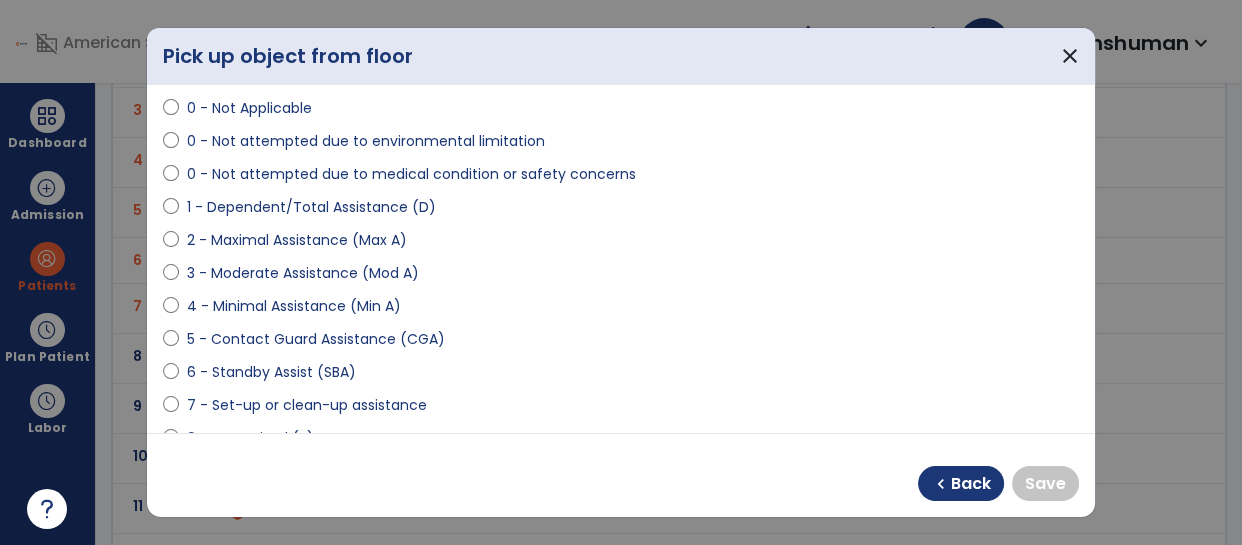 select on "**********" 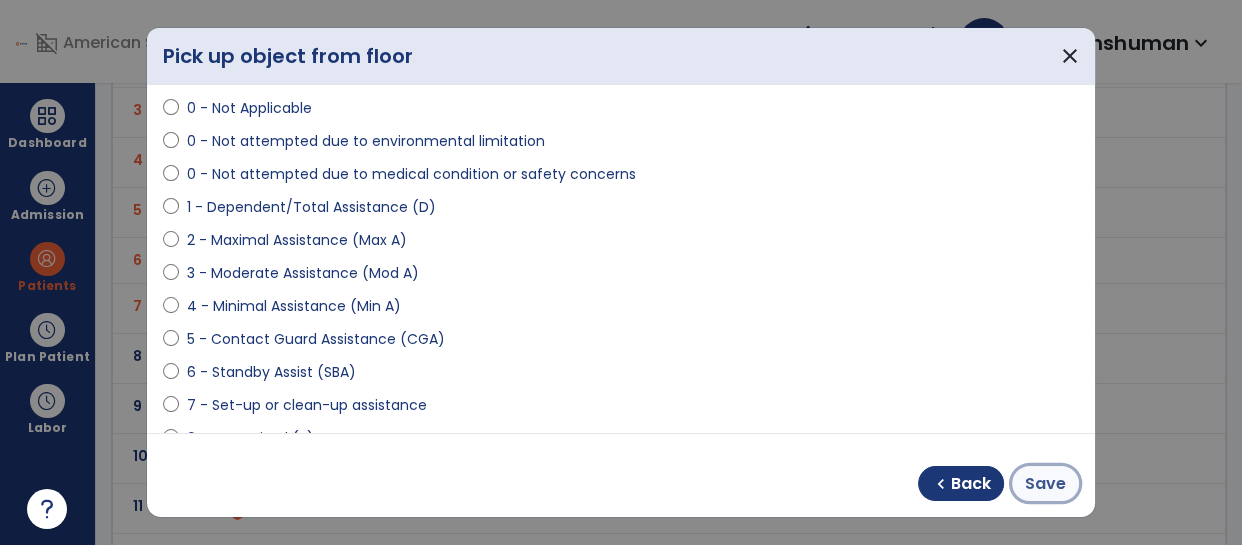 click on "Save" at bounding box center (1045, 483) 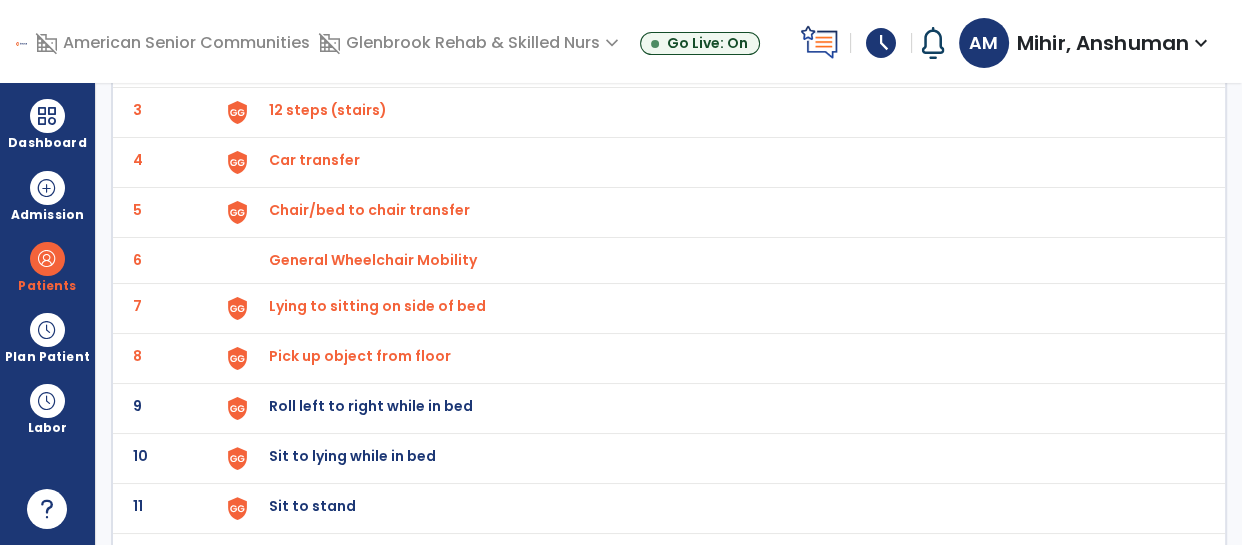 click on "General Wheelchair Mobility" at bounding box center [315, 10] 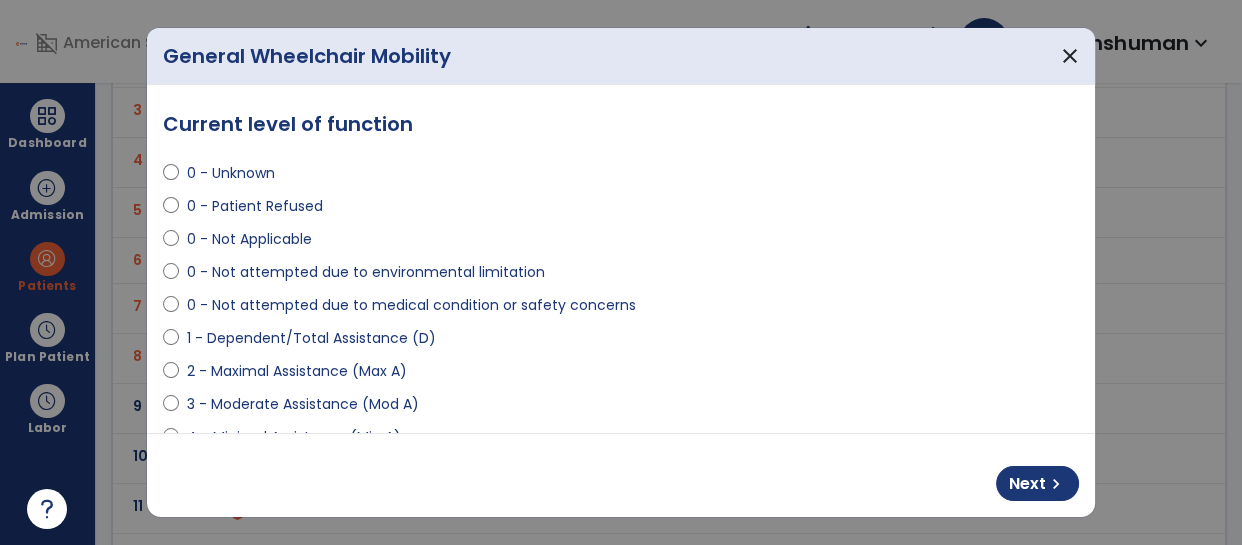 click on "0 - Not Applicable" at bounding box center [249, 239] 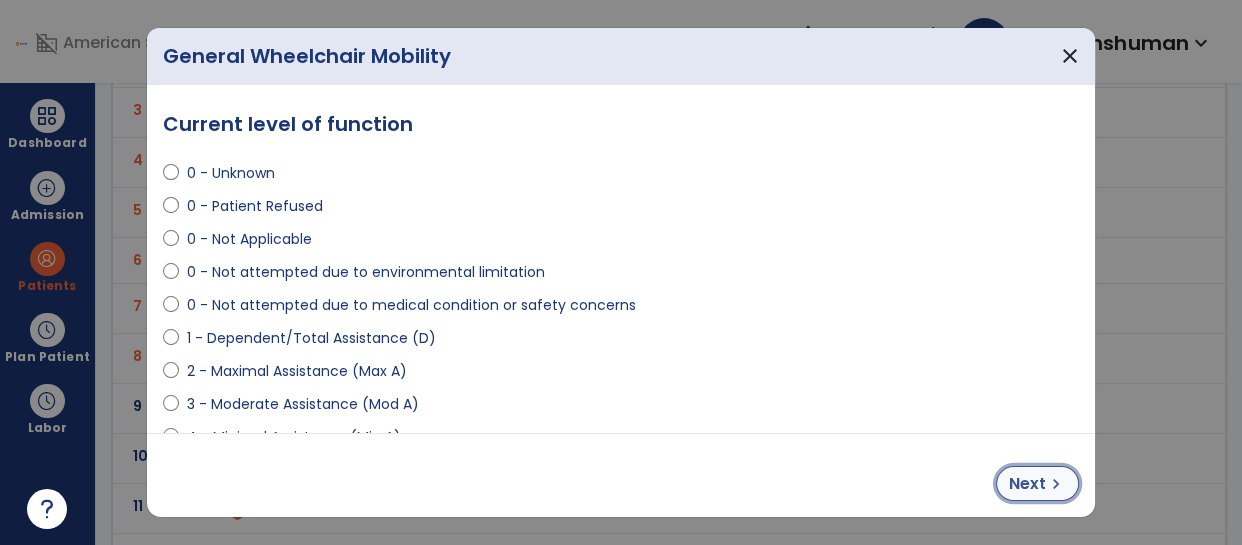 click on "chevron_right" at bounding box center [1056, 484] 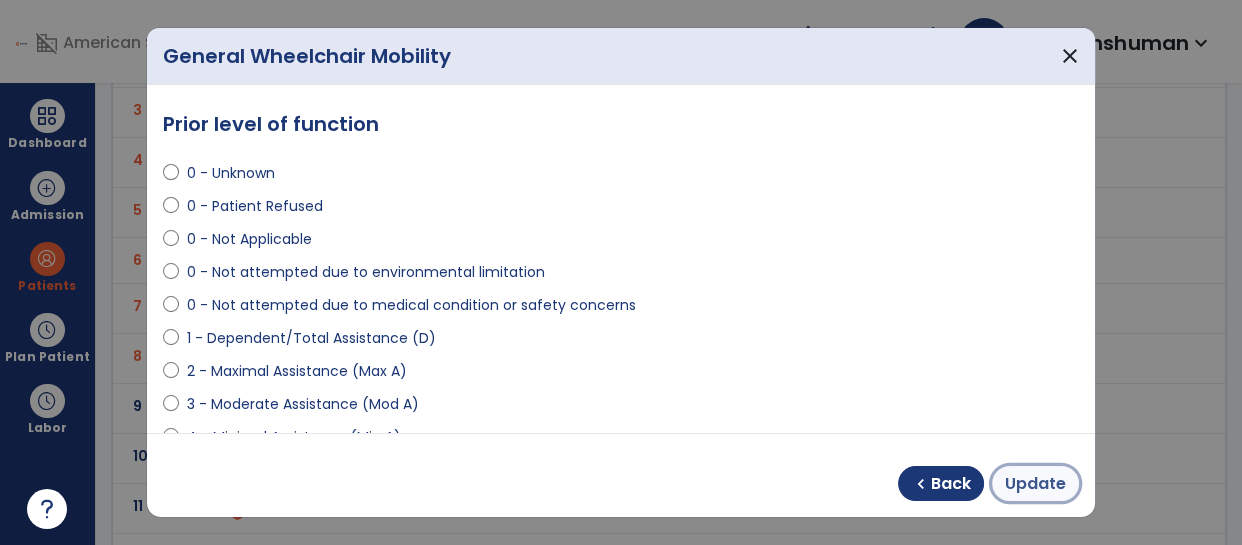 click on "Update" at bounding box center (1035, 484) 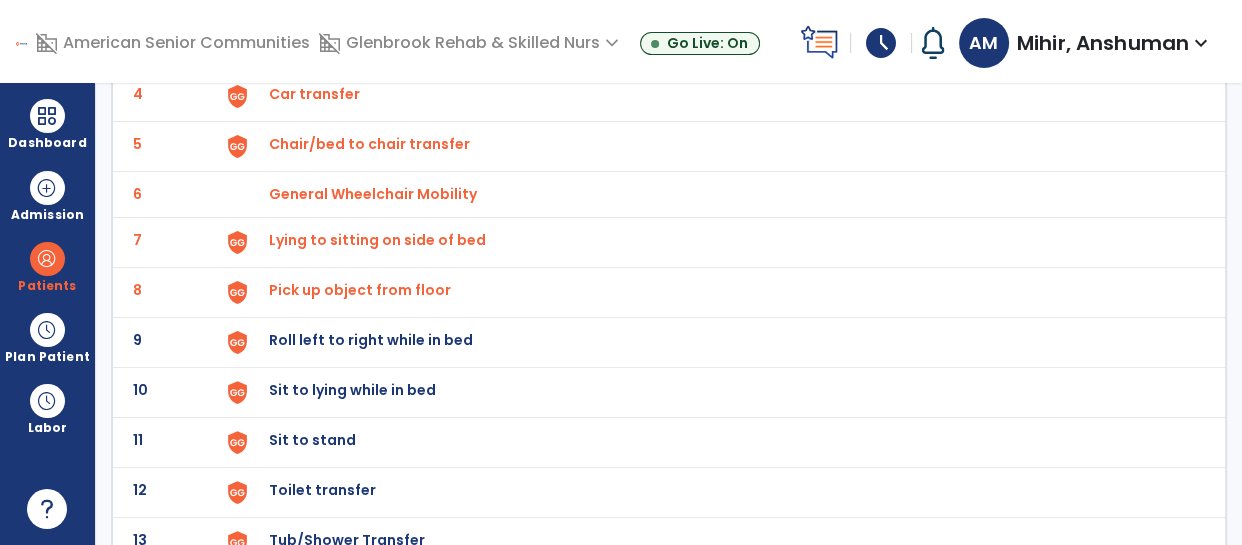 scroll, scrollTop: 340, scrollLeft: 0, axis: vertical 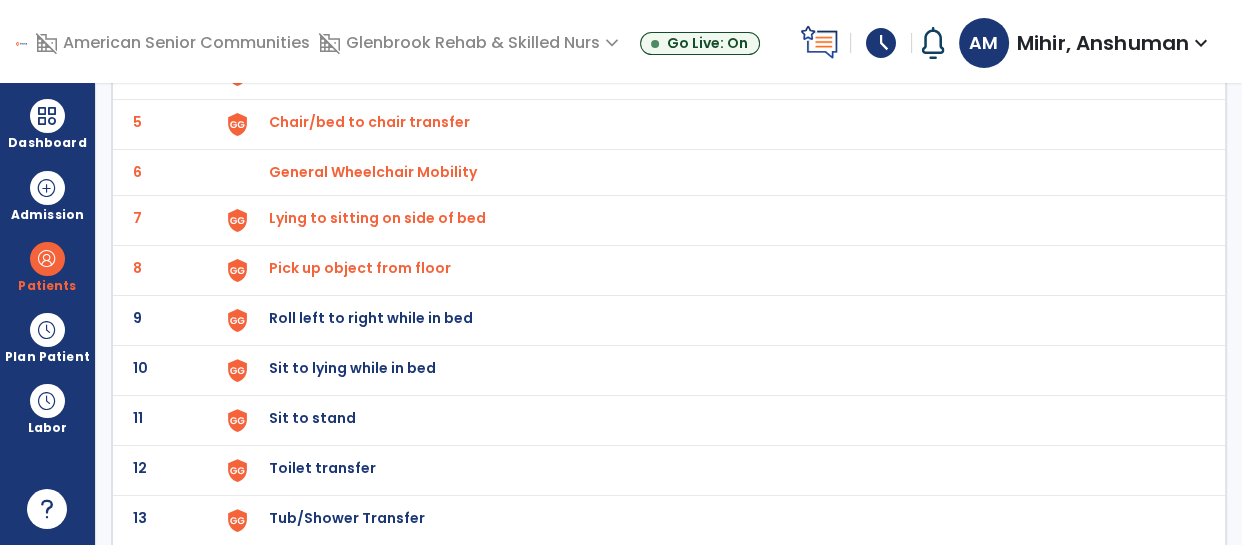 click on "Roll left to right while in bed" at bounding box center (315, -78) 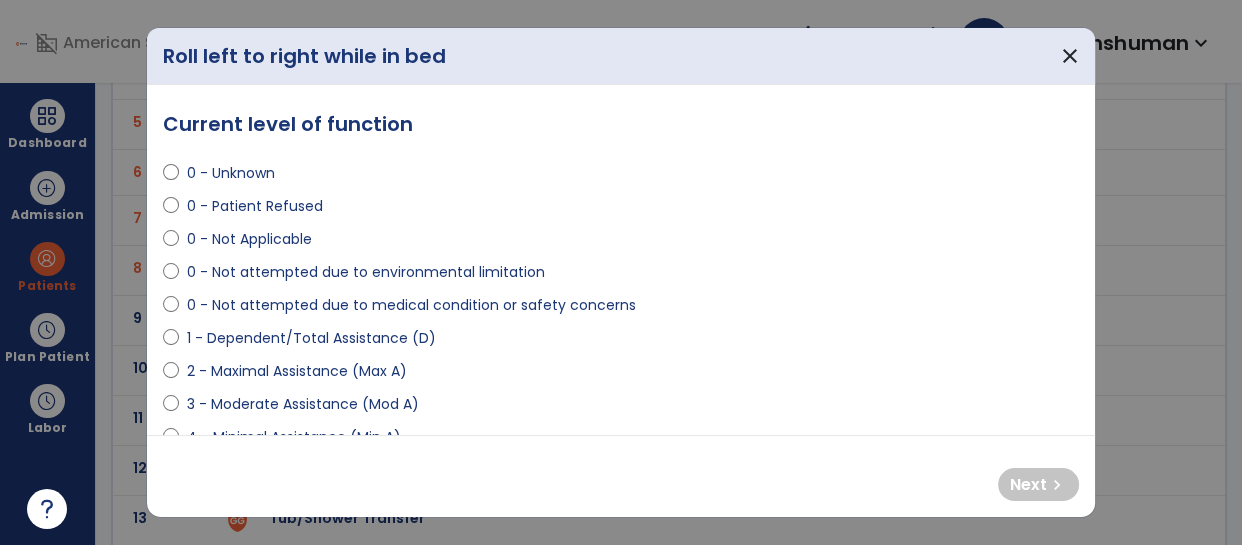select on "**********" 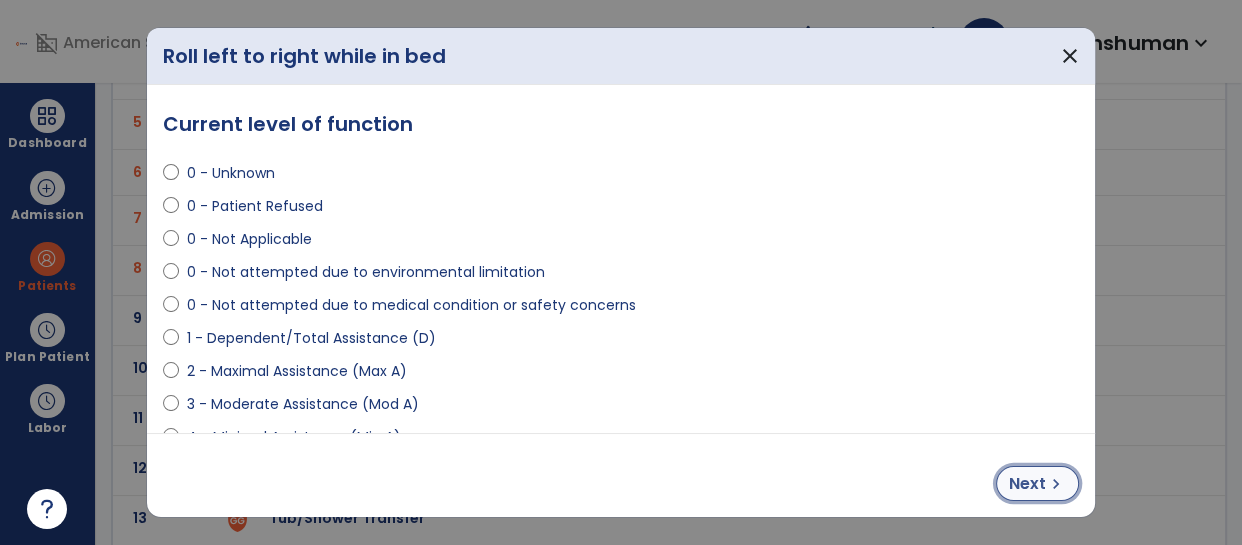 click on "chevron_right" at bounding box center [1056, 484] 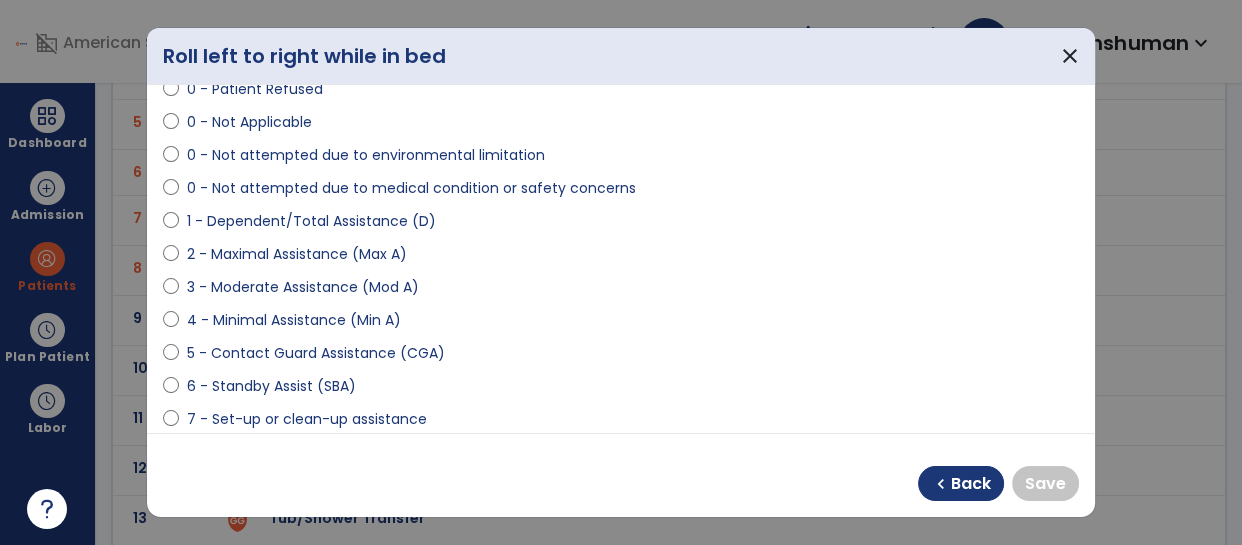 scroll, scrollTop: 174, scrollLeft: 0, axis: vertical 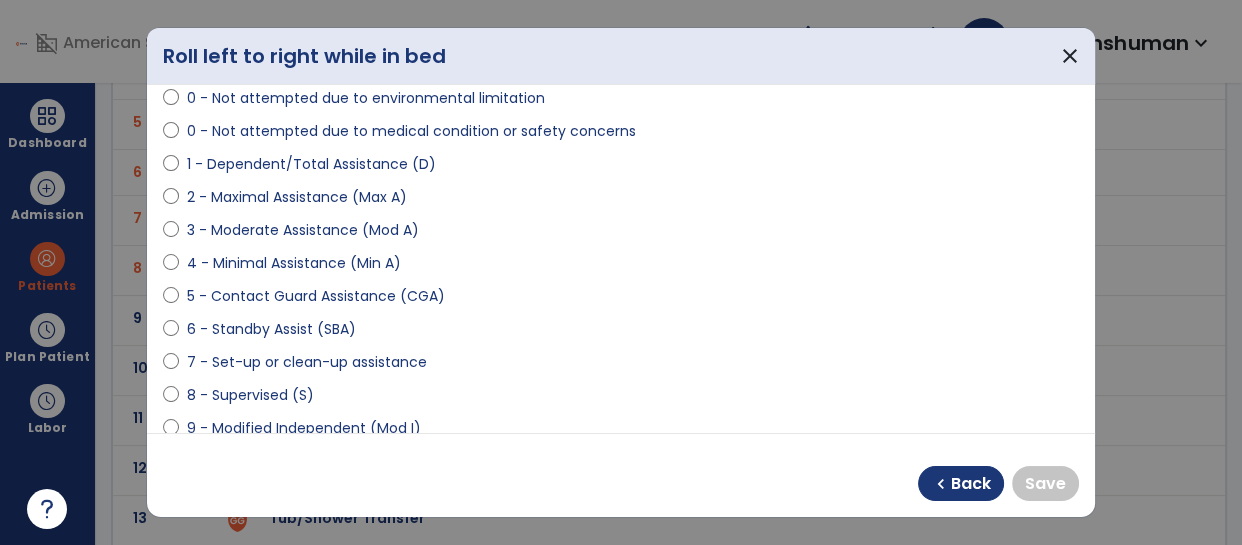 select on "**********" 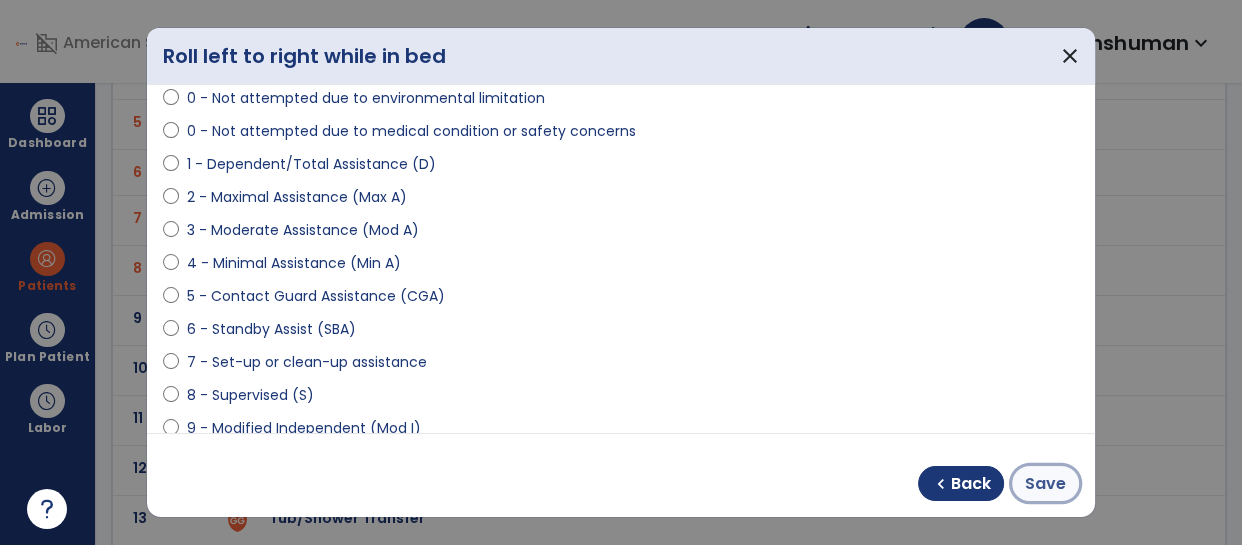 click on "Save" at bounding box center [1045, 484] 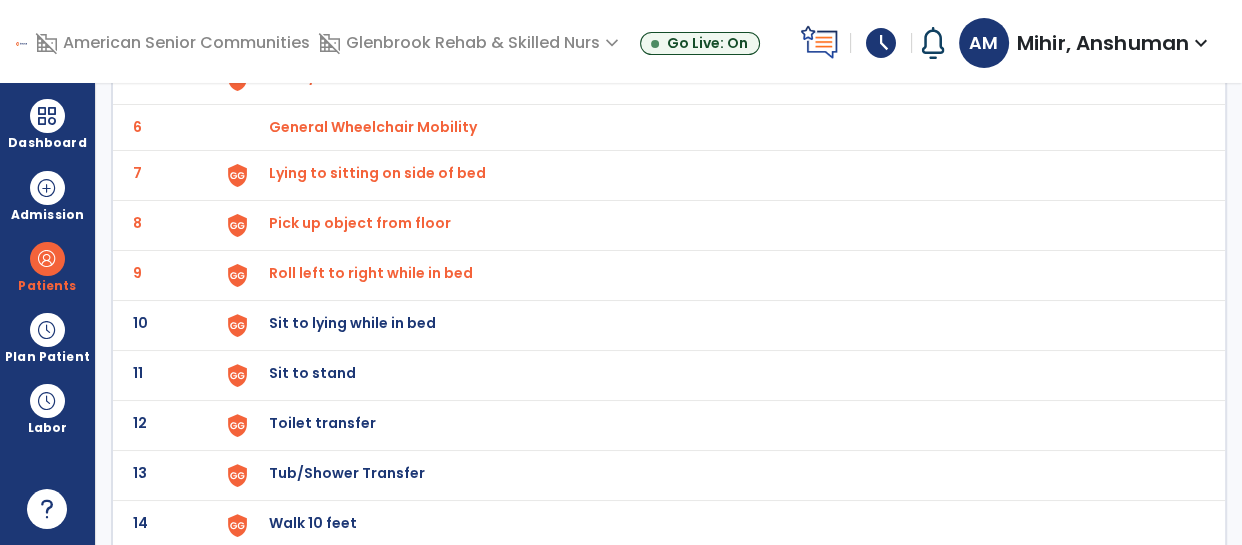scroll, scrollTop: 411, scrollLeft: 0, axis: vertical 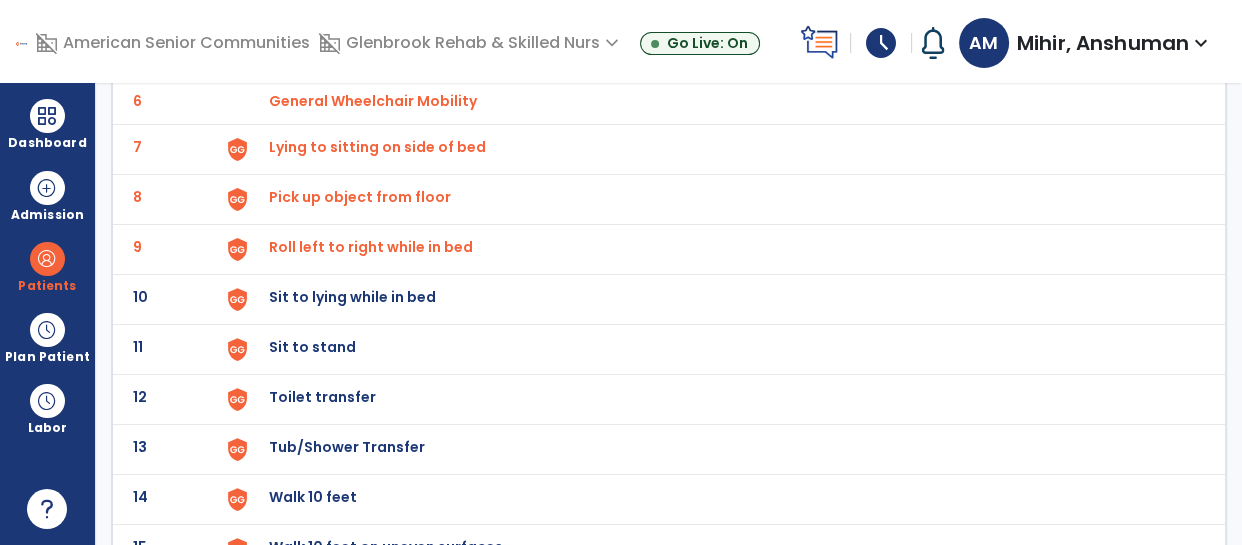 click on "Sit to lying while in bed" at bounding box center [315, -149] 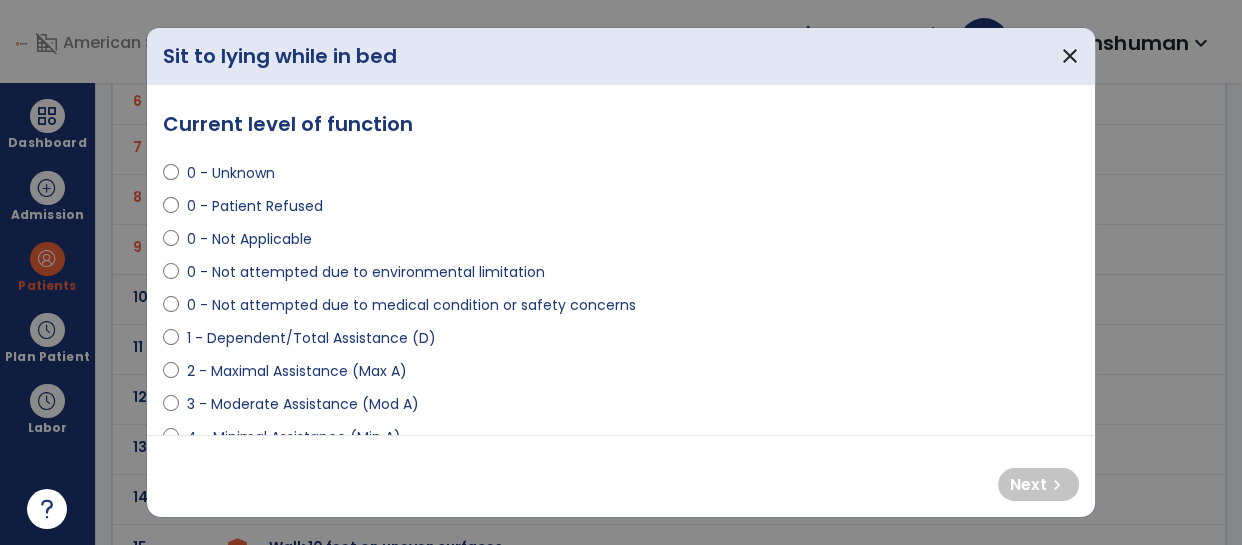 select on "**********" 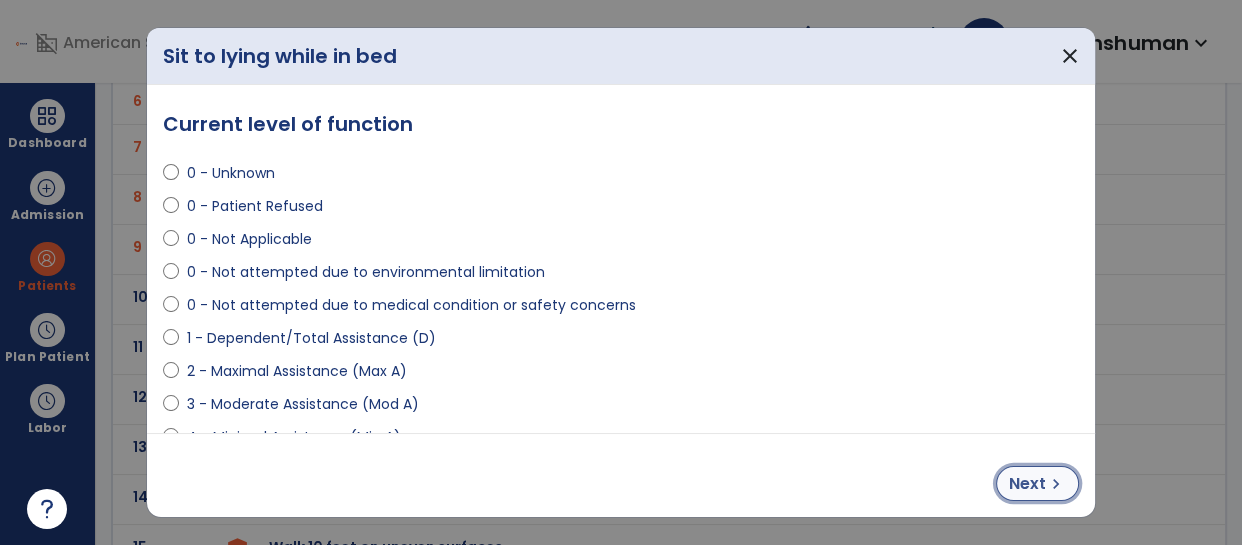 click on "Next  chevron_right" at bounding box center (1037, 483) 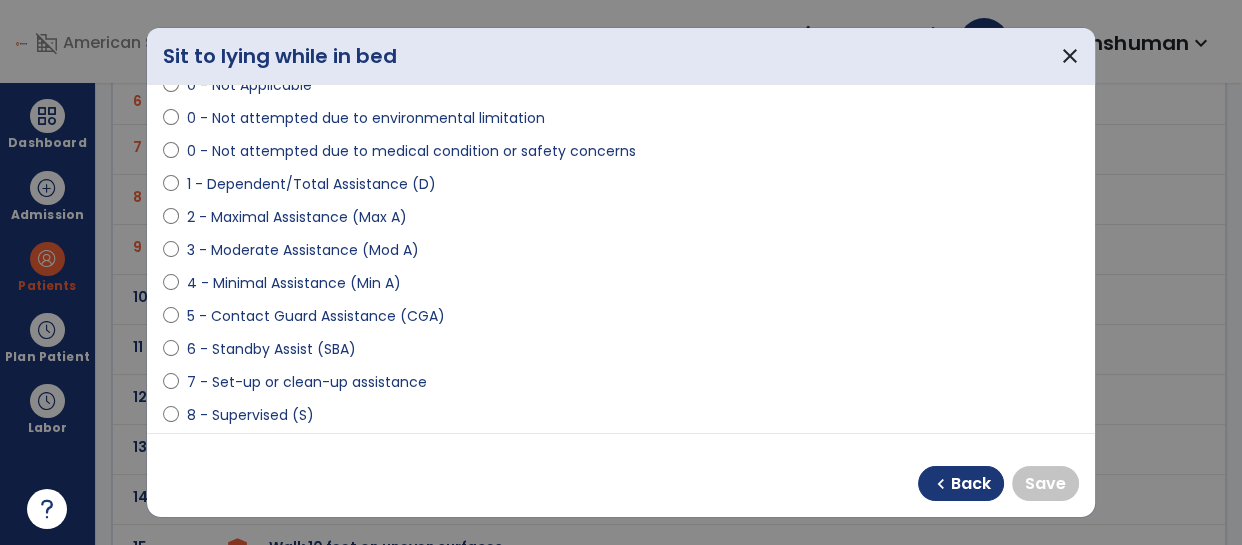 scroll, scrollTop: 158, scrollLeft: 0, axis: vertical 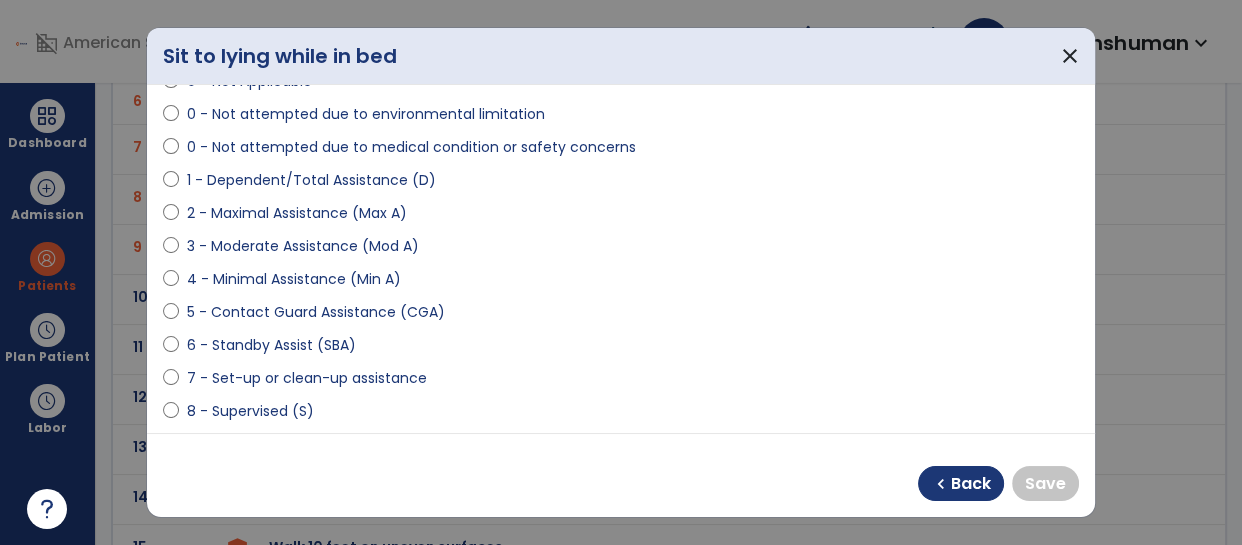select on "**********" 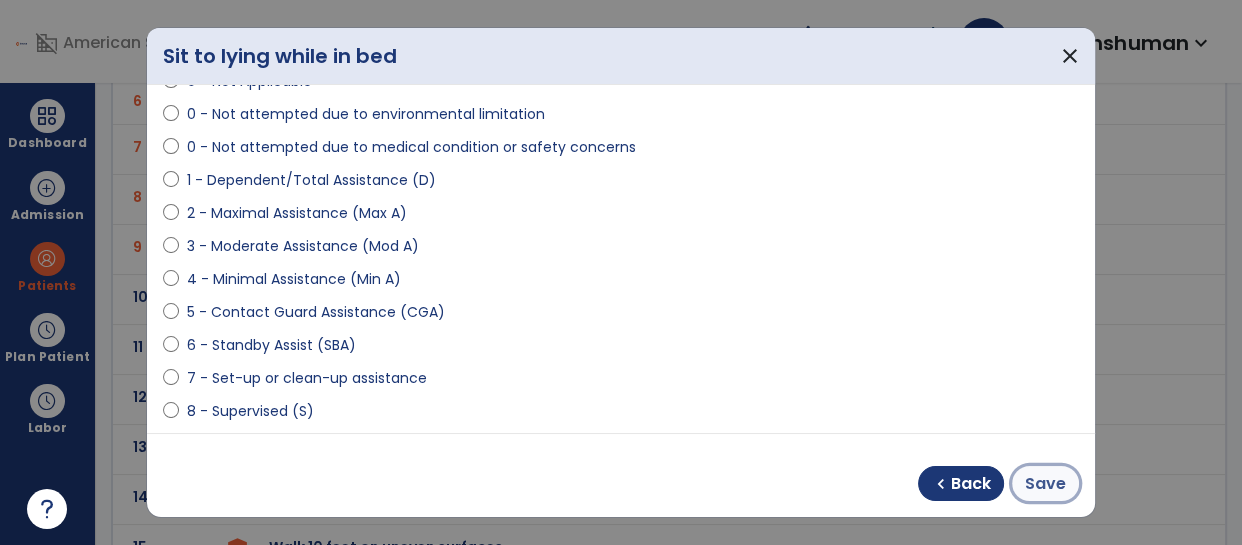 click on "Save" at bounding box center [1045, 484] 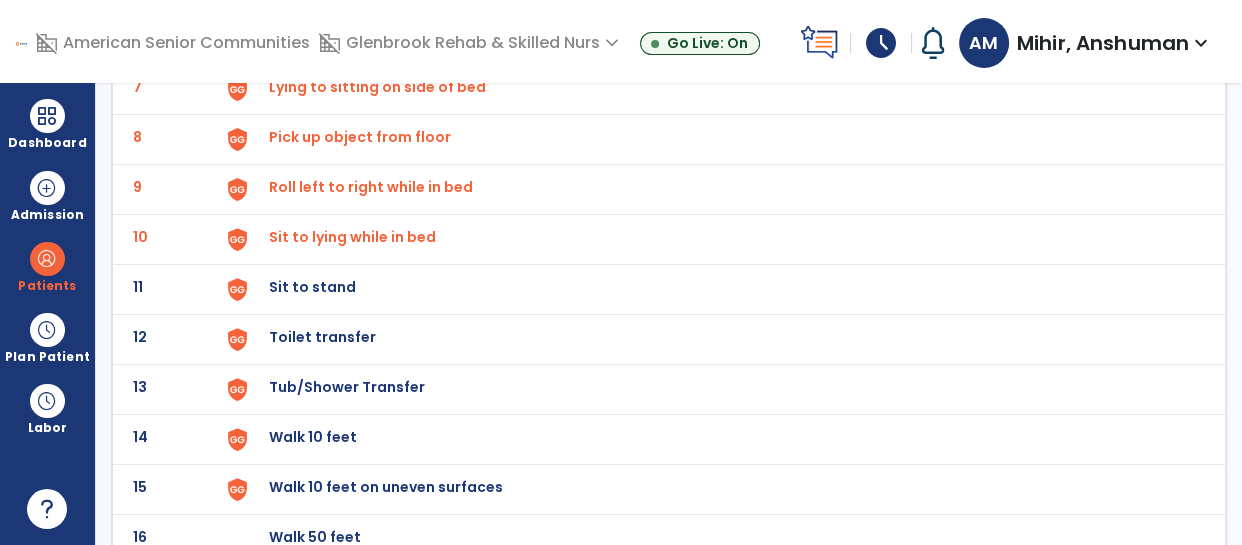 scroll, scrollTop: 473, scrollLeft: 0, axis: vertical 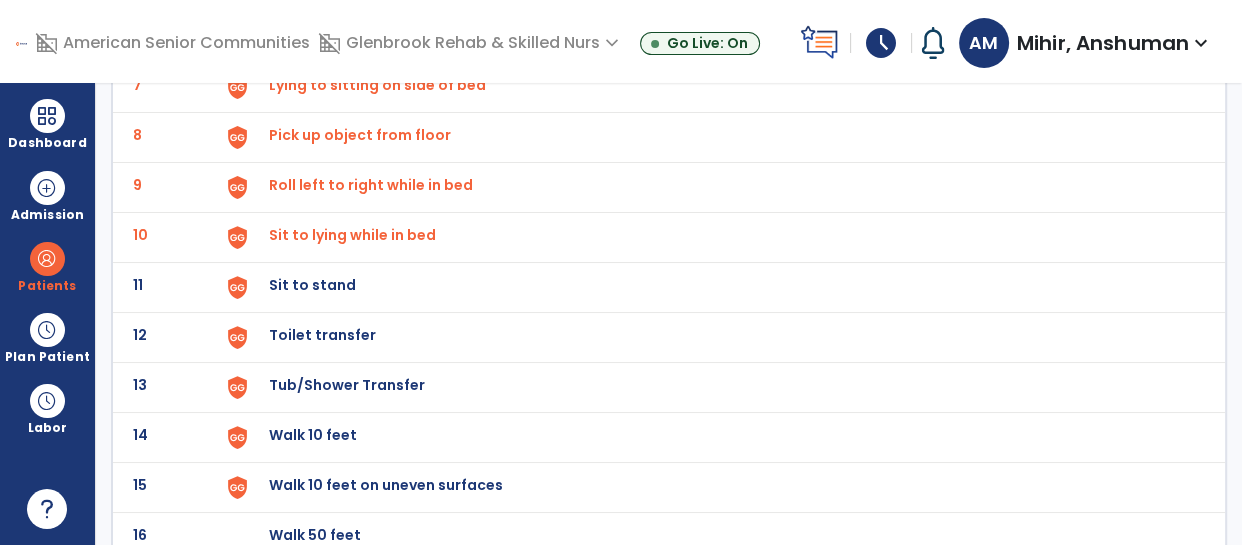 click on "Sit to stand" at bounding box center [315, -211] 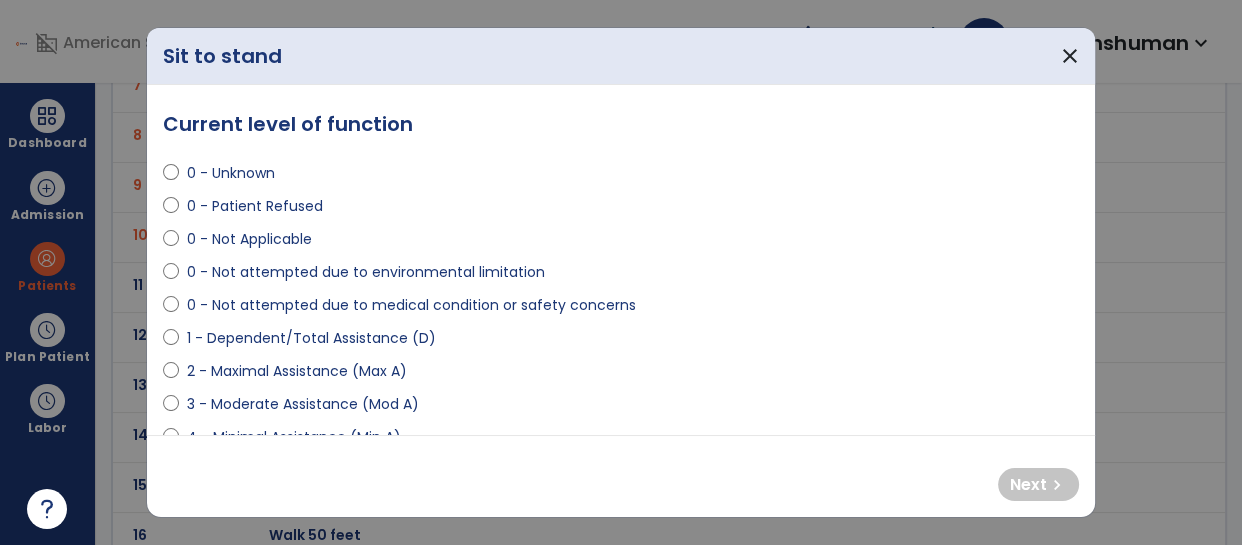 select on "**********" 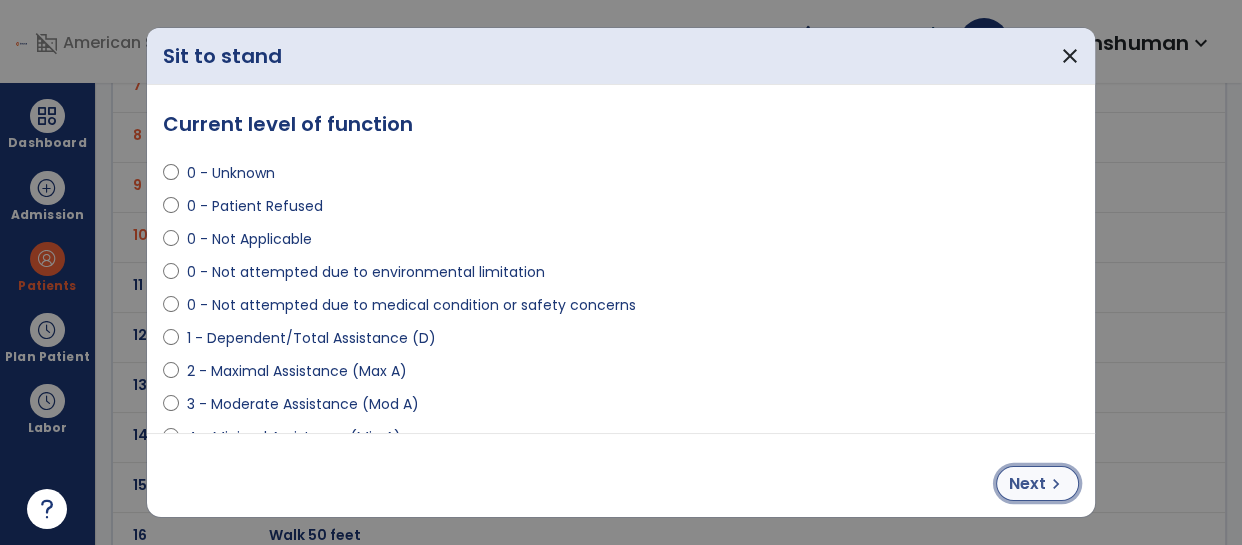 click on "chevron_right" at bounding box center [1056, 484] 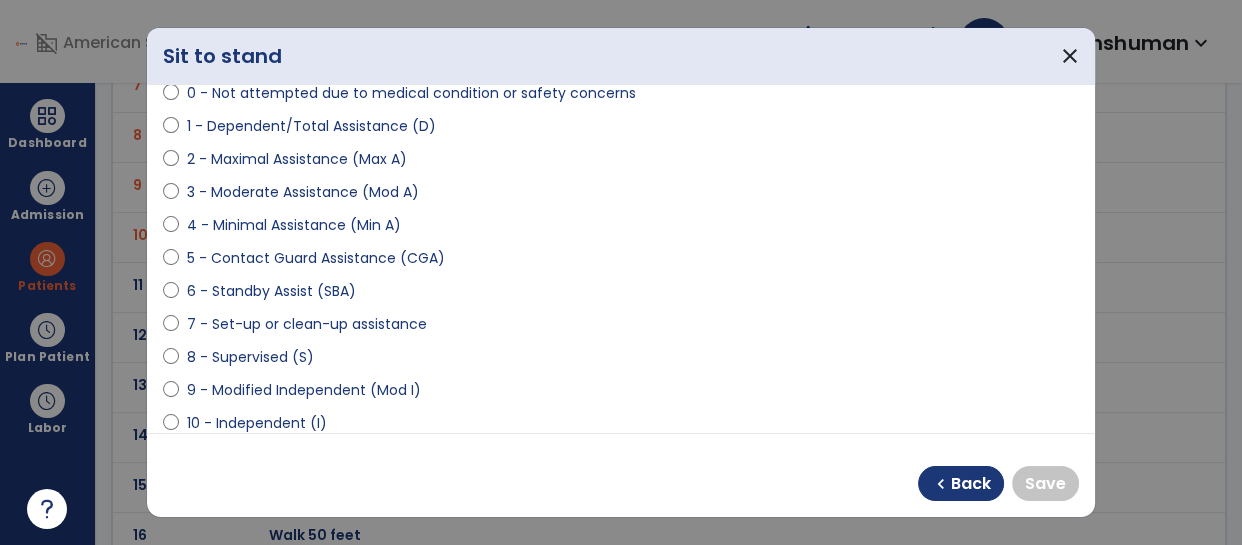 scroll, scrollTop: 220, scrollLeft: 0, axis: vertical 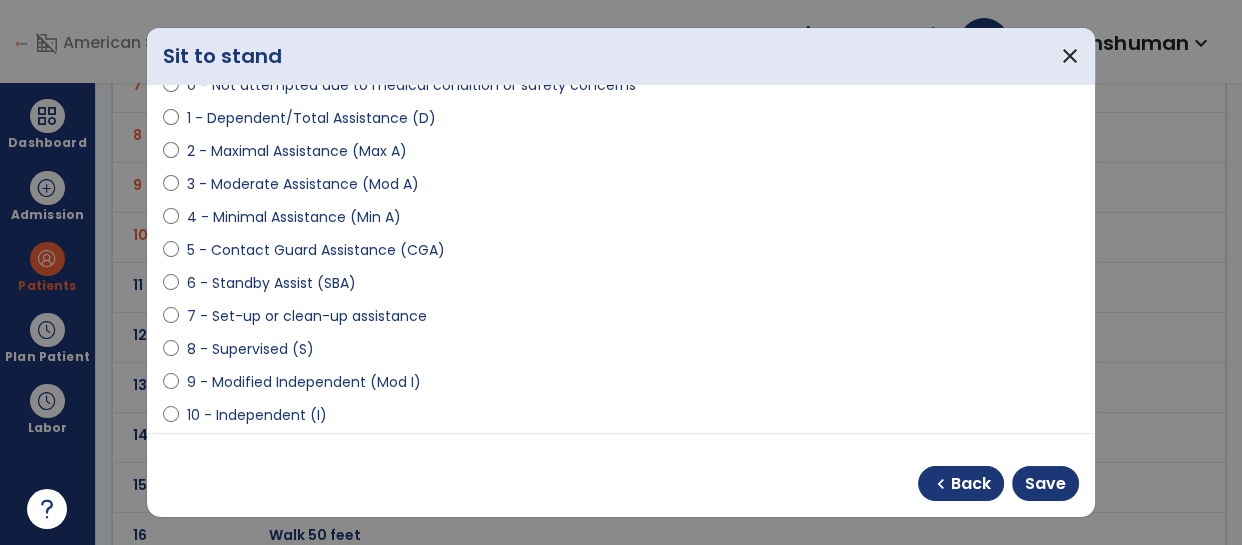 select on "**********" 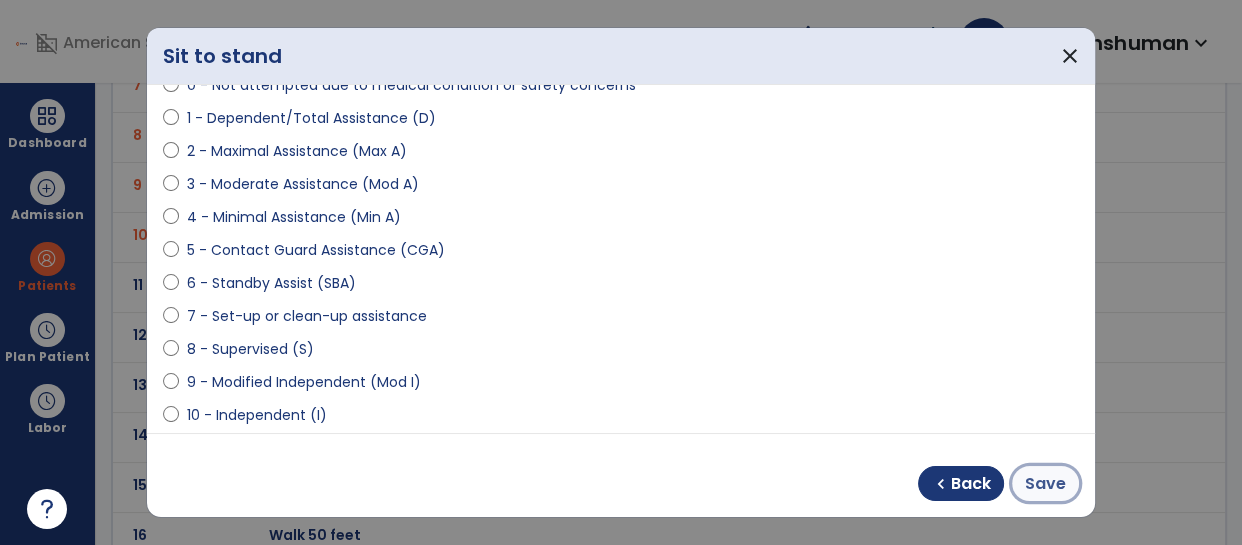 click on "Save" at bounding box center (1045, 484) 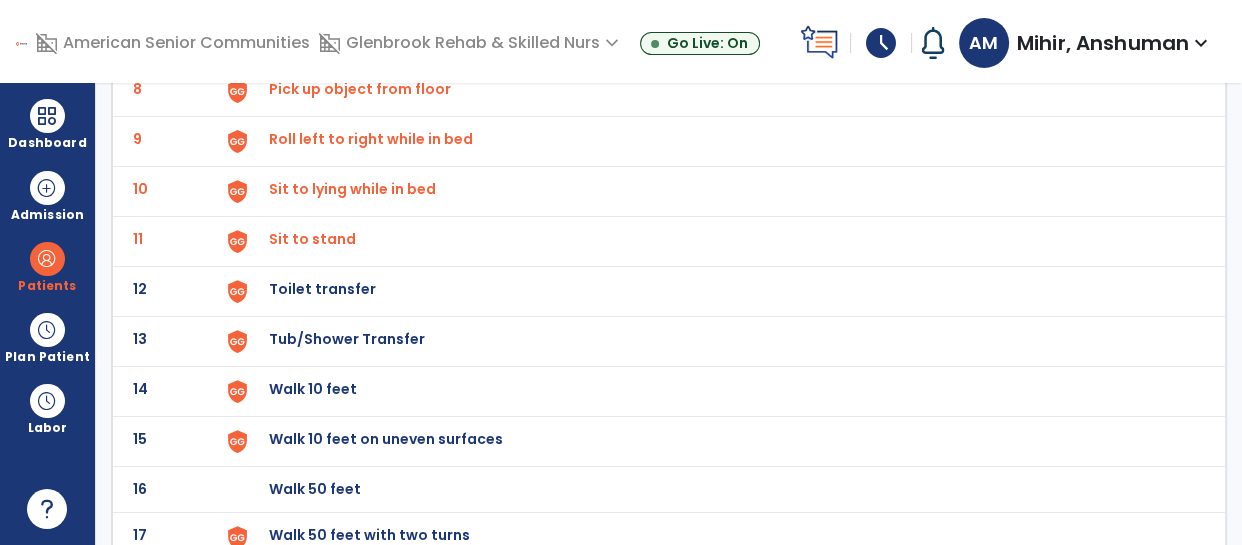 scroll, scrollTop: 526, scrollLeft: 0, axis: vertical 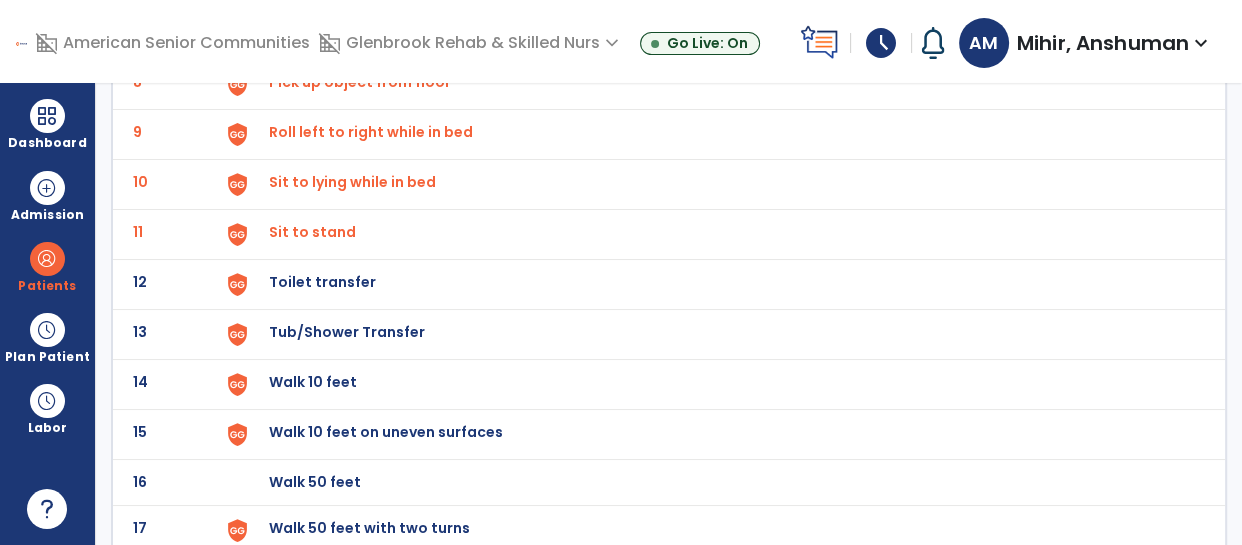 click on "Toilet transfer" at bounding box center (315, -264) 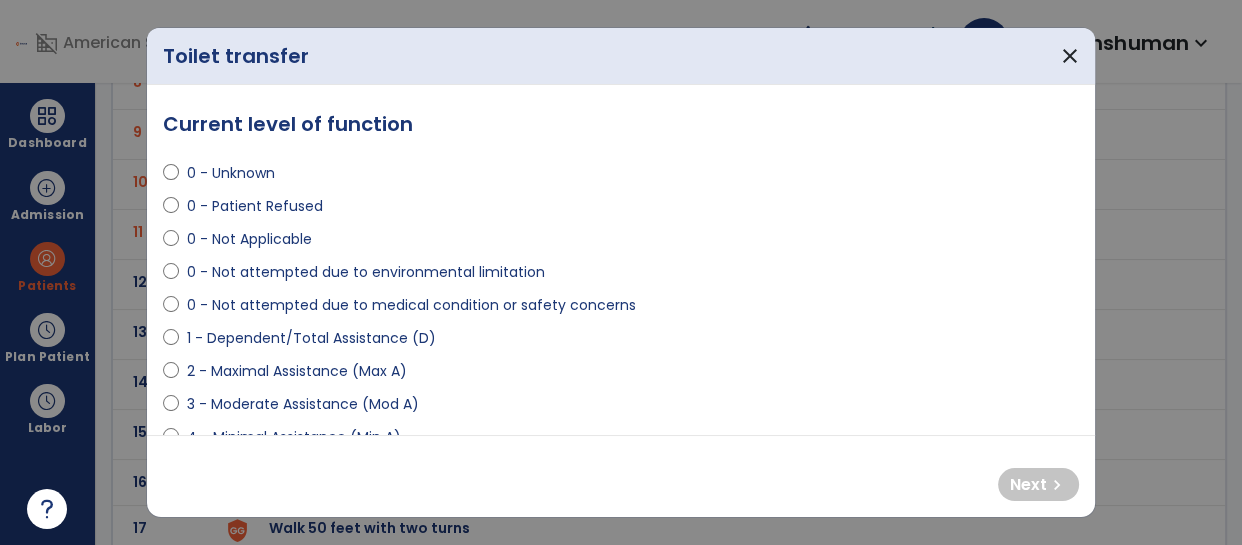 select on "**********" 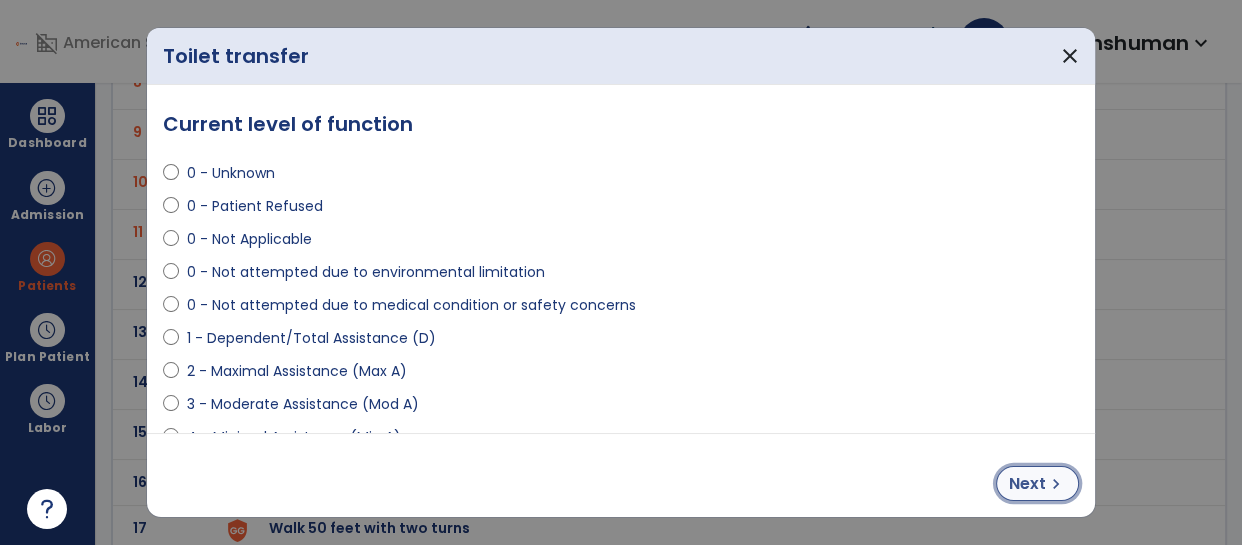 click on "Next" at bounding box center (1027, 484) 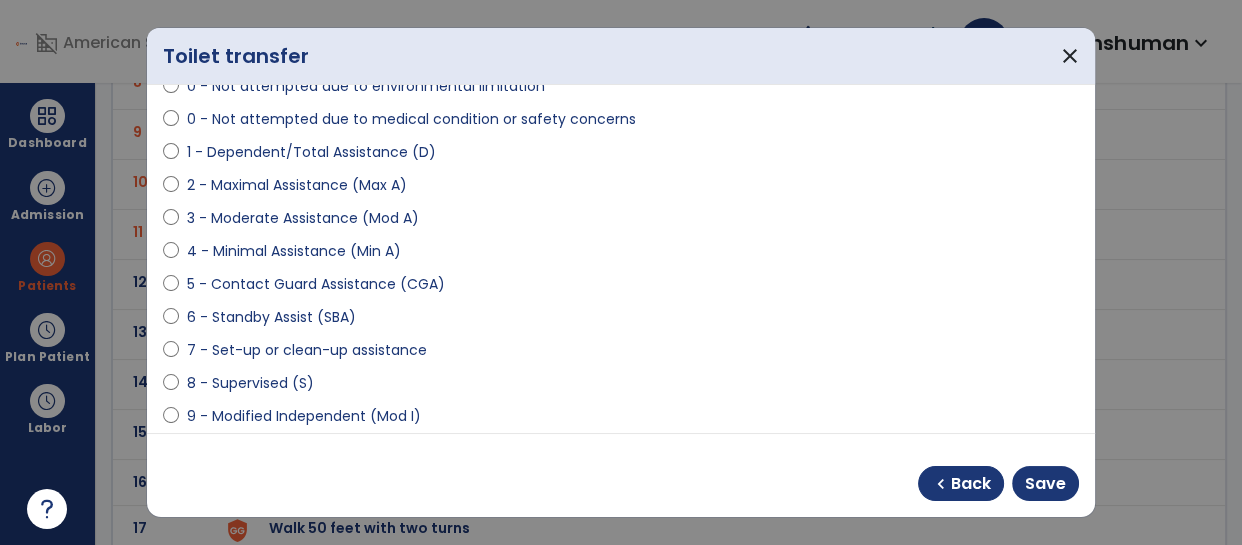 scroll, scrollTop: 200, scrollLeft: 0, axis: vertical 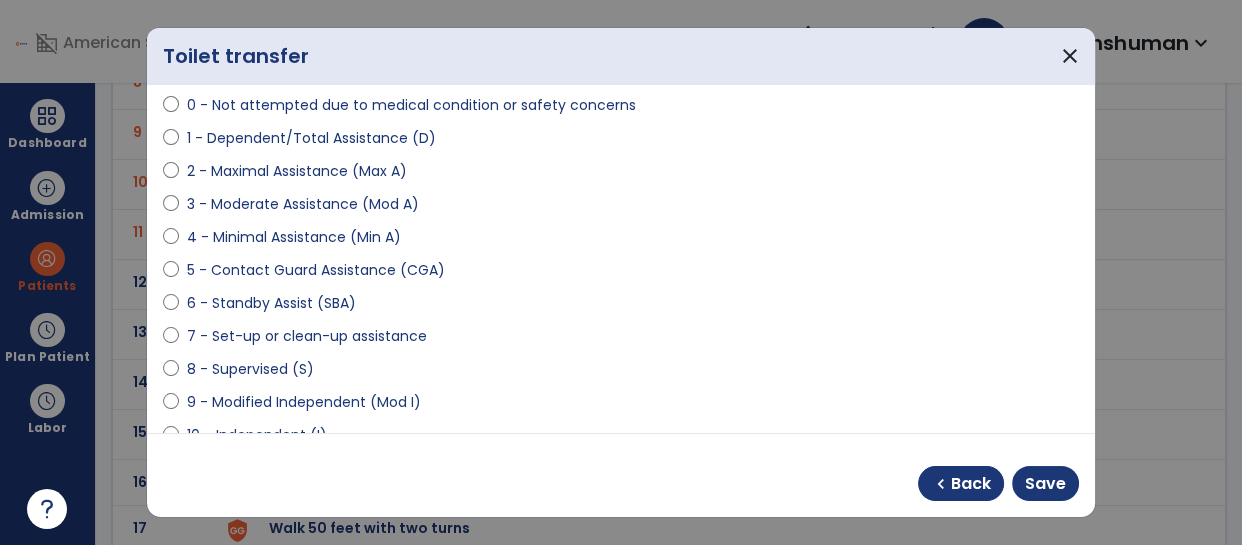 click on "**********" at bounding box center (621, 259) 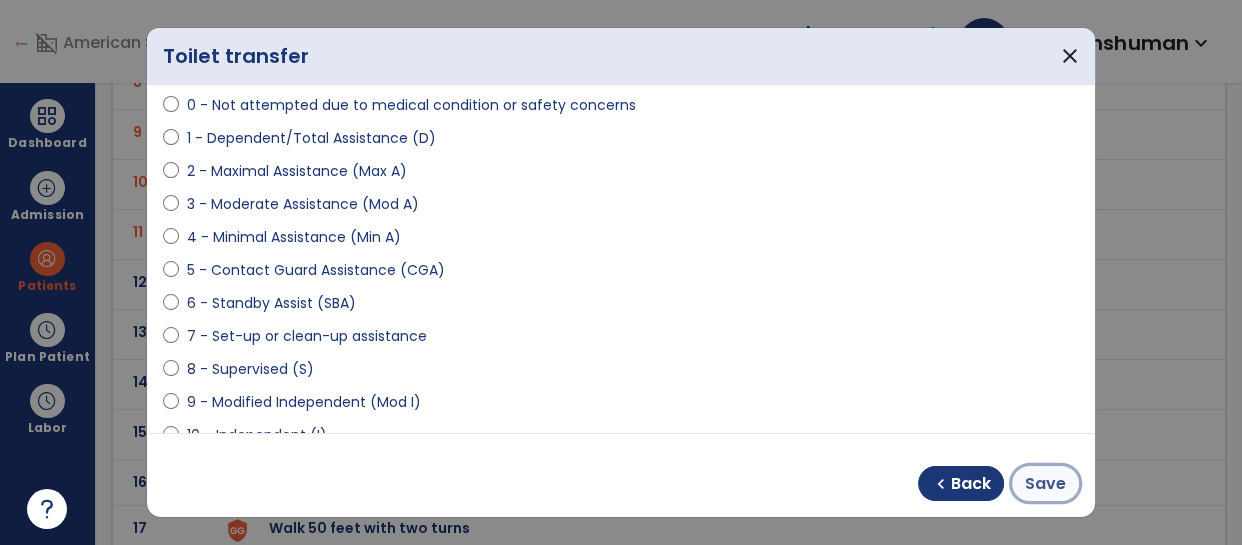 click on "Save" at bounding box center [1045, 484] 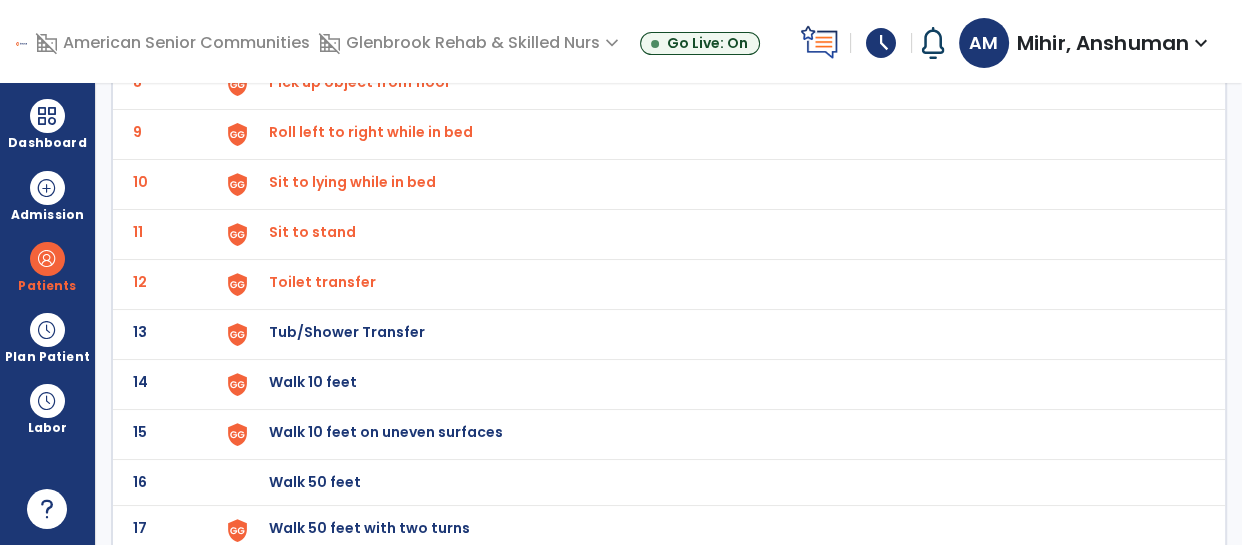 click on "Tub/Shower Transfer" at bounding box center (315, -264) 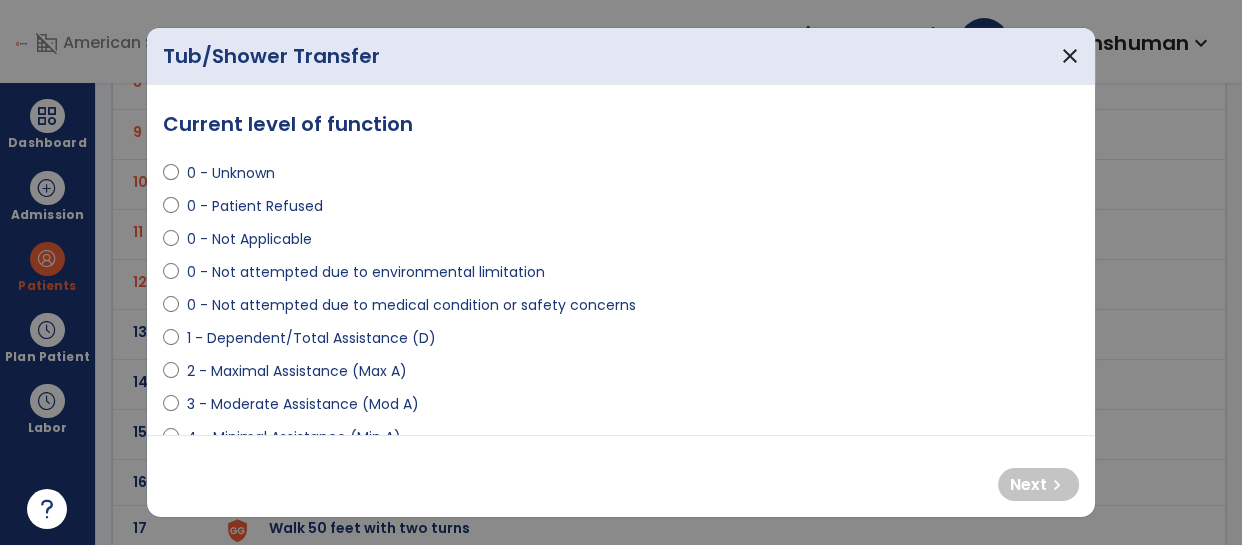select on "**********" 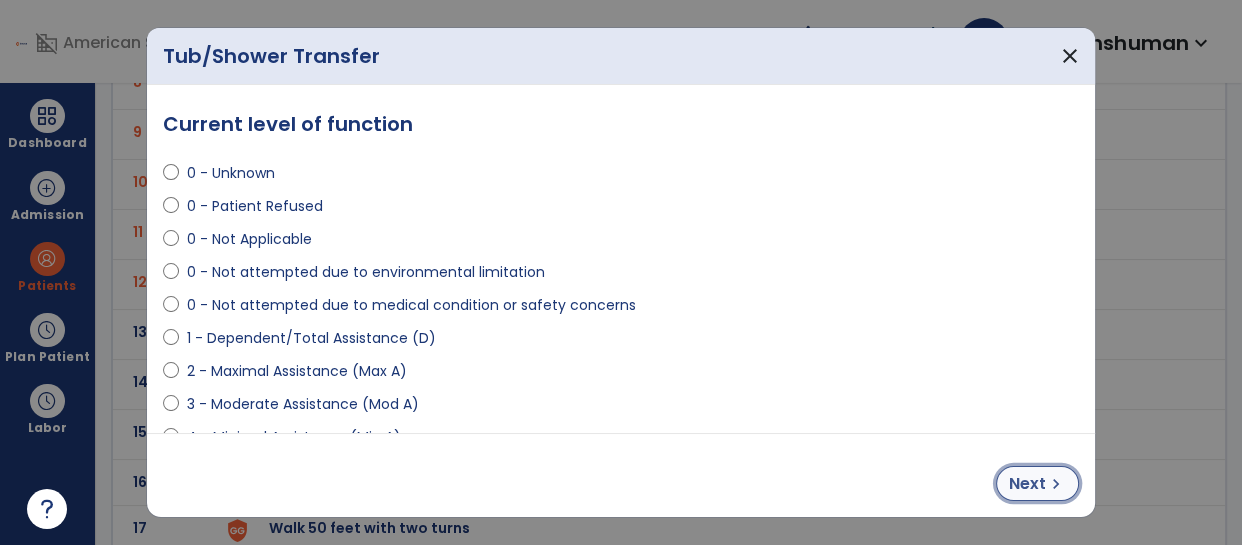 click on "chevron_right" at bounding box center [1056, 484] 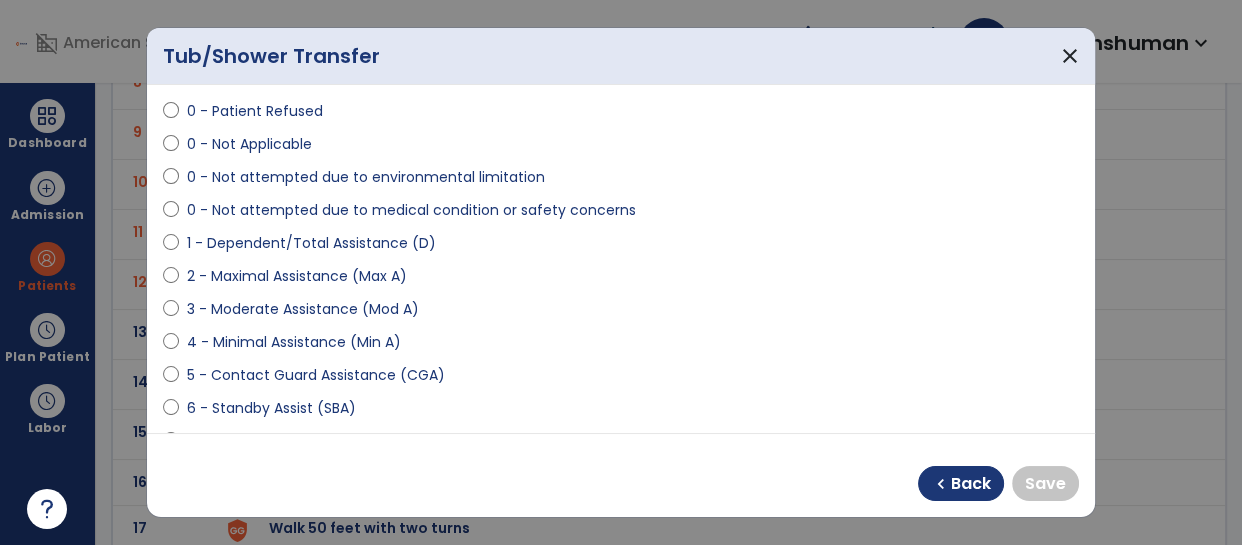 scroll, scrollTop: 96, scrollLeft: 0, axis: vertical 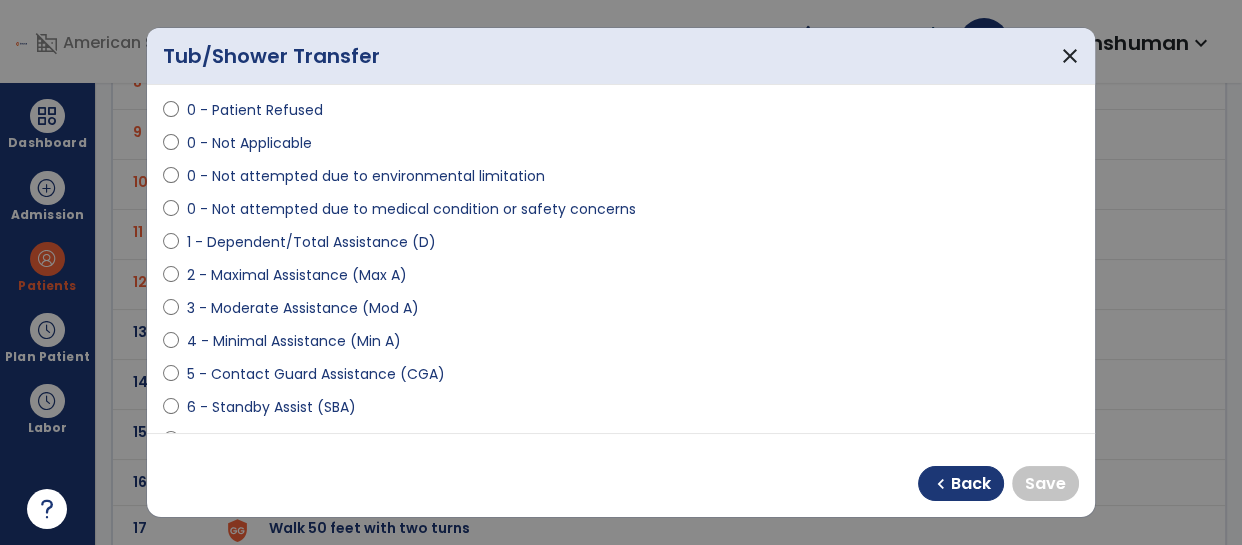 select on "**********" 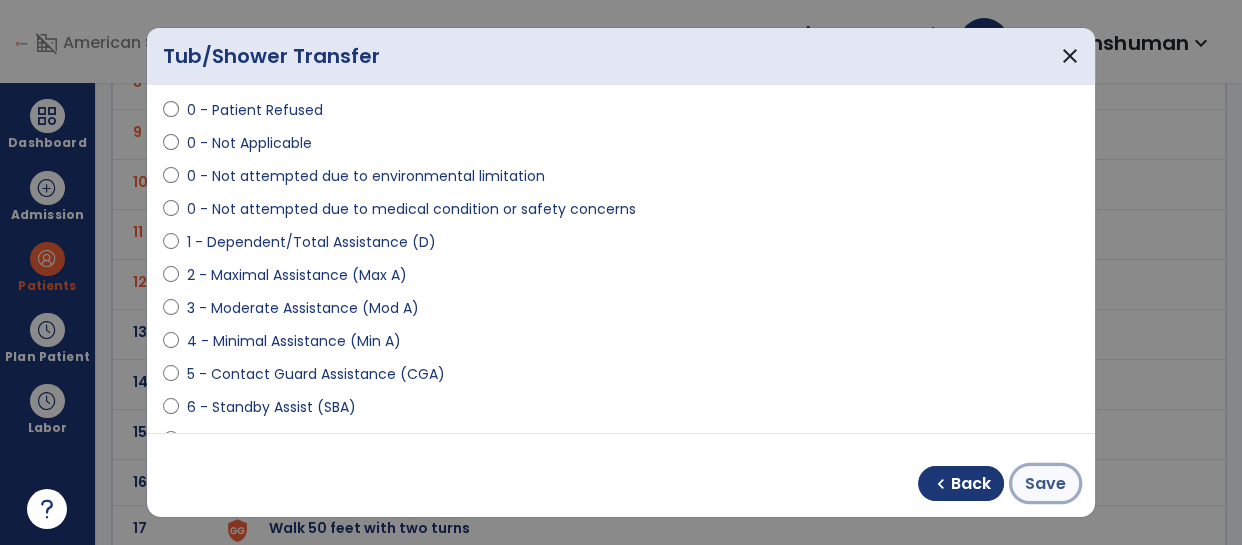click on "Save" at bounding box center [1045, 484] 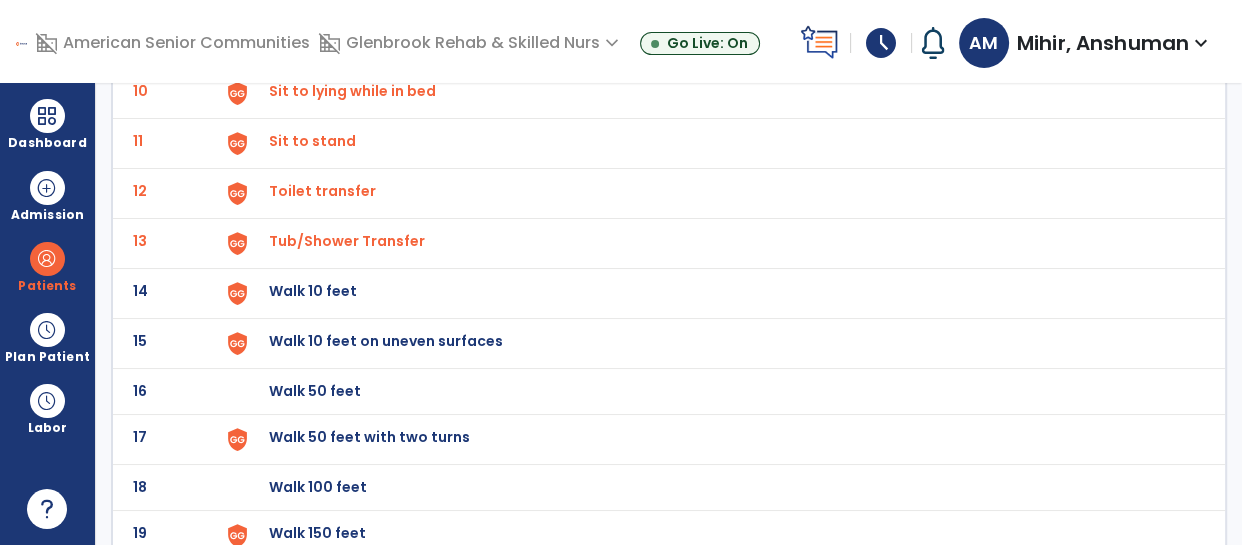 scroll, scrollTop: 617, scrollLeft: 0, axis: vertical 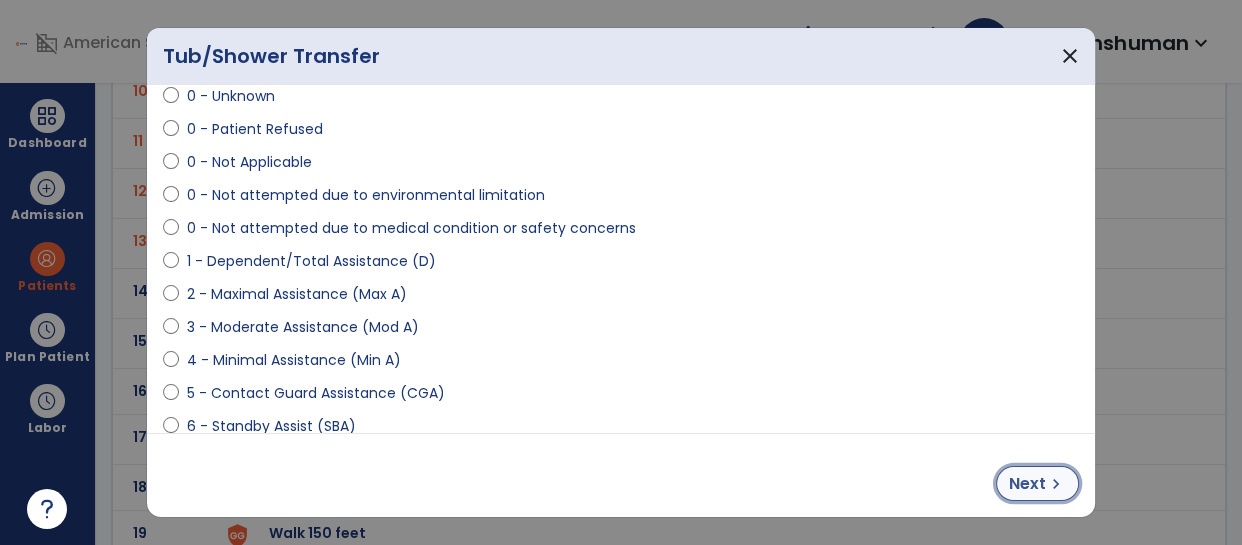 click on "Next" at bounding box center (1027, 484) 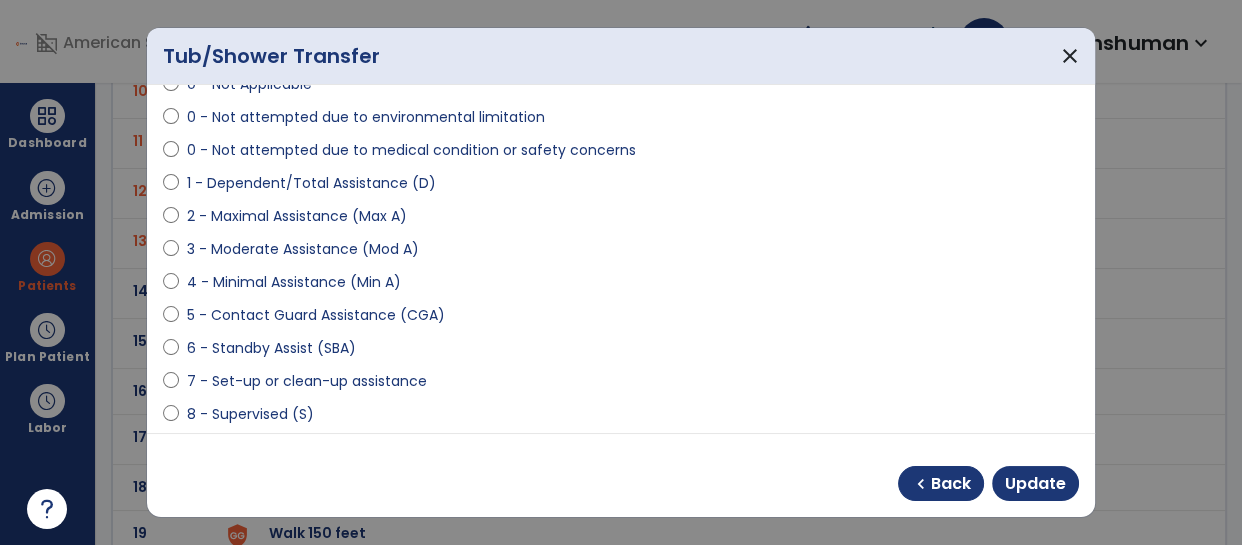 scroll, scrollTop: 154, scrollLeft: 0, axis: vertical 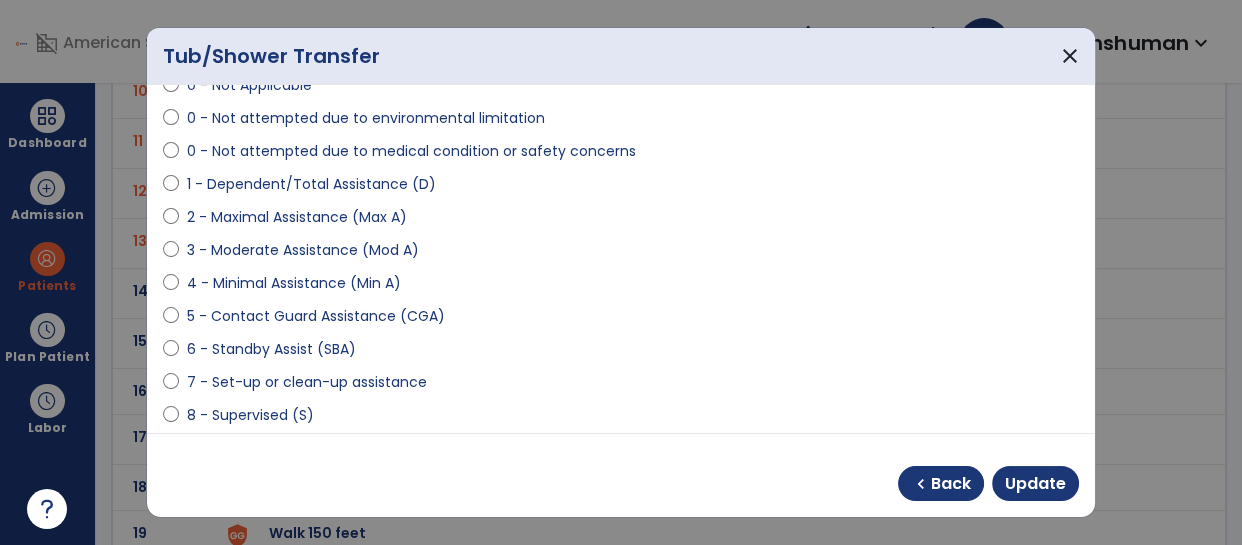select on "**********" 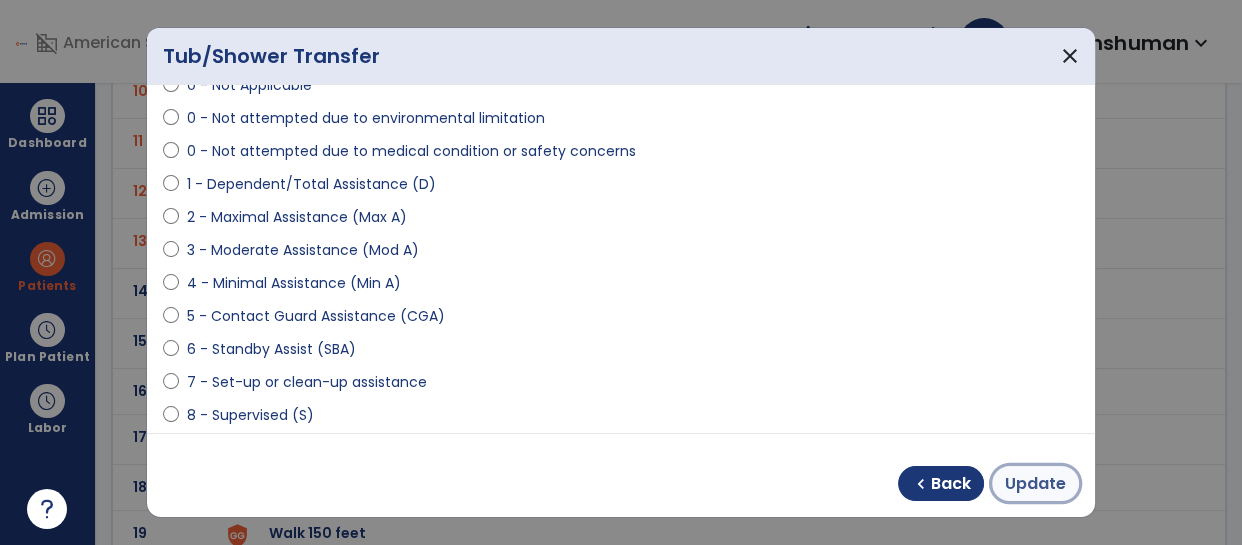 click on "Update" at bounding box center [1035, 483] 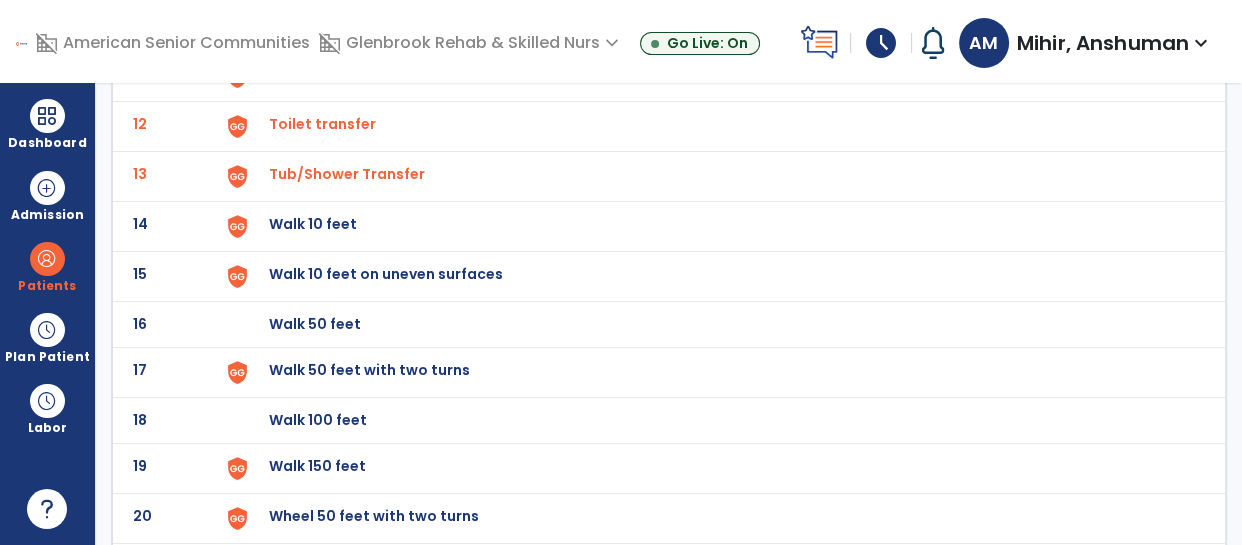 scroll, scrollTop: 695, scrollLeft: 0, axis: vertical 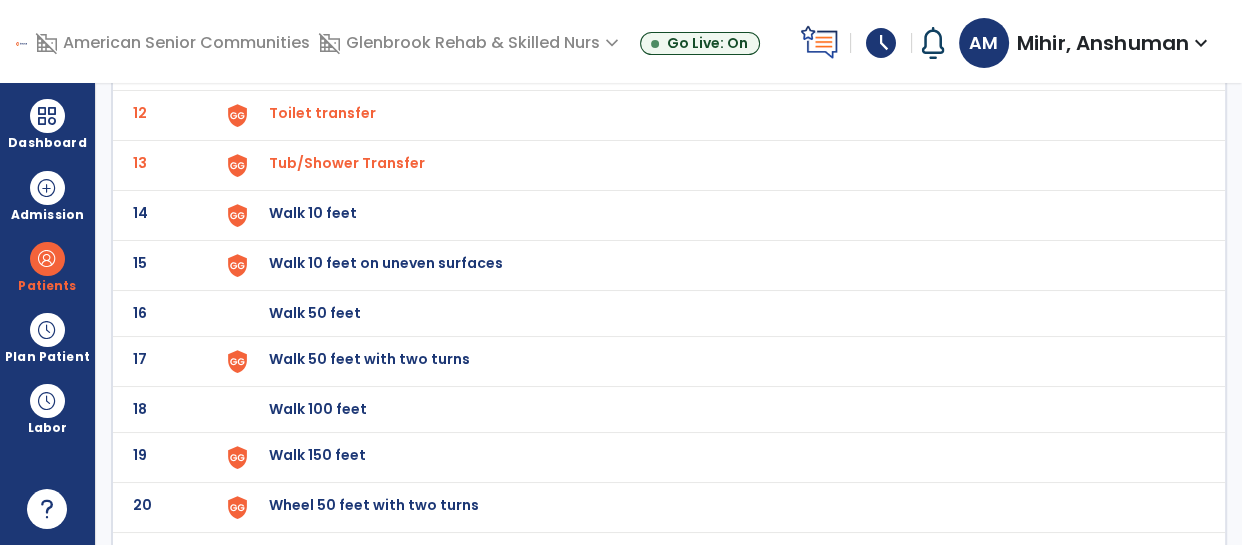 click on "Walk 10 feet" at bounding box center (315, -433) 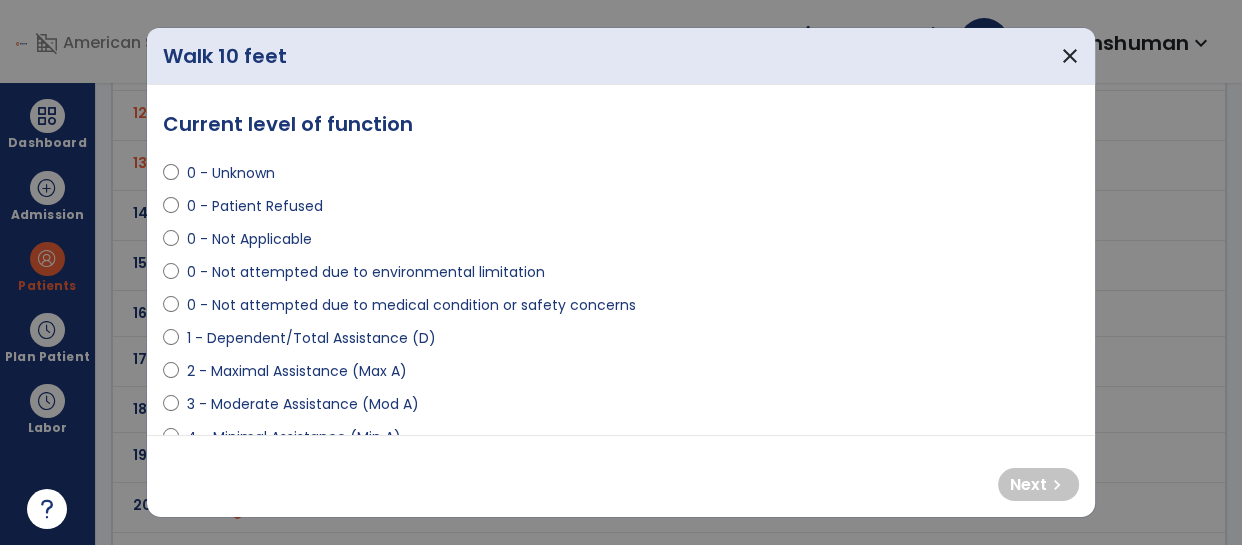 select on "**********" 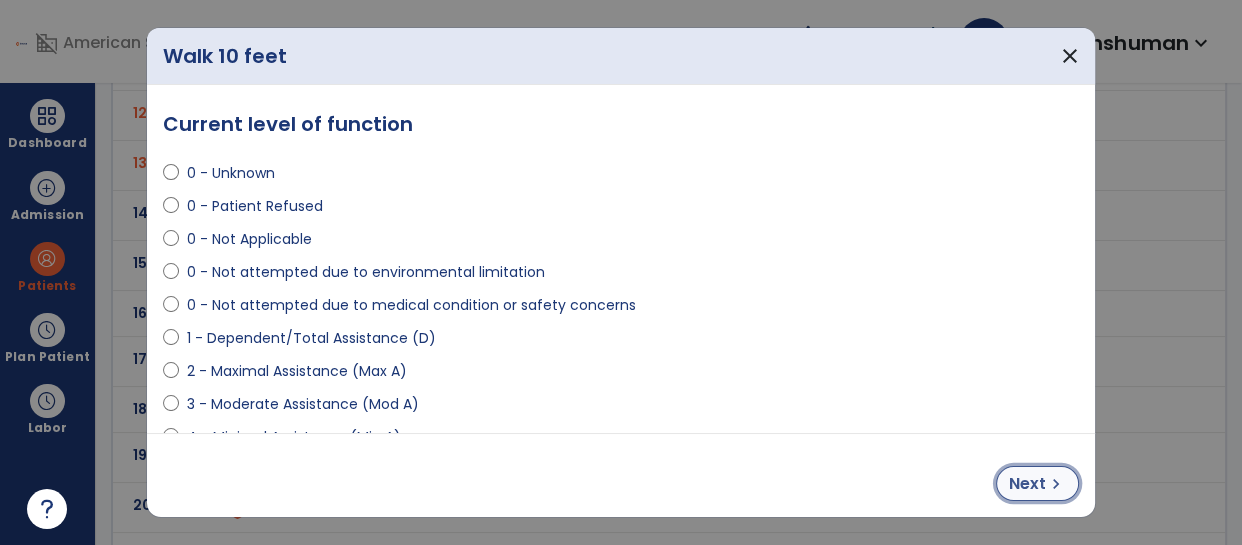 click on "chevron_right" at bounding box center (1056, 484) 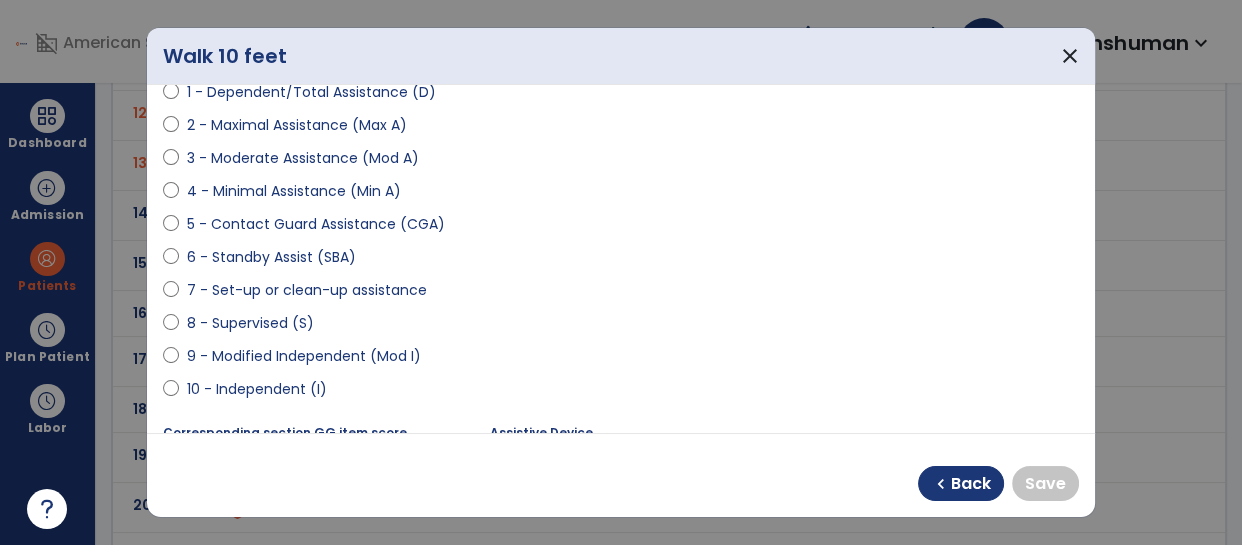 scroll, scrollTop: 247, scrollLeft: 0, axis: vertical 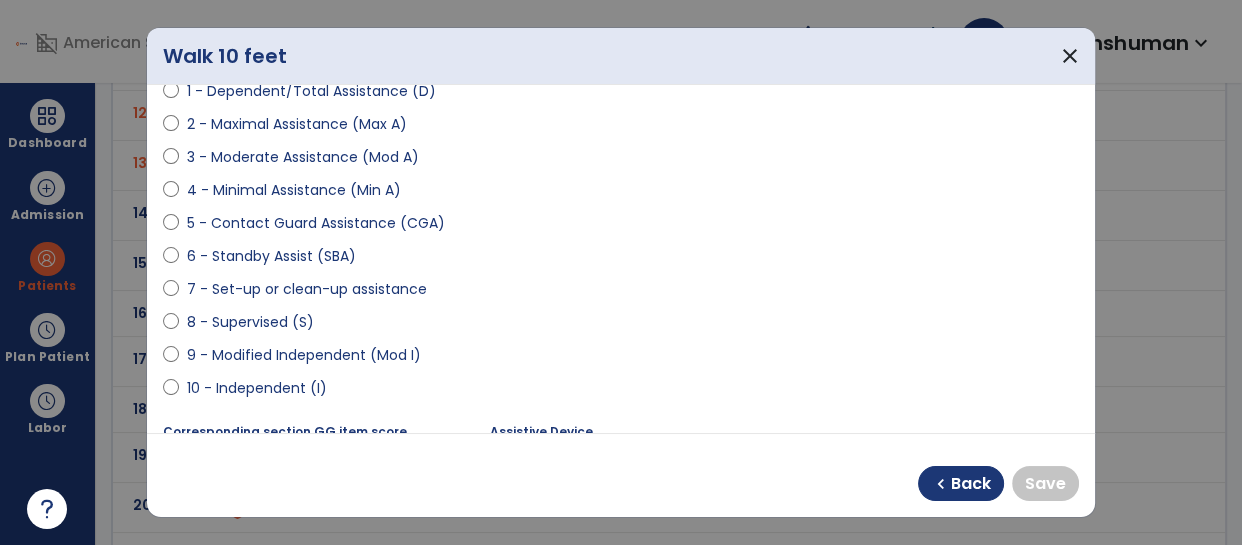 select on "**********" 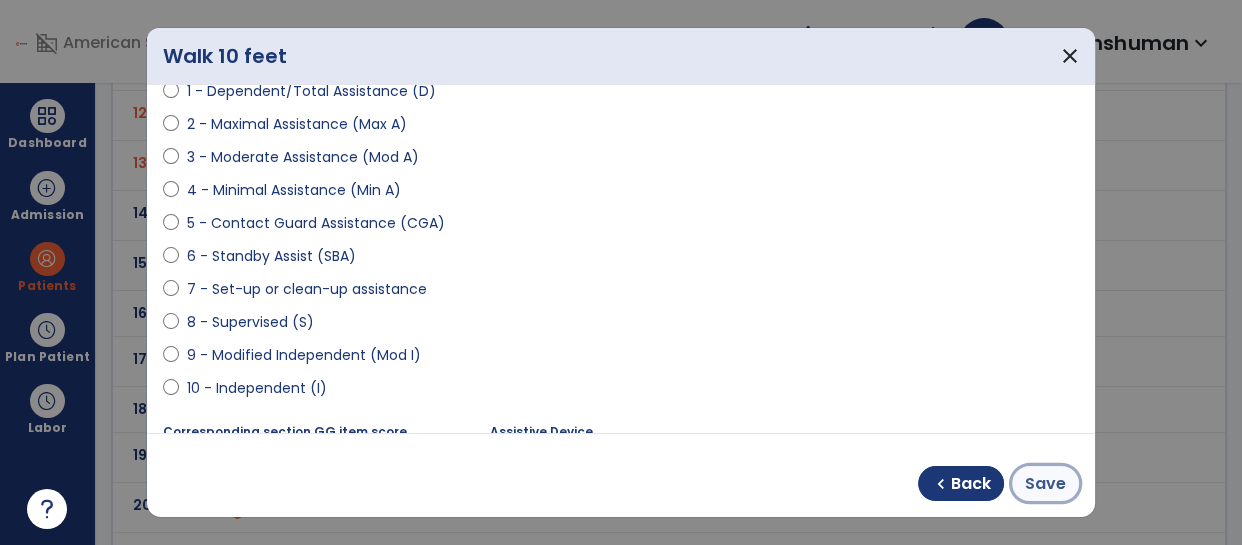 click on "Save" at bounding box center (1045, 484) 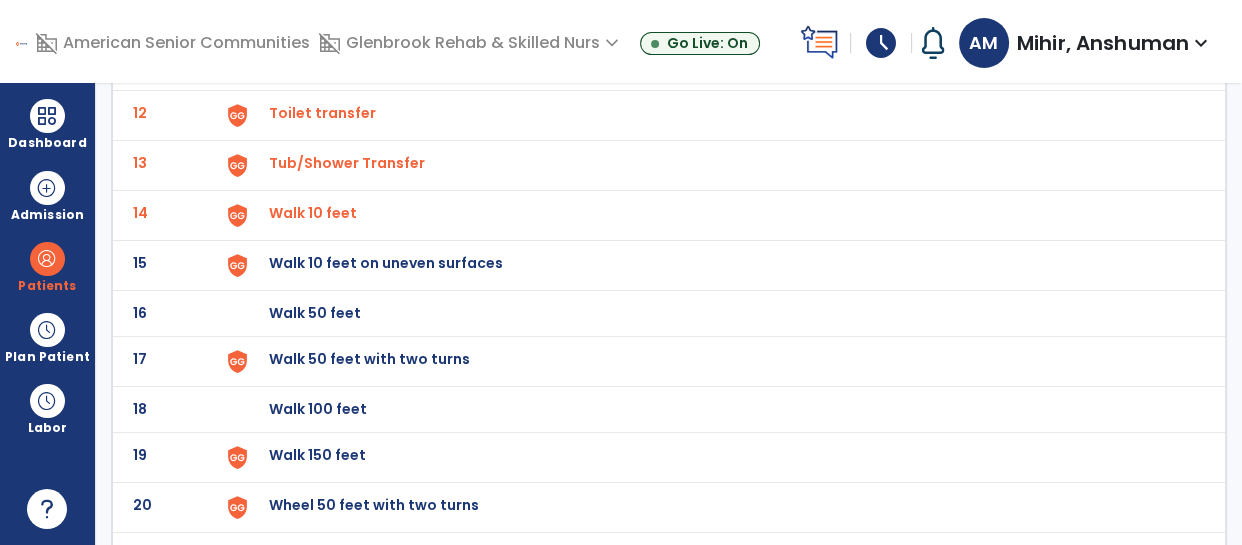 click on "Walk 10 feet on uneven surfaces" at bounding box center (315, -433) 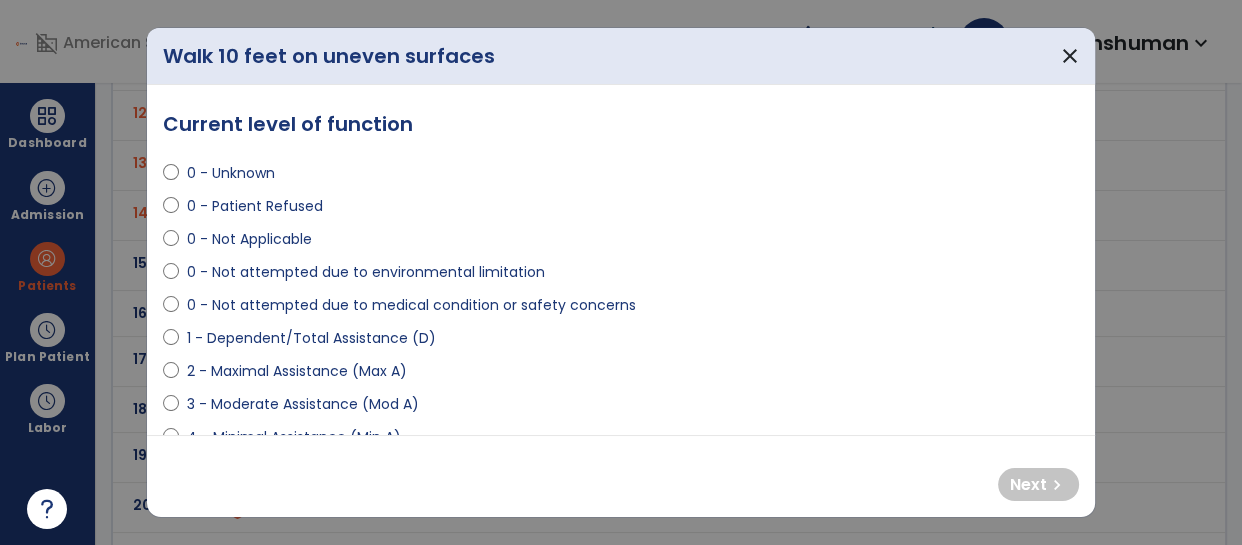 click on "0 - Not Applicable" at bounding box center [249, 239] 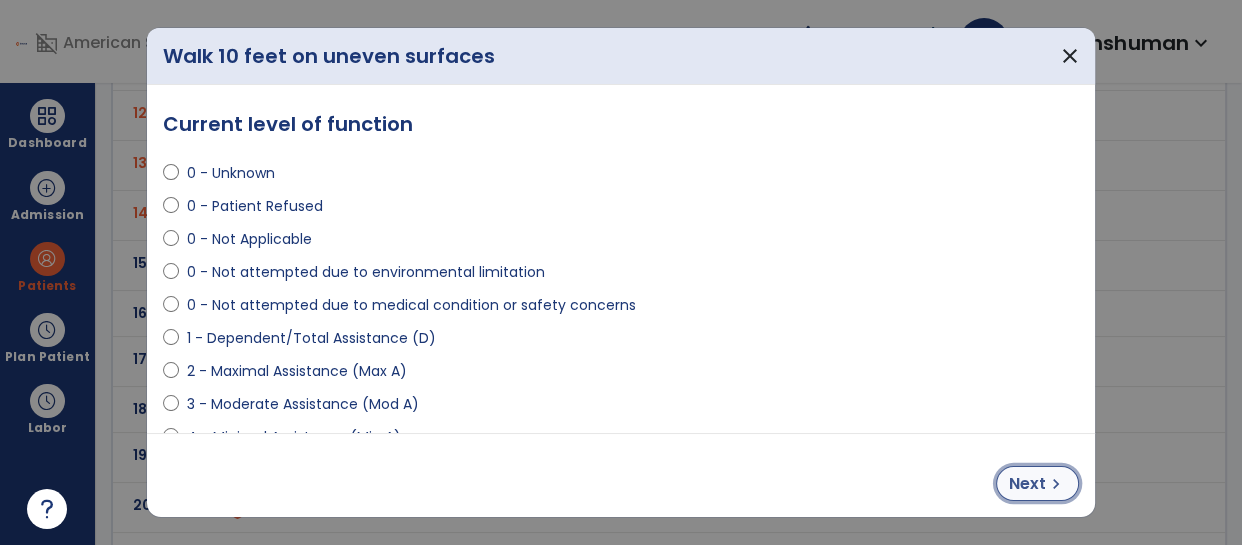 click on "Next" at bounding box center [1027, 484] 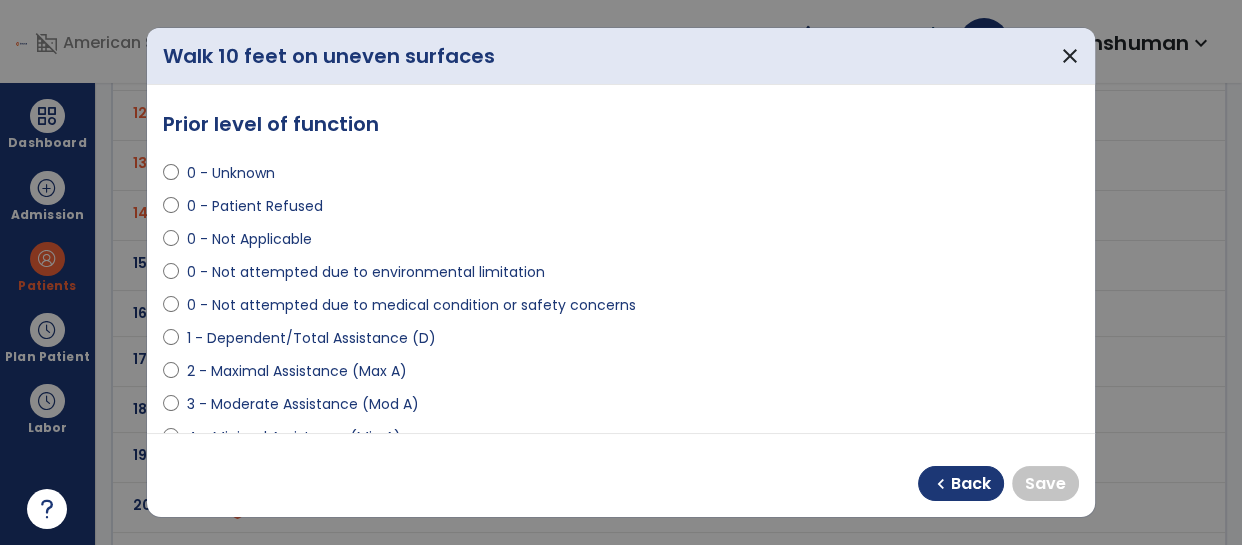 click on "0 - Not Applicable" at bounding box center [249, 239] 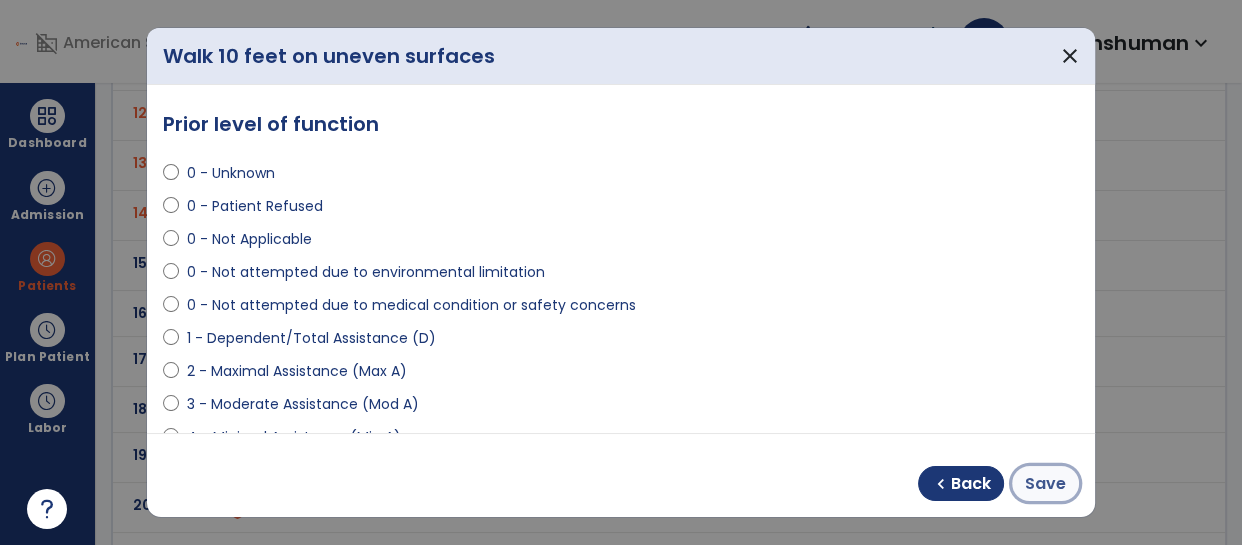 click on "Save" at bounding box center (1045, 484) 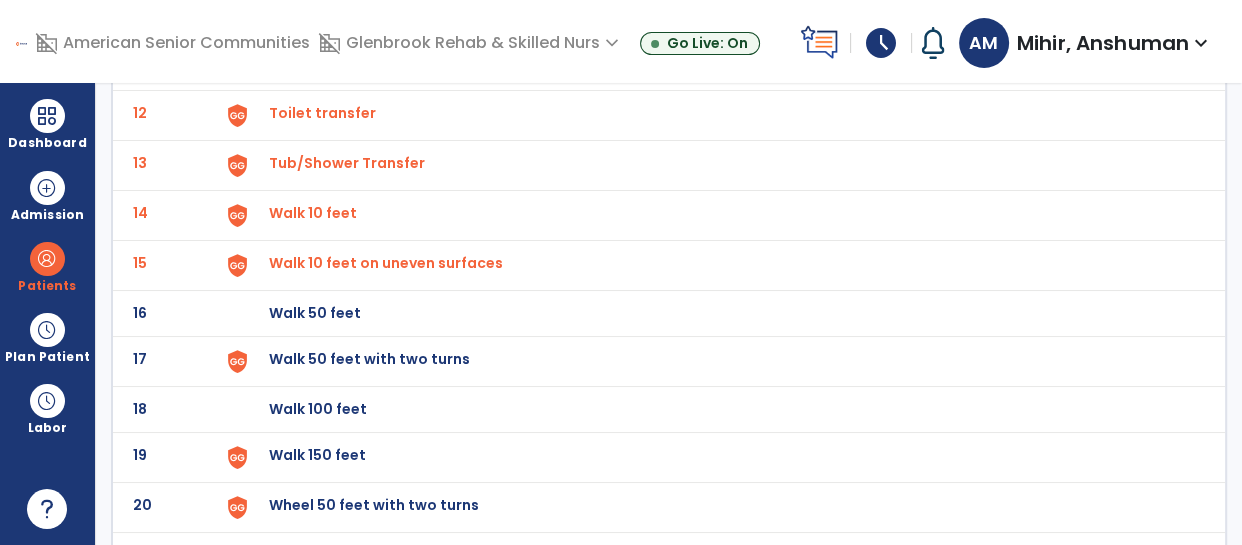 click on "Walk 50 feet" at bounding box center (315, -433) 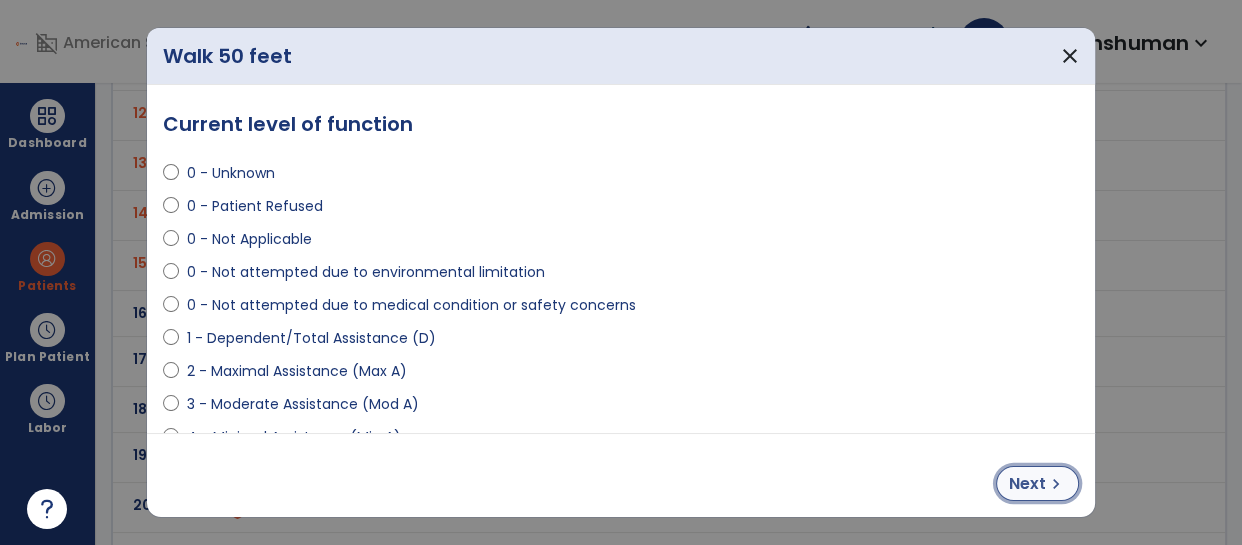 click on "Next" at bounding box center (1027, 484) 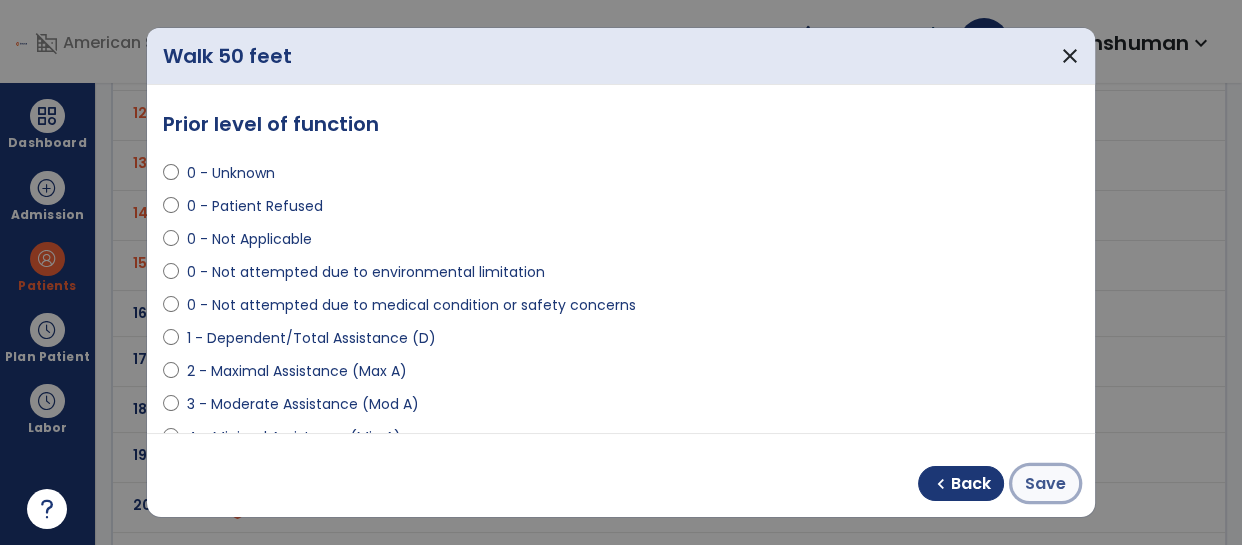 click on "Save" at bounding box center (1045, 484) 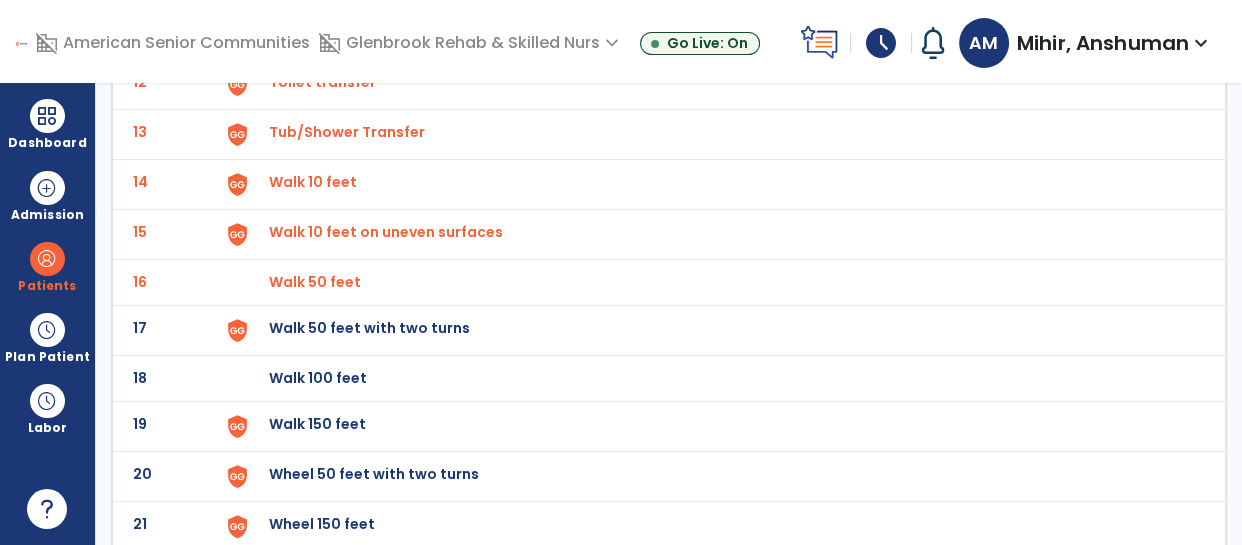 scroll, scrollTop: 737, scrollLeft: 0, axis: vertical 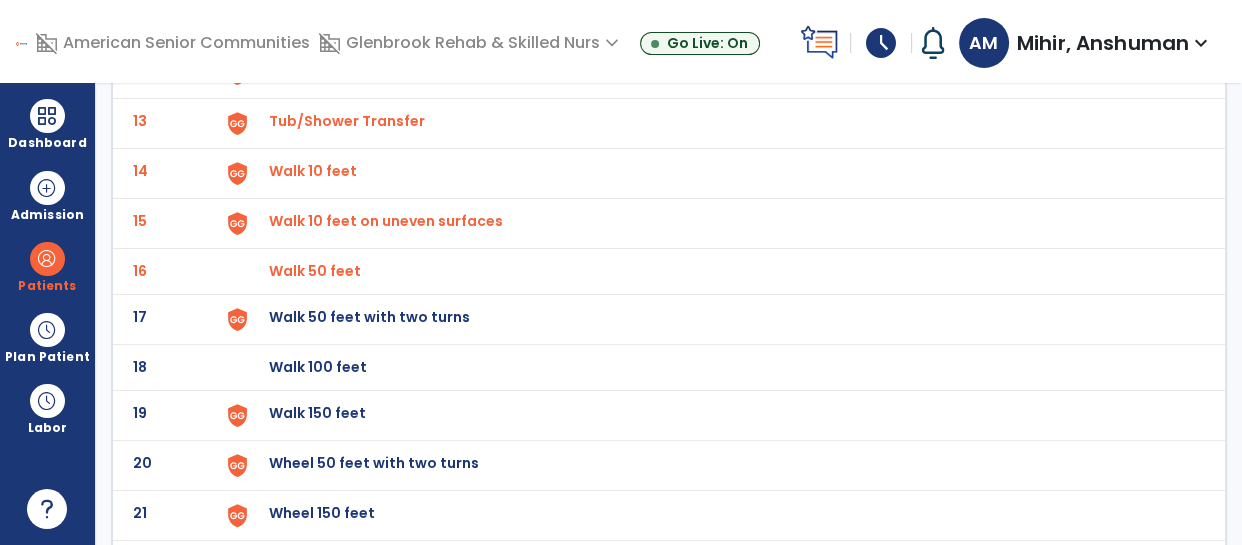click on "Walk 50 feet with two turns" at bounding box center (315, -475) 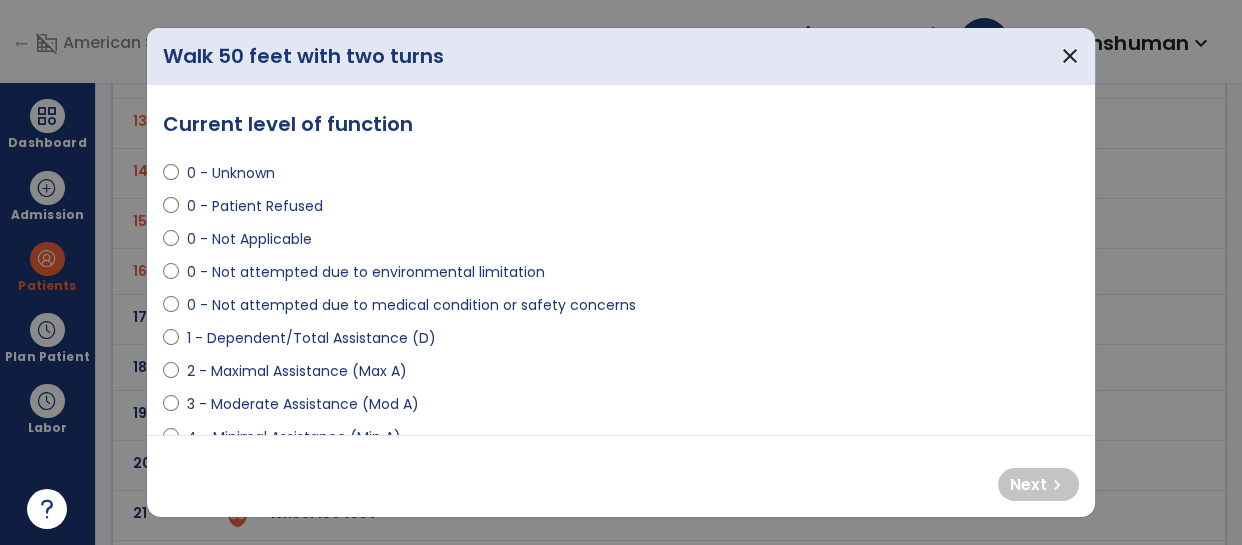 select on "**********" 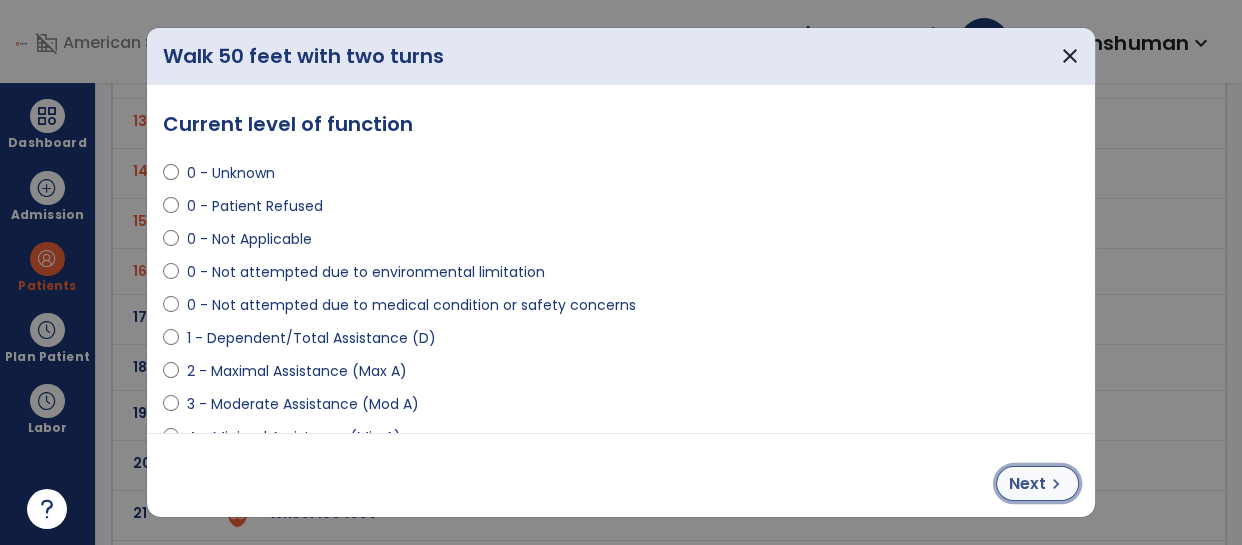 click on "chevron_right" at bounding box center [1056, 484] 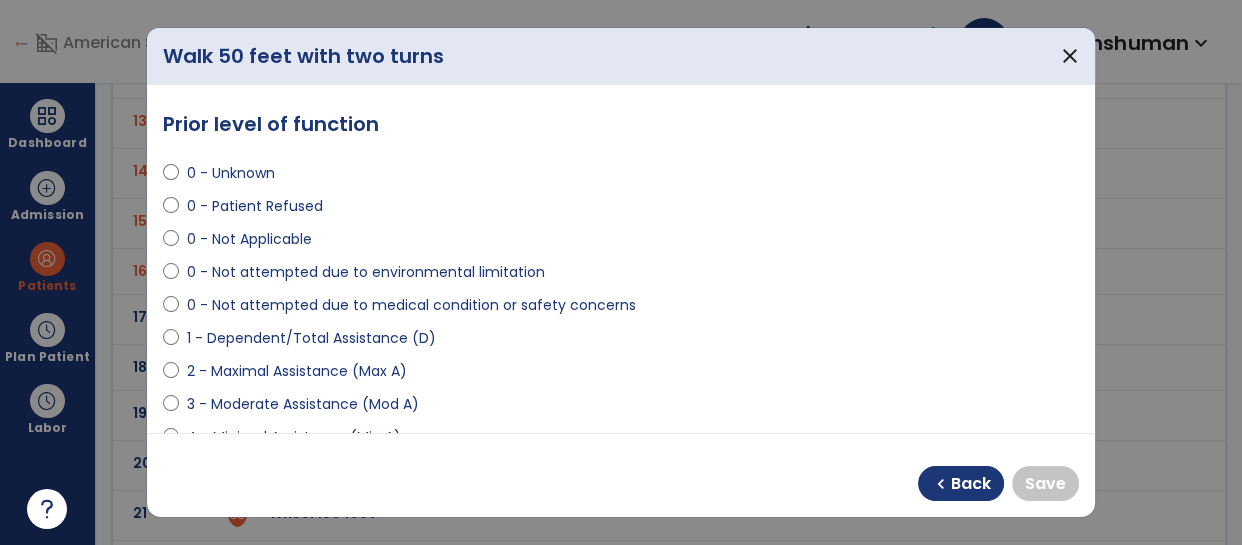 select on "**********" 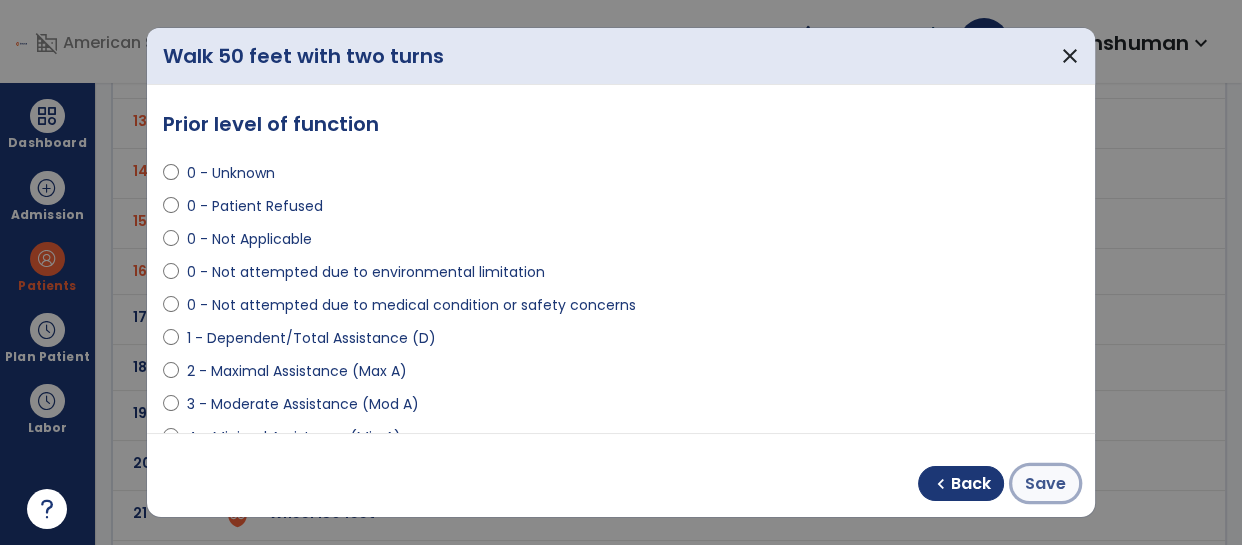 click on "Save" at bounding box center [1045, 484] 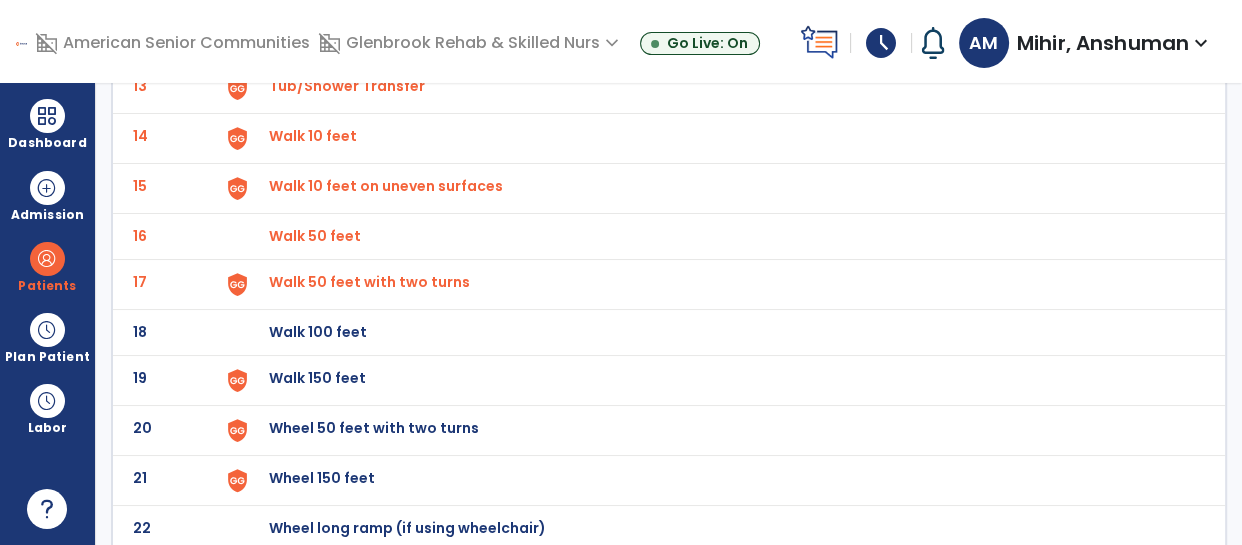 scroll, scrollTop: 780, scrollLeft: 0, axis: vertical 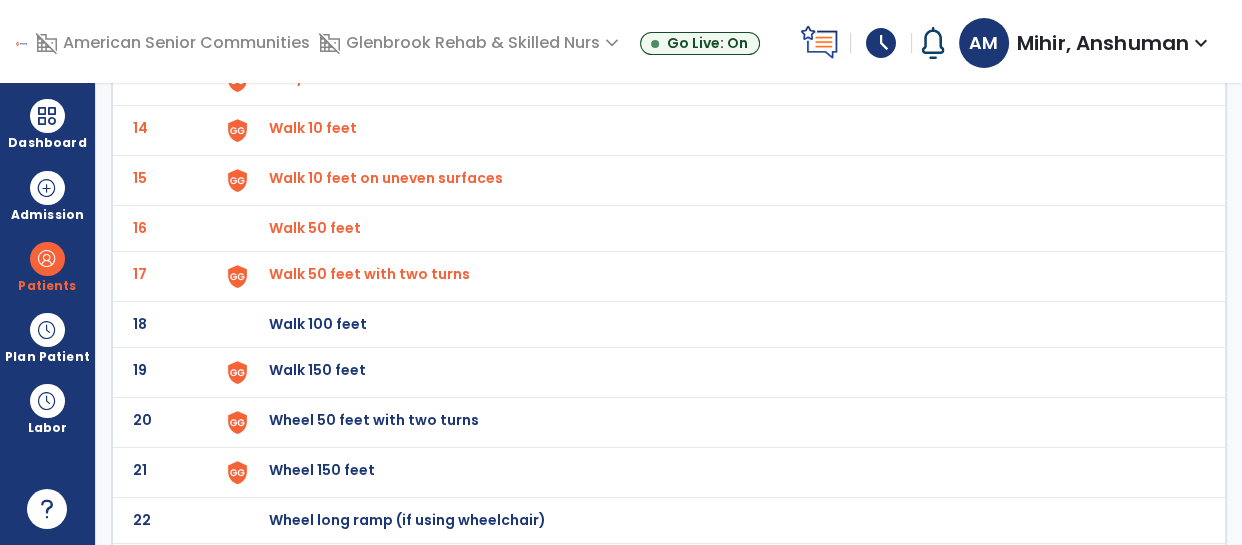 click on "Walk 100 feet" at bounding box center (717, -516) 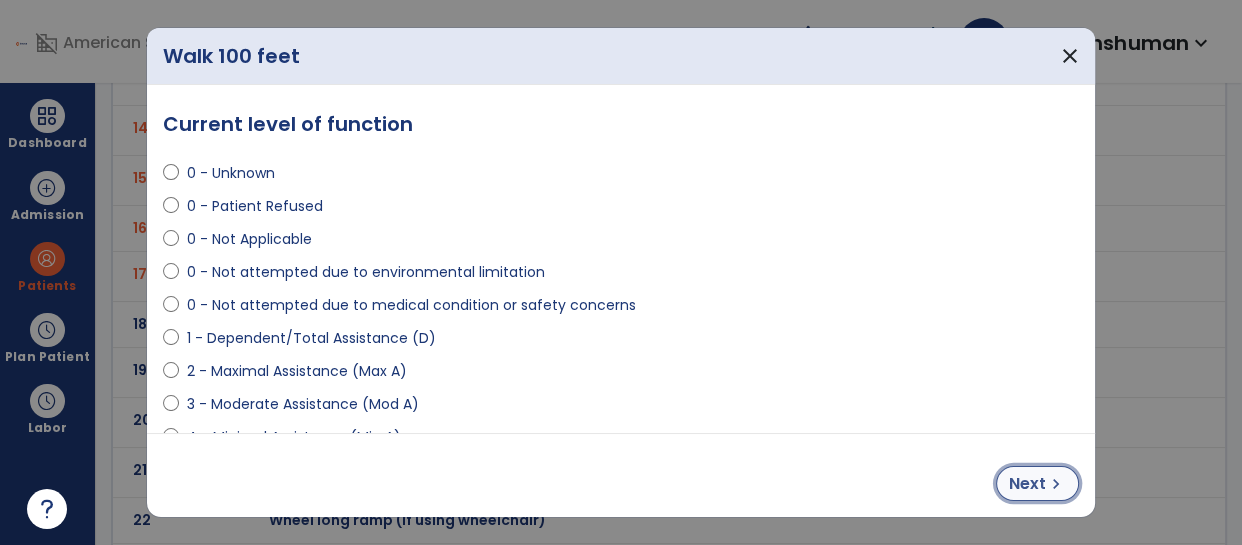 click on "Next" at bounding box center [1027, 484] 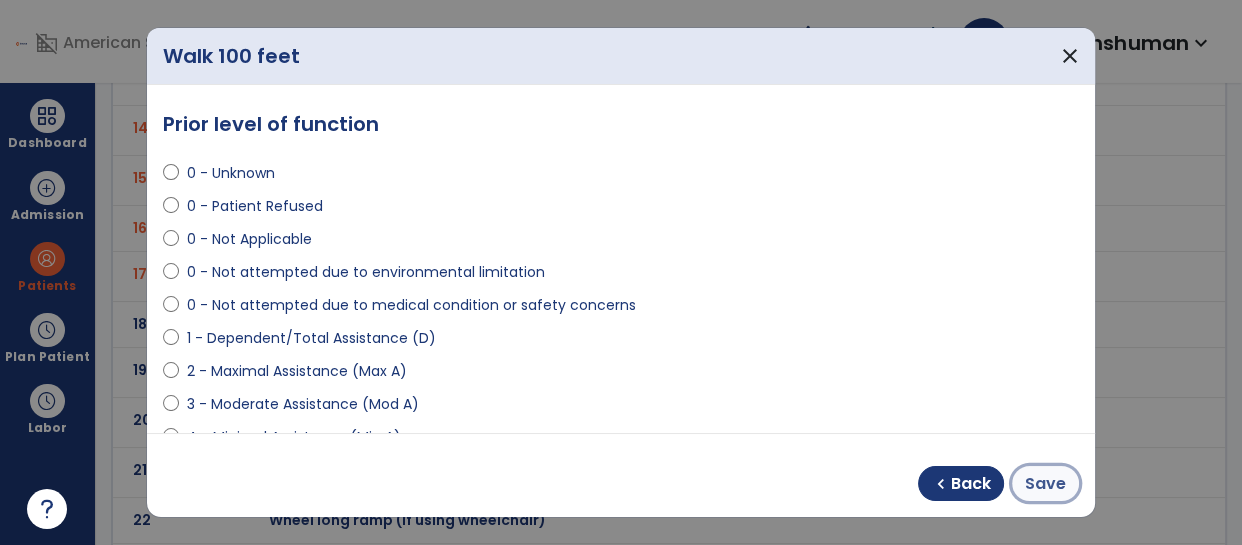 click on "Save" at bounding box center [1045, 483] 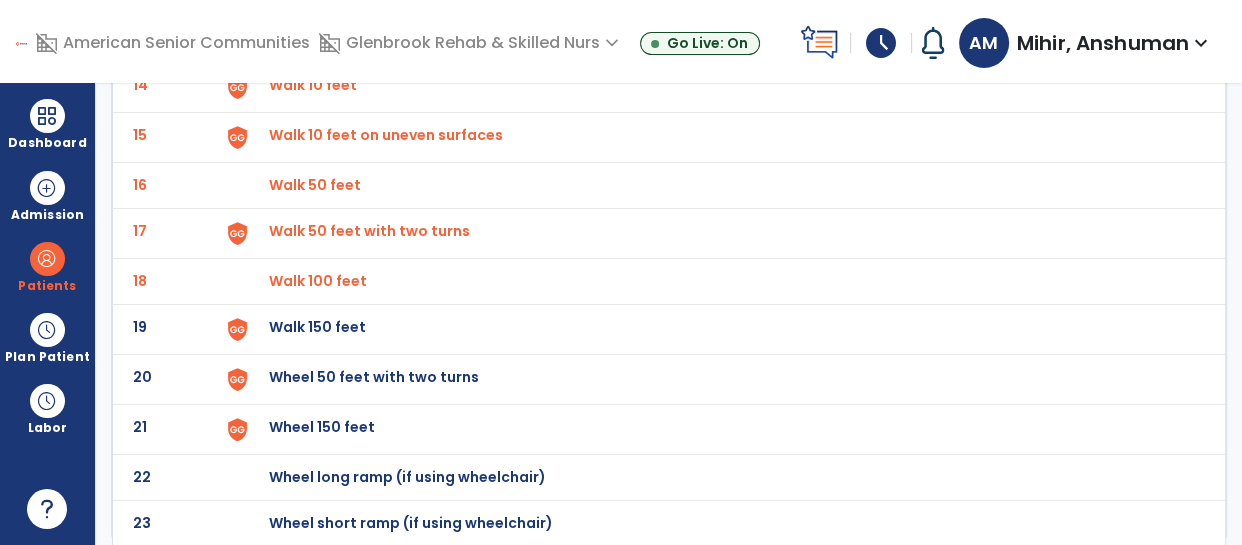 scroll, scrollTop: 822, scrollLeft: 0, axis: vertical 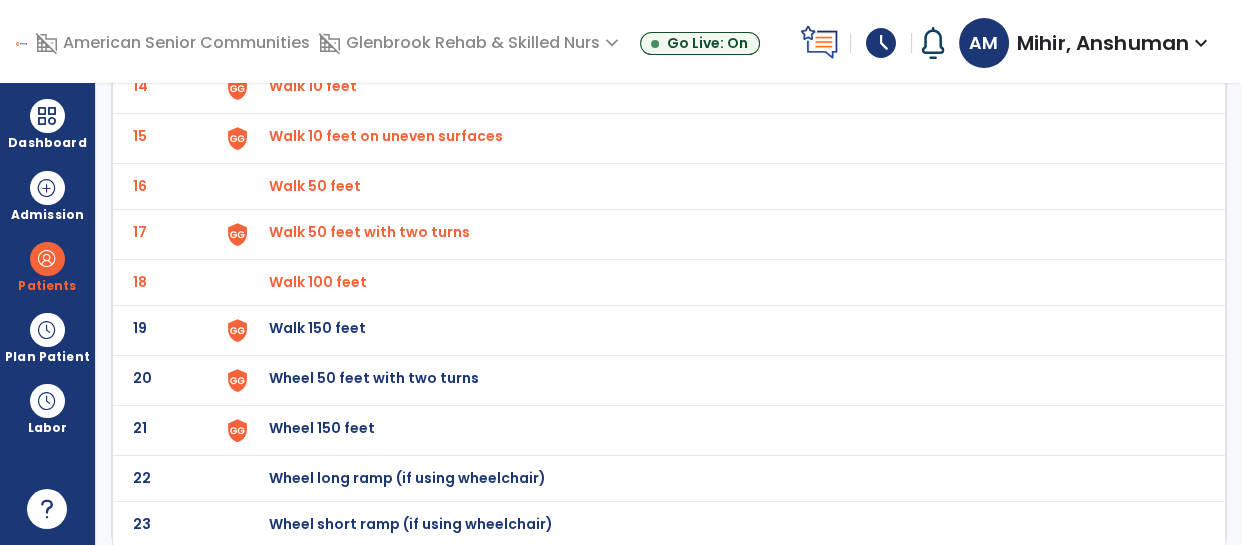 click on "Walk 150 feet" at bounding box center (315, -560) 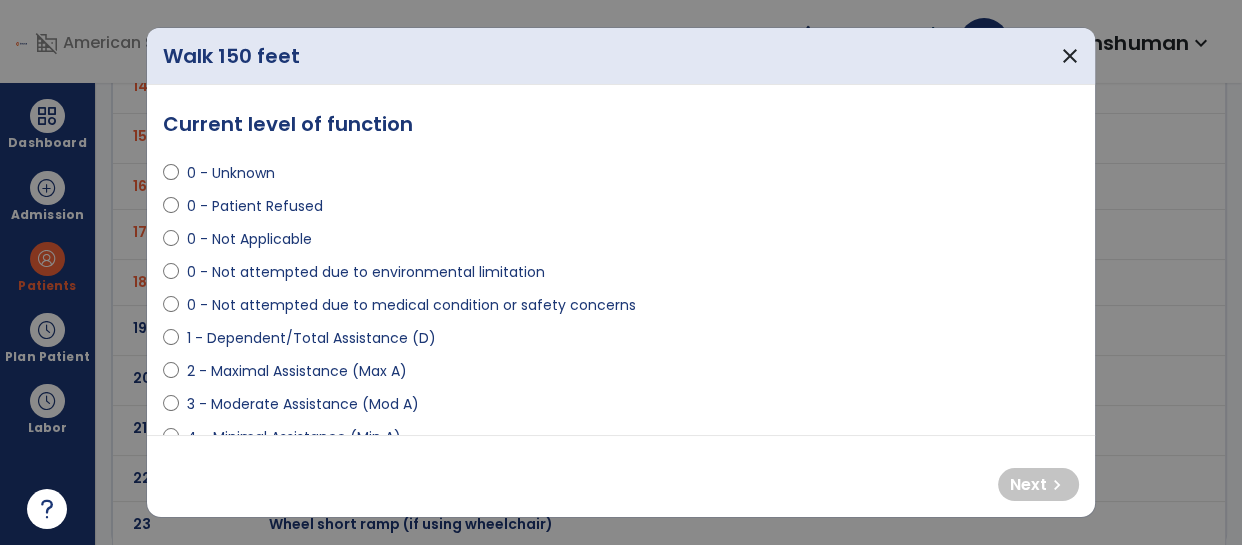 select on "**********" 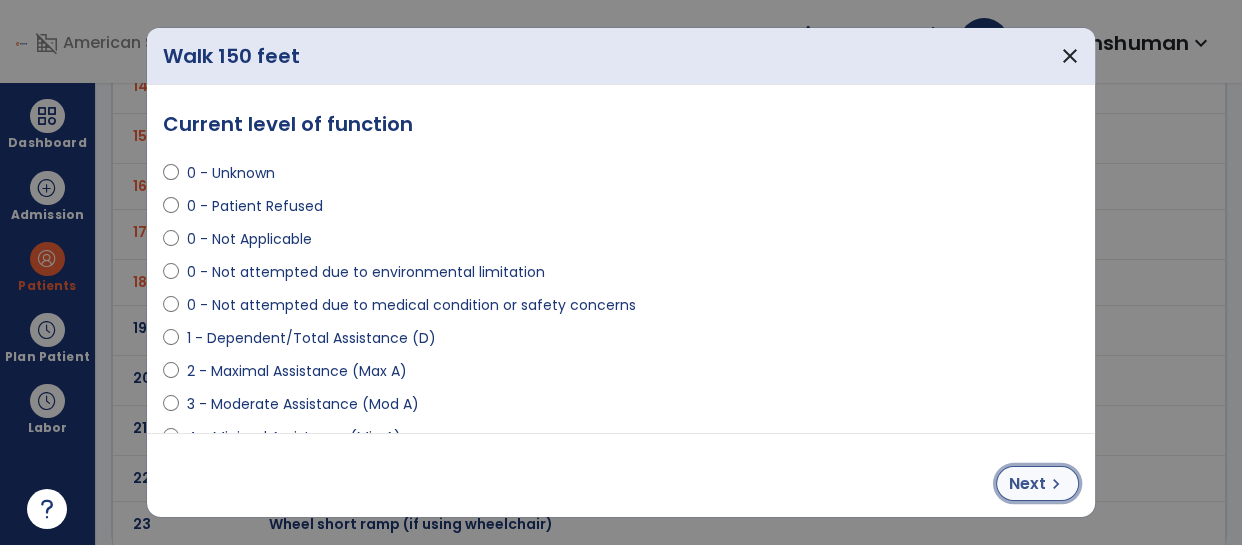 click on "chevron_right" at bounding box center (1056, 484) 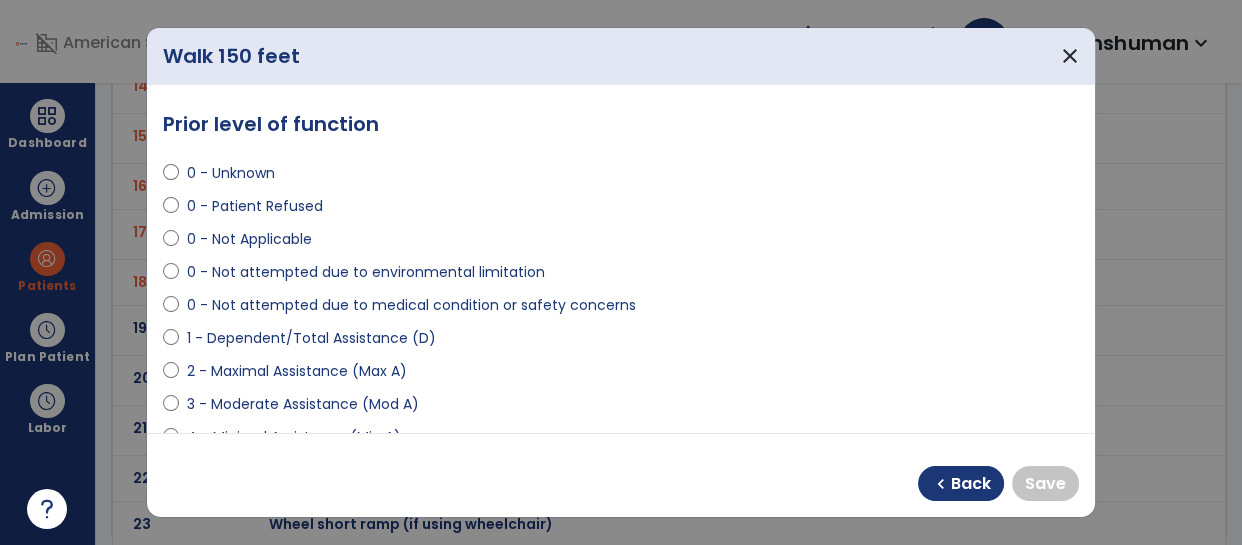 select on "**********" 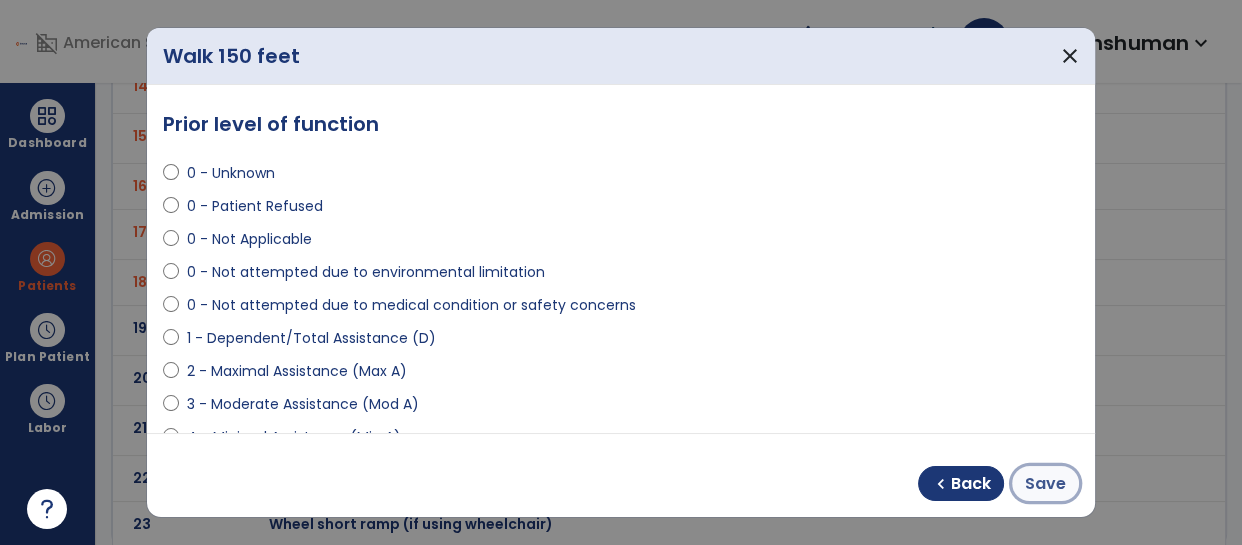 click on "Save" at bounding box center [1045, 484] 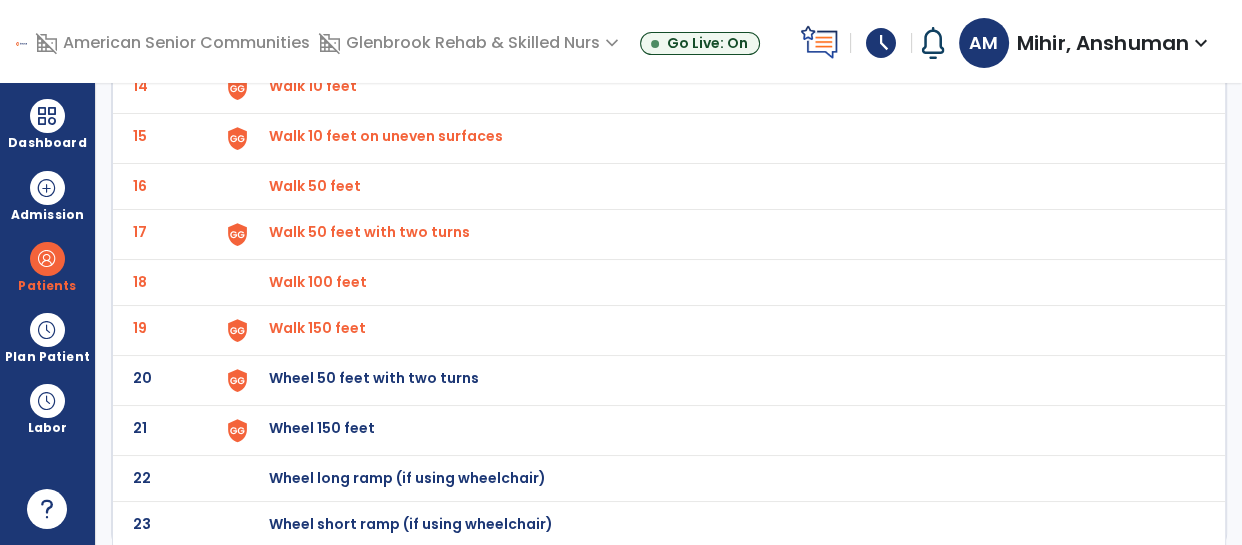 scroll, scrollTop: 823, scrollLeft: 0, axis: vertical 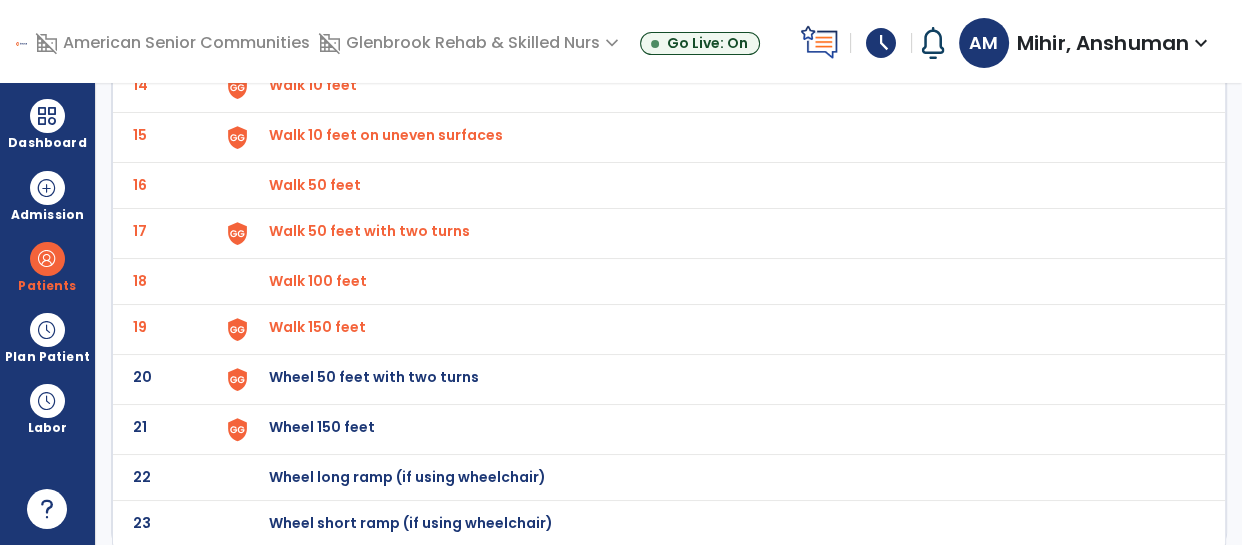 click on "Wheel 50 feet with two turns" at bounding box center [315, -561] 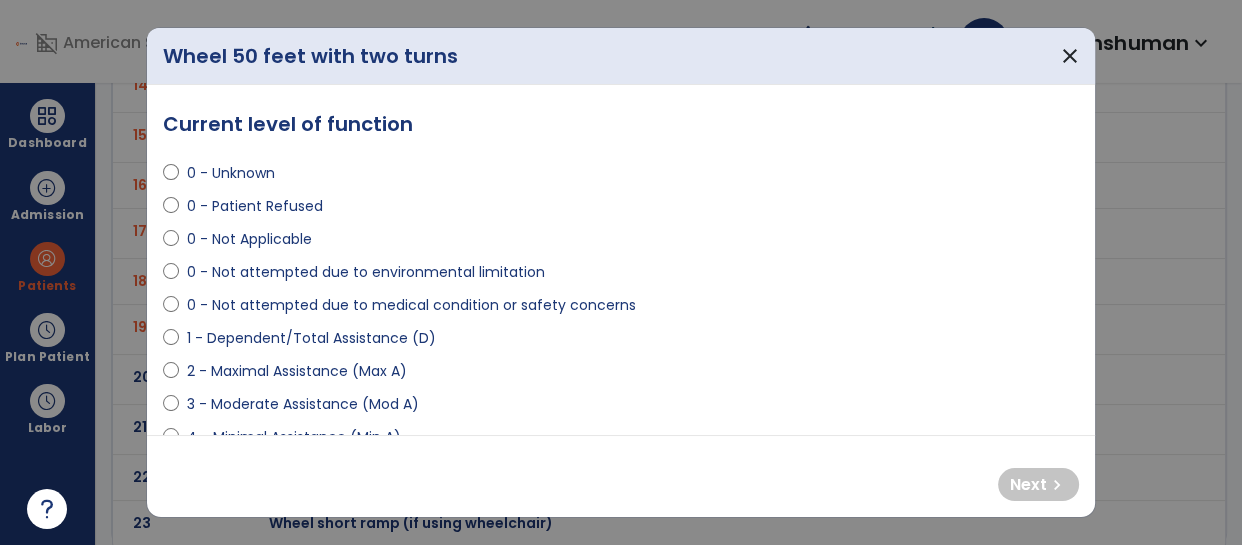 select on "**********" 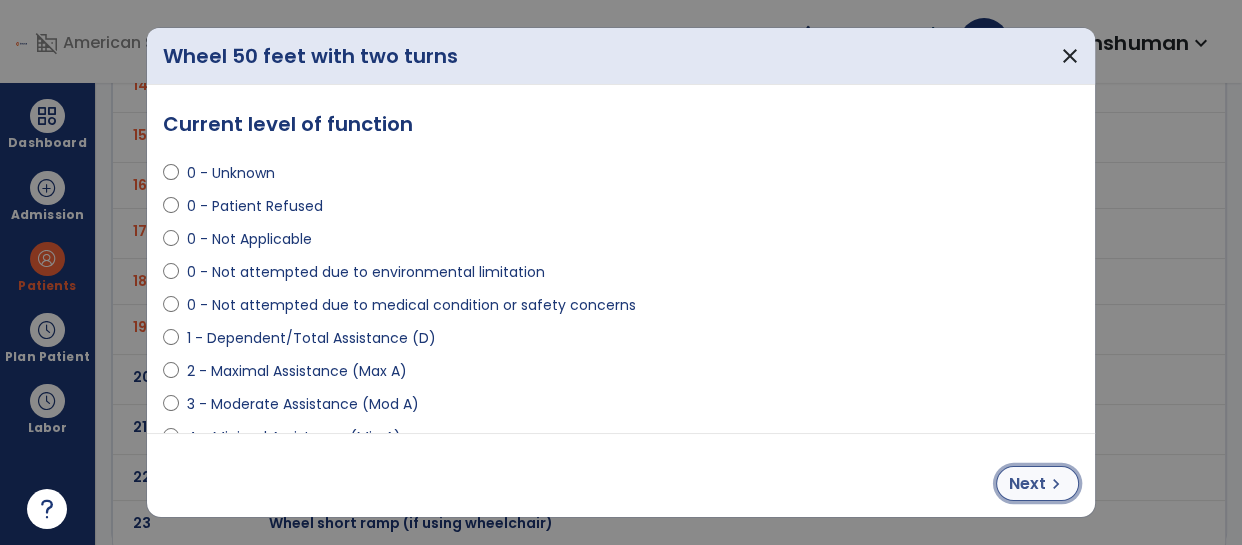 click on "Next" at bounding box center (1027, 484) 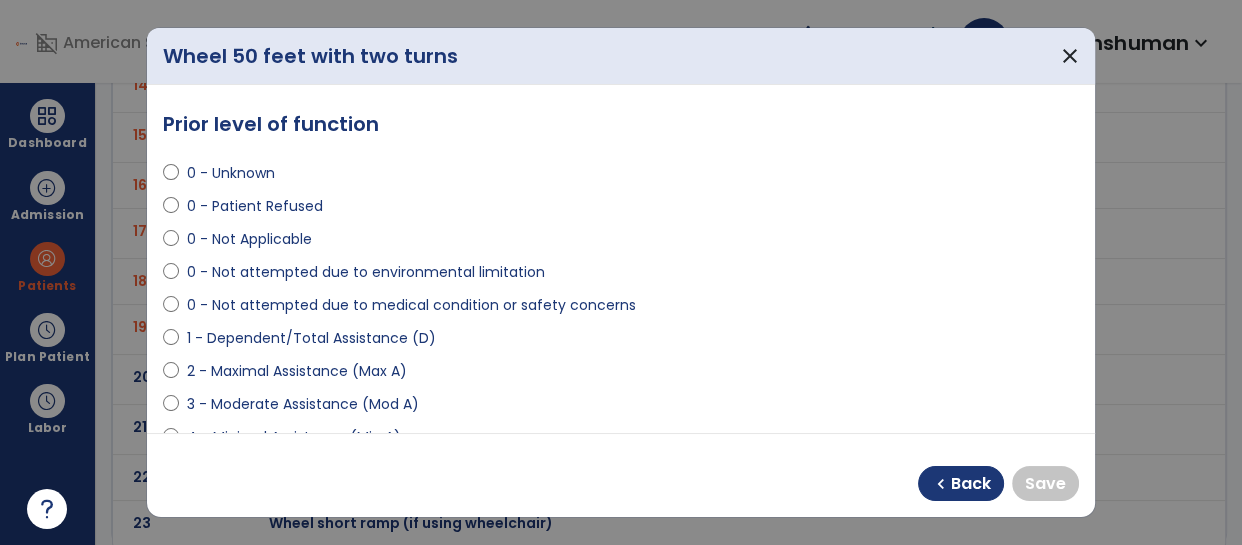 select on "**********" 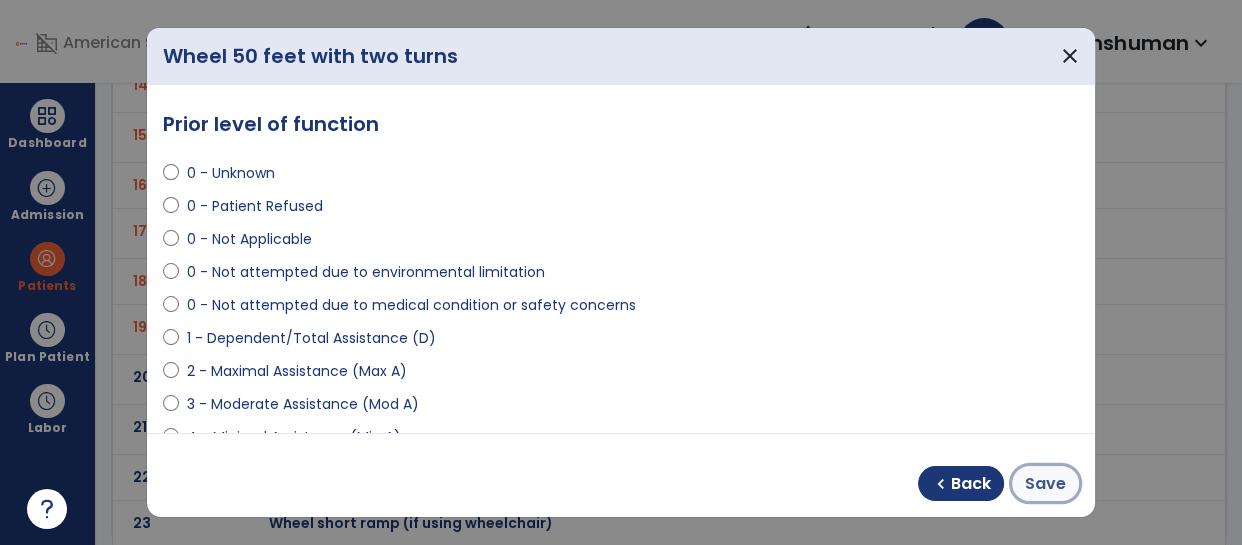 click on "Save" at bounding box center (1045, 484) 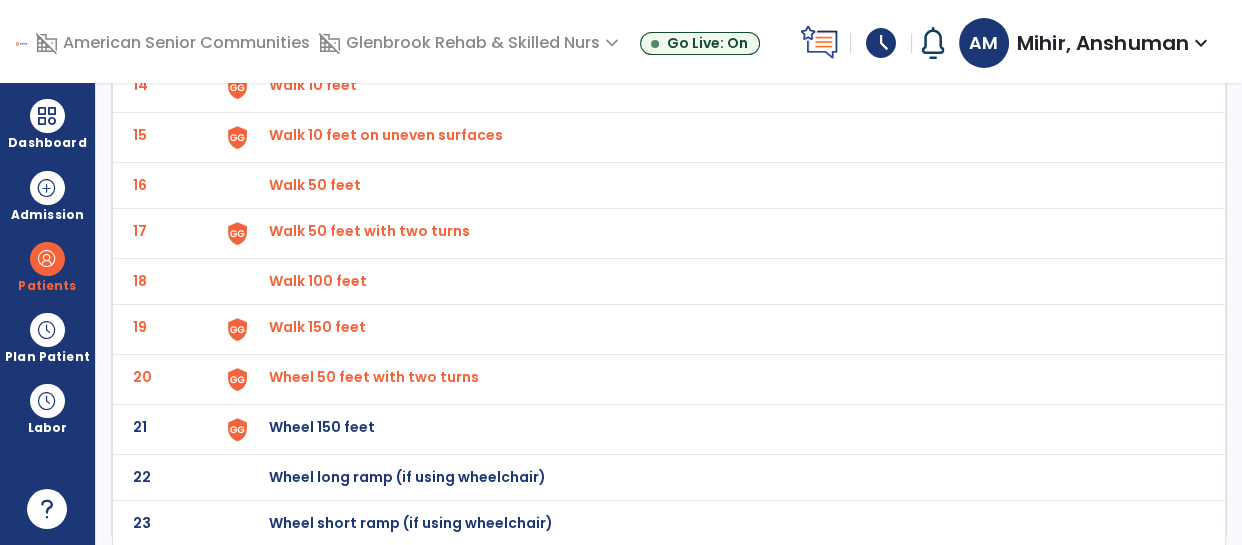 click on "Wheel 150 feet" at bounding box center (315, -561) 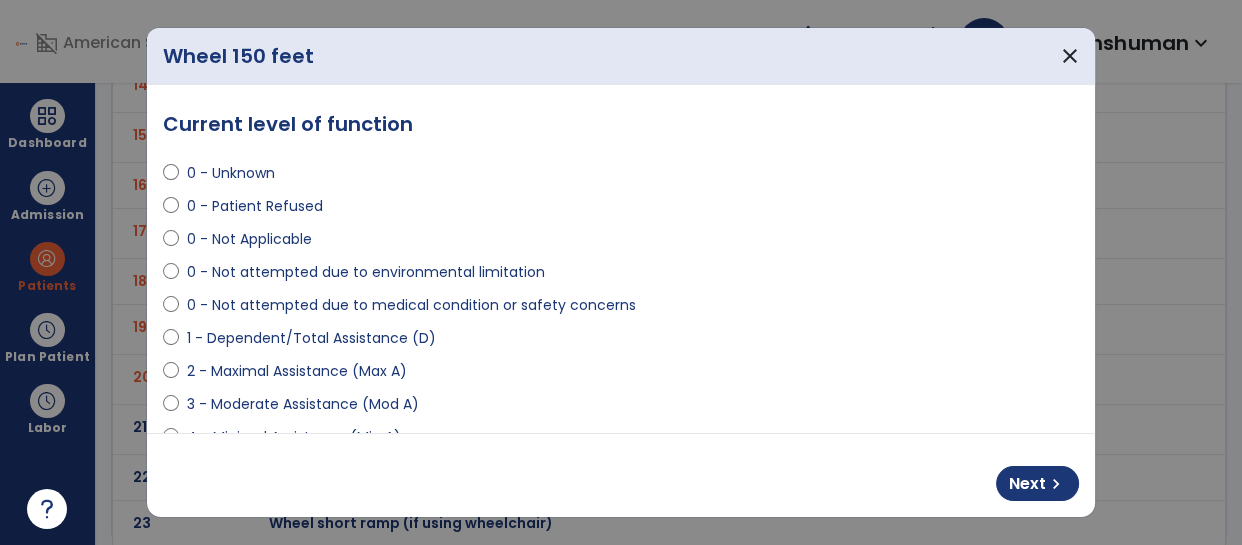 select on "**********" 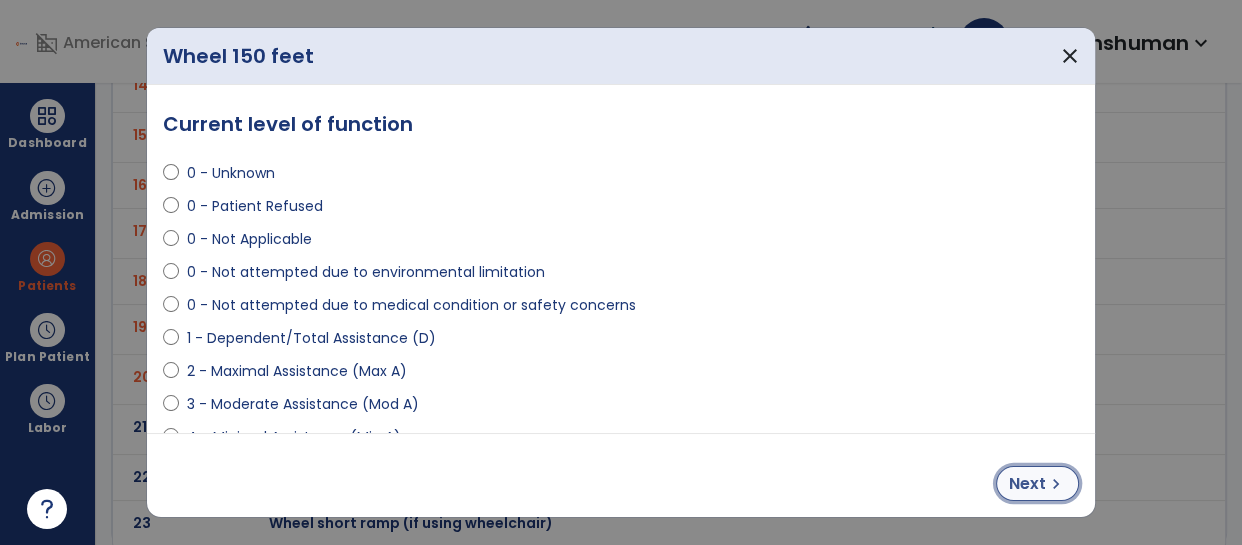 click on "Next" at bounding box center [1027, 484] 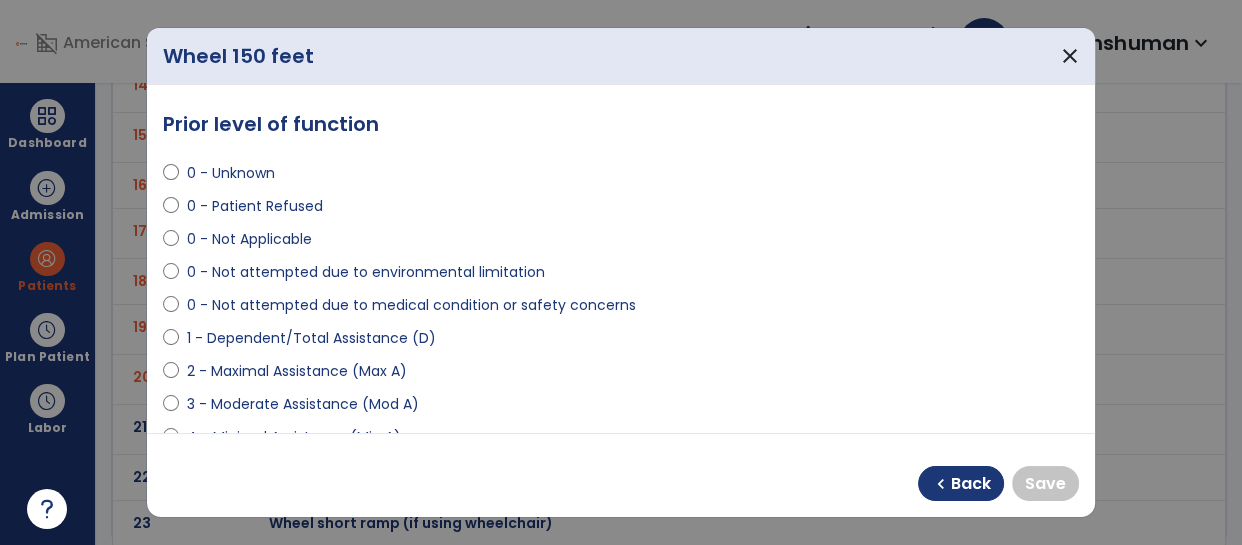 select on "**********" 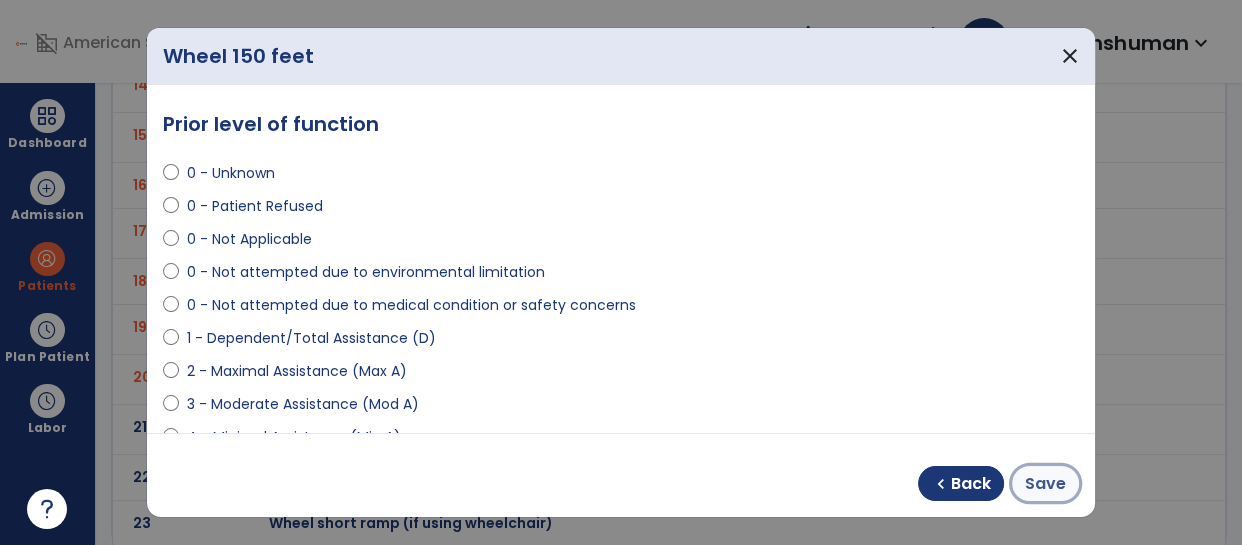 click on "Save" at bounding box center (1045, 484) 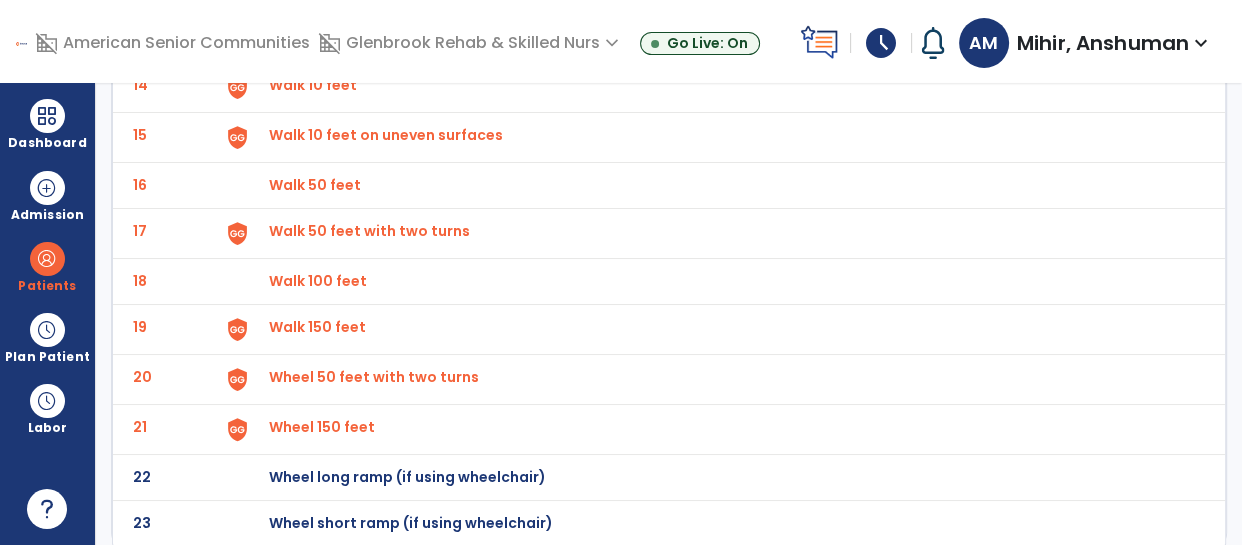 click on "Wheel long ramp (if using wheelchair)" at bounding box center (315, -561) 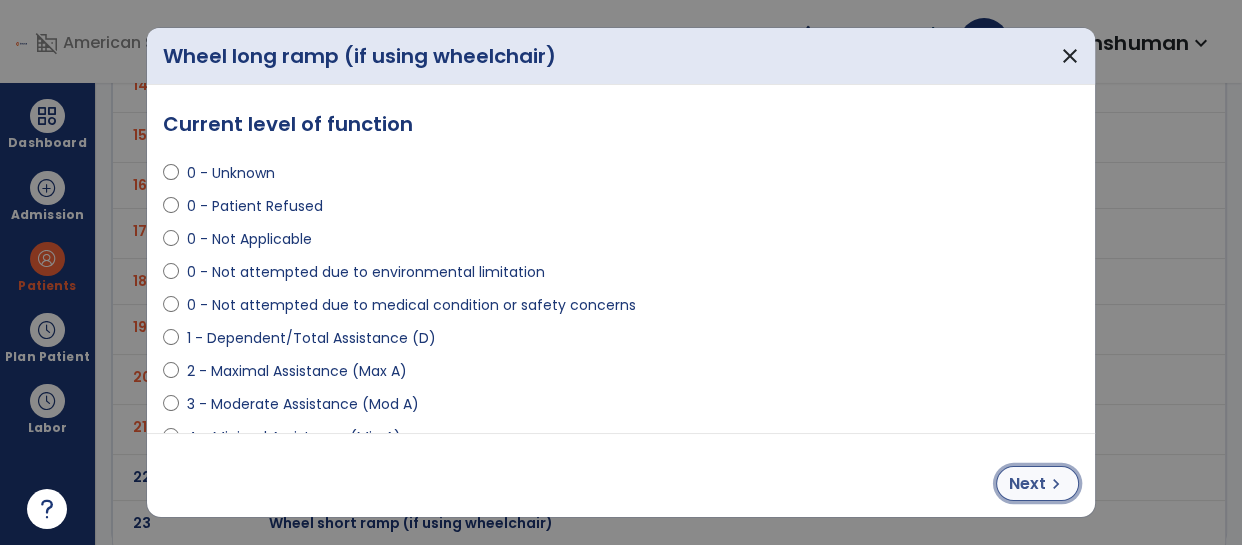 click on "Next" at bounding box center [1027, 484] 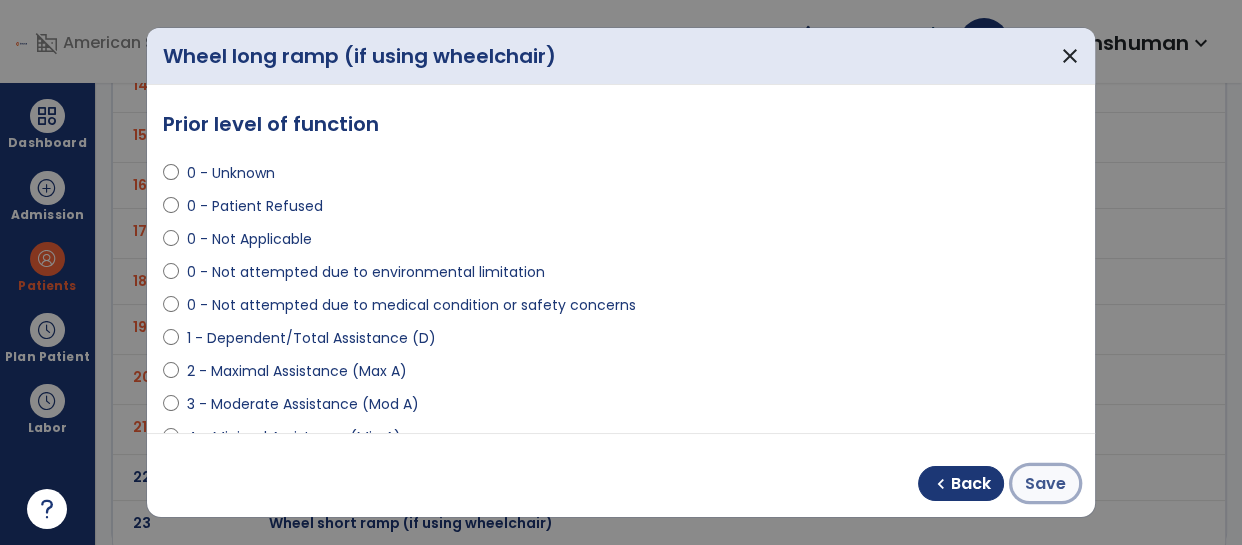 click on "Save" at bounding box center (1045, 484) 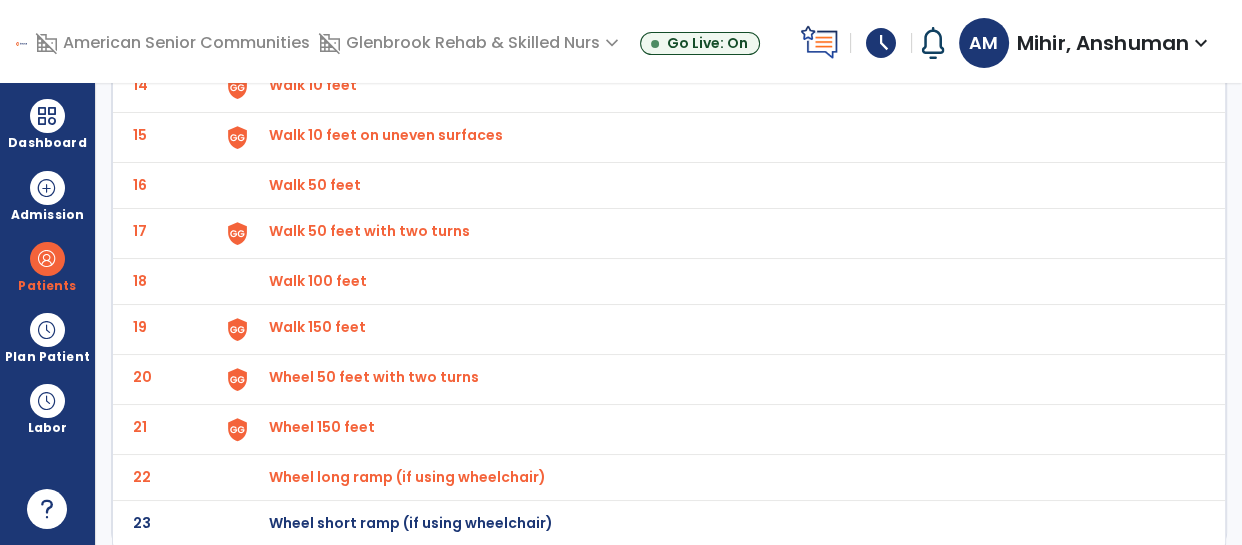 click on "23 Wheel short ramp (if using wheelchair)" 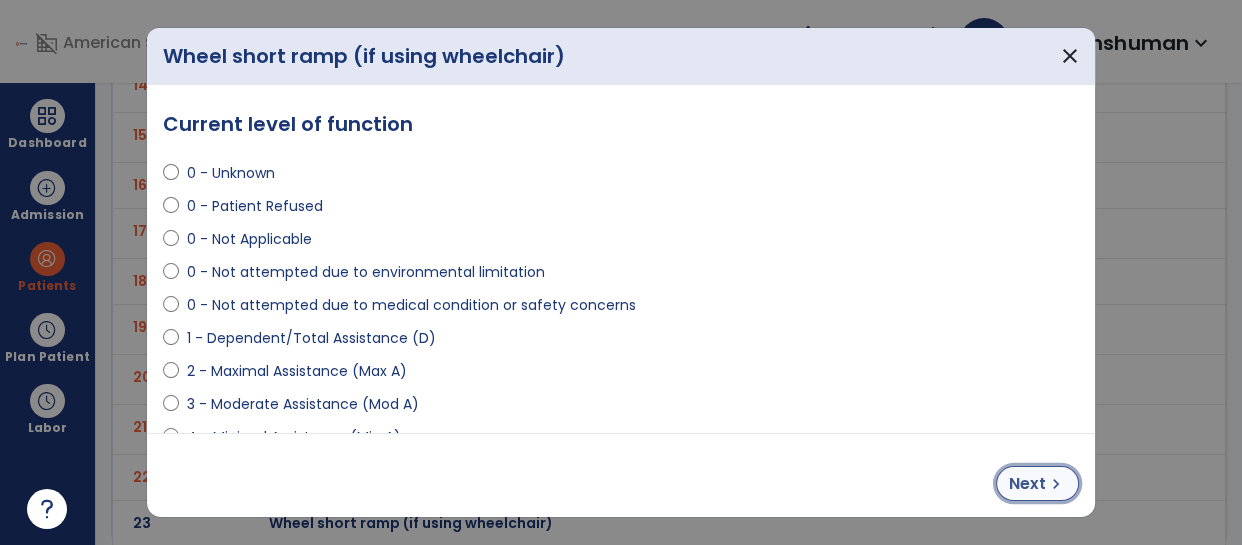 click on "Next" at bounding box center (1027, 484) 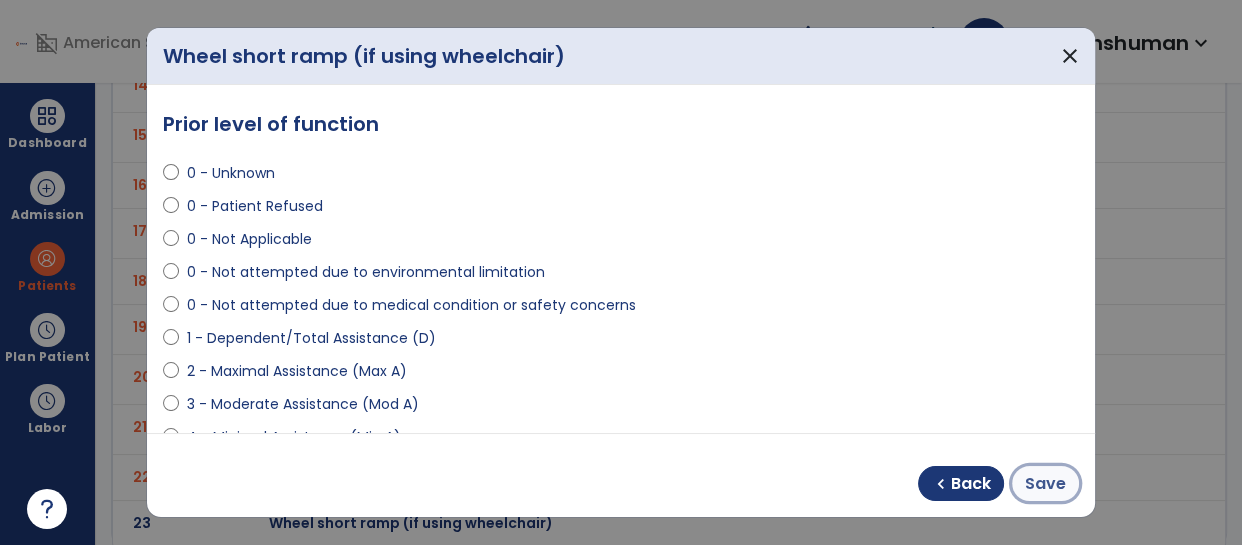 click on "Save" at bounding box center [1045, 484] 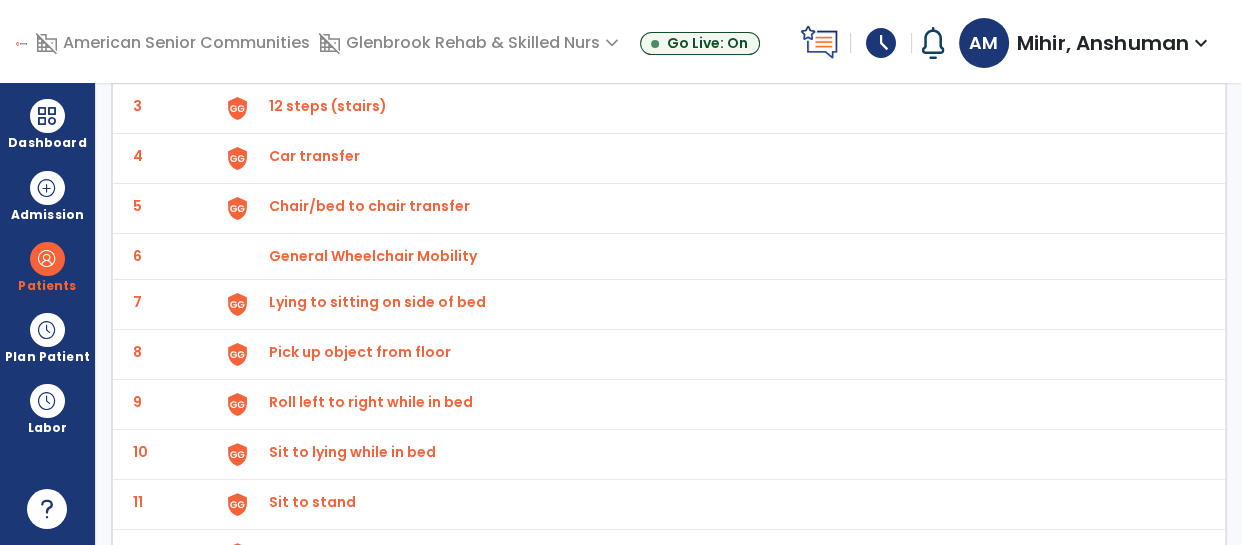scroll, scrollTop: 0, scrollLeft: 0, axis: both 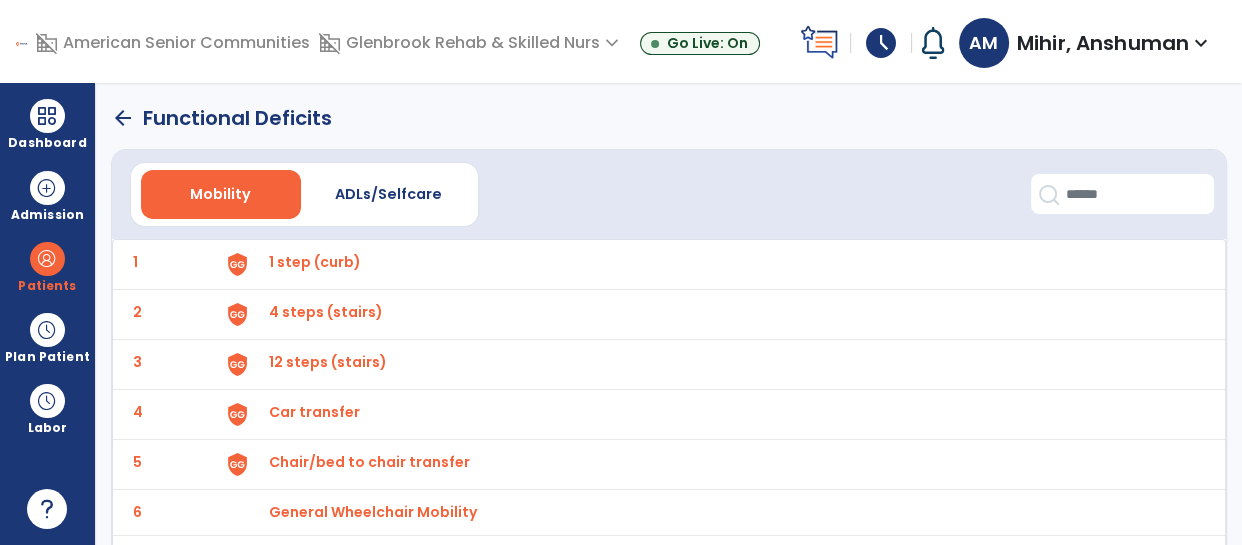 click on "arrow_back" 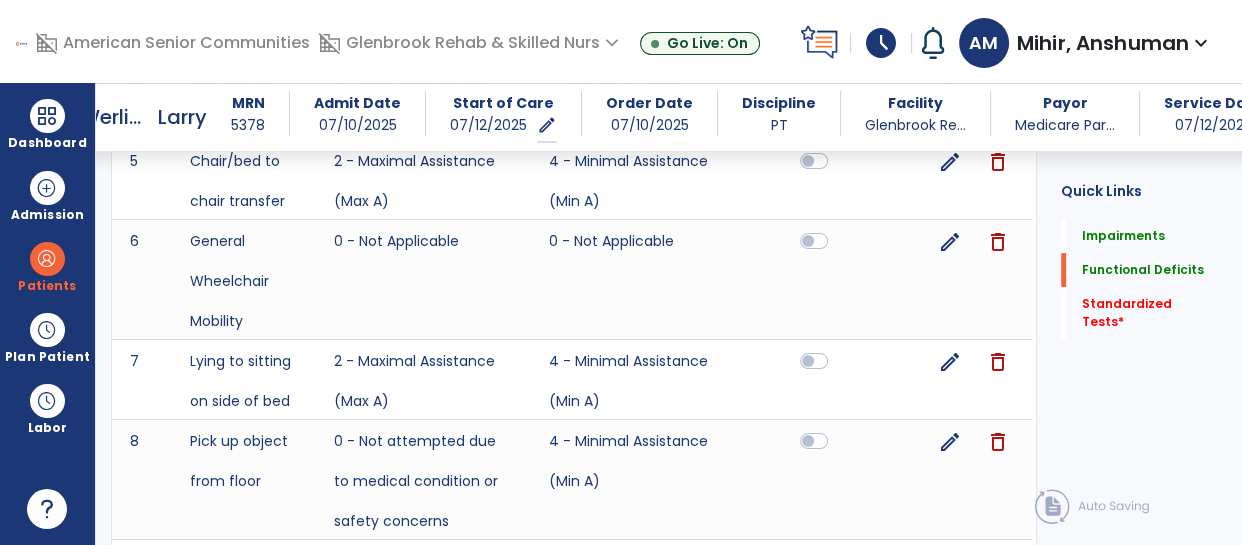 scroll, scrollTop: 822, scrollLeft: 0, axis: vertical 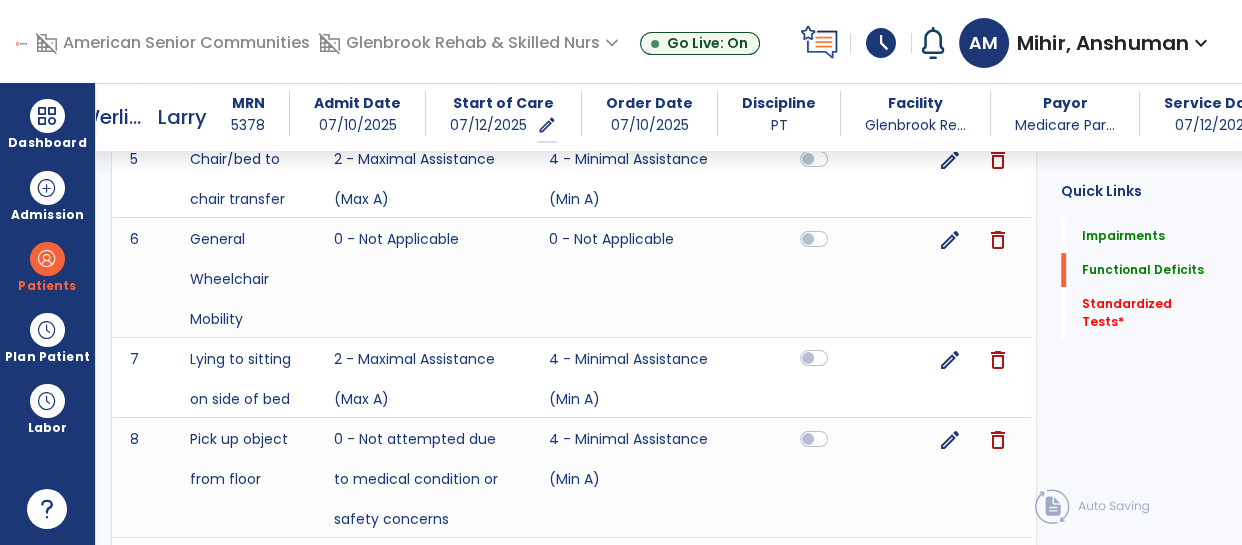 click 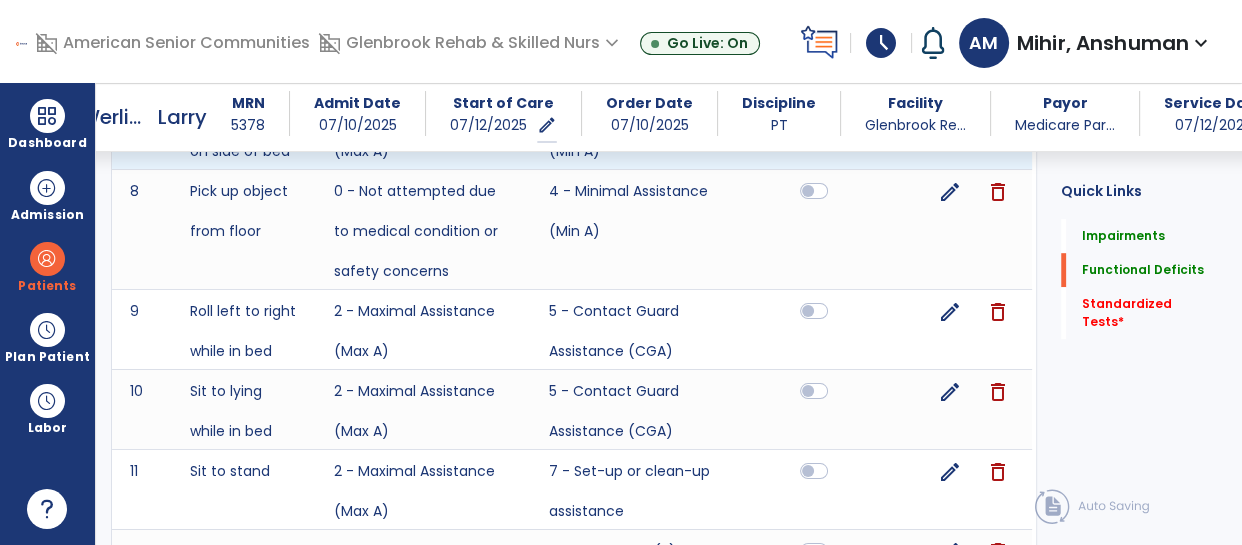 scroll, scrollTop: 1070, scrollLeft: 0, axis: vertical 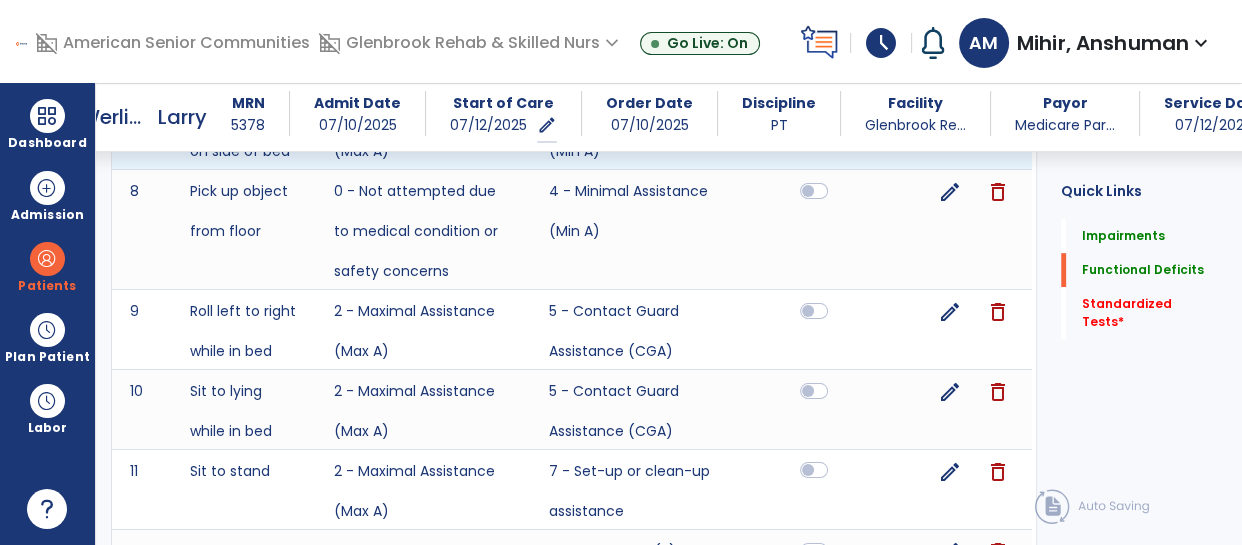 click 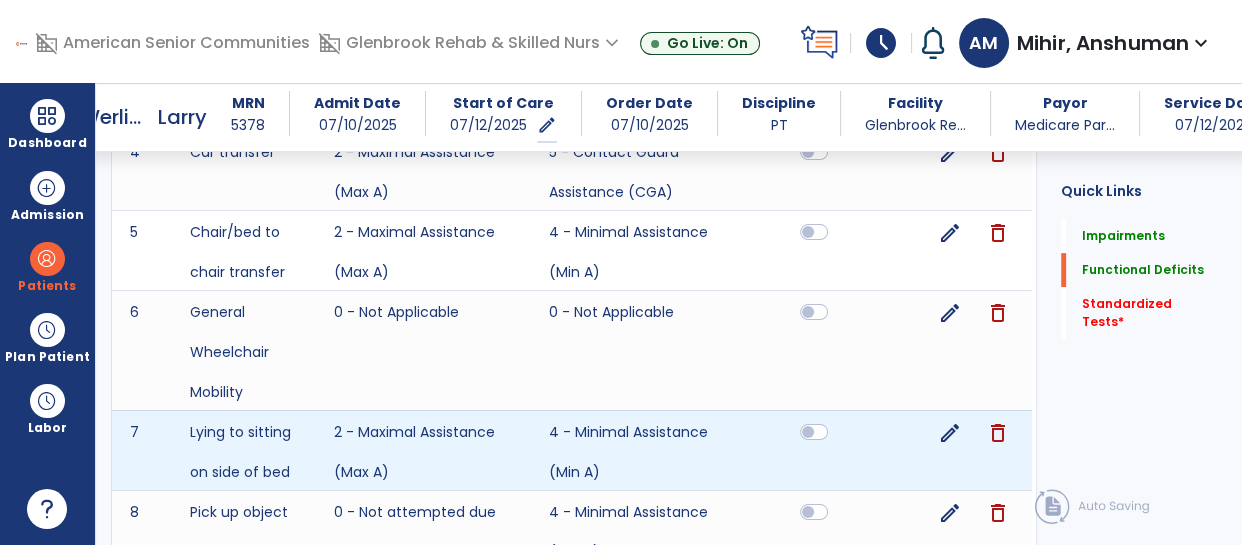 scroll, scrollTop: 742, scrollLeft: 0, axis: vertical 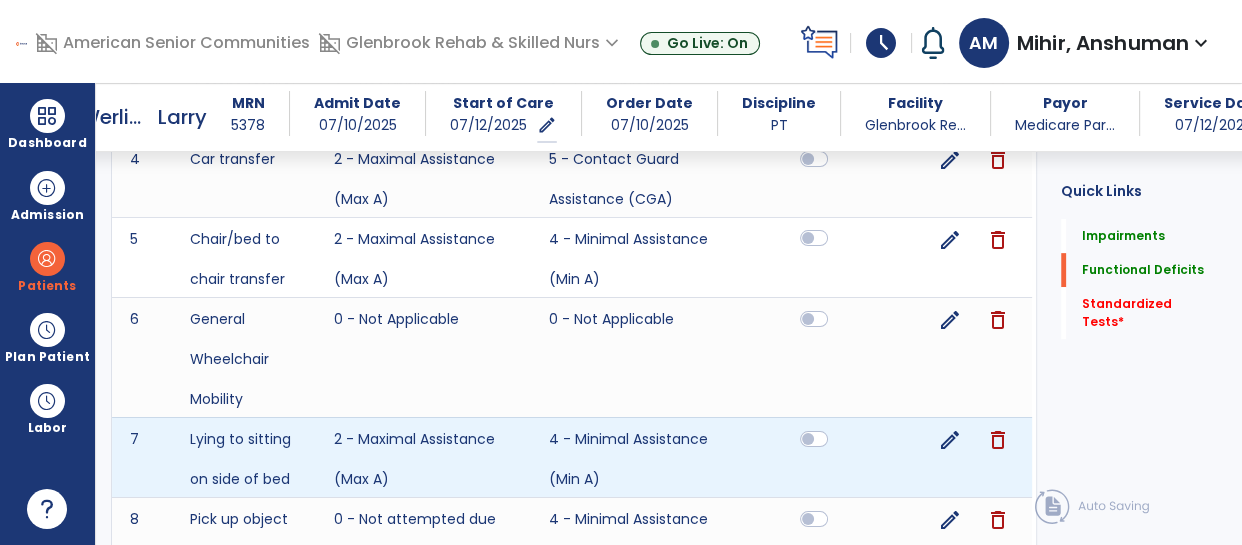 click 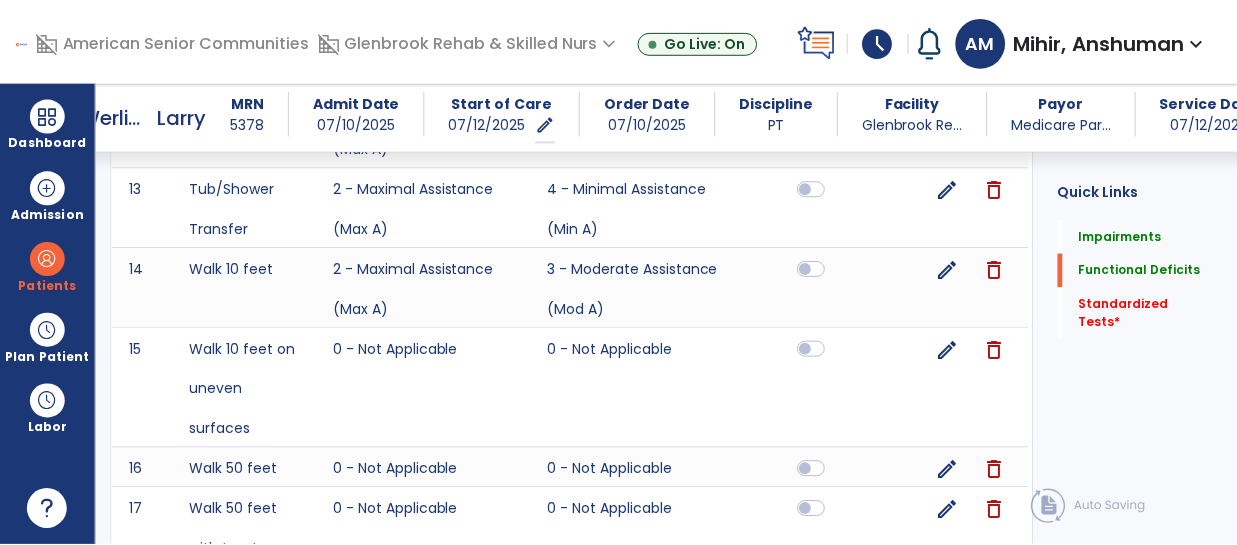 scroll, scrollTop: 1520, scrollLeft: 0, axis: vertical 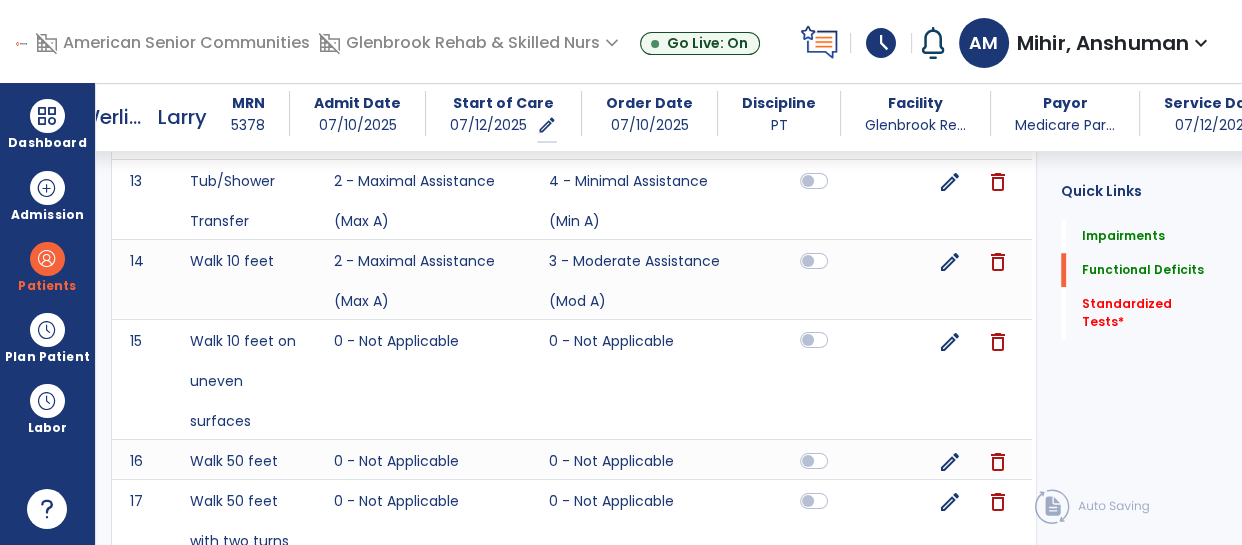 click 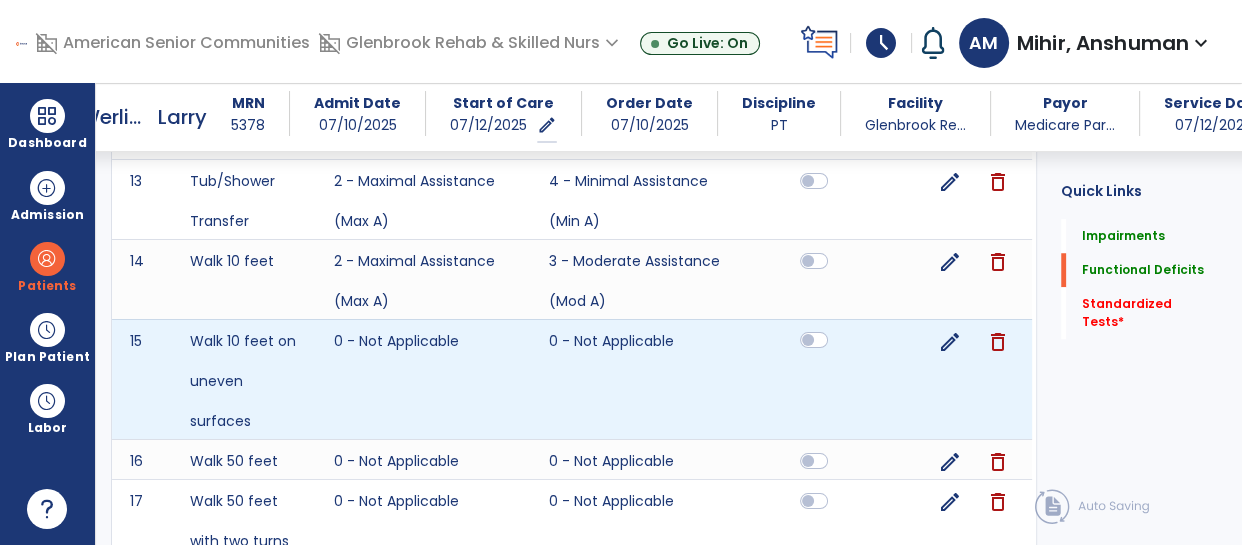 click 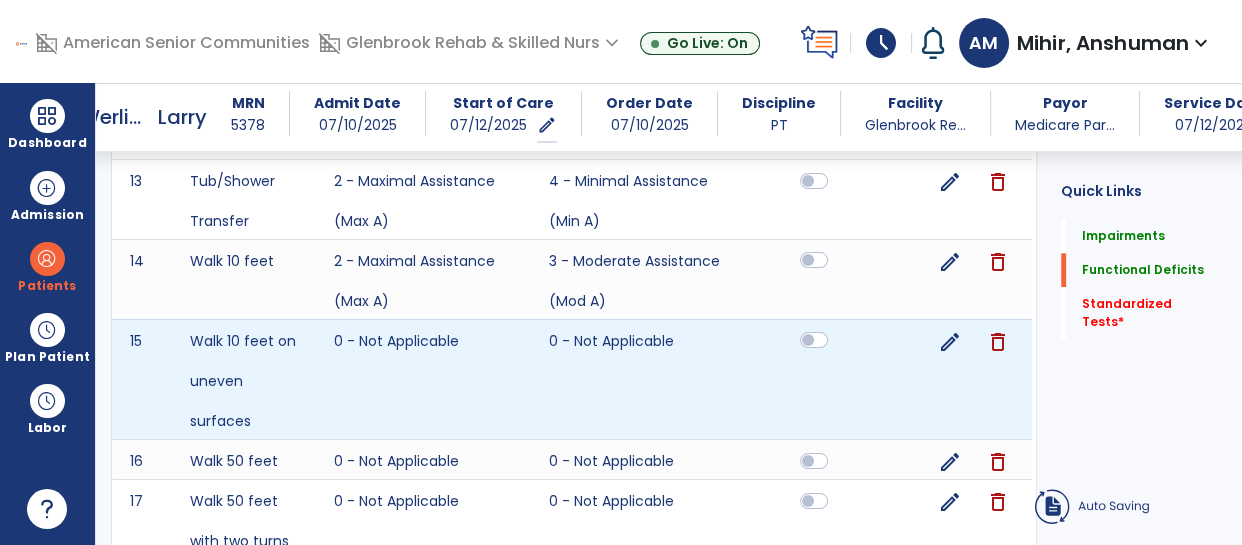 click 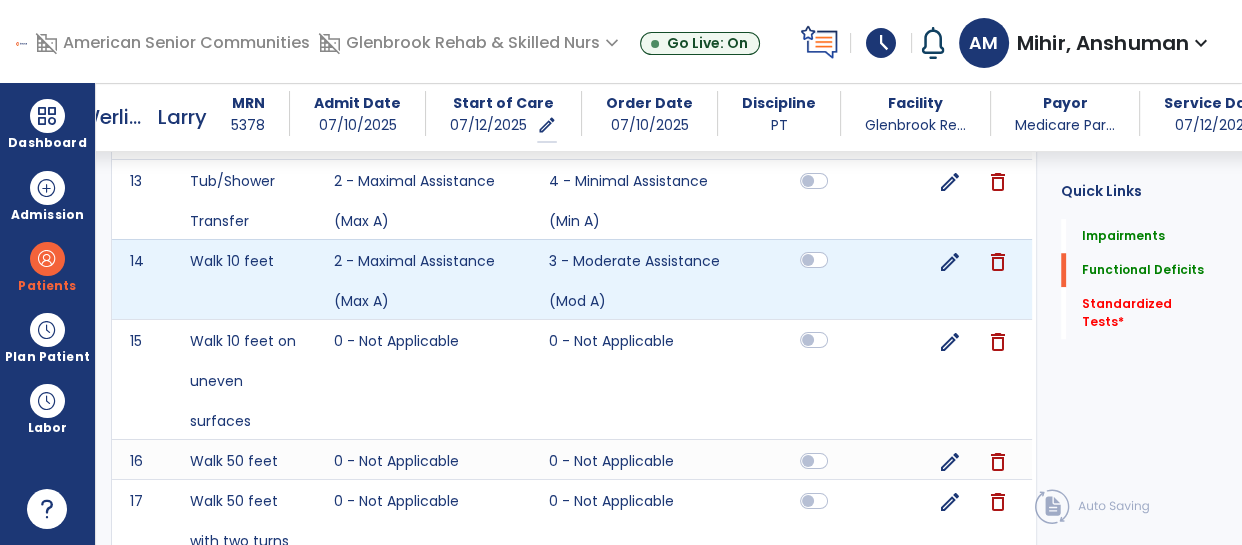 click 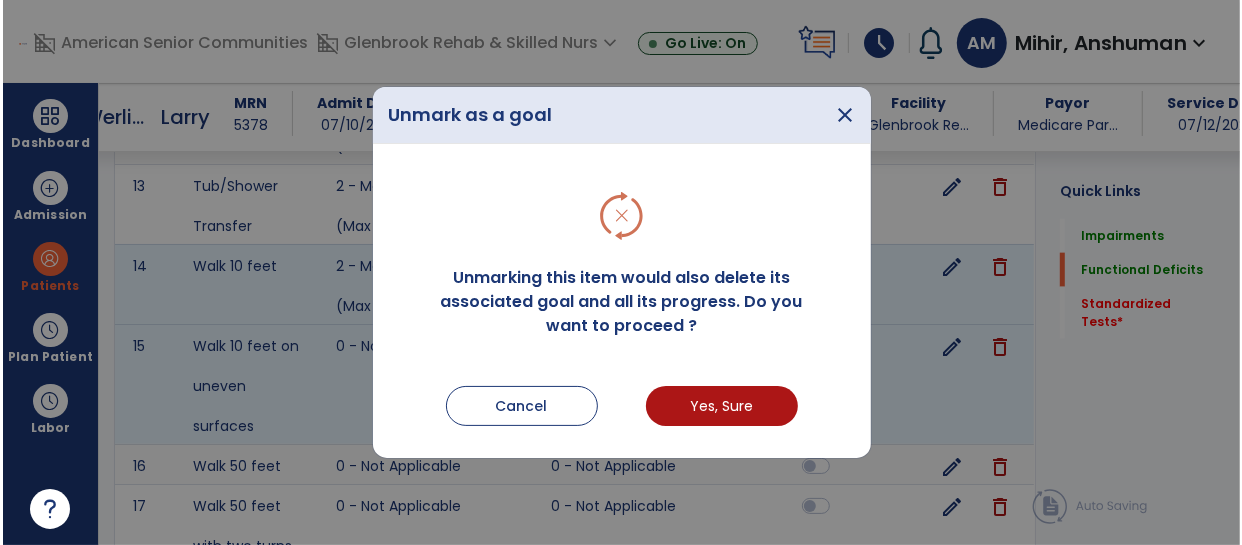 scroll, scrollTop: 1520, scrollLeft: 0, axis: vertical 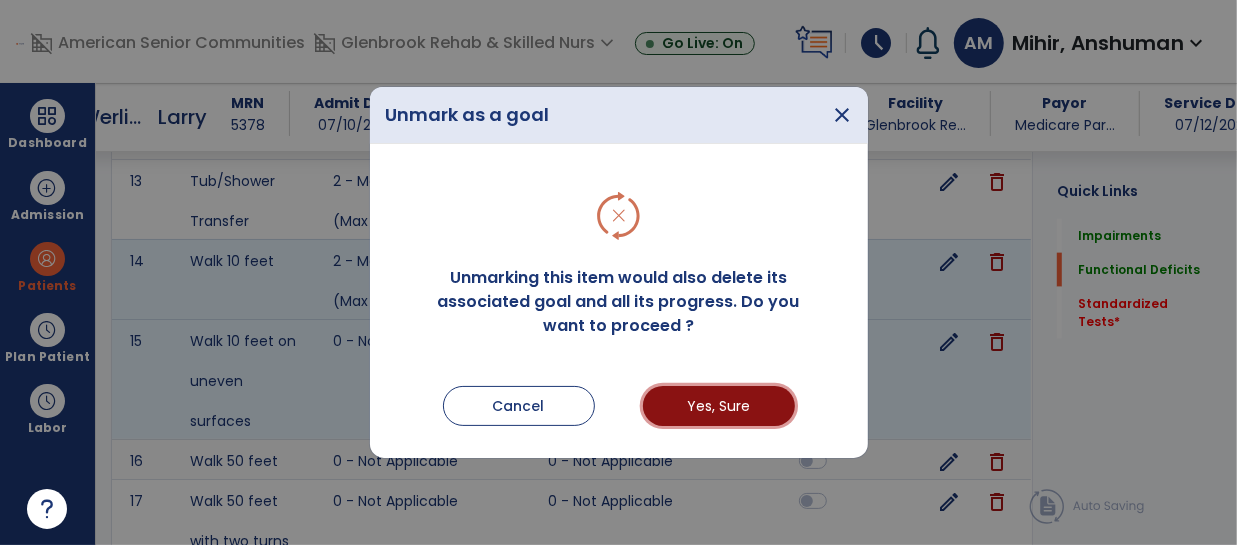 click on "Yes, Sure" at bounding box center (719, 406) 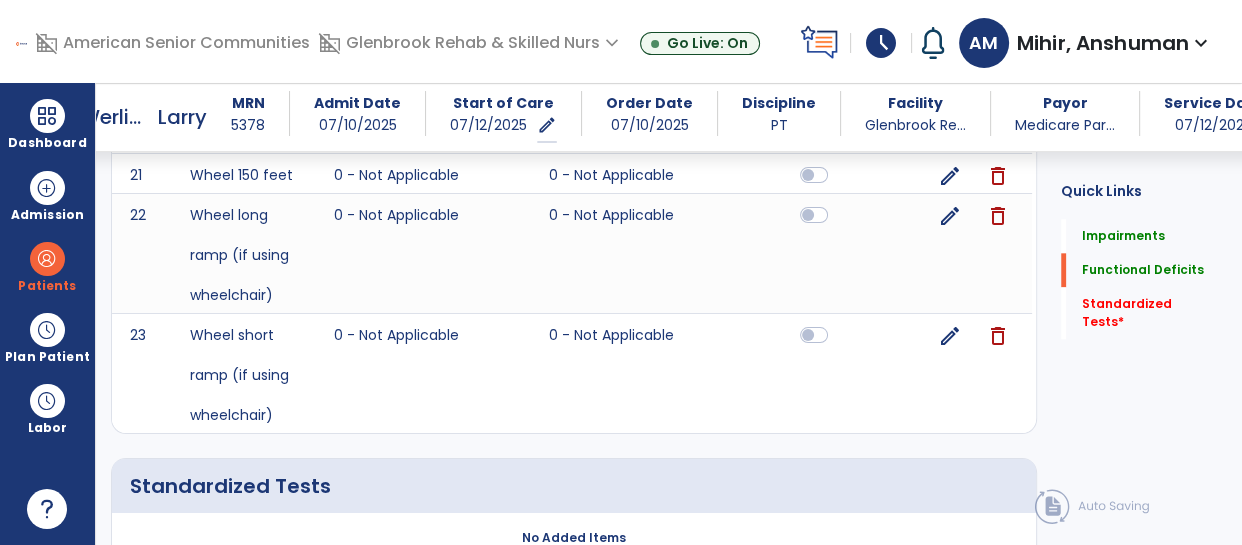 scroll, scrollTop: 2236, scrollLeft: 0, axis: vertical 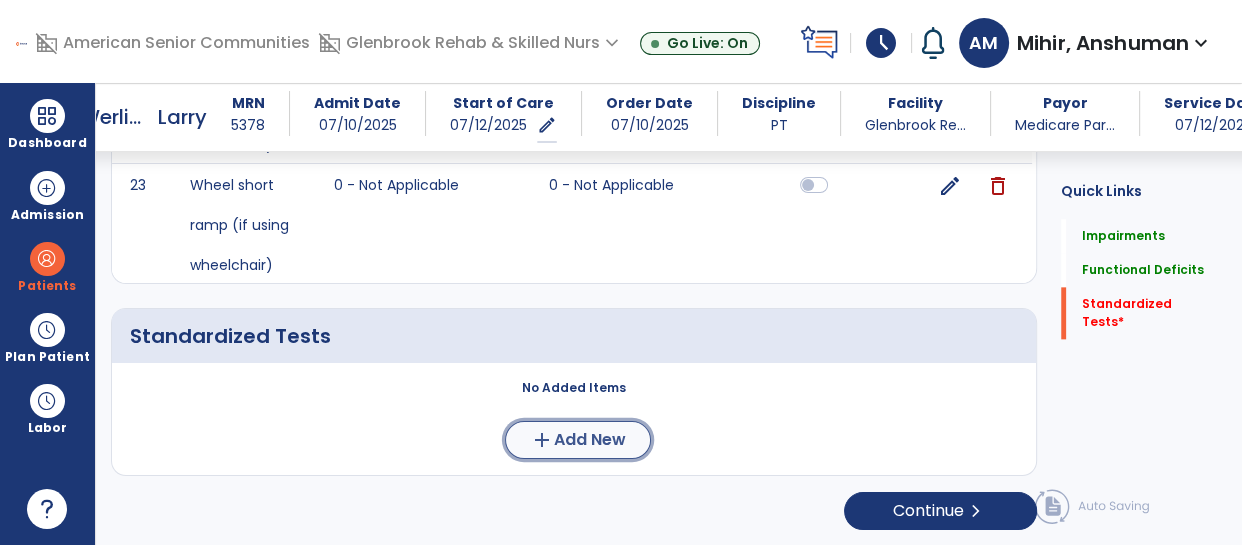 click on "Add New" 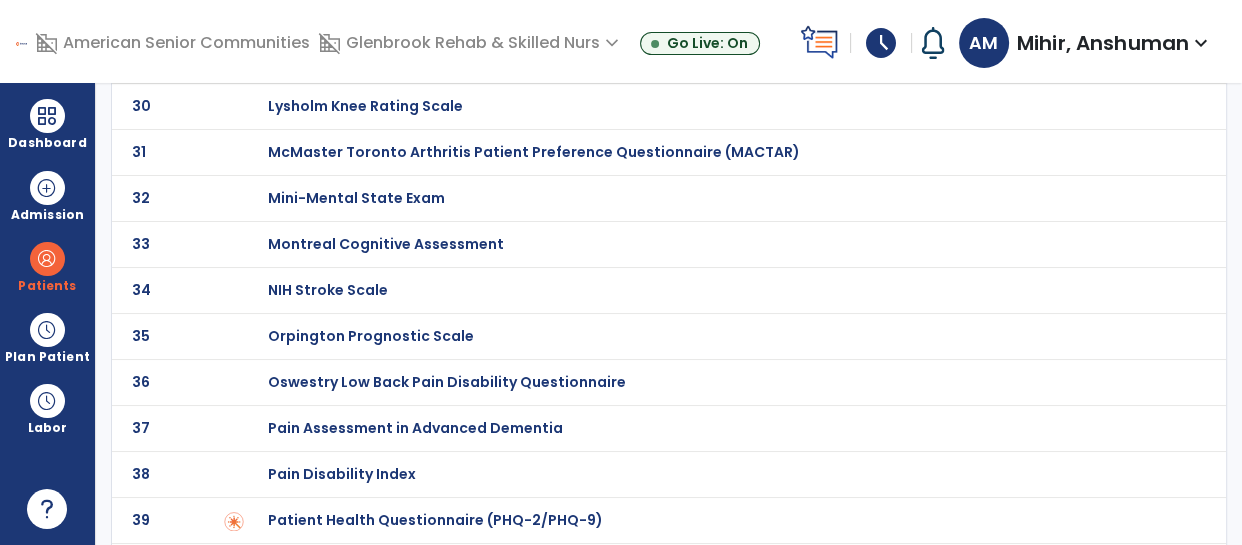 scroll, scrollTop: 1978, scrollLeft: 0, axis: vertical 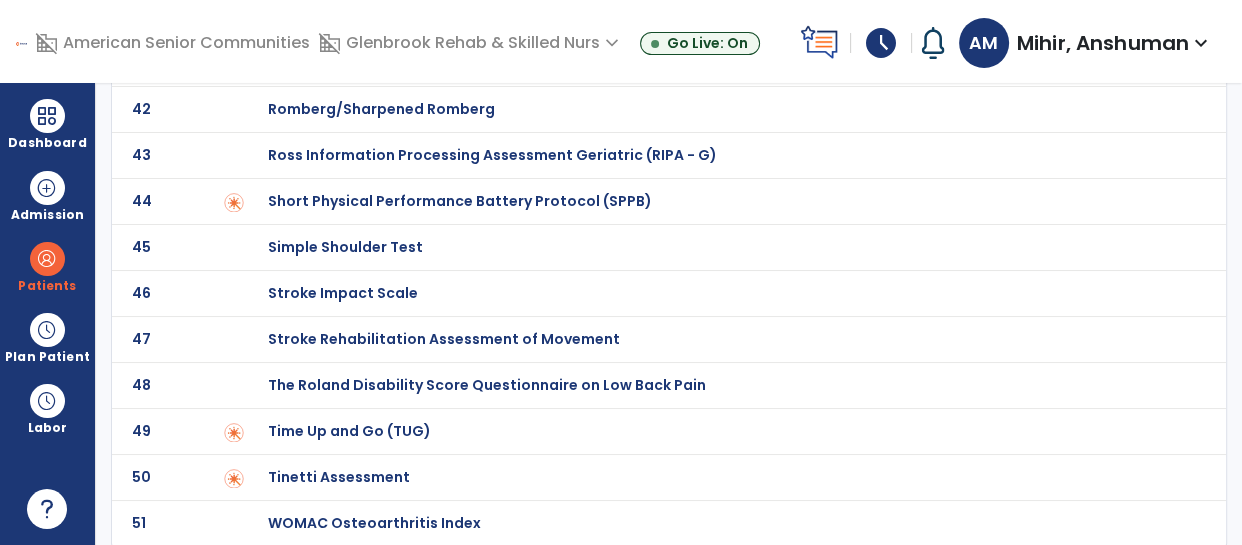 click on "Tinetti Assessment" at bounding box center [339, -1778] 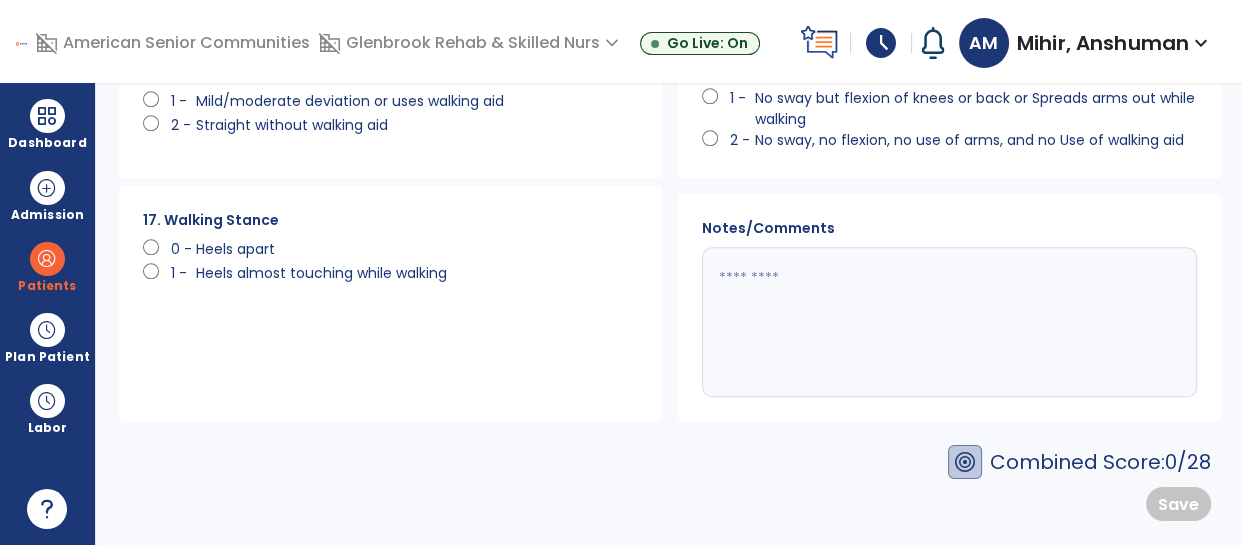 scroll, scrollTop: 0, scrollLeft: 0, axis: both 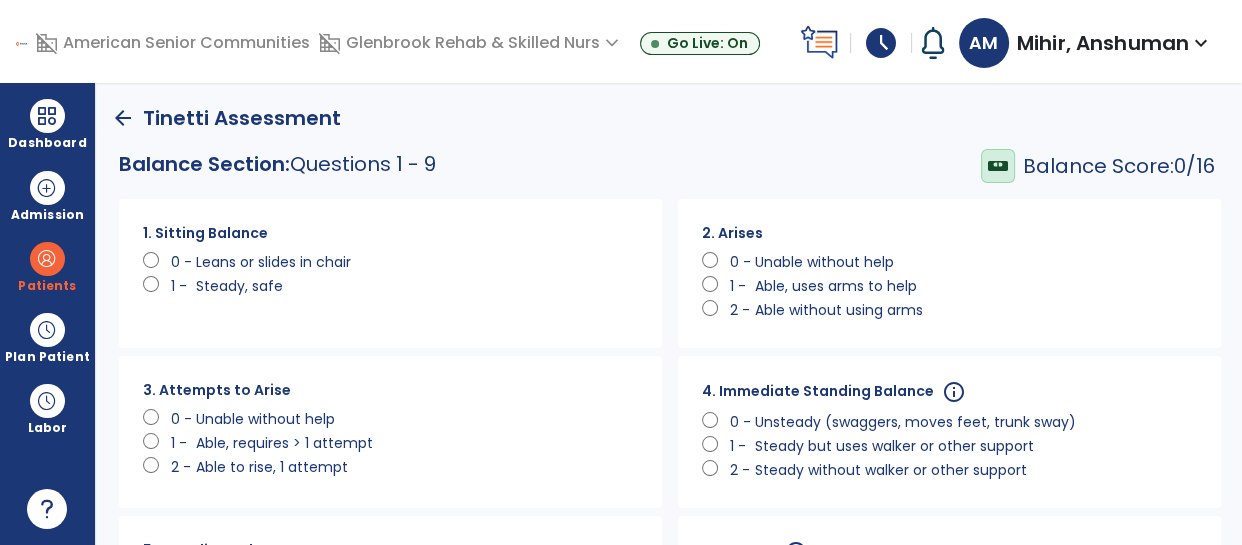click on "0 -" 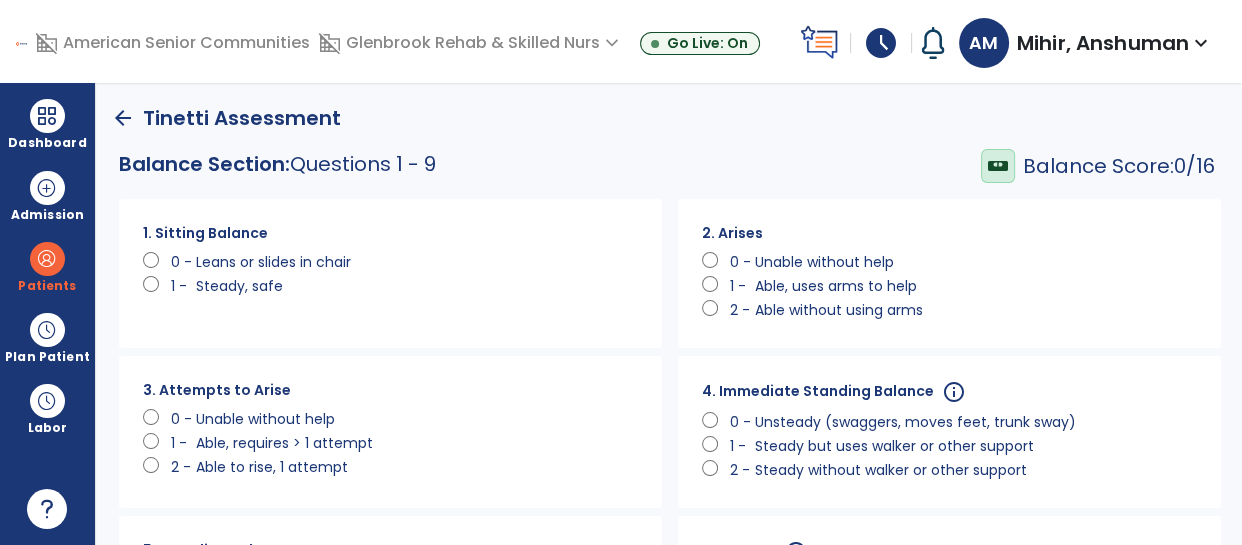 click on "1 -" 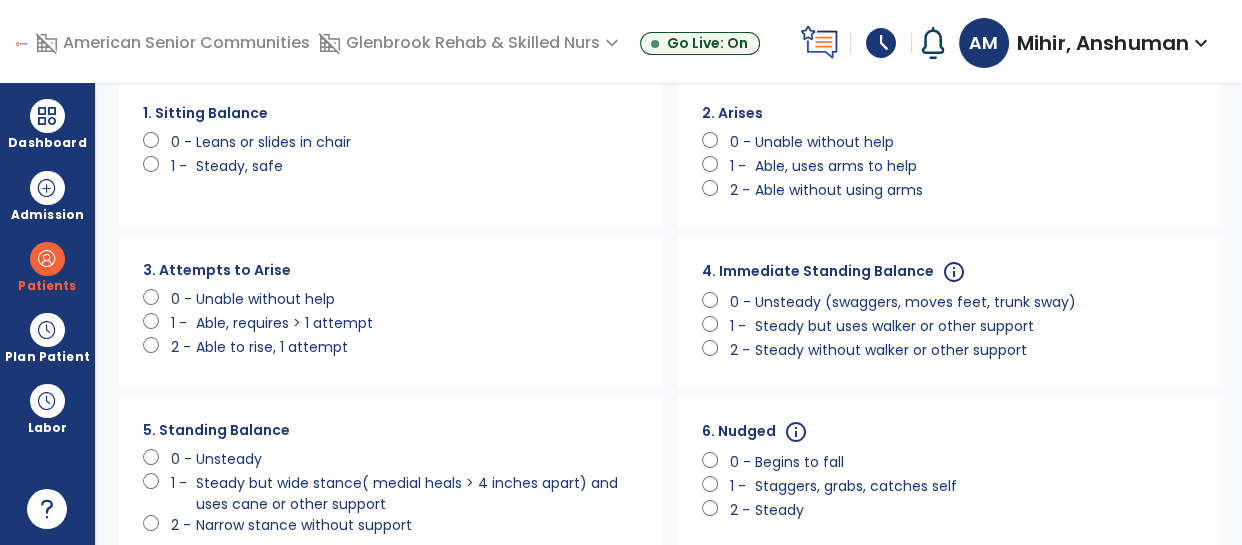 scroll, scrollTop: 127, scrollLeft: 0, axis: vertical 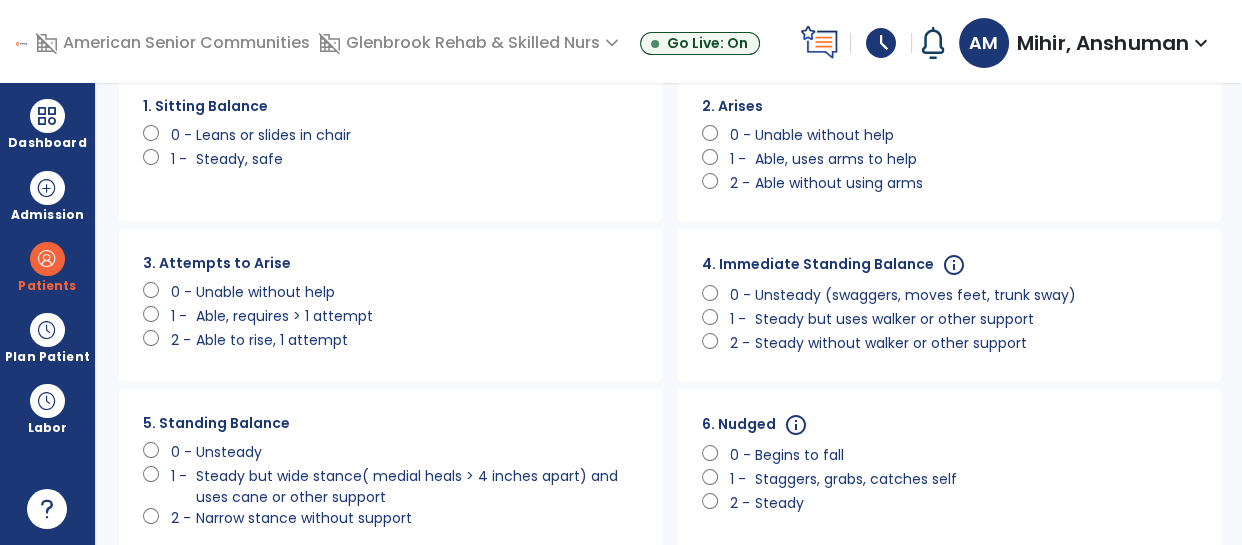click on "Unsteady (swaggers, moves feet, trunk sway)" 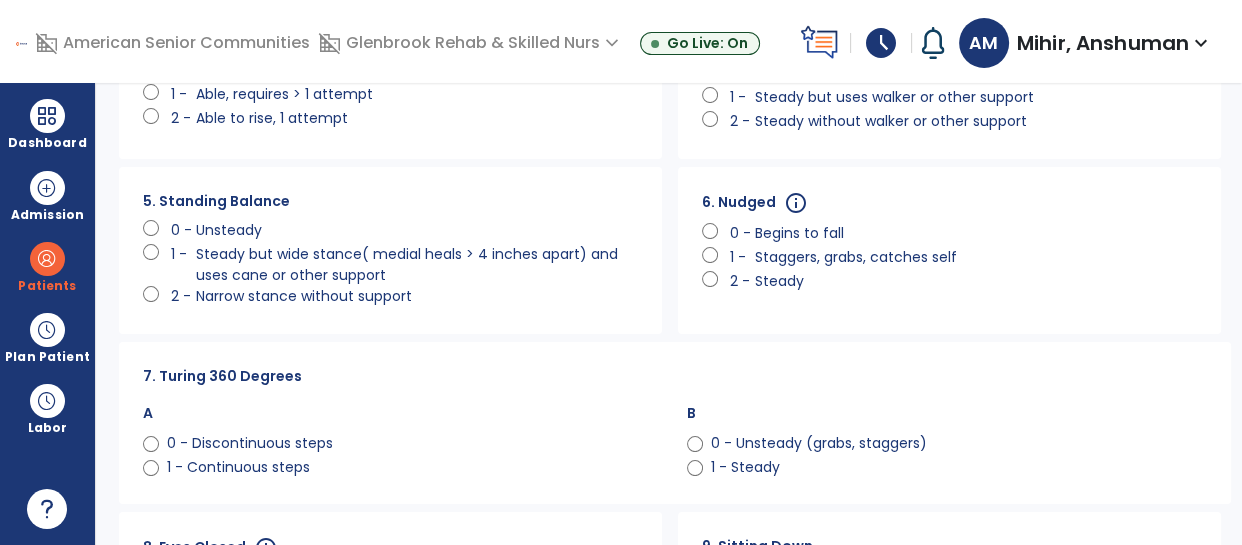 click on "0 - Discontinuous steps" 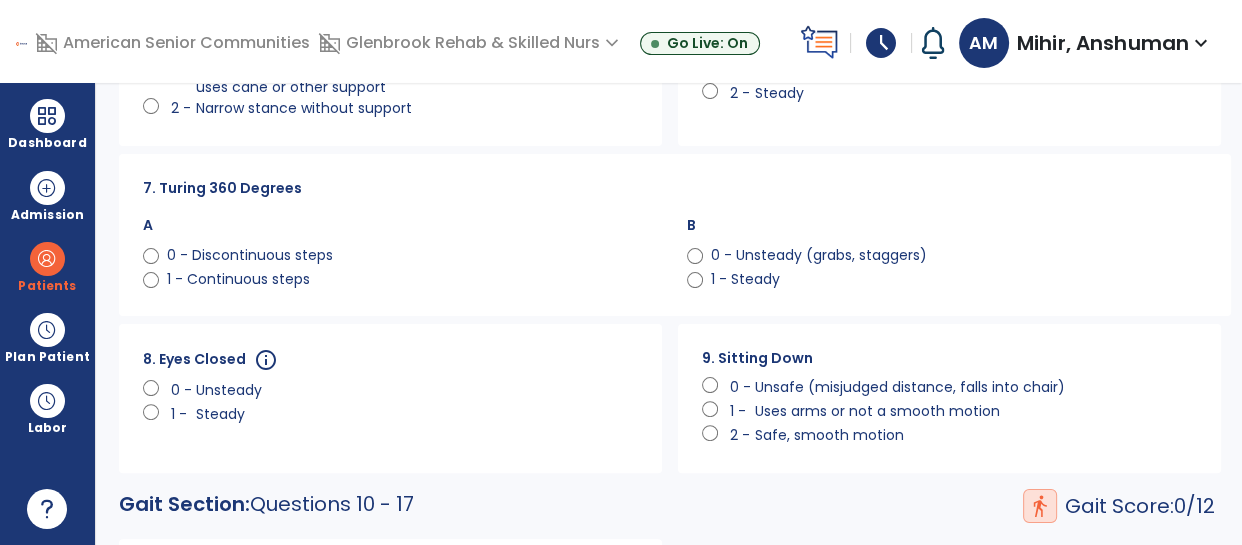 click on "Unsafe (misjudged distance, falls into chair)" 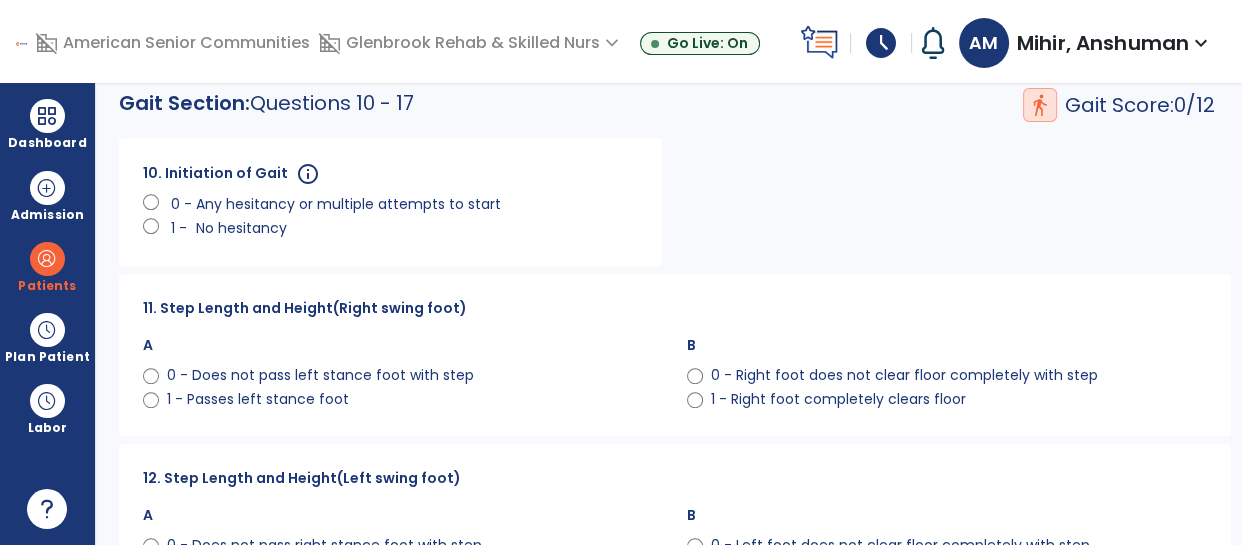 click on "0 - Right foot does not clear floor completely with step" 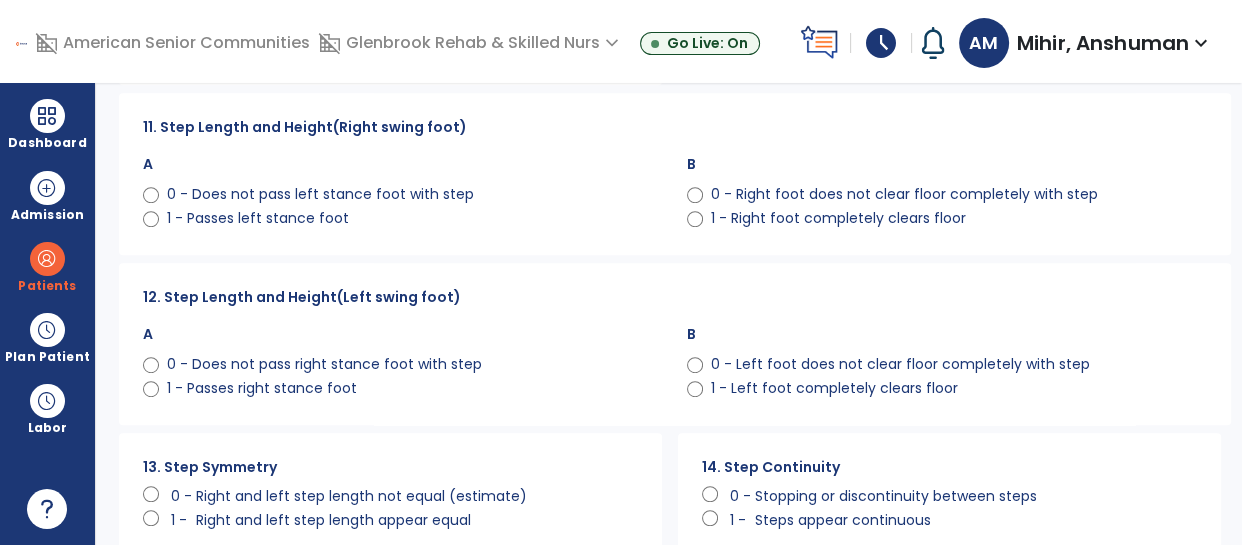 click on "0 - Does not pass right stance foot with step" 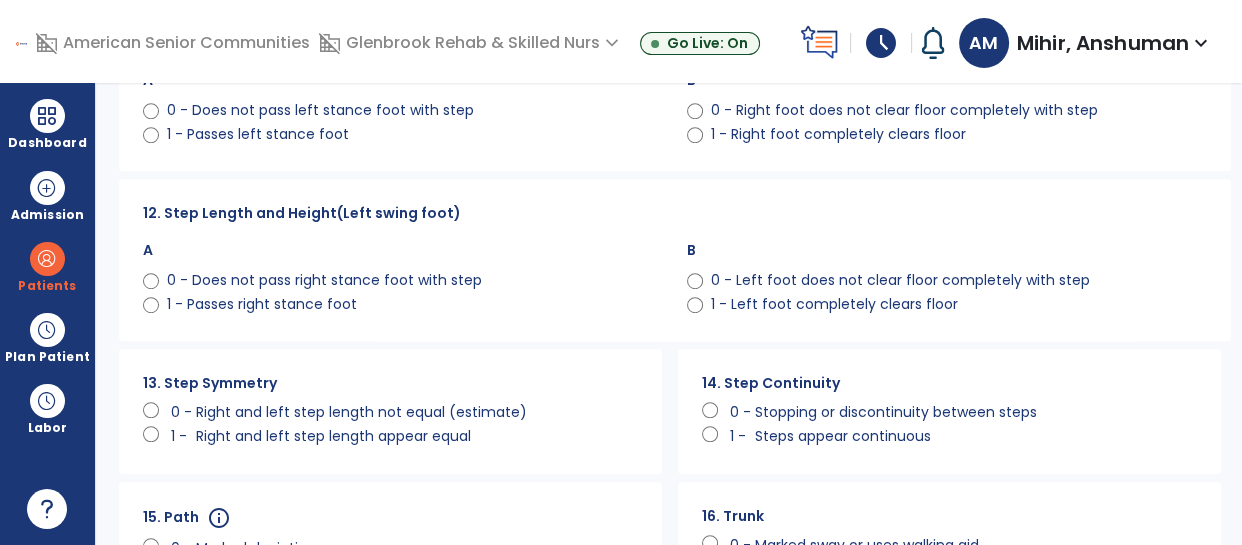 scroll, scrollTop: 1241, scrollLeft: 0, axis: vertical 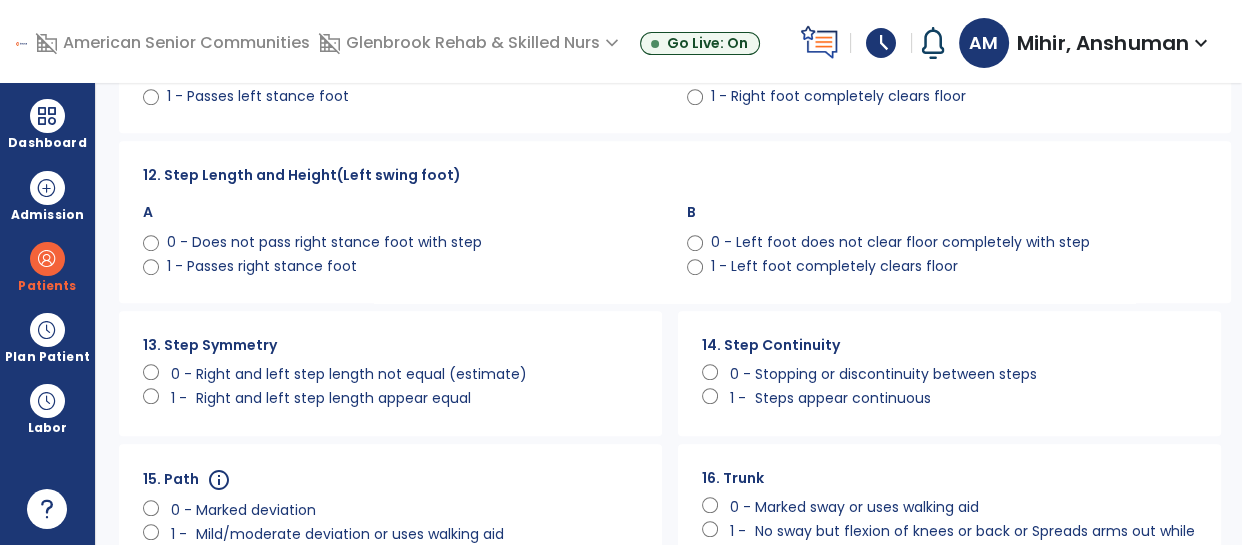 click on "Stopping or discontinuity between steps" 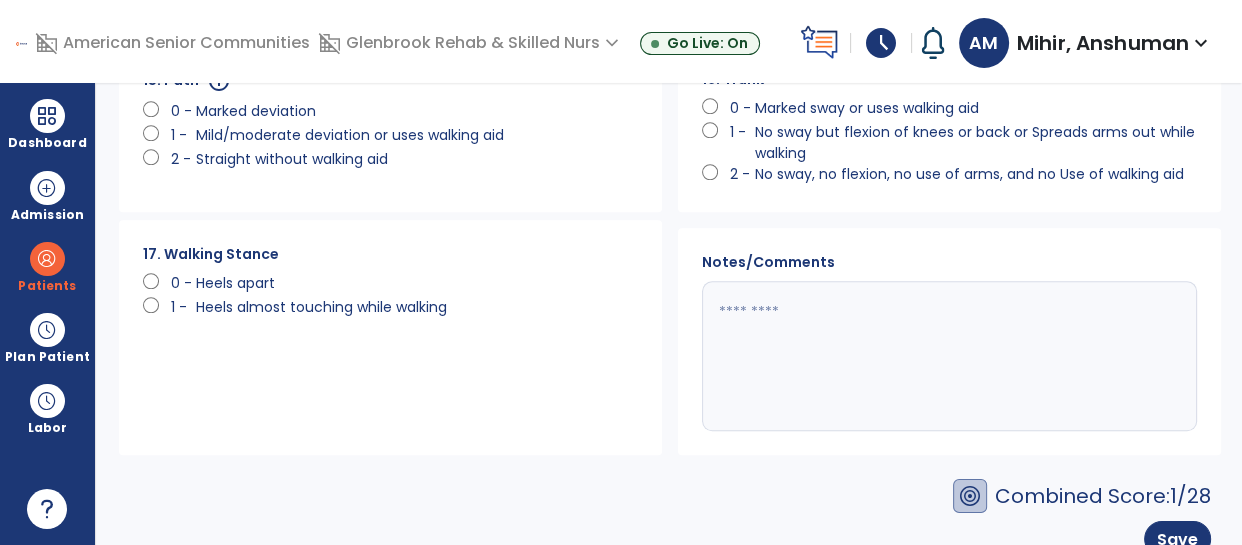scroll, scrollTop: 1673, scrollLeft: 0, axis: vertical 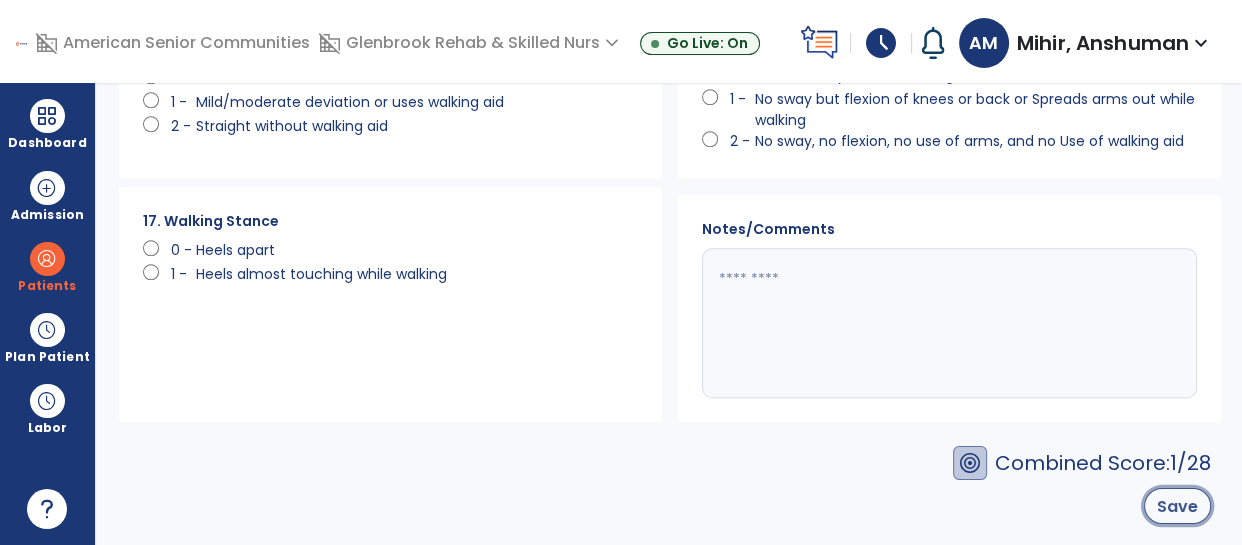 click on "Save" 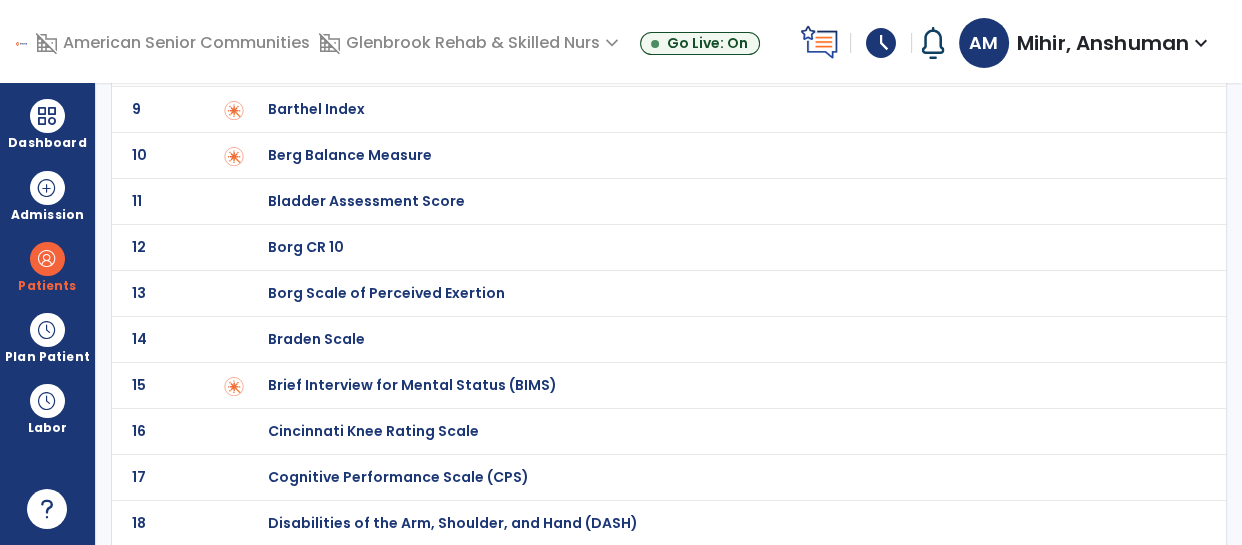 scroll, scrollTop: 0, scrollLeft: 0, axis: both 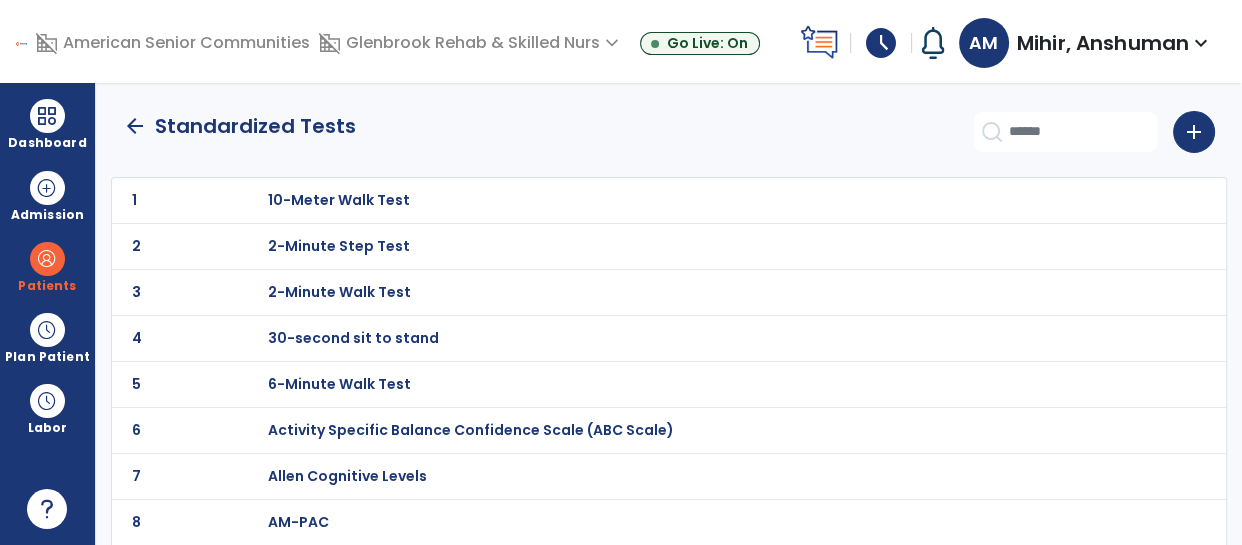 click on "arrow_back" 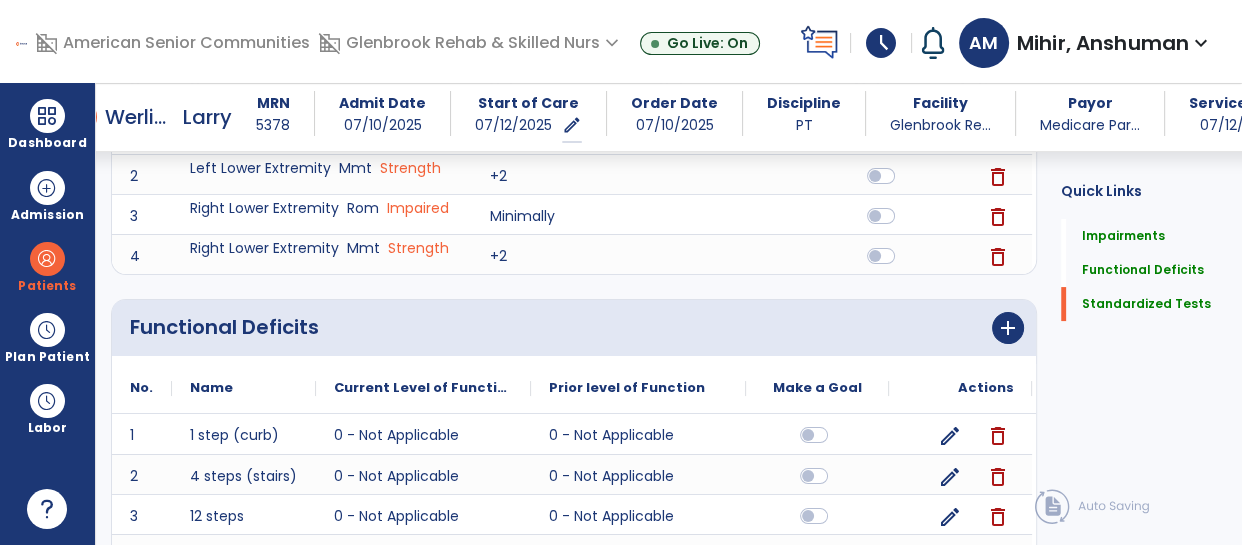 scroll, scrollTop: 1584, scrollLeft: 0, axis: vertical 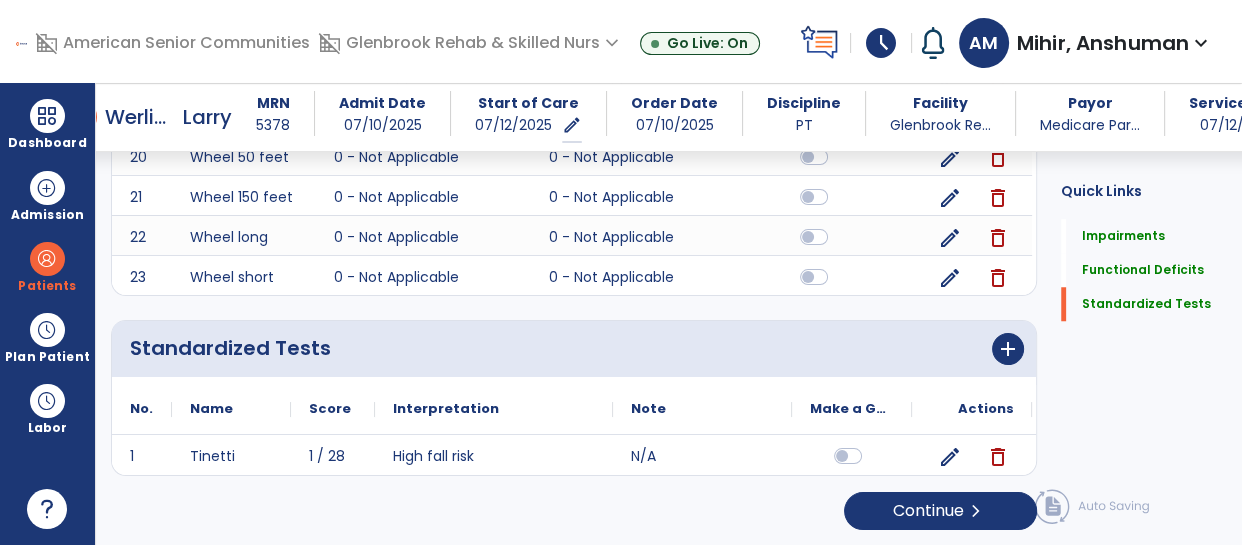 click on "edit delete" 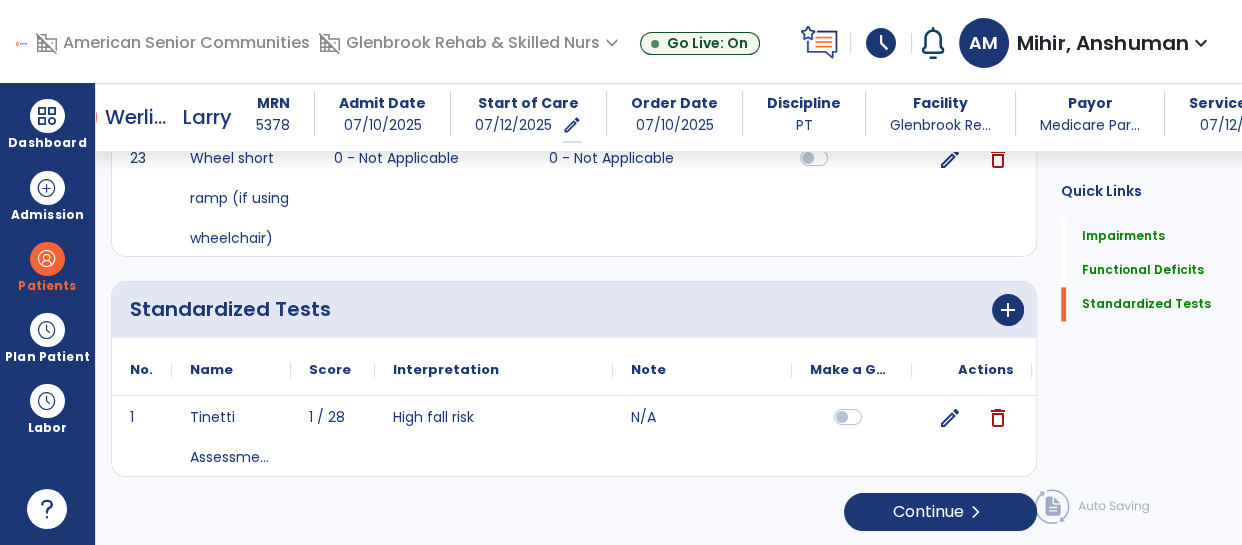 scroll, scrollTop: 2264, scrollLeft: 0, axis: vertical 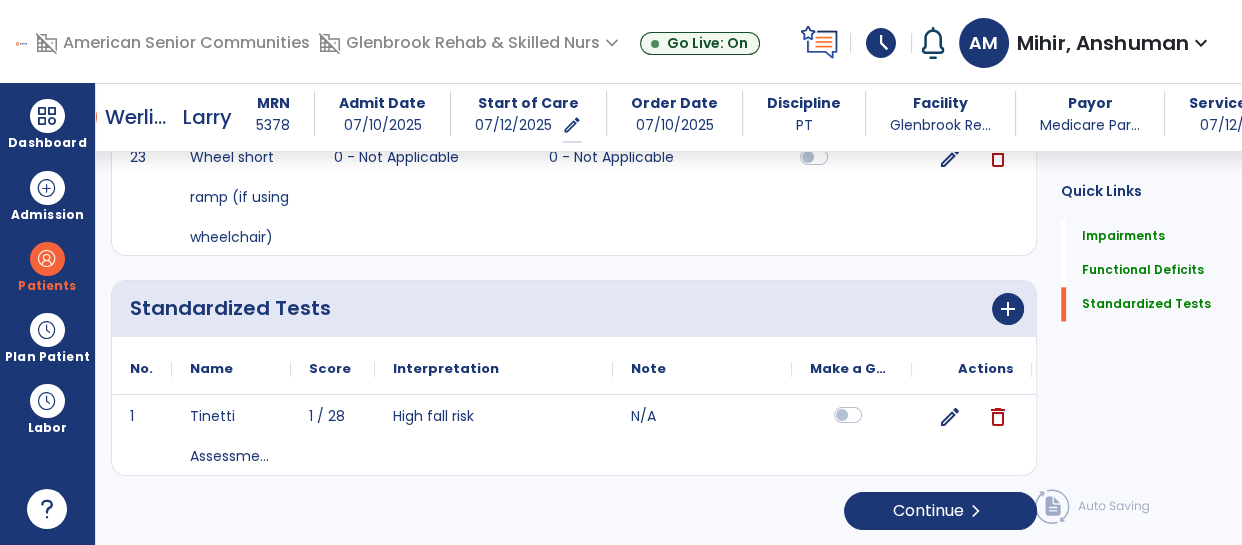click 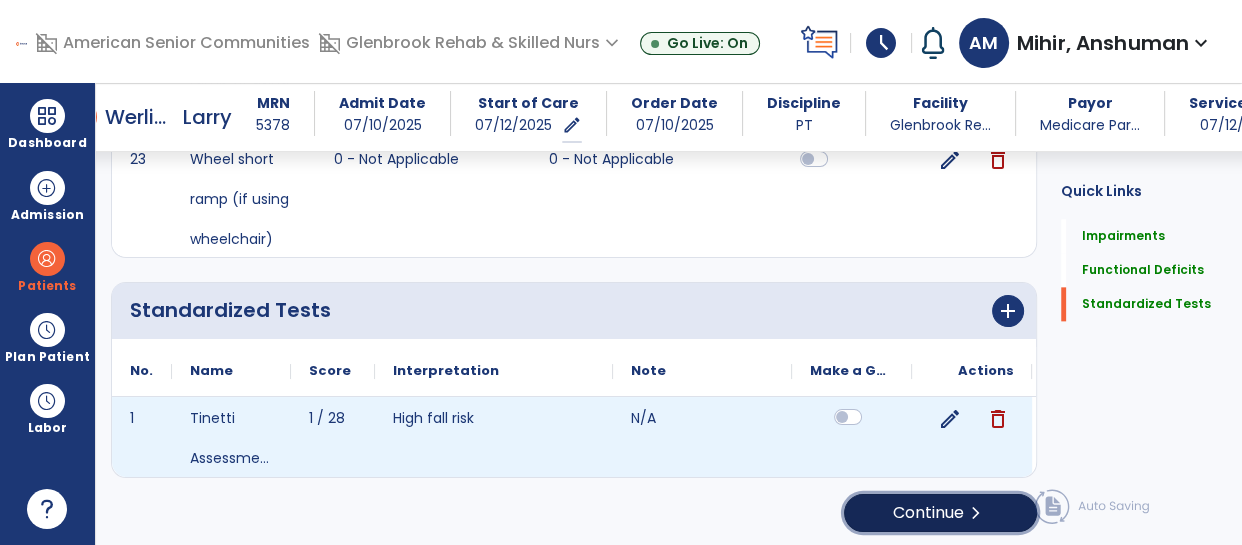 click on "Continue  chevron_right" 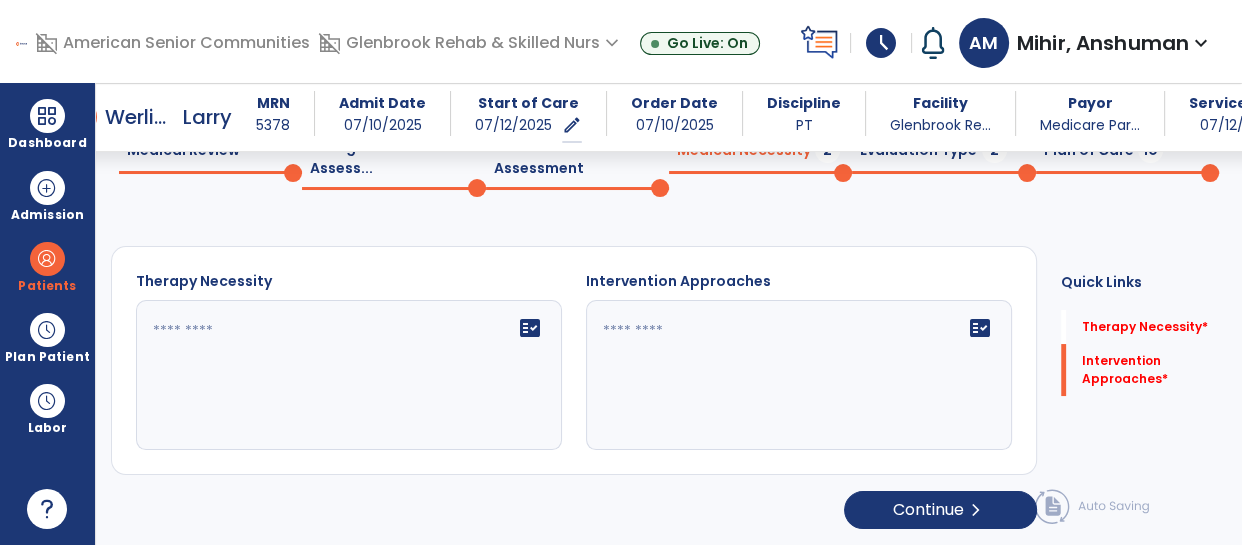 scroll, scrollTop: 97, scrollLeft: 0, axis: vertical 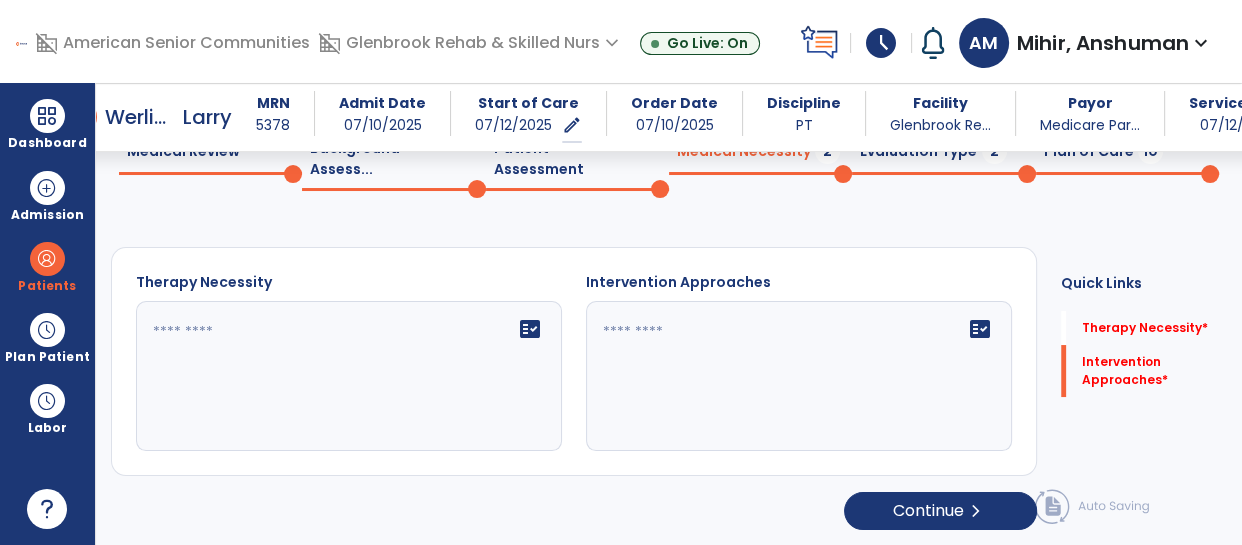 click 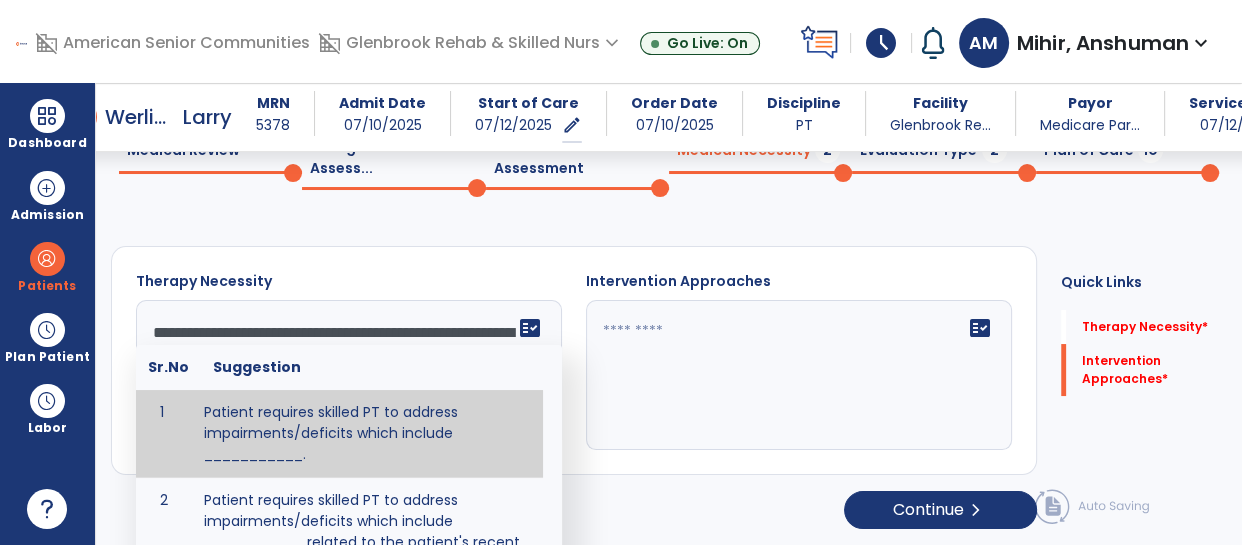 scroll, scrollTop: 97, scrollLeft: 0, axis: vertical 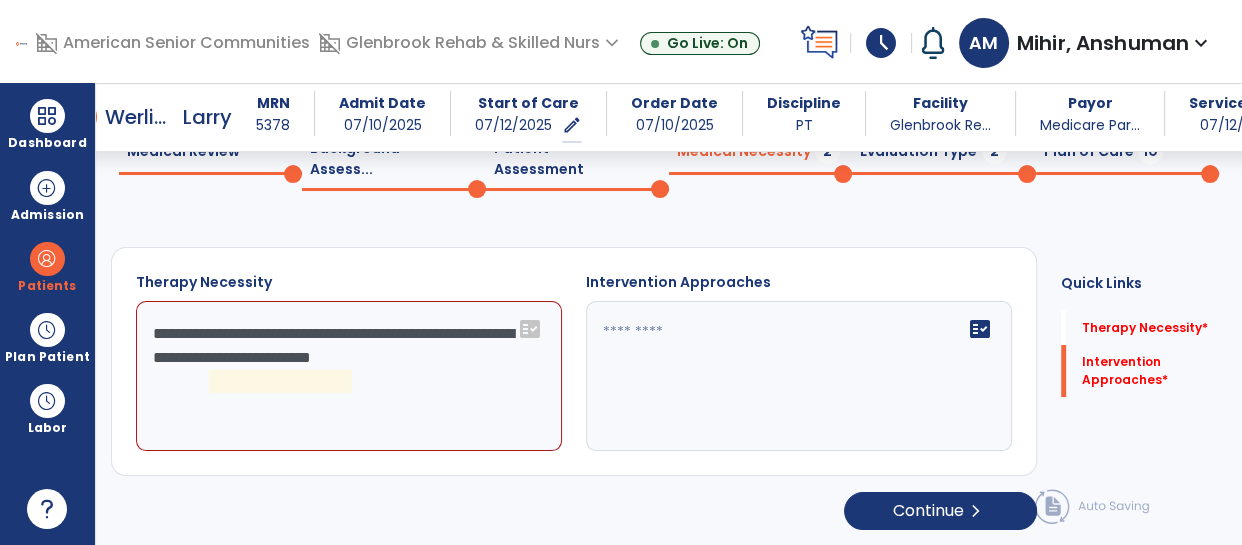 click on "**********" 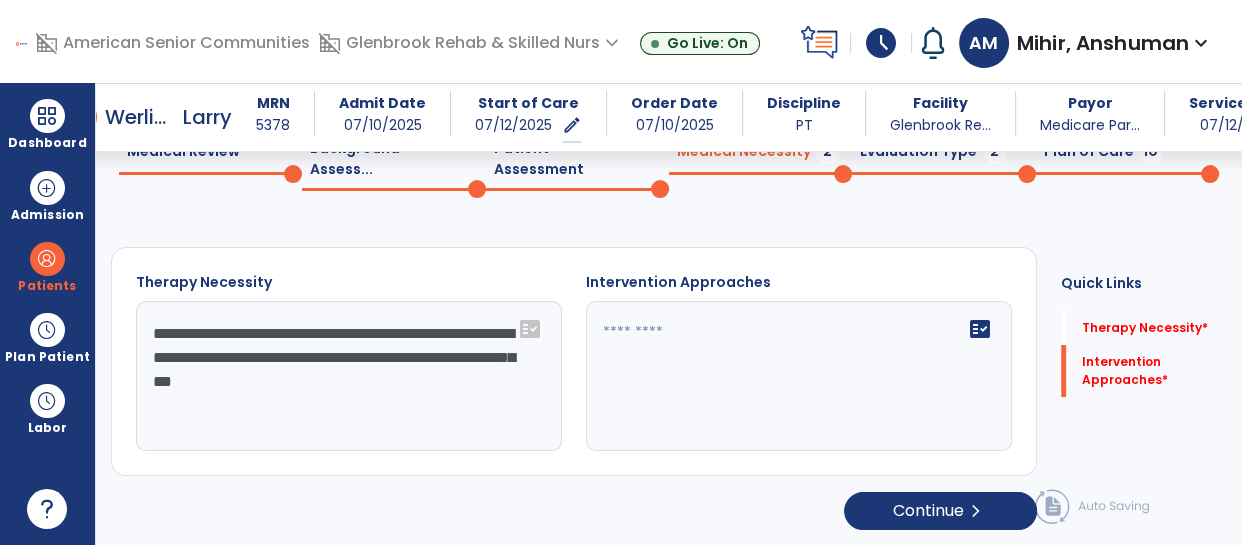 type on "**********" 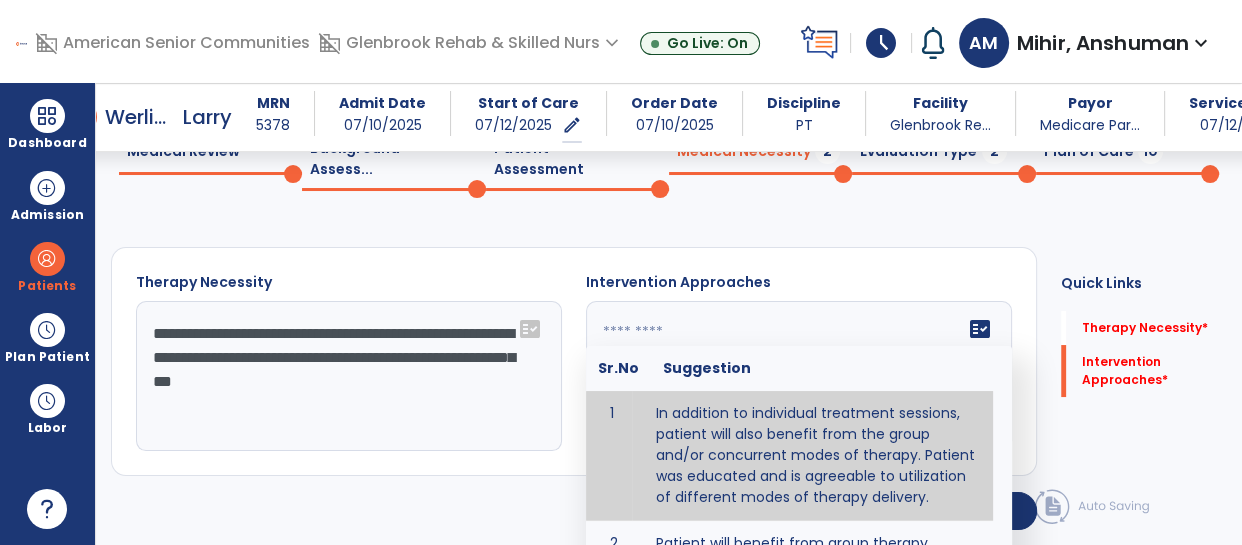 type on "**********" 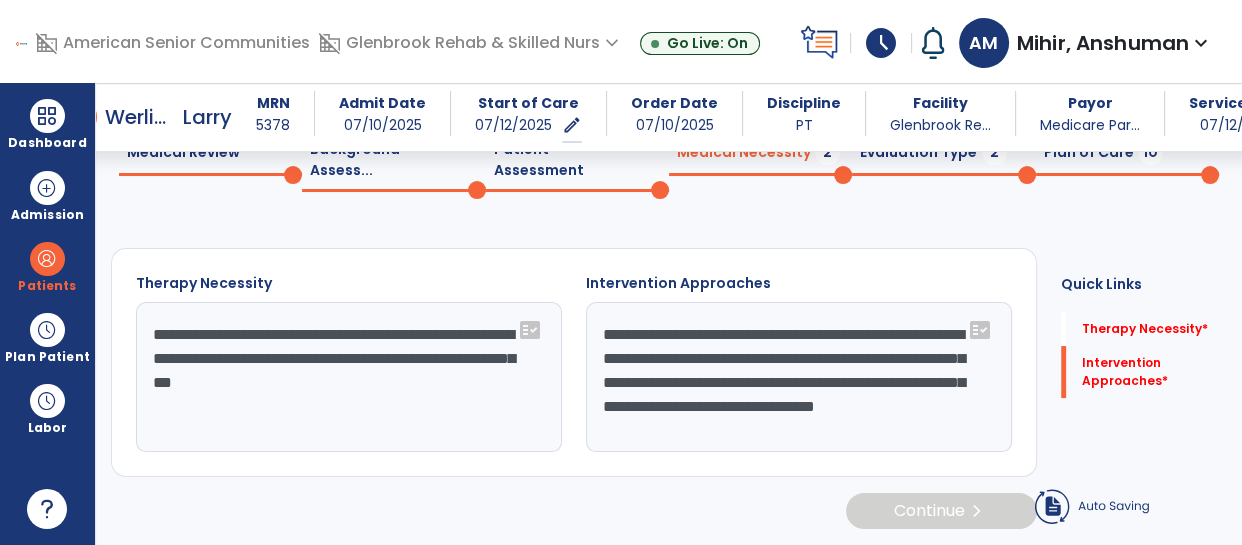 scroll, scrollTop: 95, scrollLeft: 0, axis: vertical 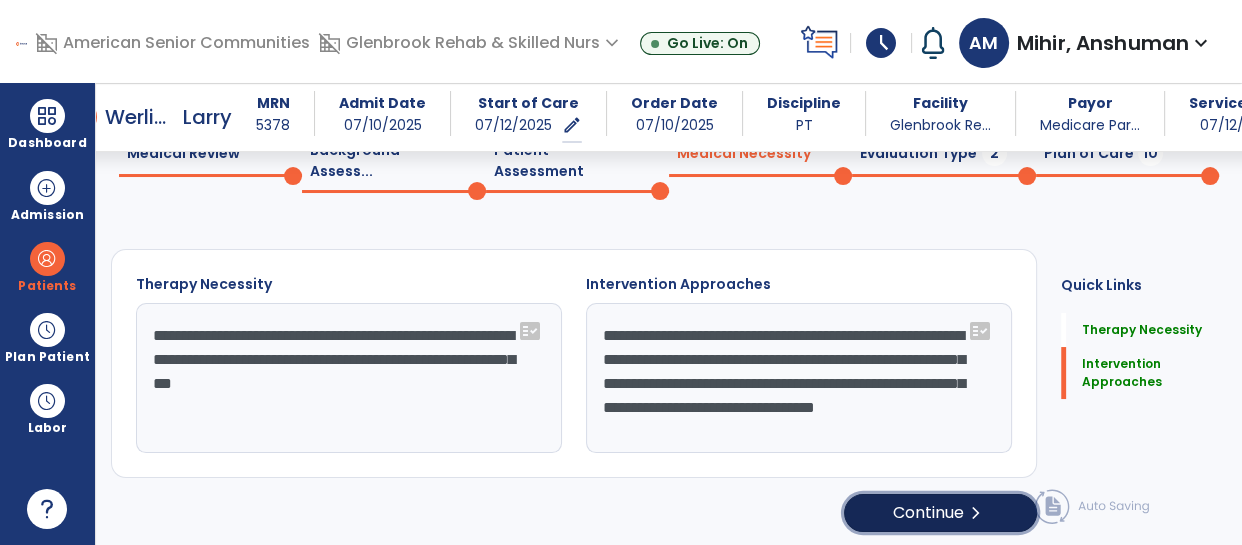 click on "Continue  chevron_right" 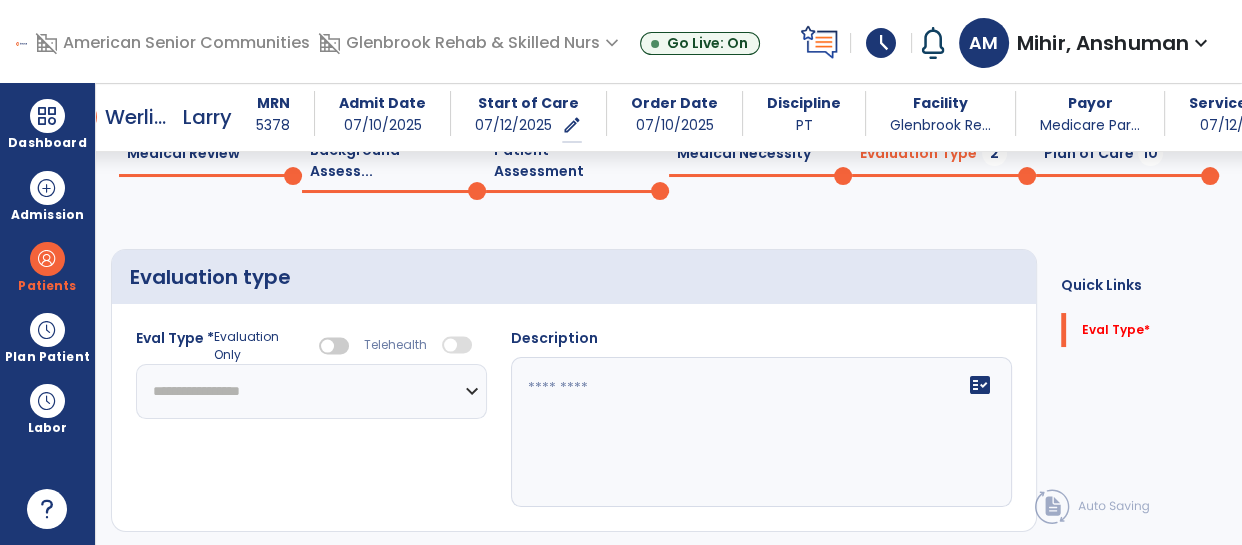 click on "**********" 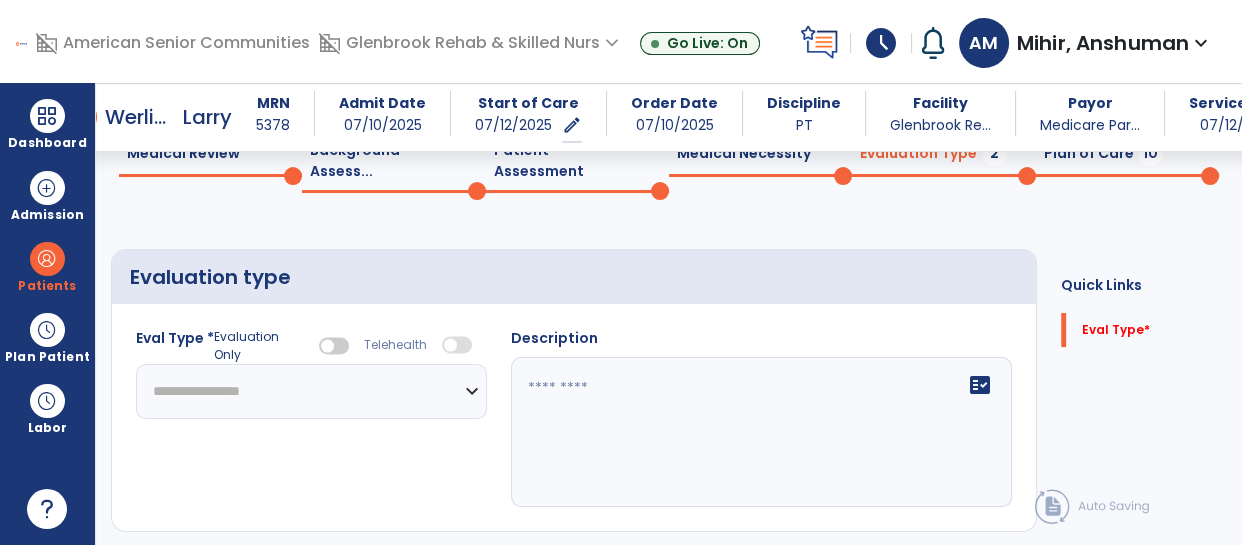 select on "**********" 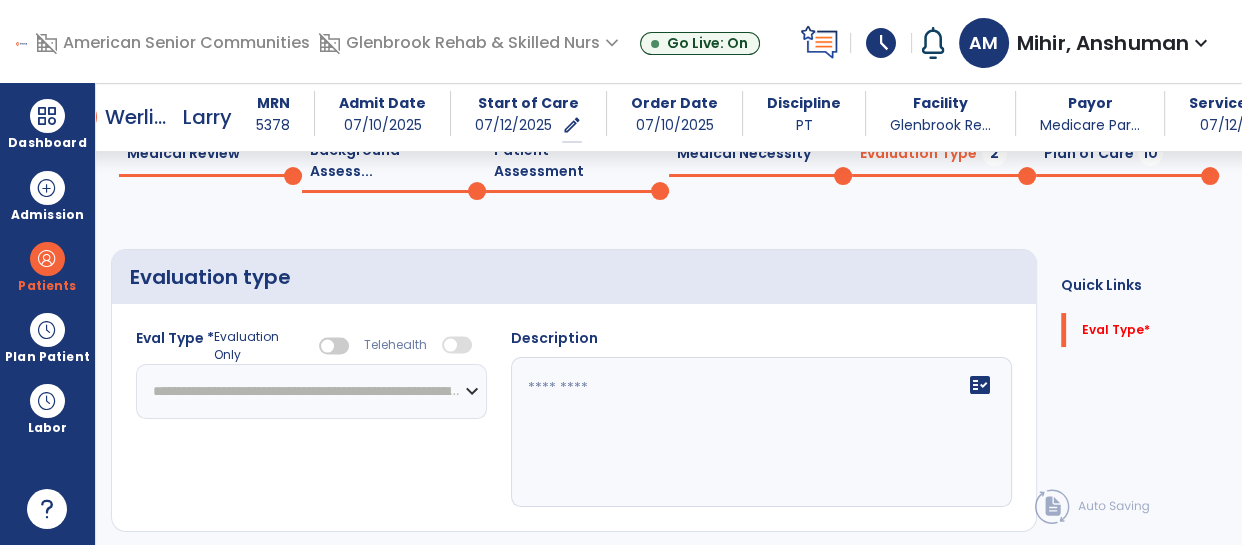 click on "**********" 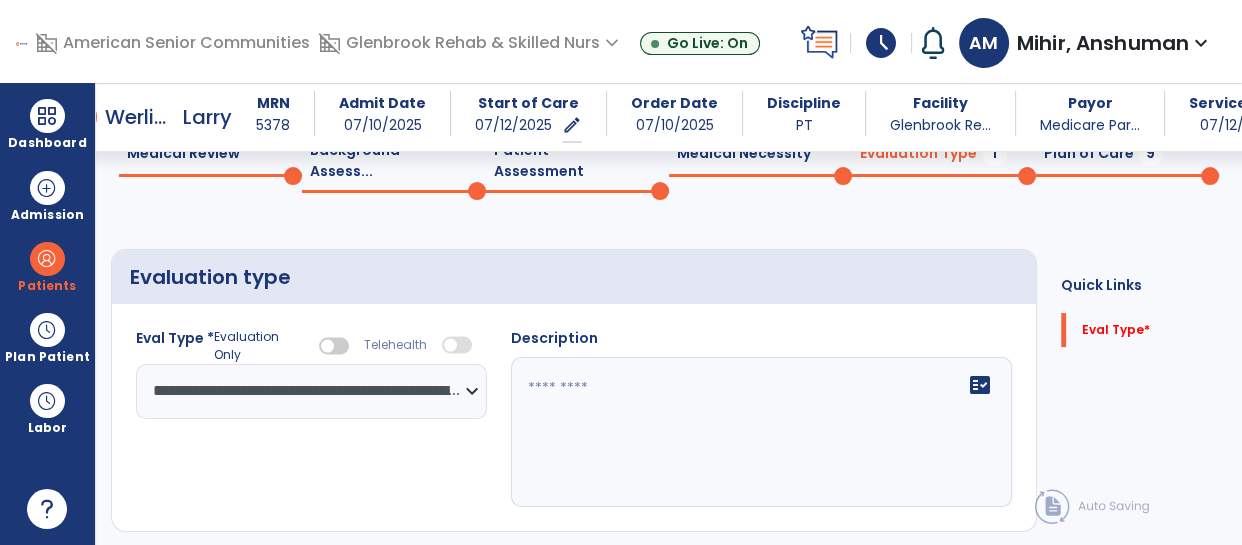 click 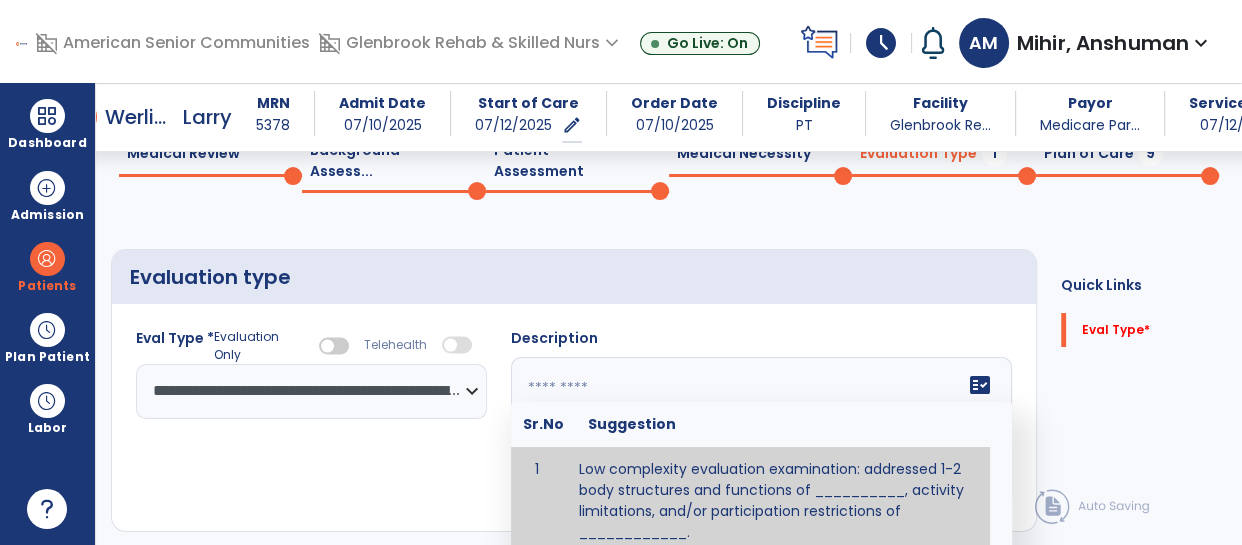 scroll, scrollTop: 76, scrollLeft: 0, axis: vertical 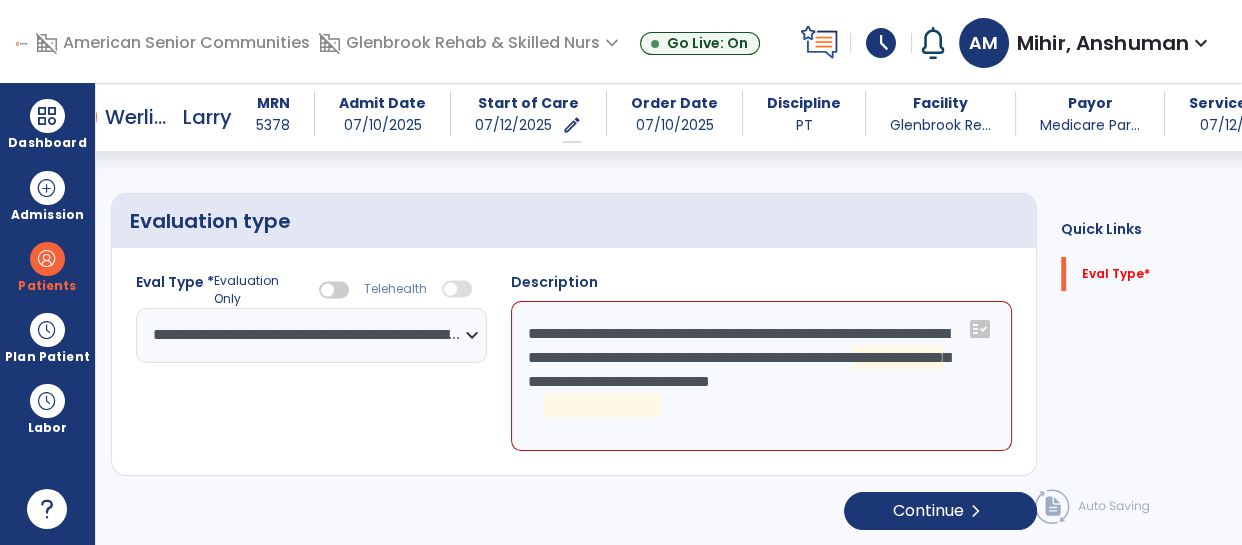 click on "**********" 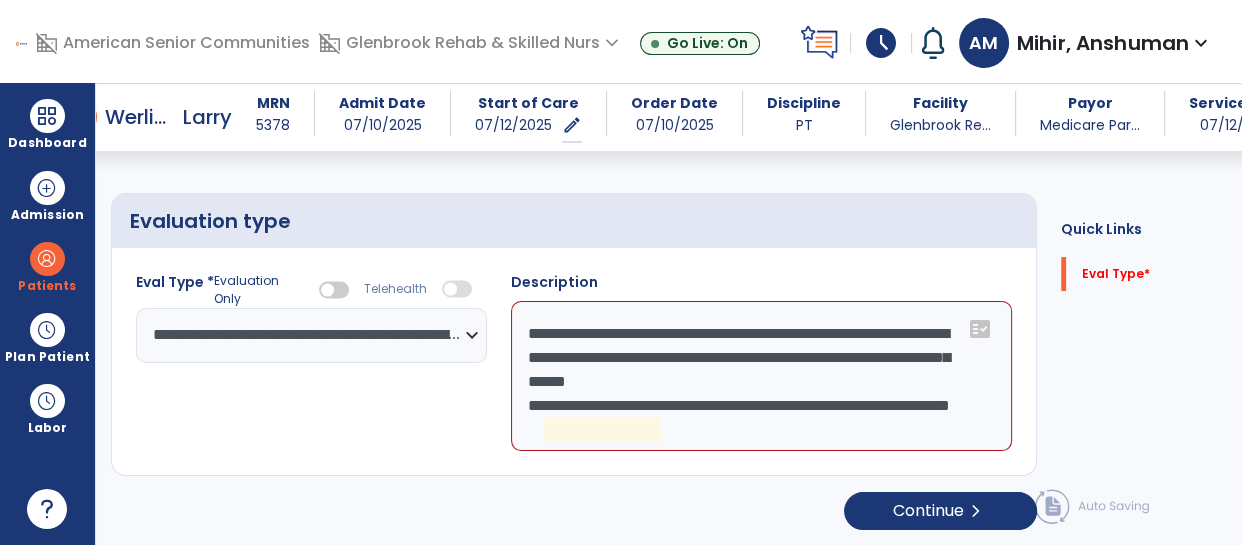 click on "**********" 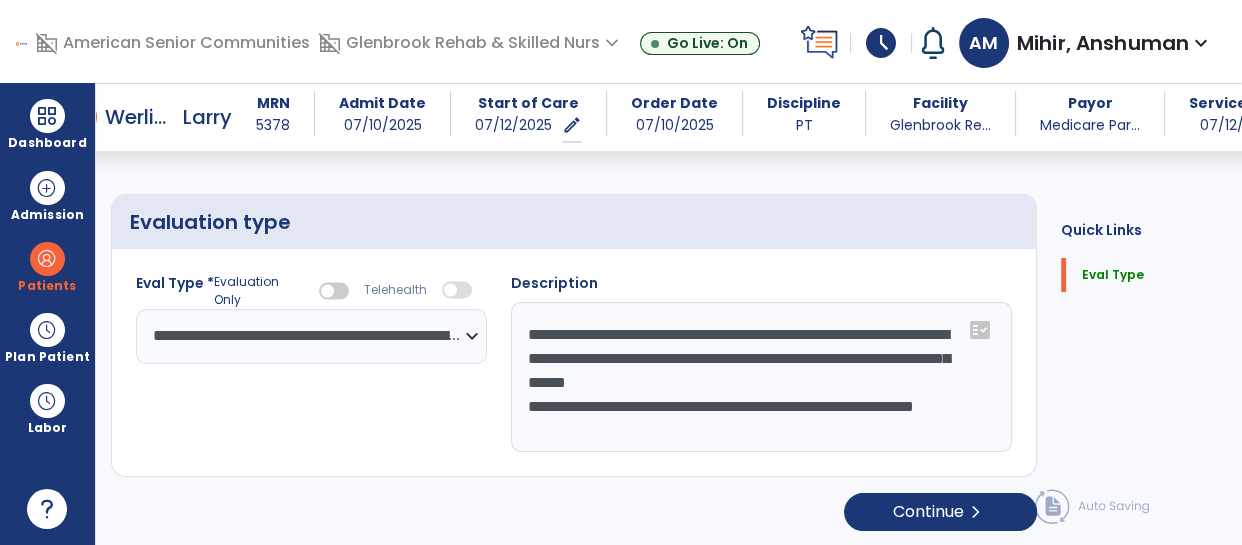 scroll, scrollTop: 151, scrollLeft: 0, axis: vertical 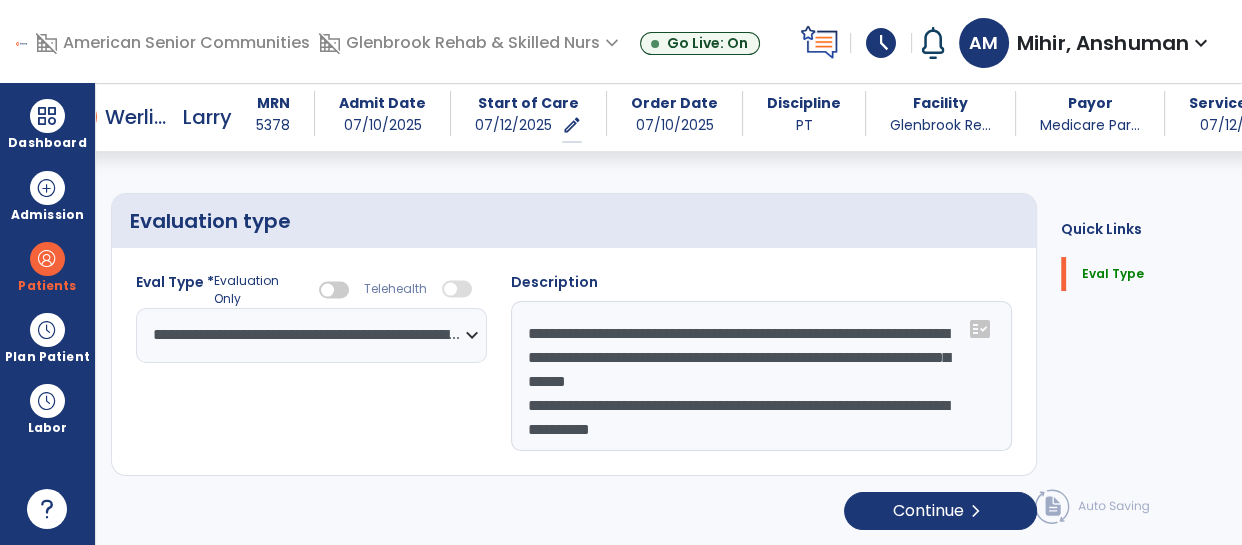 type on "**********" 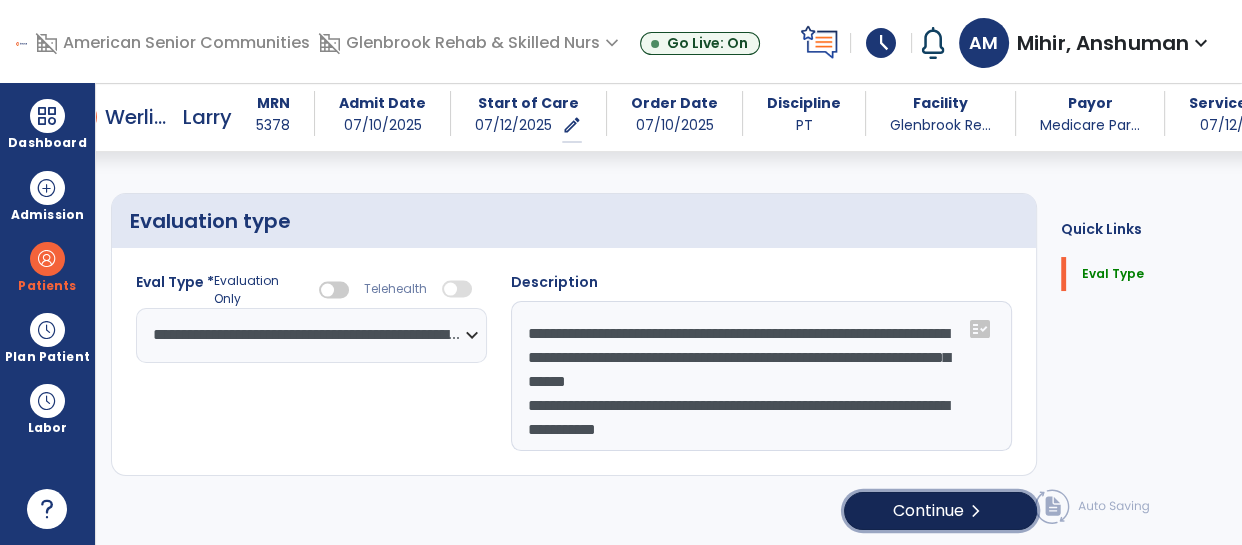 click on "Continue  chevron_right" 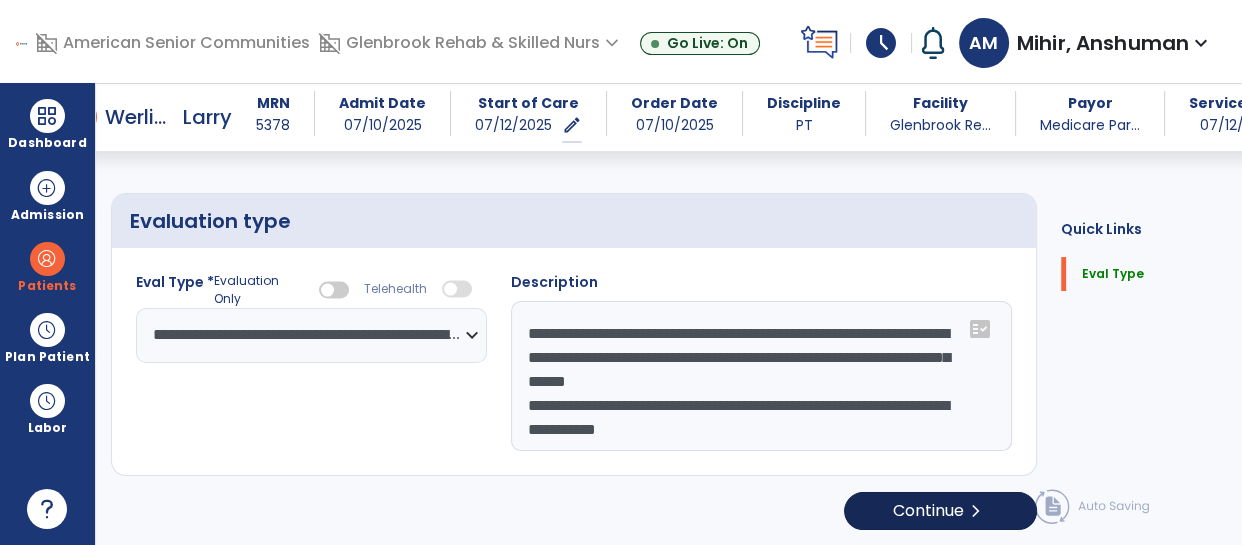 select on "*****" 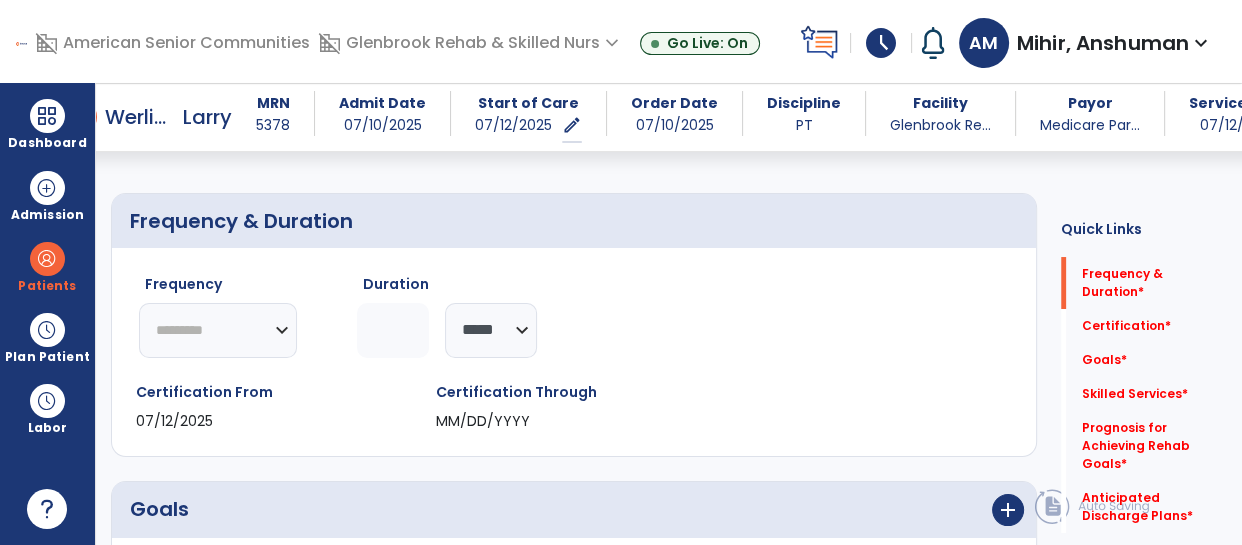 click on "********* ** ** ** ** ** ** **" 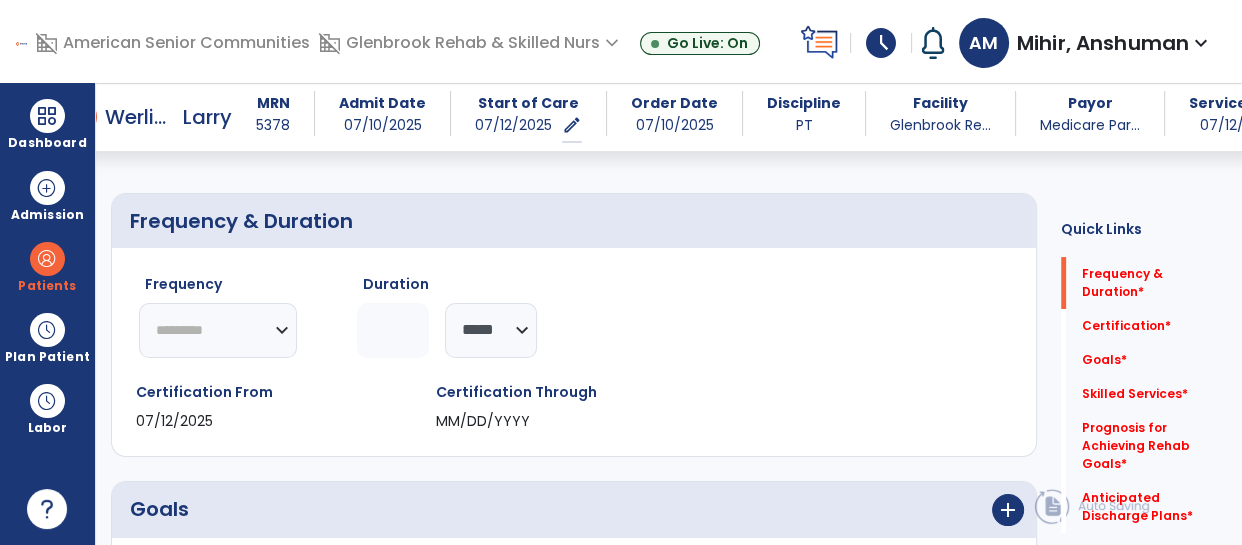 select on "**" 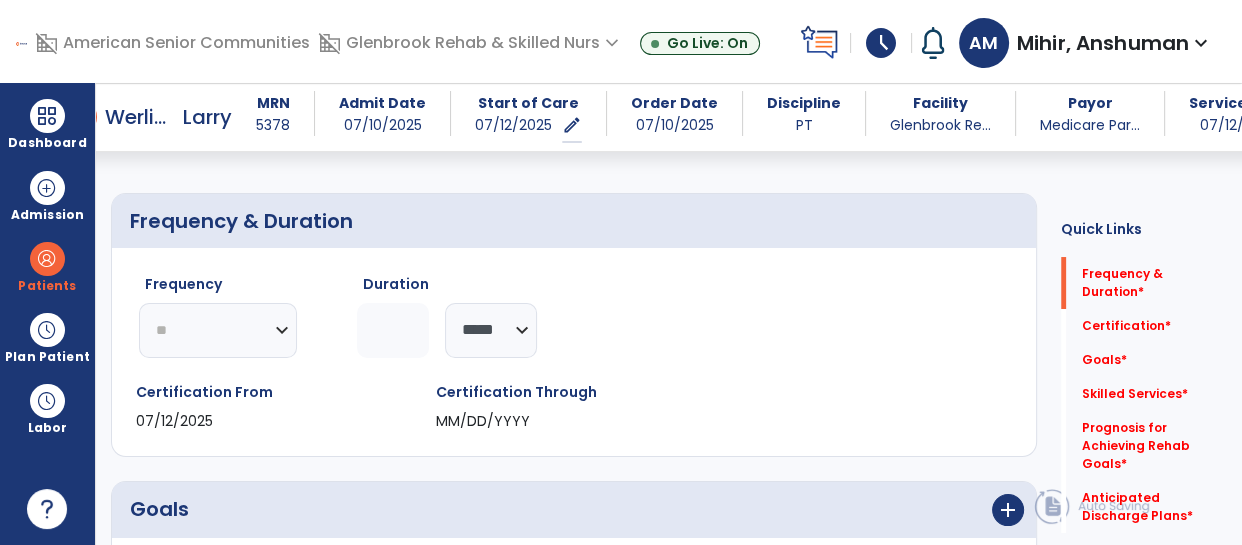 click on "********* ** ** ** ** ** ** **" 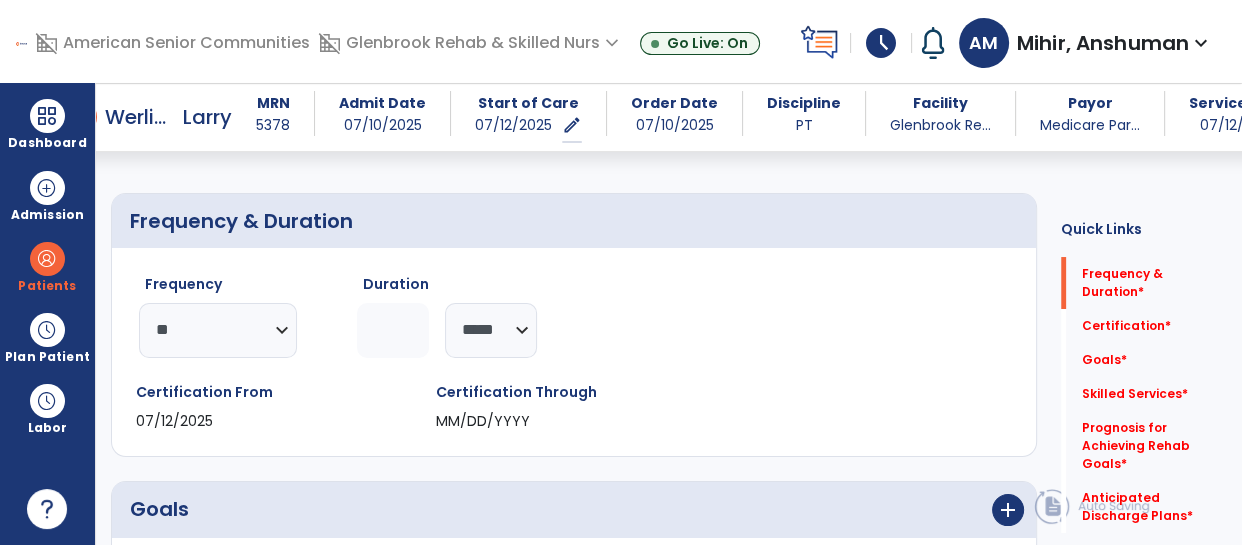 click 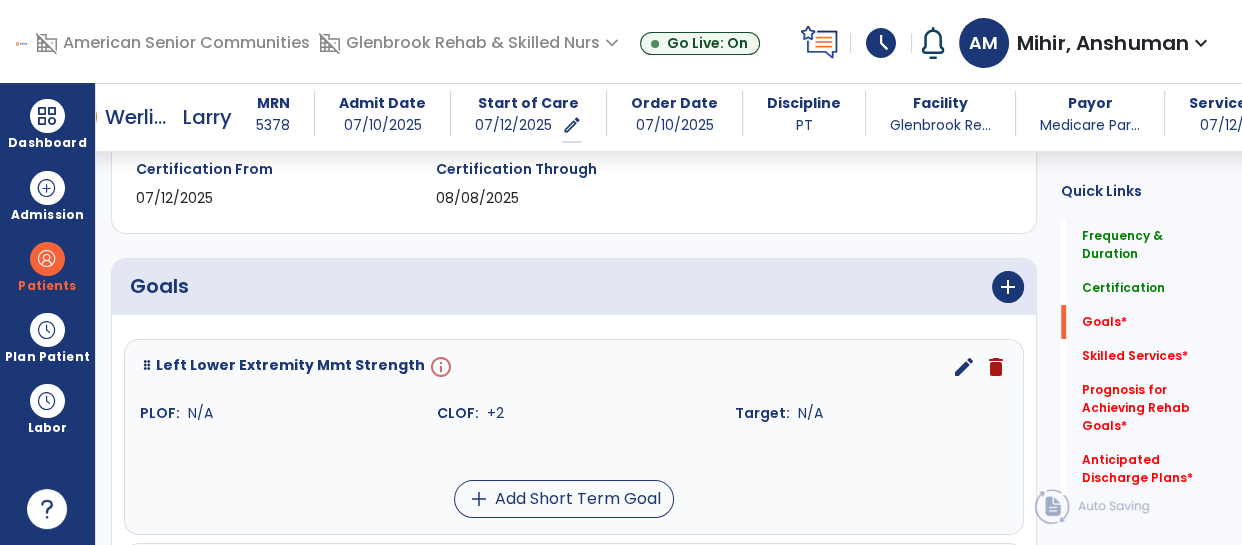 scroll, scrollTop: 375, scrollLeft: 0, axis: vertical 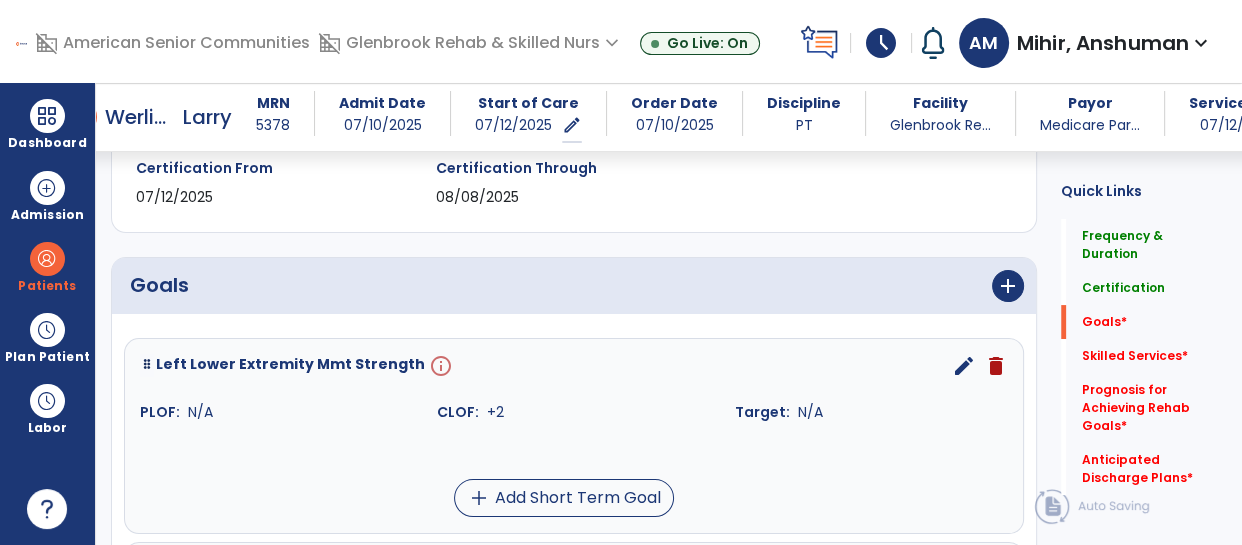 type on "*" 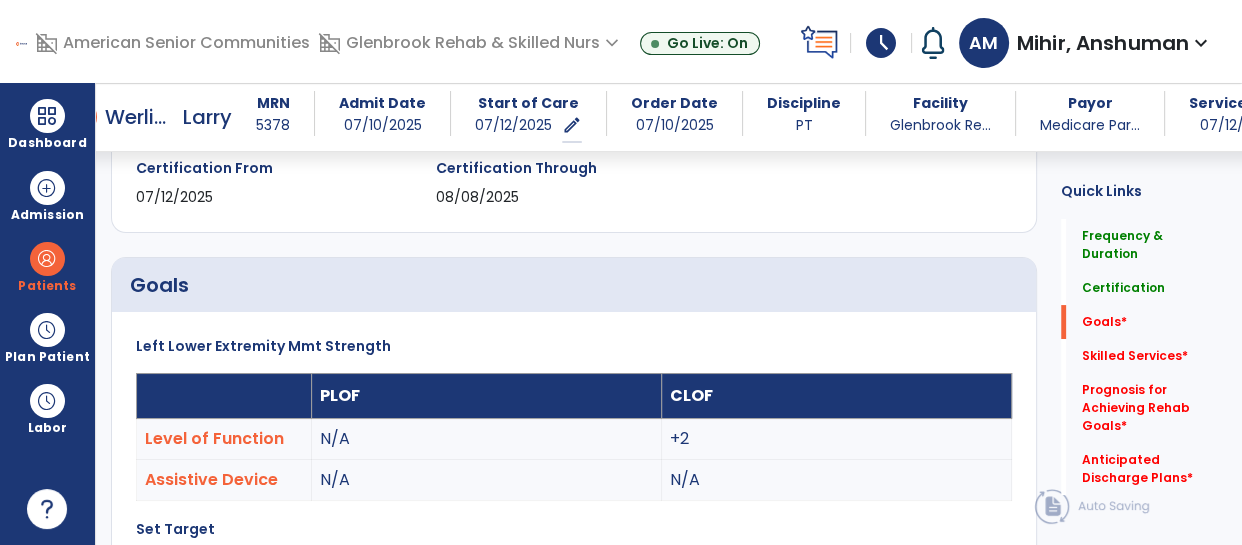 scroll, scrollTop: 82, scrollLeft: 0, axis: vertical 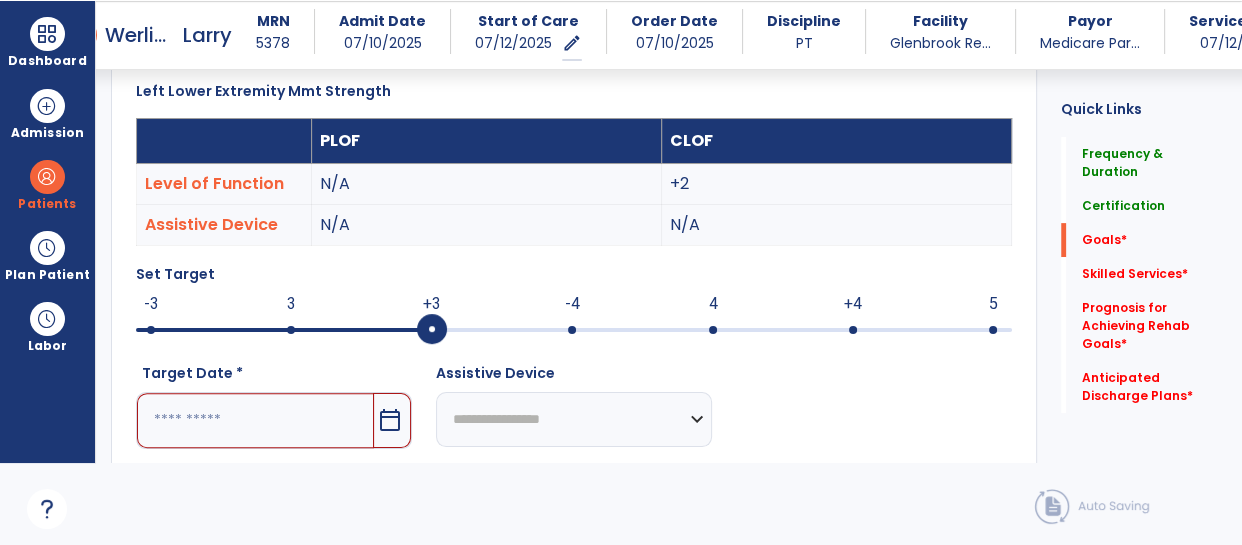 click at bounding box center [255, 420] 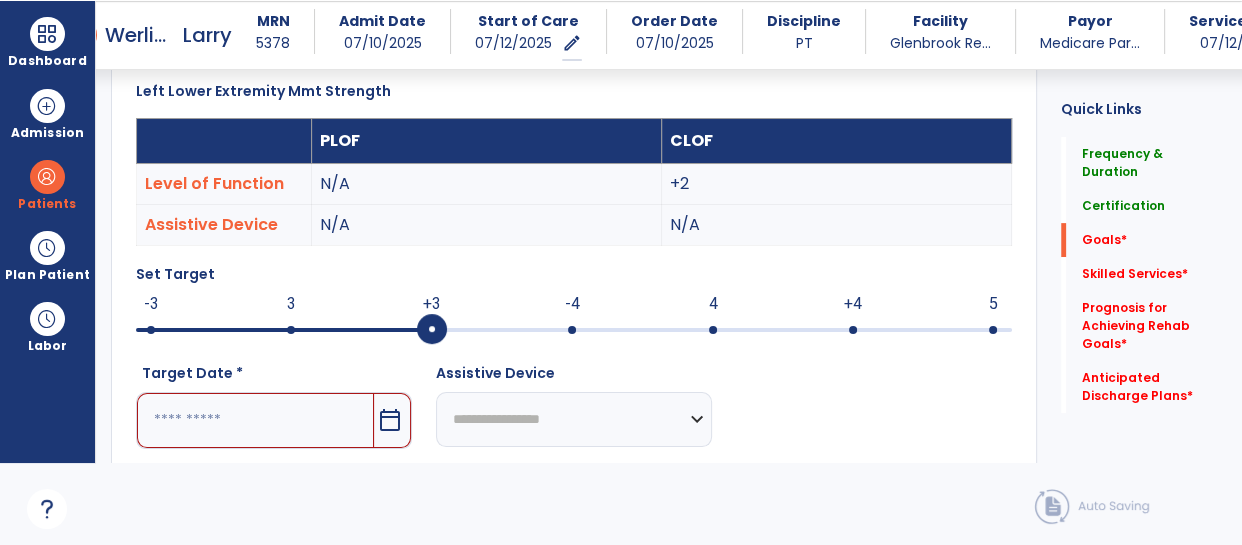 scroll, scrollTop: 901, scrollLeft: 0, axis: vertical 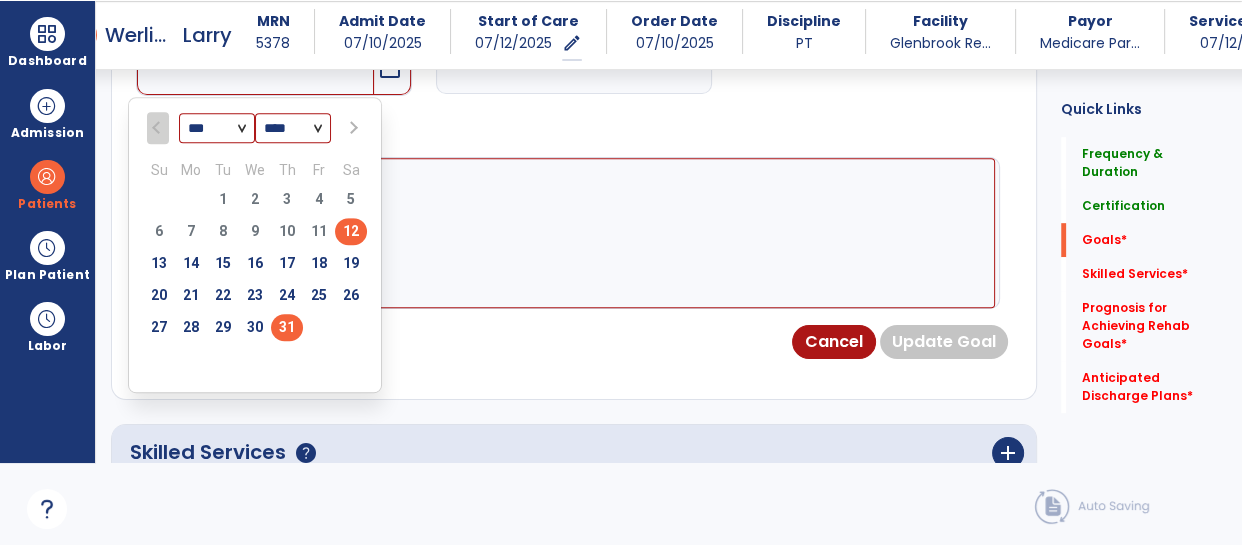 click on "31" at bounding box center (287, 327) 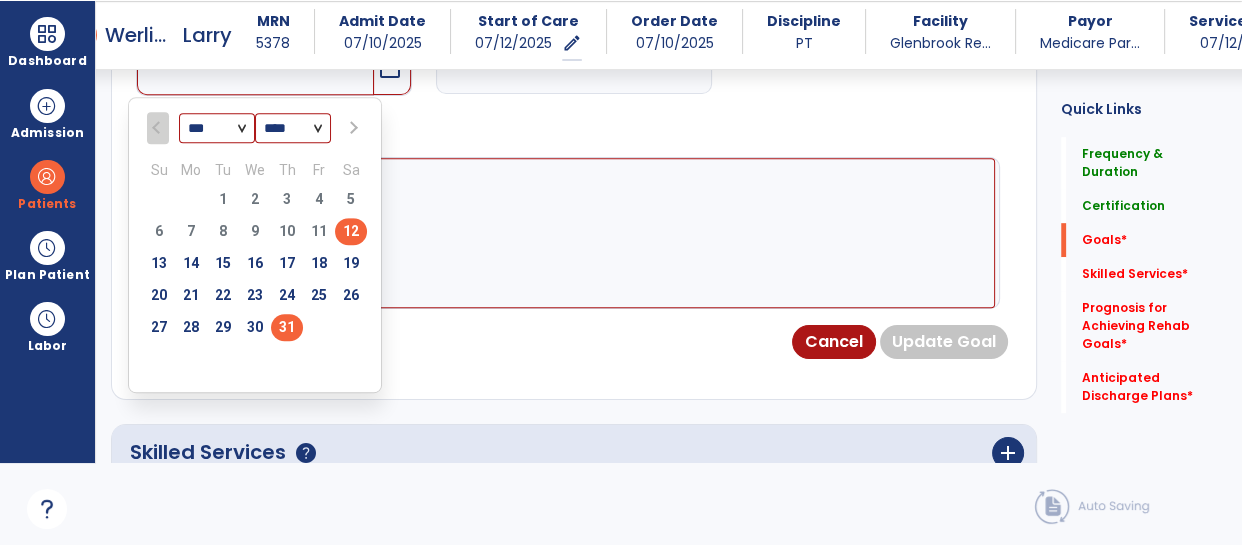 type on "*********" 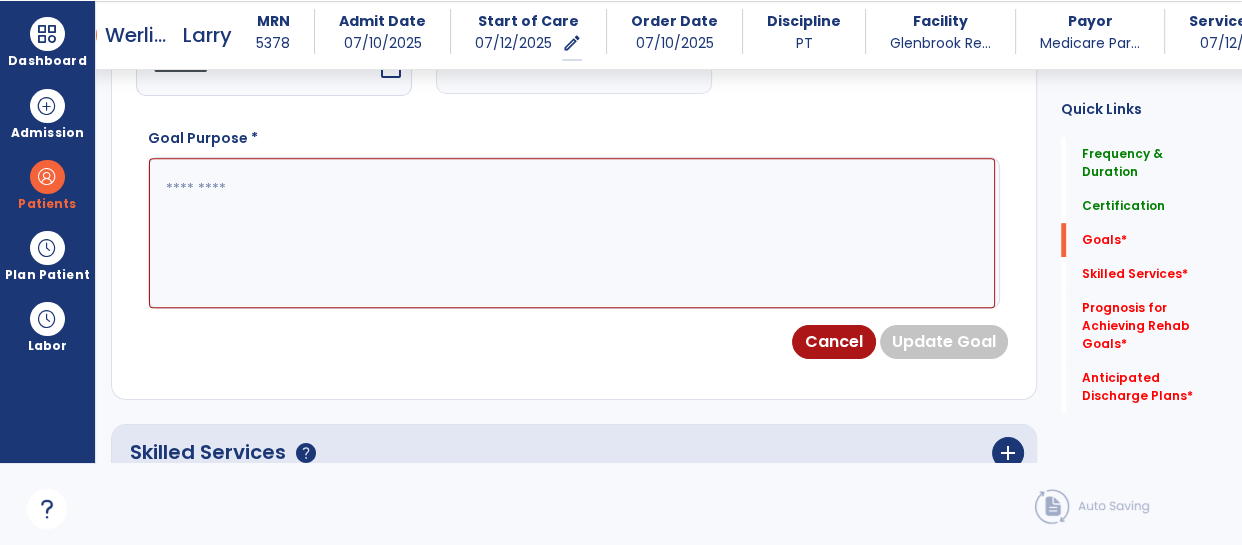 click at bounding box center [572, 233] 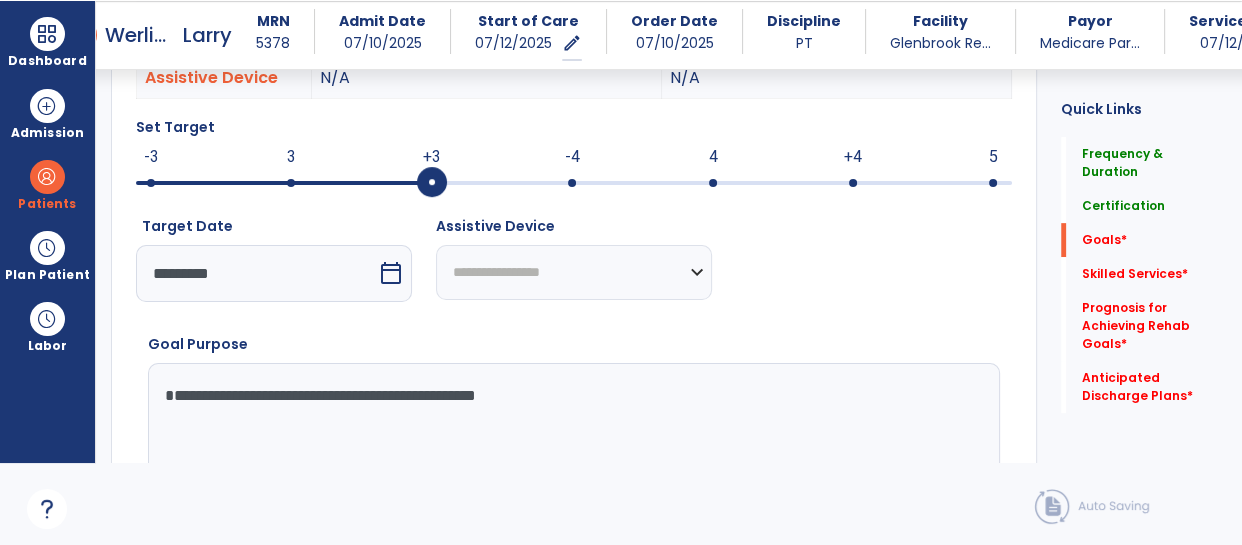 scroll, scrollTop: 697, scrollLeft: 0, axis: vertical 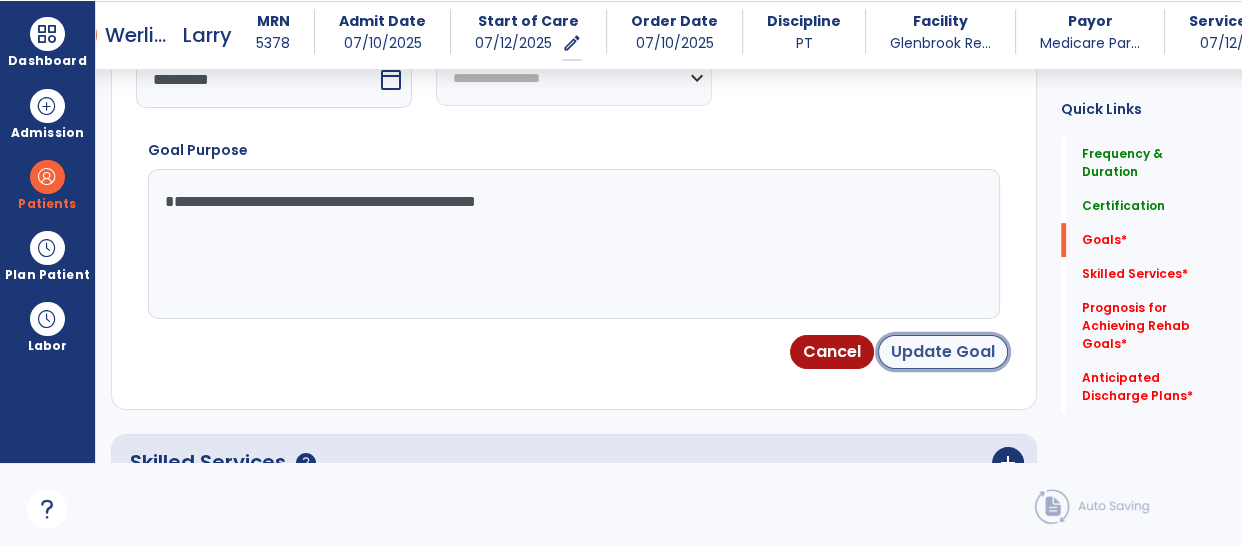 click on "Update Goal" at bounding box center (943, 352) 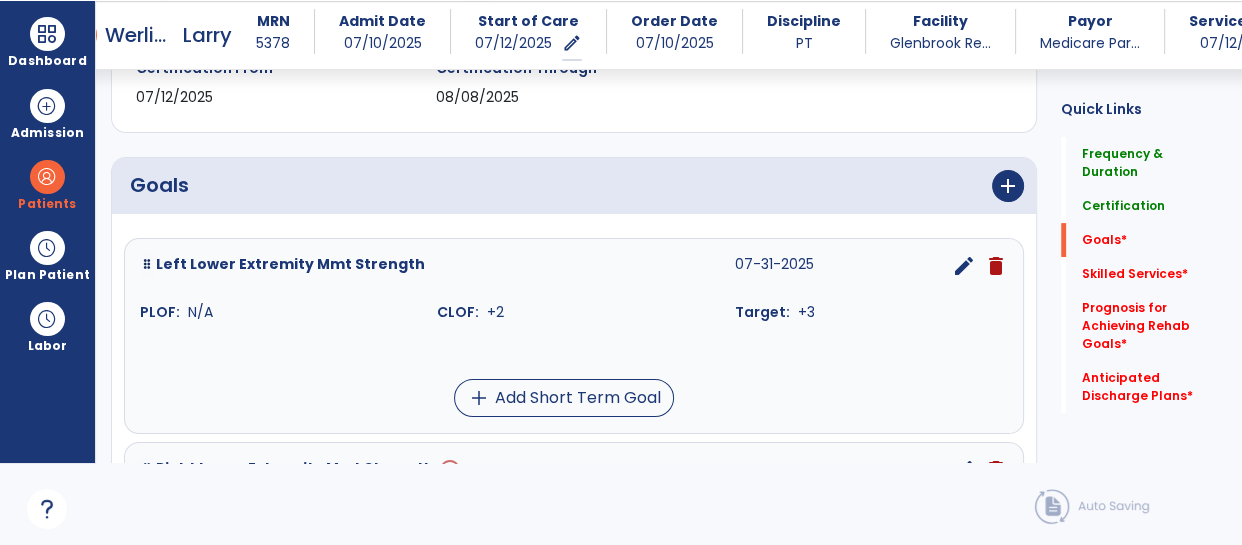 scroll, scrollTop: 397, scrollLeft: 0, axis: vertical 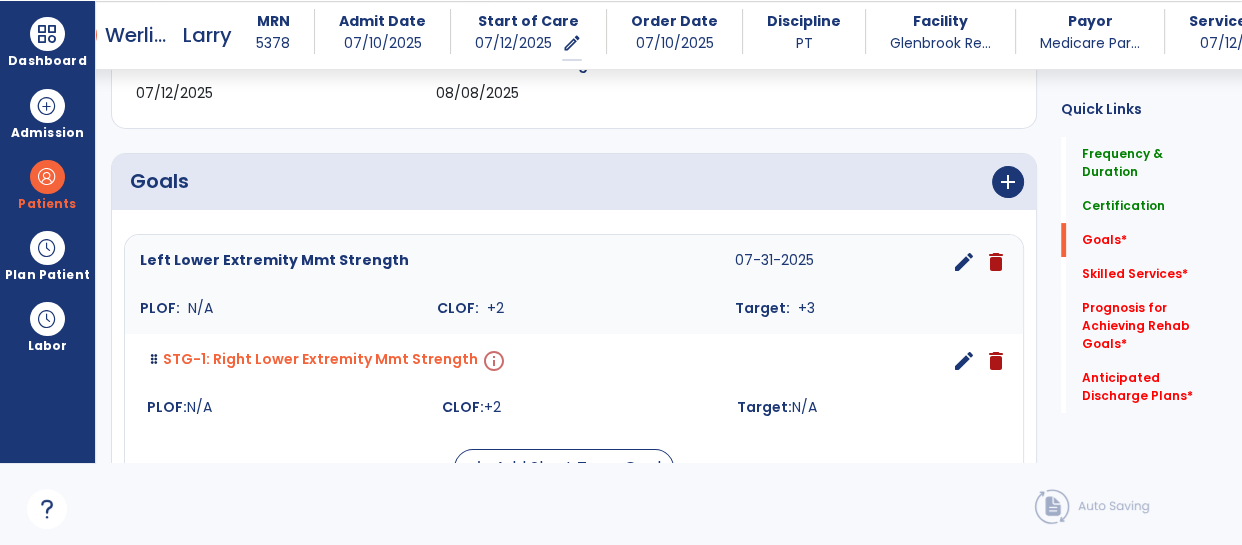 click on "edit" at bounding box center (964, 361) 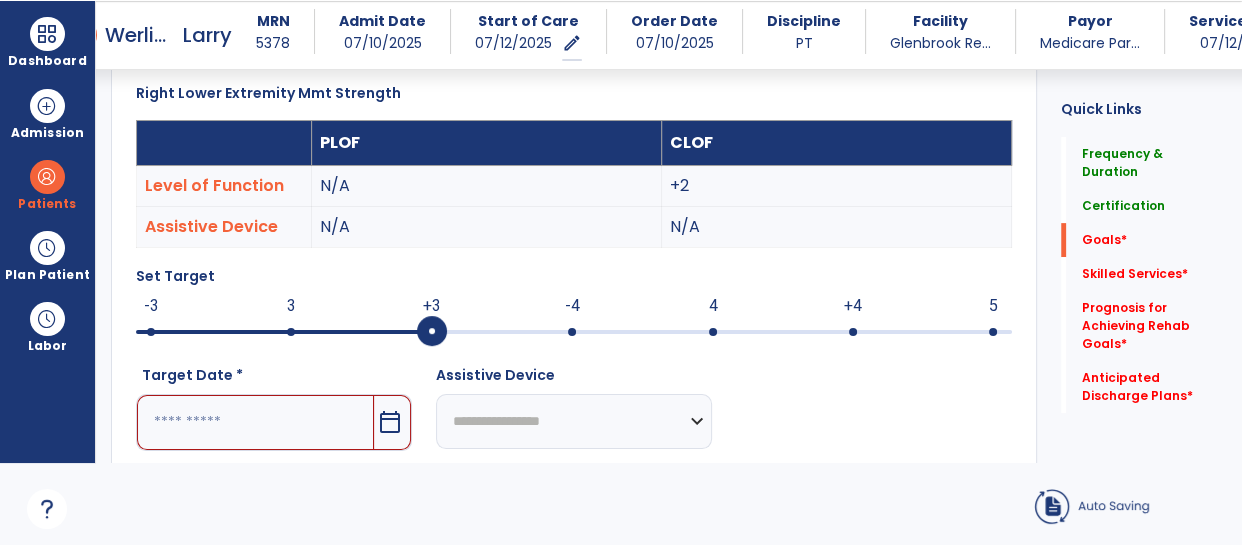 scroll, scrollTop: 548, scrollLeft: 0, axis: vertical 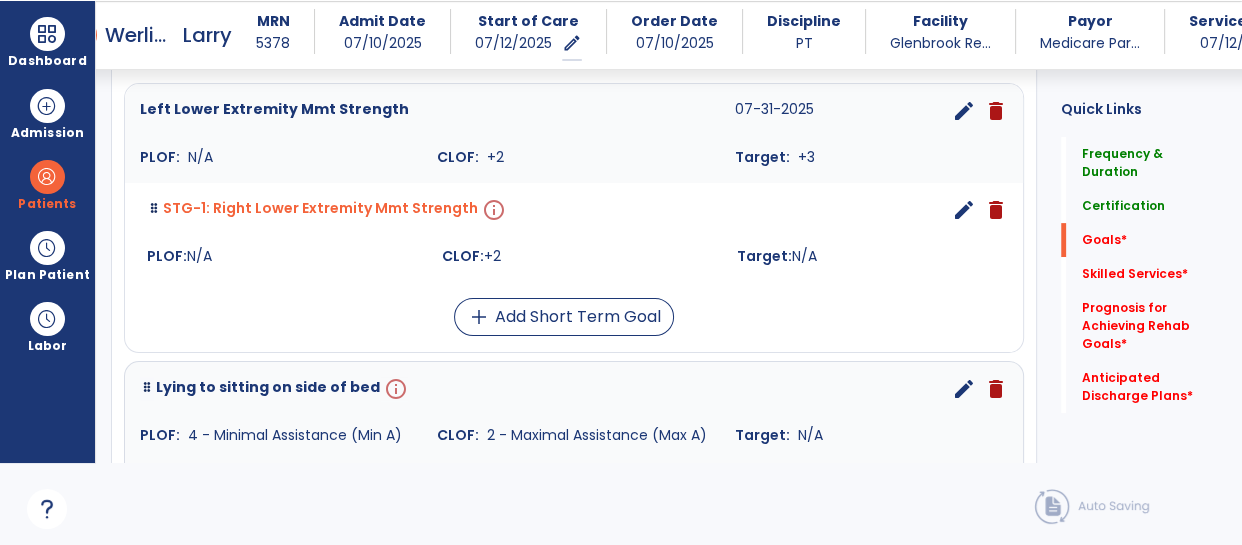 click on "Lying to sitting on side of bed  info     edit delete PLOF:    4 - Minimal Assistance (Min A) CLOF:    2 - Maximal Assistance (Max A) Target:    N/A" at bounding box center (574, 411) 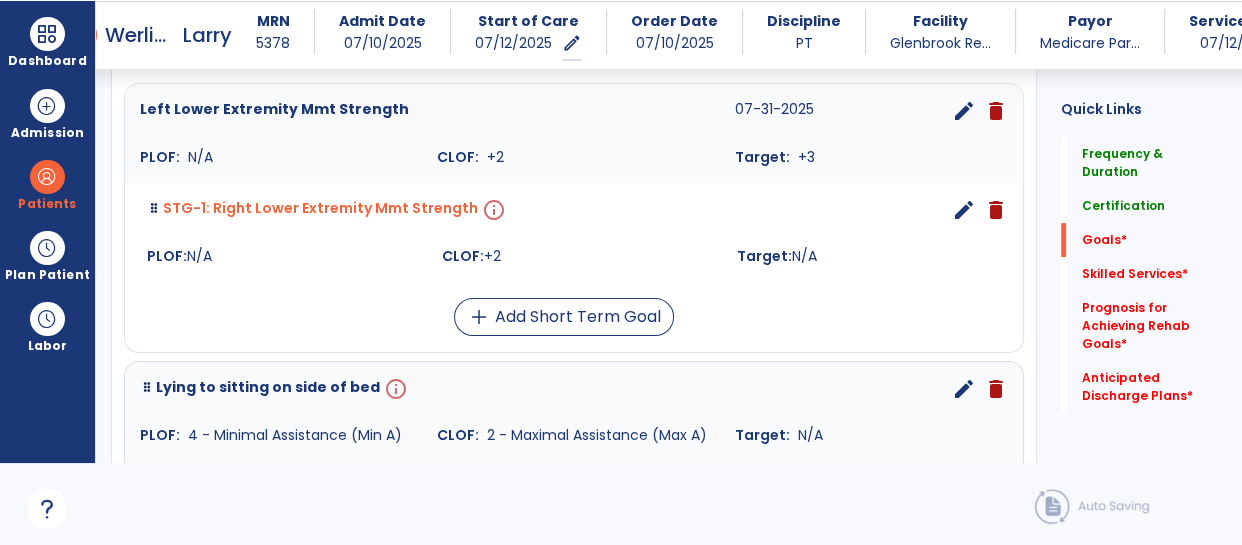 click on "edit" at bounding box center [964, 210] 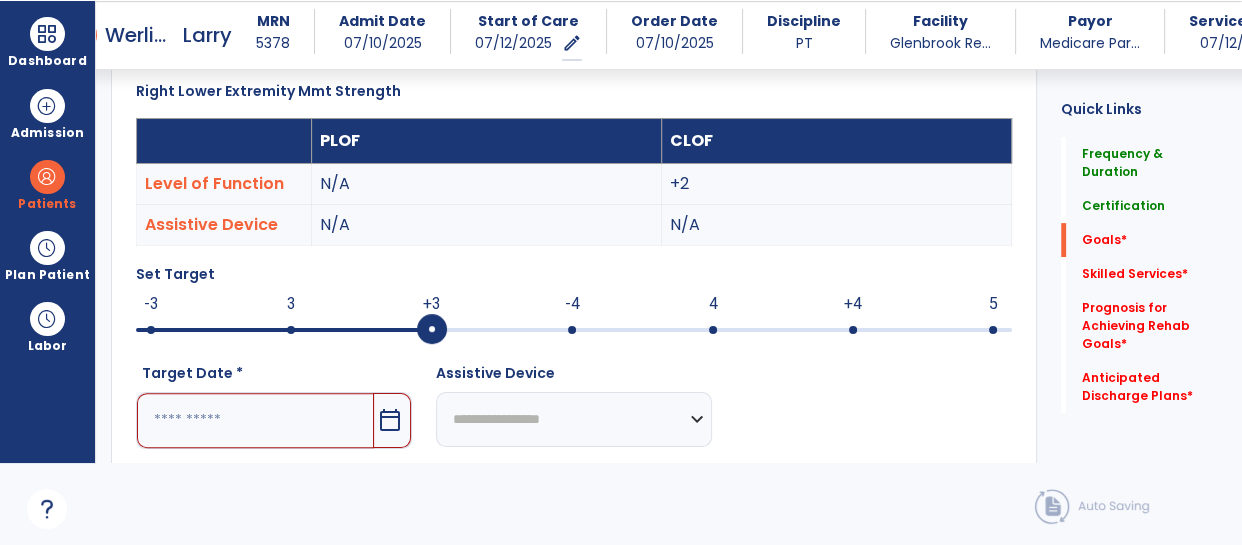 click at bounding box center (255, 420) 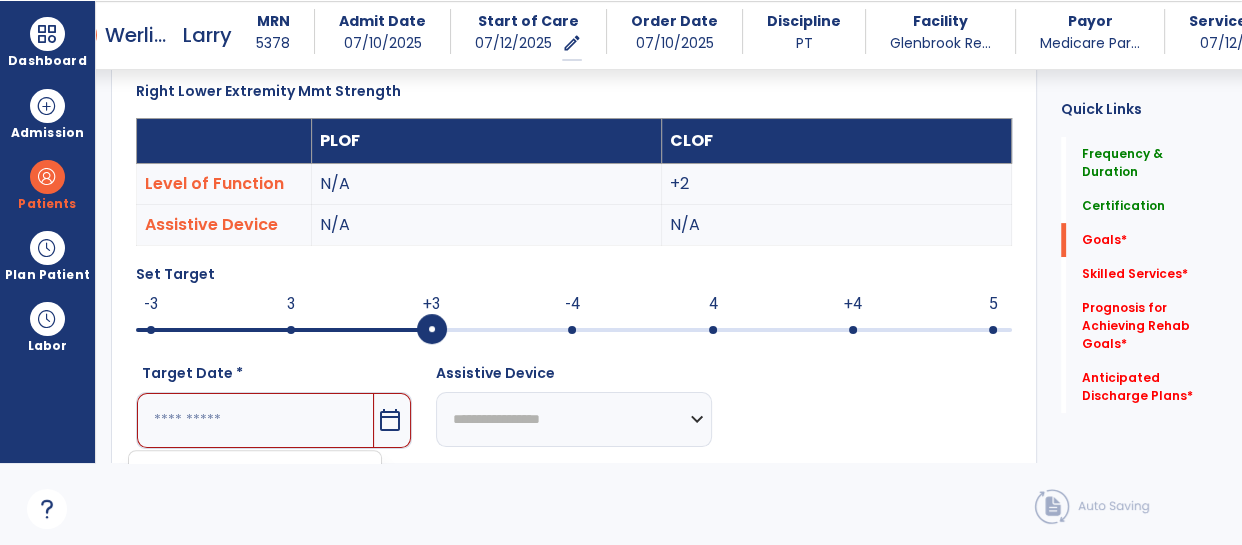 scroll, scrollTop: 901, scrollLeft: 0, axis: vertical 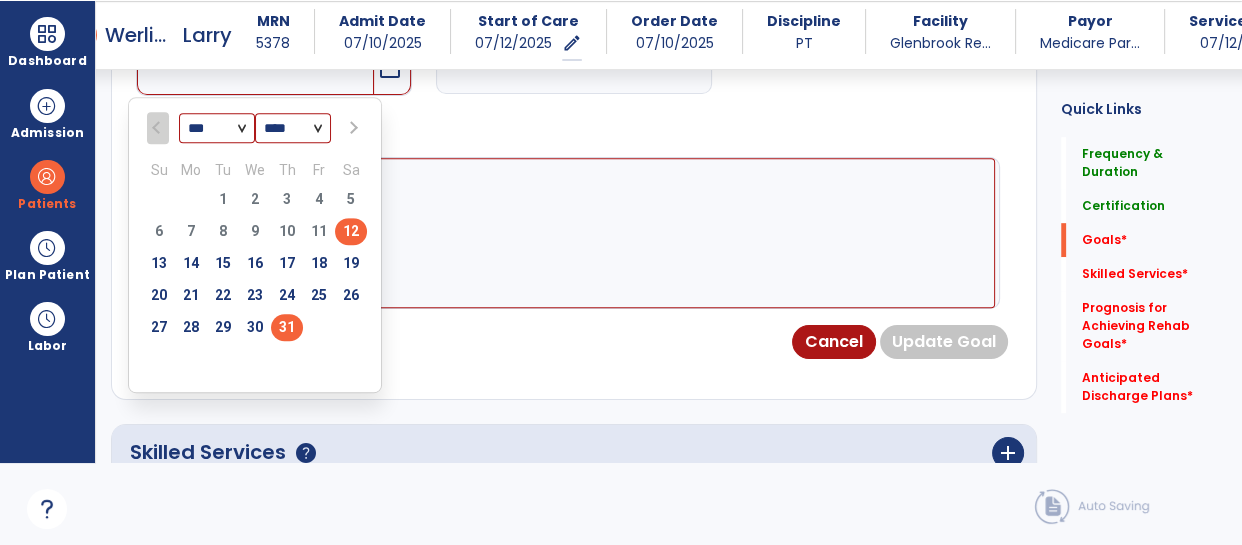 click on "31" at bounding box center (287, 327) 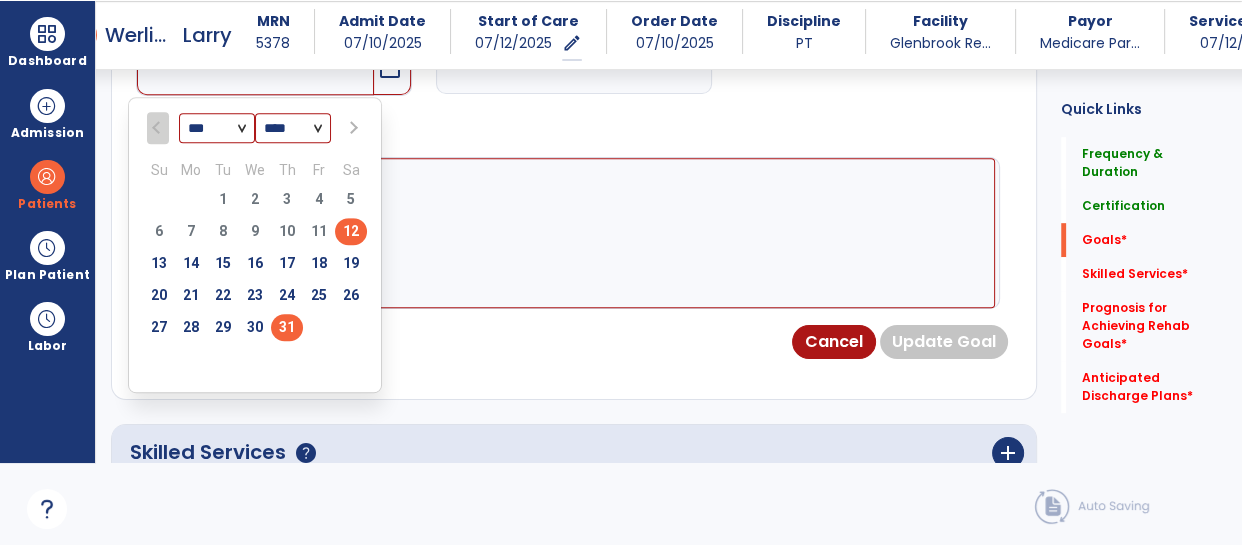 type on "*********" 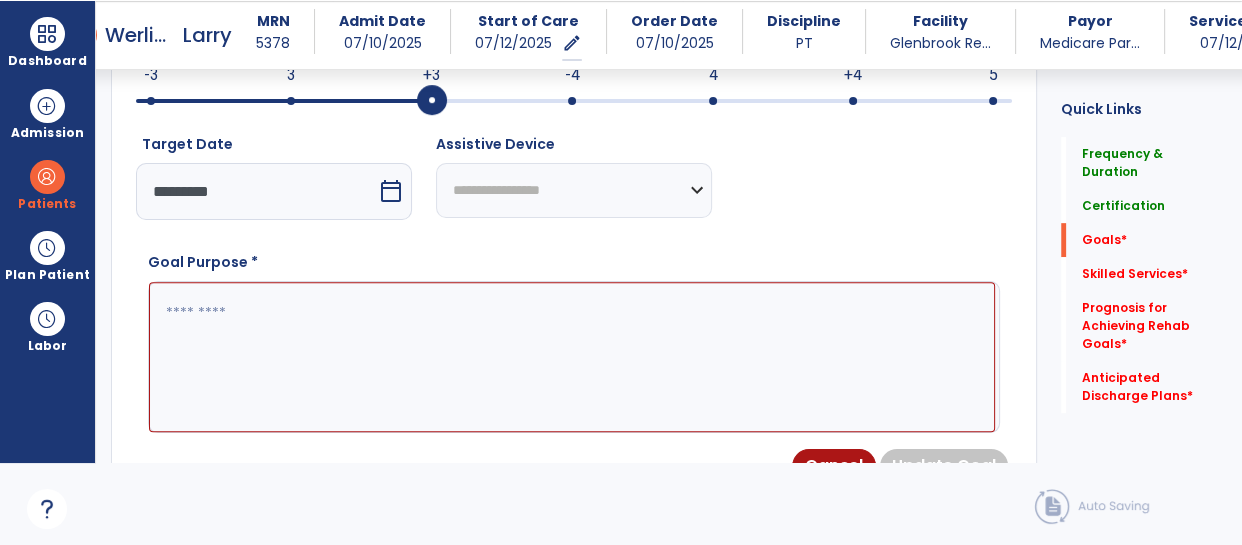 scroll, scrollTop: 771, scrollLeft: 0, axis: vertical 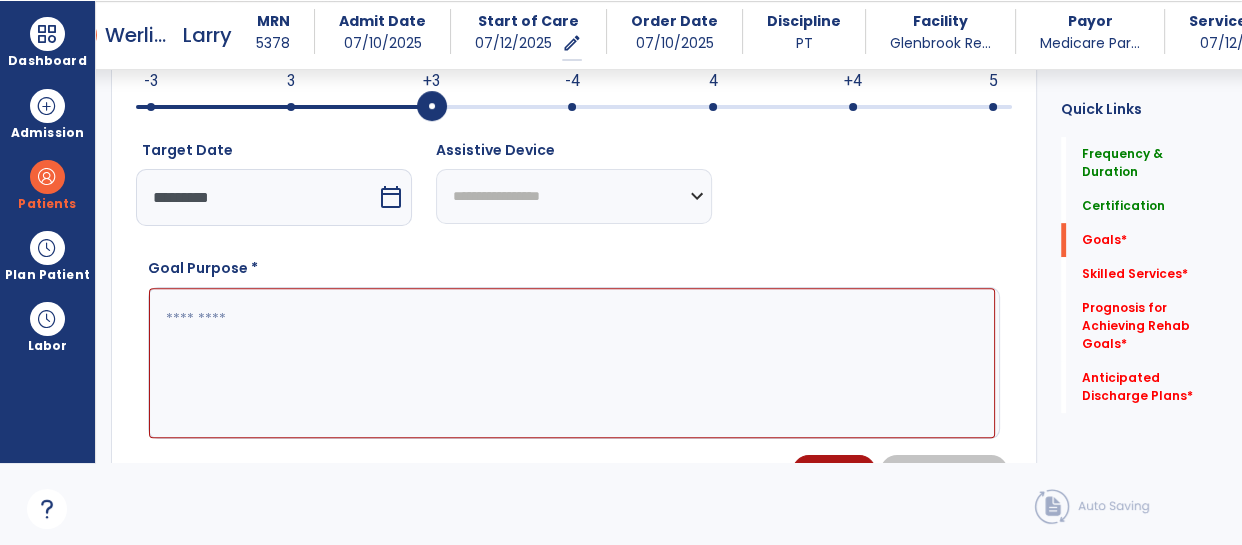 click at bounding box center [572, 363] 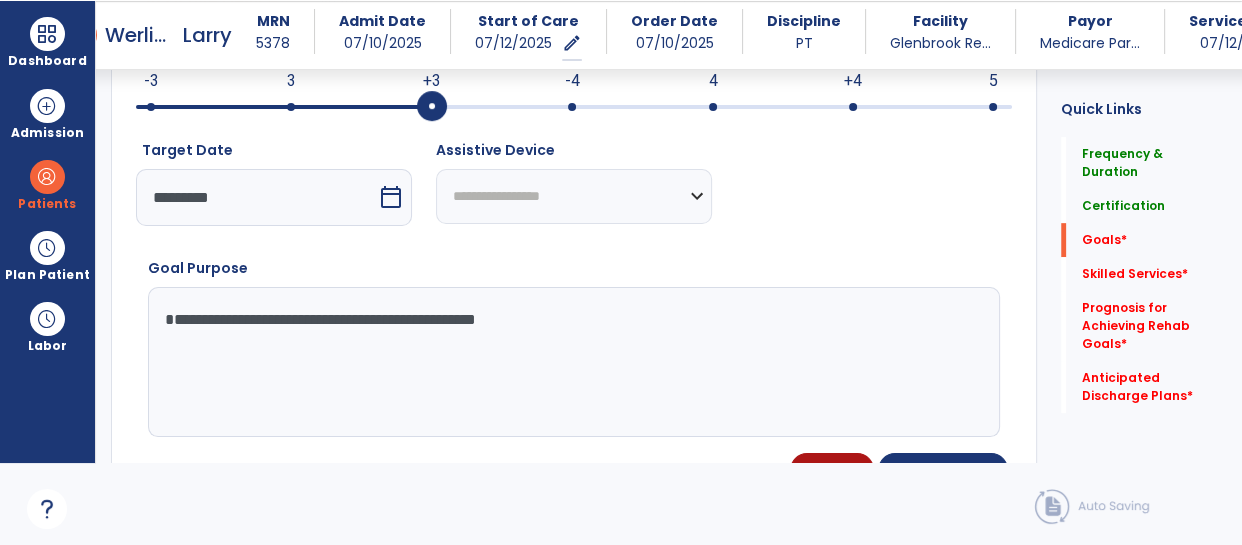 type on "**********" 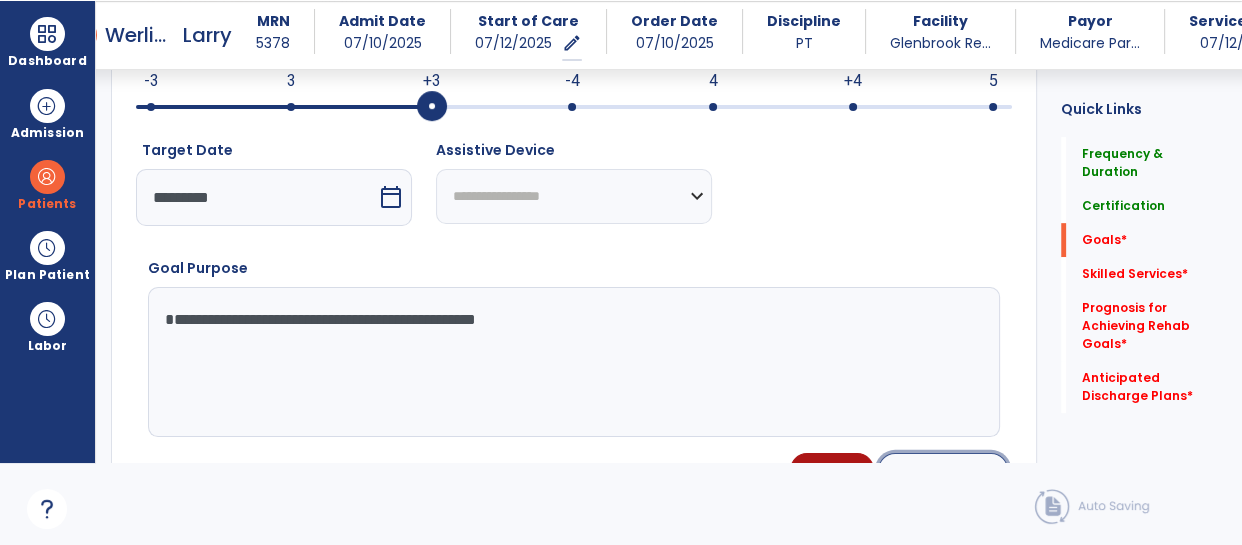 click on "Update Goal" at bounding box center [943, 470] 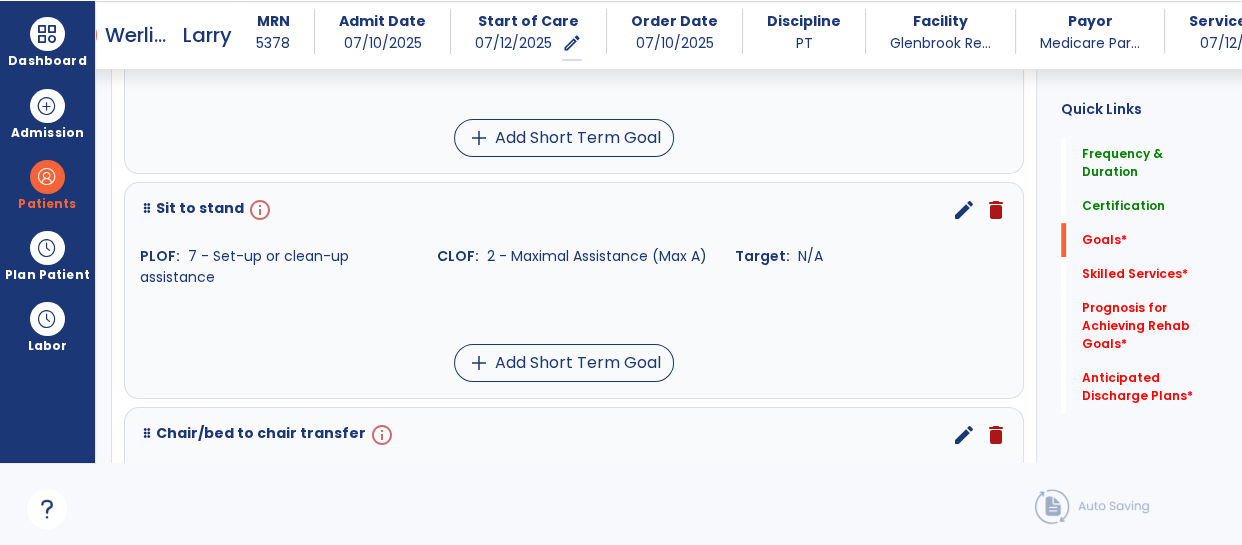 scroll, scrollTop: 929, scrollLeft: 0, axis: vertical 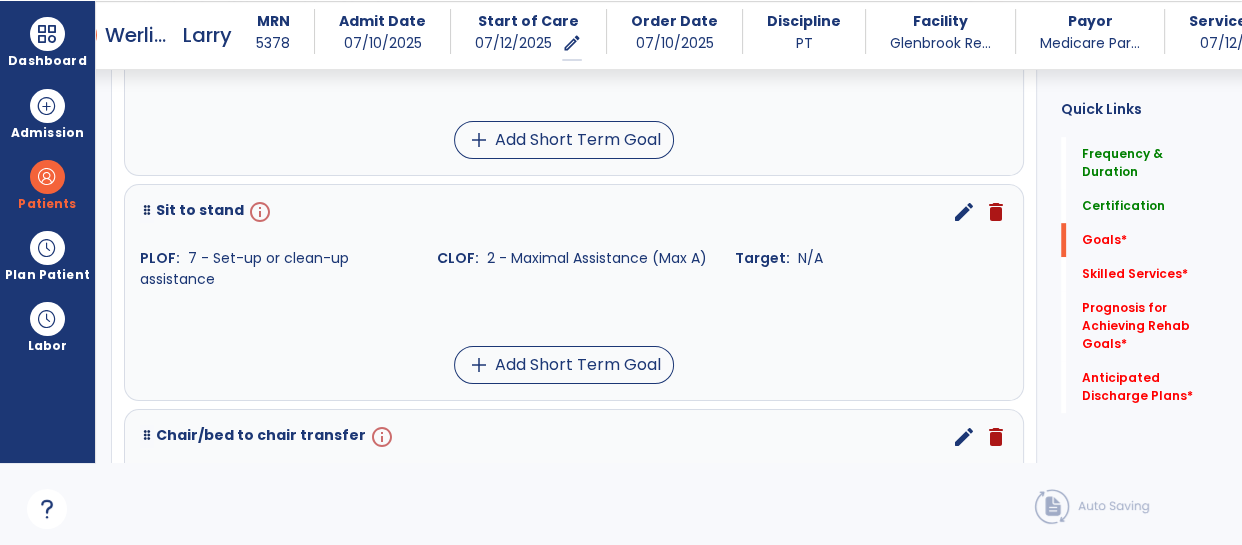 click on "edit" at bounding box center (964, 212) 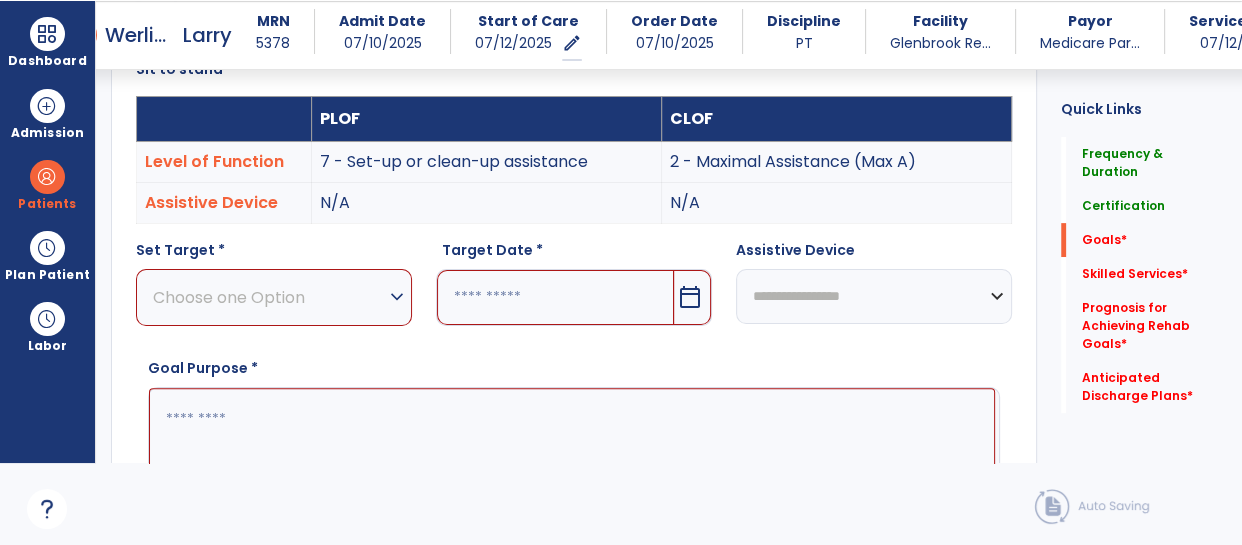 scroll, scrollTop: 548, scrollLeft: 0, axis: vertical 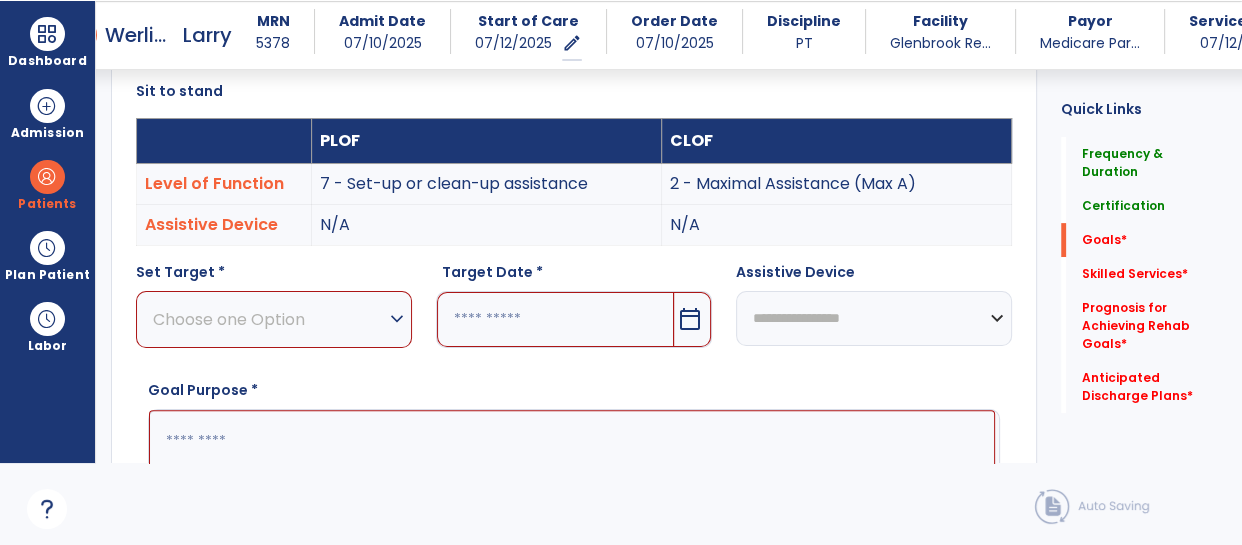 click on "Choose one Option" at bounding box center (269, 319) 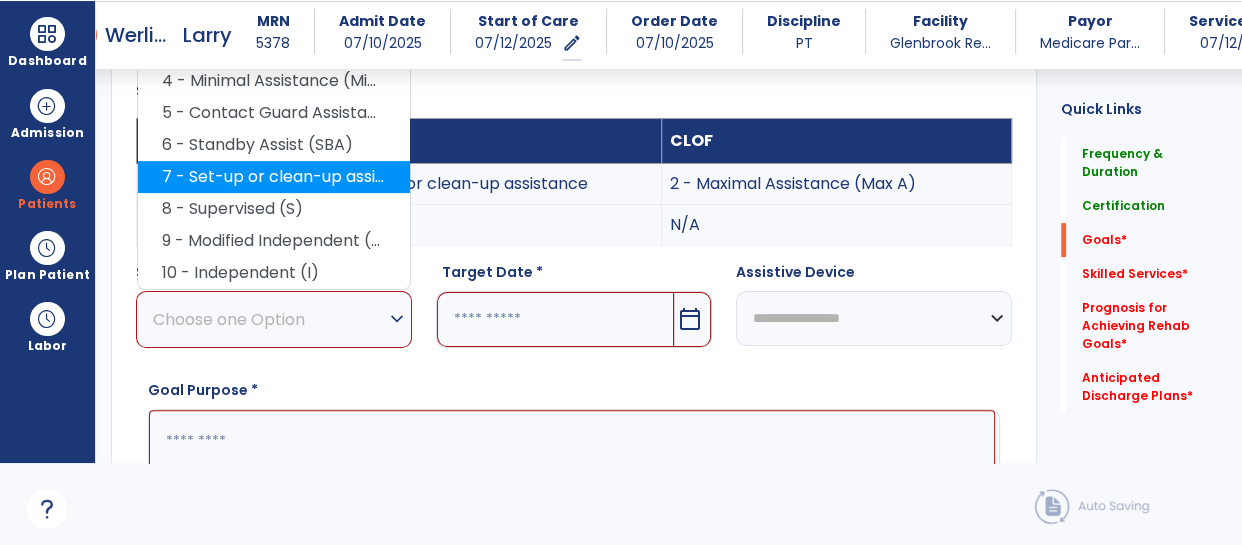 click on "7 - Set-up or clean-up assistance" at bounding box center (274, 177) 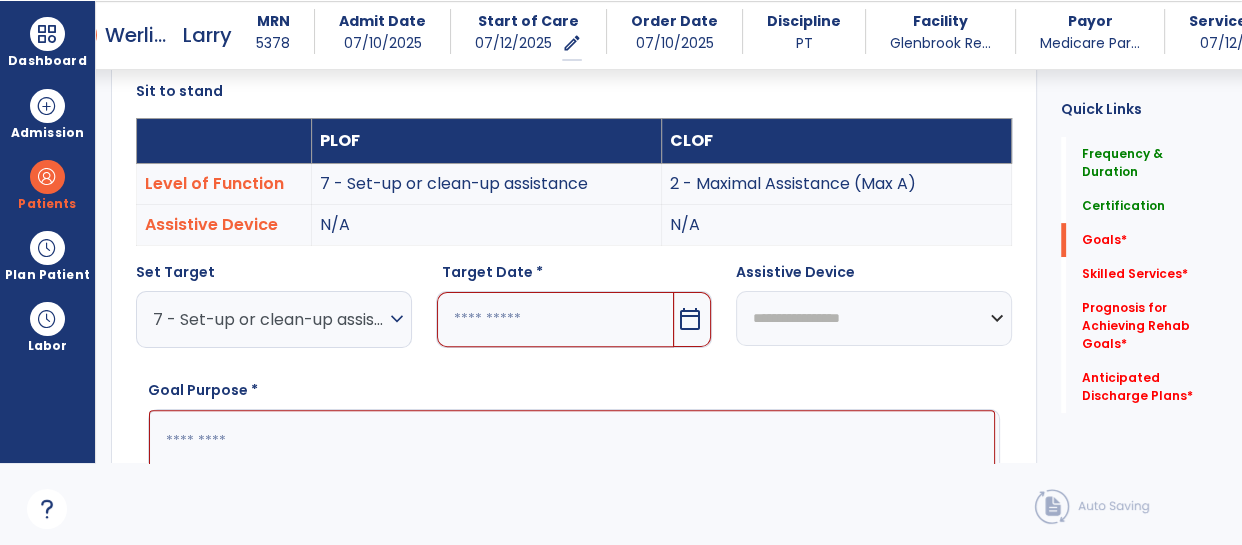 click at bounding box center [555, 319] 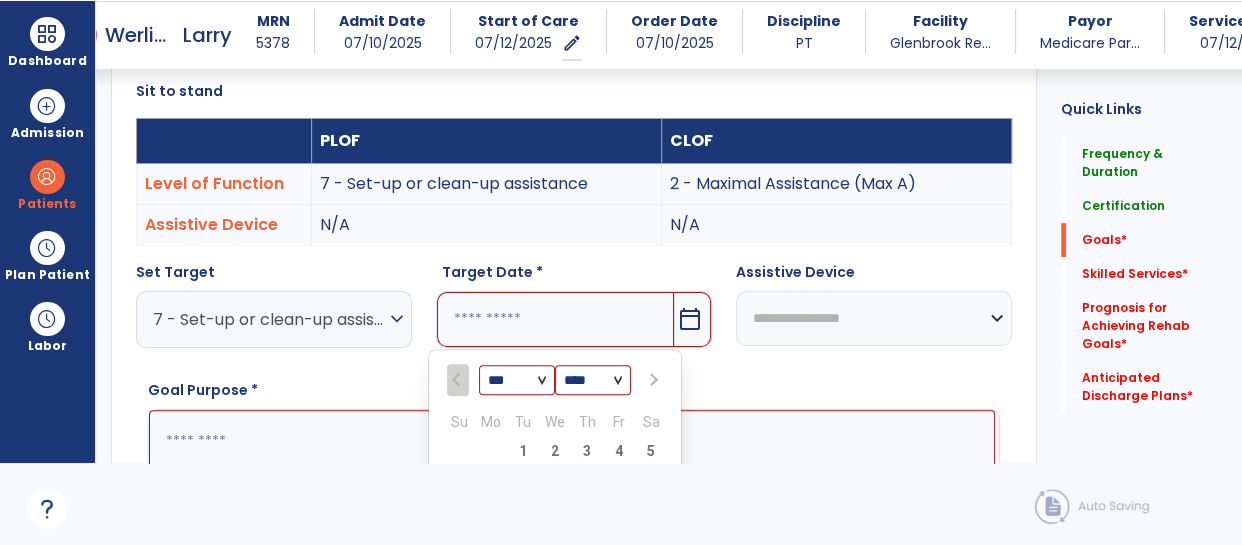 scroll, scrollTop: 800, scrollLeft: 0, axis: vertical 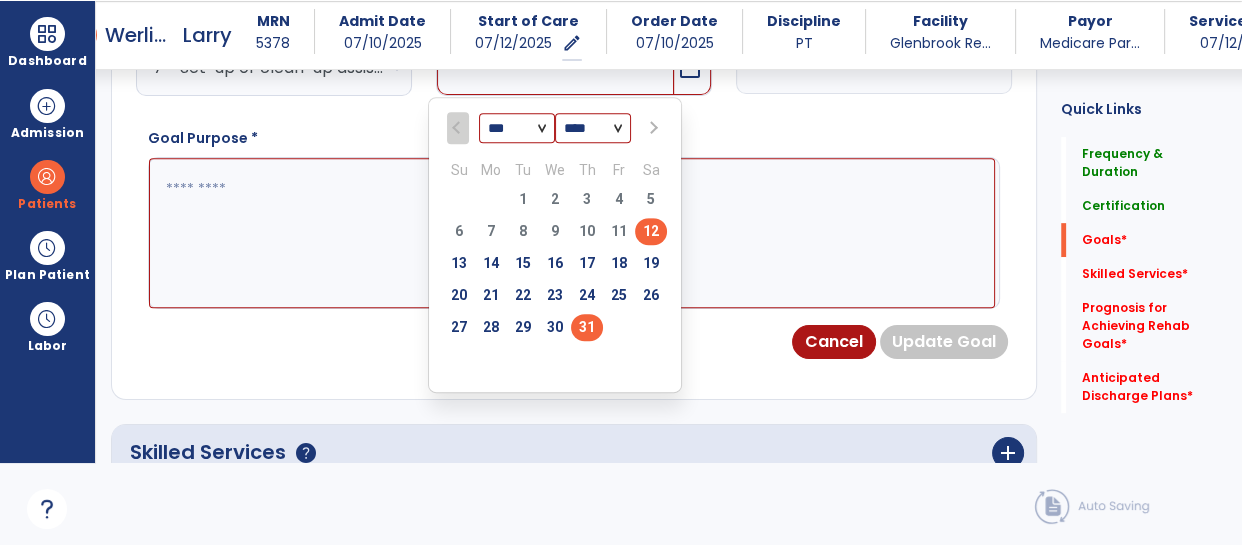 click on "31" at bounding box center [587, 327] 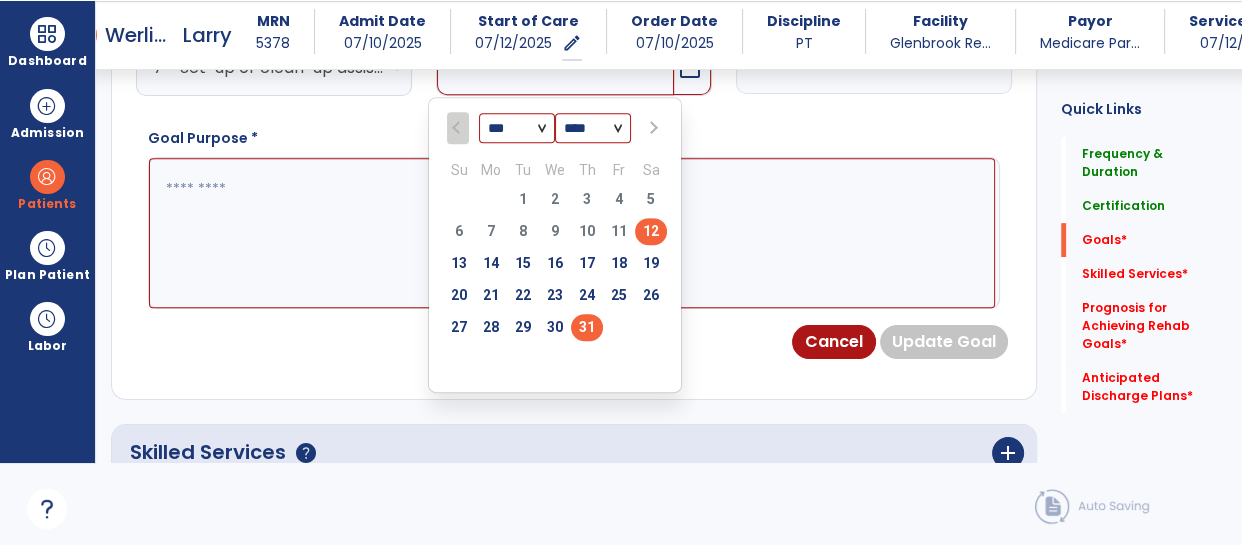 type on "*********" 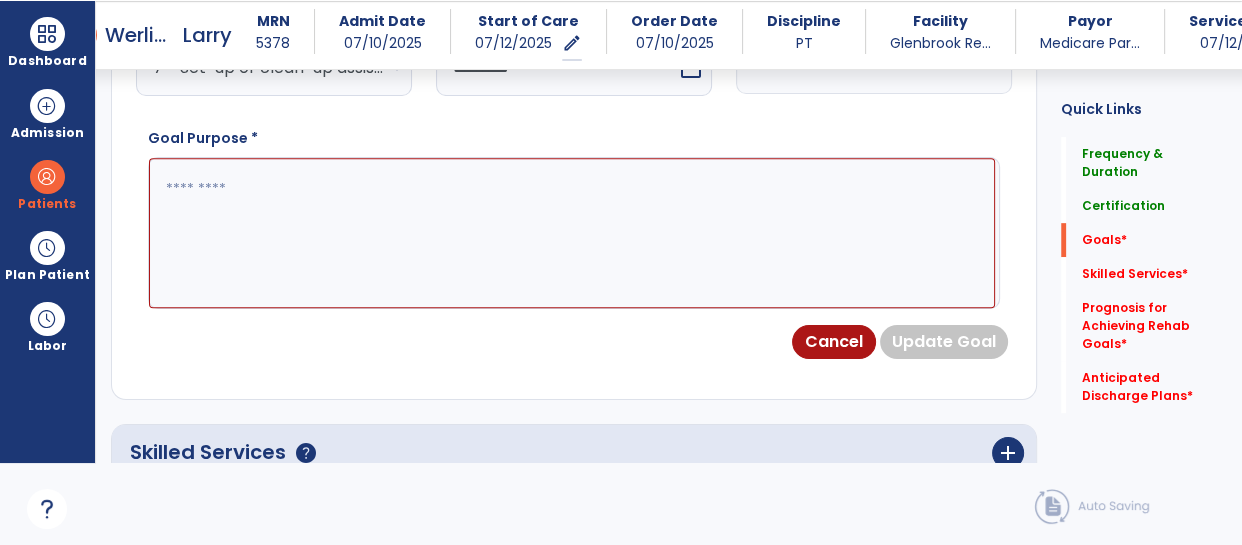 click at bounding box center (572, 233) 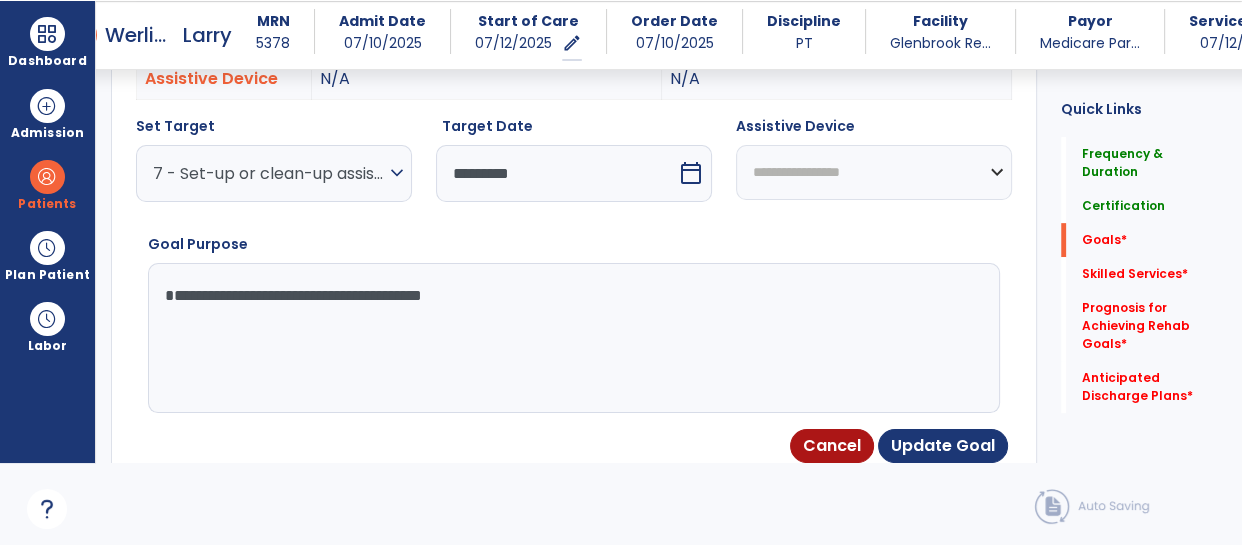 scroll, scrollTop: 740, scrollLeft: 0, axis: vertical 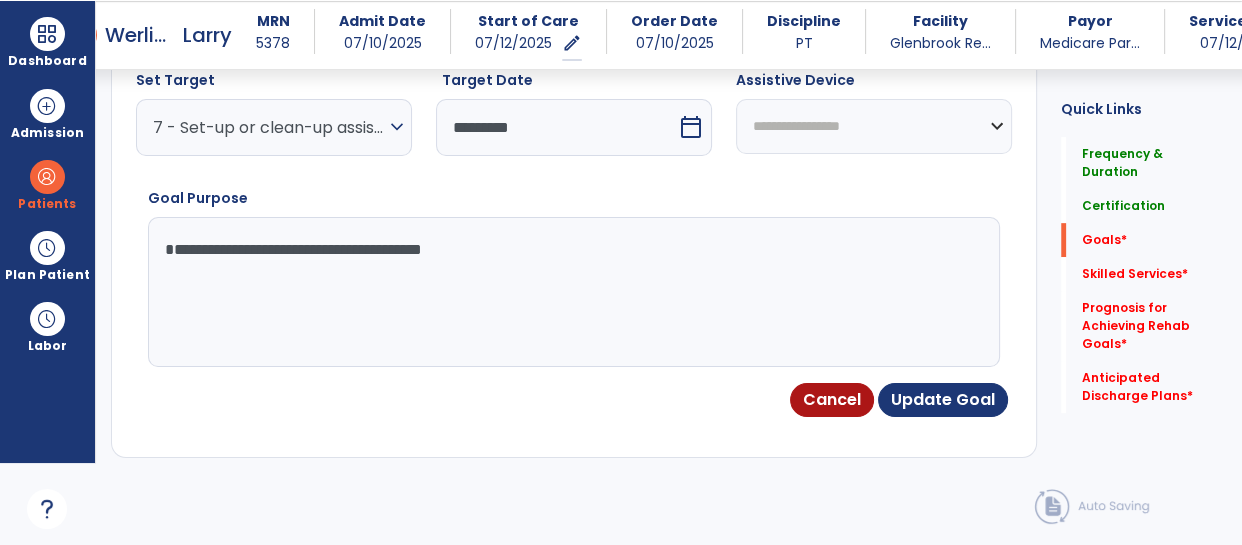 type on "**********" 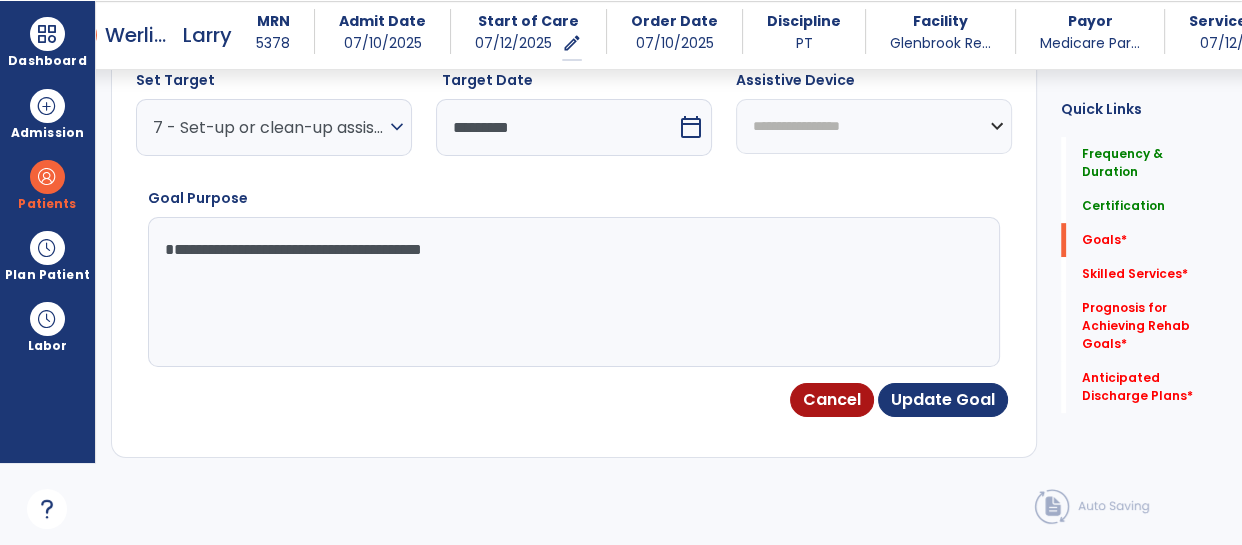click on "**********" at bounding box center [874, 126] 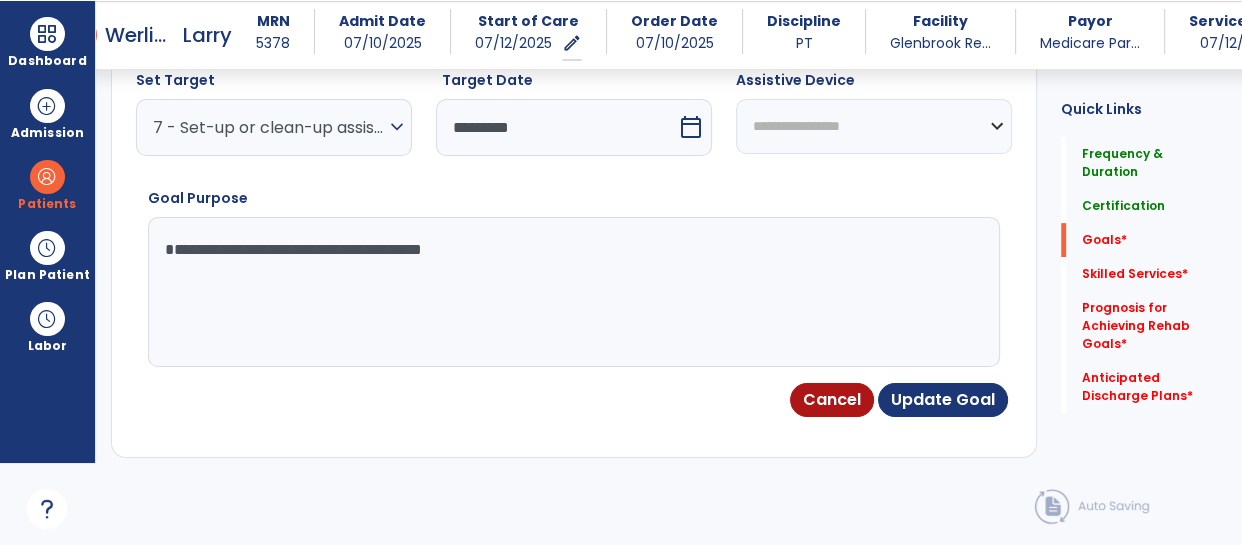 select on "**********" 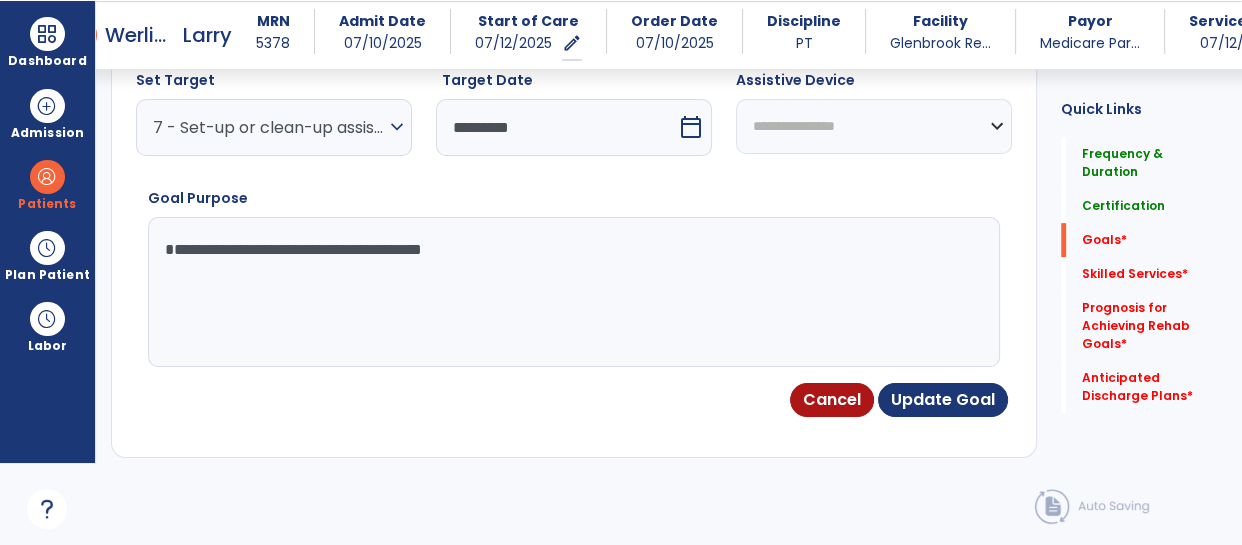 click on "**********" at bounding box center (874, 126) 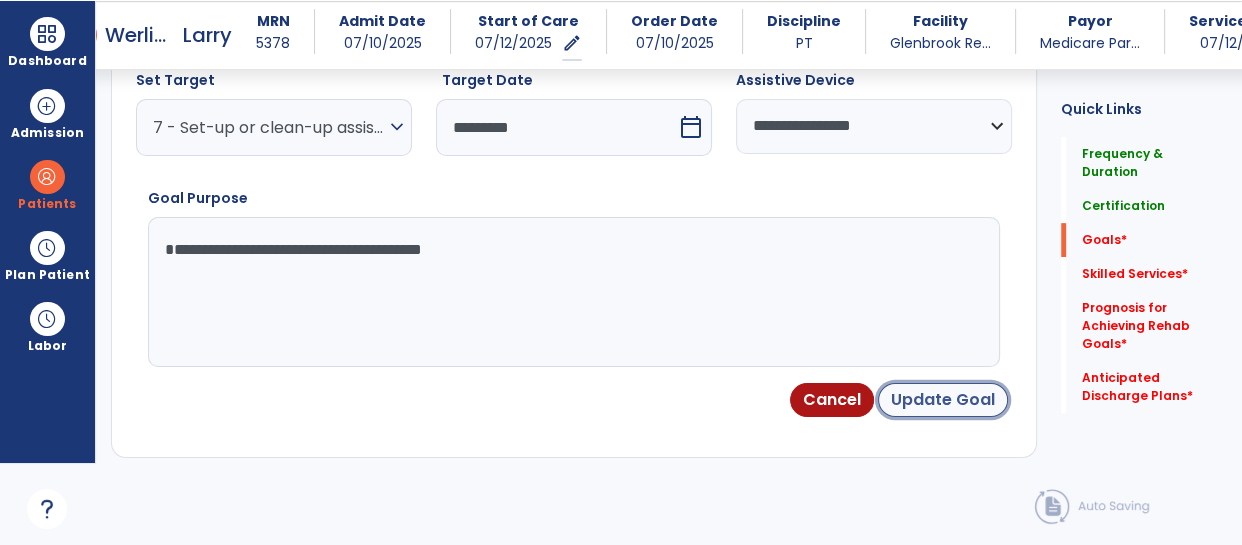 click on "Update Goal" at bounding box center [943, 400] 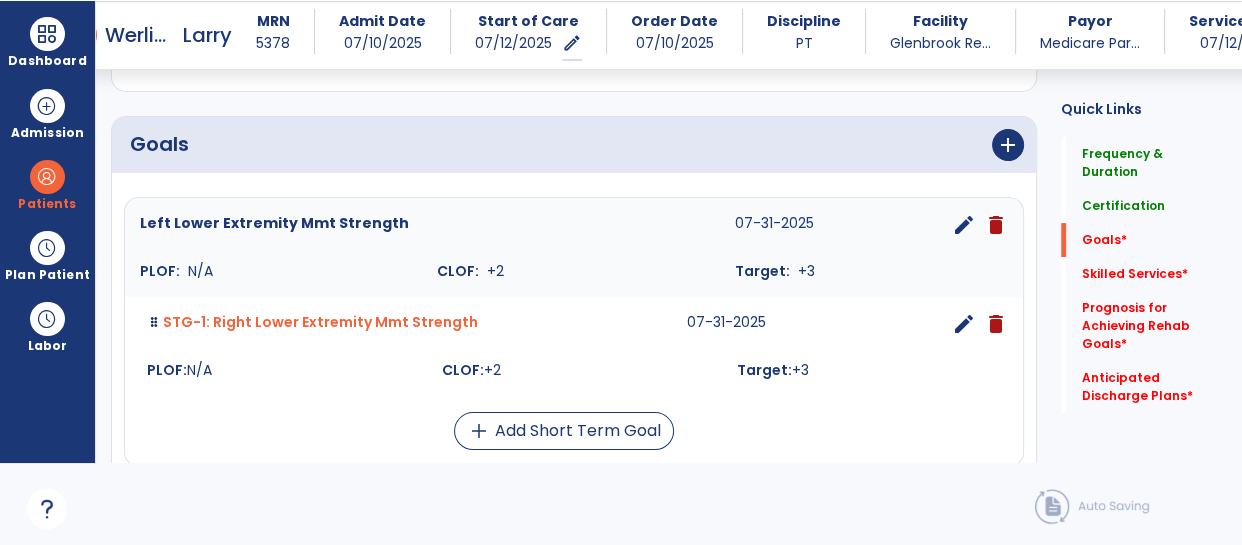 scroll, scrollTop: 435, scrollLeft: 0, axis: vertical 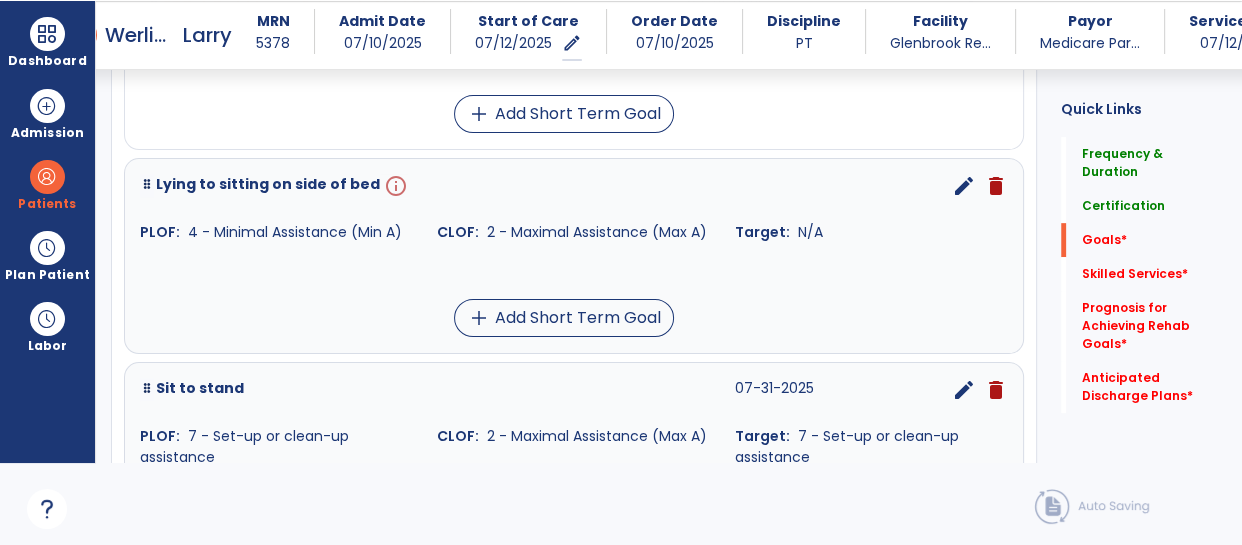 click on "edit" at bounding box center [964, 186] 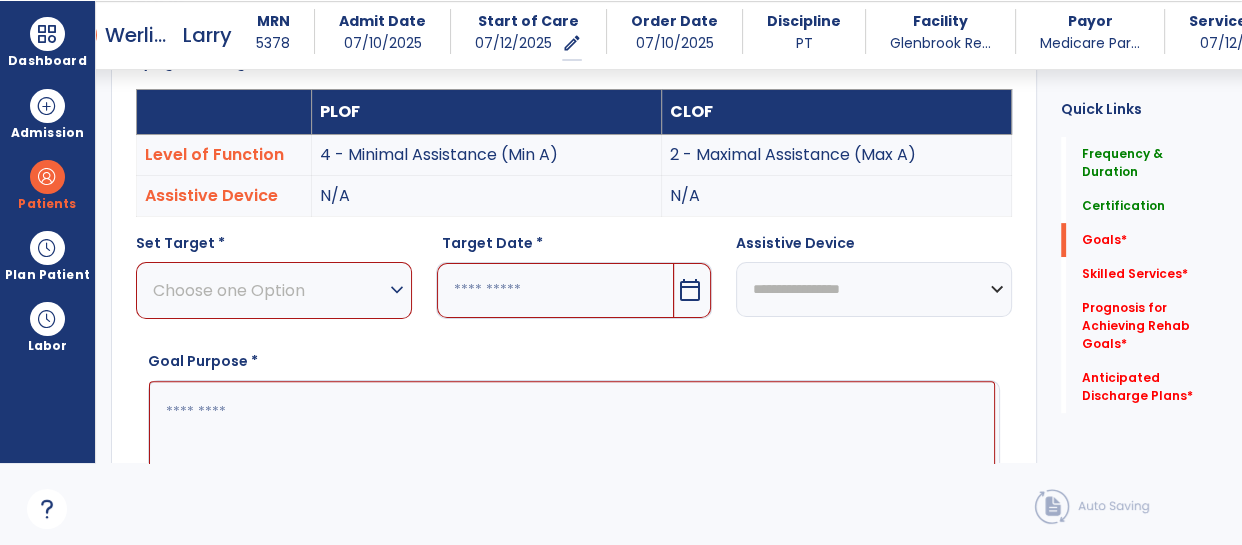 scroll, scrollTop: 548, scrollLeft: 0, axis: vertical 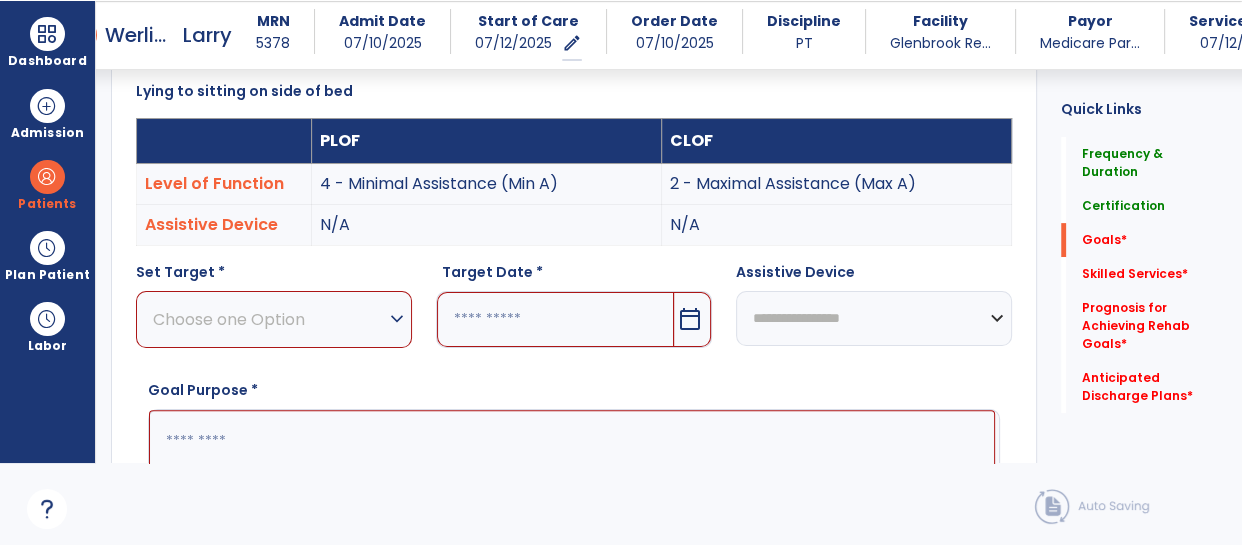 click on "Choose one Option" at bounding box center (269, 319) 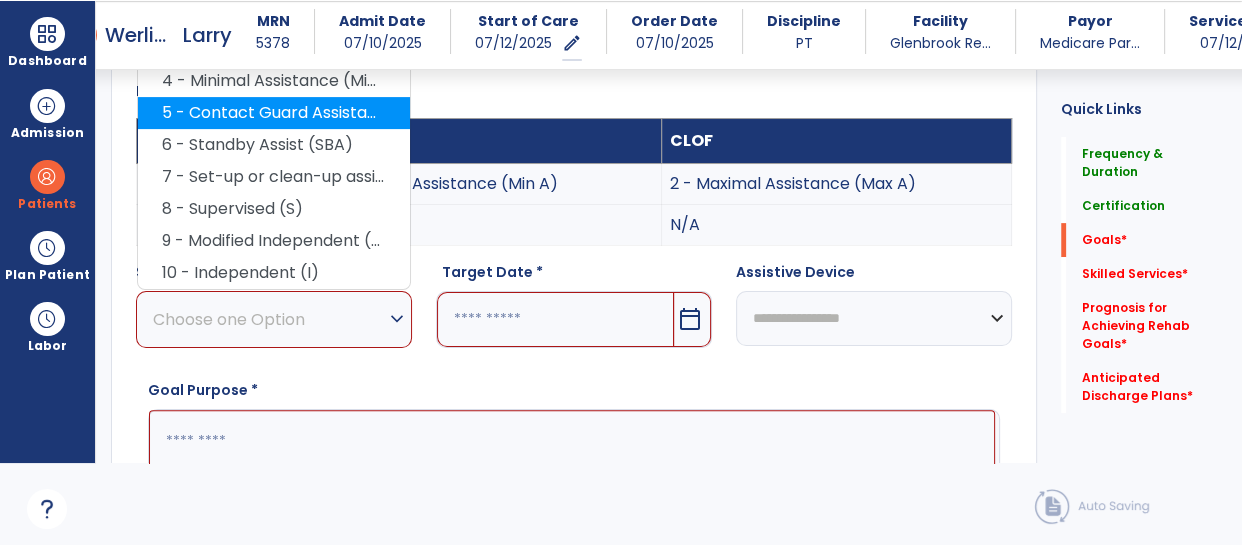 click on "5 - Contact Guard Assistance (CGA)" at bounding box center [274, 113] 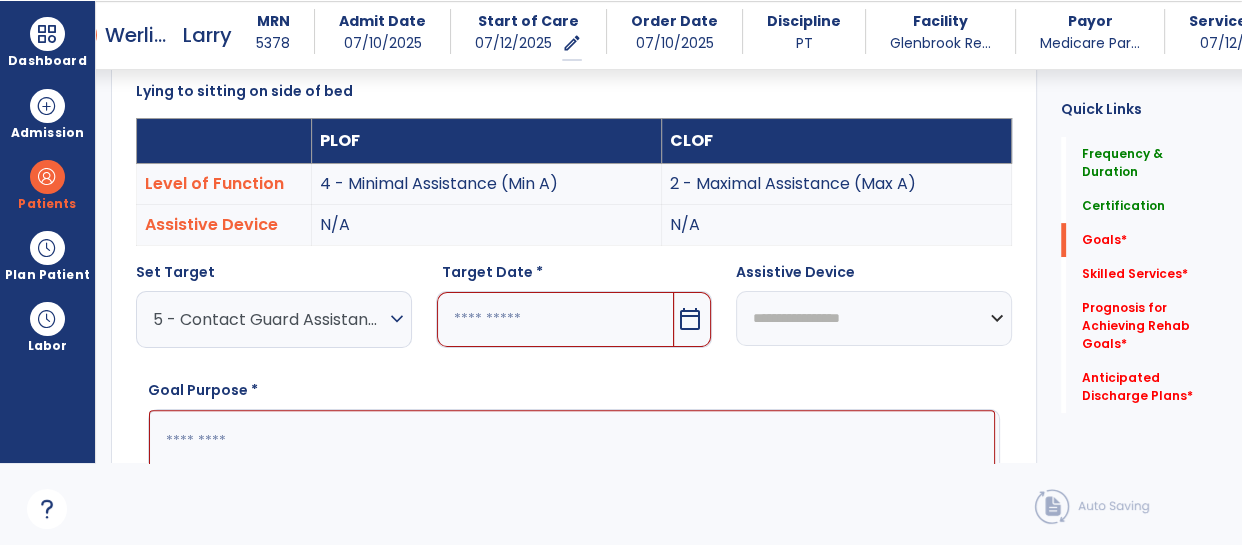 click at bounding box center [572, 485] 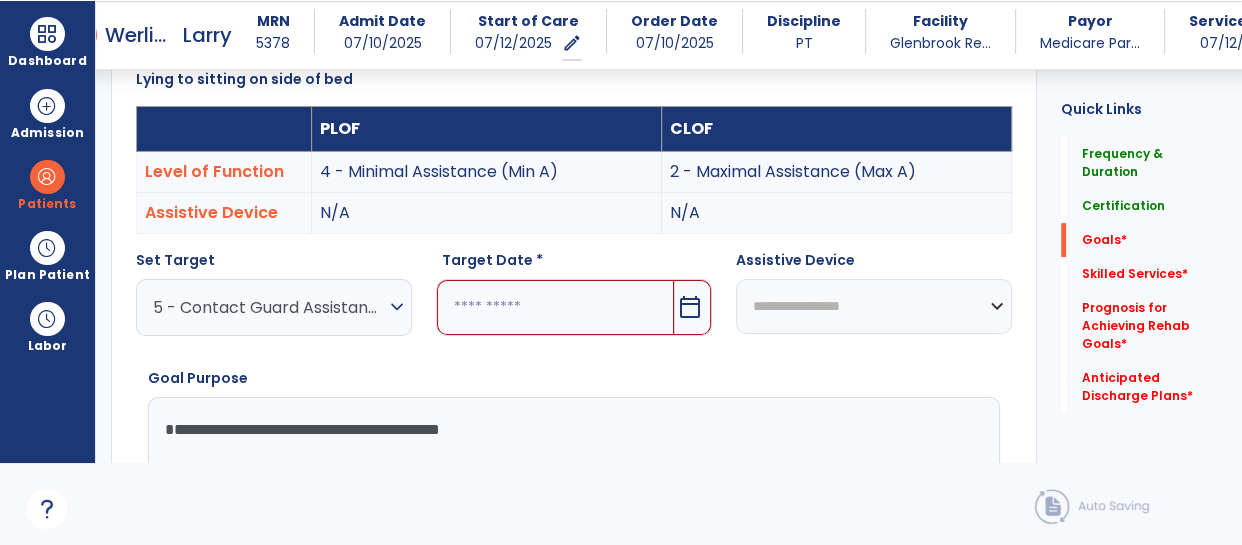 type on "**********" 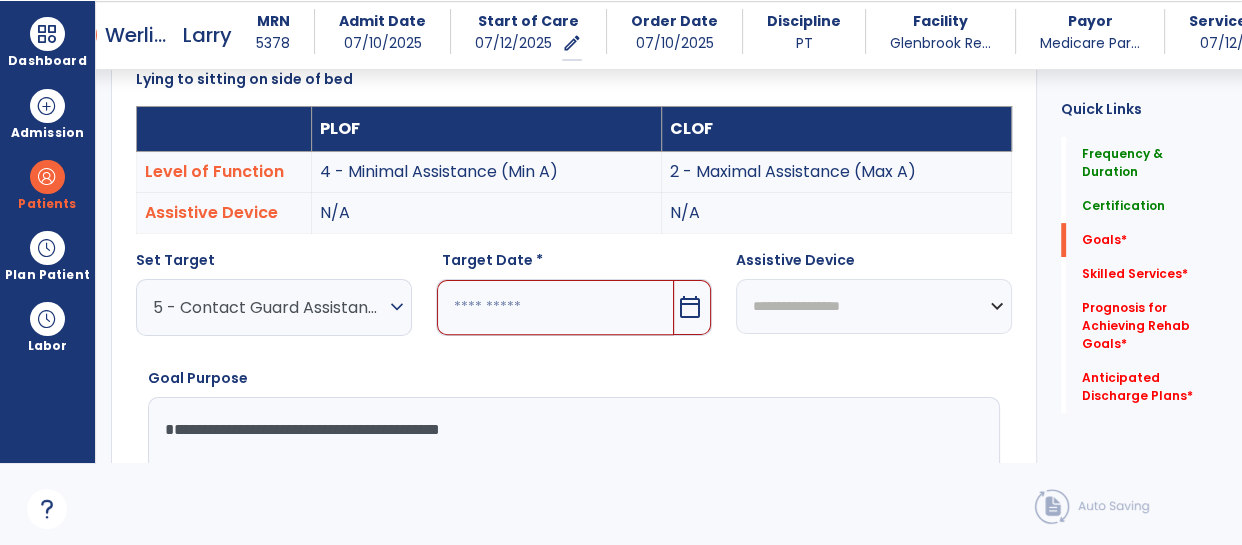 click at bounding box center [555, 307] 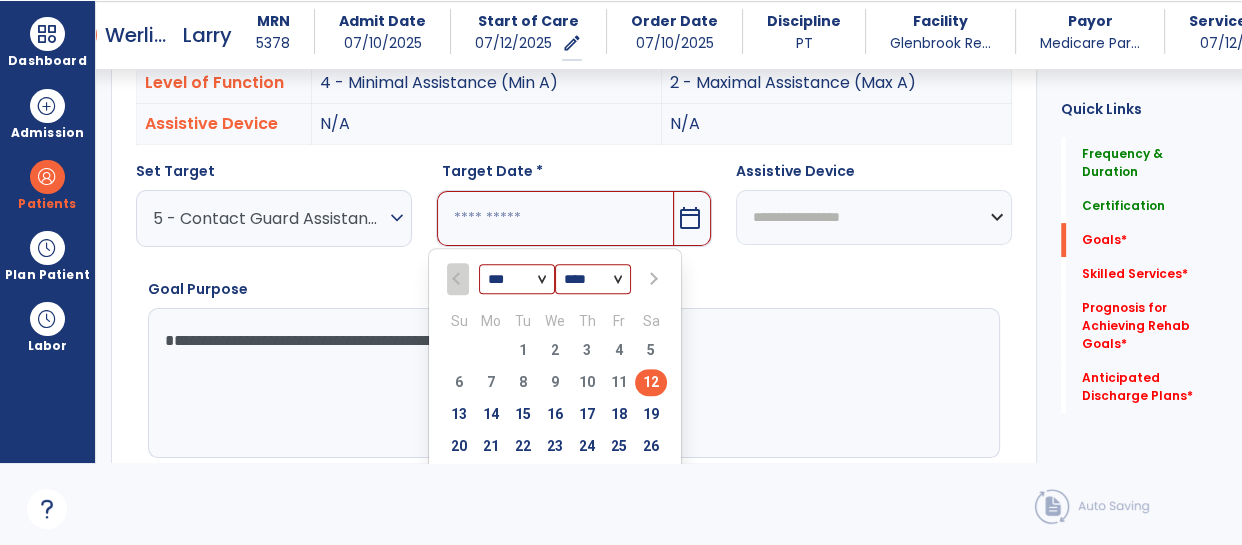 scroll, scrollTop: 690, scrollLeft: 0, axis: vertical 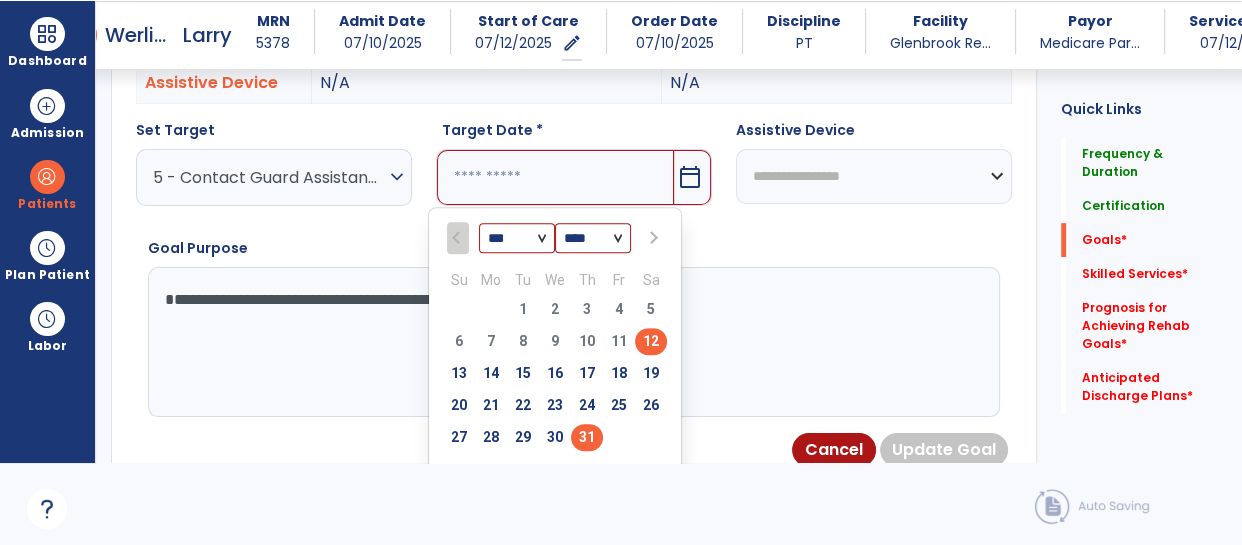 click on "31" at bounding box center (587, 437) 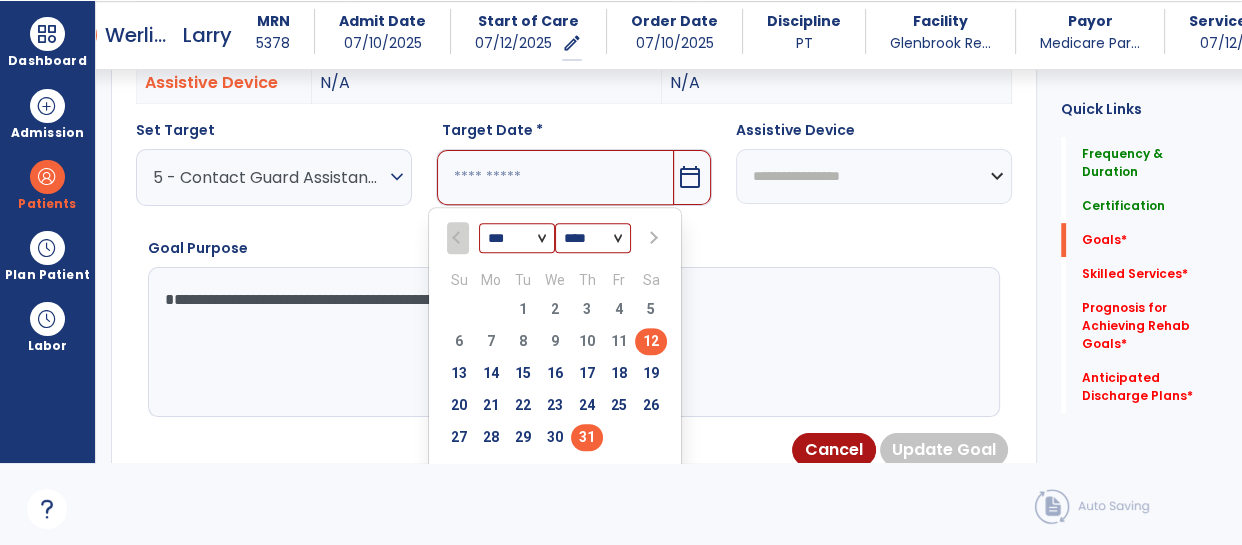 type on "*********" 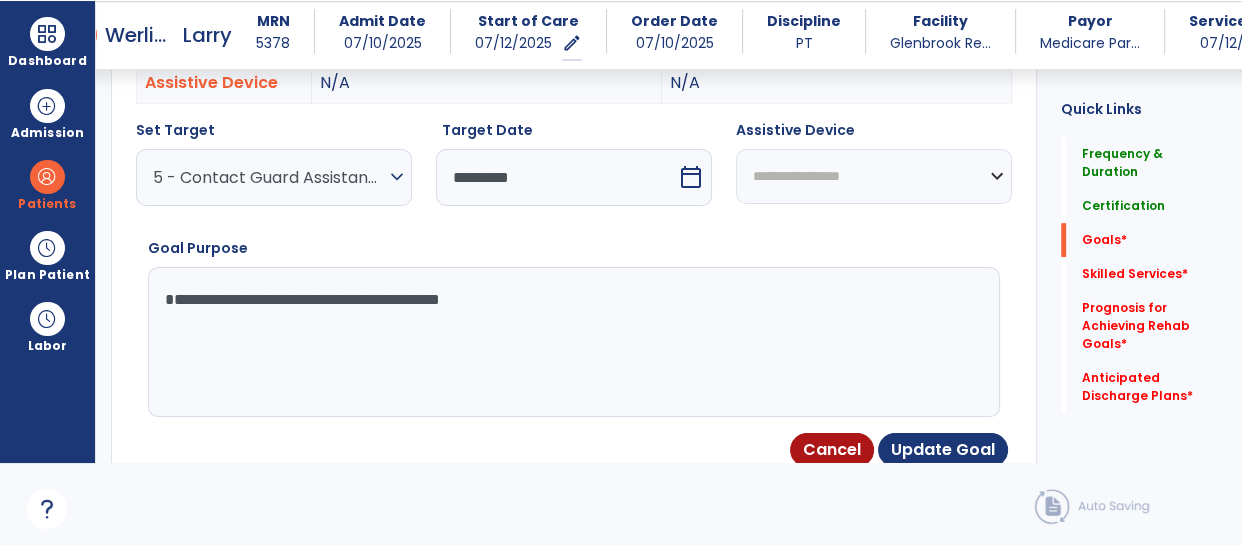 click on "**********" at bounding box center [874, 176] 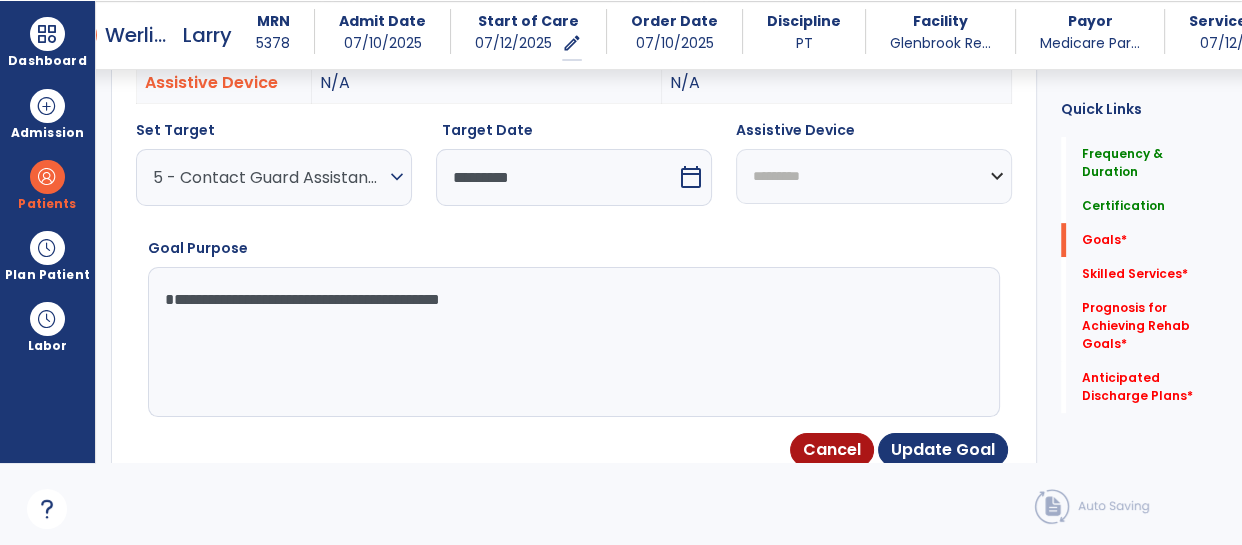 click on "**********" at bounding box center (874, 176) 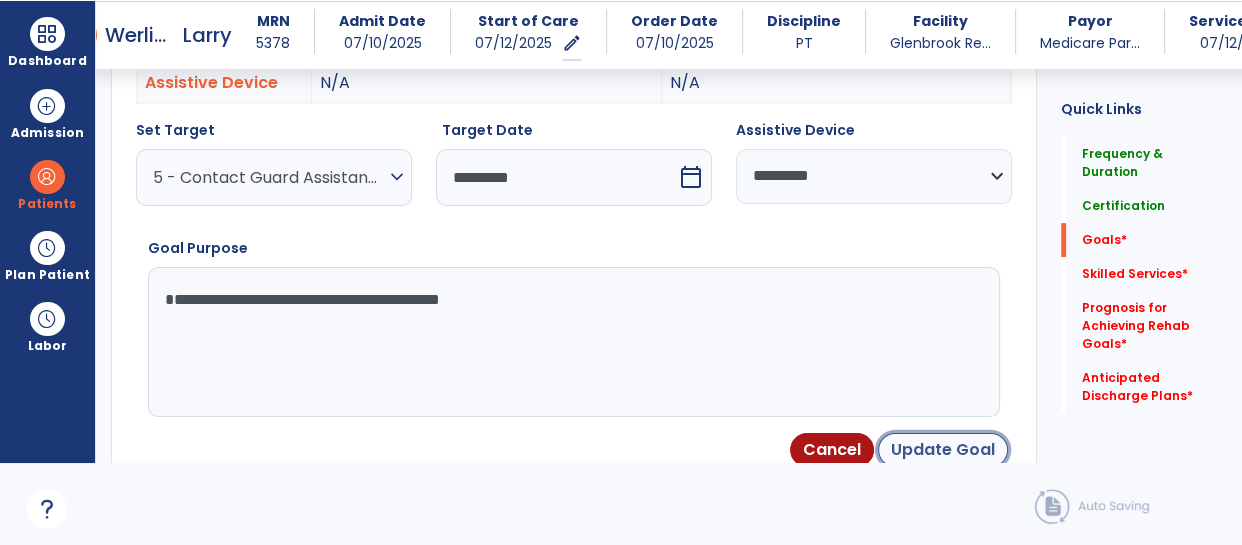 click on "Update Goal" at bounding box center [943, 450] 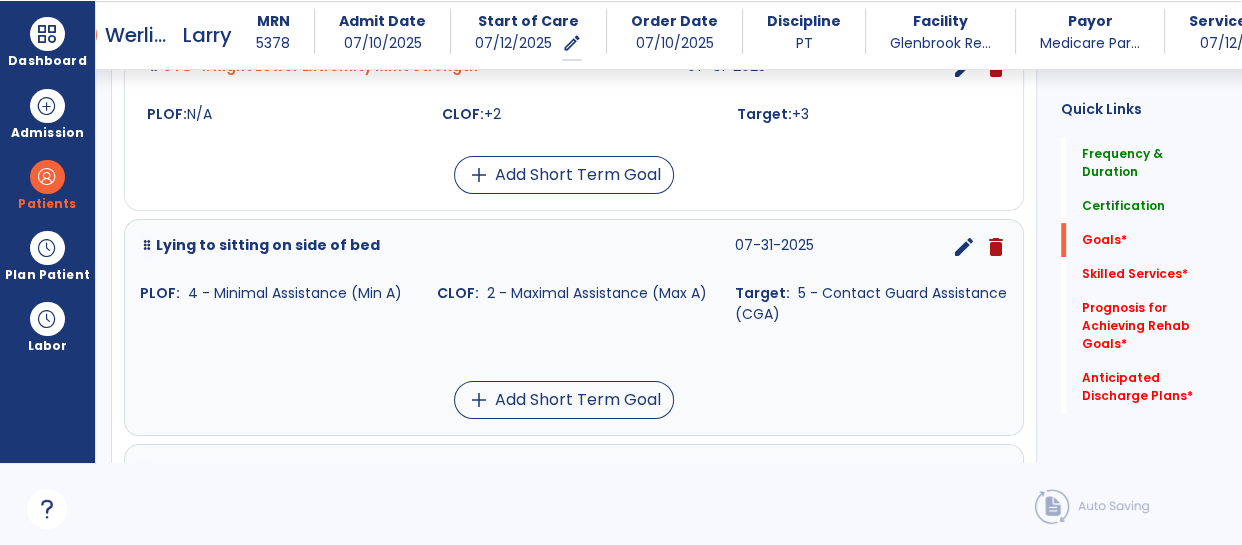 scroll, scrollTop: 691, scrollLeft: 0, axis: vertical 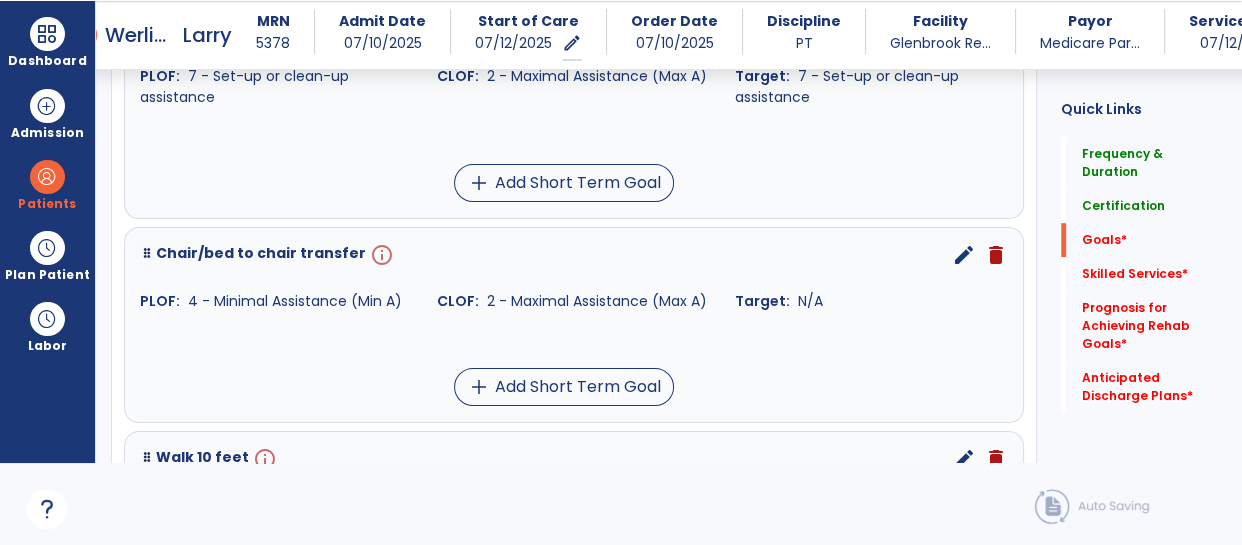 click on "edit" at bounding box center (964, 255) 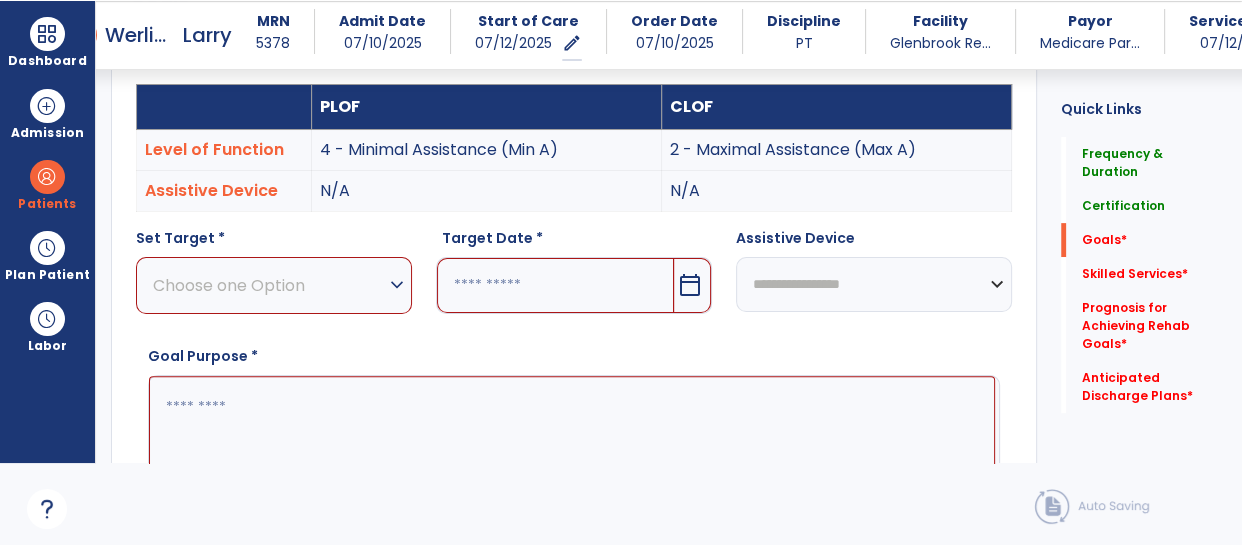 scroll, scrollTop: 548, scrollLeft: 0, axis: vertical 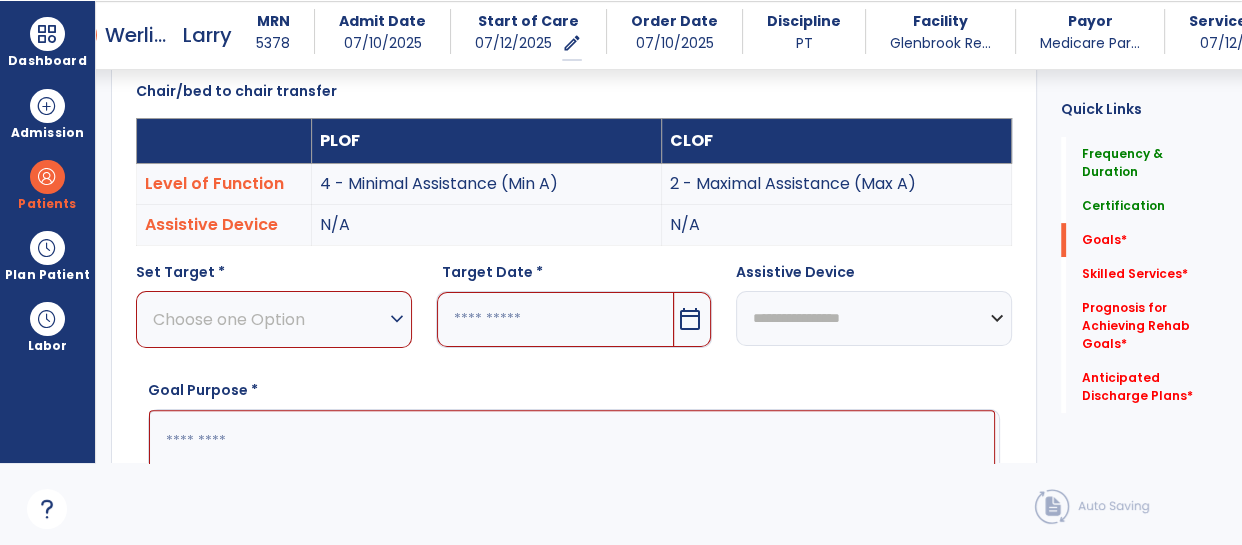 click on "Choose one Option" at bounding box center [269, 319] 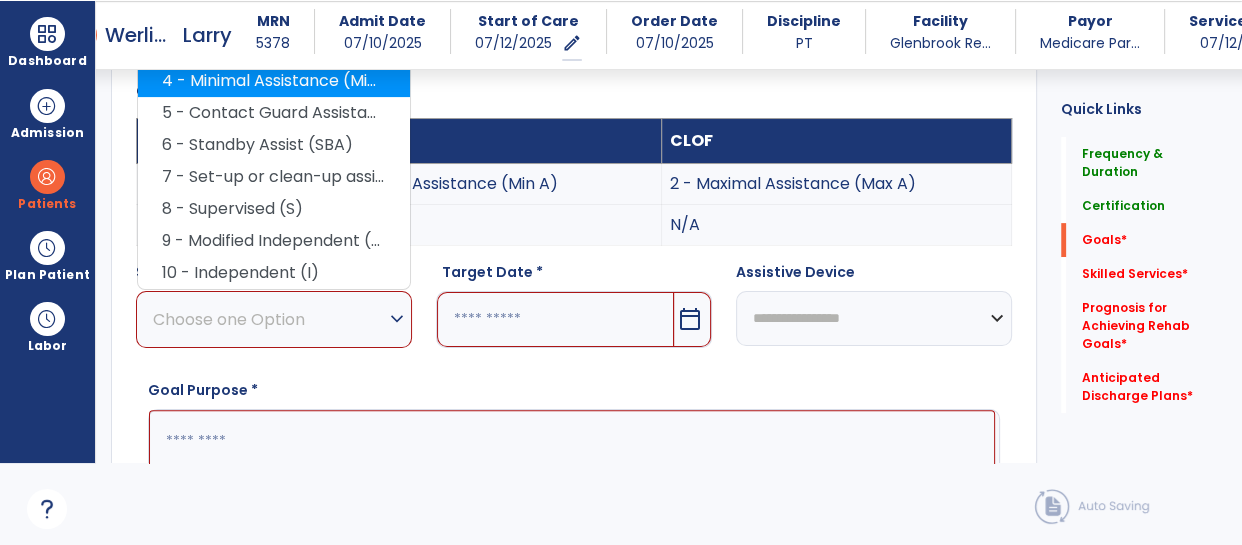 click on "4 - Minimal Assistance (Min A)" at bounding box center (274, 81) 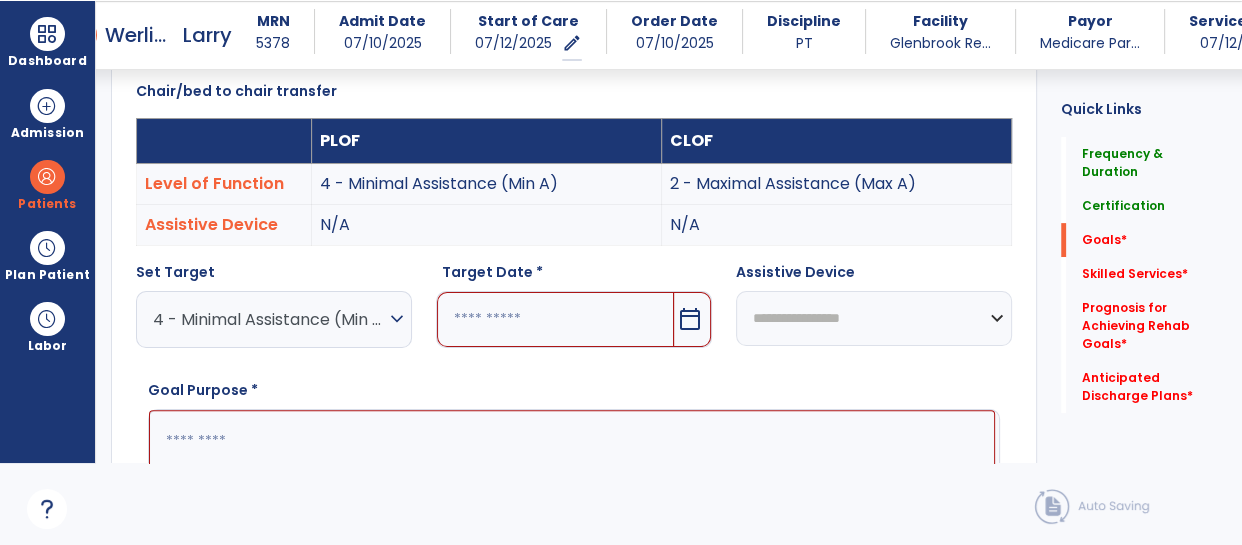 click at bounding box center (572, 485) 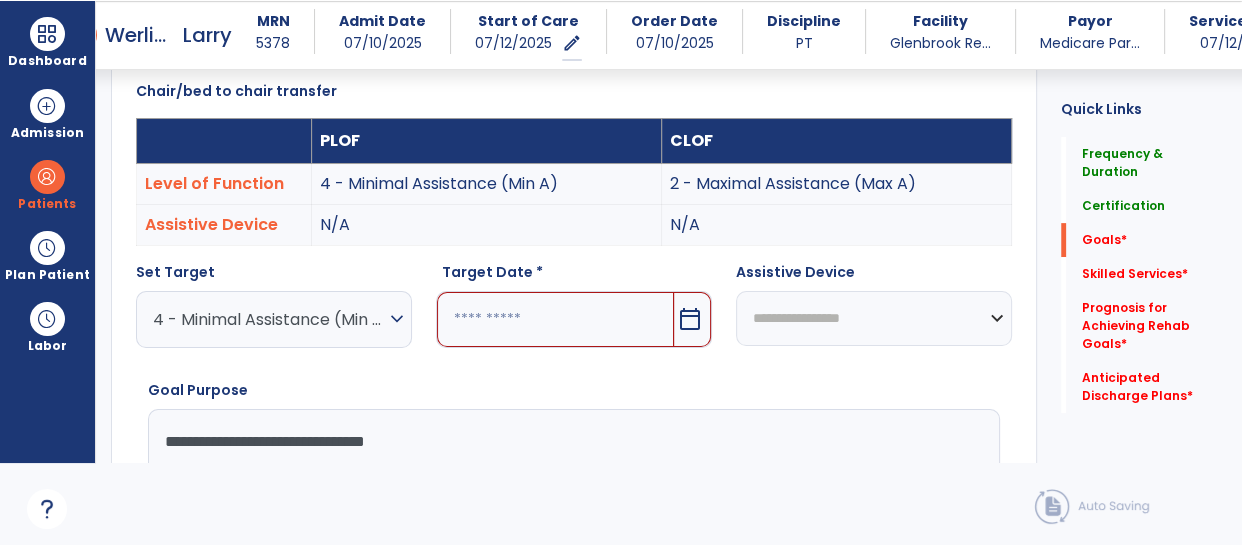 type on "**********" 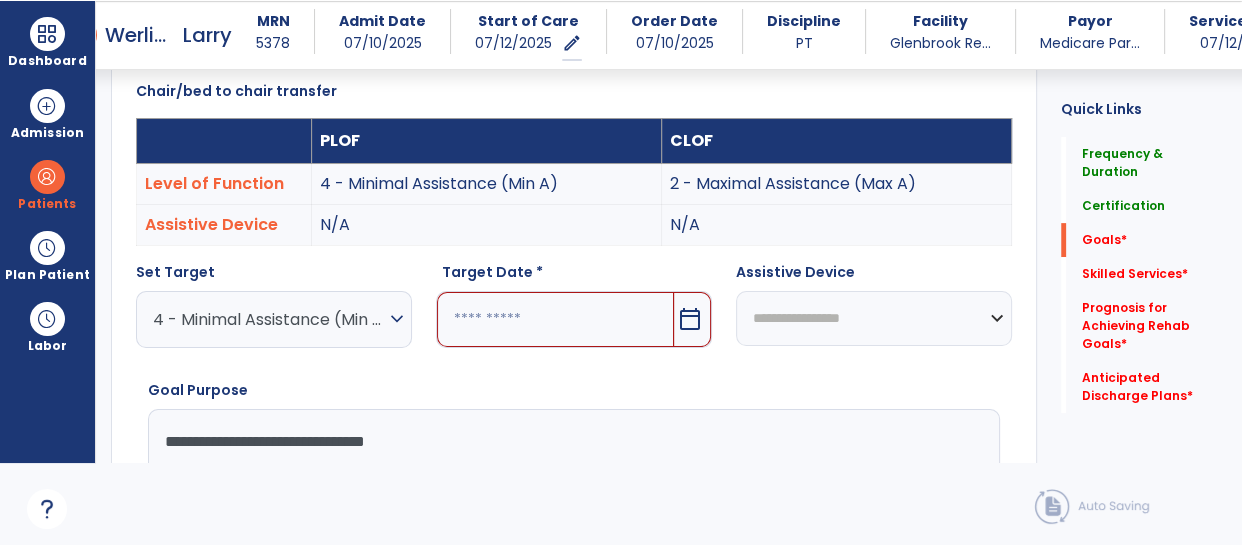 click on "**********" at bounding box center (874, 318) 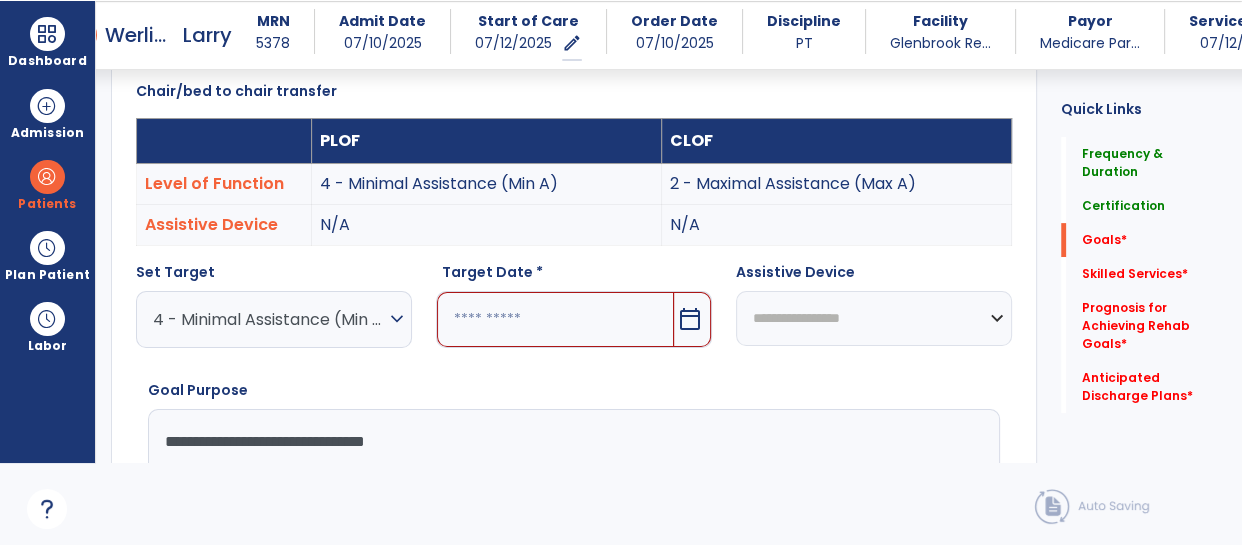 select on "**********" 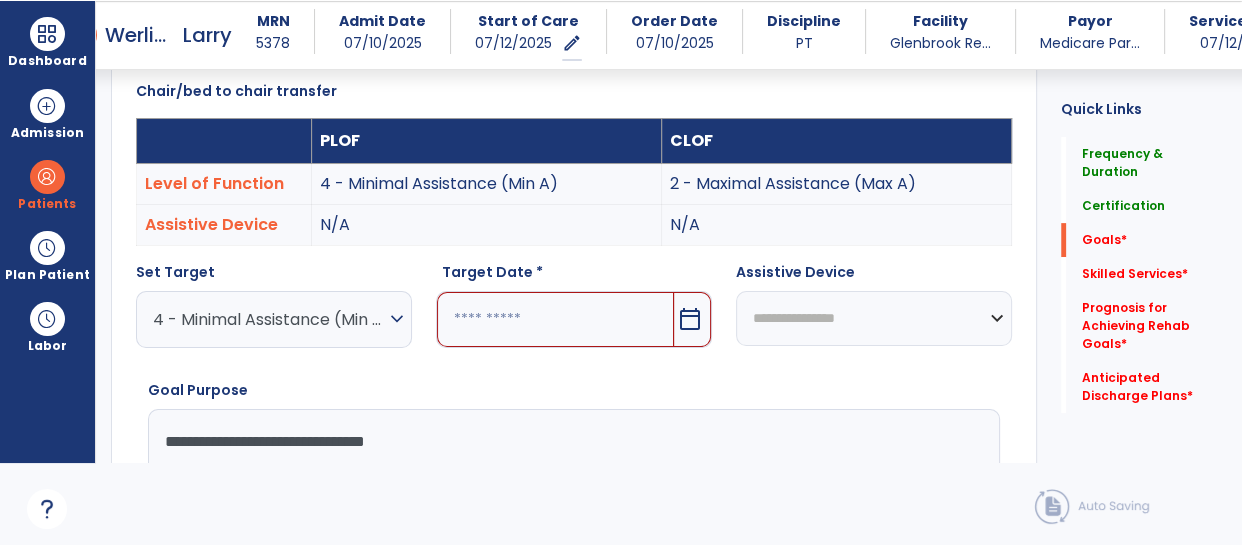 click on "**********" at bounding box center [874, 318] 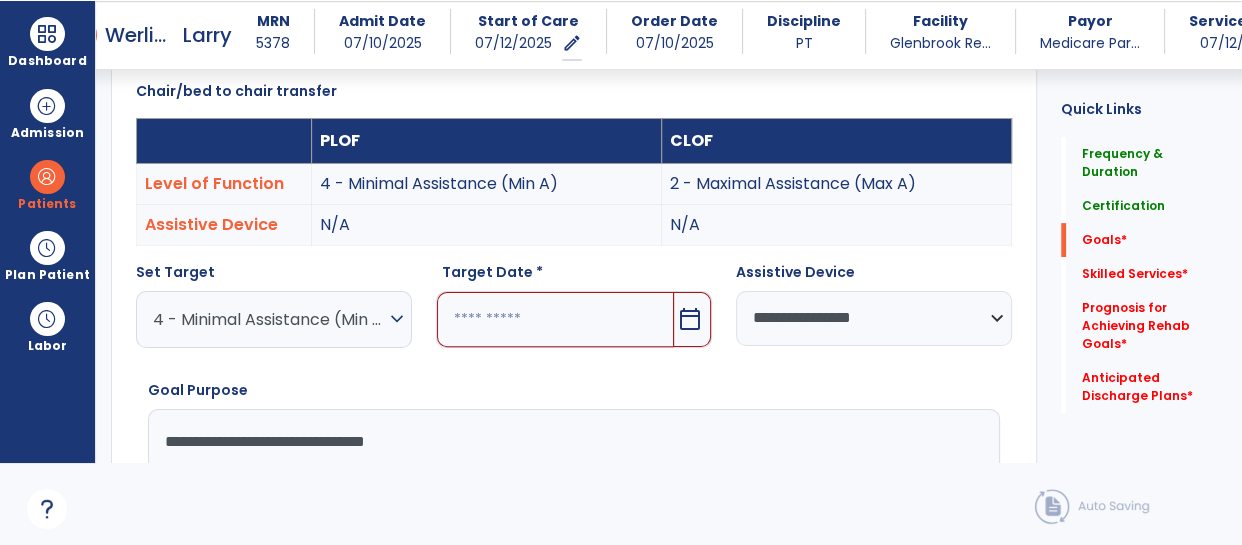 click at bounding box center (555, 319) 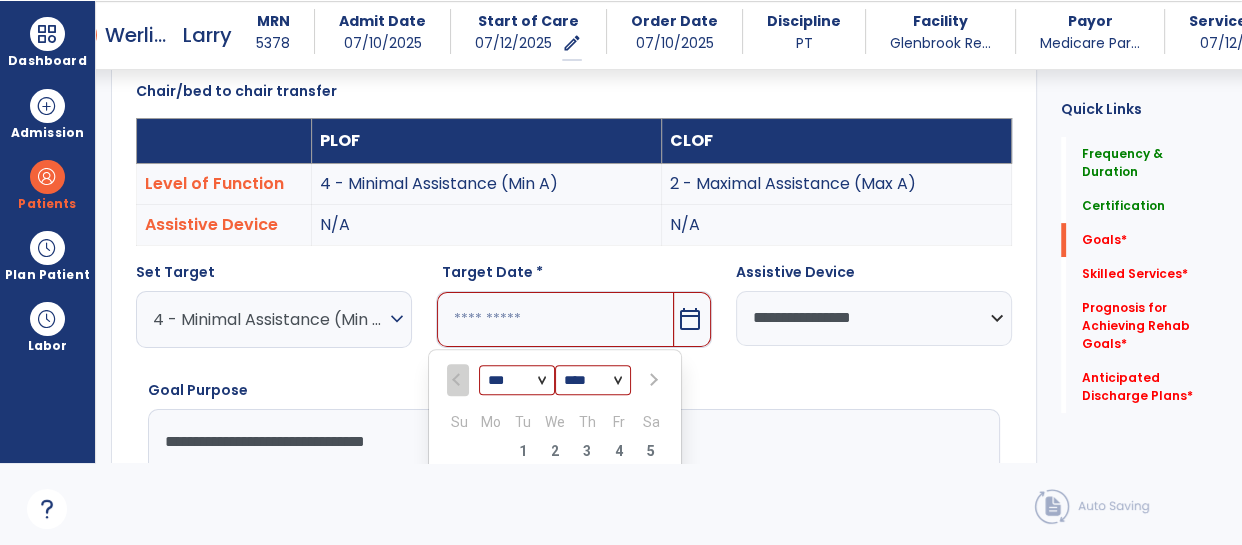 scroll, scrollTop: 800, scrollLeft: 0, axis: vertical 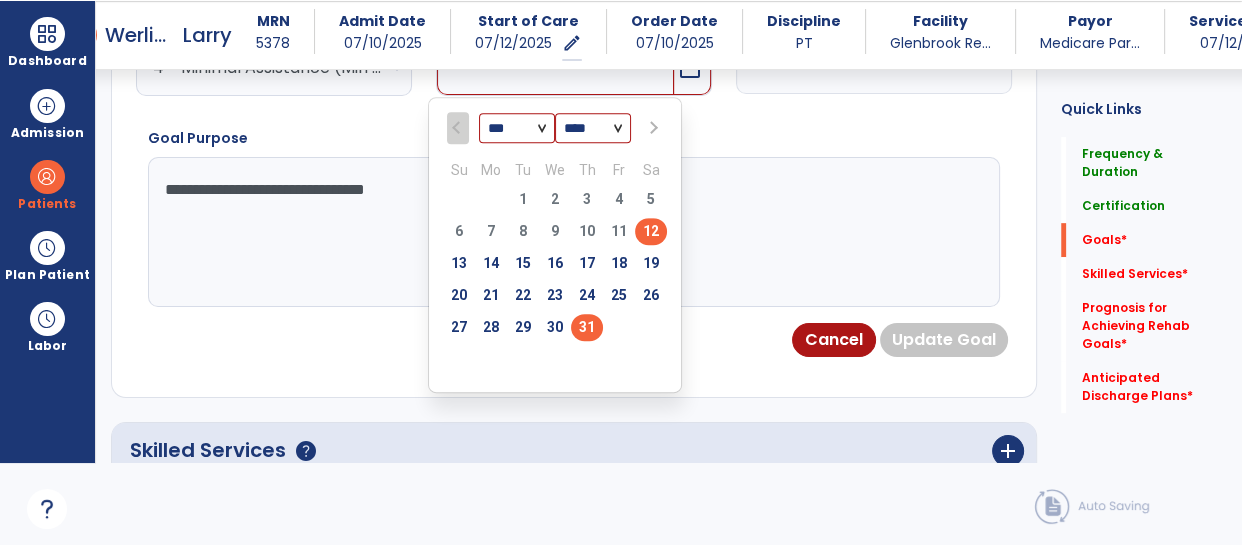 click on "31" at bounding box center [587, 327] 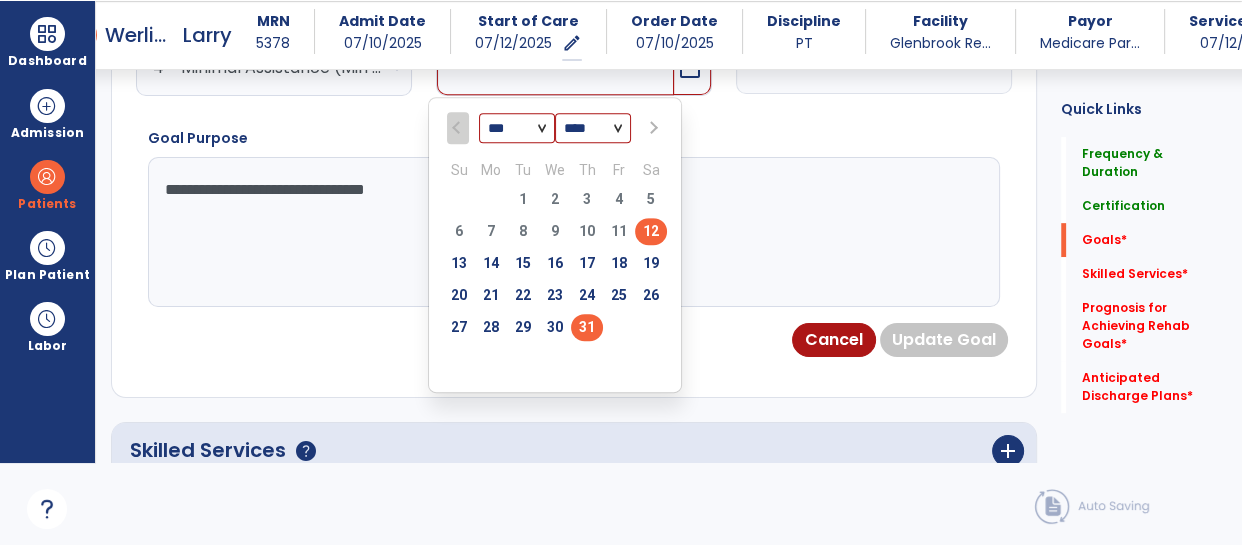 type on "*********" 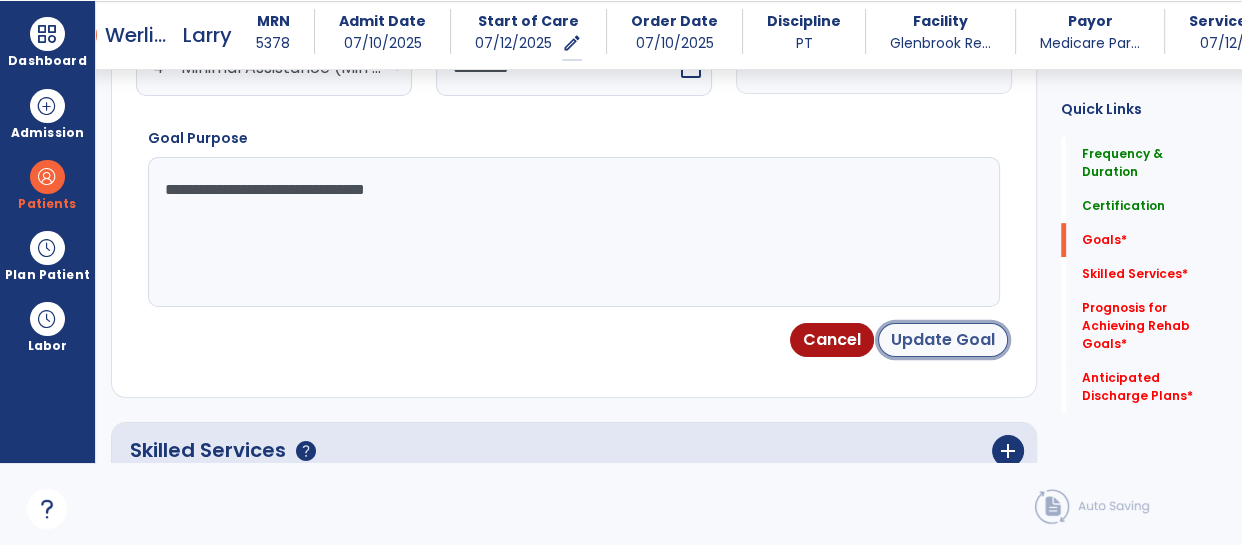 click on "Update Goal" at bounding box center (943, 340) 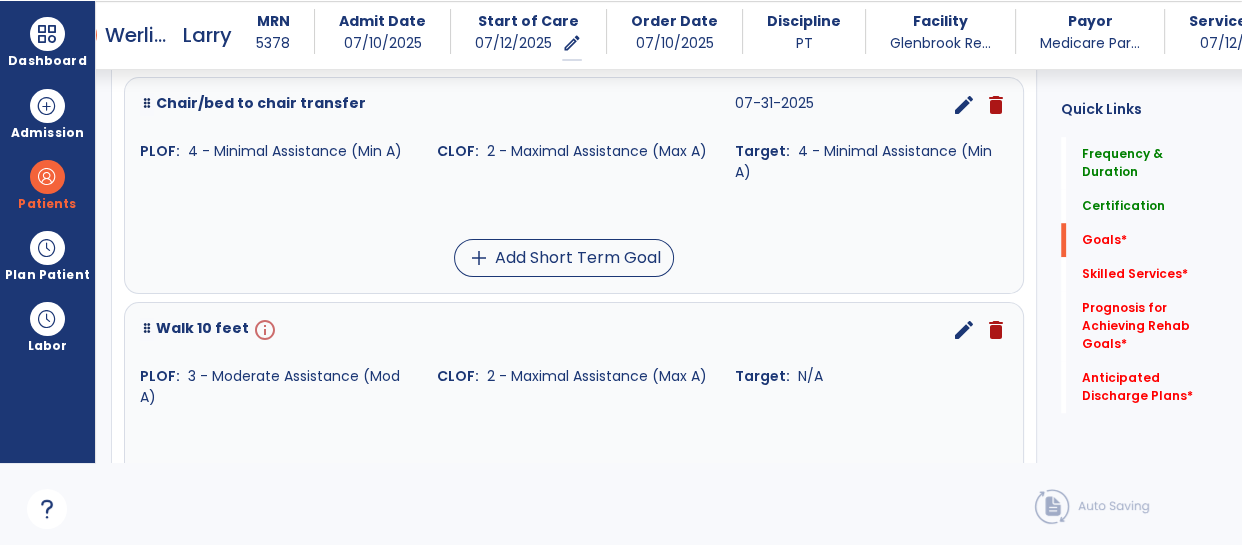 click on "edit" at bounding box center [964, 330] 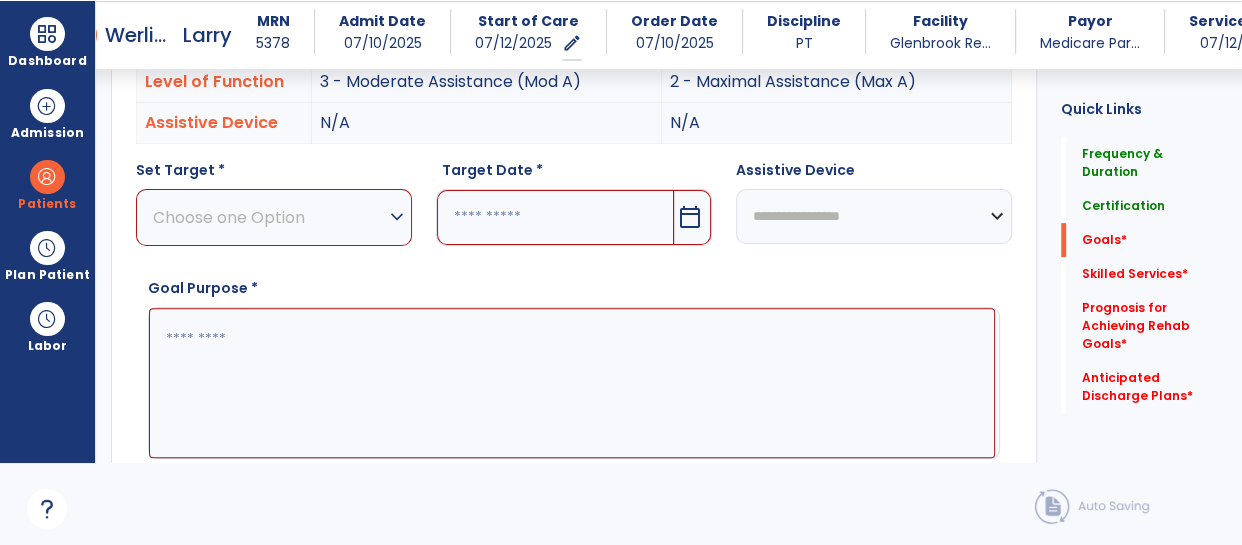 scroll, scrollTop: 548, scrollLeft: 0, axis: vertical 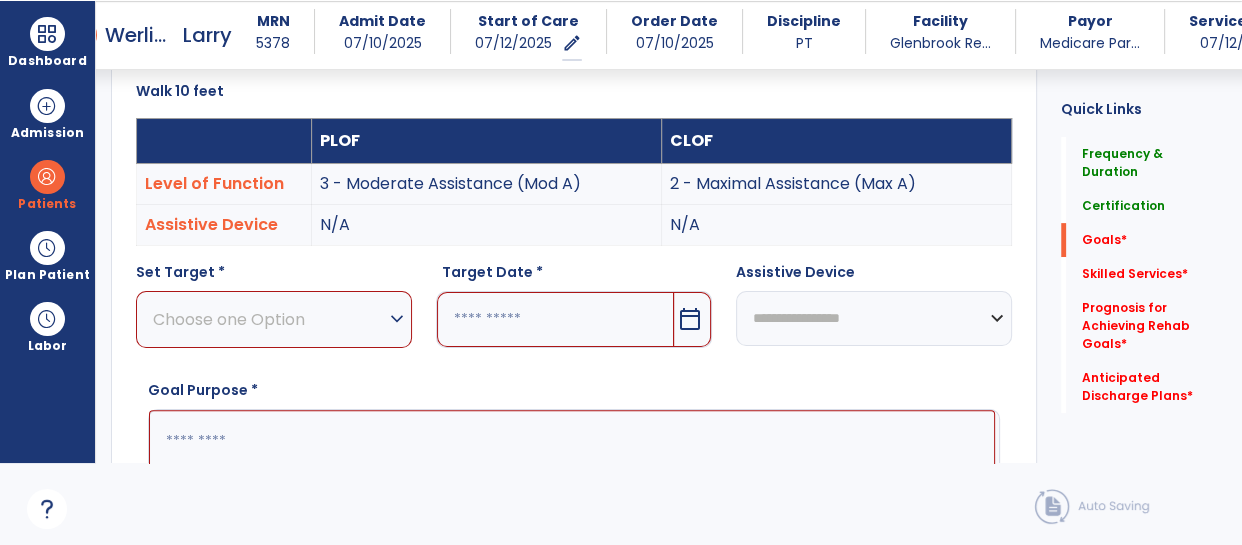 click on "Choose one Option" at bounding box center [269, 319] 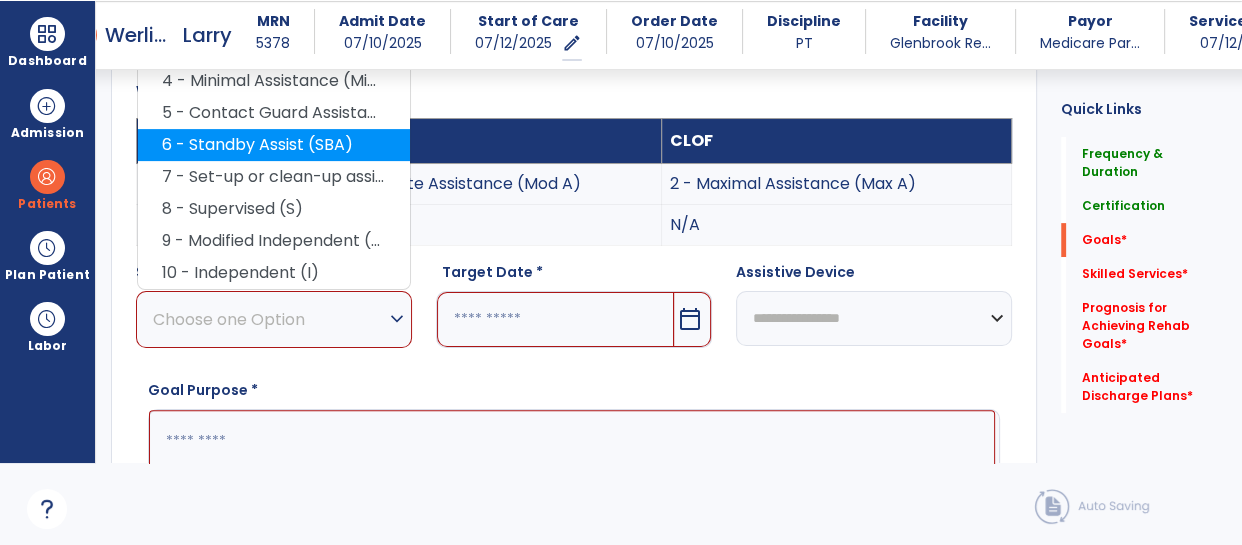 click on "6 - Standby Assist (SBA)" at bounding box center [274, 145] 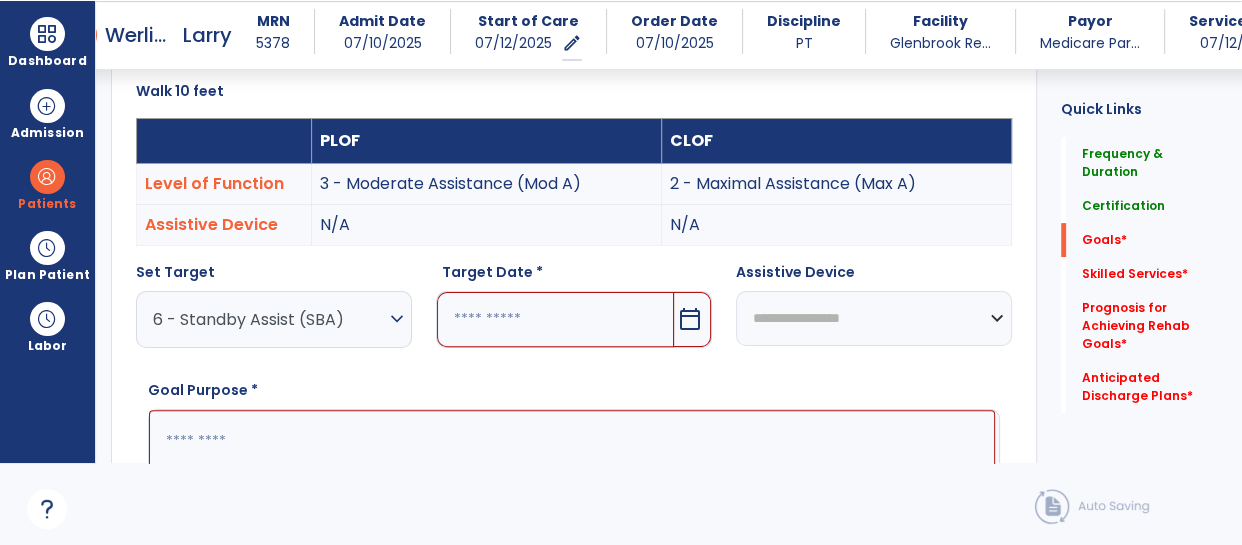 click at bounding box center (555, 319) 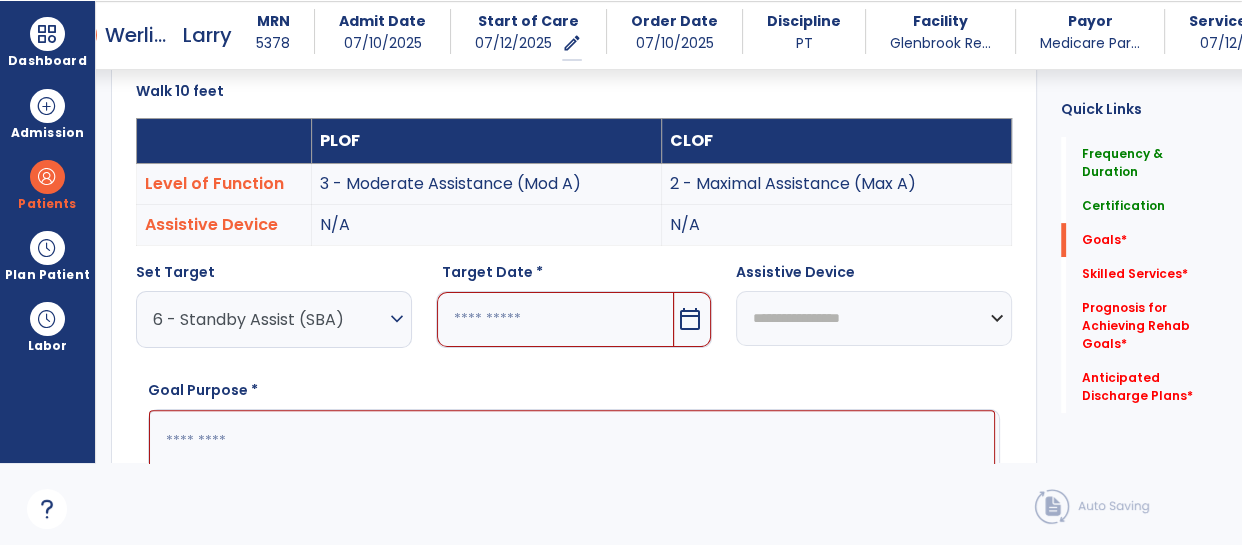scroll, scrollTop: 800, scrollLeft: 0, axis: vertical 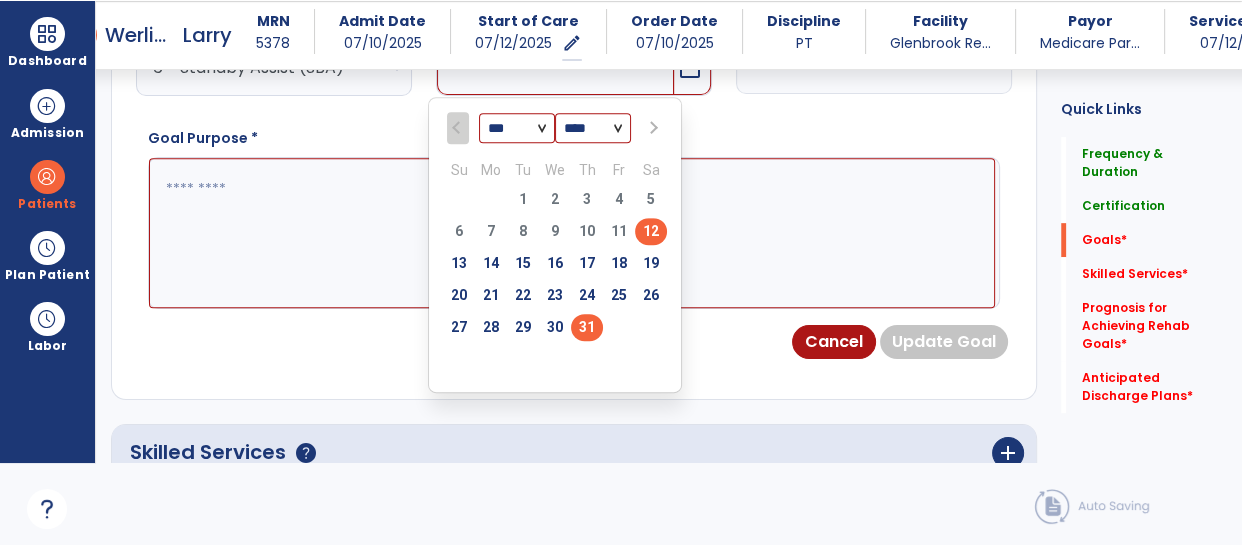 click on "31" at bounding box center [587, 327] 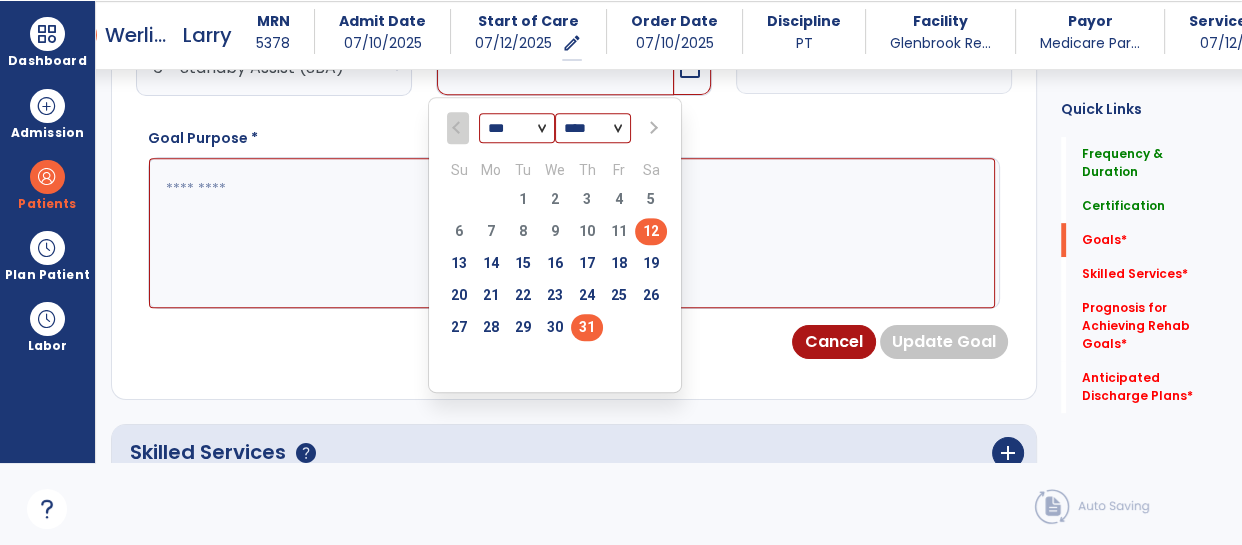 type on "*********" 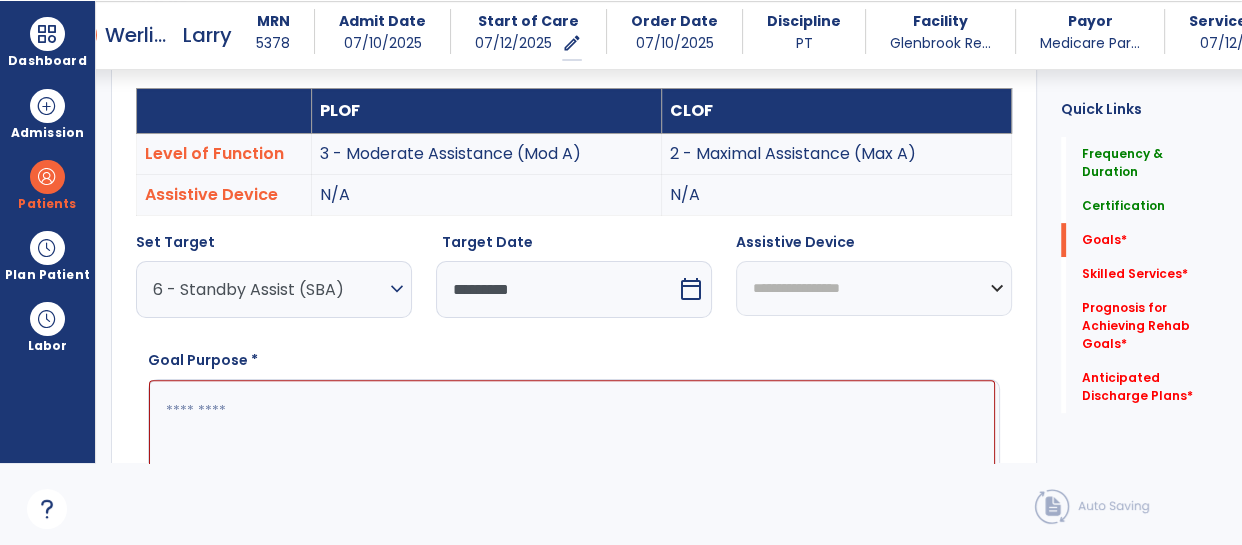click on "*********" at bounding box center (556, 289) 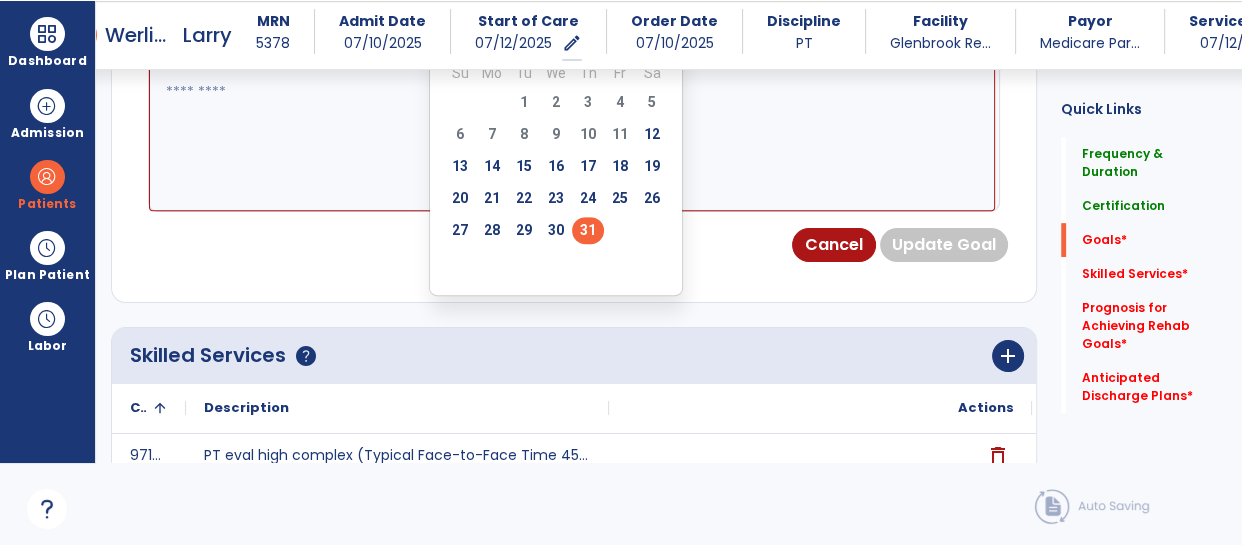 click on "Skilled Services      help   add" 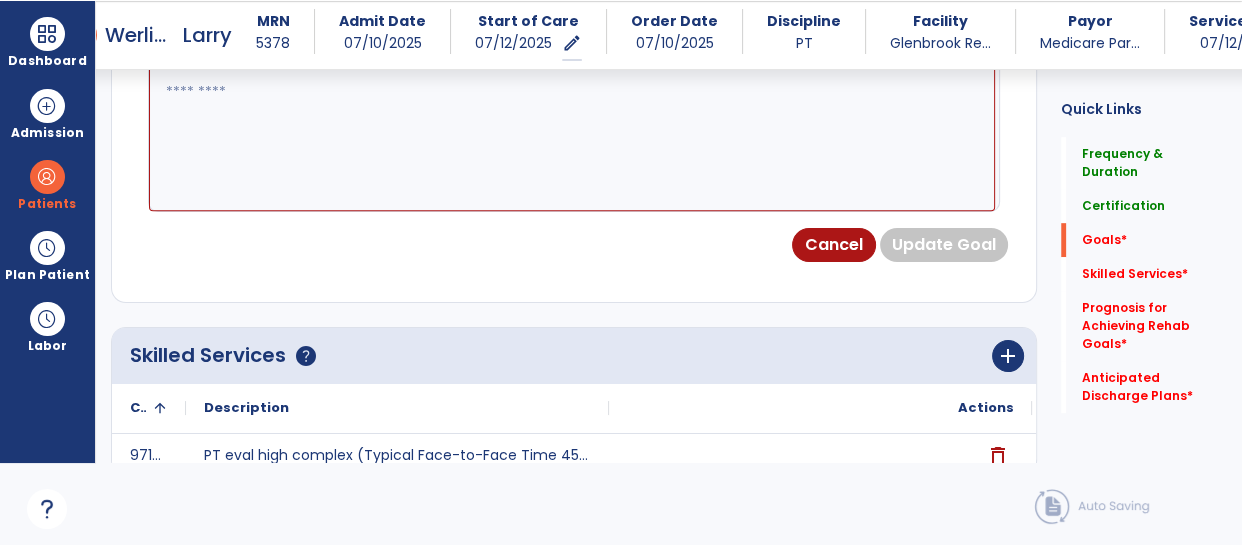 scroll, scrollTop: 634, scrollLeft: 0, axis: vertical 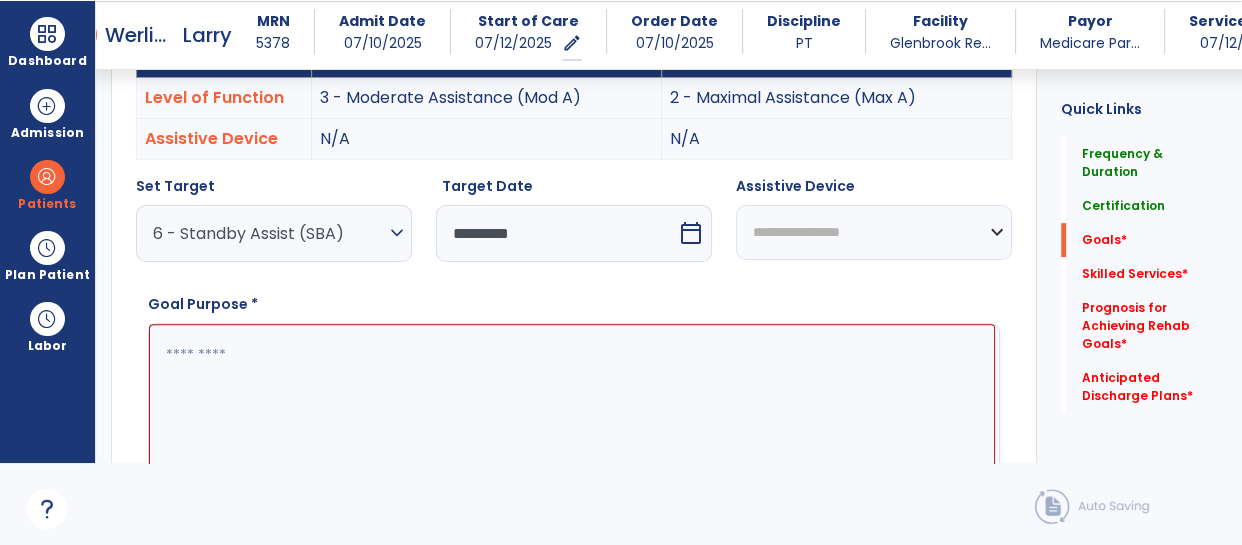 click on "**********" at bounding box center (874, 232) 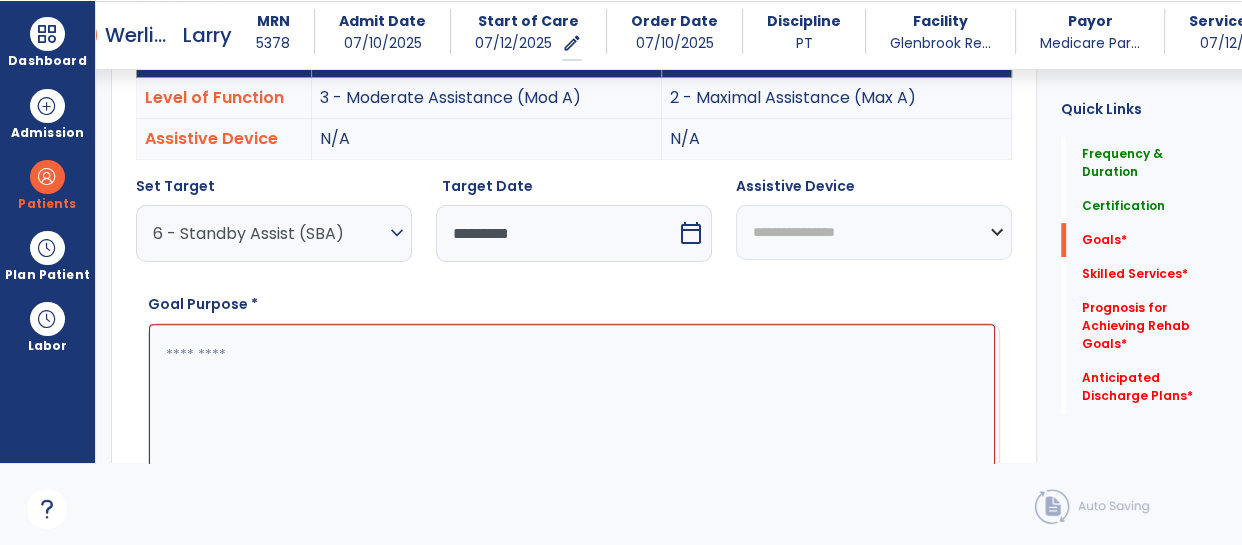 click on "**********" at bounding box center [874, 232] 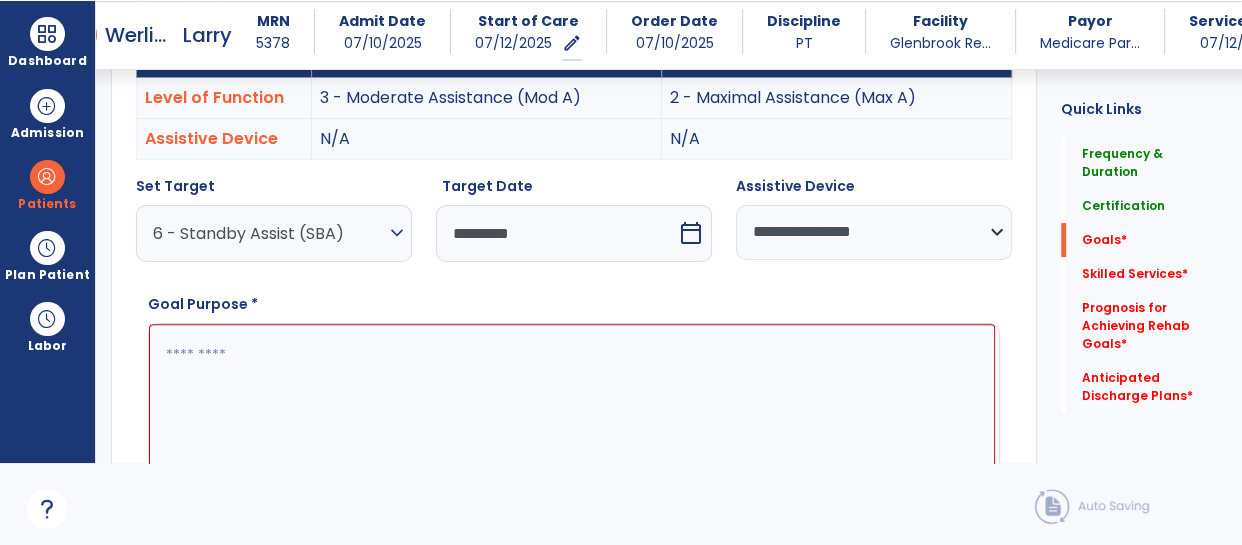 click at bounding box center [572, 399] 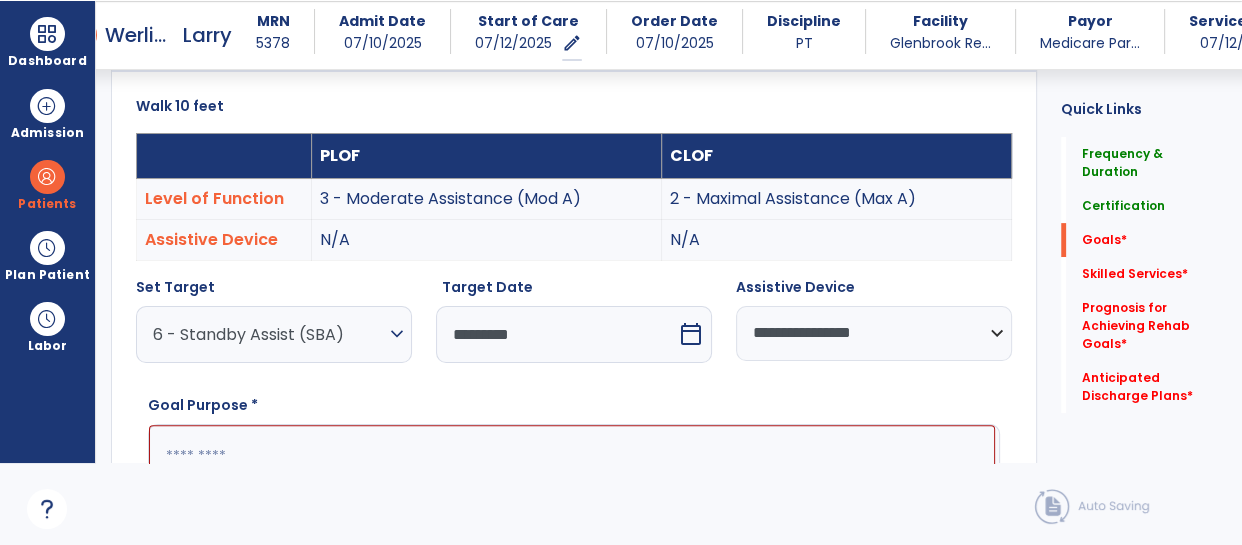 scroll, scrollTop: 534, scrollLeft: 0, axis: vertical 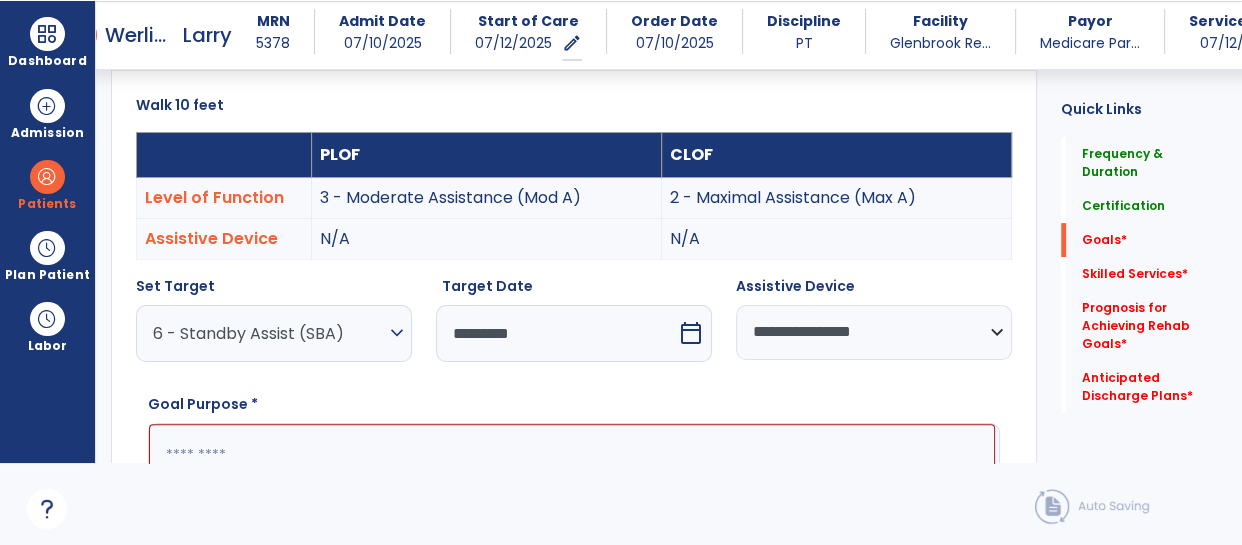 click on "domain_disabled   American Senior Communities   domain_disabled   Glenbrook Rehab & Skilled Nurs   expand_more   Bethlehem Woods   Canterbury Nursing and Rehab   Coventry Meadows   Glenbrook Rehab & Skilled Nurs  Show All Go Live: On schedule My Time:   Saturday, Jul 12   Open your timecard  arrow_right Notifications  No Notifications yet   AM   Mihir, Anshuman   expand_more   home   Home   person   Profile   help   Help   logout   Log out  Dashboard  dashboard  Therapist Dashboard Admission Patients  format_list_bulleted  Patient List  space_dashboard  Patient Board  insert_chart  PDPM Board Plan Patient  event_note  Planner  content_paste_go  Scheduler  content_paste_go  Whiteboard Labor  content_paste_go  Timecards  arrow_back   Evaluation Document   arrow_back      W  L  Werling,   Larry  MRN 5378 Admit Date 07/10/2025 Start of Care 07/12/2025   edit  ********* Order Date 07/10/2025 Discipline PT Facility Glenbrook Re... Payor Medicare Par... Service Date 07/12/2025  Medical Review  0 0" at bounding box center (621, 190) 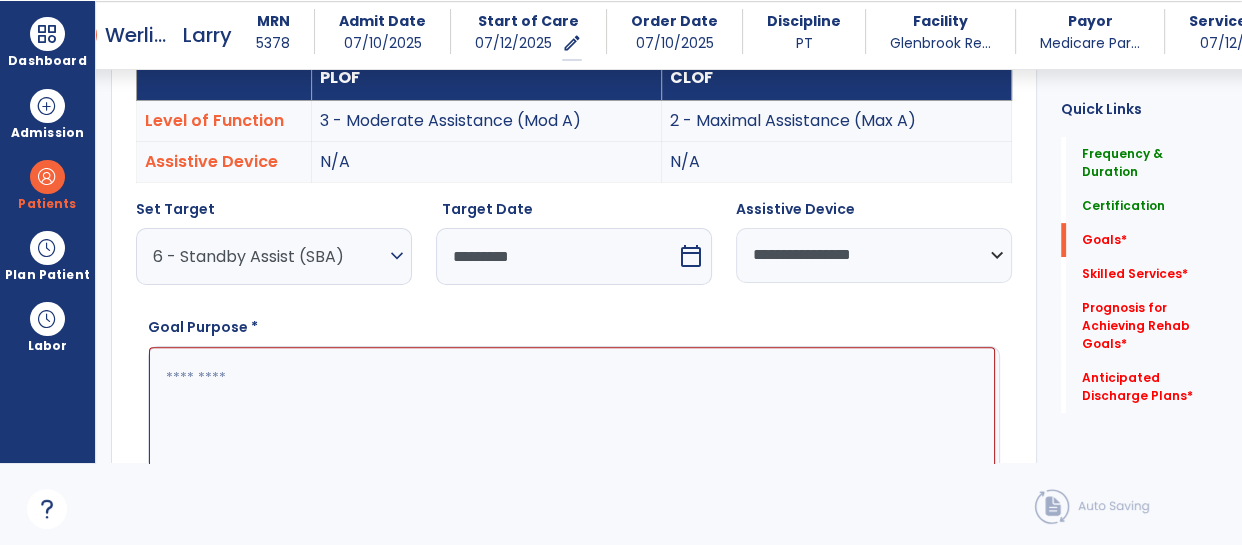 scroll, scrollTop: 671, scrollLeft: 0, axis: vertical 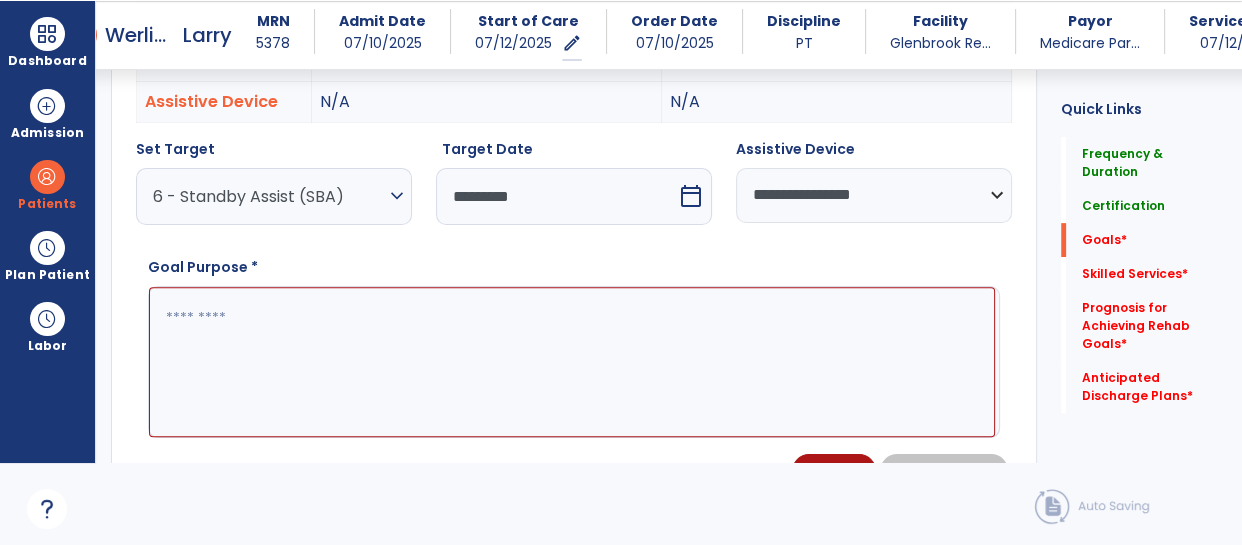 click at bounding box center [572, 362] 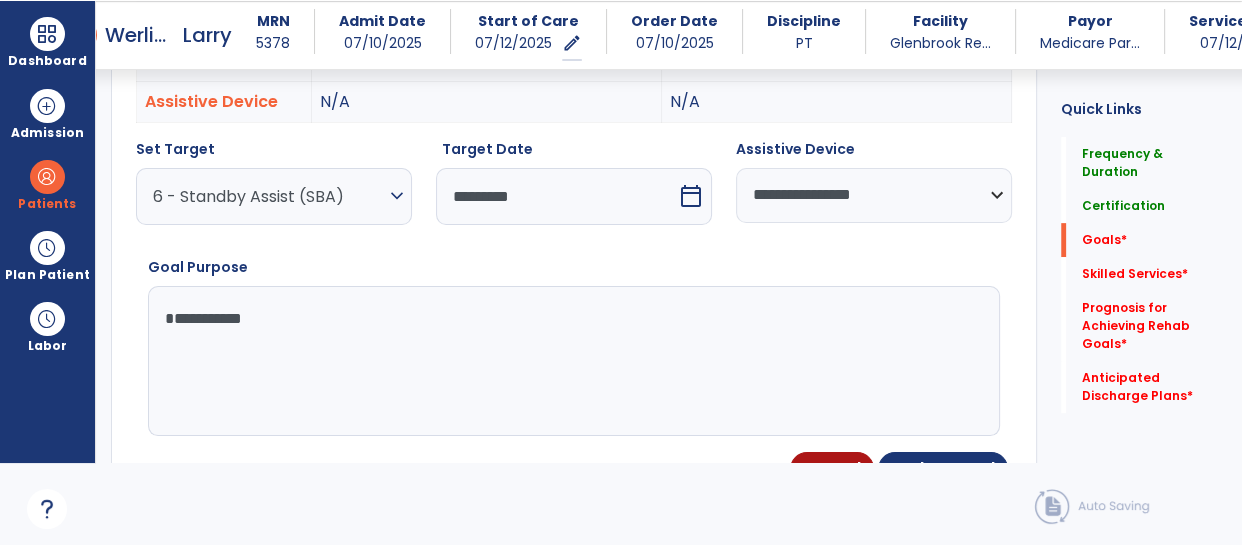 type on "**********" 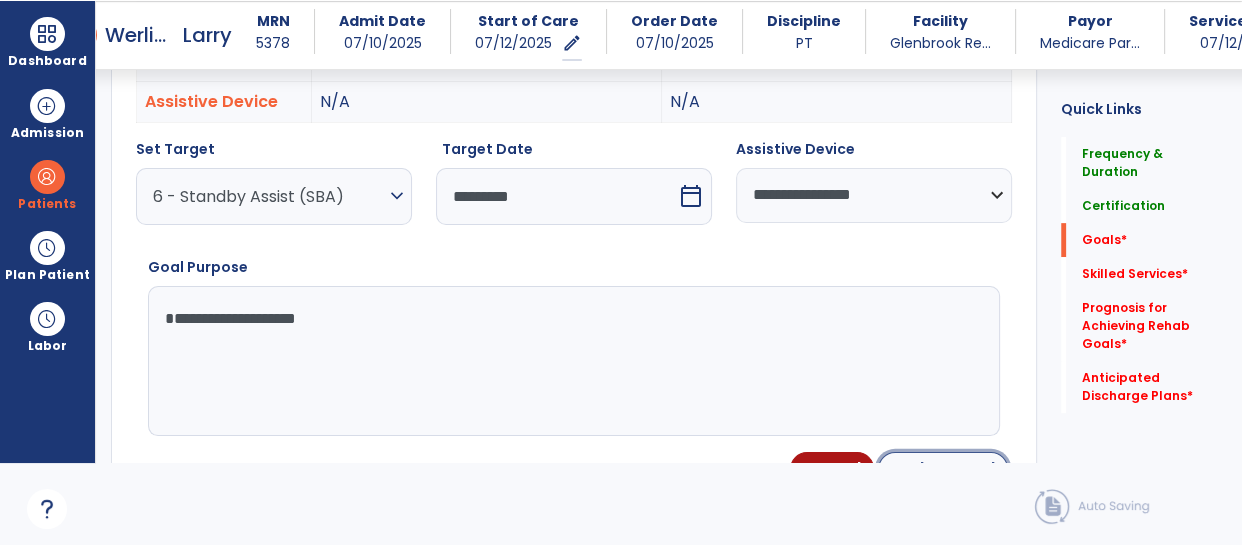 click on "Update Goal" at bounding box center [943, 469] 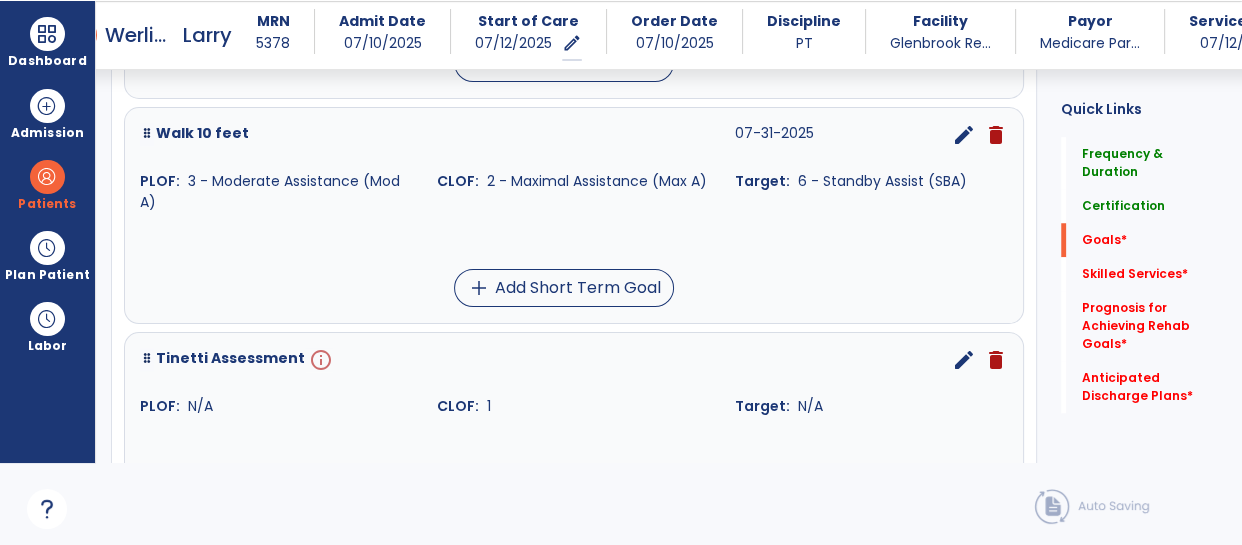 scroll, scrollTop: 1480, scrollLeft: 0, axis: vertical 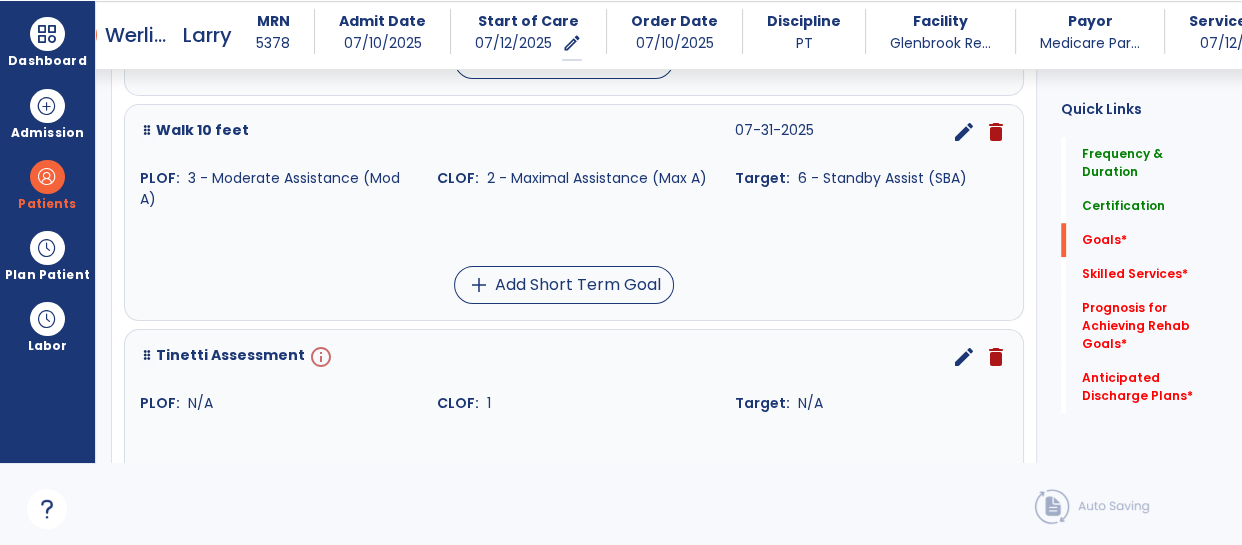 click on "edit" at bounding box center [964, 357] 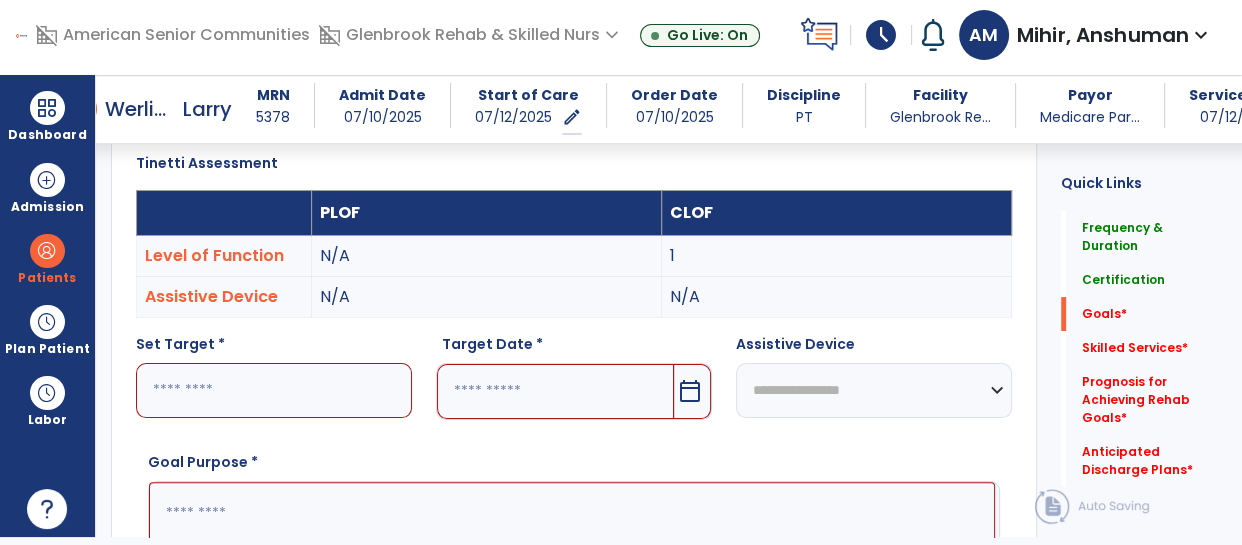 scroll, scrollTop: 548, scrollLeft: 0, axis: vertical 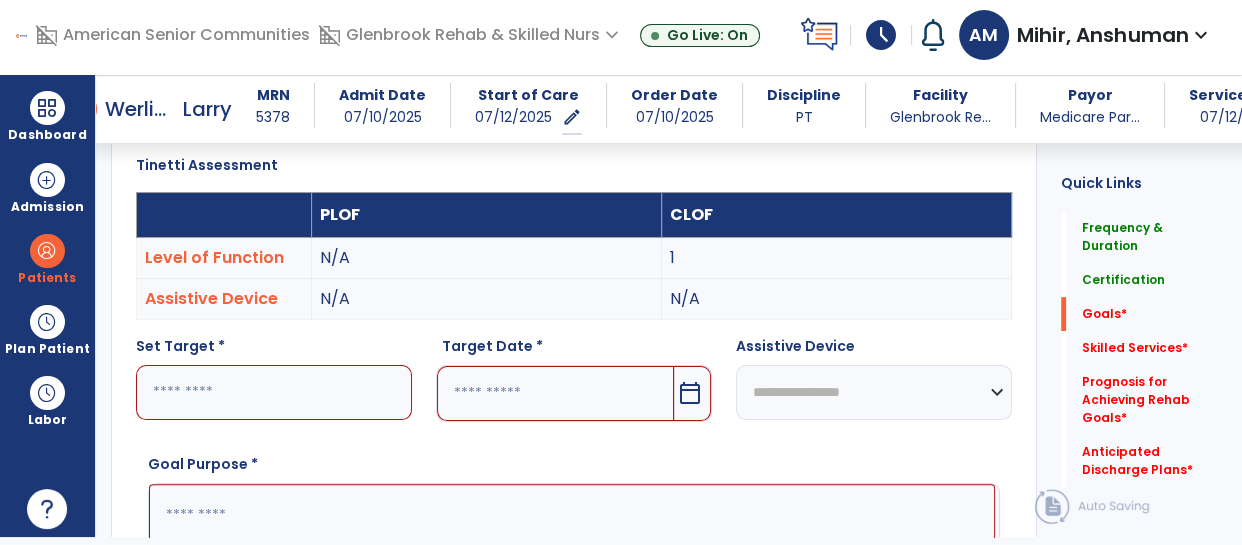 click at bounding box center [274, 392] 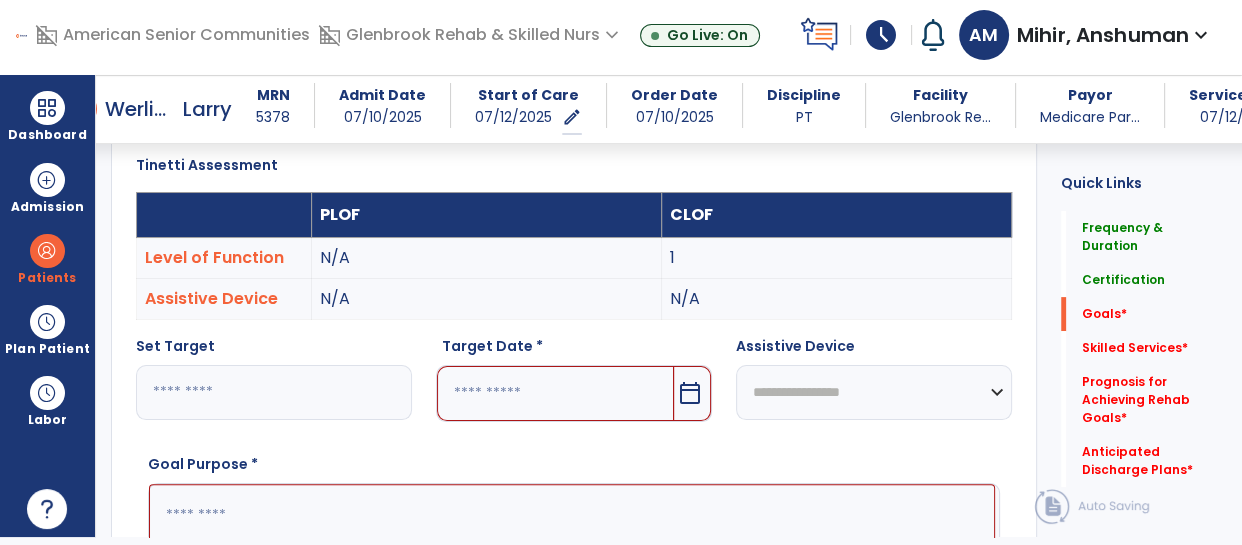 type on "*" 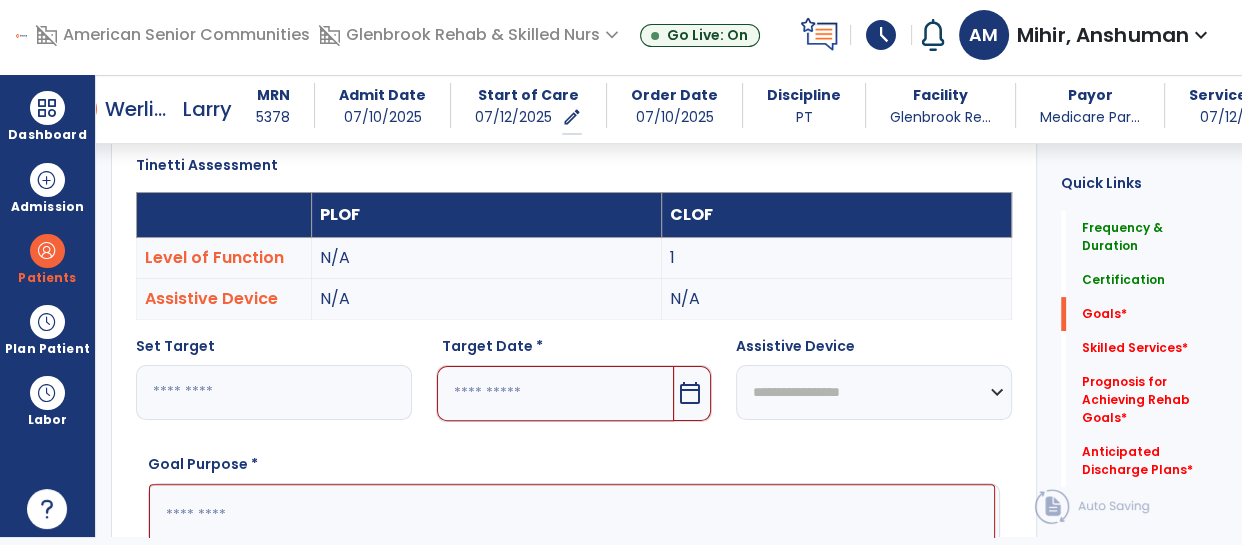 click at bounding box center (555, 393) 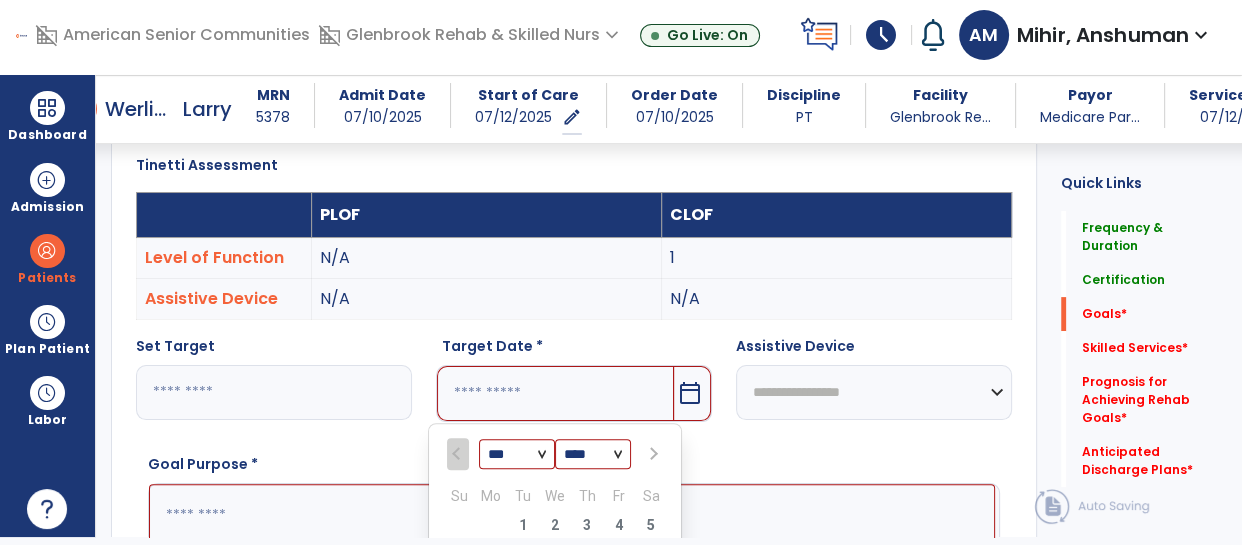 scroll, scrollTop: 800, scrollLeft: 0, axis: vertical 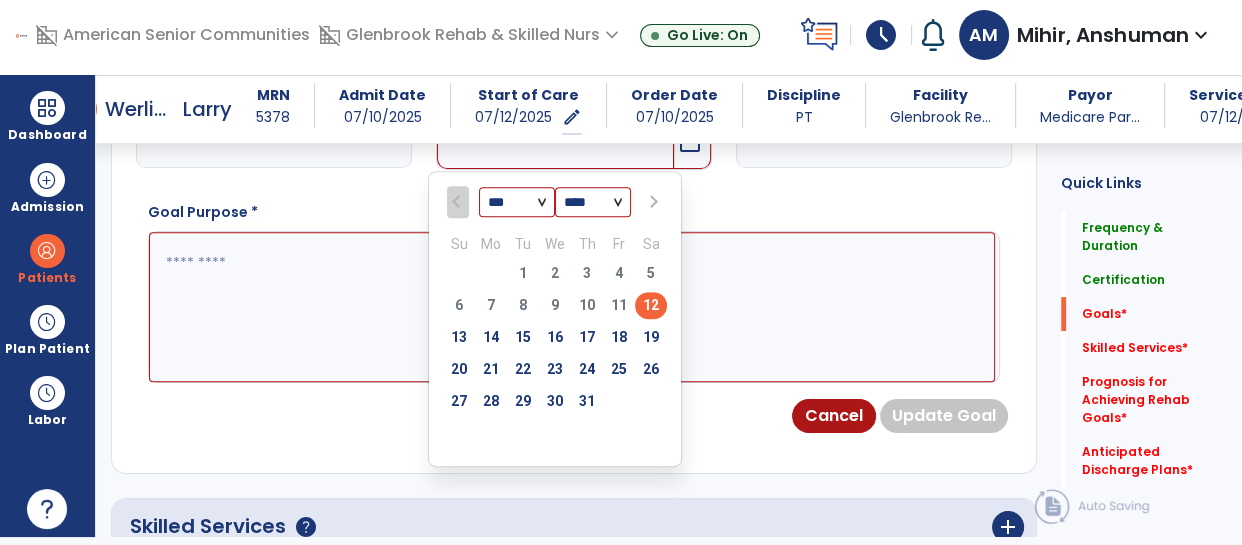 click at bounding box center (652, 202) 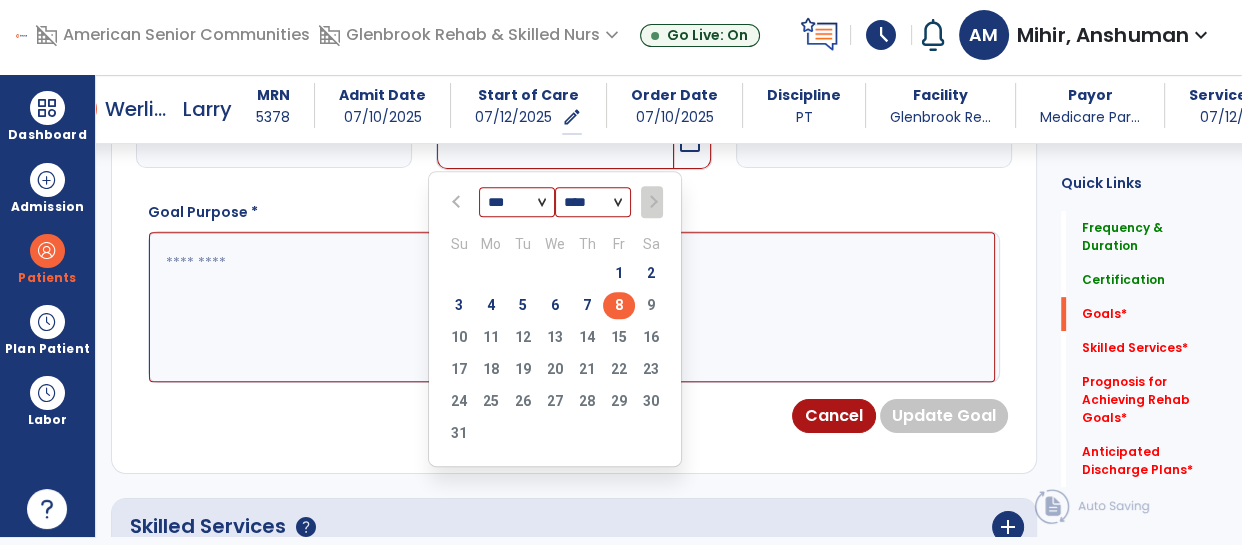 click on "8" at bounding box center [619, 305] 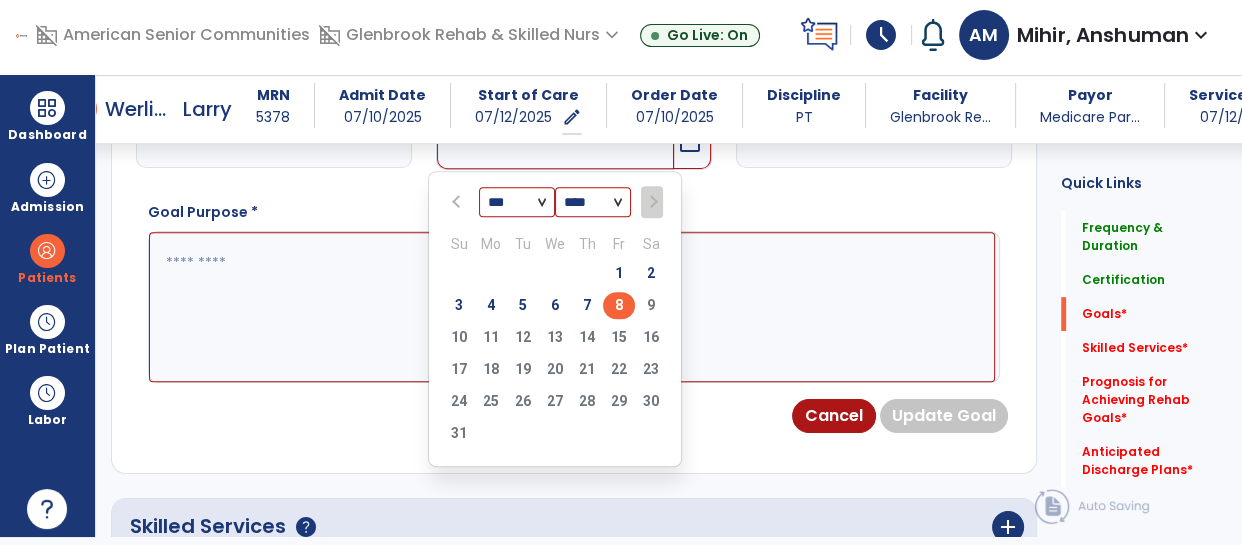 type on "********" 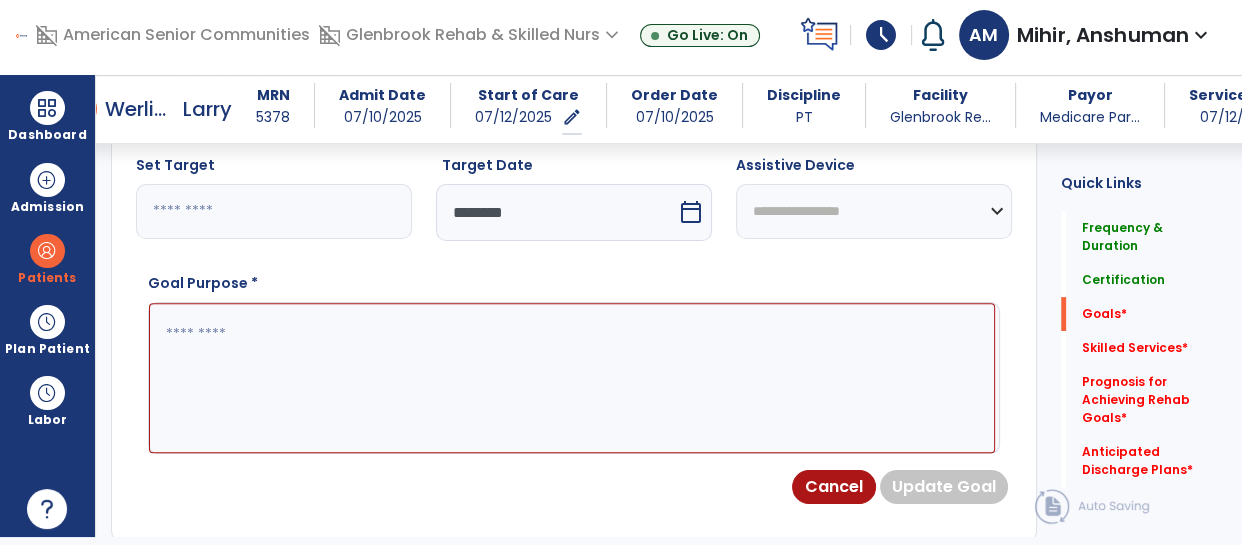 scroll, scrollTop: 700, scrollLeft: 0, axis: vertical 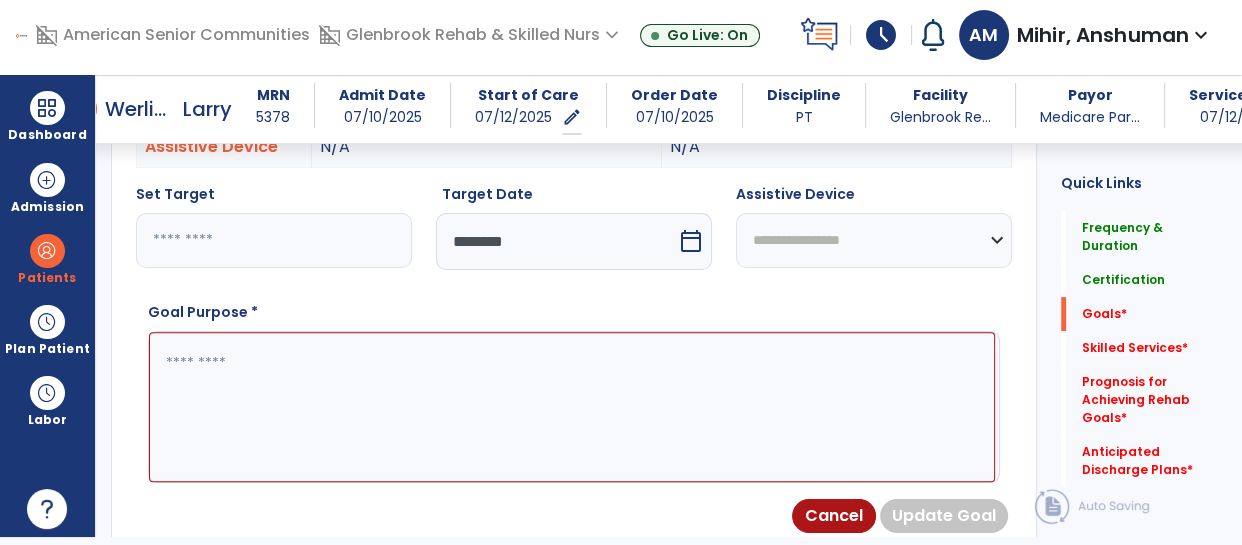 click on "**********" at bounding box center (874, 240) 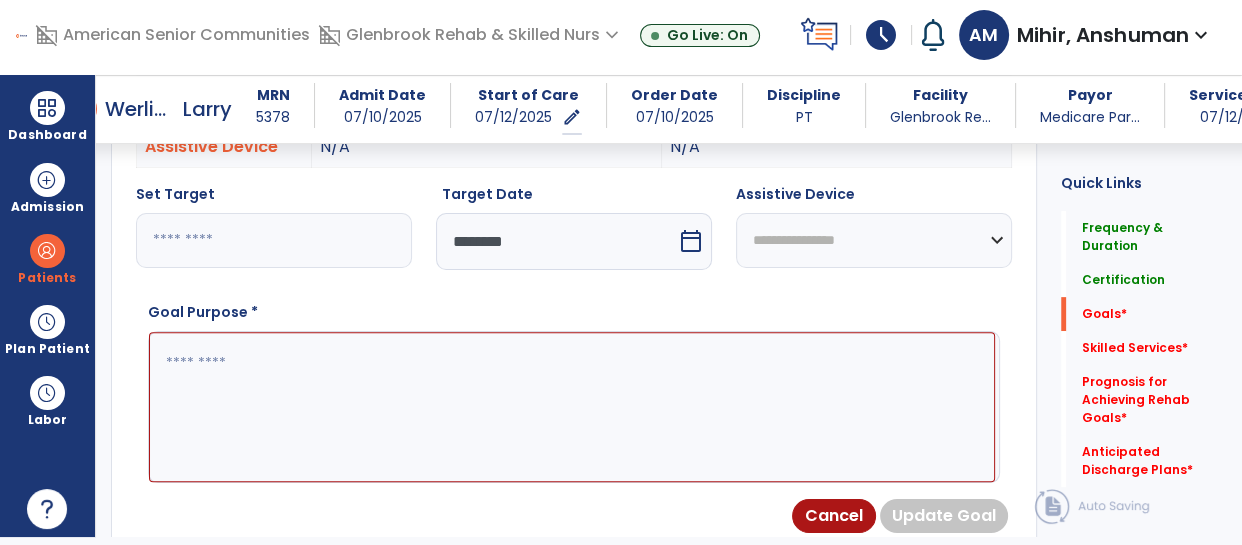 click on "**********" at bounding box center [874, 240] 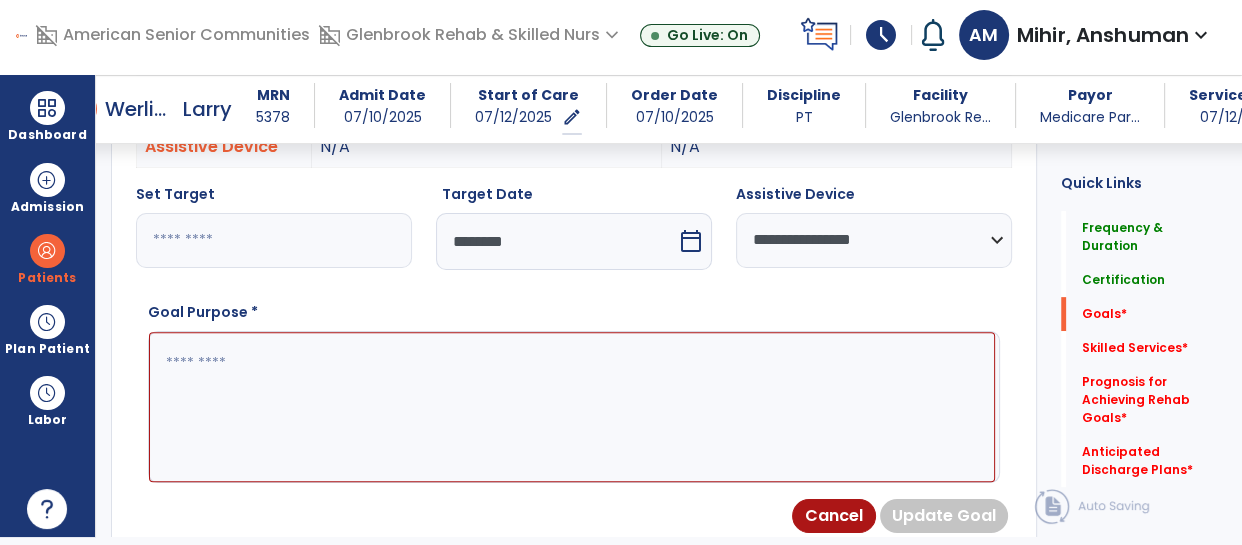 click at bounding box center [572, 407] 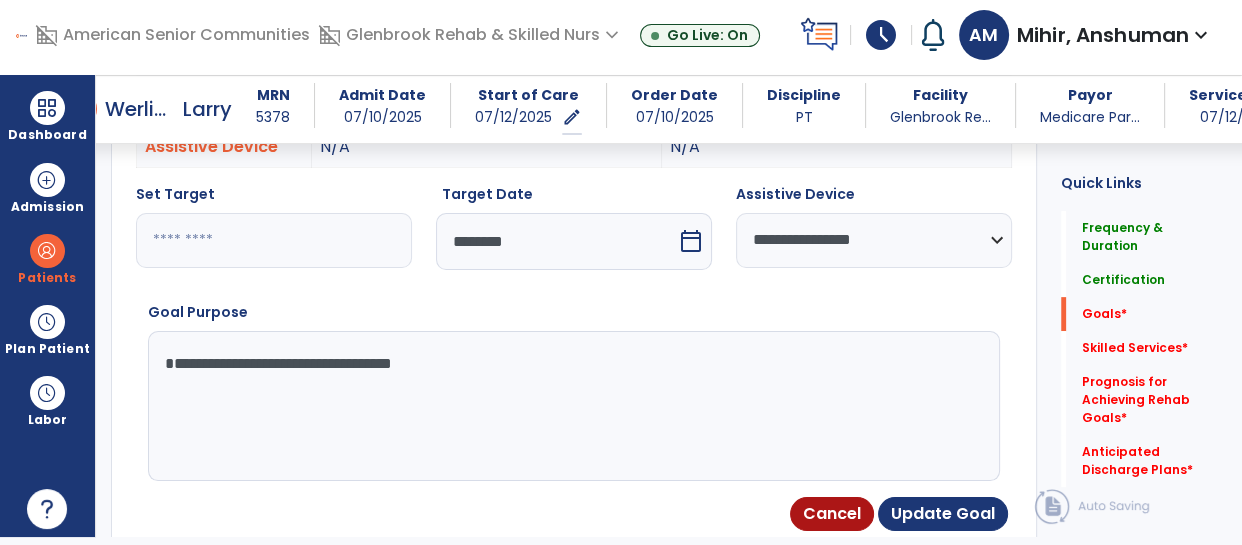click on "**********" at bounding box center [572, 406] 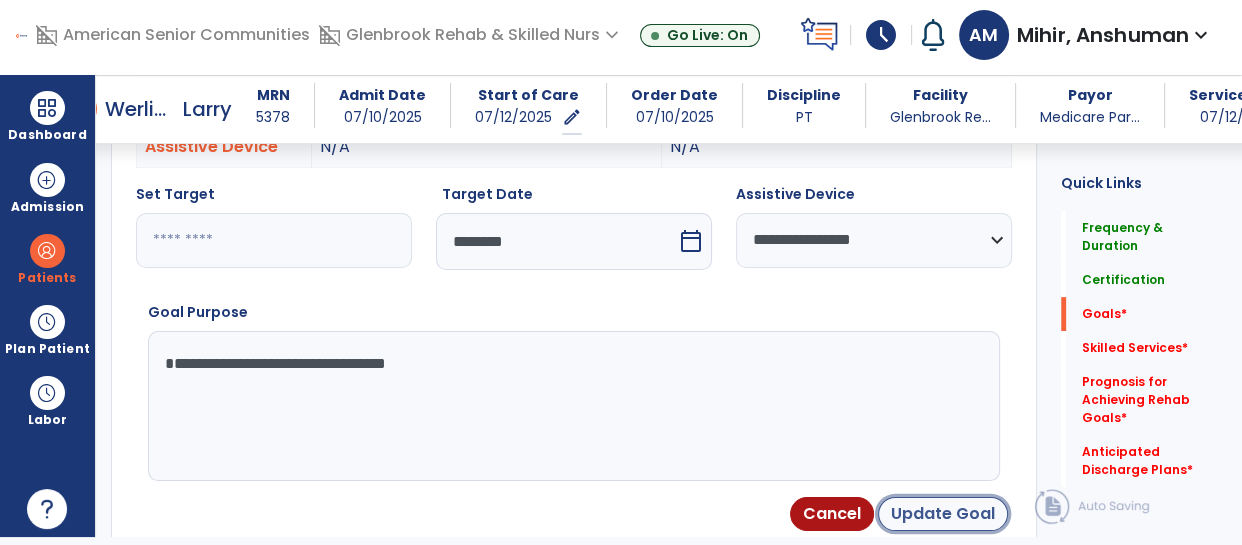 click on "Update Goal" at bounding box center (943, 514) 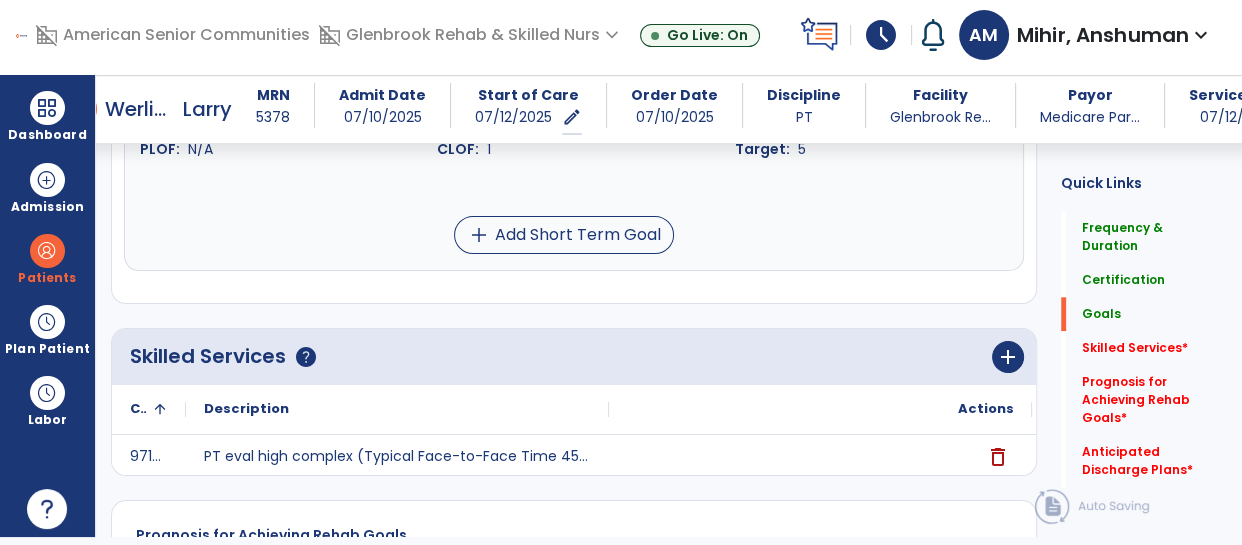 scroll, scrollTop: 1814, scrollLeft: 0, axis: vertical 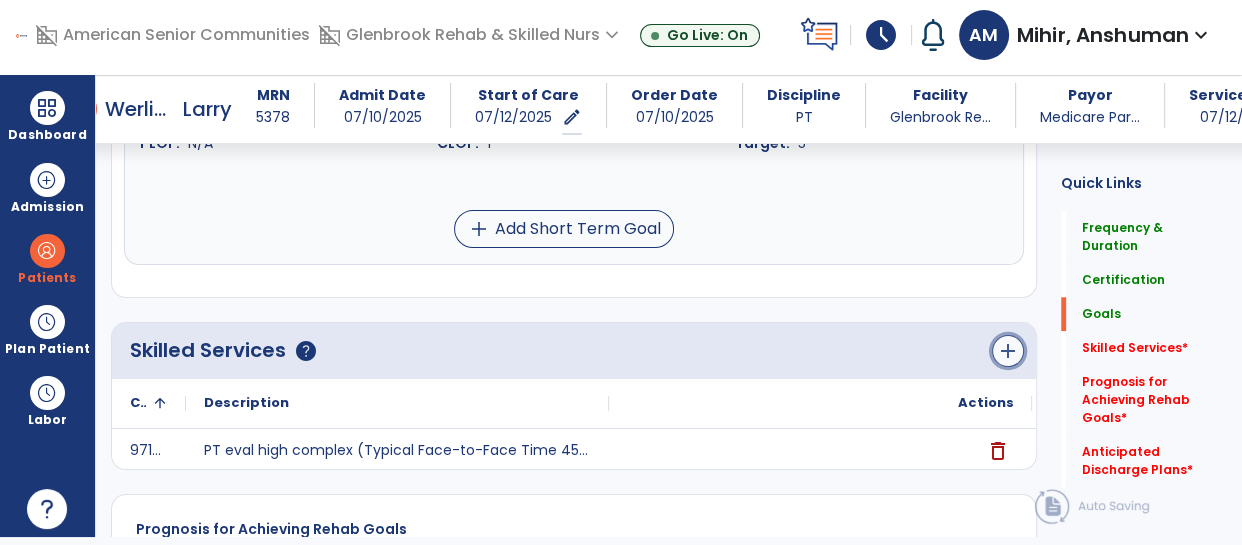 click on "add" 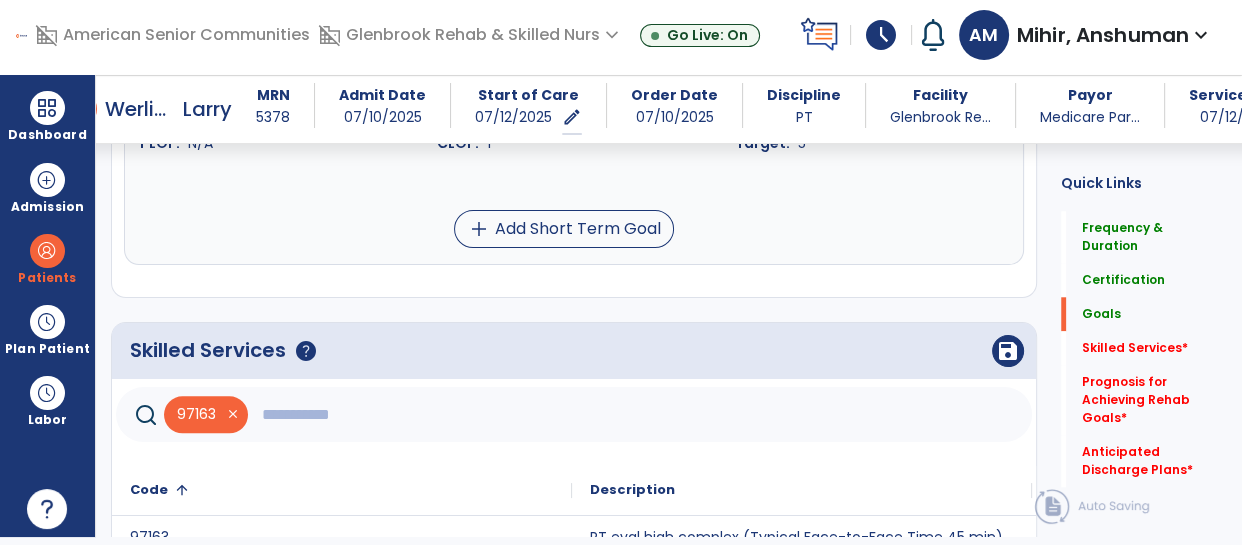 click on "save" 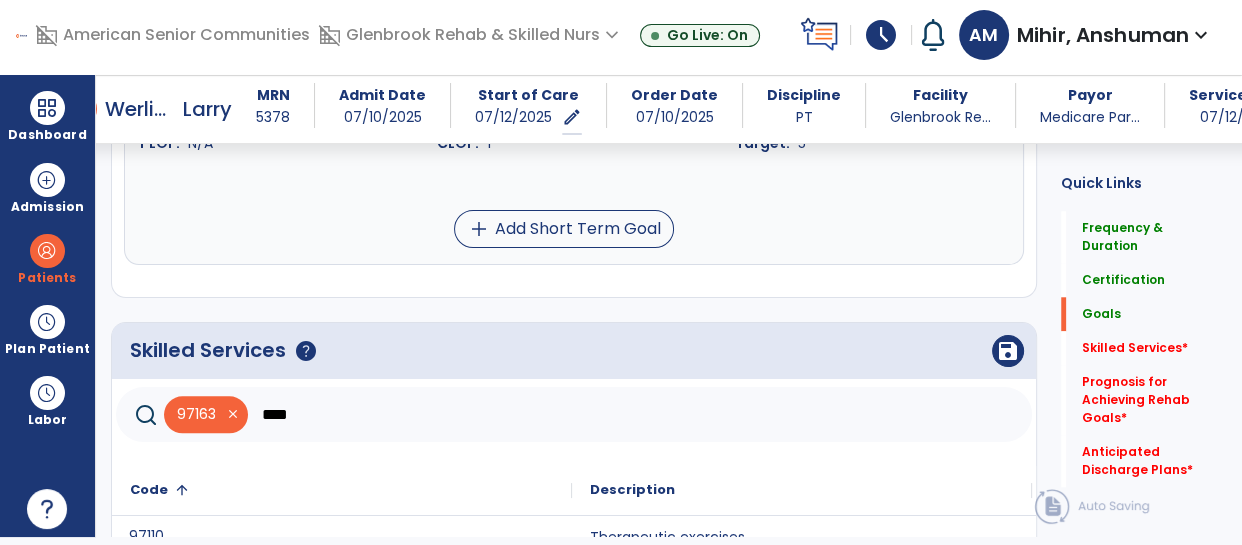 click on "97110" 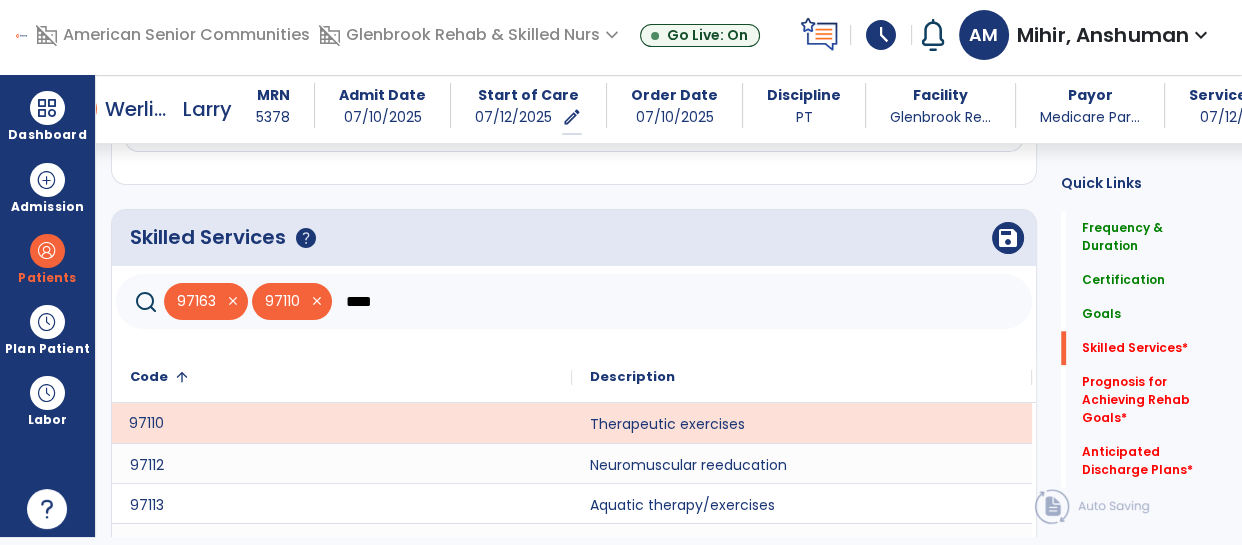 scroll, scrollTop: 1930, scrollLeft: 0, axis: vertical 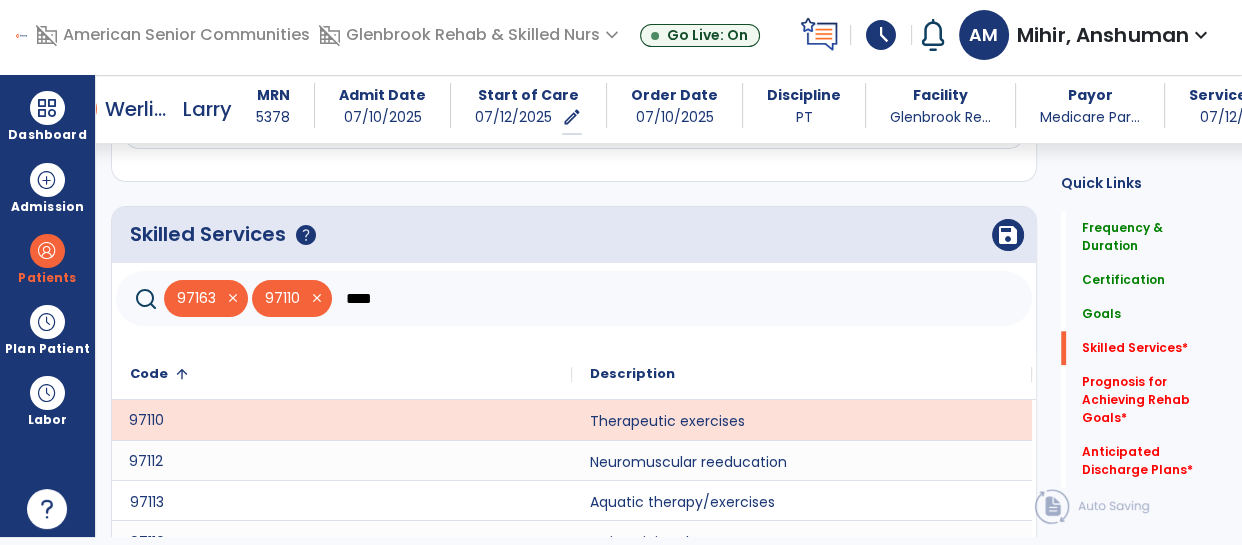 click on "97112" 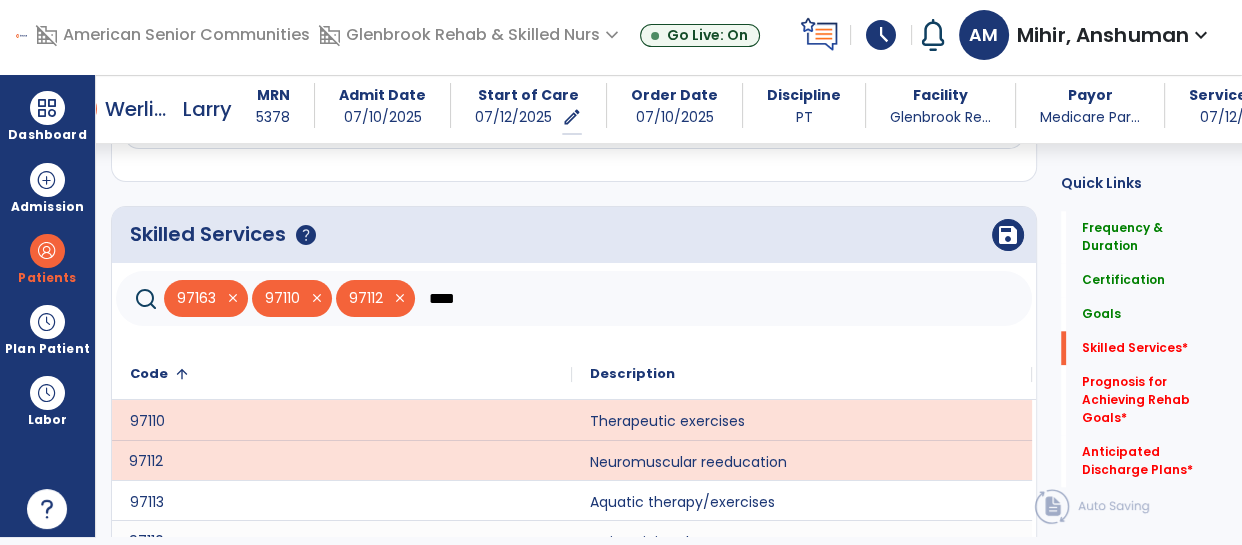 click on "97116" 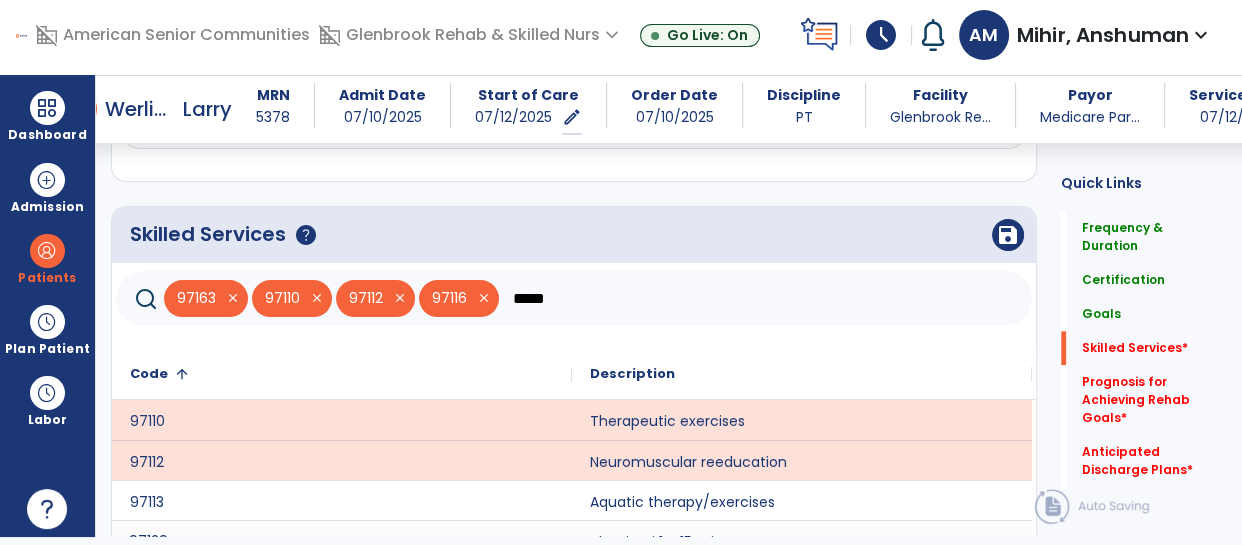 scroll, scrollTop: 0, scrollLeft: 0, axis: both 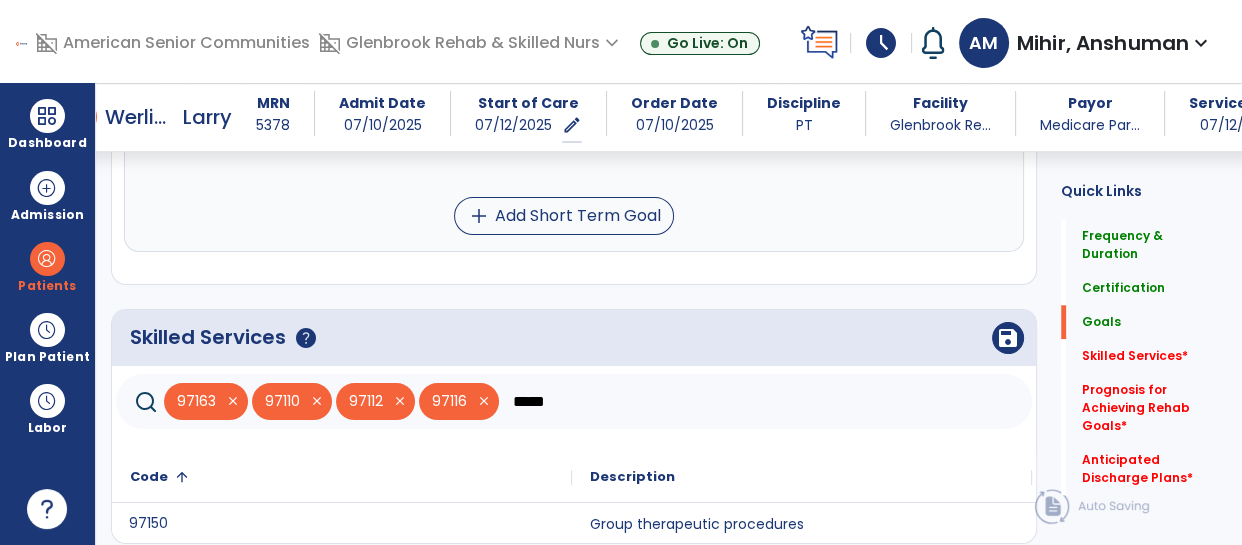 click on "97150" 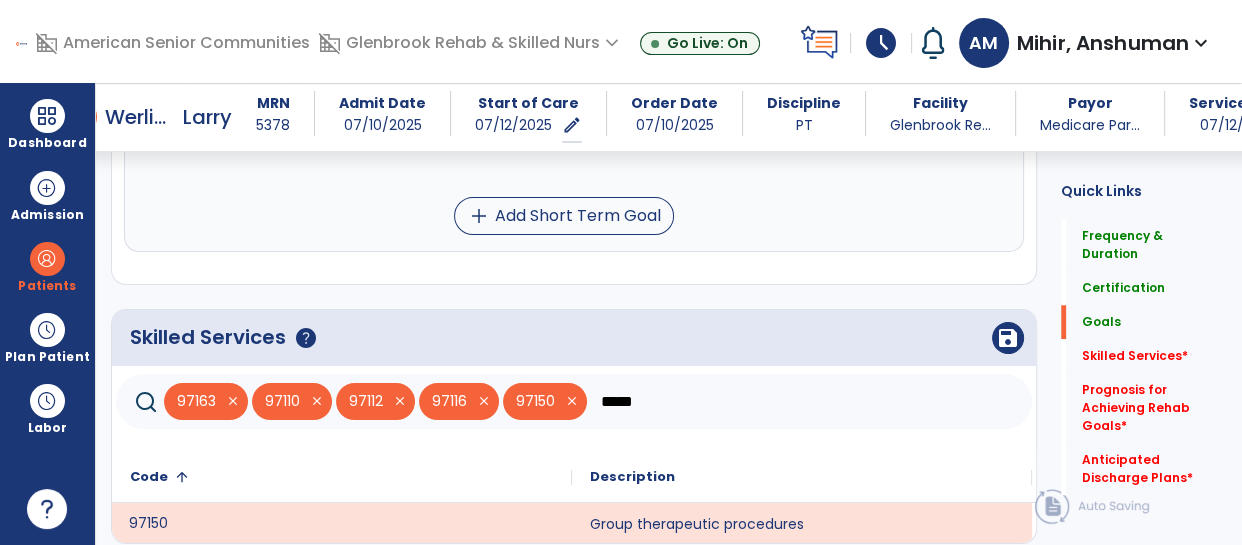 click on "*****" 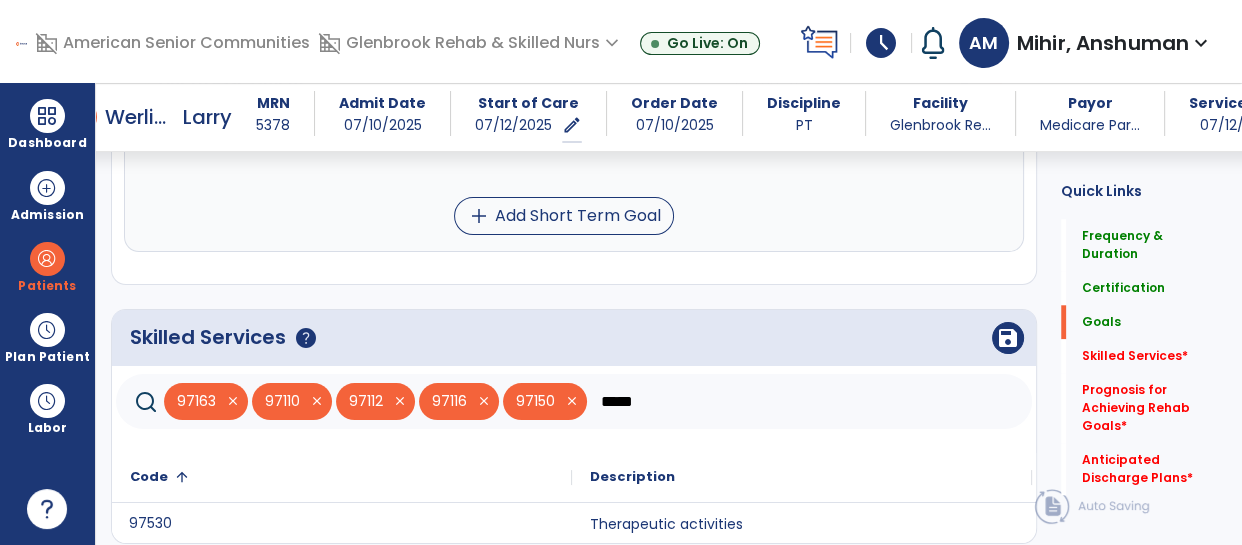 type on "*****" 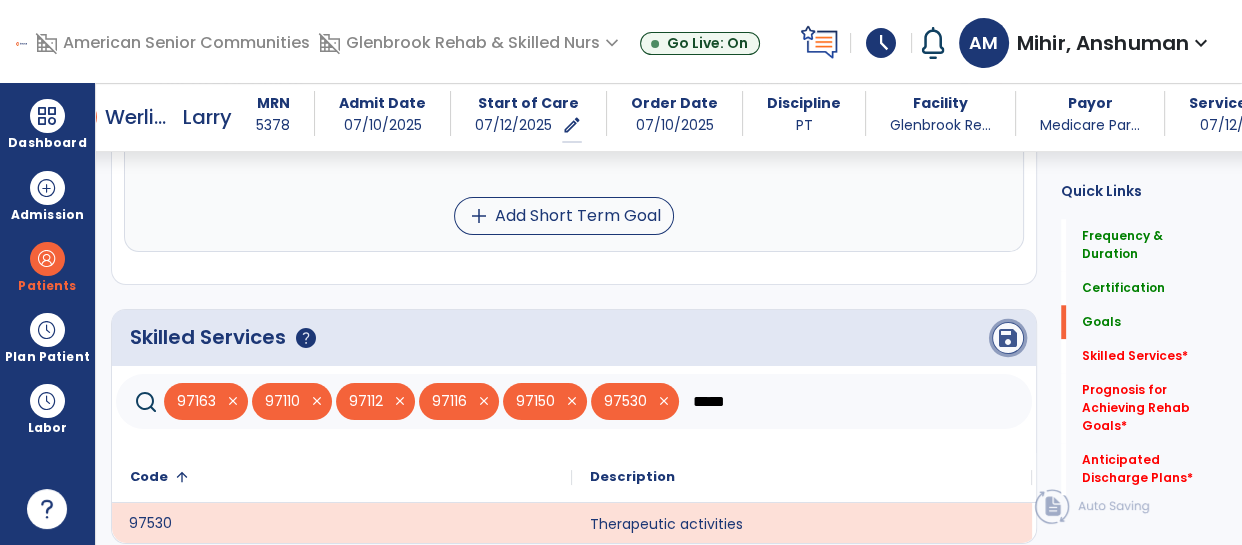 click on "save" 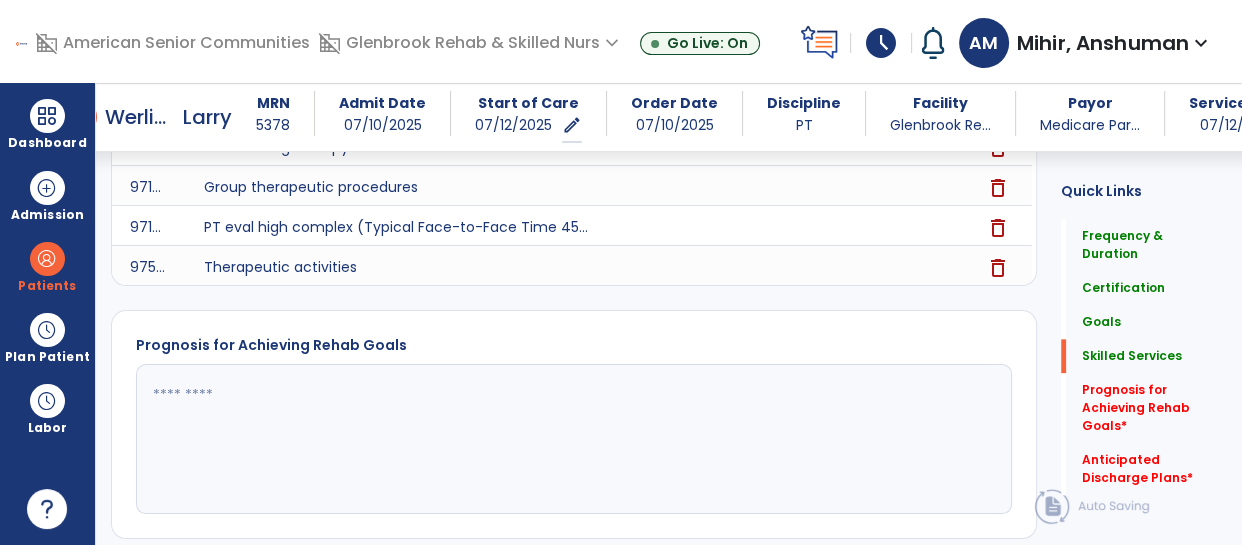 scroll, scrollTop: 2164, scrollLeft: 0, axis: vertical 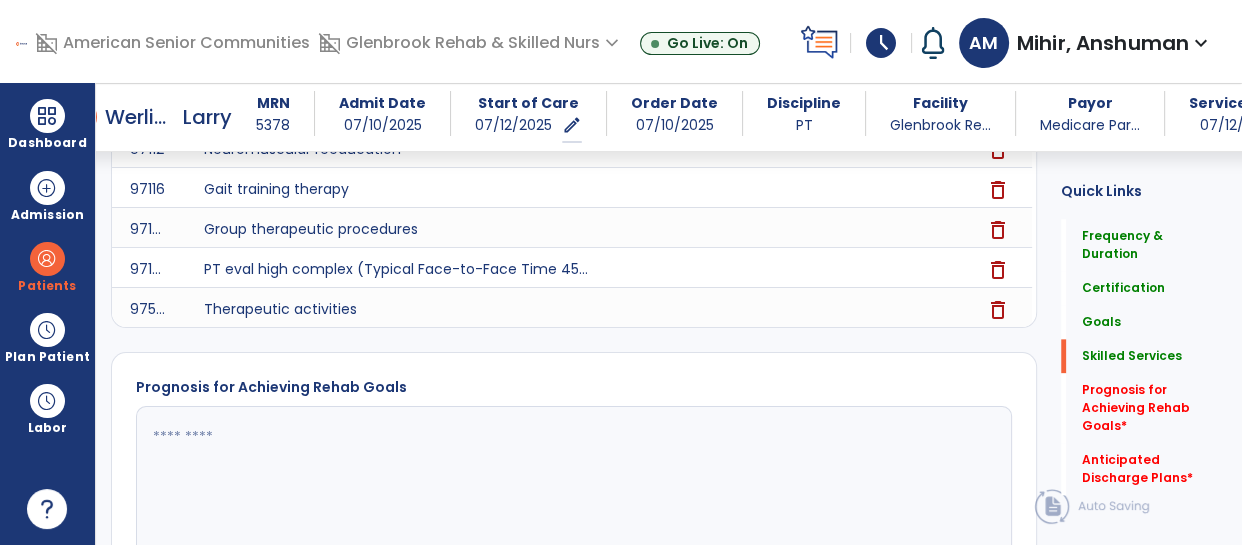 click 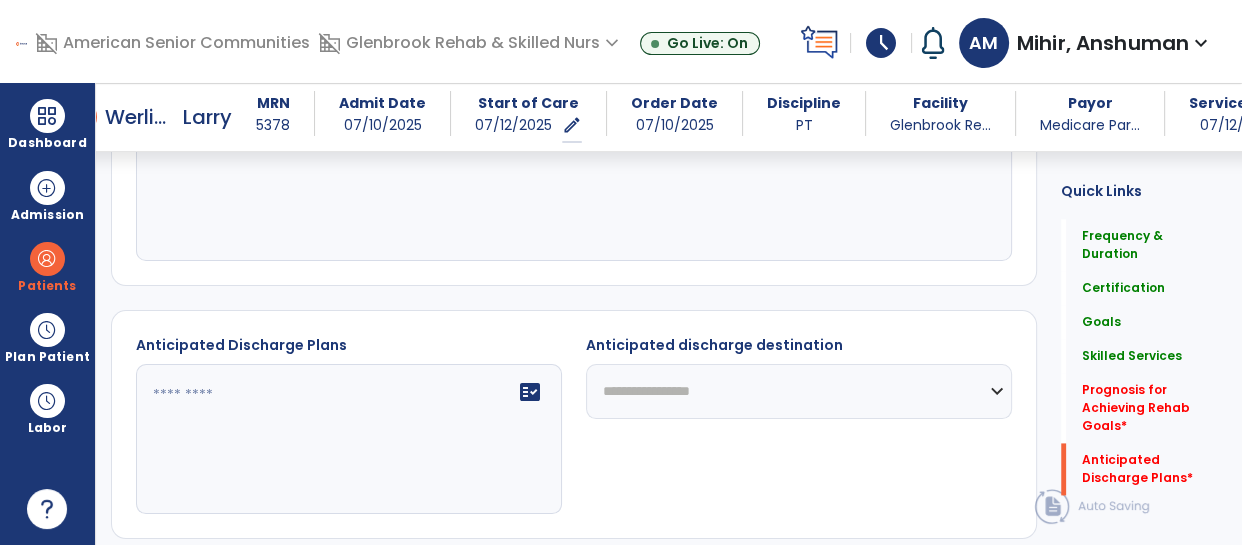 scroll, scrollTop: 2462, scrollLeft: 0, axis: vertical 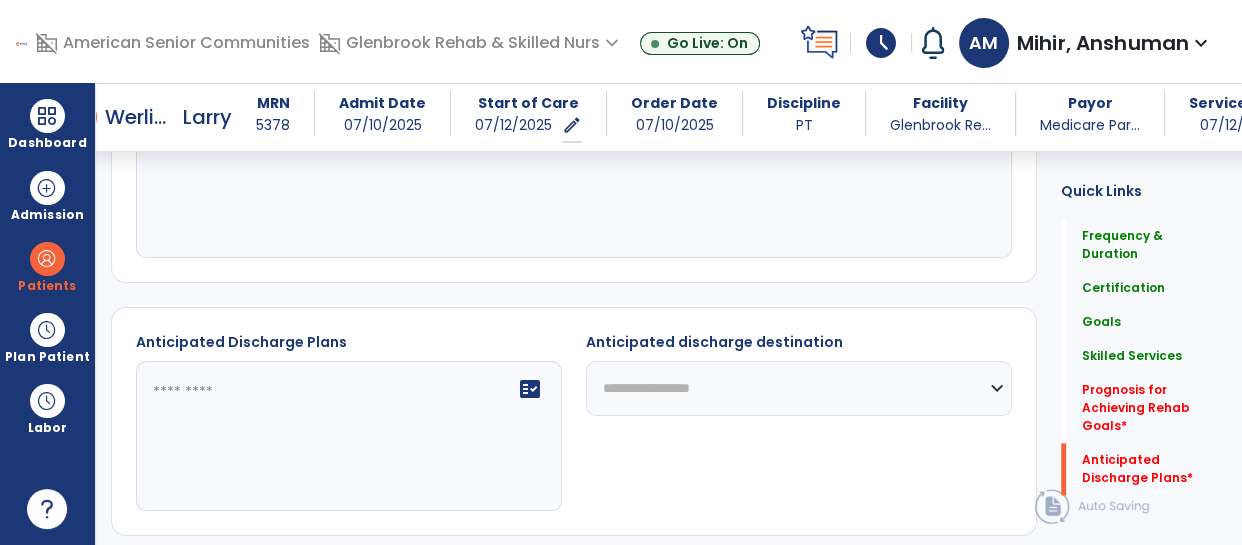 type on "****" 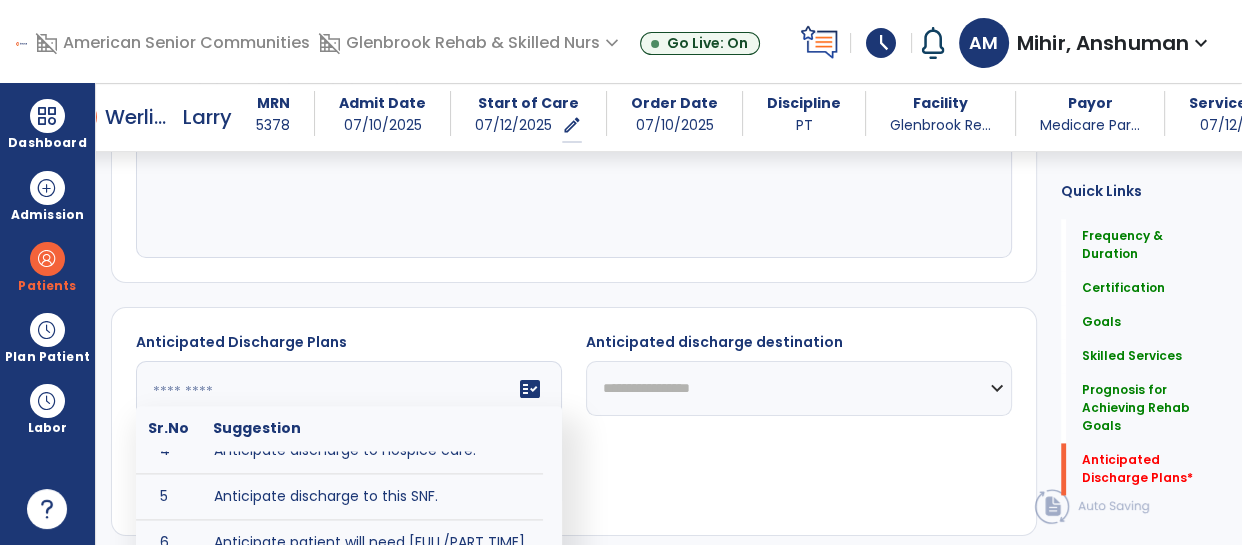 scroll, scrollTop: 181, scrollLeft: 0, axis: vertical 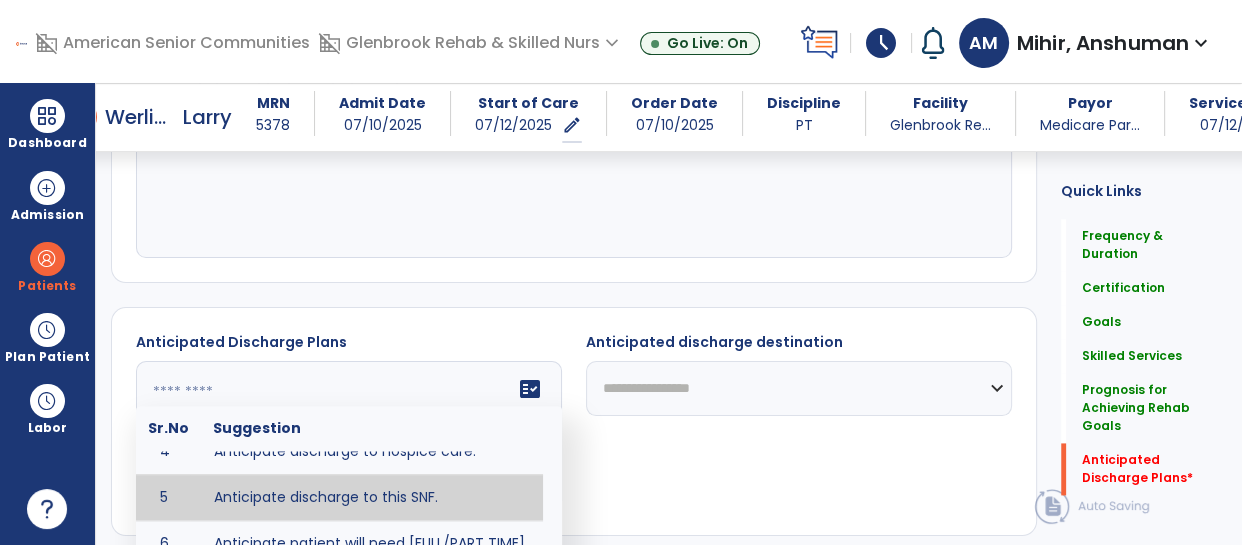 type on "**********" 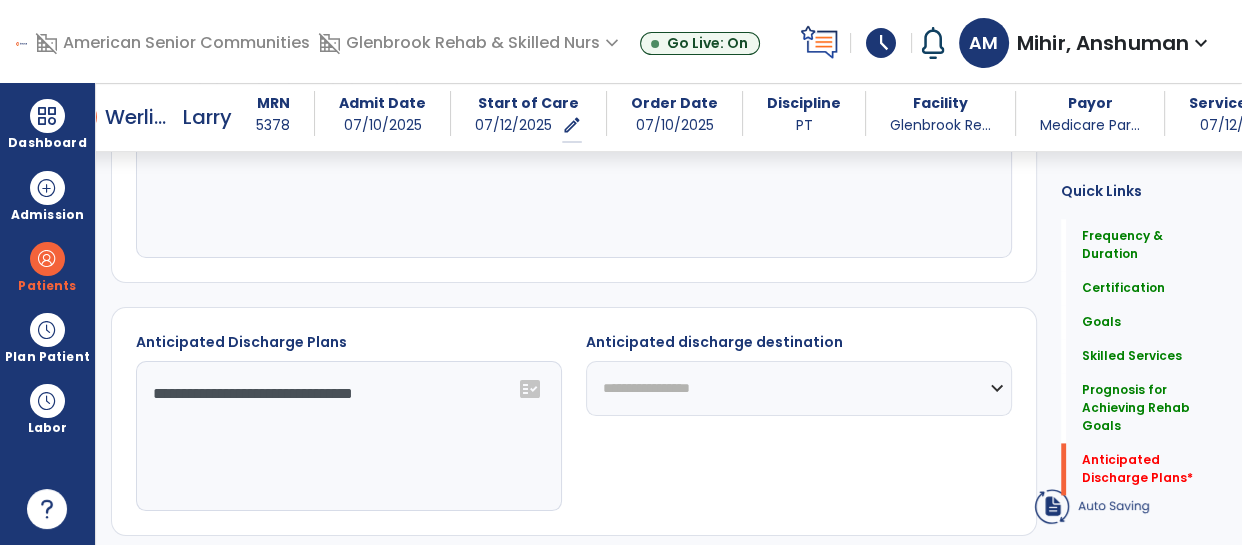 click on "**********" 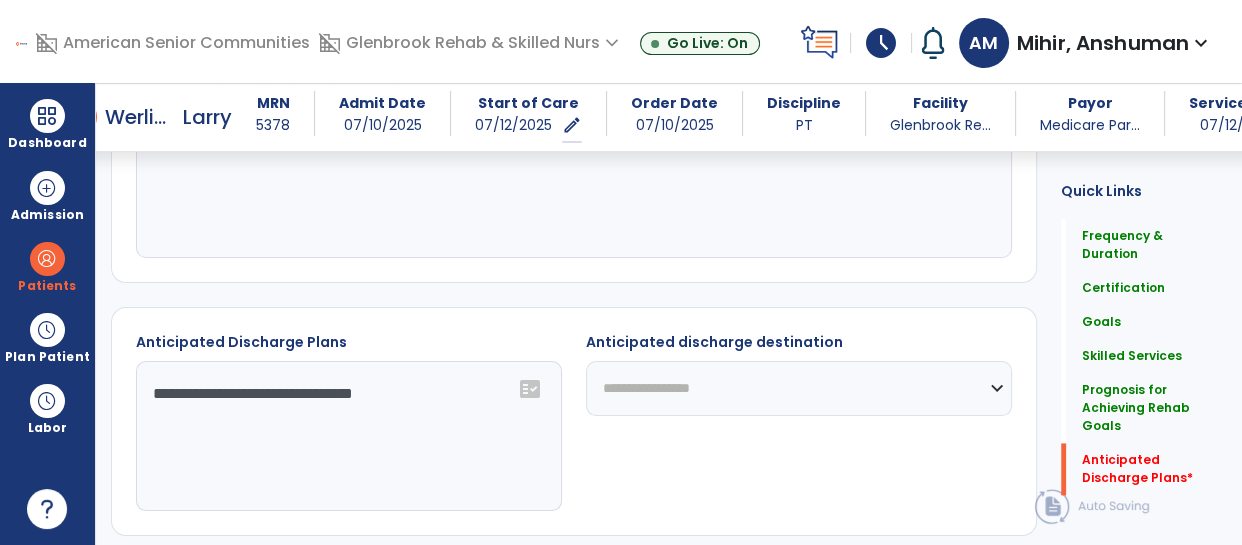 select on "***" 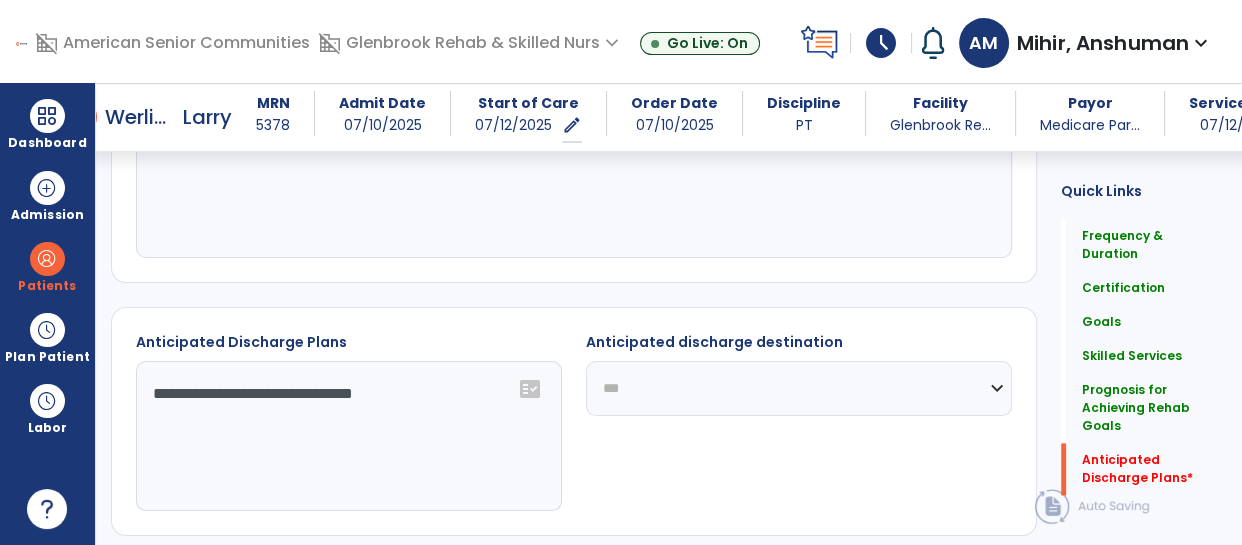 click on "**********" 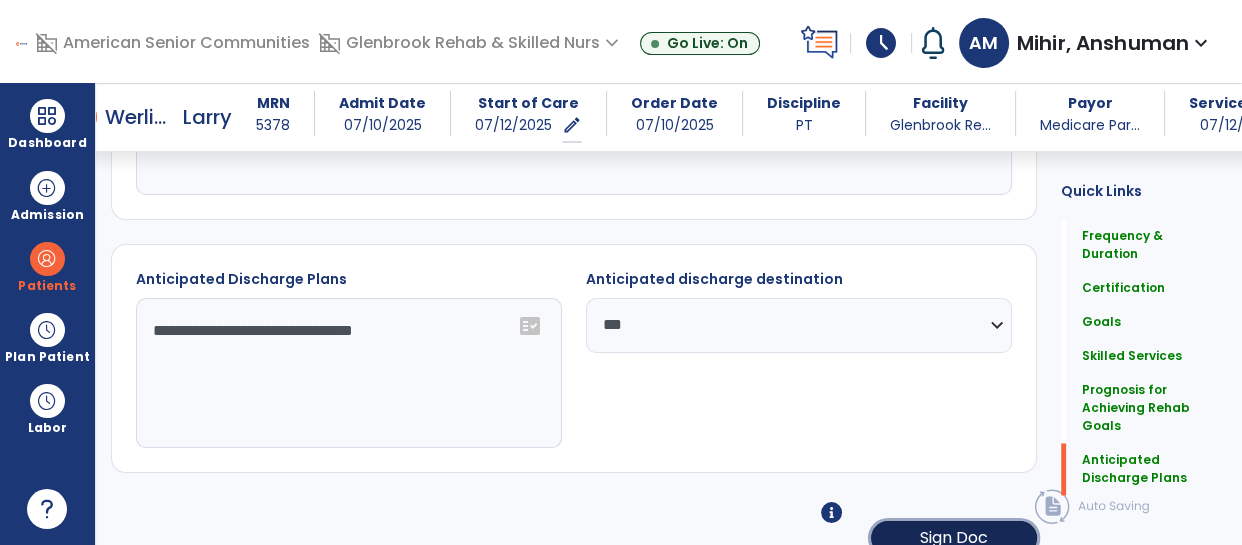 click on "Sign Doc" 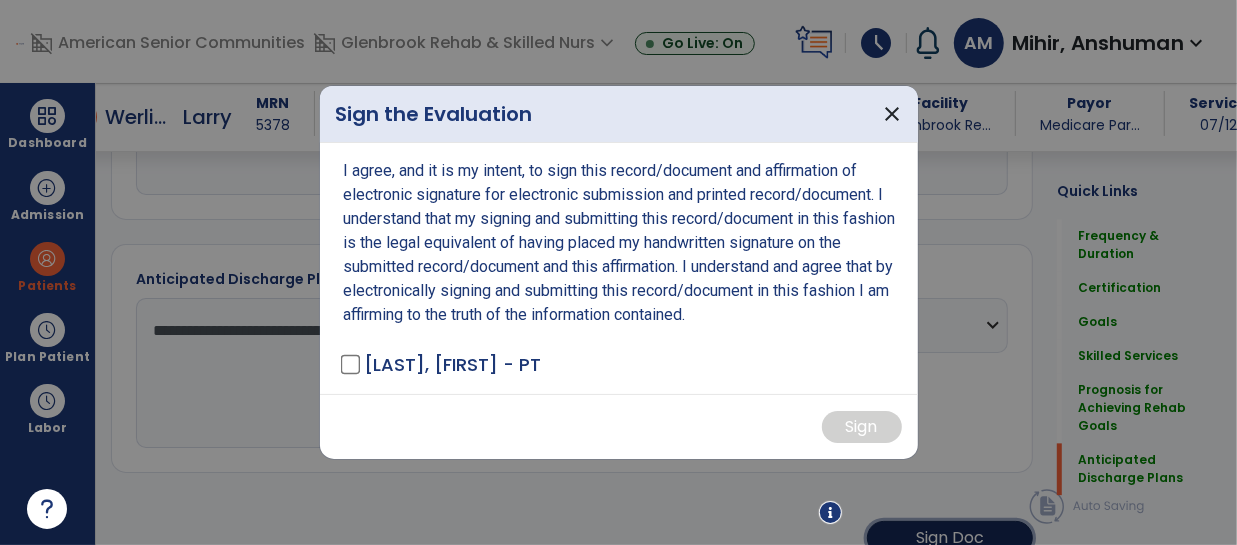 scroll, scrollTop: 2525, scrollLeft: 0, axis: vertical 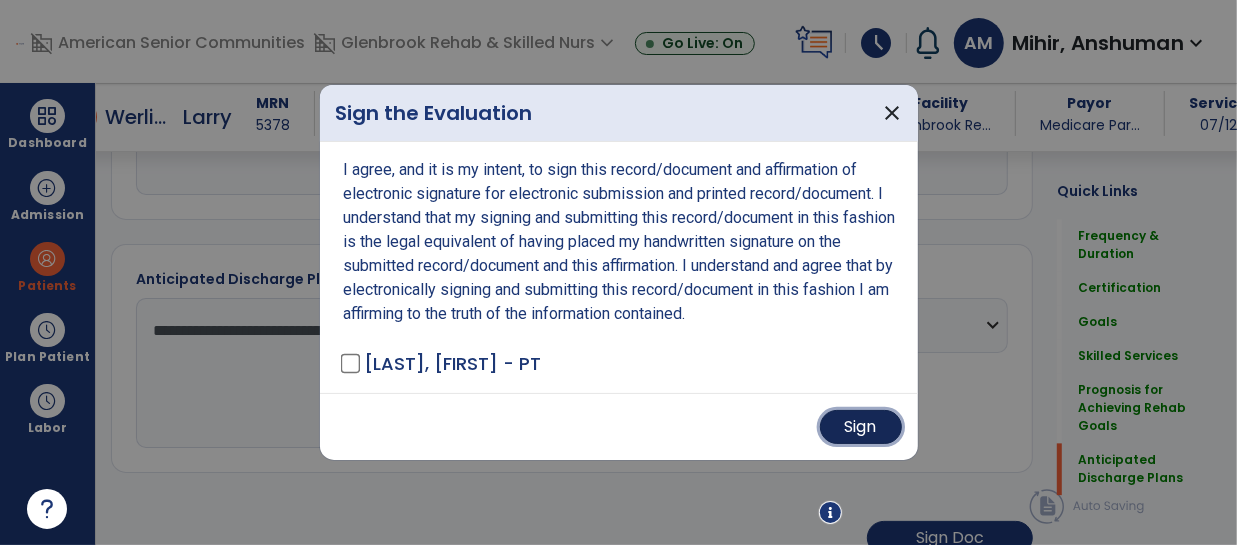 click on "Sign" at bounding box center [861, 427] 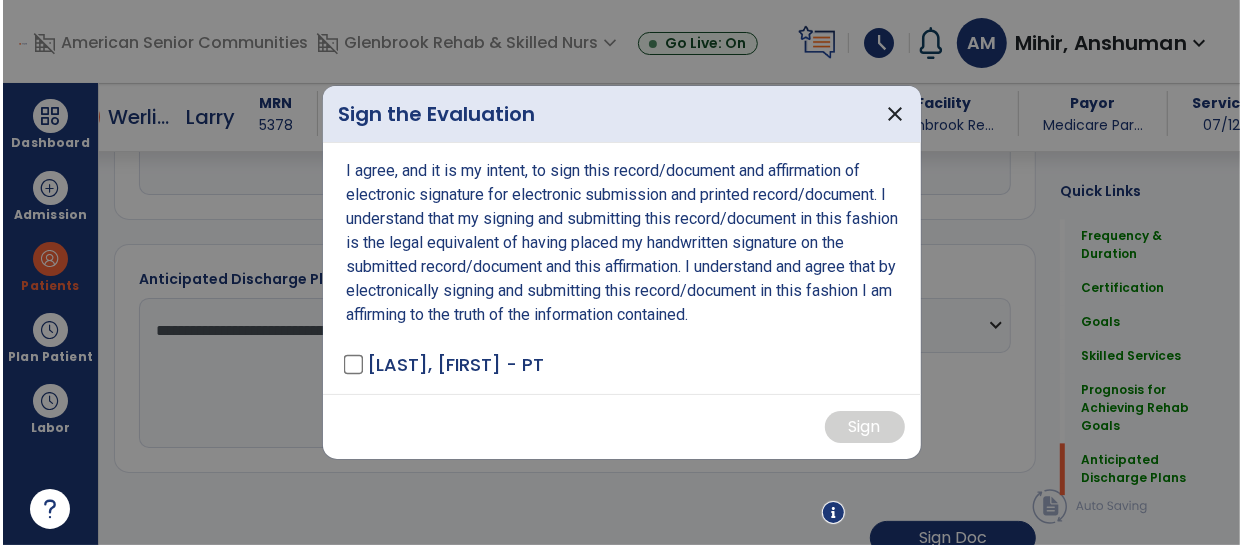 scroll, scrollTop: 2523, scrollLeft: 0, axis: vertical 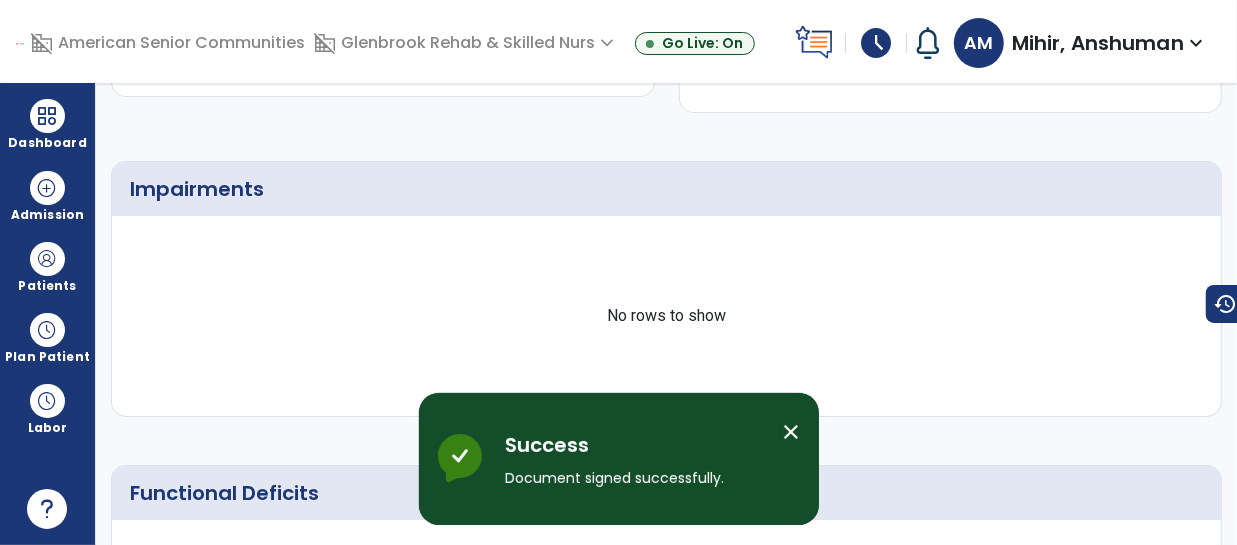 click on "close" at bounding box center [791, 432] 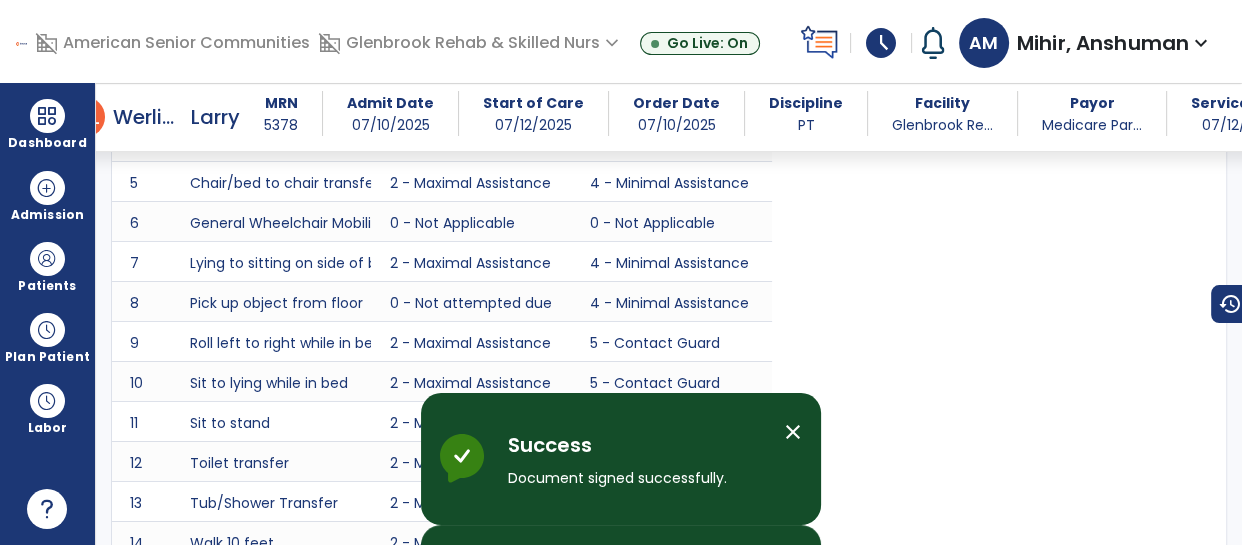 scroll, scrollTop: 1775, scrollLeft: 0, axis: vertical 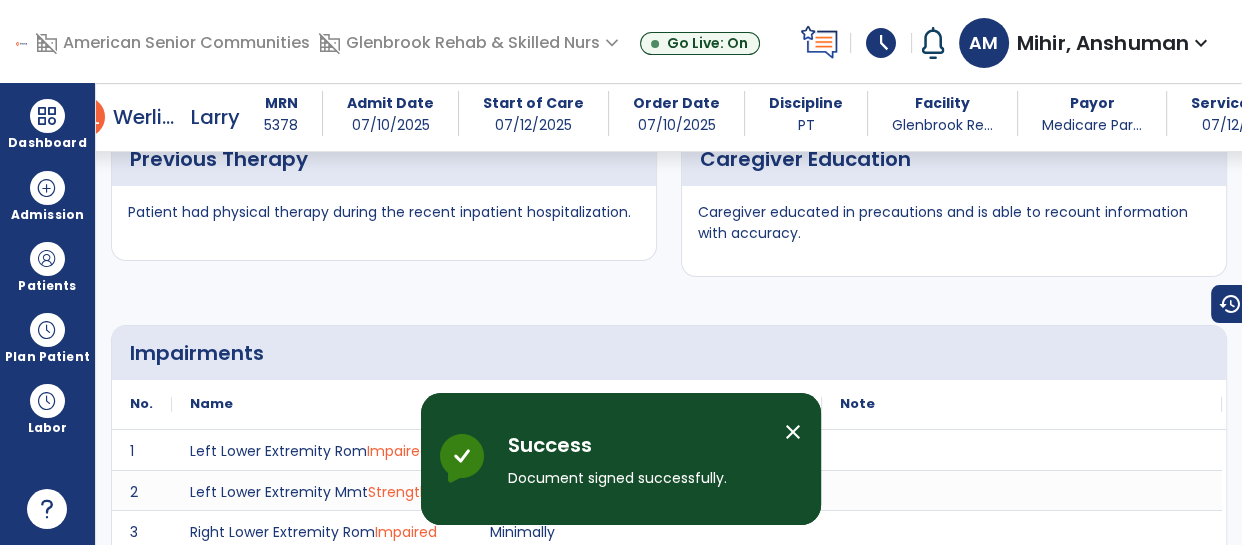 click on "close" at bounding box center [793, 432] 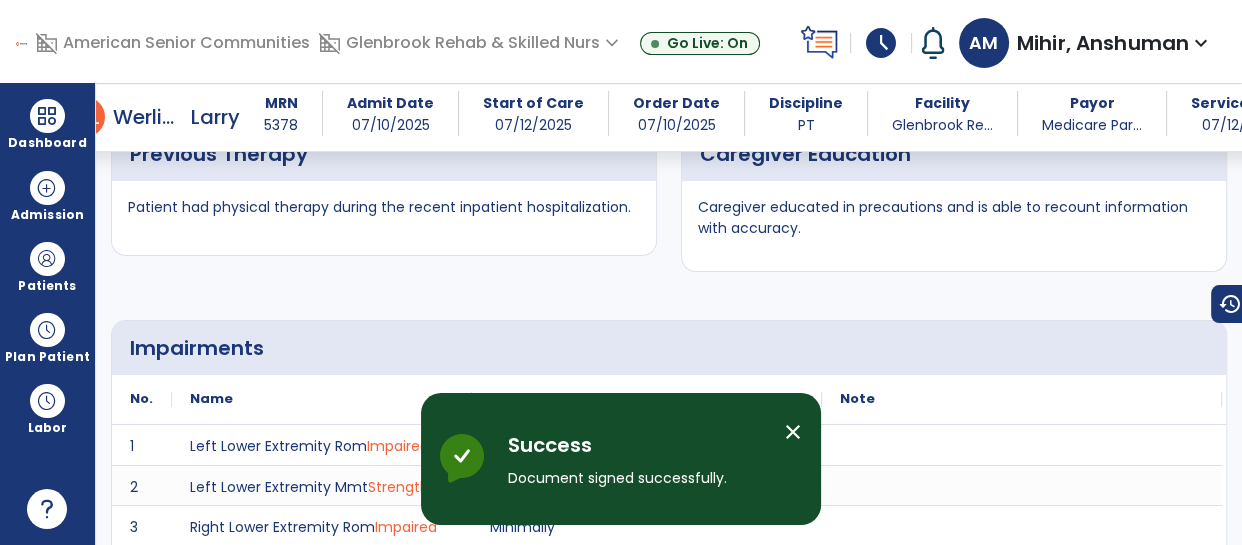 click on "close" at bounding box center [793, 432] 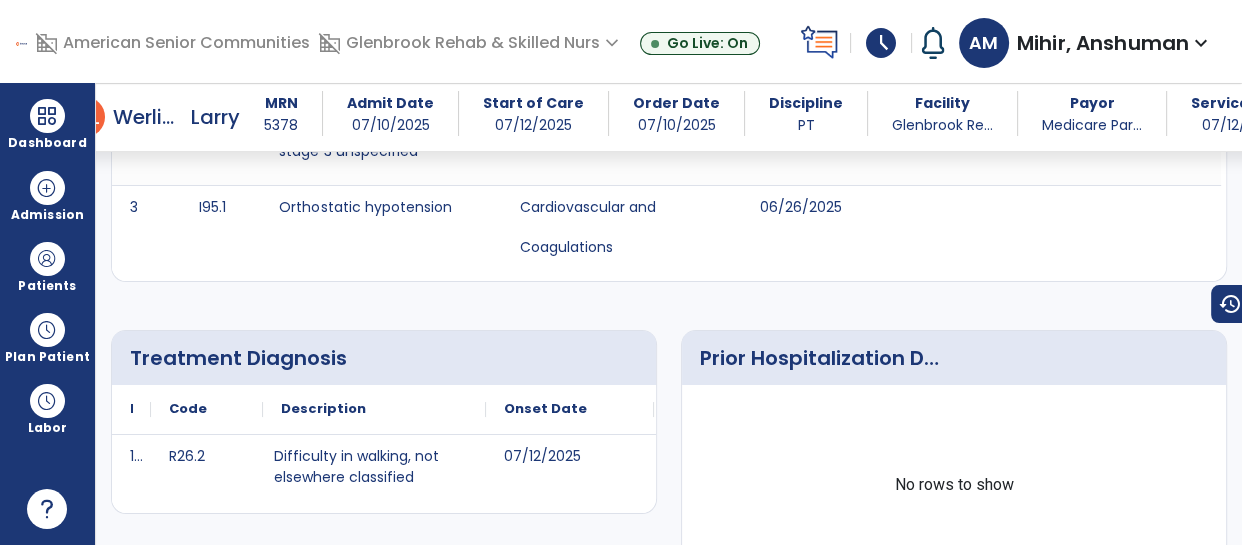 scroll, scrollTop: 0, scrollLeft: 0, axis: both 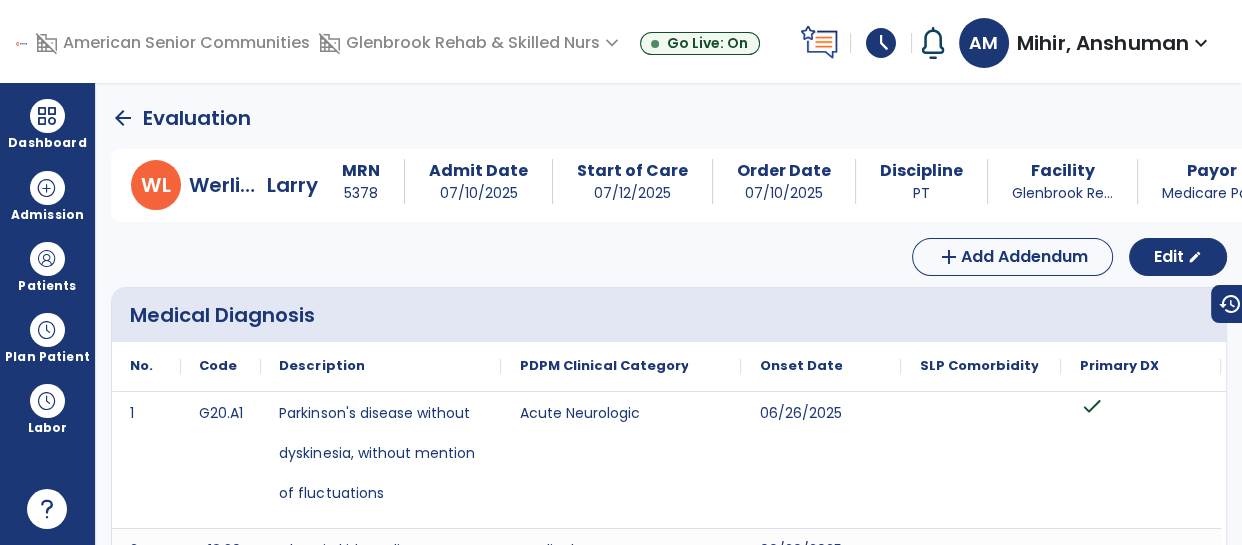 click on "arrow_back" 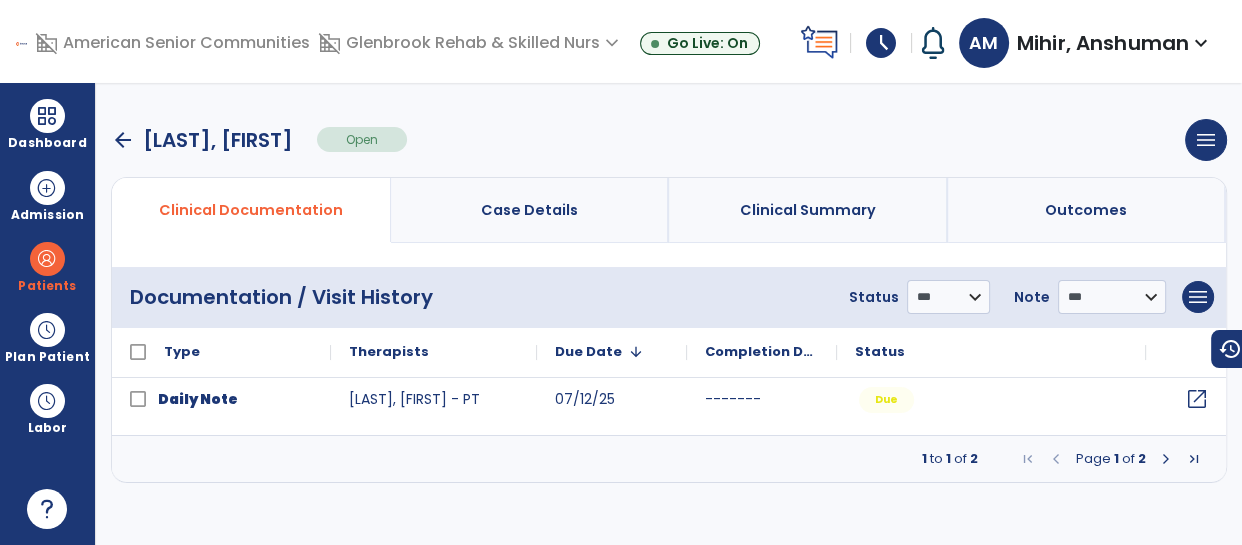 click on "open_in_new" 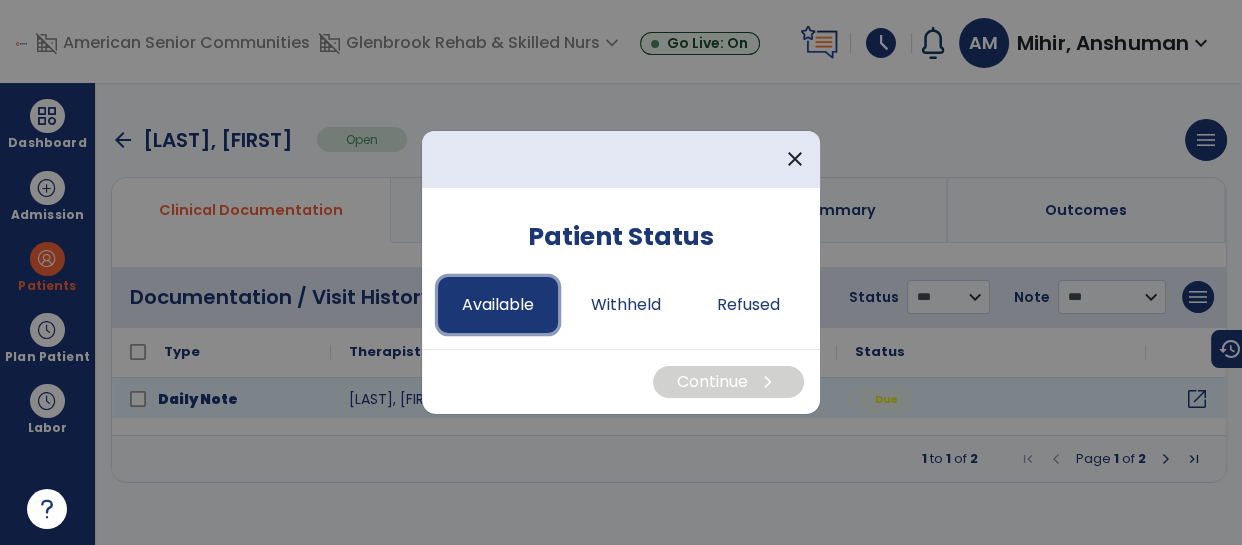 click on "Available" at bounding box center (498, 305) 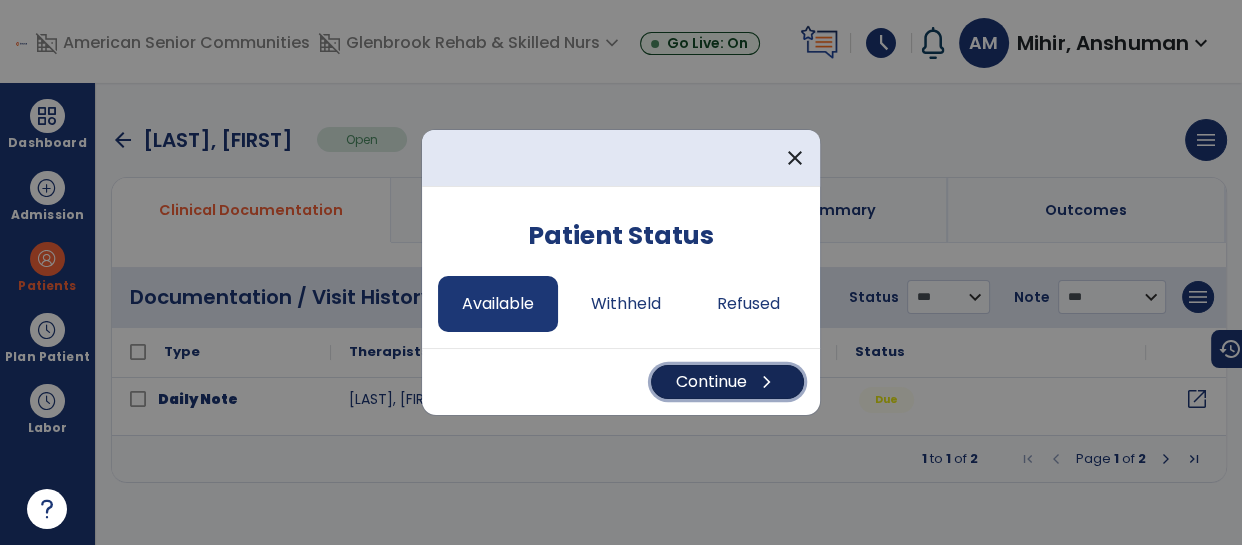 click on "Continue   chevron_right" at bounding box center (727, 382) 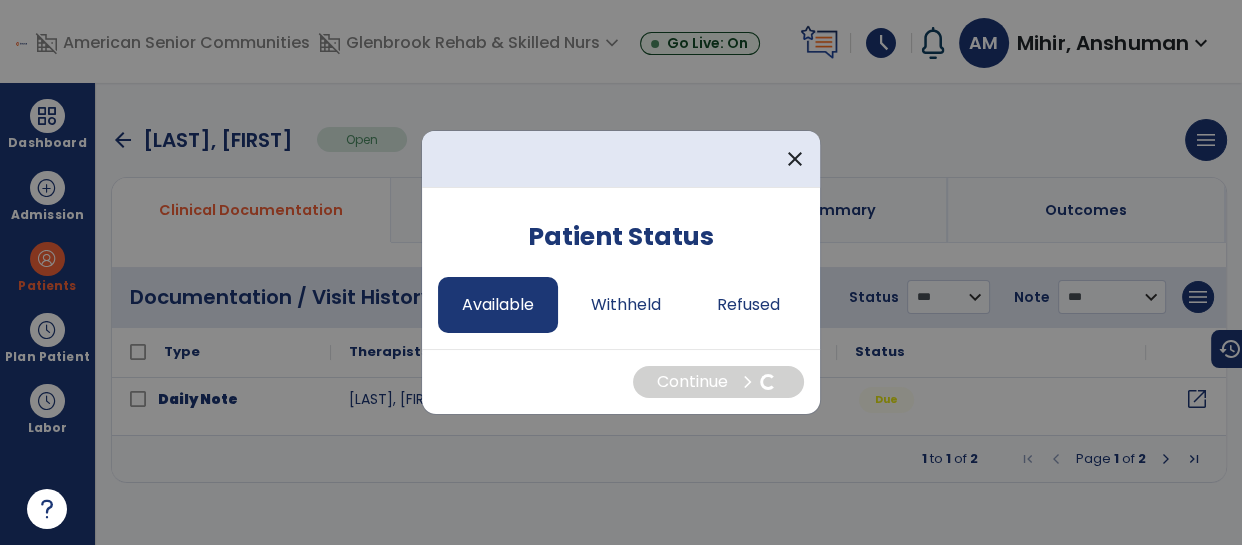 select on "*" 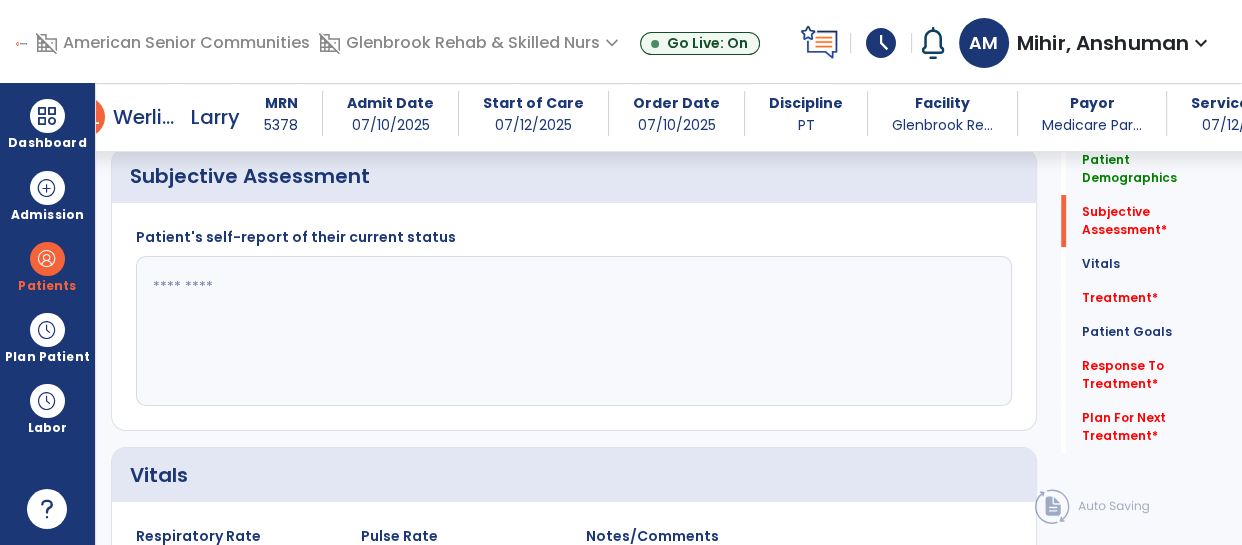 scroll, scrollTop: 560, scrollLeft: 0, axis: vertical 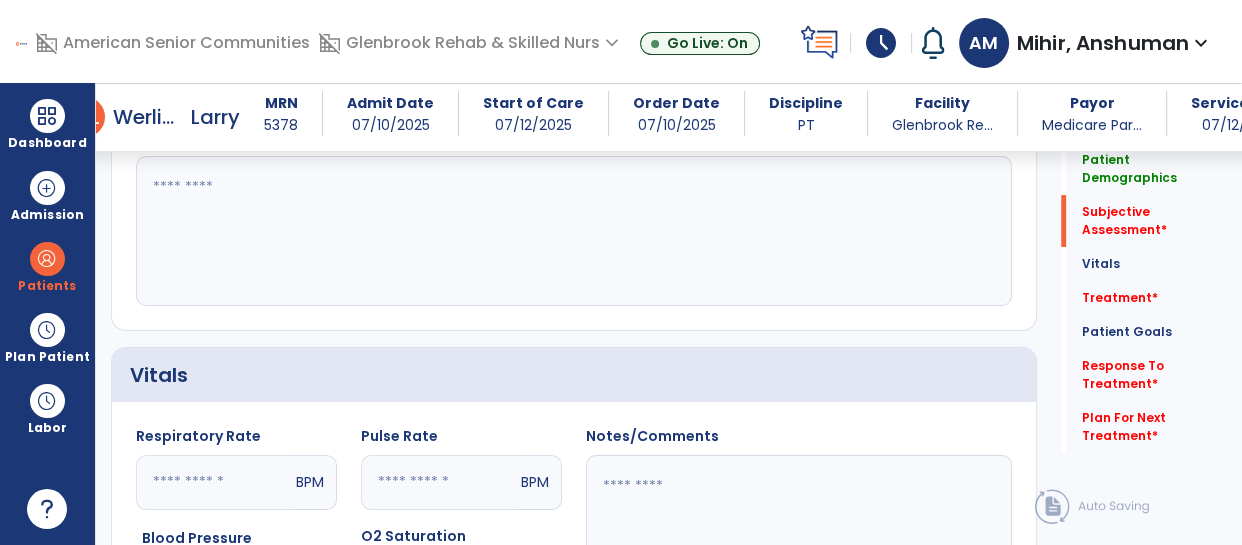 click 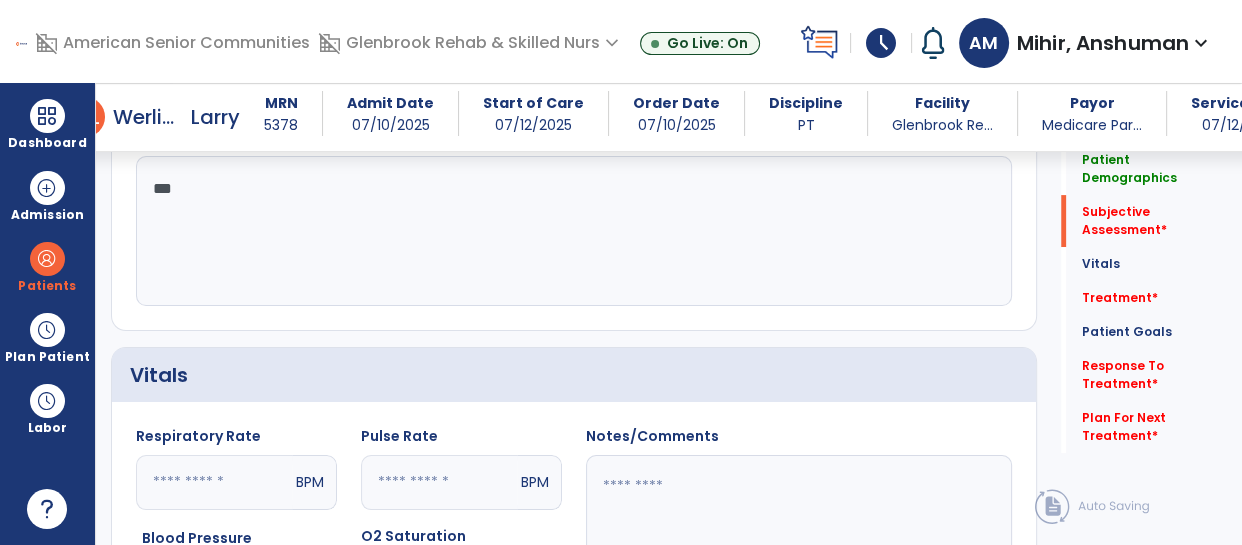 type on "****" 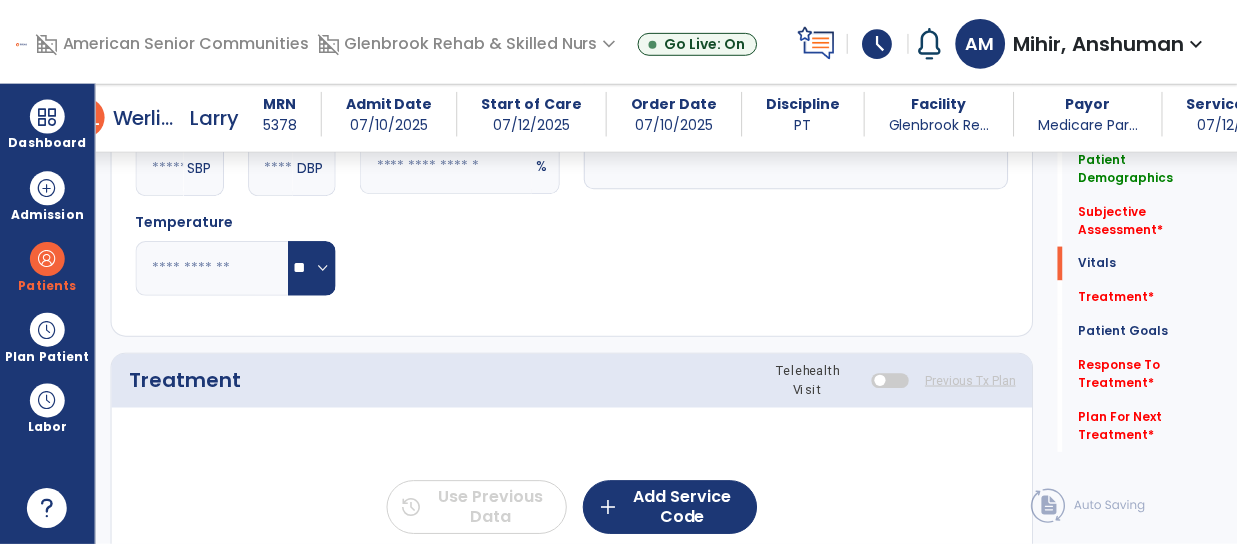 scroll, scrollTop: 978, scrollLeft: 0, axis: vertical 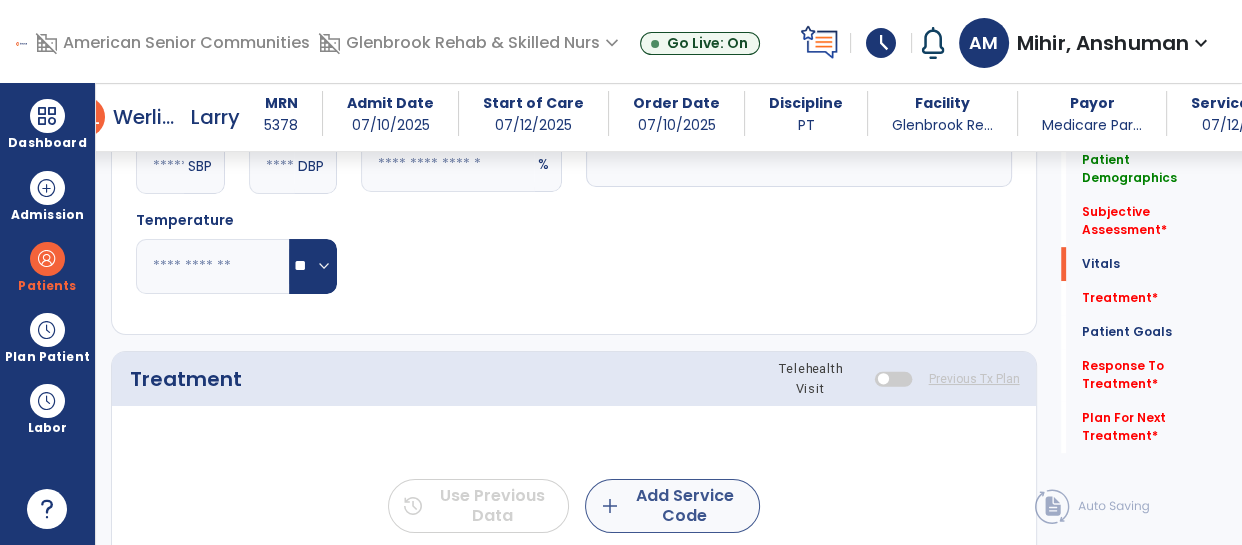 type on "**********" 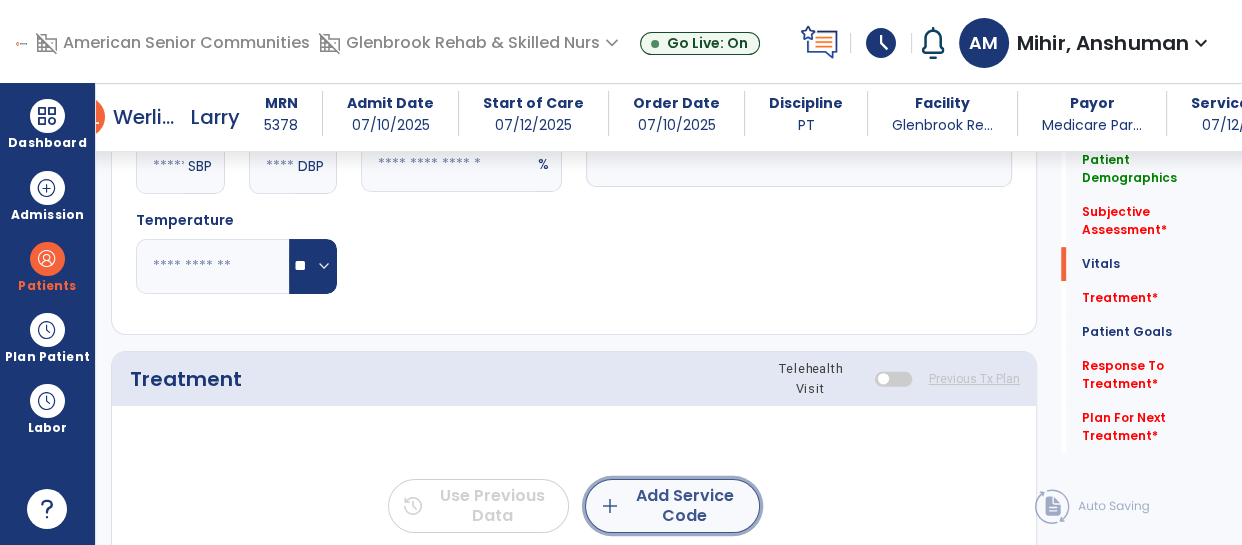 click on "add  Add Service Code" 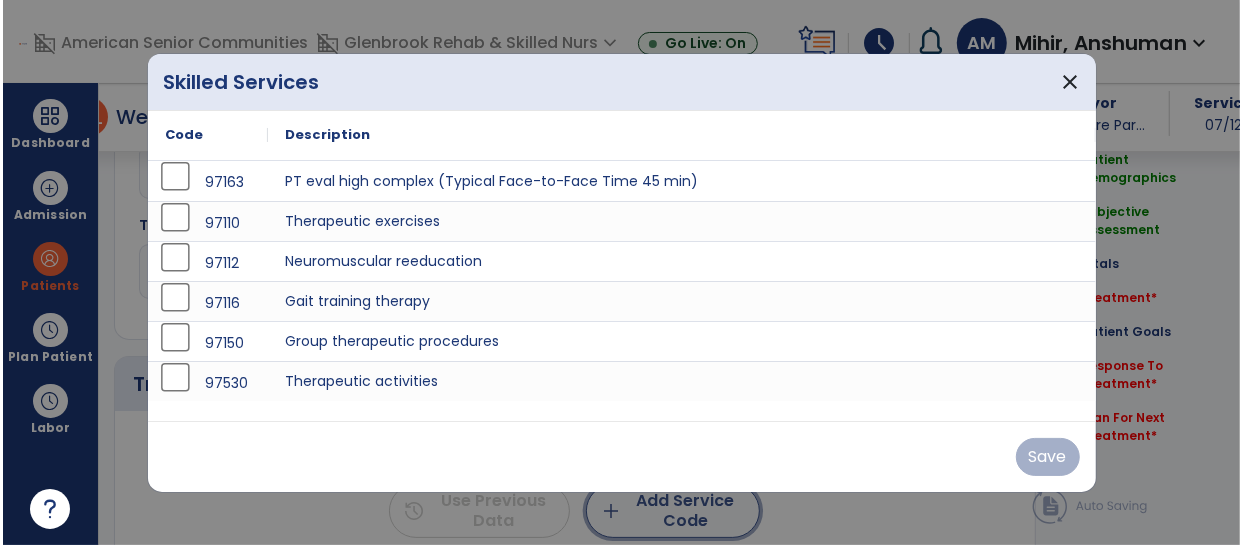 scroll, scrollTop: 978, scrollLeft: 0, axis: vertical 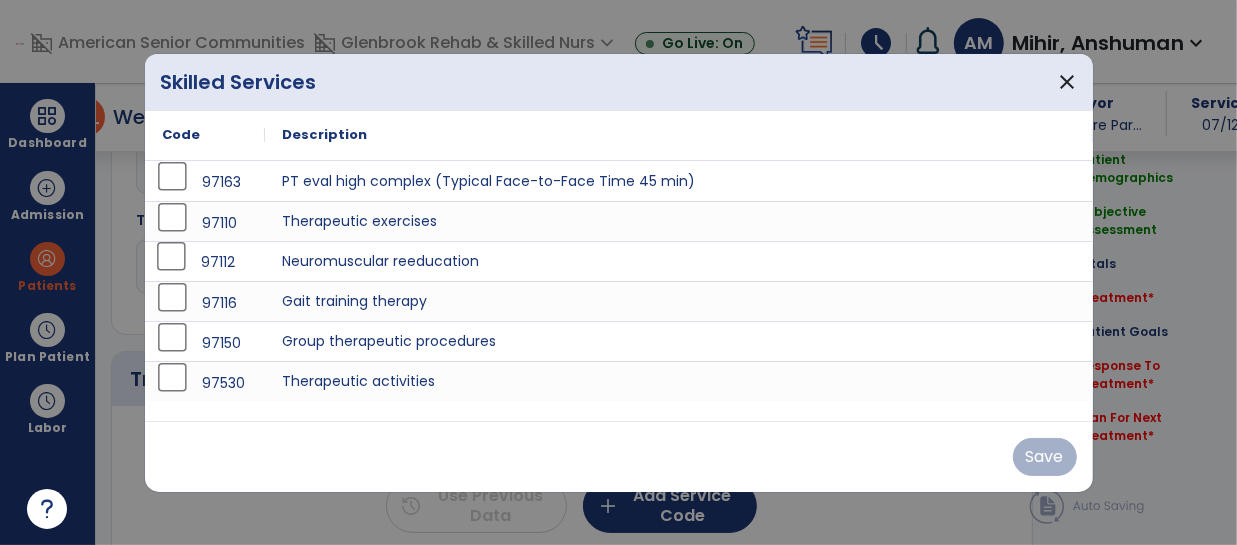 click on "97112" at bounding box center (205, 261) 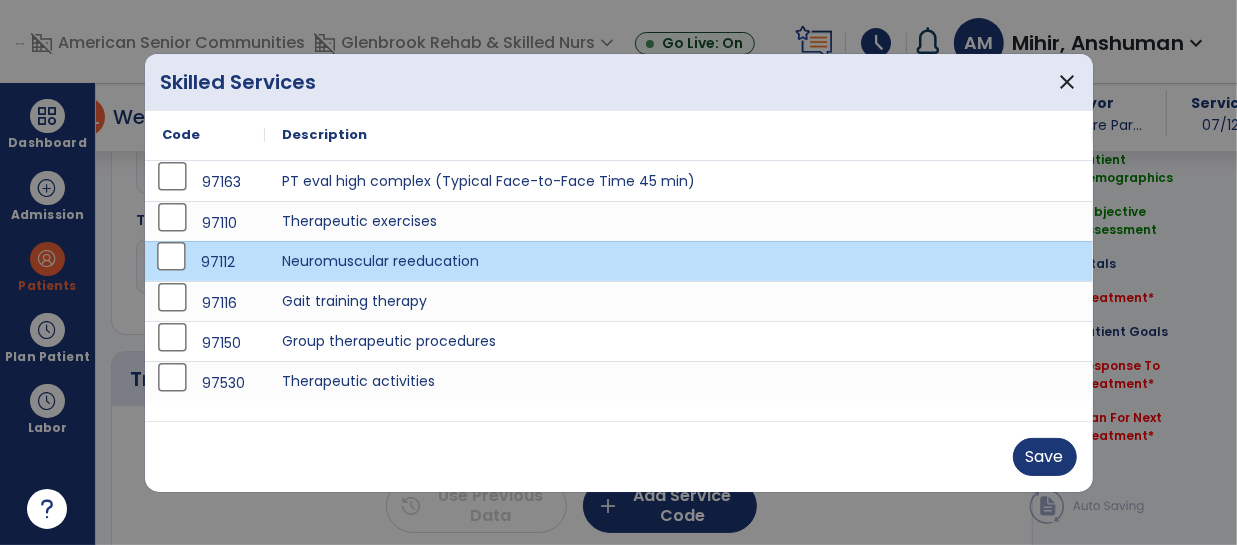 click on "97112" at bounding box center [205, 262] 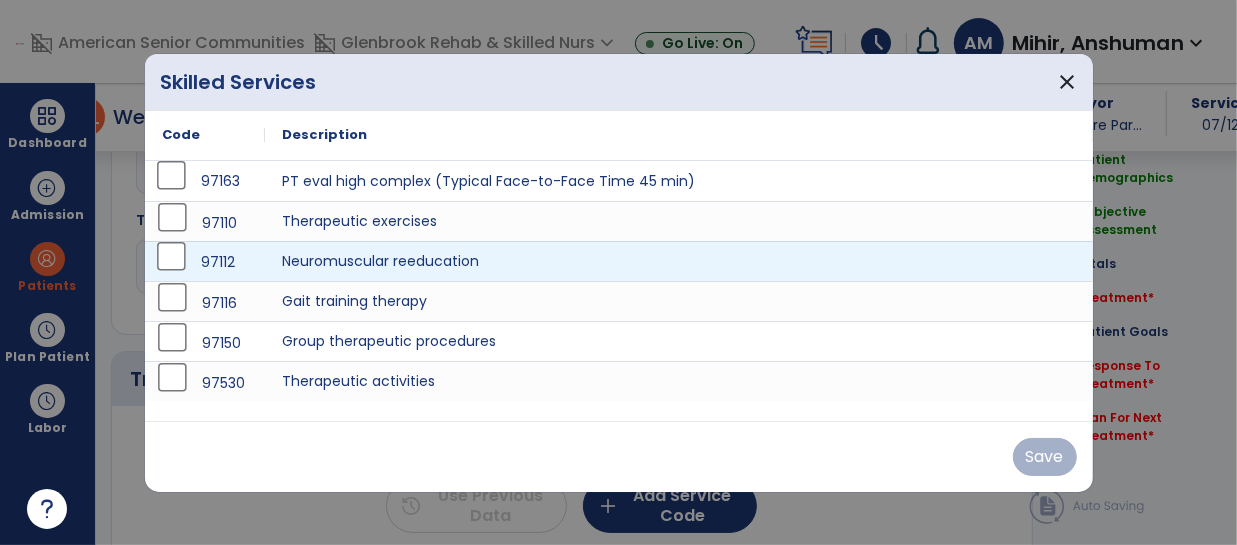 click on "97163" at bounding box center [220, 181] 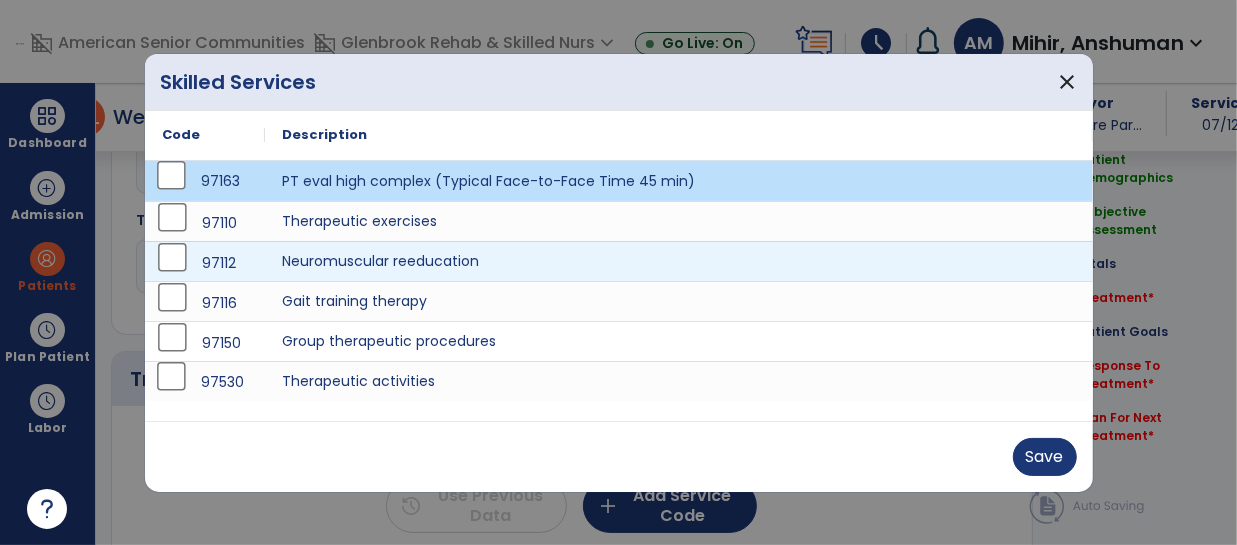 click on "97530" at bounding box center (205, 382) 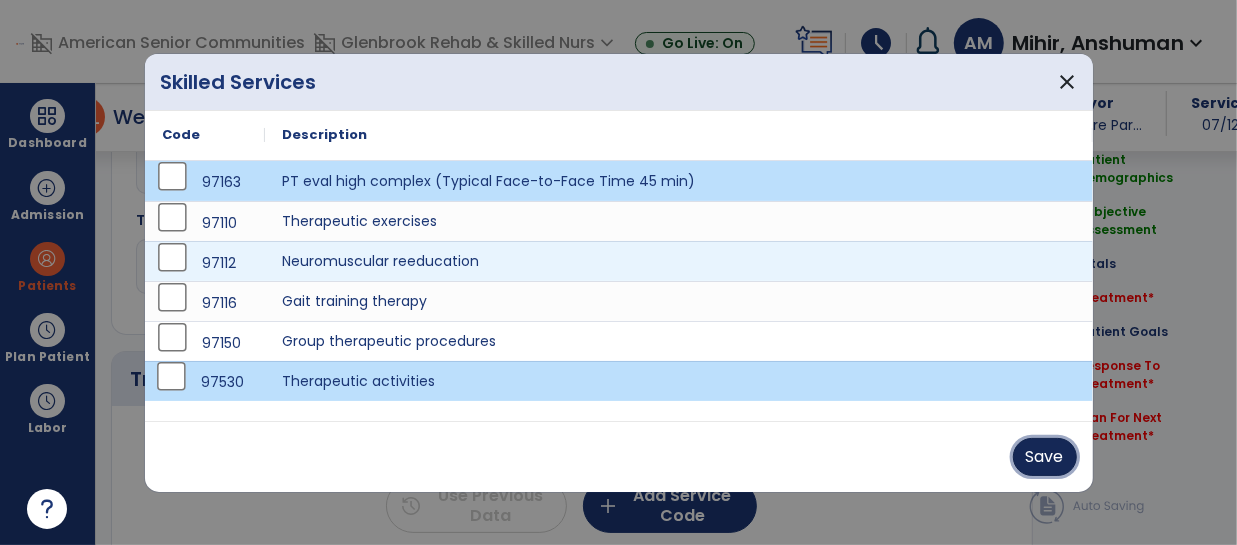 click on "Save" at bounding box center (1045, 457) 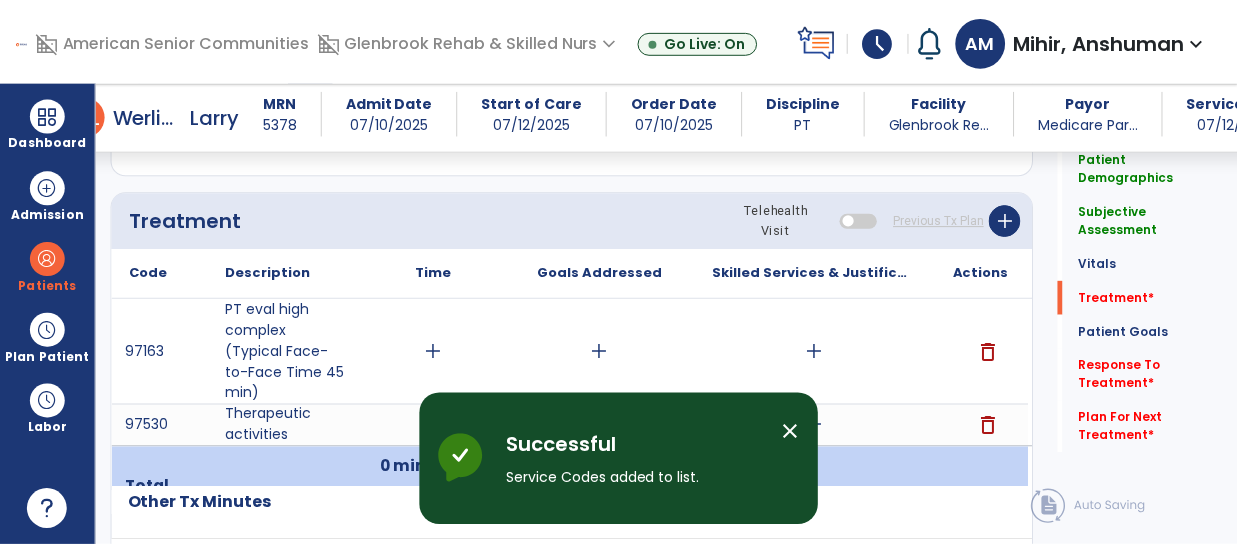 scroll, scrollTop: 1139, scrollLeft: 0, axis: vertical 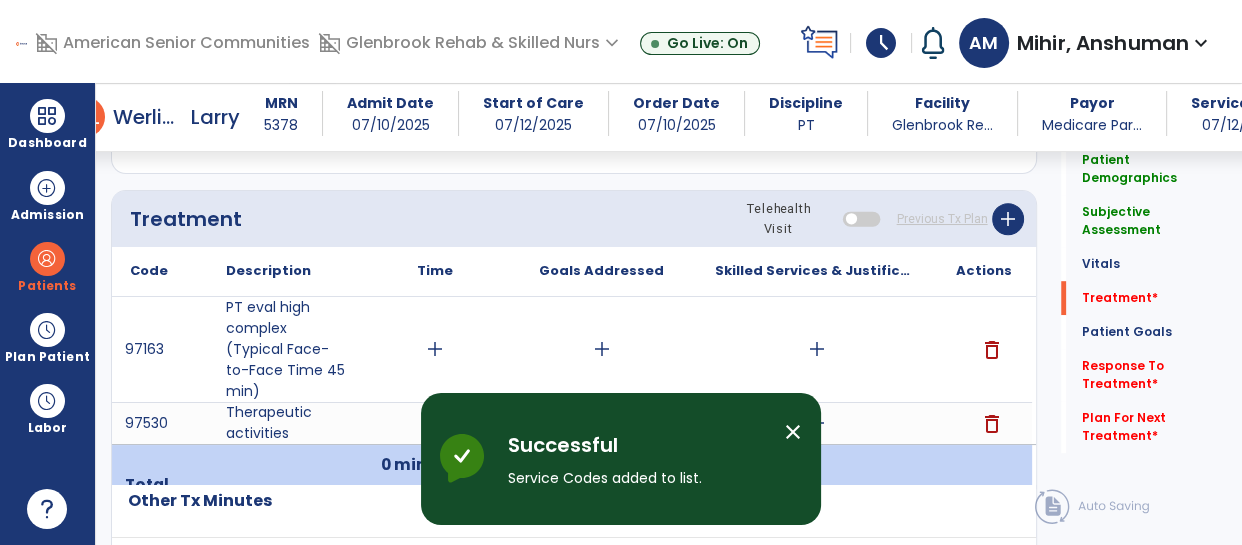 click on "close" at bounding box center [793, 432] 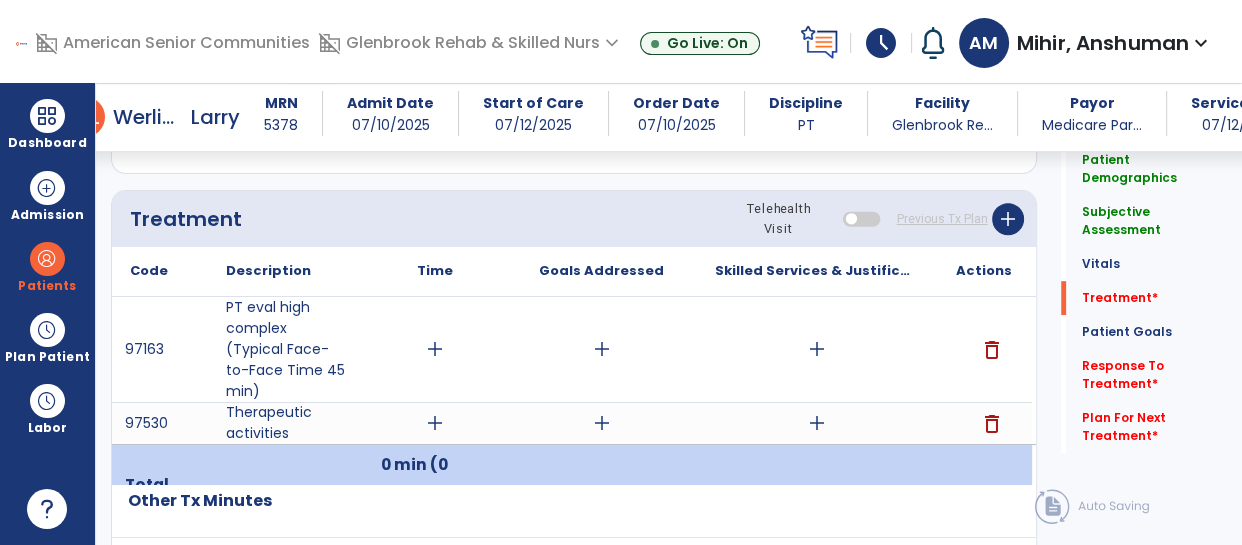 click on "add" at bounding box center [435, 349] 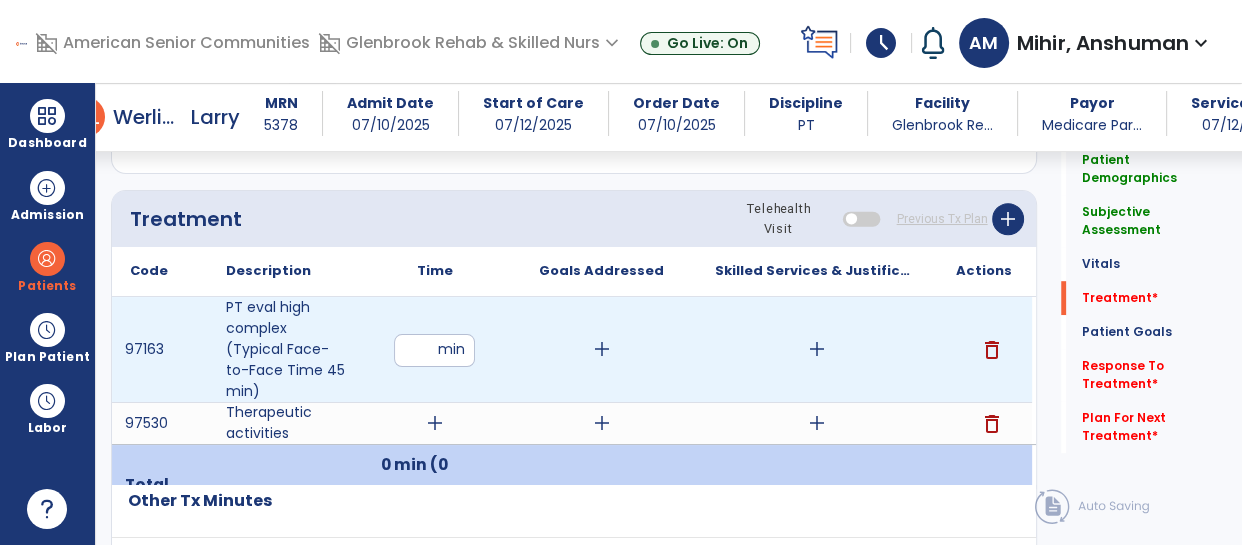type on "**" 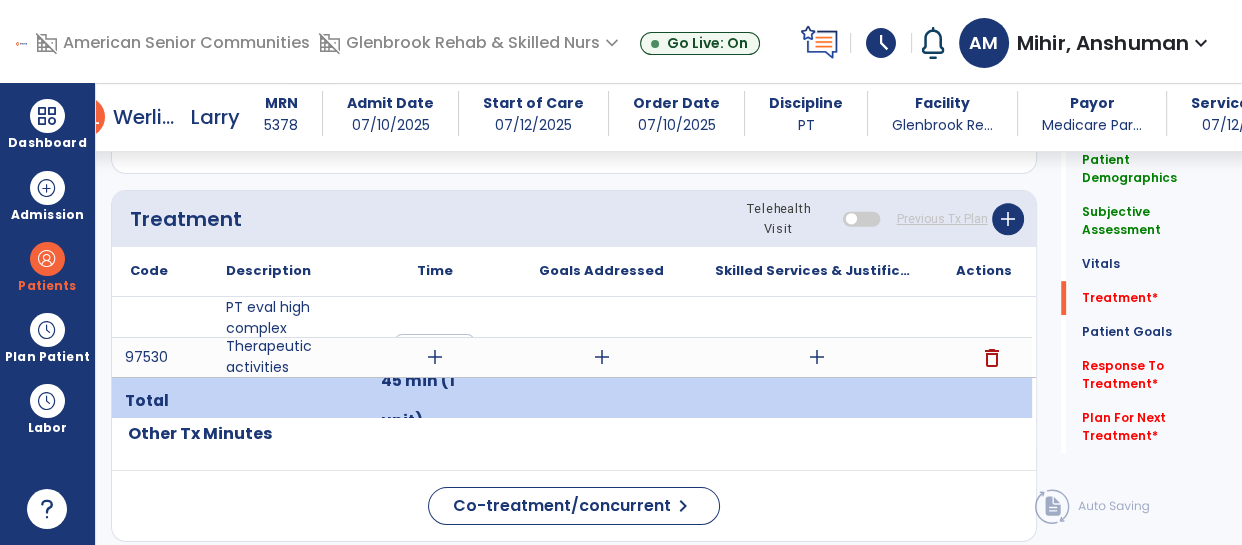 click on "add" at bounding box center [435, 357] 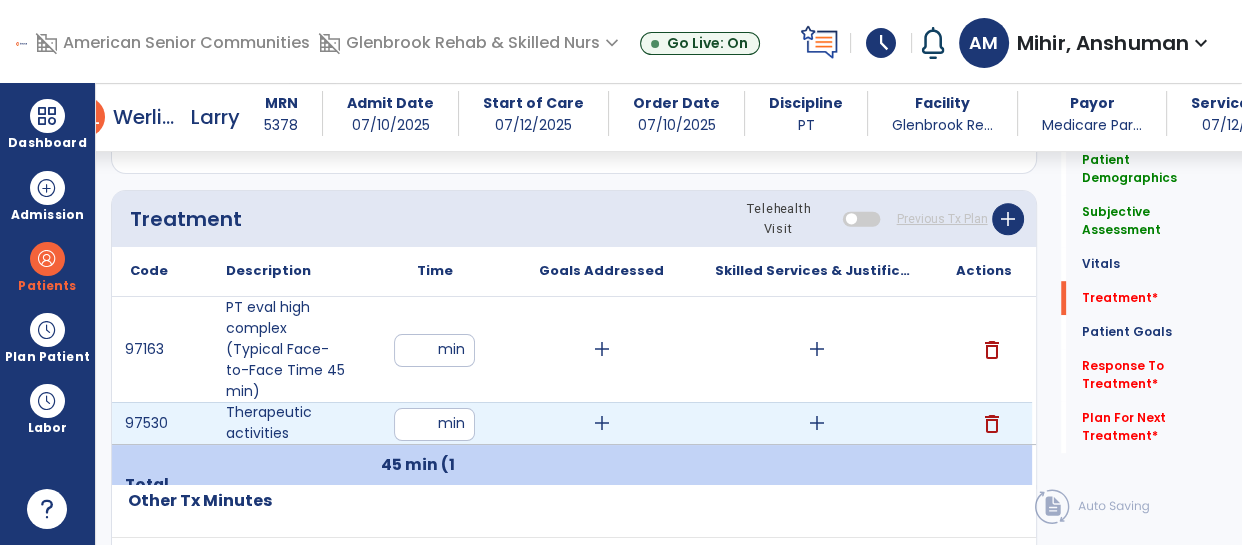 type on "**" 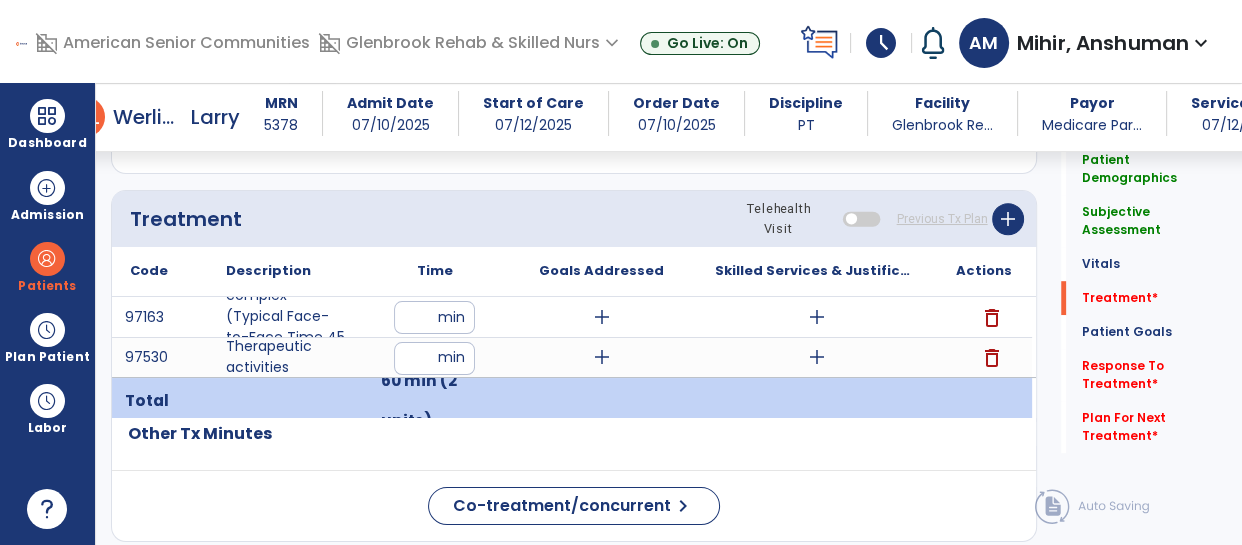 click on "add" at bounding box center (817, 317) 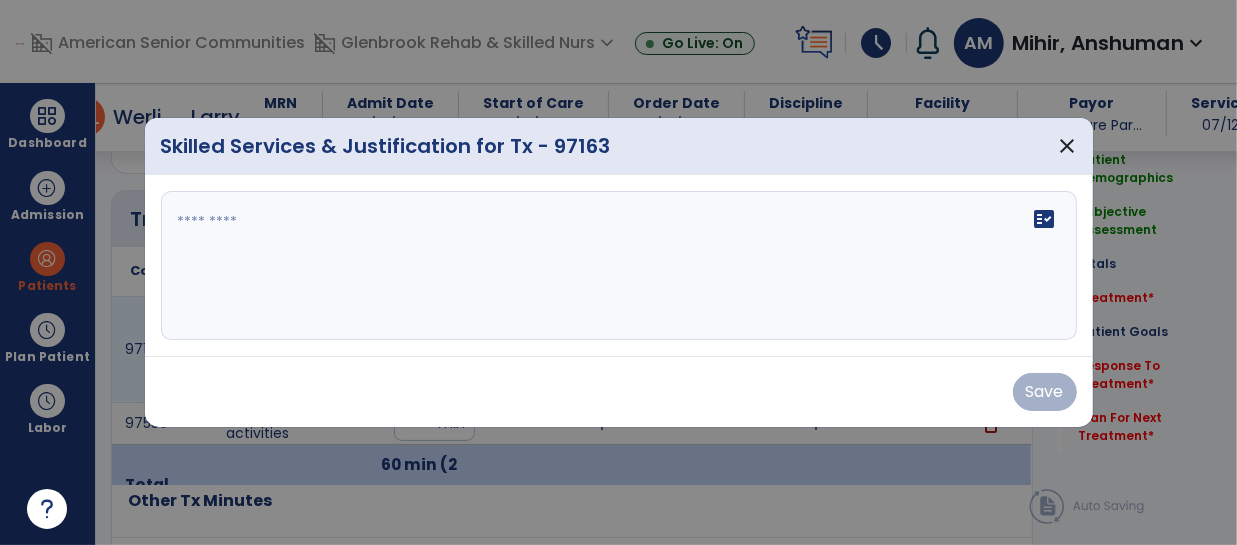 click on "fact_check" at bounding box center [619, 266] 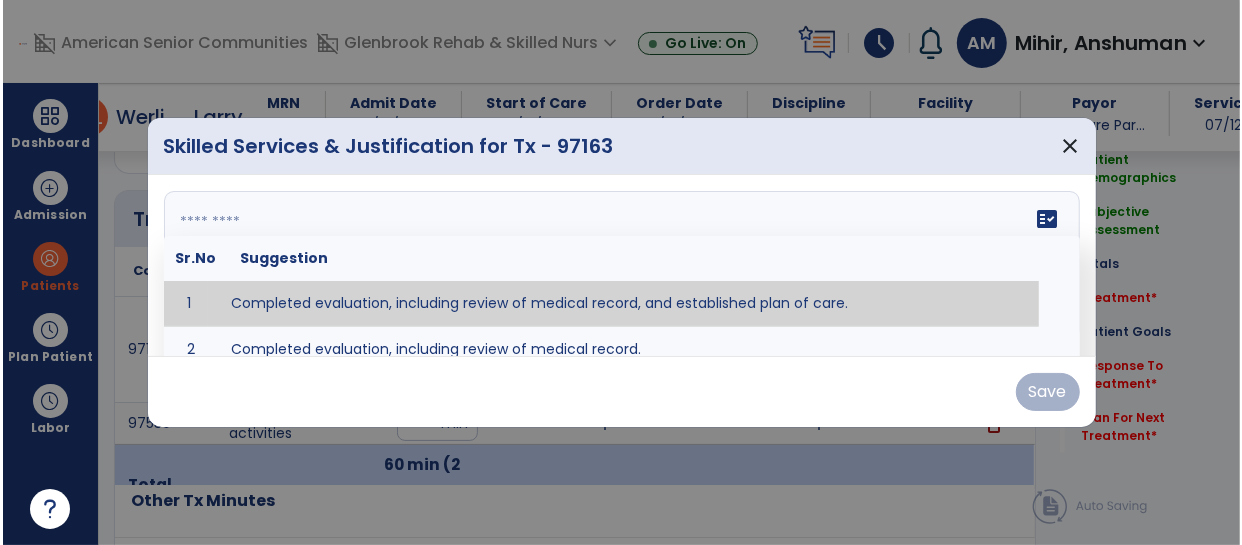 scroll, scrollTop: 1139, scrollLeft: 0, axis: vertical 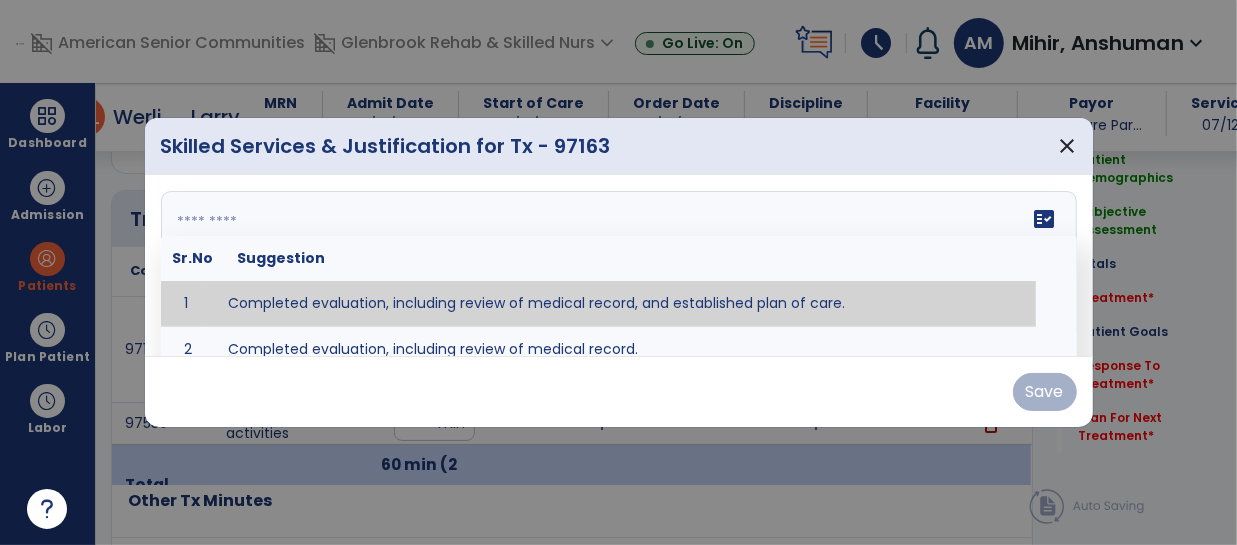 type on "**********" 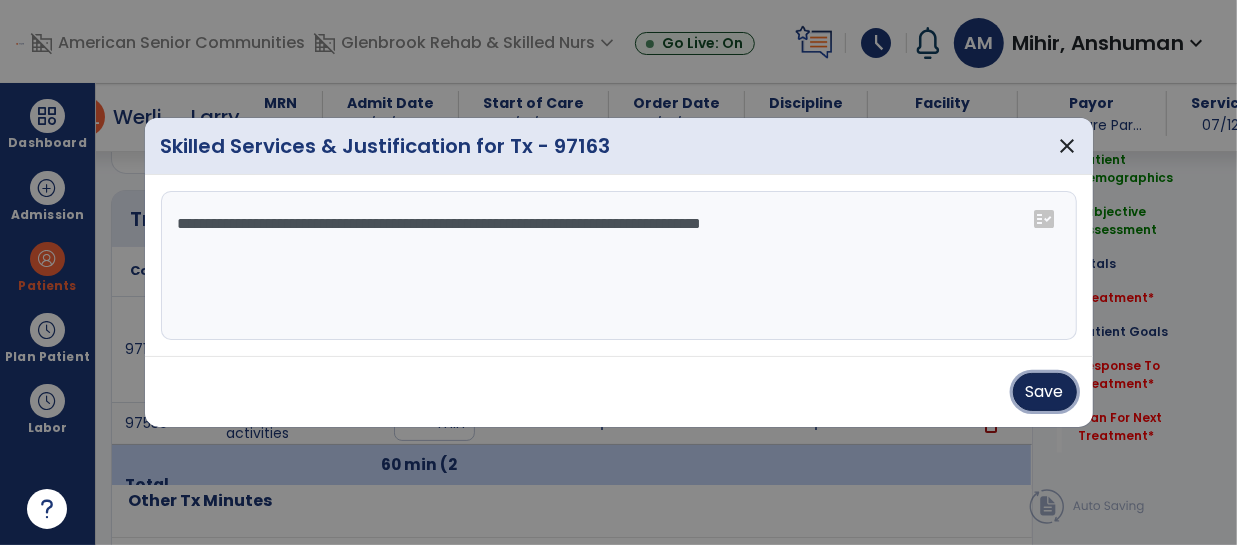 click on "Save" at bounding box center [1045, 392] 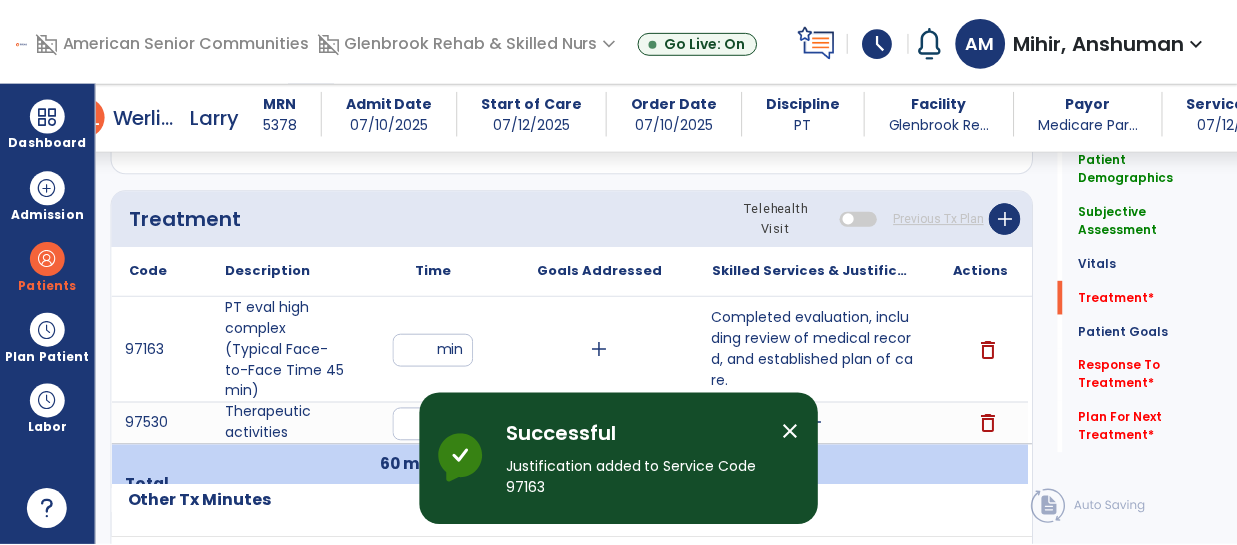 scroll, scrollTop: 1245, scrollLeft: 0, axis: vertical 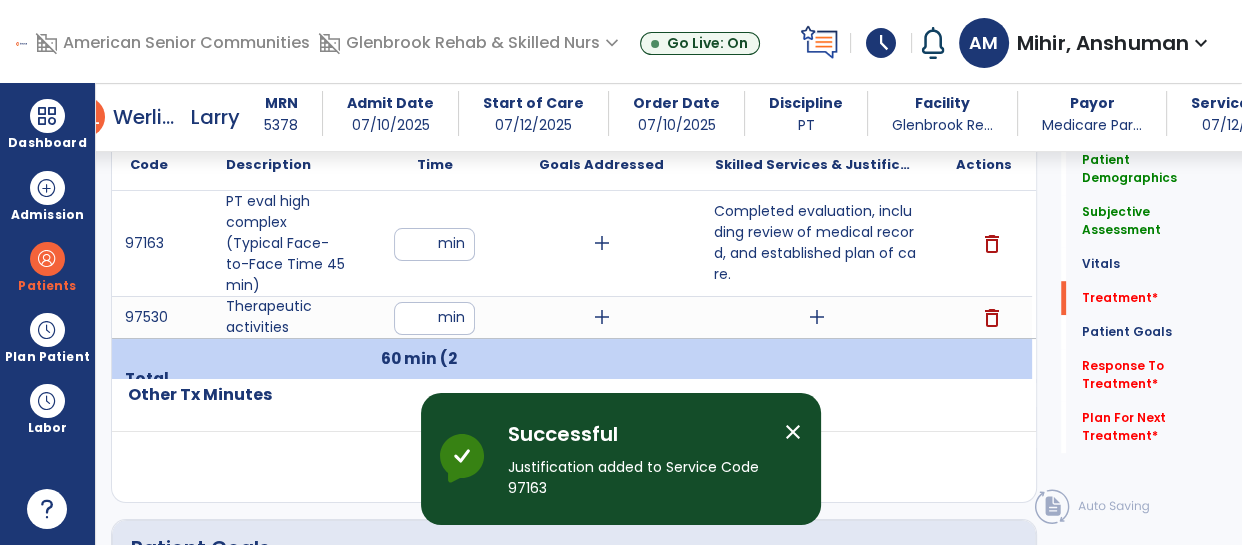 click on "add" at bounding box center [817, 317] 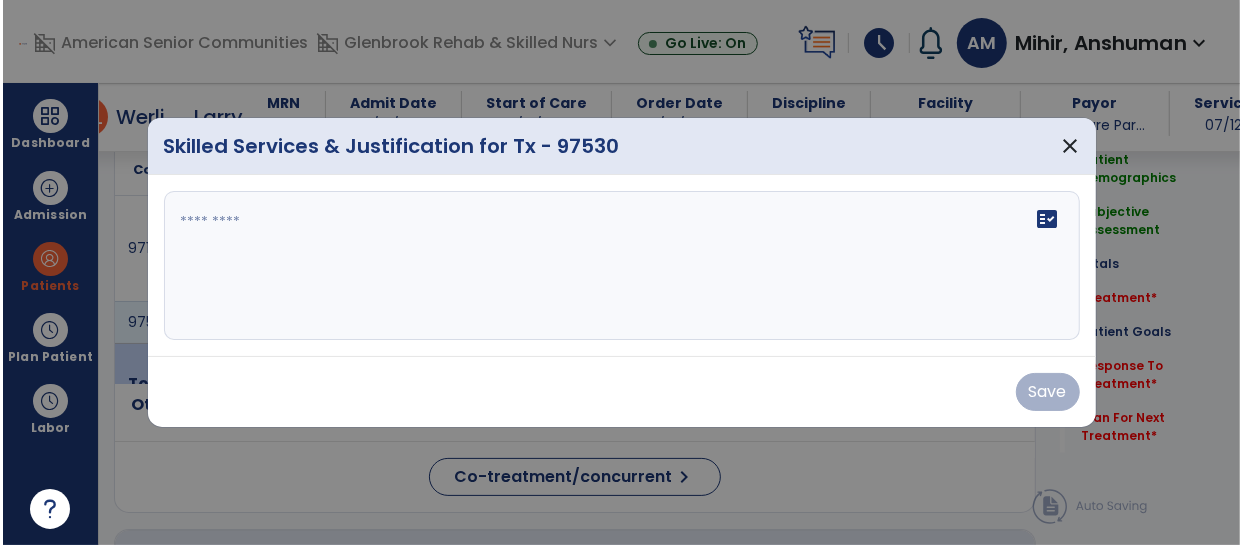 scroll, scrollTop: 1245, scrollLeft: 0, axis: vertical 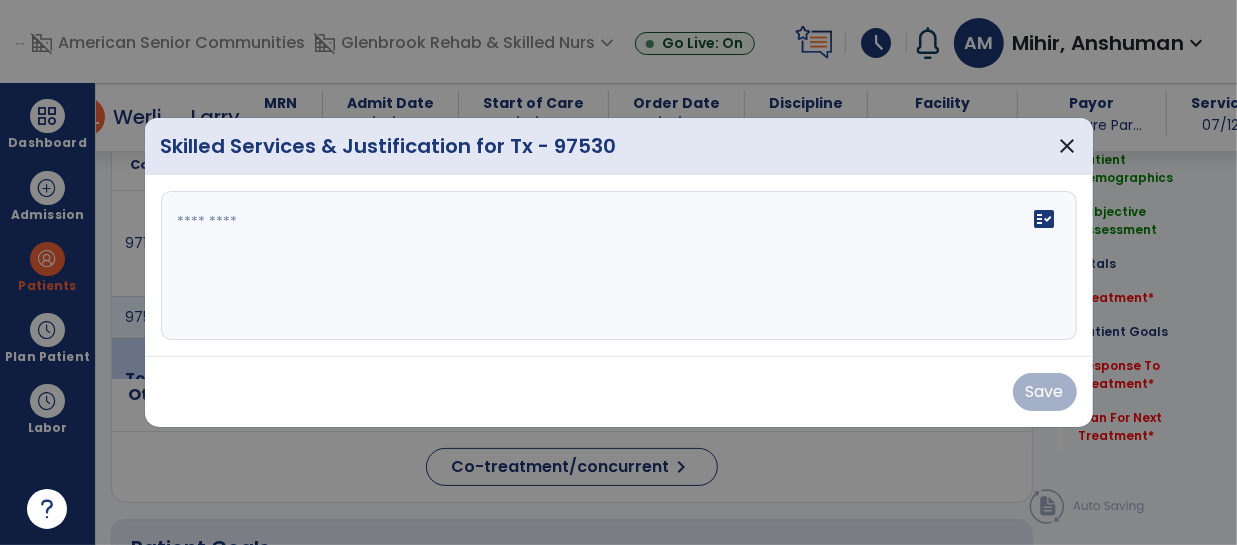 click on "fact_check" at bounding box center (619, 266) 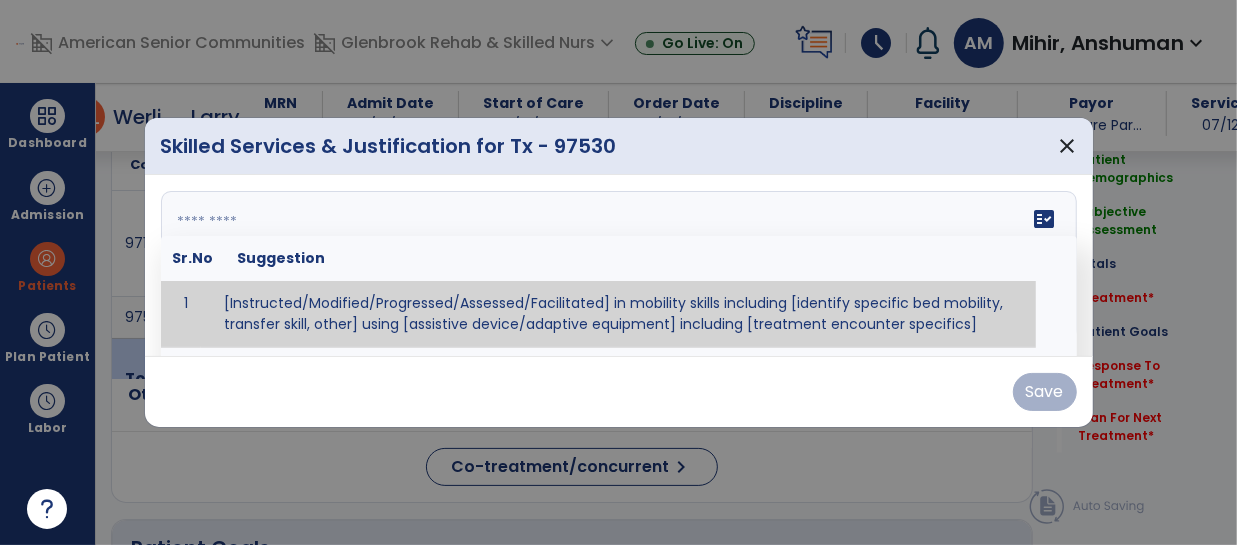 paste on "**********" 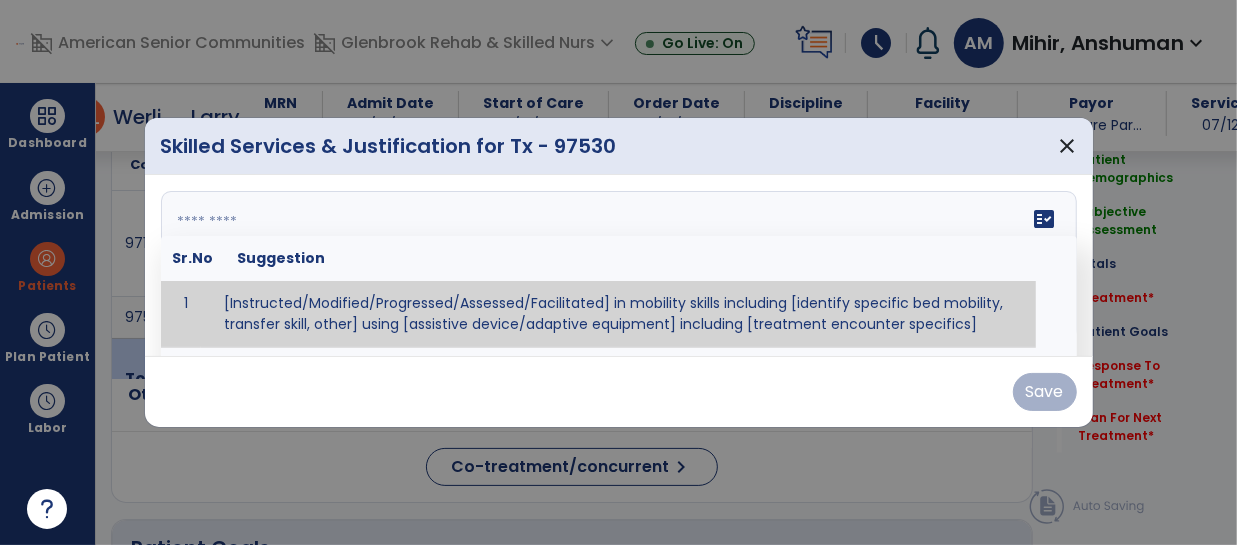 type on "**********" 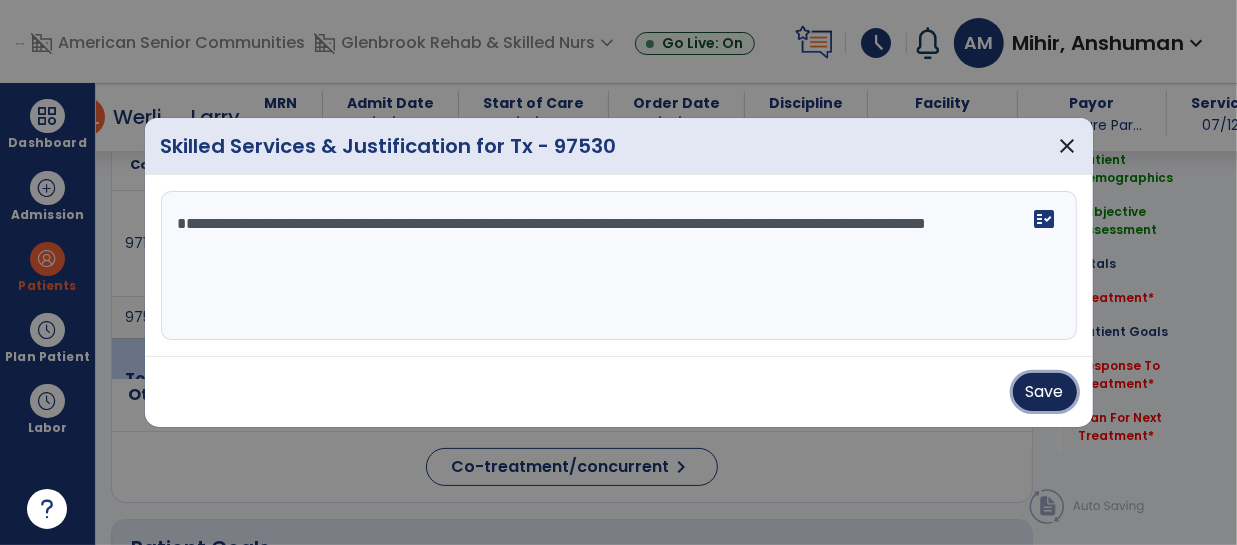 click on "Save" at bounding box center (1045, 392) 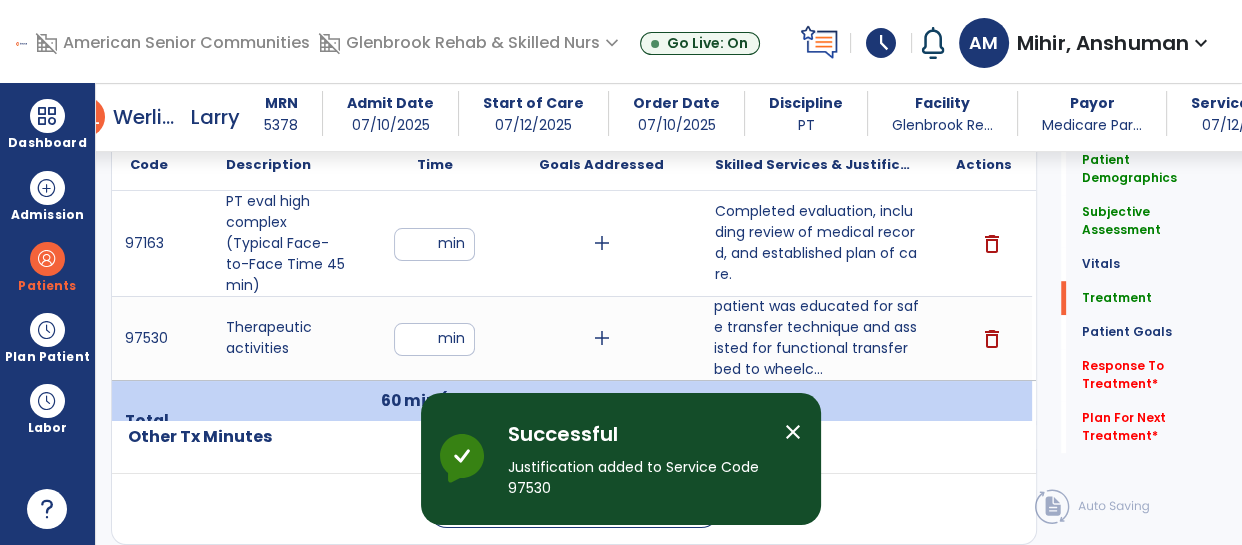 click on "close" at bounding box center [793, 432] 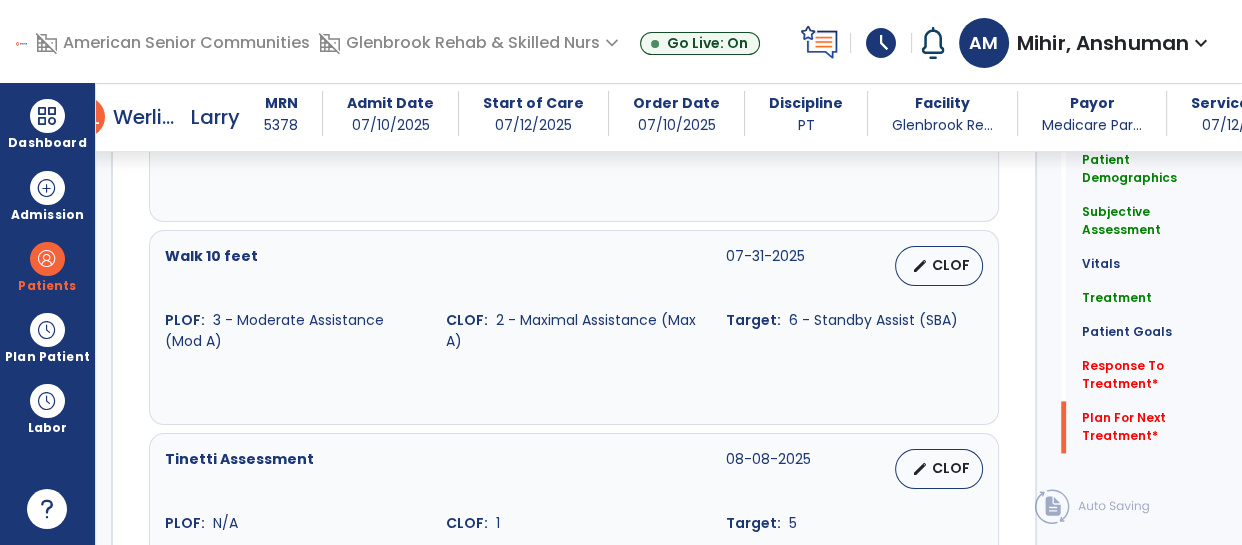 scroll, scrollTop: 3282, scrollLeft: 0, axis: vertical 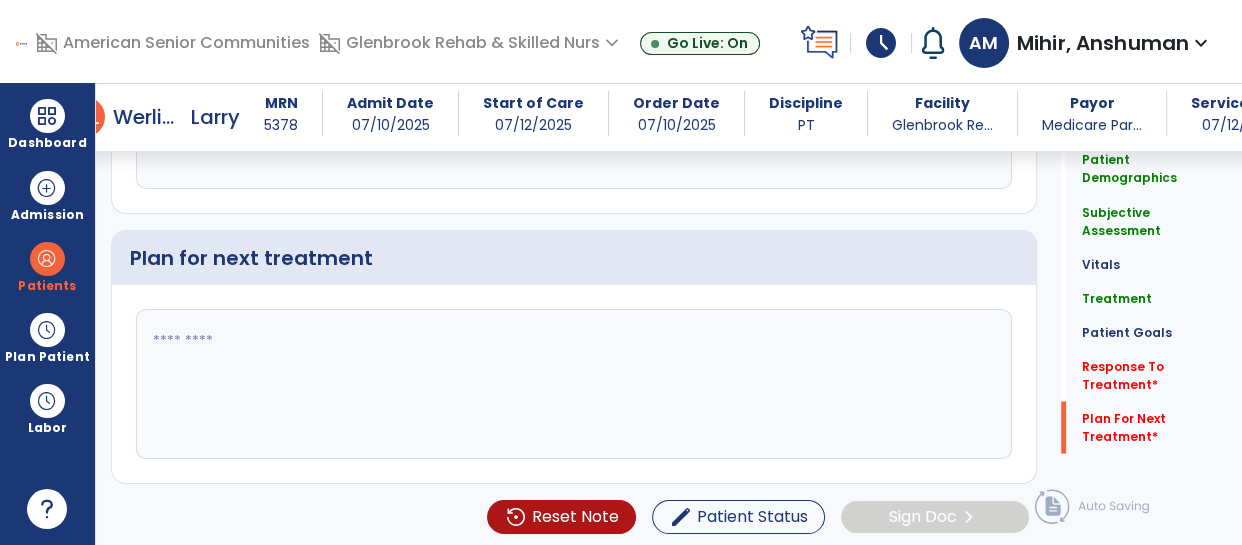 click 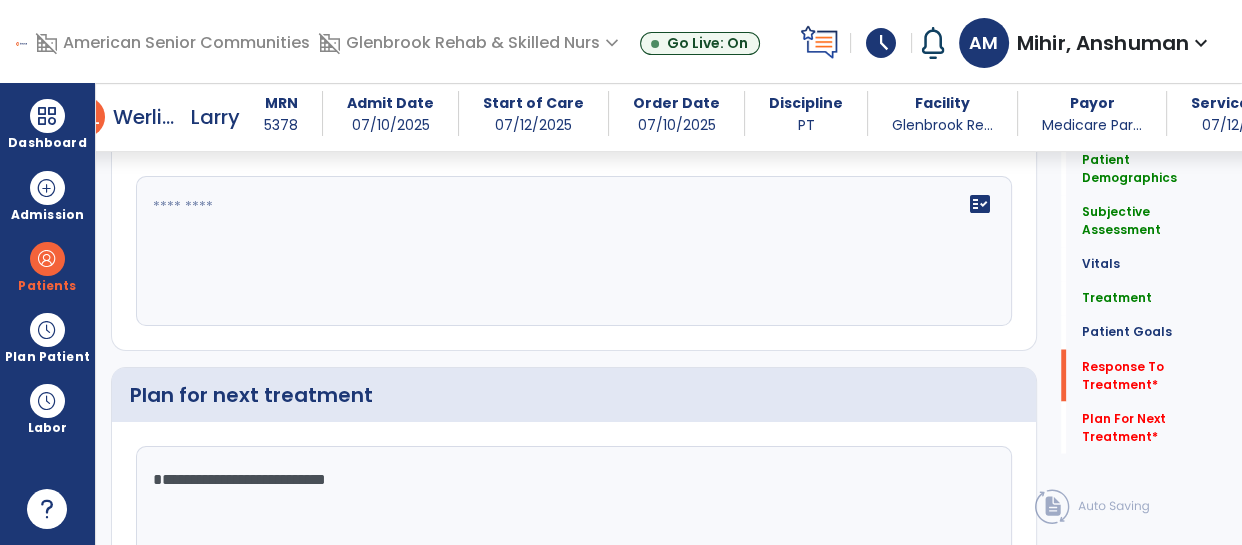 scroll, scrollTop: 3121, scrollLeft: 0, axis: vertical 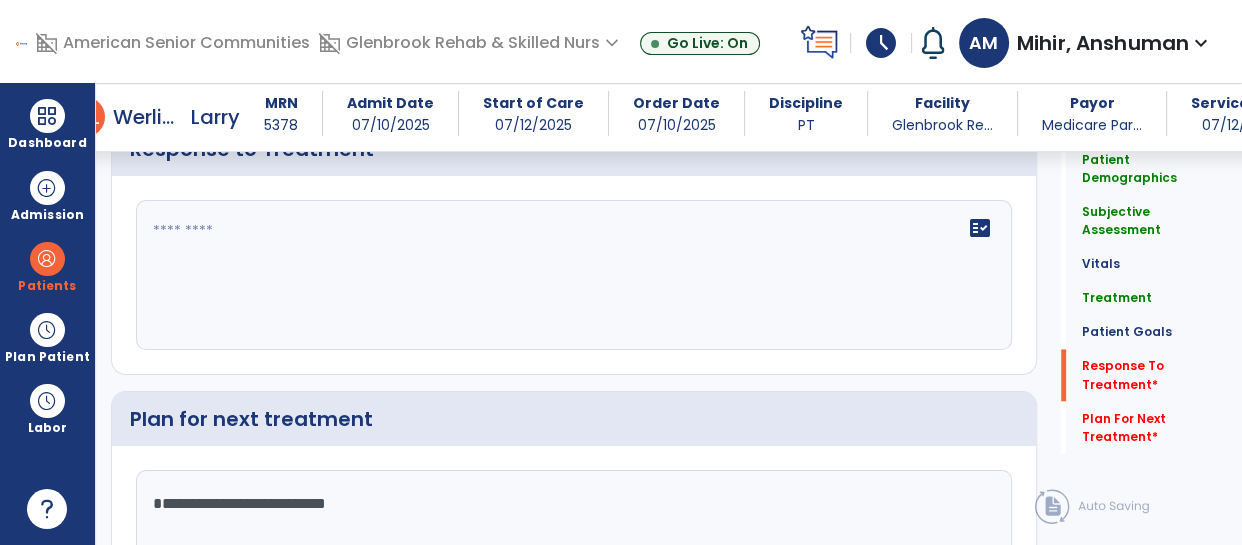 type on "**********" 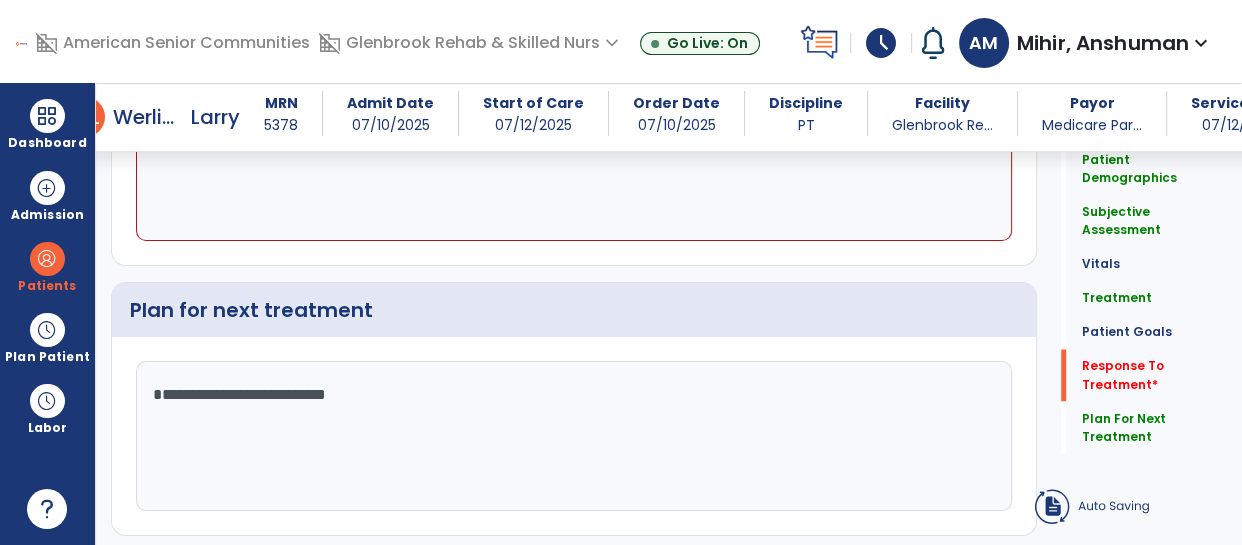 click on "**********" 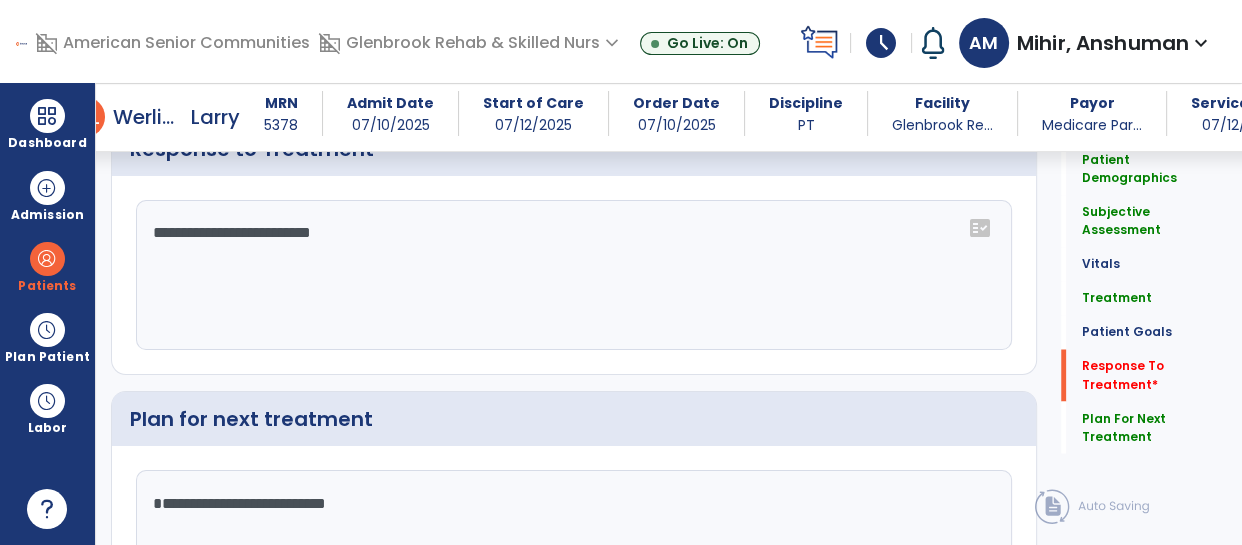 scroll, scrollTop: 3282, scrollLeft: 0, axis: vertical 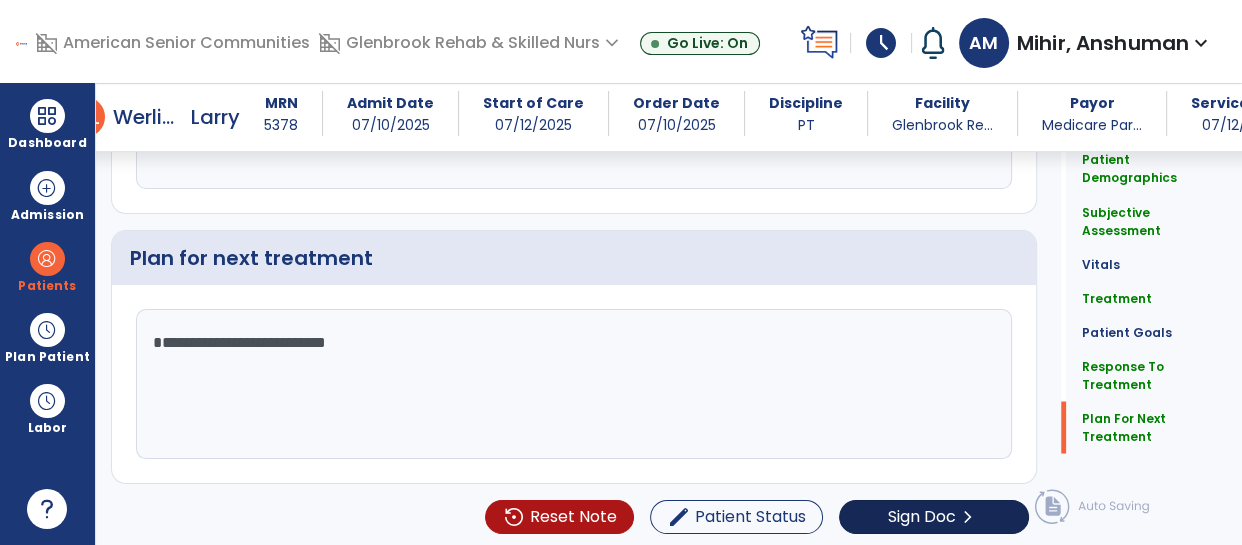 type on "**********" 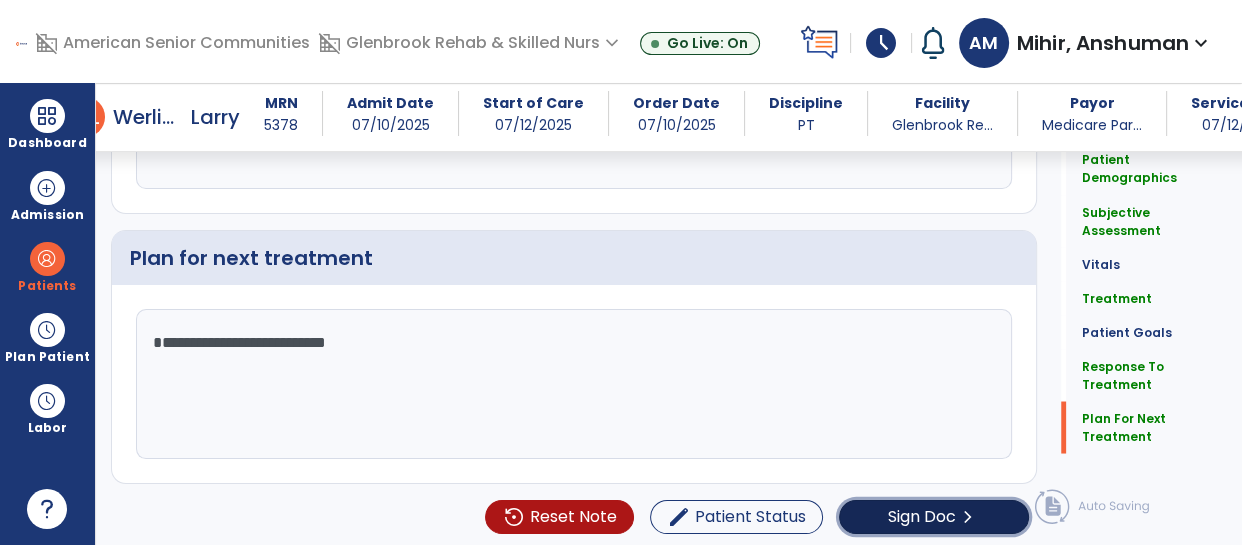 click on "chevron_right" 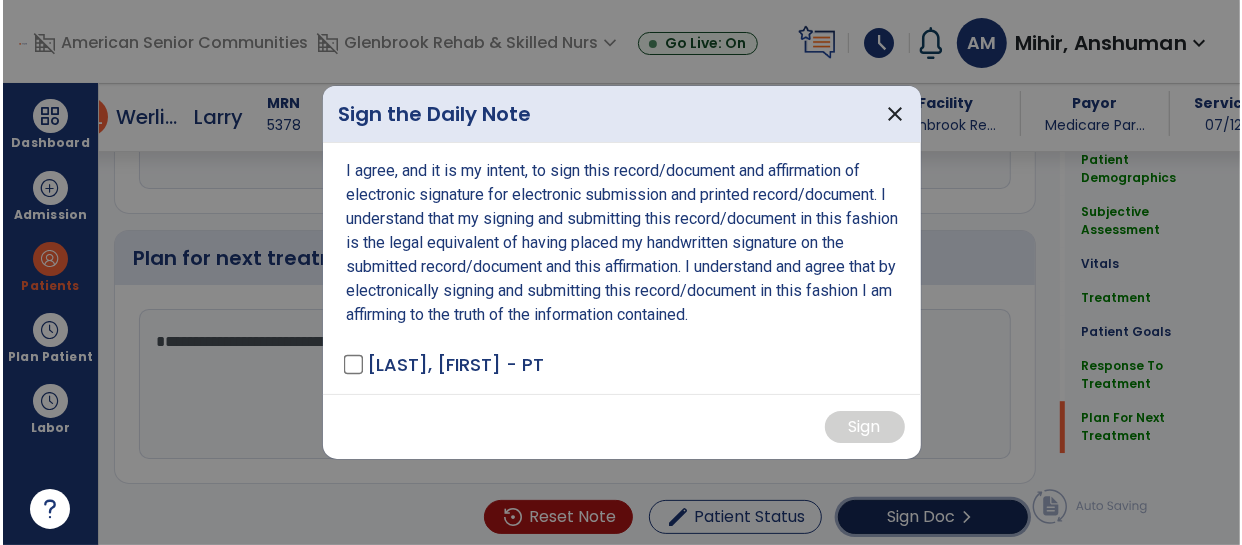 scroll, scrollTop: 3282, scrollLeft: 0, axis: vertical 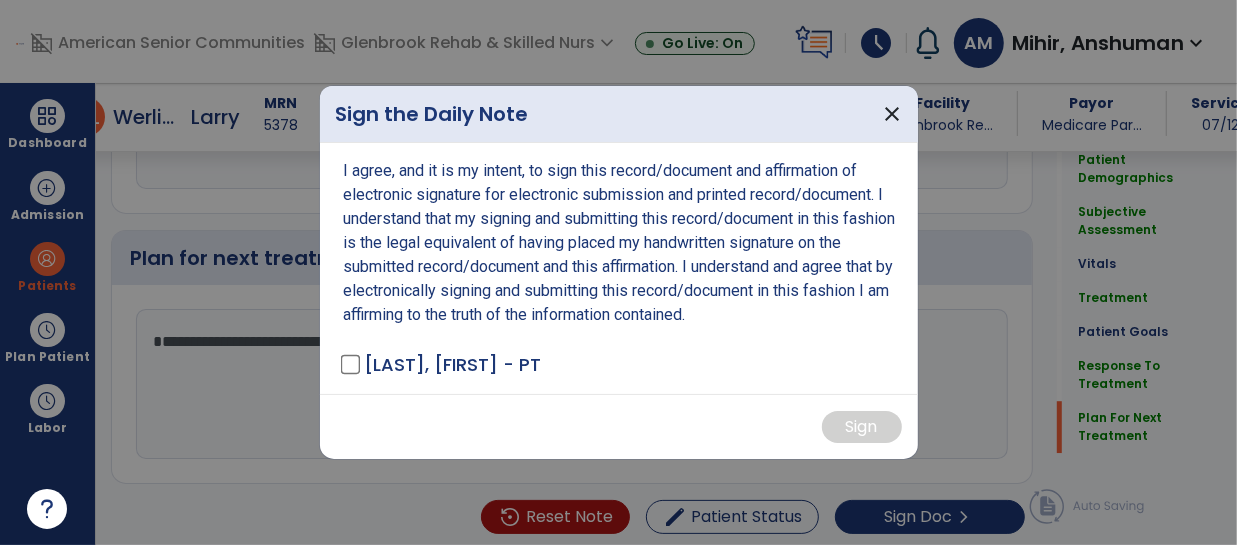 click on "[LAST], [FIRST]  - PT" at bounding box center [452, 364] 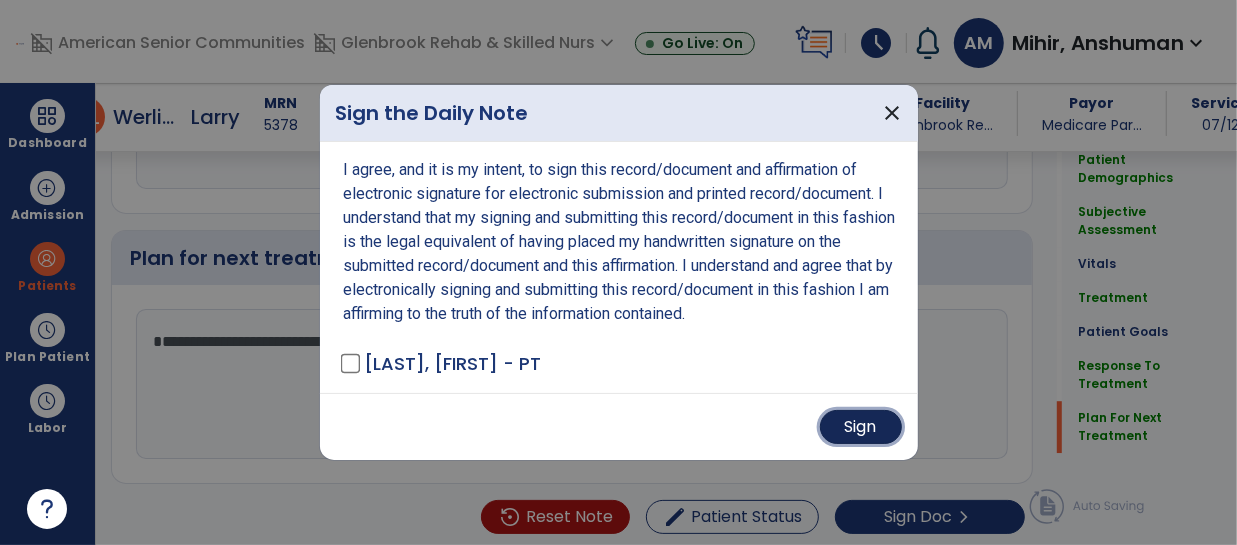 click on "Sign" at bounding box center [861, 427] 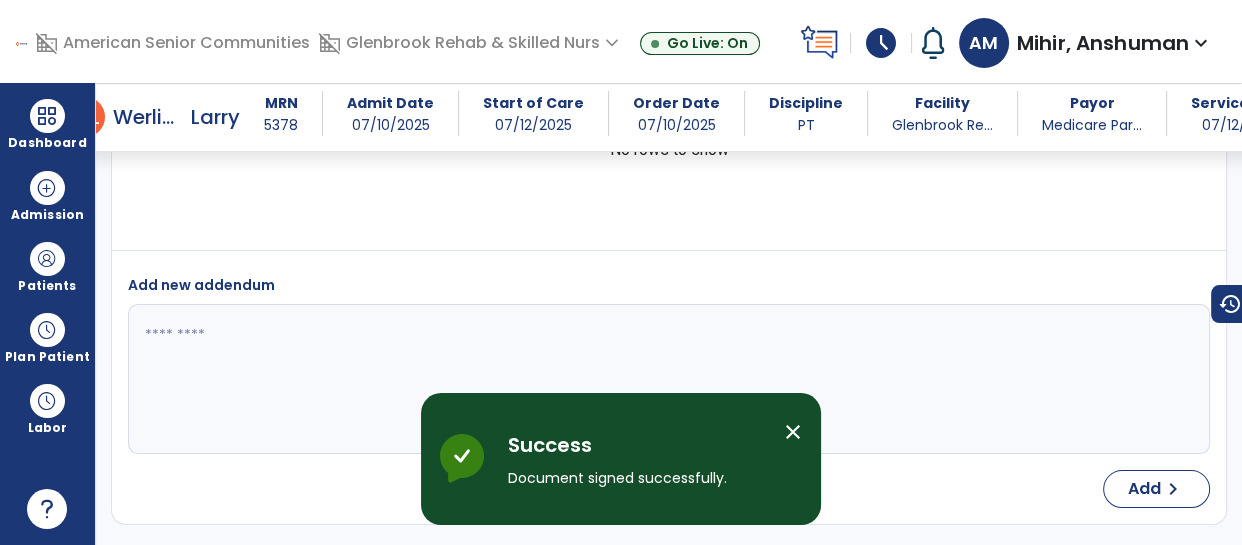 click on "close" at bounding box center [793, 432] 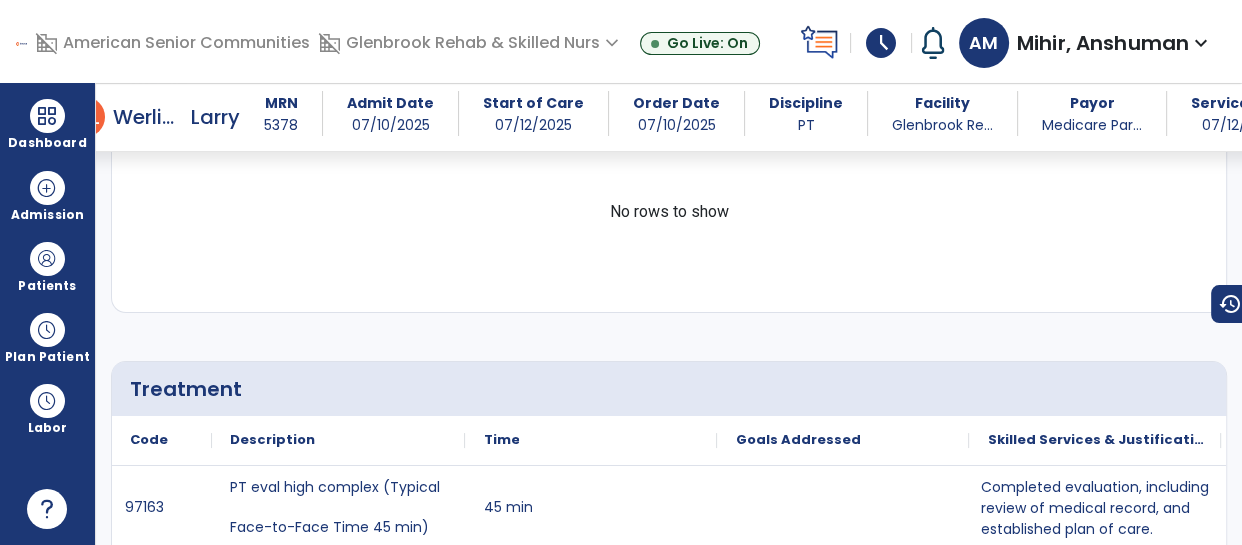 scroll, scrollTop: 0, scrollLeft: 0, axis: both 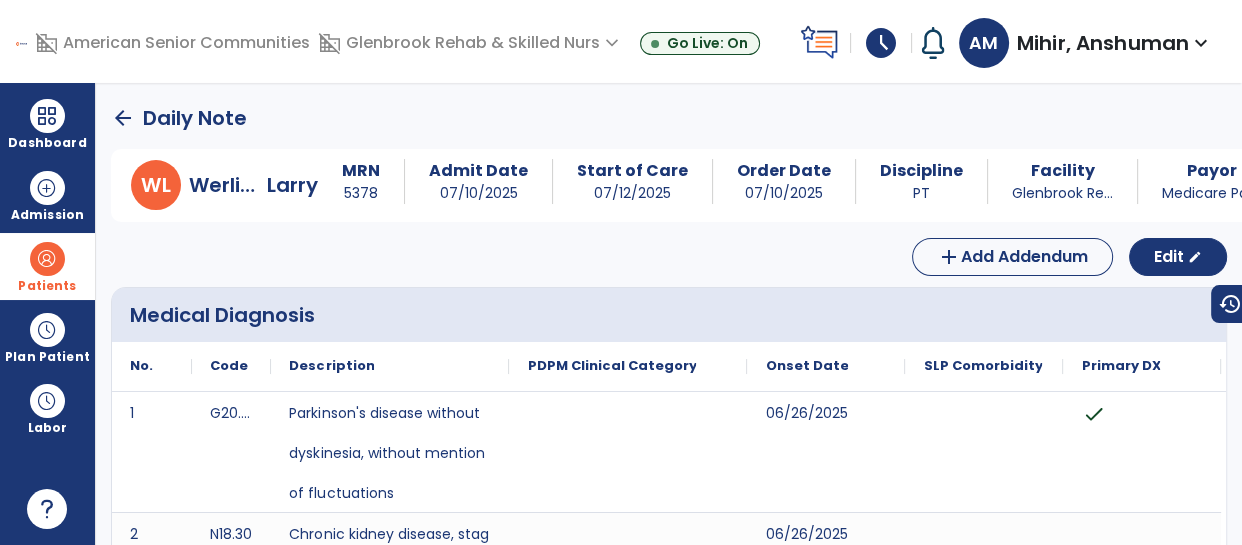 click at bounding box center [47, 259] 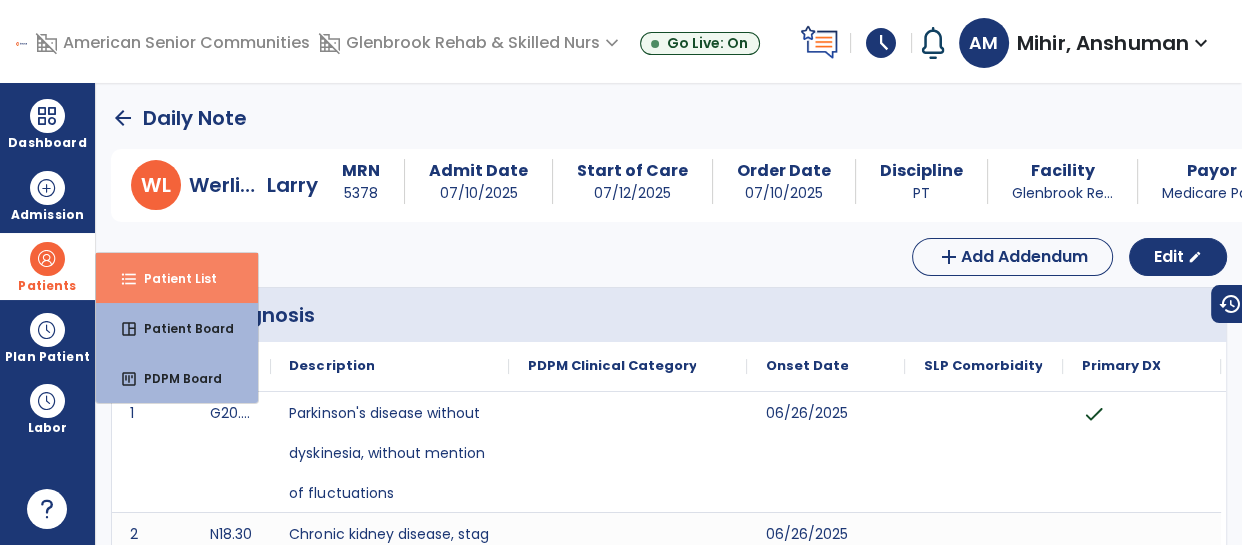 click on "format_list_bulleted  Patient List" at bounding box center [177, 278] 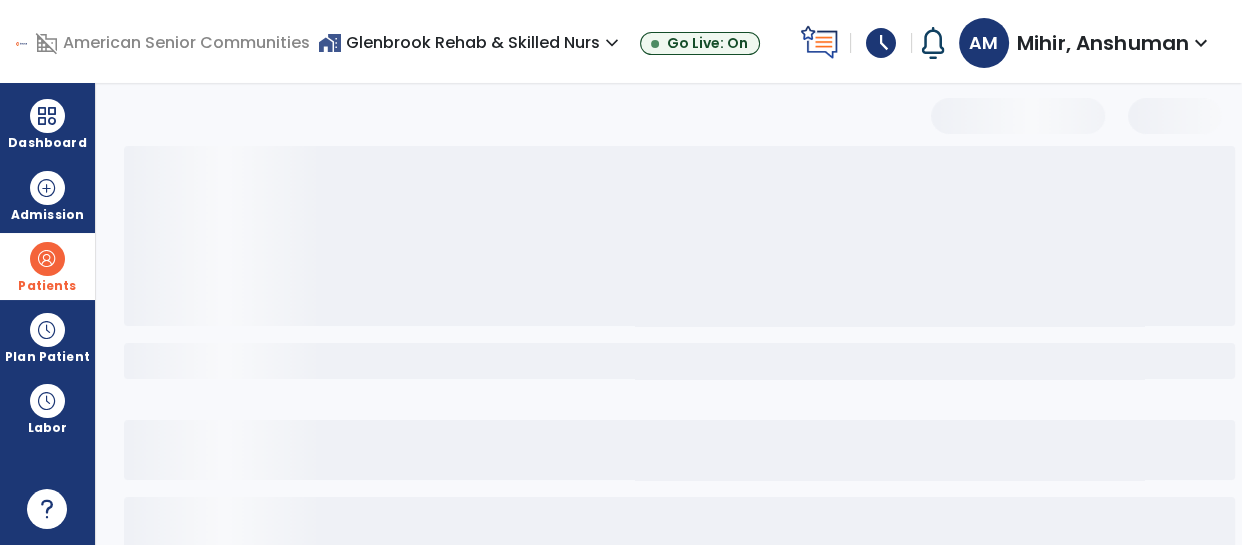 select on "***" 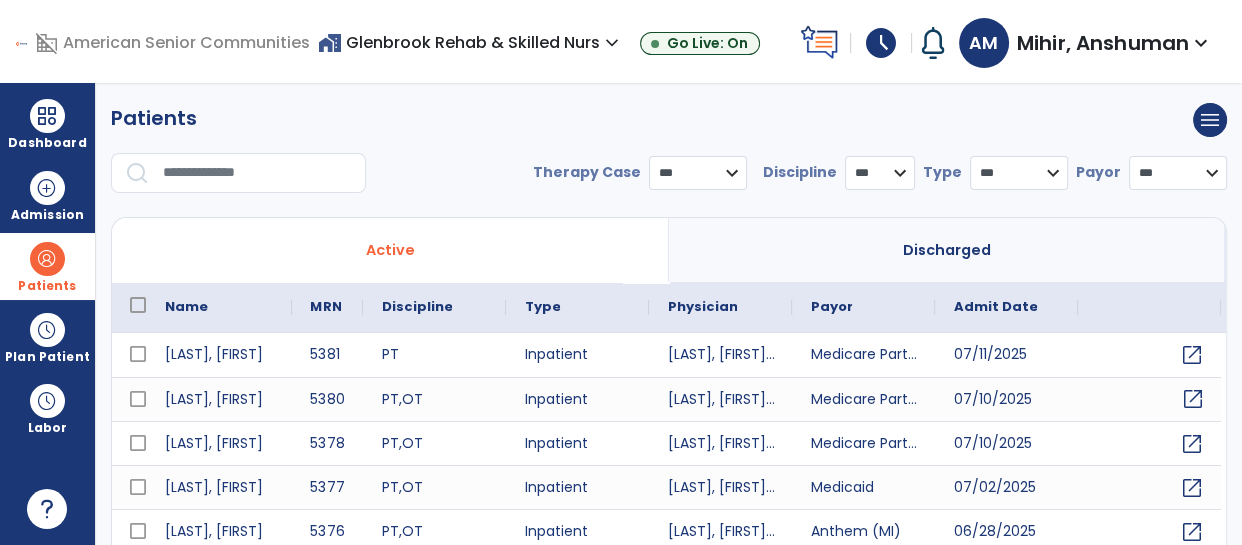 click on "open_in_new" at bounding box center (1192, 399) 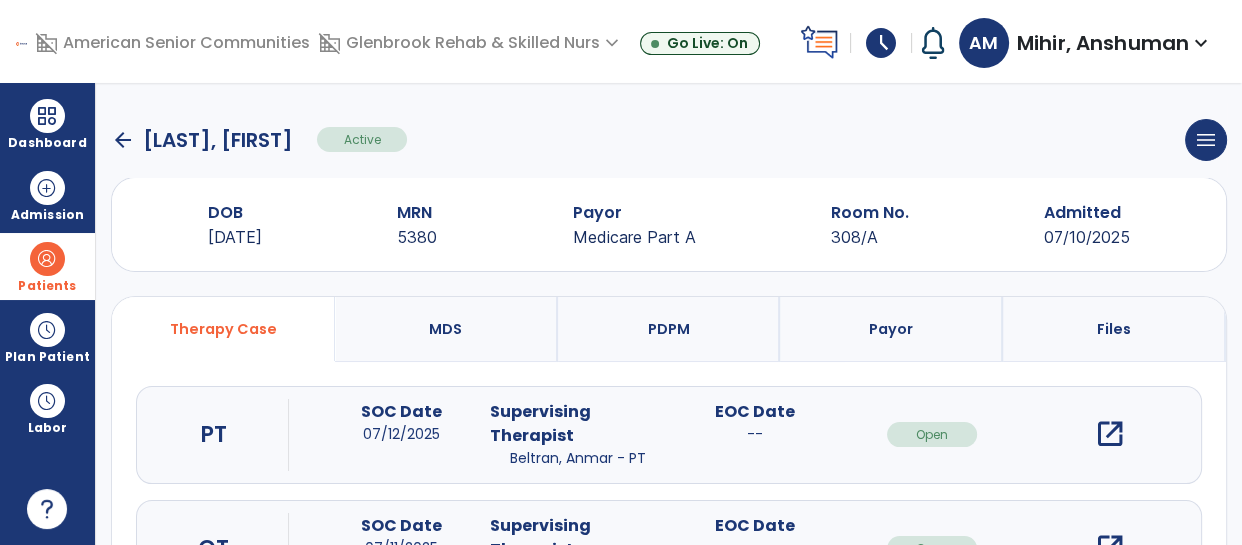 click on "open_in_new" at bounding box center [1109, 434] 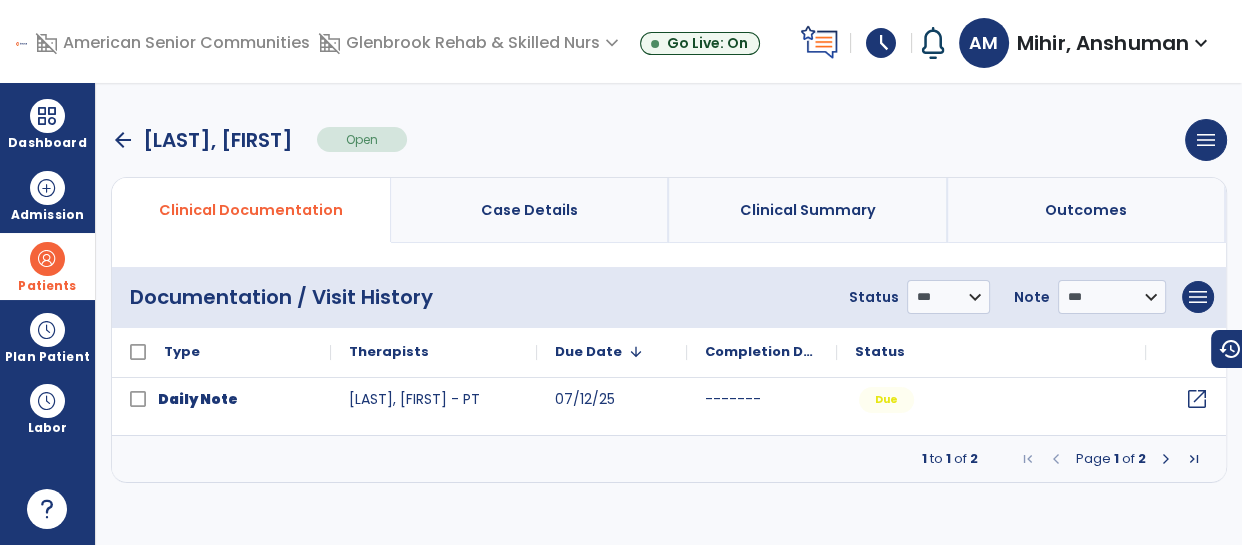 click on "open_in_new" 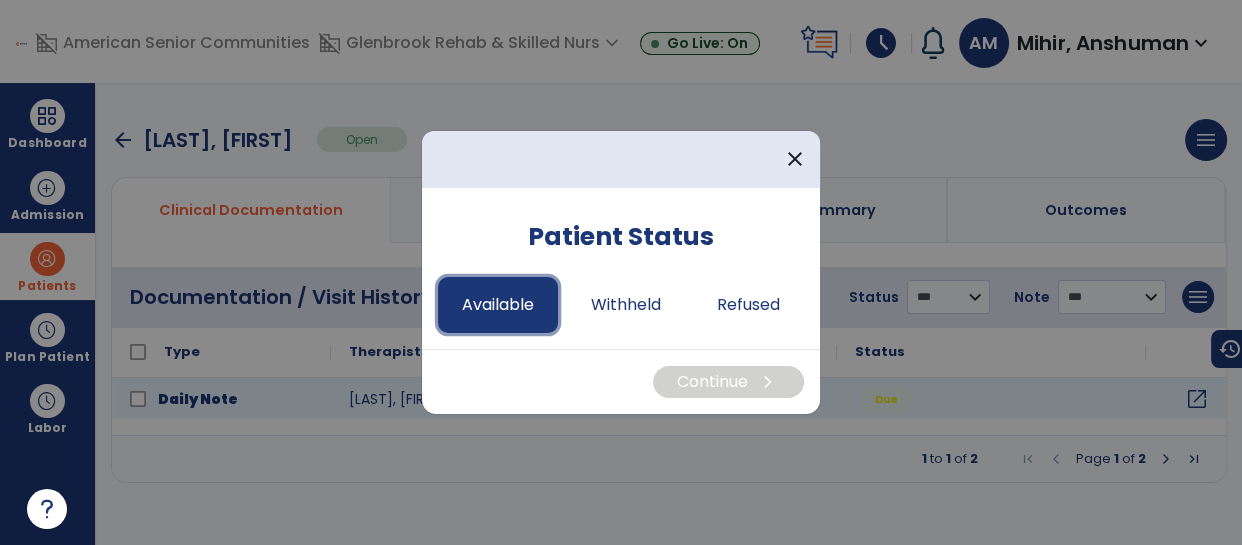 click on "Available" at bounding box center (498, 305) 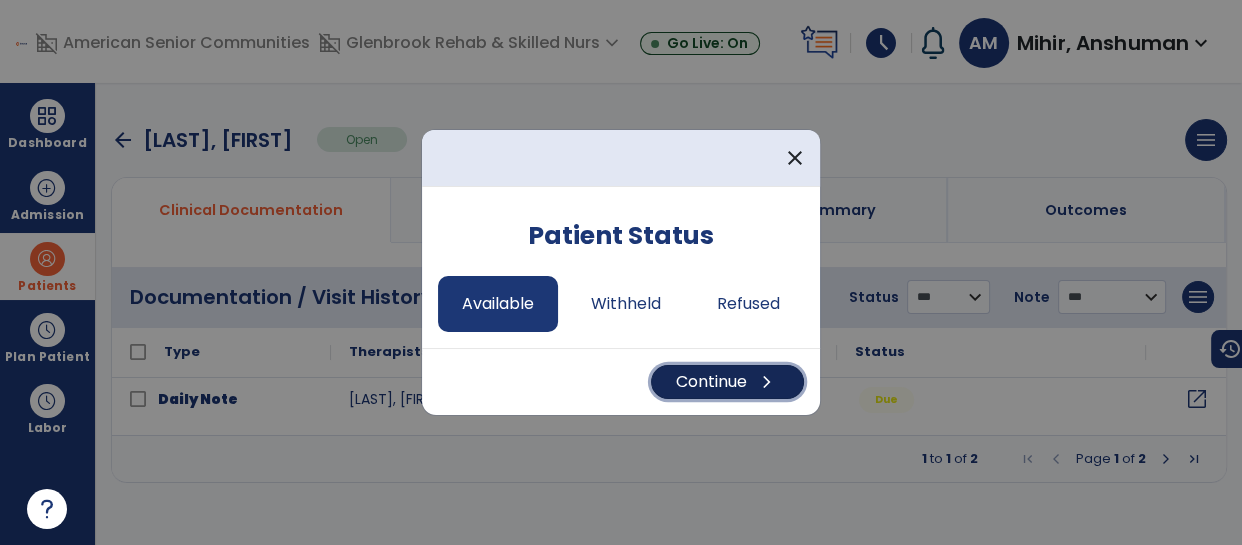 click on "Continue   chevron_right" at bounding box center (727, 382) 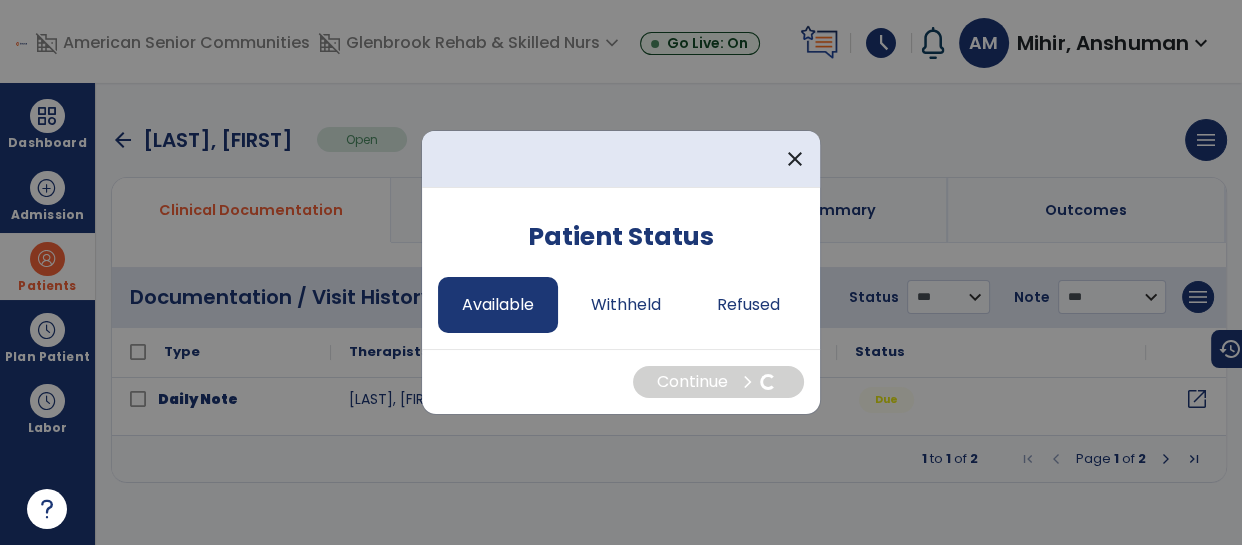 select on "*" 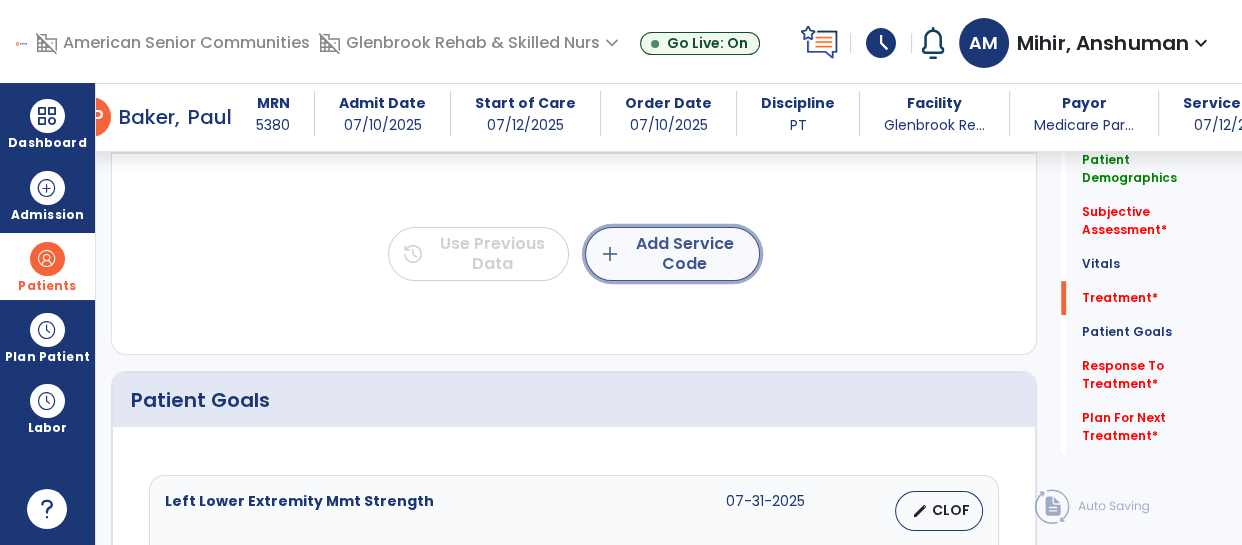 click on "add  Add Service Code" 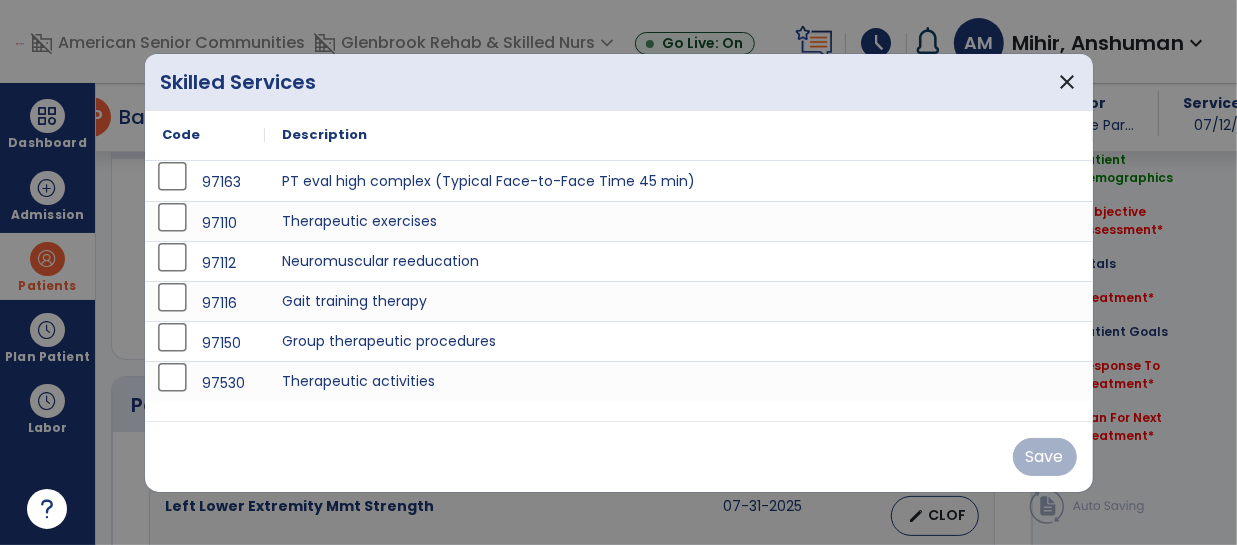 scroll, scrollTop: 1230, scrollLeft: 0, axis: vertical 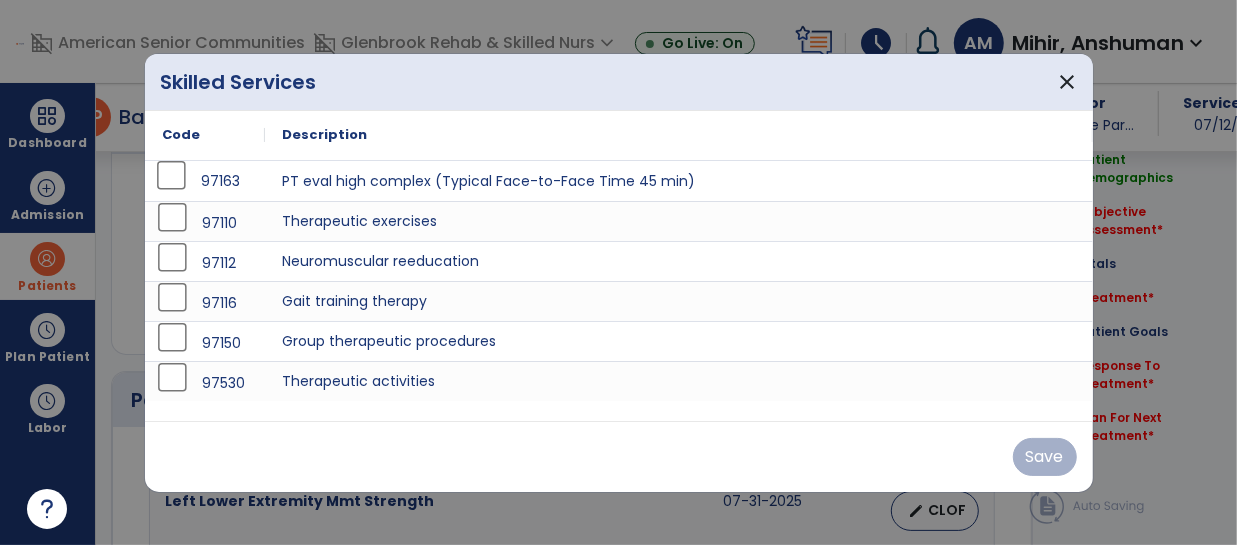 click on "97163" at bounding box center [205, 181] 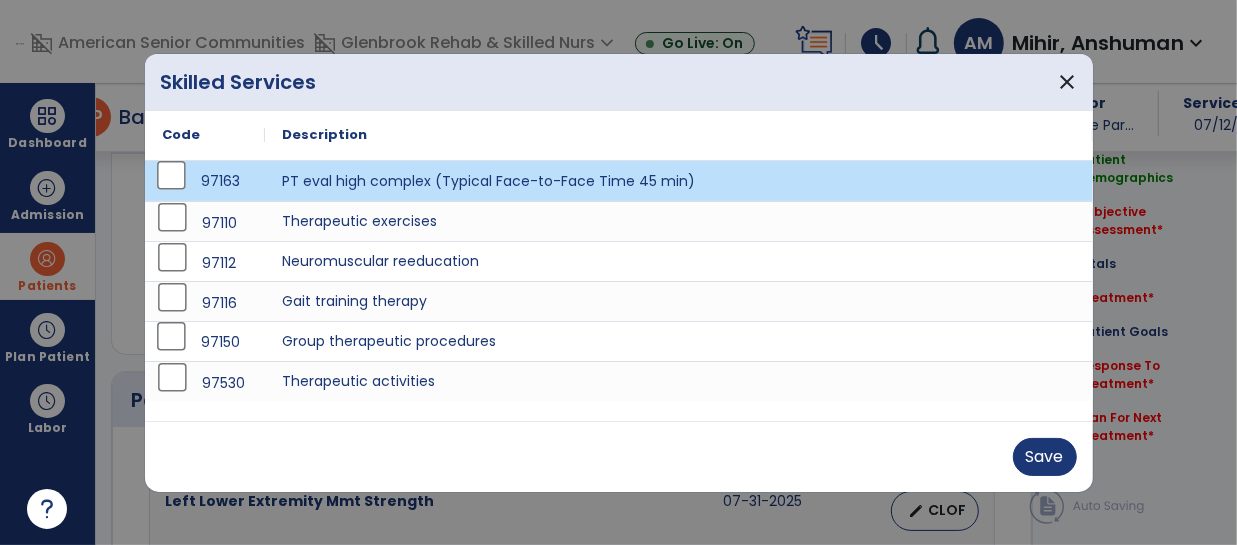 click on "97150" at bounding box center (205, 341) 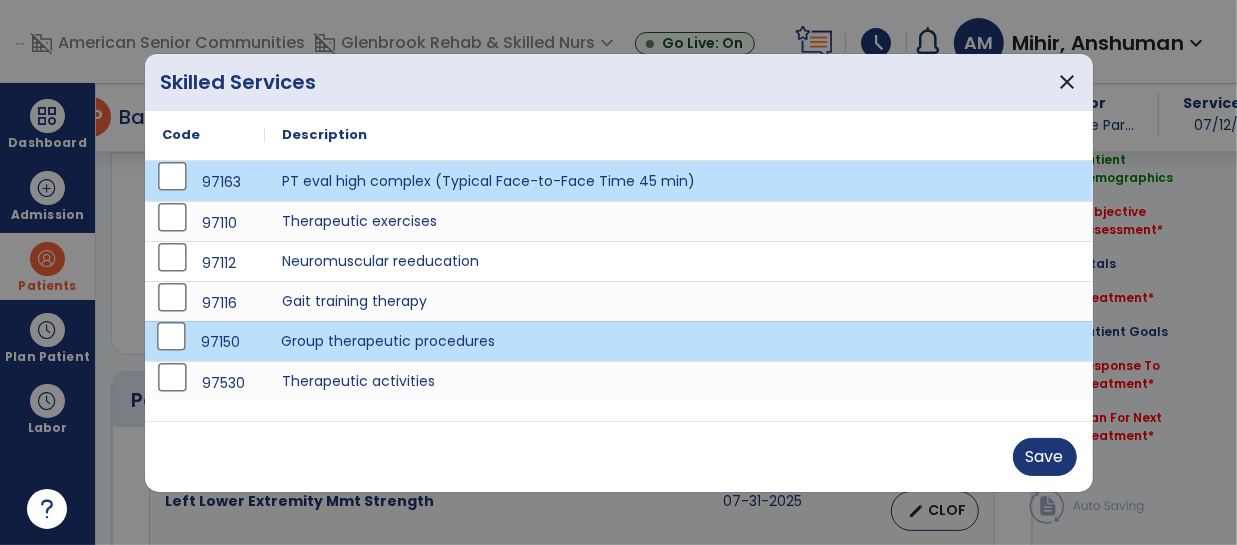 click on "Group therapeutic procedures" at bounding box center [679, 341] 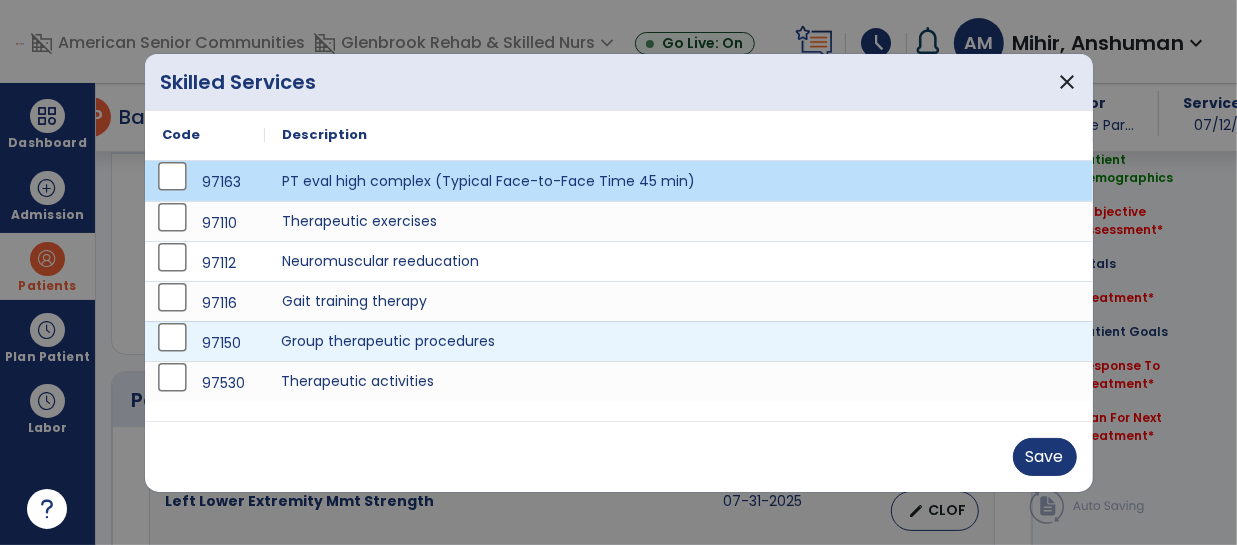 click on "Therapeutic activities" at bounding box center (679, 381) 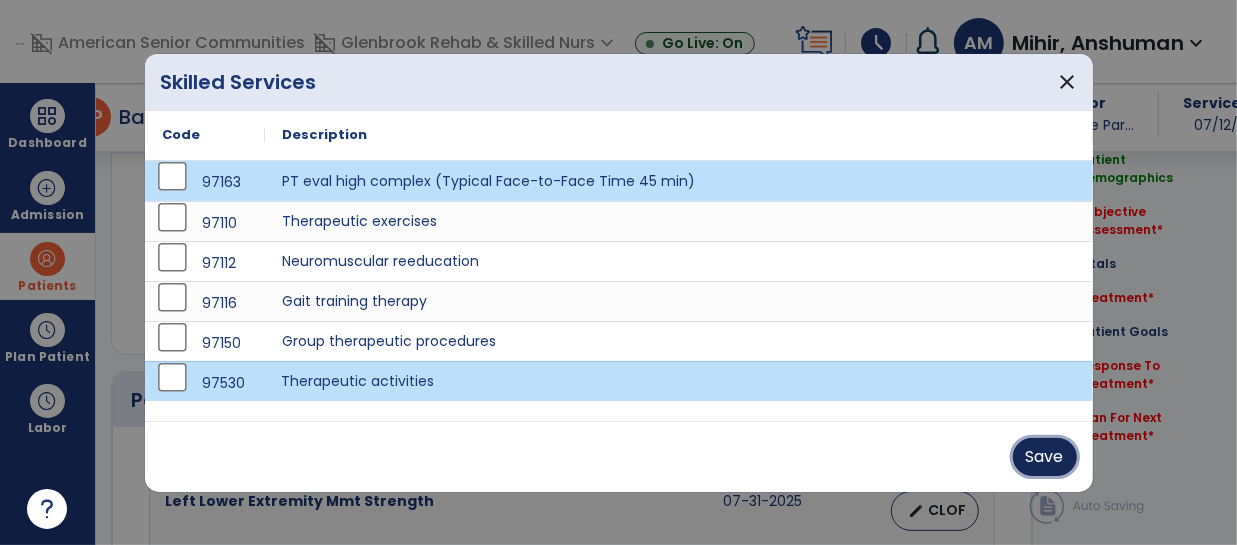 click on "Save" at bounding box center (1045, 457) 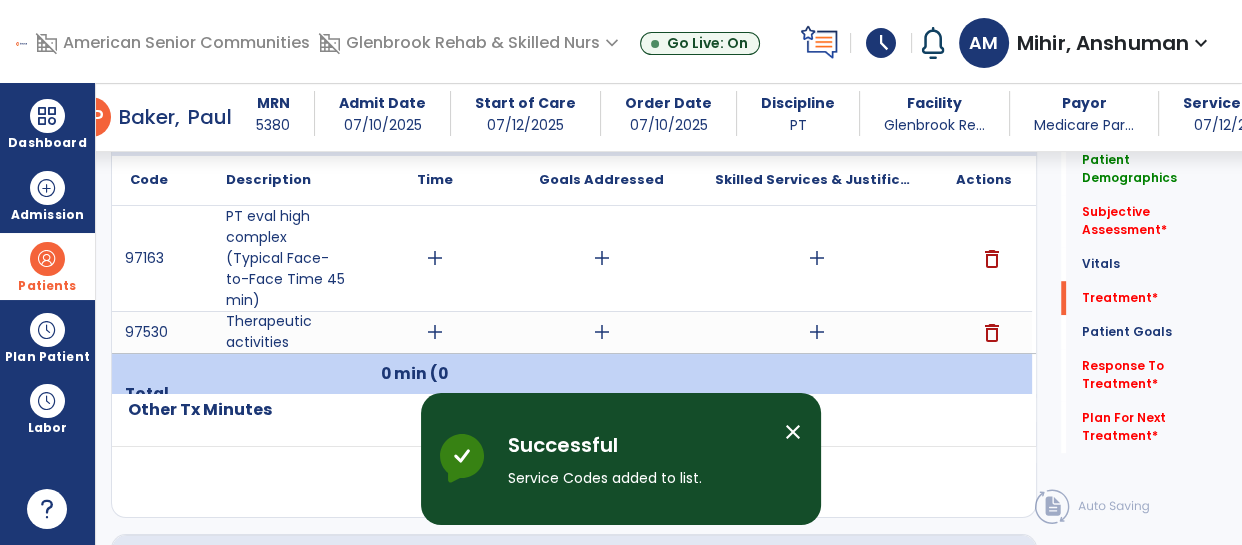 click on "add" at bounding box center (435, 258) 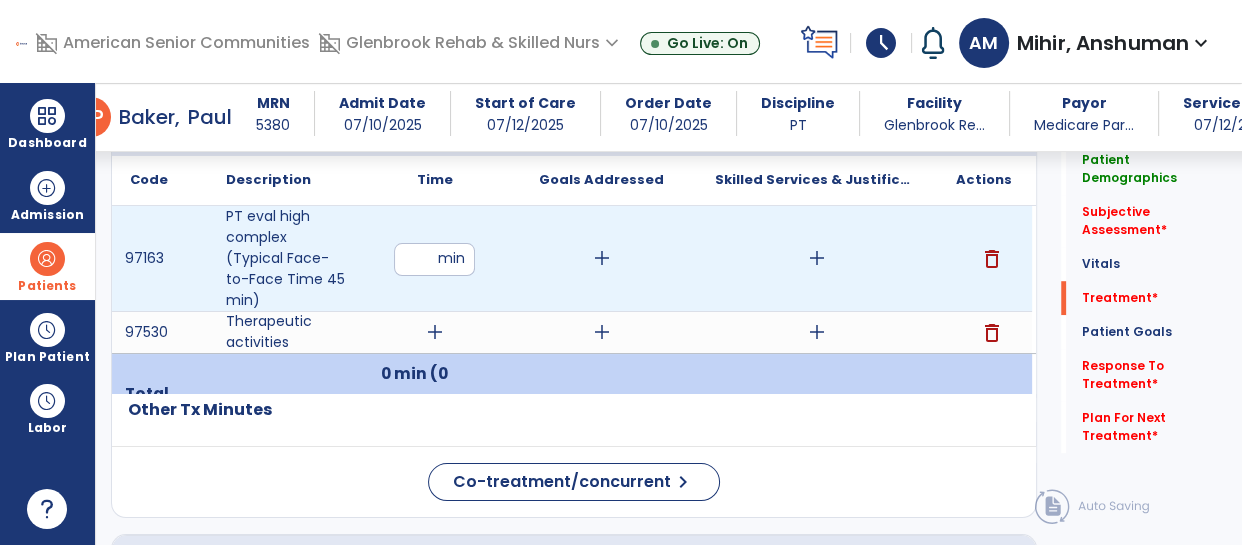 type on "**" 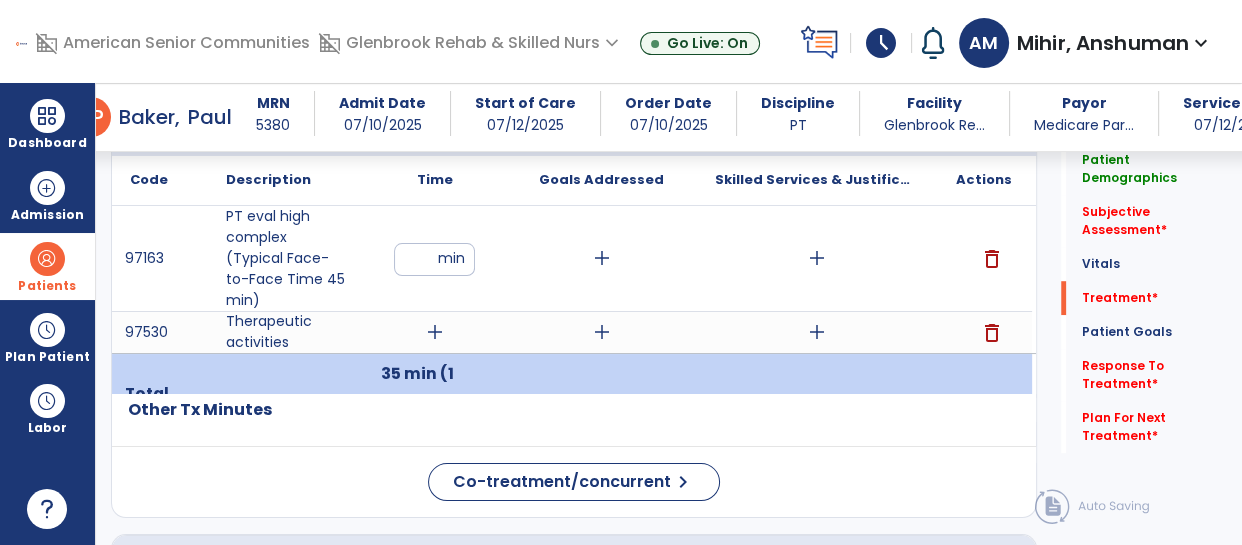 click on "add" at bounding box center [435, 332] 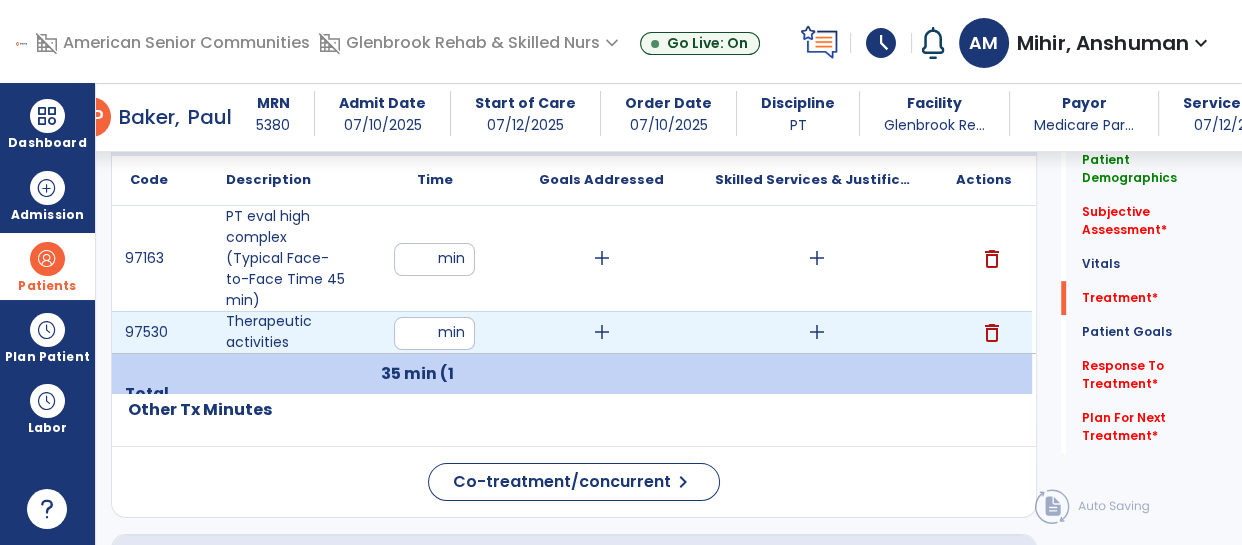 type on "**" 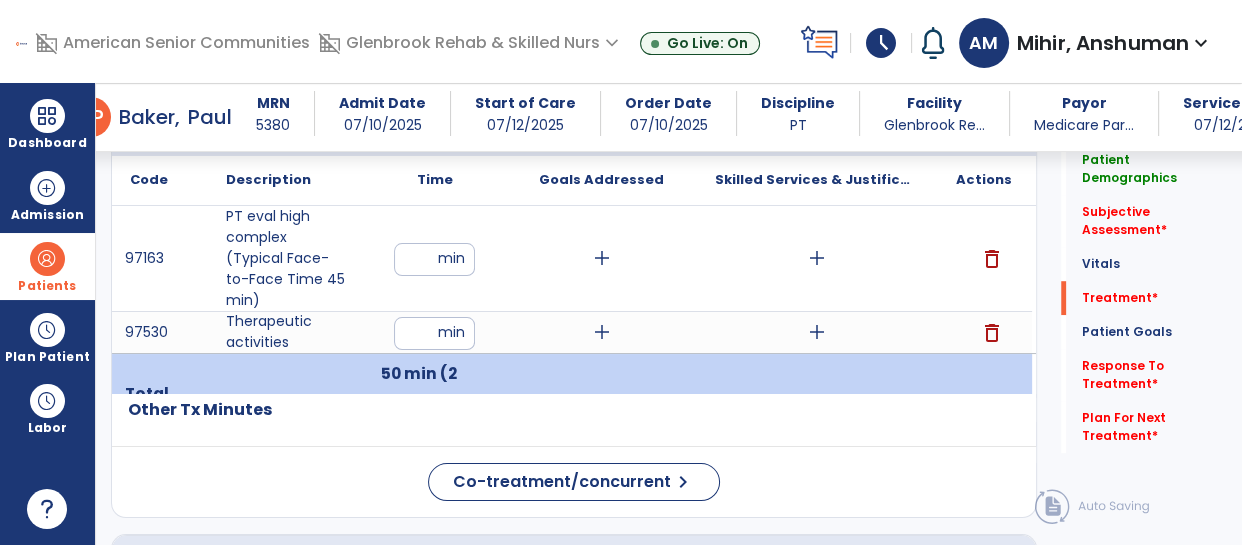 click on "add" at bounding box center [817, 258] 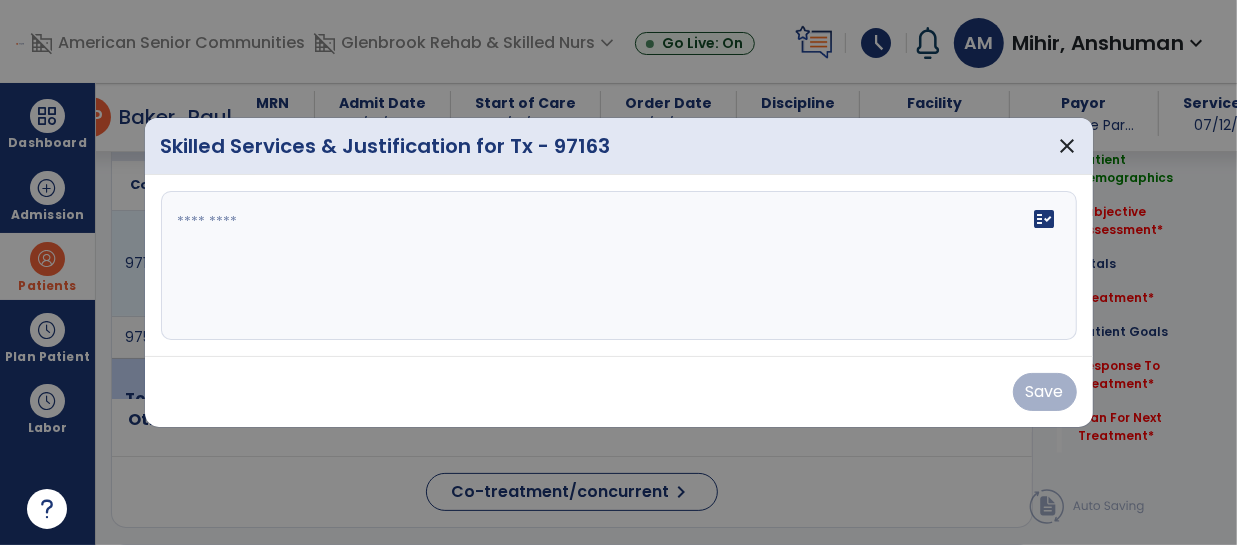 scroll, scrollTop: 1230, scrollLeft: 0, axis: vertical 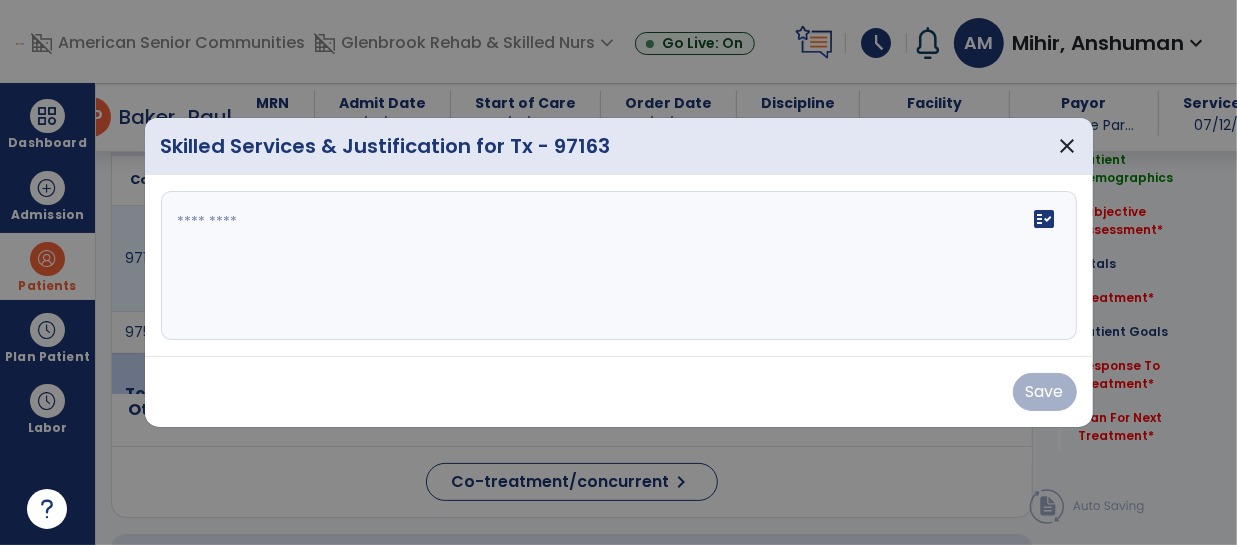 click on "fact_check" at bounding box center [619, 266] 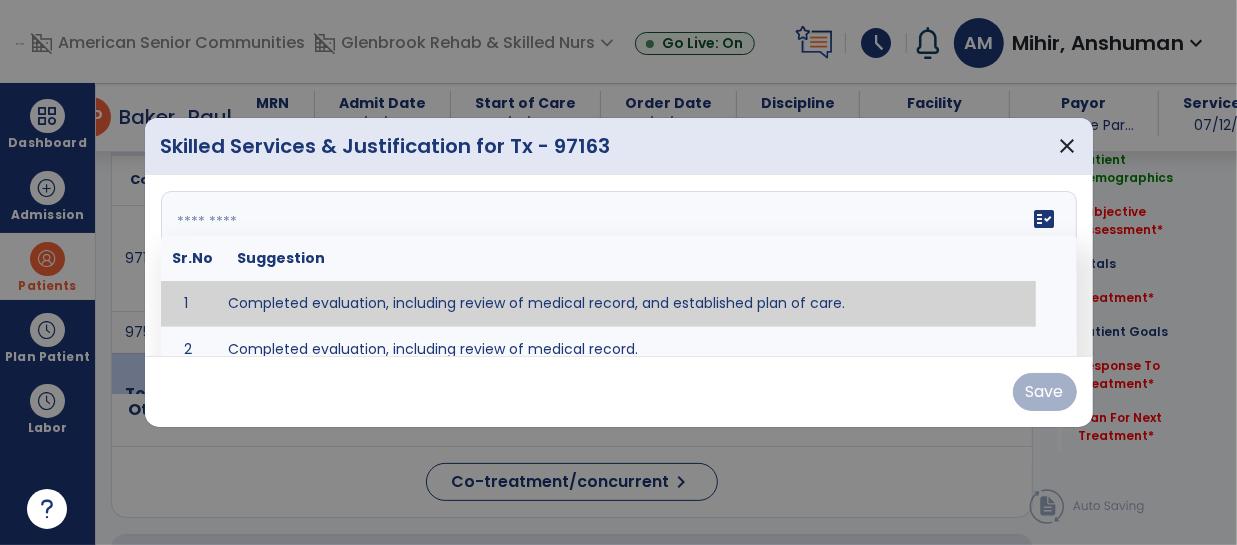 type on "**********" 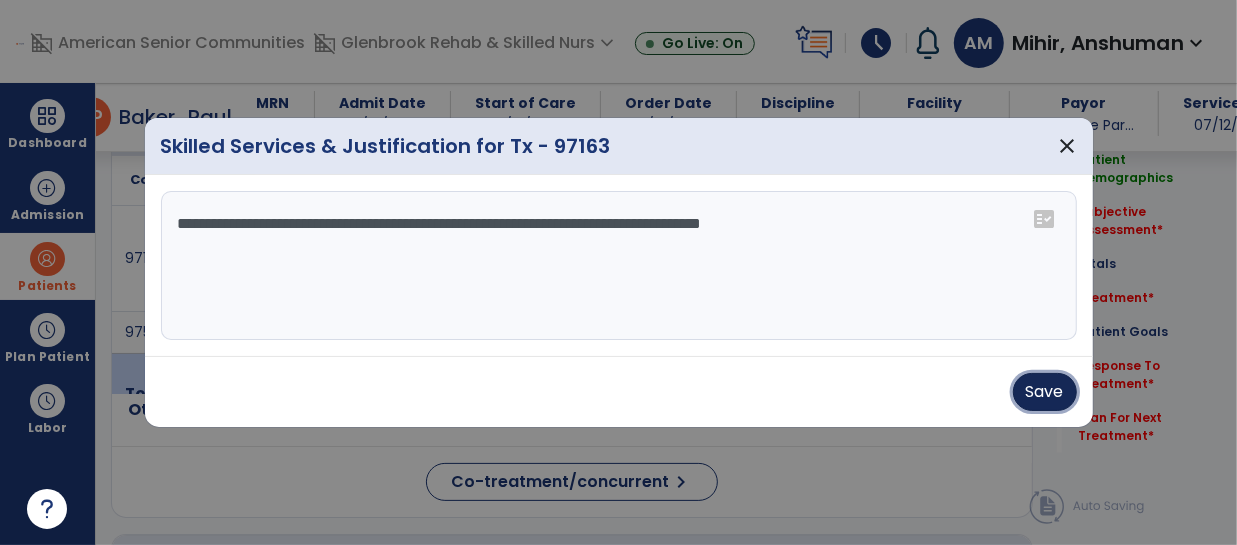 click on "Save" at bounding box center (1045, 392) 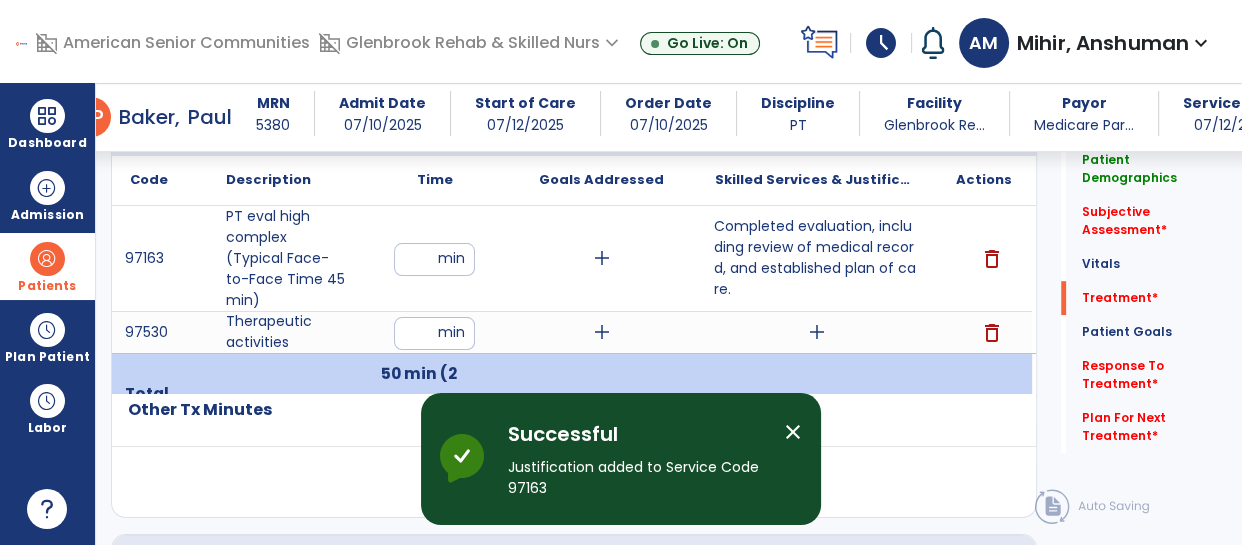 click on "add" at bounding box center (817, 332) 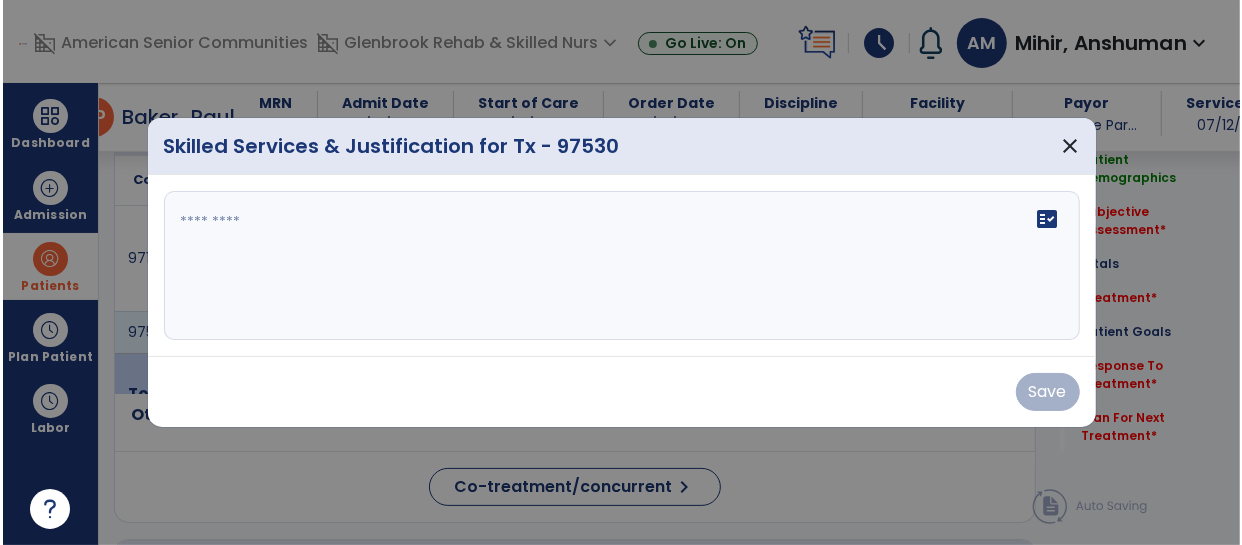scroll, scrollTop: 1230, scrollLeft: 0, axis: vertical 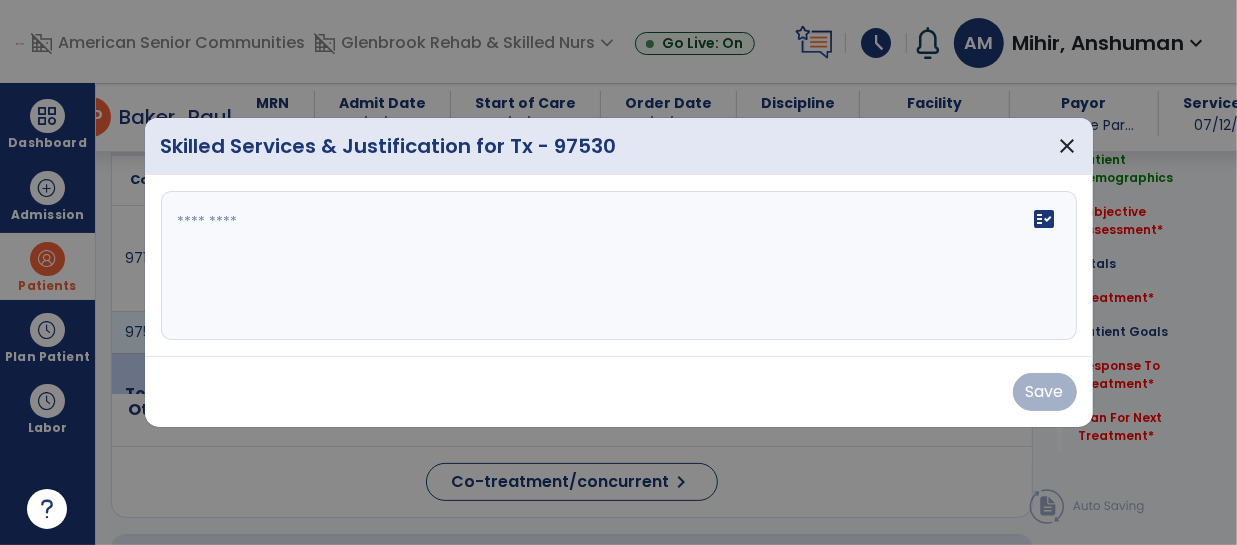 click on "fact_check" at bounding box center (619, 266) 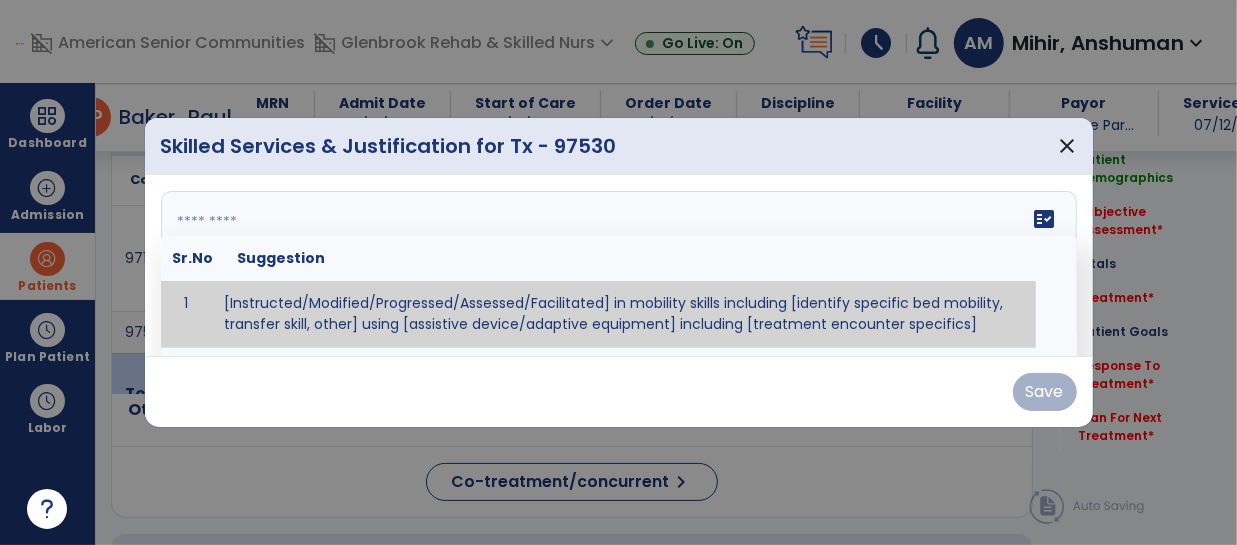 paste on "**********" 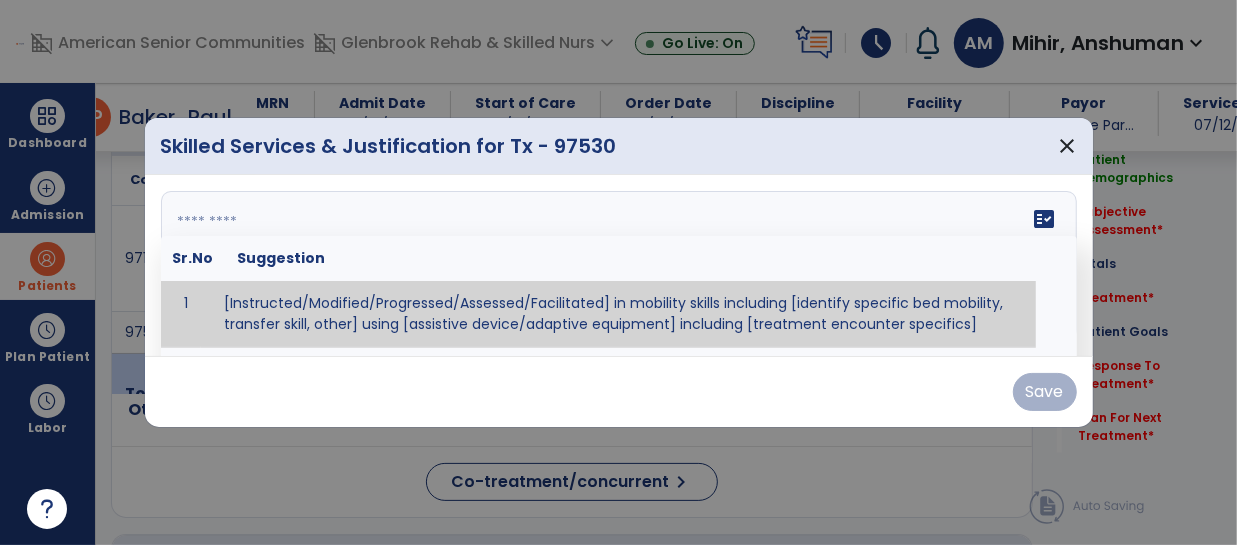 type on "**********" 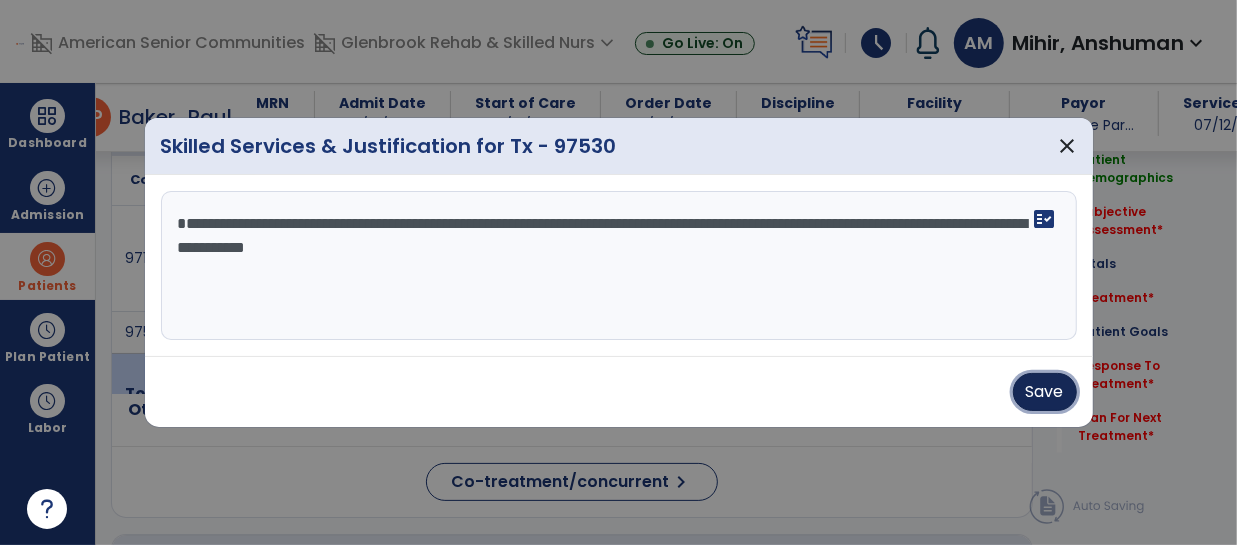 click on "Save" at bounding box center [1045, 392] 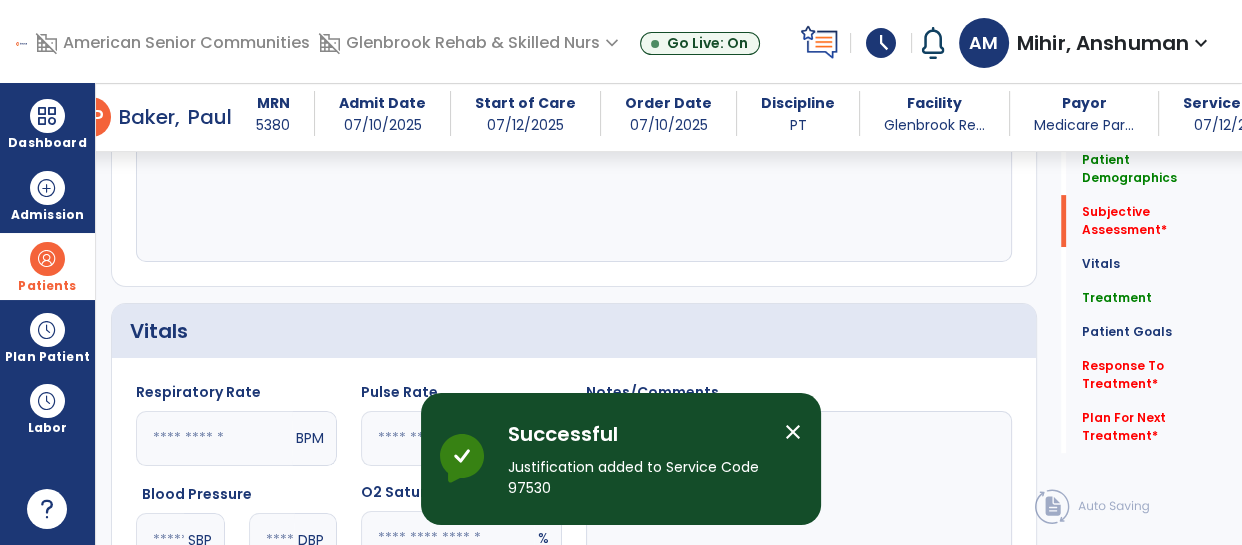 scroll, scrollTop: 470, scrollLeft: 0, axis: vertical 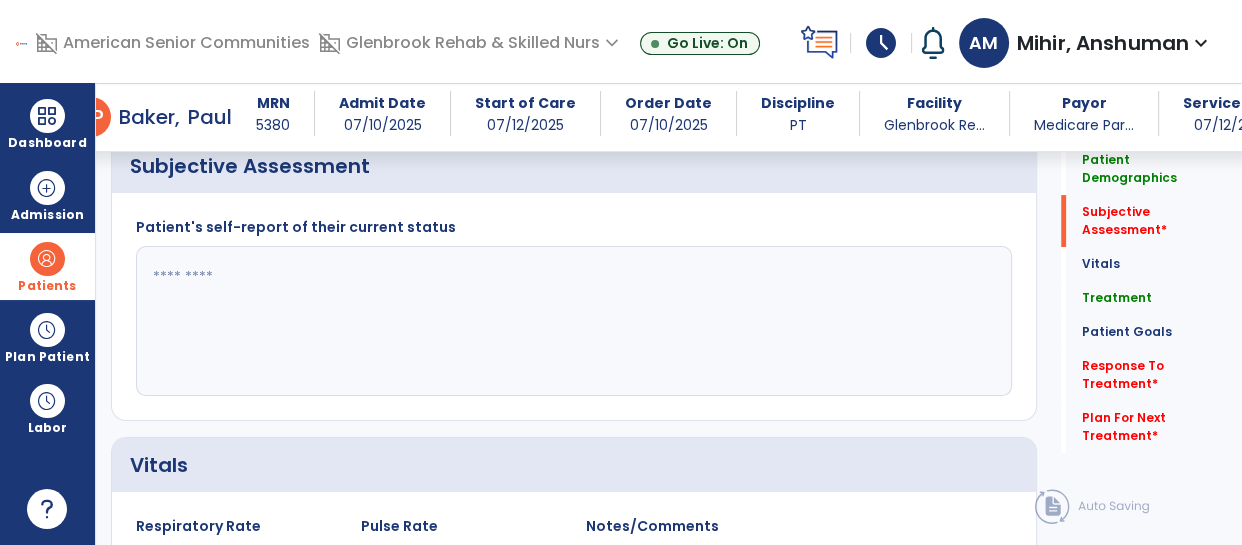 click 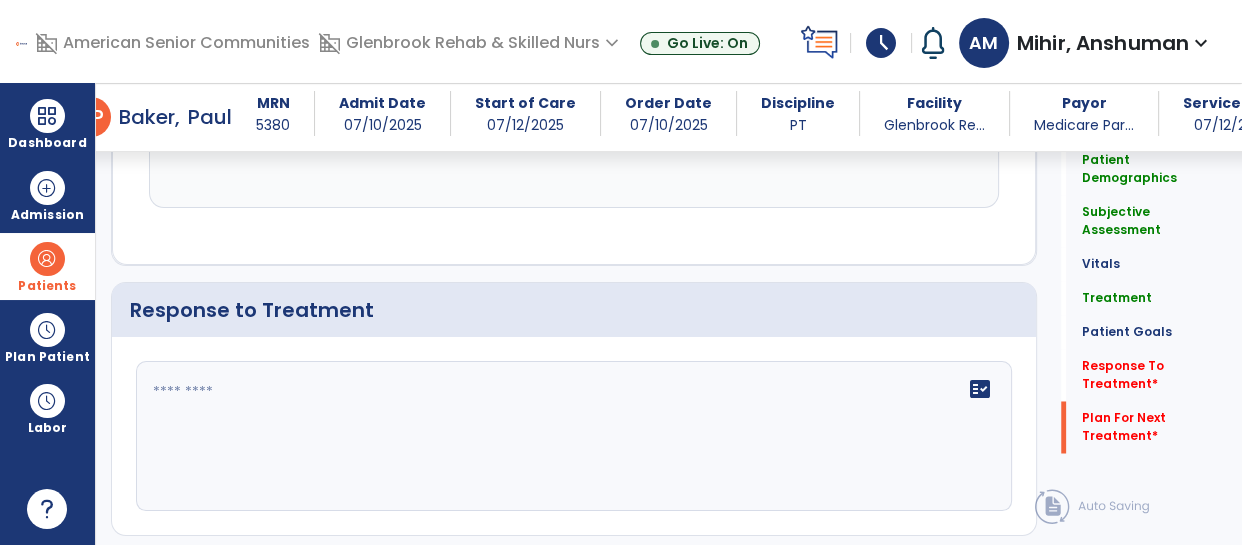 scroll, scrollTop: 3345, scrollLeft: 0, axis: vertical 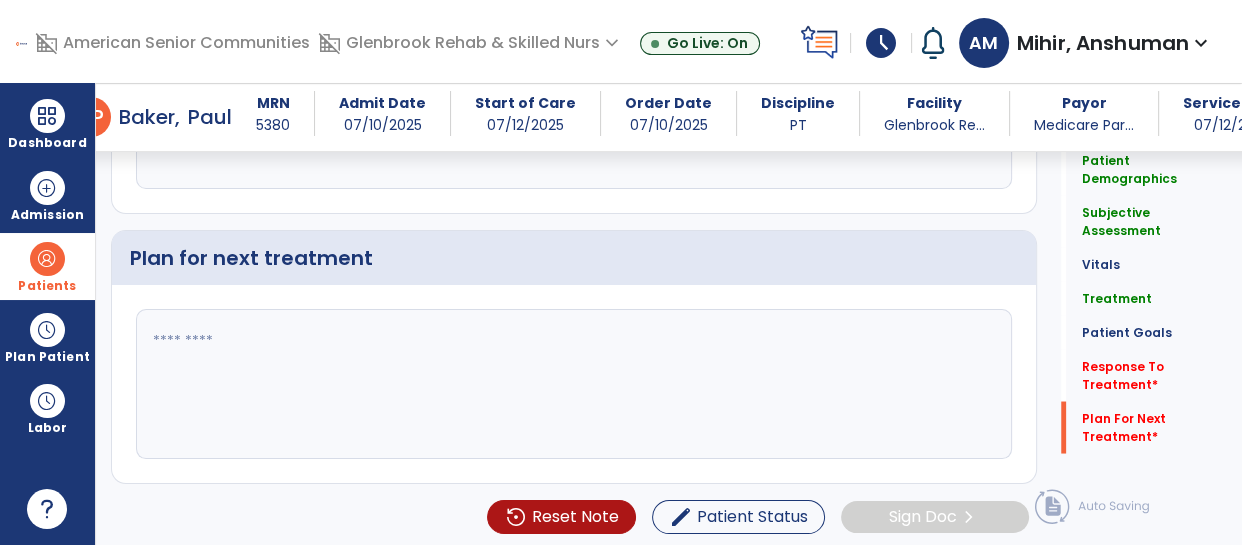 type on "**********" 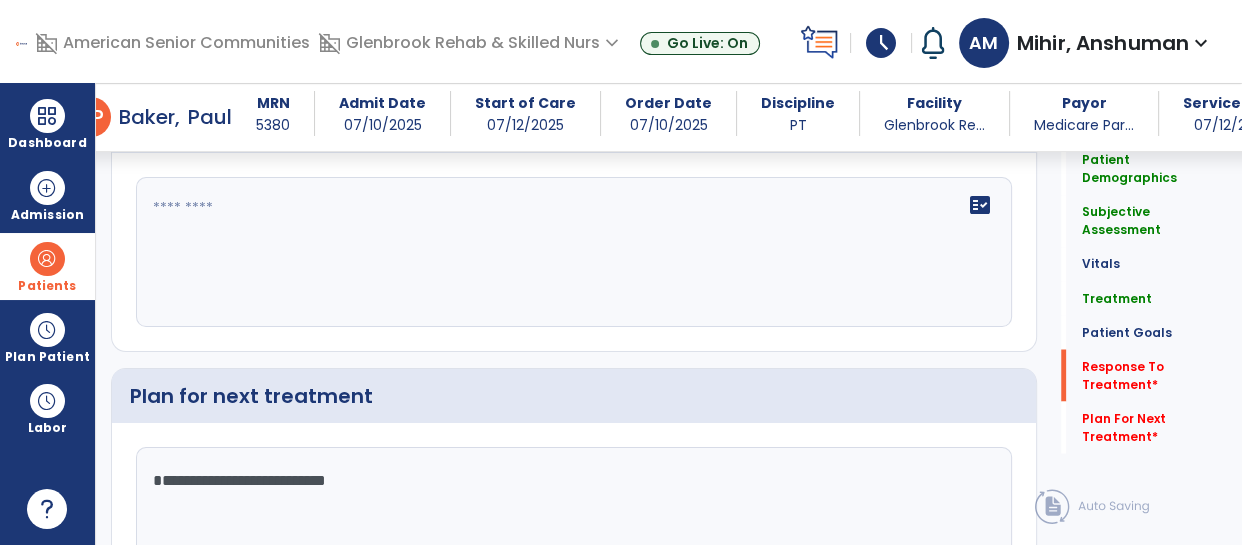 type on "**********" 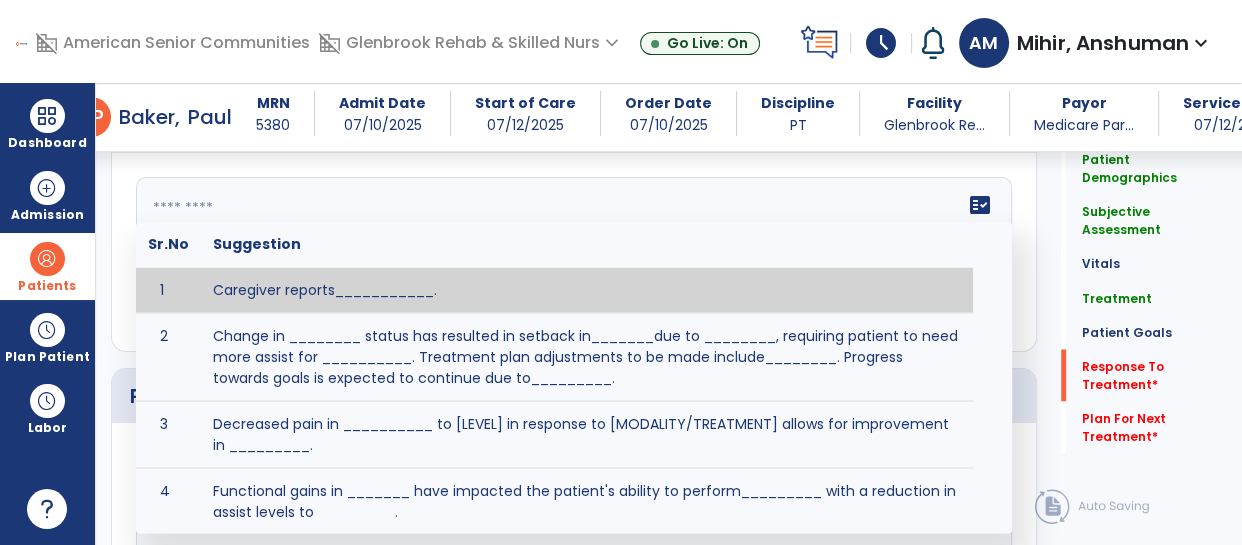 scroll, scrollTop: 3208, scrollLeft: 0, axis: vertical 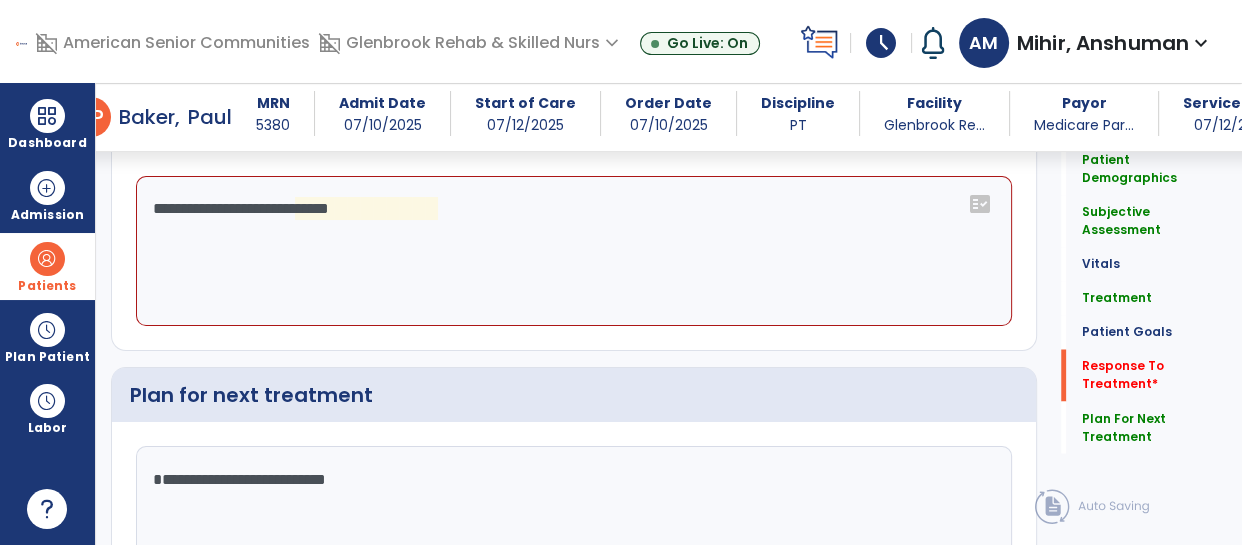 click on "**********" 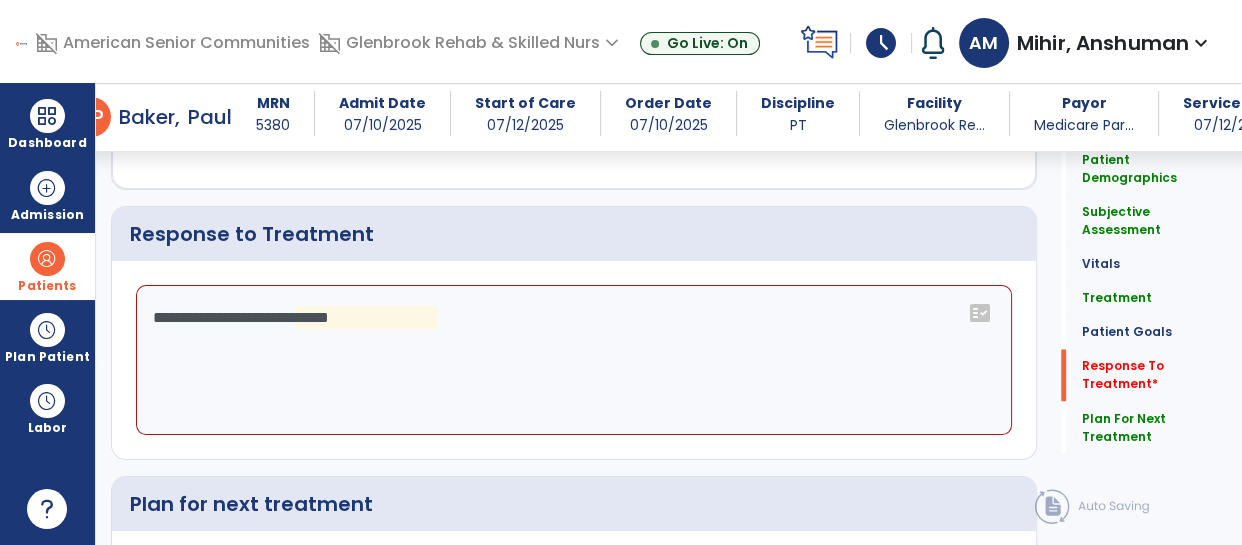 scroll, scrollTop: 3208, scrollLeft: 0, axis: vertical 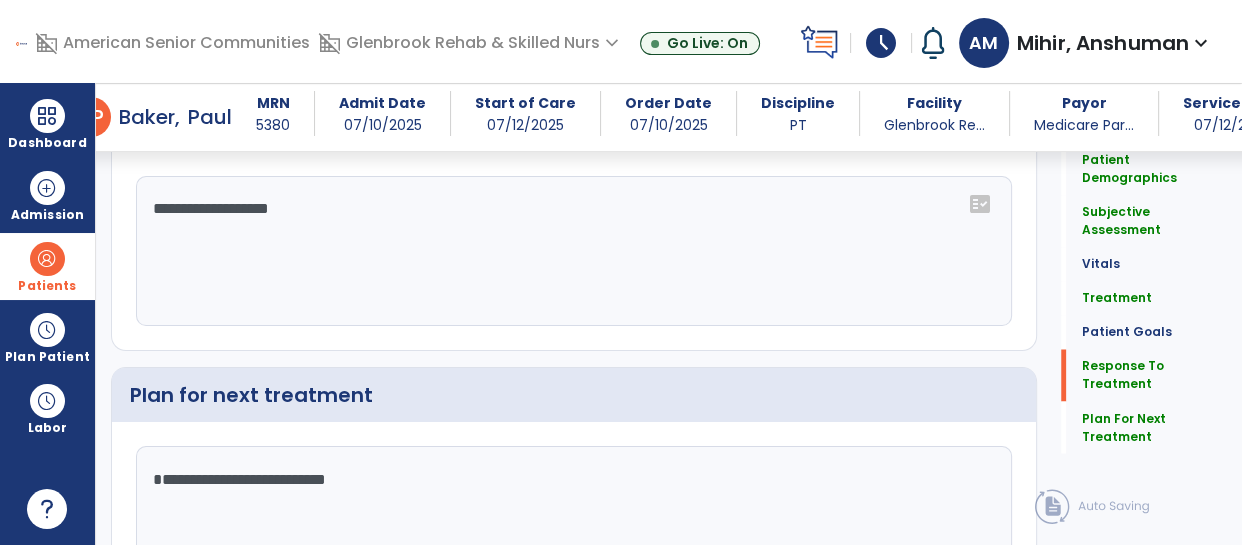 click on "**********" 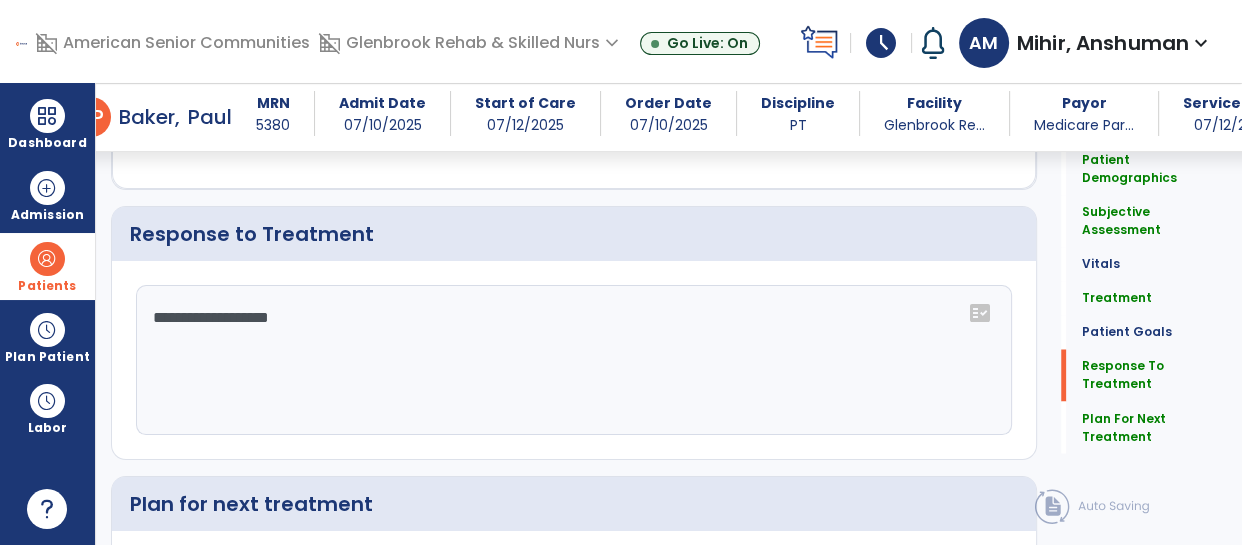 scroll, scrollTop: 3208, scrollLeft: 0, axis: vertical 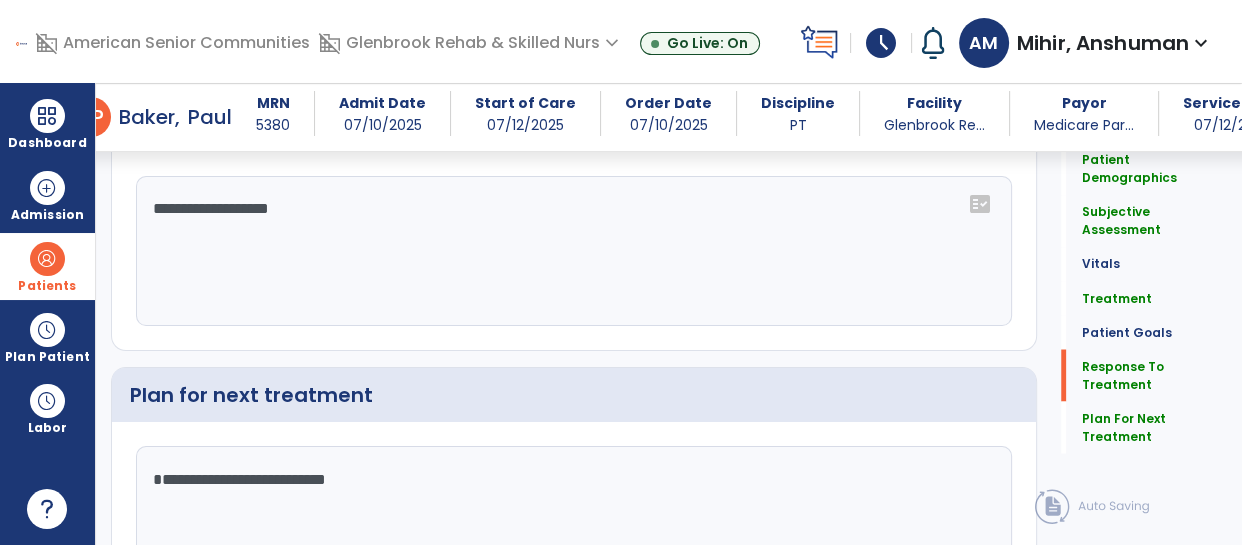 paste on "**********" 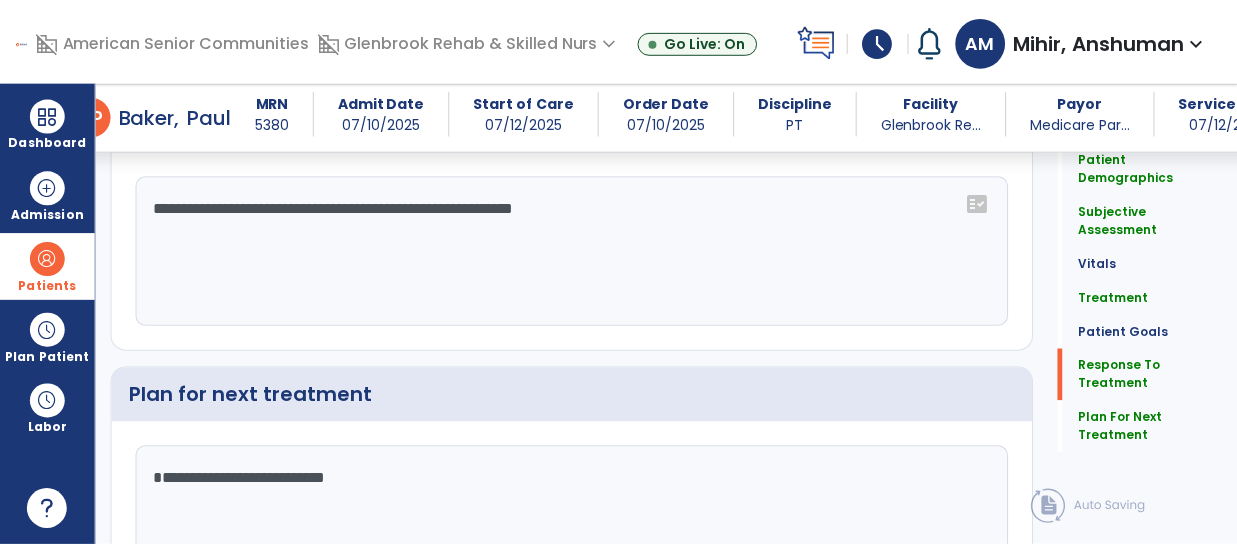 scroll, scrollTop: 3345, scrollLeft: 0, axis: vertical 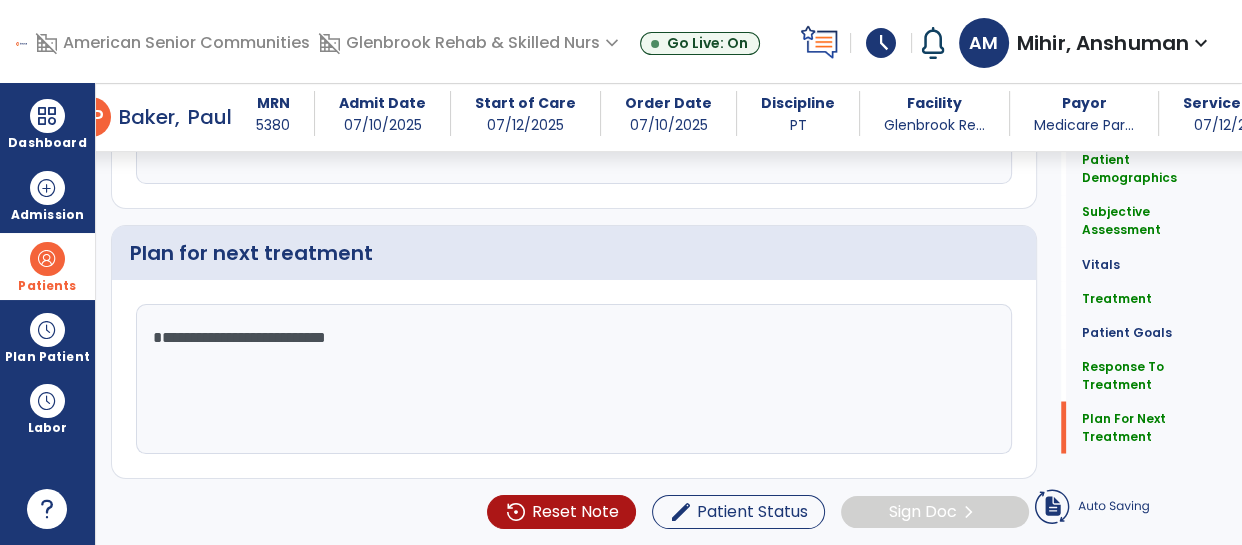 type on "**********" 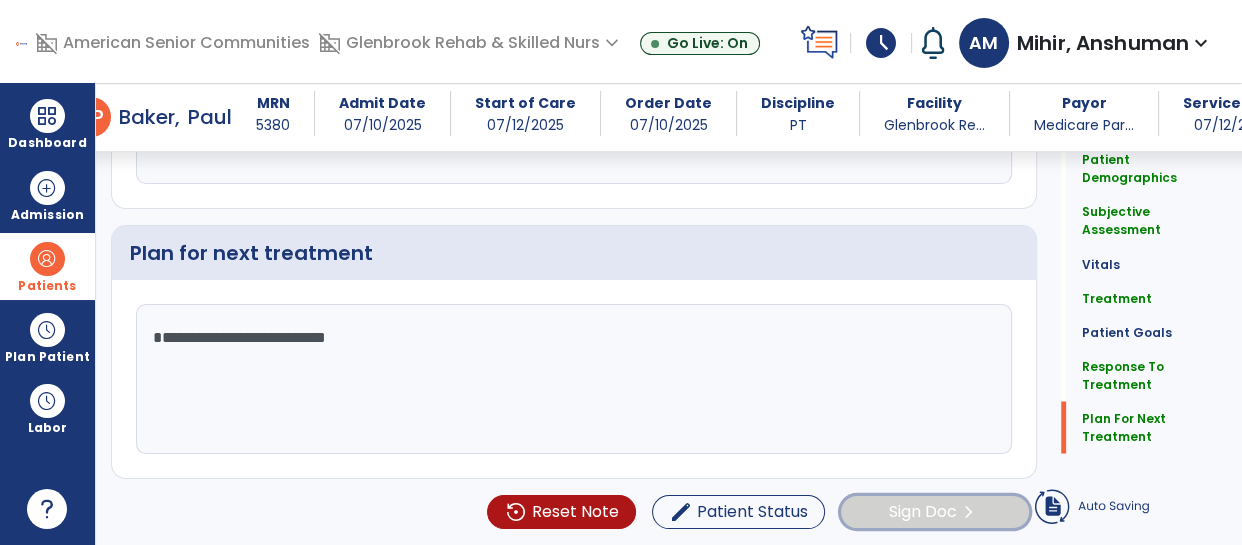 click on "Sign Doc" 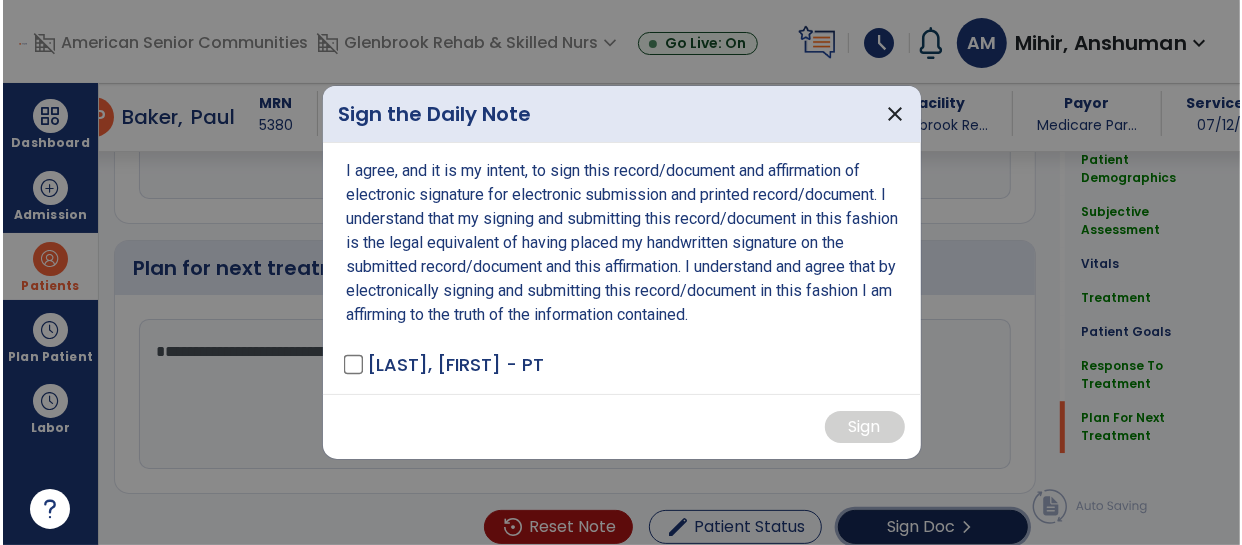scroll, scrollTop: 3345, scrollLeft: 0, axis: vertical 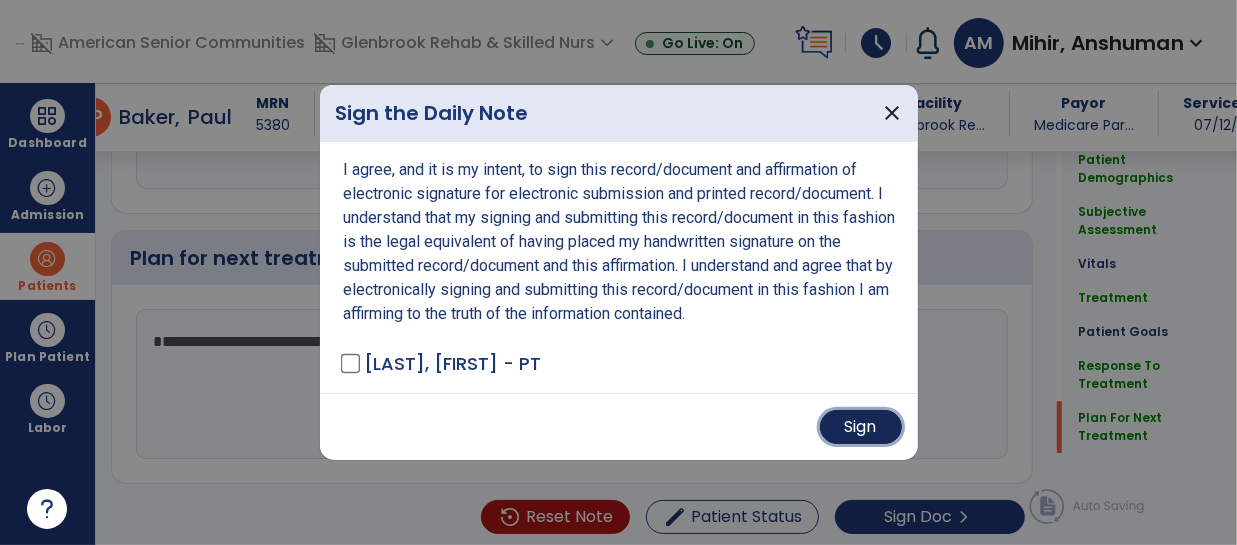 click on "Sign" at bounding box center [861, 427] 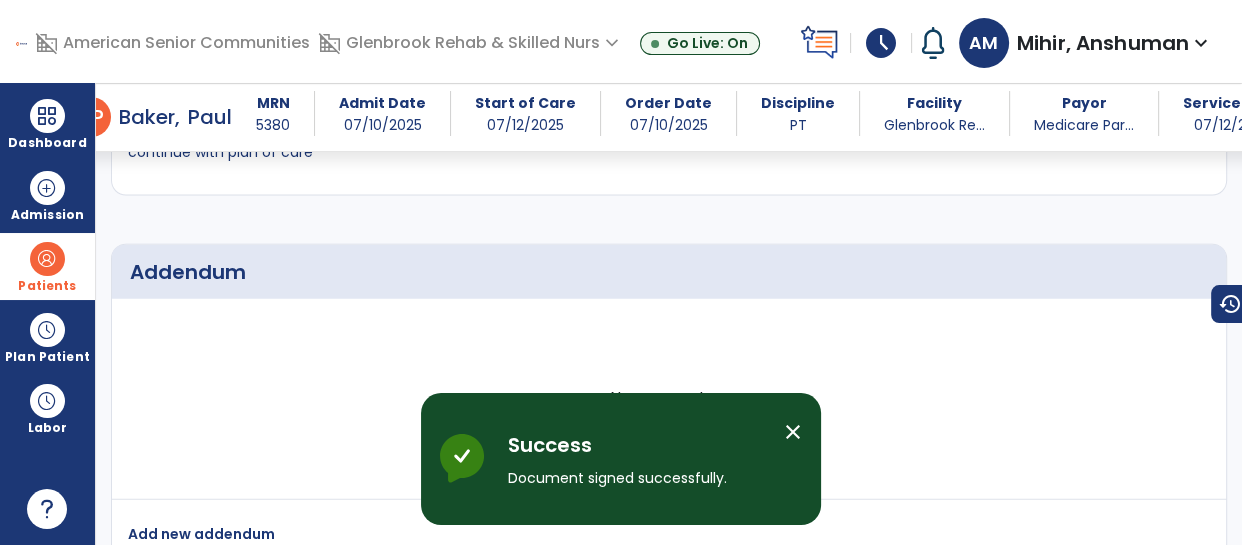 click on "close" at bounding box center (793, 432) 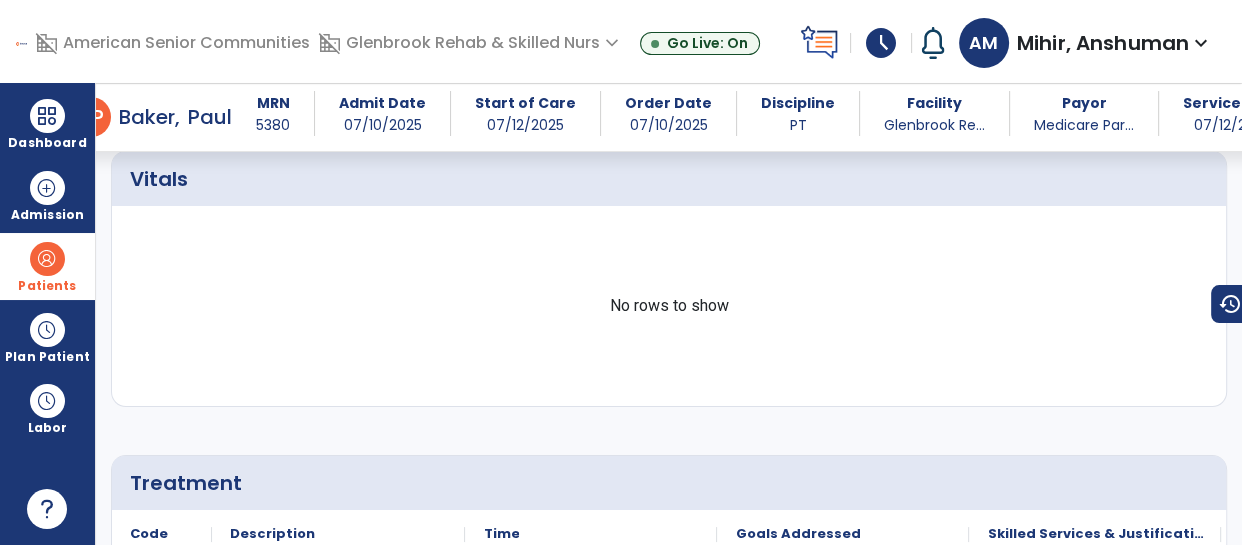 scroll, scrollTop: 847, scrollLeft: 0, axis: vertical 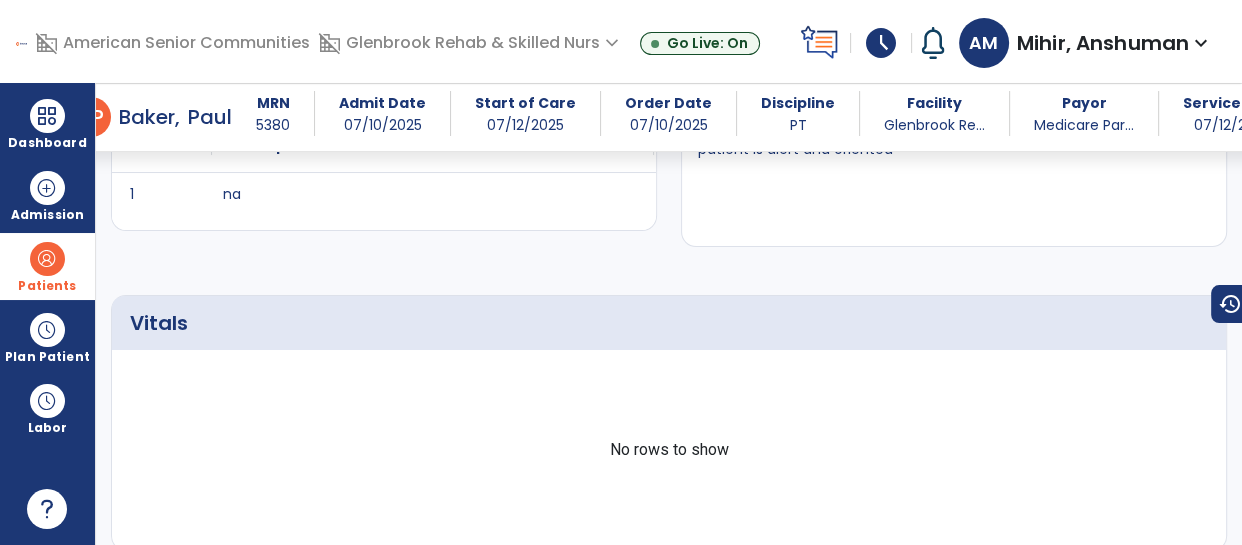 click at bounding box center [47, 259] 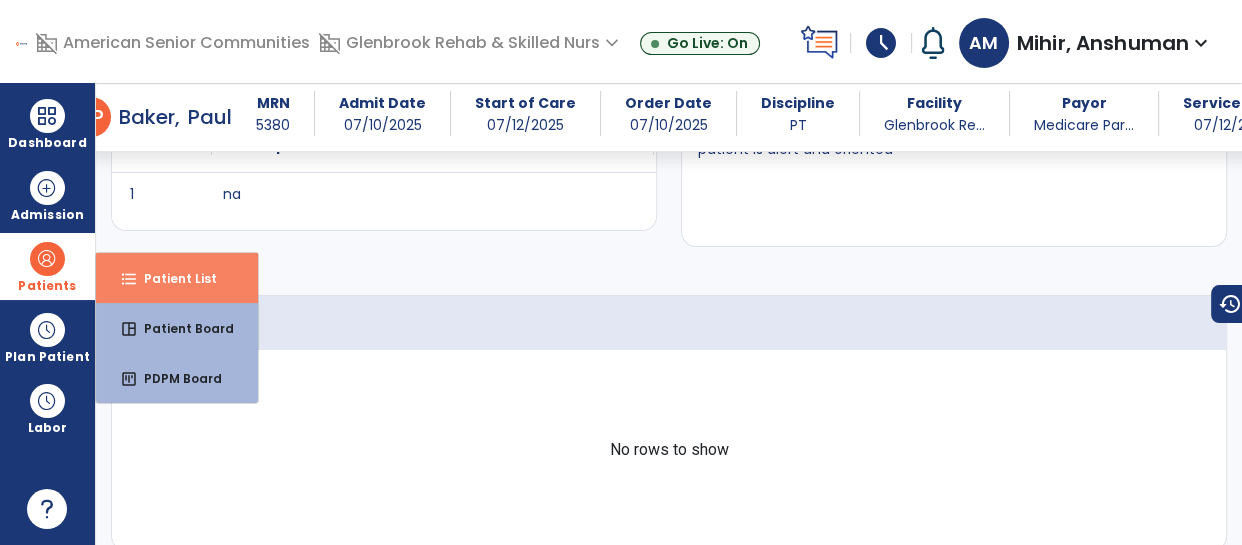 click on "Patient List" at bounding box center (172, 278) 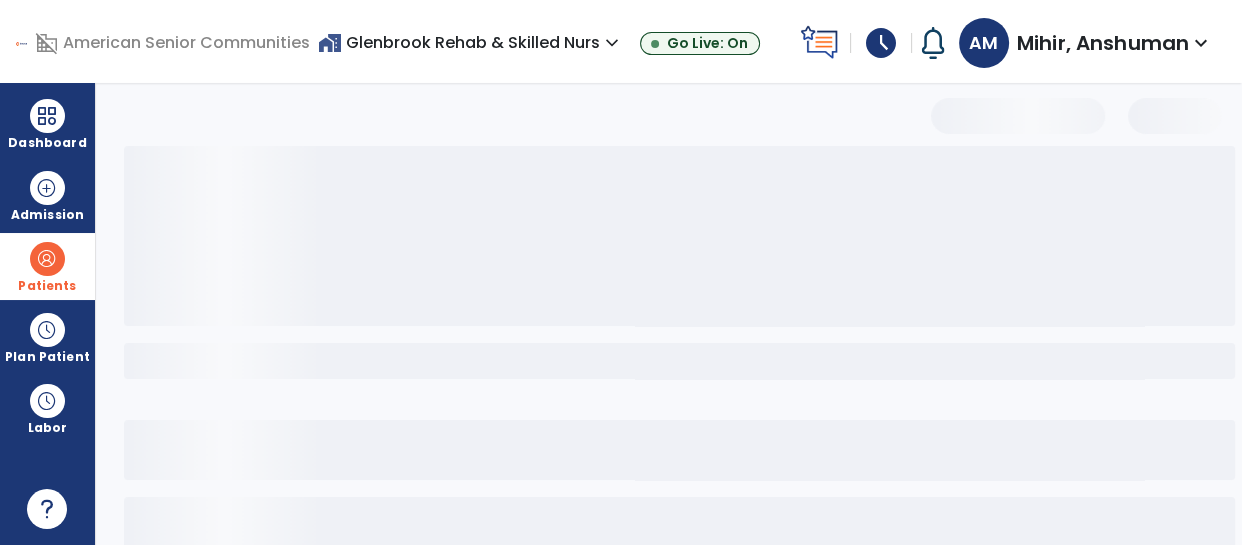 scroll, scrollTop: 198, scrollLeft: 0, axis: vertical 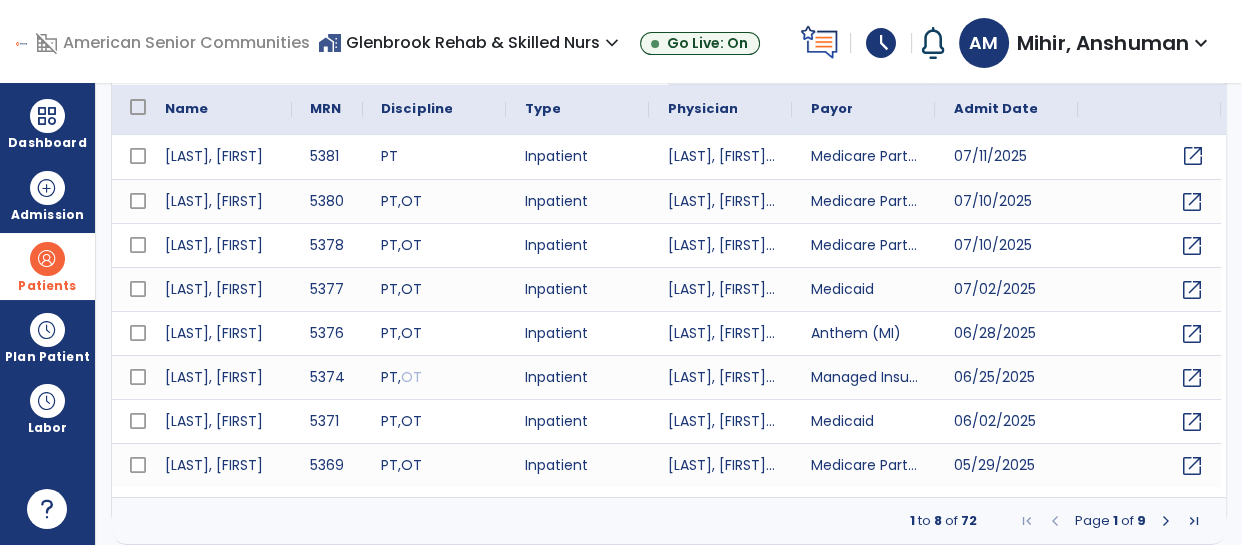 click on "open_in_new" at bounding box center (1192, 156) 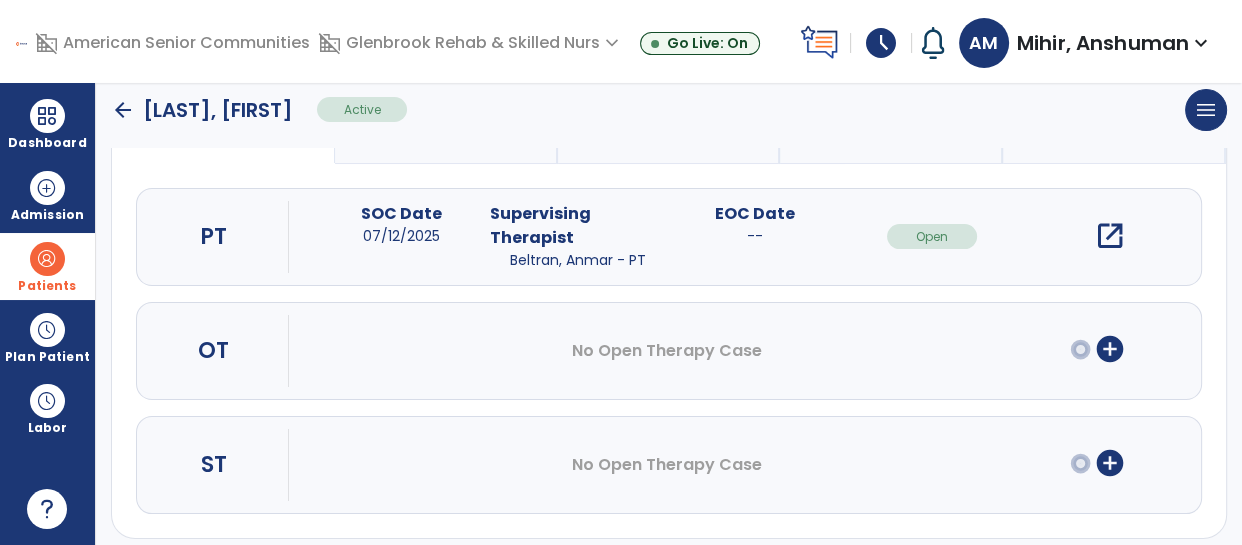 click on "open_in_new" at bounding box center [1109, 236] 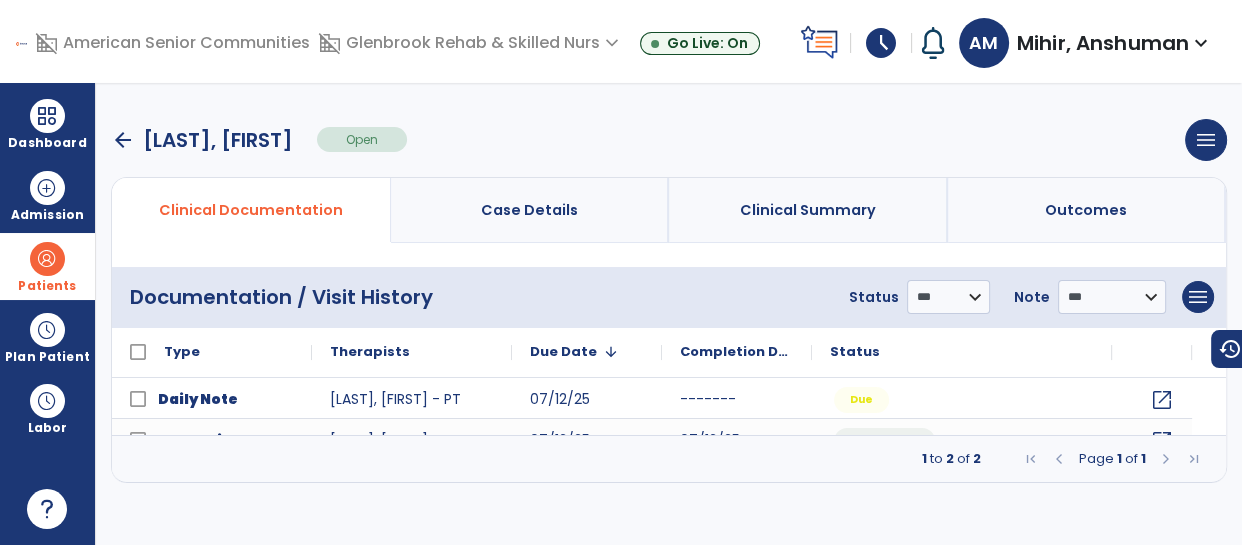 scroll, scrollTop: 0, scrollLeft: 0, axis: both 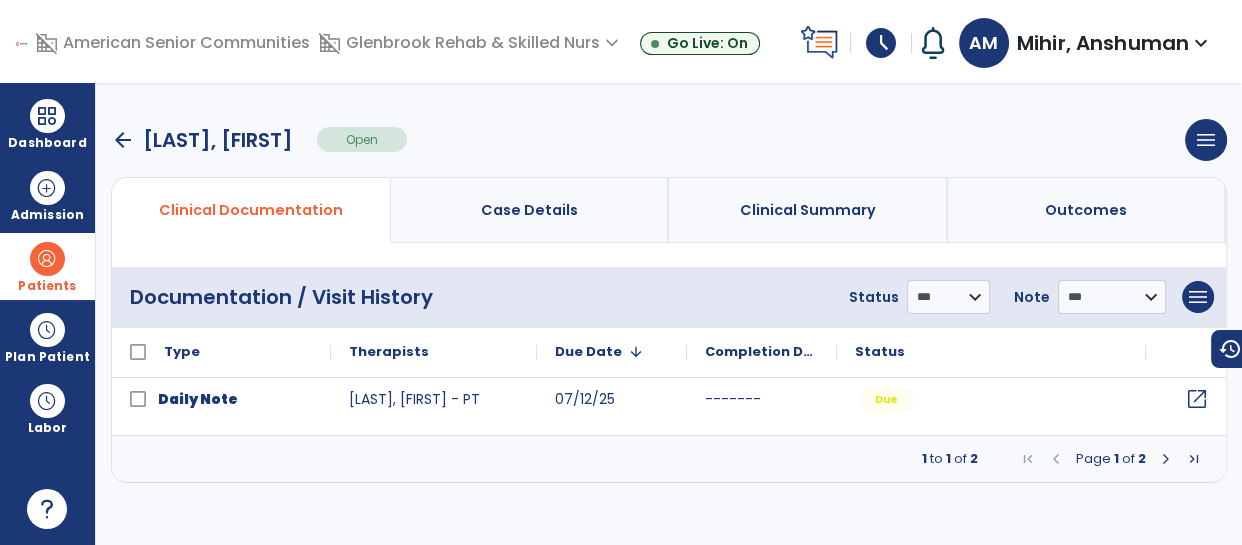 click on "open_in_new" 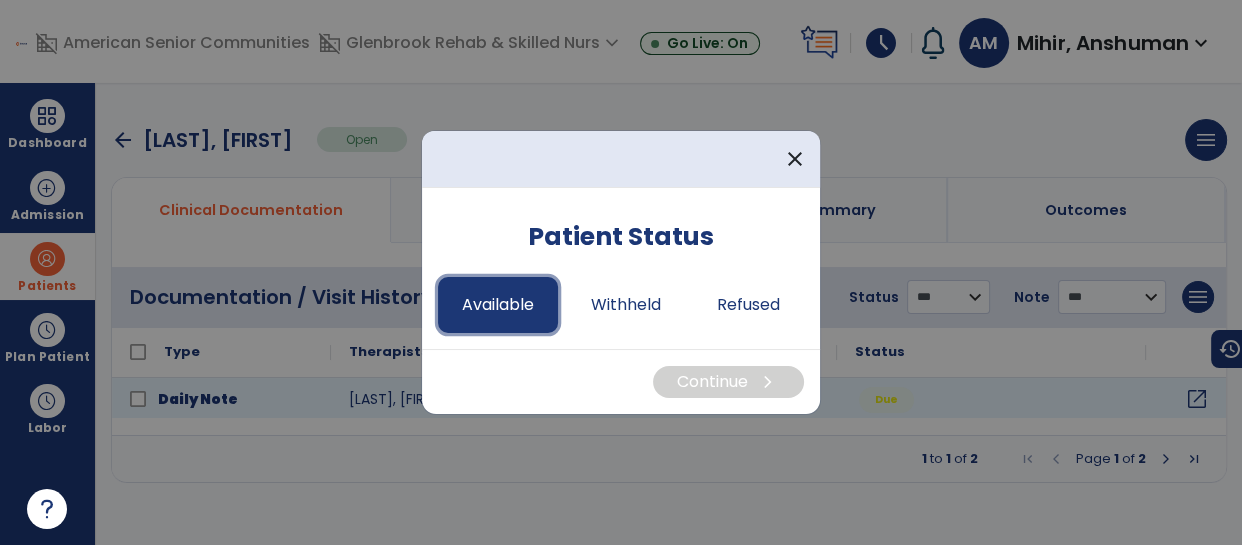 click on "Available" at bounding box center (498, 305) 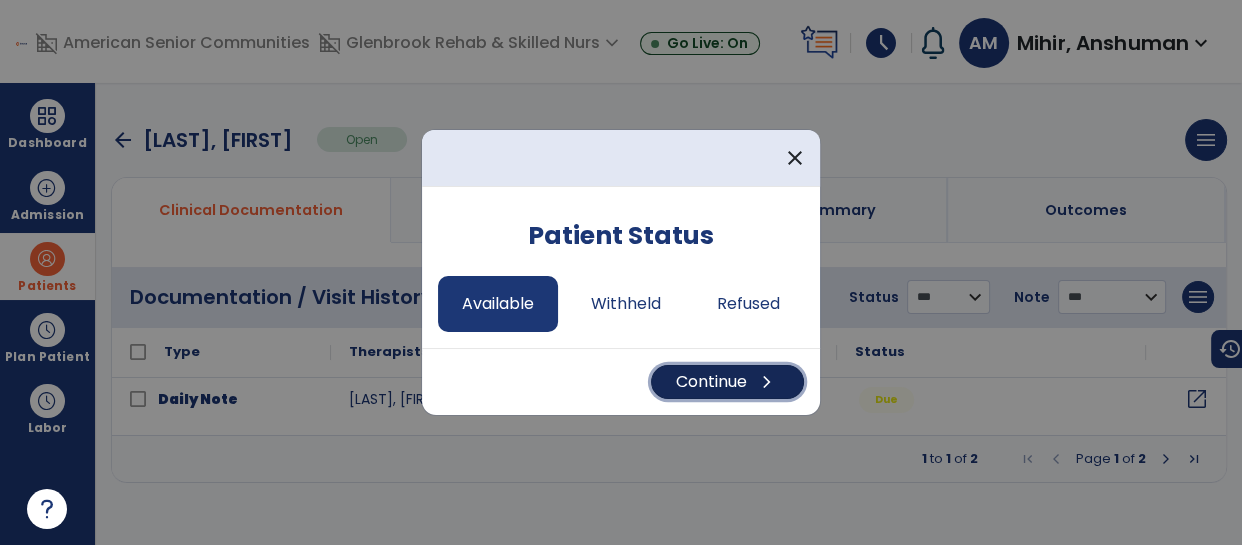 click on "Continue   chevron_right" at bounding box center [727, 382] 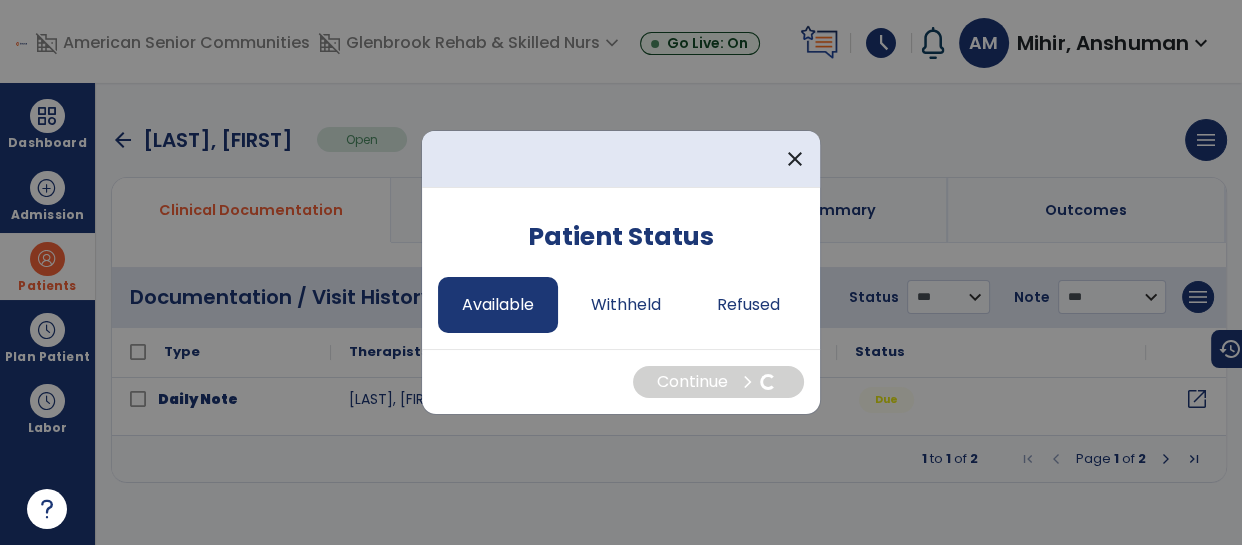 select on "*" 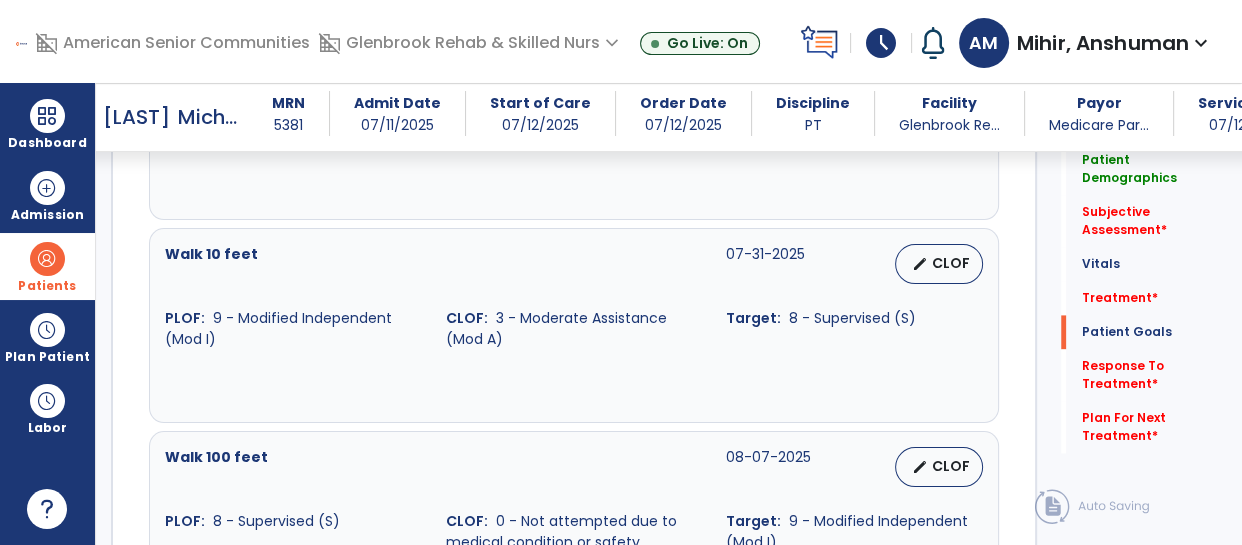 scroll, scrollTop: 3516, scrollLeft: 0, axis: vertical 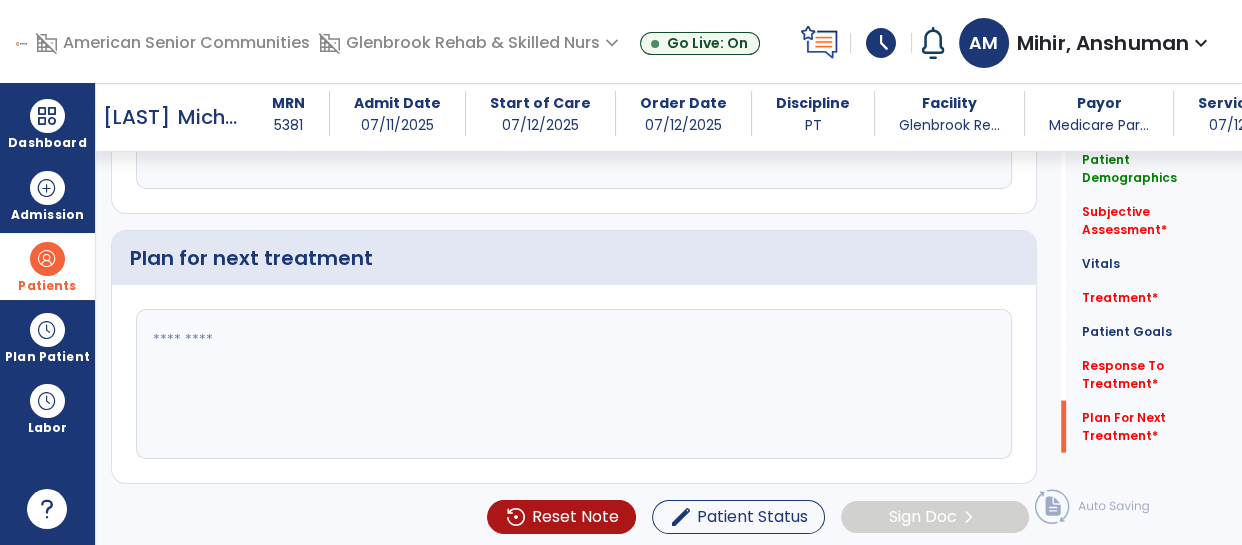 click 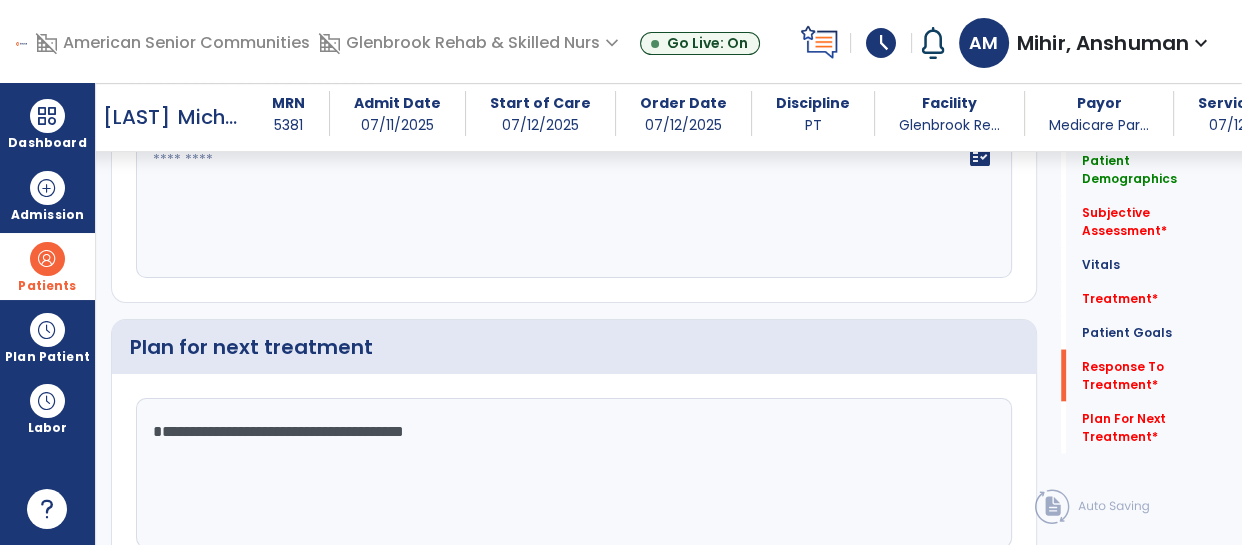 scroll, scrollTop: 3428, scrollLeft: 0, axis: vertical 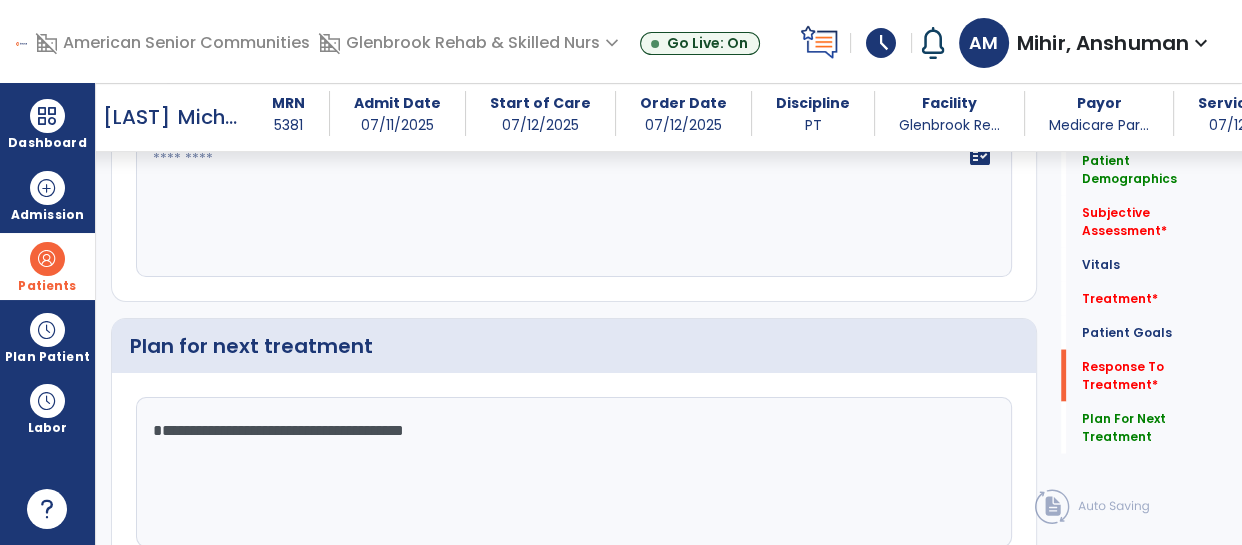 type 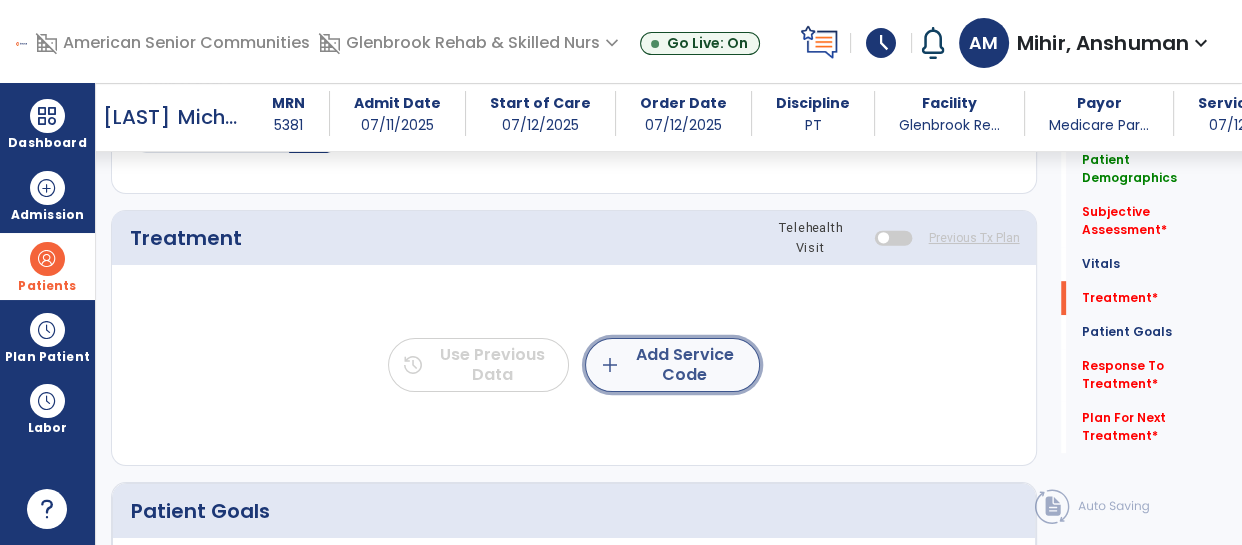 click on "add  Add Service Code" 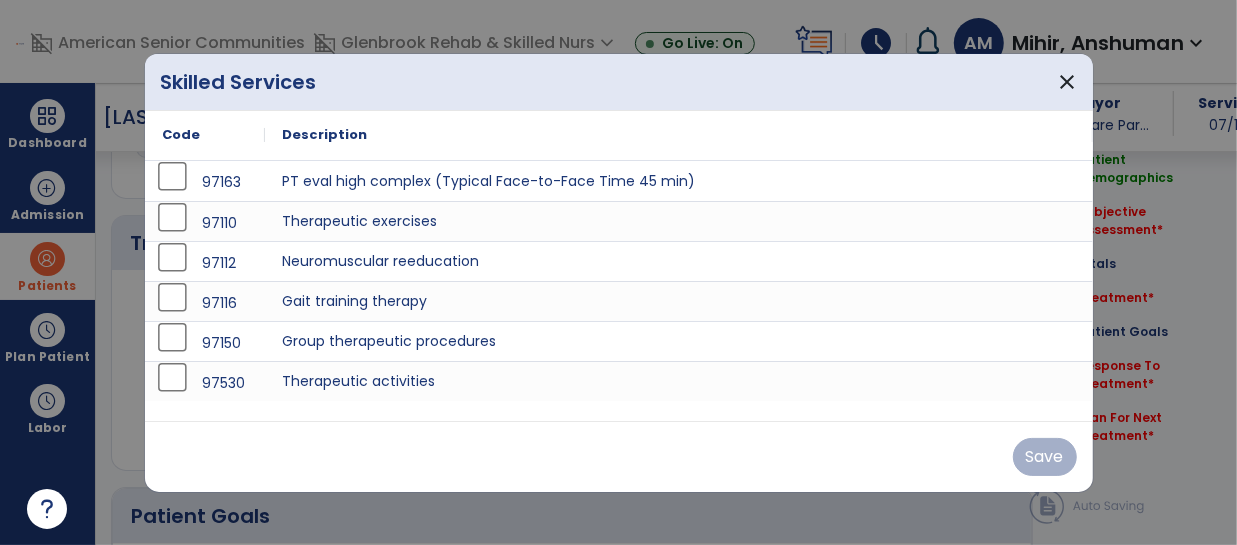 scroll, scrollTop: 1039, scrollLeft: 0, axis: vertical 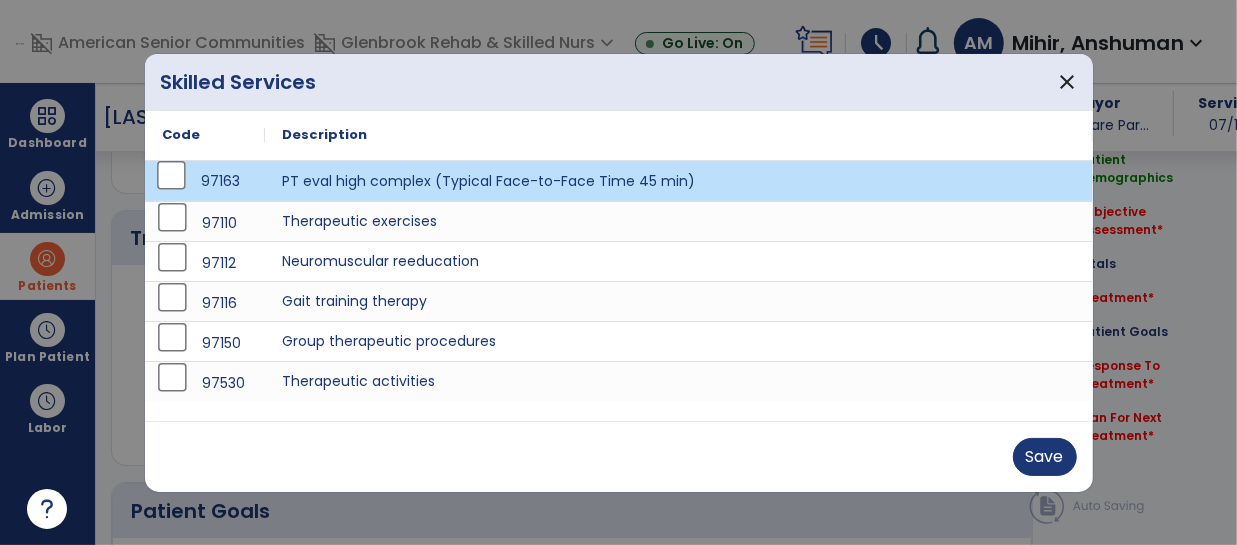 click on "97530" at bounding box center (205, 383) 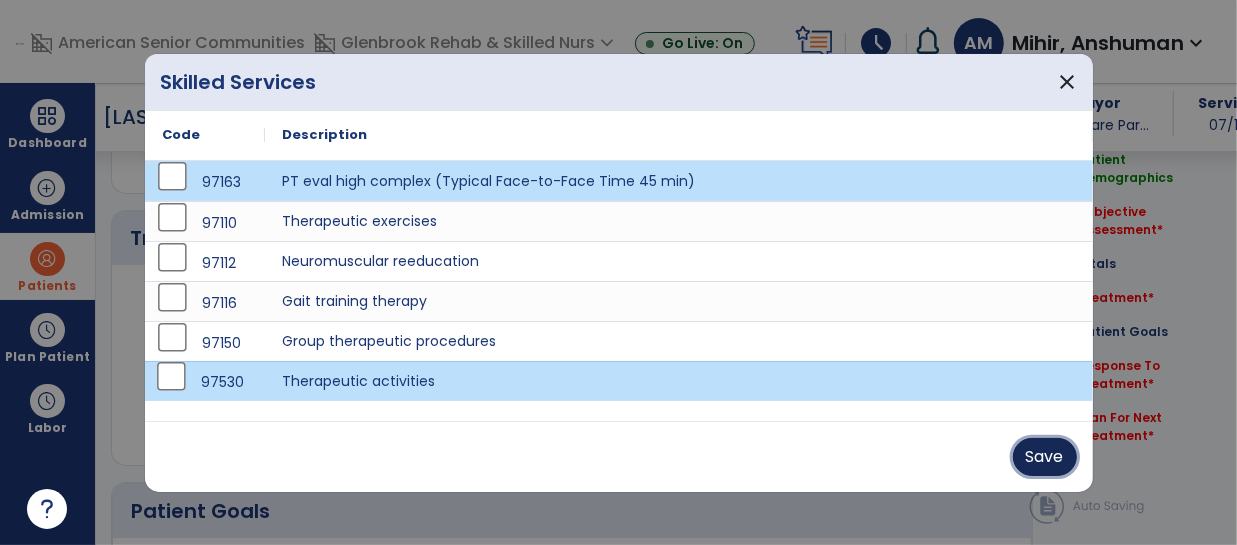 click on "Save" at bounding box center (1045, 457) 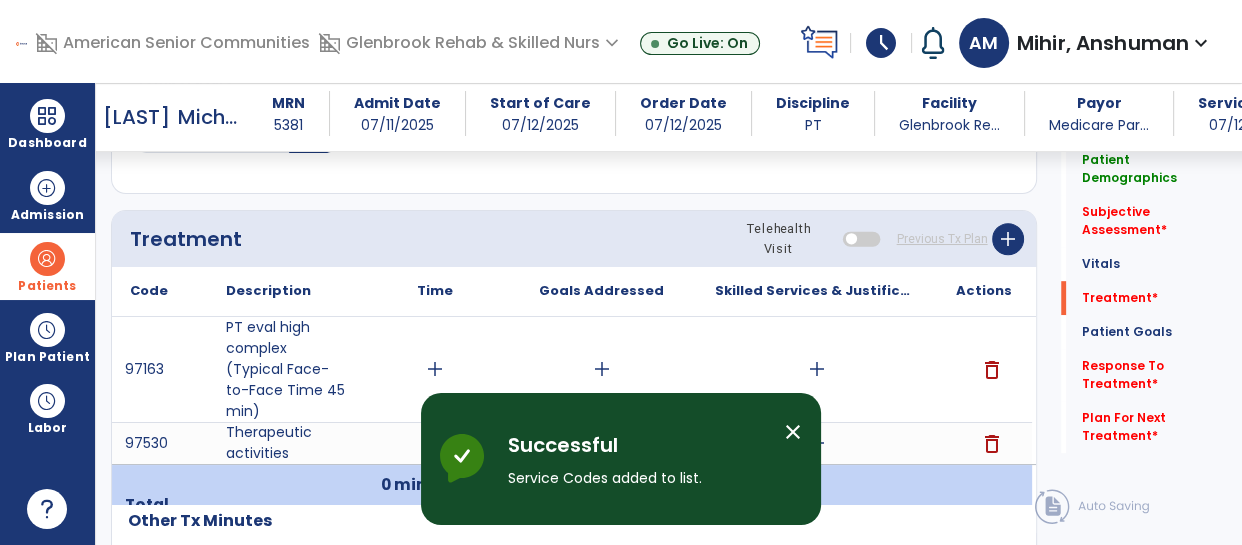 click on "add" at bounding box center [435, 369] 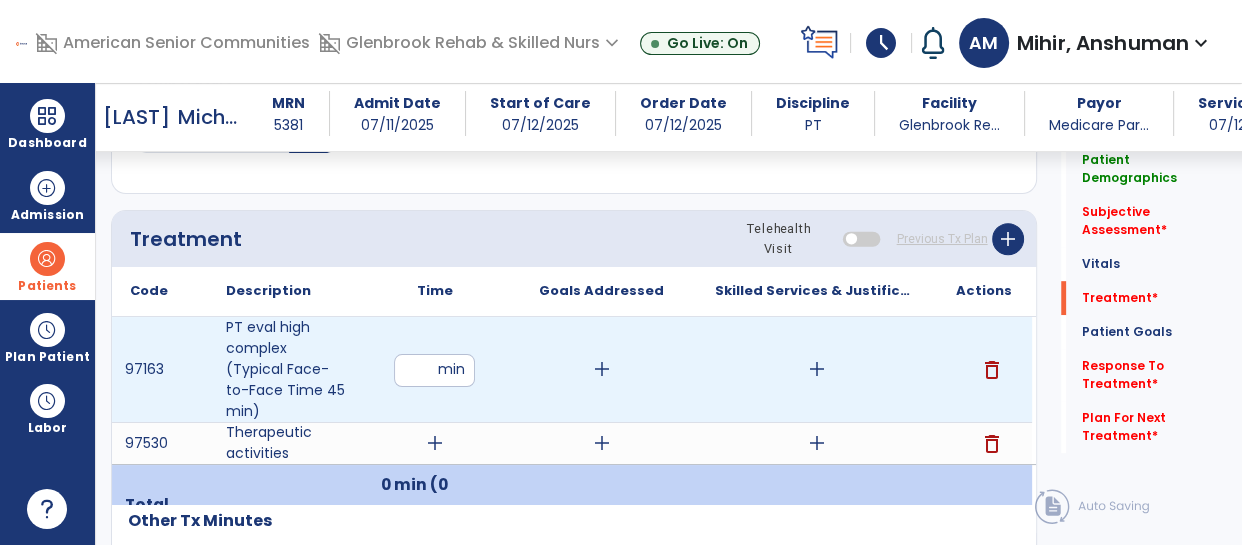 click at bounding box center [434, 370] 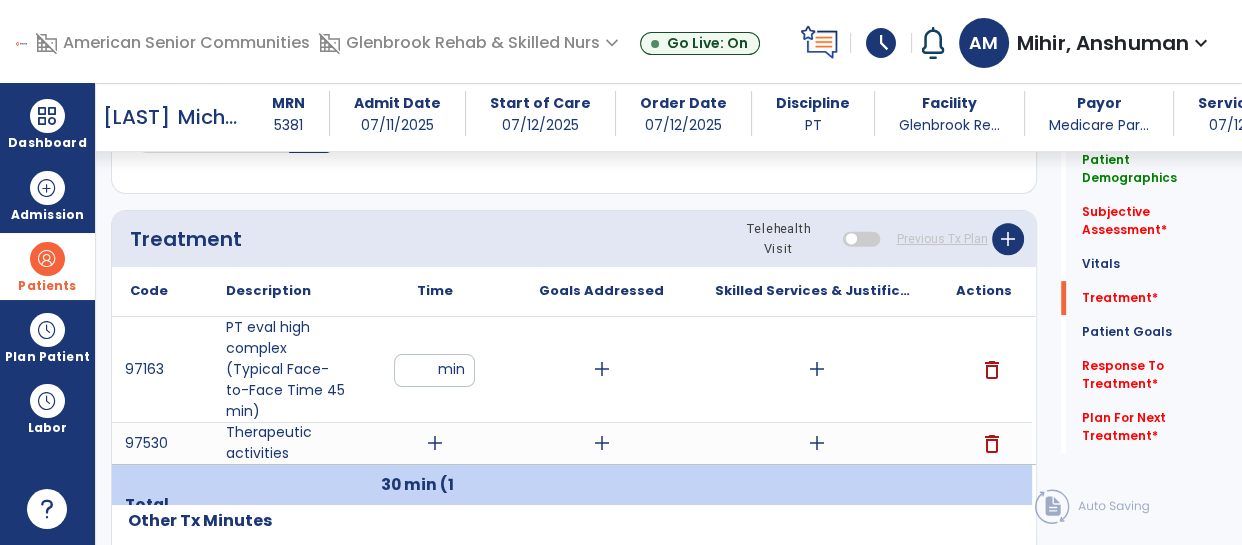 click on "add" at bounding box center [435, 443] 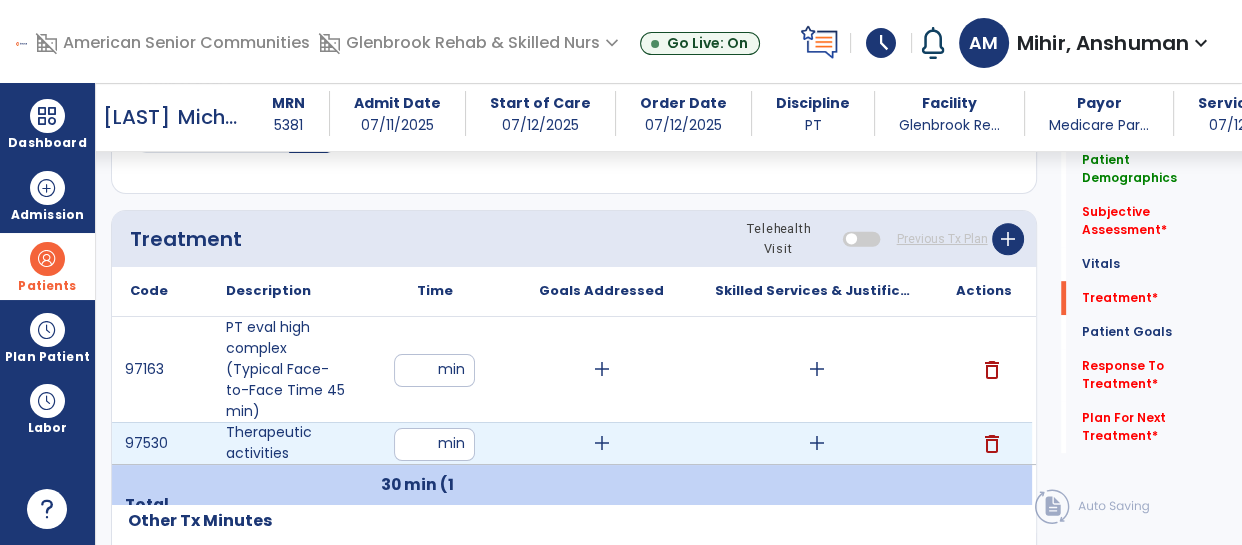 type on "**" 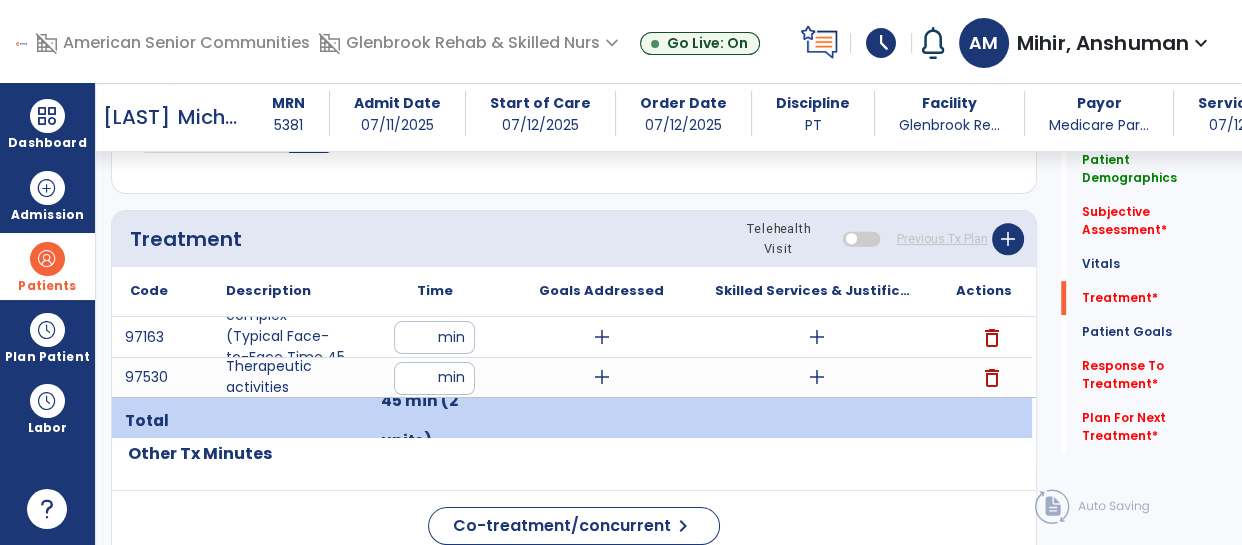 click on "add" at bounding box center [816, 337] 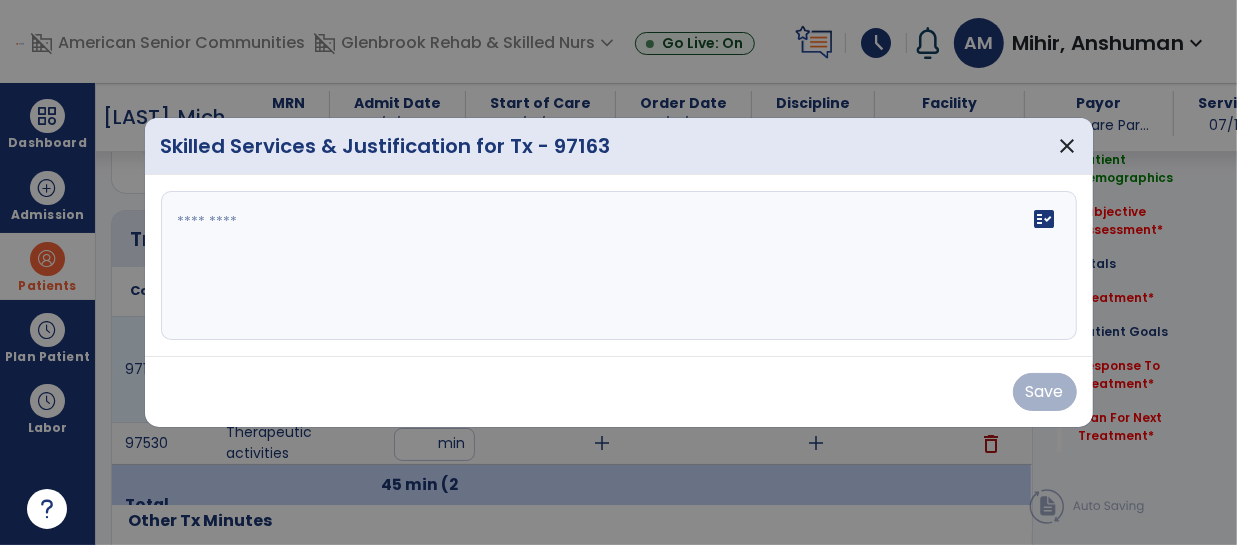 scroll, scrollTop: 1039, scrollLeft: 0, axis: vertical 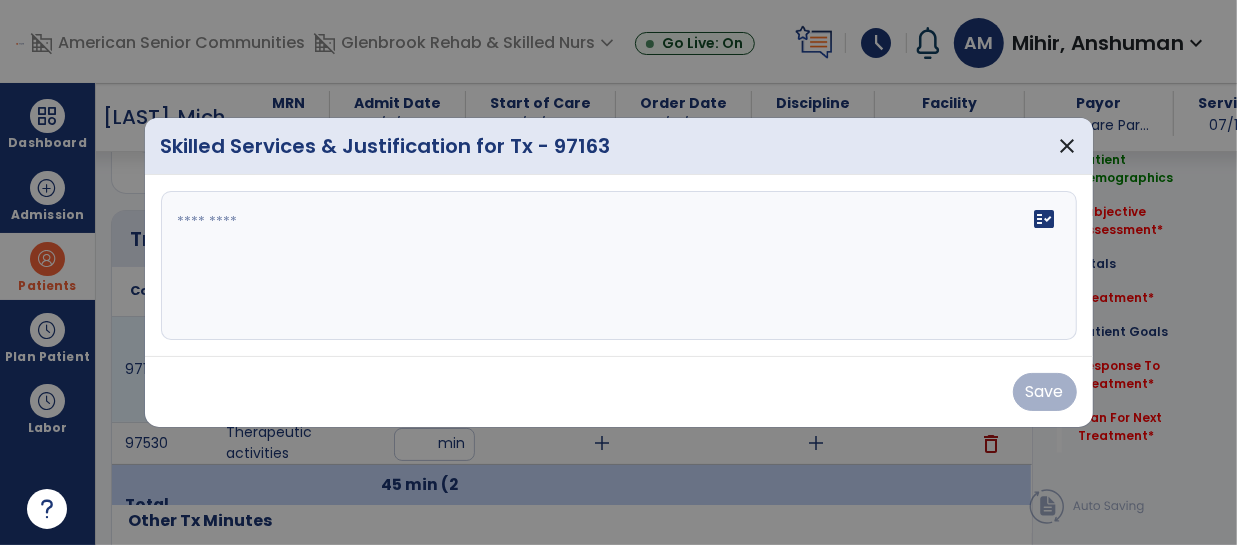 click on "fact_check" at bounding box center [619, 266] 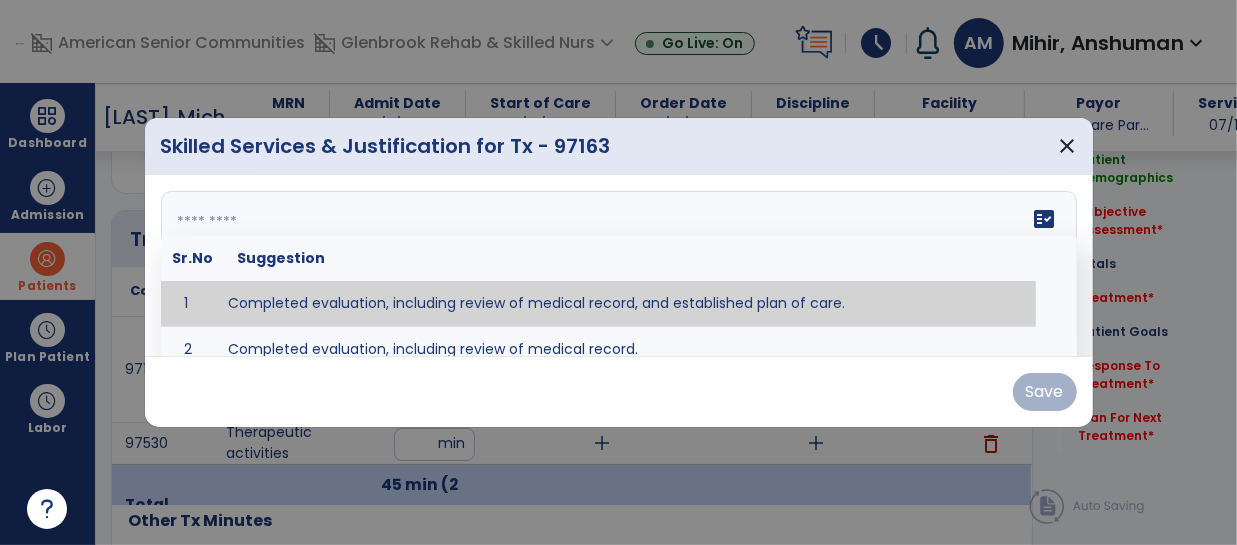 type on "**********" 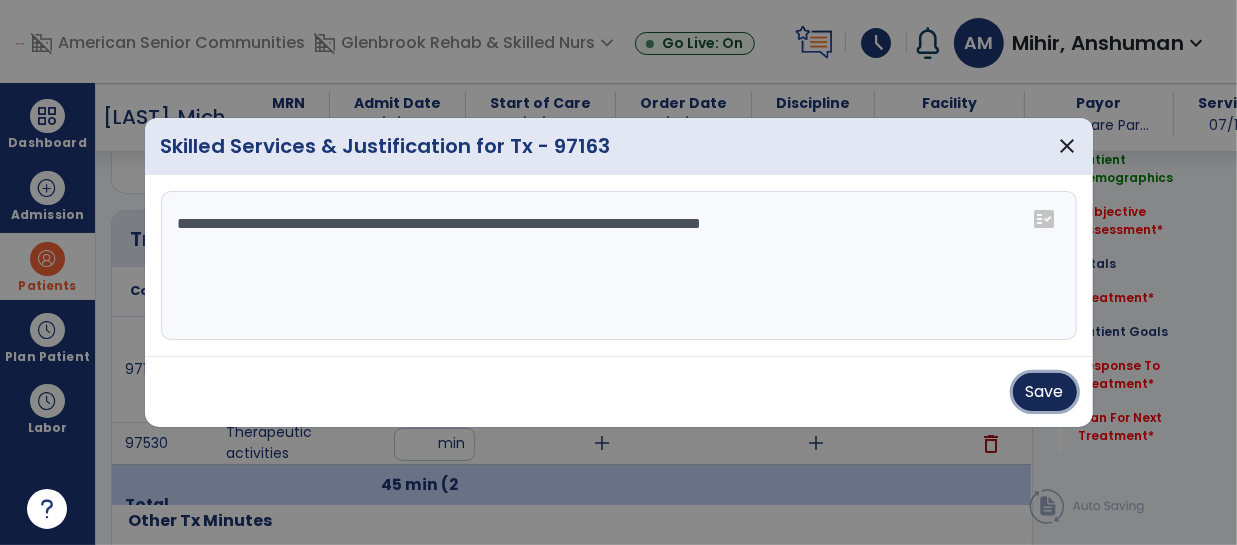 click on "Save" at bounding box center [1045, 392] 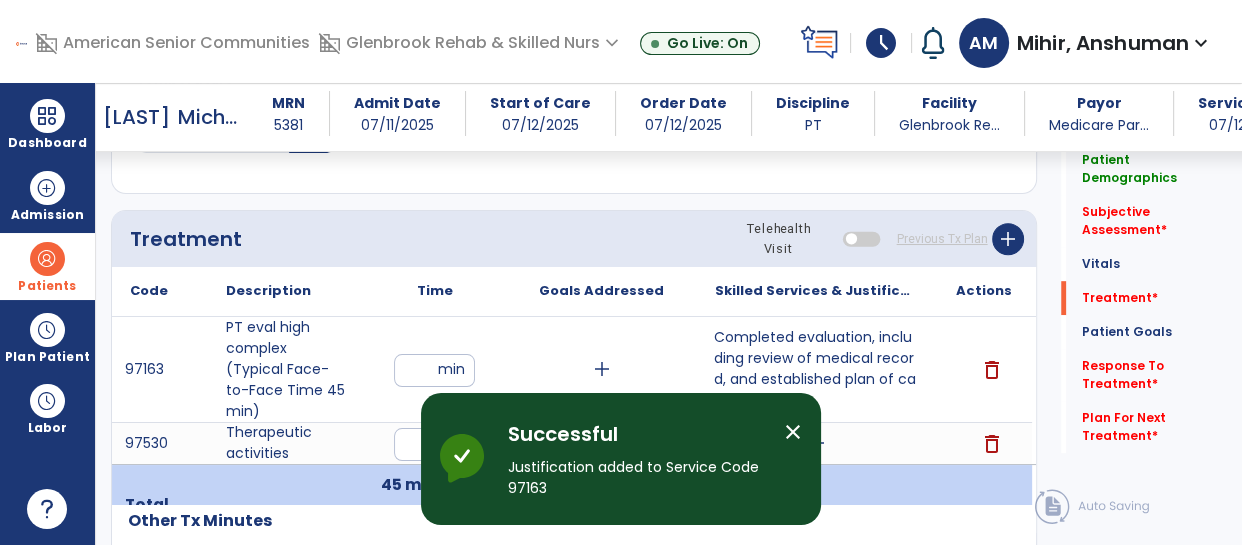 click on "close" at bounding box center [793, 432] 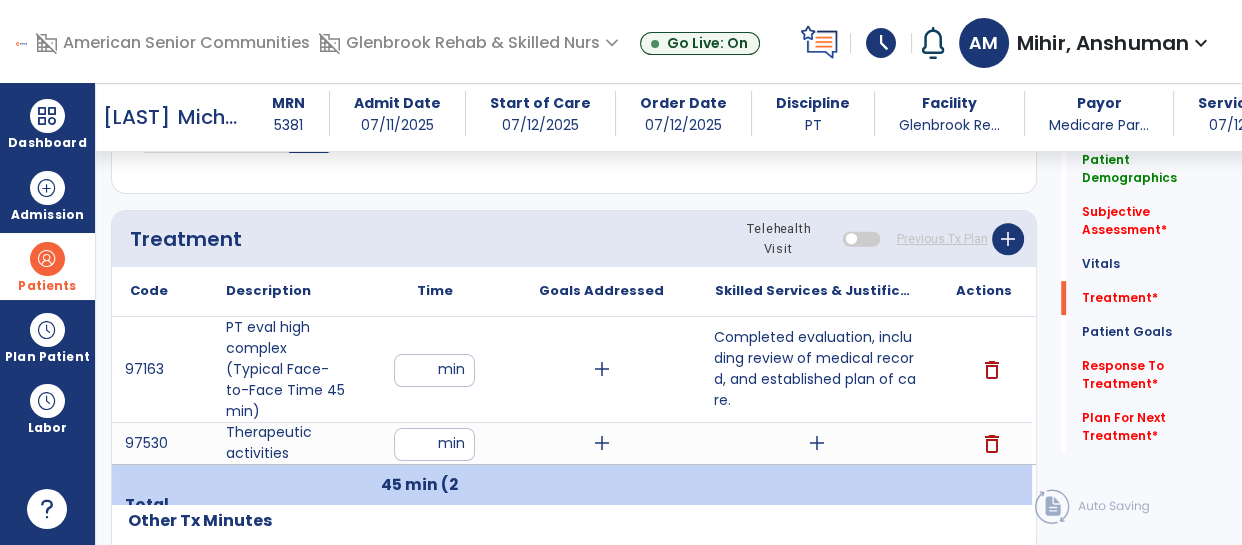click on "add" at bounding box center [817, 443] 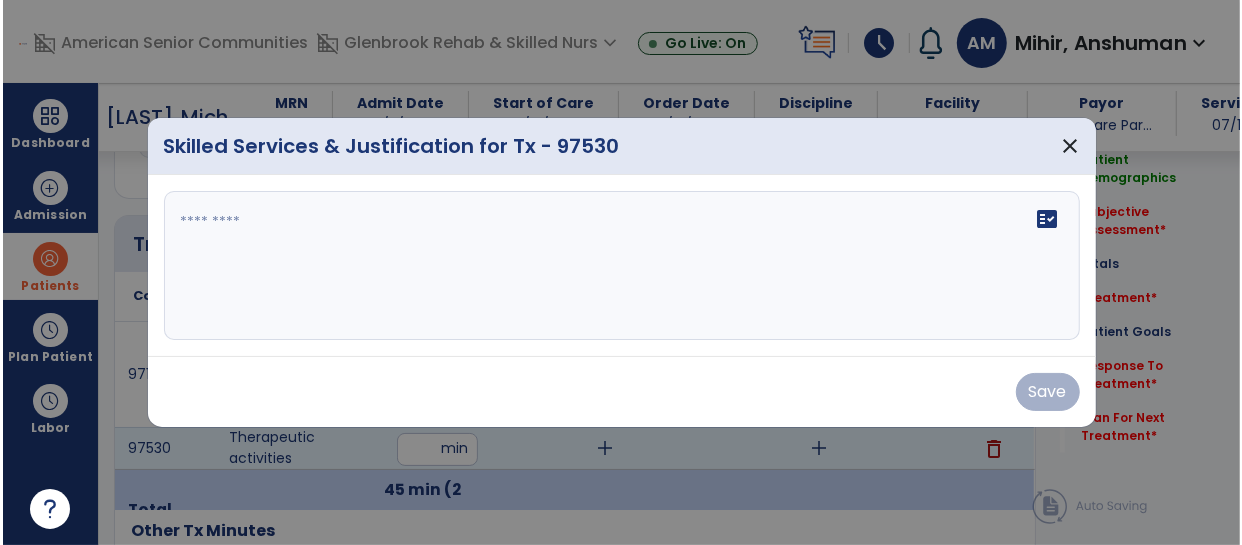 scroll, scrollTop: 1039, scrollLeft: 0, axis: vertical 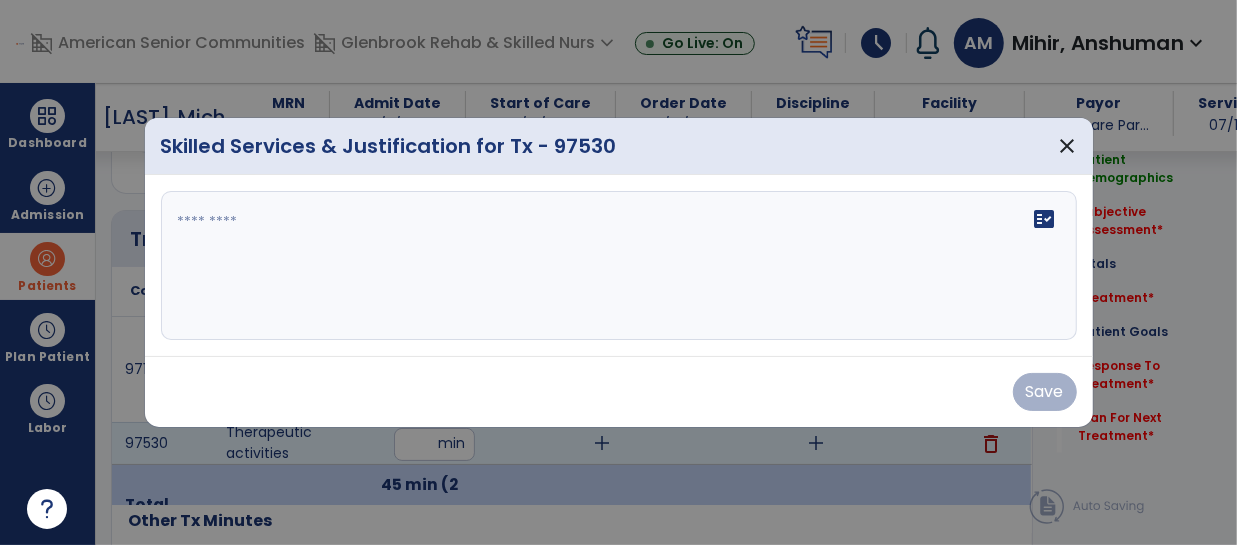 click on "fact_check" at bounding box center (619, 266) 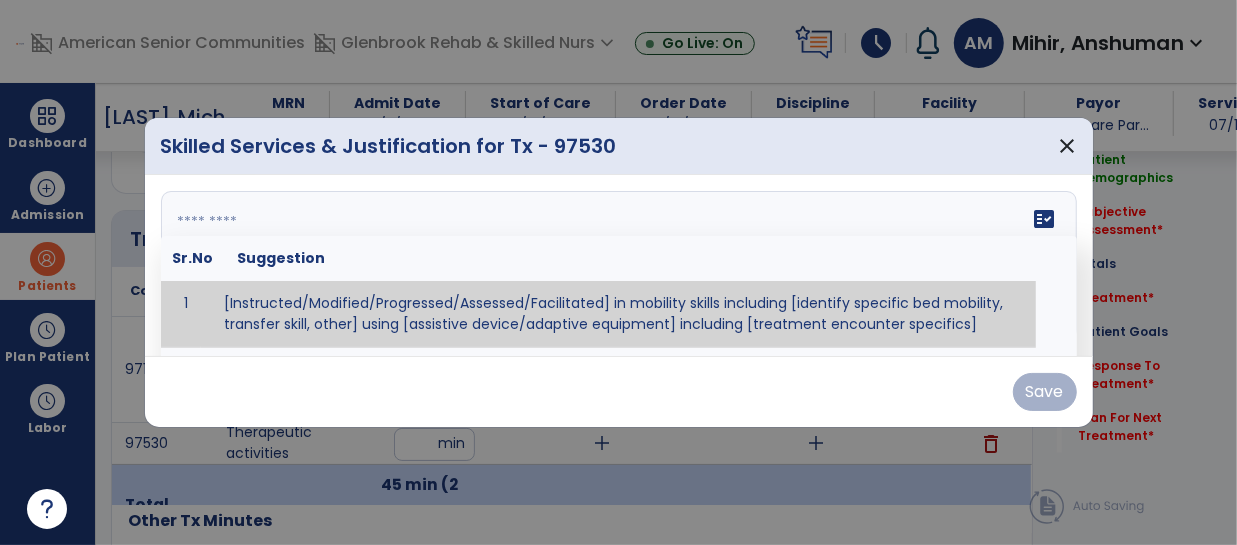 paste on "**********" 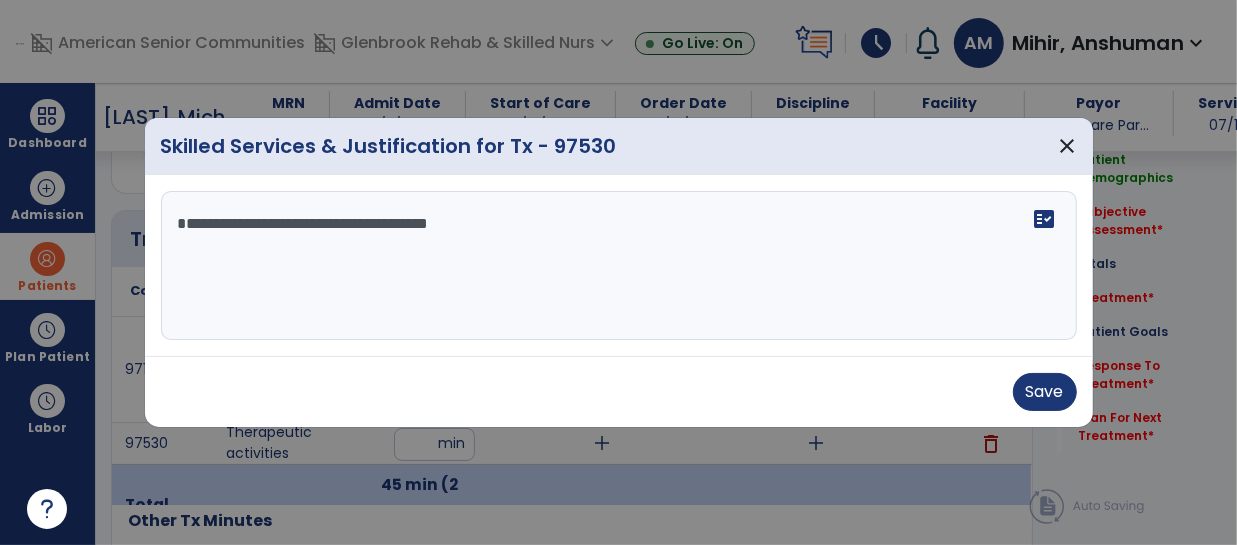 click on "**********" at bounding box center [619, 266] 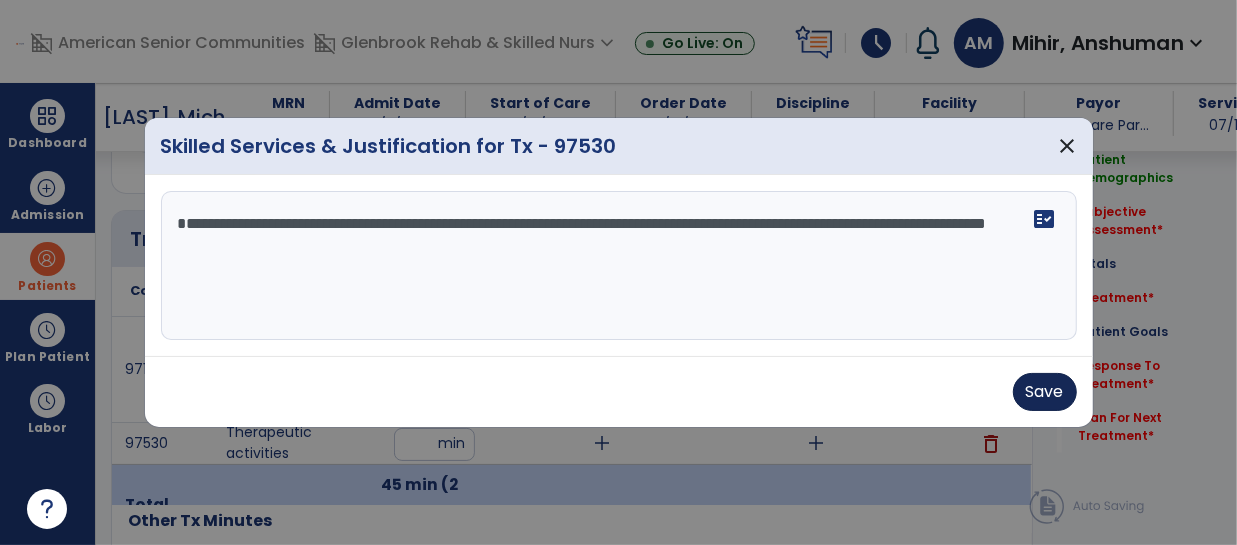 type on "**********" 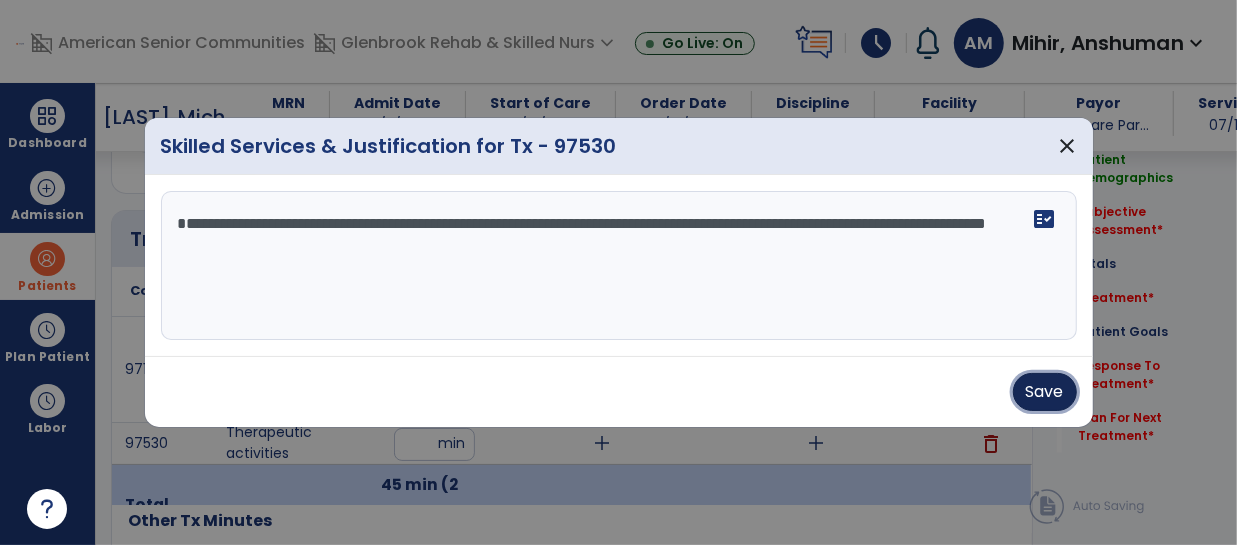 click on "Save" at bounding box center (1045, 392) 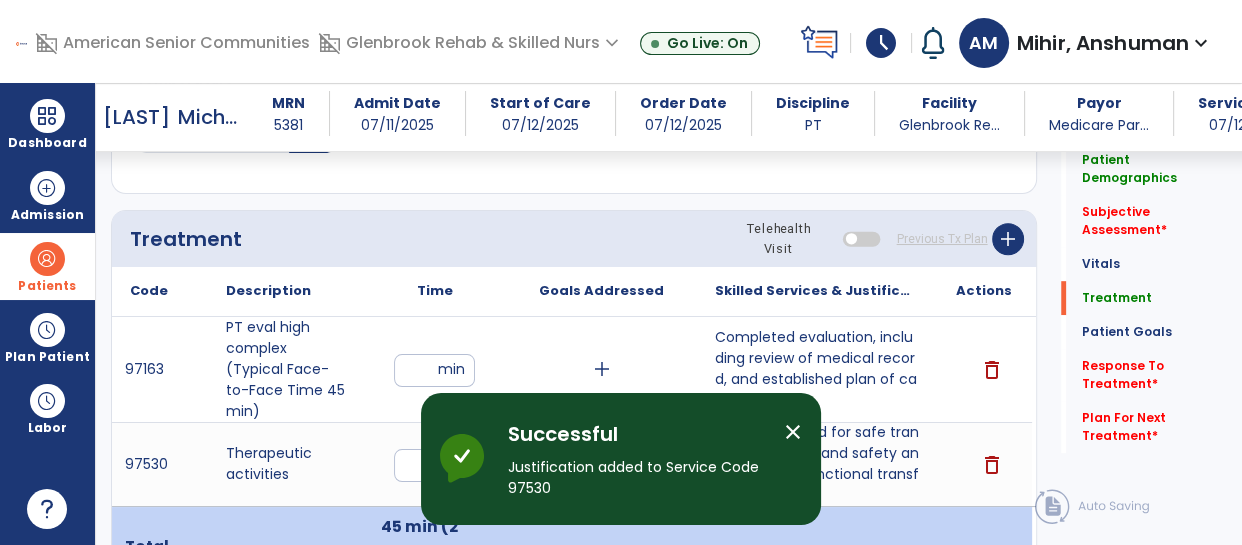 click on "close" at bounding box center [793, 432] 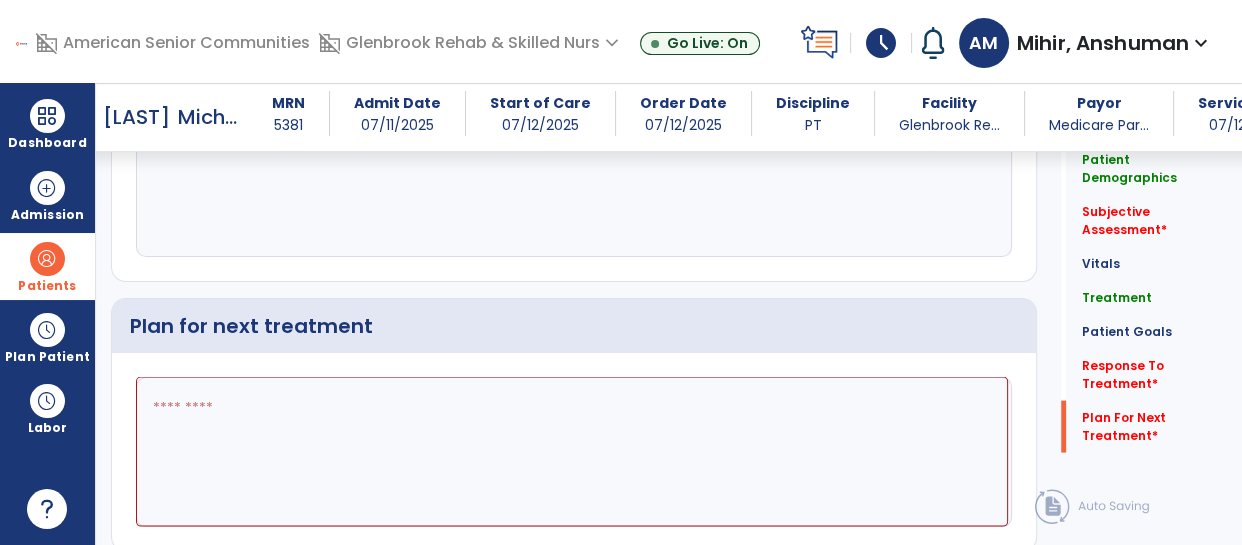 scroll, scrollTop: 3720, scrollLeft: 0, axis: vertical 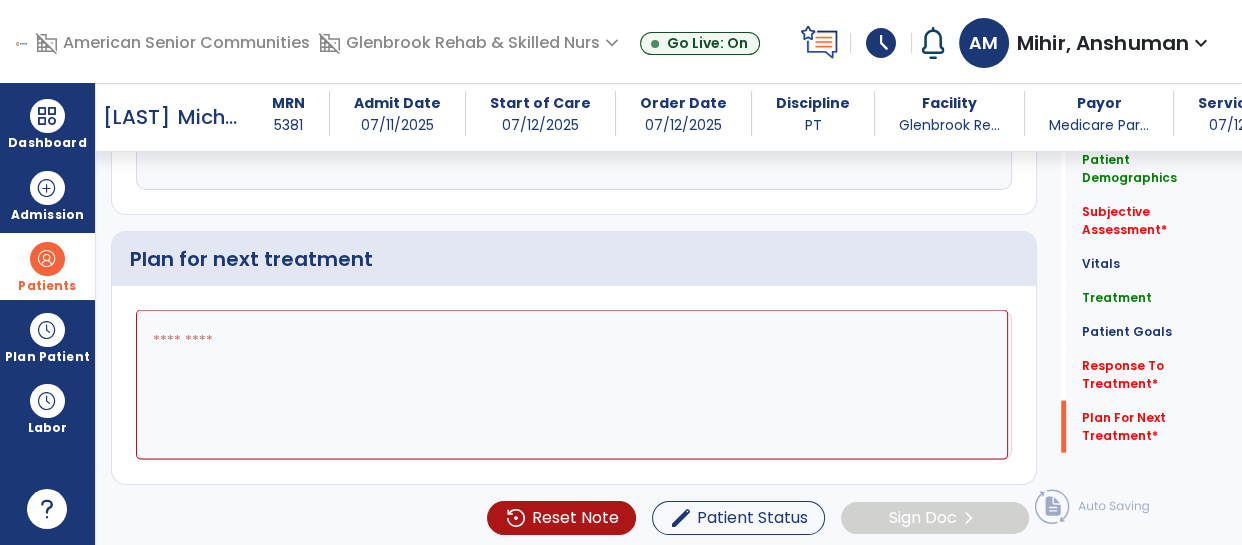click 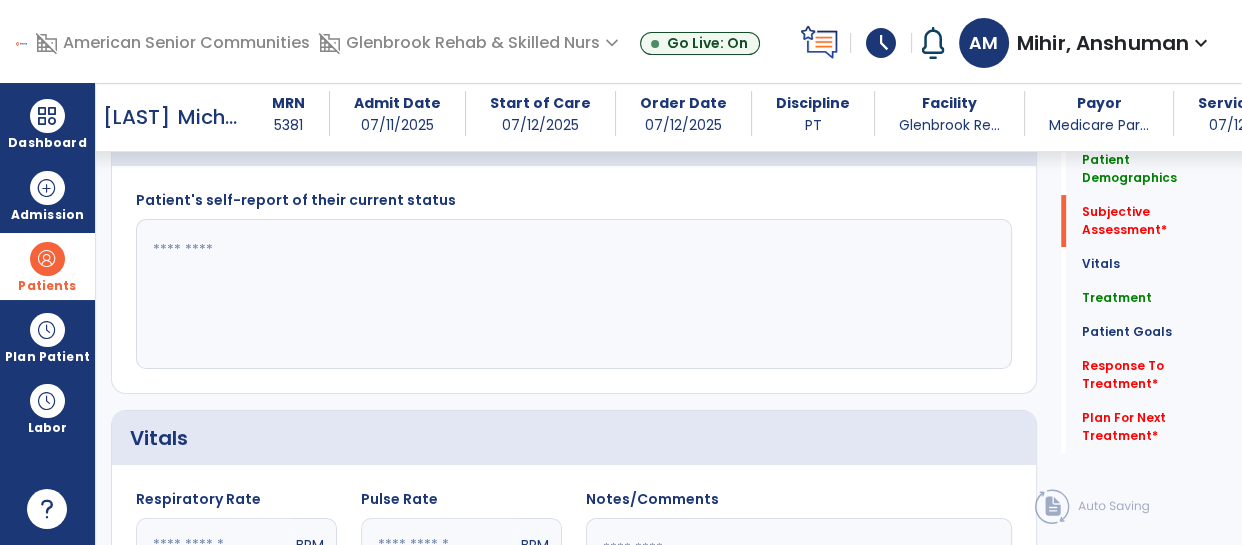 scroll, scrollTop: 384, scrollLeft: 0, axis: vertical 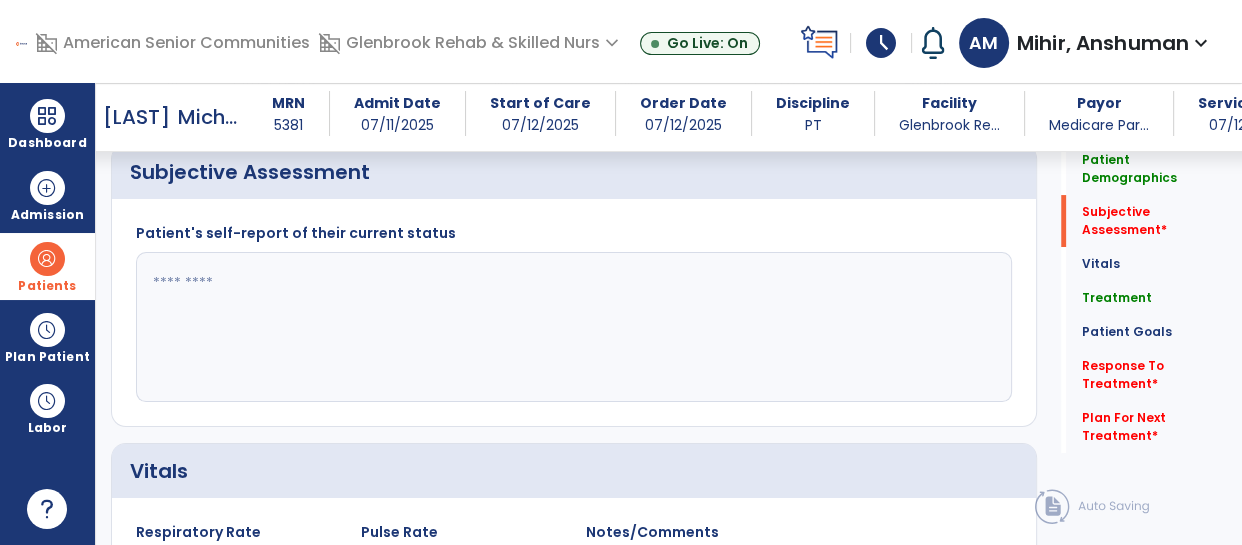 click 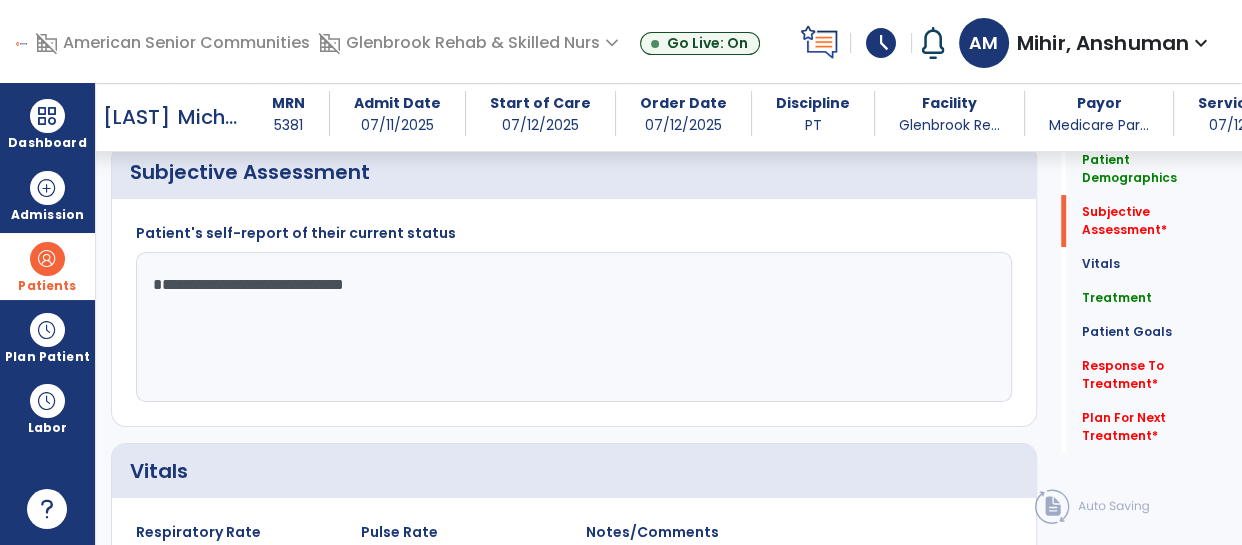 type on "**********" 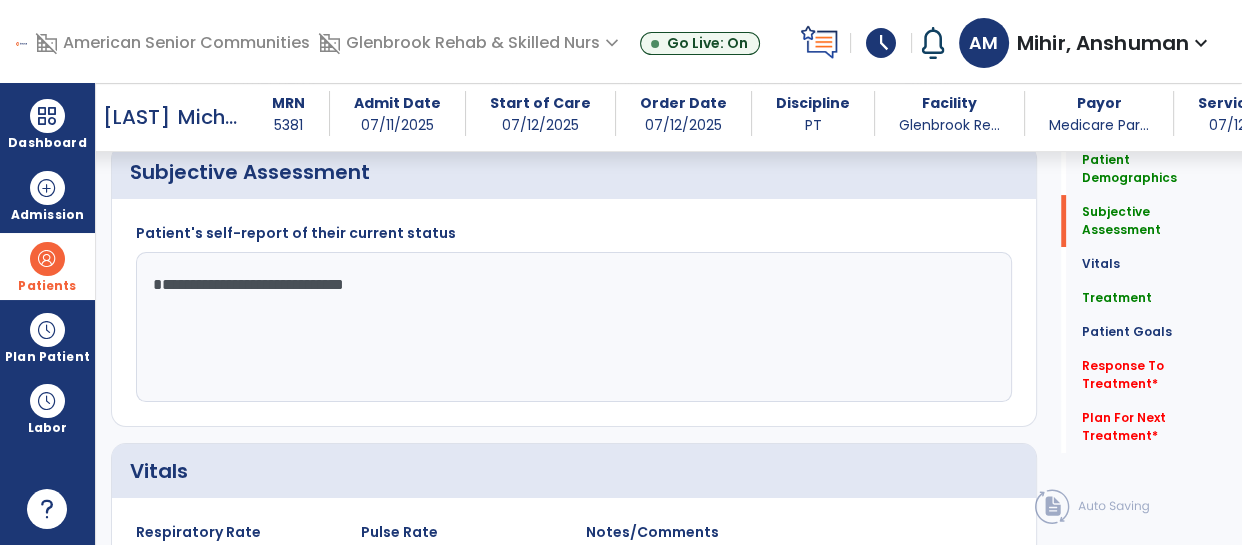 click on "**********" 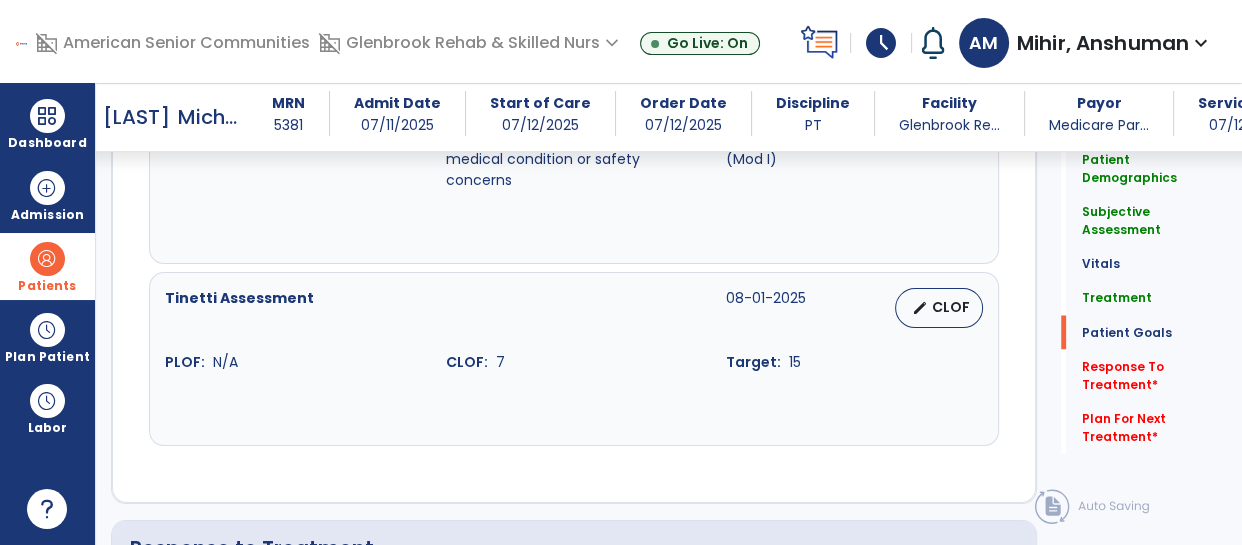 scroll, scrollTop: 3720, scrollLeft: 0, axis: vertical 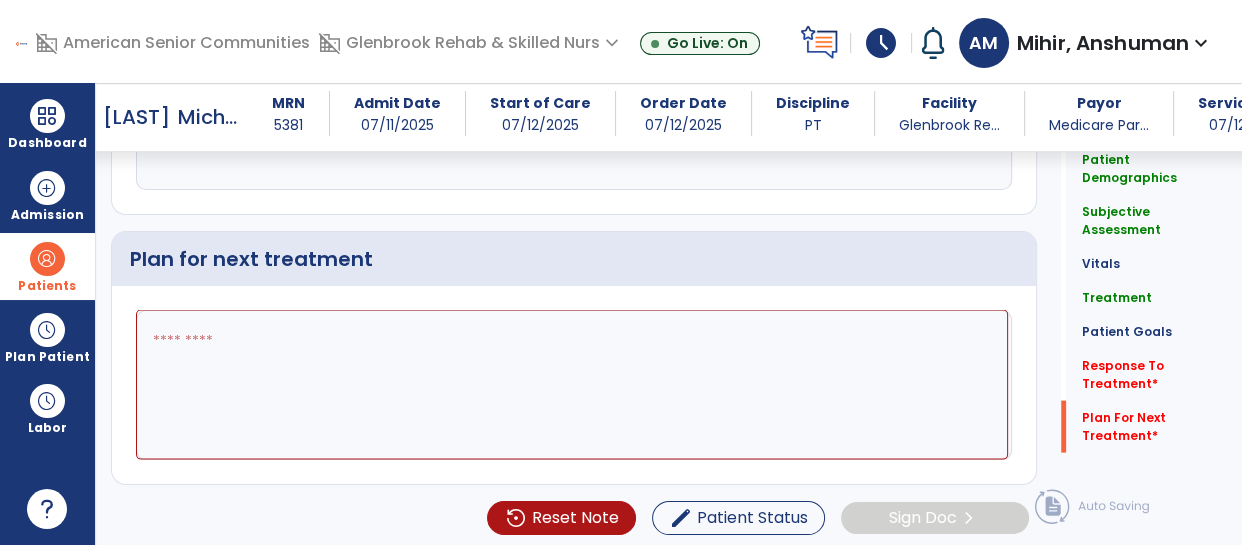 click 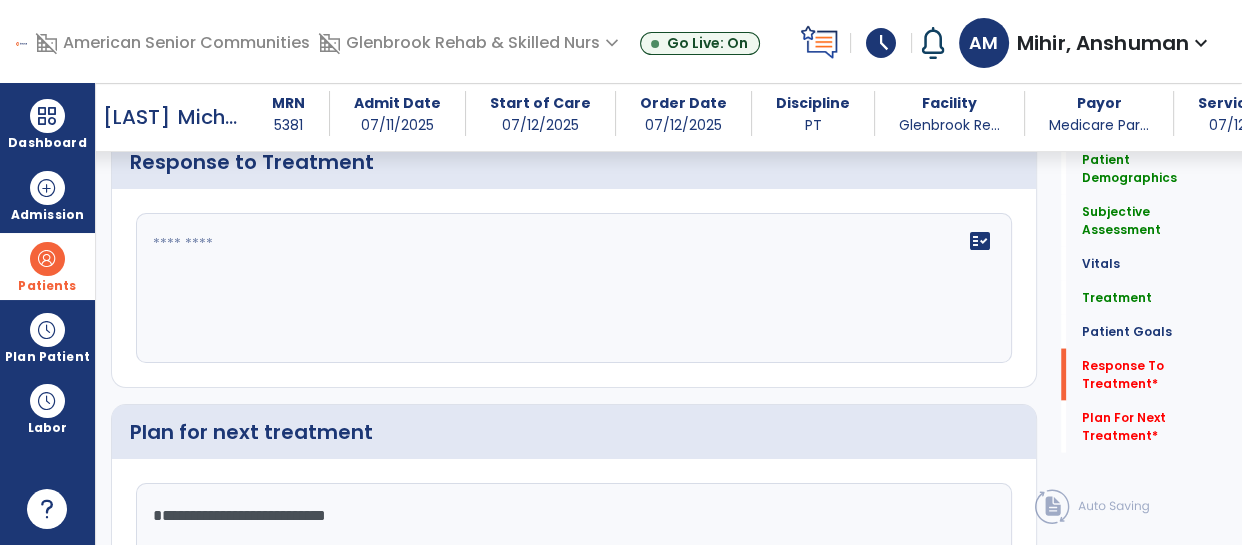 scroll, scrollTop: 3546, scrollLeft: 0, axis: vertical 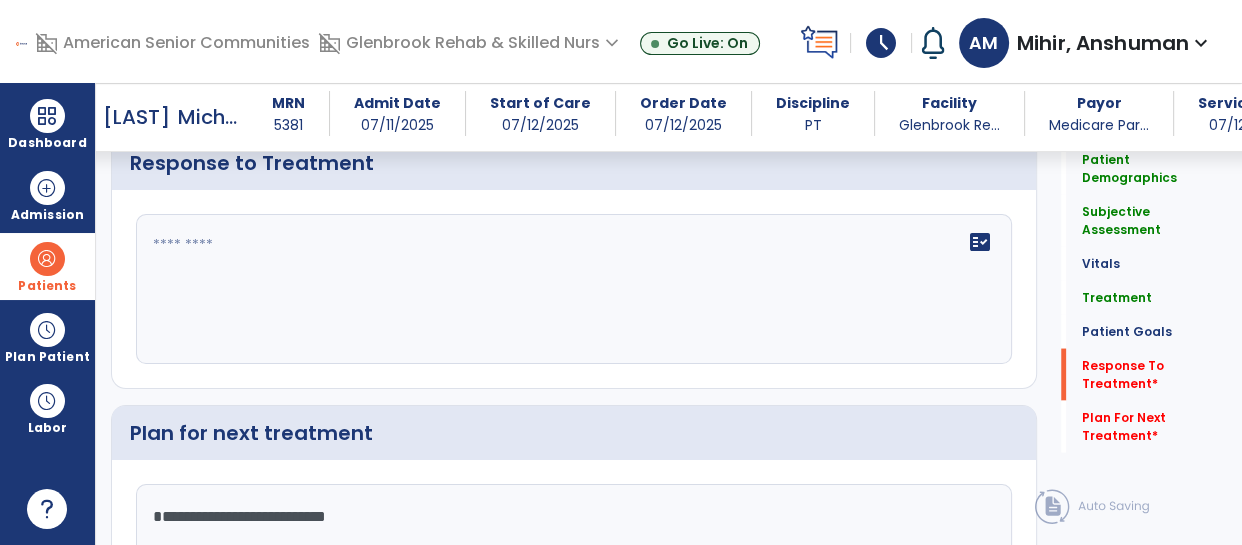 type on "**********" 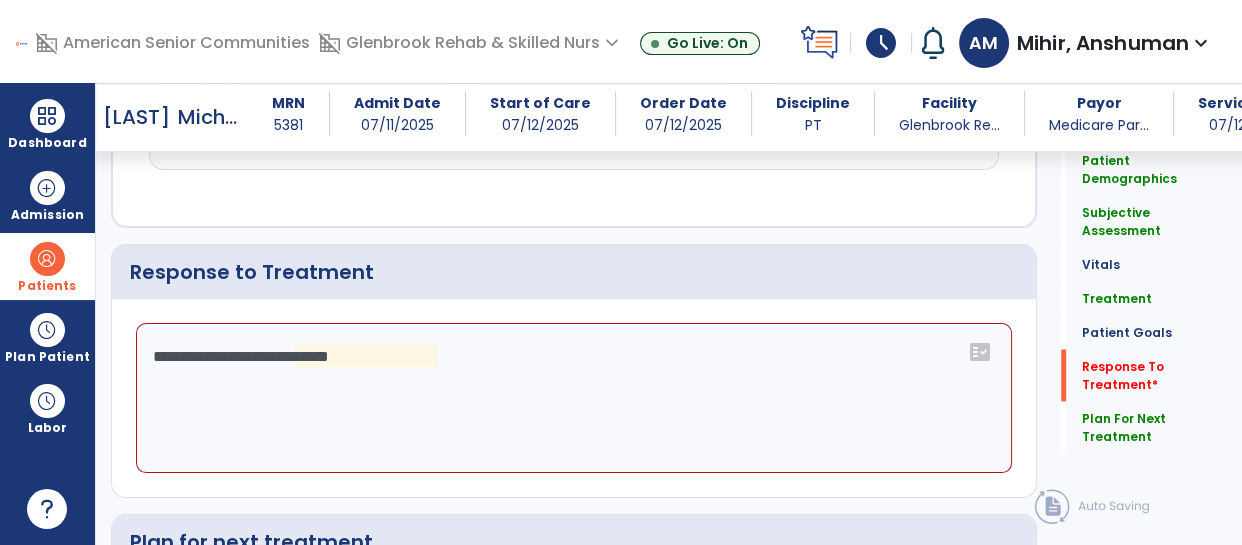 click on "**********" 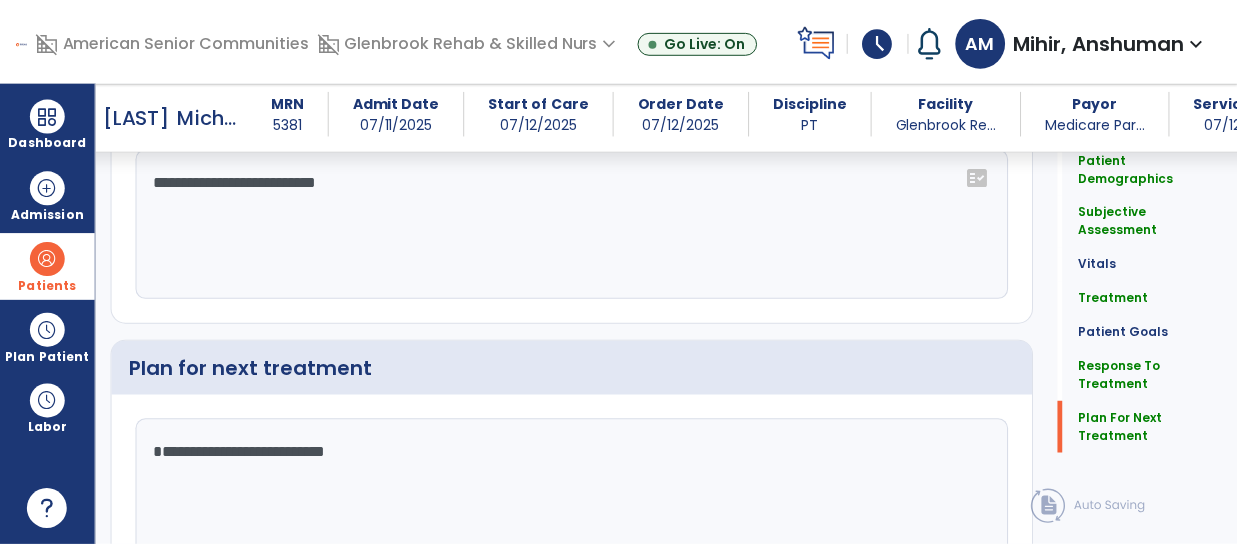 scroll, scrollTop: 3720, scrollLeft: 0, axis: vertical 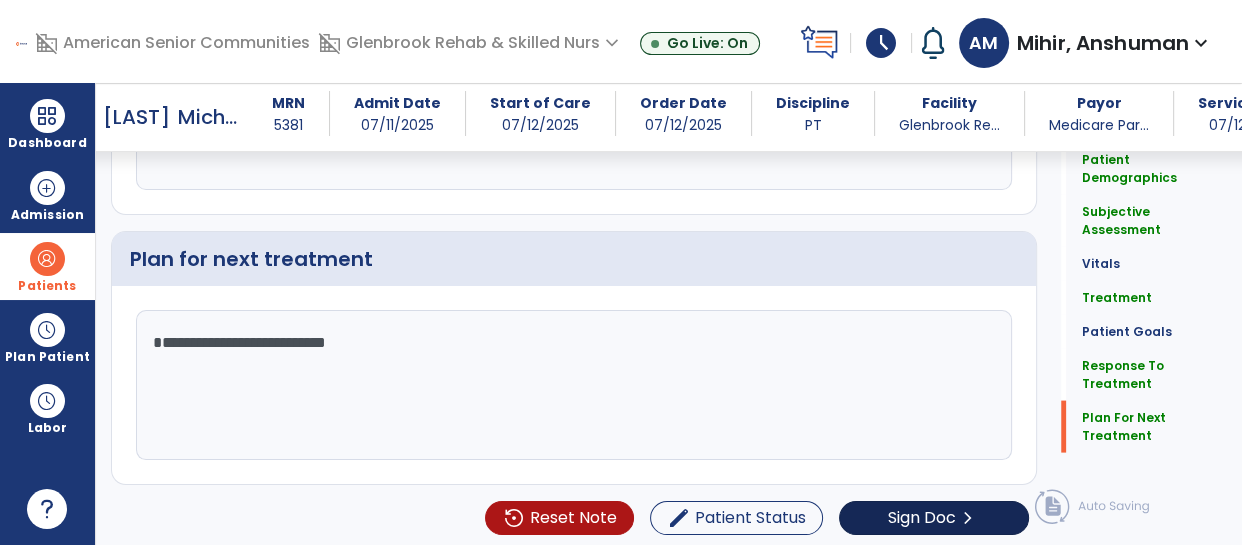 type on "**********" 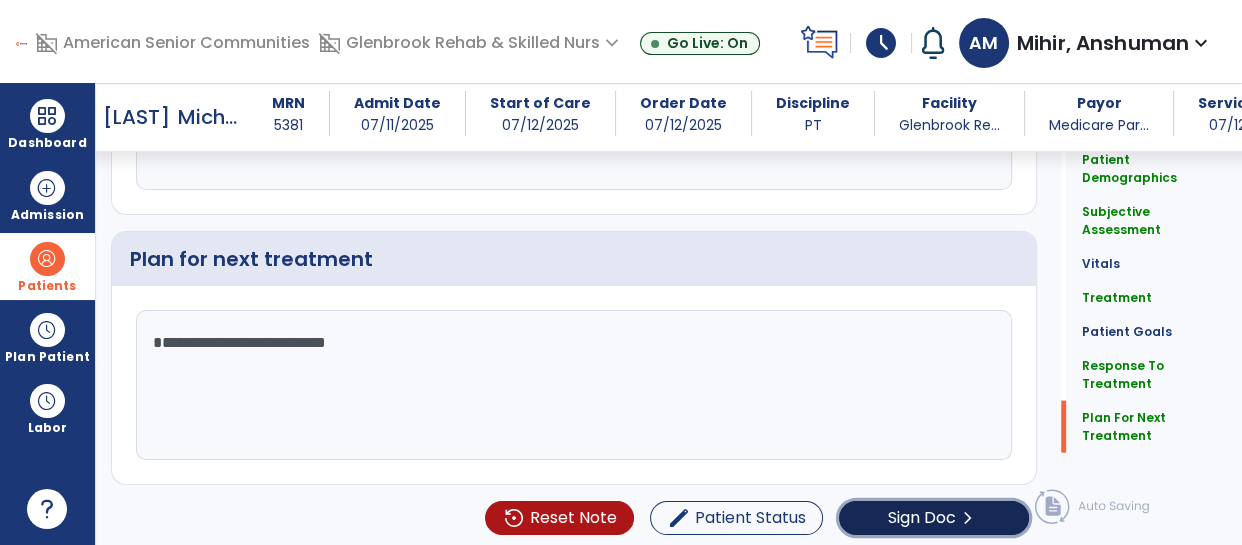 click on "Sign Doc" 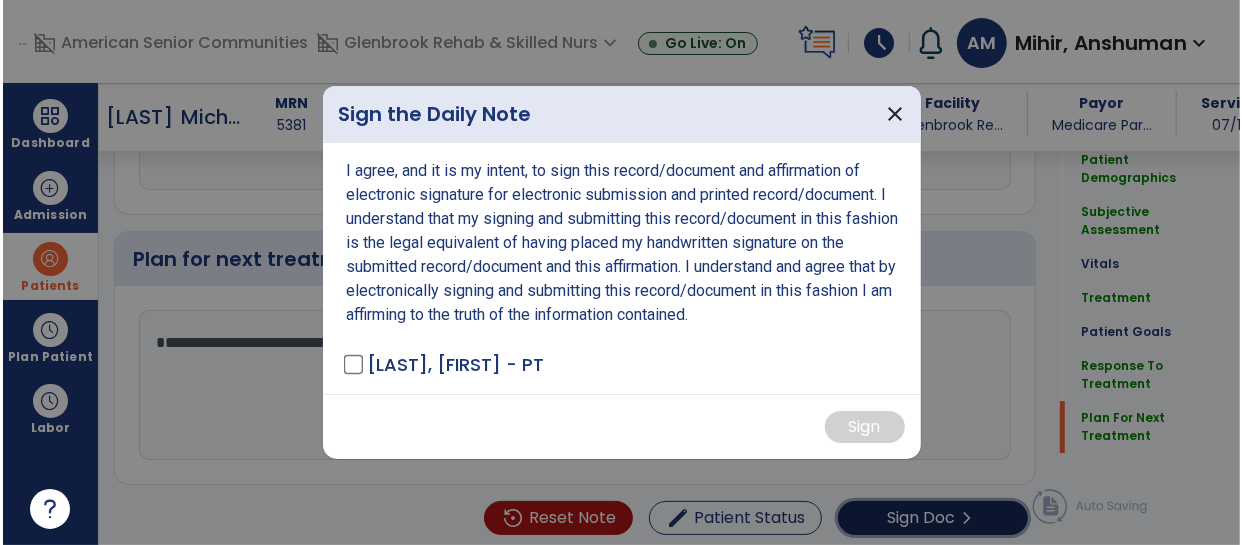 scroll, scrollTop: 3720, scrollLeft: 0, axis: vertical 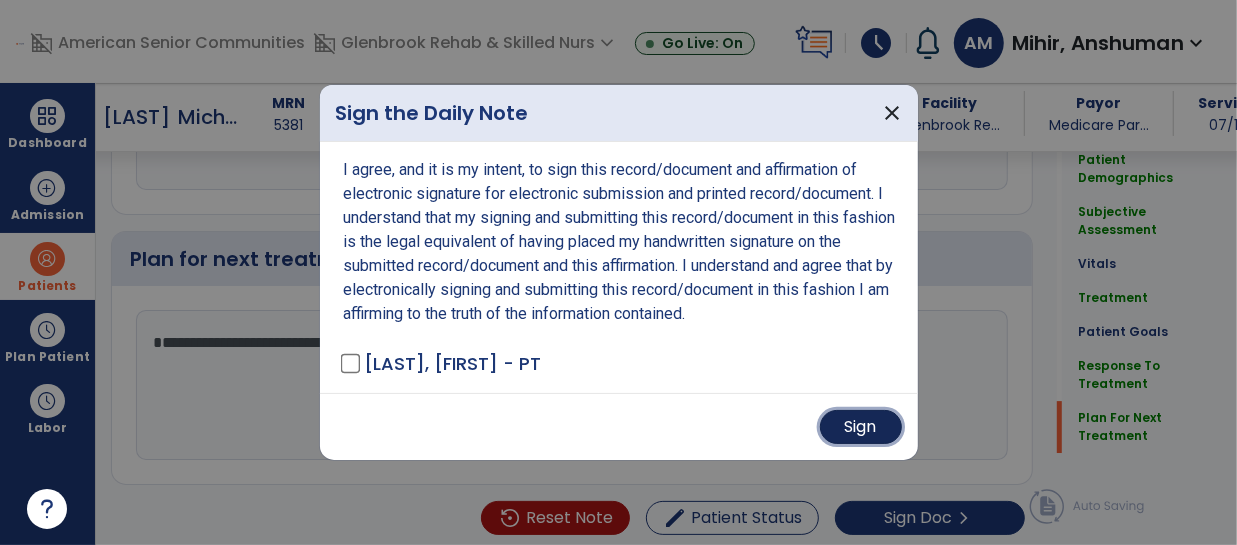 click on "Sign" at bounding box center [861, 427] 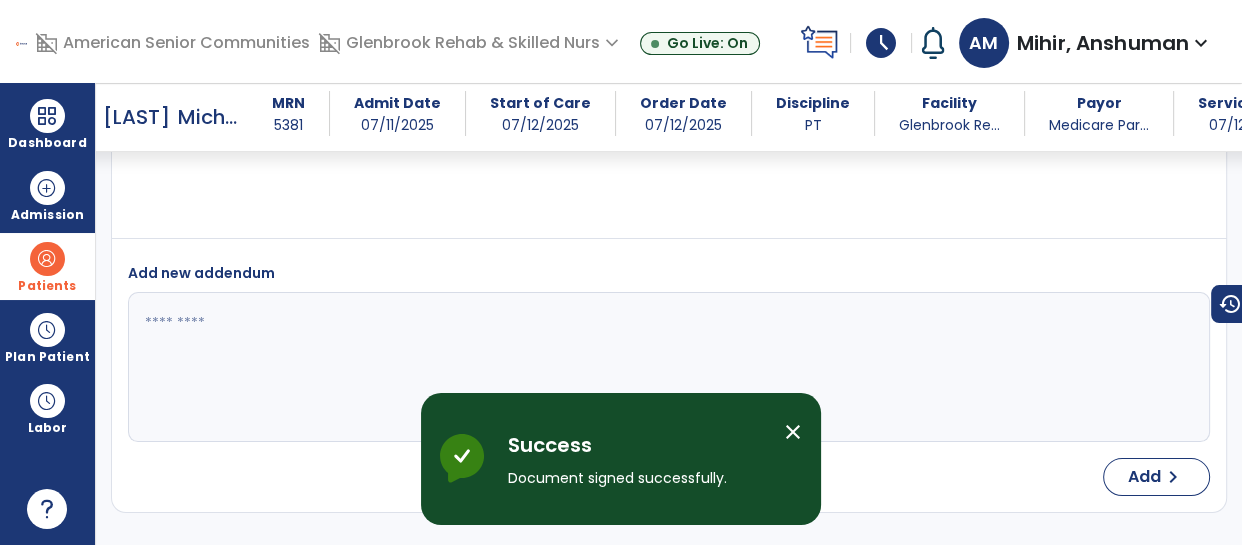 click on "close" at bounding box center [793, 432] 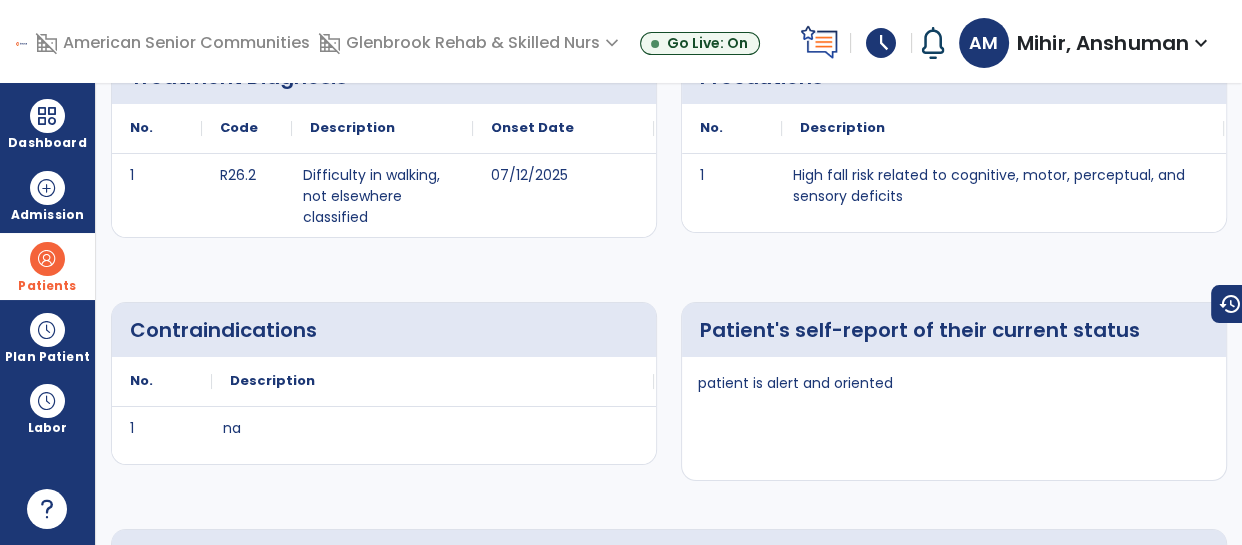 scroll, scrollTop: 0, scrollLeft: 0, axis: both 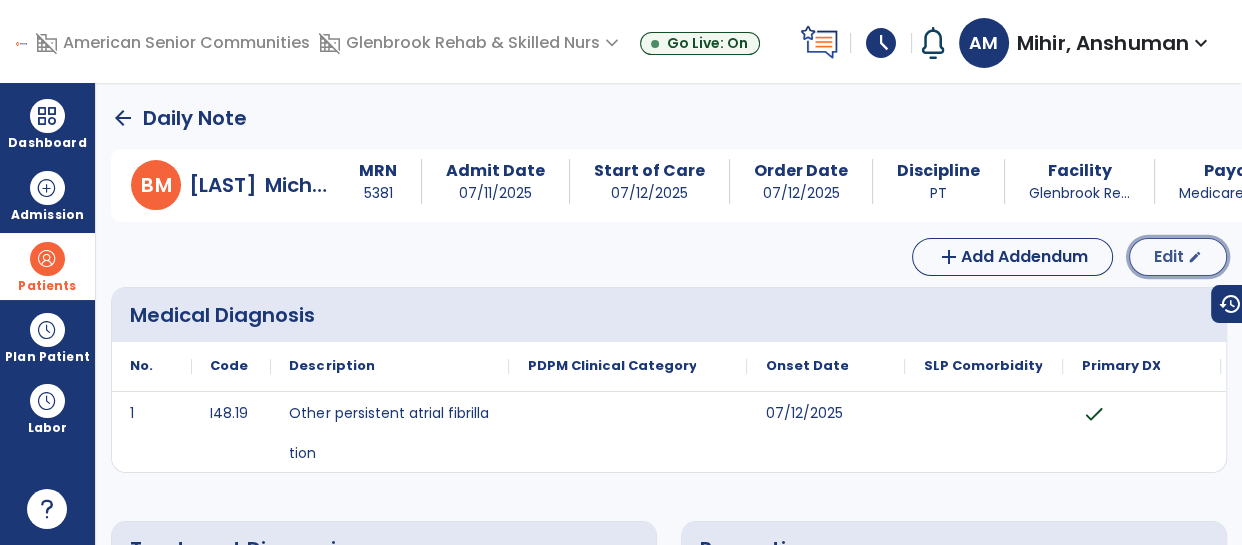 click on "Edit  edit" 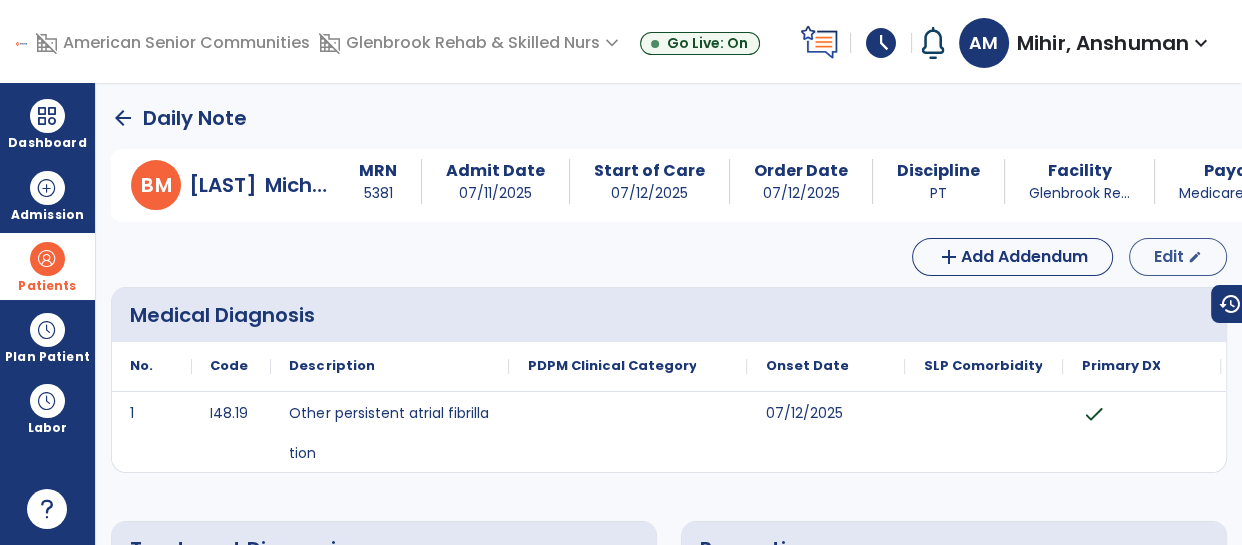 select on "*" 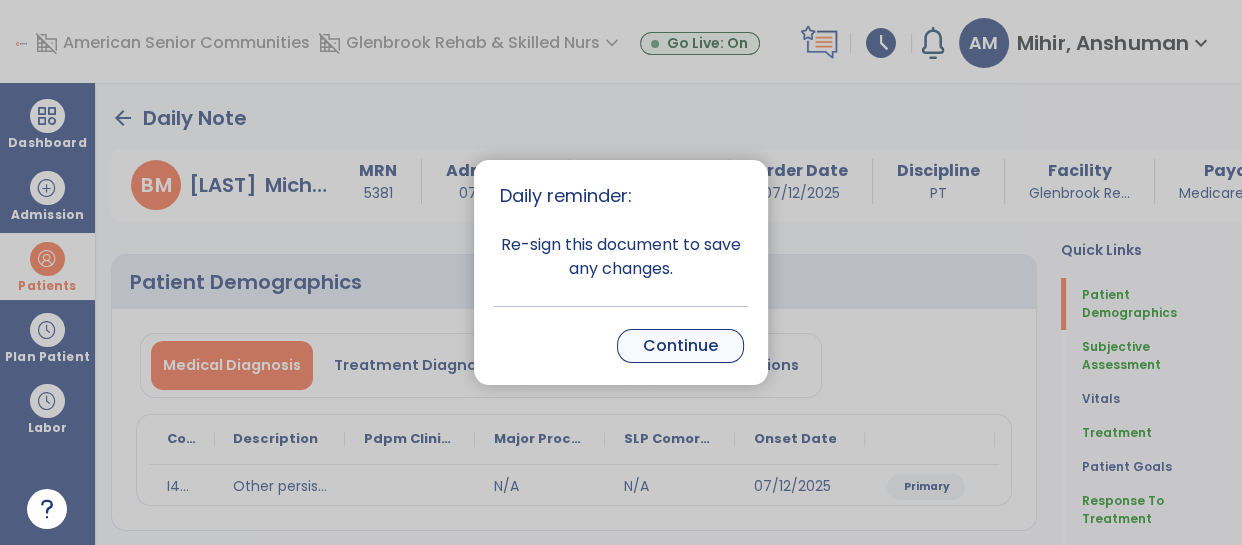 click on "Continue" at bounding box center (680, 346) 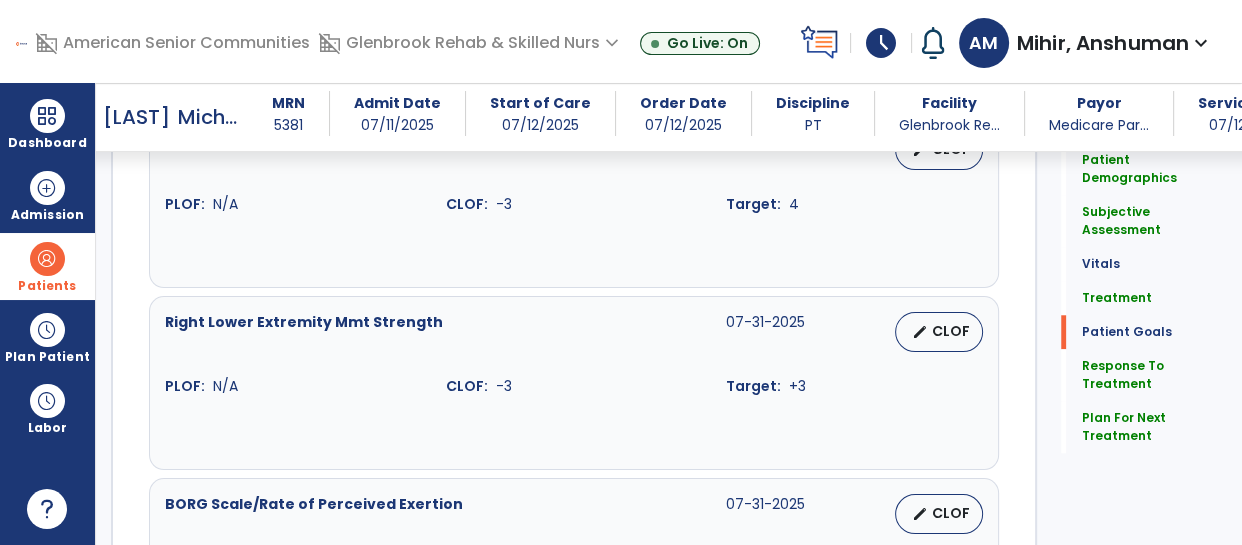 scroll, scrollTop: 1153, scrollLeft: 0, axis: vertical 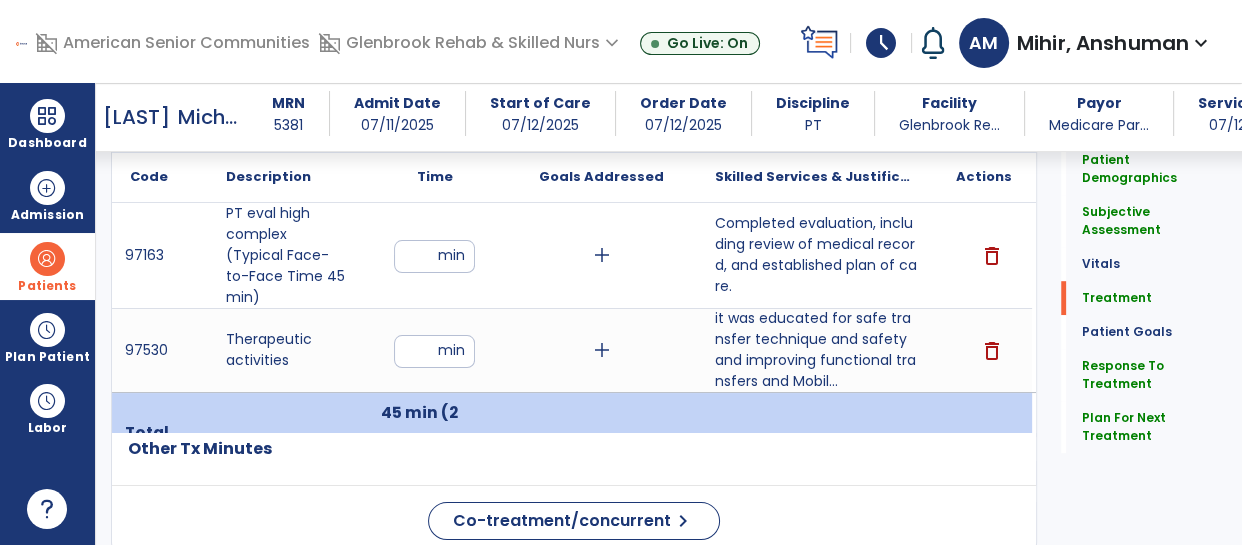 click on "**" at bounding box center [434, 256] 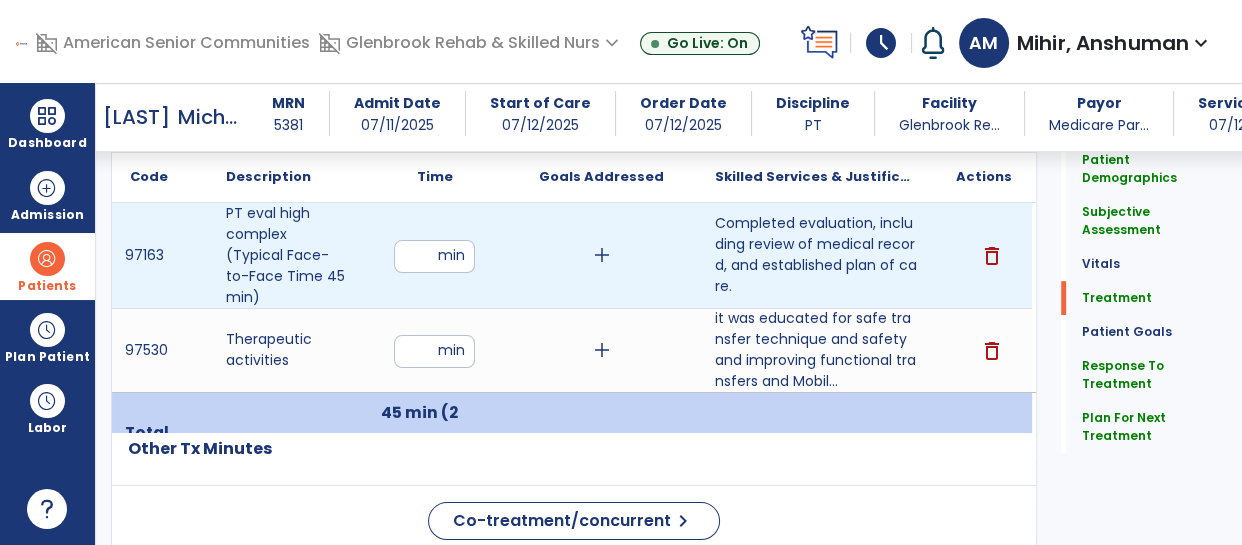 type on "*" 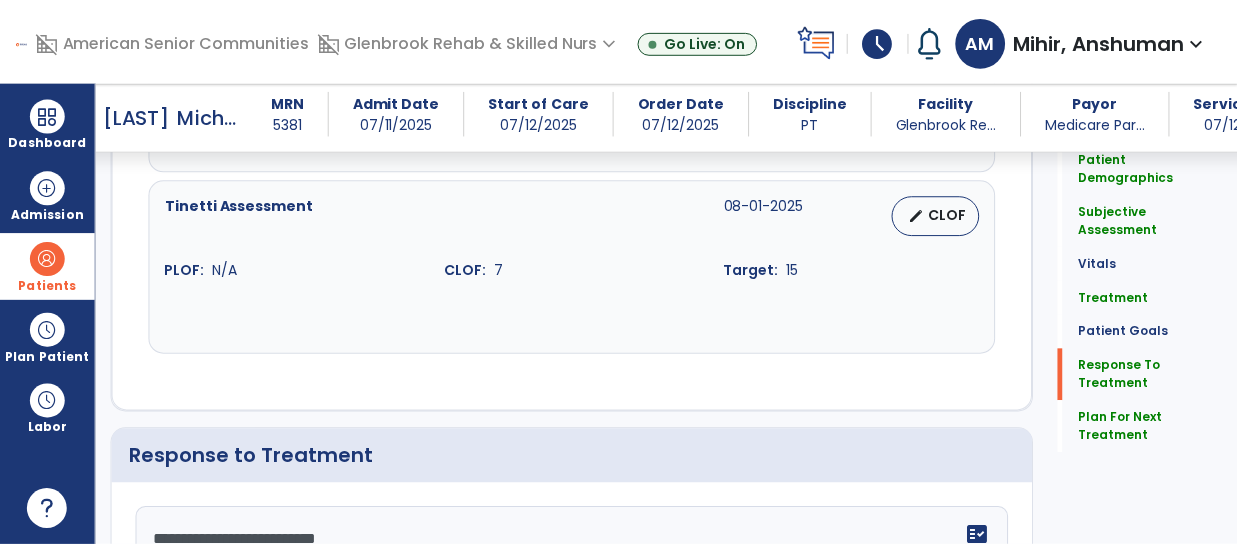 scroll, scrollTop: 3720, scrollLeft: 0, axis: vertical 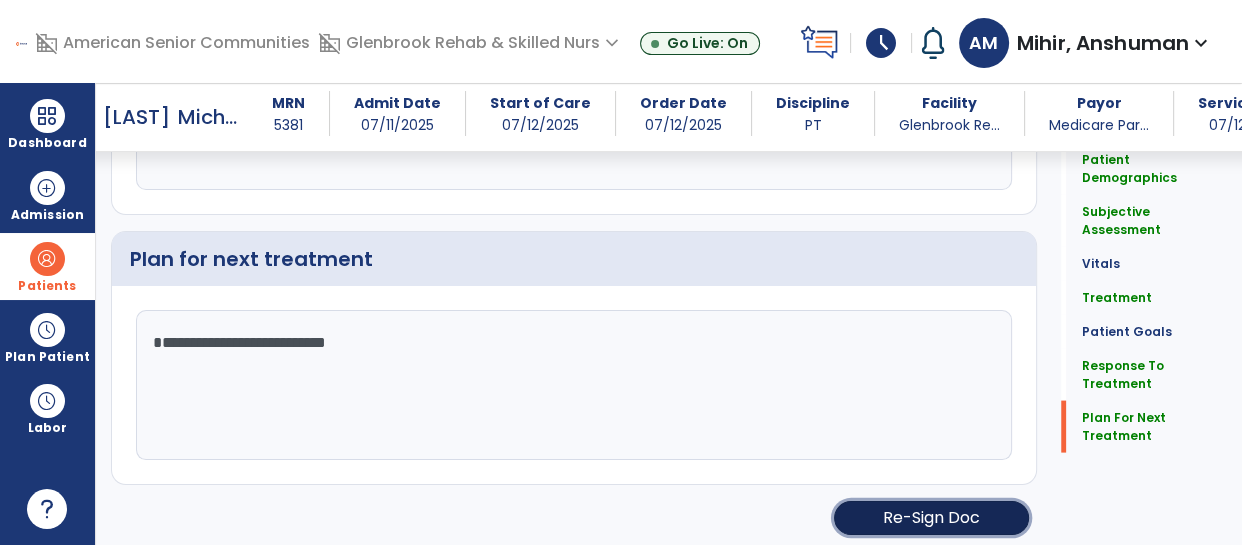 click on "Re-Sign Doc" 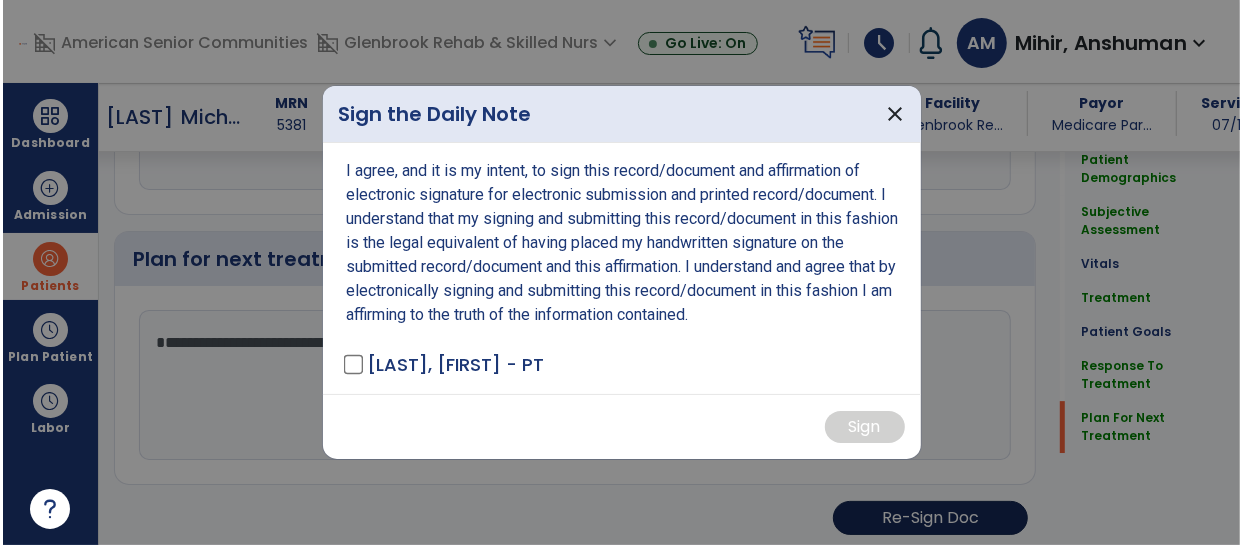 scroll, scrollTop: 3720, scrollLeft: 0, axis: vertical 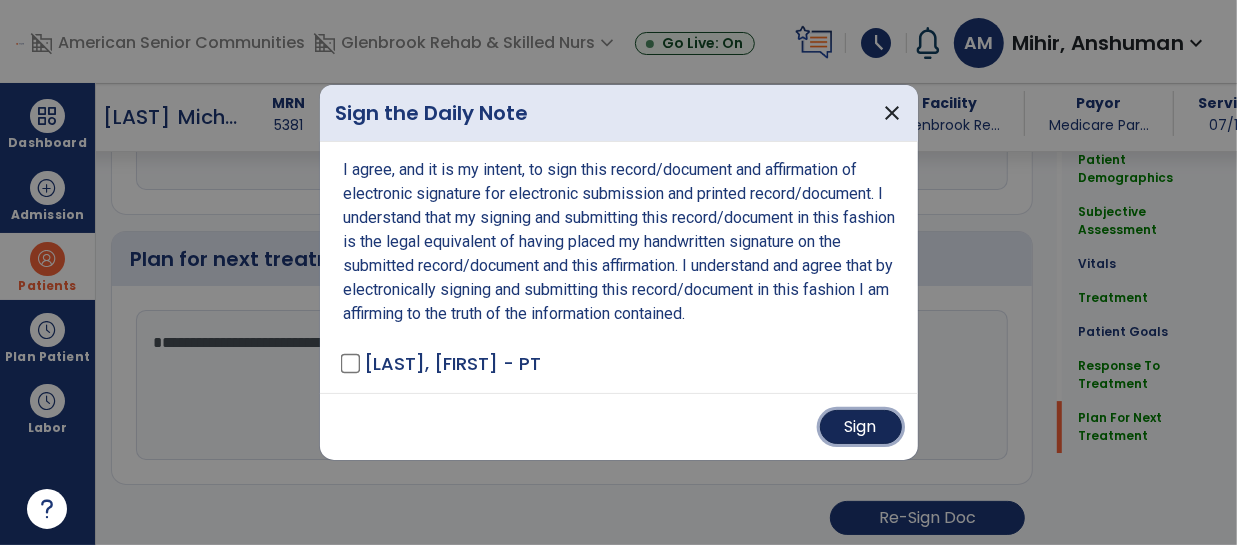 click on "Sign" at bounding box center [861, 427] 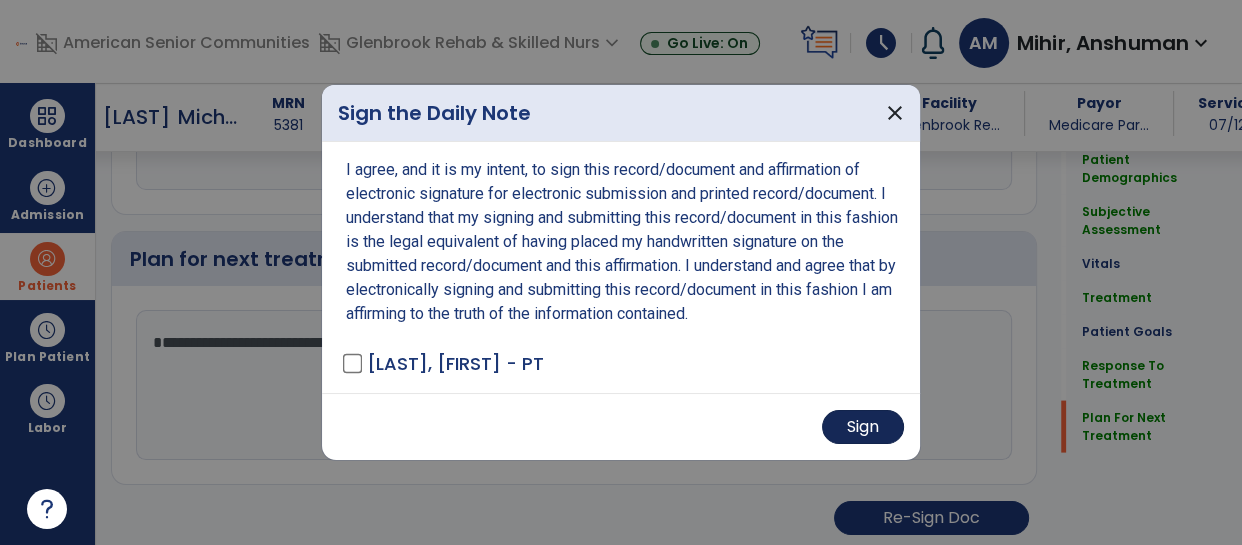 scroll, scrollTop: 3719, scrollLeft: 0, axis: vertical 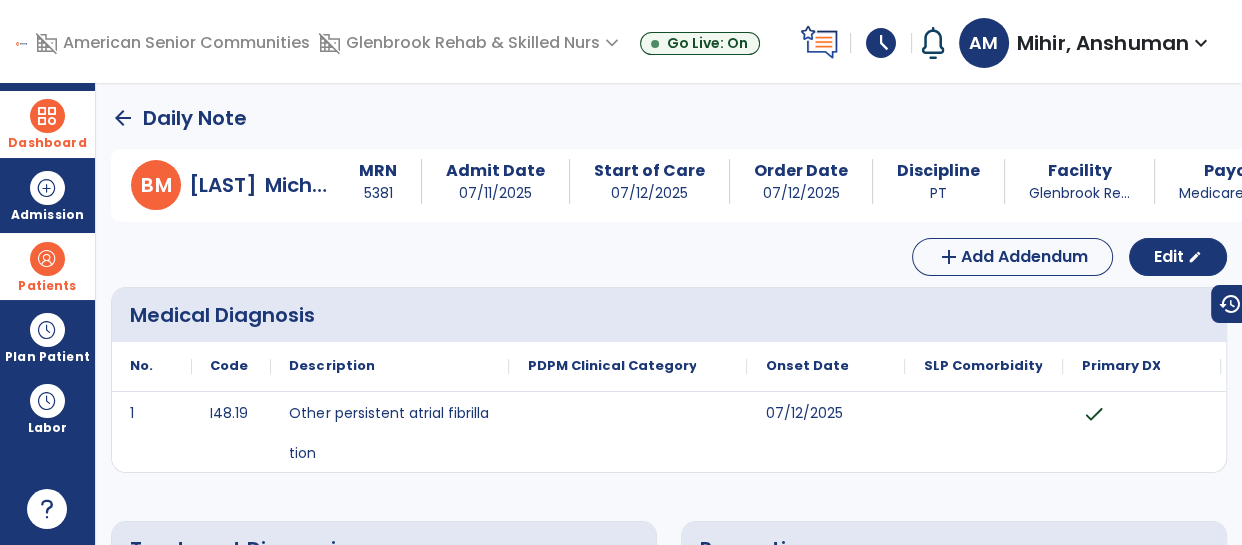 click on "Dashboard" at bounding box center [47, 124] 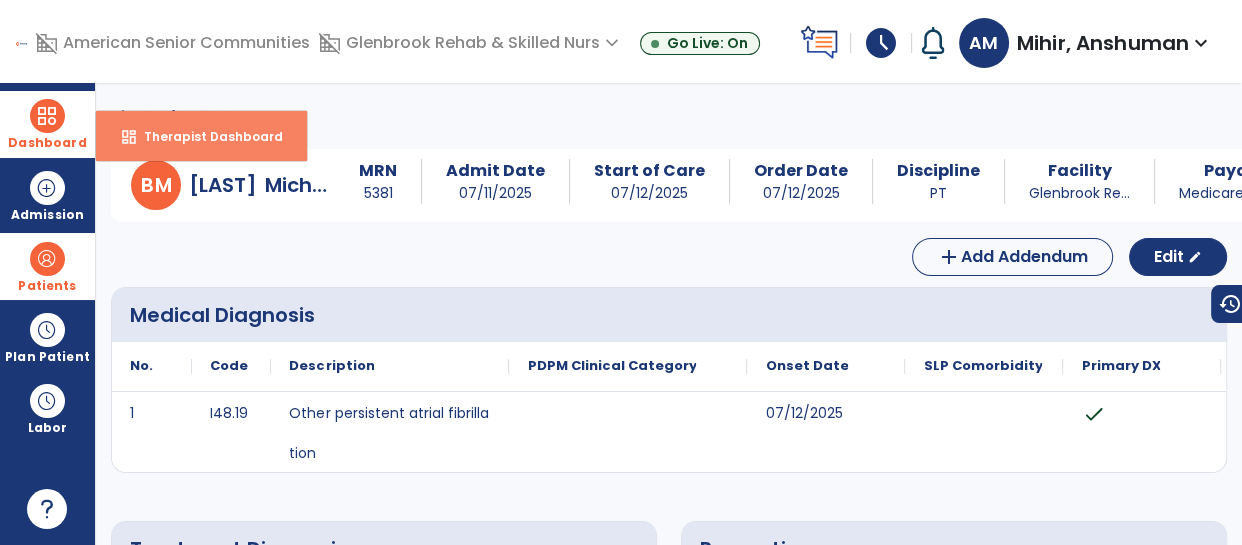 click on "Therapist Dashboard" at bounding box center (205, 136) 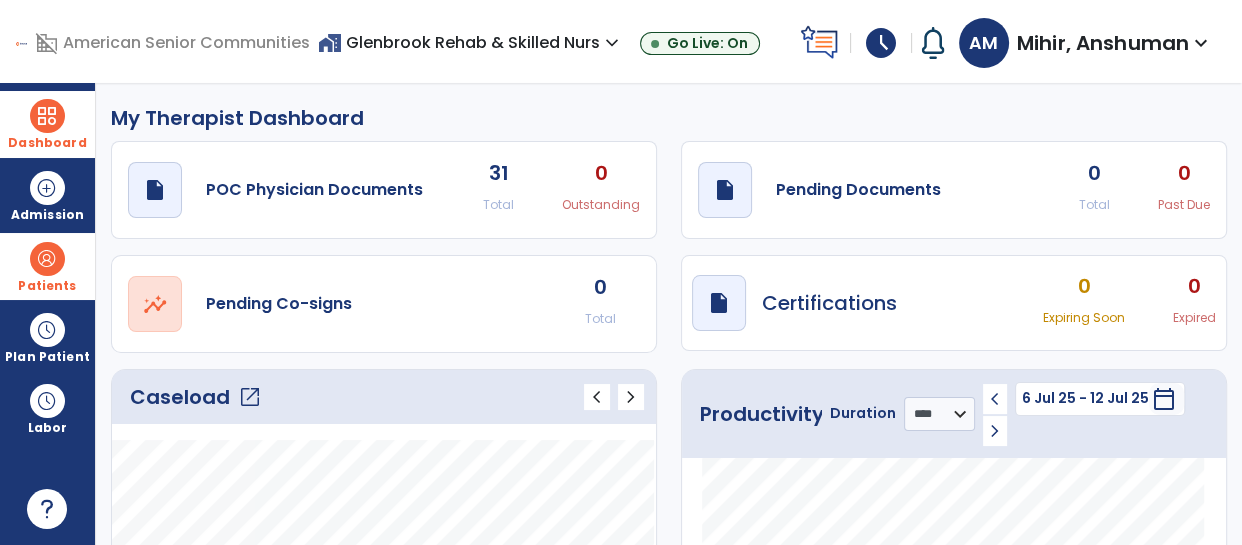 click on "home_work   Glenbrook Rehab & Skilled Nurs   expand_more" at bounding box center [471, 42] 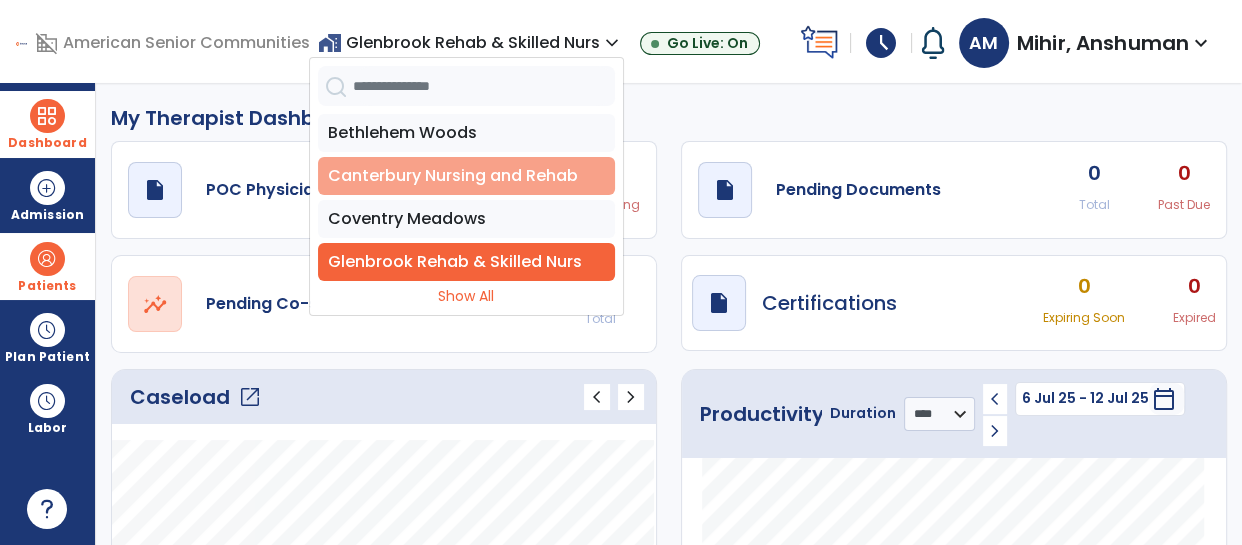 click on "Canterbury Nursing and Rehab" at bounding box center [466, 176] 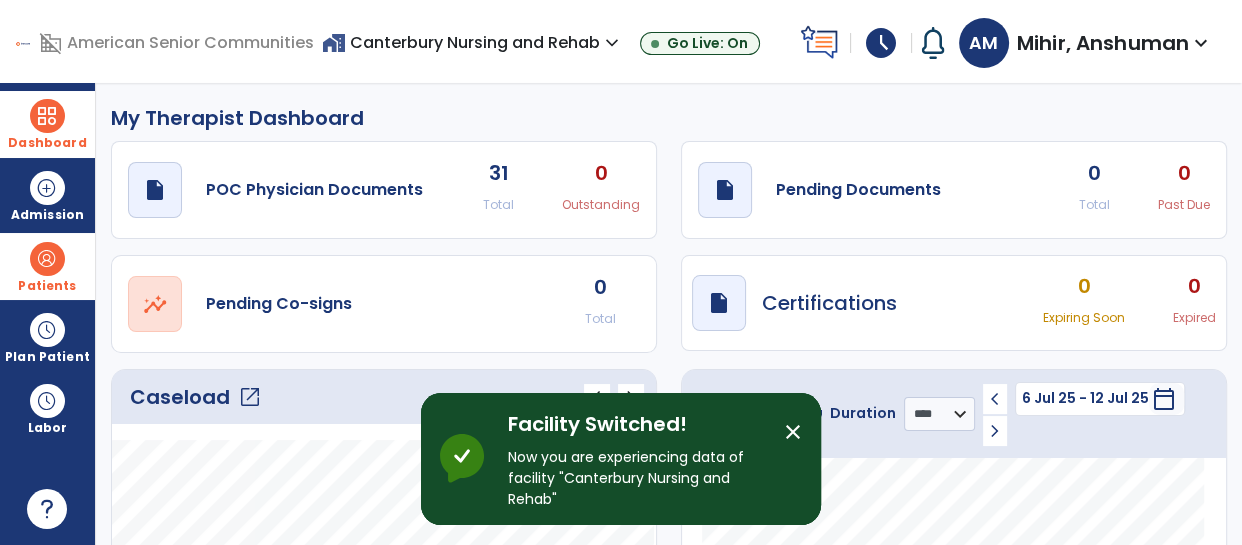click on "home_work   Canterbury Nursing and Rehab   expand_more" at bounding box center [473, 42] 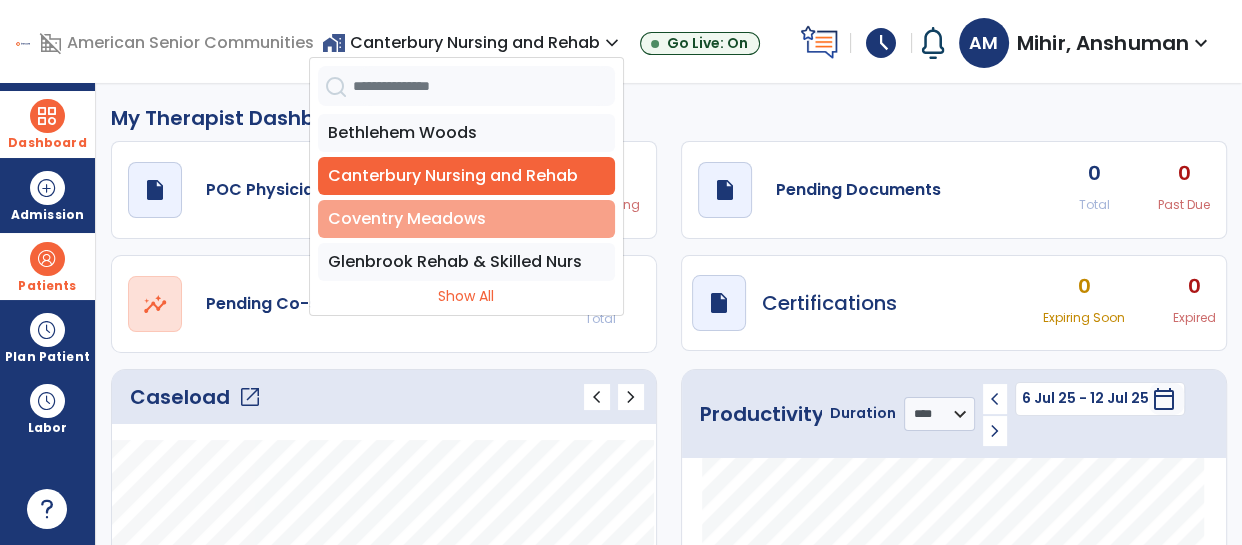 click on "Coventry Meadows" at bounding box center [466, 219] 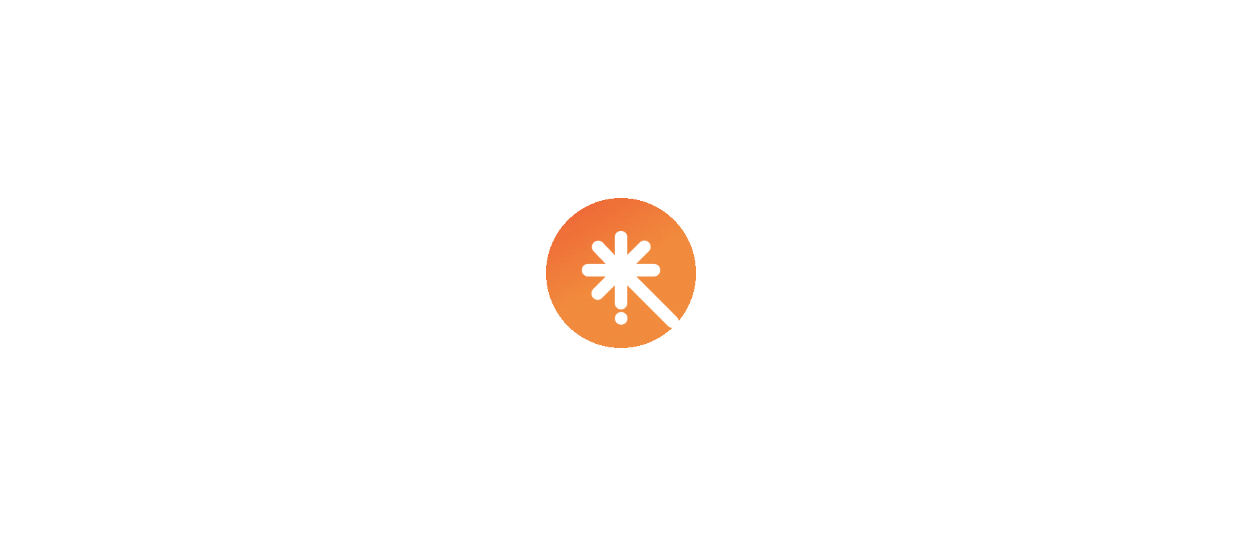 scroll, scrollTop: 0, scrollLeft: 0, axis: both 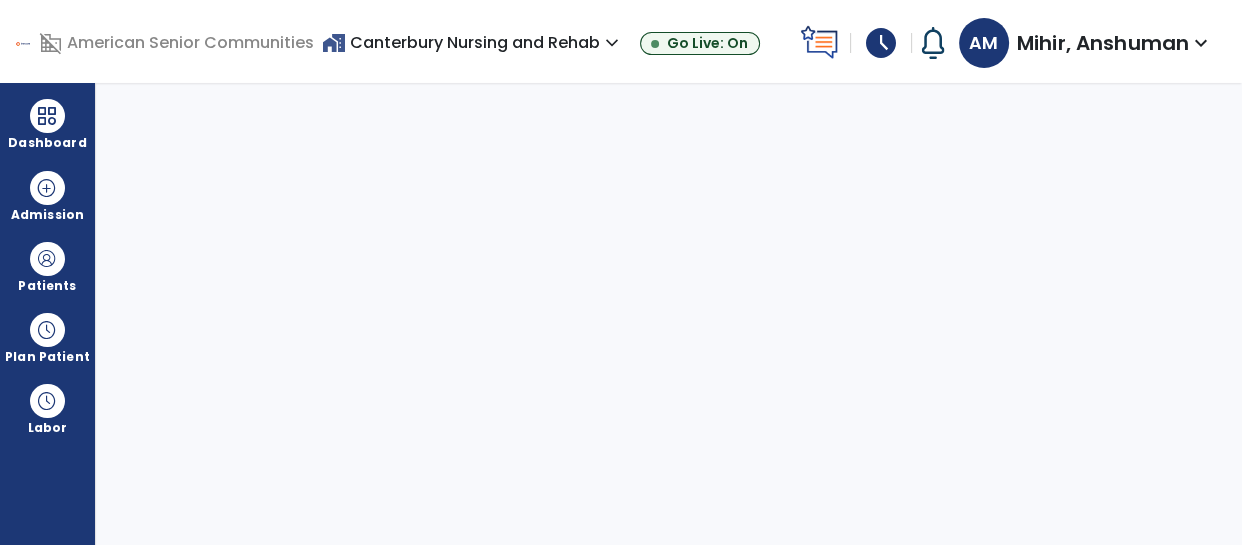 select on "****" 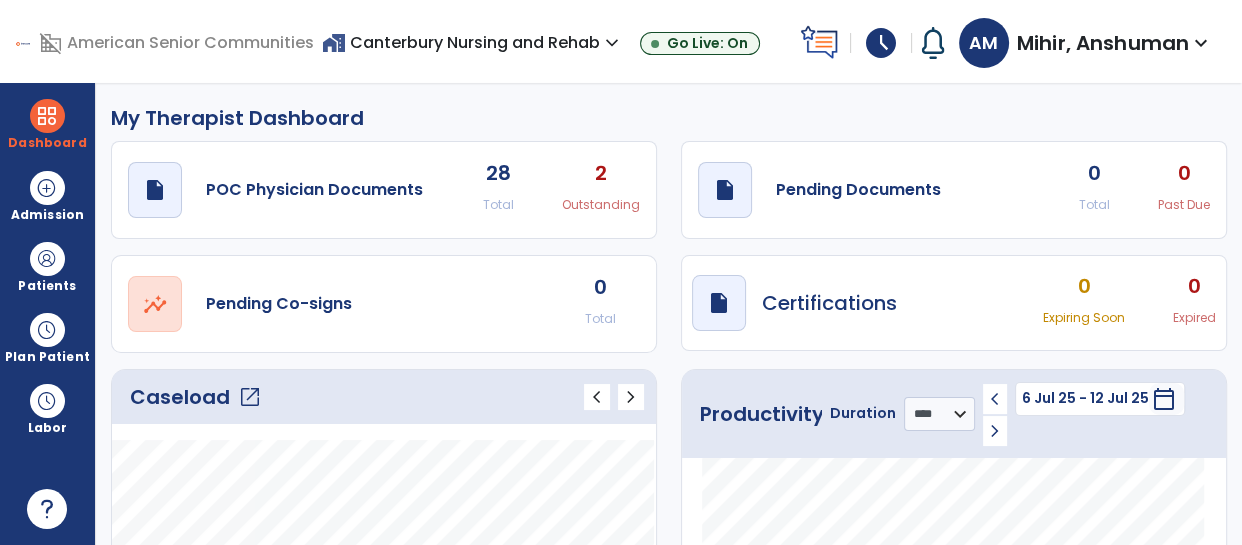 click on "open_in_new" 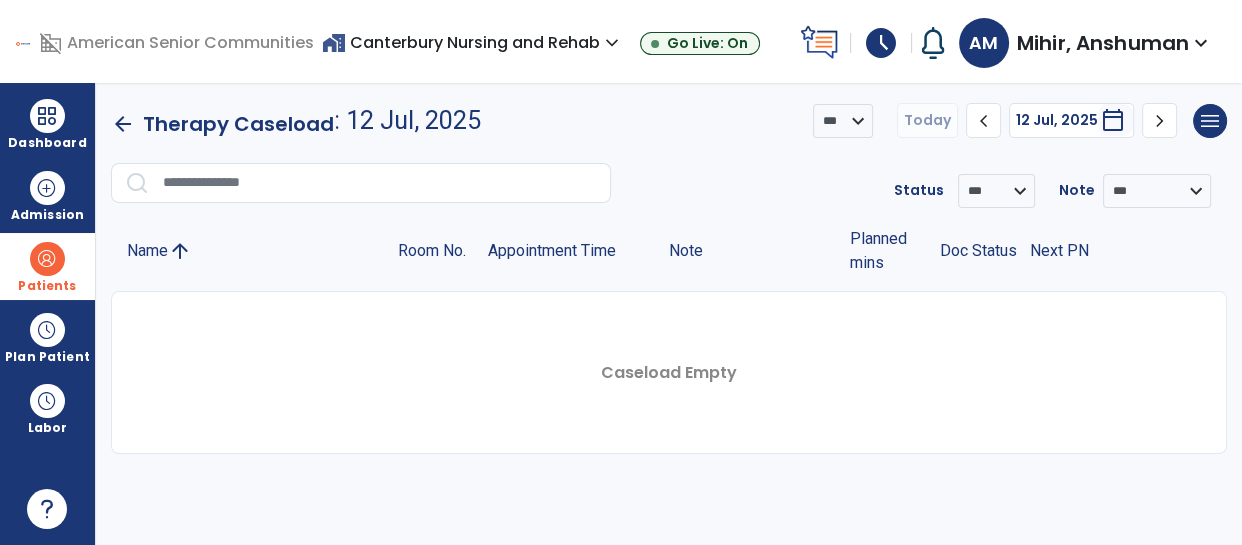click on "Patients" at bounding box center [47, 266] 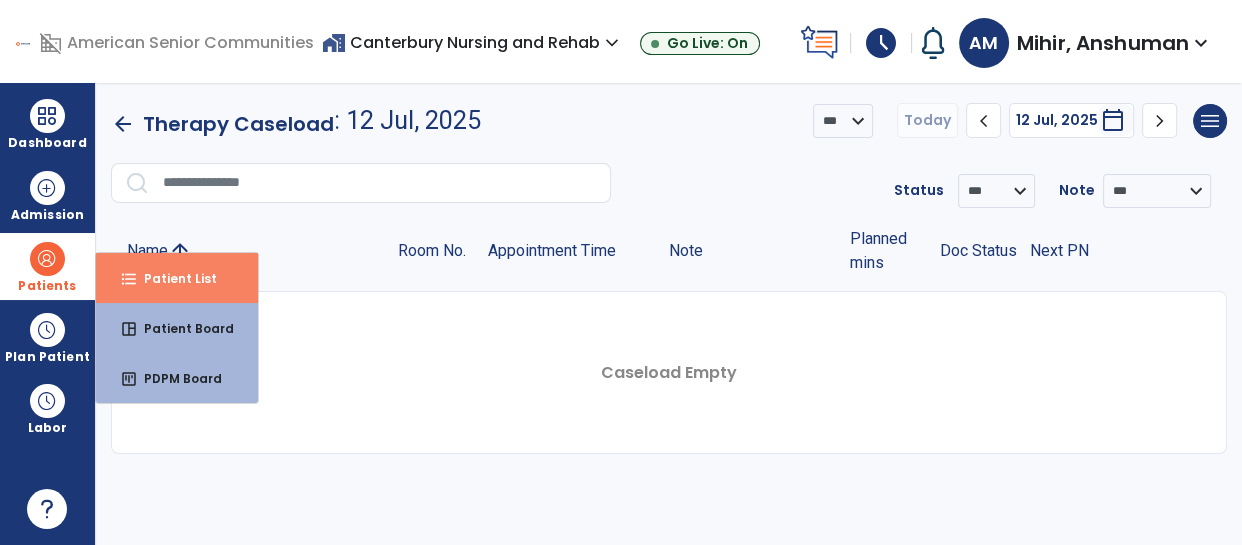click on "Patient List" at bounding box center (172, 278) 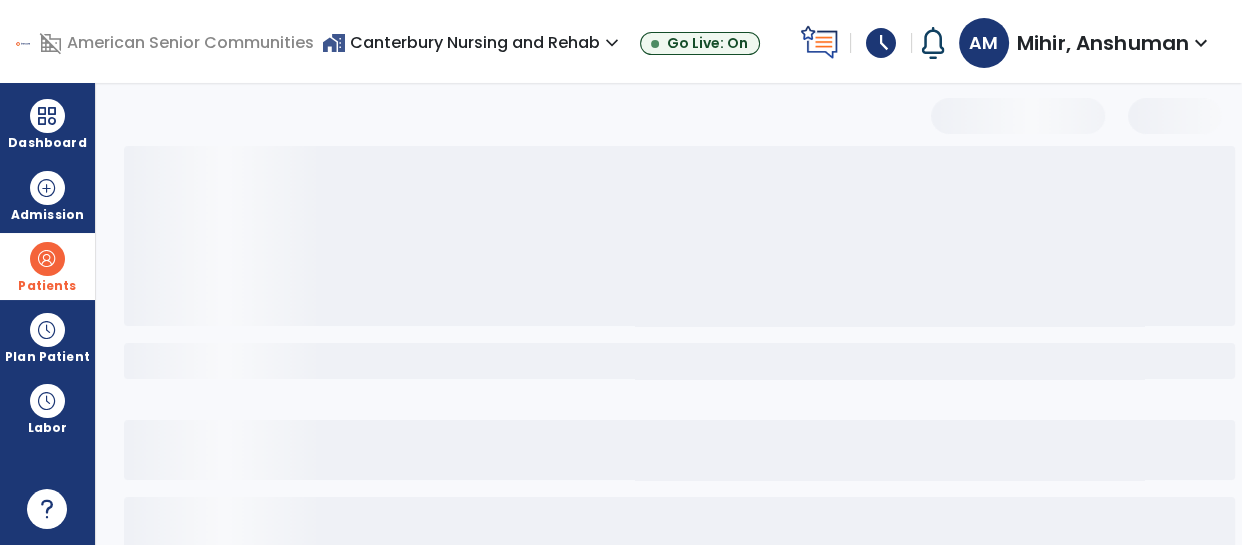 select on "***" 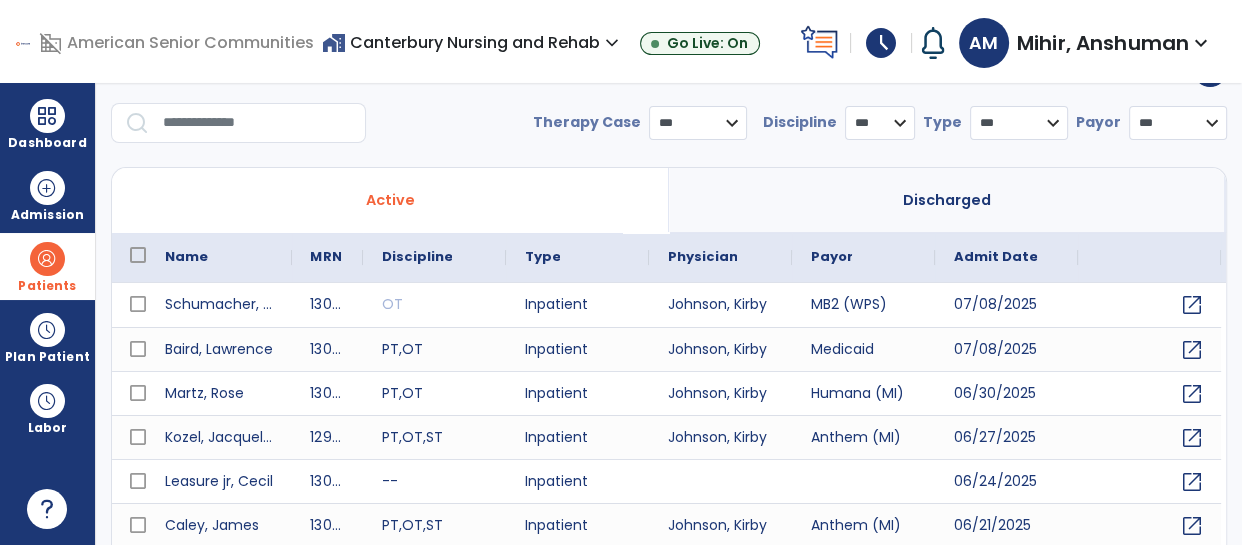 scroll, scrollTop: 0, scrollLeft: 0, axis: both 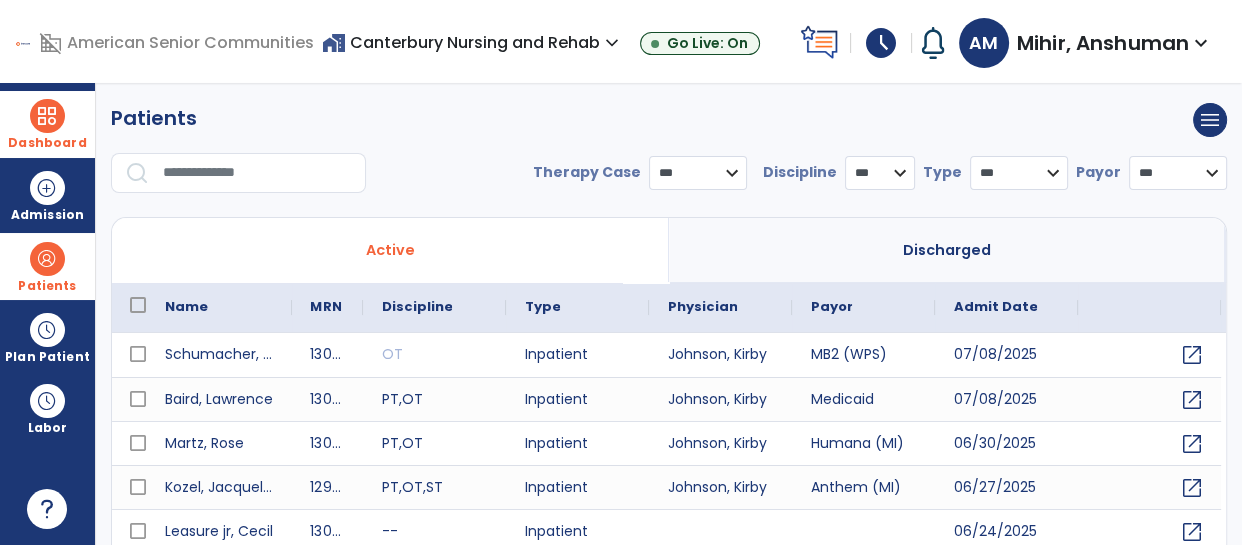 click on "Dashboard" at bounding box center [47, 143] 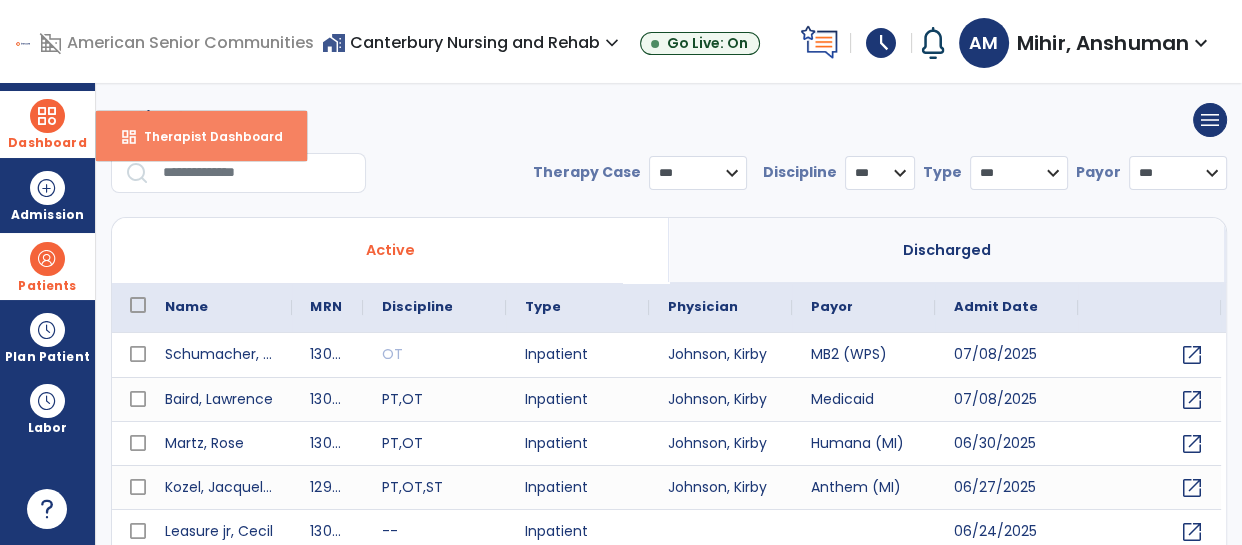 click on "Therapist Dashboard" at bounding box center [205, 136] 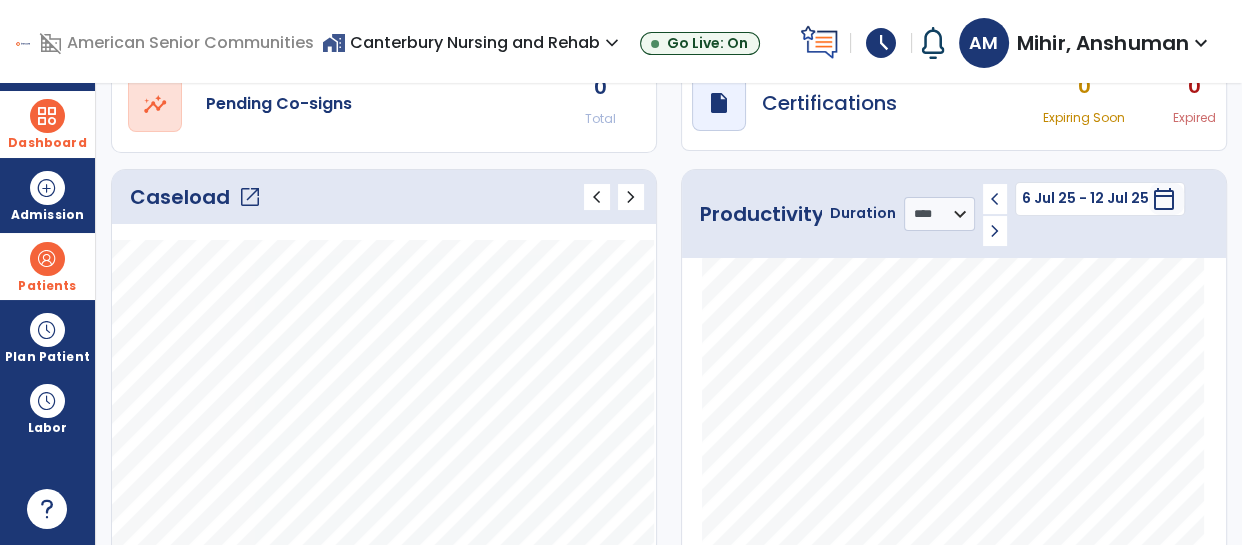 scroll, scrollTop: 192, scrollLeft: 0, axis: vertical 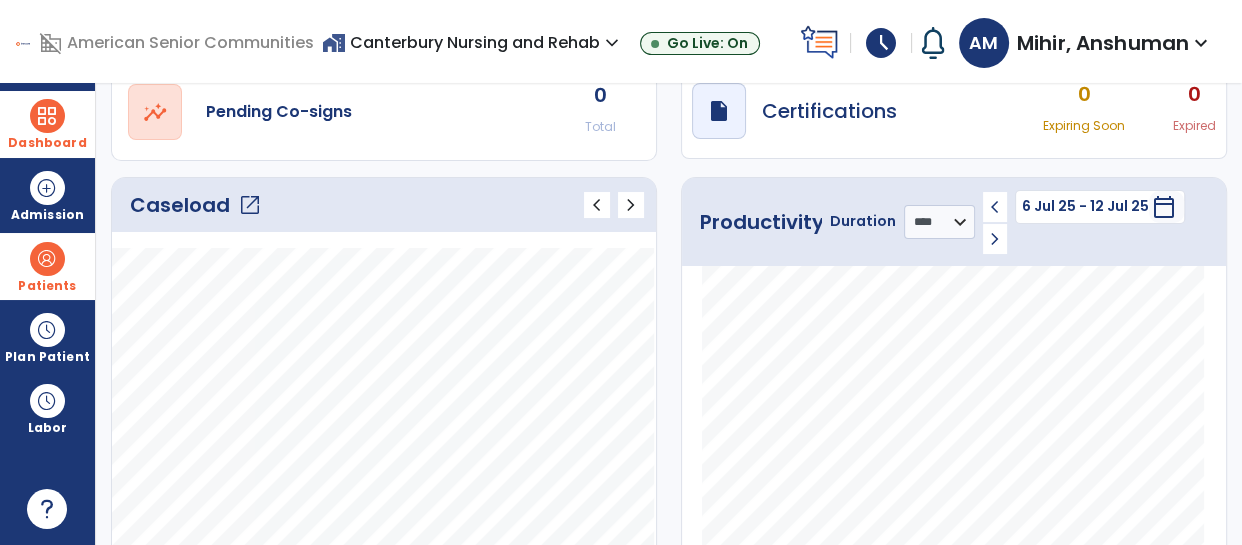 click on "open_in_new" 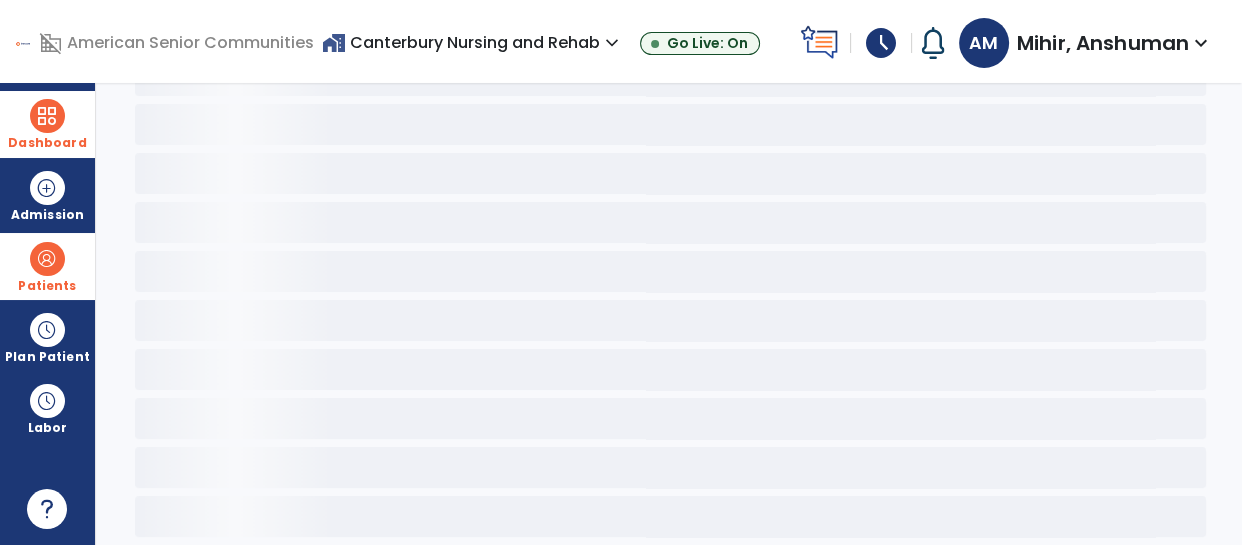 scroll, scrollTop: 0, scrollLeft: 0, axis: both 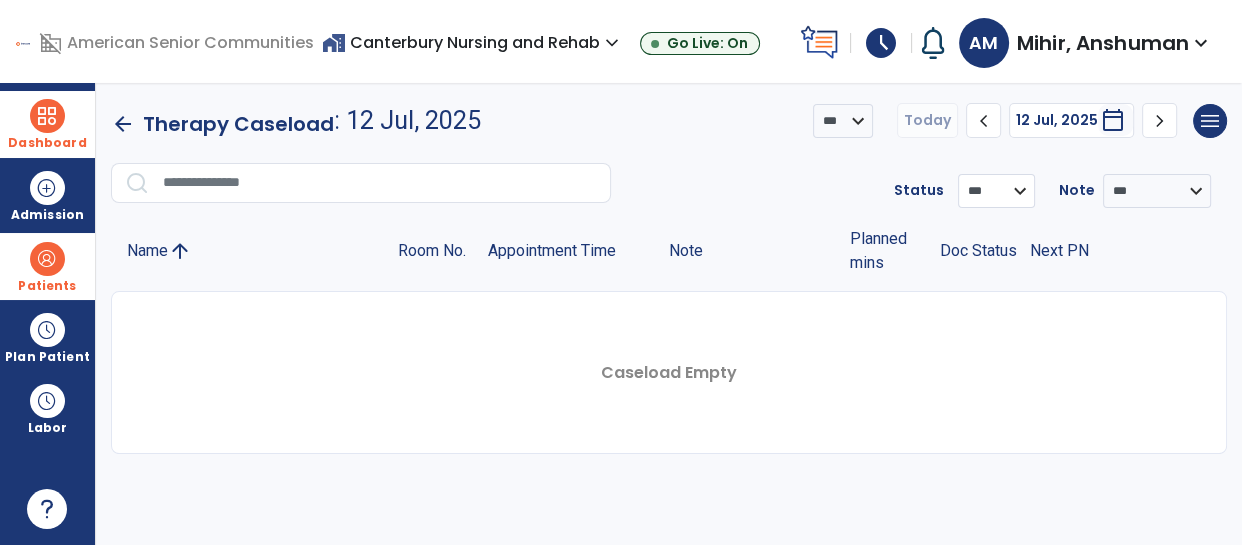 click on "**********" at bounding box center [996, 191] 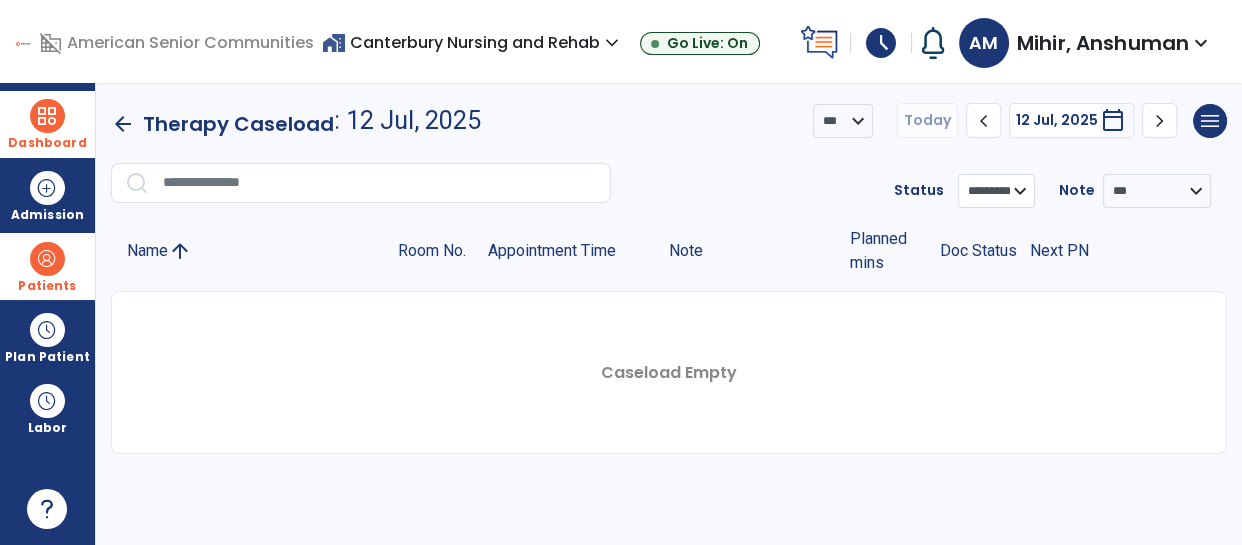 click on "**********" at bounding box center (996, 191) 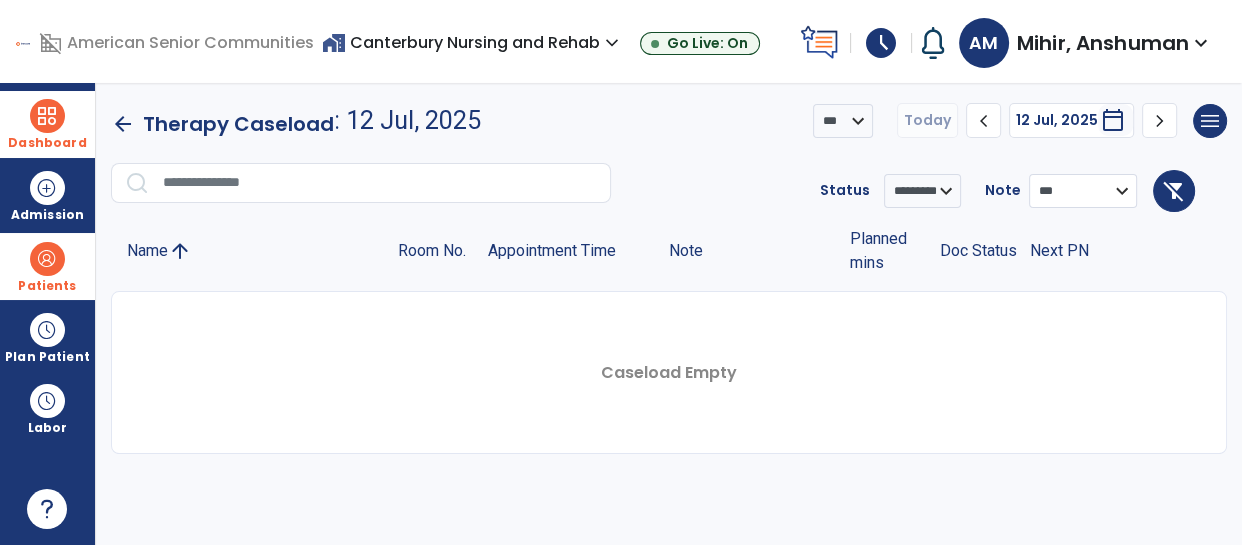 click on "**********" at bounding box center (1083, 191) 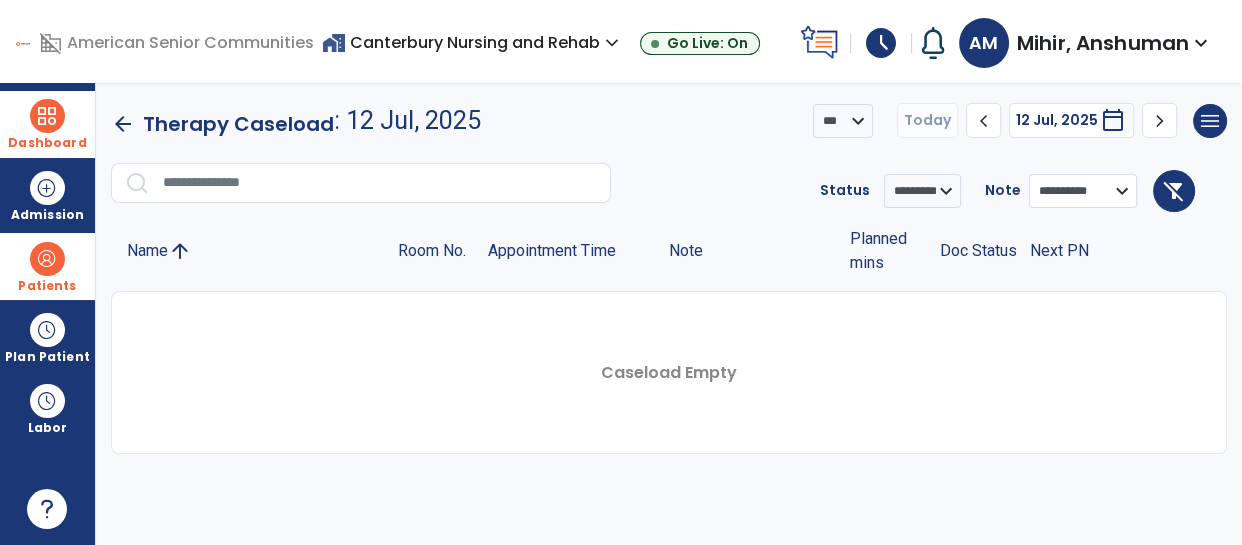 click on "**********" at bounding box center [1083, 191] 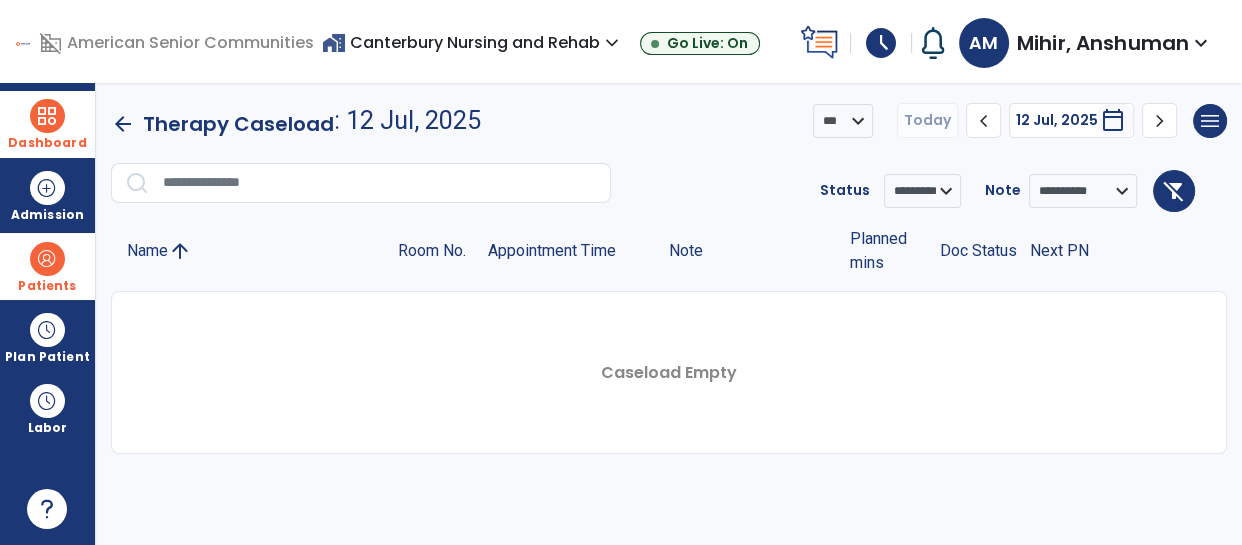 click on "*** ****  Today  chevron_left 12 Jul, 2025  *********  calendar_today  chevron_right" 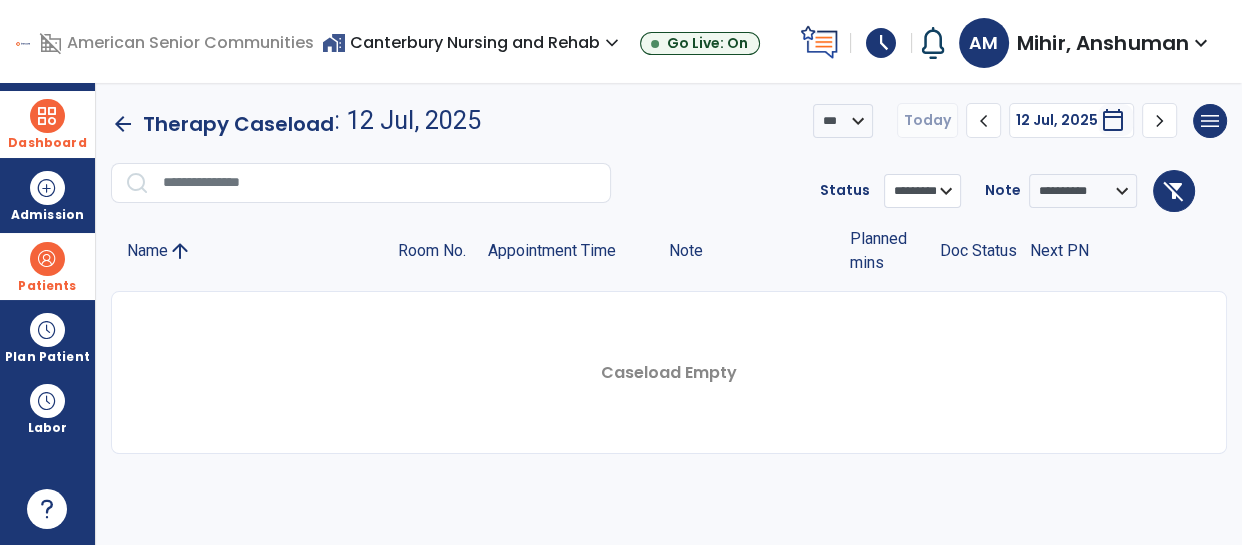 click on "**********" at bounding box center (922, 191) 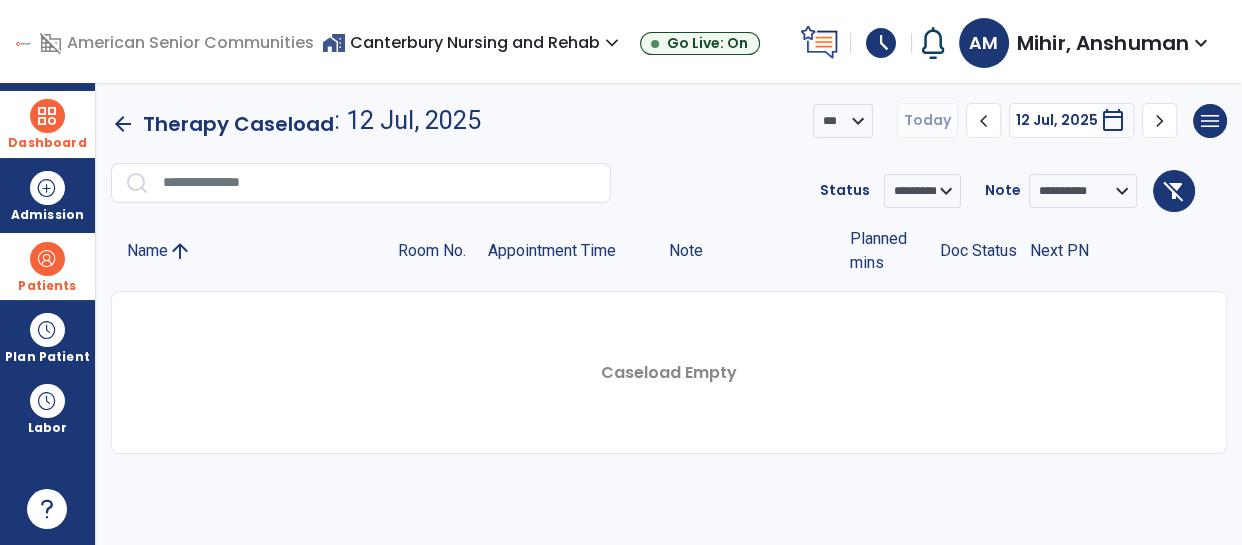 click on "Patients" at bounding box center (47, 286) 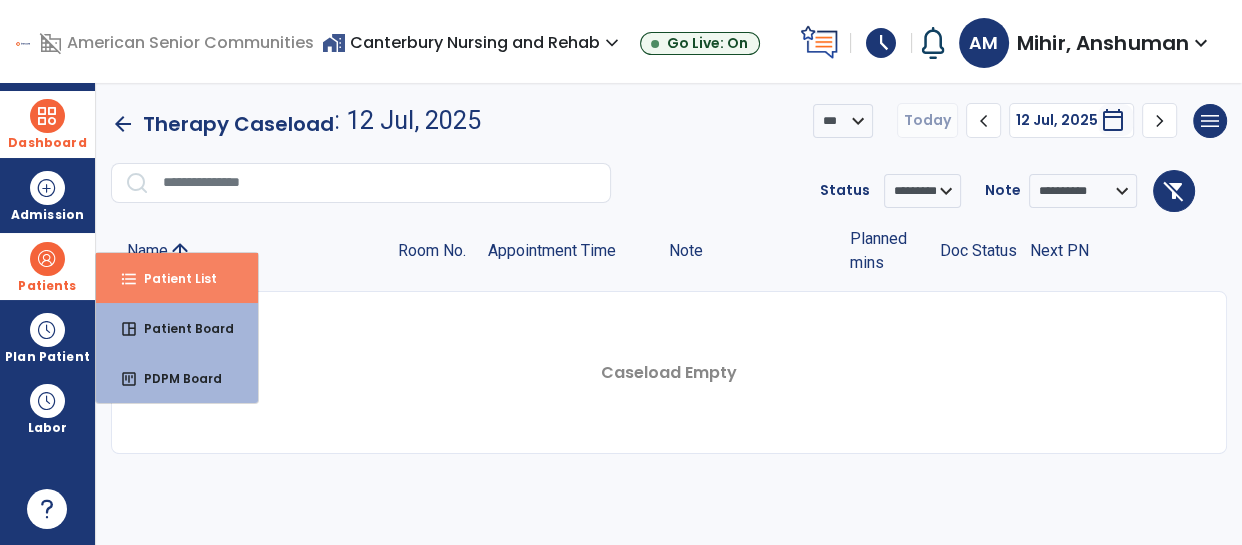 click on "Patient List" at bounding box center (172, 278) 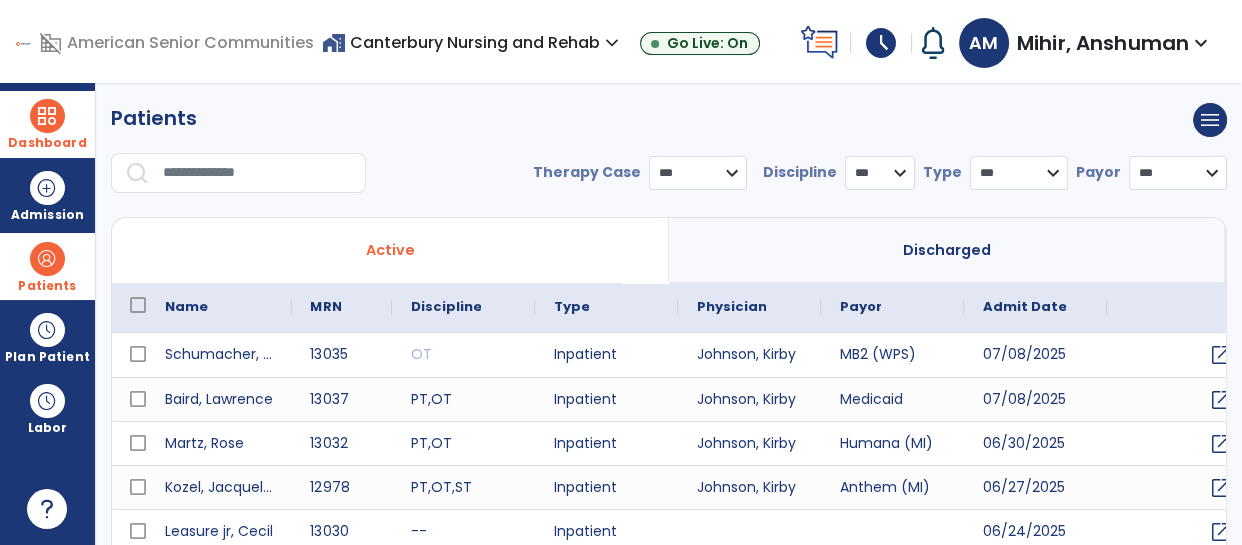 select on "***" 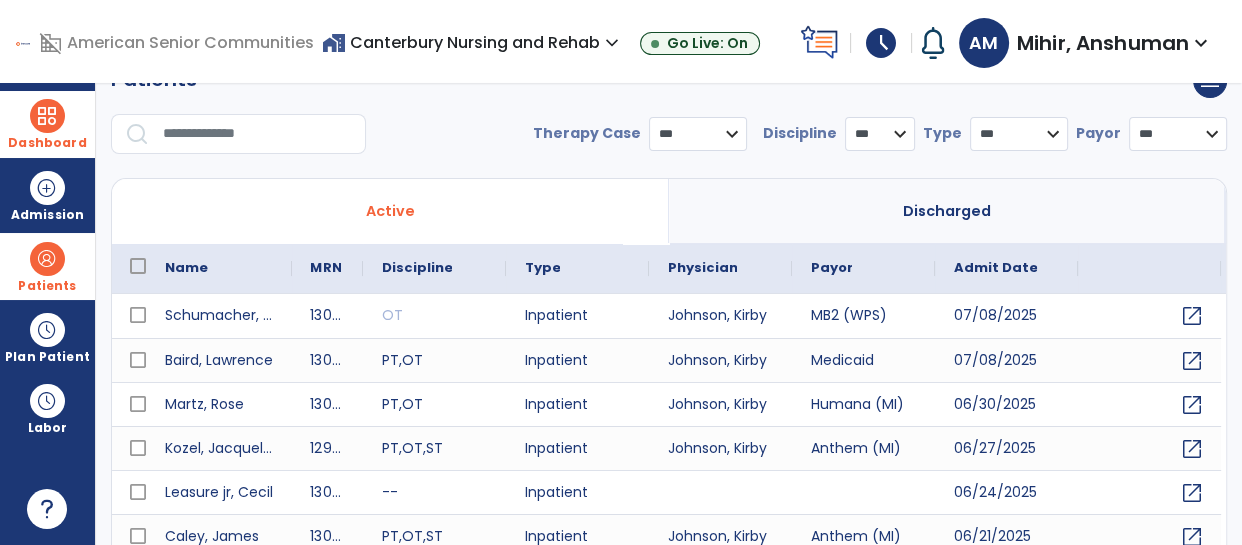 scroll, scrollTop: 66, scrollLeft: 0, axis: vertical 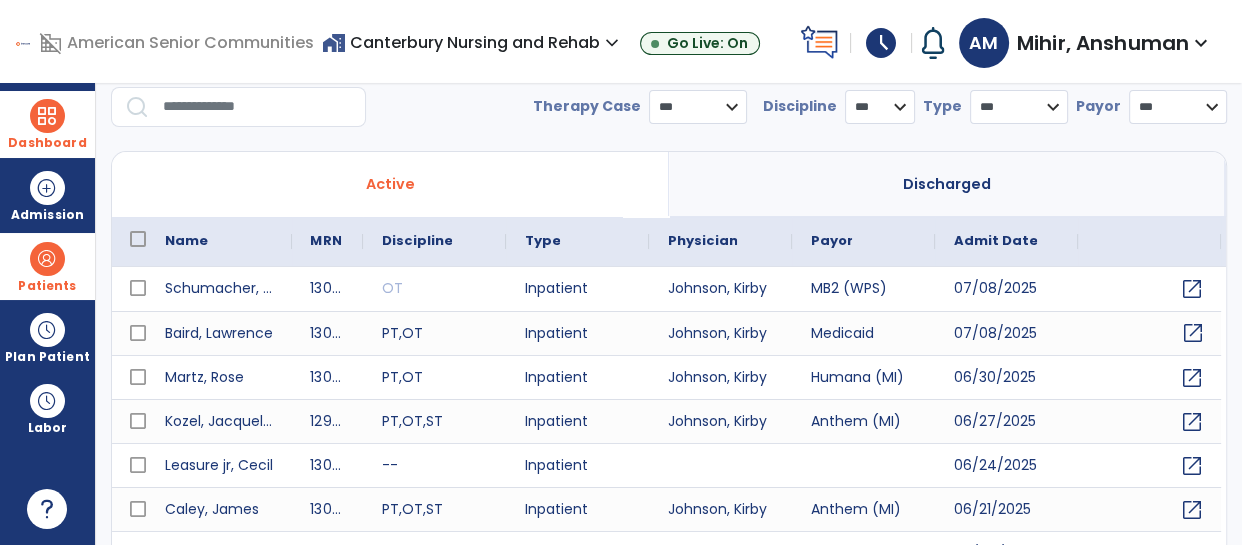 click on "open_in_new" at bounding box center [1192, 333] 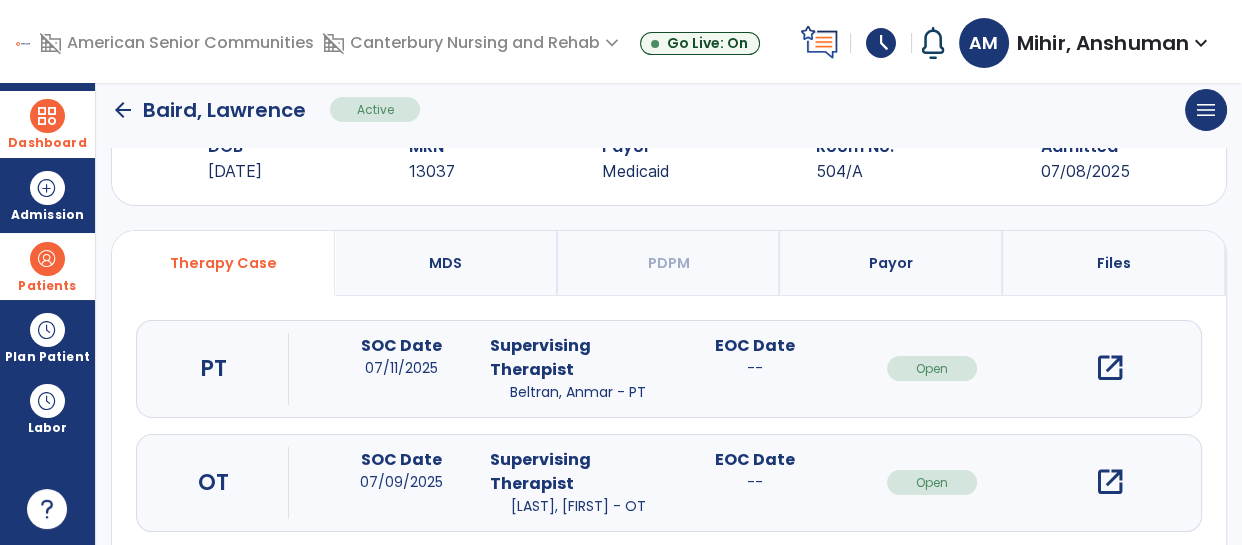 click on "open_in_new" at bounding box center (1109, 368) 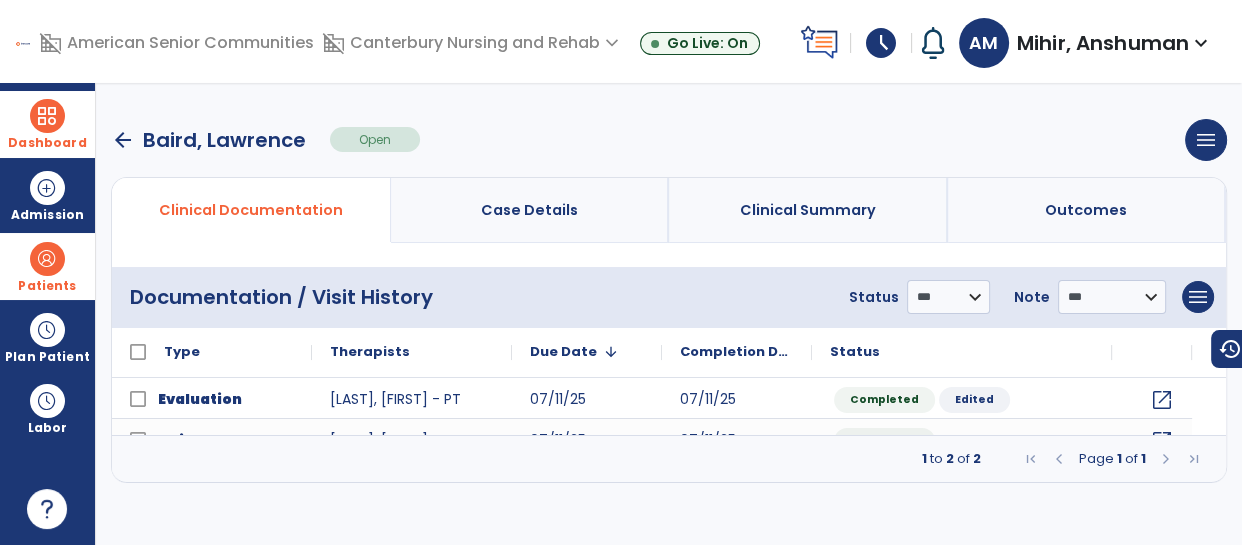 scroll, scrollTop: 0, scrollLeft: 0, axis: both 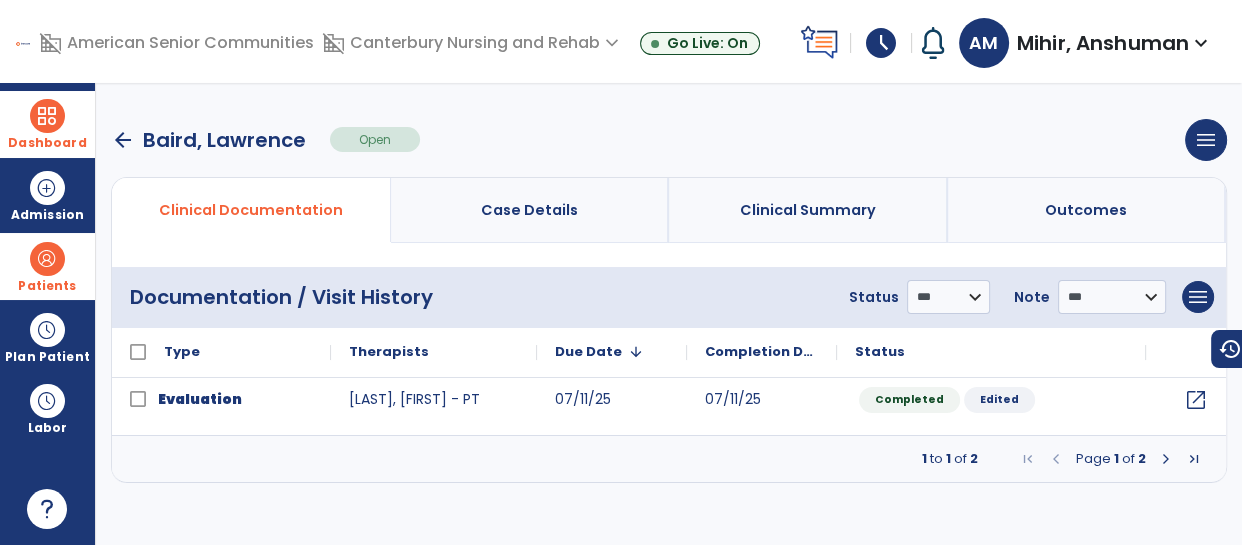click on "arrow_back" at bounding box center (123, 140) 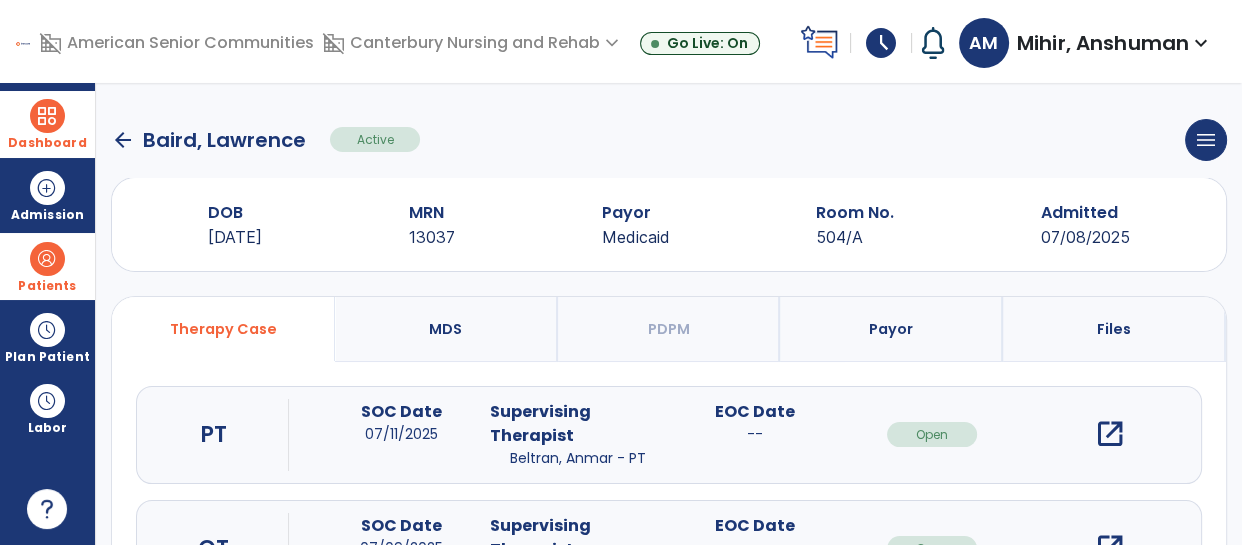 click on "arrow_back" 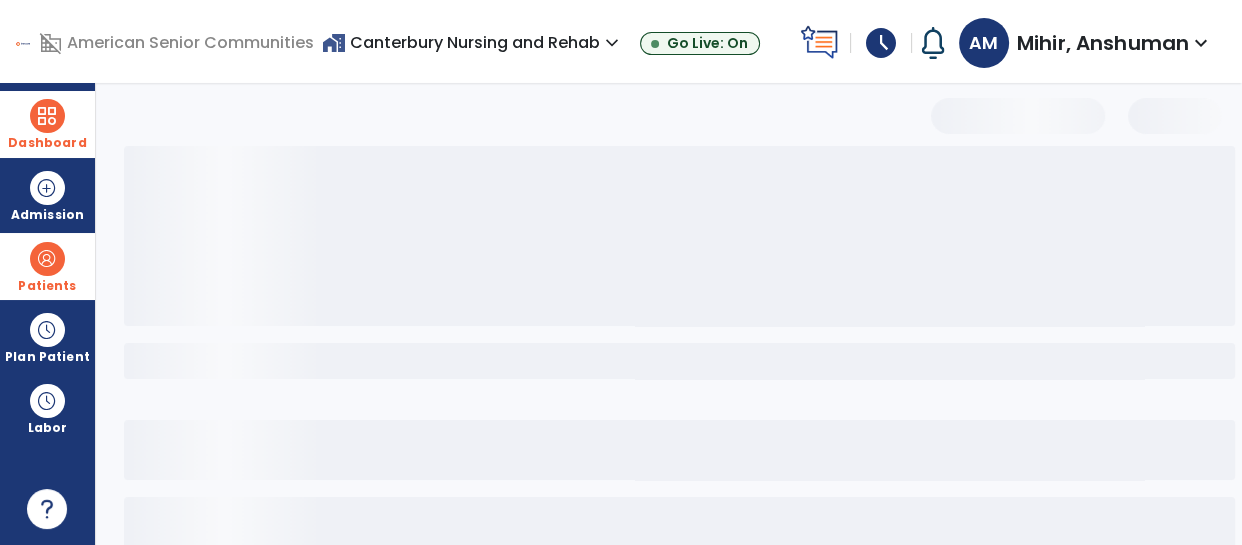 select on "***" 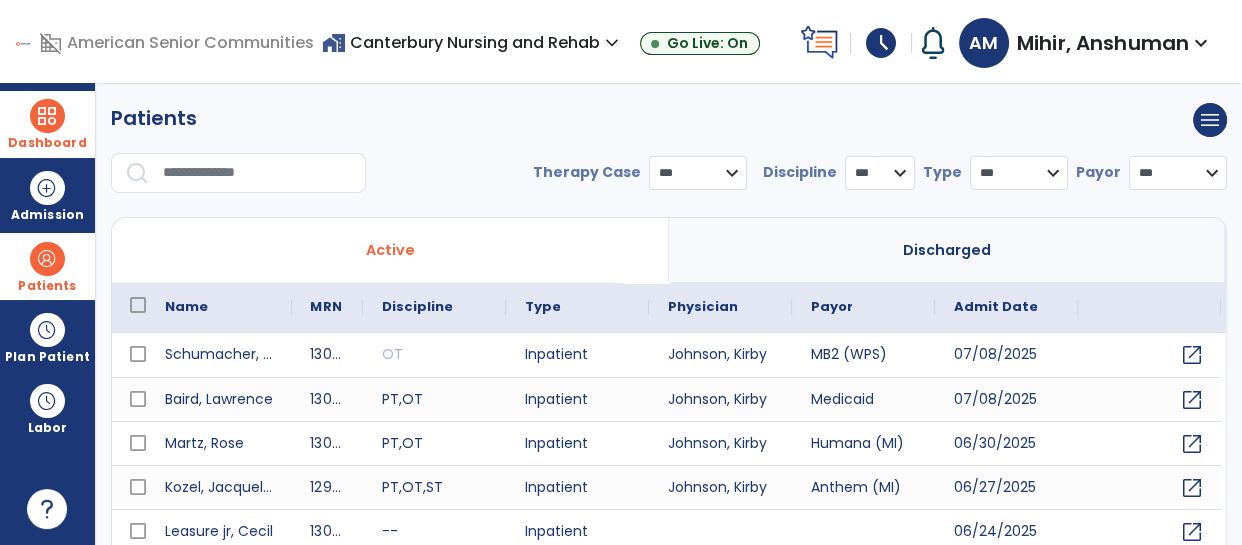 click at bounding box center (257, 173) 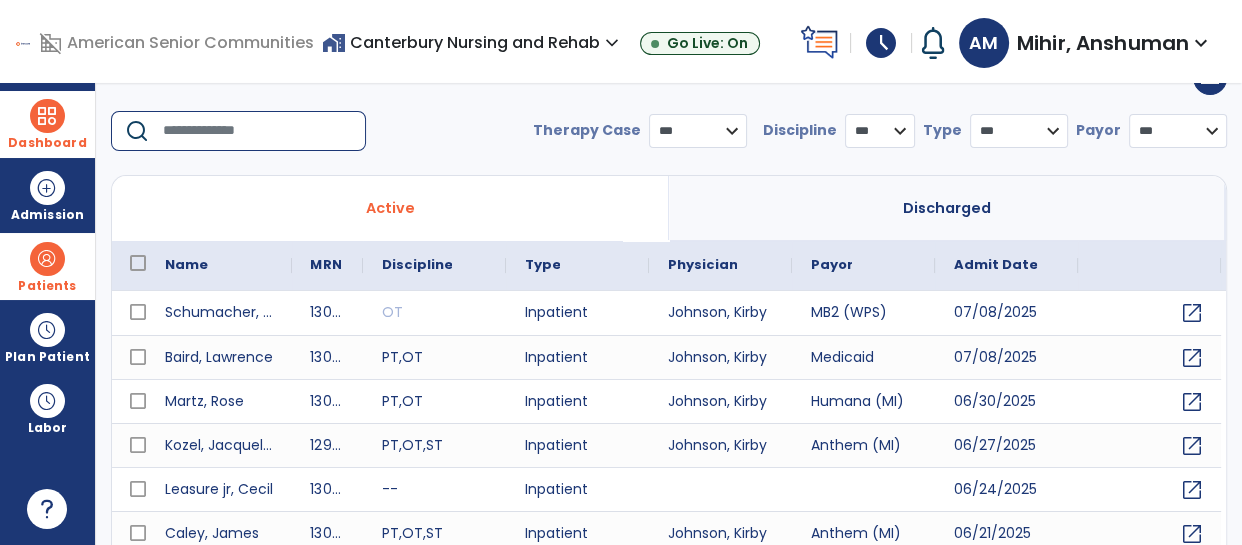 scroll, scrollTop: 0, scrollLeft: 0, axis: both 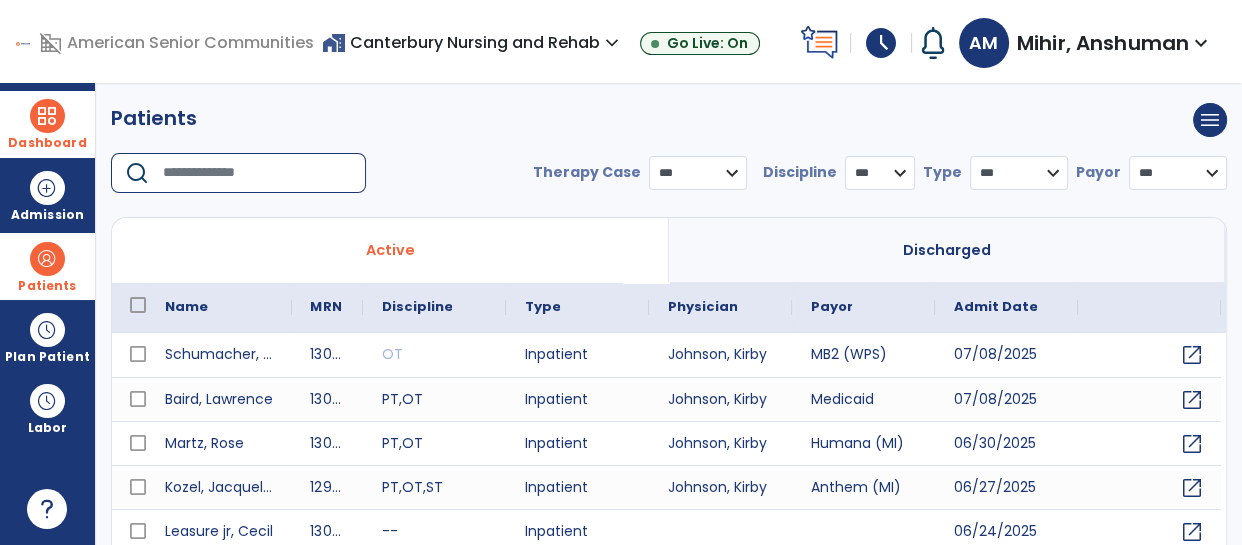 click on "* *** ** ** **" at bounding box center (880, 173) 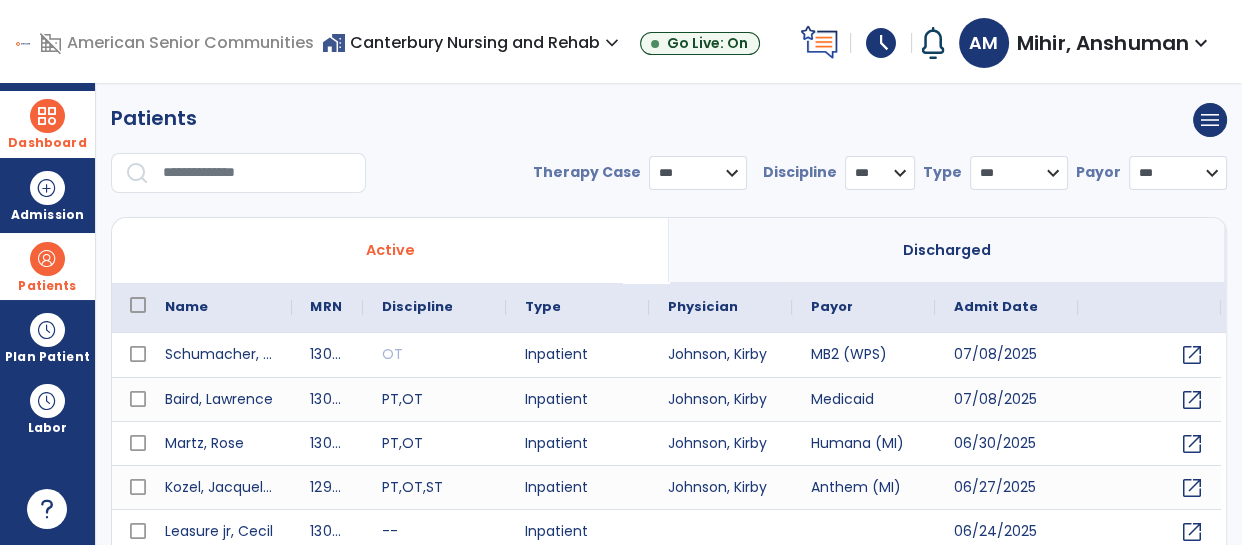 select on "**" 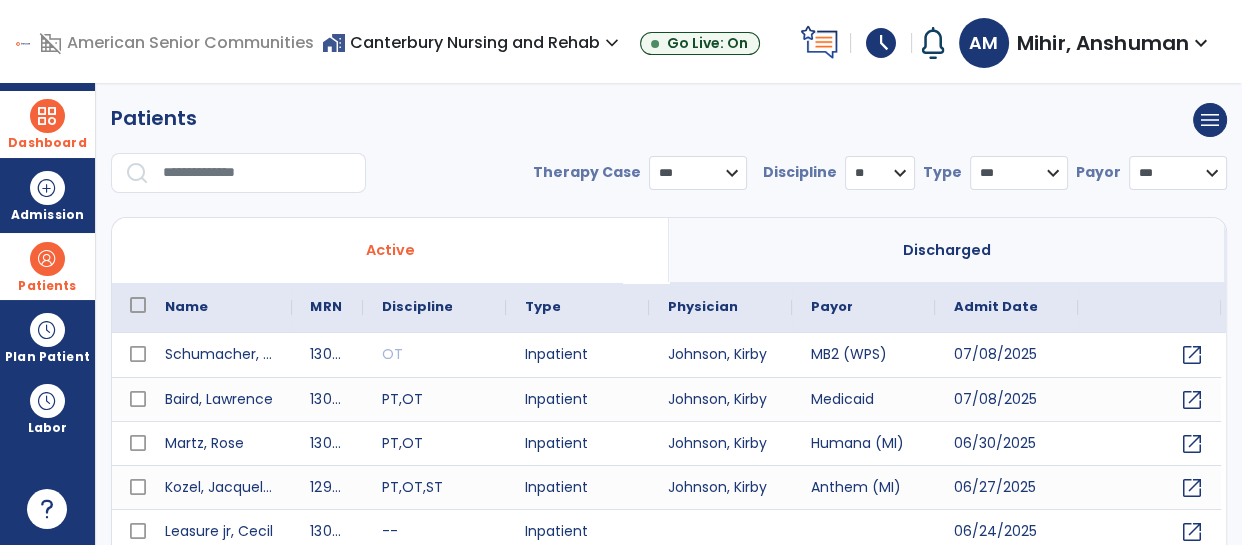 click on "* *** ** ** **" at bounding box center (880, 173) 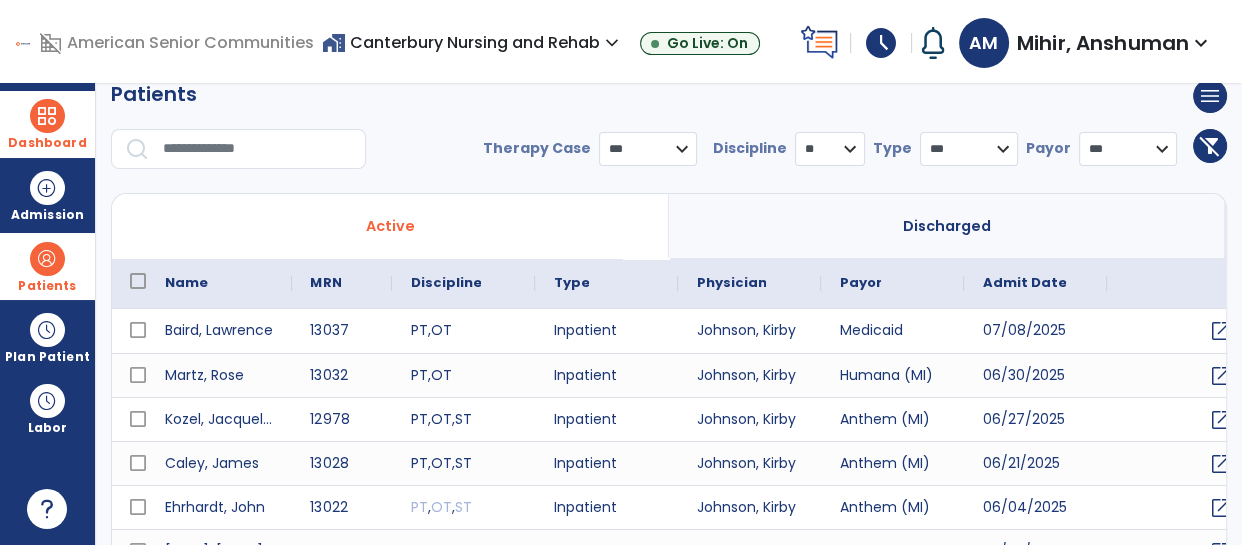 scroll, scrollTop: 0, scrollLeft: 0, axis: both 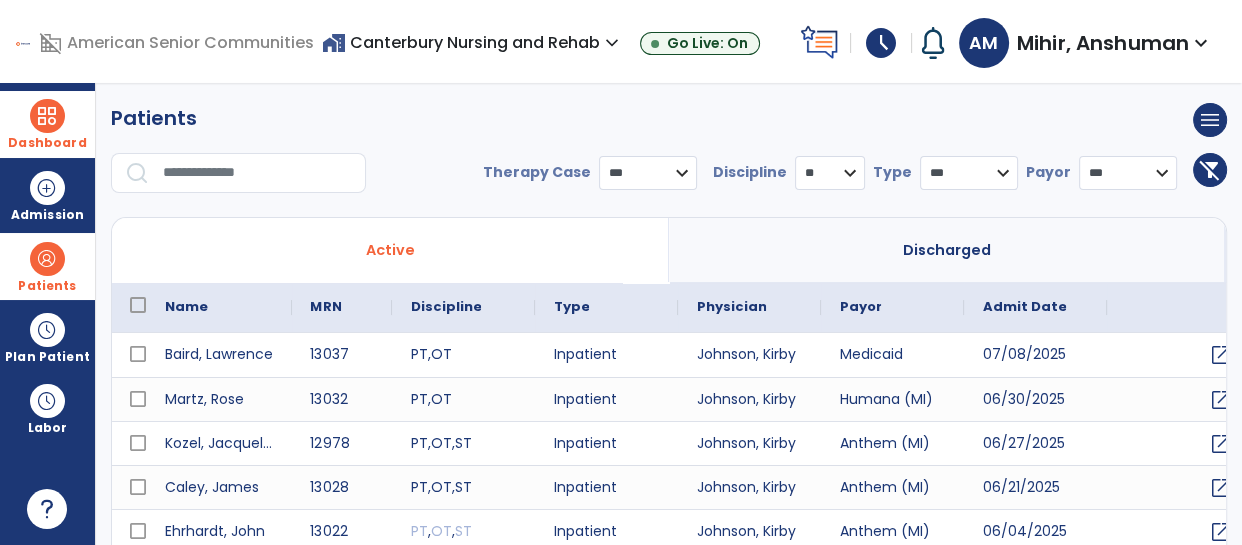 click on "*** **** ******" at bounding box center (648, 173) 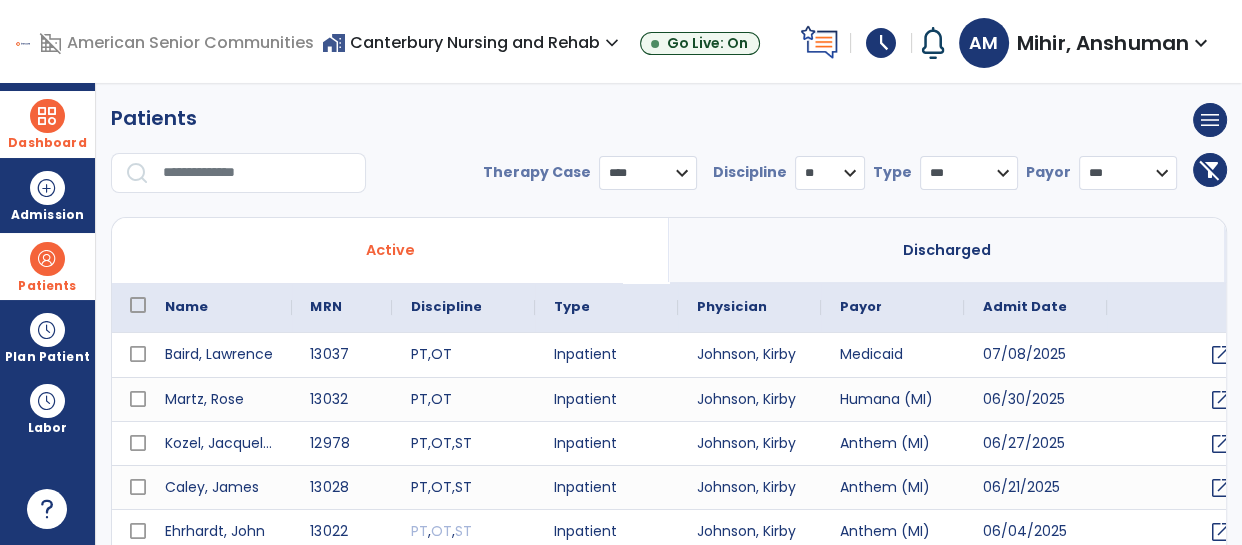 click on "*** **** ******" at bounding box center [648, 173] 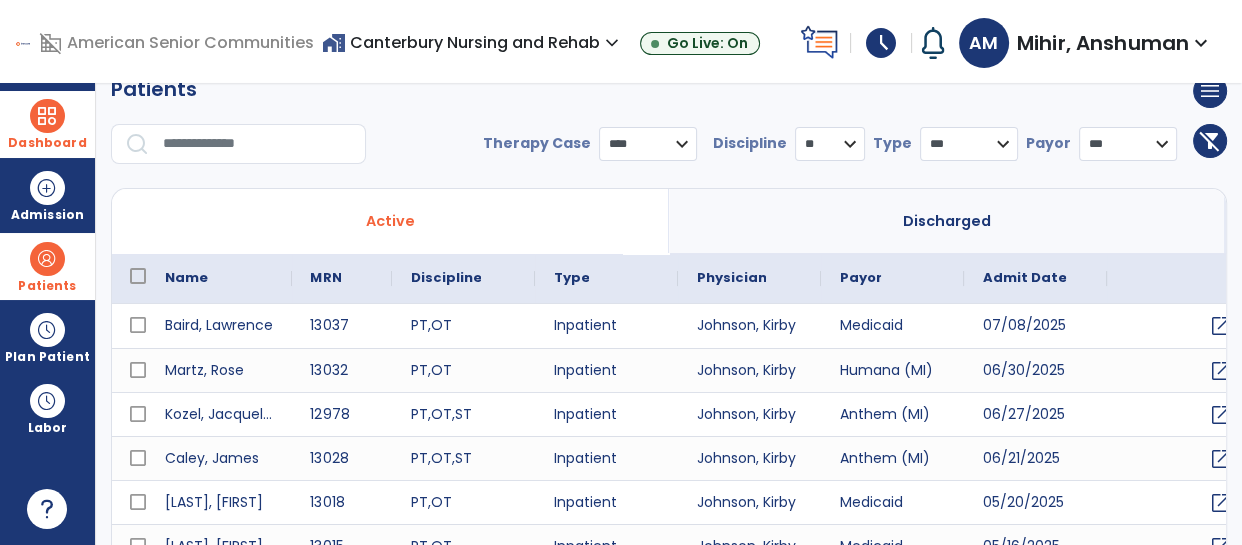 scroll, scrollTop: 0, scrollLeft: 0, axis: both 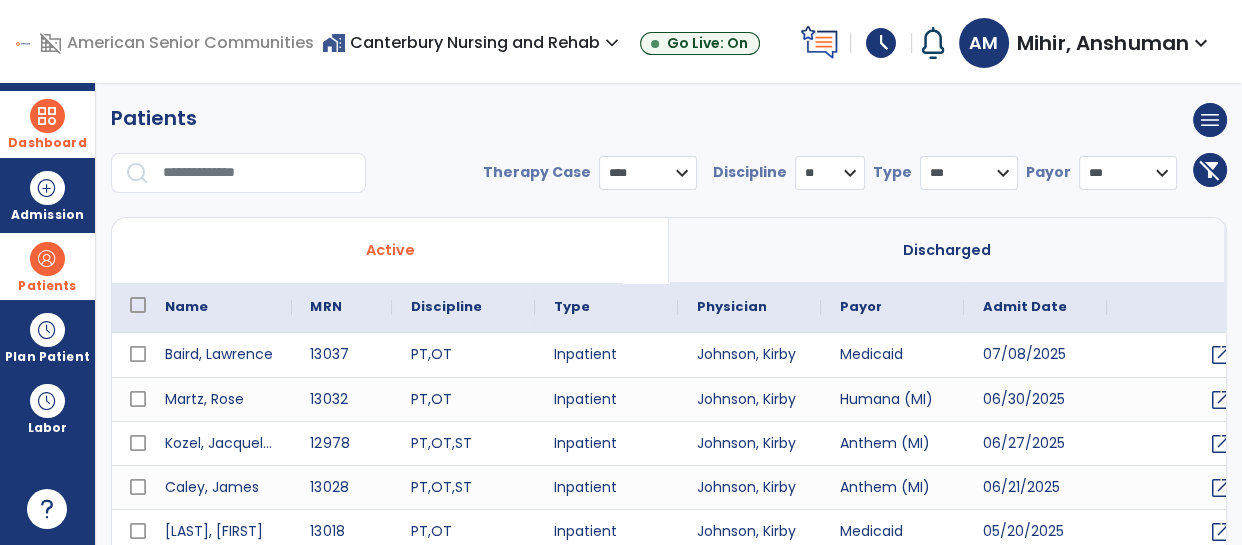 click at bounding box center (257, 173) 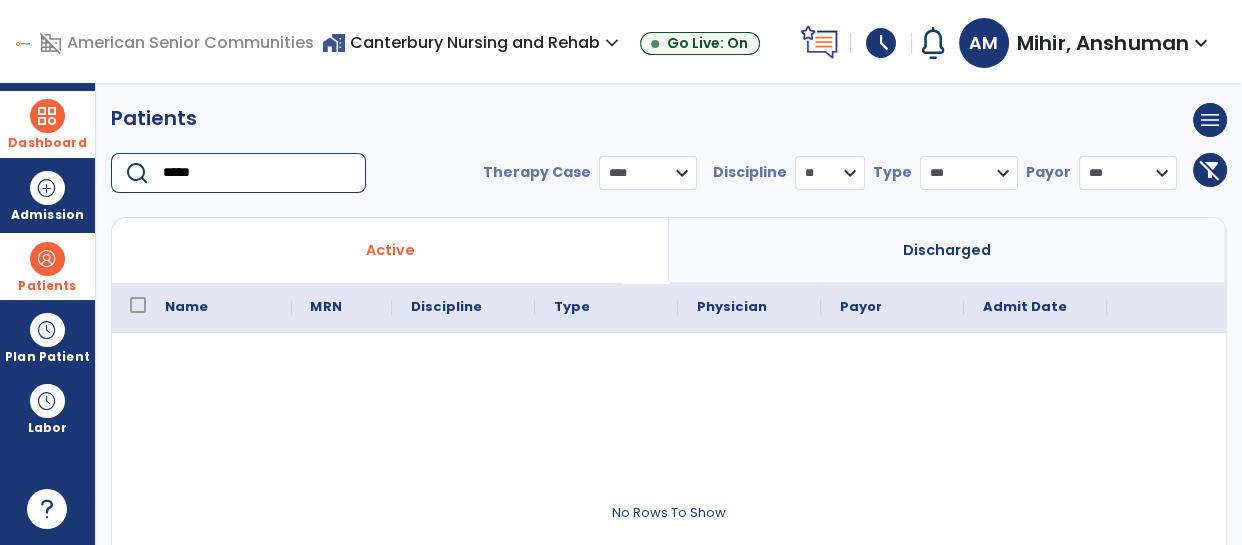 click on "**********" at bounding box center (969, 173) 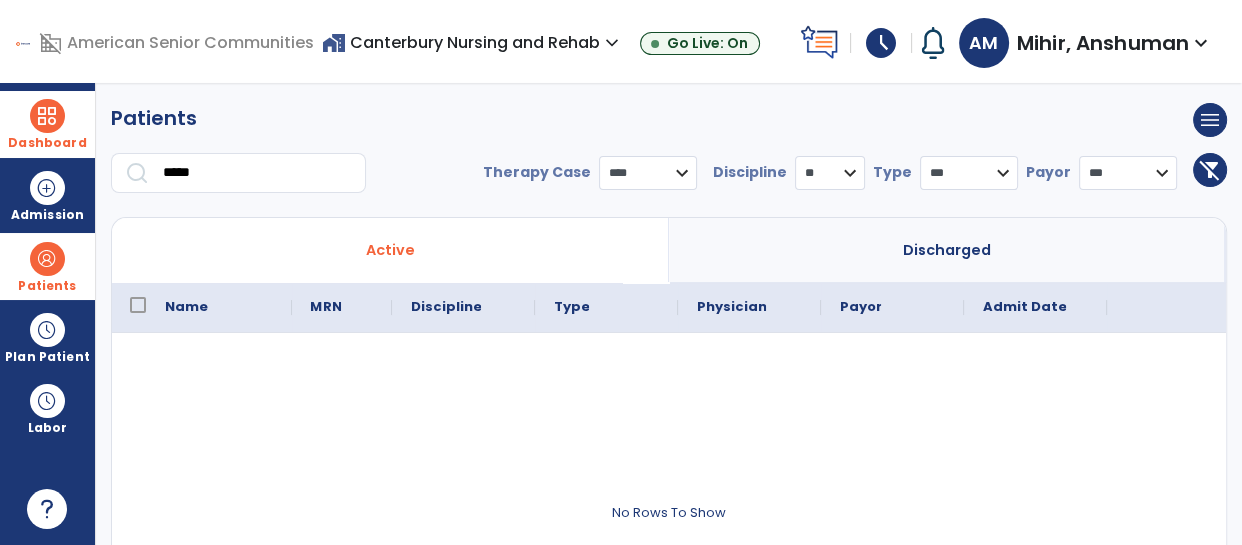 click on "**********" at bounding box center [969, 173] 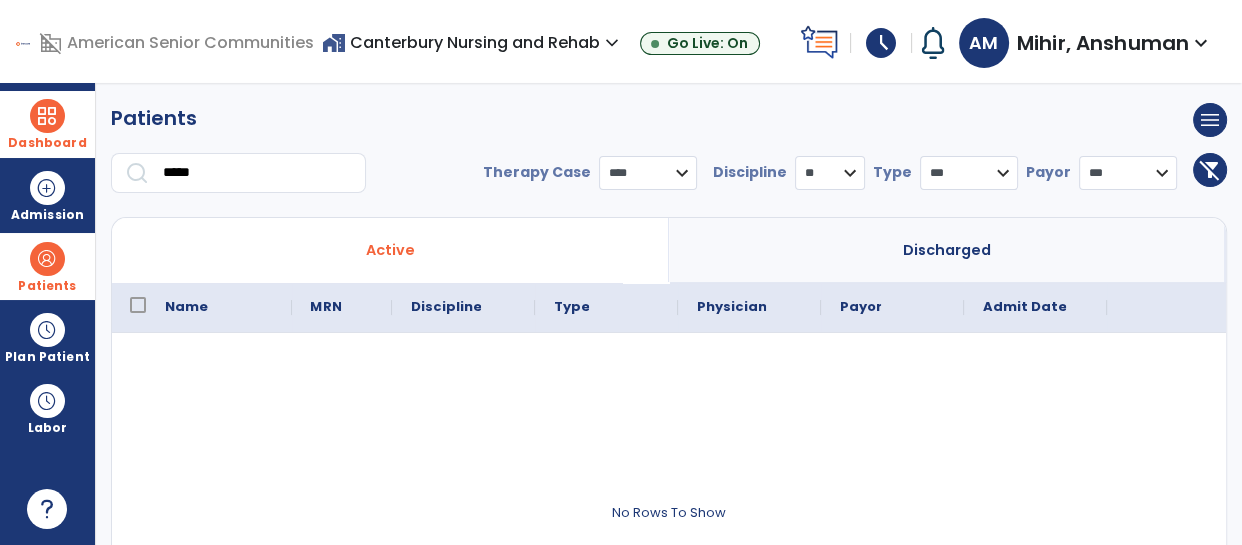click on "*****" at bounding box center [257, 173] 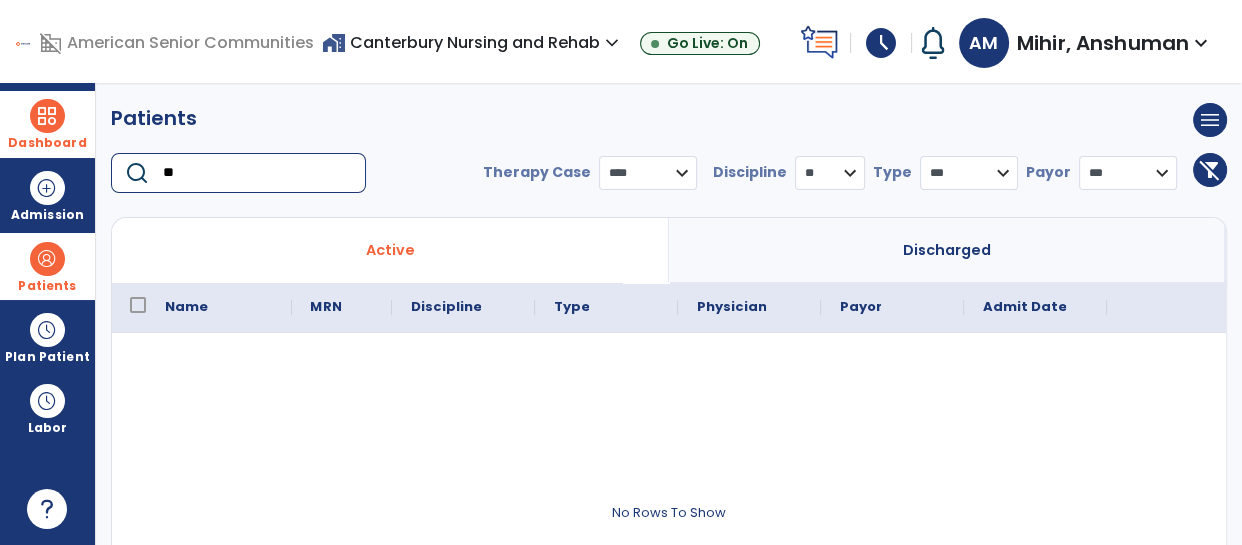type on "*" 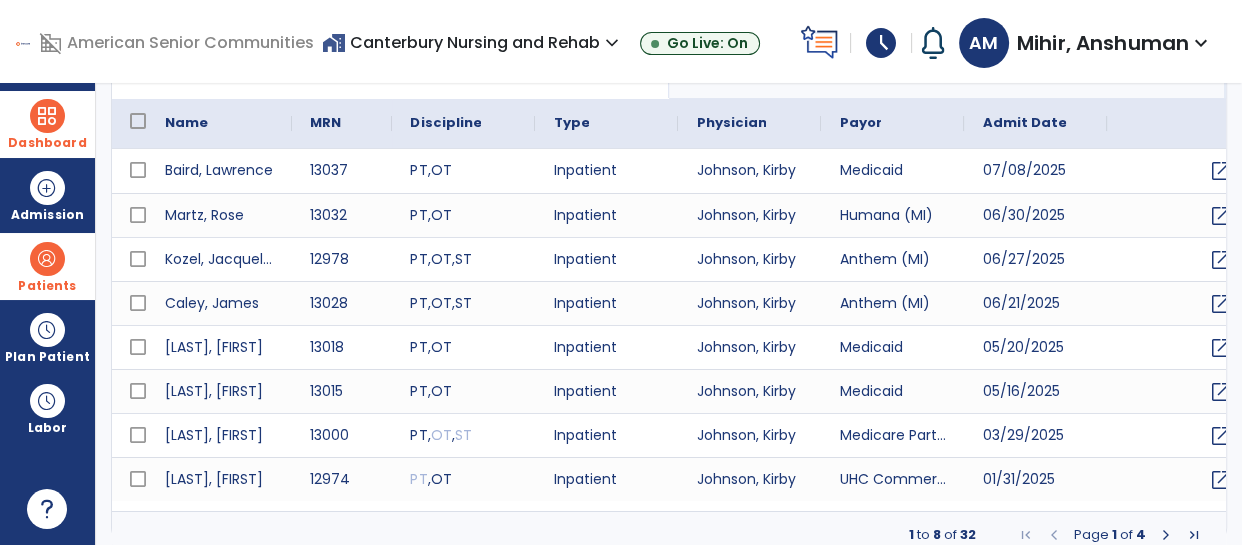 scroll, scrollTop: 198, scrollLeft: 0, axis: vertical 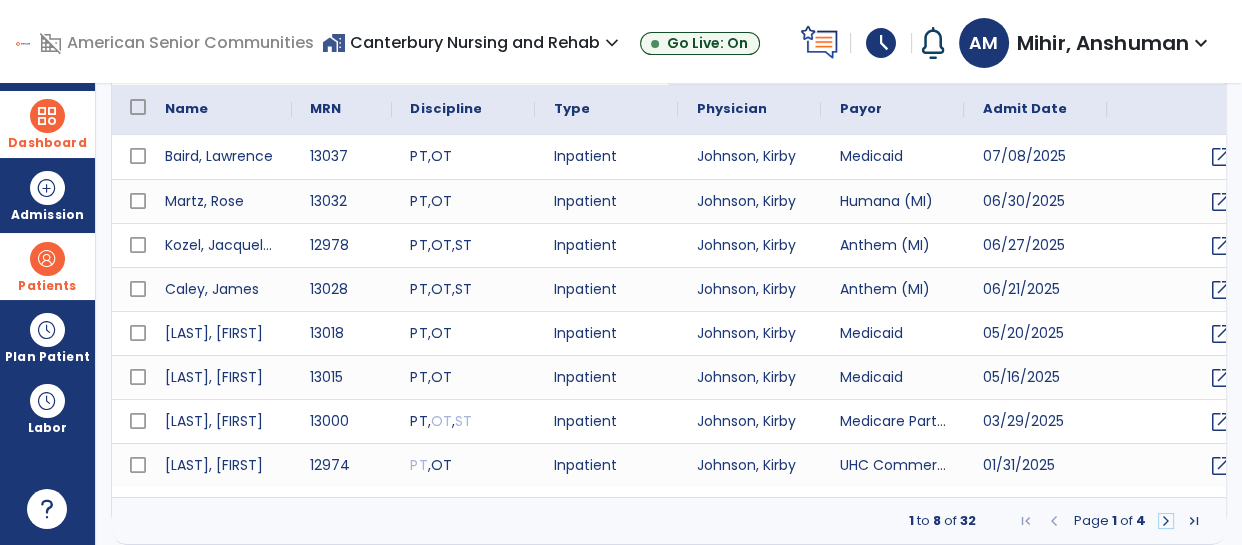 click at bounding box center (1166, 521) 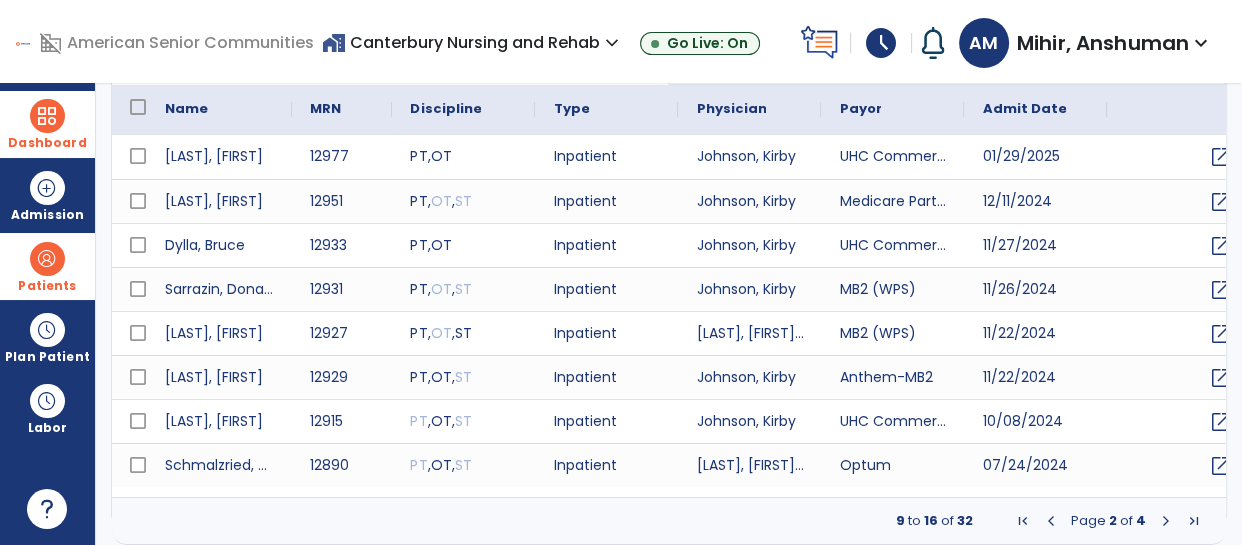 scroll, scrollTop: 0, scrollLeft: 0, axis: both 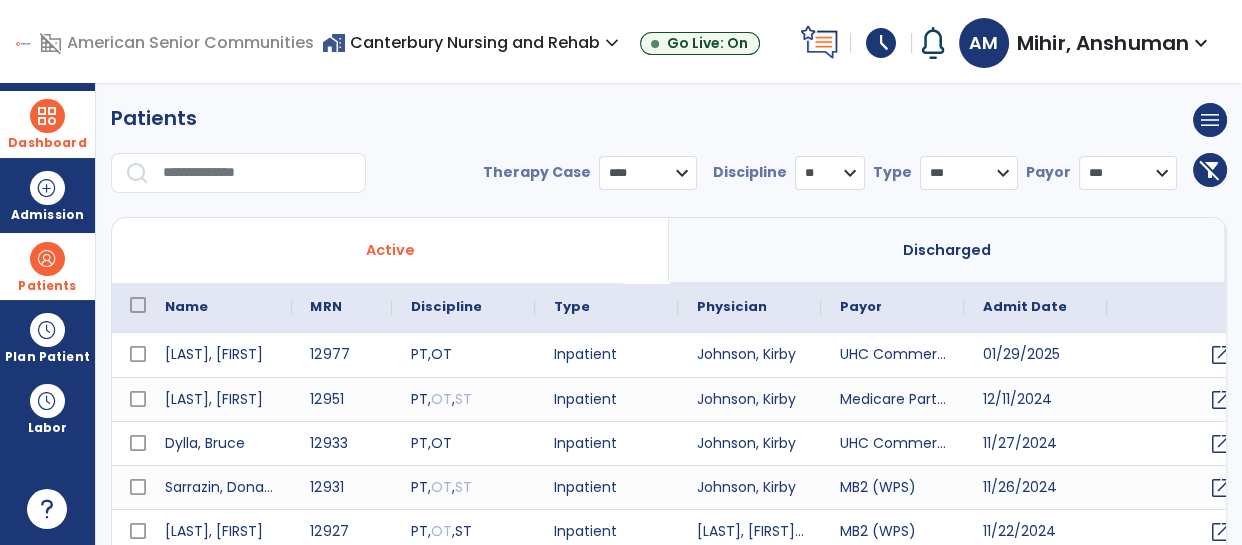 click at bounding box center [257, 173] 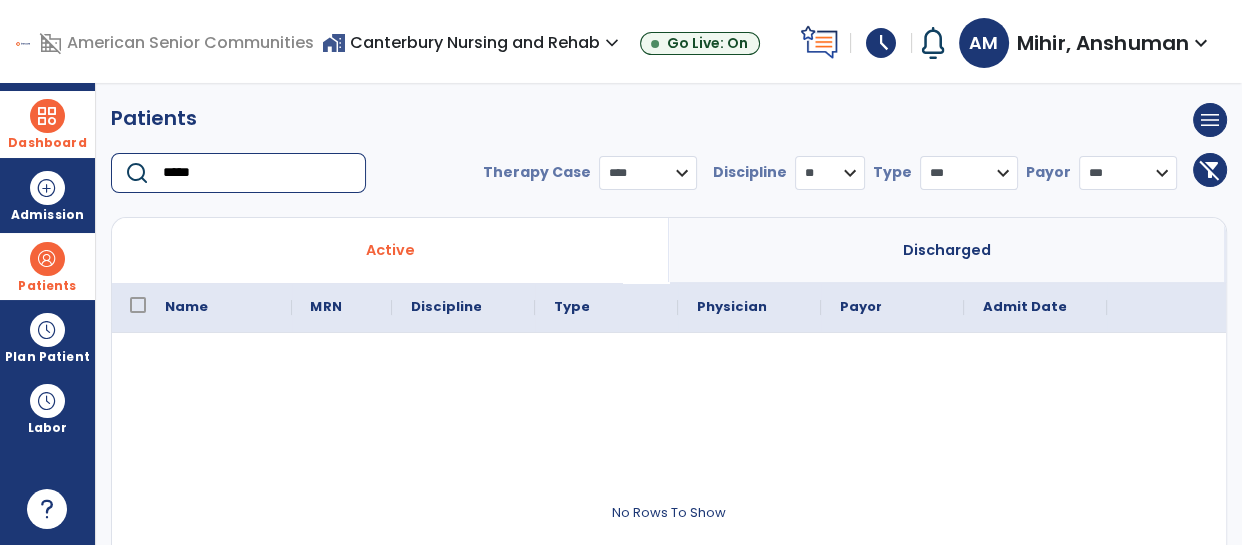 type on "*****" 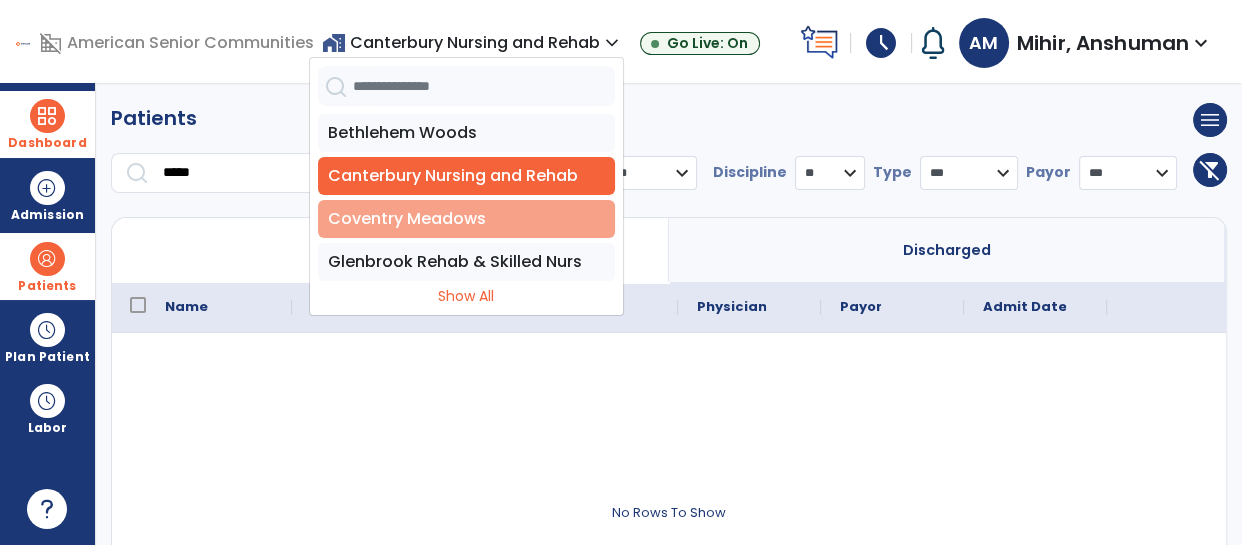 click on "Coventry Meadows" at bounding box center (466, 219) 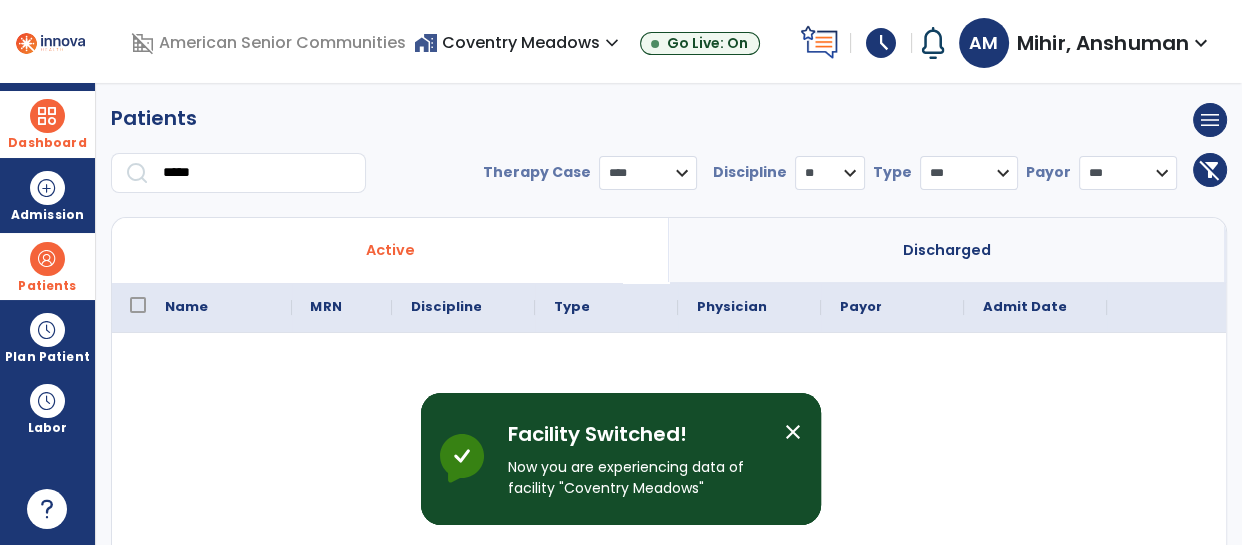 click on "close" at bounding box center (793, 432) 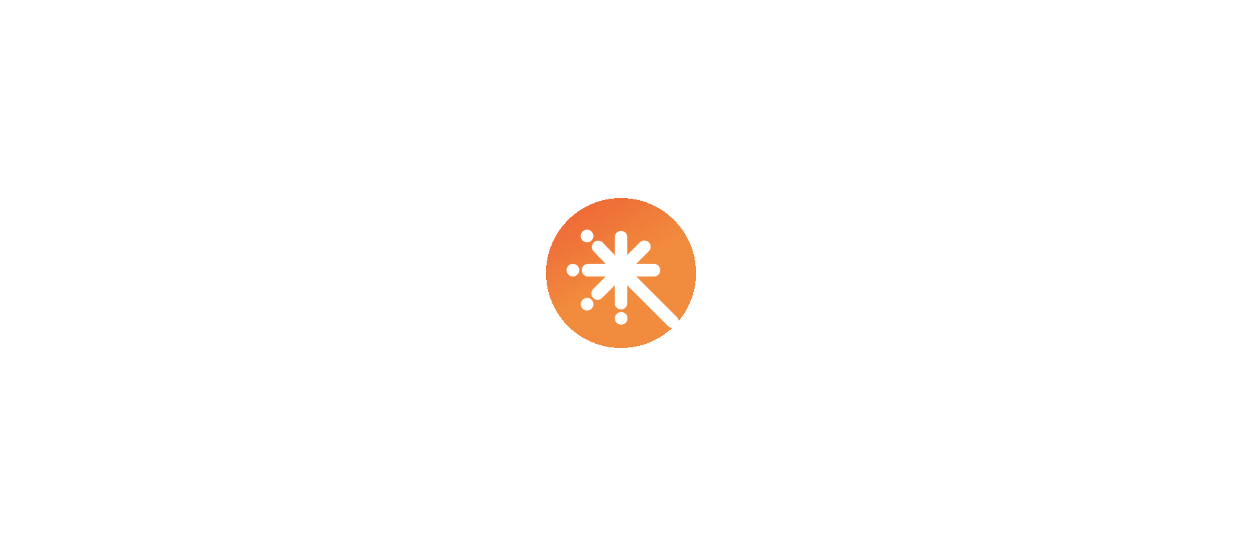 scroll, scrollTop: 0, scrollLeft: 0, axis: both 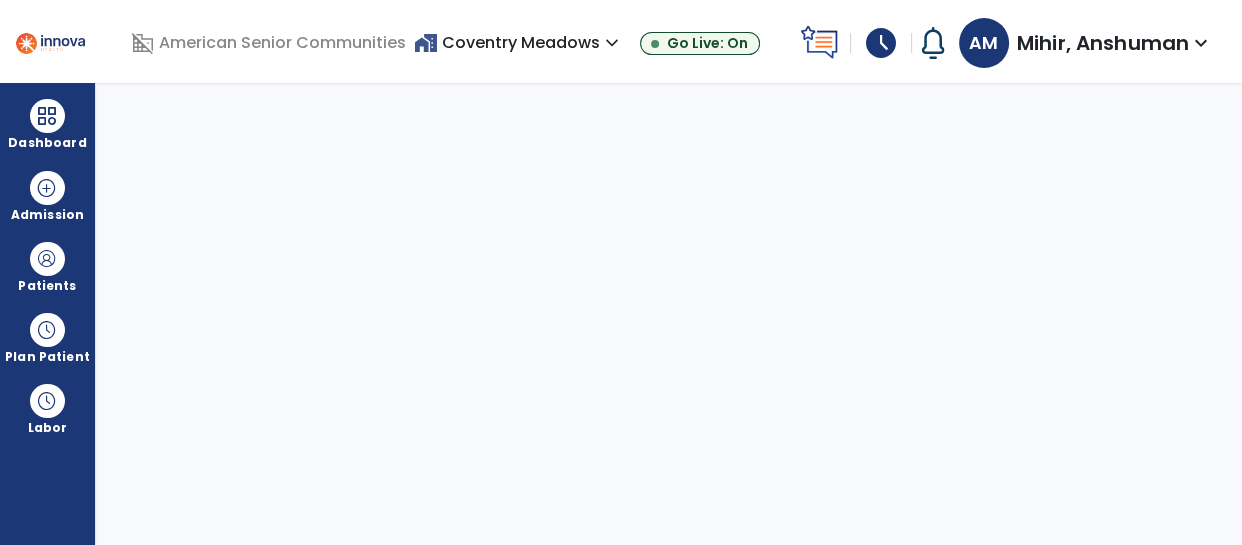select on "****" 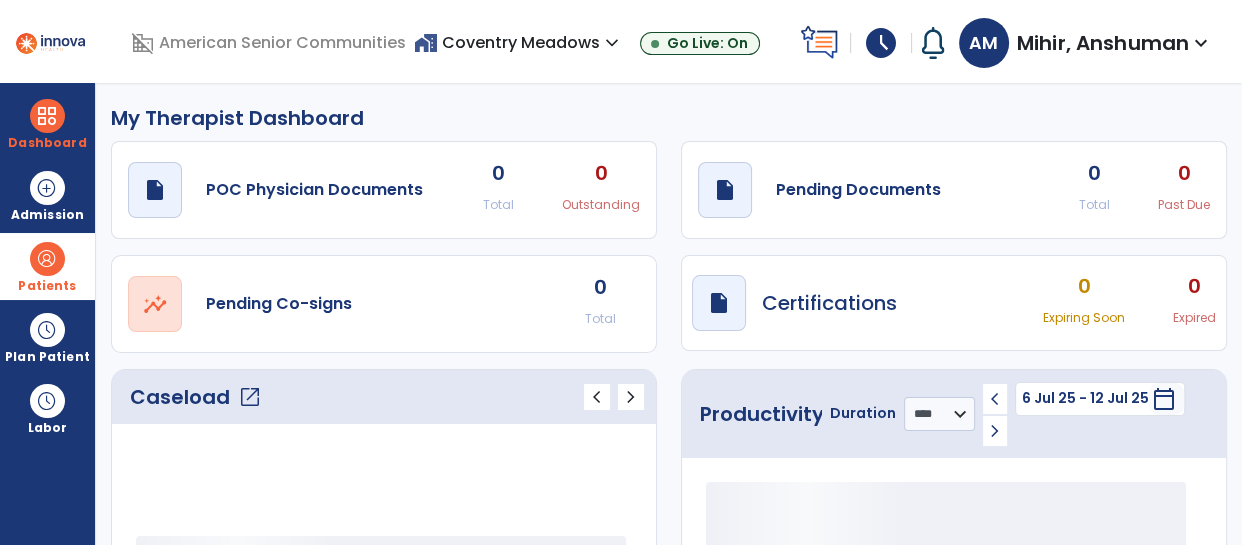 click at bounding box center [47, 259] 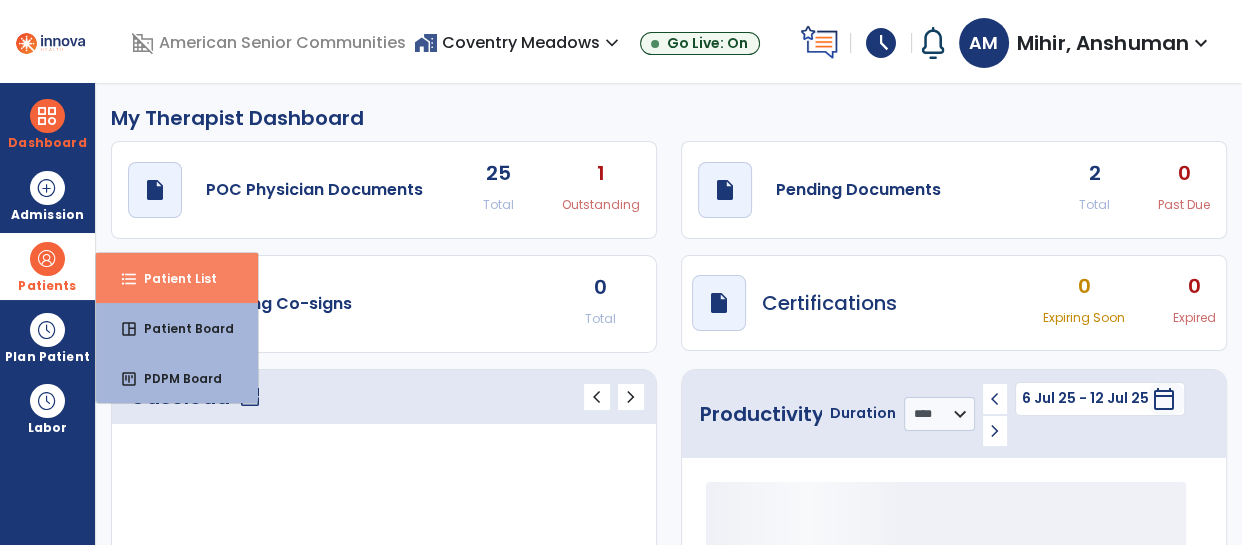 click on "format_list_bulleted  Patient List" at bounding box center [177, 278] 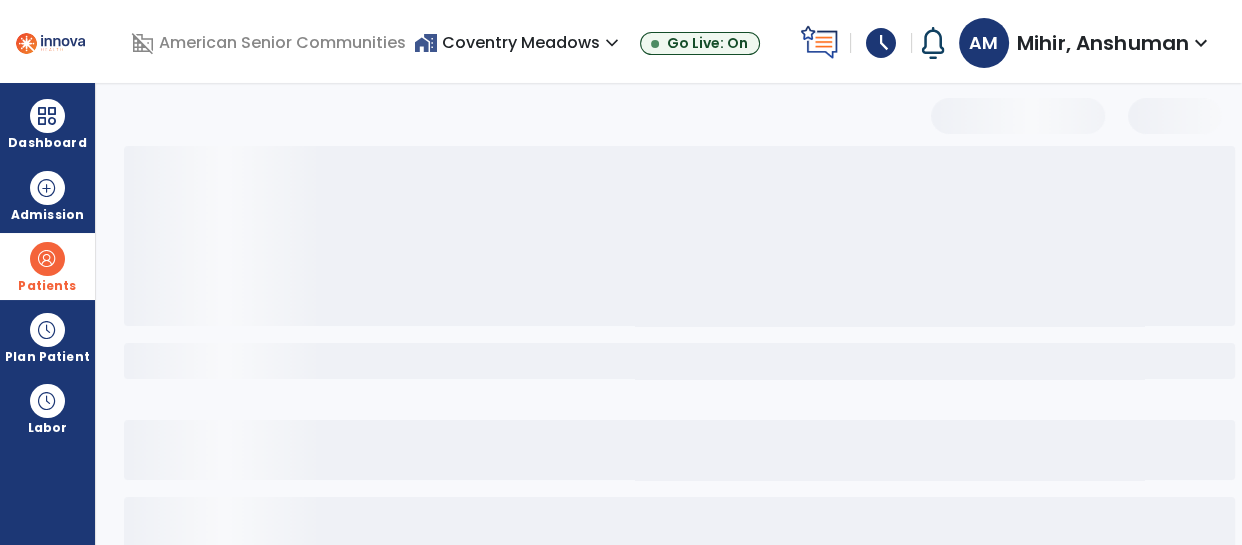 select on "***" 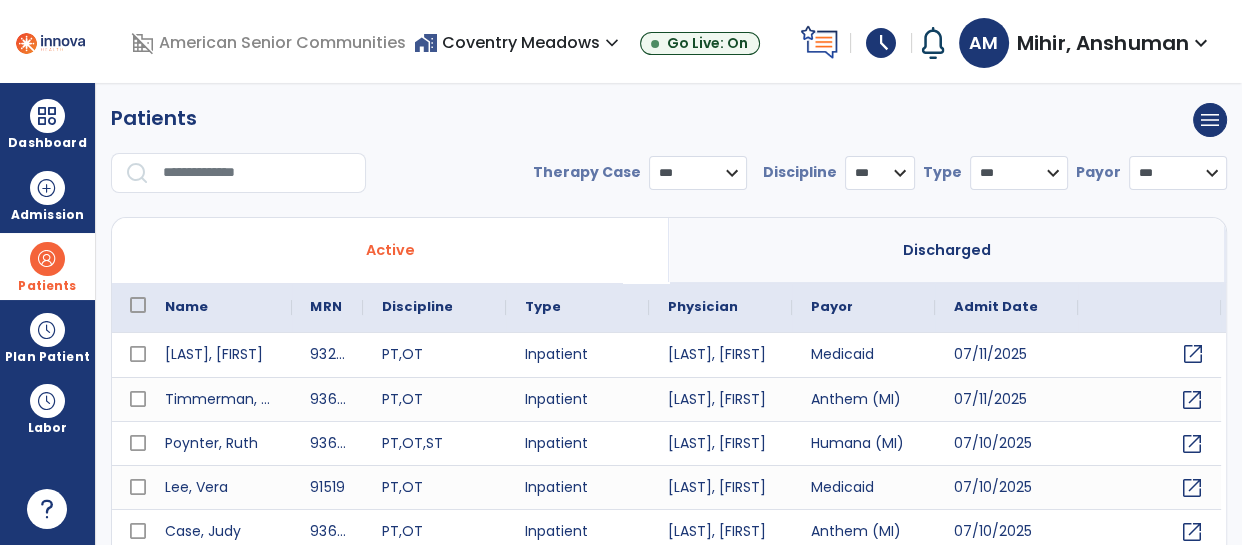 click on "open_in_new" at bounding box center [1192, 354] 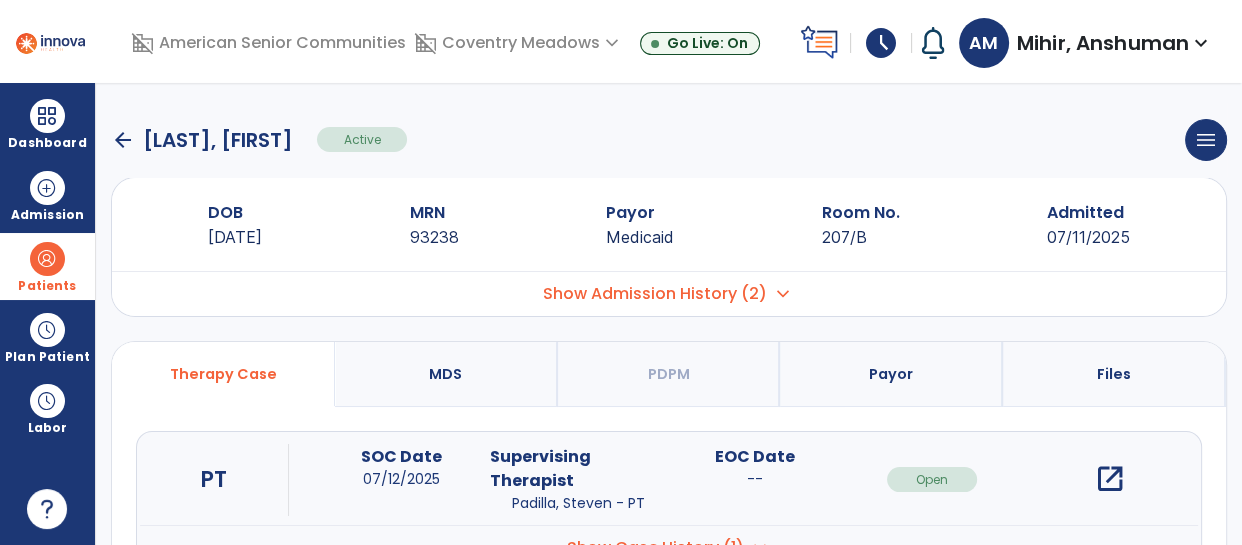 click on "open_in_new" at bounding box center (1109, 479) 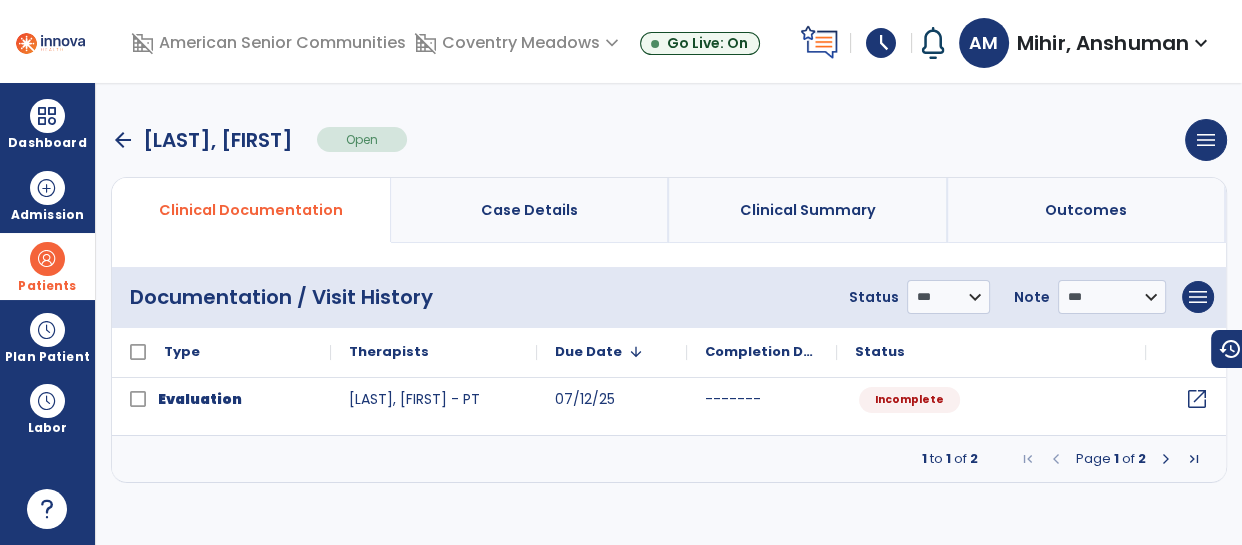 click on "open_in_new" 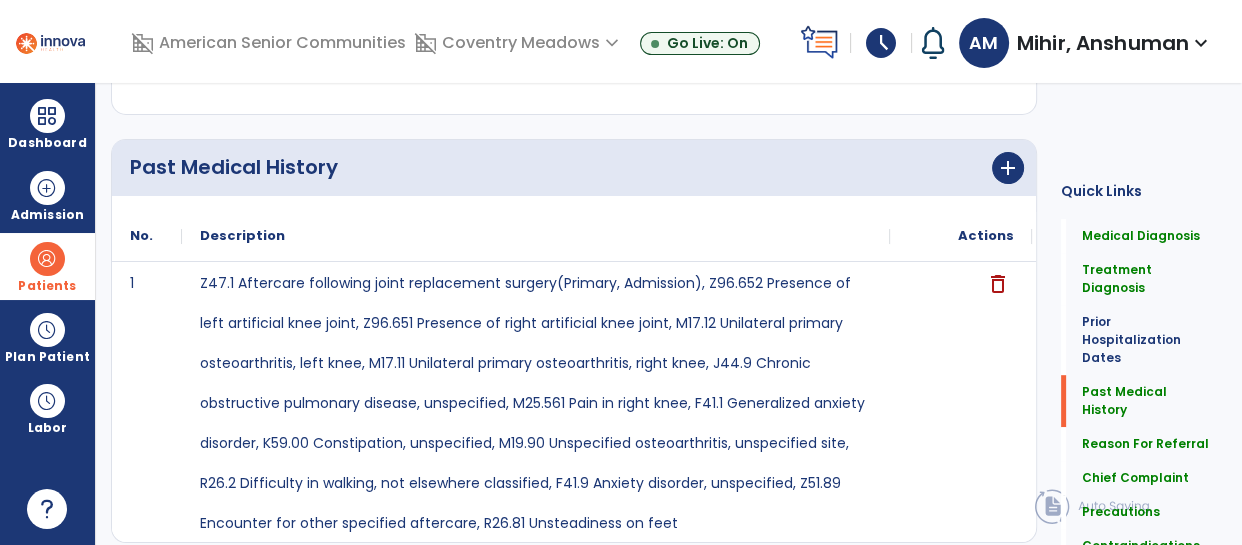 scroll, scrollTop: 0, scrollLeft: 0, axis: both 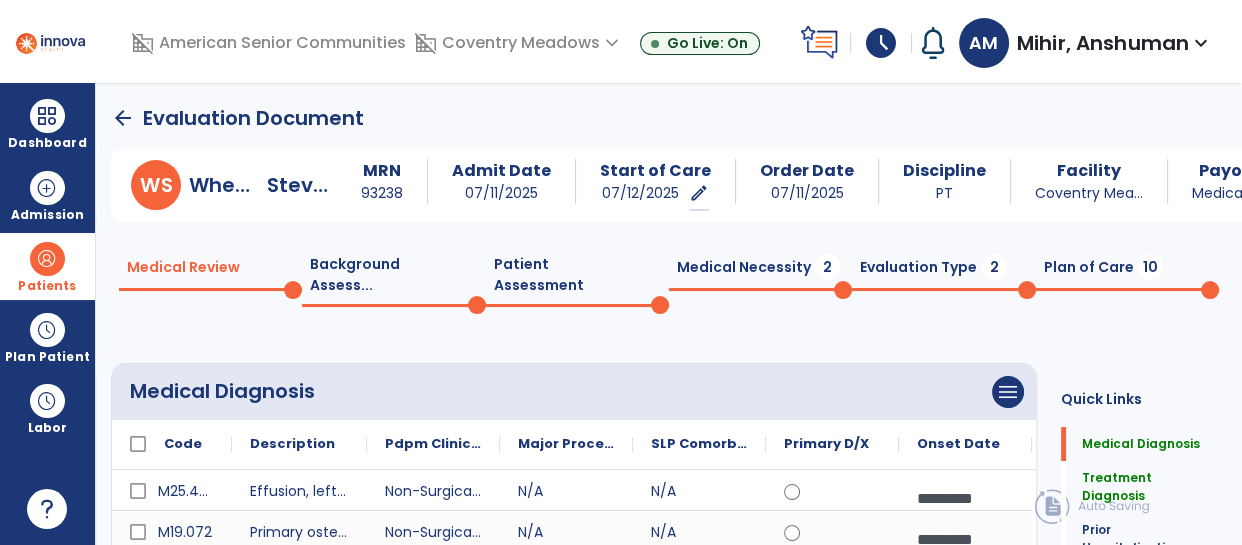 click on "Medical Necessity  2" 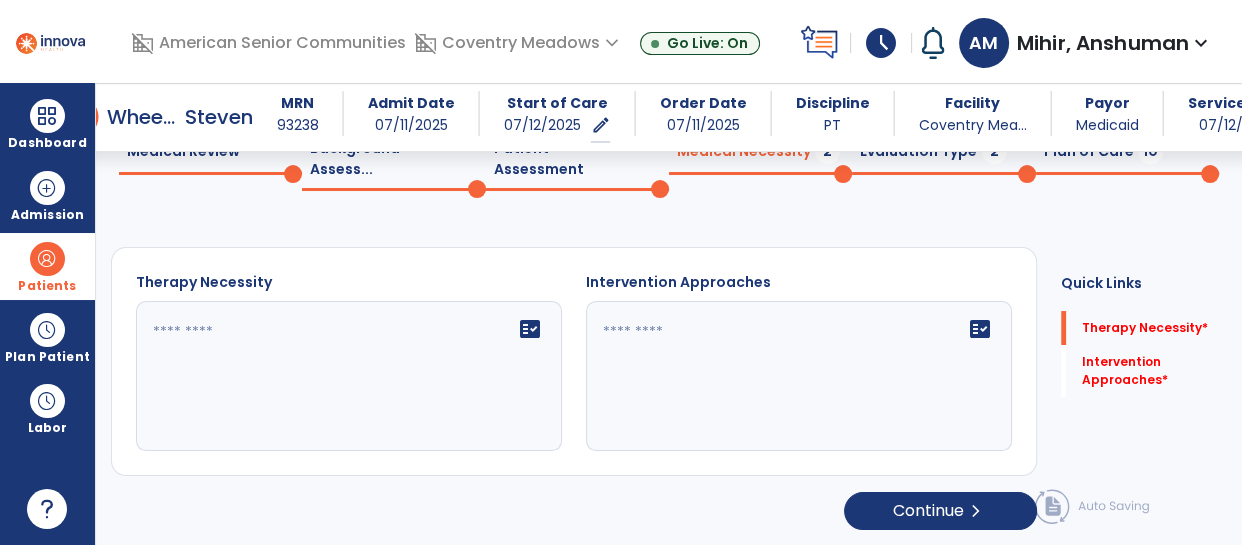 scroll, scrollTop: 39, scrollLeft: 0, axis: vertical 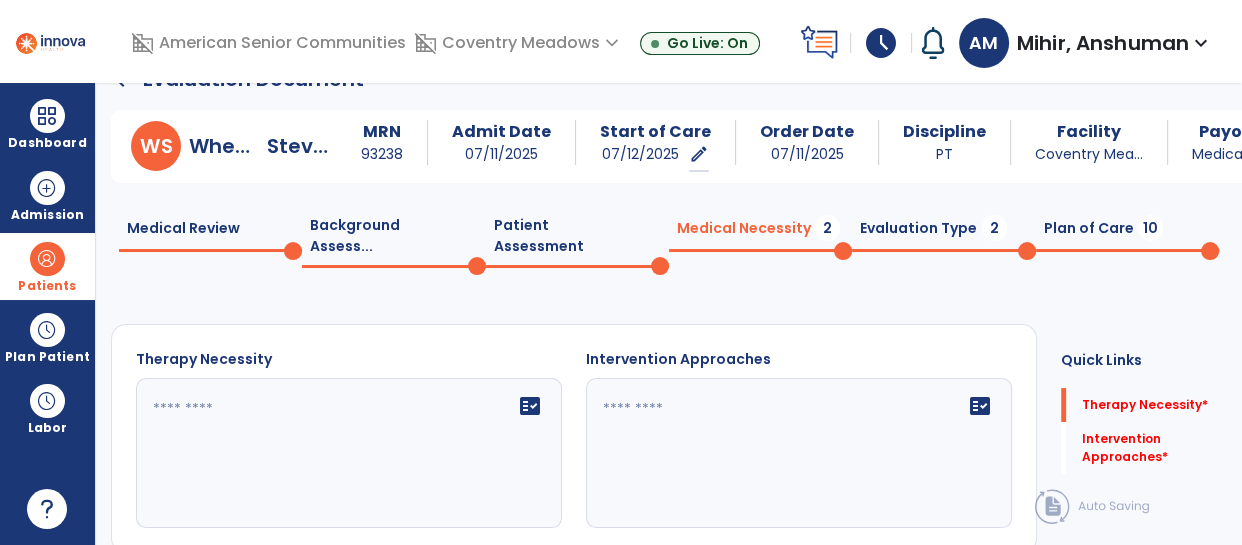 click on "Patient Assessment  0" 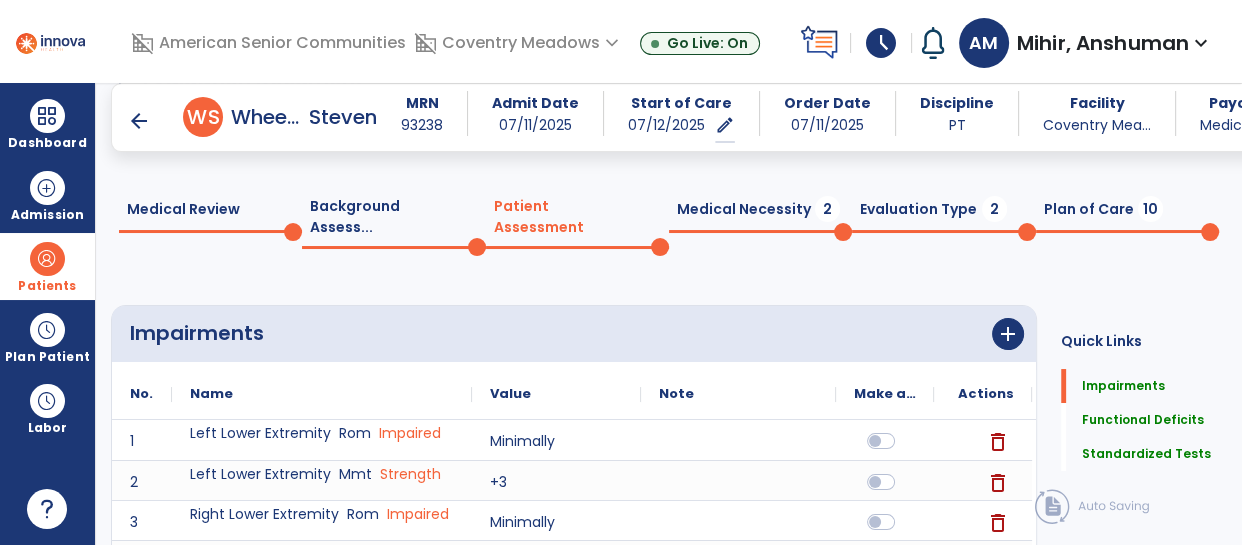 scroll, scrollTop: 343, scrollLeft: 0, axis: vertical 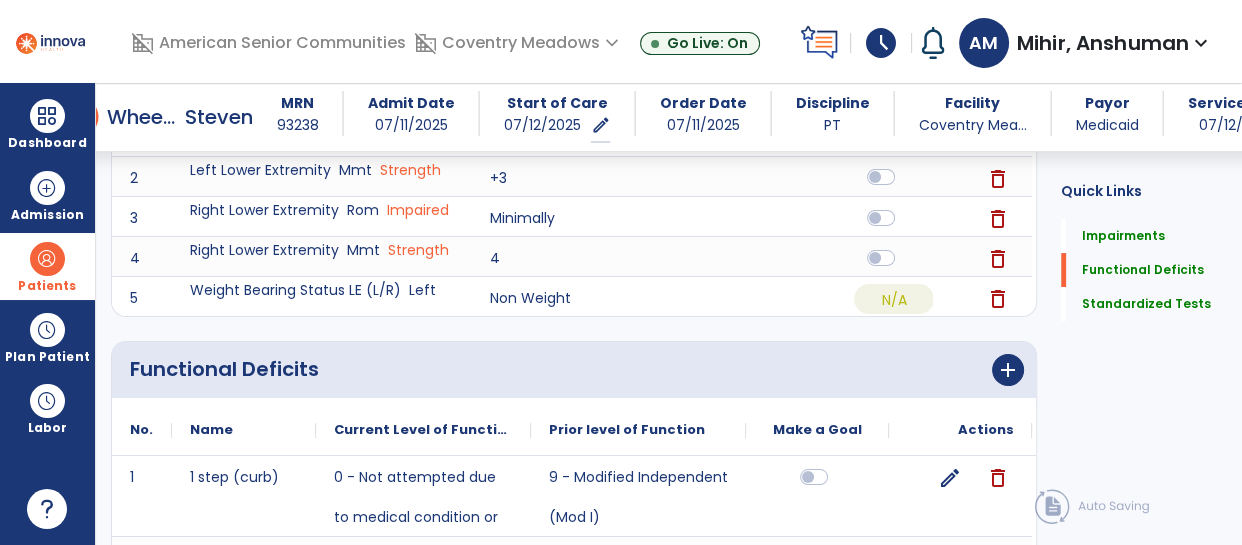 click 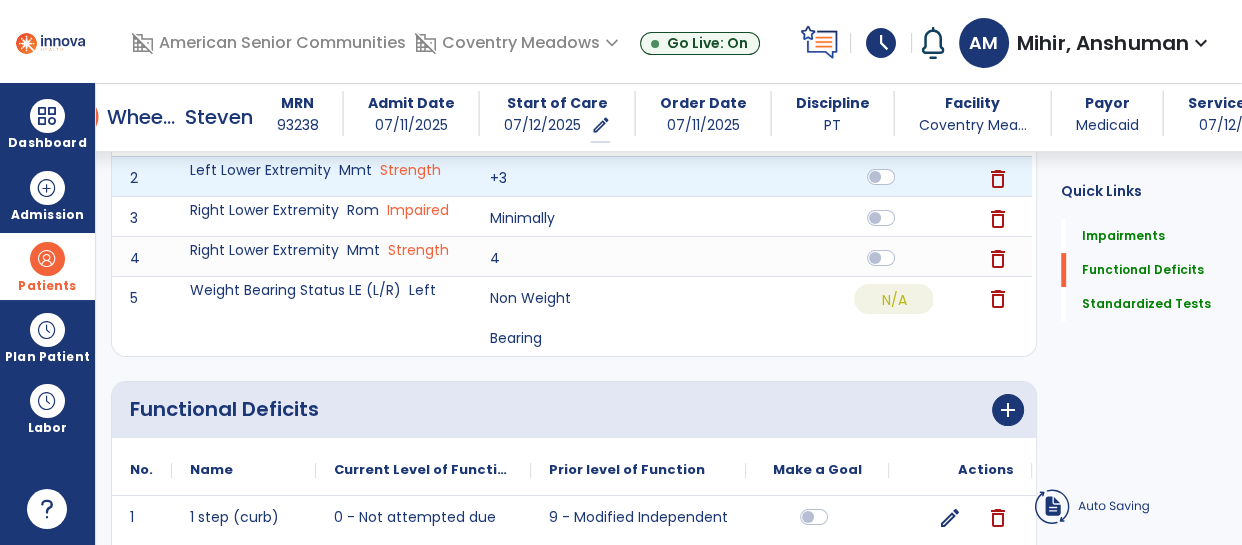 scroll, scrollTop: 296, scrollLeft: 0, axis: vertical 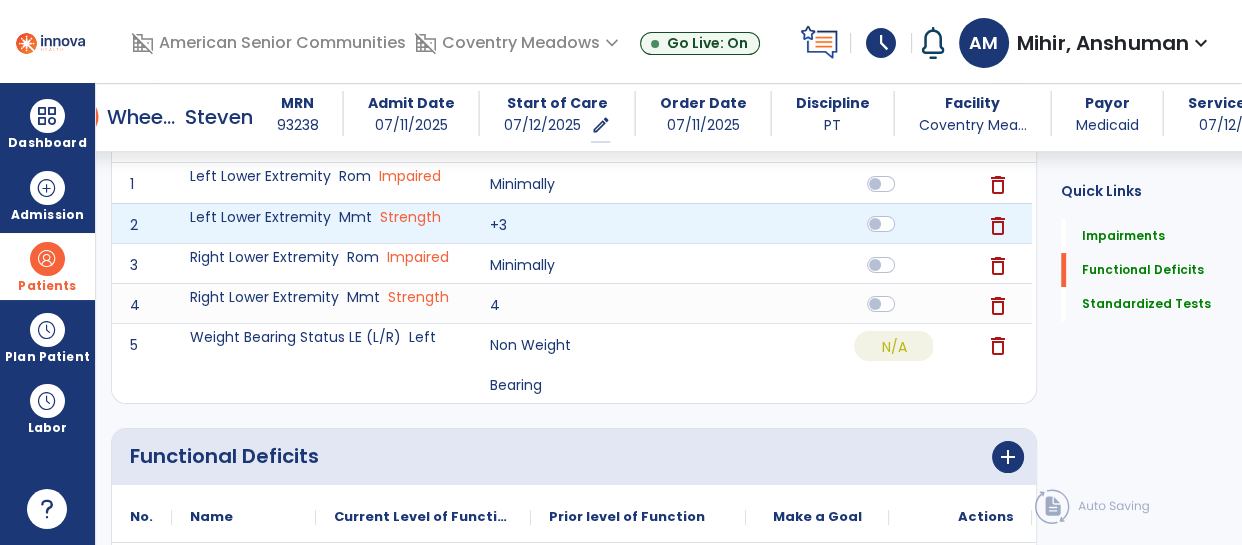 click 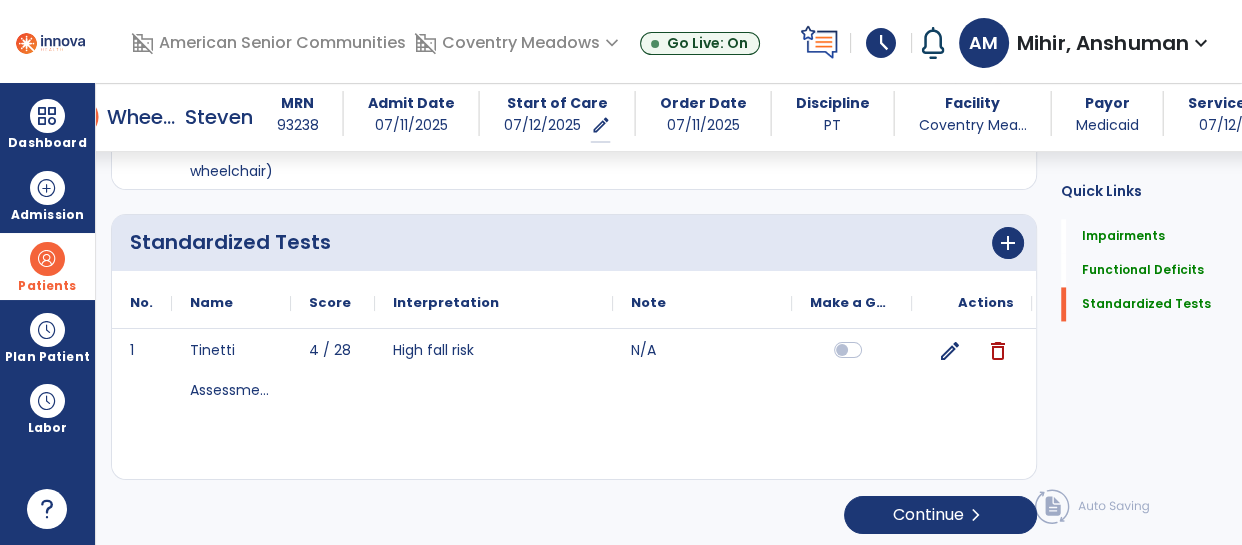 scroll, scrollTop: 2774, scrollLeft: 0, axis: vertical 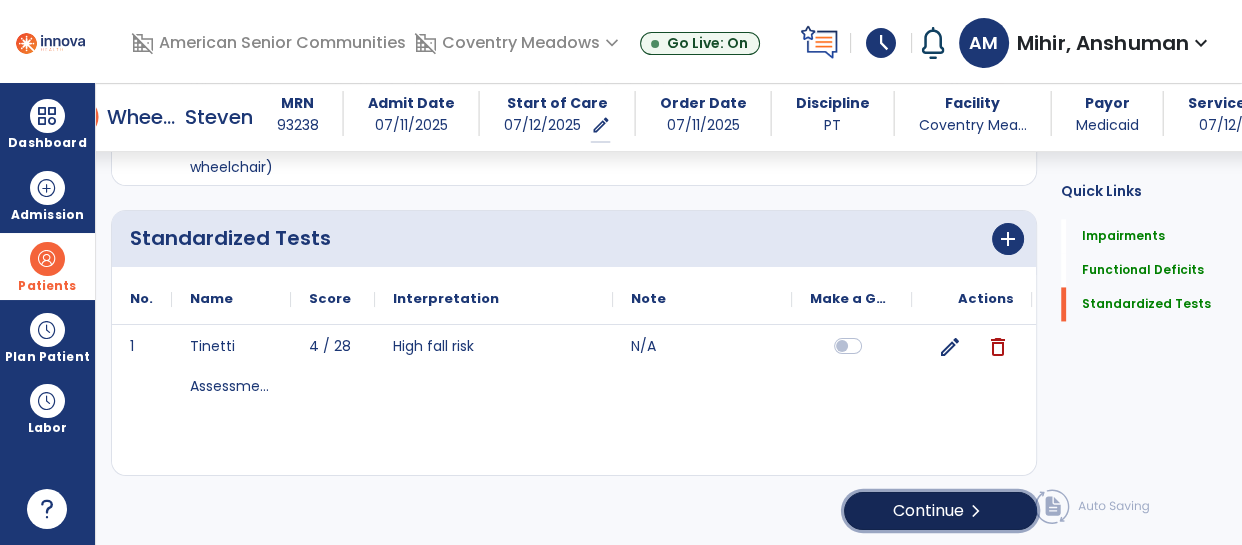 click on "Continue  chevron_right" 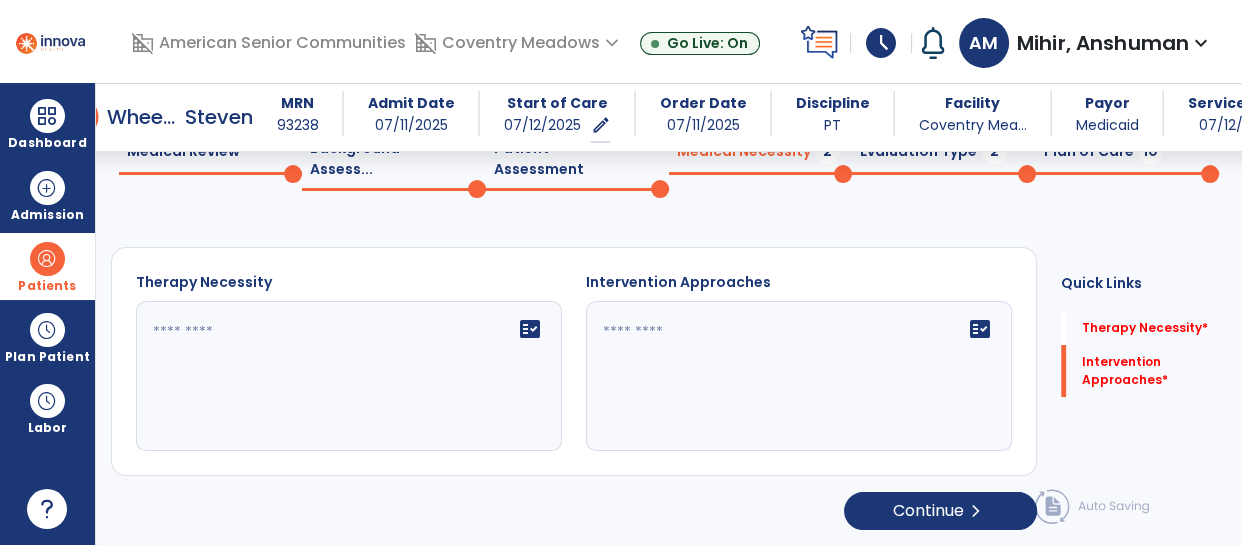 click on "fact_check" 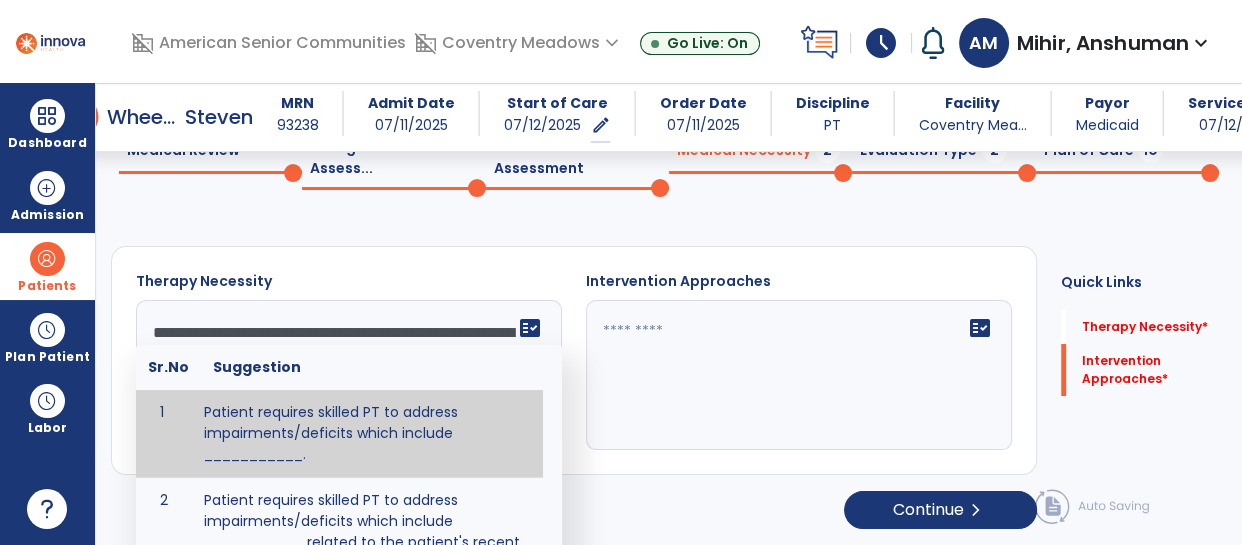 scroll, scrollTop: 97, scrollLeft: 0, axis: vertical 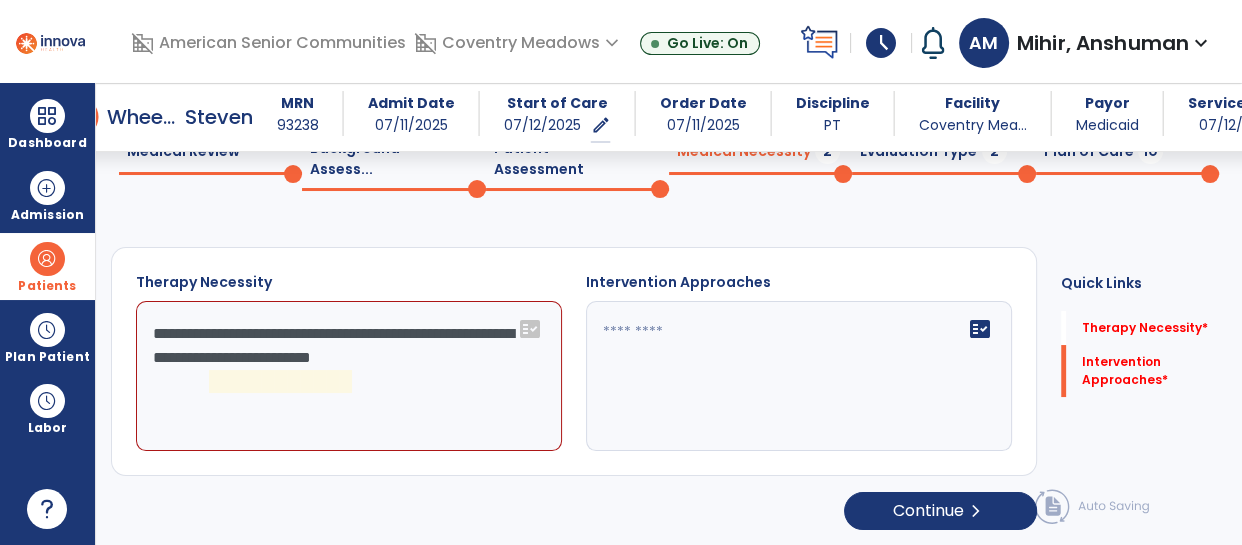 click on "**********" 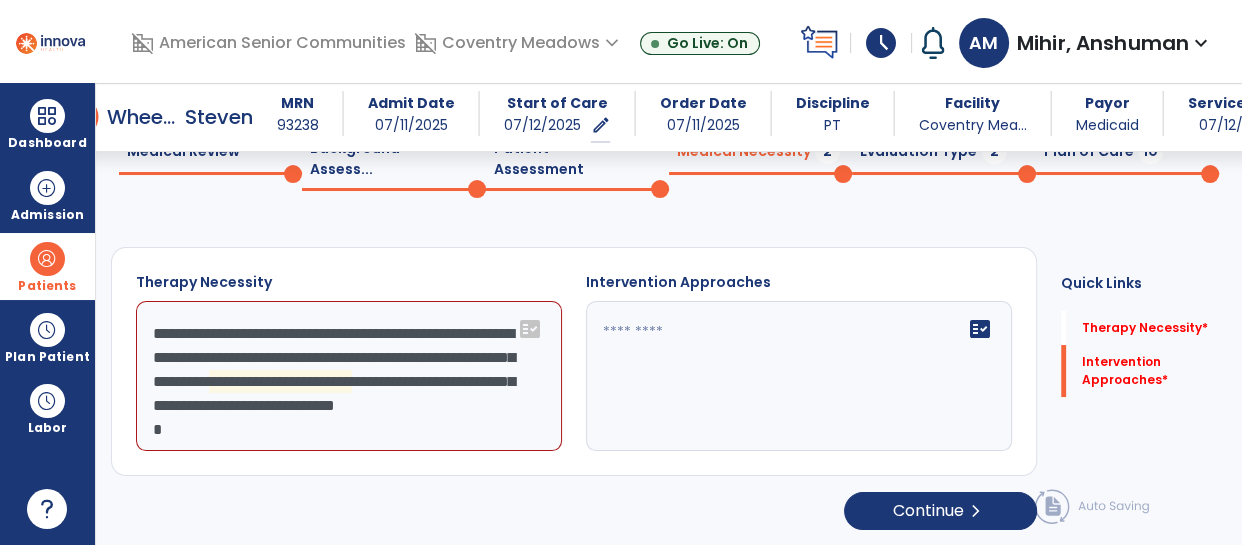 scroll, scrollTop: 39, scrollLeft: 0, axis: vertical 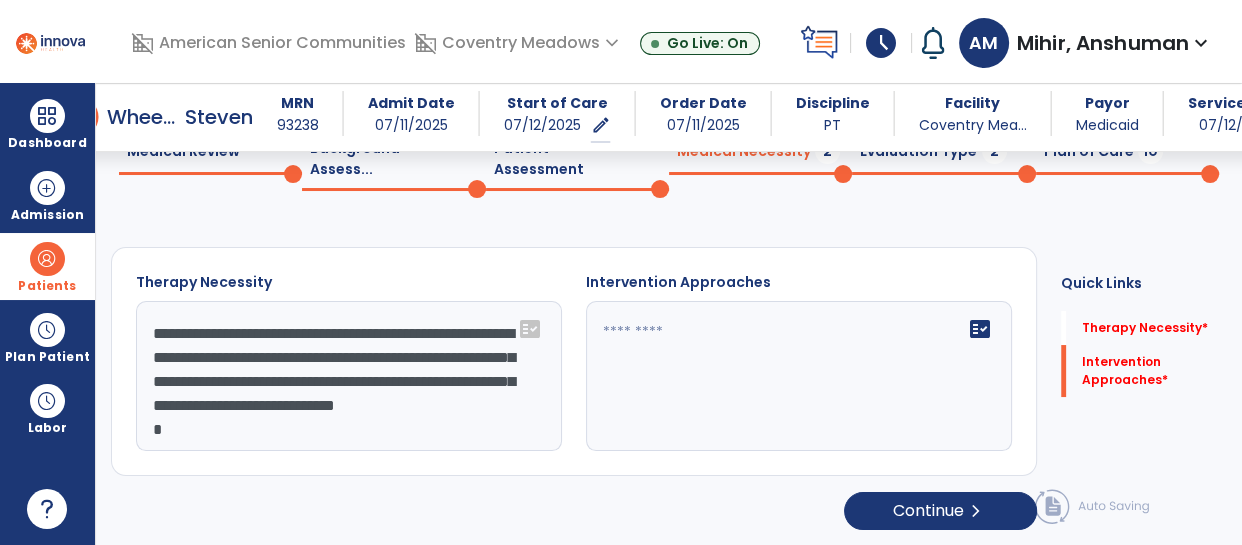 click on "**********" 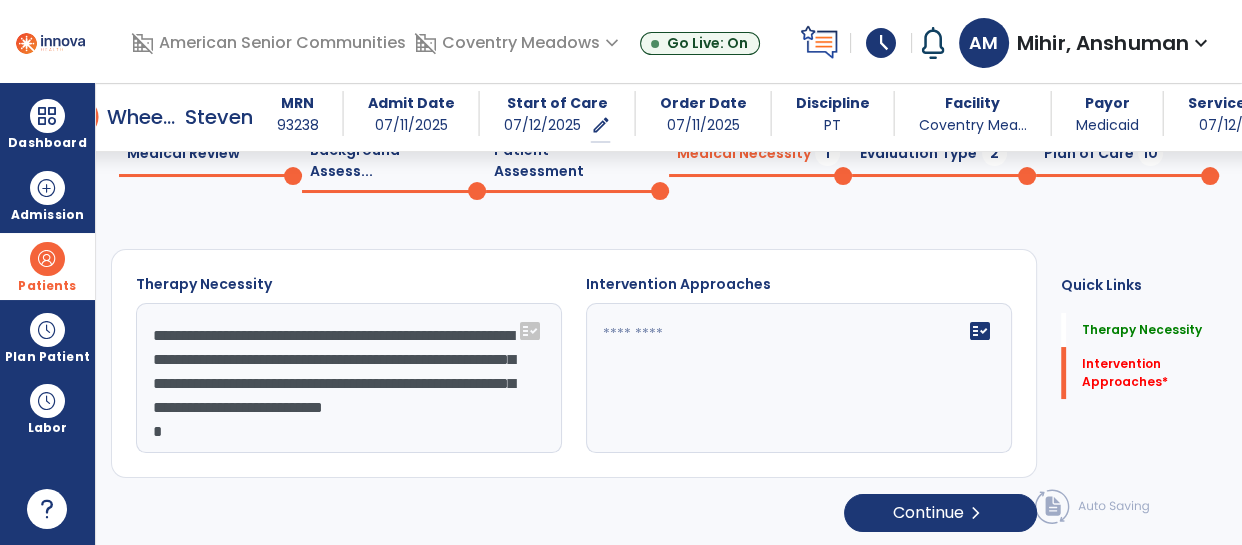 scroll, scrollTop: 97, scrollLeft: 0, axis: vertical 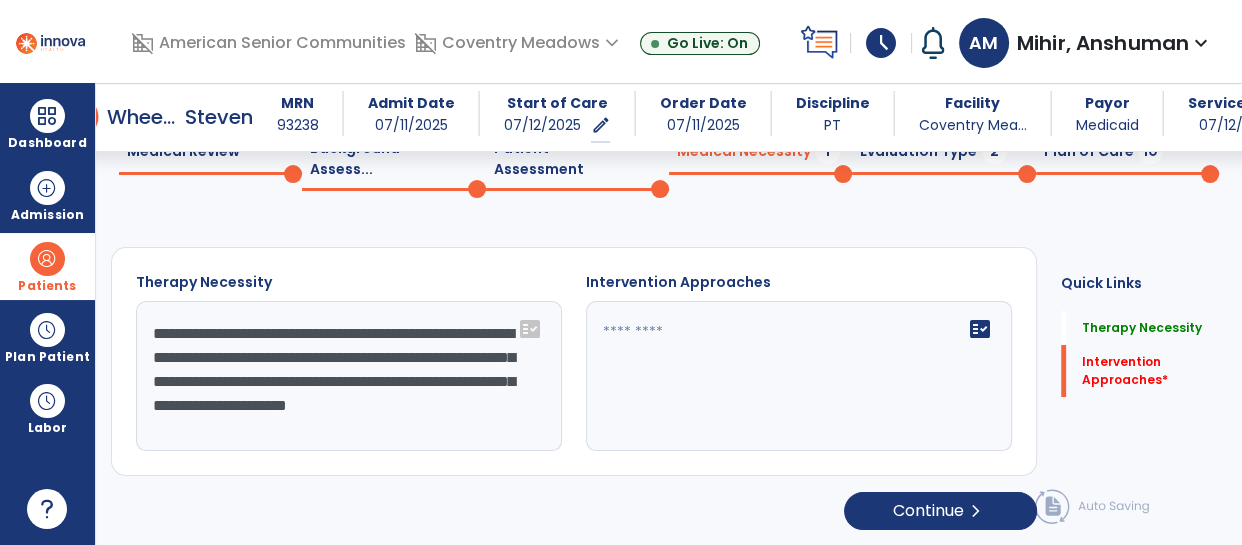 type on "**********" 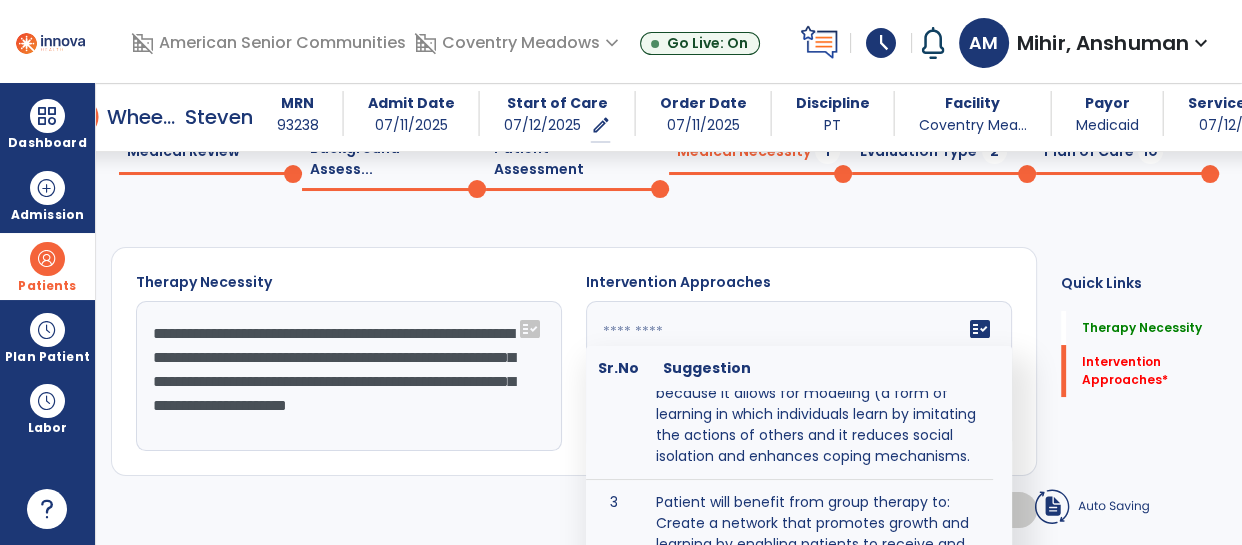 scroll, scrollTop: 231, scrollLeft: 0, axis: vertical 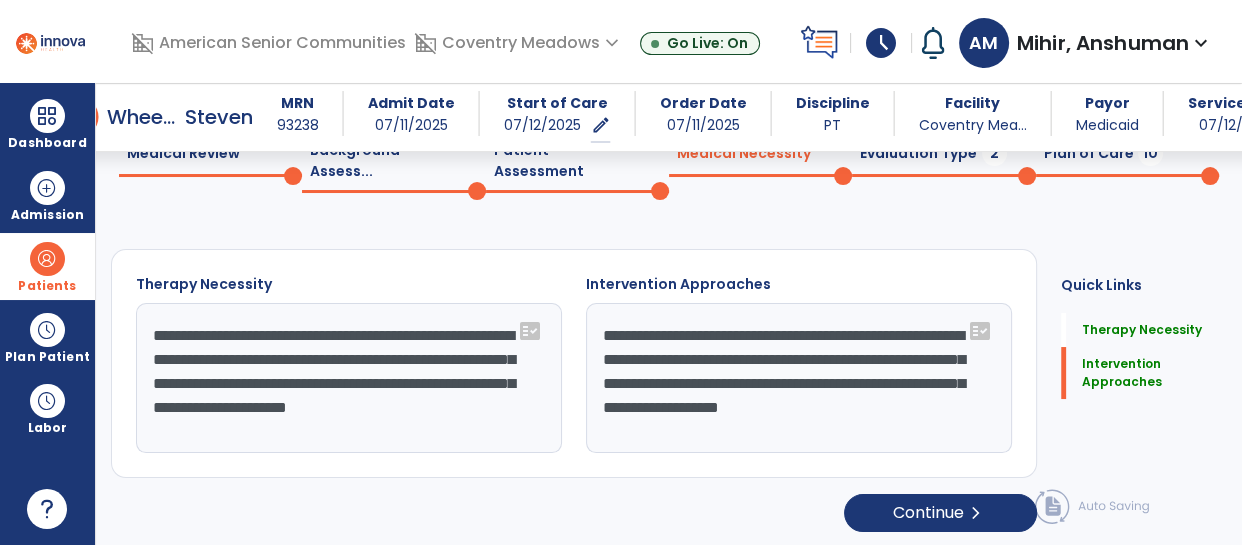 click on "**********" 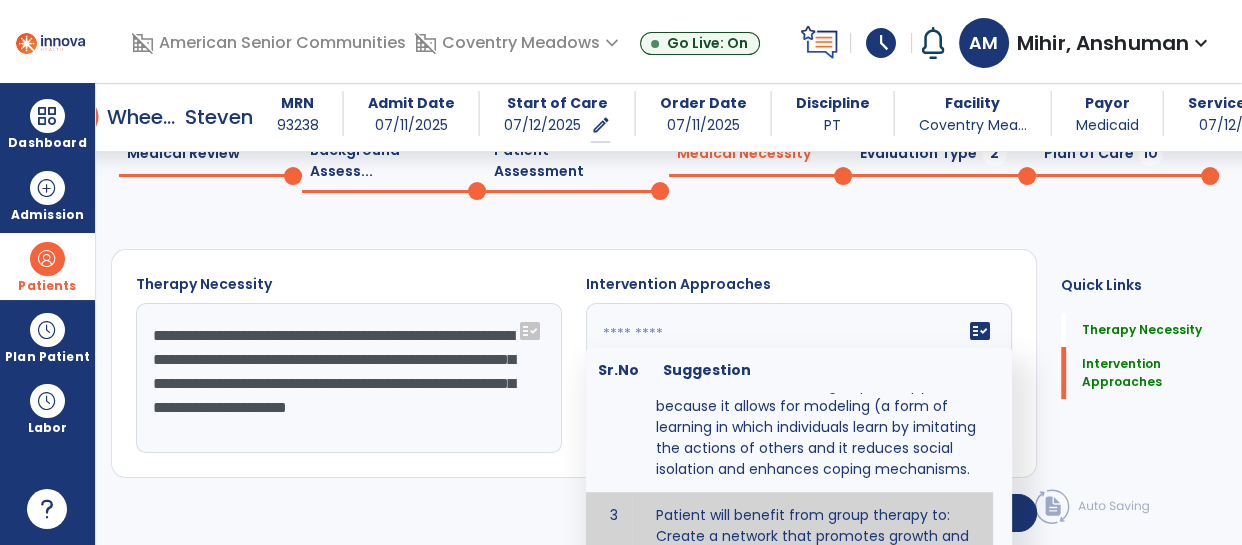 scroll, scrollTop: 0, scrollLeft: 0, axis: both 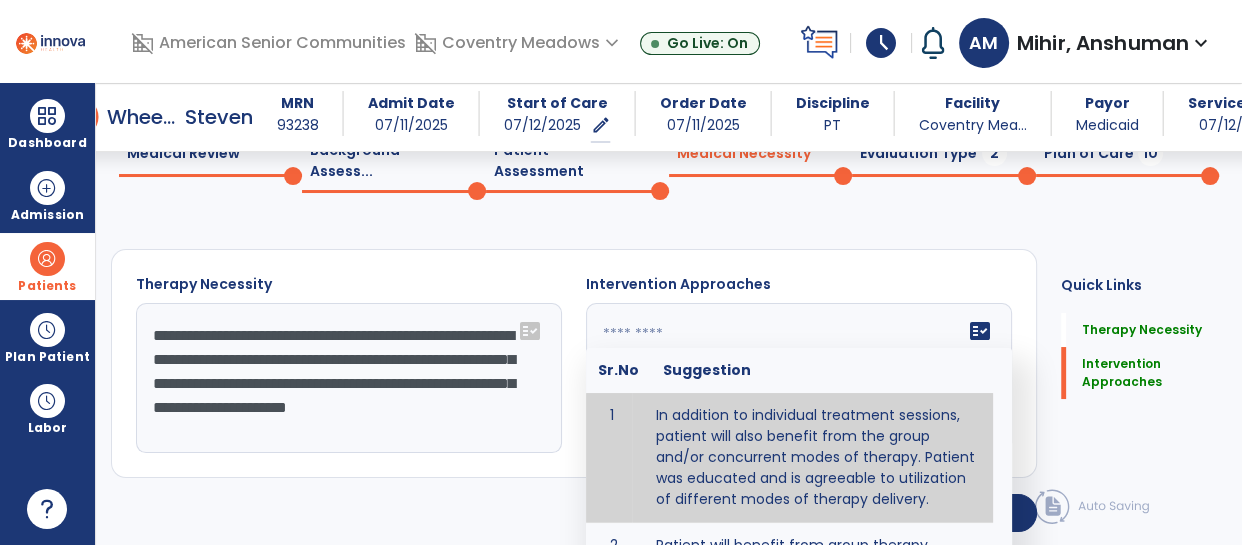 type on "**********" 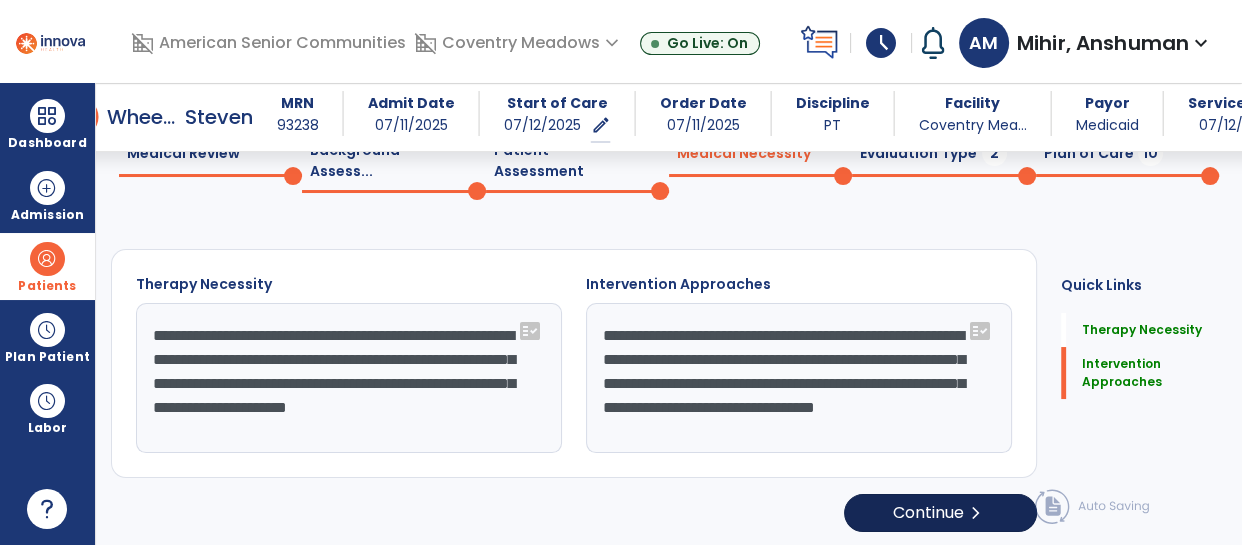 click on "Continue  chevron_right" 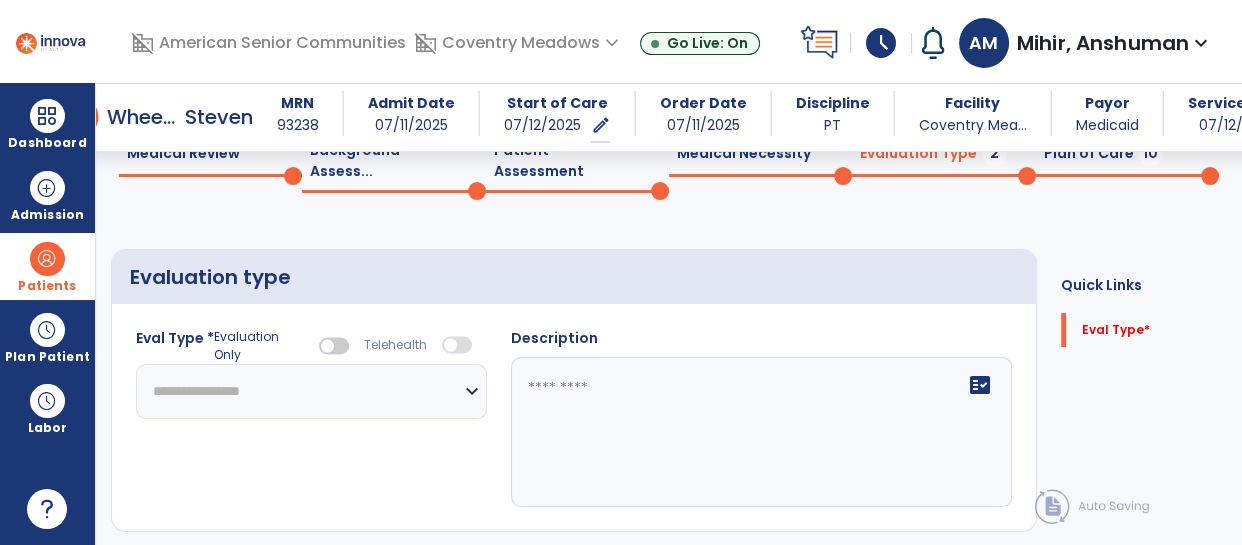 click on "**********" 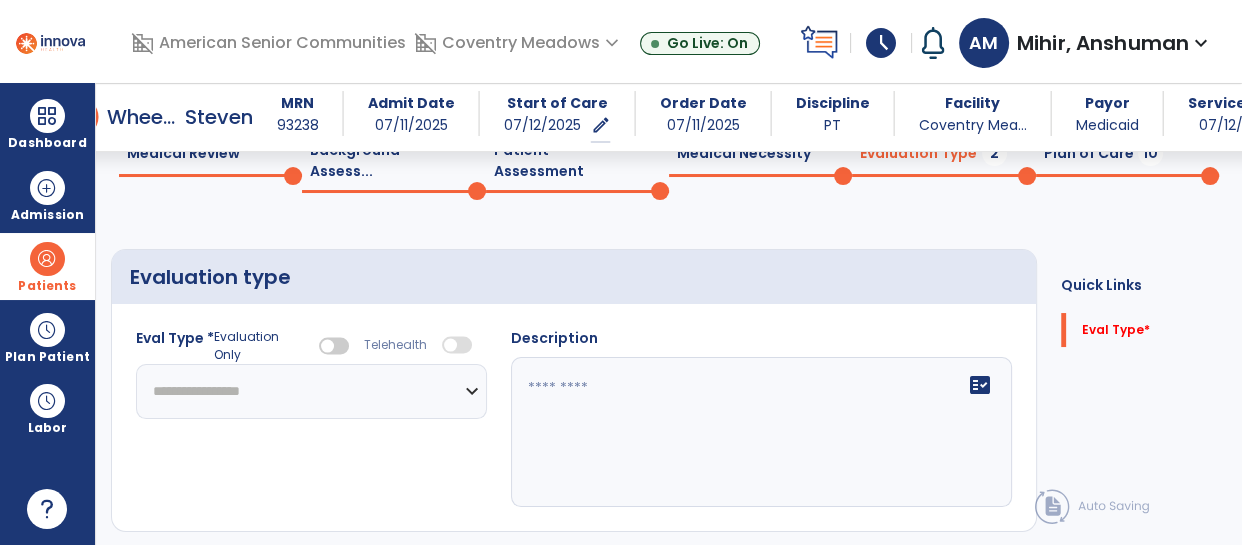 select on "**********" 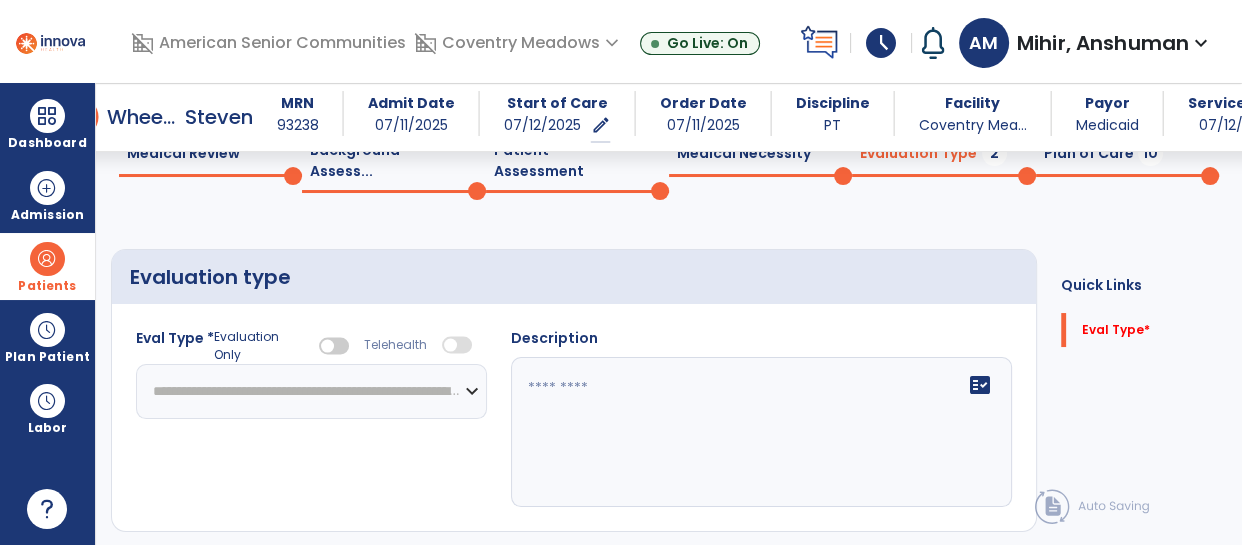 click on "**********" 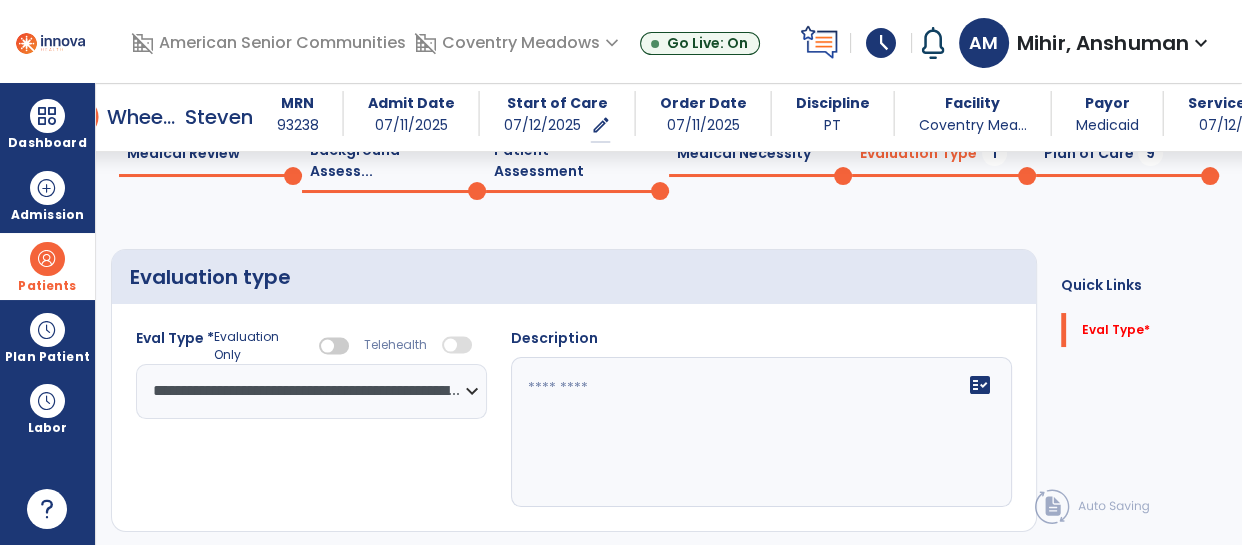 click 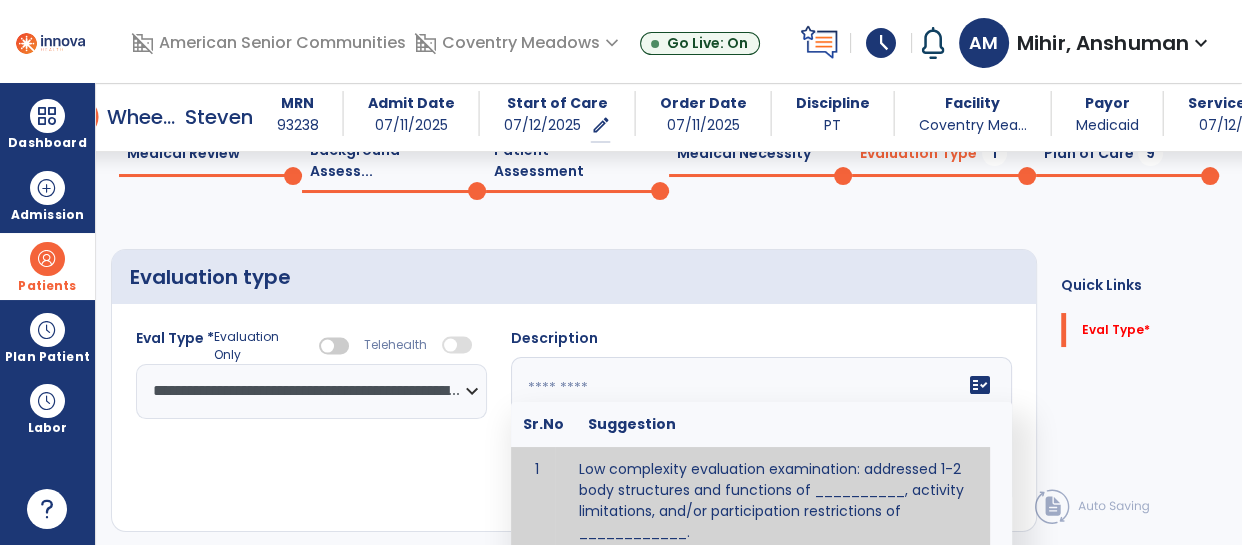 scroll, scrollTop: 76, scrollLeft: 0, axis: vertical 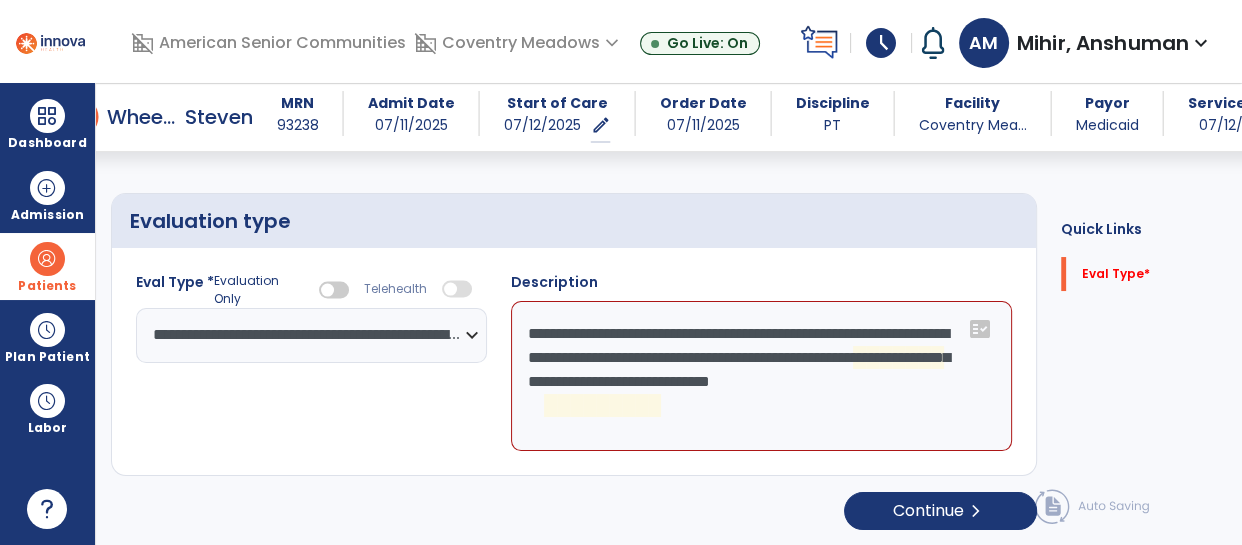 click on "**********" 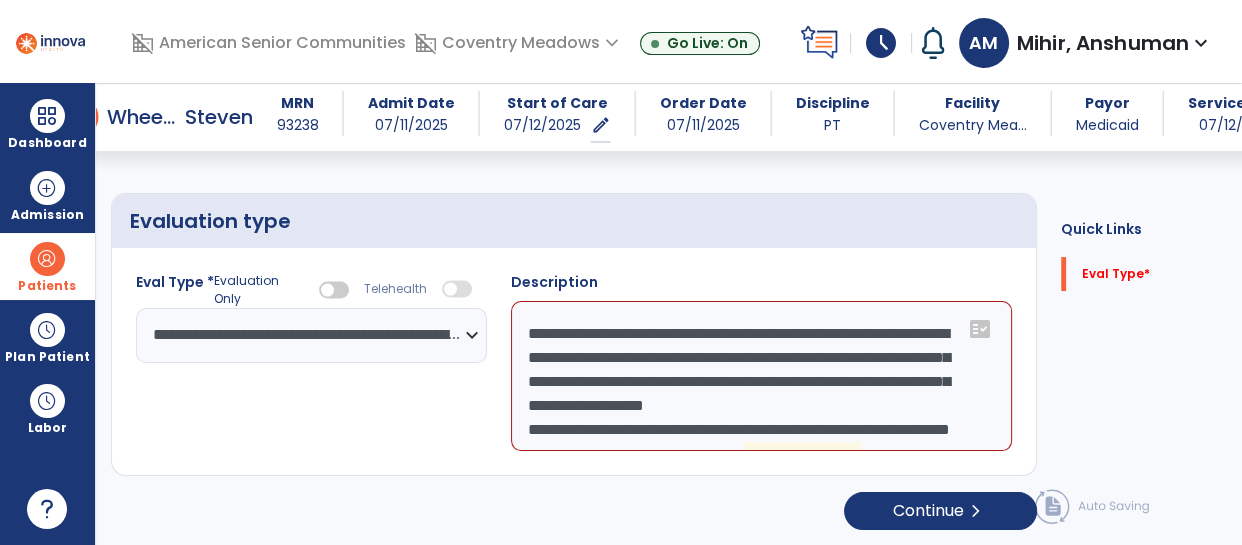 scroll, scrollTop: 14, scrollLeft: 0, axis: vertical 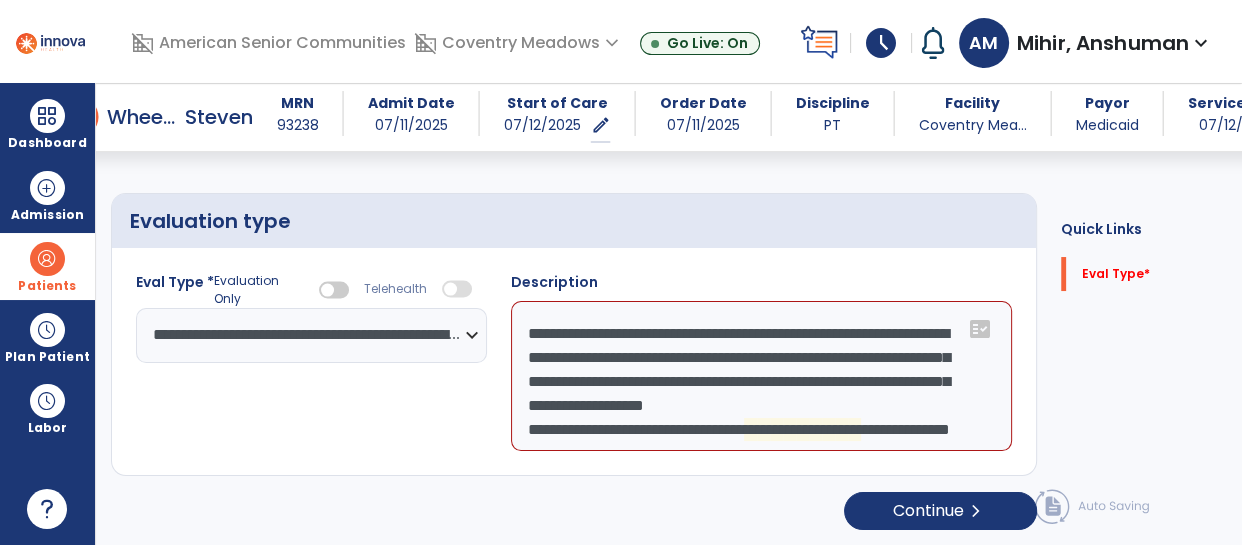 click on "**********" 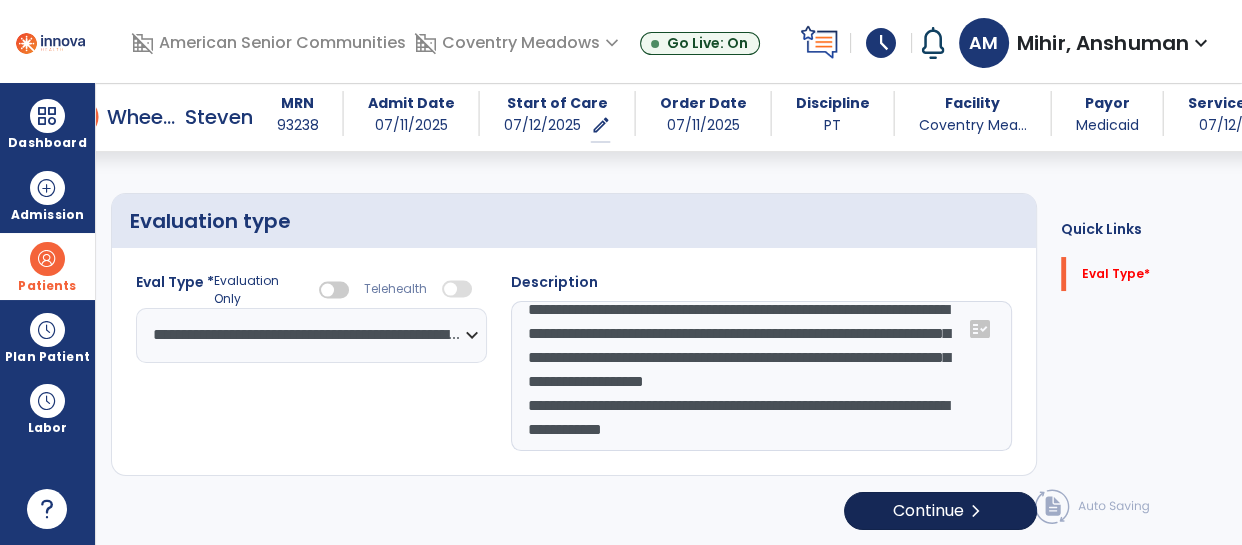 type on "**********" 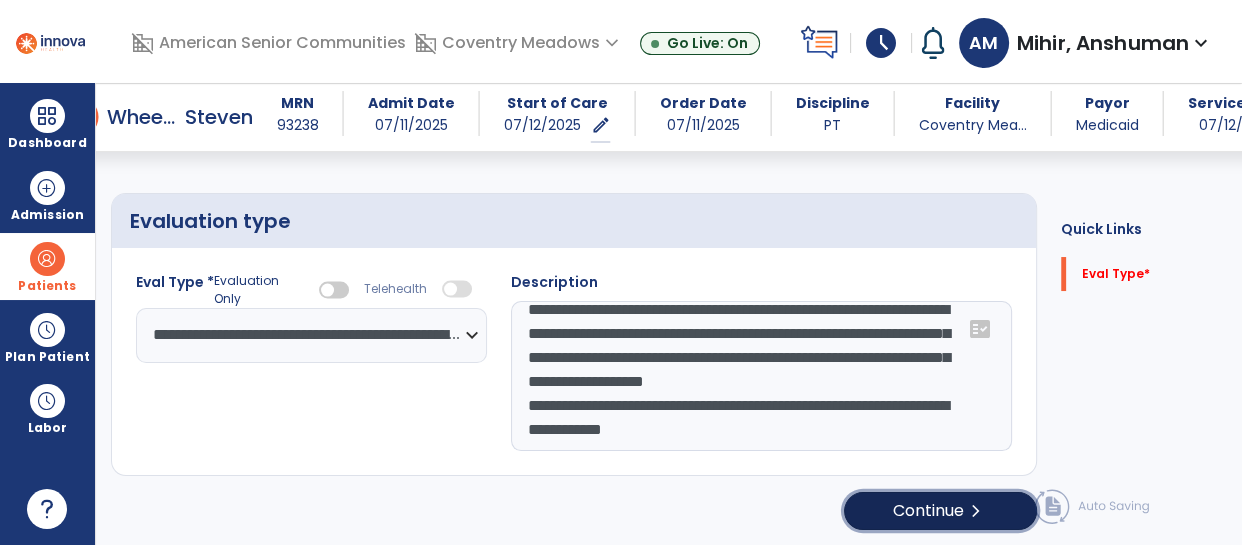 click on "Continue  chevron_right" 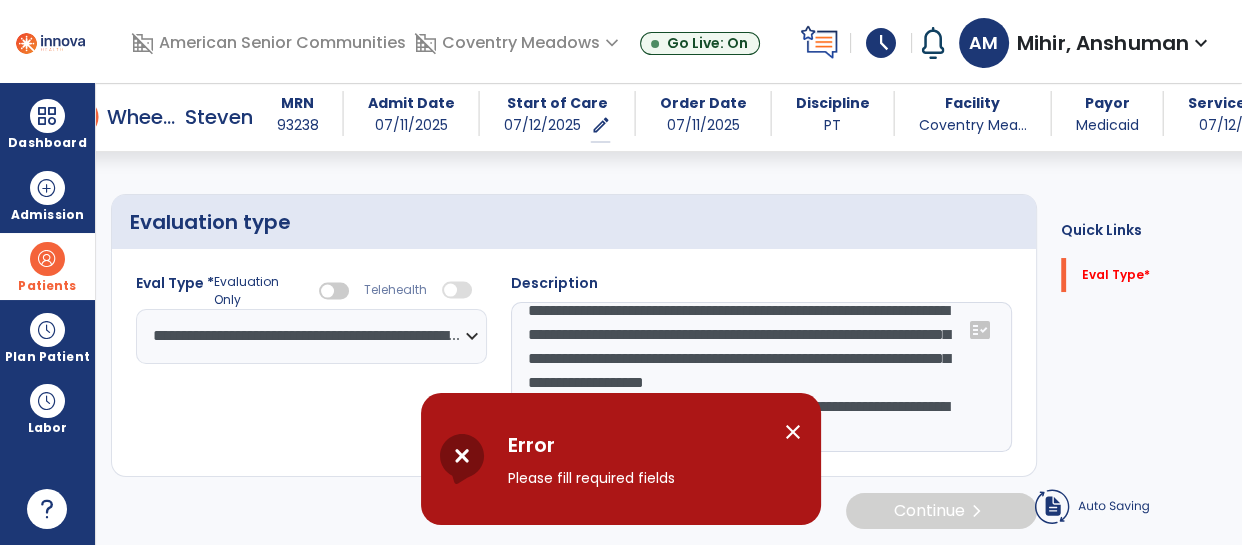 click on "close" at bounding box center (801, 435) 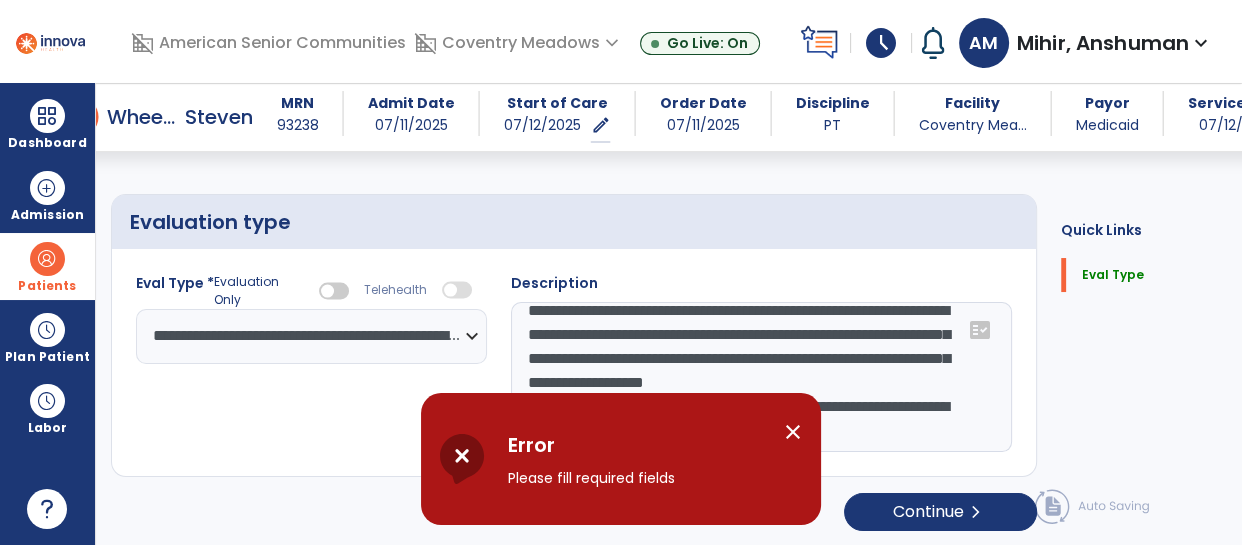 scroll, scrollTop: 151, scrollLeft: 0, axis: vertical 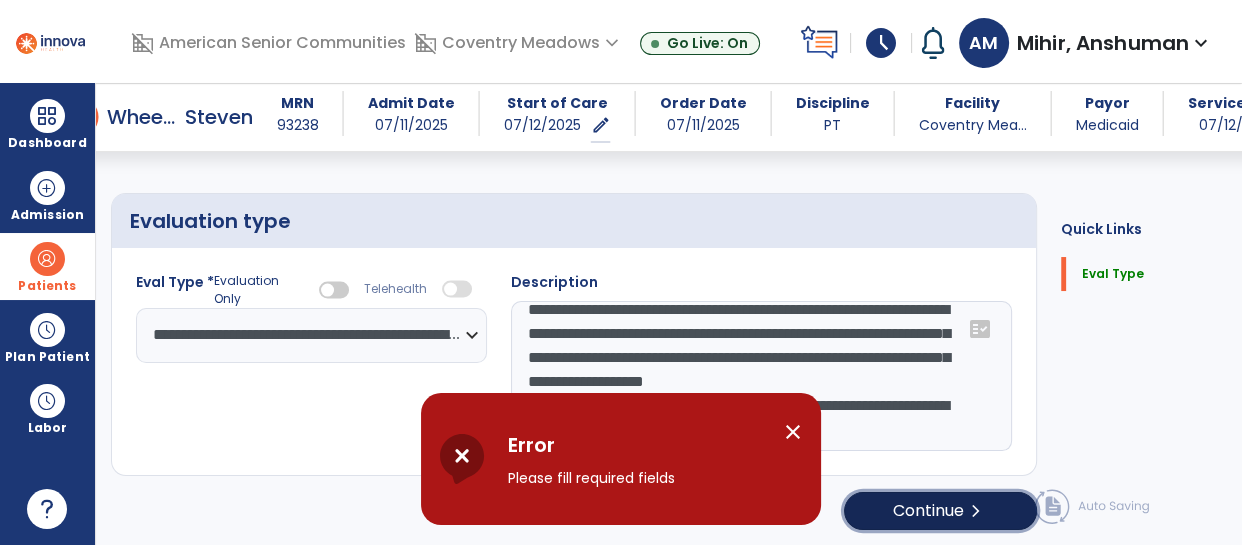 click on "Continue  chevron_right" 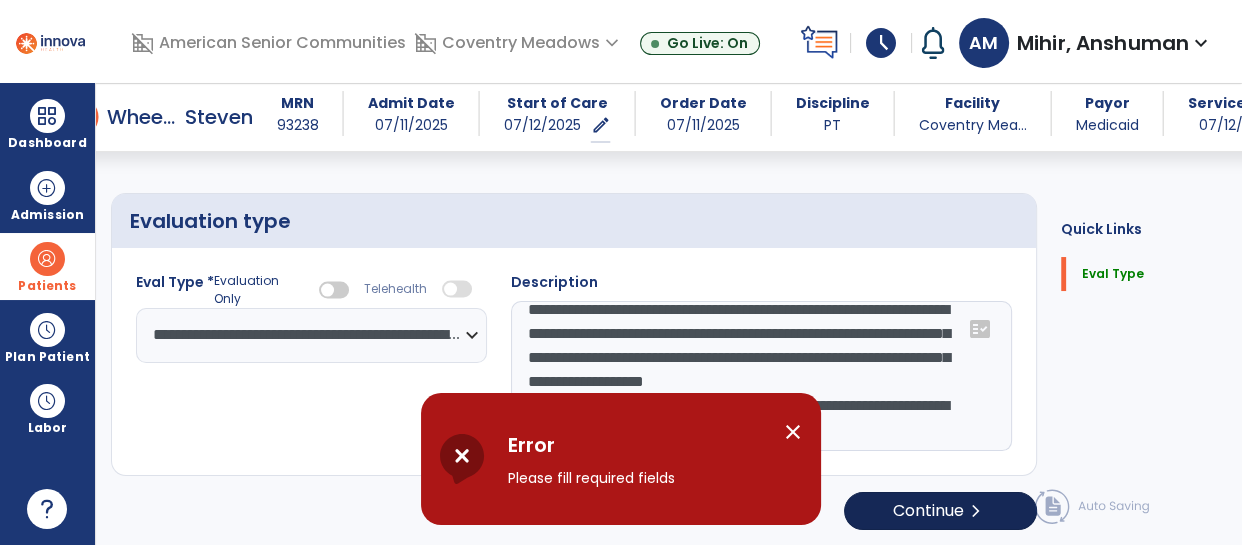 select on "*****" 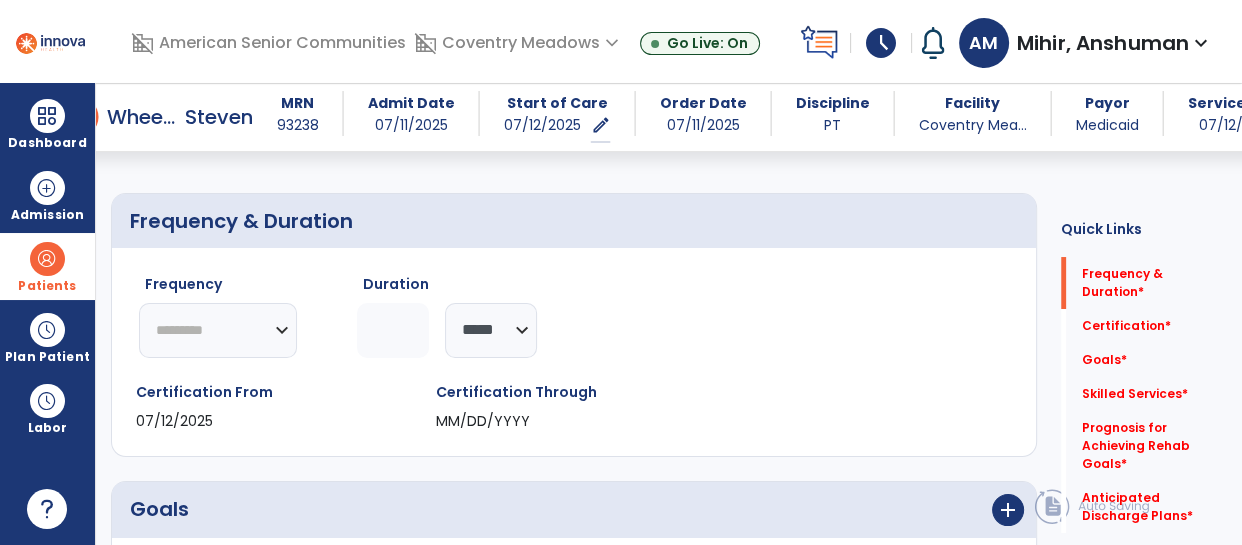 click on "********* ** ** ** ** ** ** **" 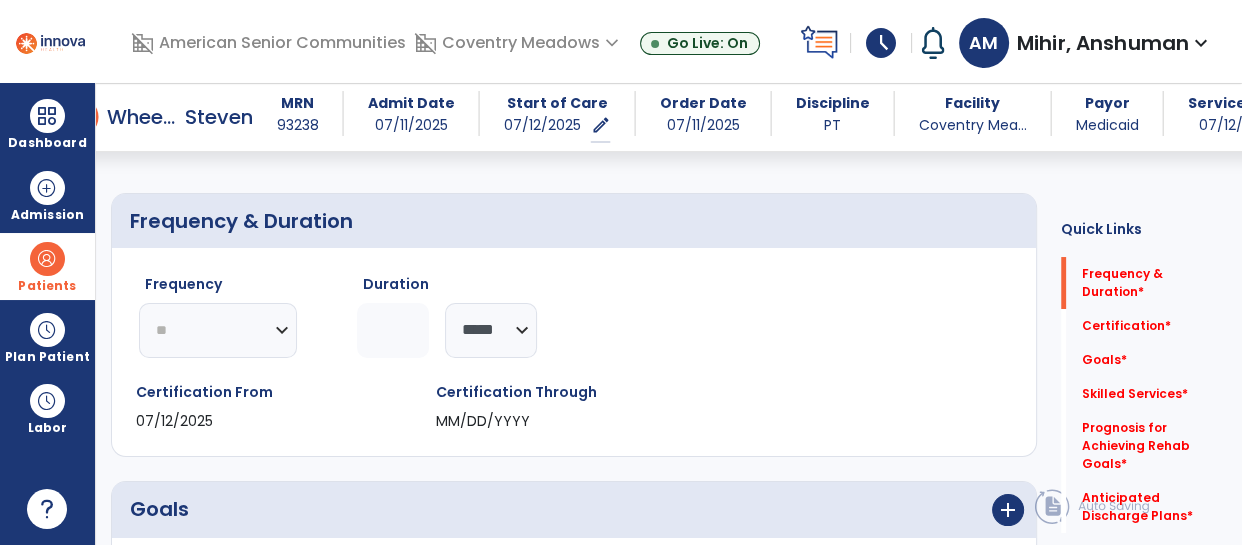 click on "********* ** ** ** ** ** ** **" 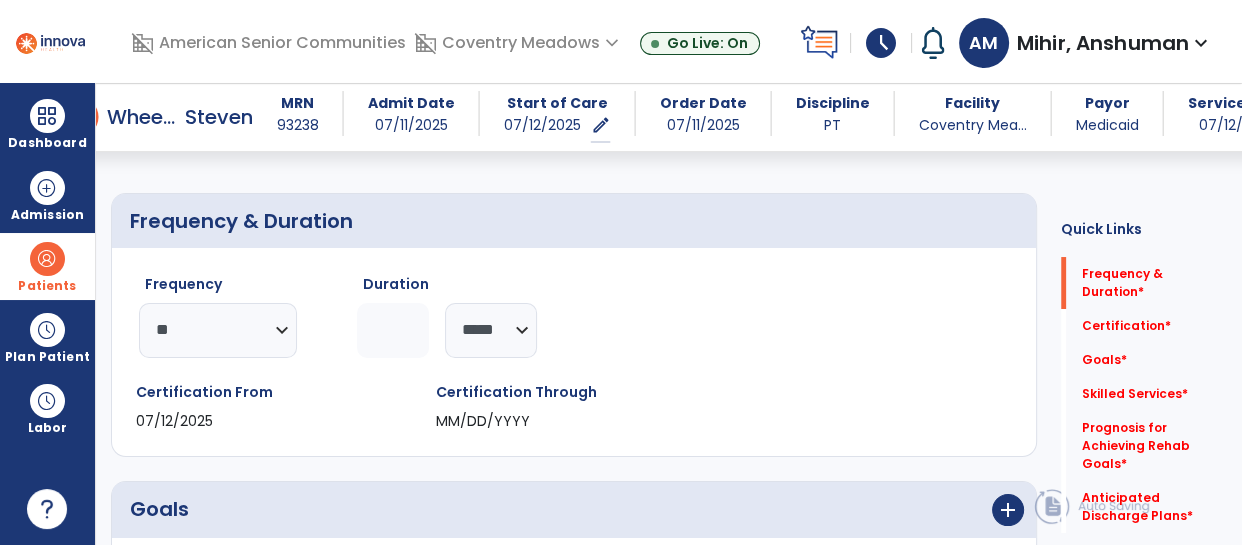 click 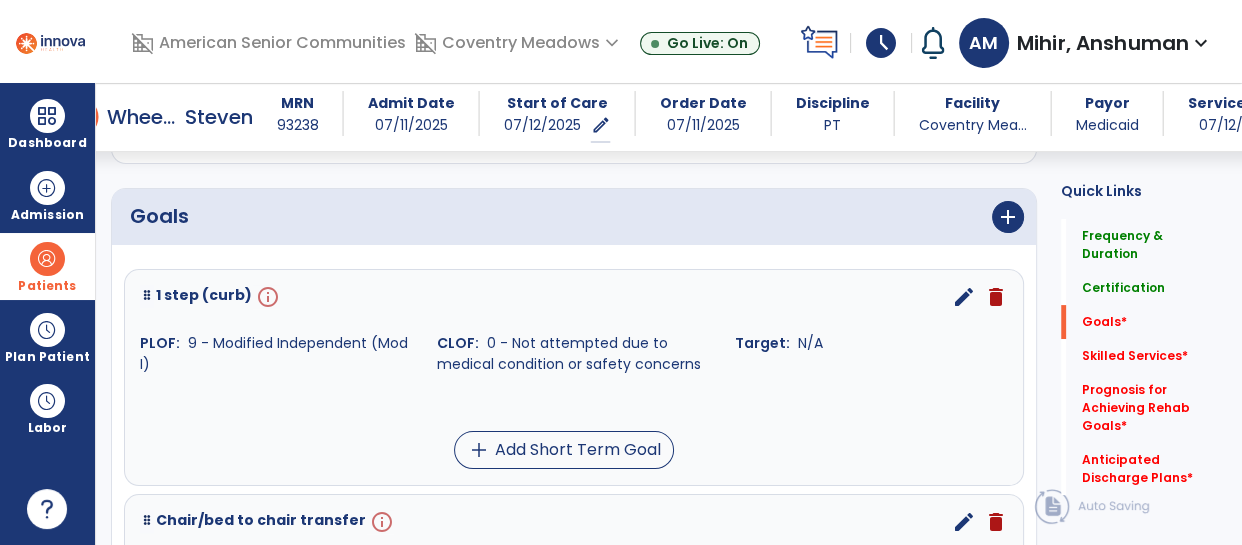 scroll, scrollTop: 445, scrollLeft: 0, axis: vertical 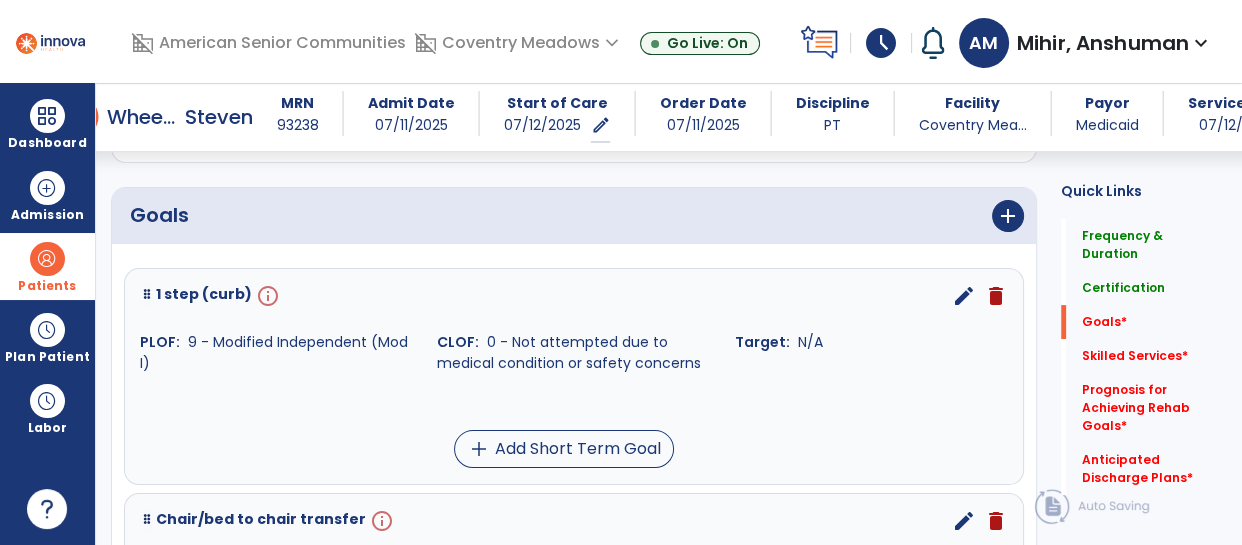 type on "*" 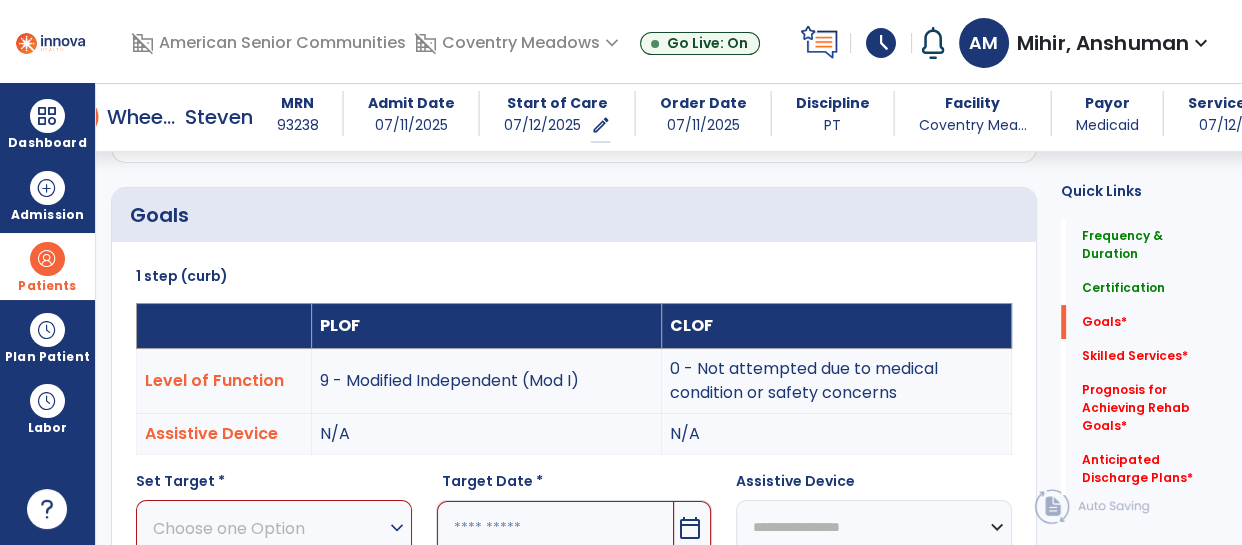 scroll, scrollTop: 82, scrollLeft: 0, axis: vertical 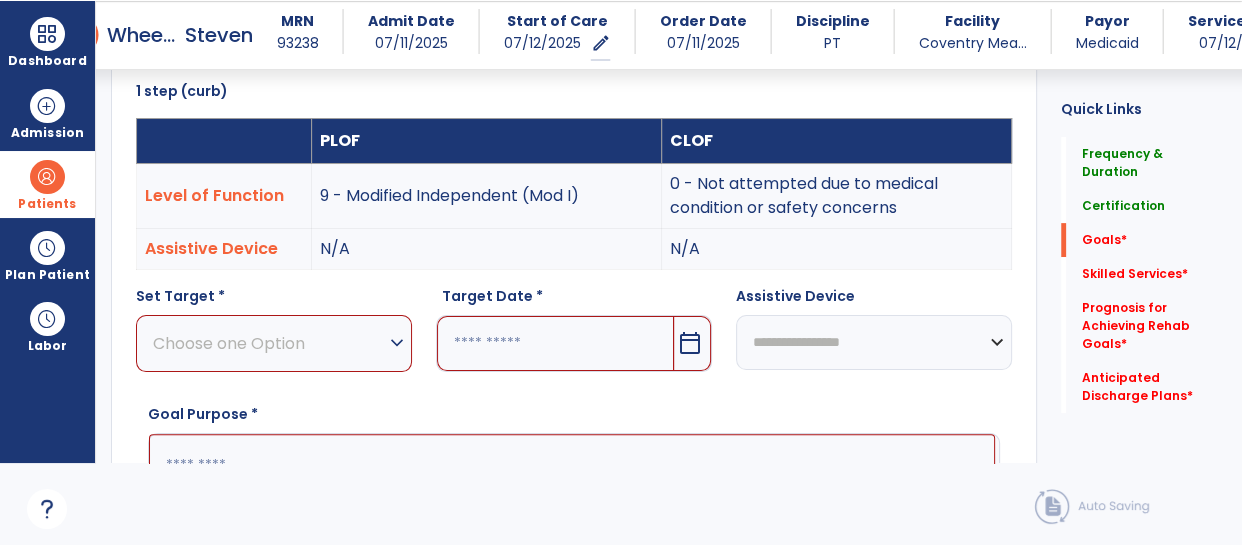 click on "Choose one Option" at bounding box center (269, 343) 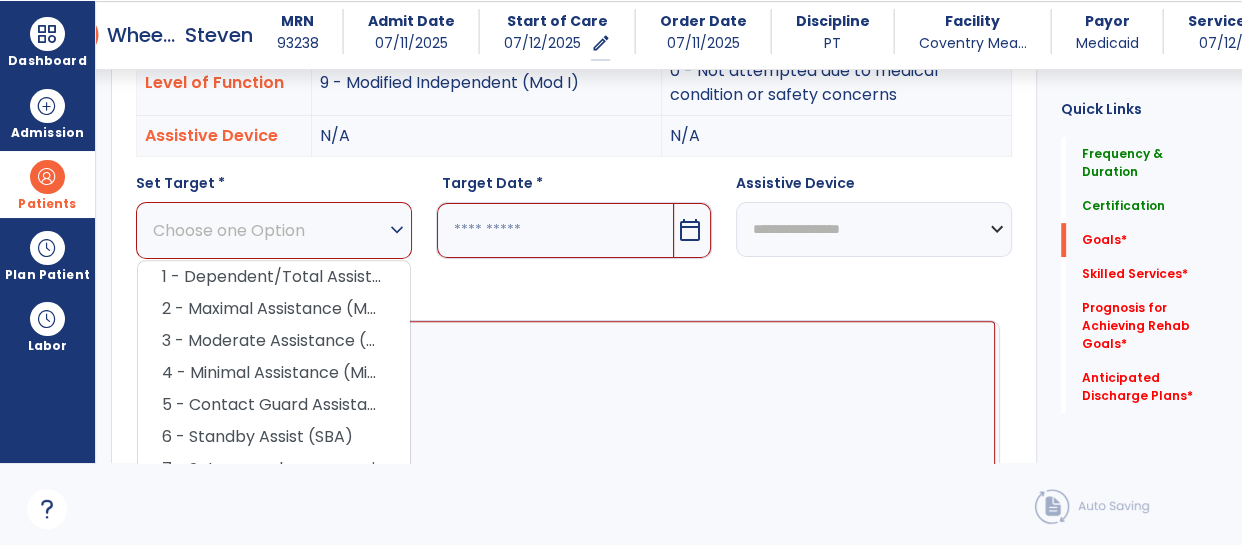 scroll, scrollTop: 723, scrollLeft: 0, axis: vertical 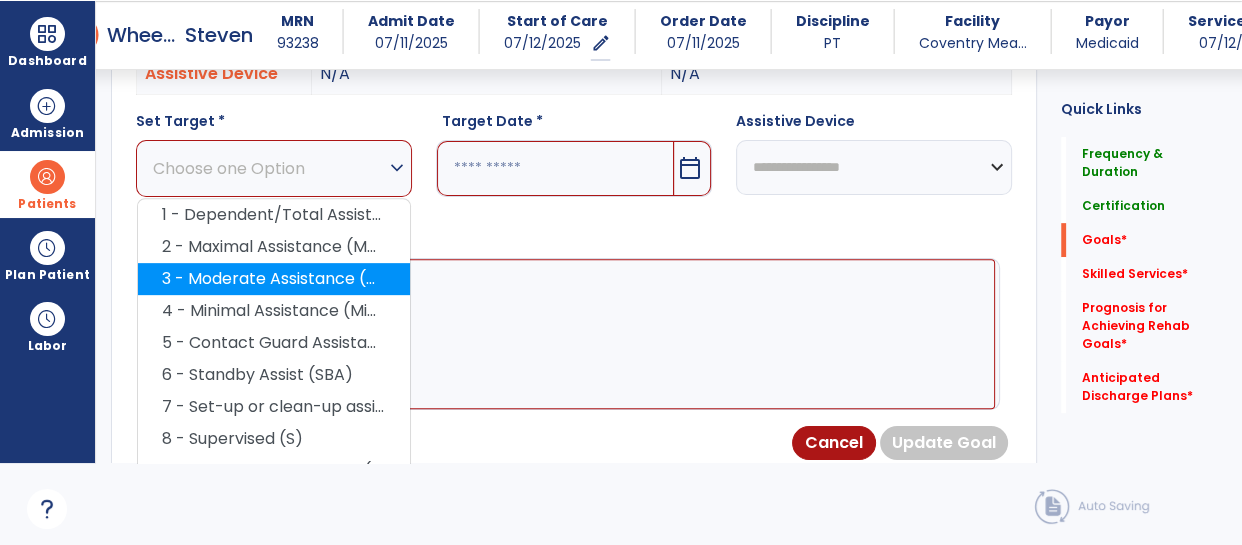click on "3 - Moderate Assistance (Mod A)" at bounding box center (274, 279) 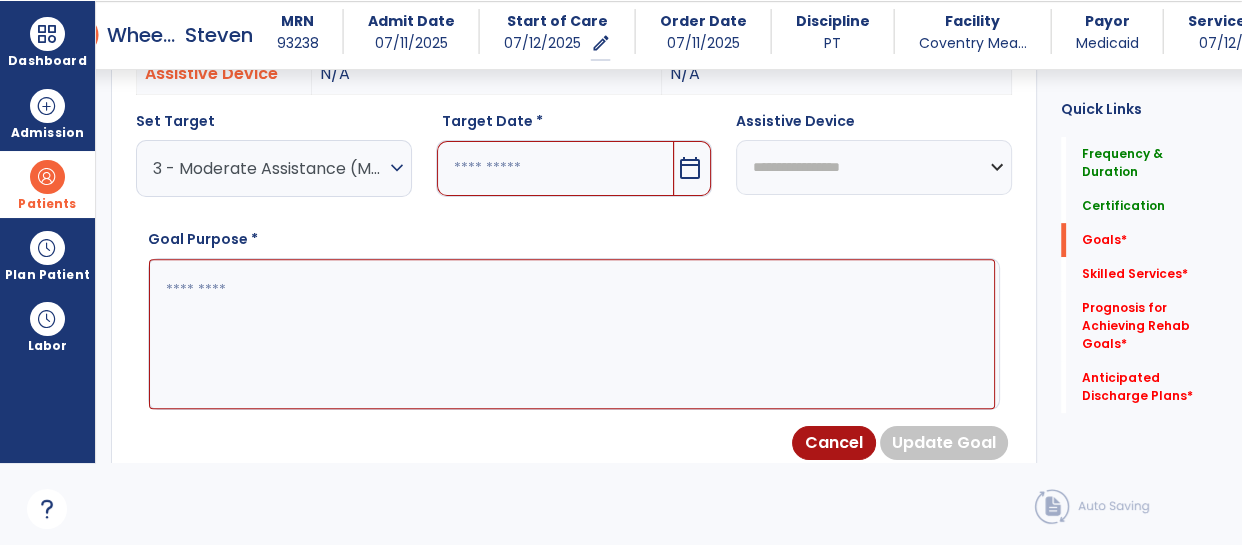 click at bounding box center [572, 334] 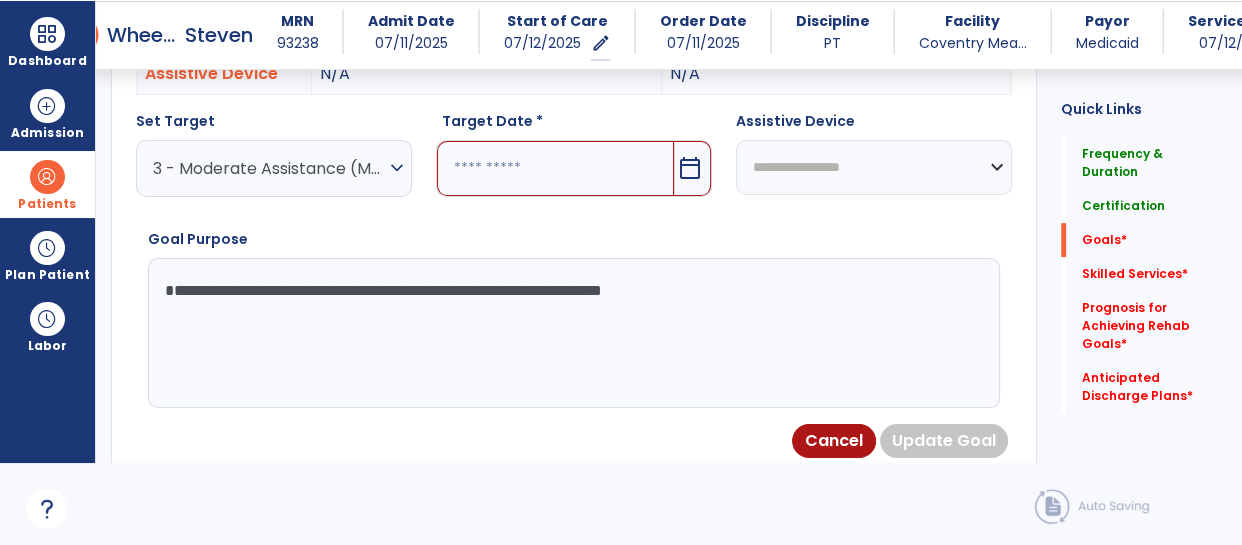 type on "**********" 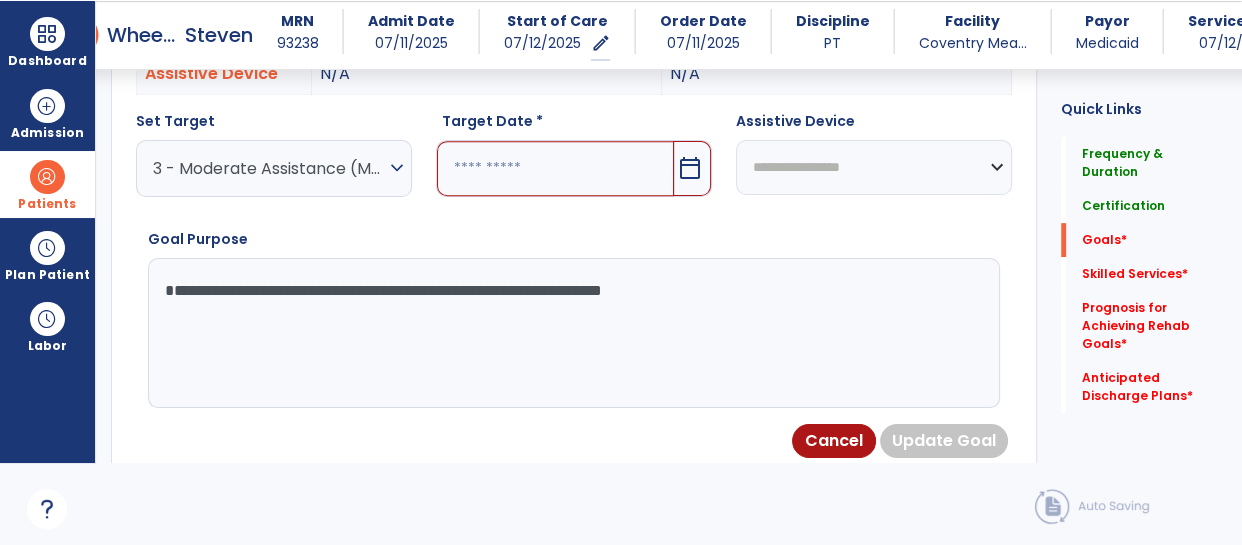 click at bounding box center [555, 168] 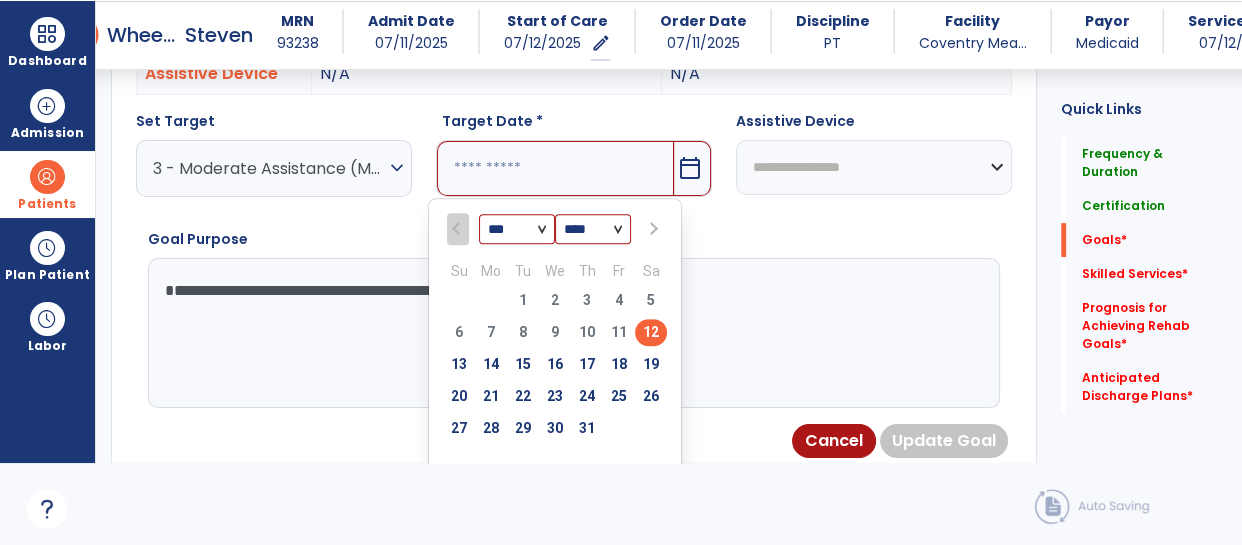 click at bounding box center [652, 229] 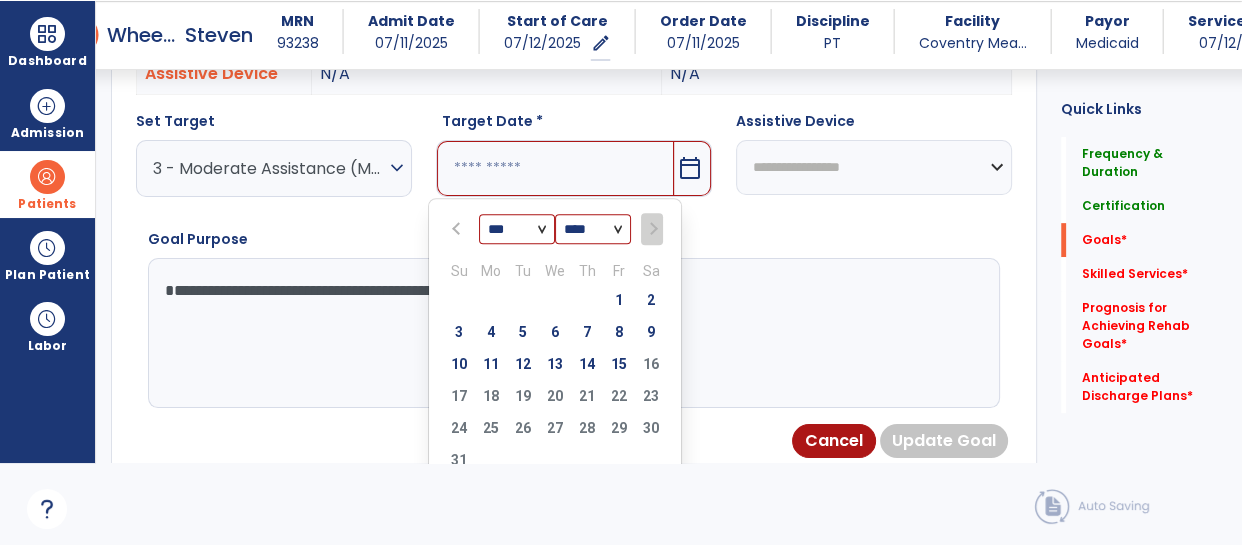 click on "15" at bounding box center (619, 367) 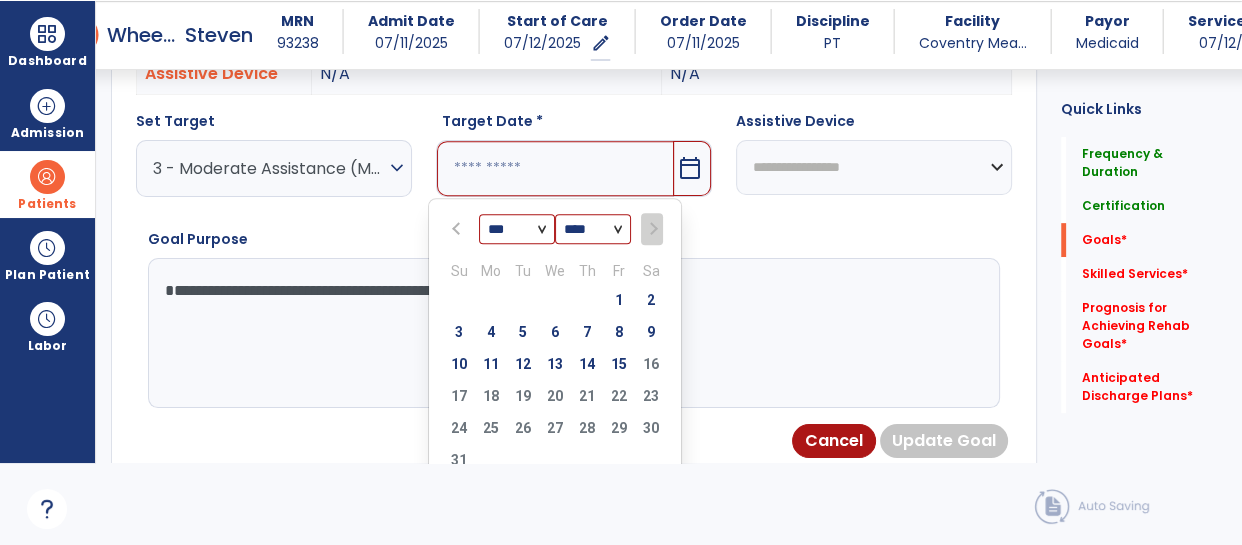 type on "*********" 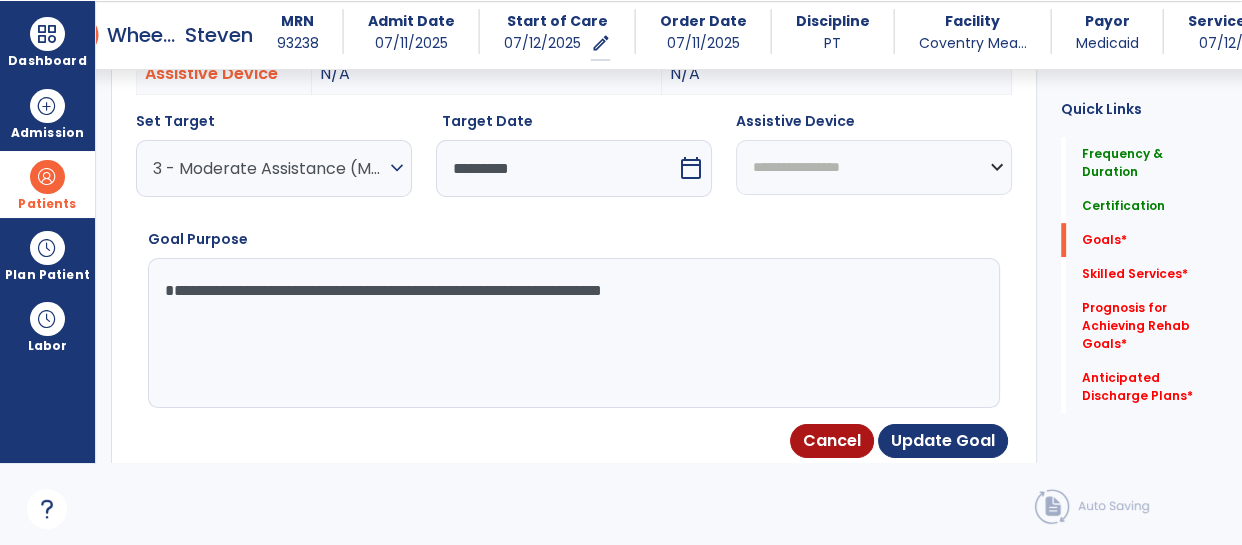 click on "**********" at bounding box center (874, 167) 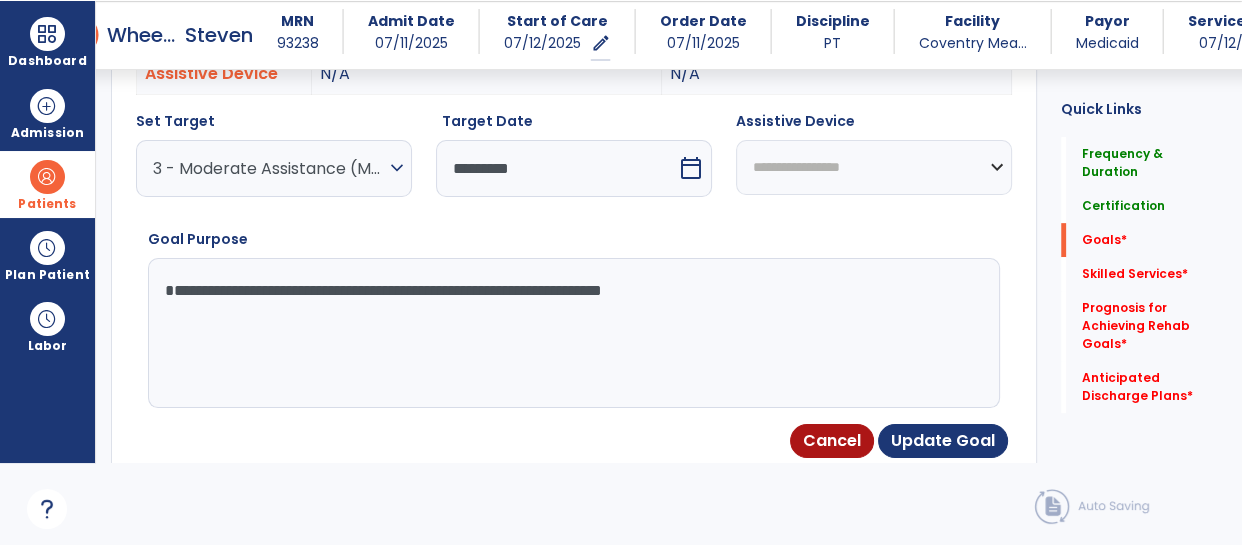 select on "**********" 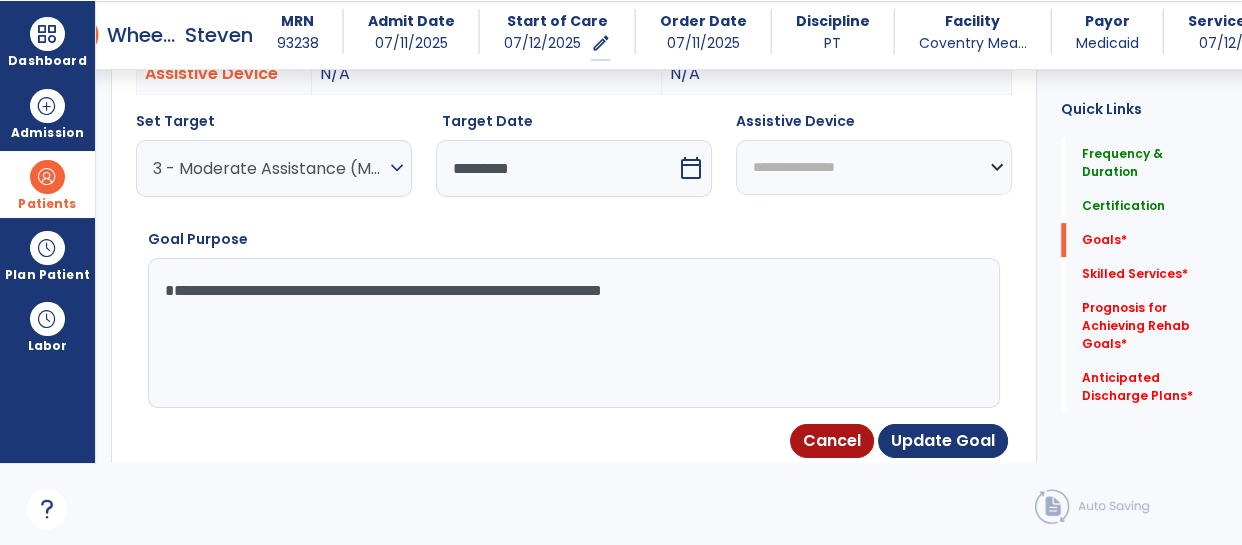 click on "**********" at bounding box center (874, 167) 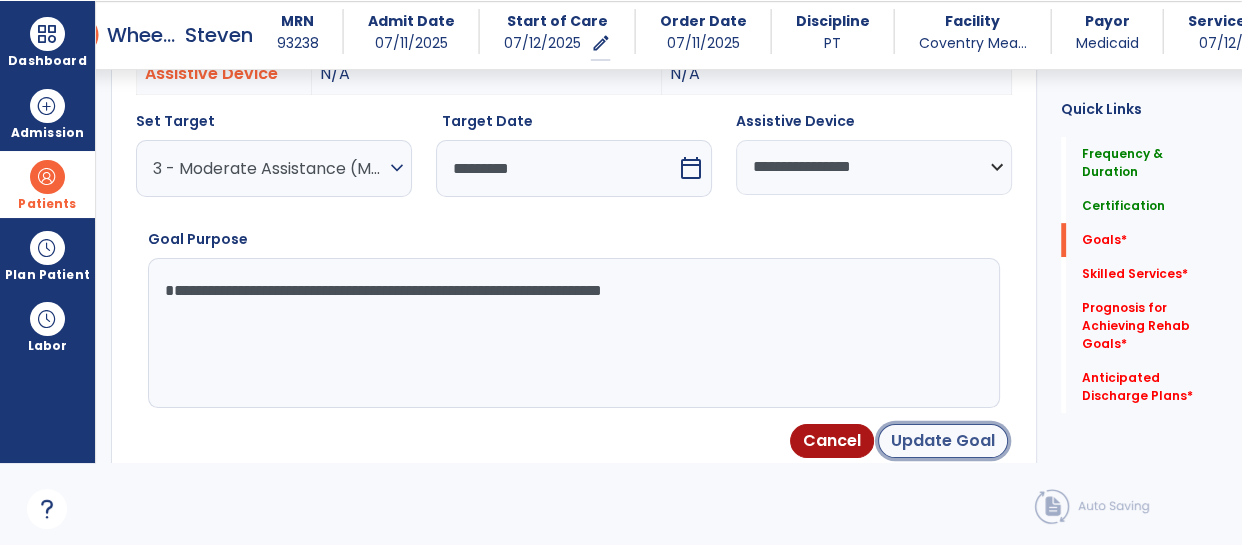 click on "Update Goal" at bounding box center (943, 441) 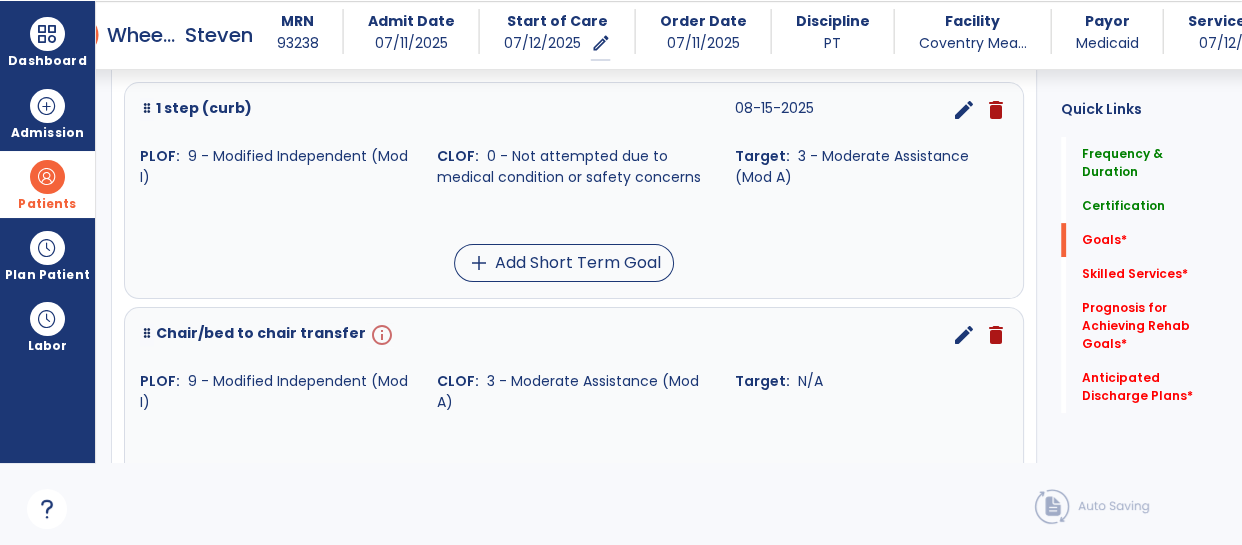 click on "edit" at bounding box center (964, 335) 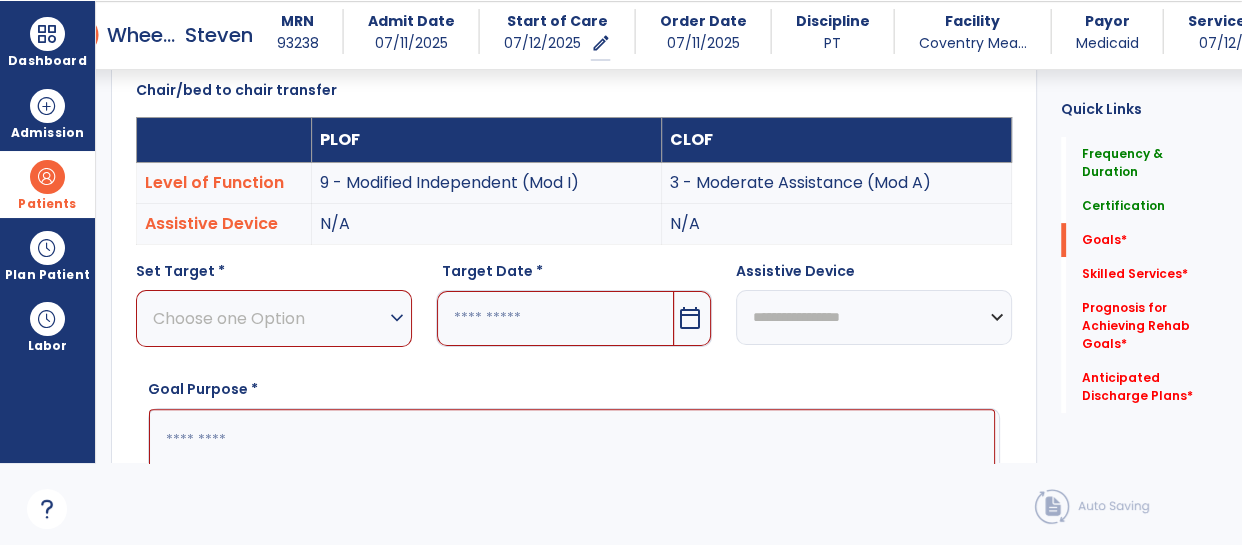 scroll, scrollTop: 548, scrollLeft: 0, axis: vertical 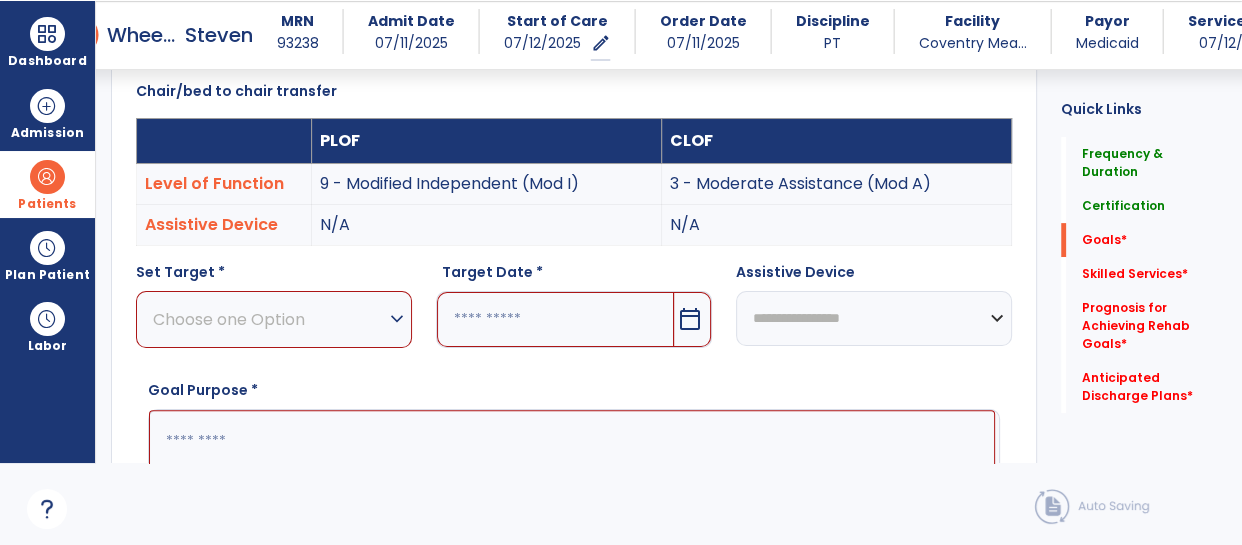 click on "Choose one Option" at bounding box center [269, 319] 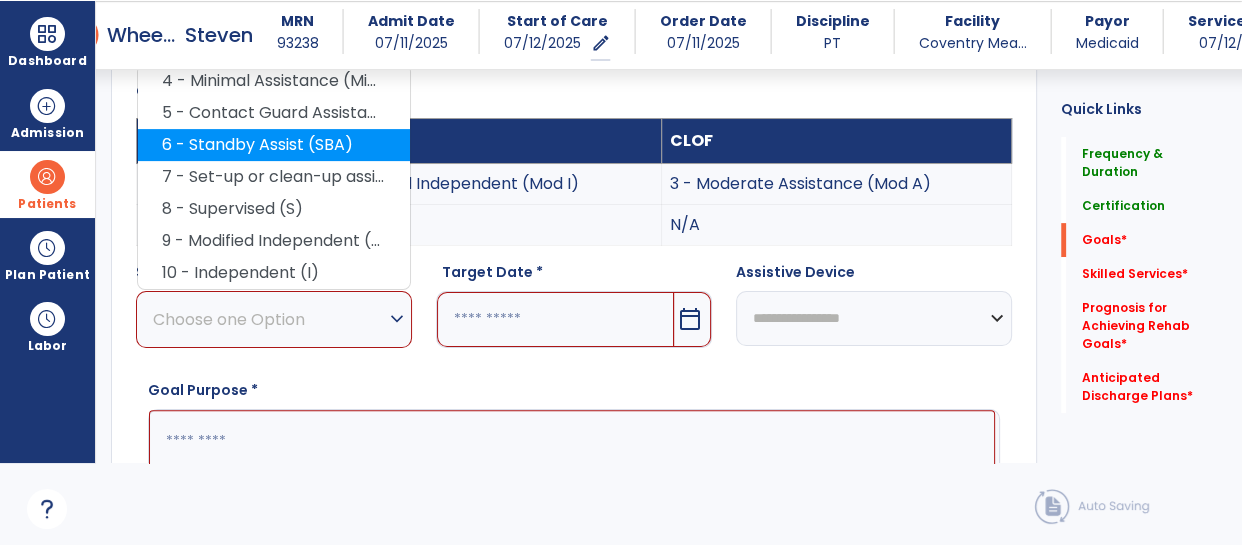 click on "6 - Standby Assist (SBA)" at bounding box center [274, 145] 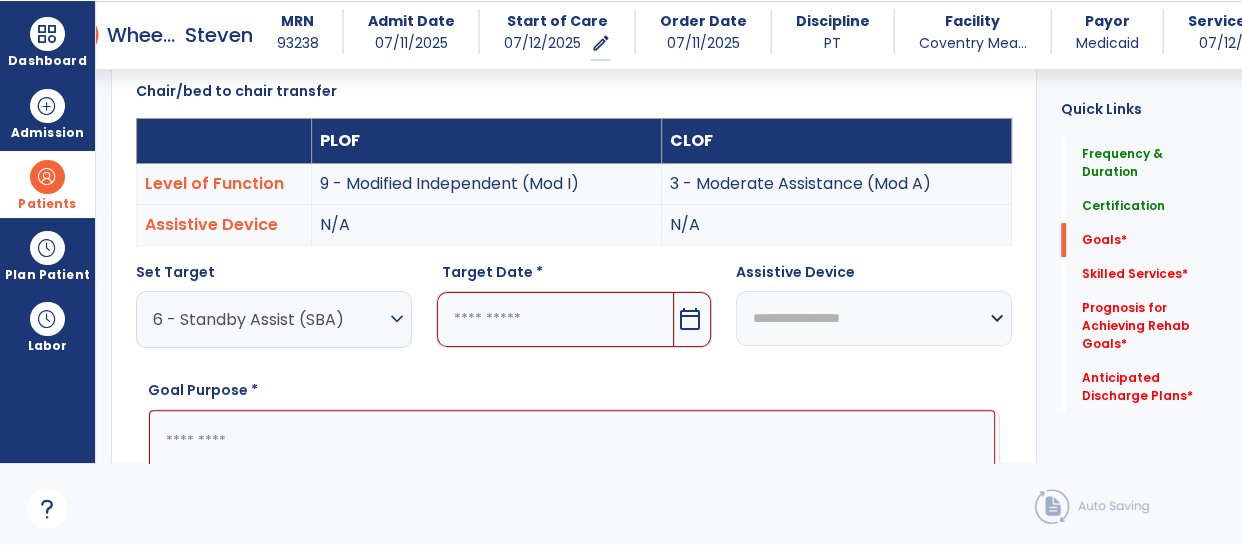 click at bounding box center [572, 485] 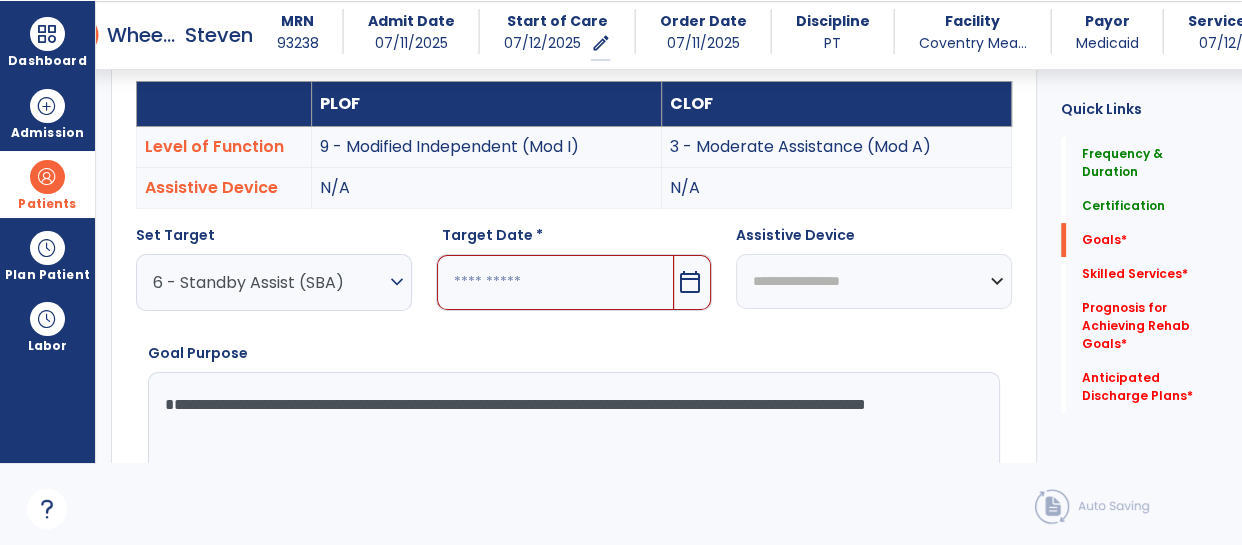 type on "**********" 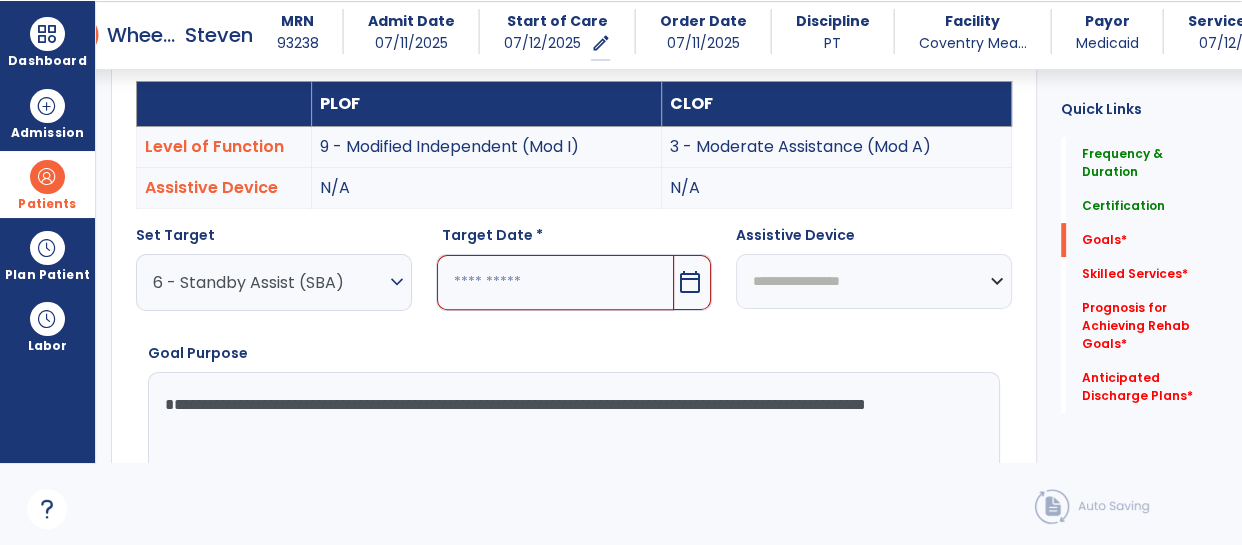 click at bounding box center (555, 282) 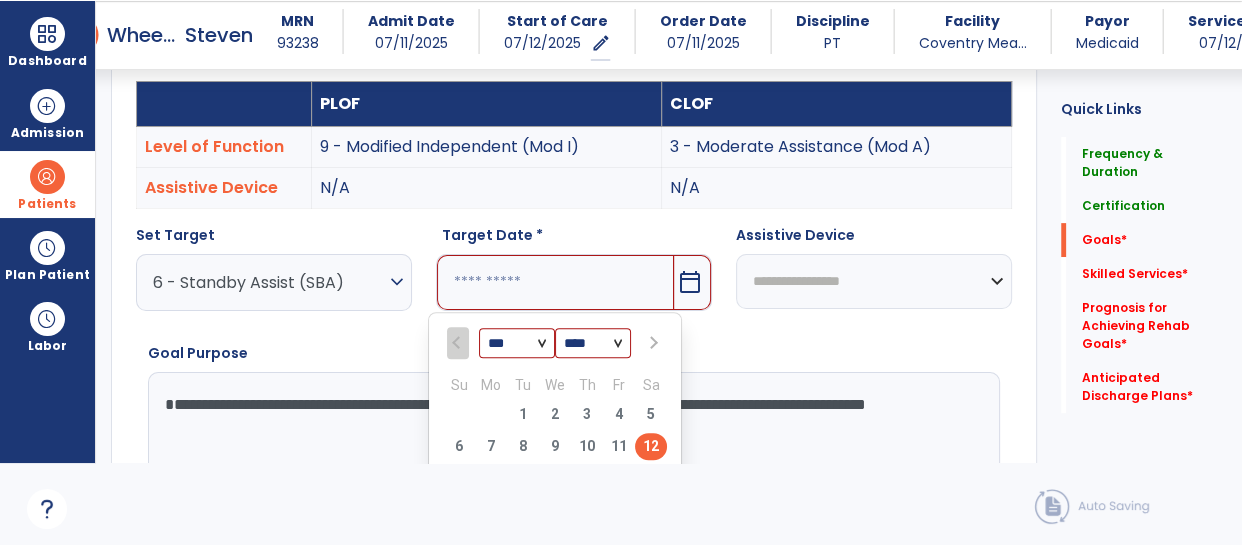 scroll, scrollTop: 586, scrollLeft: 0, axis: vertical 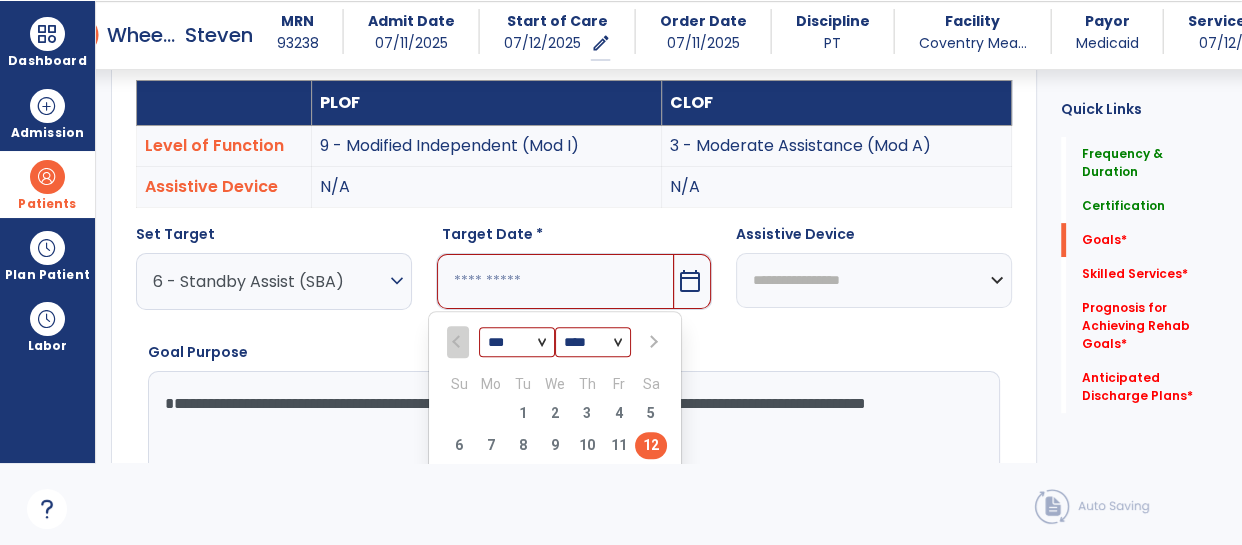 click at bounding box center [652, 342] 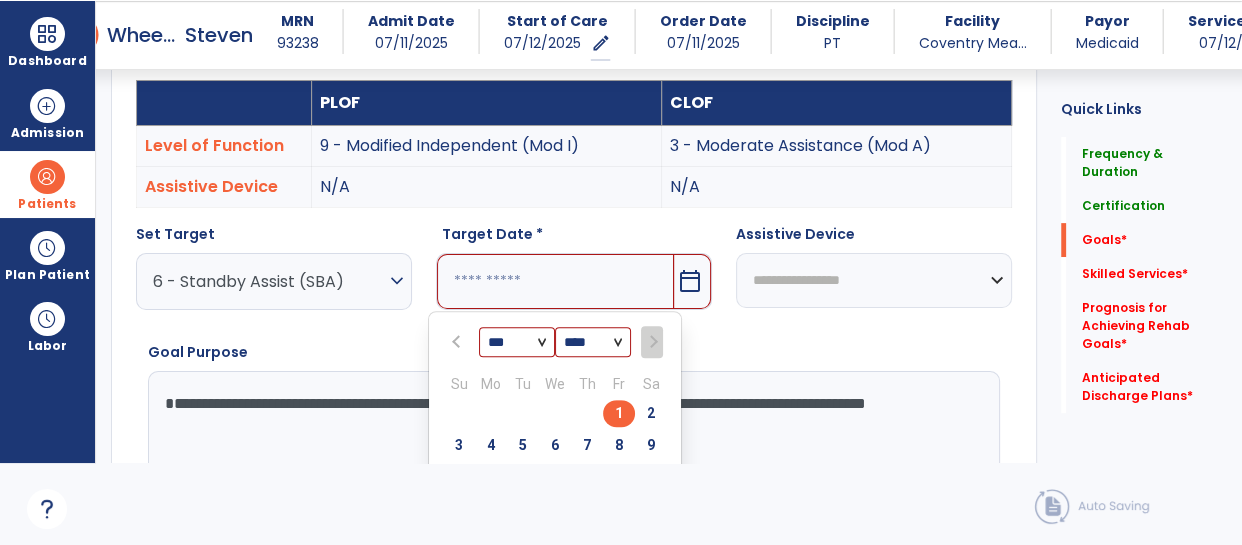 click on "1" at bounding box center [619, 413] 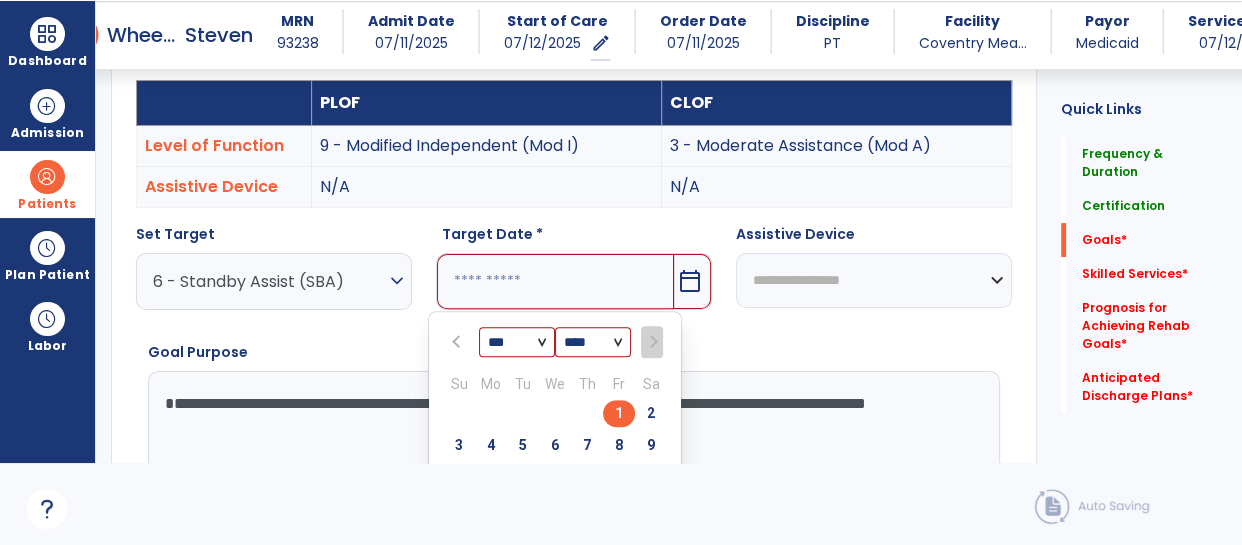 type on "********" 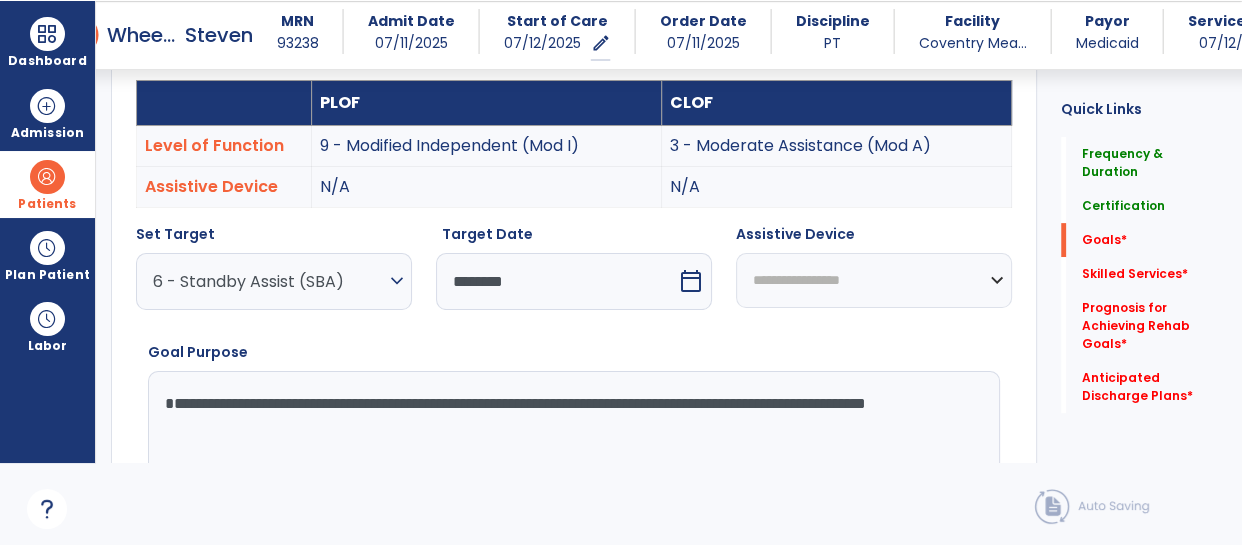 click on "**********" at bounding box center [874, 280] 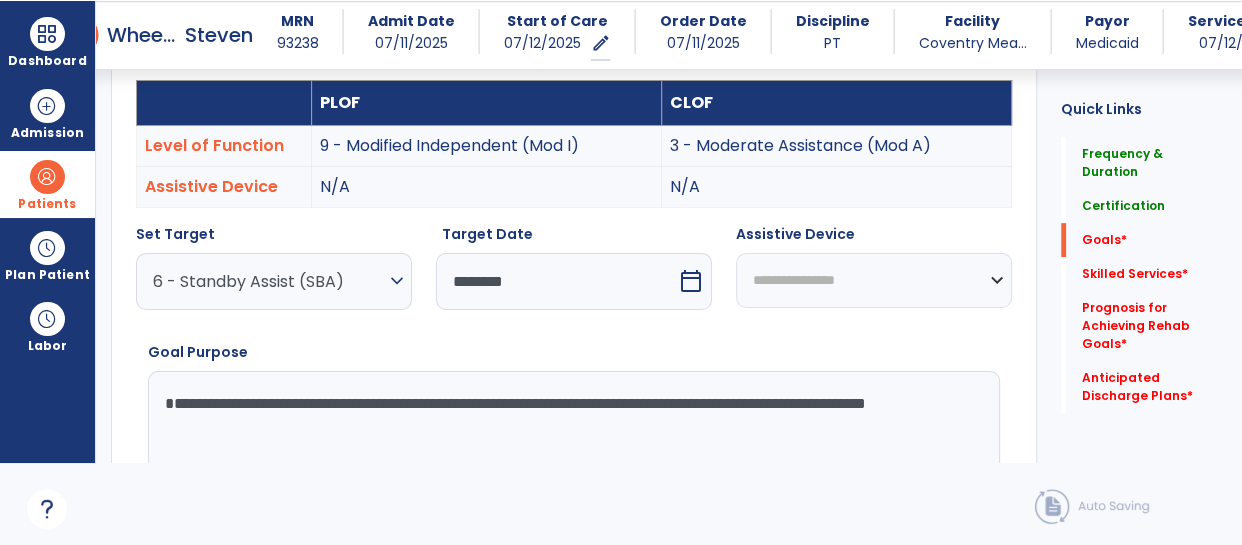 click on "**********" at bounding box center (874, 280) 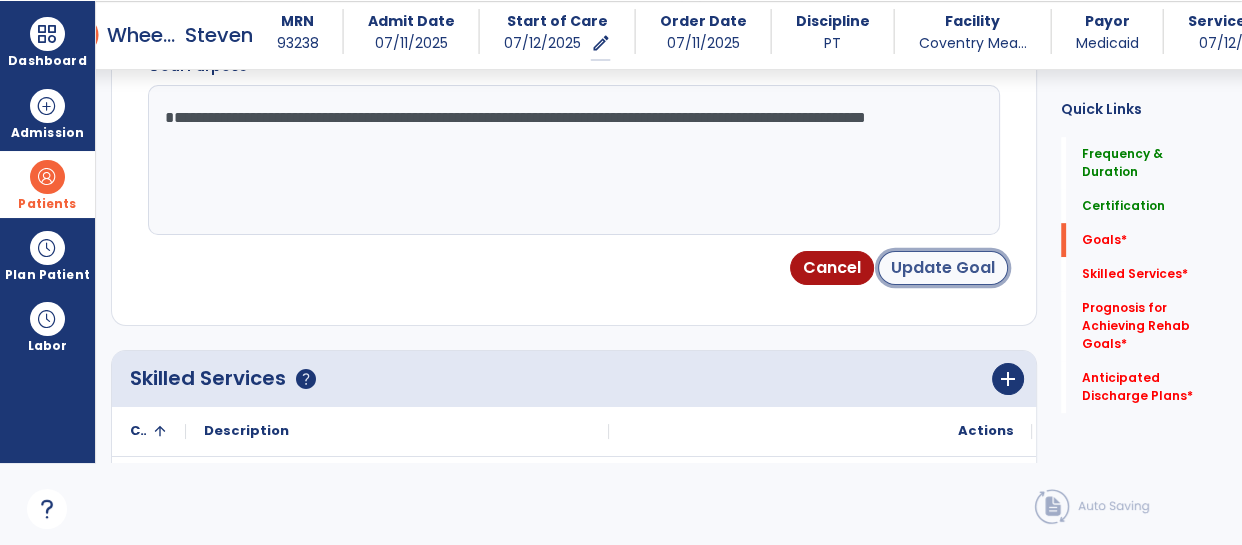 click on "Update Goal" at bounding box center (943, 268) 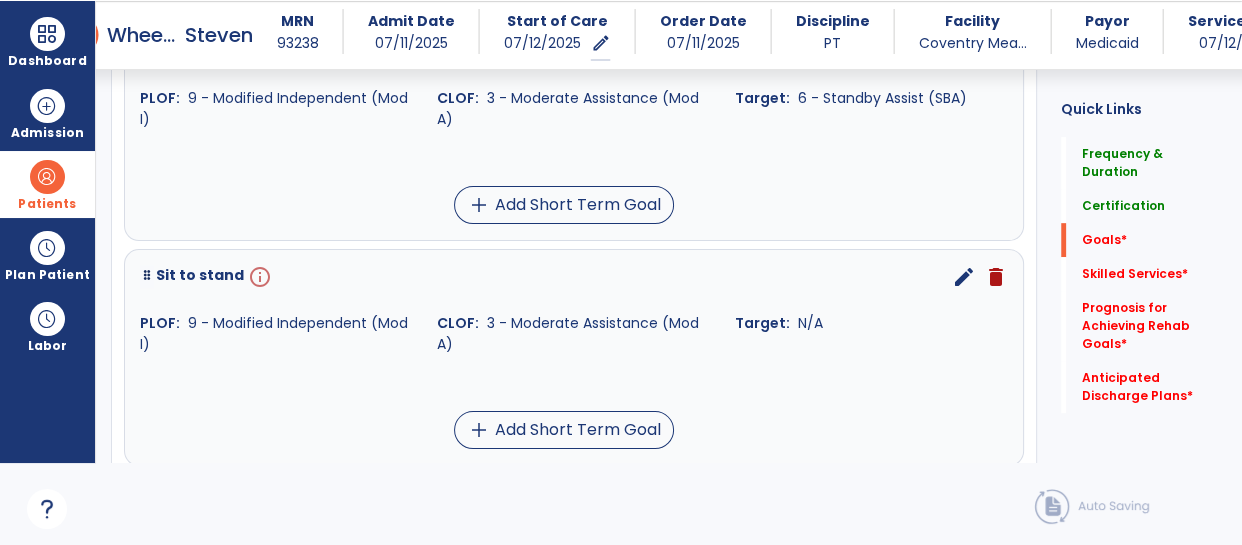 click on "edit" at bounding box center [964, 277] 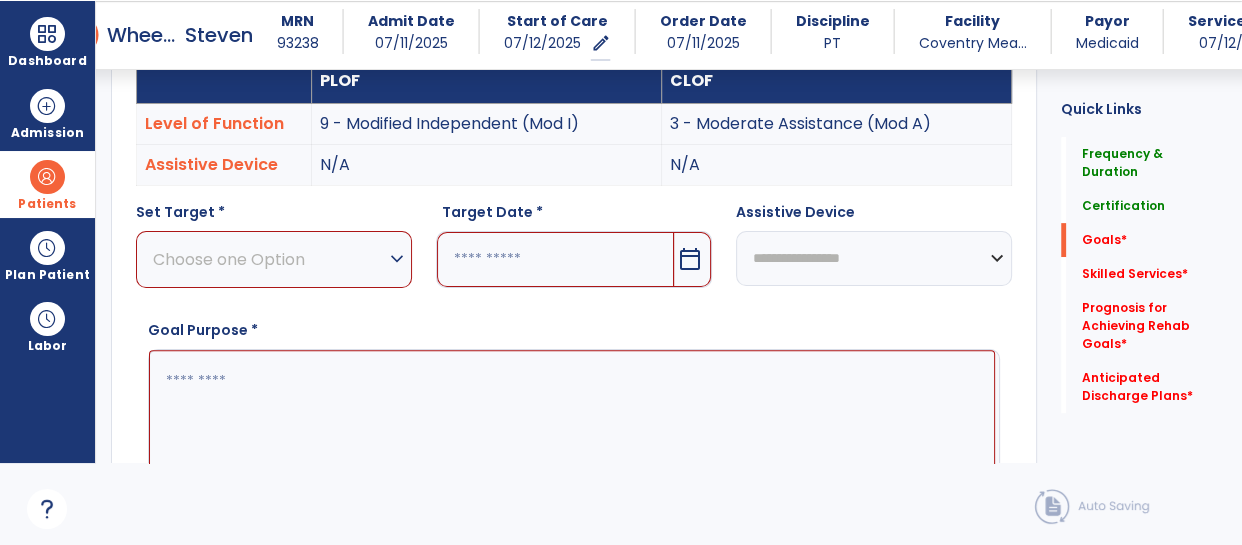 scroll, scrollTop: 548, scrollLeft: 0, axis: vertical 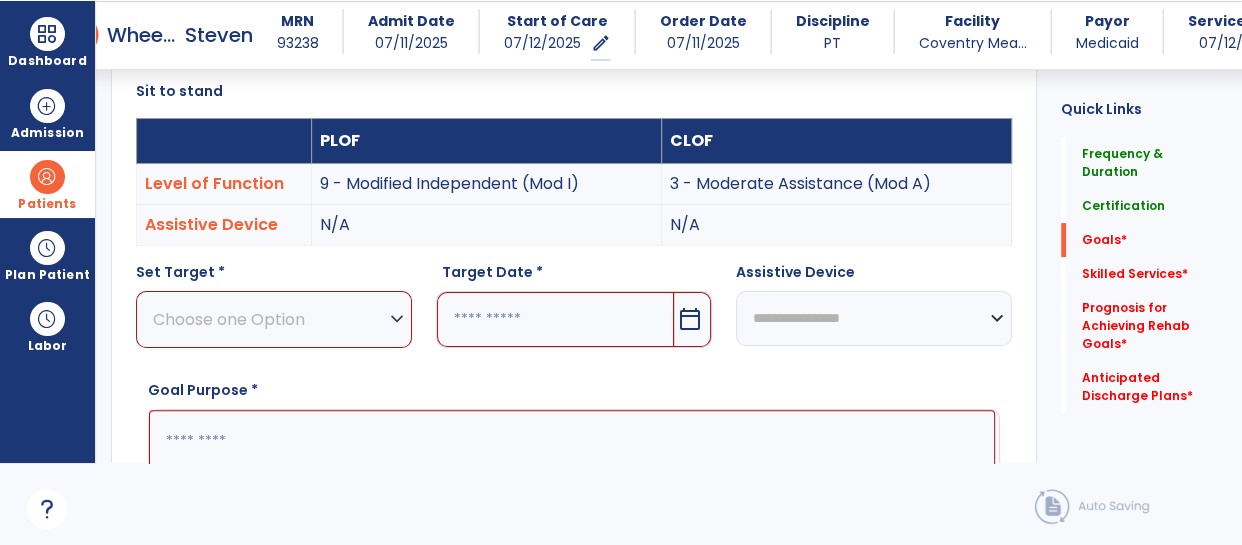 click on "Choose one Option" at bounding box center (269, 319) 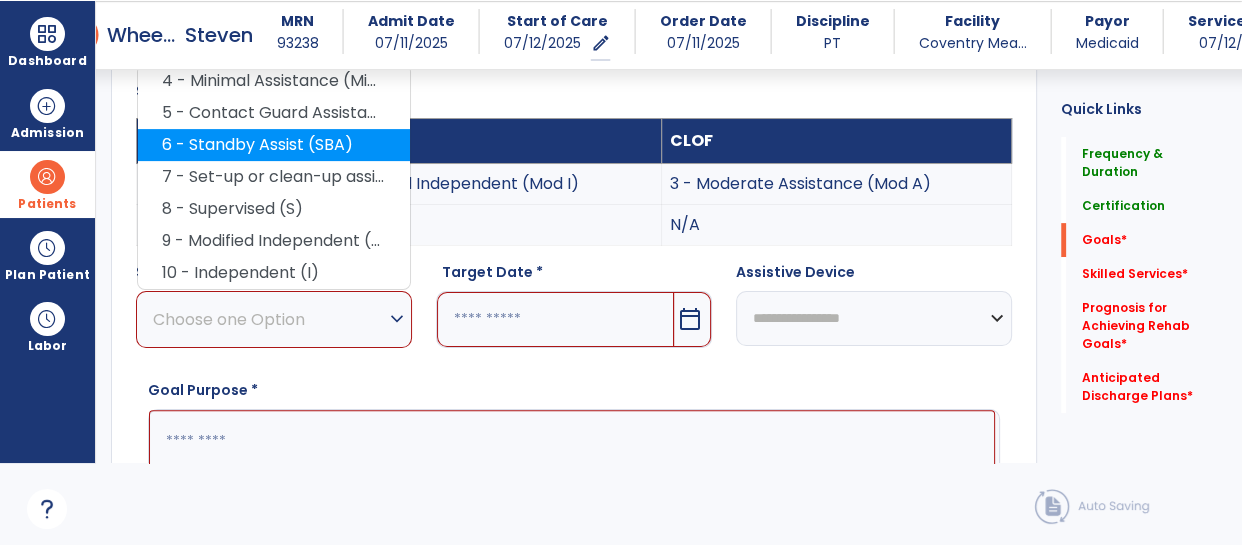 click on "6 - Standby Assist (SBA)" at bounding box center (274, 145) 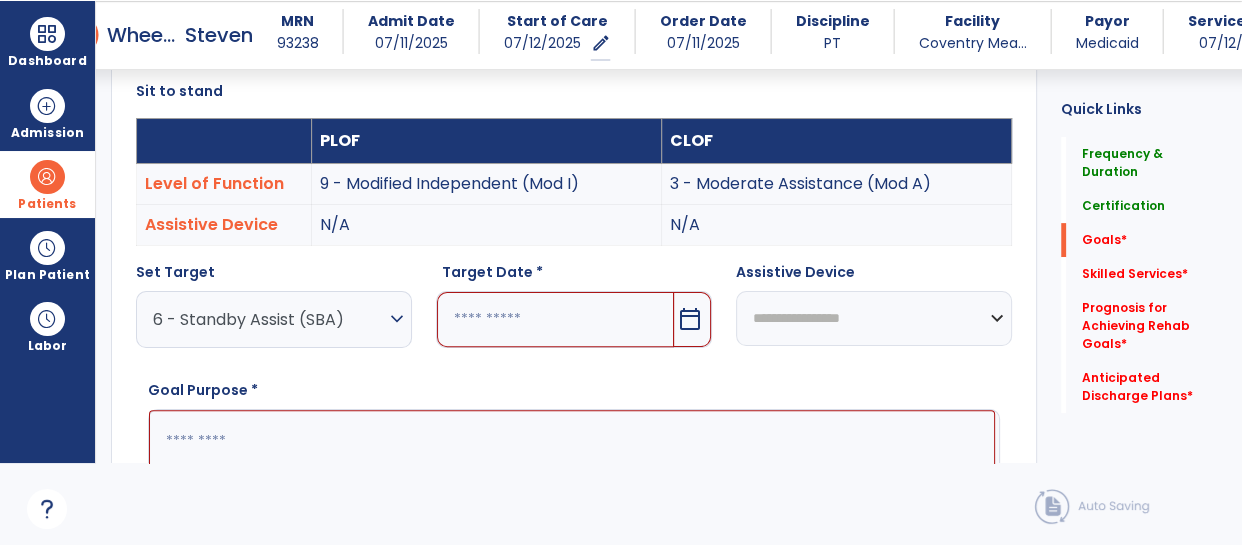 click at bounding box center (555, 319) 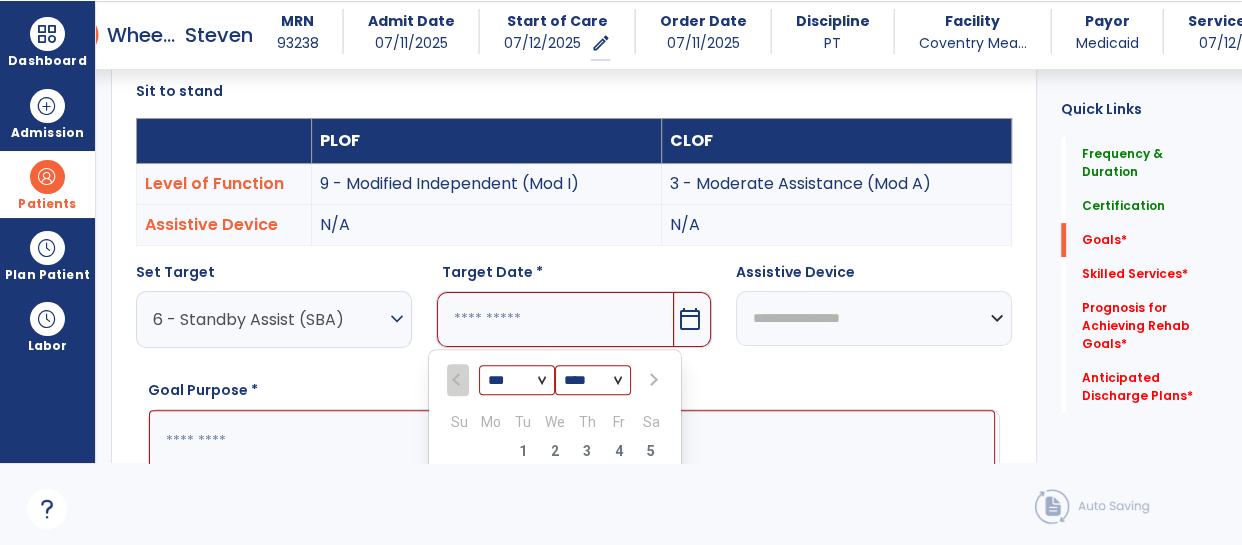 scroll, scrollTop: 800, scrollLeft: 0, axis: vertical 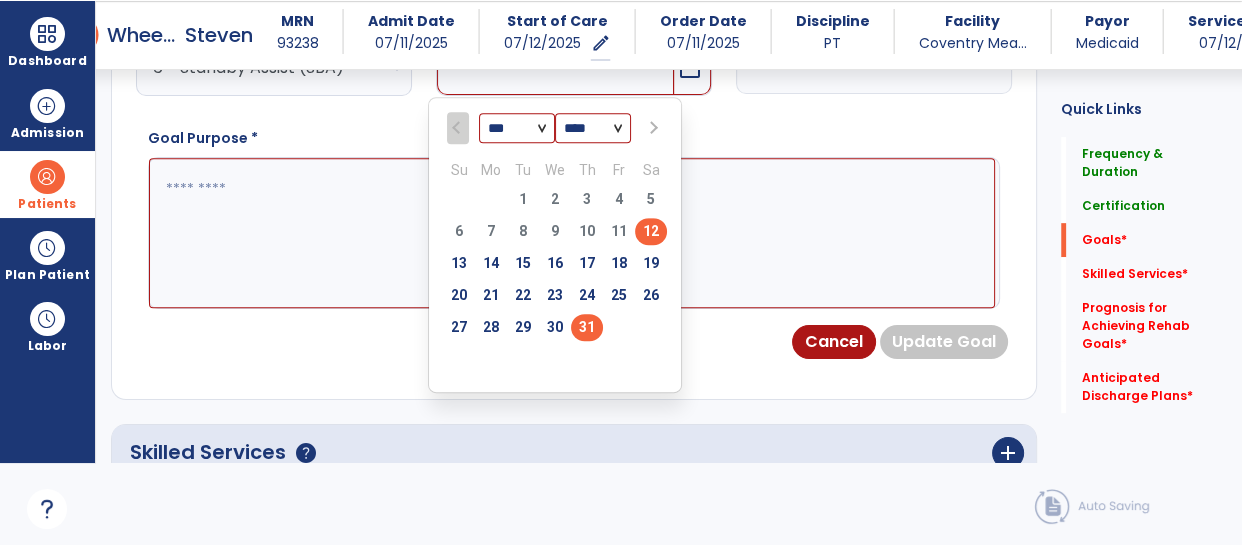 click on "31" at bounding box center (587, 327) 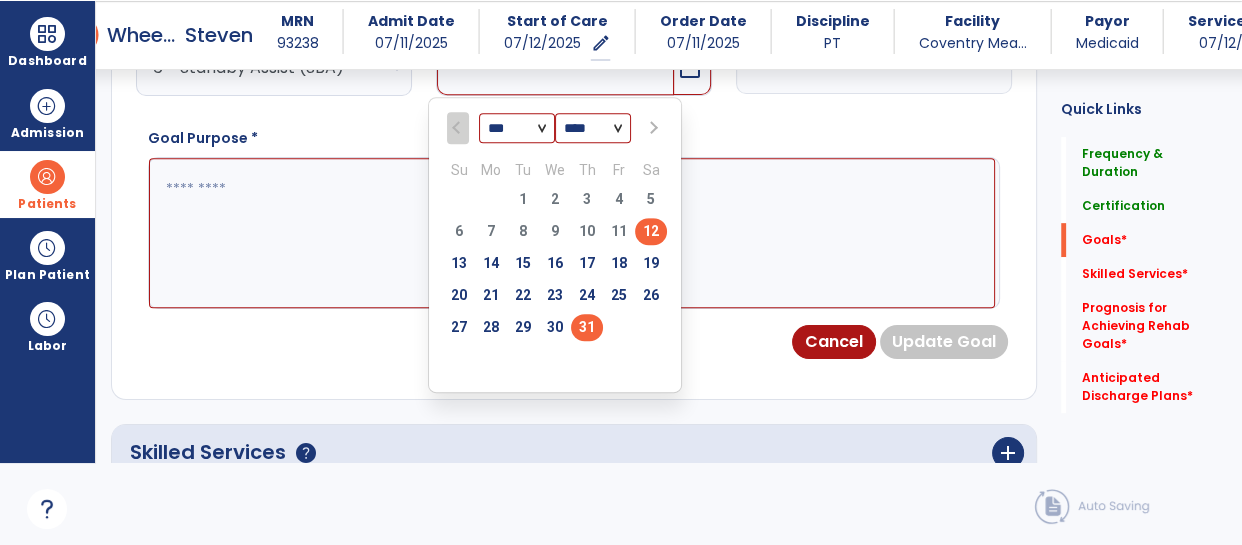 type on "*********" 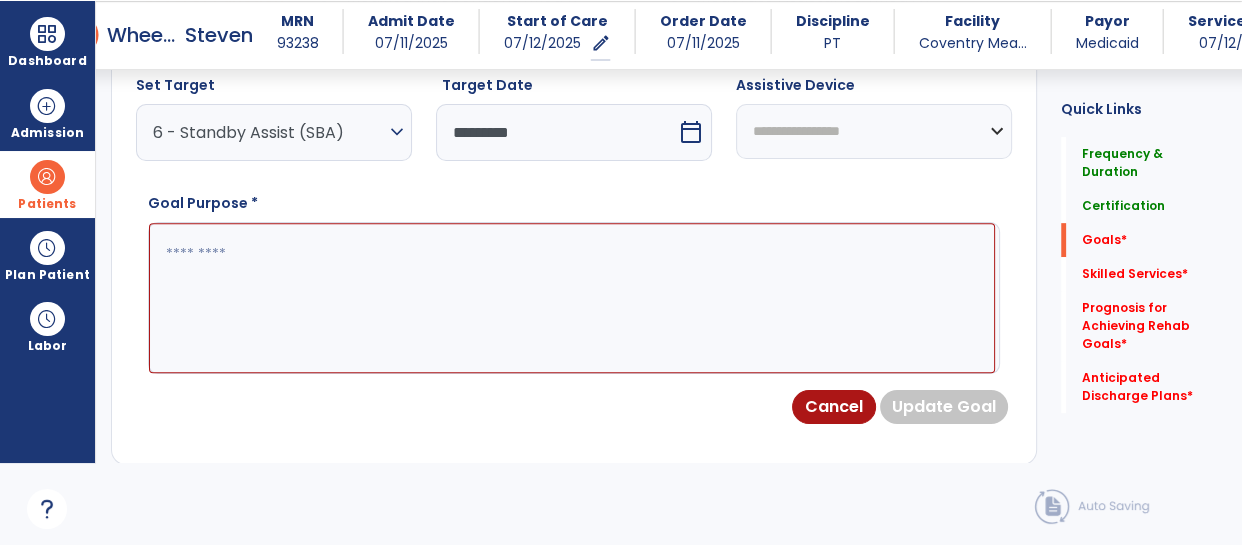 scroll, scrollTop: 703, scrollLeft: 0, axis: vertical 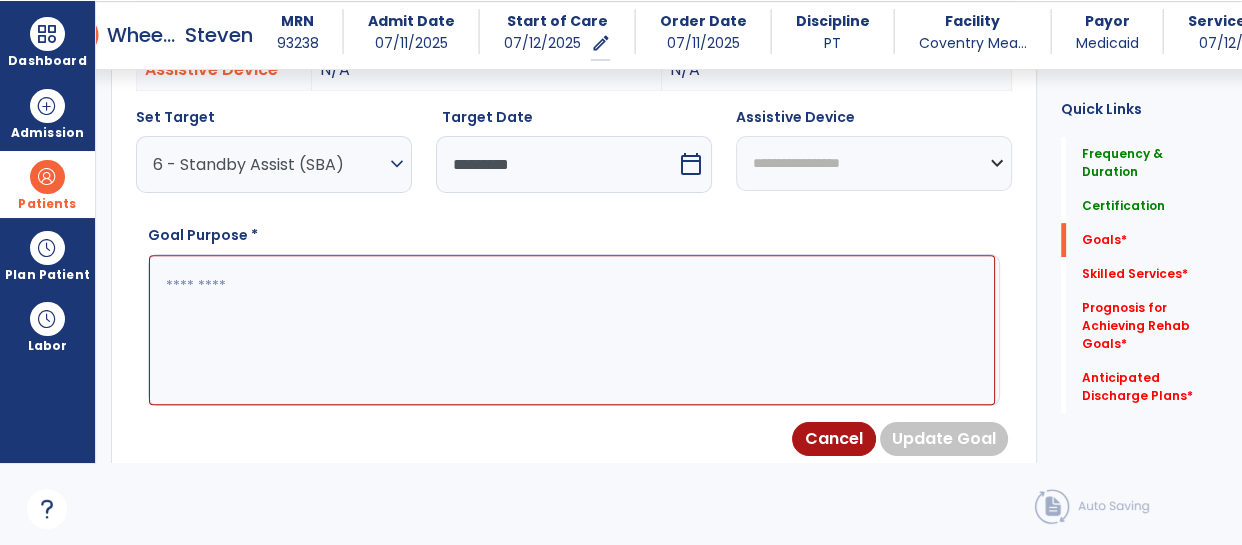 click on "**********" at bounding box center [874, 163] 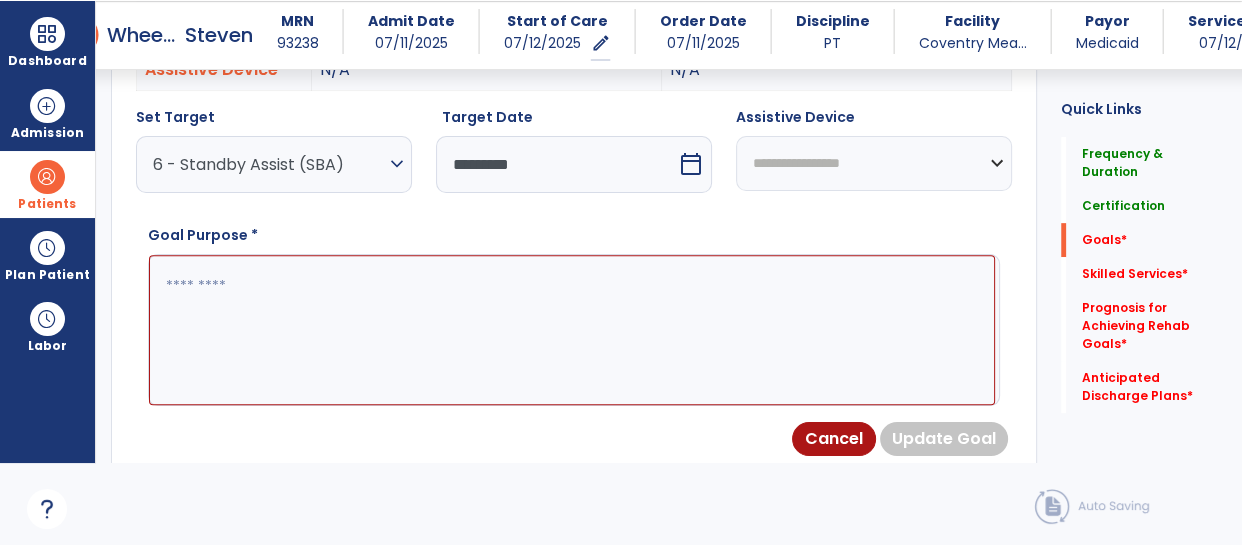 select on "**********" 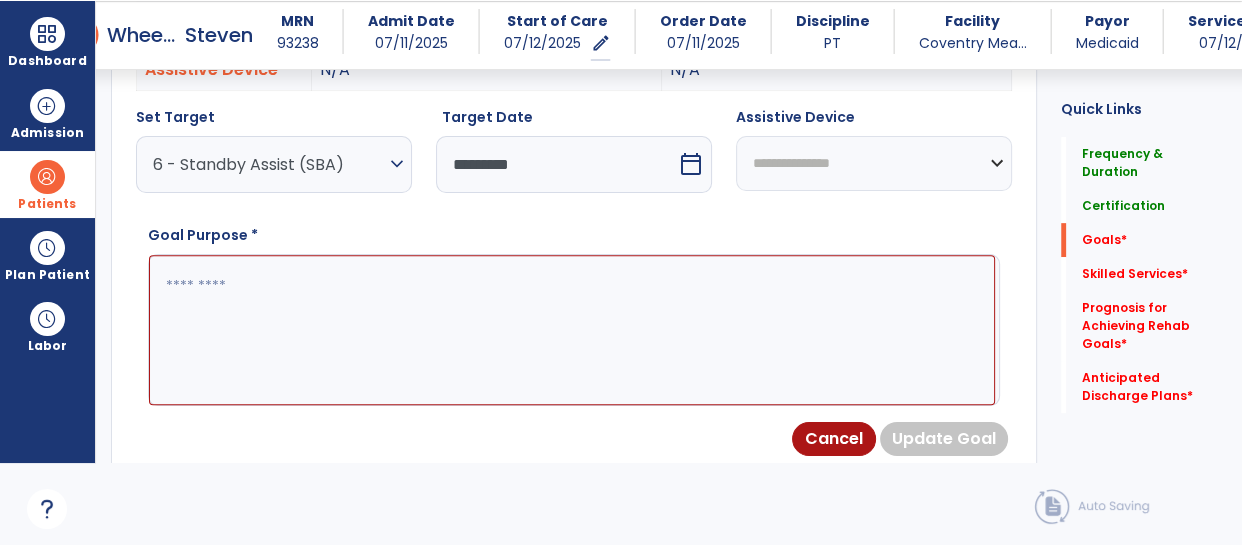 click on "**********" at bounding box center (874, 163) 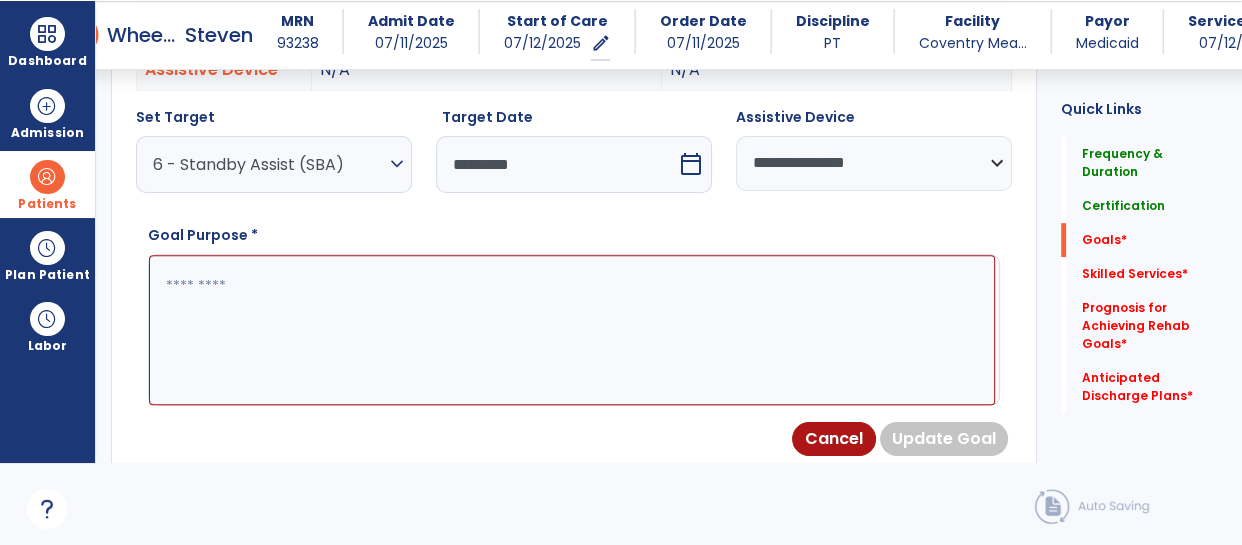 click at bounding box center (572, 330) 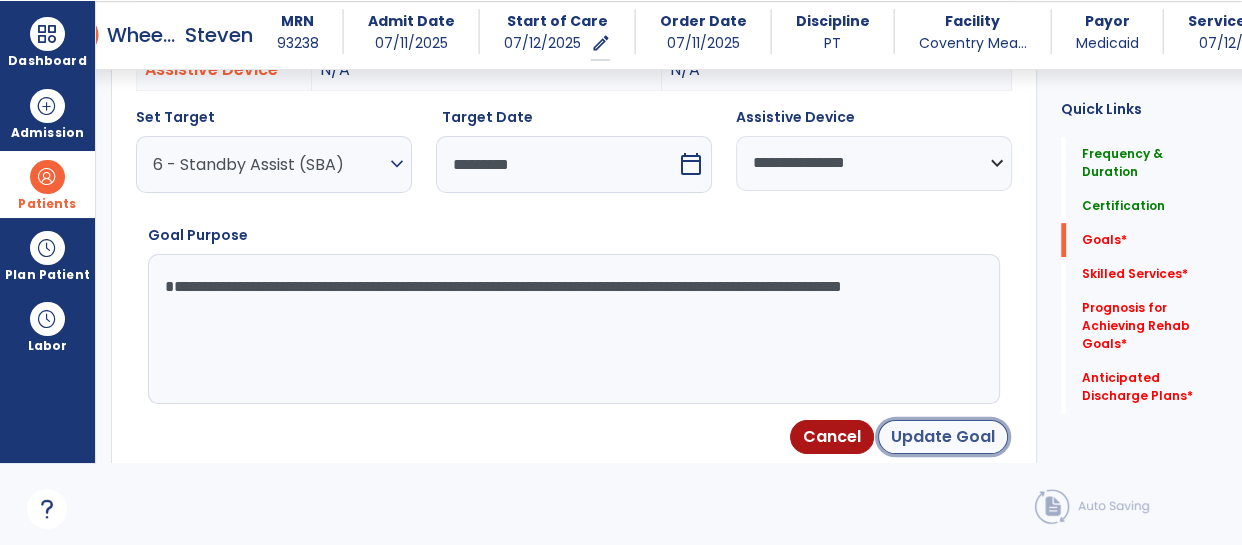 click on "Update Goal" at bounding box center (943, 437) 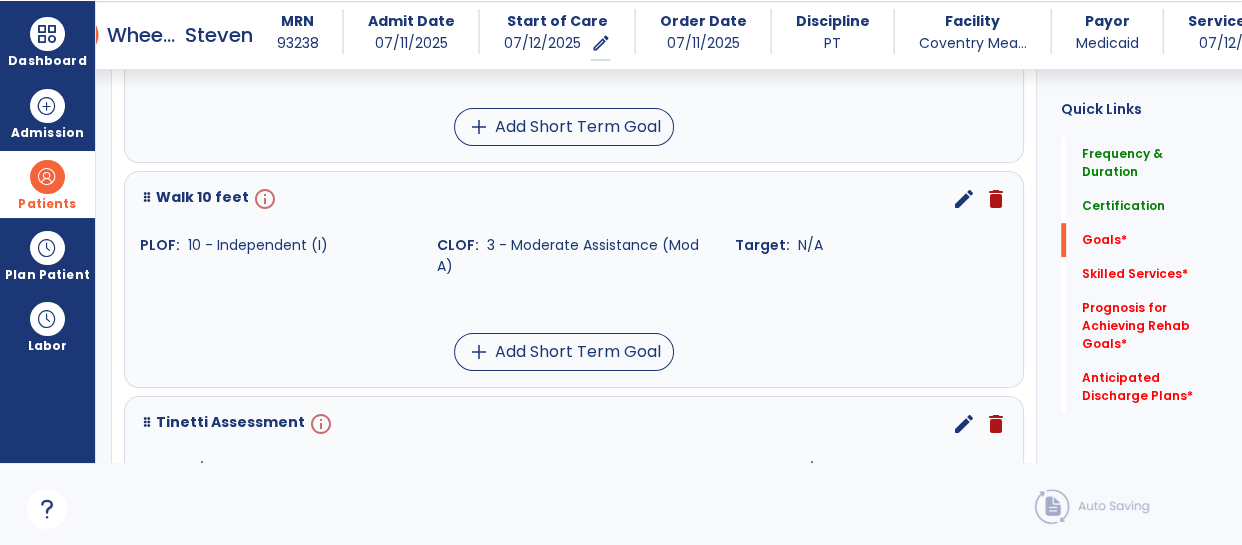 scroll, scrollTop: 1131, scrollLeft: 0, axis: vertical 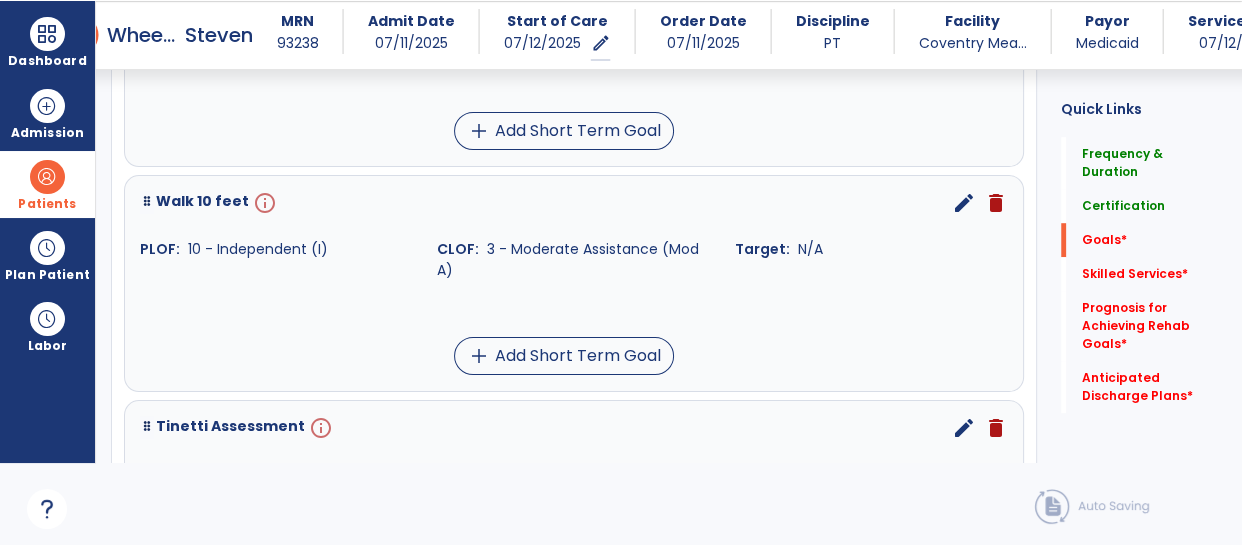 click on "edit" at bounding box center [964, 203] 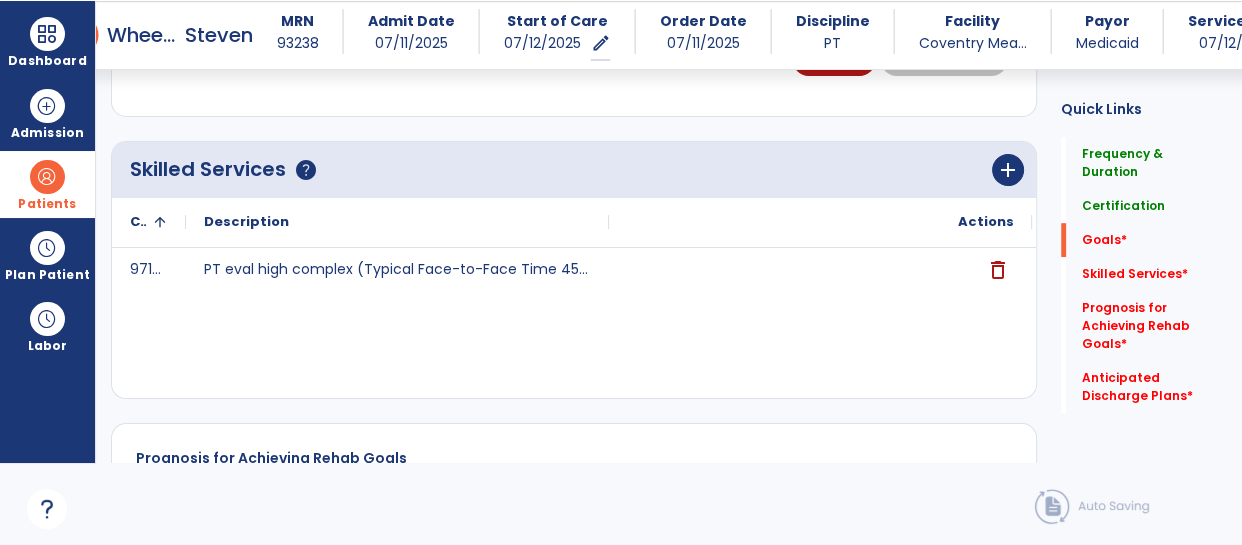 scroll, scrollTop: 548, scrollLeft: 0, axis: vertical 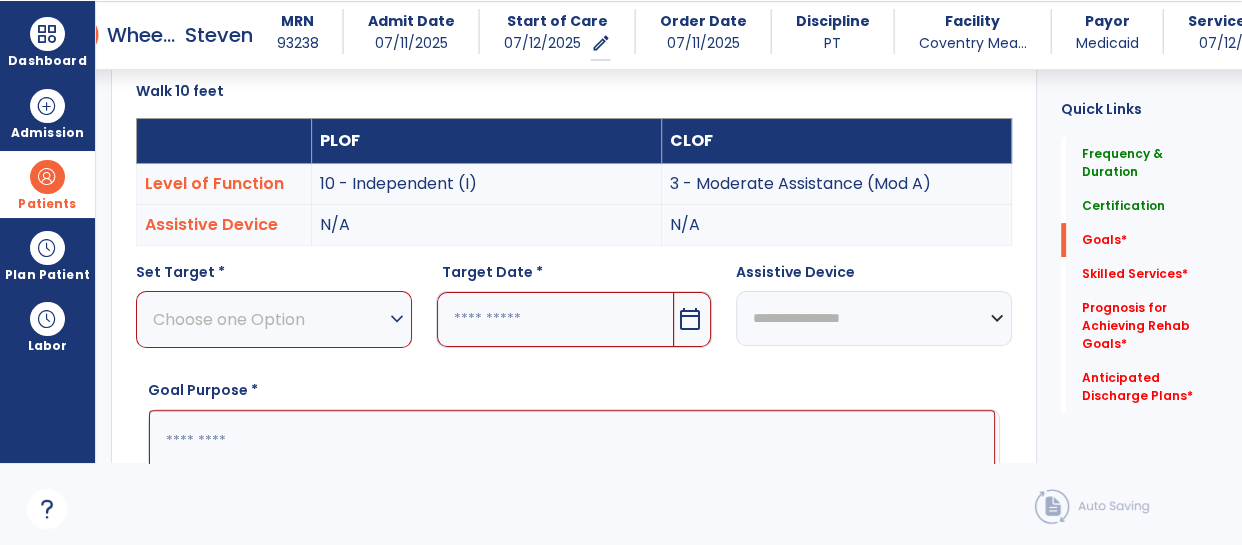 click on "Choose one Option" at bounding box center [269, 319] 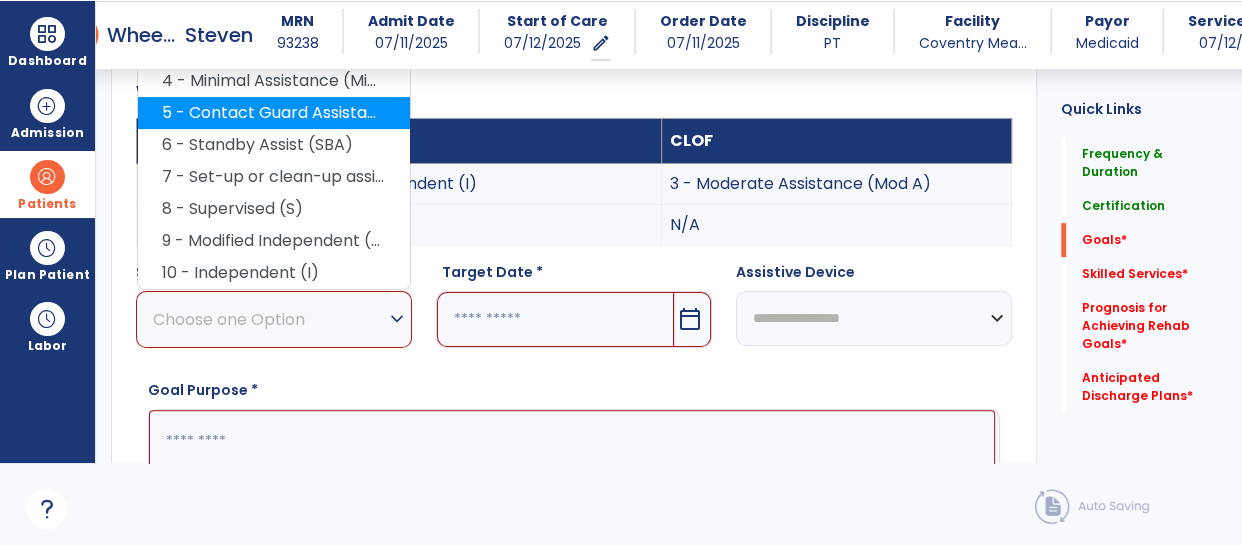 click on "5 - Contact Guard Assistance (CGA)" at bounding box center [274, 113] 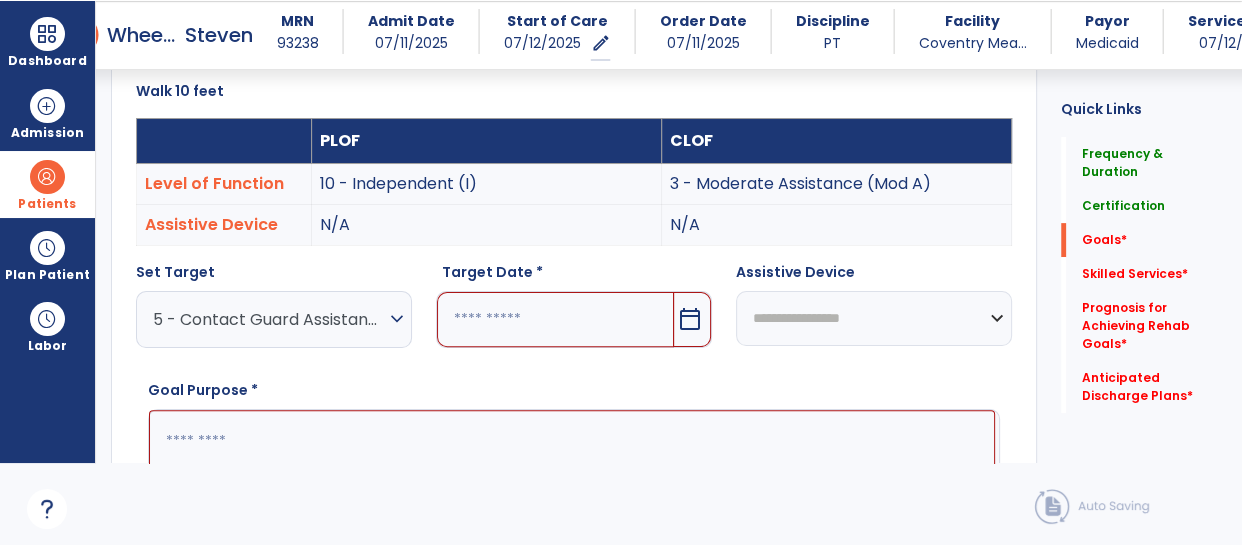 click at bounding box center (555, 319) 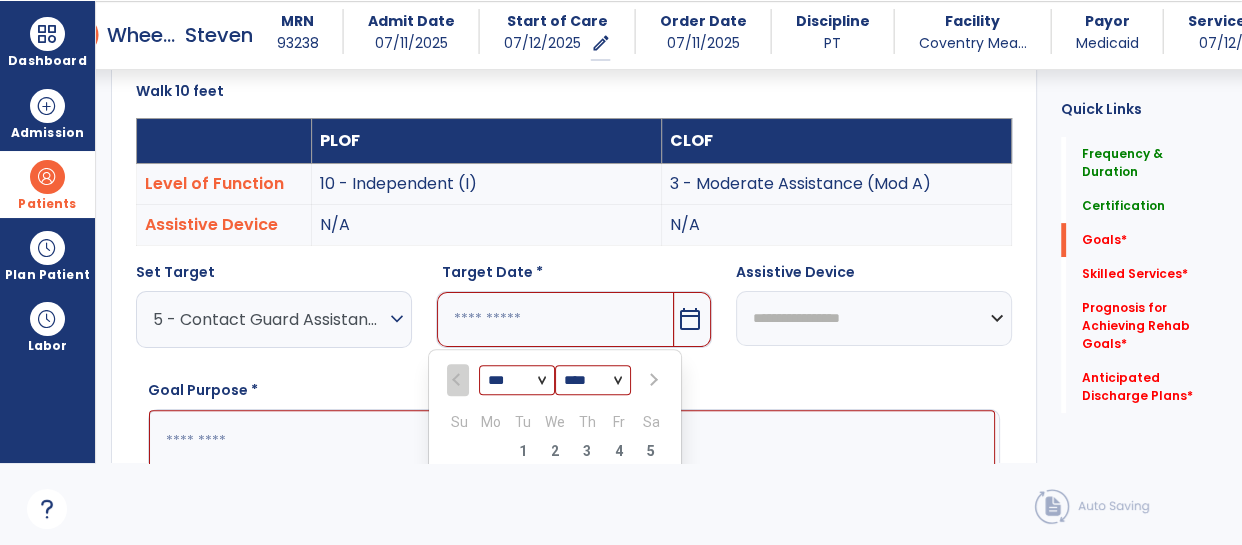 scroll, scrollTop: 800, scrollLeft: 0, axis: vertical 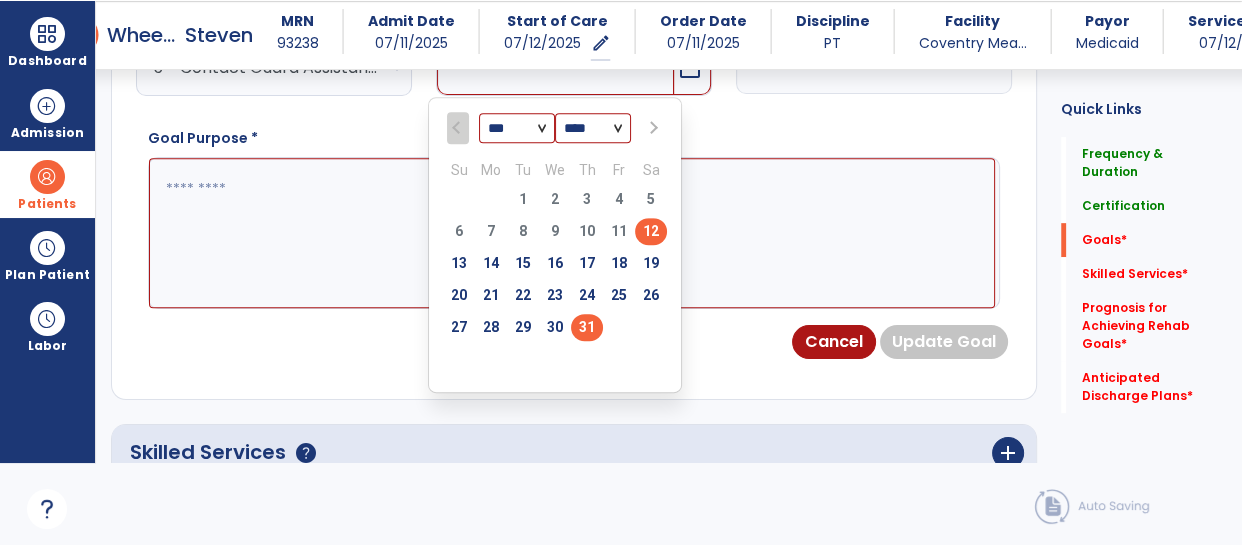 click on "31" at bounding box center (587, 327) 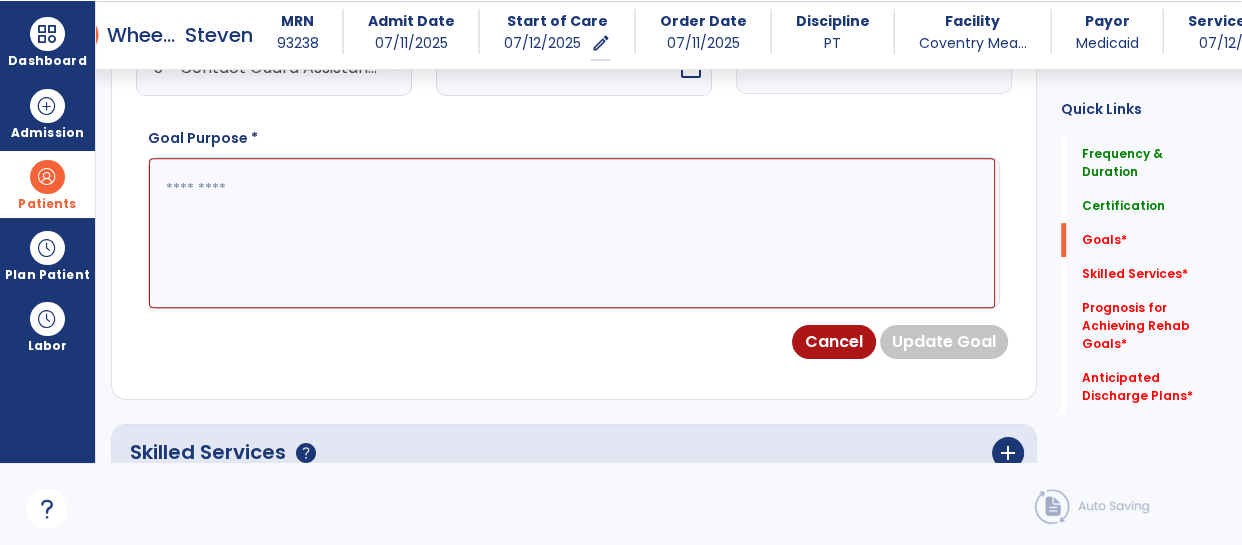 type on "*********" 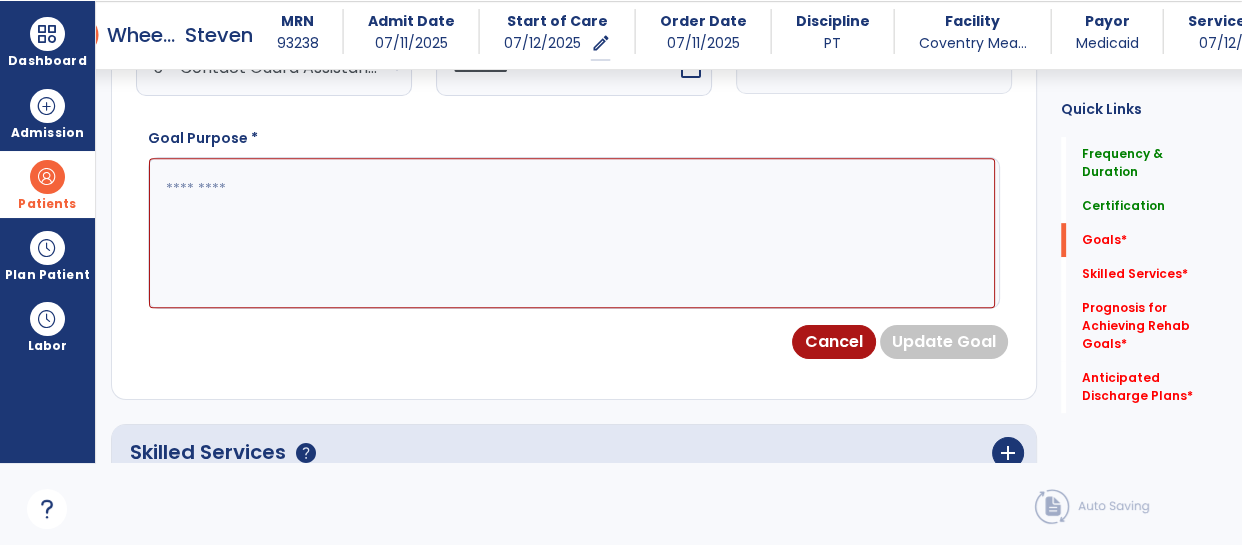 click at bounding box center (572, 233) 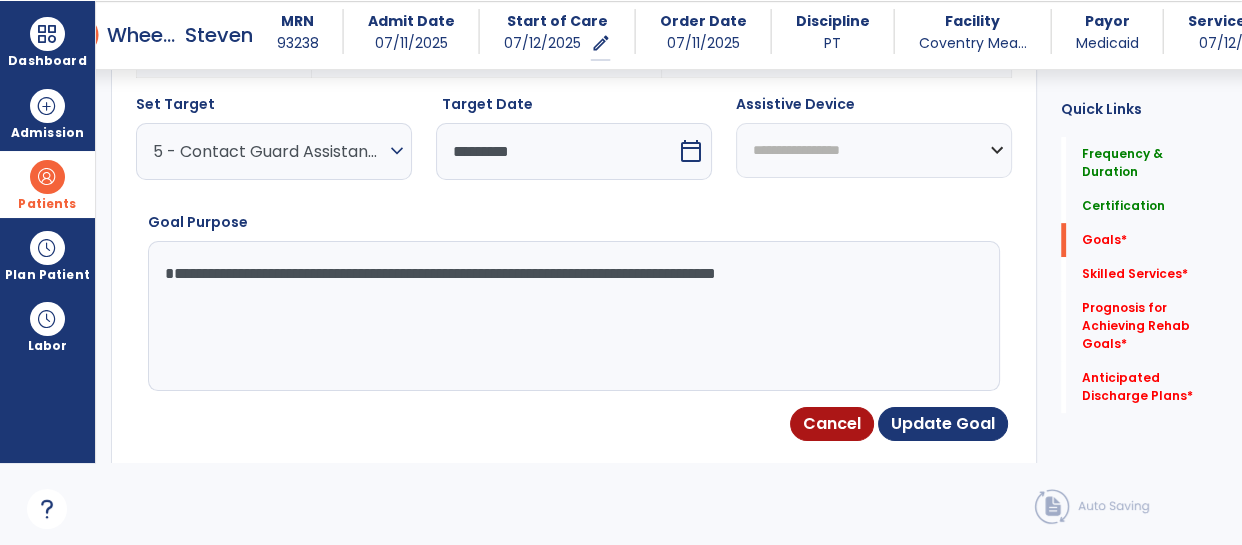 scroll, scrollTop: 712, scrollLeft: 0, axis: vertical 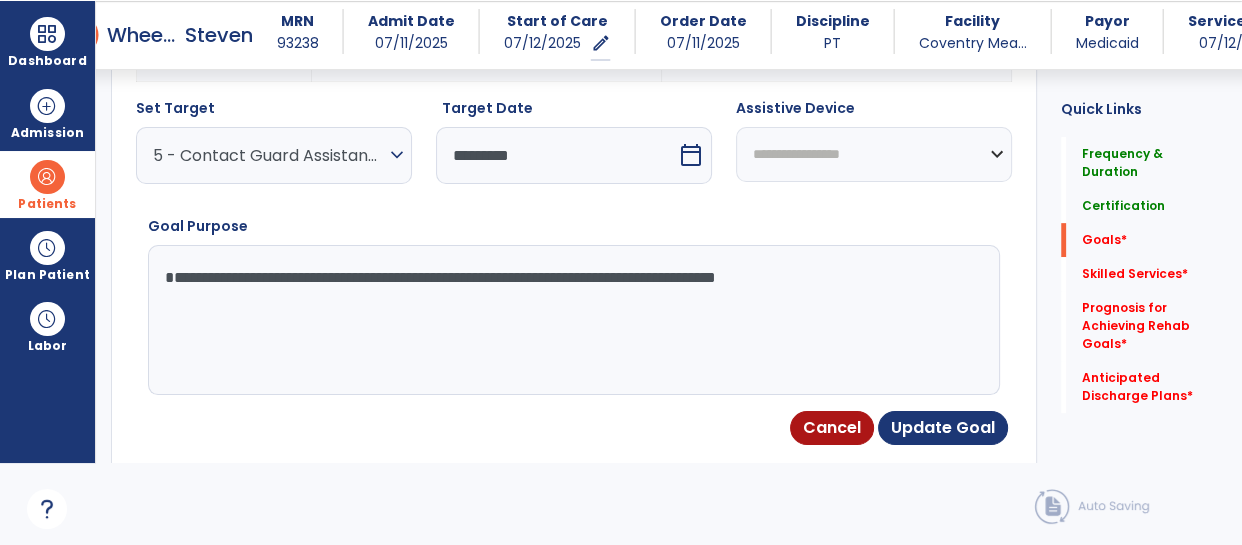 type on "**********" 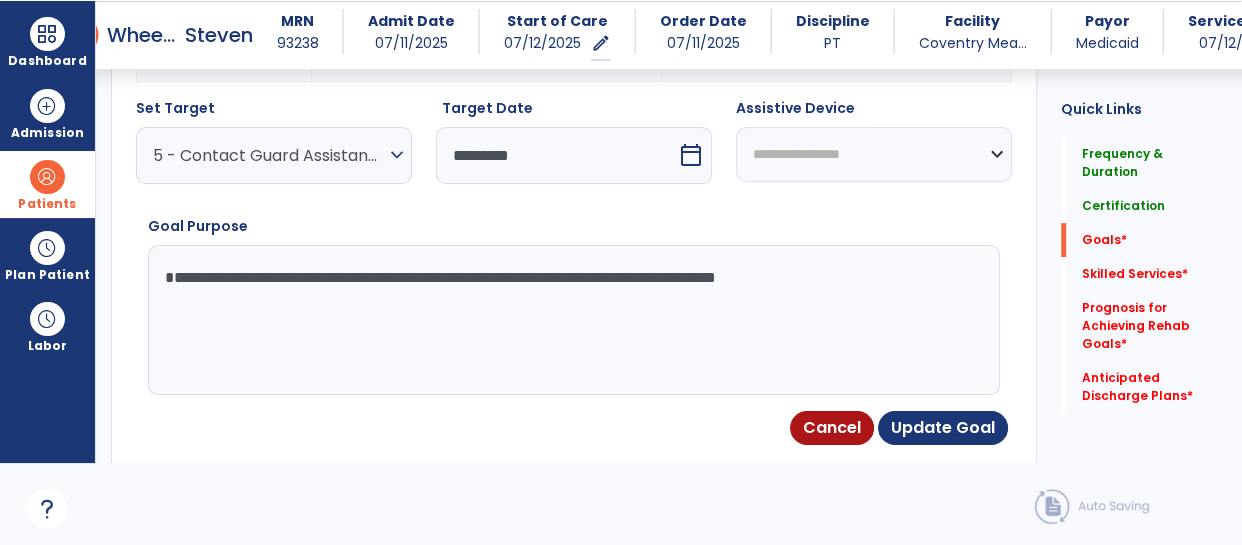 click on "**********" at bounding box center (874, 154) 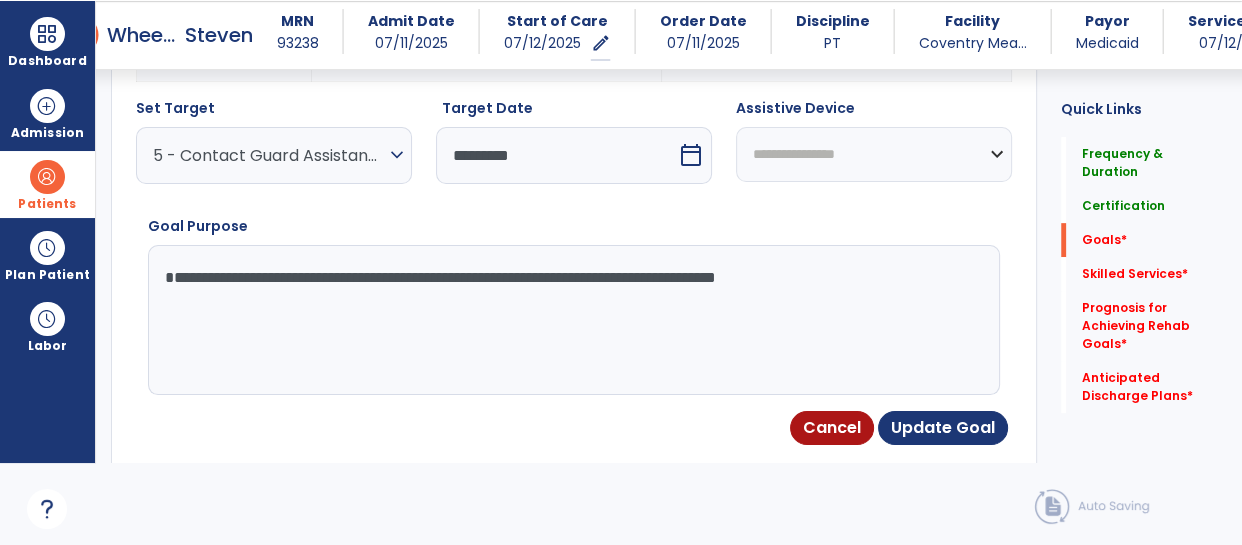 click on "**********" at bounding box center [874, 154] 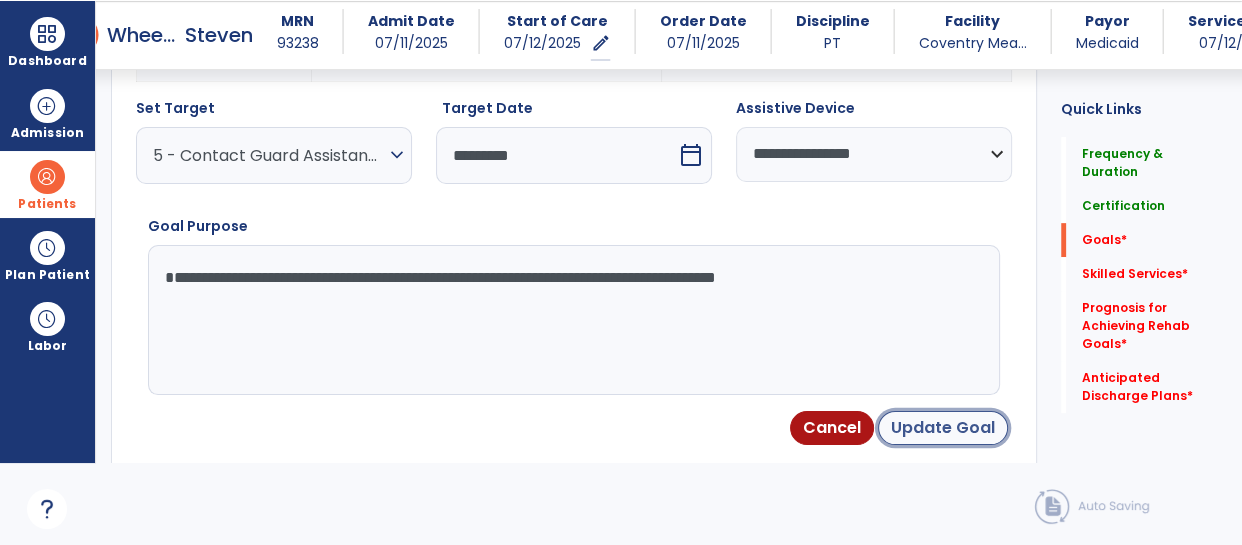click on "Update Goal" at bounding box center [943, 428] 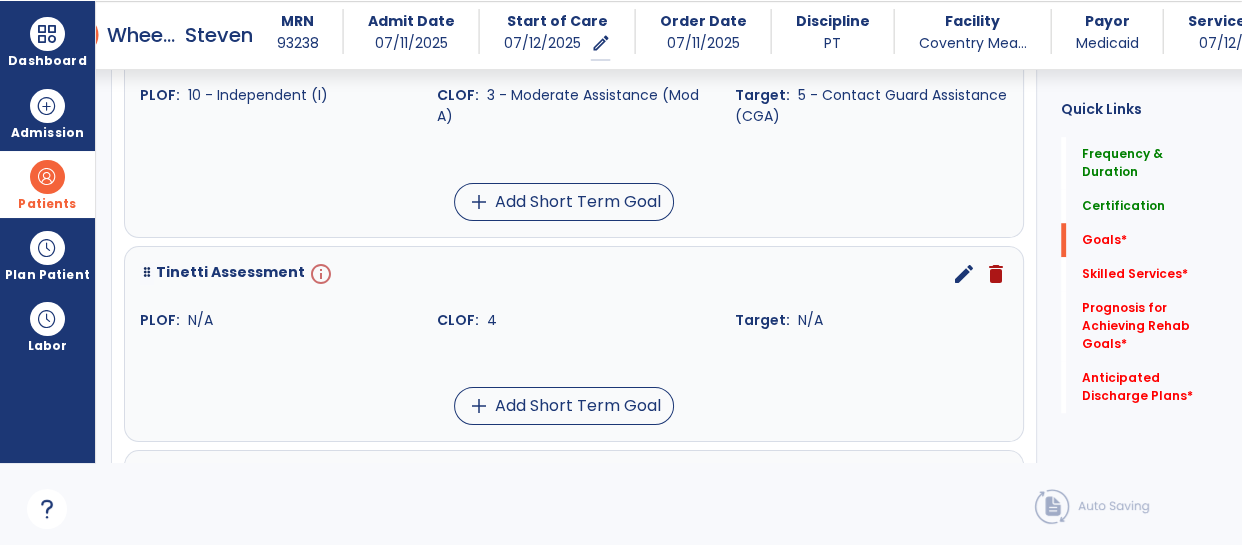 click on "edit" at bounding box center [964, 274] 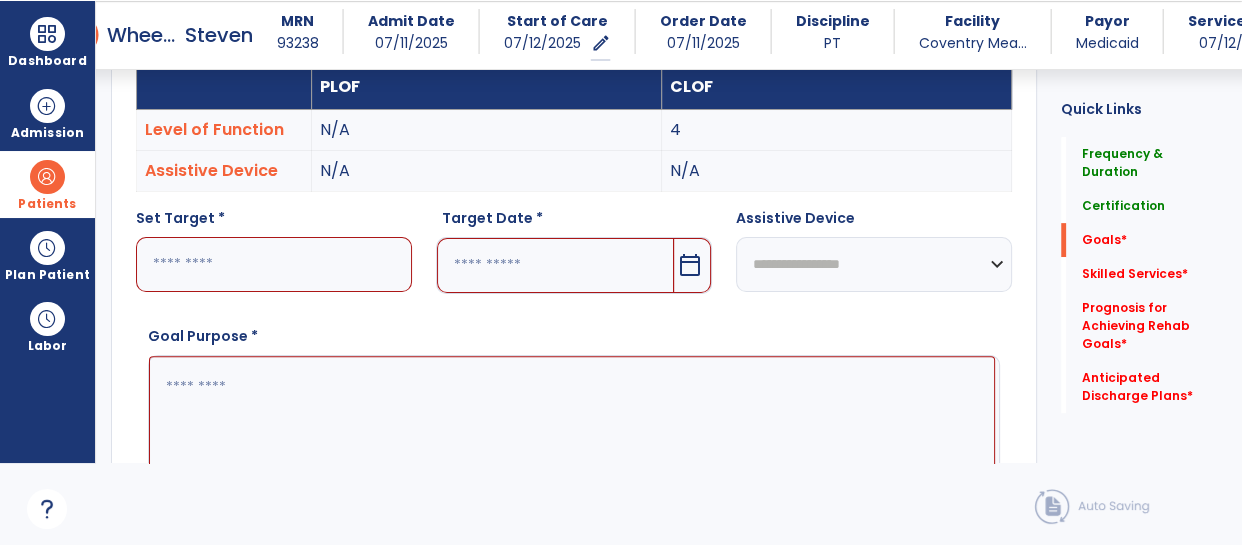 scroll, scrollTop: 548, scrollLeft: 0, axis: vertical 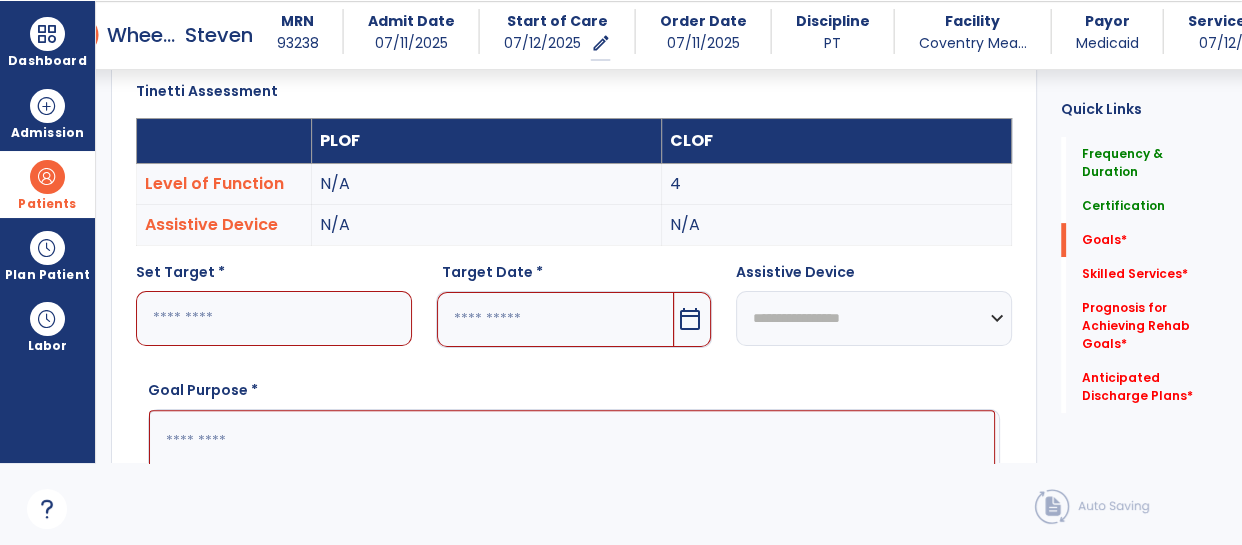 click at bounding box center [274, 318] 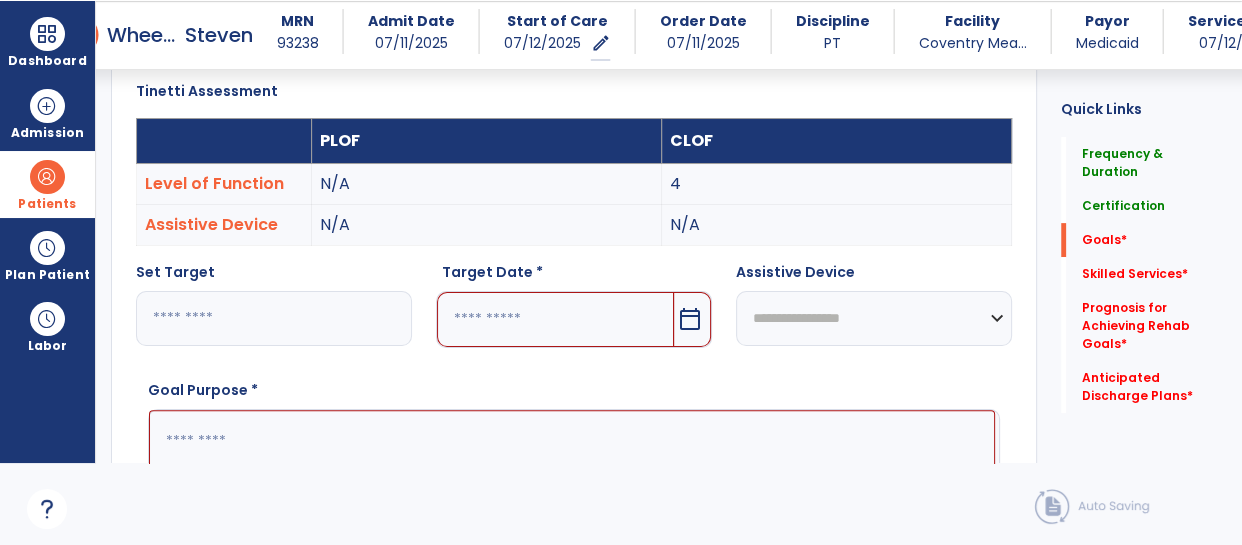 type on "**" 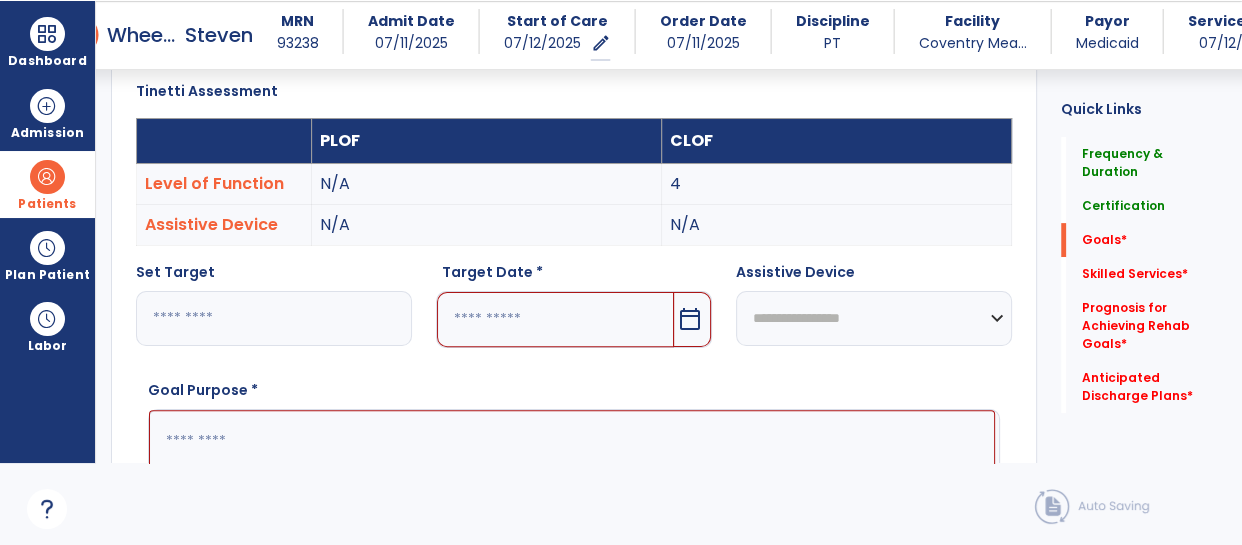 click at bounding box center (555, 319) 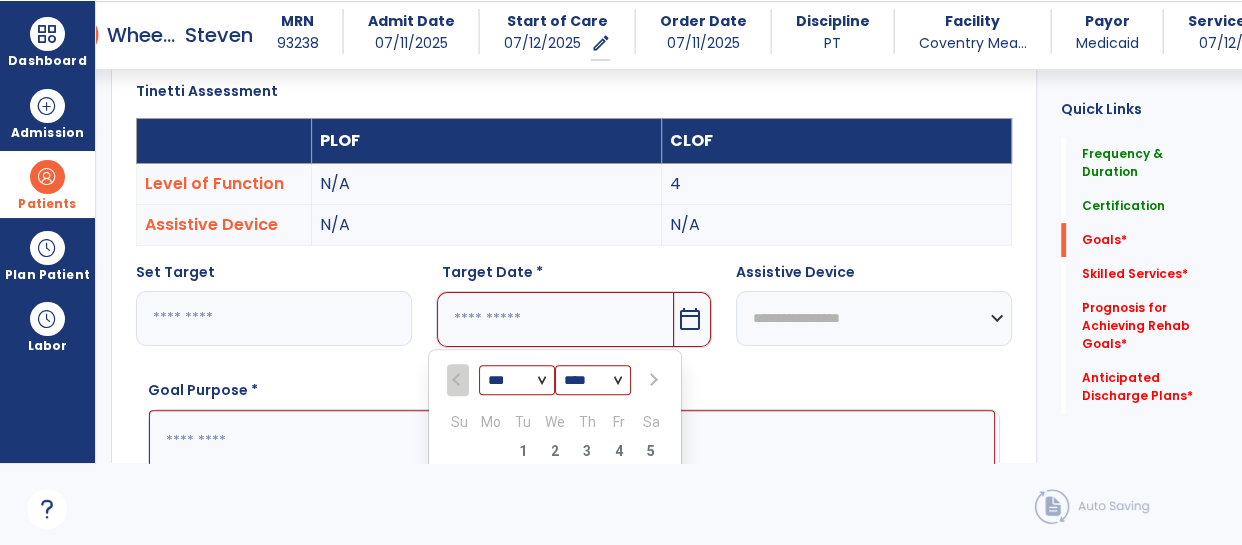 scroll, scrollTop: 800, scrollLeft: 0, axis: vertical 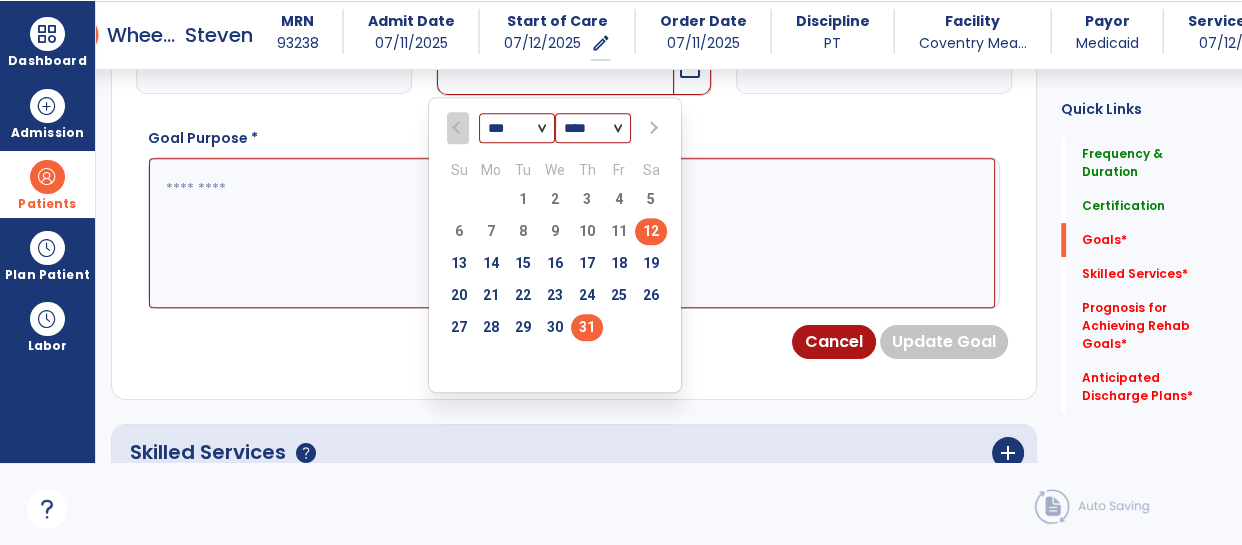 click on "31" at bounding box center (587, 327) 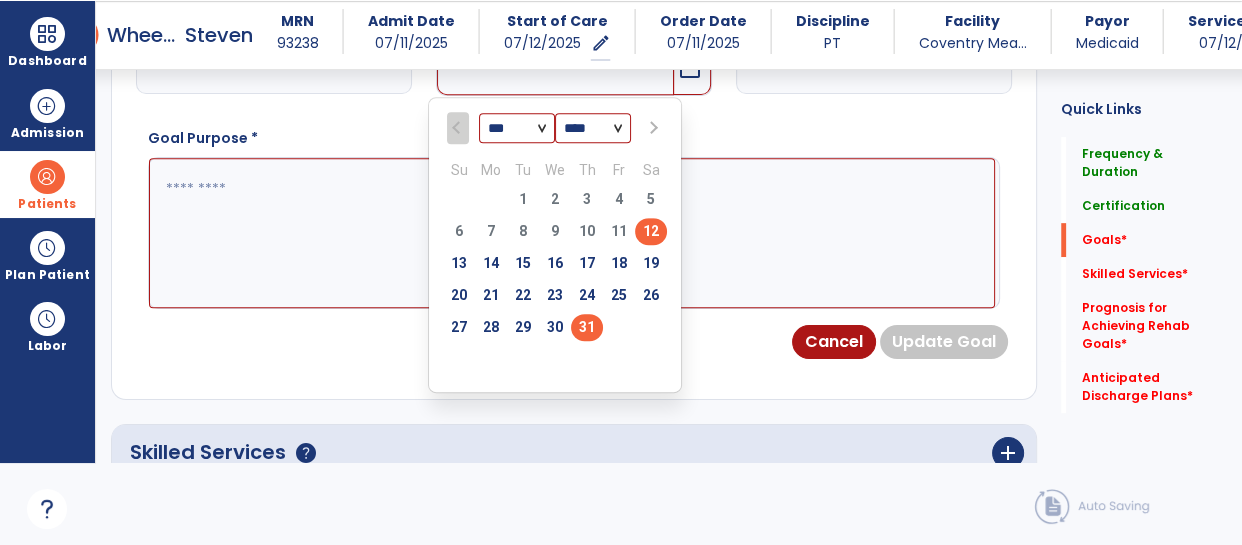 type on "*********" 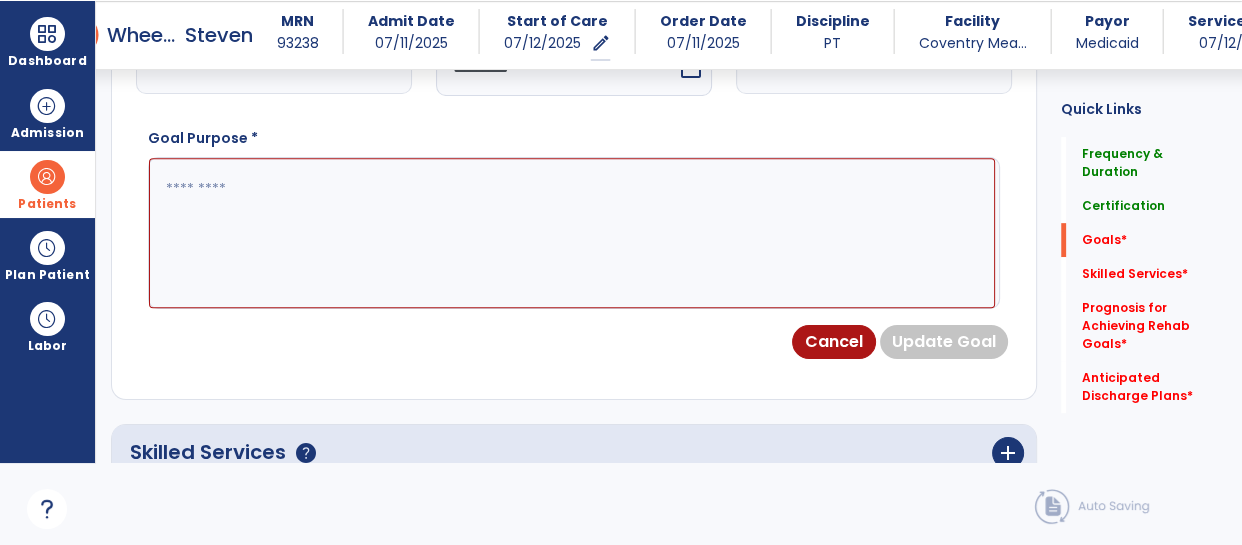 click at bounding box center [572, 233] 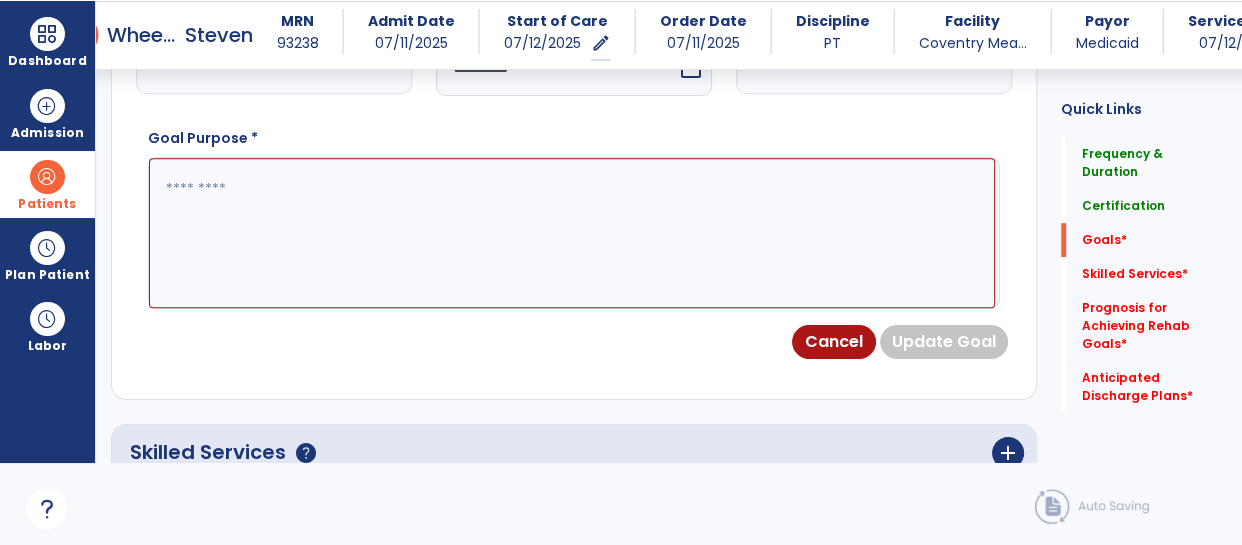 click at bounding box center (572, 233) 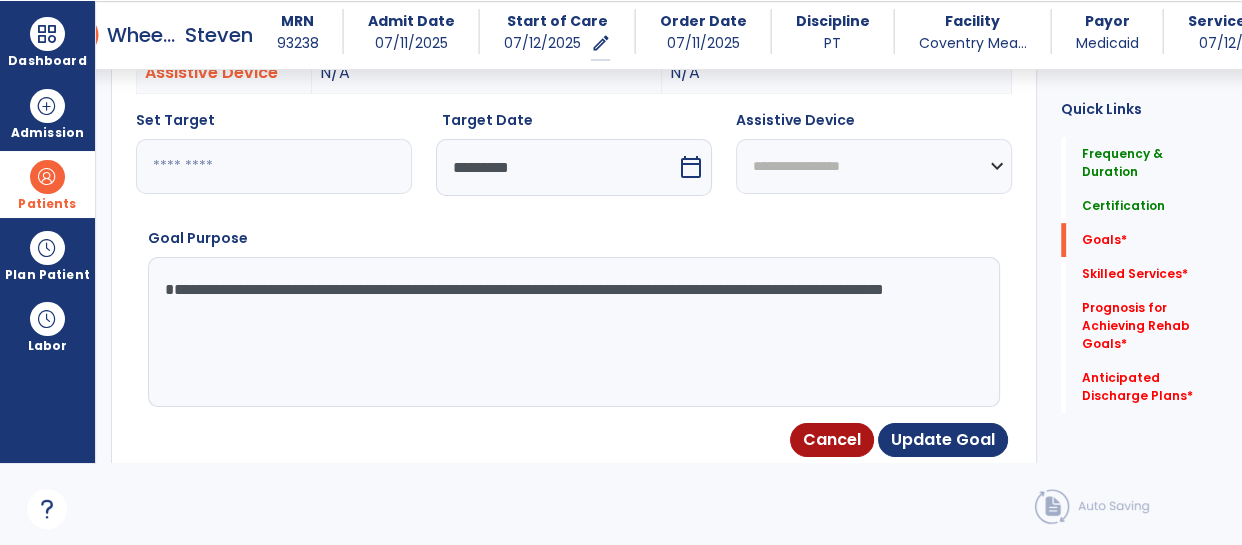scroll, scrollTop: 699, scrollLeft: 0, axis: vertical 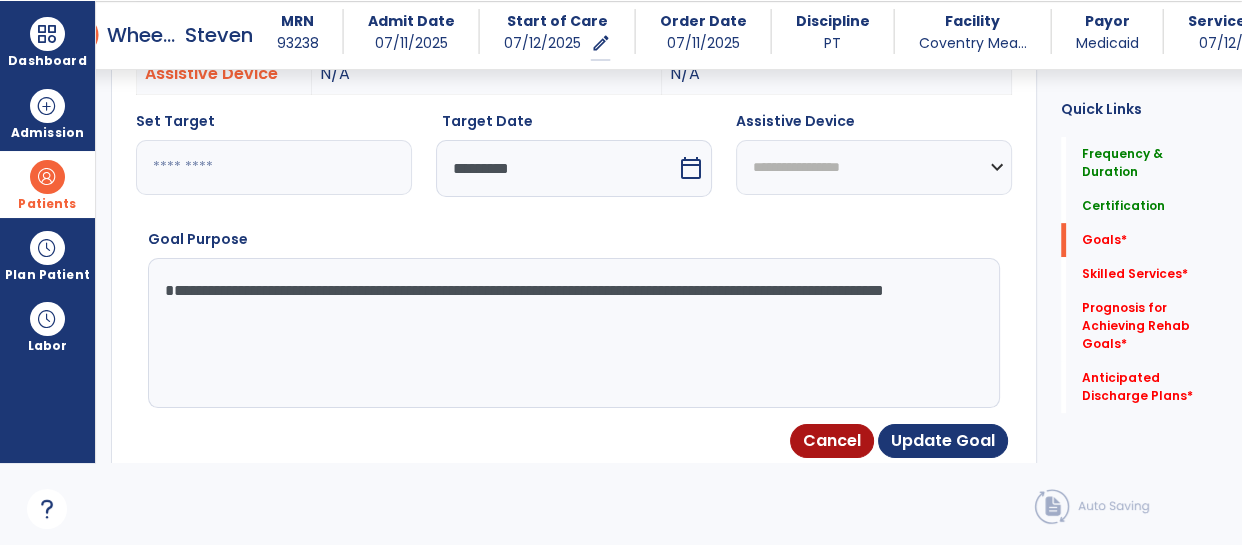type on "**********" 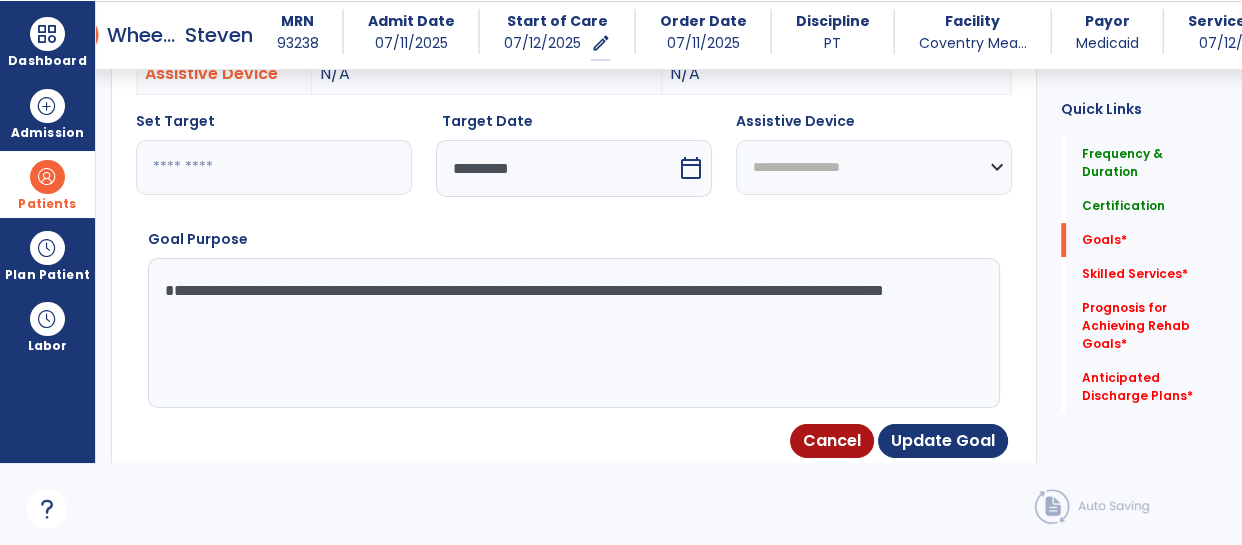 click on "**********" at bounding box center (874, 167) 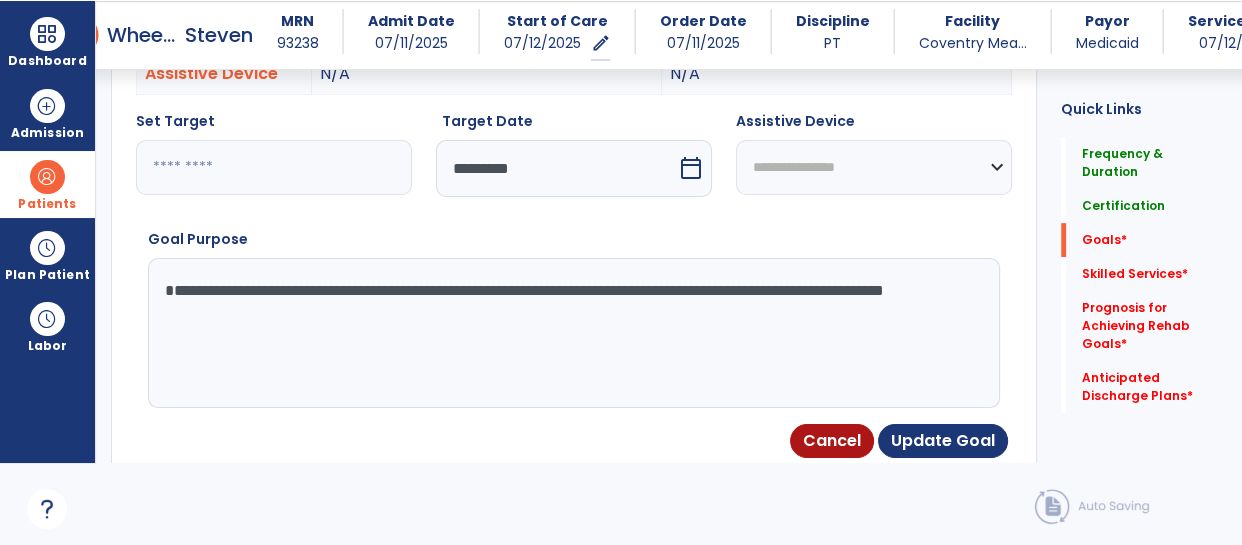 click on "**********" at bounding box center (874, 167) 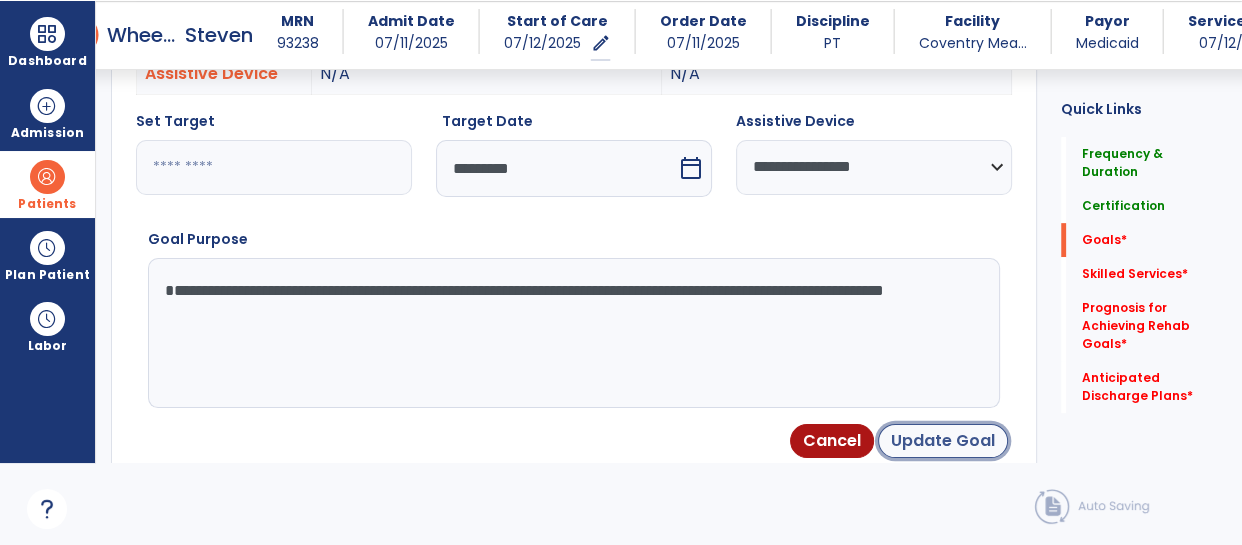 click on "Update Goal" at bounding box center [943, 441] 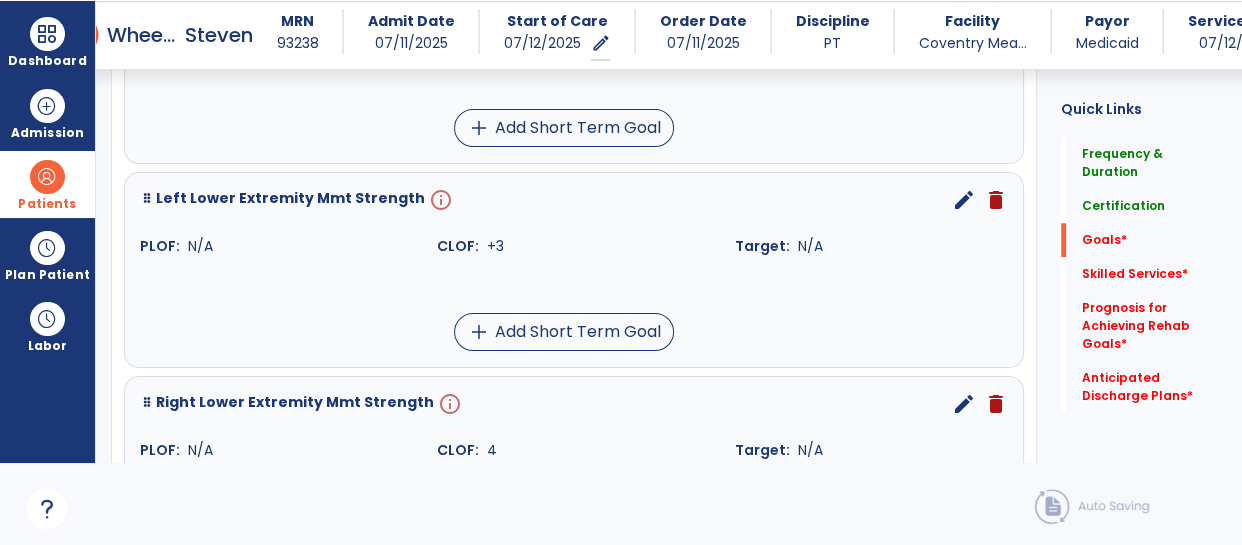 scroll, scrollTop: 1562, scrollLeft: 0, axis: vertical 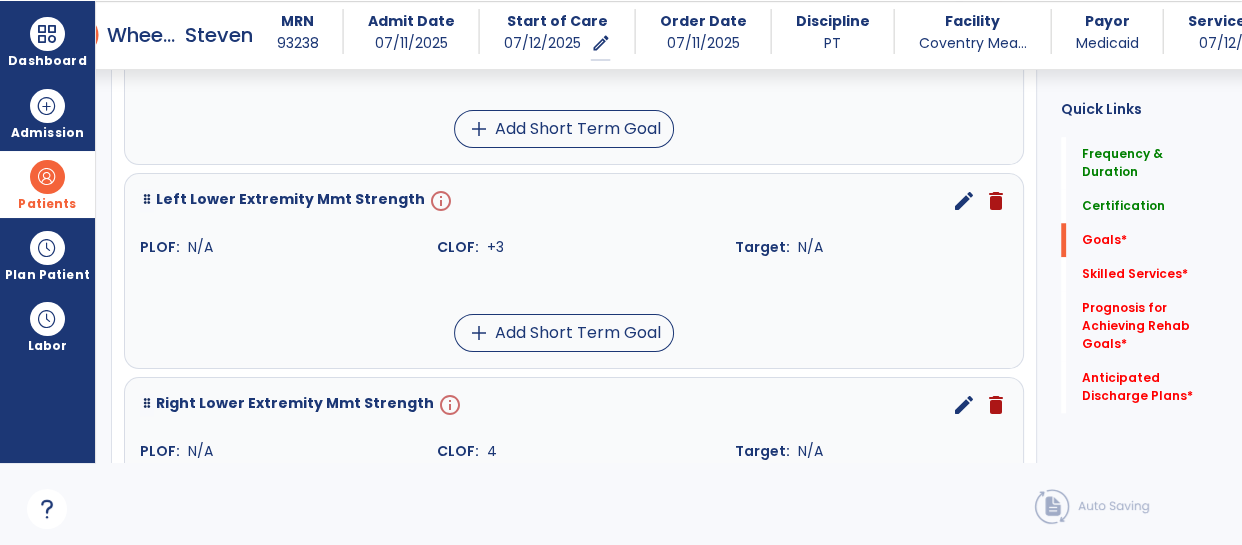click on "edit" at bounding box center (964, 201) 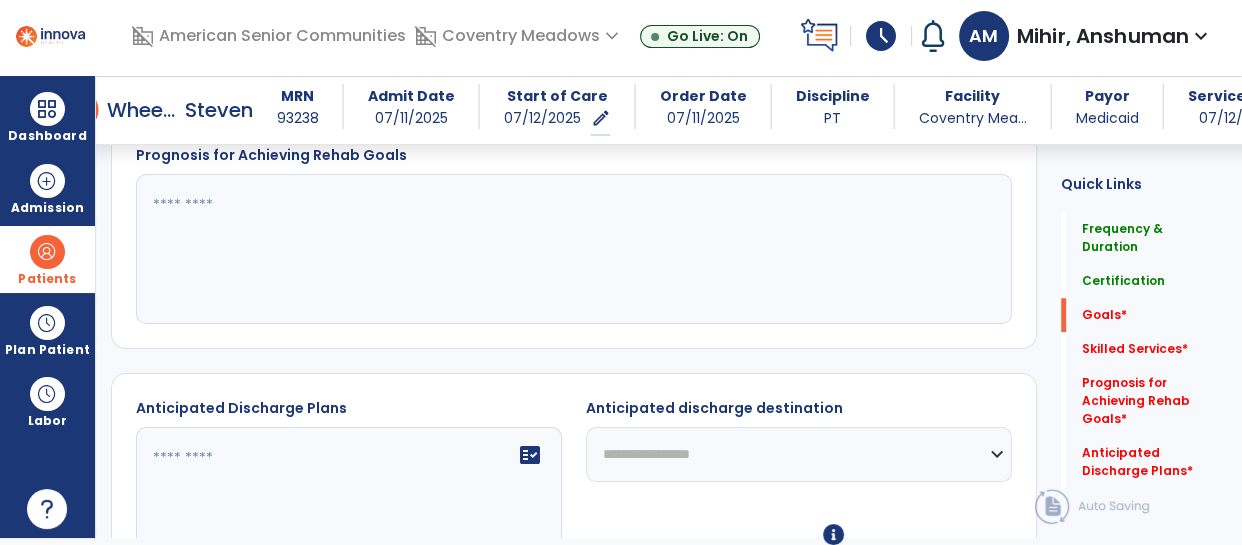 scroll, scrollTop: 0, scrollLeft: 0, axis: both 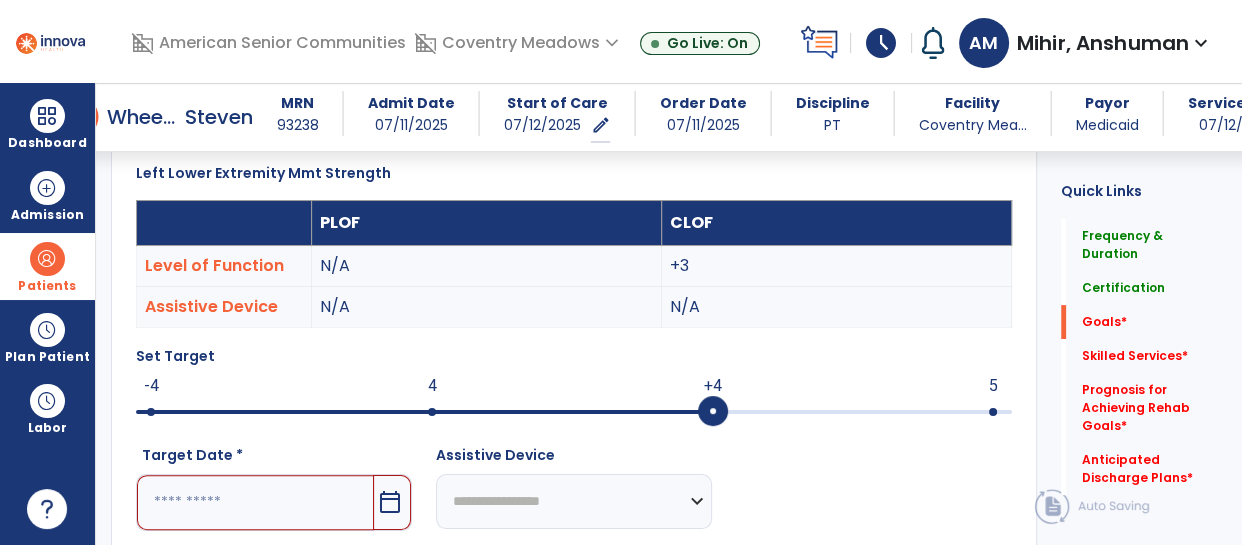 click at bounding box center (255, 502) 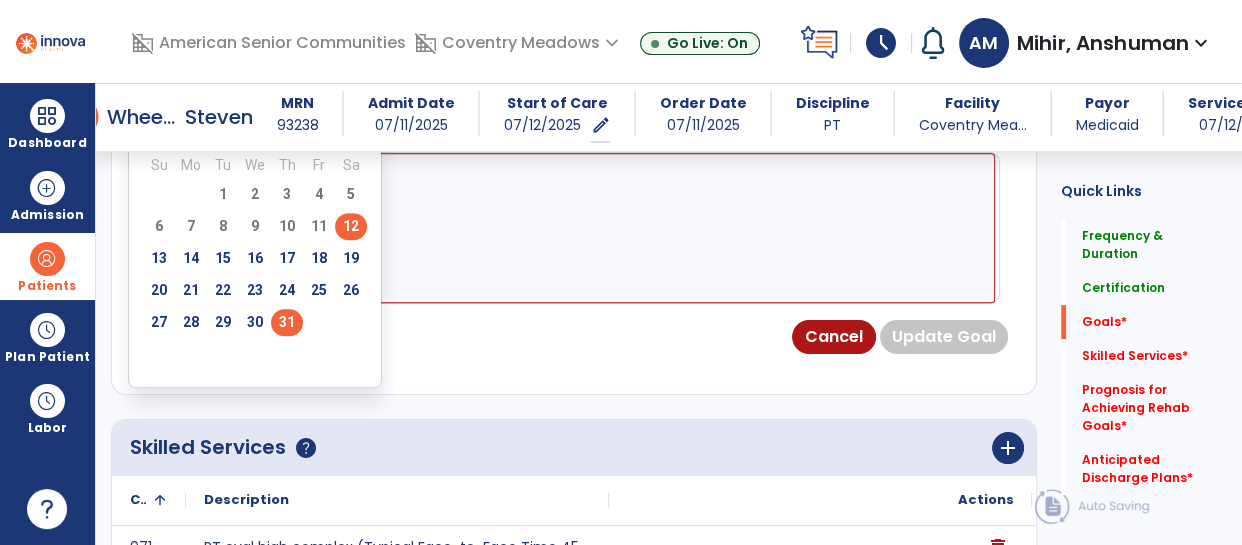 click on "31" at bounding box center [287, 322] 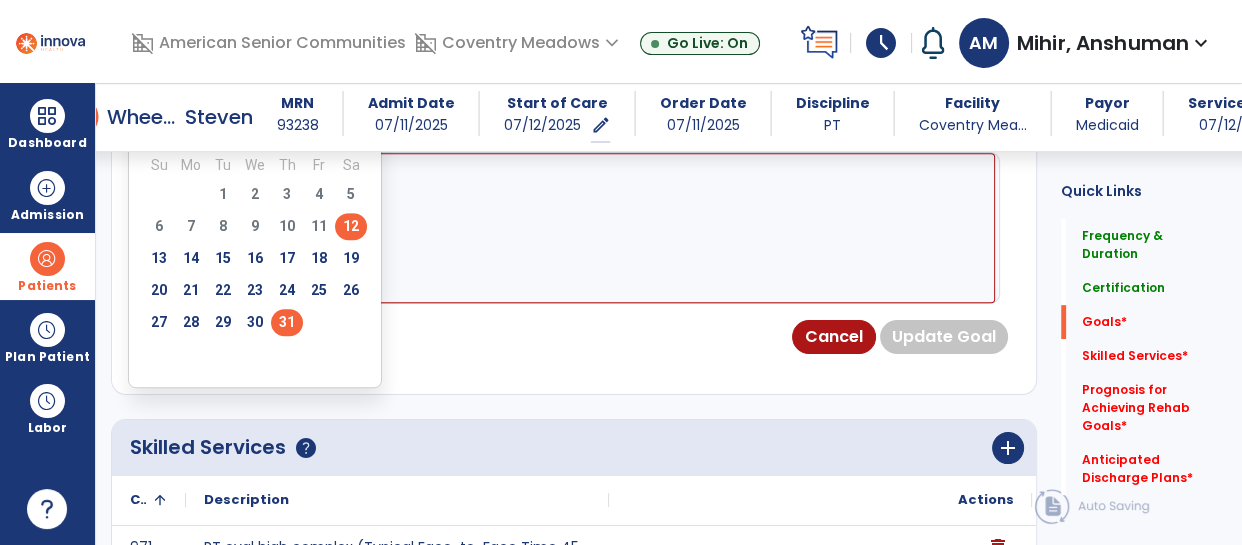 type on "*********" 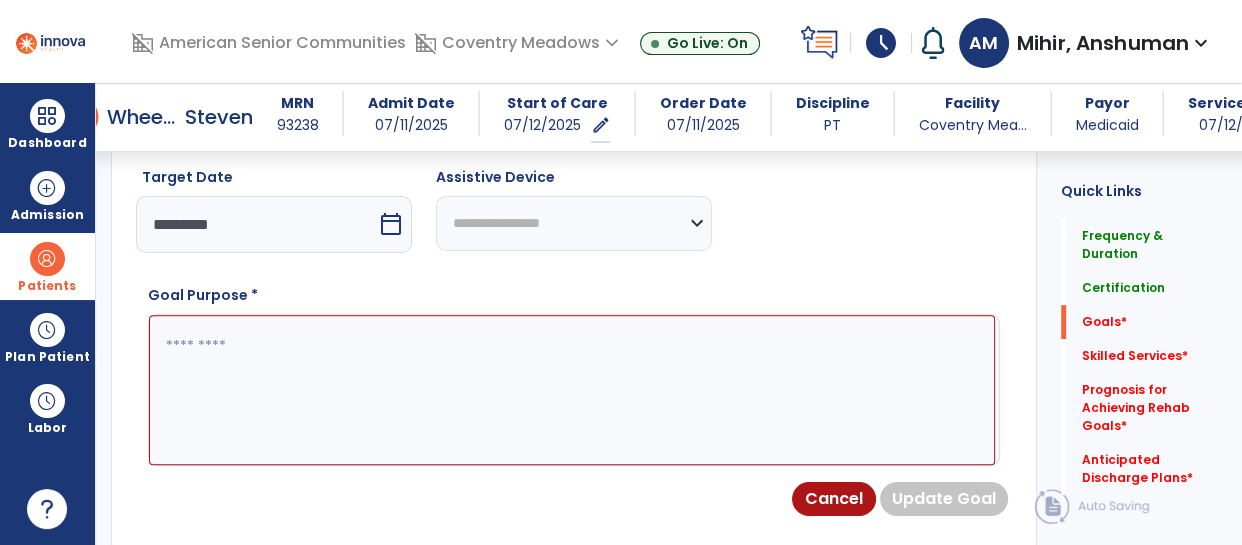 scroll, scrollTop: 823, scrollLeft: 0, axis: vertical 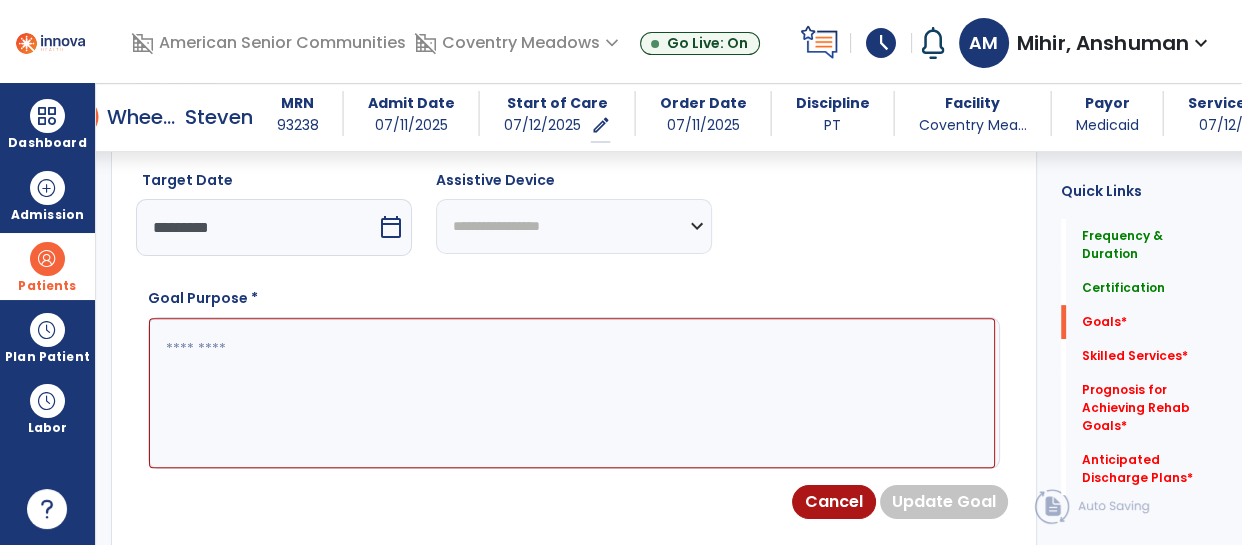 click at bounding box center [572, 393] 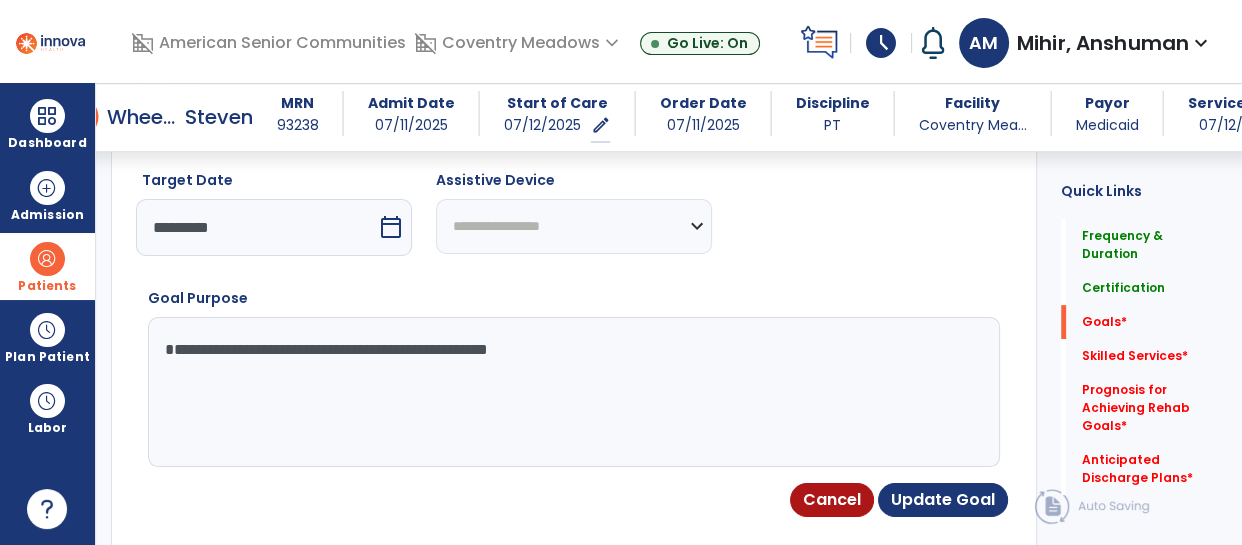 type on "**********" 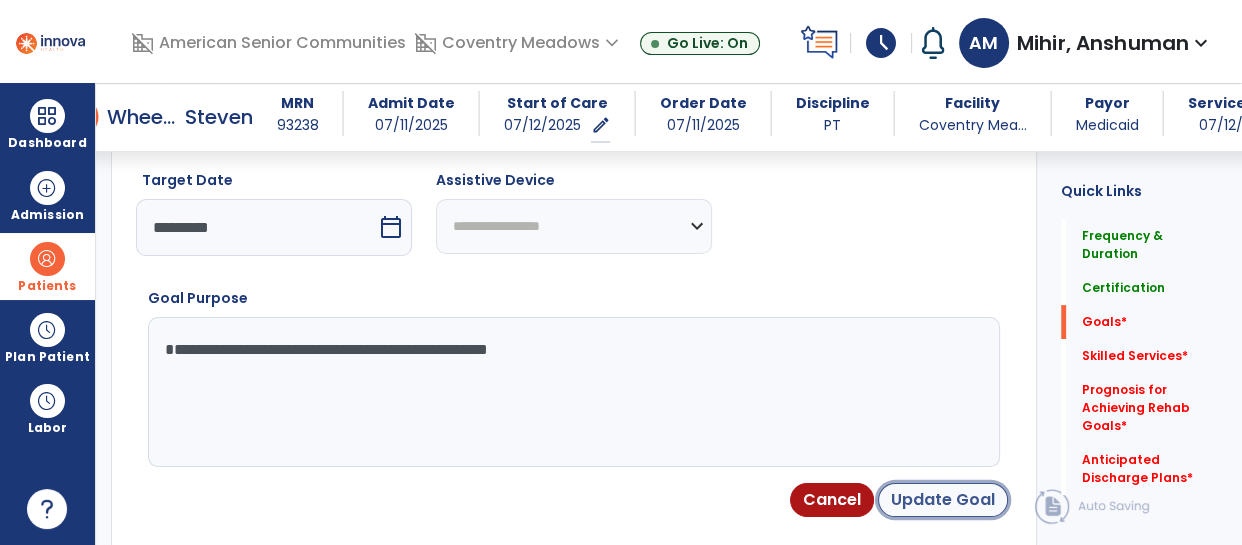 click on "Update Goal" at bounding box center (943, 500) 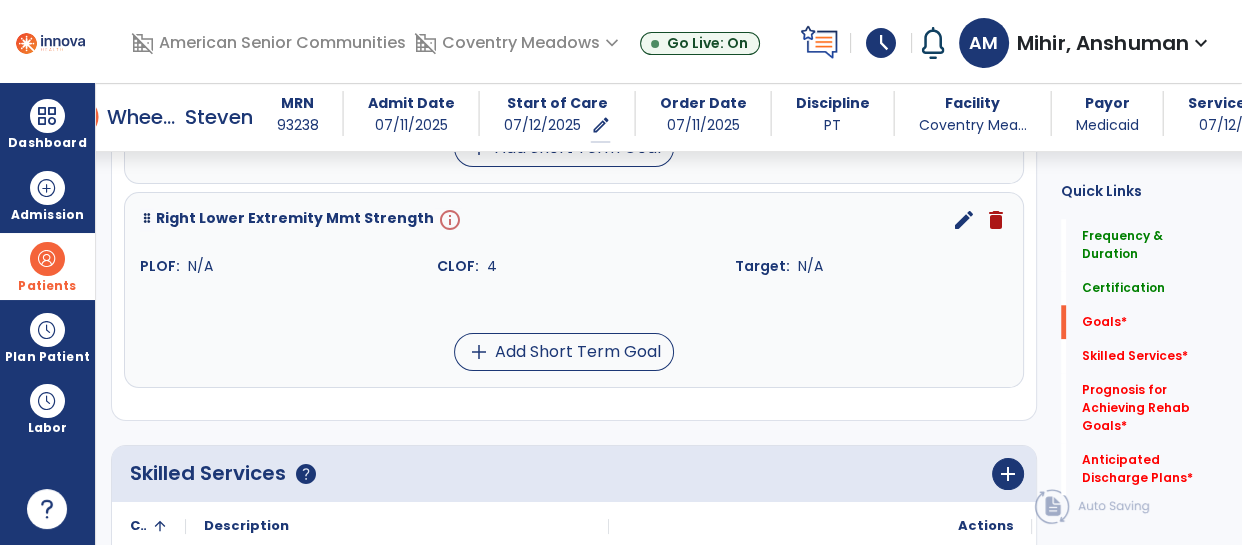 scroll, scrollTop: 1826, scrollLeft: 0, axis: vertical 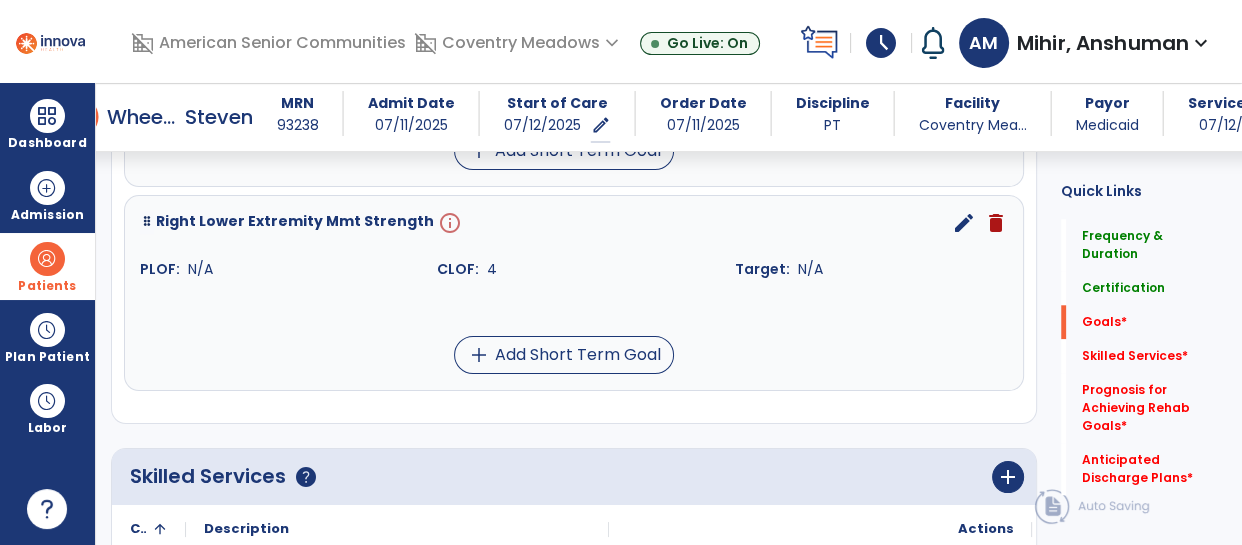 click on "edit" at bounding box center [964, 223] 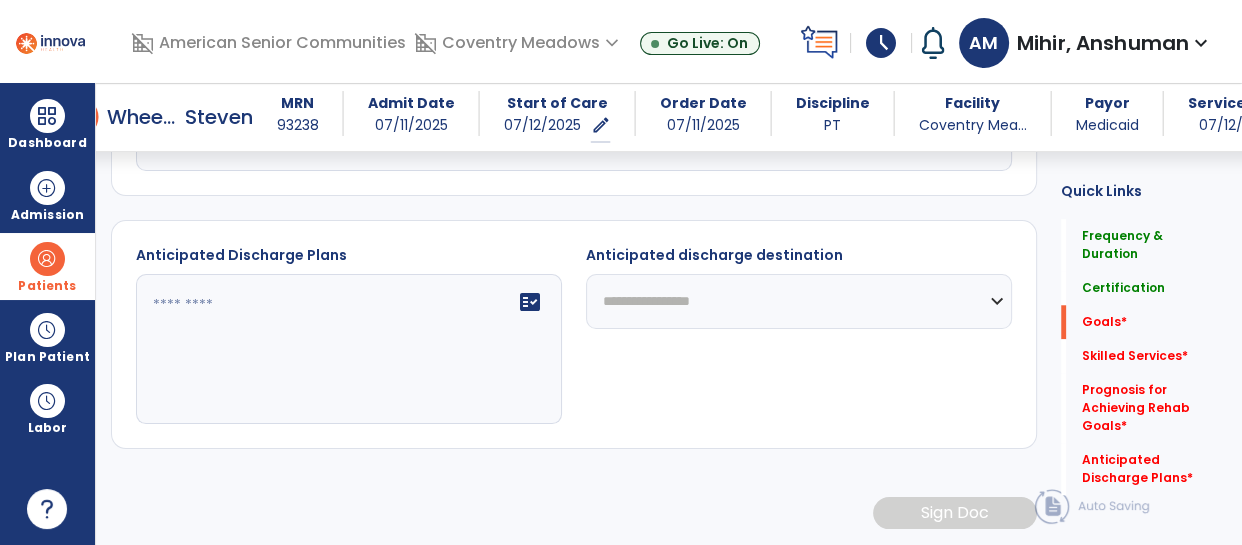 scroll, scrollTop: 44, scrollLeft: 0, axis: vertical 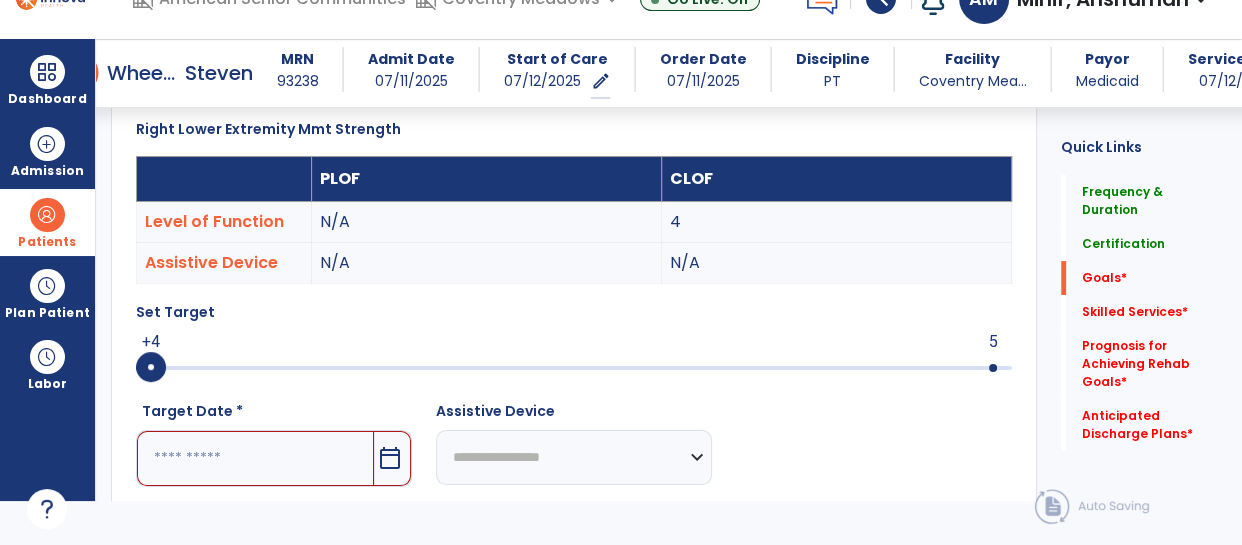 click on "calendar_today" at bounding box center (392, 458) 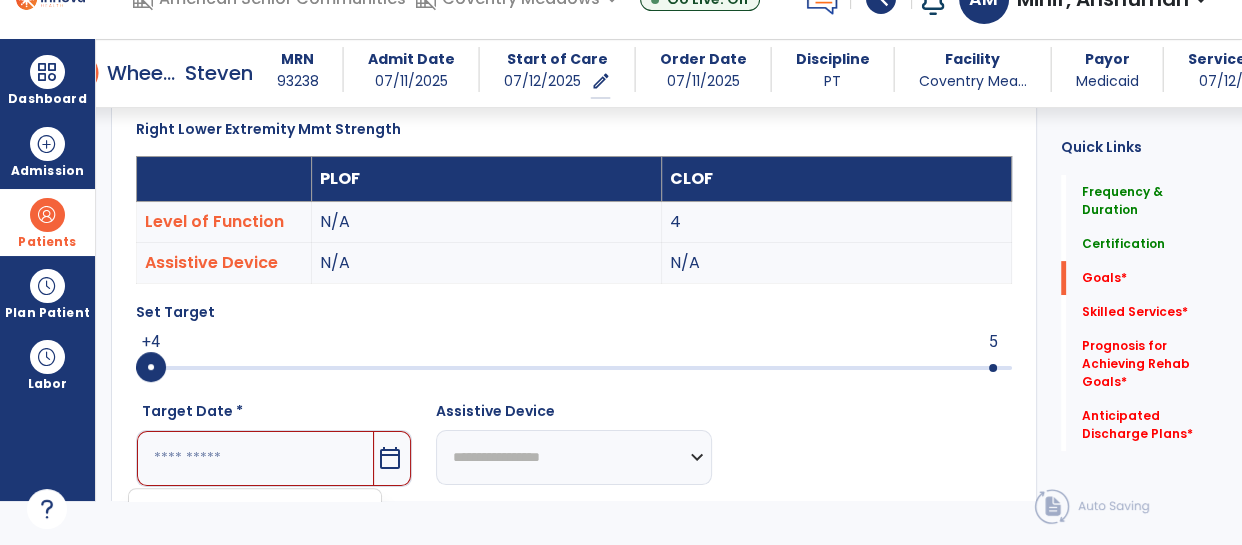 scroll, scrollTop: 901, scrollLeft: 0, axis: vertical 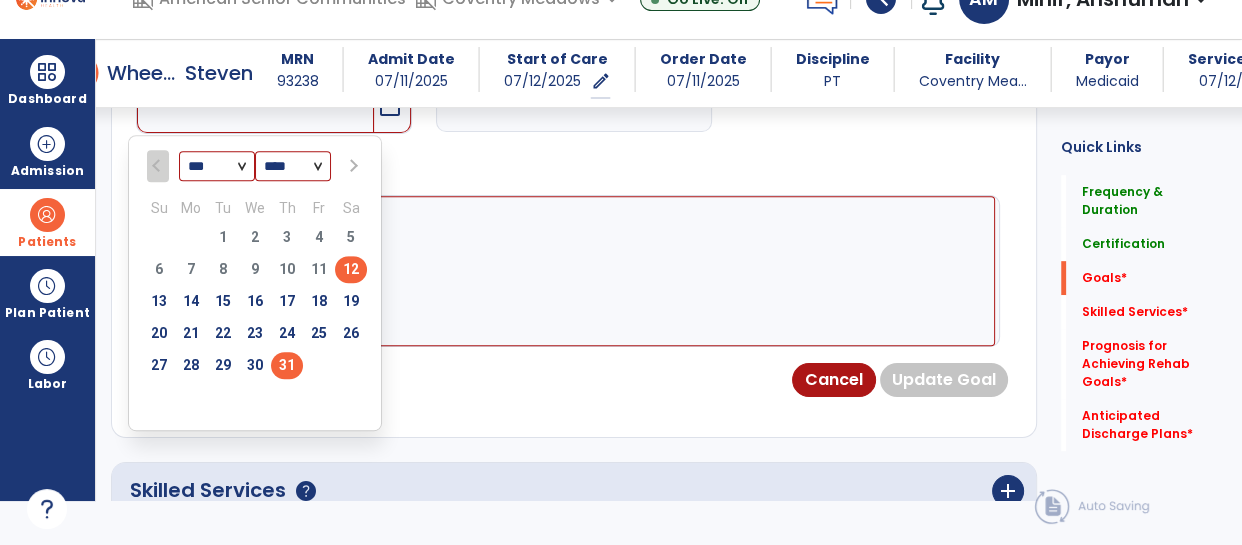 click on "31" at bounding box center [287, 365] 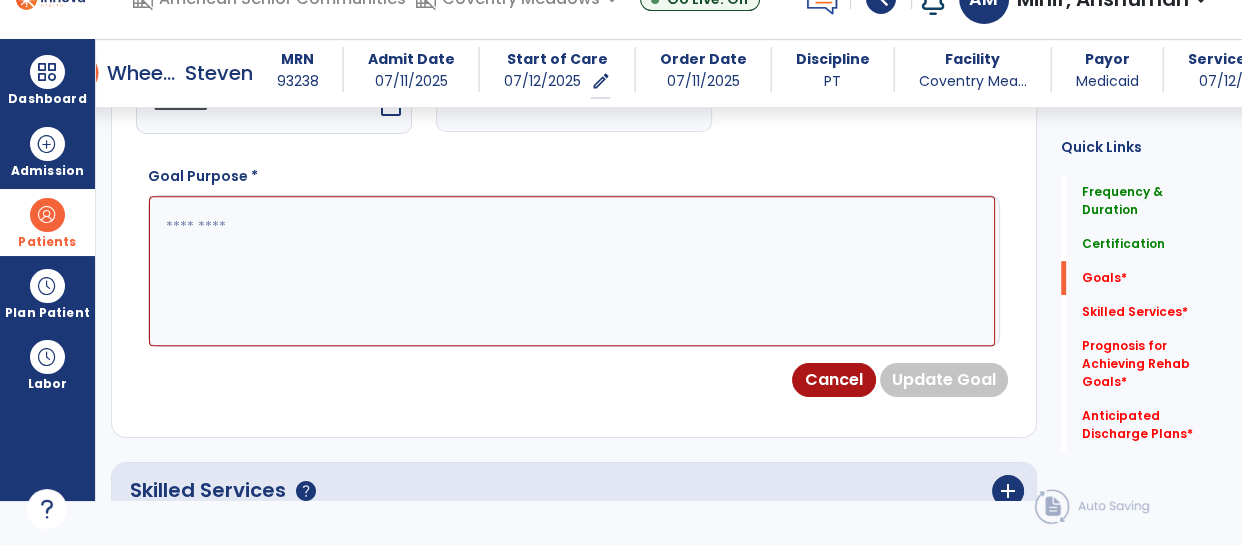 click at bounding box center (572, 271) 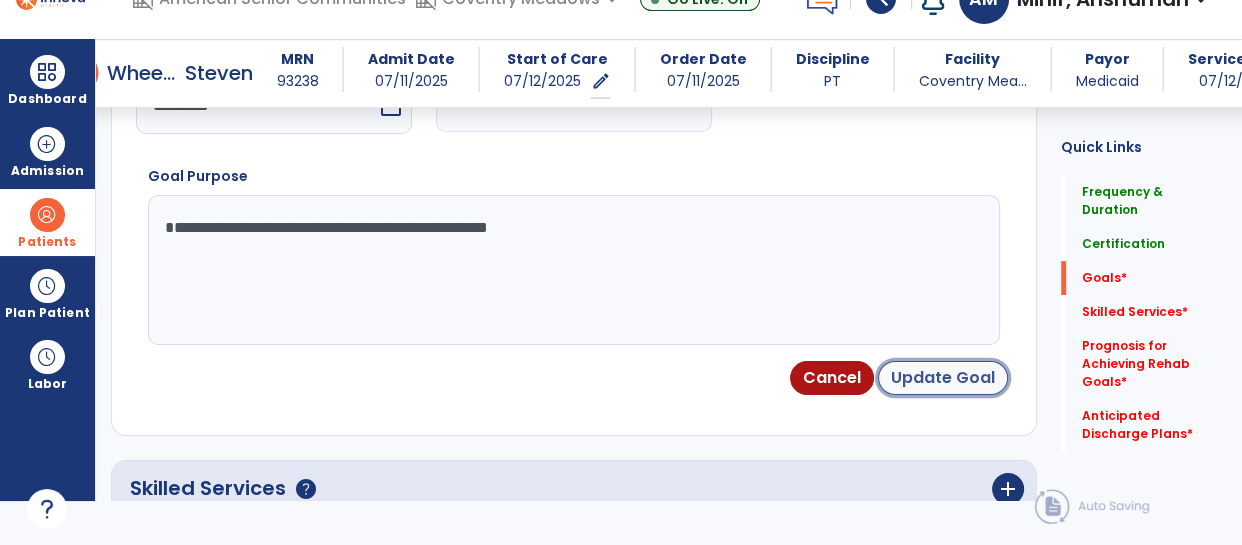 click on "Update Goal" at bounding box center [943, 378] 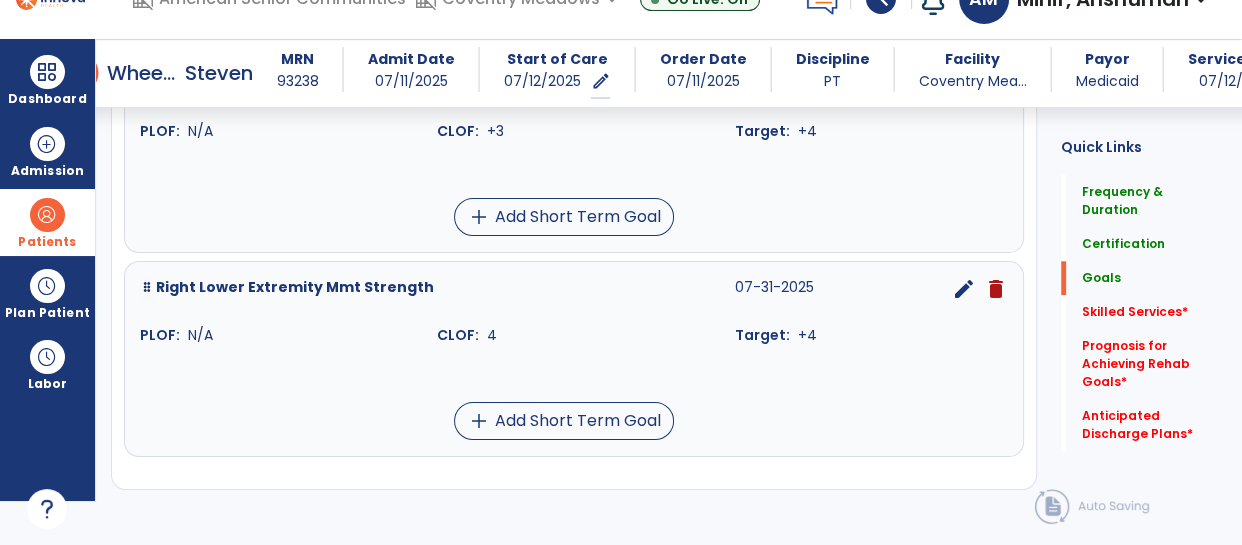 scroll, scrollTop: 2268, scrollLeft: 0, axis: vertical 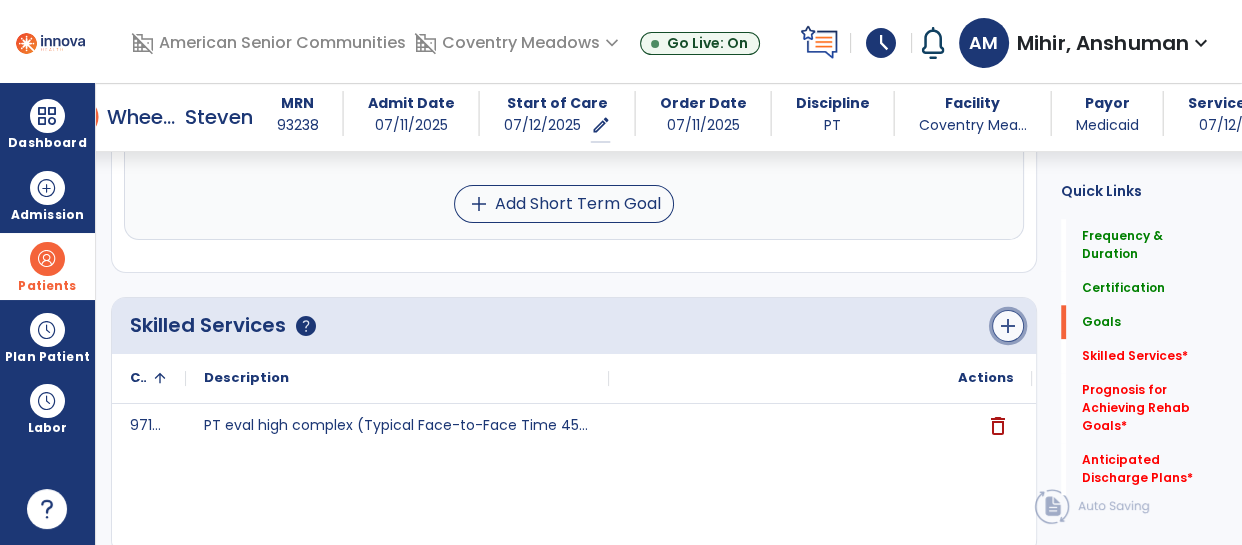 click on "add" 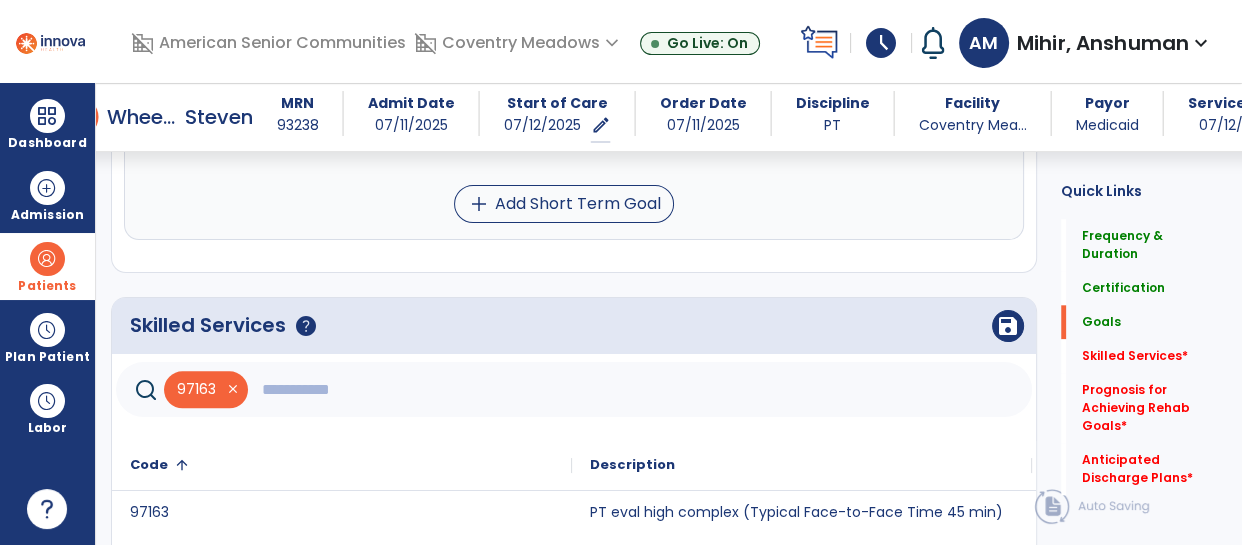 click 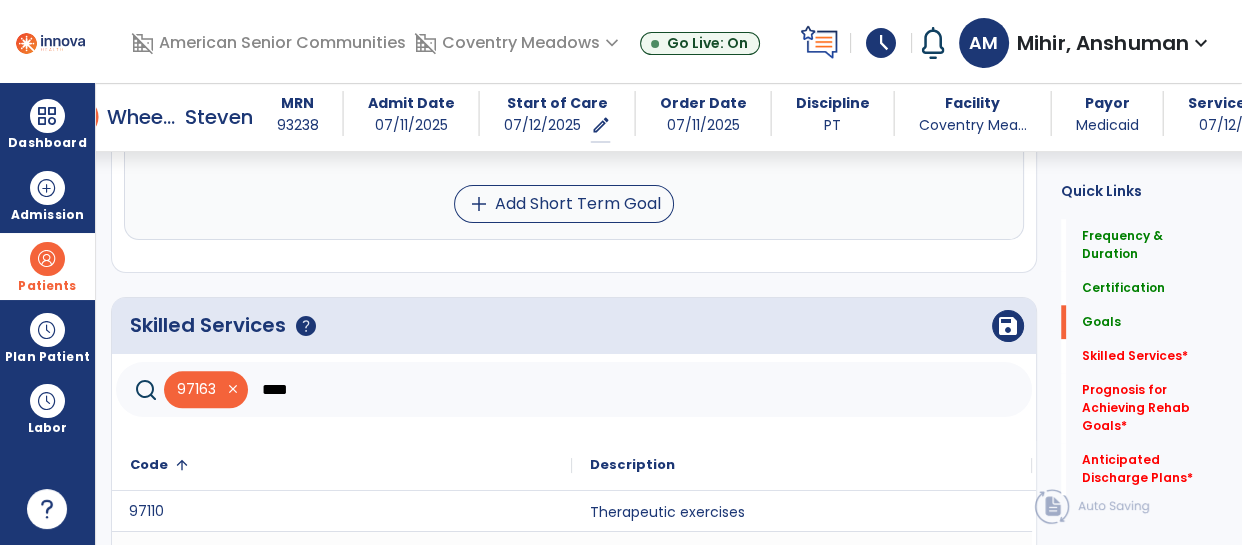 click on "97110" 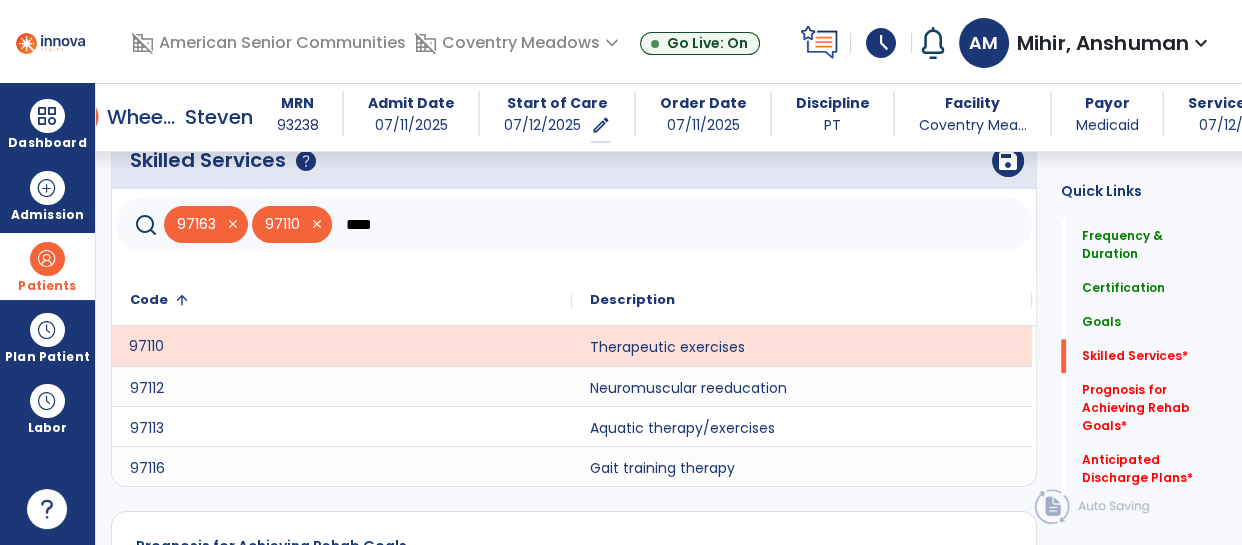 scroll, scrollTop: 2148, scrollLeft: 0, axis: vertical 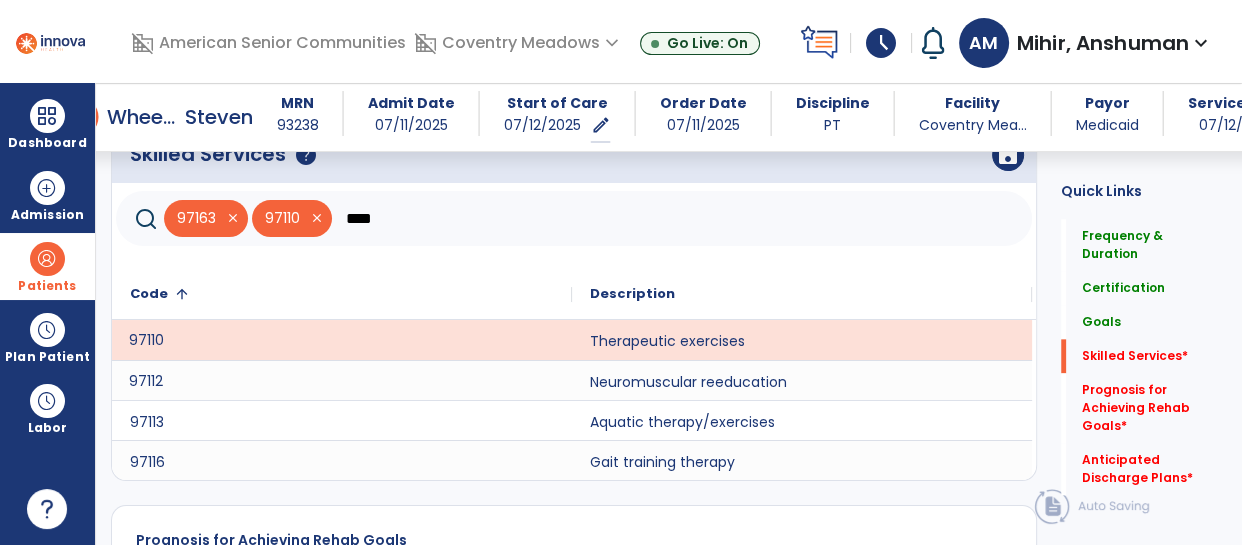 click on "97112" 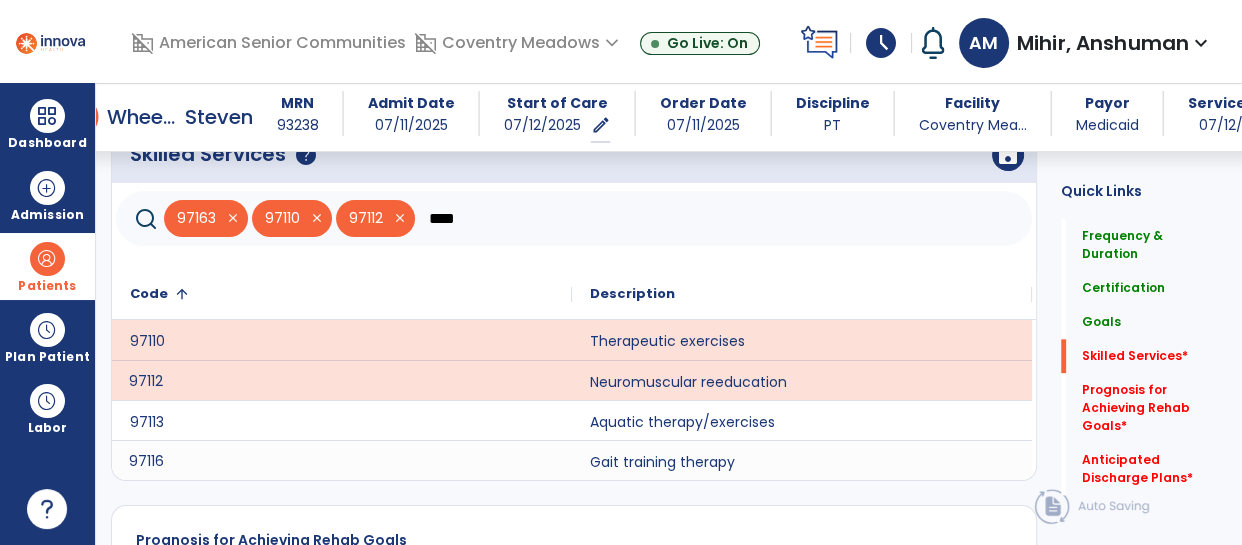 click on "97116" 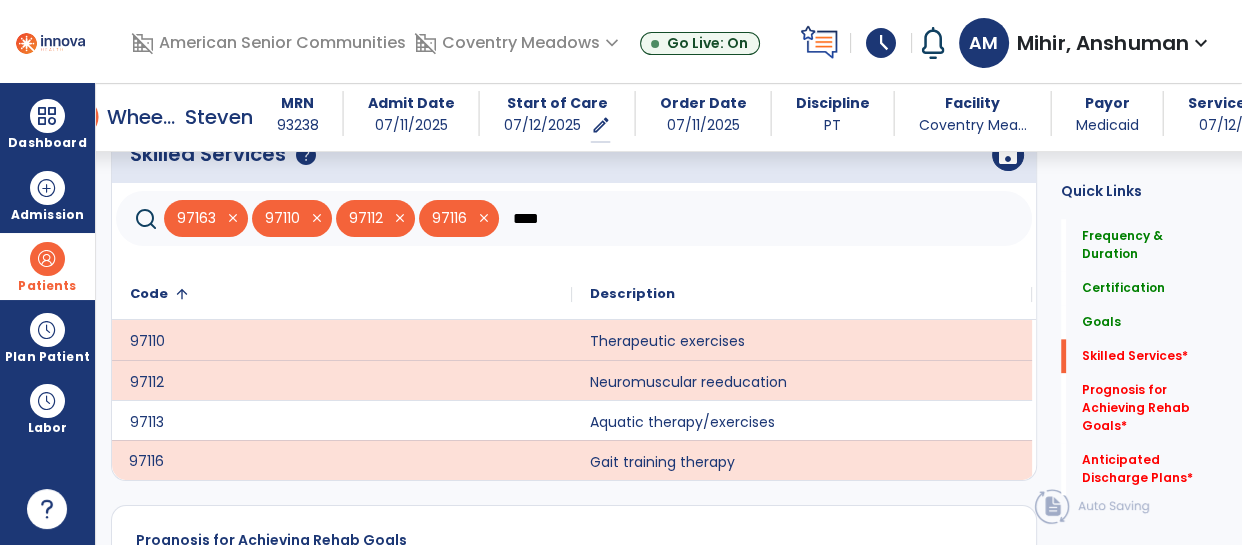 click on "****" 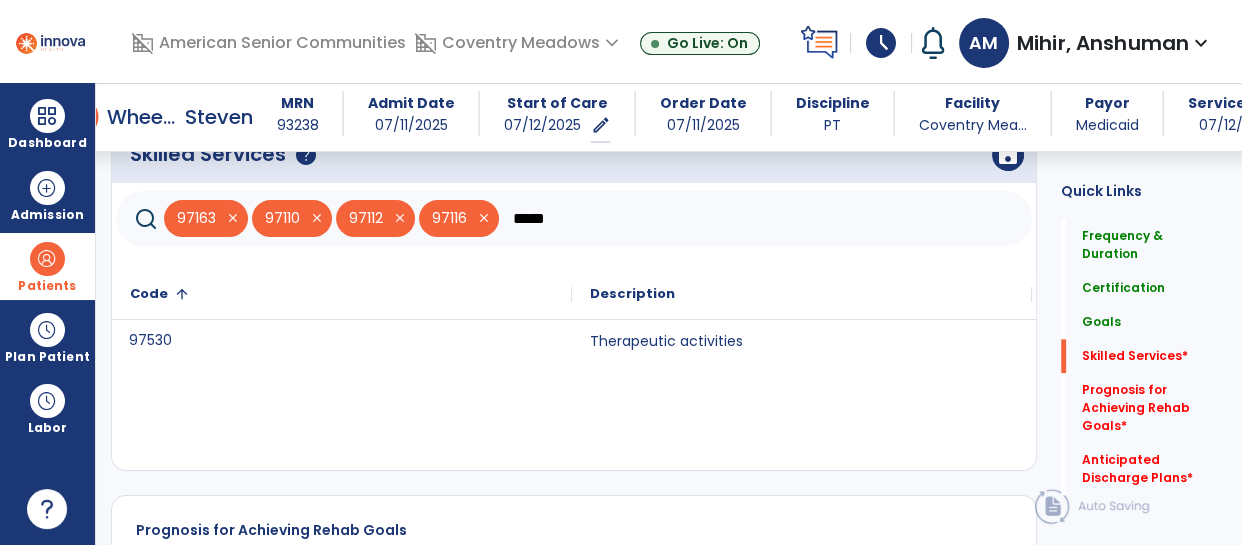 click on "97530" 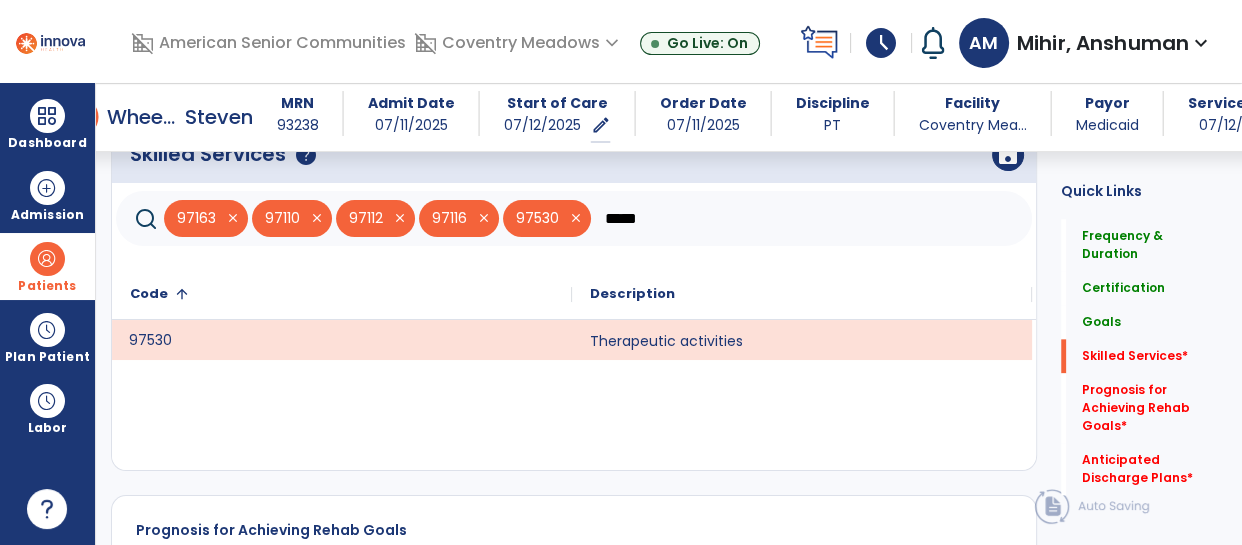 click on "*****" 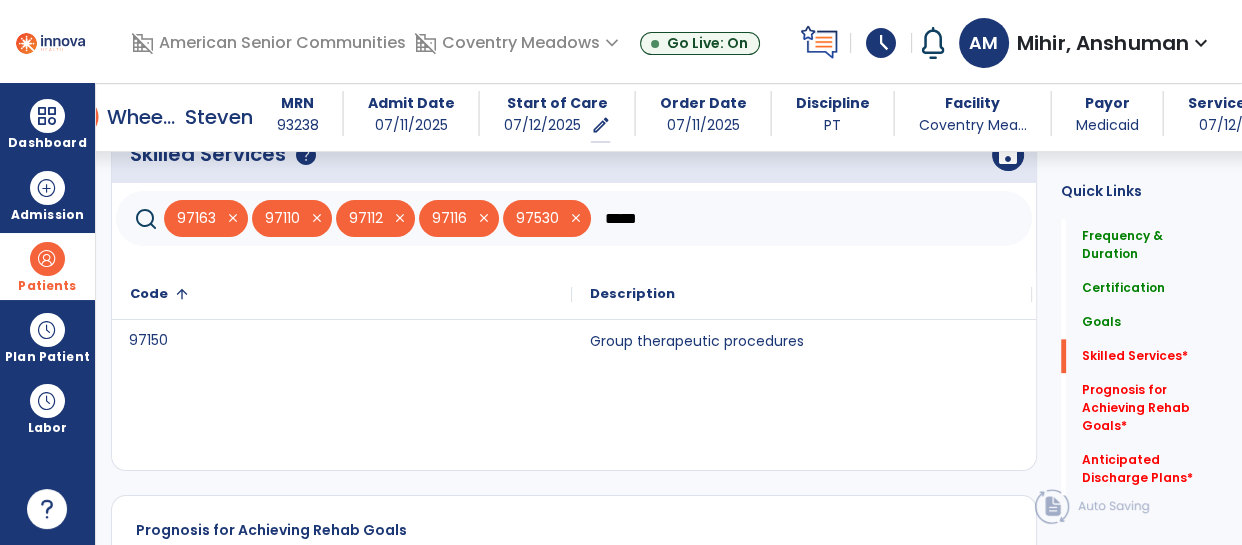 type on "*****" 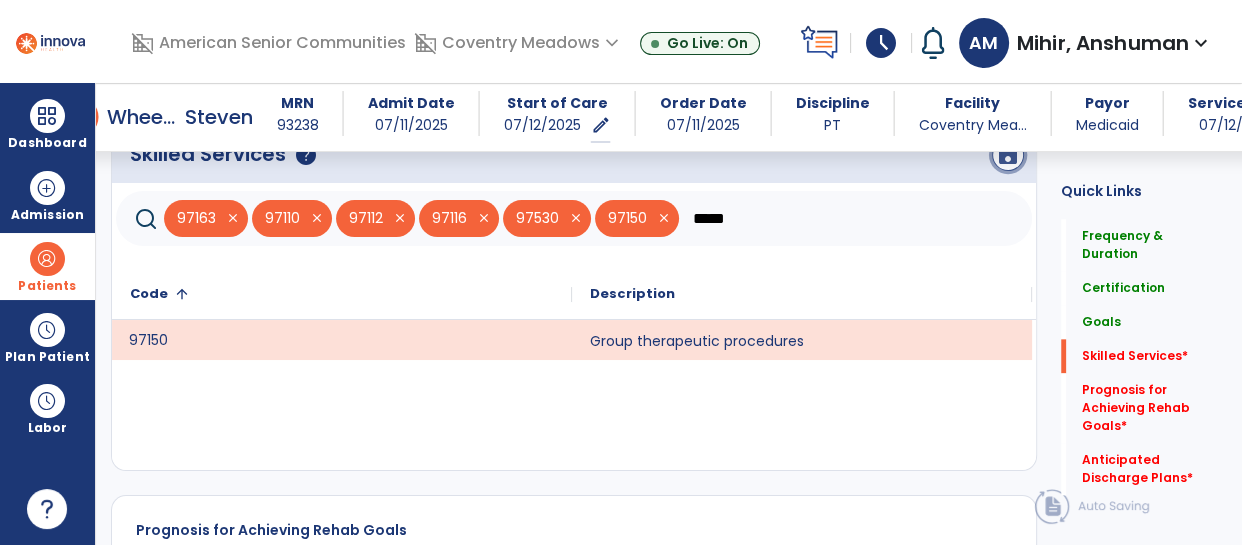 click on "save" 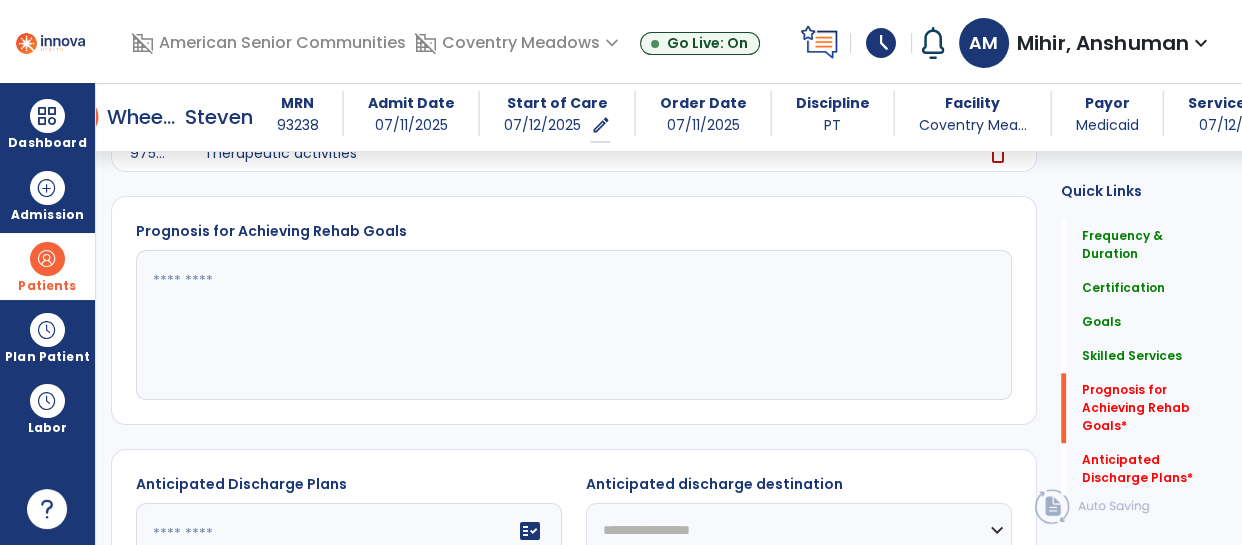 scroll, scrollTop: 2474, scrollLeft: 0, axis: vertical 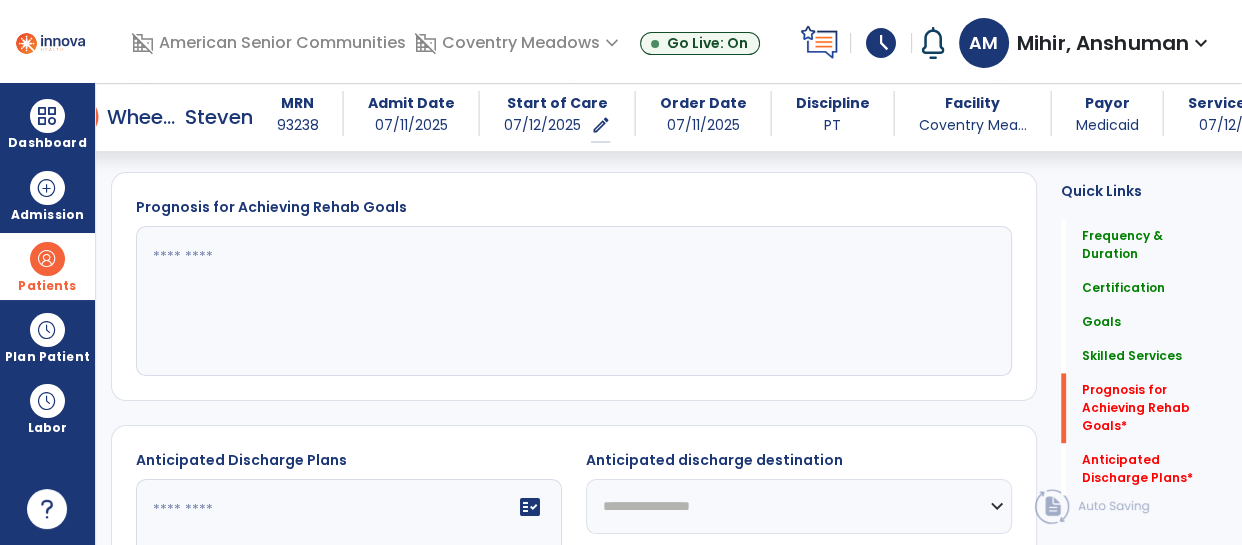 click 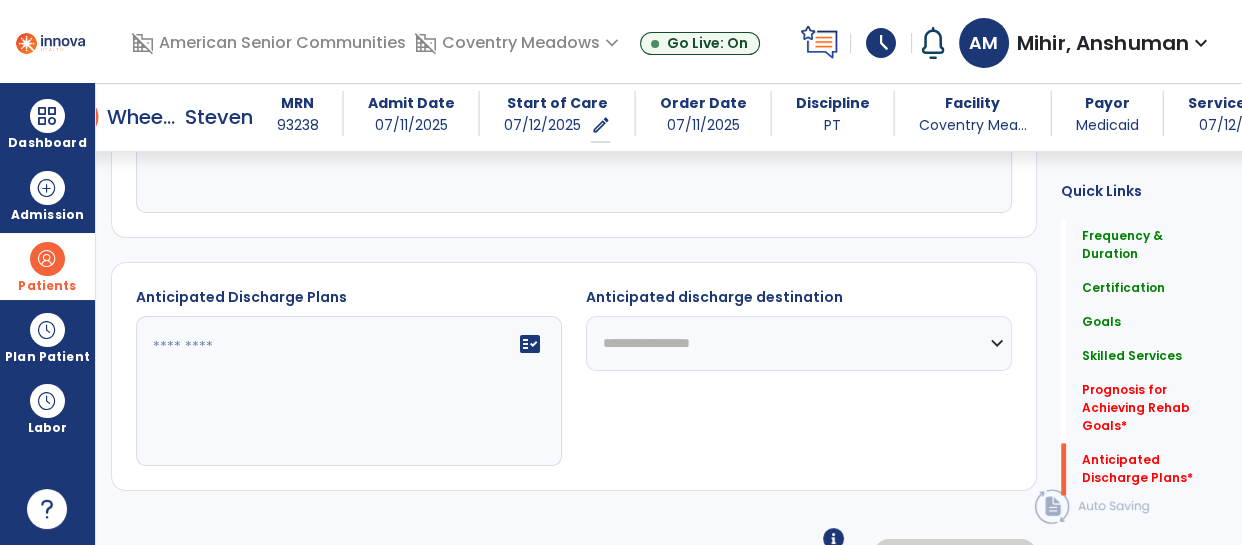 scroll, scrollTop: 2658, scrollLeft: 0, axis: vertical 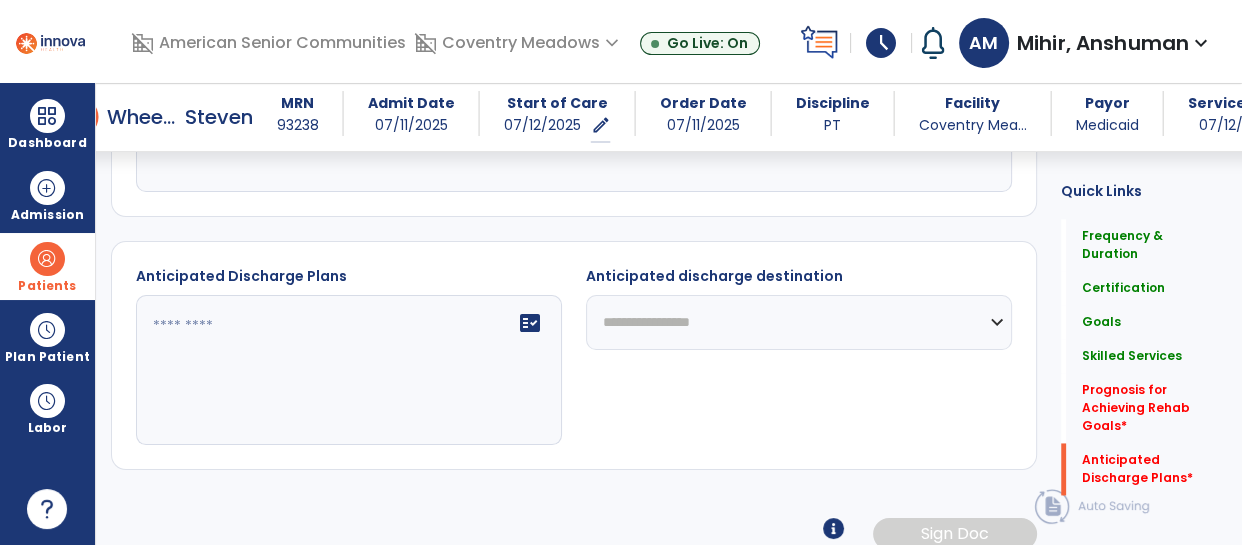 type on "****" 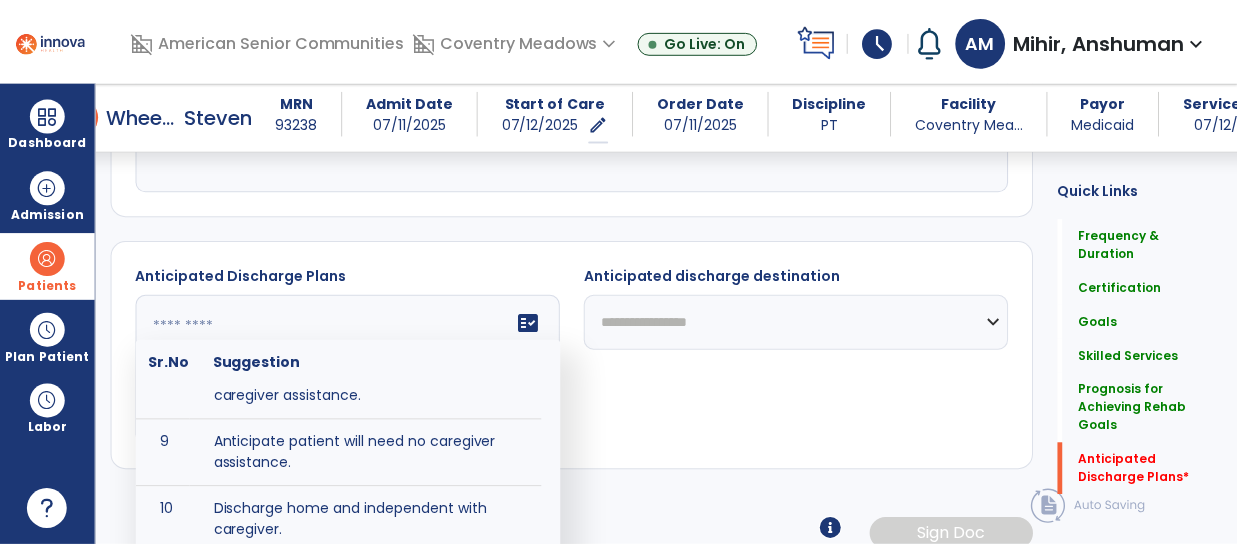 scroll, scrollTop: 419, scrollLeft: 0, axis: vertical 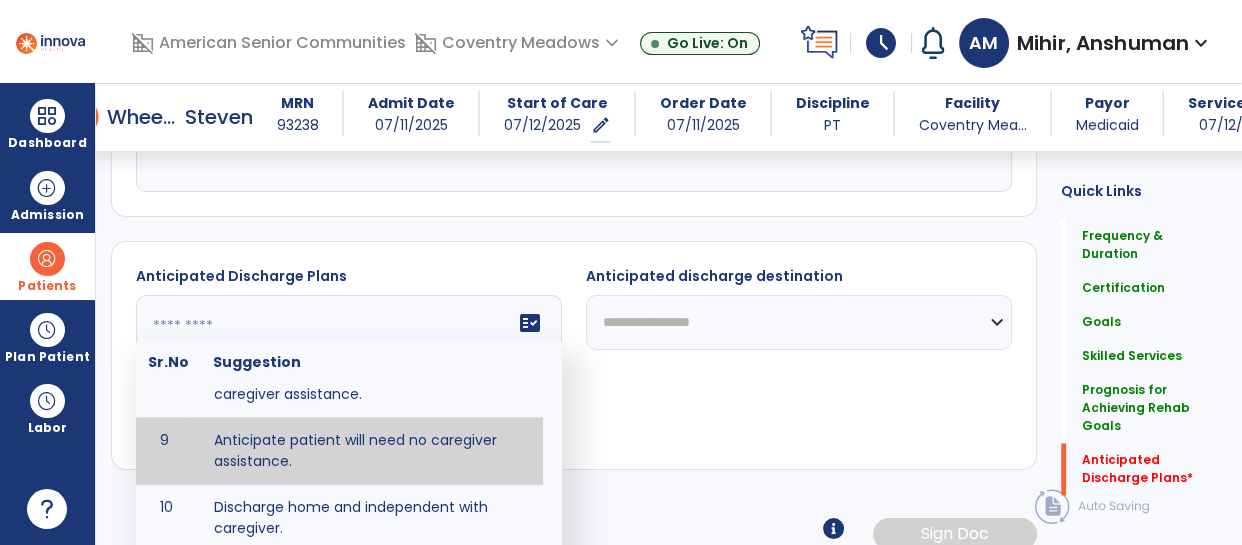 type on "**********" 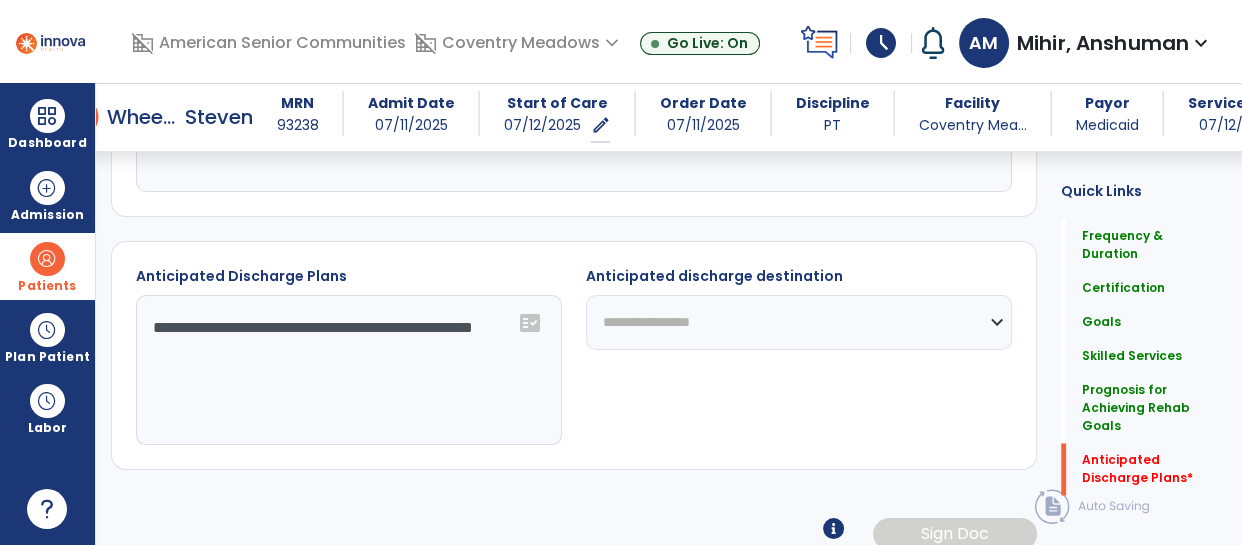 click on "**********" 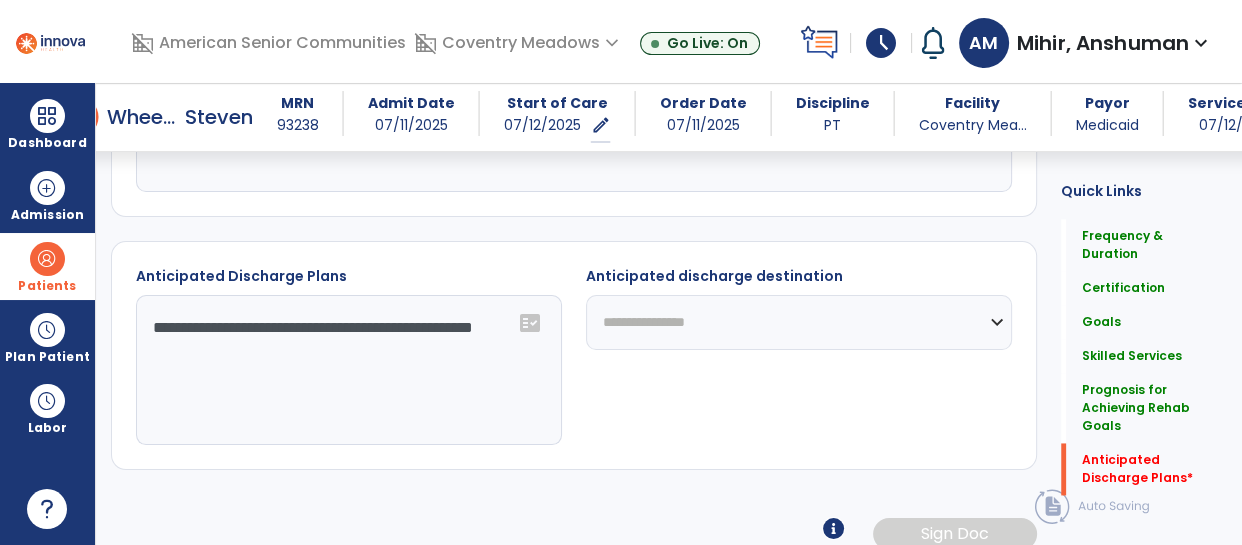 click on "**********" 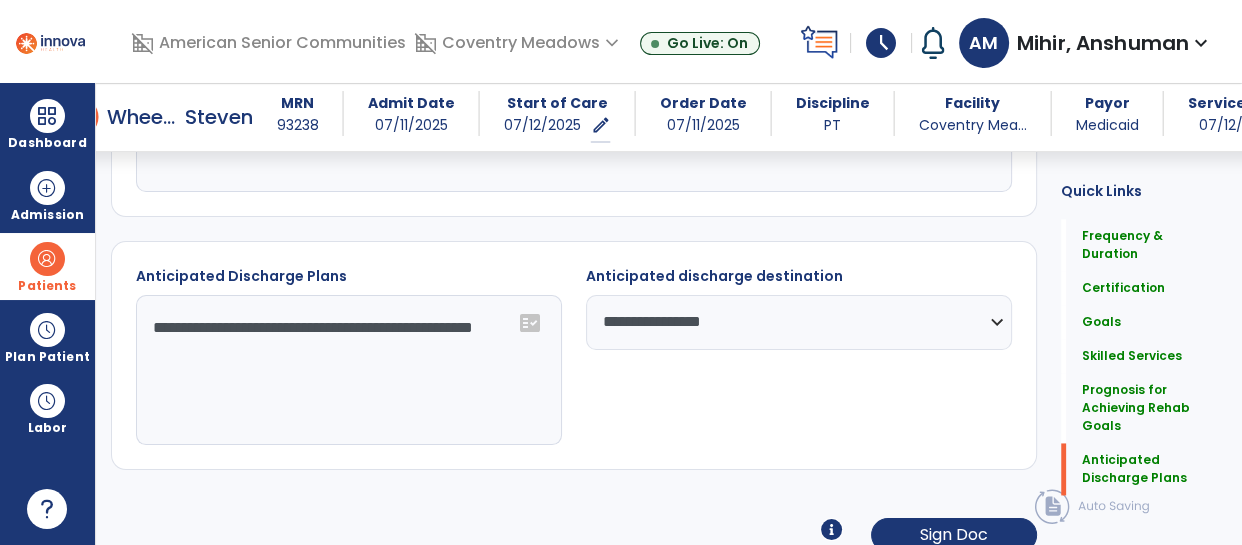 click on "**********" 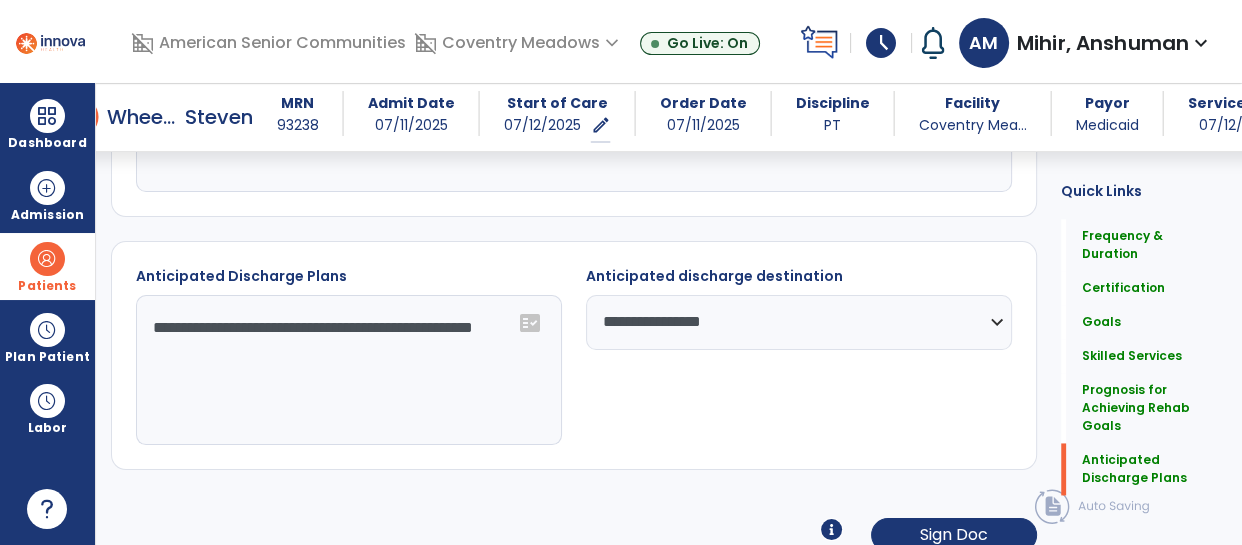 select on "****" 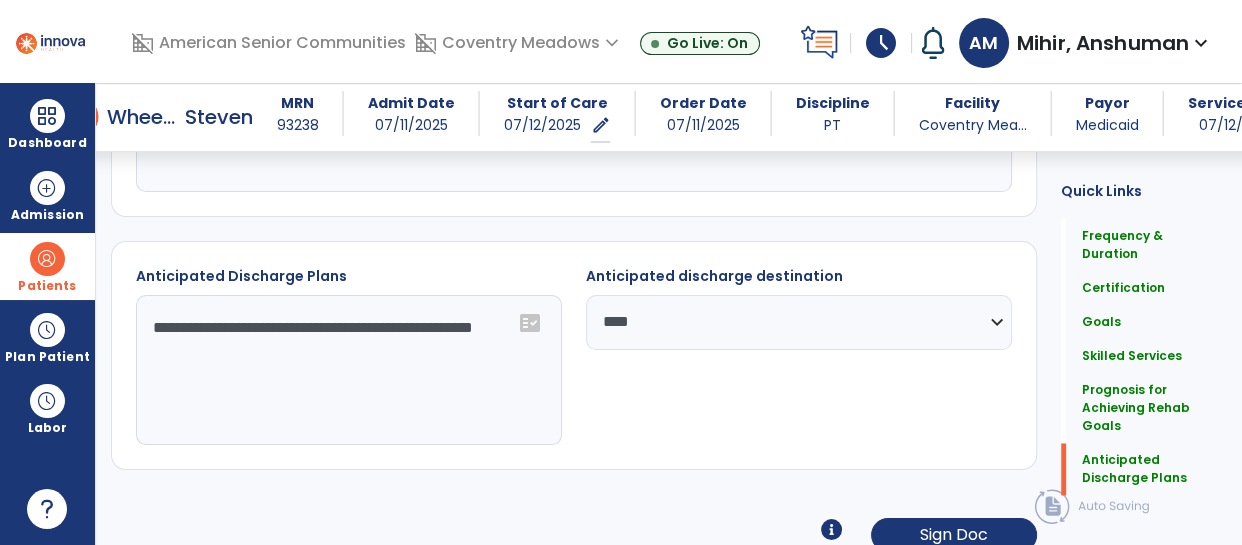 click on "**********" 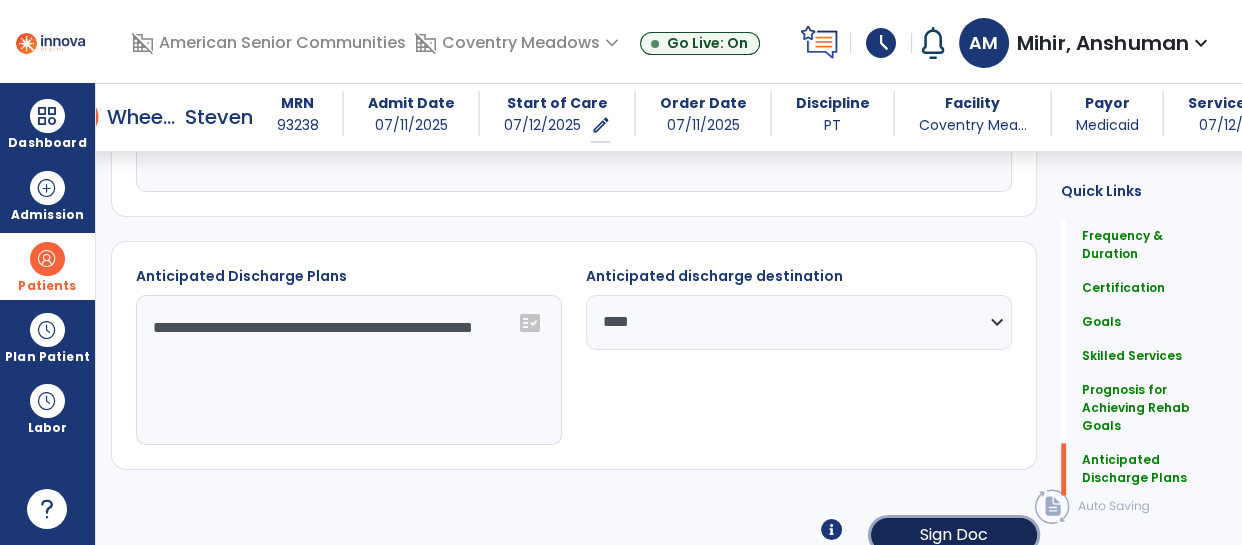 click on "Sign Doc" 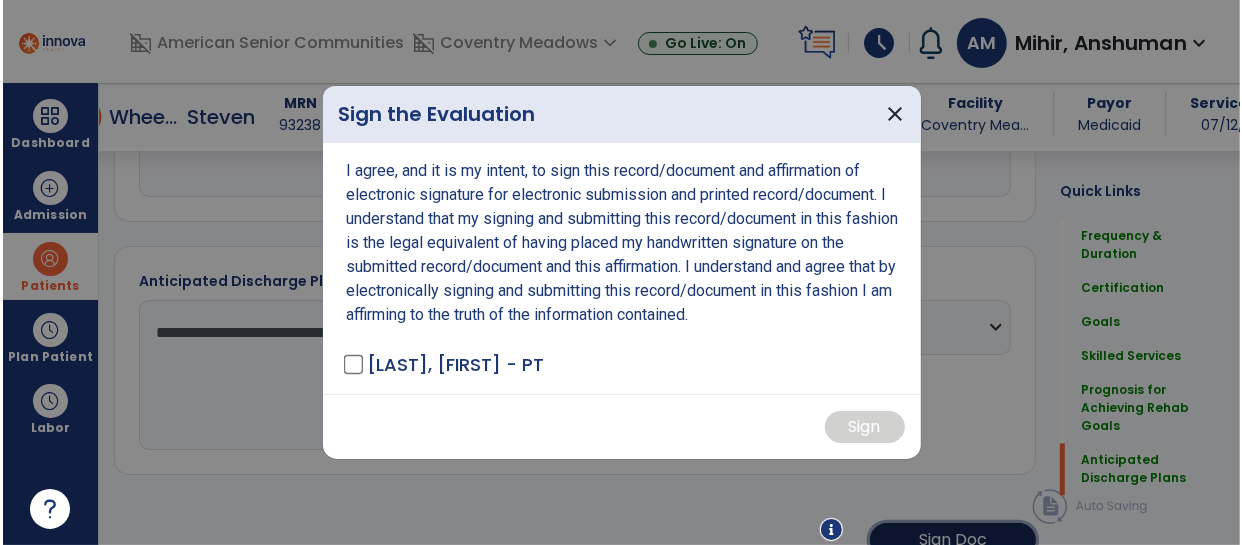 scroll, scrollTop: 2658, scrollLeft: 0, axis: vertical 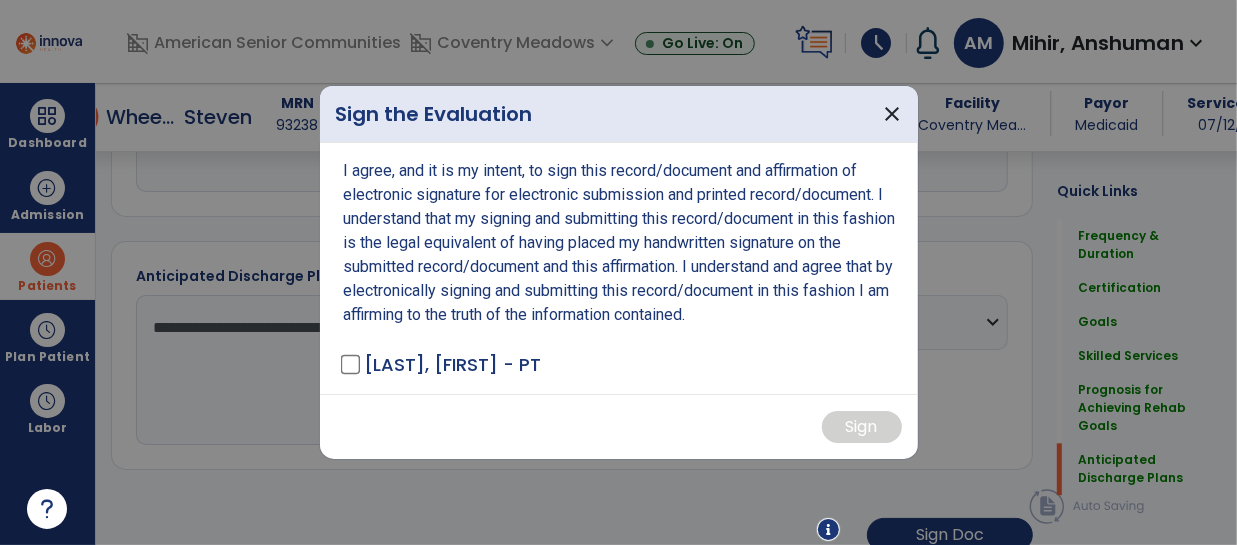 click on "[LAST], [FIRST]  - PT" at bounding box center (452, 364) 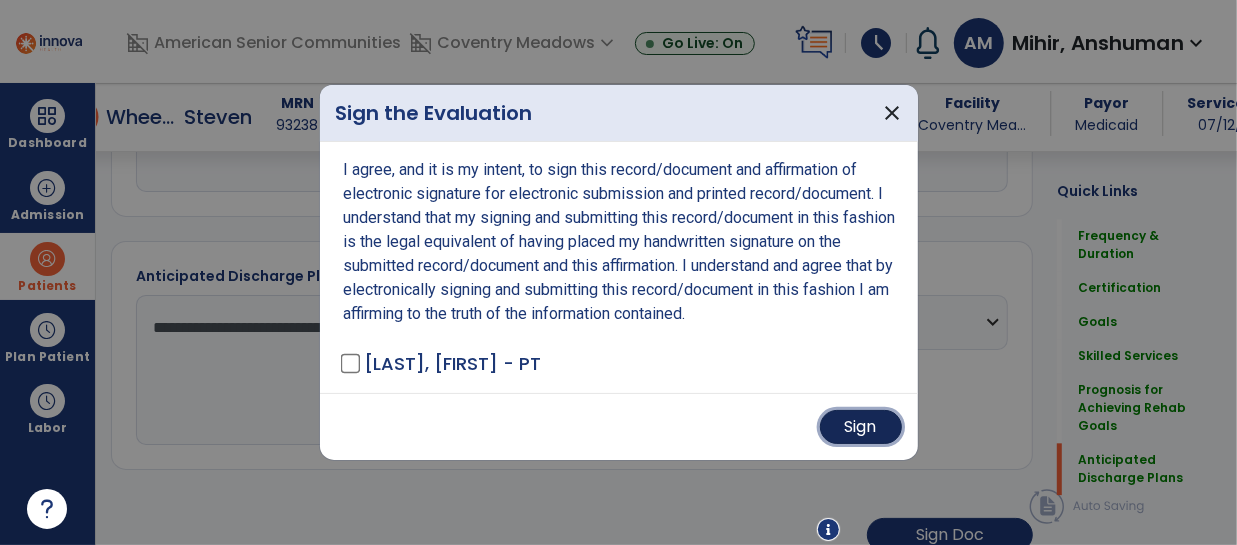 click on "Sign" at bounding box center (861, 427) 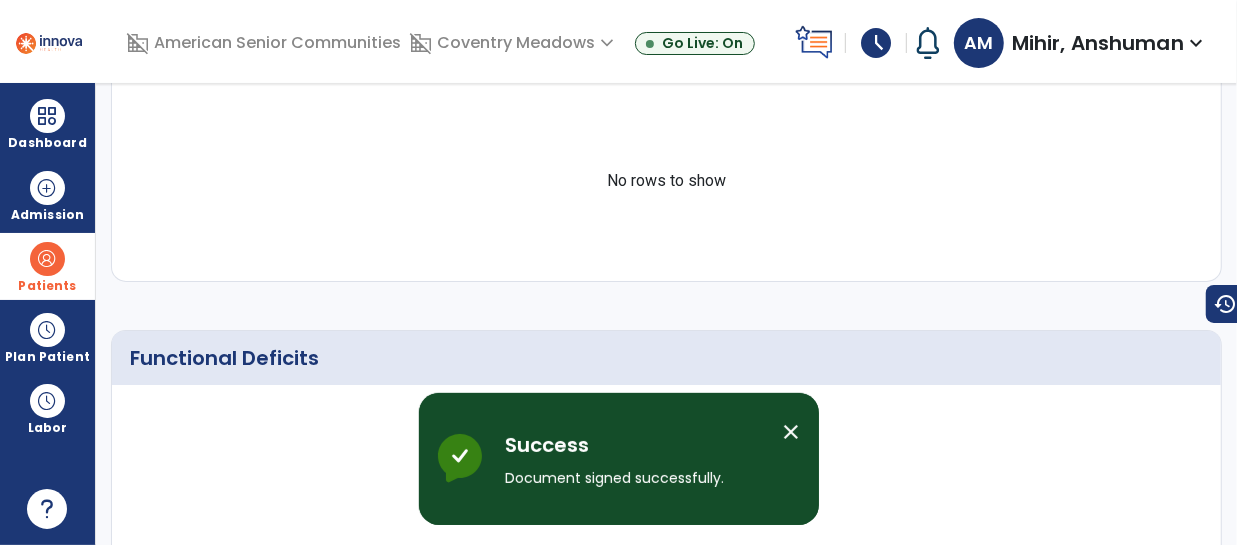 click on "close" at bounding box center [791, 432] 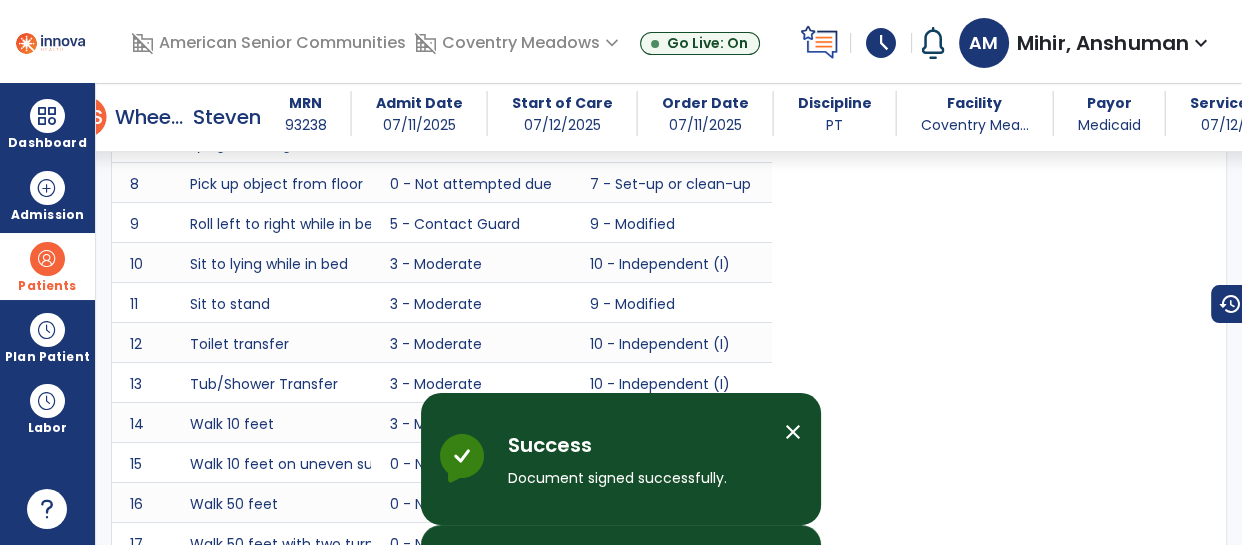 scroll, scrollTop: 1758, scrollLeft: 0, axis: vertical 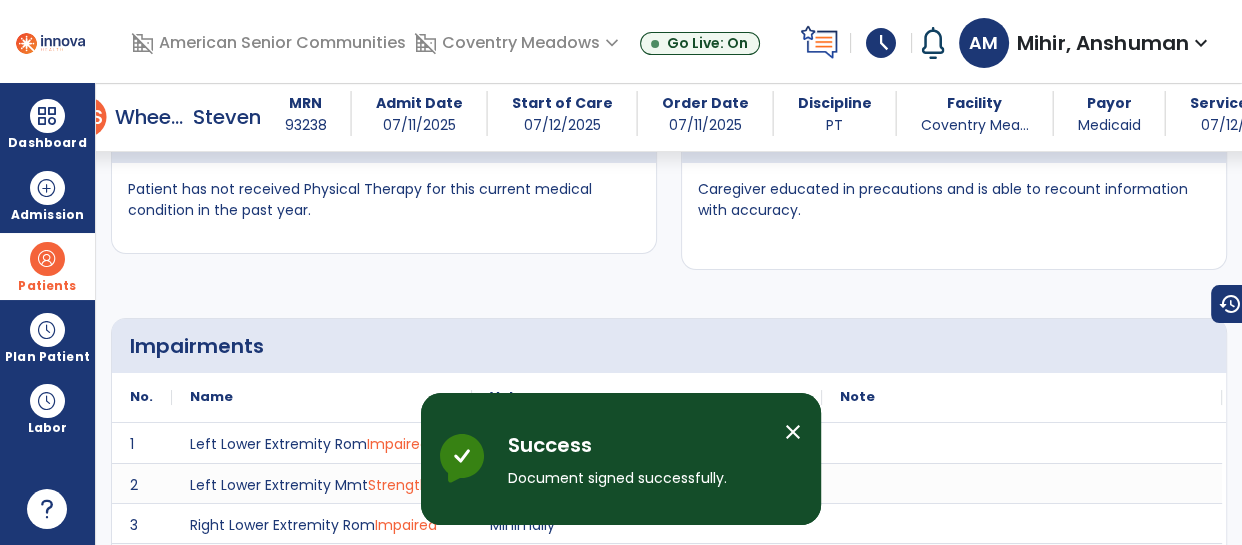 click on "close" at bounding box center [793, 432] 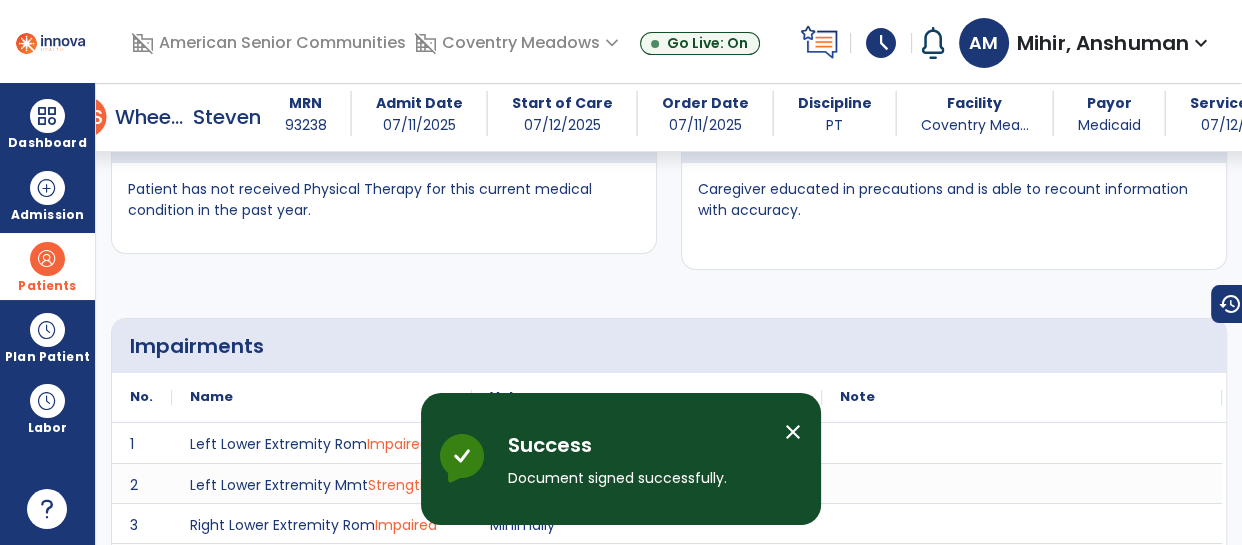 click on "close" at bounding box center [793, 432] 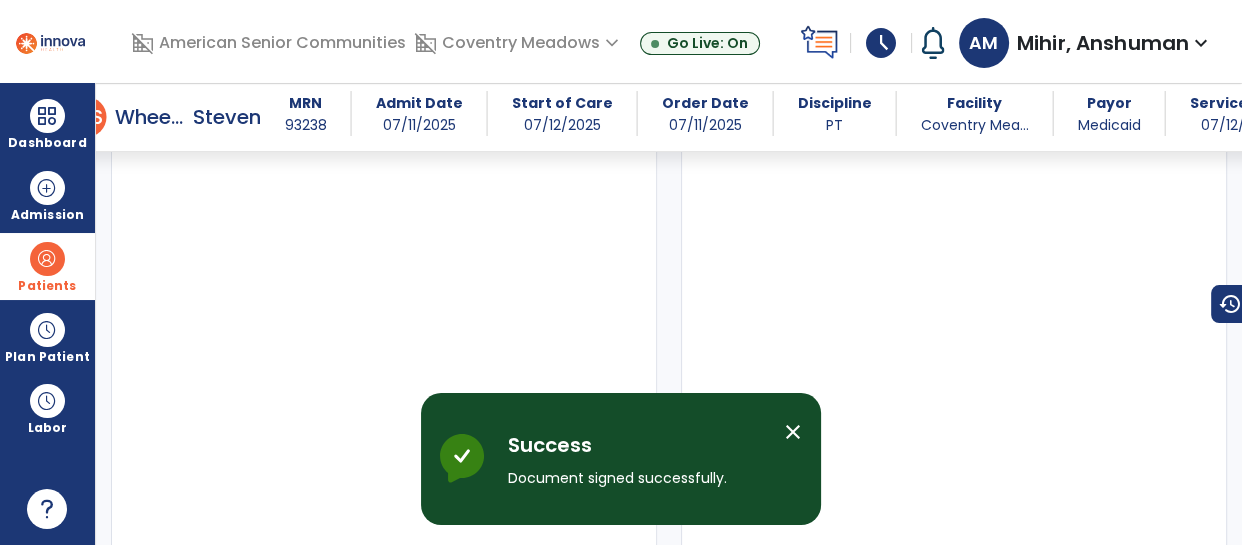 click on "close" at bounding box center [793, 432] 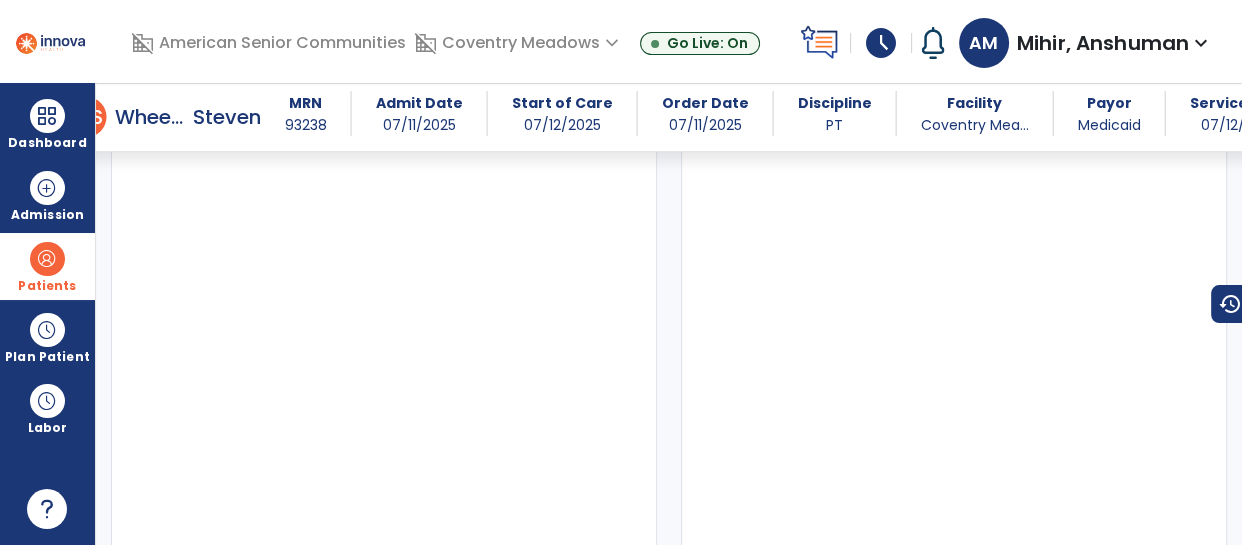 scroll, scrollTop: 0, scrollLeft: 0, axis: both 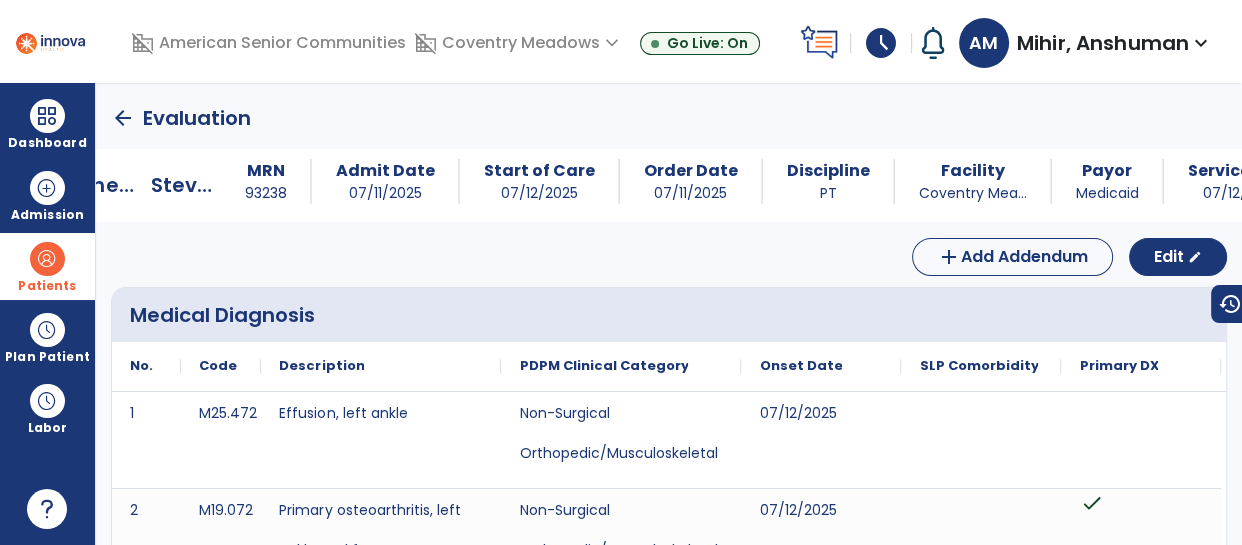 click on "arrow_back" 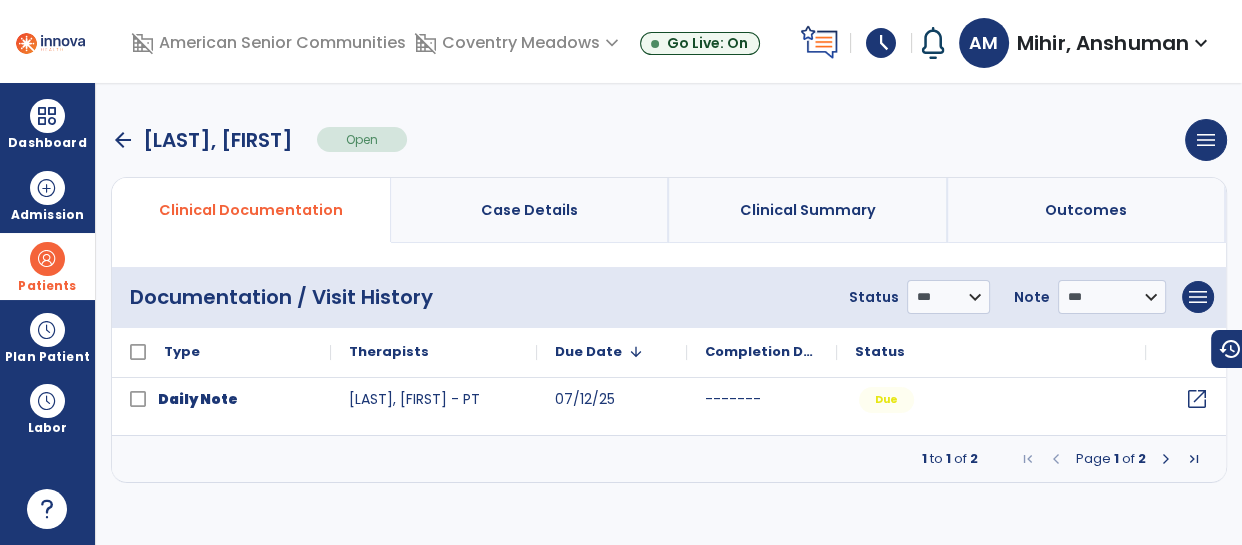 click on "open_in_new" 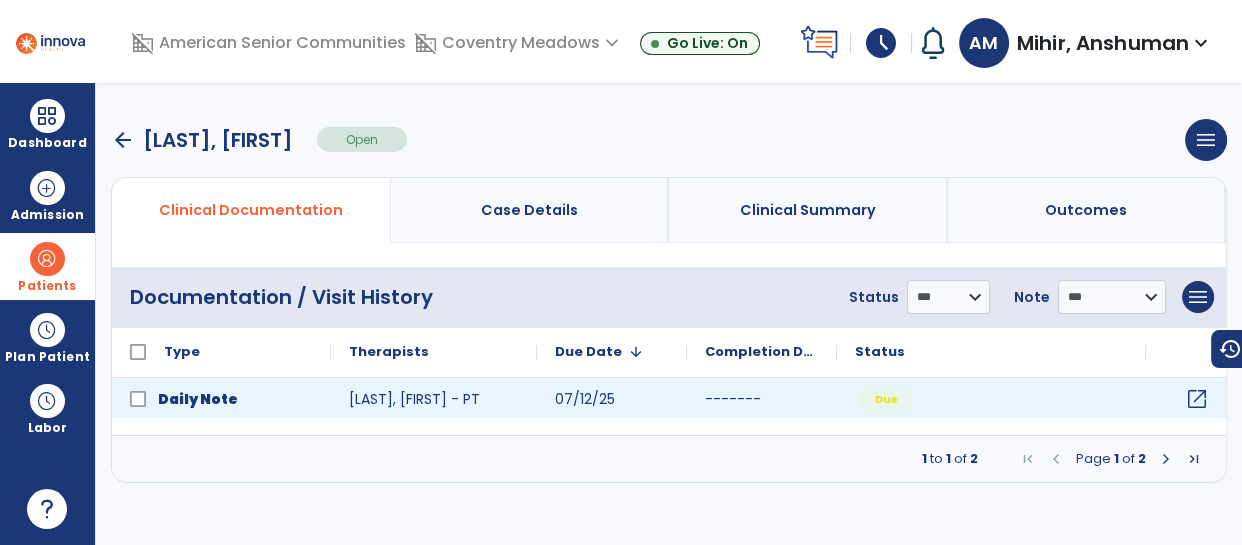 click on "open_in_new" 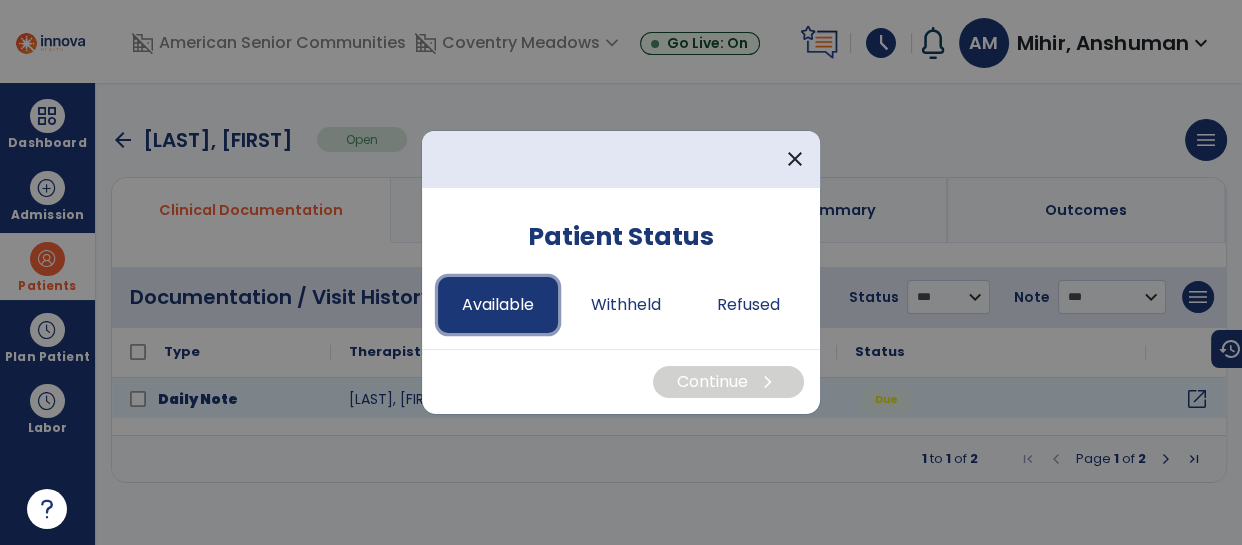 click on "Available" at bounding box center (498, 305) 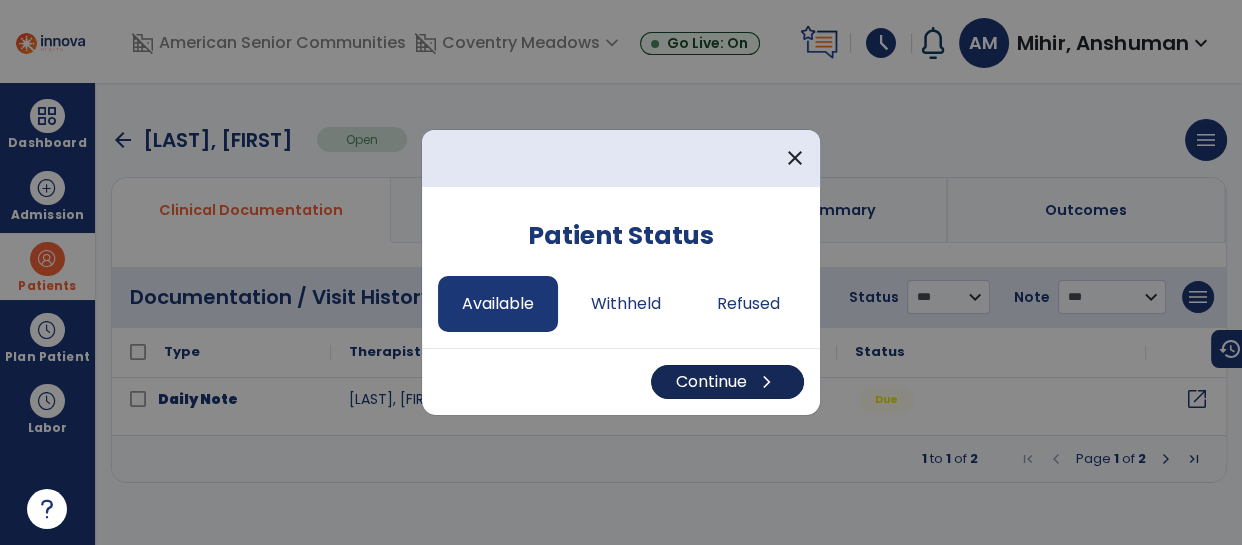 click on "Continue   chevron_right" at bounding box center [727, 382] 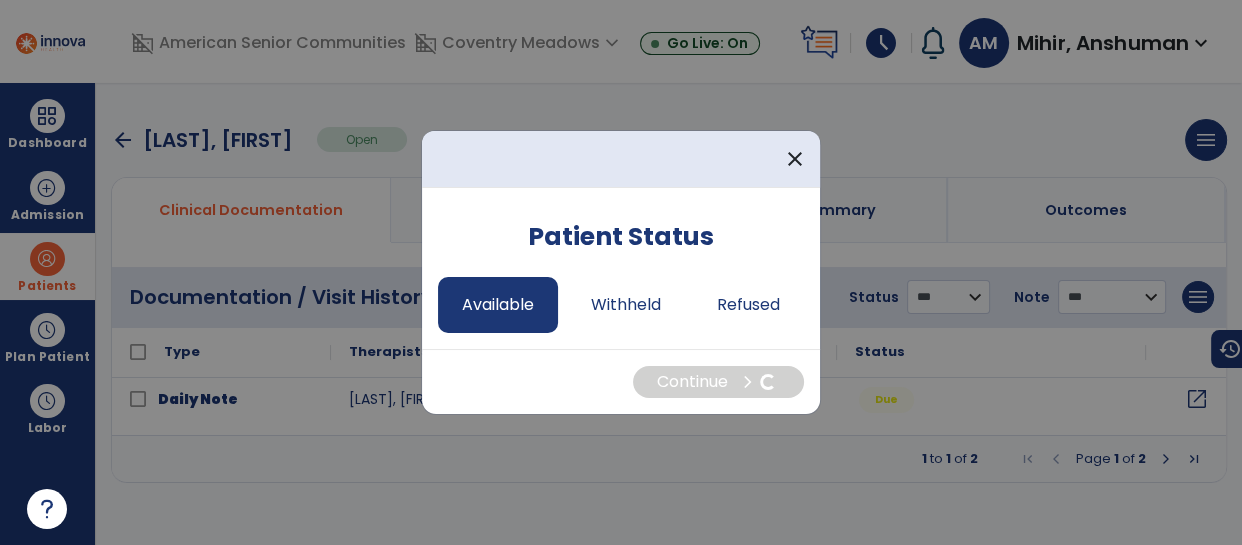 select on "*" 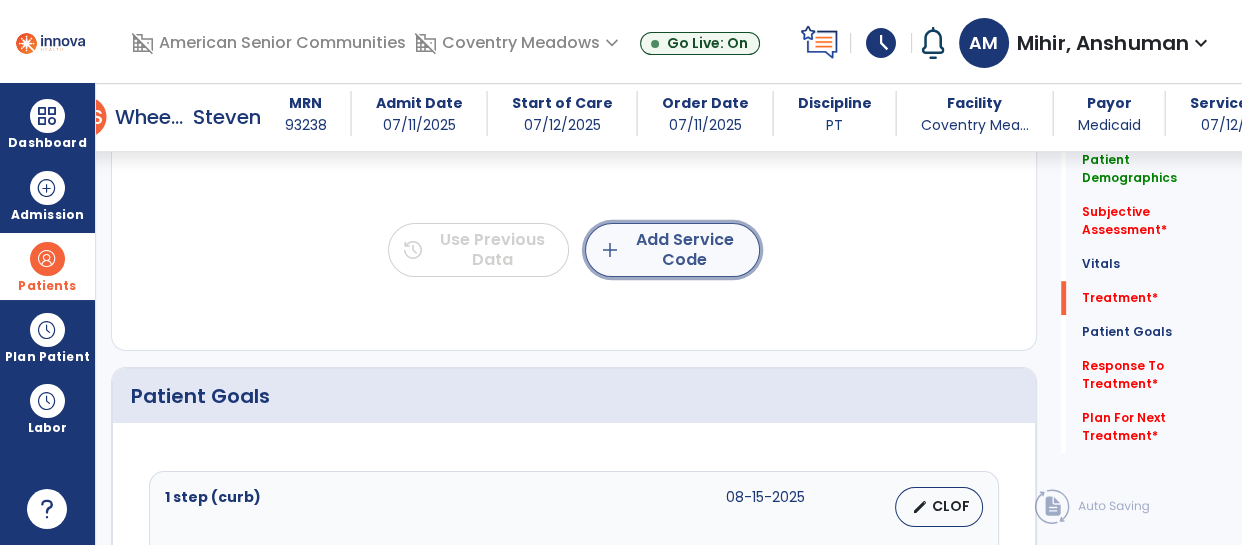 click on "add  Add Service Code" 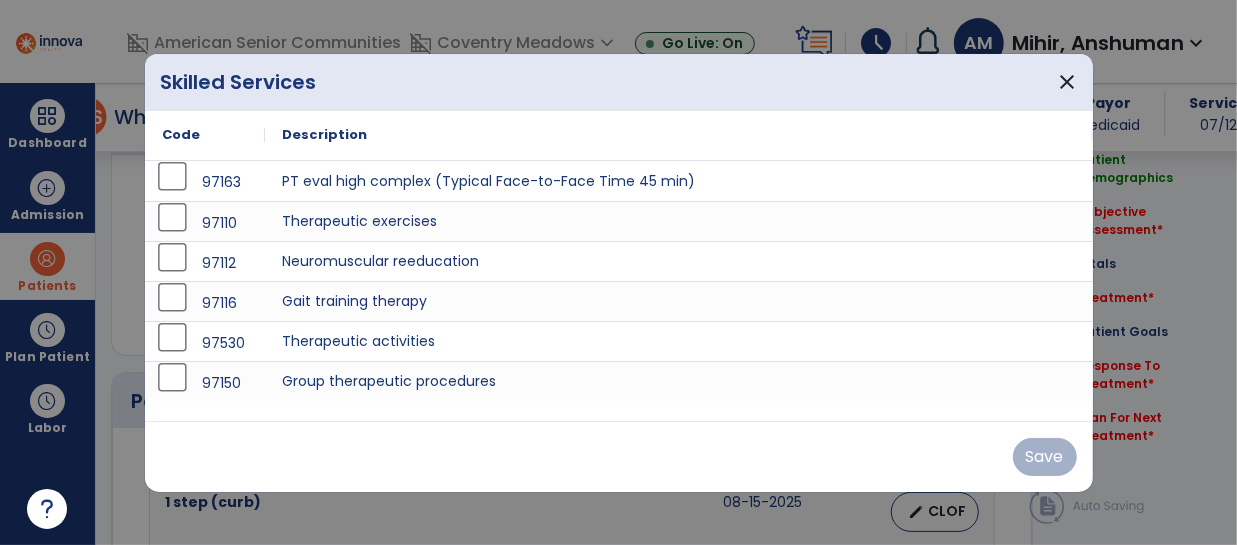 scroll, scrollTop: 1194, scrollLeft: 0, axis: vertical 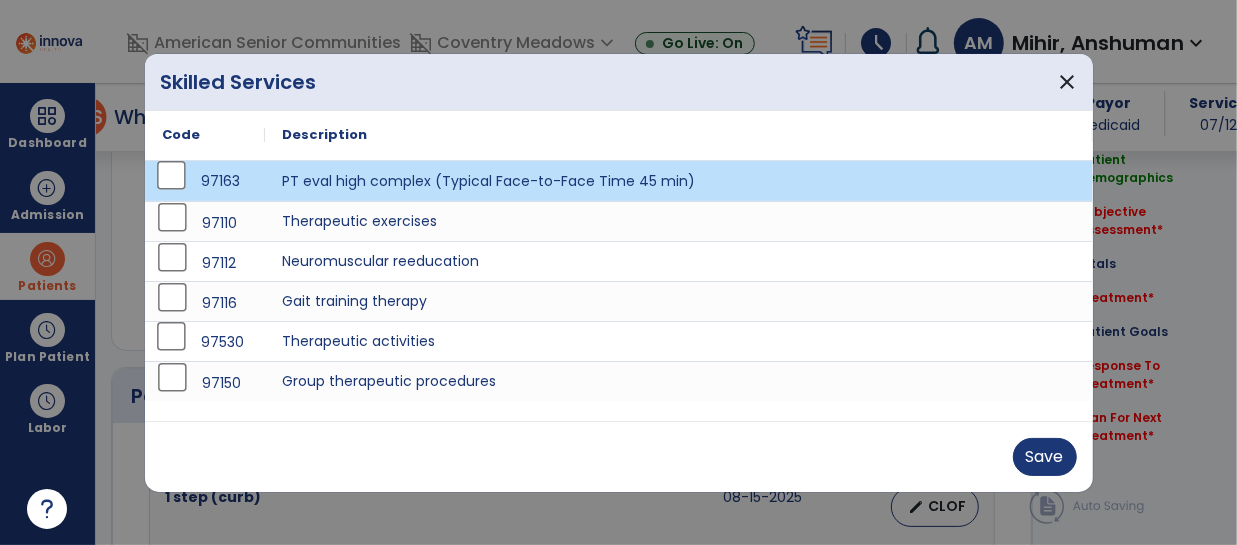 click on "97530" at bounding box center (222, 342) 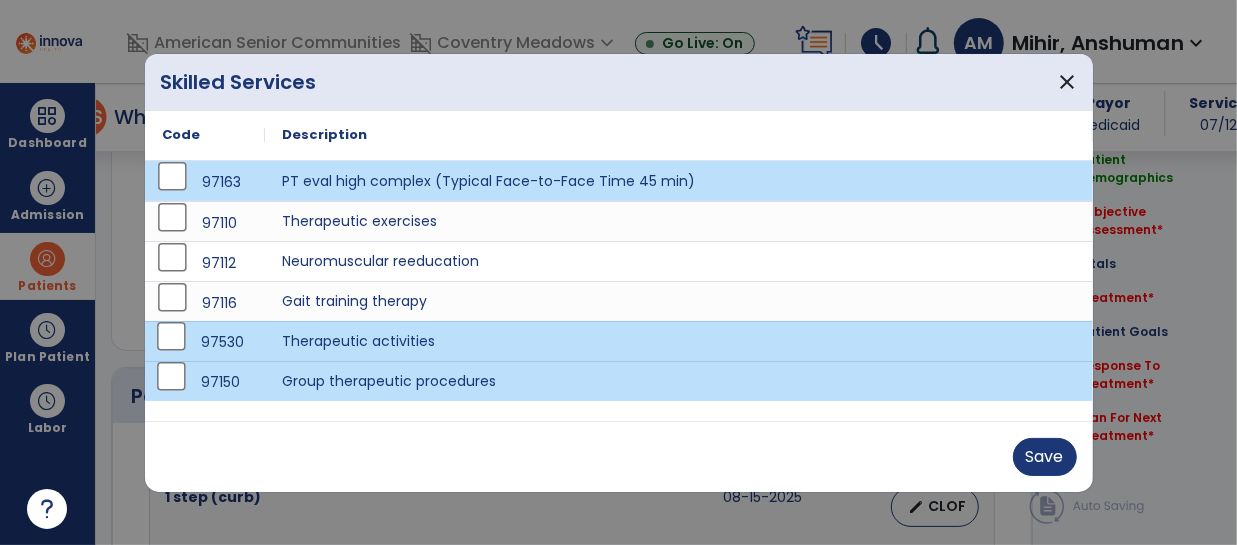 click on "97530" at bounding box center (205, 341) 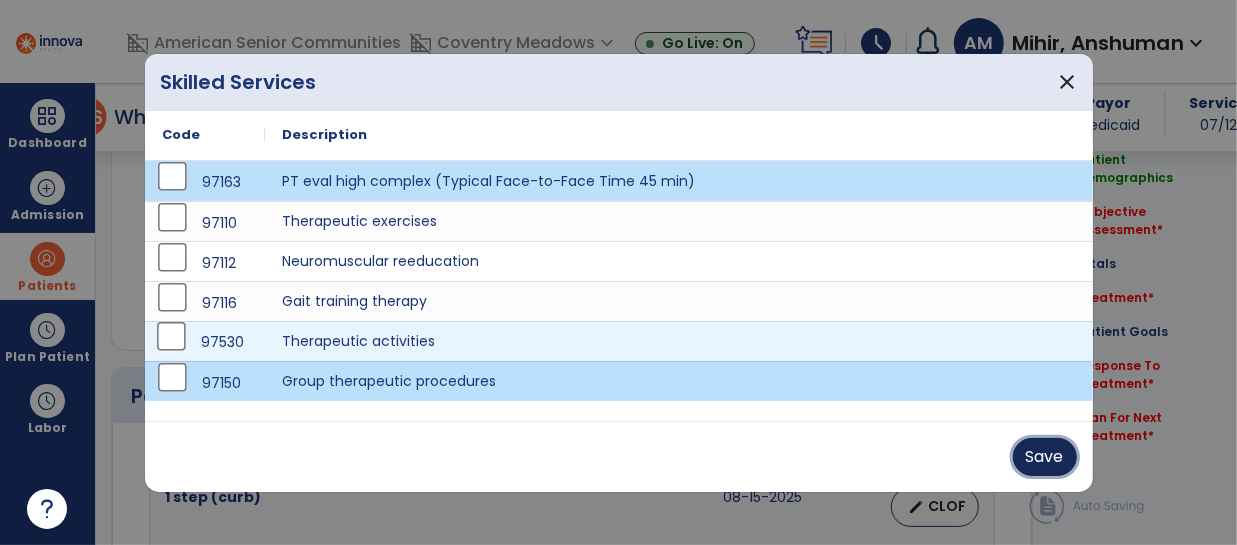 click on "Save" at bounding box center [1045, 457] 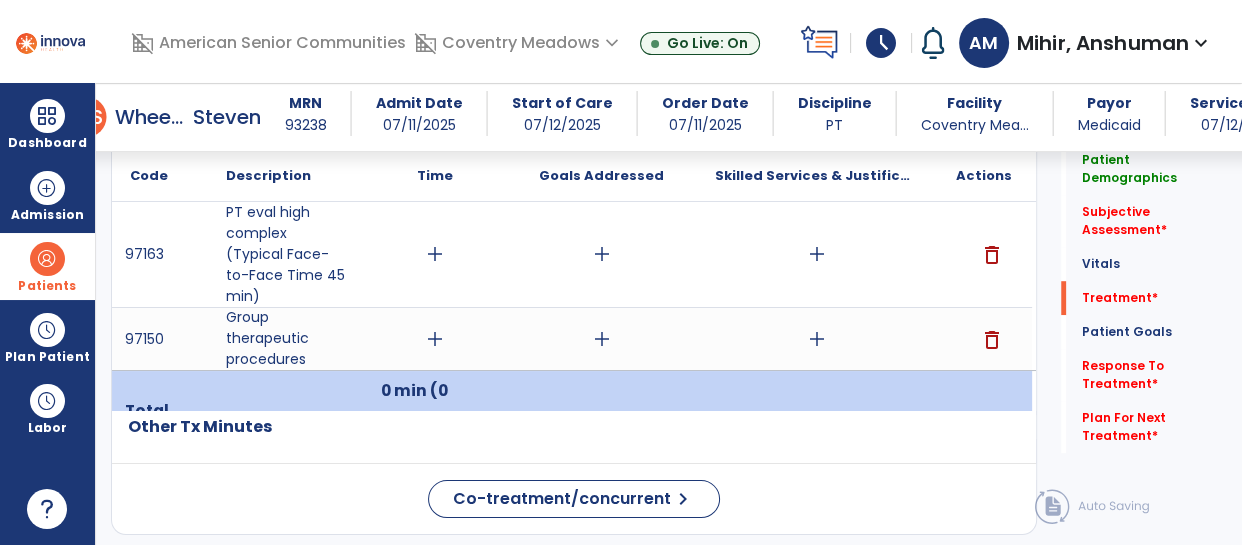 click on "add" at bounding box center (435, 254) 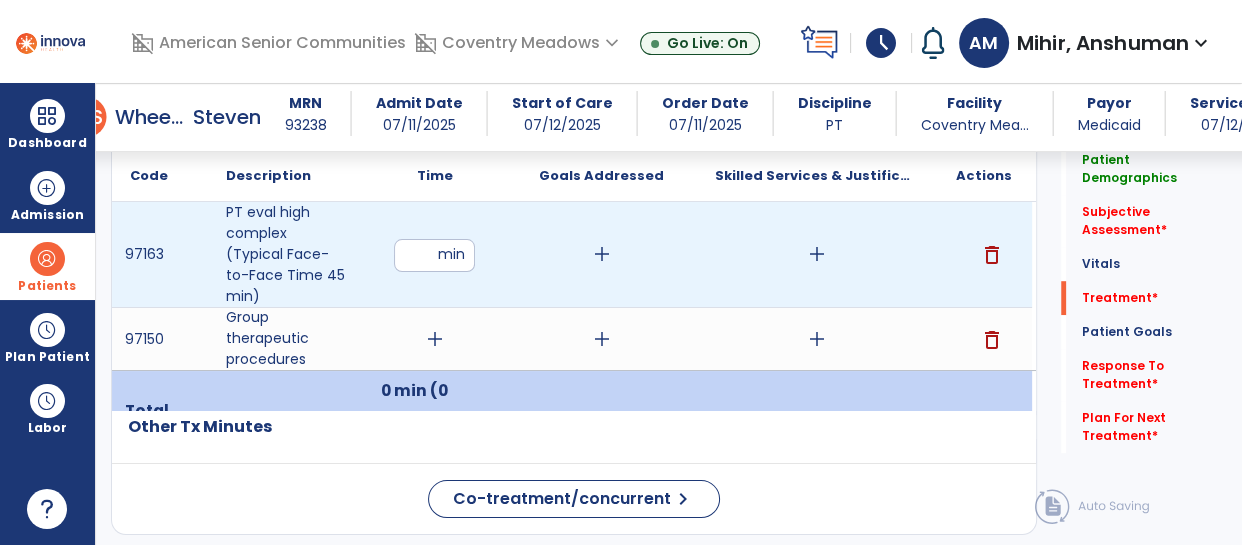 type on "**" 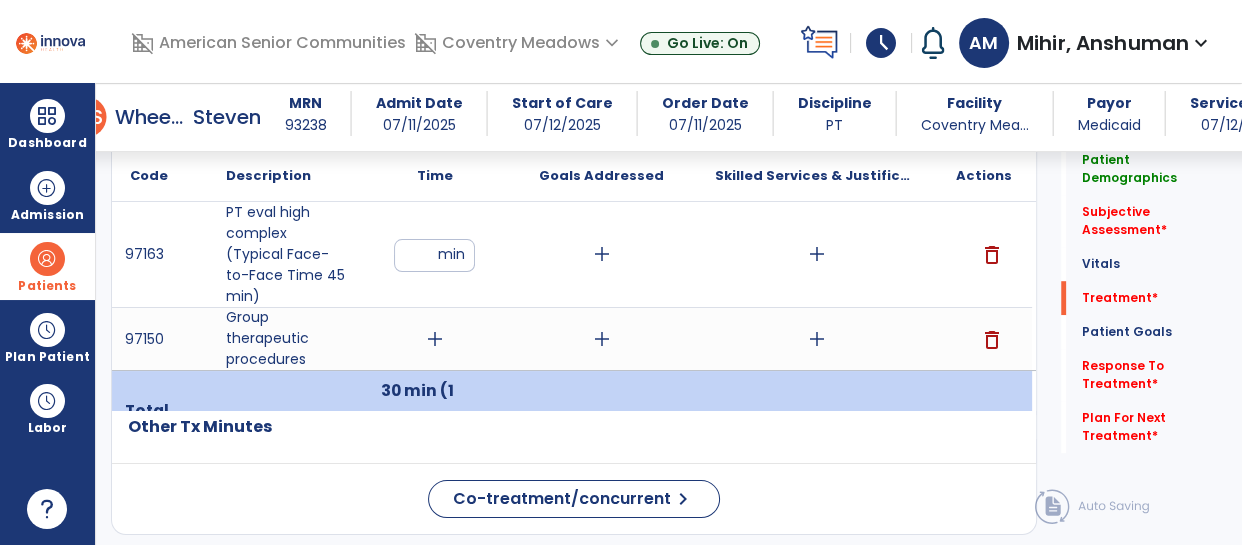 click on "add" at bounding box center (435, 339) 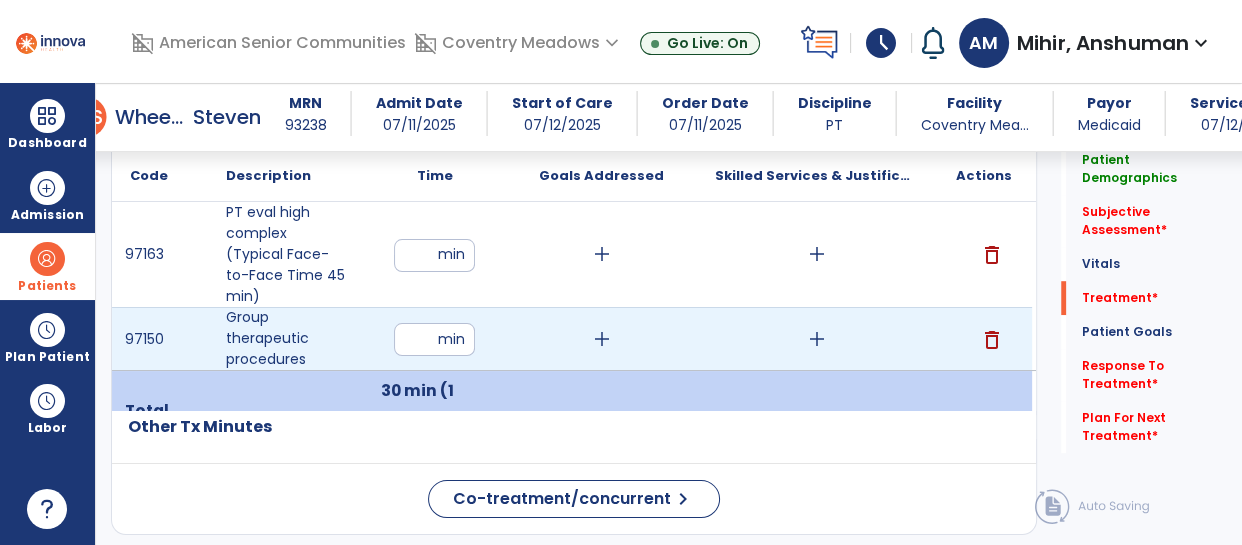 type on "**" 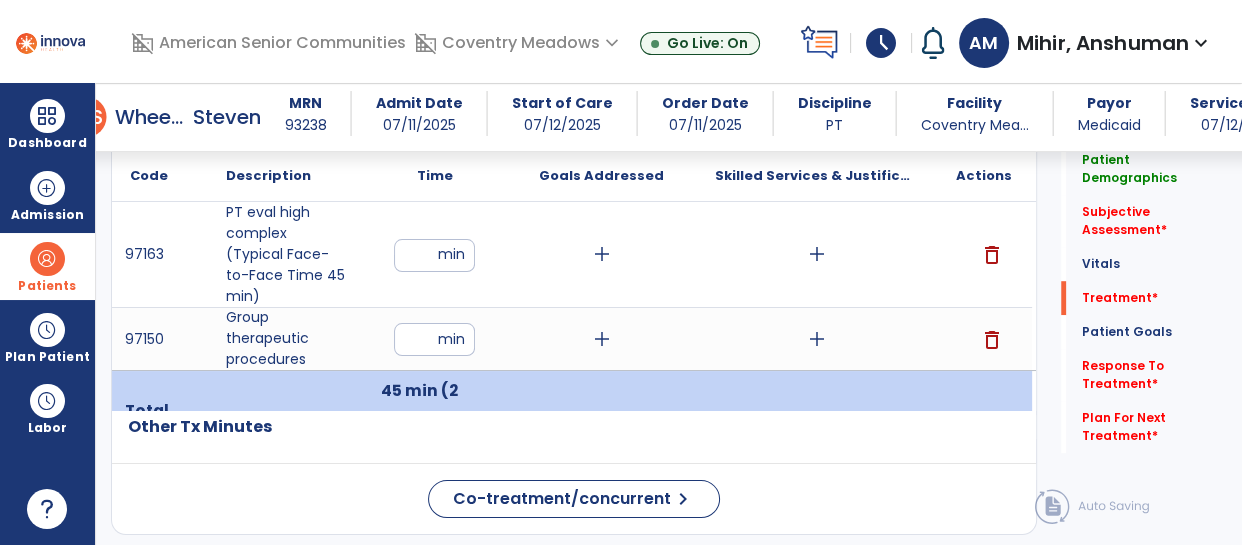 click on "add" at bounding box center [817, 254] 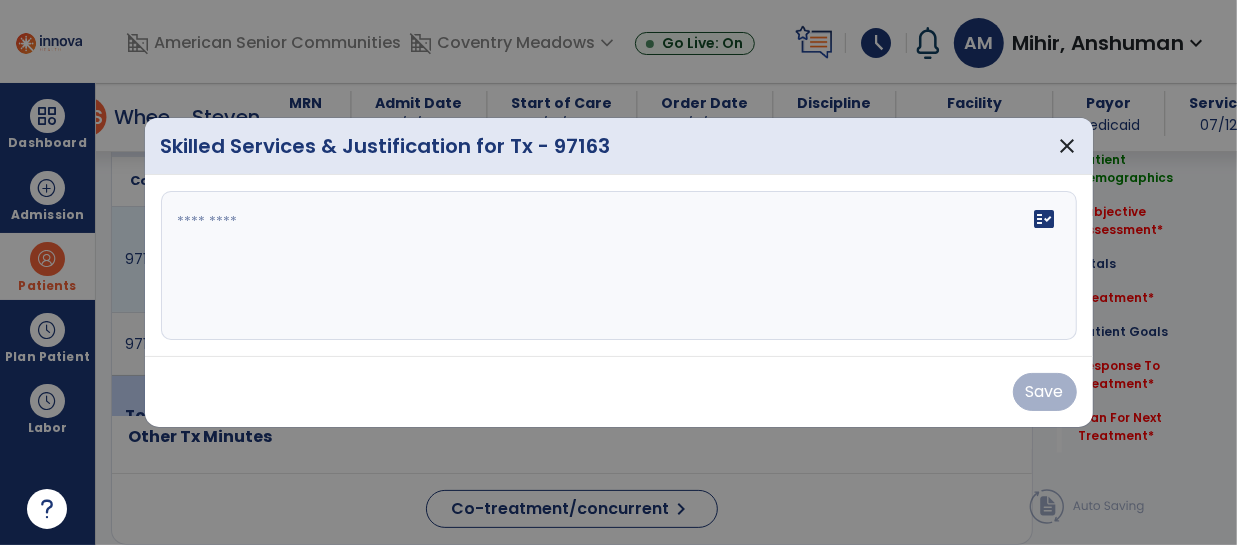 scroll, scrollTop: 1194, scrollLeft: 0, axis: vertical 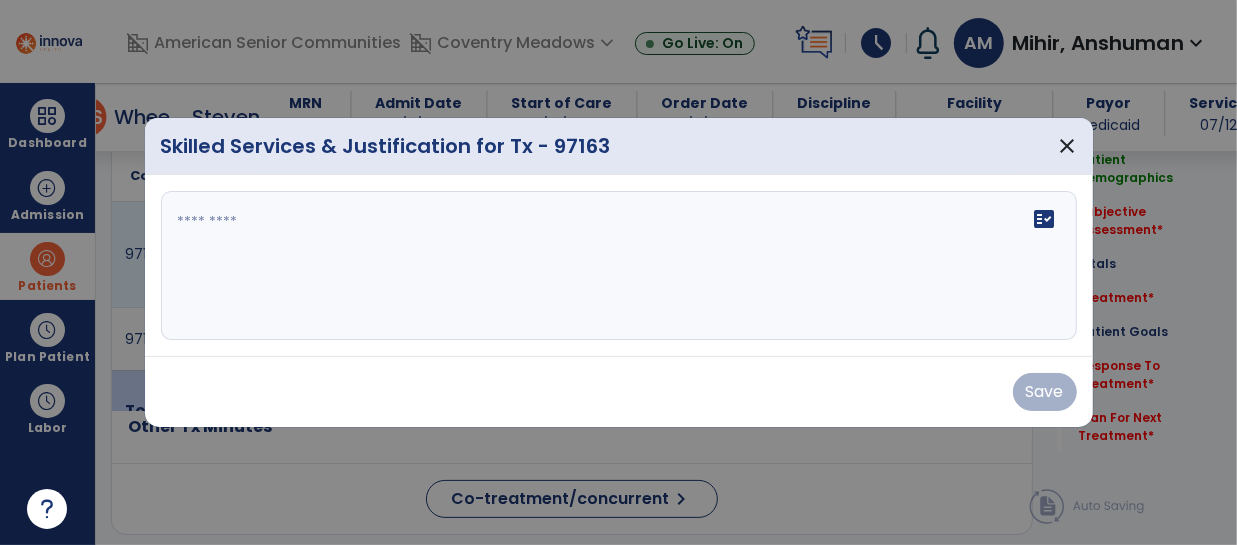 click on "fact_check" at bounding box center (619, 266) 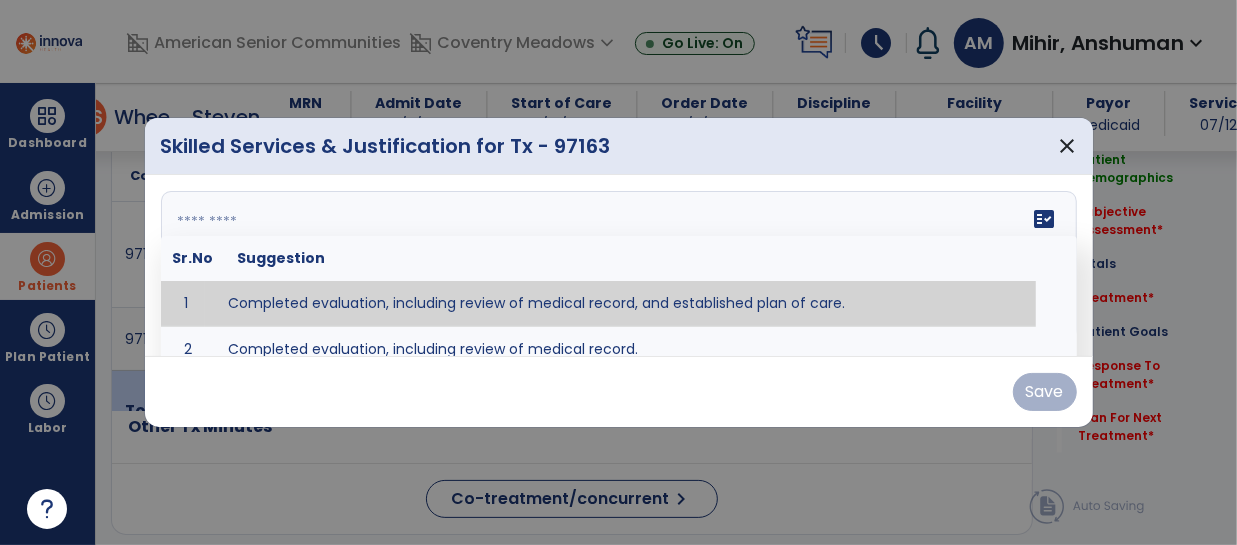 type on "**********" 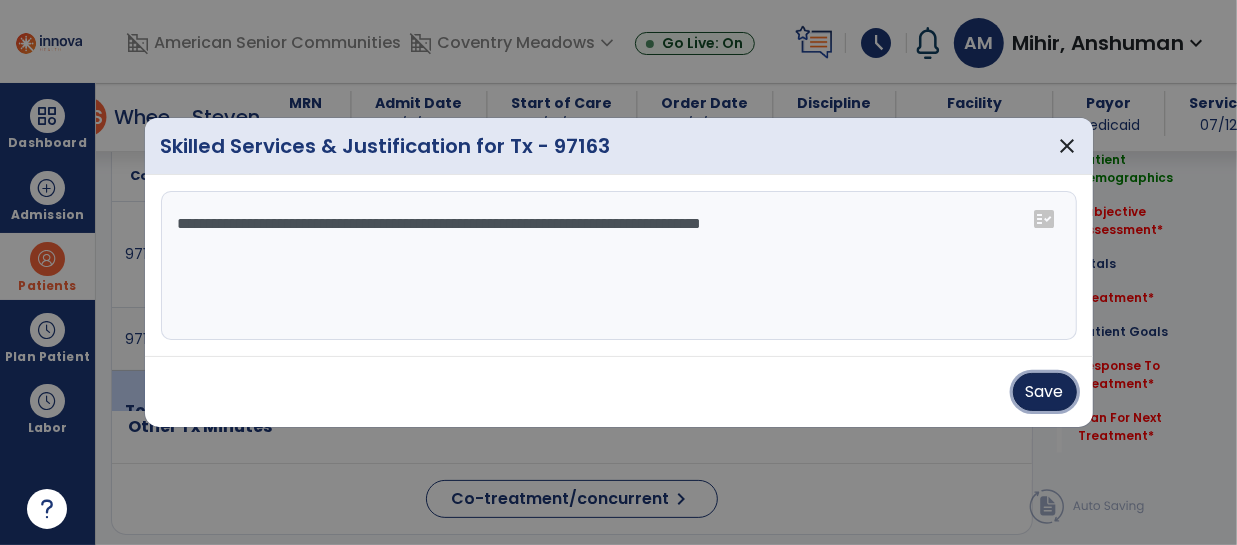 click on "Save" at bounding box center (1045, 392) 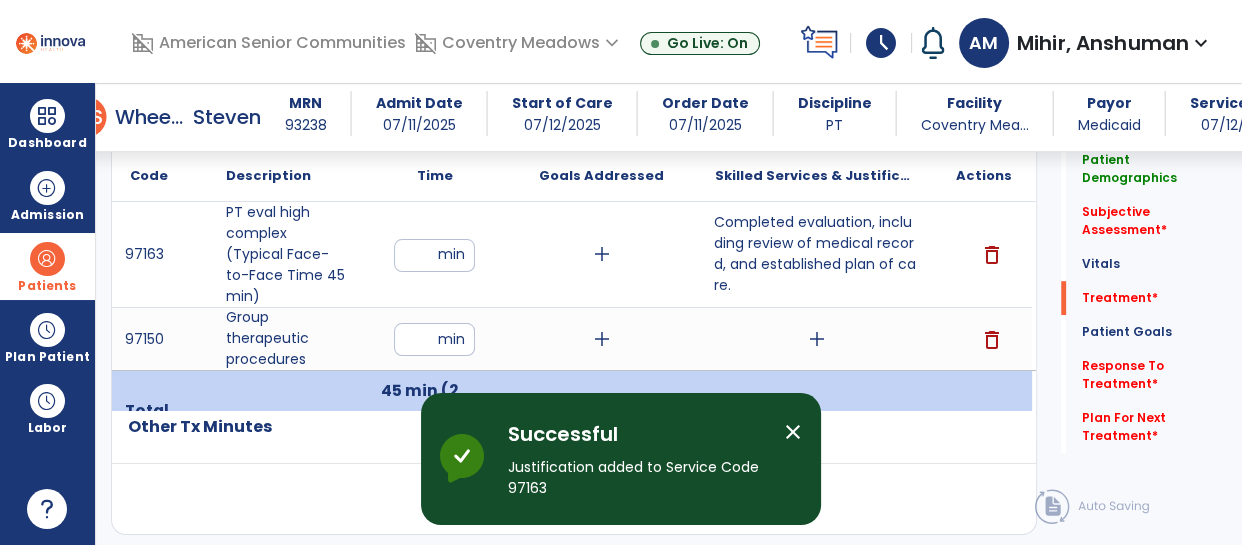 click on "Completed evaluation, including review of medical record, and established plan of care." at bounding box center [816, 254] 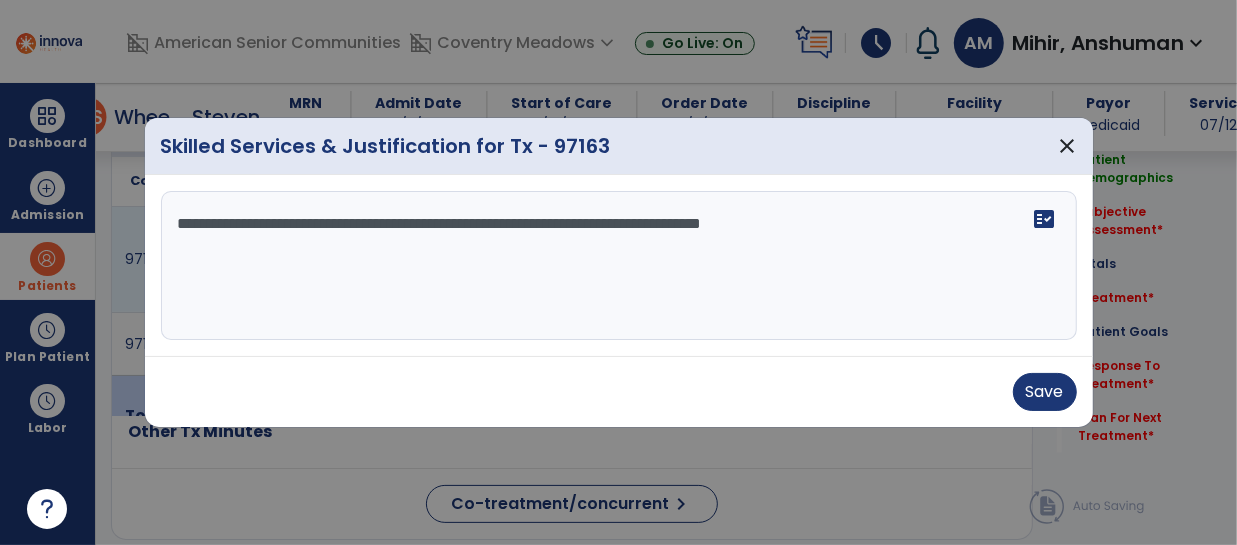 scroll, scrollTop: 1194, scrollLeft: 0, axis: vertical 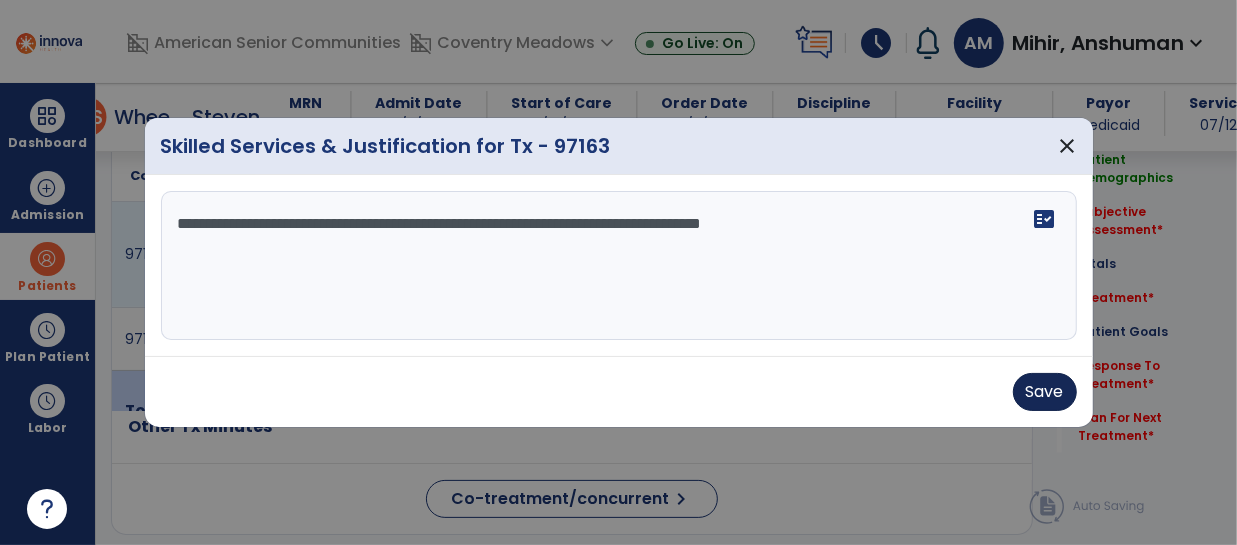 click on "Save" at bounding box center [1045, 392] 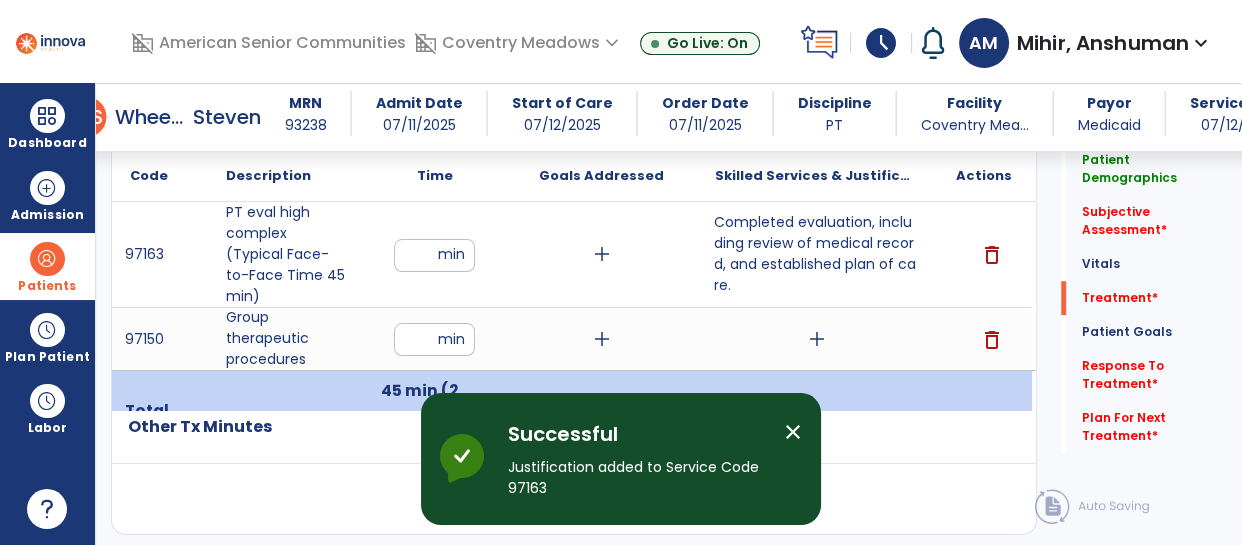 click on "add" at bounding box center (817, 339) 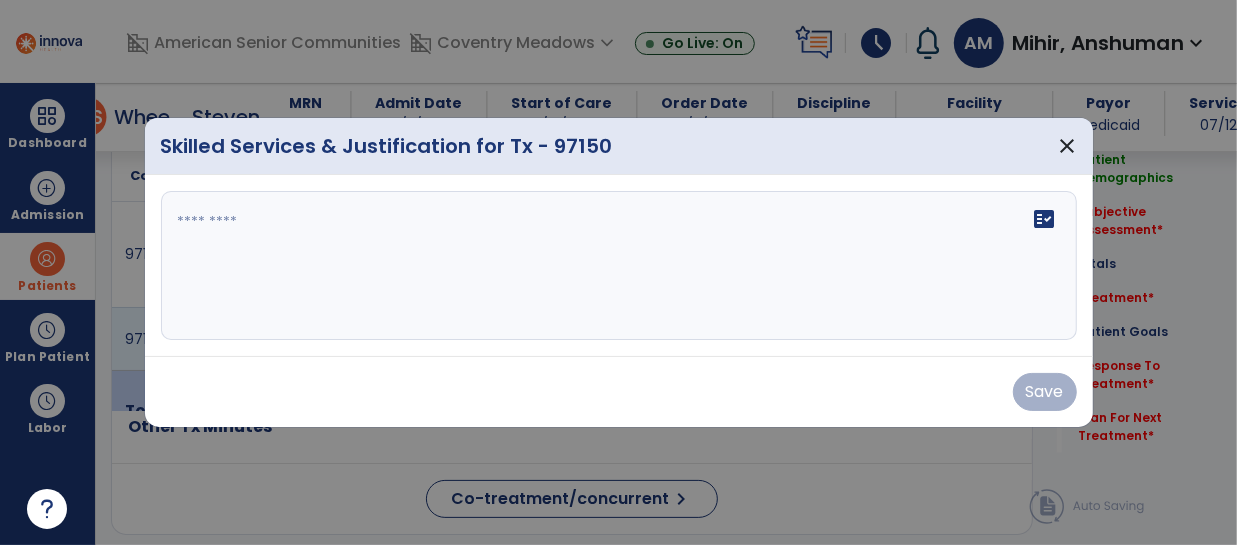 scroll, scrollTop: 1194, scrollLeft: 0, axis: vertical 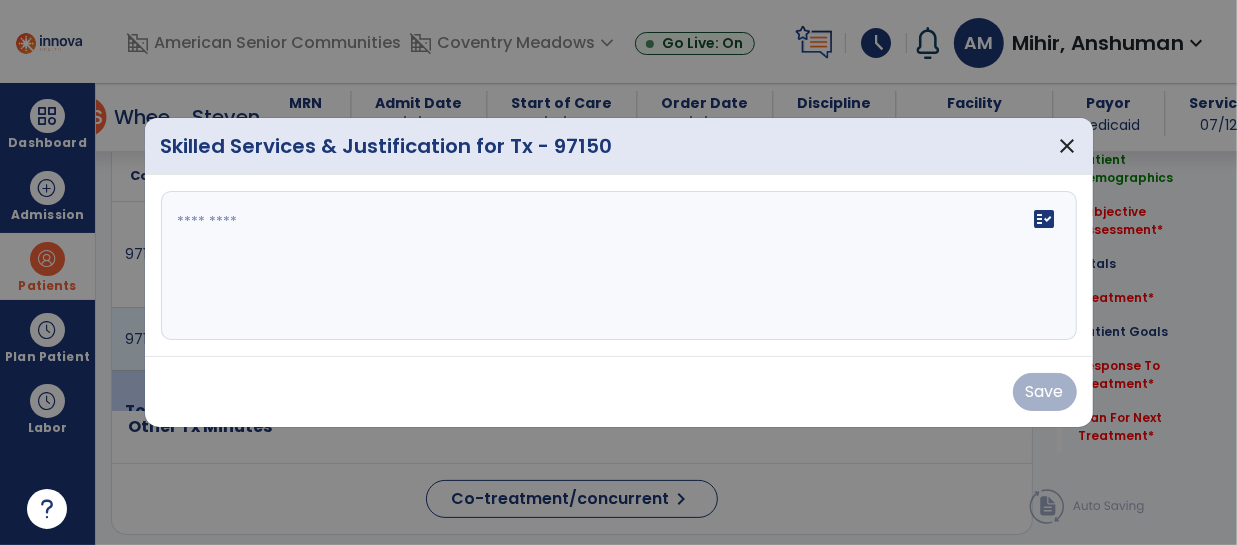 click on "fact_check" at bounding box center [619, 266] 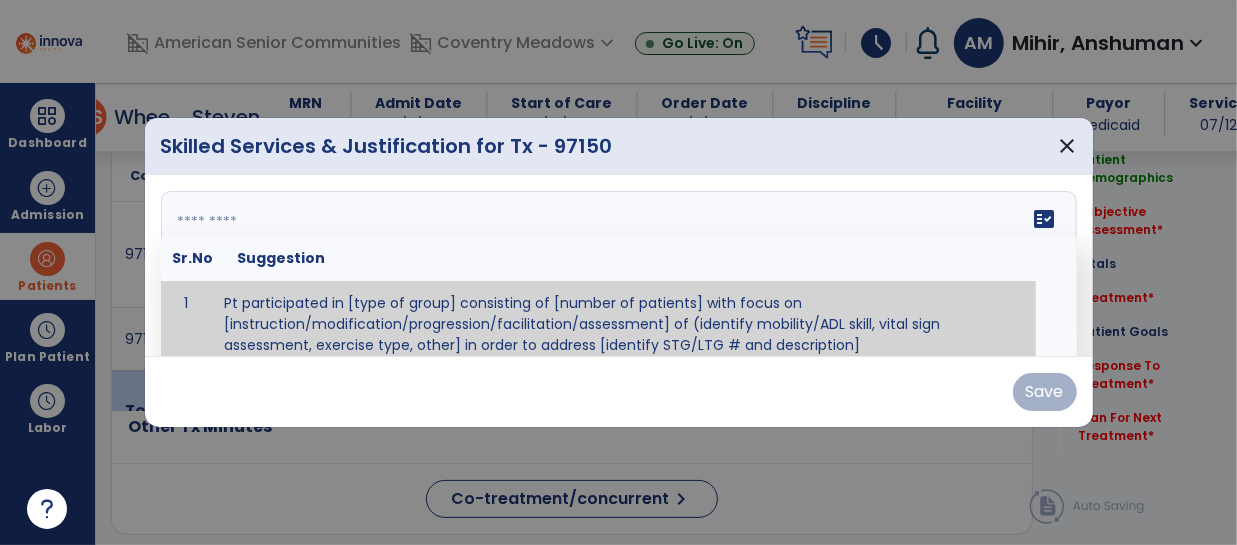 scroll, scrollTop: 11, scrollLeft: 0, axis: vertical 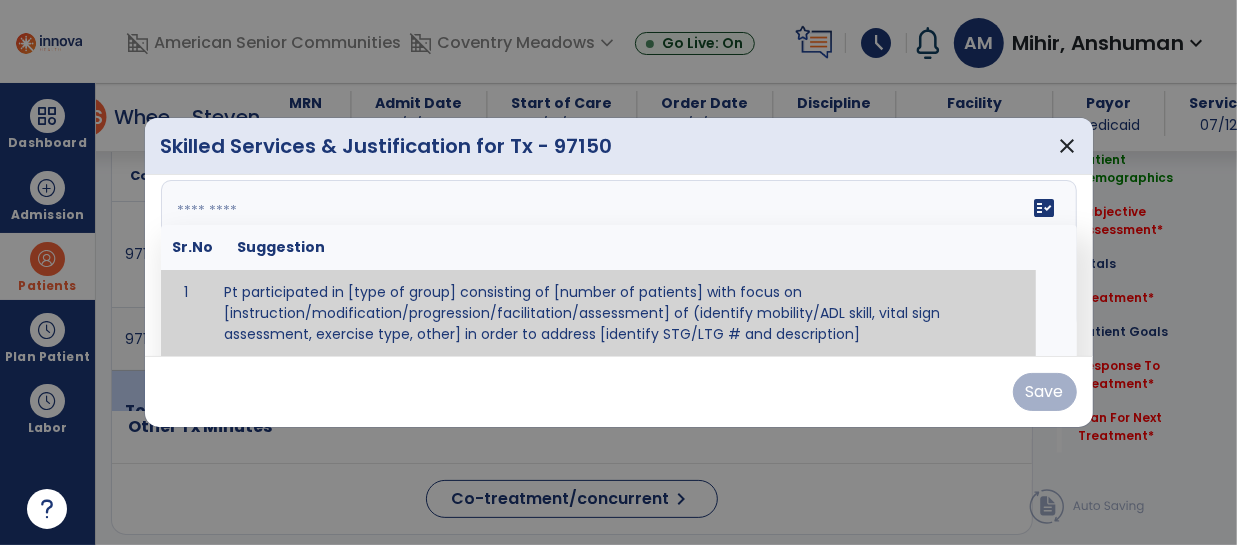 paste on "**********" 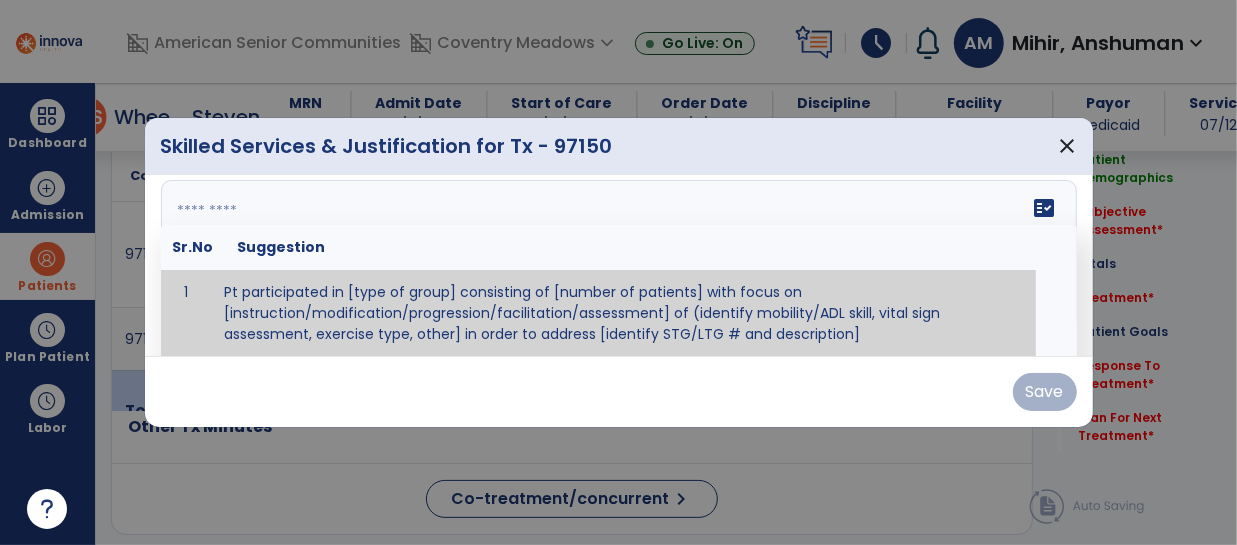 type on "**********" 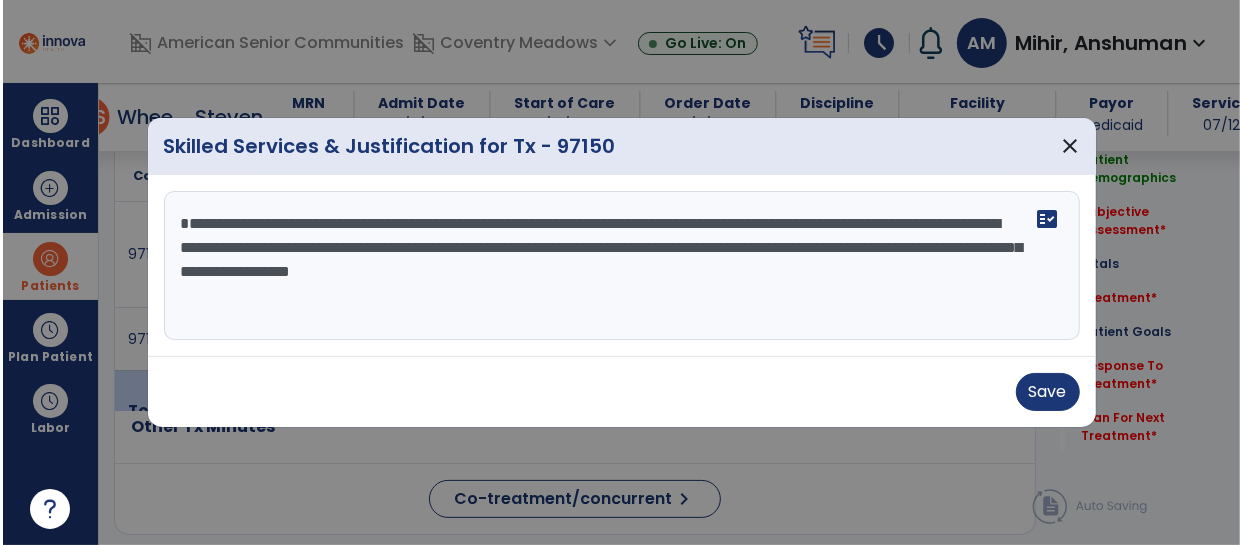 scroll, scrollTop: 0, scrollLeft: 0, axis: both 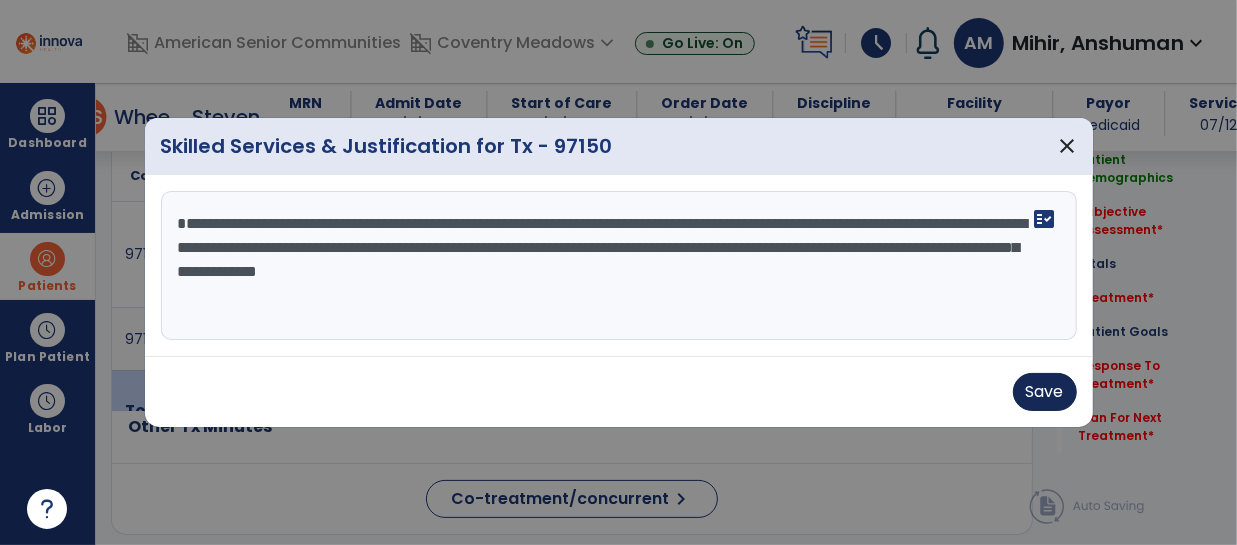 click on "Save" at bounding box center (1045, 392) 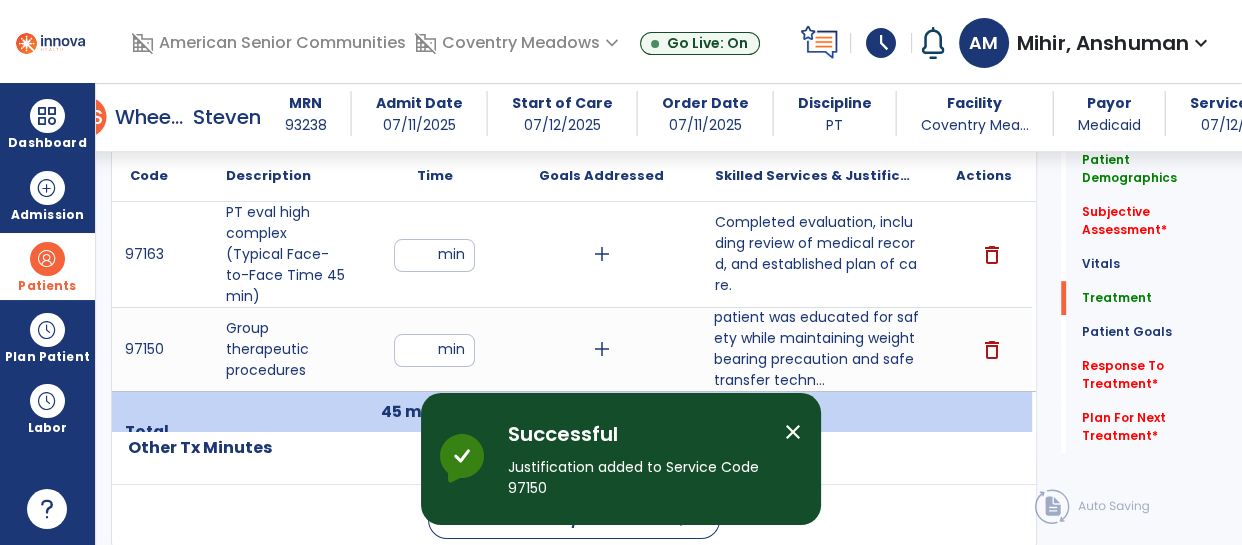 click on "close" at bounding box center [793, 432] 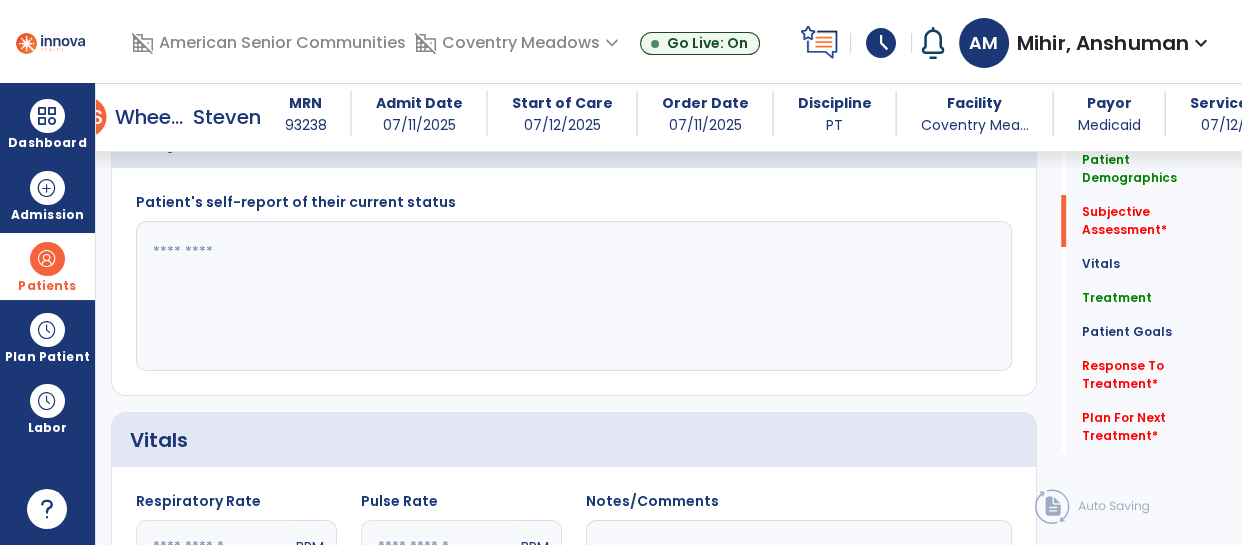 scroll, scrollTop: 453, scrollLeft: 0, axis: vertical 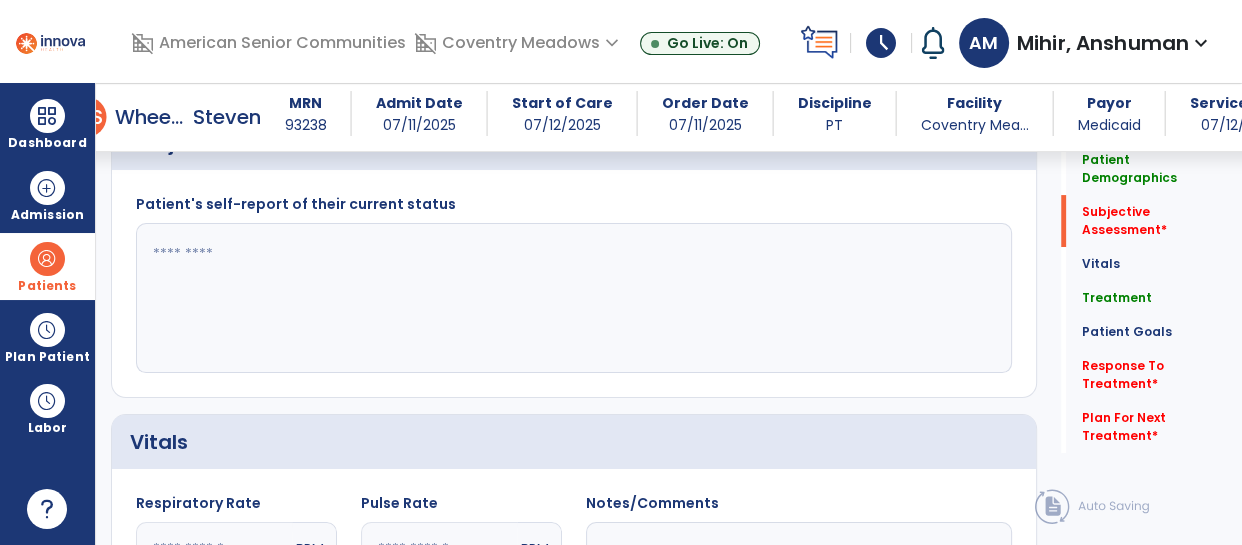 click 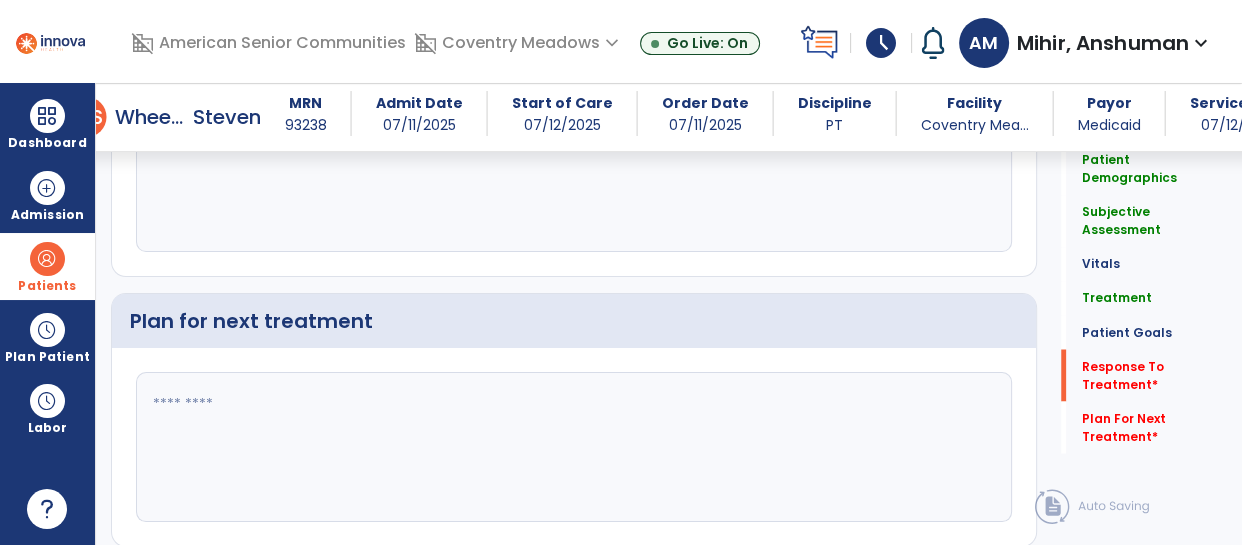 type on "**********" 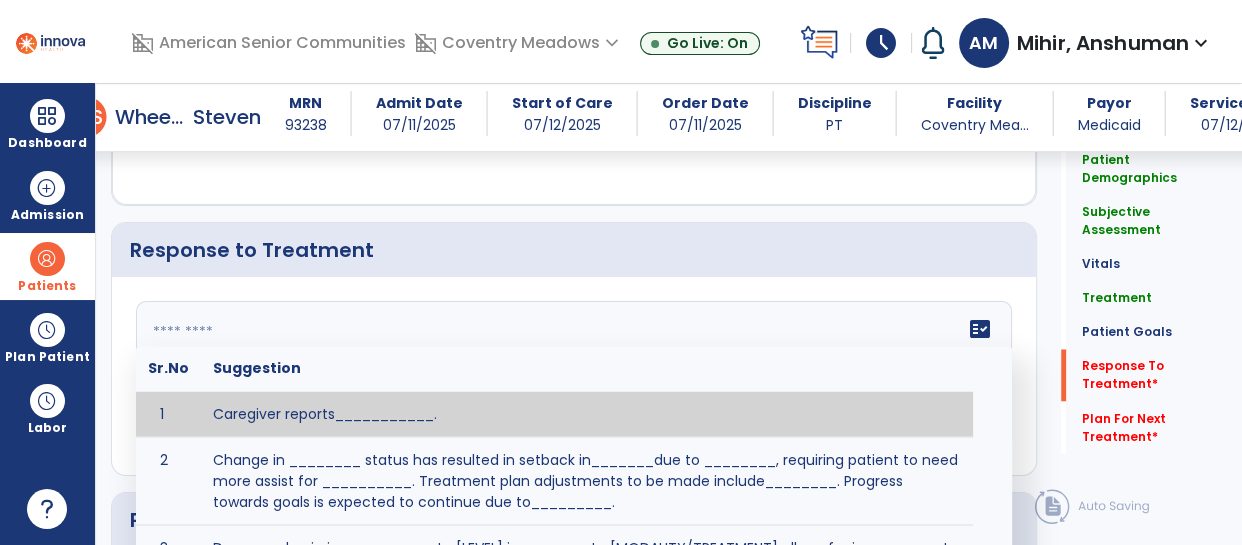 scroll, scrollTop: 3202, scrollLeft: 0, axis: vertical 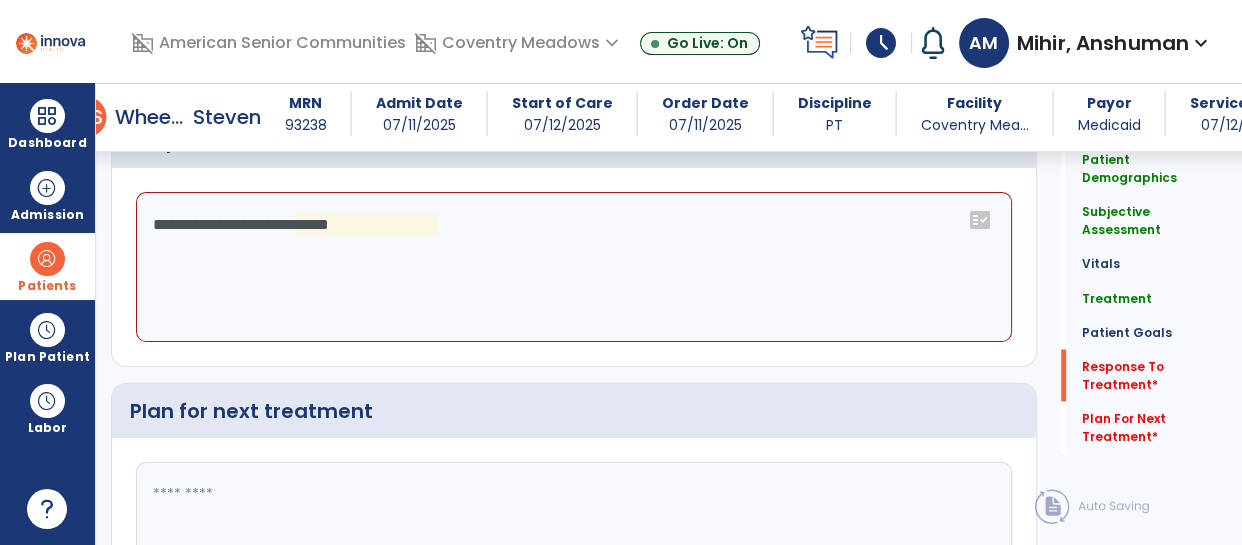 click on "**********" 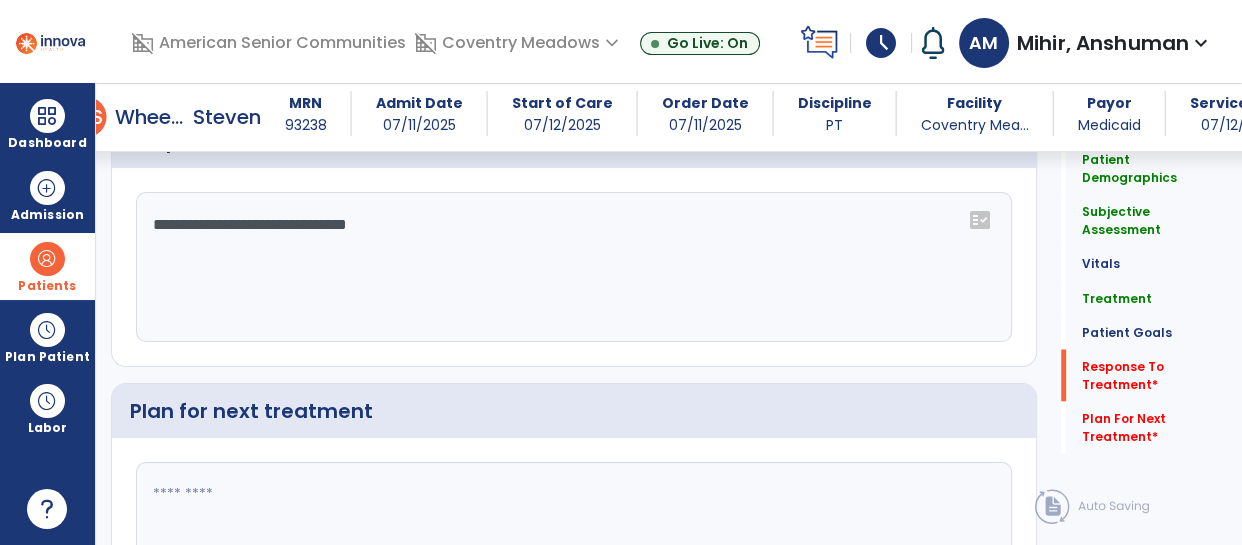 type on "**********" 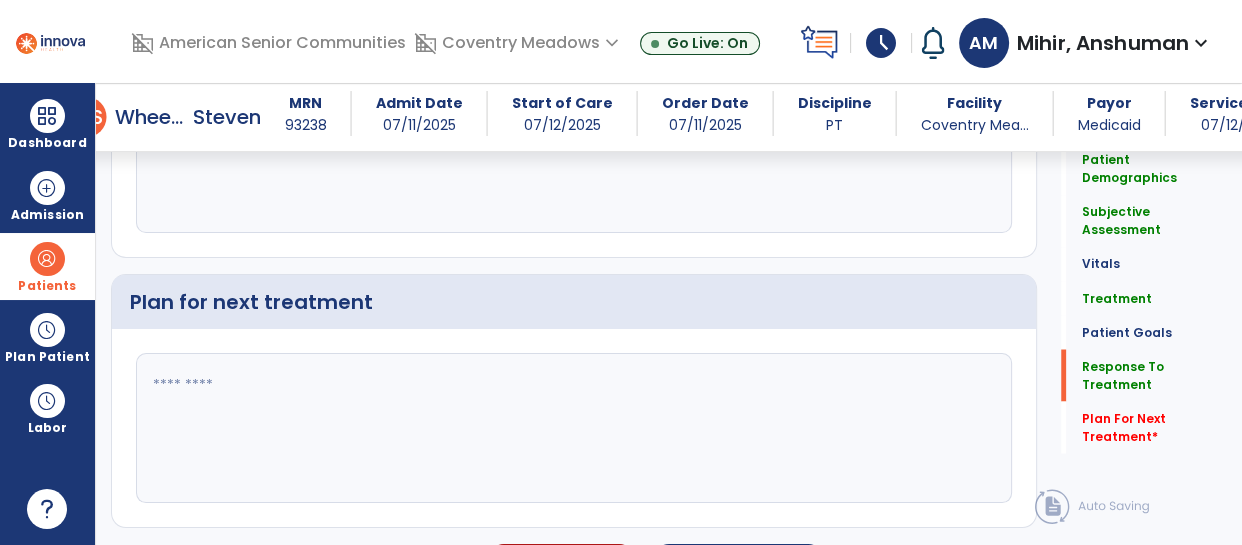 click 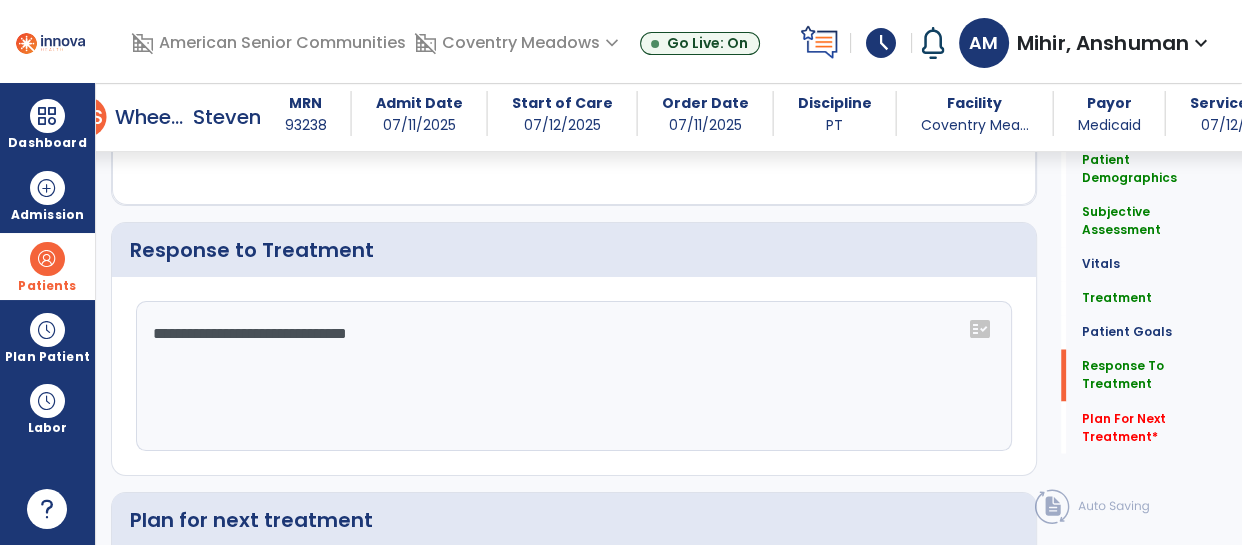 scroll, scrollTop: 3202, scrollLeft: 0, axis: vertical 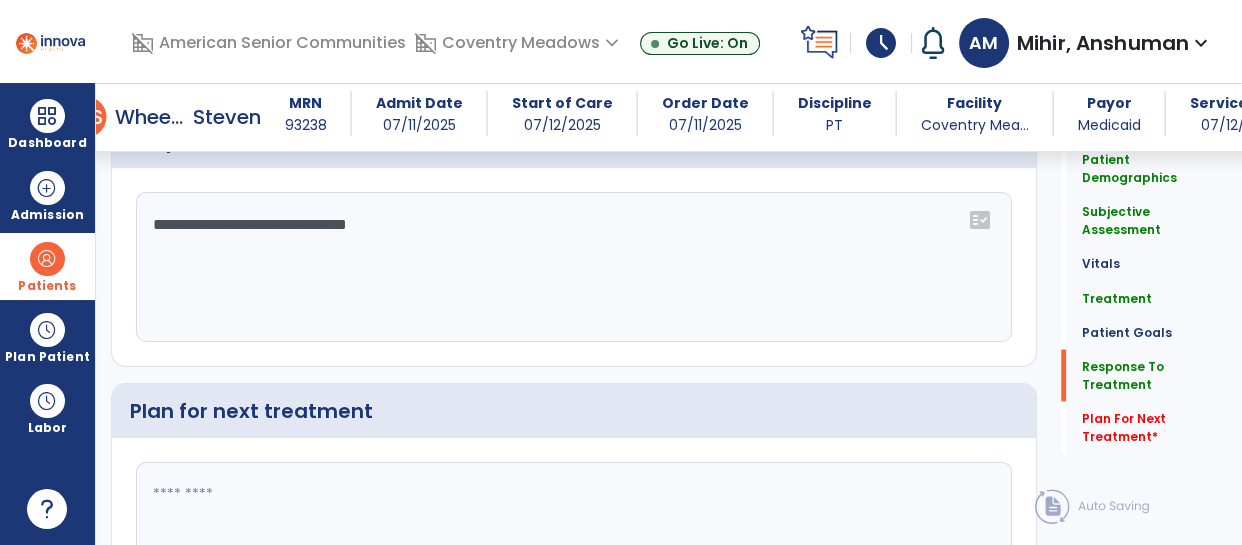 paste on "**********" 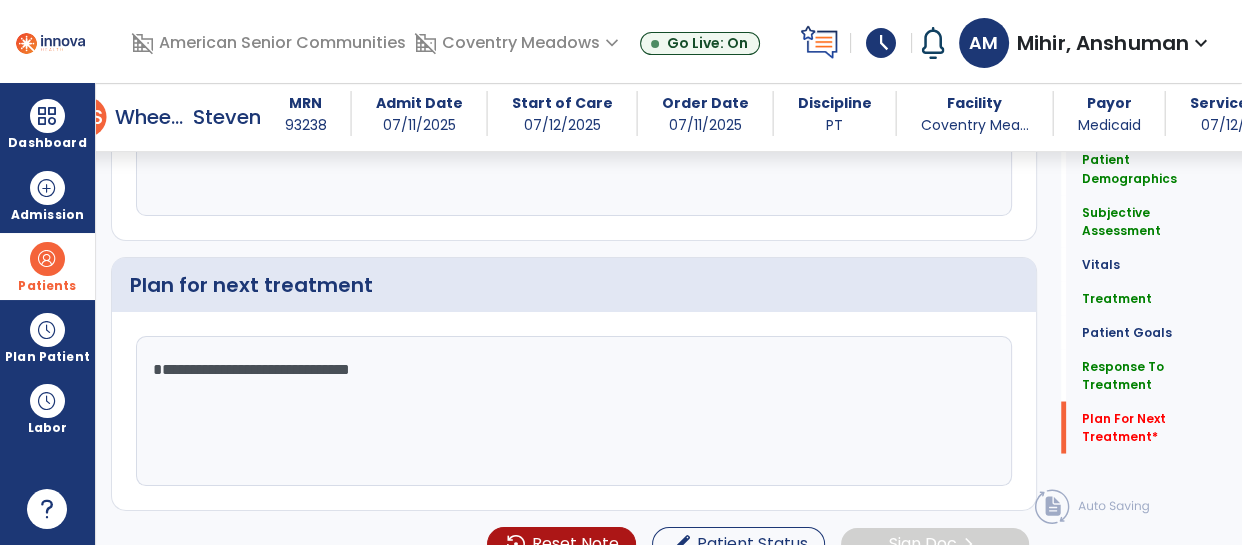 scroll, scrollTop: 3355, scrollLeft: 0, axis: vertical 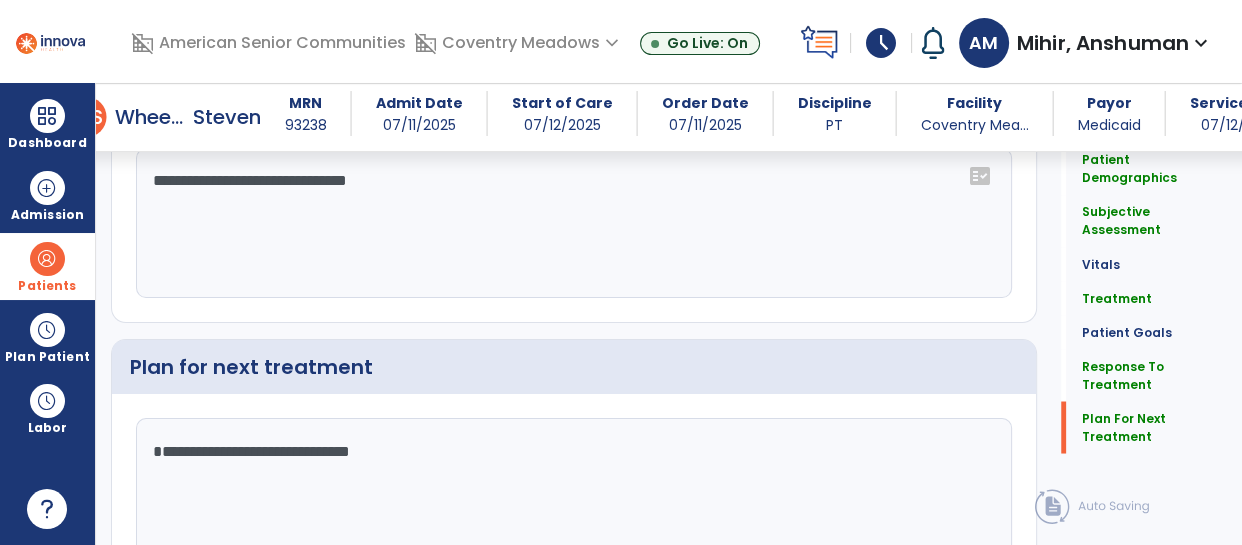 type on "**********" 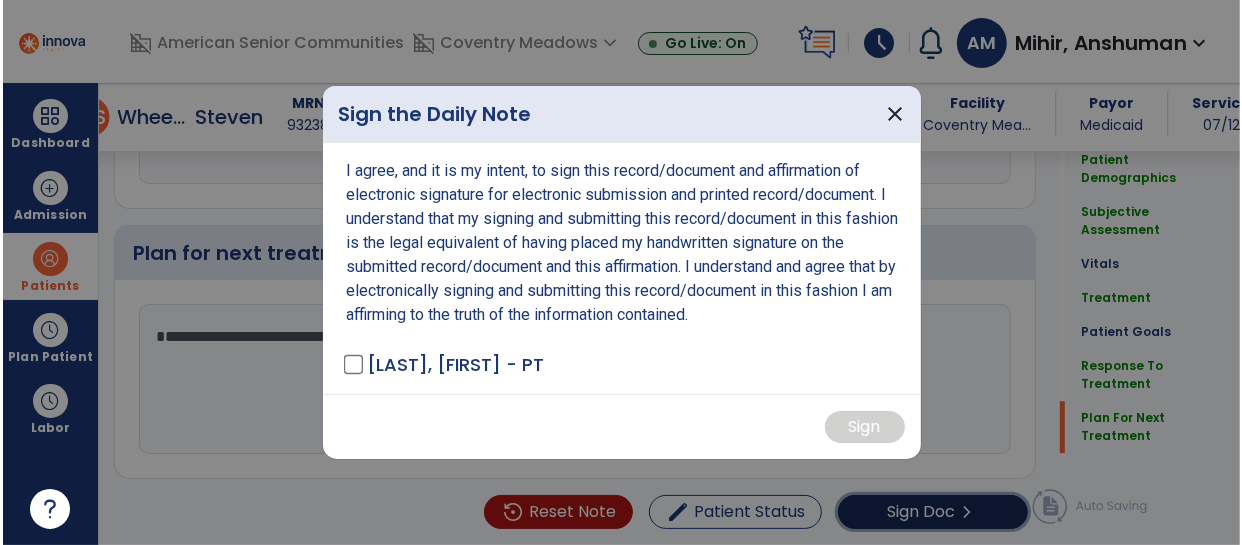 scroll, scrollTop: 3355, scrollLeft: 0, axis: vertical 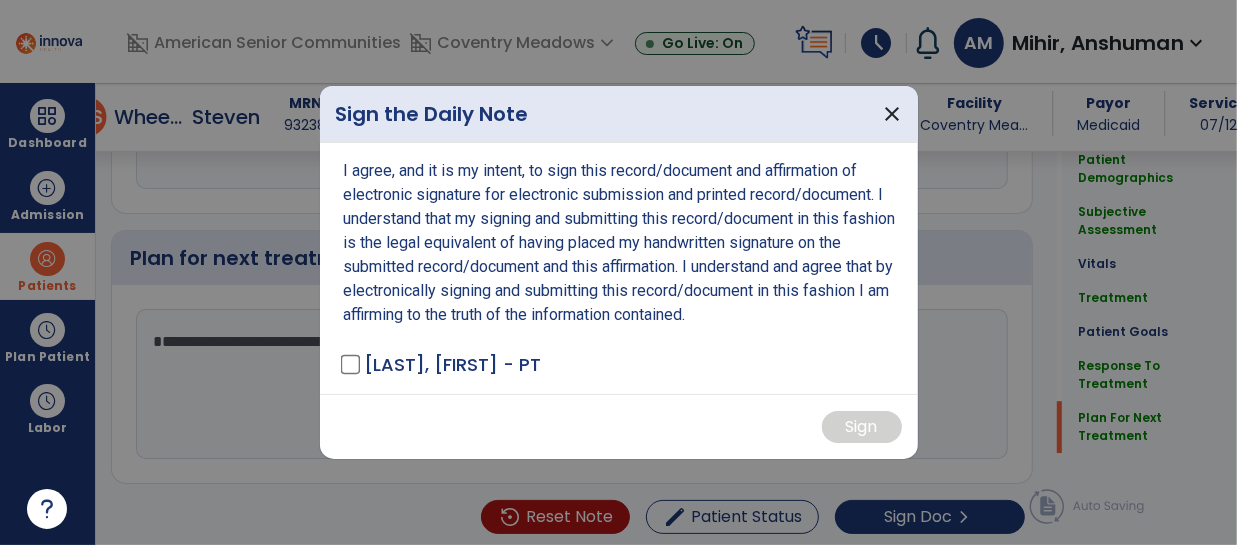 click on "[LAST], [FIRST]  - PT" at bounding box center [452, 364] 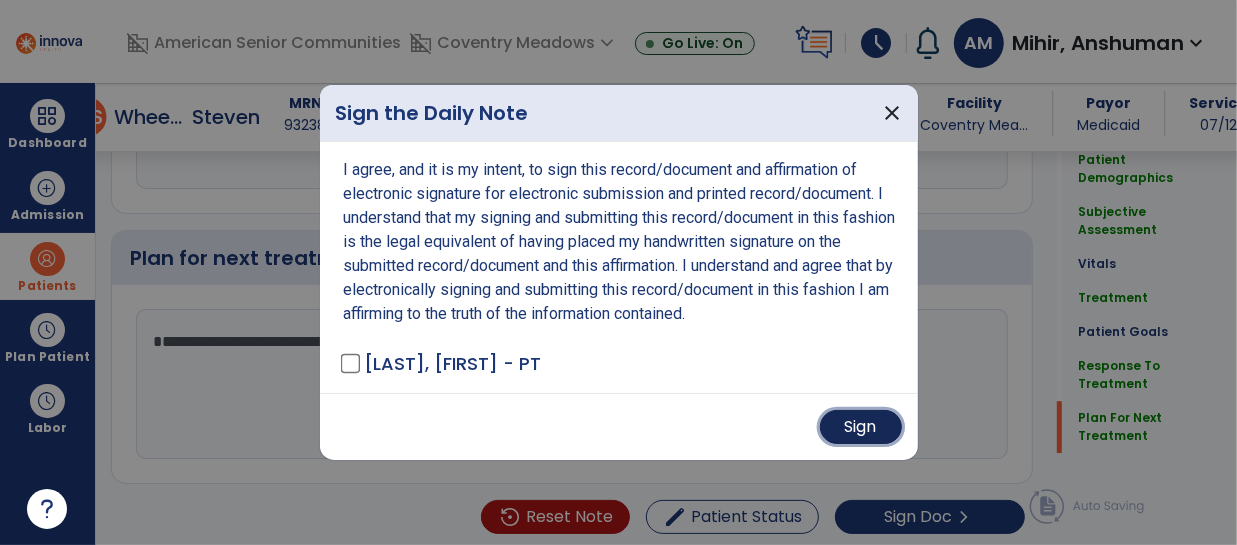 click on "Sign" at bounding box center [861, 427] 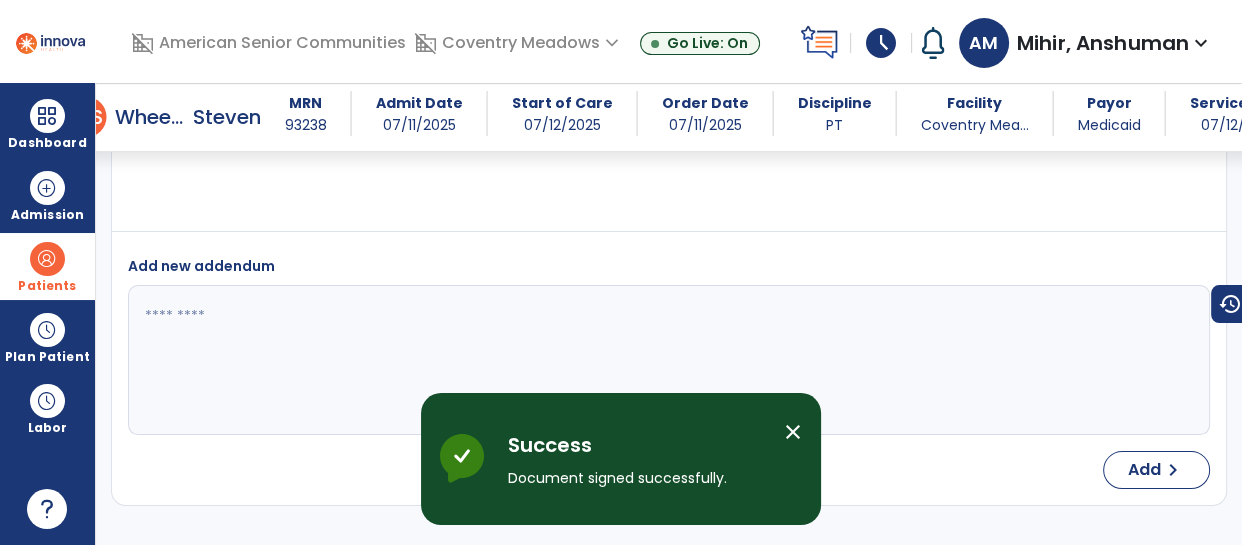 click on "close" at bounding box center (793, 432) 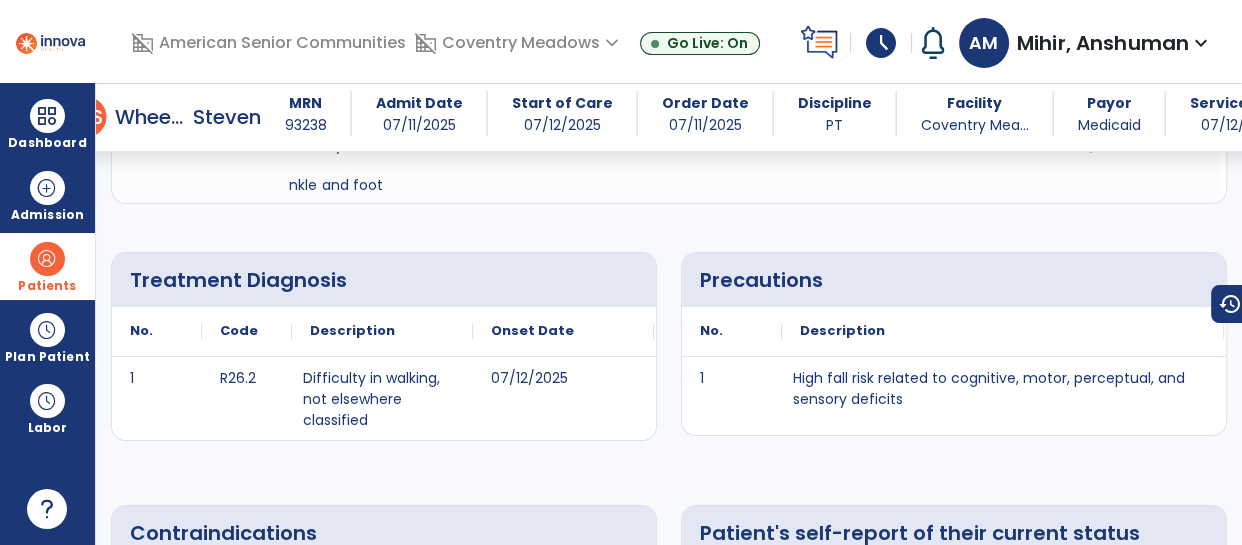 scroll, scrollTop: 0, scrollLeft: 0, axis: both 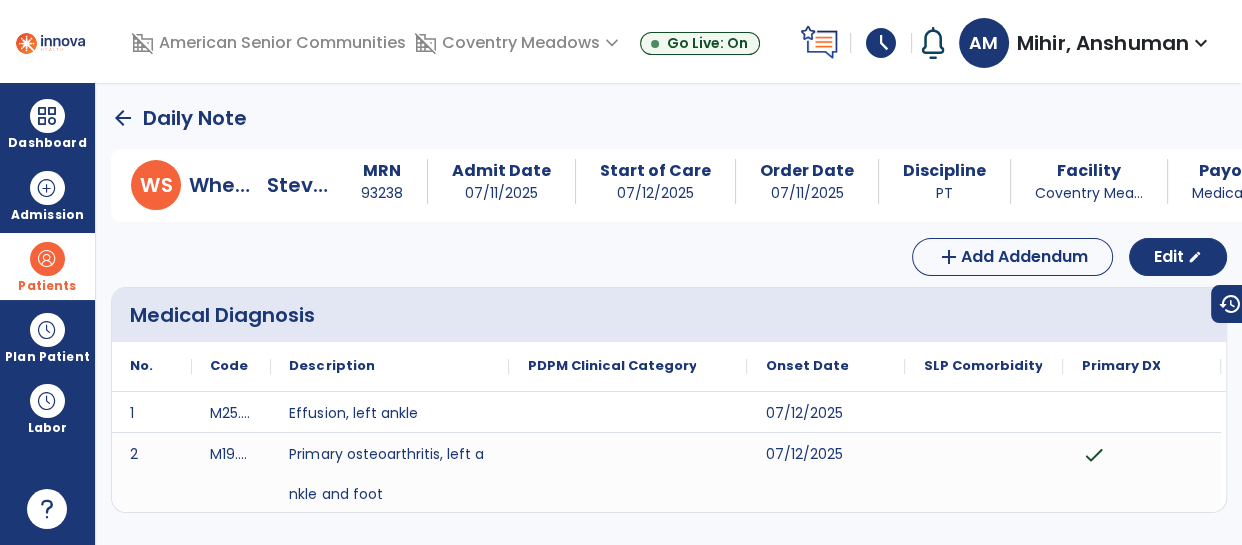 click on "arrow_back" 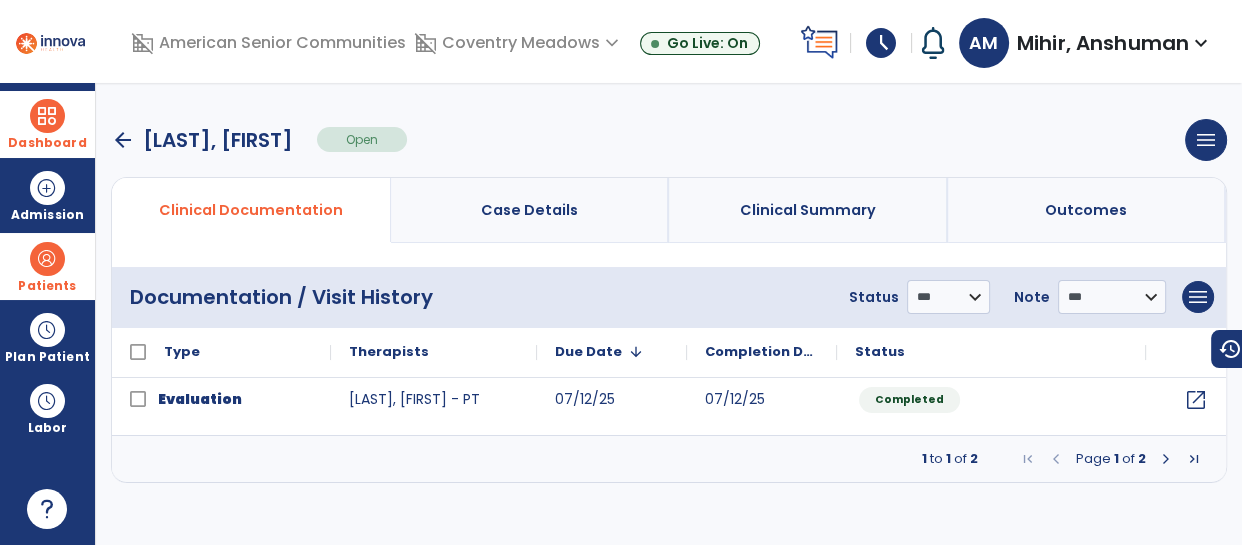 click at bounding box center (47, 116) 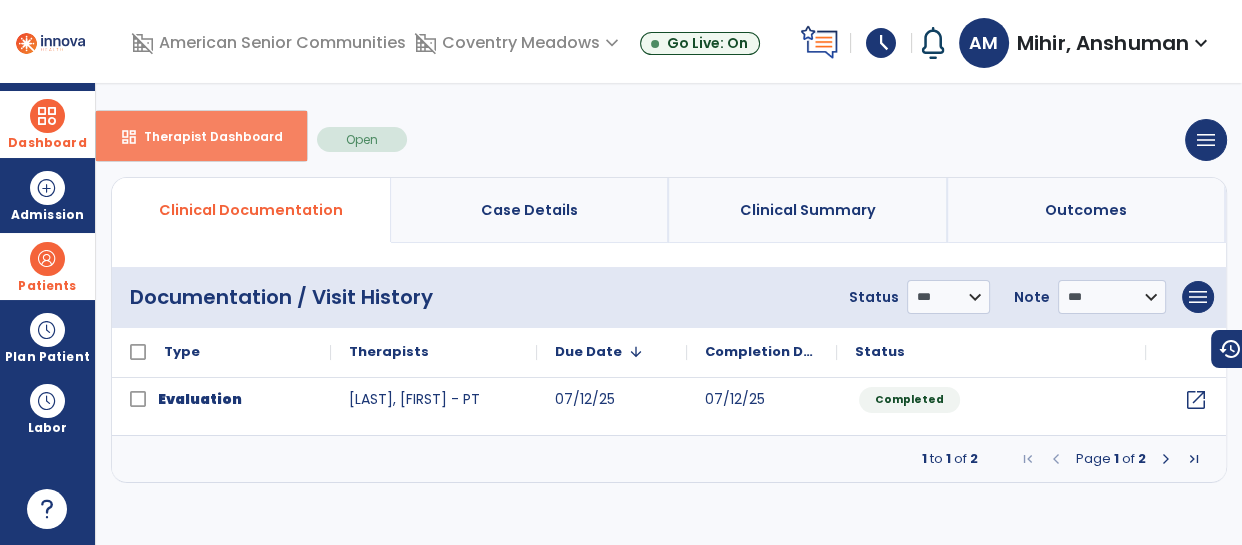 click on "Therapist Dashboard" at bounding box center (205, 136) 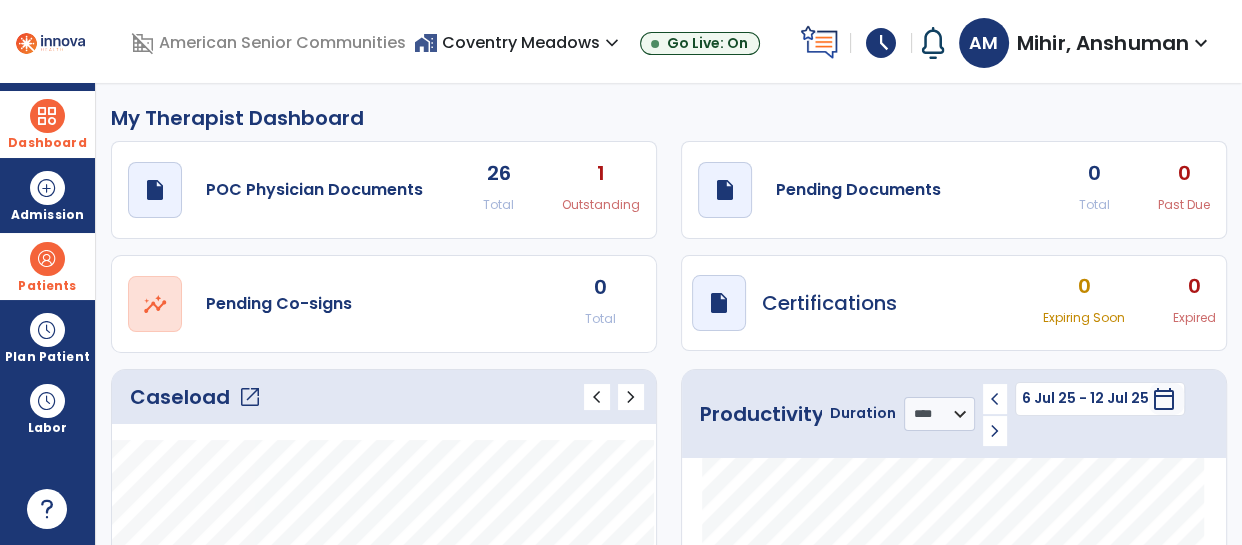 click on "open_in_new" 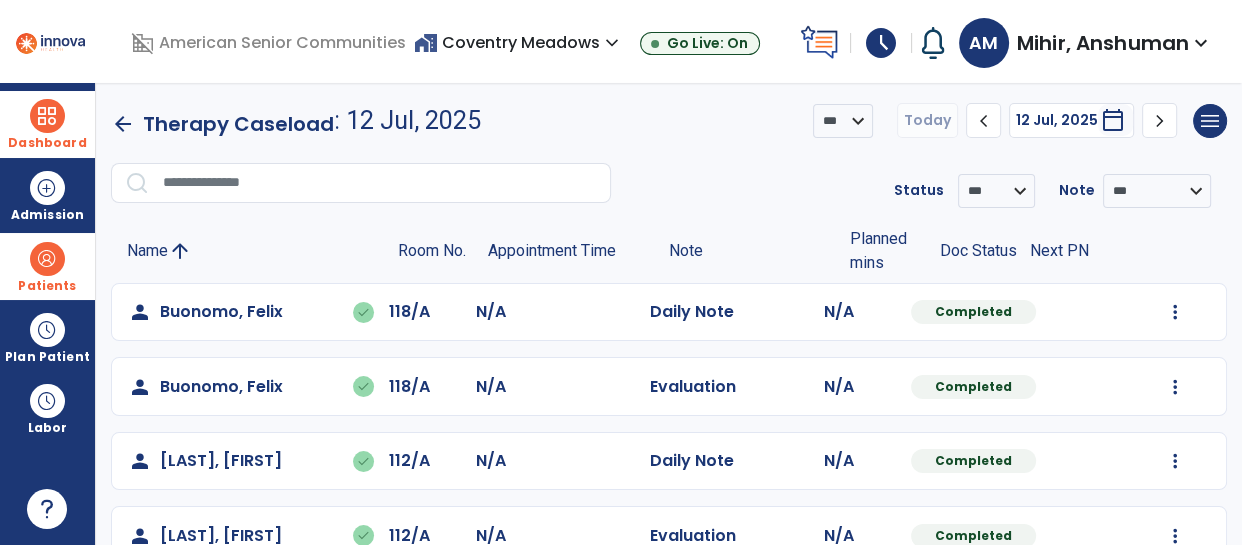 click at bounding box center [47, 259] 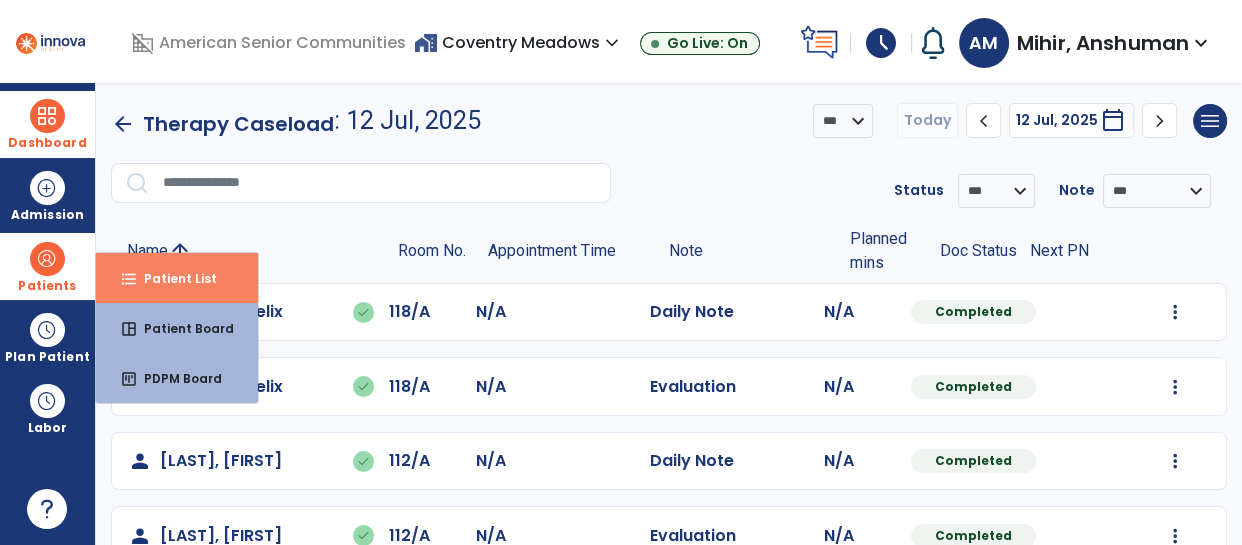click on "Patient List" at bounding box center (172, 278) 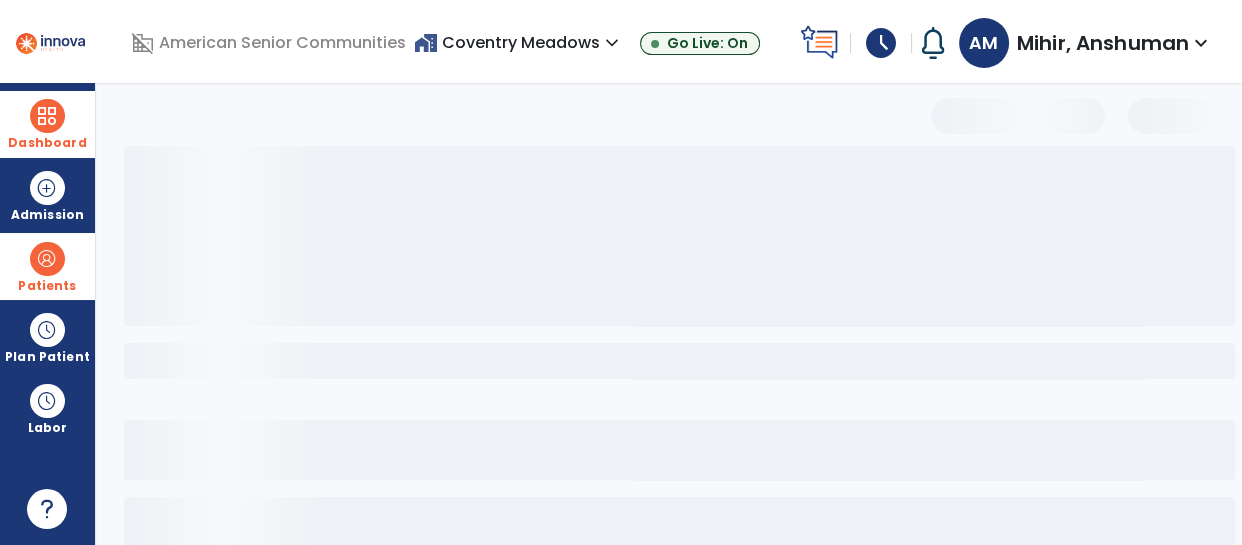 select on "***" 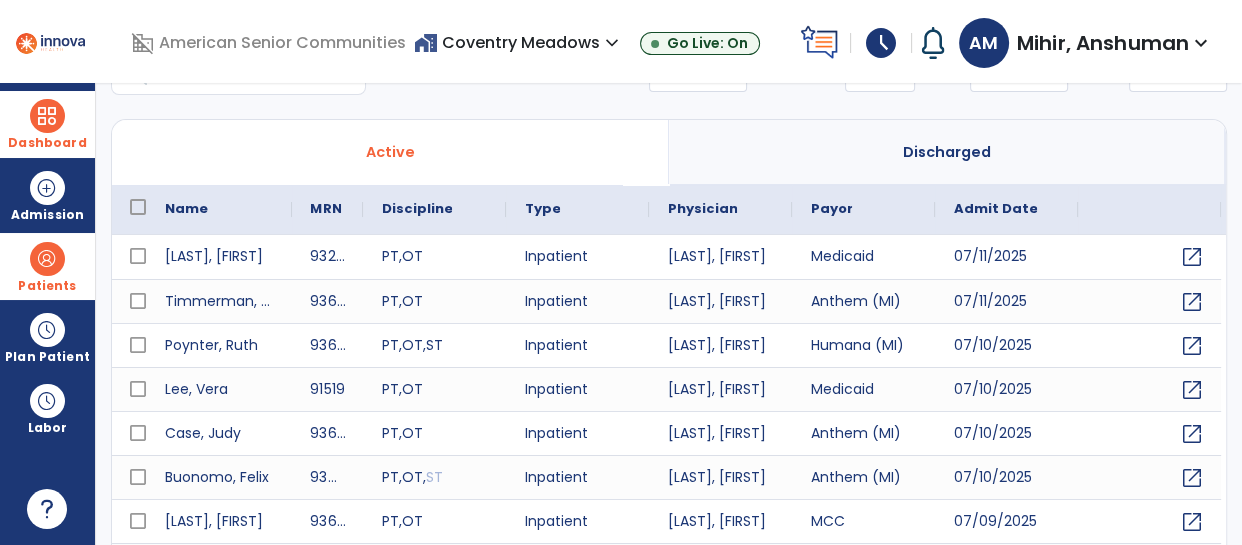 scroll, scrollTop: 0, scrollLeft: 0, axis: both 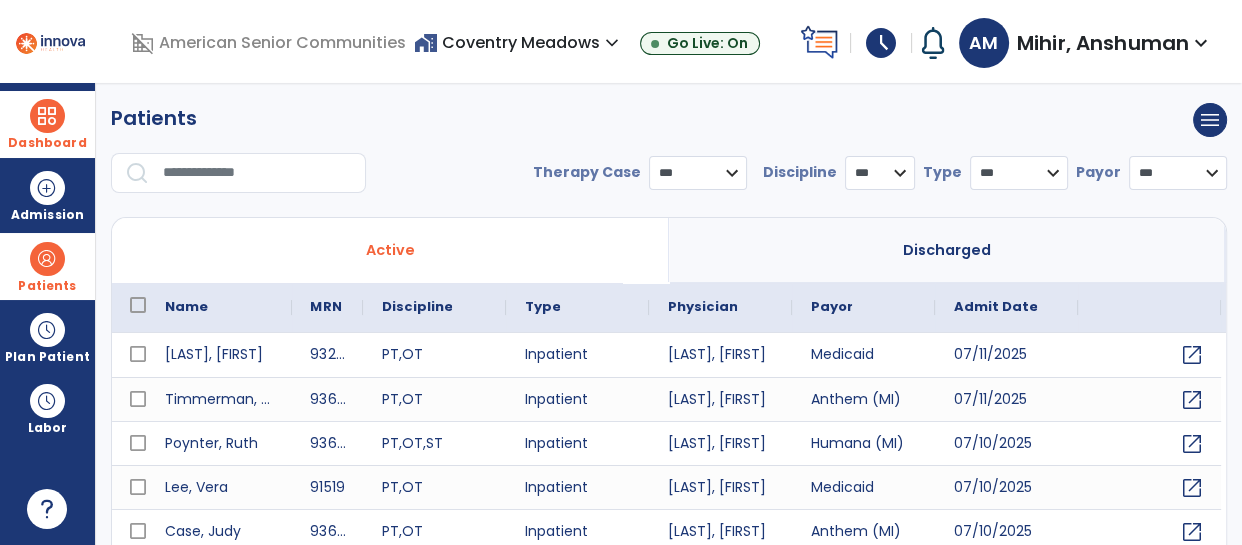 click at bounding box center [257, 173] 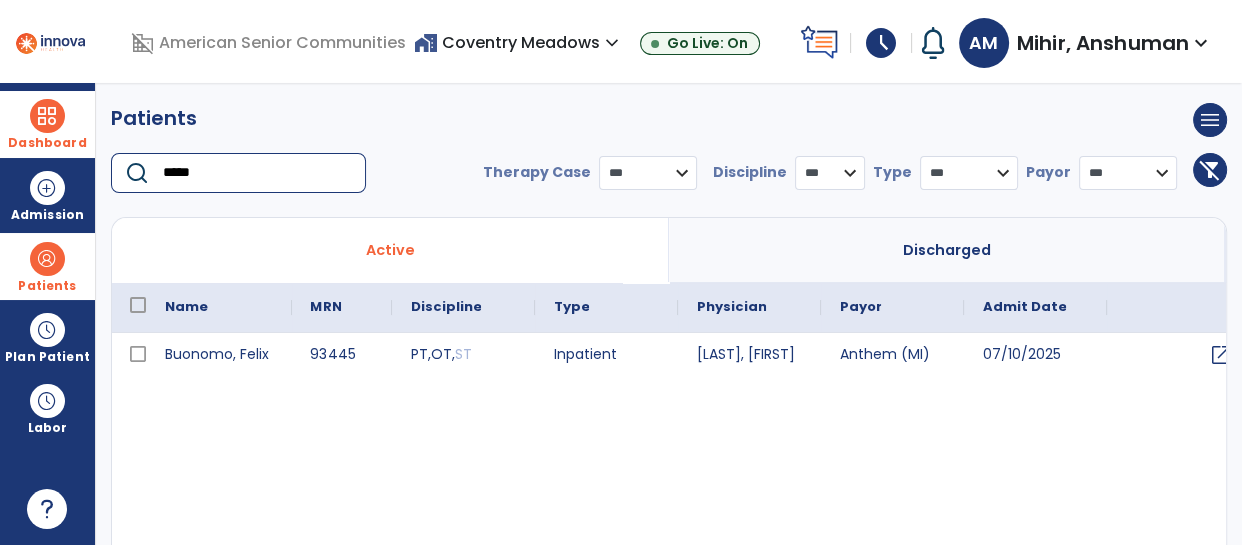 type on "*****" 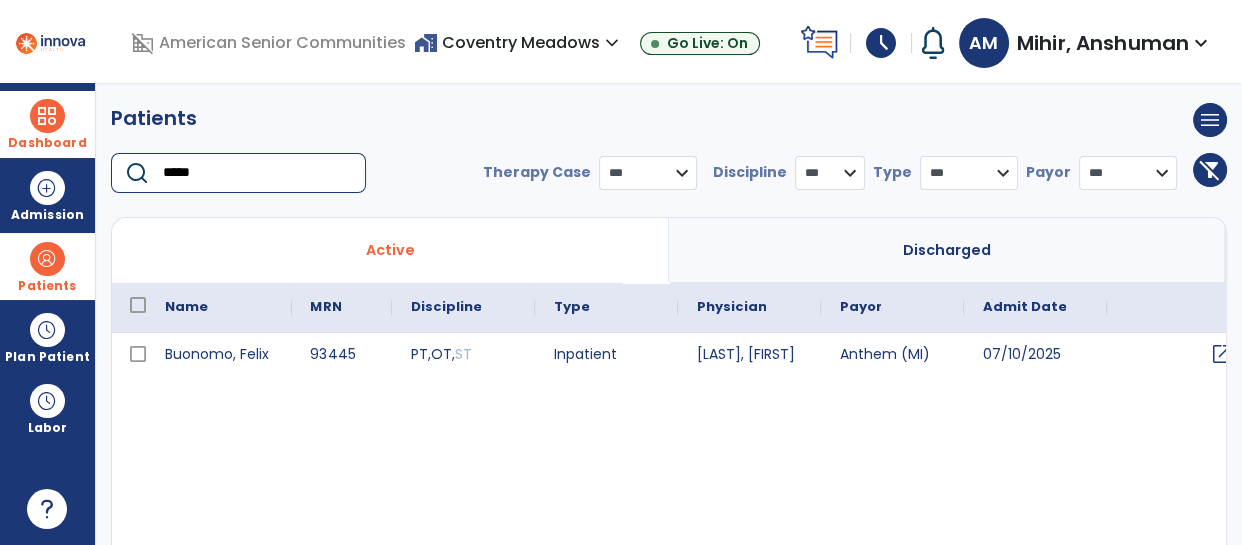 click on "open_in_new" at bounding box center [1221, 354] 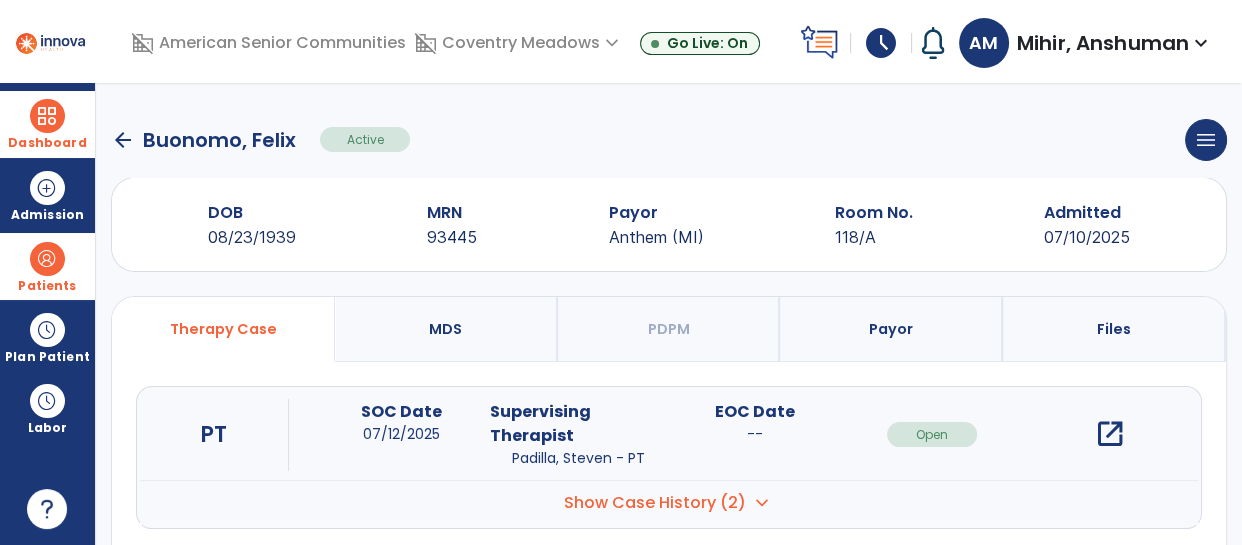 click on "open_in_new" at bounding box center (1109, 434) 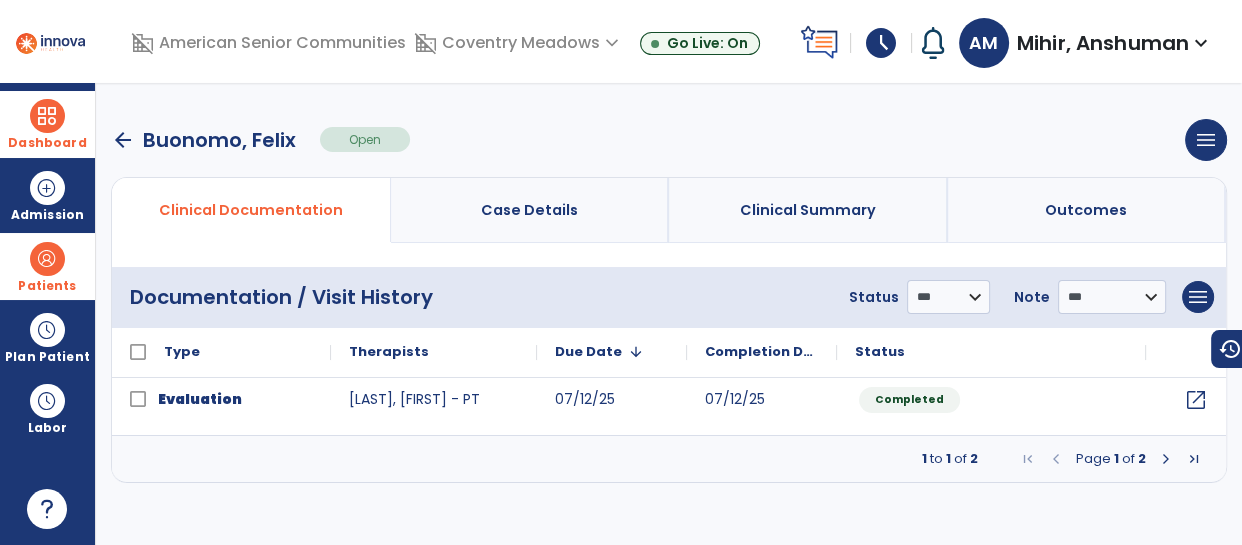 click on "Clinical Summary" at bounding box center (808, 210) 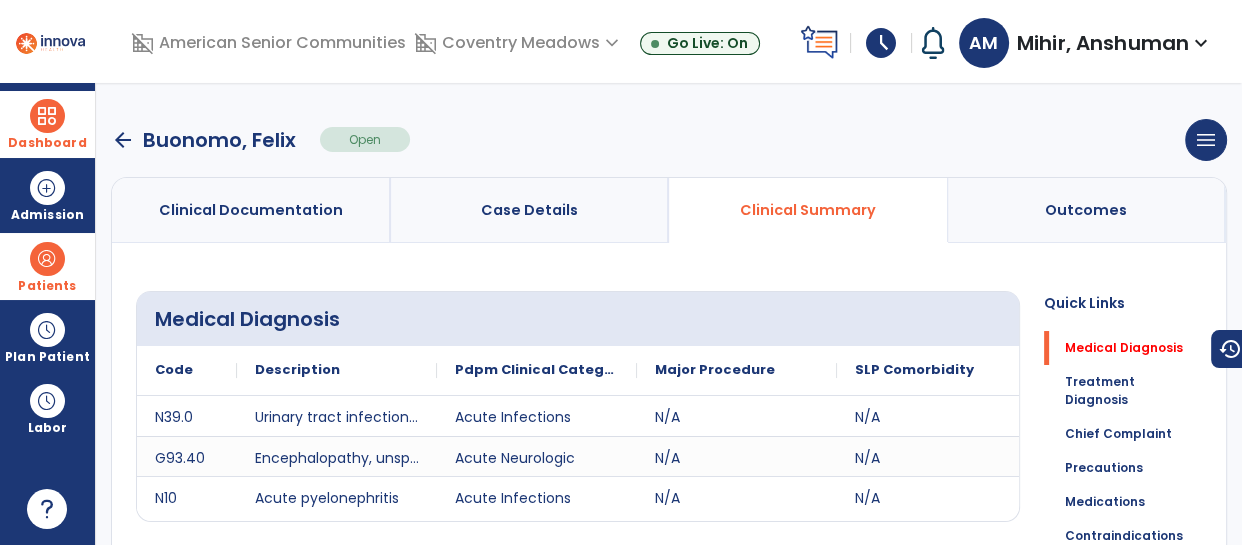 click on "Clinical Summary" at bounding box center (808, 210) 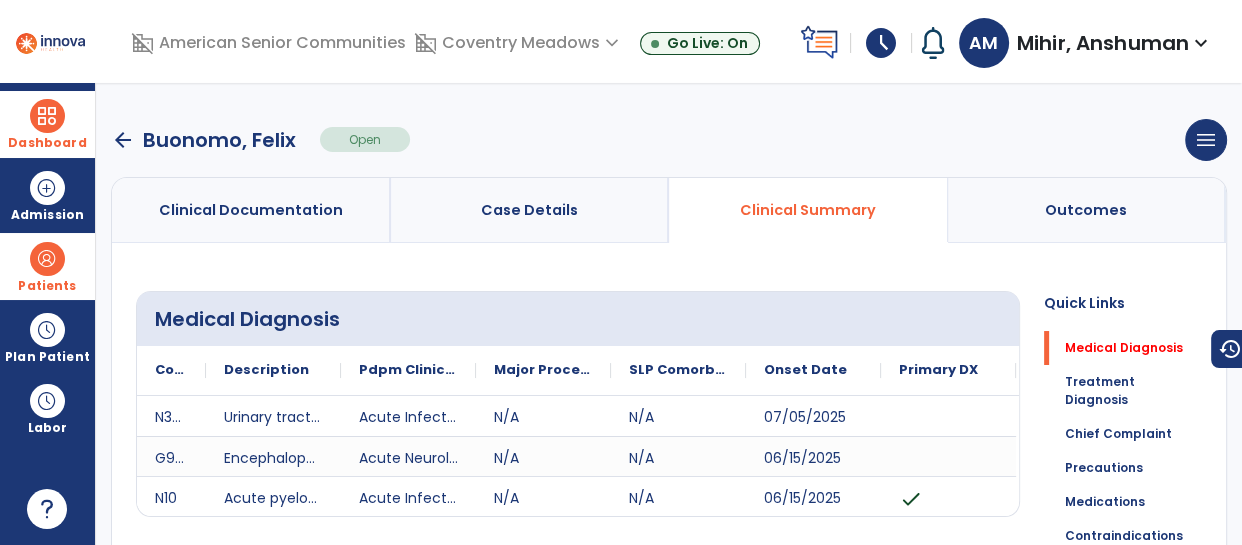 click on "Clinical Documentation" at bounding box center (251, 210) 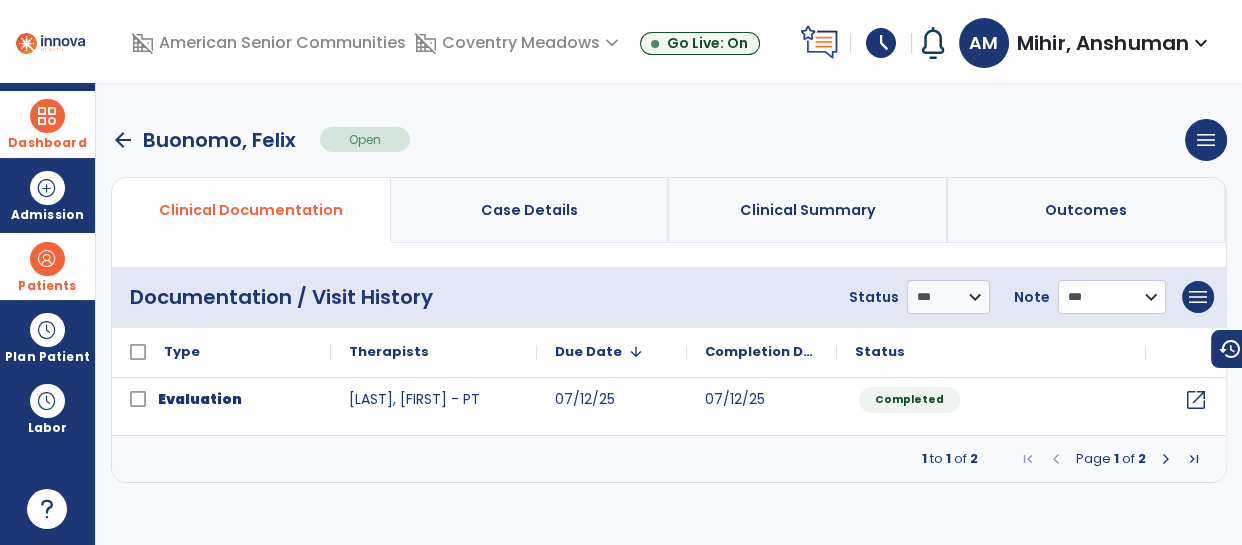 click on "**********" at bounding box center [948, 297] 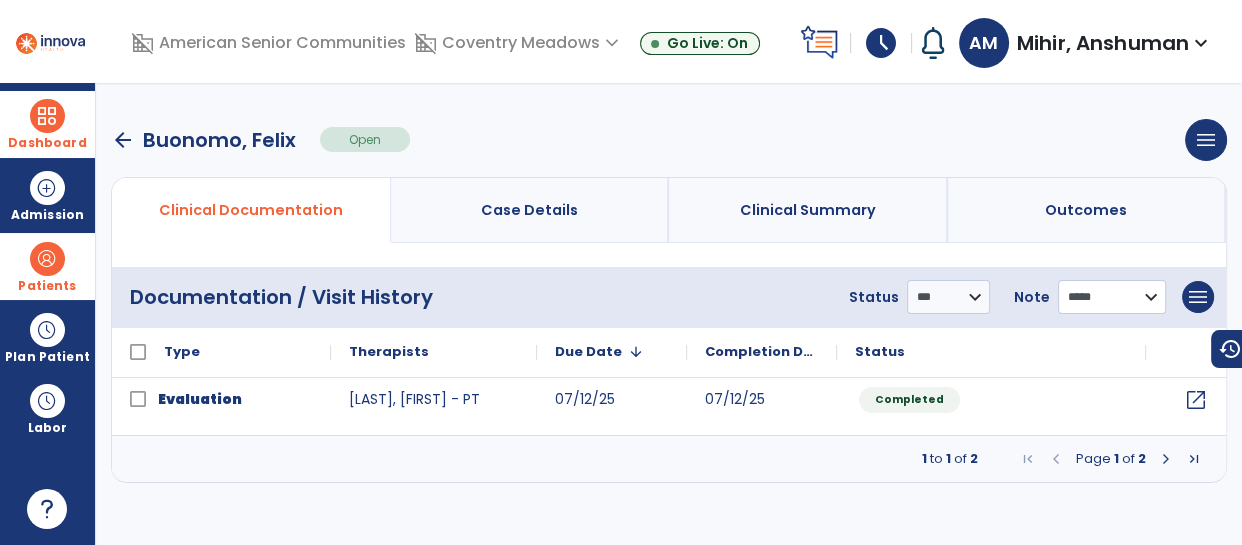 click on "**********" at bounding box center (948, 297) 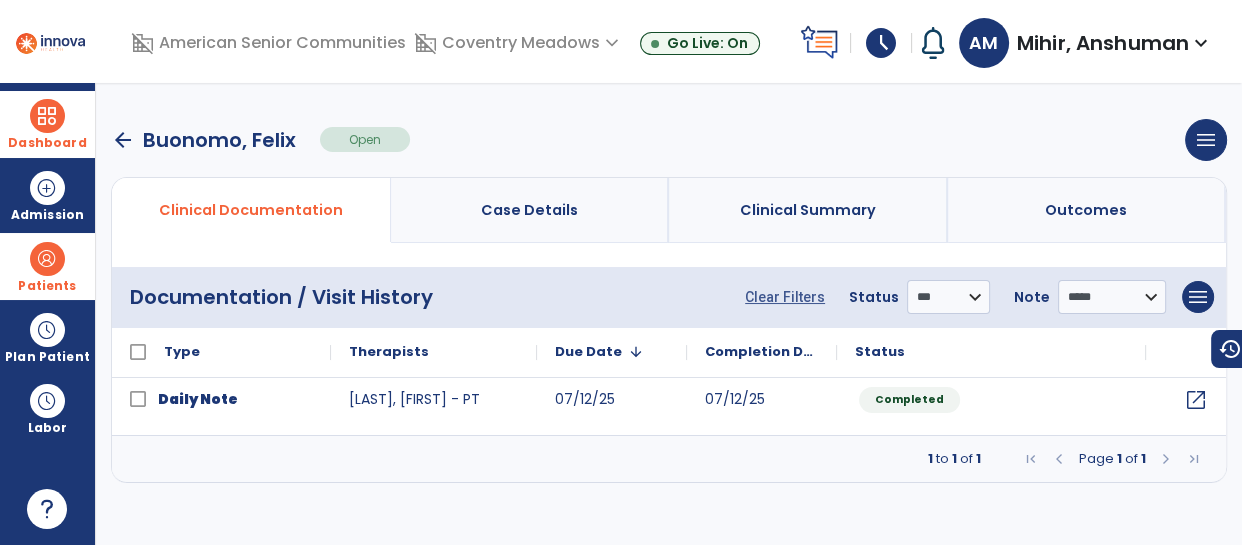 click on "arrow_back" at bounding box center [123, 140] 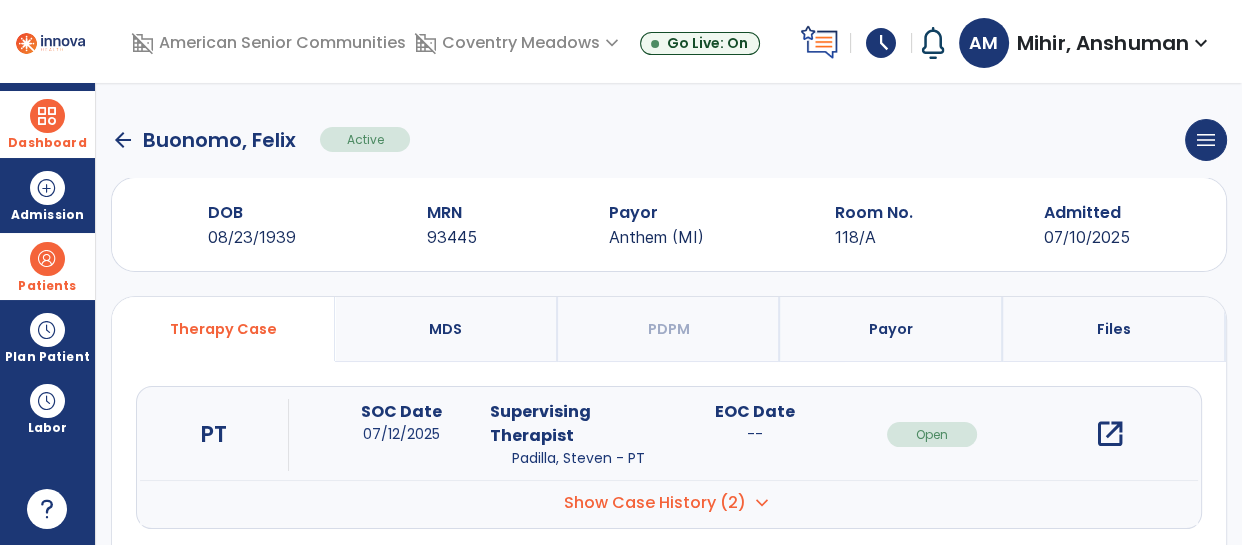 click on "arrow_back" 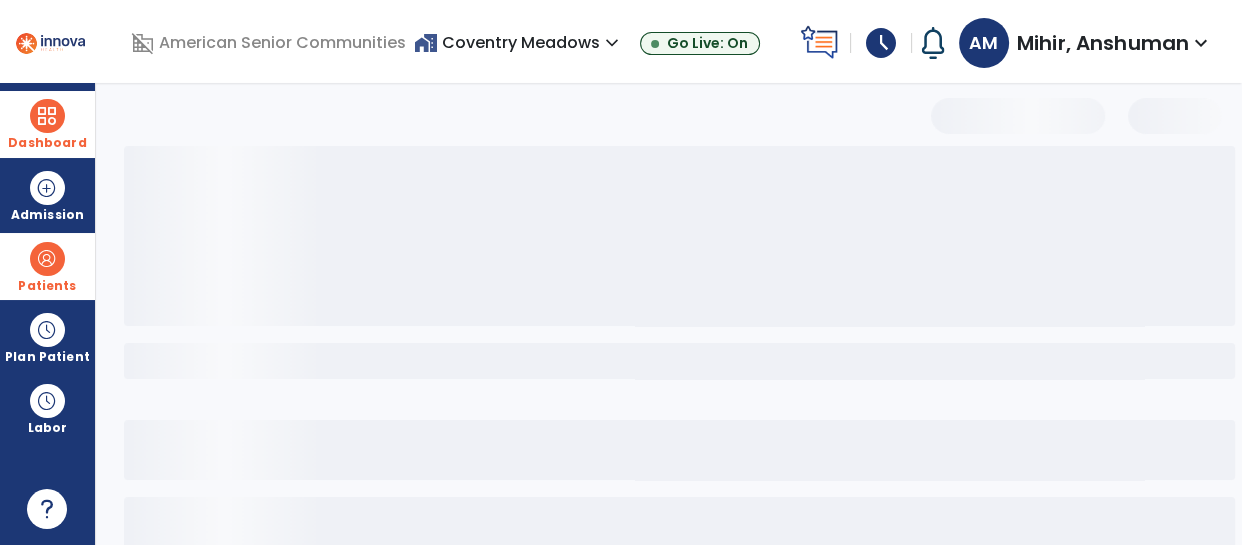 select on "***" 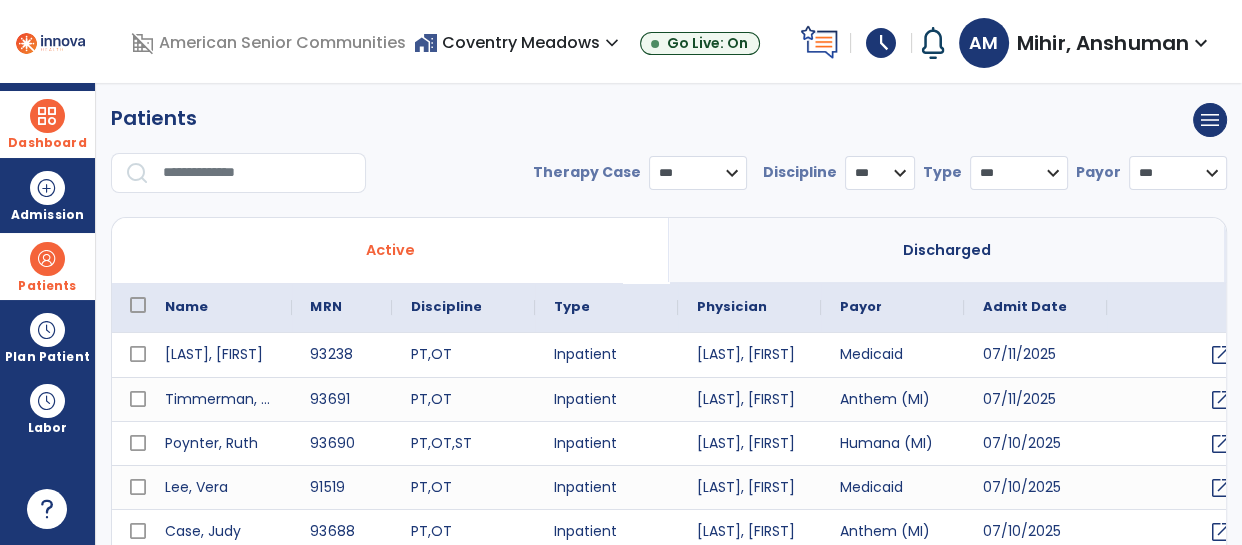 click on "Dashboard" at bounding box center [47, 124] 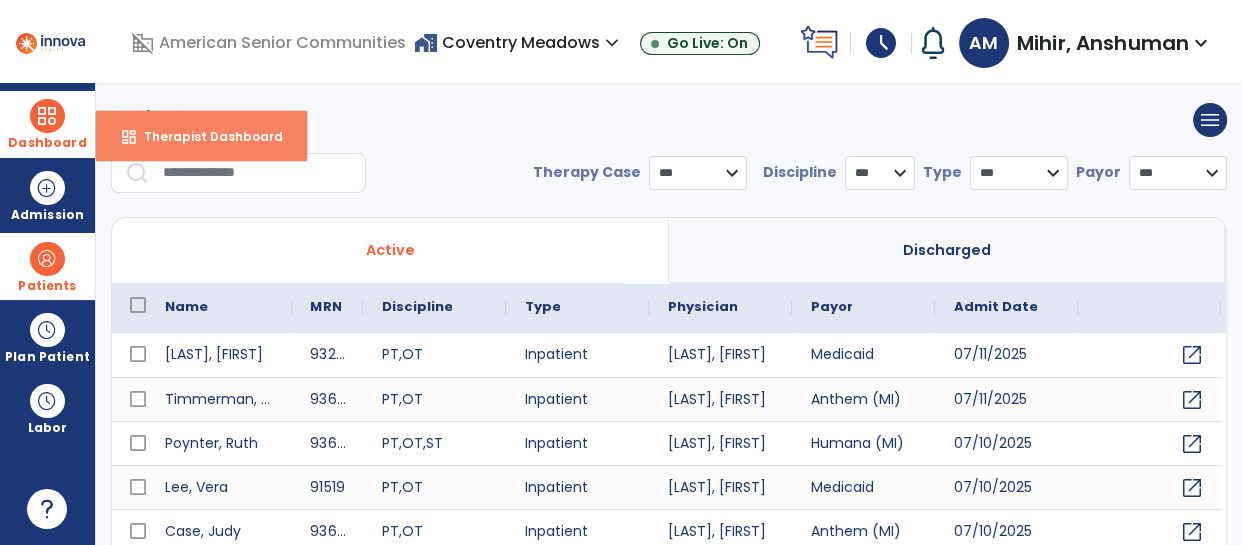 click on "Therapist Dashboard" at bounding box center (205, 136) 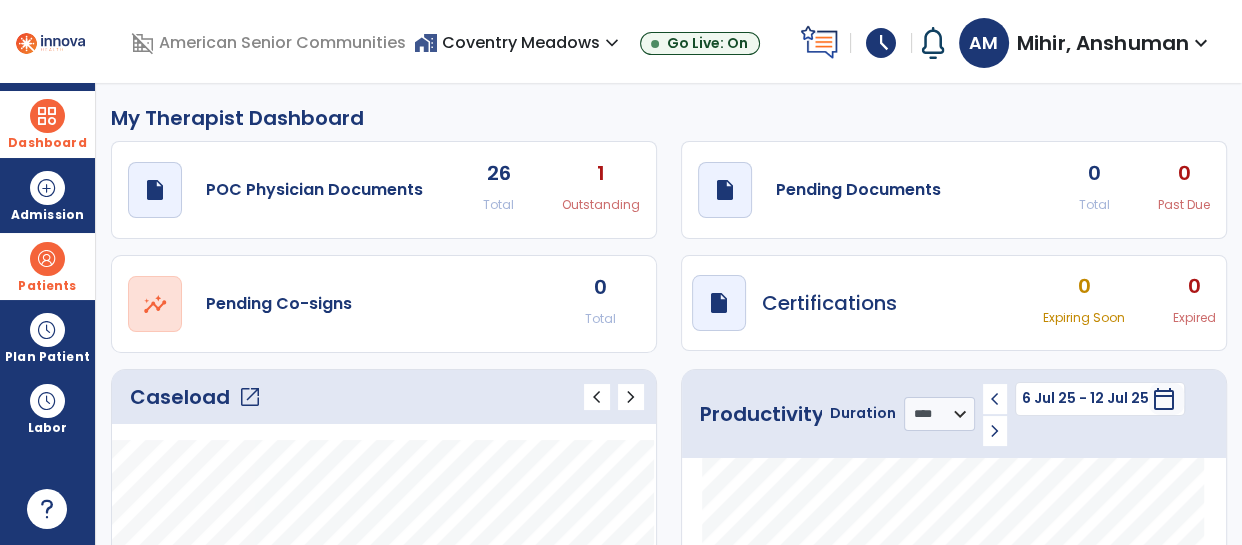 click on "Caseload   open_in_new   chevron_left   chevron_right" 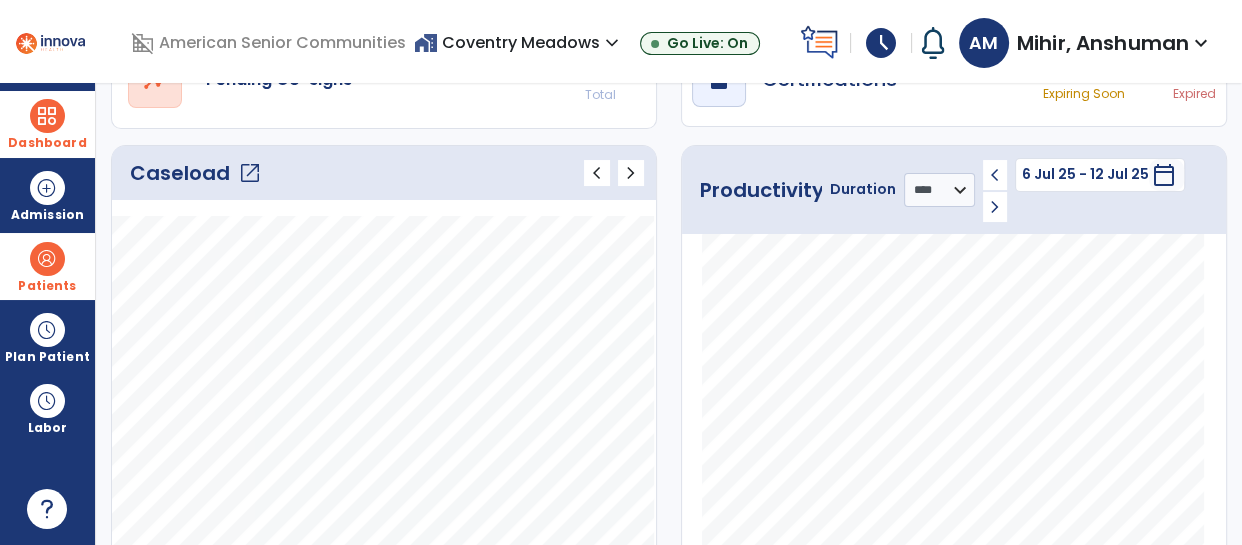 scroll, scrollTop: 0, scrollLeft: 0, axis: both 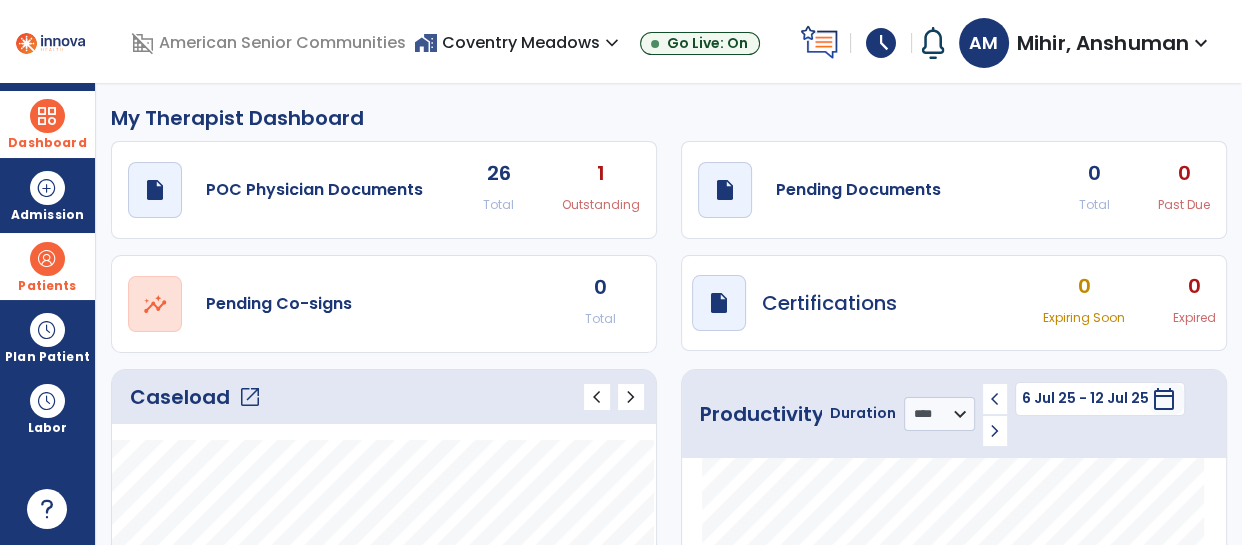 click on "open_in_new" 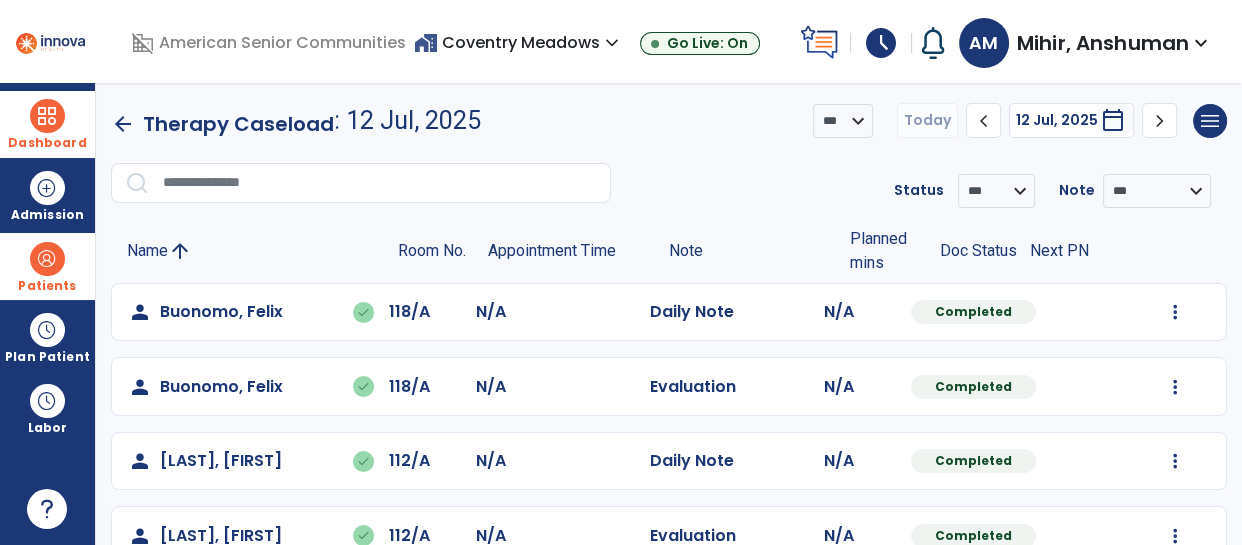 click at bounding box center (47, 259) 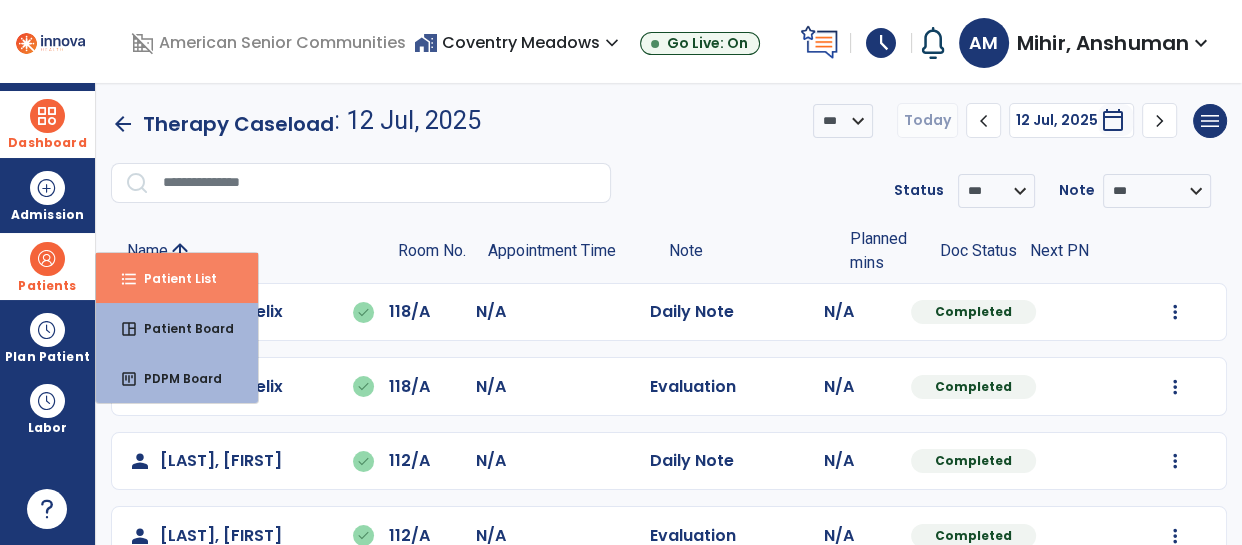 click on "Patient List" at bounding box center (172, 278) 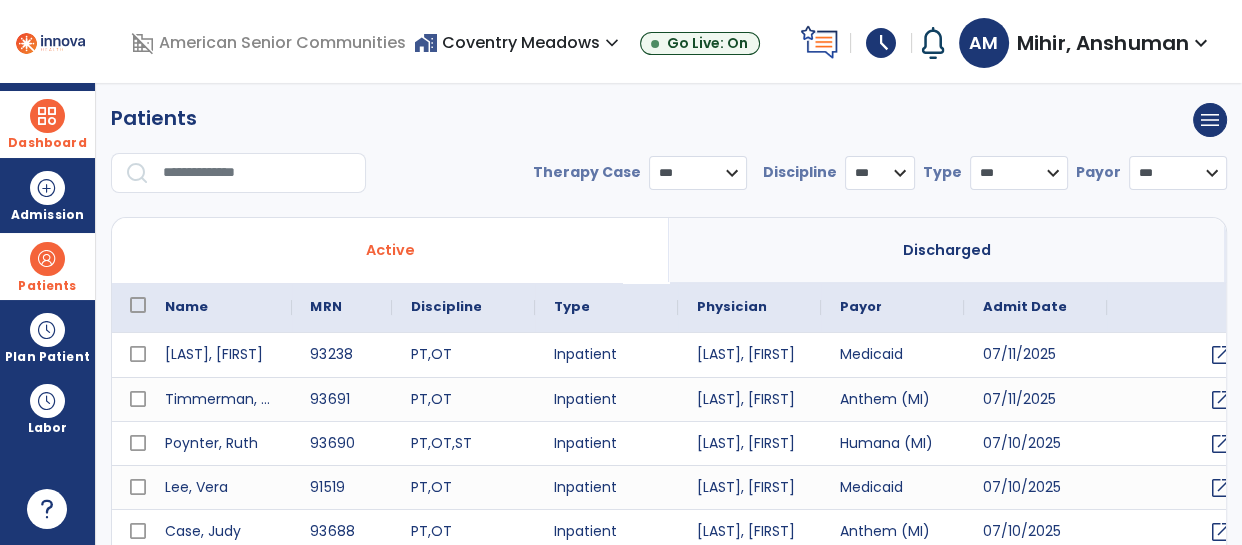 select on "***" 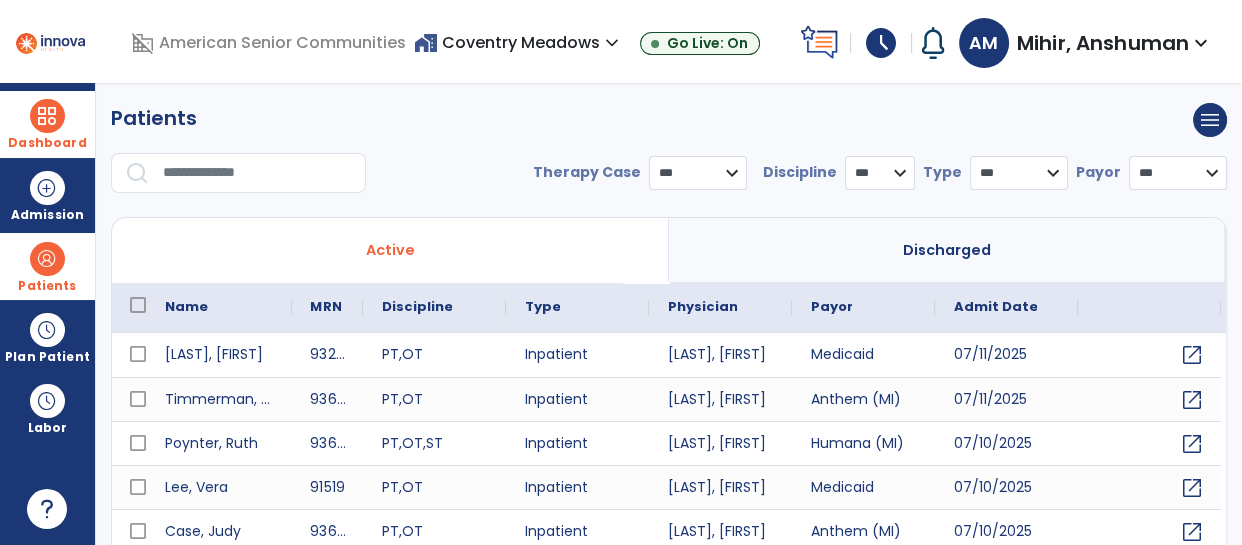 click at bounding box center [257, 173] 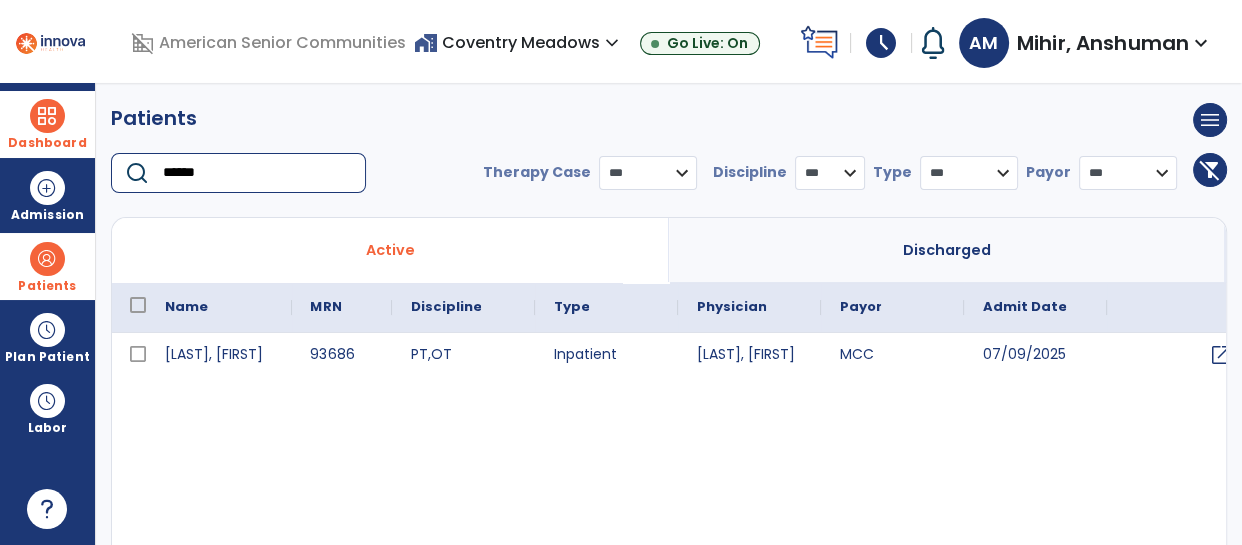 type on "******" 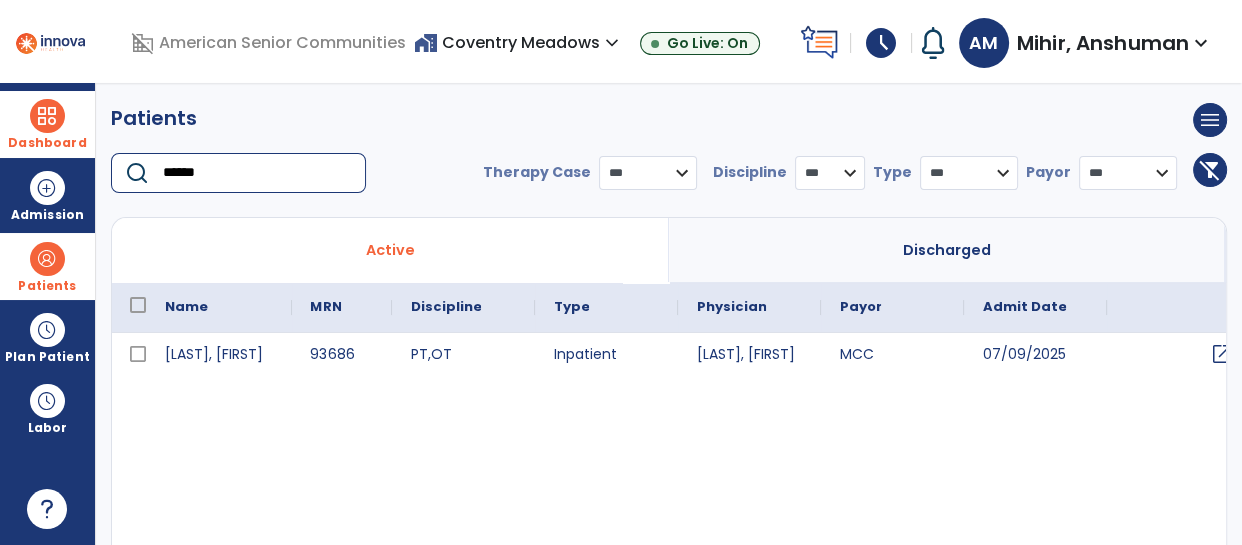 click on "open_in_new" at bounding box center (1221, 354) 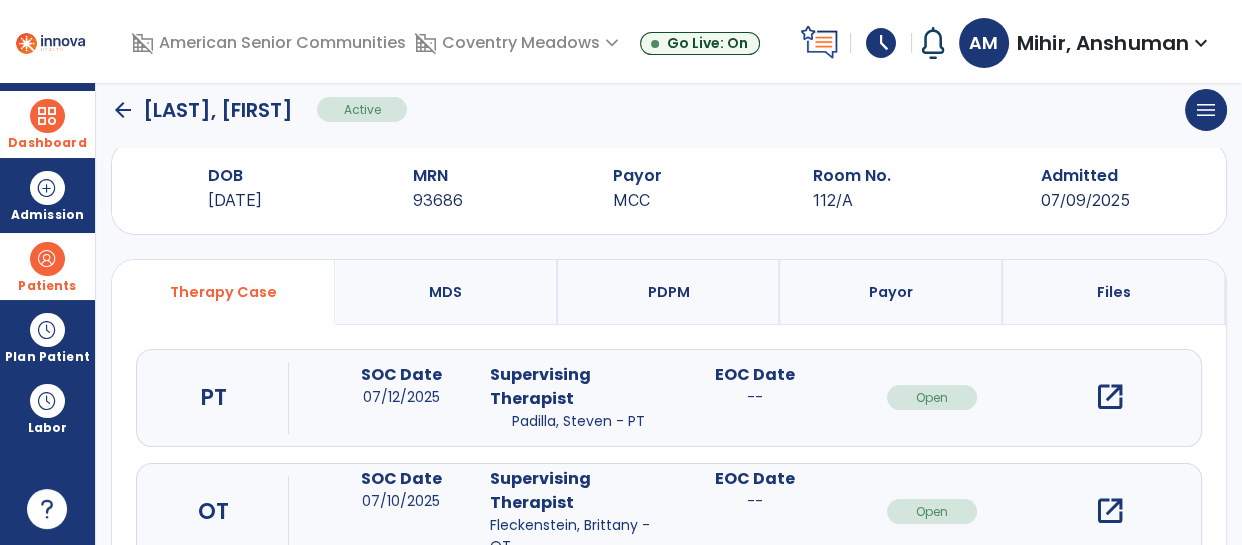 scroll, scrollTop: 38, scrollLeft: 0, axis: vertical 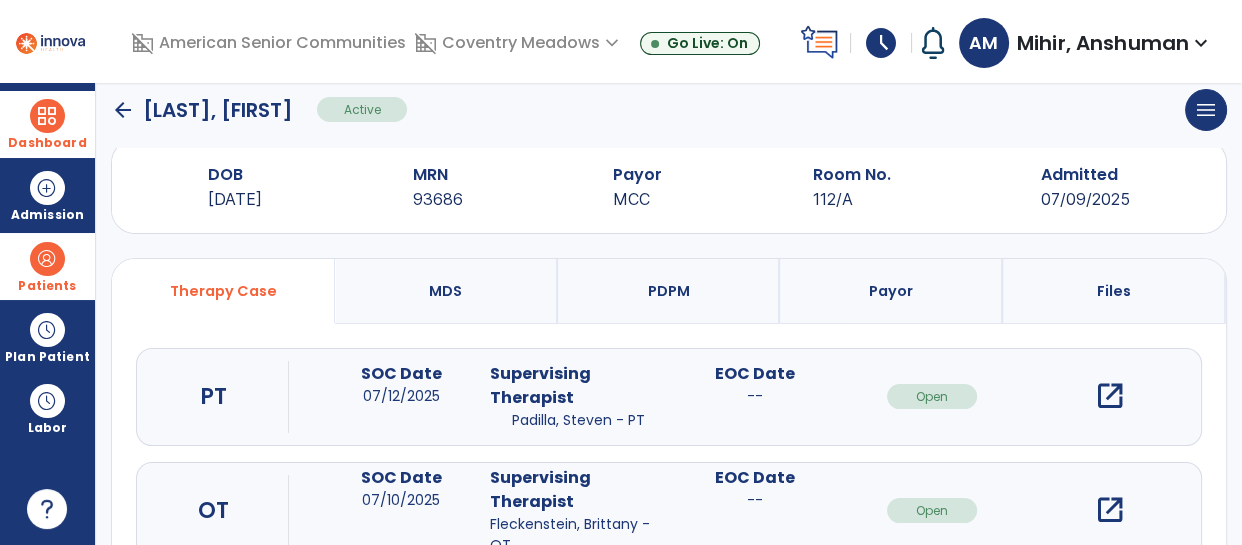 click on "open_in_new" at bounding box center (1109, 396) 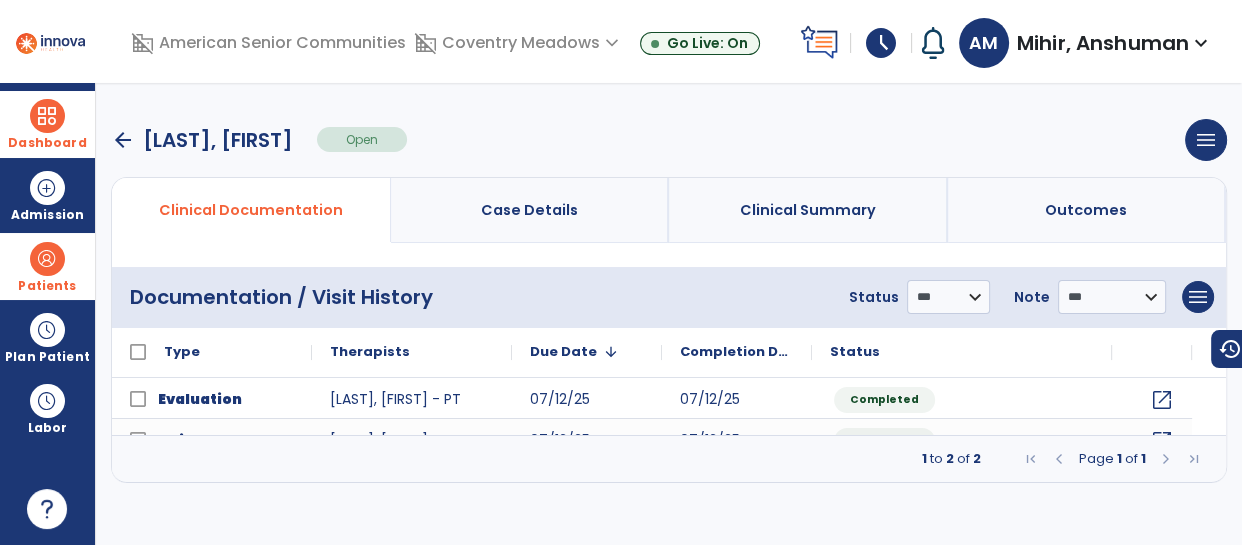 scroll, scrollTop: 0, scrollLeft: 0, axis: both 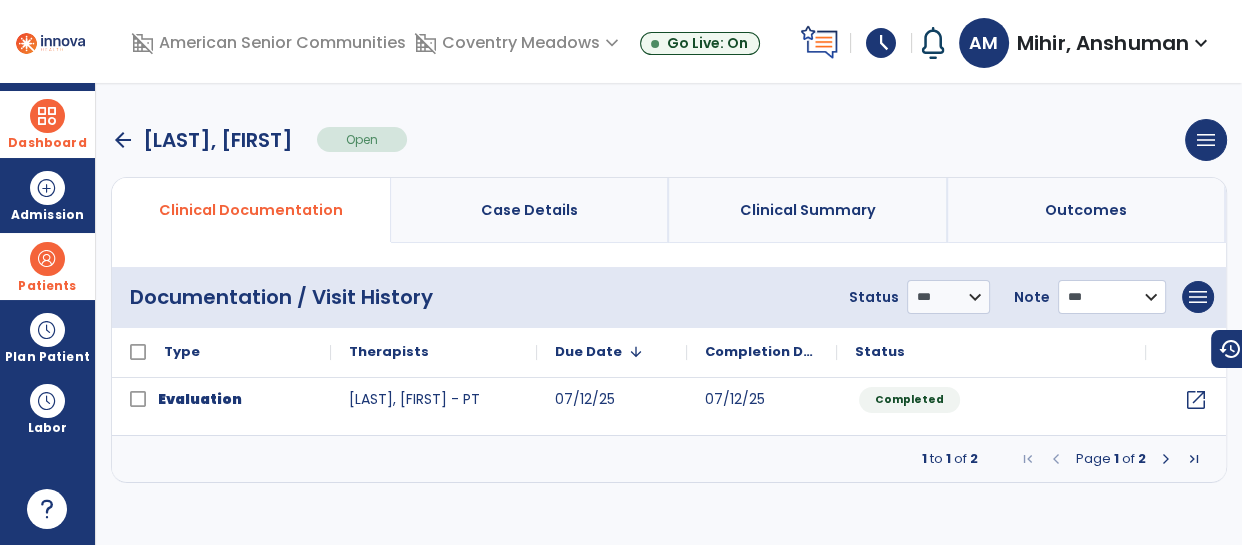 click on "**********" at bounding box center [948, 297] 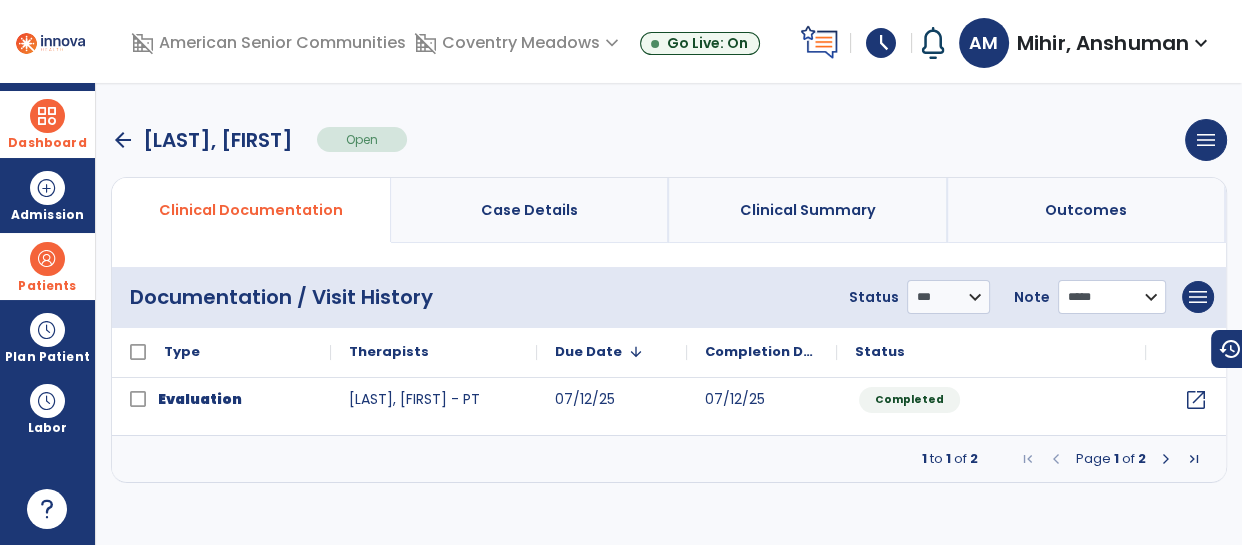 click on "**********" at bounding box center (948, 297) 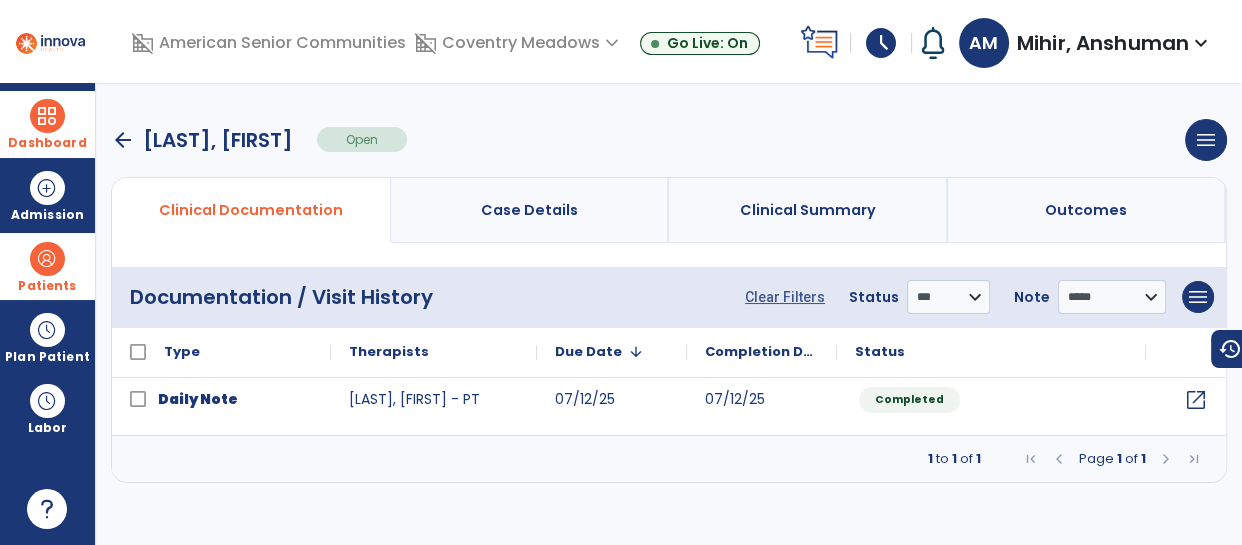click on "arrow_back" at bounding box center [123, 140] 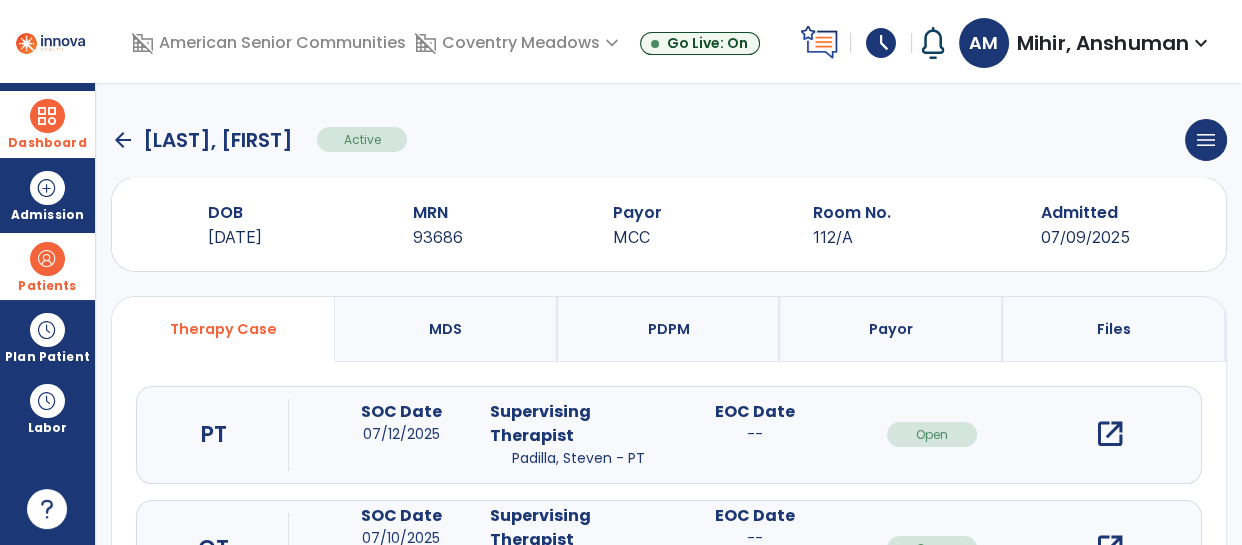 click on "arrow_back" 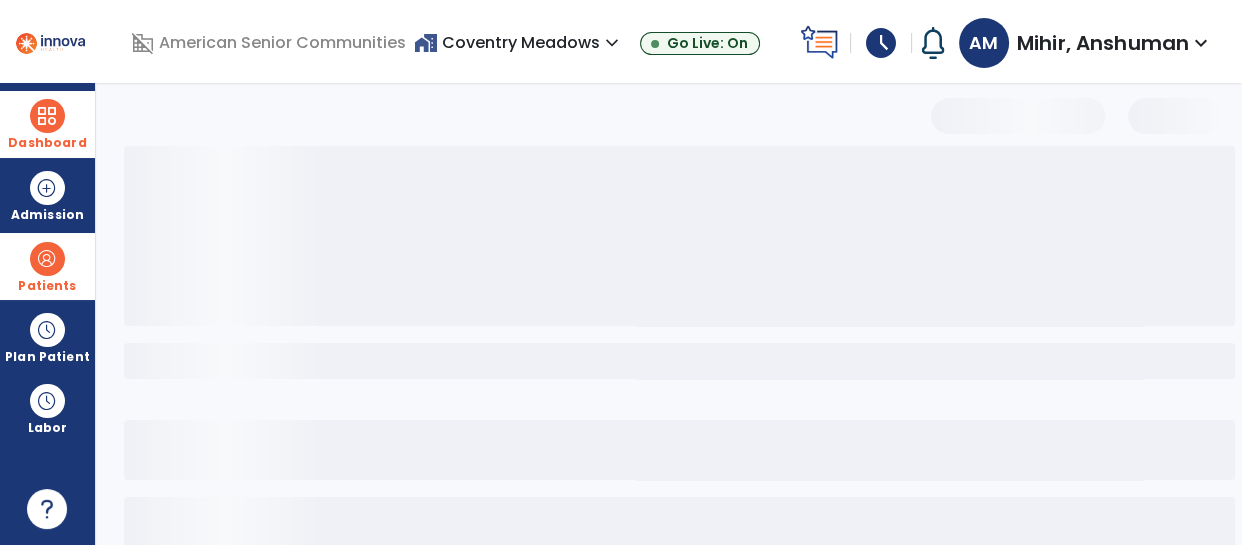 select on "***" 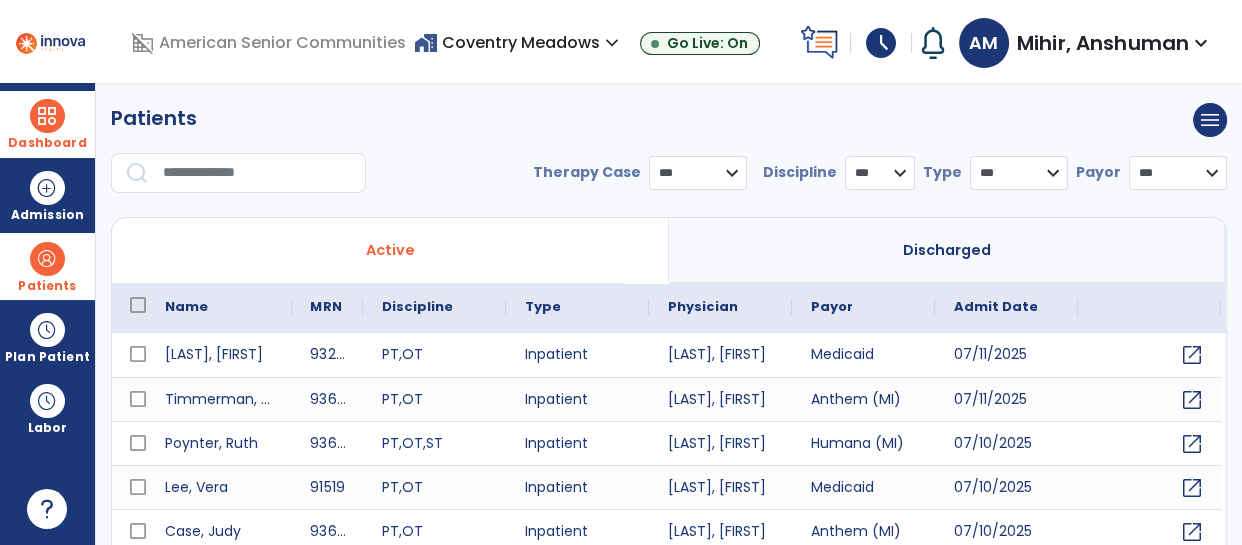click at bounding box center (257, 173) 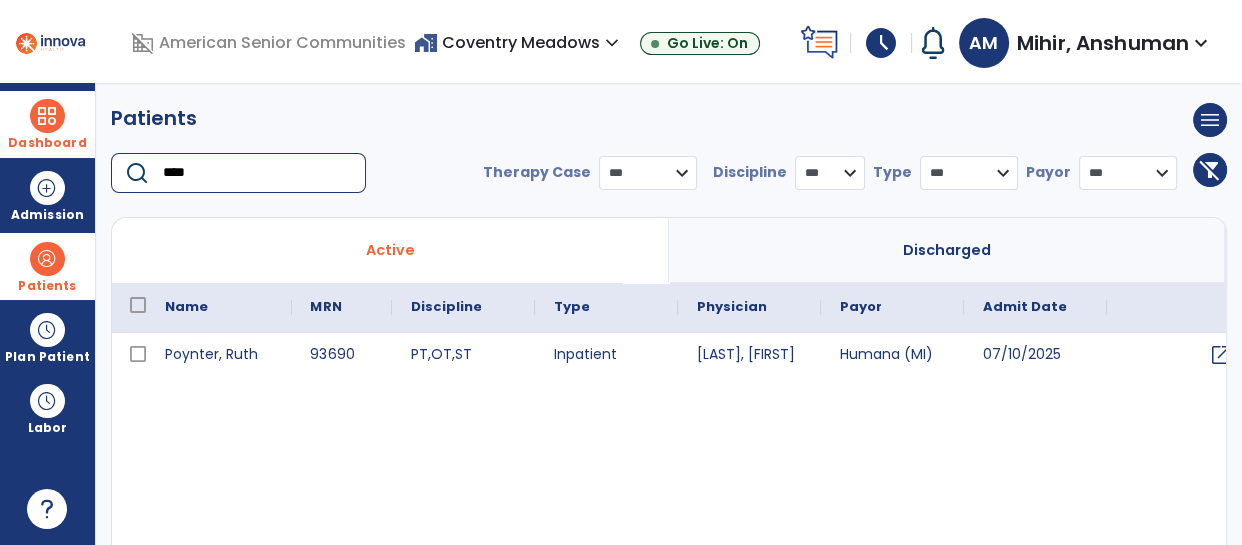 type on "****" 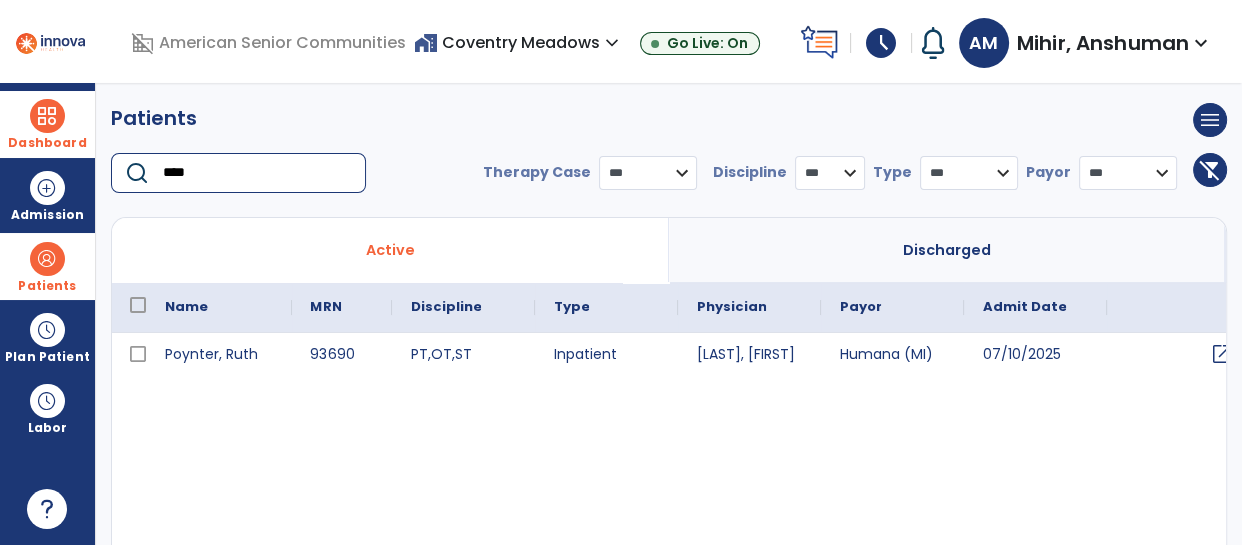 click on "open_in_new" at bounding box center [1221, 354] 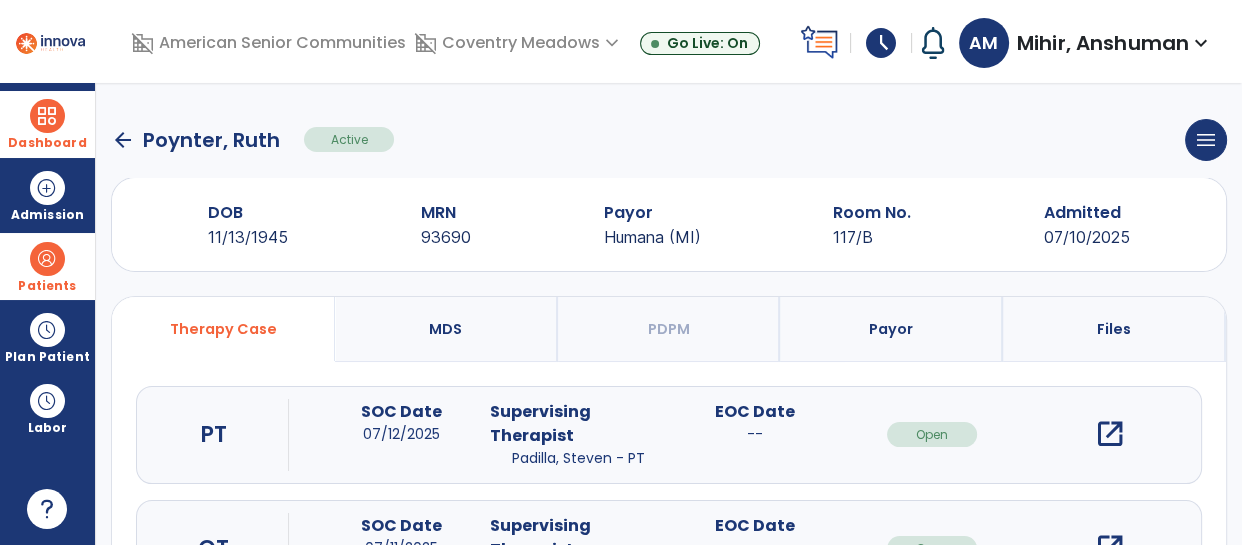 click on "open_in_new" at bounding box center [1109, 434] 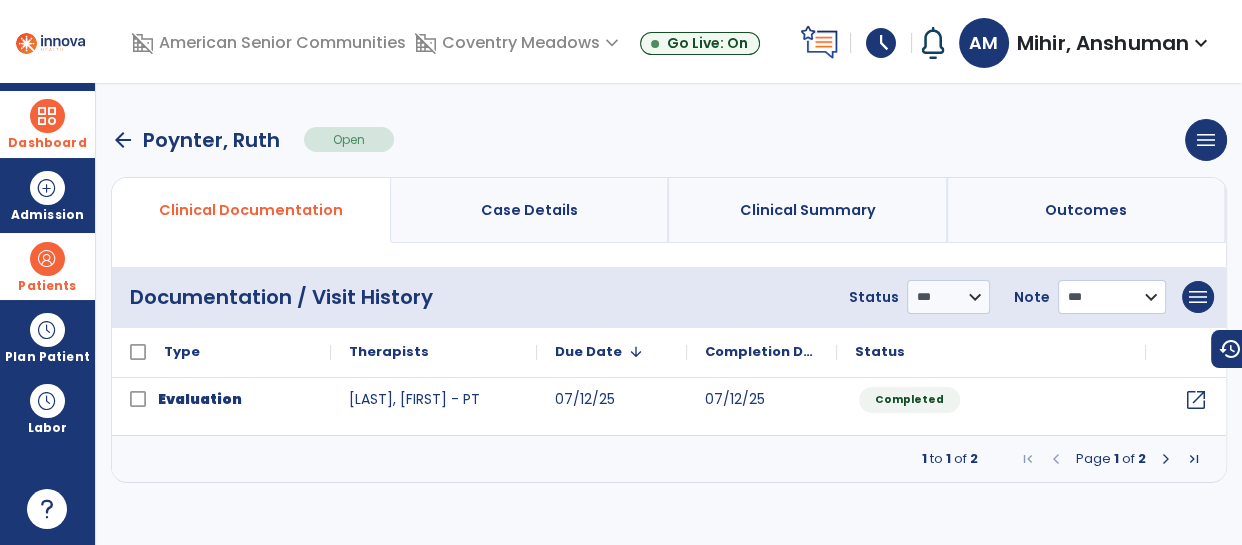 click on "**********" at bounding box center (948, 297) 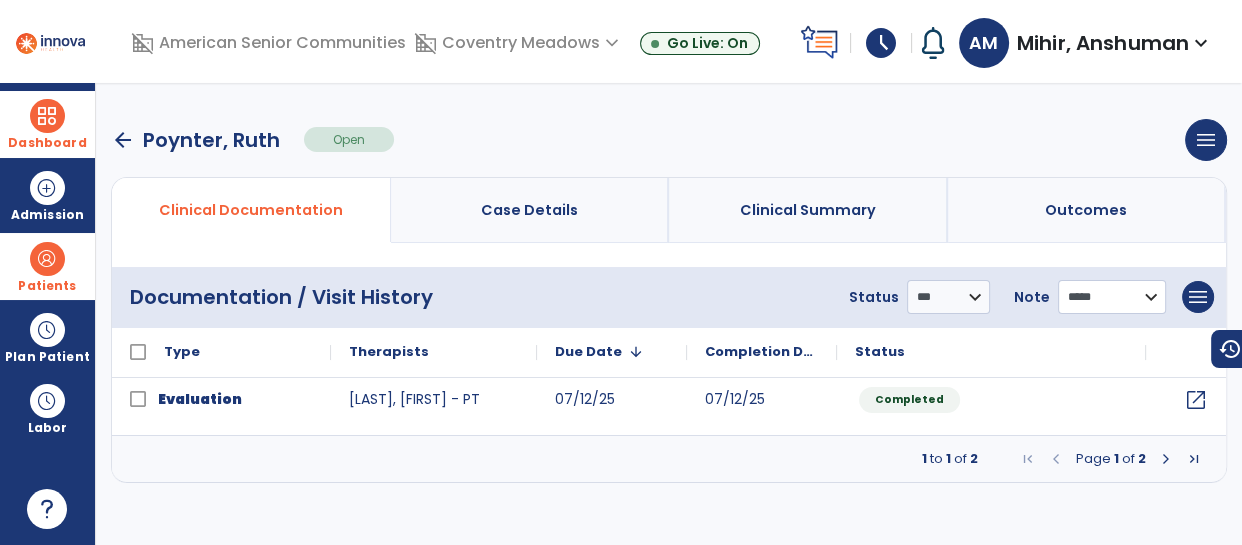 click on "**********" at bounding box center (948, 297) 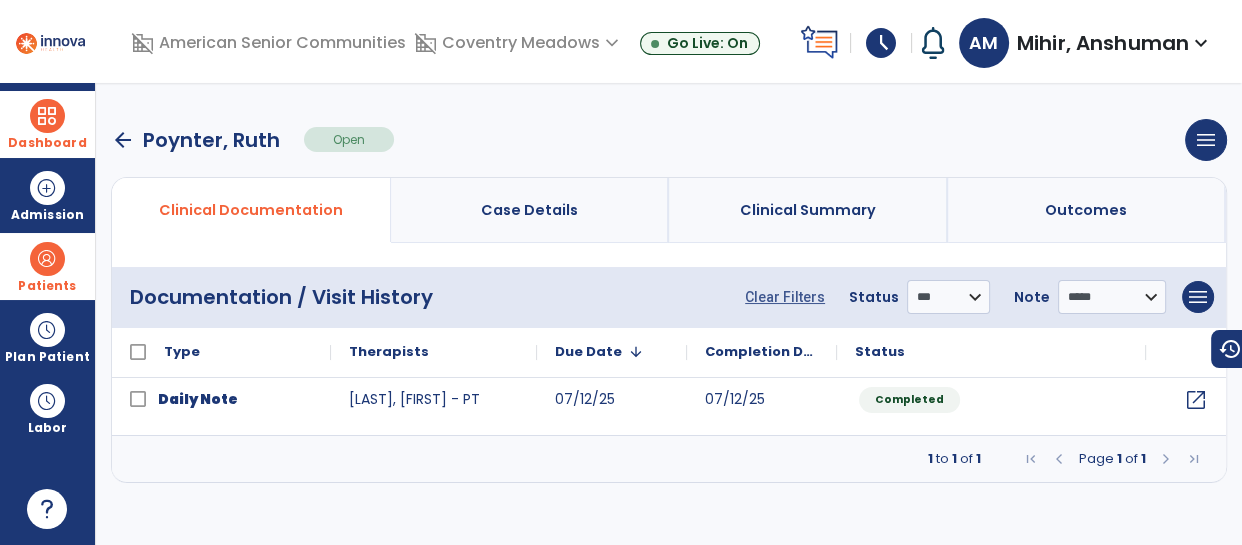 click on "arrow_back" at bounding box center (123, 140) 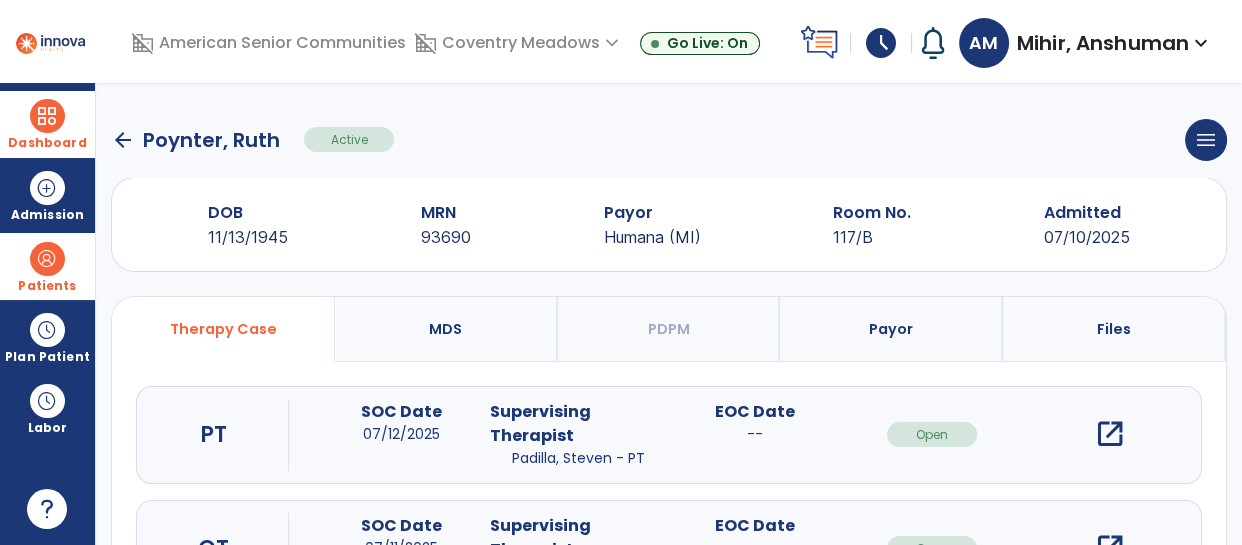 click on "arrow_back" 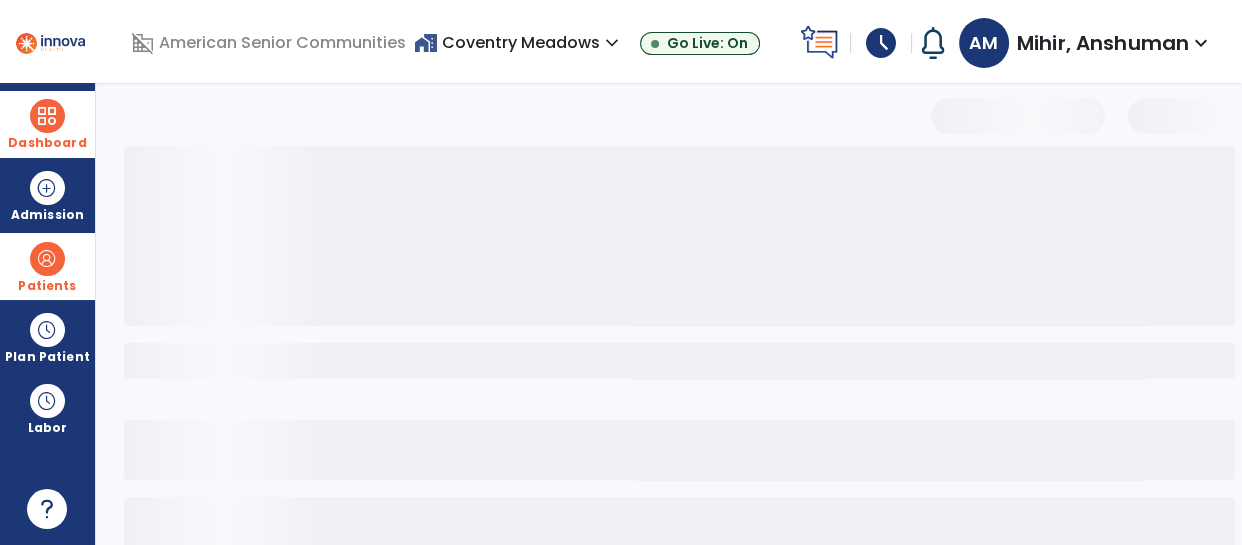 select on "***" 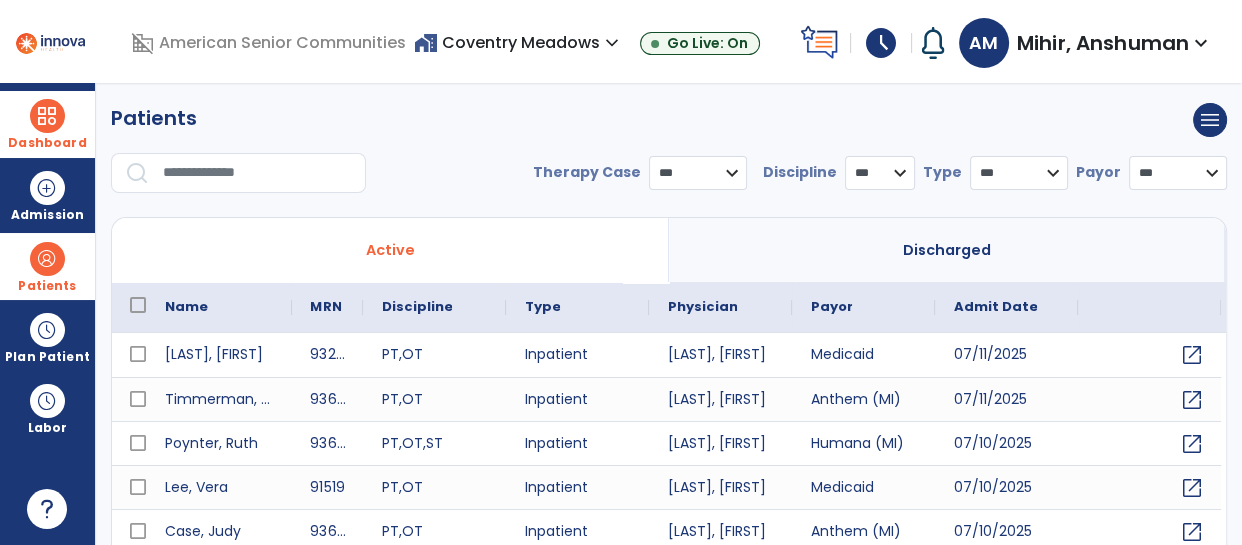 click at bounding box center [257, 173] 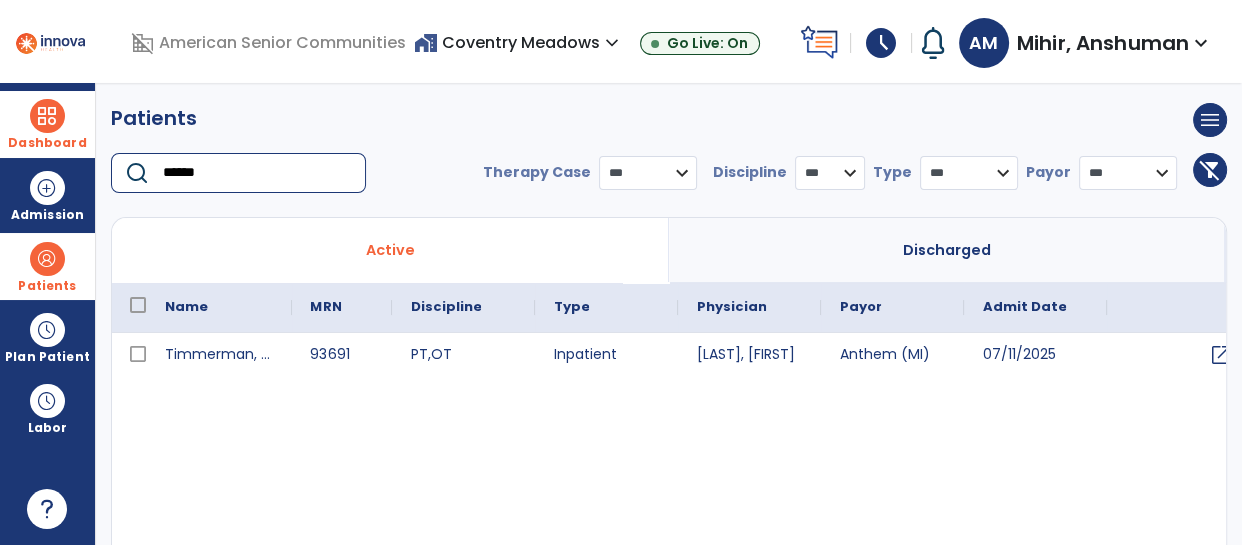 type on "******" 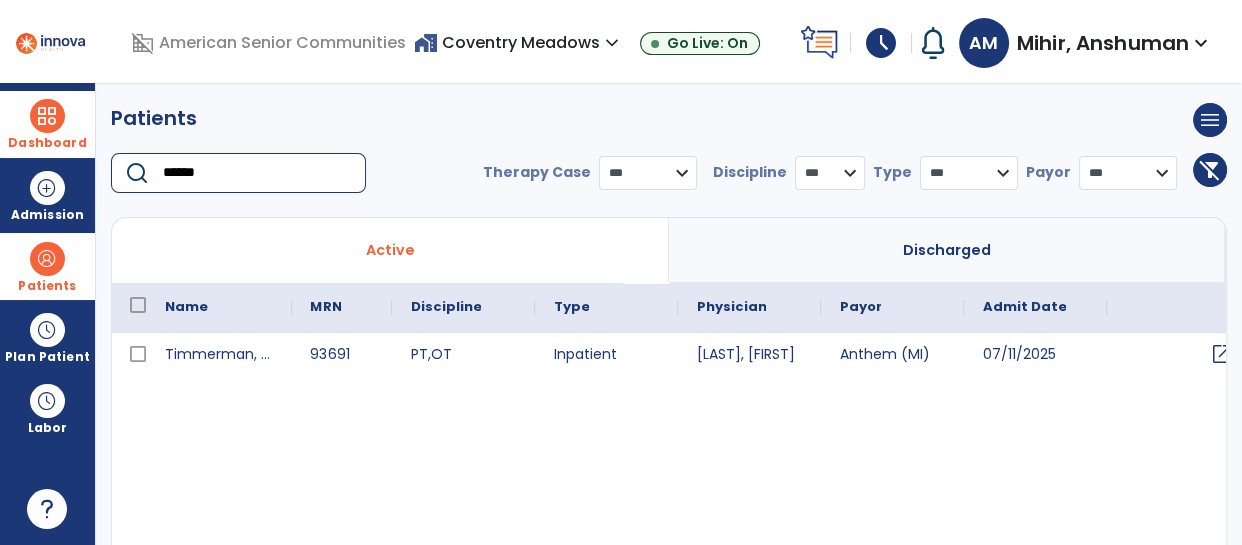 click on "open_in_new" at bounding box center (1221, 354) 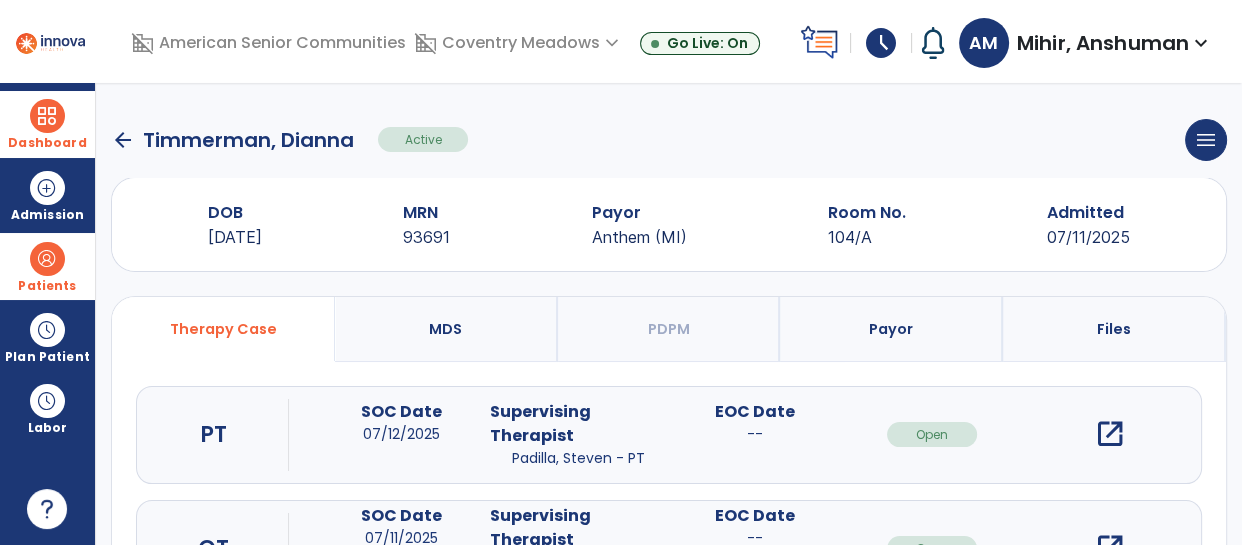 click on "open_in_new" at bounding box center [1109, 434] 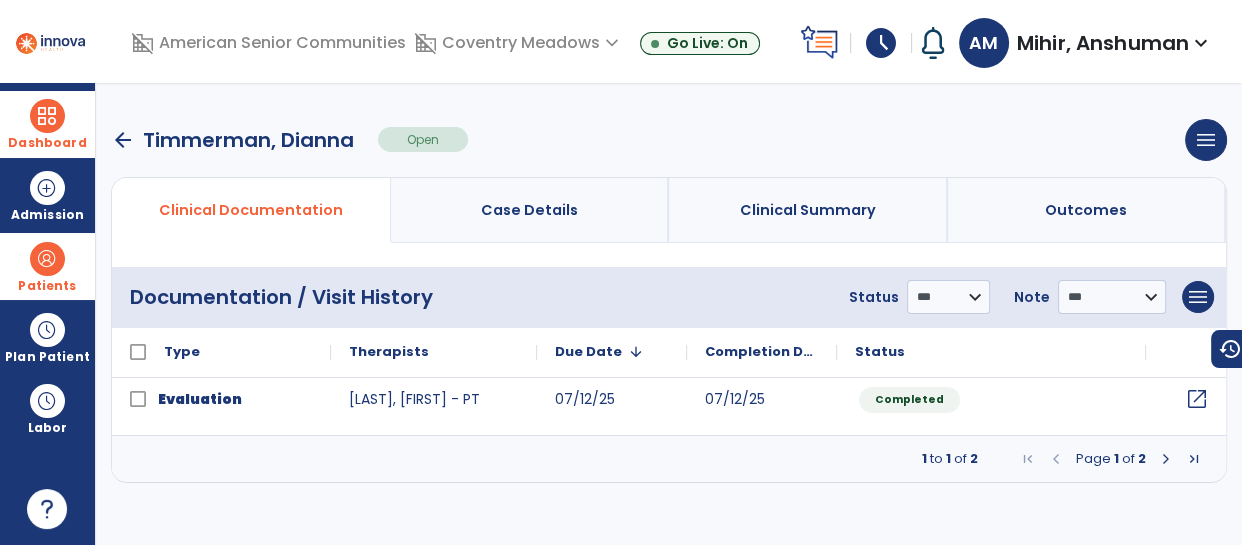 click on "open_in_new" 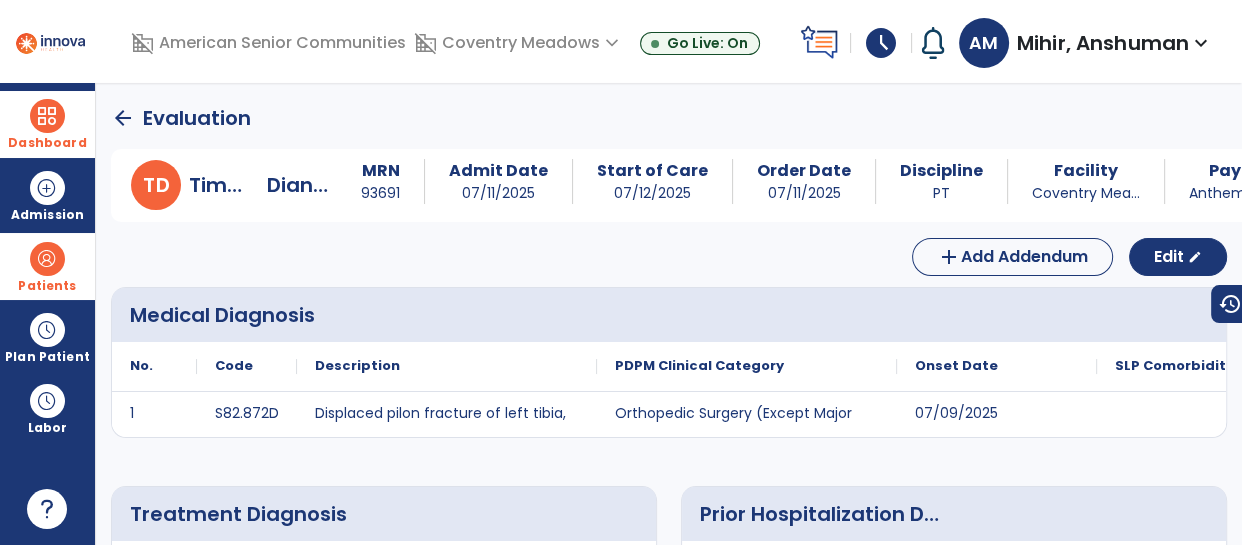 click on "arrow_back" 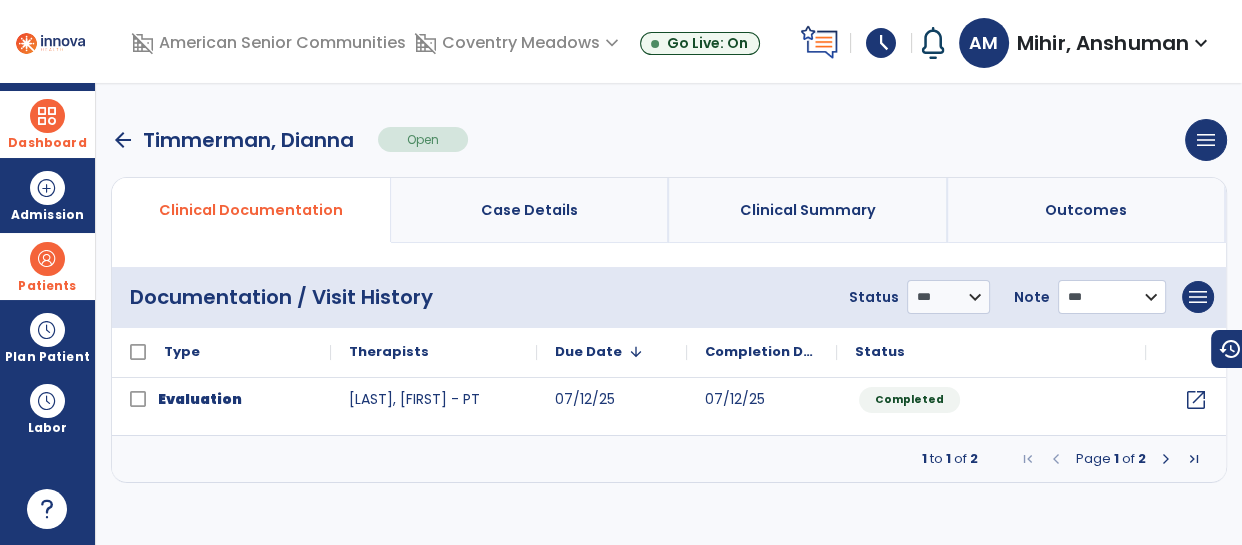 click on "**********" at bounding box center [948, 297] 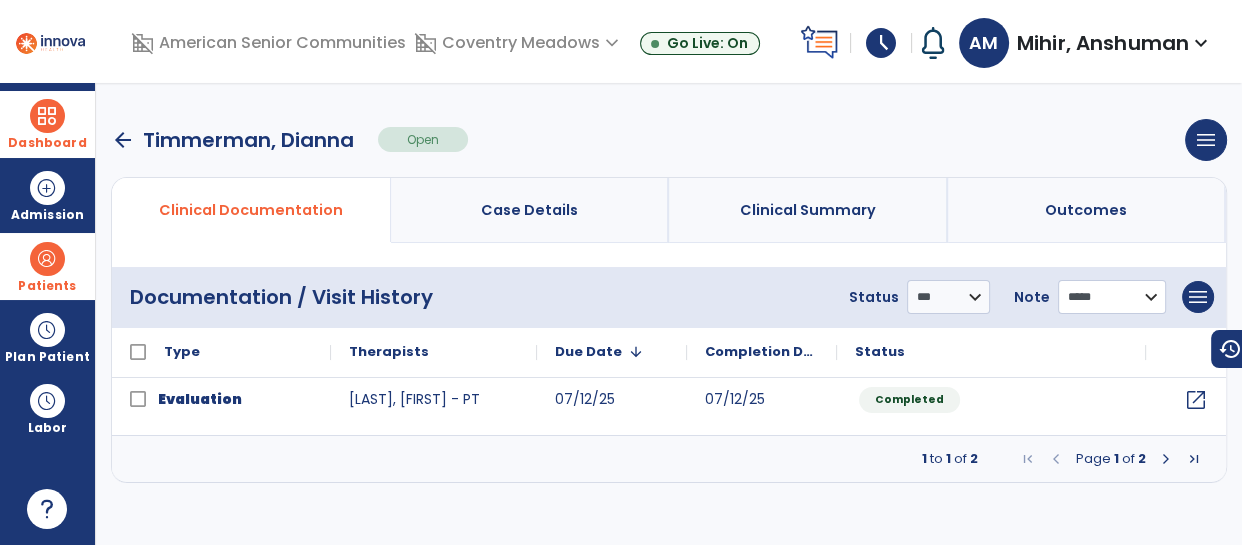 click on "**********" at bounding box center (948, 297) 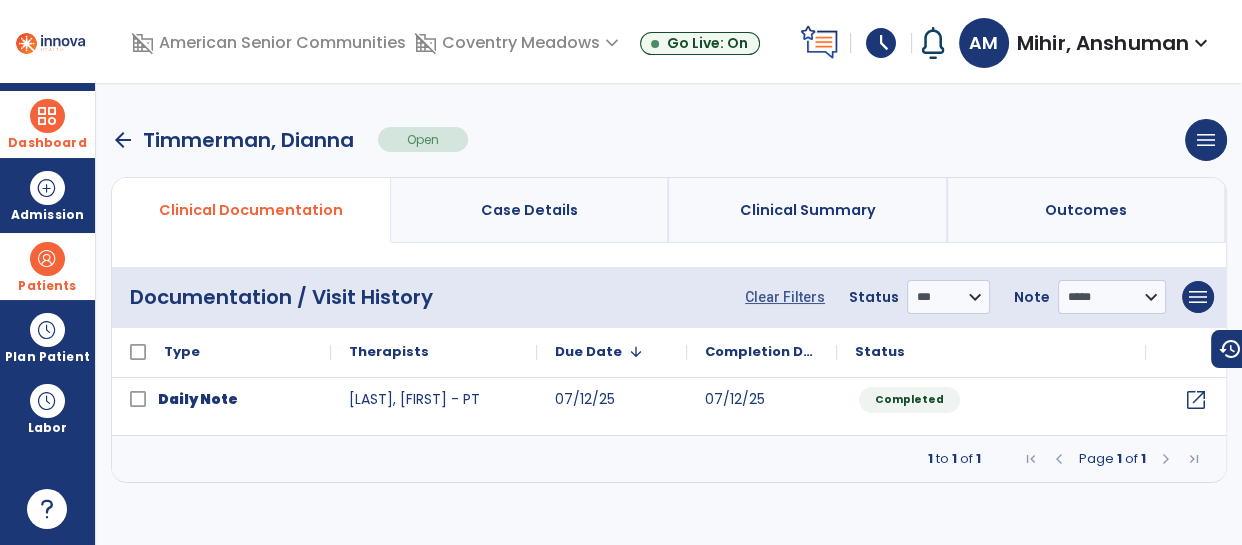 click on "arrow_back" at bounding box center [123, 140] 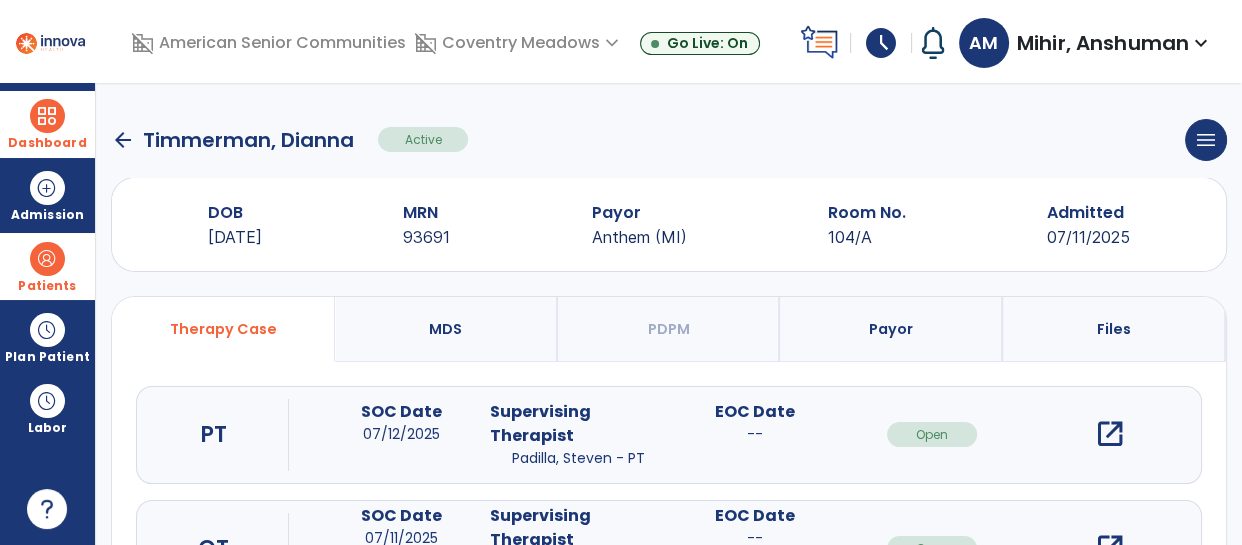 click on "arrow_back" 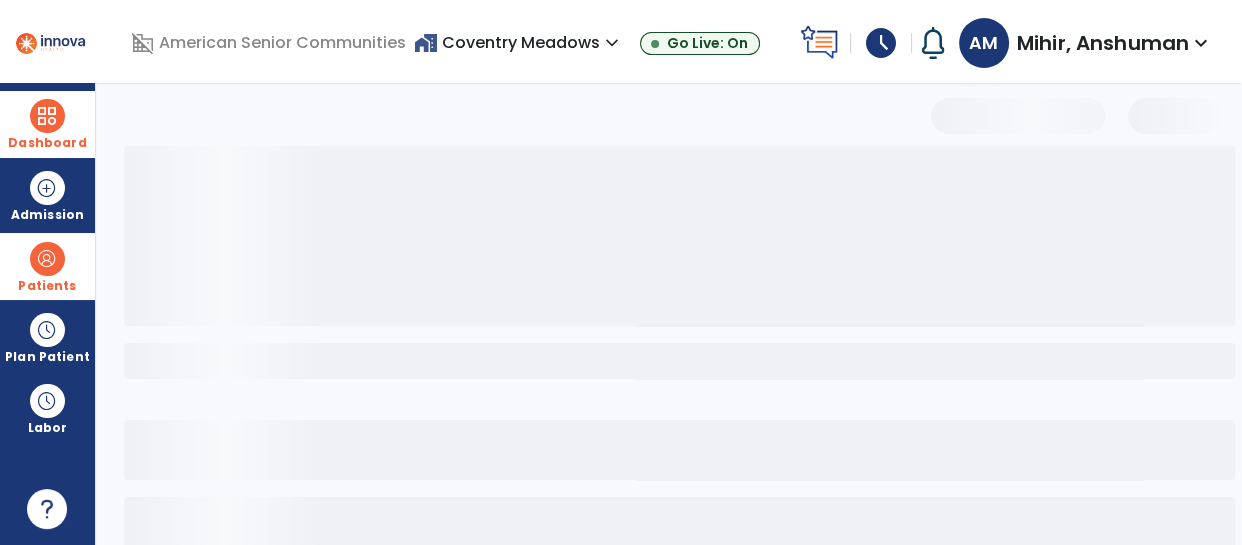 select on "***" 